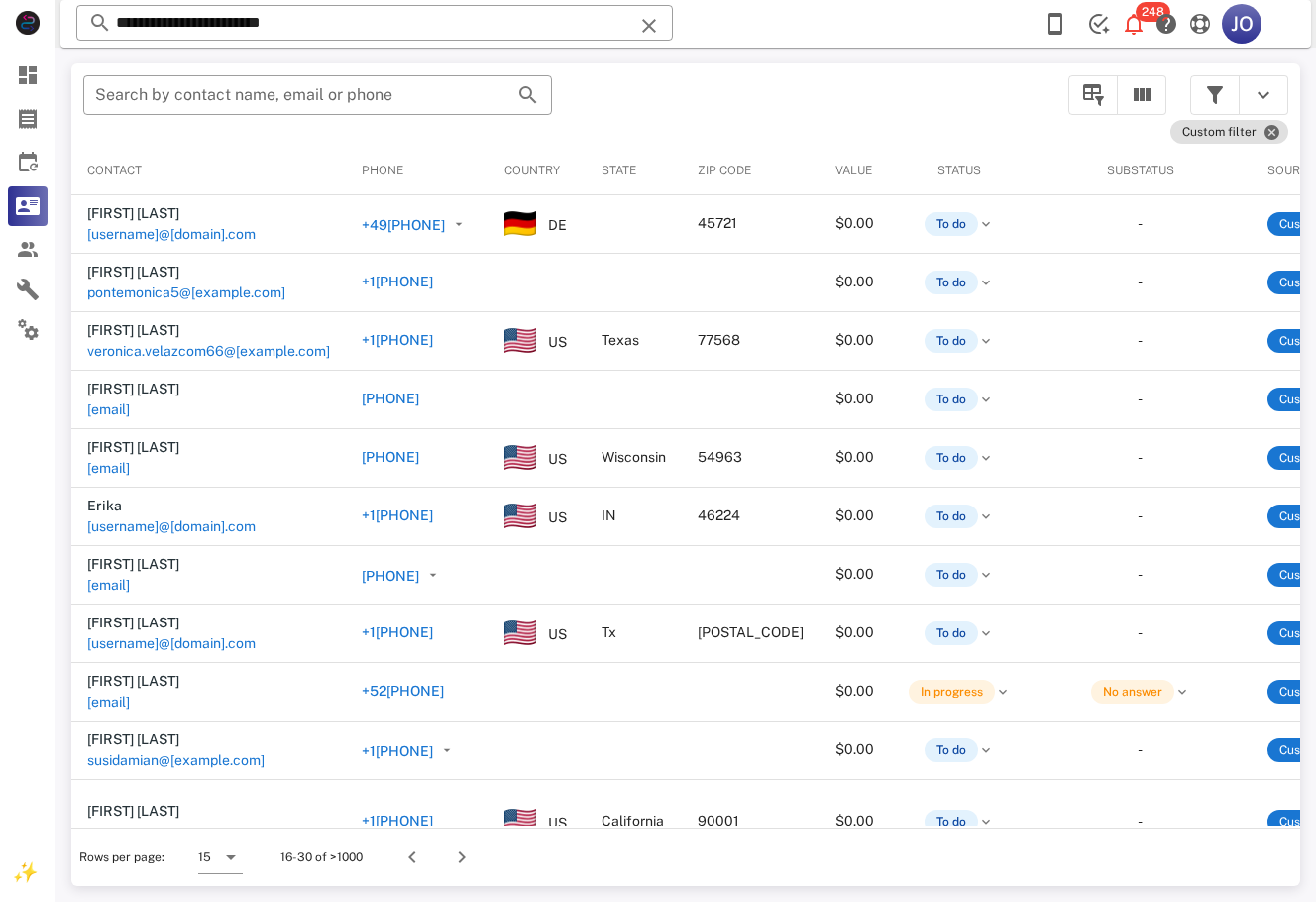scroll, scrollTop: 0, scrollLeft: 0, axis: both 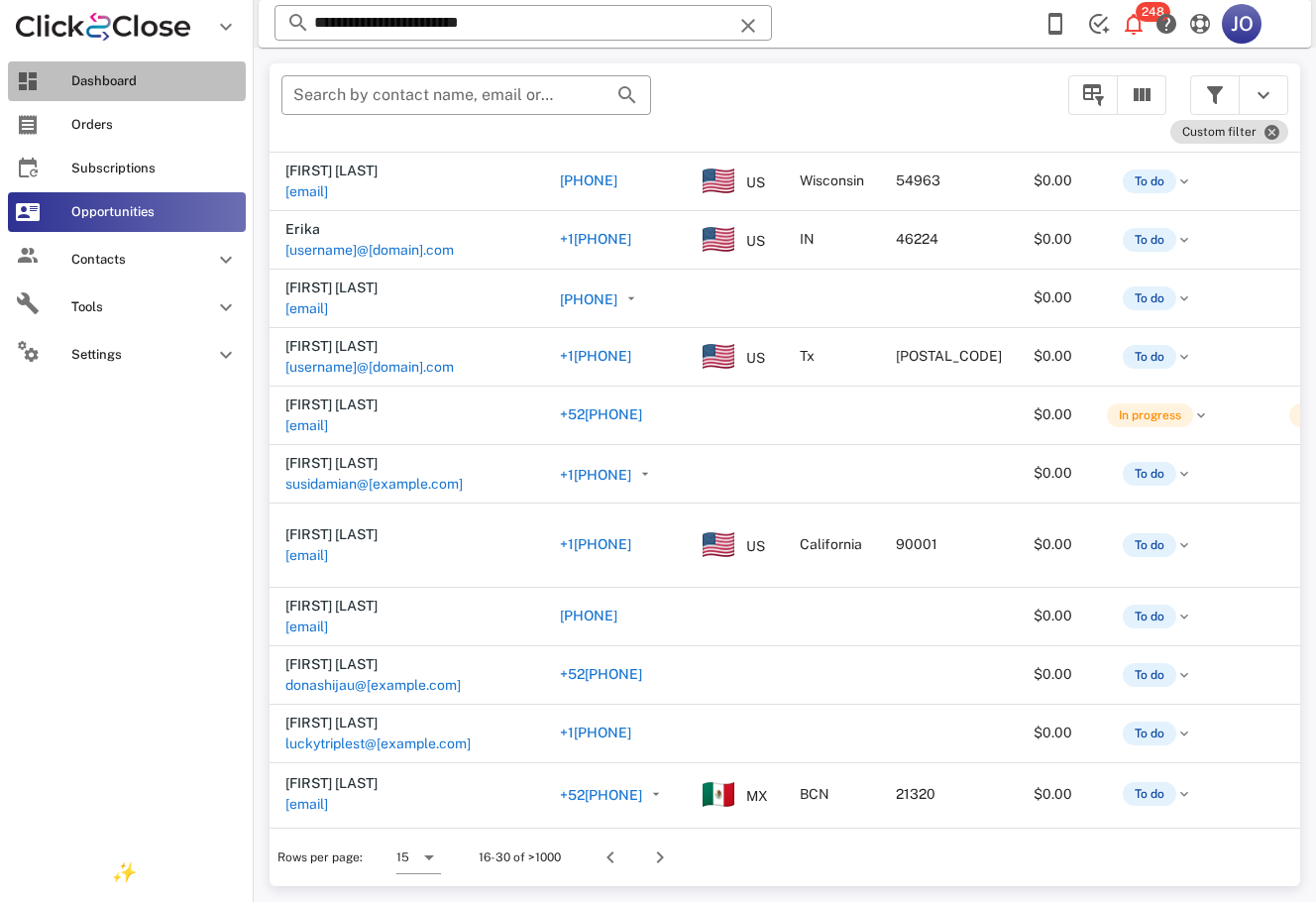 click on "Dashboard" at bounding box center (127, 81) 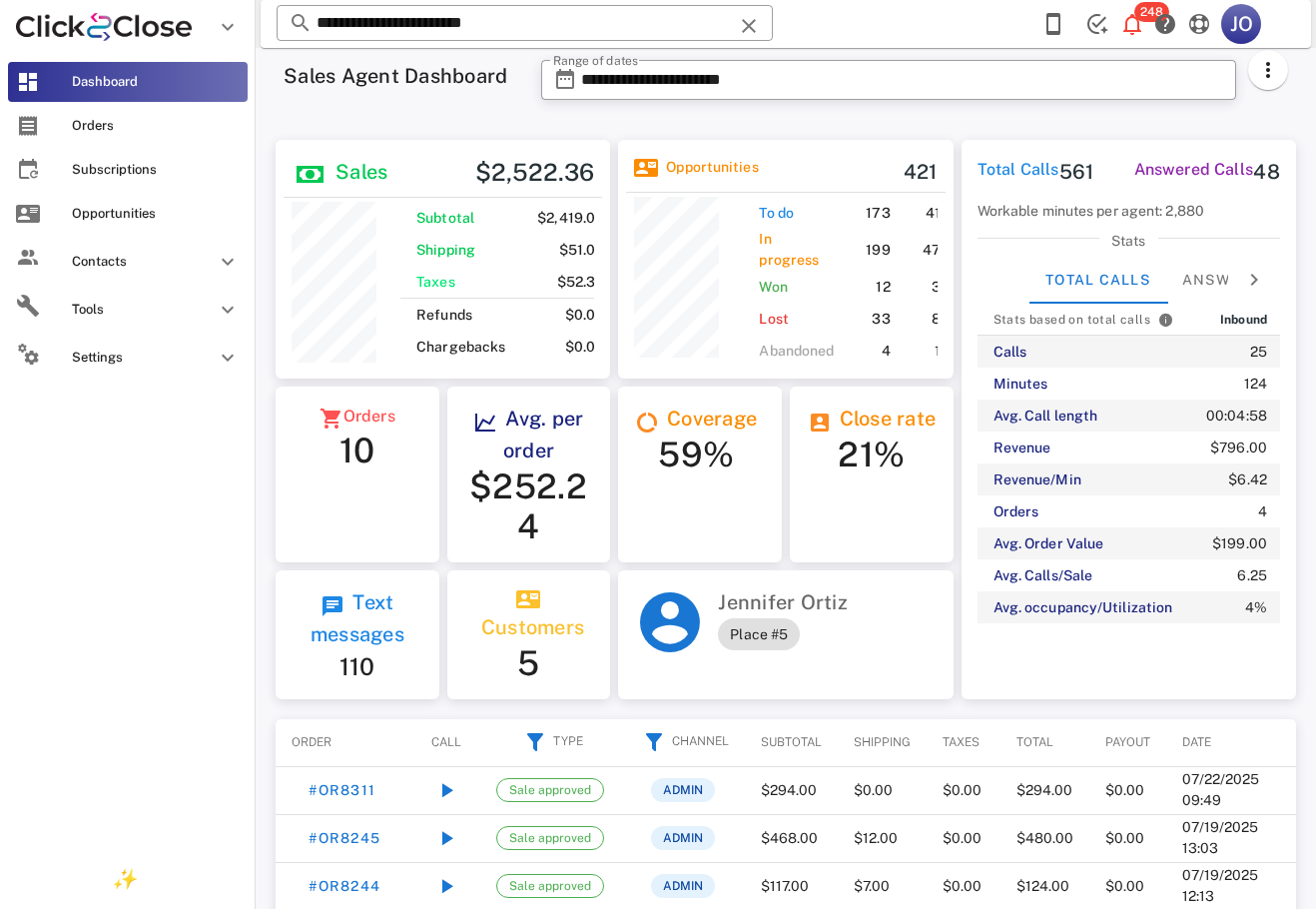 scroll, scrollTop: 998652, scrollLeft: 998148, axis: both 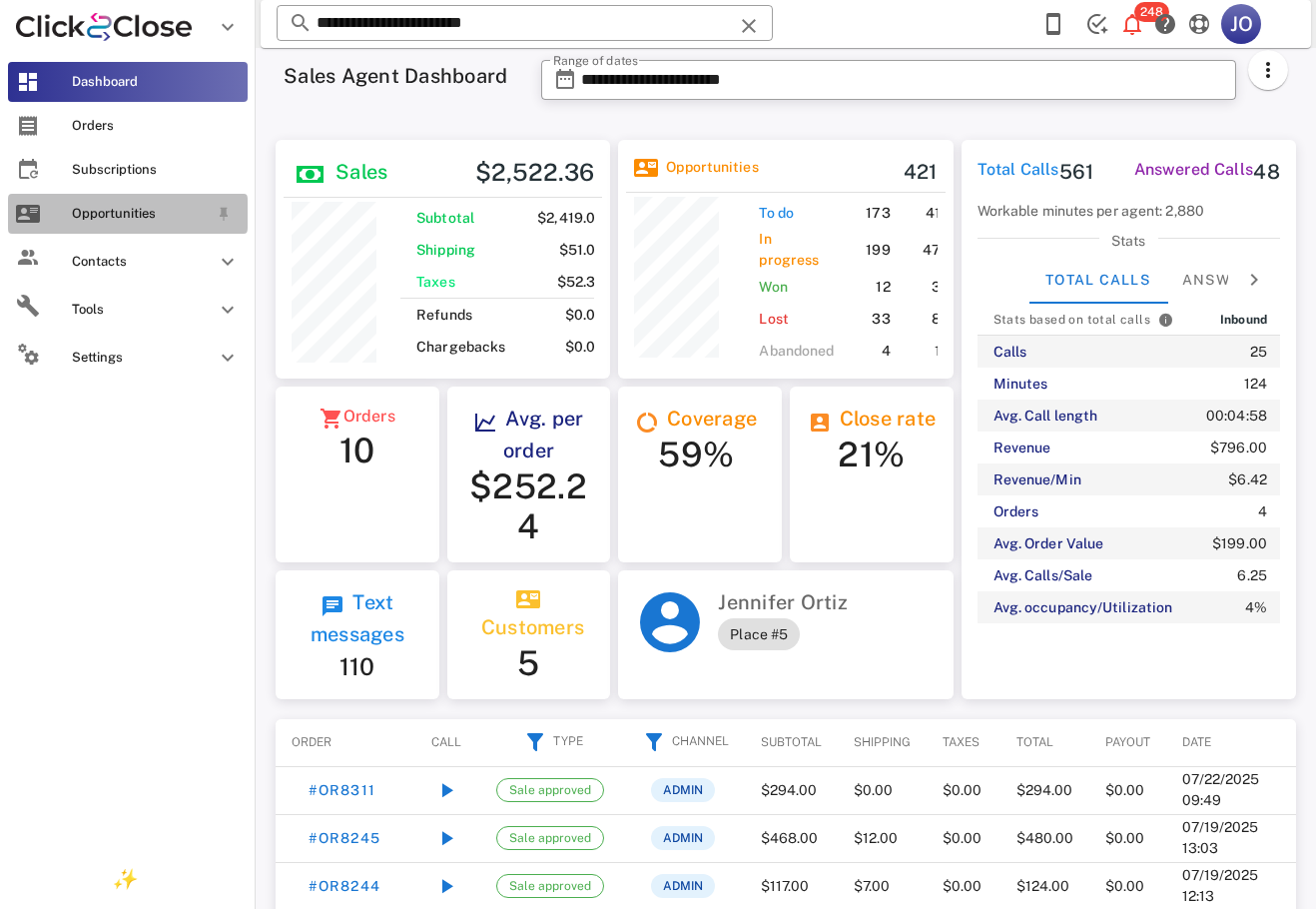 click on "Opportunities" at bounding box center [140, 214] 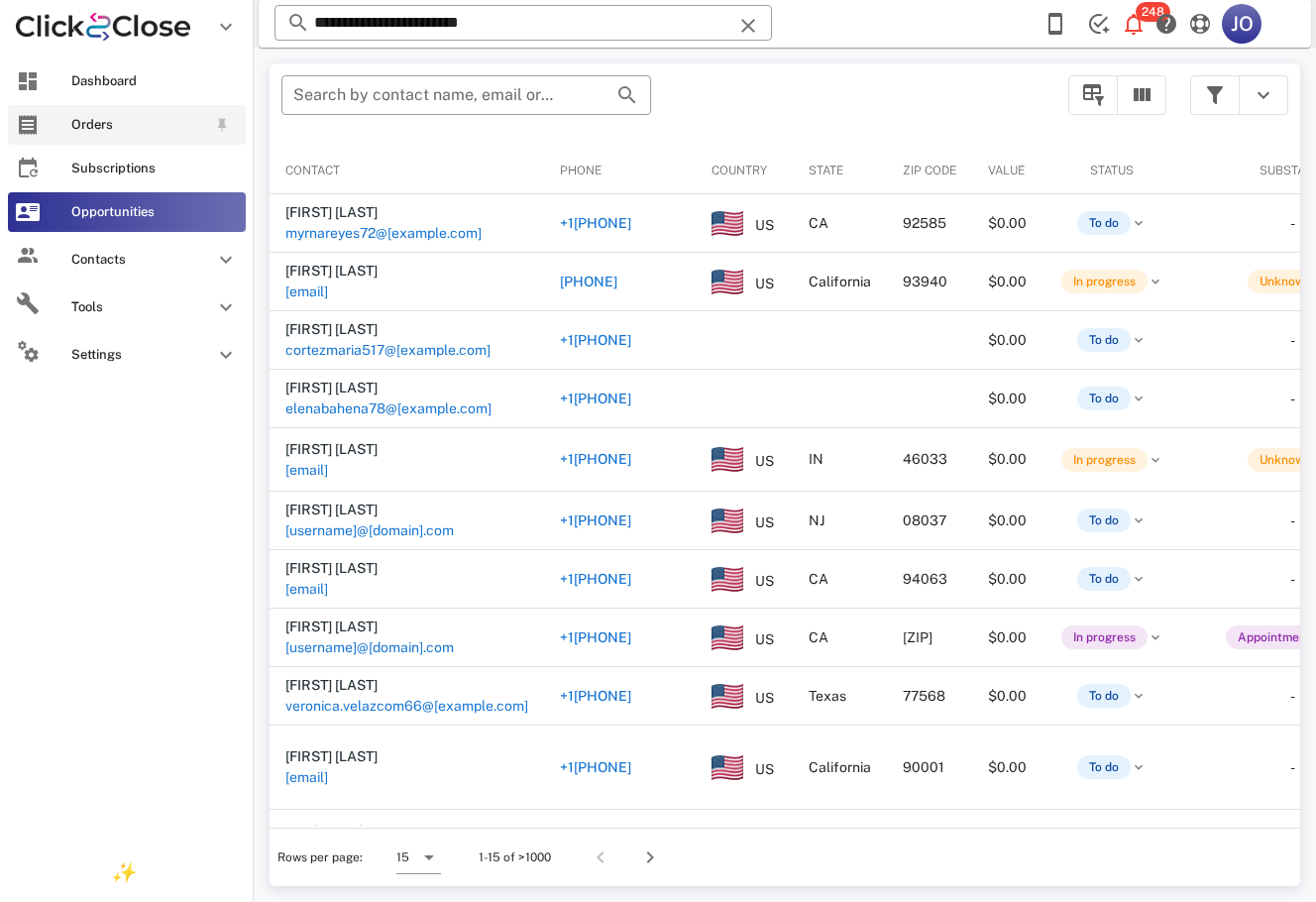 click on "Orders" at bounding box center [127, 125] 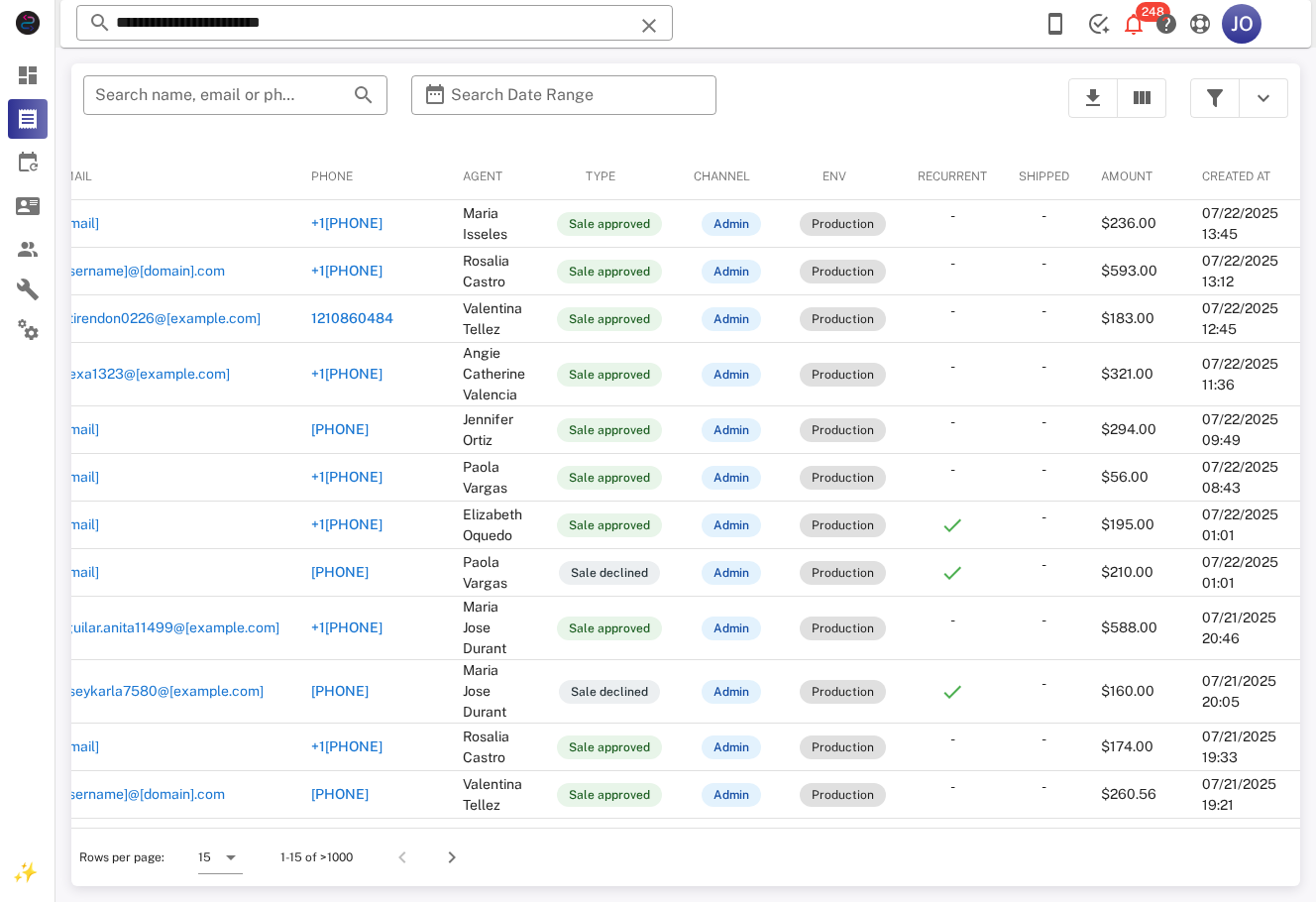 scroll, scrollTop: 0, scrollLeft: 0, axis: both 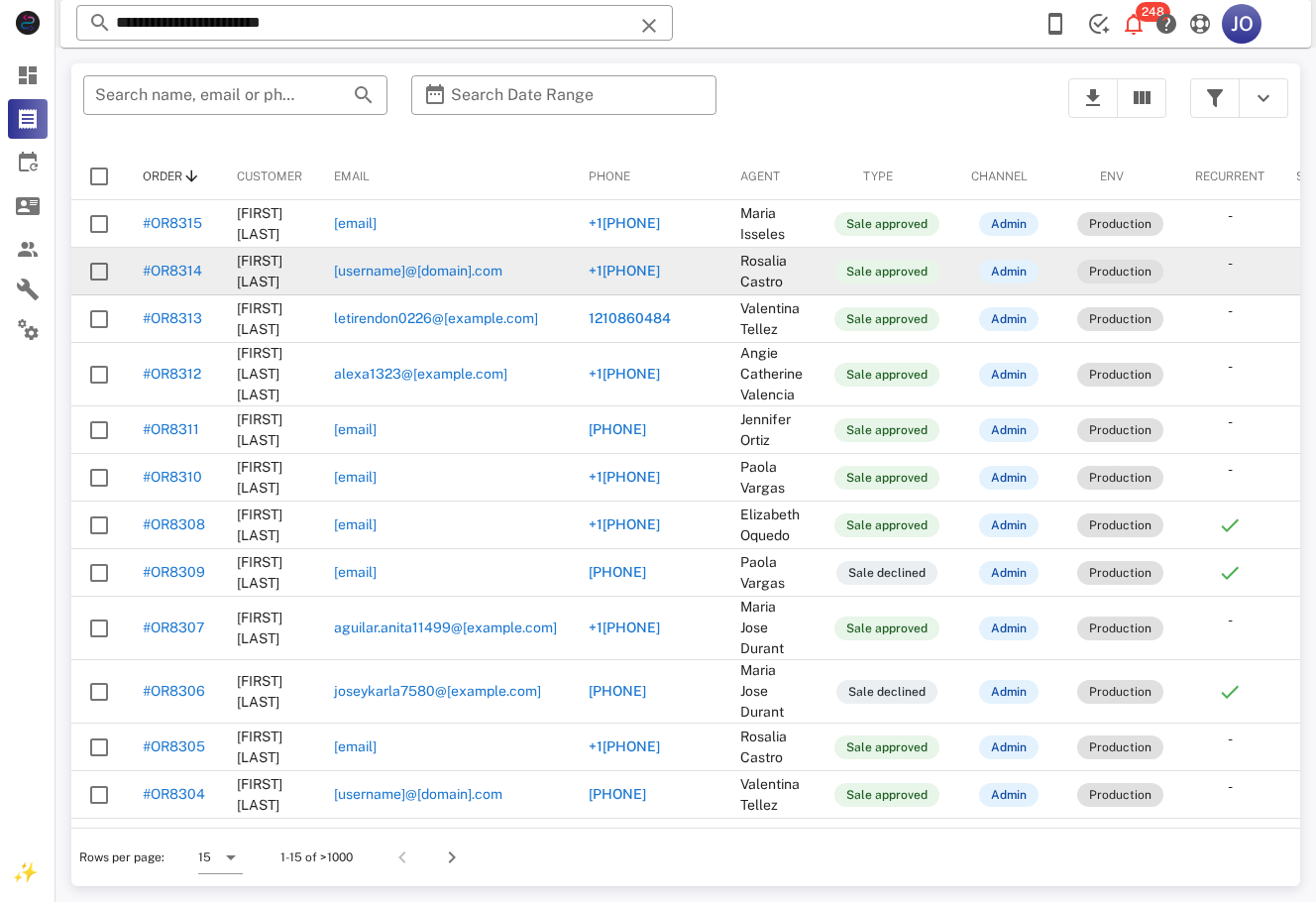 click on "[EMAIL]" at bounding box center [355, 272] 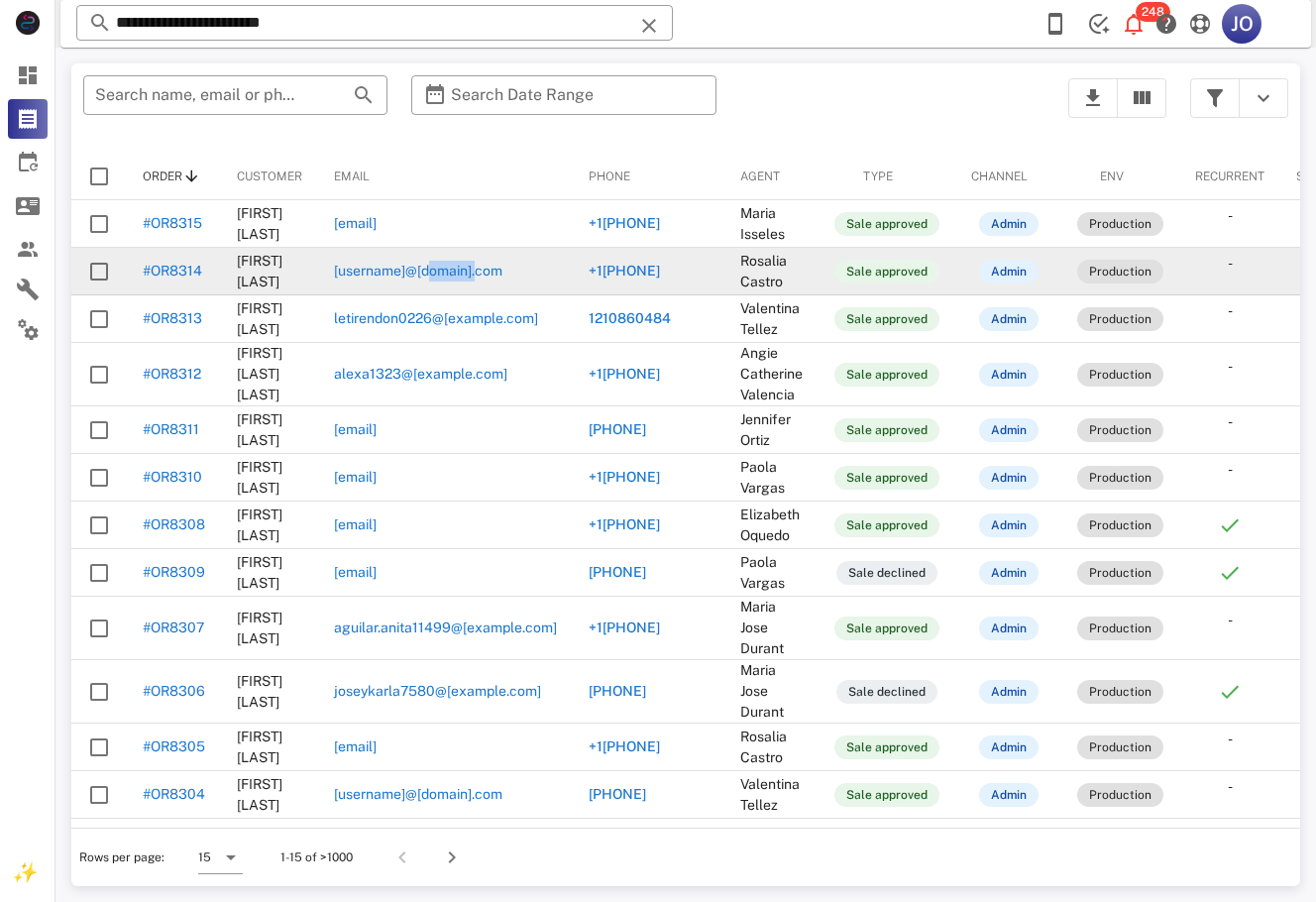 click on "[EMAIL]" at bounding box center (355, 271) 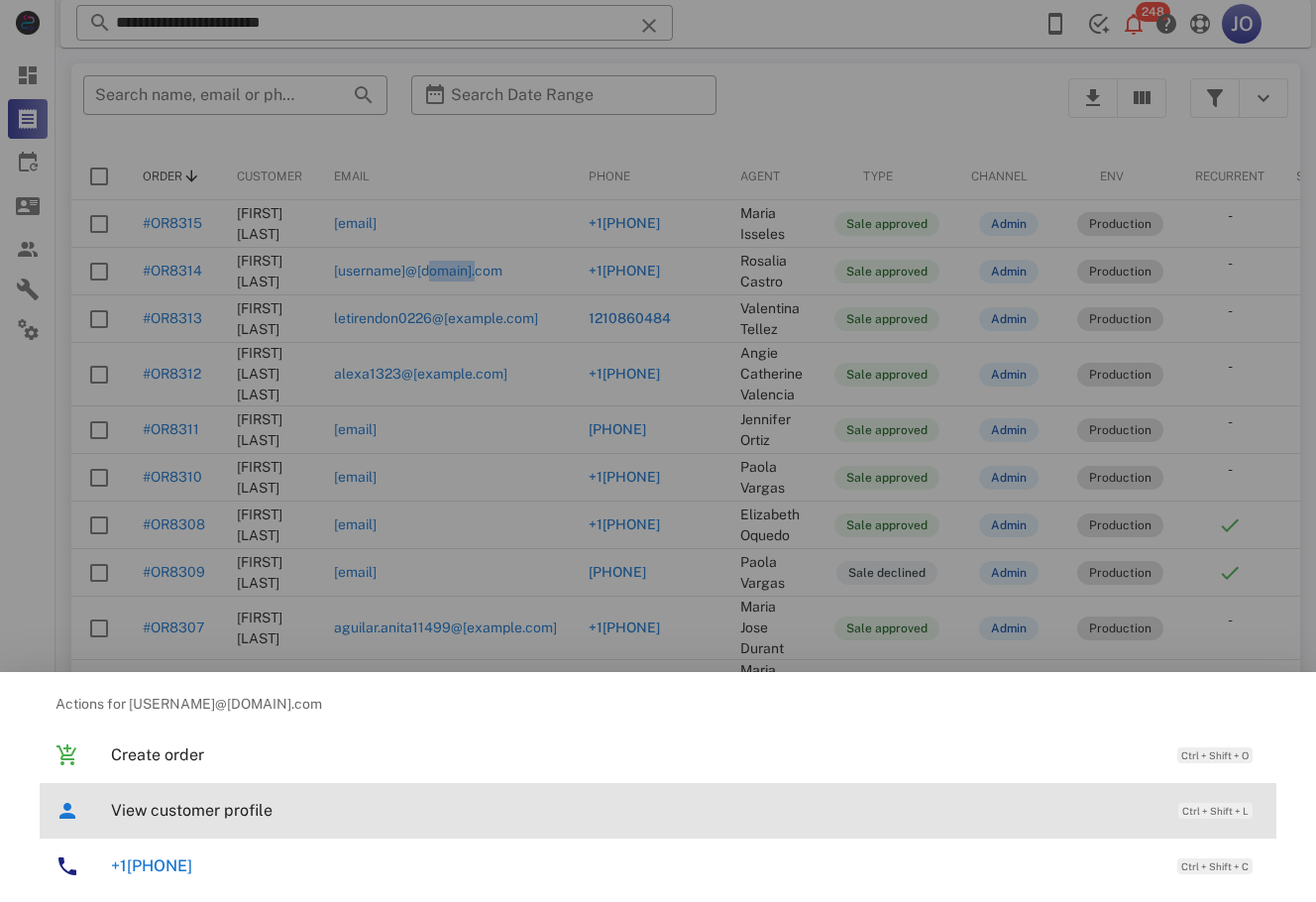 click on "View customer profile Ctrl + Shift + L" at bounding box center [686, 810] 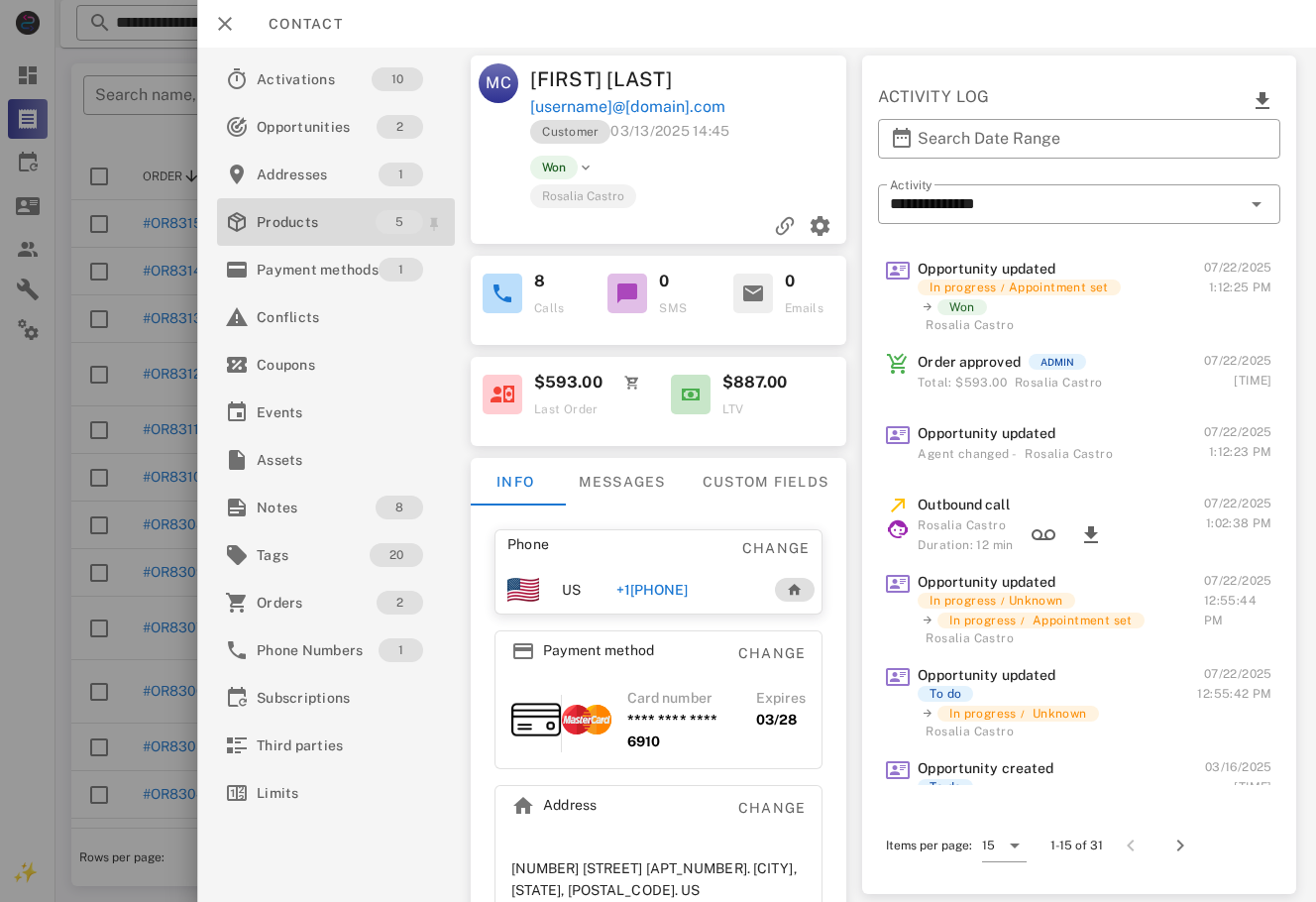 click on "Products" at bounding box center (316, 222) 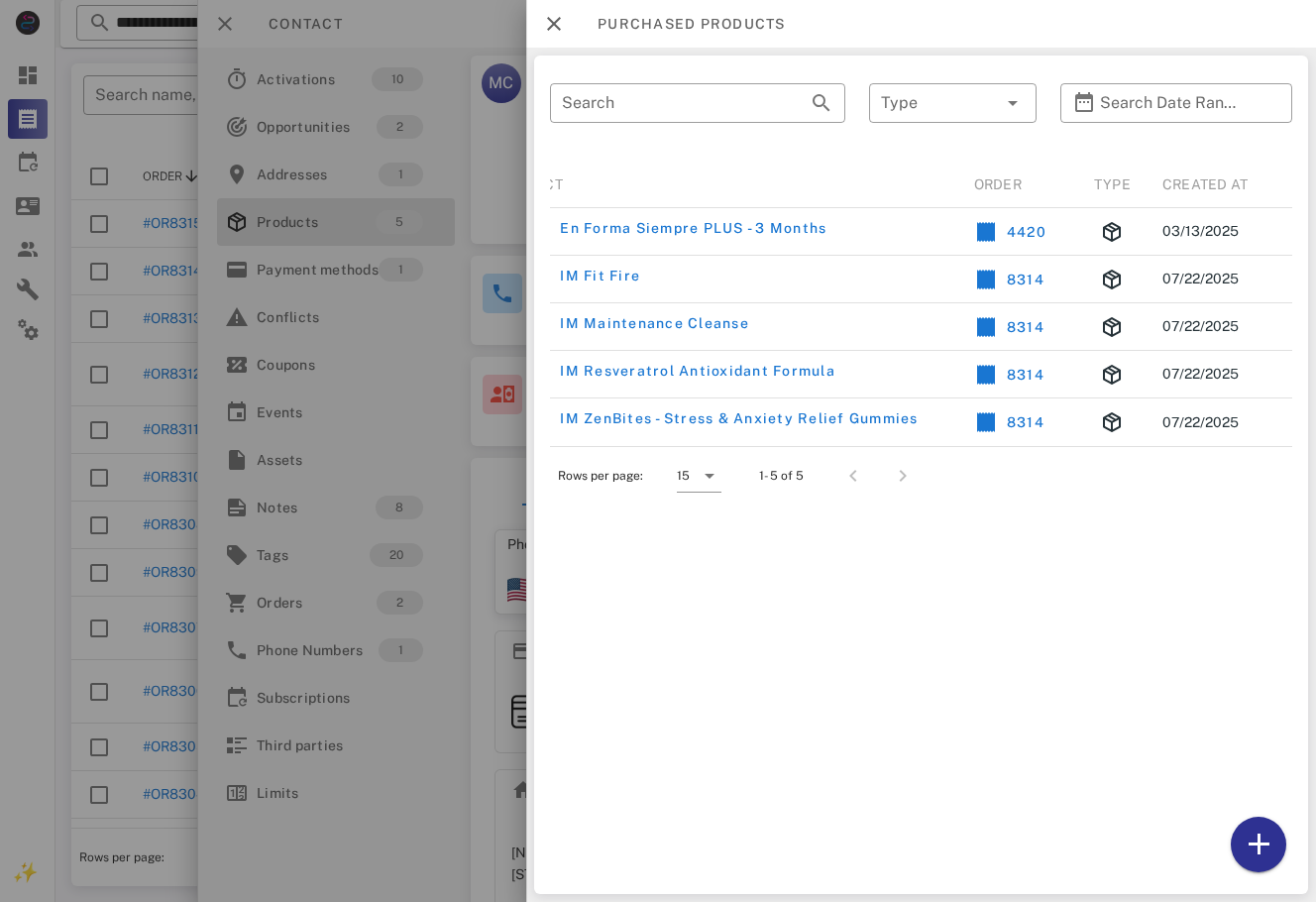 scroll, scrollTop: 0, scrollLeft: 0, axis: both 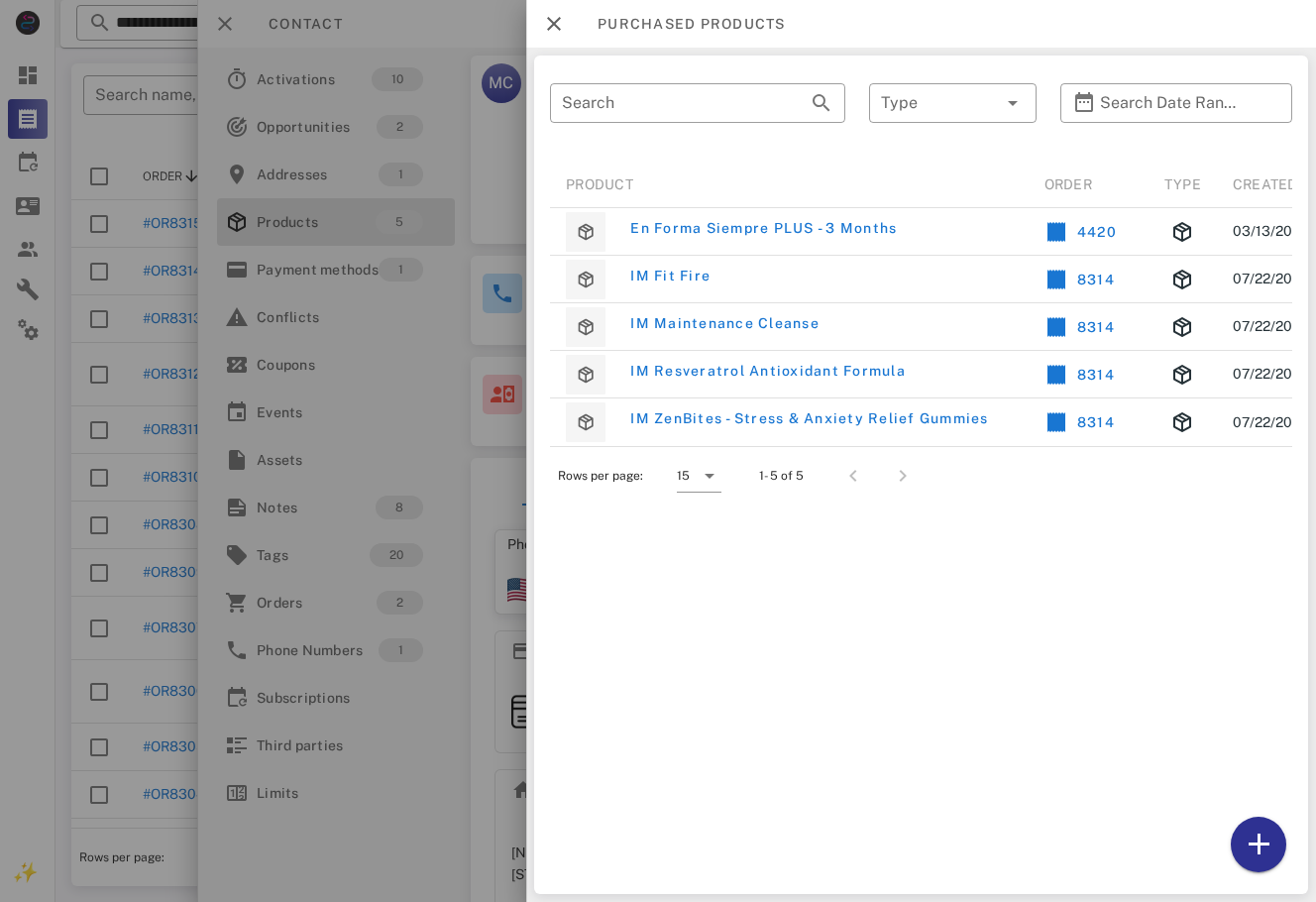 click on "Purchased products" at bounding box center [921, 24] 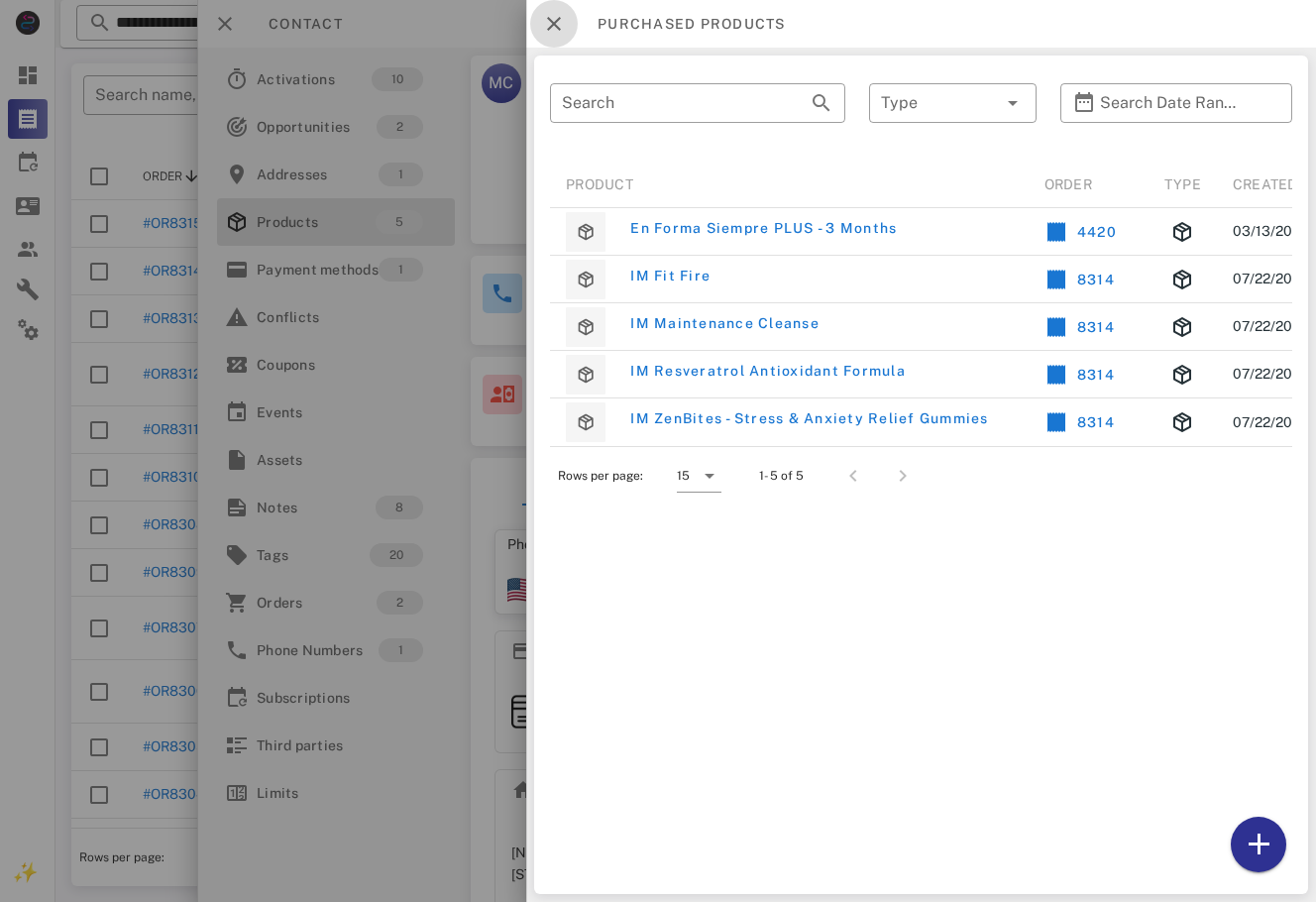 click at bounding box center (554, 24) 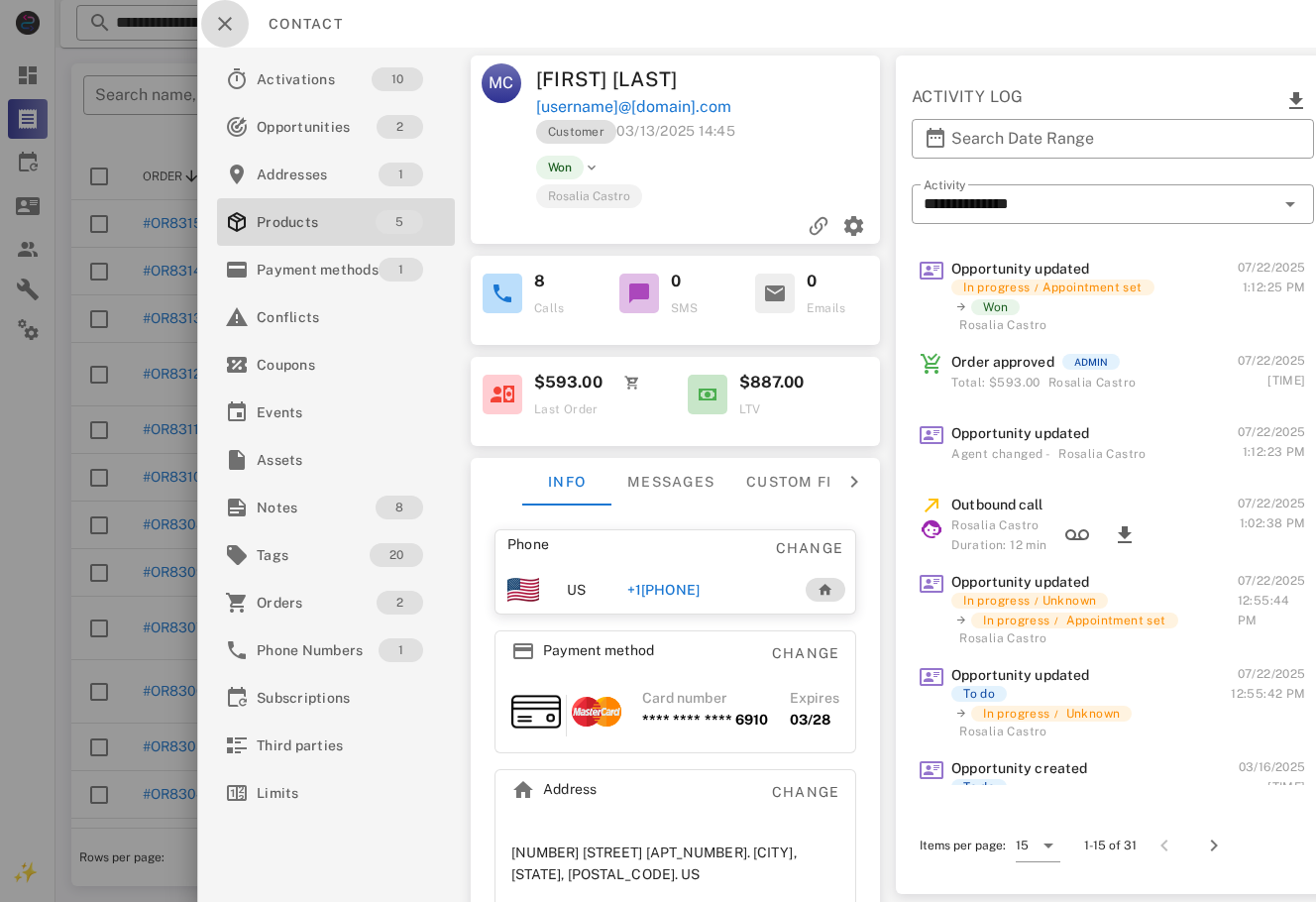 click on "Contact" at bounding box center [756, 24] 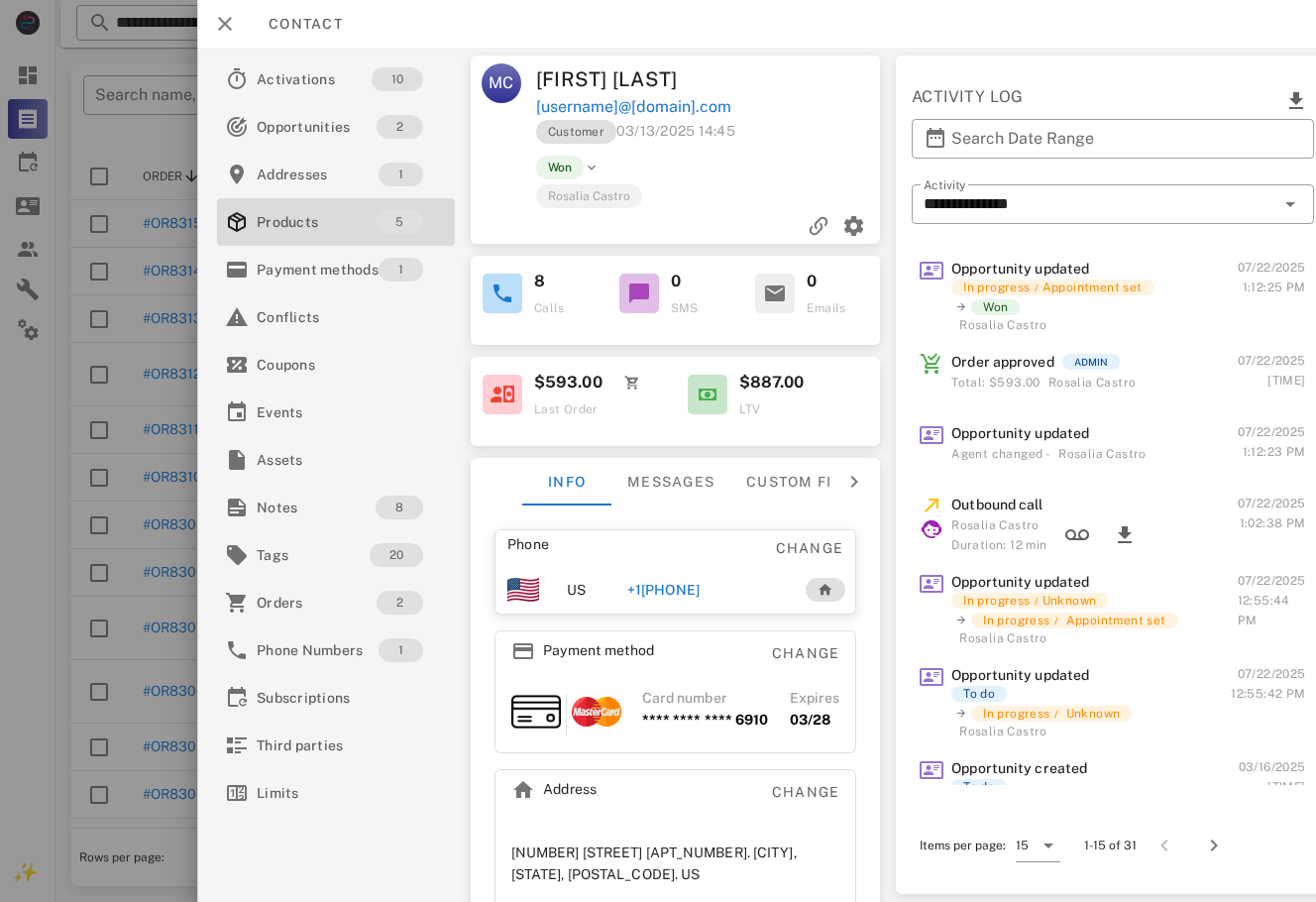 click on "[EMAIL]" at bounding box center (710, 107) 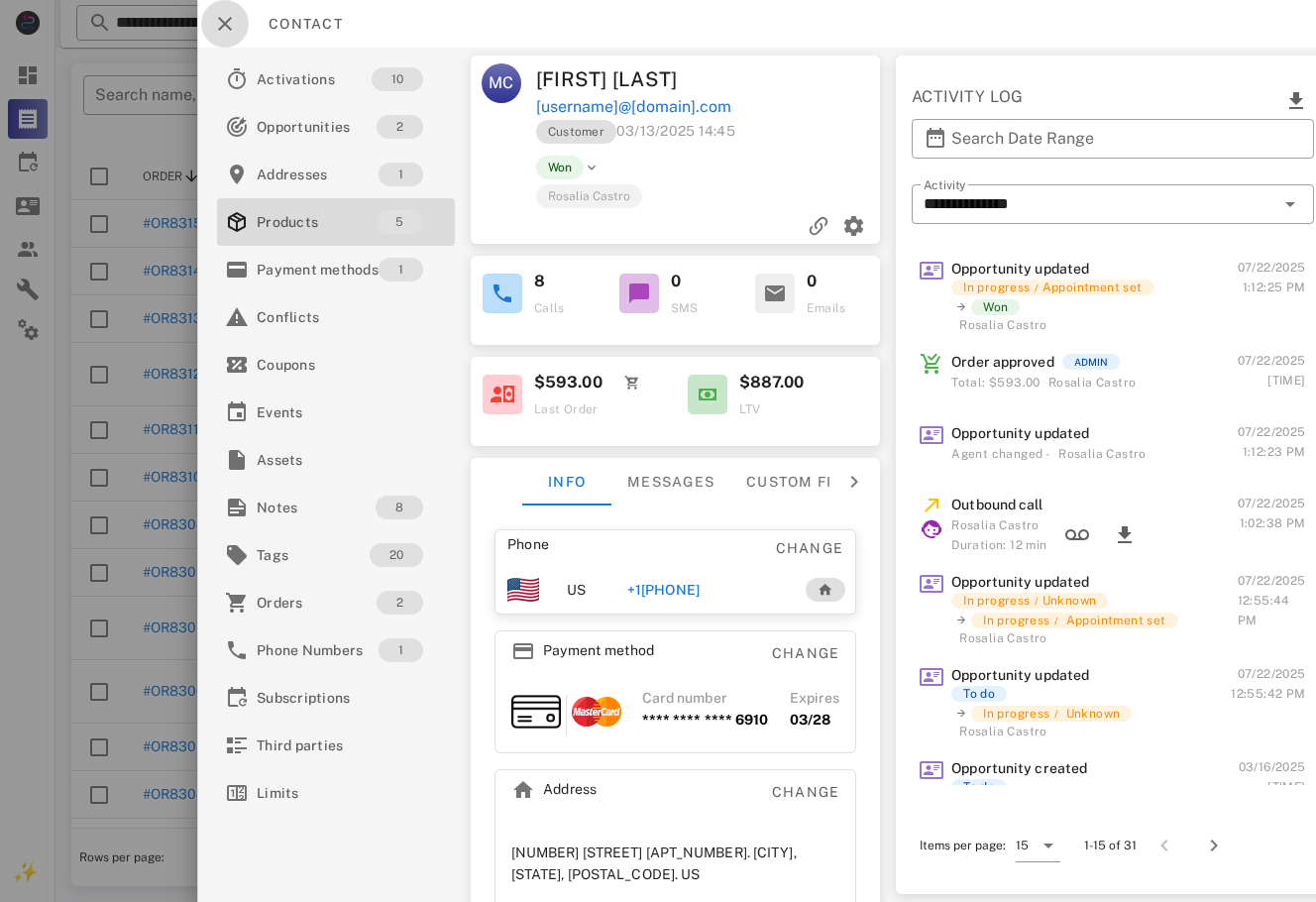 click at bounding box center [225, 24] 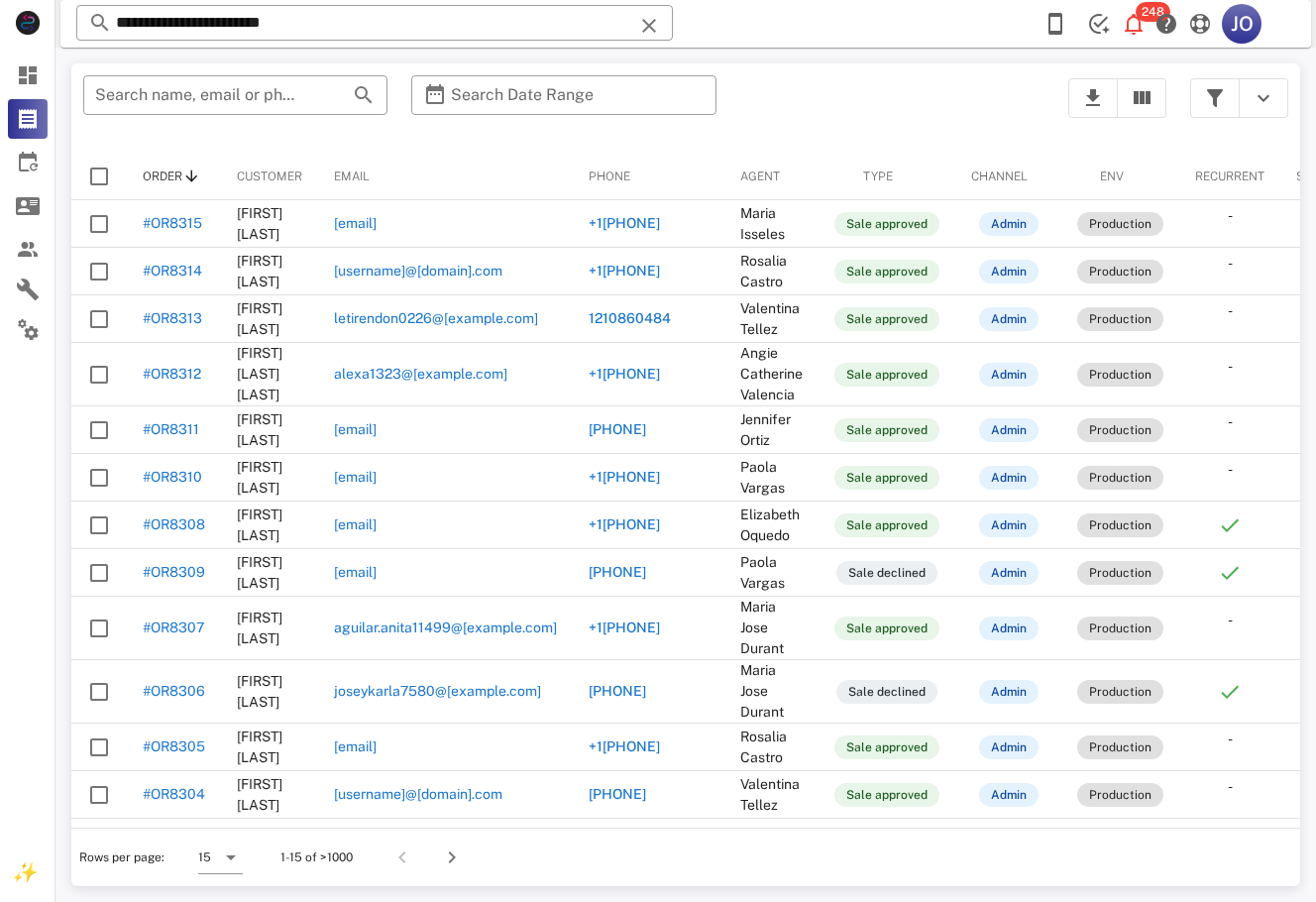click at bounding box center (1117, 98) 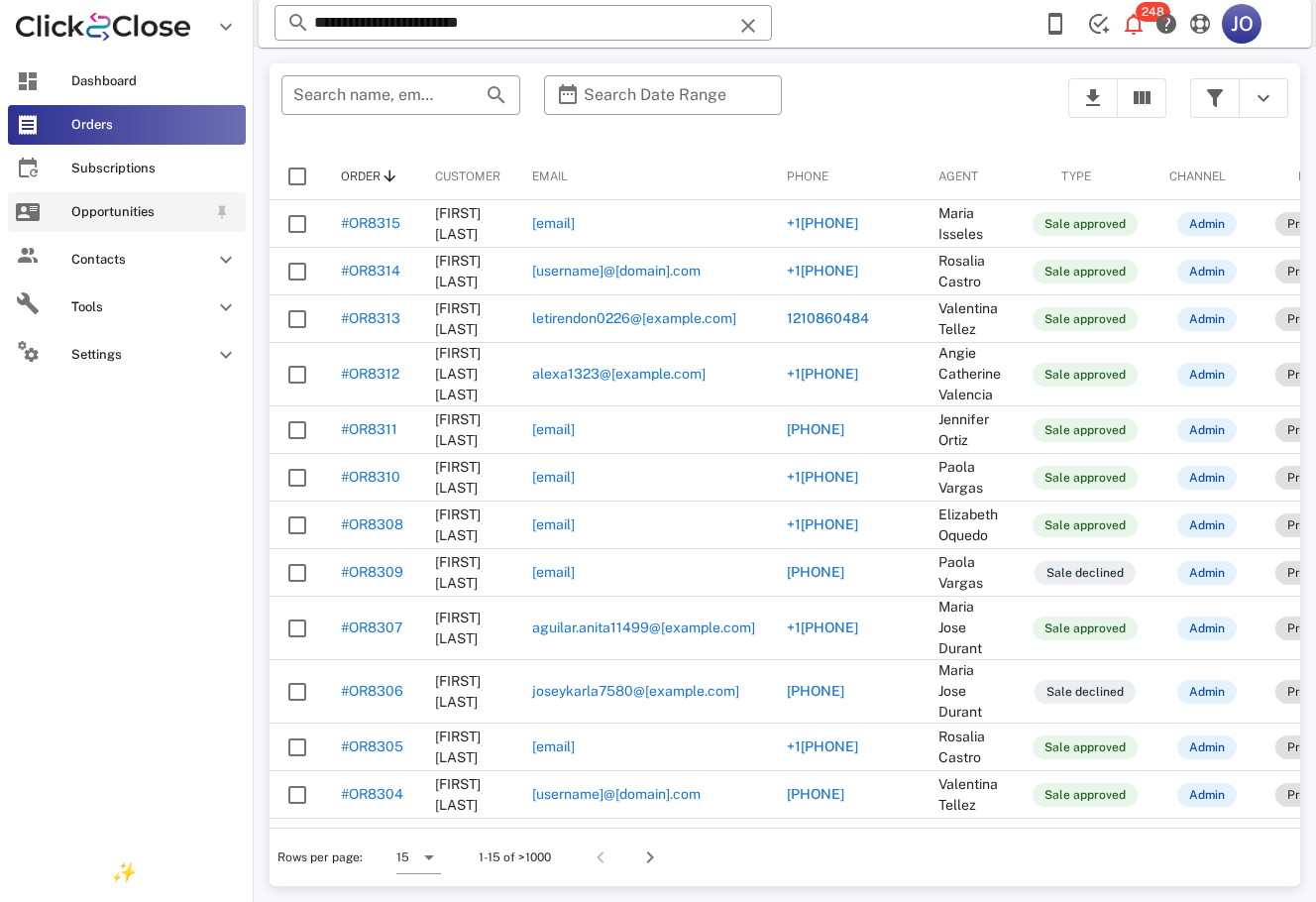 click at bounding box center [28, 212] 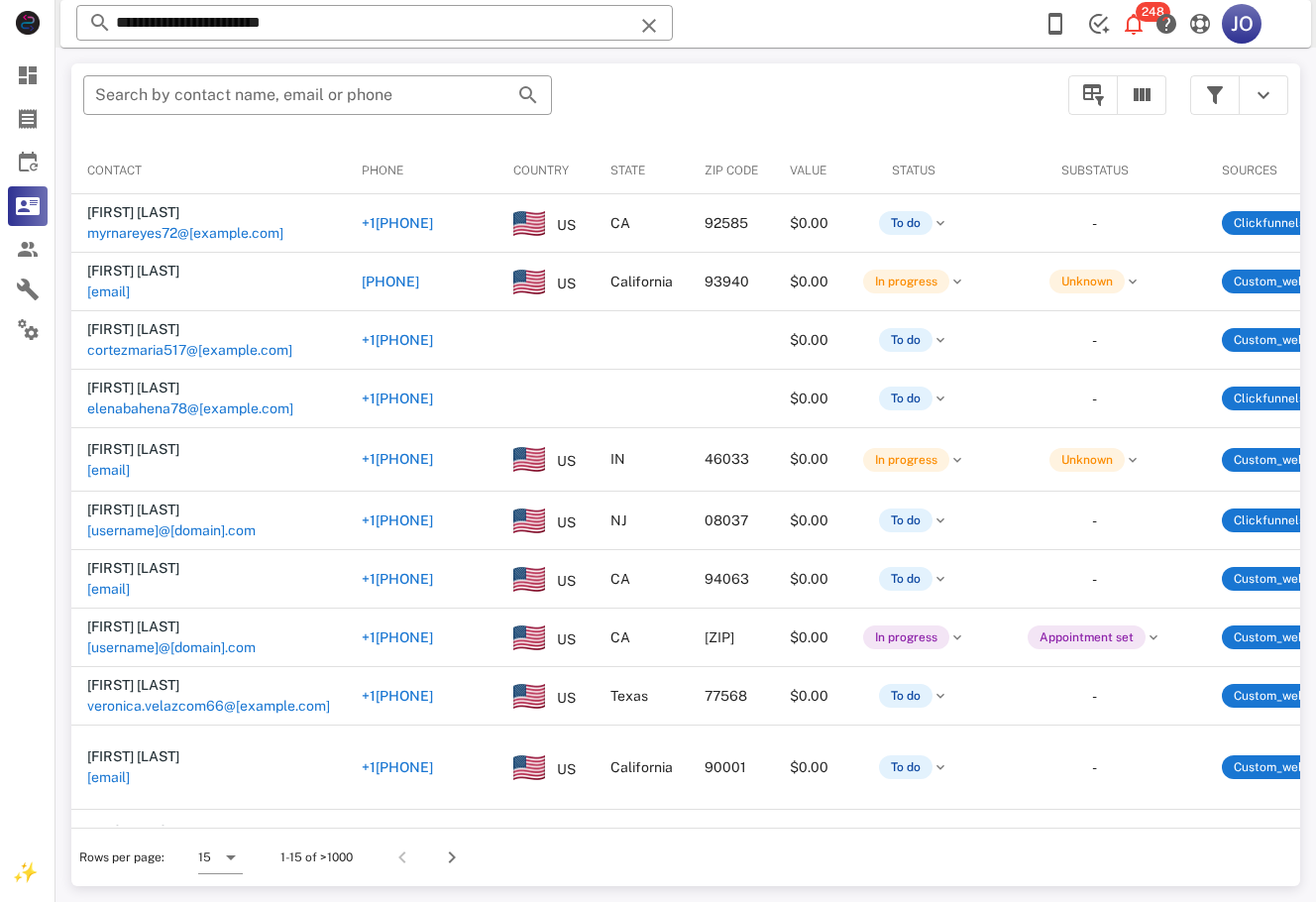 scroll, scrollTop: 0, scrollLeft: 964, axis: horizontal 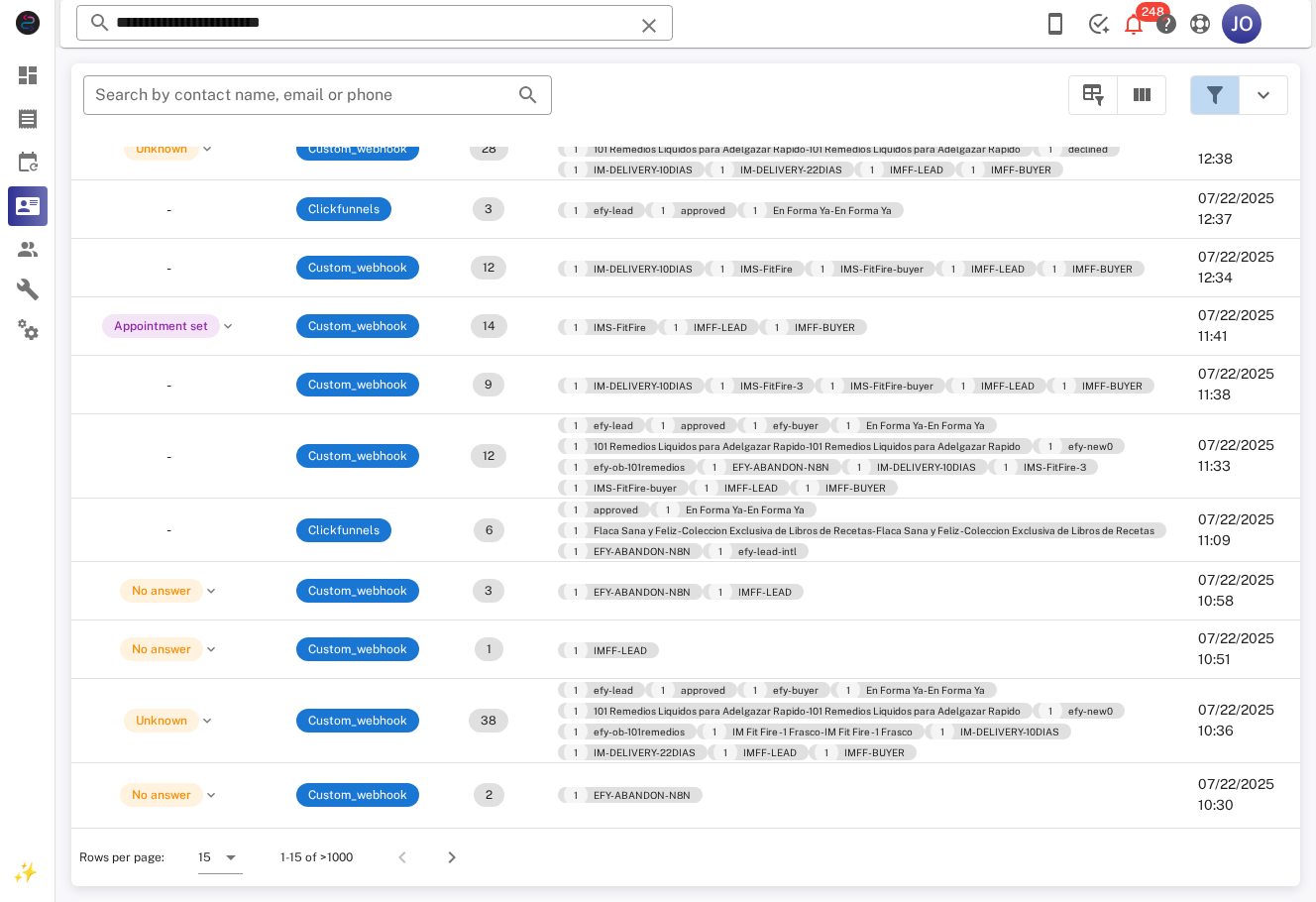 click at bounding box center [1215, 95] 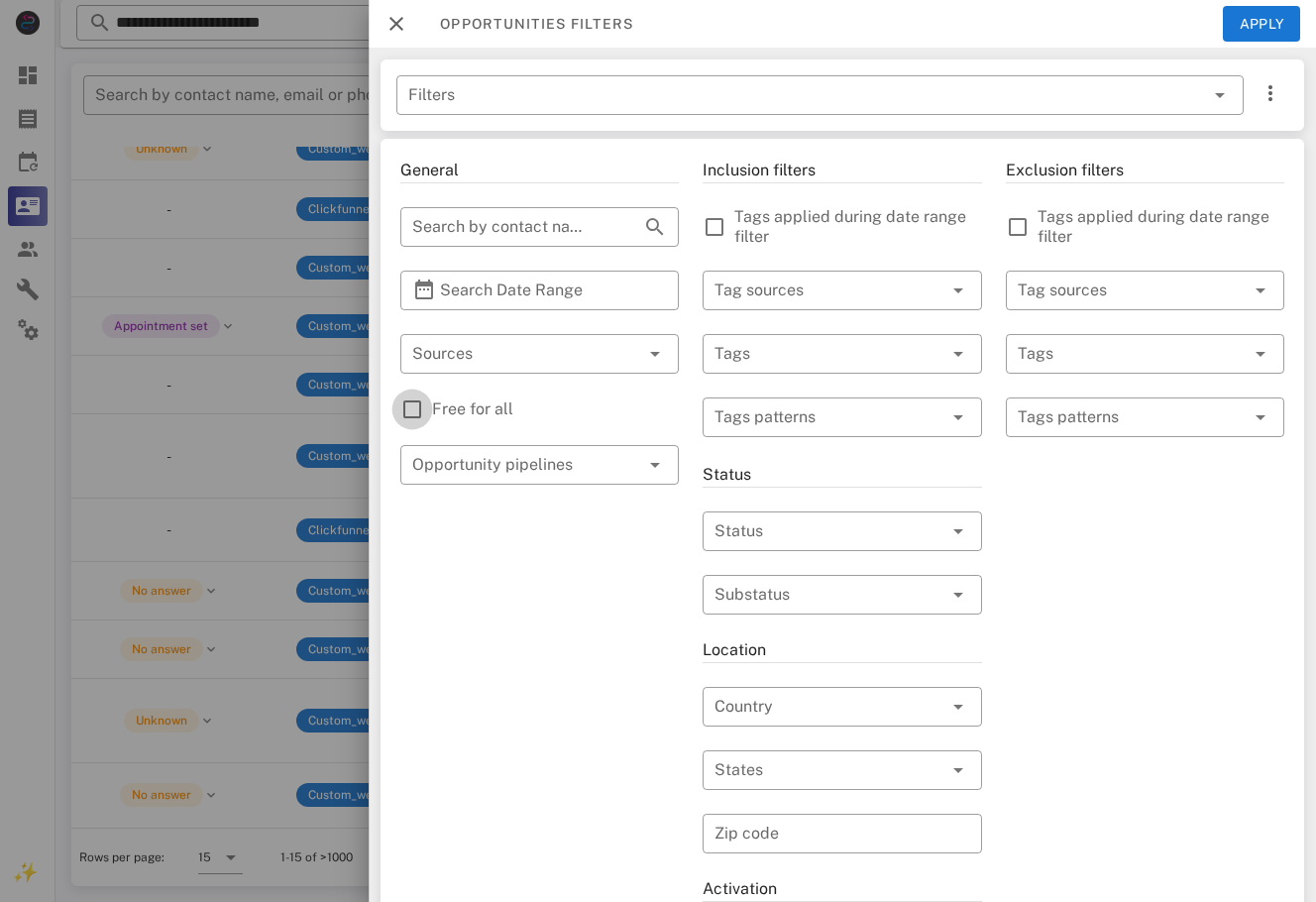 click at bounding box center (412, 409) 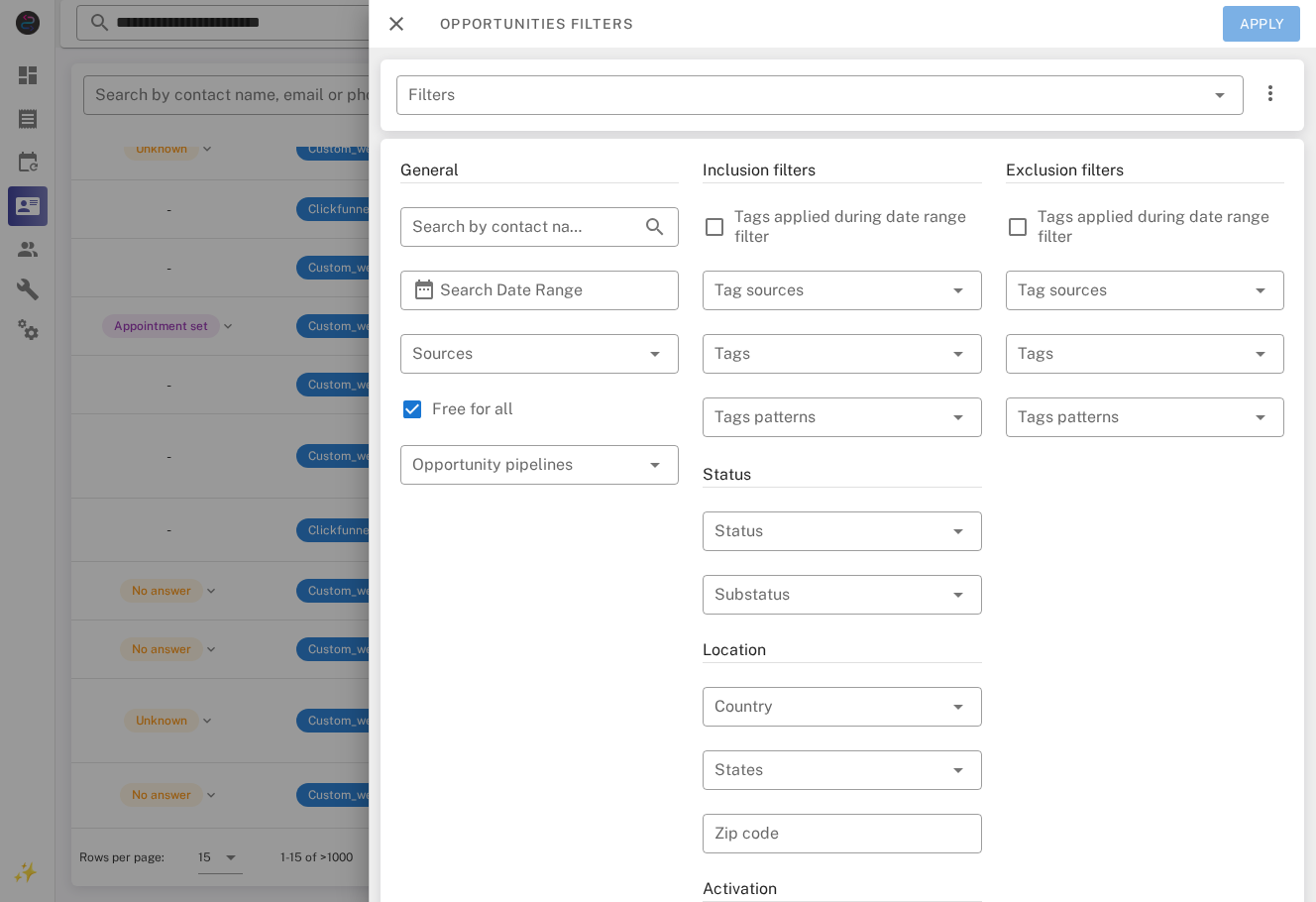 click on "Apply" at bounding box center (1261, 24) 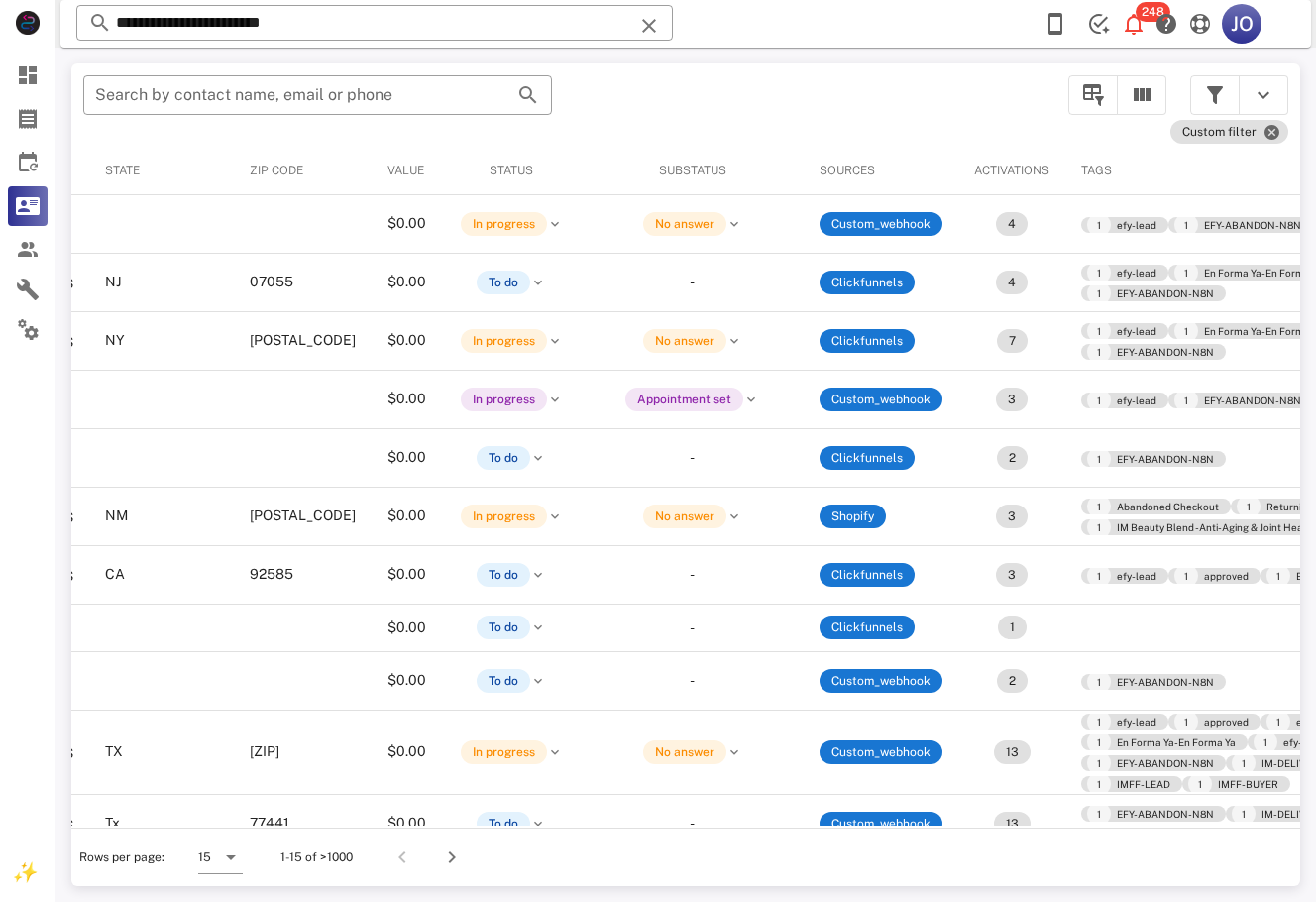 scroll, scrollTop: 0, scrollLeft: 561, axis: horizontal 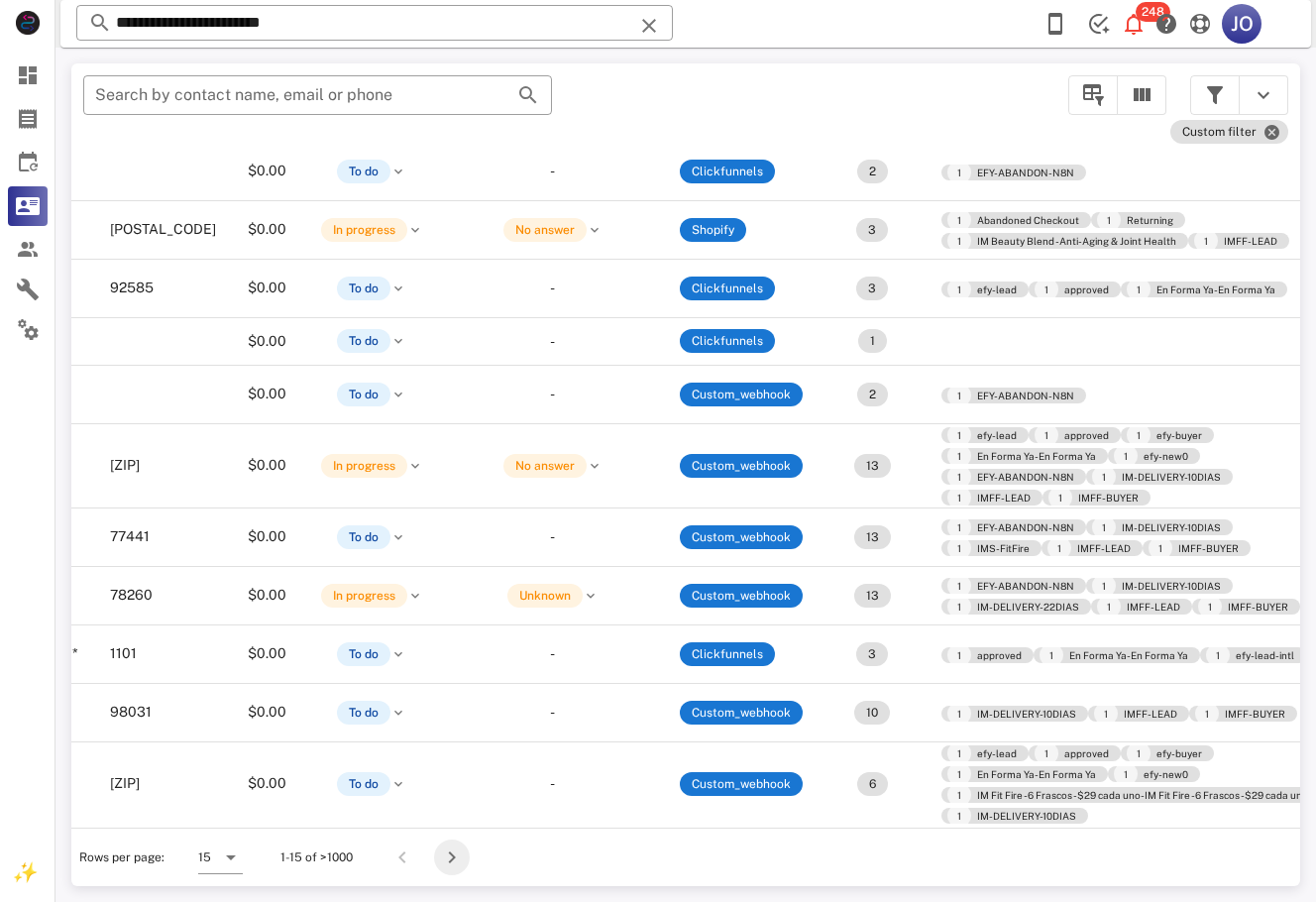 click at bounding box center [452, 857] 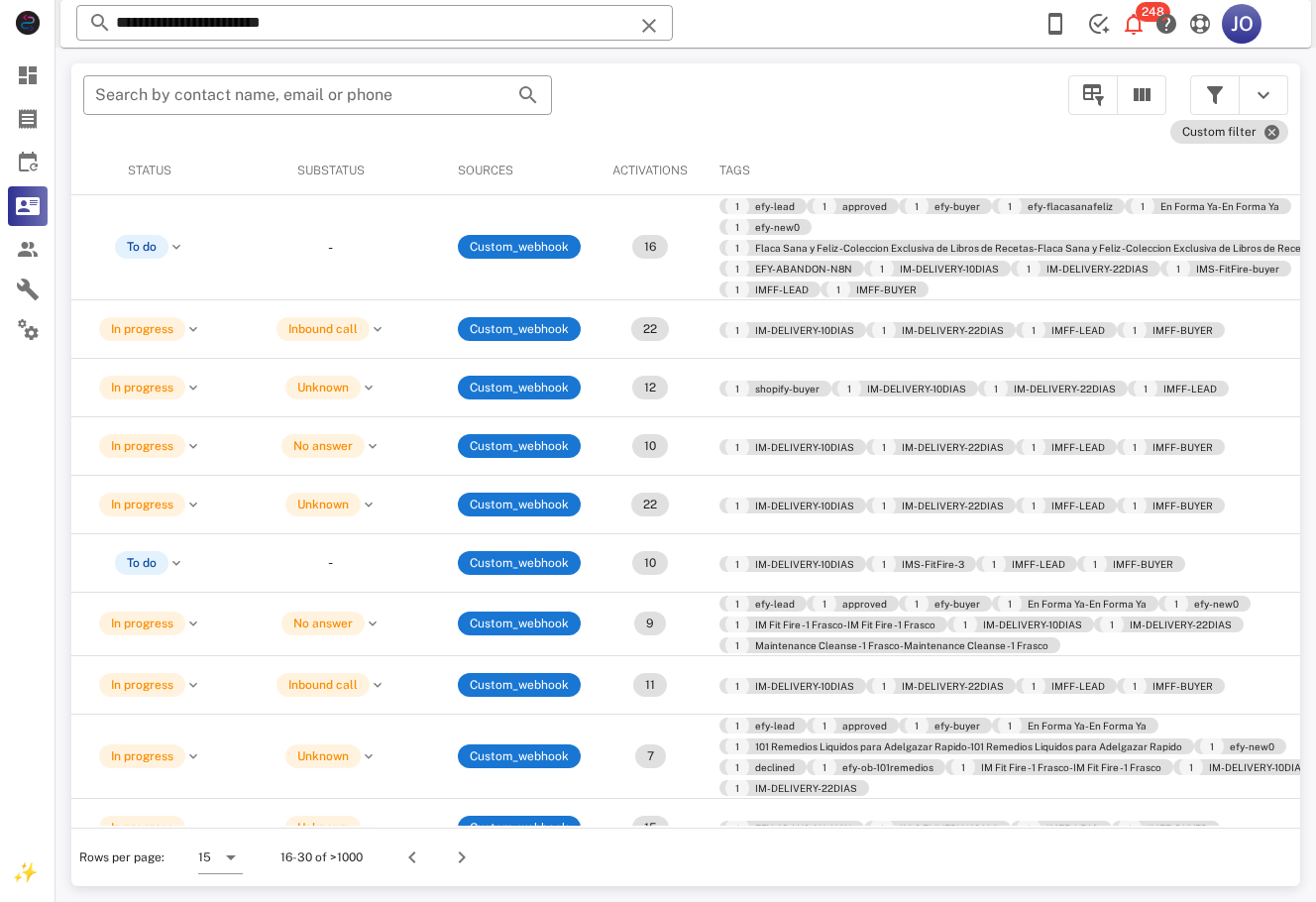 scroll, scrollTop: 0, scrollLeft: 824, axis: horizontal 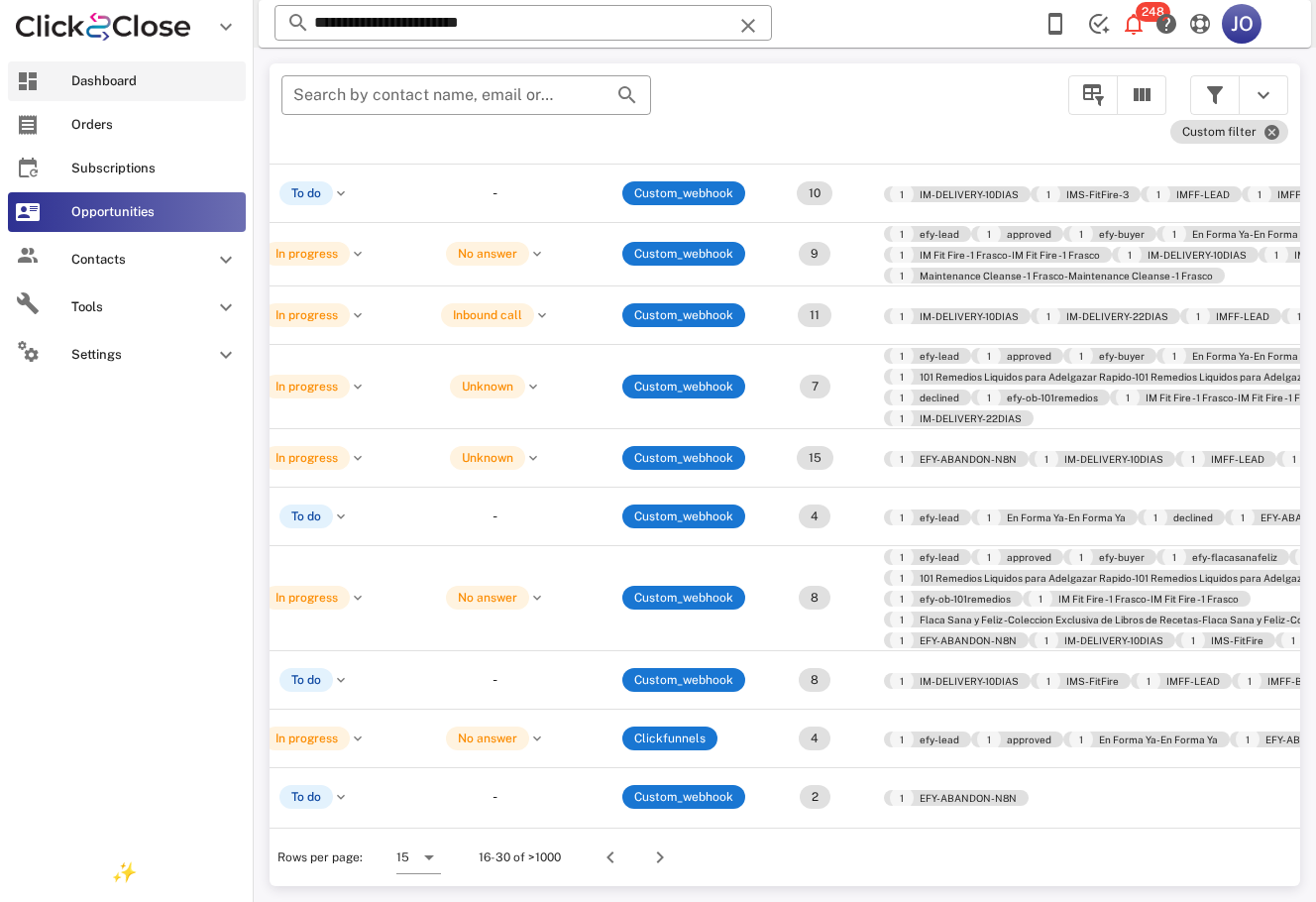 click on "Dashboard" at bounding box center [127, 81] 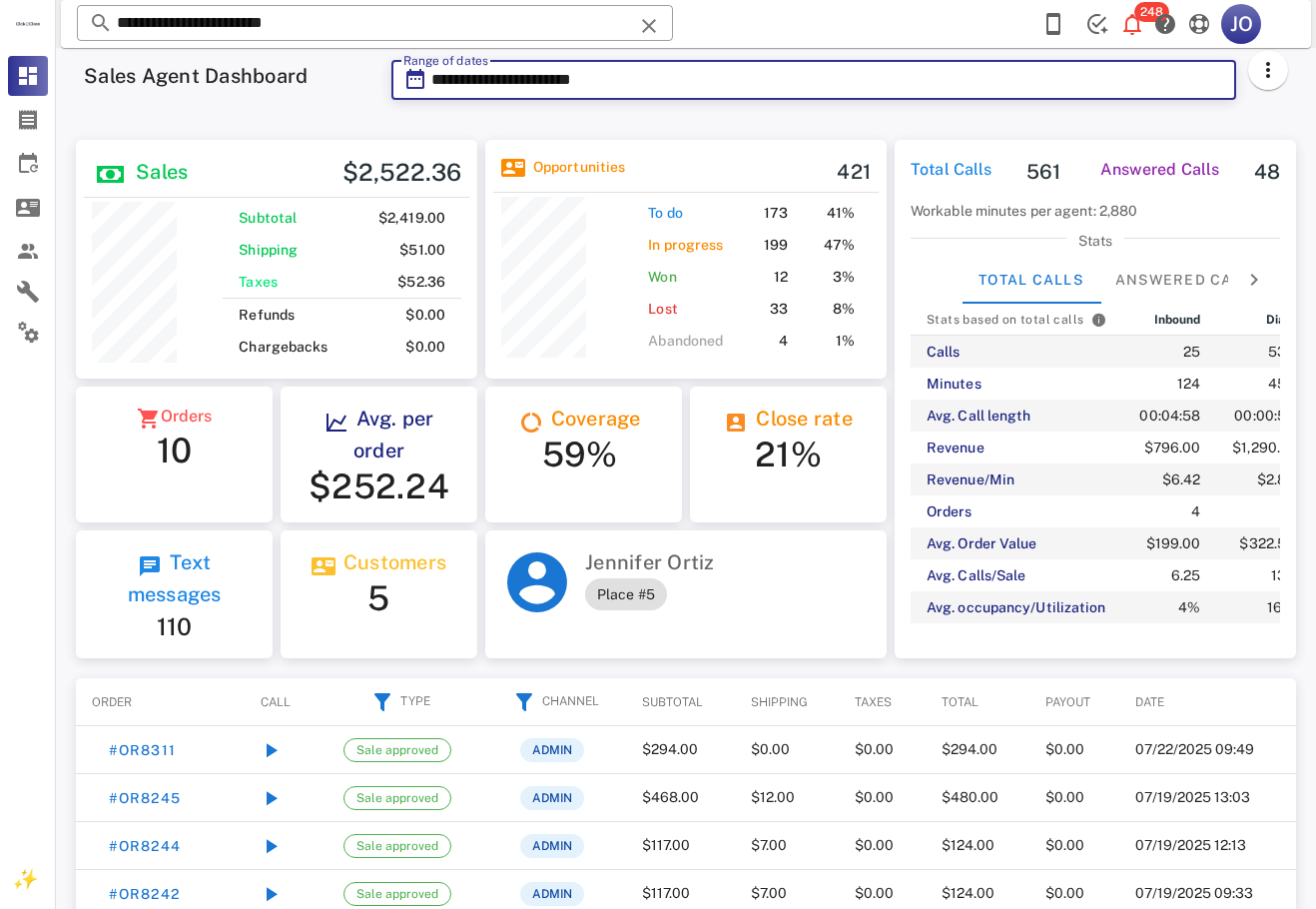 click on "**********" at bounding box center (828, 80) 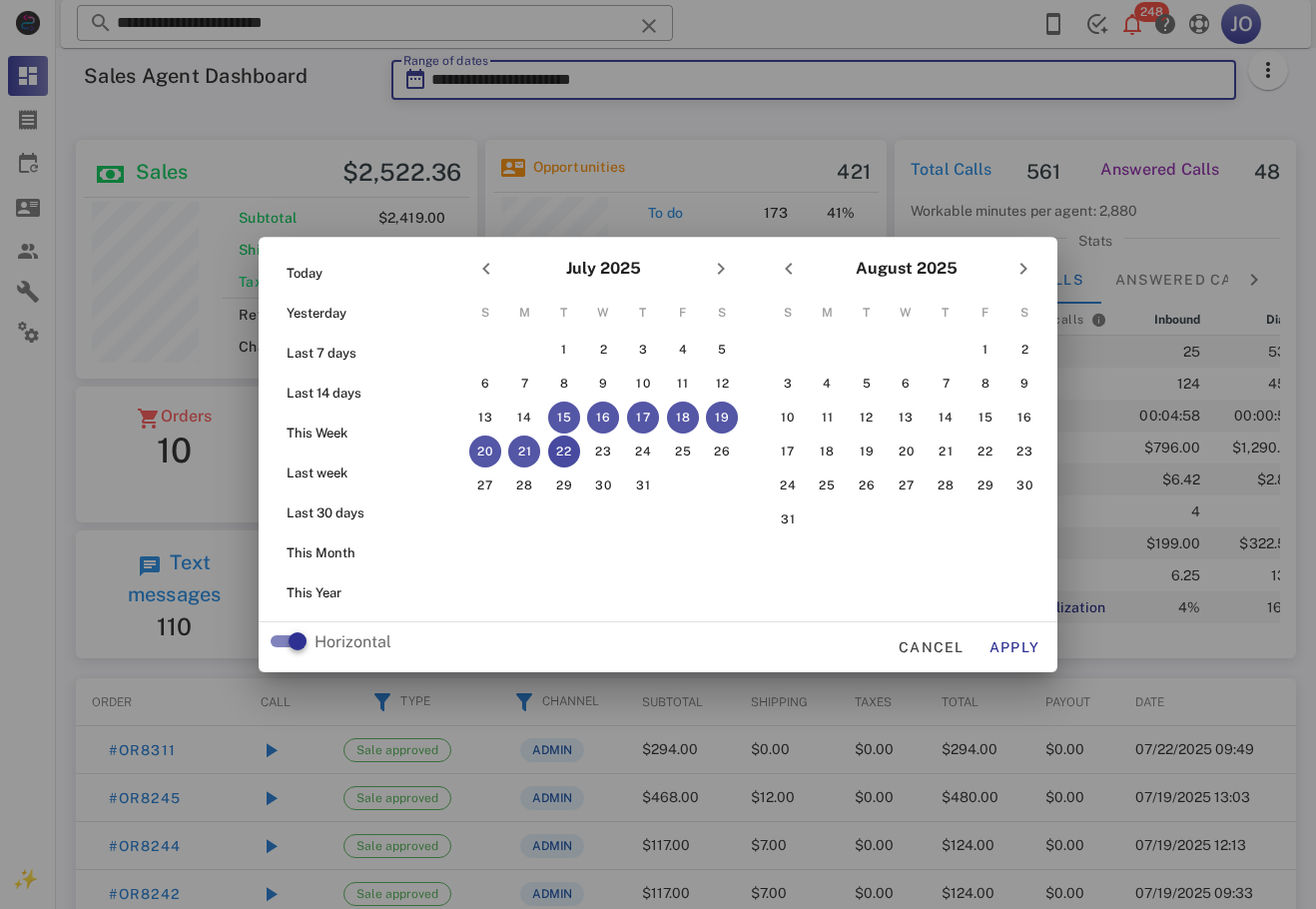 scroll, scrollTop: 998657, scrollLeft: 998081, axis: both 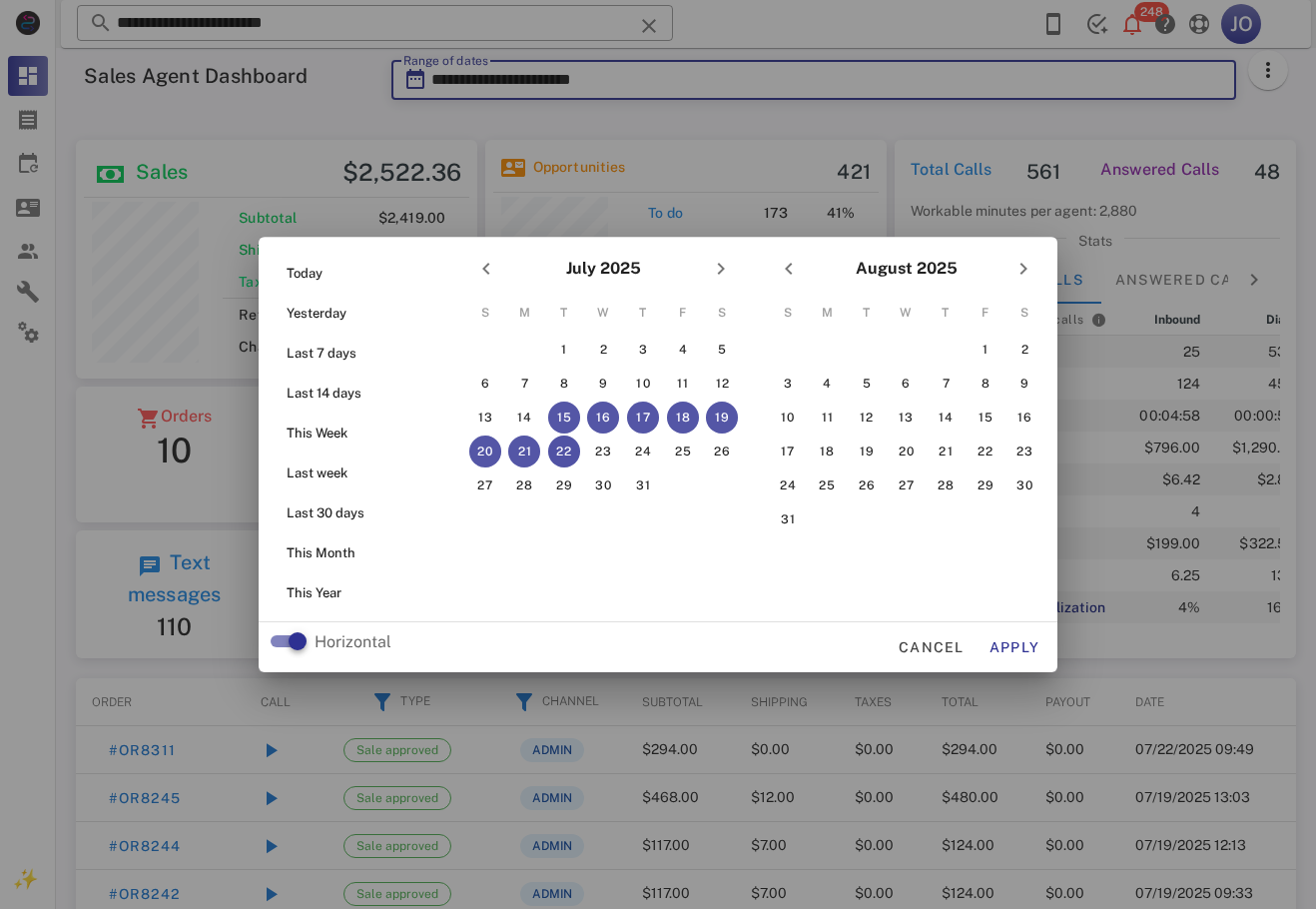 click on "22" at bounding box center (564, 452) 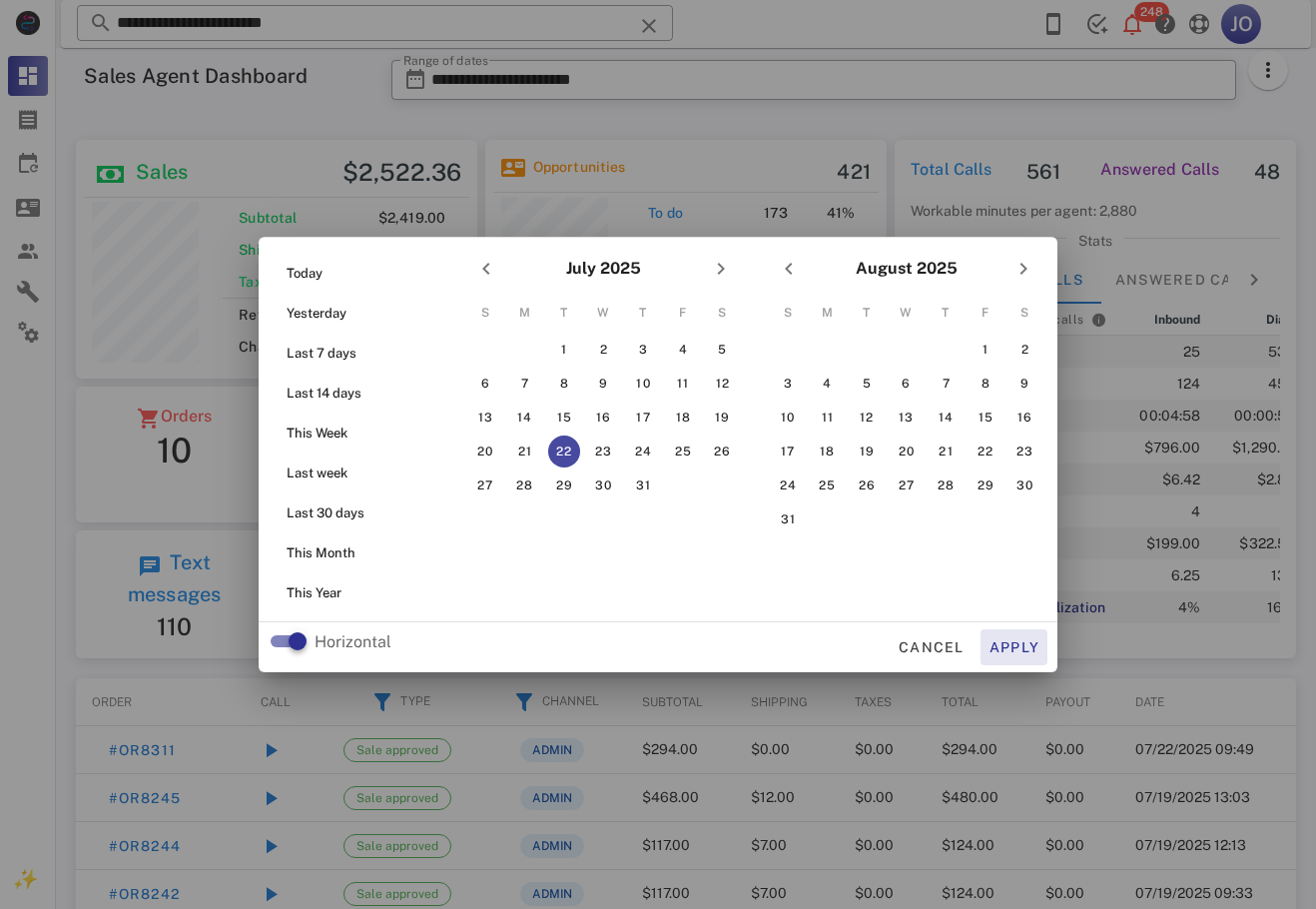 click on "Apply" at bounding box center [1014, 647] 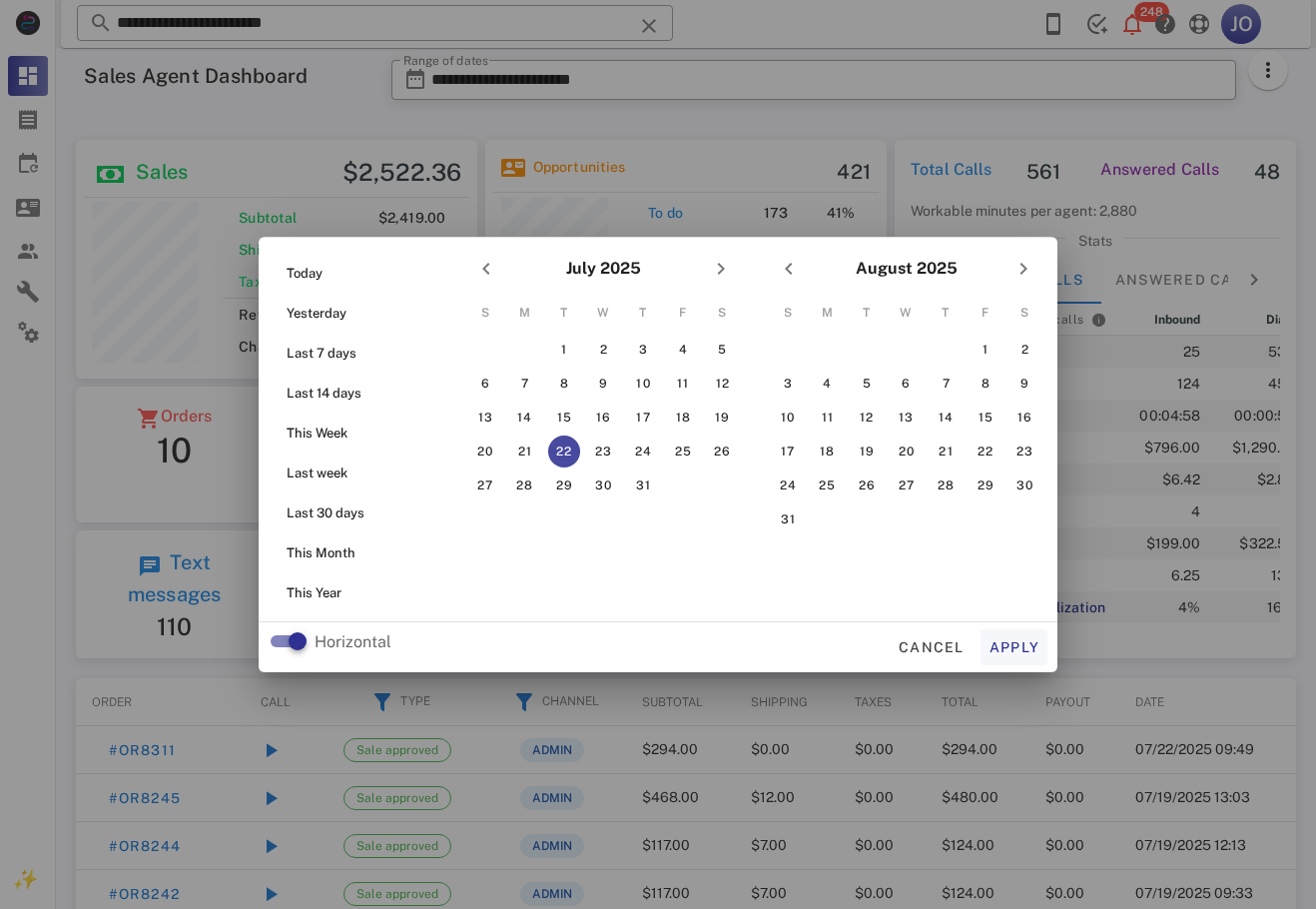 type on "**********" 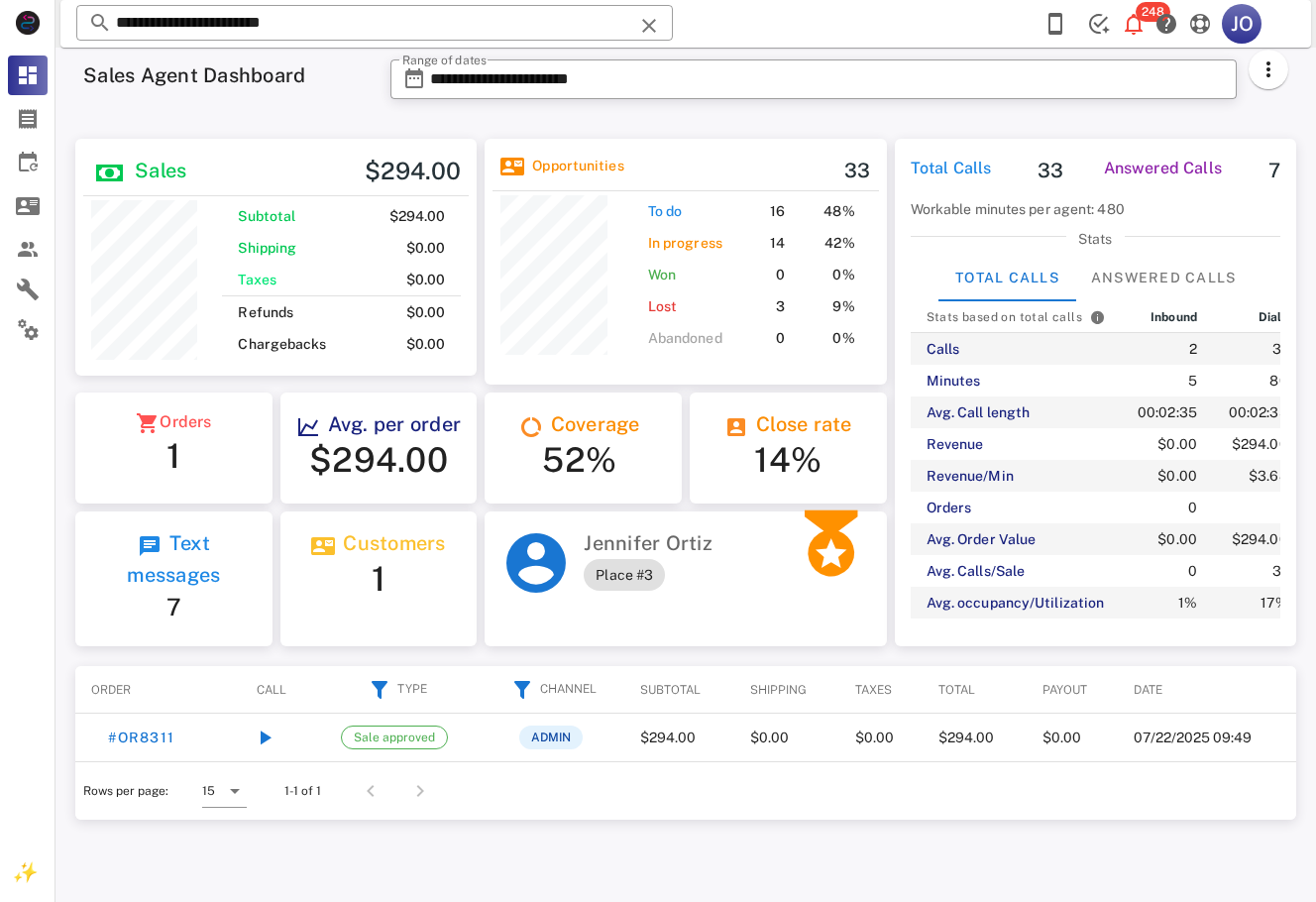 scroll, scrollTop: 990972, scrollLeft: 990563, axis: both 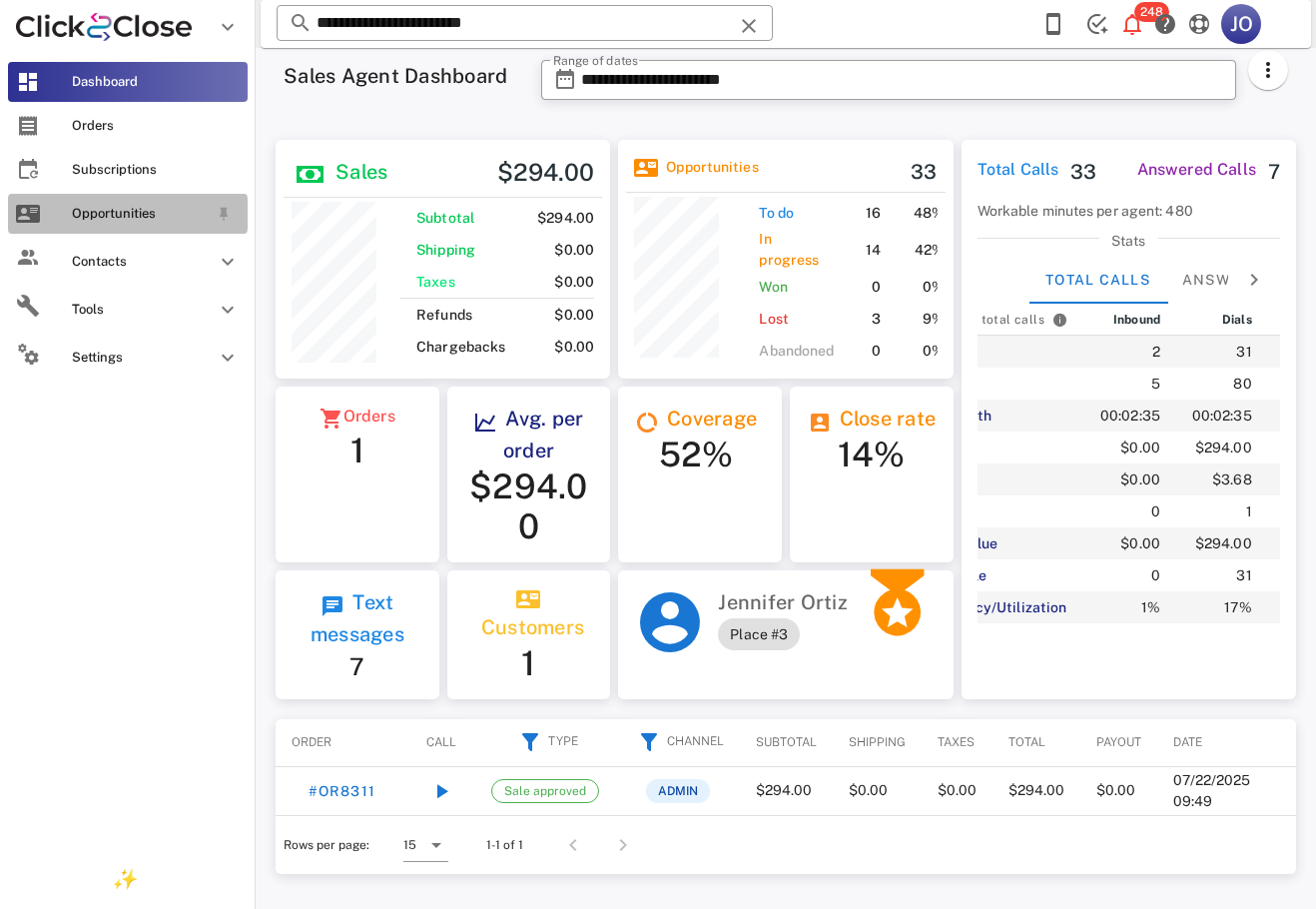 click at bounding box center (28, 214) 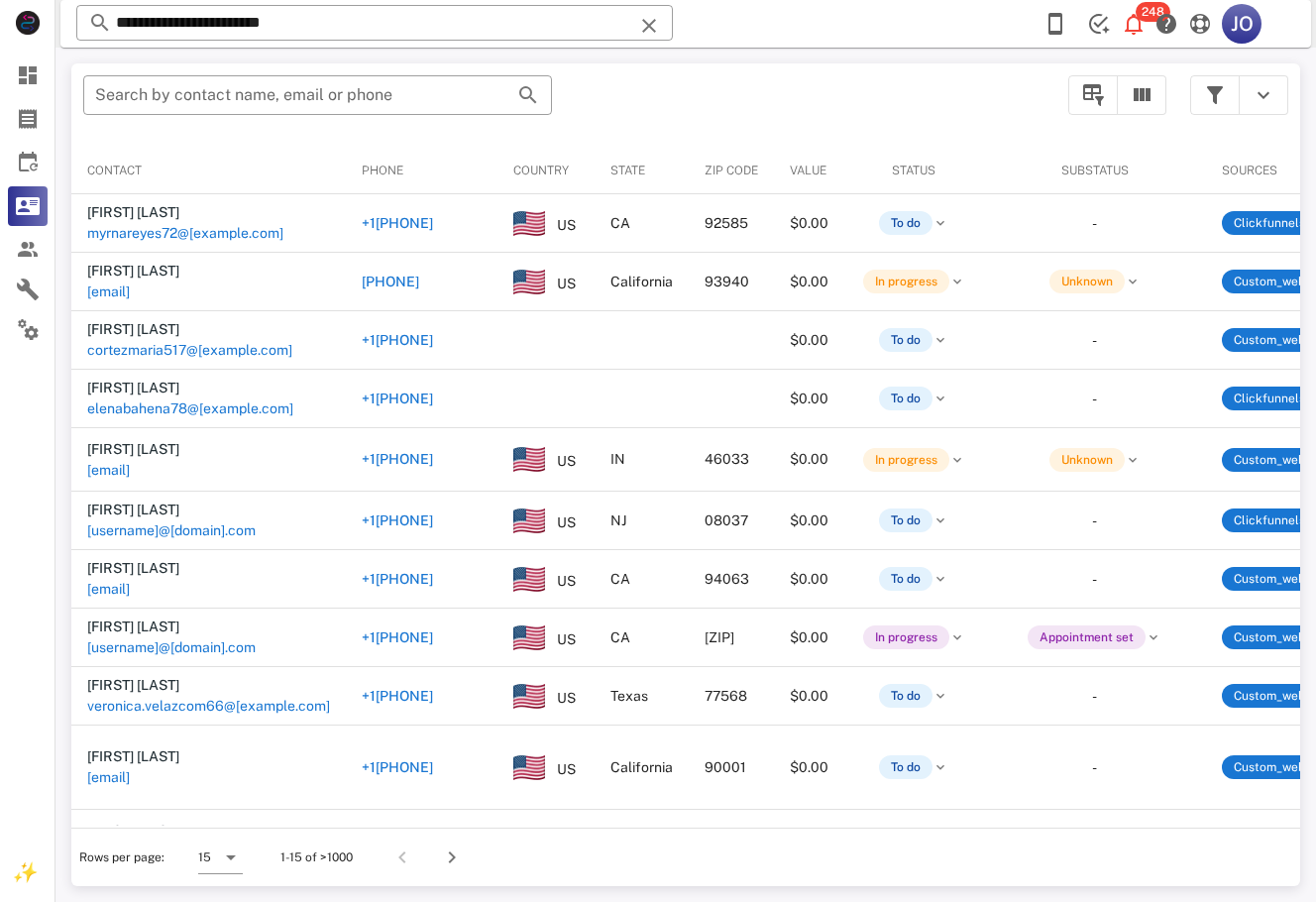 click on "​ Search by contact name, email or phone Contact Phone Country State Zip code Value Status Substatus Sources Activations Tags Created at Myrna Trillo  myrnareyes72@hotmail.com   +16198521703   US CA 92585  $0.00   To do  -  Clickfunnels  3 1  efy-lead  1  approved  1  En Forma Ya-En Forma Ya   07/22/2025 13:48  Martha Florean  marthaflorean@gmail.com   +18319176530   US California 93940  $0.00   In progress   Unknown   Custom_webhook  15 1  EFY-ABANDON-N8N  1  IM-DELIVERY-10DIAS  1  IMFF-LEAD  1  IMFF-BUYER   07/22/2025 13:34  María Cortez  cortezmaria517@icloud.com   +14028740569   $0.00   To do  -  Custom_webhook  2 1  EFY-ABANDON-N8N   07/22/2025 13:29  Maria T Rodriguez  elenabahena78@yahoo.com   +17736037042   $0.00   To do  -  Clickfunnels  1 1  IMS-FitFire   07/22/2025 13:08  Elizabeth Flores  elizabethbonilla1019@gmail.com   +13176527178   US IN 46033  $0.00   In progress   Unknown   Custom_webhook  28 1  efy-lead  1  approved  1  En Forma Ya-En Forma Ya  1 1  declined  1  IM-DELIVERY-10DIAS  1 1 1" at bounding box center [686, 475] 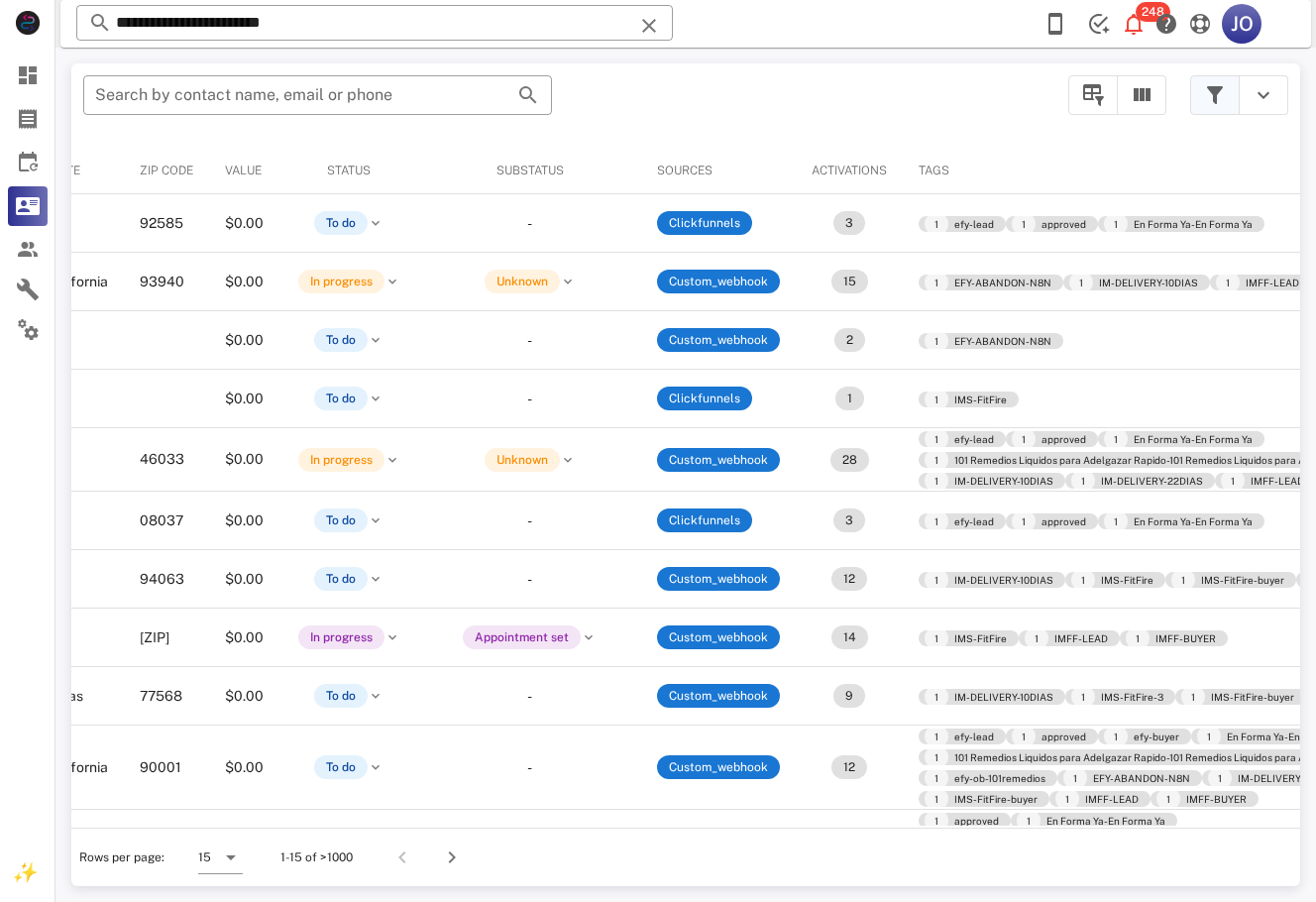 click at bounding box center (1215, 95) 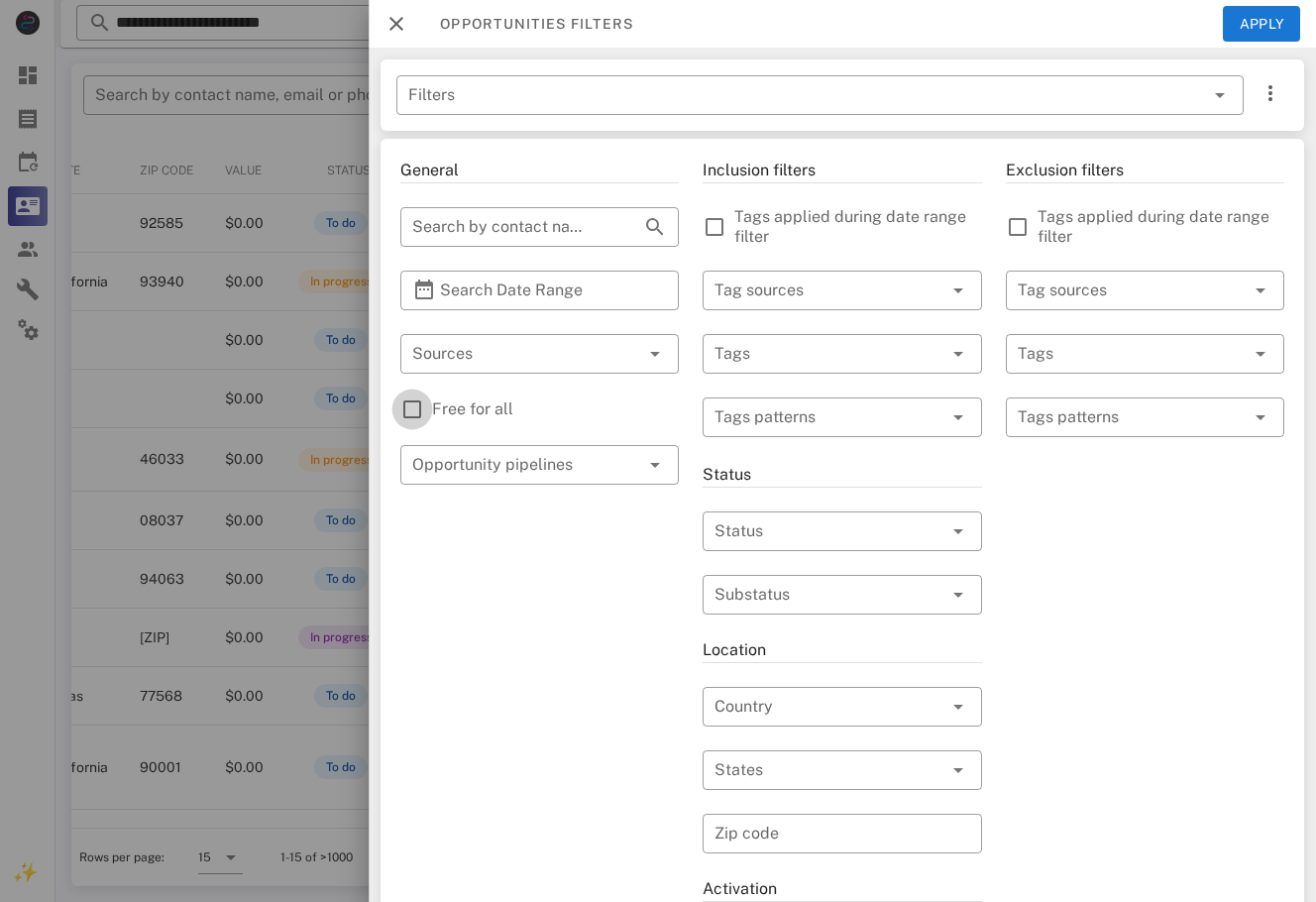 click at bounding box center (412, 409) 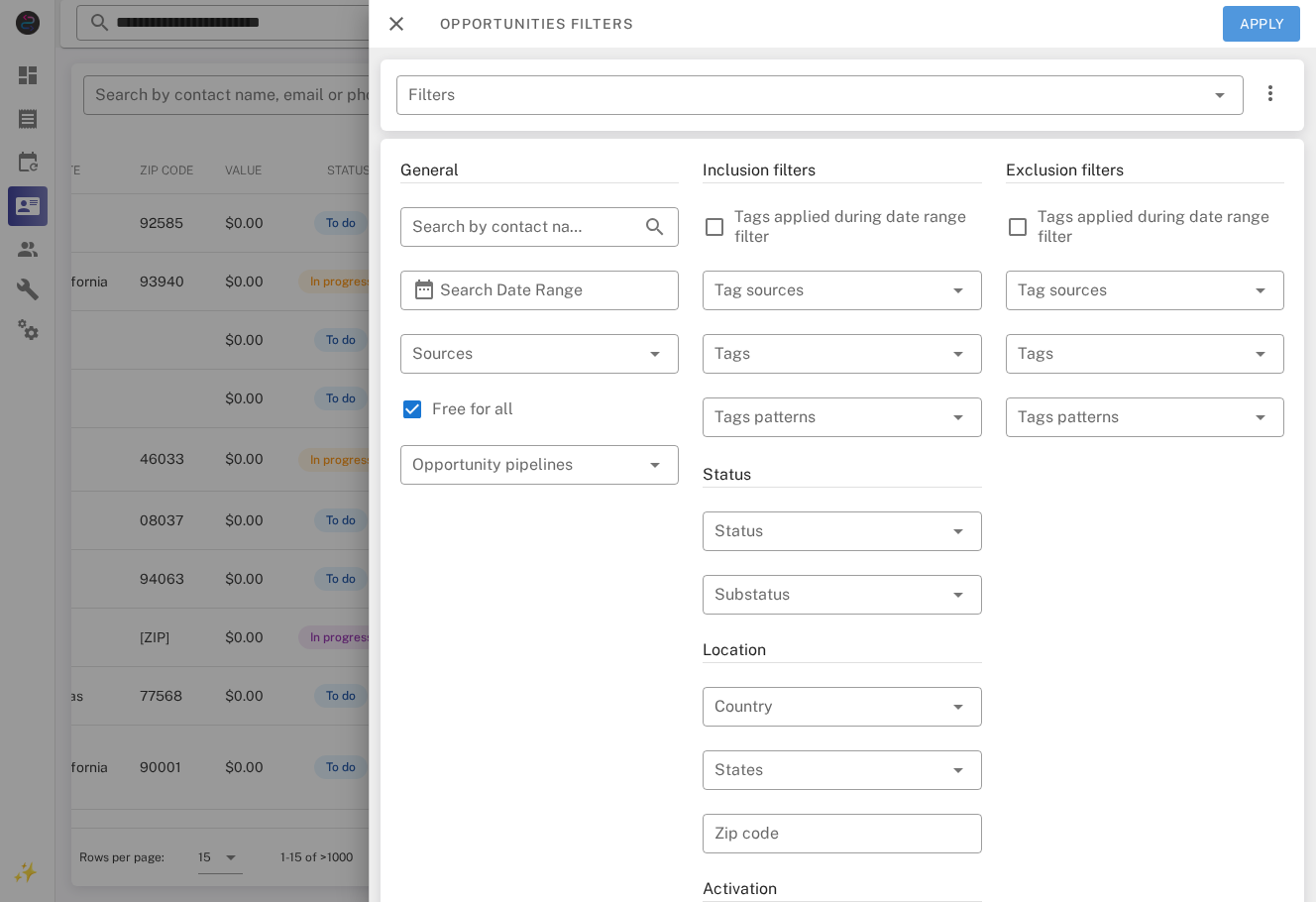 click on "Apply" at bounding box center [1261, 24] 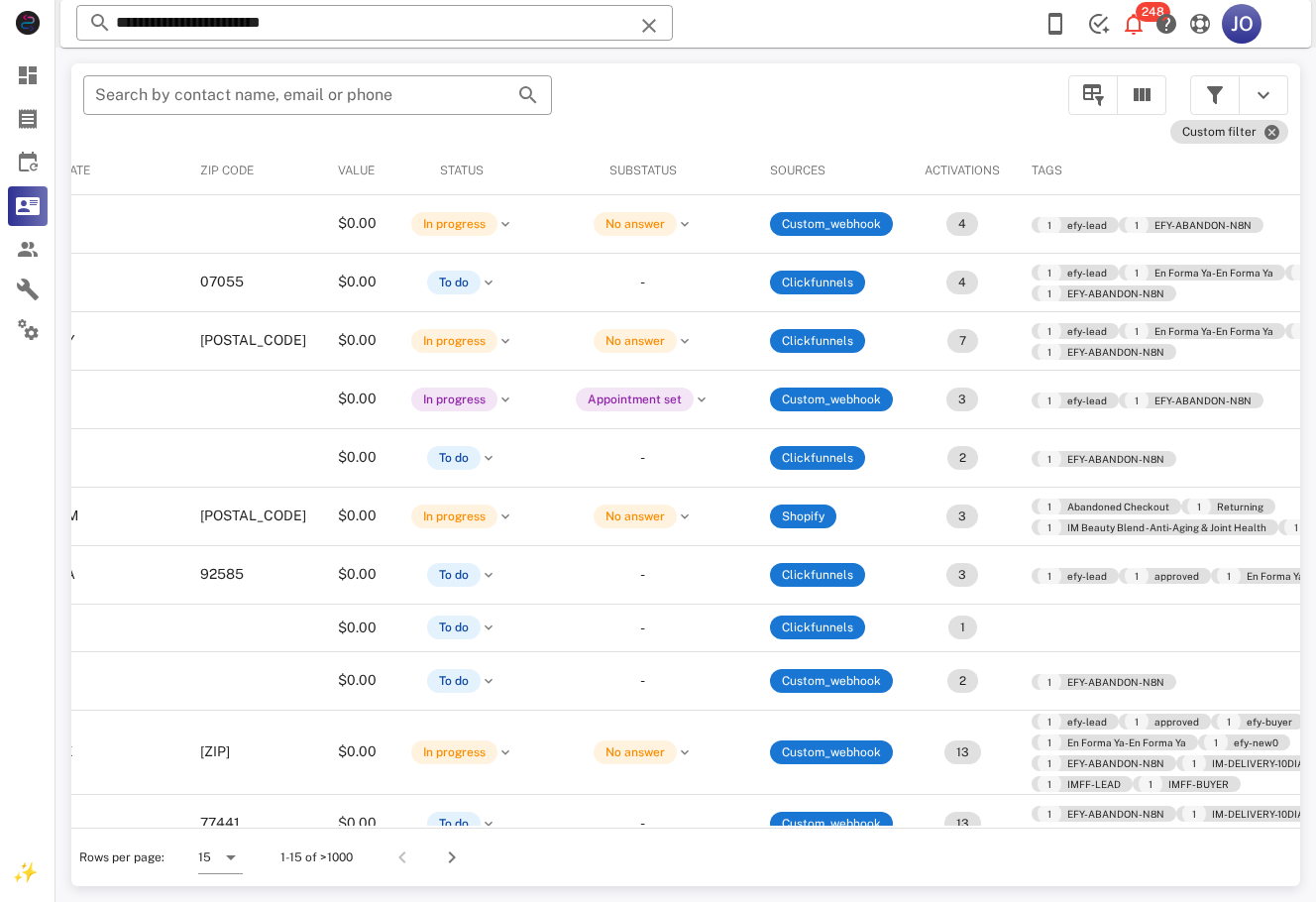 scroll, scrollTop: 296, scrollLeft: 471, axis: both 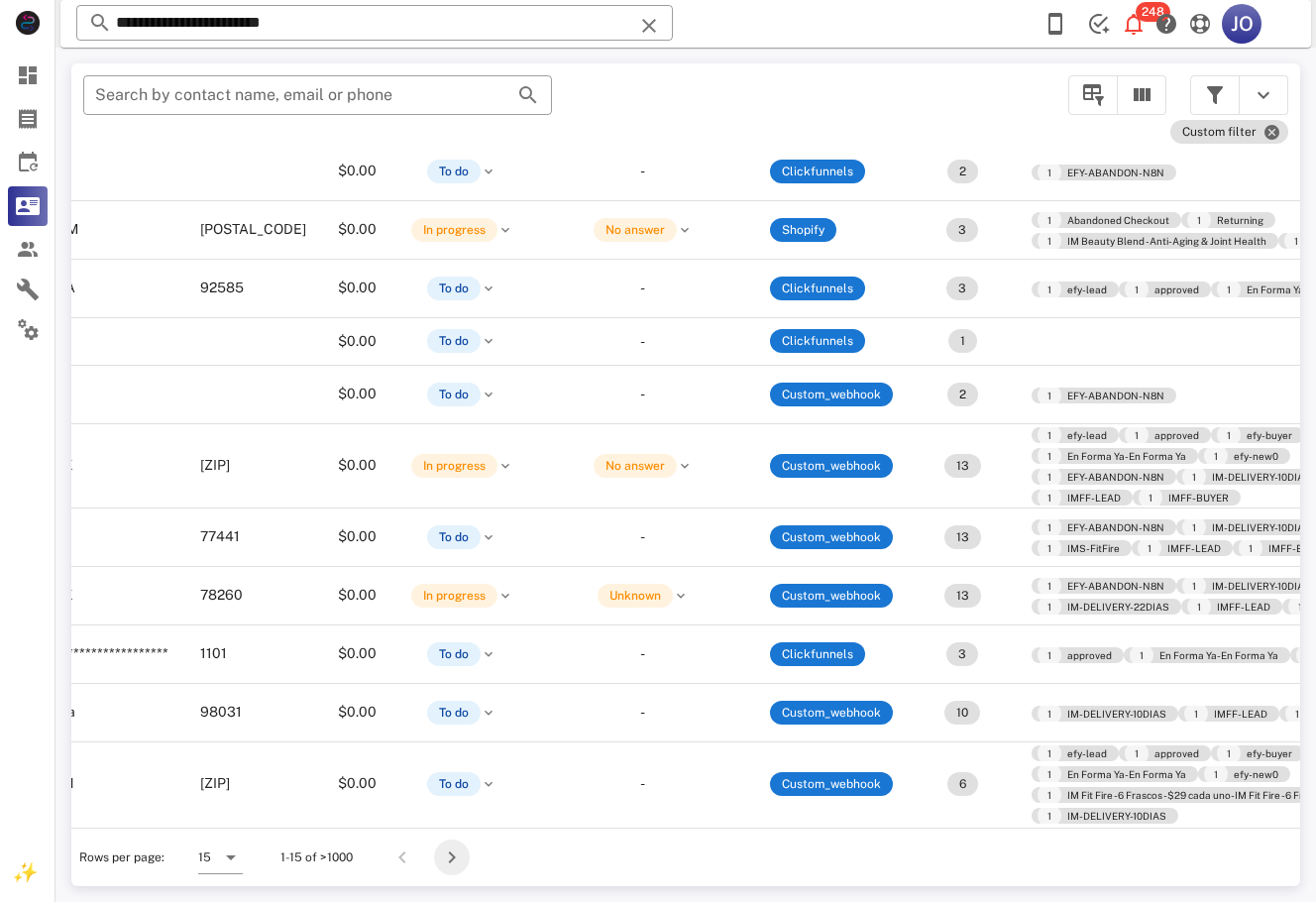 click at bounding box center [452, 857] 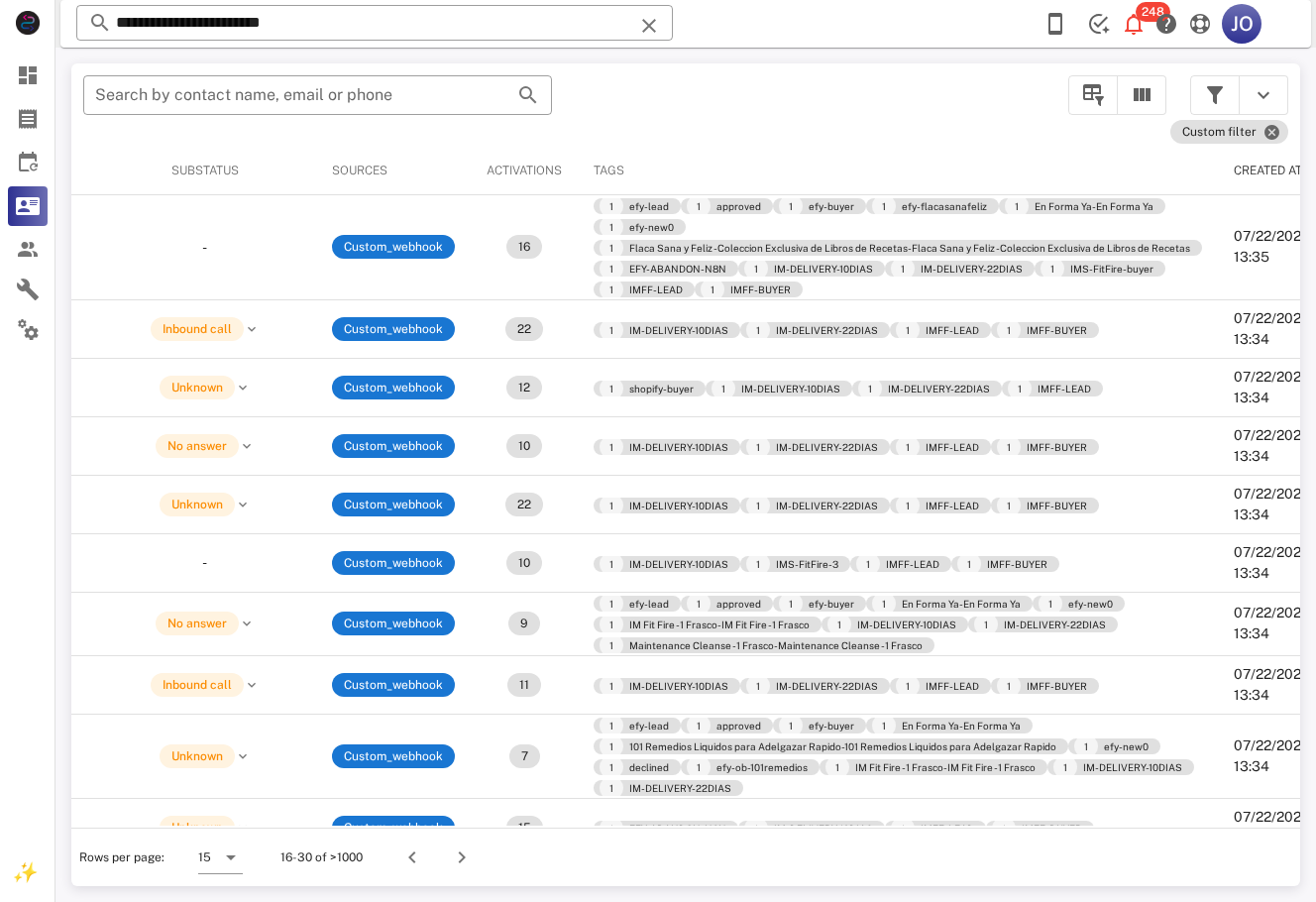 scroll, scrollTop: 0, scrollLeft: 1002, axis: horizontal 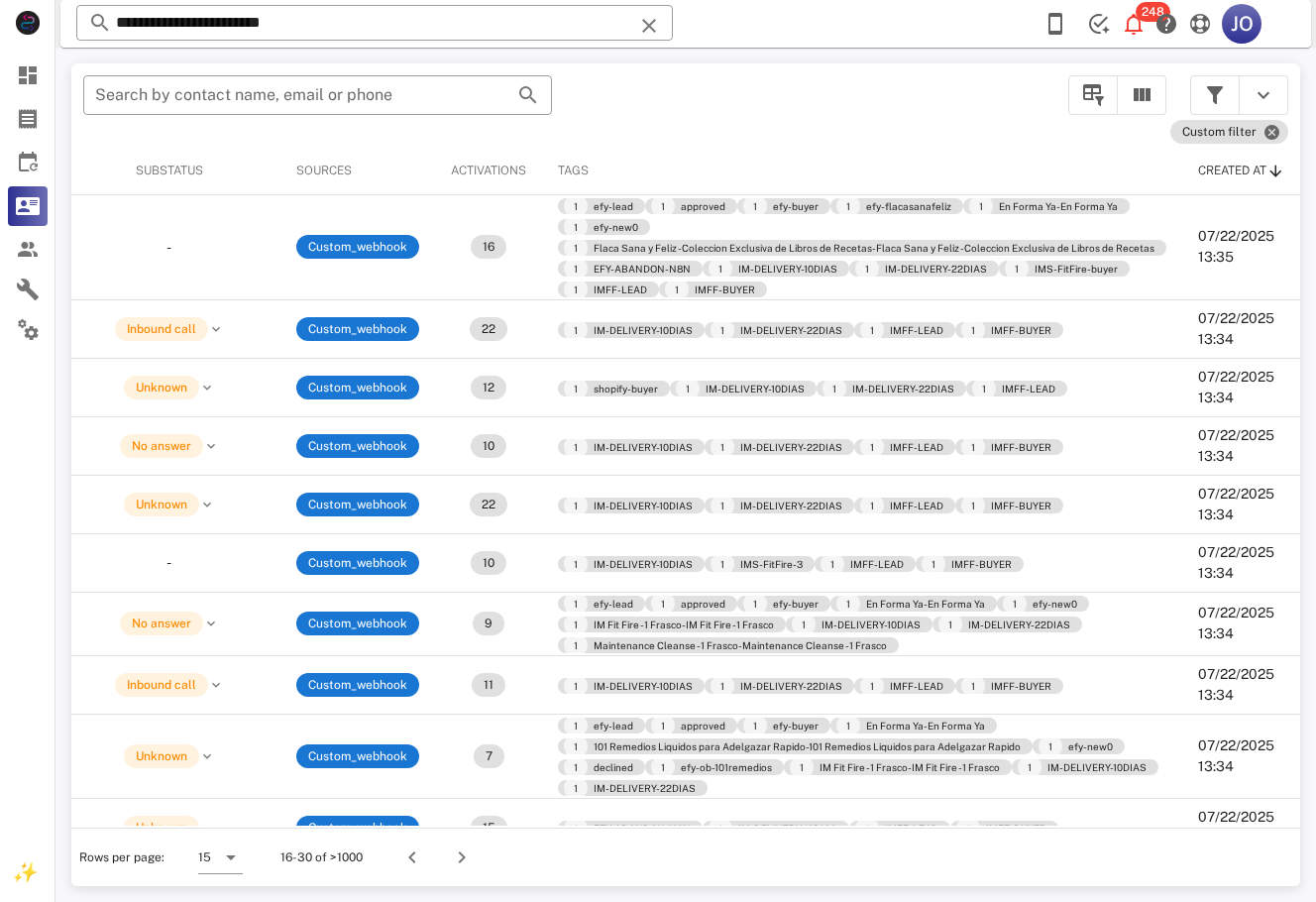 drag, startPoint x: 1289, startPoint y: 278, endPoint x: 1307, endPoint y: 389, distance: 112.44999 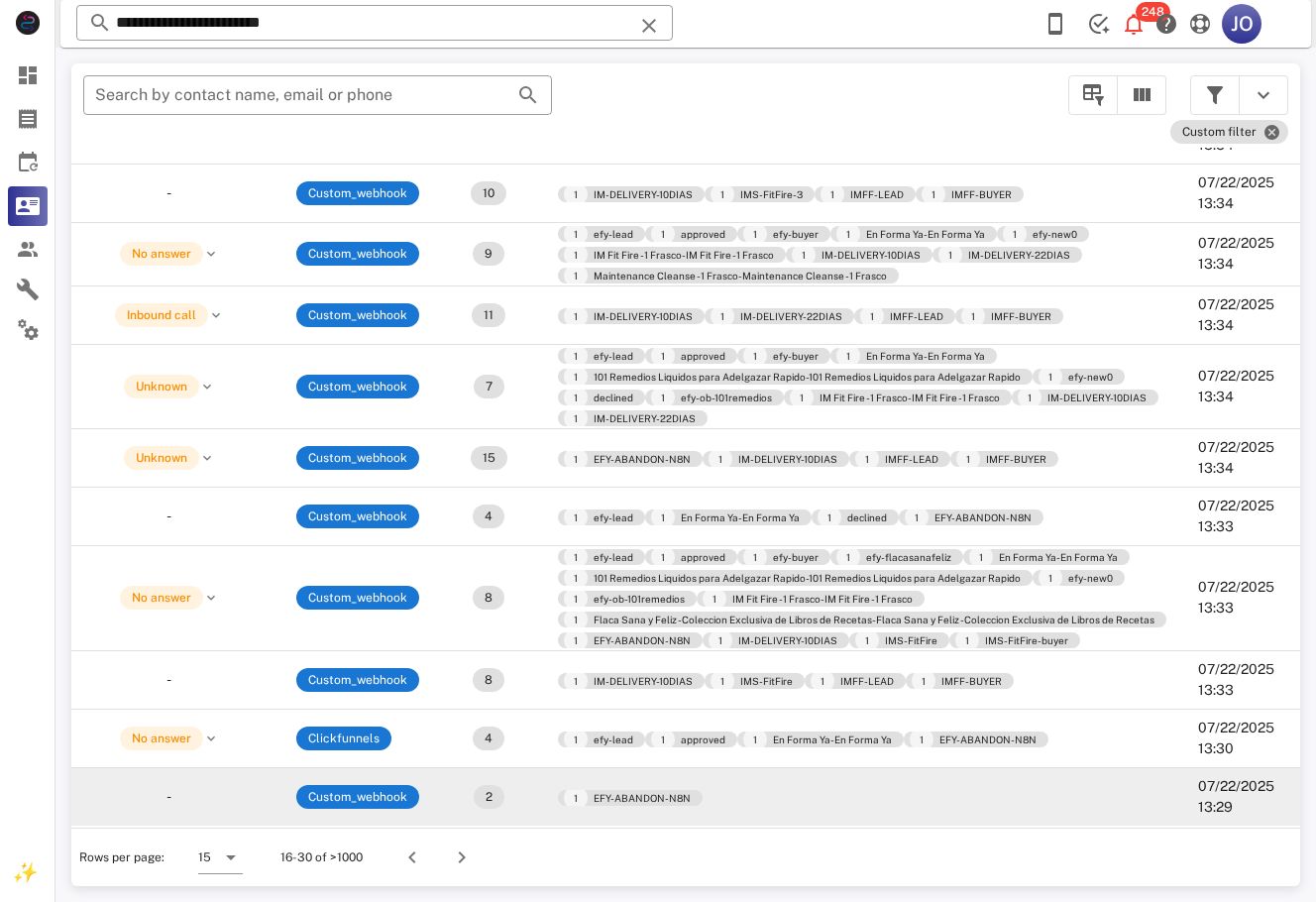 click on "1  EFY-ABANDON-N8N" at bounding box center [862, 1021] 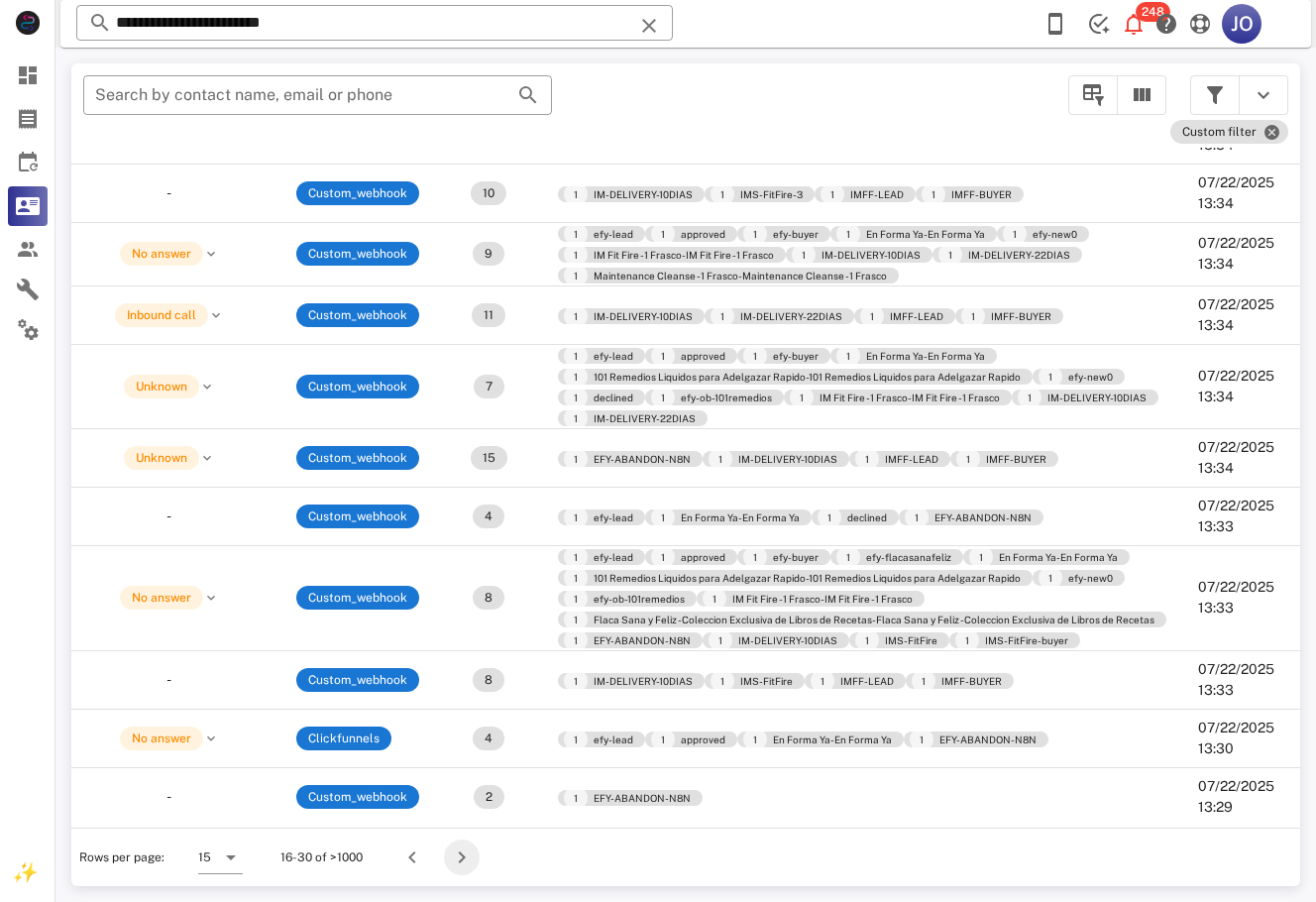 click at bounding box center [462, 857] 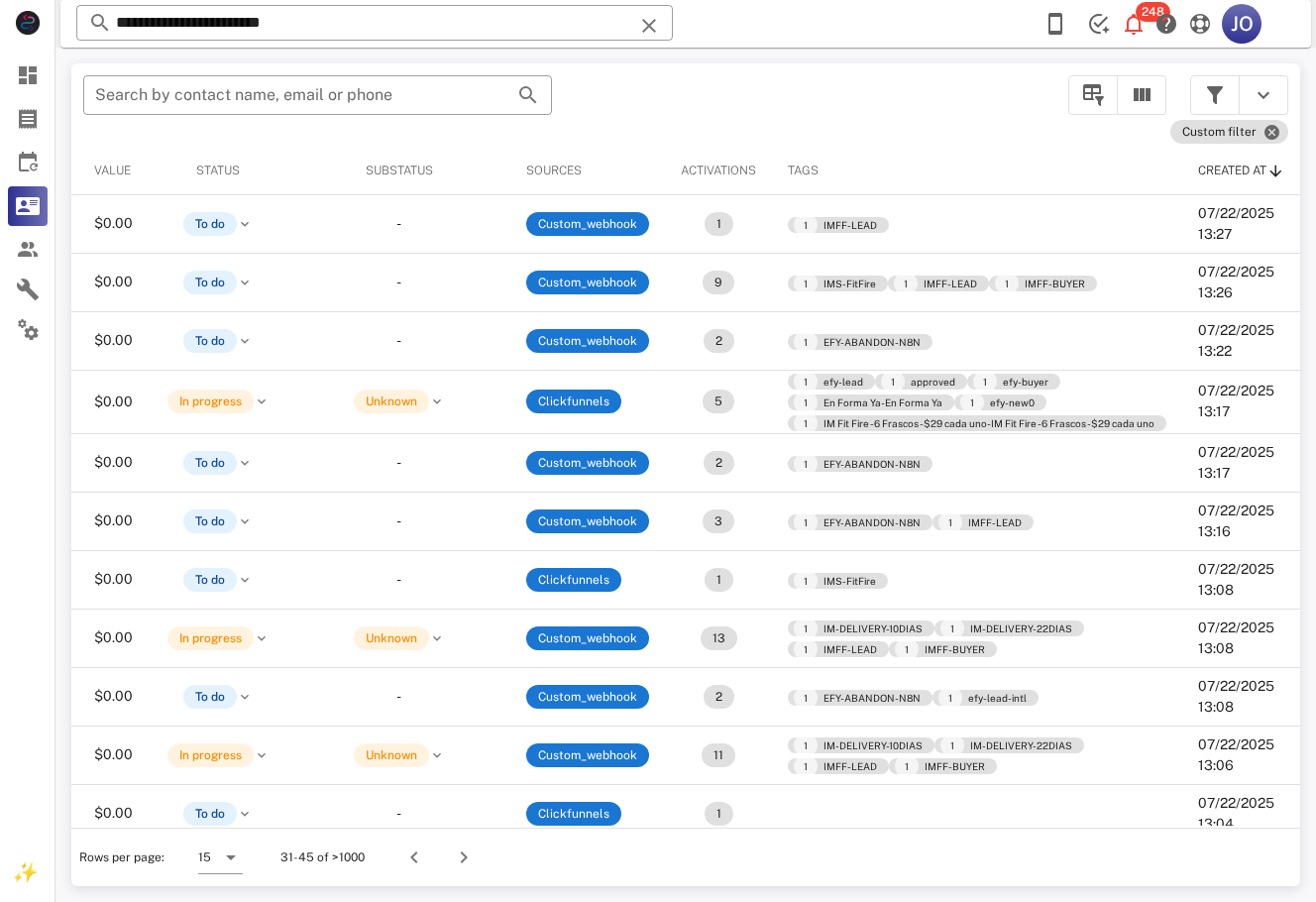 scroll, scrollTop: 0, scrollLeft: 0, axis: both 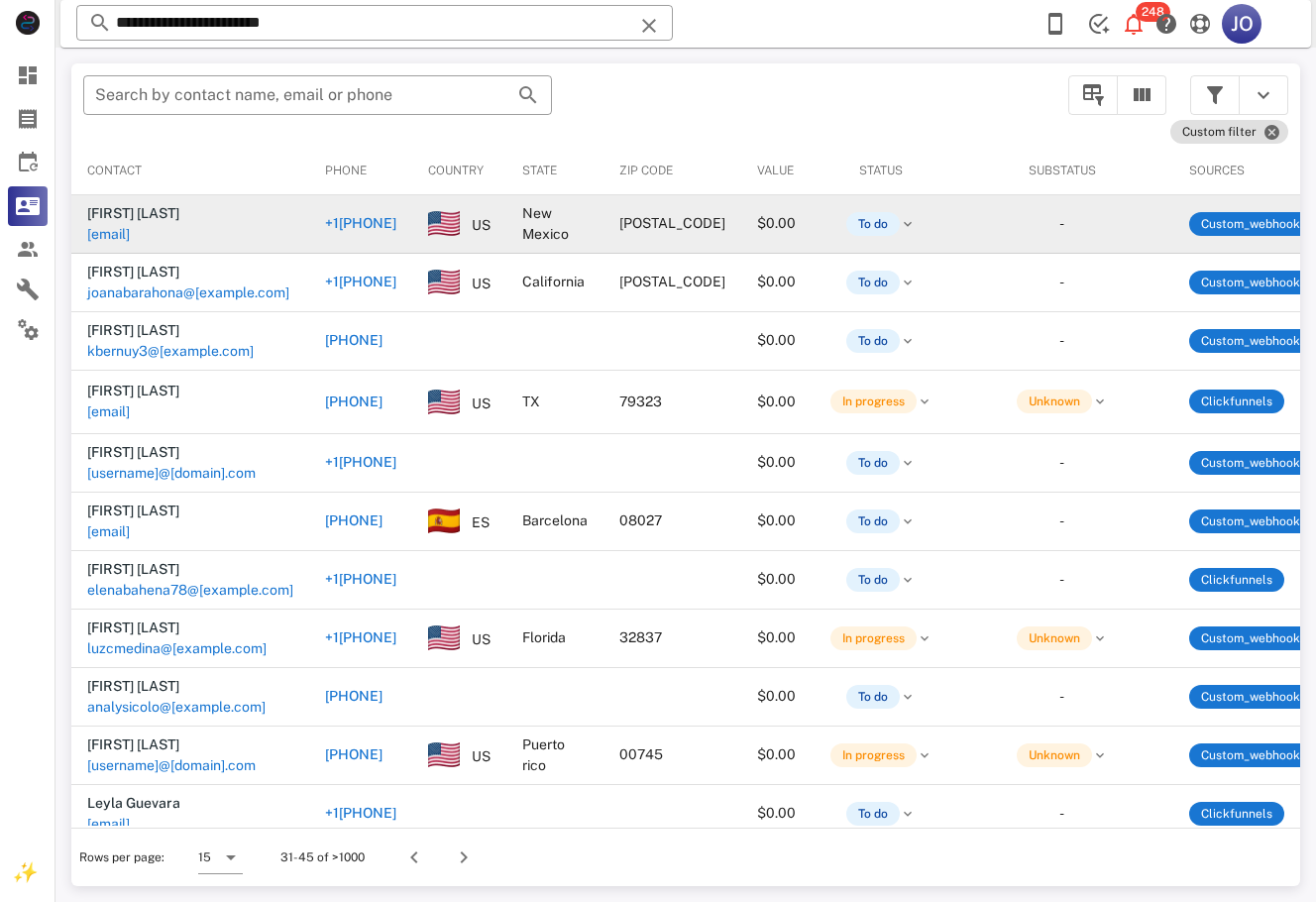 click on "juanir962@gmail.com" at bounding box center [108, 255] 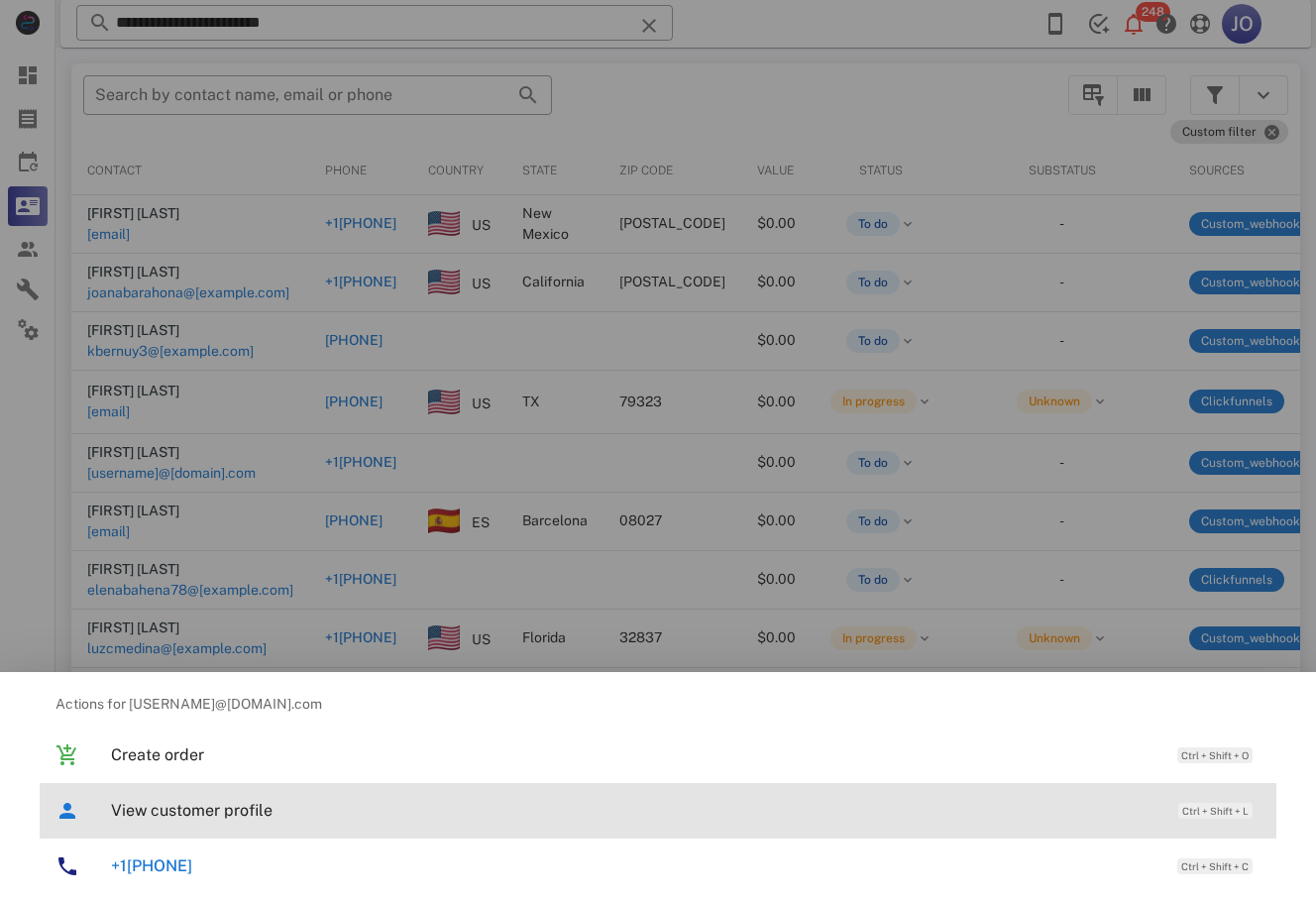 click on "View customer profile" at bounding box center [634, 810] 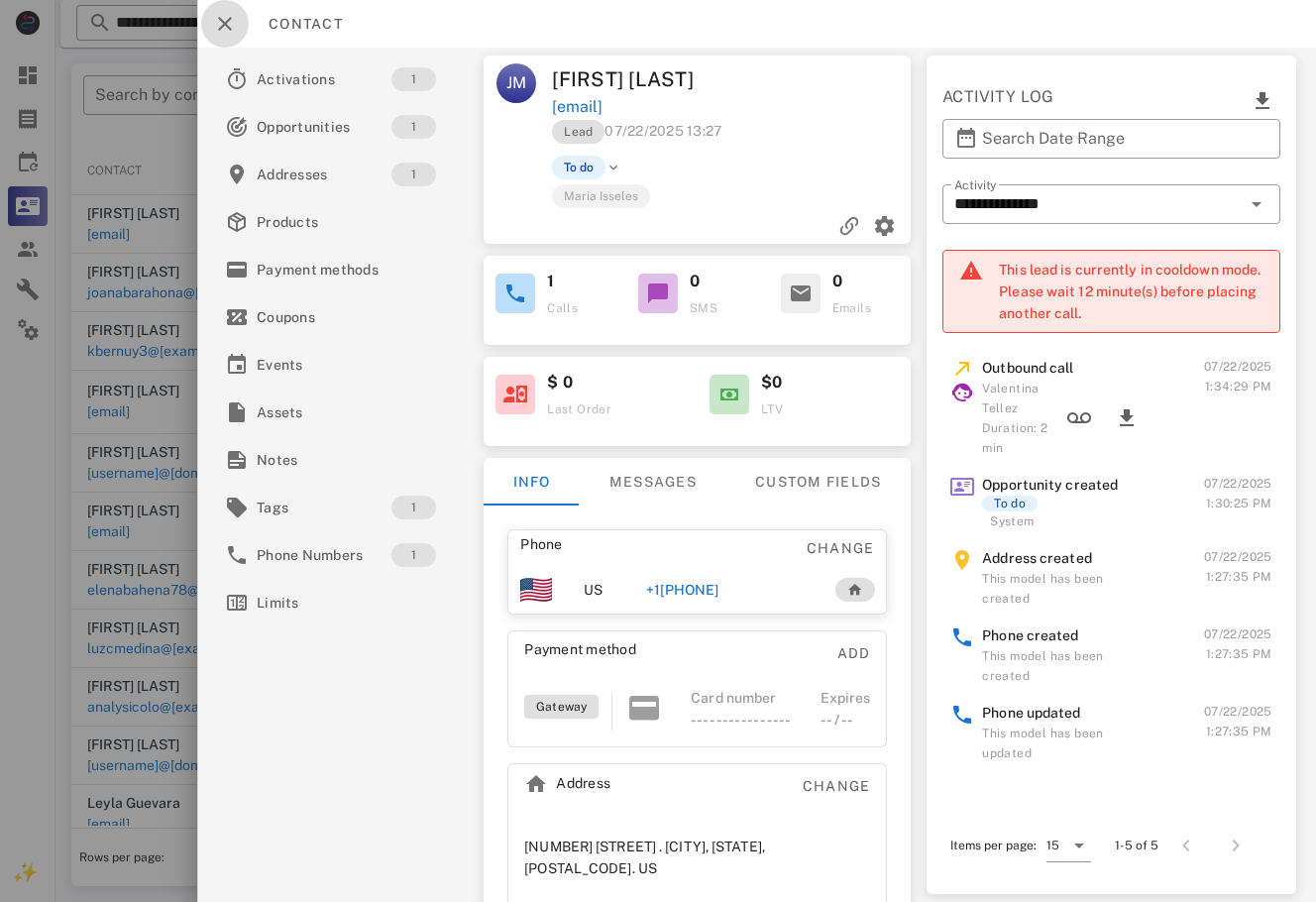 click at bounding box center (225, 24) 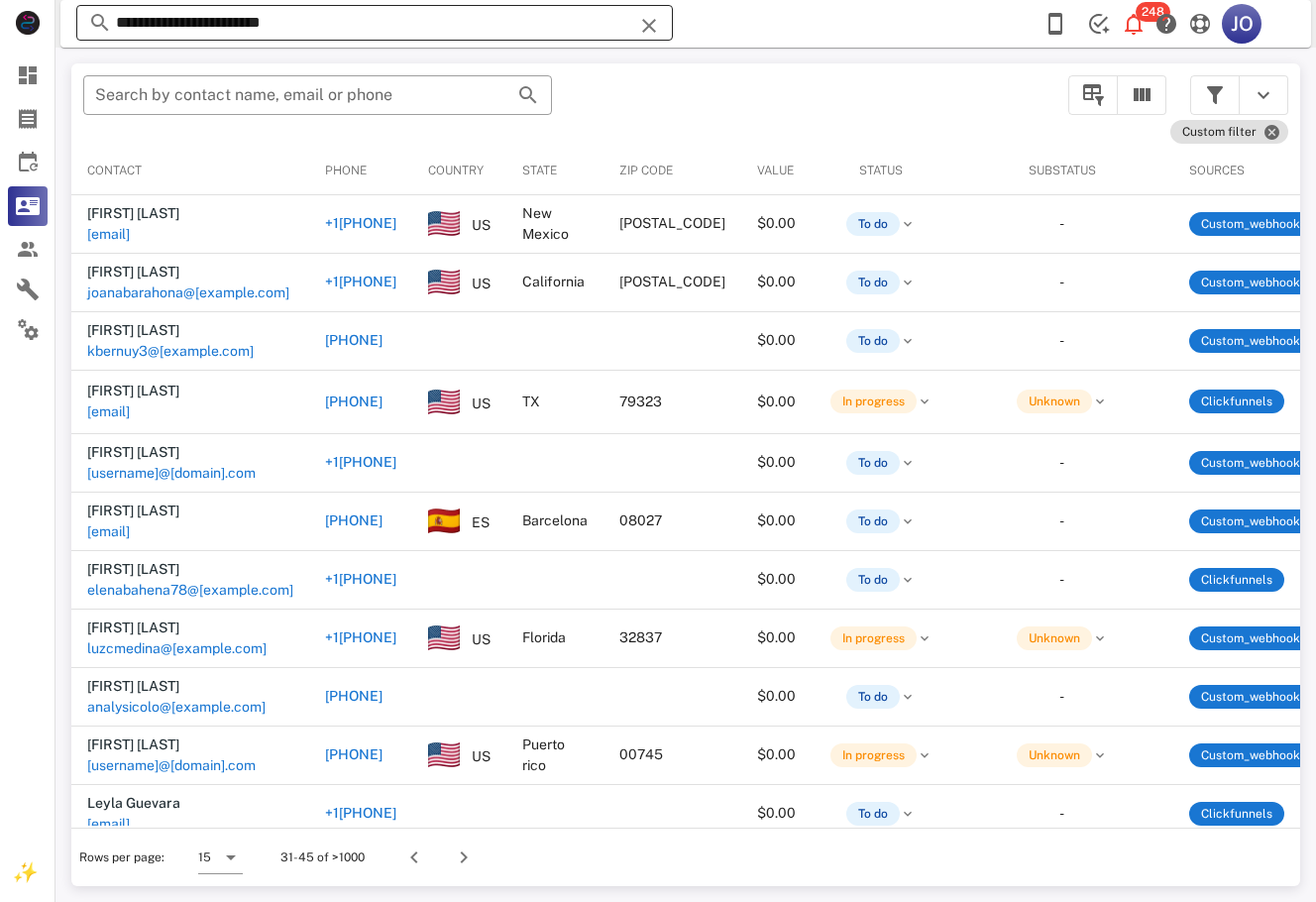 click on "**********" at bounding box center [375, 23] 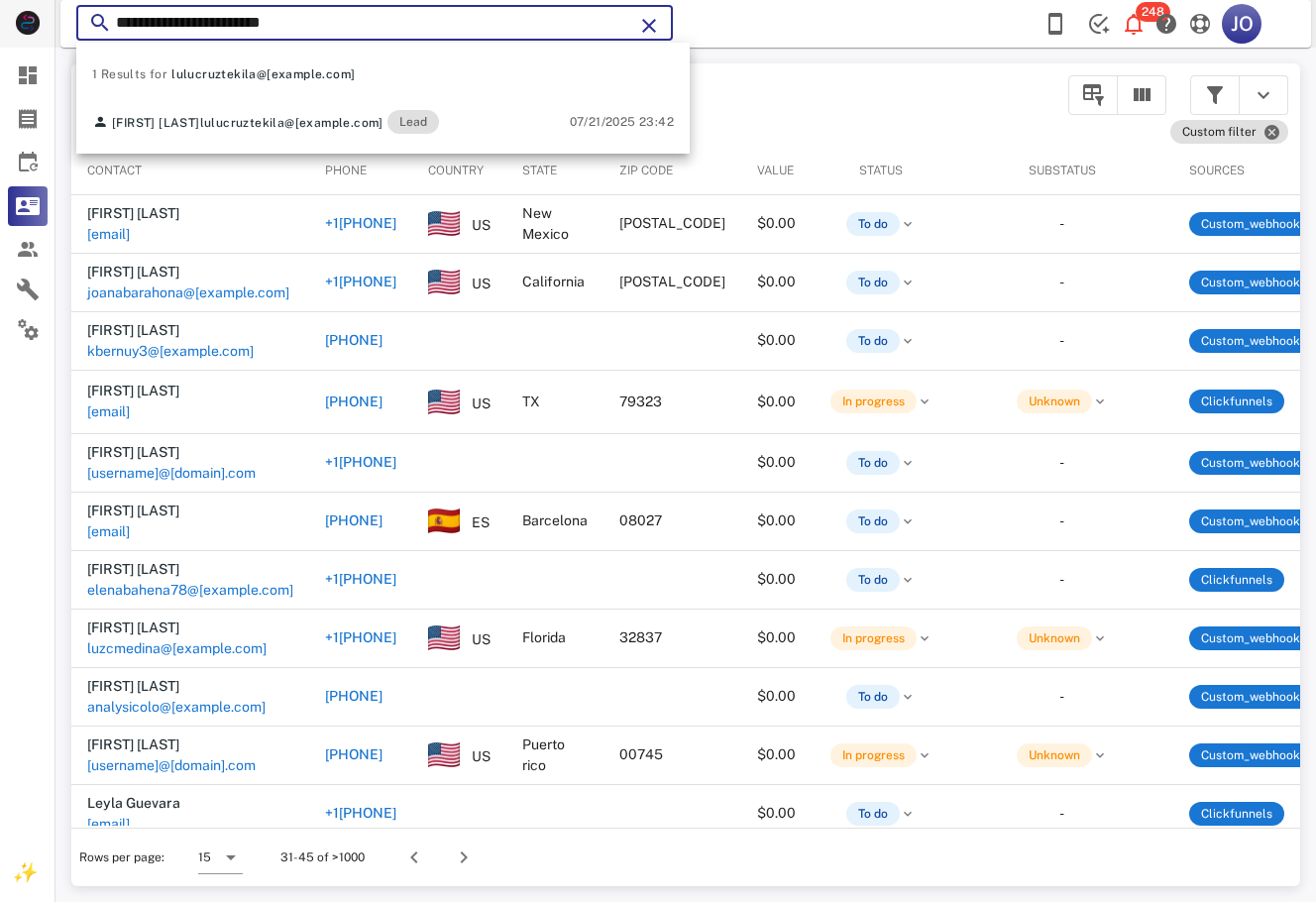 drag, startPoint x: 384, startPoint y: 25, endPoint x: 31, endPoint y: 15, distance: 353.1416 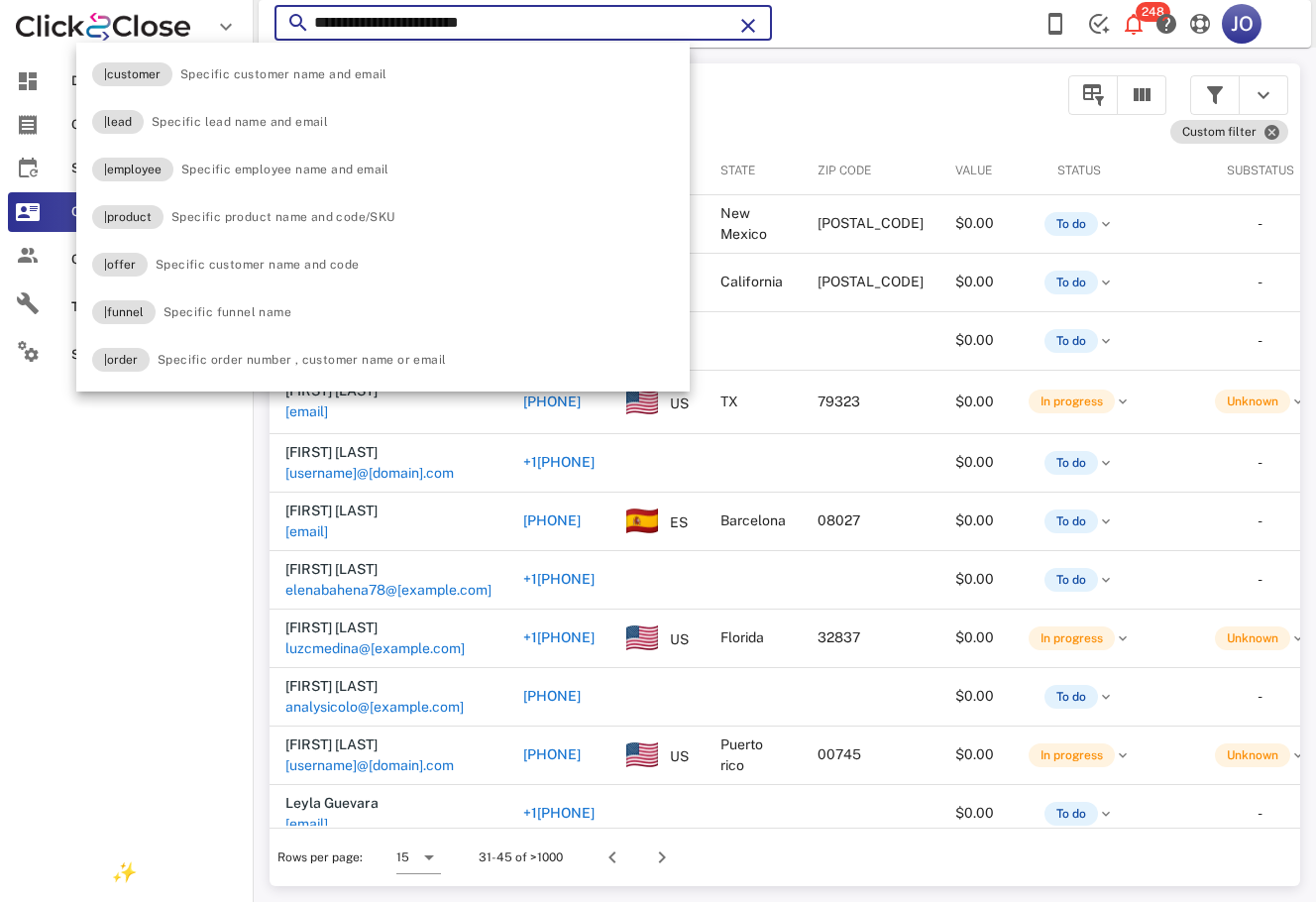 paste 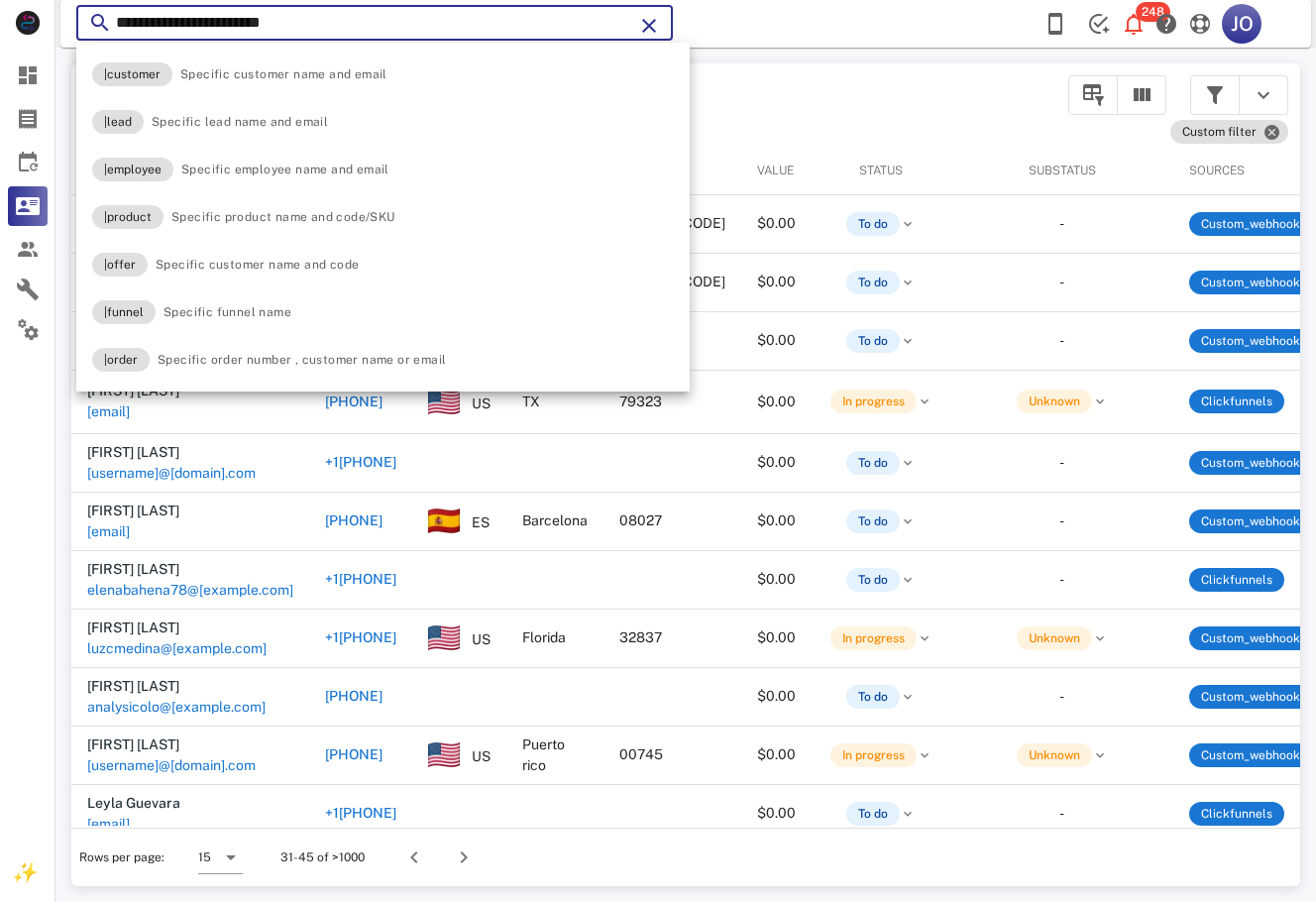 click on "**********" at bounding box center [375, 23] 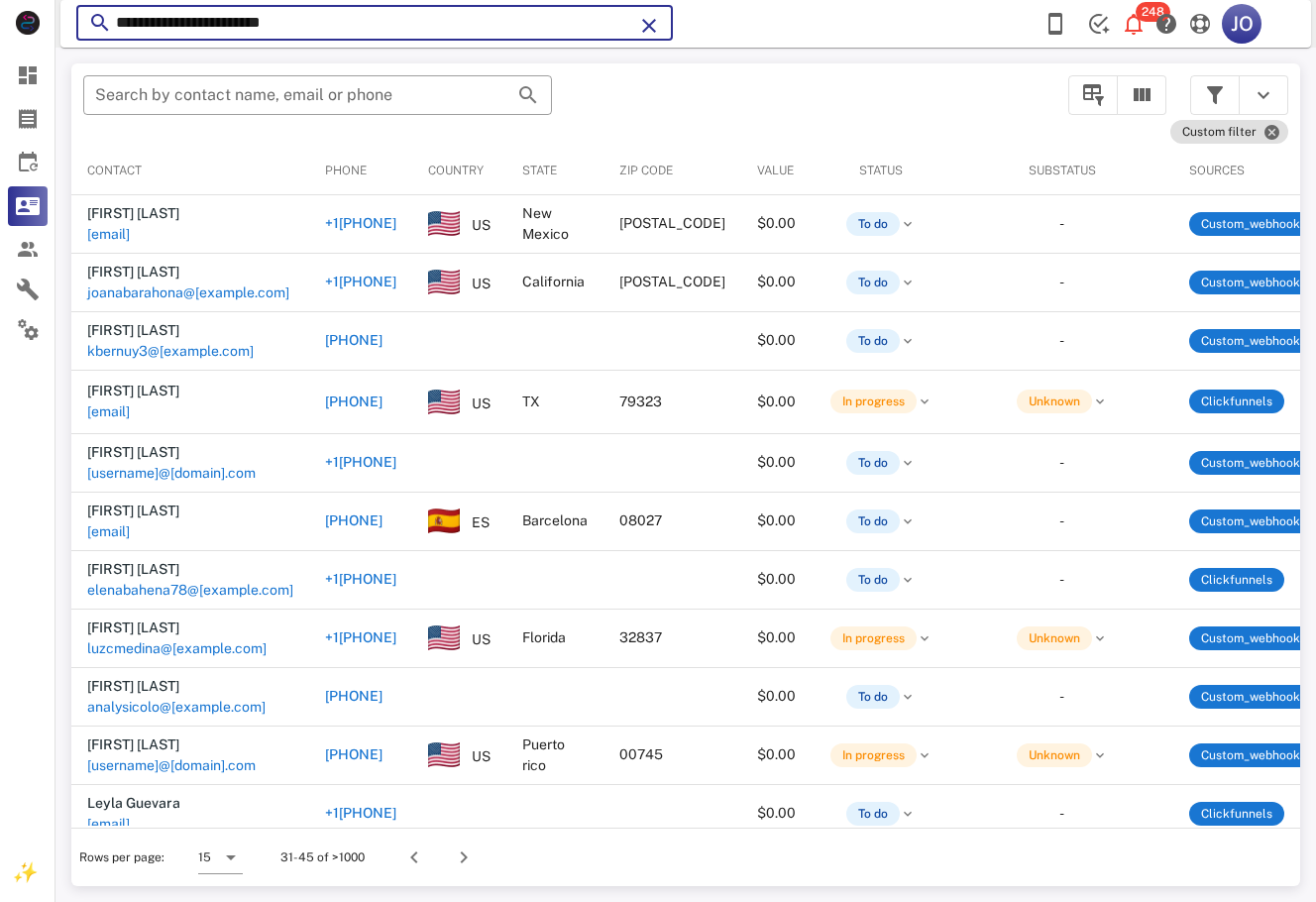 click on "**********" at bounding box center [375, 23] 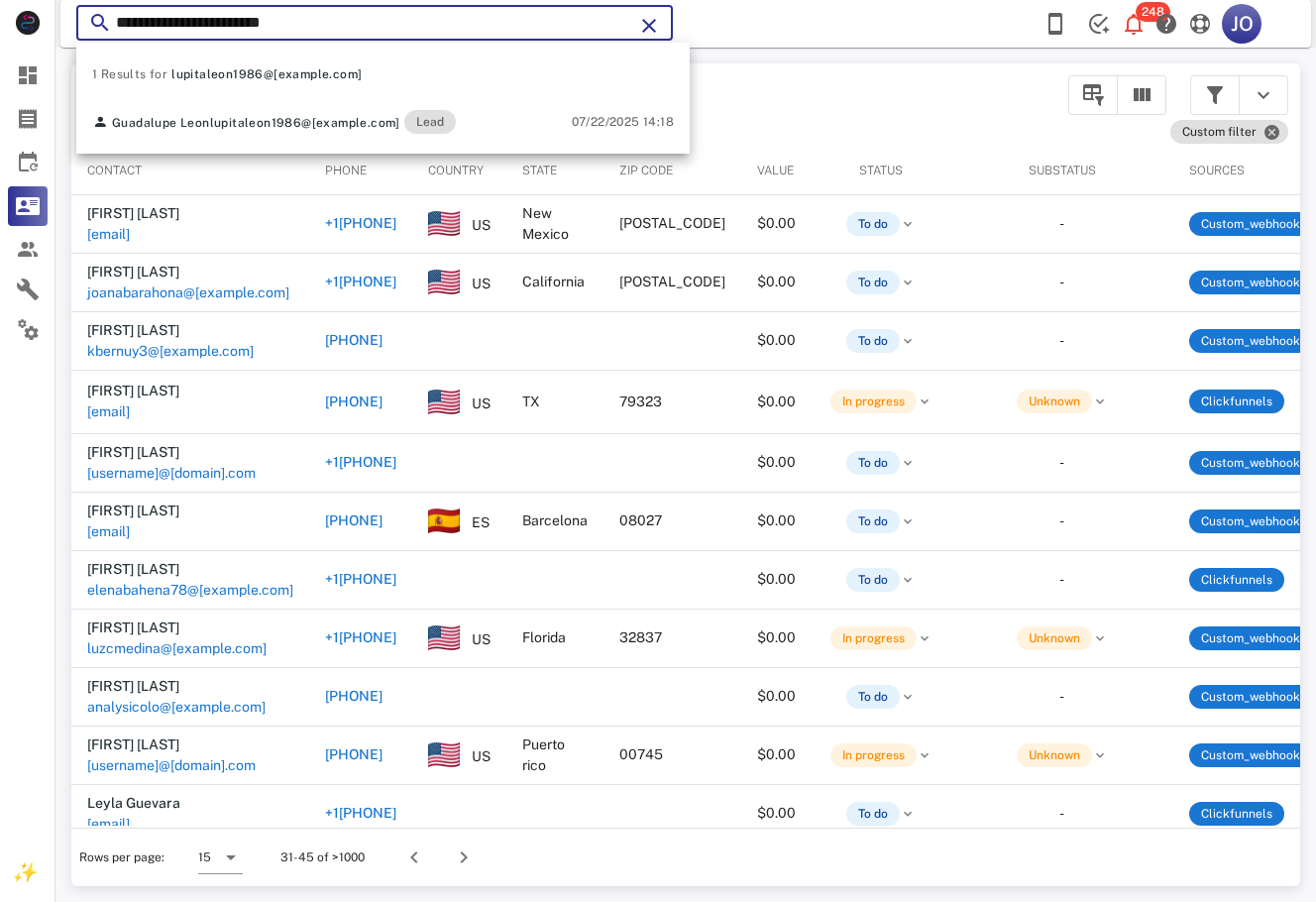 type on "**********" 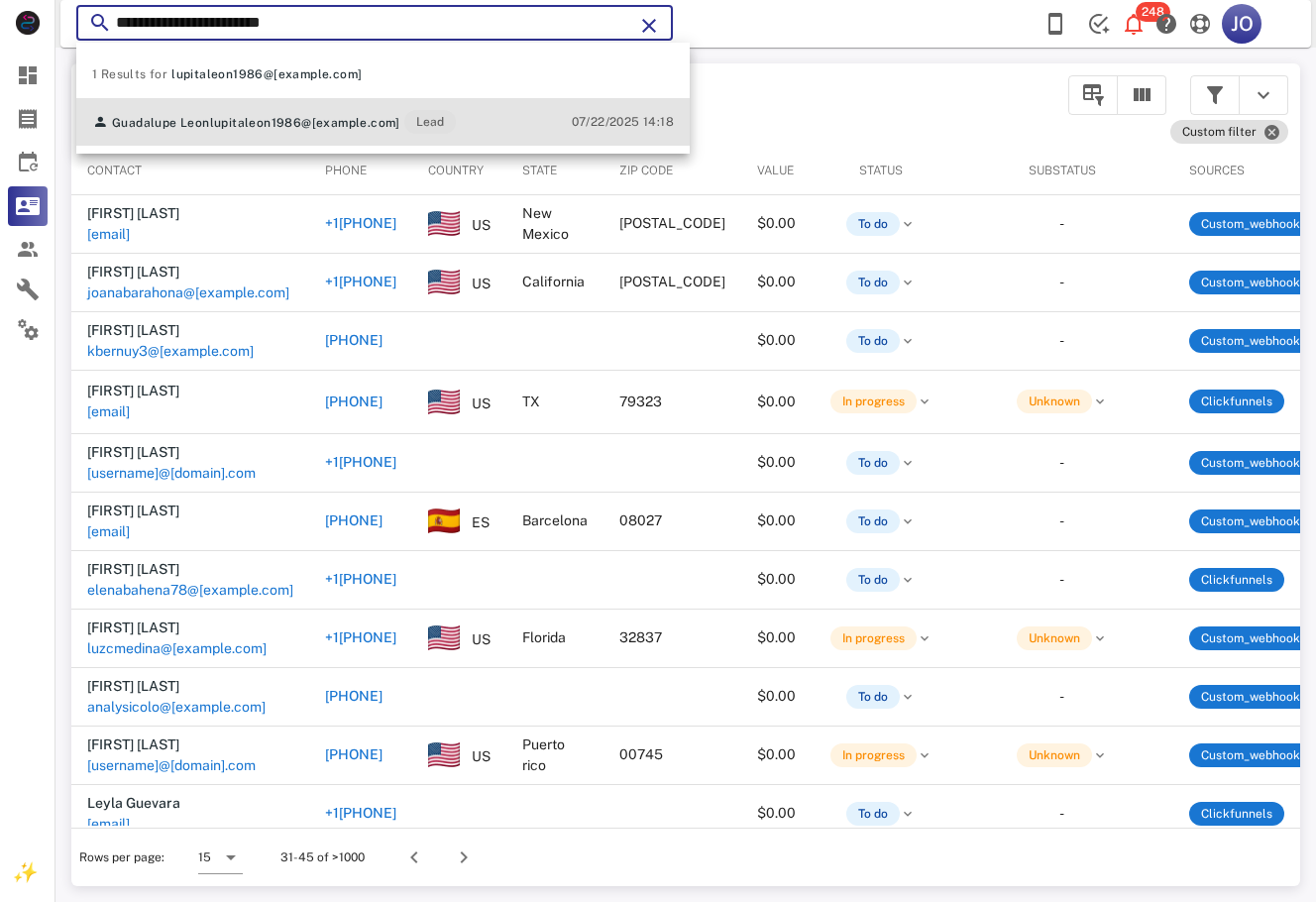 click on "Guadalupe Leon   lupitaleon1986@gmail.com   Lead   07/22/2025 14:18" at bounding box center (383, 122) 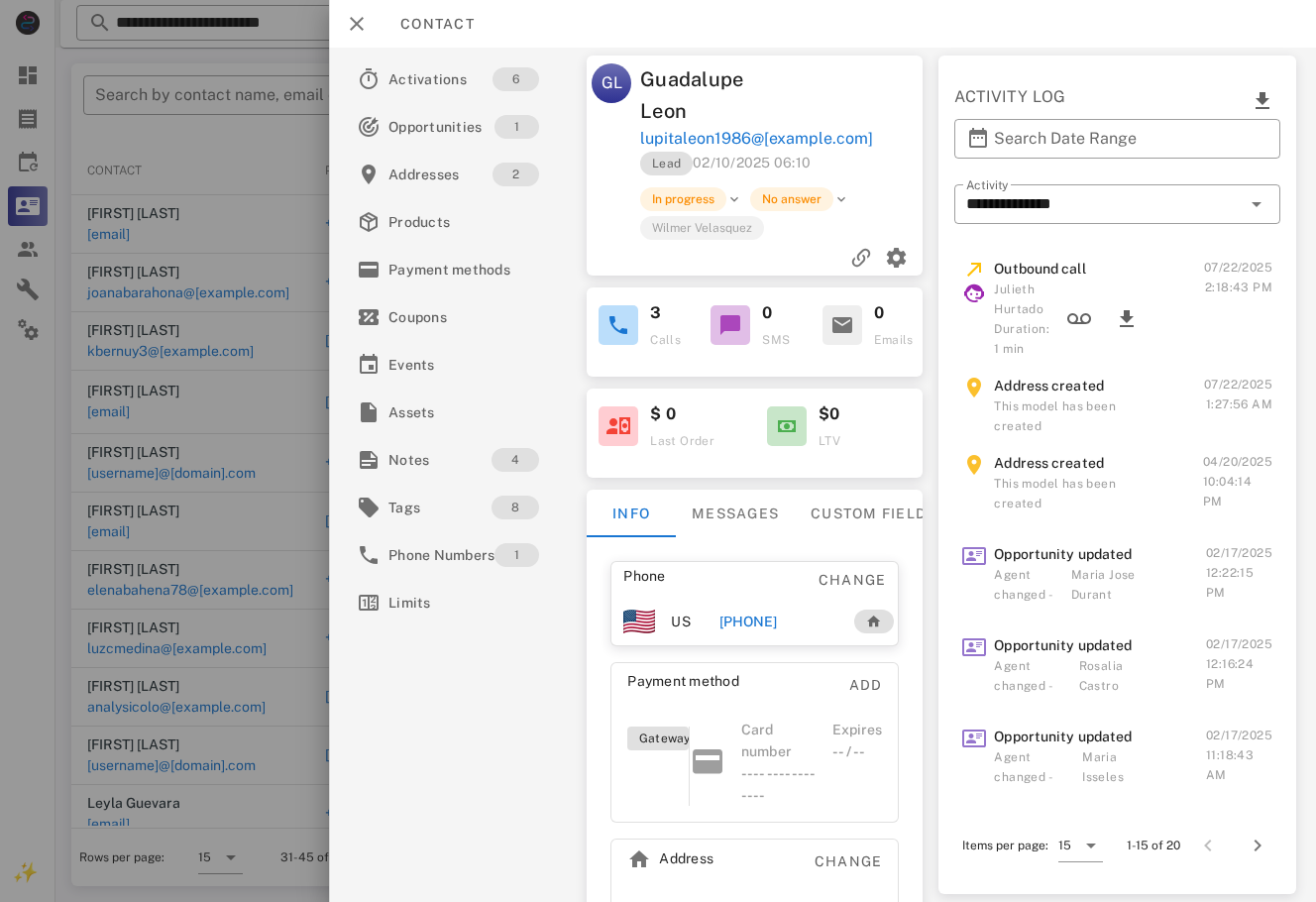 click on "US" at bounding box center (680, 621) 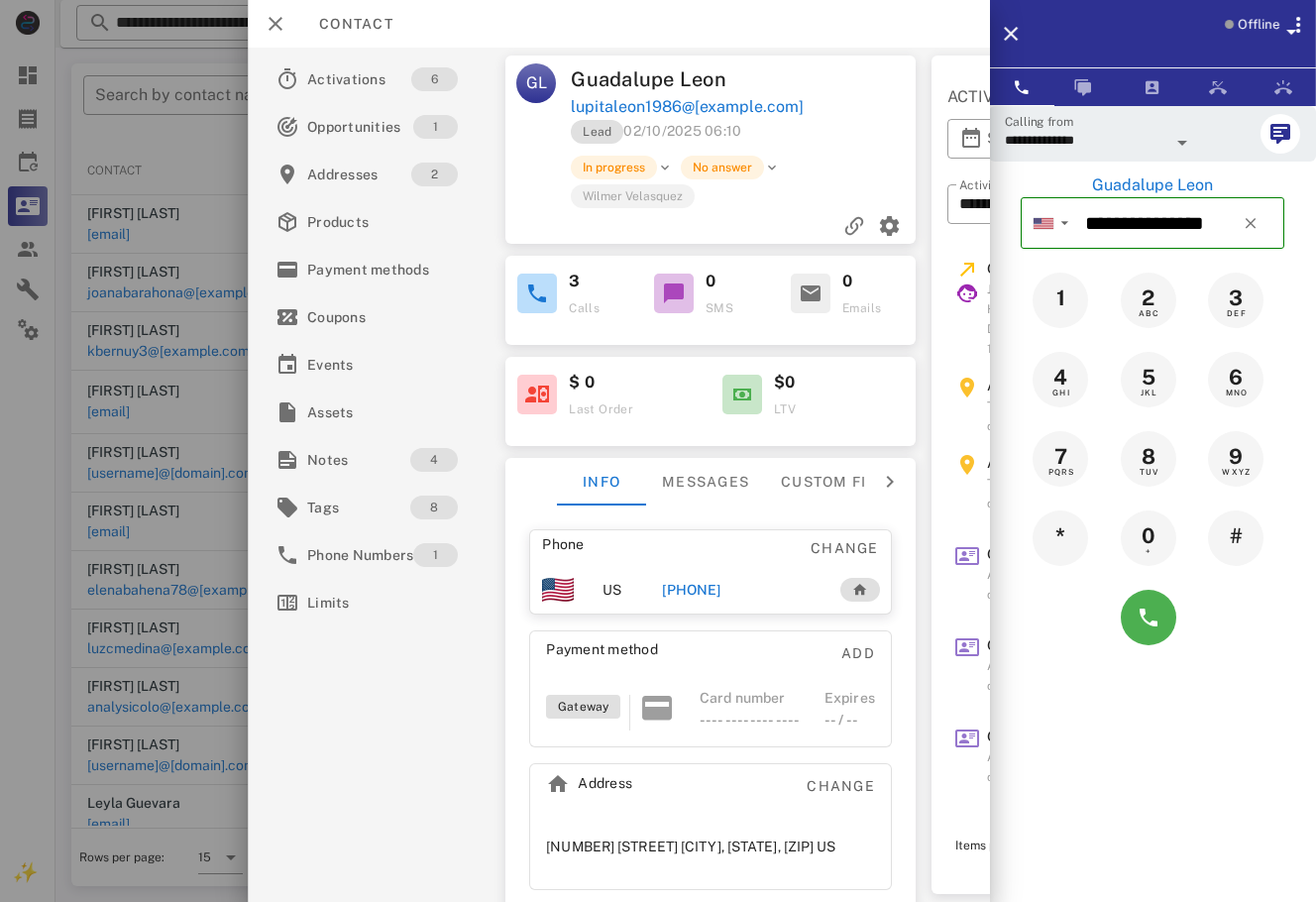 click at bounding box center (1152, 618) 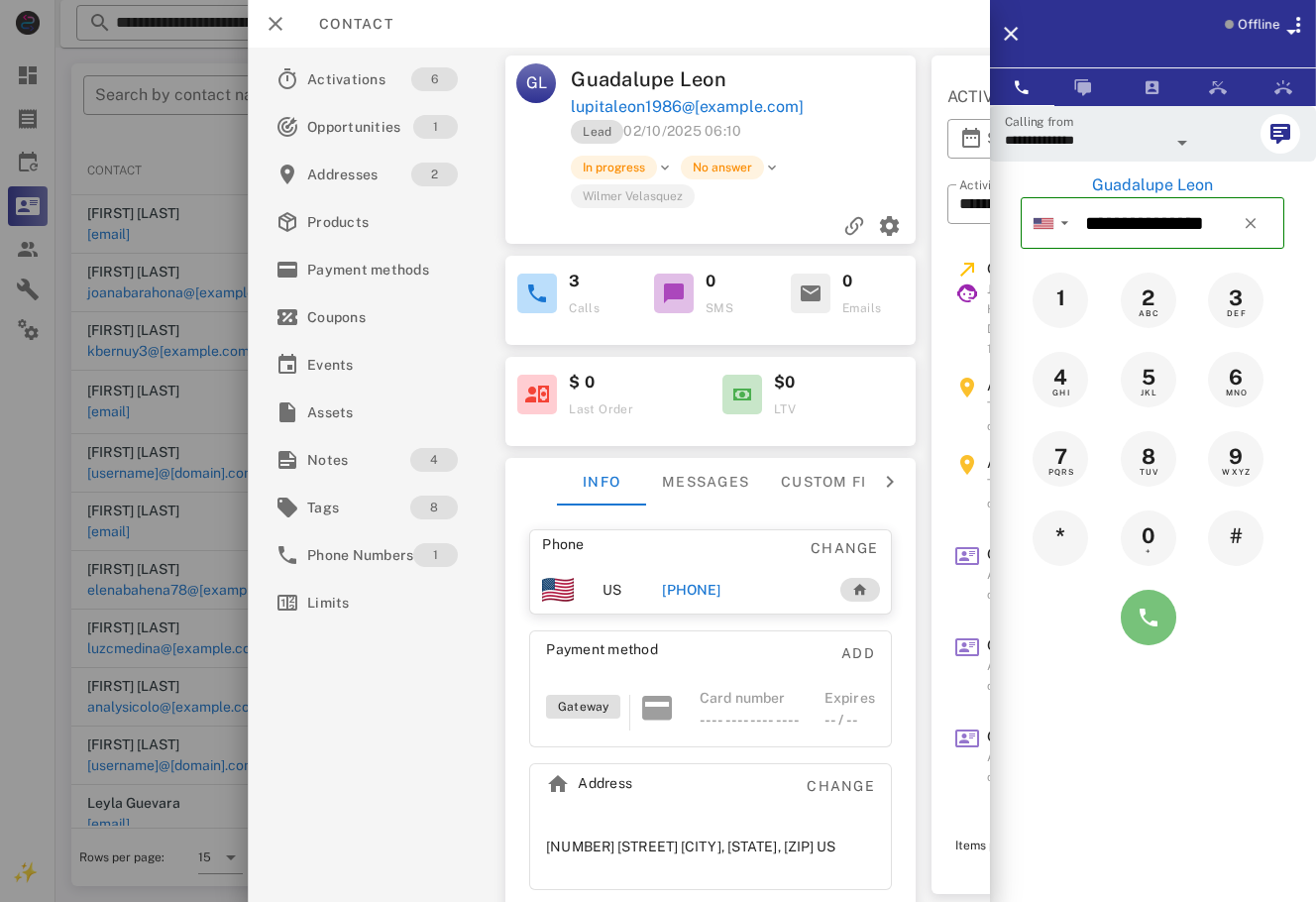 click at bounding box center [1149, 618] 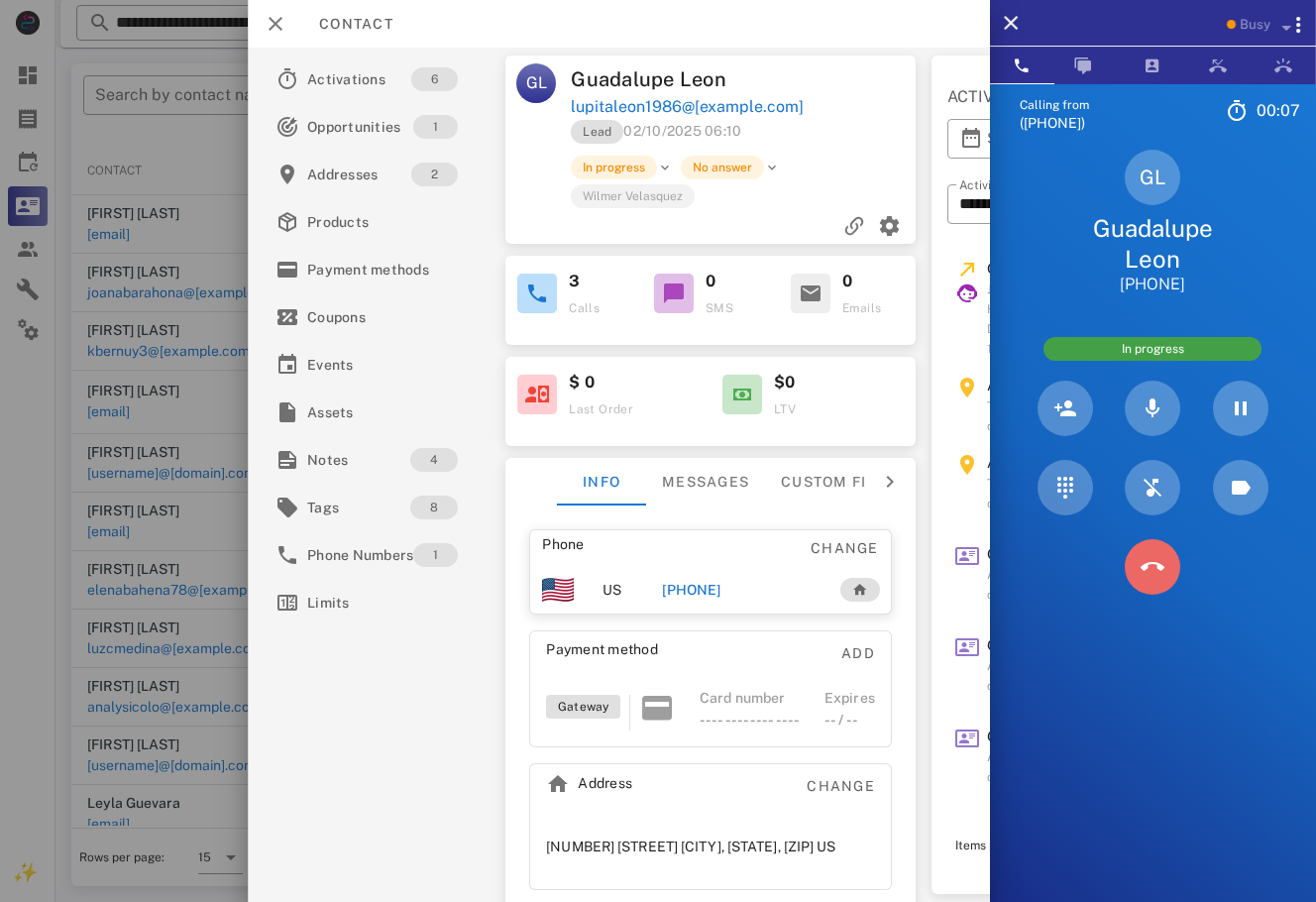 click at bounding box center [1152, 567] 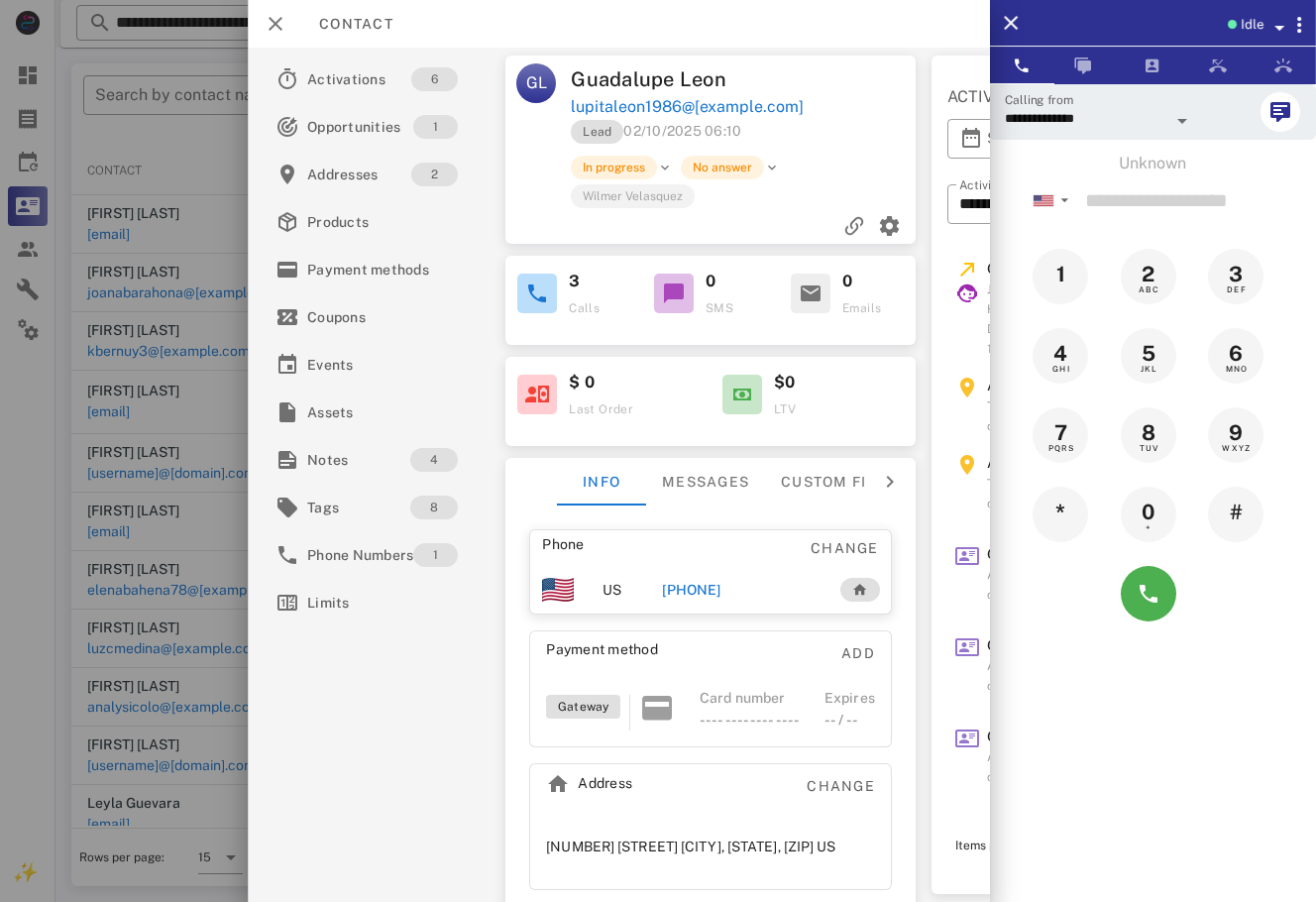 click on "[PHONE]" at bounding box center [691, 590] 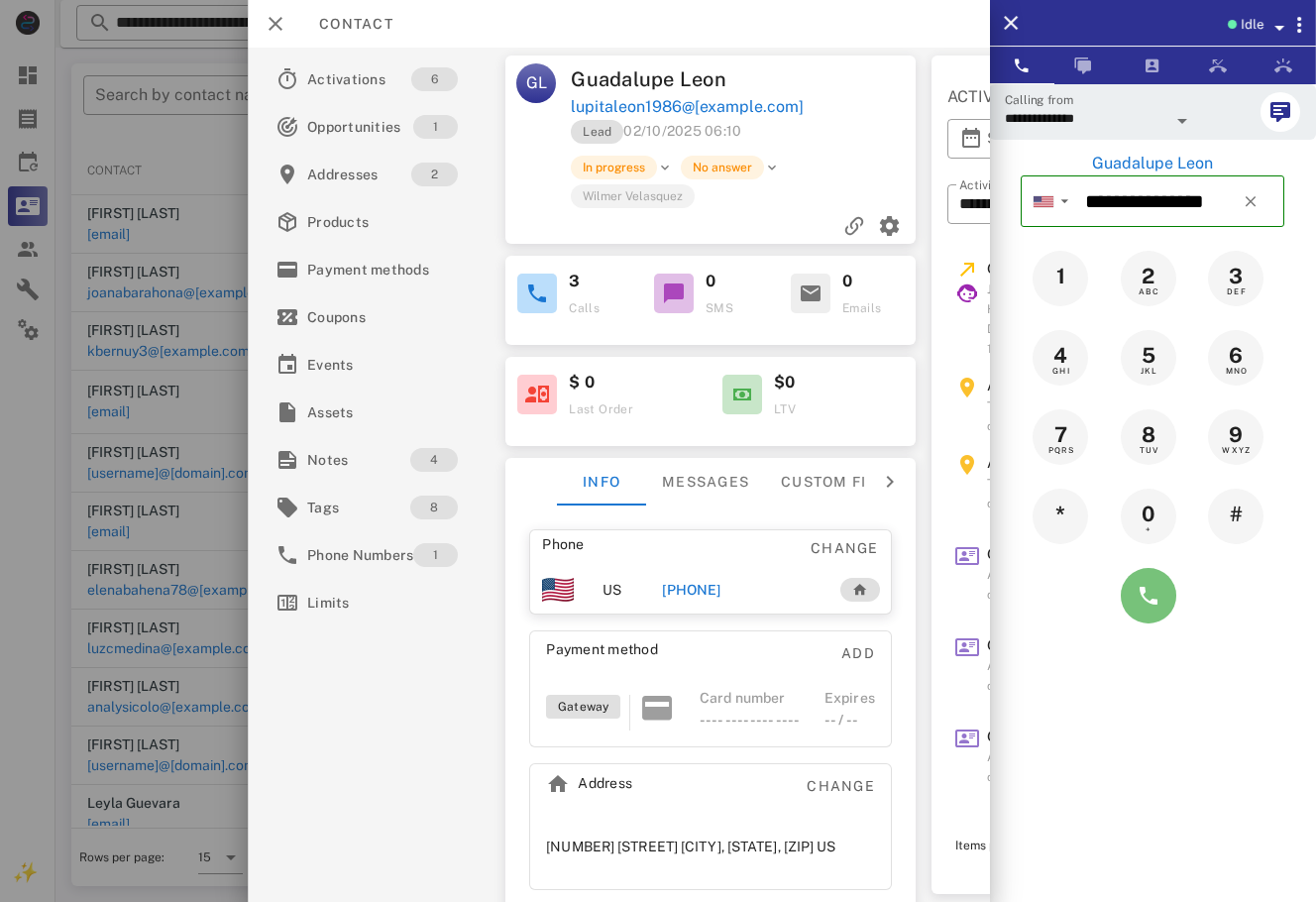 click at bounding box center (1149, 596) 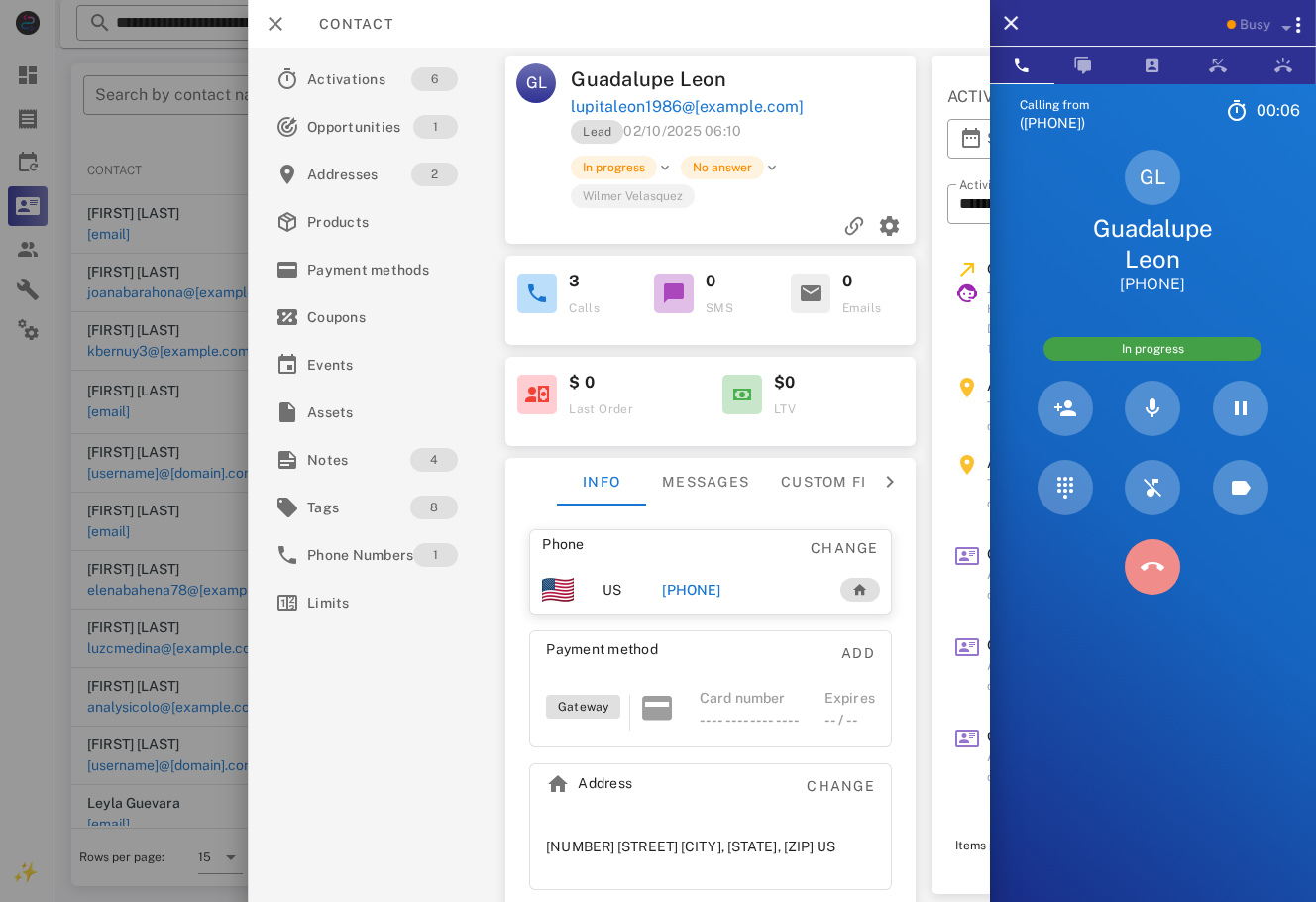 click at bounding box center (1152, 567) 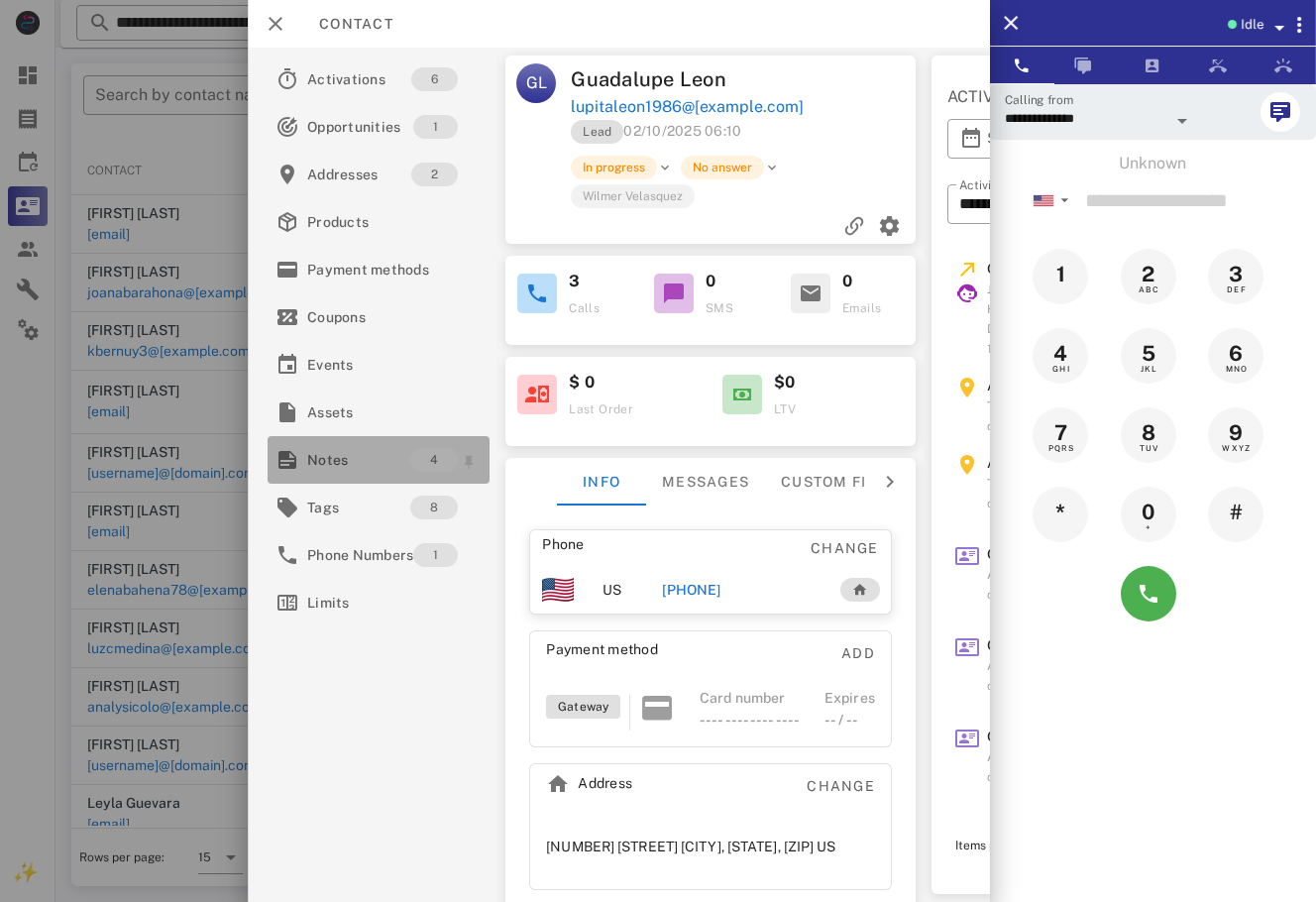 click on "Notes" at bounding box center (359, 460) 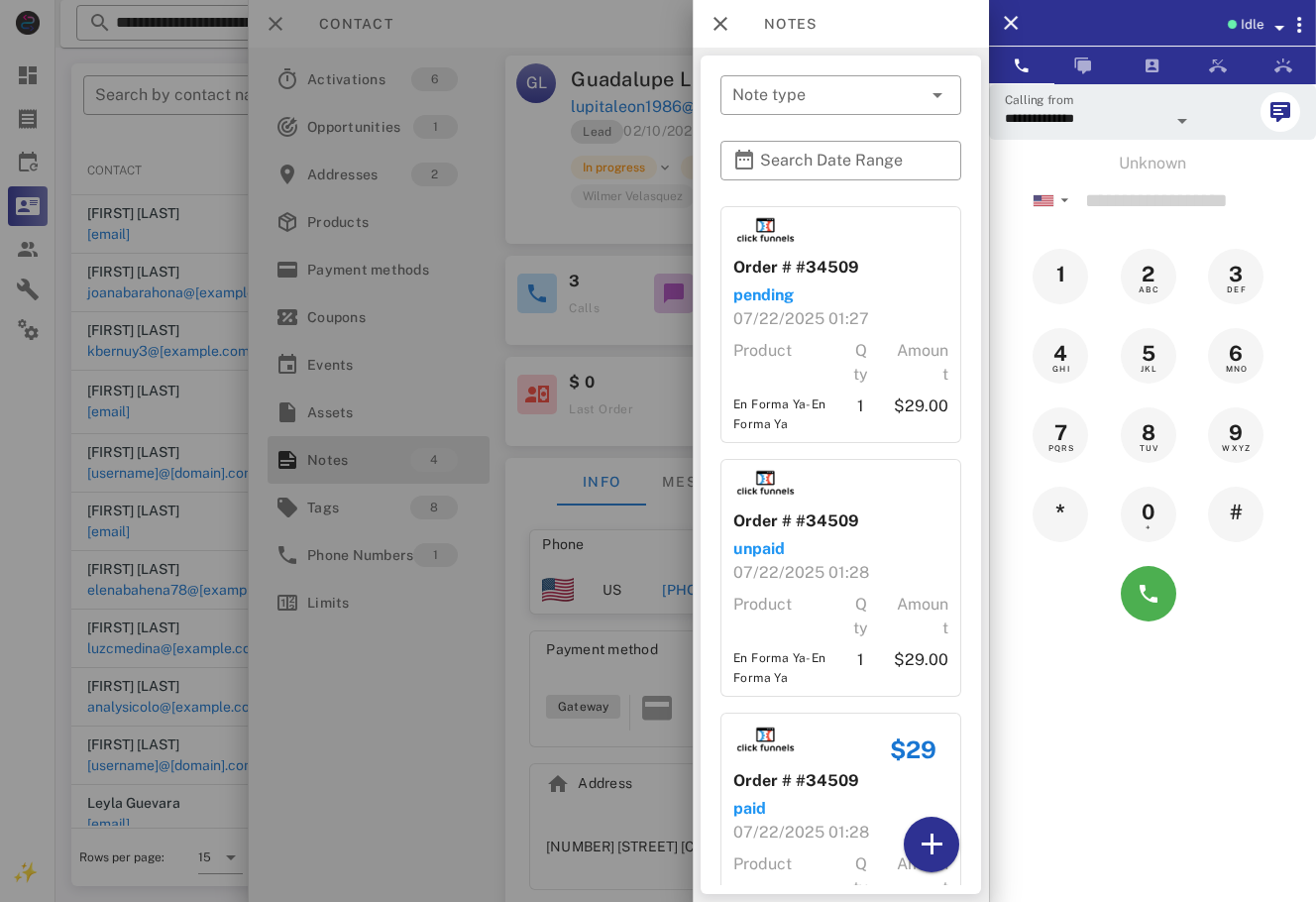 scroll, scrollTop: 380, scrollLeft: 0, axis: vertical 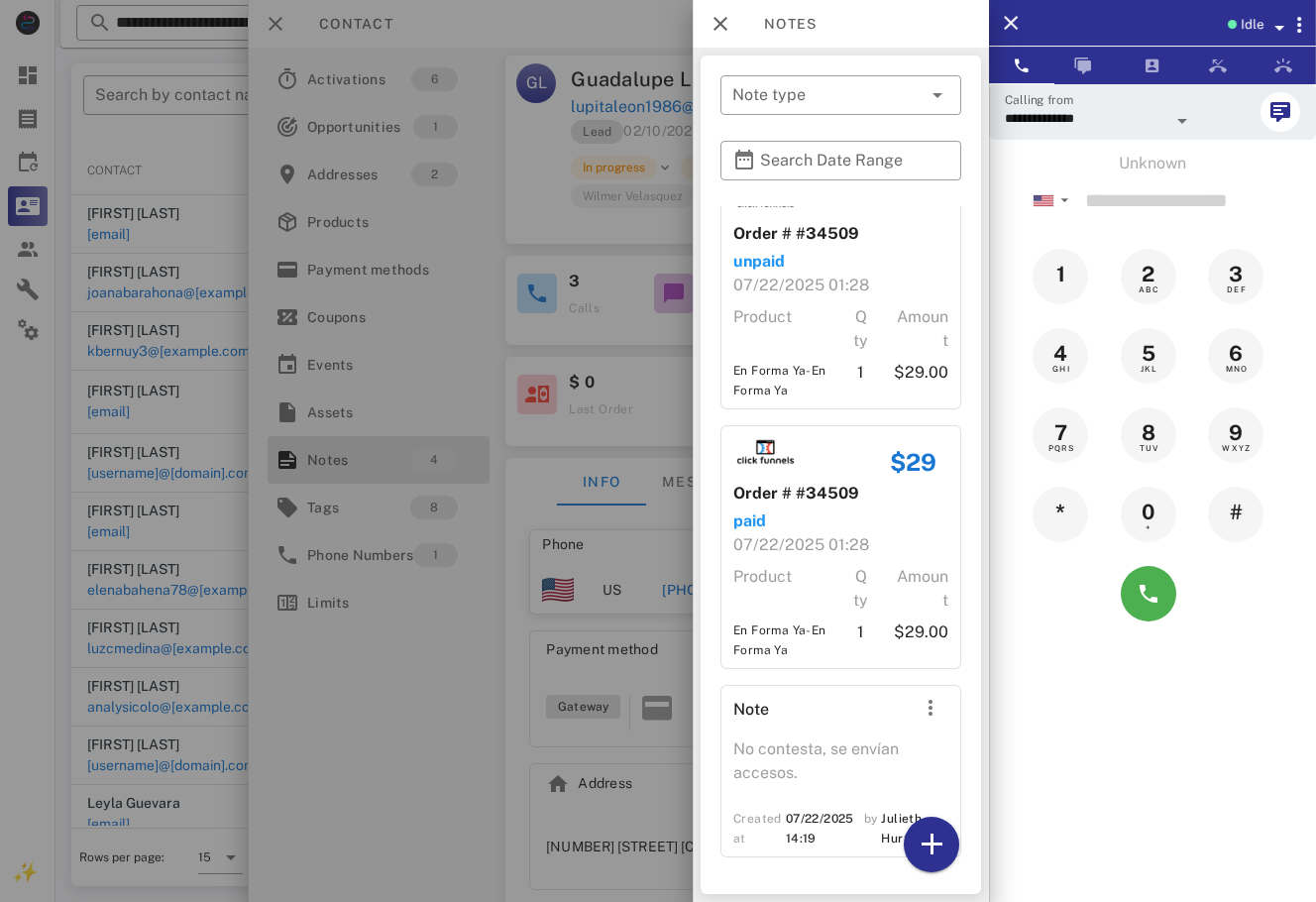 click at bounding box center (658, 451) 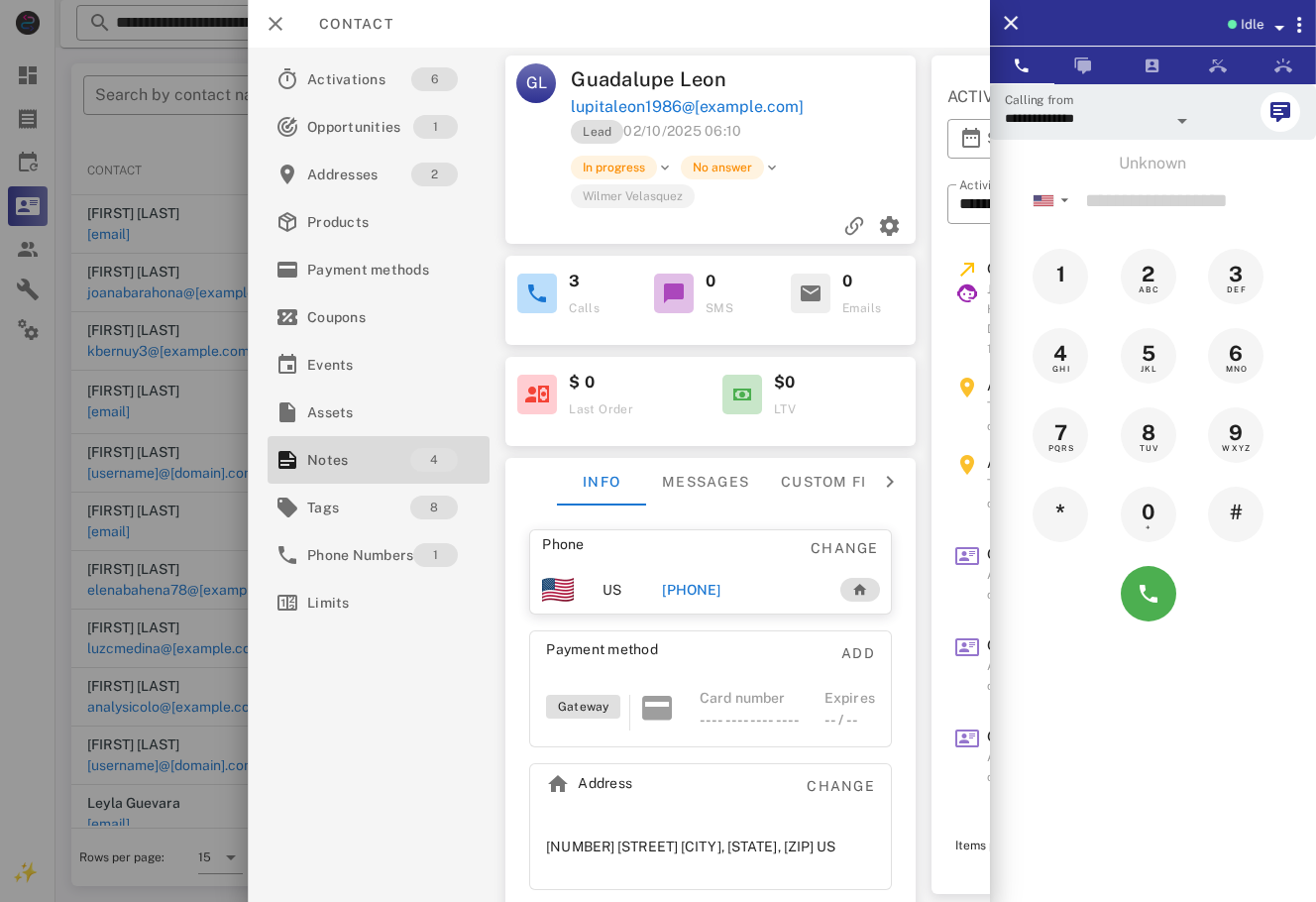 click on "Contact" at bounding box center [618, 24] 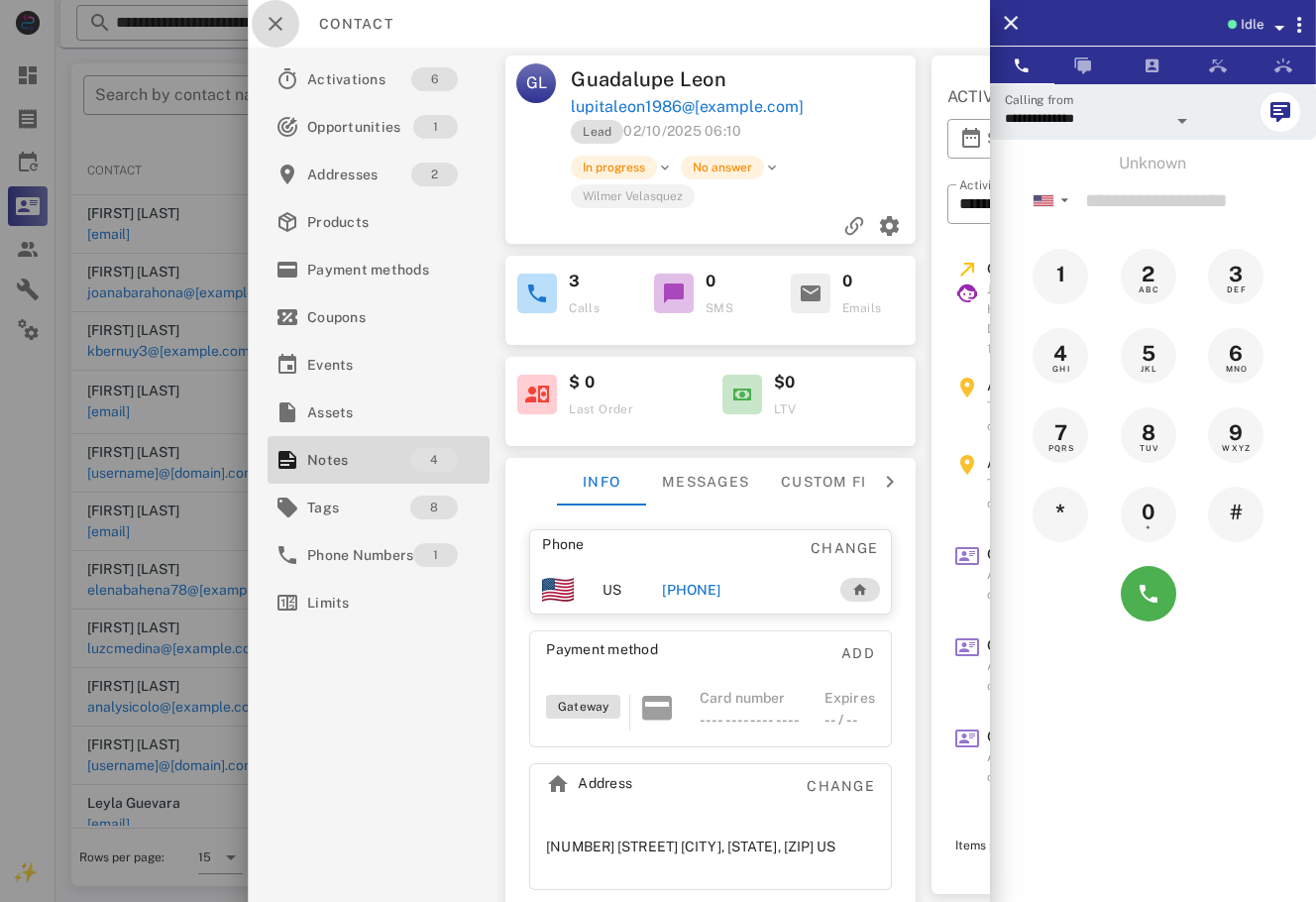 click at bounding box center (275, 24) 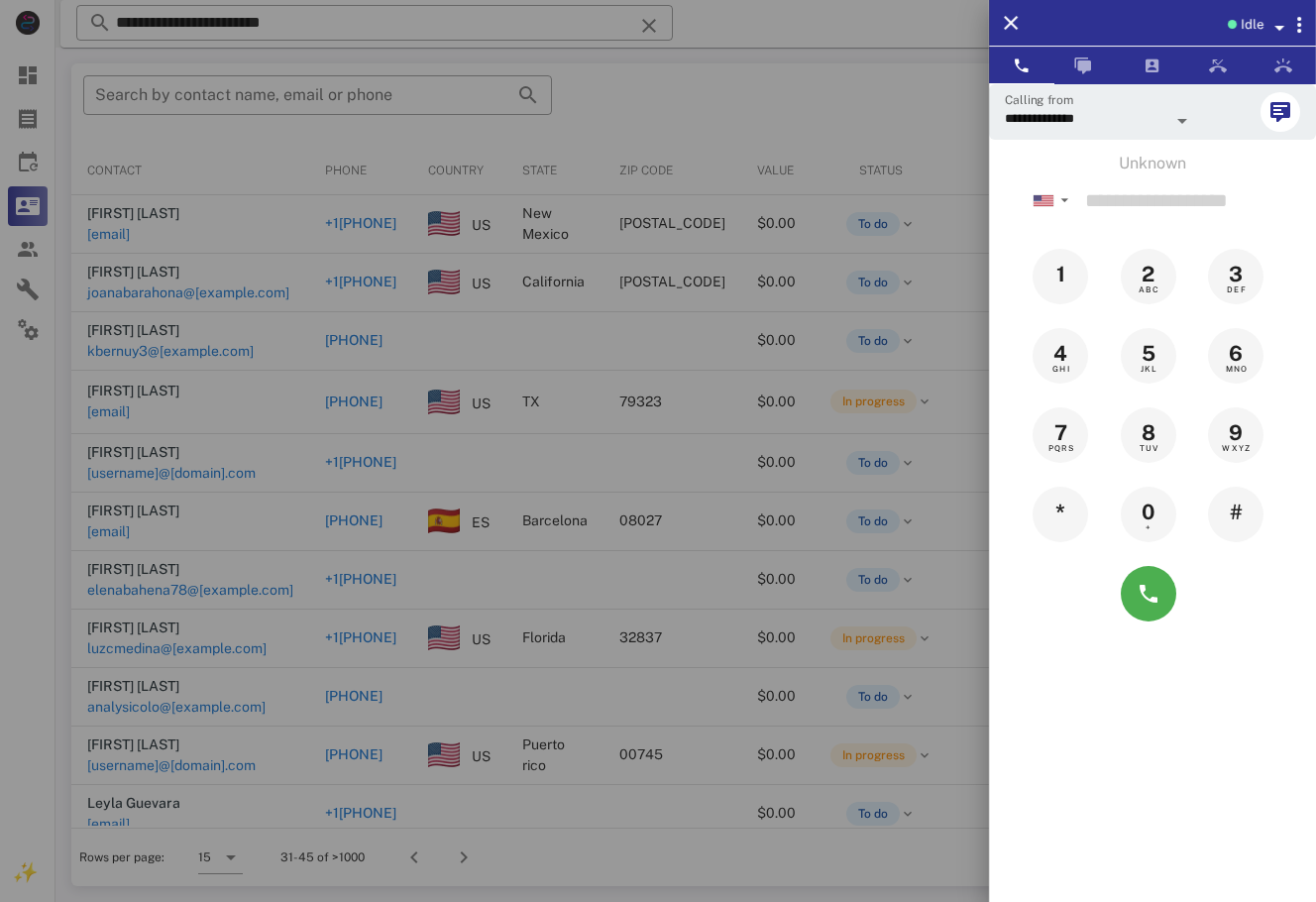 click at bounding box center [658, 451] 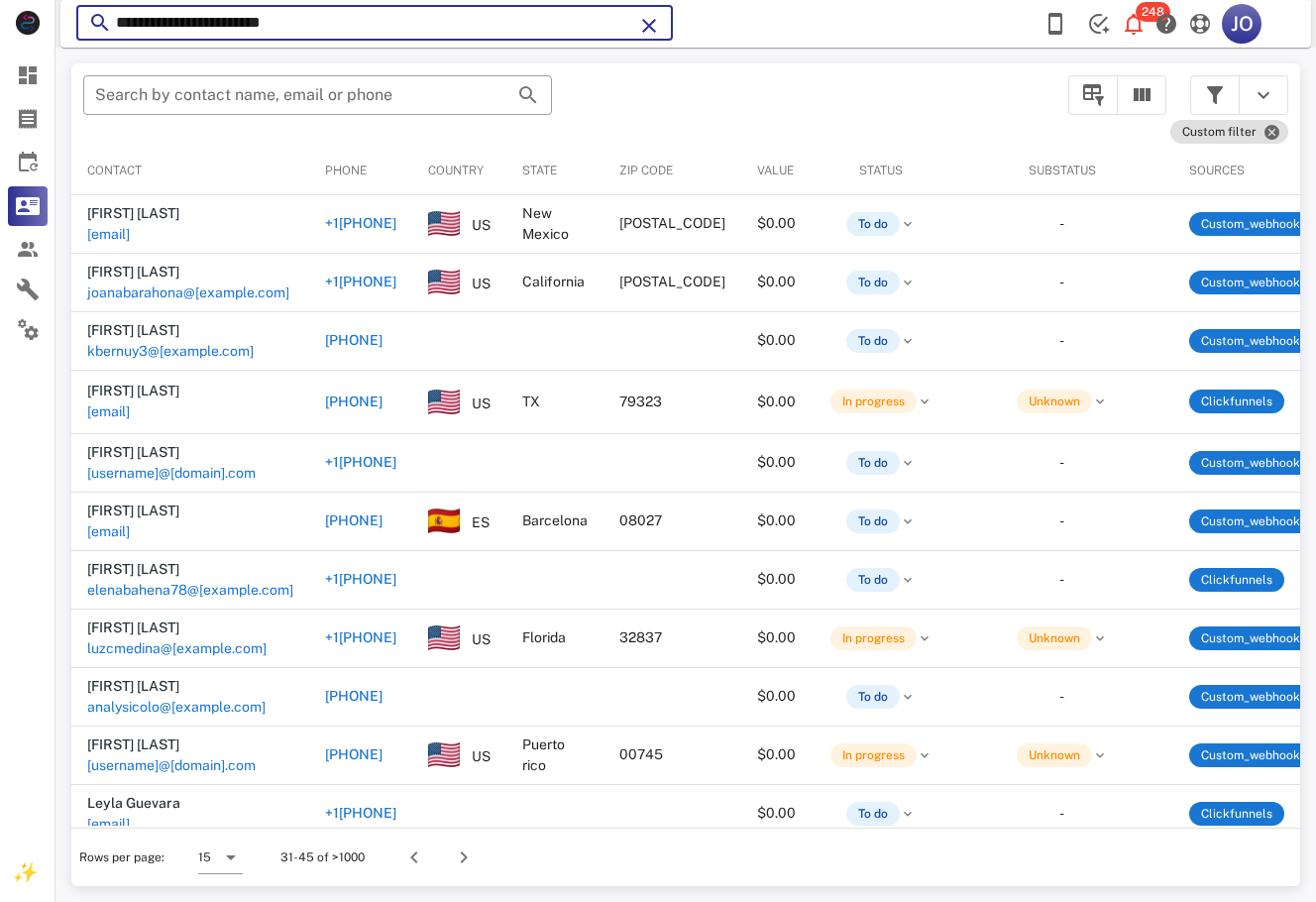 drag, startPoint x: 345, startPoint y: 24, endPoint x: 67, endPoint y: 34, distance: 278.1798 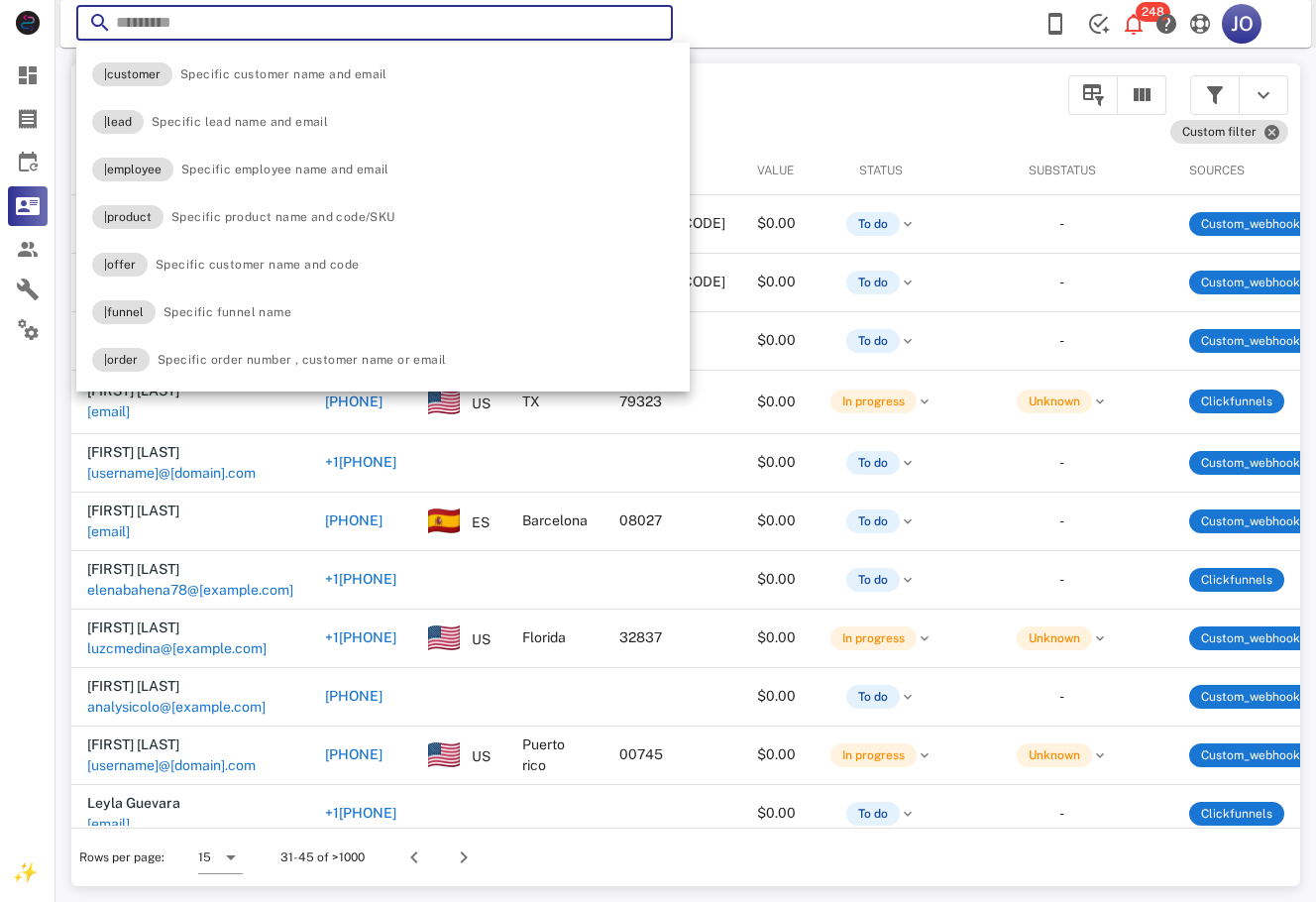paste on "**********" 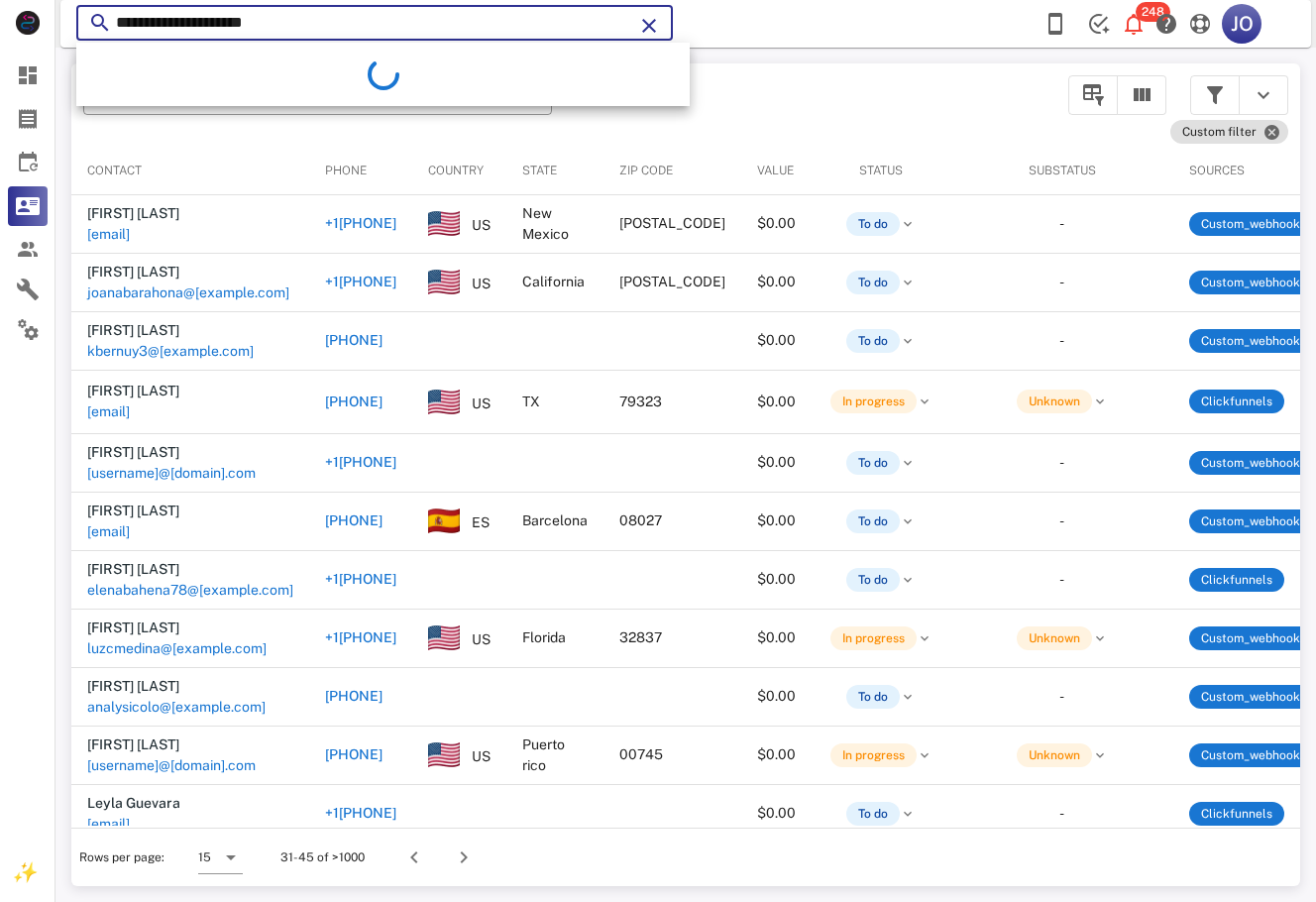 click on "**********" at bounding box center [375, 23] 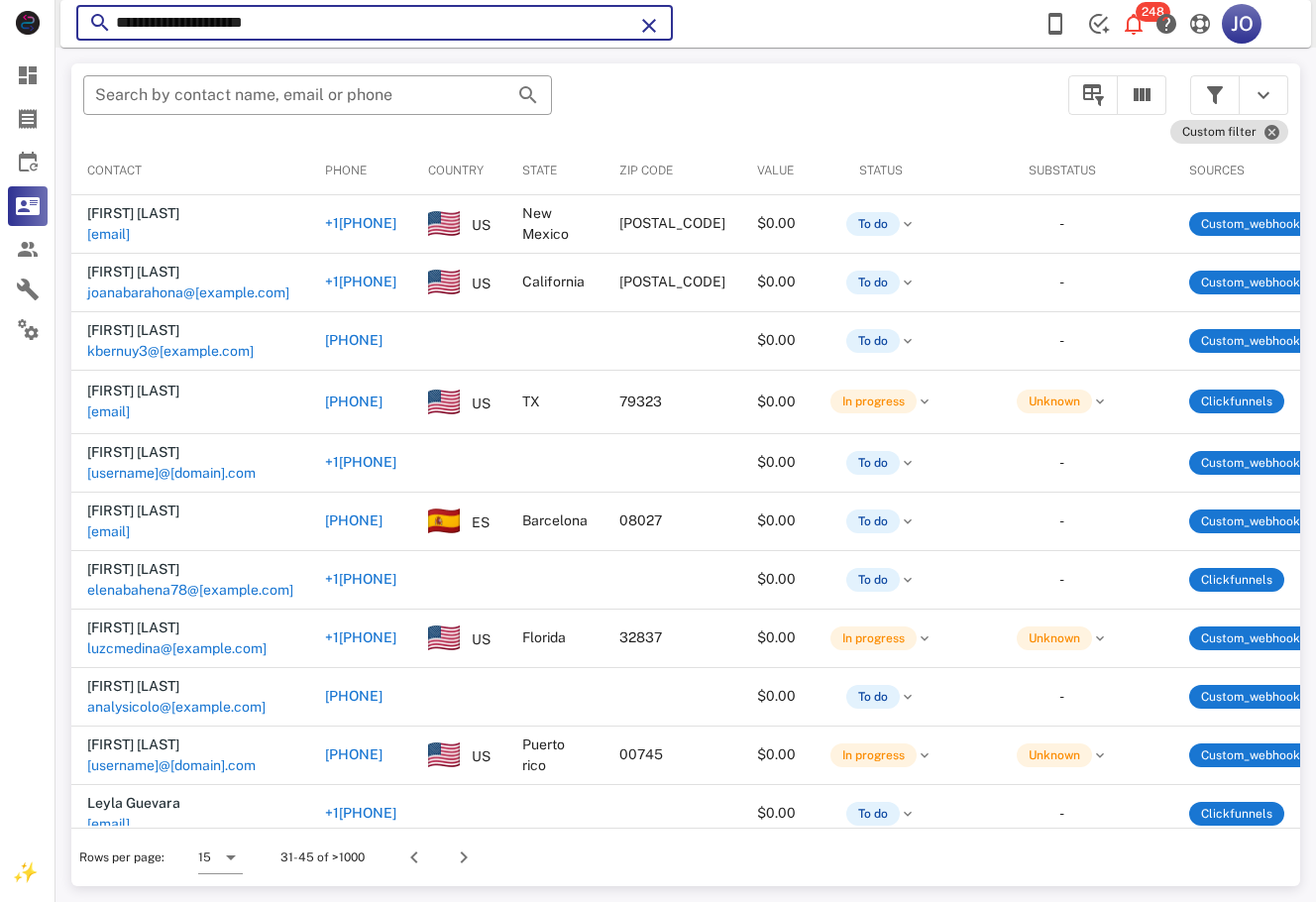 click on "**********" at bounding box center [375, 23] 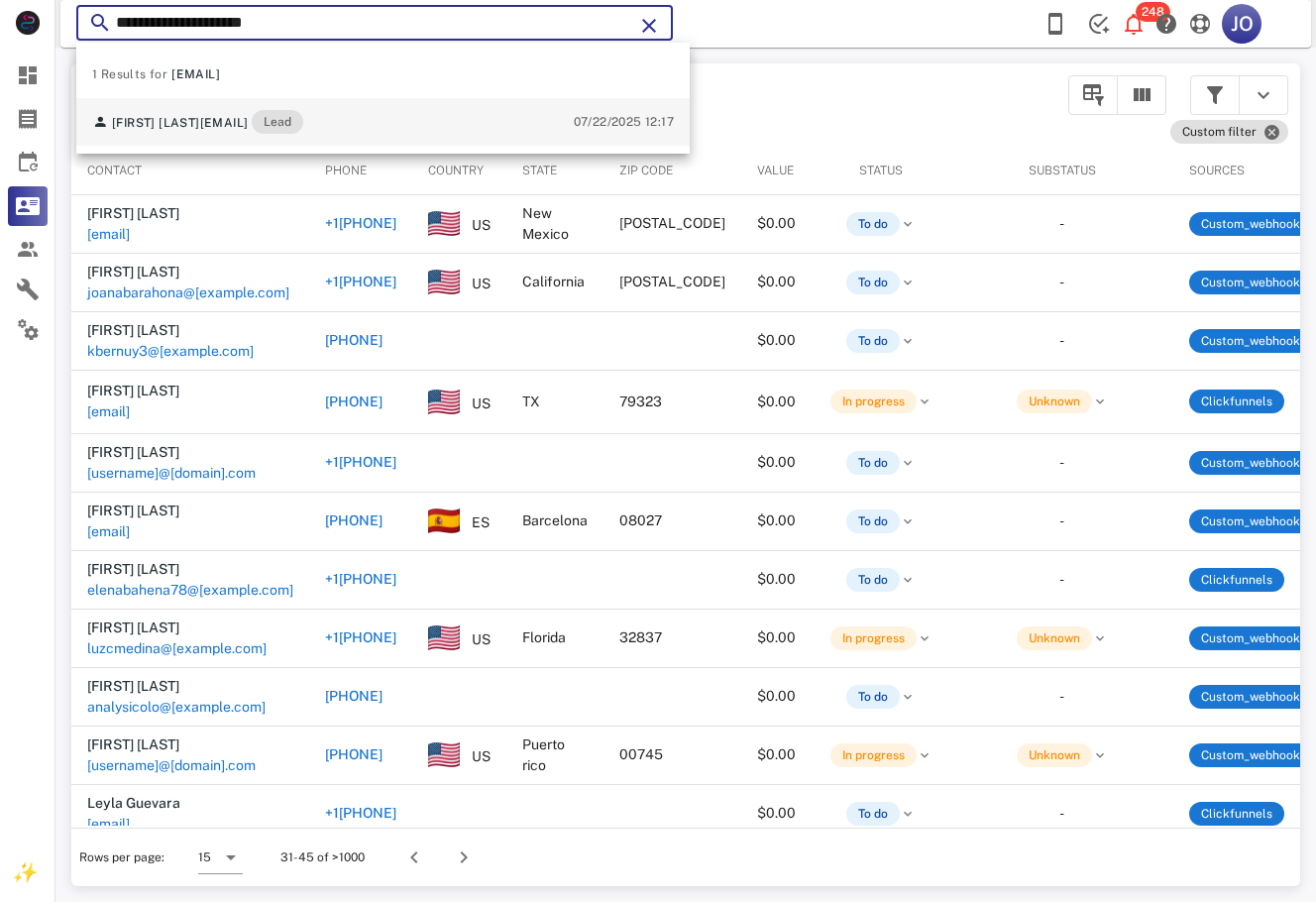 type on "**********" 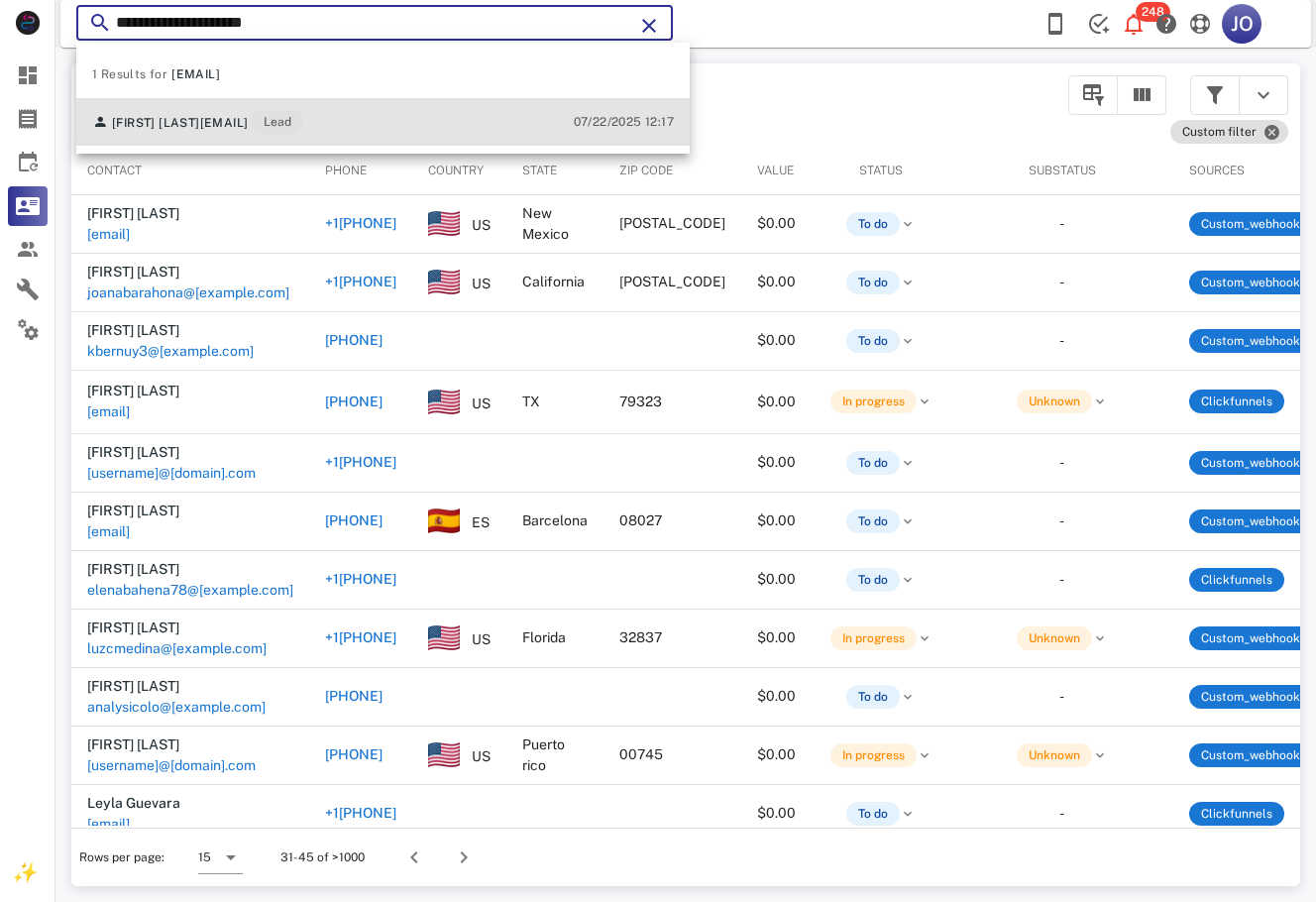 click on "Monica Rodríguez" at bounding box center (156, 123) 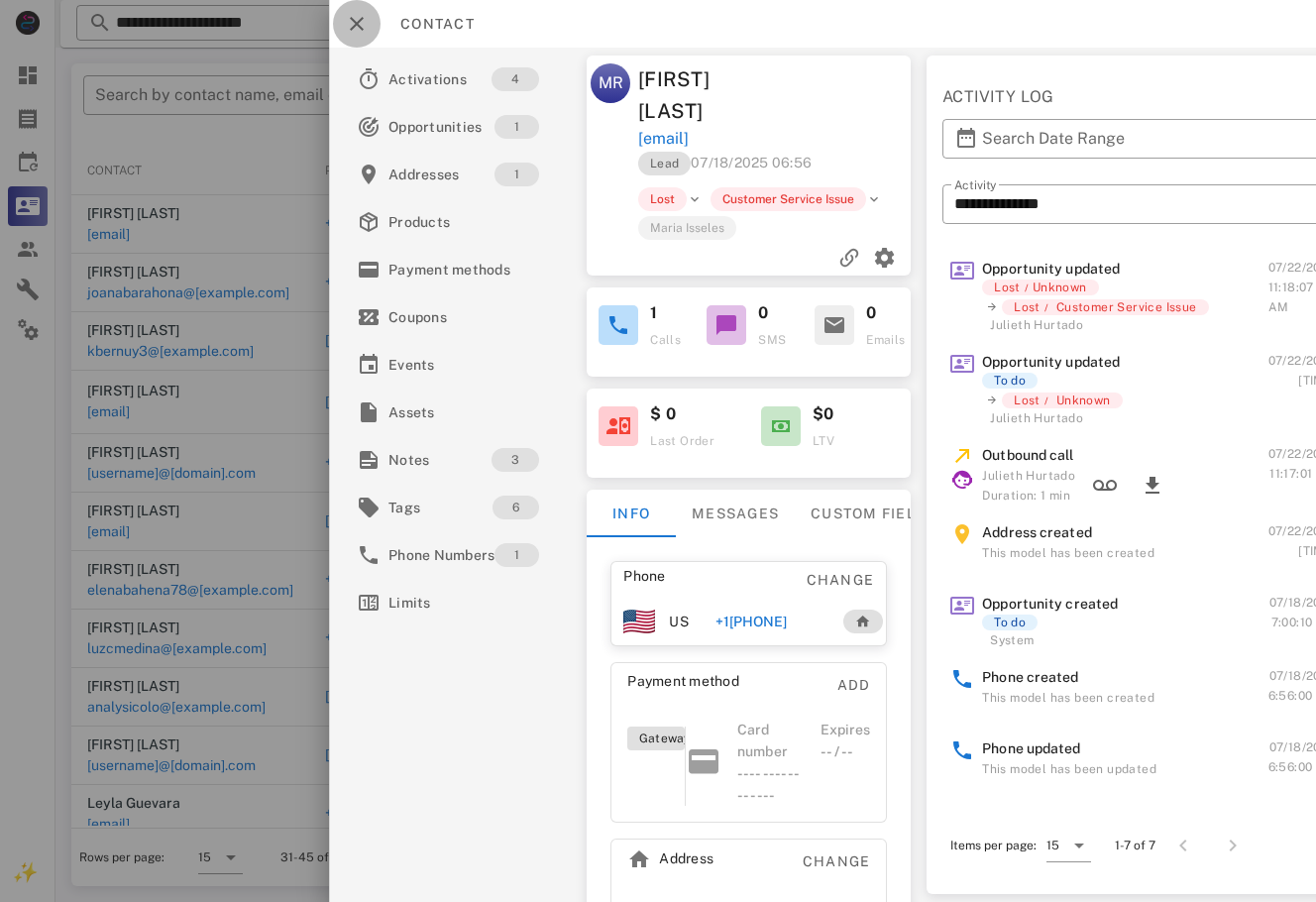 click at bounding box center (357, 24) 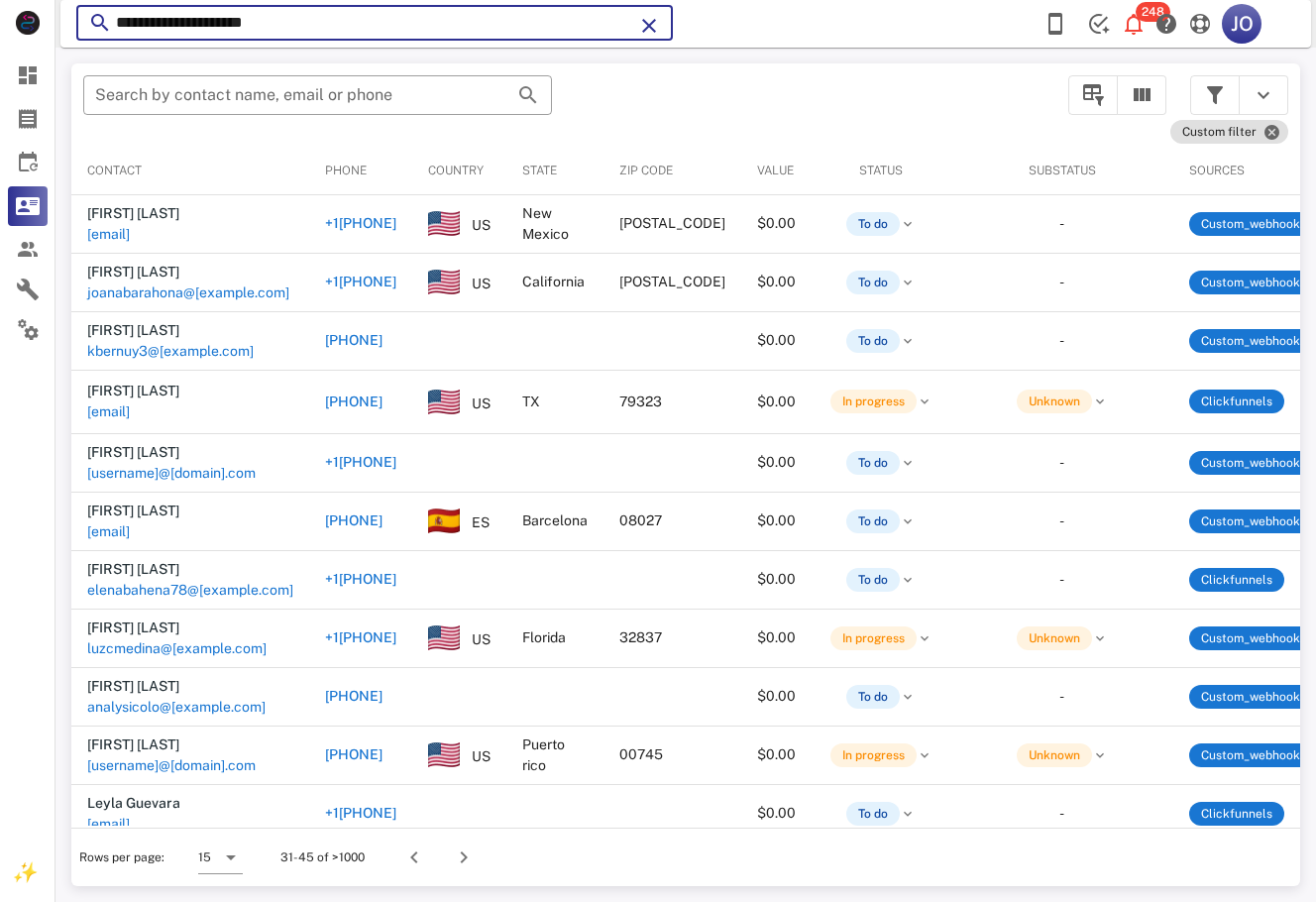click on "**********" at bounding box center [375, 23] 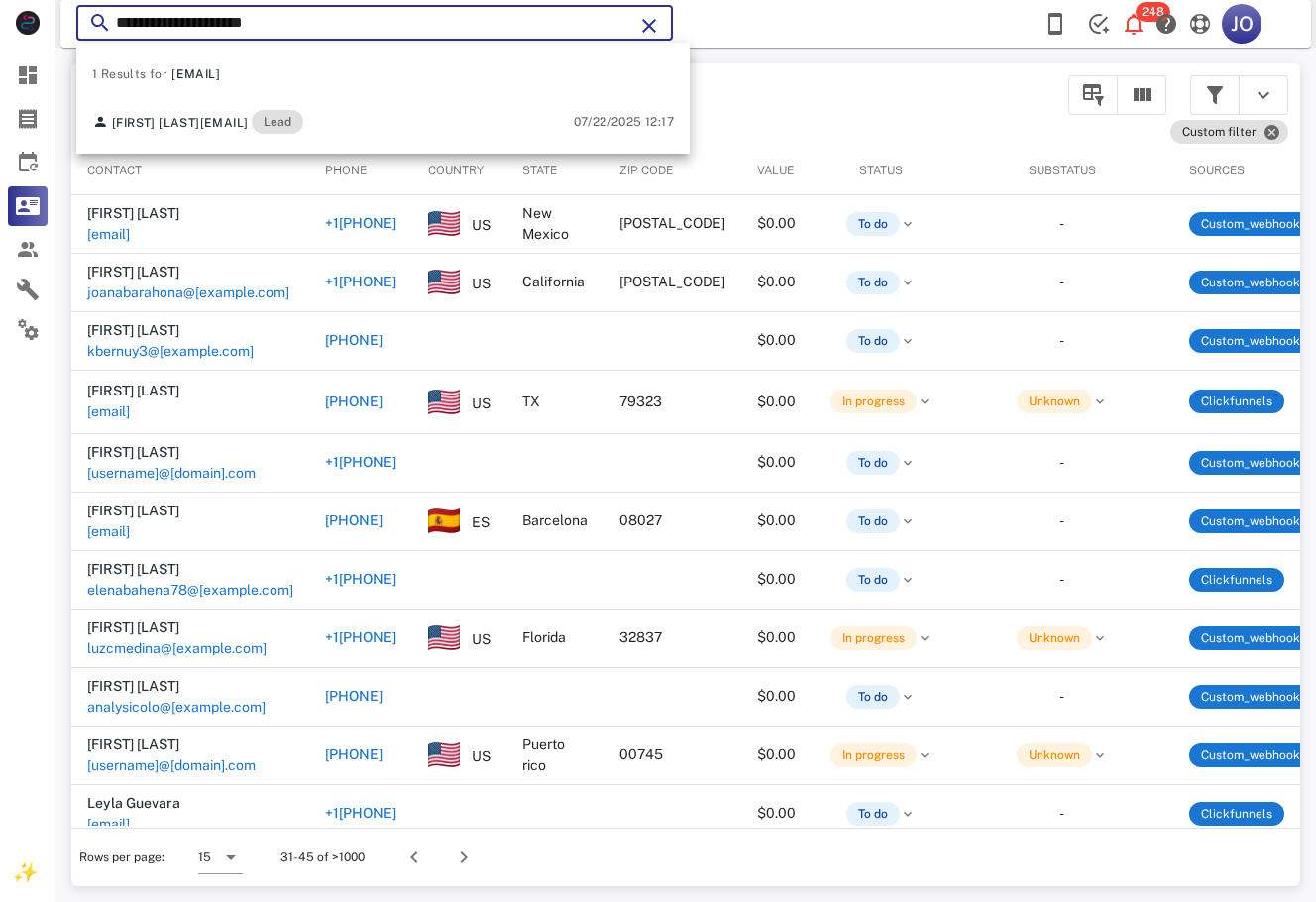 drag, startPoint x: 368, startPoint y: 22, endPoint x: 83, endPoint y: 61, distance: 287.65604 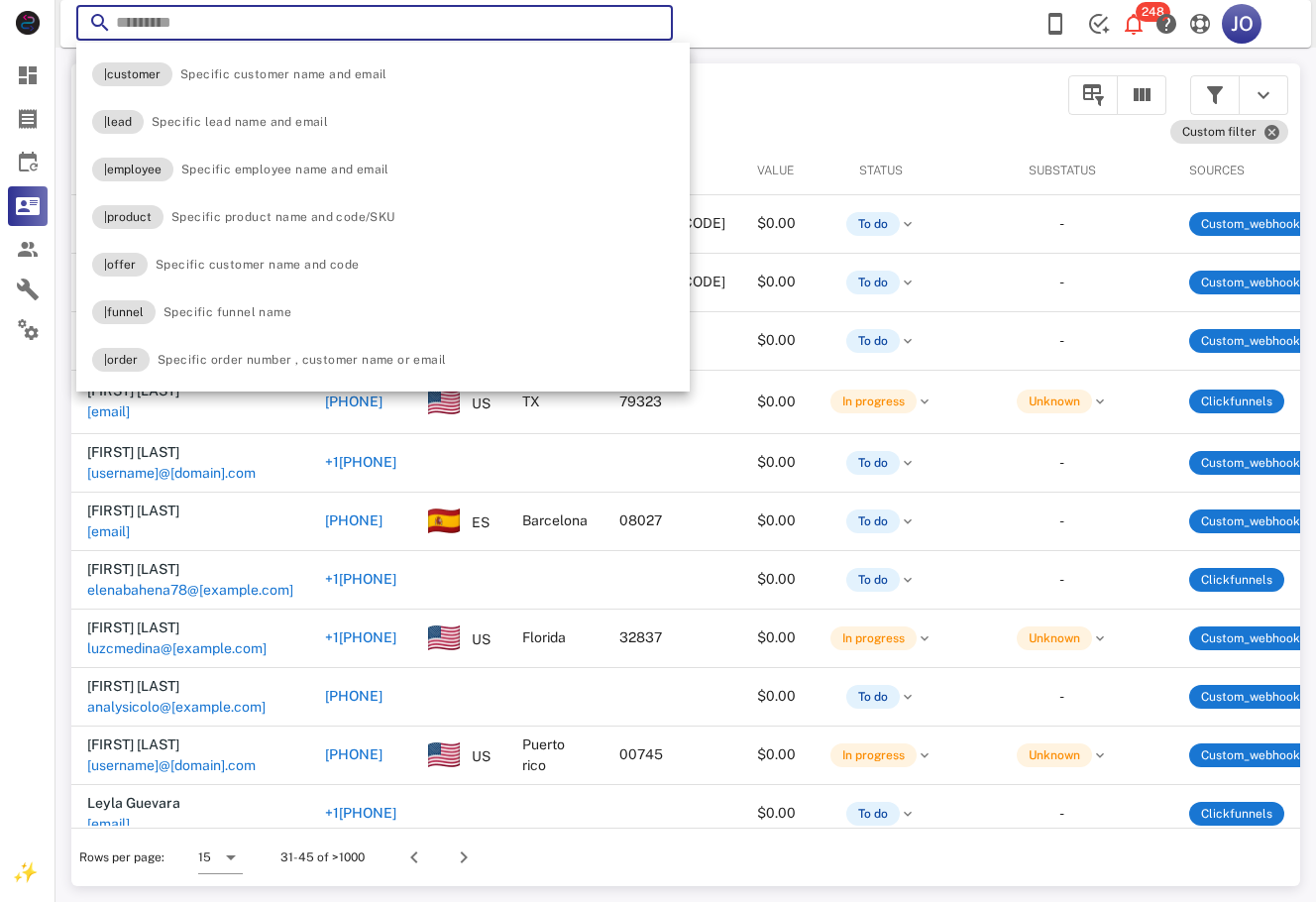 paste on "**********" 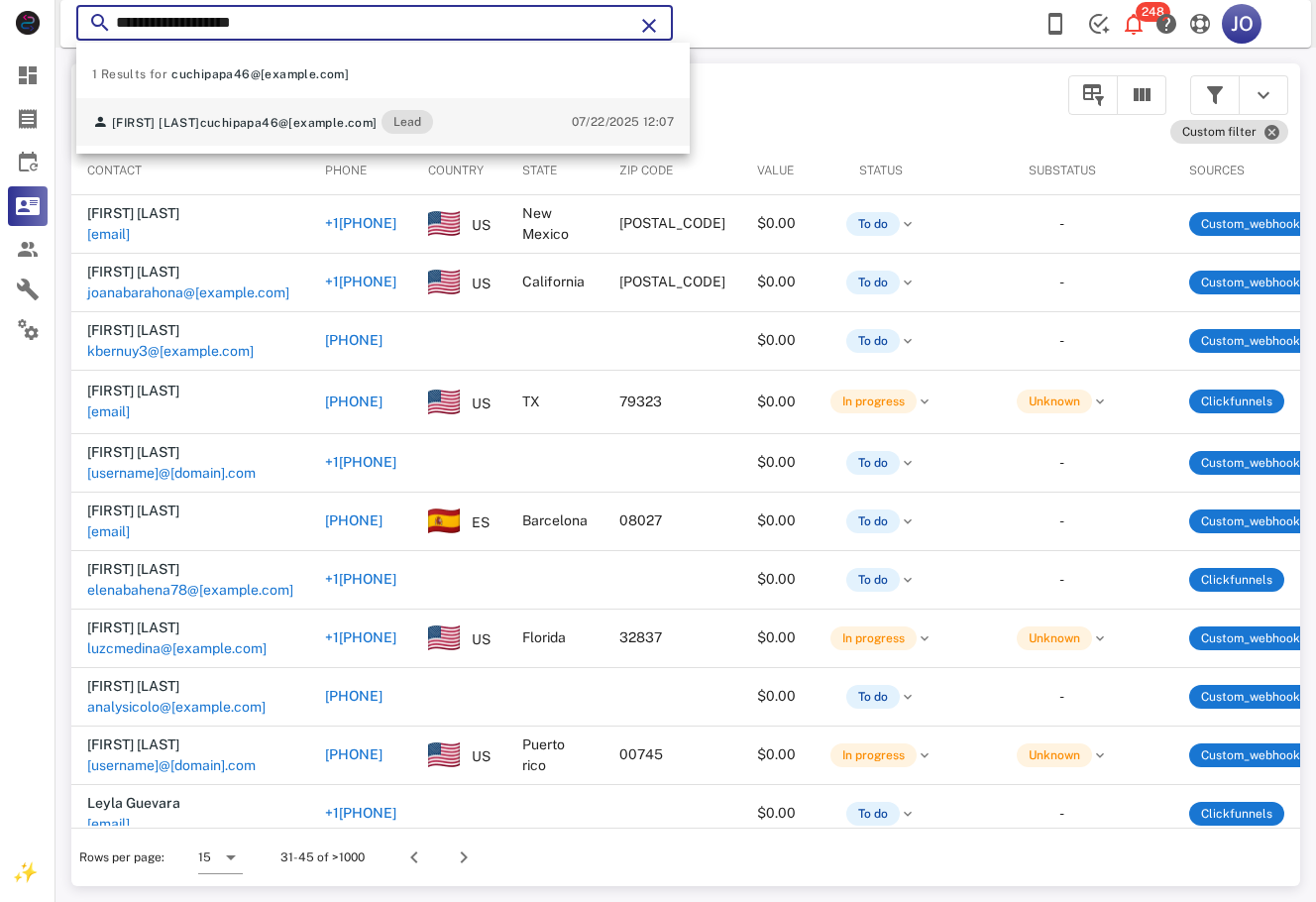 type on "**********" 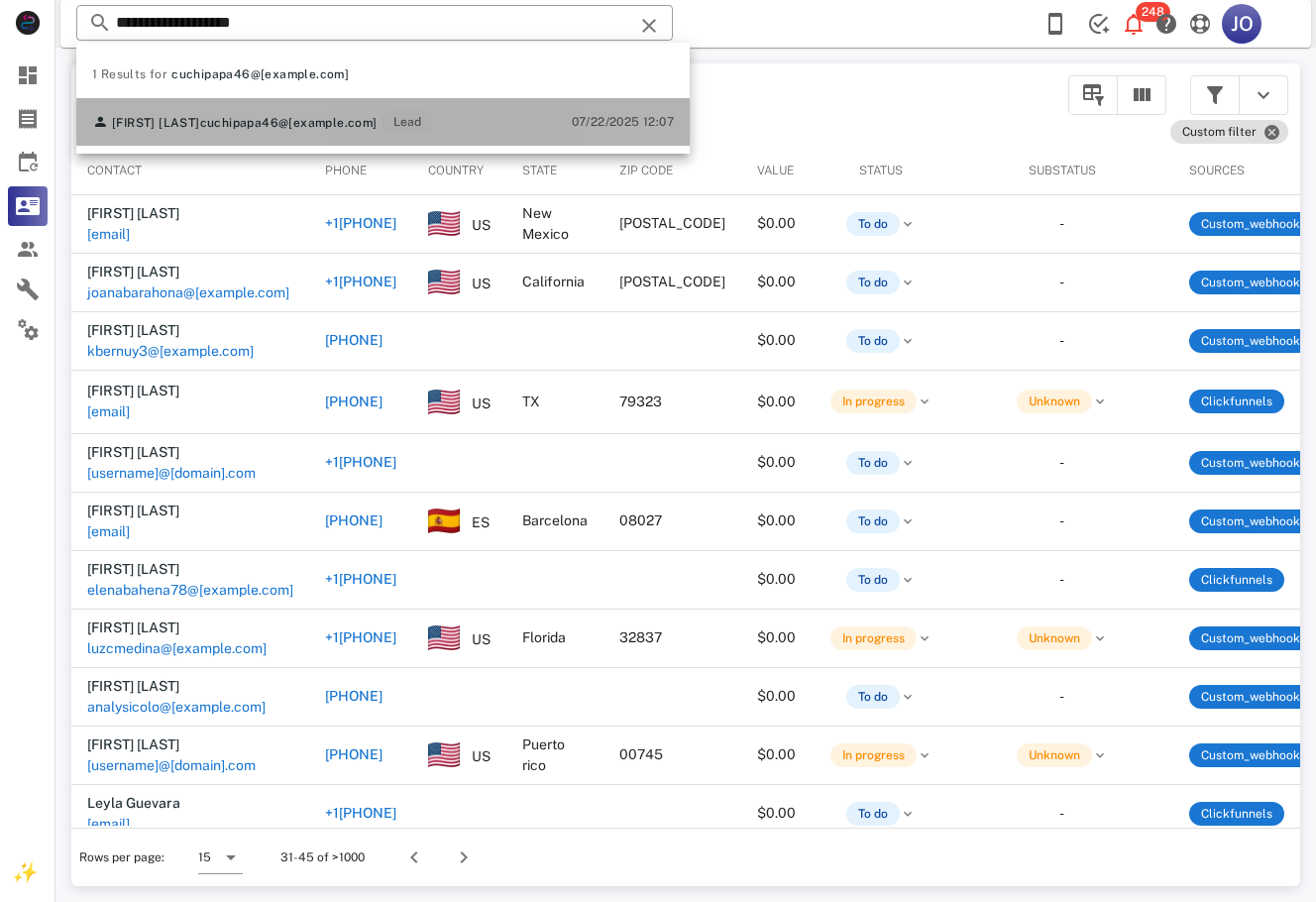 click on "Barbara Lopez   cuchipapa46@aol.com   Lead   07/22/2025 12:07" at bounding box center (383, 122) 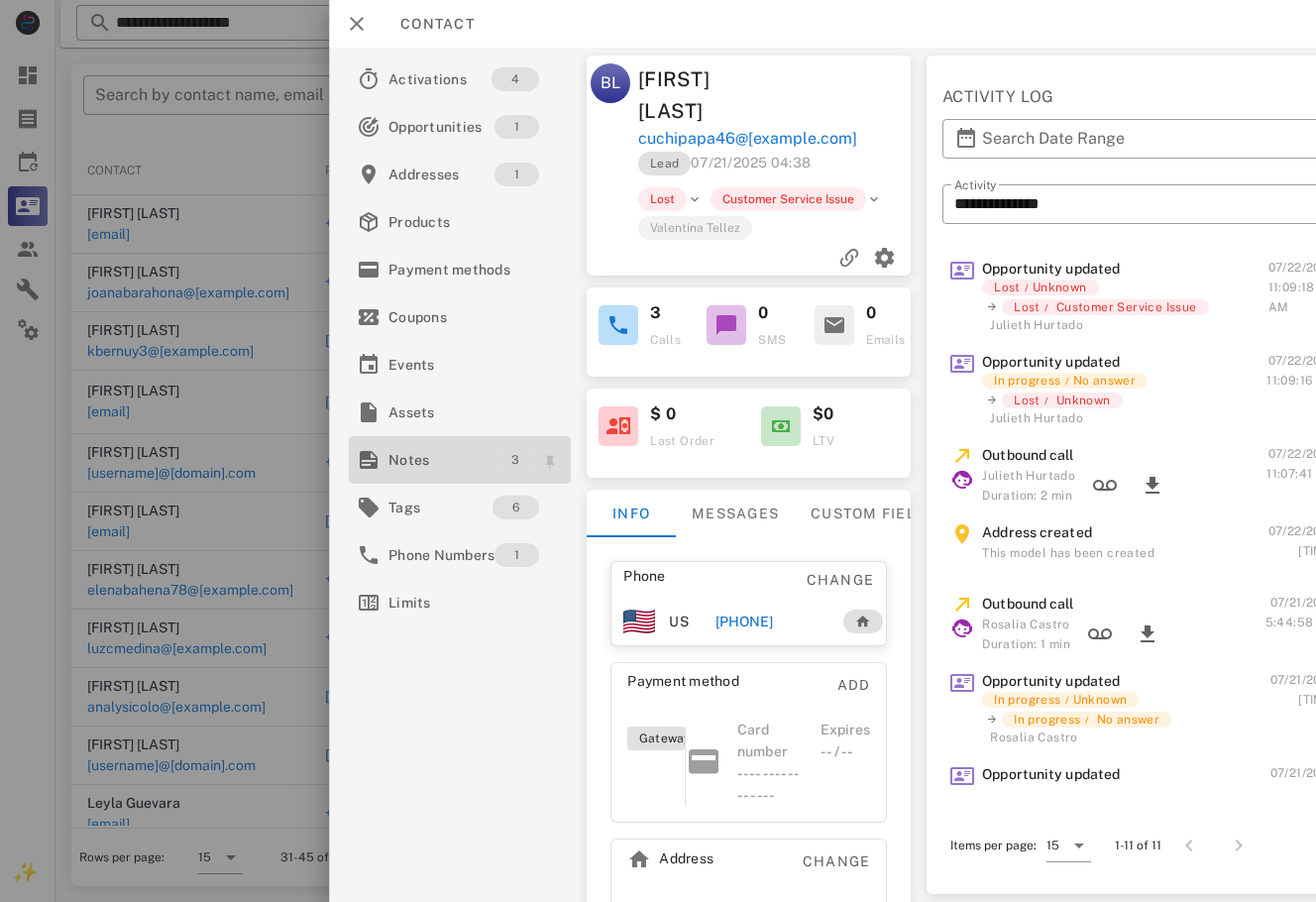 click on "3" at bounding box center (515, 460) 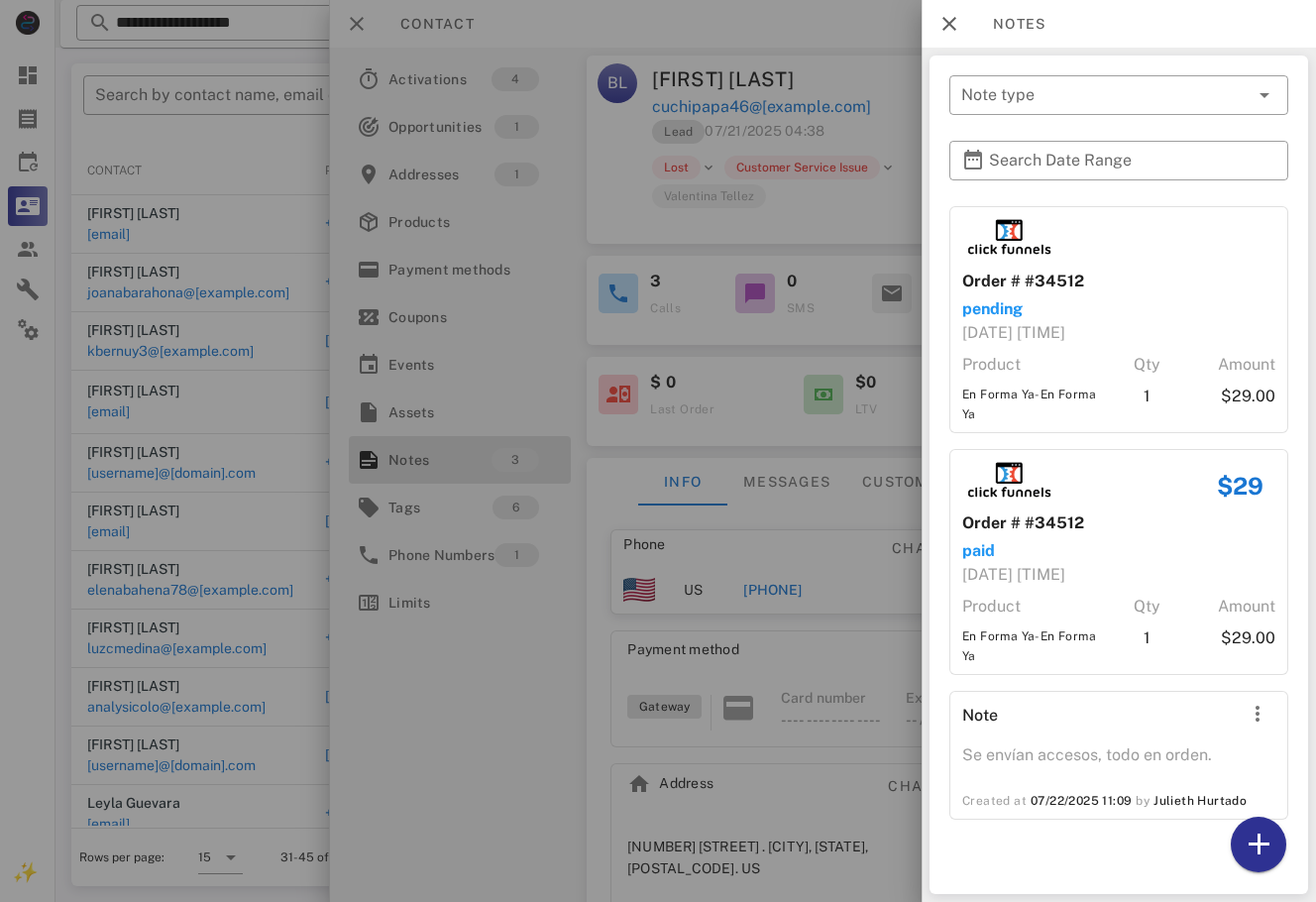 click at bounding box center [658, 451] 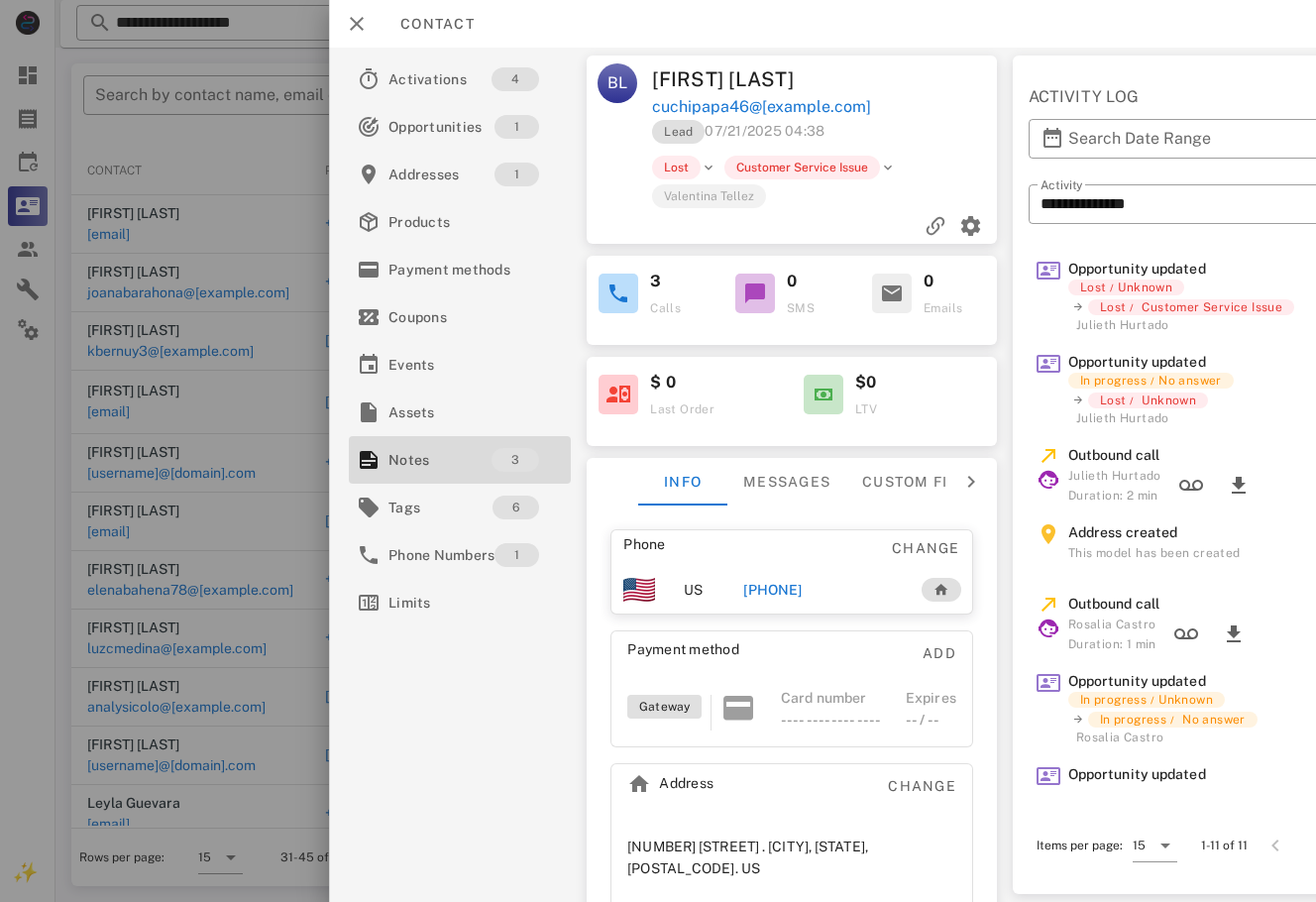 click on "+13523610646" at bounding box center (772, 590) 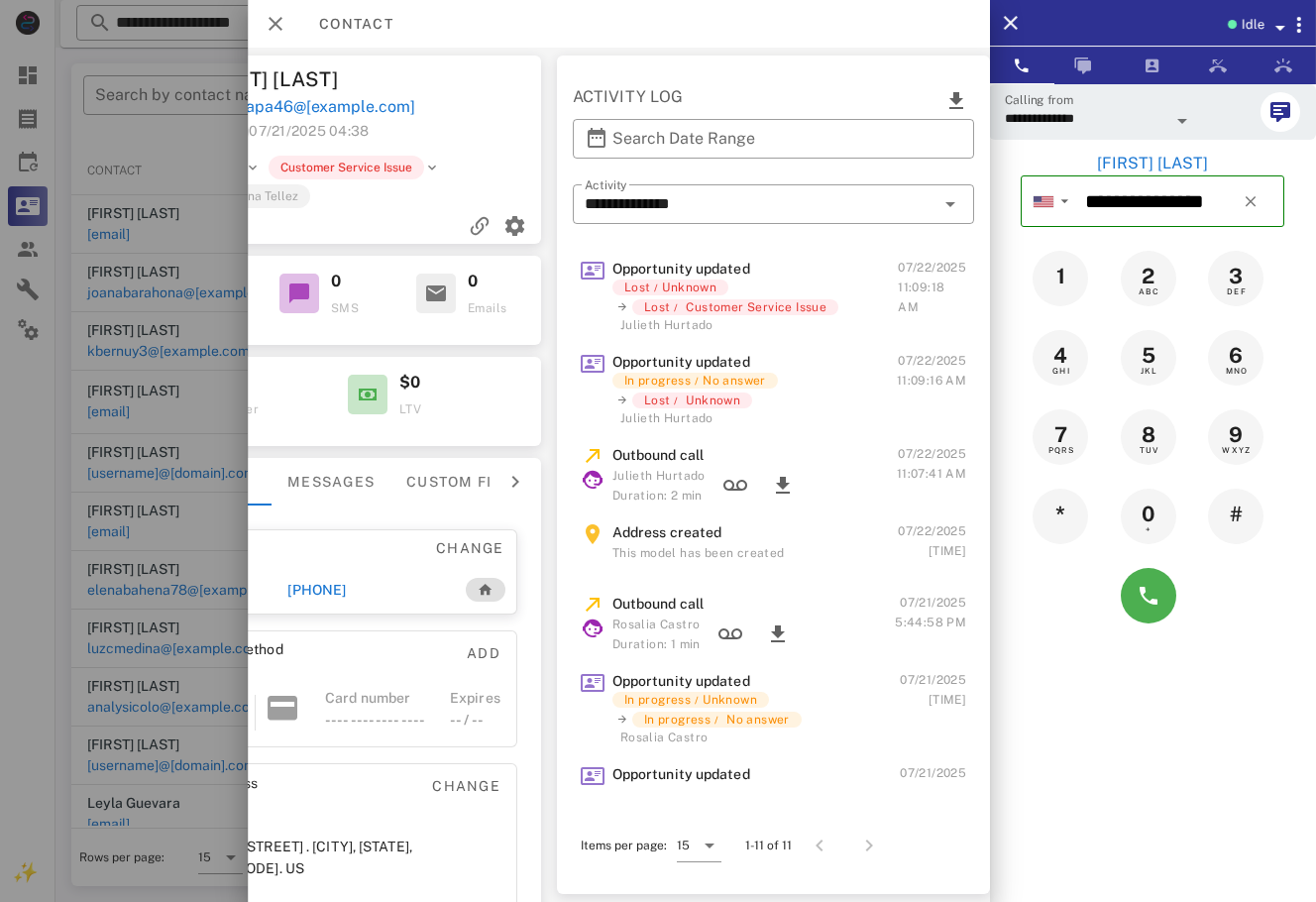 scroll, scrollTop: 0, scrollLeft: 0, axis: both 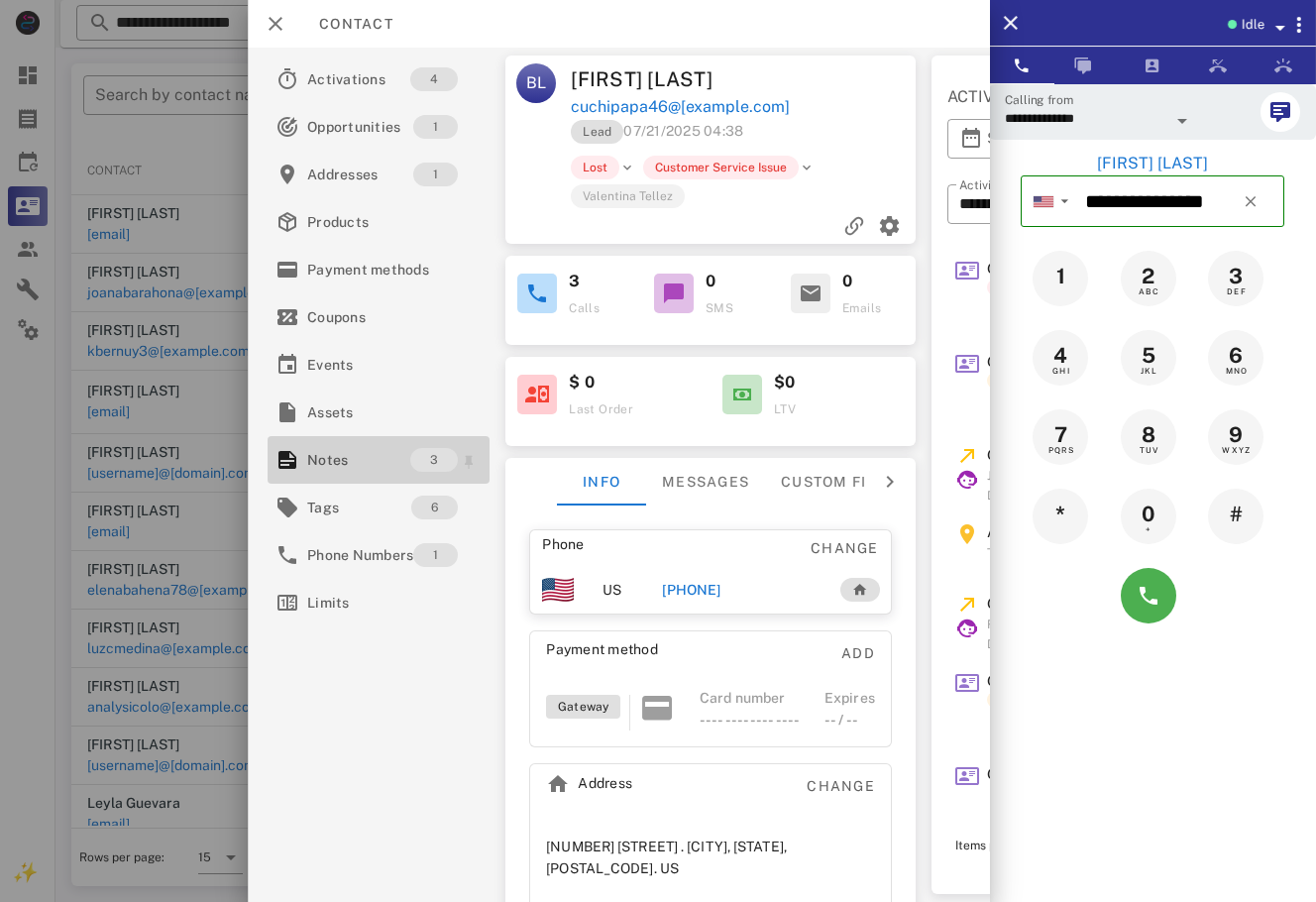 click on "Notes" at bounding box center [359, 460] 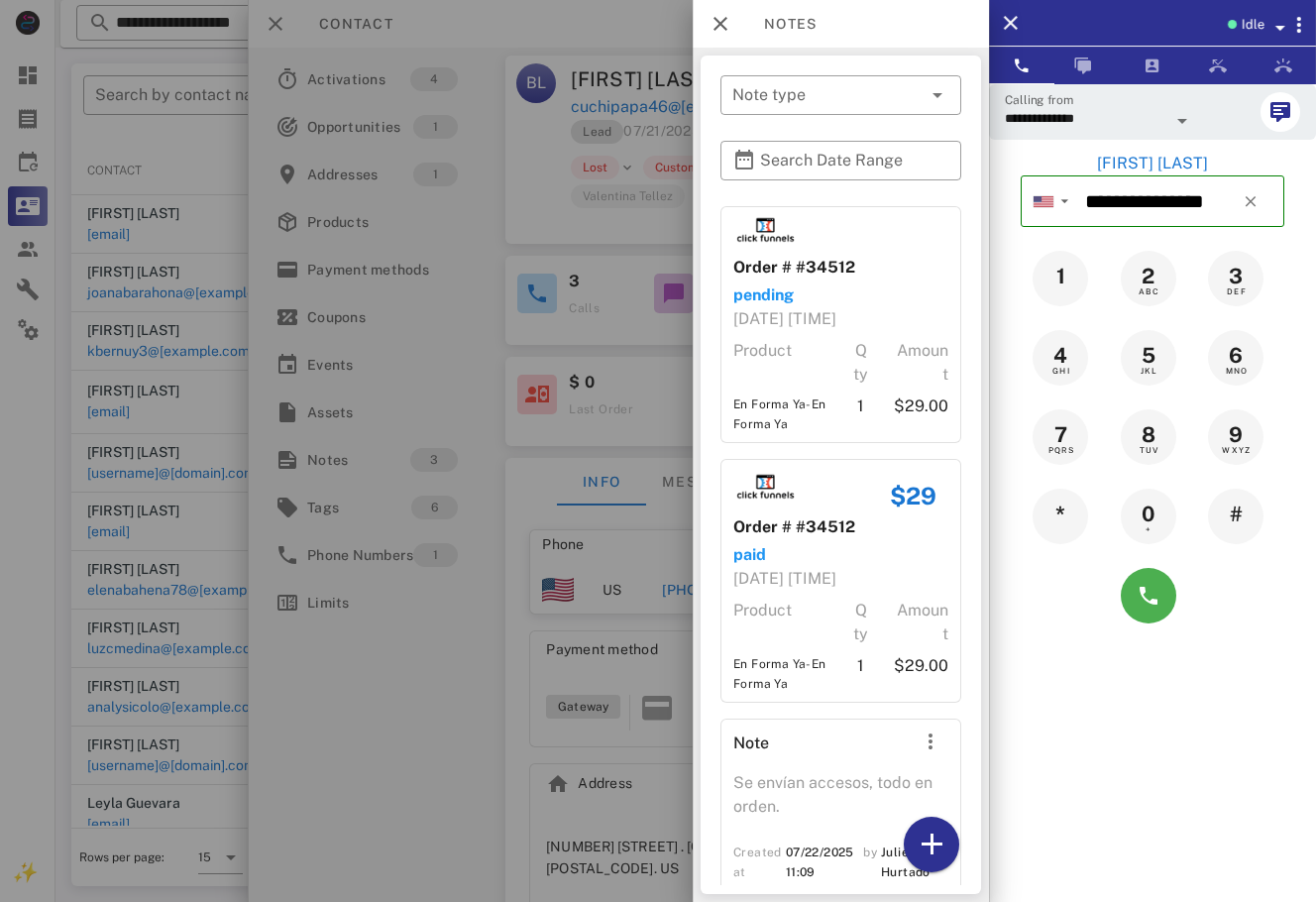 scroll, scrollTop: 96, scrollLeft: 0, axis: vertical 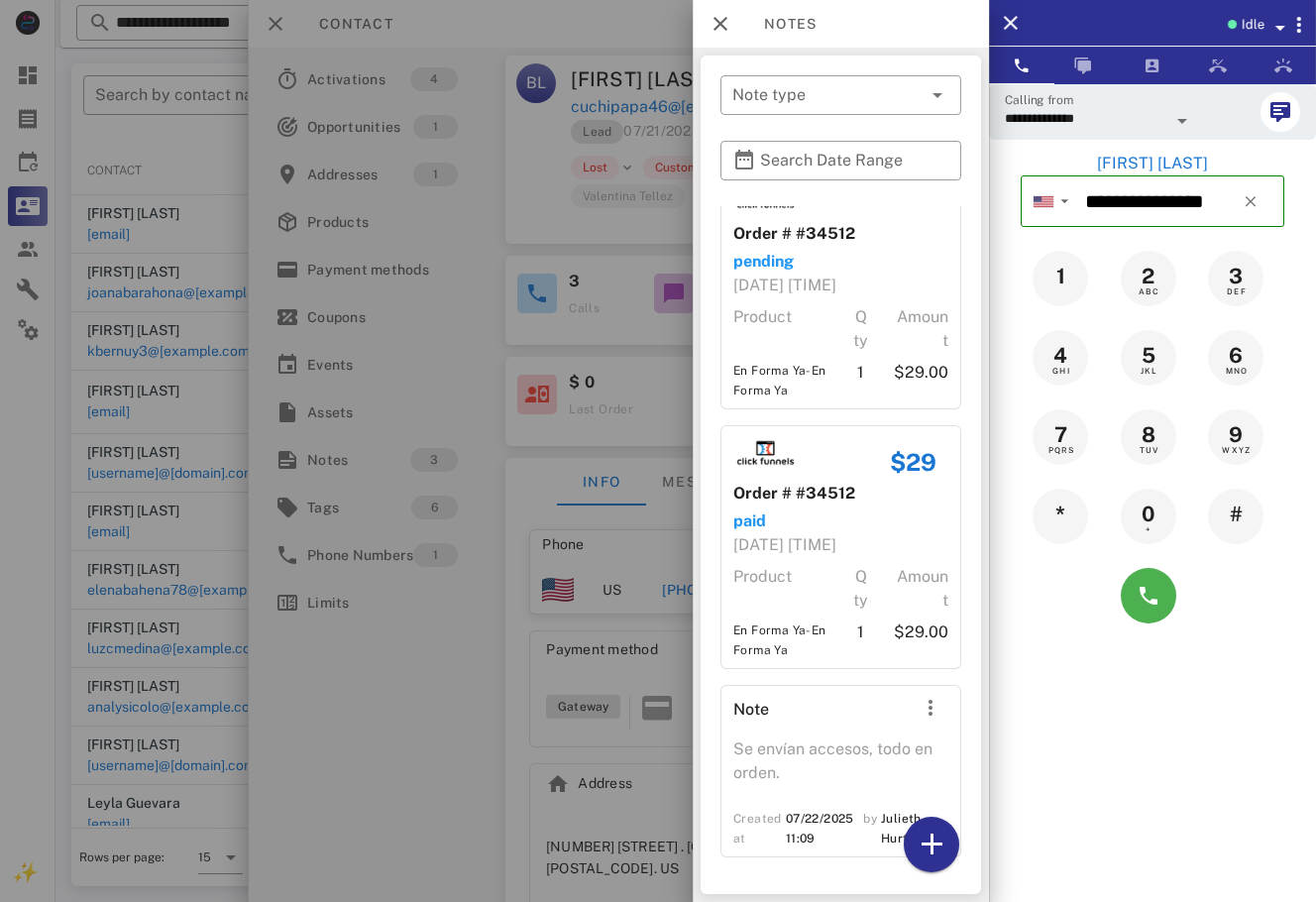 click at bounding box center [658, 451] 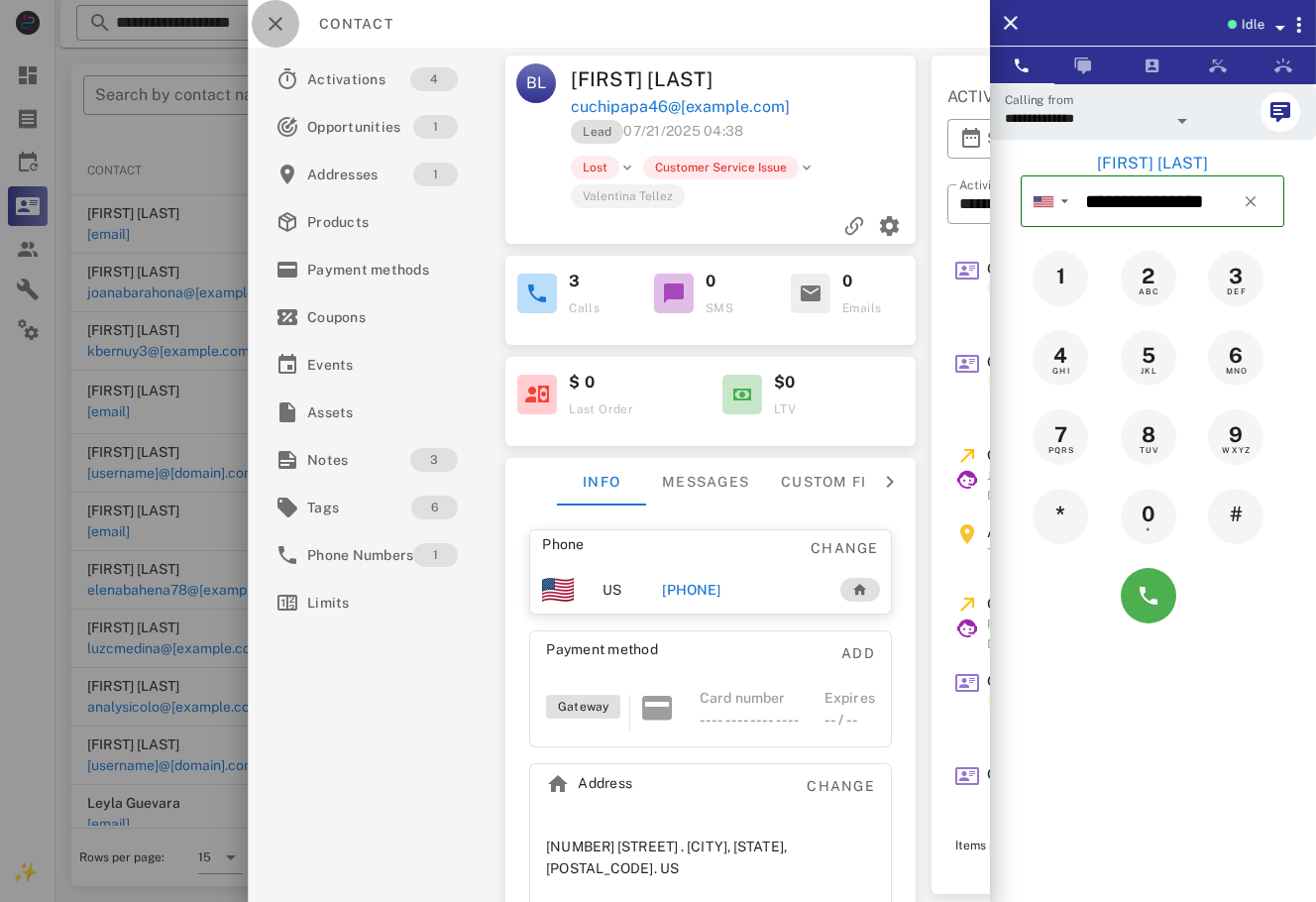 click at bounding box center [275, 24] 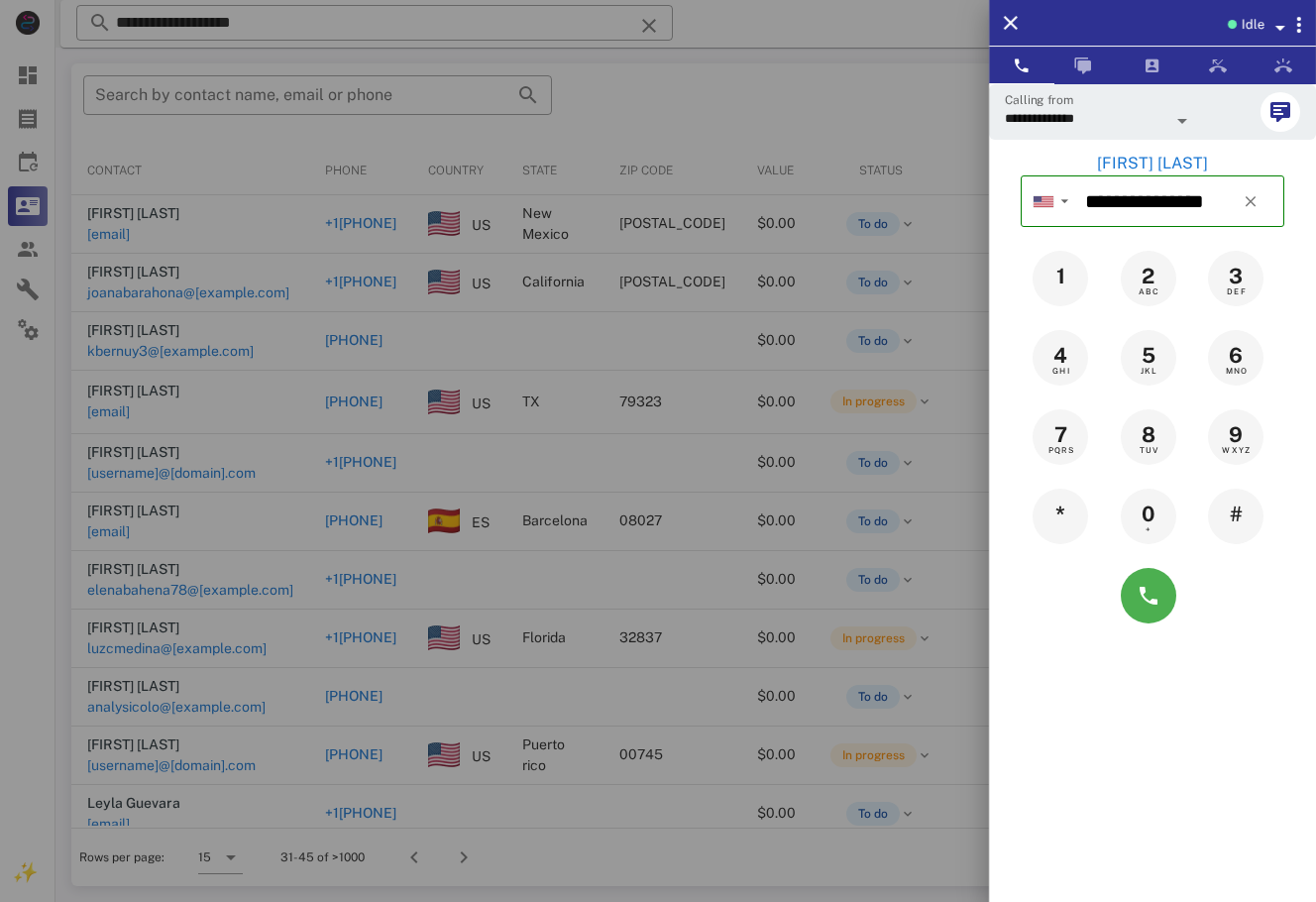 click at bounding box center (658, 451) 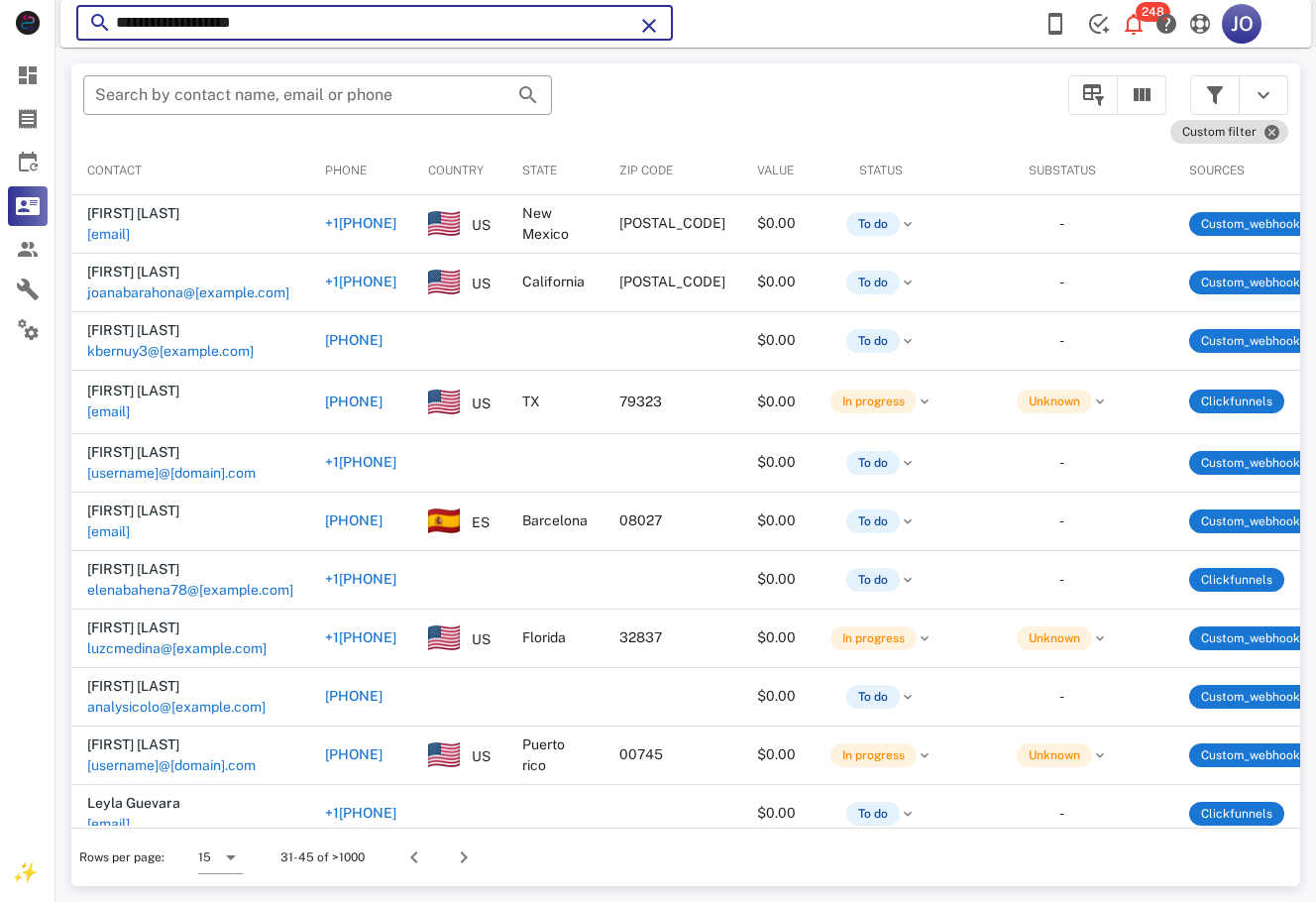 drag, startPoint x: 324, startPoint y: 31, endPoint x: 58, endPoint y: 43, distance: 266.27054 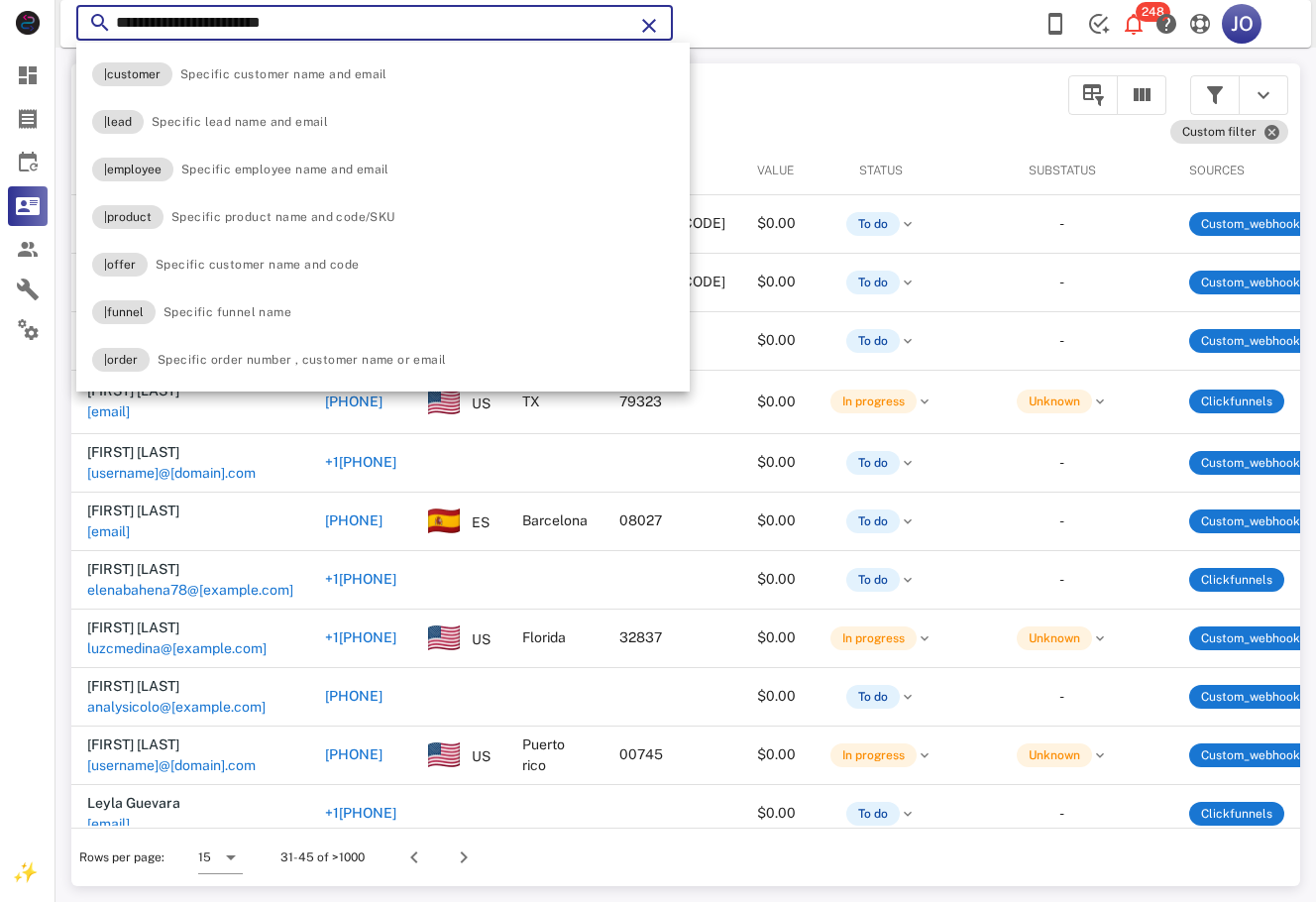 click on "**********" at bounding box center [375, 23] 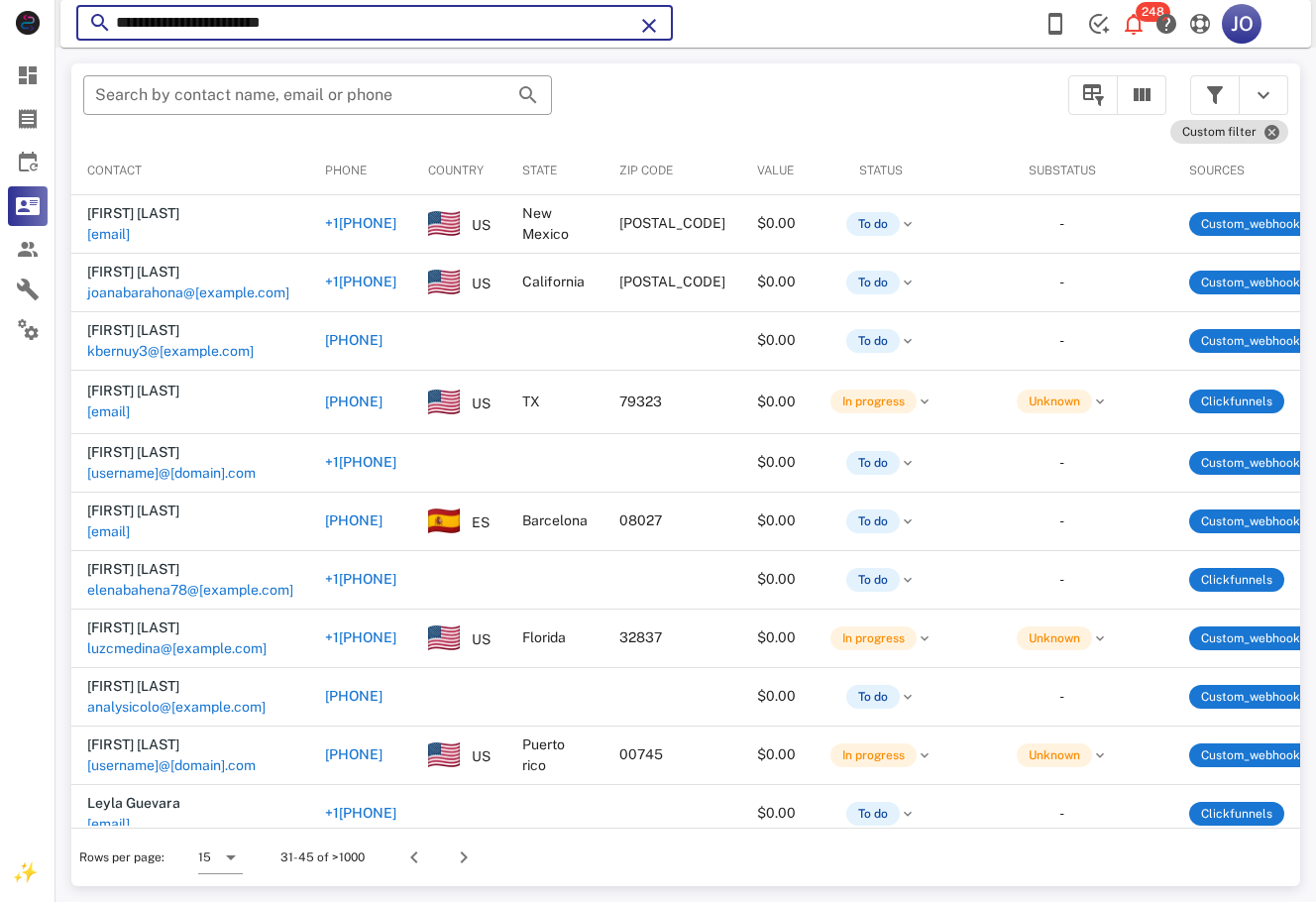 click on "**********" at bounding box center [375, 23] 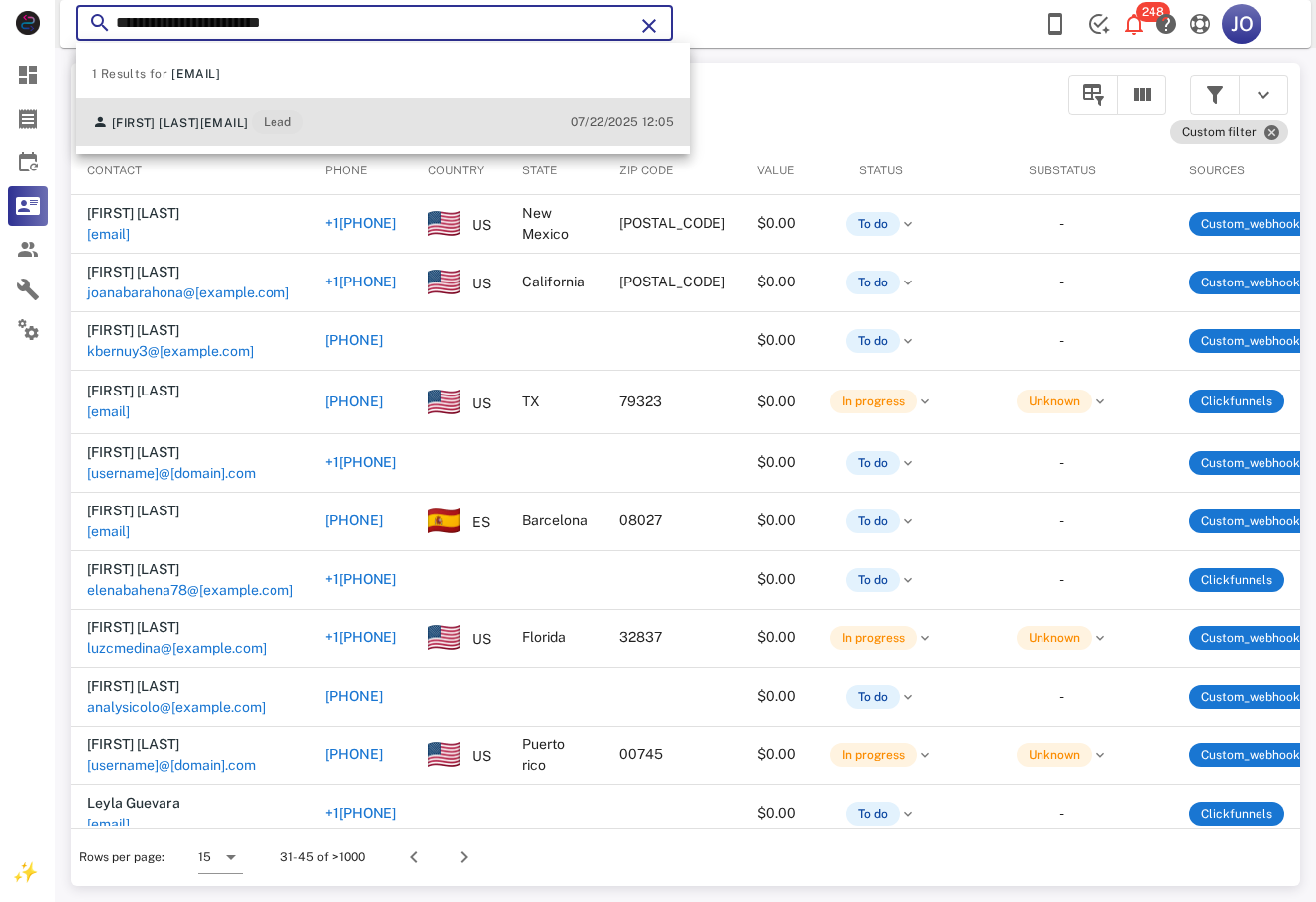 click on "leidysuarezny2@[EXAMPLE.COM]" at bounding box center [224, 123] 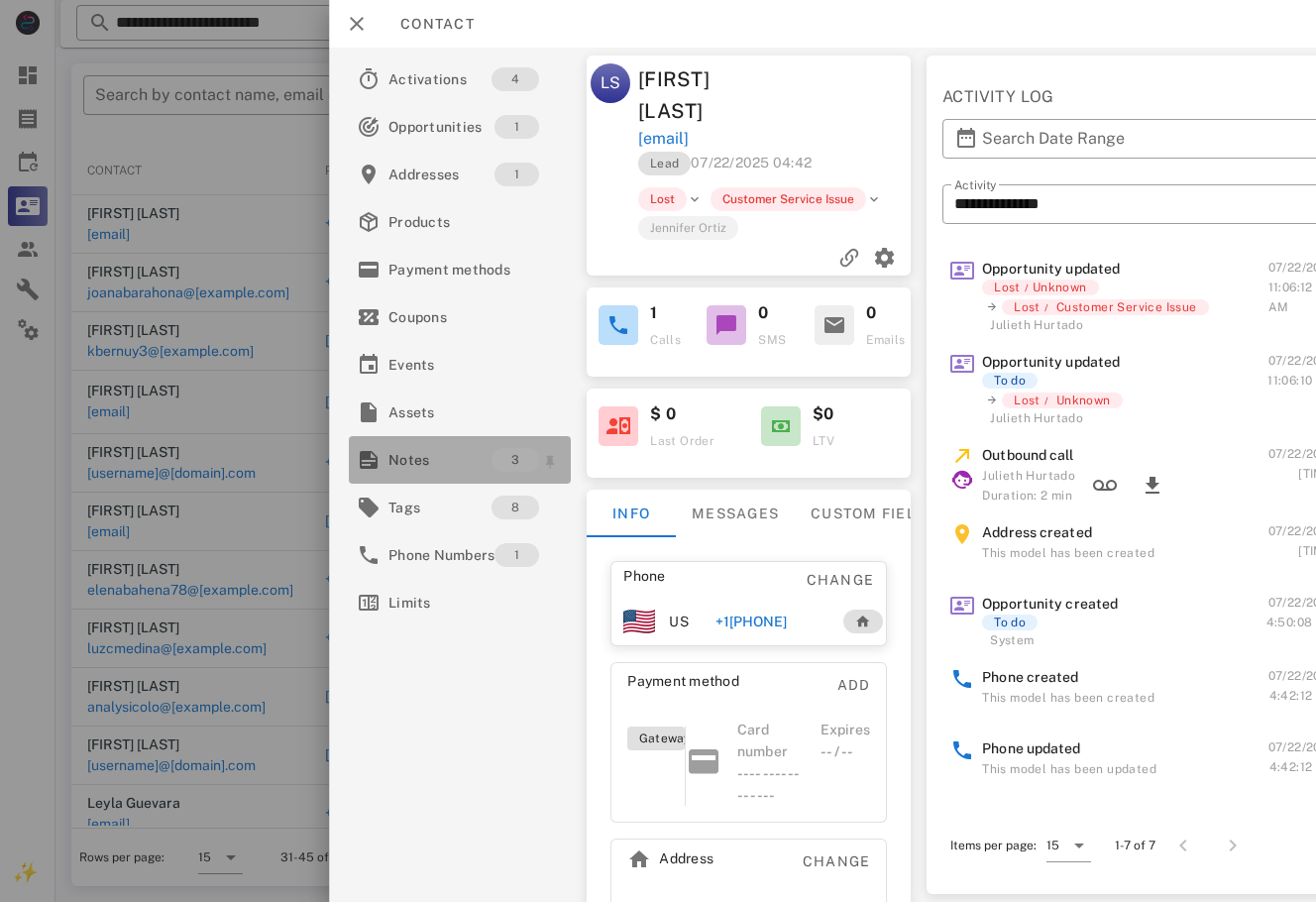 click on "Notes" at bounding box center [440, 460] 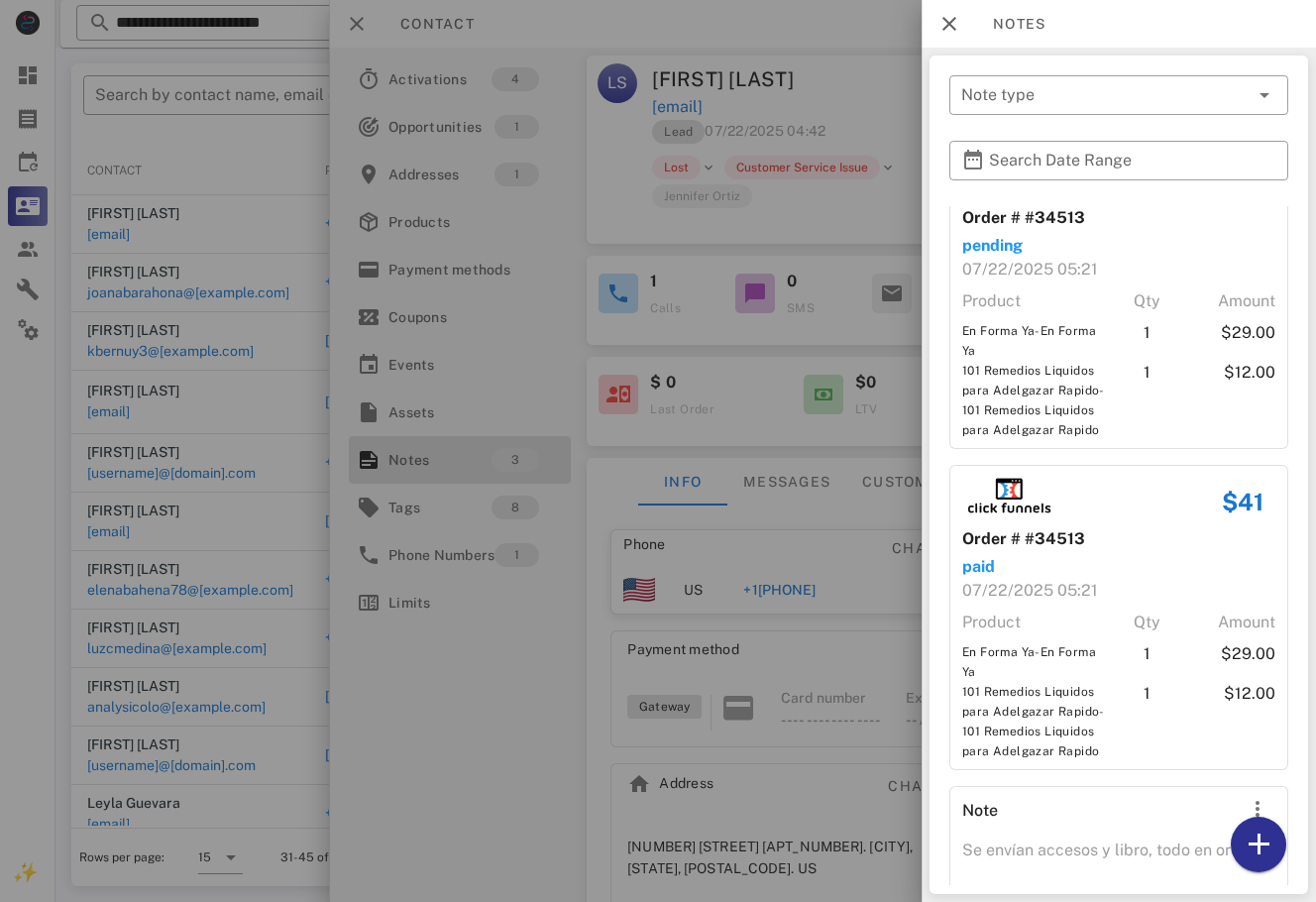 scroll, scrollTop: 119, scrollLeft: 0, axis: vertical 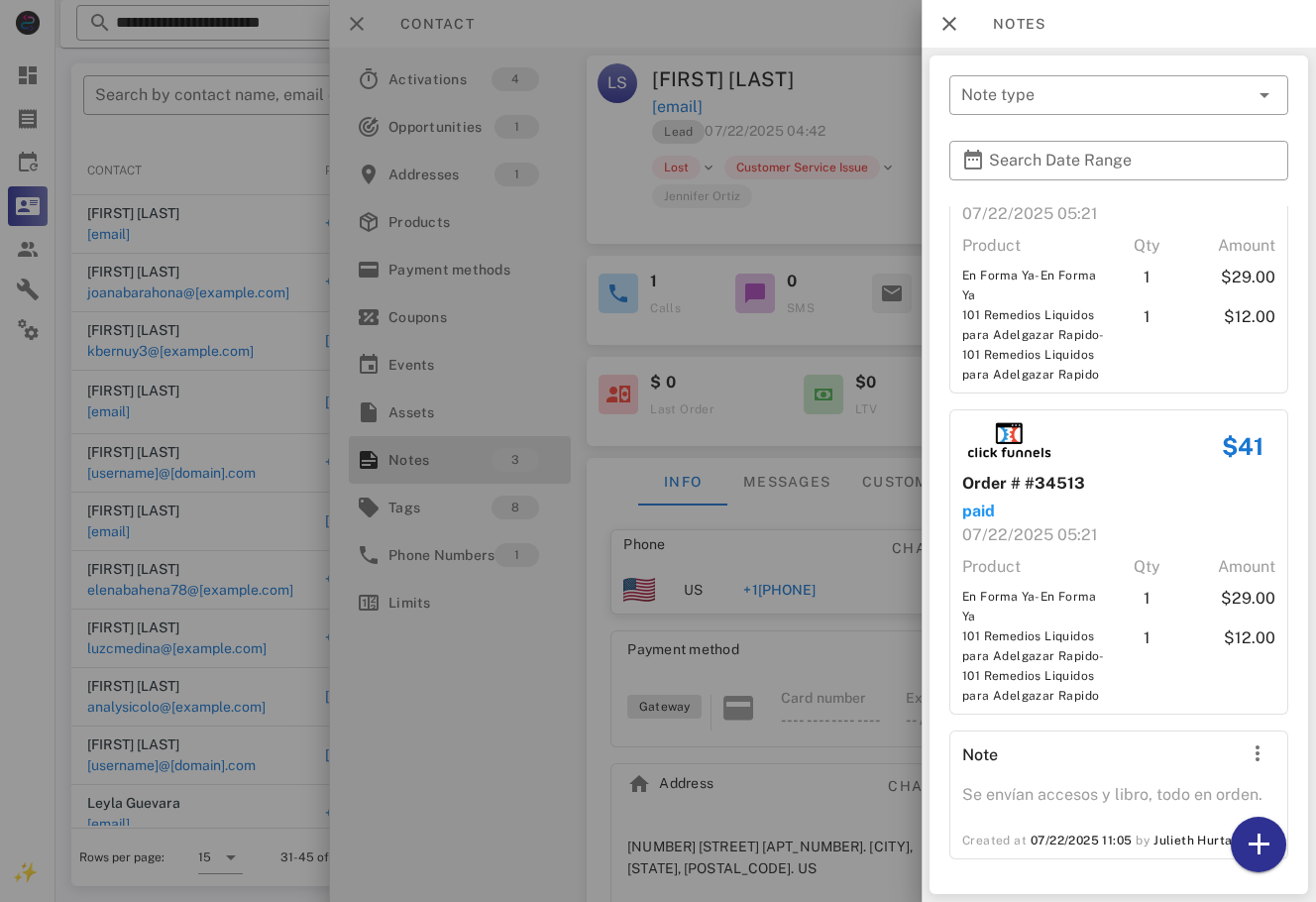 click at bounding box center (658, 451) 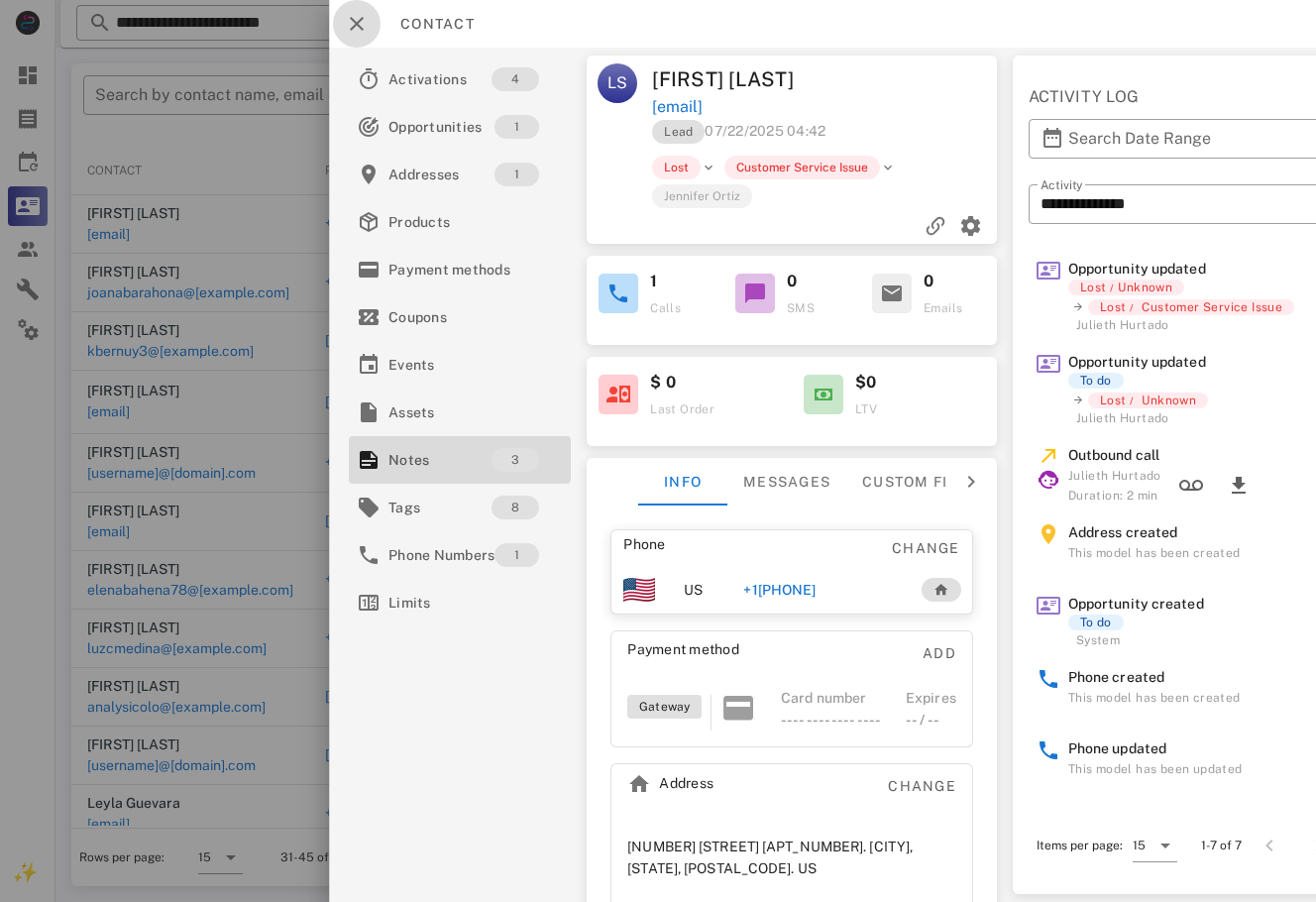 click at bounding box center [357, 24] 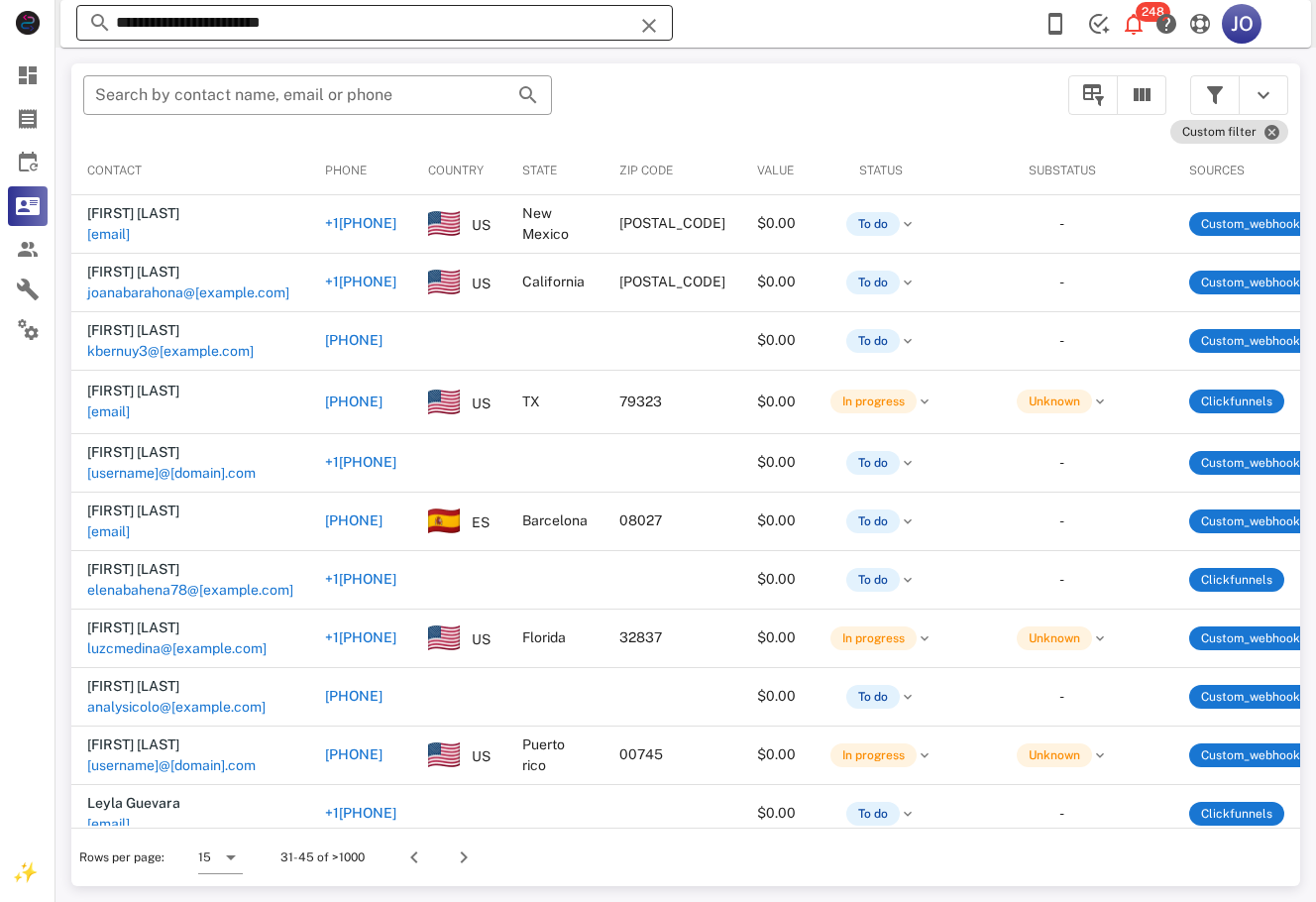 click on "**********" at bounding box center (375, 23) 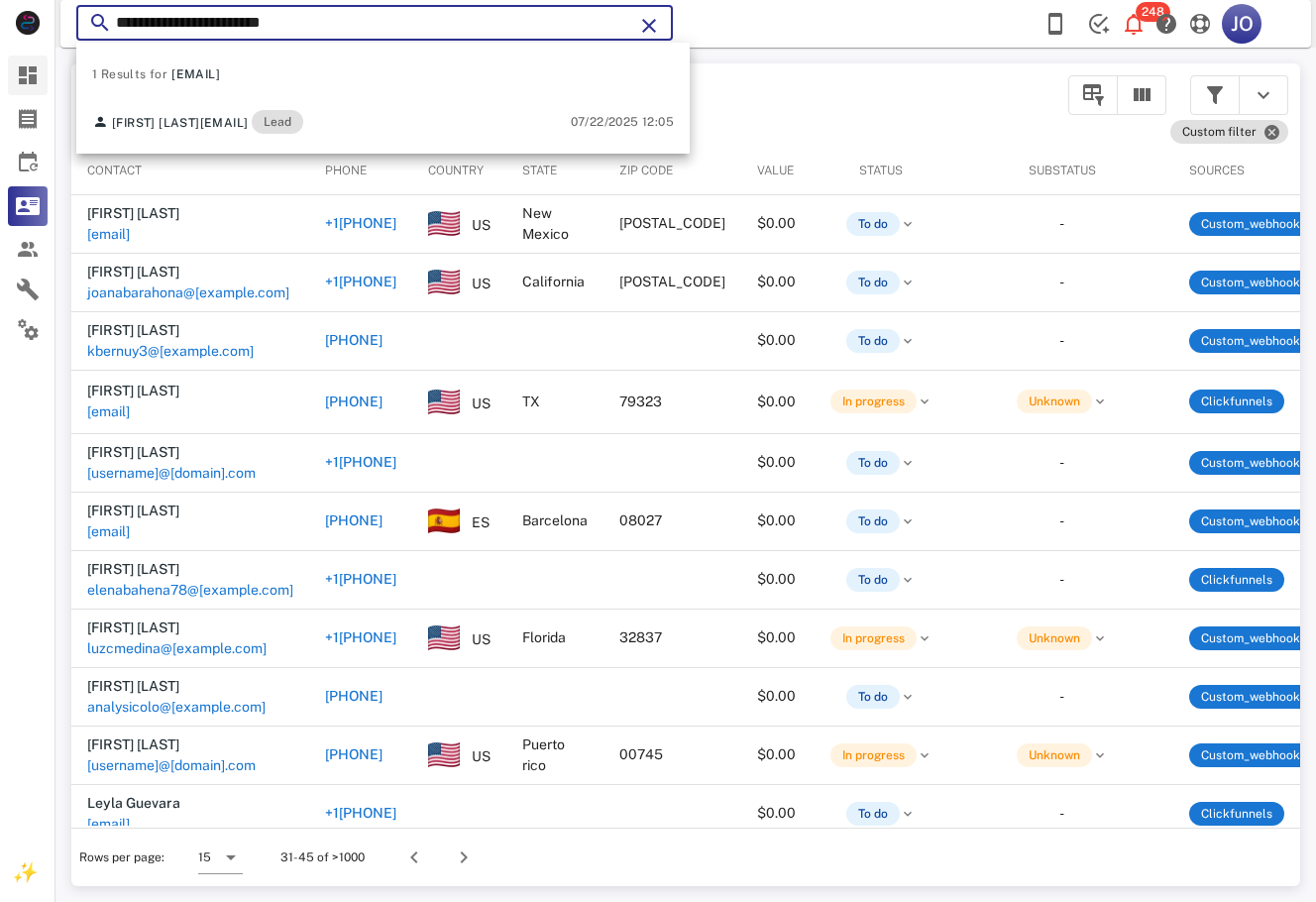 drag, startPoint x: 349, startPoint y: 22, endPoint x: 40, endPoint y: 65, distance: 311.97756 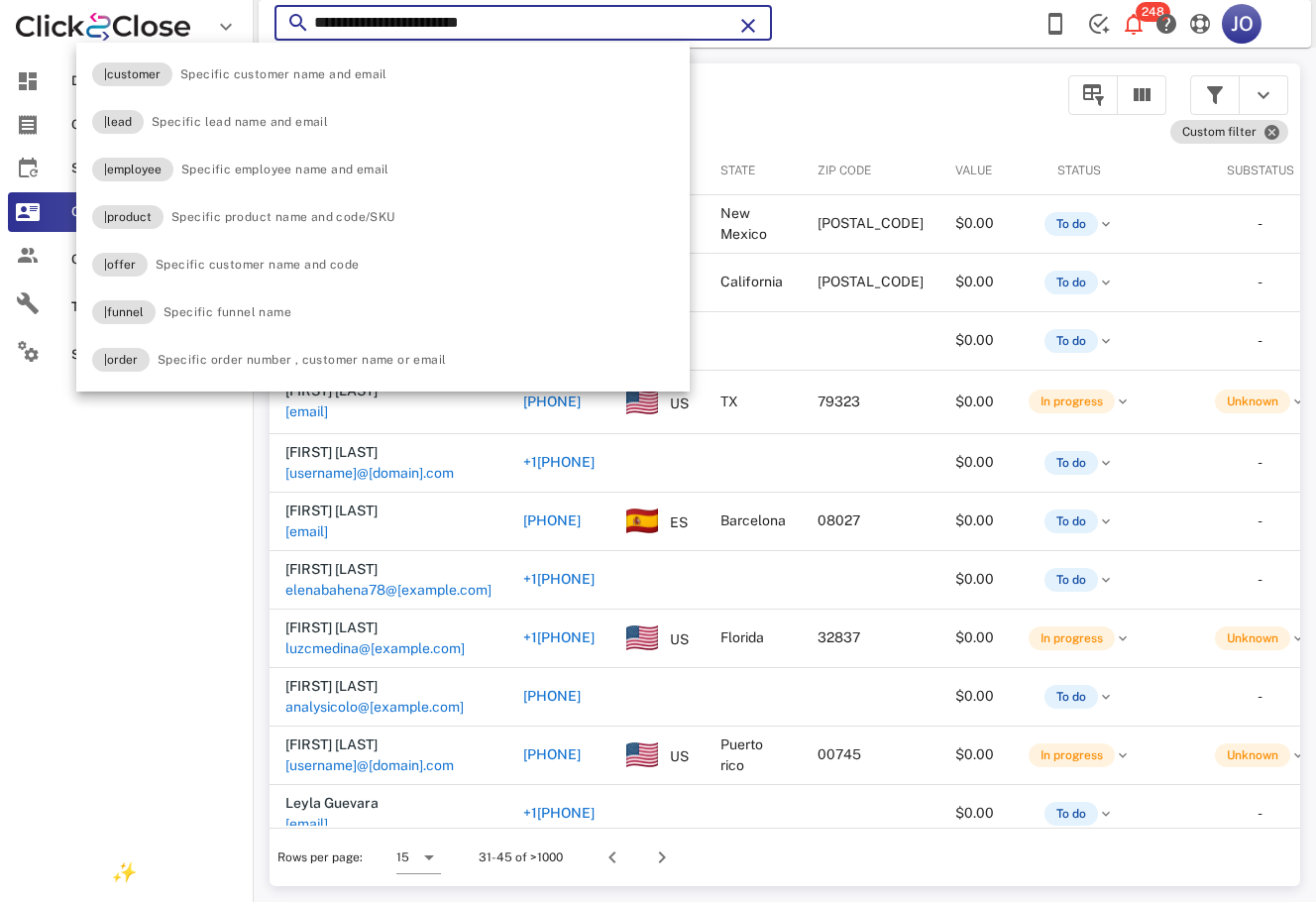 paste on "****" 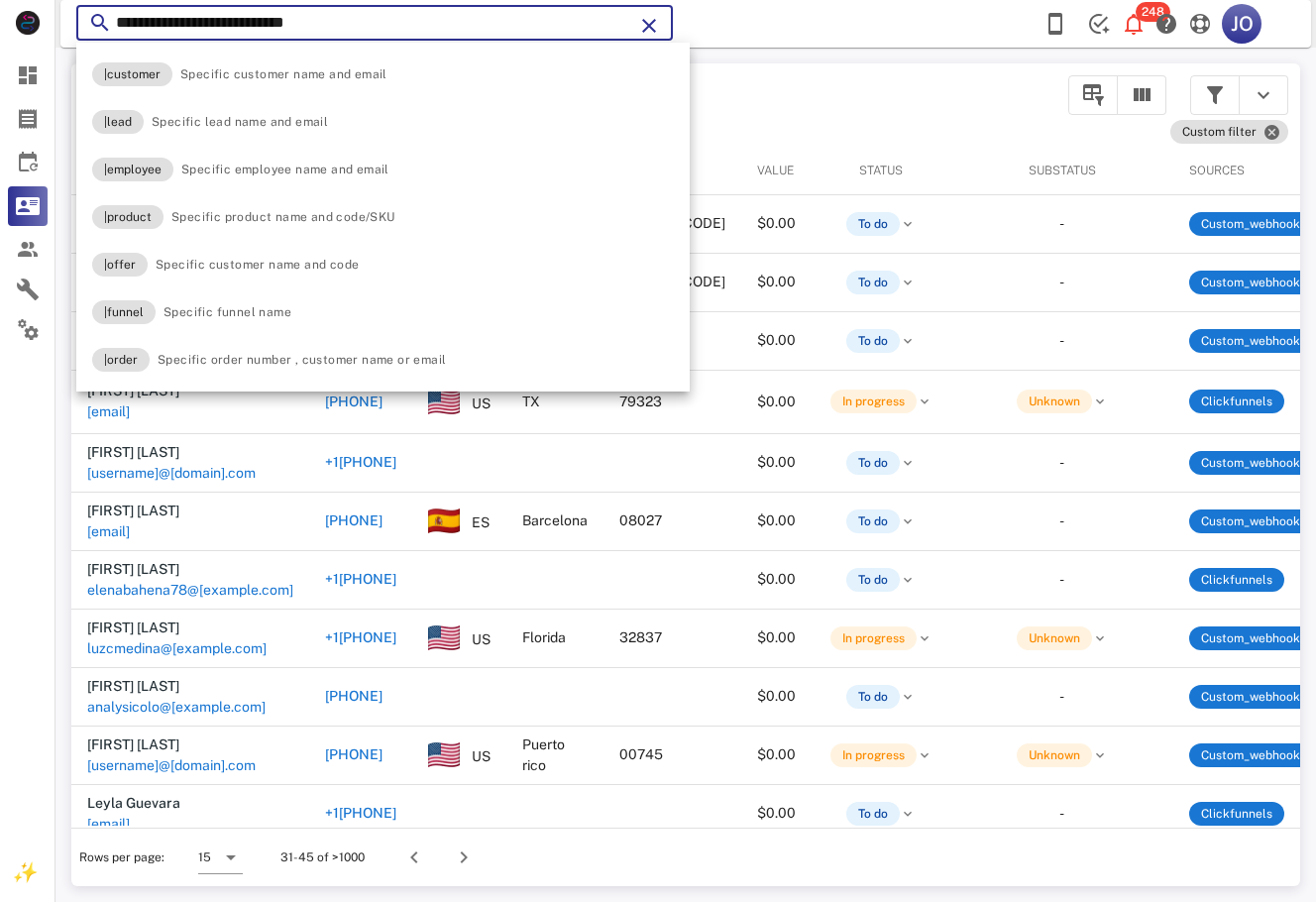 click on "**********" at bounding box center [375, 23] 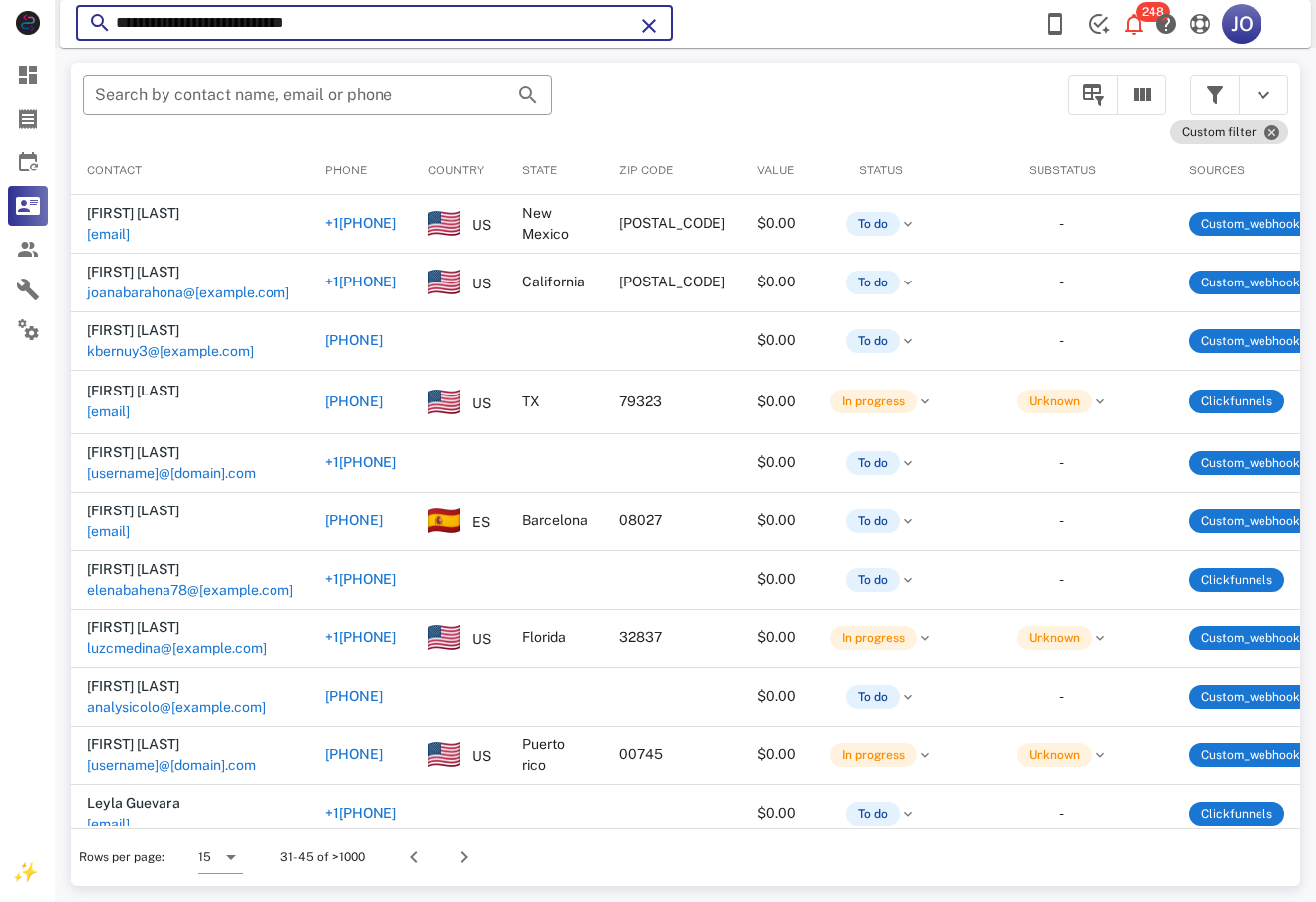 click on "**********" at bounding box center (375, 23) 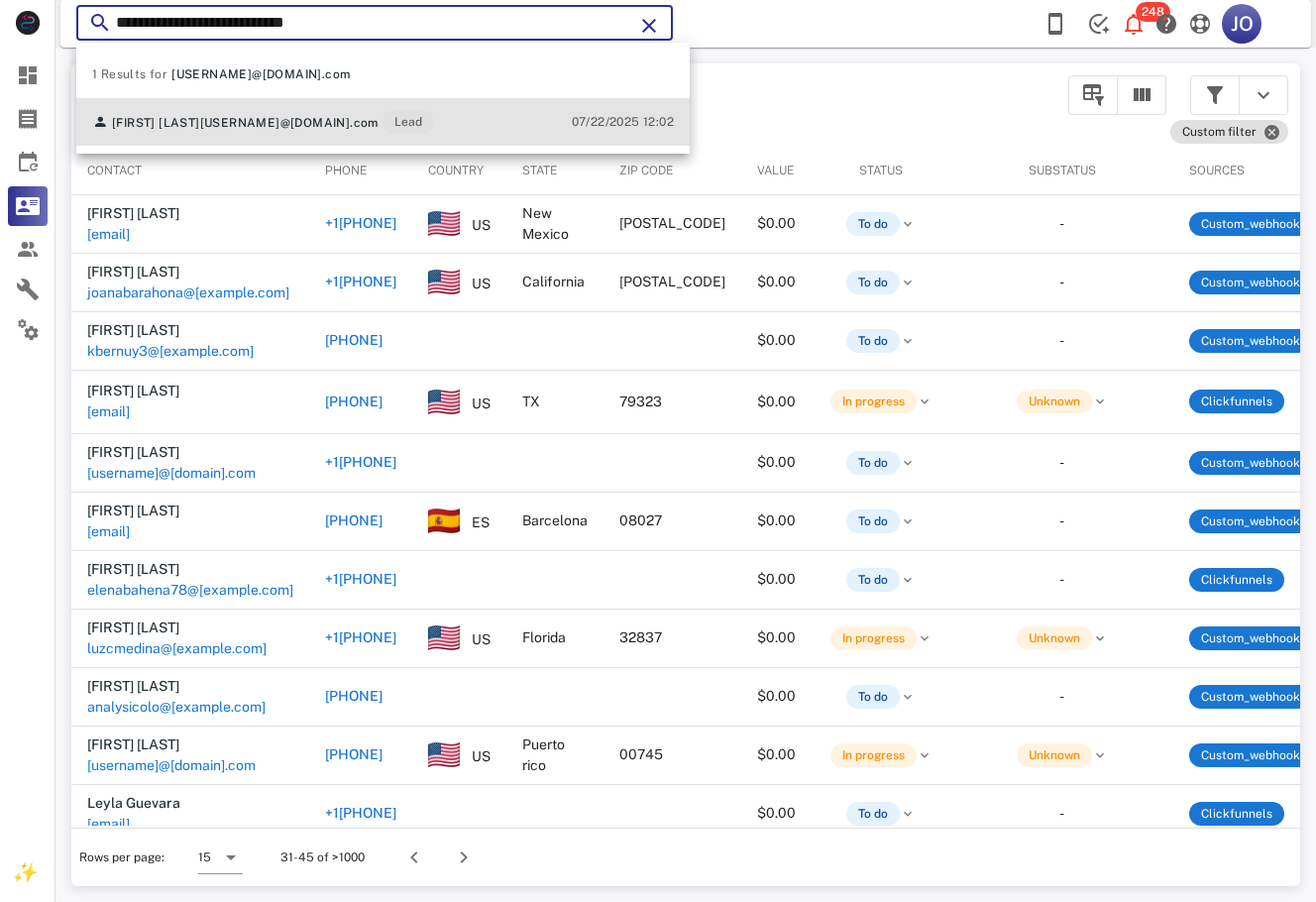 click on "Cecilia Salazar   ceciliasalazar0425@gmail.com   Lead" at bounding box center (197, 122) 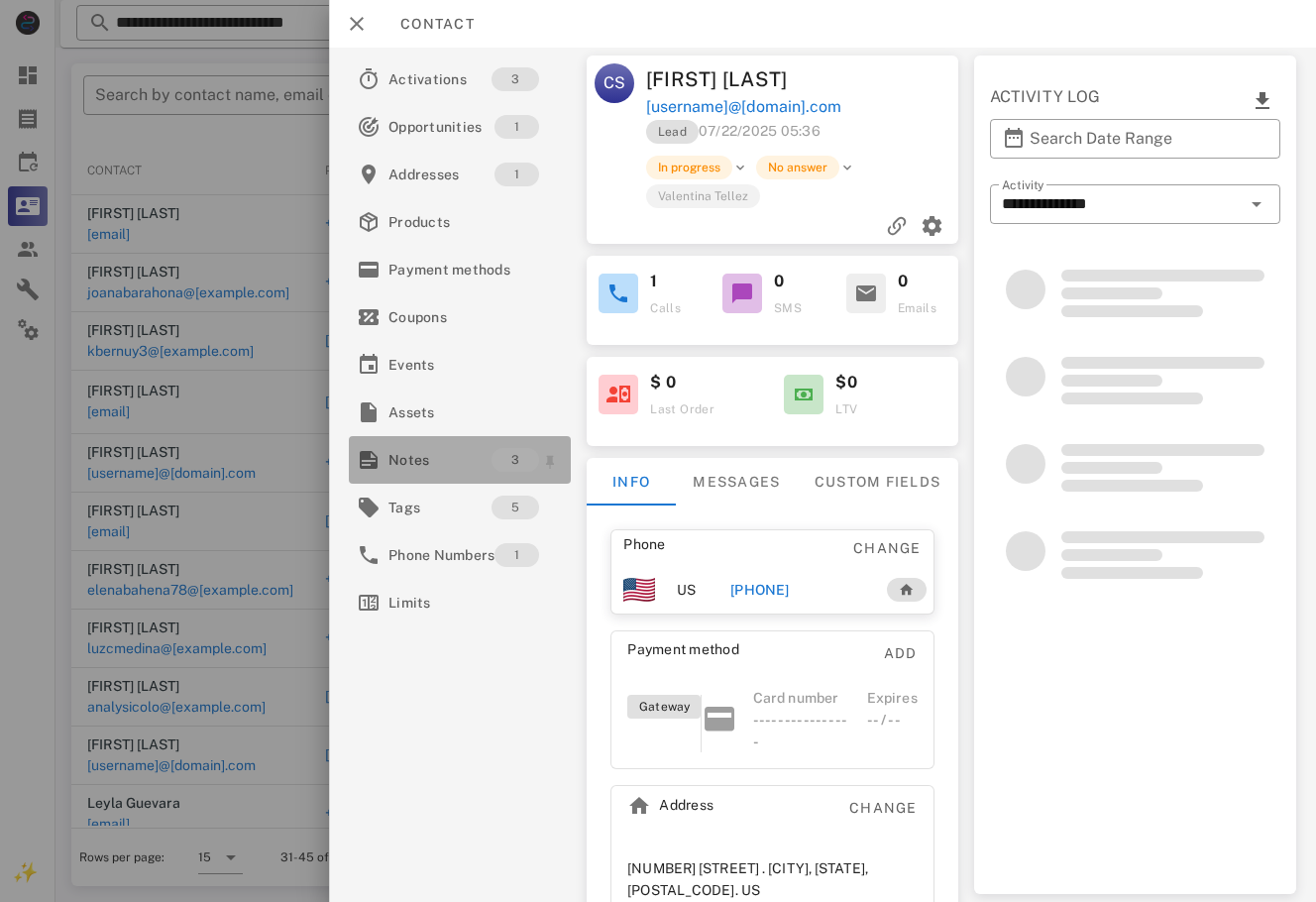 click on "3" at bounding box center [527, 460] 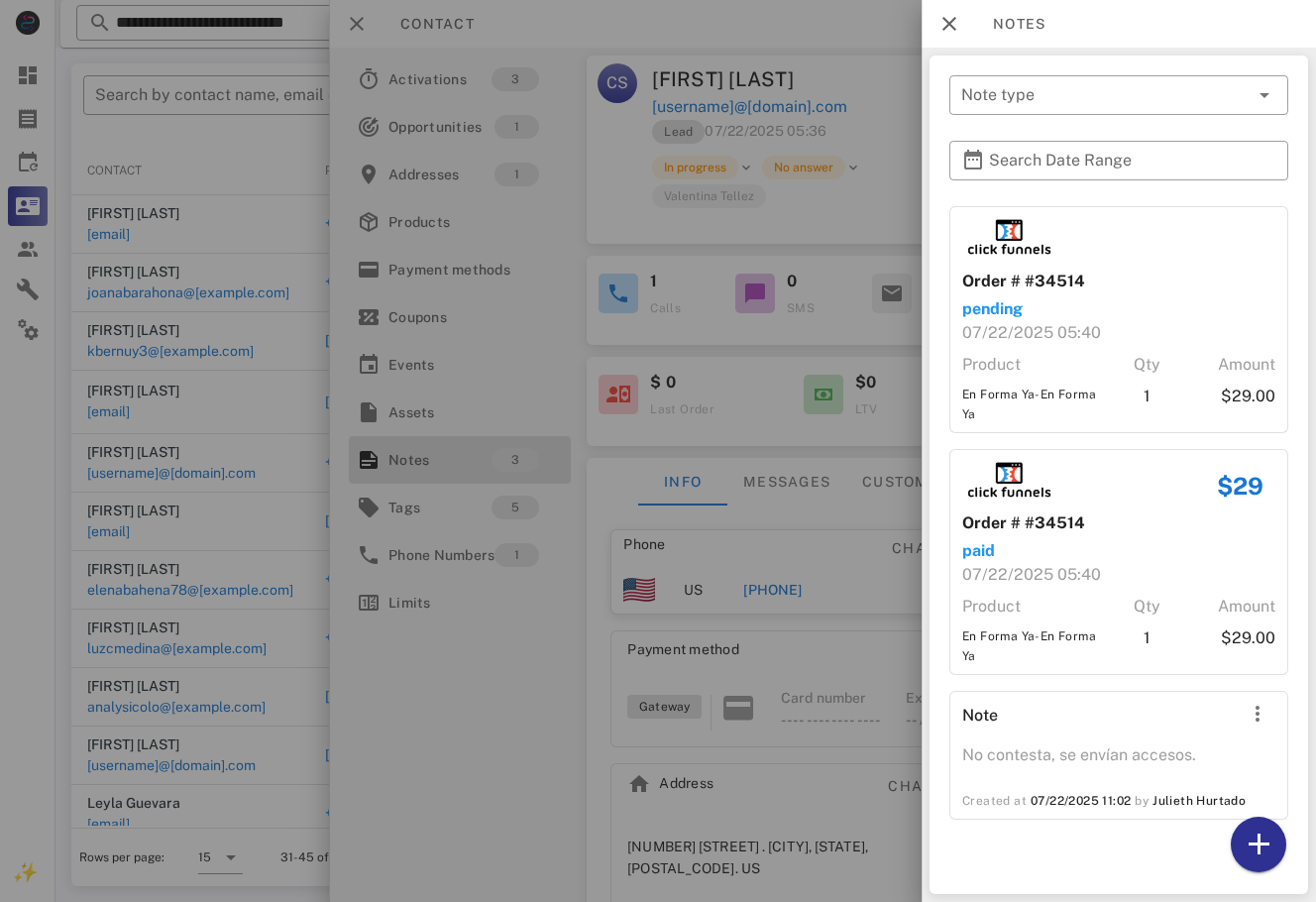 click at bounding box center [658, 451] 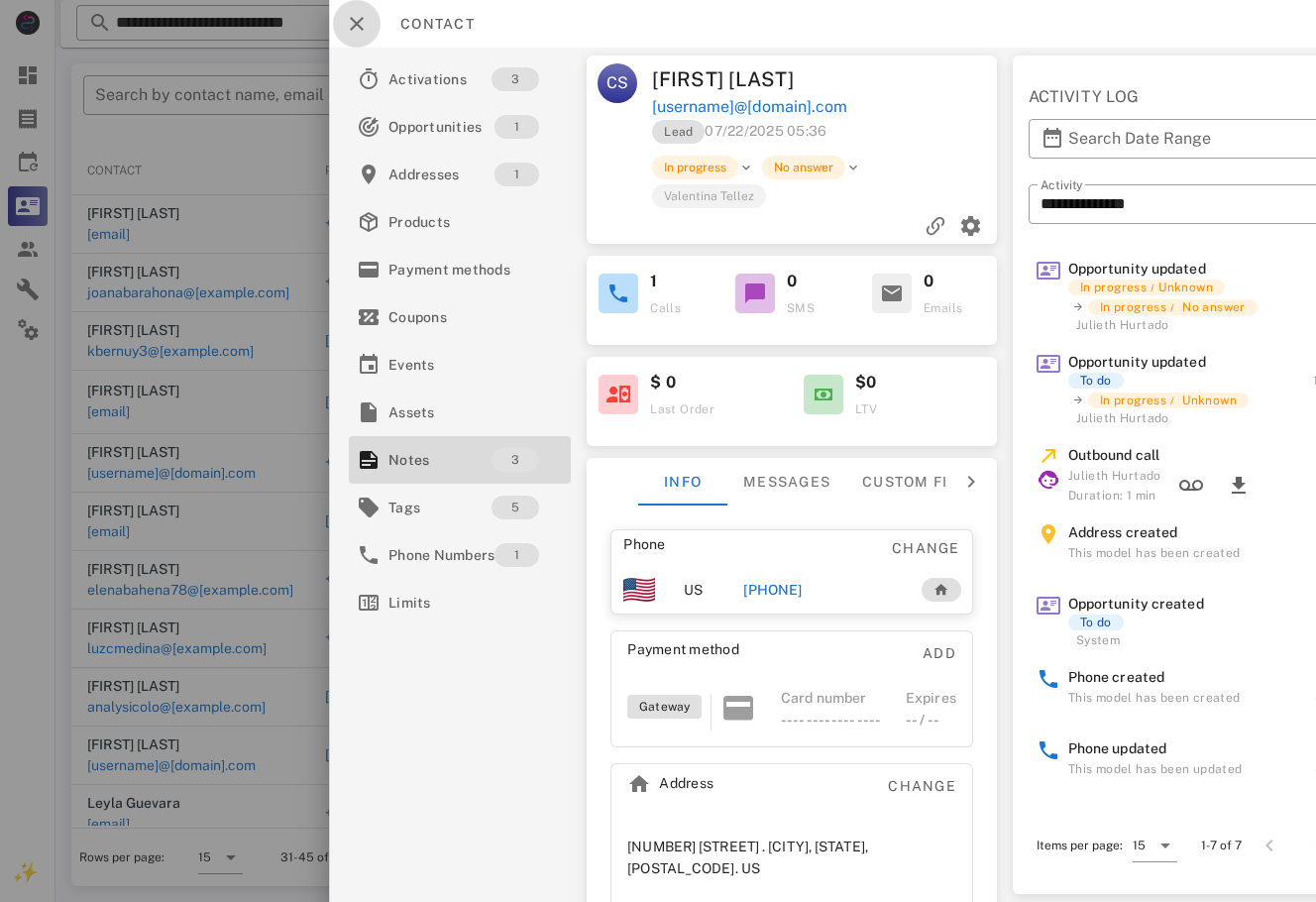 click at bounding box center [357, 24] 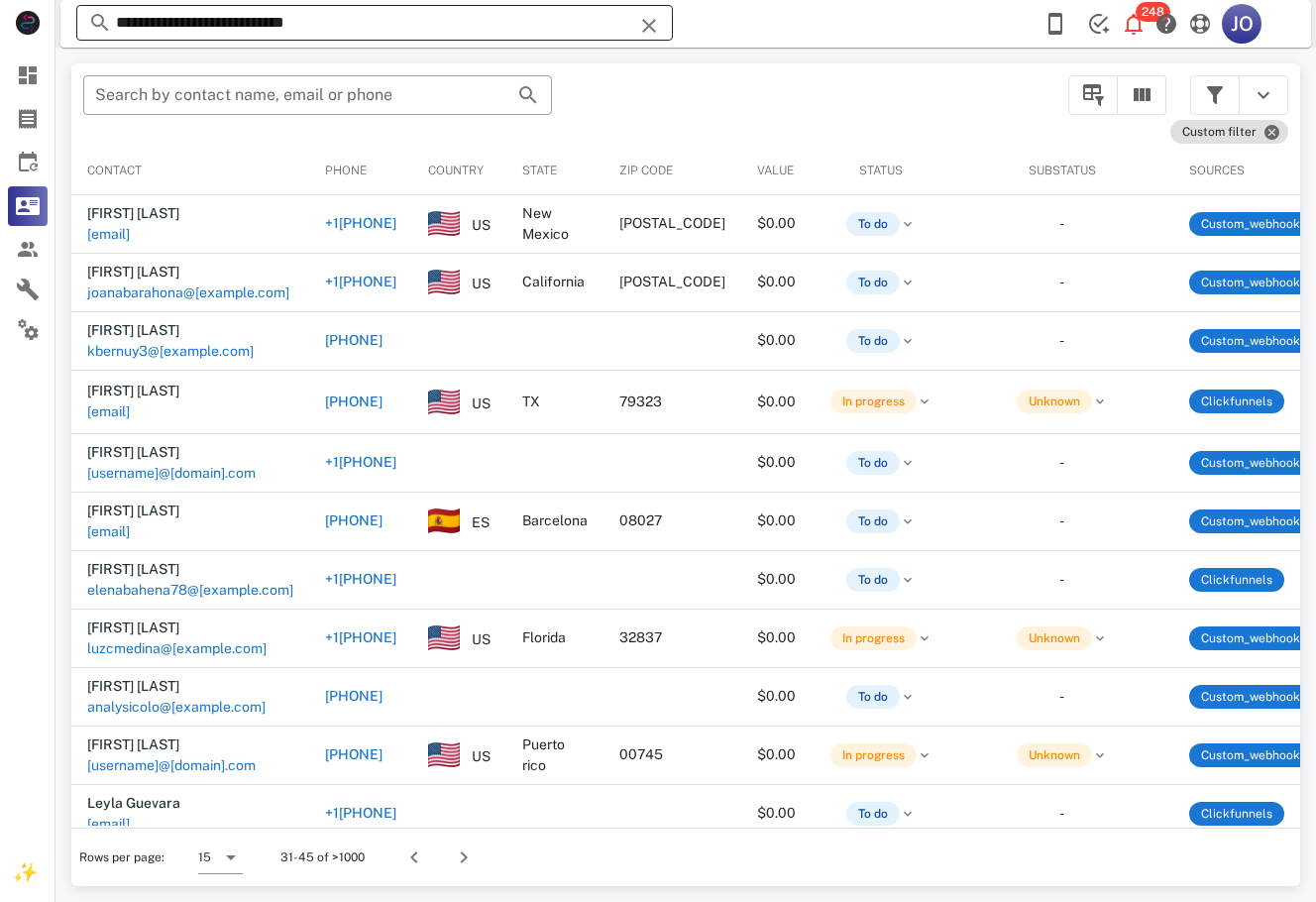 click on "**********" at bounding box center (375, 23) 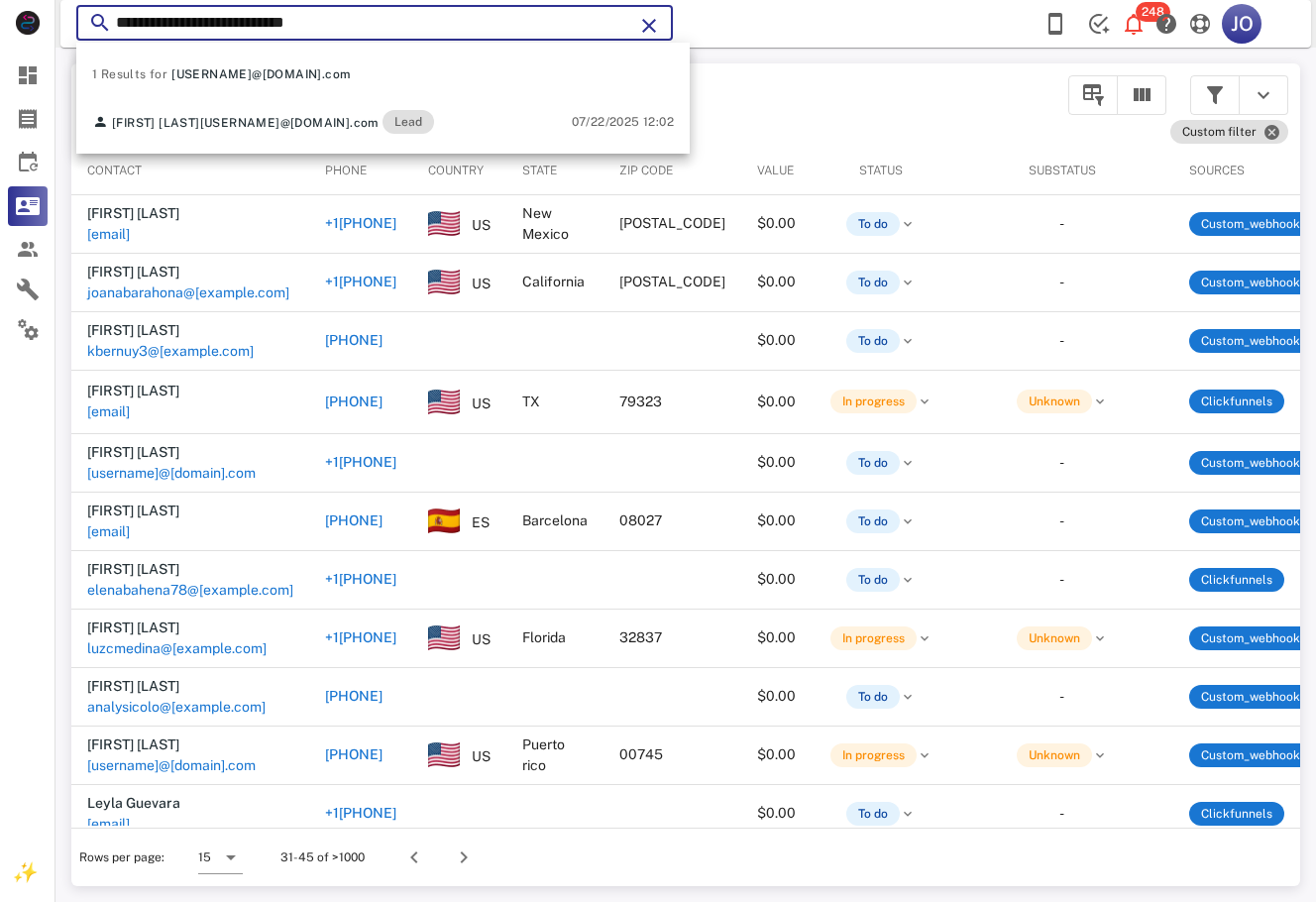 drag, startPoint x: 373, startPoint y: 19, endPoint x: -6, endPoint y: 41, distance: 379.638 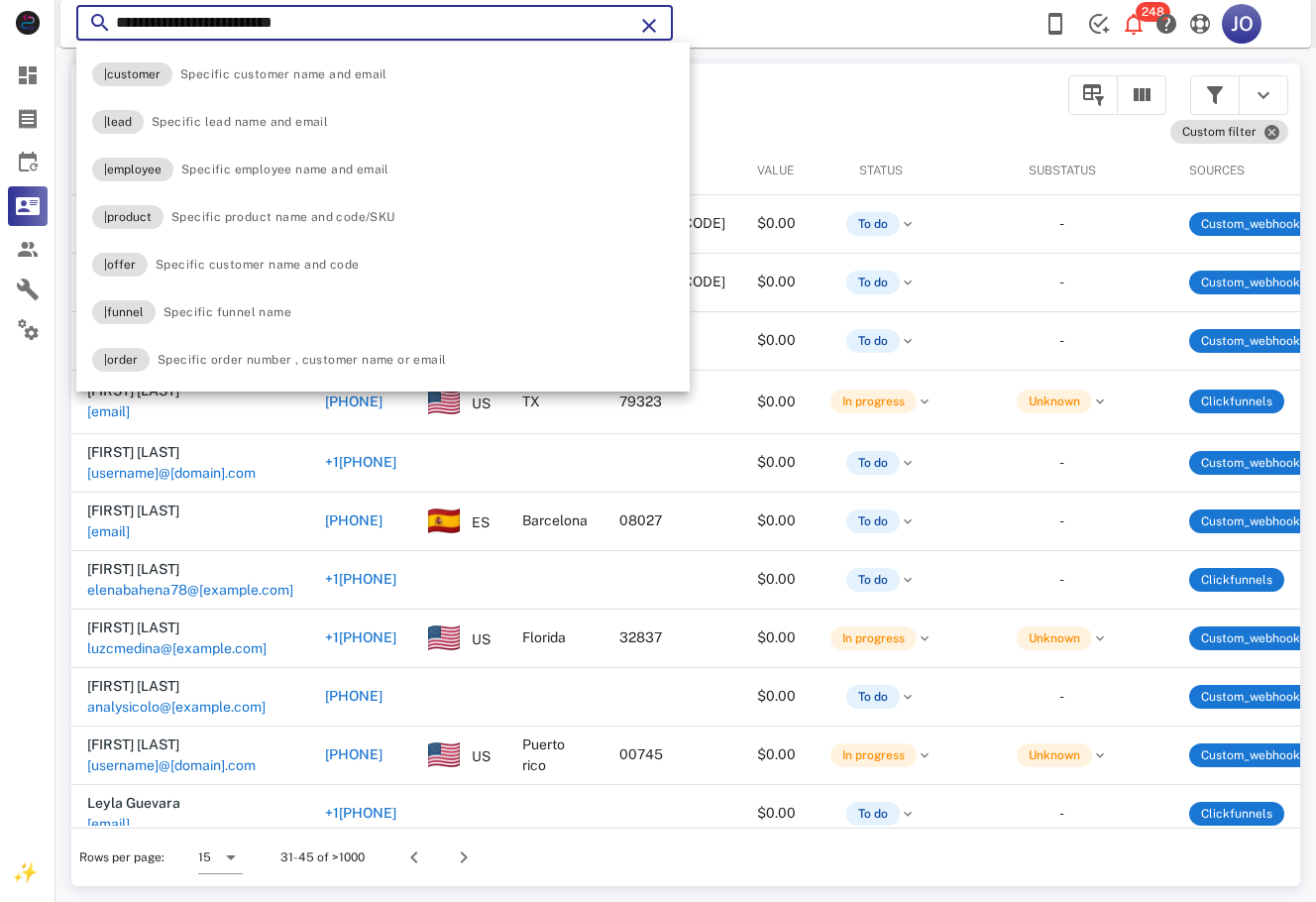 click on "**********" at bounding box center [375, 23] 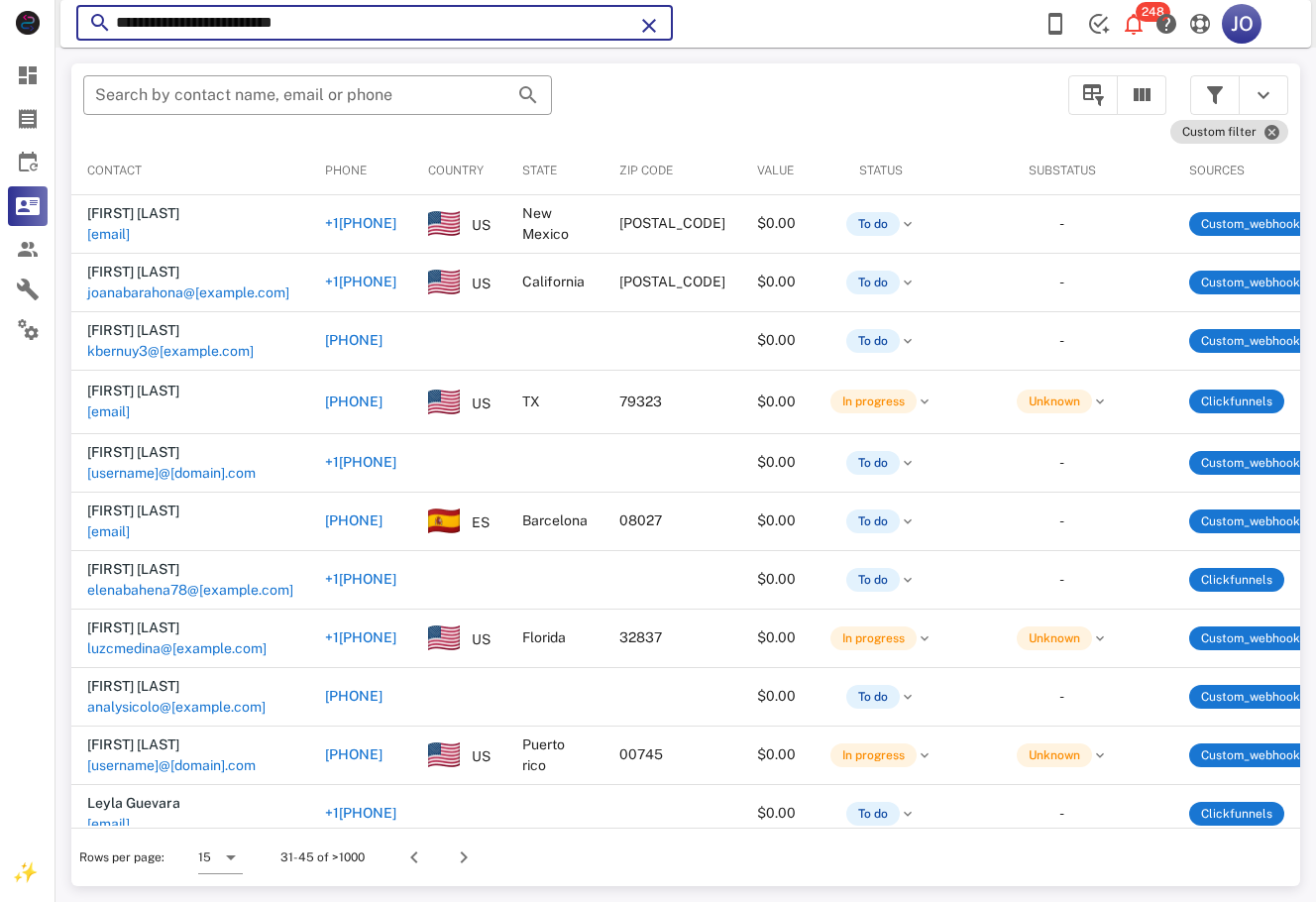 click on "**********" at bounding box center (375, 23) 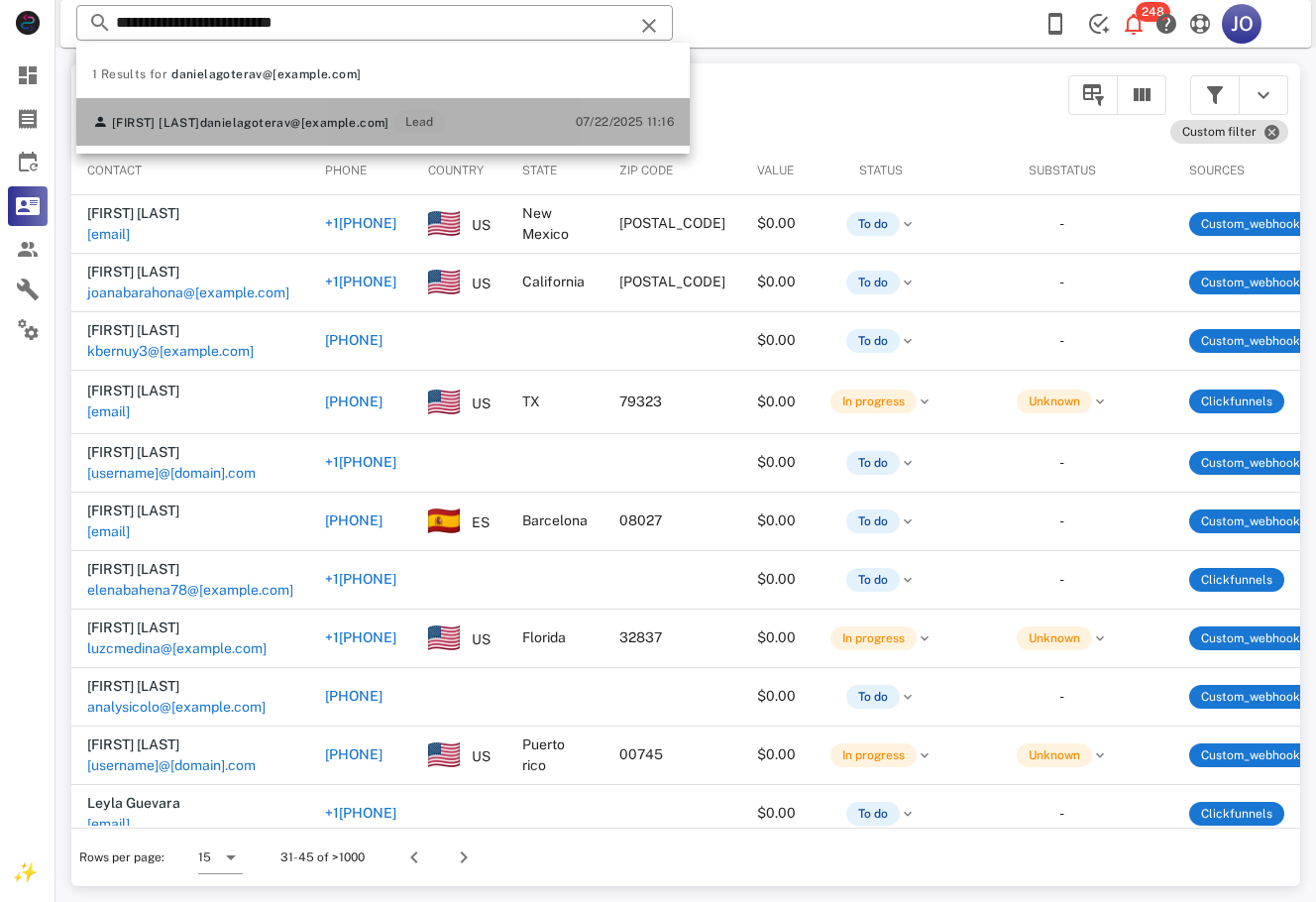 click on "Daniela Gotera   danielagoterav@hotmail.com   Lead" at bounding box center [197, 122] 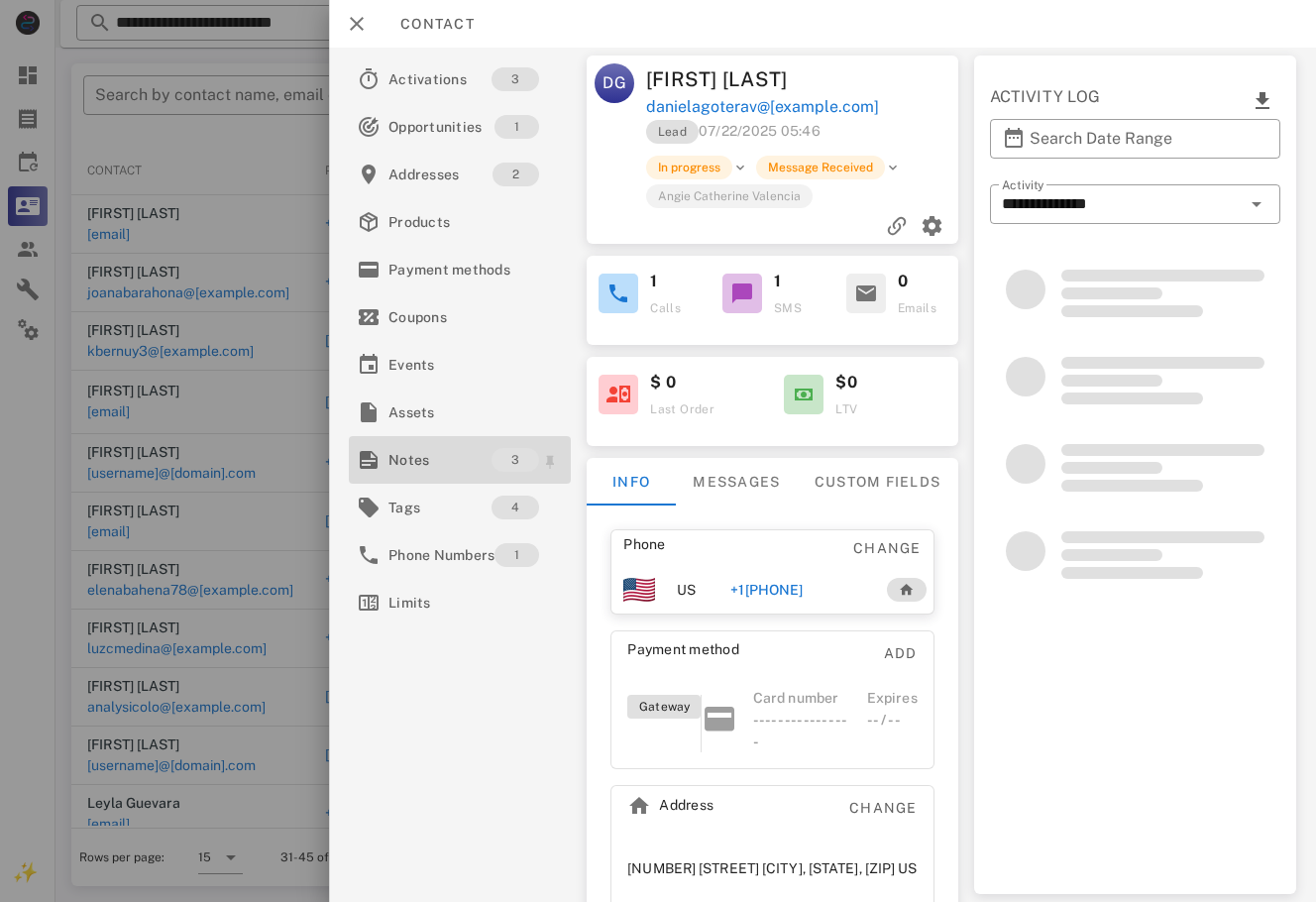 click on "Notes" at bounding box center [440, 460] 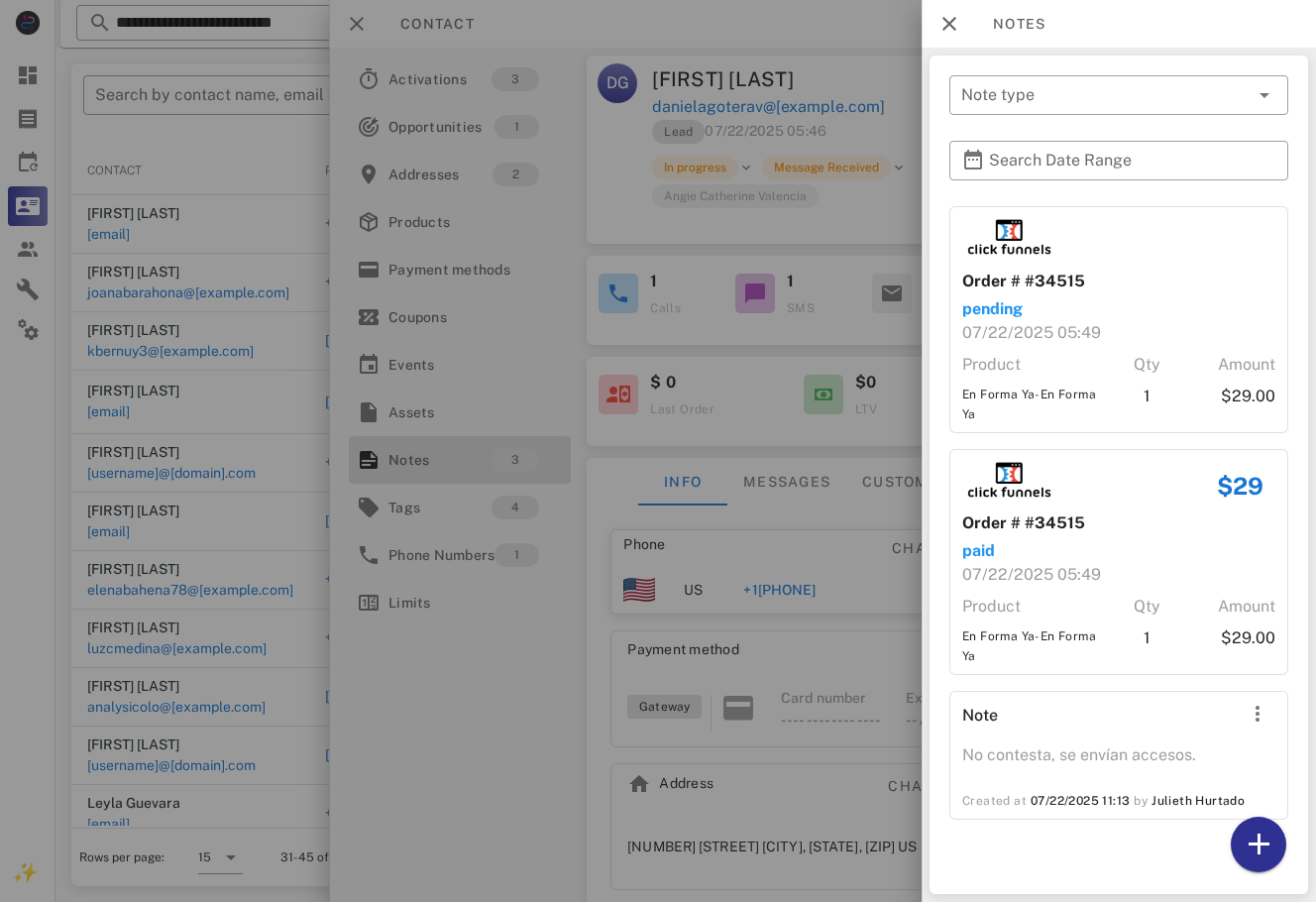 click at bounding box center [658, 451] 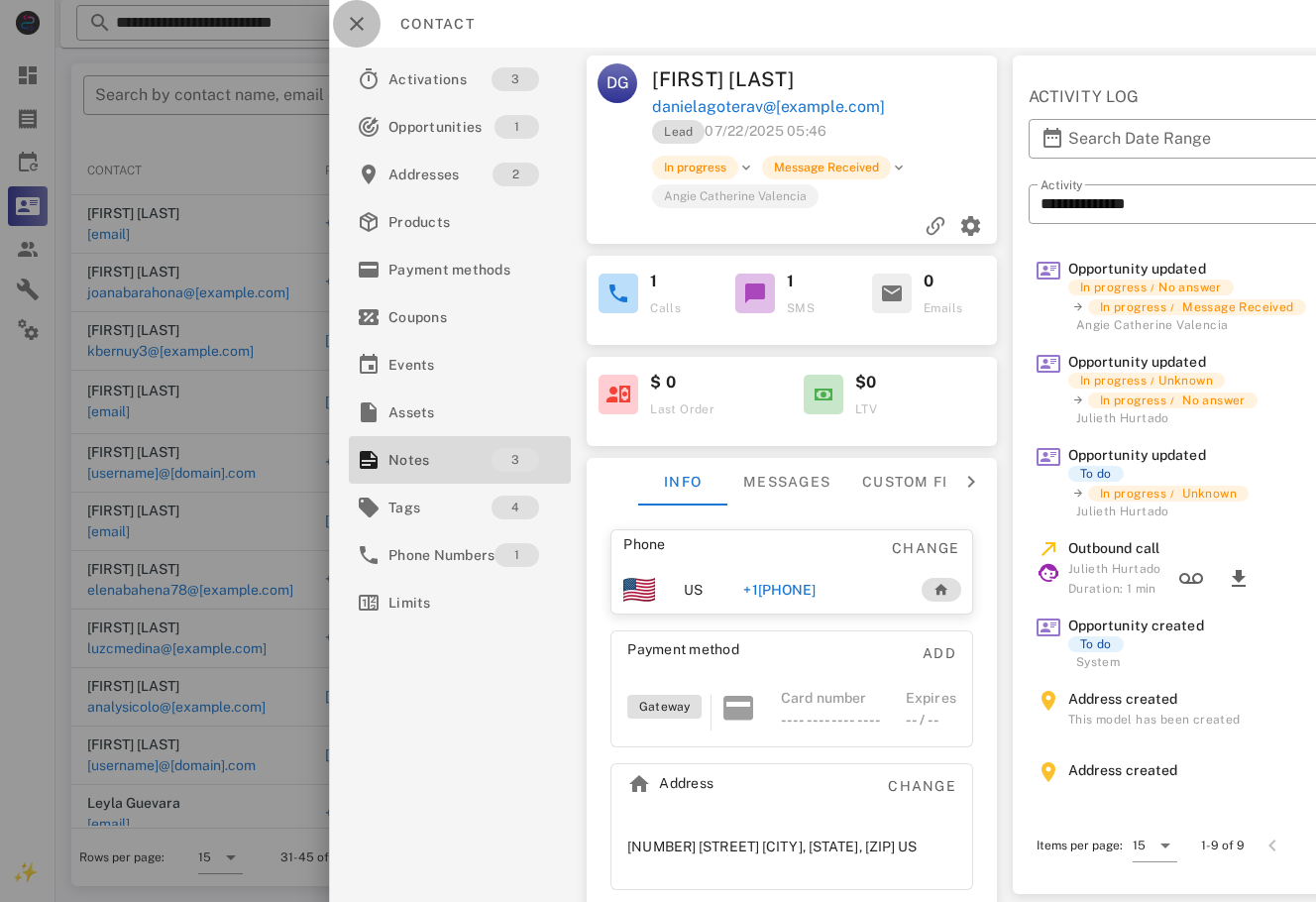 click at bounding box center (357, 24) 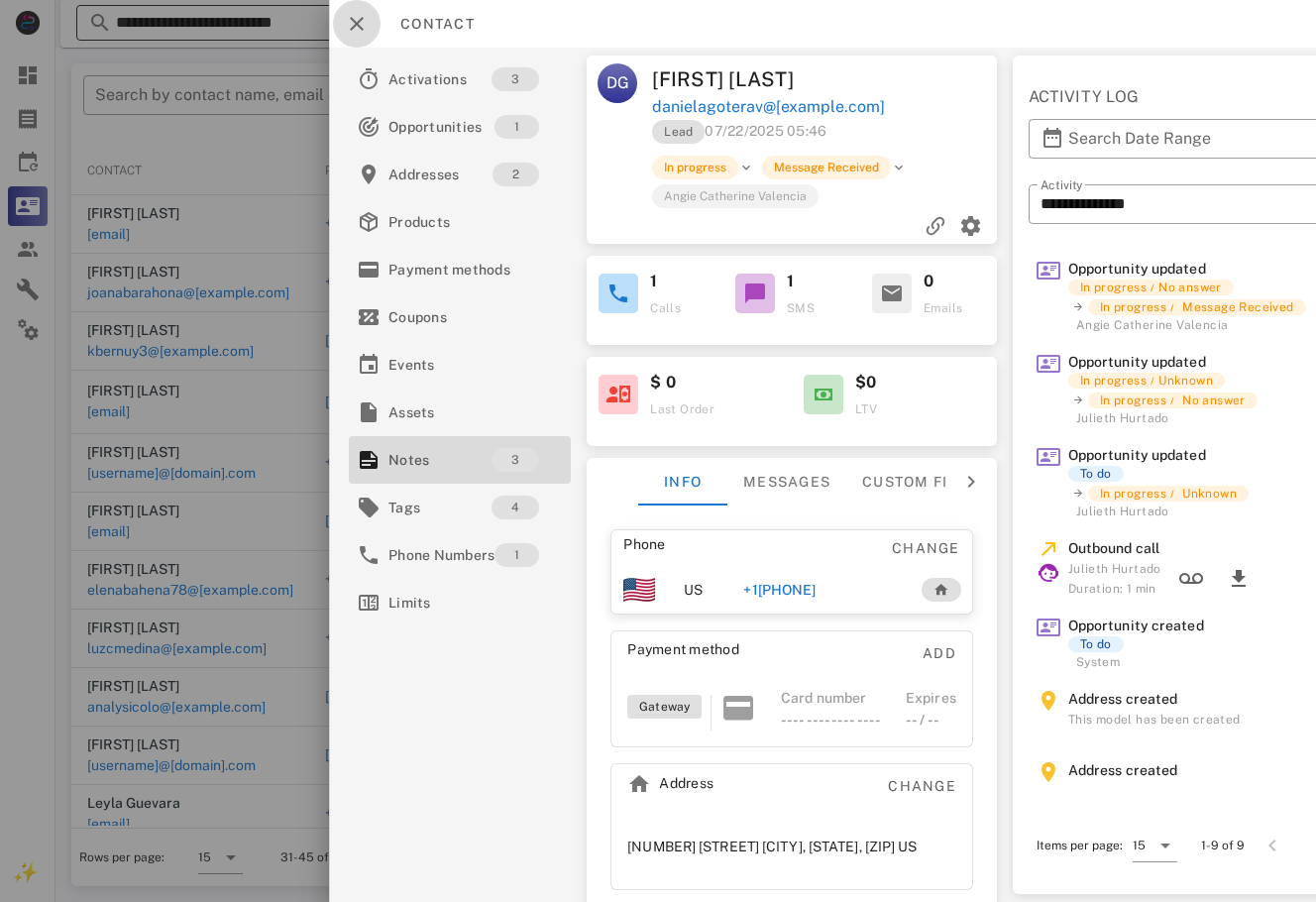 click on "**********" at bounding box center (375, 23) 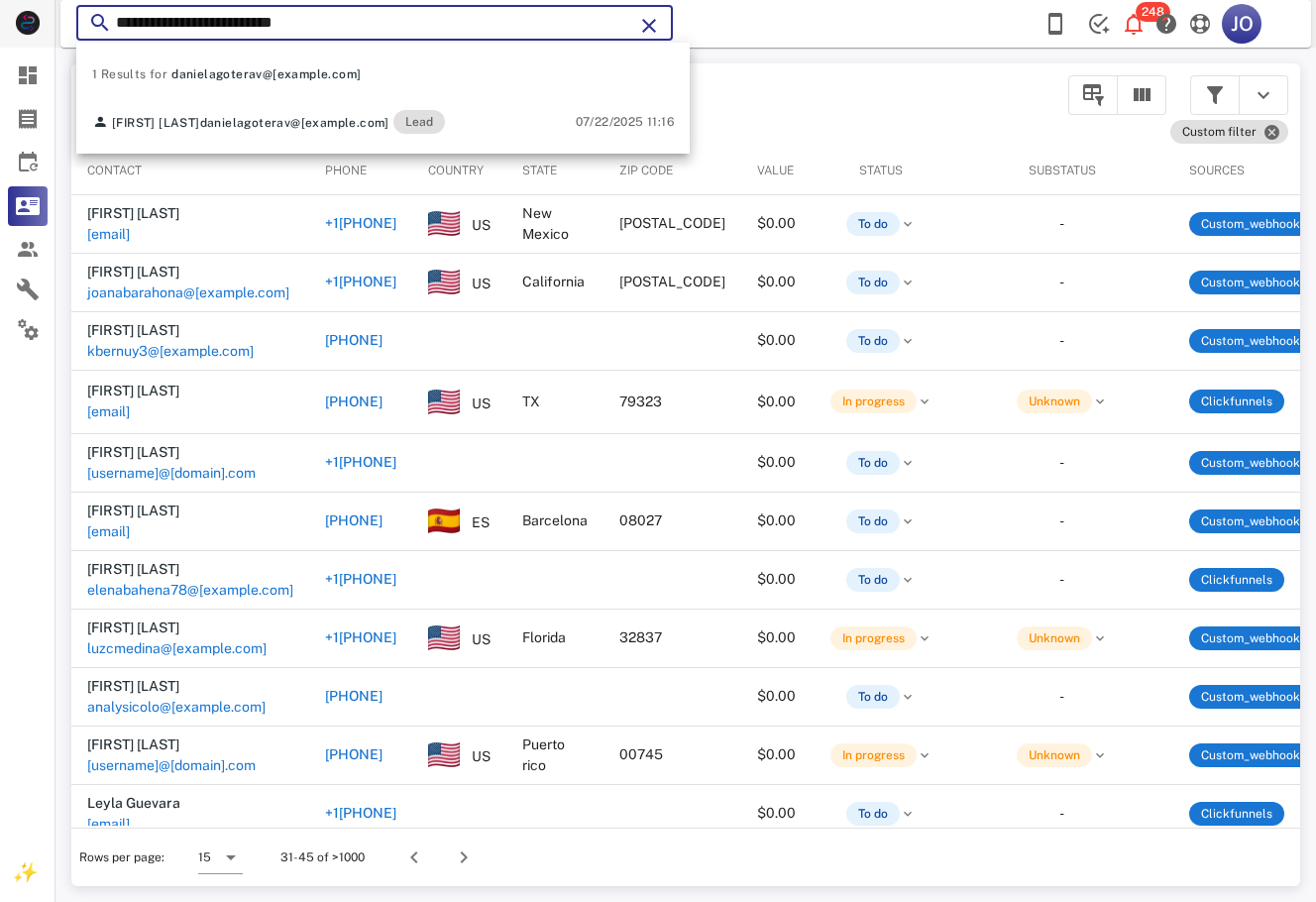 drag, startPoint x: 363, startPoint y: 17, endPoint x: 3, endPoint y: 21, distance: 360.02222 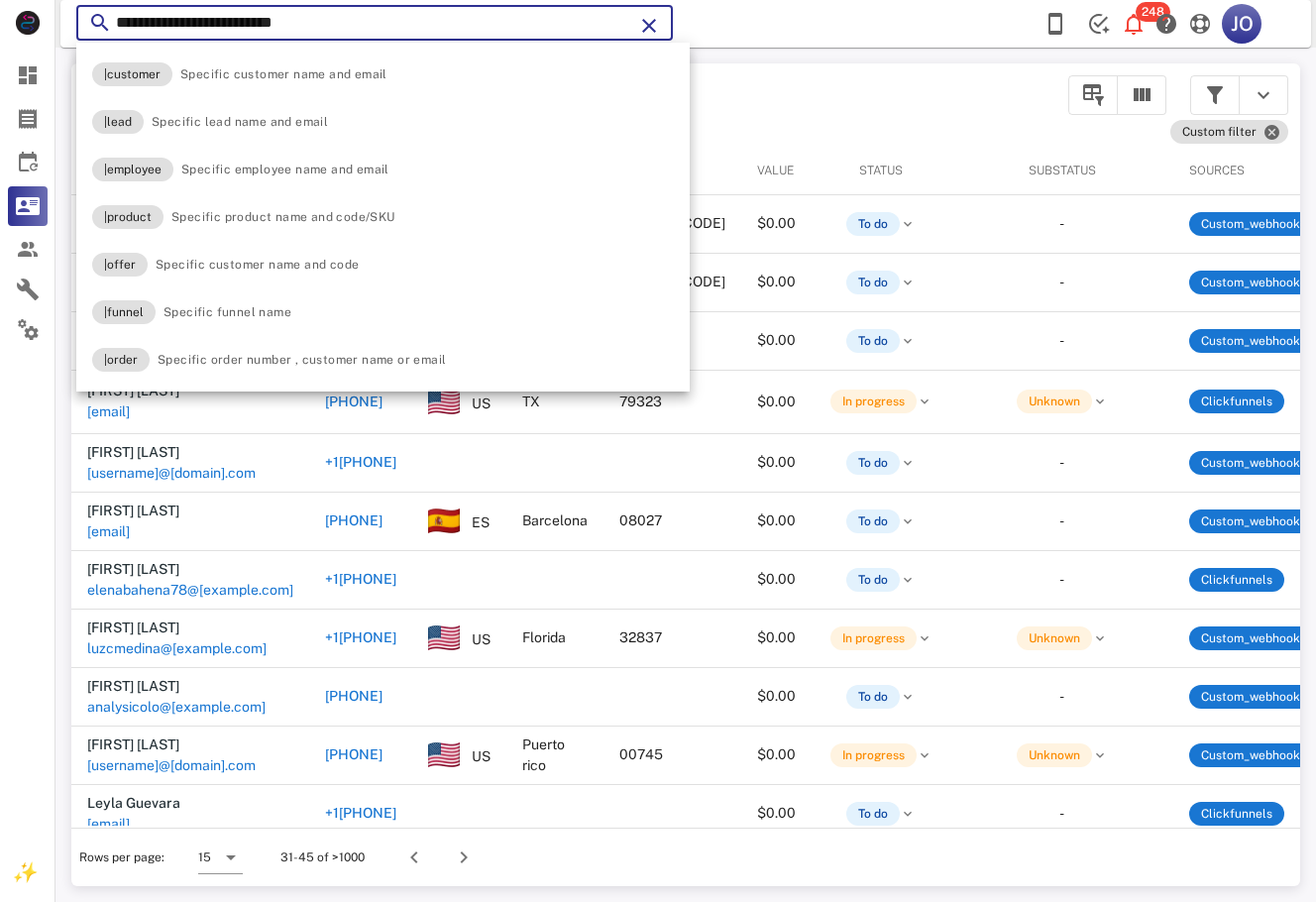 click on "**********" at bounding box center [375, 23] 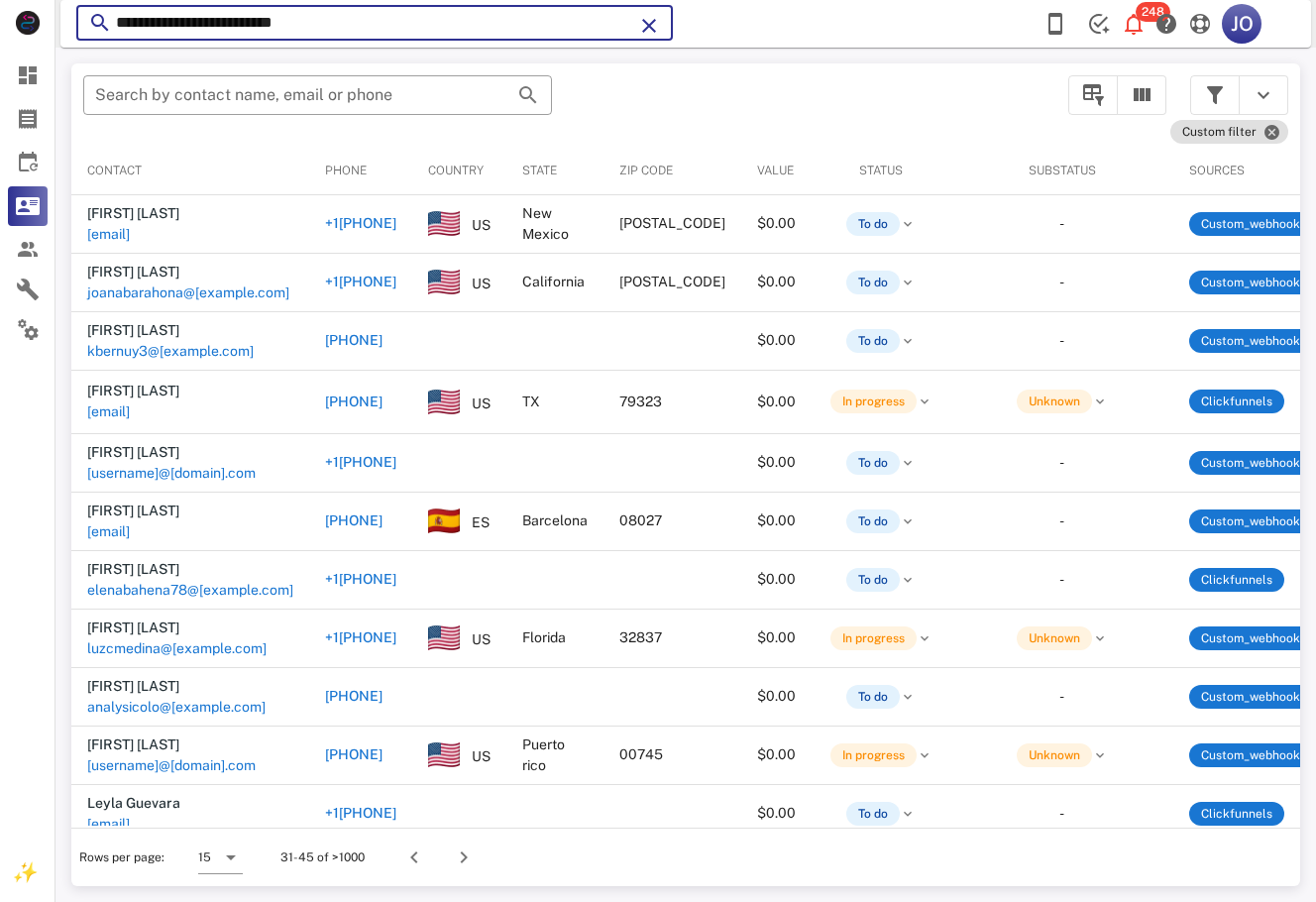 click on "**********" at bounding box center [375, 23] 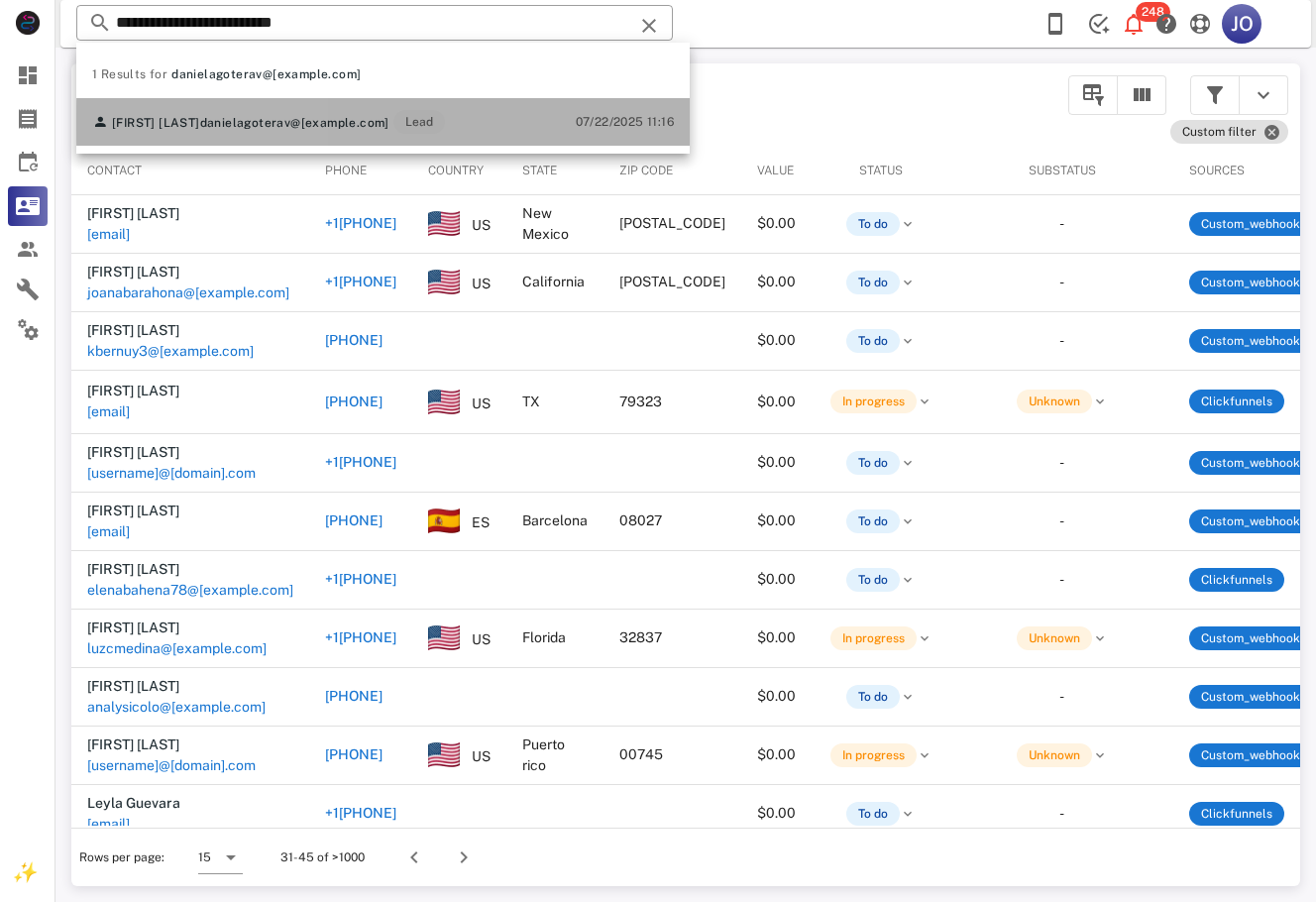 click on "Daniela Gotera   danielagoterav@hotmail.com   Lead   07/22/2025 11:16" at bounding box center (383, 122) 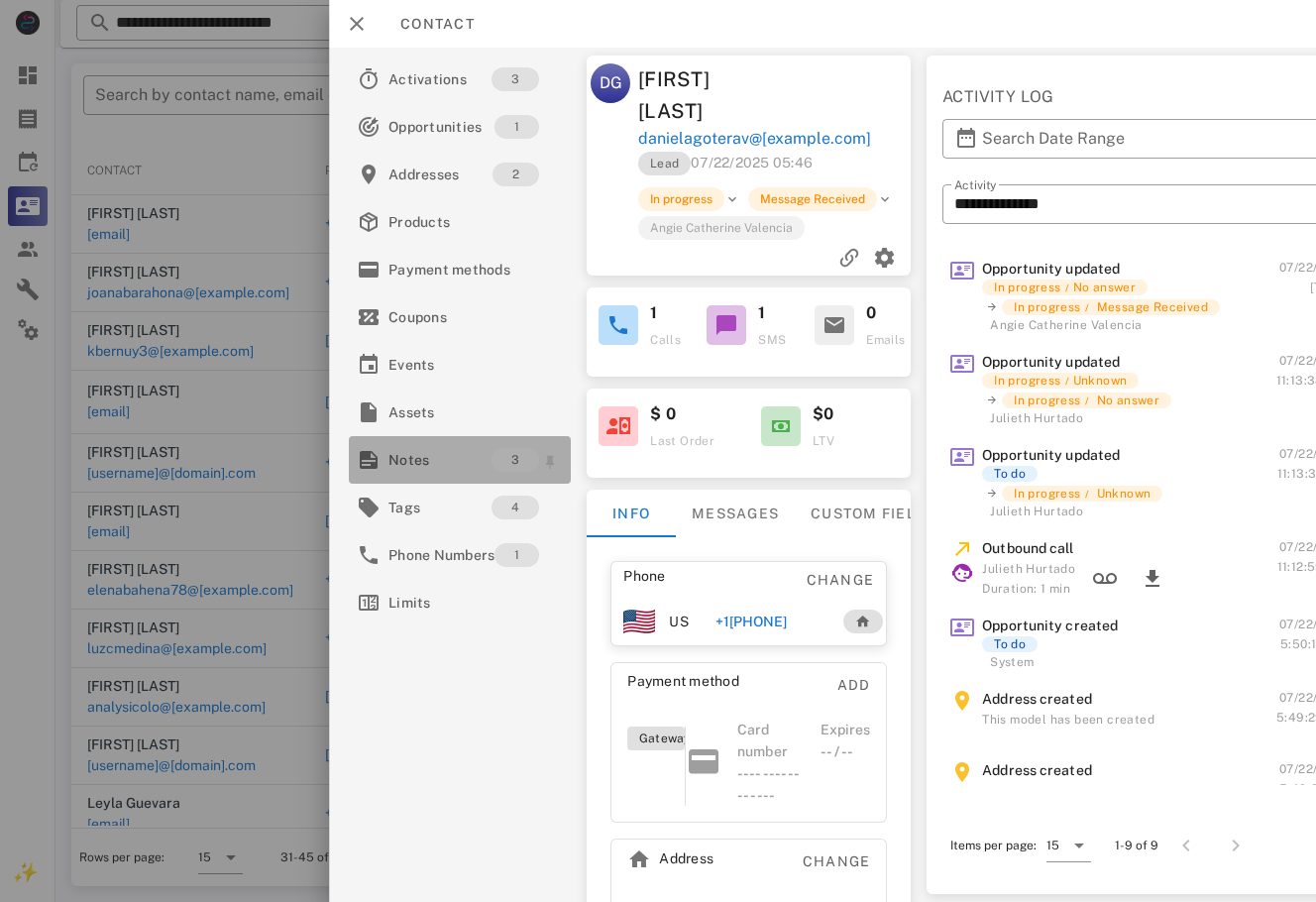 click on "Notes" at bounding box center [440, 460] 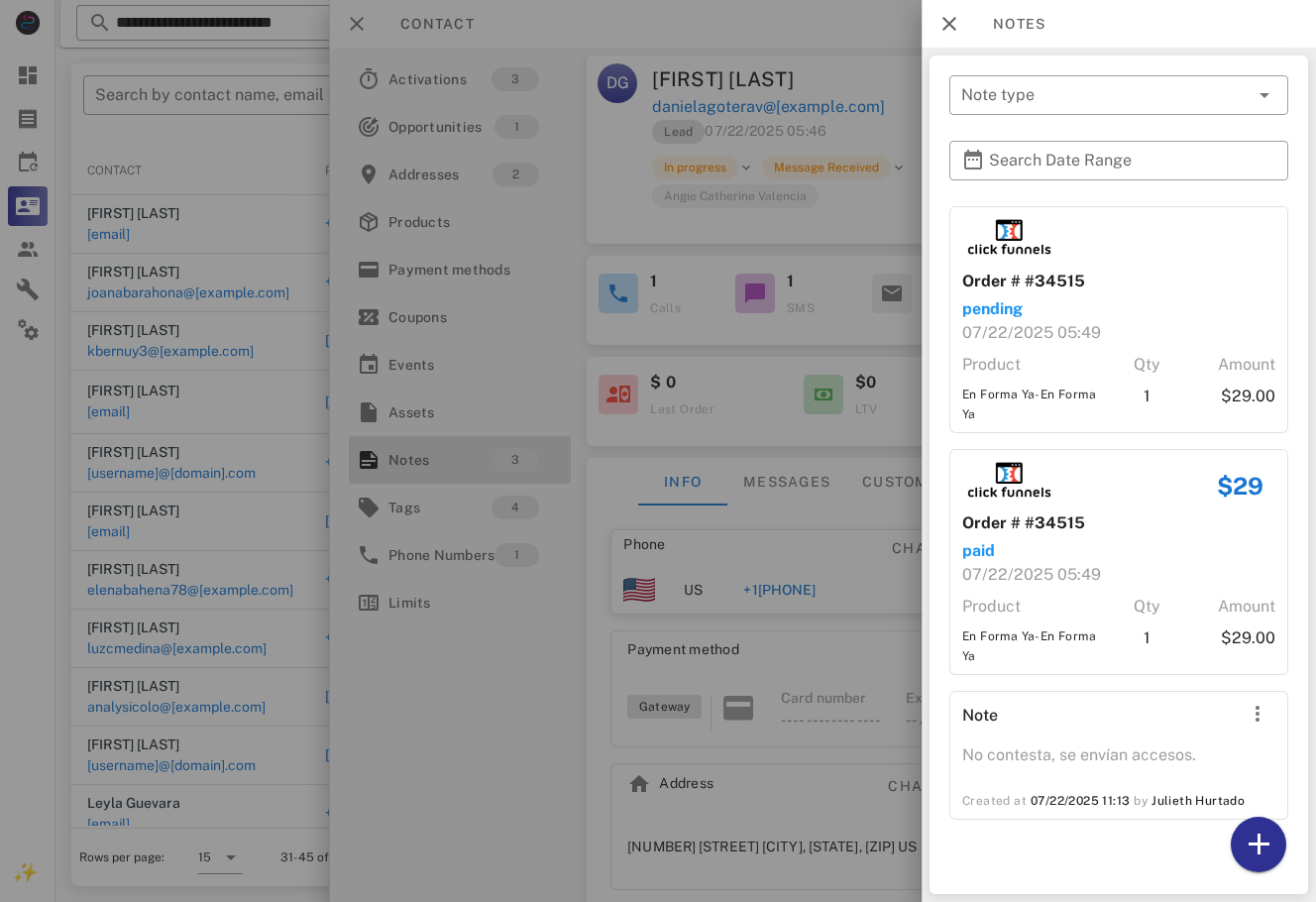 click at bounding box center [658, 451] 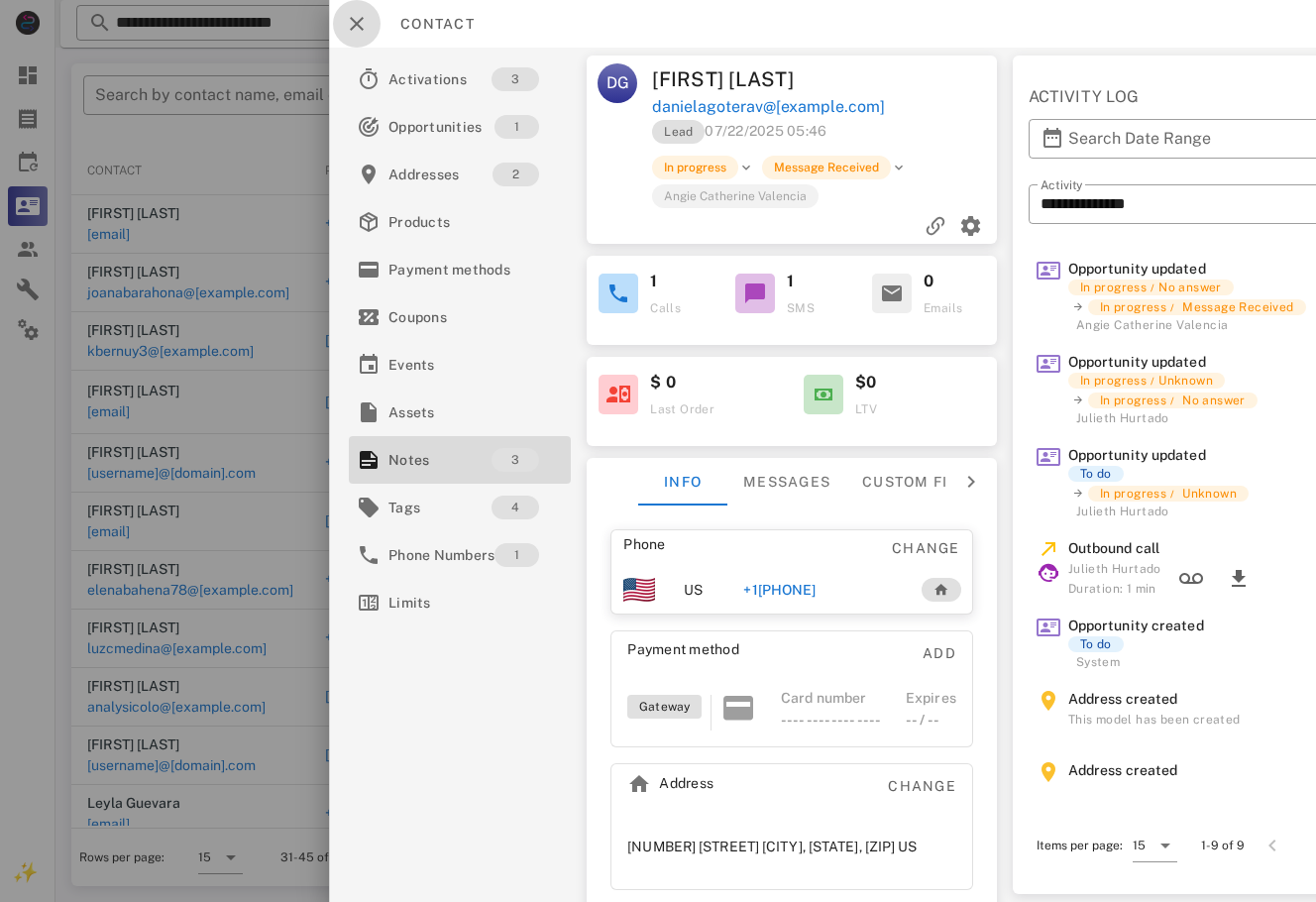 click at bounding box center [357, 24] 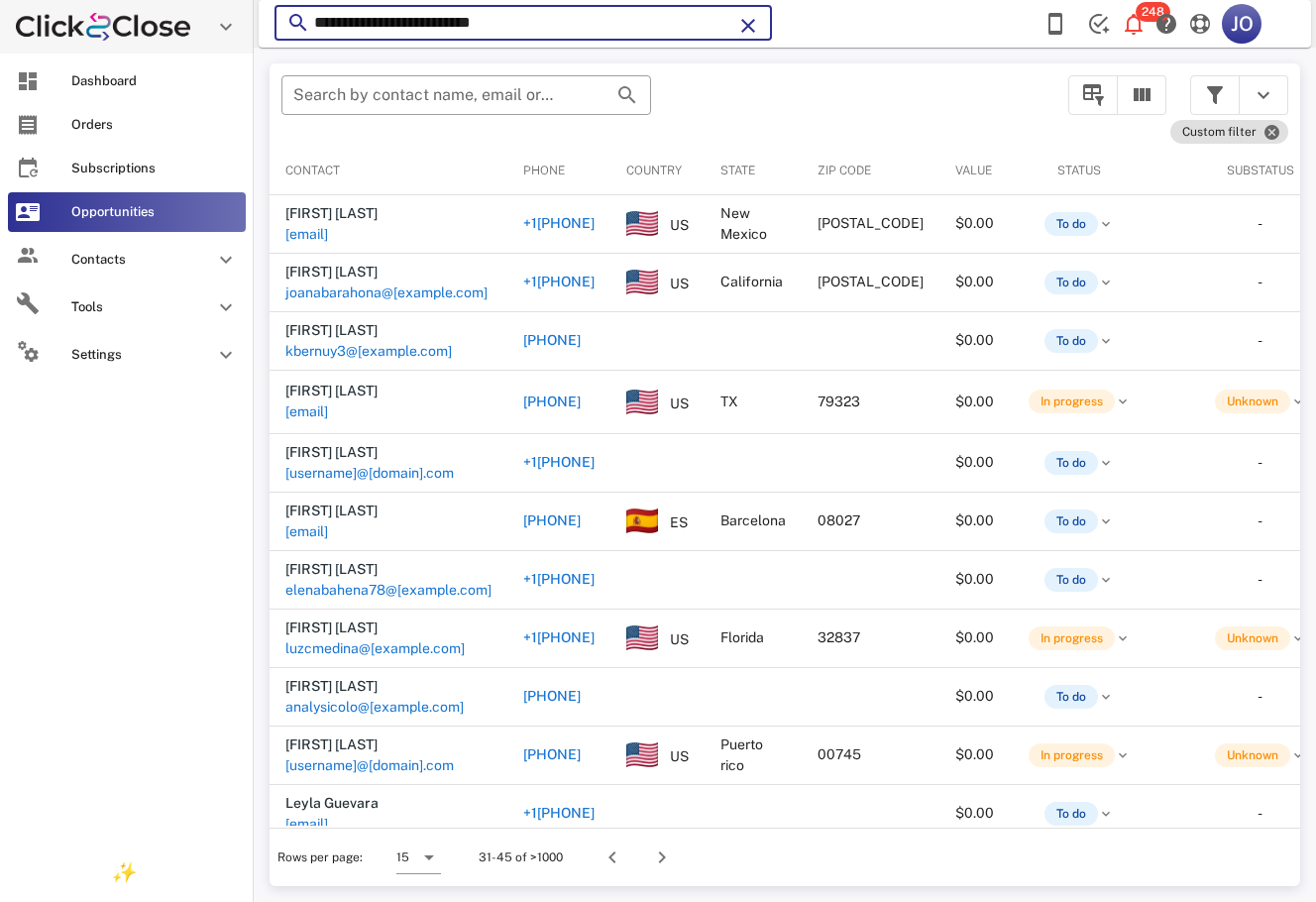 drag, startPoint x: 378, startPoint y: 25, endPoint x: 21, endPoint y: 18, distance: 357.06862 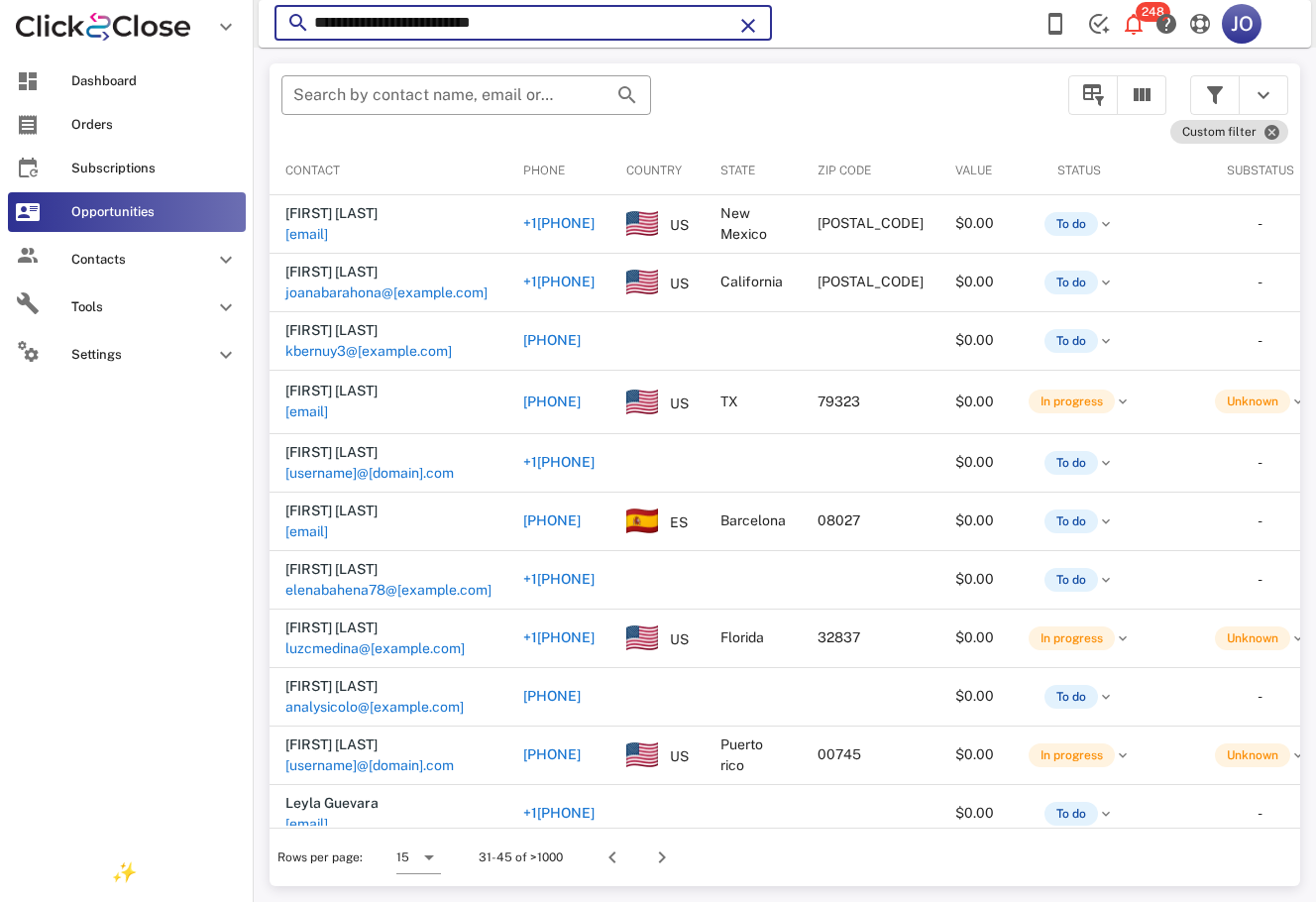 paste 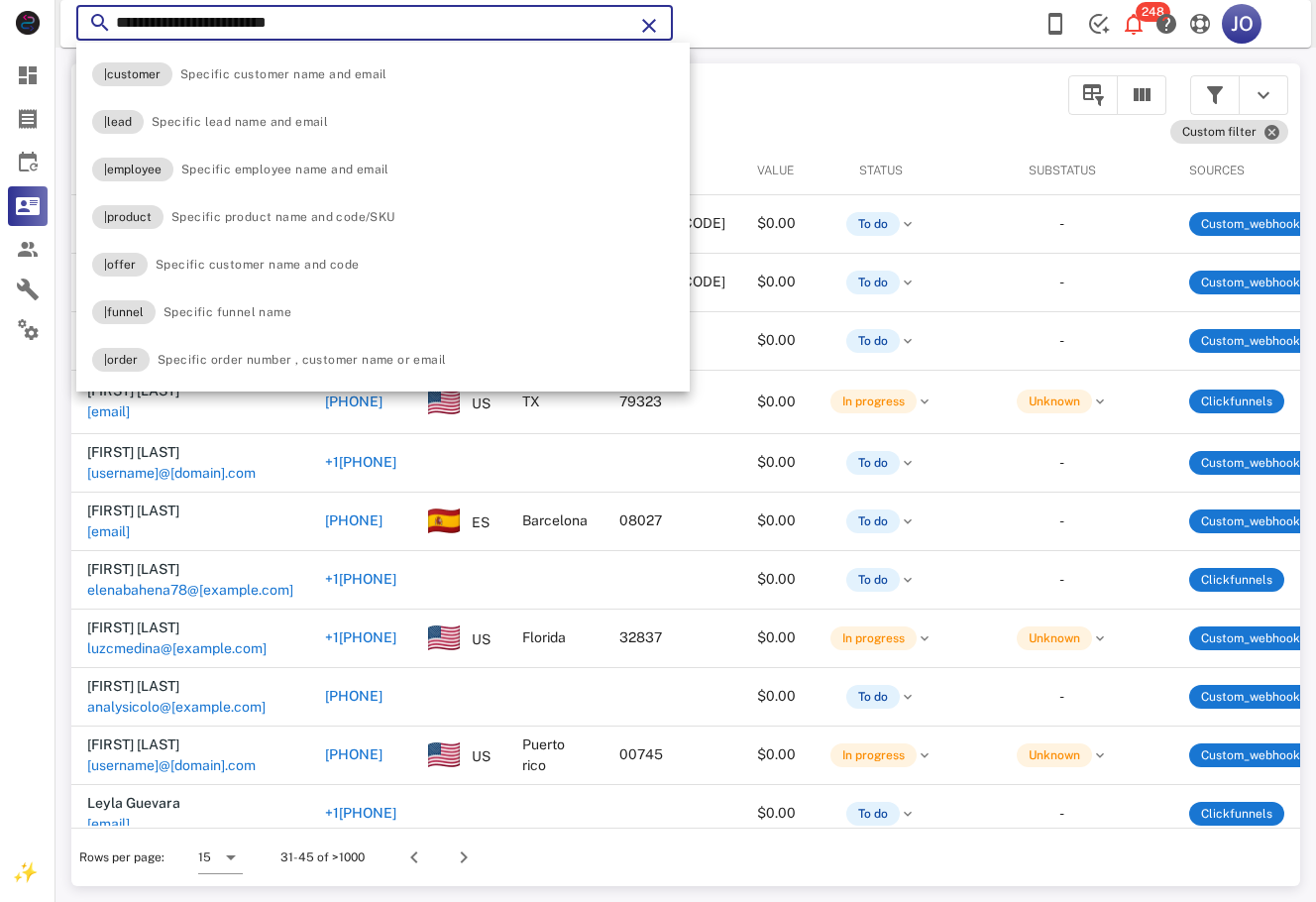 click on "**********" at bounding box center [375, 23] 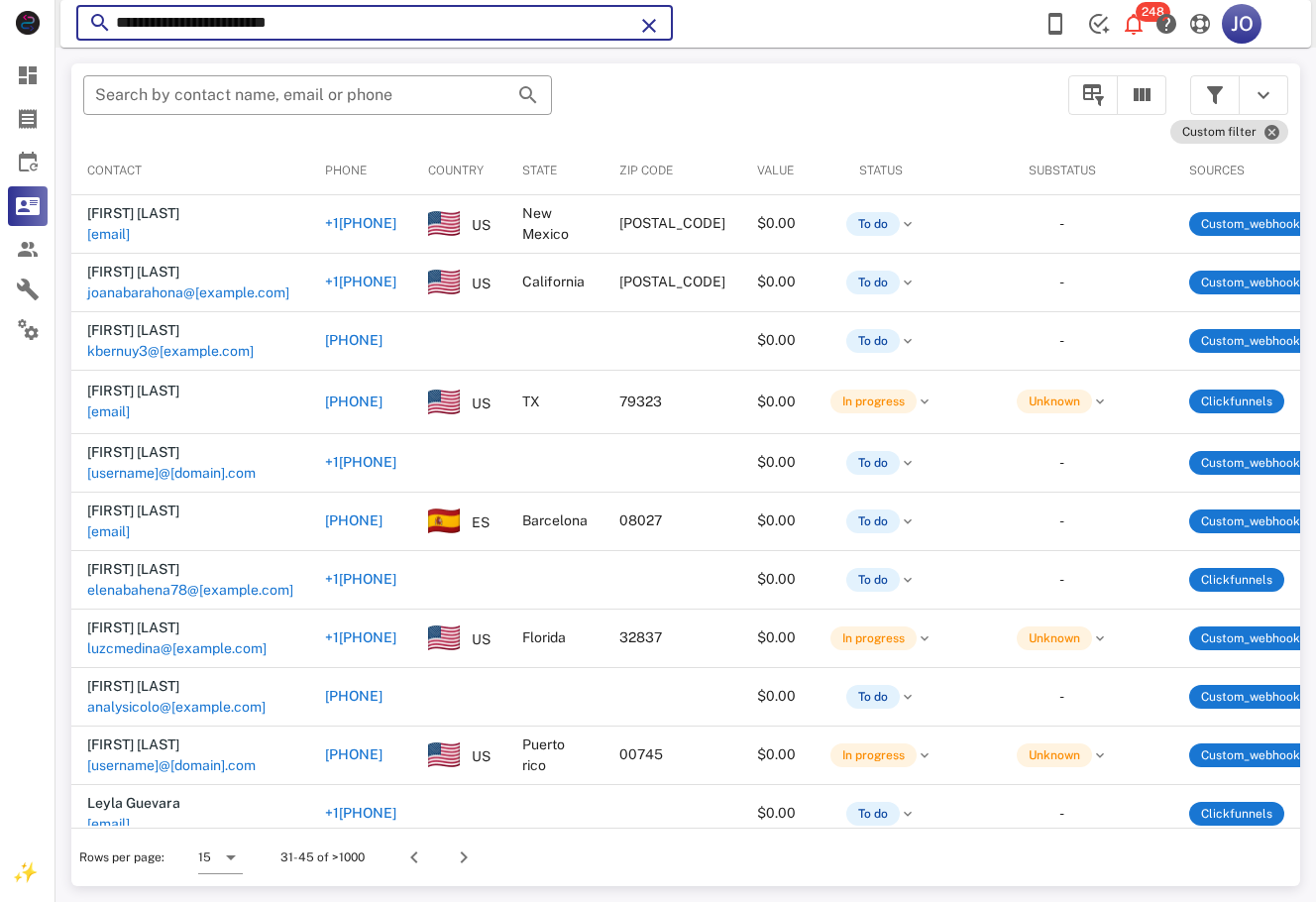 click on "**********" at bounding box center [375, 23] 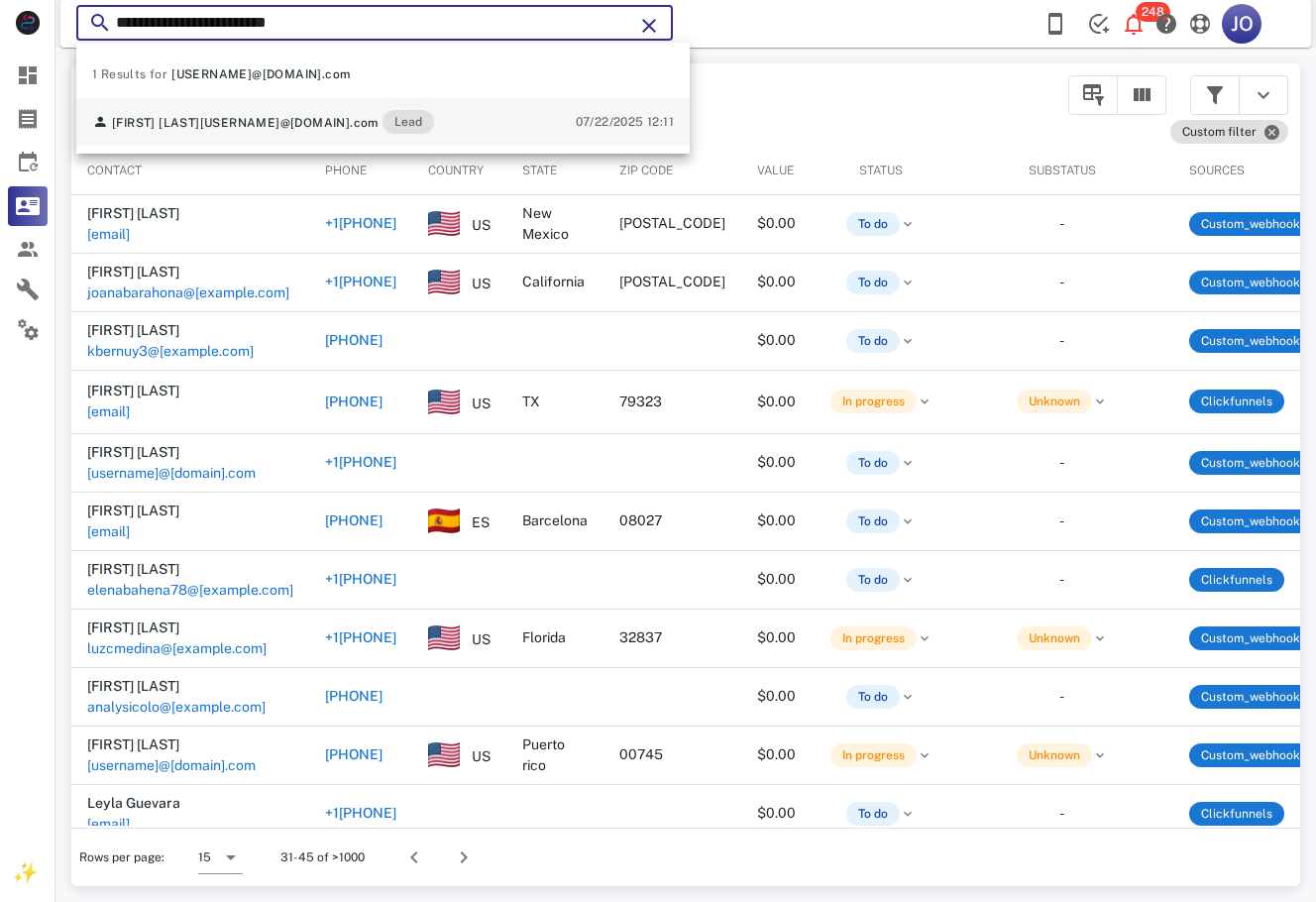 type on "**********" 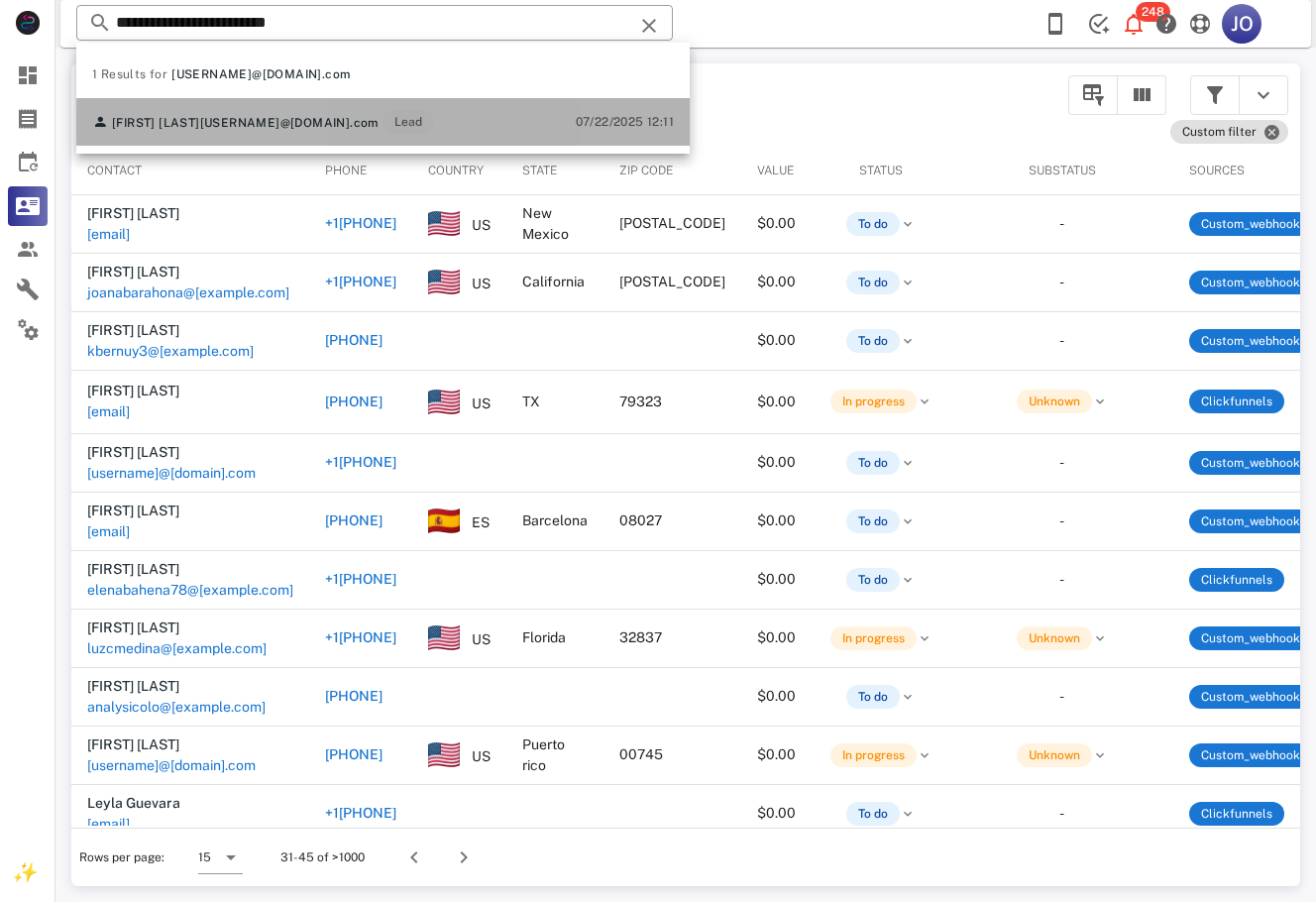 click on "brisidaparrillo@gmail.com" at bounding box center [224, 123] 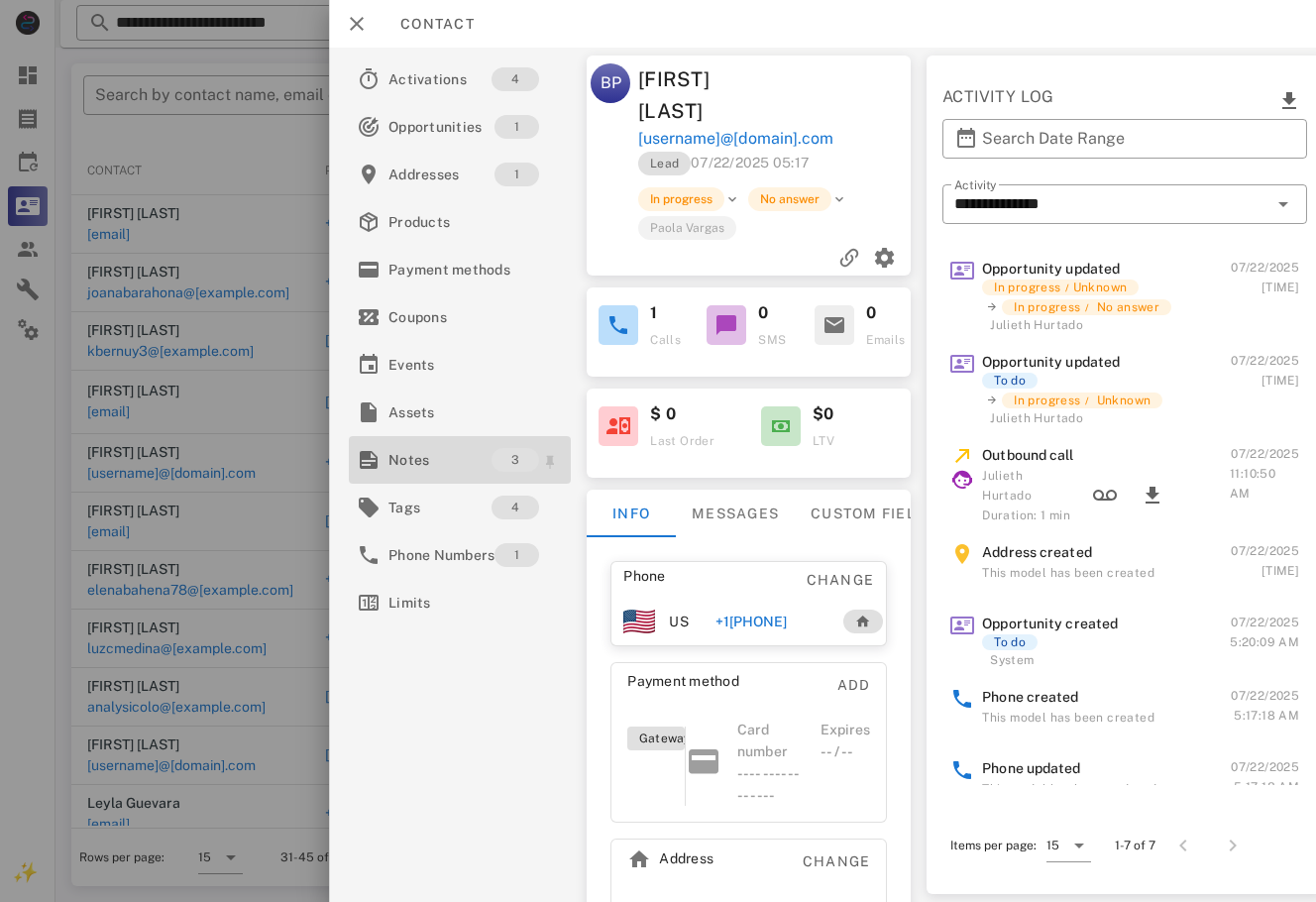 click on "Notes" at bounding box center [440, 460] 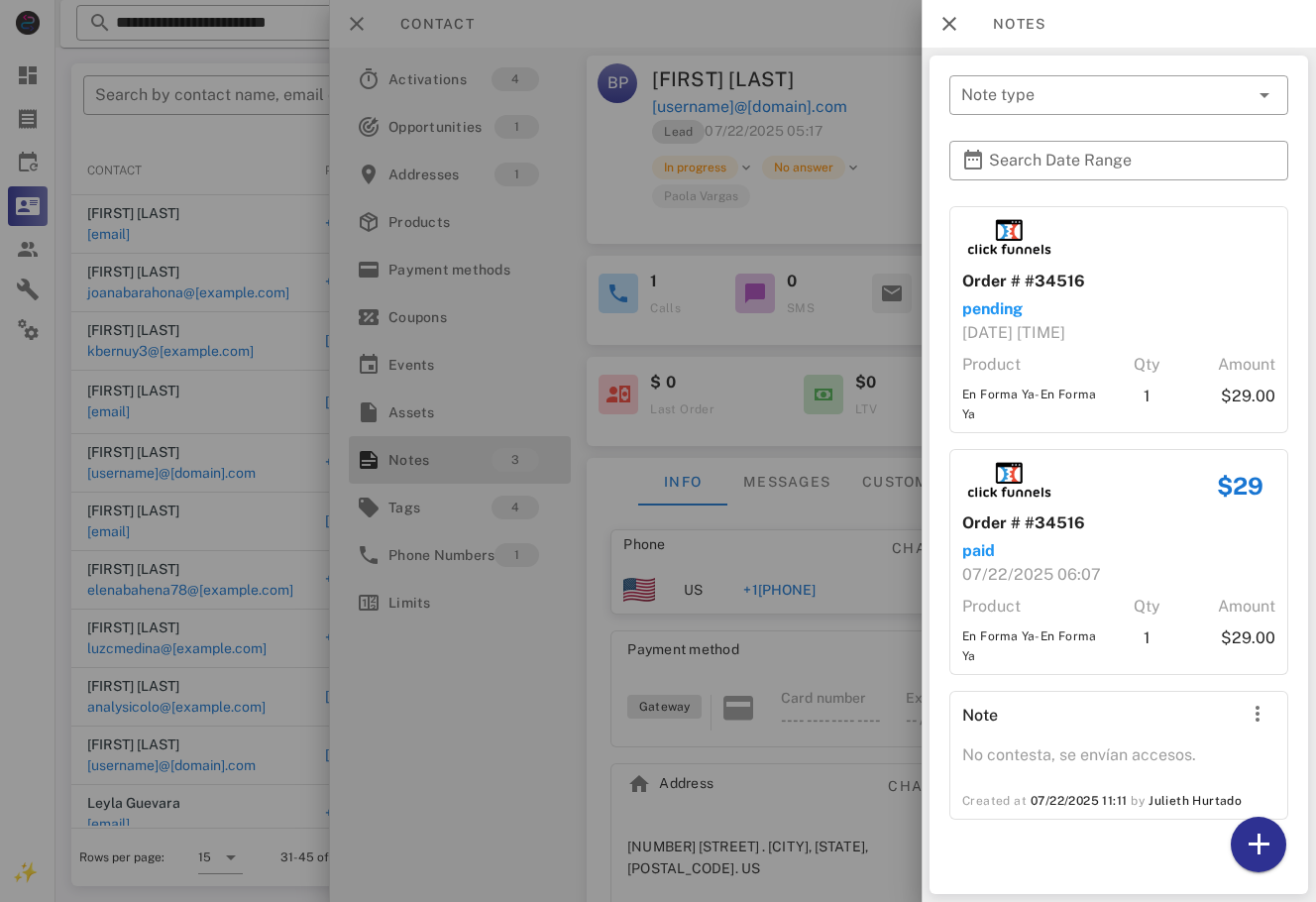click at bounding box center (658, 451) 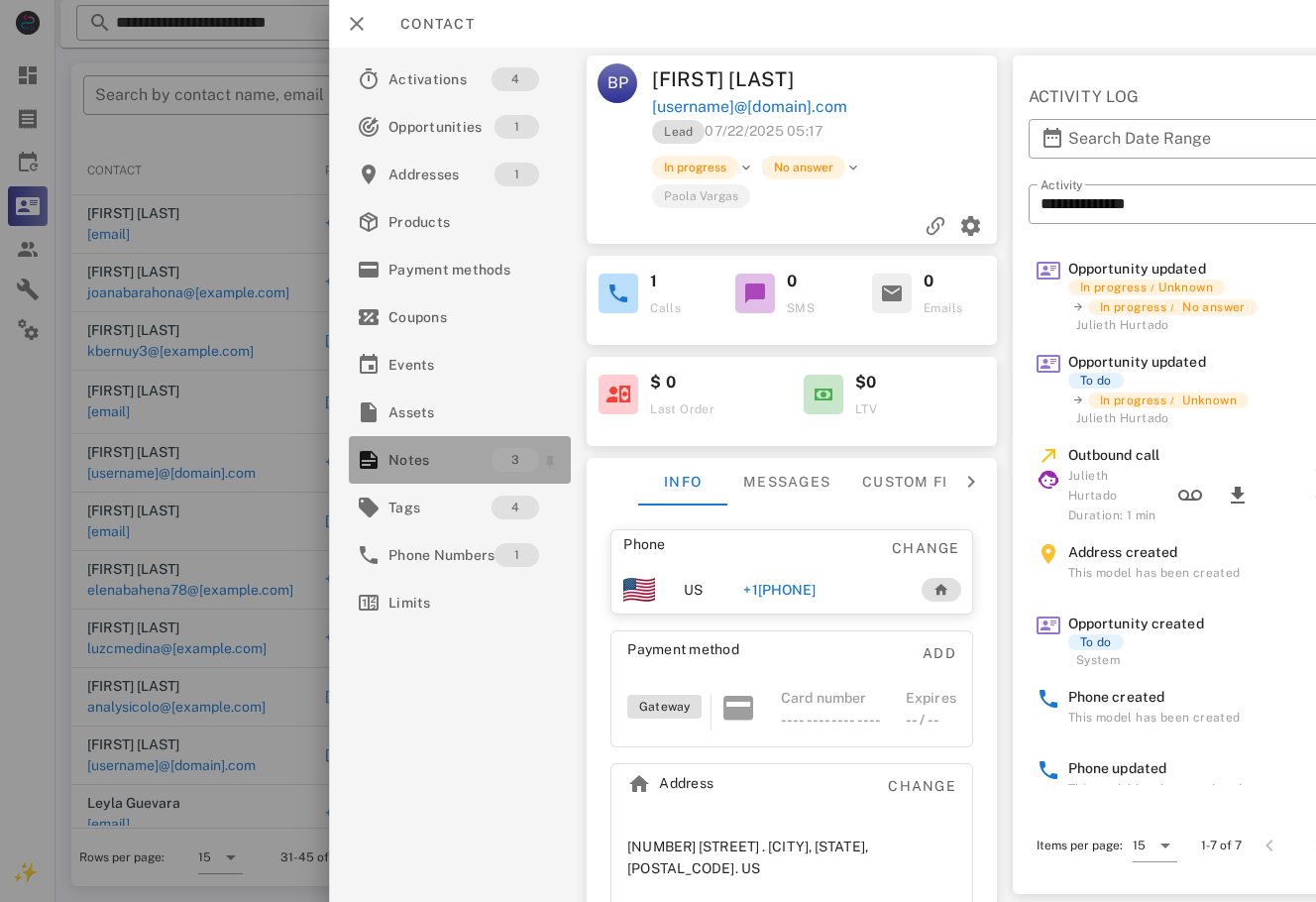 click on "3" at bounding box center [515, 460] 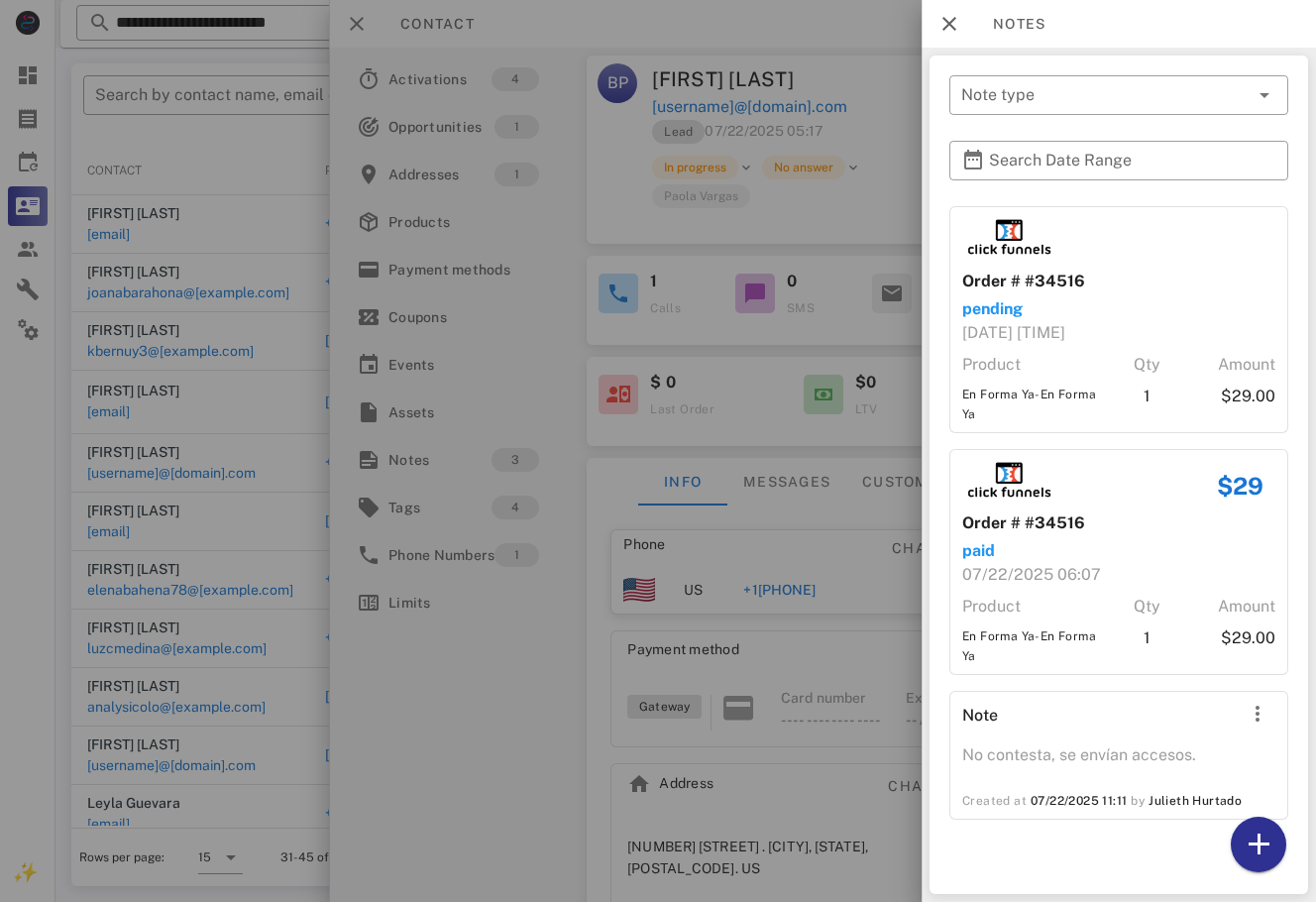 click at bounding box center [658, 451] 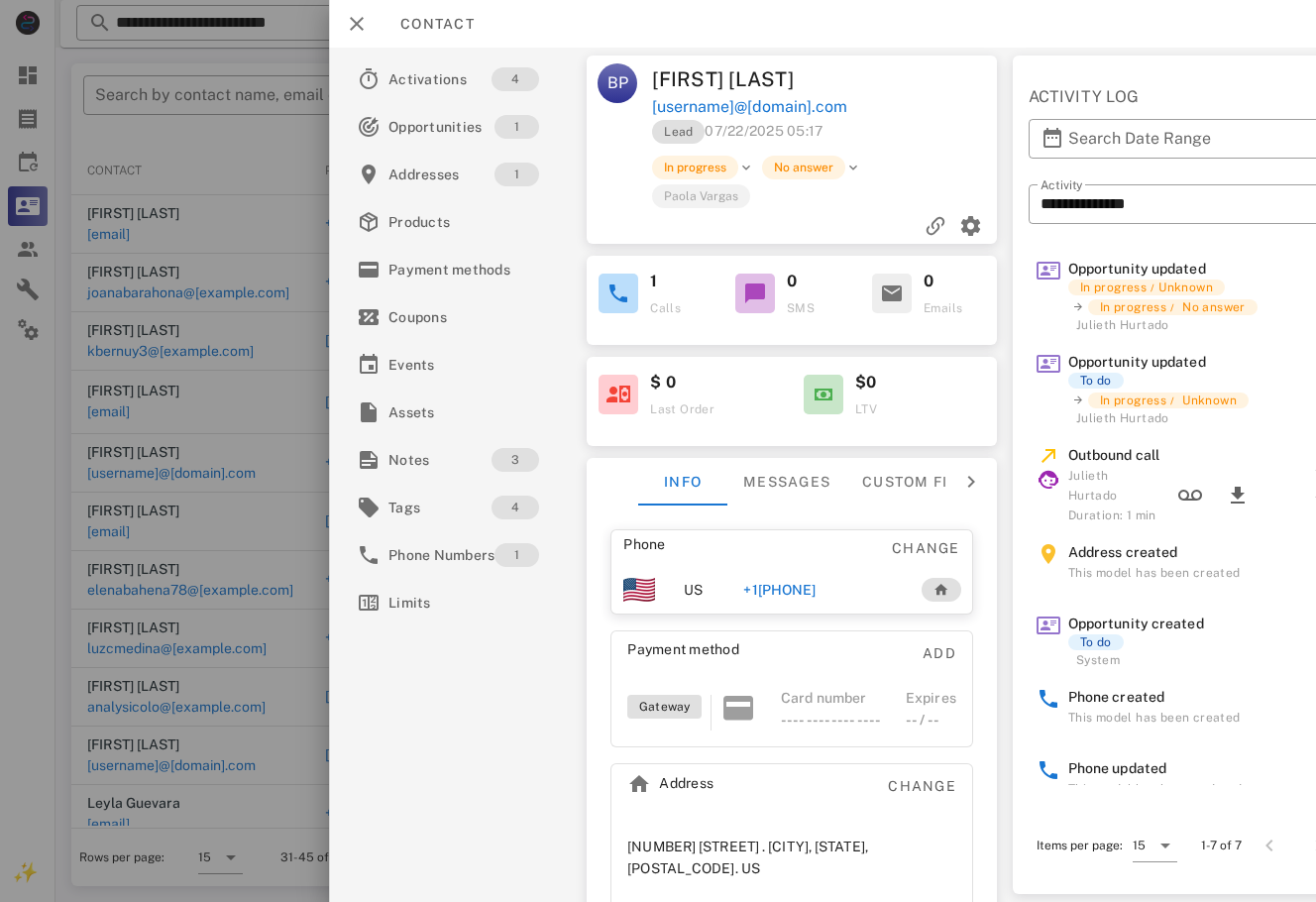 click on "+1[PHONE]" at bounding box center [772, 590] 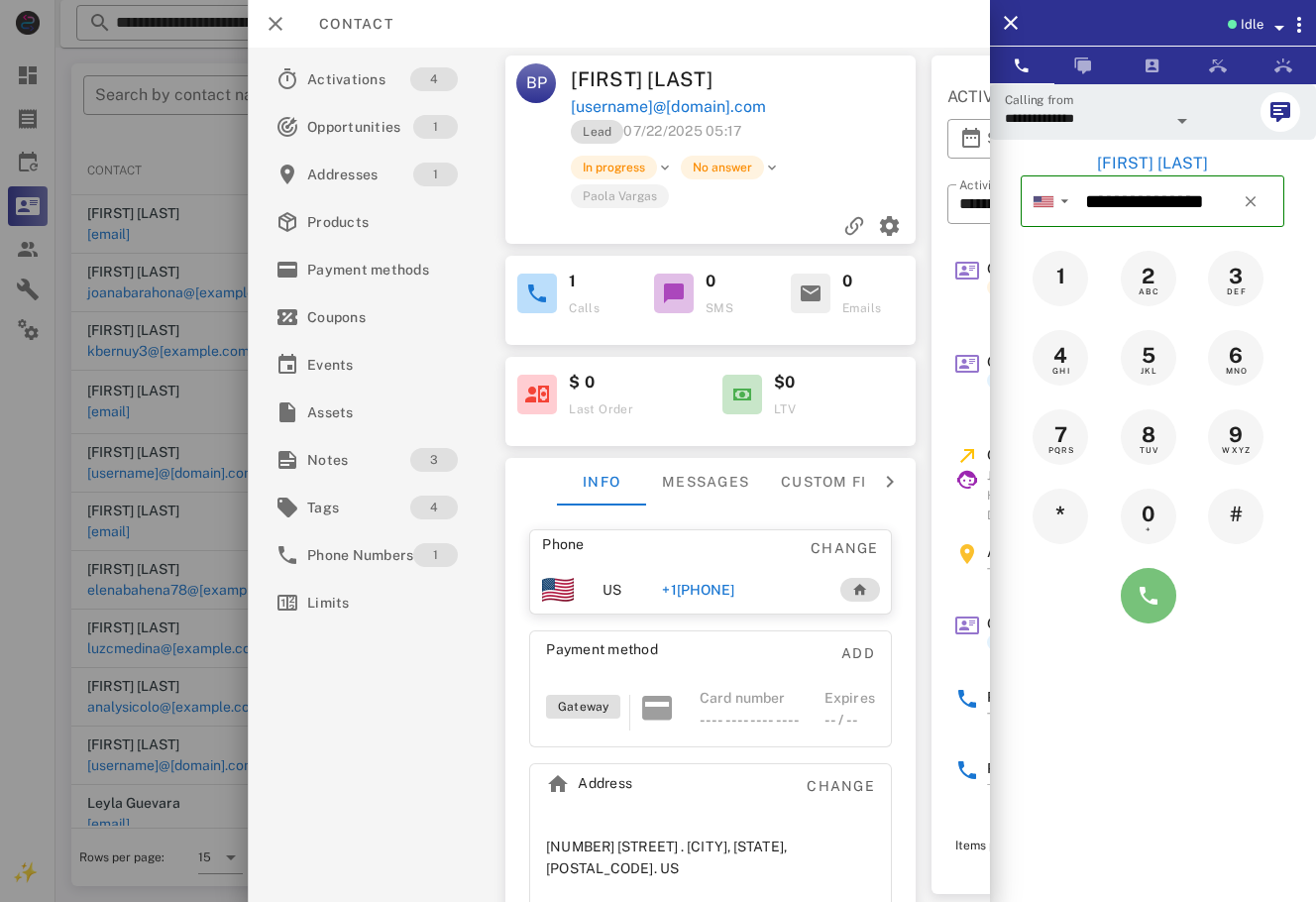 click at bounding box center (1149, 596) 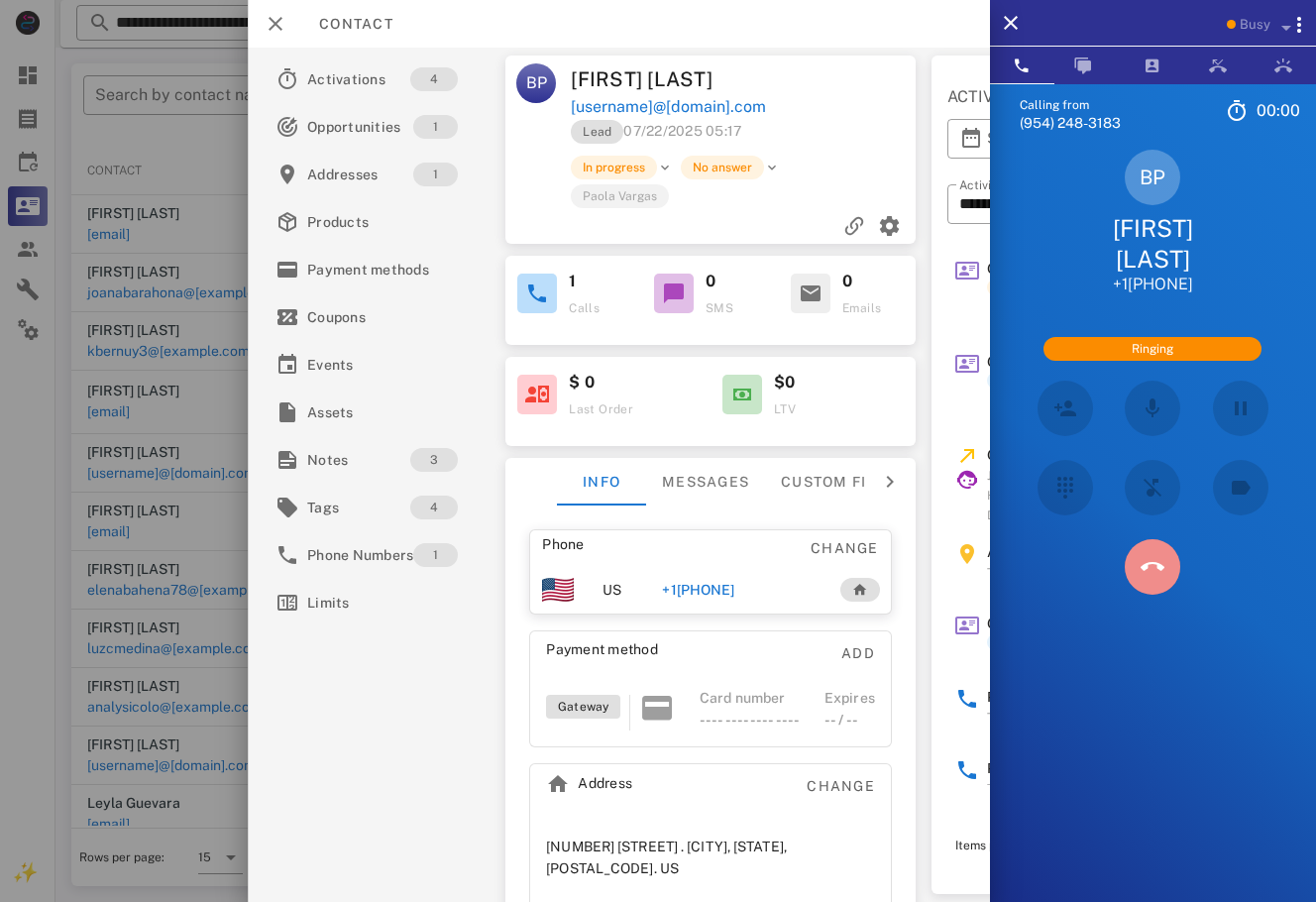 click at bounding box center [1152, 567] 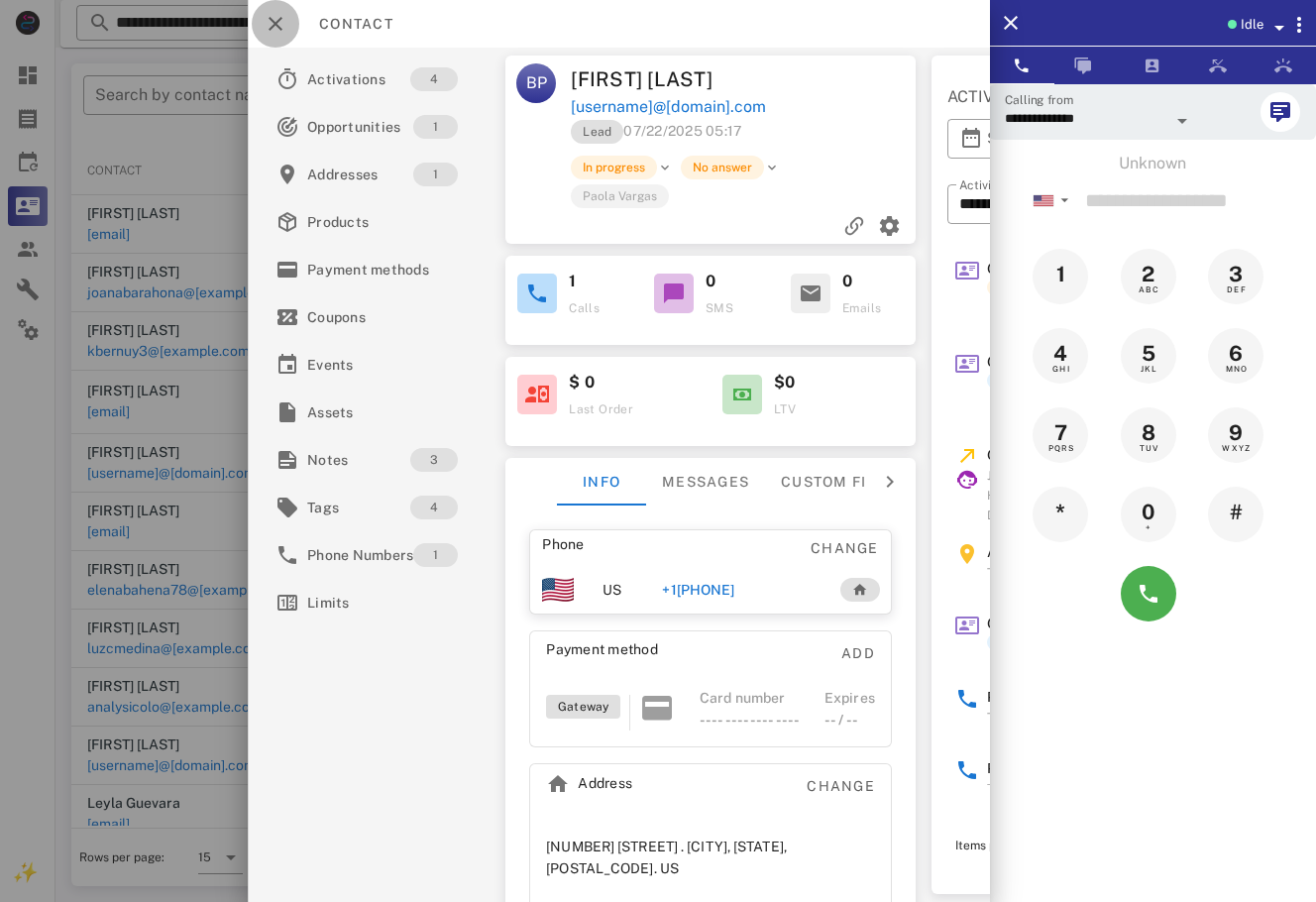 click at bounding box center [275, 24] 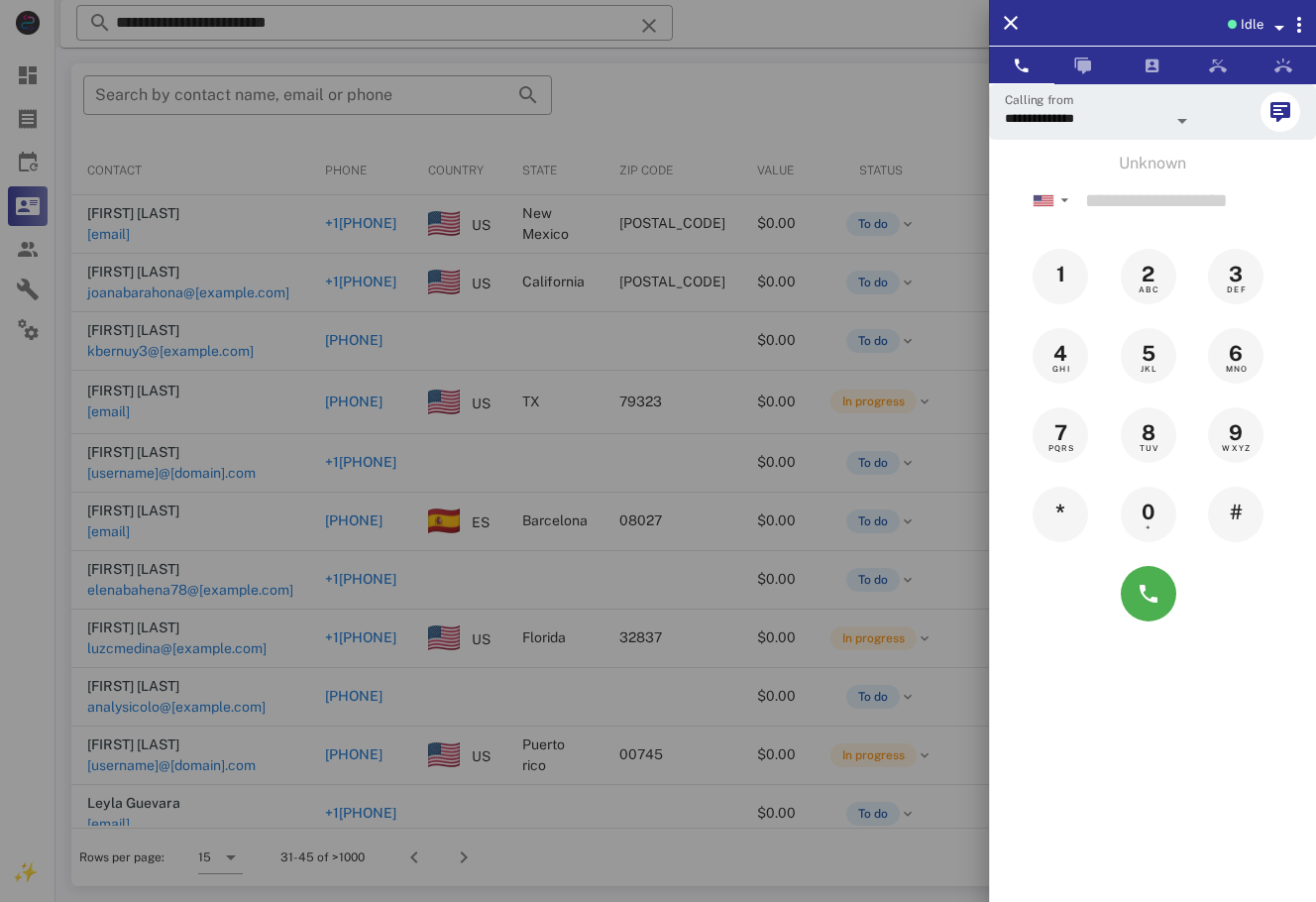 click at bounding box center [658, 451] 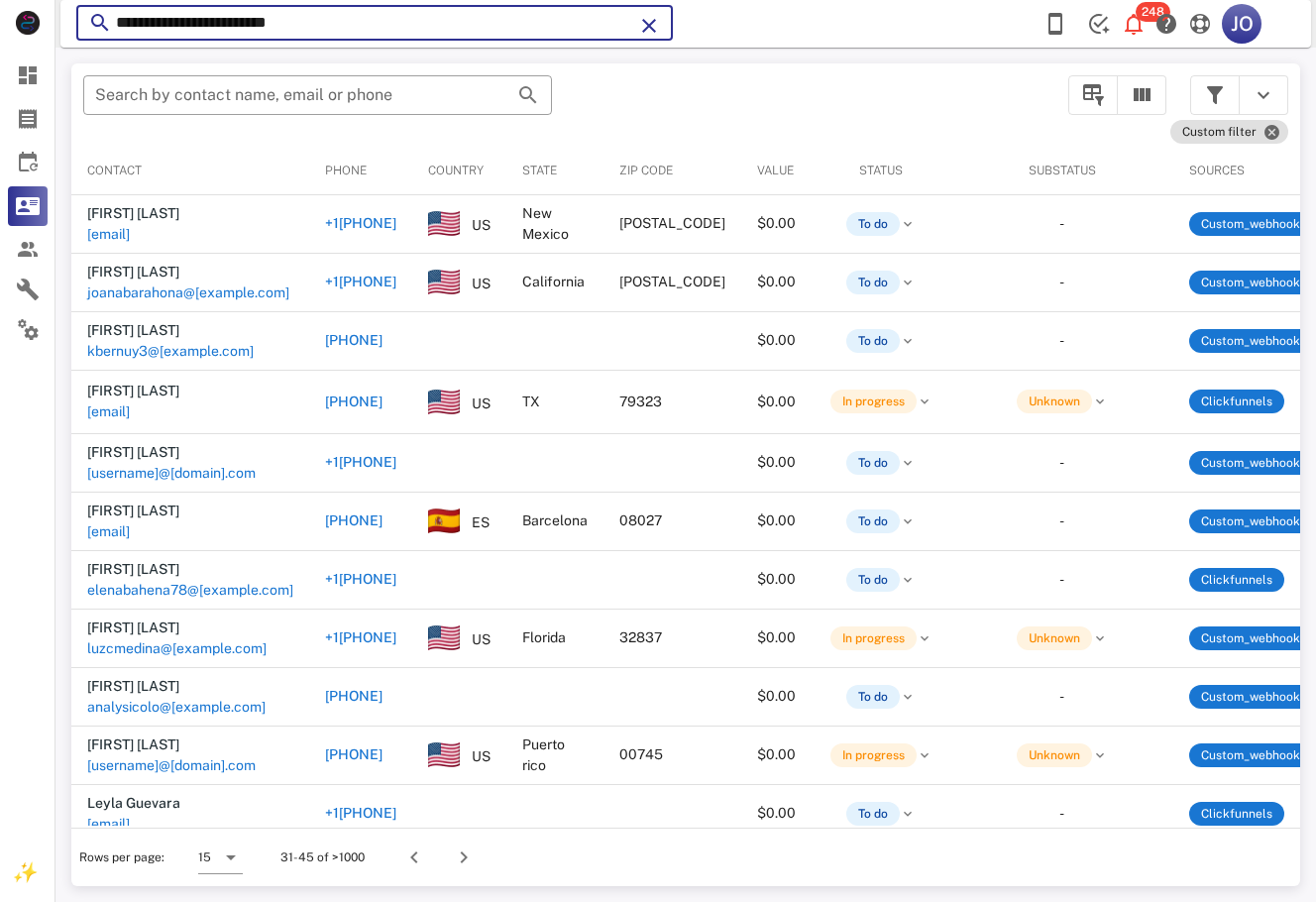 drag, startPoint x: 325, startPoint y: 29, endPoint x: 168, endPoint y: 49, distance: 158.26876 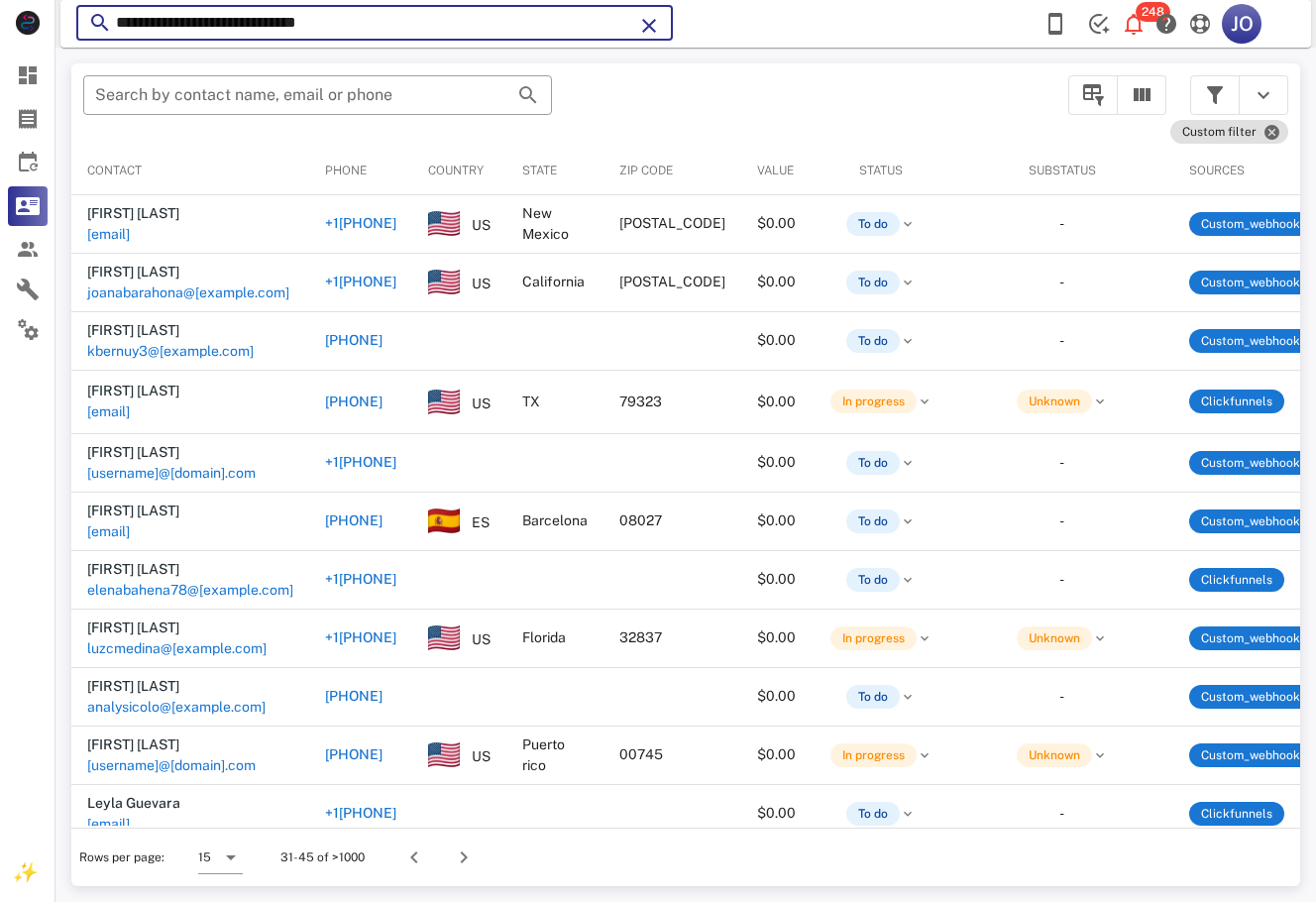 click on "**********" at bounding box center (375, 23) 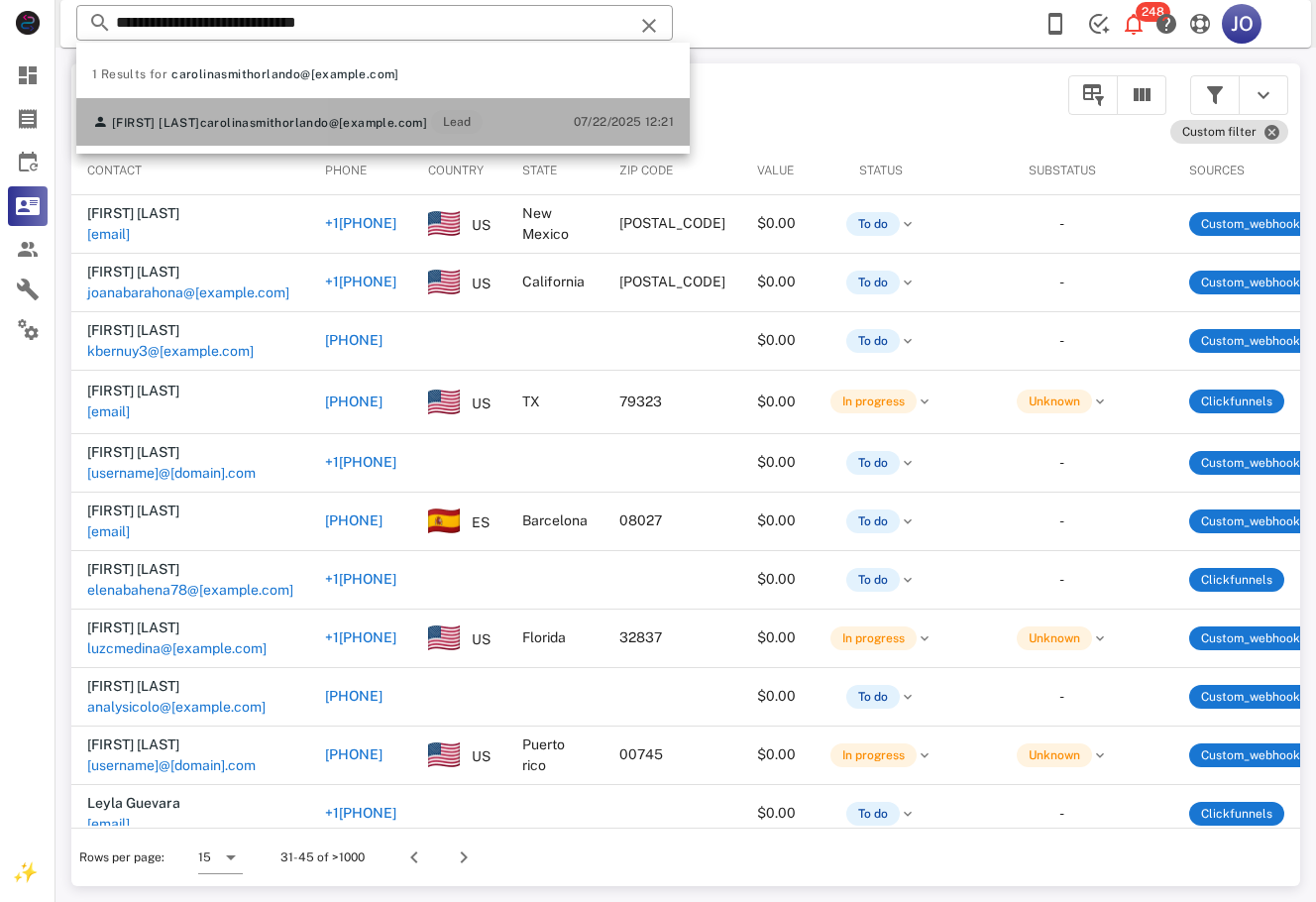 click on "Caro Smith   carolinasmithorlando@gmail.com   Lead   07/22/2025 12:21" at bounding box center (383, 122) 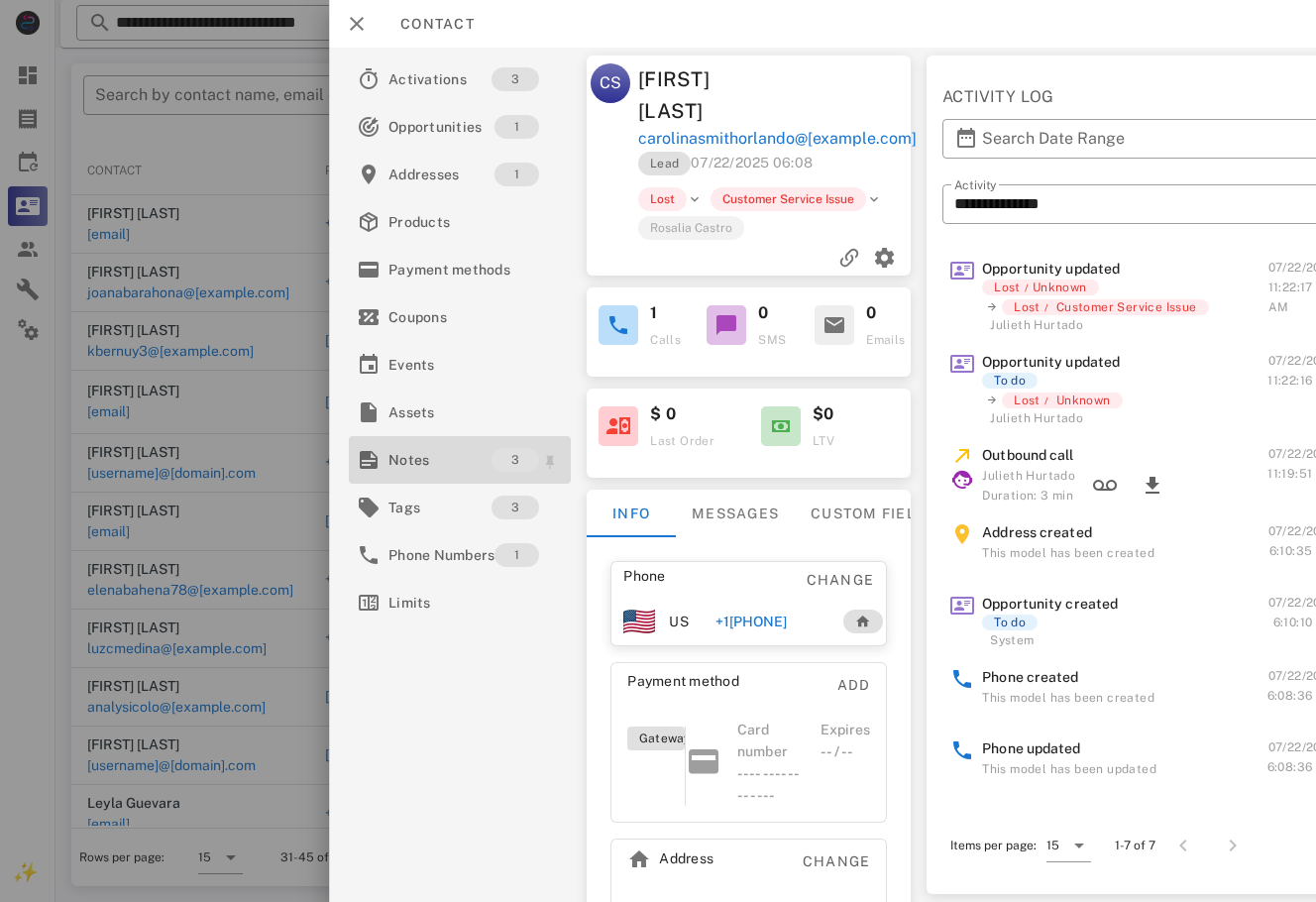 click on "Notes  3" at bounding box center (460, 460) 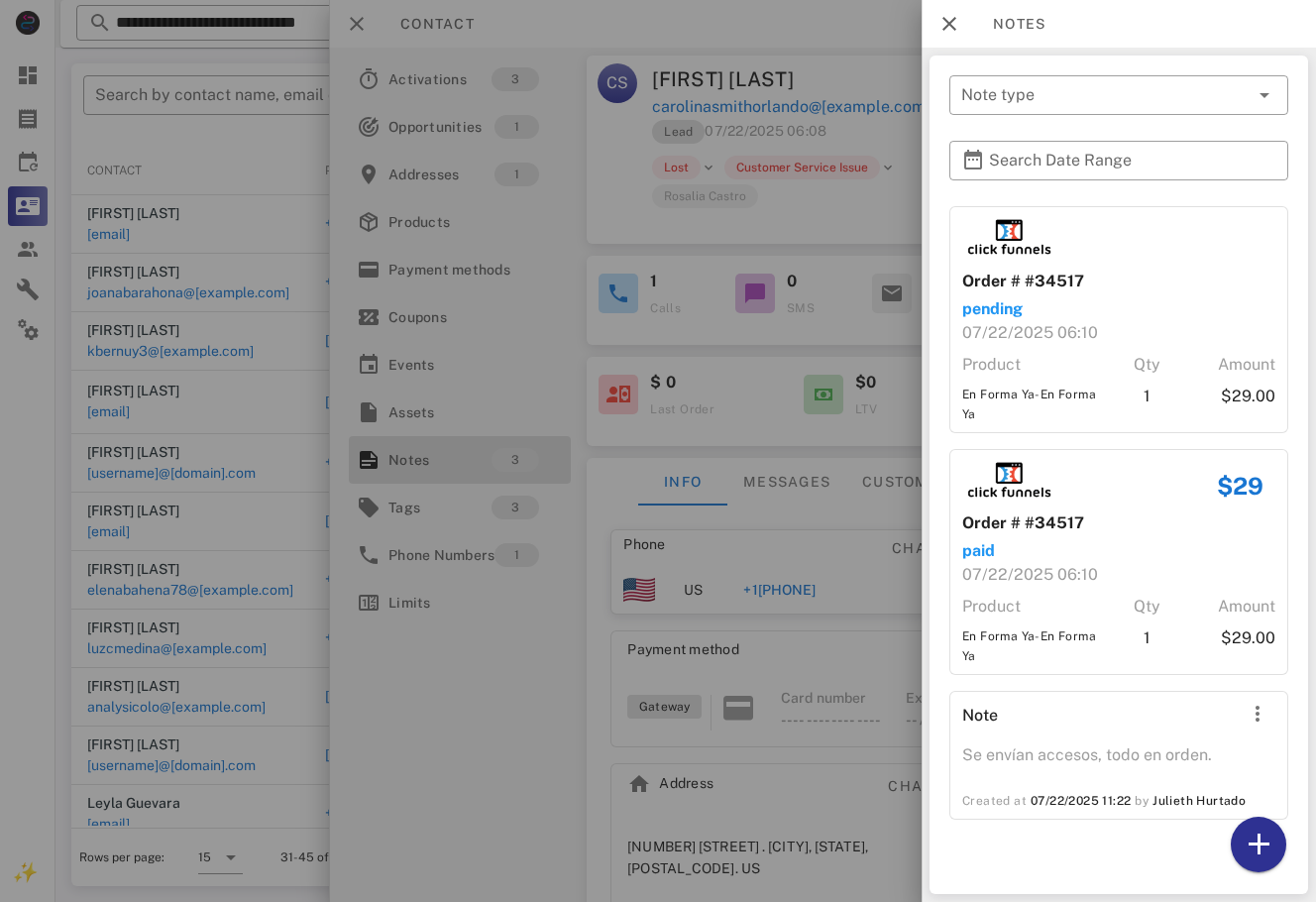 click at bounding box center [658, 451] 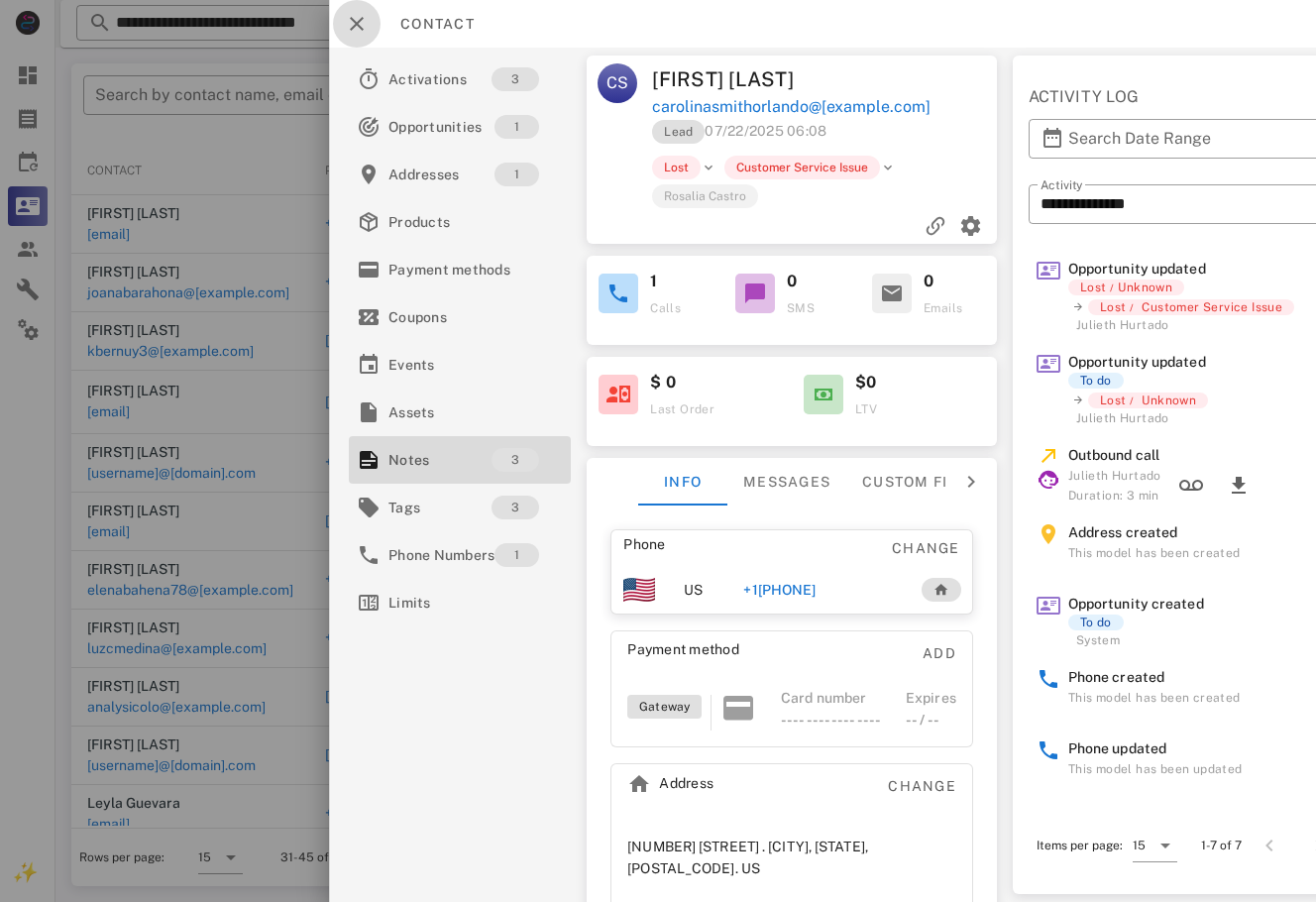 click at bounding box center [357, 24] 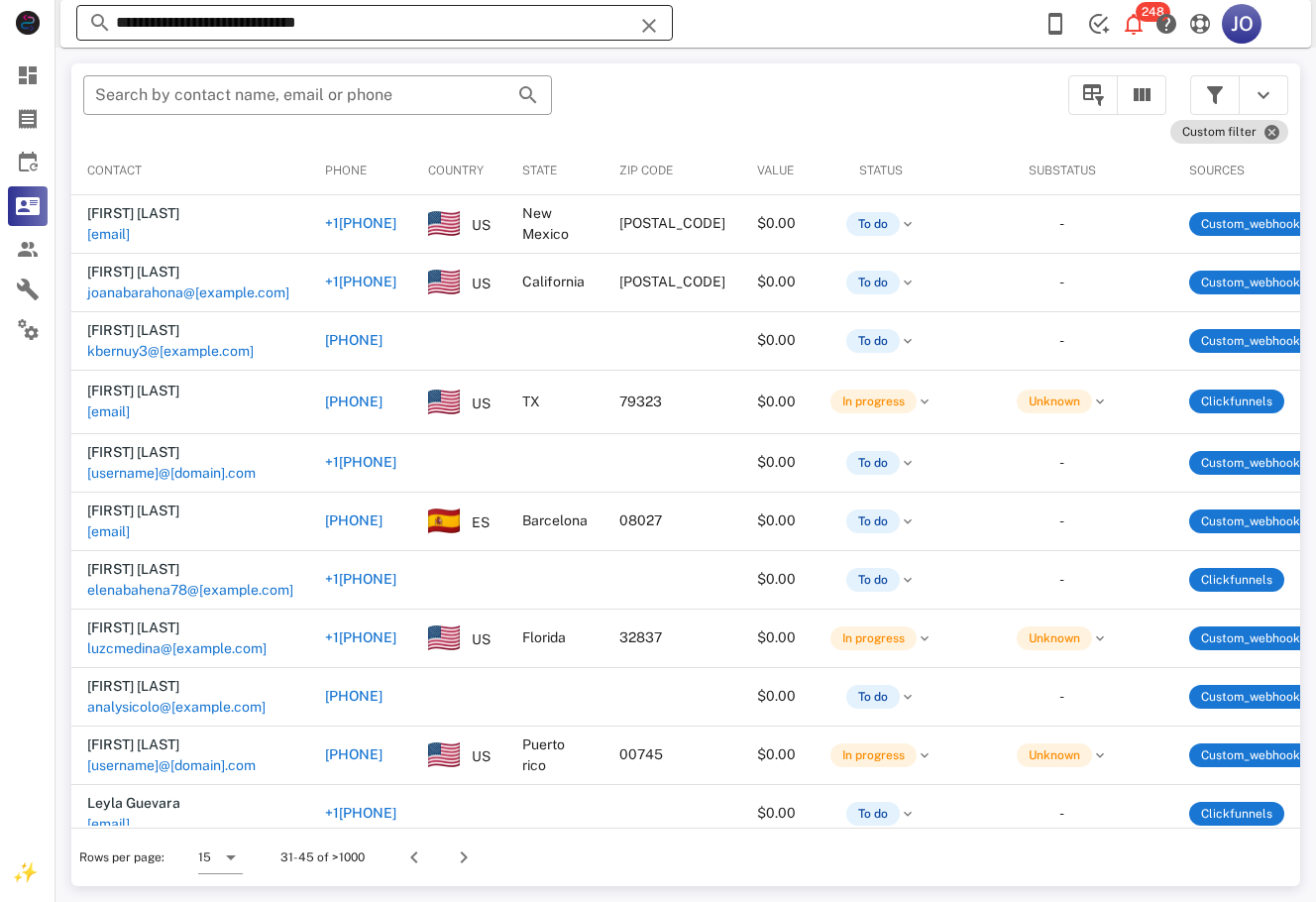 click on "**********" at bounding box center (375, 23) 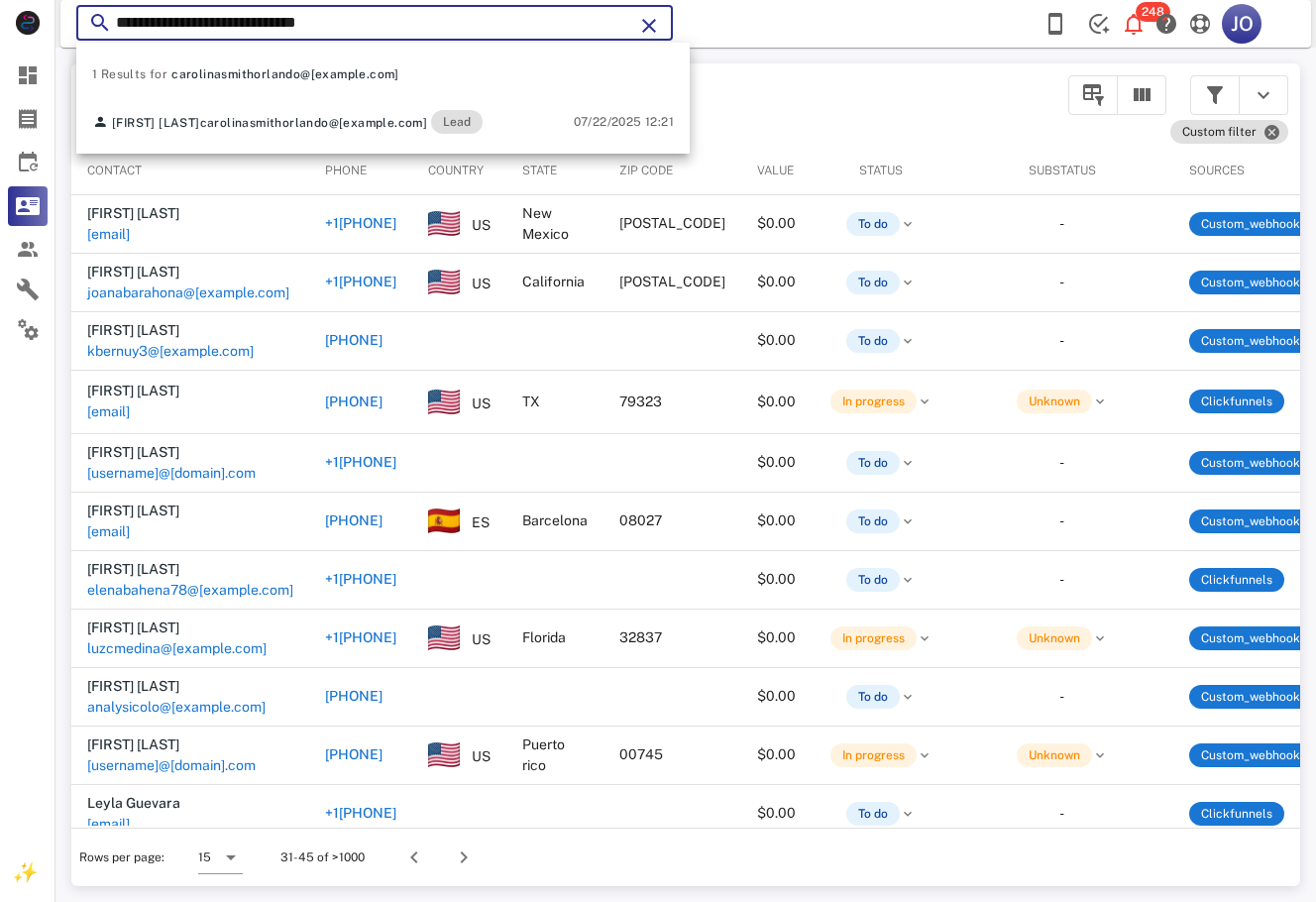 drag, startPoint x: 367, startPoint y: 22, endPoint x: -6, endPoint y: 46, distance: 373.77132 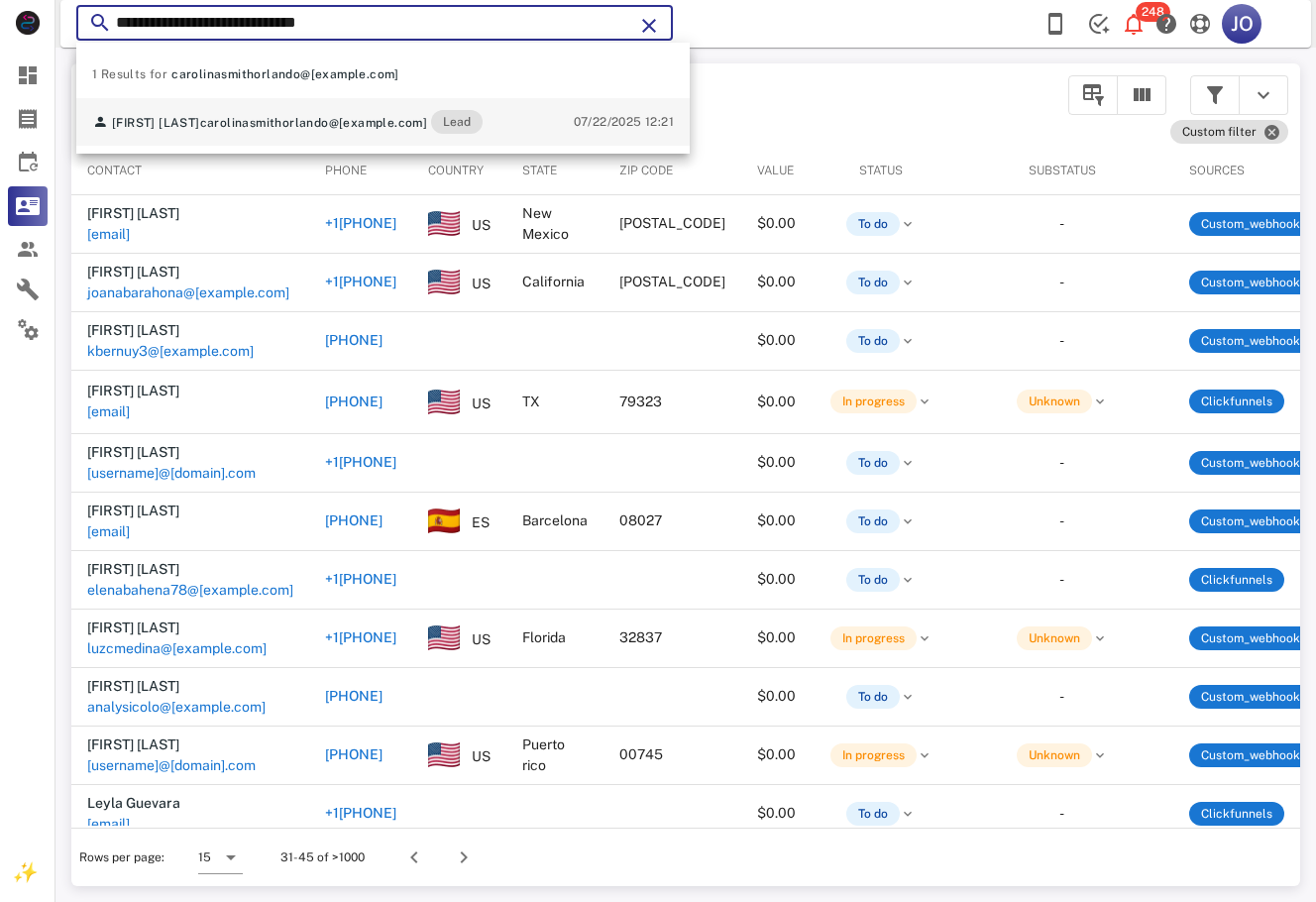 paste 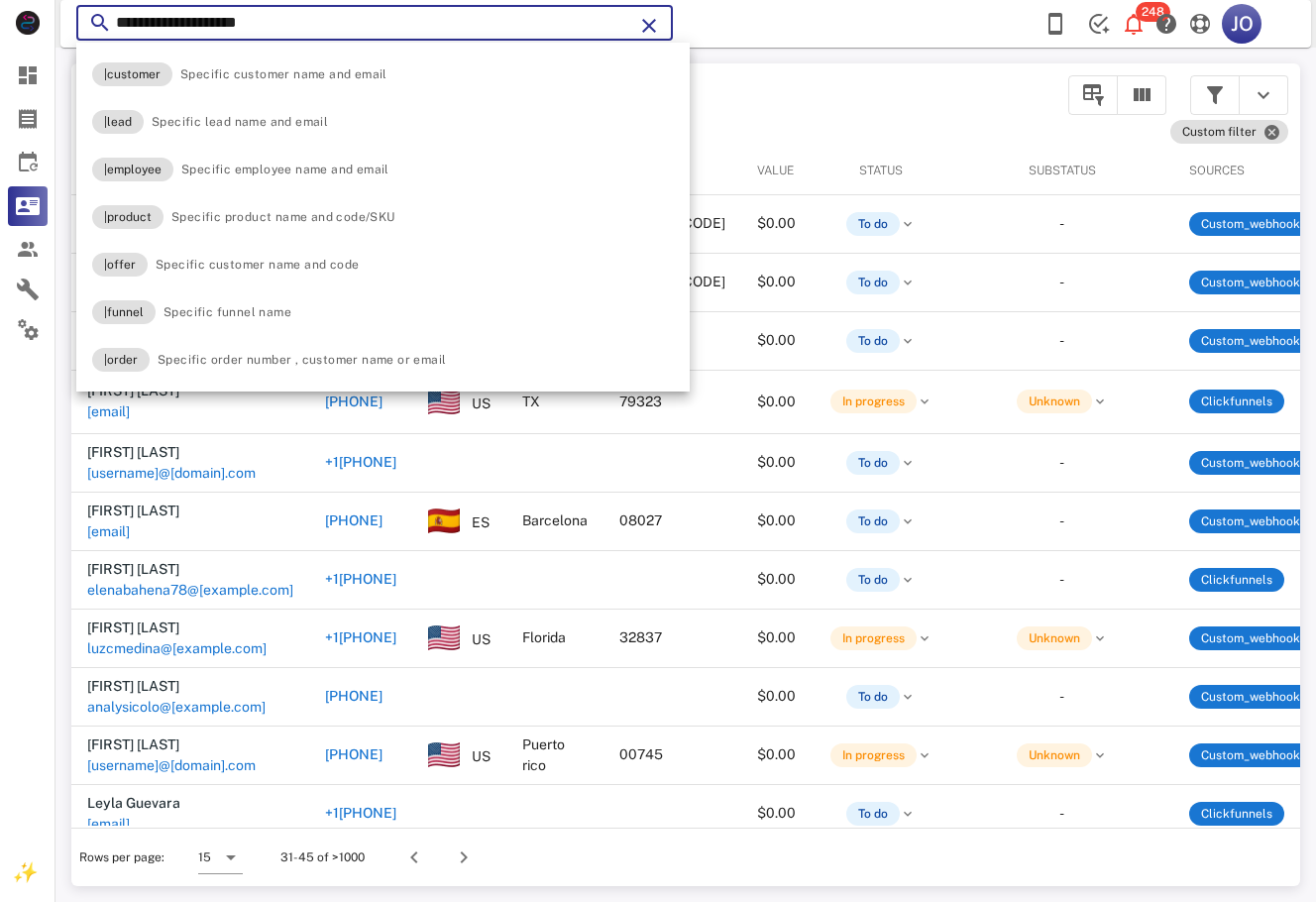click on "**********" at bounding box center (375, 23) 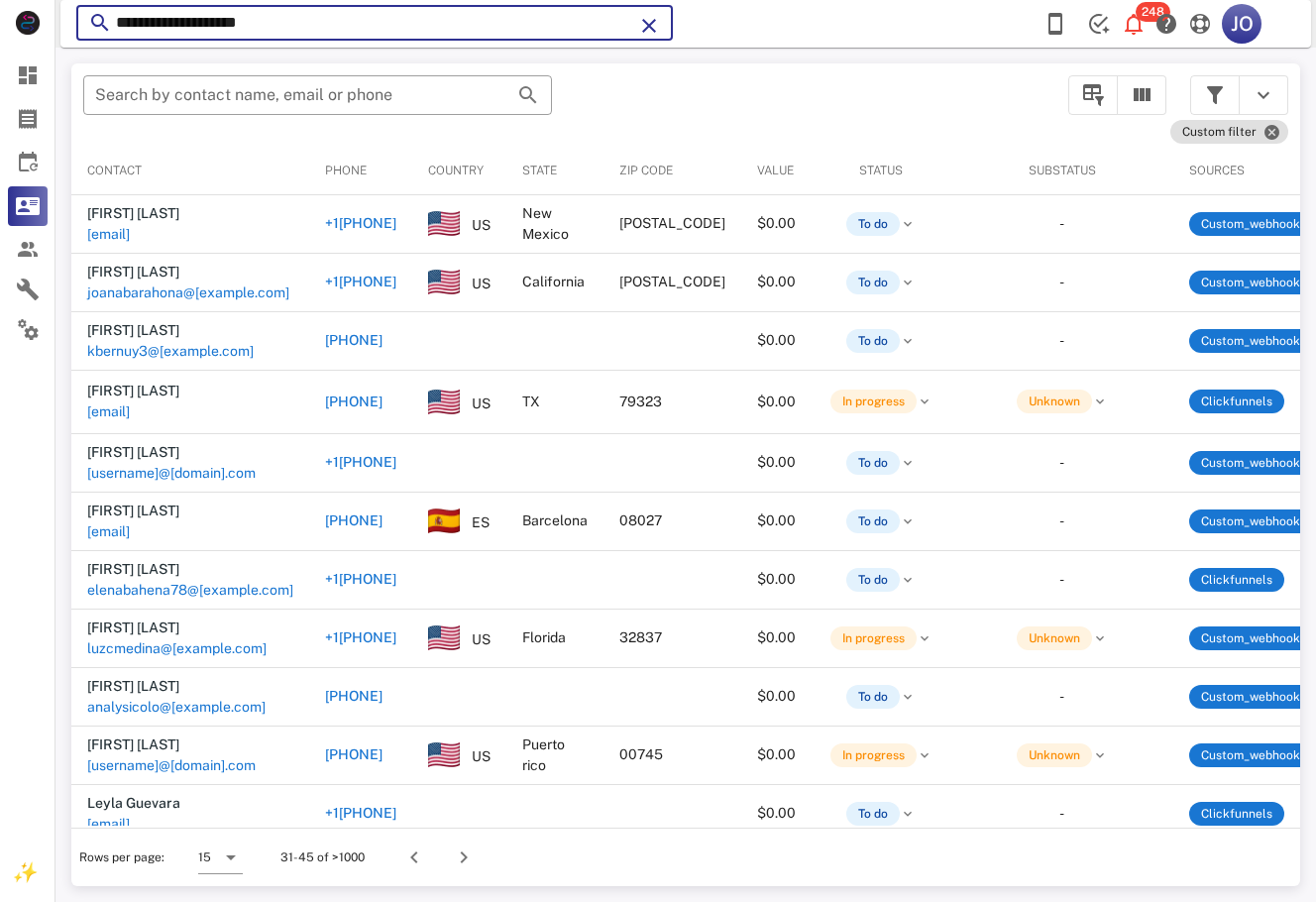 click on "**********" at bounding box center (375, 23) 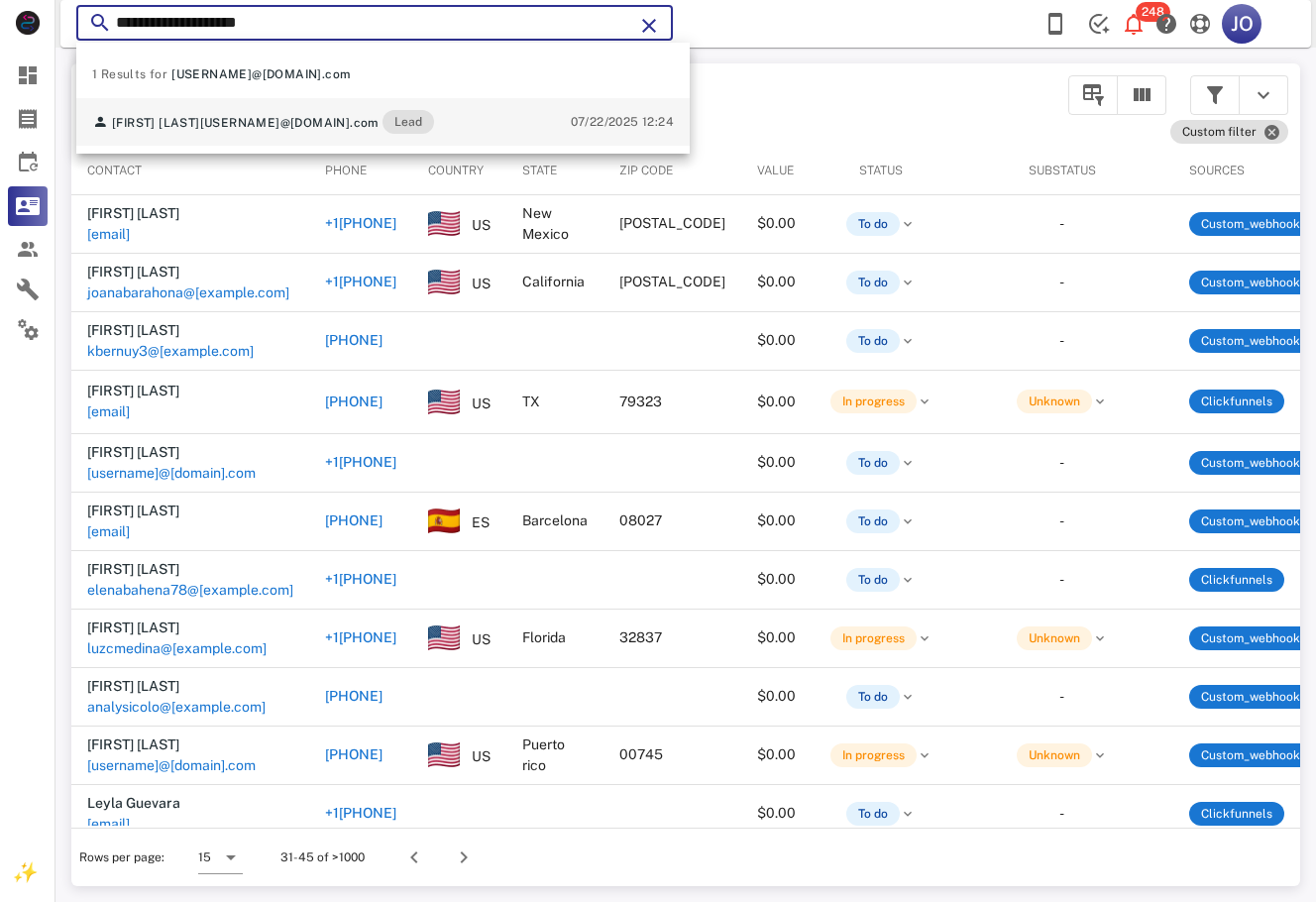 type on "**********" 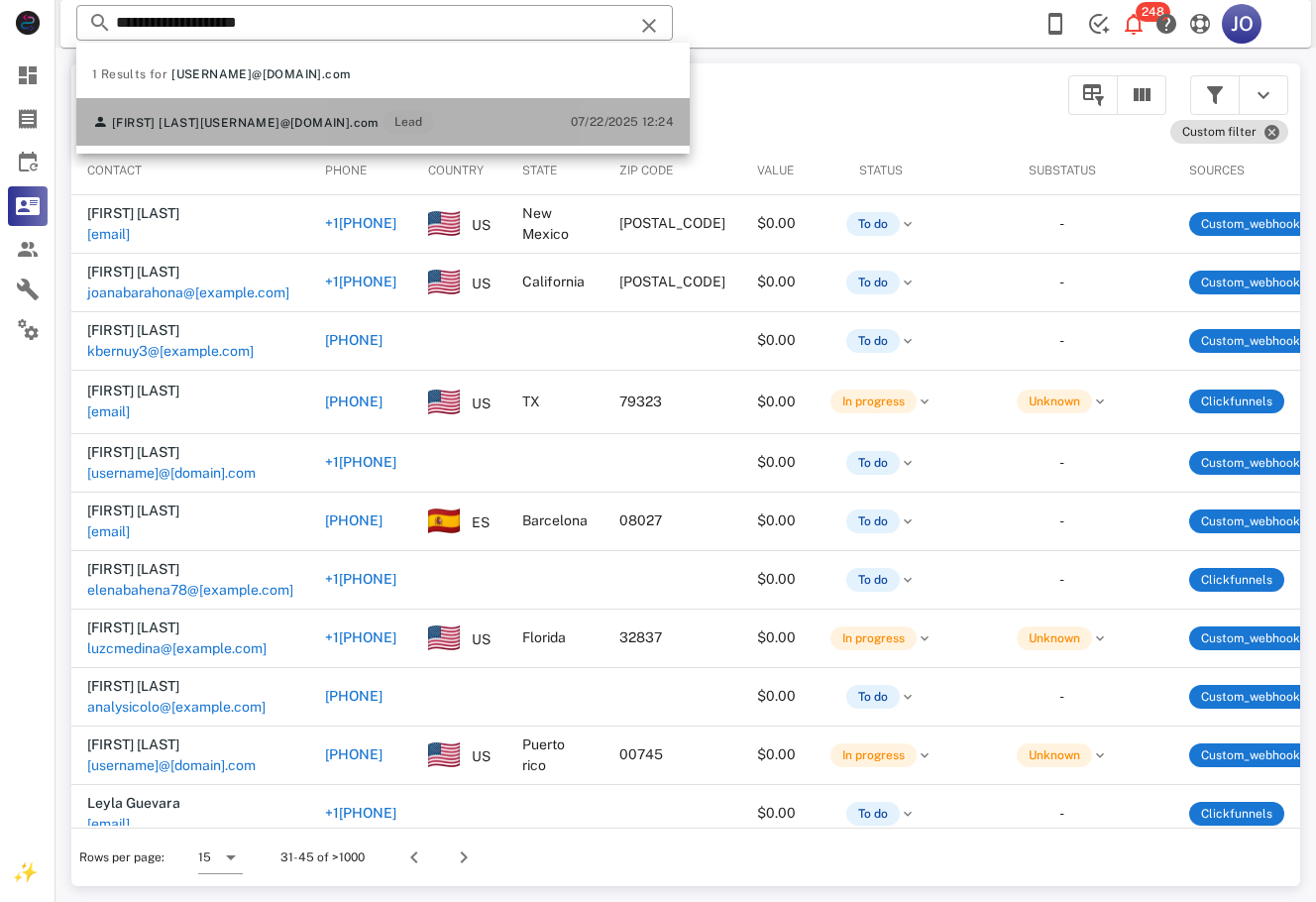 click on "Lena Perales   lena@lenaandrich.com   Lead" at bounding box center [197, 122] 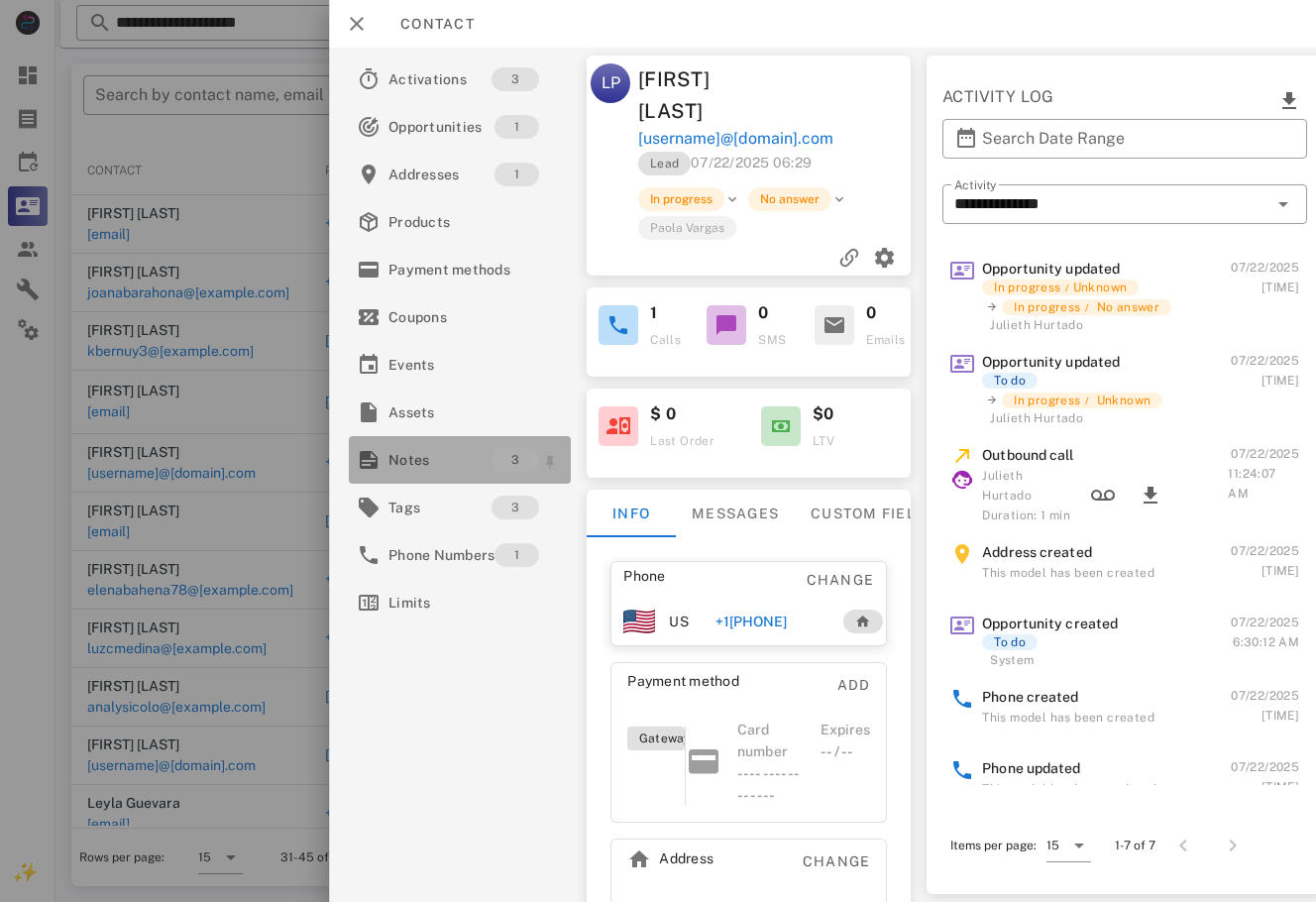 click on "Notes" at bounding box center [440, 460] 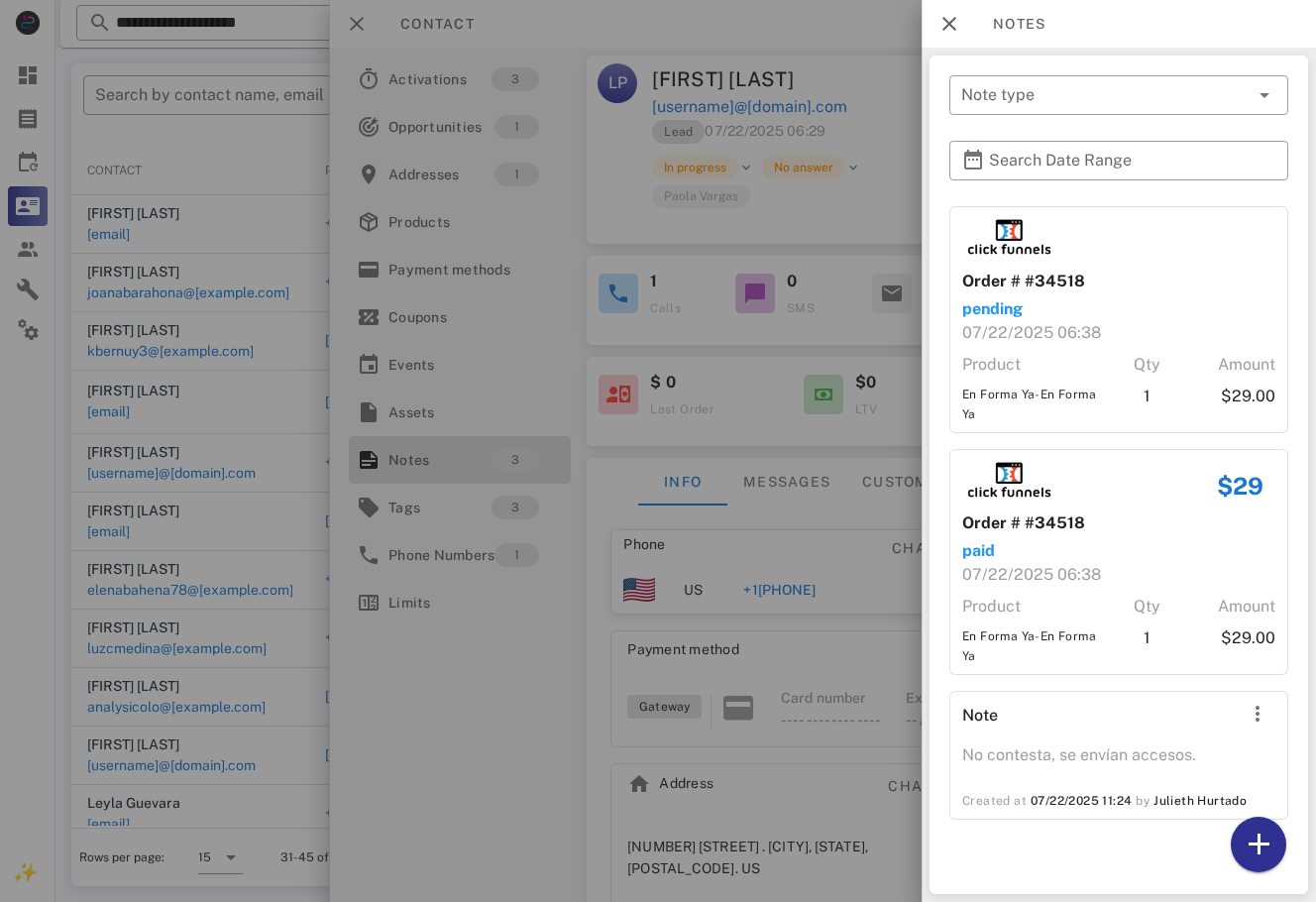 click at bounding box center [658, 451] 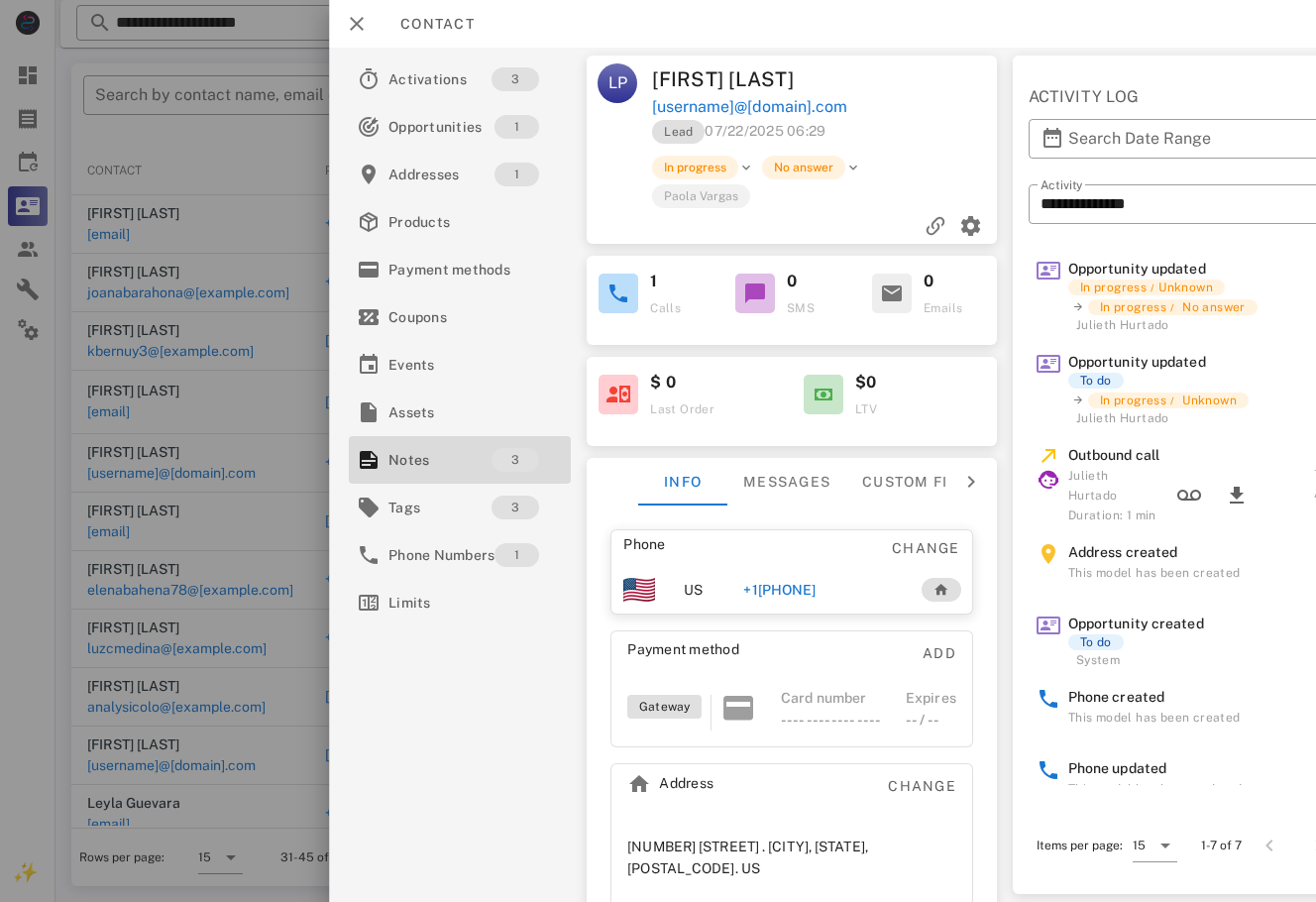 click on "+1[PHONE]" at bounding box center [772, 590] 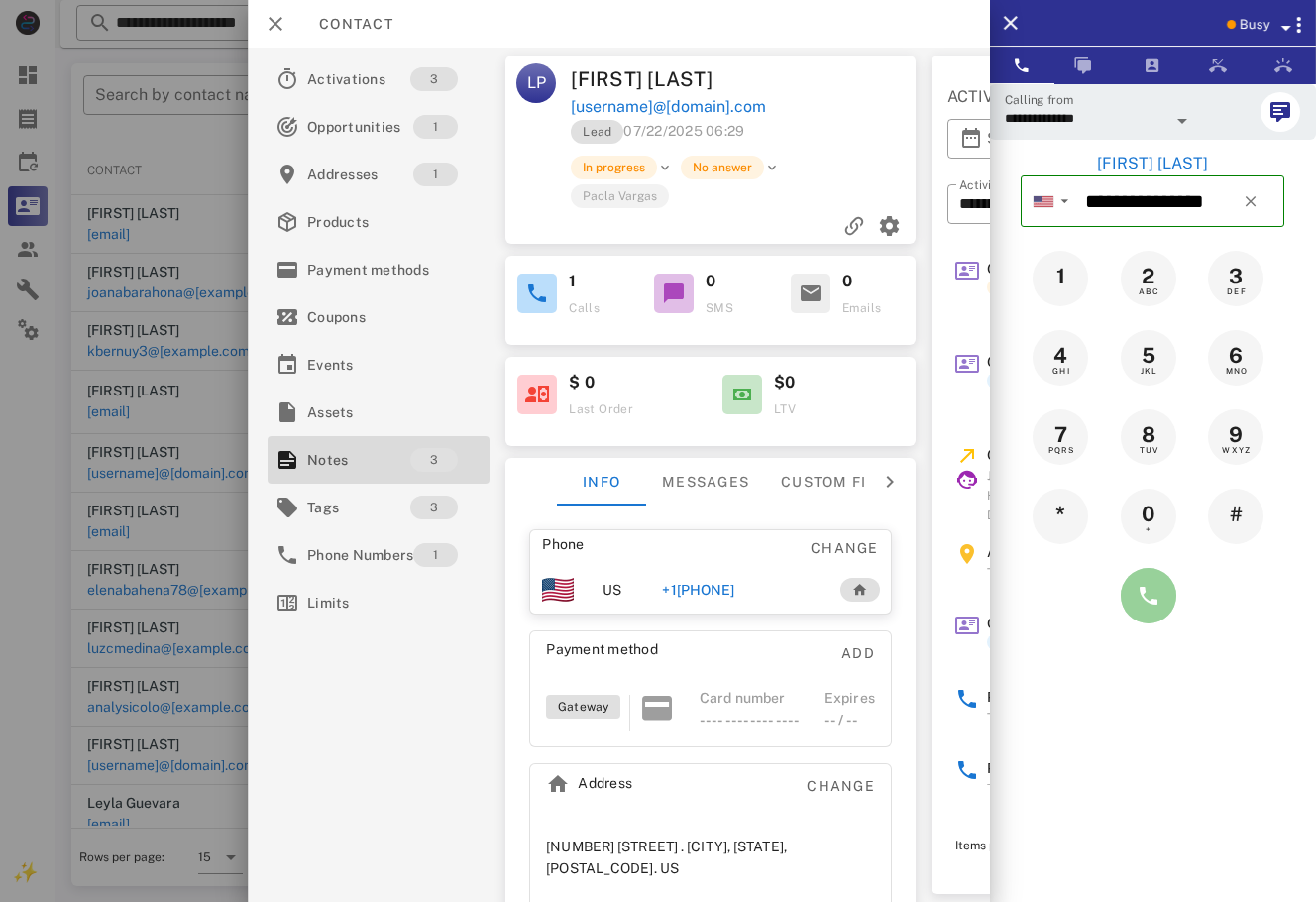 click at bounding box center (1149, 596) 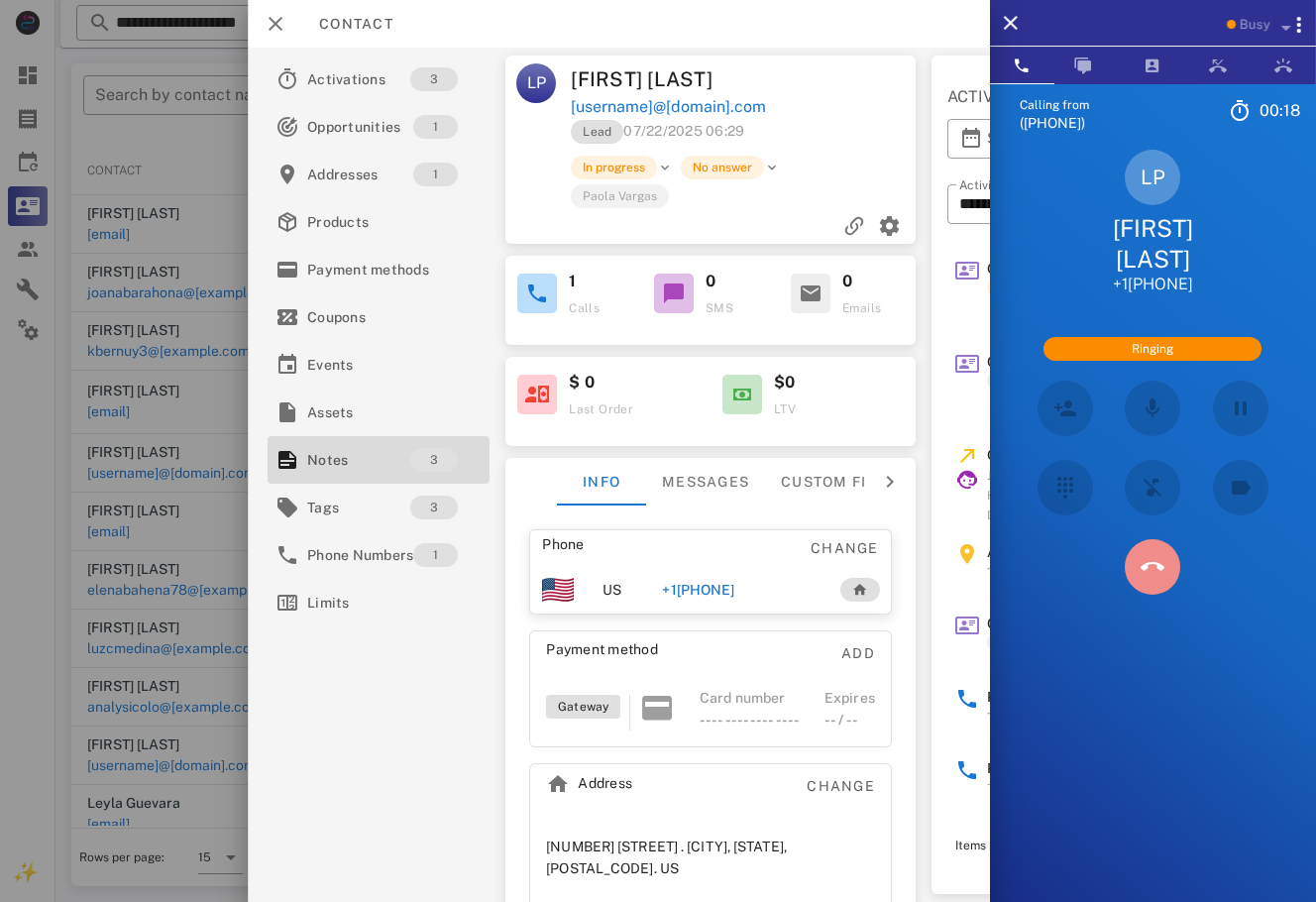 click at bounding box center [1152, 567] 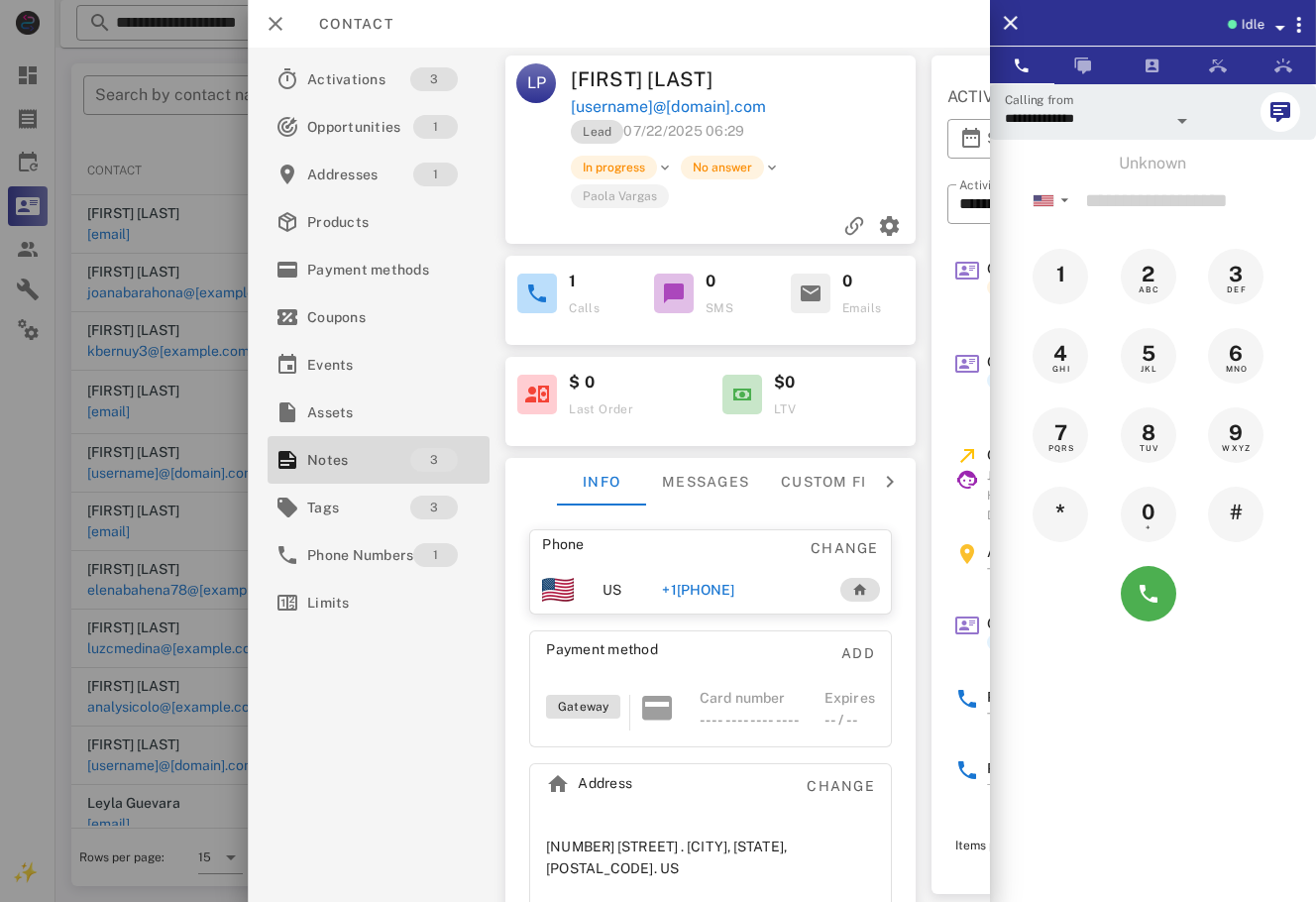 click on "+1[PHONE]" at bounding box center [691, 590] 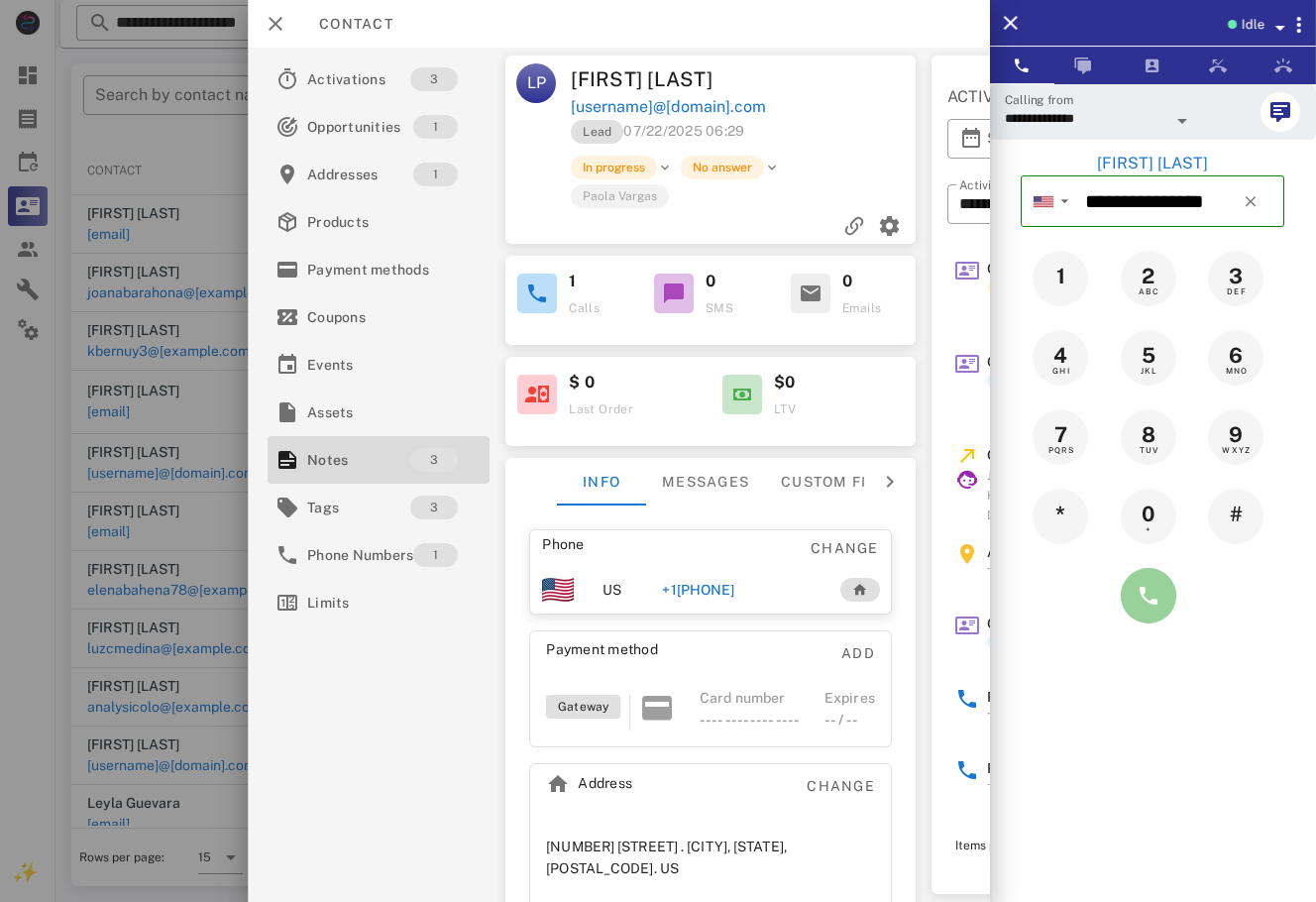 click at bounding box center (1149, 596) 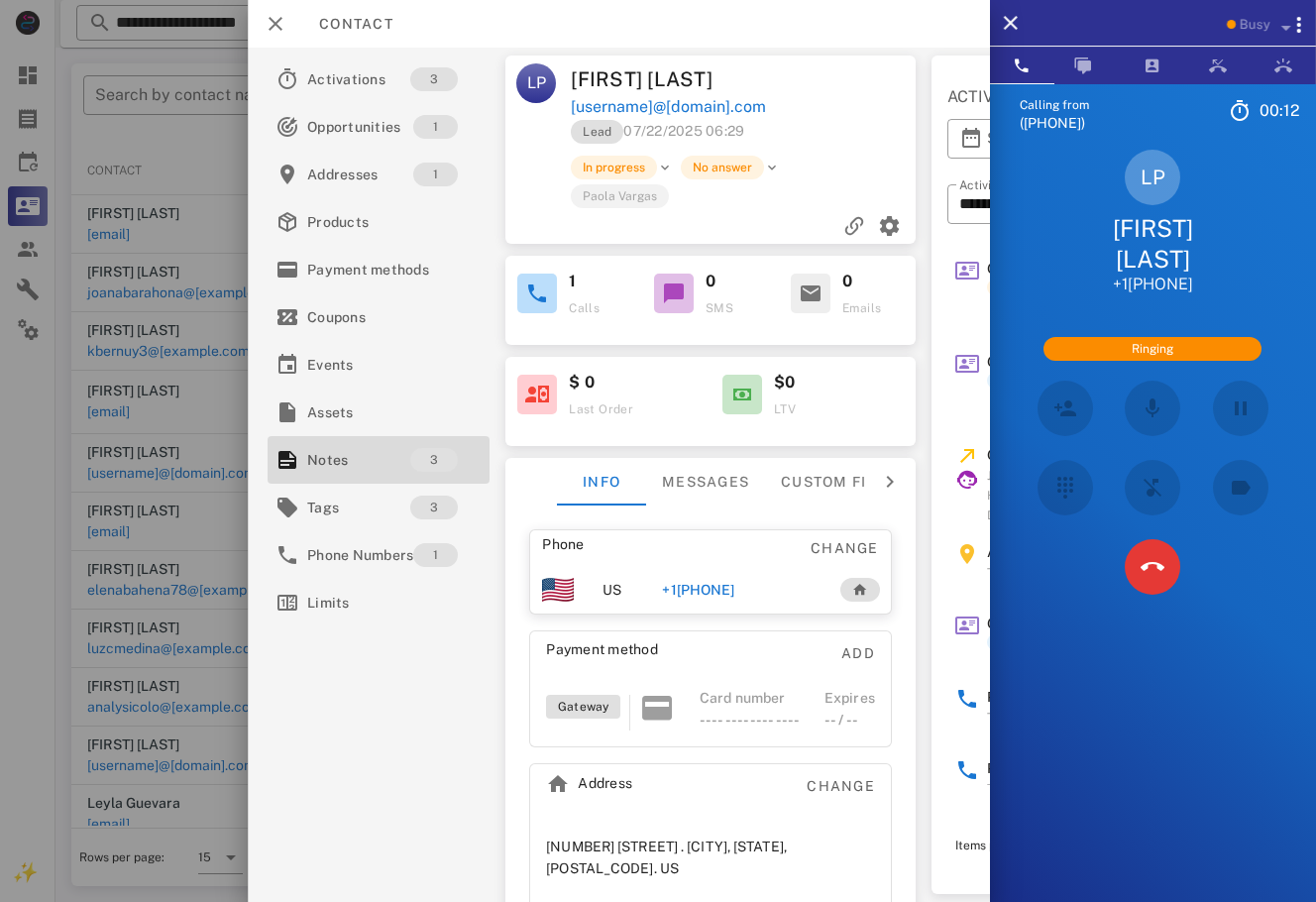 click at bounding box center [1152, 567] 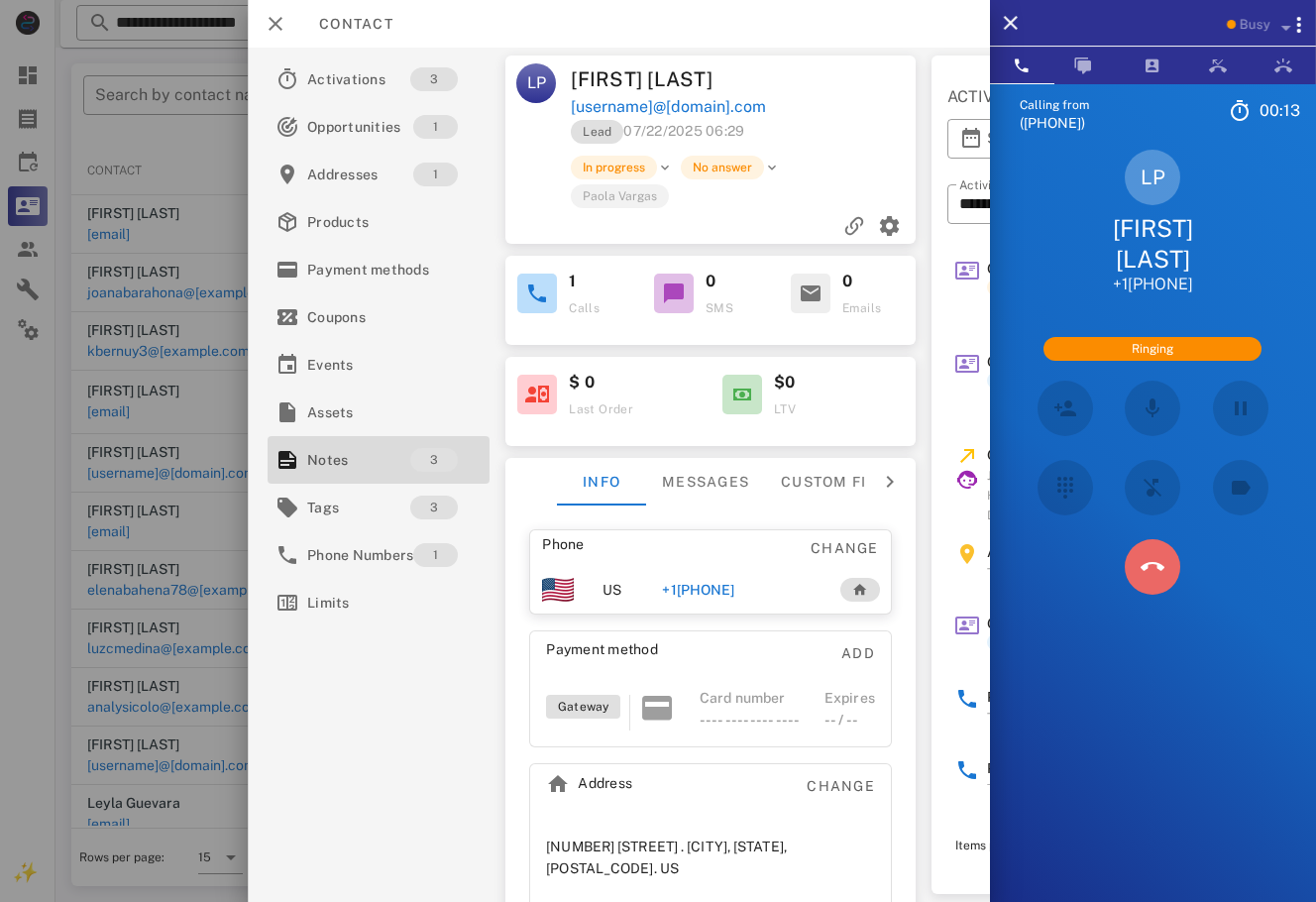 click at bounding box center [1152, 567] 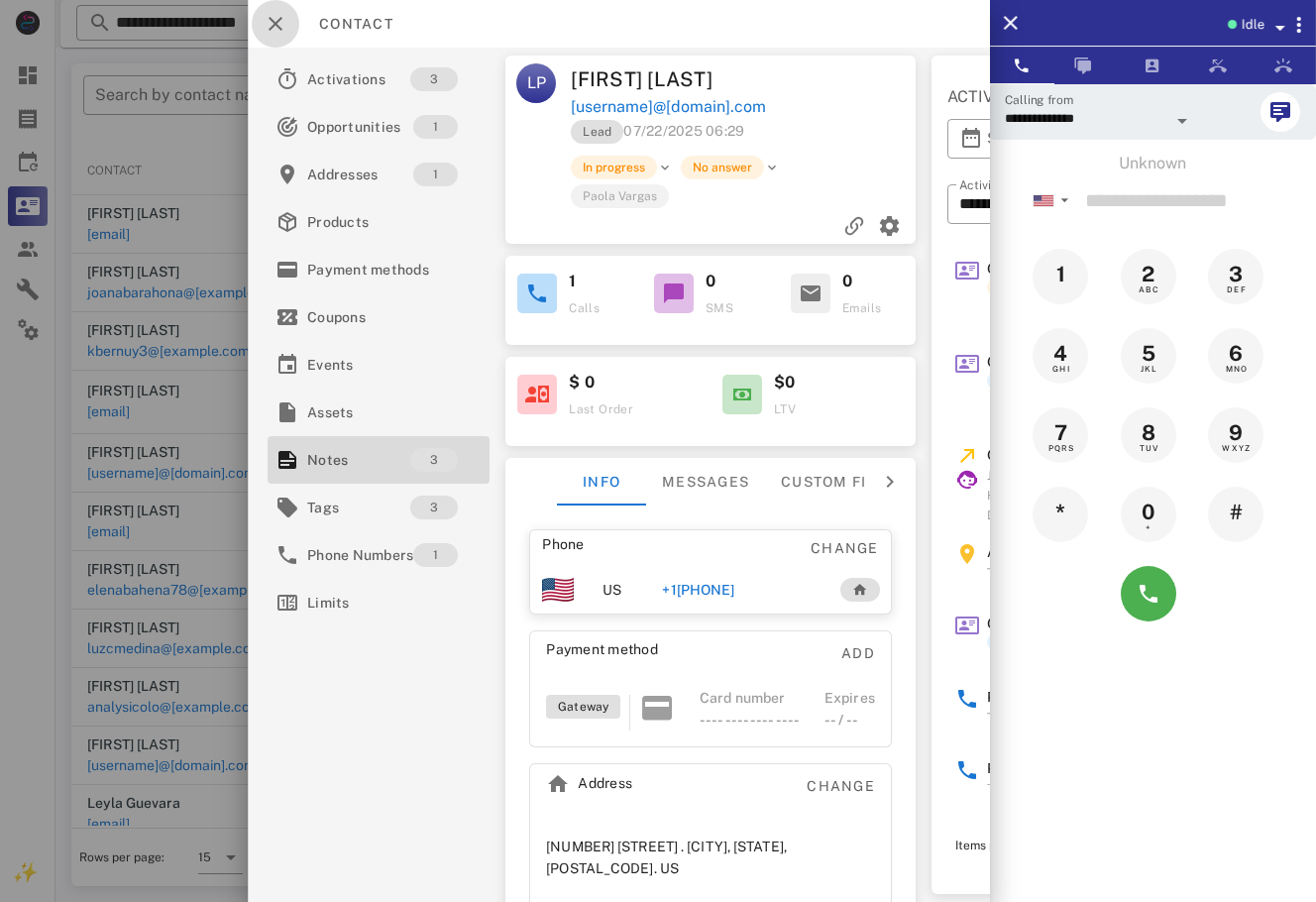 click at bounding box center [275, 24] 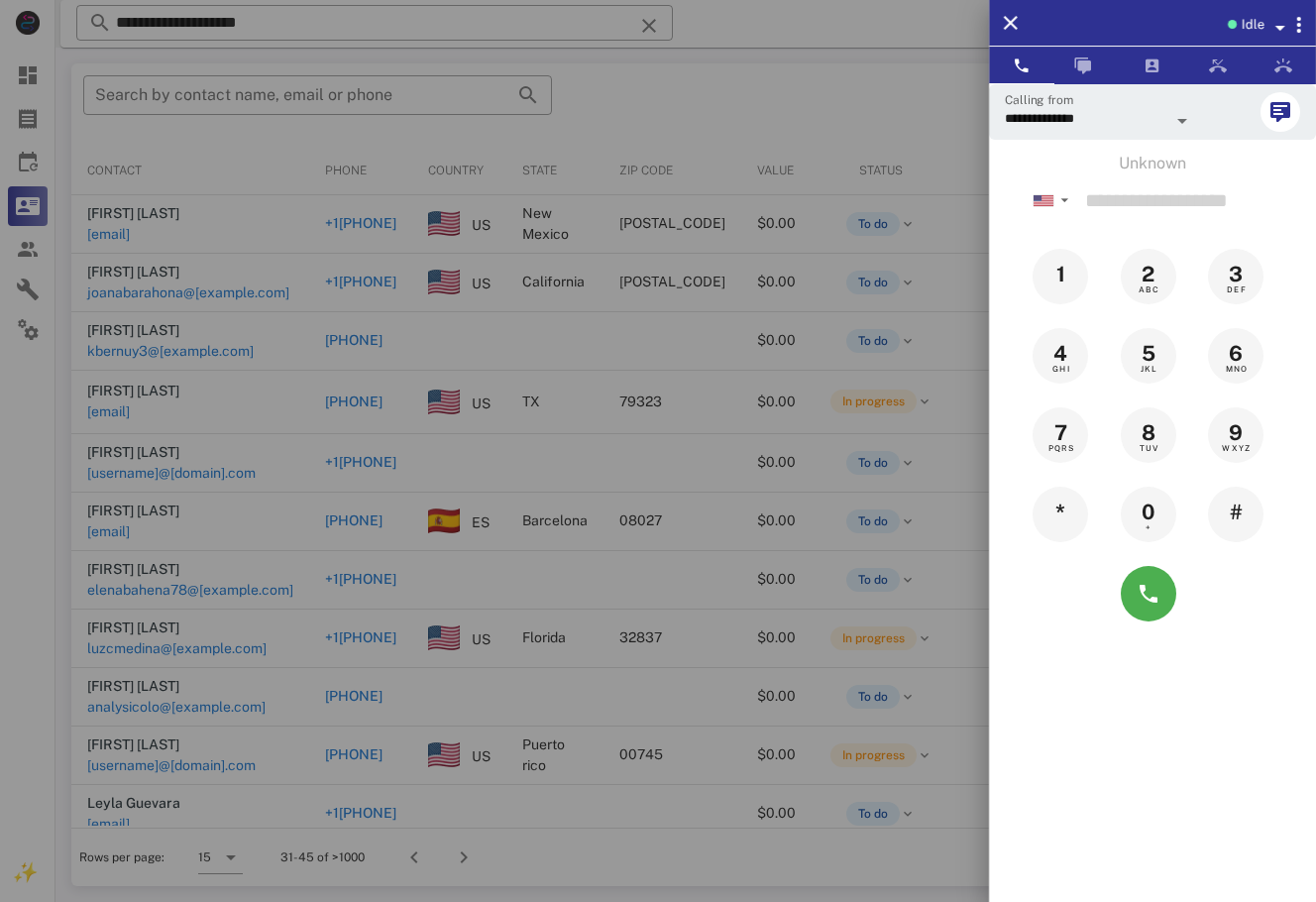 click at bounding box center [658, 451] 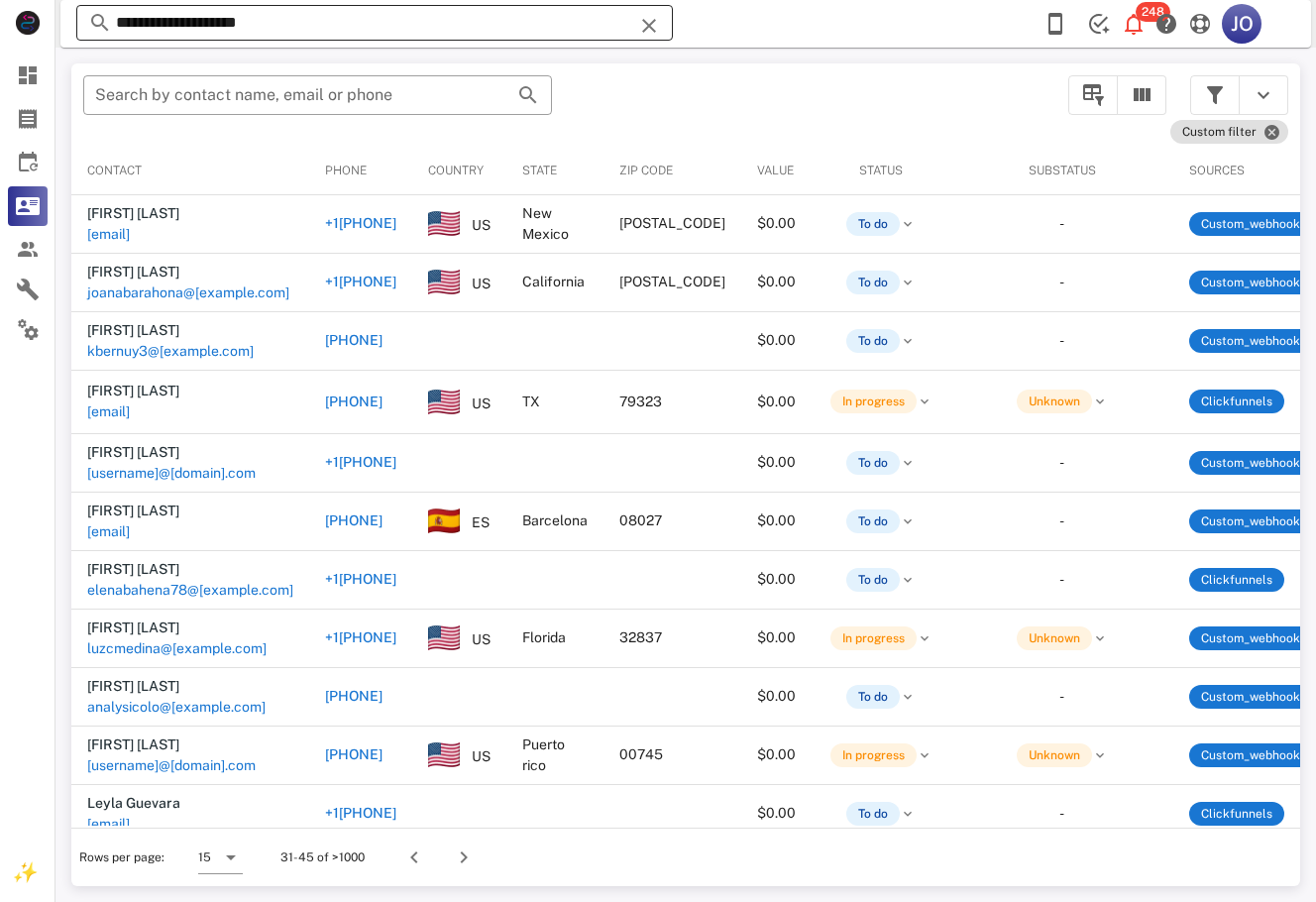 click on "**********" at bounding box center (375, 23) 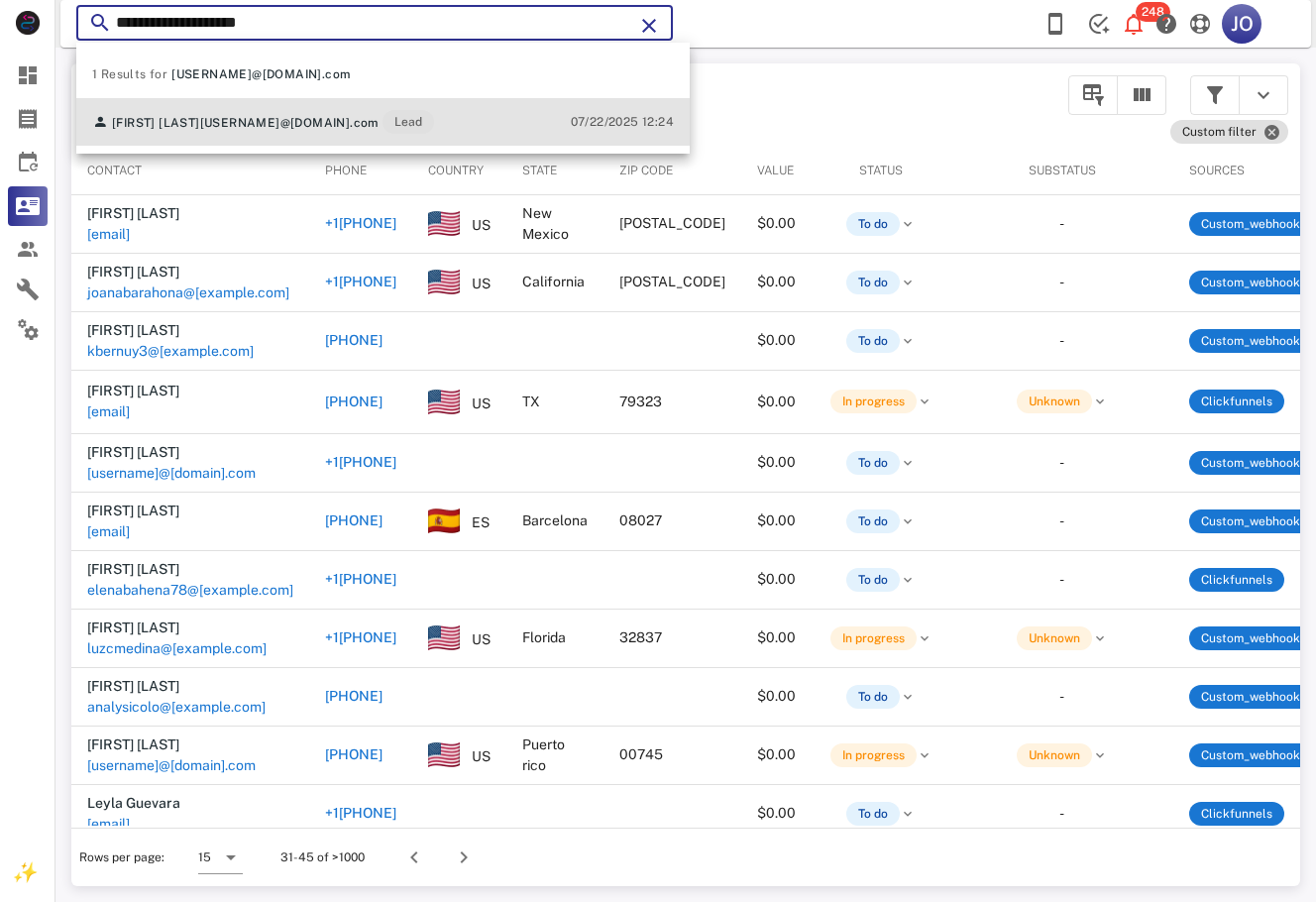 click on "Lena Perales   lena@lenaandrich.com   Lead" at bounding box center (197, 122) 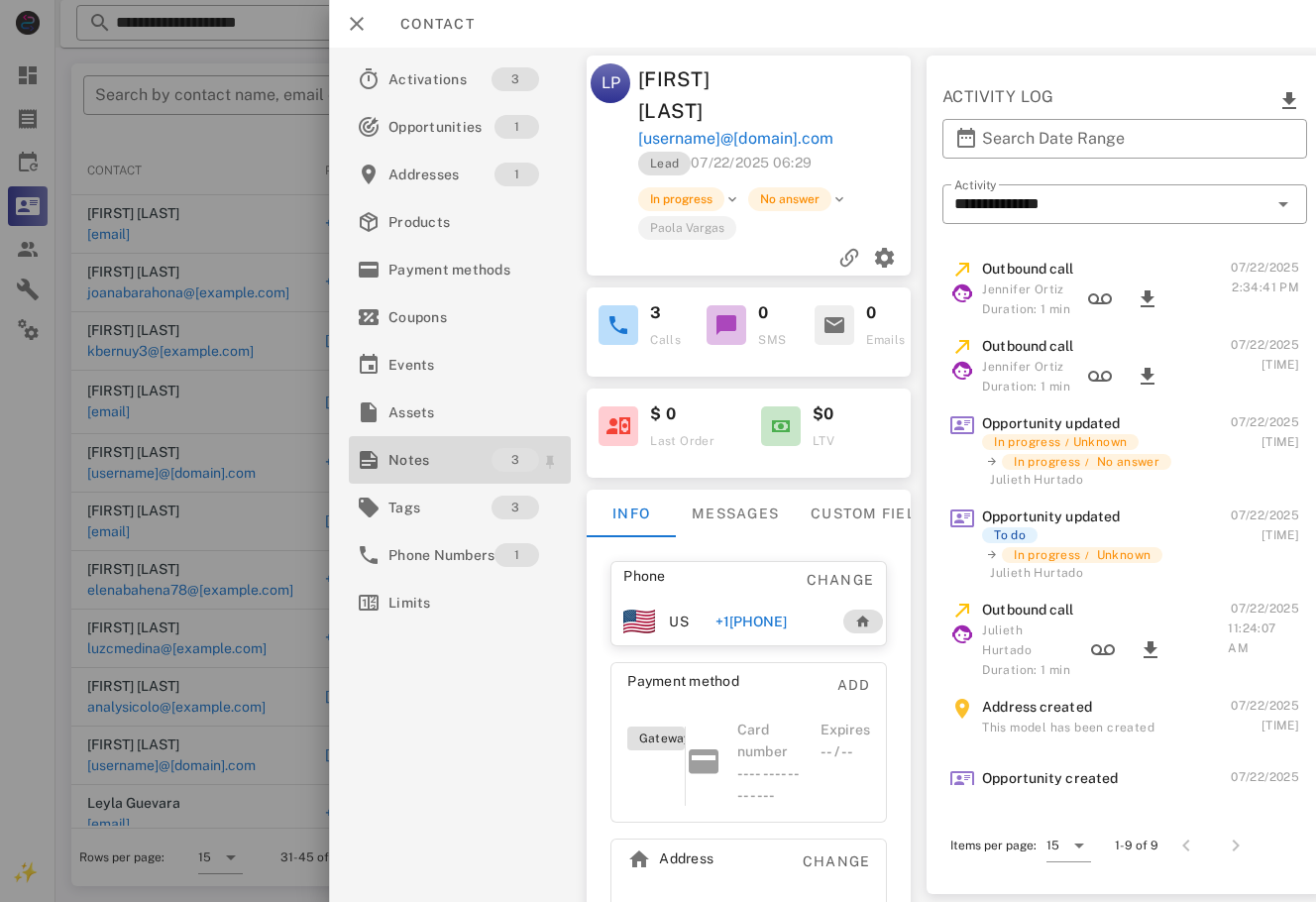 click on "Notes" at bounding box center [440, 460] 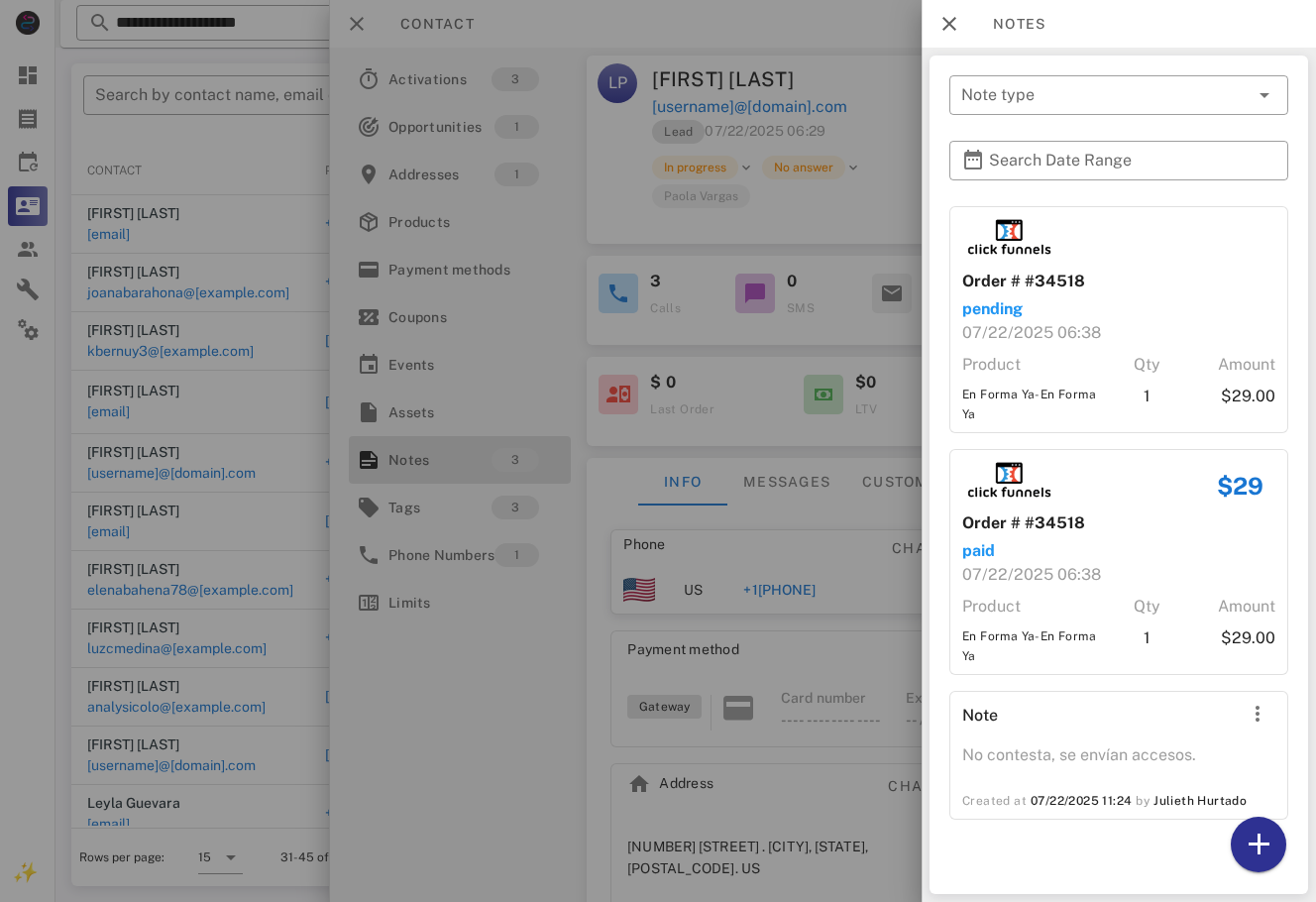 click at bounding box center (658, 451) 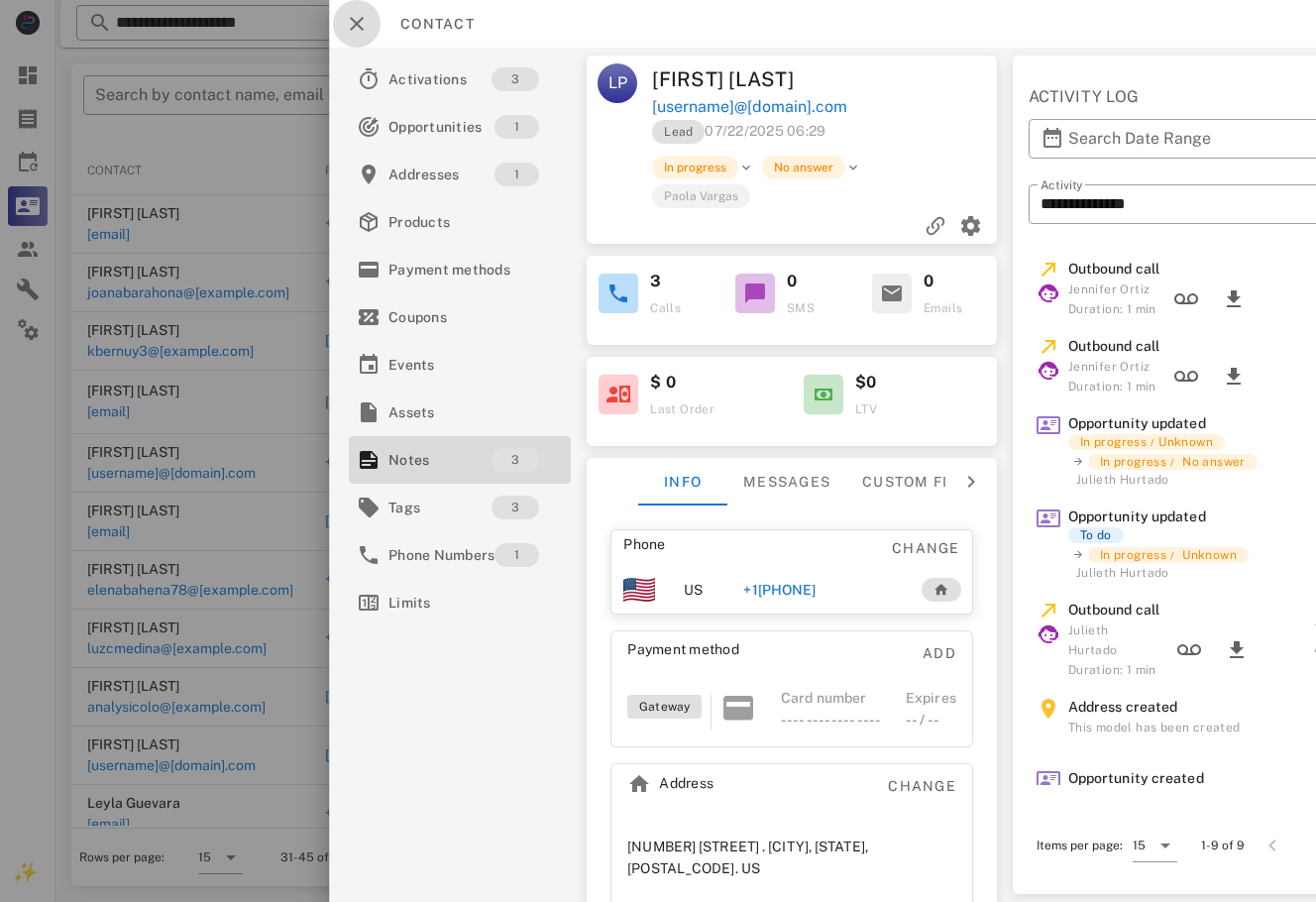 click at bounding box center (357, 24) 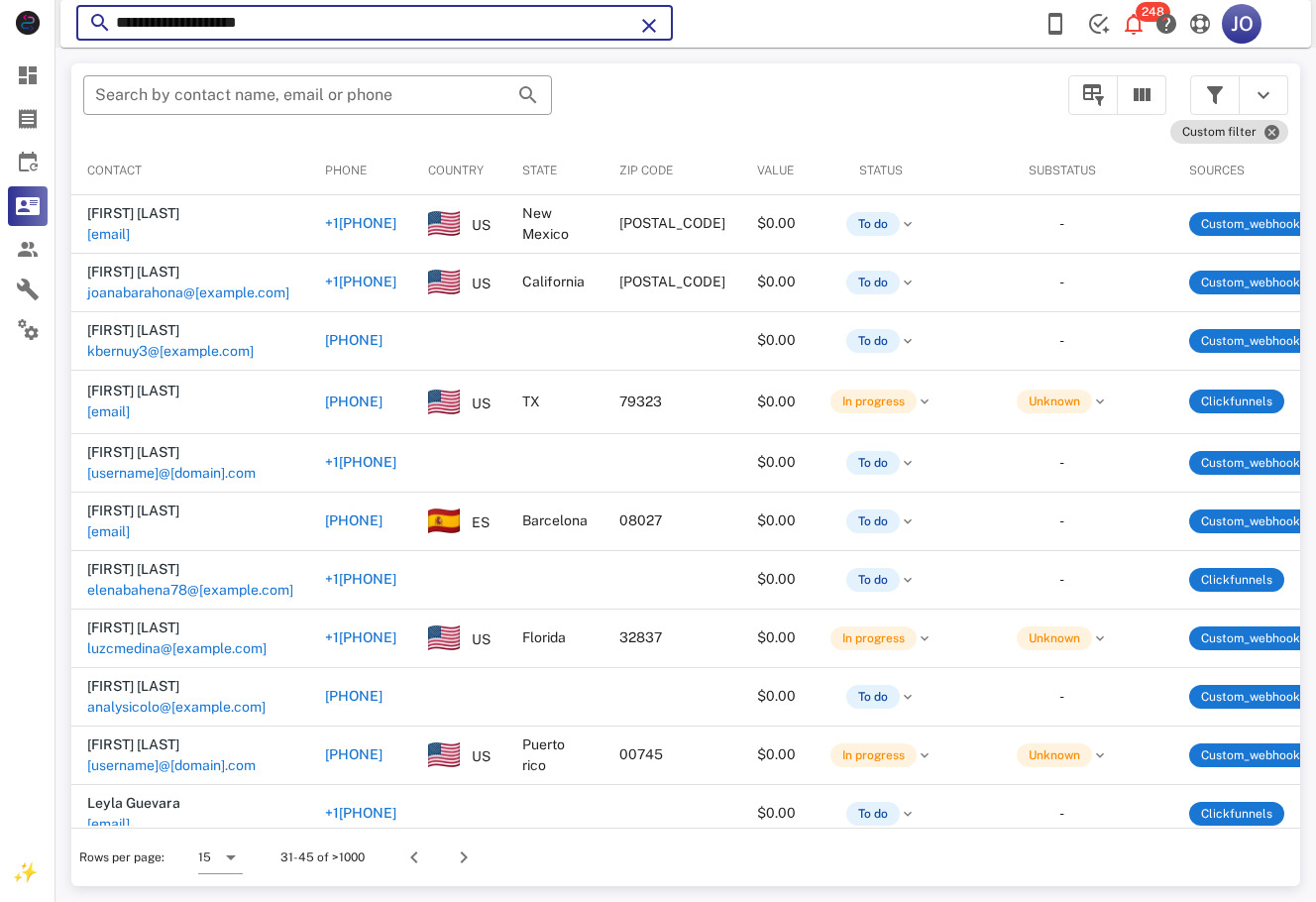 drag, startPoint x: 292, startPoint y: 30, endPoint x: 113, endPoint y: 25, distance: 179.06982 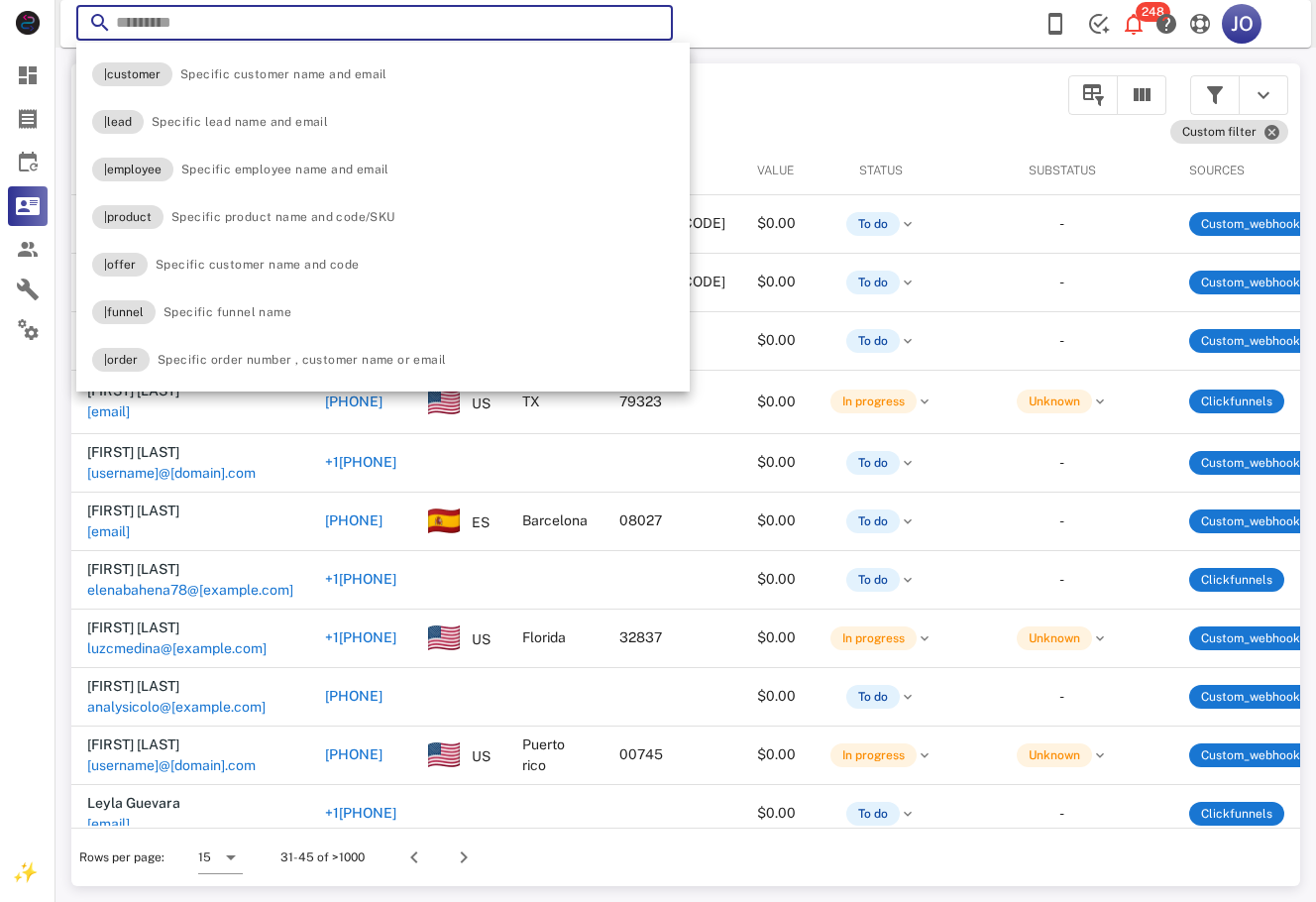 paste on "**********" 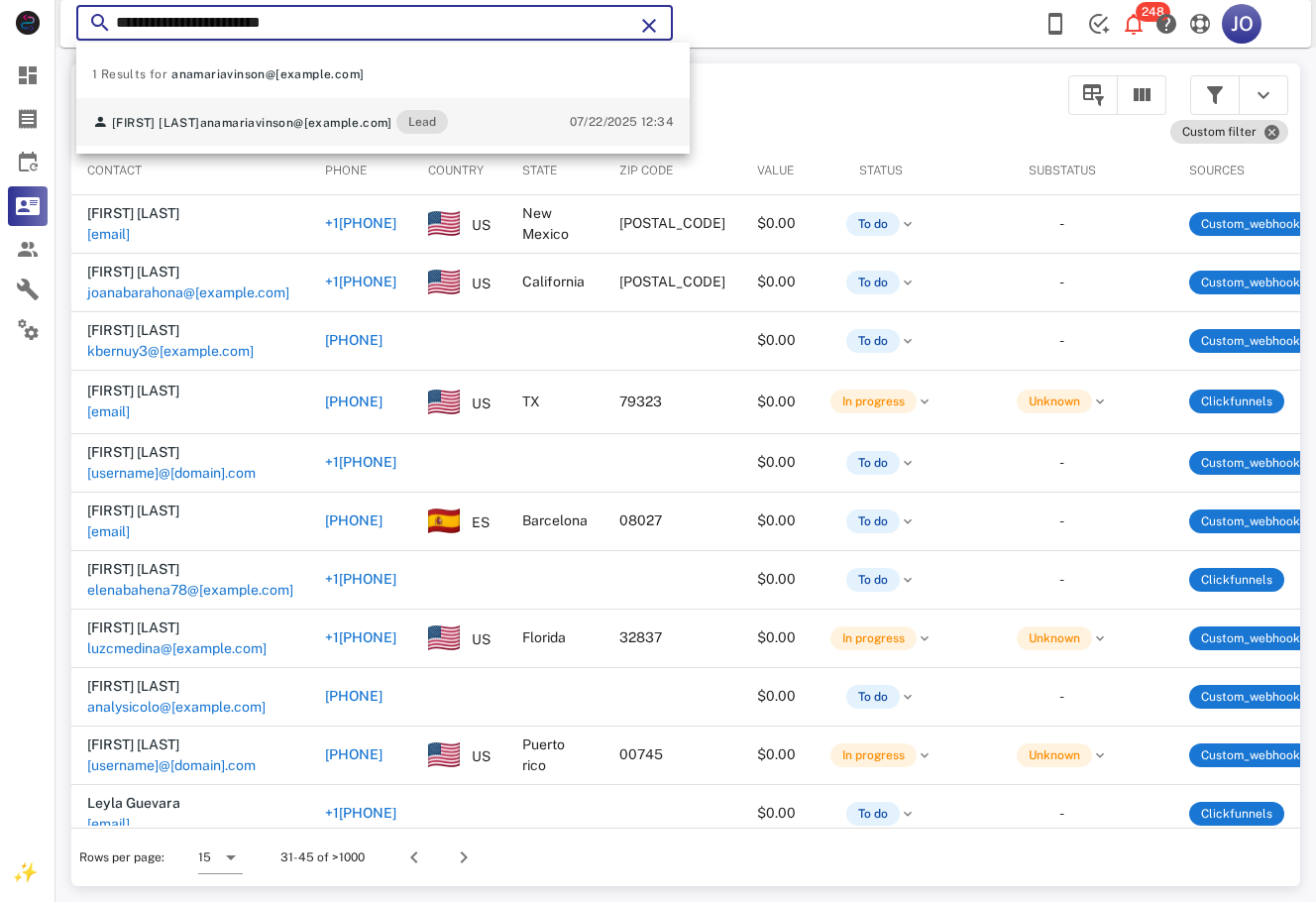 type on "**********" 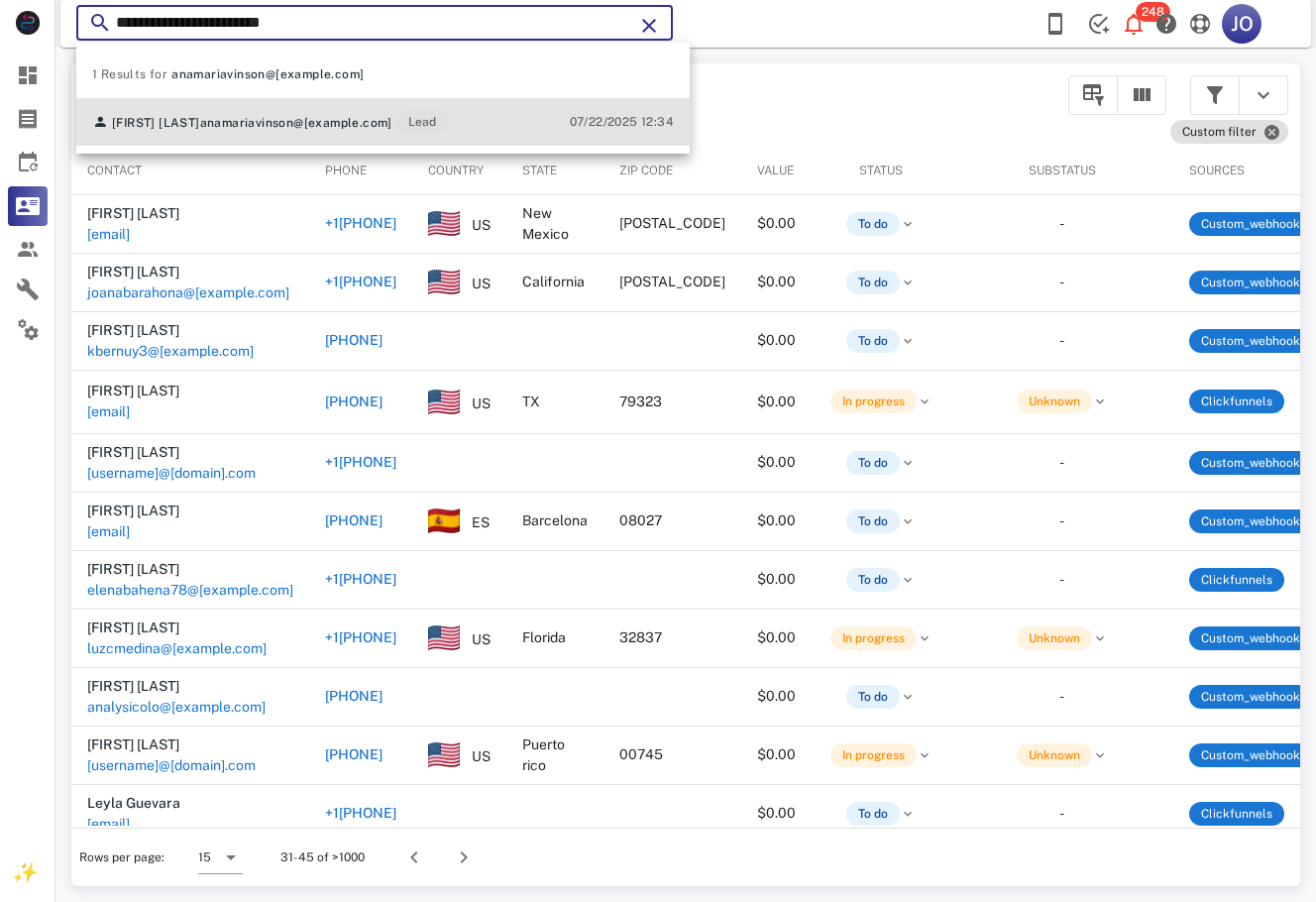 click on "Ana Vinson   anamariavinson@gmail.com   Lead" at bounding box center (197, 122) 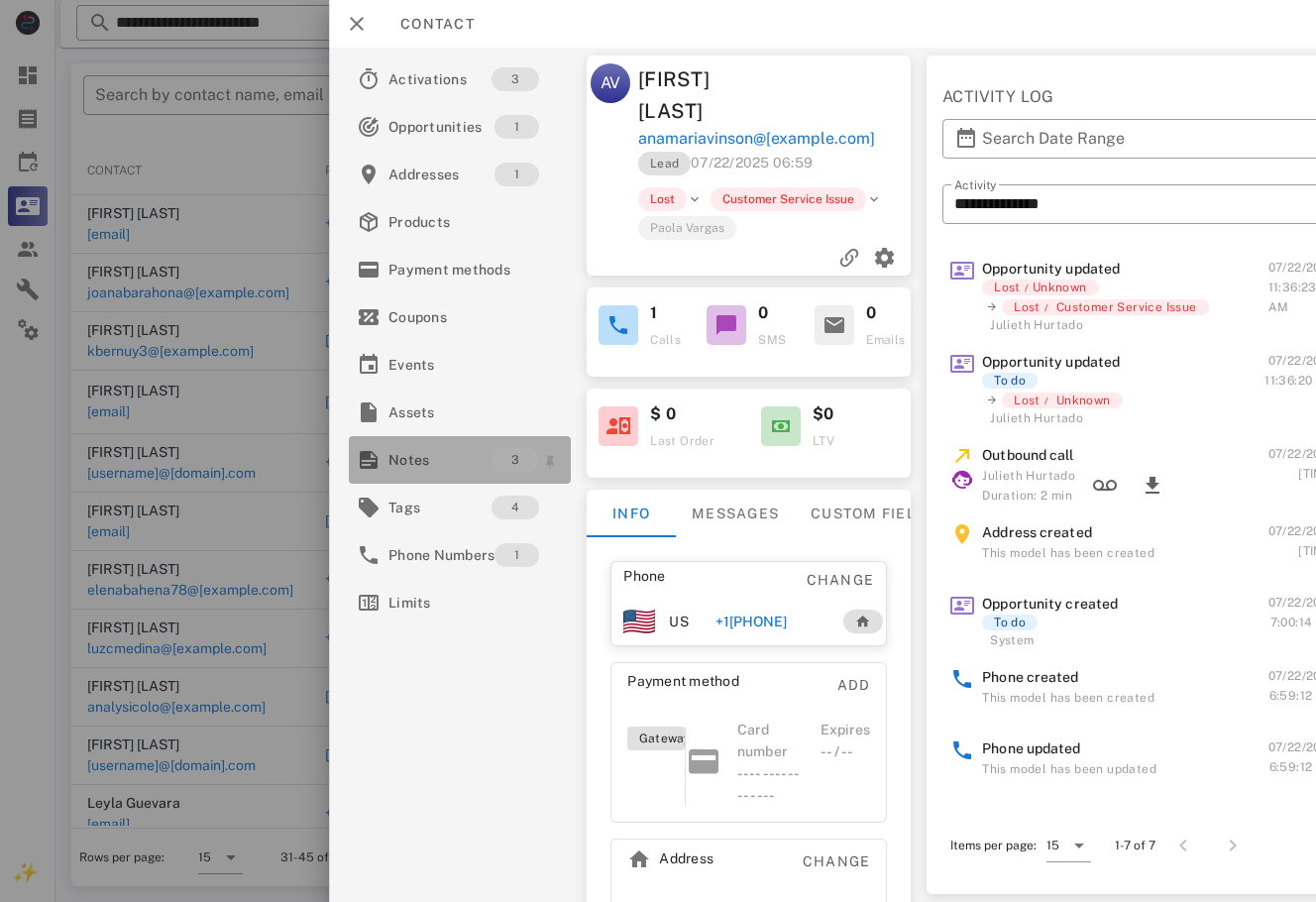 click on "Notes" at bounding box center (440, 460) 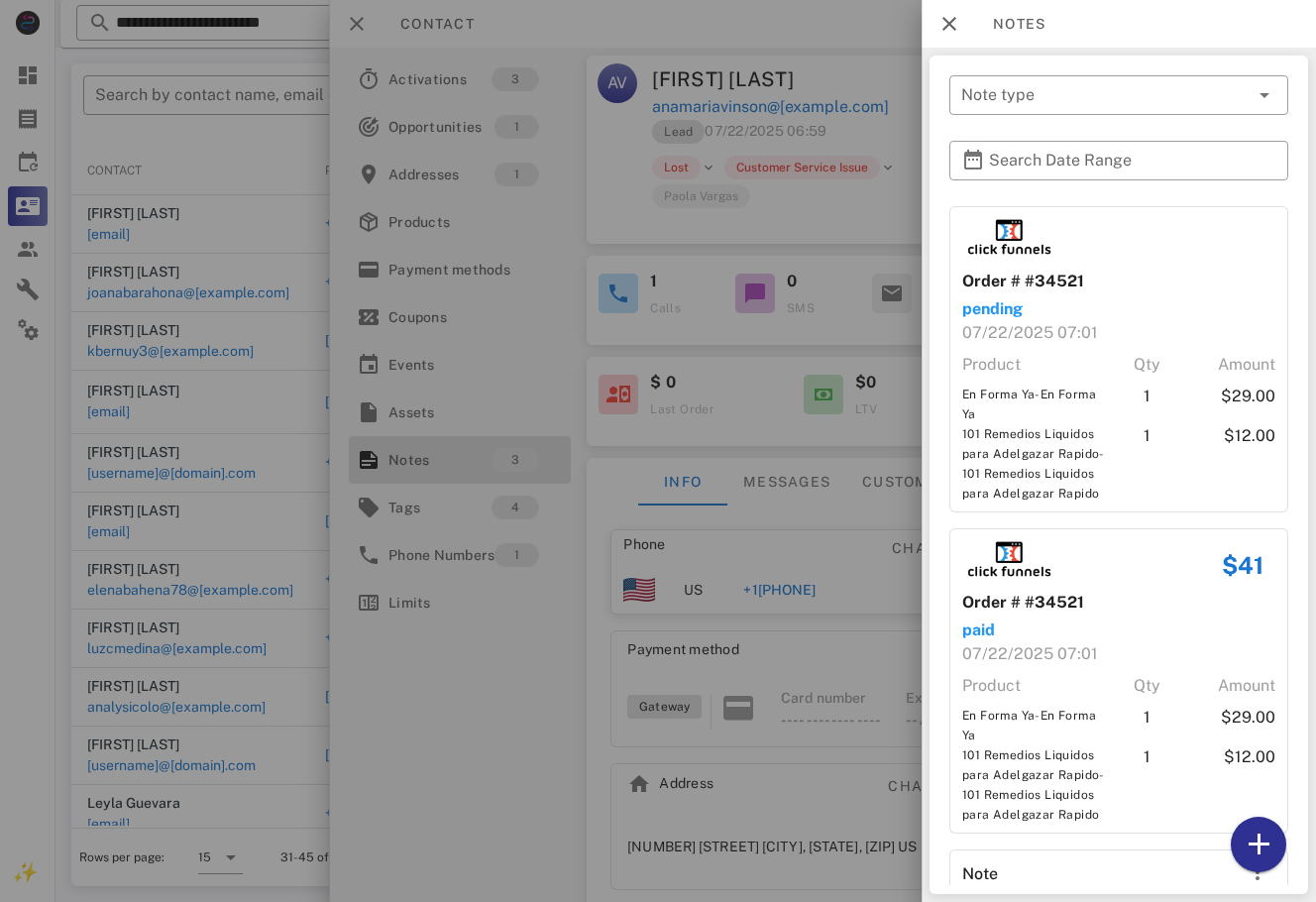 scroll, scrollTop: 119, scrollLeft: 0, axis: vertical 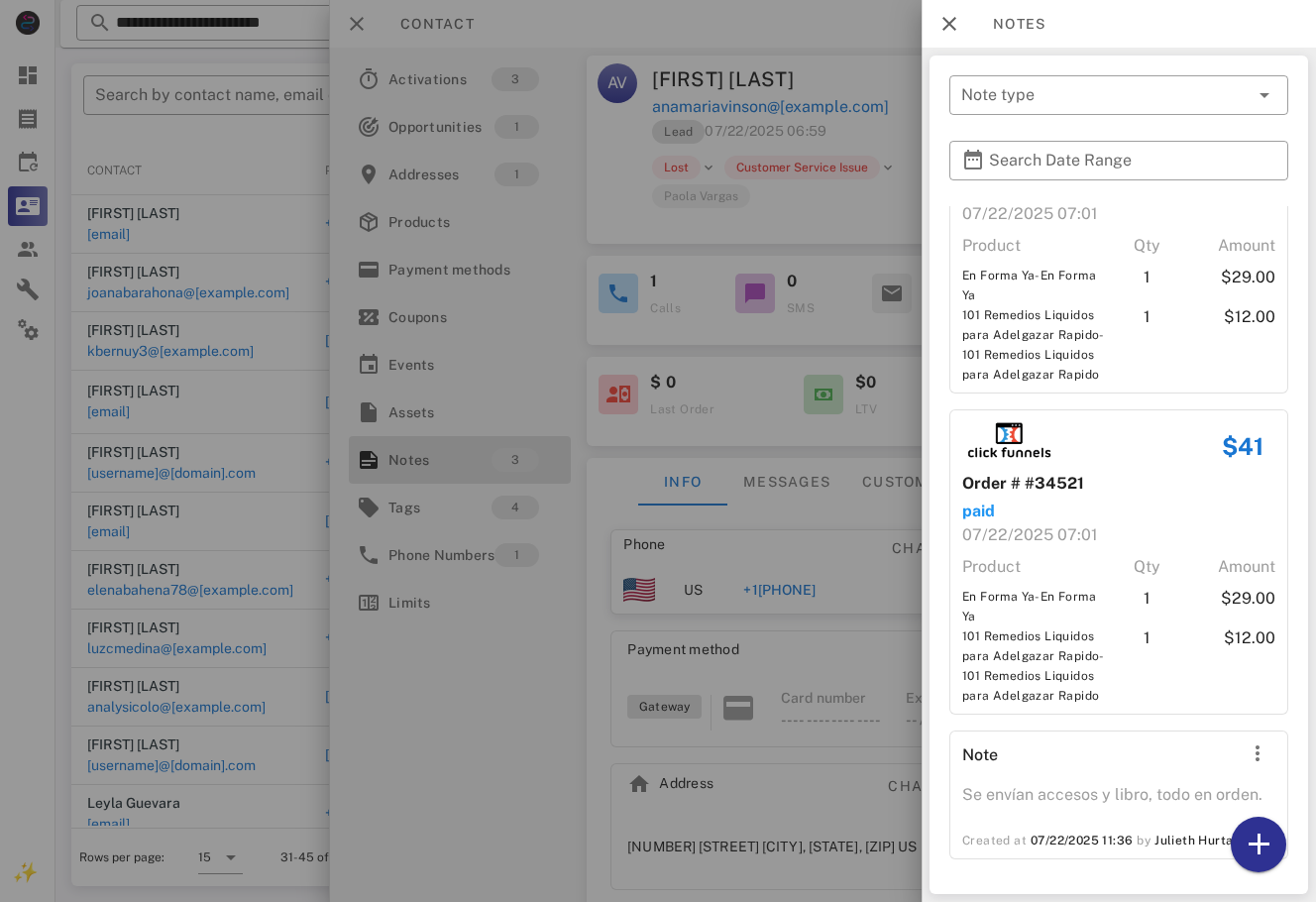 click at bounding box center [658, 451] 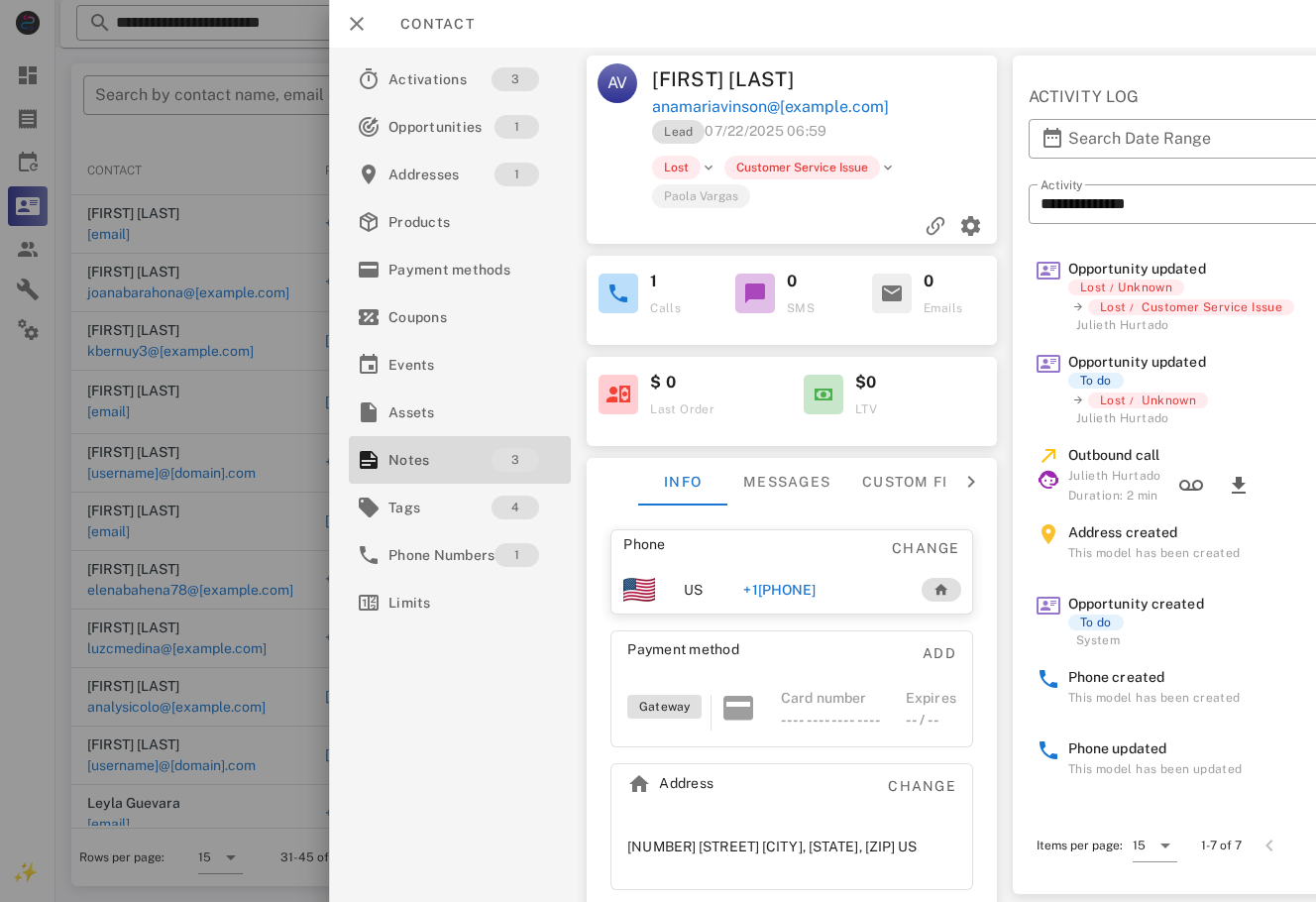 click on "+17705407556" at bounding box center [772, 590] 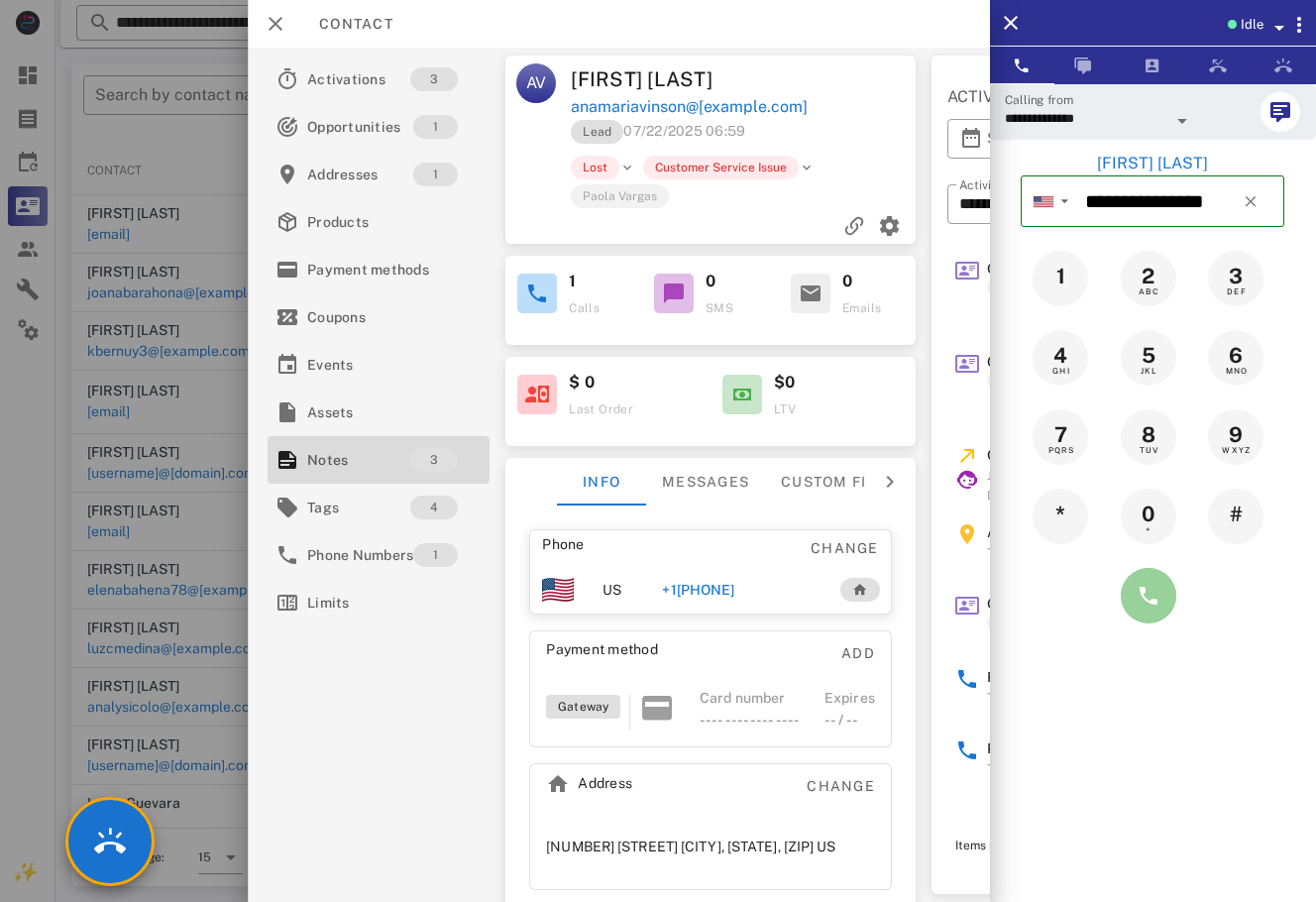 click at bounding box center (1149, 596) 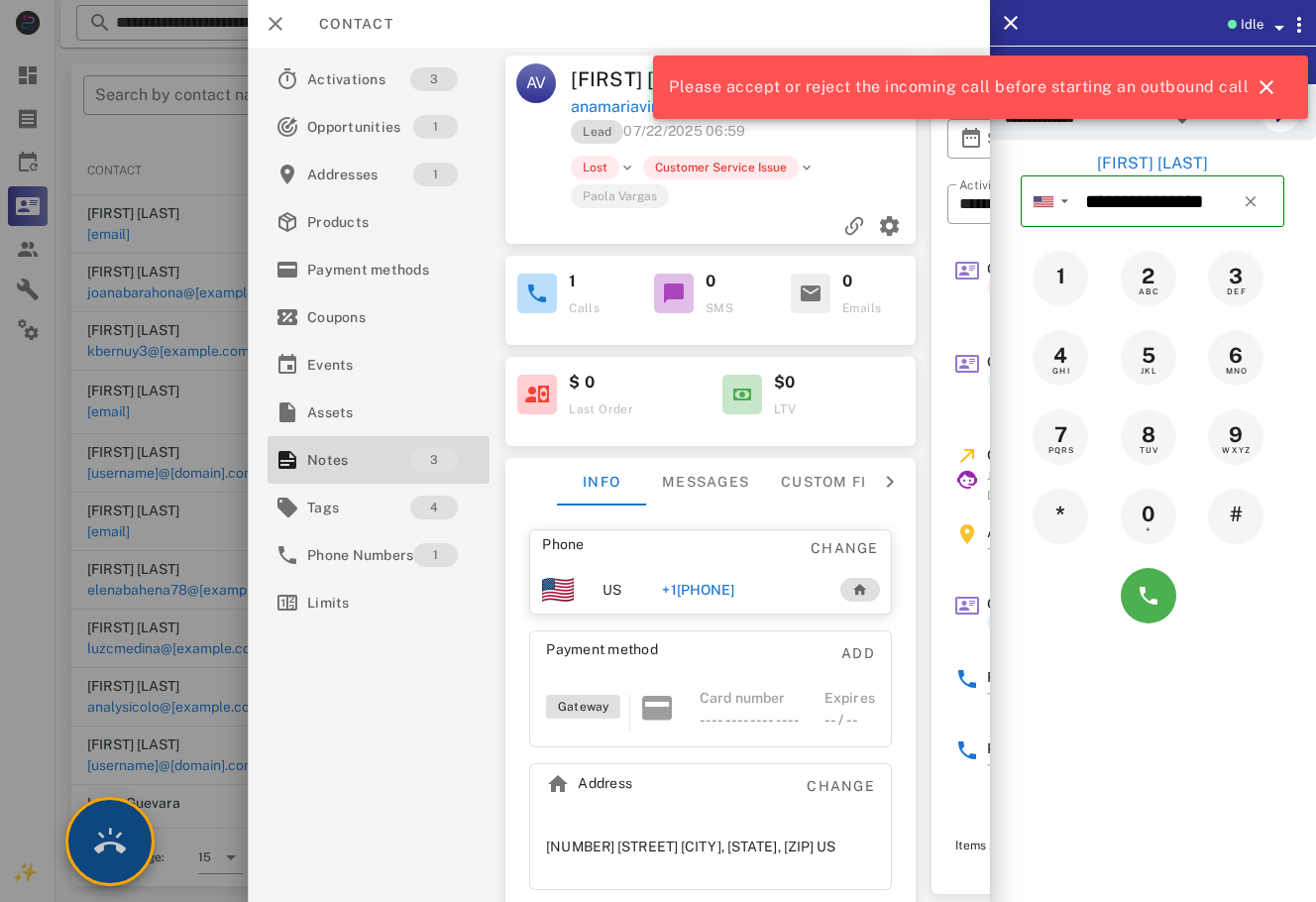 click at bounding box center (110, 842) 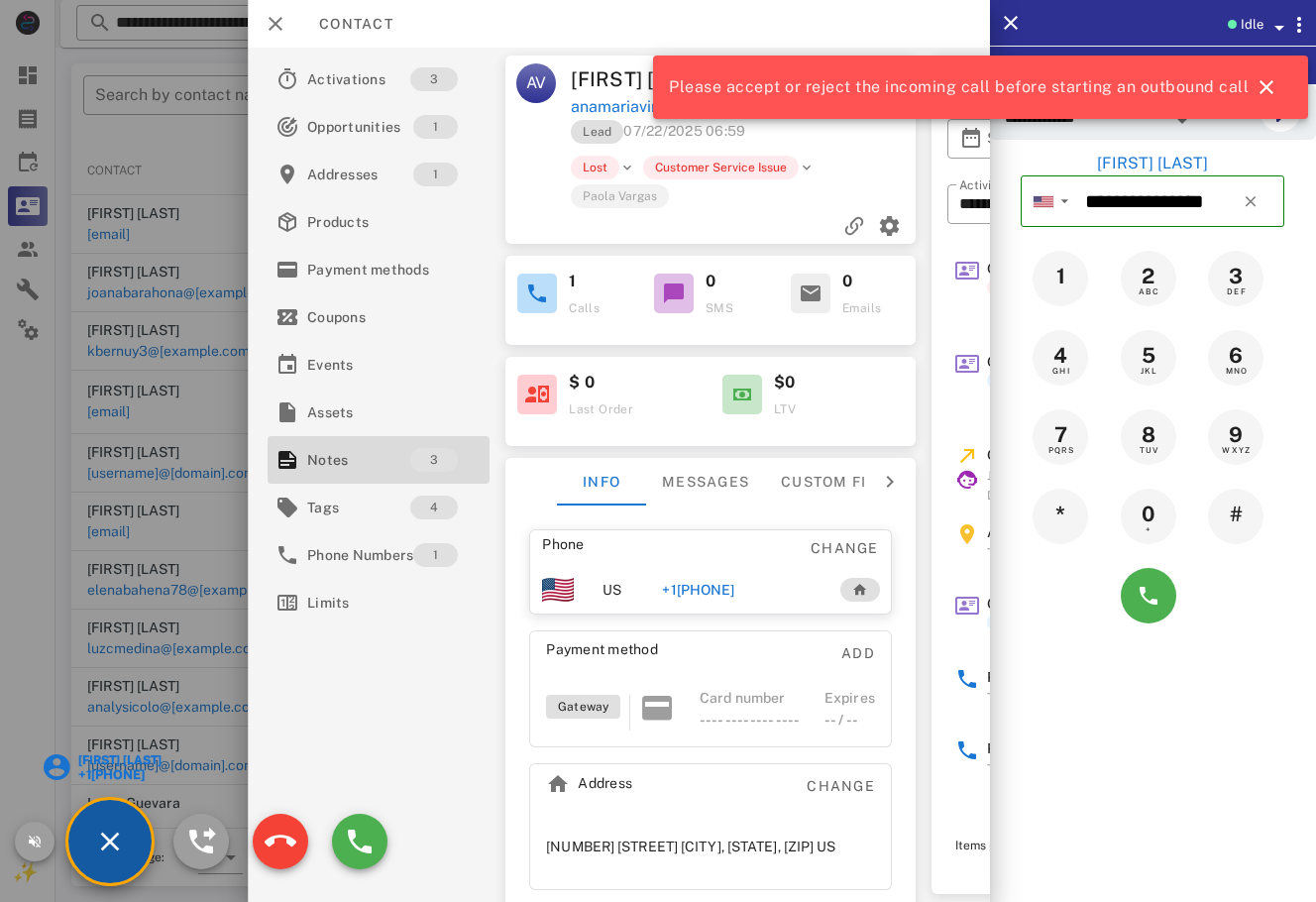 click on "+17705407556" at bounding box center [118, 774] 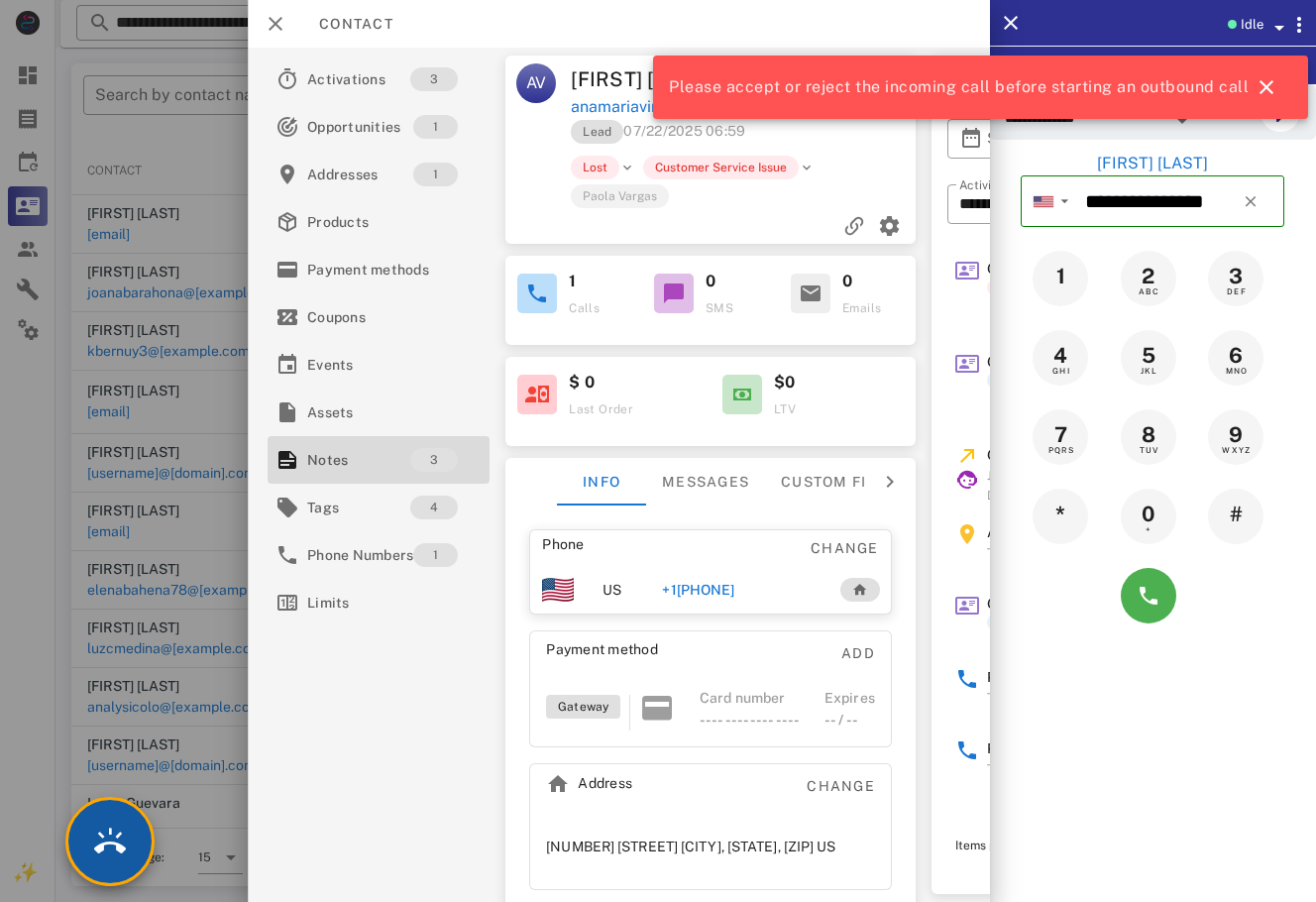 click at bounding box center (110, 842) 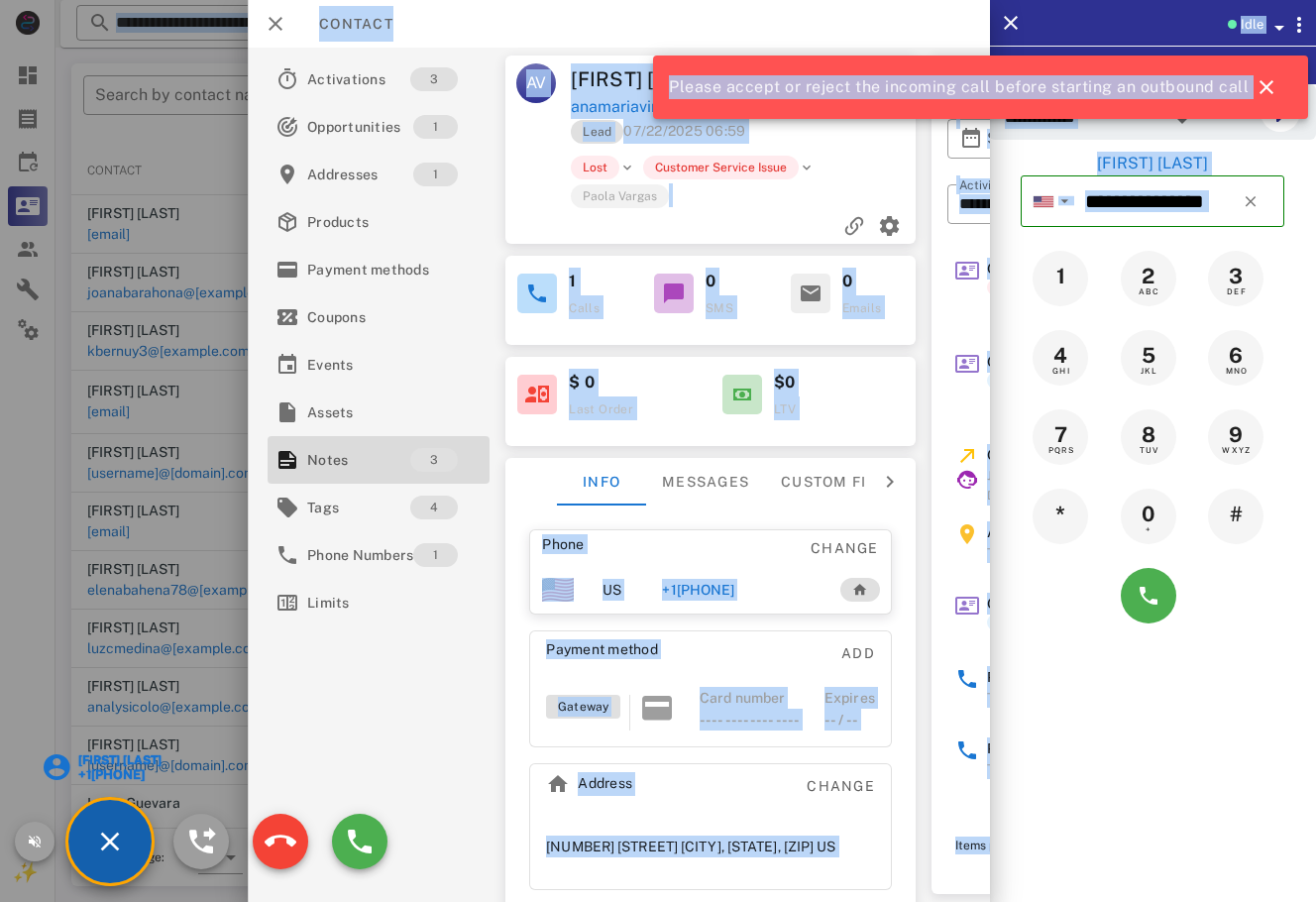 drag, startPoint x: 179, startPoint y: 778, endPoint x: 115, endPoint y: 772, distance: 64.28063 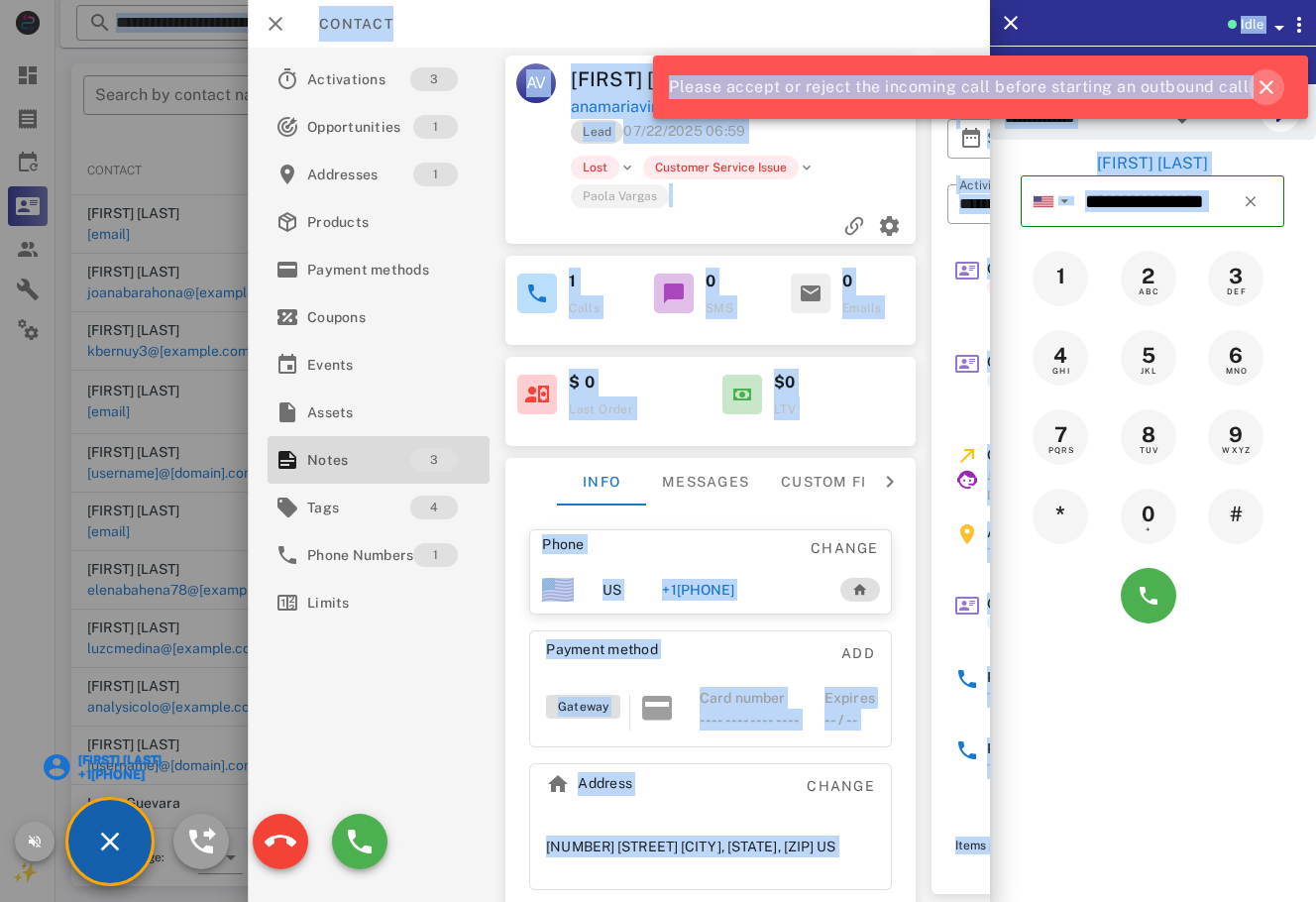 click at bounding box center (1266, 87) 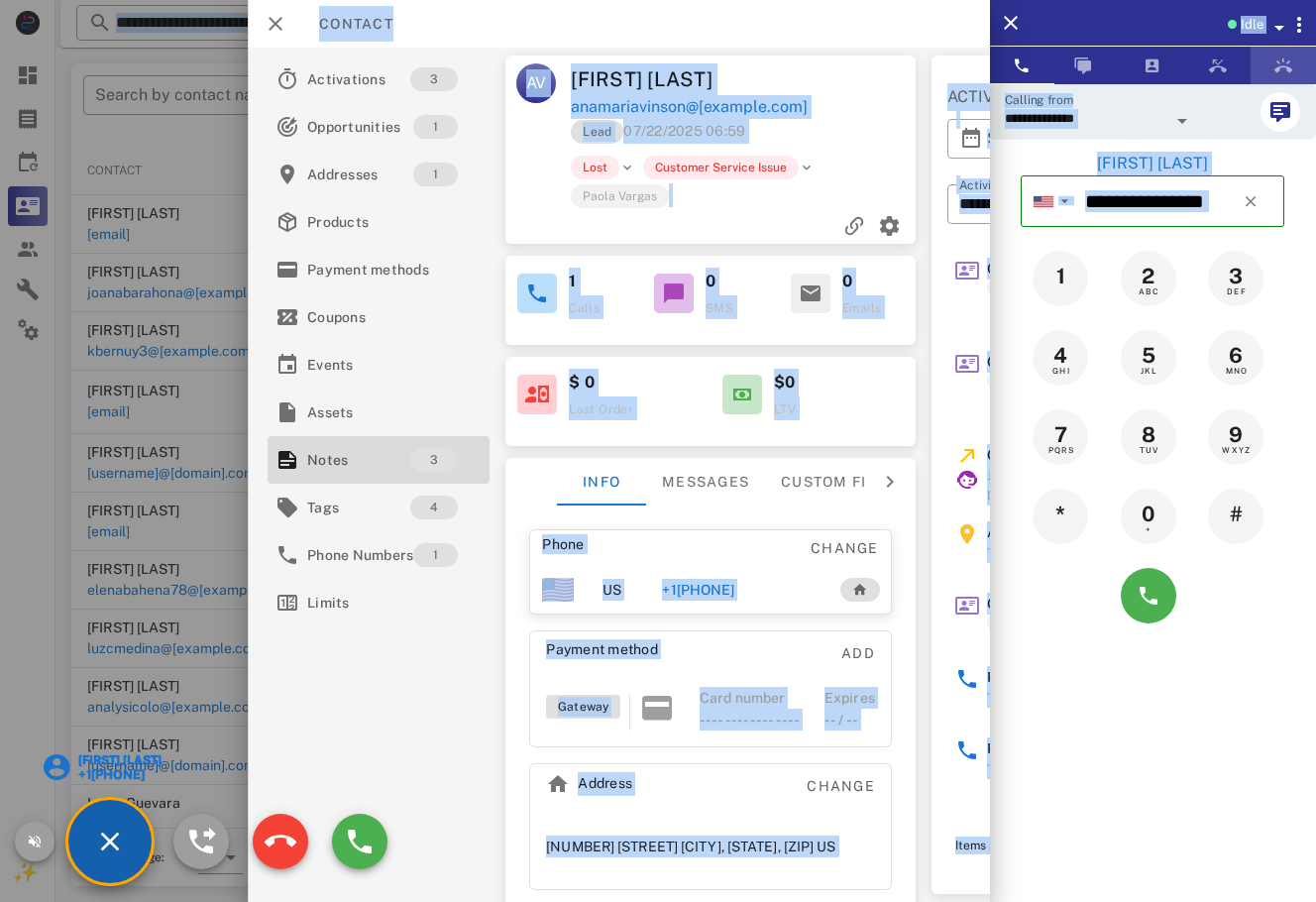 click at bounding box center [1283, 65] 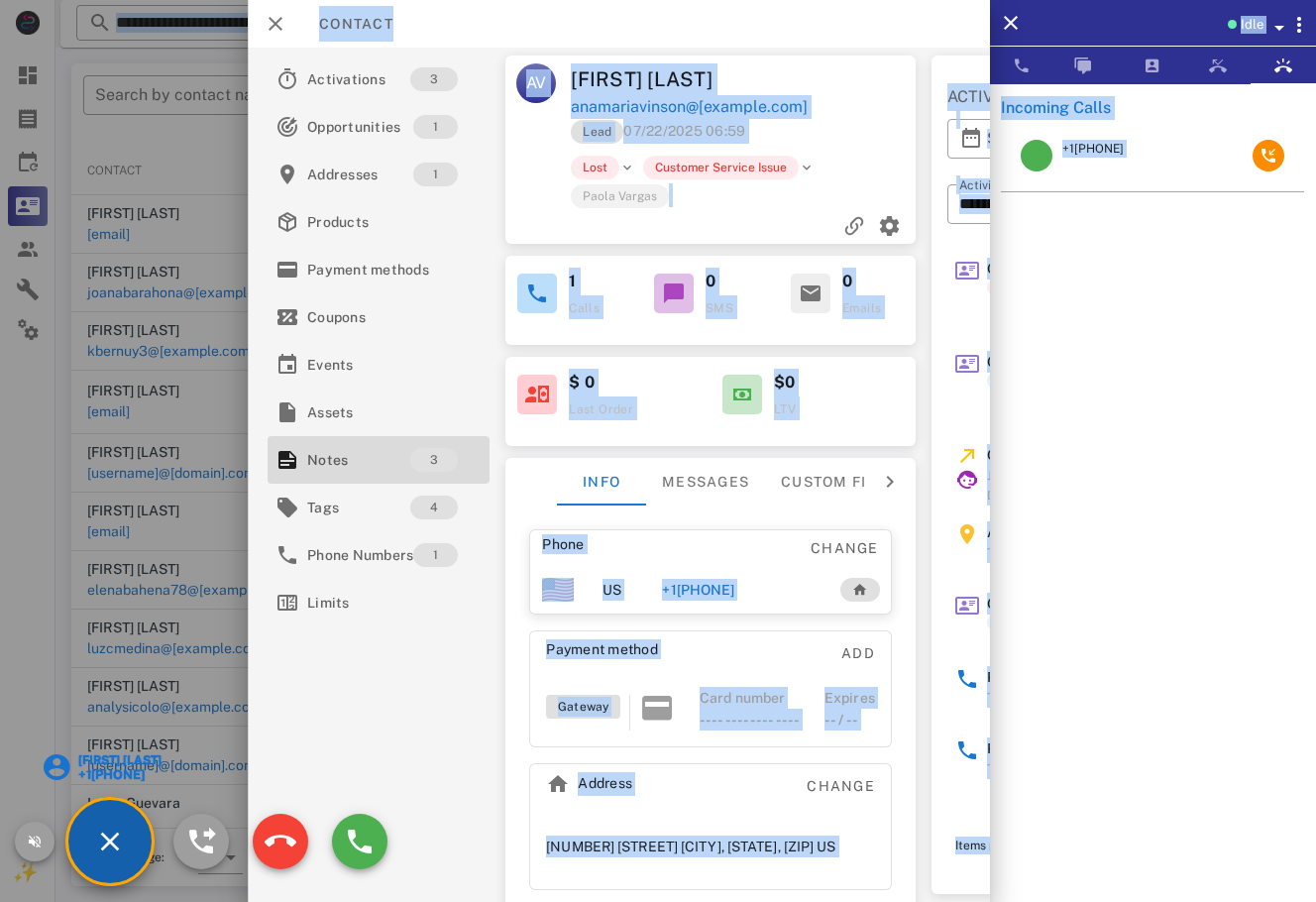 click on "[PHONE]" at bounding box center [1152, 156] 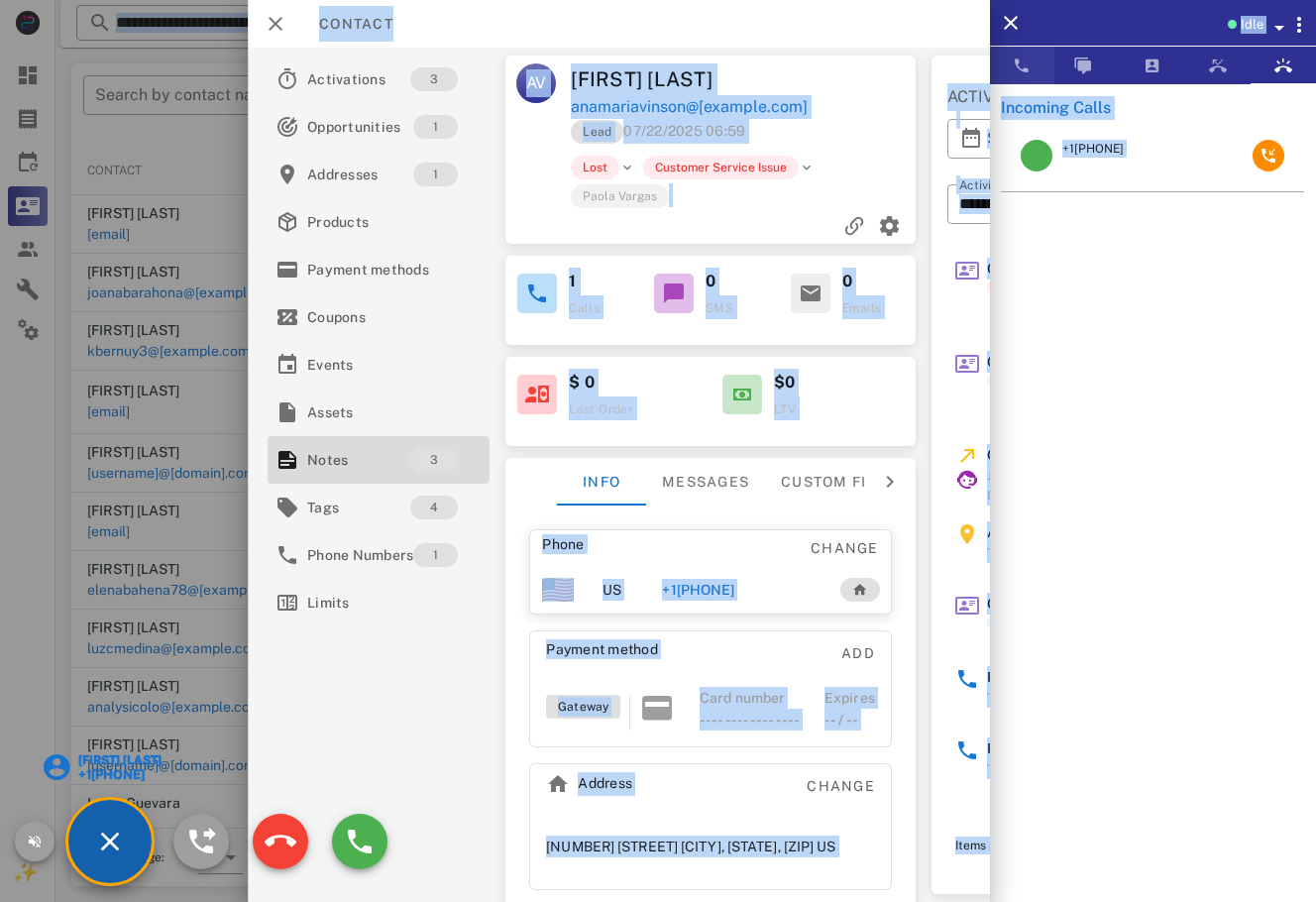 copy on "[PHONE]" 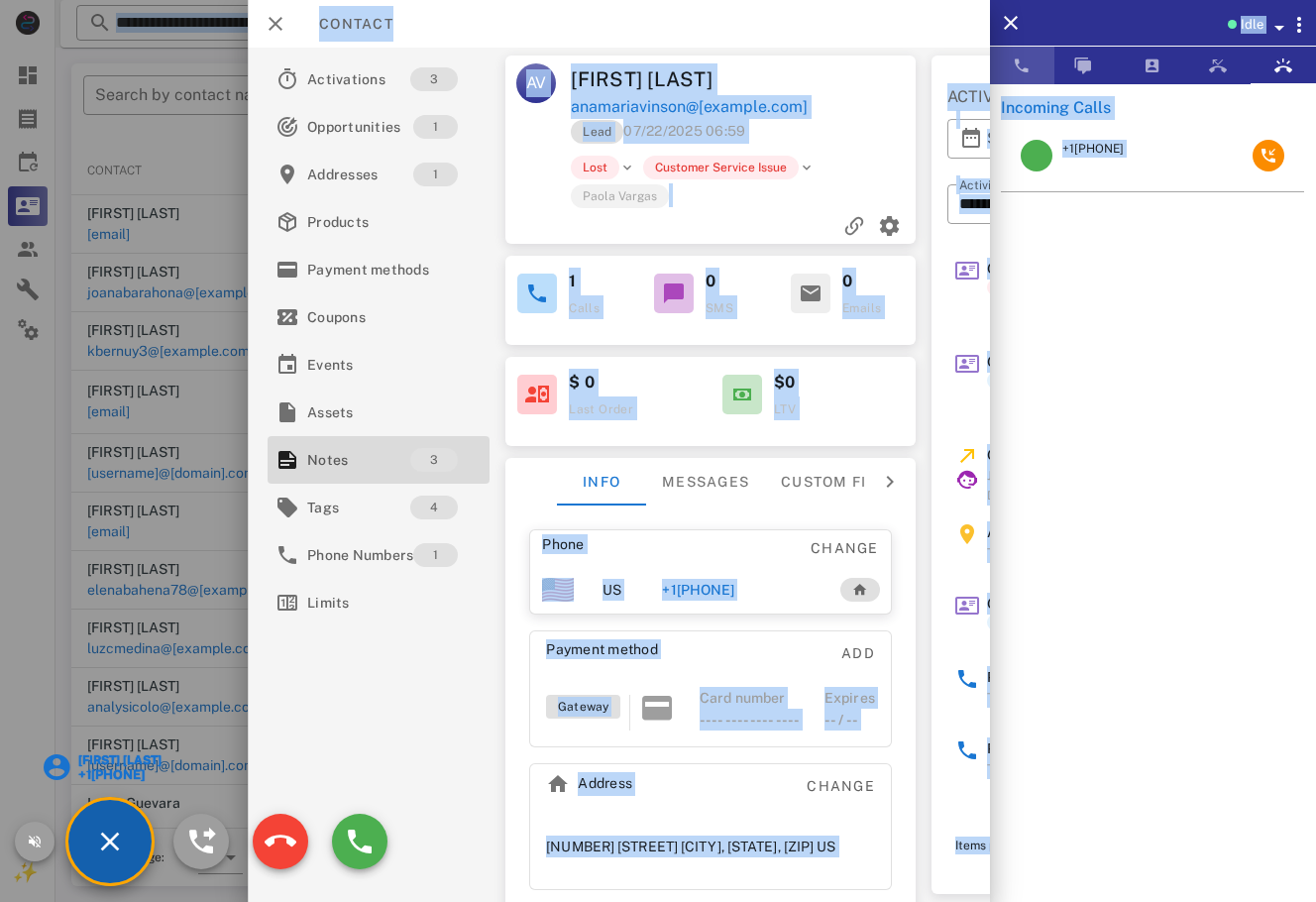 click at bounding box center [1022, 65] 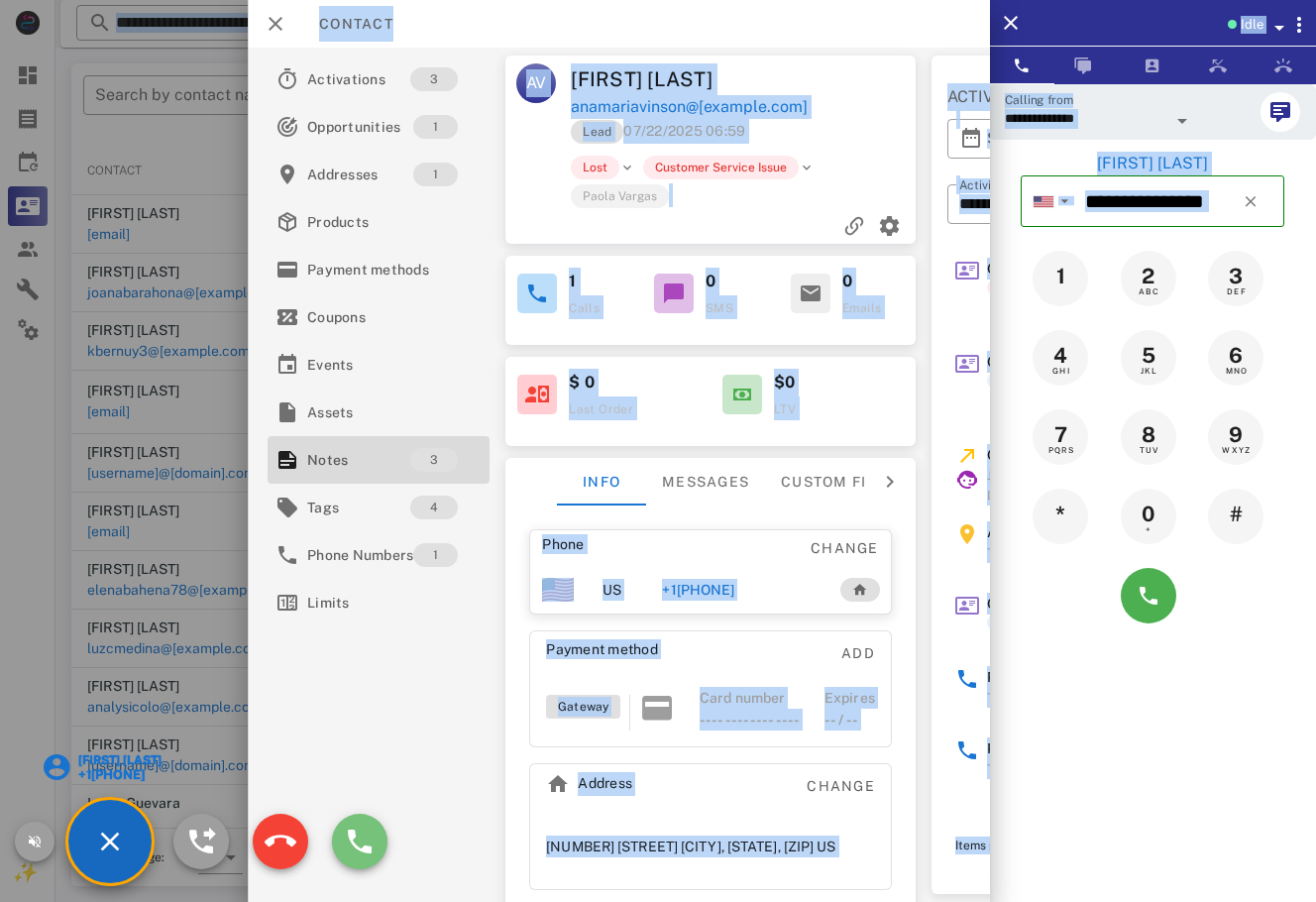 click at bounding box center [360, 842] 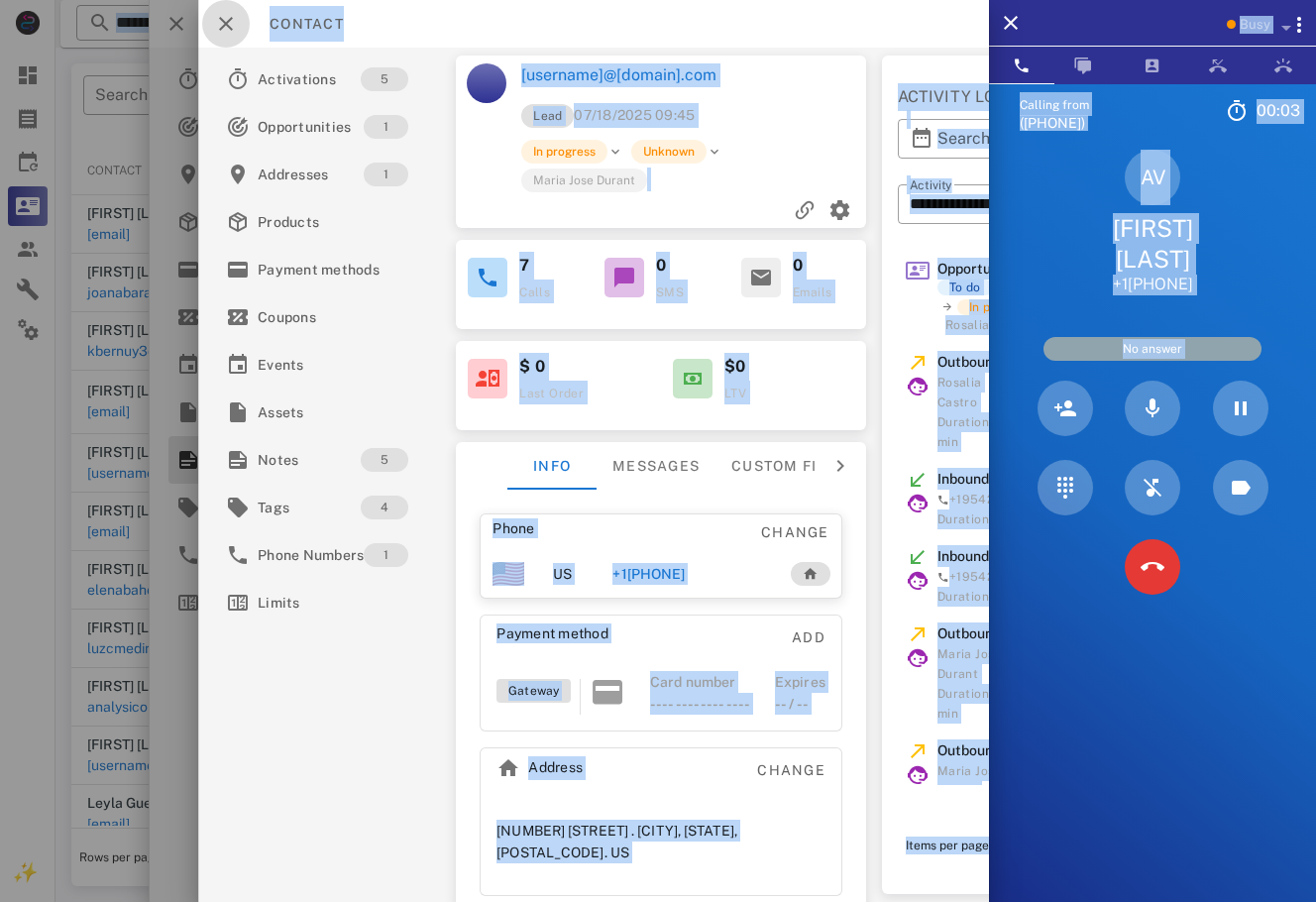 click at bounding box center [226, 24] 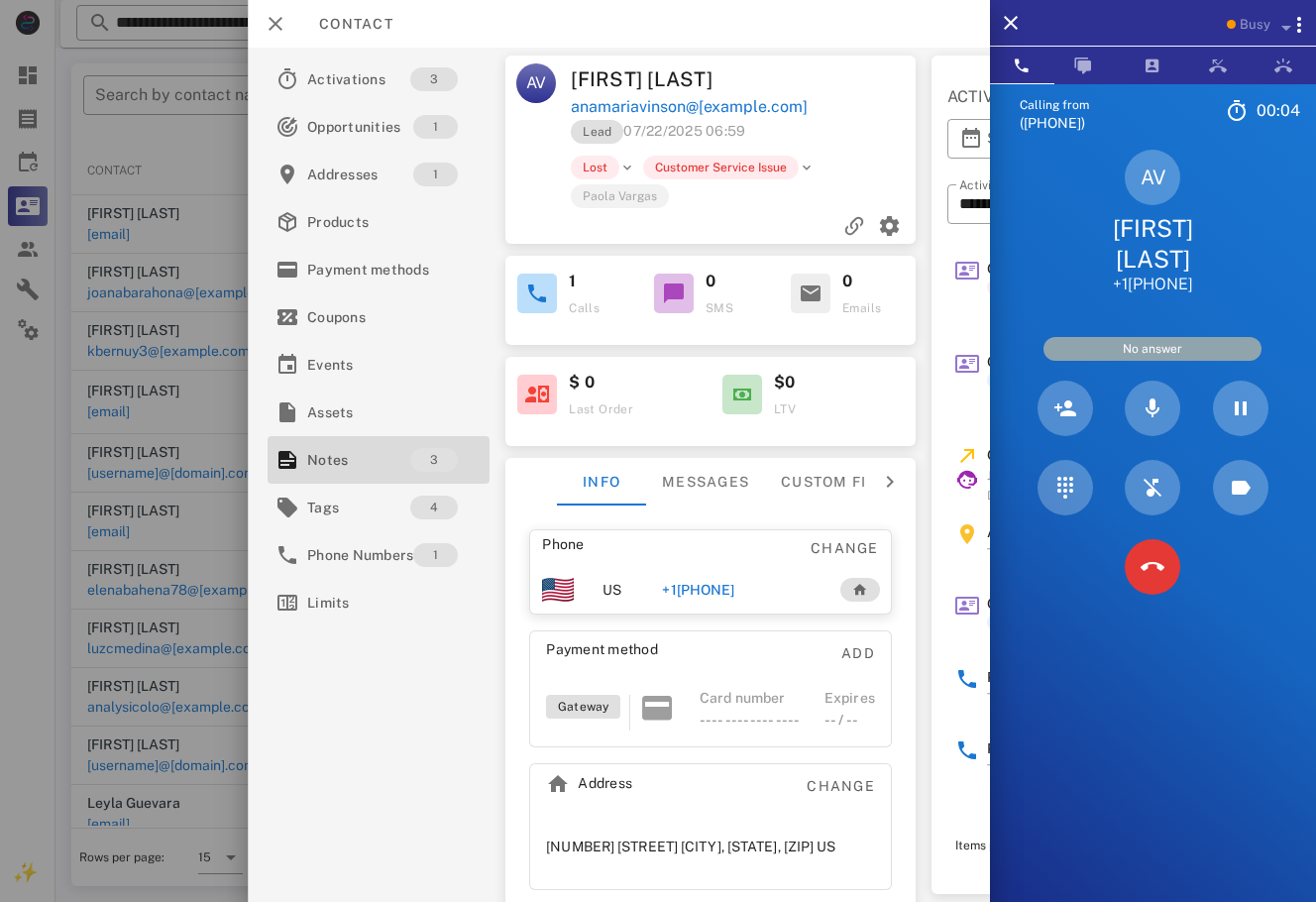 click on "Busy" at bounding box center (1152, 23) 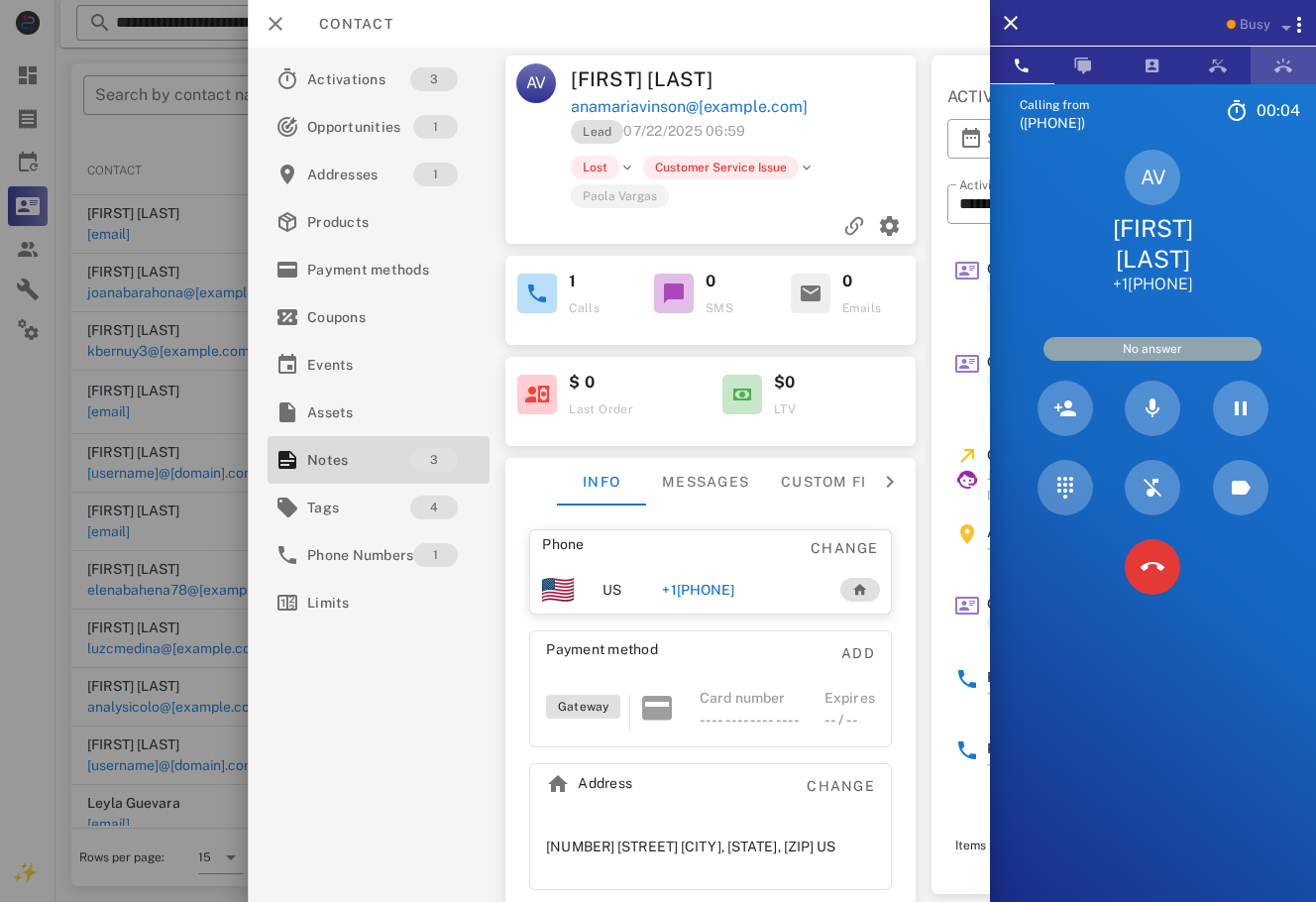 click at bounding box center (1283, 65) 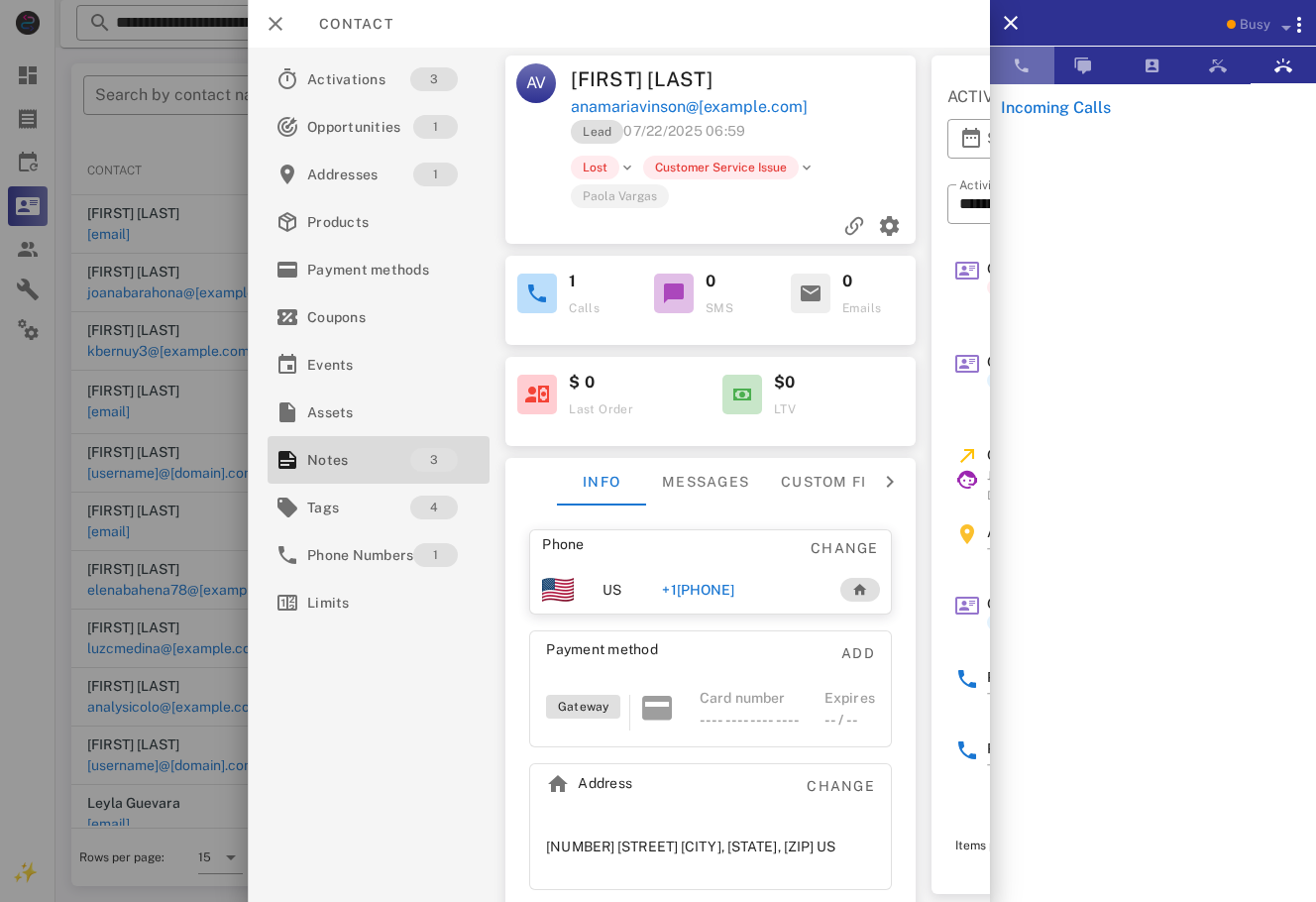 click at bounding box center (1022, 65) 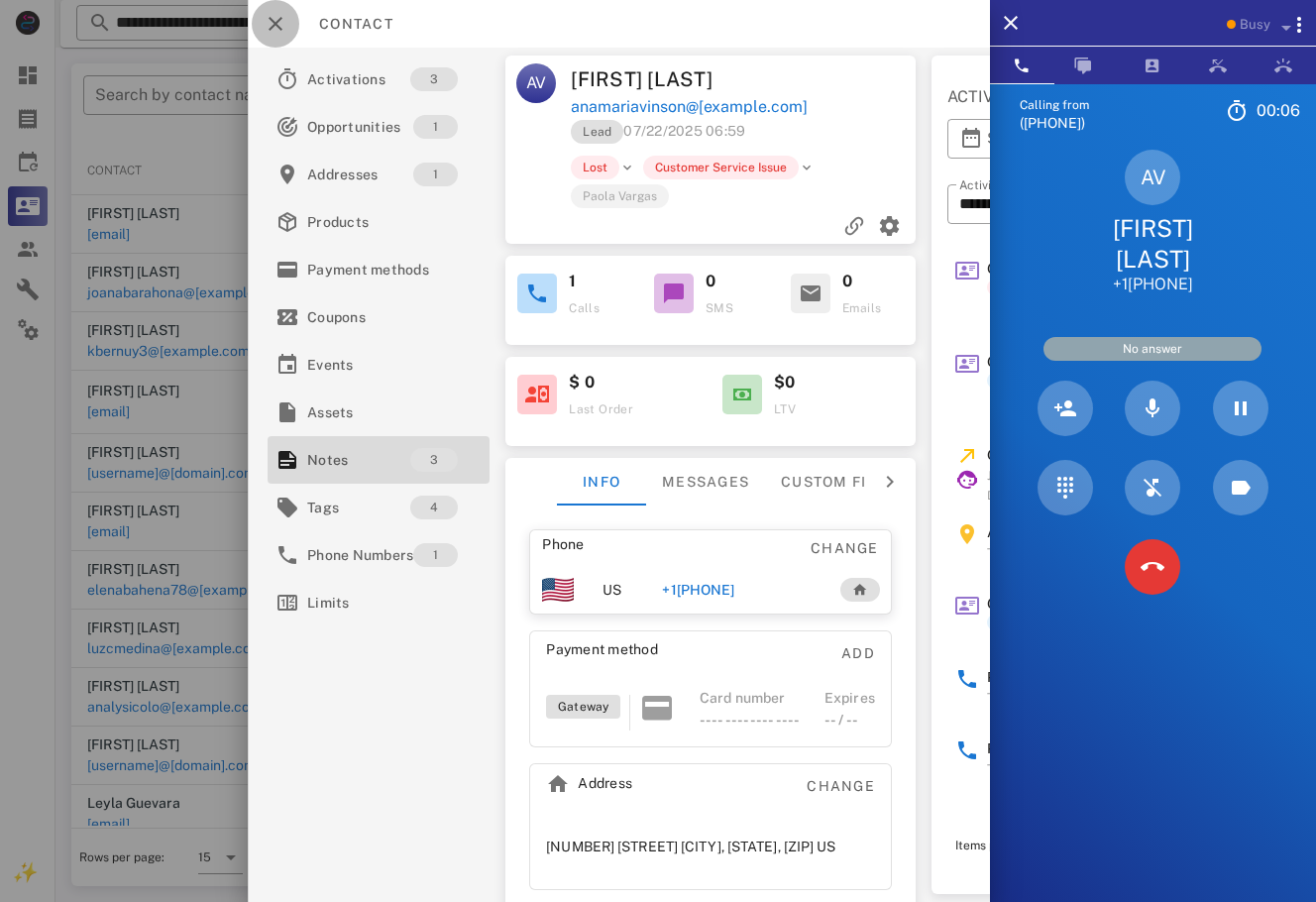 click at bounding box center (275, 24) 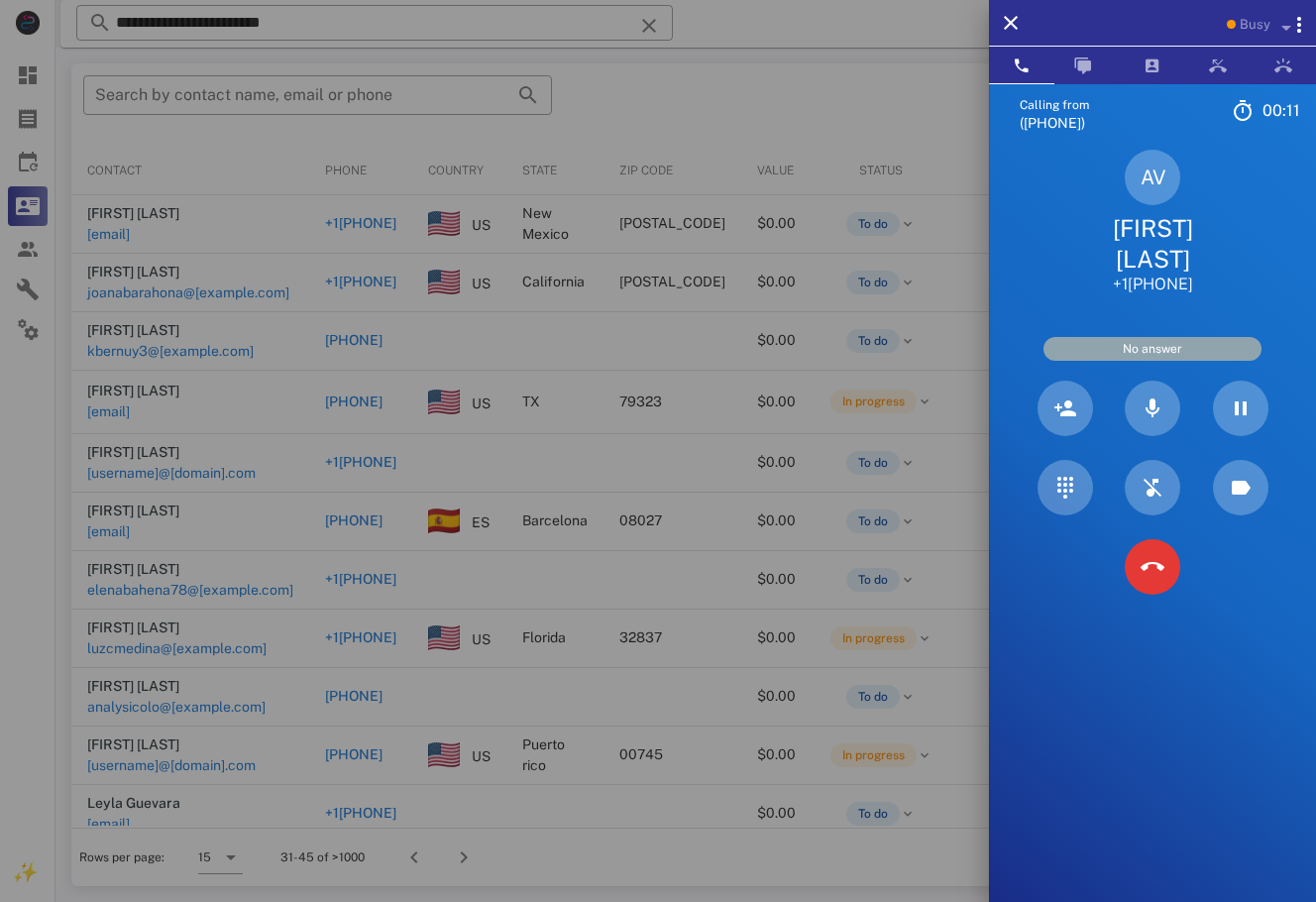 click on "Ana Vinson" at bounding box center (1152, 244) 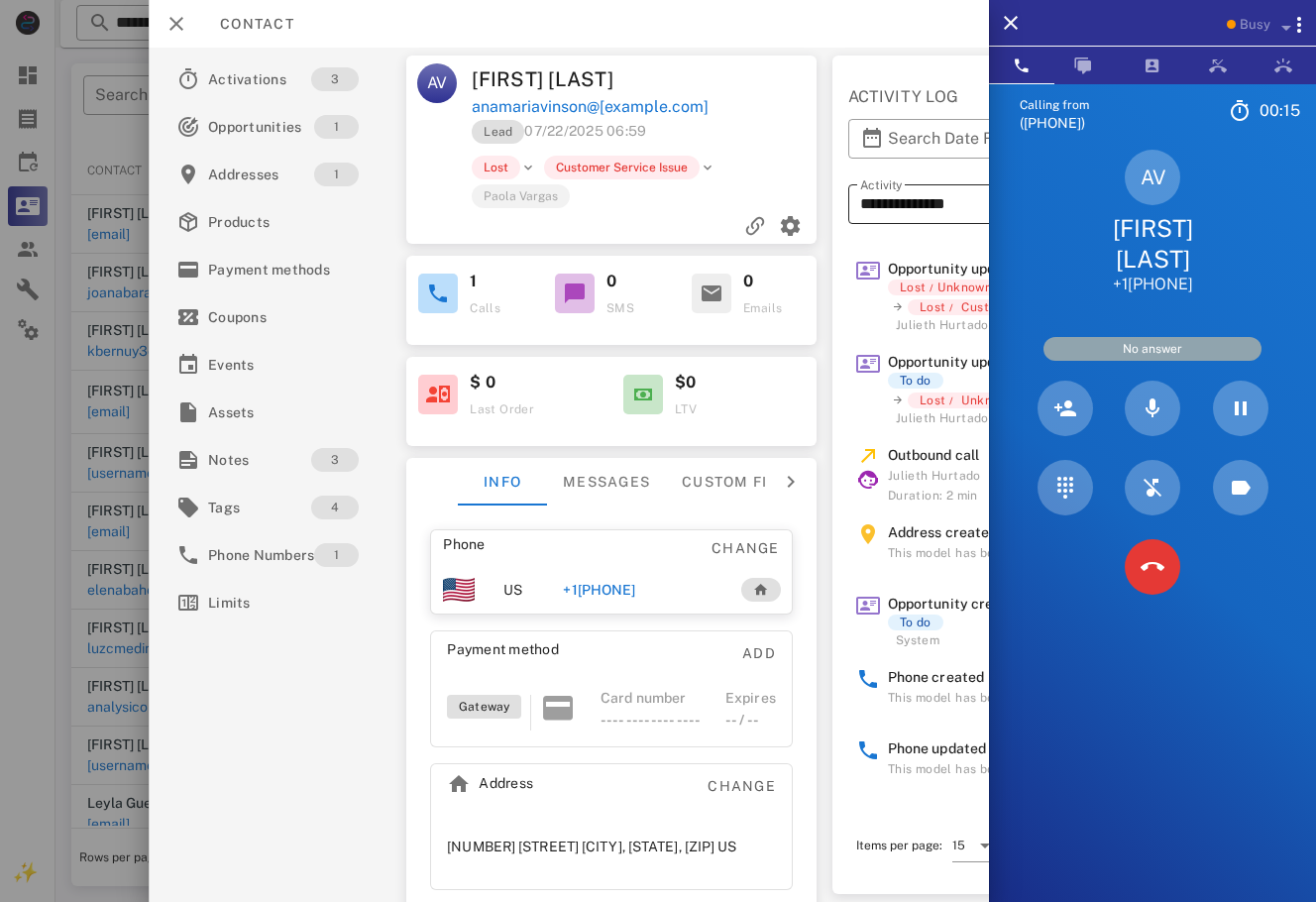 click on "**********" at bounding box center (1034, 204) 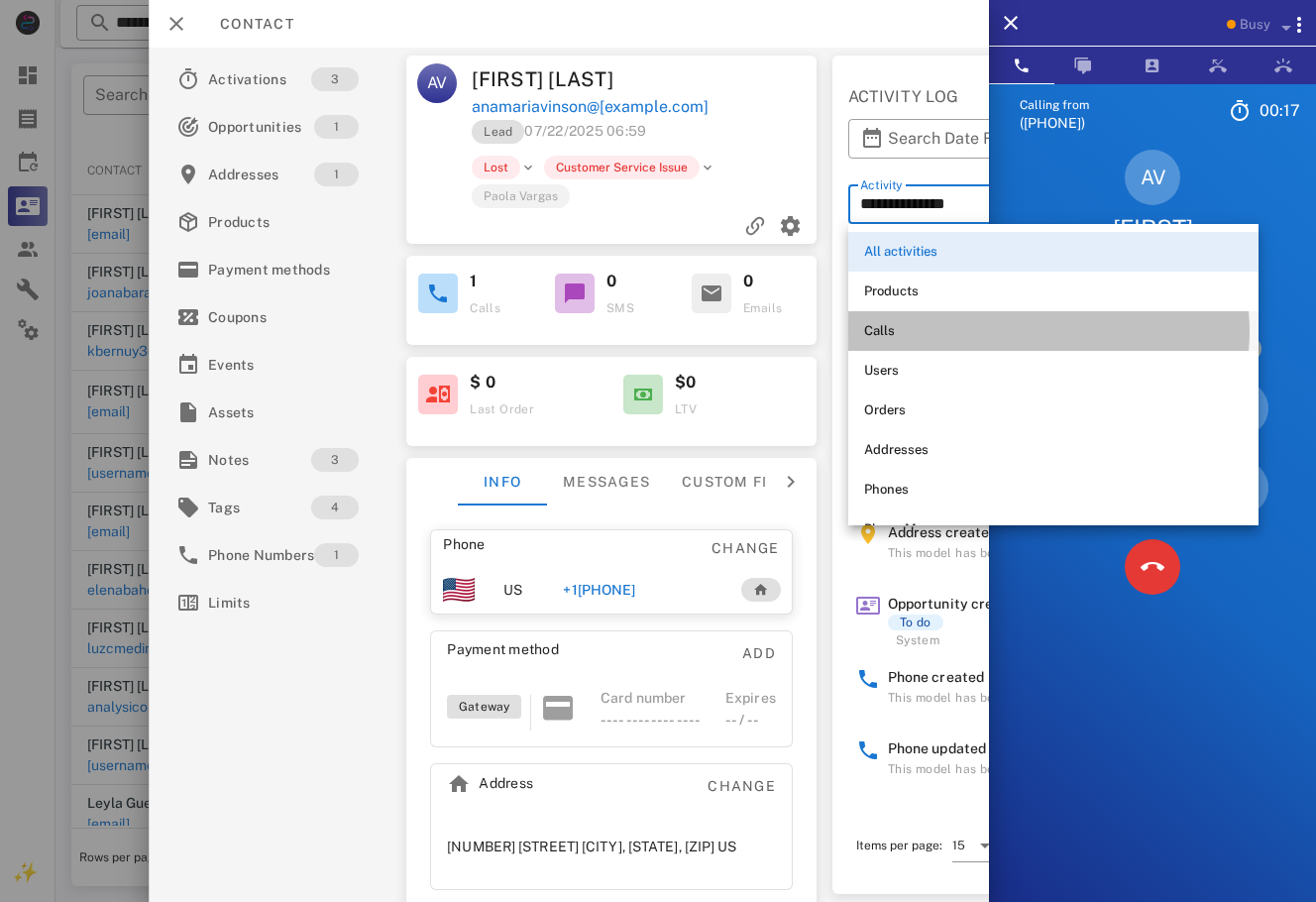 click on "Calls" at bounding box center [1053, 331] 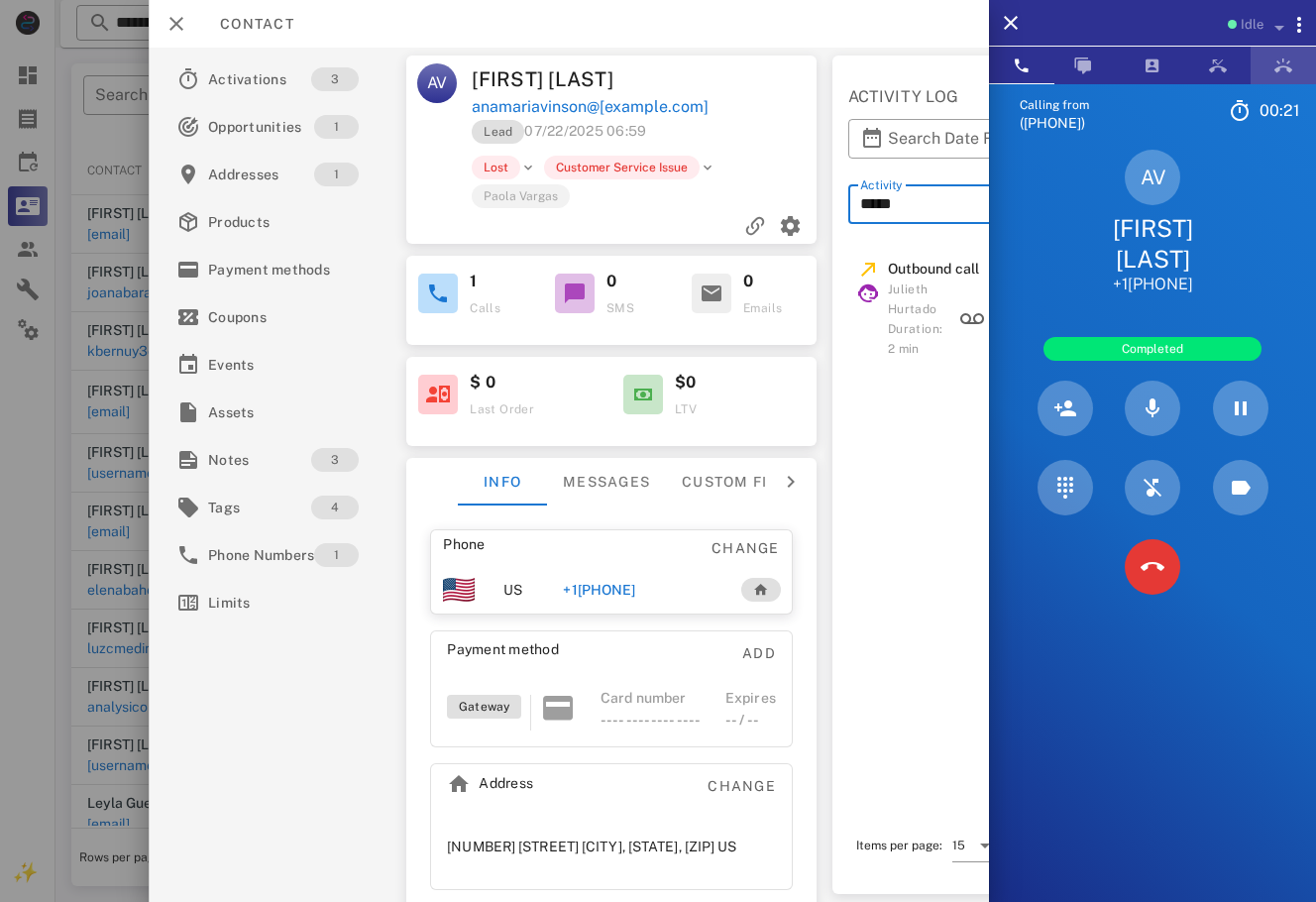 click at bounding box center (1283, 65) 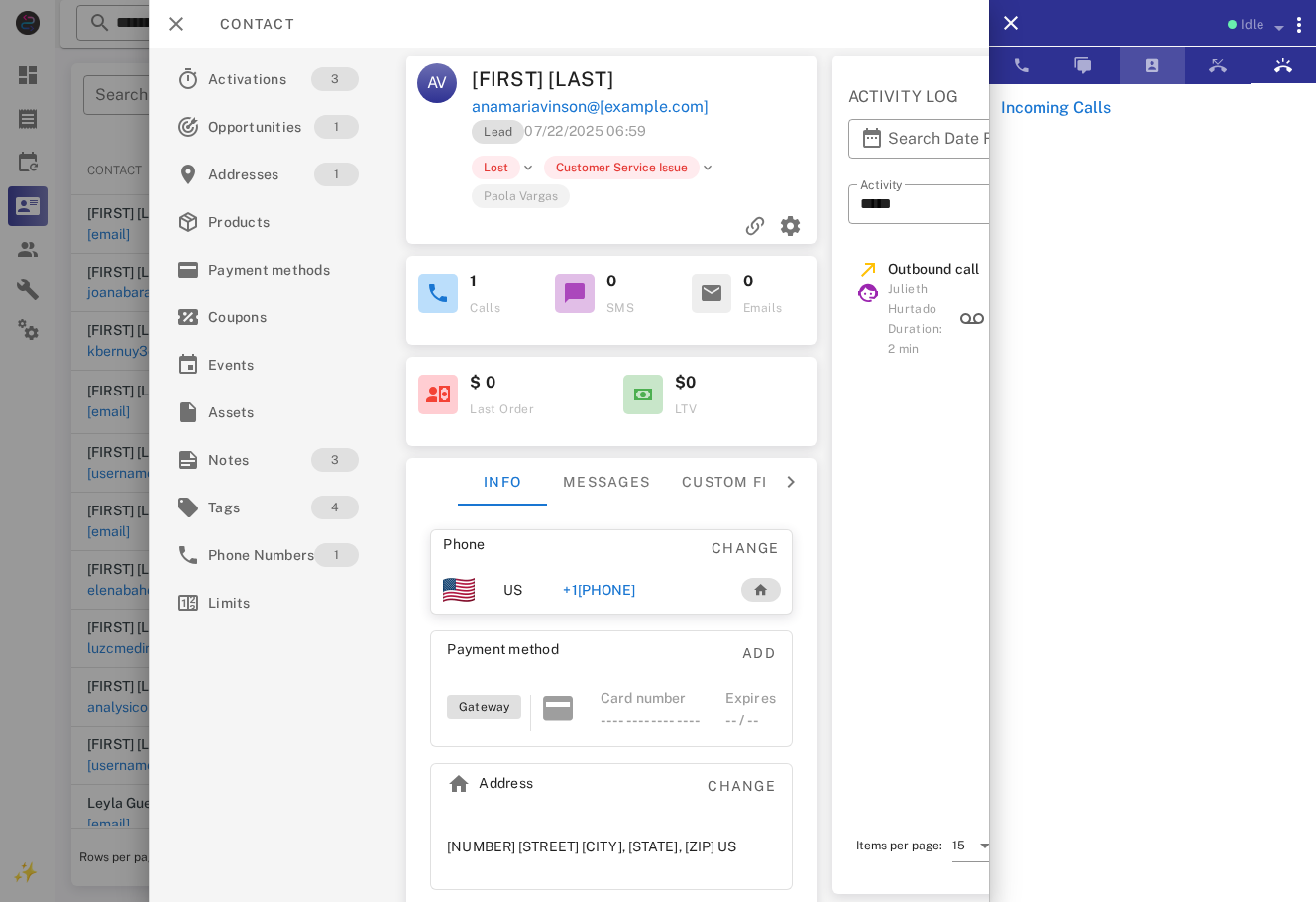 click at bounding box center (1152, 65) 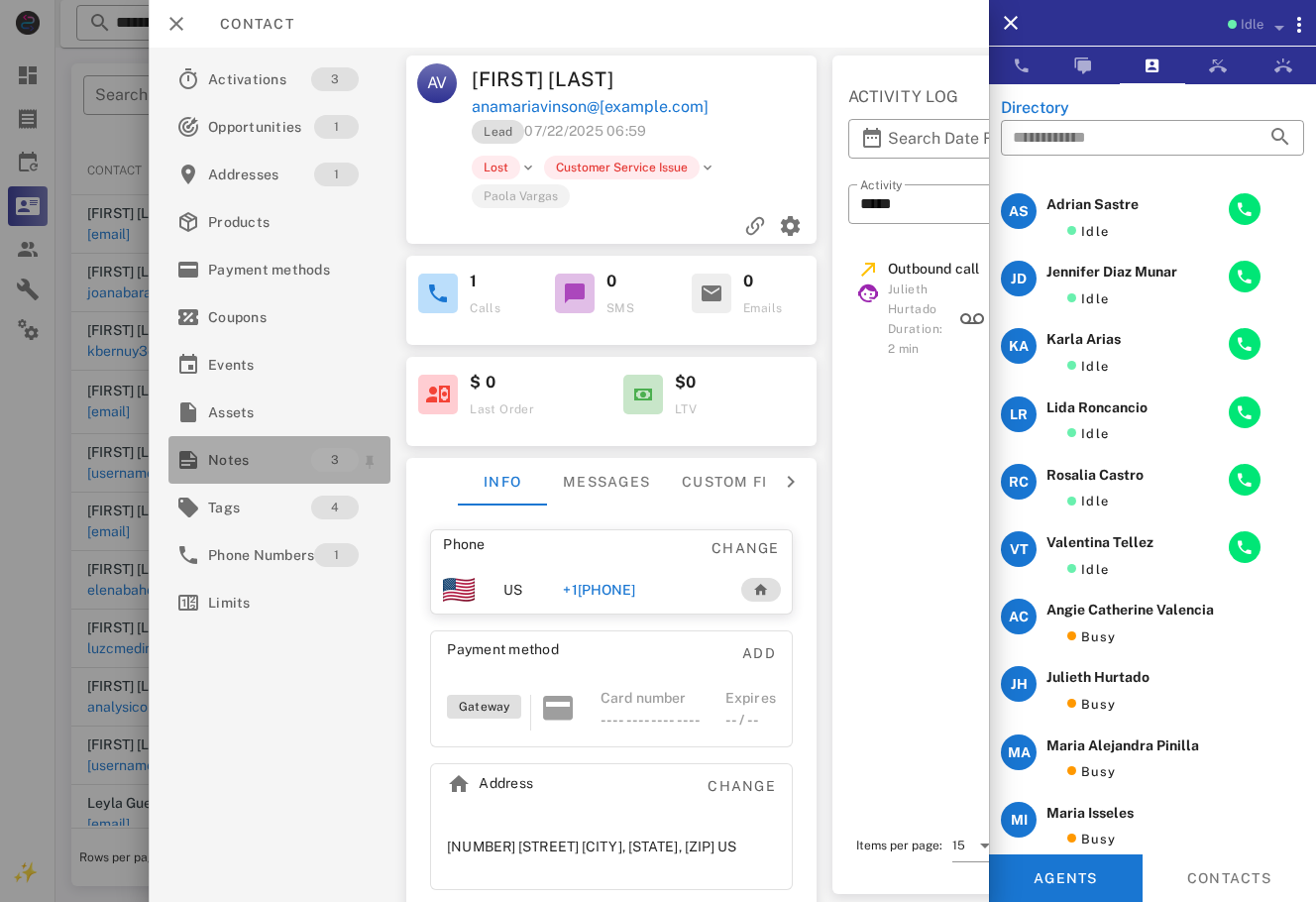 click on "Notes" at bounding box center [260, 460] 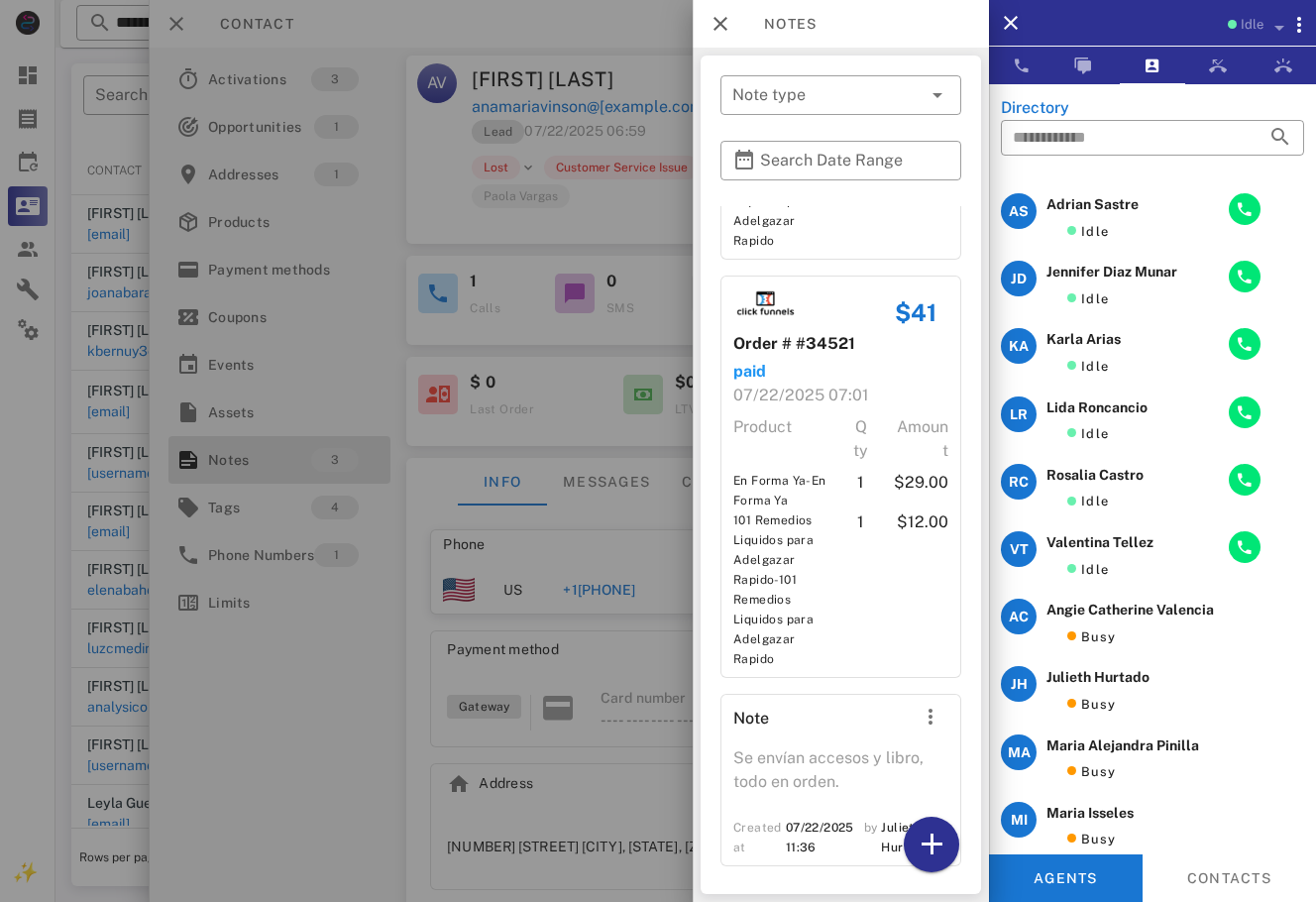 scroll, scrollTop: 413, scrollLeft: 0, axis: vertical 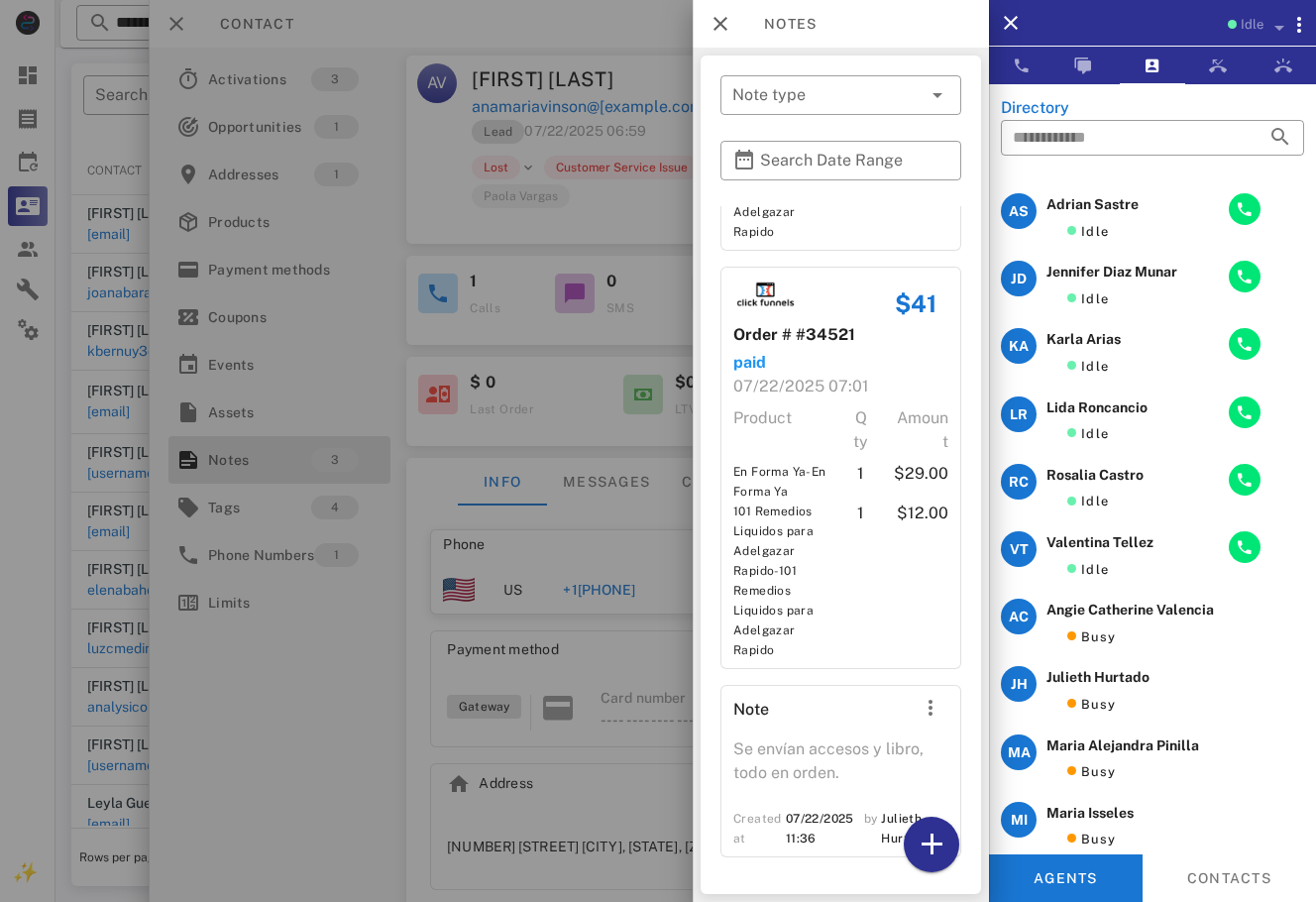 click at bounding box center [658, 451] 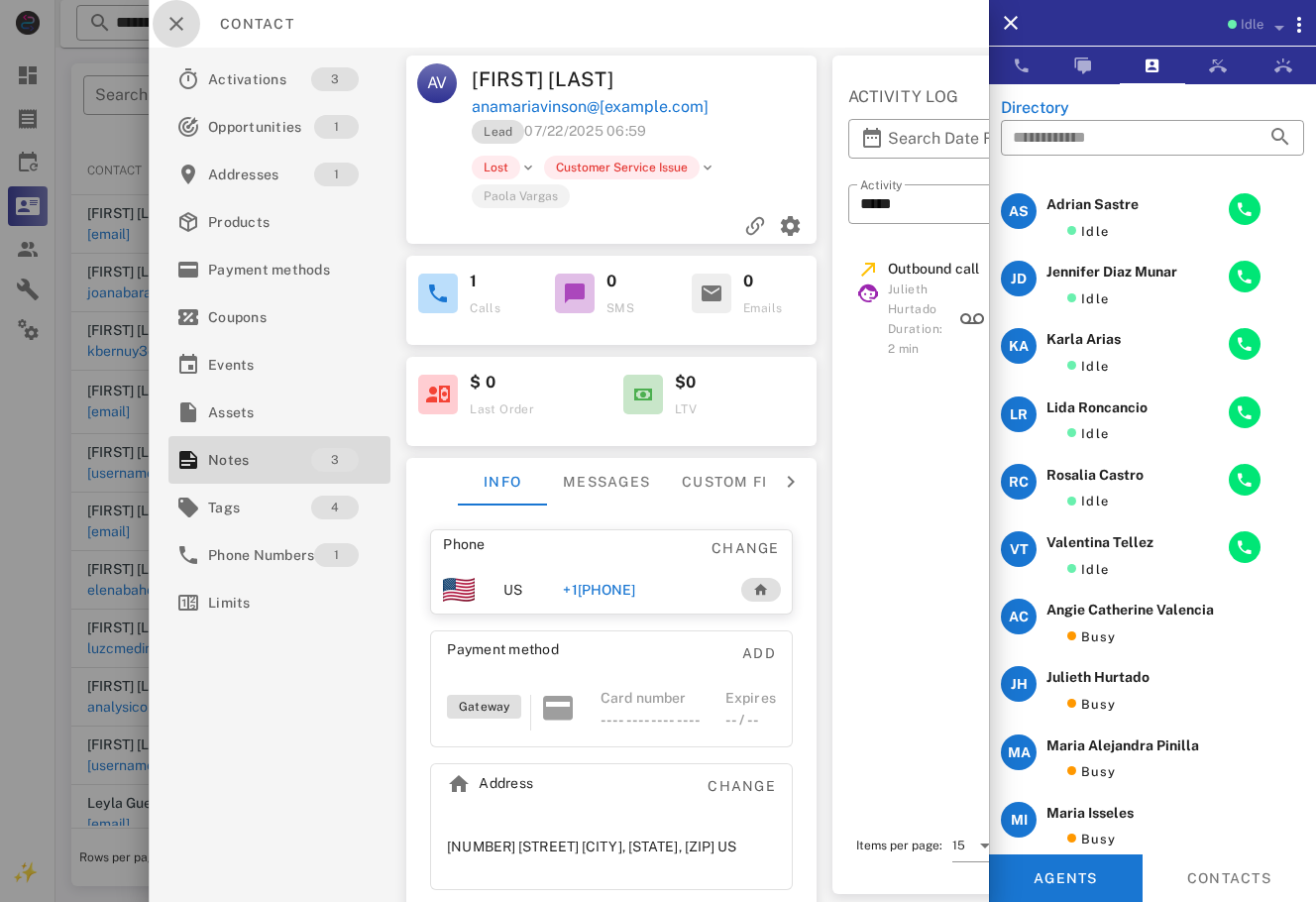 click at bounding box center [176, 24] 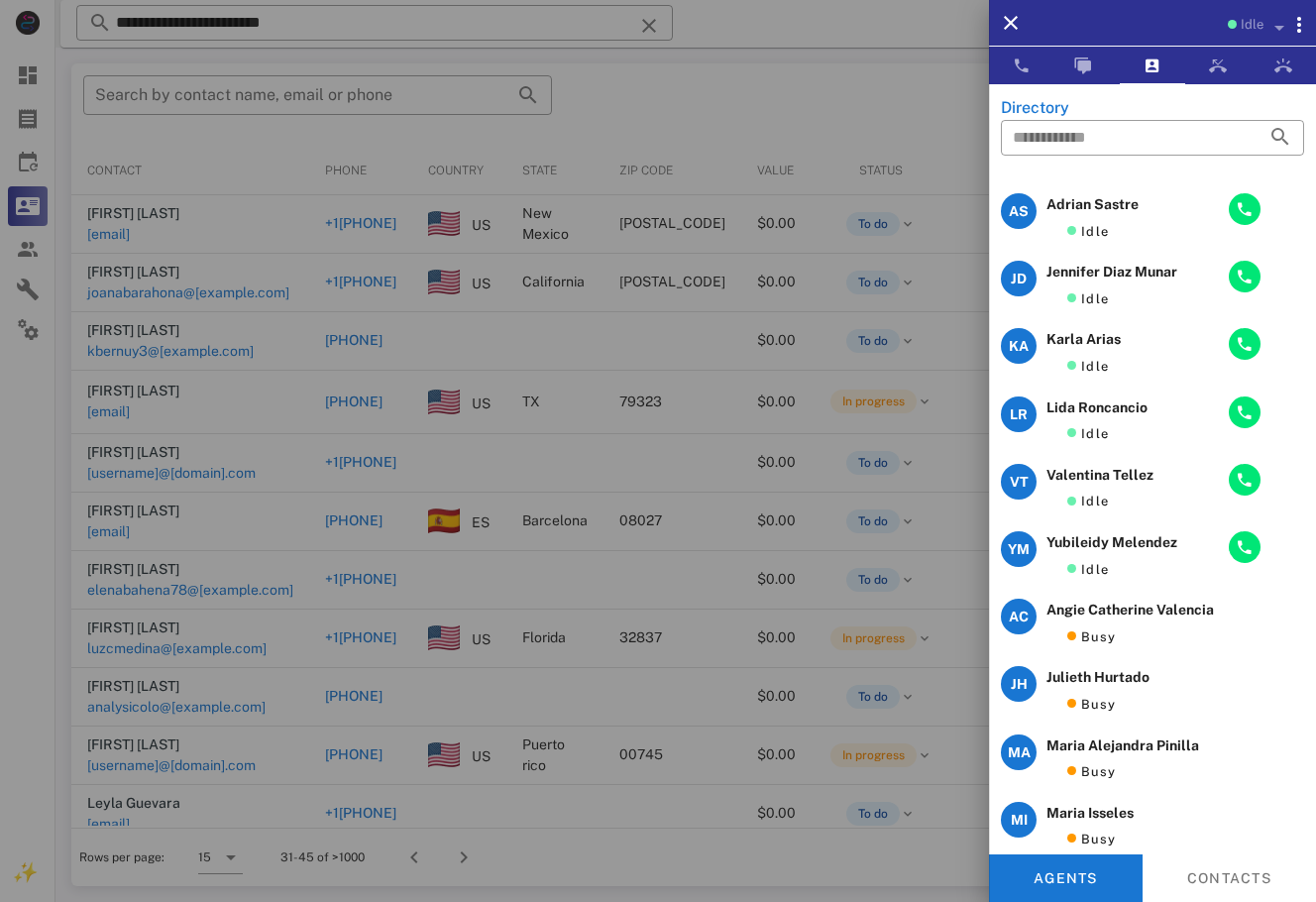 click at bounding box center [658, 451] 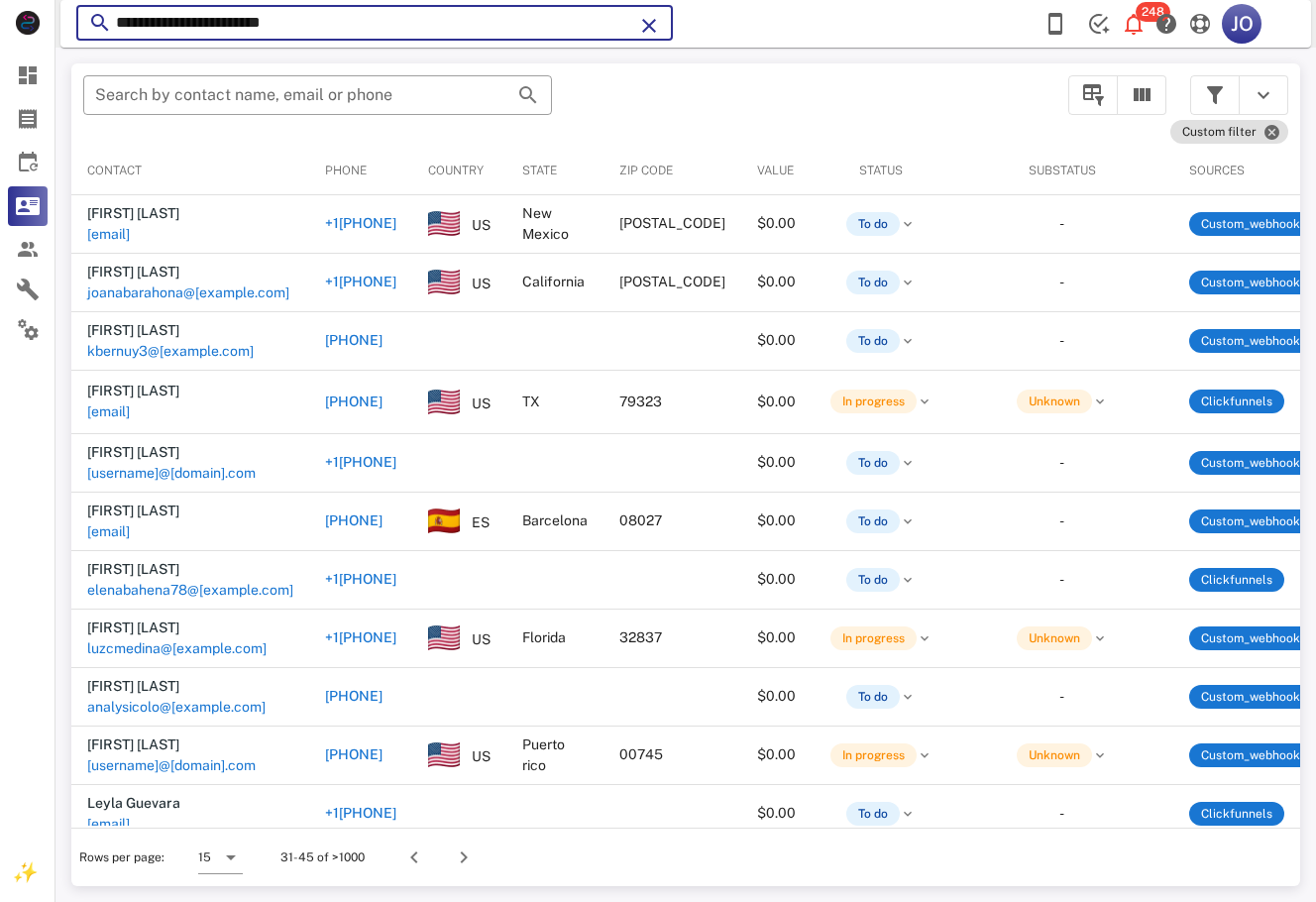 drag, startPoint x: 333, startPoint y: 17, endPoint x: 101, endPoint y: 33, distance: 232.55107 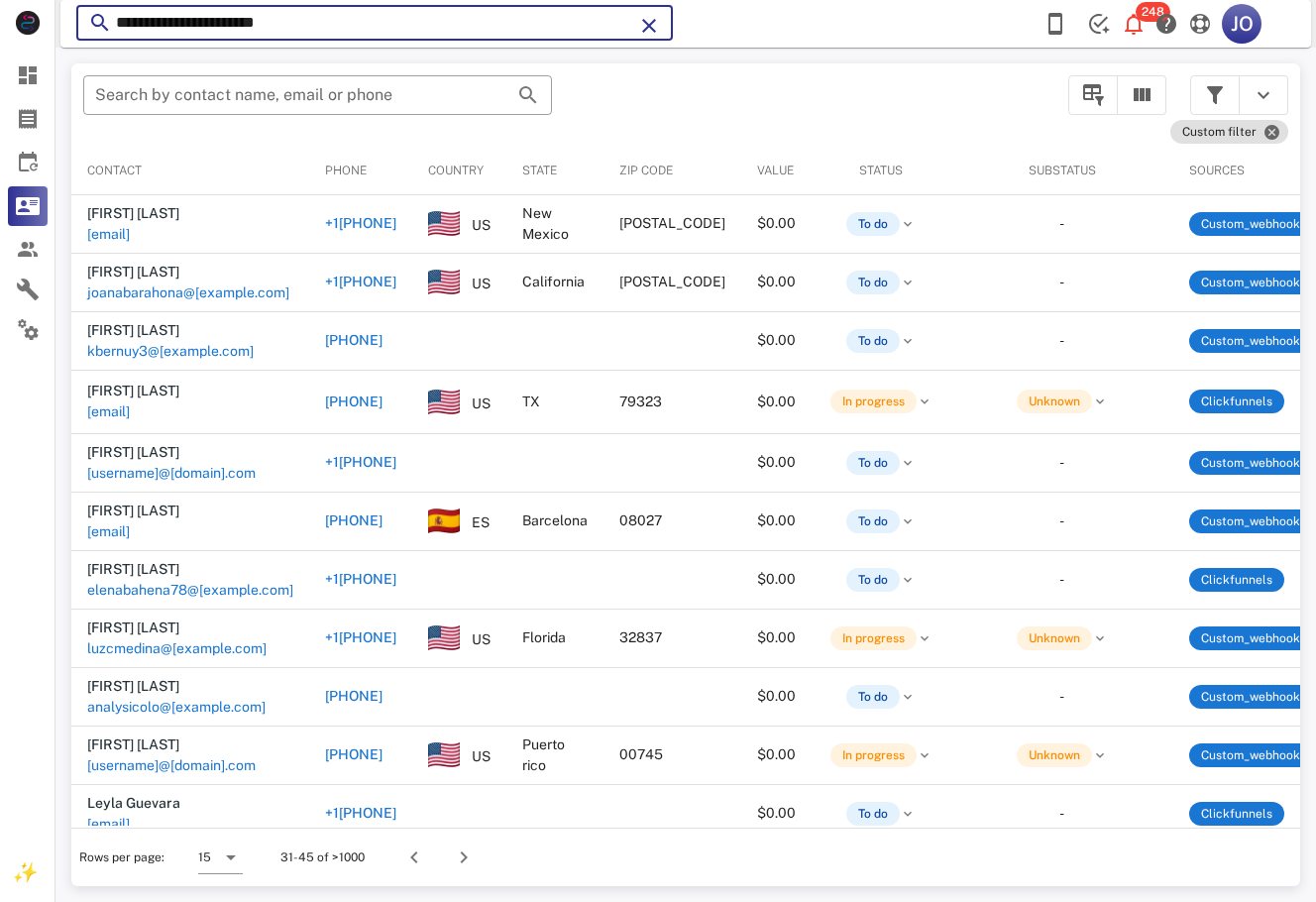 click on "**********" at bounding box center (375, 23) 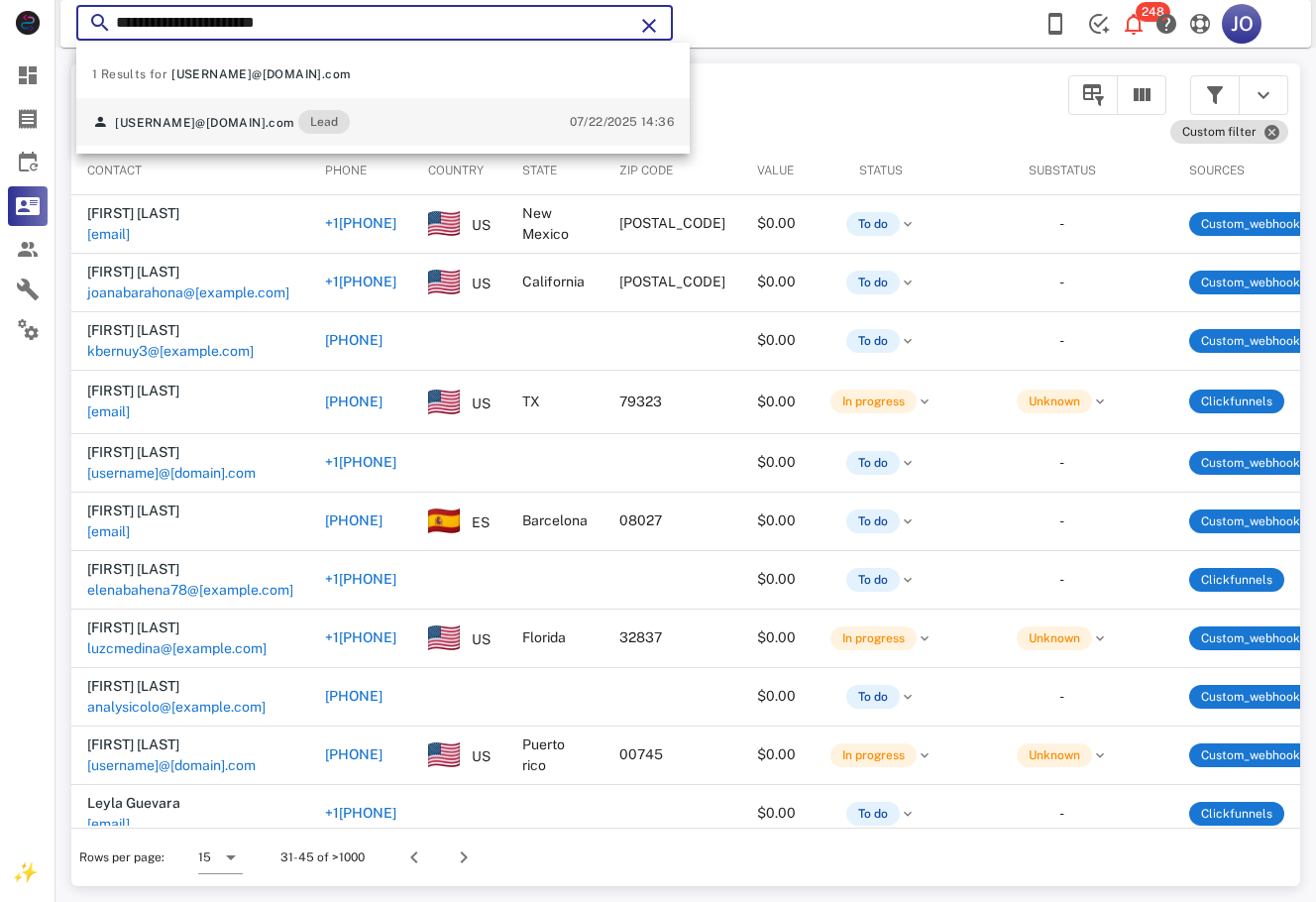 type on "**********" 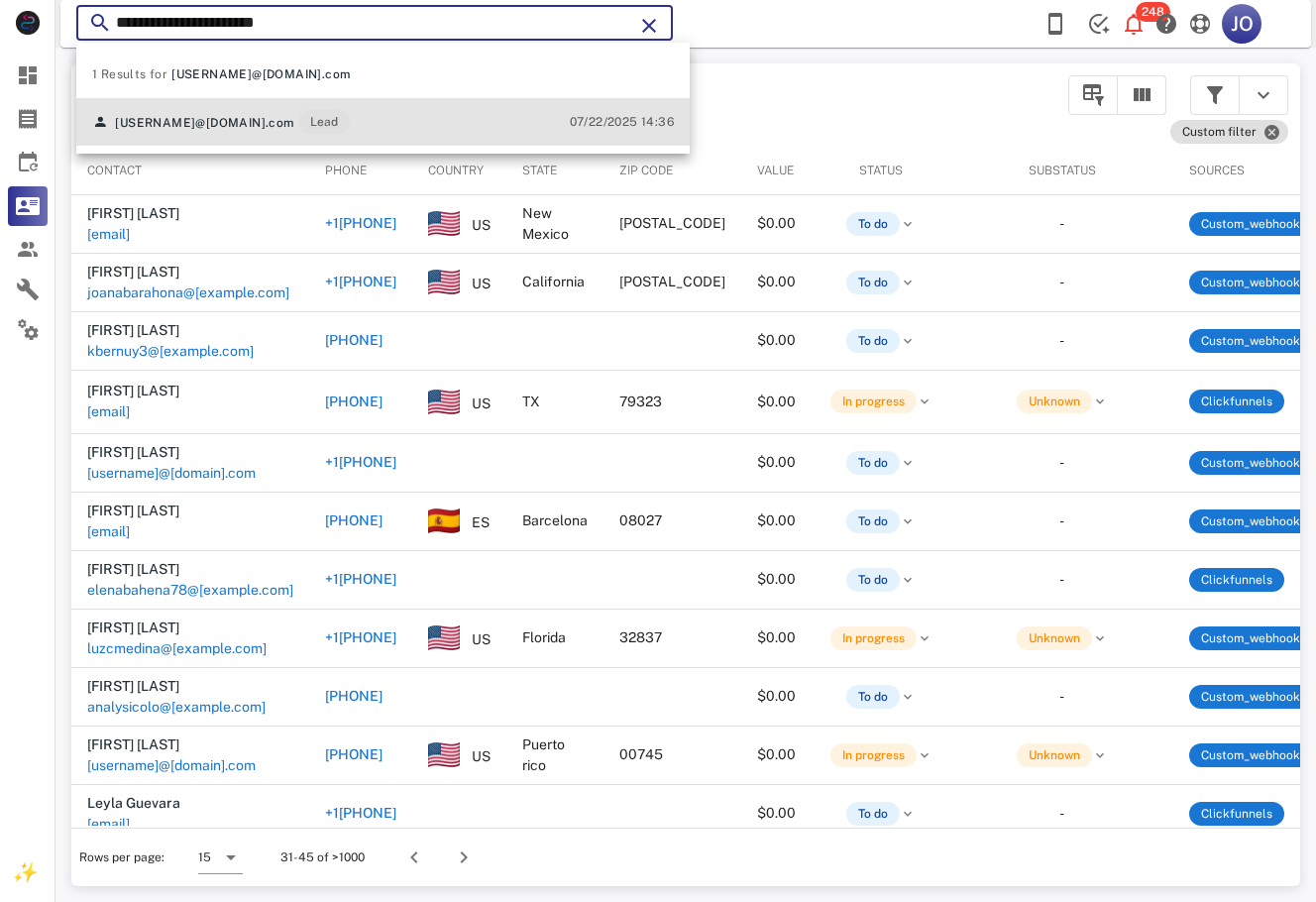 click on "analuciaron@hotmail.com   Lead" at bounding box center [156, 122] 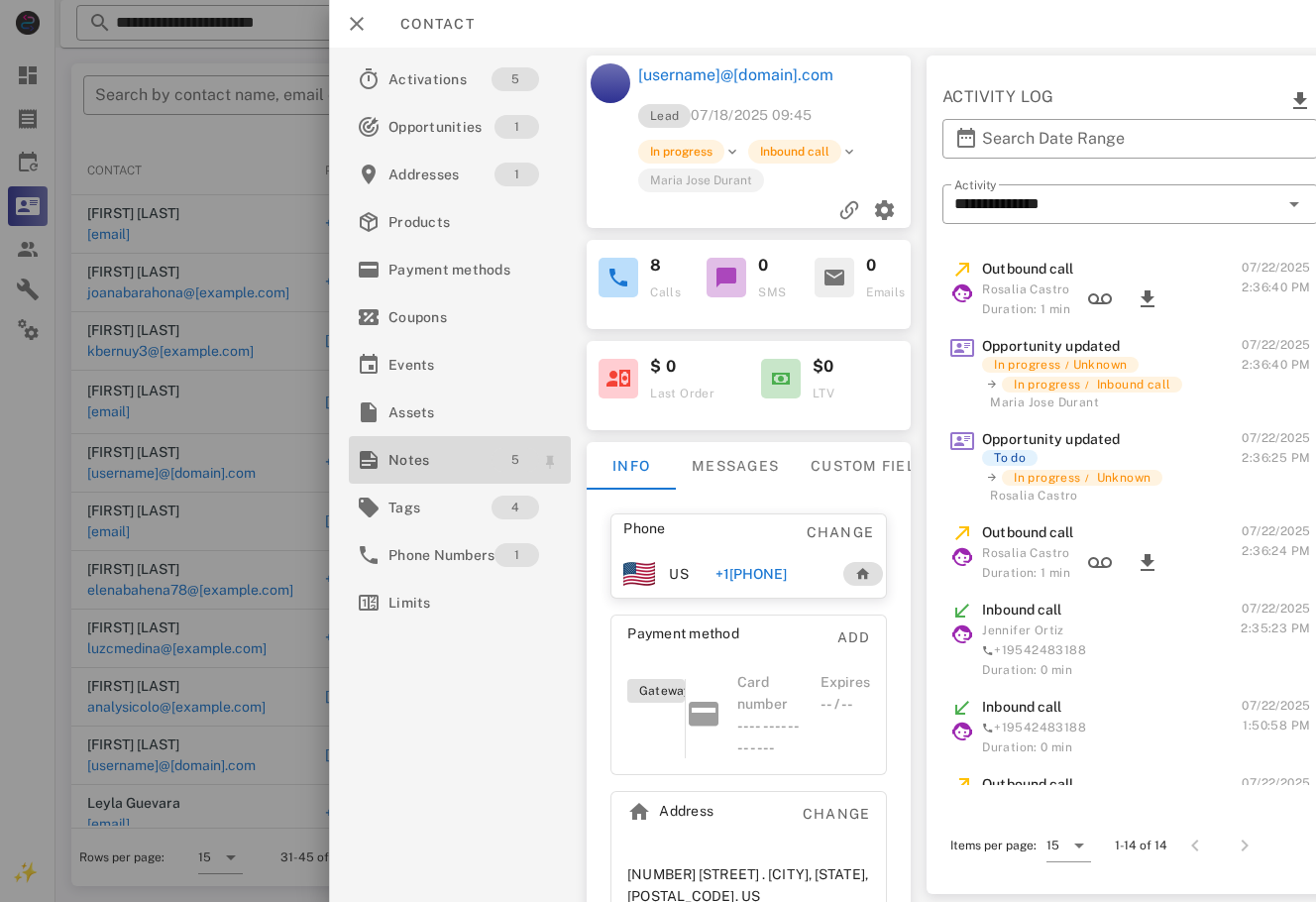 click on "5" at bounding box center (515, 460) 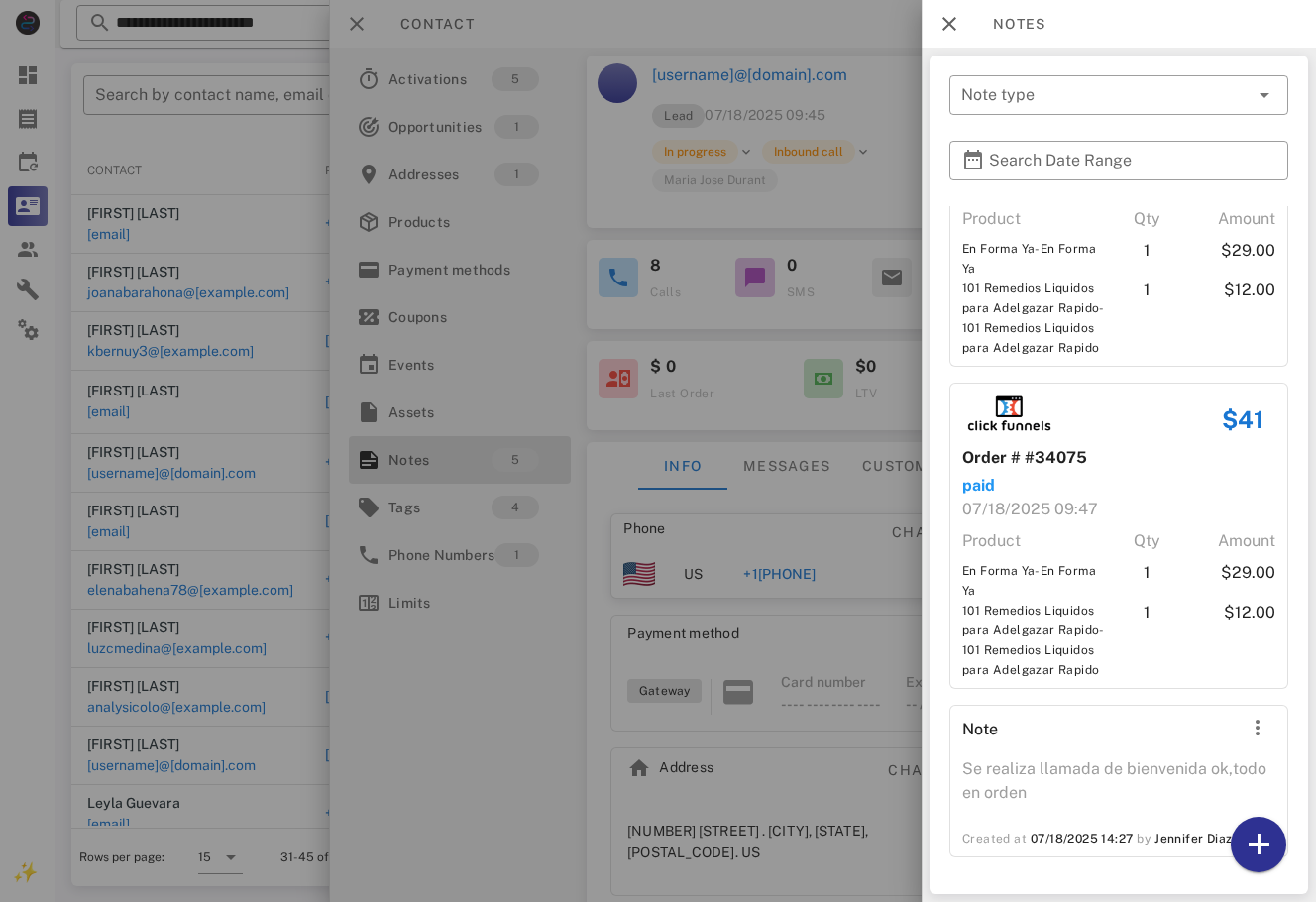 scroll, scrollTop: 803, scrollLeft: 0, axis: vertical 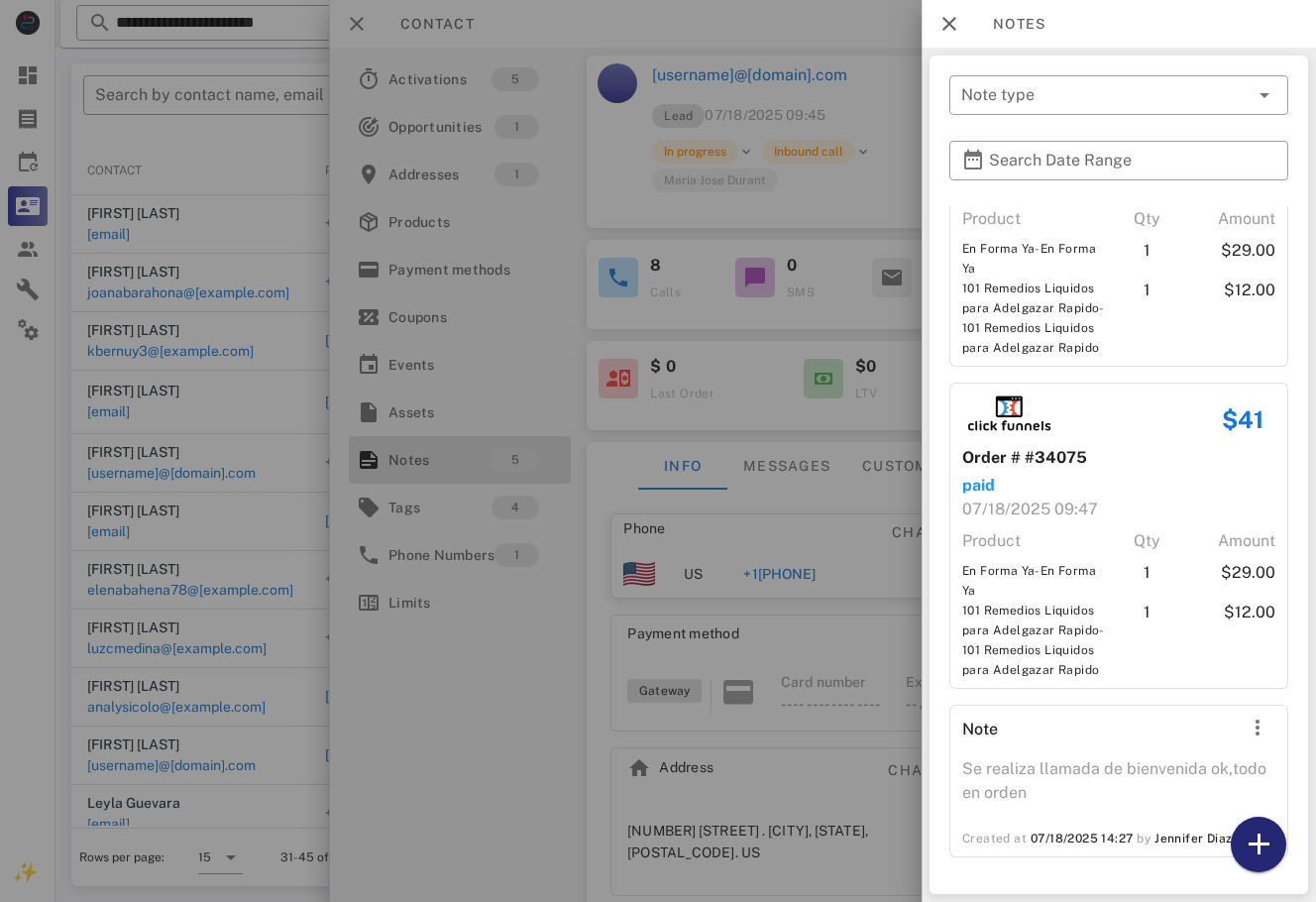click at bounding box center [1259, 845] 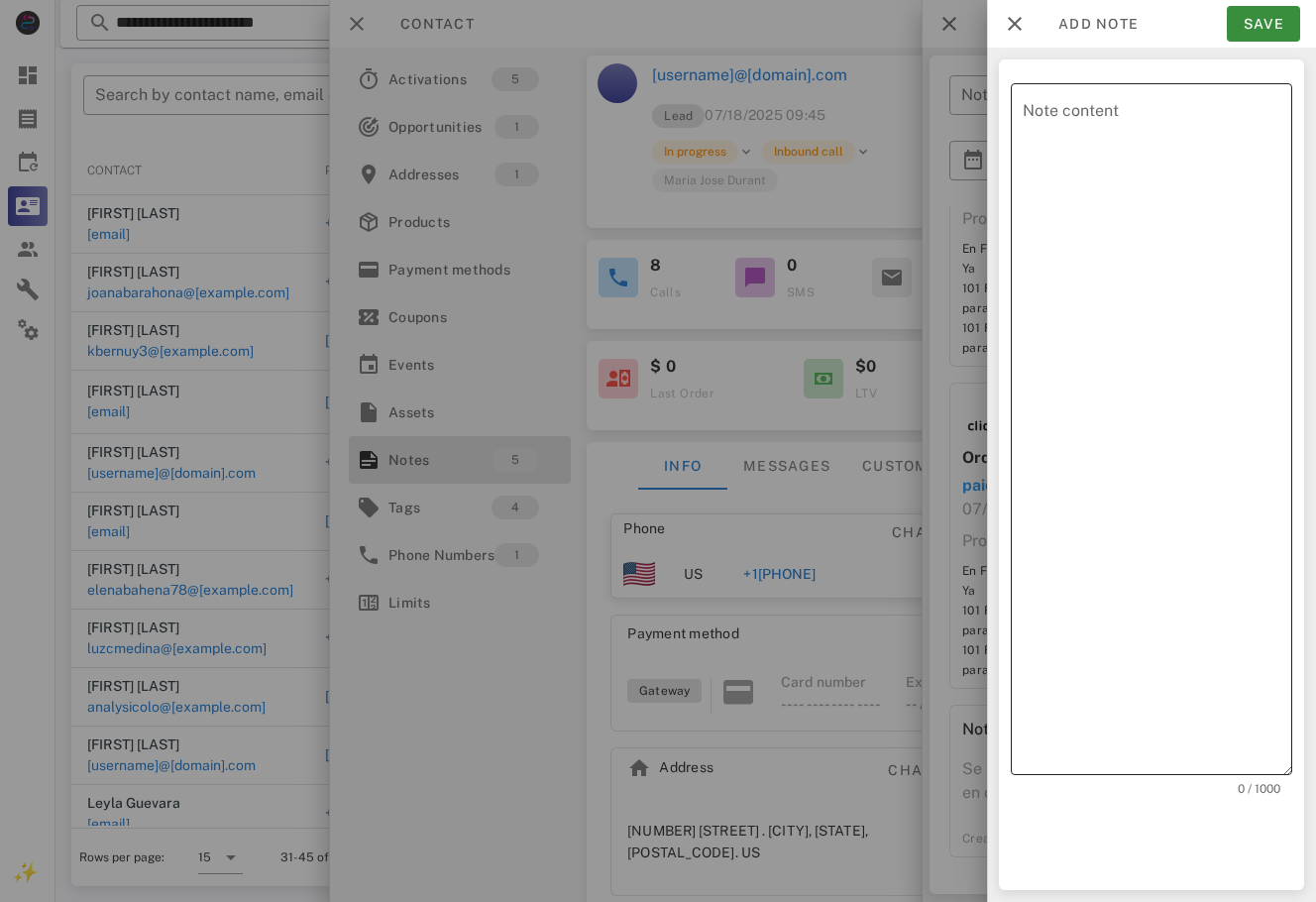 click on "Note content" at bounding box center (1157, 434) 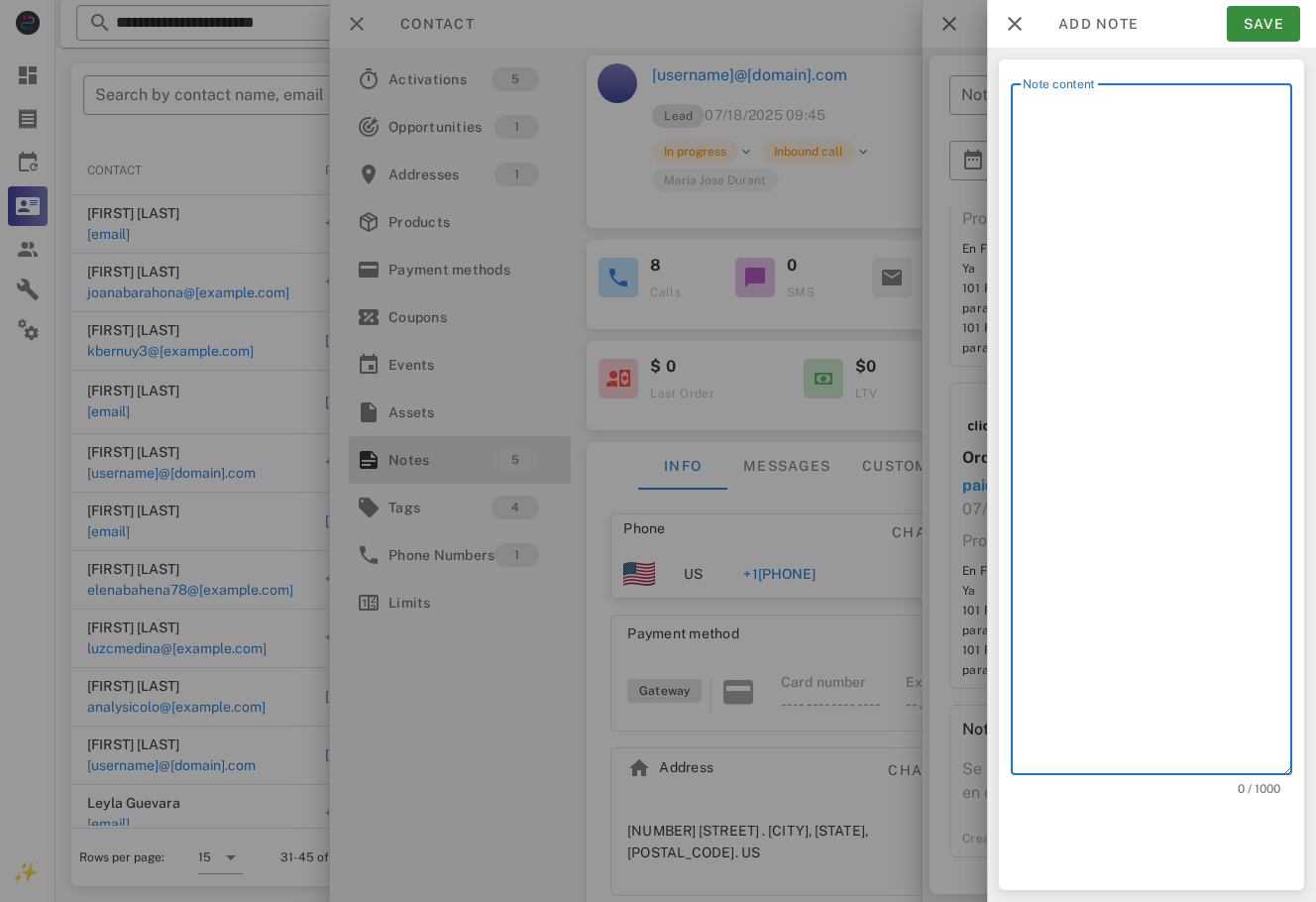 type on "*" 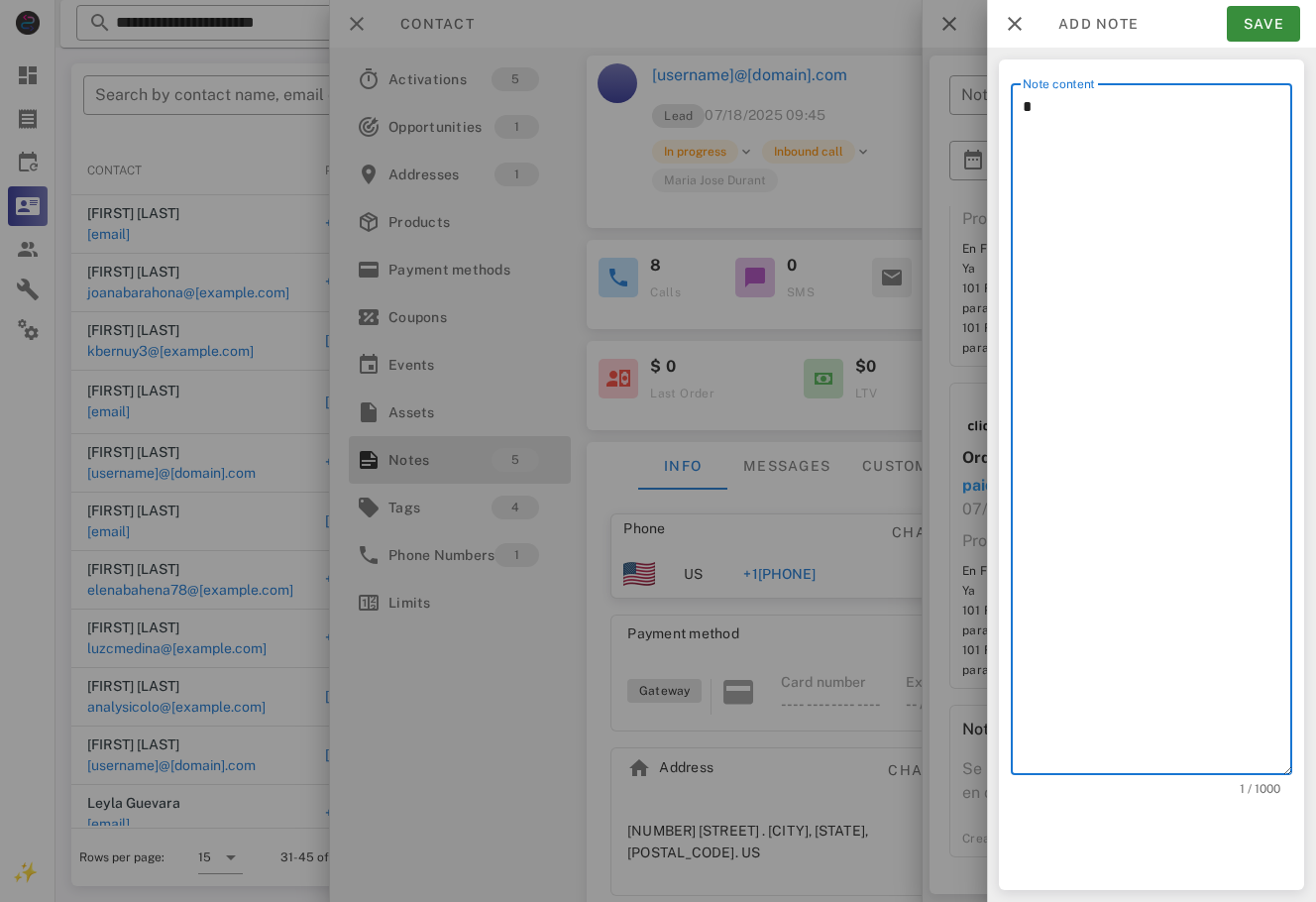 type 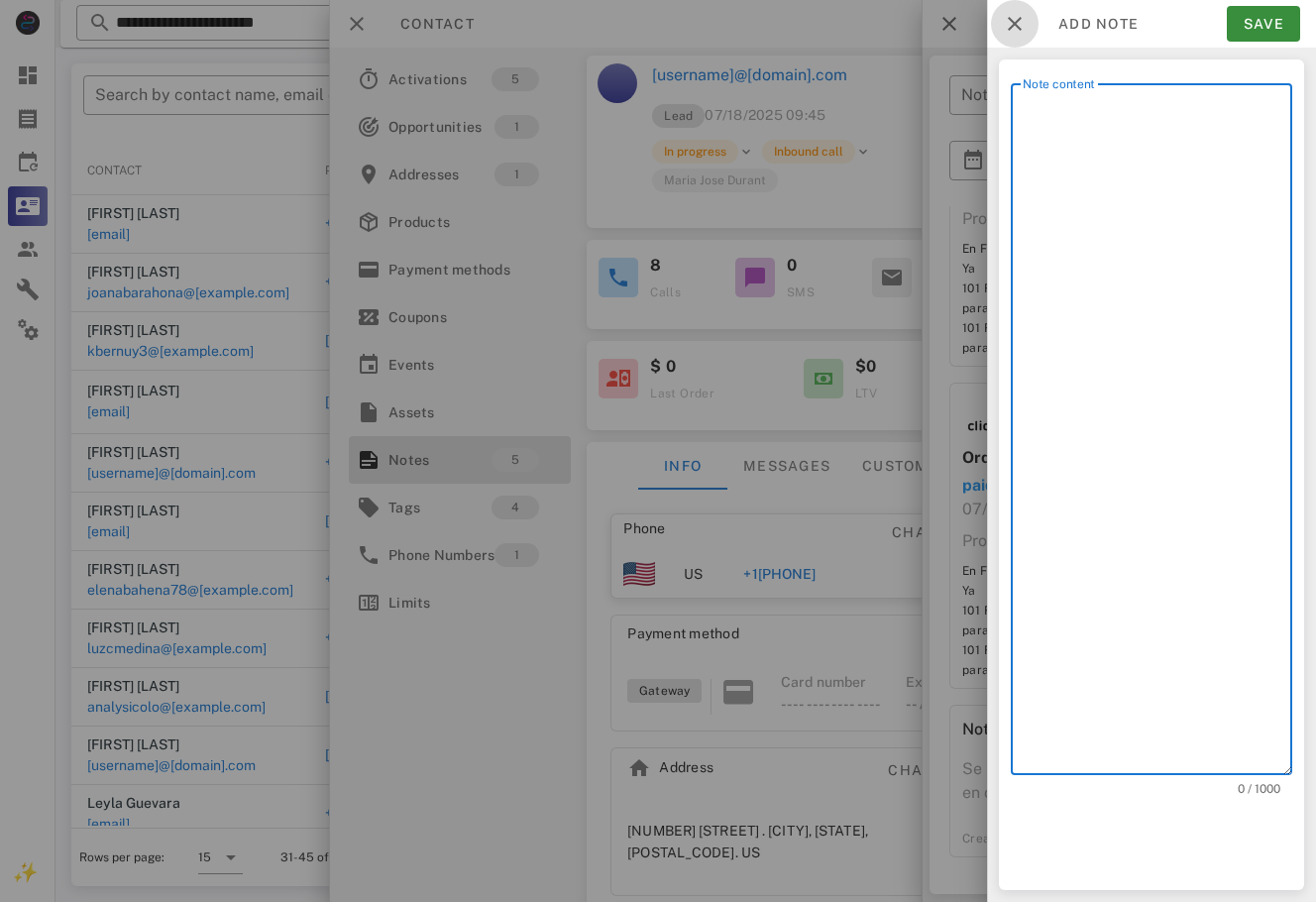 click at bounding box center (1015, 24) 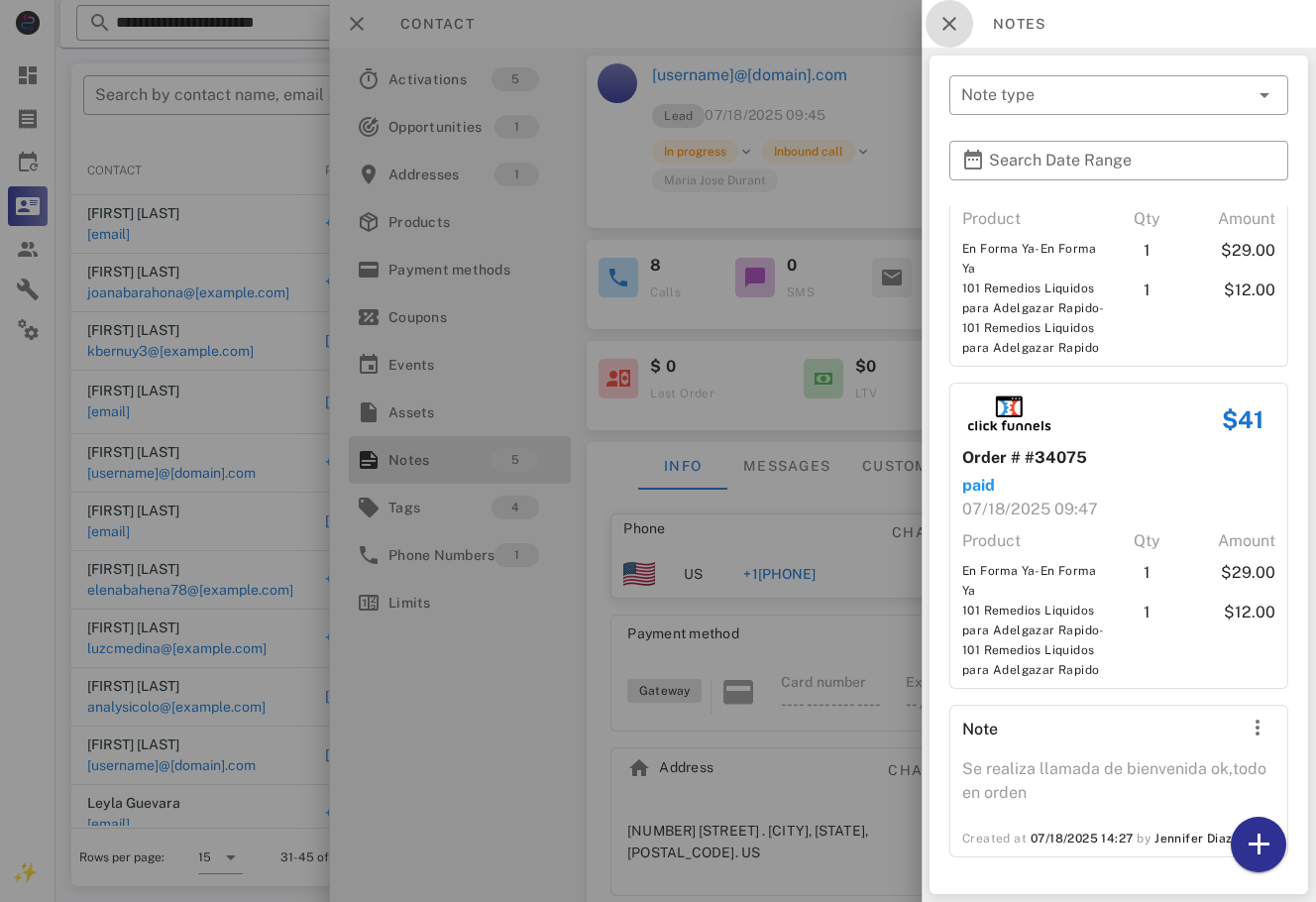 click at bounding box center (949, 24) 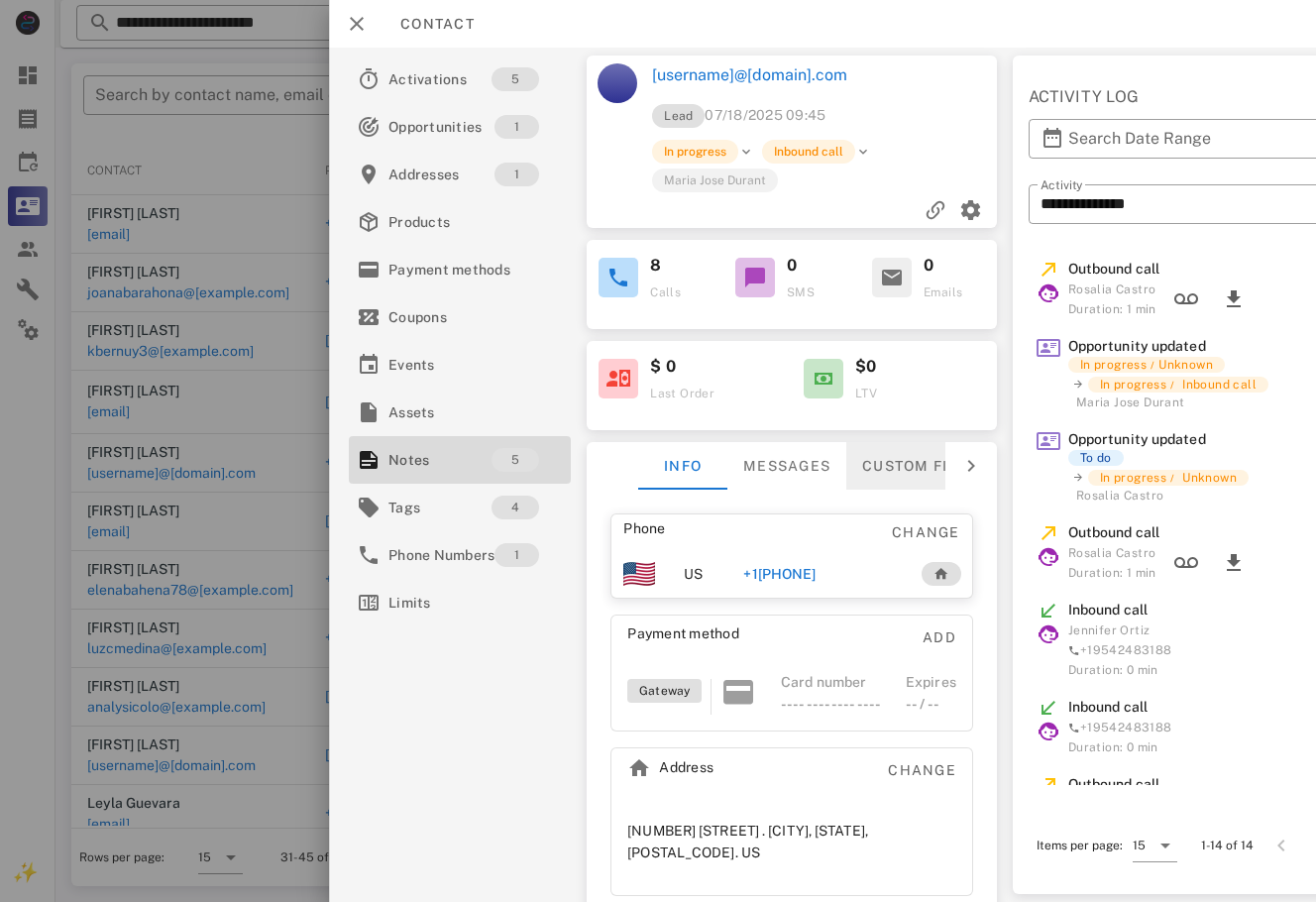 click on "Custom fields" at bounding box center (925, 466) 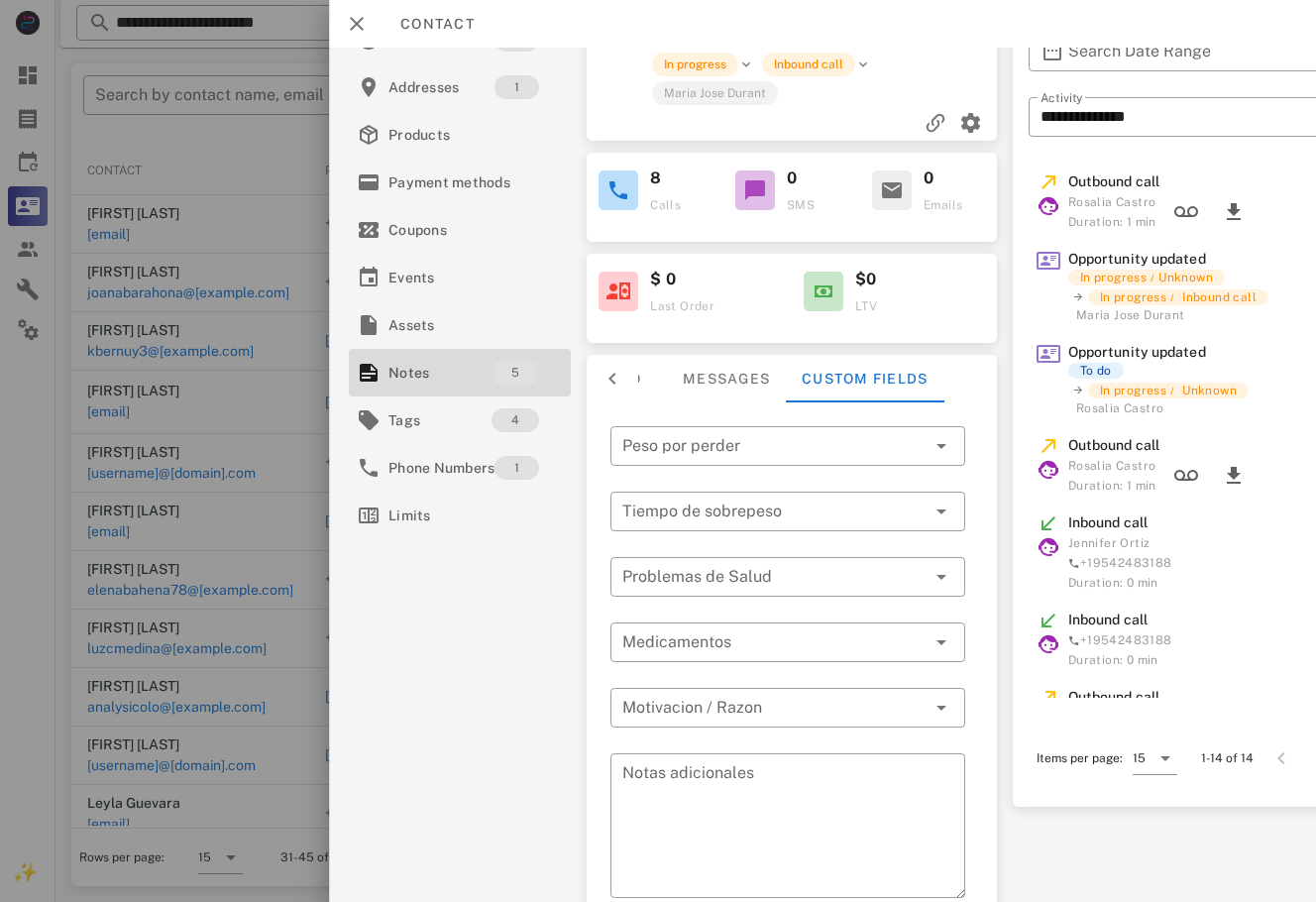 scroll, scrollTop: 167, scrollLeft: 0, axis: vertical 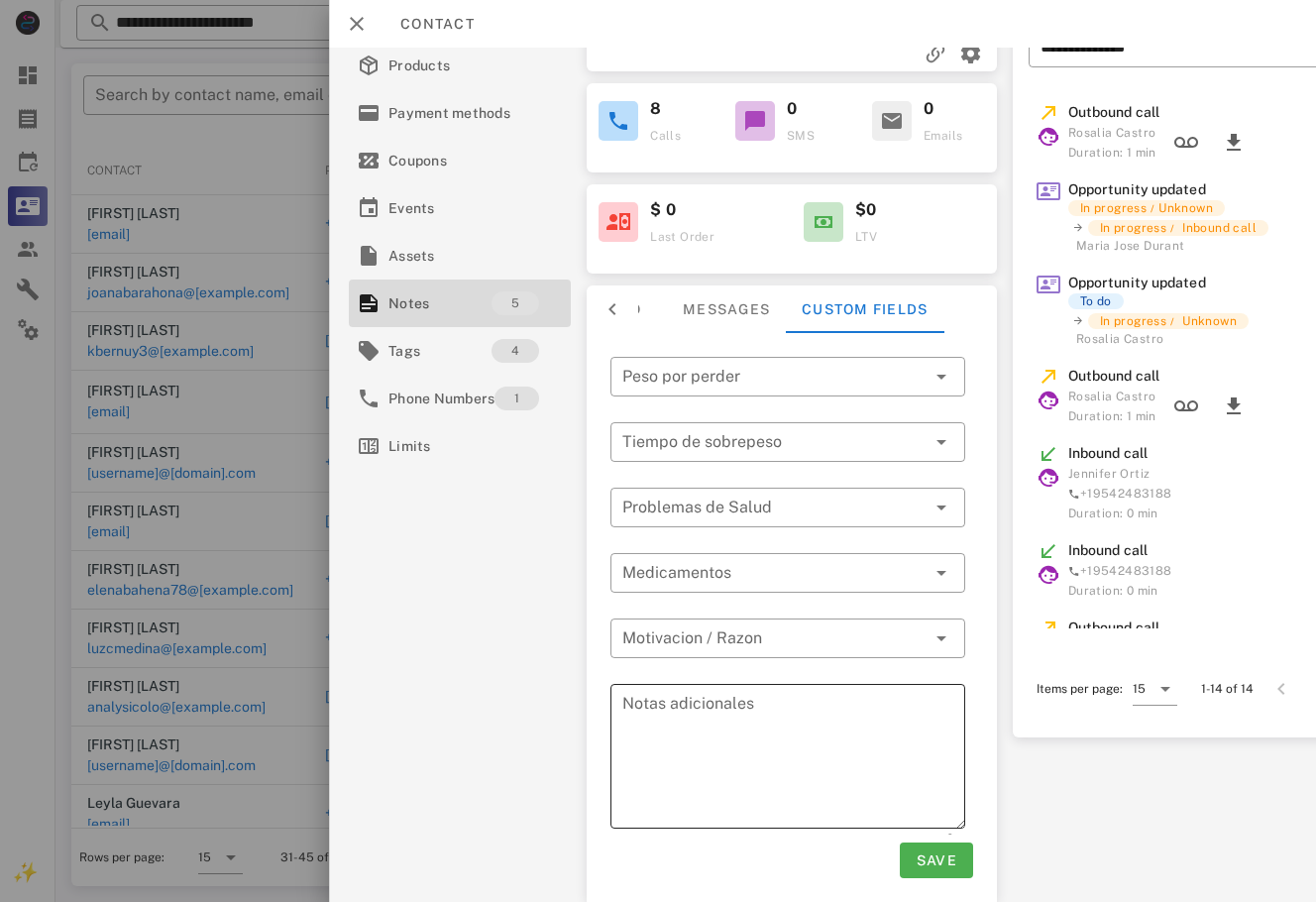 click on "Notas adicionales" at bounding box center [794, 759] 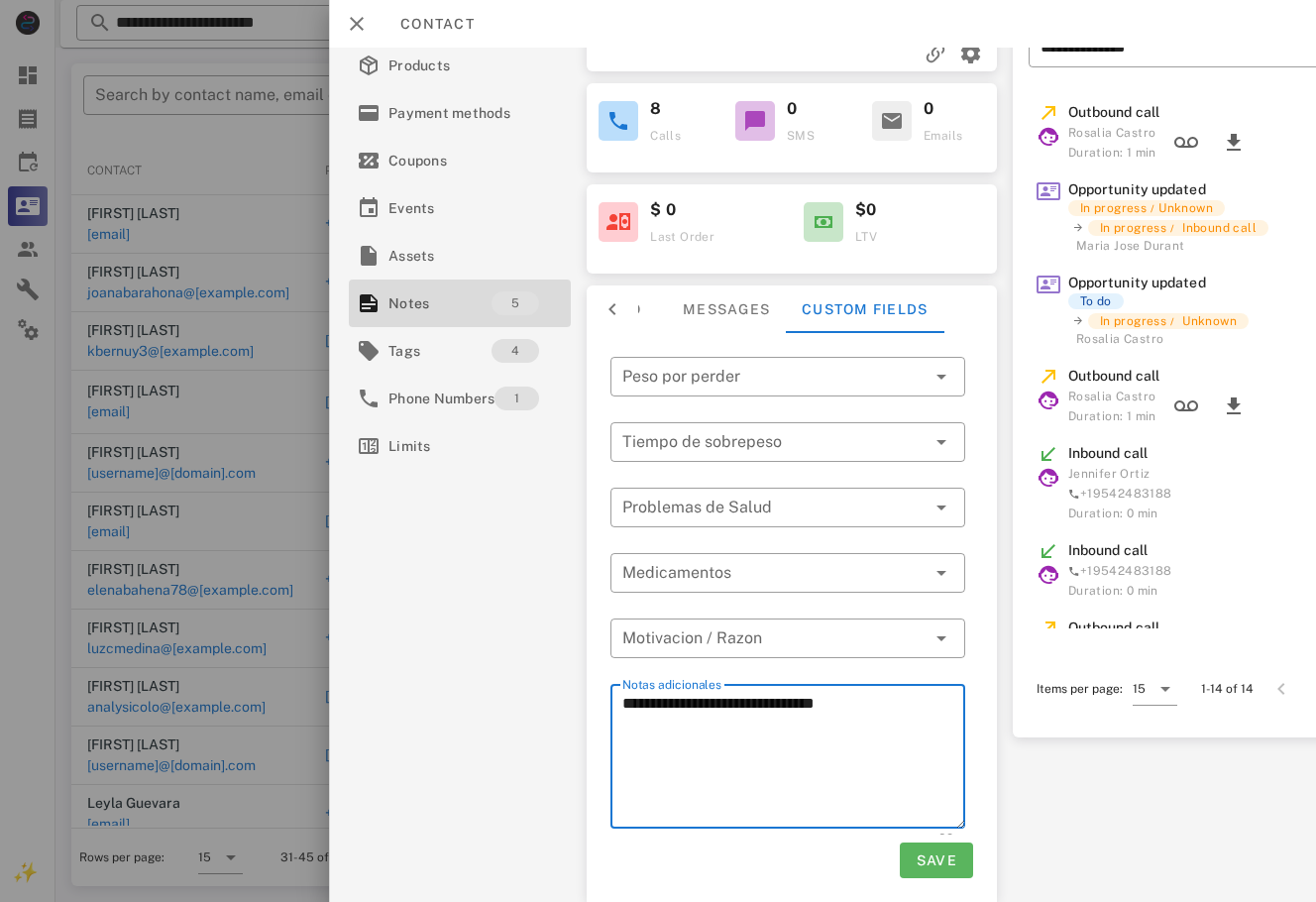 type on "**********" 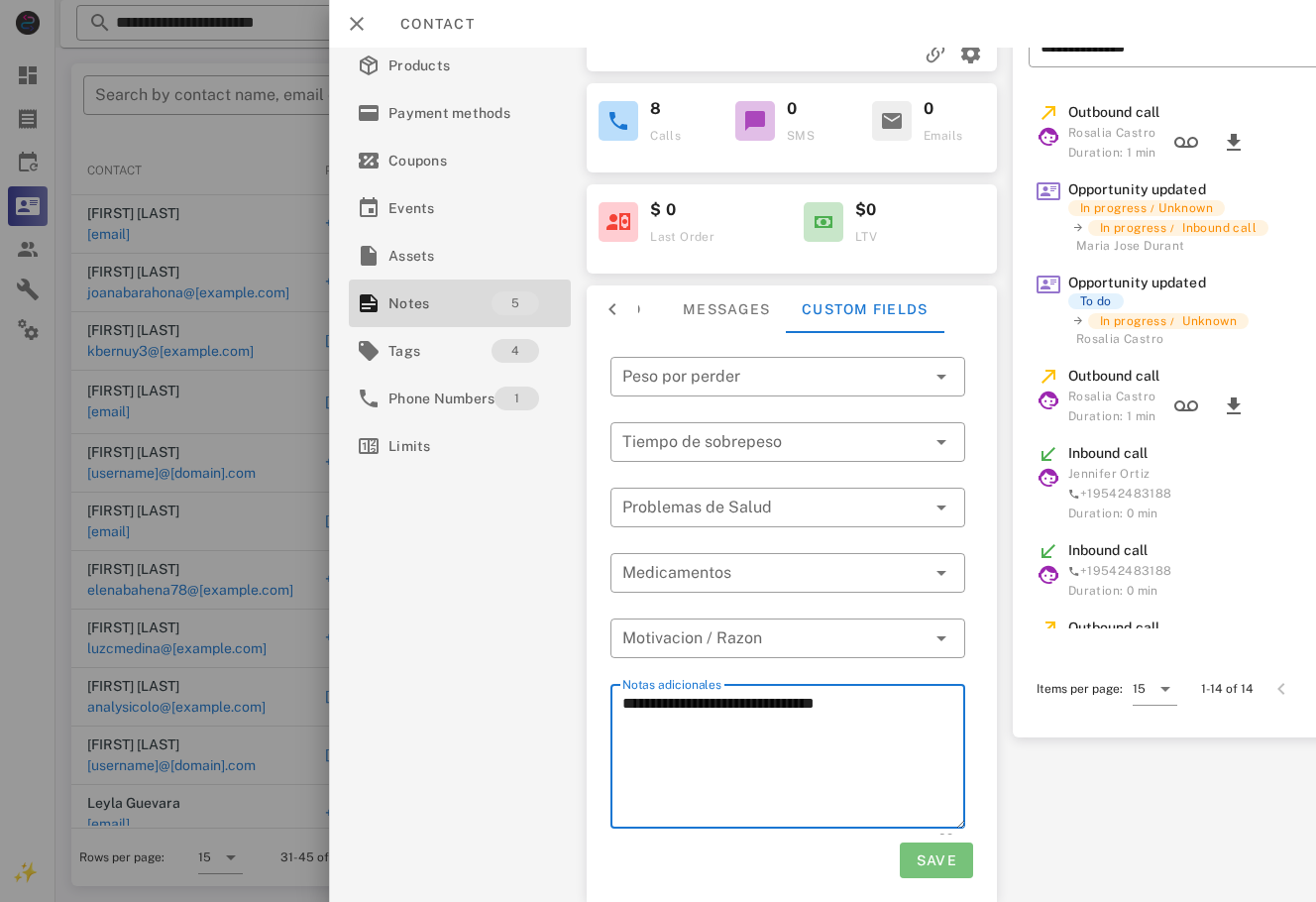 click on "Save" at bounding box center [936, 860] 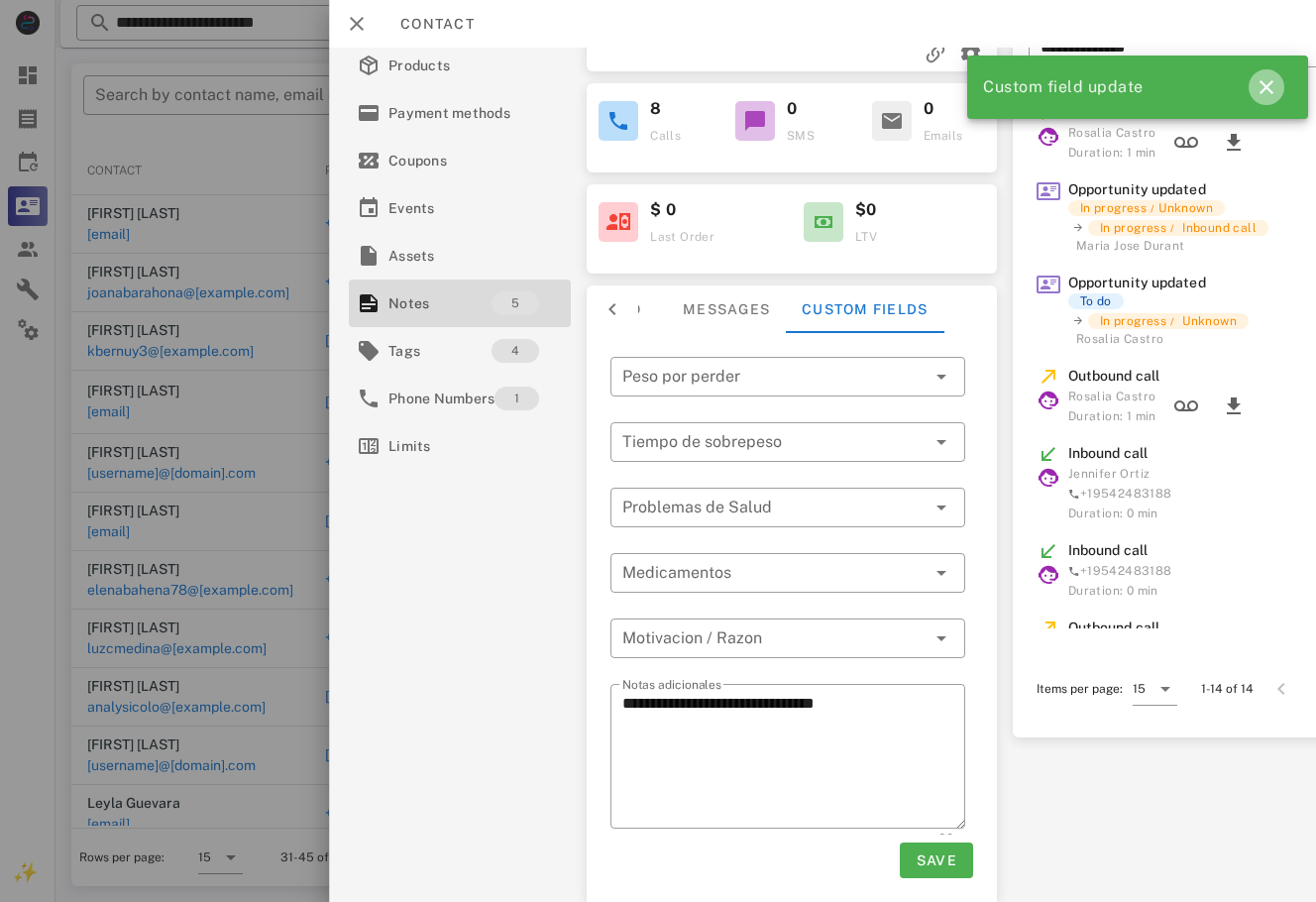 click at bounding box center (1266, 87) 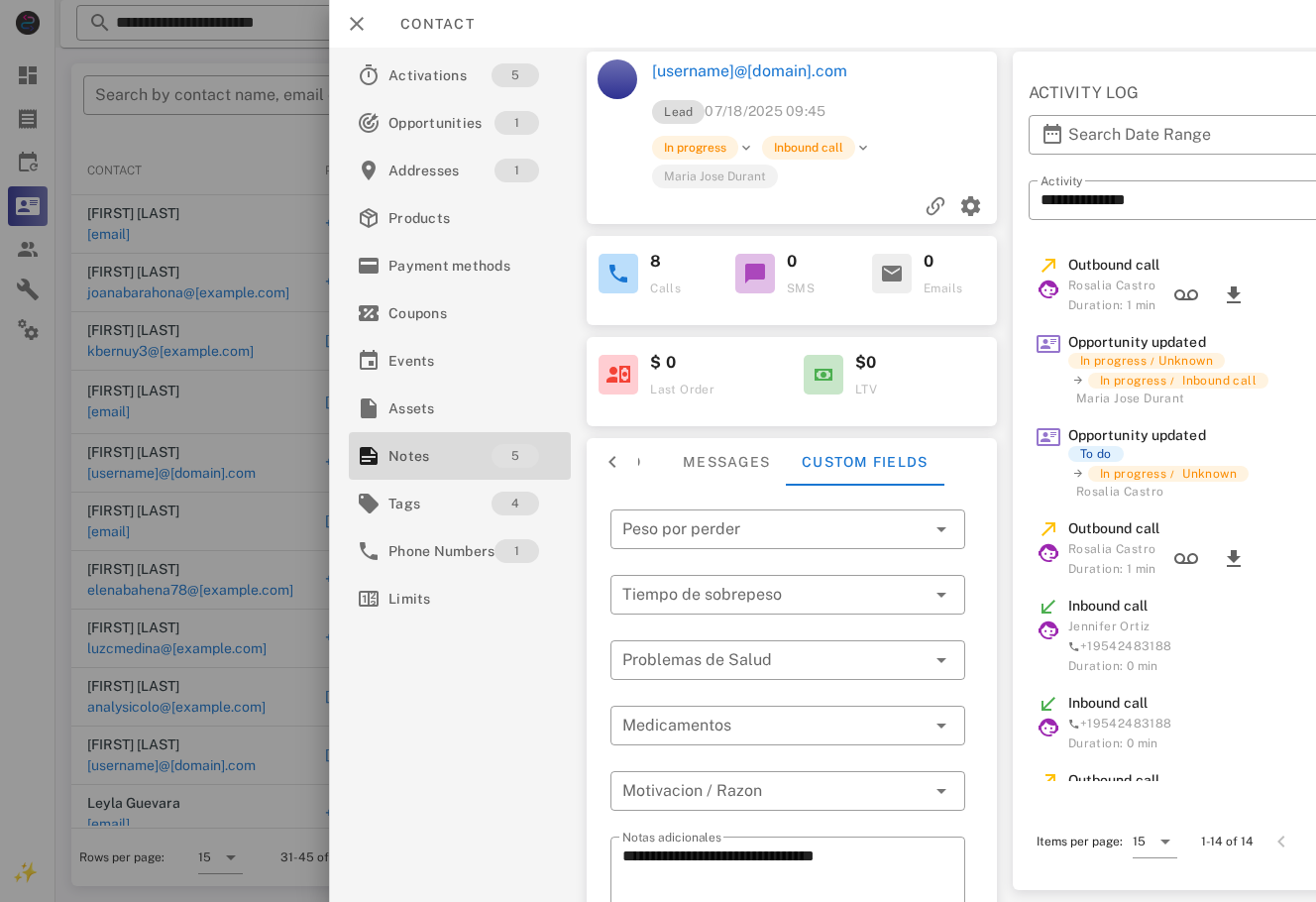scroll, scrollTop: 0, scrollLeft: 0, axis: both 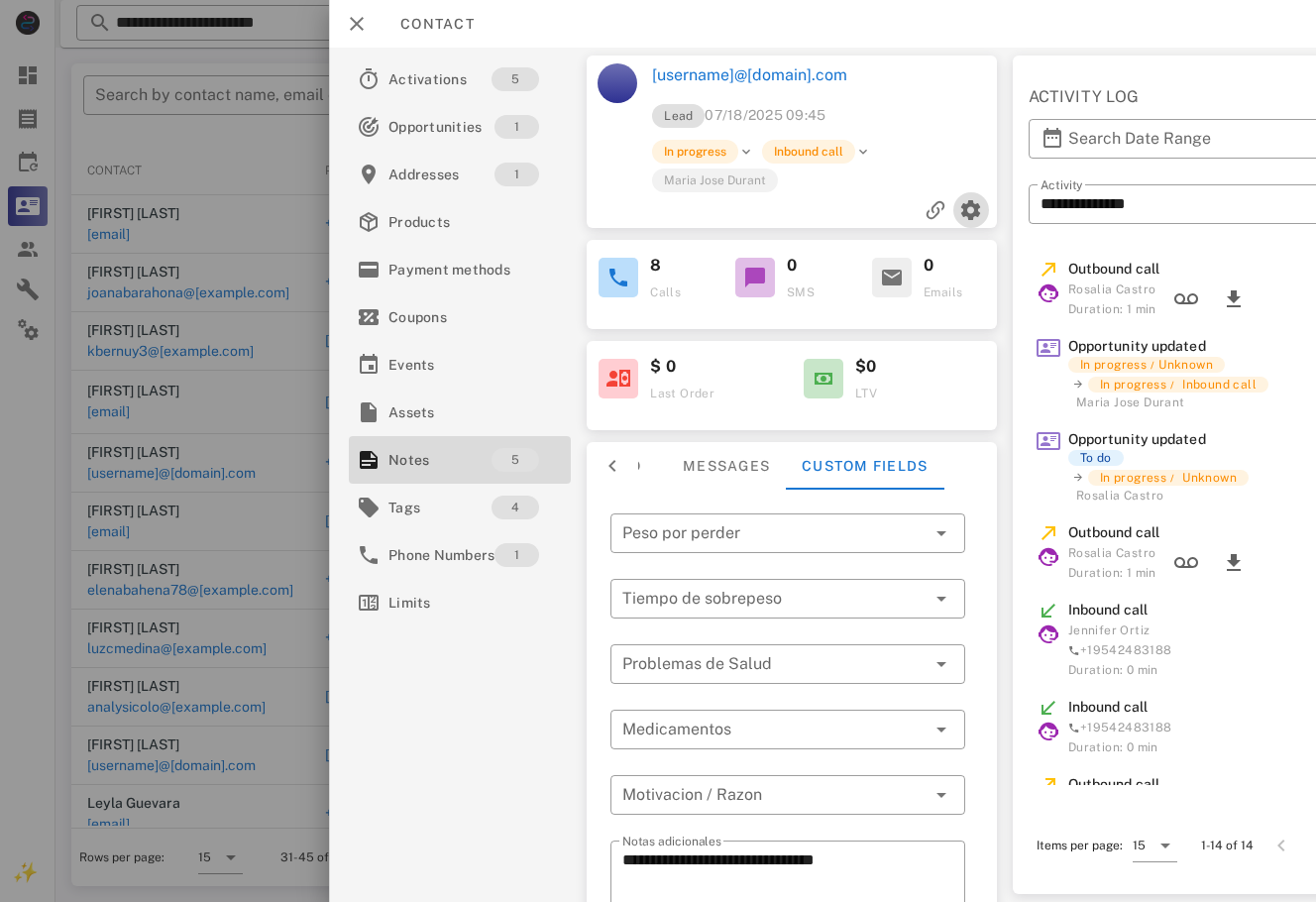 drag, startPoint x: 966, startPoint y: 211, endPoint x: 972, endPoint y: 192, distance: 19.924859 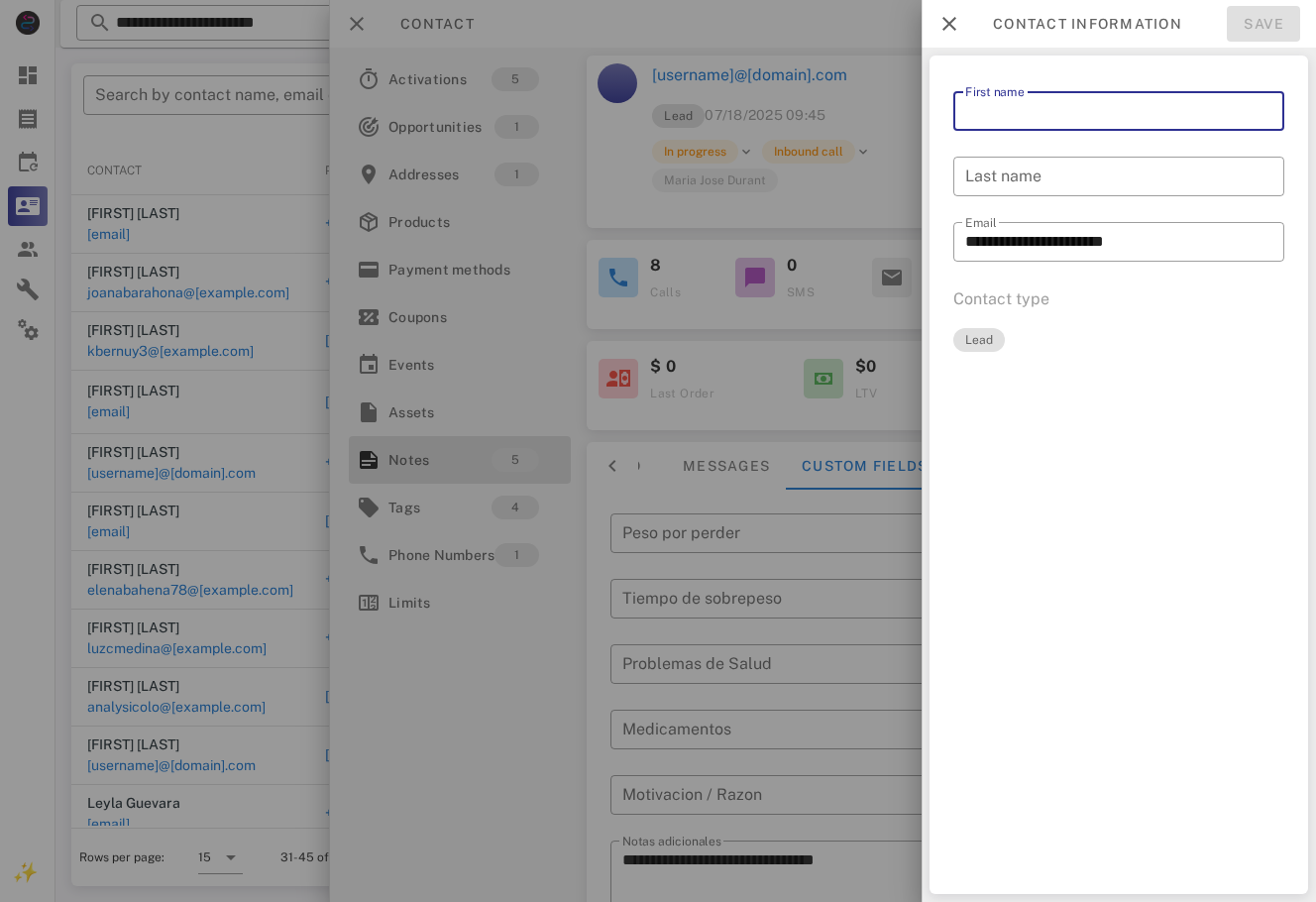 click on "First name" at bounding box center [1119, 111] 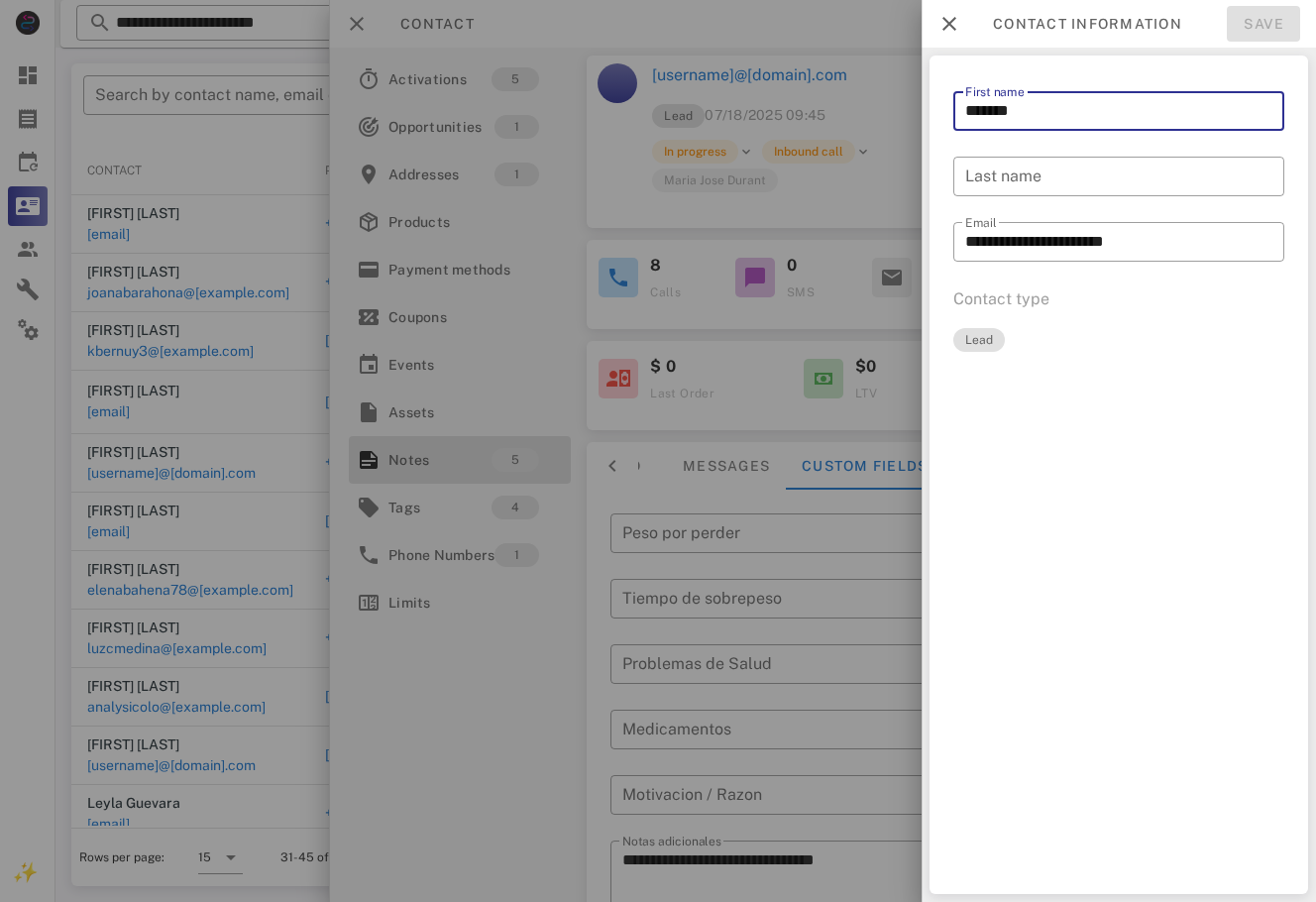 drag, startPoint x: 1071, startPoint y: 112, endPoint x: 1003, endPoint y: 123, distance: 68.88396 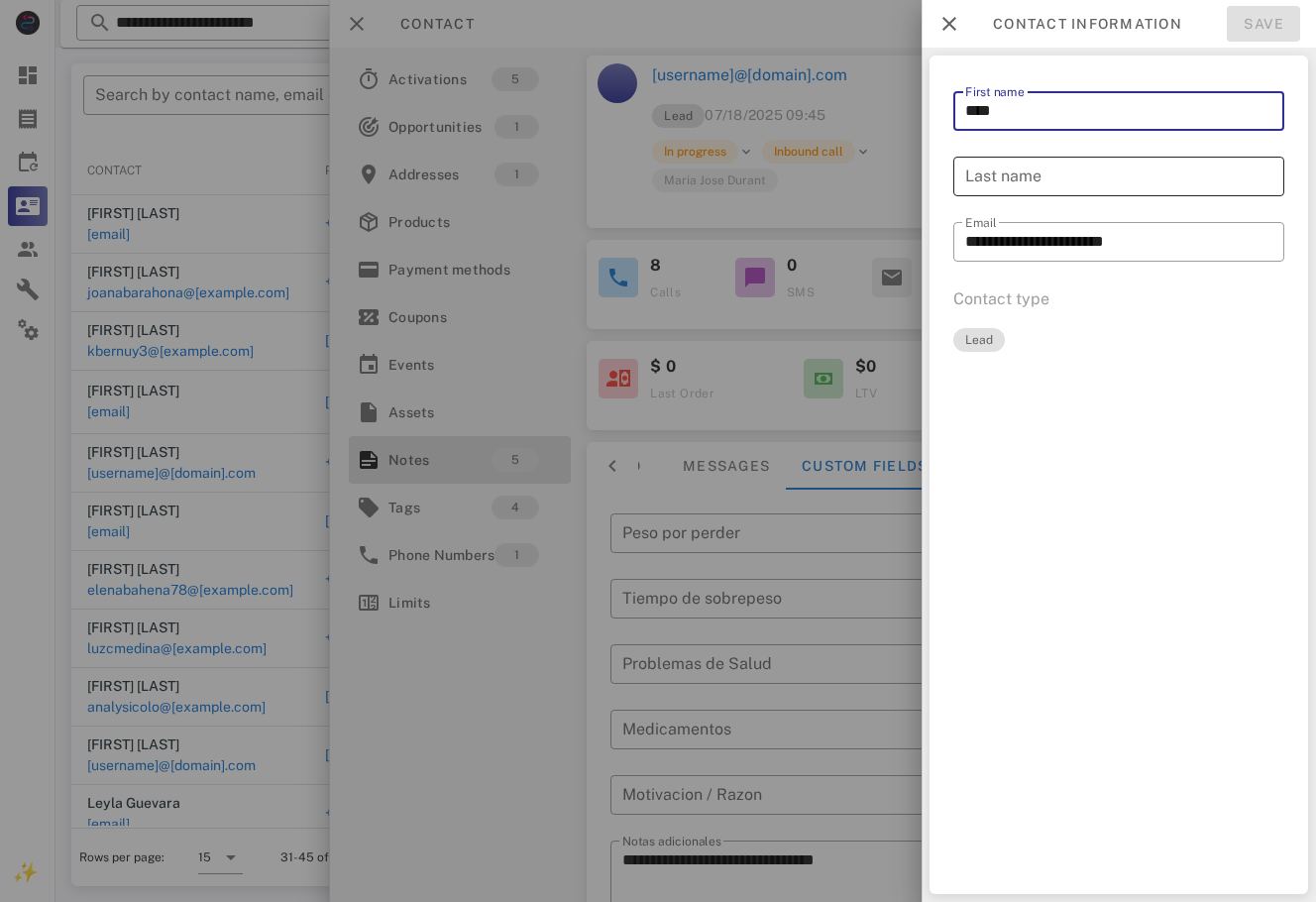 type on "***" 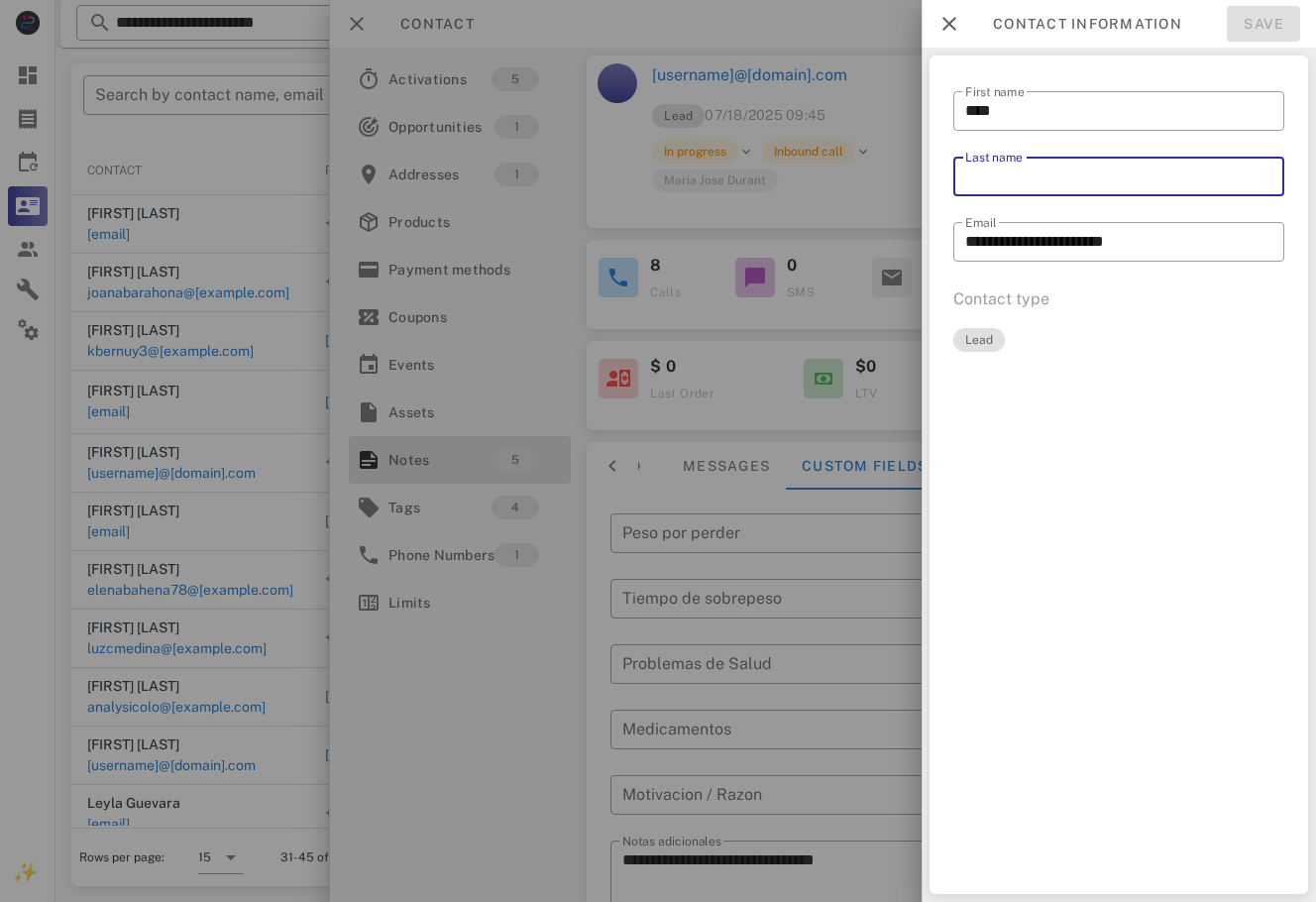 paste on "***" 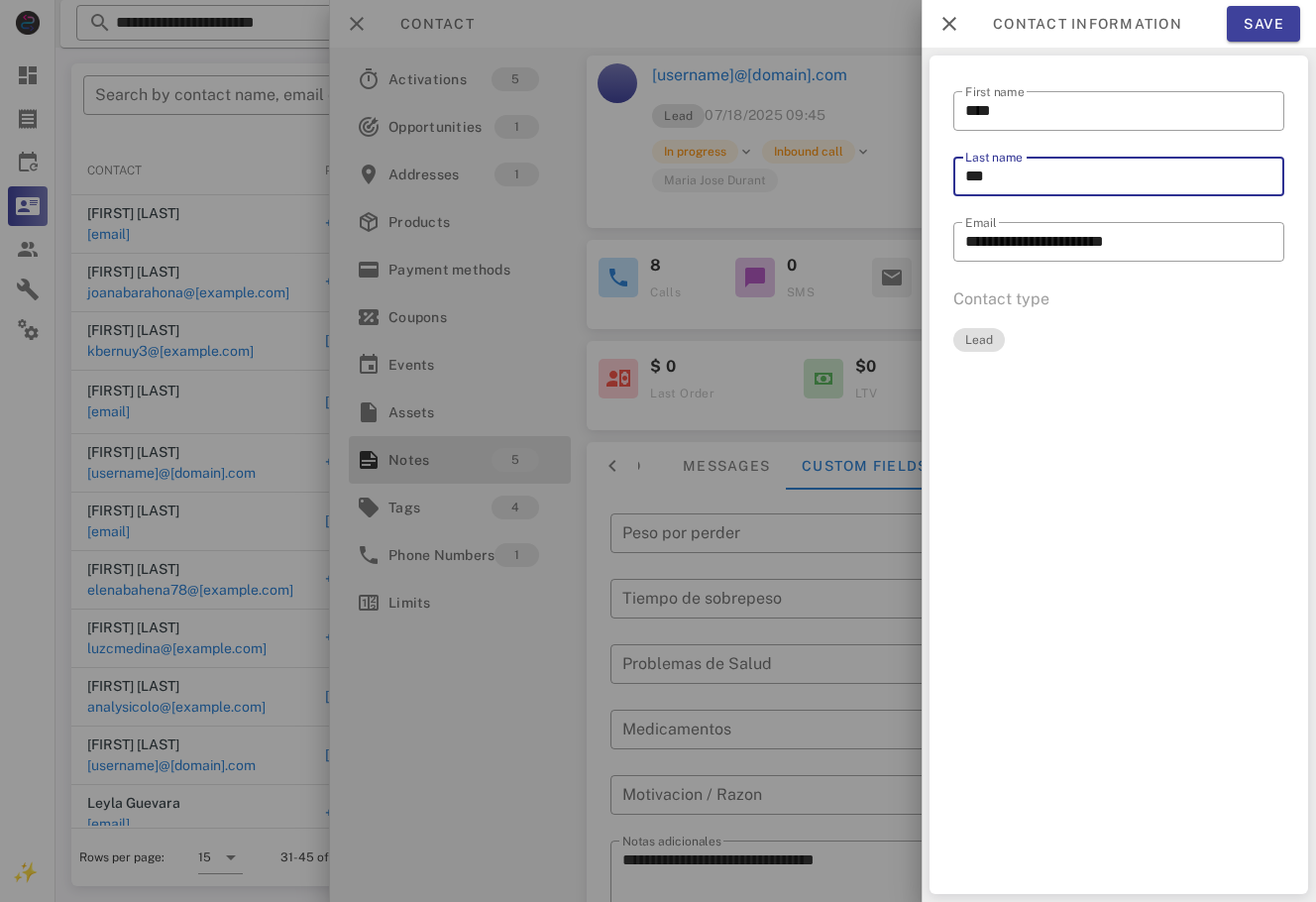 type on "***" 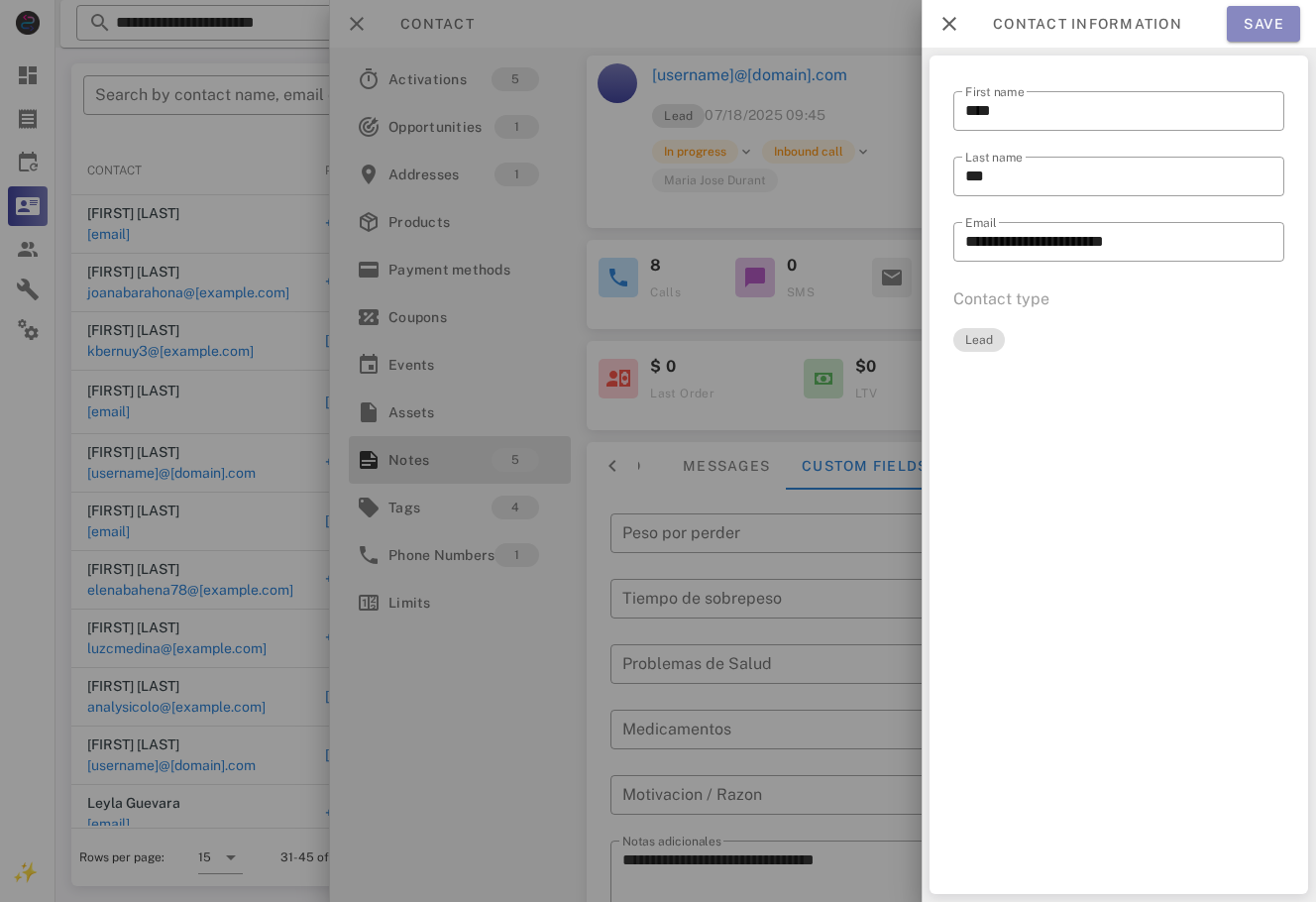 click on "Save" at bounding box center (1263, 24) 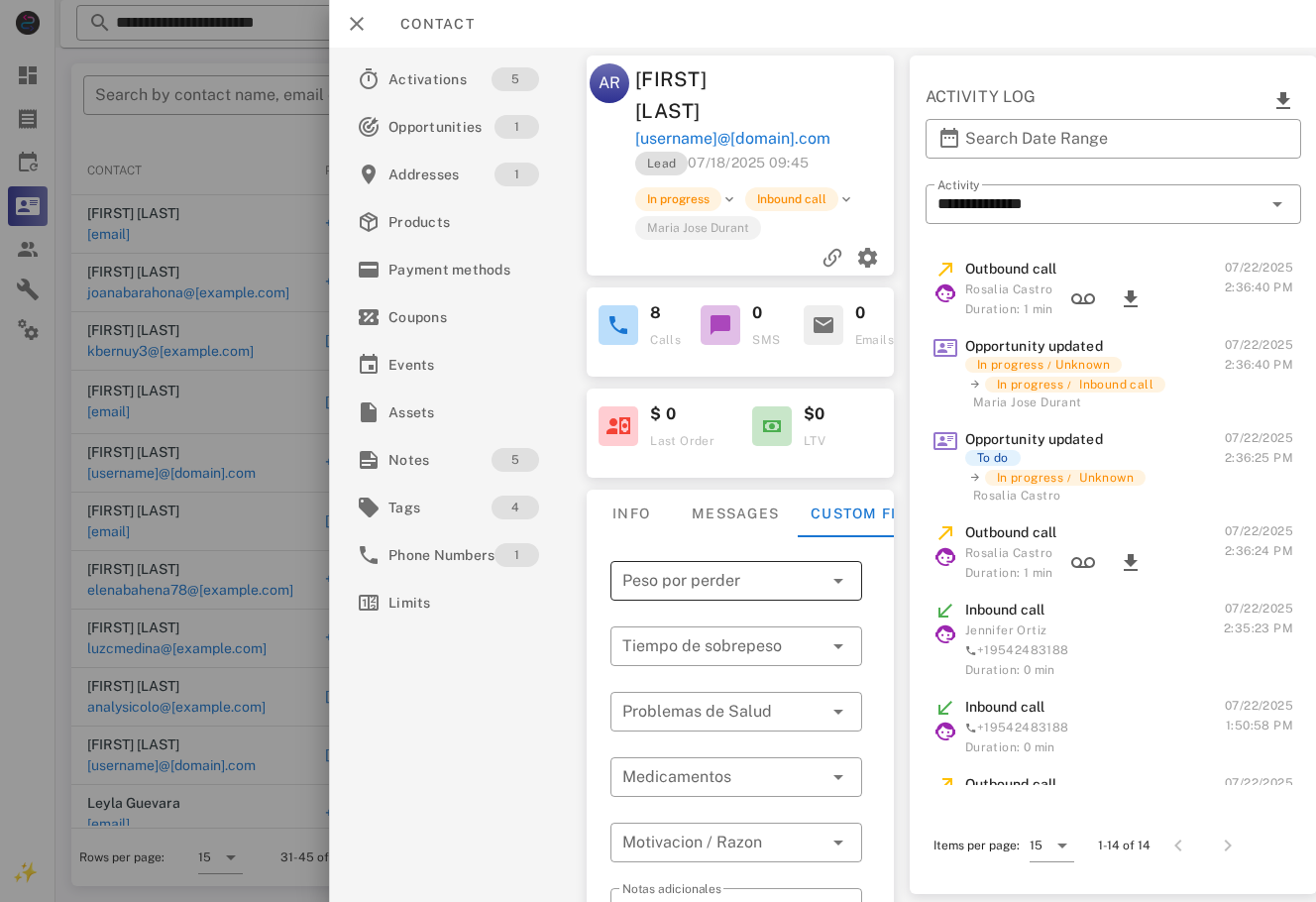 click at bounding box center (722, 581) 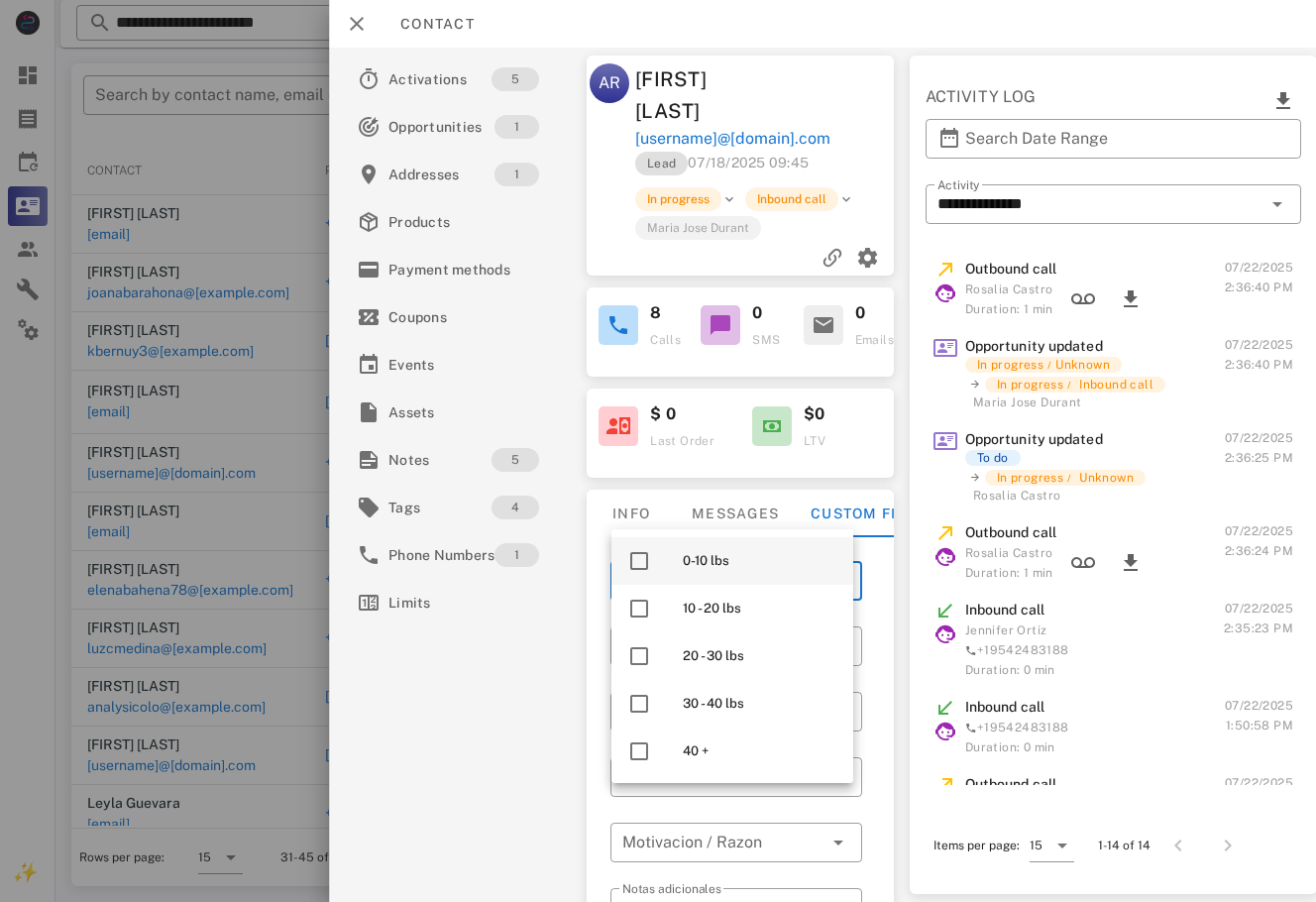 click on "0-10 lbs" at bounding box center [760, 561] 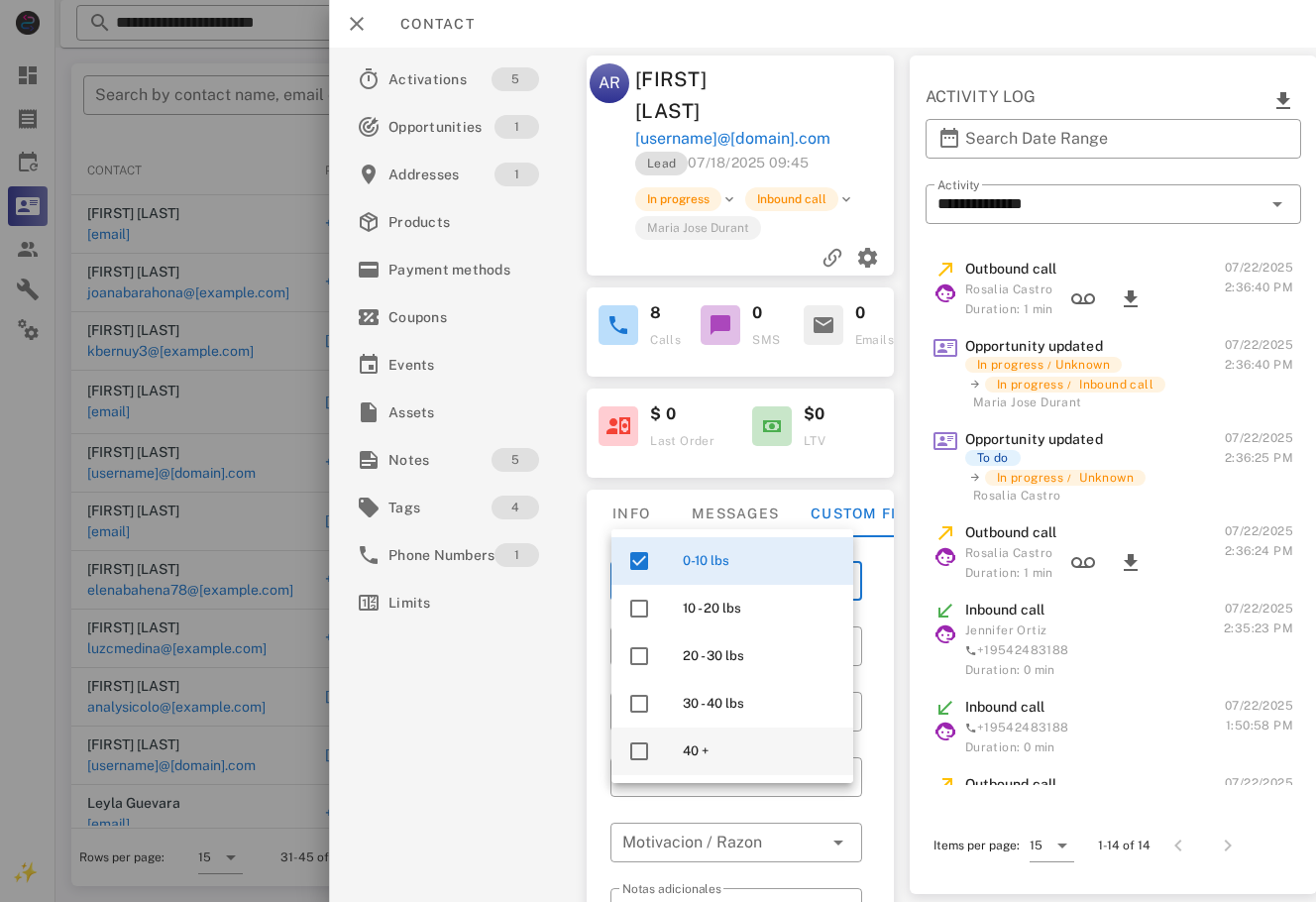 click on "40 +" at bounding box center (760, 751) 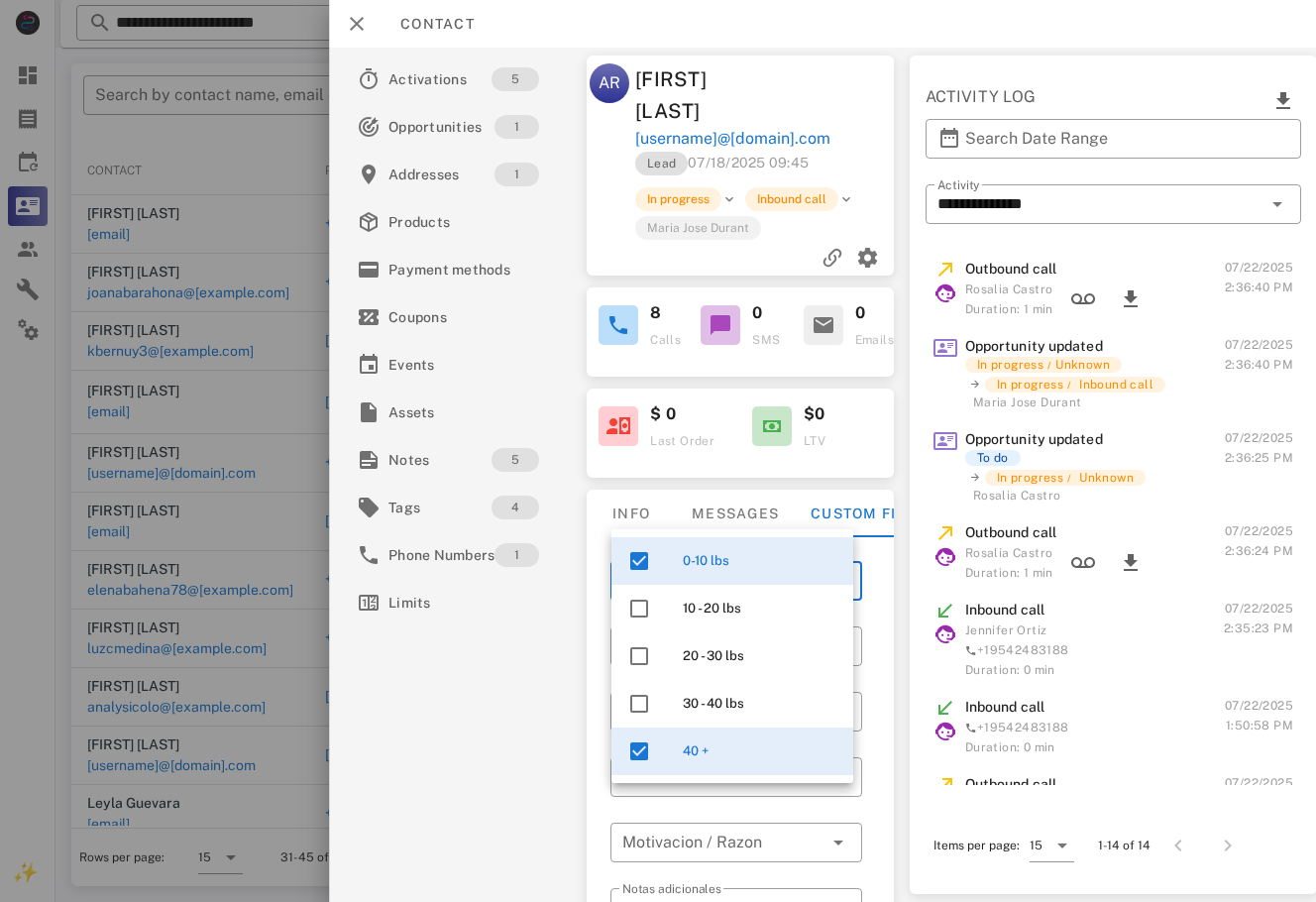 click on "**********" at bounding box center (740, 796) 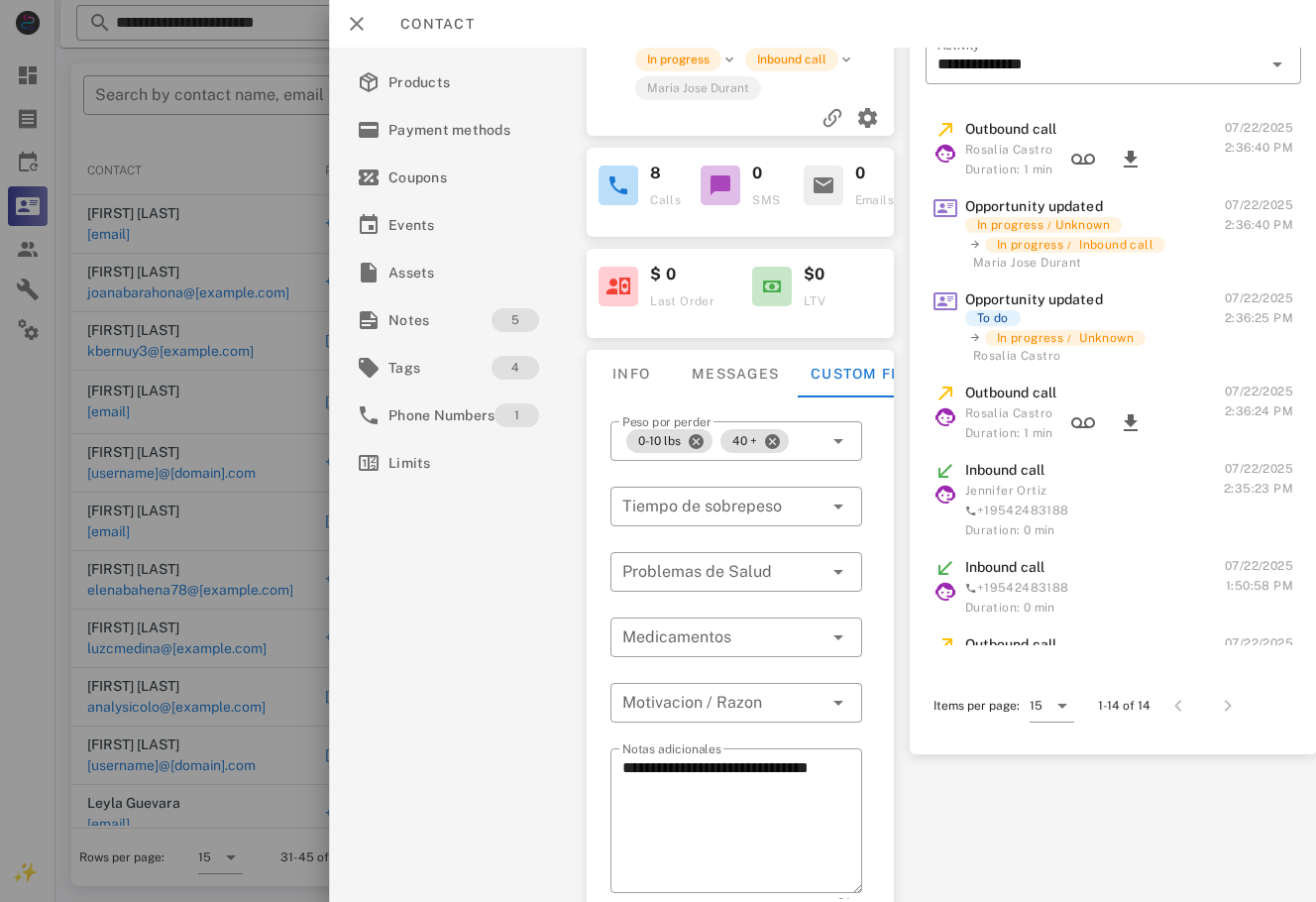 scroll, scrollTop: 142, scrollLeft: 0, axis: vertical 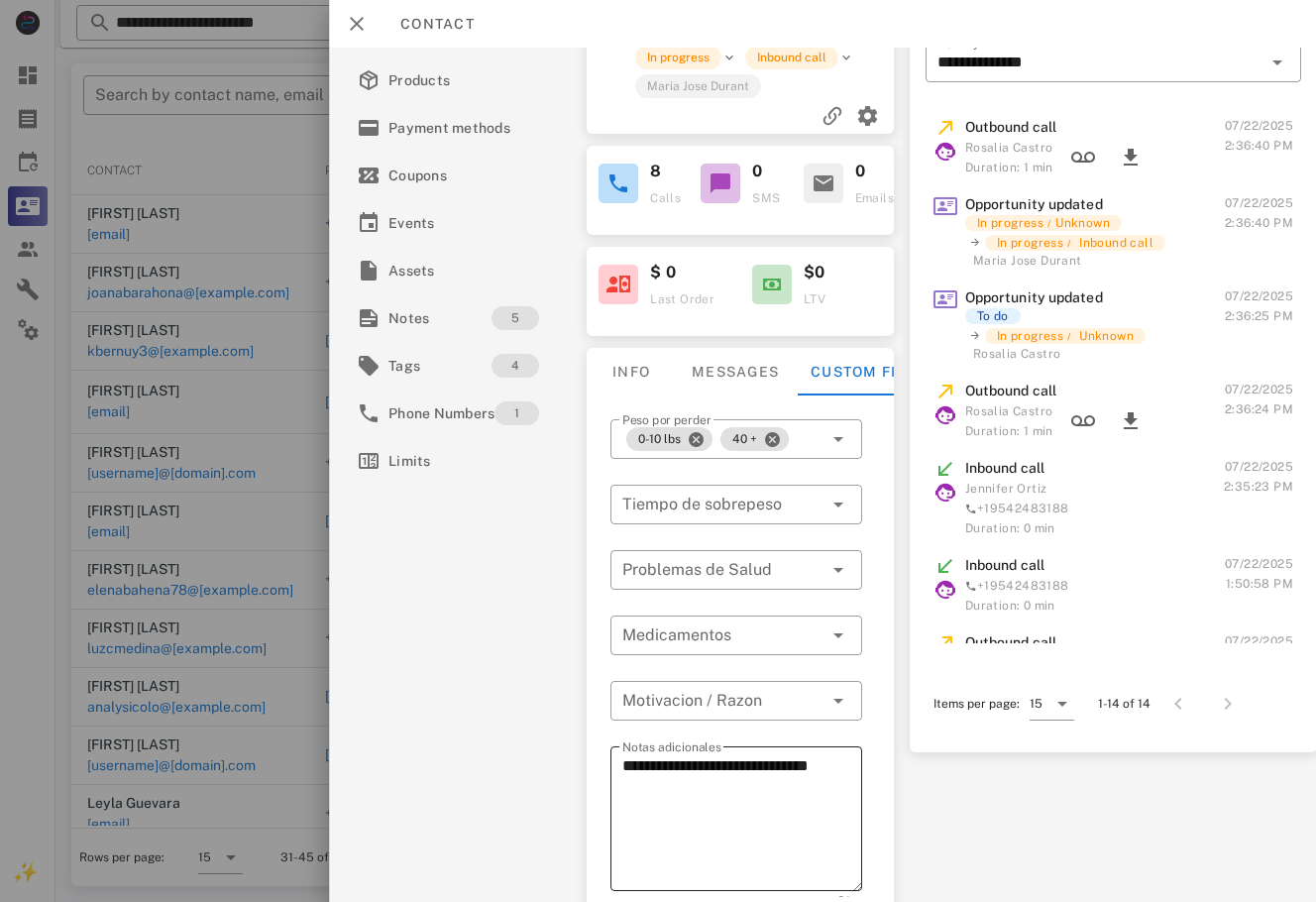 drag, startPoint x: 687, startPoint y: 736, endPoint x: 682, endPoint y: 767, distance: 31.400637 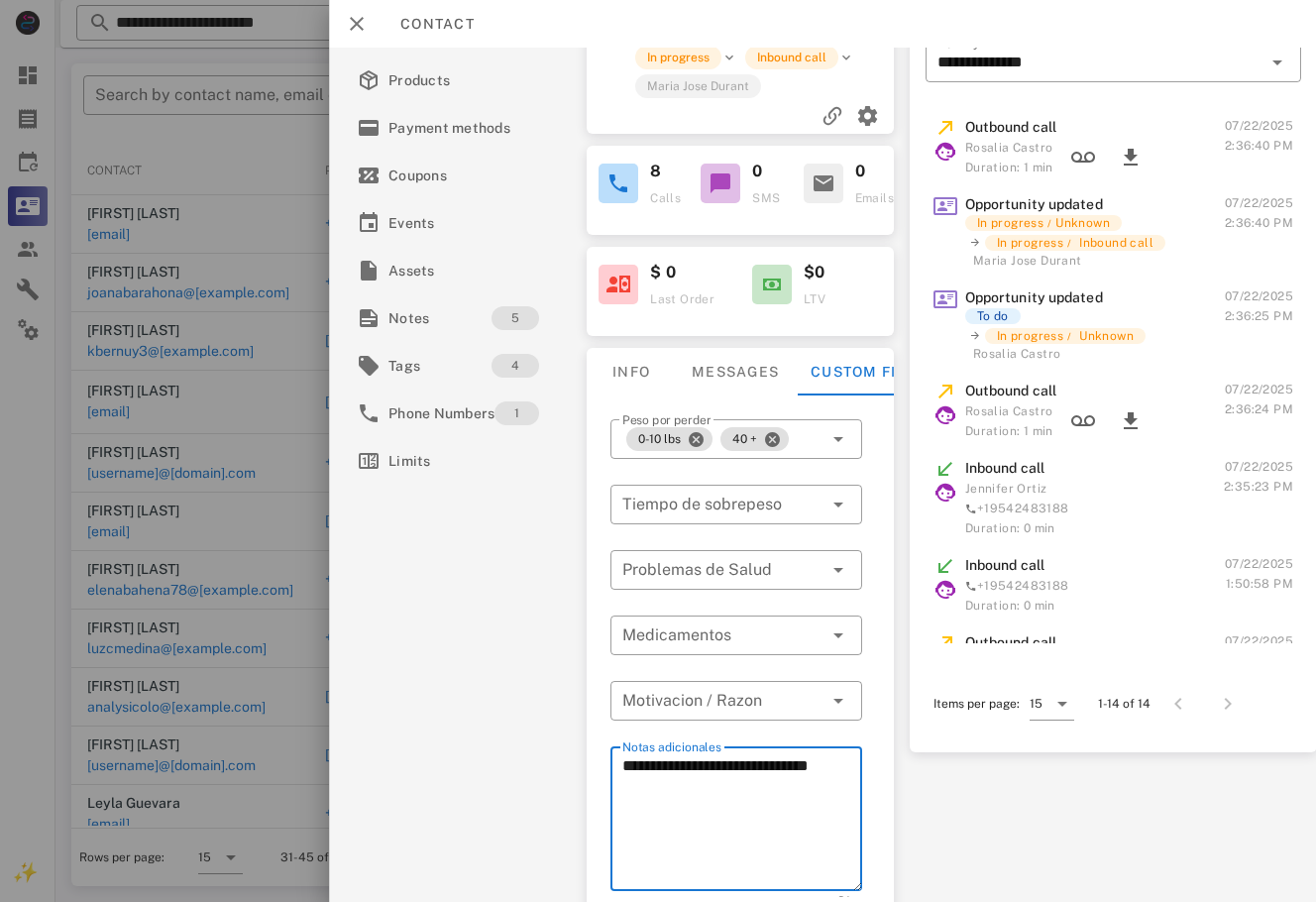 click on "**********" at bounding box center [742, 822] 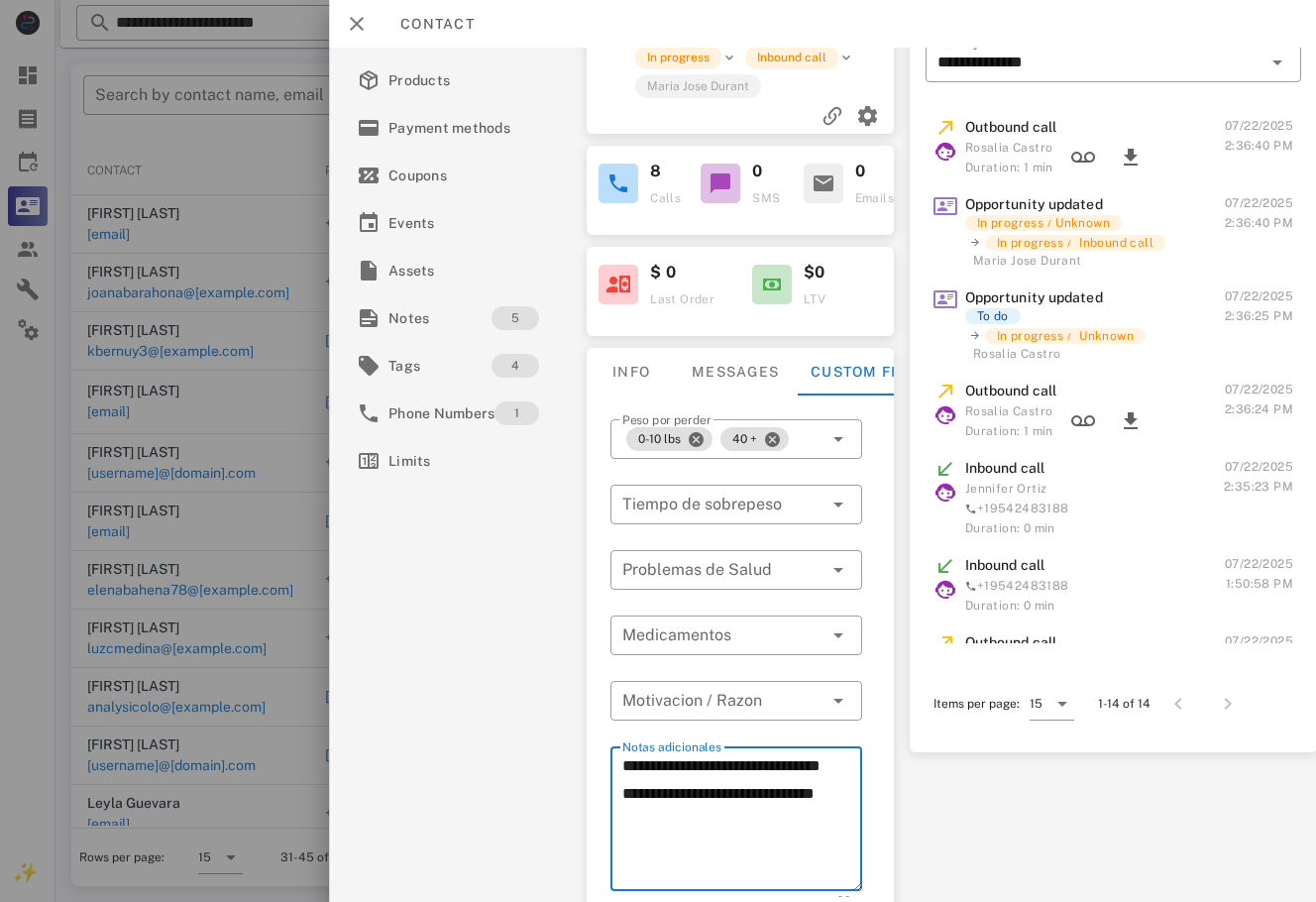 click on "**********" at bounding box center (742, 822) 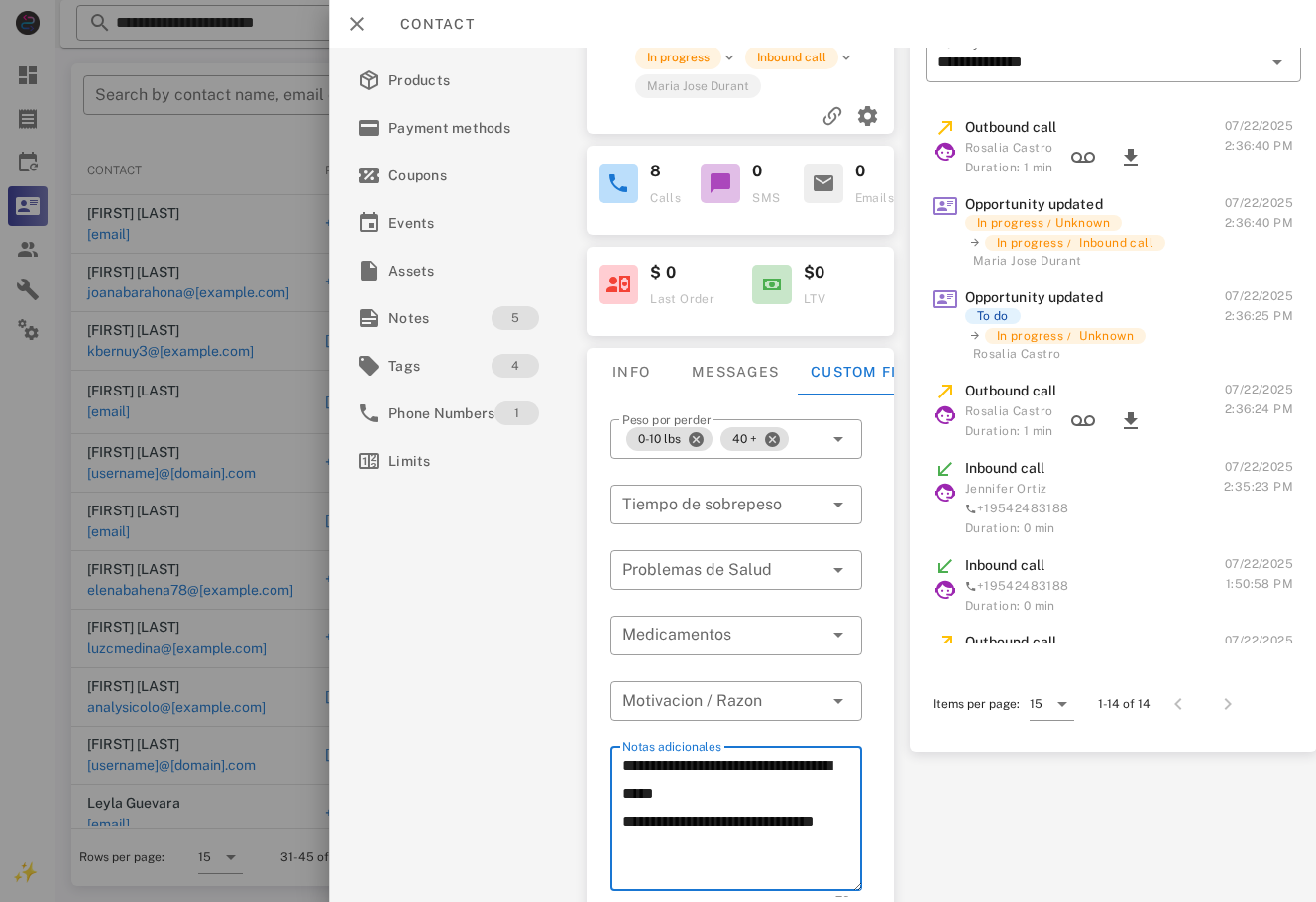 click on "**********" at bounding box center [742, 822] 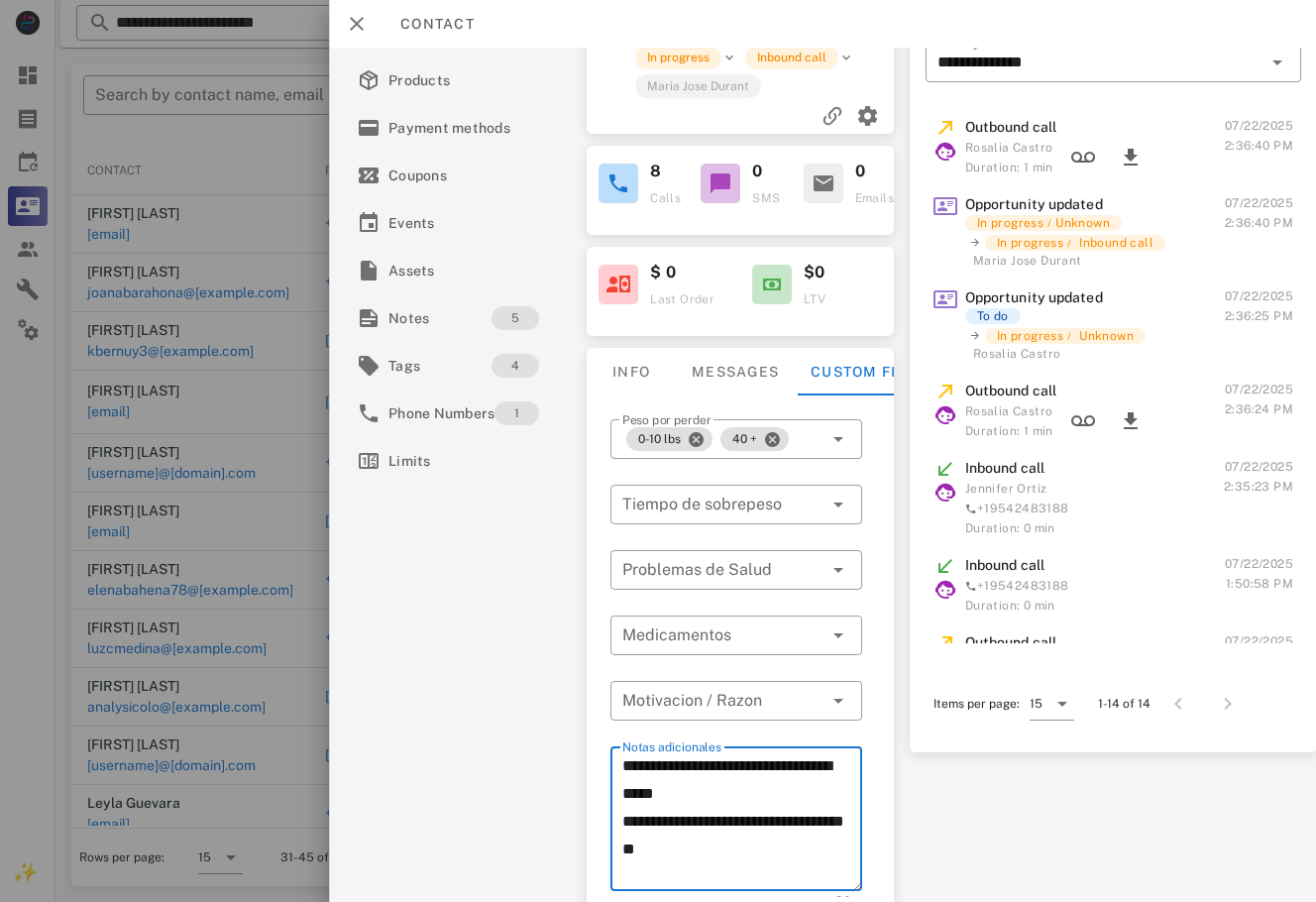 click on "Save" at bounding box center (833, 923) 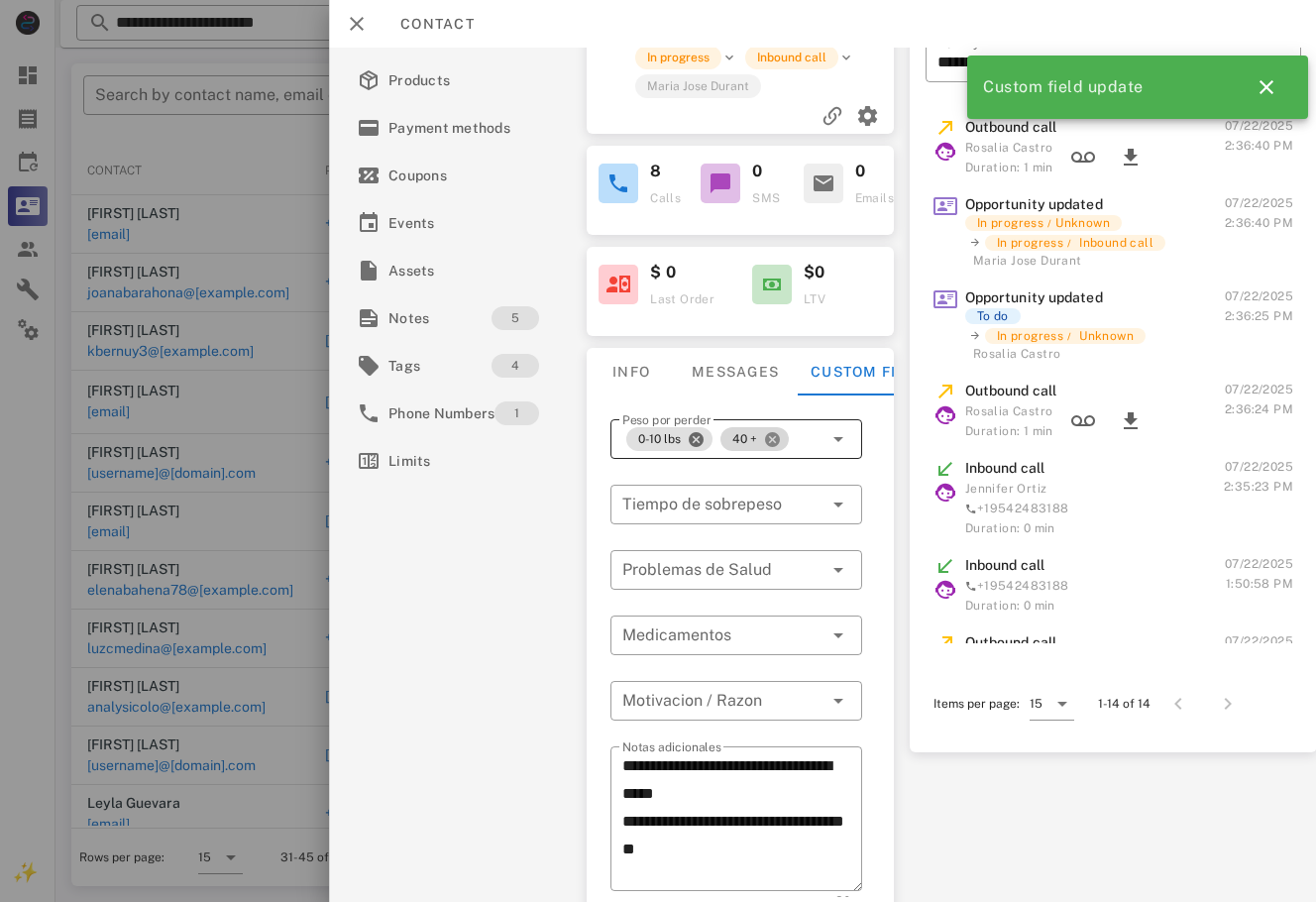 click at bounding box center [772, 439] 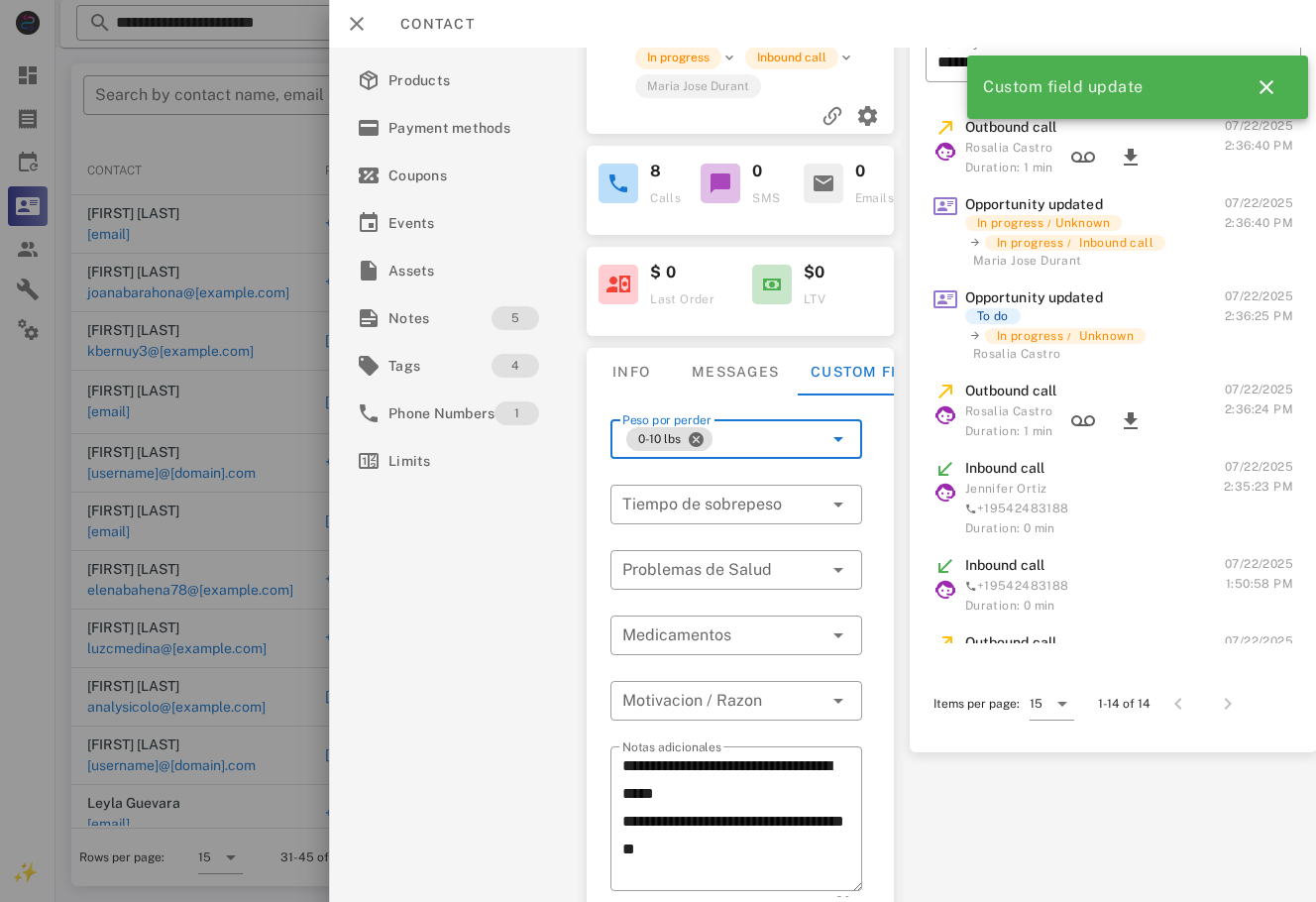 click on "Save" at bounding box center (833, 923) 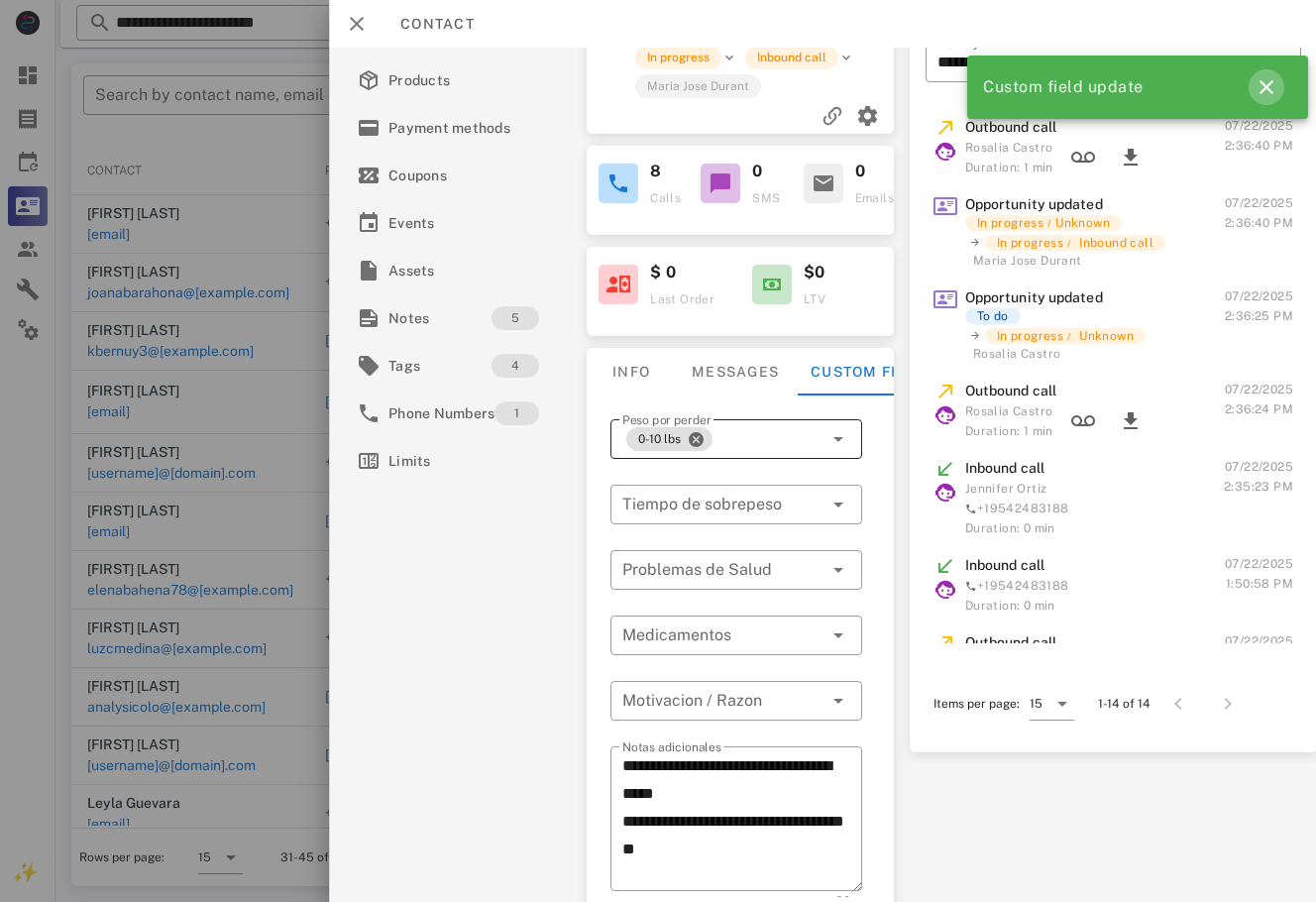 click at bounding box center (1266, 87) 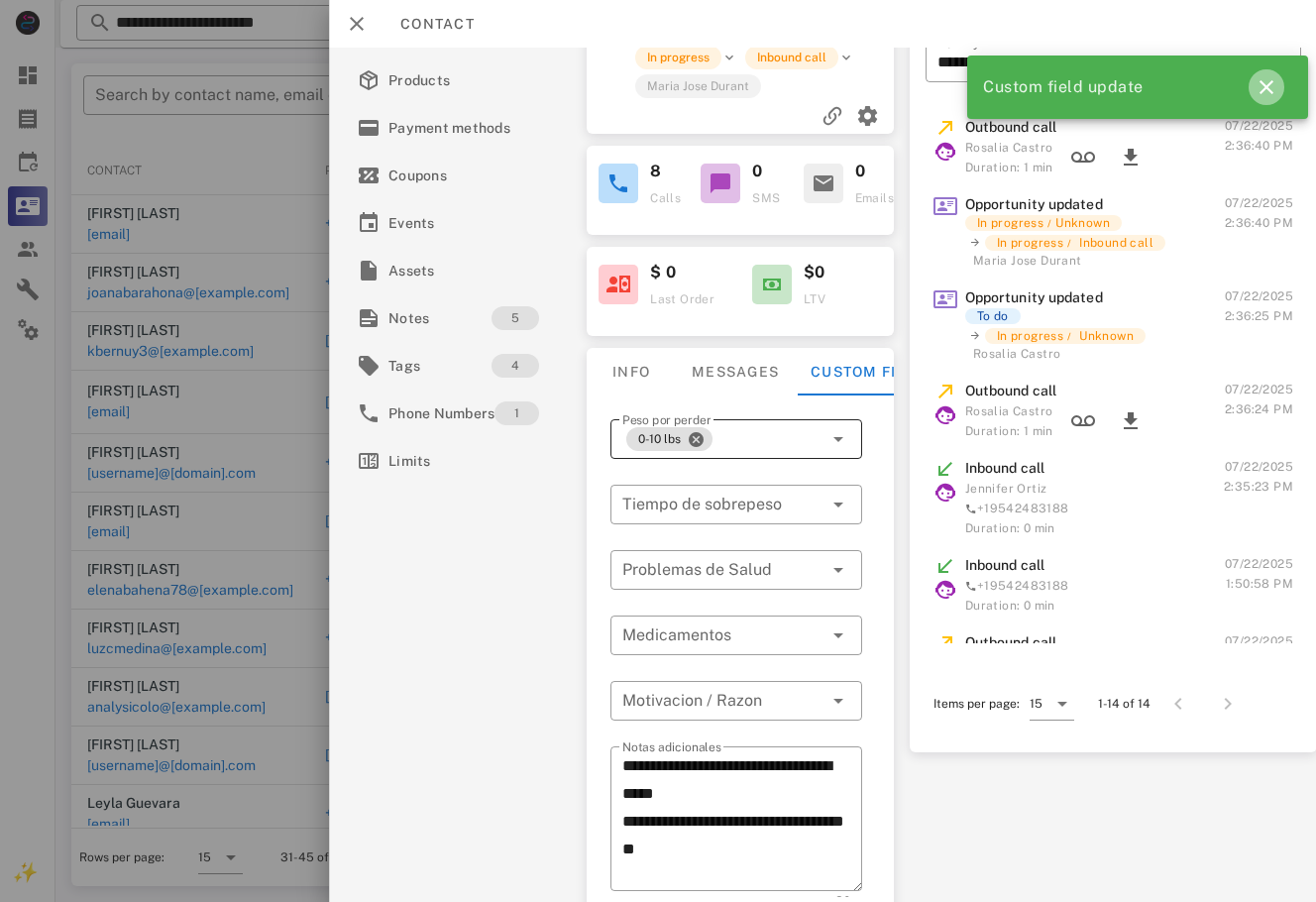 click at bounding box center (1266, 87) 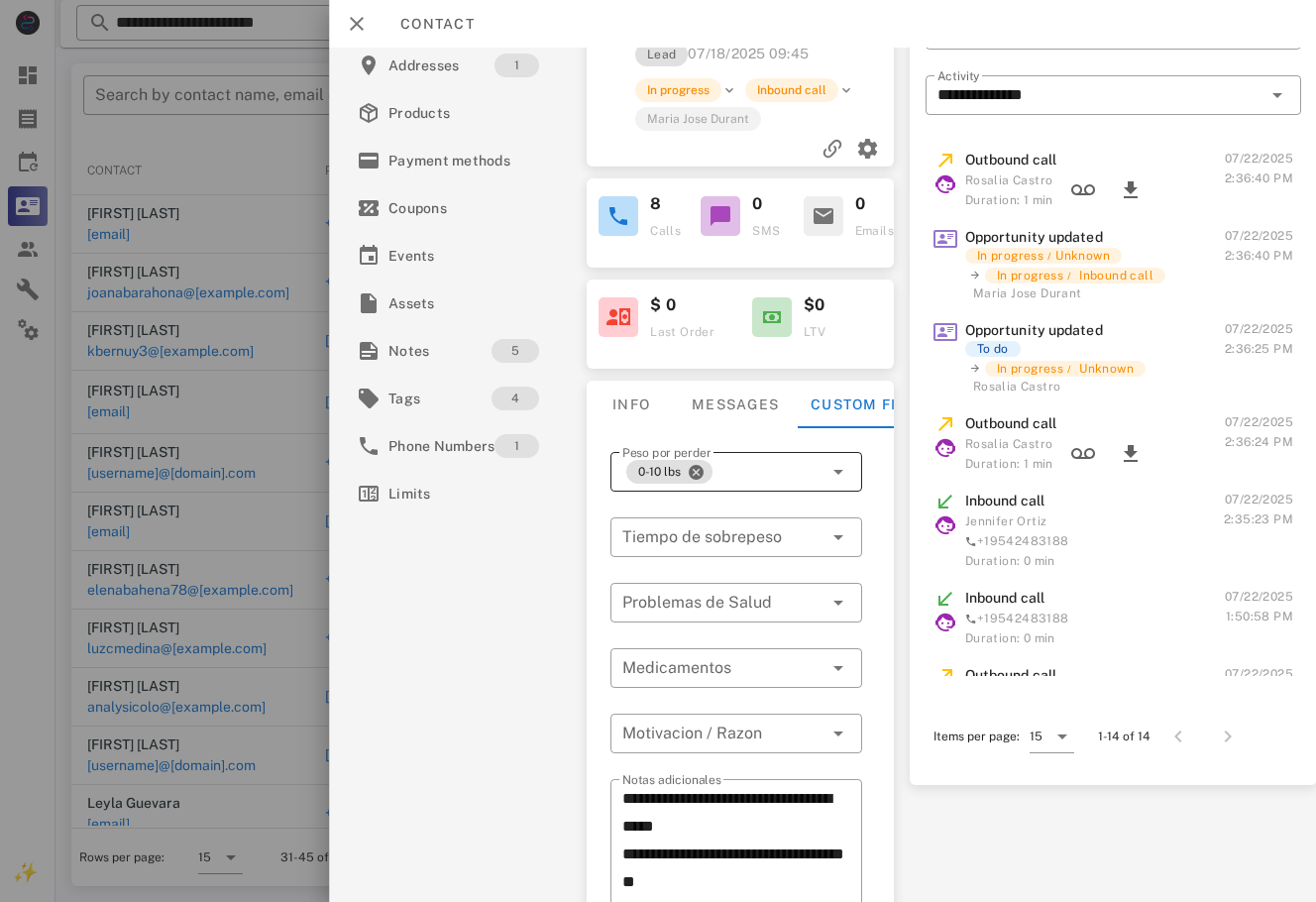 scroll, scrollTop: 139, scrollLeft: 0, axis: vertical 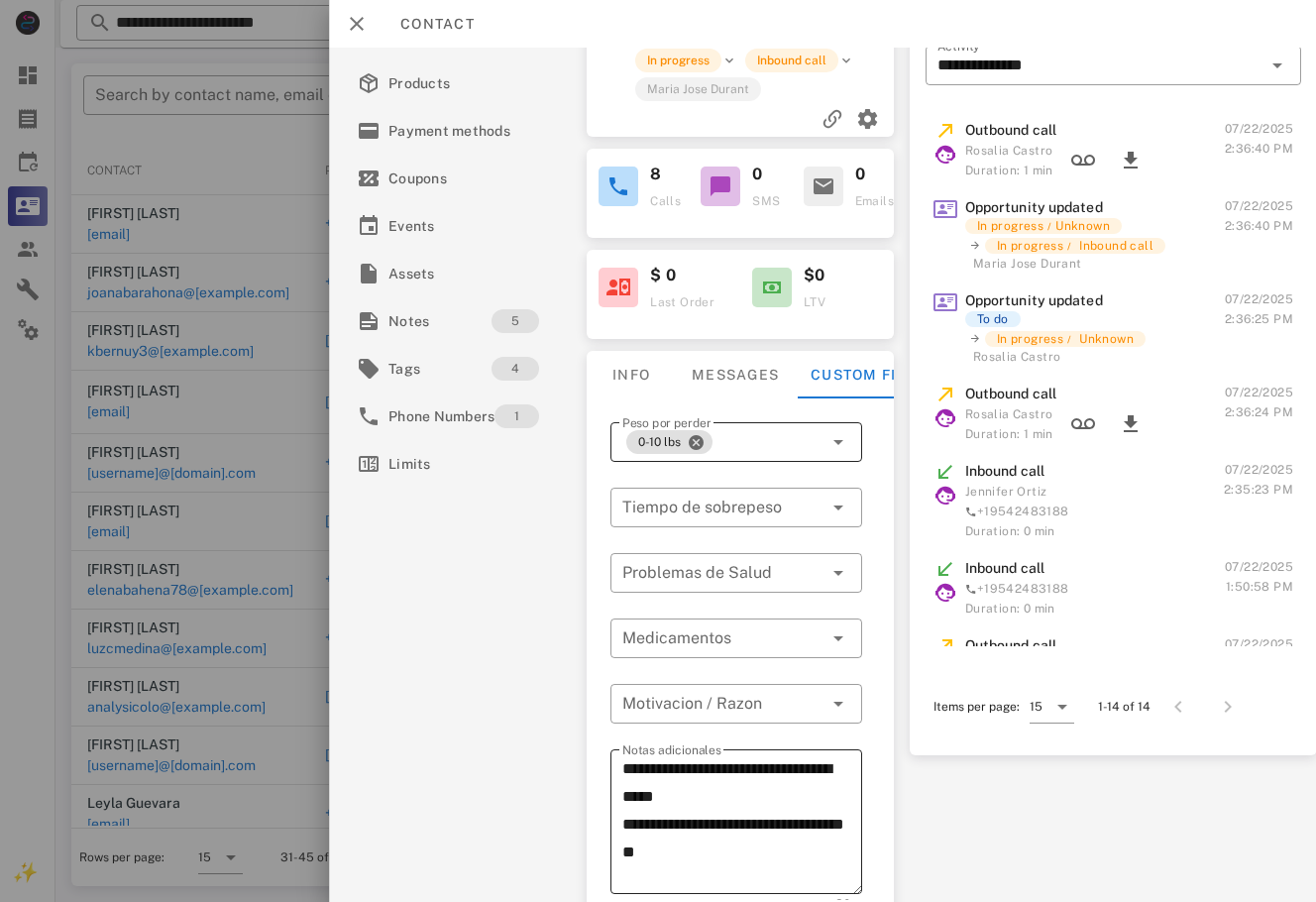 click on "**********" at bounding box center [742, 825] 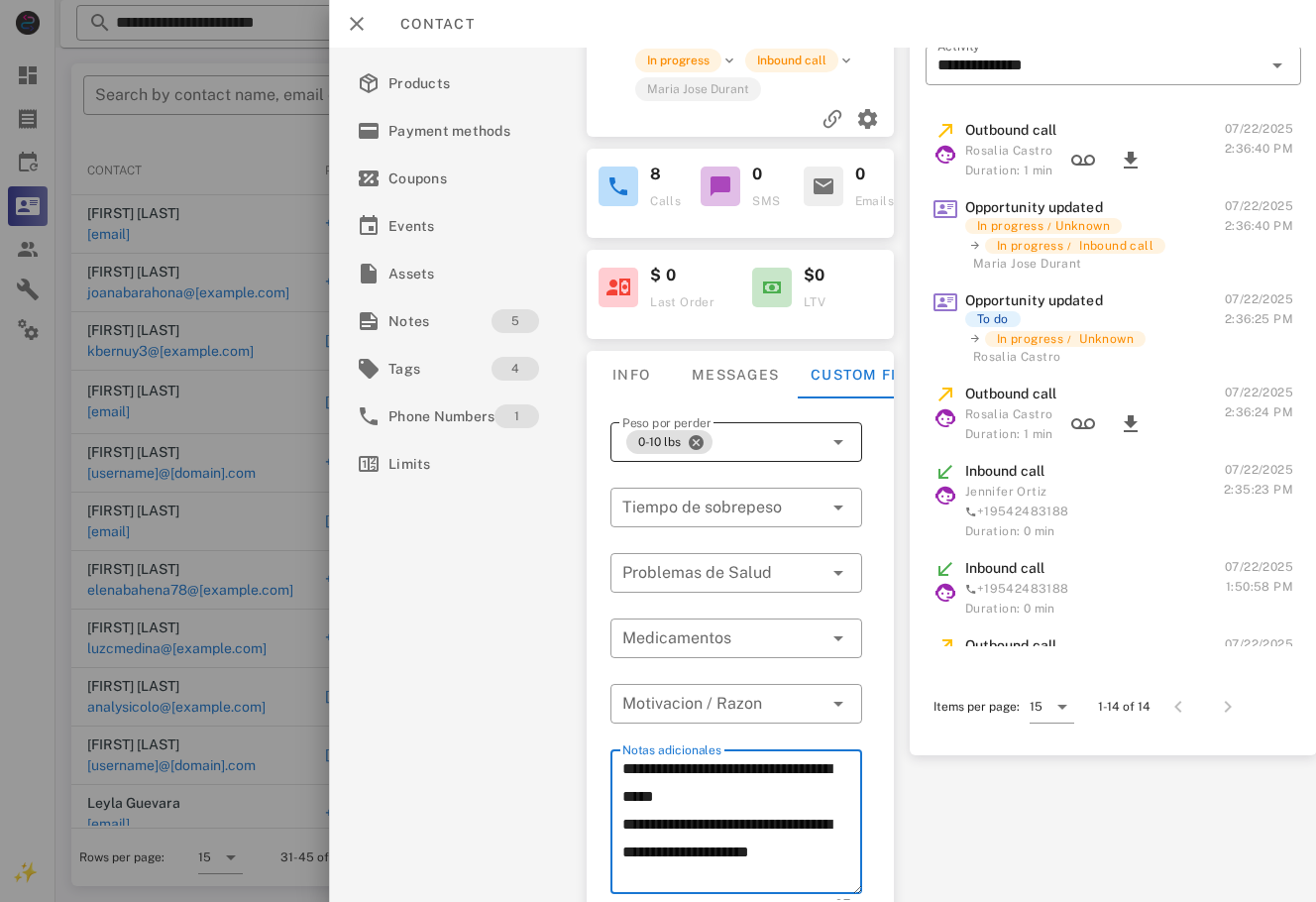 drag, startPoint x: 761, startPoint y: 822, endPoint x: 774, endPoint y: 846, distance: 27.294688 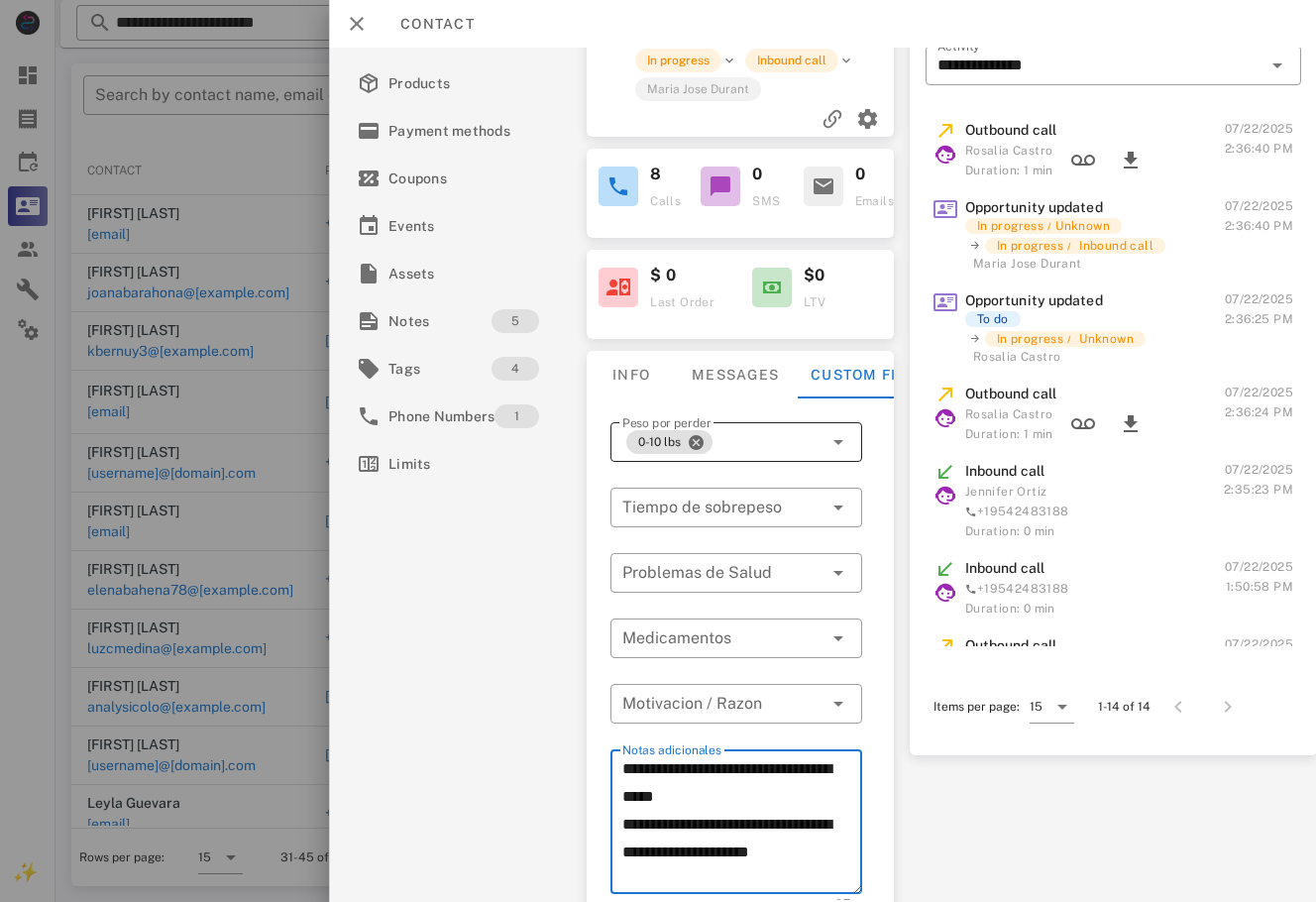 click on "**********" at bounding box center [742, 825] 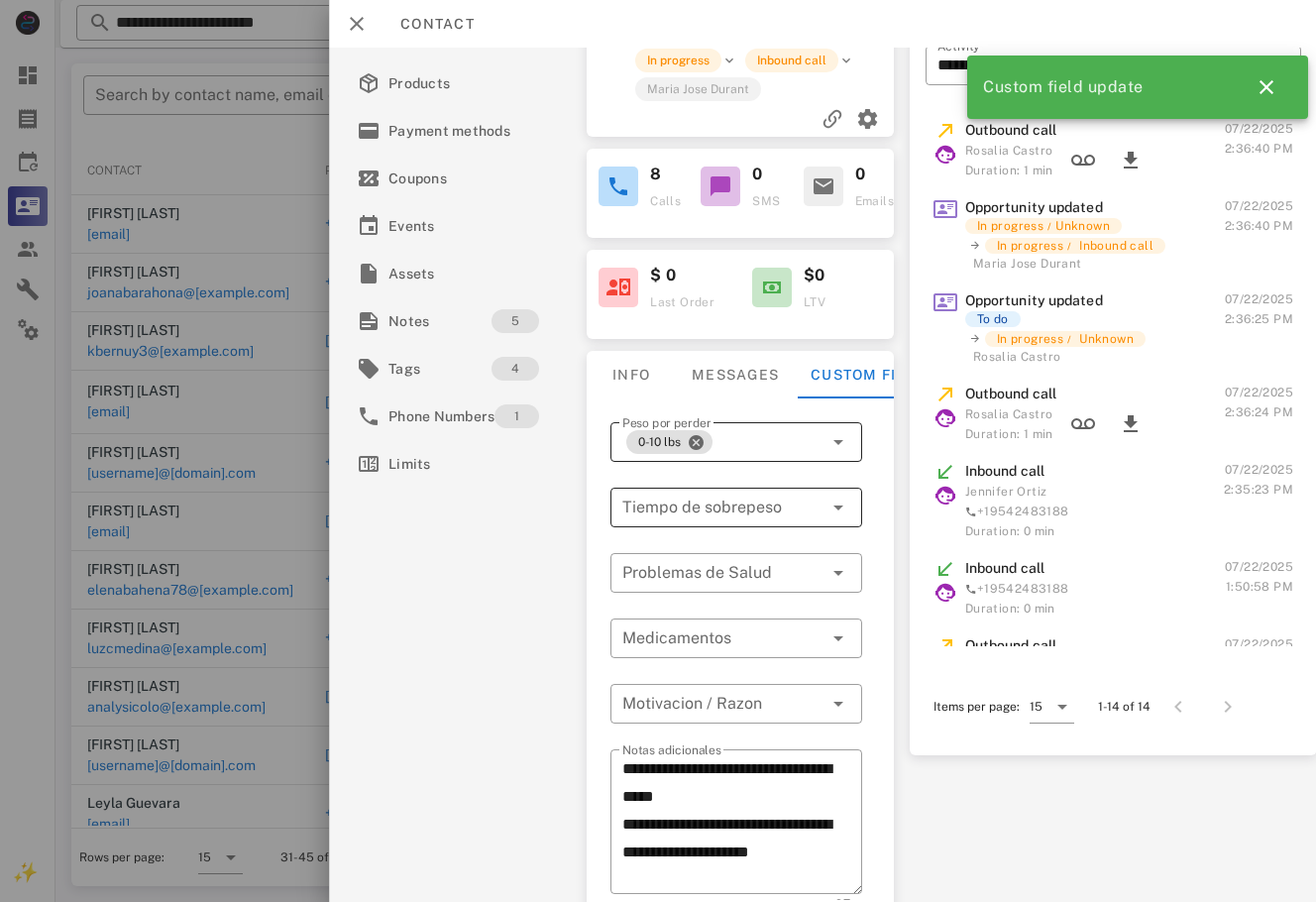 click at bounding box center (836, 507) 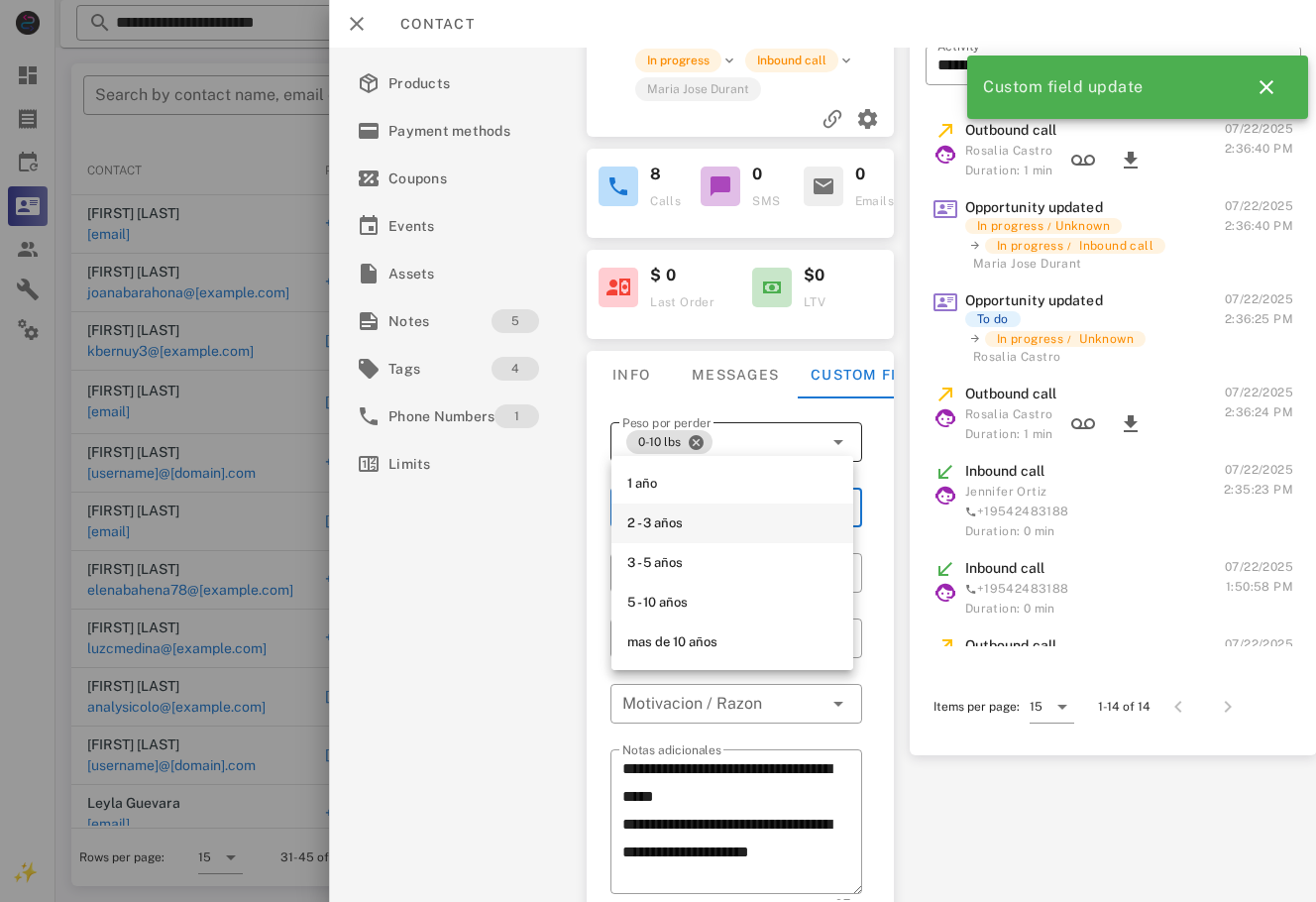 click on "2 - 3 años" at bounding box center (732, 523) 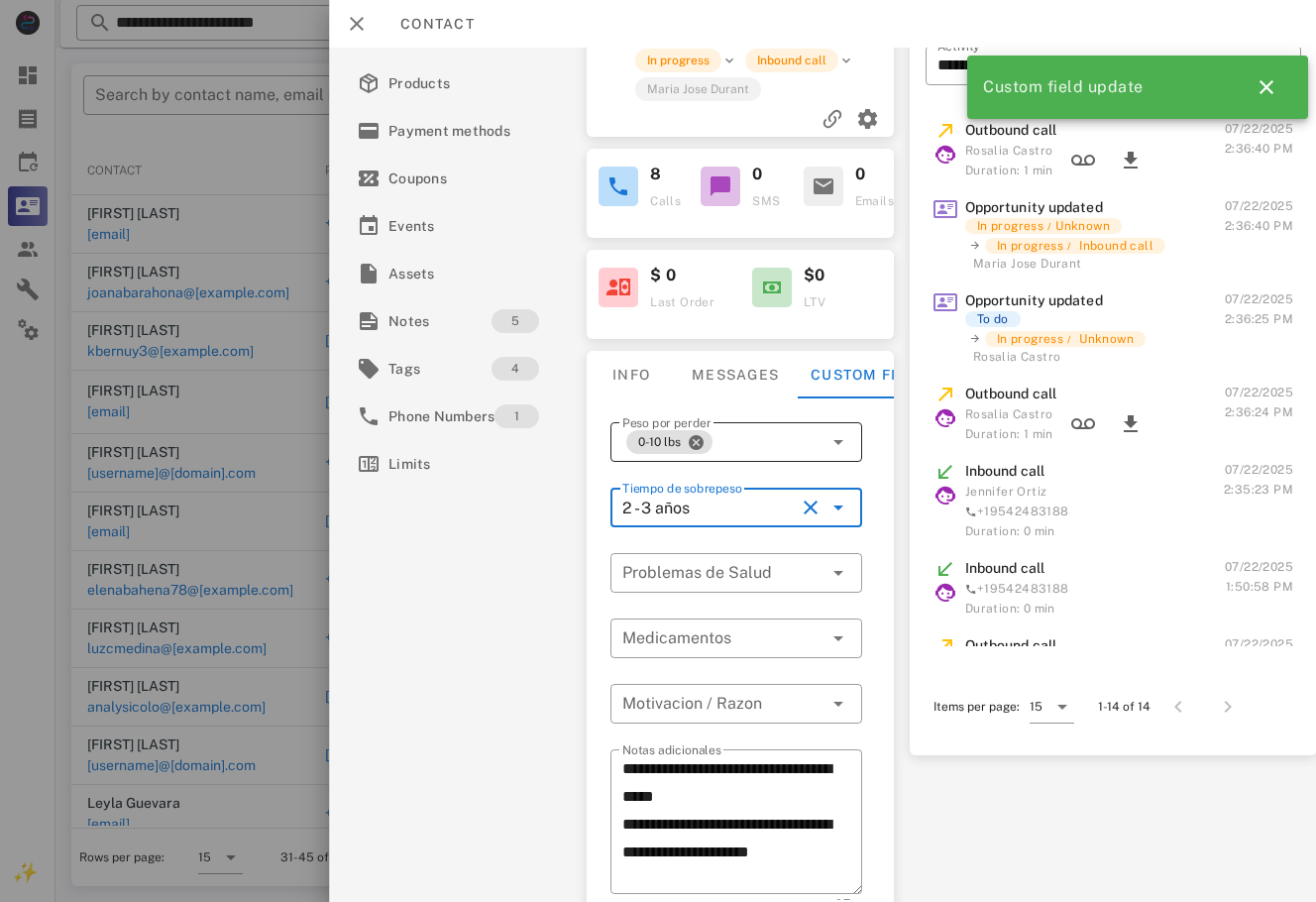 click on "Save" at bounding box center (833, 926) 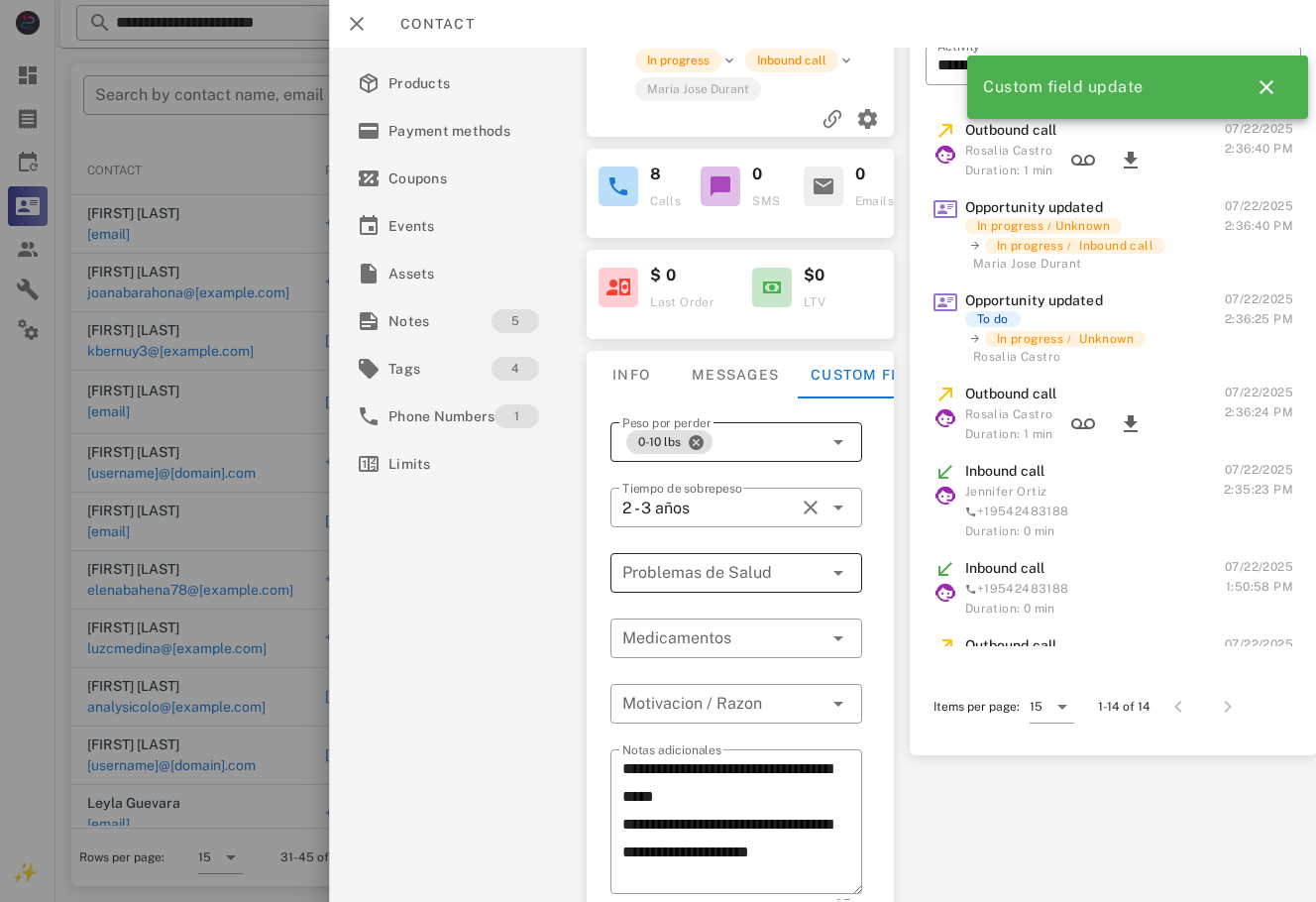 click at bounding box center [838, 573] 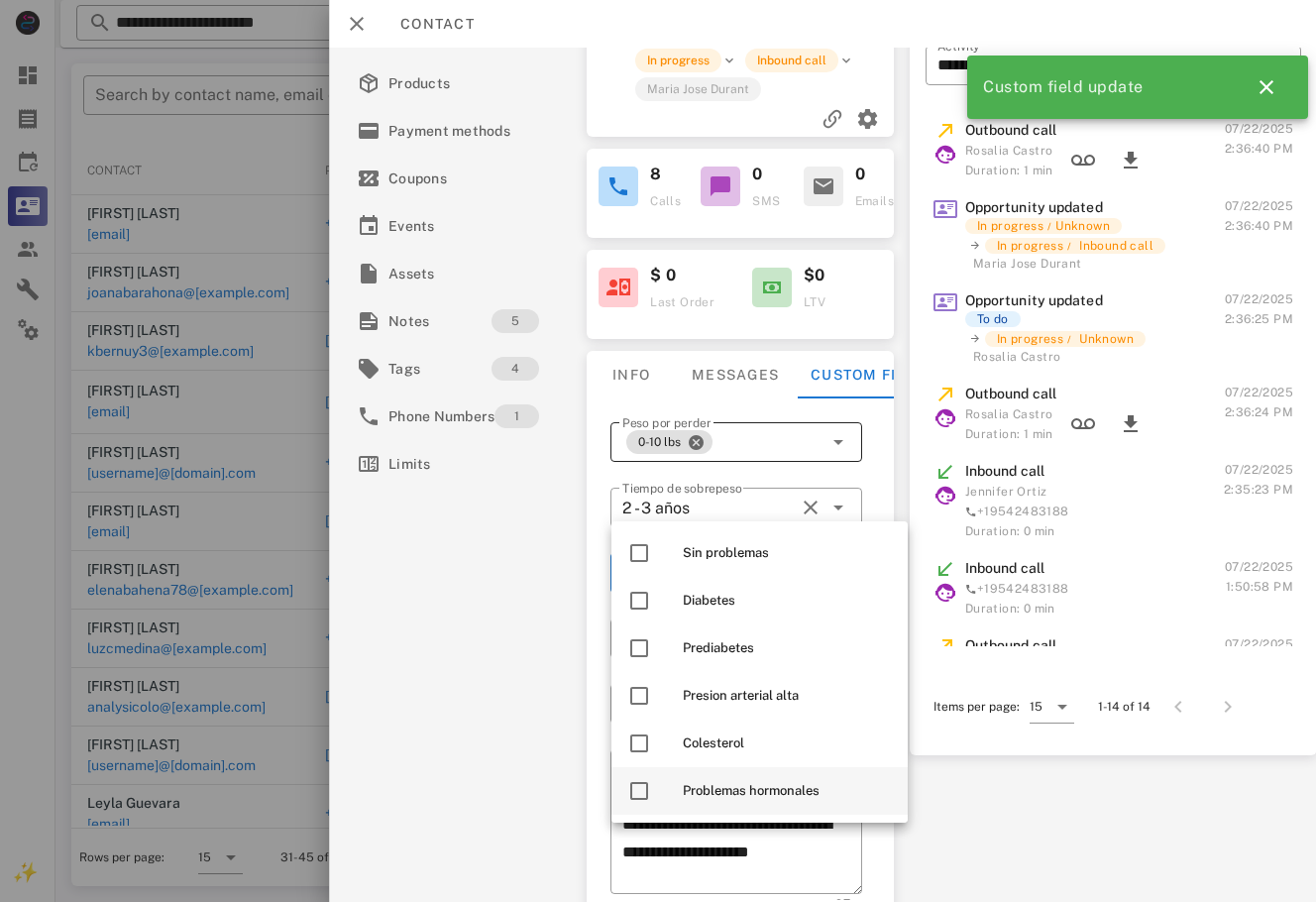 click on "Problemas hormonales" at bounding box center (787, 791) 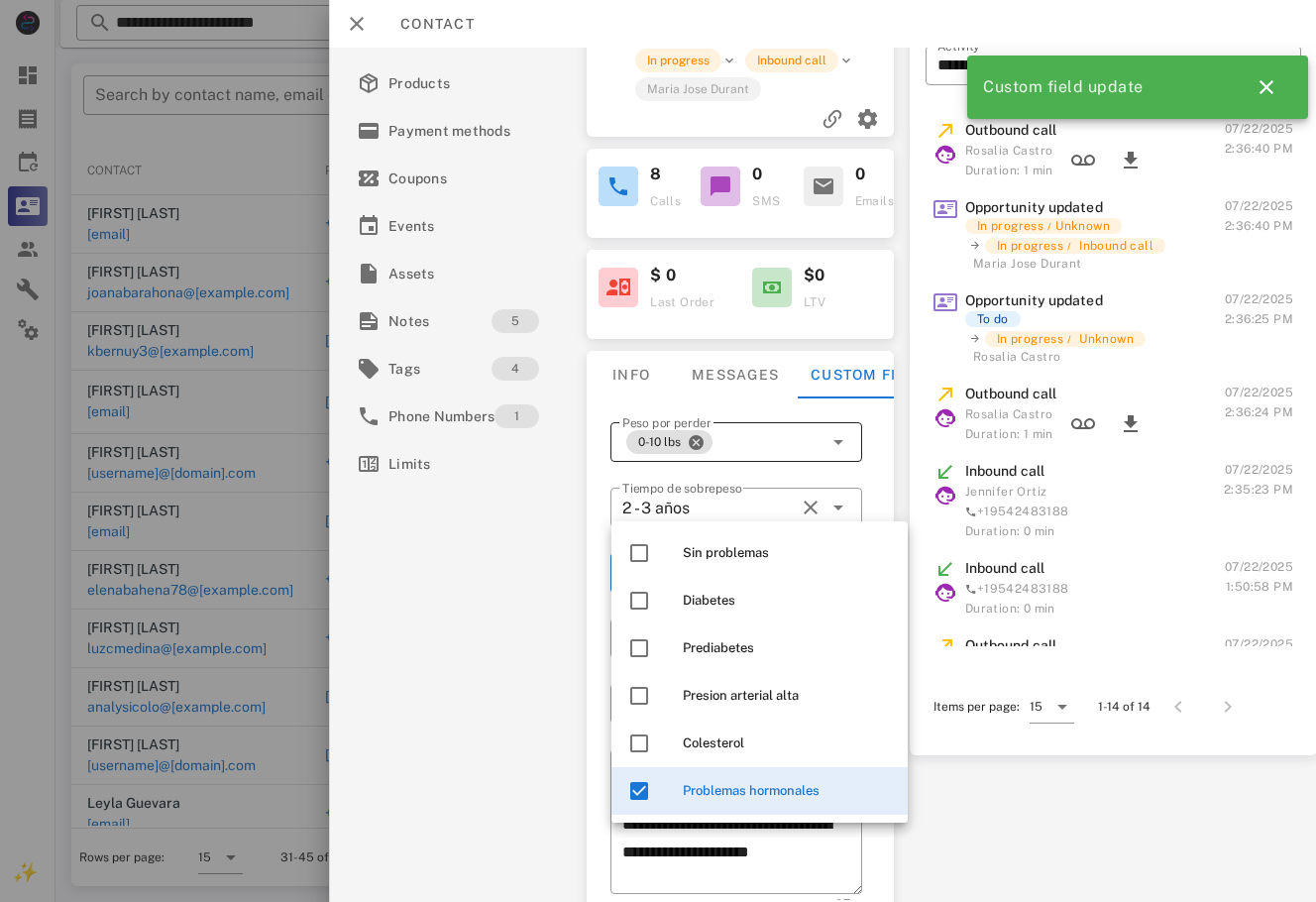 click at bounding box center [724, 905] 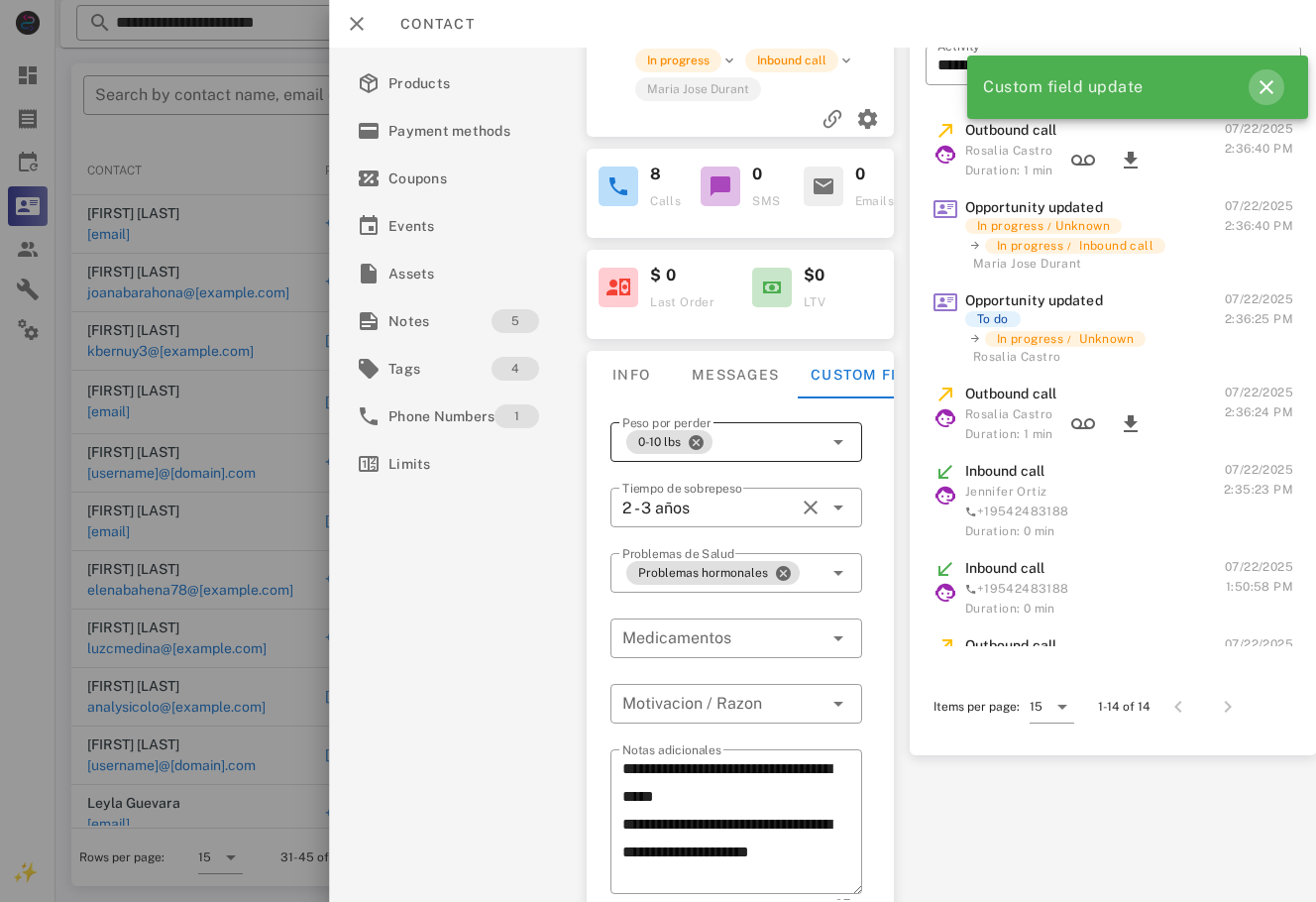 click at bounding box center [1266, 87] 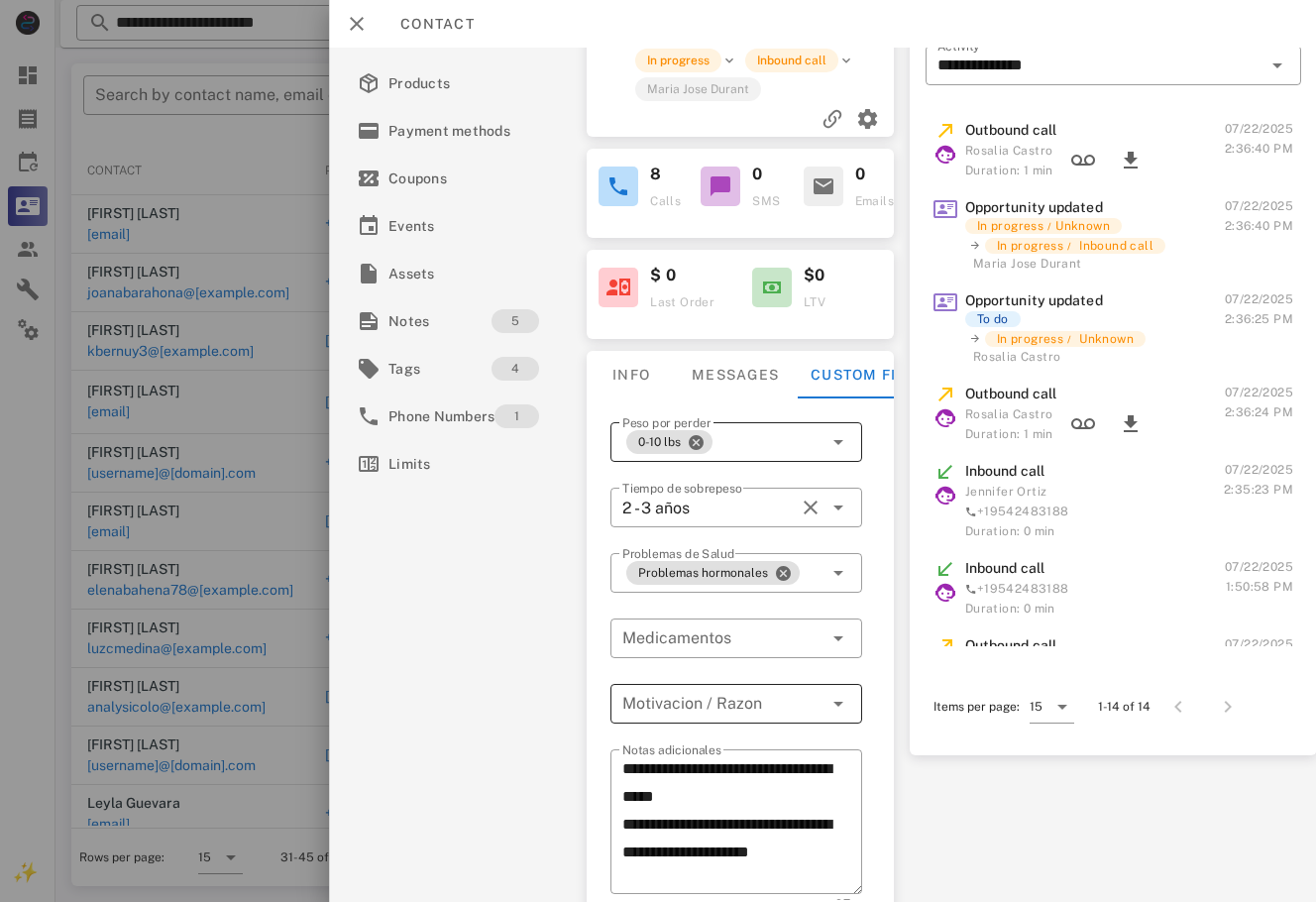 click at bounding box center (722, 704) 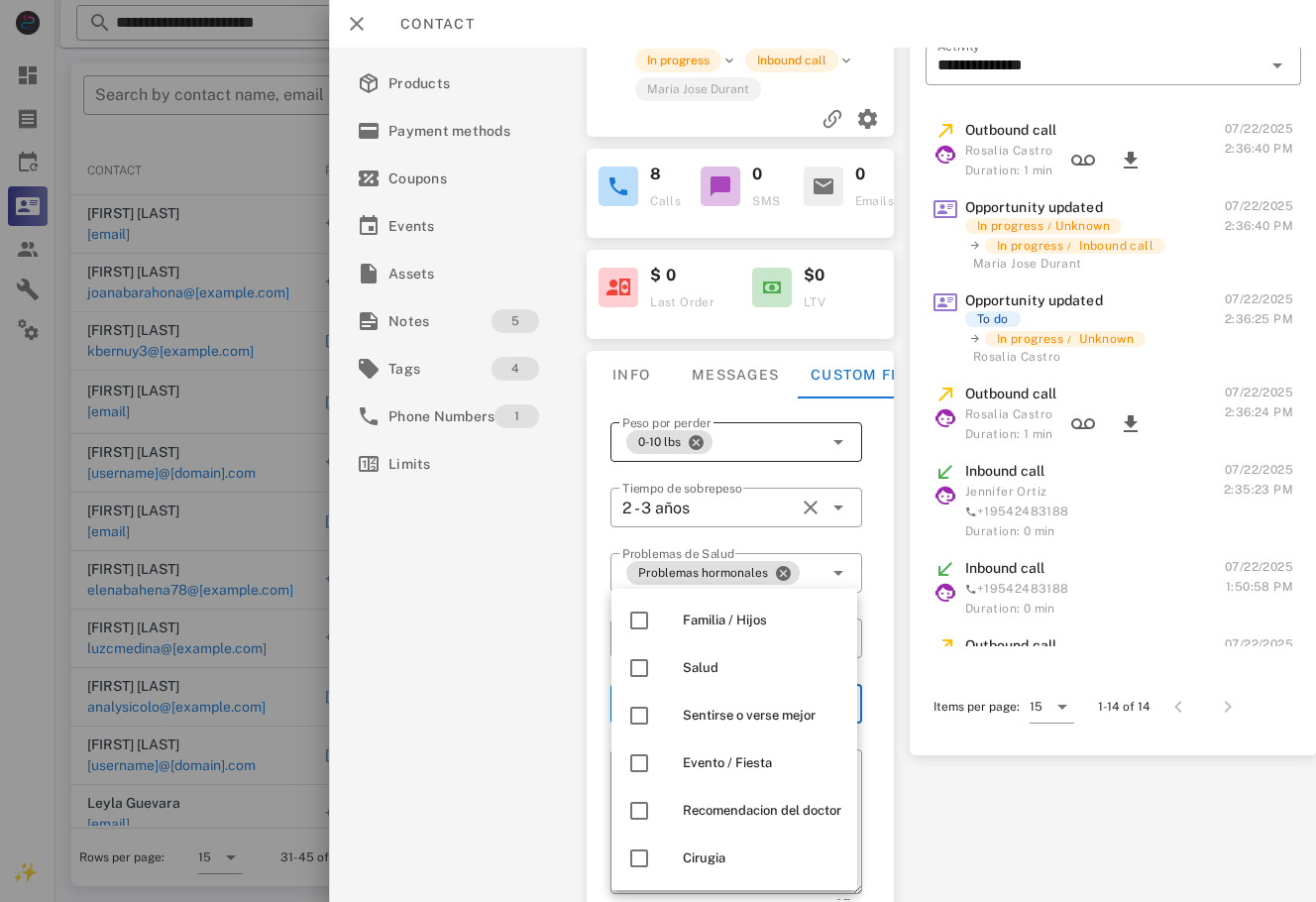 click on "Activations  5  Opportunities  1  Addresses  1  Products Payment methods Coupons Events Assets Notes  5  Tags  4  Phone Numbers  1  Limits" at bounding box center (460, 336) 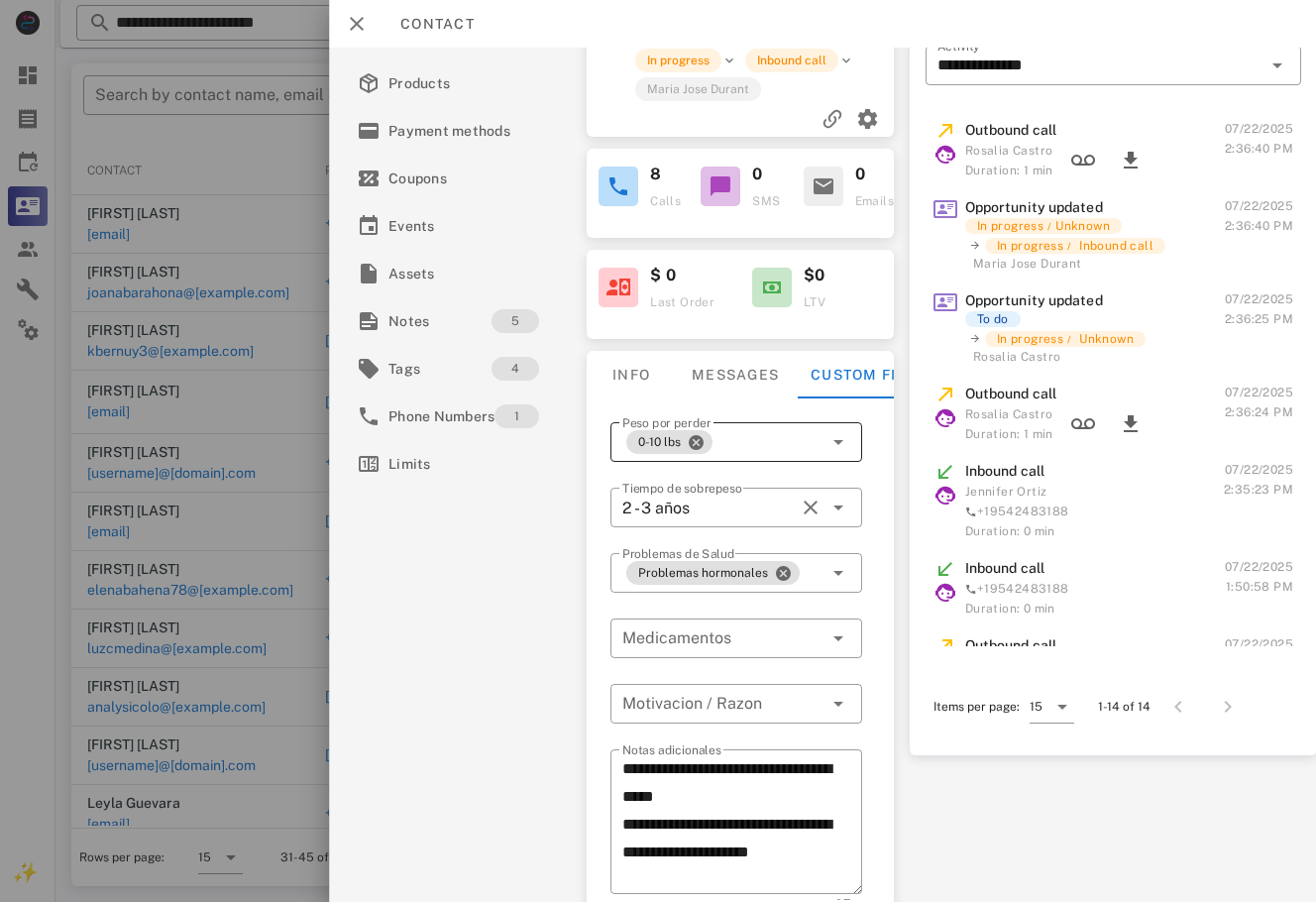 click on "Save" at bounding box center (833, 926) 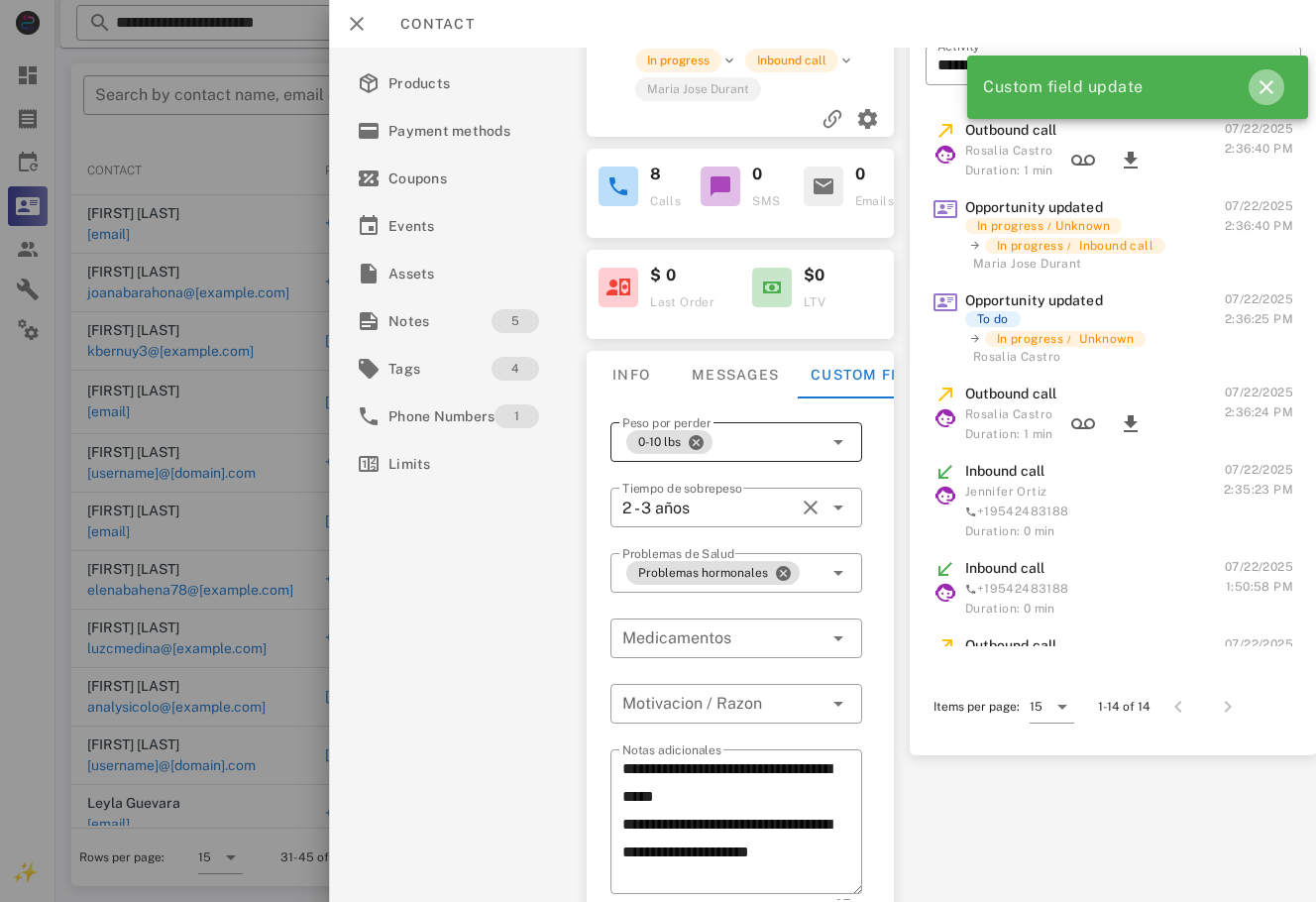 click at bounding box center [1266, 87] 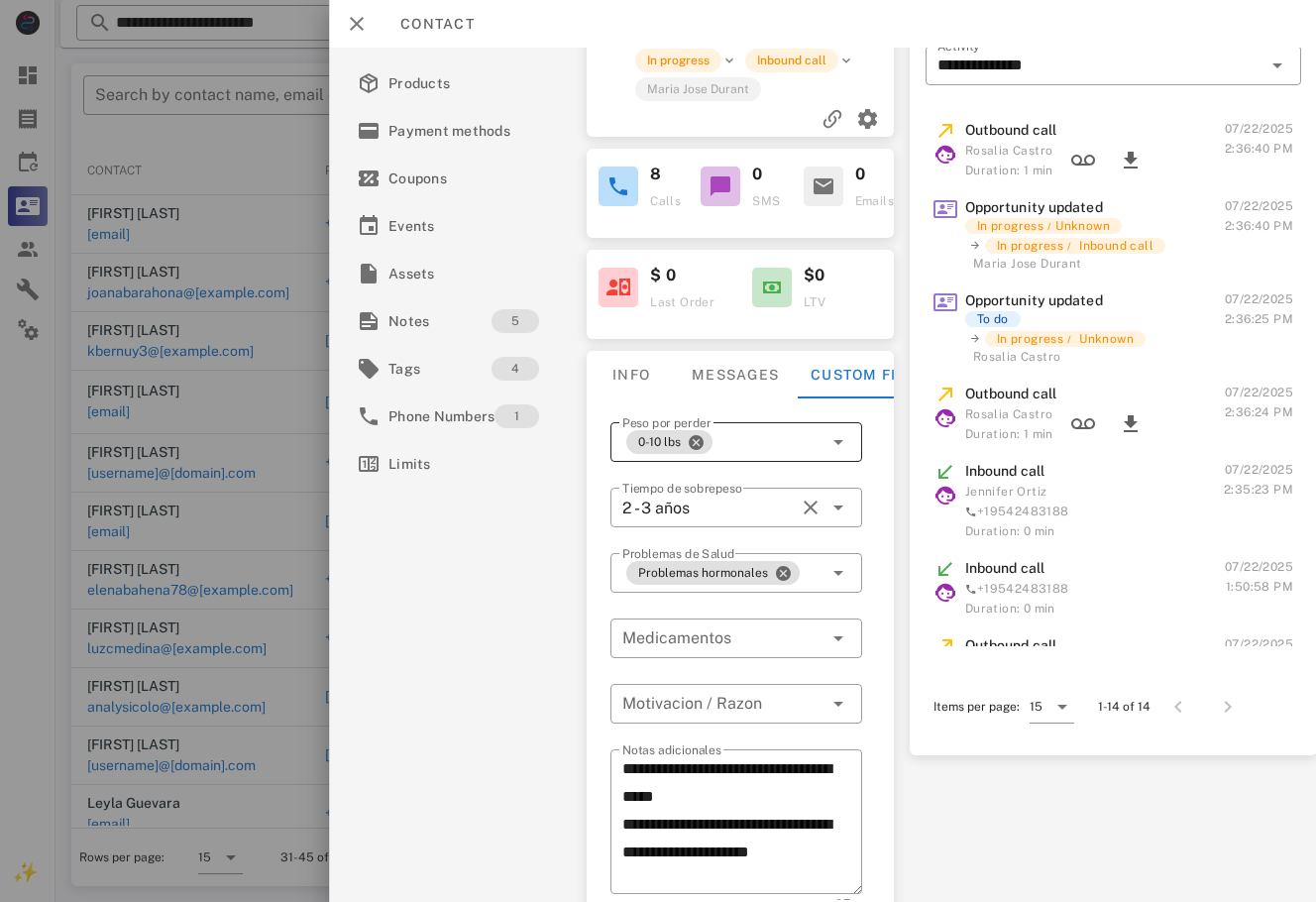 scroll, scrollTop: 28, scrollLeft: 0, axis: vertical 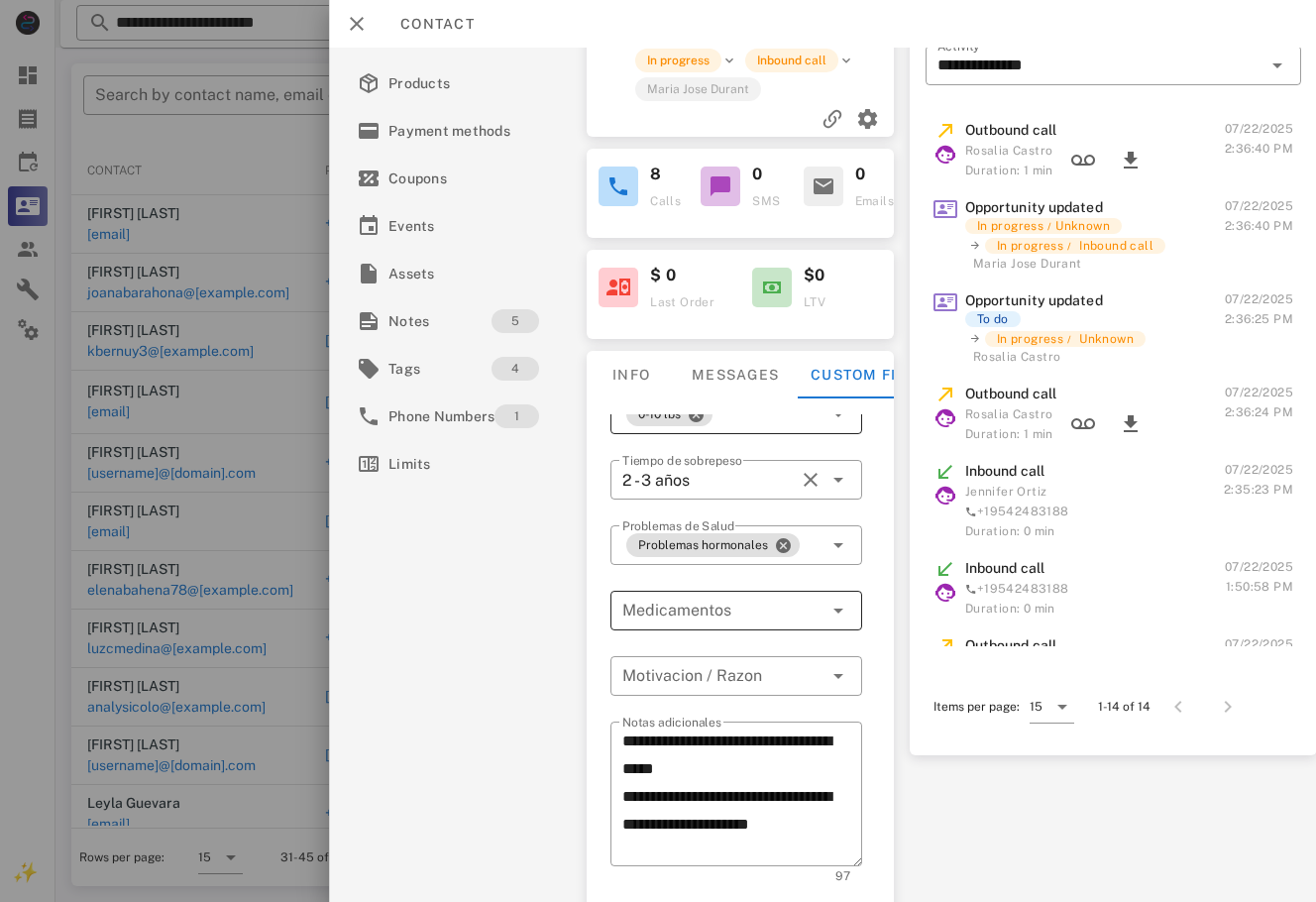 click at bounding box center [722, 611] 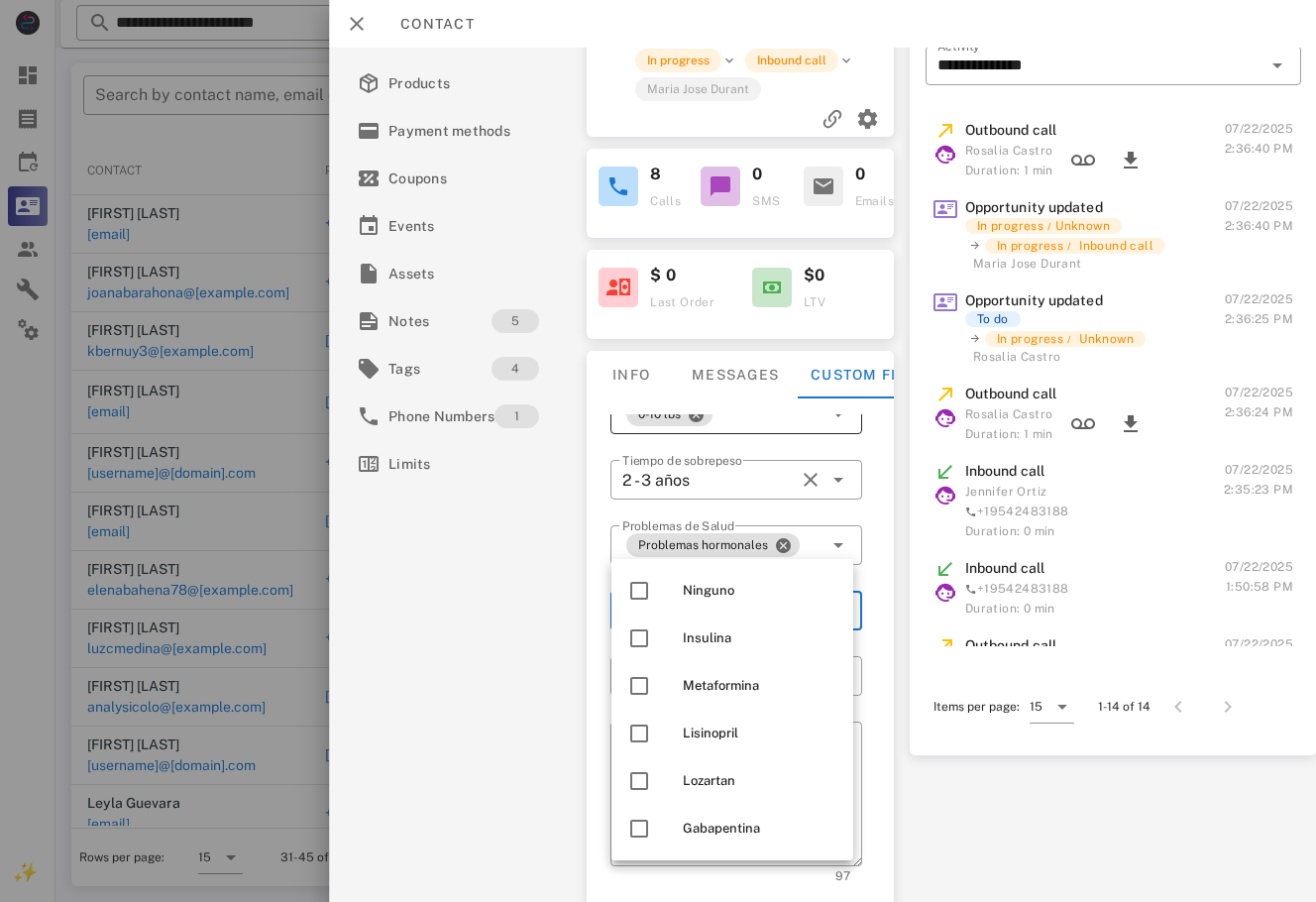 click on "**********" at bounding box center [740, 683] 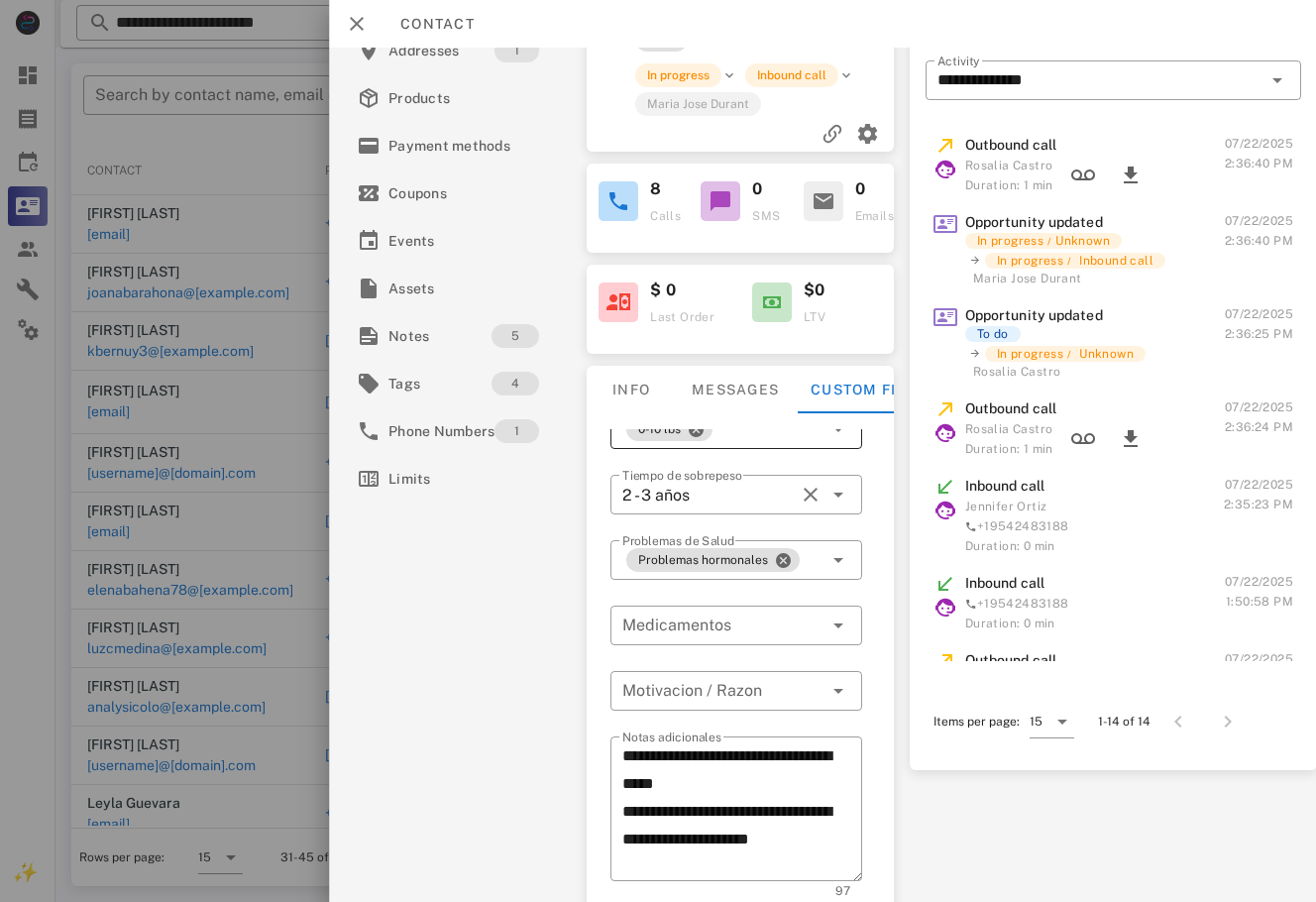 scroll, scrollTop: 119, scrollLeft: 0, axis: vertical 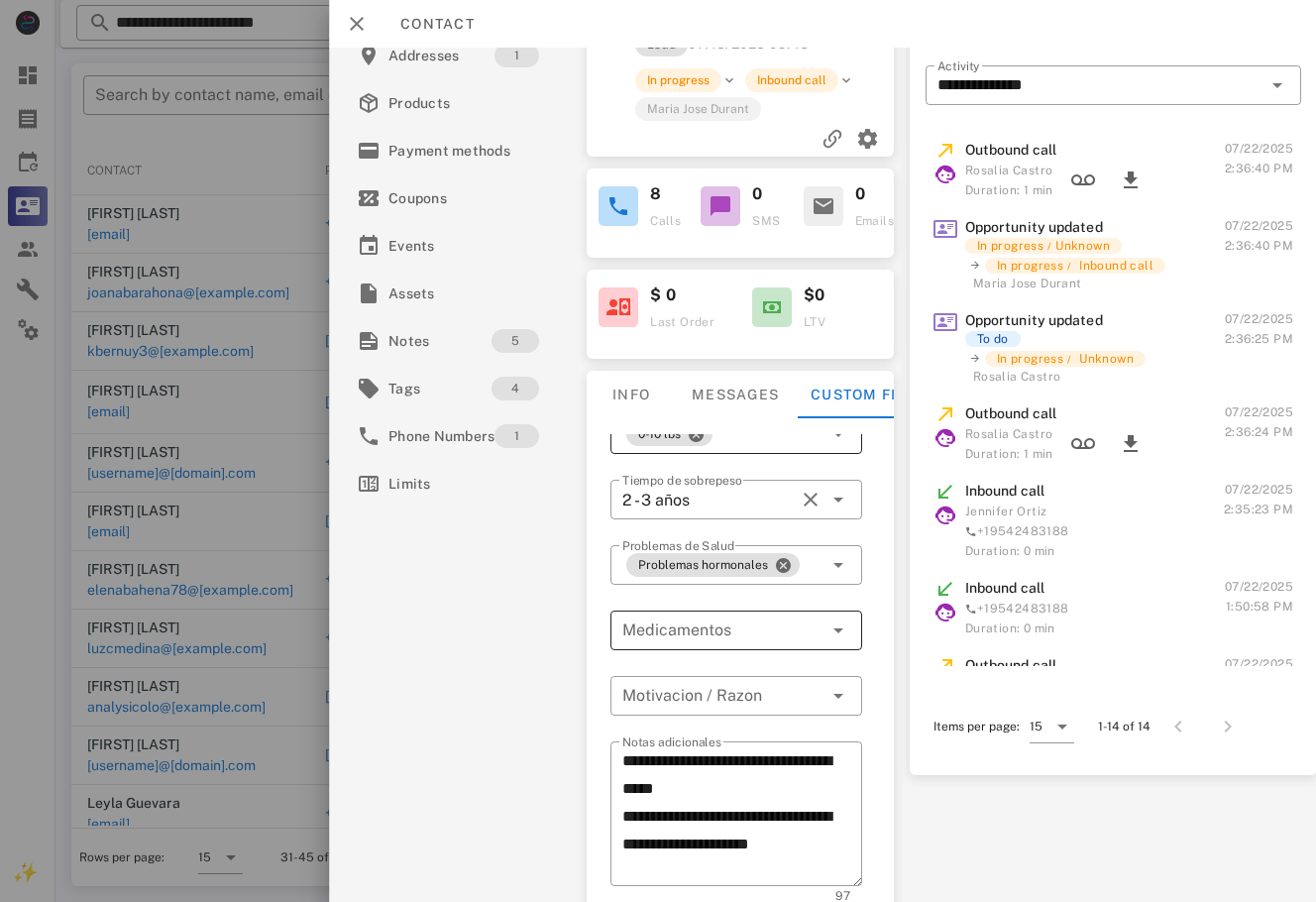 click at bounding box center [722, 630] 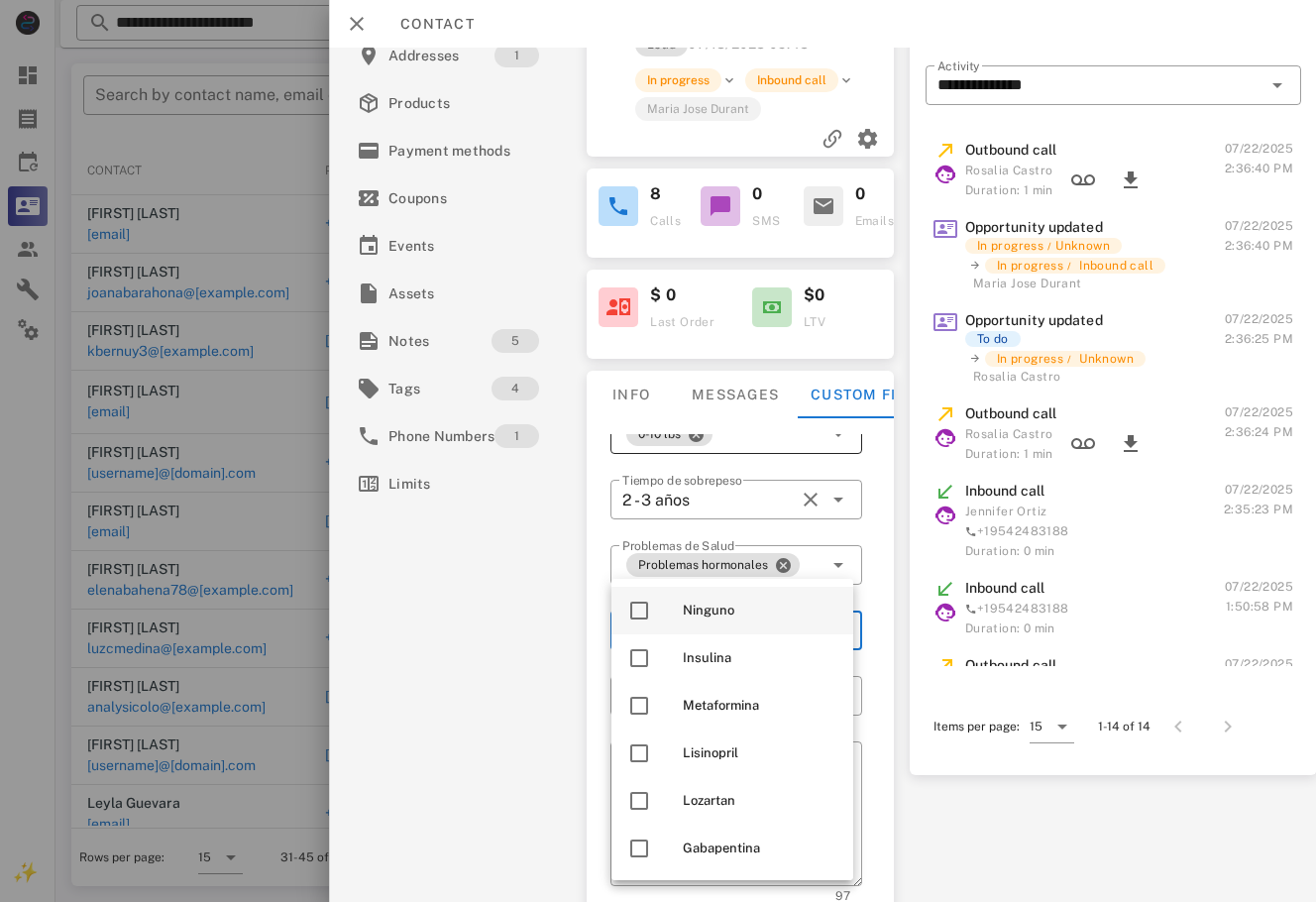 click on "Ninguno" at bounding box center [760, 611] 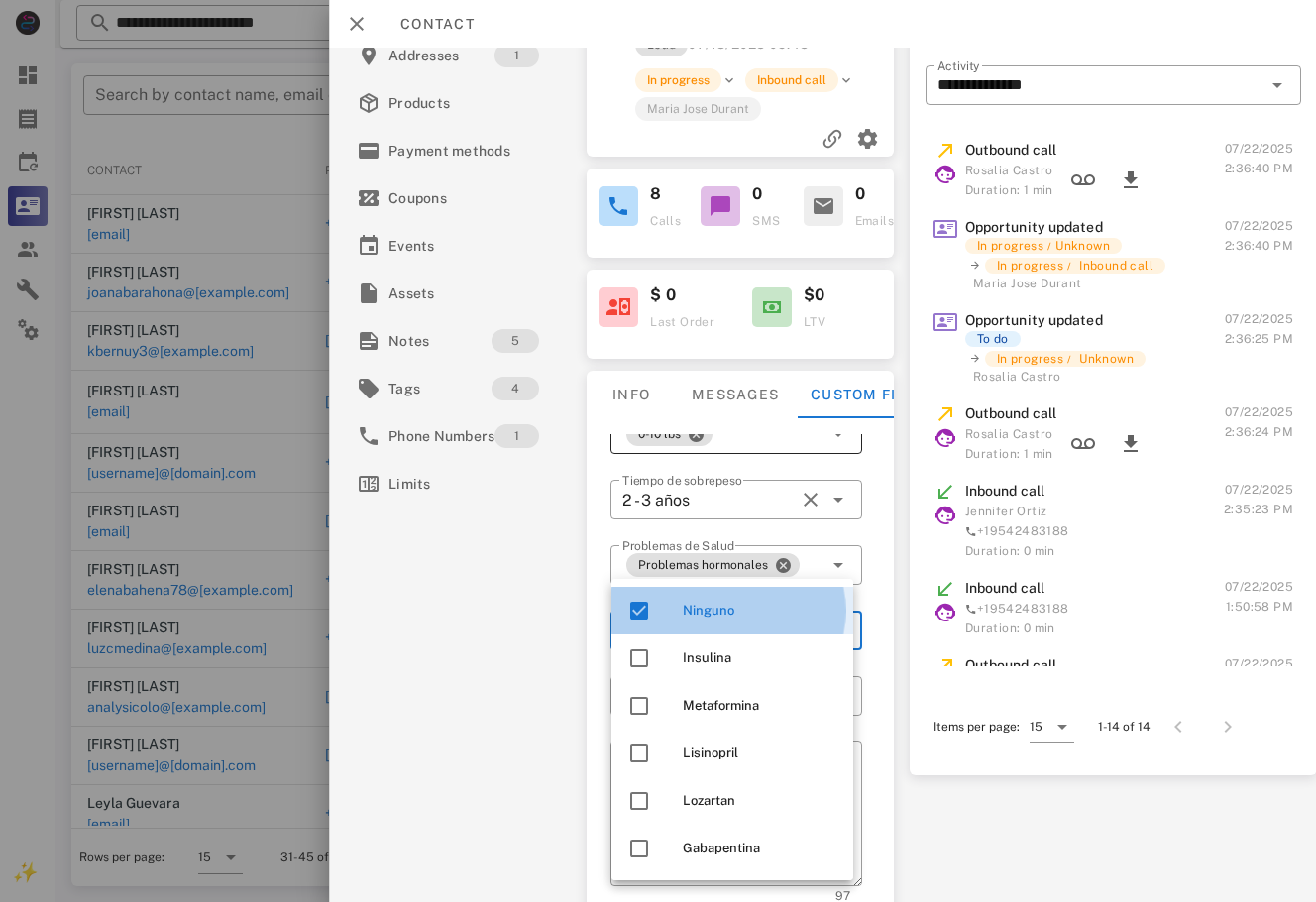 click on "Activations  5  Opportunities  1  Addresses  1  Products Payment methods Coupons Events Assets Notes  5  Tags  4  Phone Numbers  1  Limits" at bounding box center [460, 356] 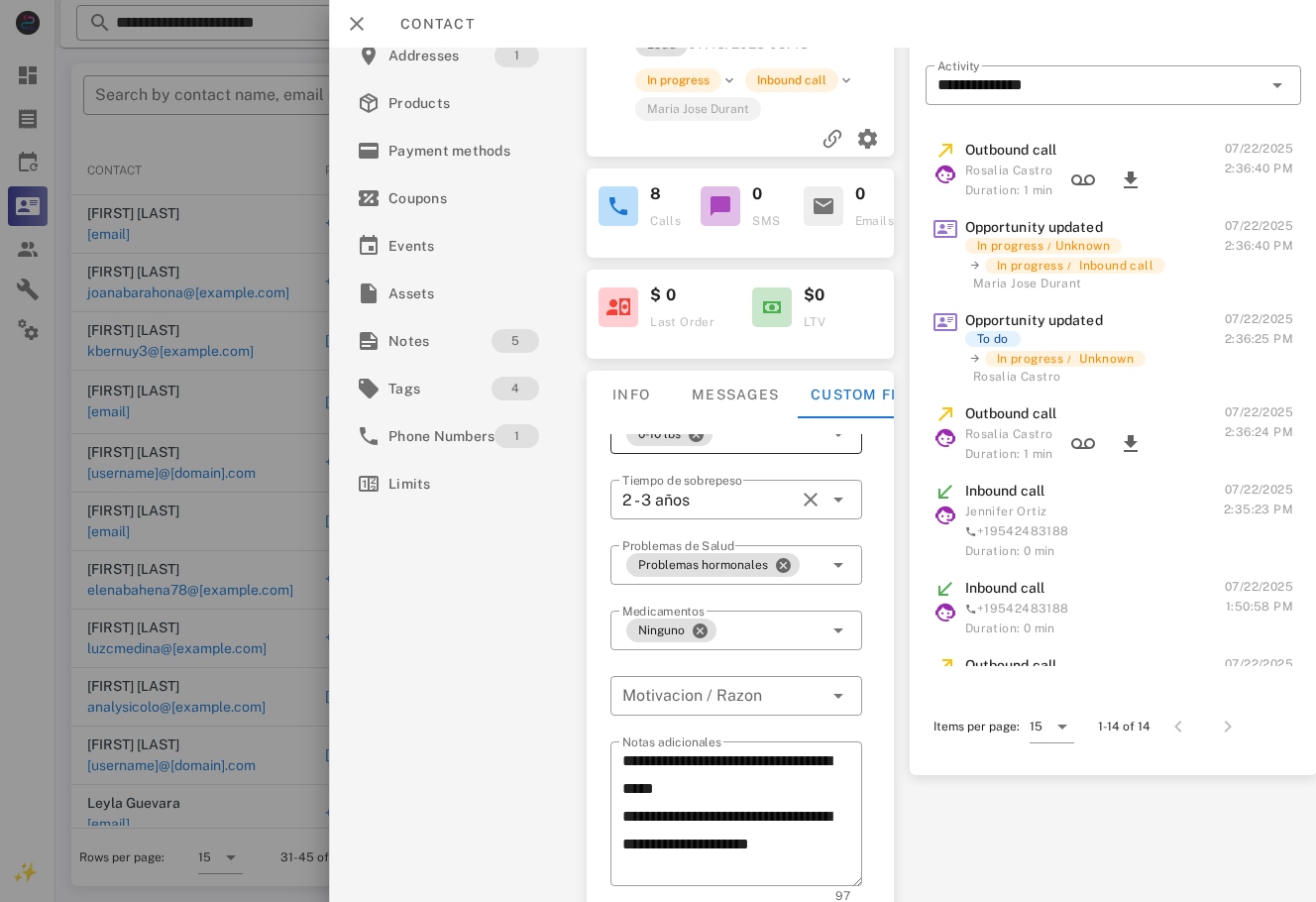 scroll, scrollTop: 182, scrollLeft: 0, axis: vertical 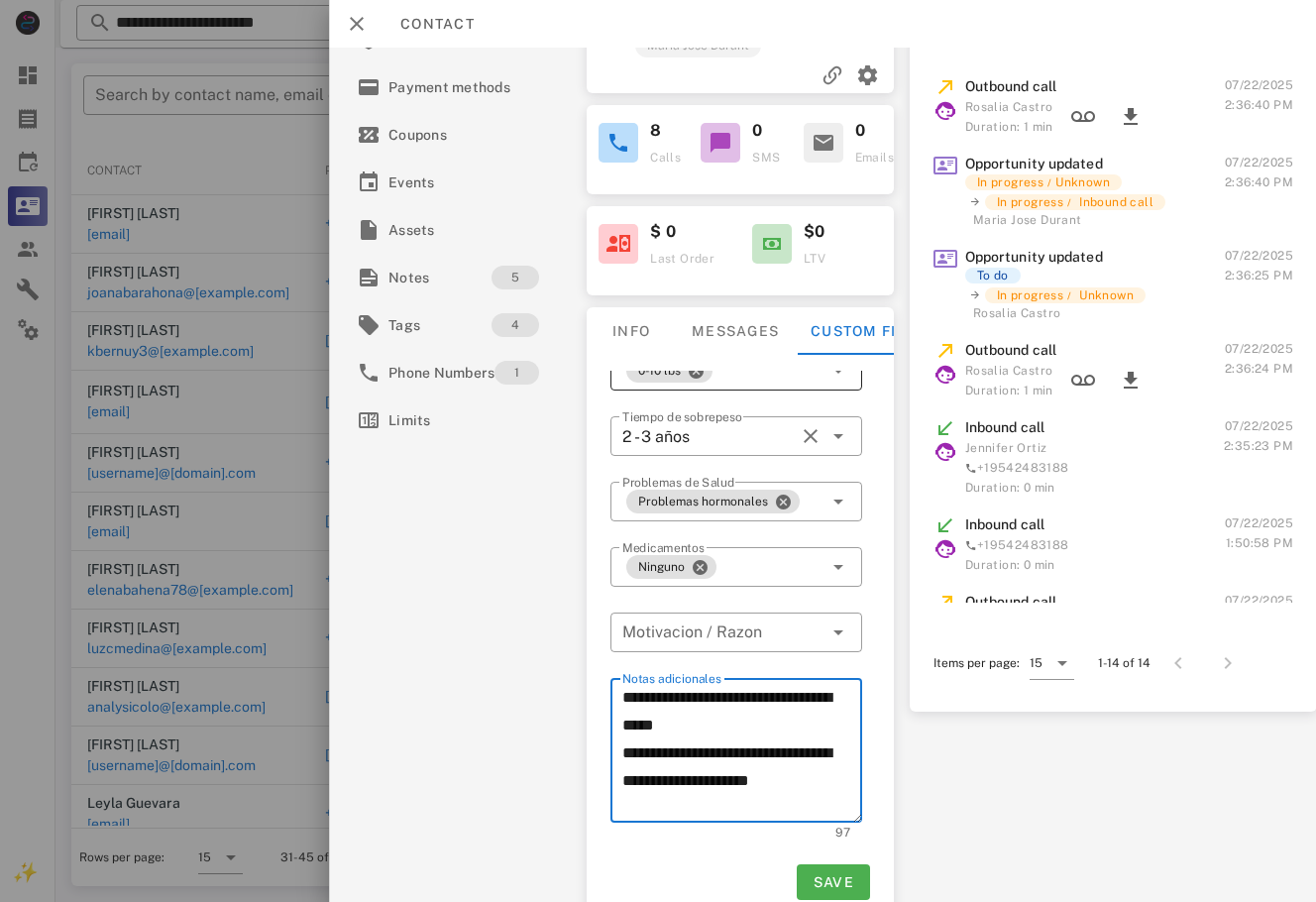 click on "**********" at bounding box center (742, 753) 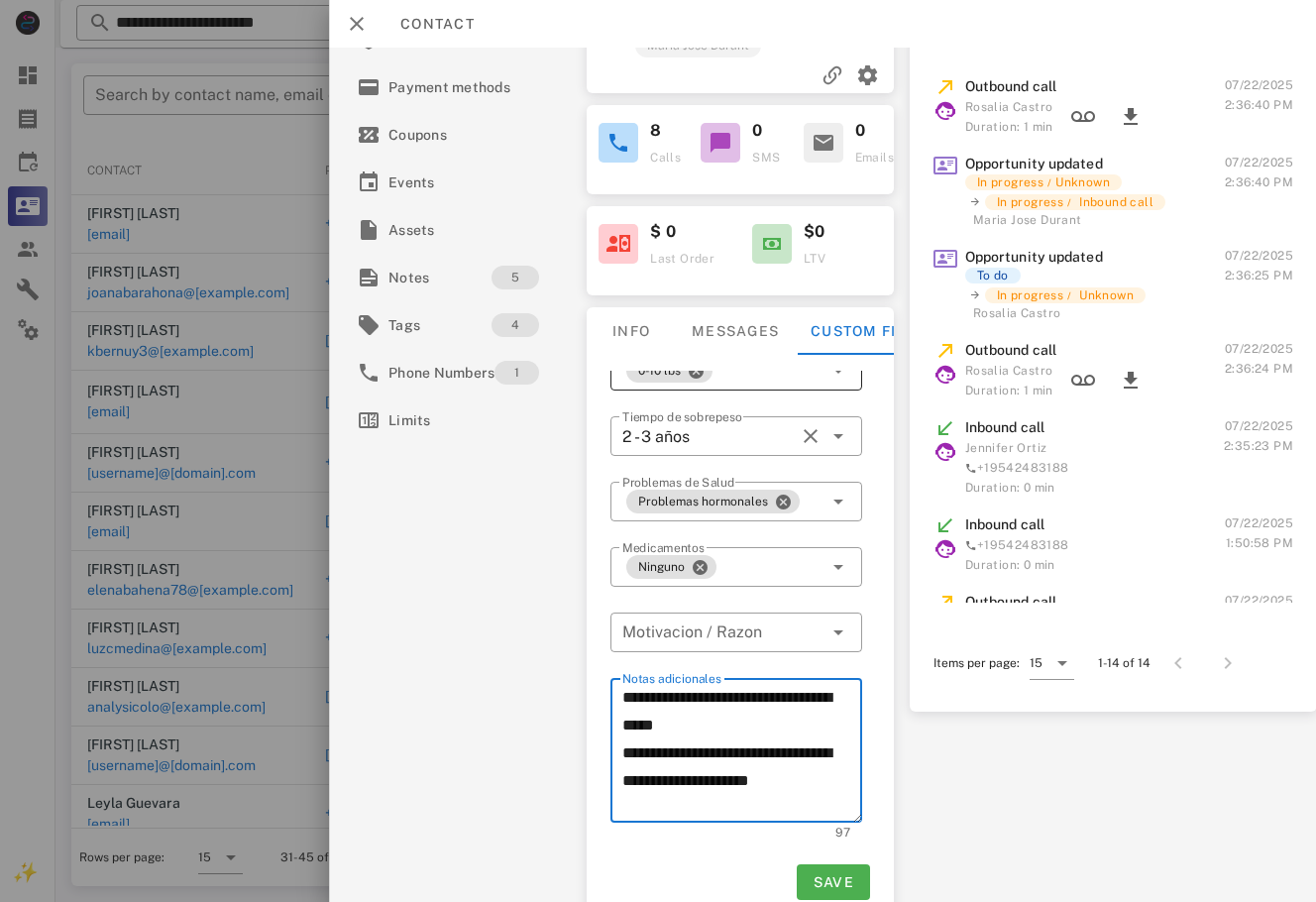click on "**********" at bounding box center [742, 753] 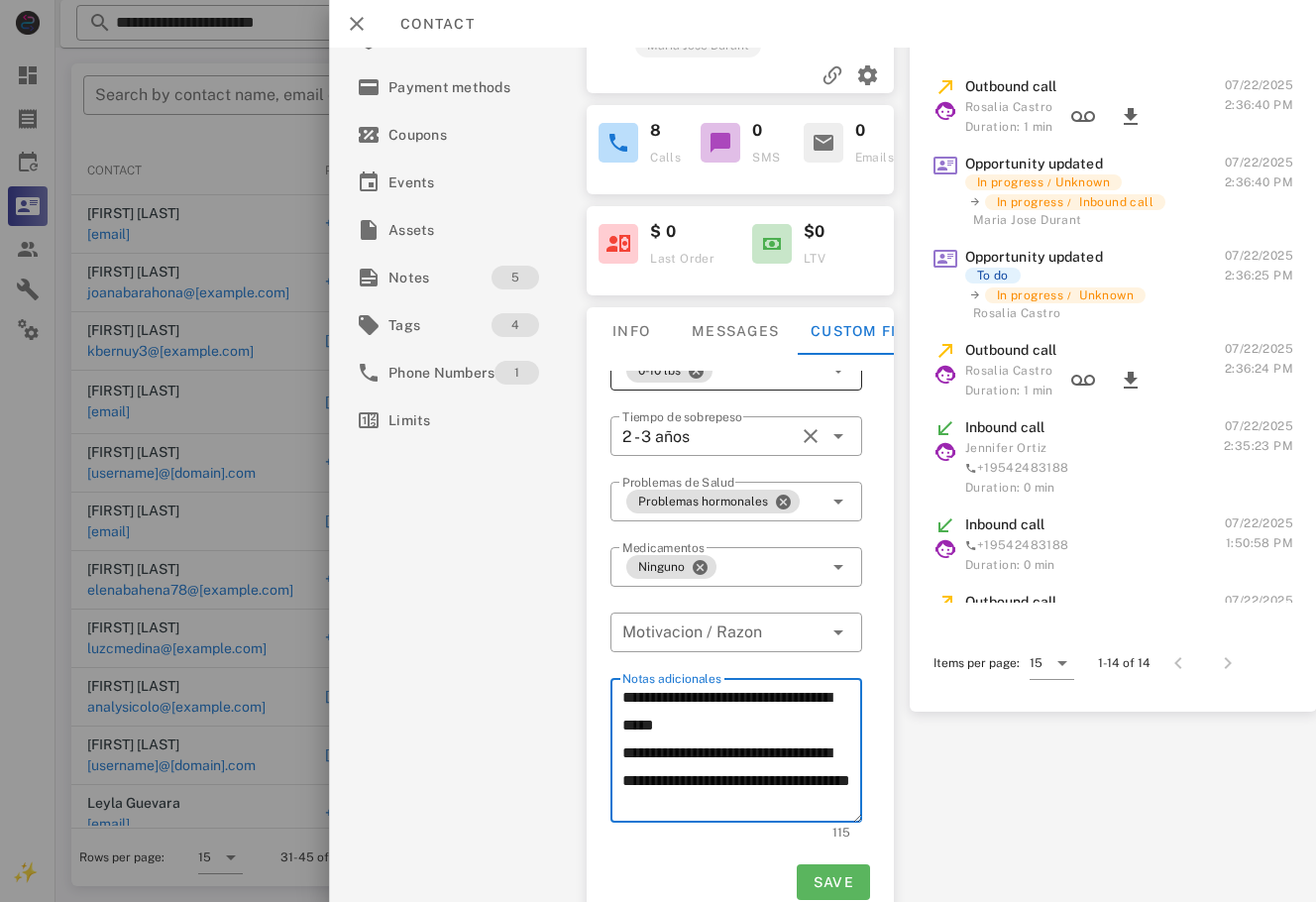type on "**********" 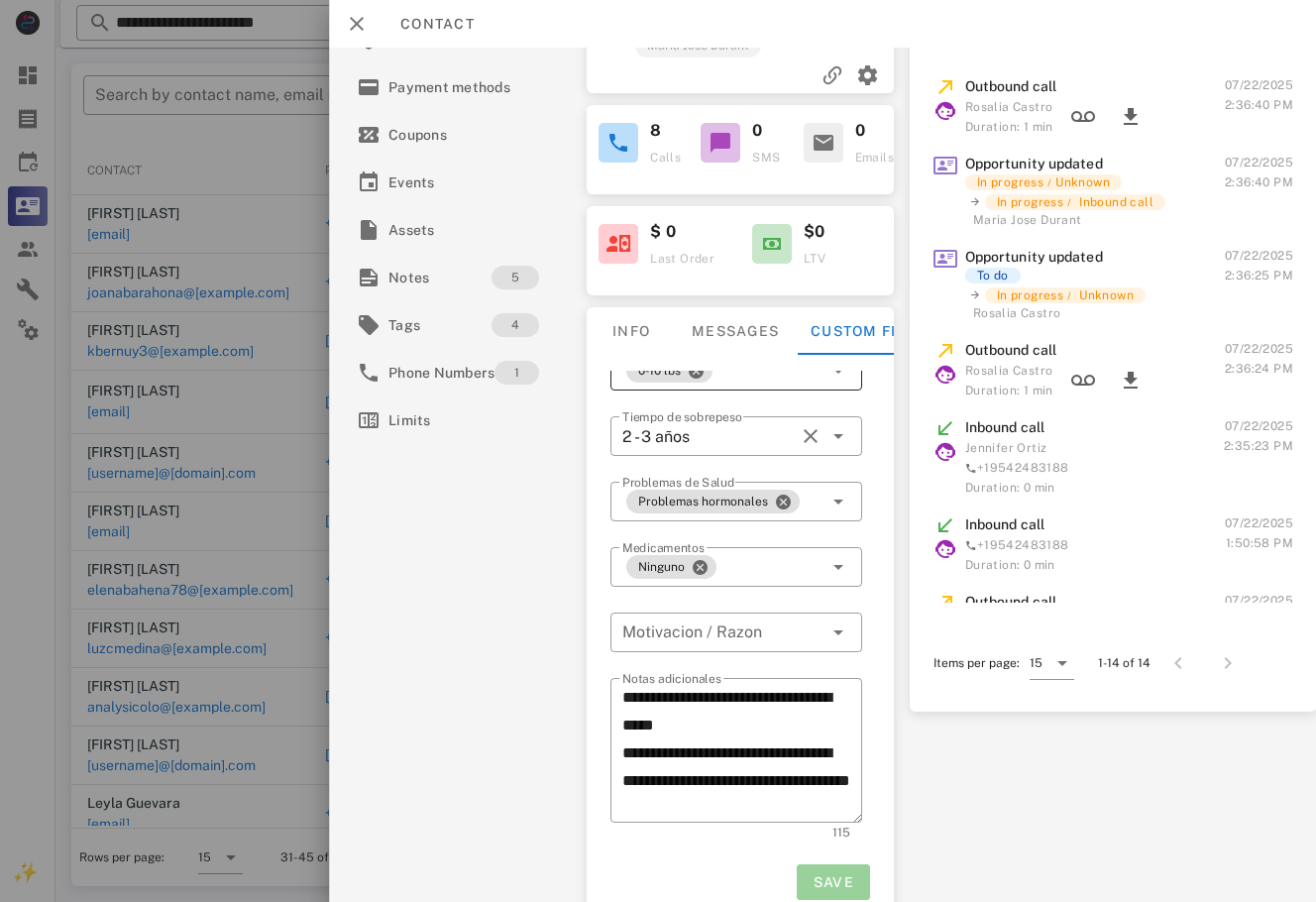click on "Save" at bounding box center [833, 882] 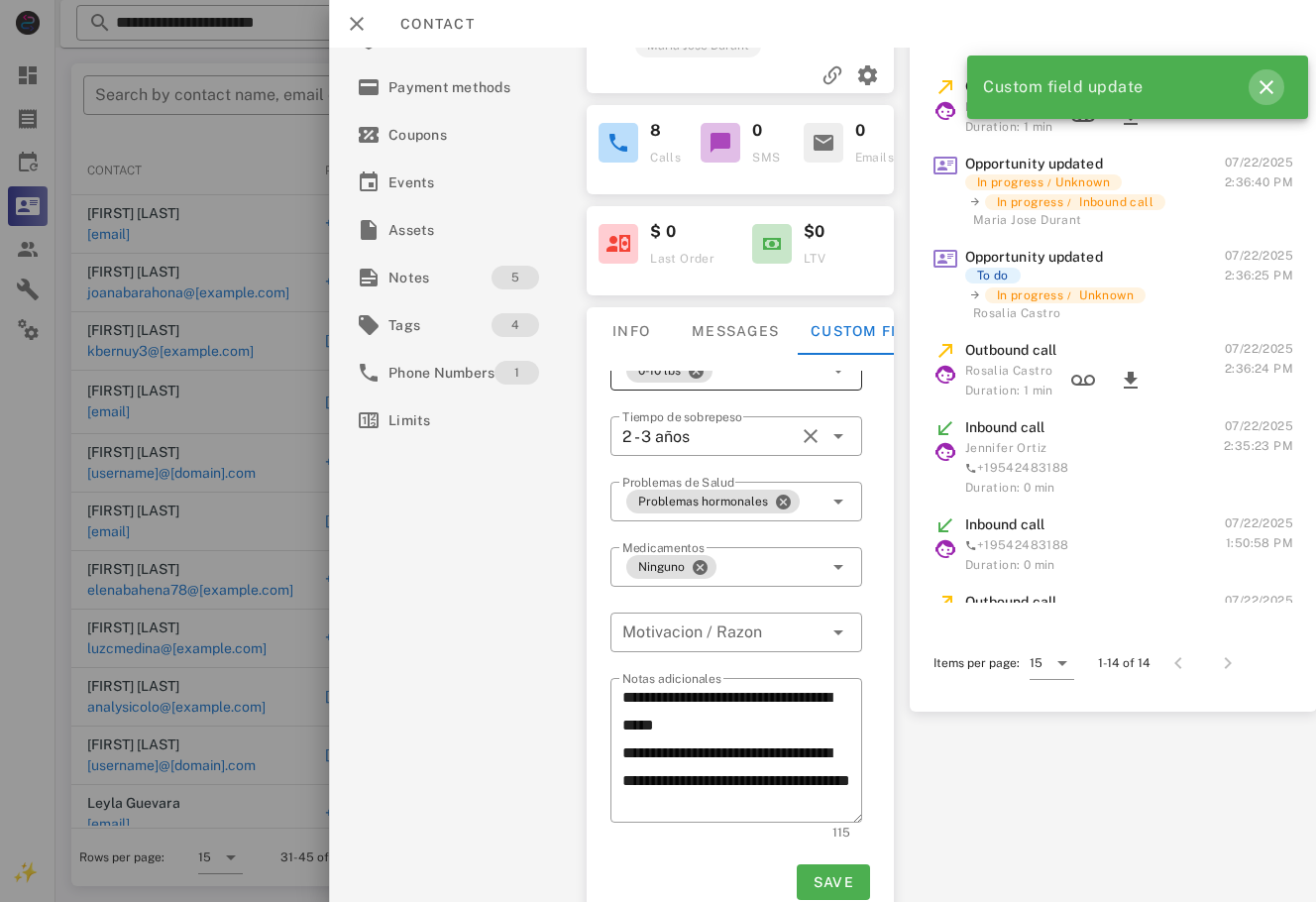 click at bounding box center (1266, 87) 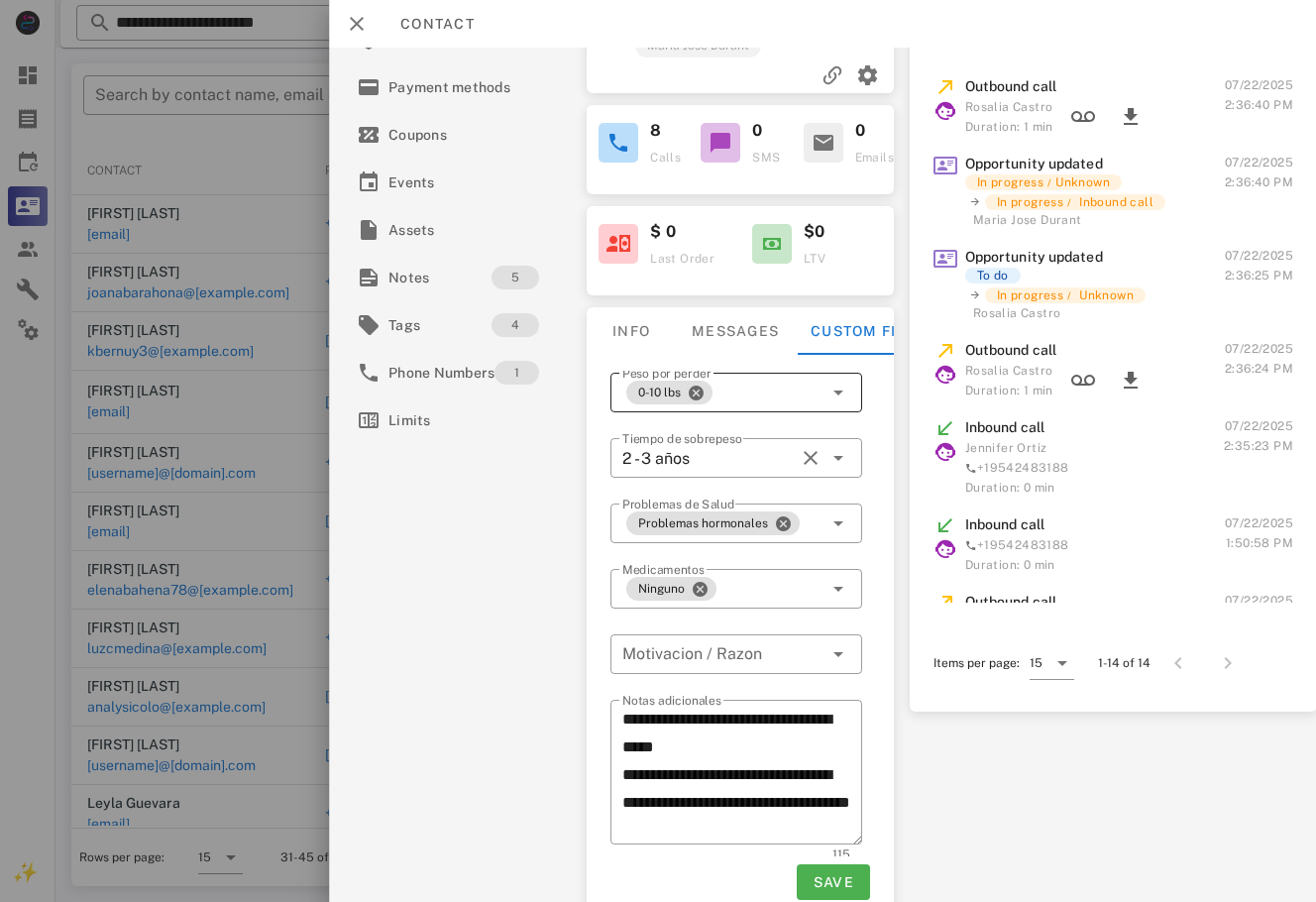 scroll, scrollTop: 0, scrollLeft: 0, axis: both 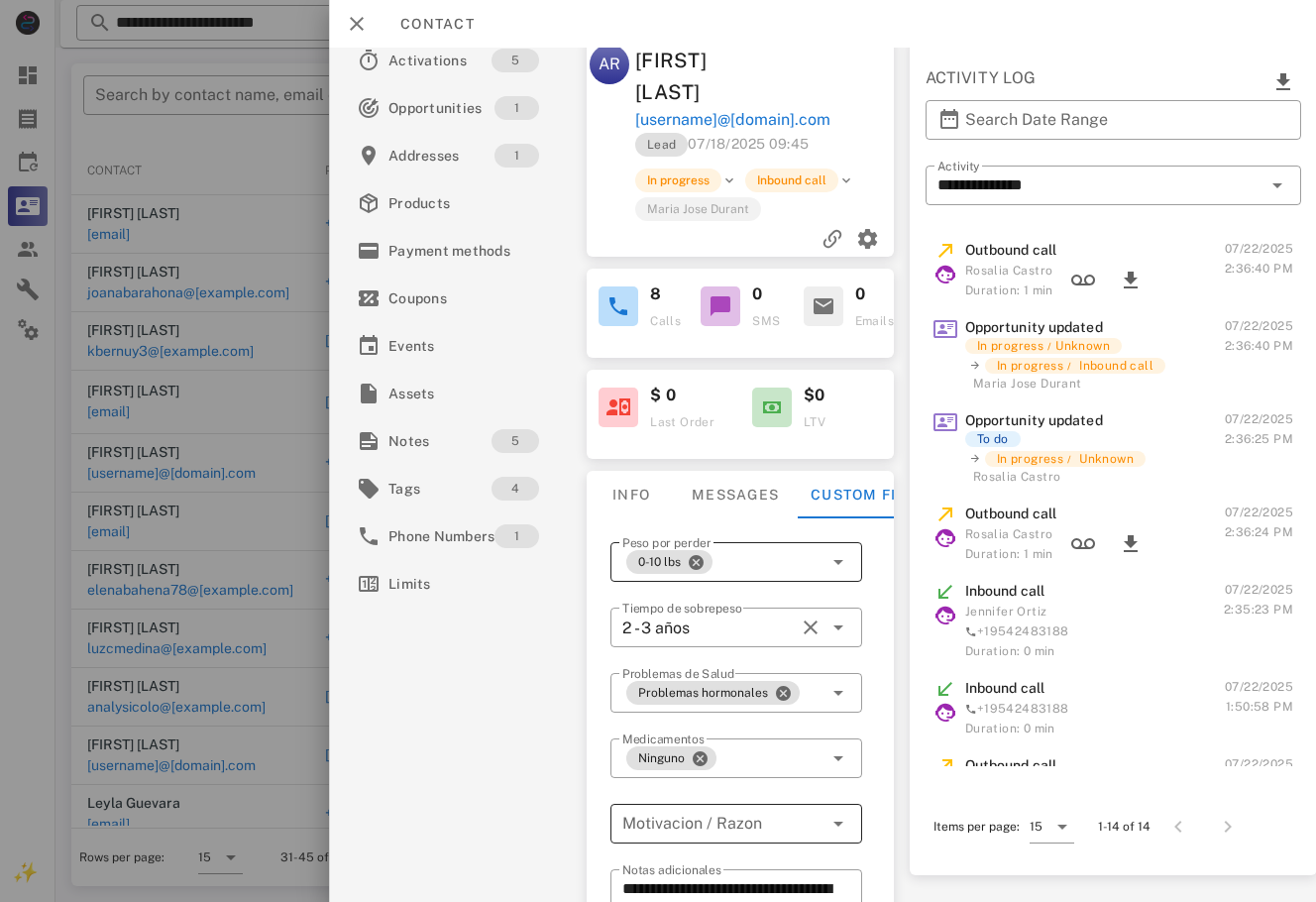 click at bounding box center [722, 824] 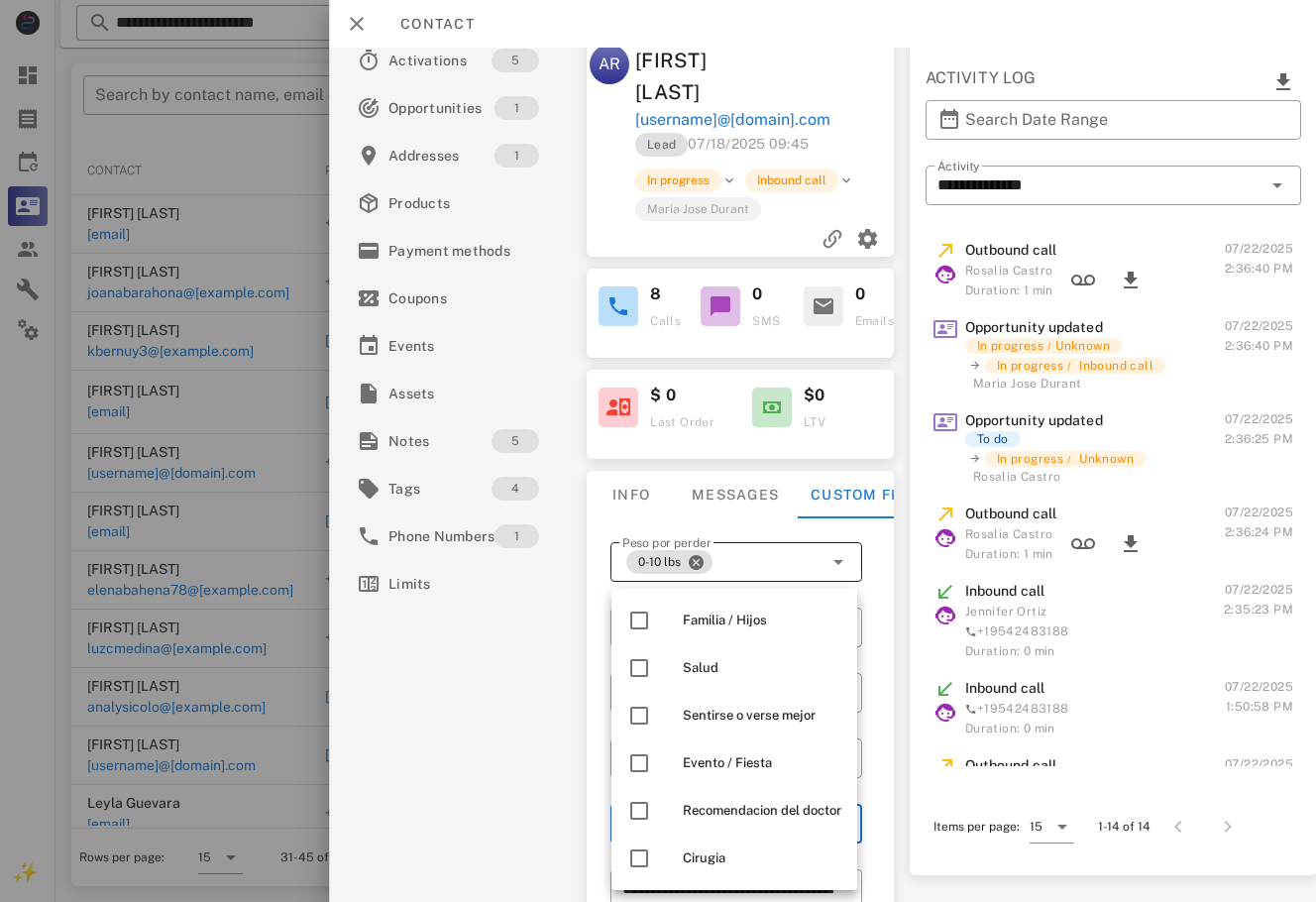 click on "Inbound call     +19542483188   Duration: 0 min   07/22/2025   1:50:58 PM" at bounding box center (1113, 708) 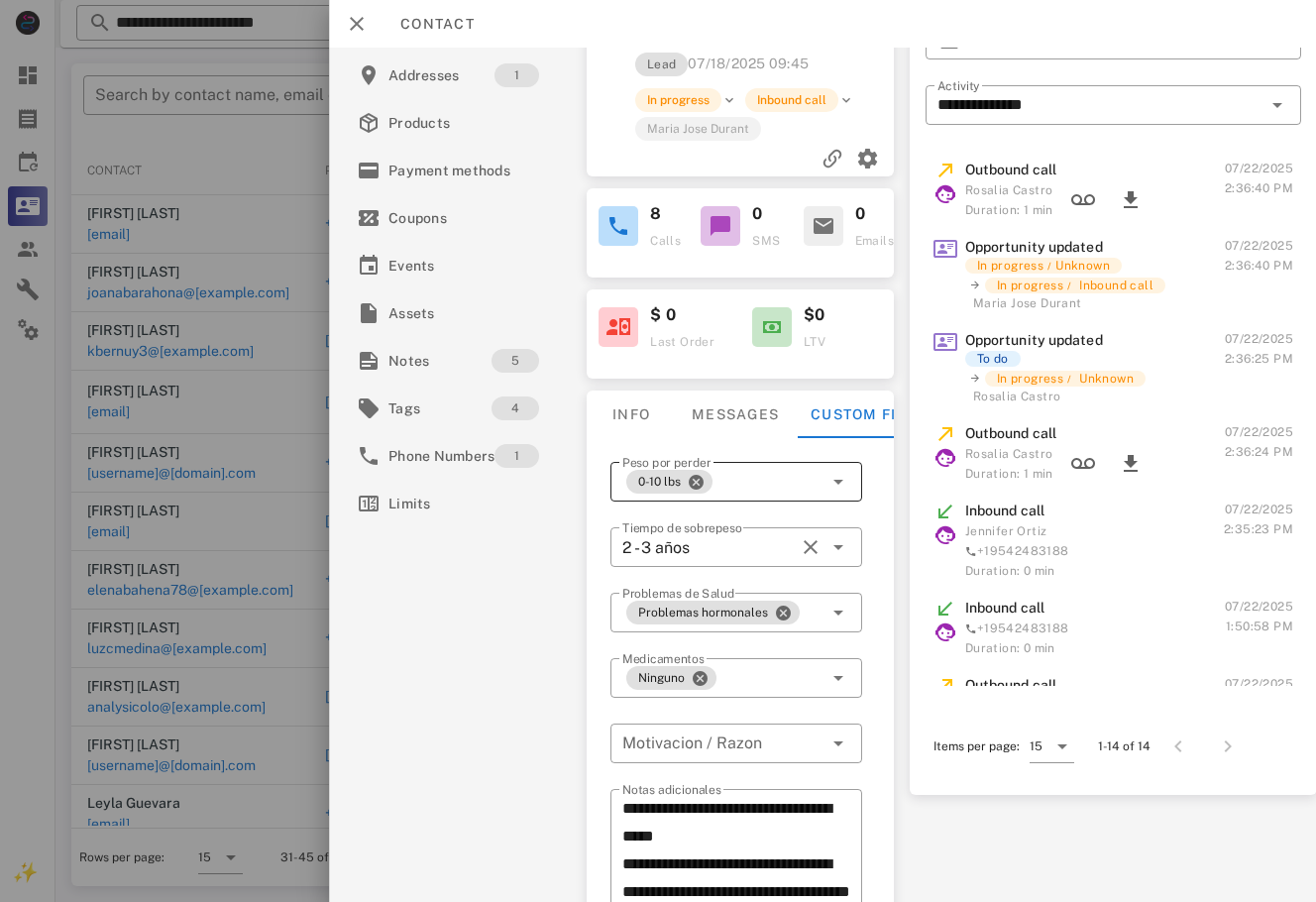 scroll, scrollTop: 104, scrollLeft: 0, axis: vertical 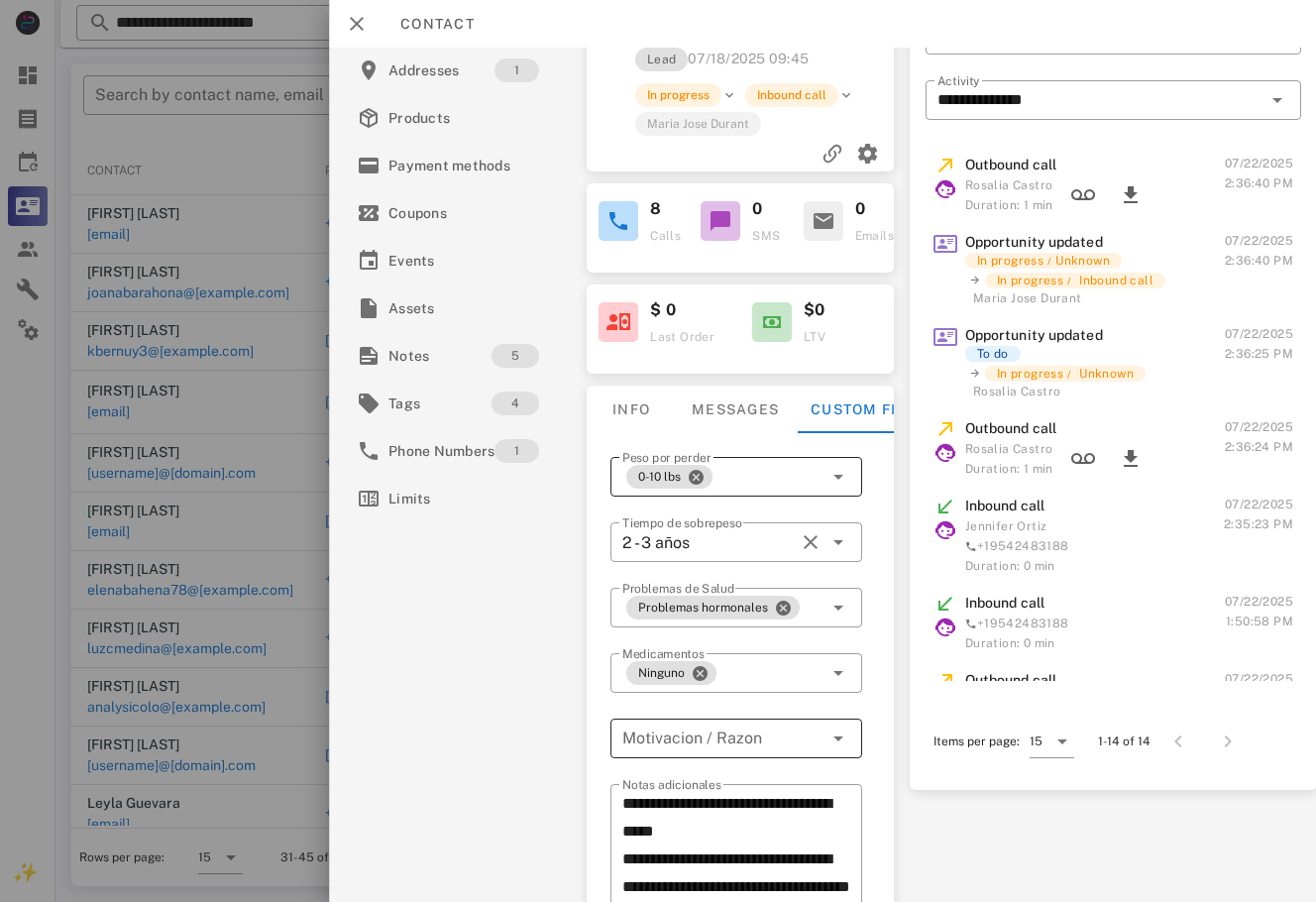click at bounding box center (722, 738) 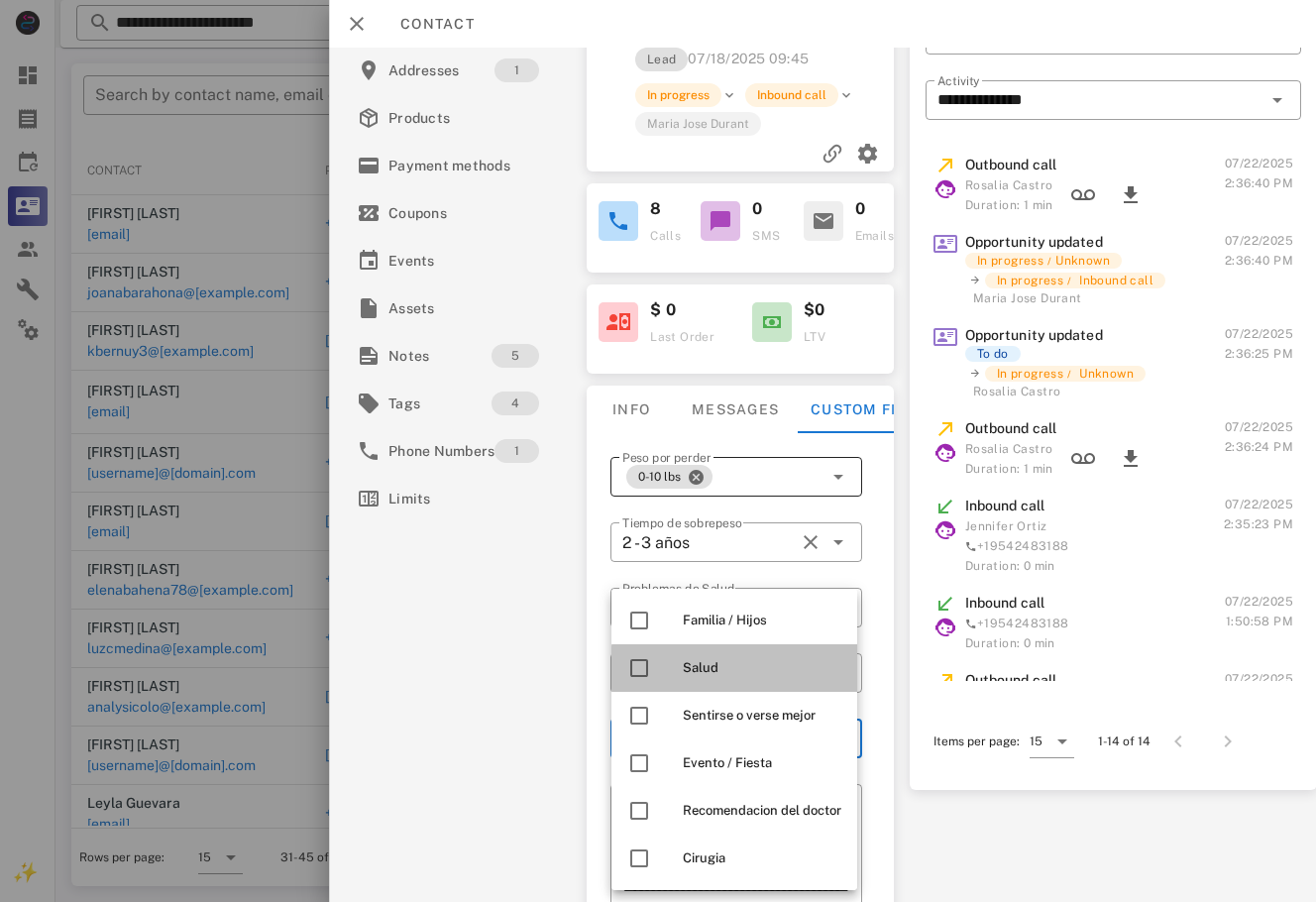 click on "Salud" at bounding box center [762, 668] 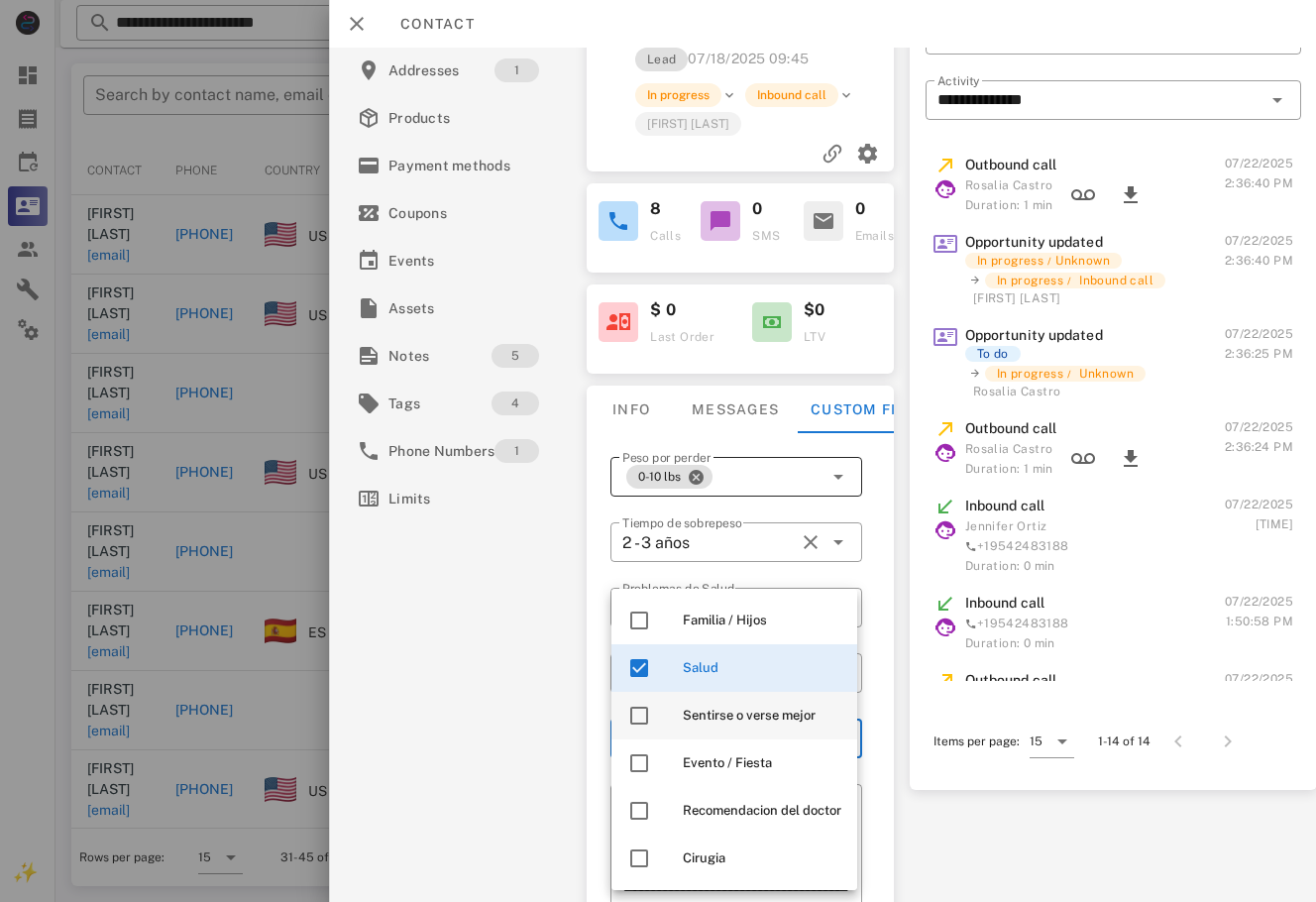click on "Sentirse o verse mejor" at bounding box center [762, 716] 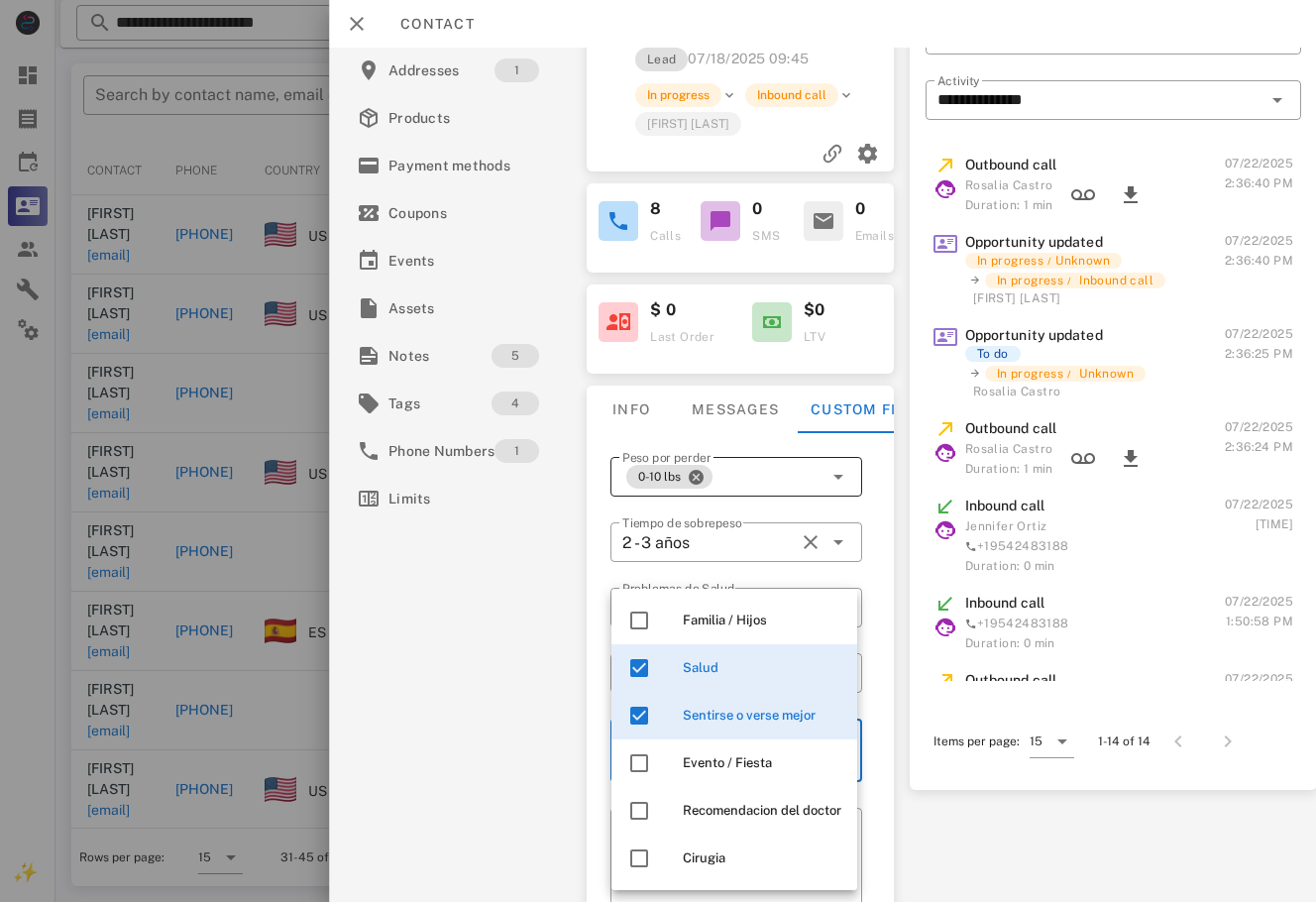 click on "**********" at bounding box center [740, 371] 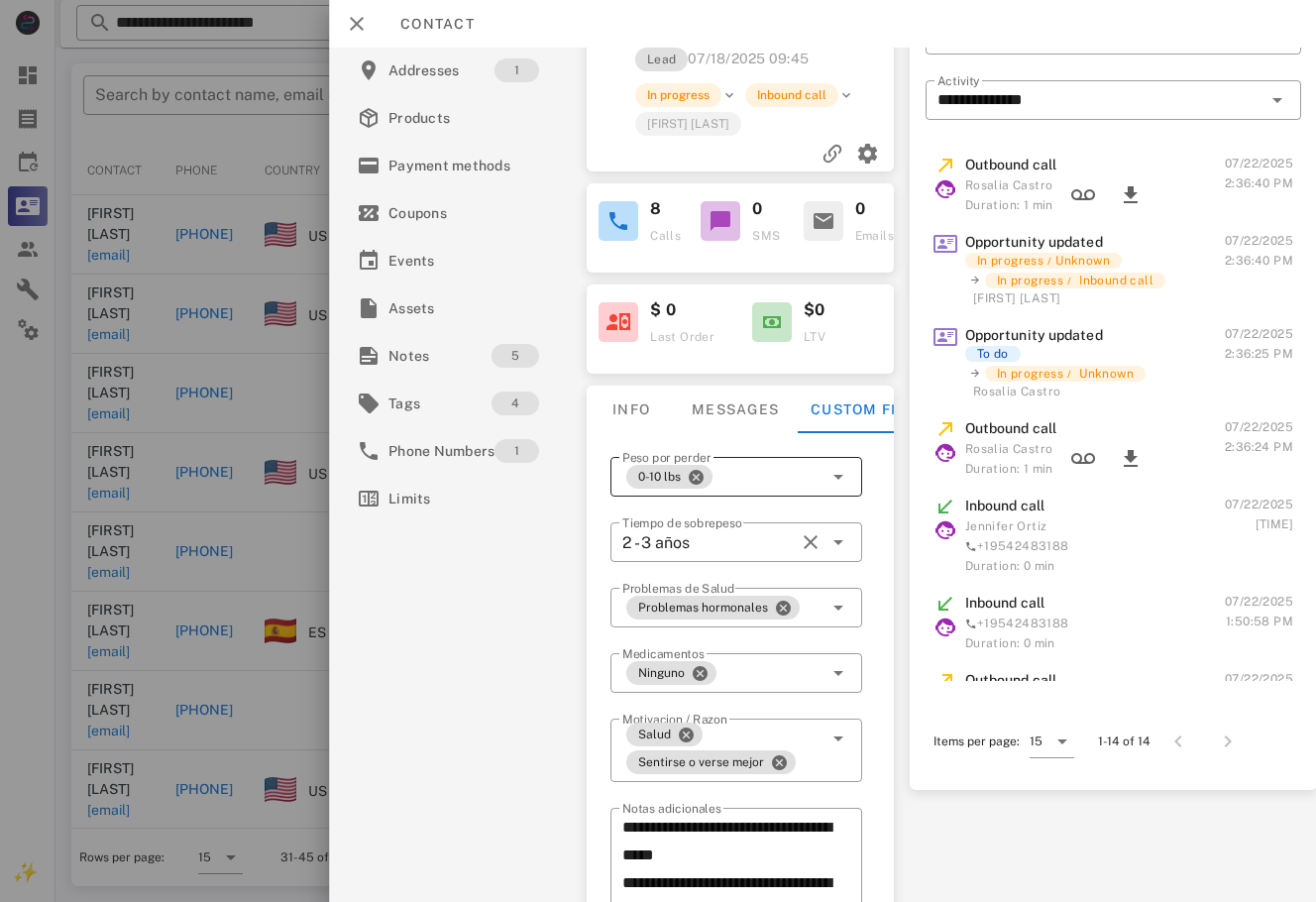 scroll, scrollTop: 182, scrollLeft: 0, axis: vertical 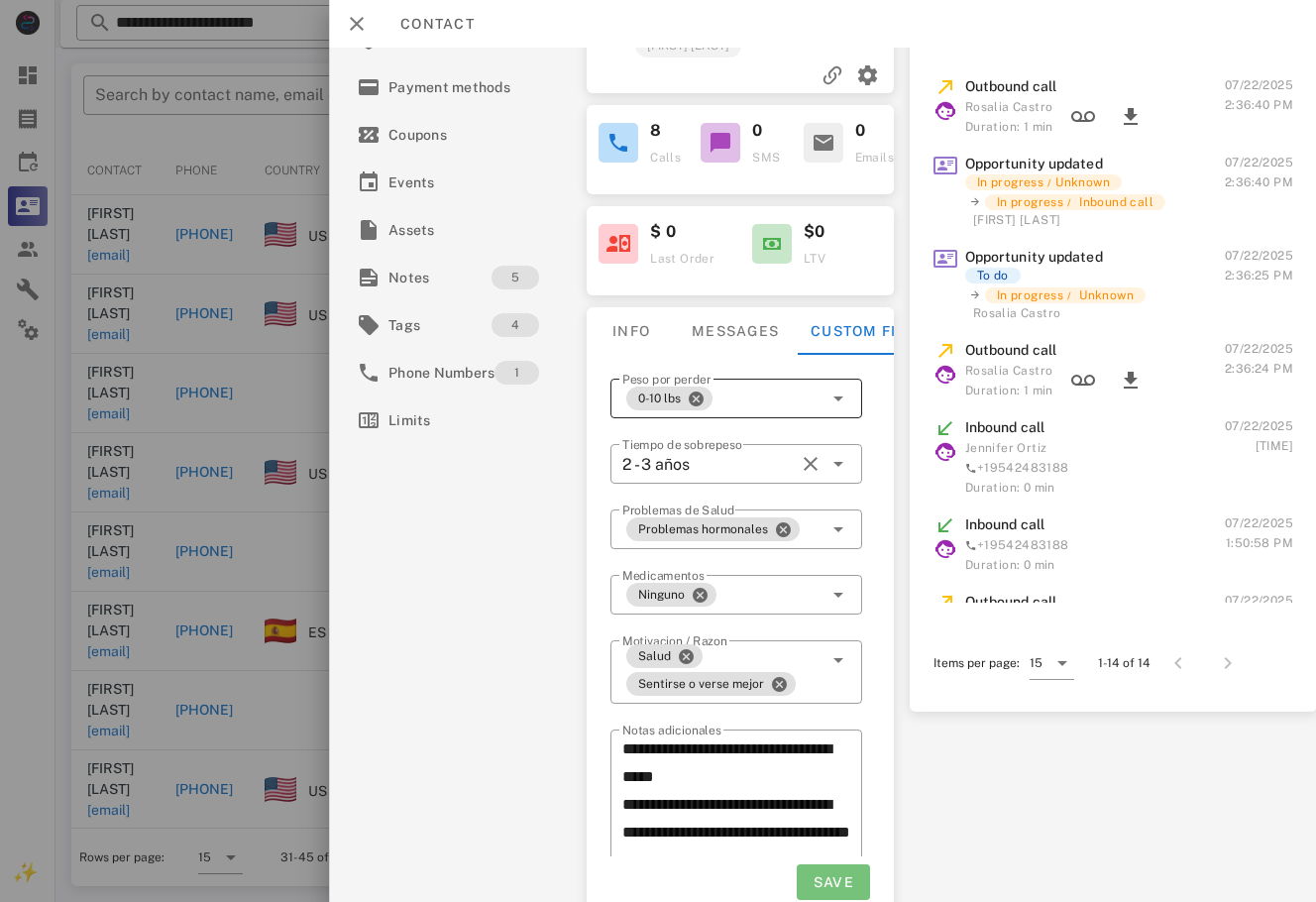 click on "Save" at bounding box center [833, 882] 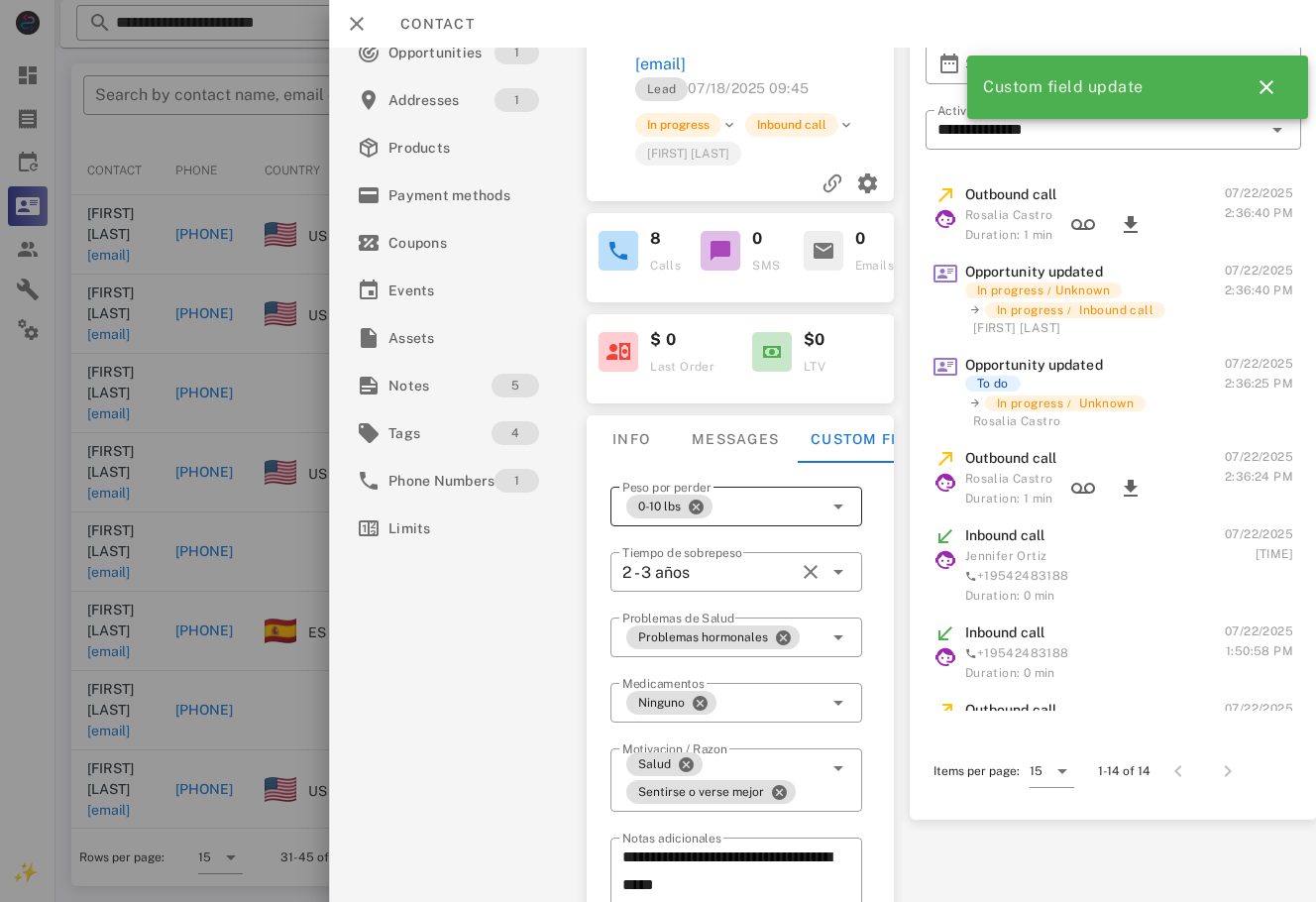 scroll, scrollTop: 70, scrollLeft: 0, axis: vertical 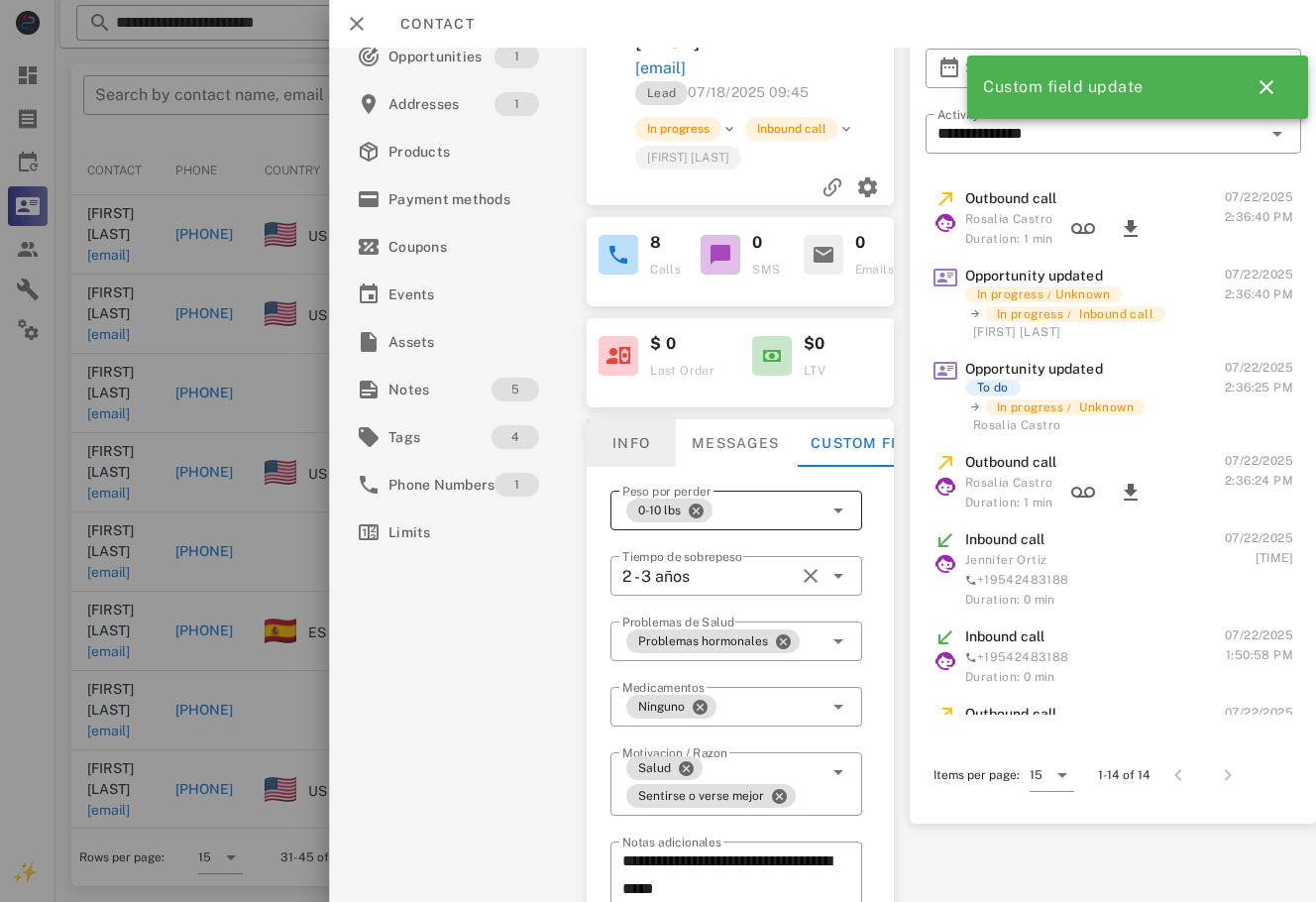 click on "Info" at bounding box center [631, 443] 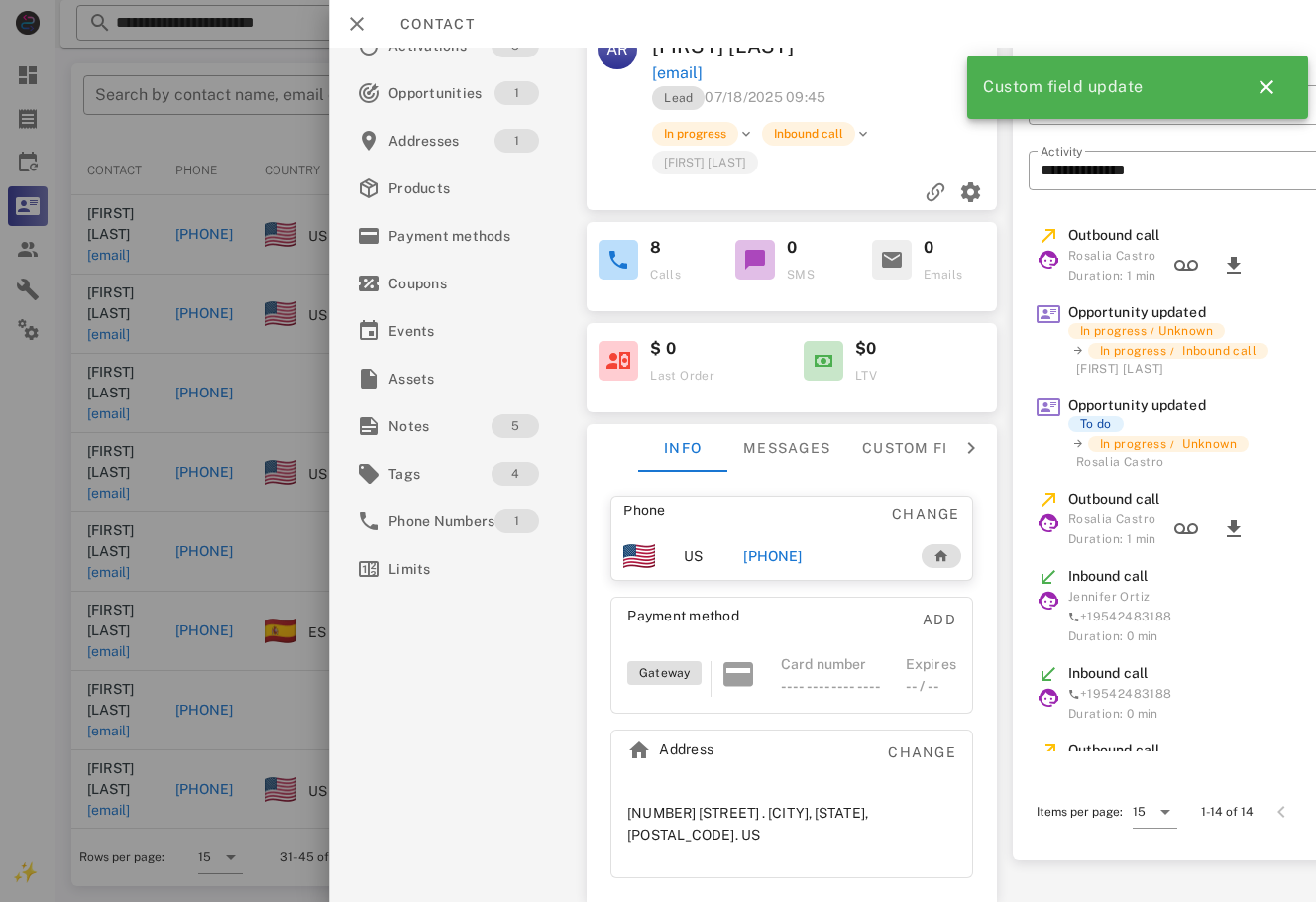 scroll, scrollTop: 44, scrollLeft: 0, axis: vertical 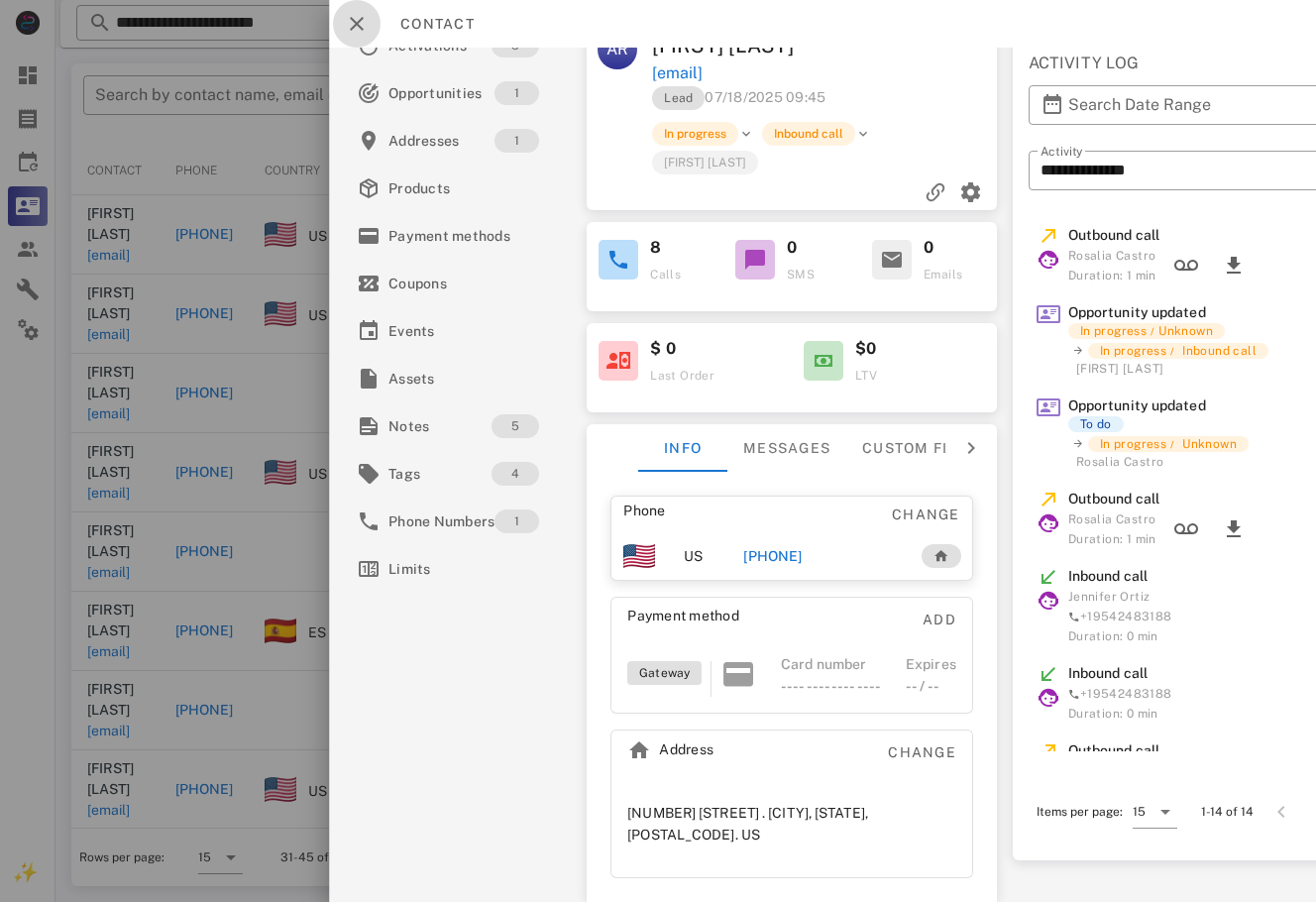 click at bounding box center (357, 24) 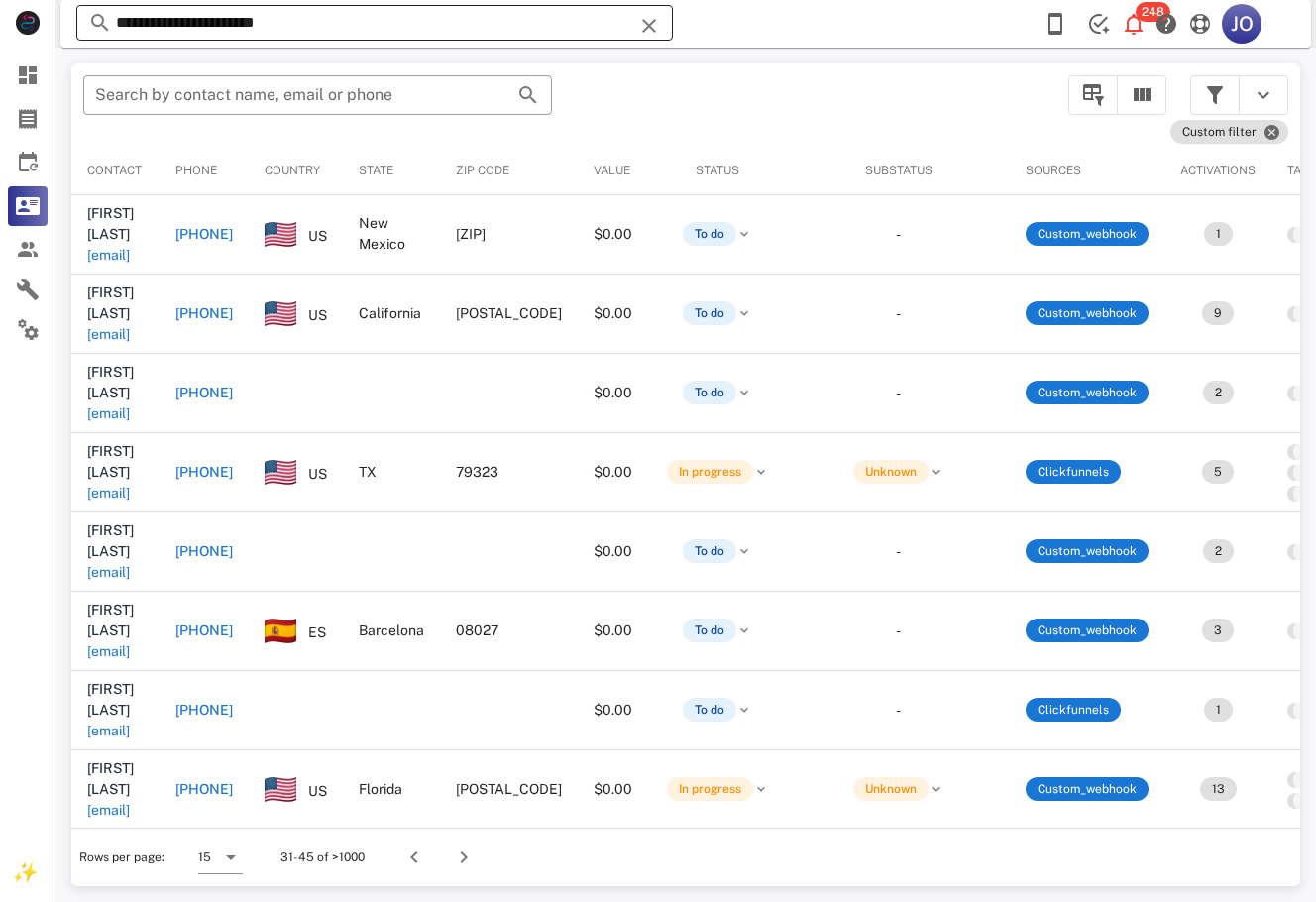 click on "**********" at bounding box center (375, 23) 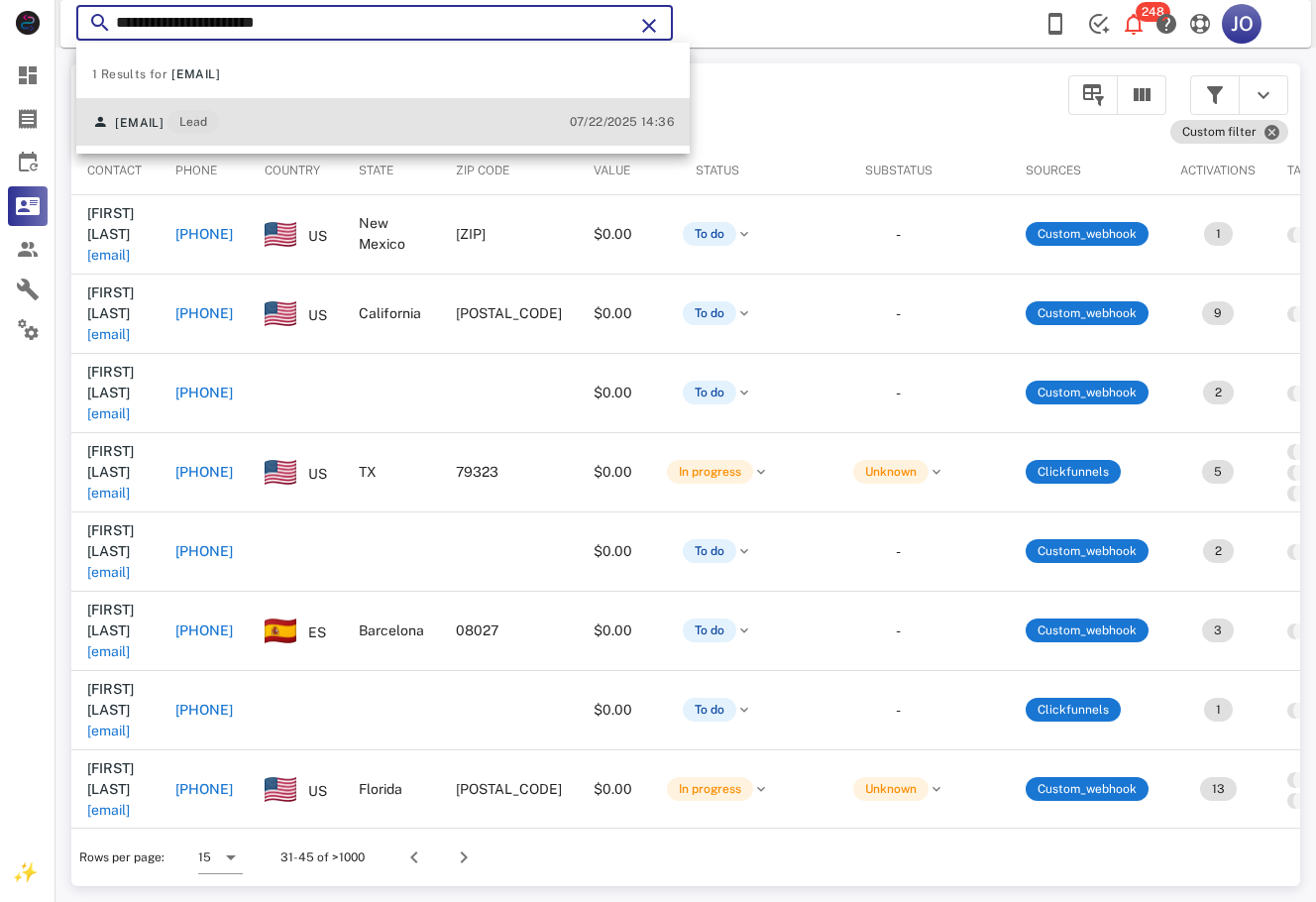 click on "analuciaron@hotmail.com" at bounding box center (139, 123) 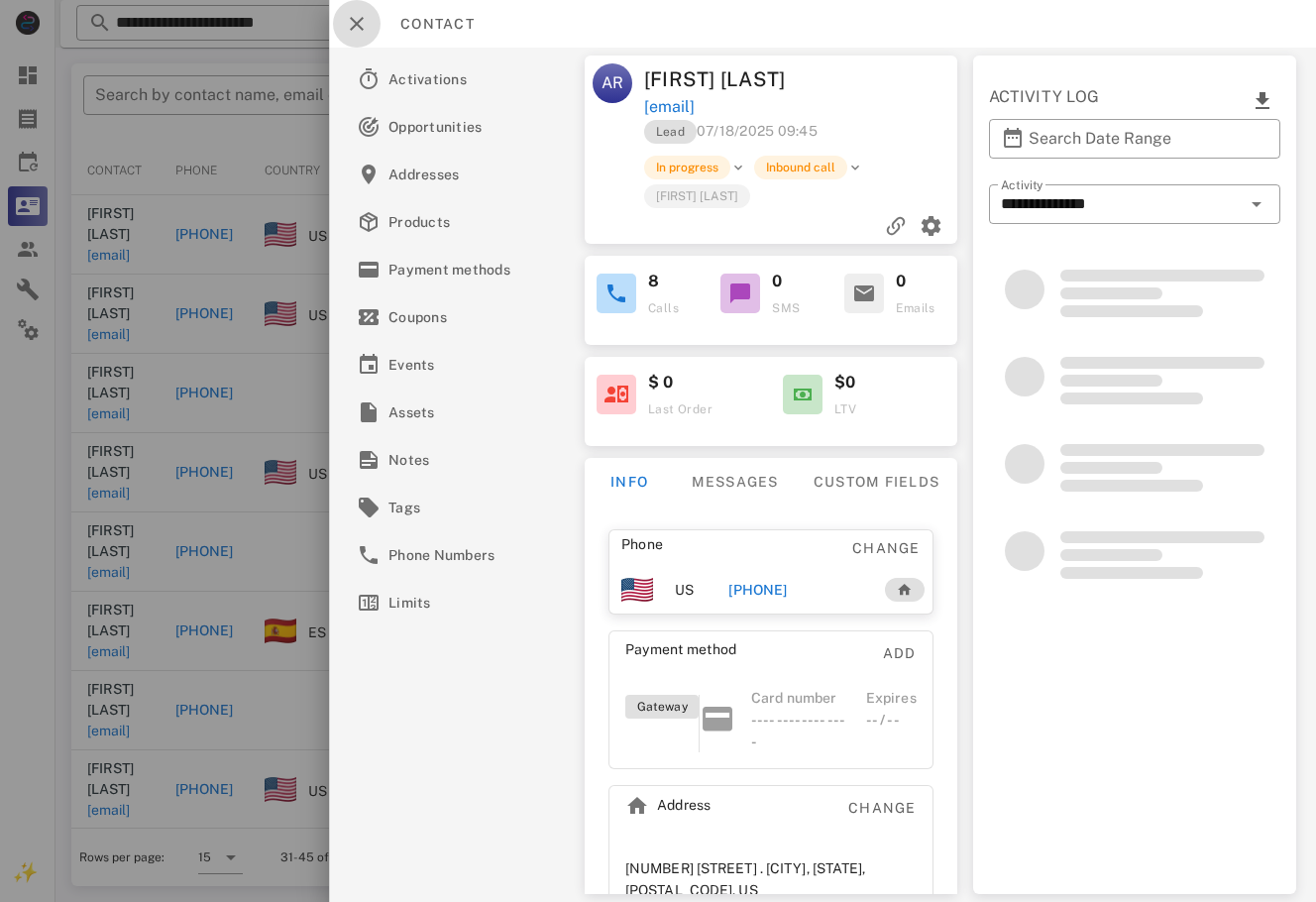 click at bounding box center (357, 24) 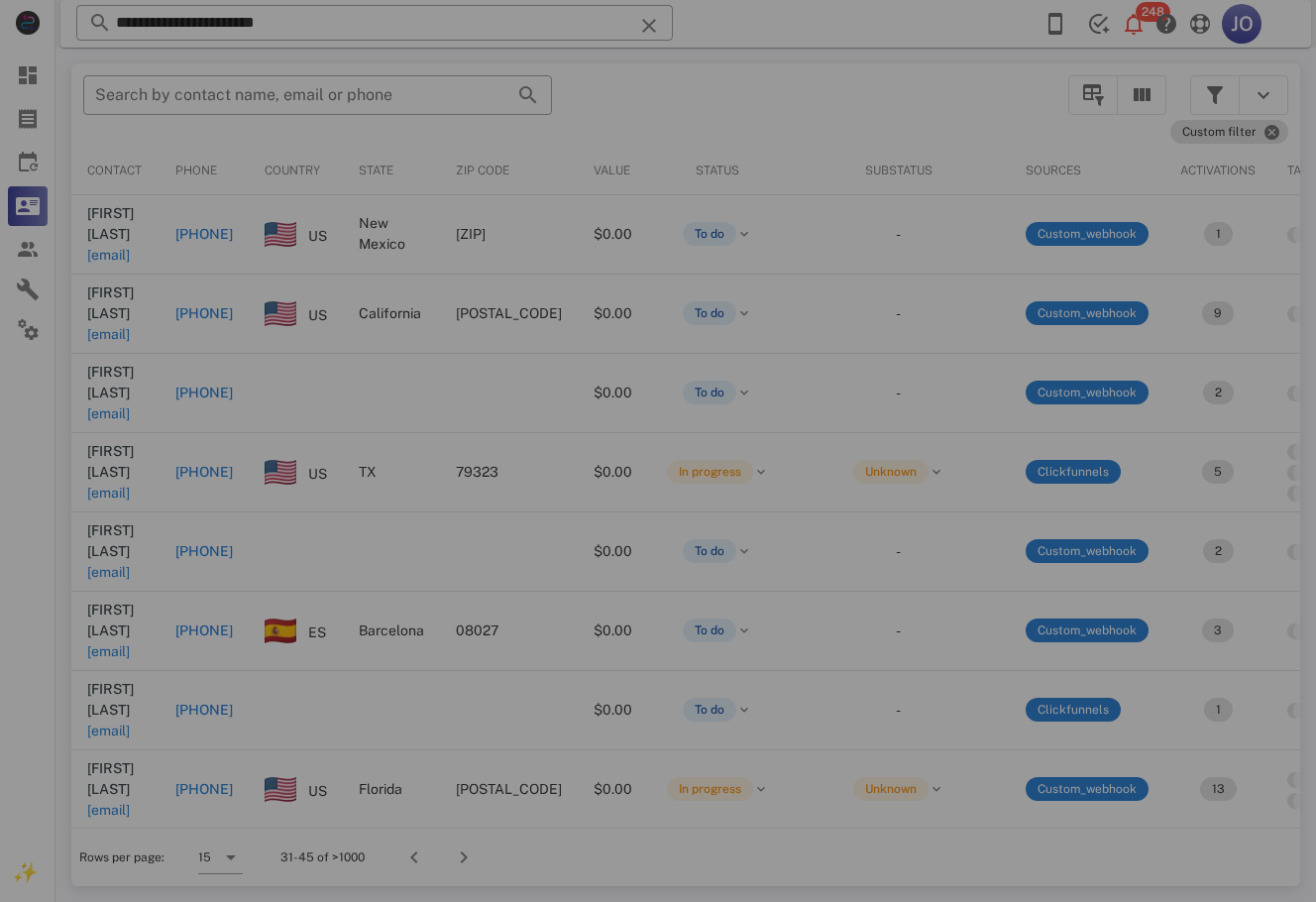 click on "Idle  Calling from (954) 248-3188 09: 45  Unknown      ▼     Andorra
+376
Argentina
+54
Aruba
+297
Australia
+61
Belgium (België)
+32
Bolivia
+591
Brazil (Brasil)
+55
Canada
+1
Chile
+56
Colombia
+57
Costa Rica
+506
Dominican Republic (República Dominicana)
+1
Ecuador
+593
El Salvador
+503
France
+33
Germany (Deutschland)
+49
Guadeloupe
+590
Guatemala
+502
Honduras
+504
Iceland (Ísland)
+354
India (भारत)
+91
Israel (‫ישראל‬‎)
+972
Italy (Italia)     Japan (日本)" at bounding box center [686, 475] 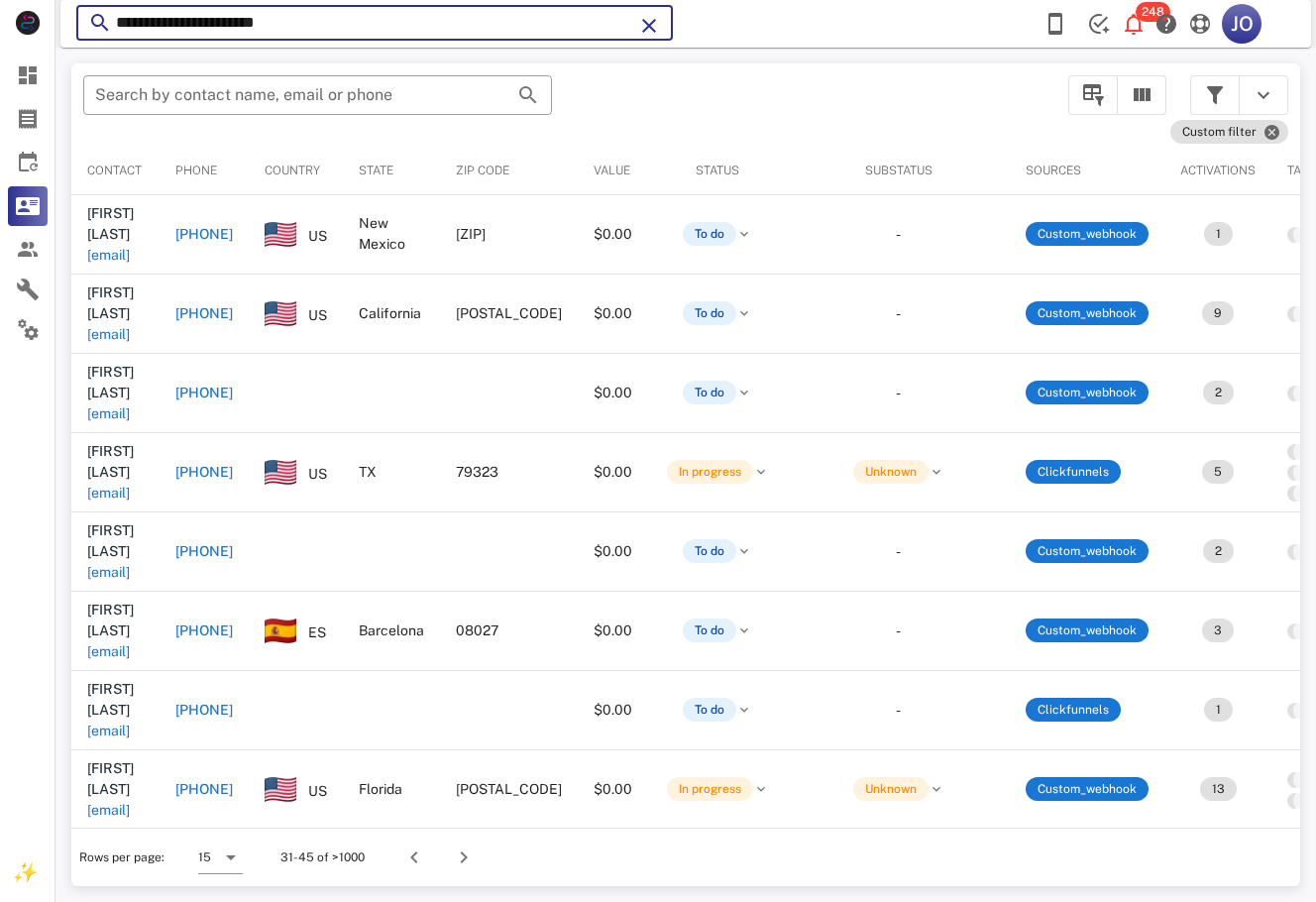 click on "**********" at bounding box center (375, 23) 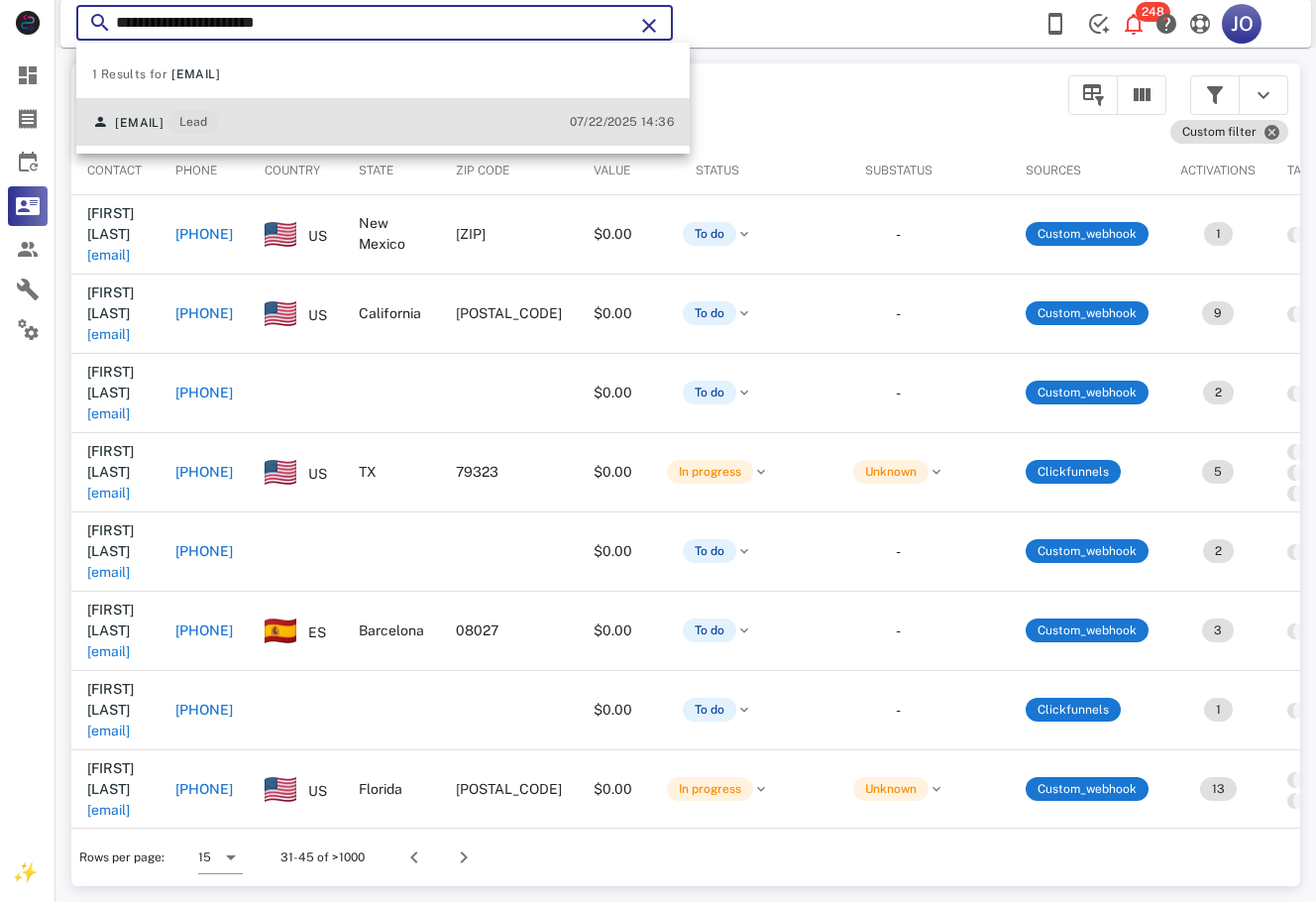 click on "analuciaron@hotmail.com" at bounding box center (139, 123) 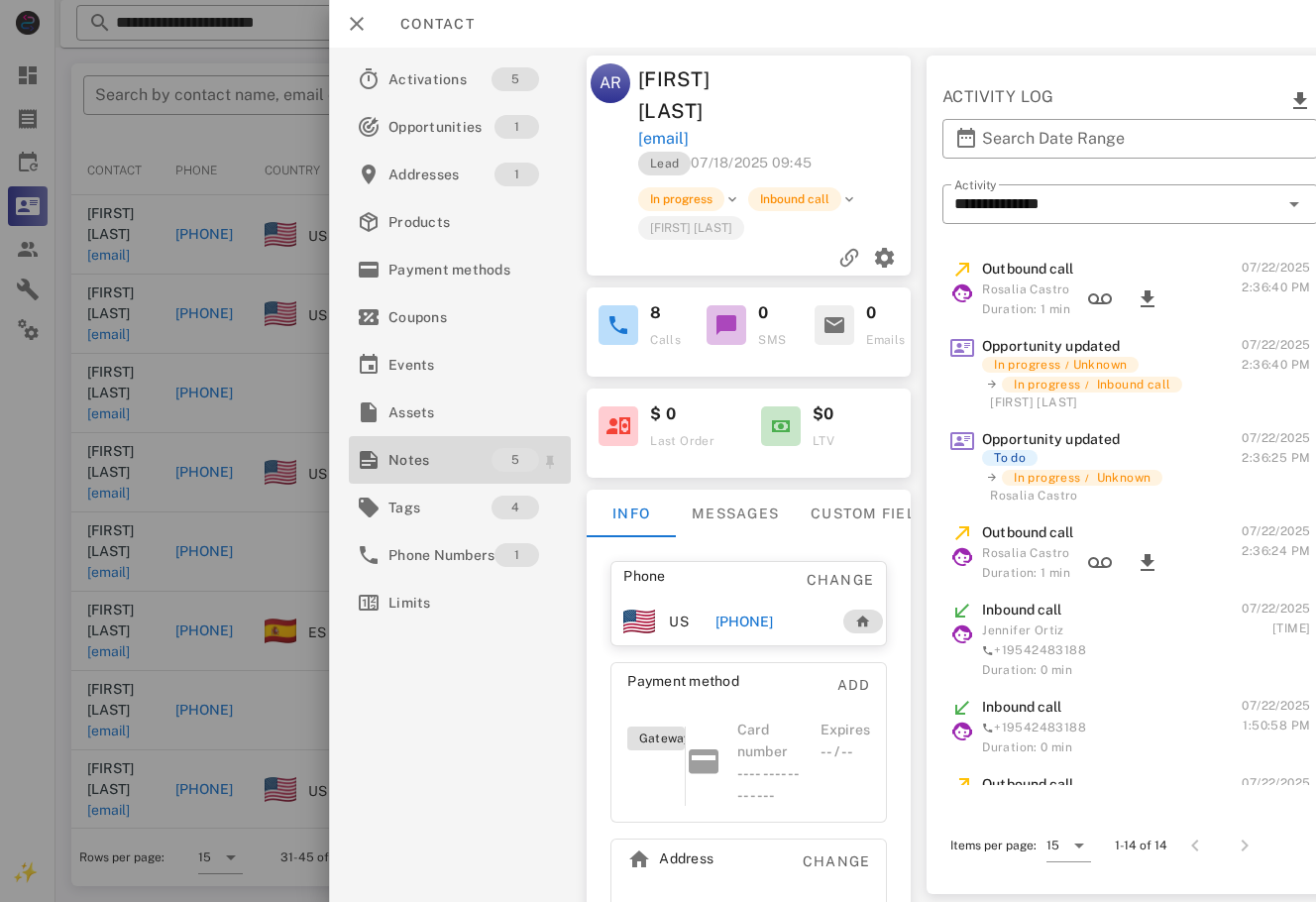 click on "Notes" at bounding box center (440, 460) 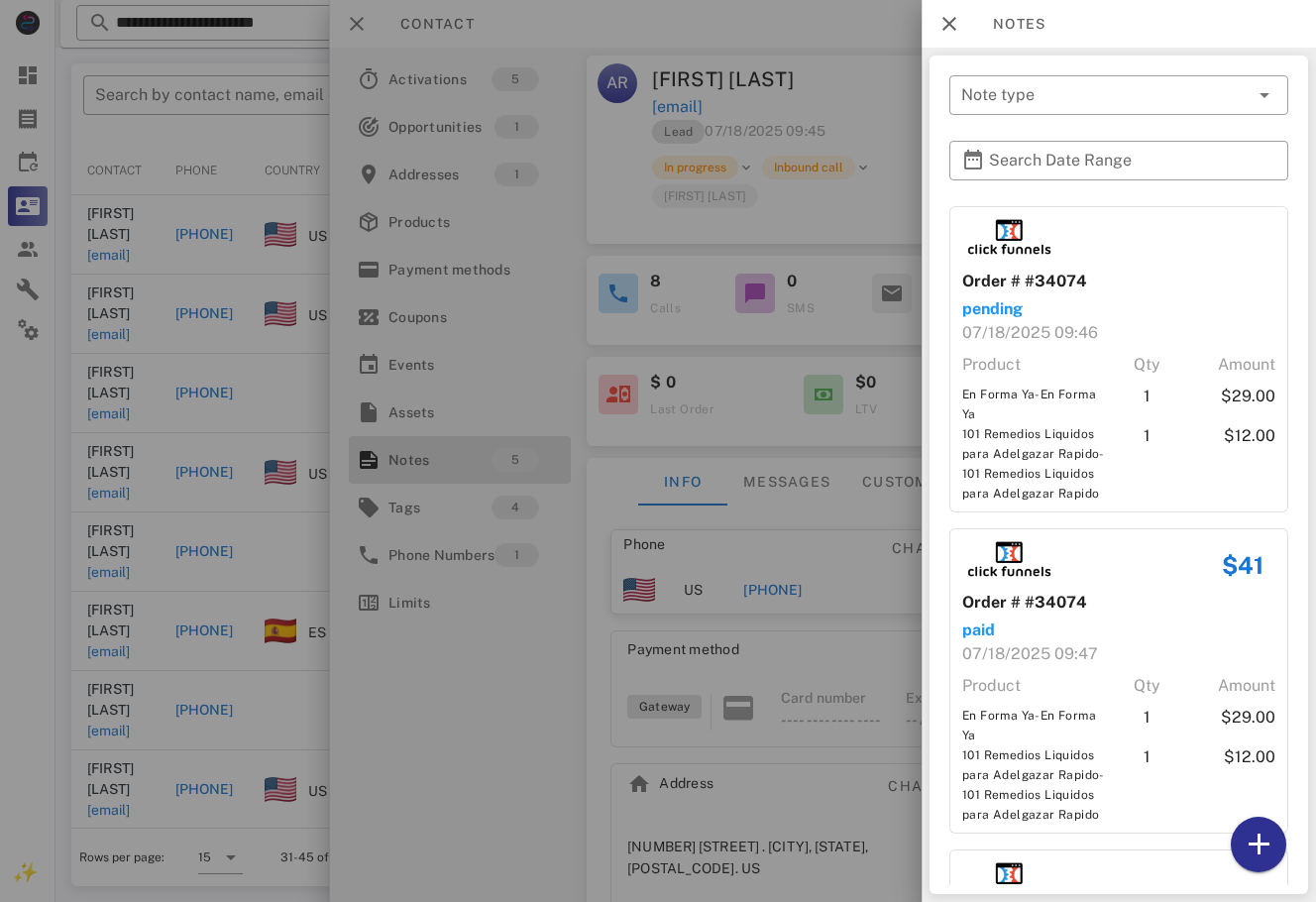 drag, startPoint x: 820, startPoint y: 224, endPoint x: 714, endPoint y: 171, distance: 118.511603 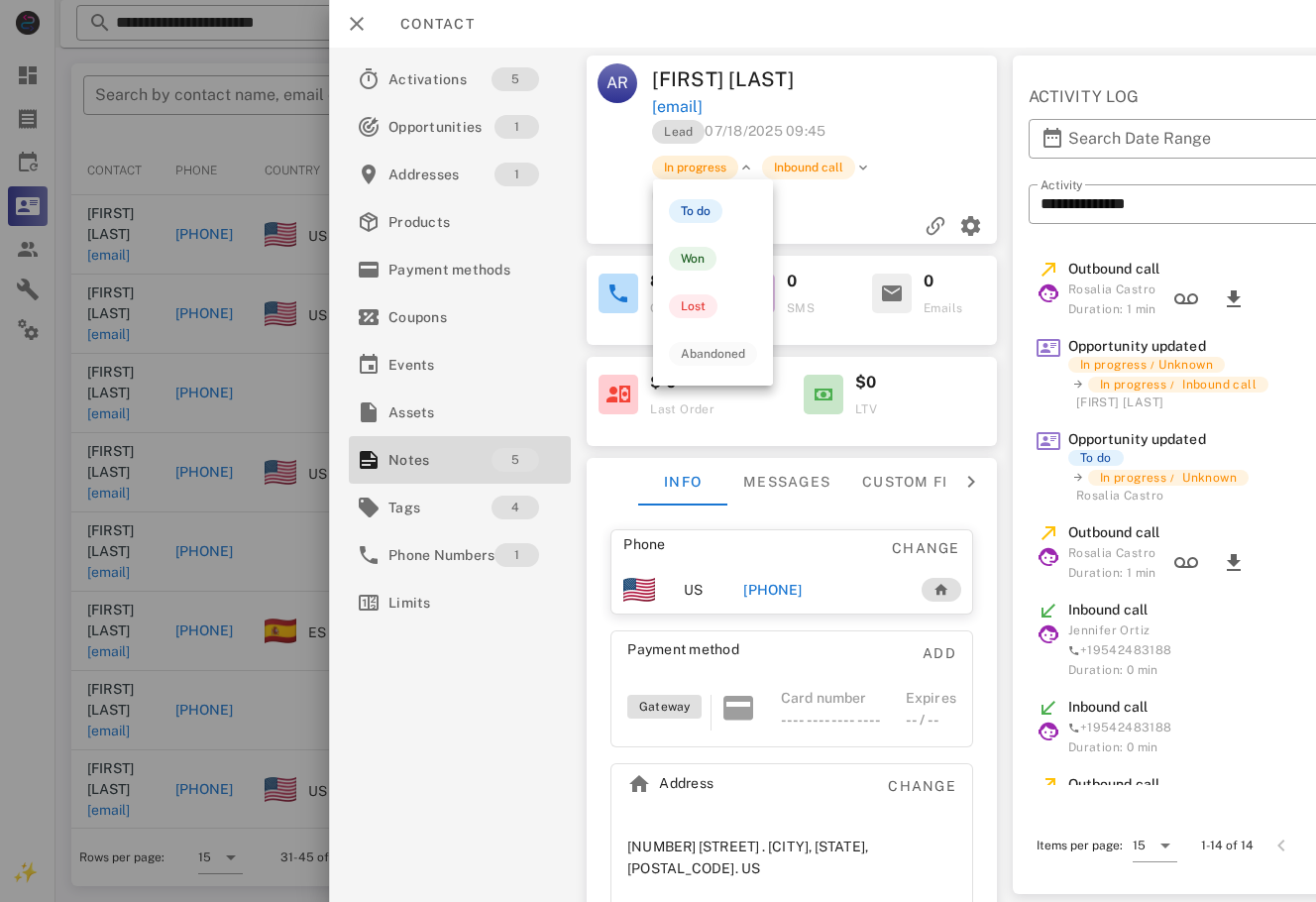 click on "In progress" at bounding box center [695, 168] 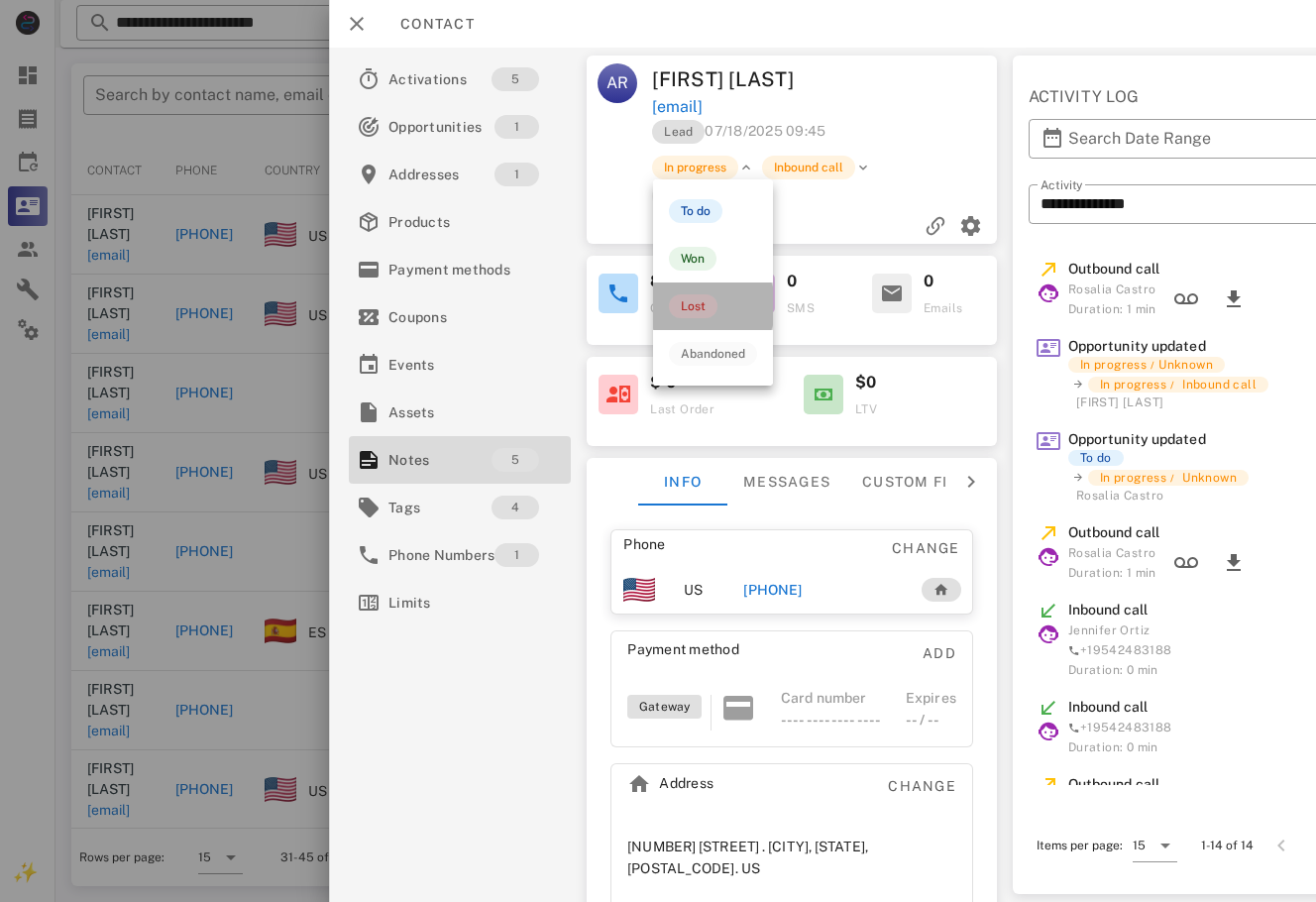 click on "Lost" at bounding box center (693, 306) 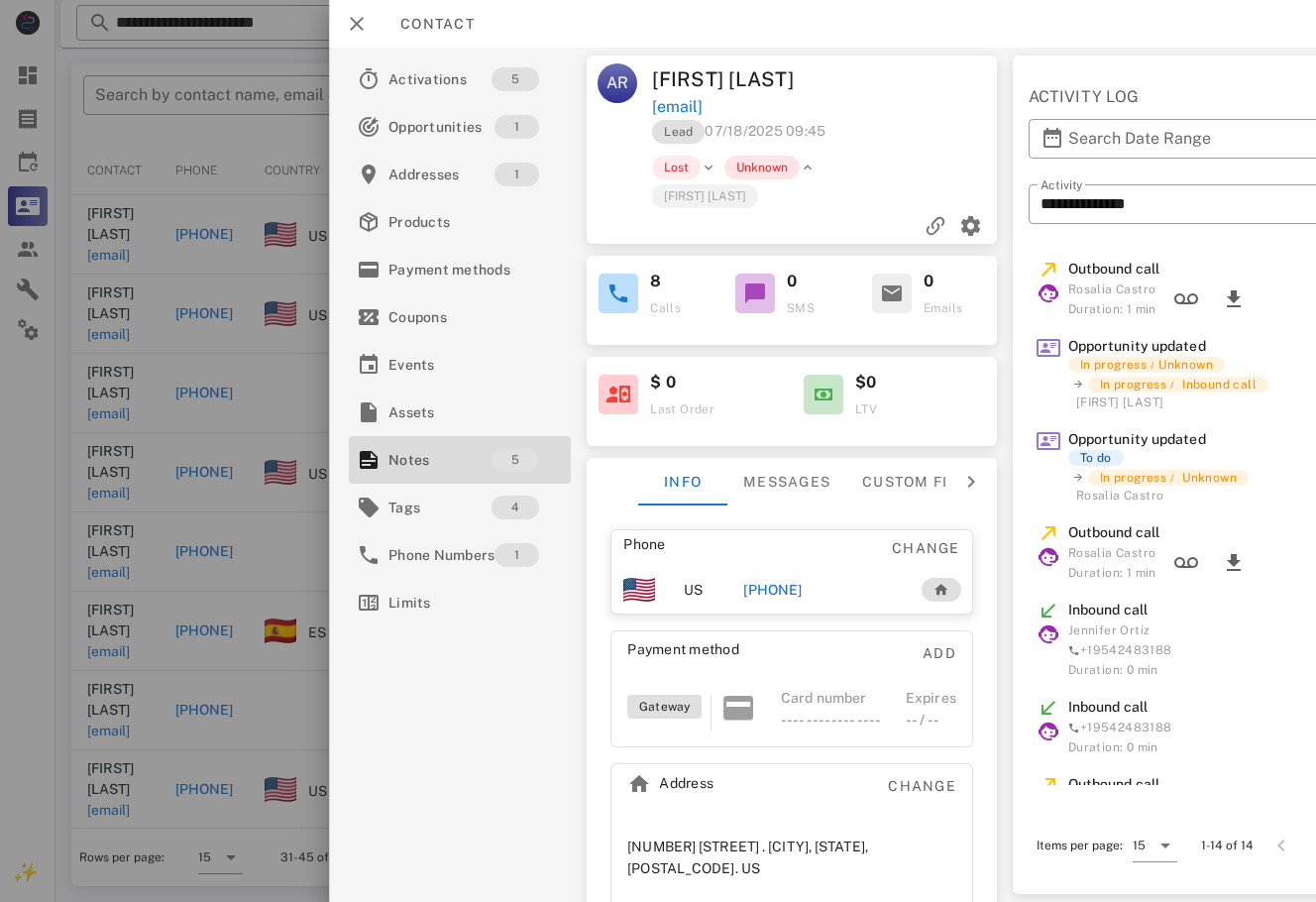 click on "Customer Service Issue   No money   Start with what i got   Already taking supplements   Didnt get to pitch   Wants to do research" at bounding box center [0, 0] 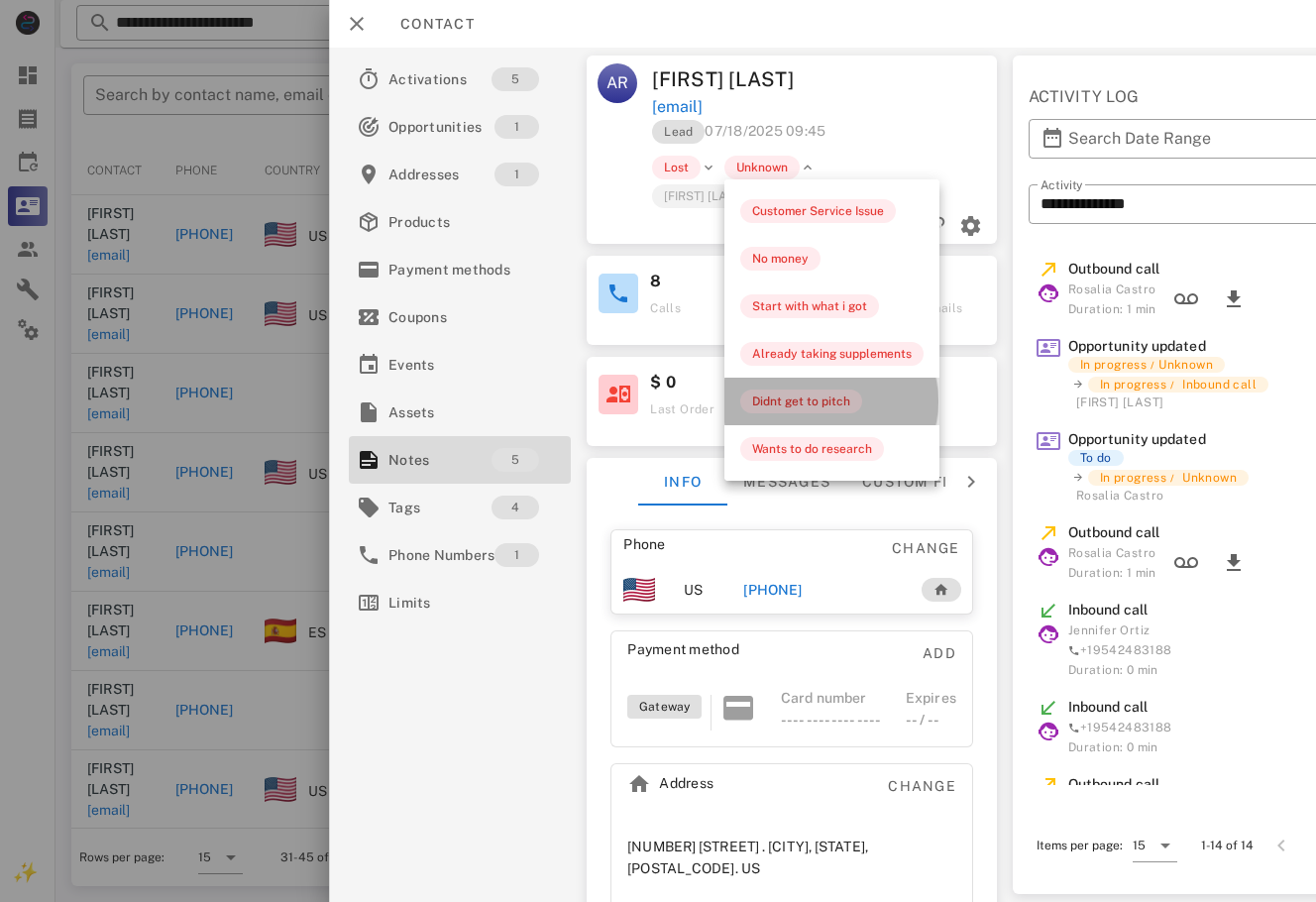 click on "Didnt get to pitch" at bounding box center (831, 401) 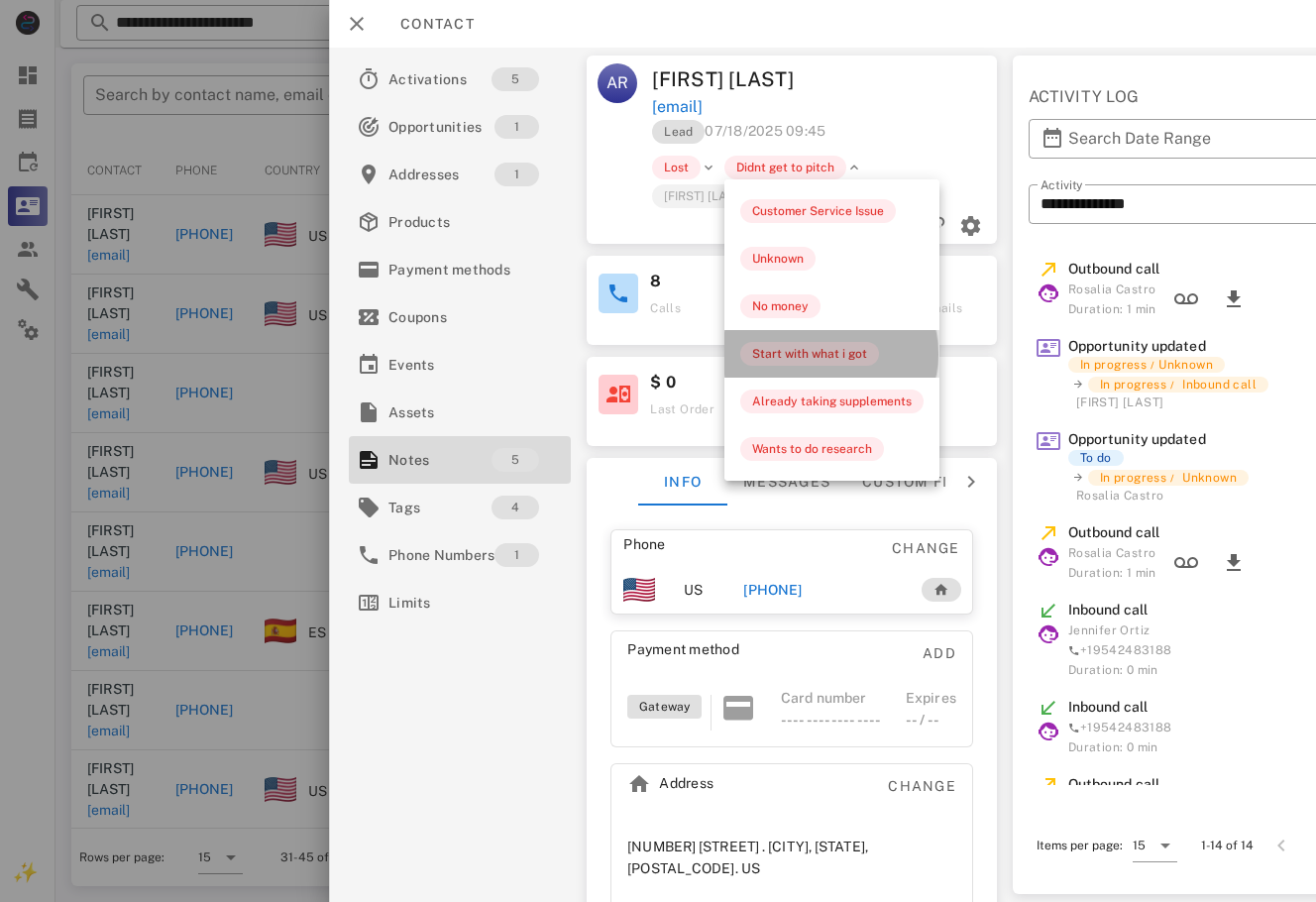 click on "Start with what i got" at bounding box center [831, 354] 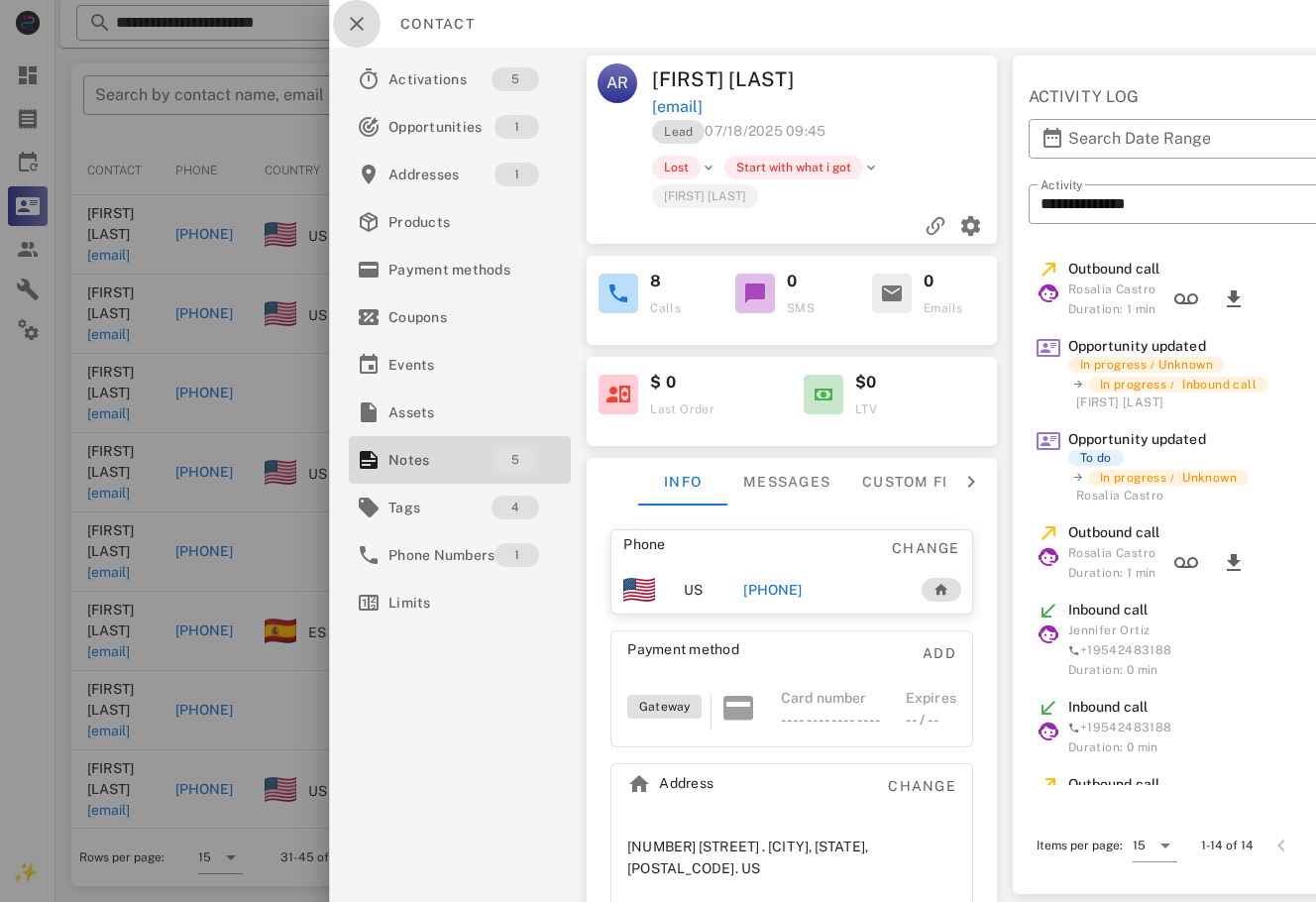 click at bounding box center [357, 24] 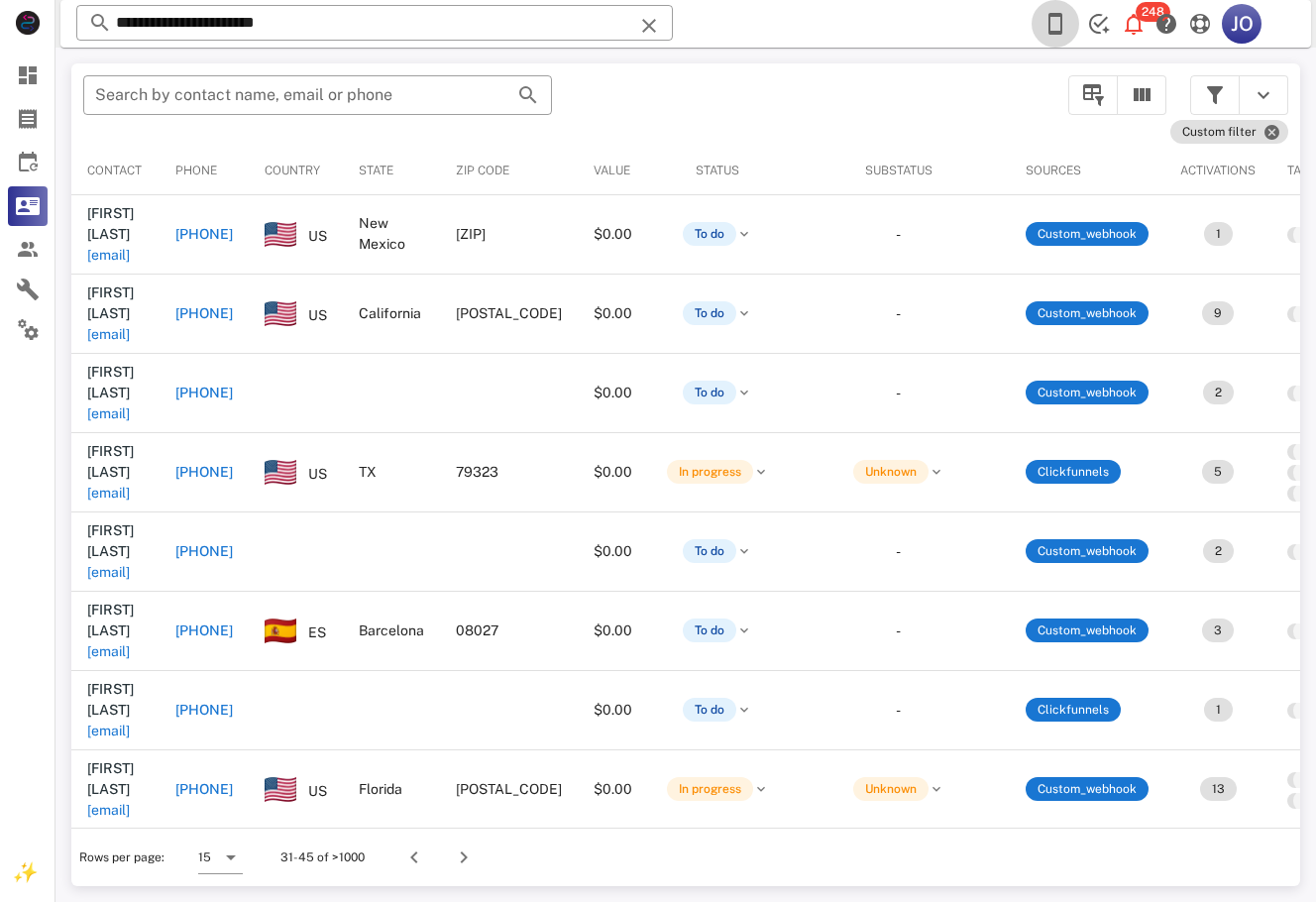 click at bounding box center [1055, 24] 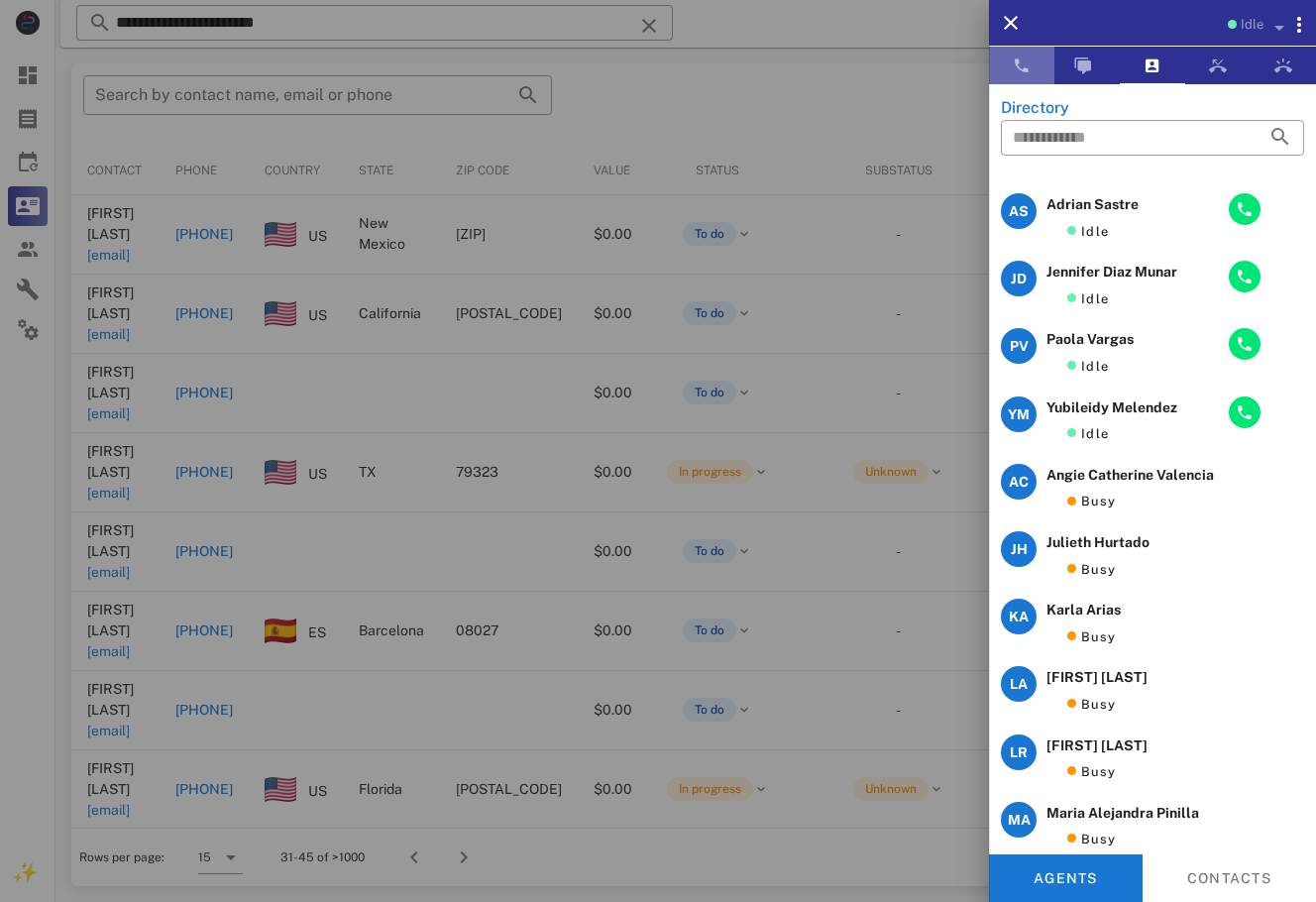 click at bounding box center (1022, 65) 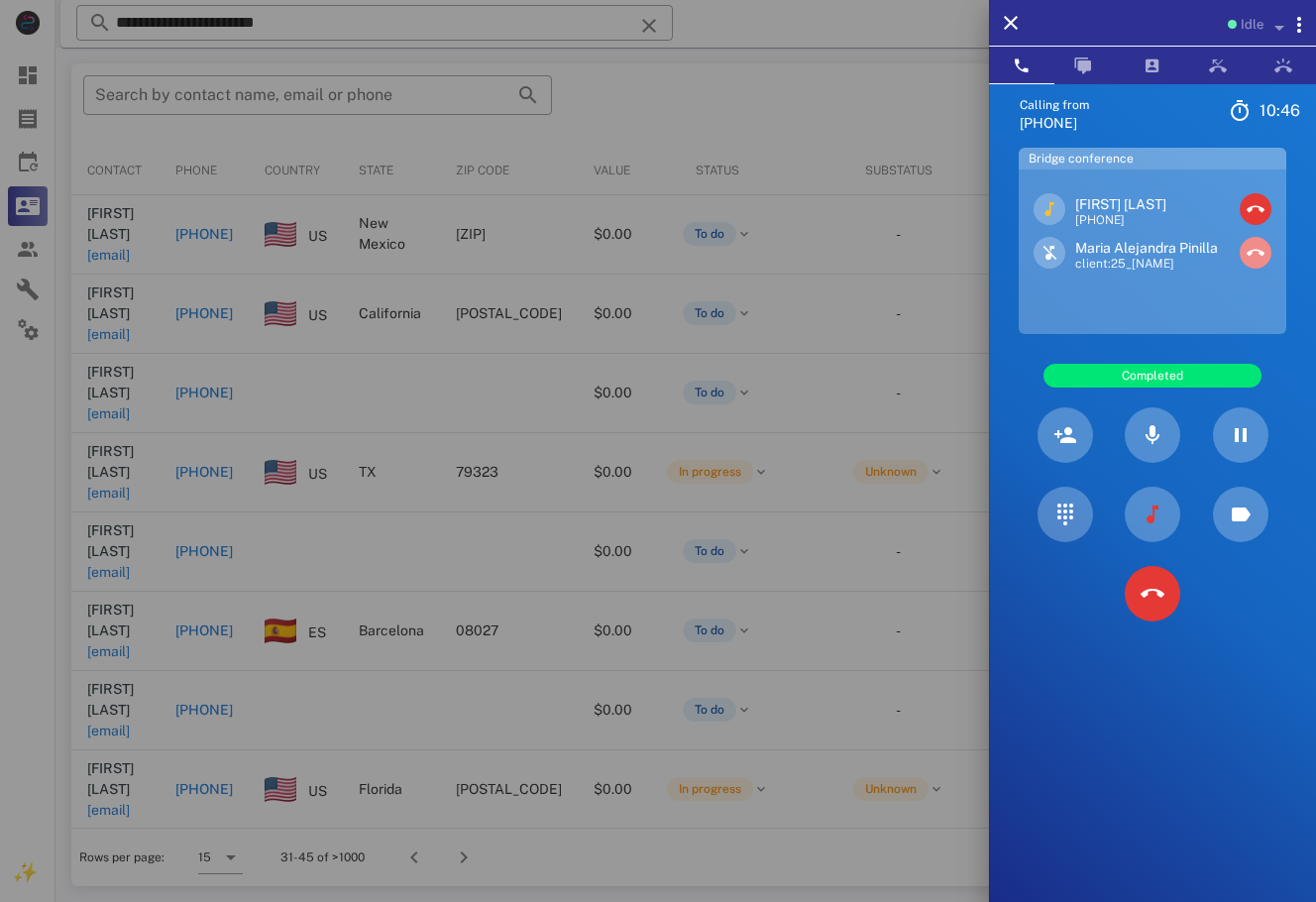 click at bounding box center (1256, 253) 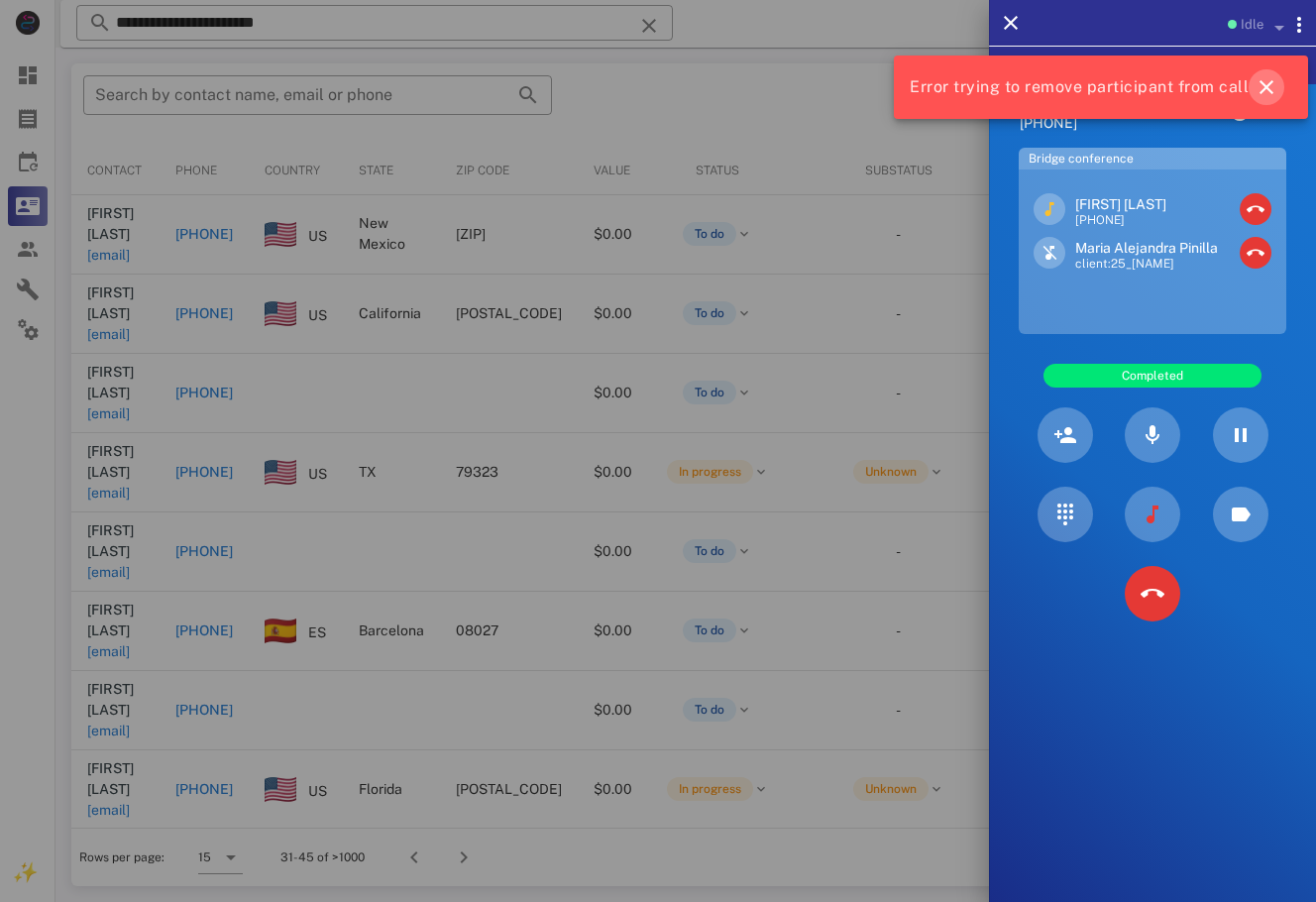 click at bounding box center (1266, 87) 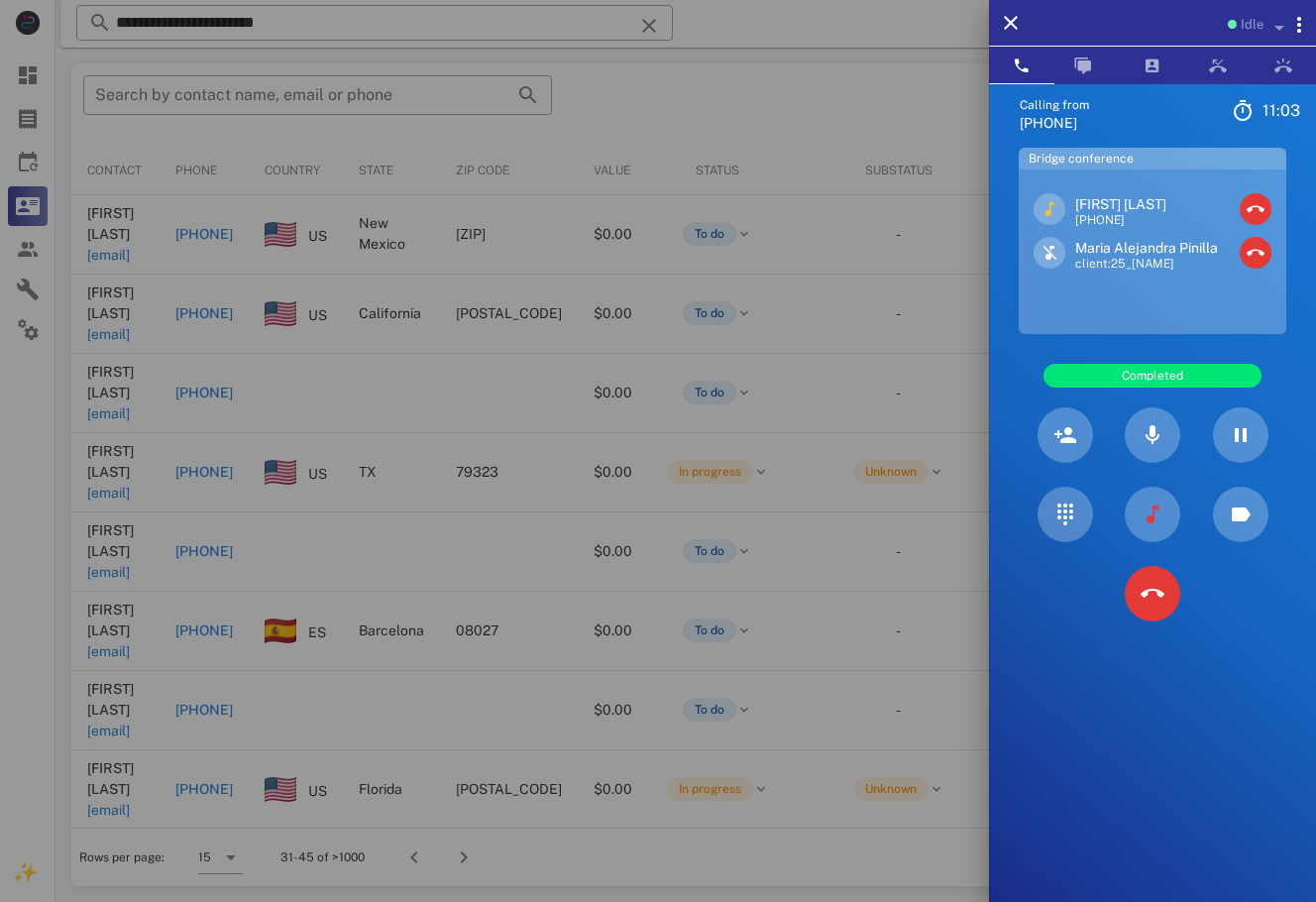 click at bounding box center [658, 451] 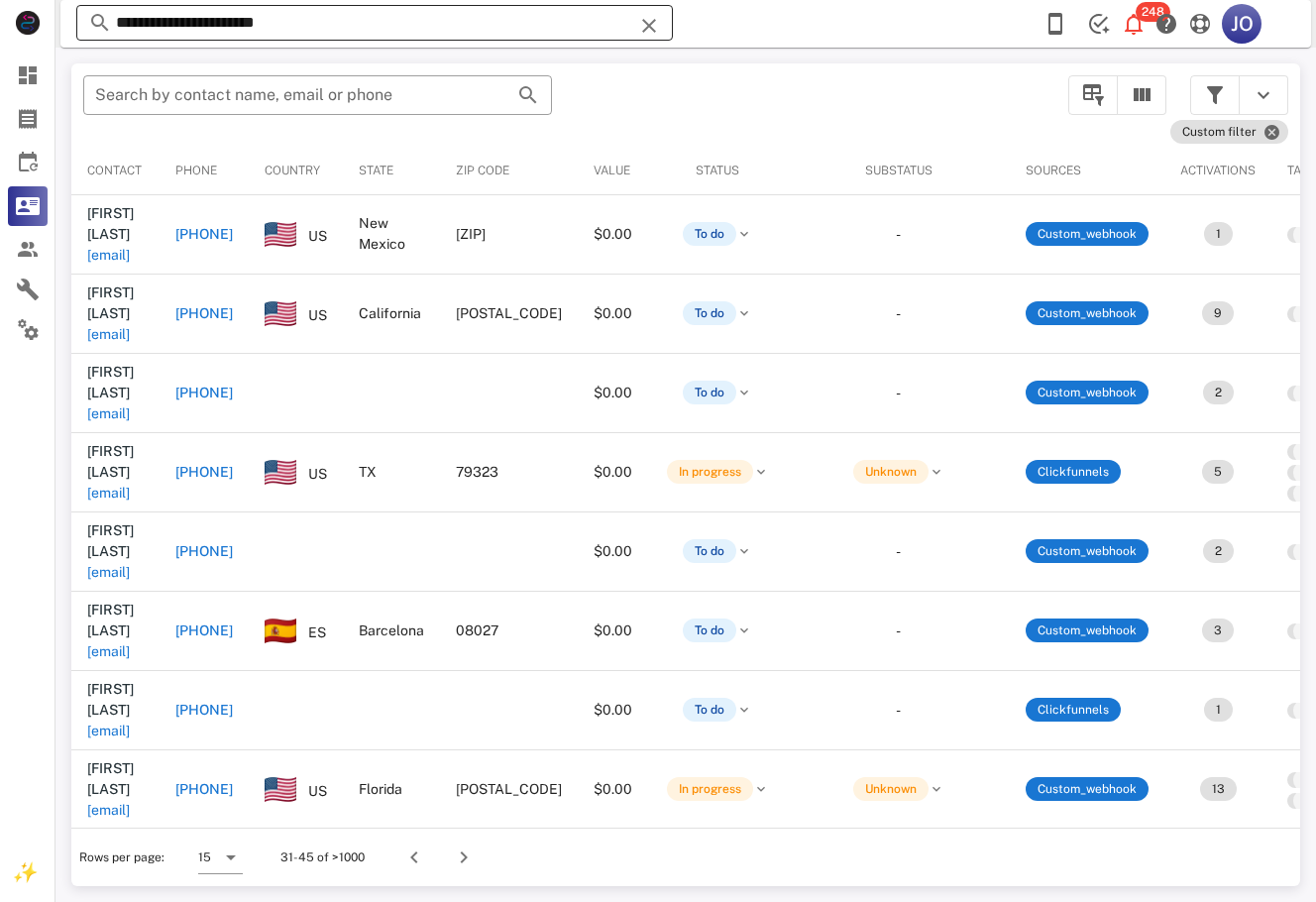 click on "**********" at bounding box center (375, 23) 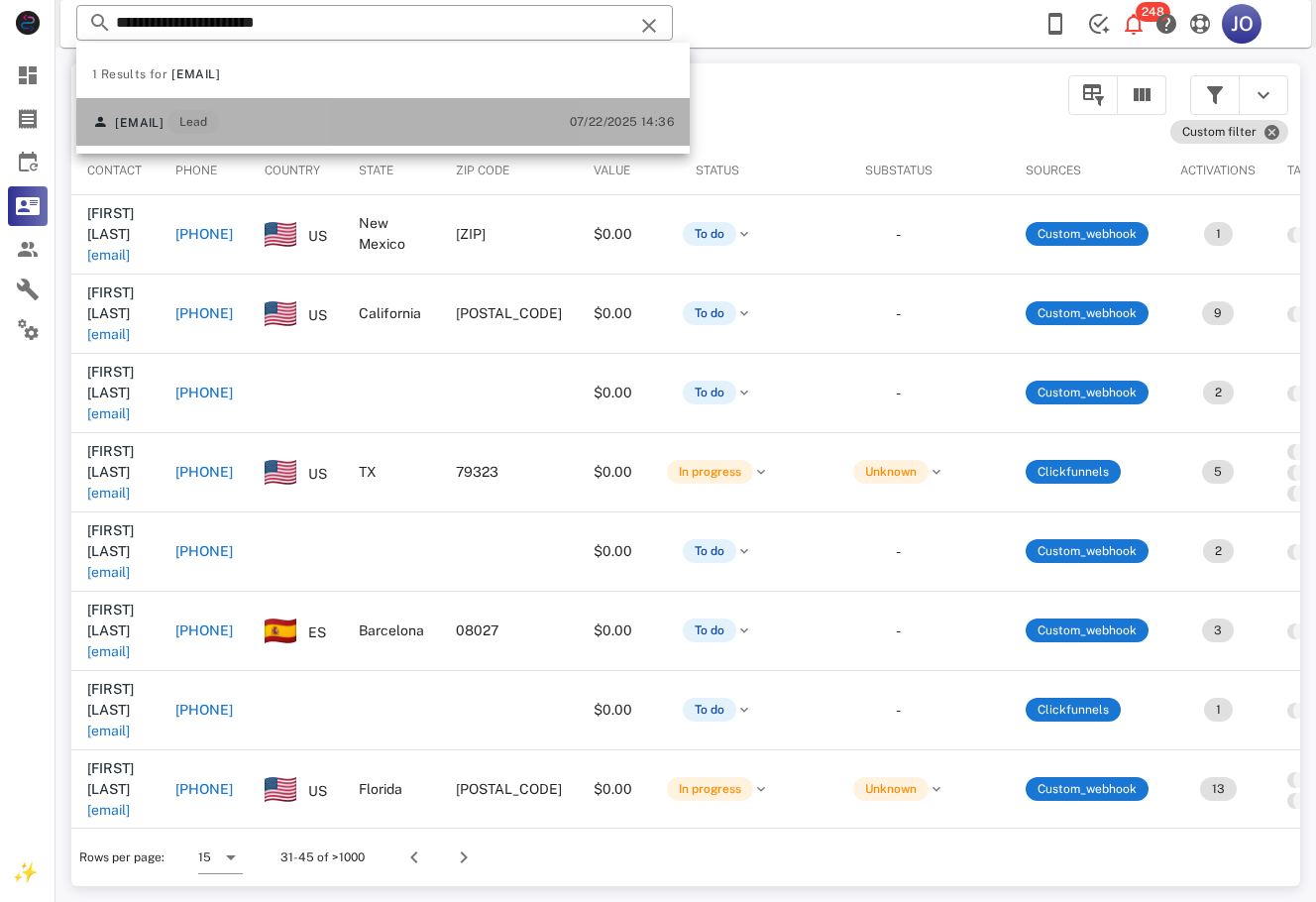 click on "analuciaron@hotmail.com   Lead" at bounding box center (156, 122) 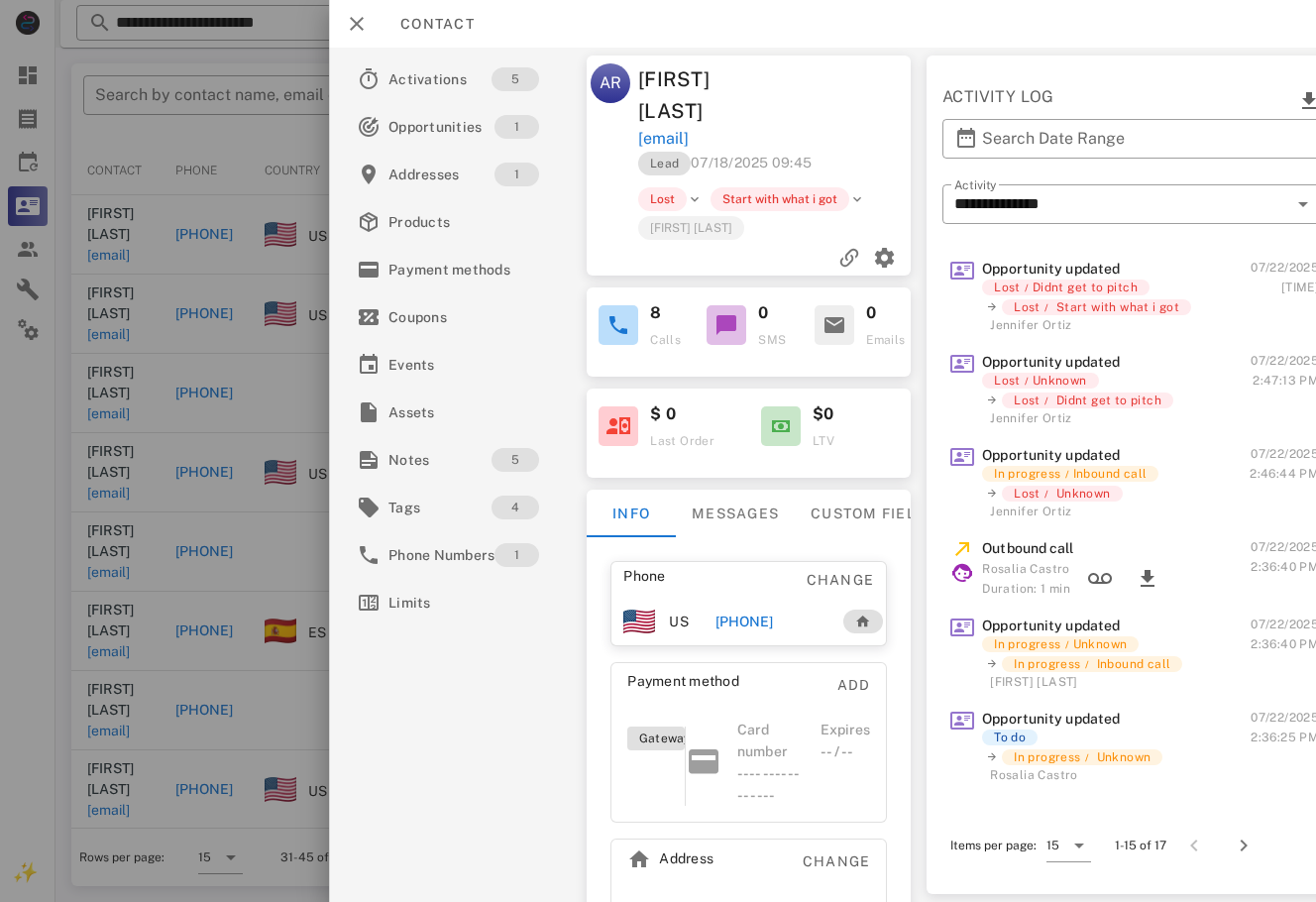 scroll, scrollTop: 0, scrollLeft: 42, axis: horizontal 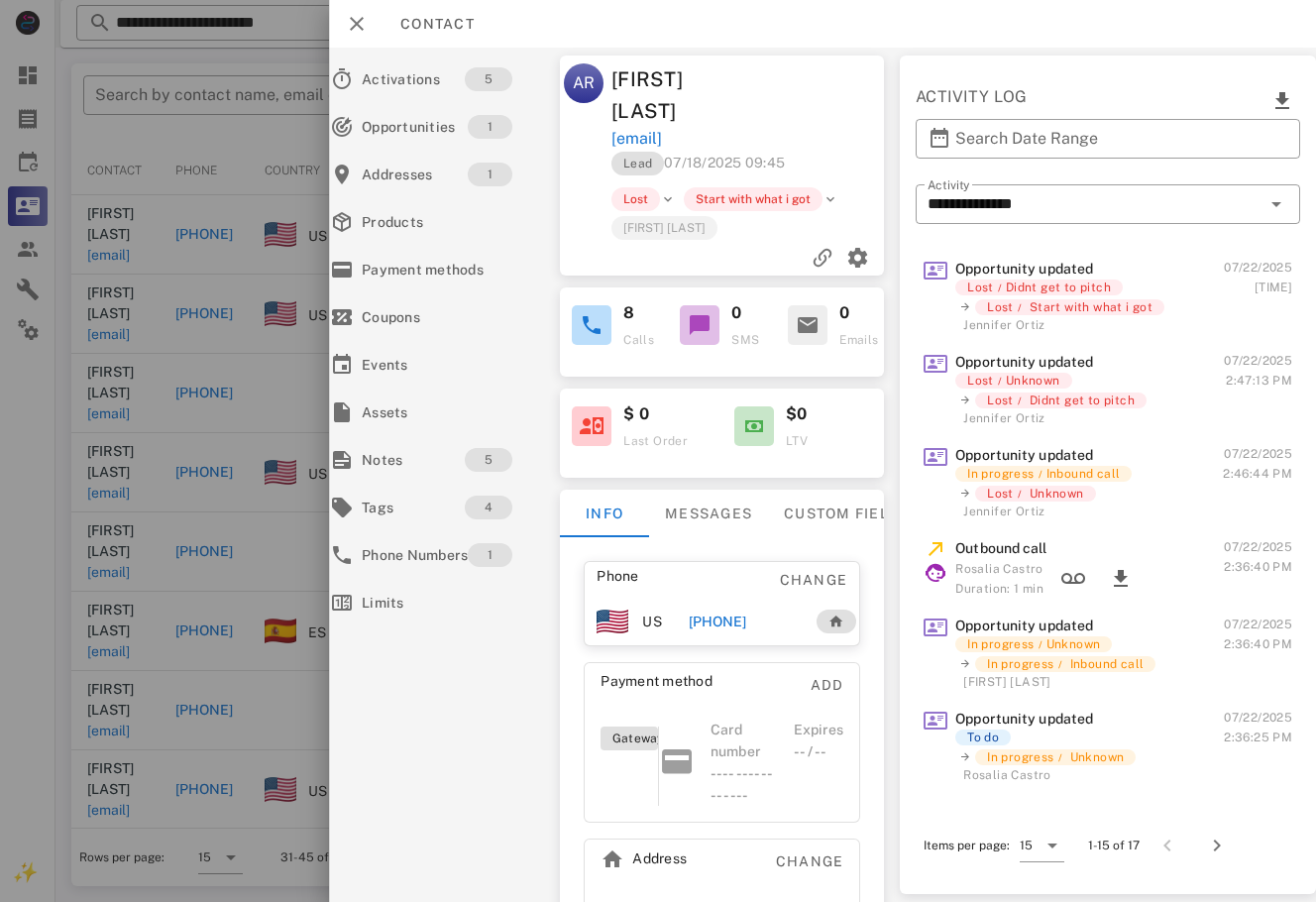click on "2:47:23 PM" at bounding box center [1273, 287] 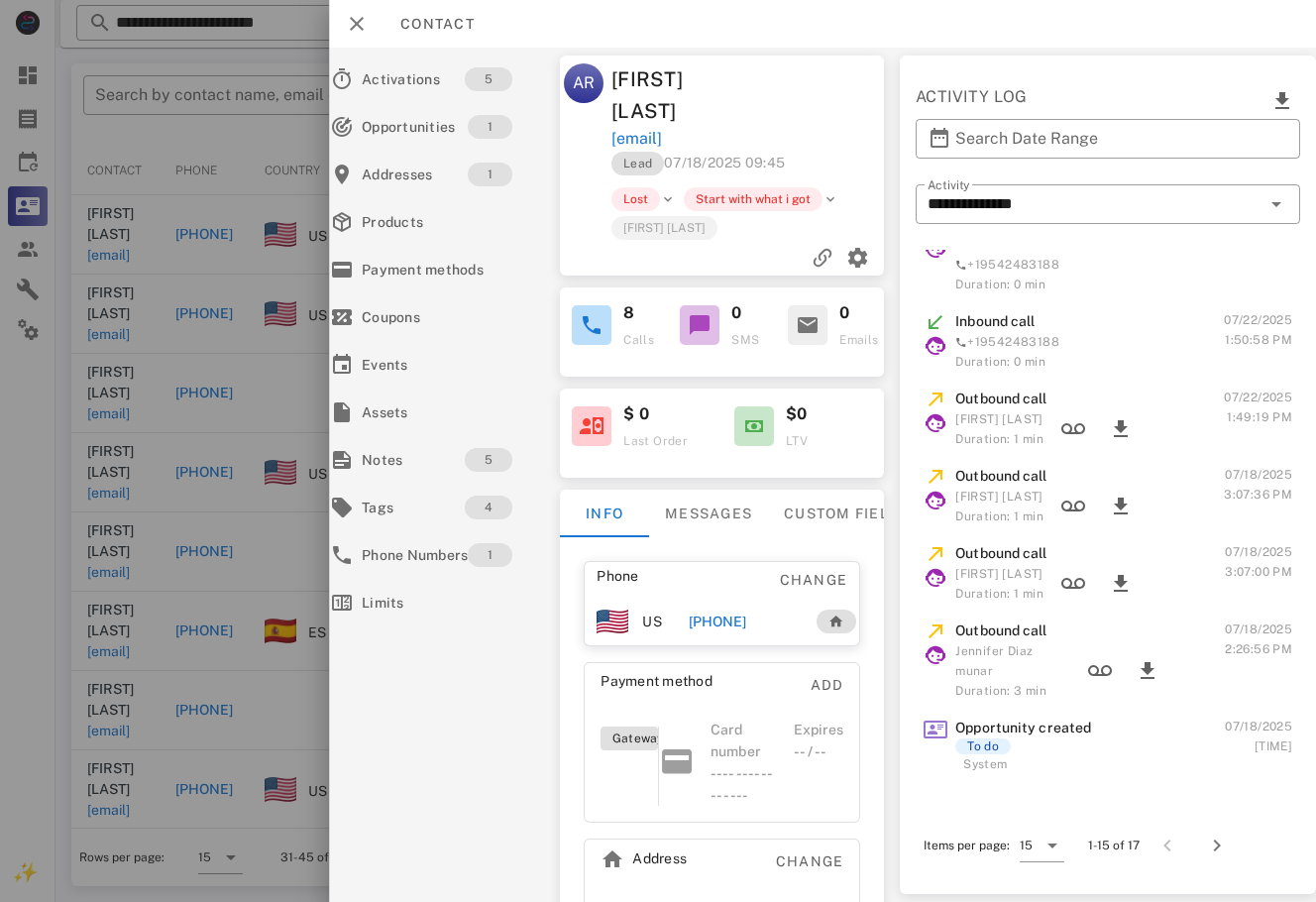 scroll, scrollTop: 743, scrollLeft: 0, axis: vertical 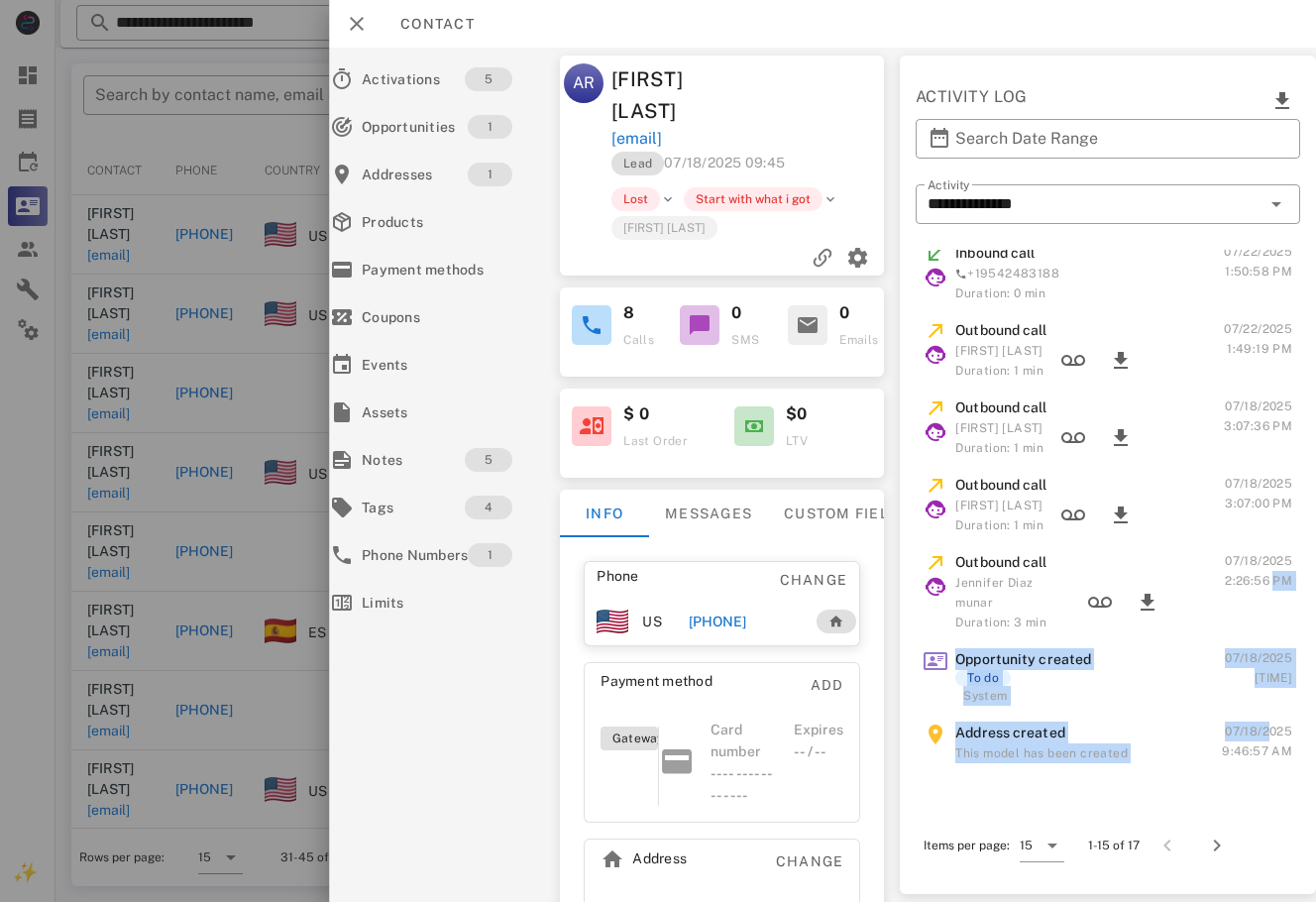 drag, startPoint x: 1245, startPoint y: 708, endPoint x: 1252, endPoint y: 593, distance: 115.21285 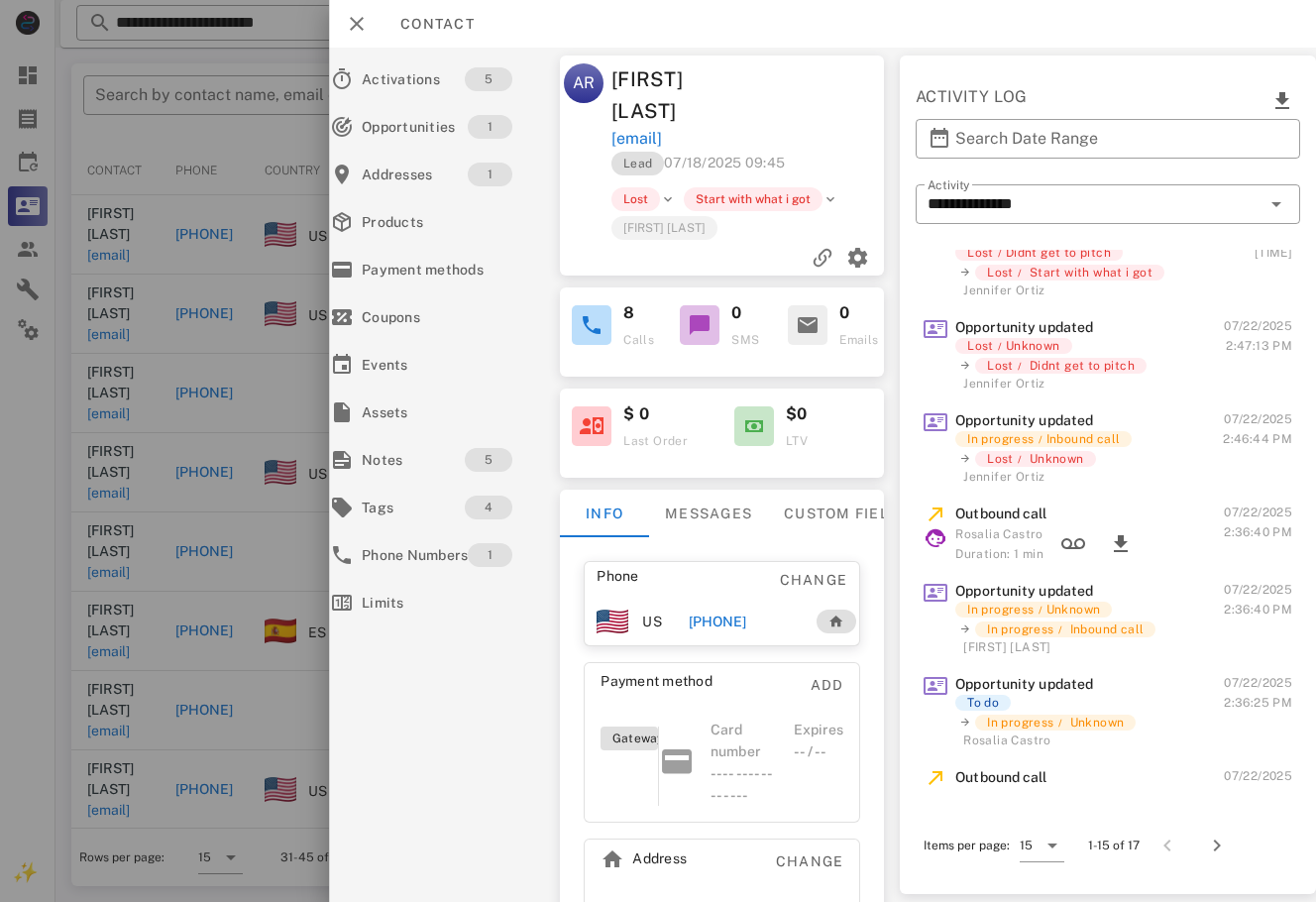 scroll, scrollTop: 0, scrollLeft: 0, axis: both 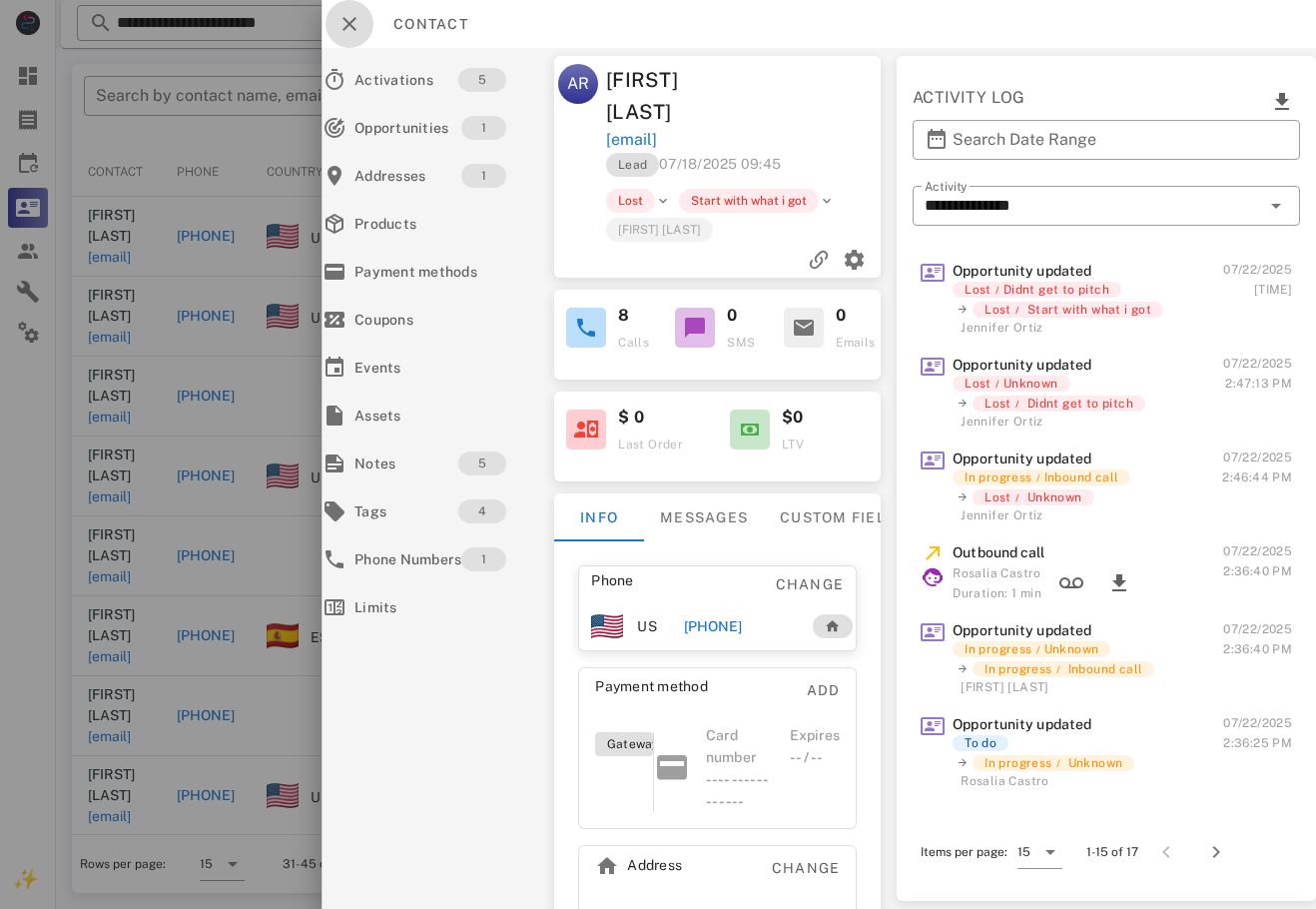 click at bounding box center (349, 24) 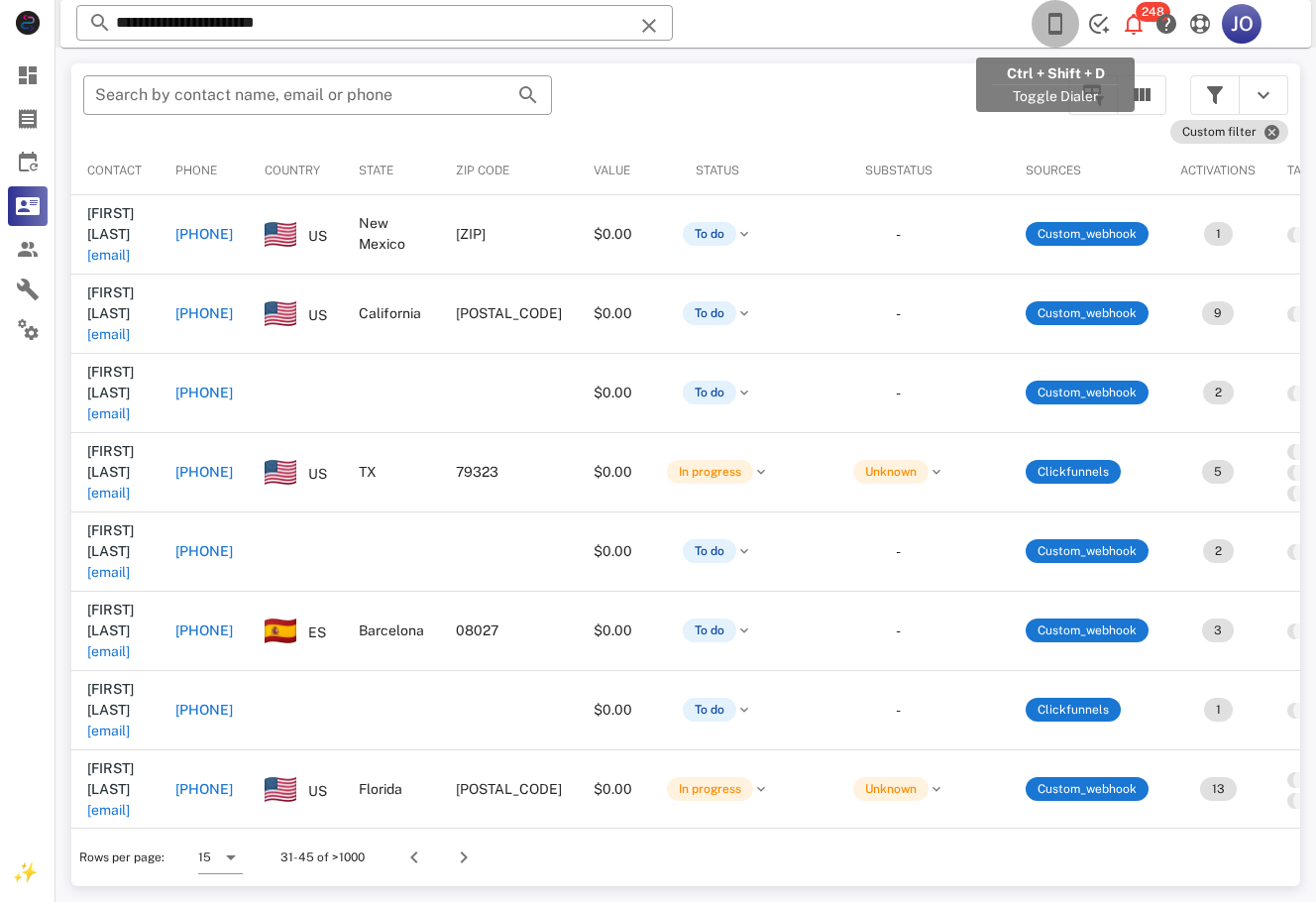 click at bounding box center [1055, 24] 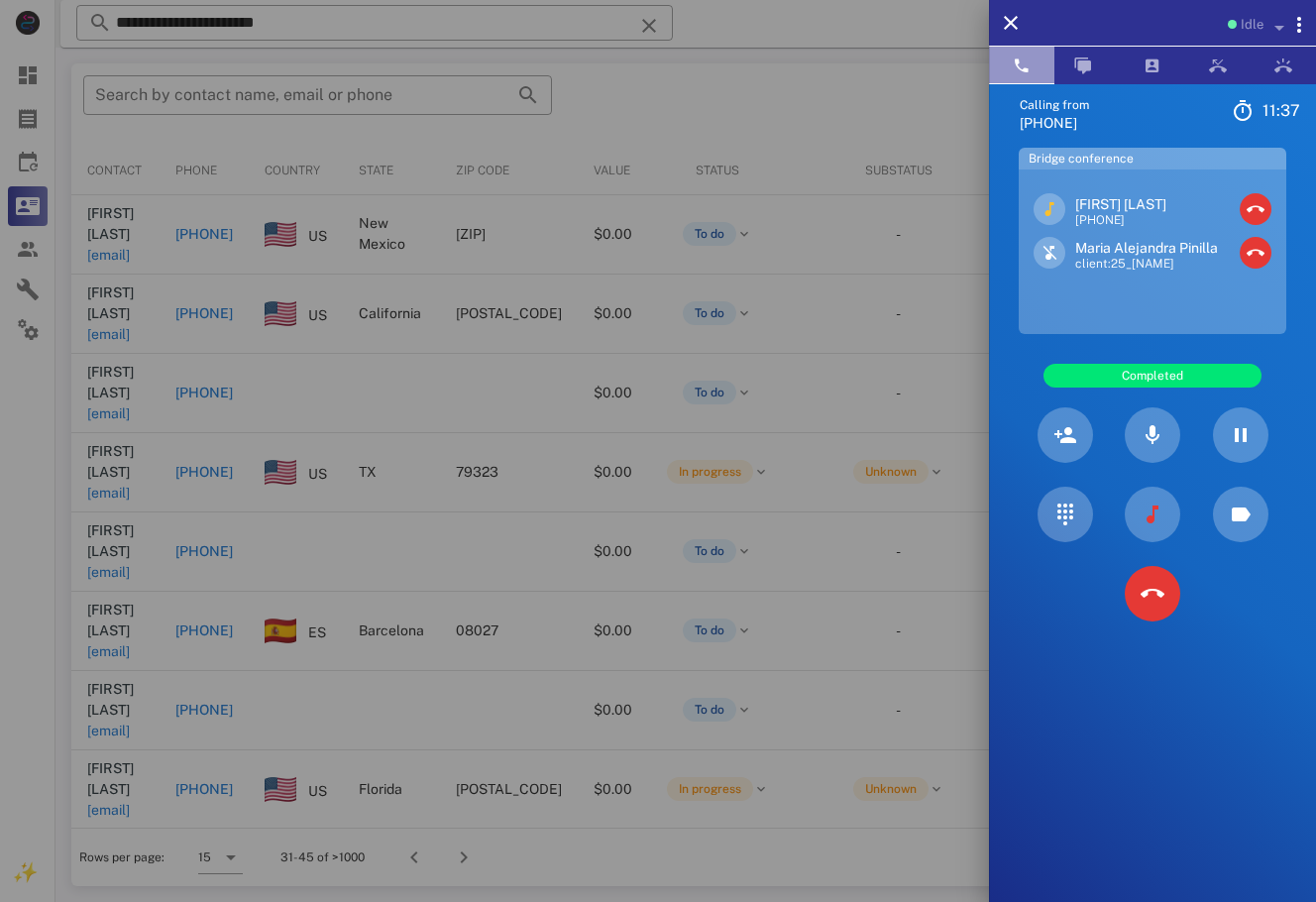 click at bounding box center [1022, 65] 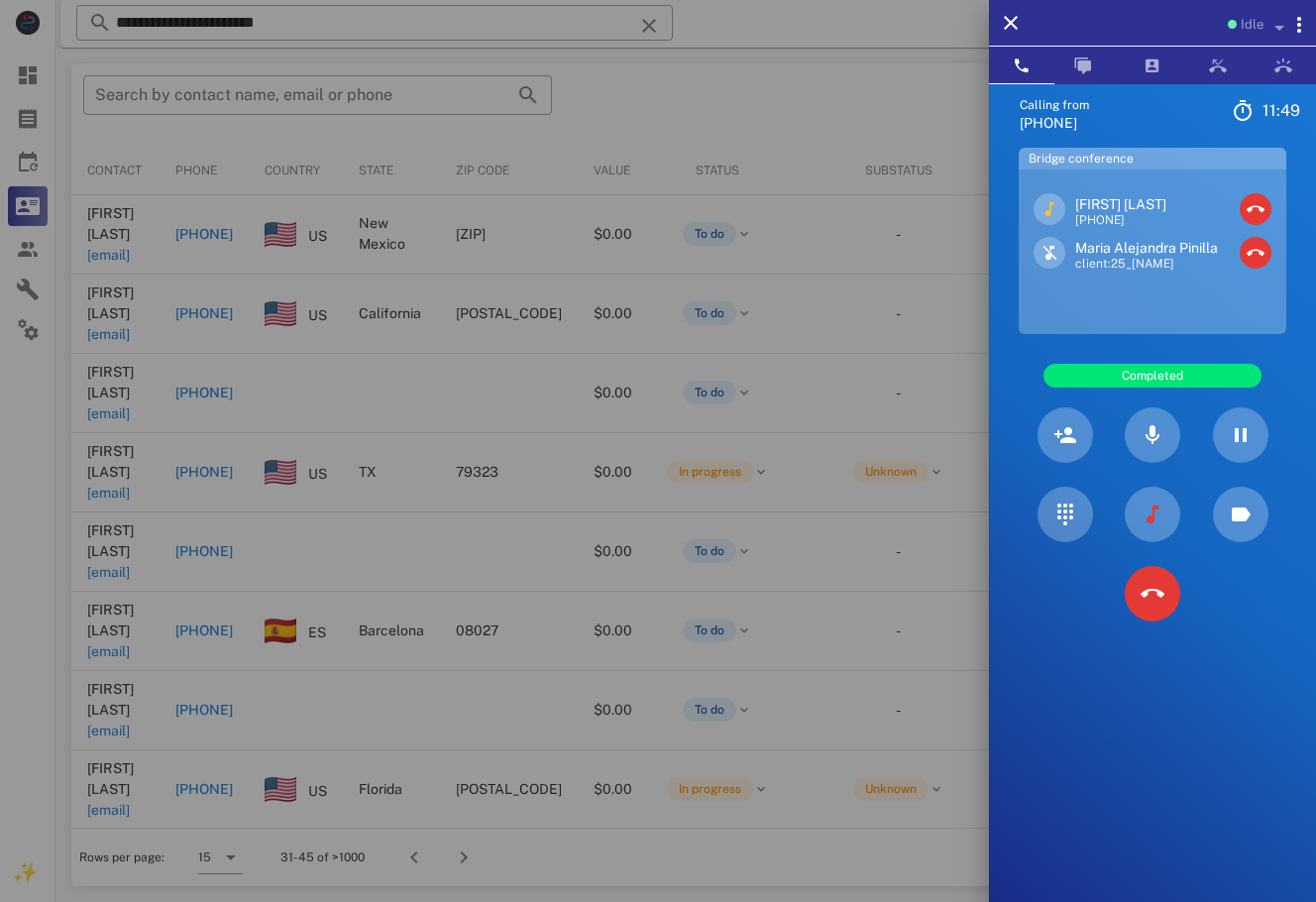 click on "Calling from (954) 248-3188 11: 49  Unknown      ▼     Andorra
+376
Argentina
+54
Aruba
+297
Australia
+61
Belgium (België)
+32
Bolivia
+591
Brazil (Brasil)
+55
Canada
+1
Chile
+56
Colombia
+57
Costa Rica
+506
Dominican Republic (República Dominicana)
+1
Ecuador
+593
El Salvador
+503
France
+33
Germany (Deutschland)
+49
Guadeloupe
+590
Guatemala
+502
Honduras
+504
Iceland (Ísland)
+354
India (भारत)
+91
Israel (‫ישראל‬‎)
+972
Italy (Italia)
+39" at bounding box center [1152, 534] 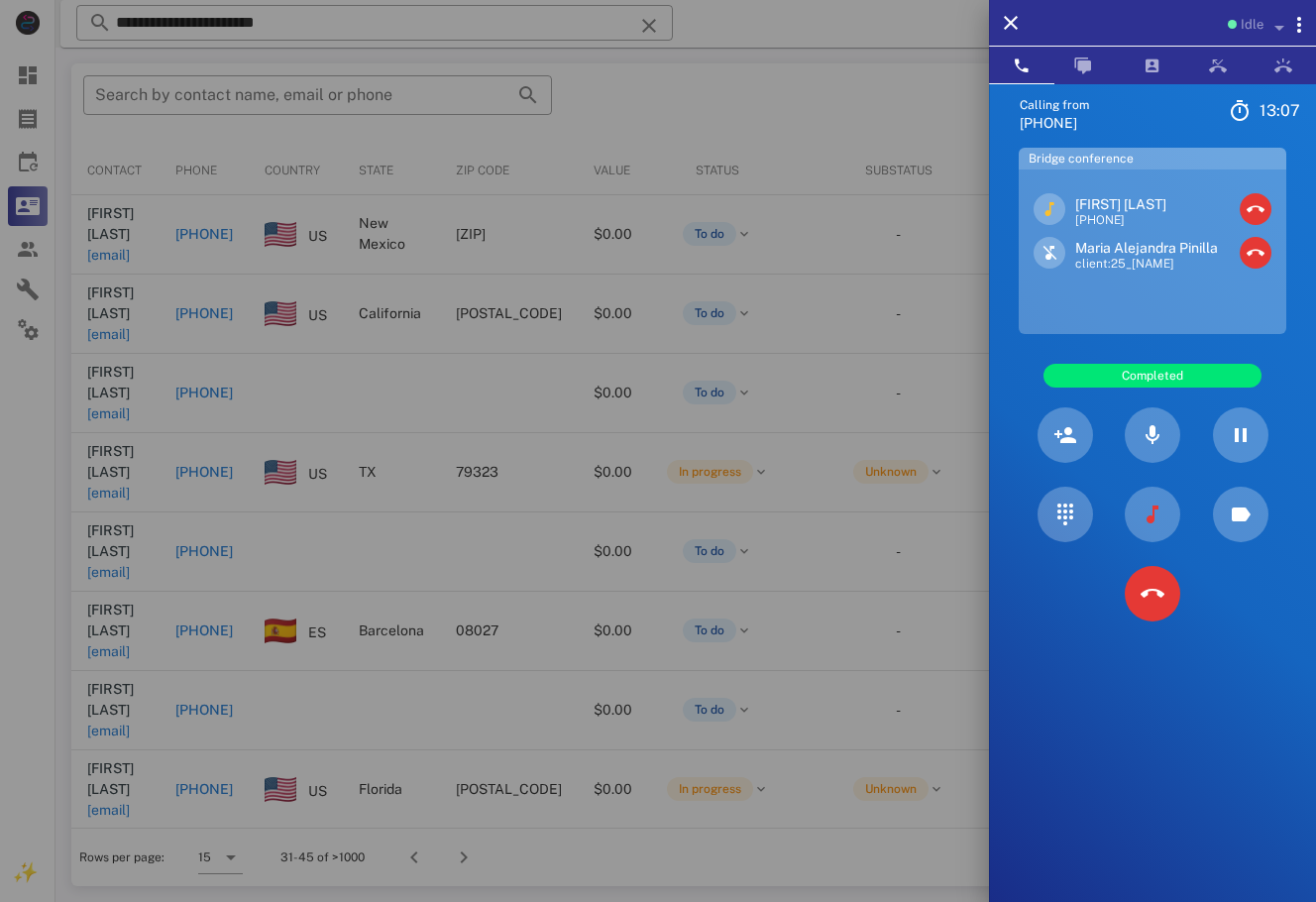 click on "[FIRST] [LAST]" at bounding box center (1121, 204) 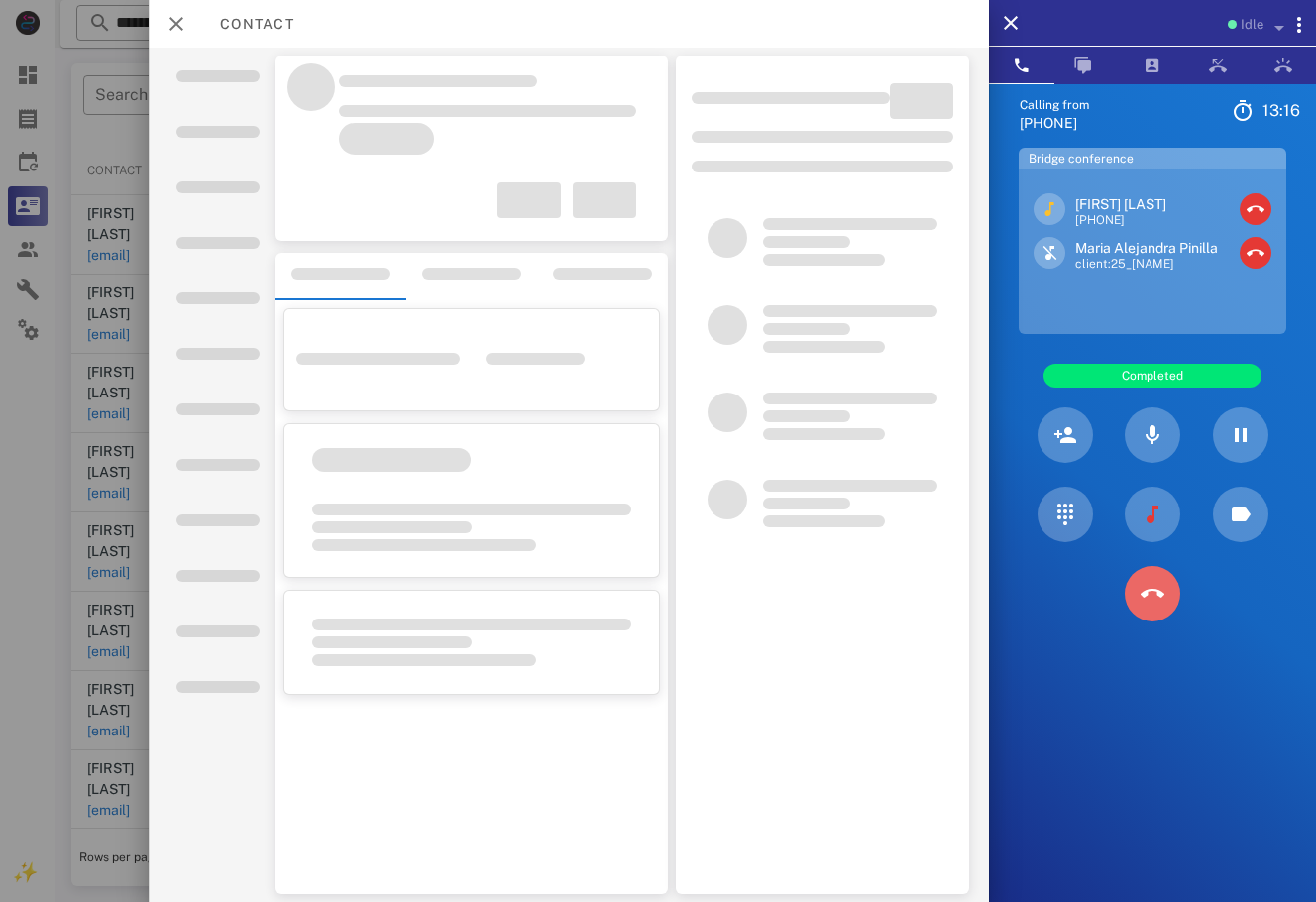 click at bounding box center (1152, 594) 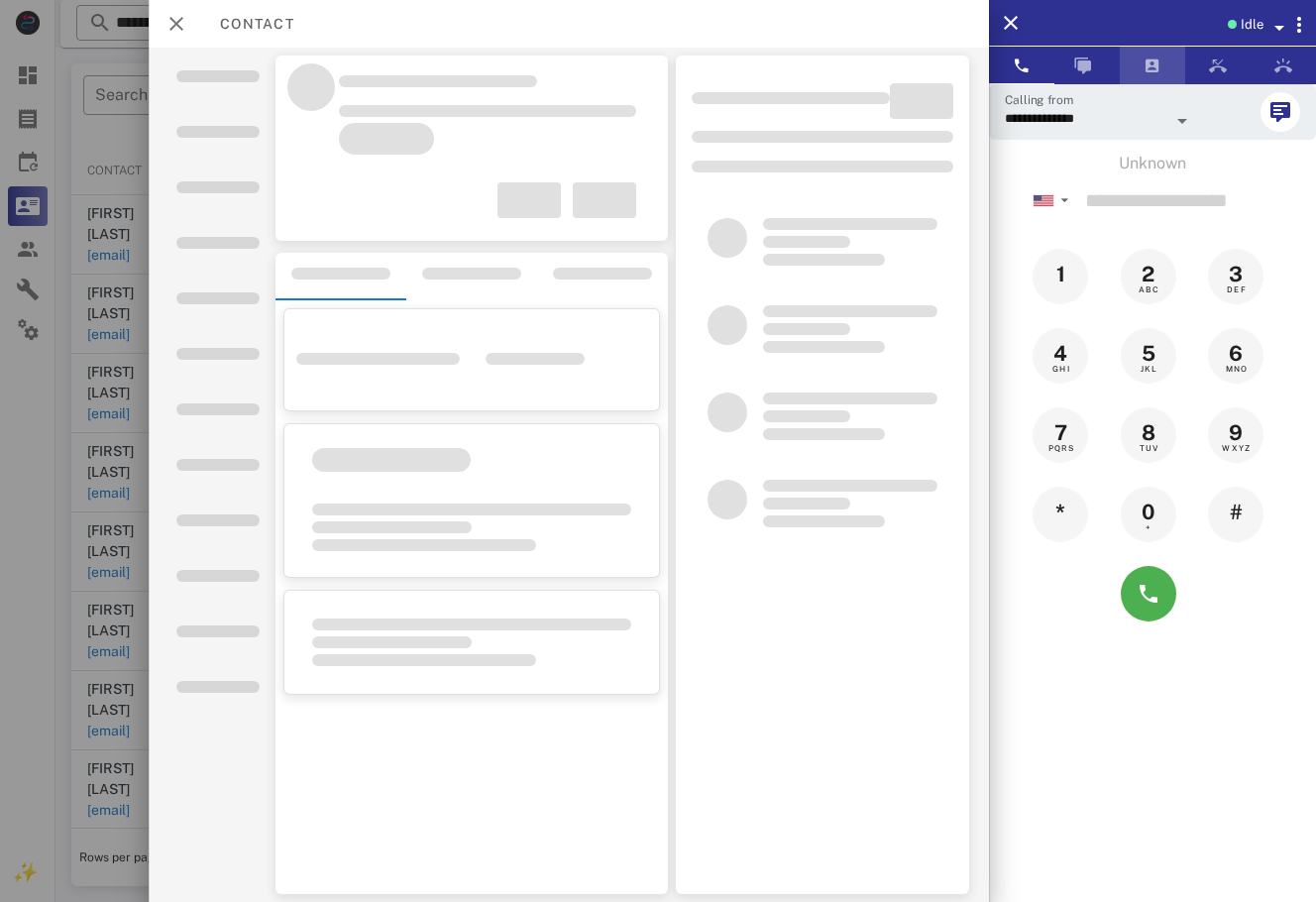click at bounding box center [1152, 65] 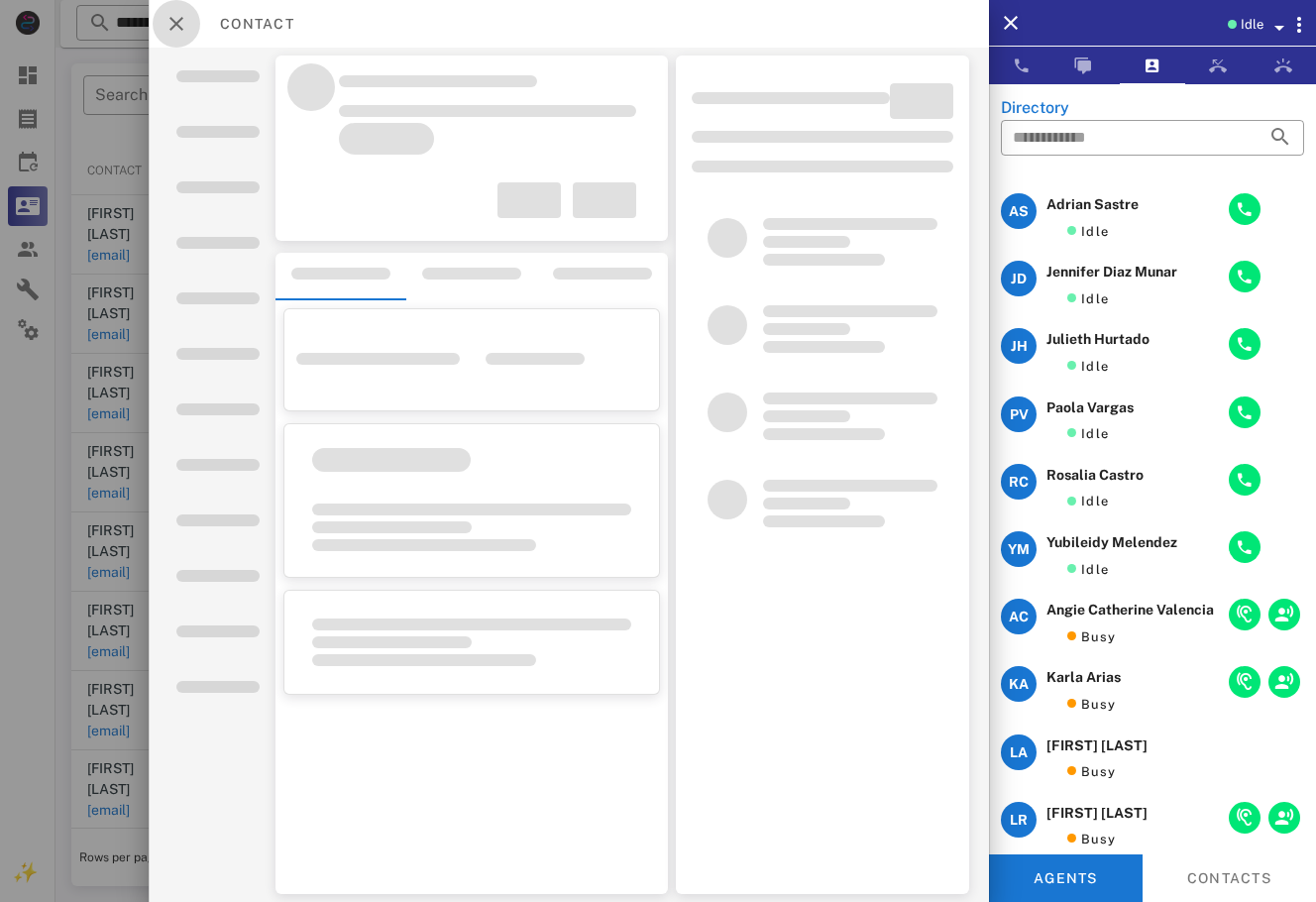 drag, startPoint x: 172, startPoint y: 20, endPoint x: 261, endPoint y: 60, distance: 97.57561 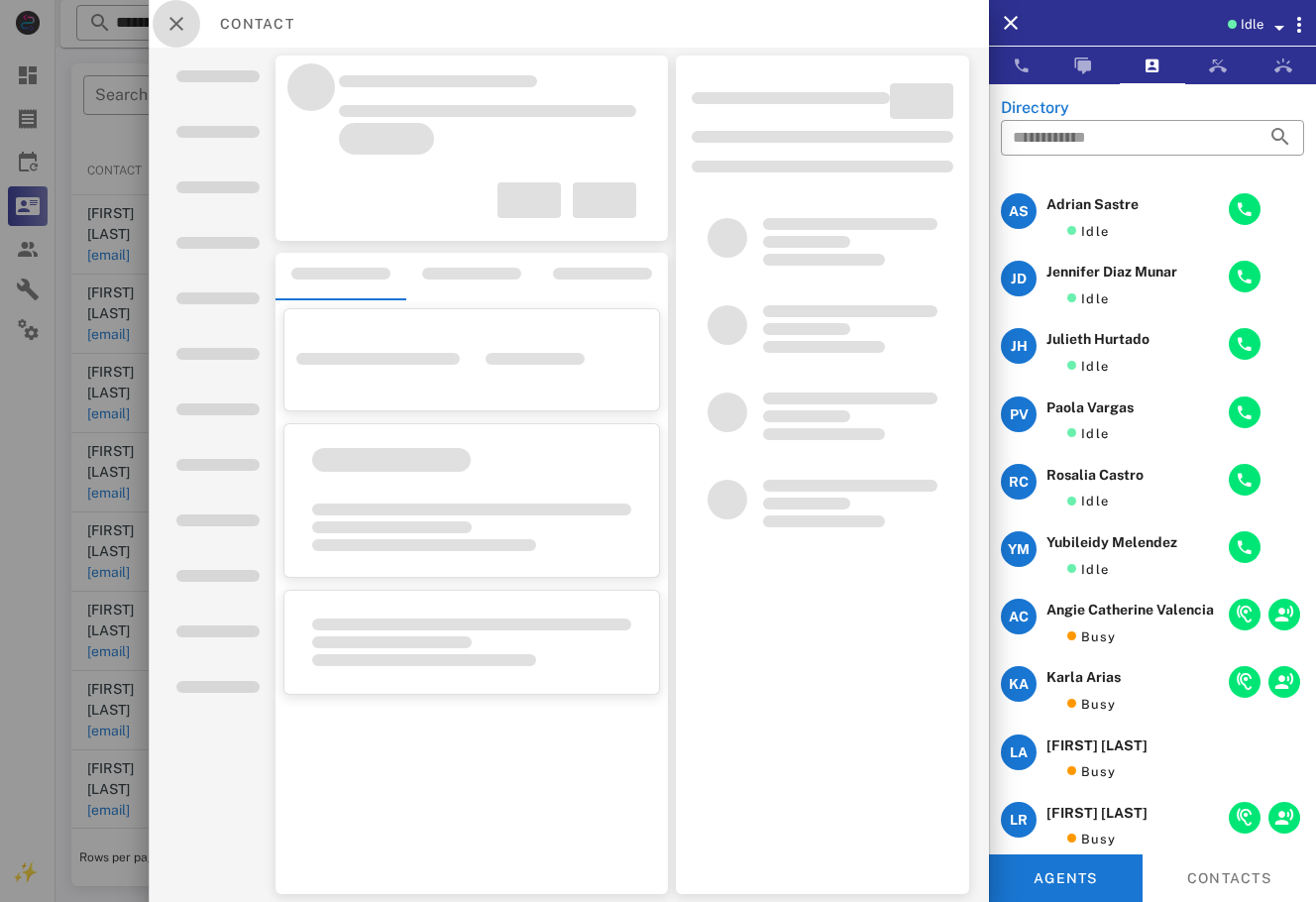 click at bounding box center (176, 24) 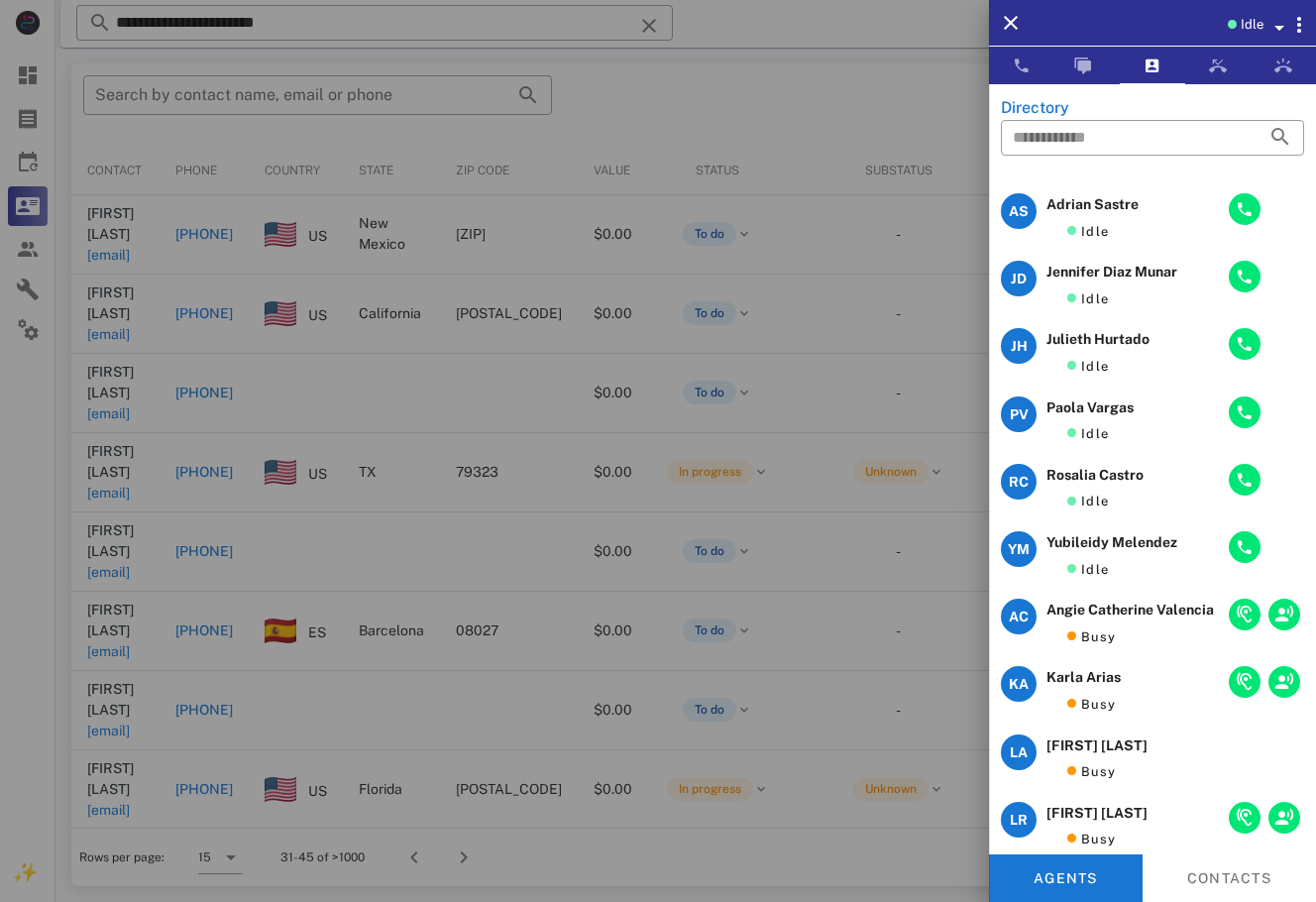click at bounding box center (658, 451) 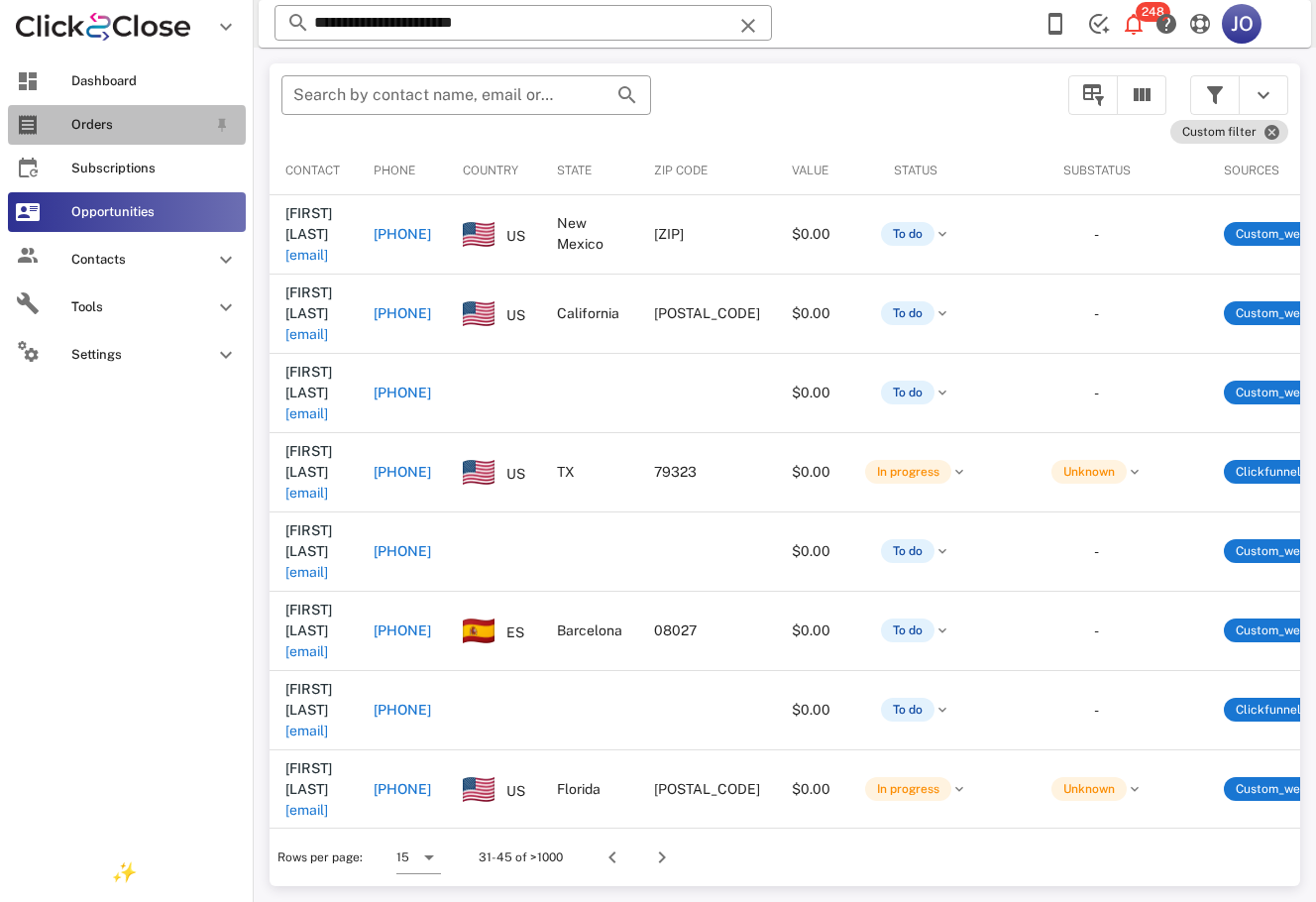 click at bounding box center (28, 125) 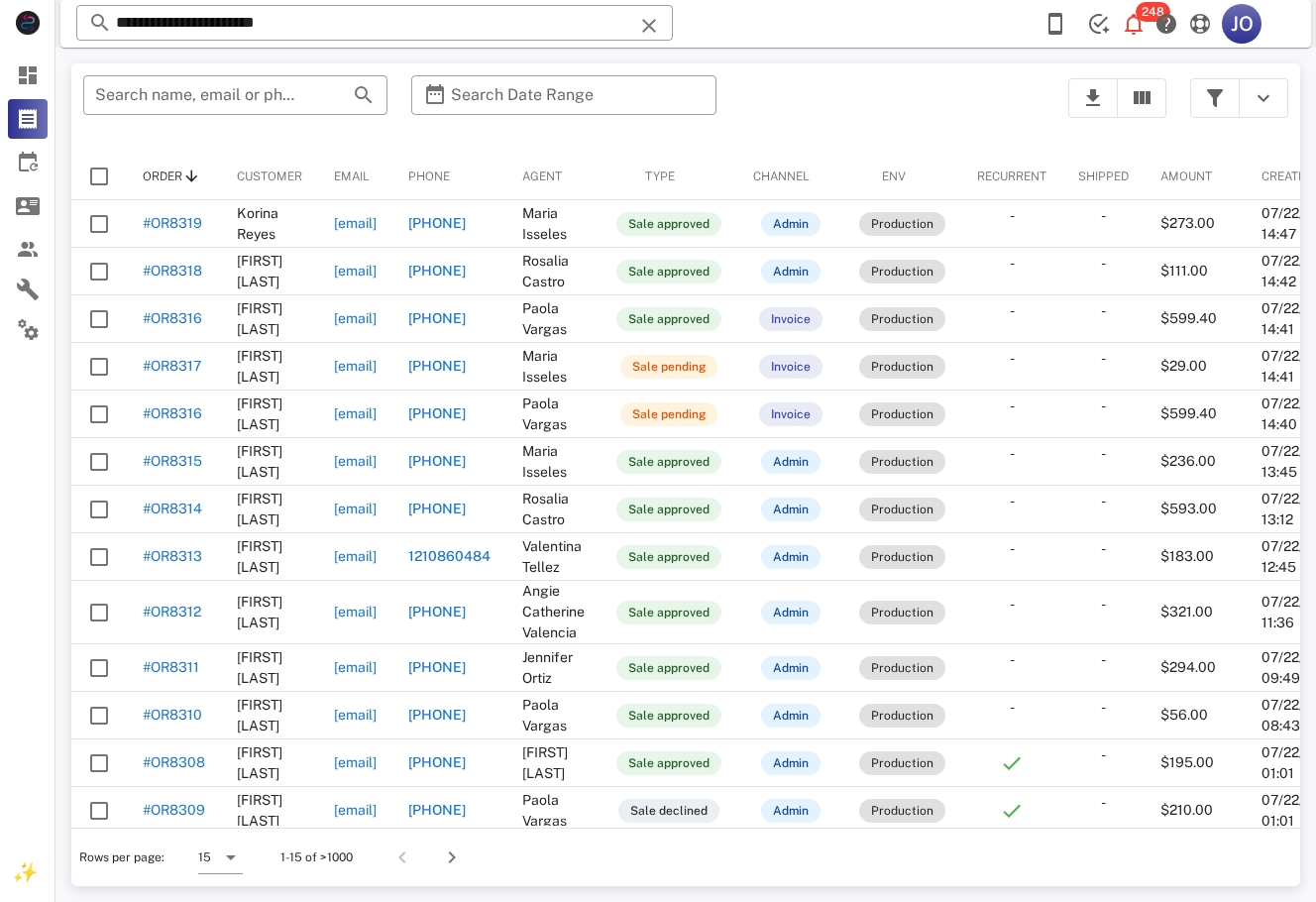 scroll, scrollTop: 0, scrollLeft: 275, axis: horizontal 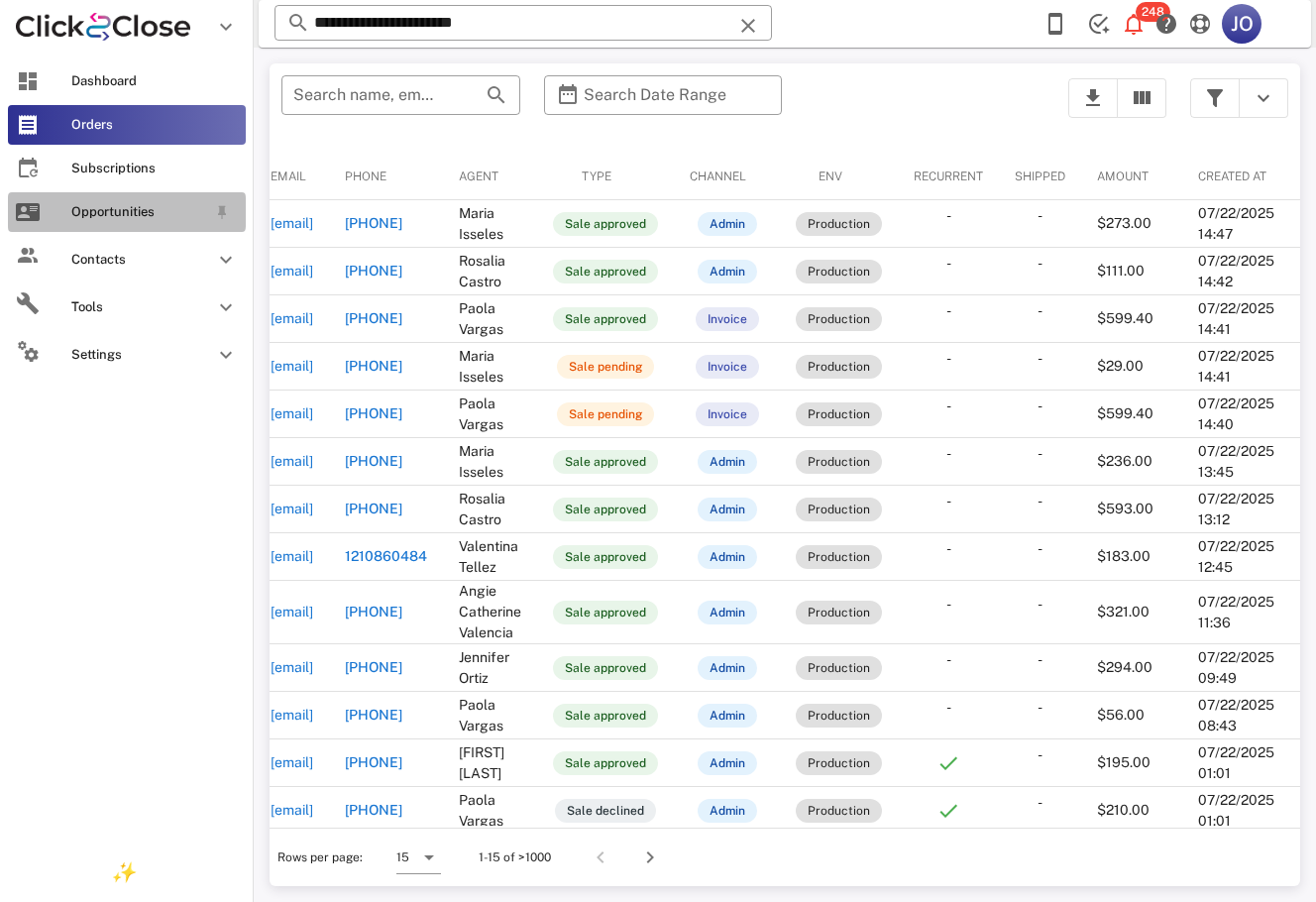 click at bounding box center (28, 212) 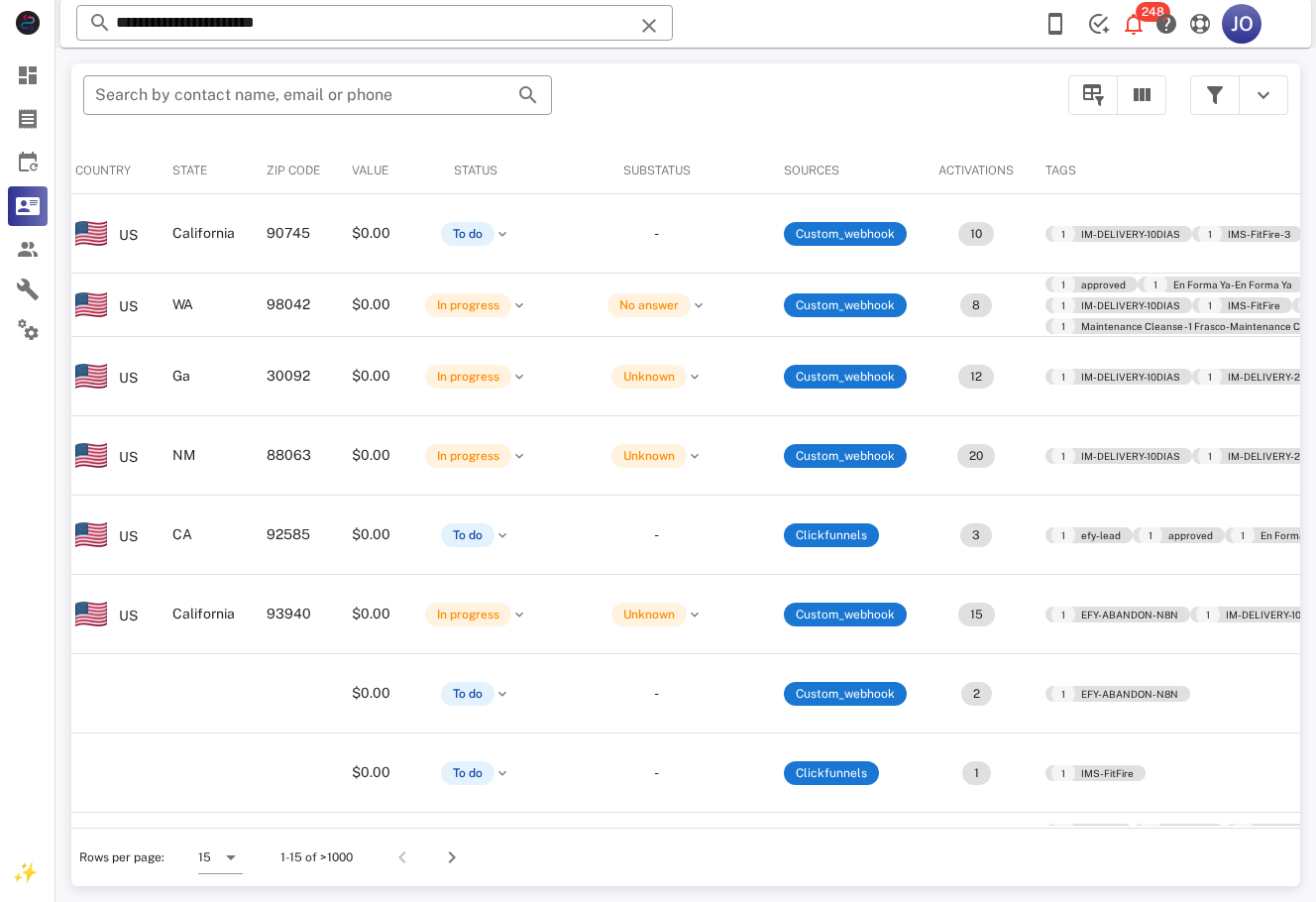scroll, scrollTop: 0, scrollLeft: 928, axis: horizontal 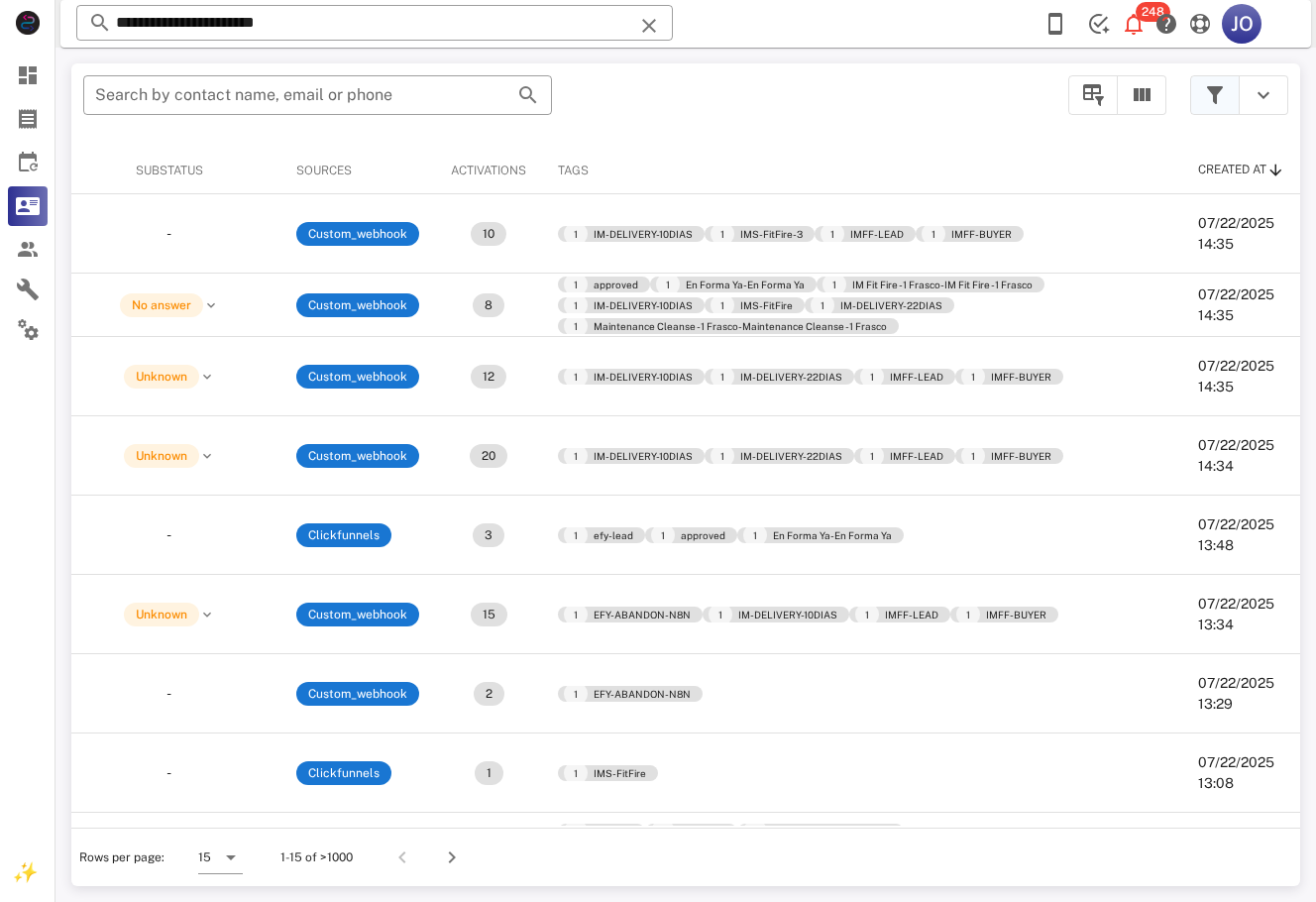 click at bounding box center (1215, 95) 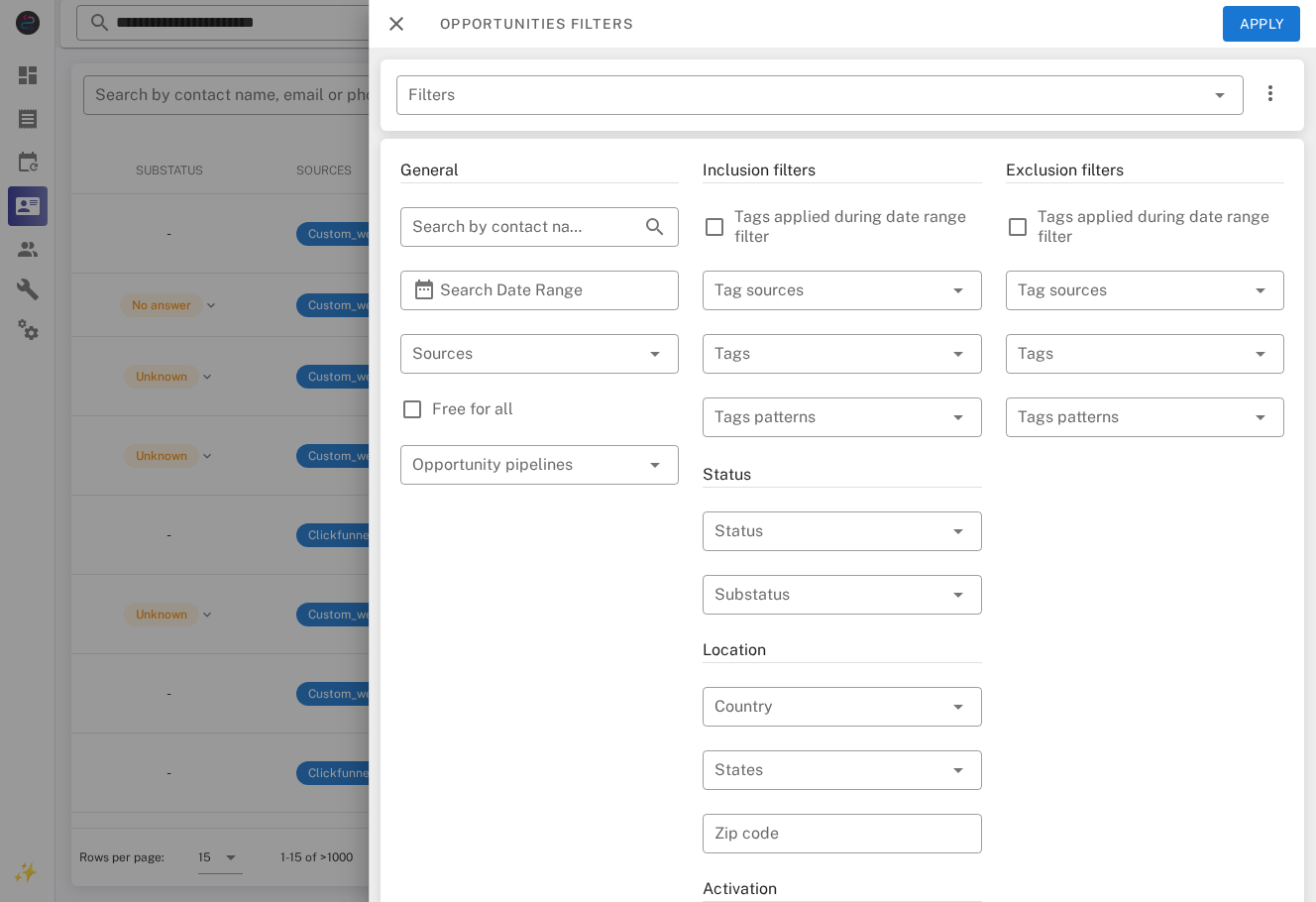 click on "Free for all" at bounding box center (539, 409) 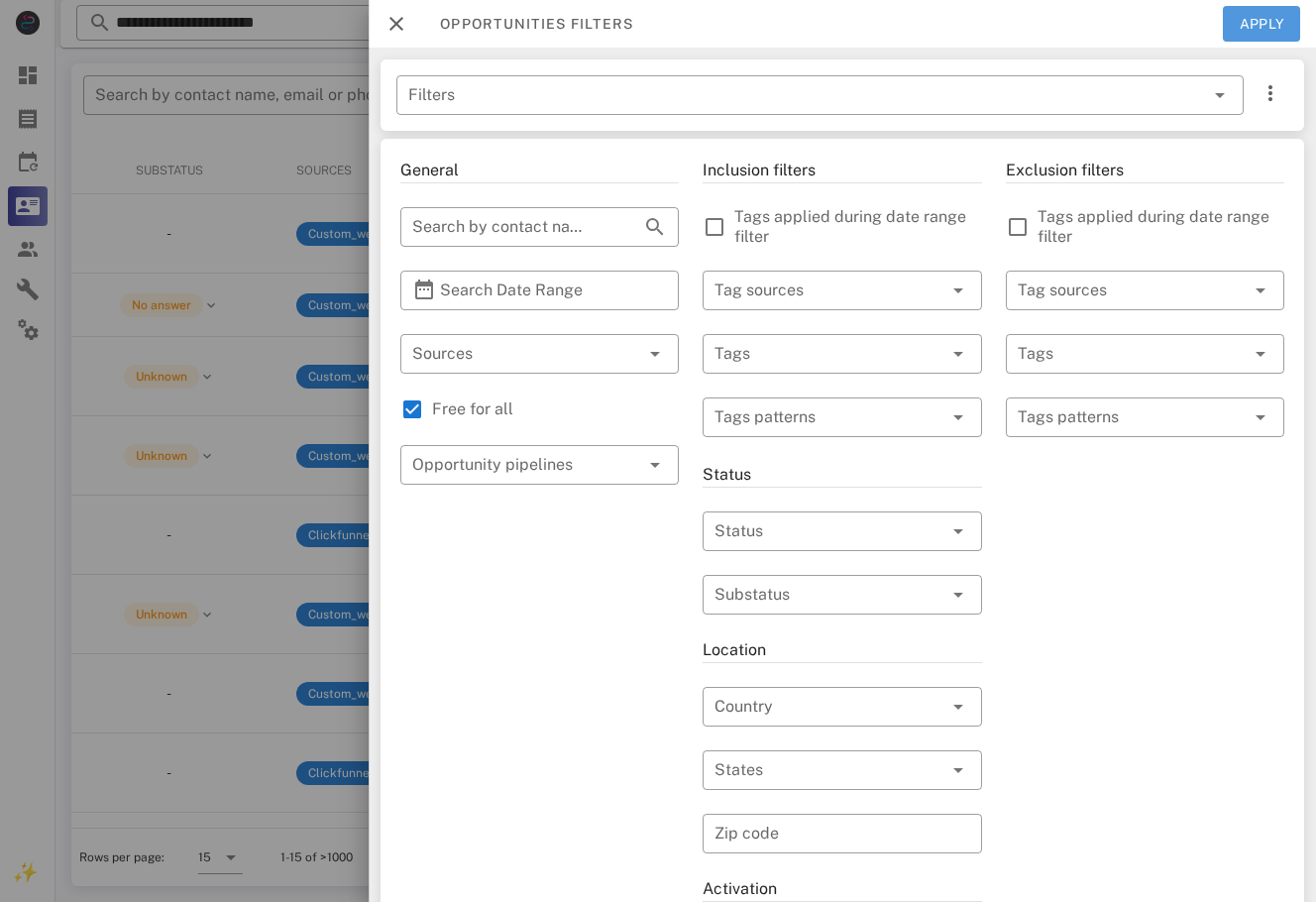 click on "Apply" at bounding box center [1261, 24] 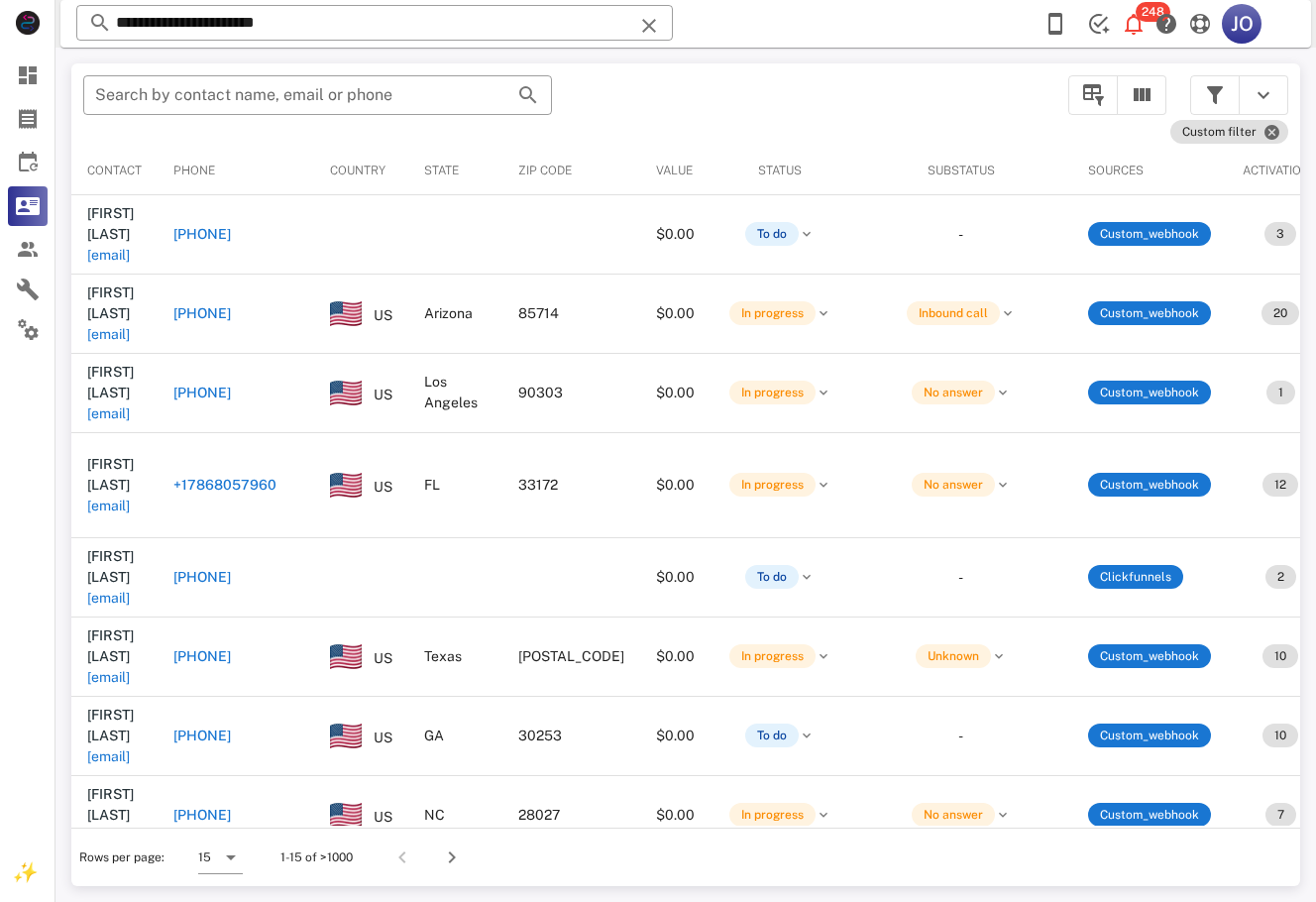 scroll, scrollTop: 0, scrollLeft: 877, axis: horizontal 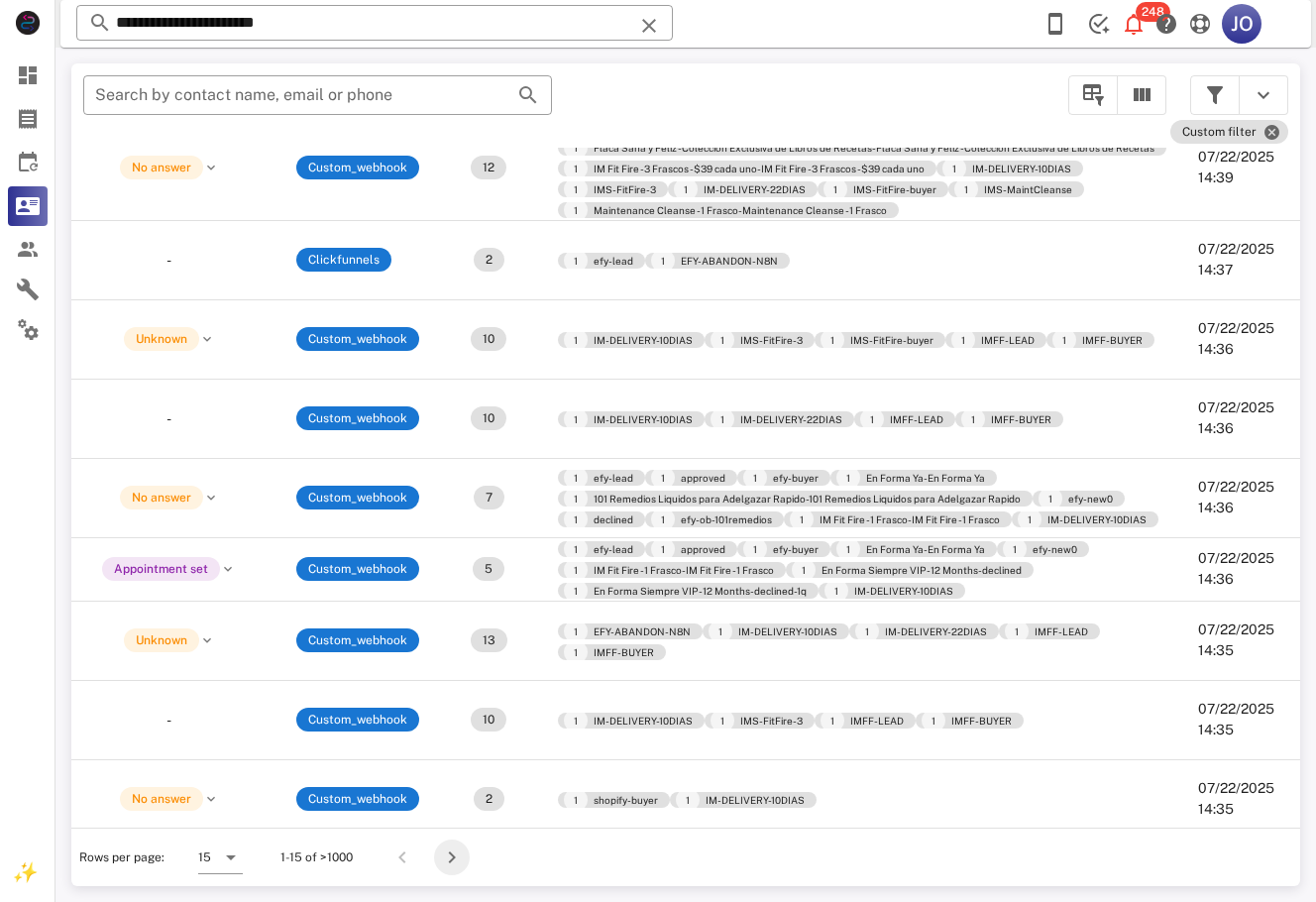 click at bounding box center (452, 857) 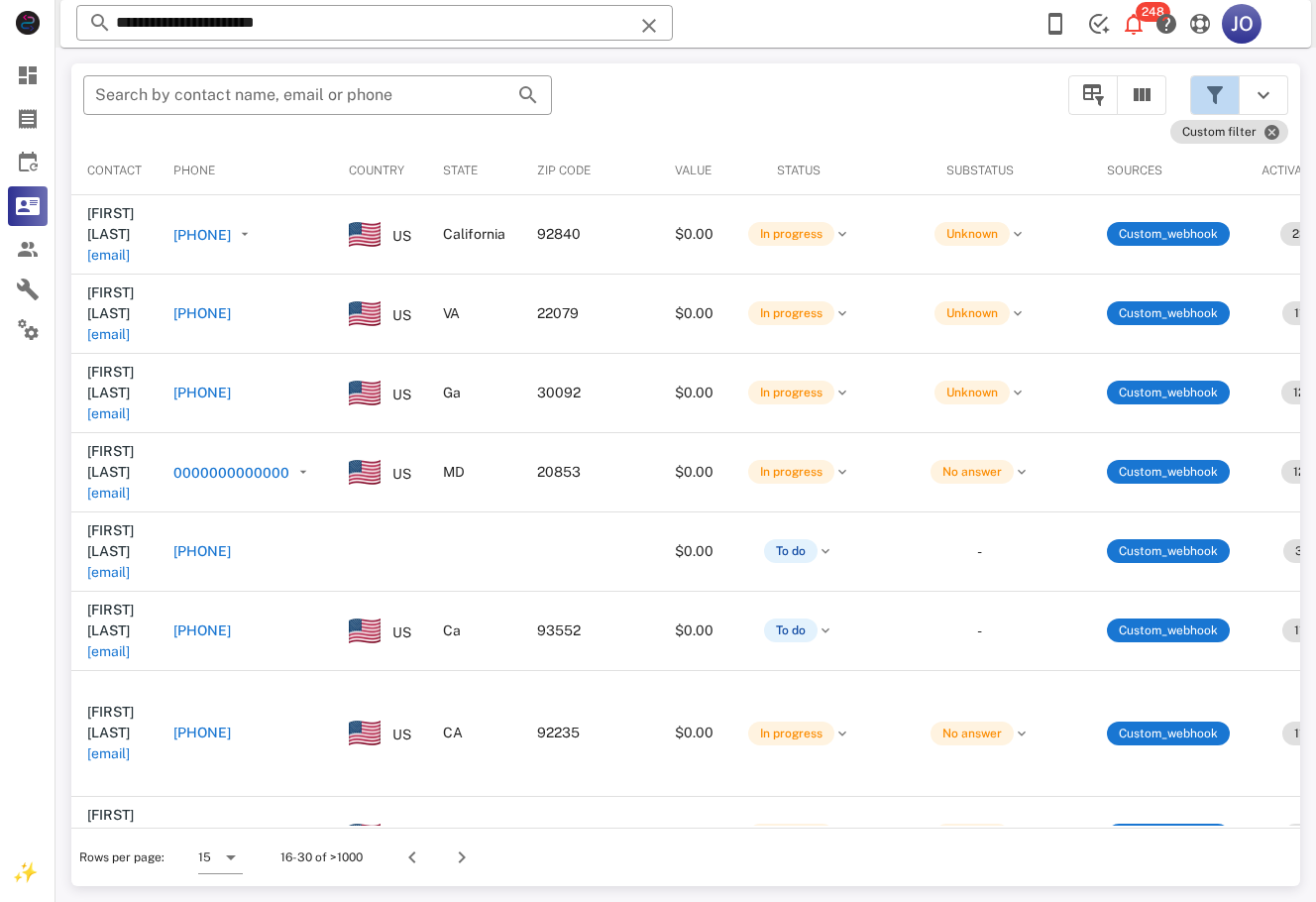 click at bounding box center (1215, 95) 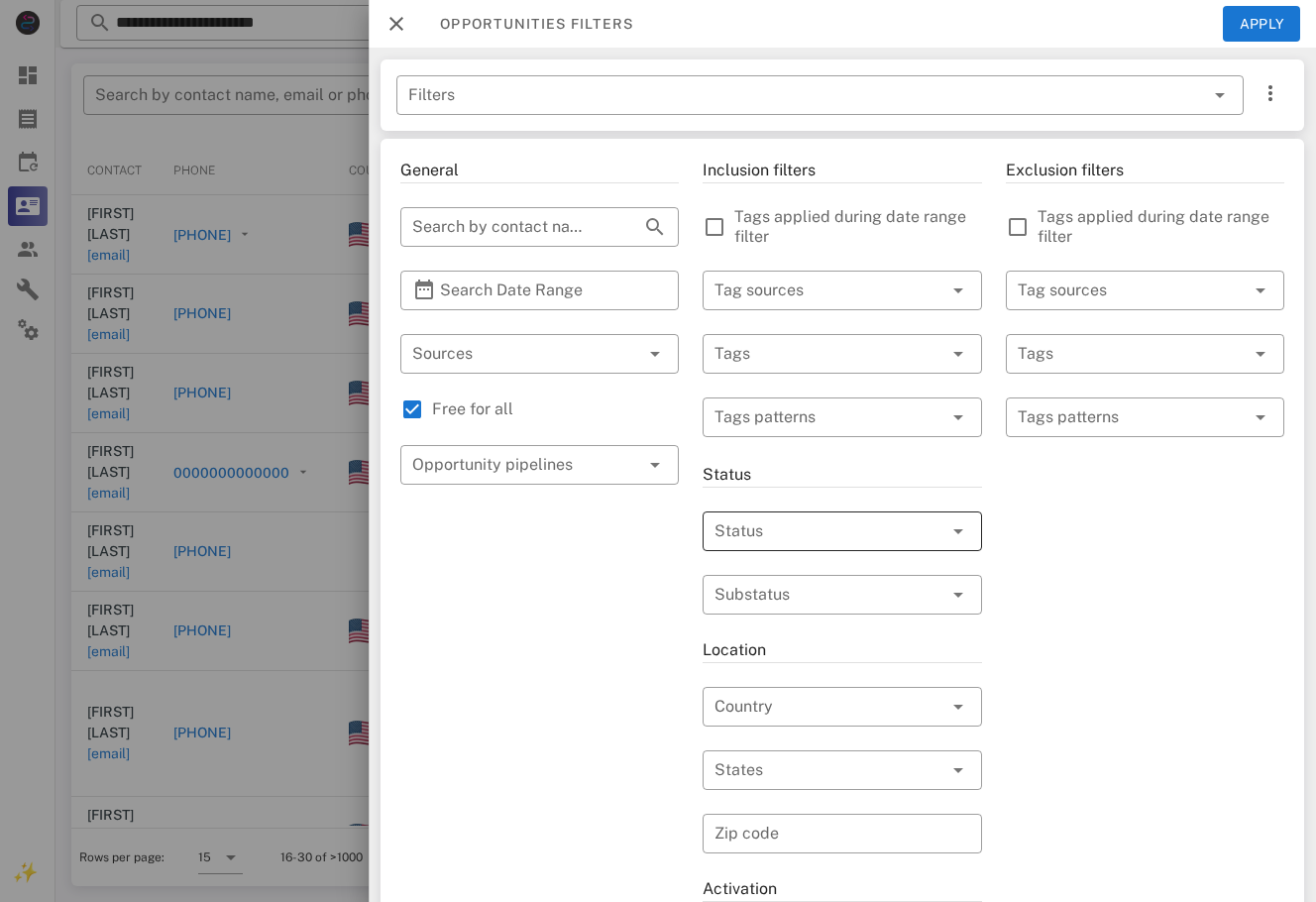 click at bounding box center (814, 531) 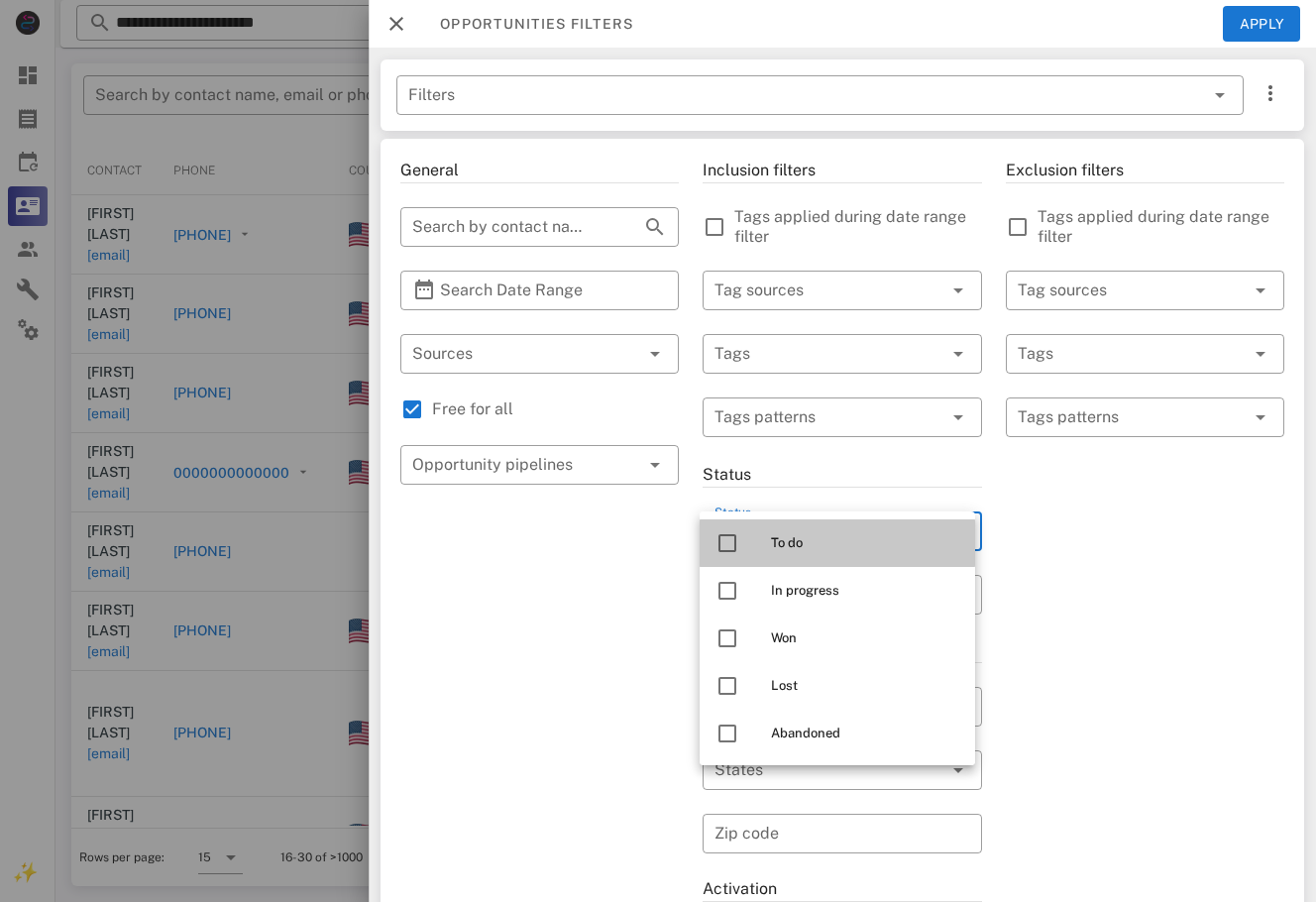 click on "To do" at bounding box center (865, 543) 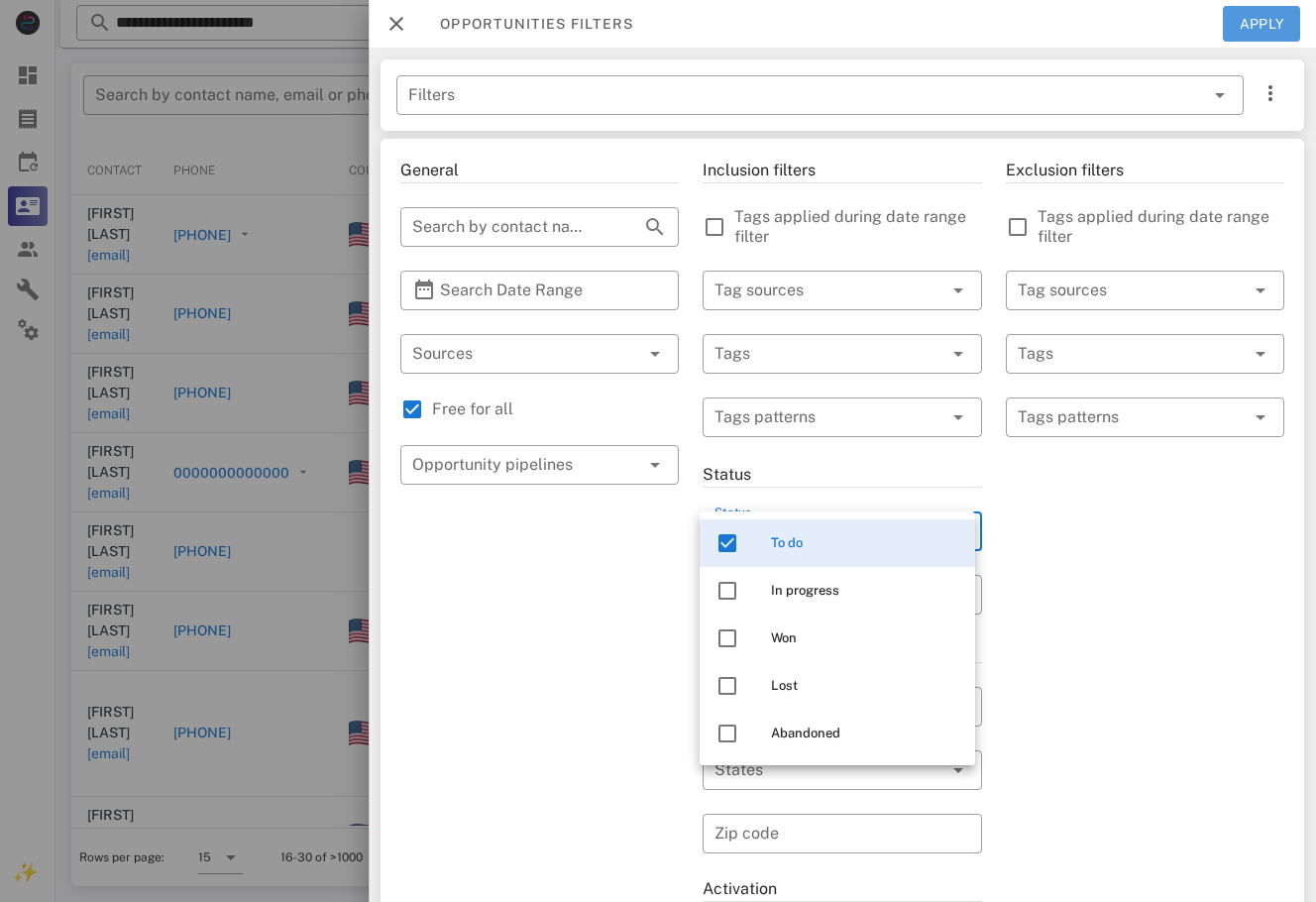 click on "Apply" at bounding box center [1261, 24] 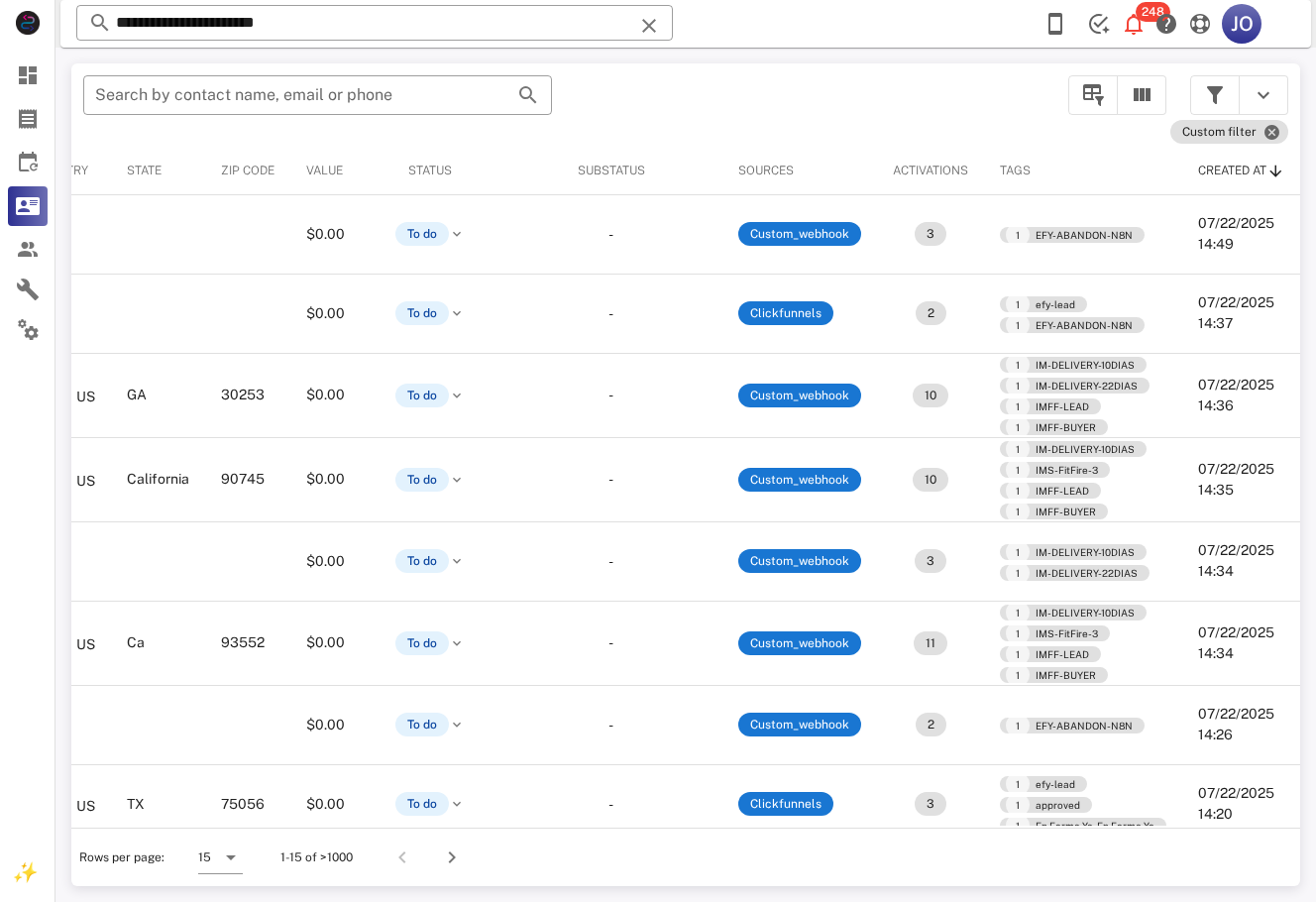 scroll, scrollTop: 0, scrollLeft: 0, axis: both 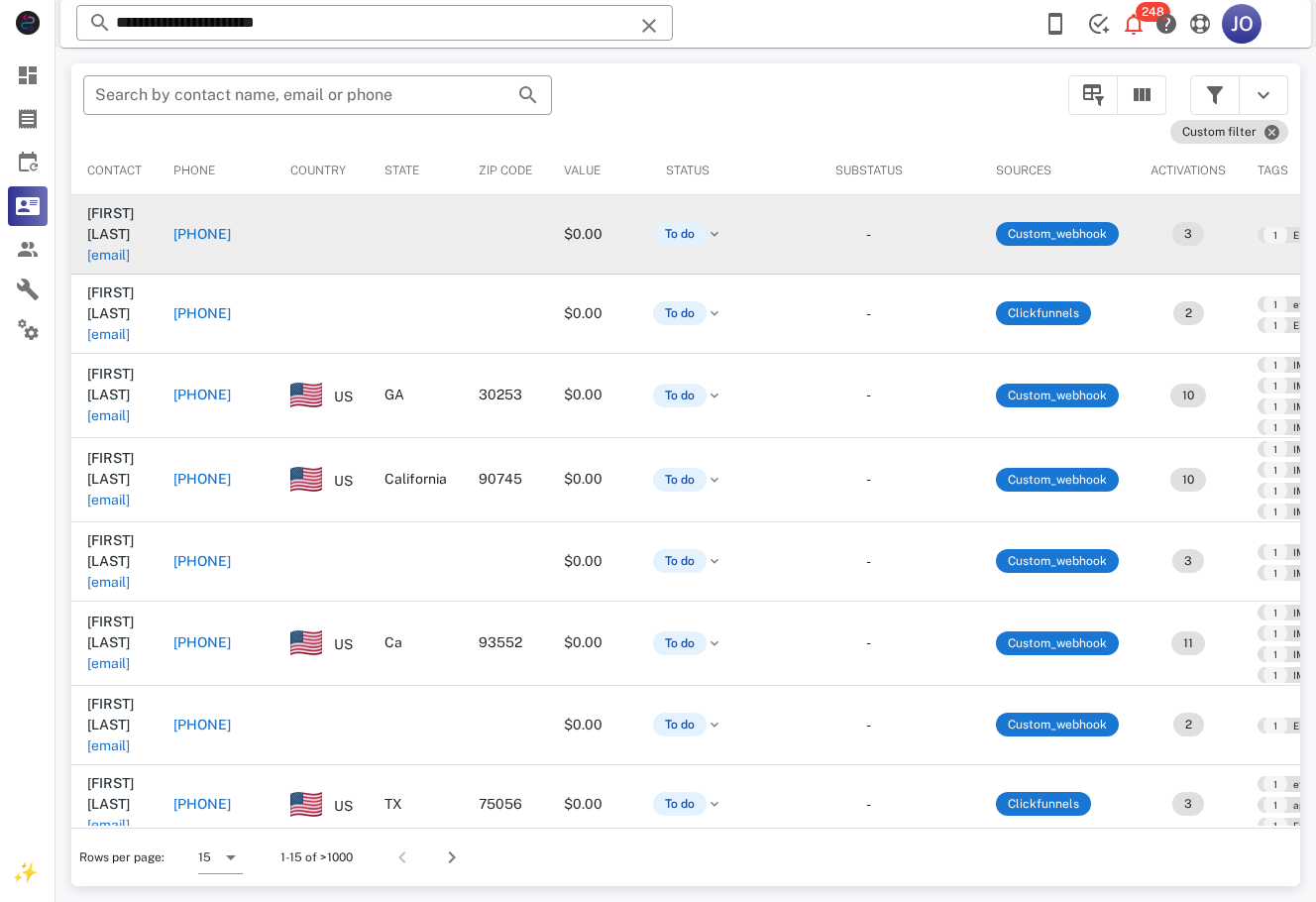 click on "karmol839@gmail.com" at bounding box center (108, 255) 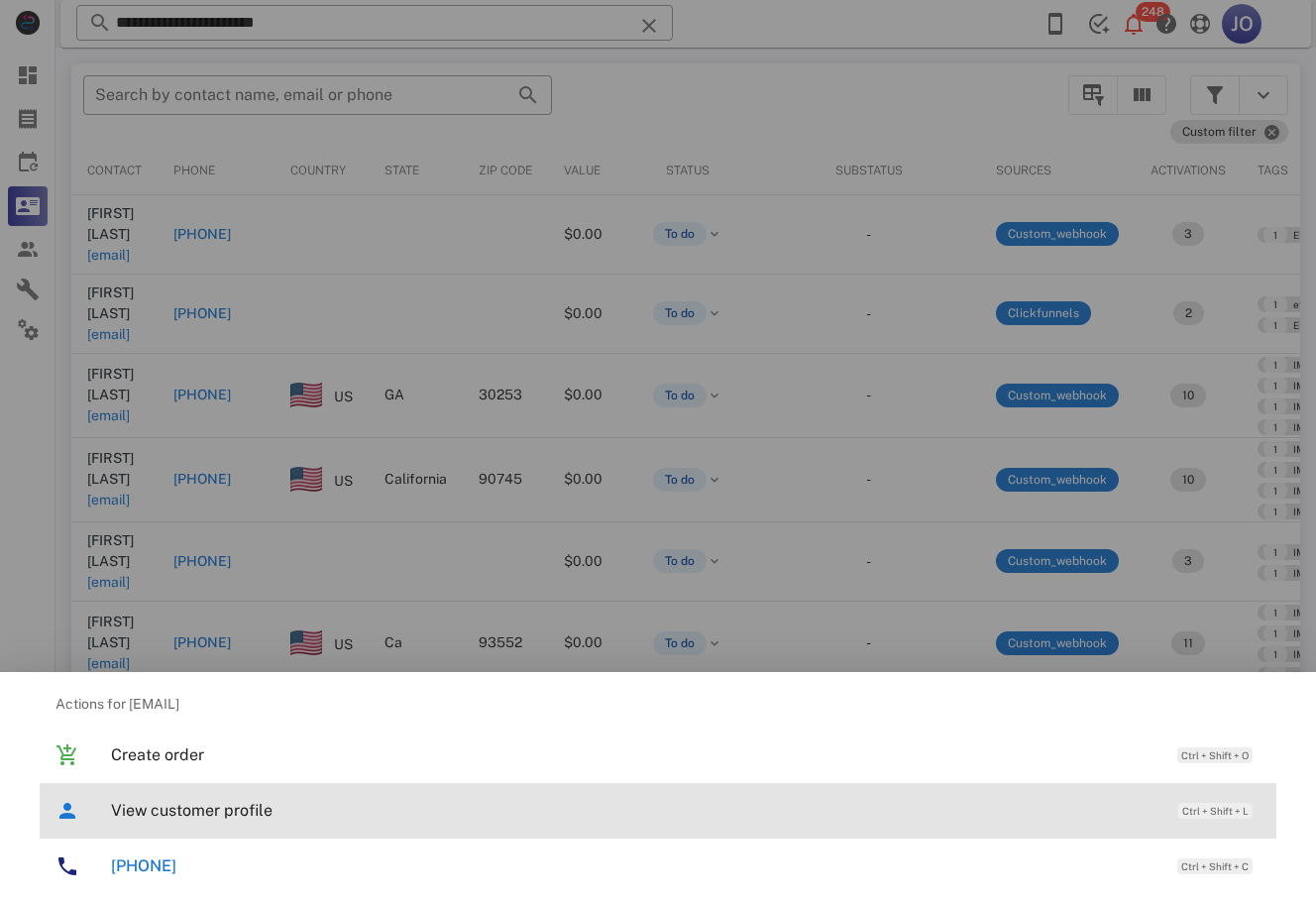 click on "View customer profile" at bounding box center (634, 810) 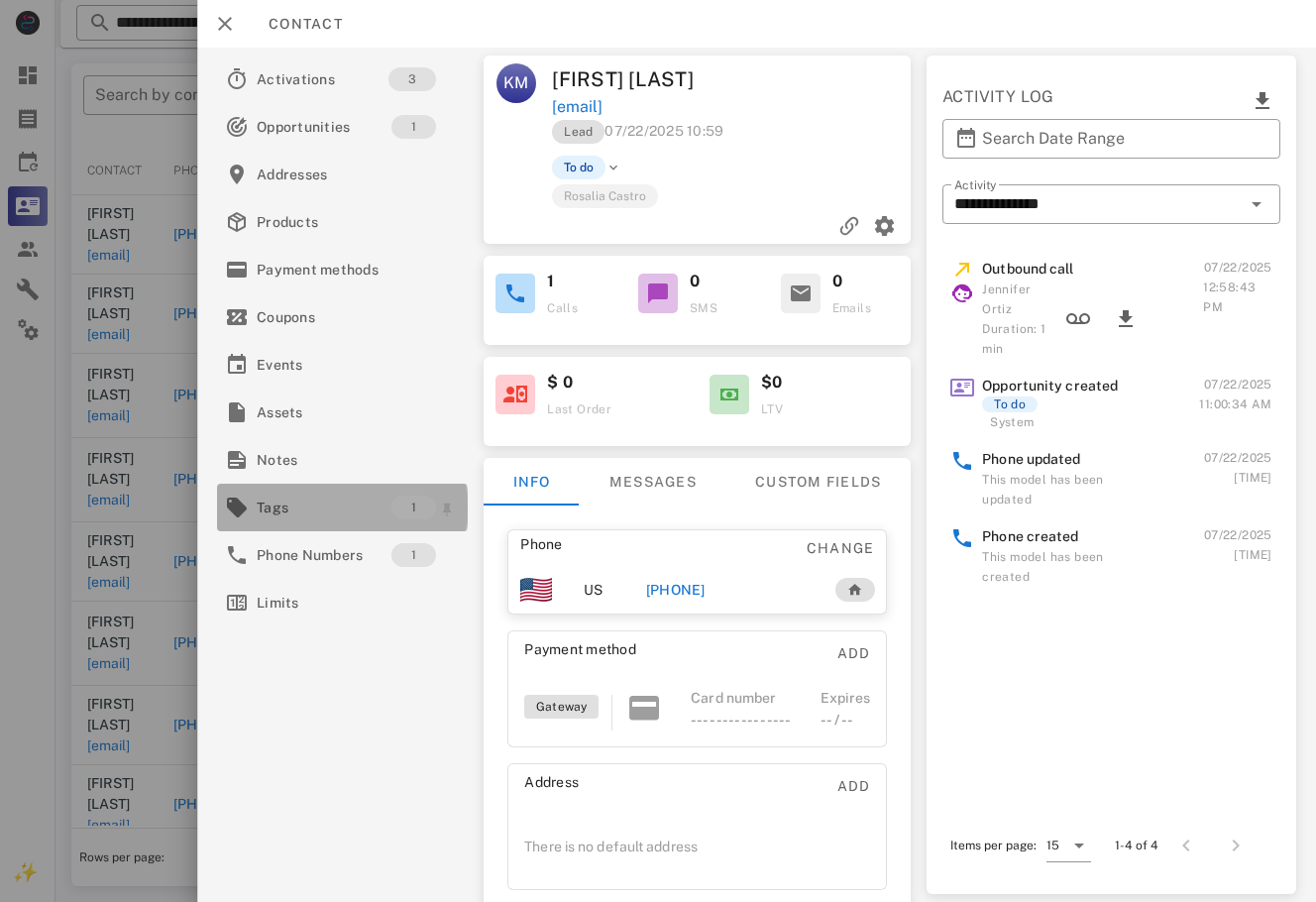 click on "Tags" at bounding box center (324, 507) 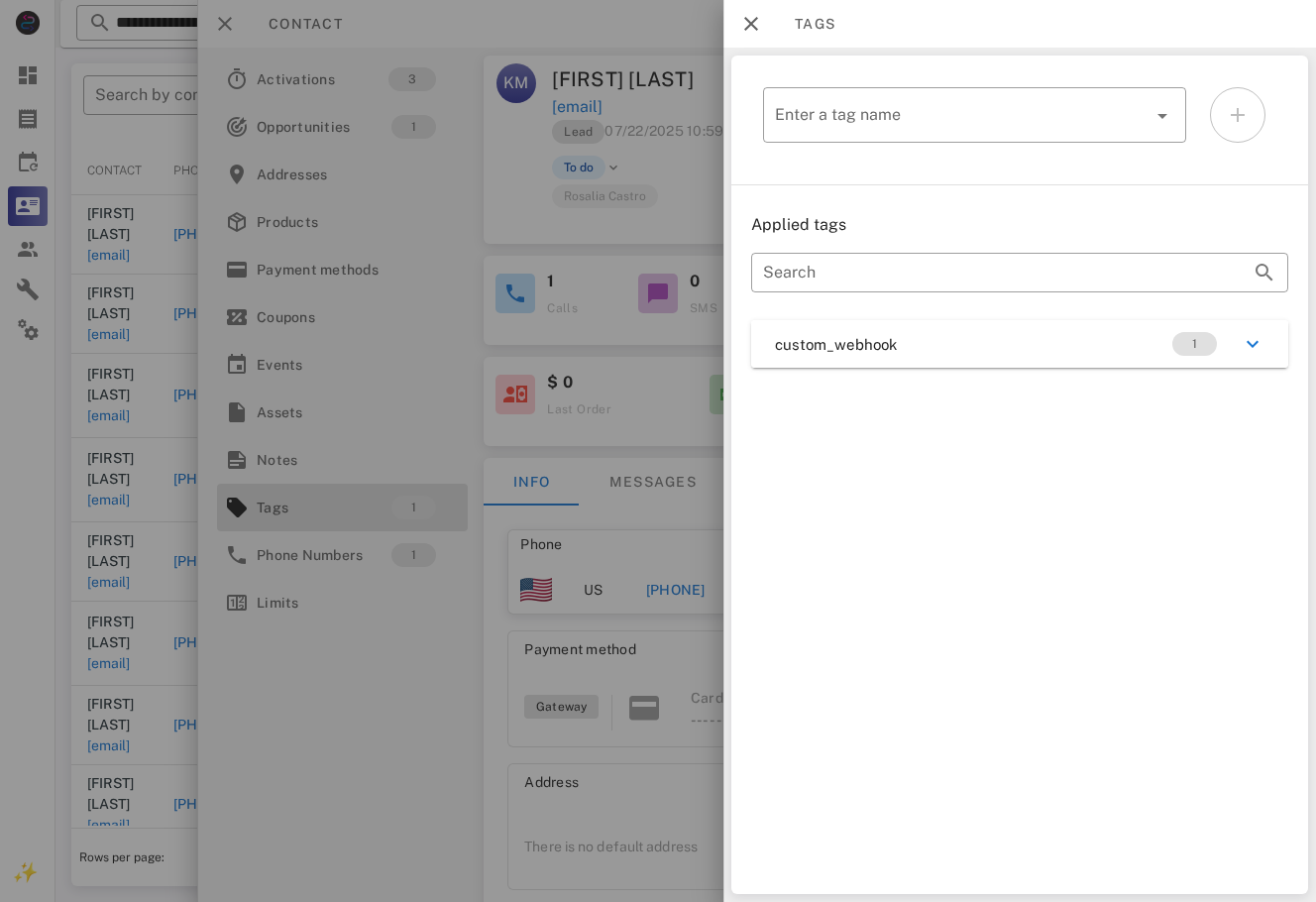 click at bounding box center [658, 451] 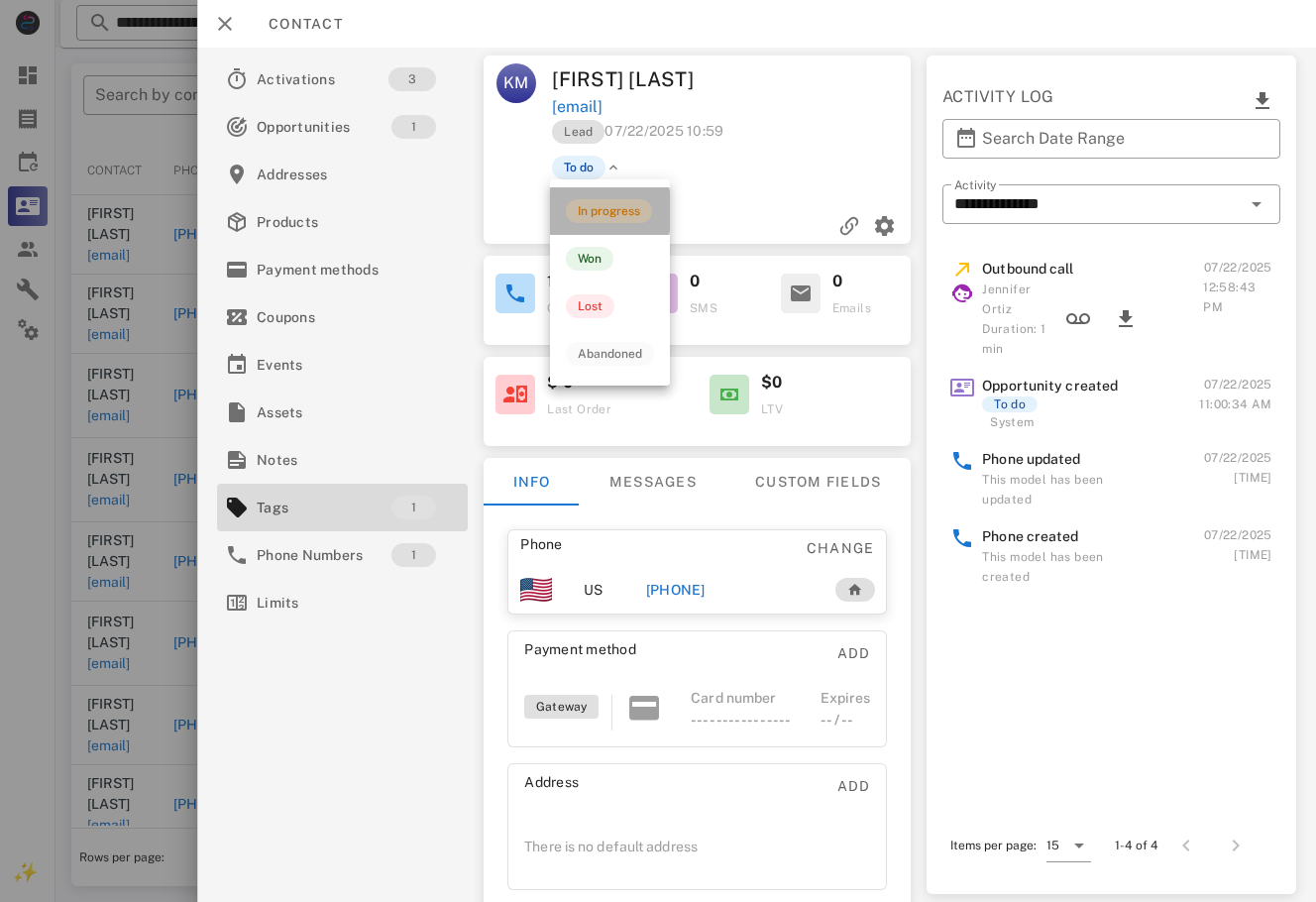 click on "In progress" at bounding box center [608, 211] 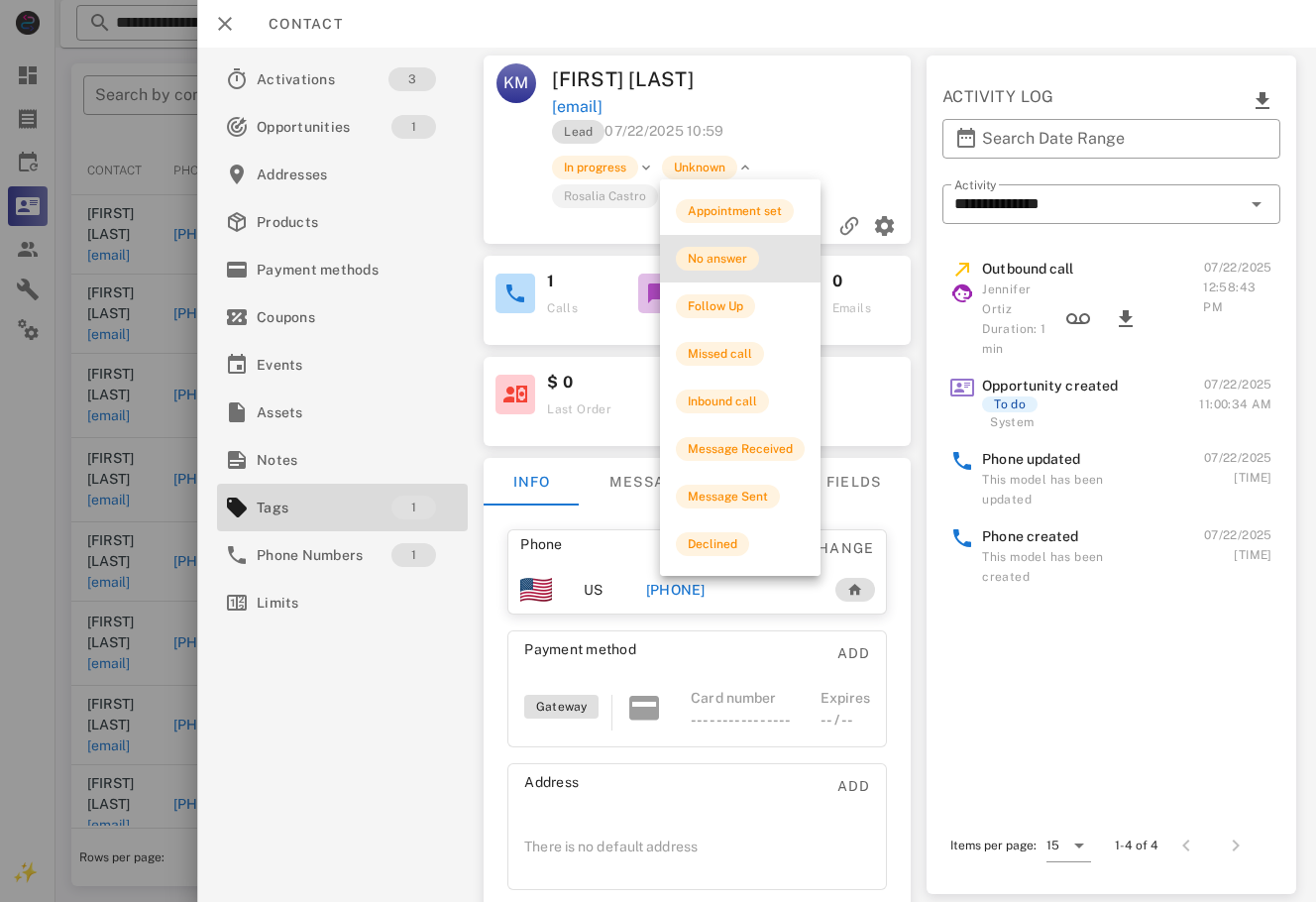 click on "No answer" at bounding box center (717, 259) 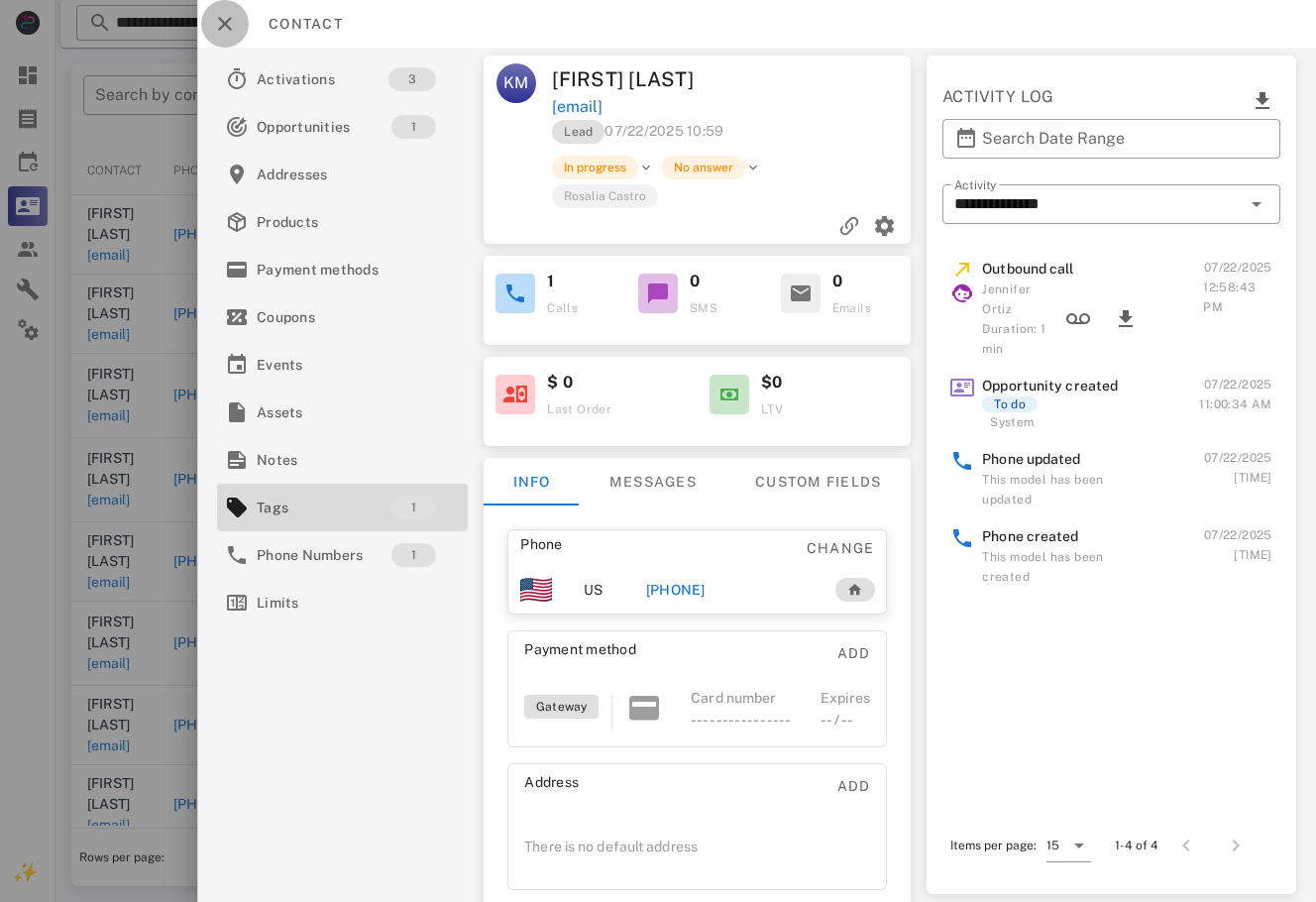 click at bounding box center (225, 24) 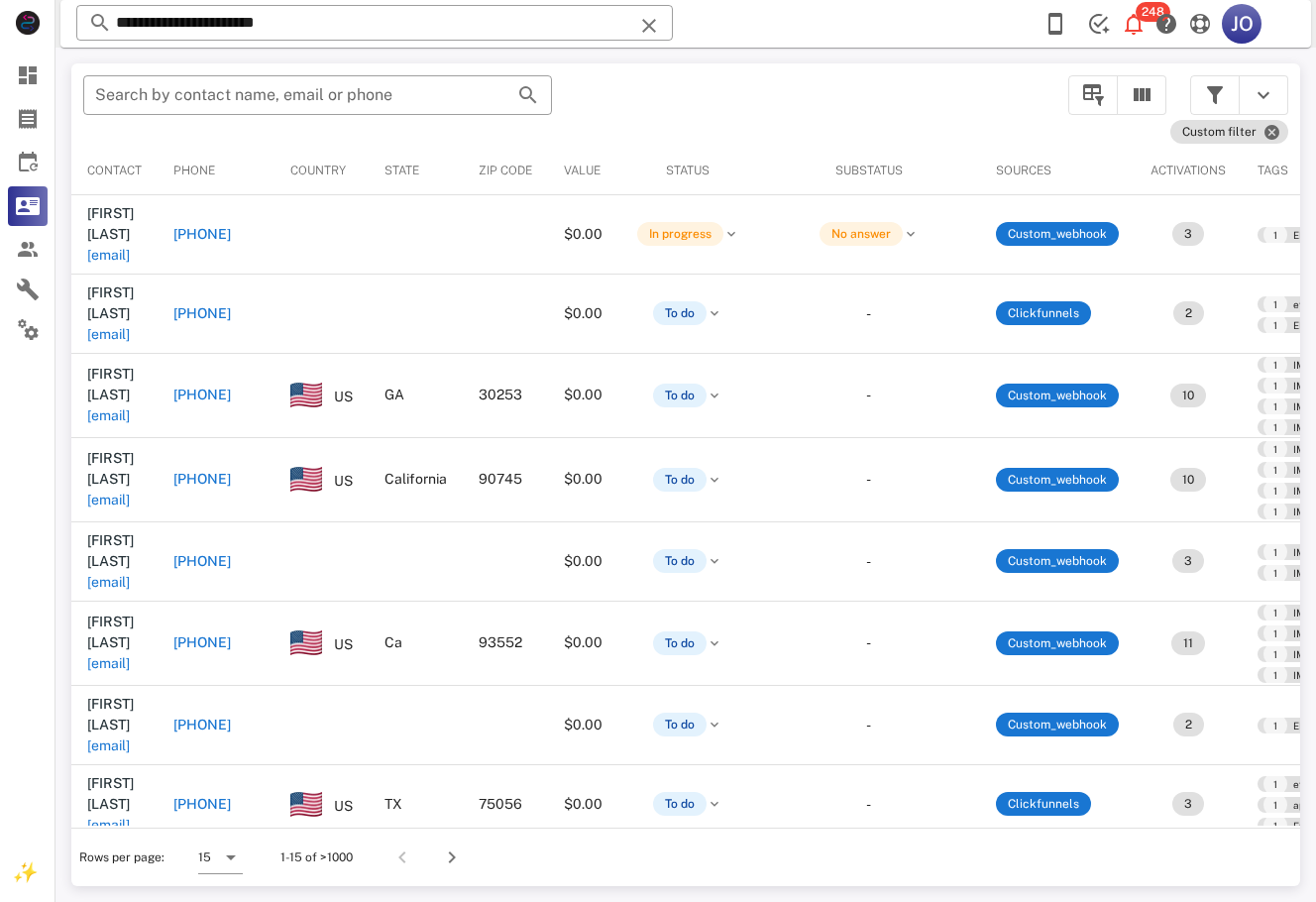 click on "​ Search by contact name, email or phone" at bounding box center (564, 105) 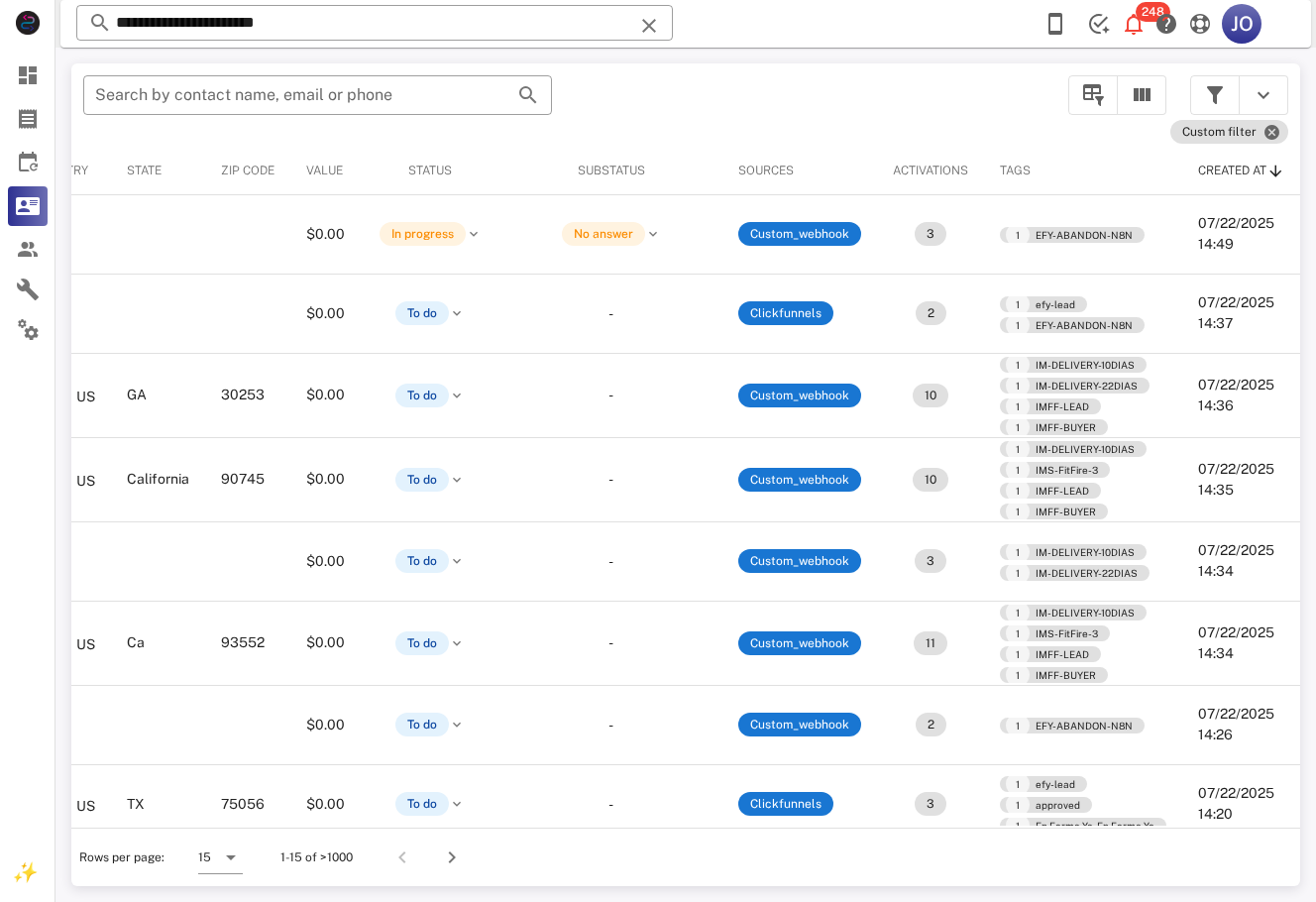 scroll, scrollTop: 409, scrollLeft: 465, axis: both 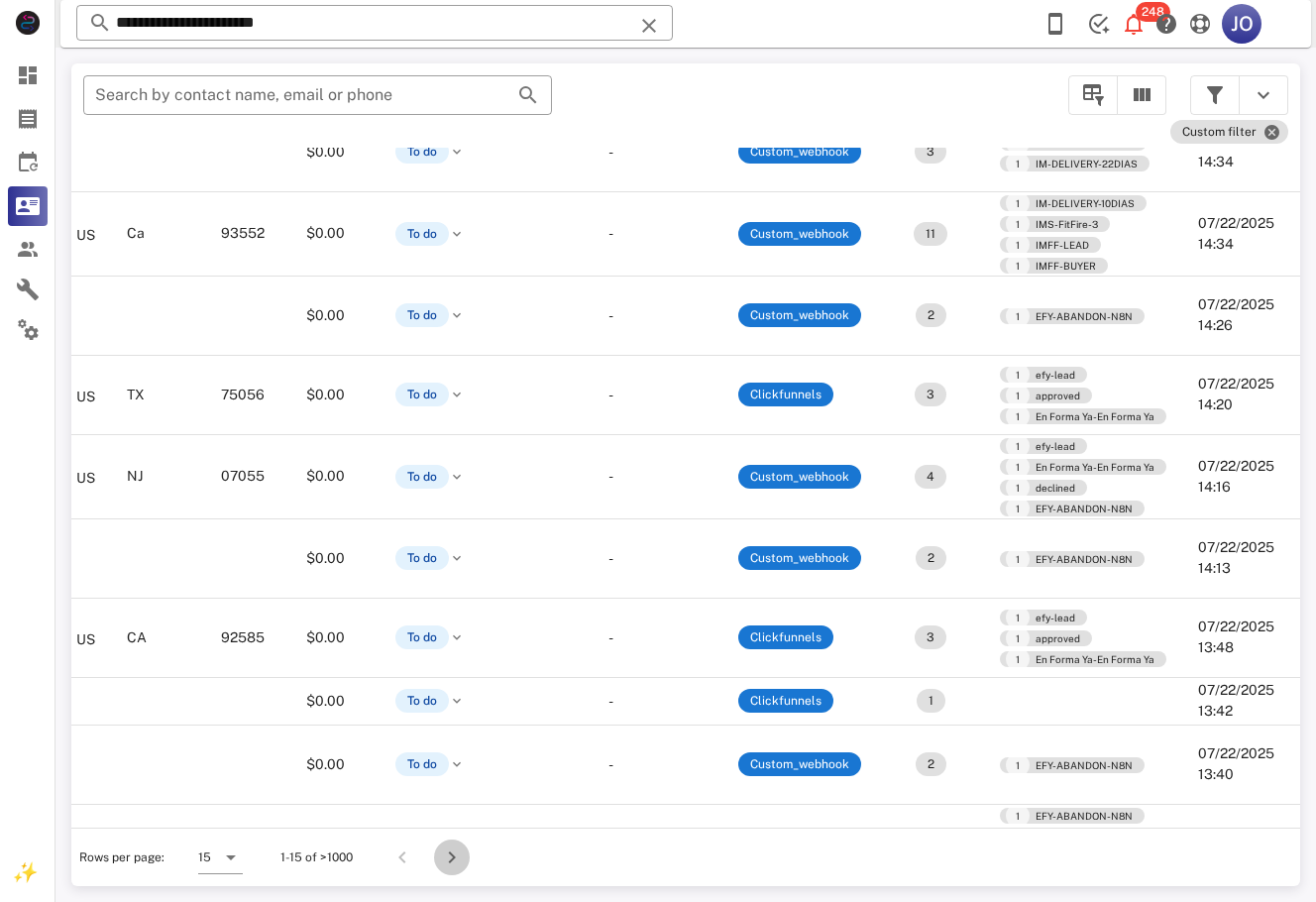click at bounding box center (452, 857) 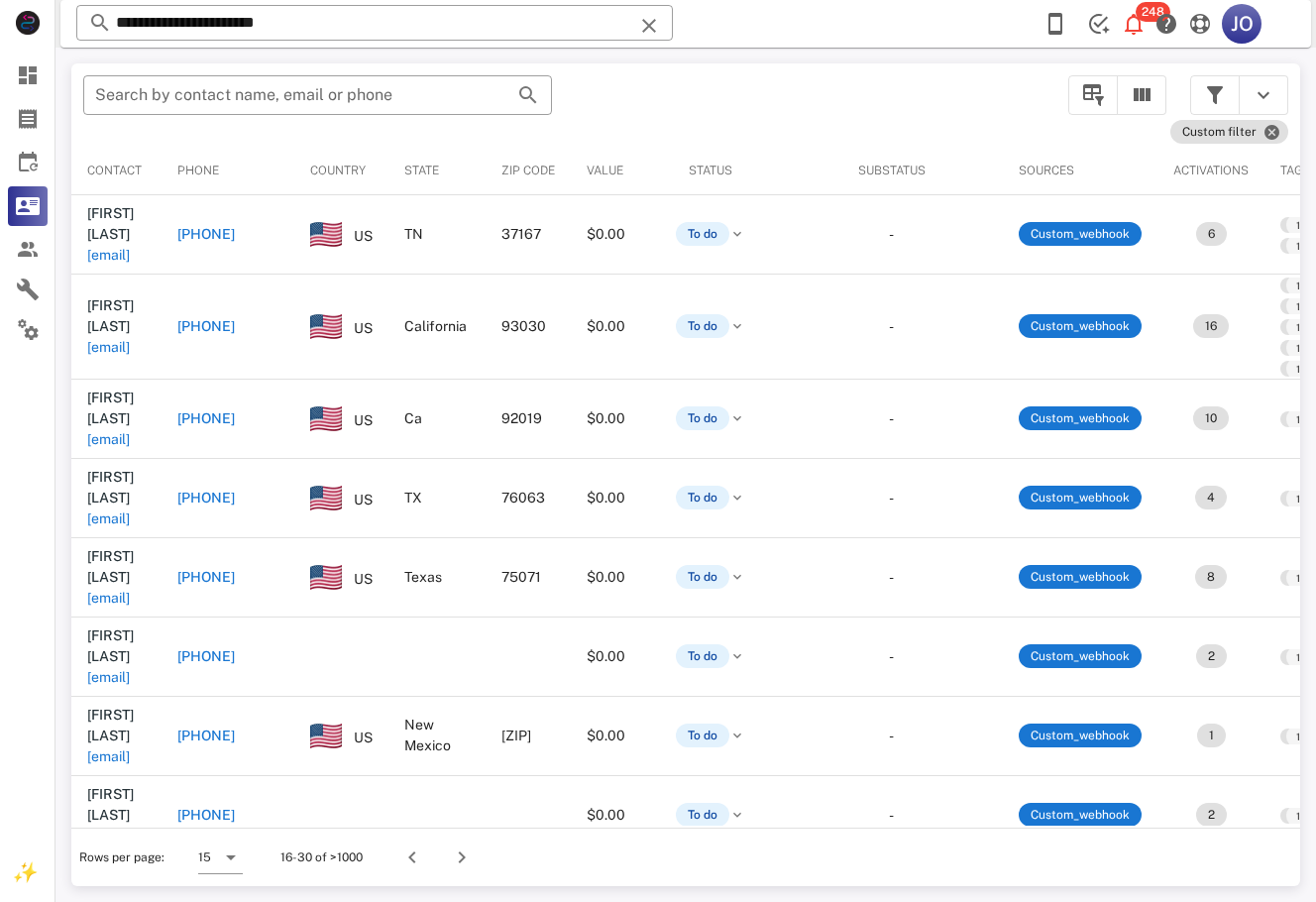 click on "​ Search by contact name, email or phone Custom filter Contact Phone Country State Zip code Value Status Substatus Sources Activations Tags Created at Martha Tovaldo  tovaldomartha@hotmail.com   +16159008899   US TN 37167  $0.00   To do  -  Custom_webhook  6 1  efy-lead  1  approved  1  efy-buyer  1  En Forma Ya-En Forma Ya  1  efy-new0  1  IM Fit Fire - 6 Frascos - $29 cada uno-IM Fit Fire - 6 Frascos - $29 cada uno  1  IM-DELIVERY-10DIAS   07/22/2025 13:35  Maria Rodriguez  sahagunina@aol.com   +18058898610   US California 93030  $0.00   To do  -  Custom_webhook  16 1  efy-lead  1  approved  1  efy-buyer  1  efy-flacasanafeliz  1  En Forma Ya-En Forma Ya  1  efy-new0  1  Flaca Sana y Feliz - Coleccion Exclusiva de Libros de Recetas-Flaca Sana y Feliz - Coleccion Exclusiva de Libros de Recetas  1  EFY-ABANDON-N8N  1  IM-DELIVERY-10DIAS  1  IM-DELIVERY-22DIAS  1  IMS-FitFire-buyer  1  IMFF-LEAD  1  IMFF-BUYER   07/22/2025 13:35  Miriam Torres  torres.miriam1921@gmail.com   +16194959704   US Ca 92019  $0.00" at bounding box center [686, 475] 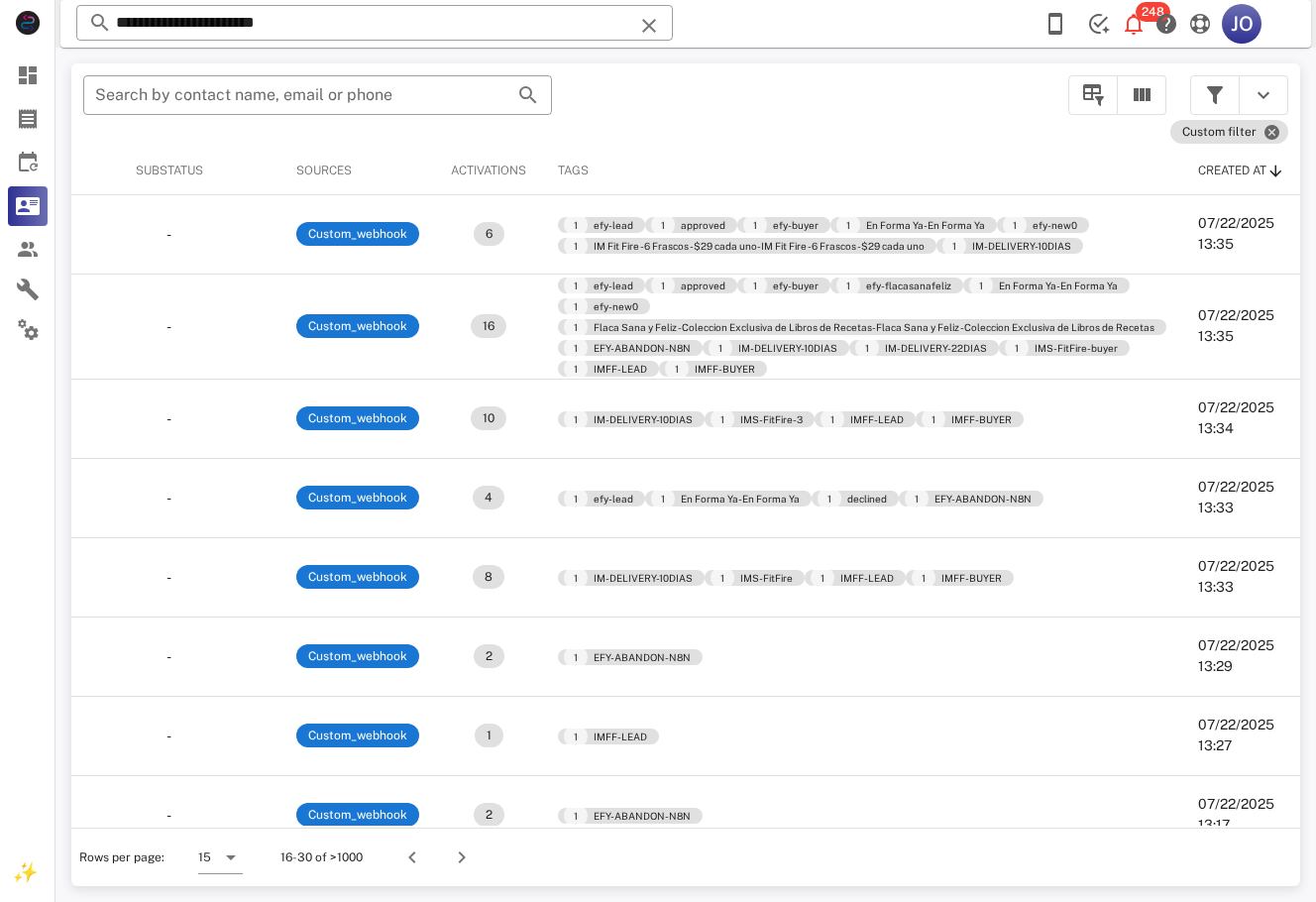 scroll, scrollTop: 0, scrollLeft: 0, axis: both 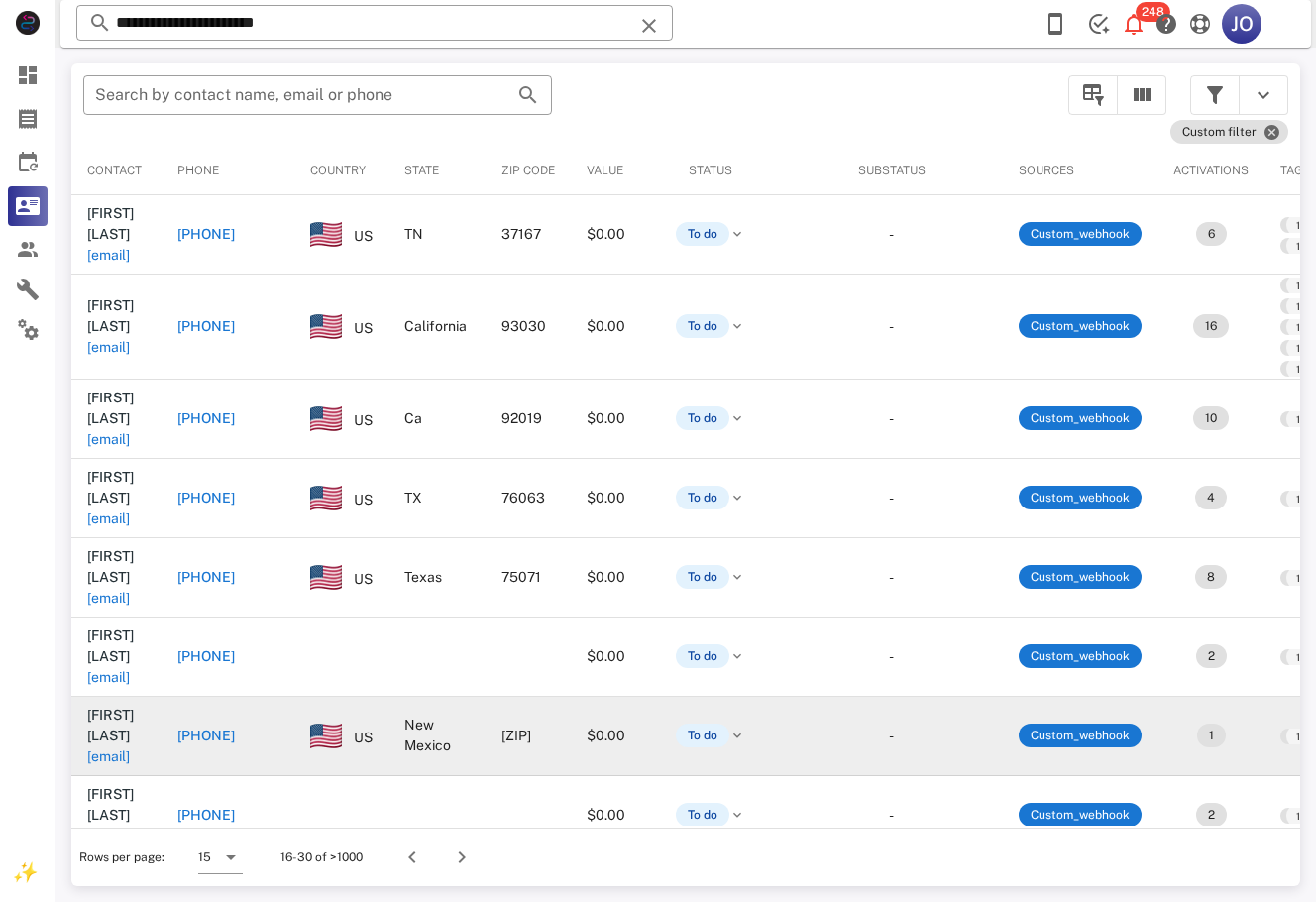 click on "juanir962@gmail.com" at bounding box center (108, 756) 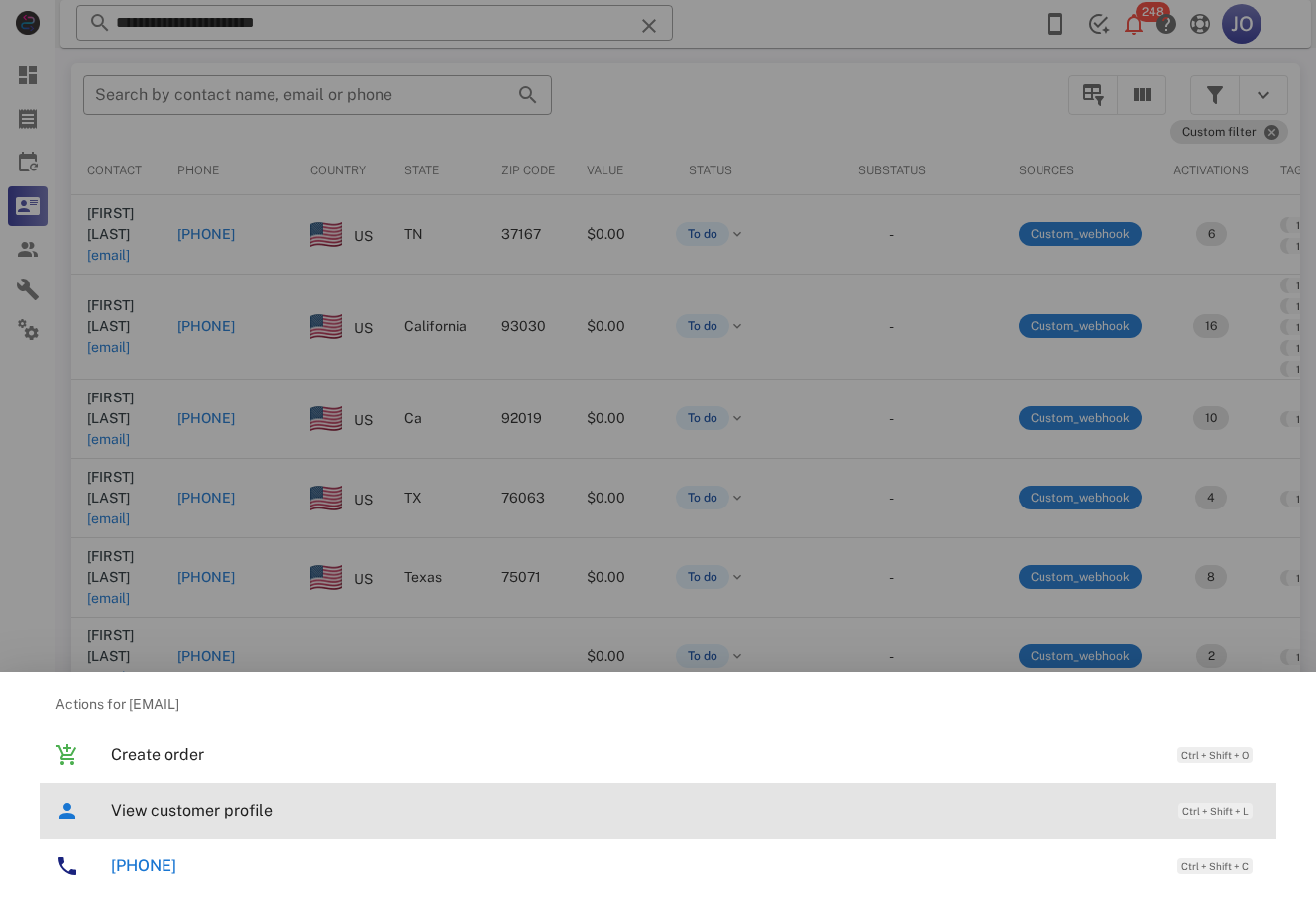 click on "View customer profile" at bounding box center (634, 810) 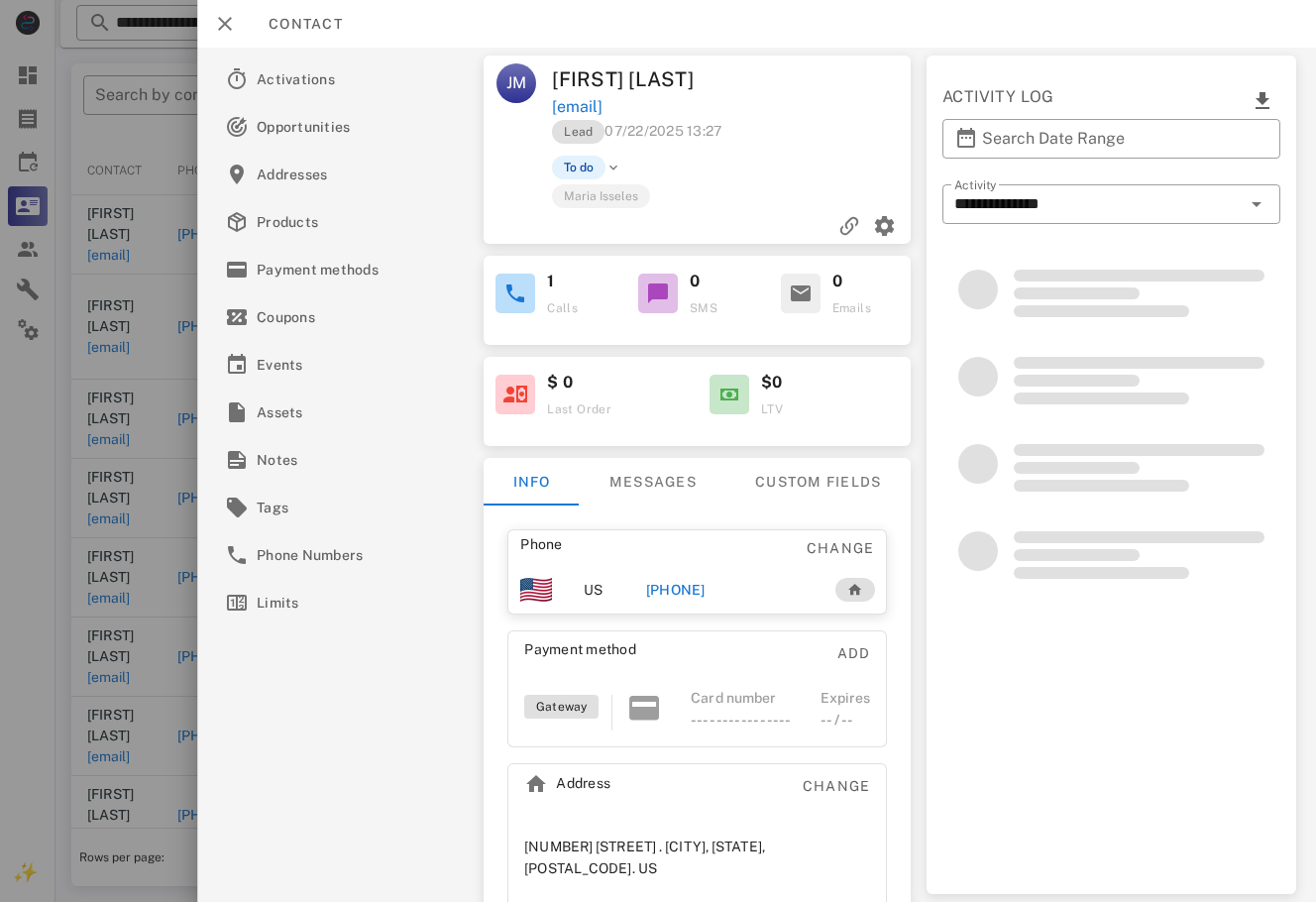 click on "+15555555555" at bounding box center (676, 590) 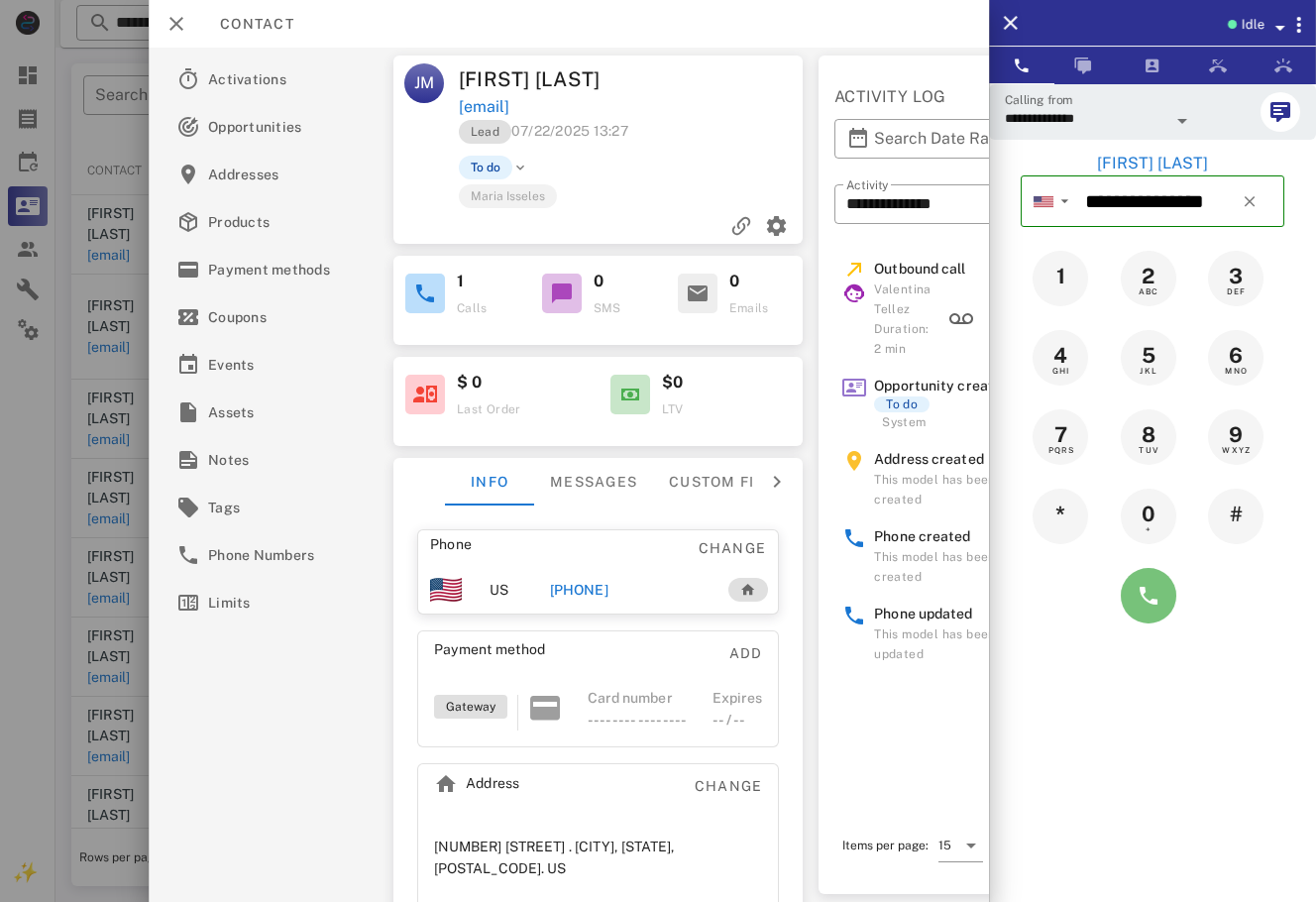 click at bounding box center [1149, 596] 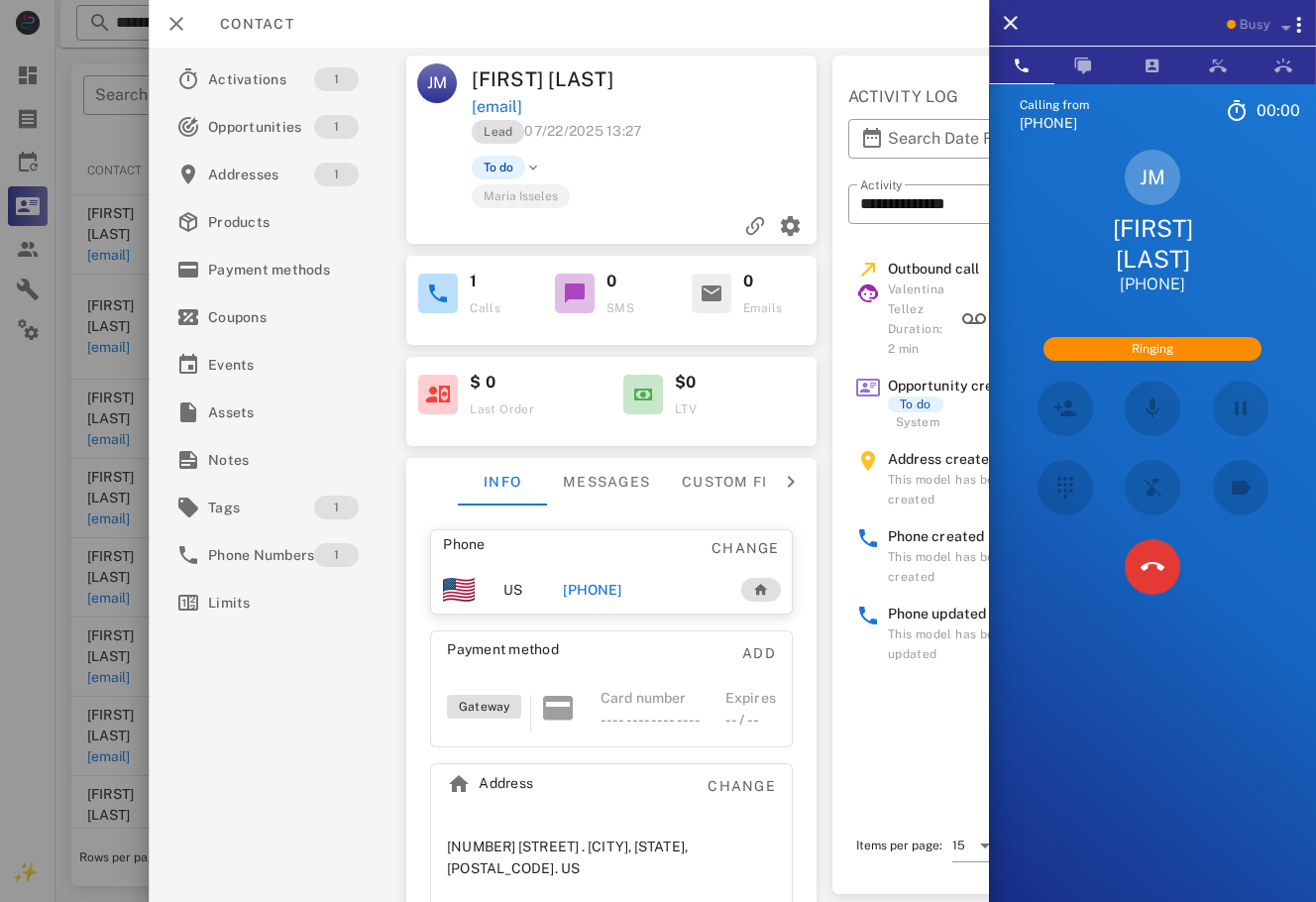 click at bounding box center [1152, 567] 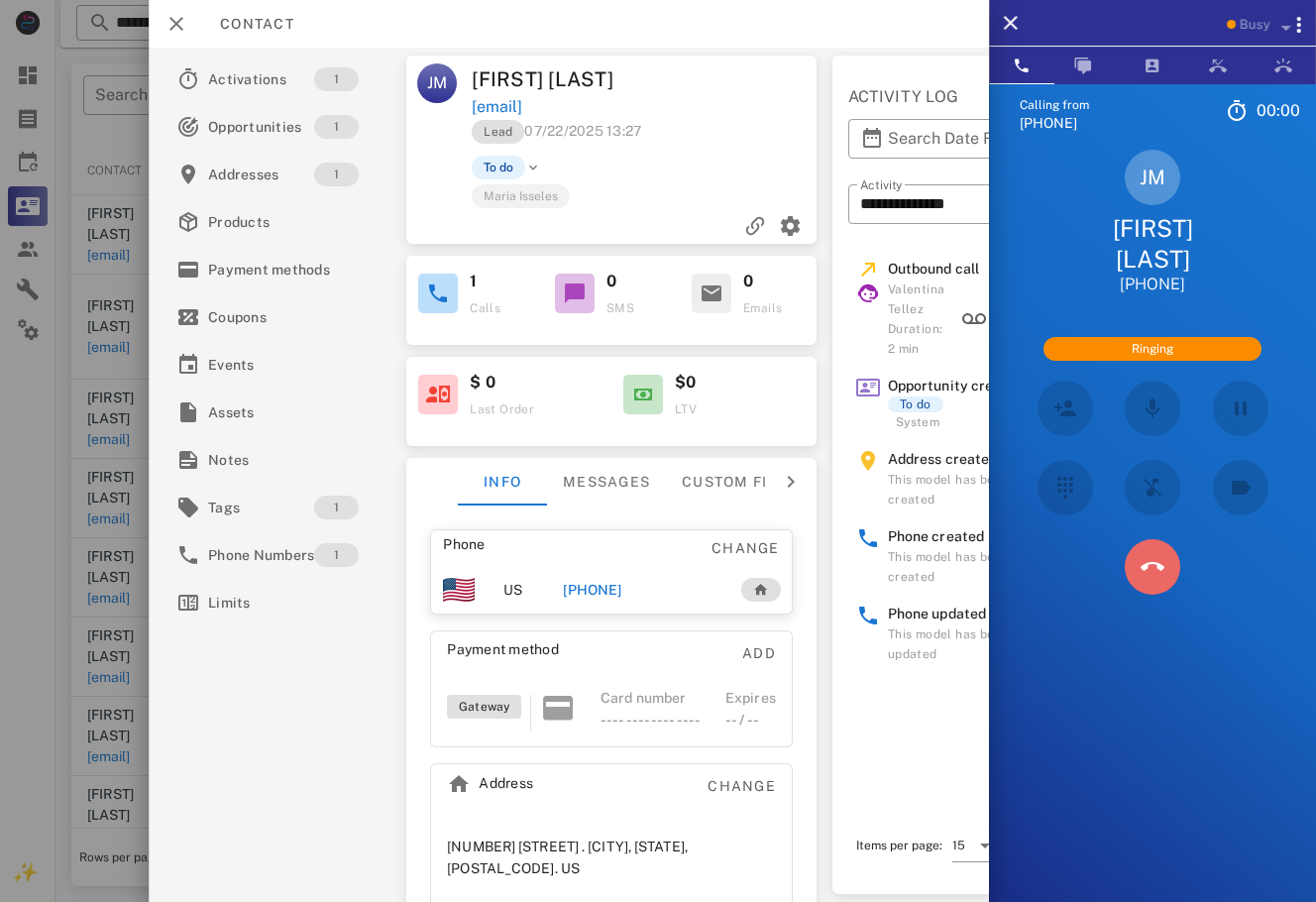 click at bounding box center [1152, 567] 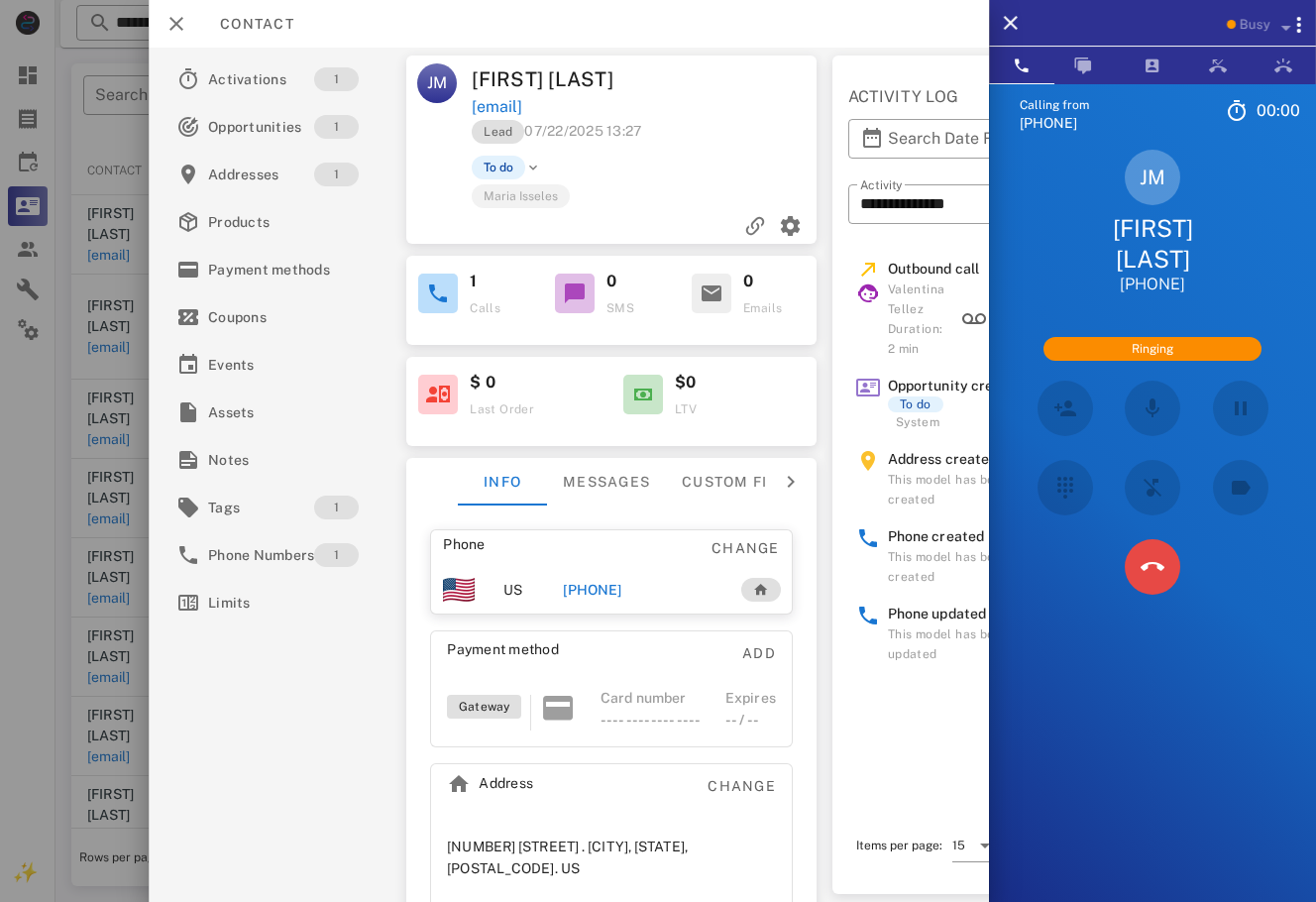 click on "5 JKL" at bounding box center [0, 0] 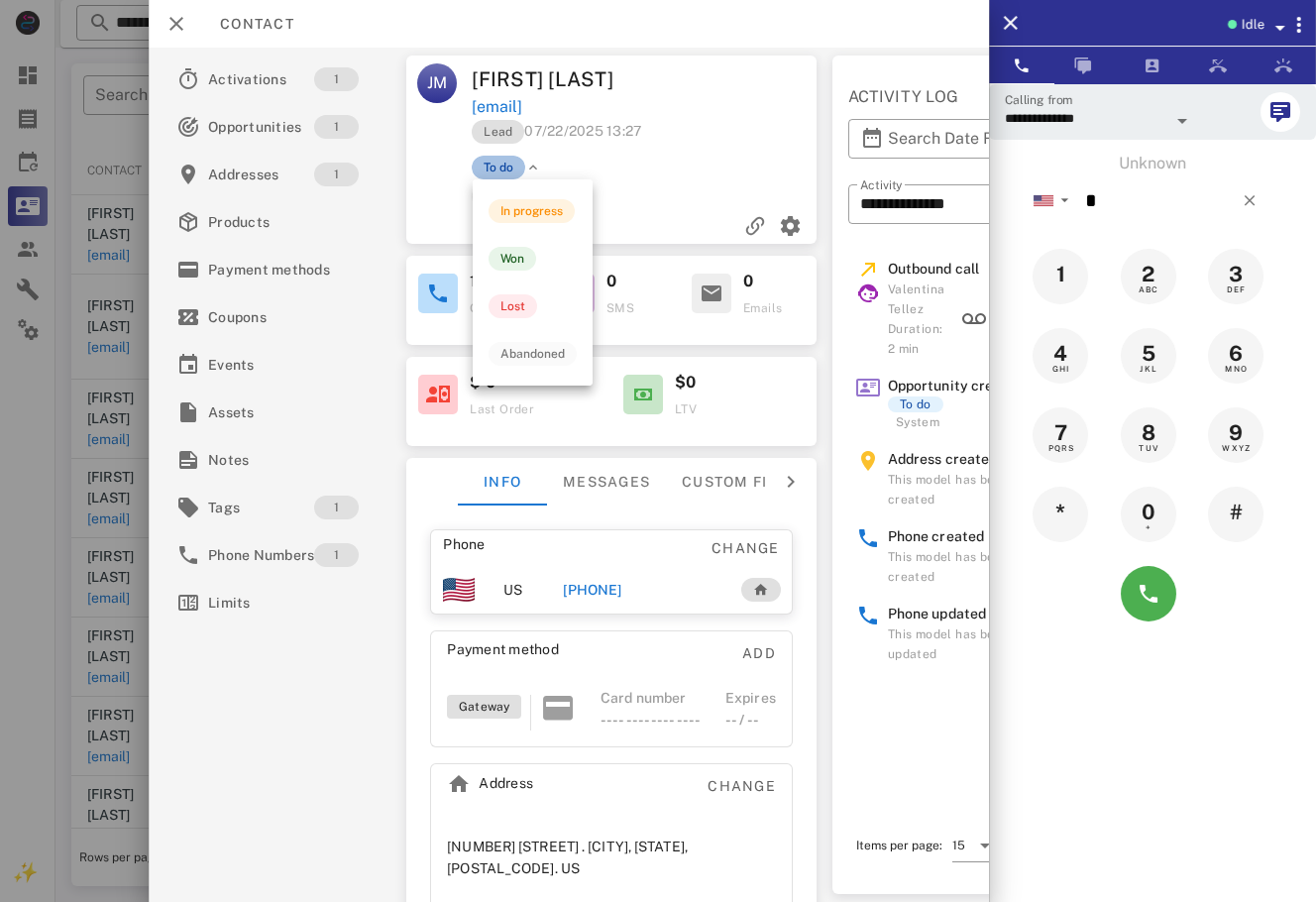click on "To do" at bounding box center (498, 168) 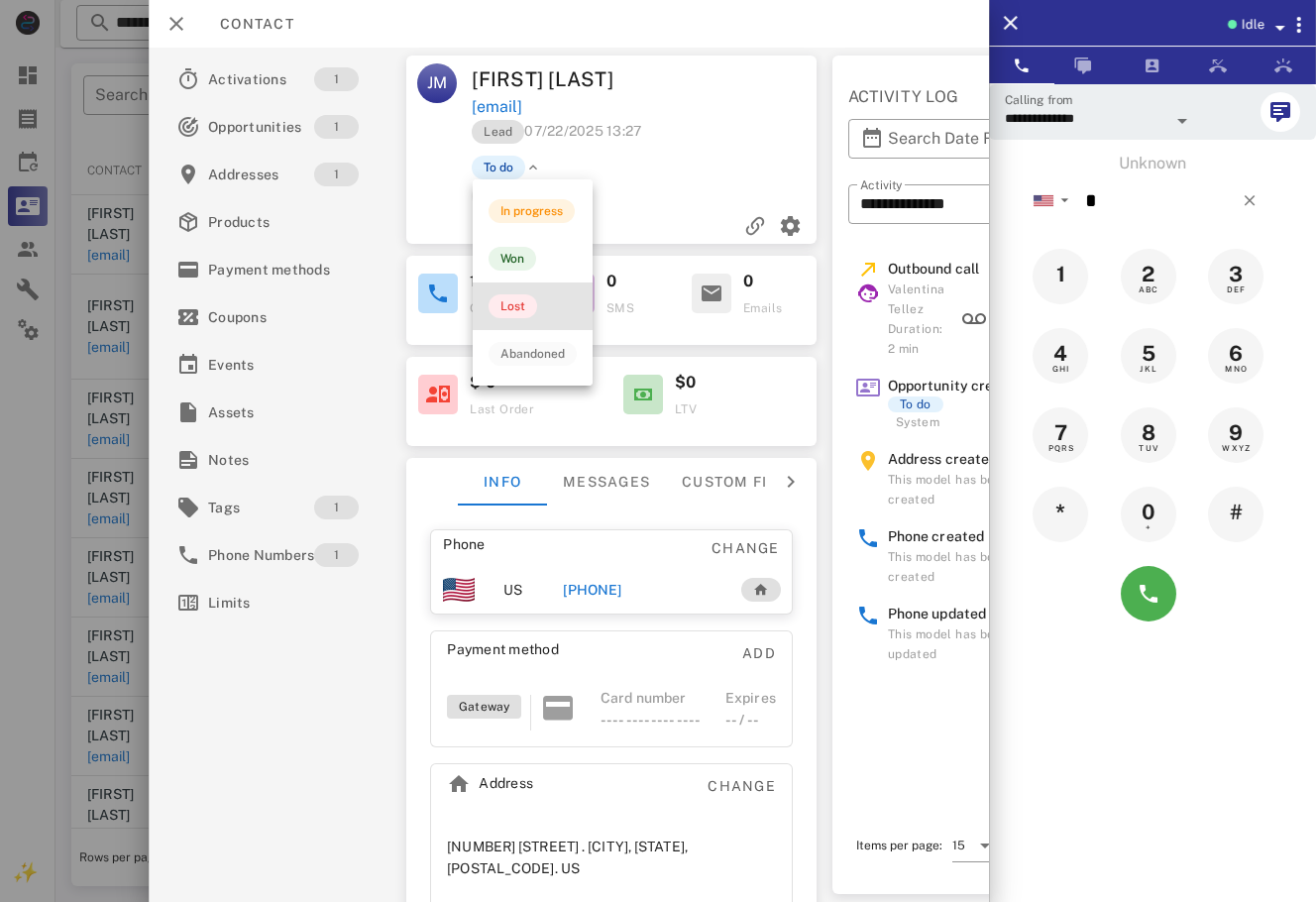 click on "Lost" at bounding box center (532, 306) 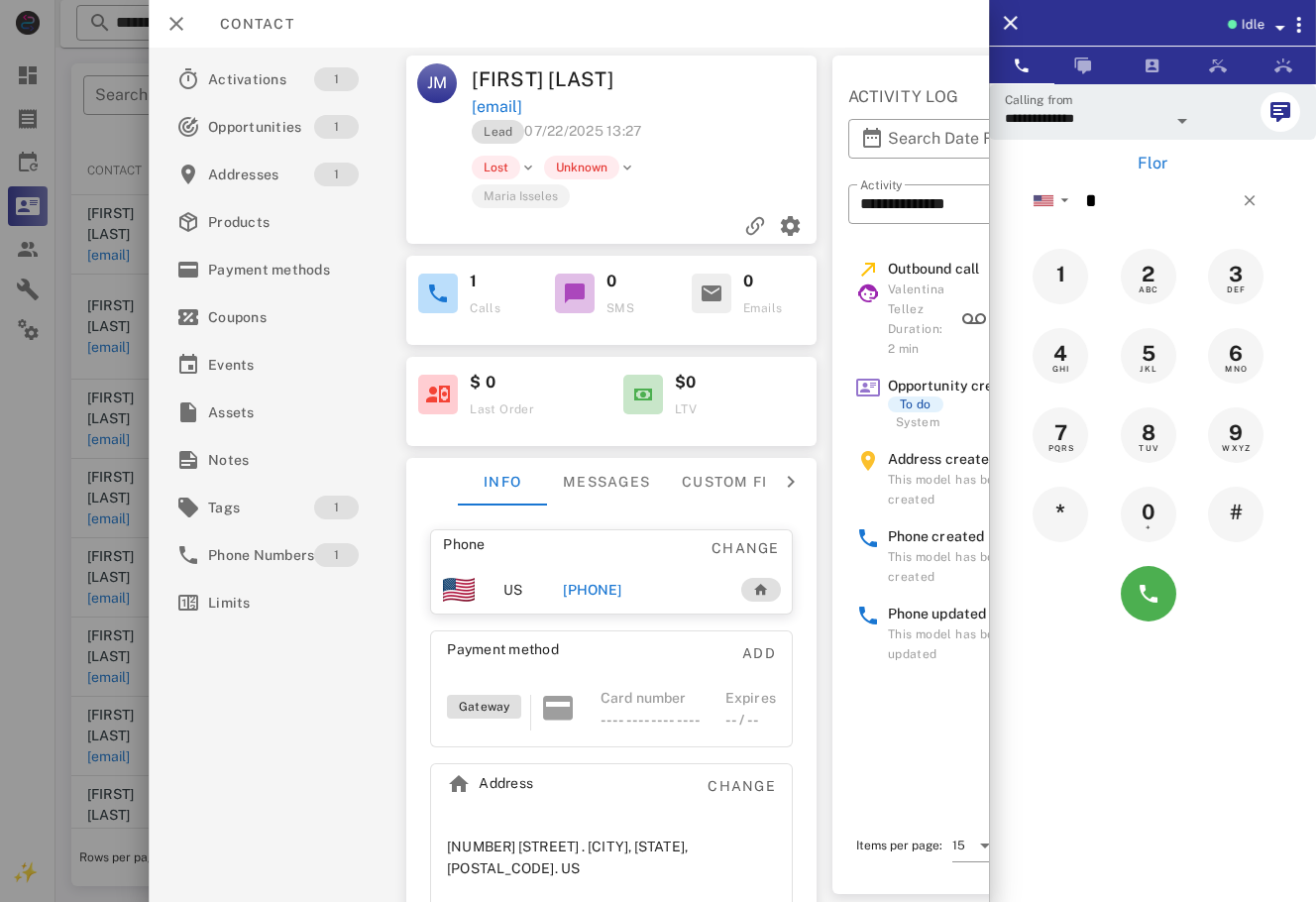 click on "**********" at bounding box center [1152, 534] 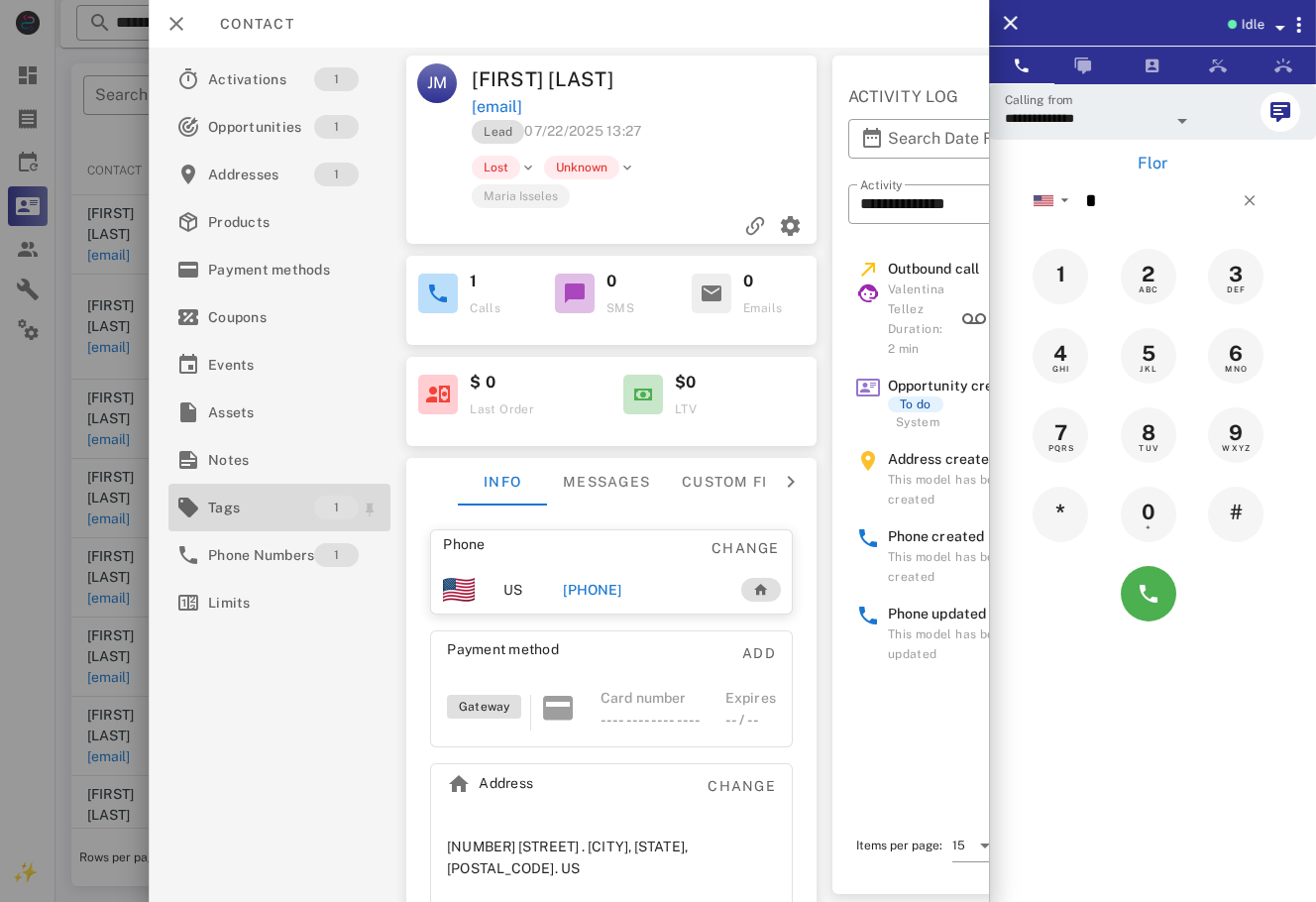 click on "Tags" at bounding box center [261, 507] 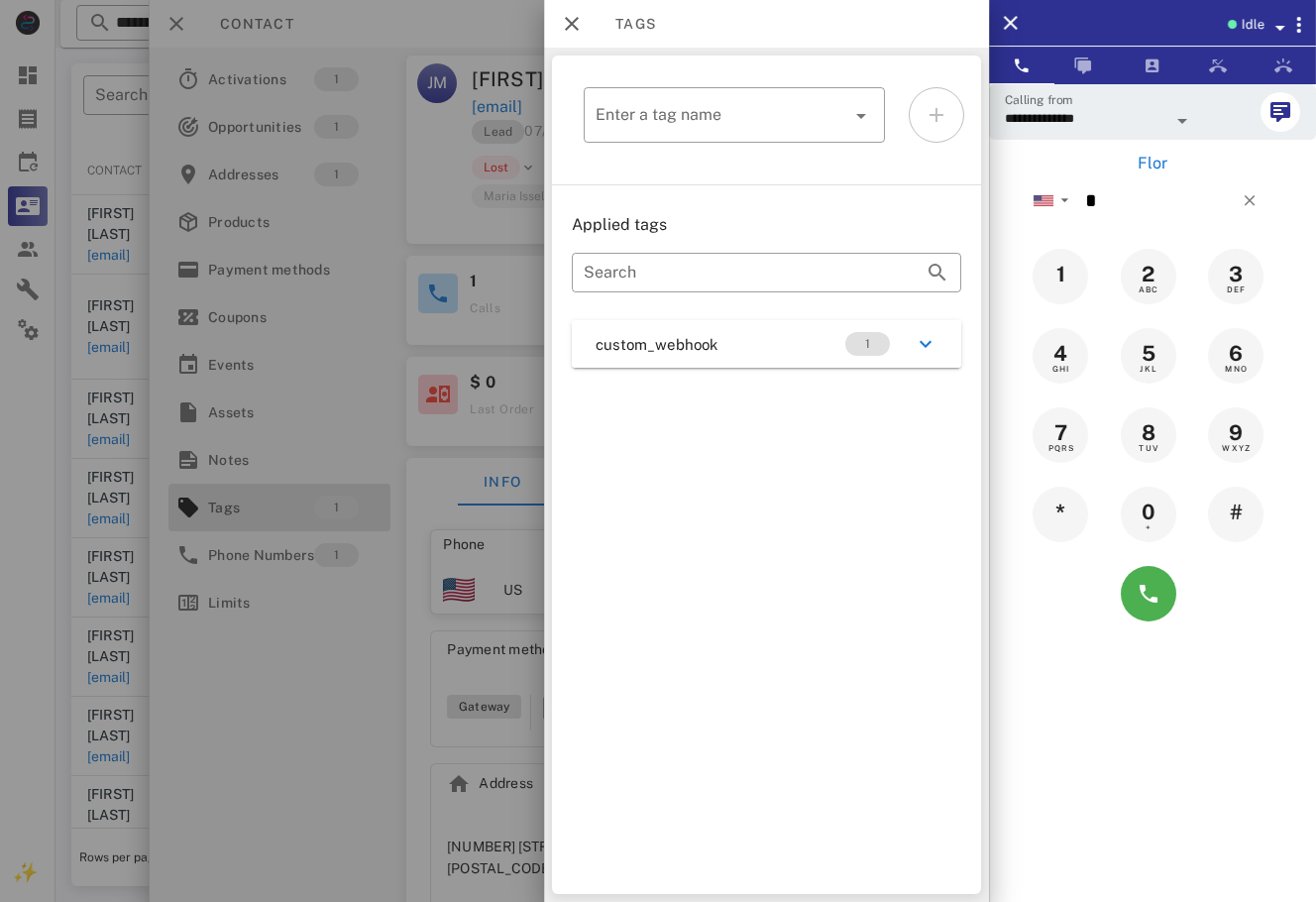 click on "custom_webhook  1" at bounding box center (766, 344) 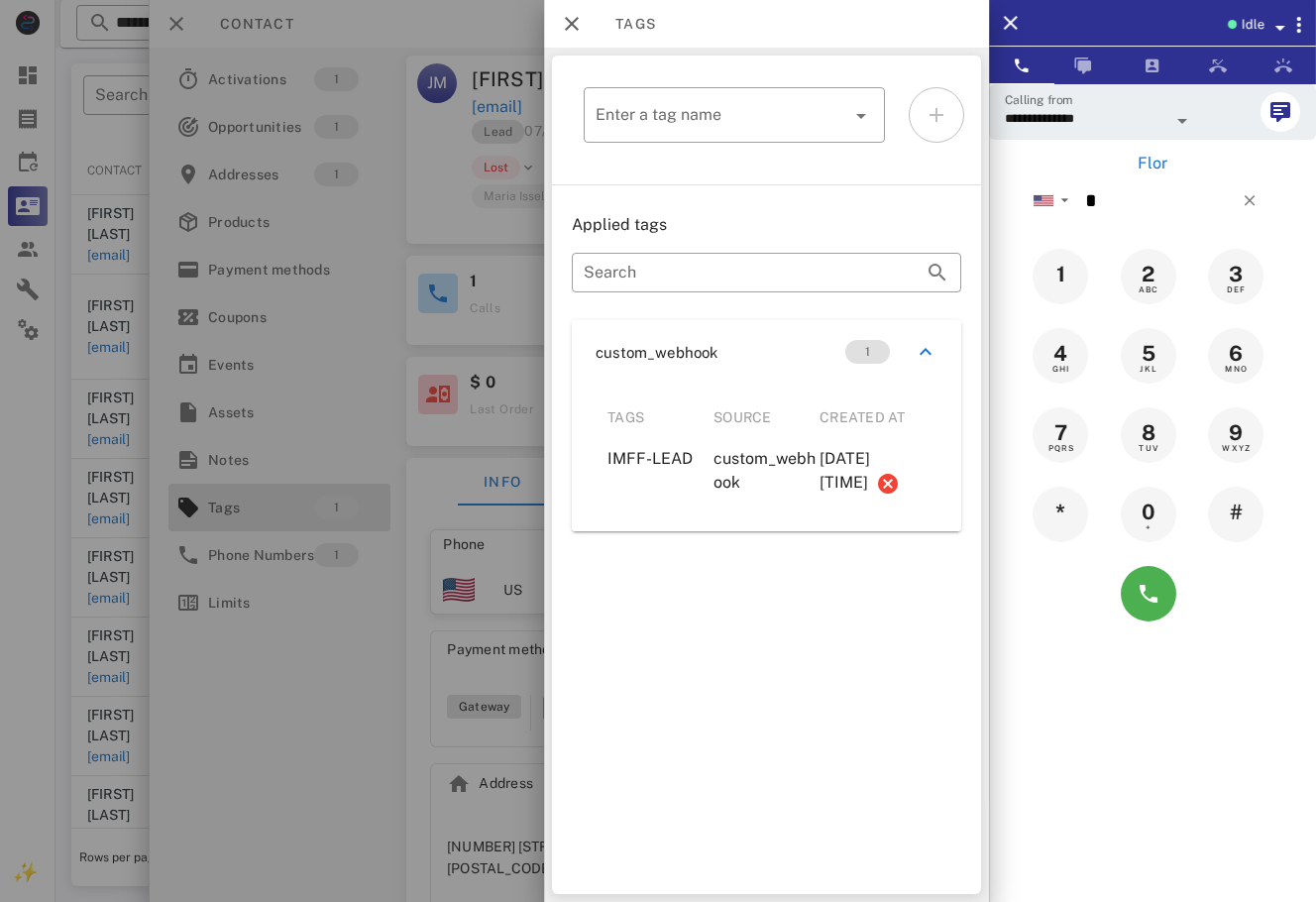 click at bounding box center (658, 451) 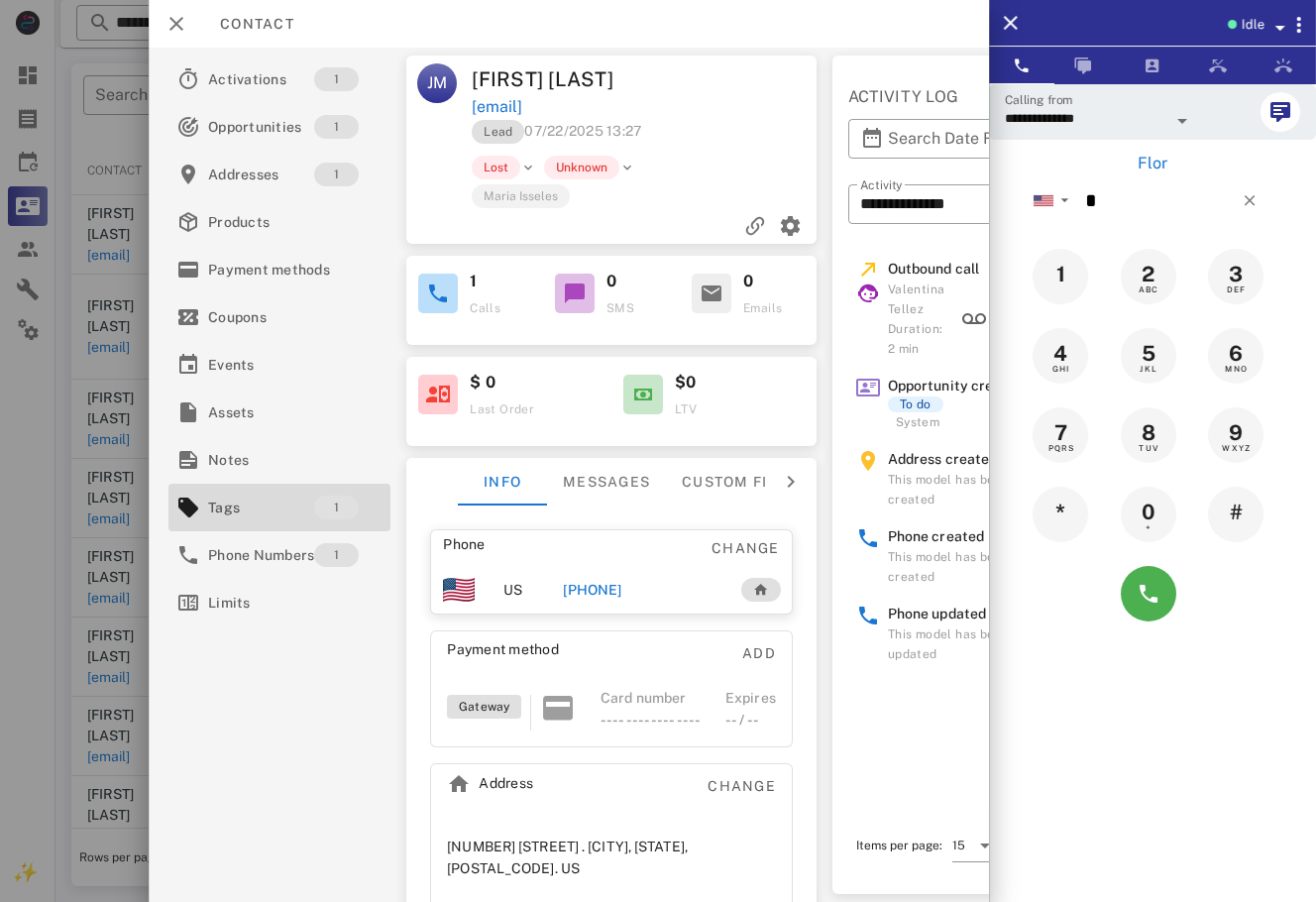 click on "+15555555555" at bounding box center [641, 590] 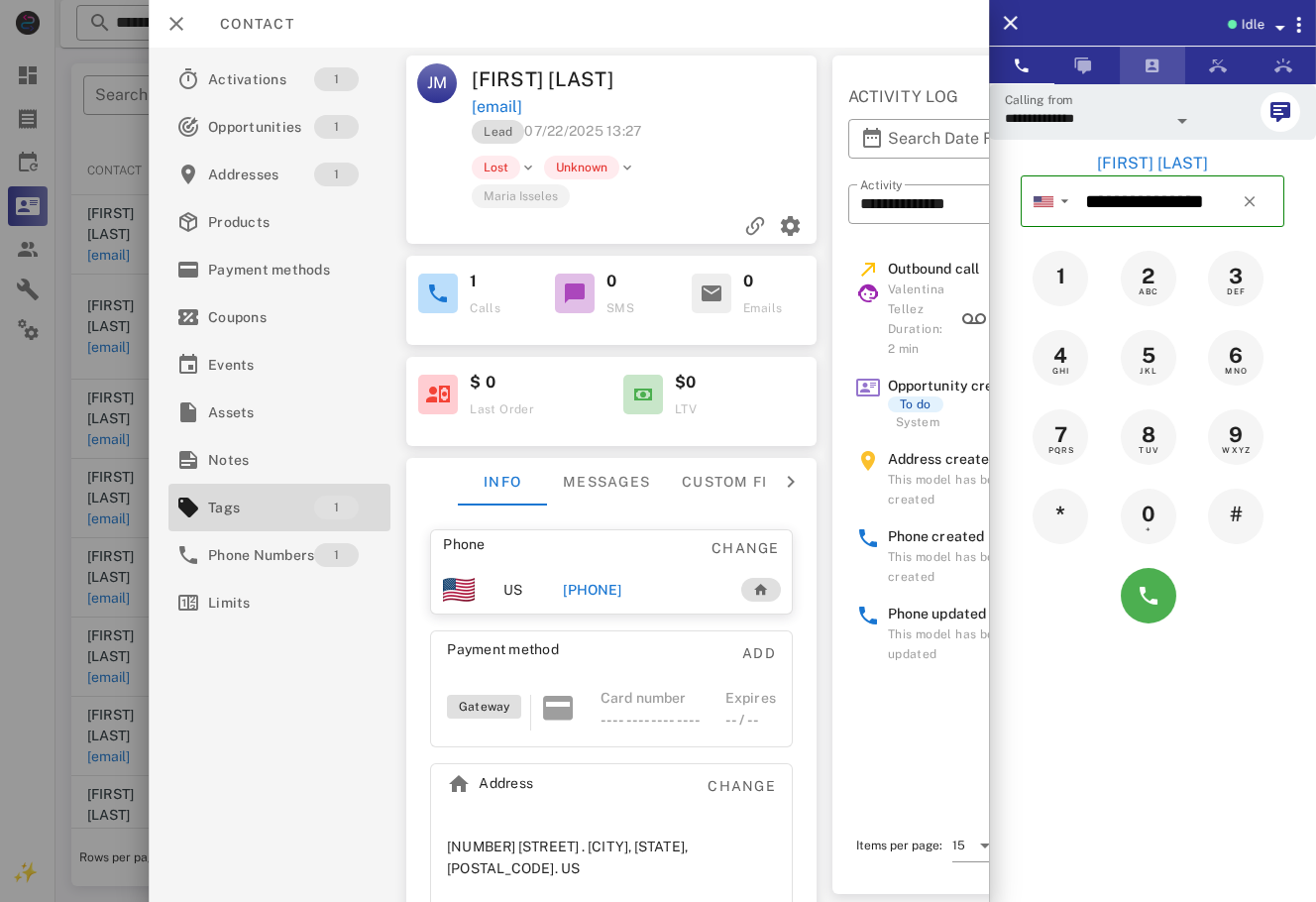 click at bounding box center [1152, 65] 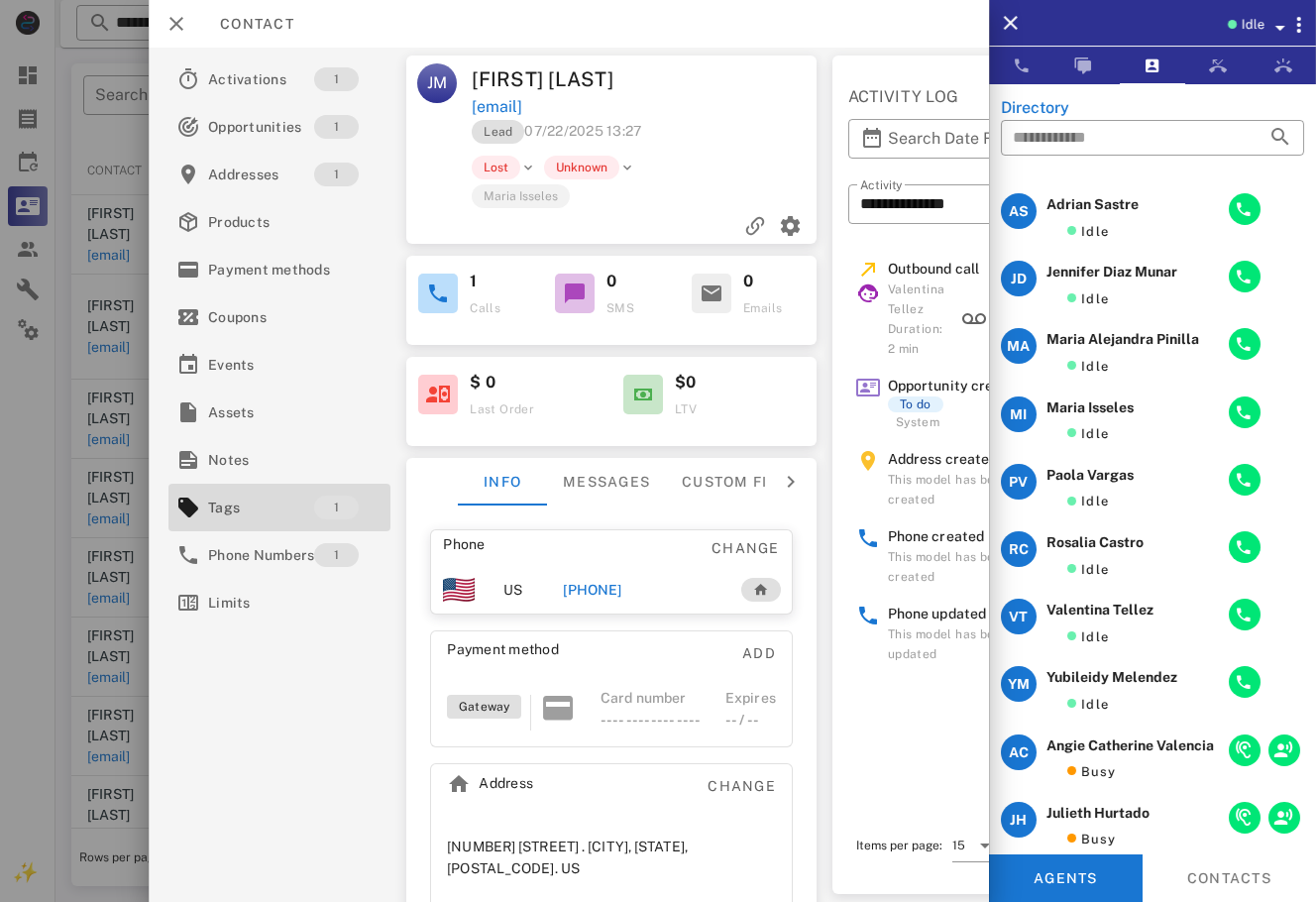 click at bounding box center [733, 79] 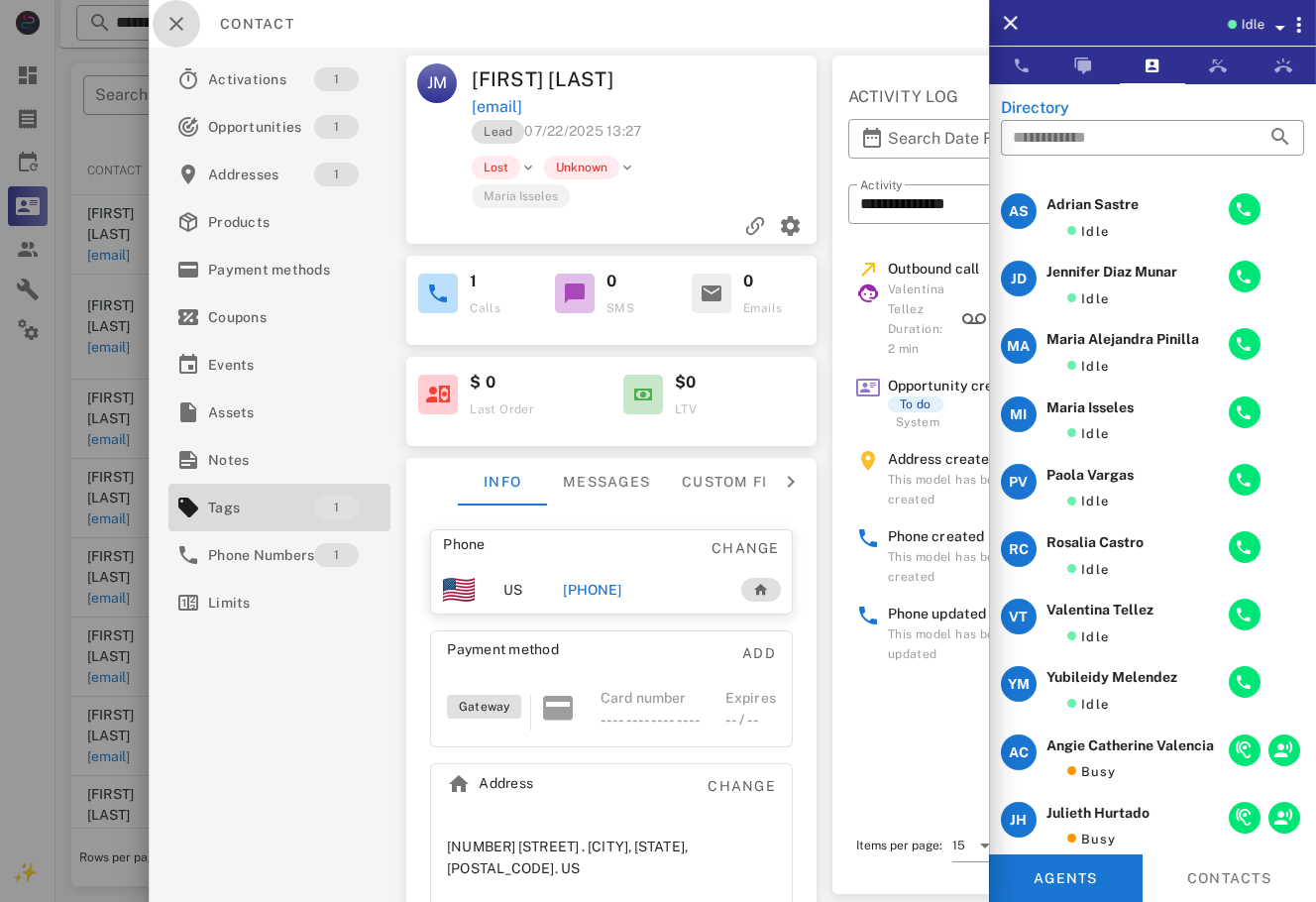 click at bounding box center [176, 24] 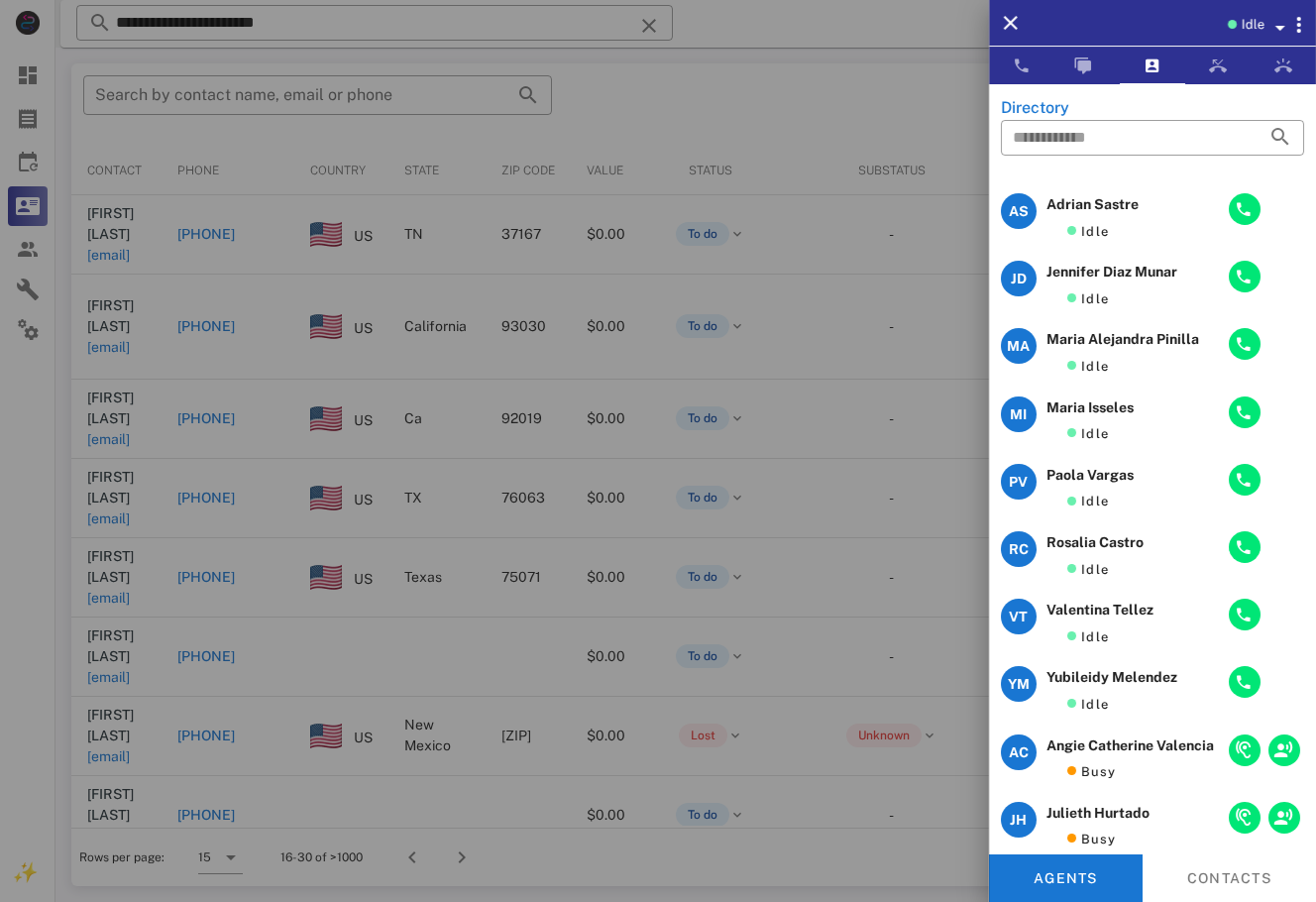 click at bounding box center (658, 451) 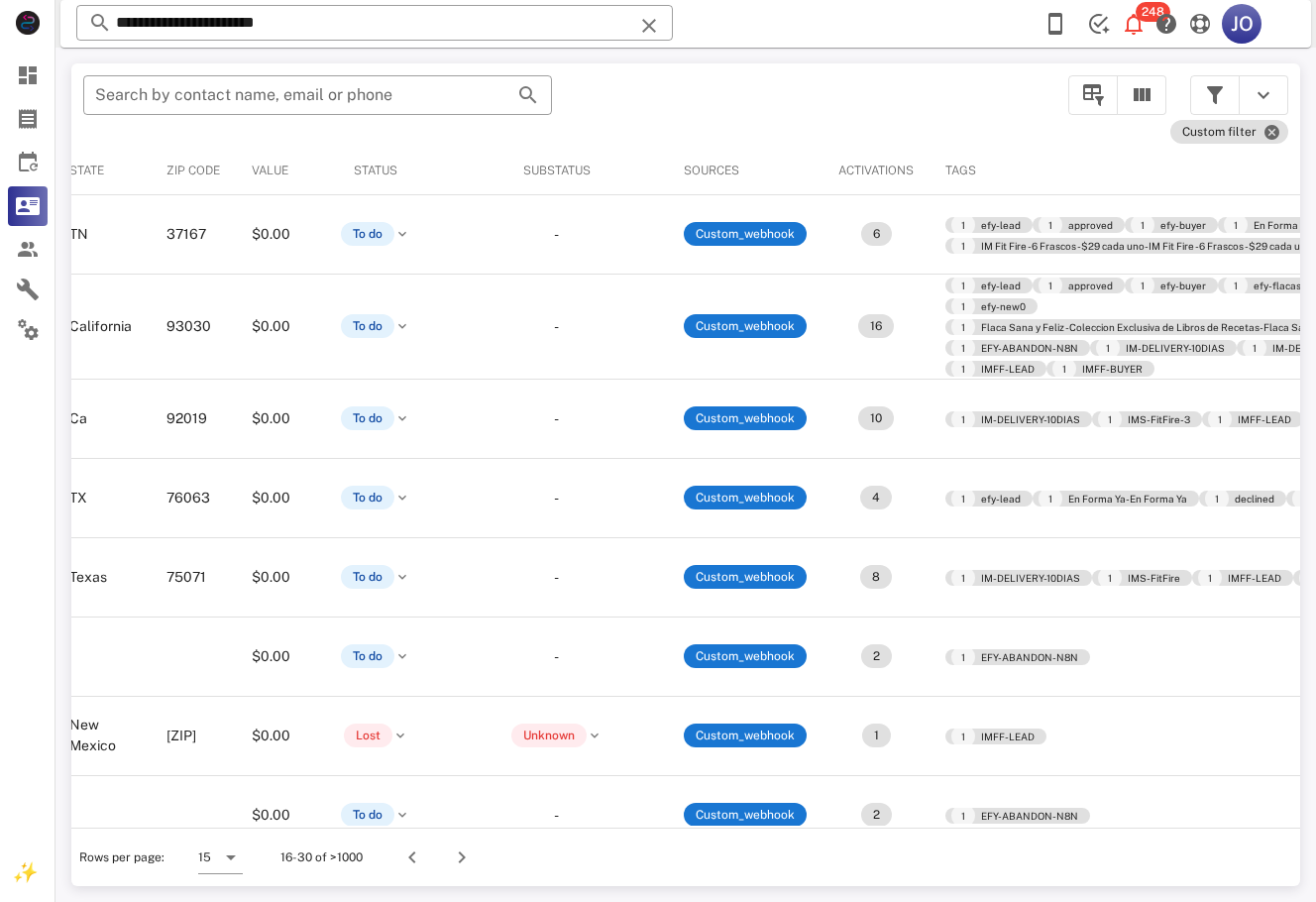 scroll, scrollTop: 0, scrollLeft: 74, axis: horizontal 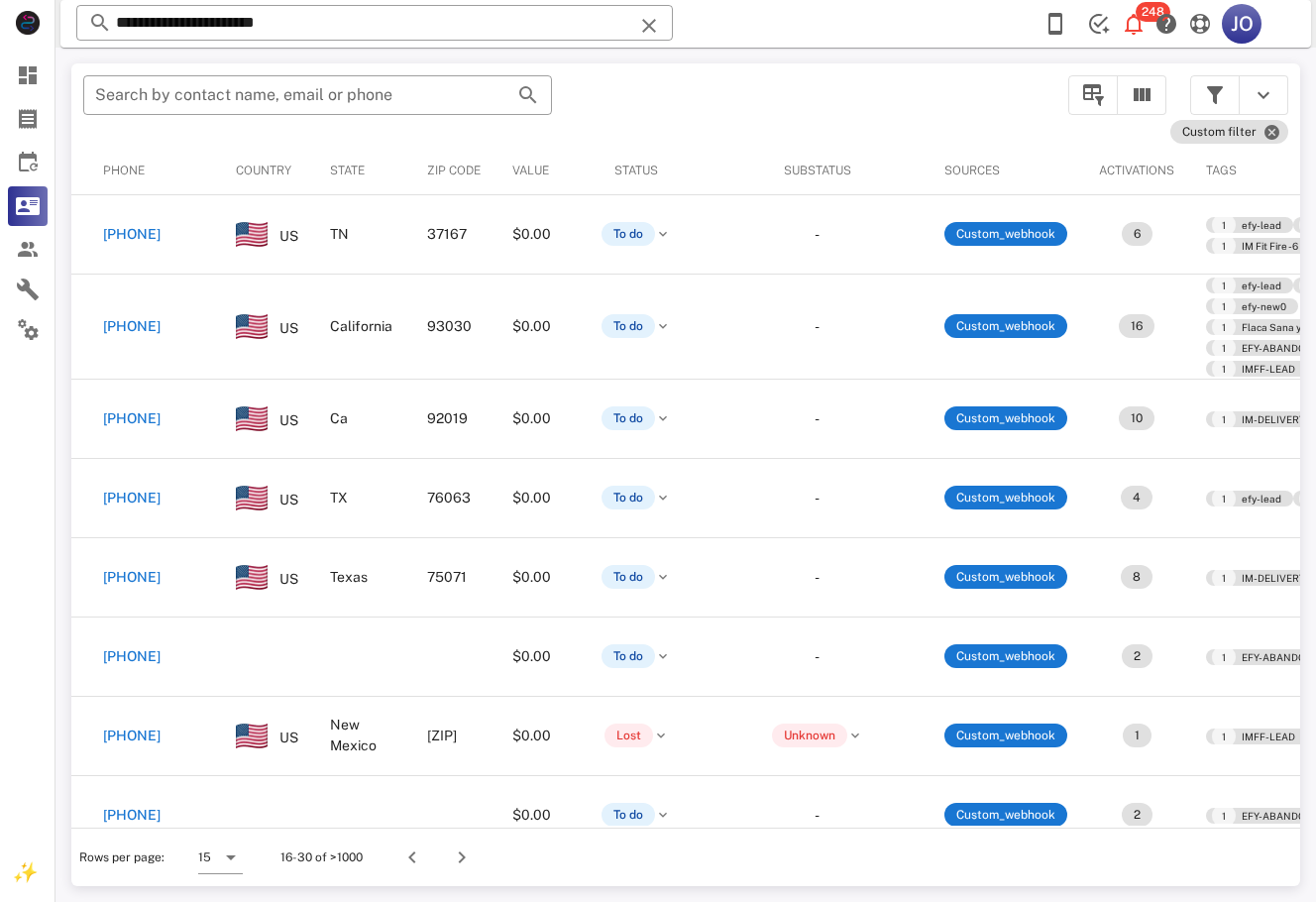 click on "​ Search by contact name, email or phone Custom filter Contact Phone Country State Zip code Value Status Substatus Sources Activations Tags Created at Martha Tovaldo  tovaldomartha@hotmail.com   +16159008899   US TN 37167  $0.00   To do  -  Custom_webhook  6 1  efy-lead  1  approved  1  efy-buyer  1  En Forma Ya-En Forma Ya  1  efy-new0  1  IM Fit Fire - 6 Frascos - $29 cada uno-IM Fit Fire - 6 Frascos - $29 cada uno  1  IM-DELIVERY-10DIAS   07/22/2025 13:35  Maria Rodriguez  sahagunina@aol.com   +18058898610   US California 93030  $0.00   To do  -  Custom_webhook  16 1  efy-lead  1  approved  1  efy-buyer  1  efy-flacasanafeliz  1  En Forma Ya-En Forma Ya  1  efy-new0  1  Flaca Sana y Feliz - Coleccion Exclusiva de Libros de Recetas-Flaca Sana y Feliz - Coleccion Exclusiva de Libros de Recetas  1  EFY-ABANDON-N8N  1  IM-DELIVERY-10DIAS  1  IM-DELIVERY-22DIAS  1  IMS-FitFire-buyer  1  IMFF-LEAD  1  IMFF-BUYER   07/22/2025 13:35  Miriam Torres  torres.miriam1921@gmail.com   +16194959704   US Ca 92019  $0.00" at bounding box center [686, 475] 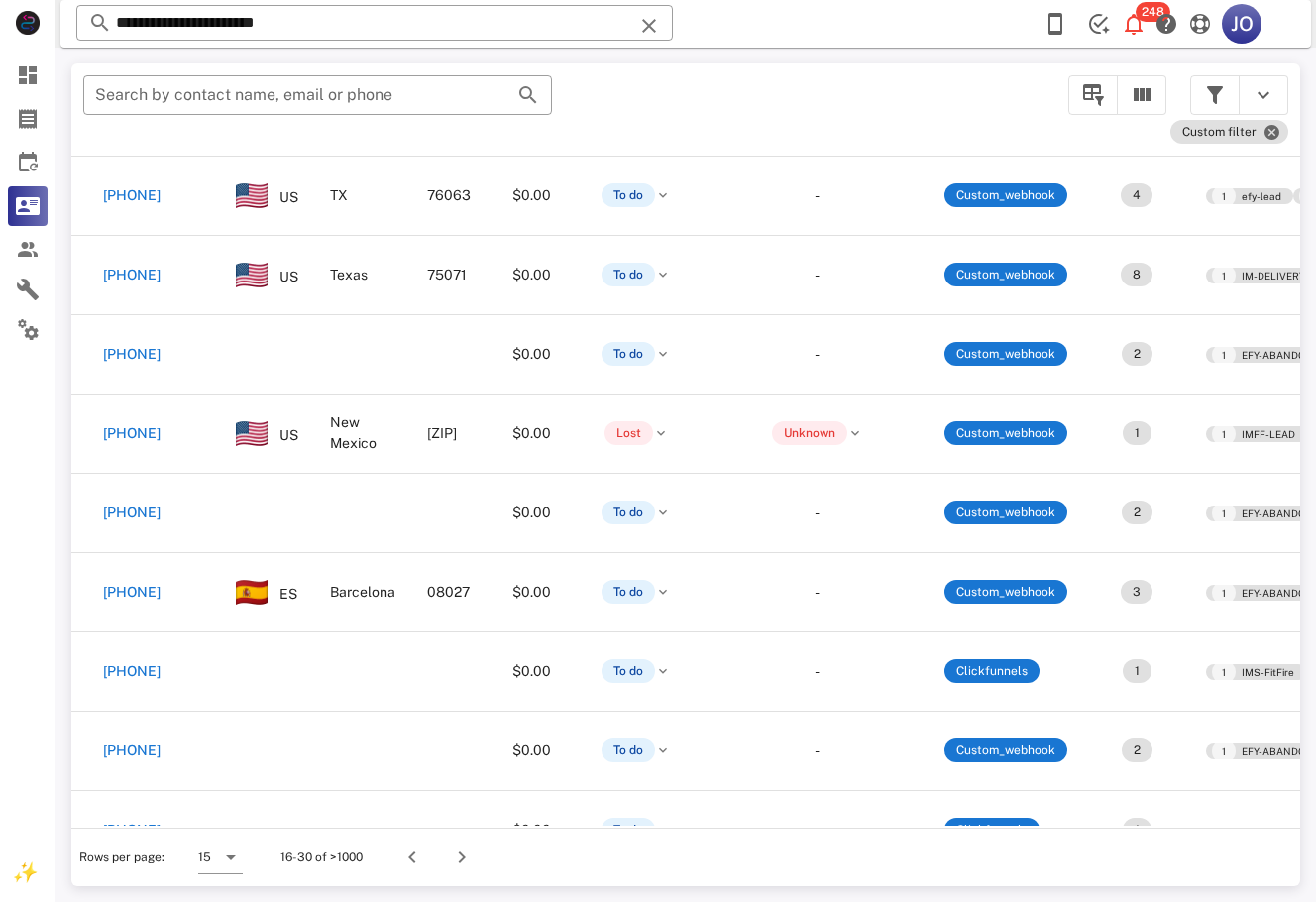 scroll, scrollTop: 302, scrollLeft: 764, axis: both 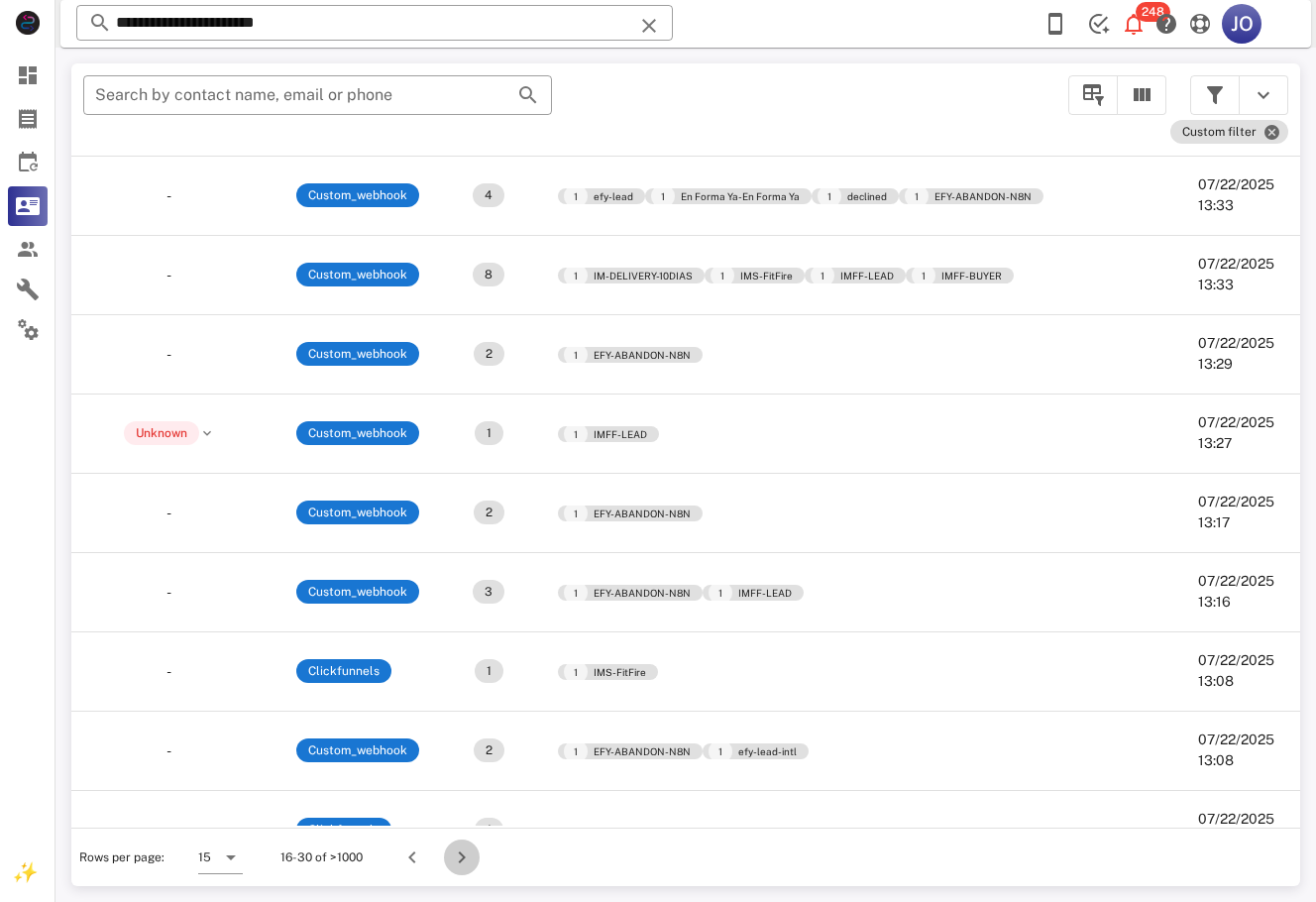 click at bounding box center (462, 857) 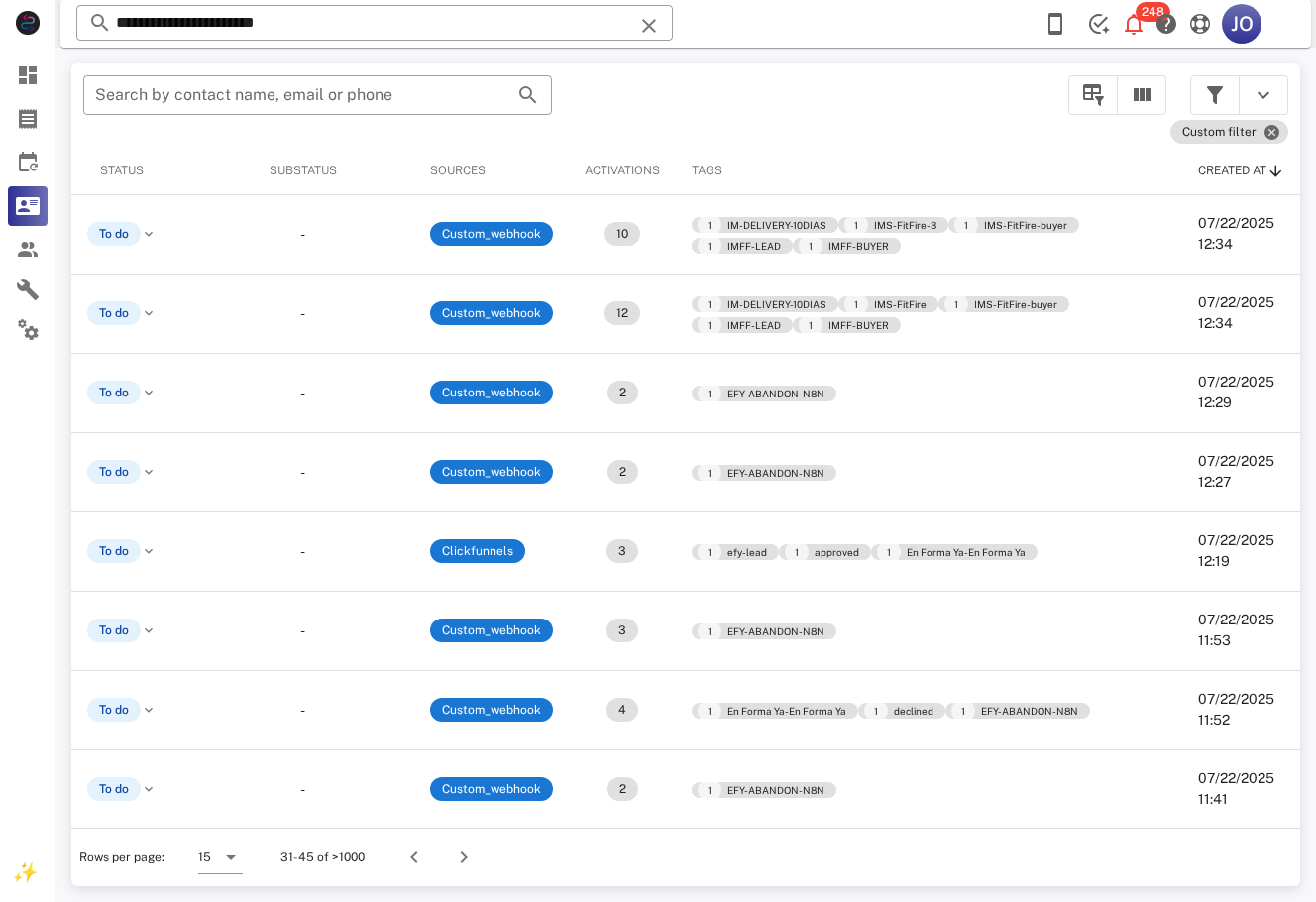 scroll, scrollTop: 0, scrollLeft: 794, axis: horizontal 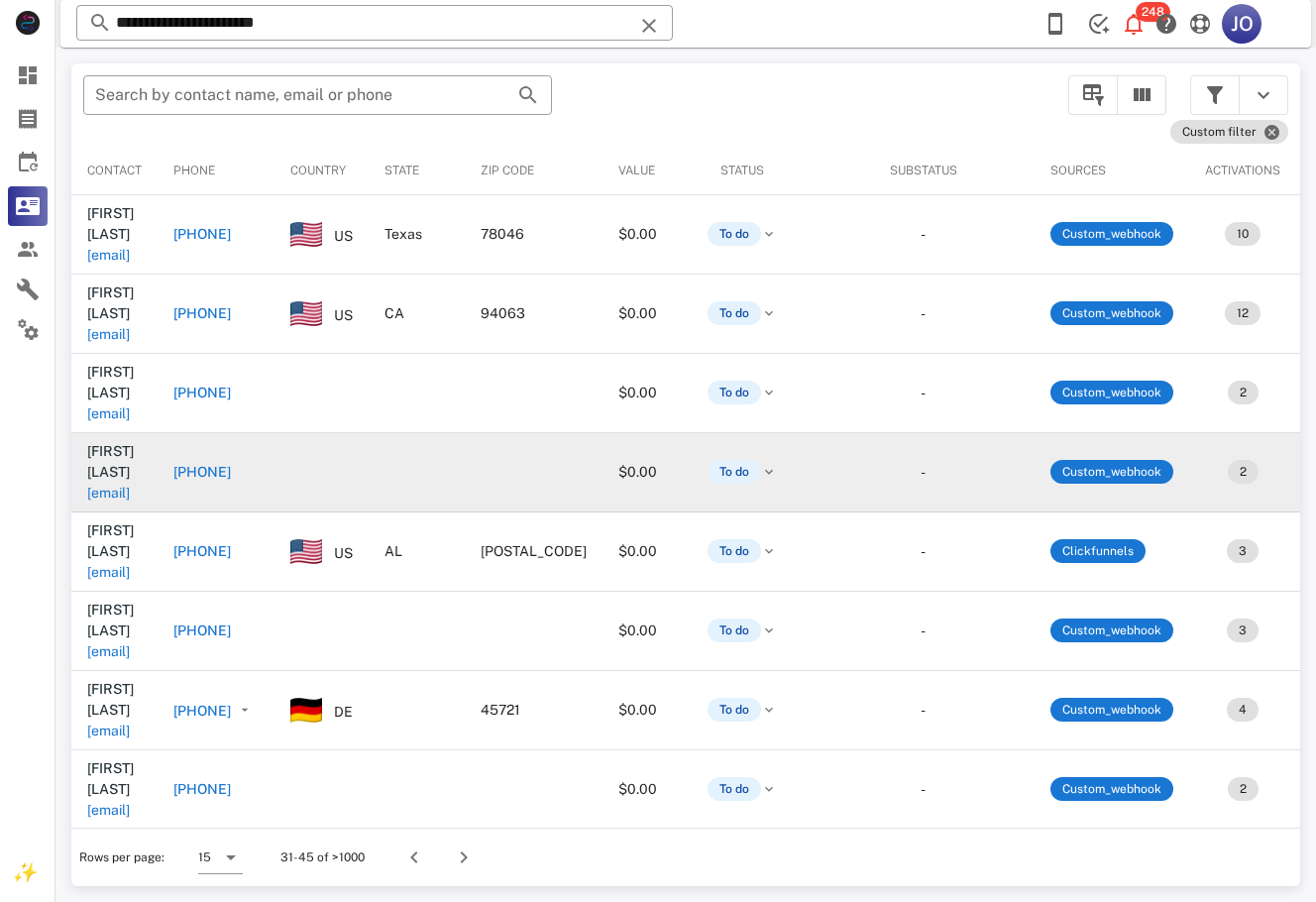 click on "sarakatalanrebolledo@gmail.com" at bounding box center [108, 493] 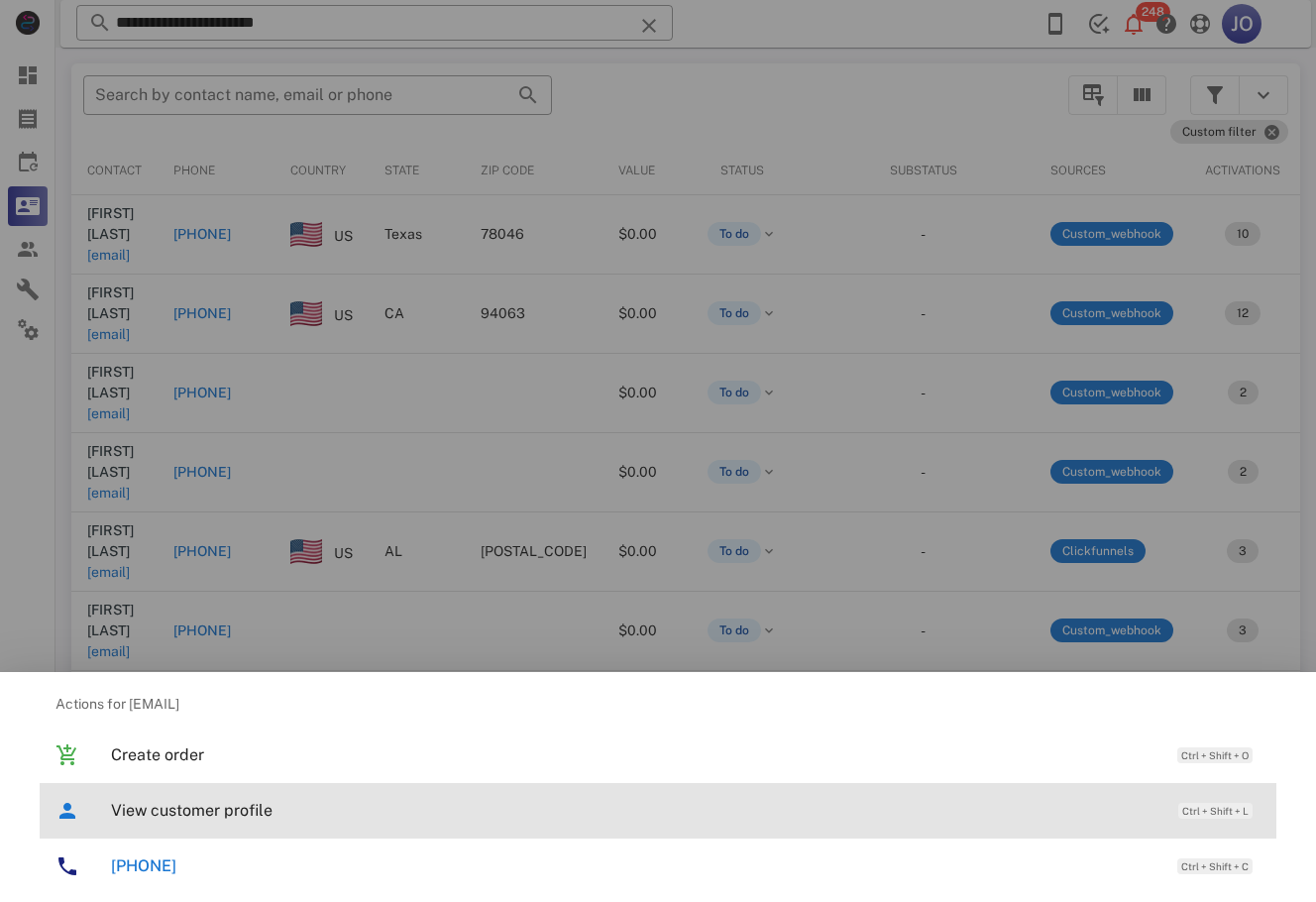 click on "View customer profile Ctrl + Shift + L" at bounding box center (686, 810) 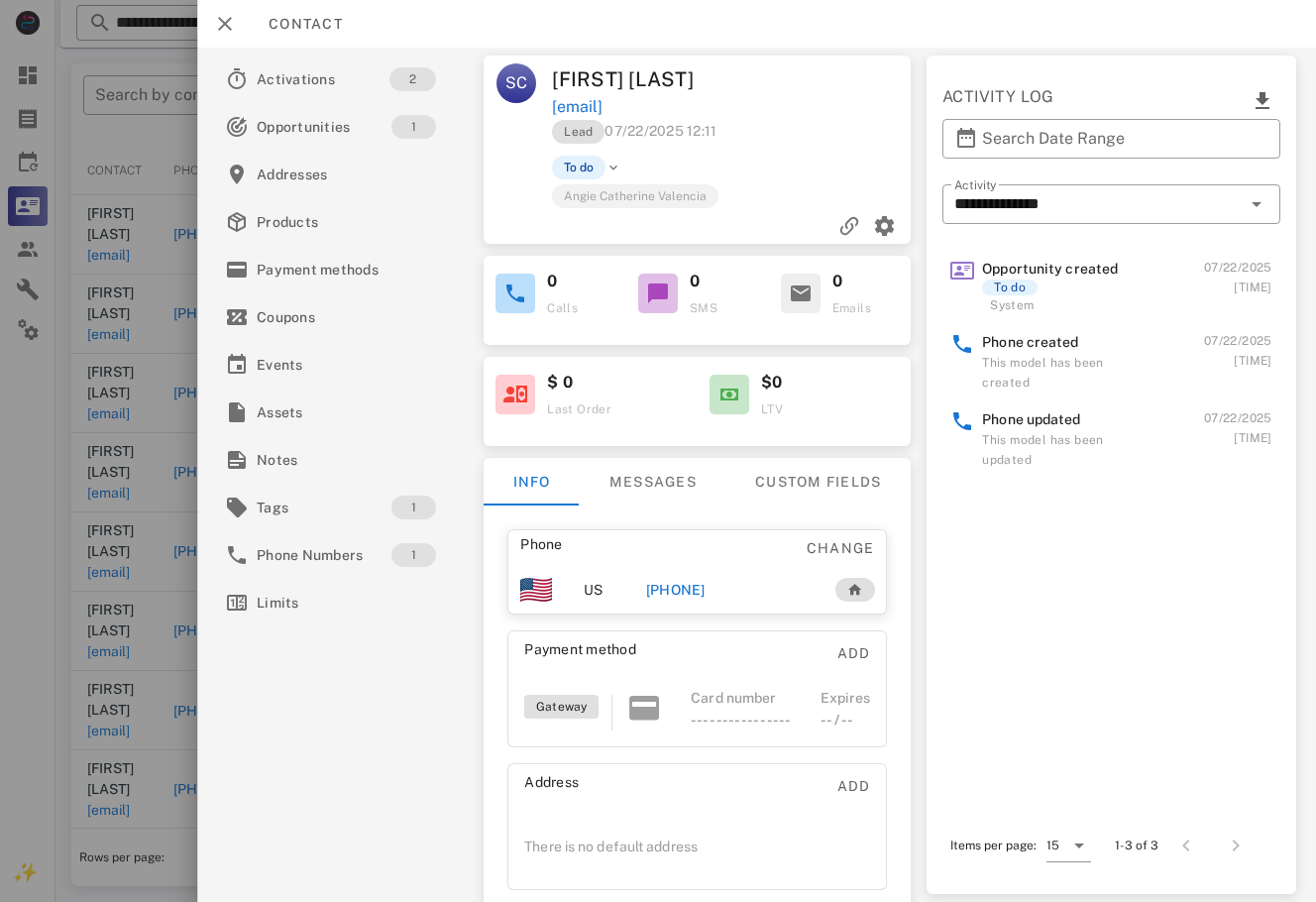 click on "[PHONE]" at bounding box center [676, 590] 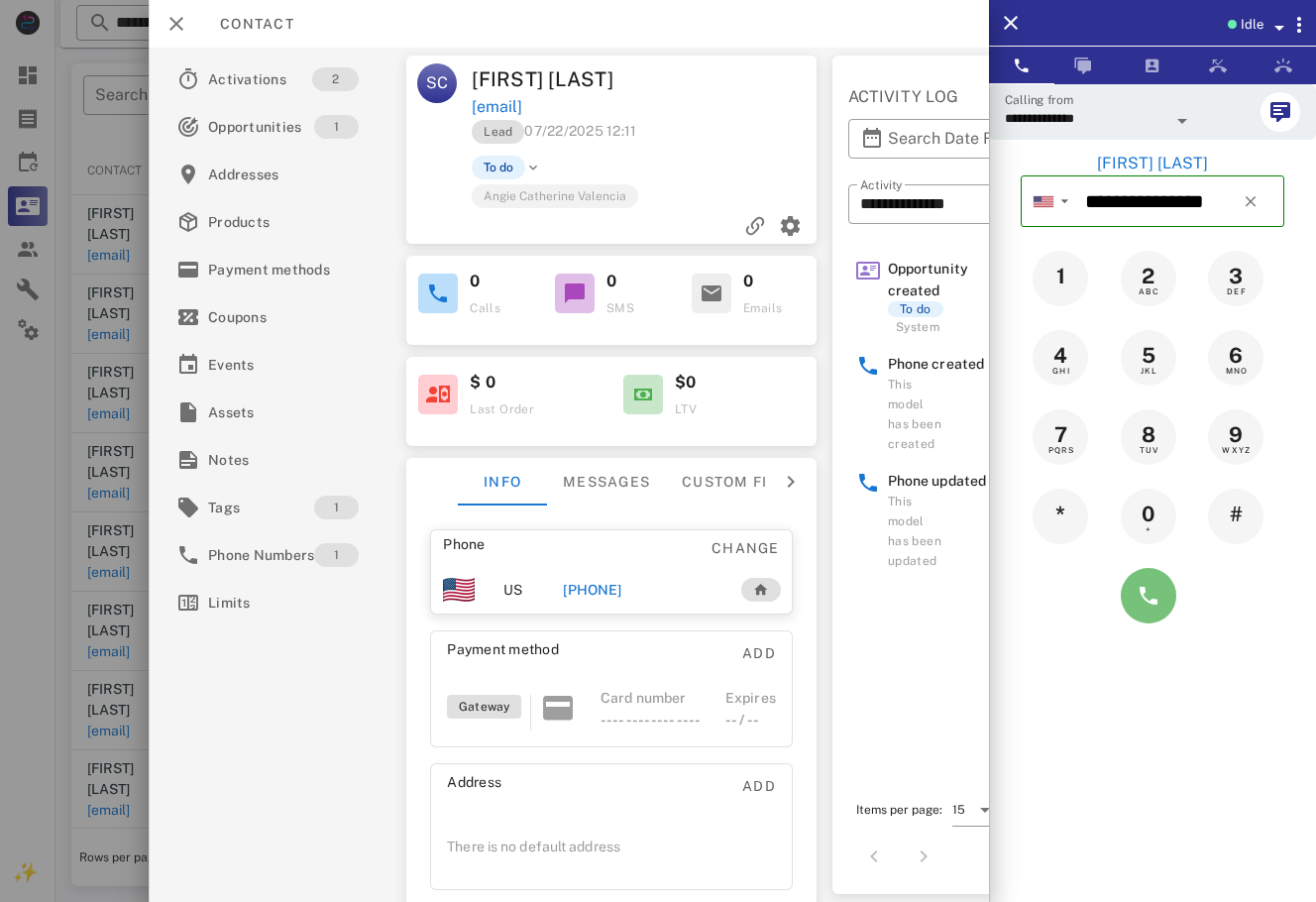 click at bounding box center [1149, 596] 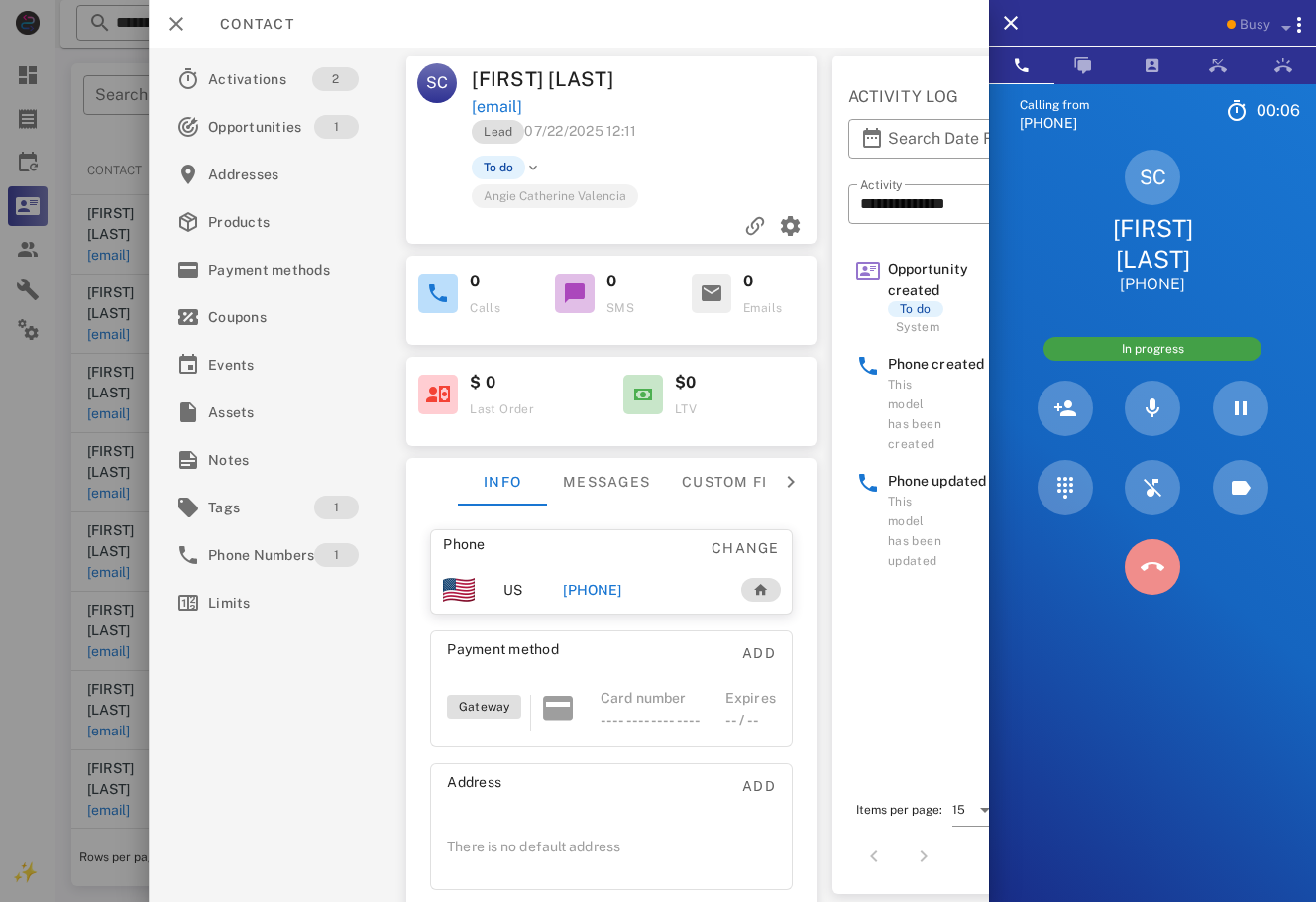 click at bounding box center (1152, 567) 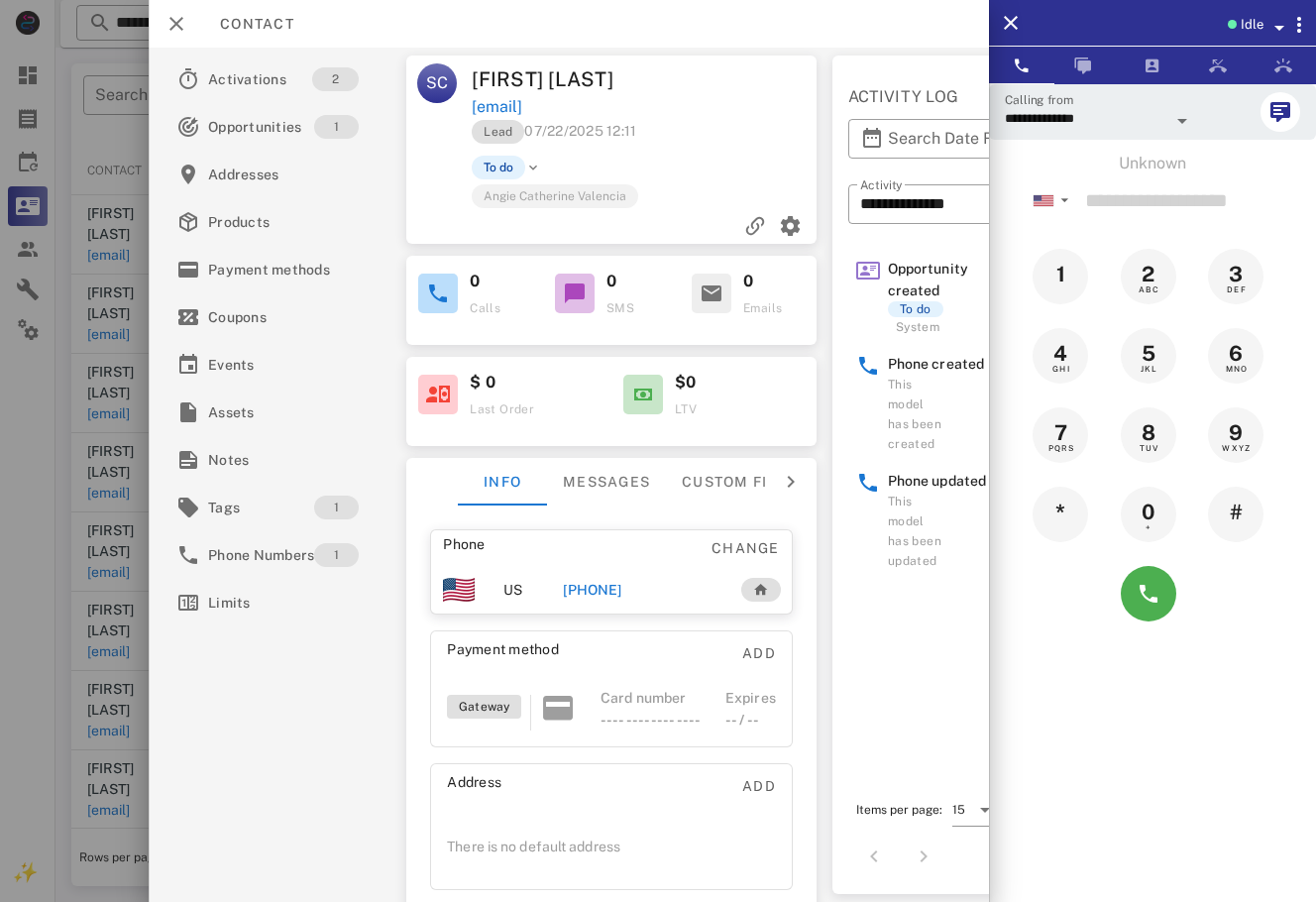 click on "[PHONE]" at bounding box center [641, 590] 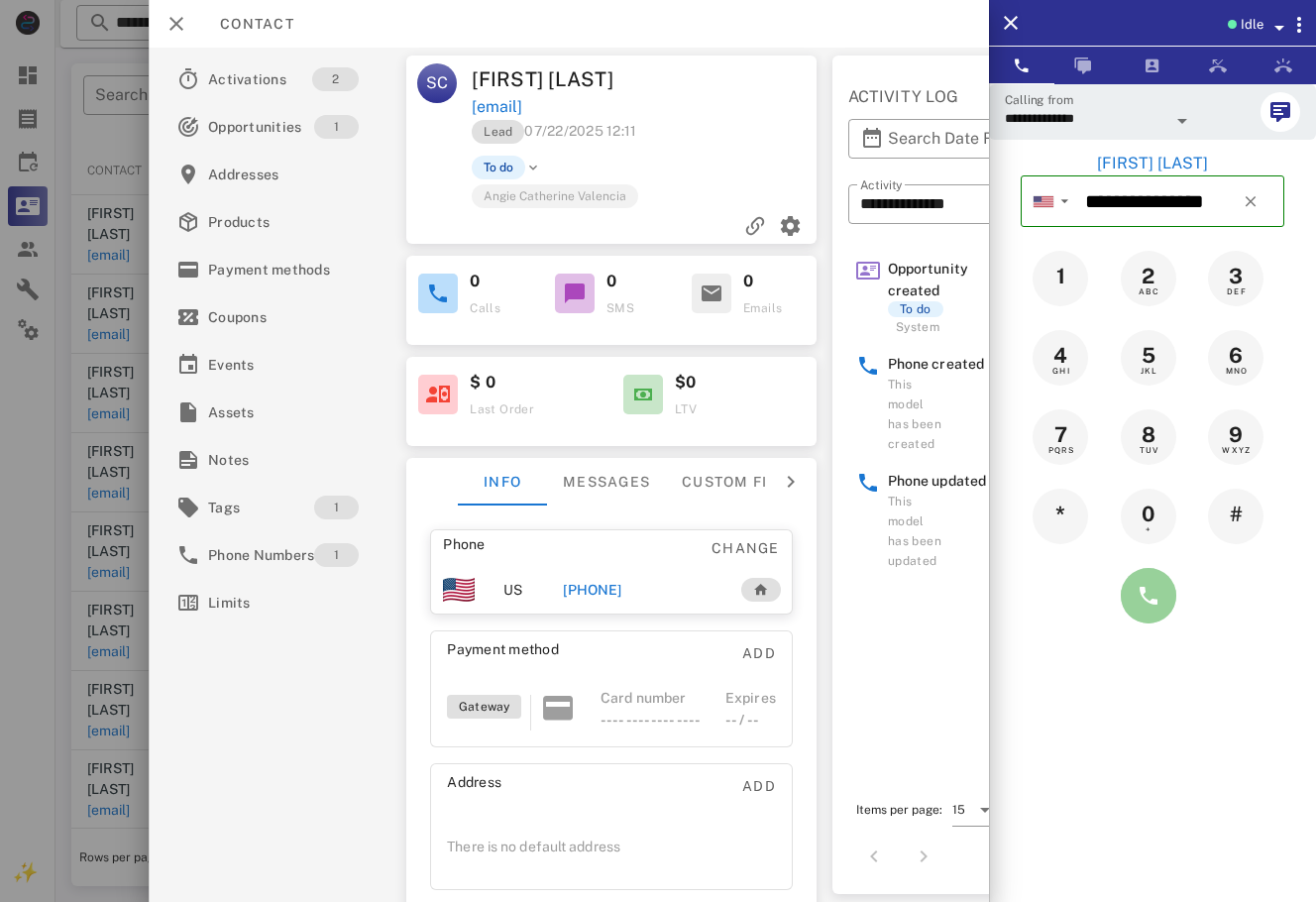 click at bounding box center (1149, 596) 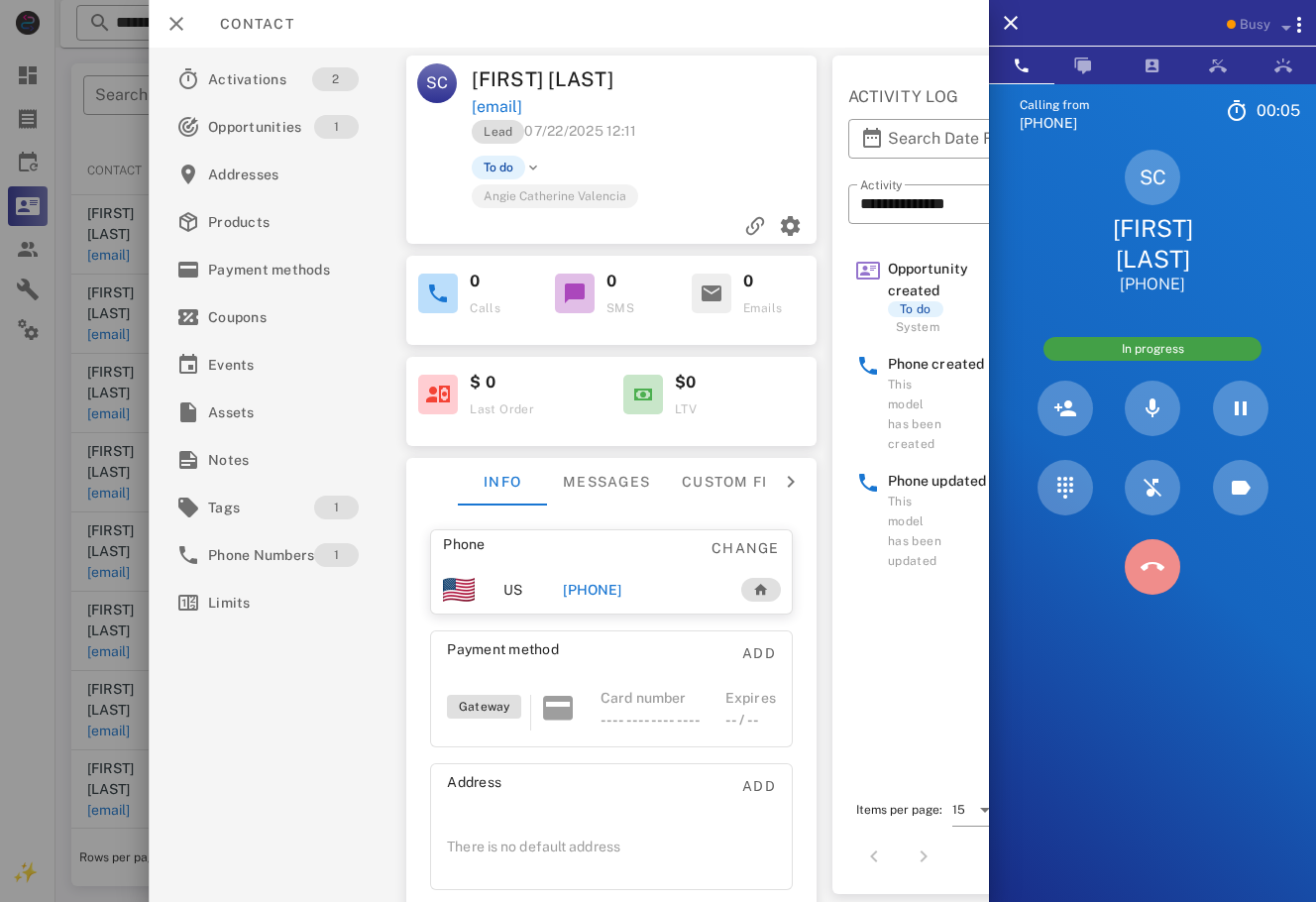 click at bounding box center (1152, 567) 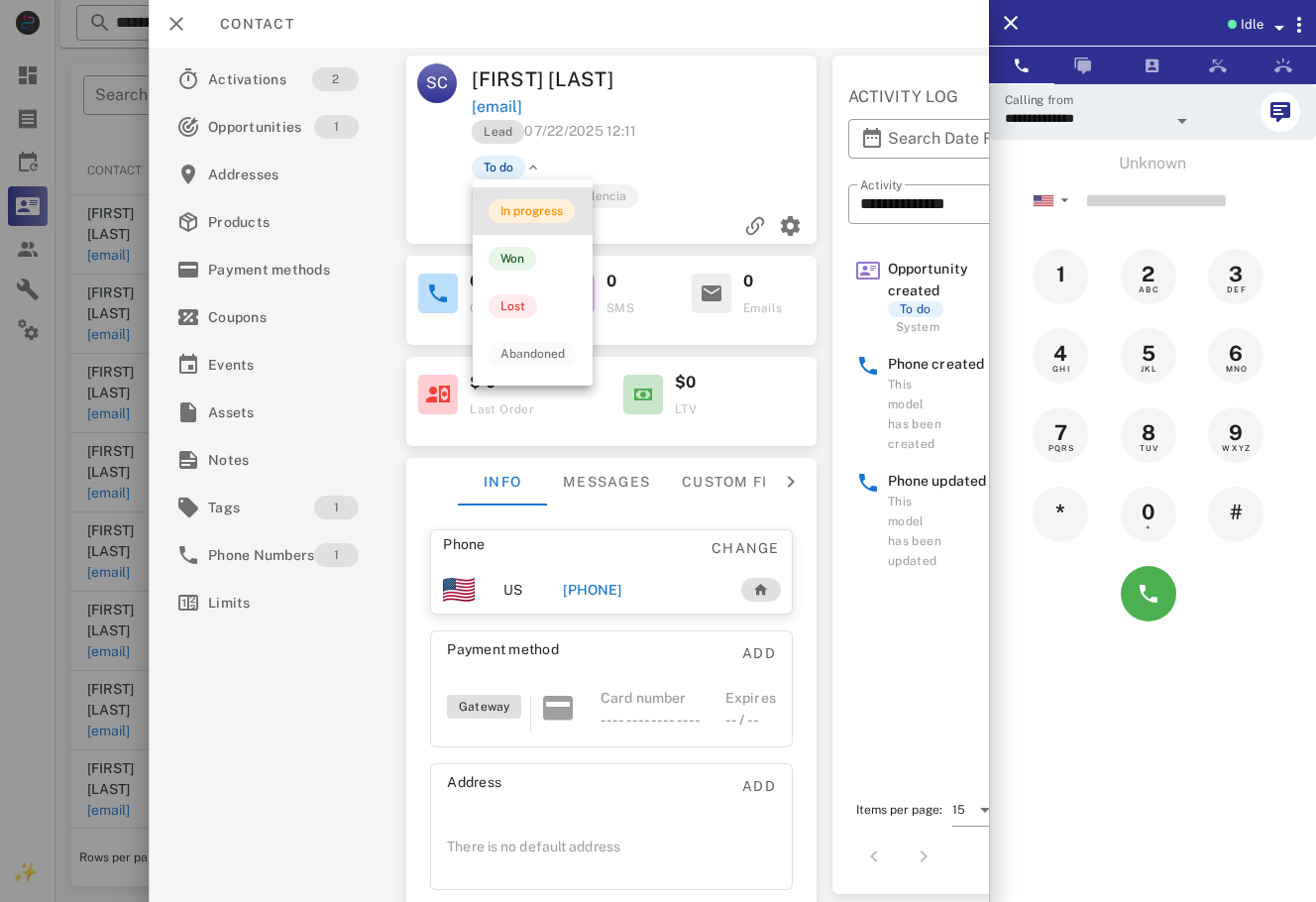 click on "In progress" at bounding box center (531, 211) 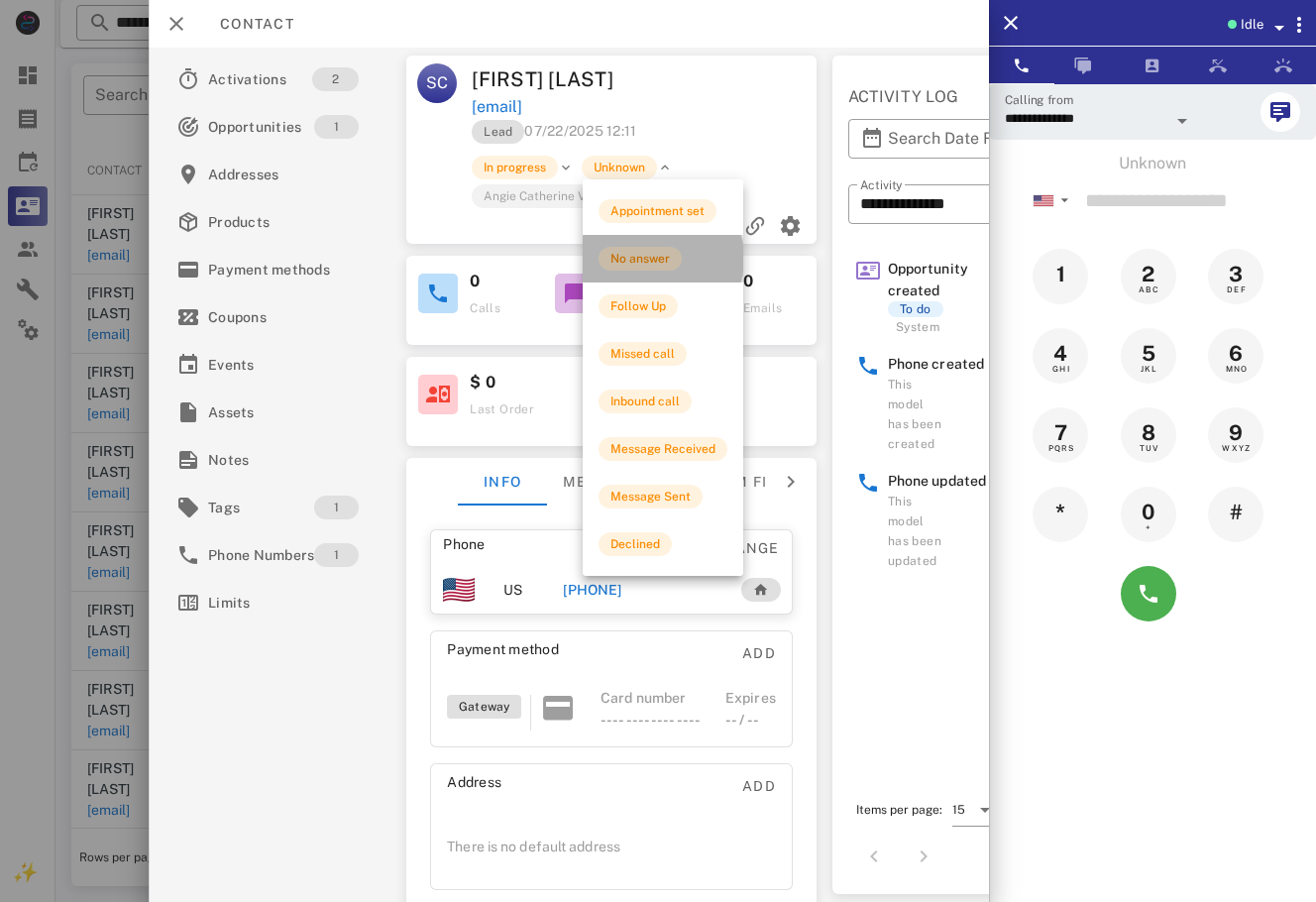click on "No answer" at bounding box center [640, 259] 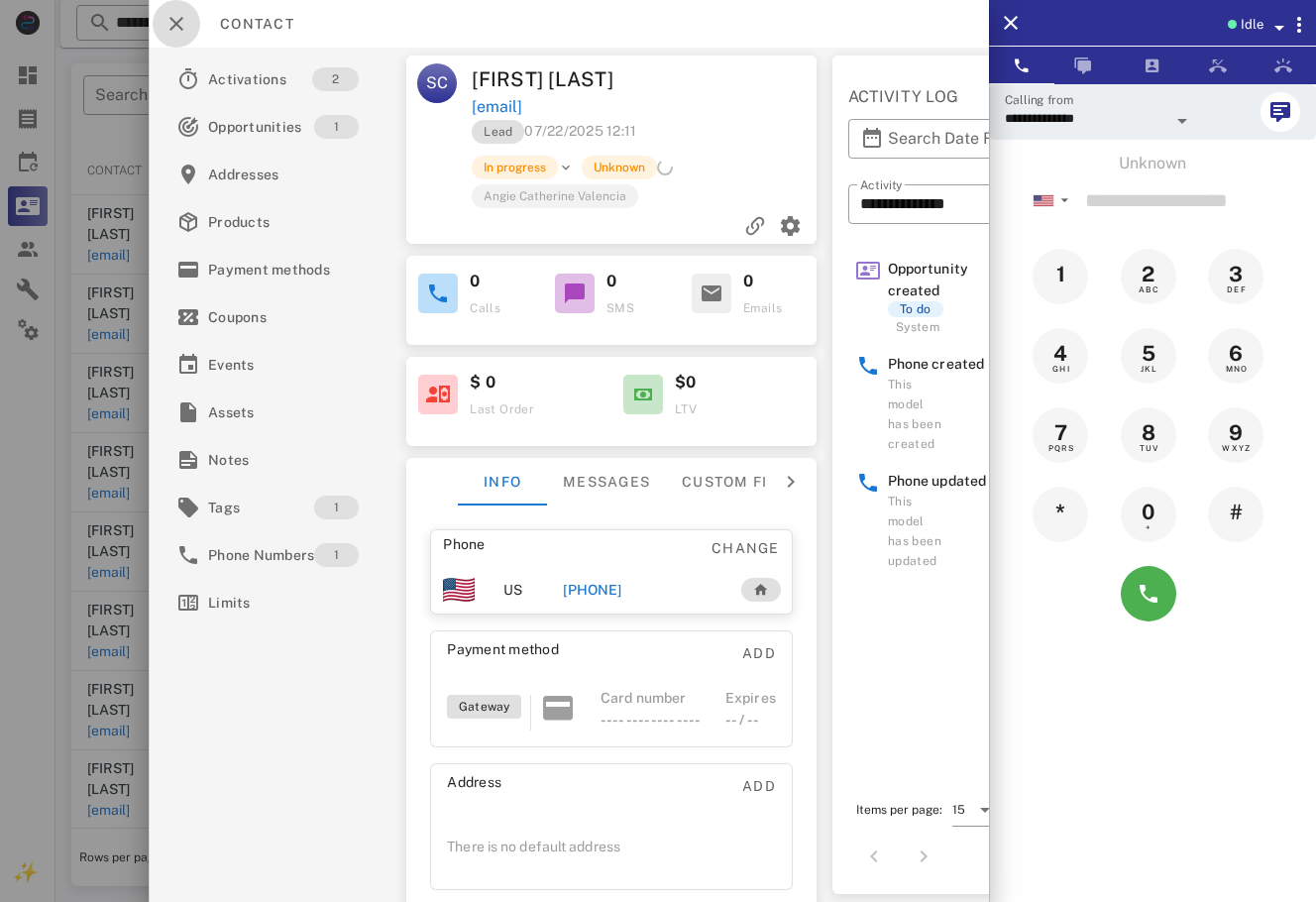 click at bounding box center (176, 24) 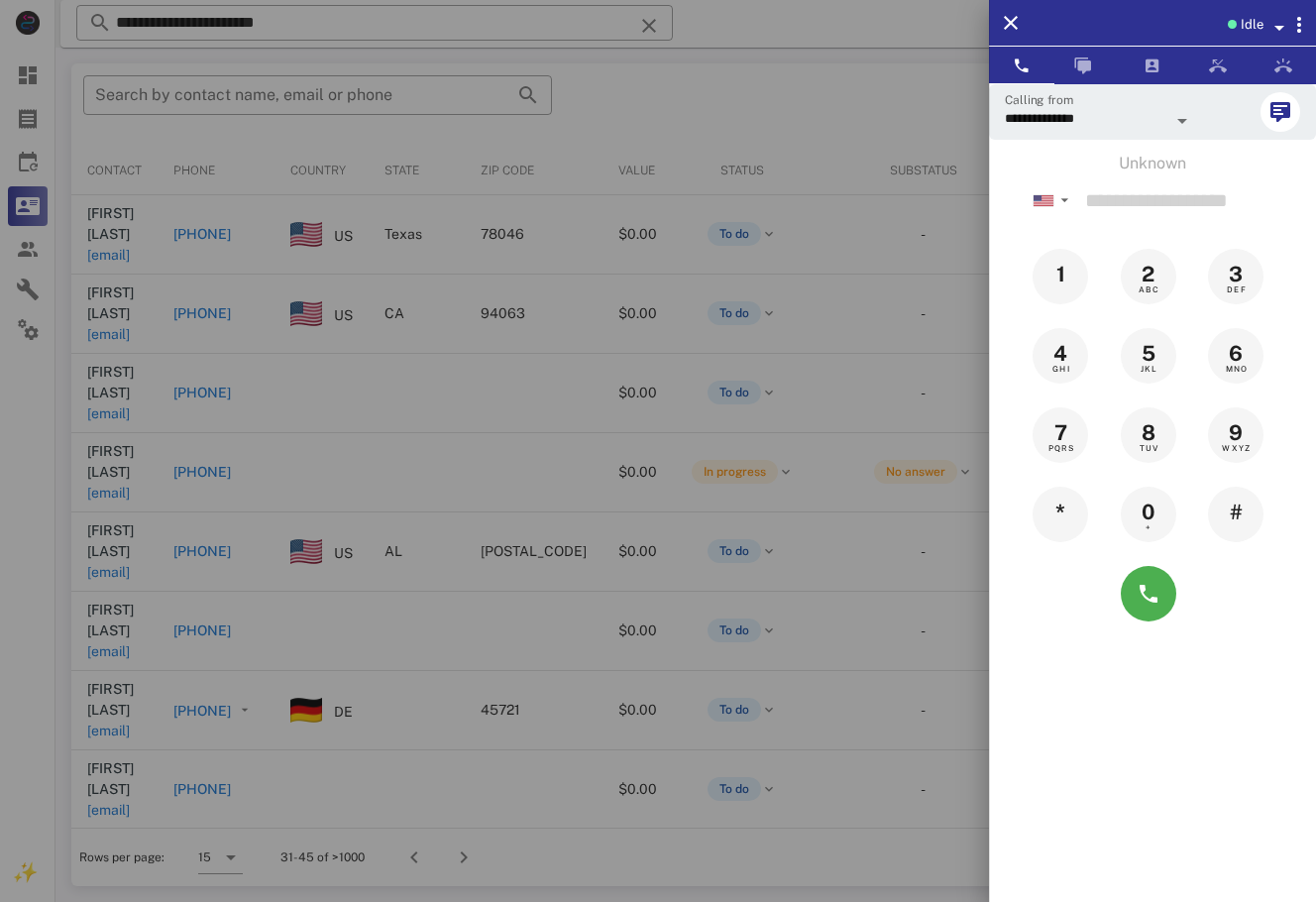 click at bounding box center (658, 451) 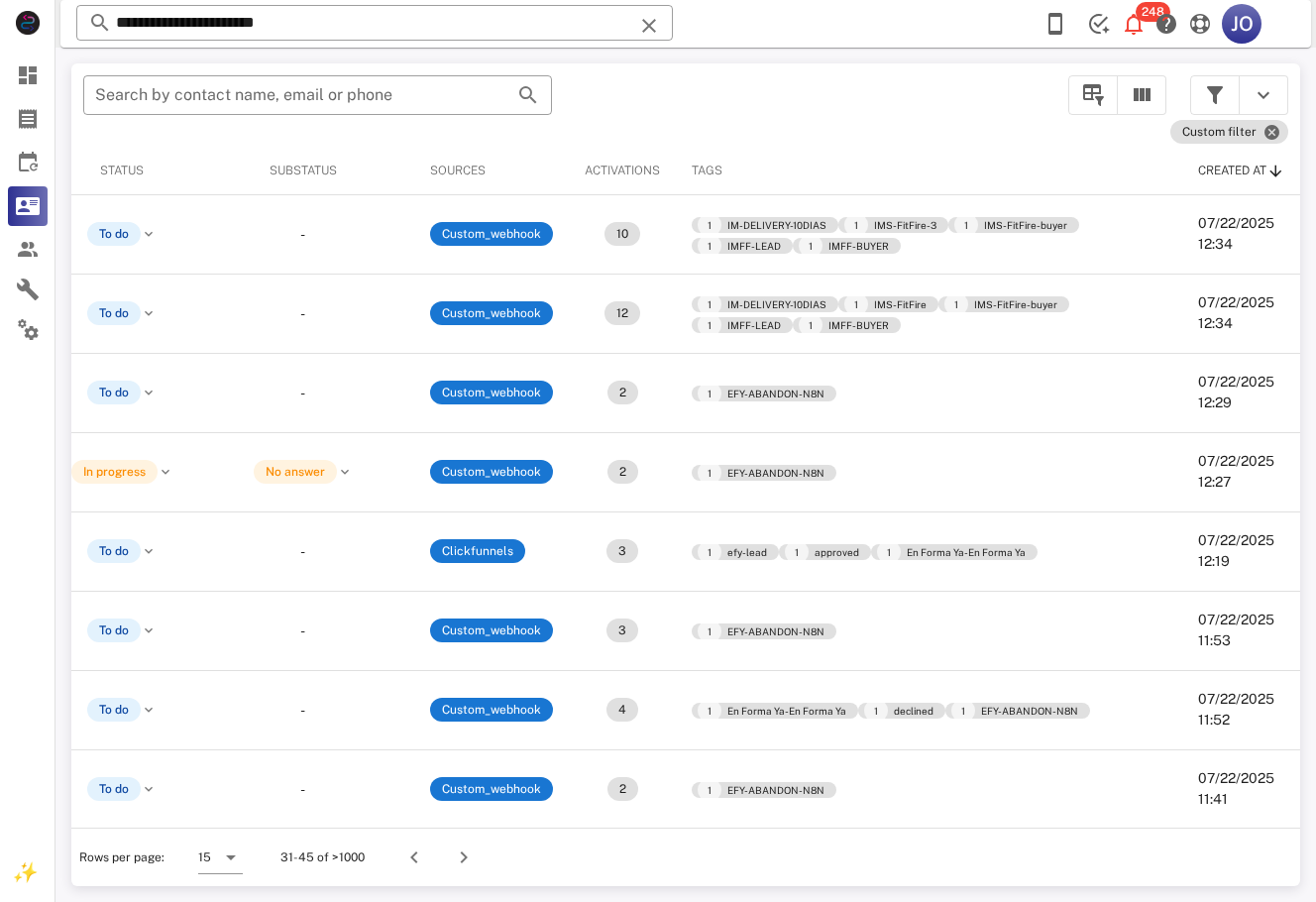 scroll, scrollTop: 0, scrollLeft: 0, axis: both 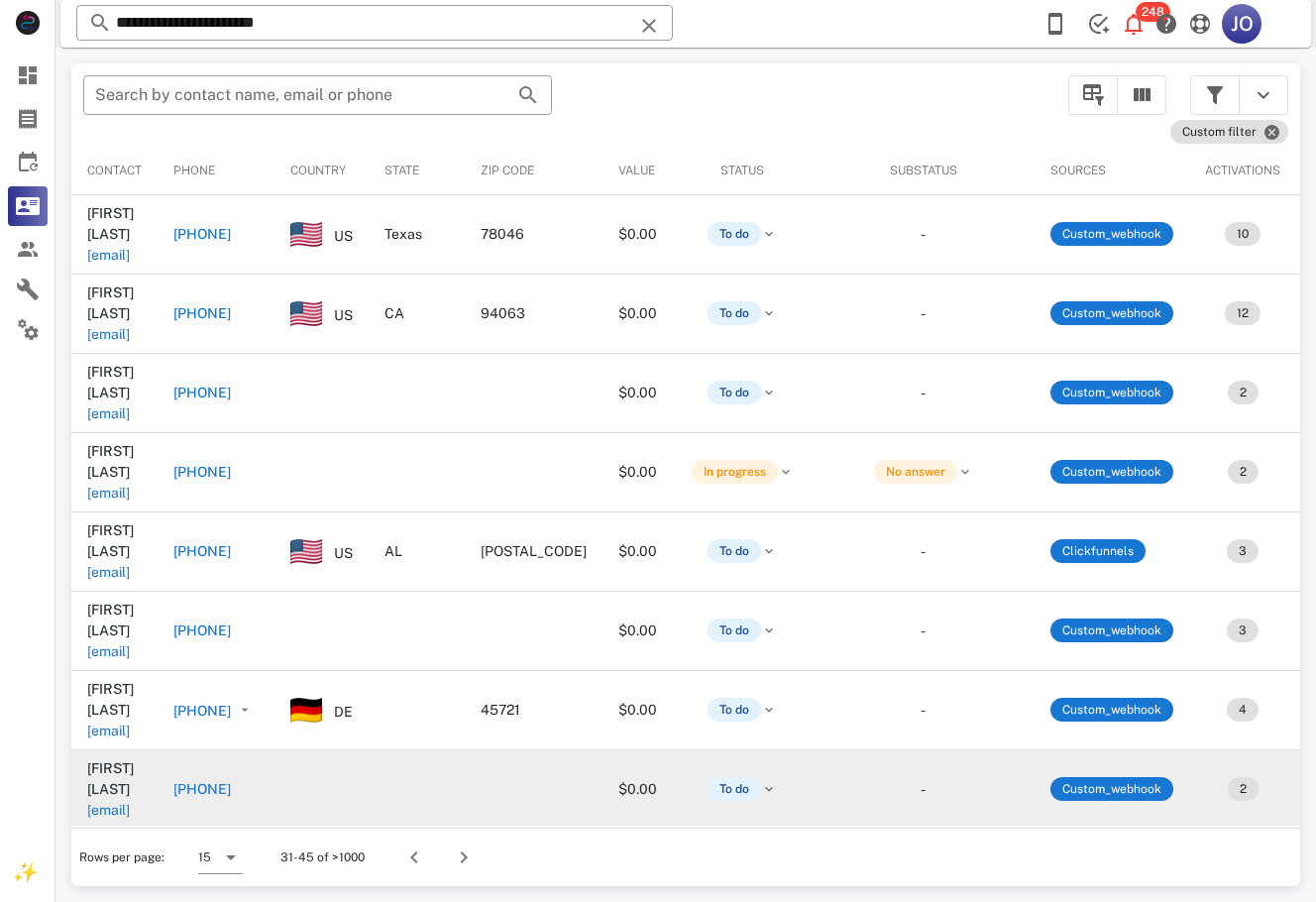 click on "[EMAIL]" at bounding box center [108, 810] 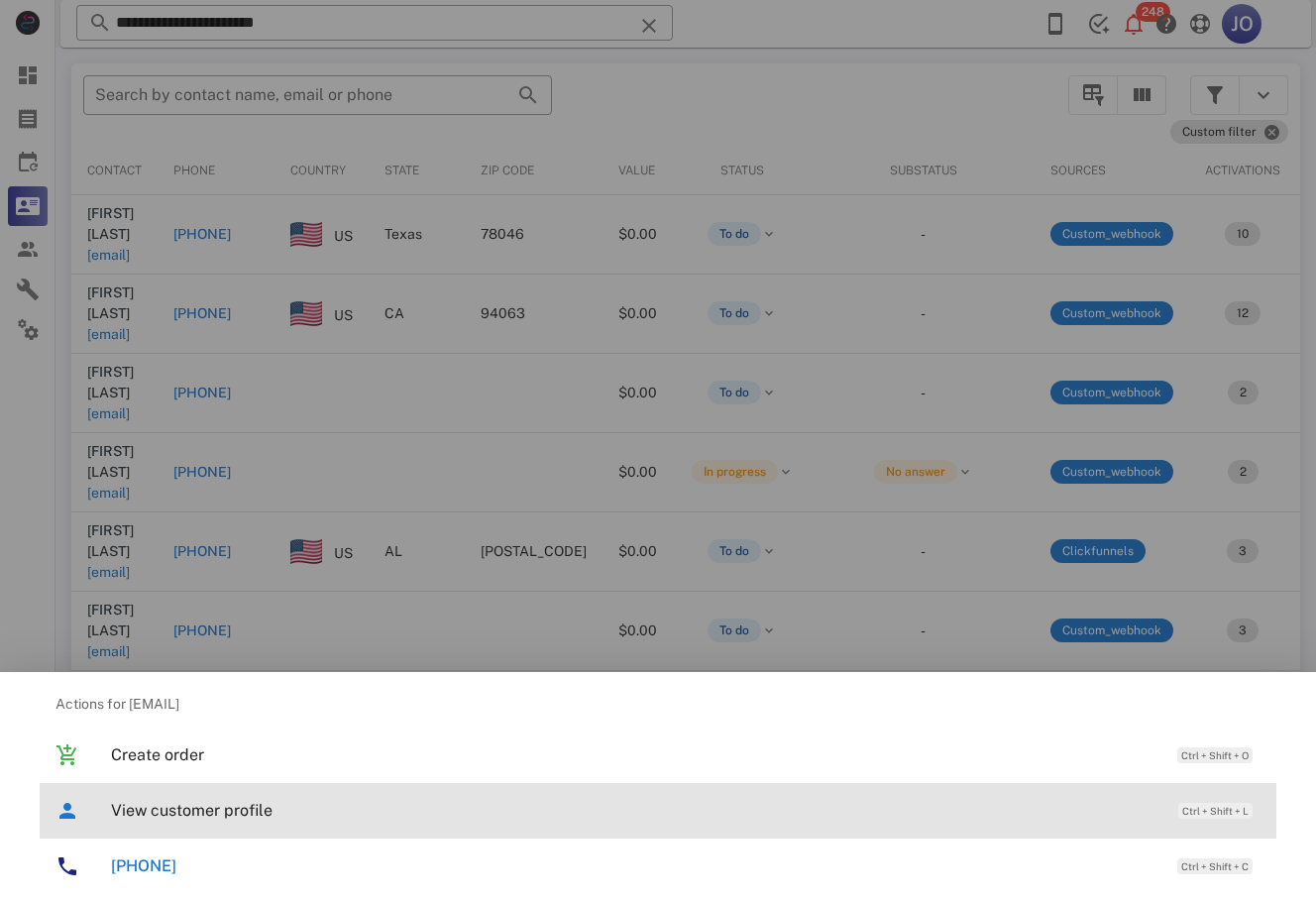 click on "View customer profile Ctrl + Shift + L" at bounding box center [686, 810] 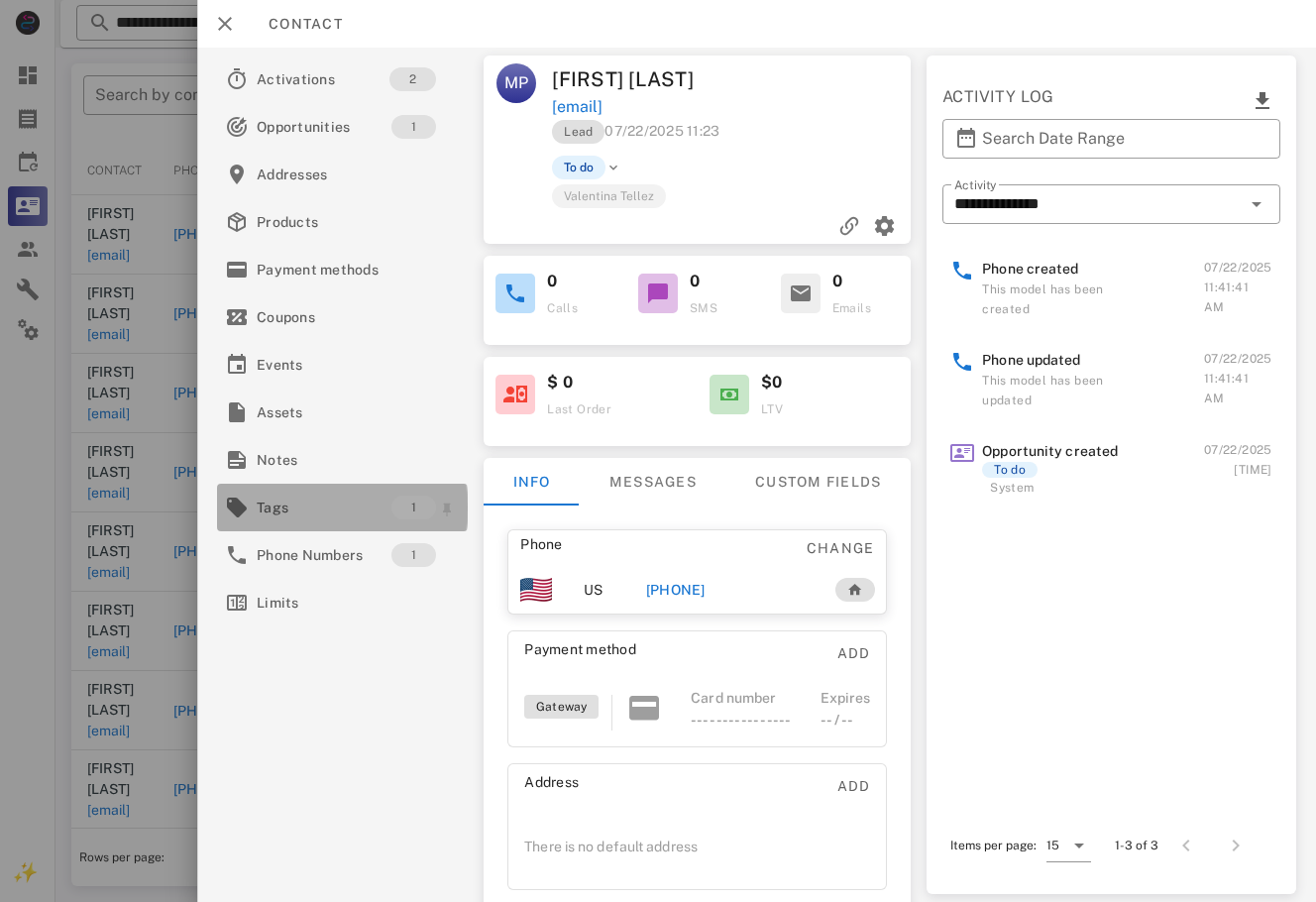 click on "Tags" at bounding box center (324, 507) 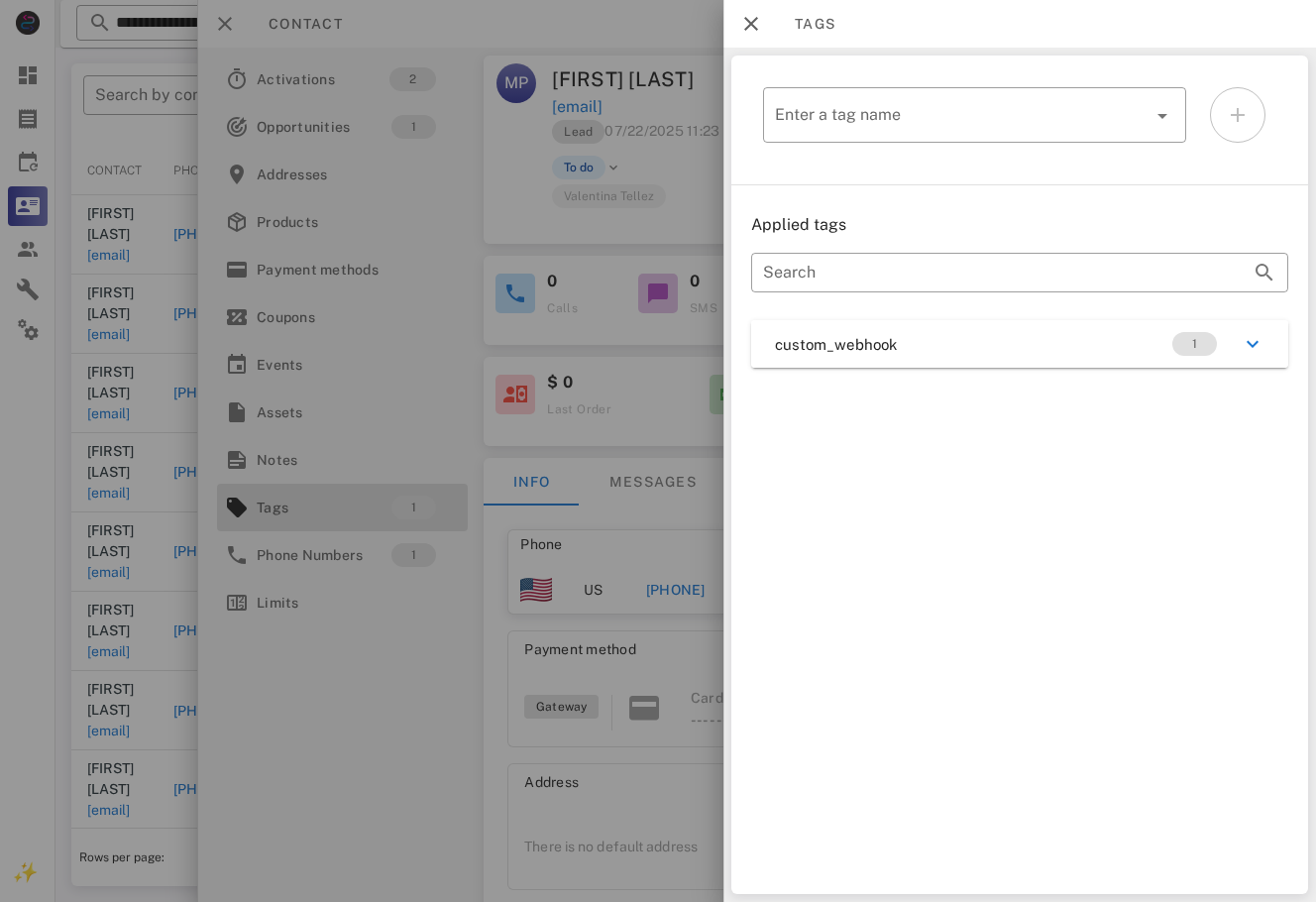 click at bounding box center (658, 451) 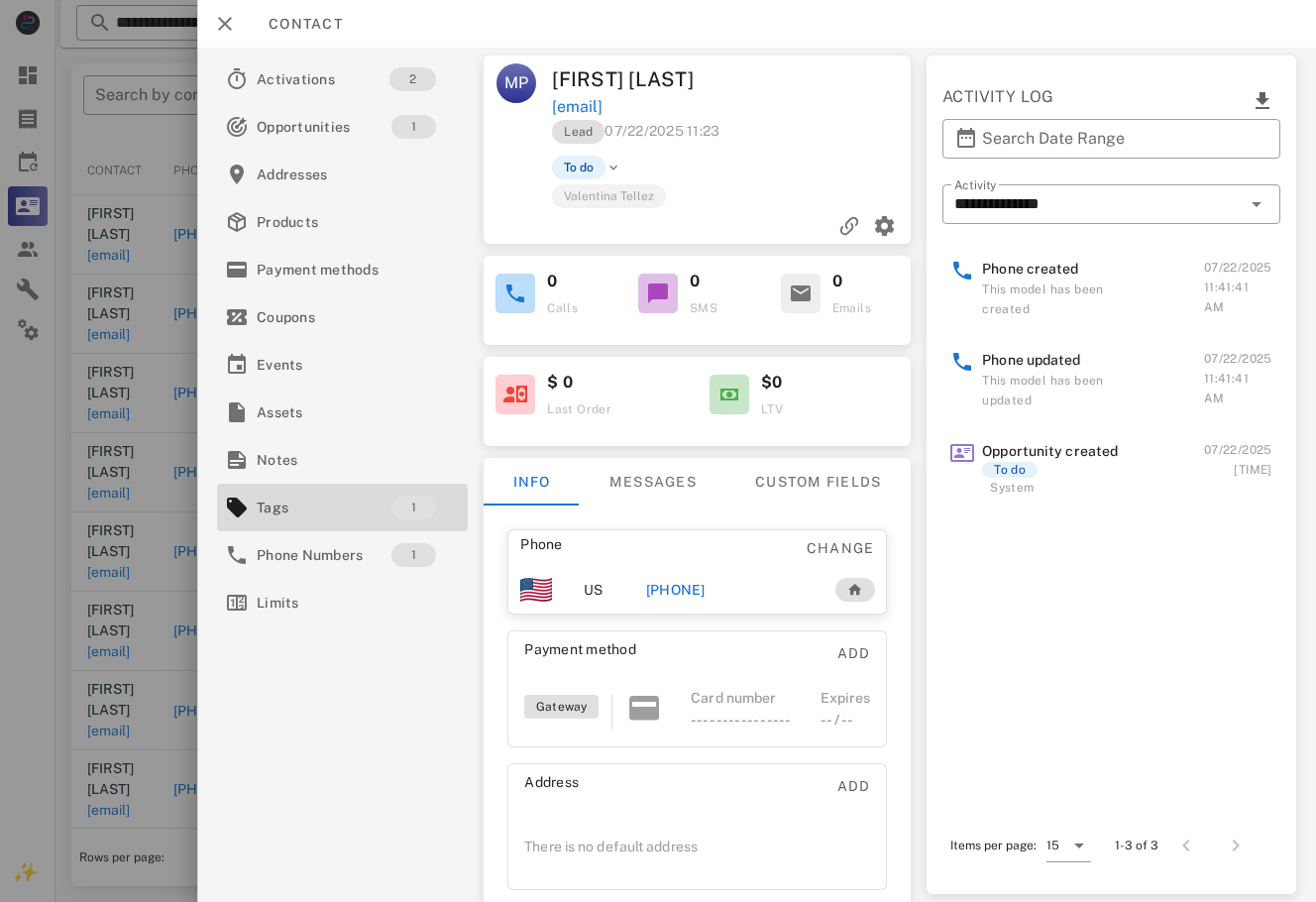 click on "+1[PHONE]" at bounding box center [729, 590] 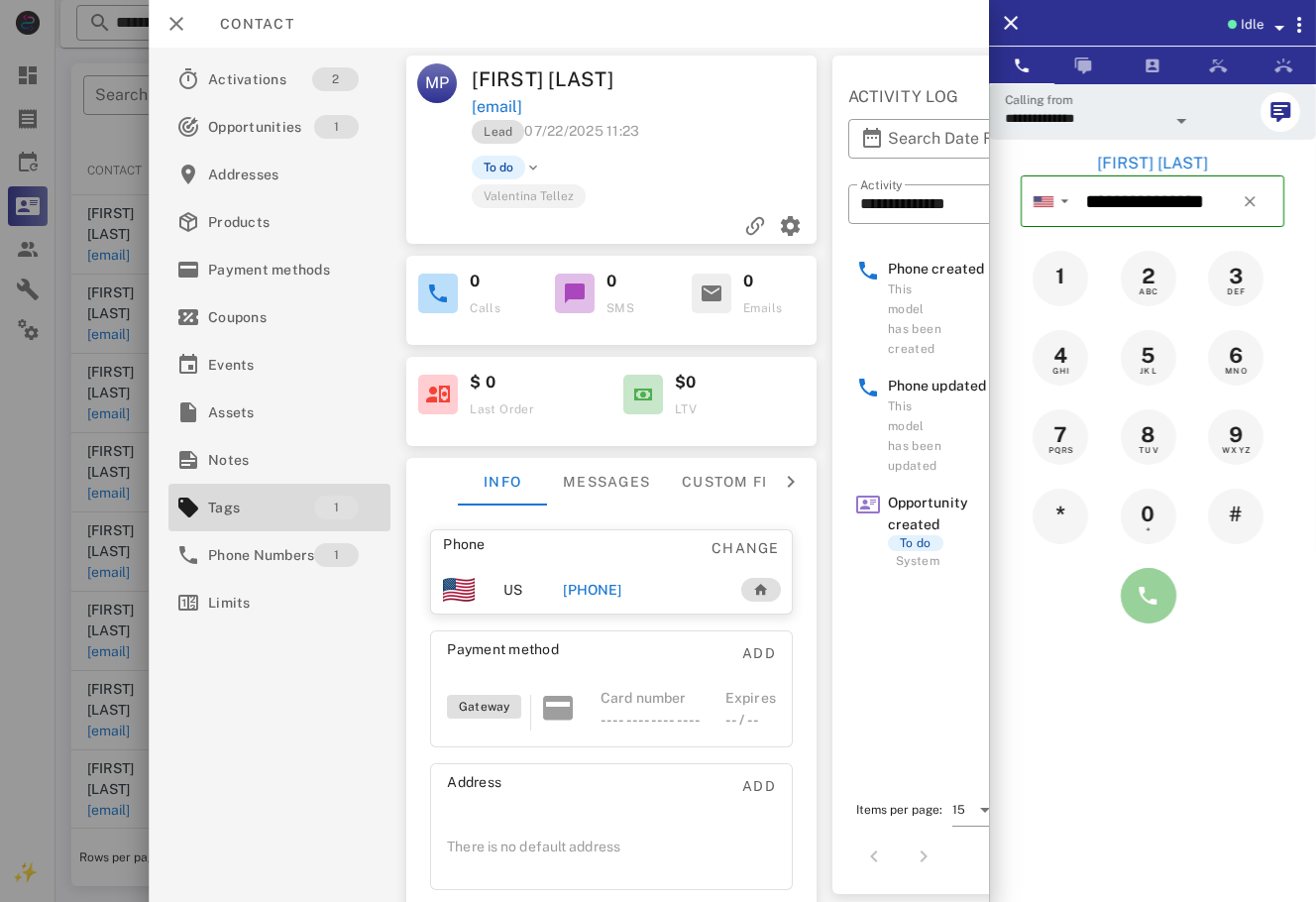 click at bounding box center [1149, 596] 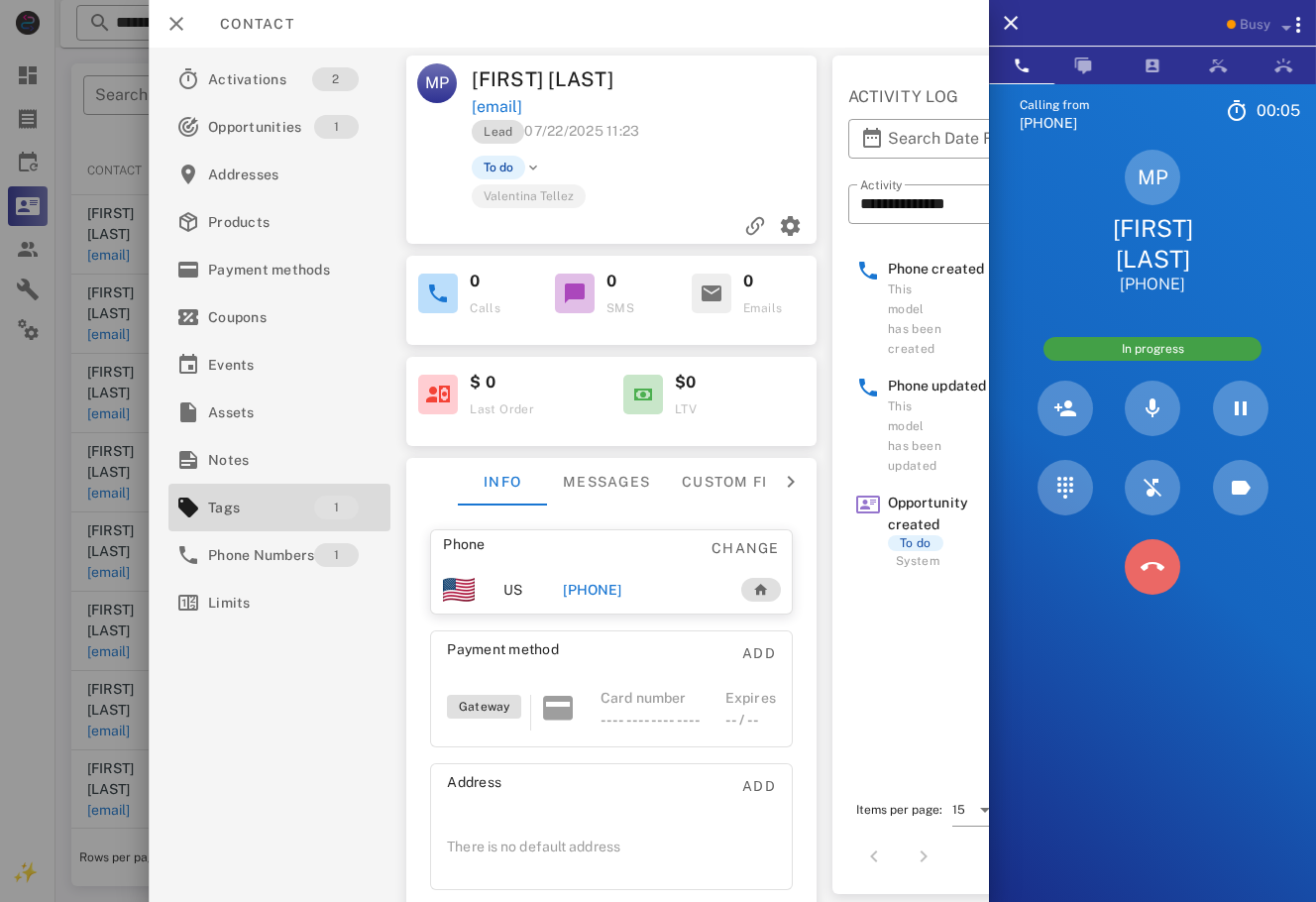 click at bounding box center (1152, 567) 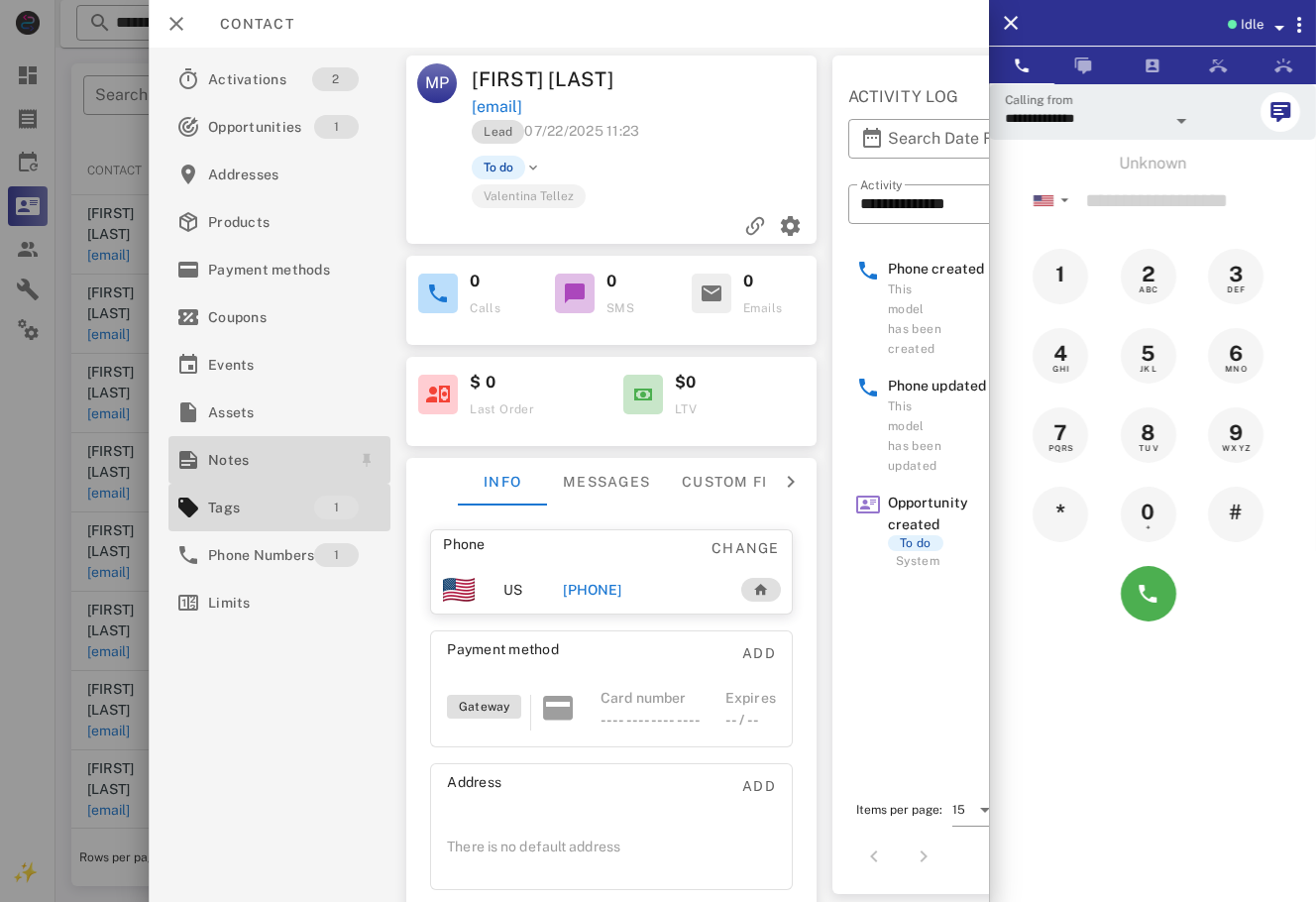 click on "Notes" at bounding box center (275, 460) 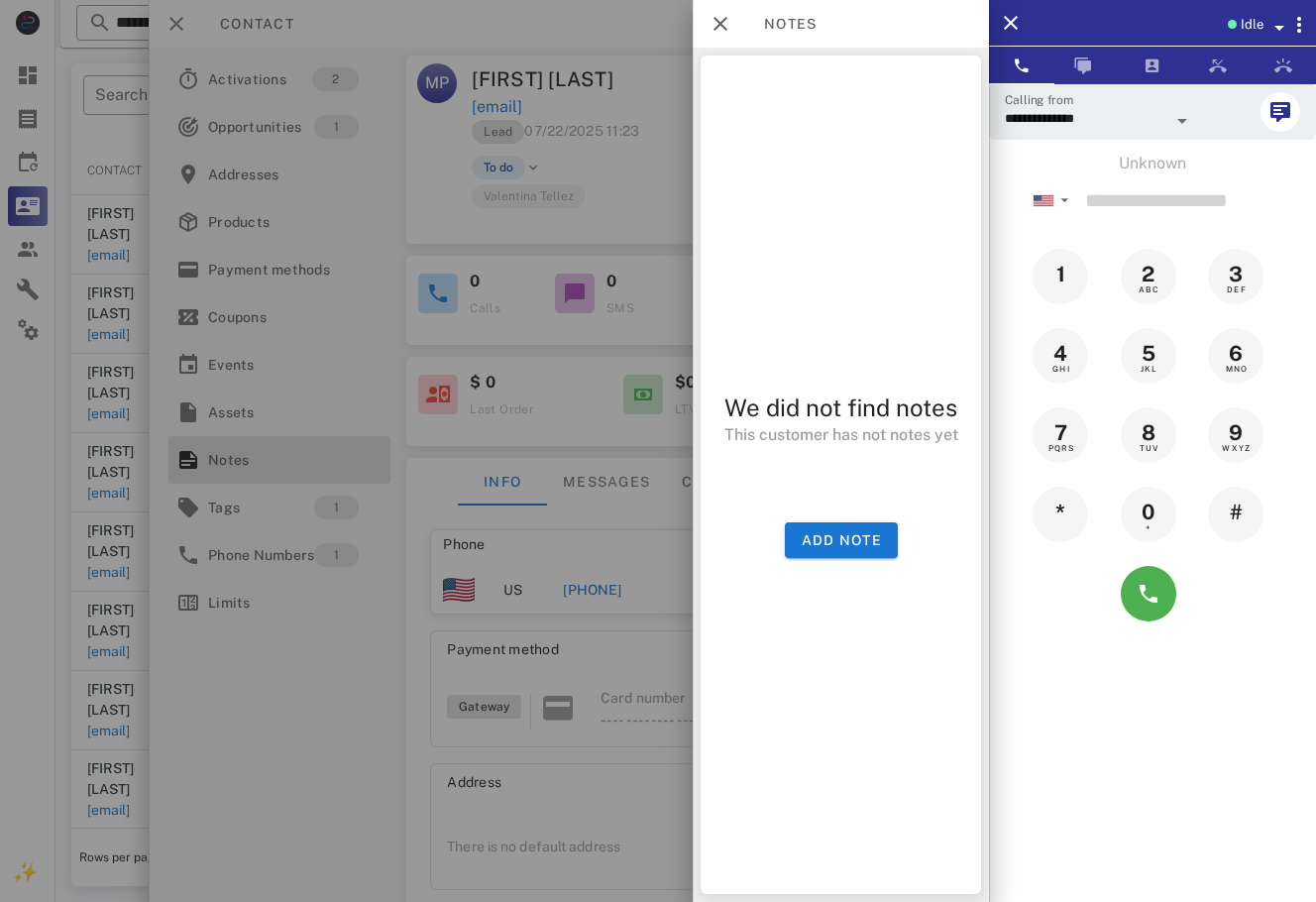 click at bounding box center (658, 451) 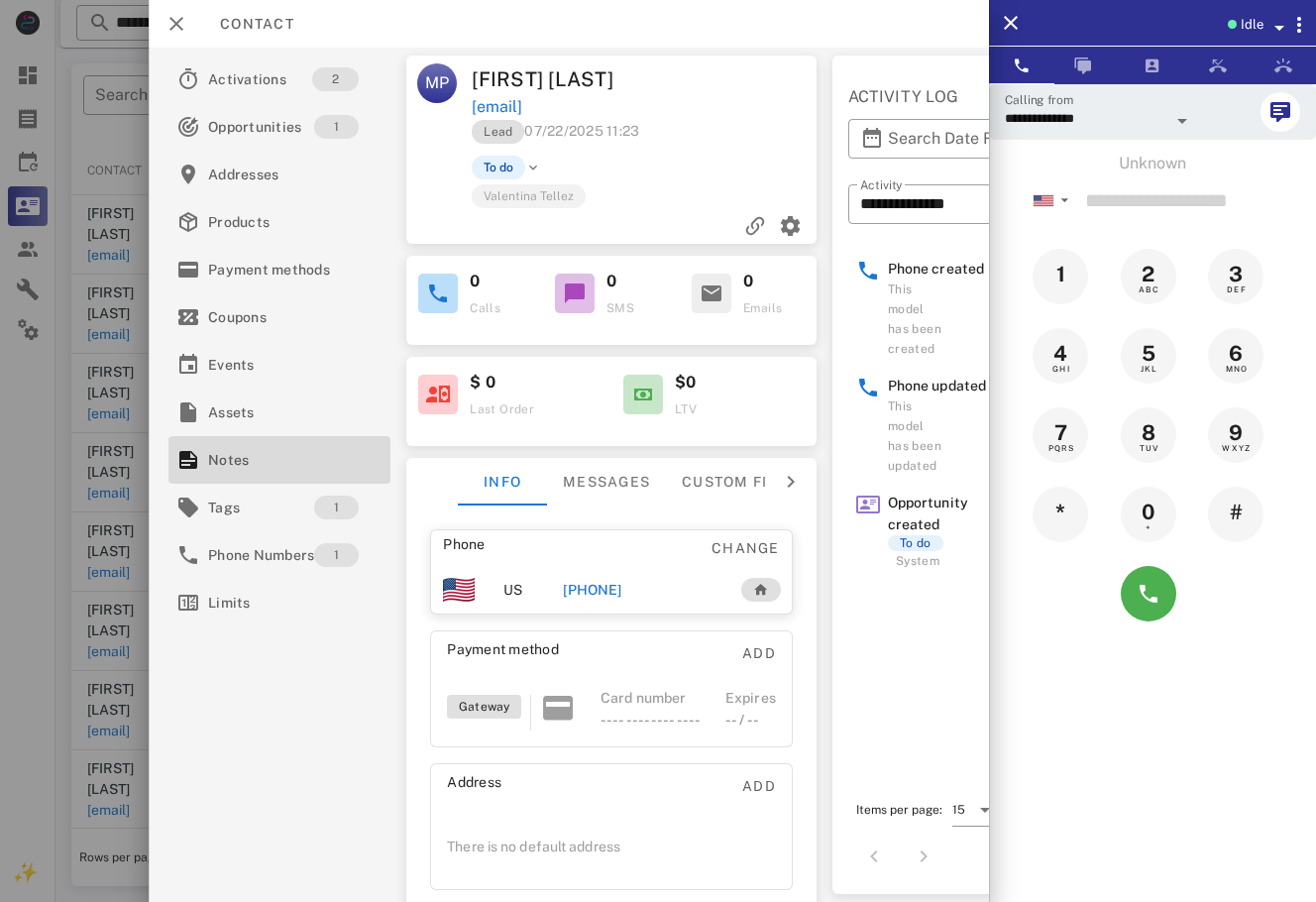click on "+1[PHONE]" at bounding box center (592, 590) 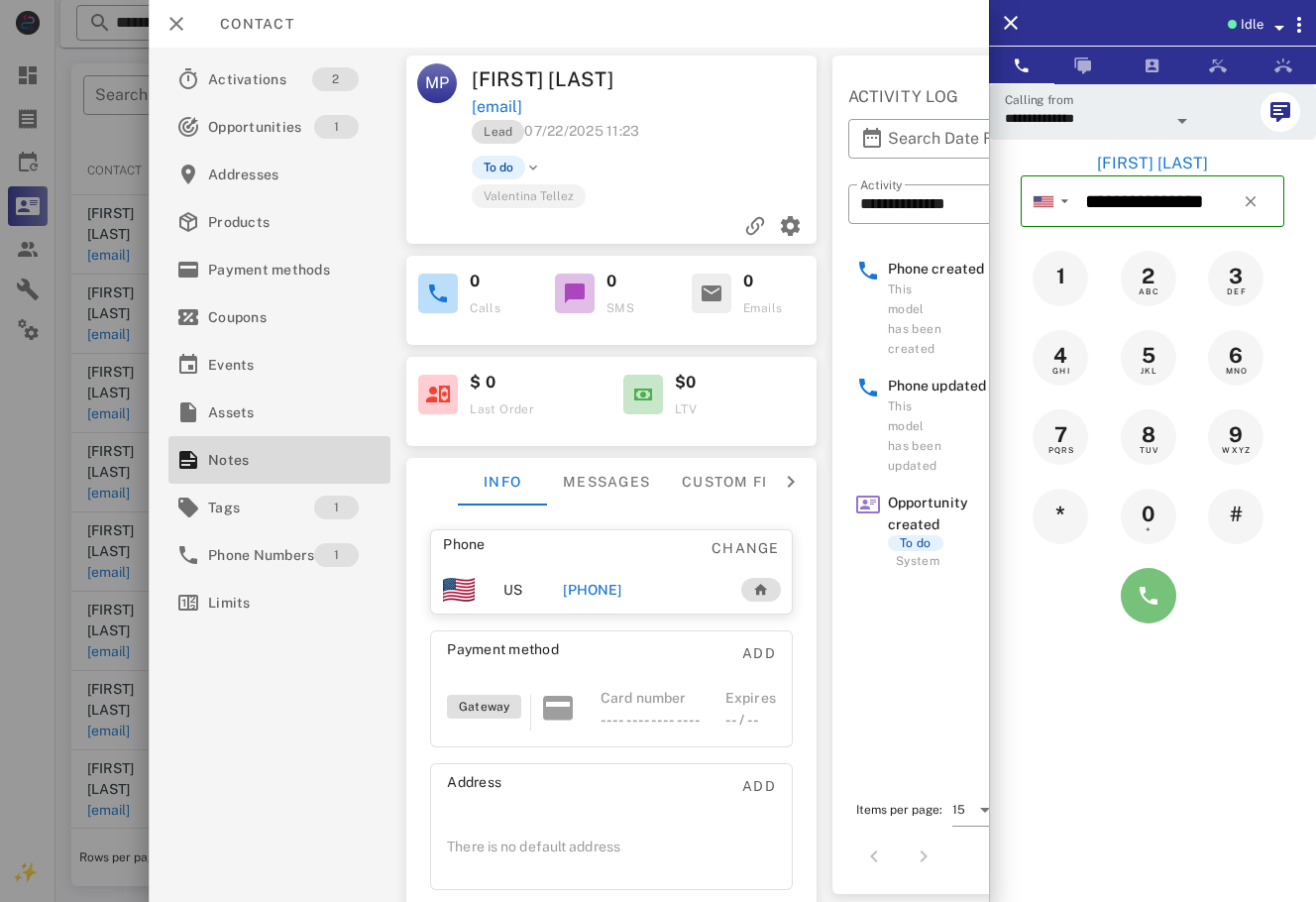 click at bounding box center [1149, 596] 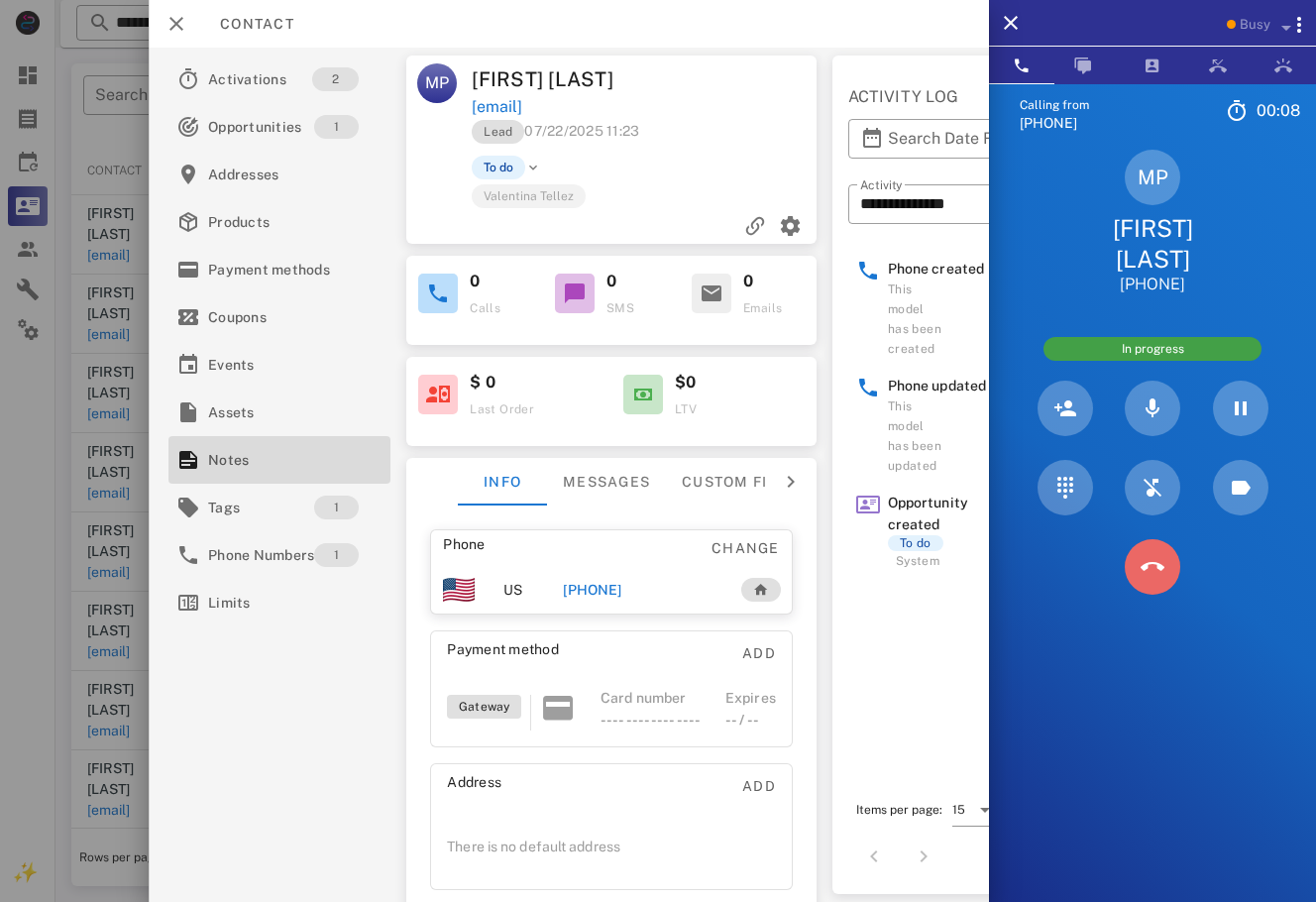 click at bounding box center [1152, 567] 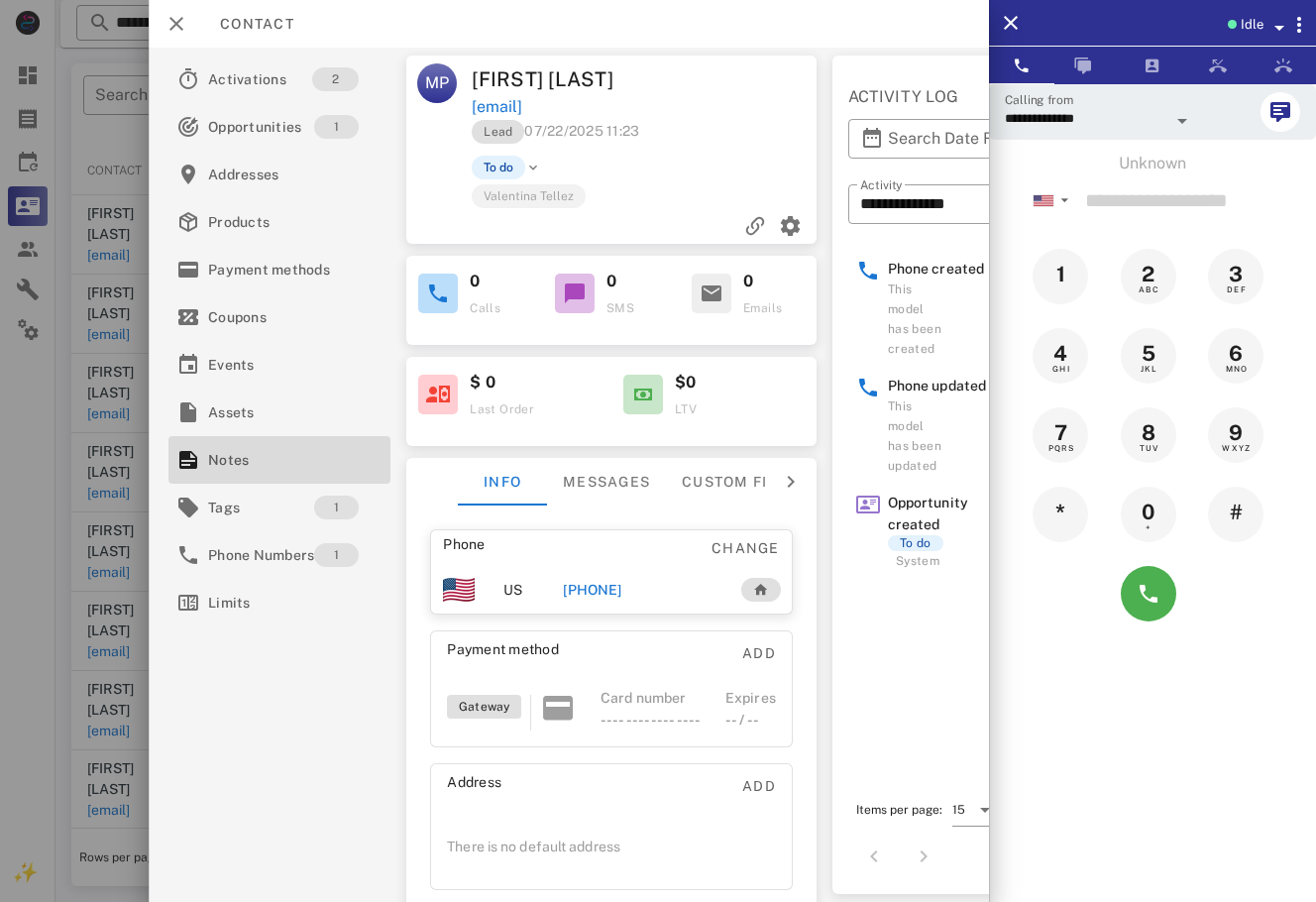 click on "+1[PHONE]" at bounding box center [592, 590] 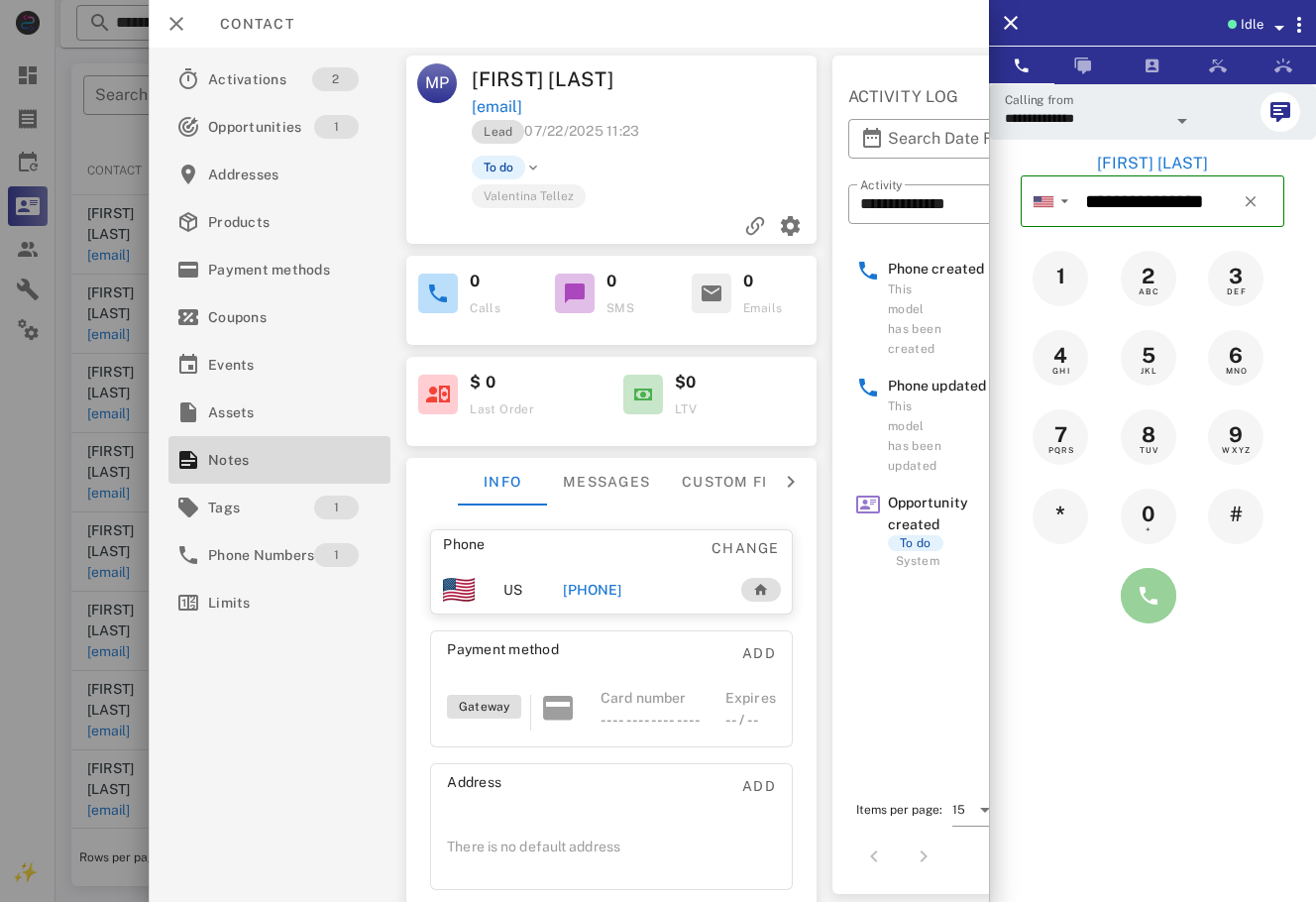 click at bounding box center (1149, 596) 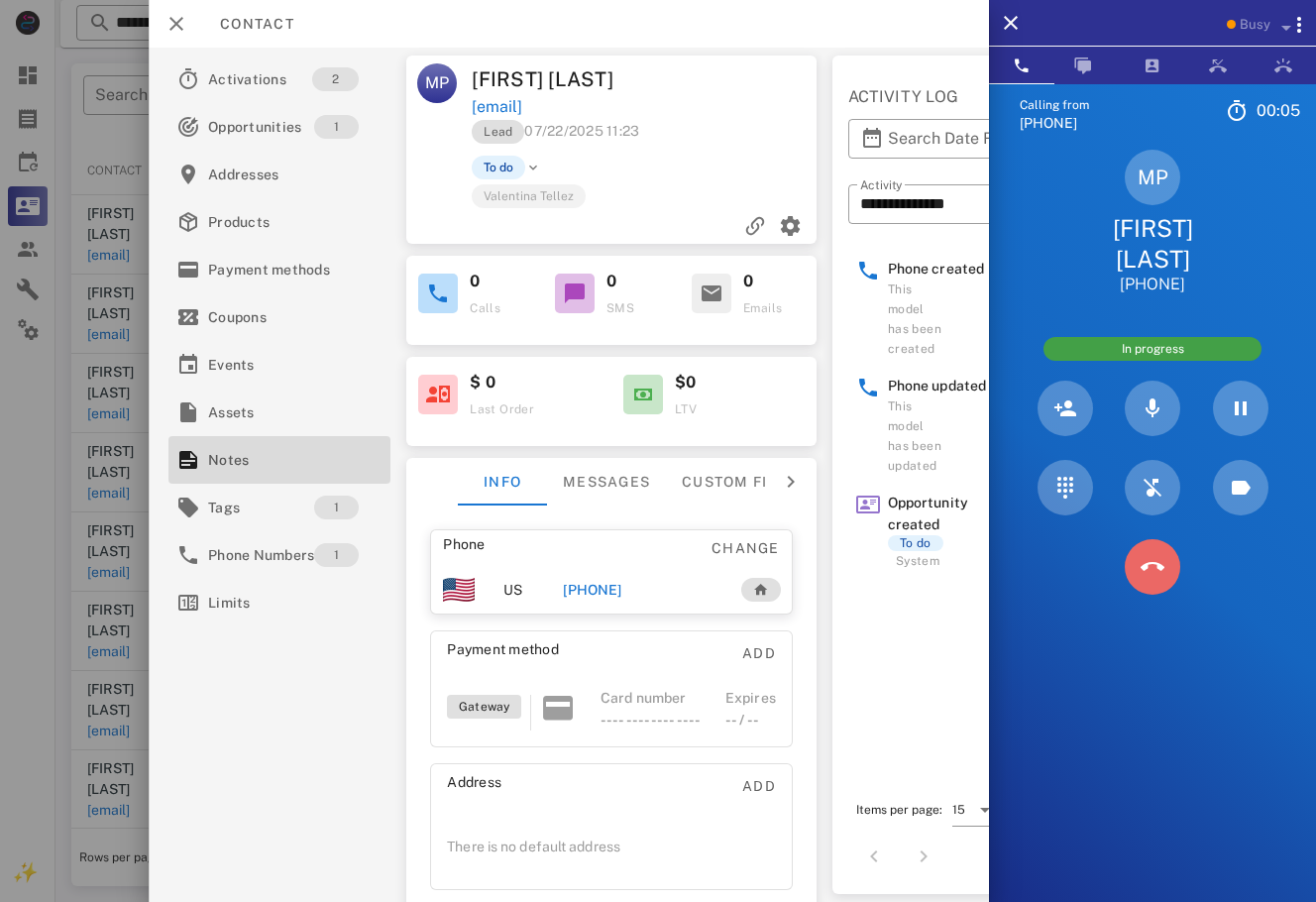 click at bounding box center [1152, 567] 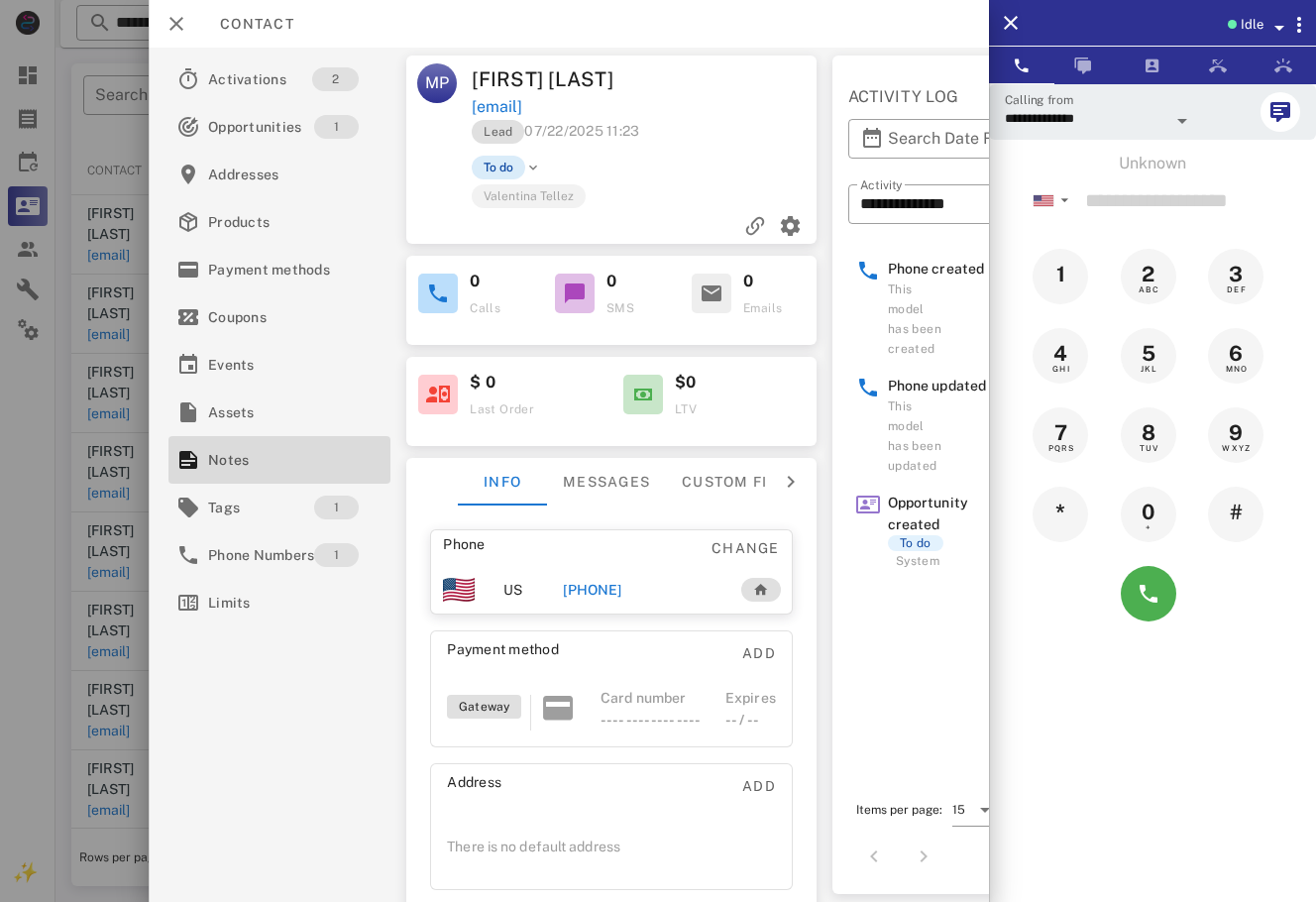 click on "To do" at bounding box center (498, 168) 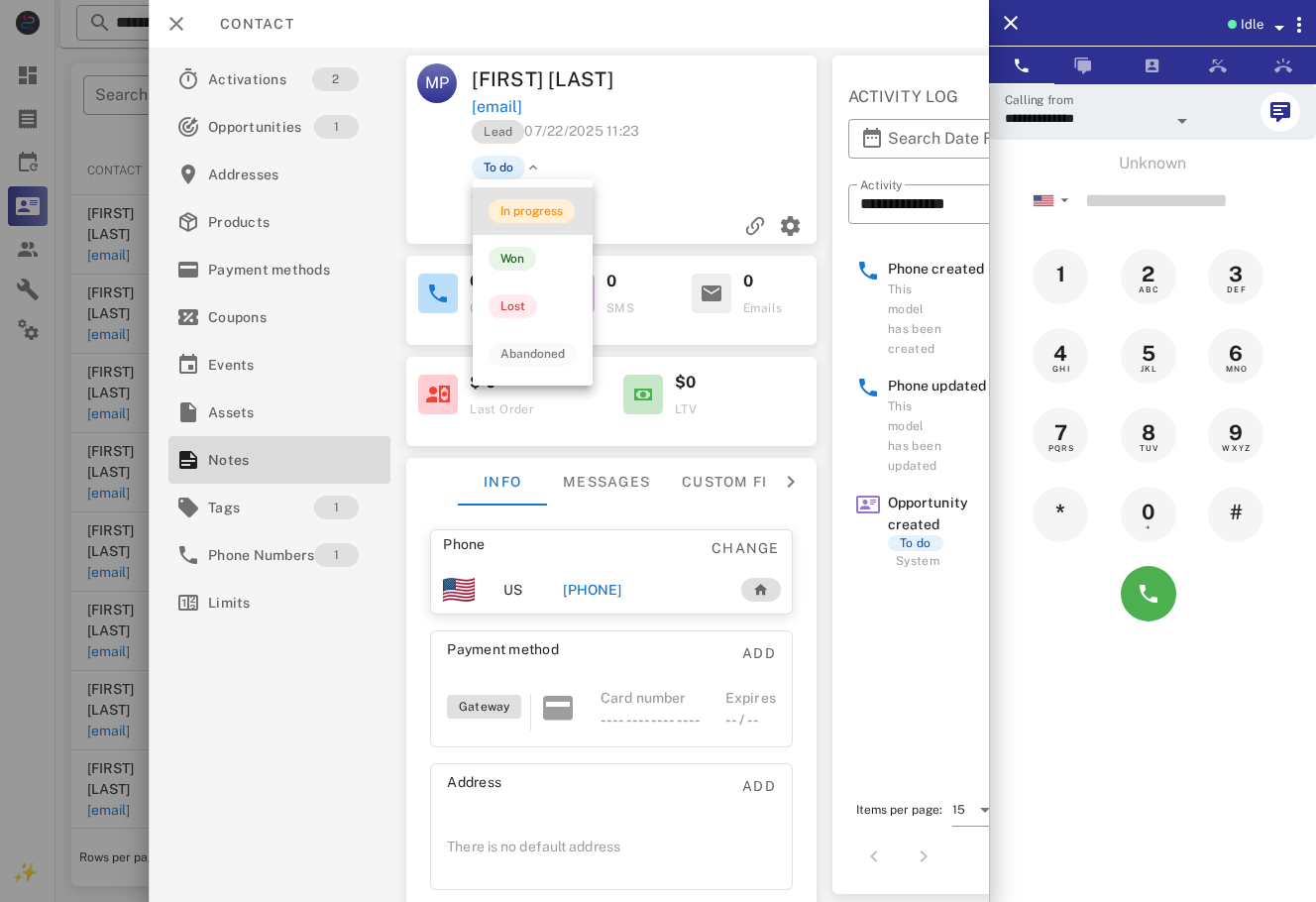 click on "In progress" at bounding box center [531, 211] 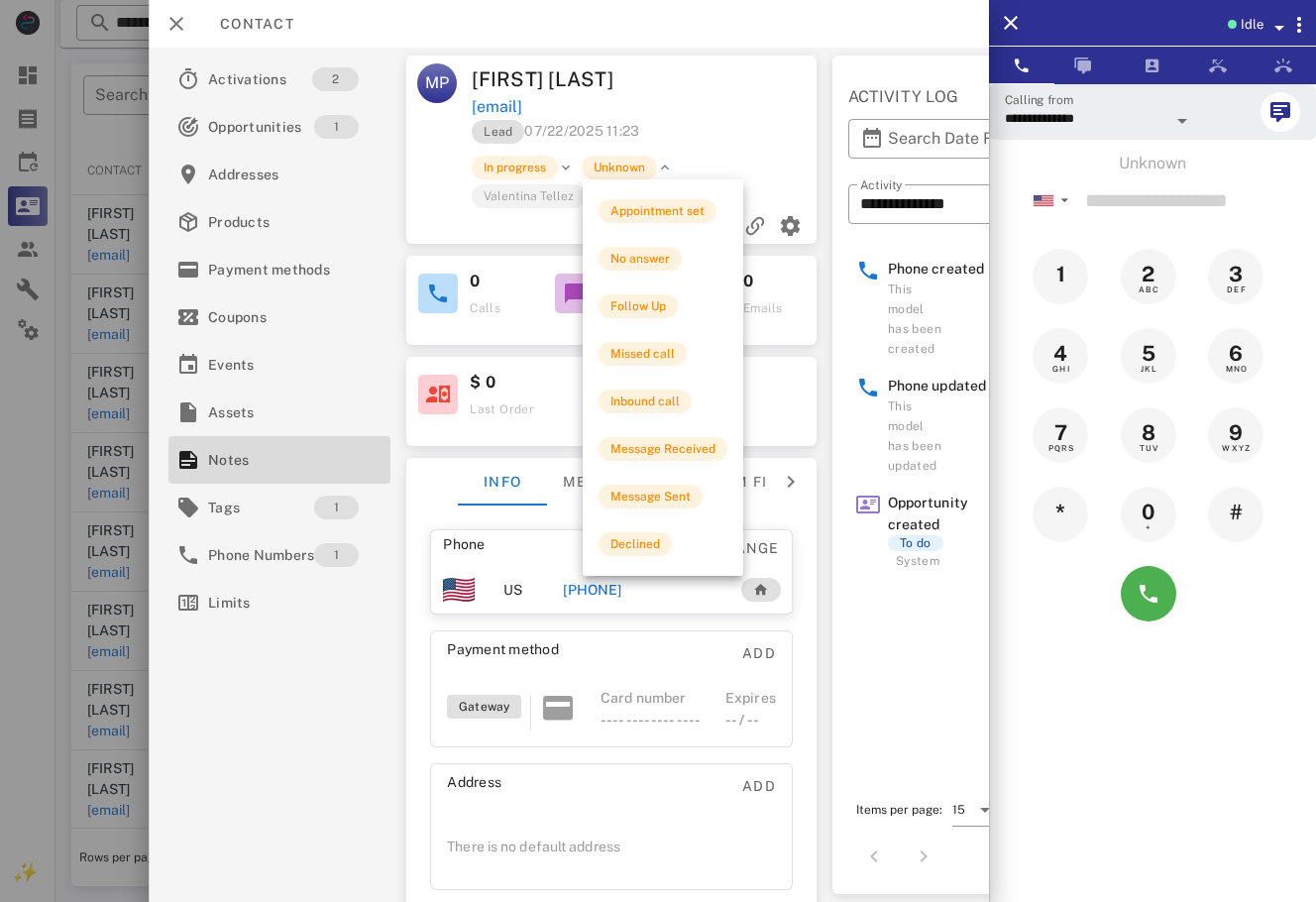 click on "Unknown" at bounding box center (619, 168) 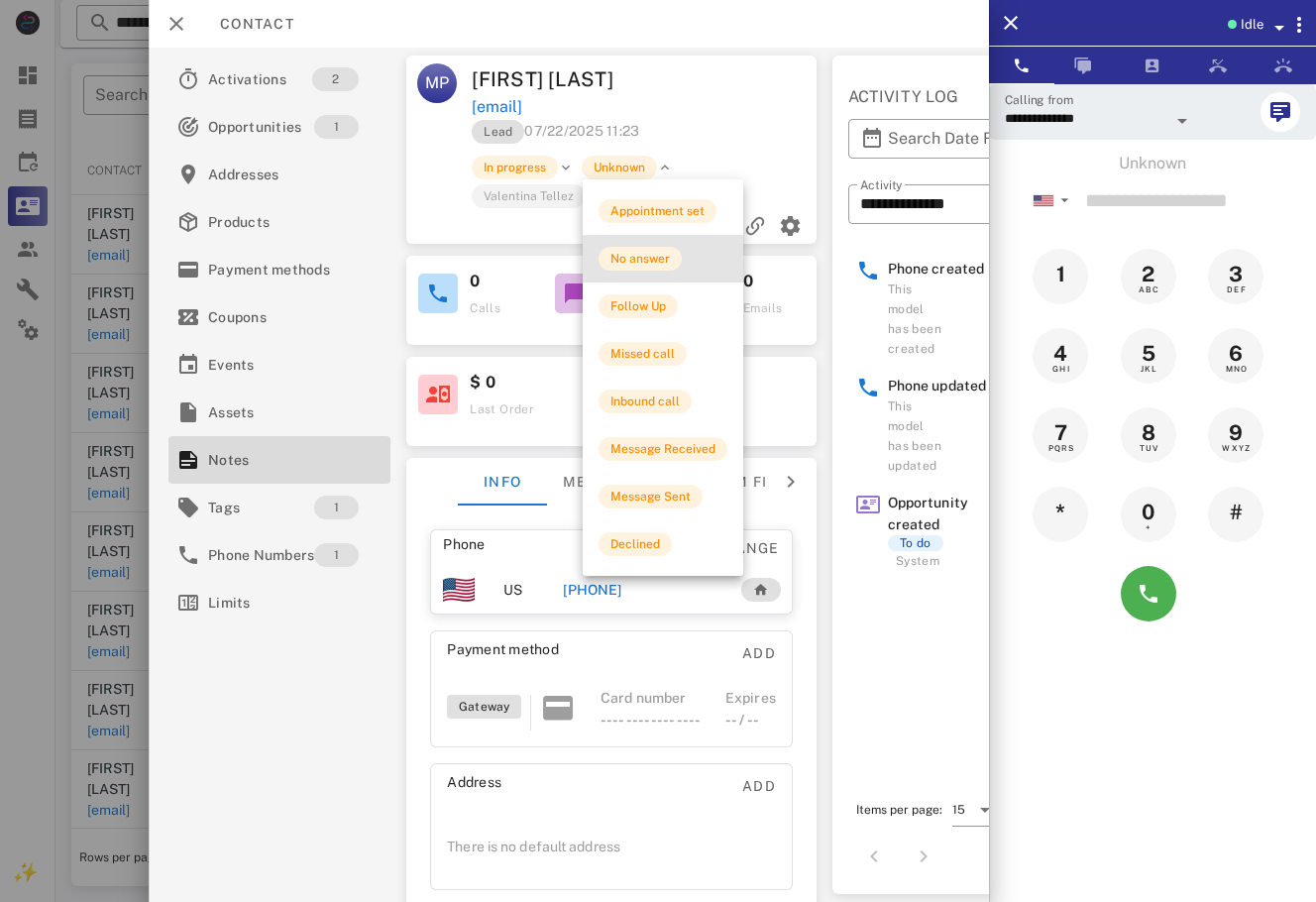 click on "No answer" at bounding box center [663, 259] 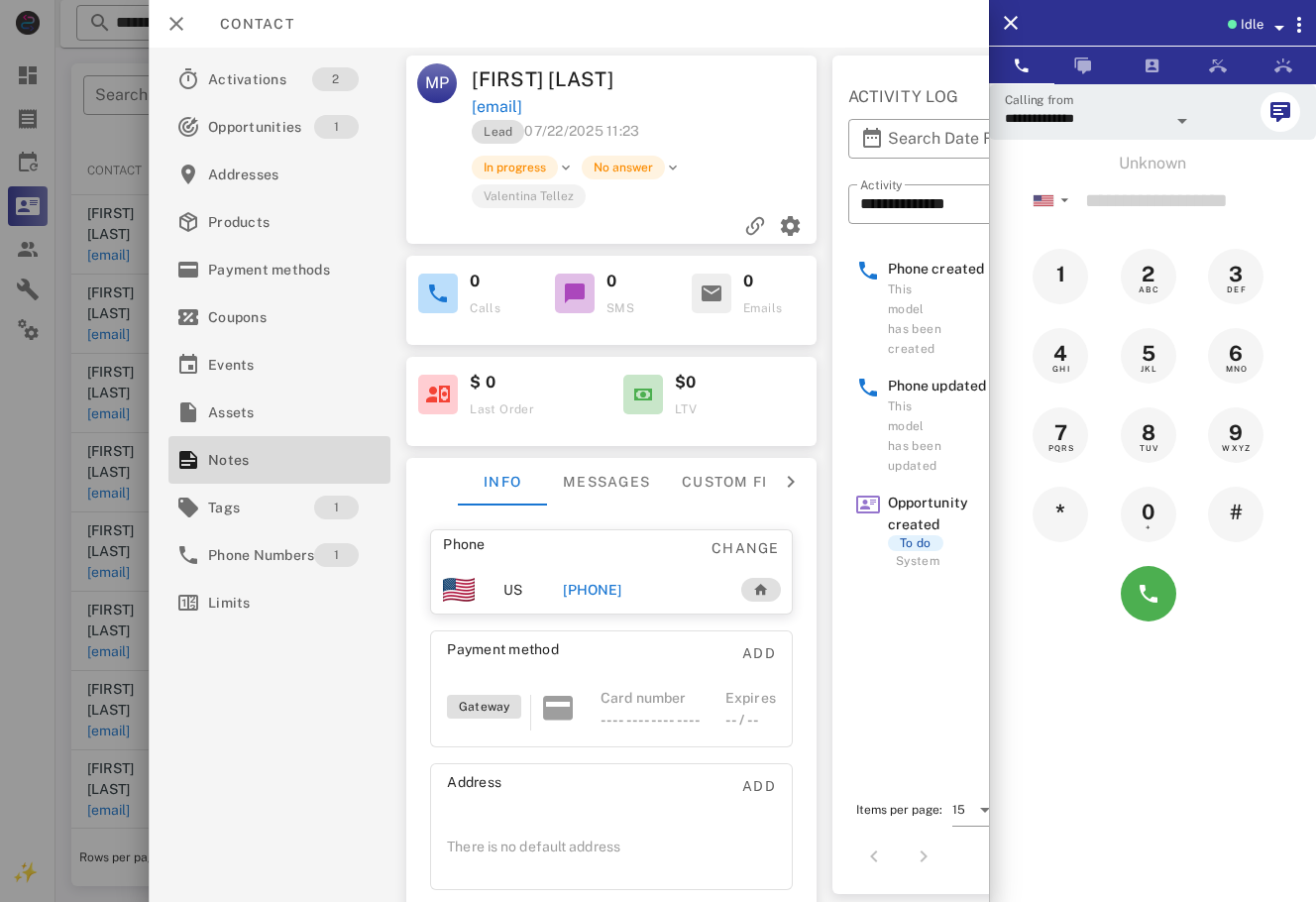 click at bounding box center (658, 451) 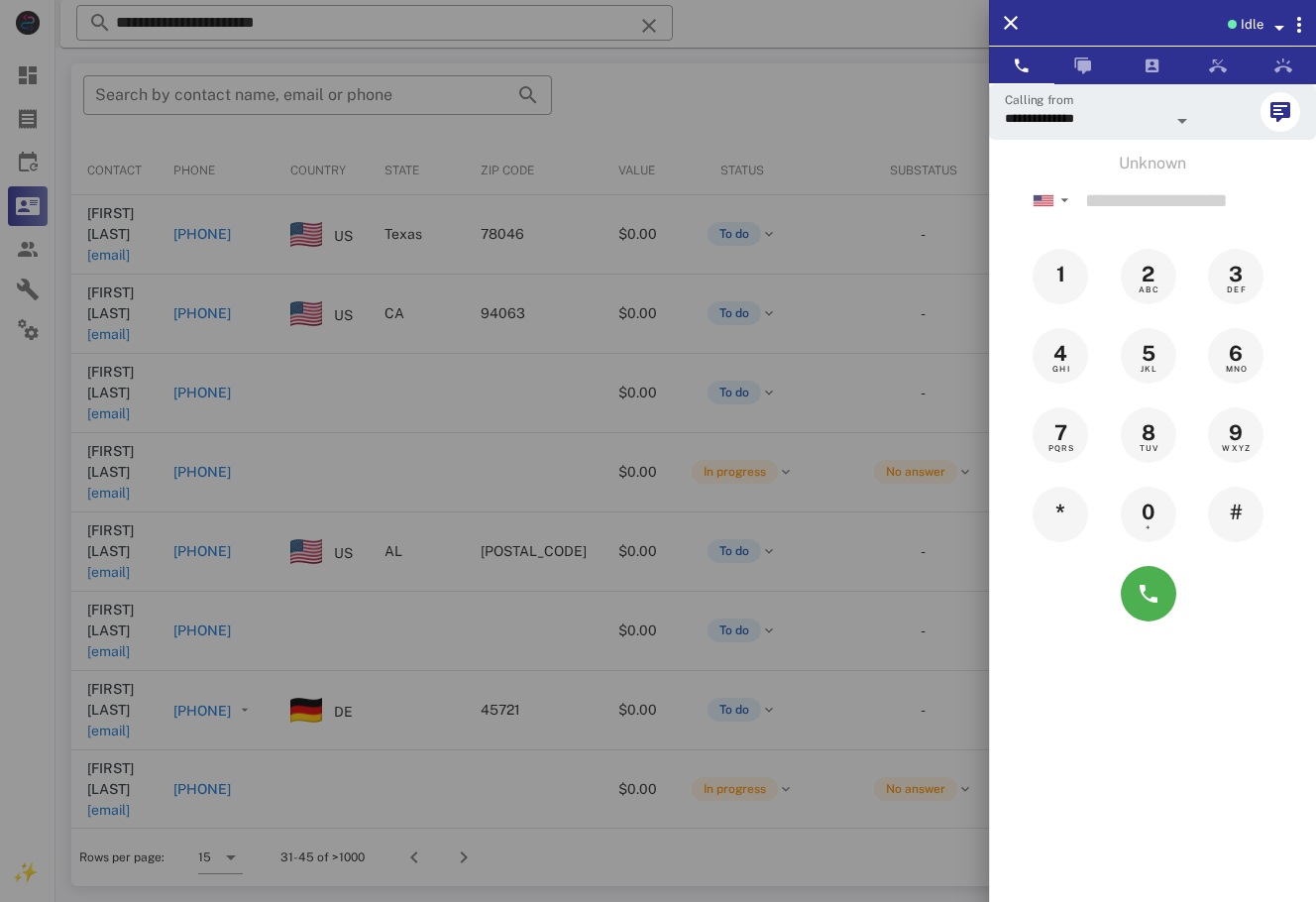 click at bounding box center [658, 451] 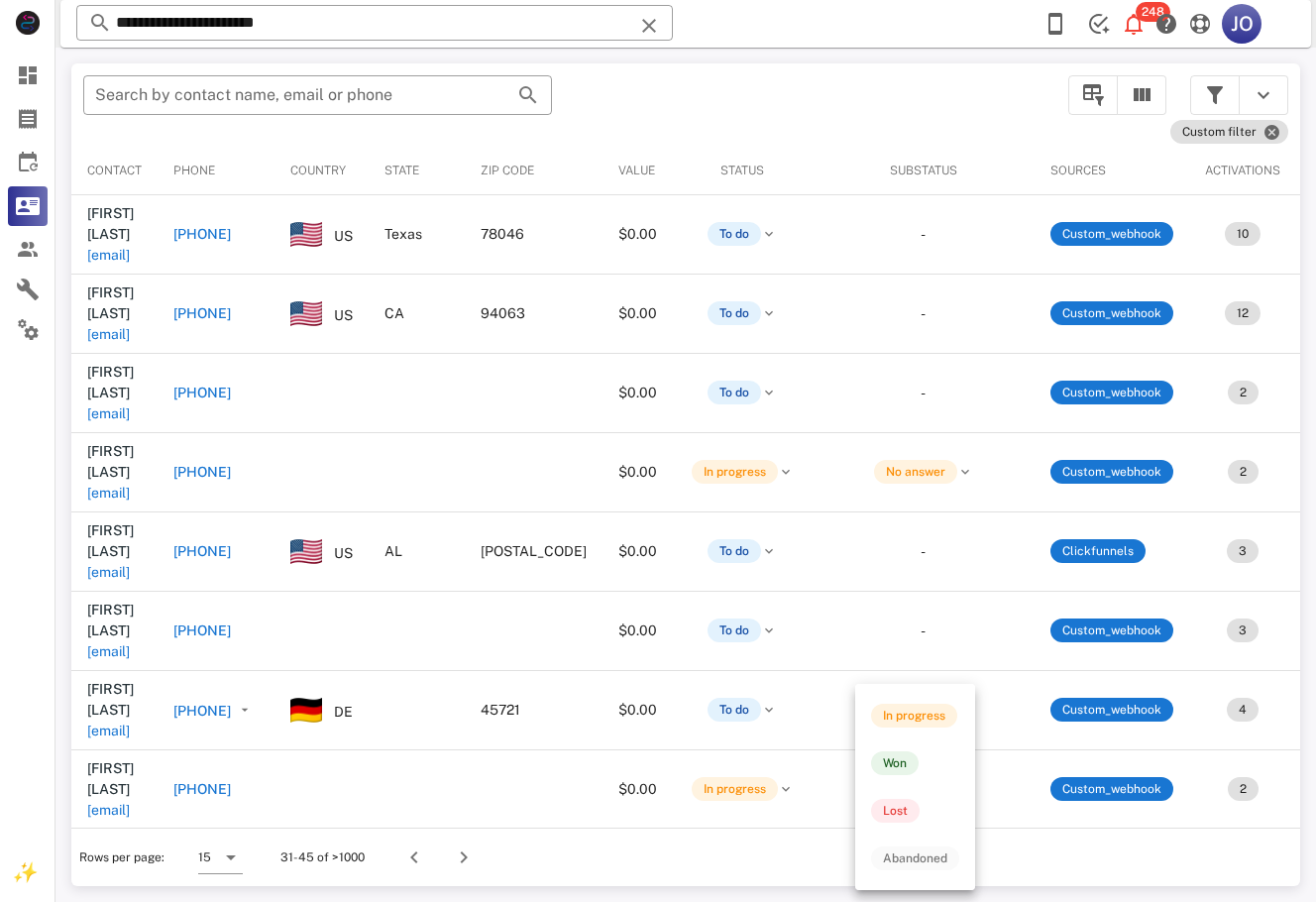 scroll, scrollTop: 302, scrollLeft: 0, axis: vertical 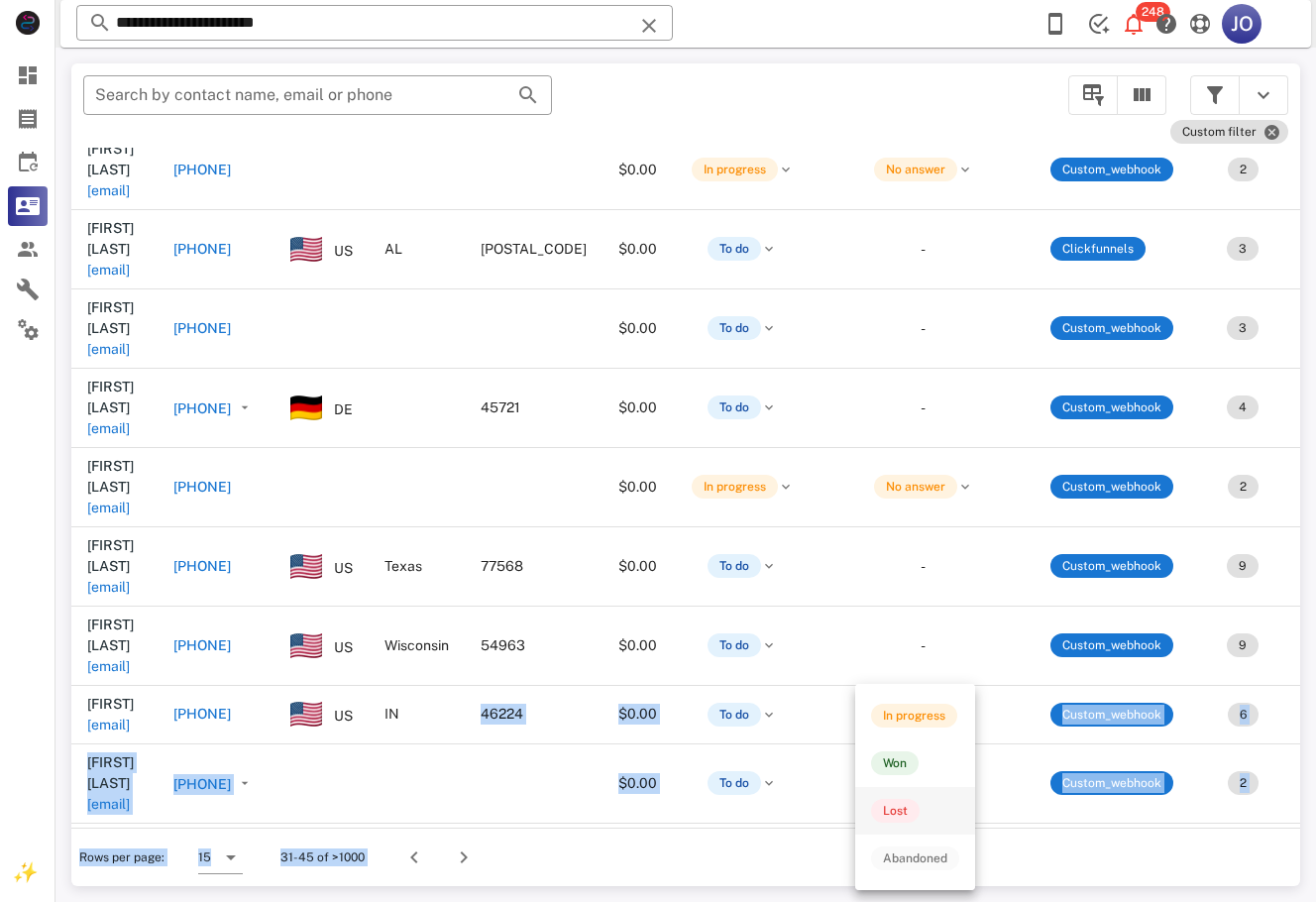 drag, startPoint x: 694, startPoint y: 826, endPoint x: 971, endPoint y: 808, distance: 277.58422 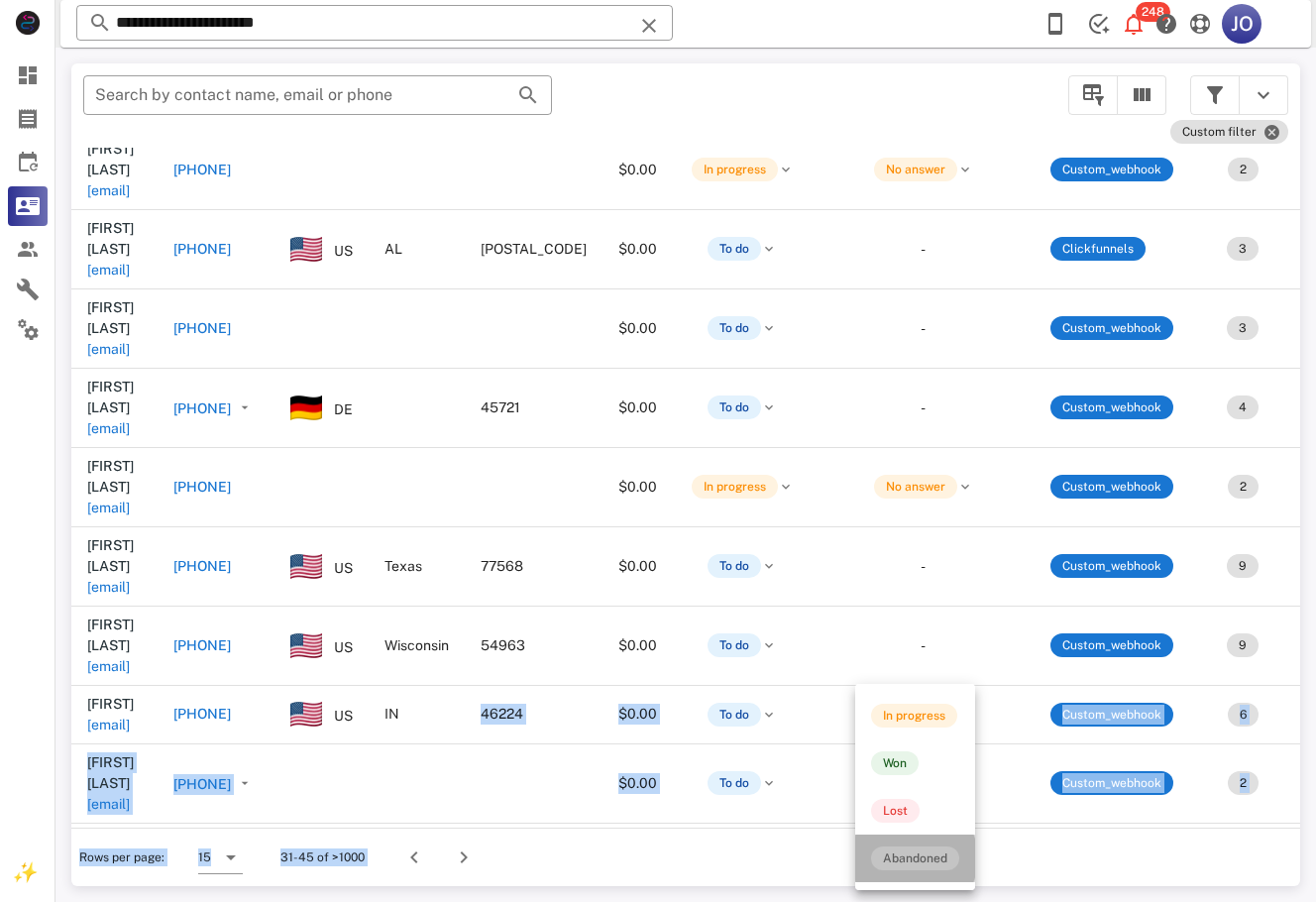 drag, startPoint x: 866, startPoint y: 839, endPoint x: 743, endPoint y: 836, distance: 123.03658 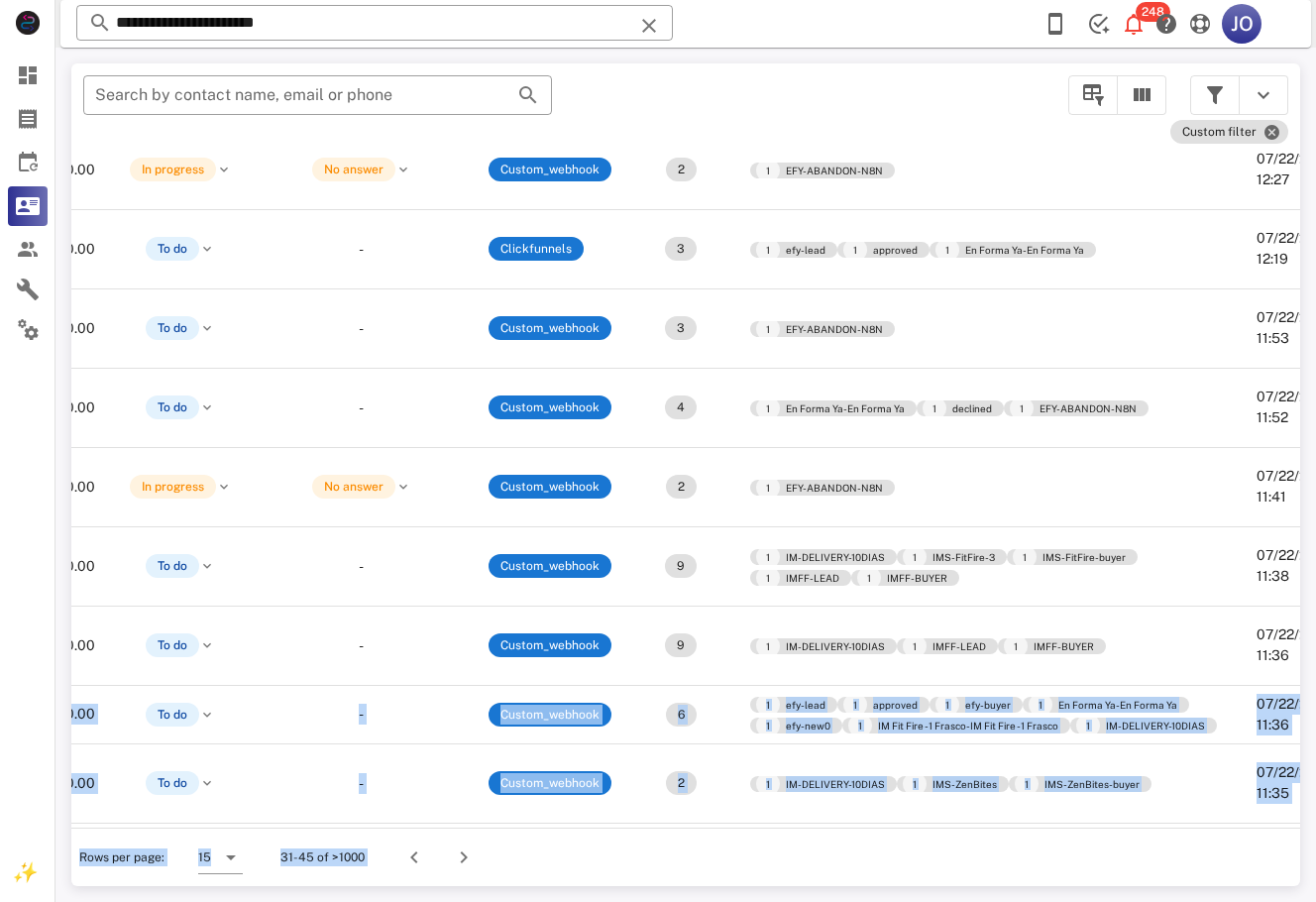 scroll, scrollTop: 302, scrollLeft: 564, axis: both 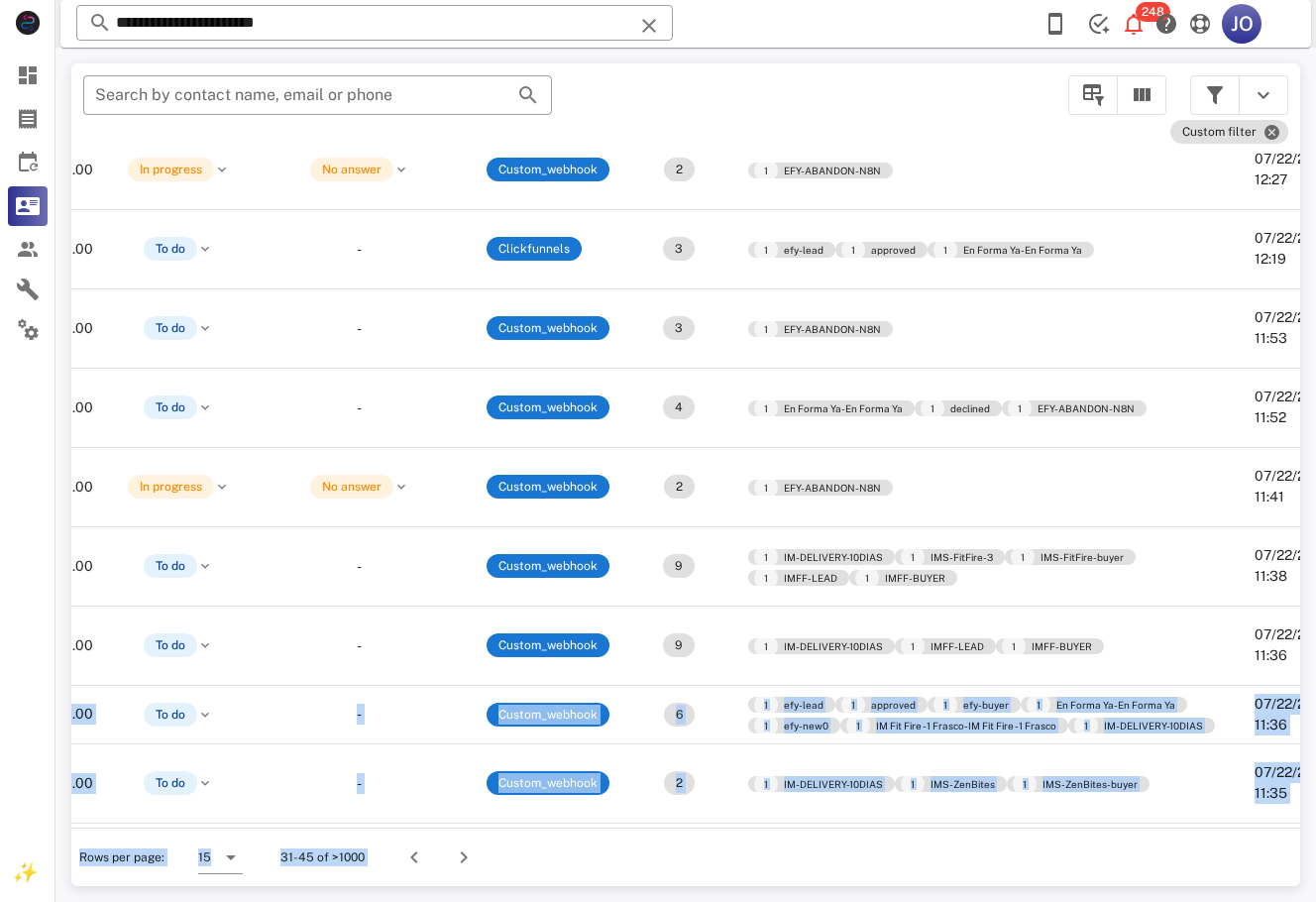 click on "Rows per page: 15  31-45 of >1000" at bounding box center [686, 856] 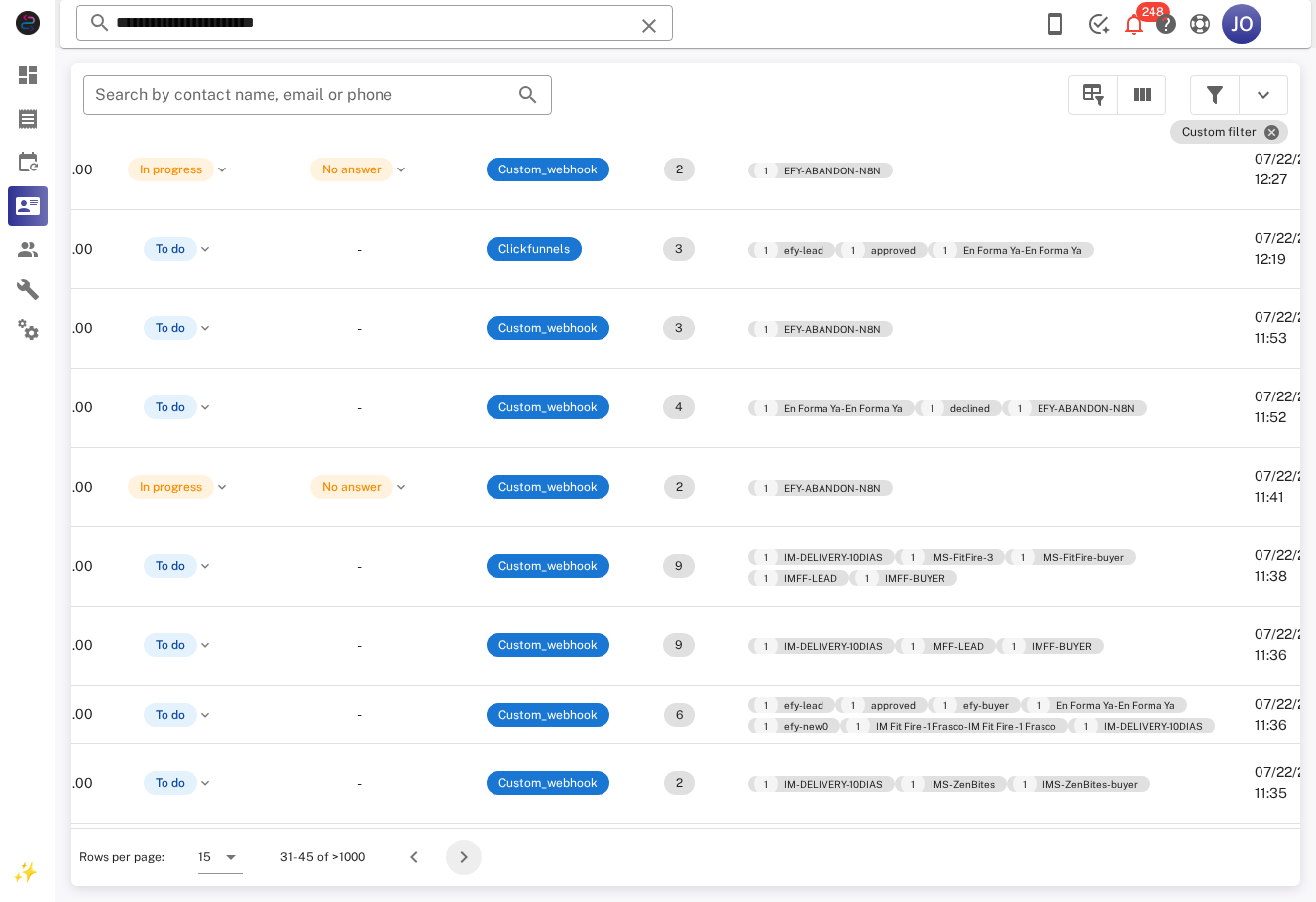 click at bounding box center (464, 857) 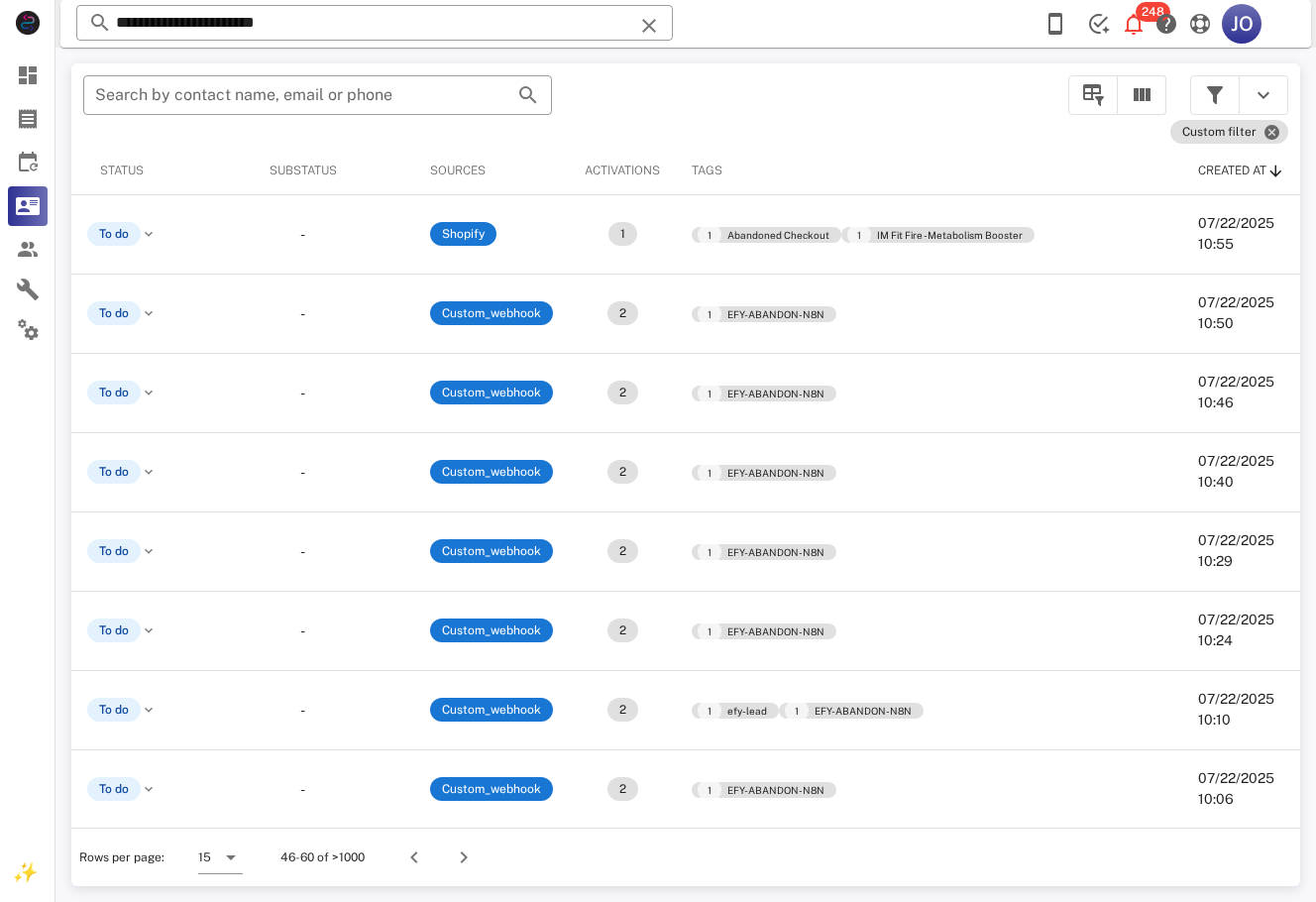 scroll, scrollTop: 0, scrollLeft: 0, axis: both 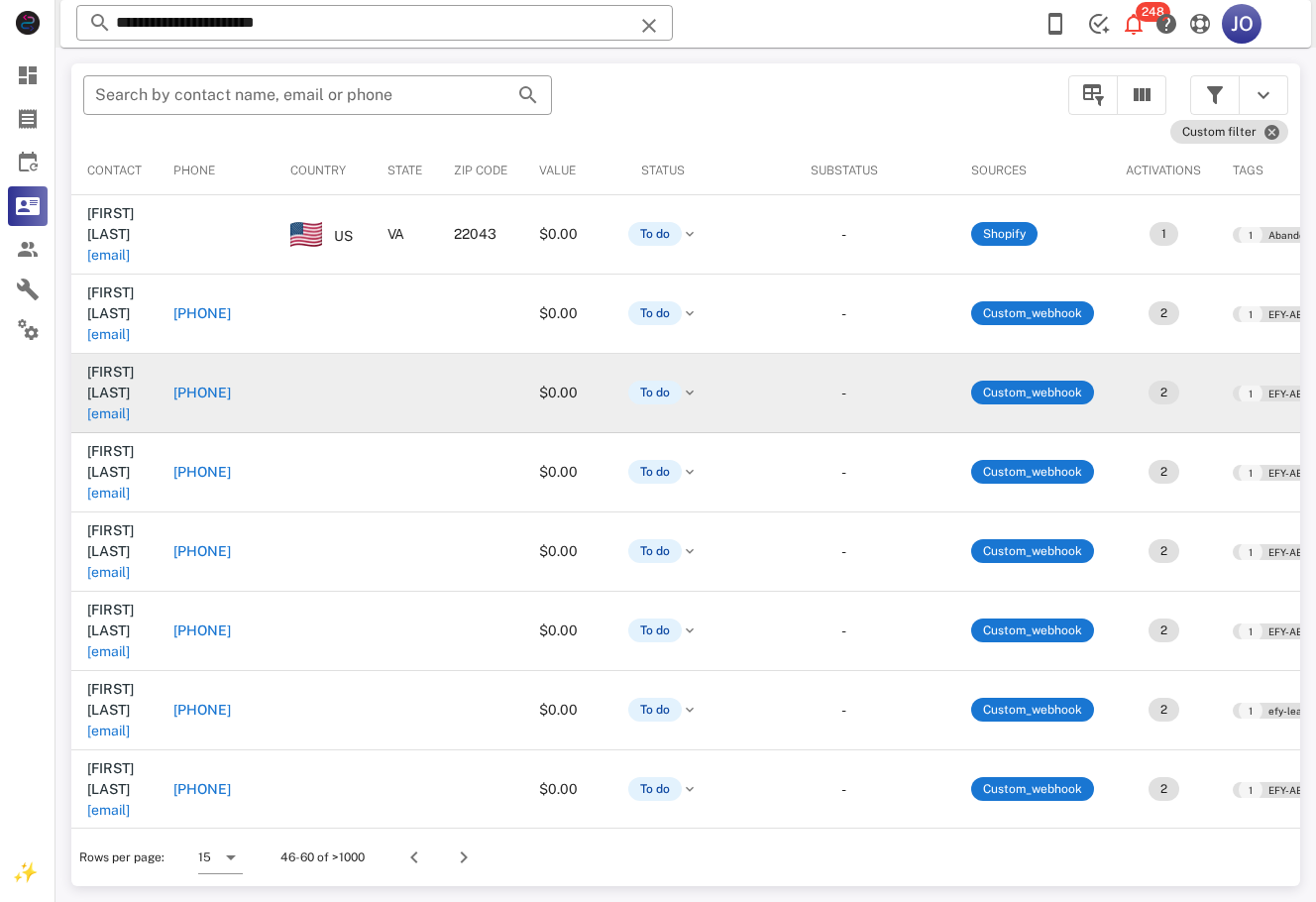 click on "serranoroxy43@gmail.com" at bounding box center [108, 413] 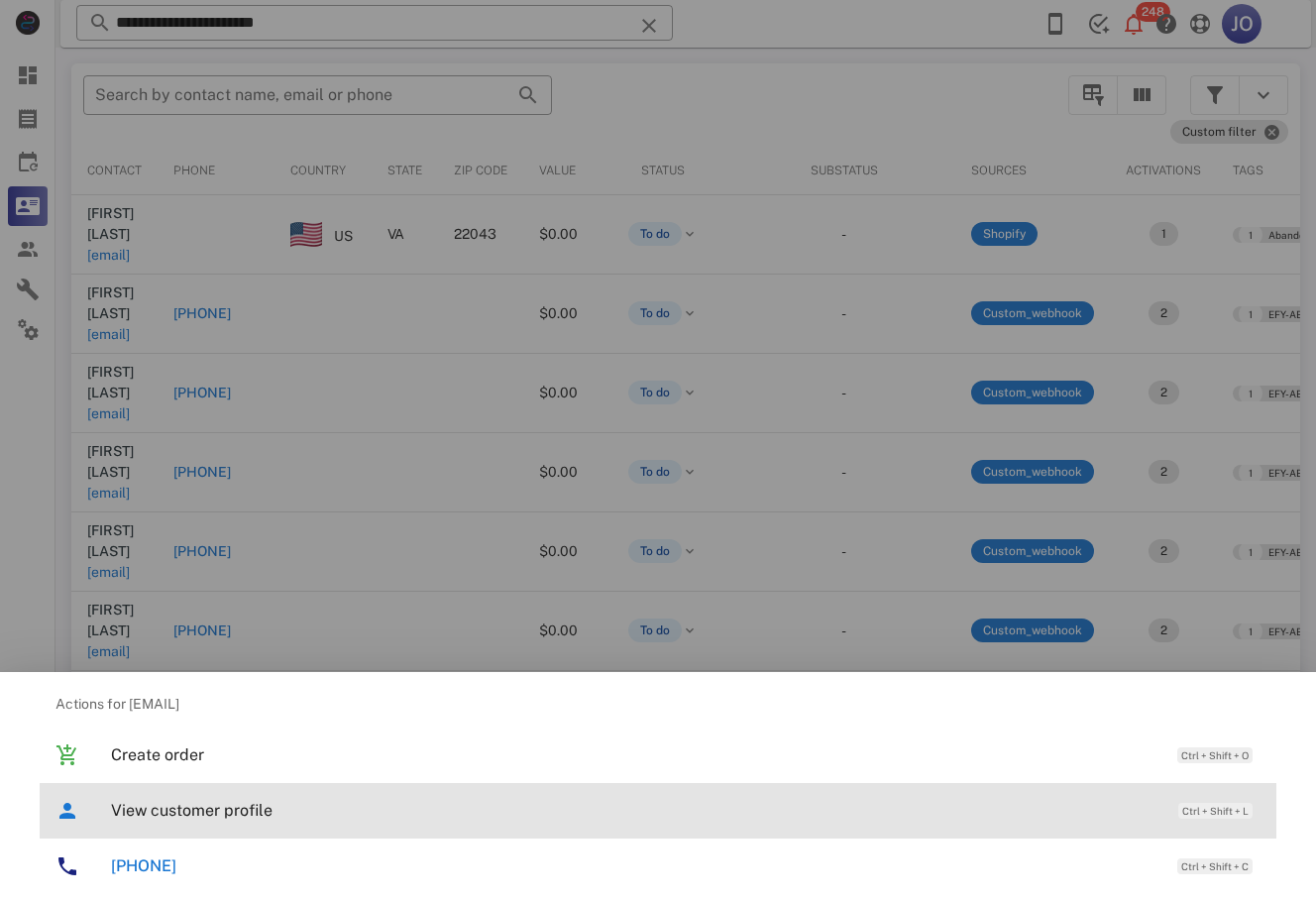 click on "View customer profile Ctrl + Shift + L" at bounding box center [686, 810] 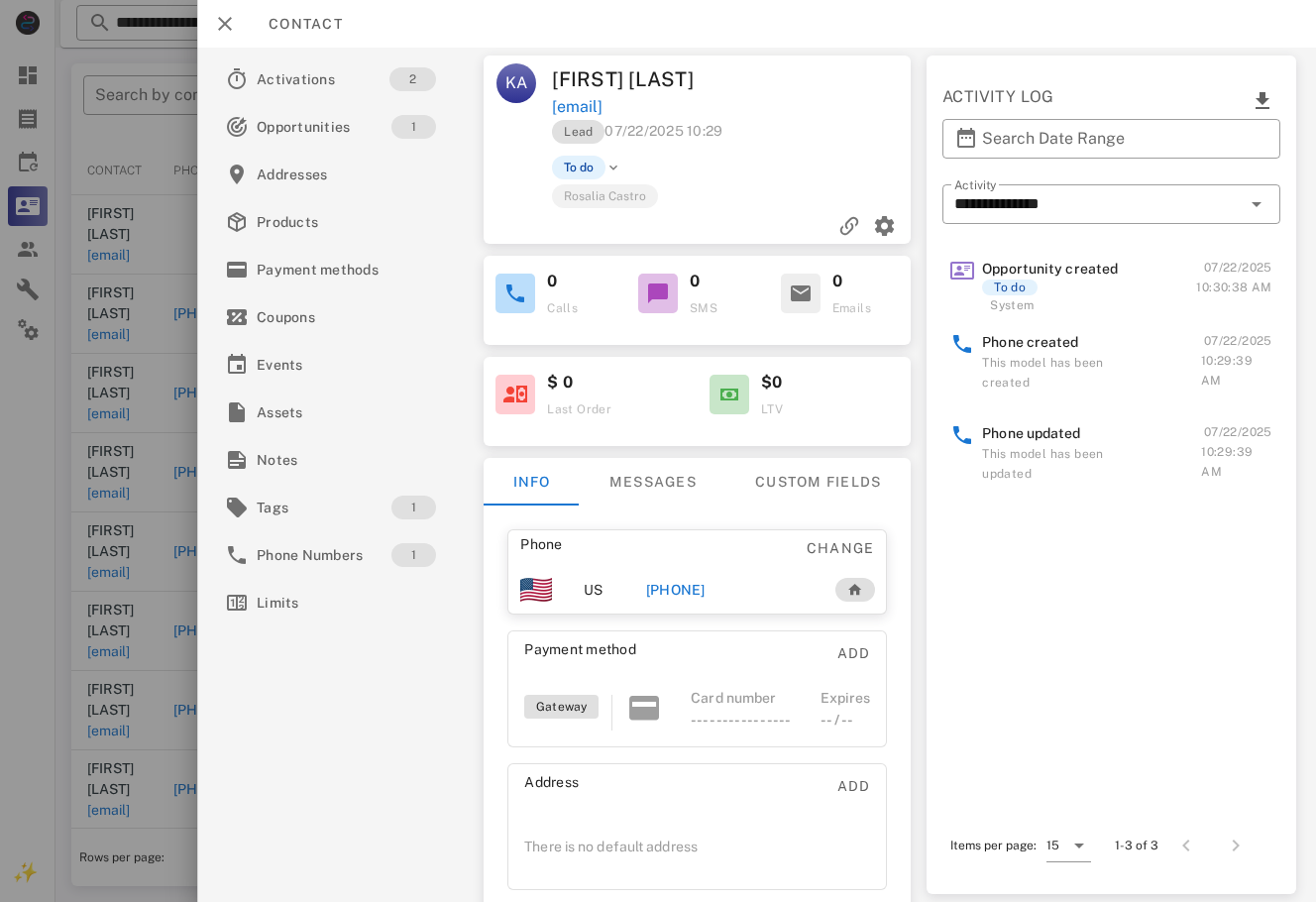 click on "+1[PHONE]" at bounding box center [729, 590] 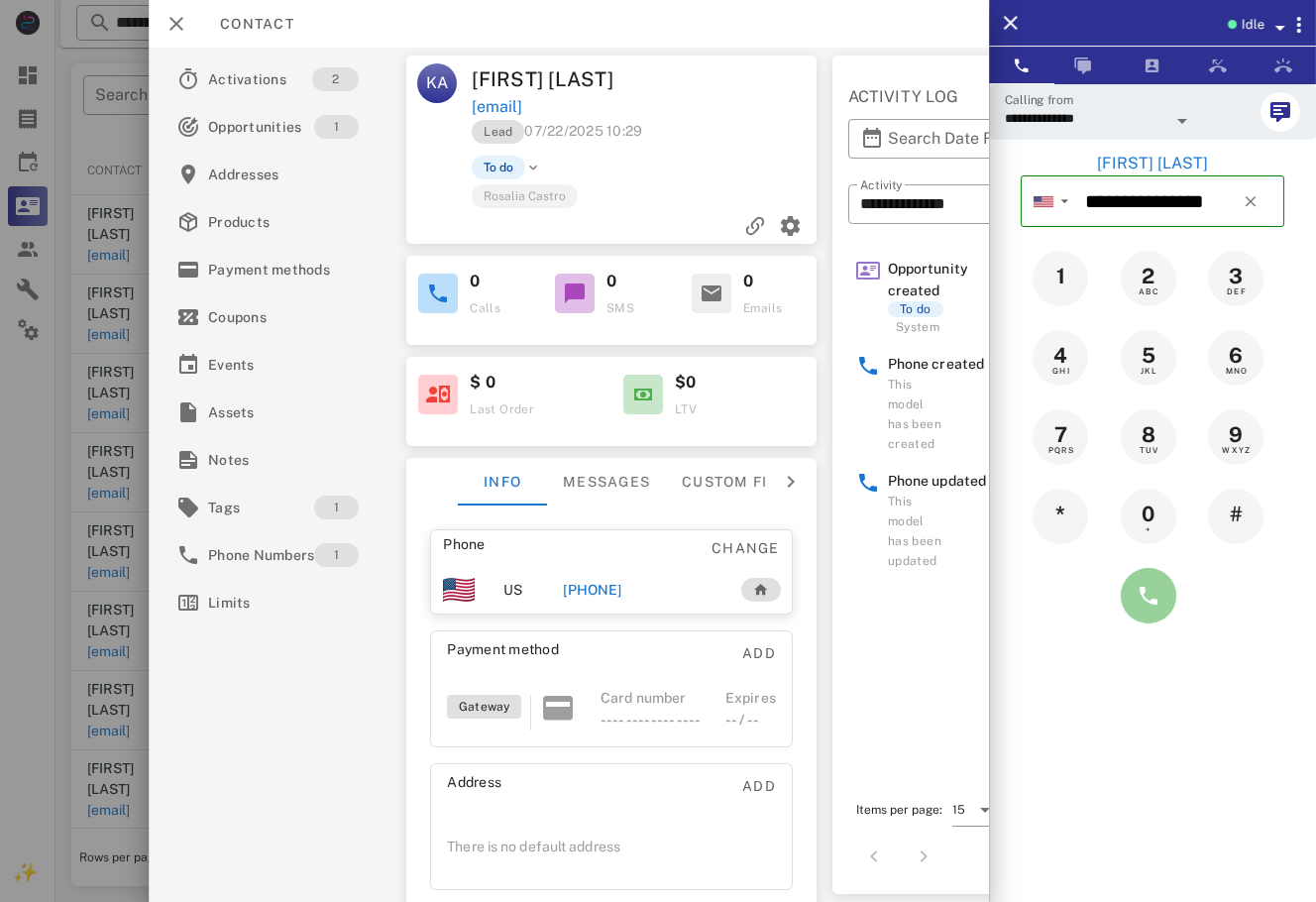 click at bounding box center (1149, 596) 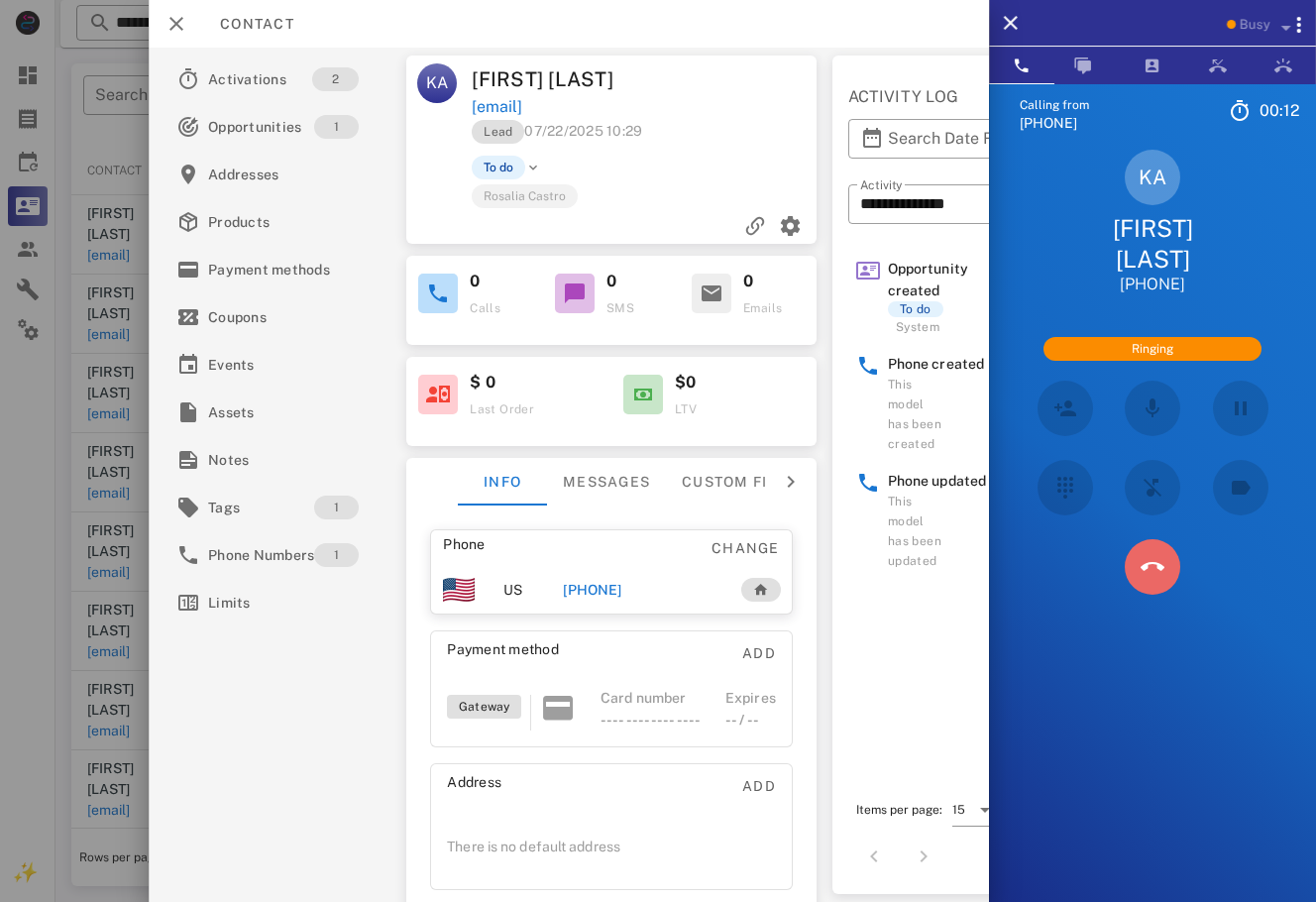click at bounding box center (1152, 567) 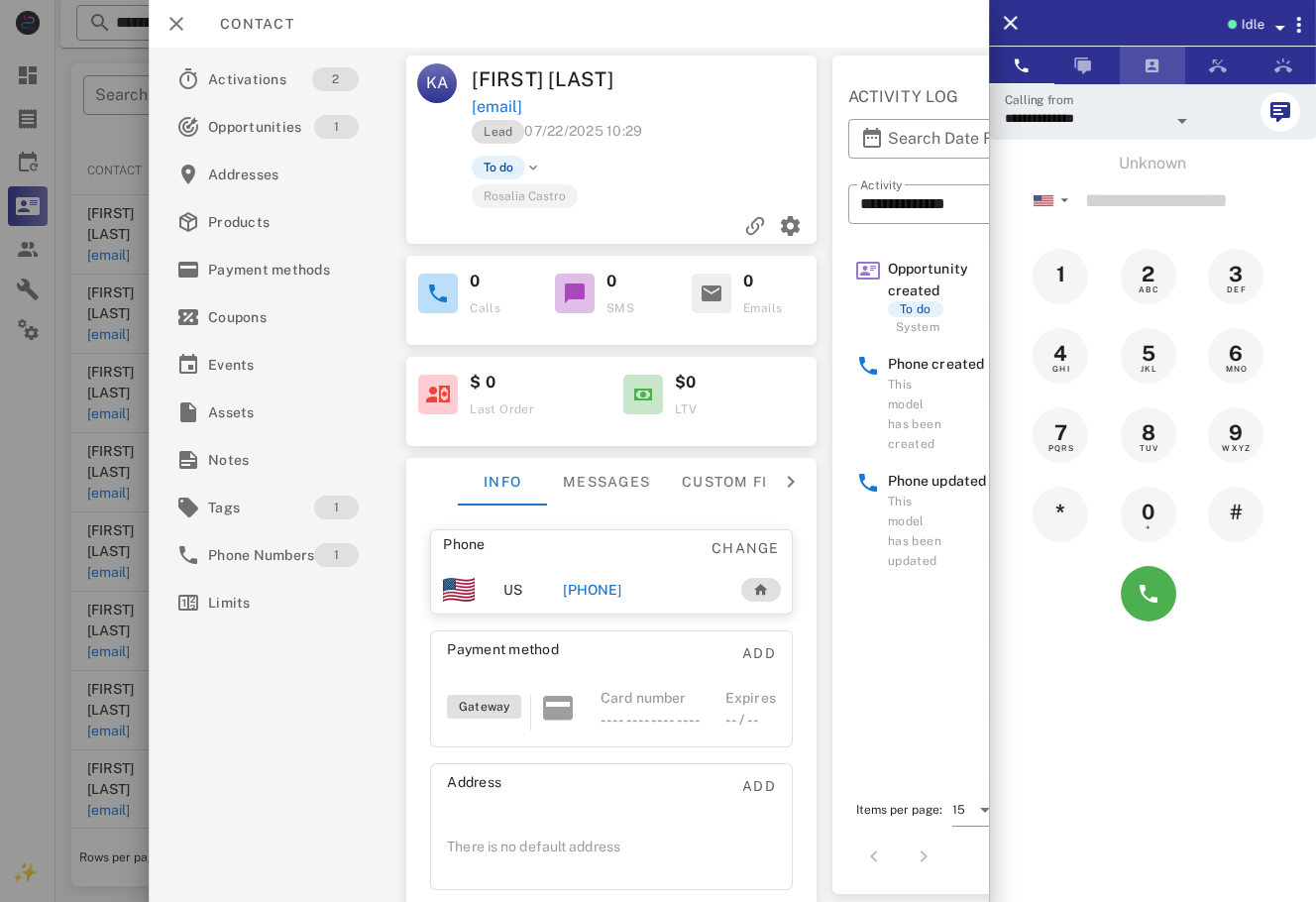 click at bounding box center [1152, 65] 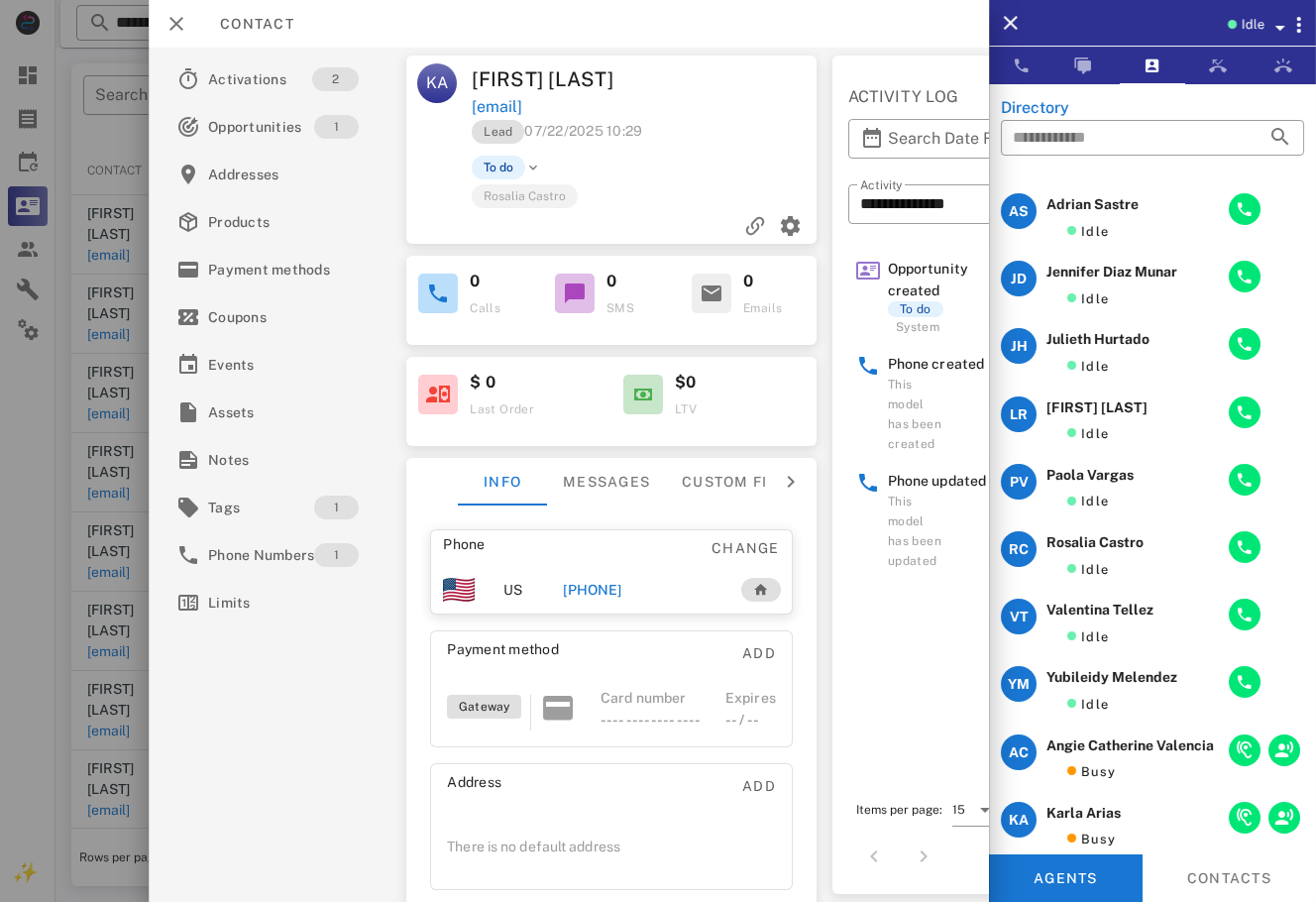 click on "Contact" at bounding box center (569, 24) 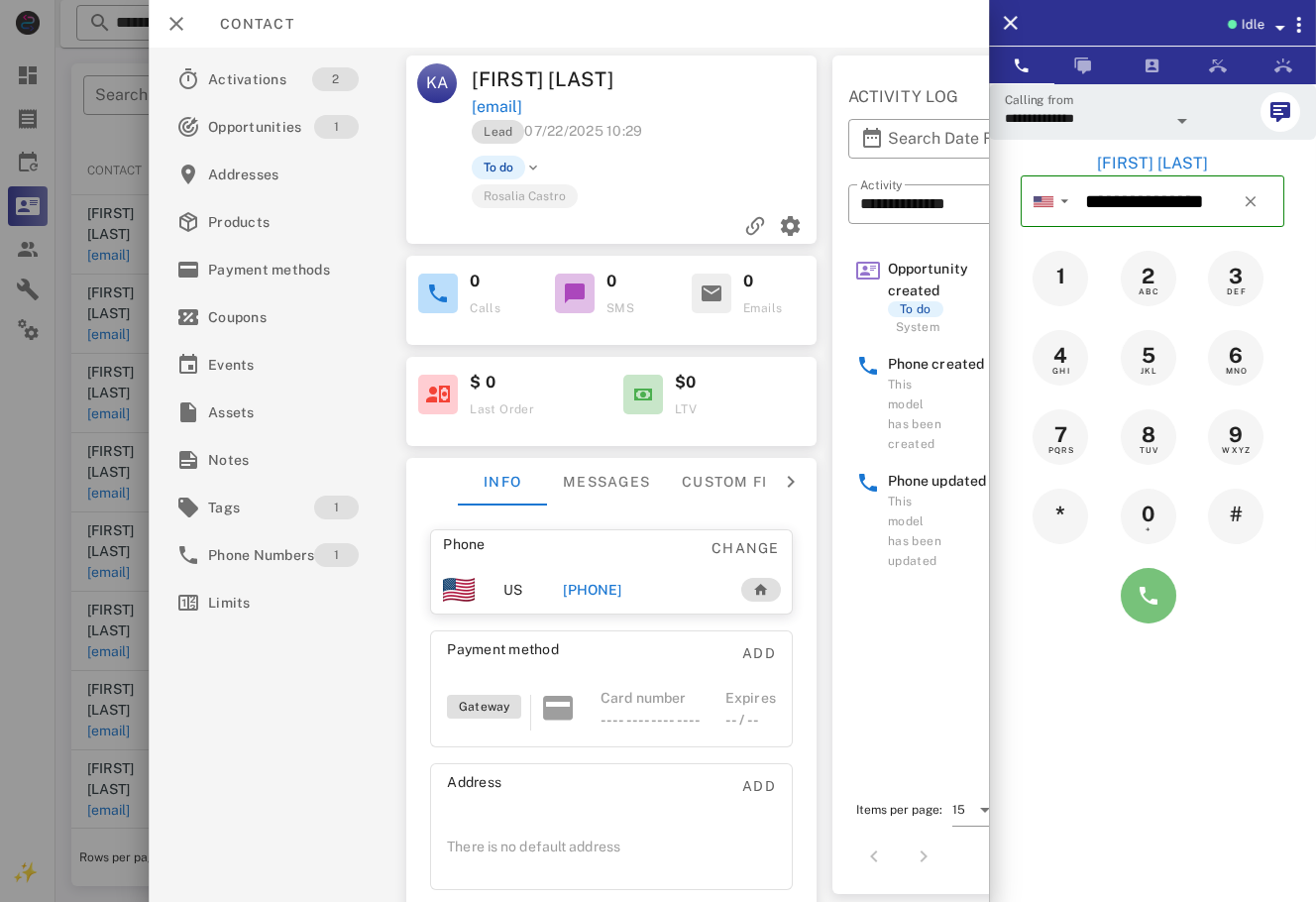 click at bounding box center (1149, 596) 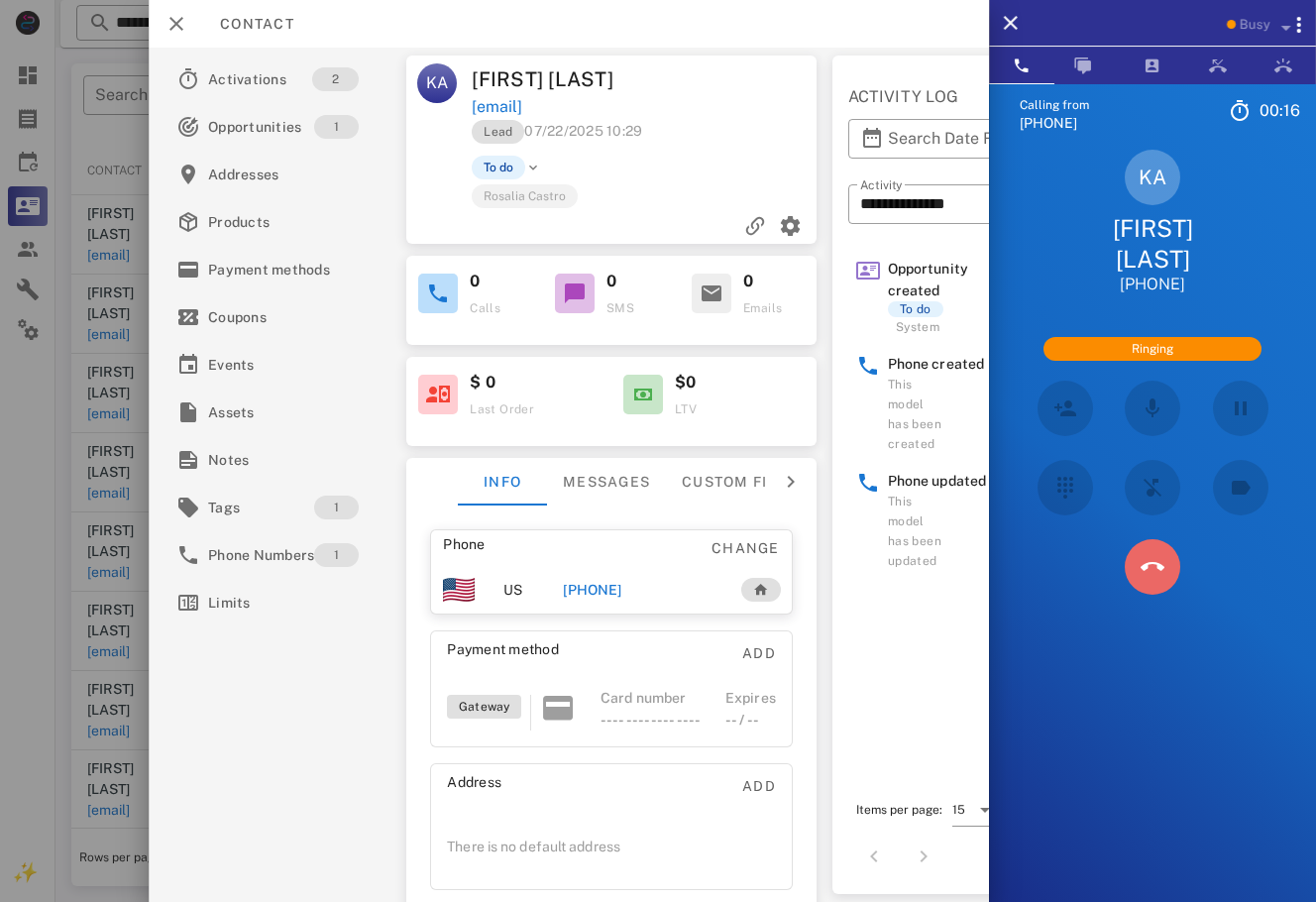 click at bounding box center (1152, 567) 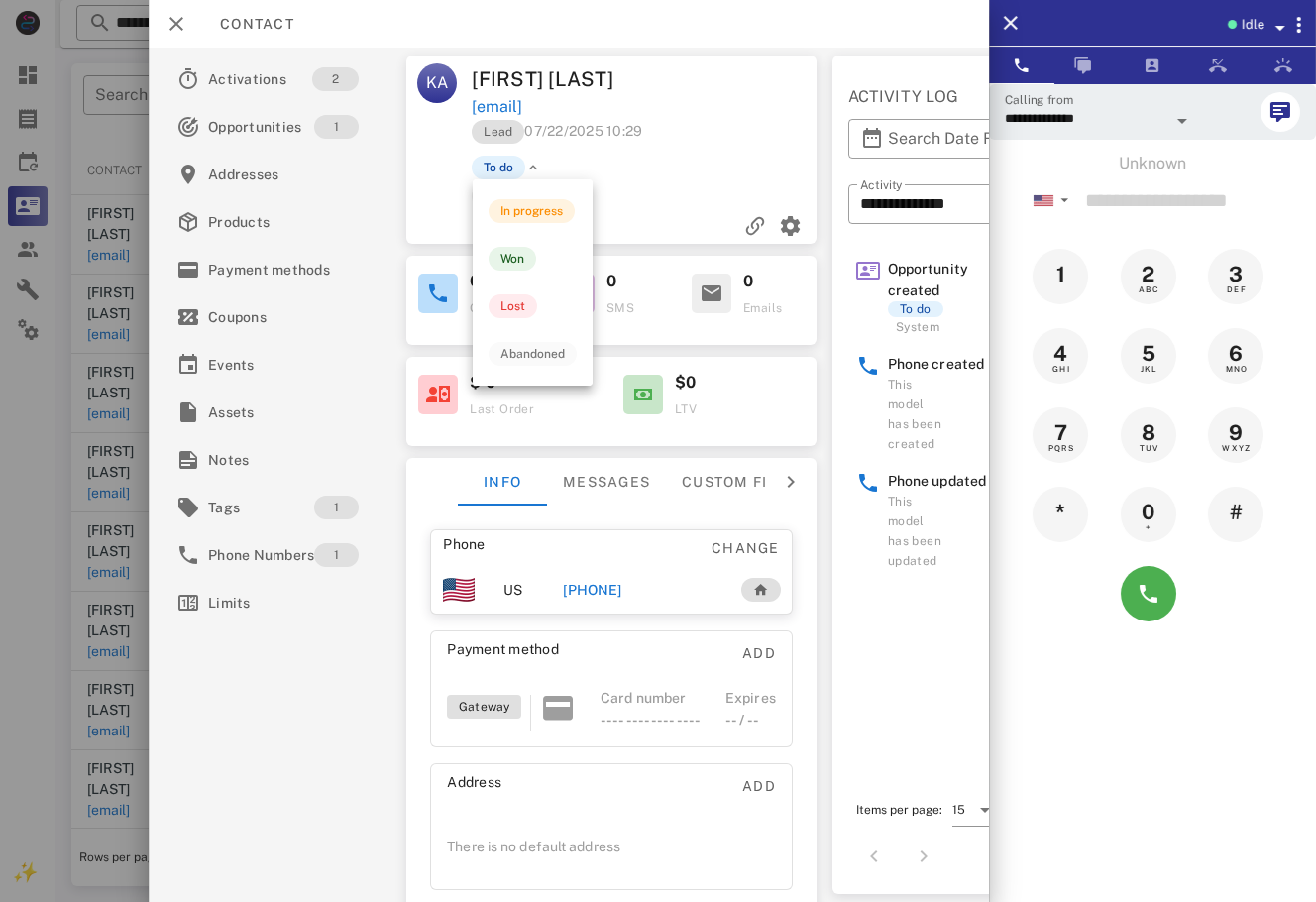 click at bounding box center [533, 168] 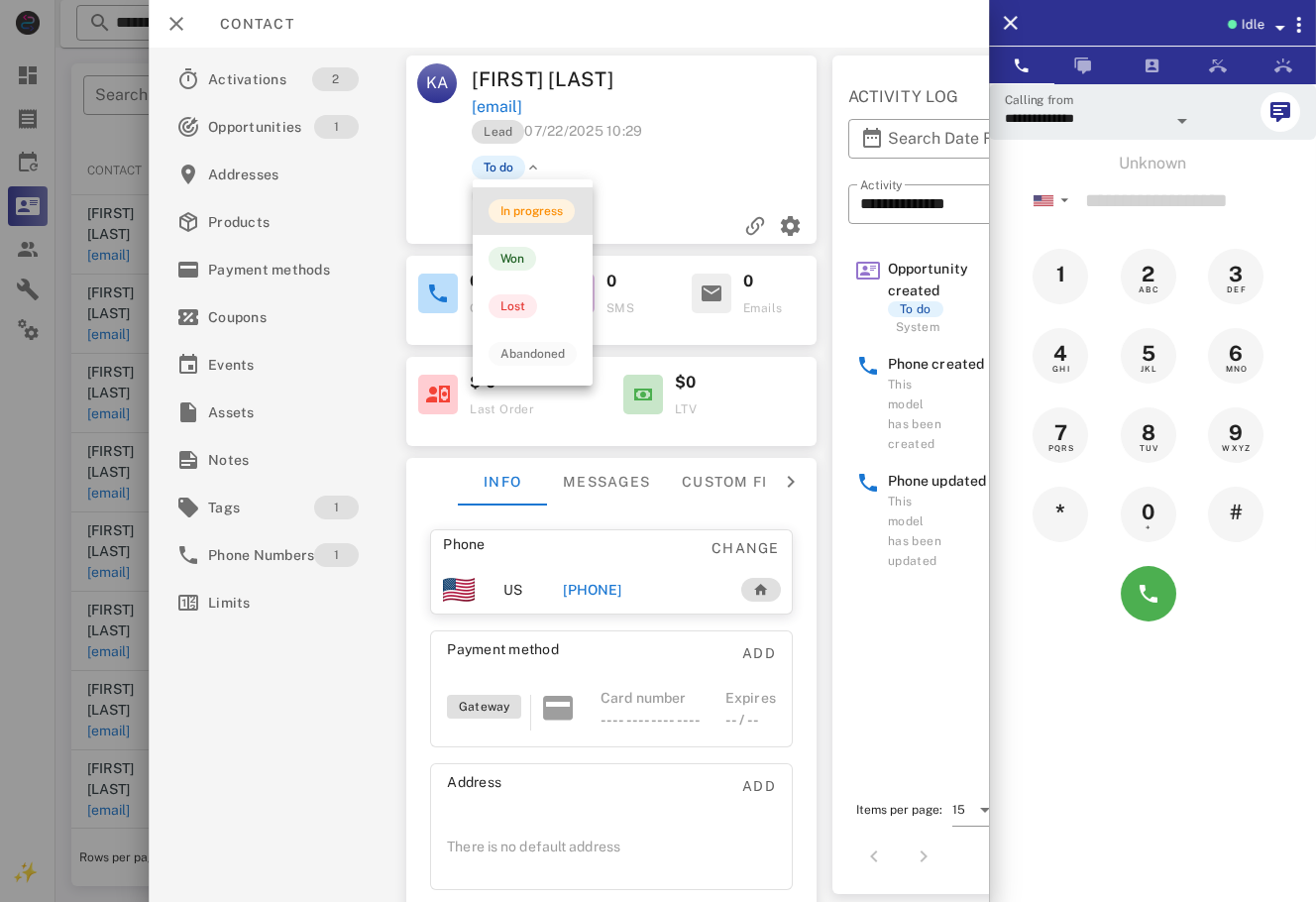 click on "In progress" at bounding box center [532, 211] 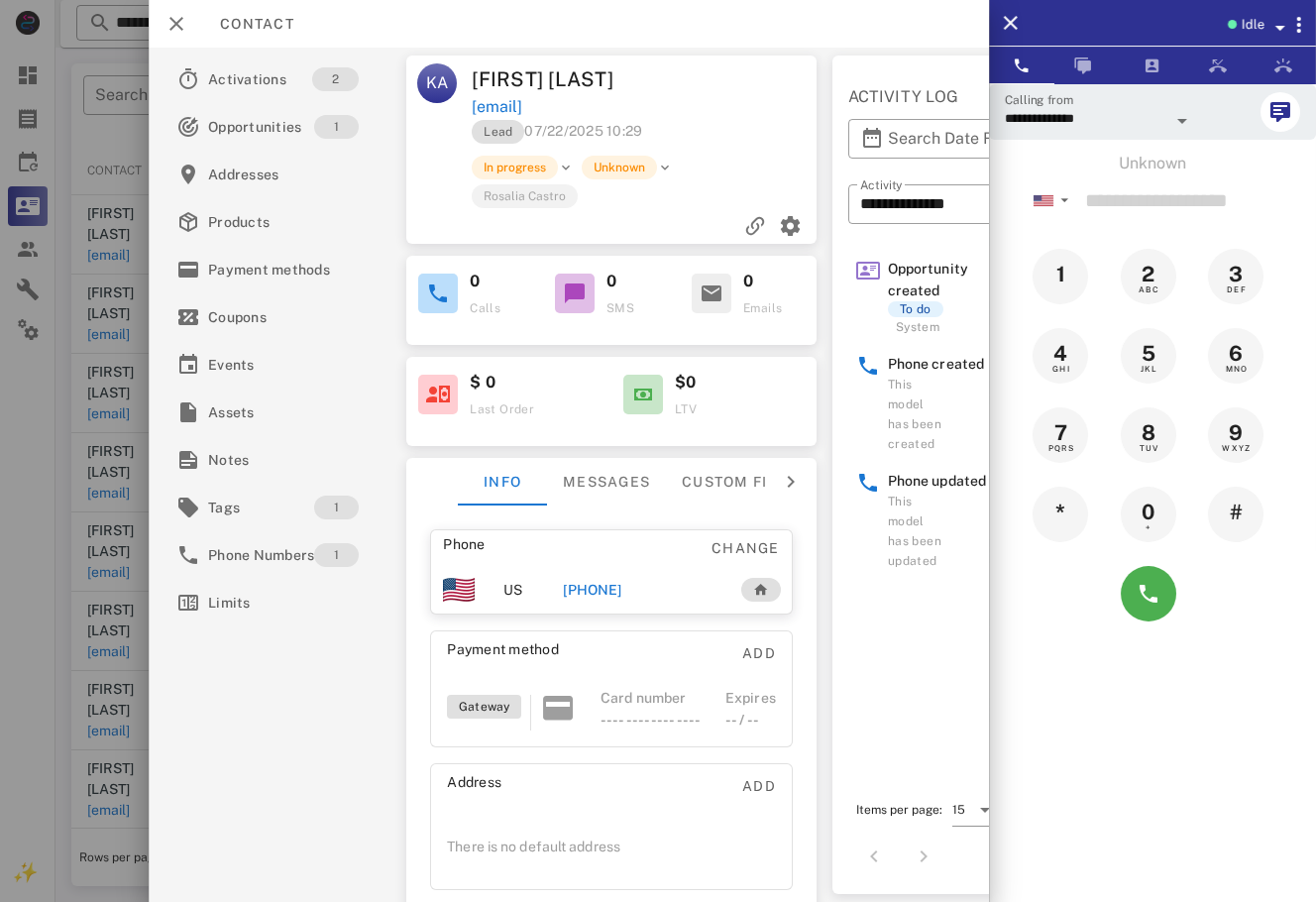 click at bounding box center [658, 451] 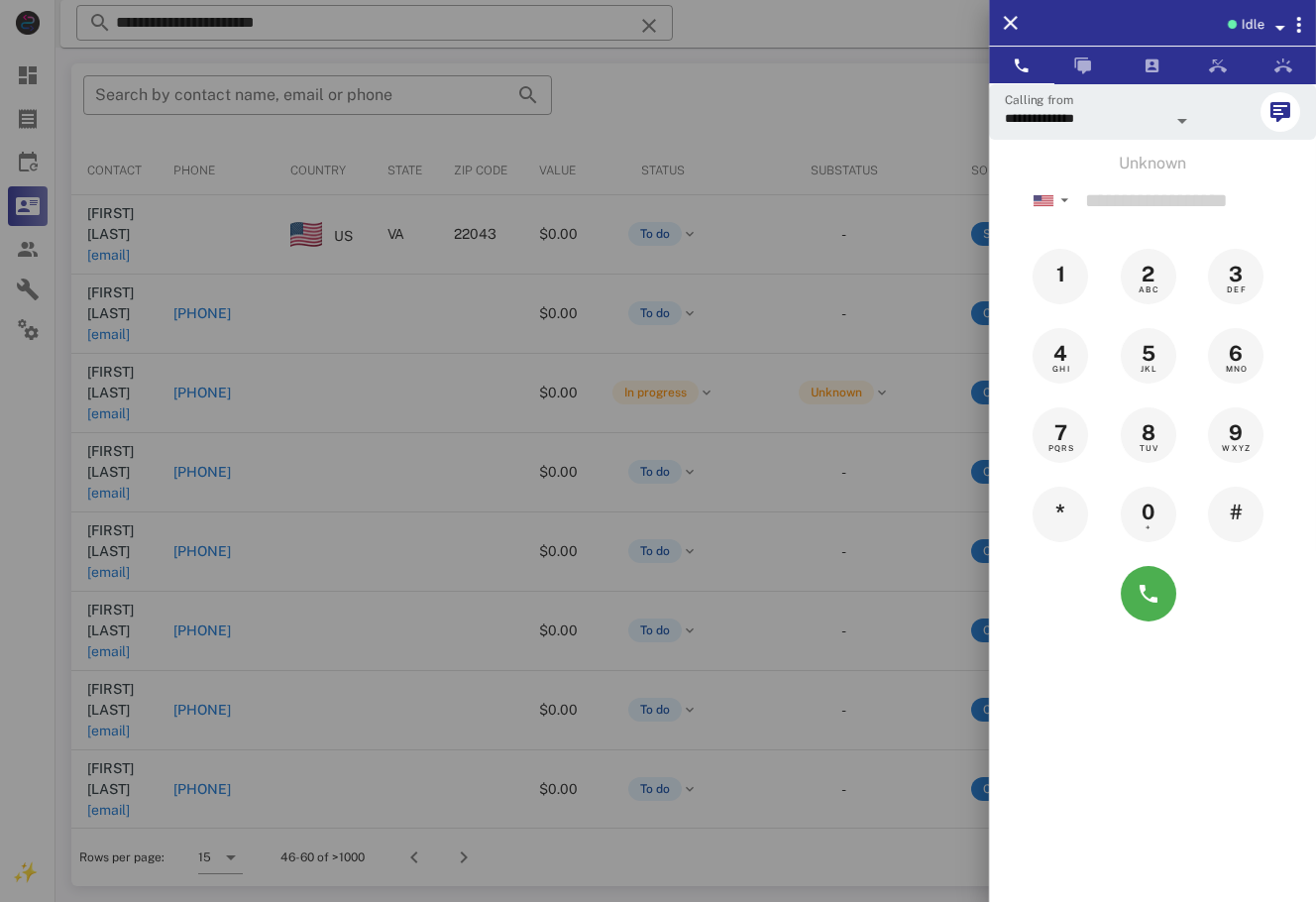 click at bounding box center (658, 451) 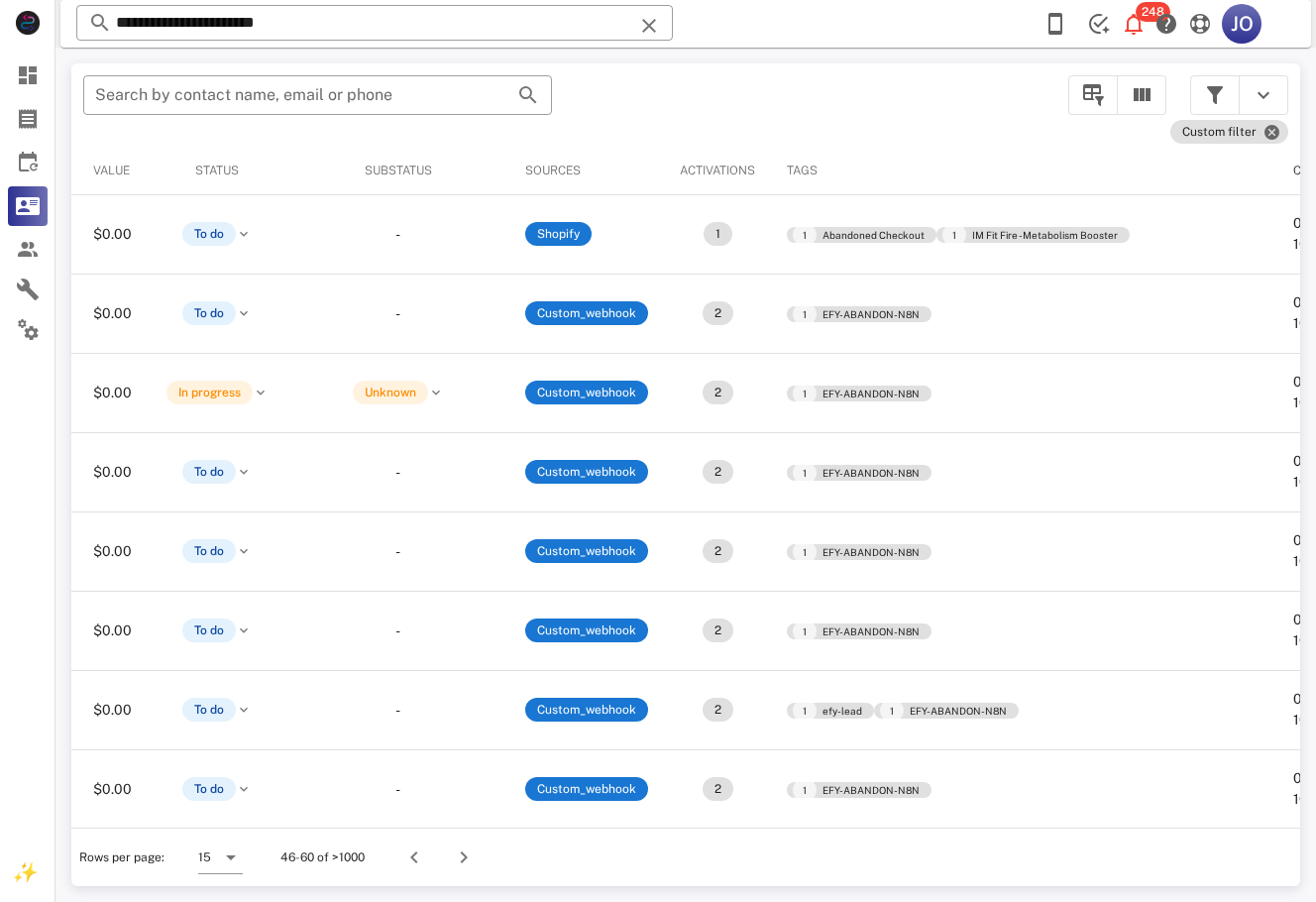 scroll, scrollTop: 0, scrollLeft: 763, axis: horizontal 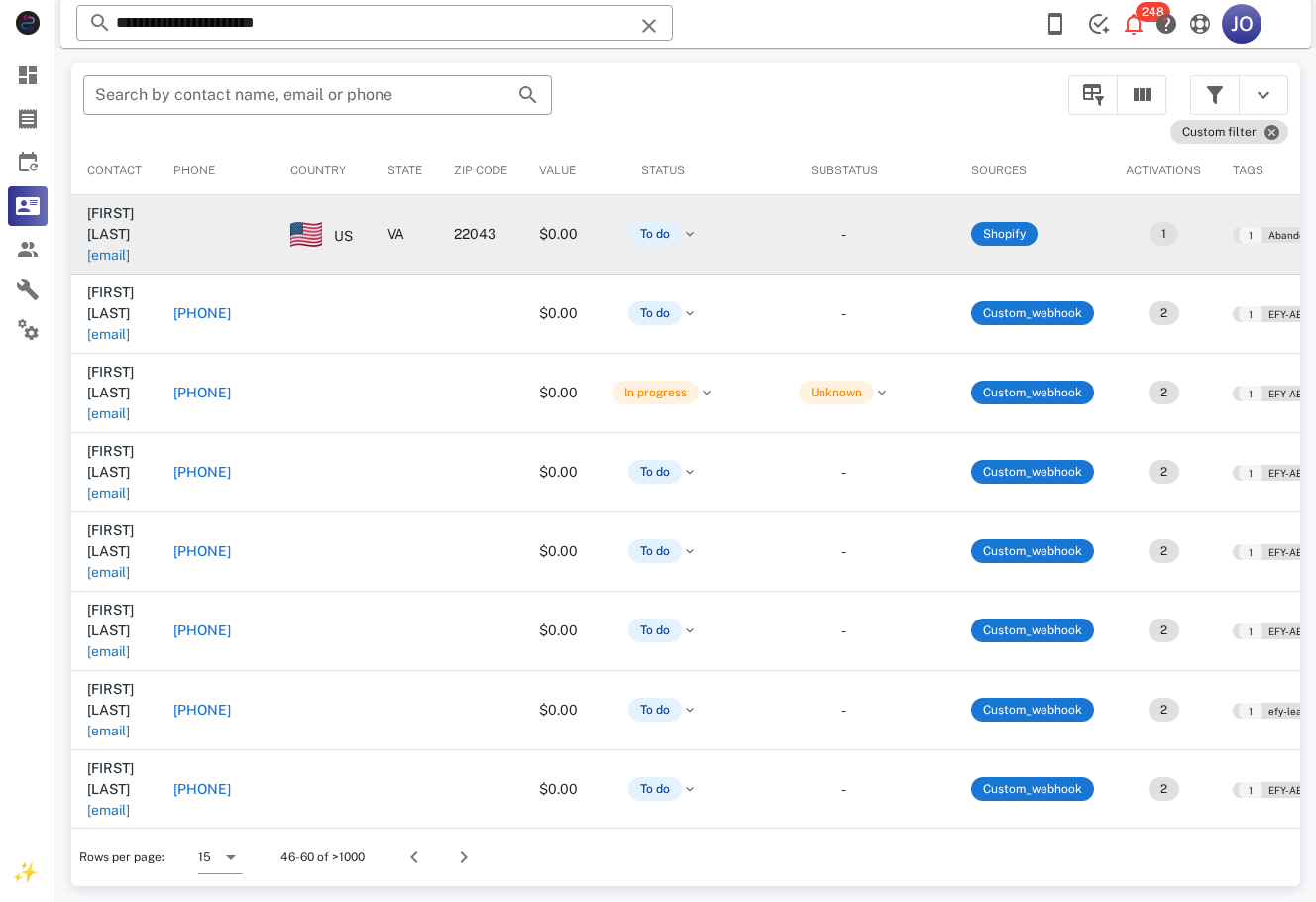 click on "[EMAIL]" at bounding box center (108, 255) 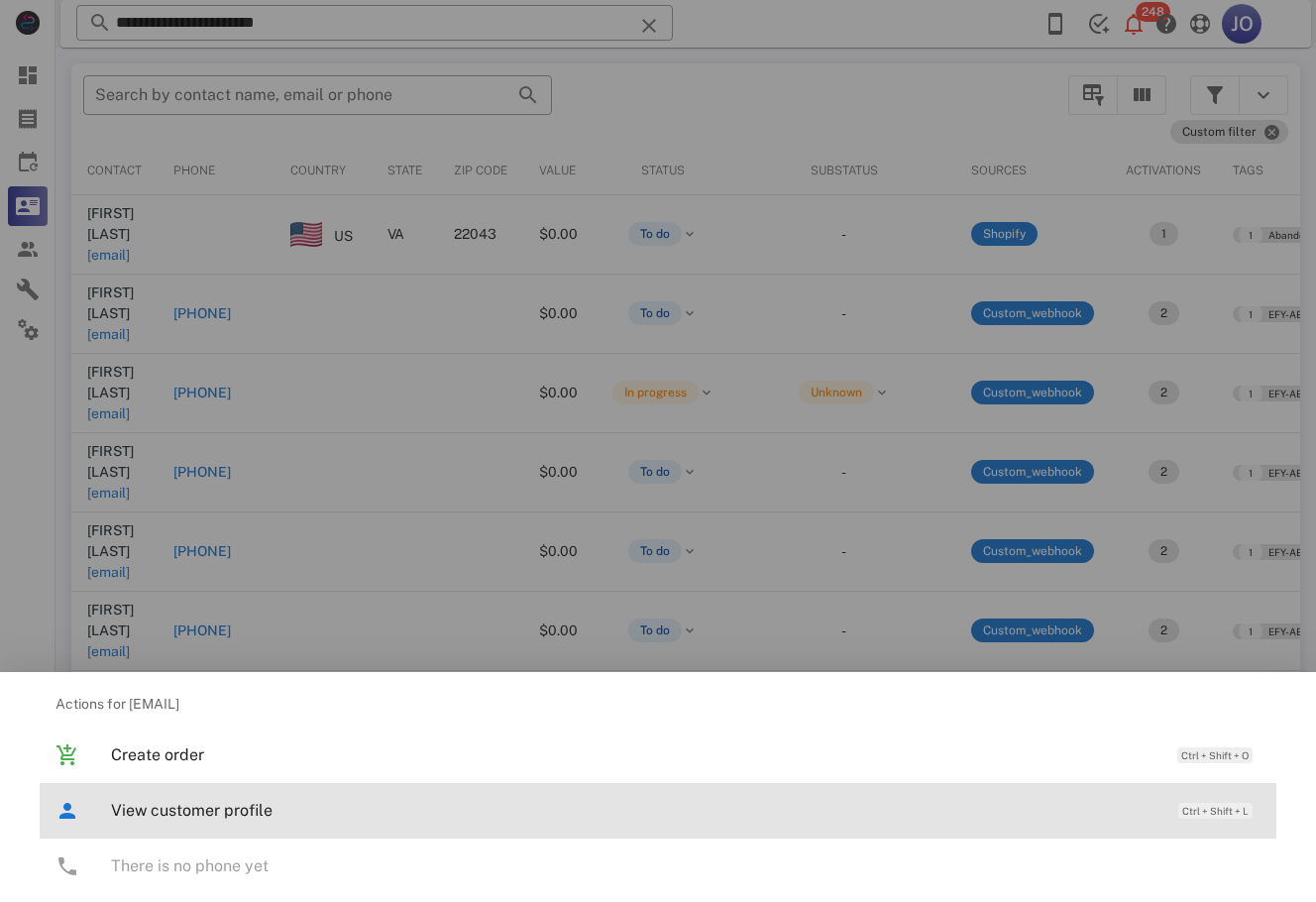 click on "View customer profile" at bounding box center [634, 810] 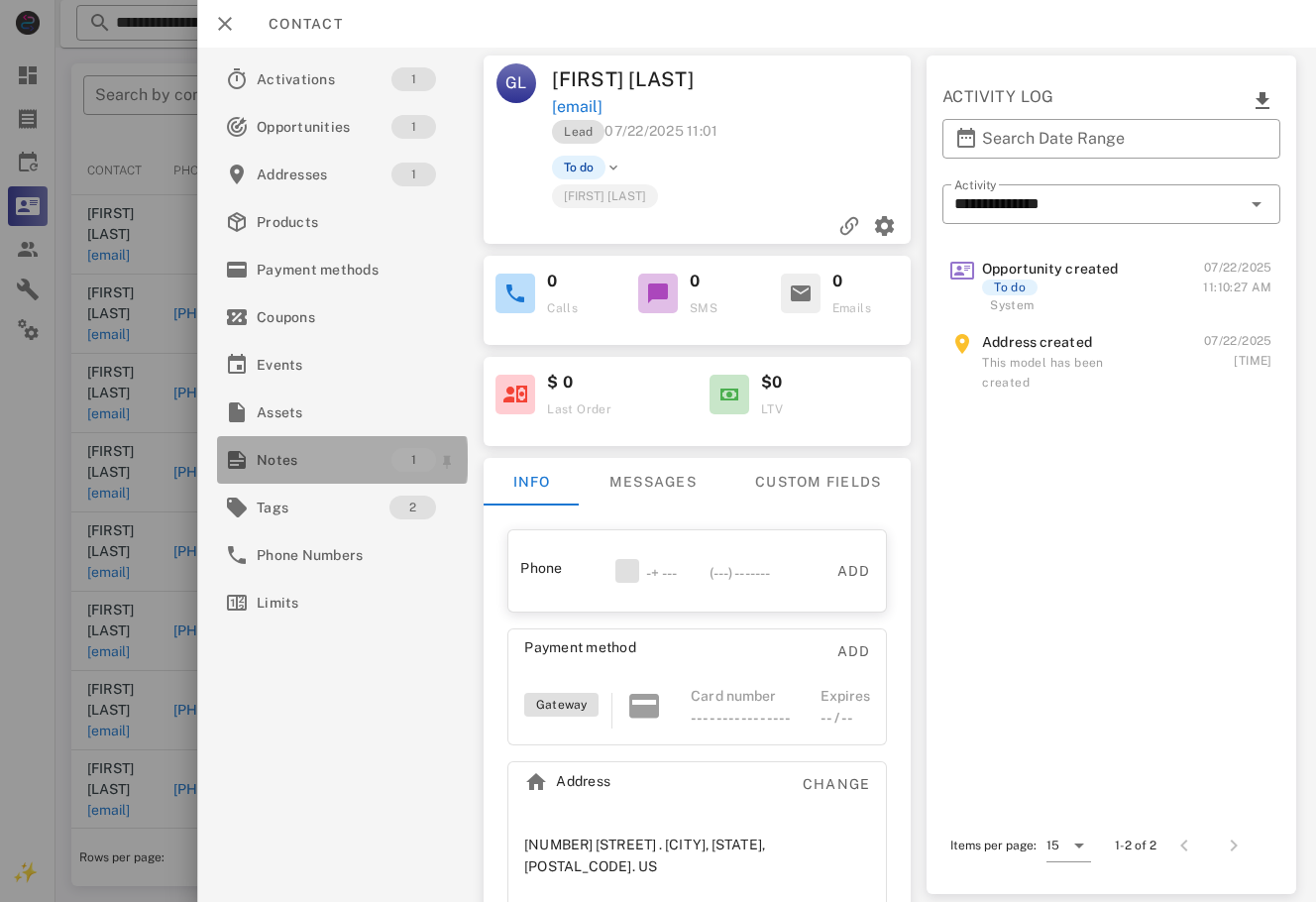 click on "Notes" at bounding box center [324, 460] 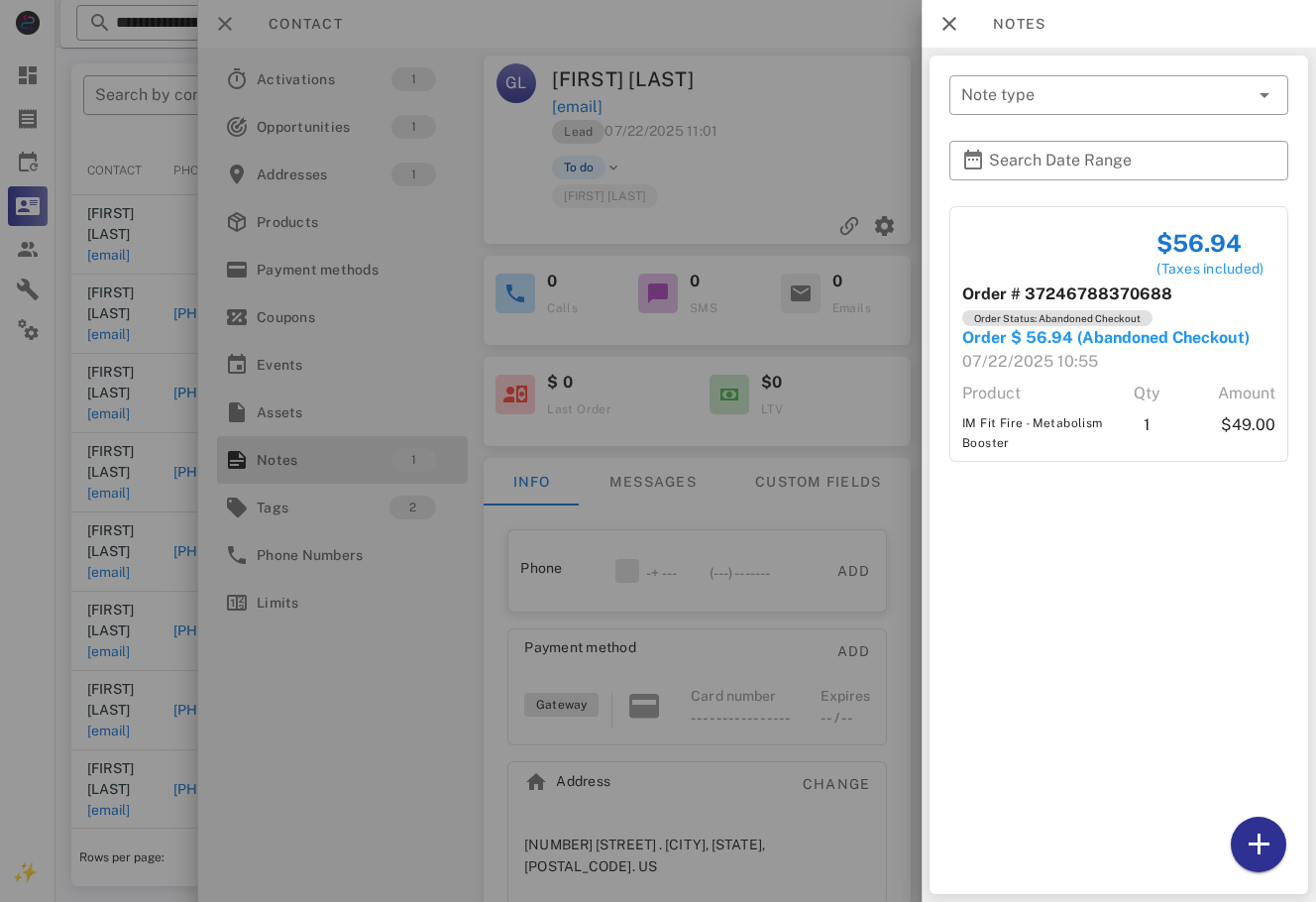 click at bounding box center [658, 451] 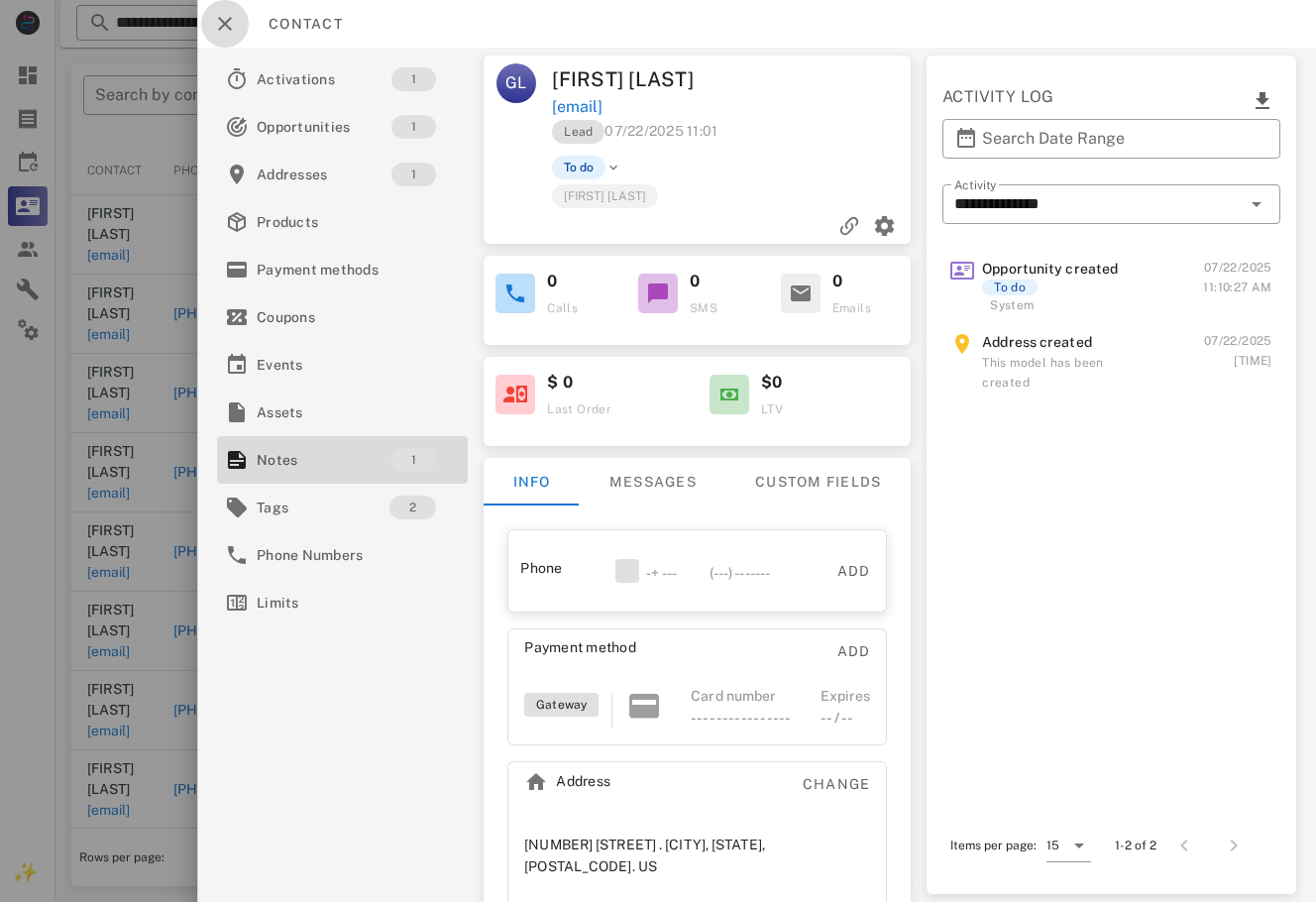 click at bounding box center [225, 24] 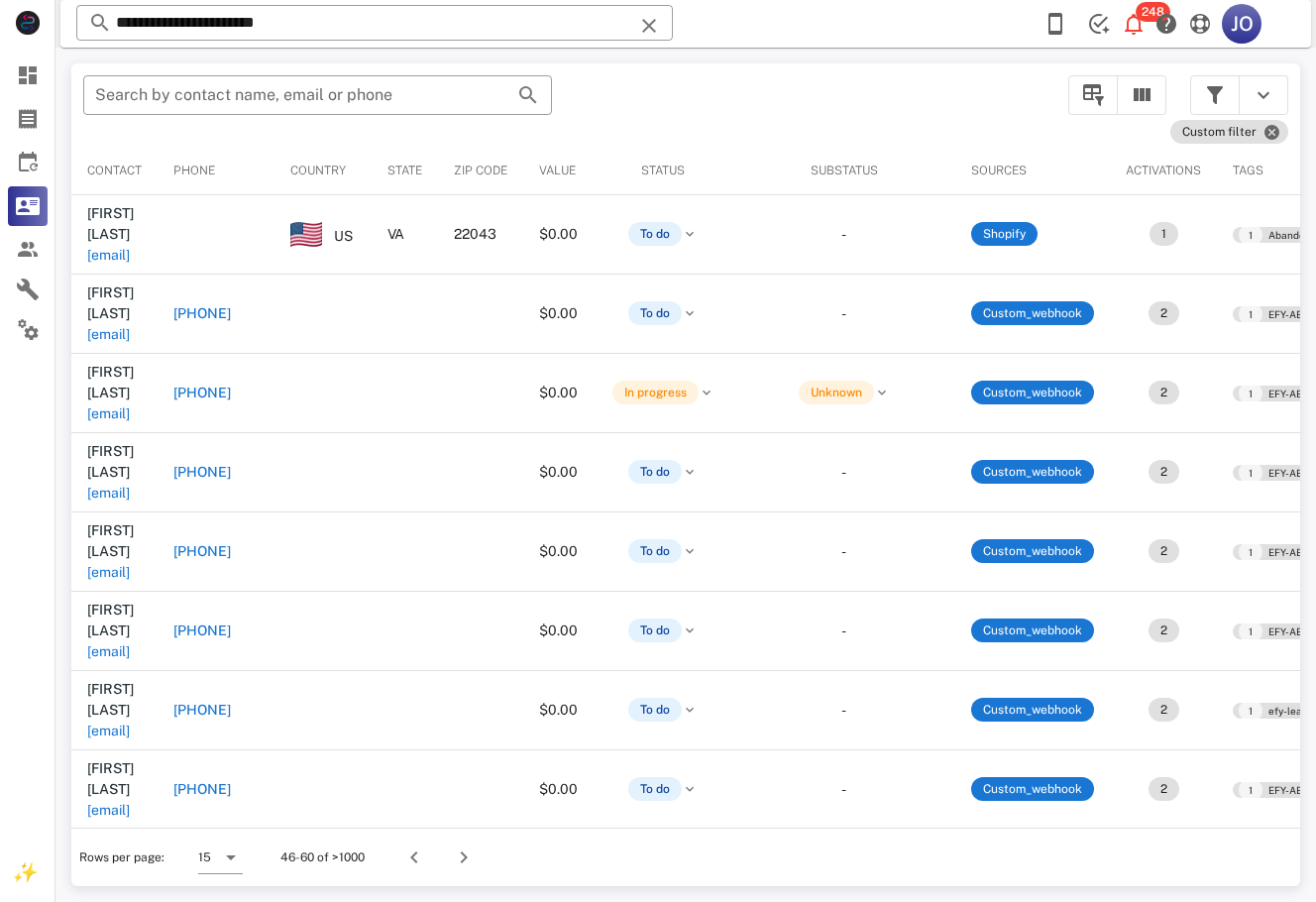 click on "​ Search by contact name, email or phone" at bounding box center [564, 105] 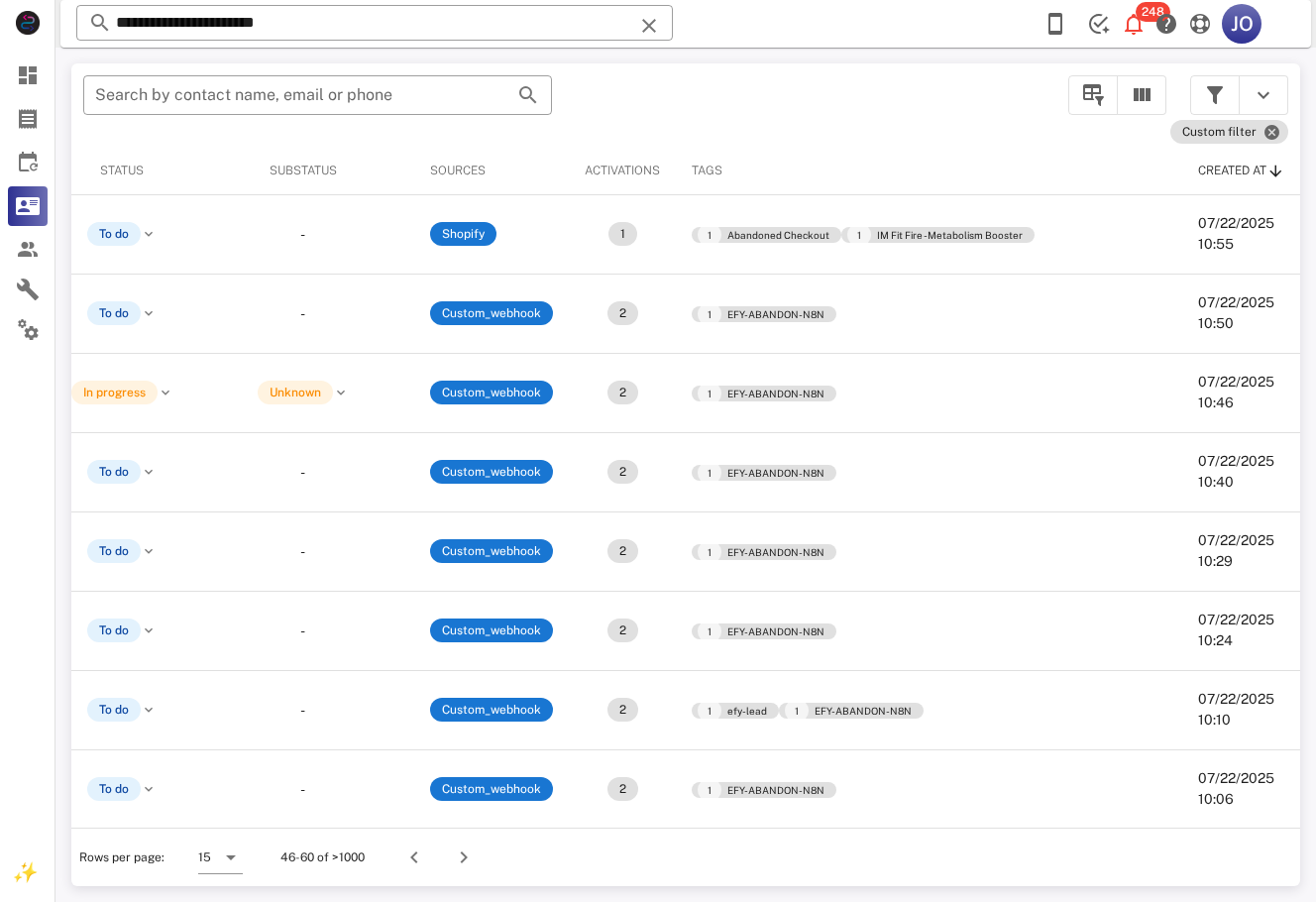 scroll, scrollTop: 256, scrollLeft: 781, axis: both 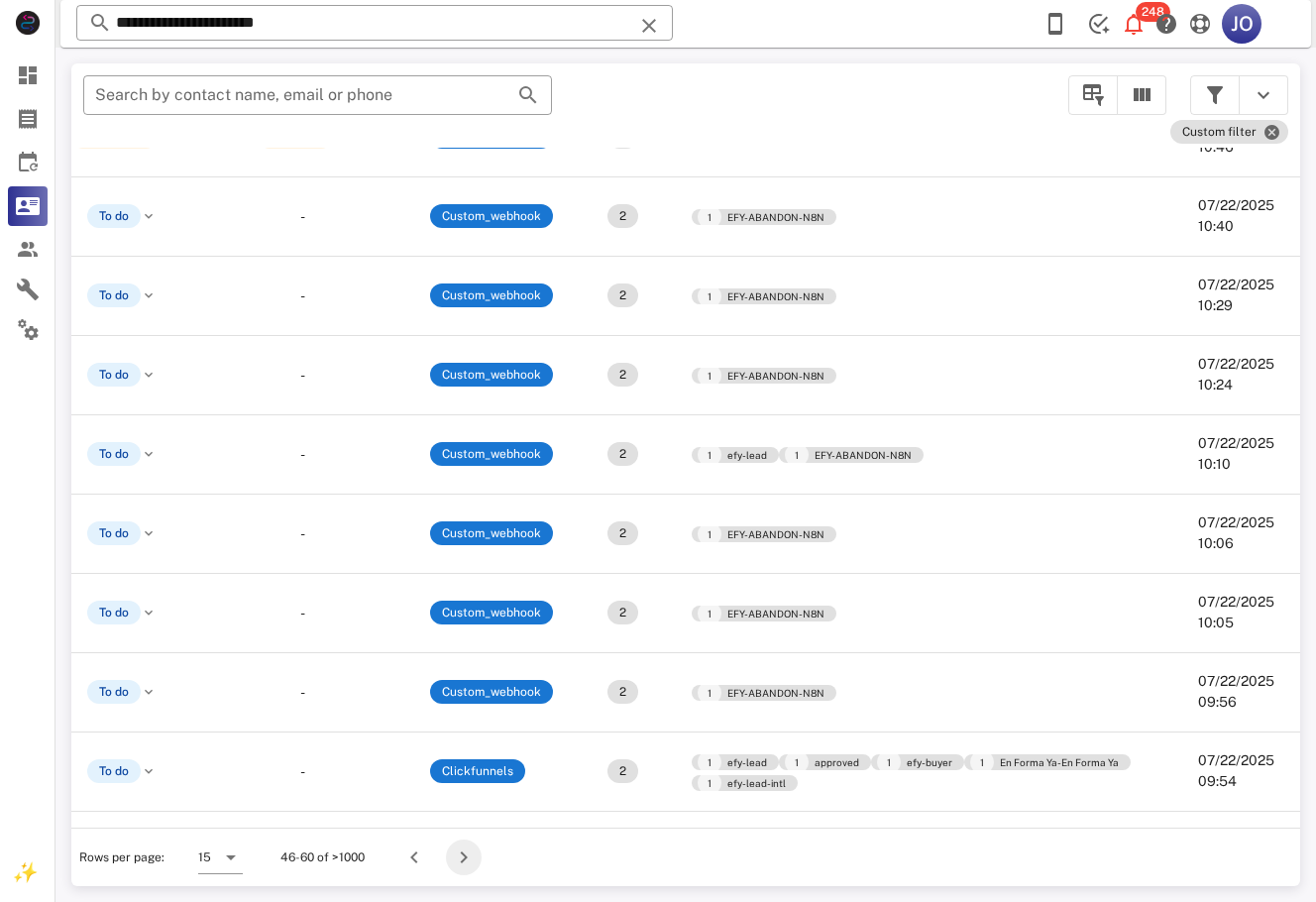 click at bounding box center [464, 857] 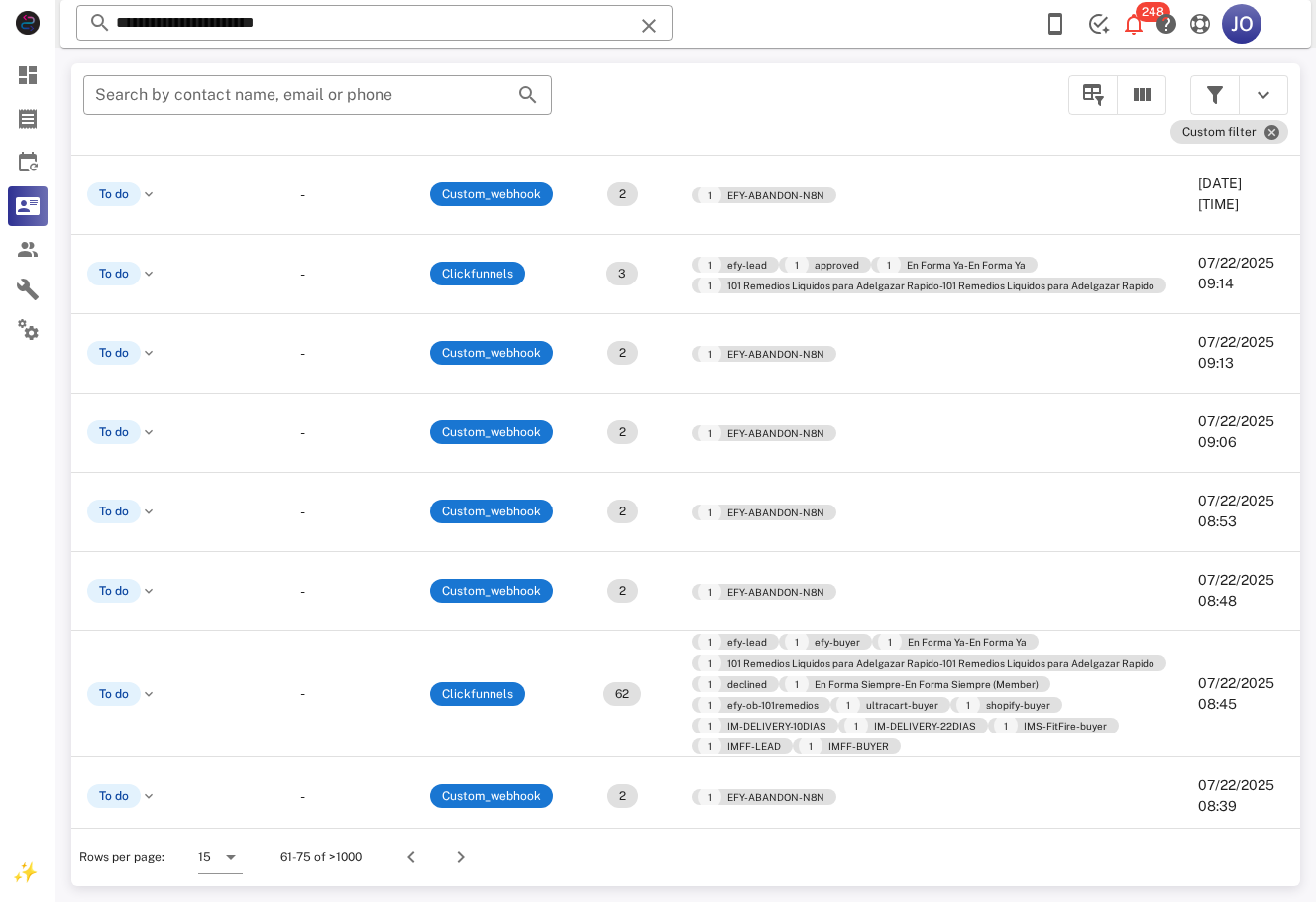 scroll, scrollTop: 323, scrollLeft: 727, axis: both 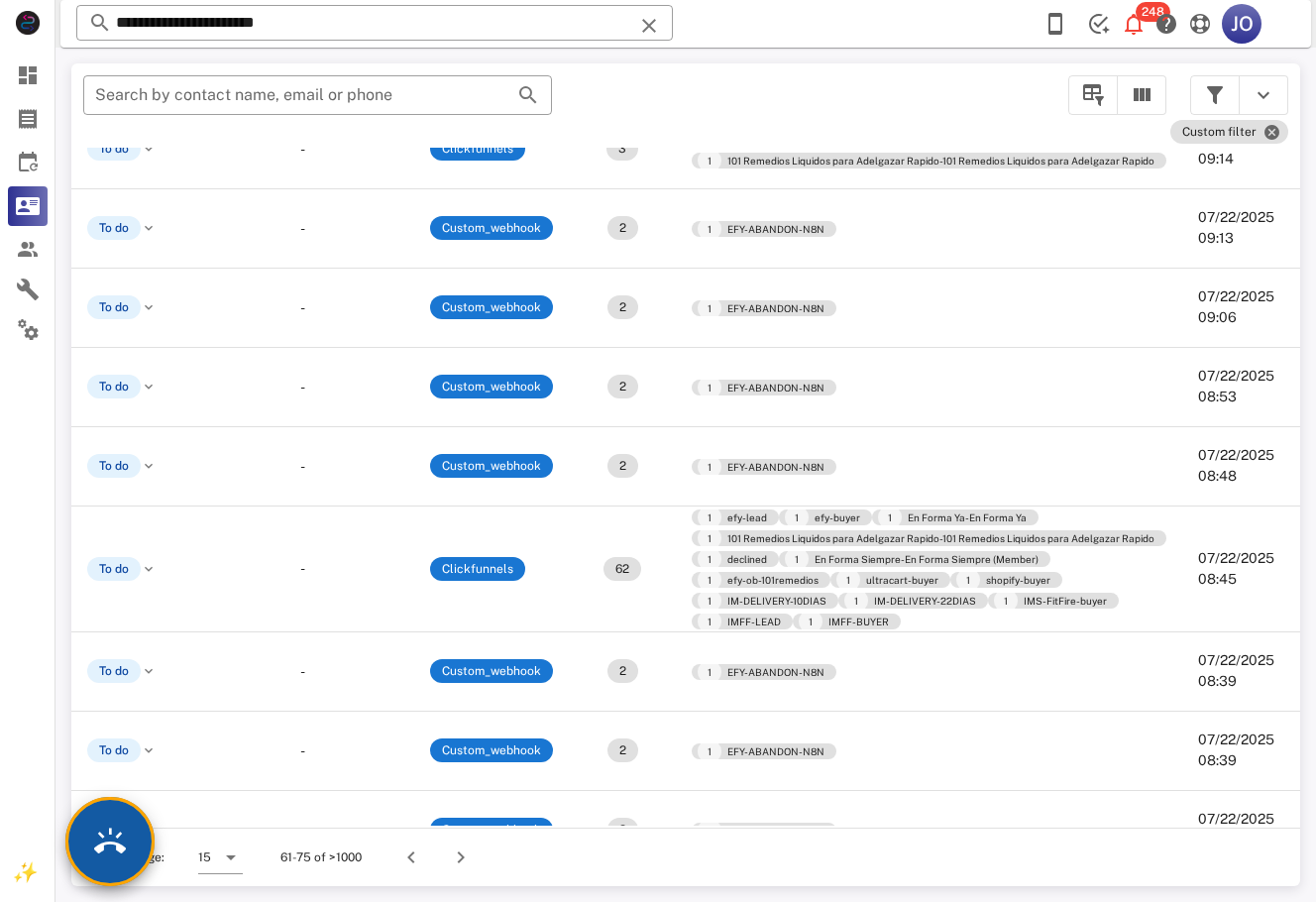 click at bounding box center (110, 842) 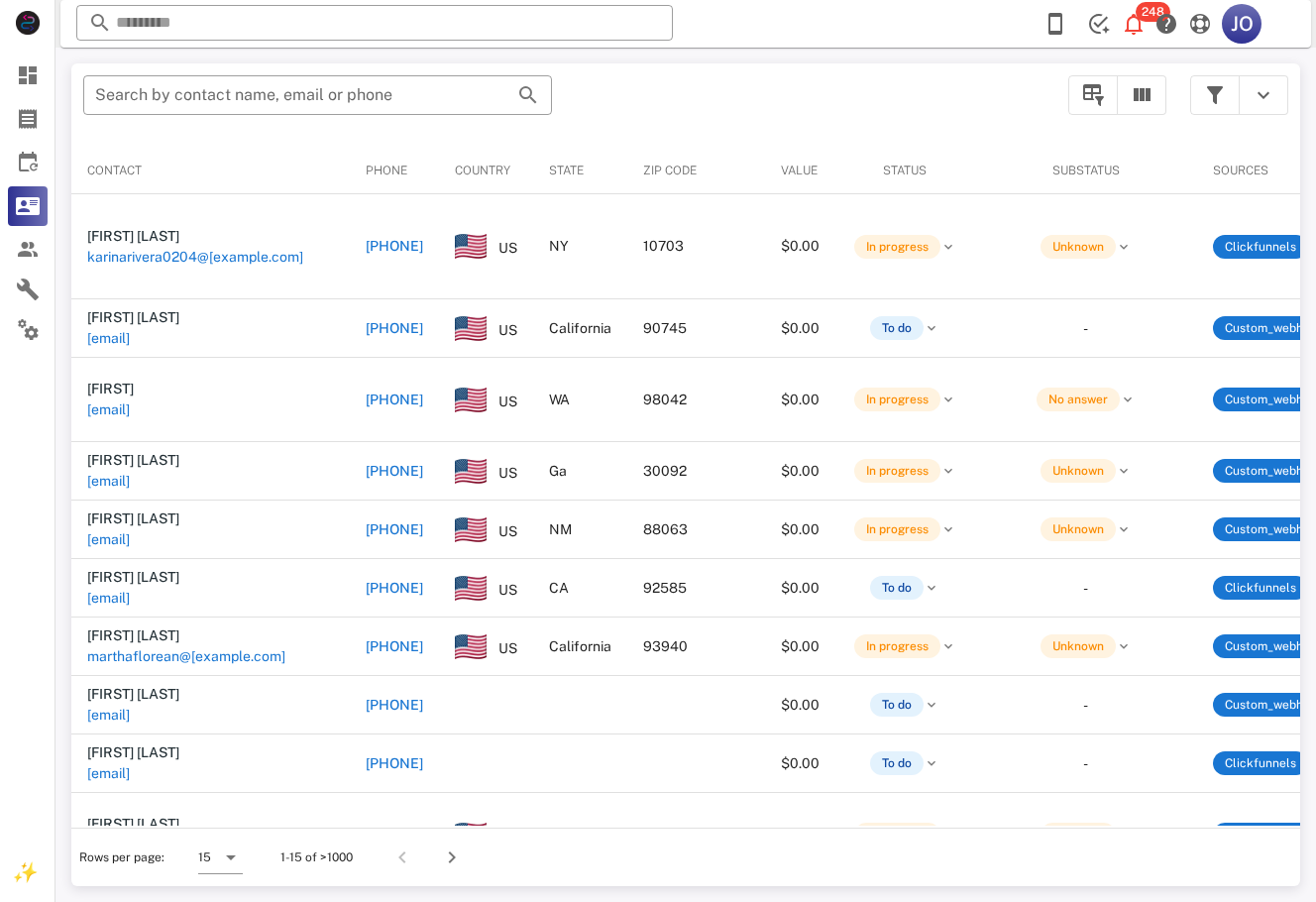 scroll, scrollTop: 0, scrollLeft: 0, axis: both 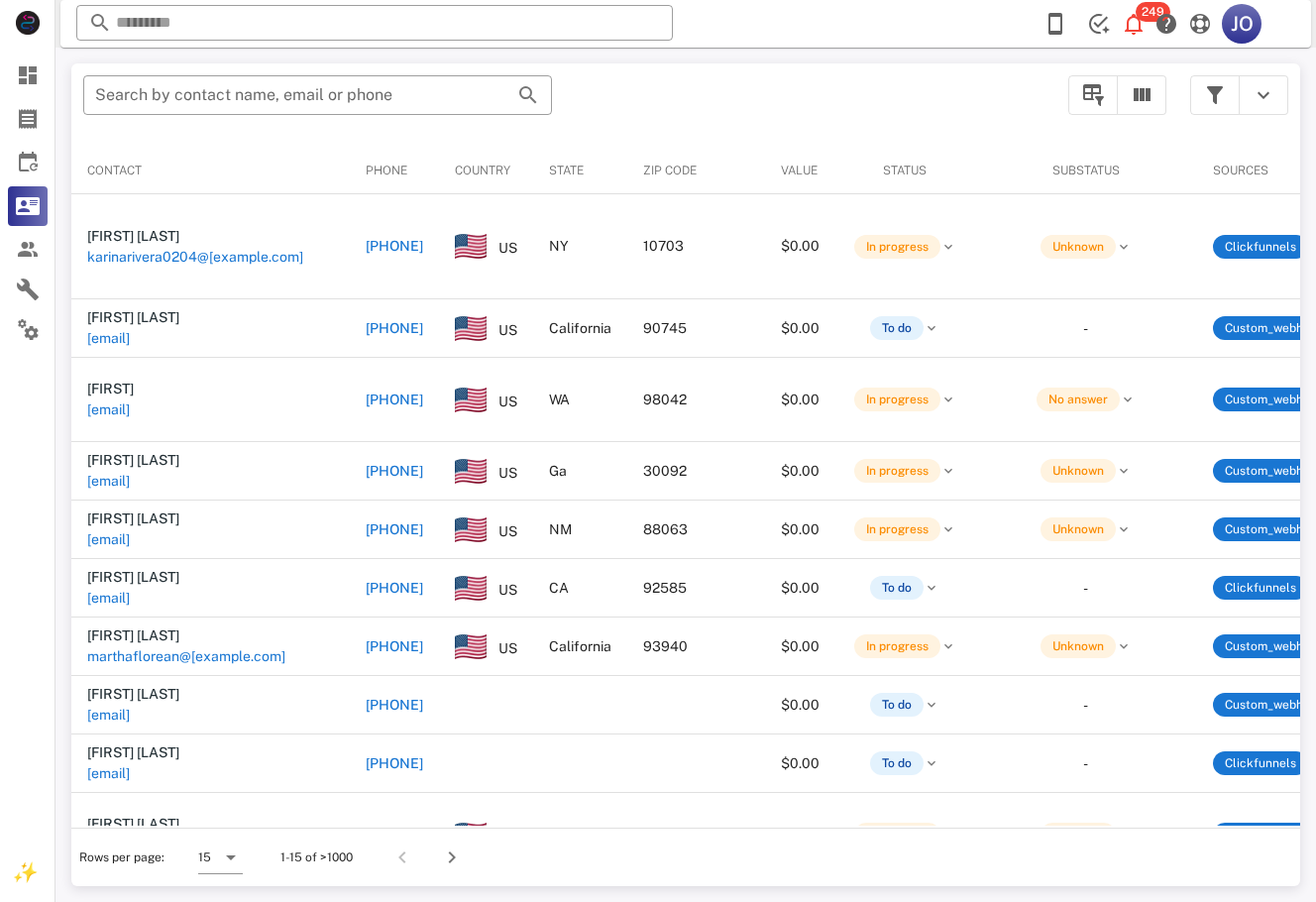 click on "Status" at bounding box center [892, 170] 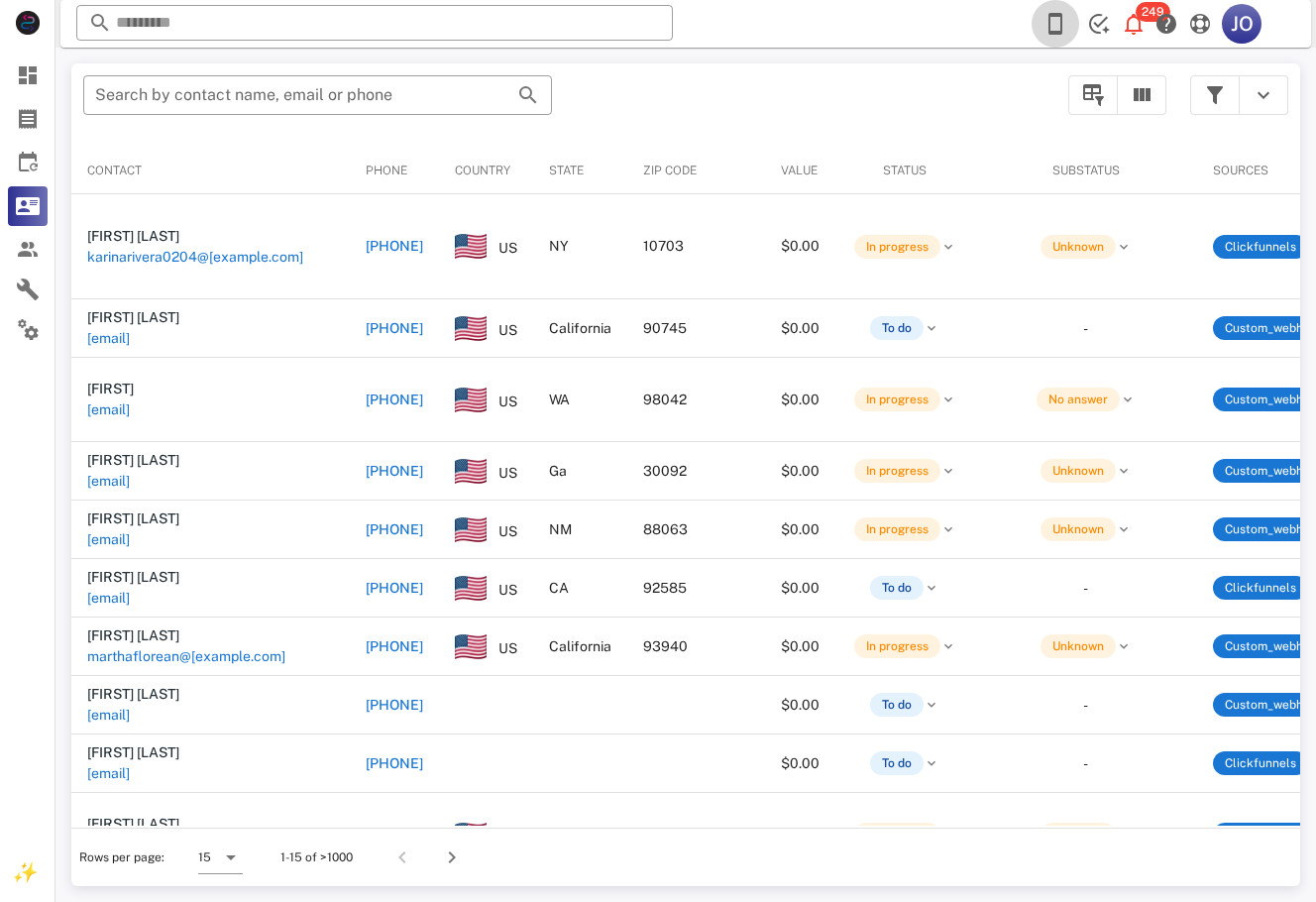 click at bounding box center (1055, 24) 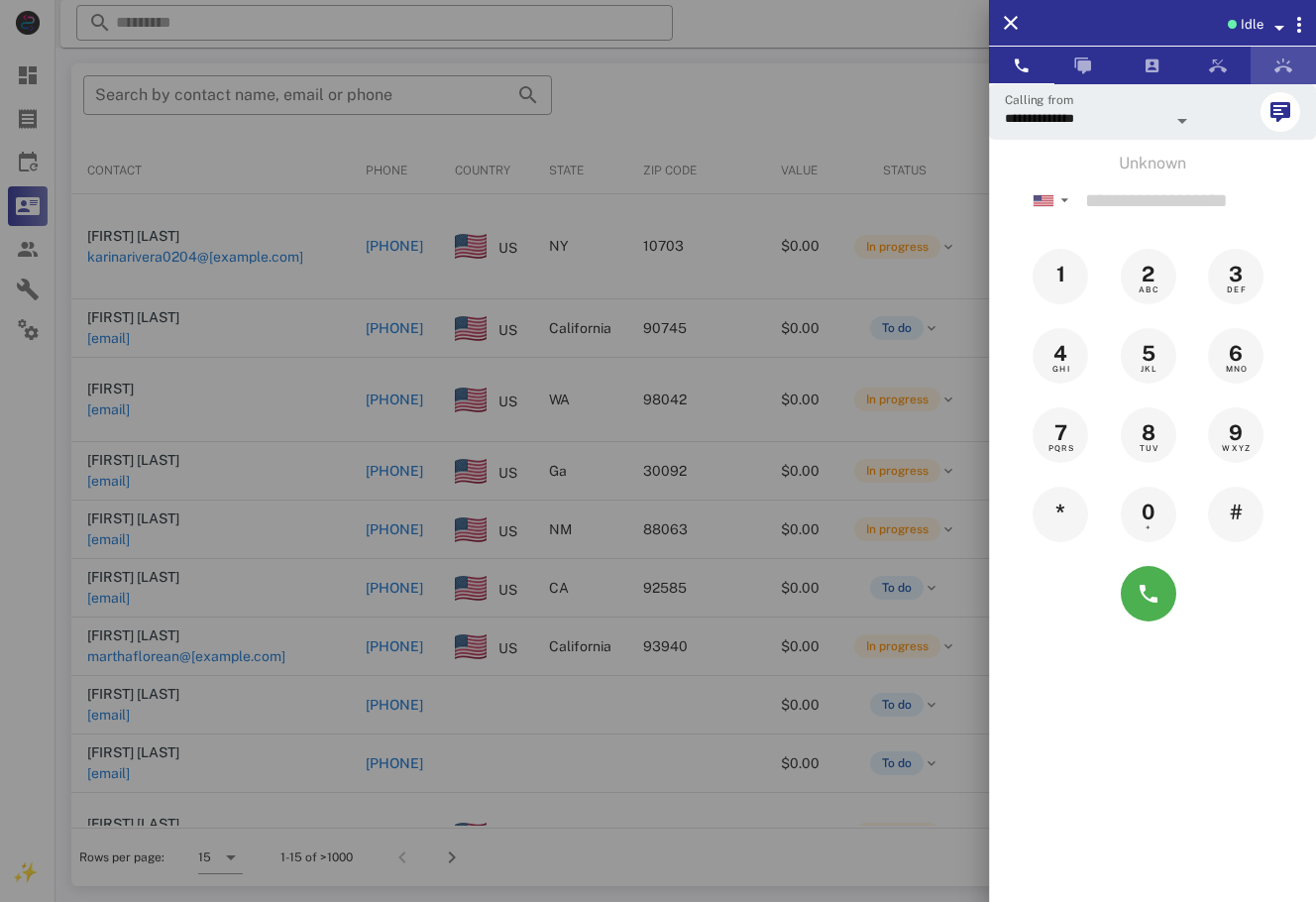 click at bounding box center (1283, 65) 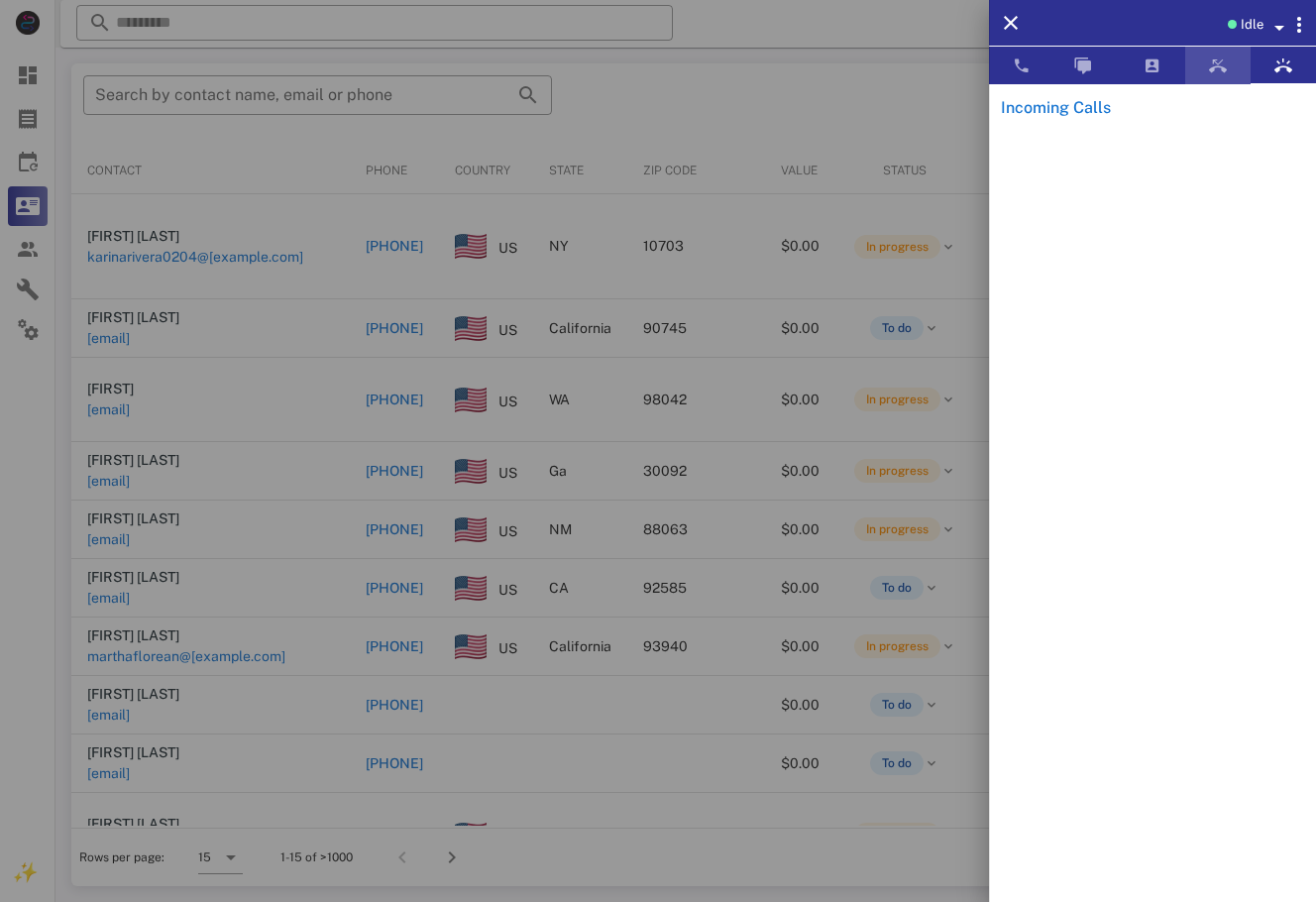 click at bounding box center (1218, 65) 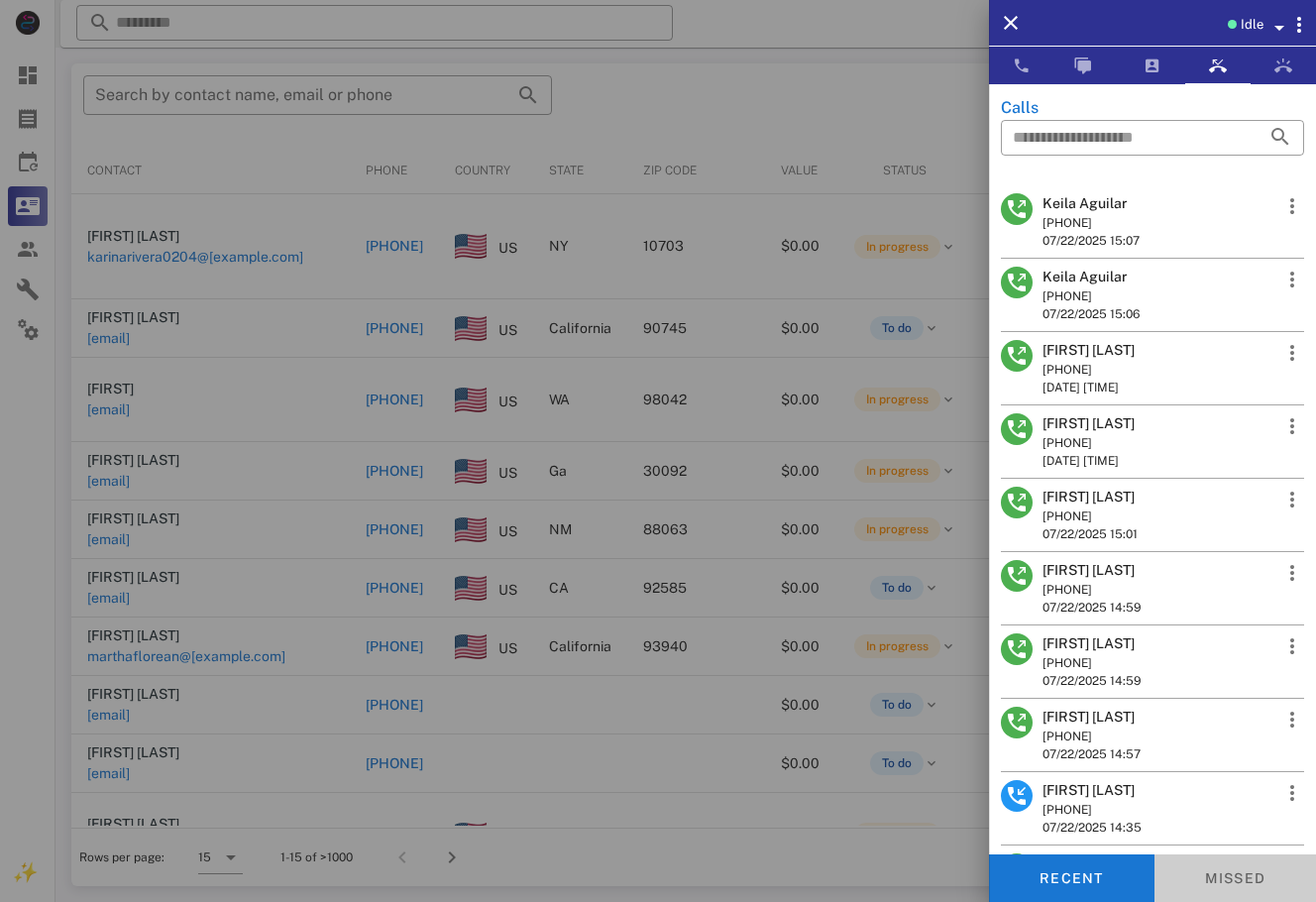 click on "Missed" at bounding box center [1236, 878] 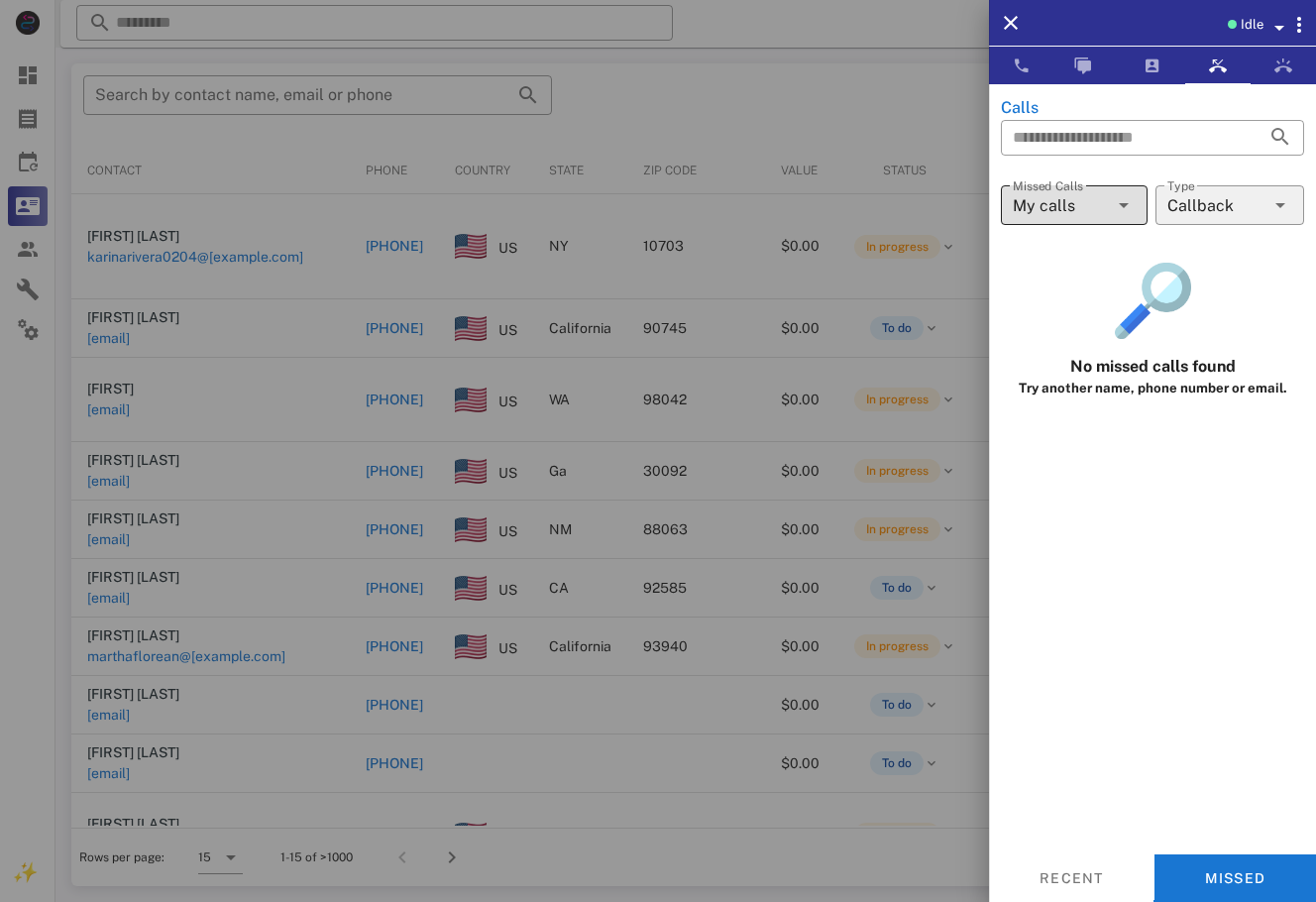 click on "My calls" at bounding box center [1060, 205] 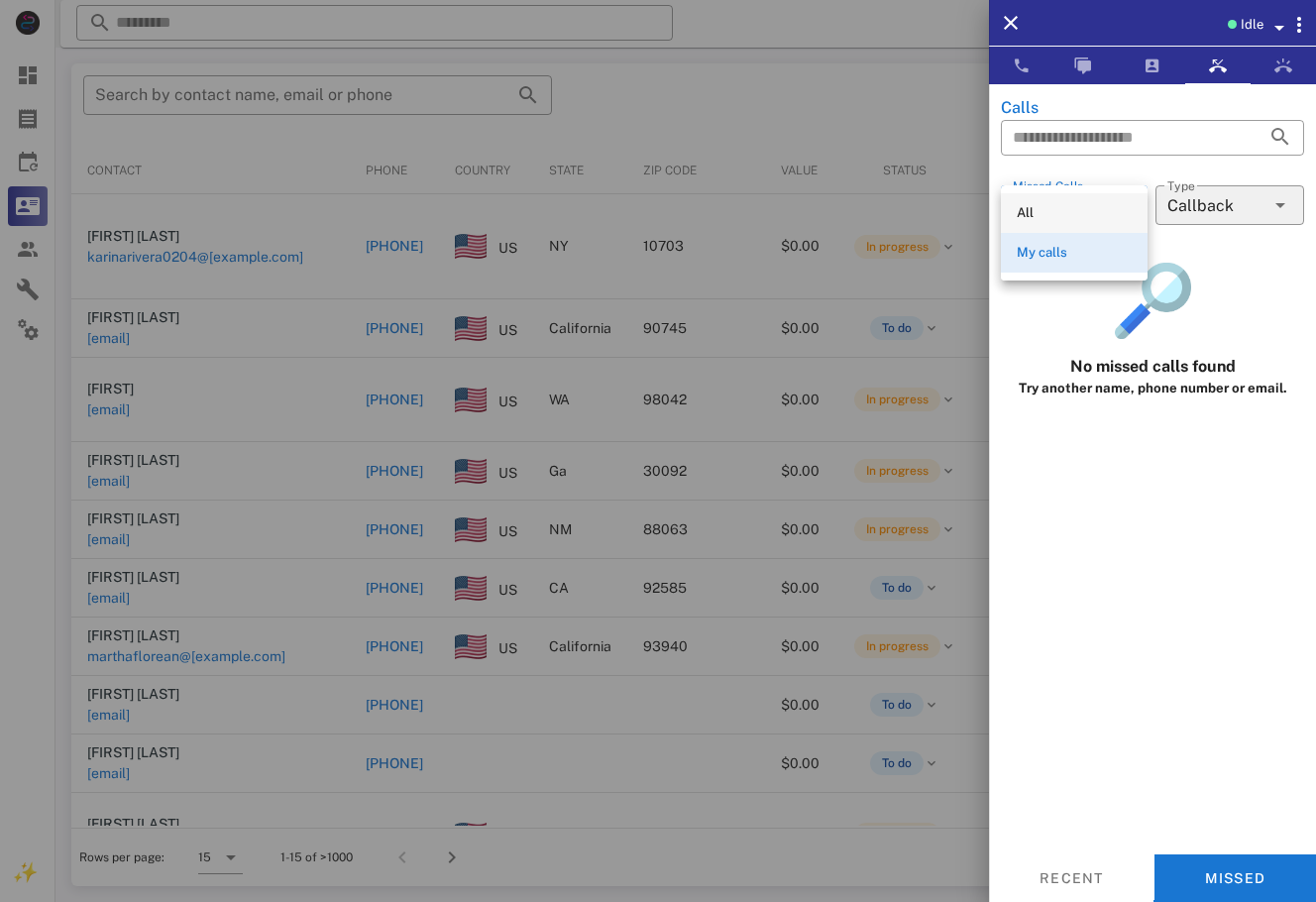 click on "All" at bounding box center [1074, 213] 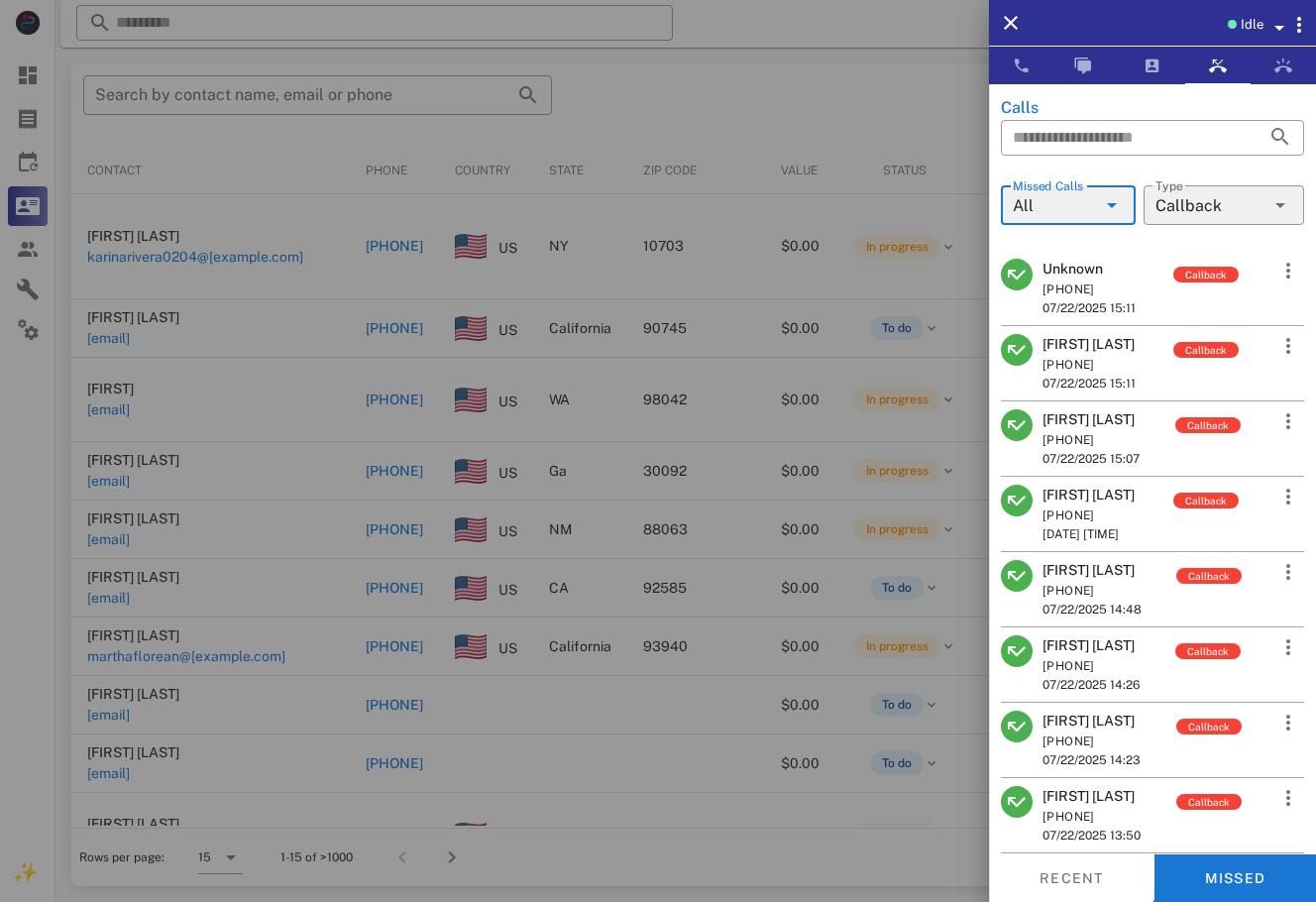 click on "[FIRST] [LAST]" at bounding box center (1088, 419) 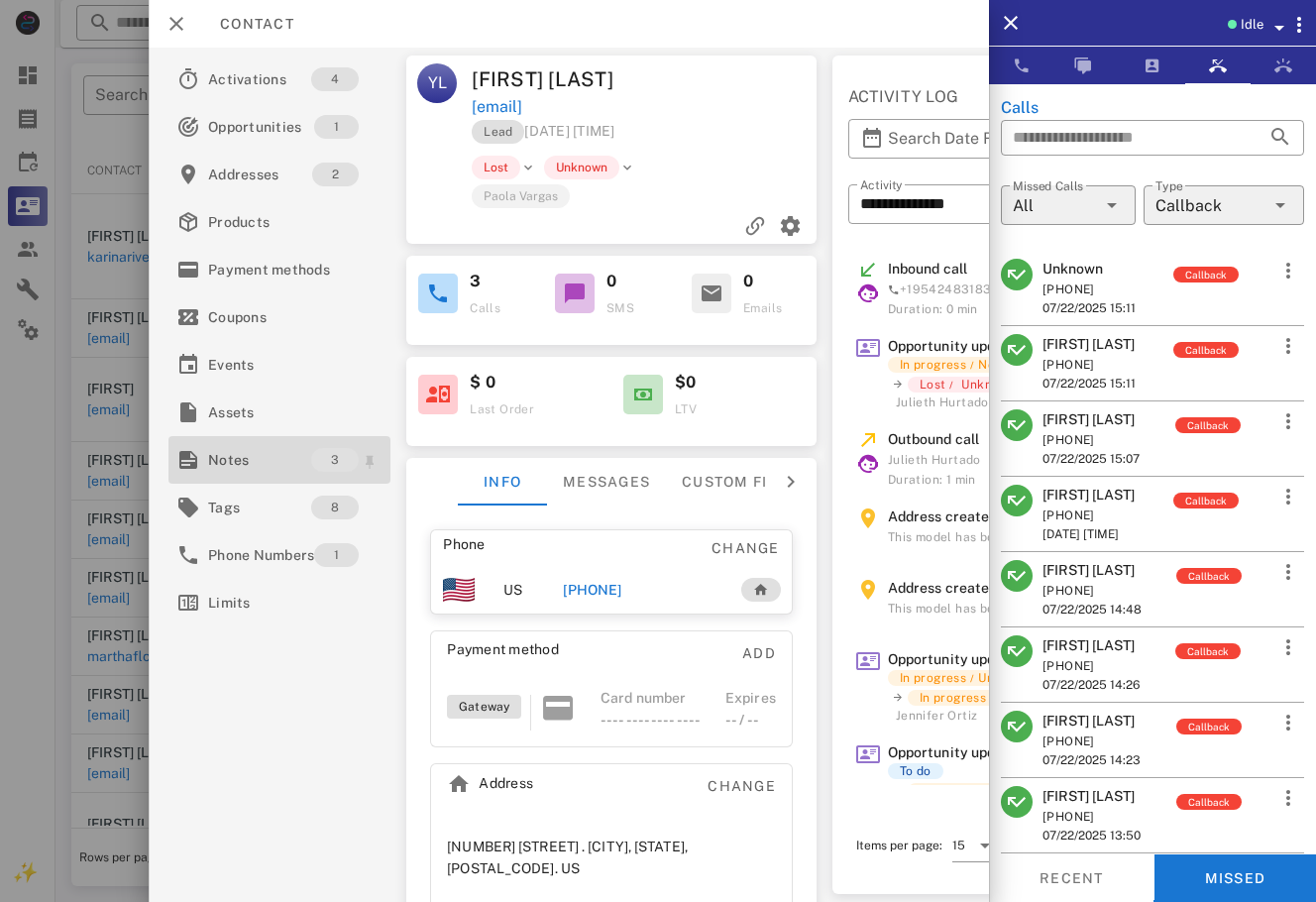 click on "Notes" at bounding box center [260, 460] 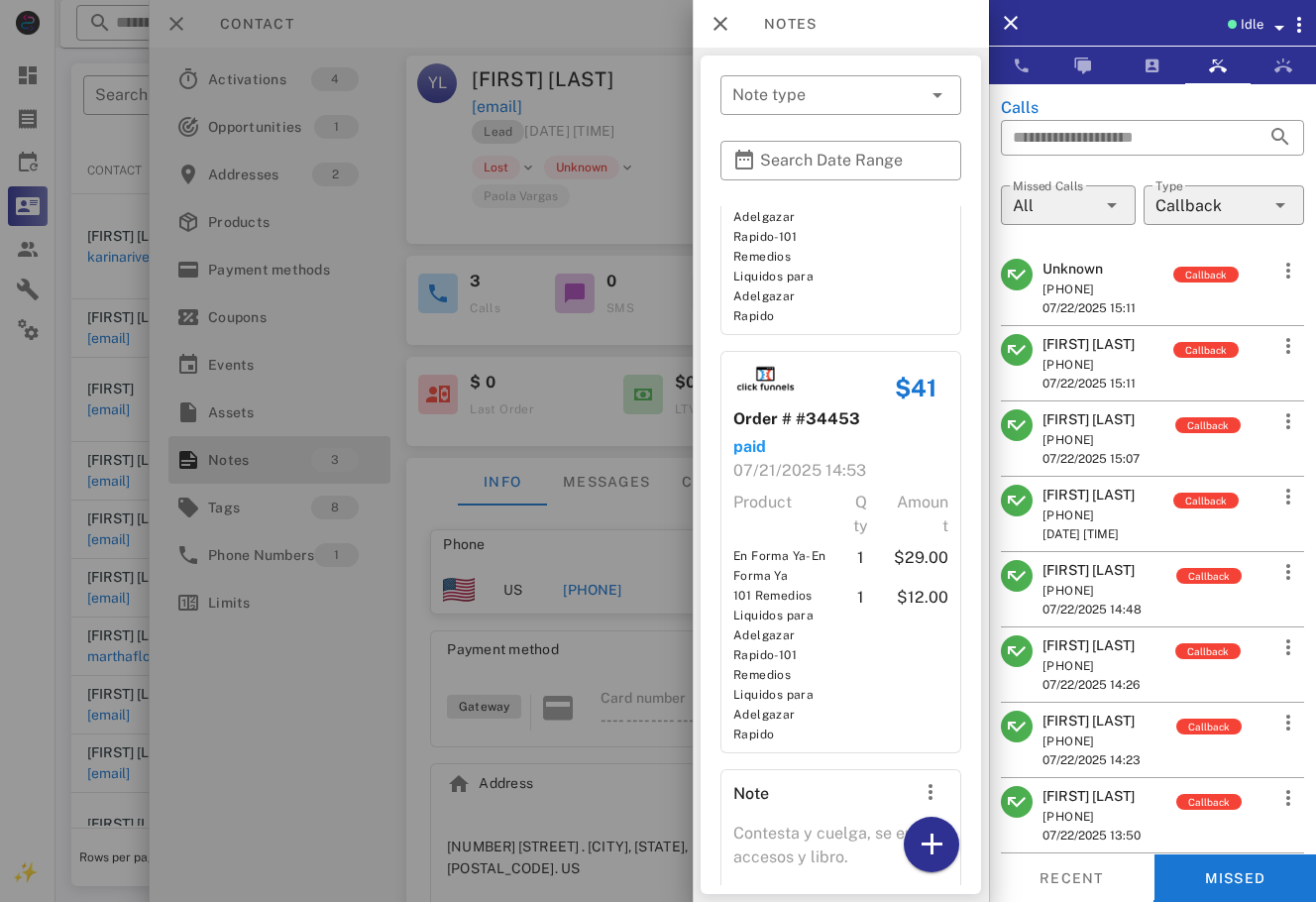 scroll, scrollTop: 413, scrollLeft: 0, axis: vertical 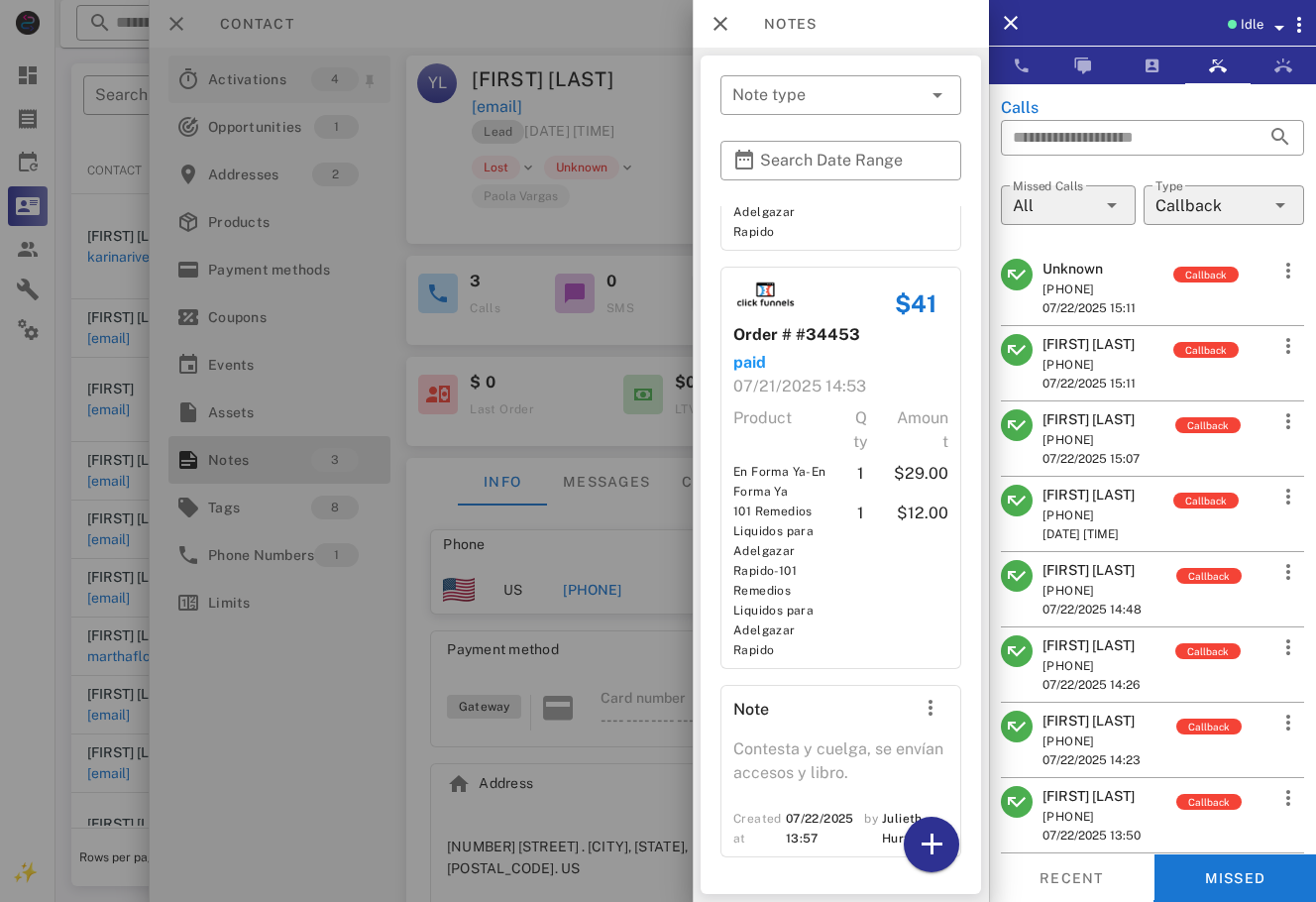drag, startPoint x: 612, startPoint y: 60, endPoint x: 238, endPoint y: 64, distance: 374.02139 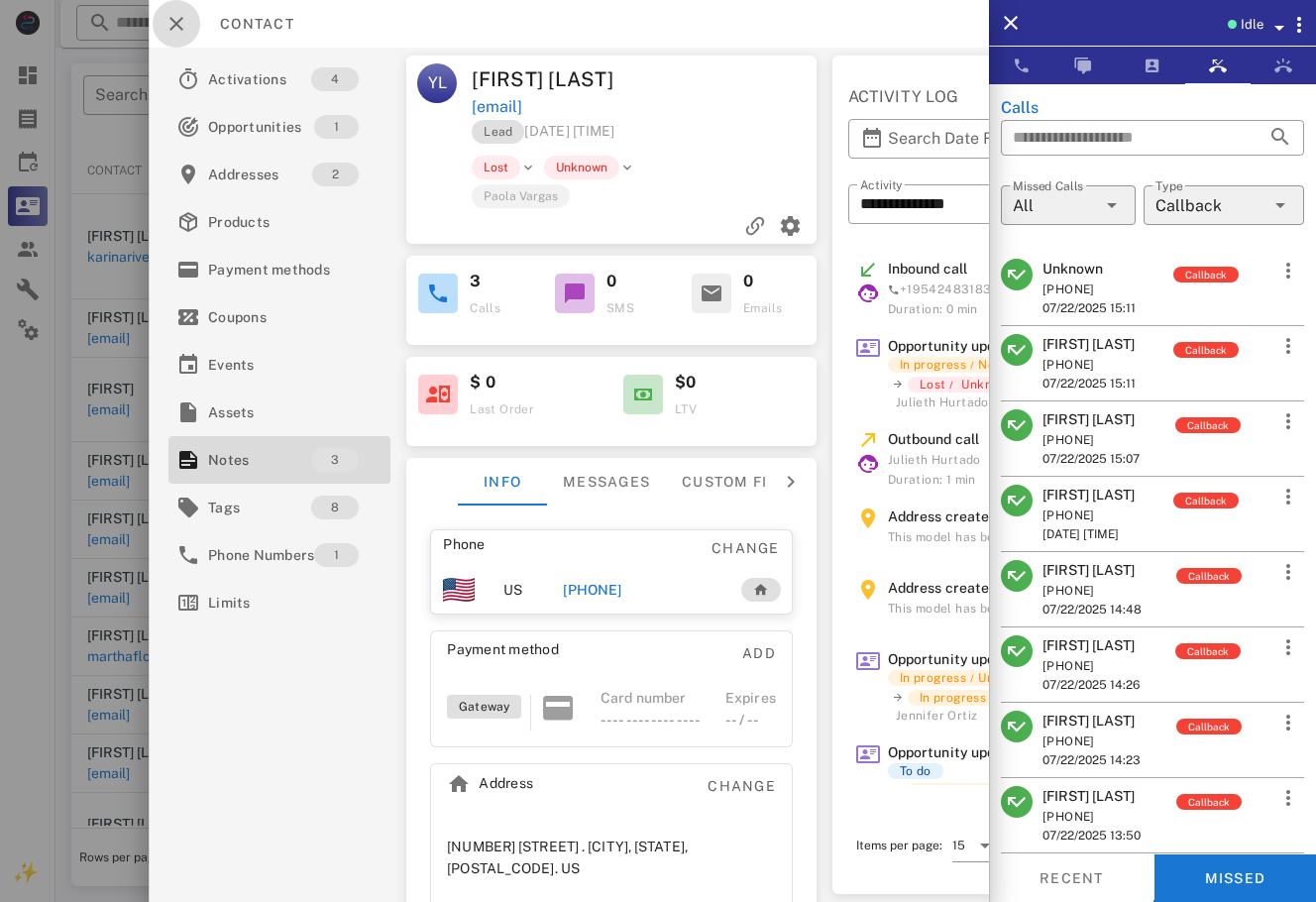 click at bounding box center (176, 24) 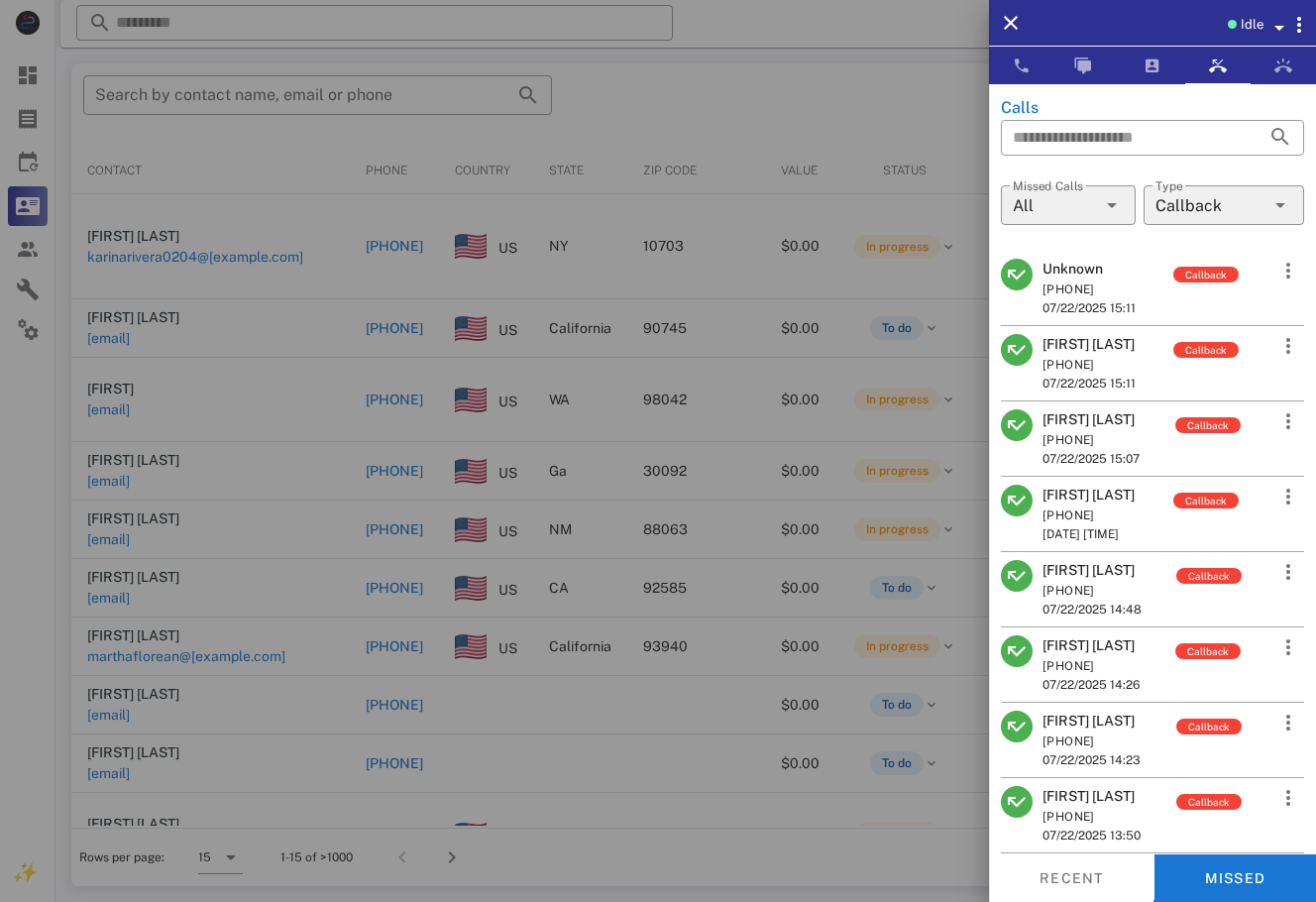 click at bounding box center (658, 451) 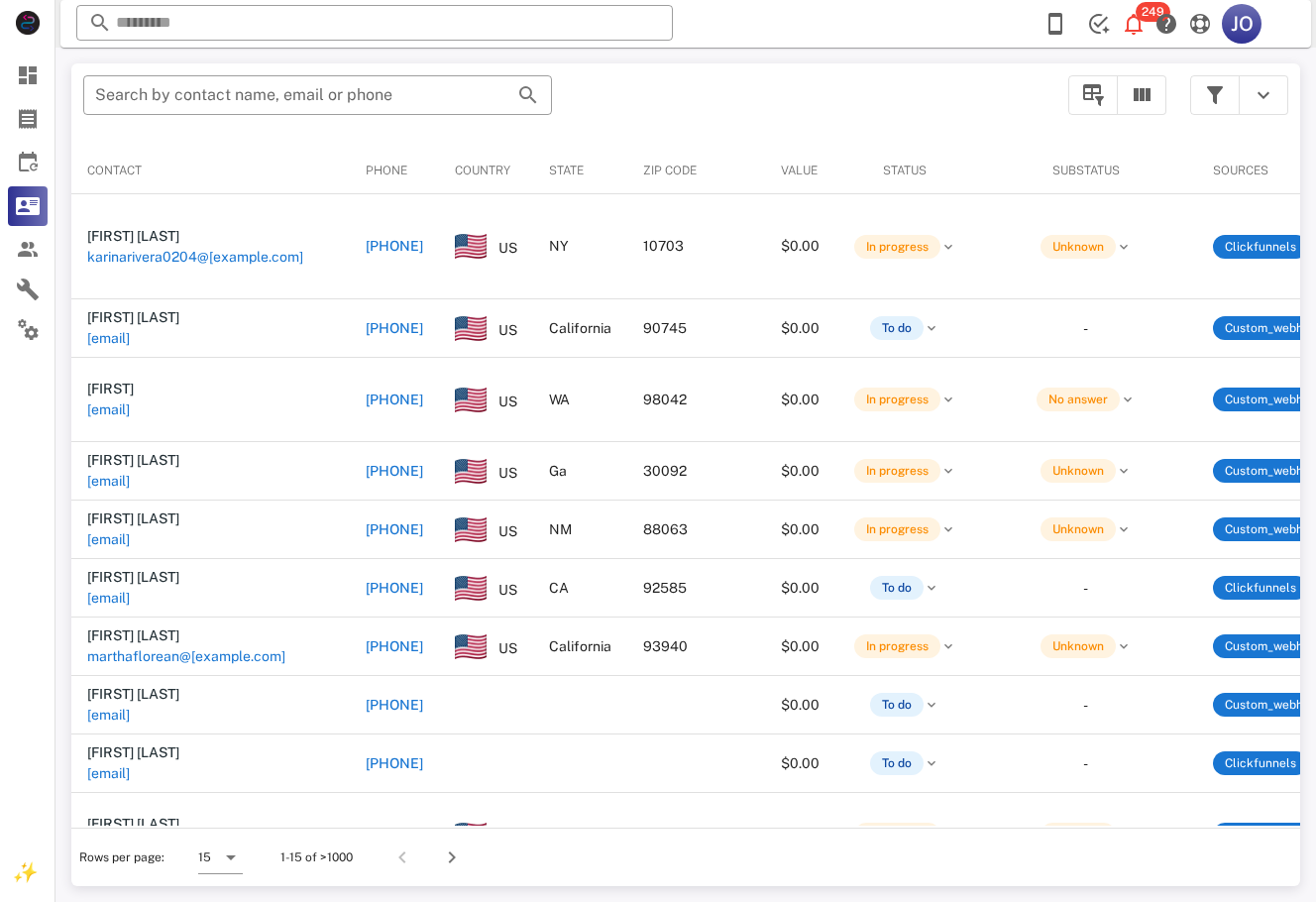scroll, scrollTop: 0, scrollLeft: 639, axis: horizontal 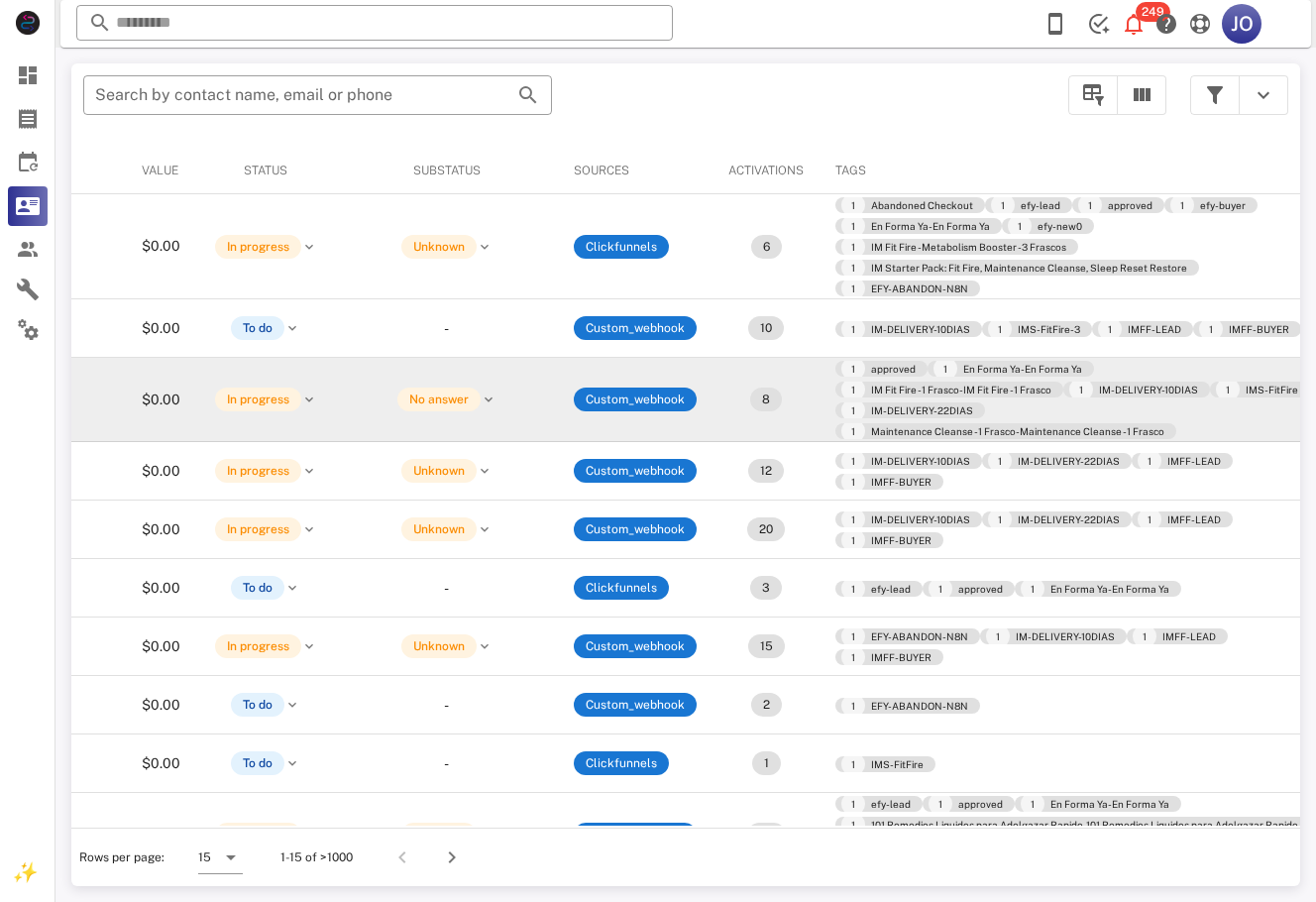 click on "07/22/2025 14:35" at bounding box center (1371, 399) 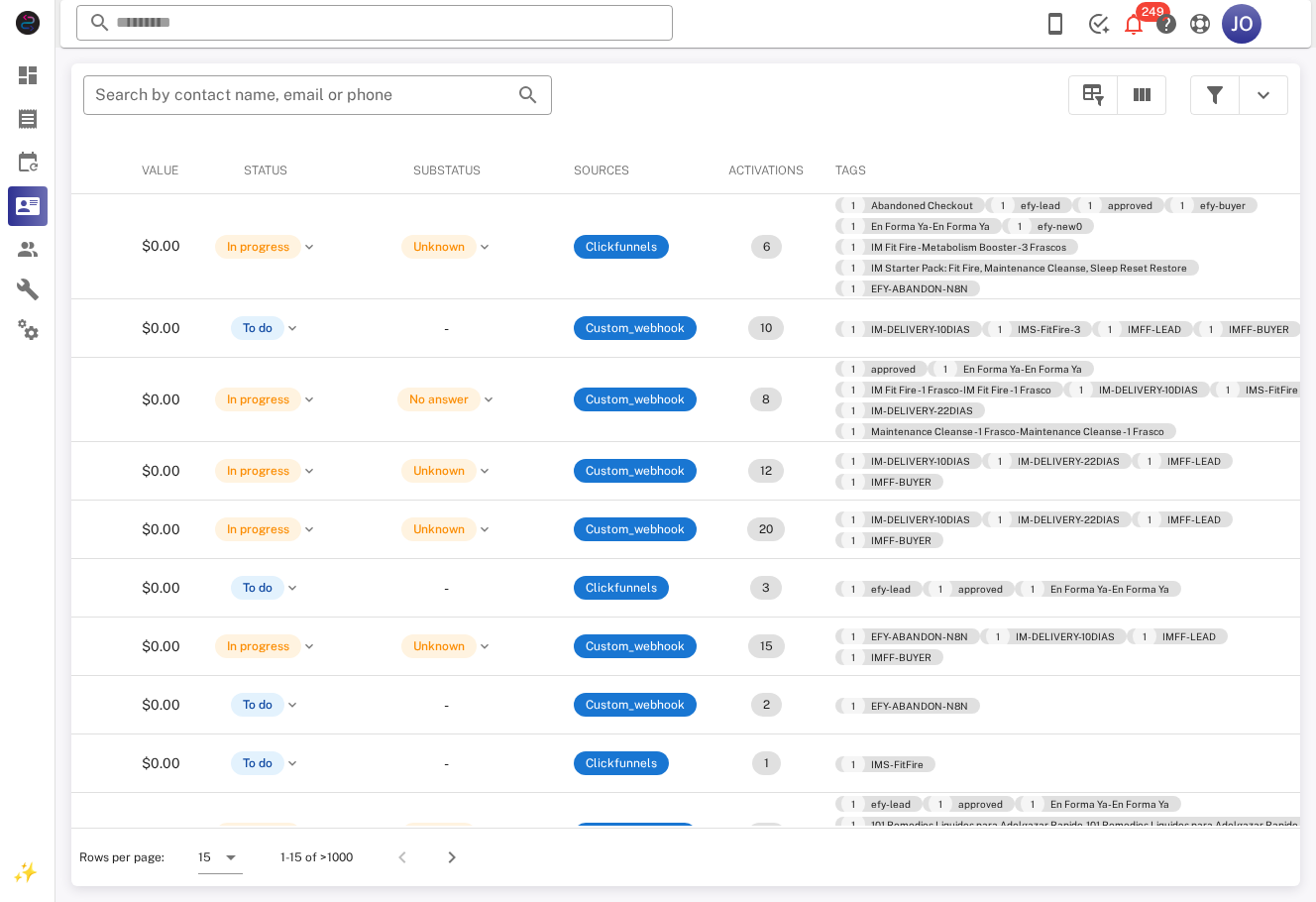 scroll, scrollTop: 399, scrollLeft: 639, axis: both 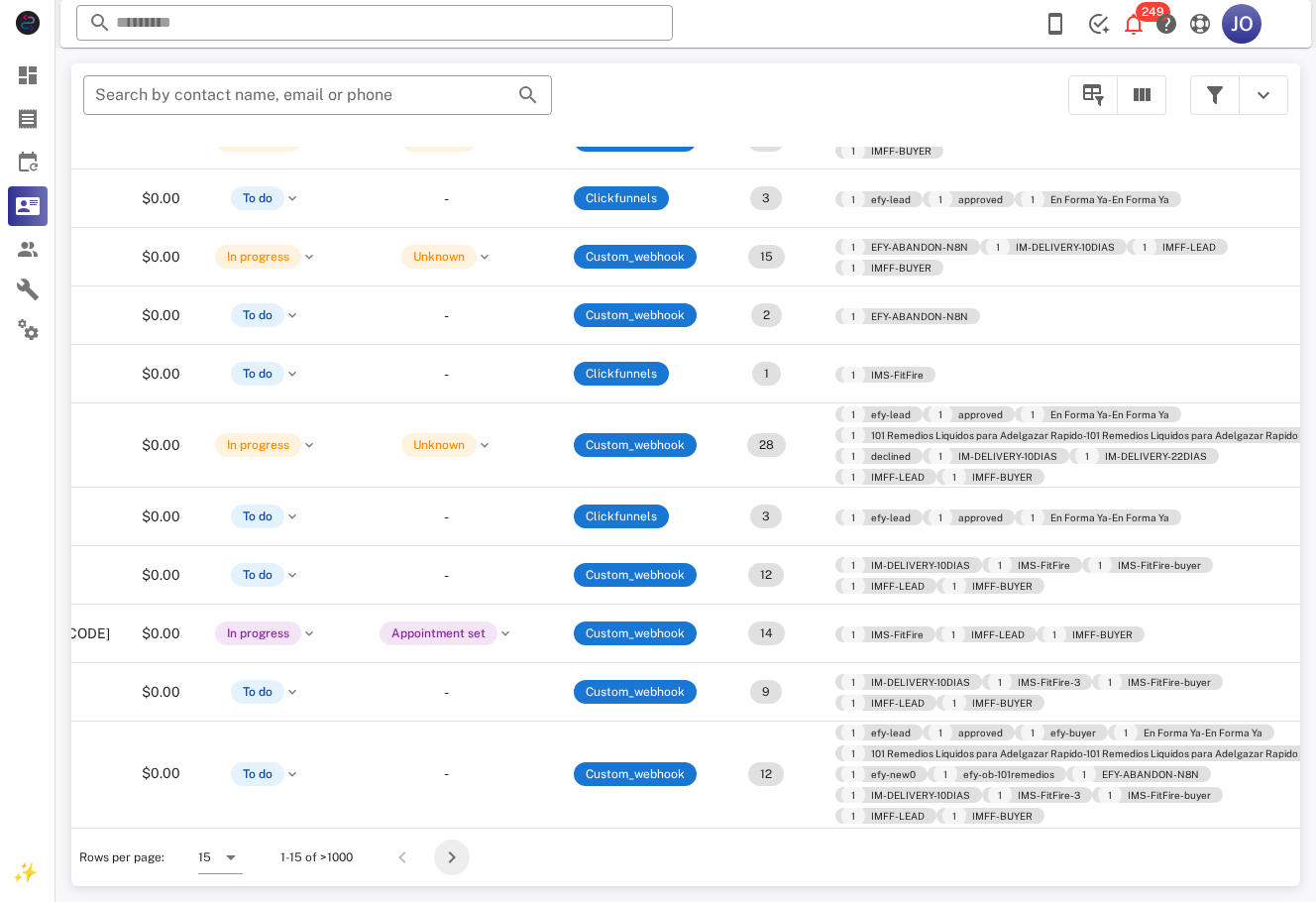 click at bounding box center (452, 857) 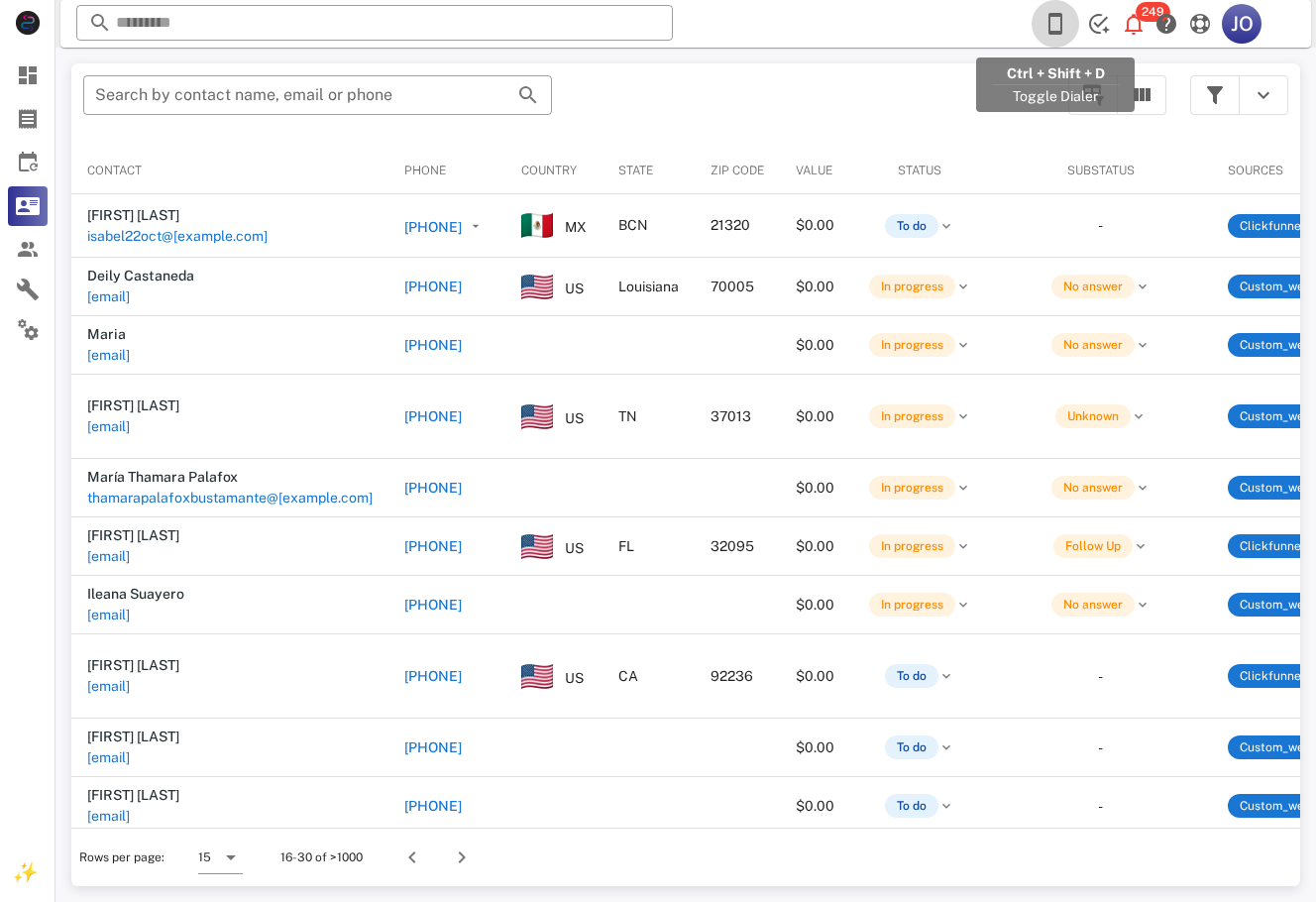 click at bounding box center (1055, 24) 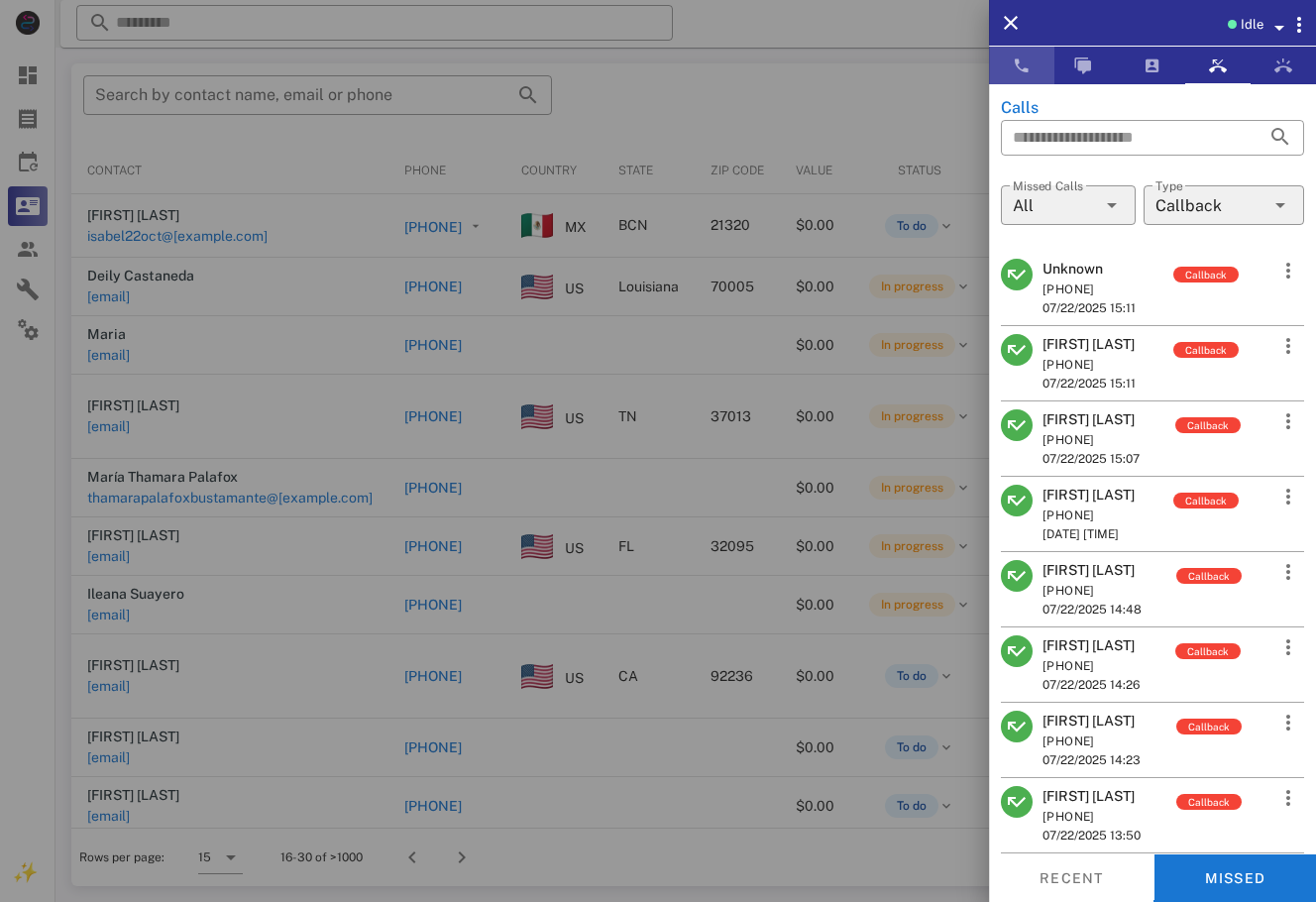 click at bounding box center (1022, 65) 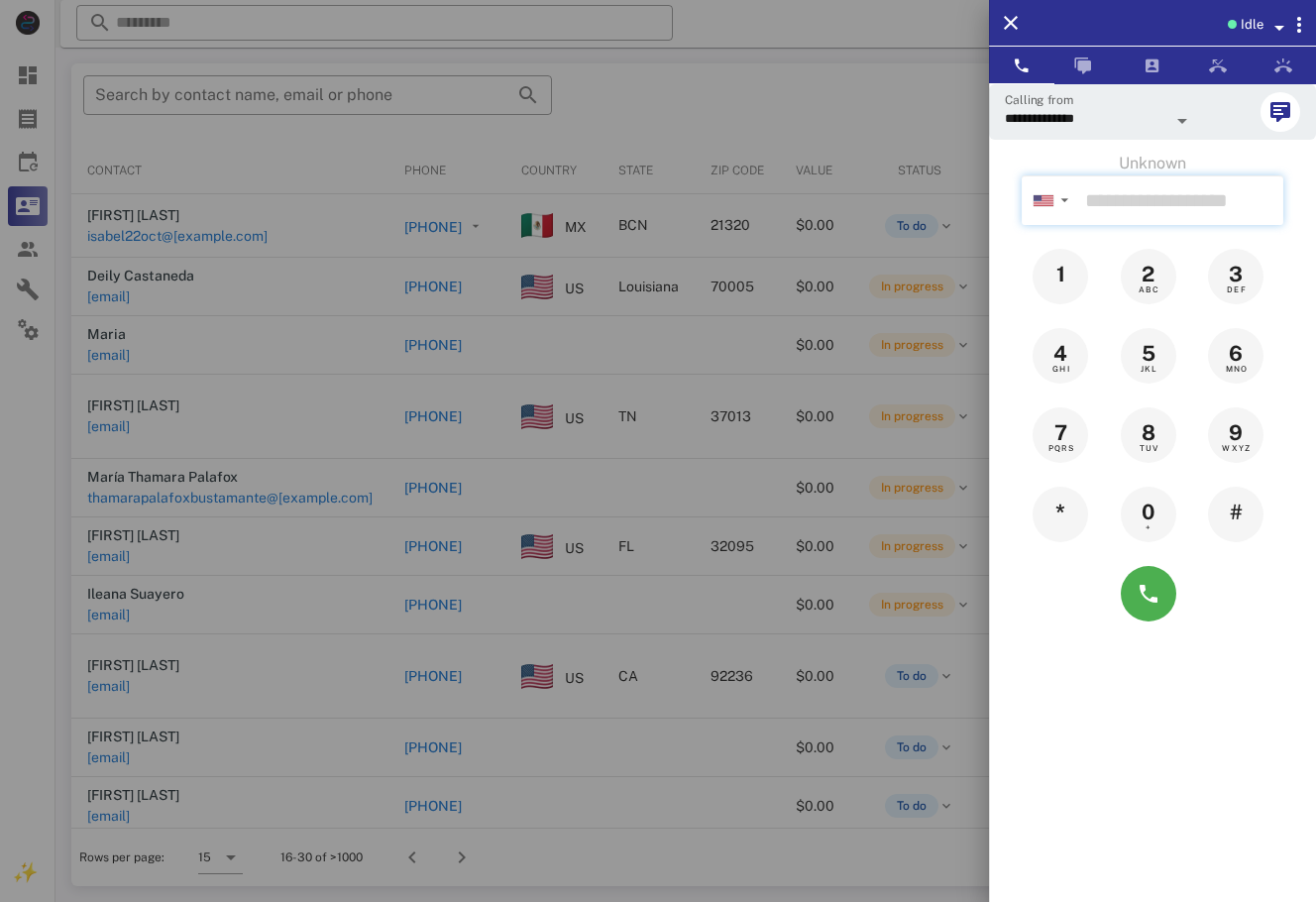 click at bounding box center (1180, 200) 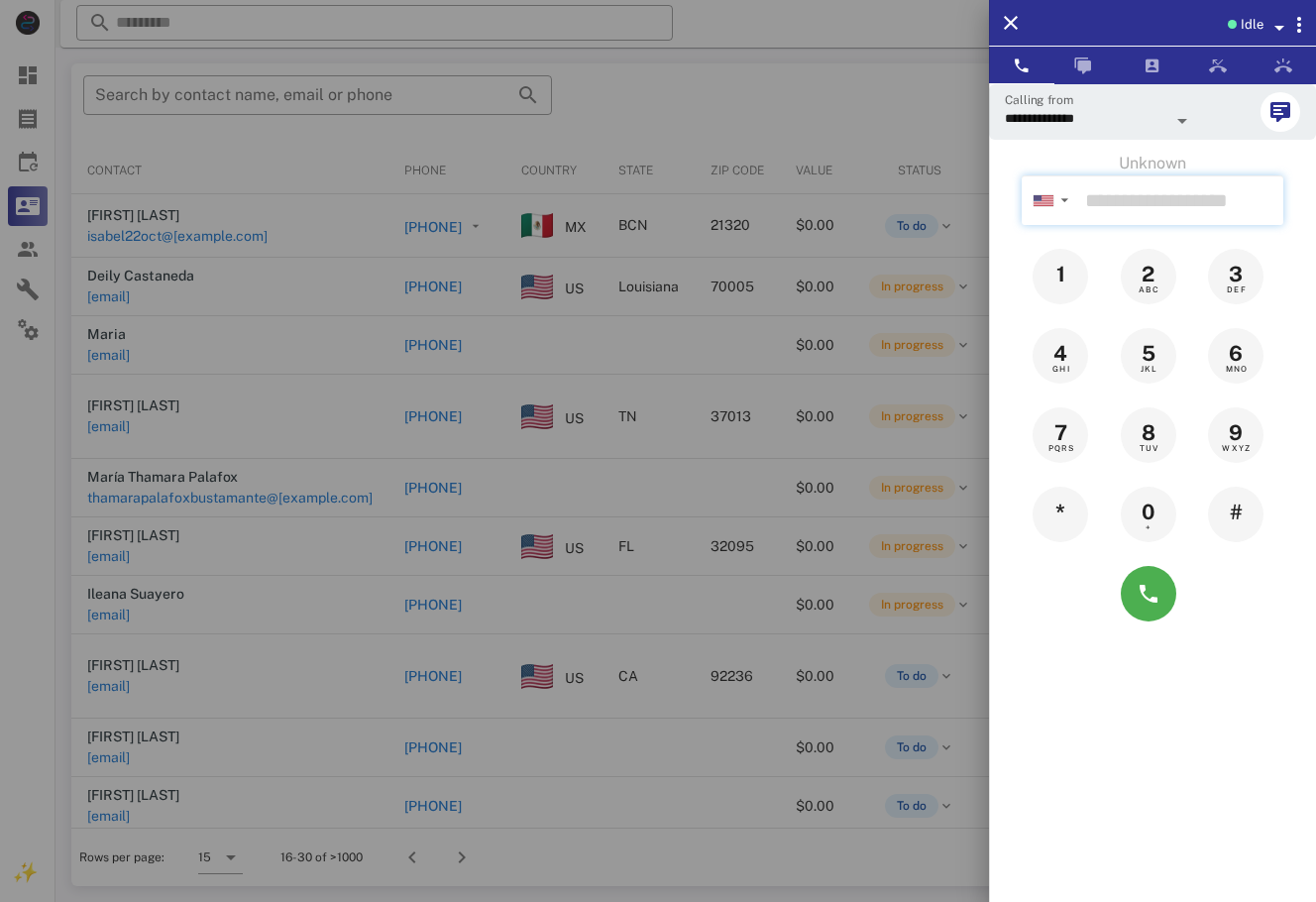 paste on "**********" 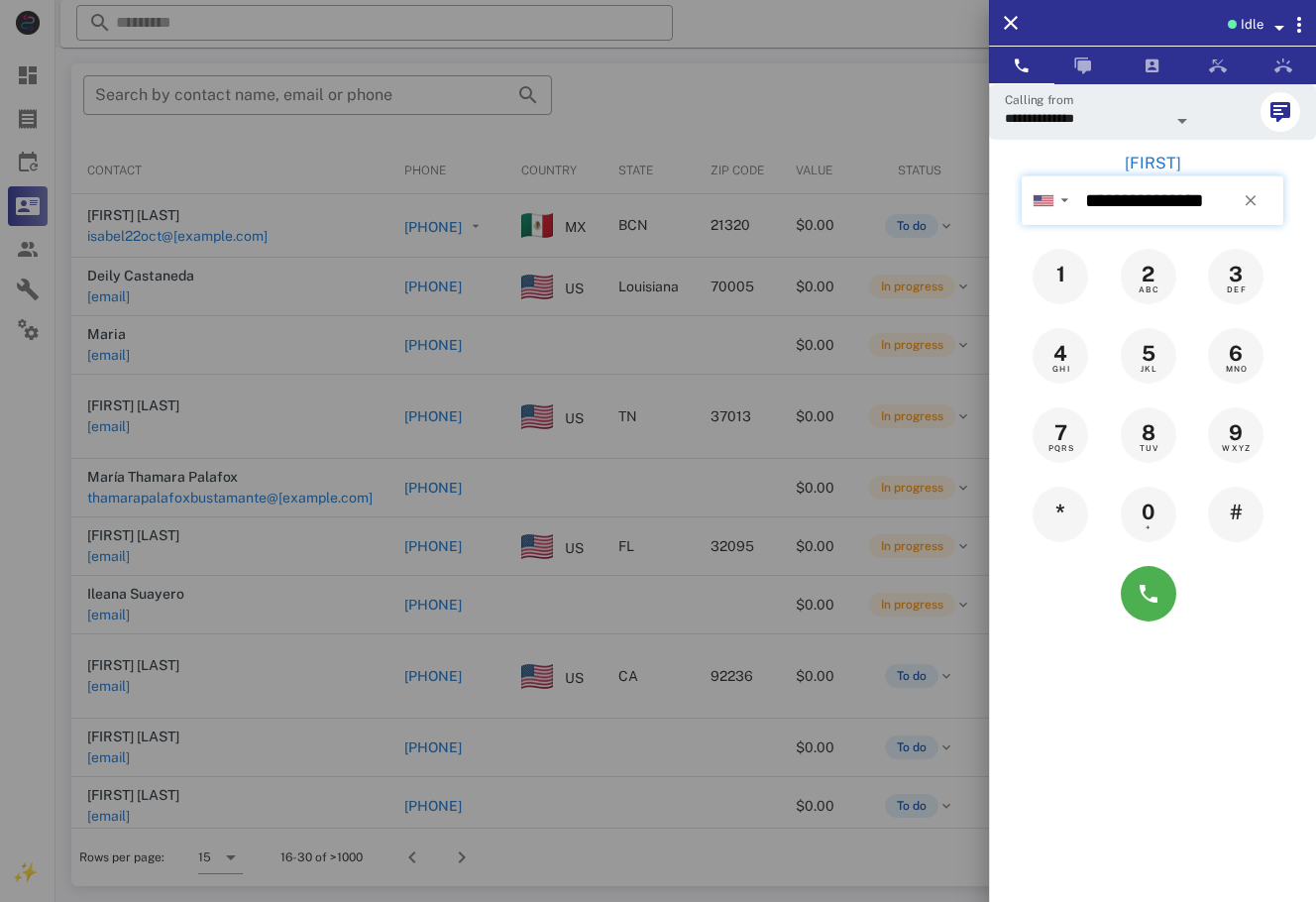 type on "**********" 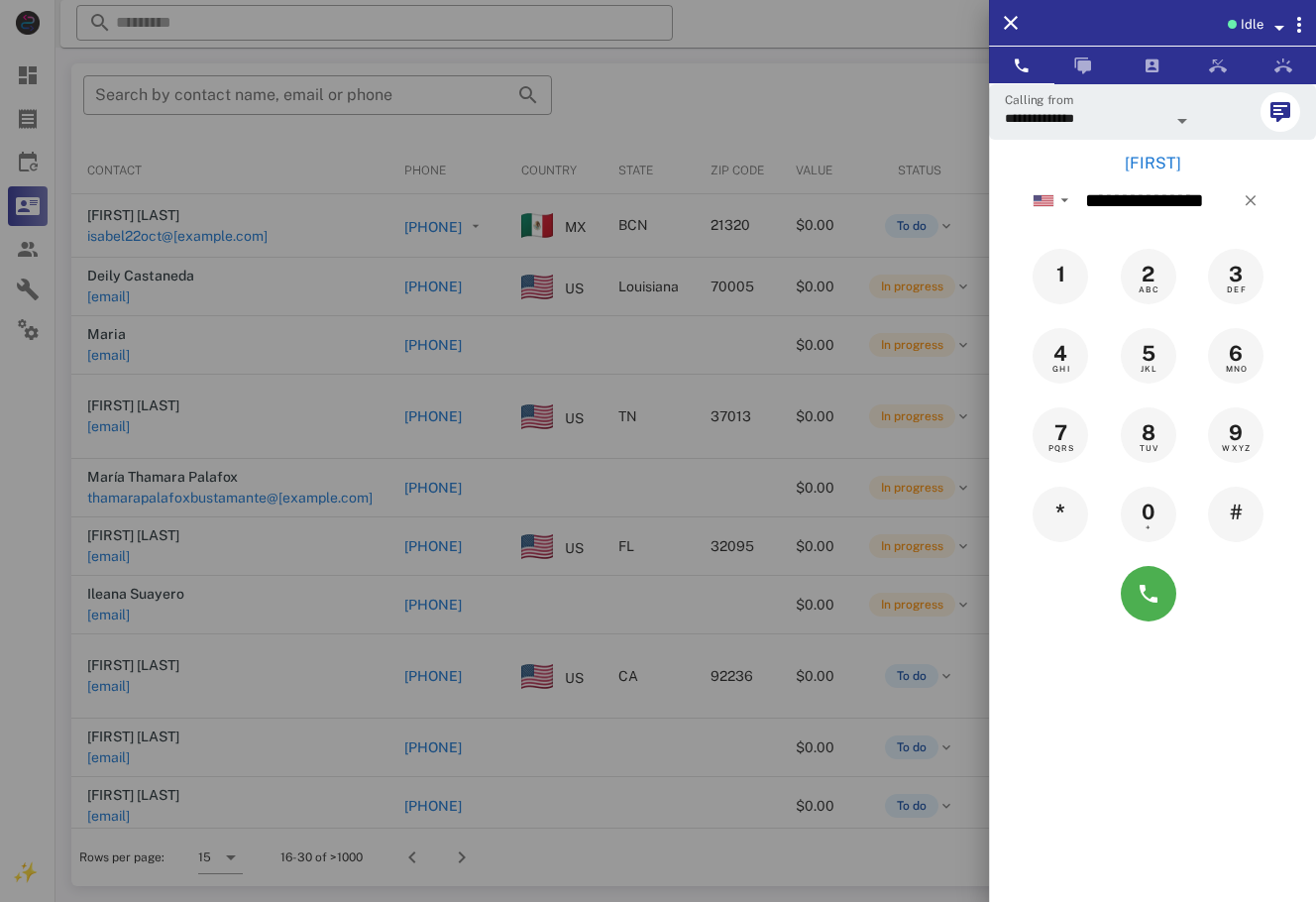 click on "[FIRST]" at bounding box center [1152, 164] 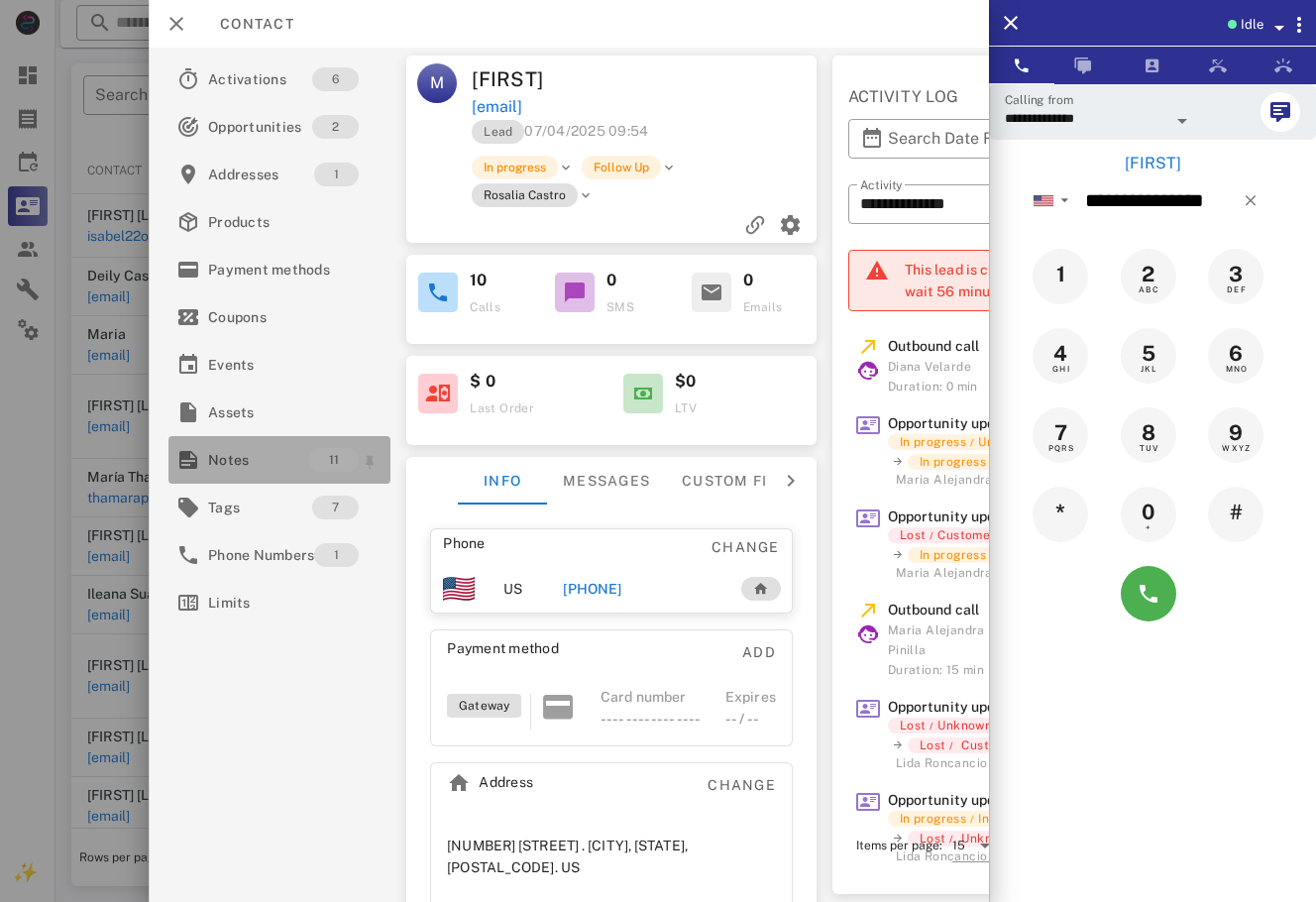 click on "Notes  11" at bounding box center (279, 460) 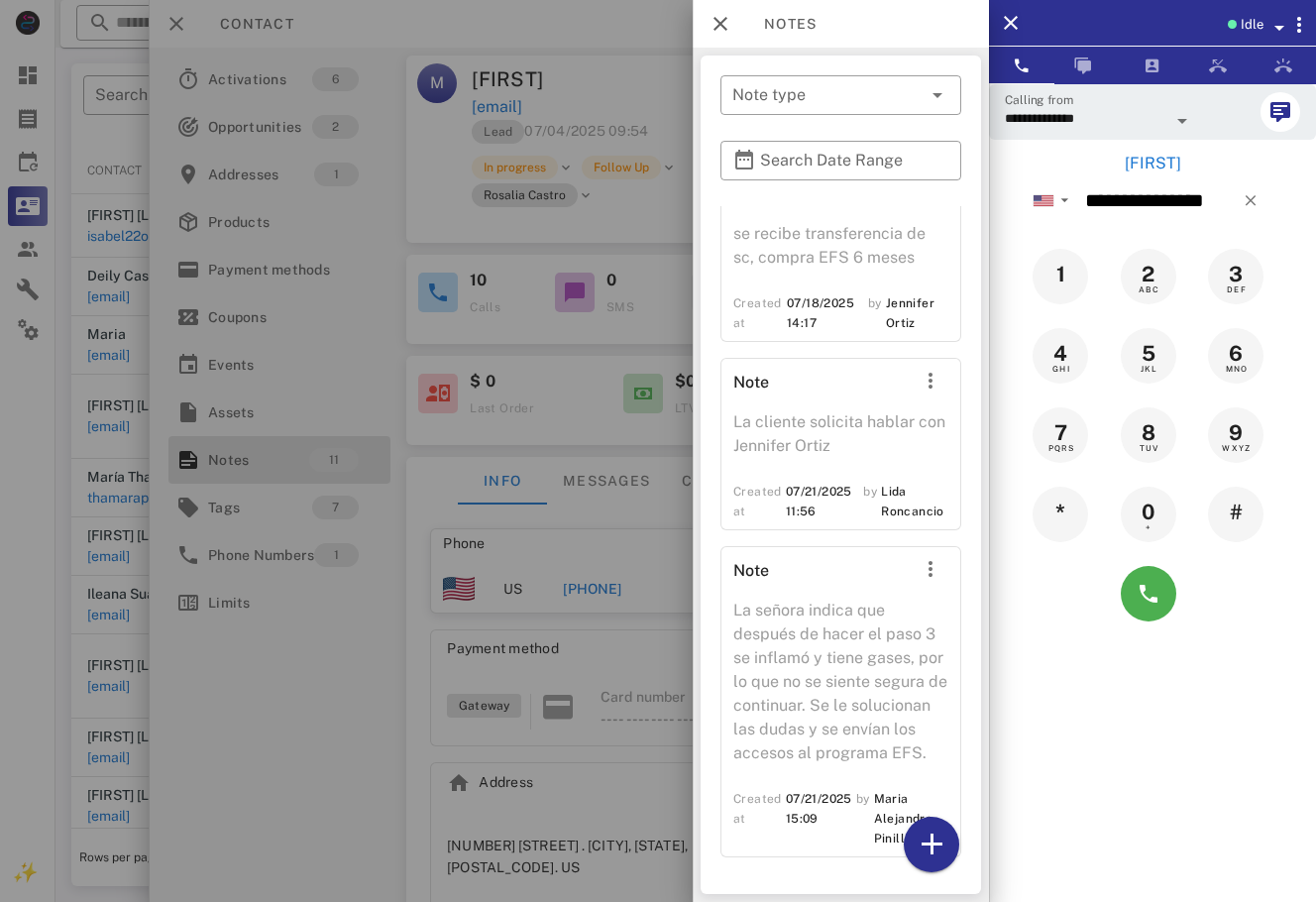 scroll, scrollTop: 0, scrollLeft: 0, axis: both 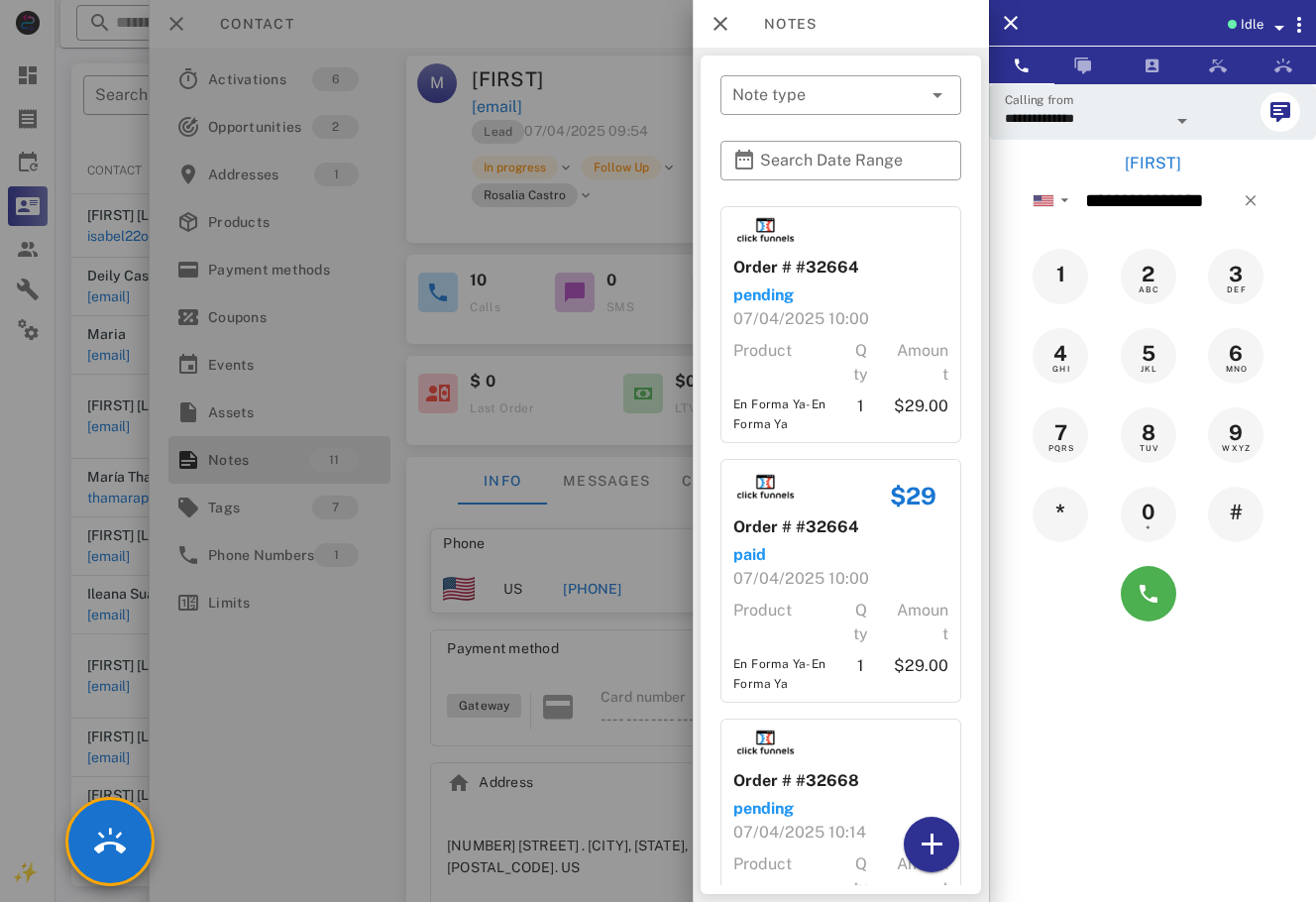click on "**********" at bounding box center [1152, 534] 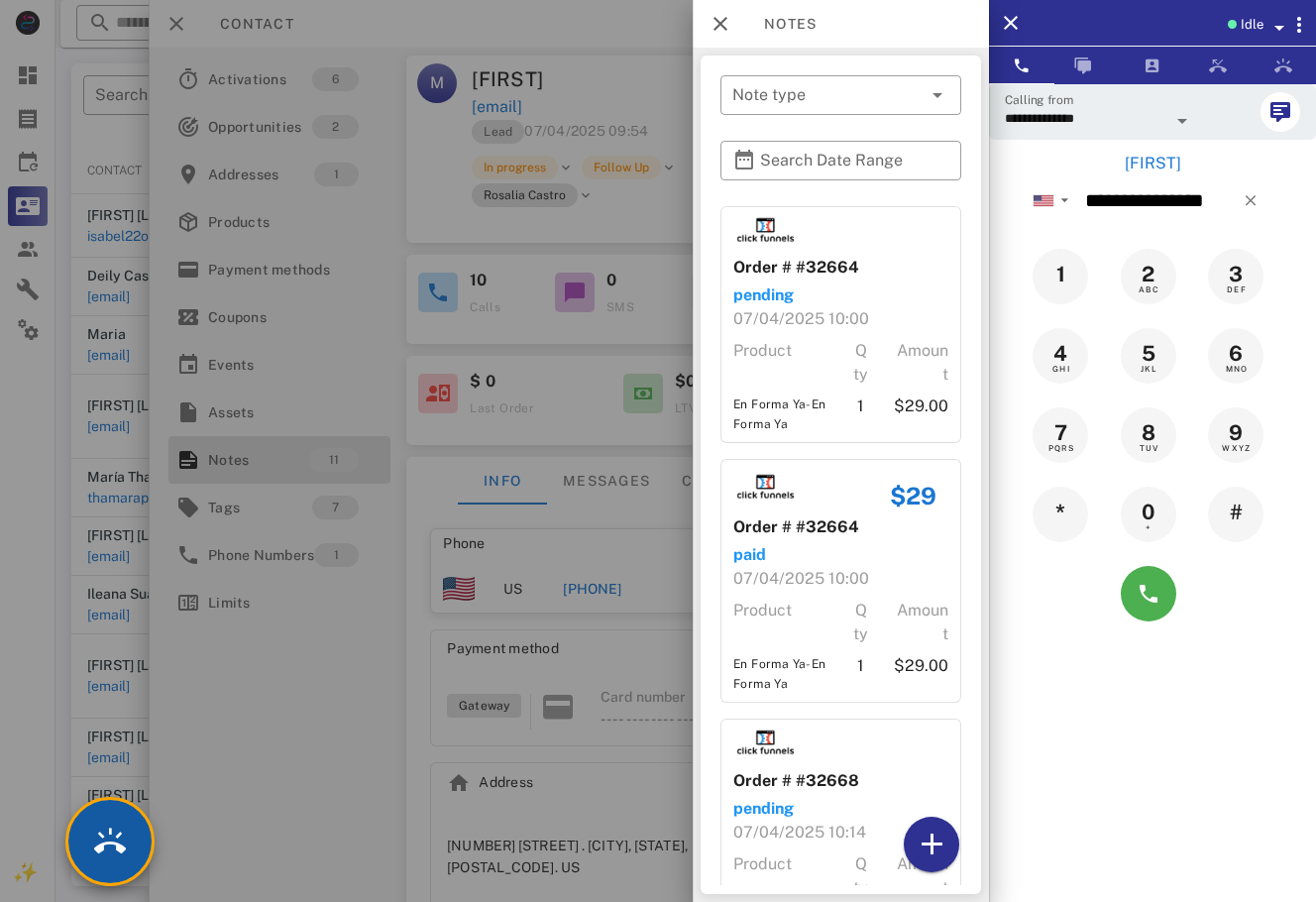 click at bounding box center [110, 842] 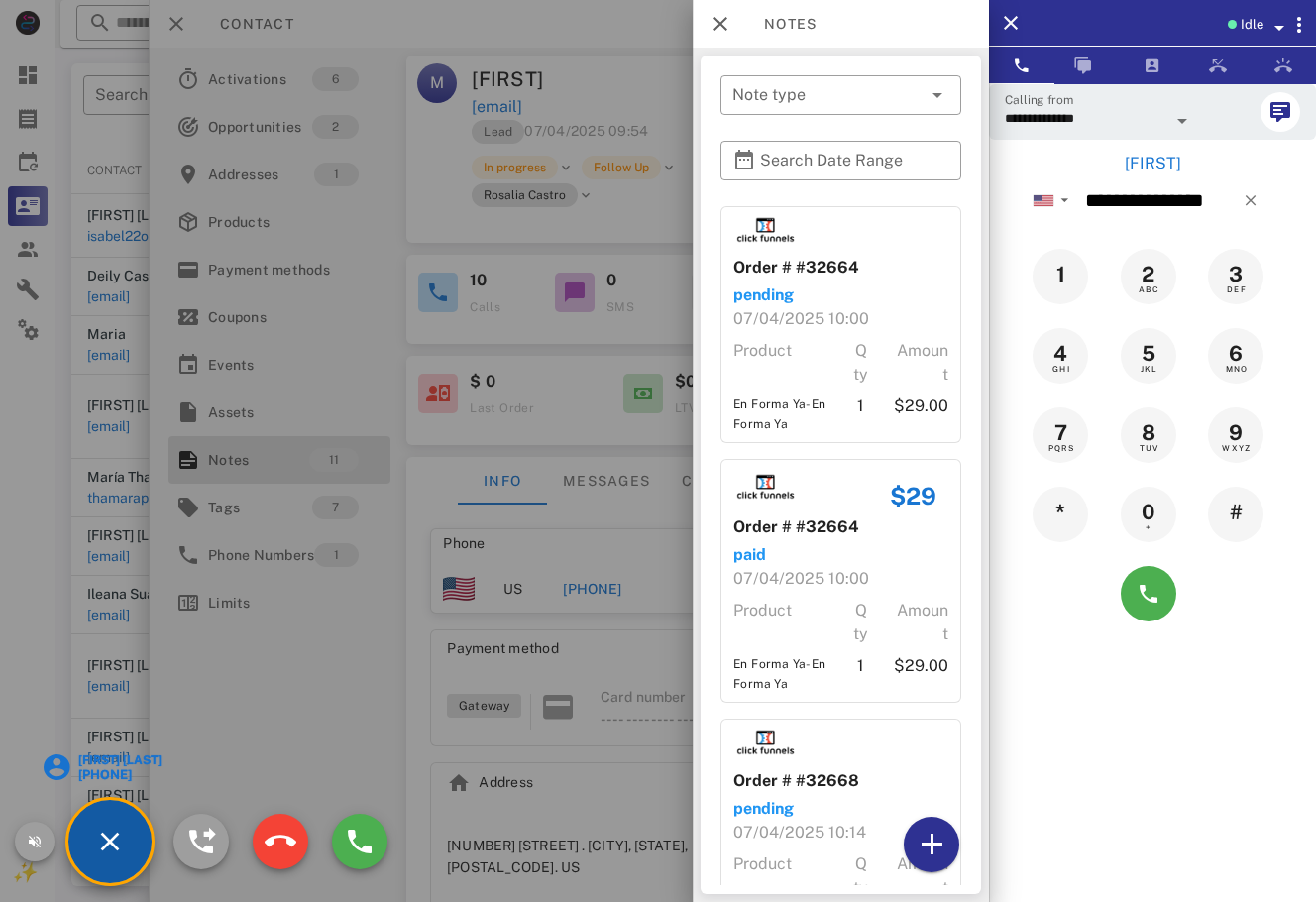 click on "[FIRST] [LAST]" at bounding box center (118, 760) 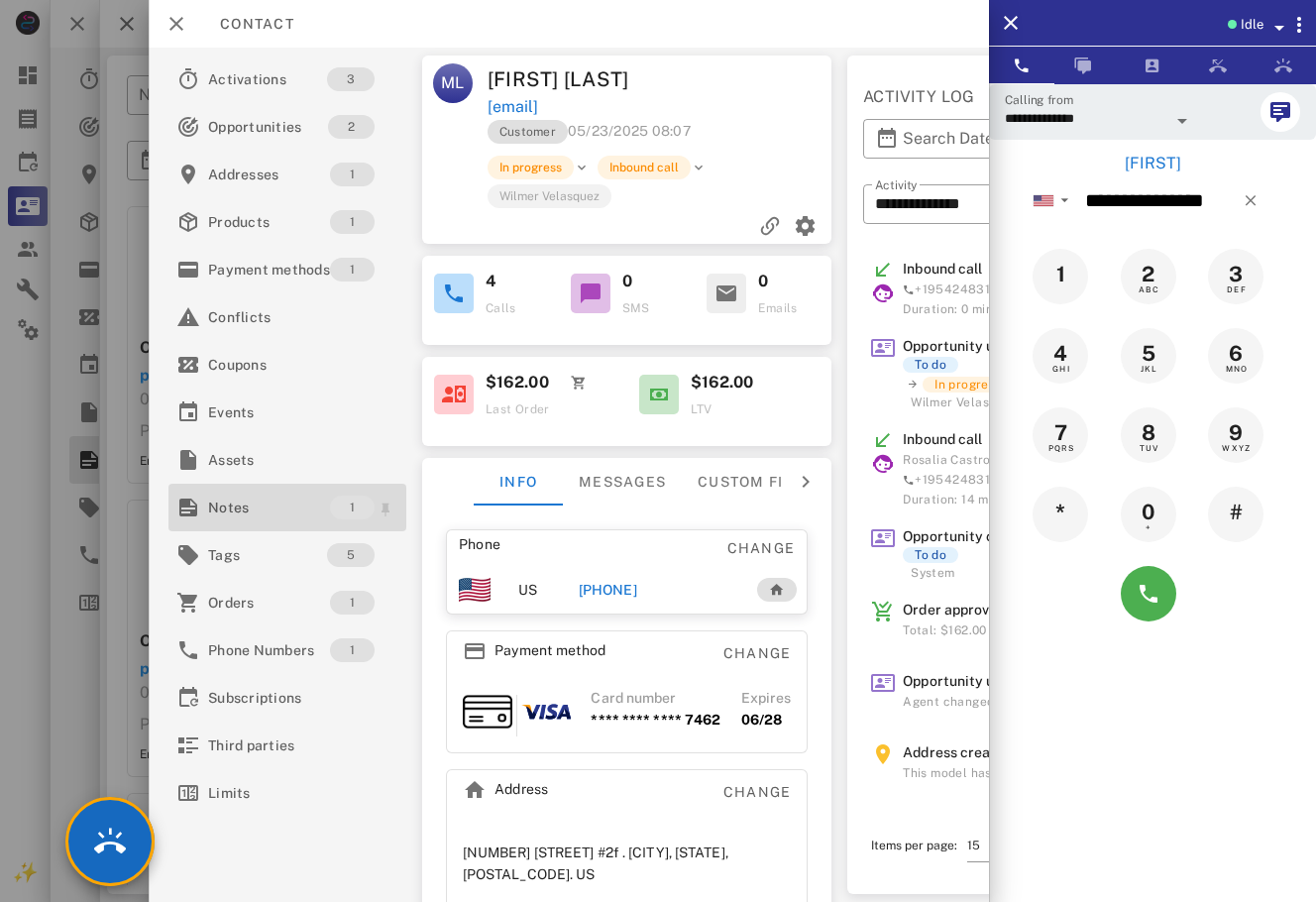 click on "Notes" at bounding box center [269, 507] 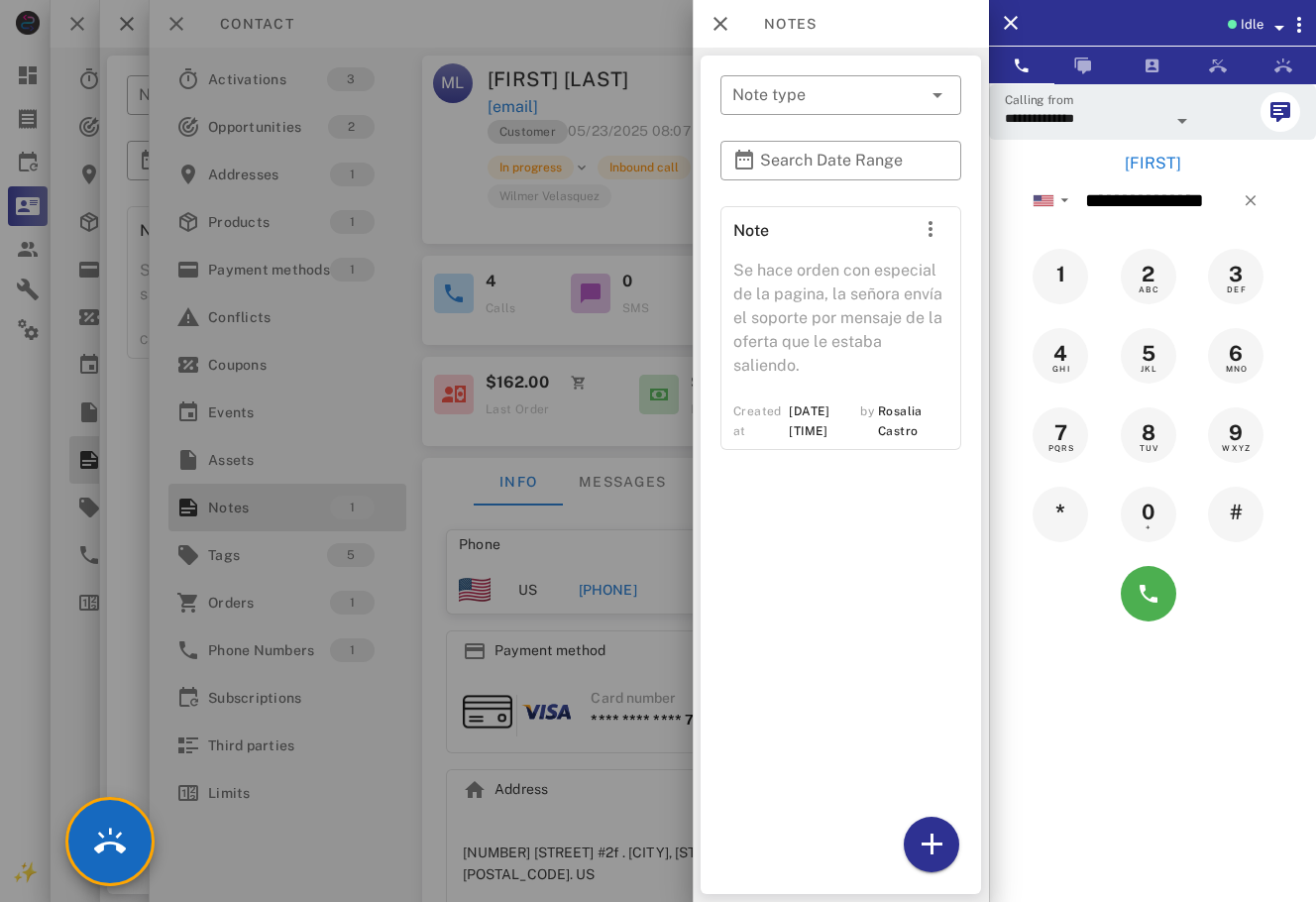 click at bounding box center [658, 451] 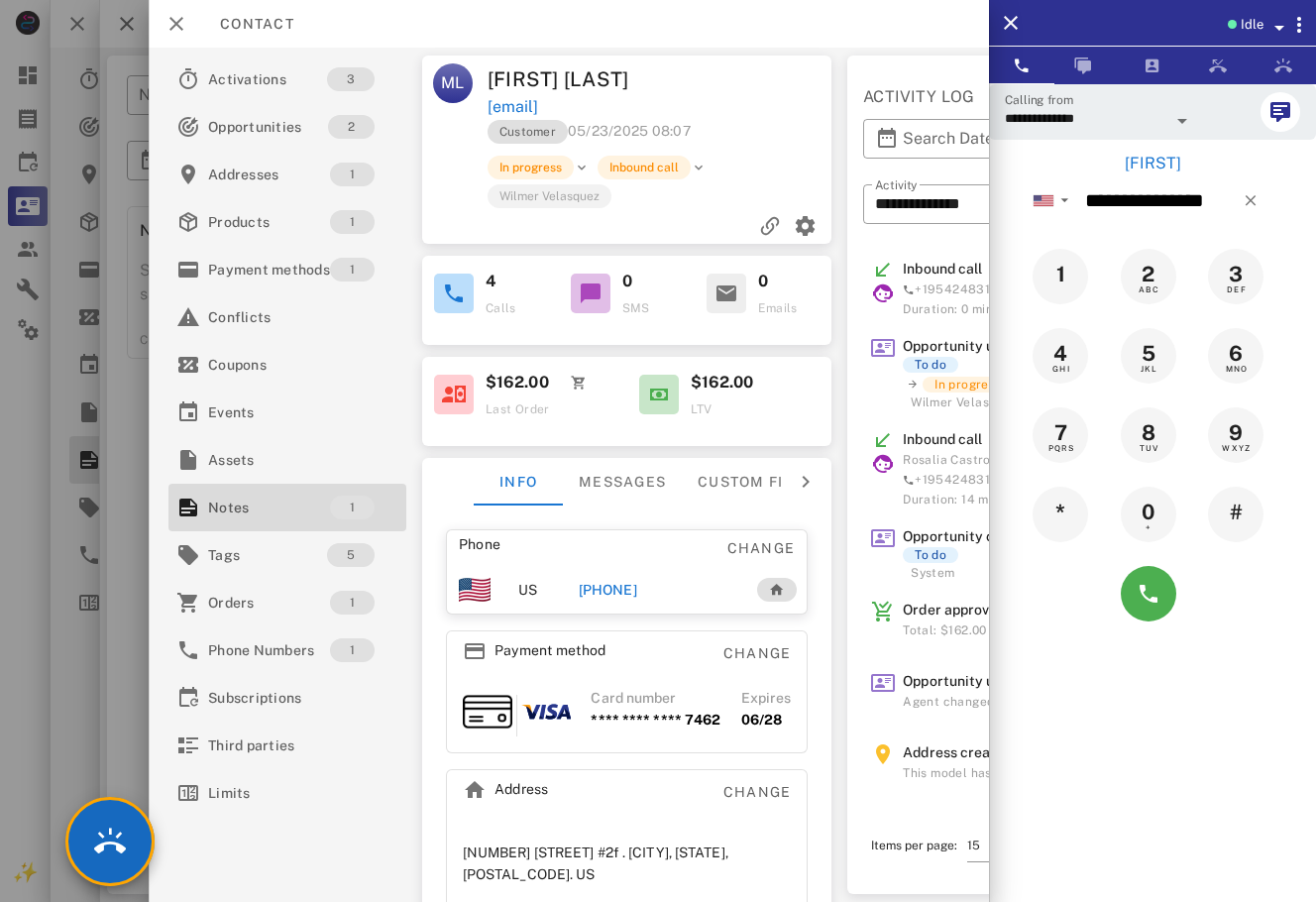 click on "Contact" at bounding box center [247, 24] 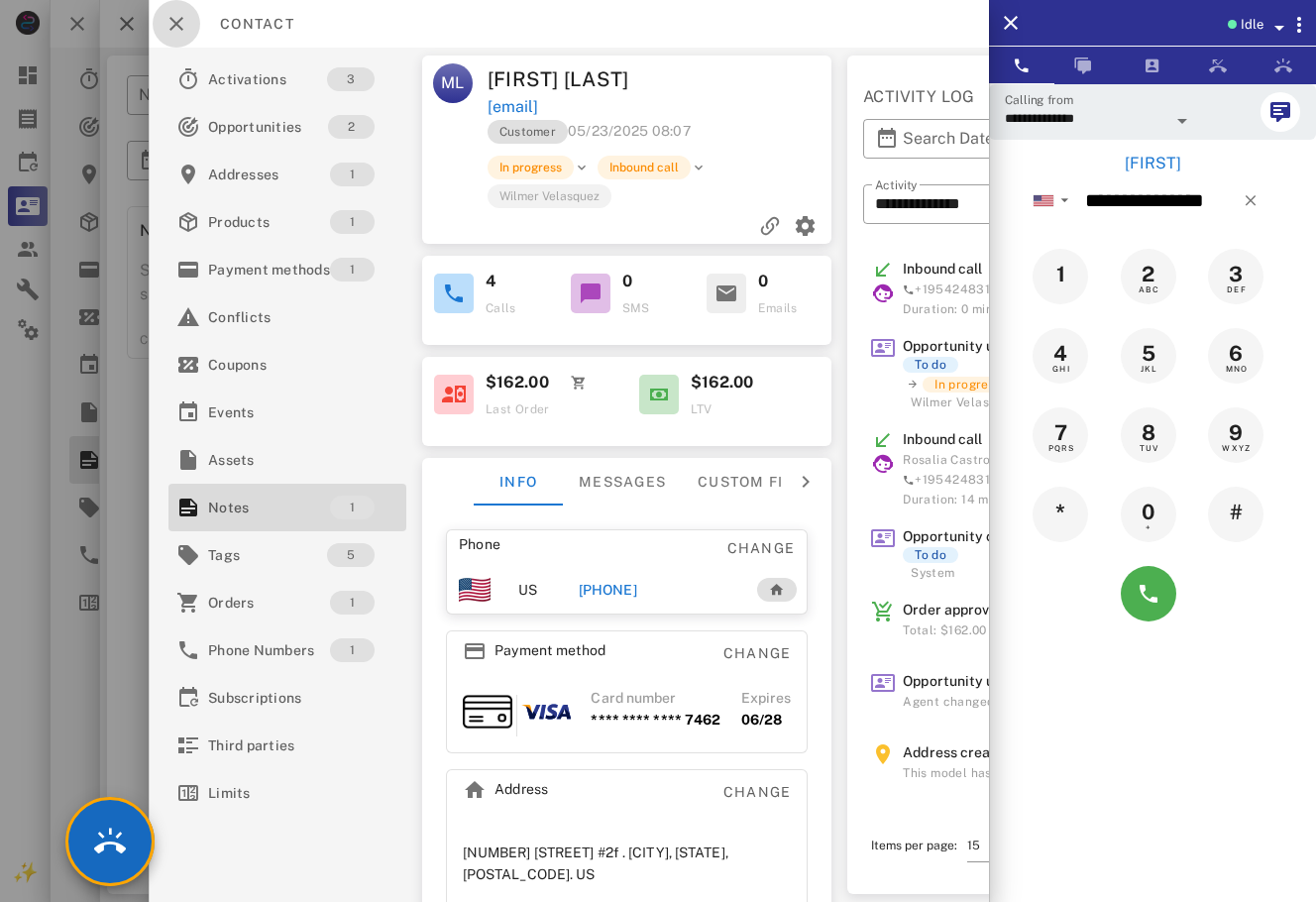 click at bounding box center (176, 24) 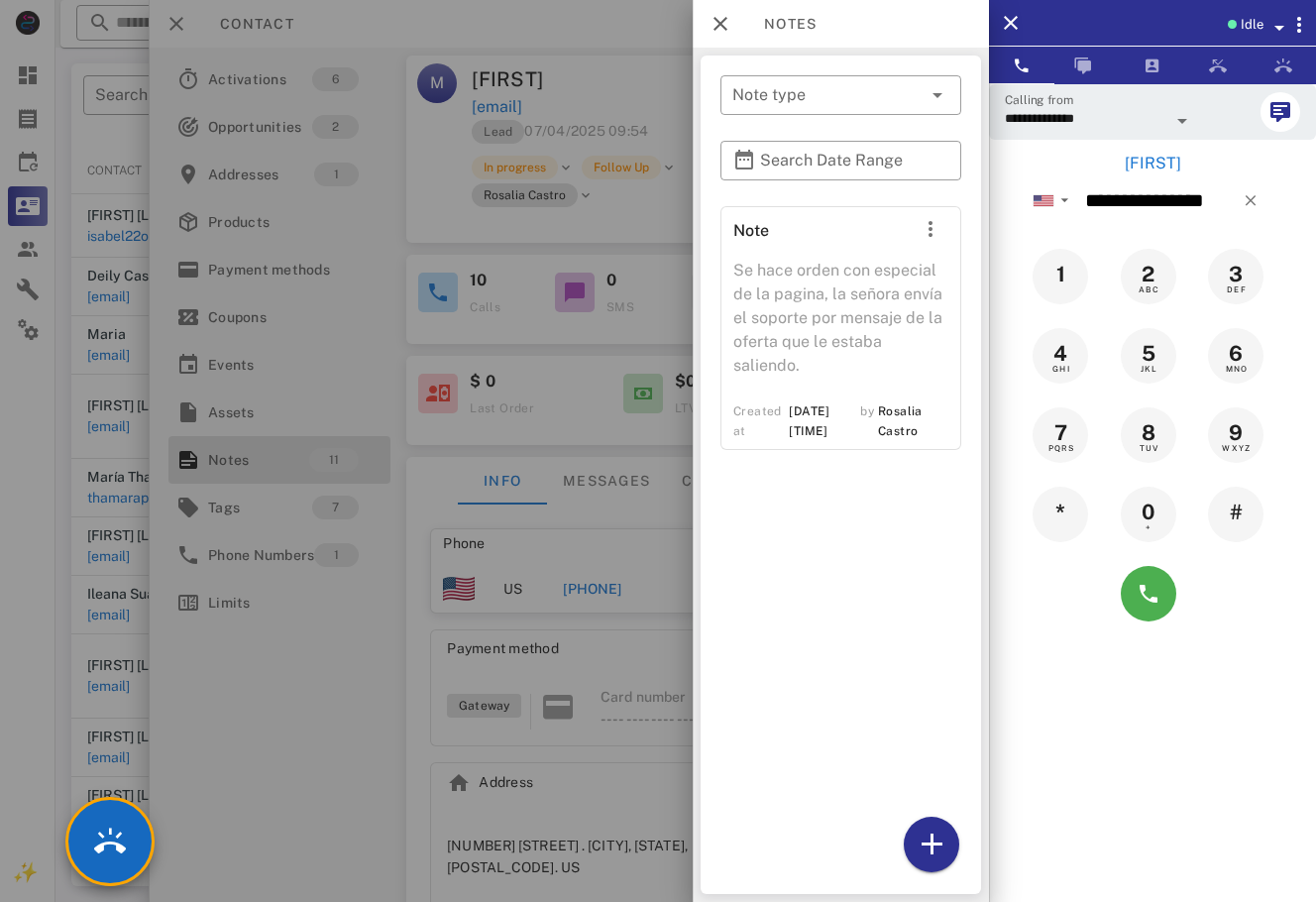 click at bounding box center (658, 451) 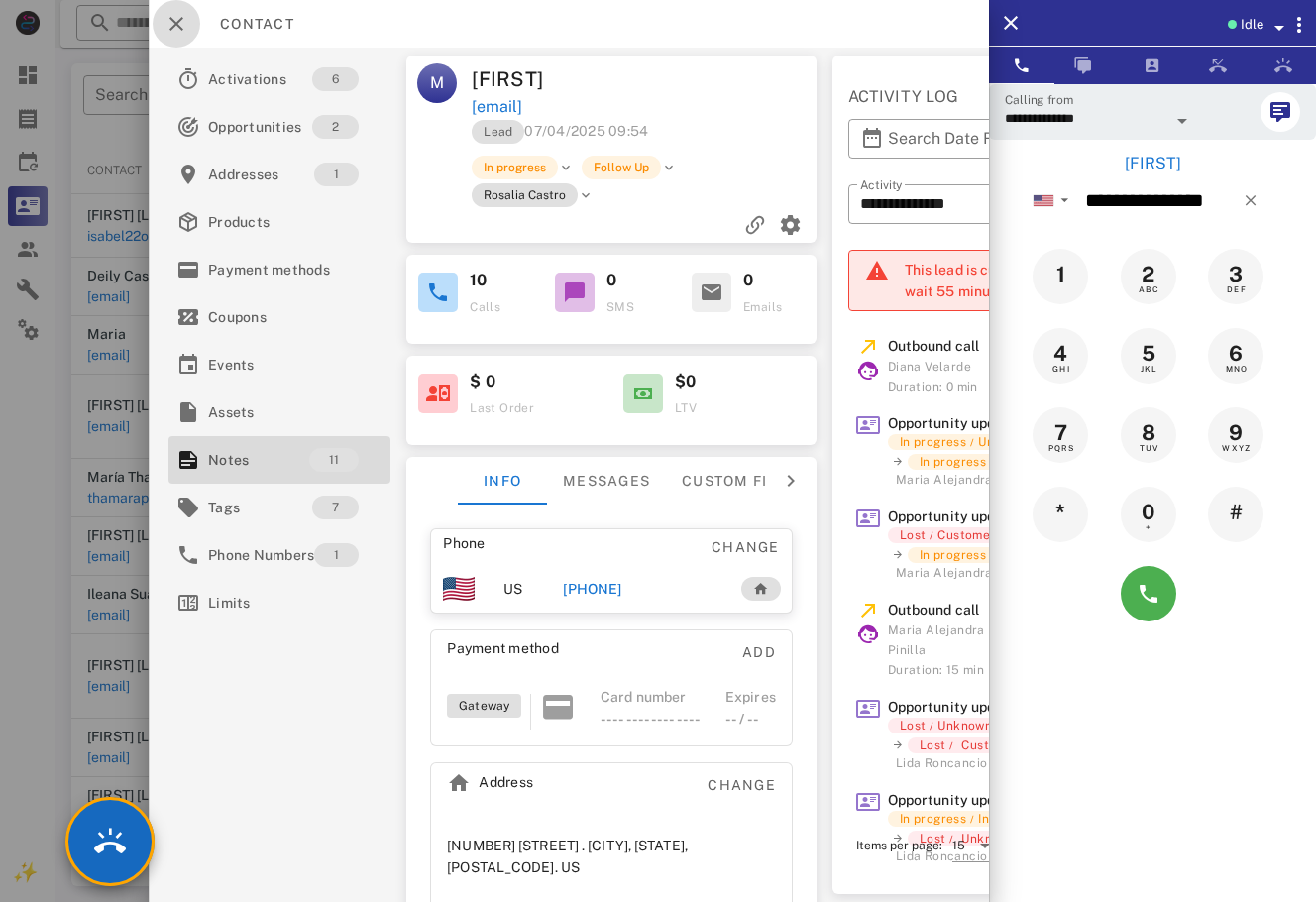 click at bounding box center [176, 24] 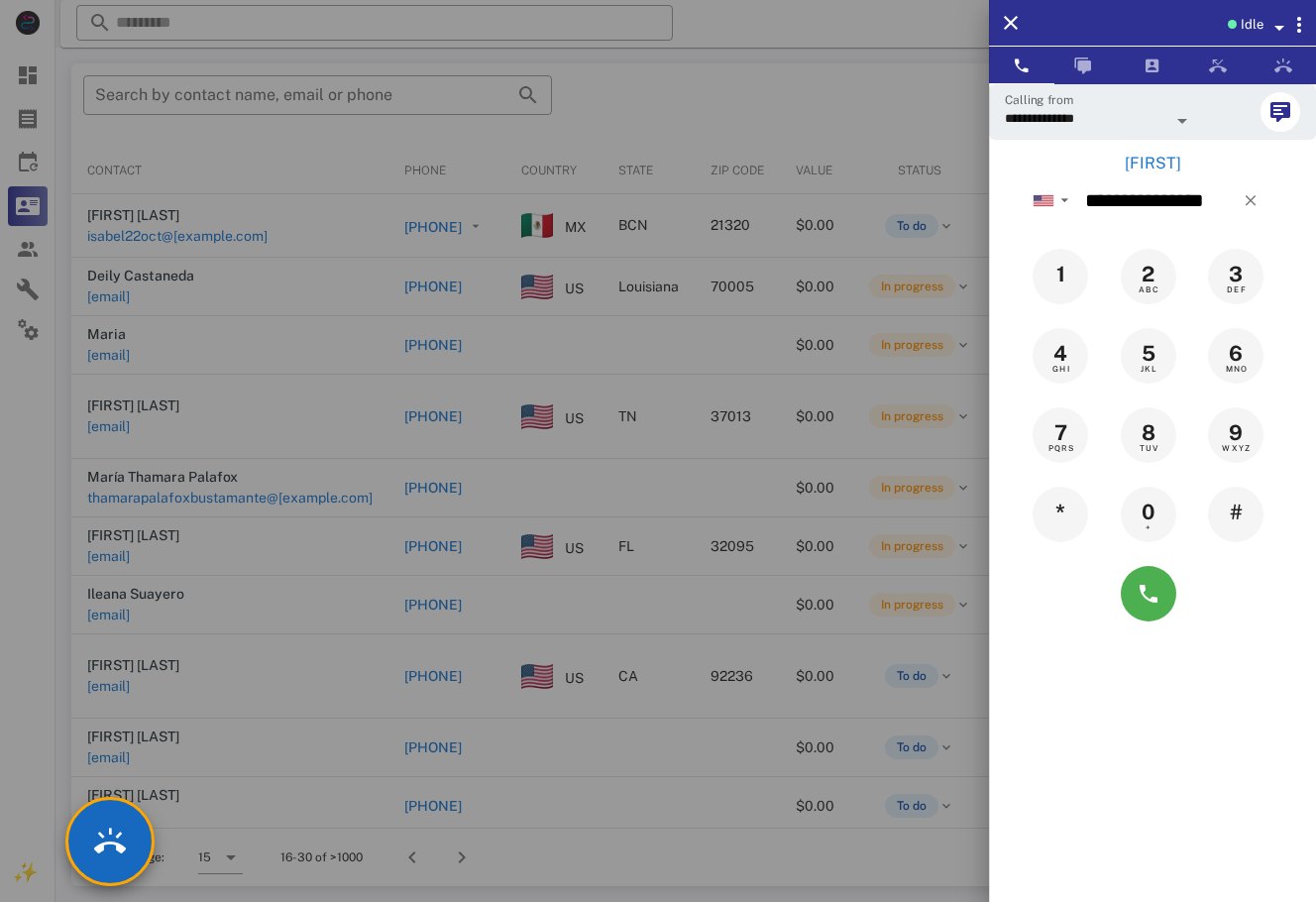 click at bounding box center (658, 451) 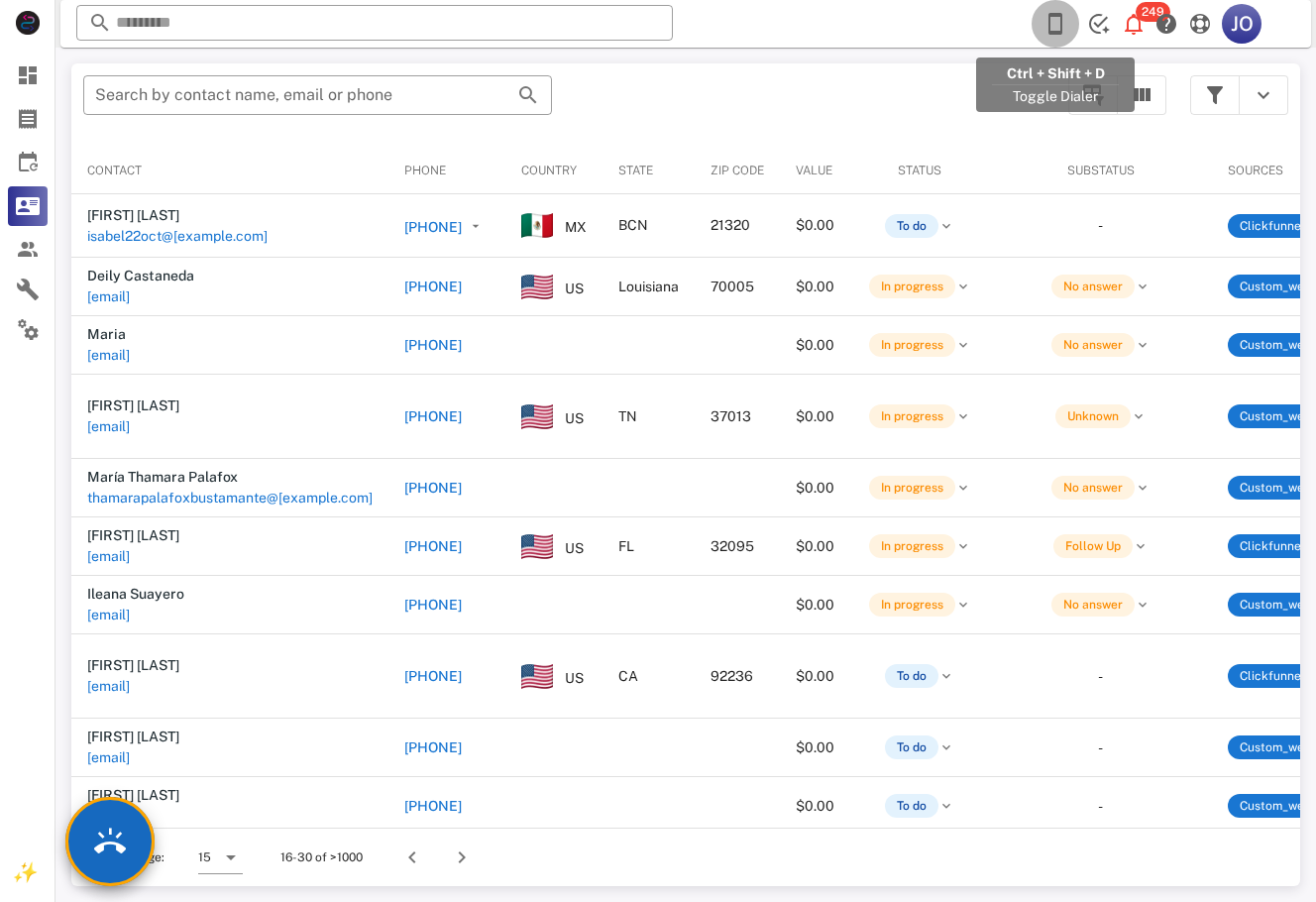 click at bounding box center [1055, 24] 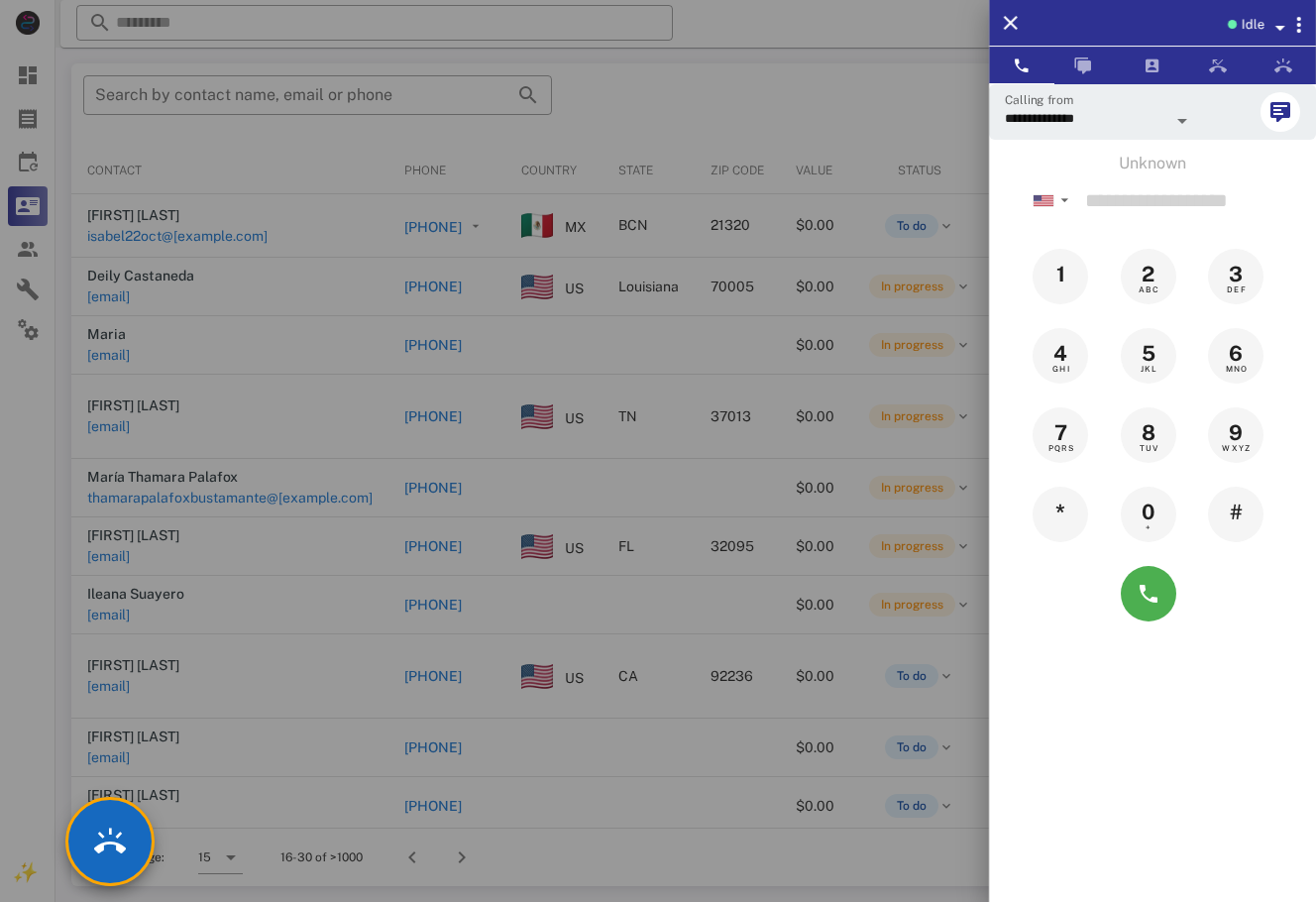 click at bounding box center (1279, 28) 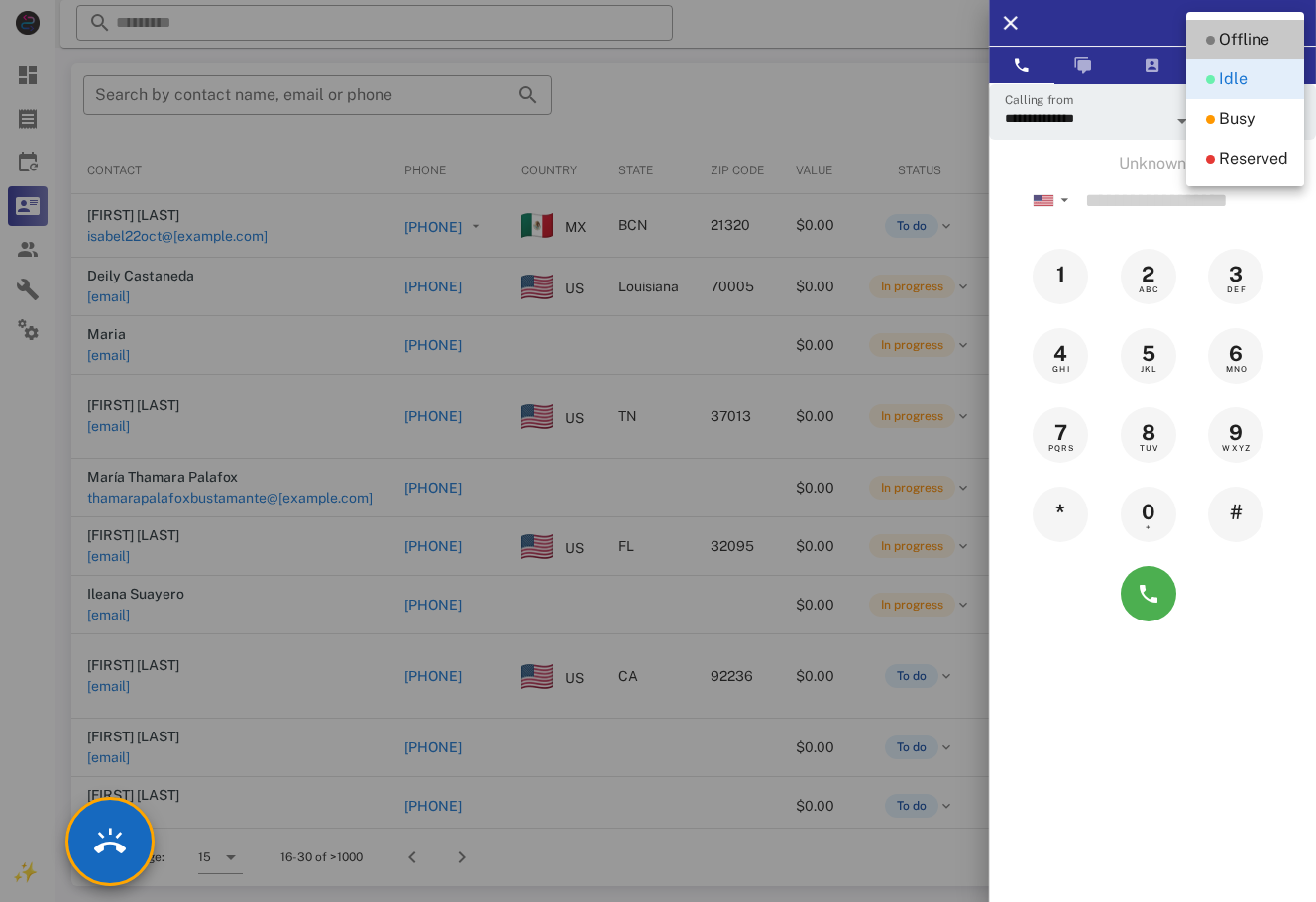 click on "Offline" at bounding box center (1245, 40) 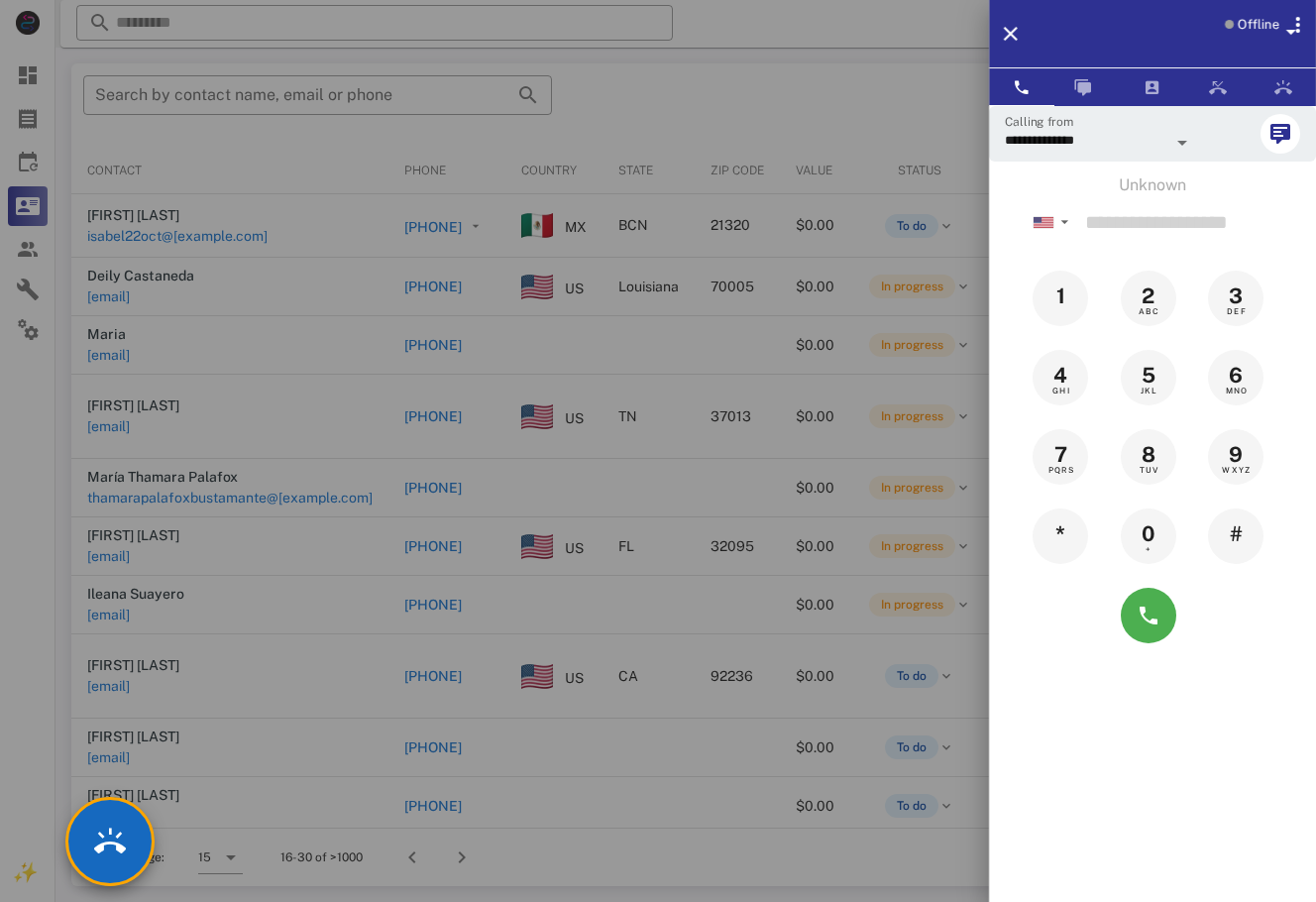 click at bounding box center [658, 451] 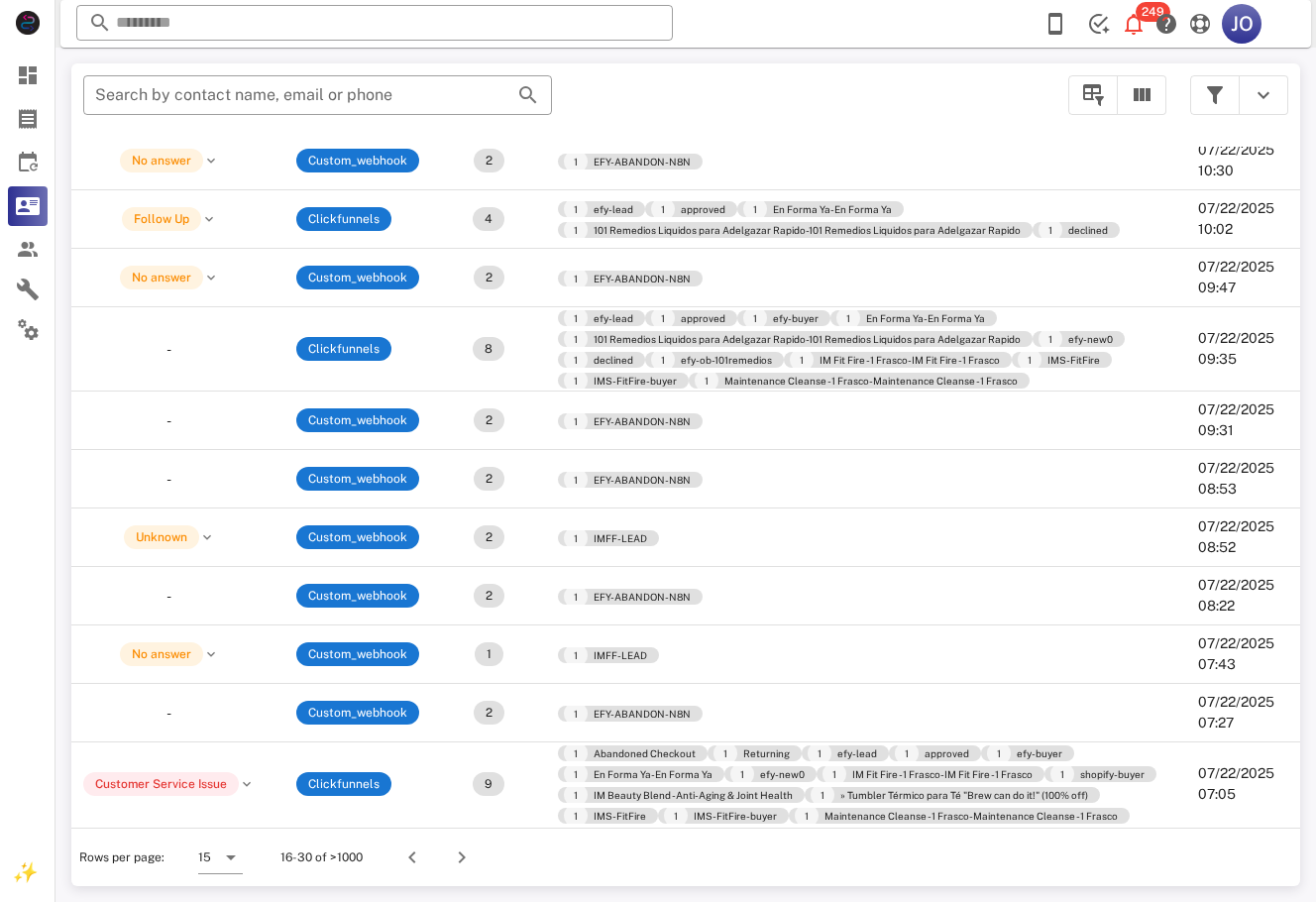 scroll, scrollTop: 337, scrollLeft: 0, axis: vertical 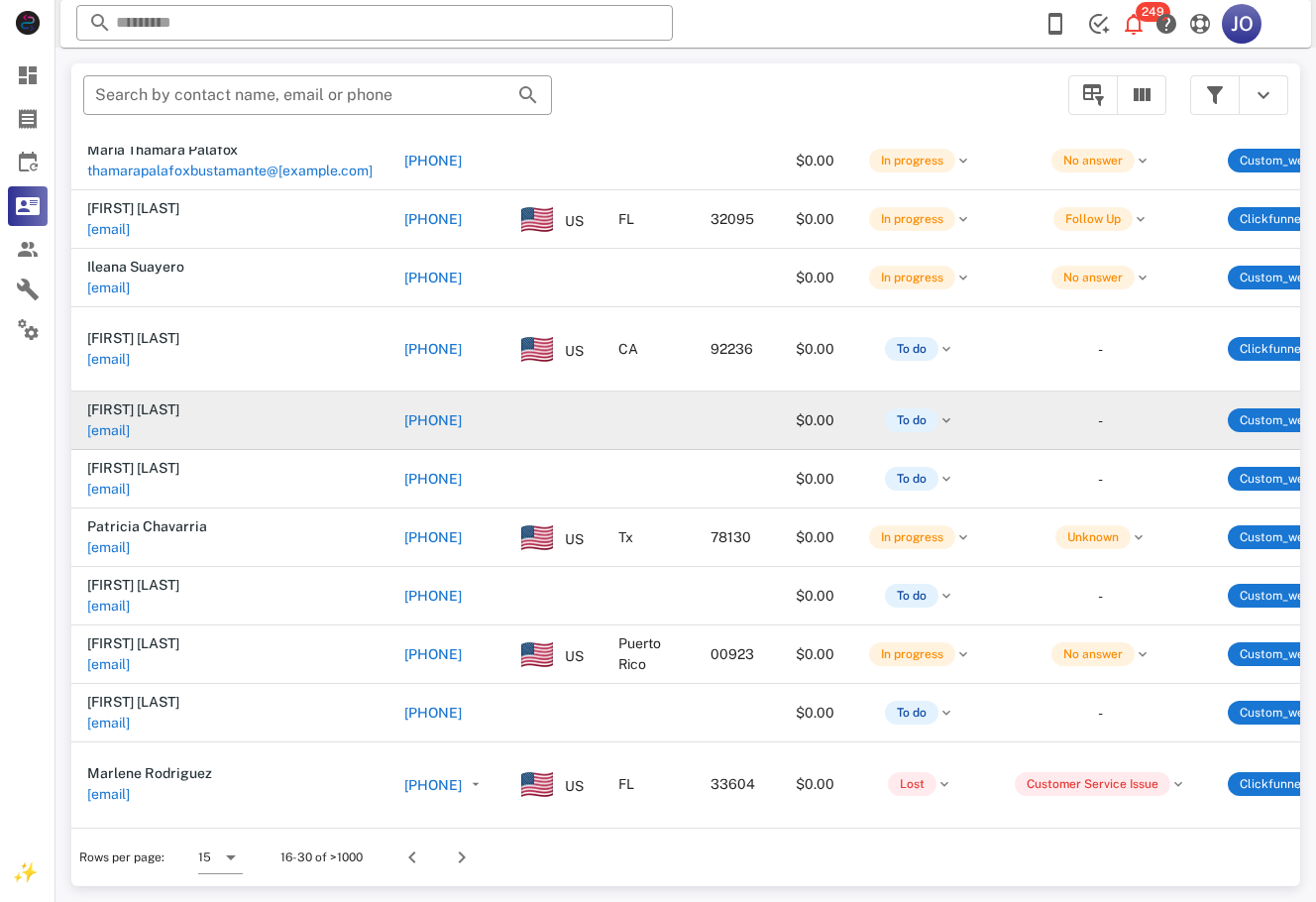 click on "gabriela_montes_axa@[EXAMPLE.COM]" at bounding box center [209, 430] 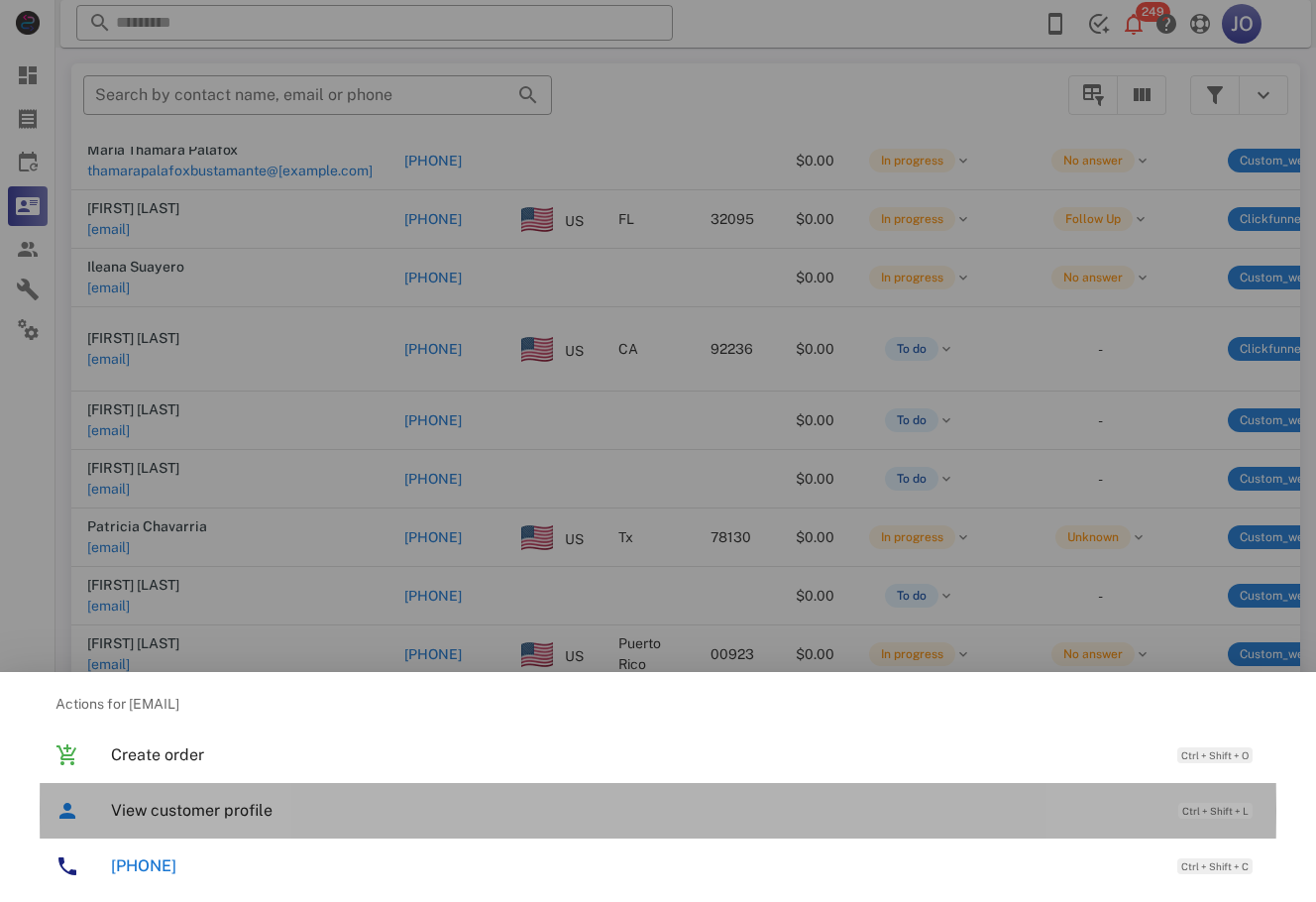 click on "View customer profile" at bounding box center [634, 810] 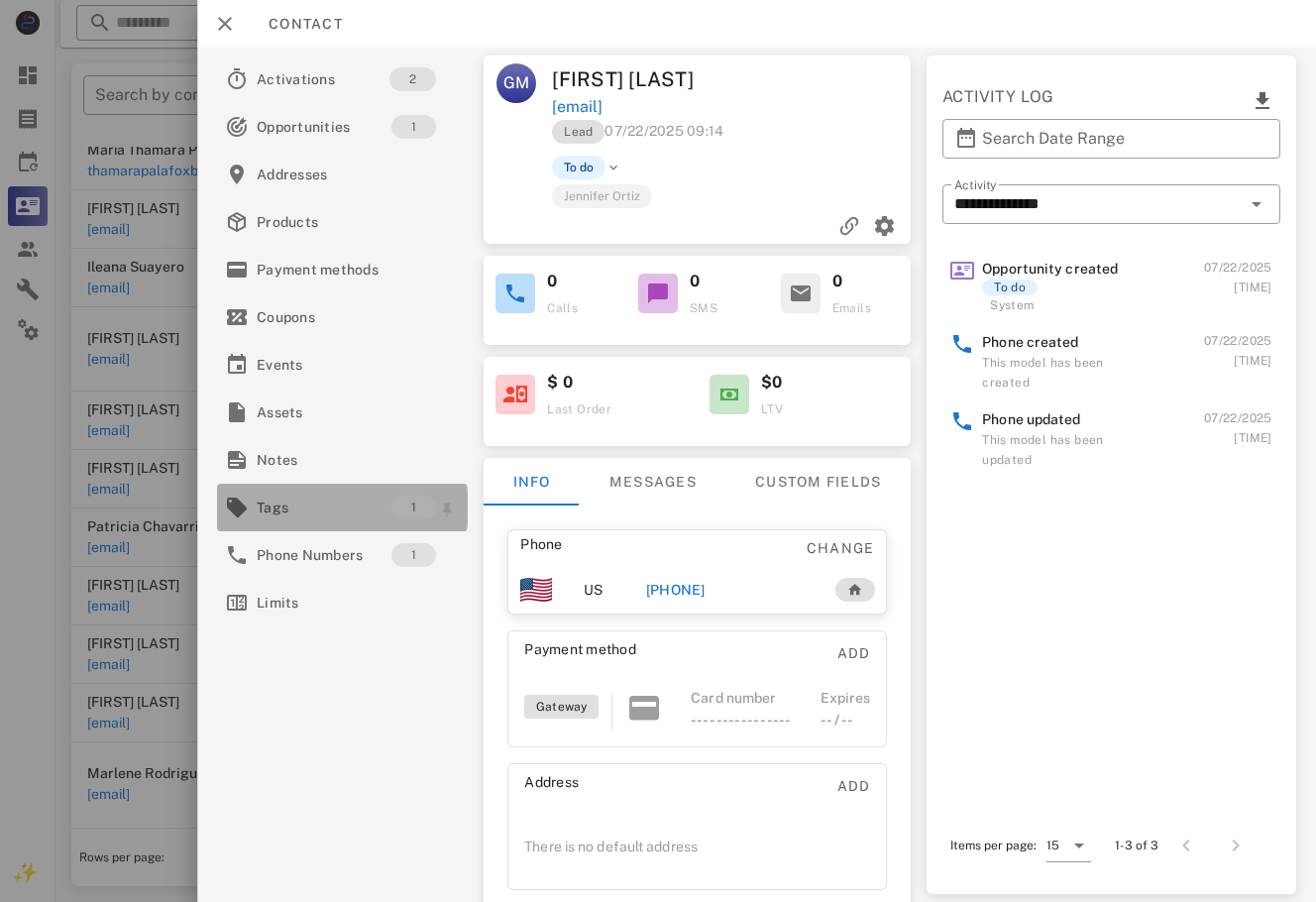 click on "Tags" at bounding box center [324, 507] 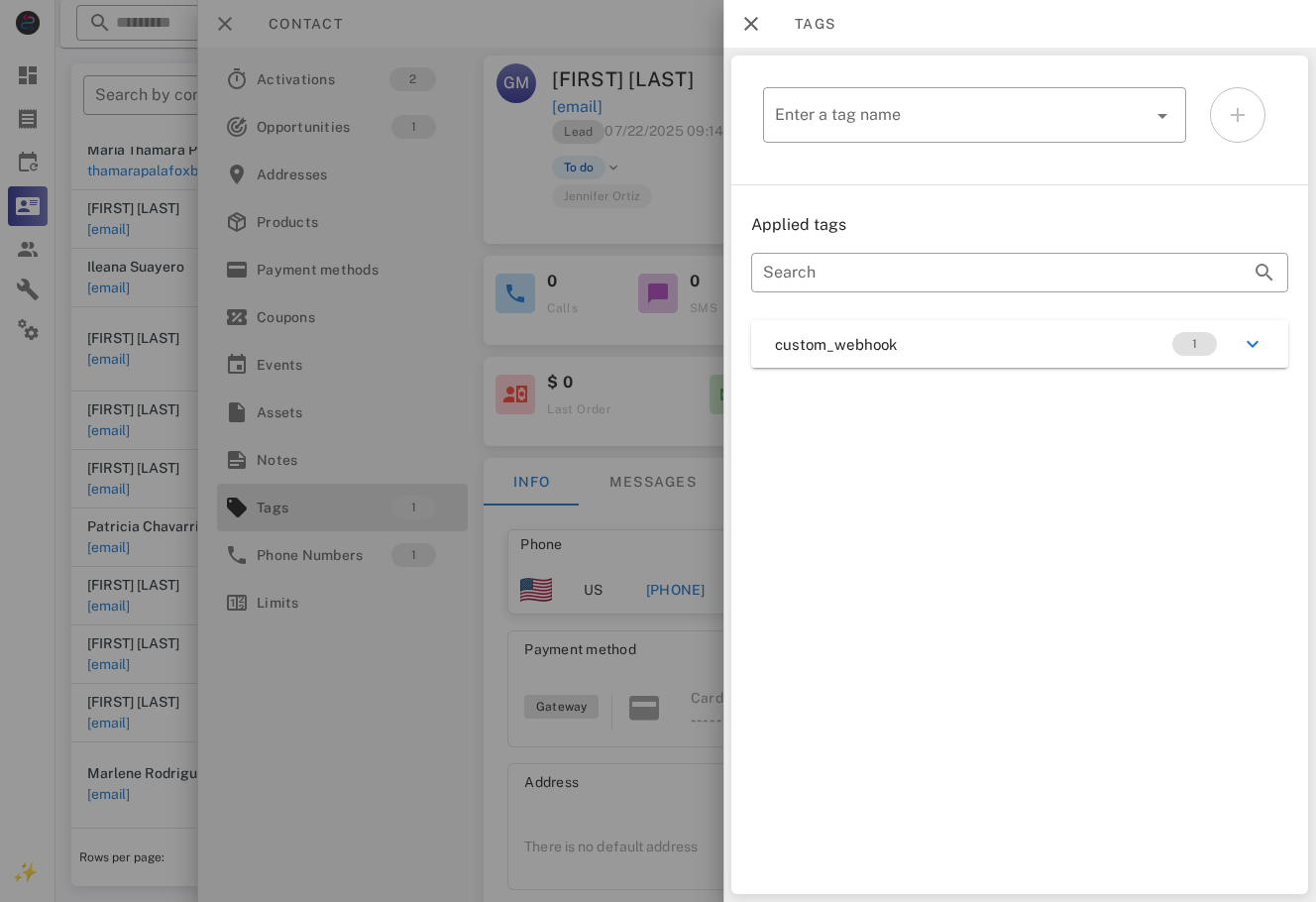 click on "custom_webhook  1" at bounding box center (1020, 344) 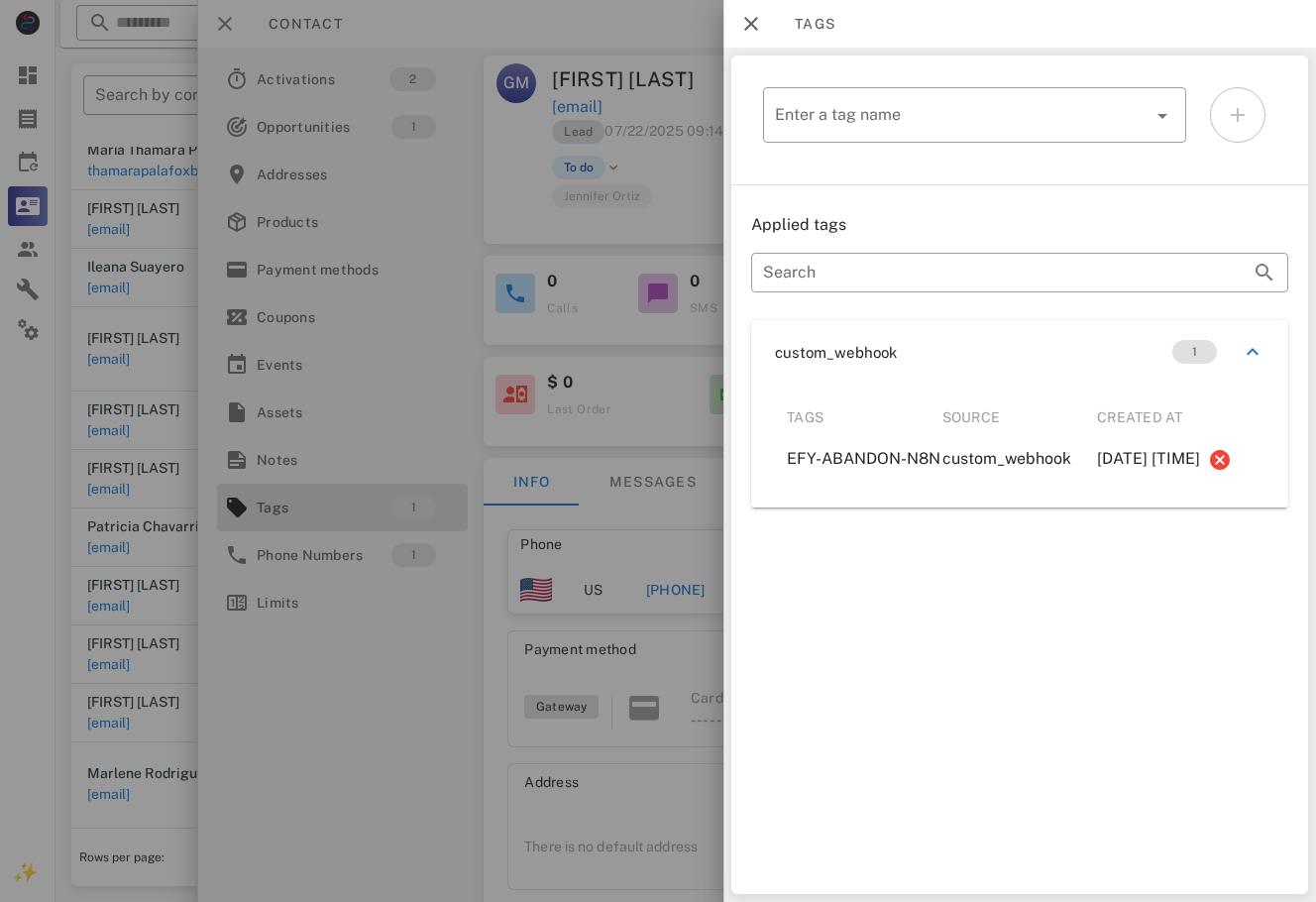 click at bounding box center (658, 451) 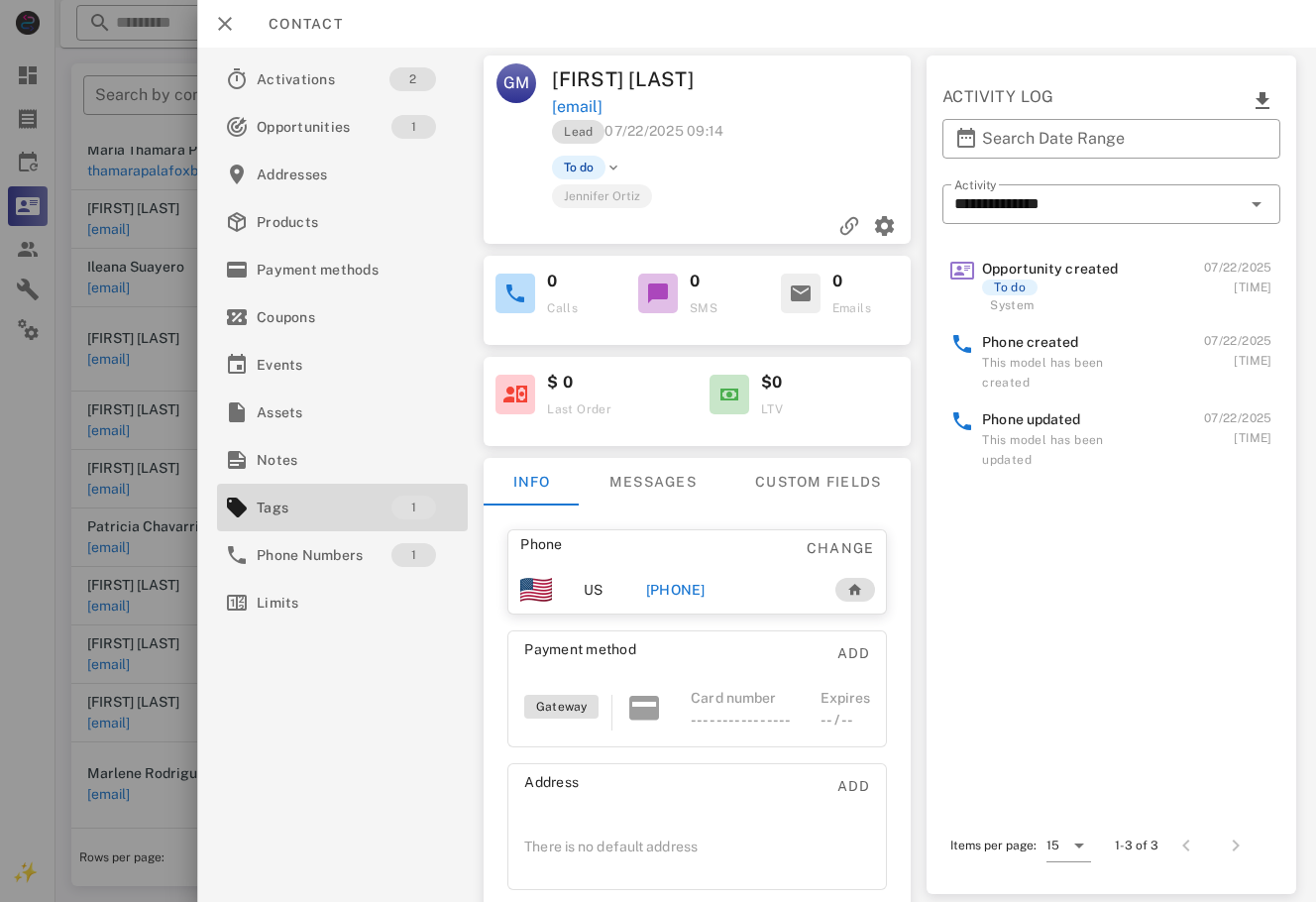click on "+15555555555" at bounding box center (699, 590) 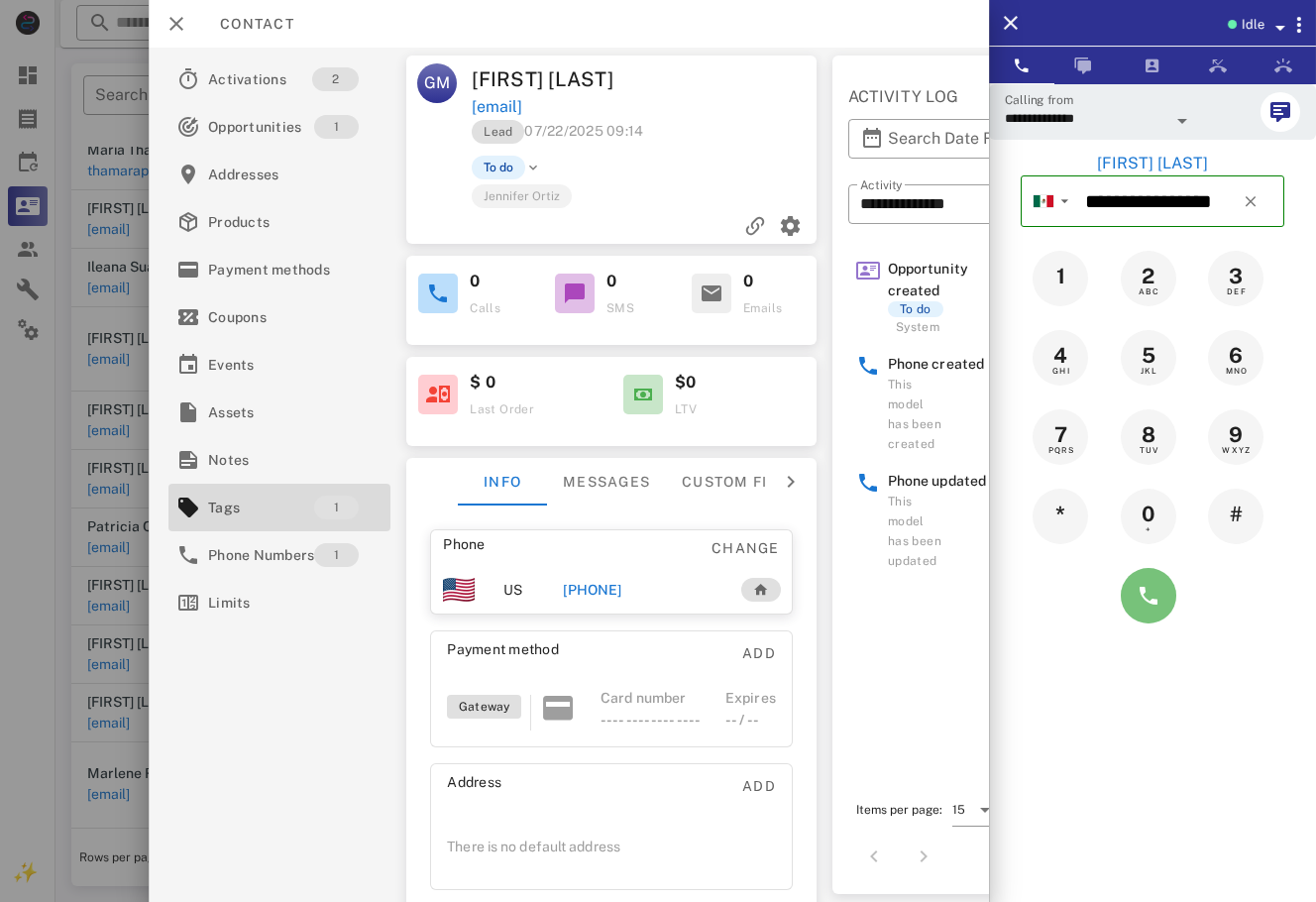 click at bounding box center (1149, 596) 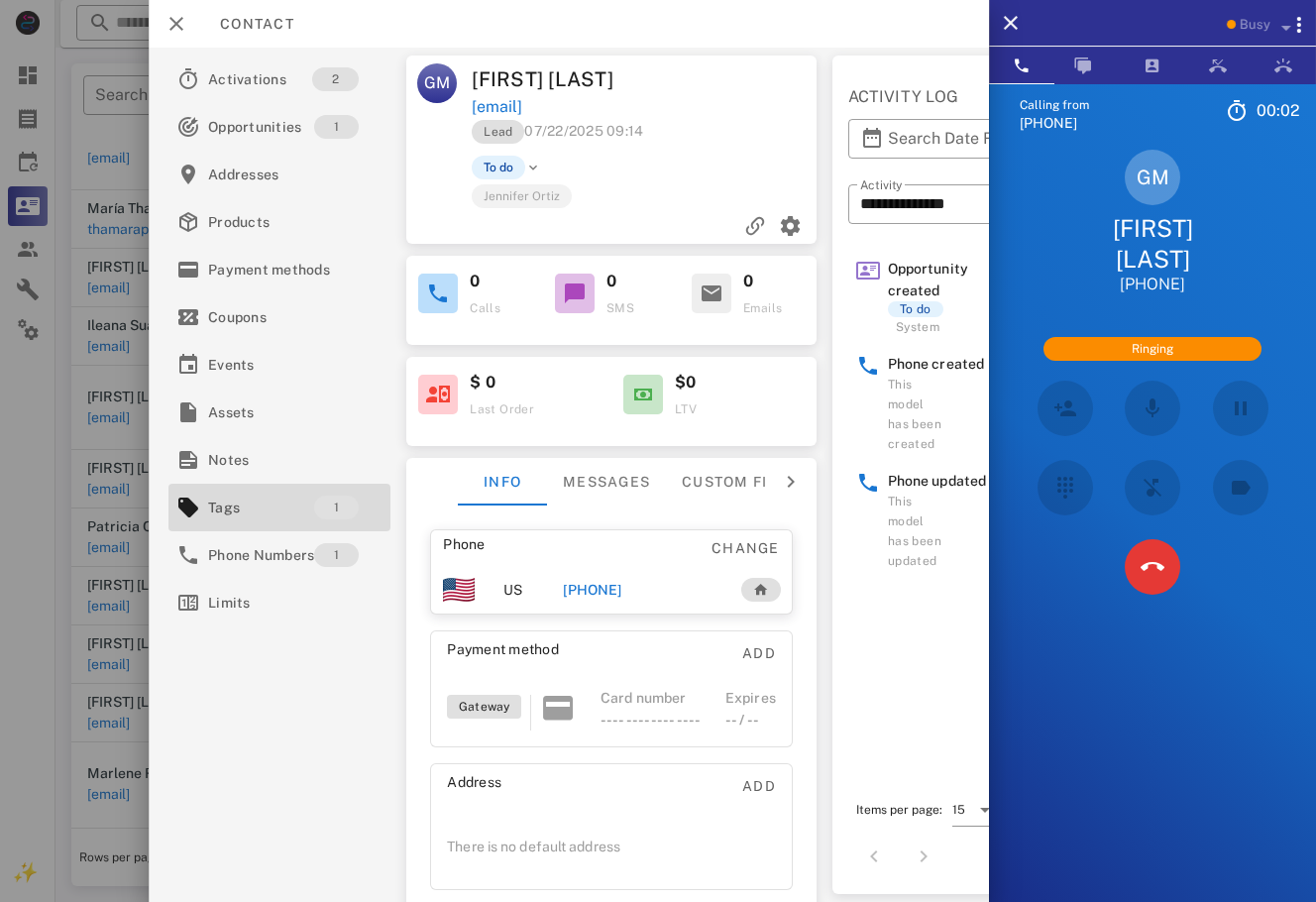scroll, scrollTop: 279, scrollLeft: 0, axis: vertical 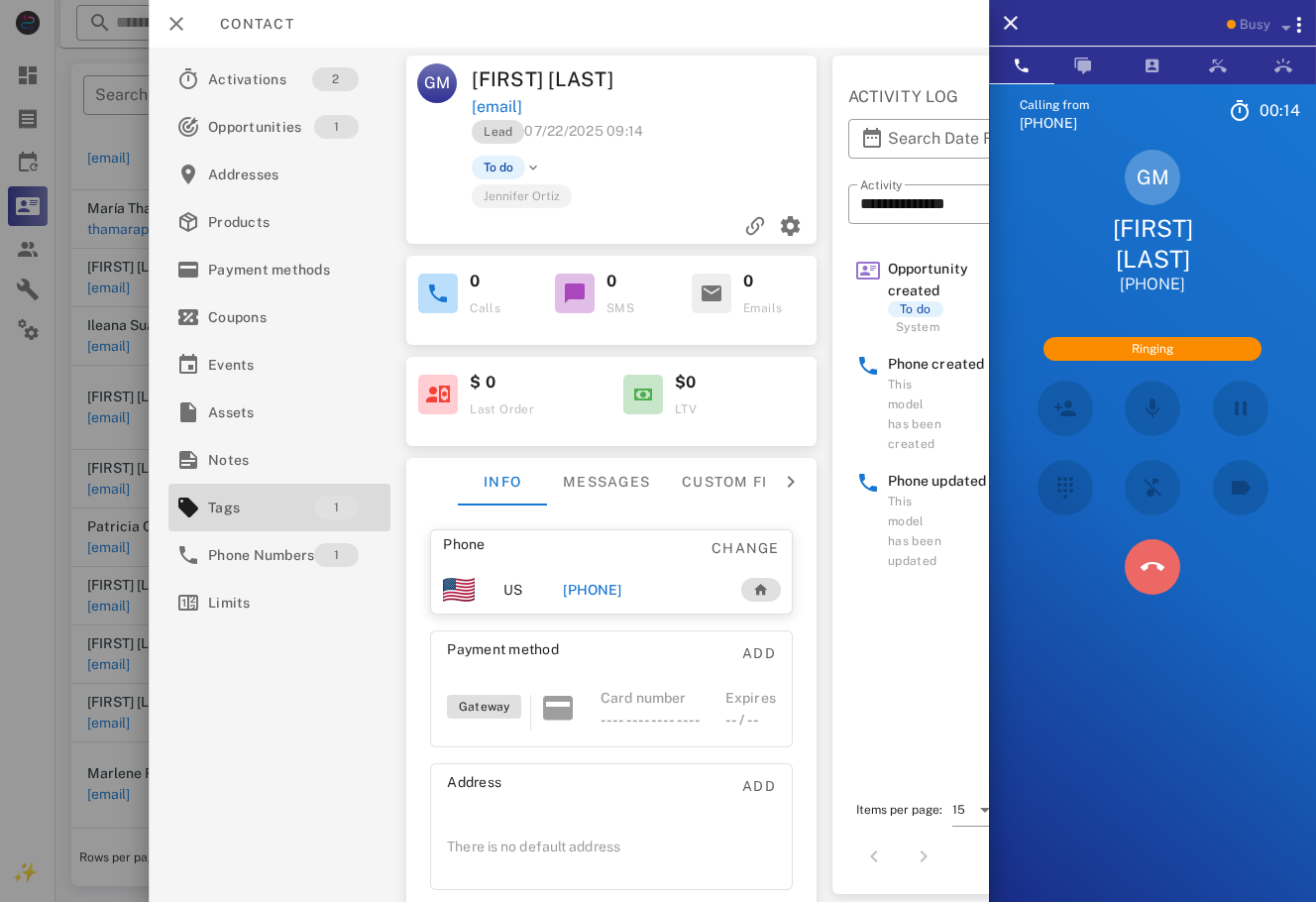 click at bounding box center (1152, 567) 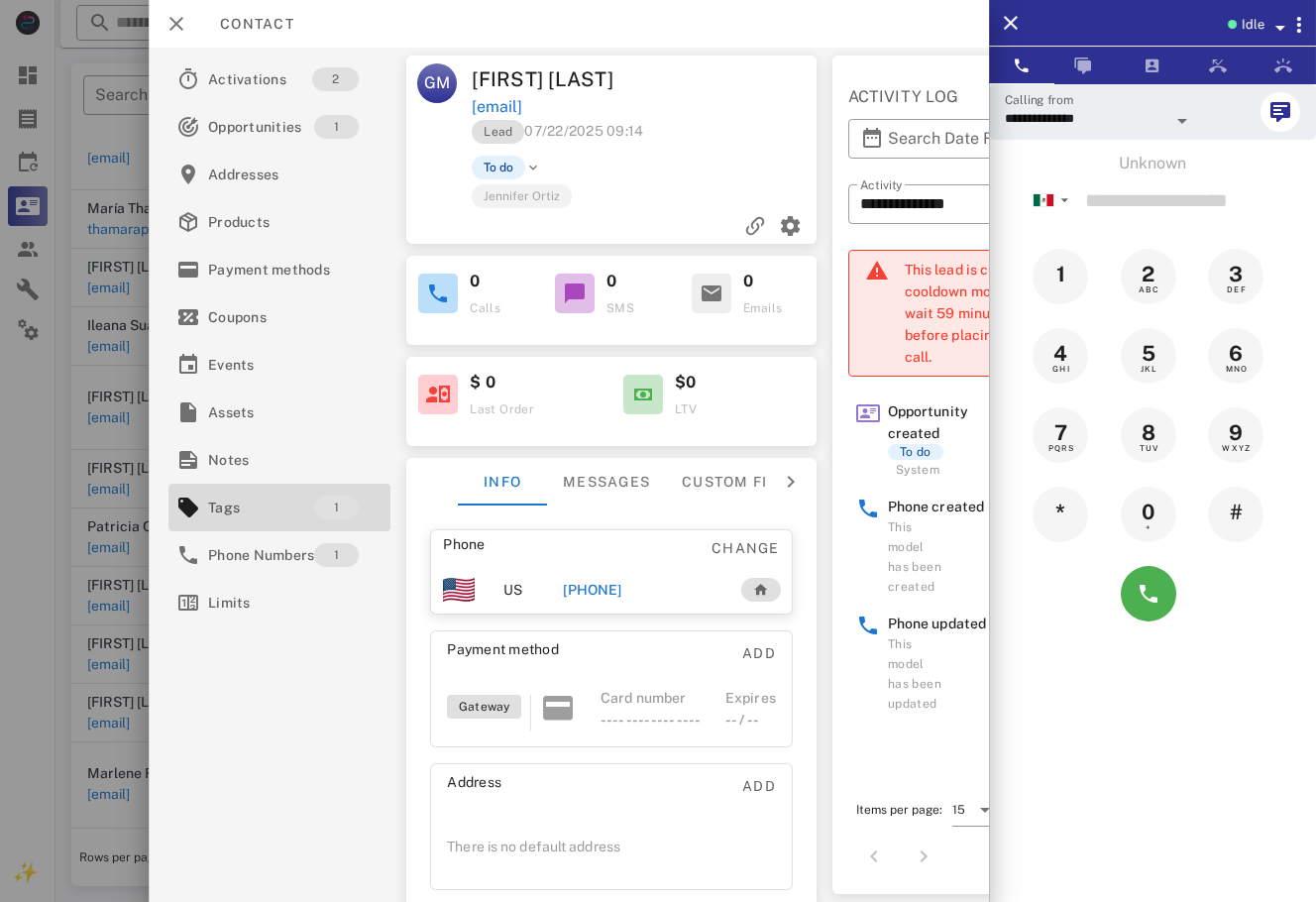 click on "+15555555555" at bounding box center (614, 590) 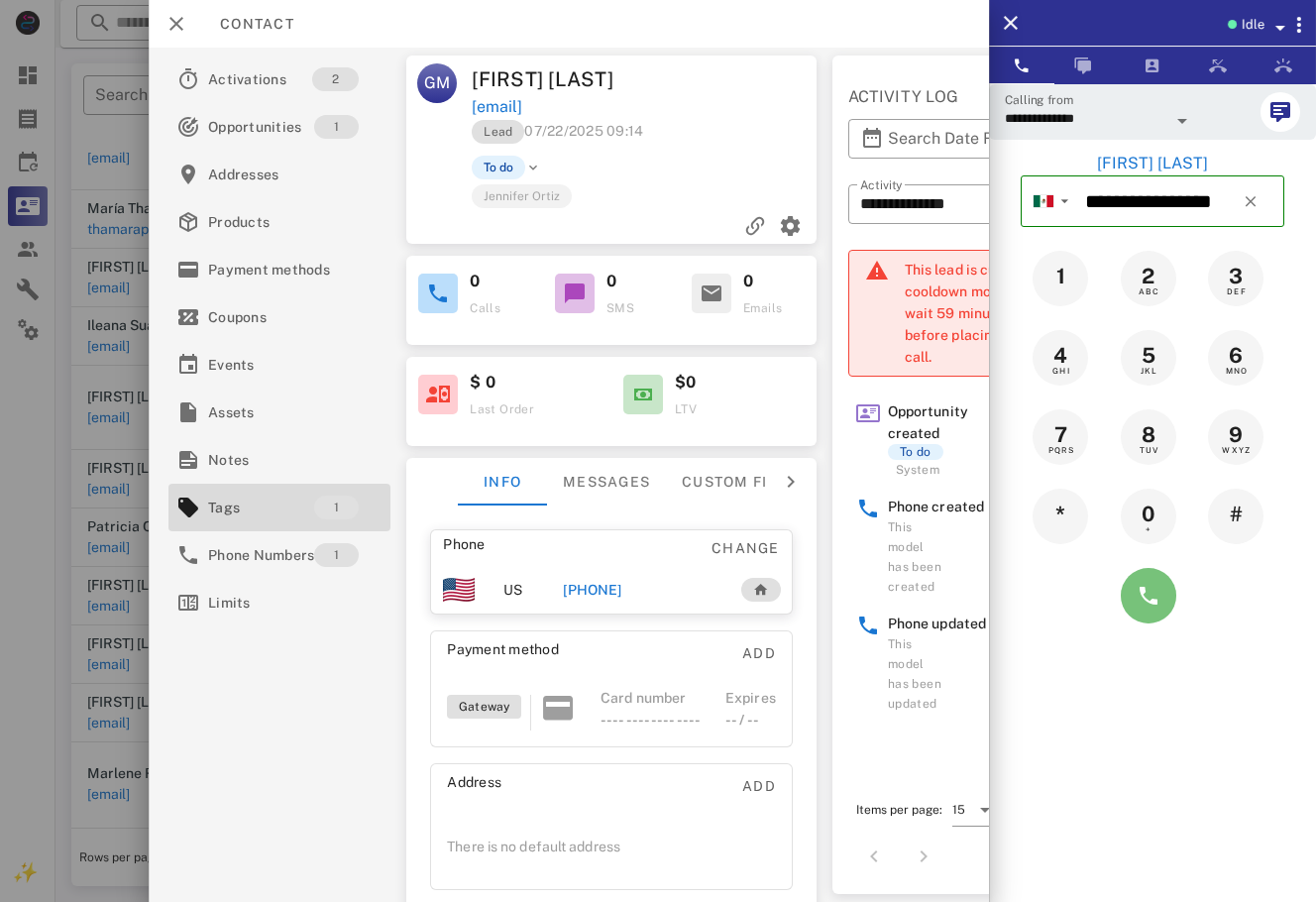 click at bounding box center [1149, 596] 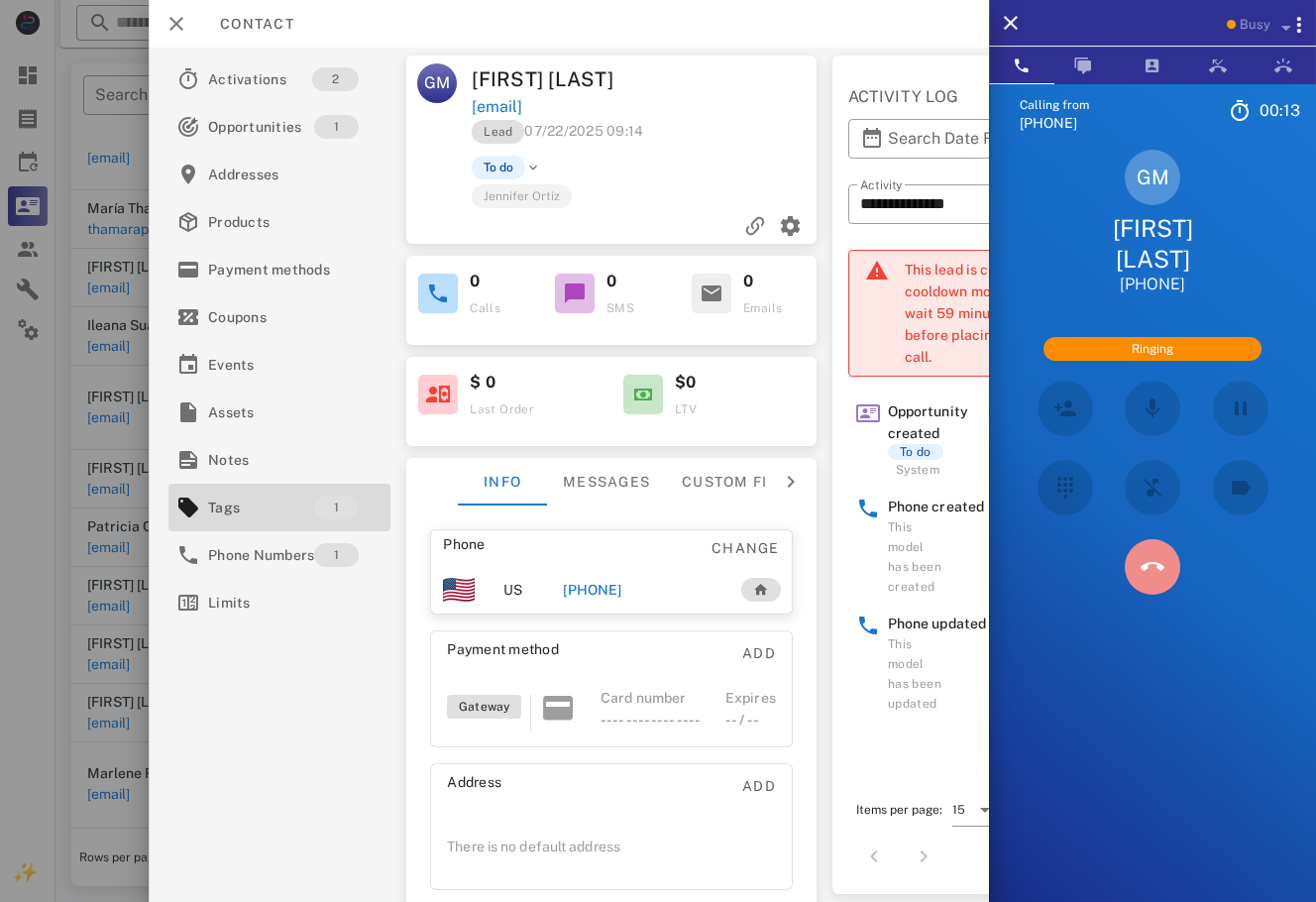 click at bounding box center [1152, 567] 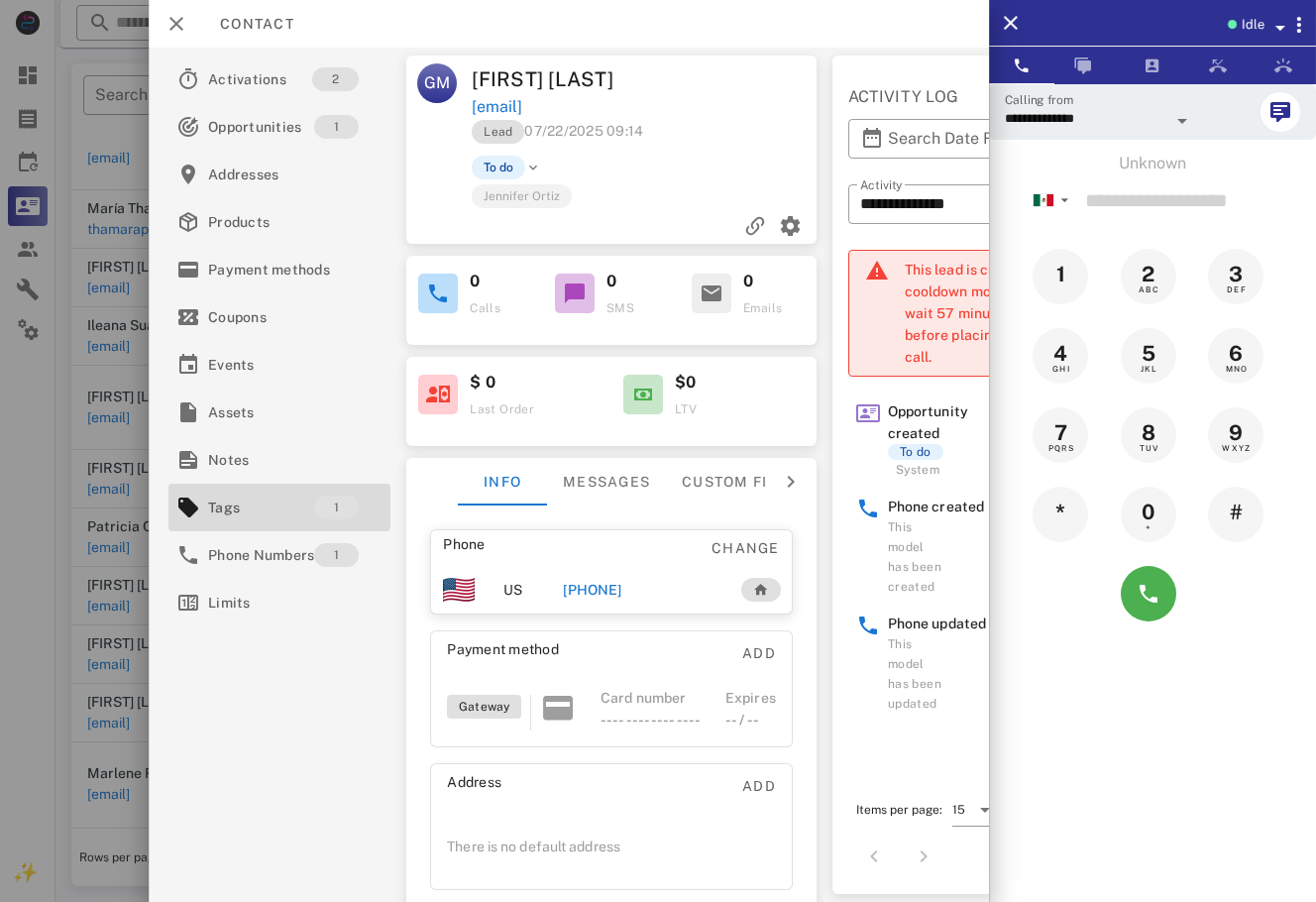 click on "+15555555555" at bounding box center (614, 590) 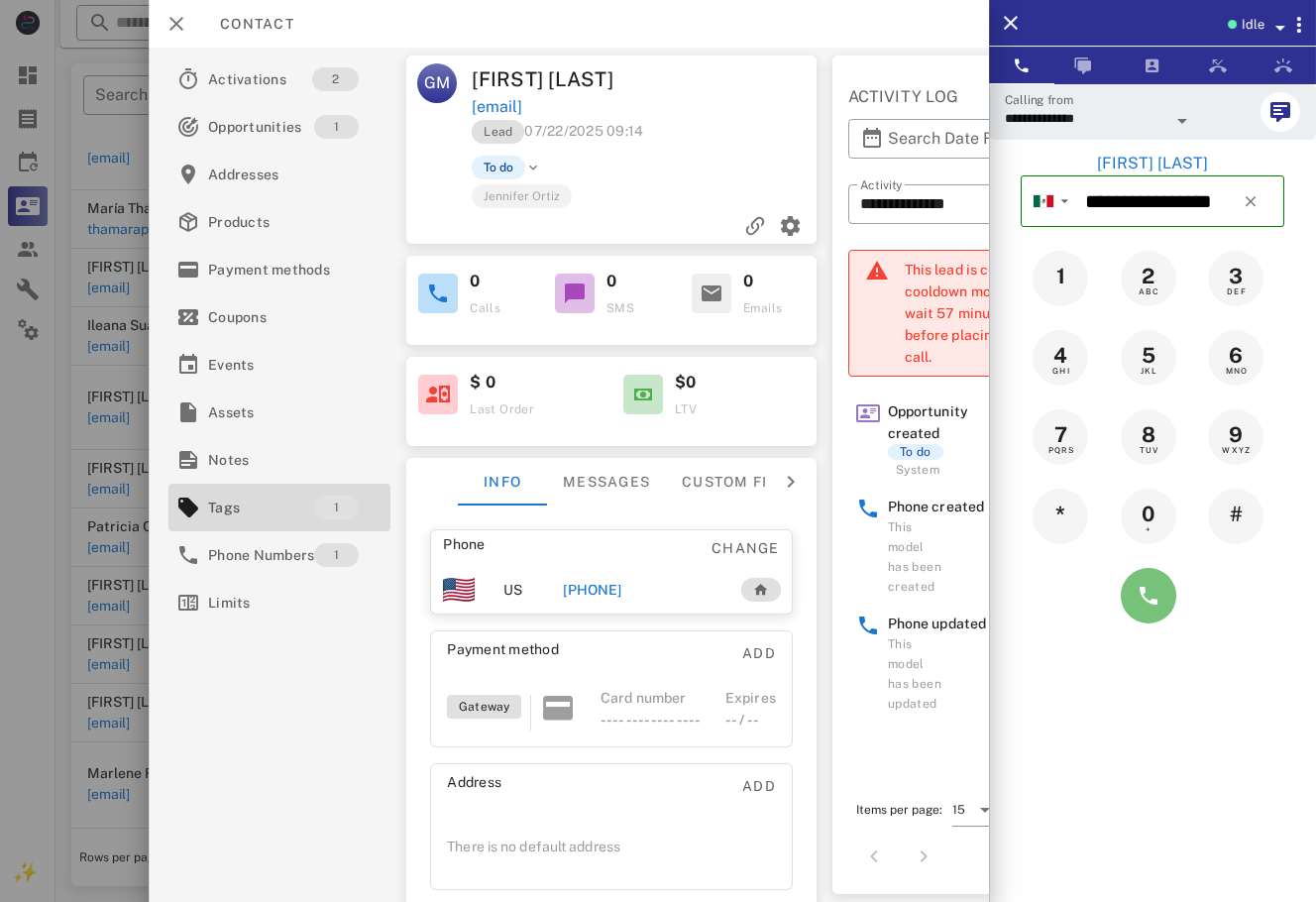 click at bounding box center (1149, 596) 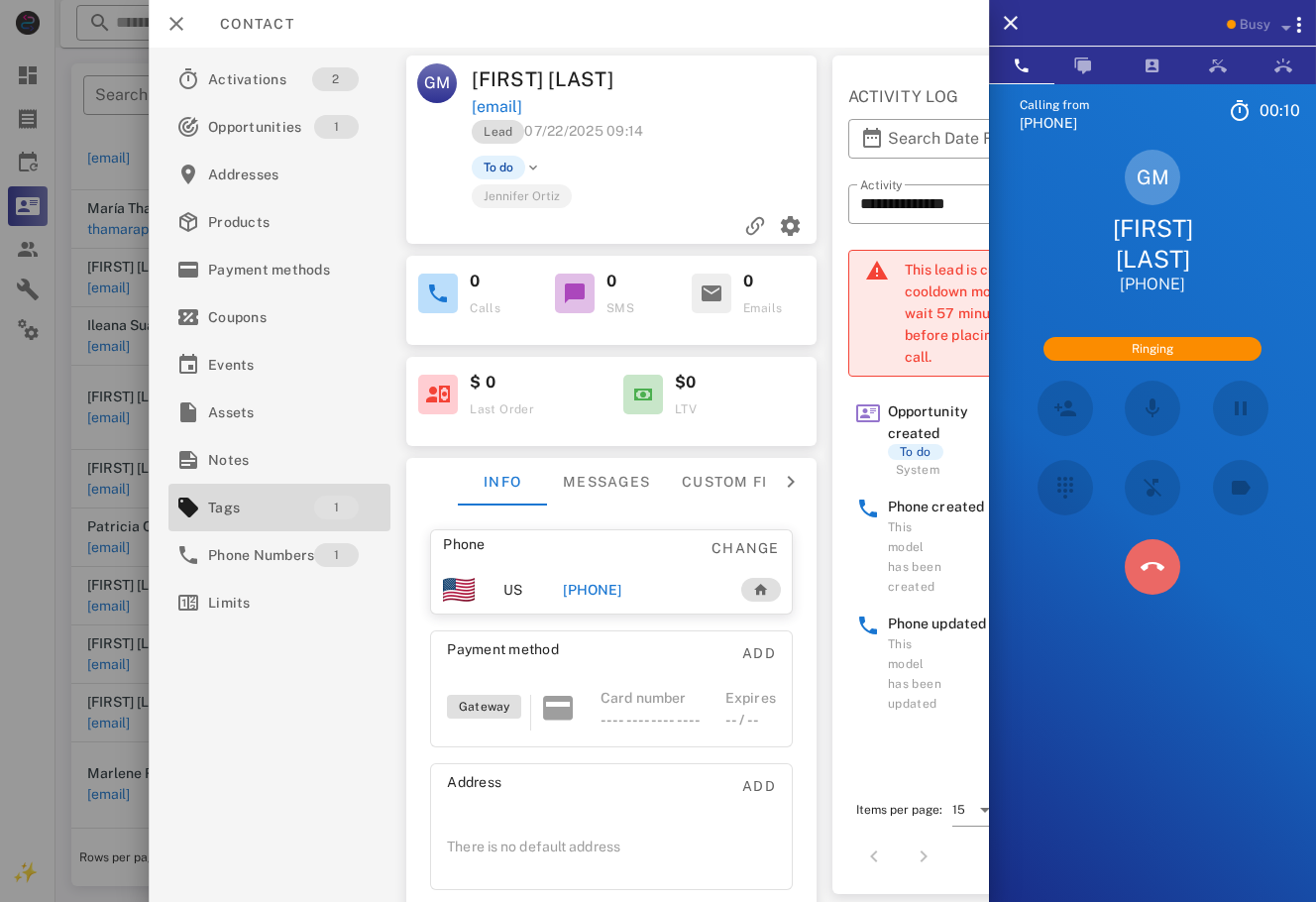 click at bounding box center (1152, 567) 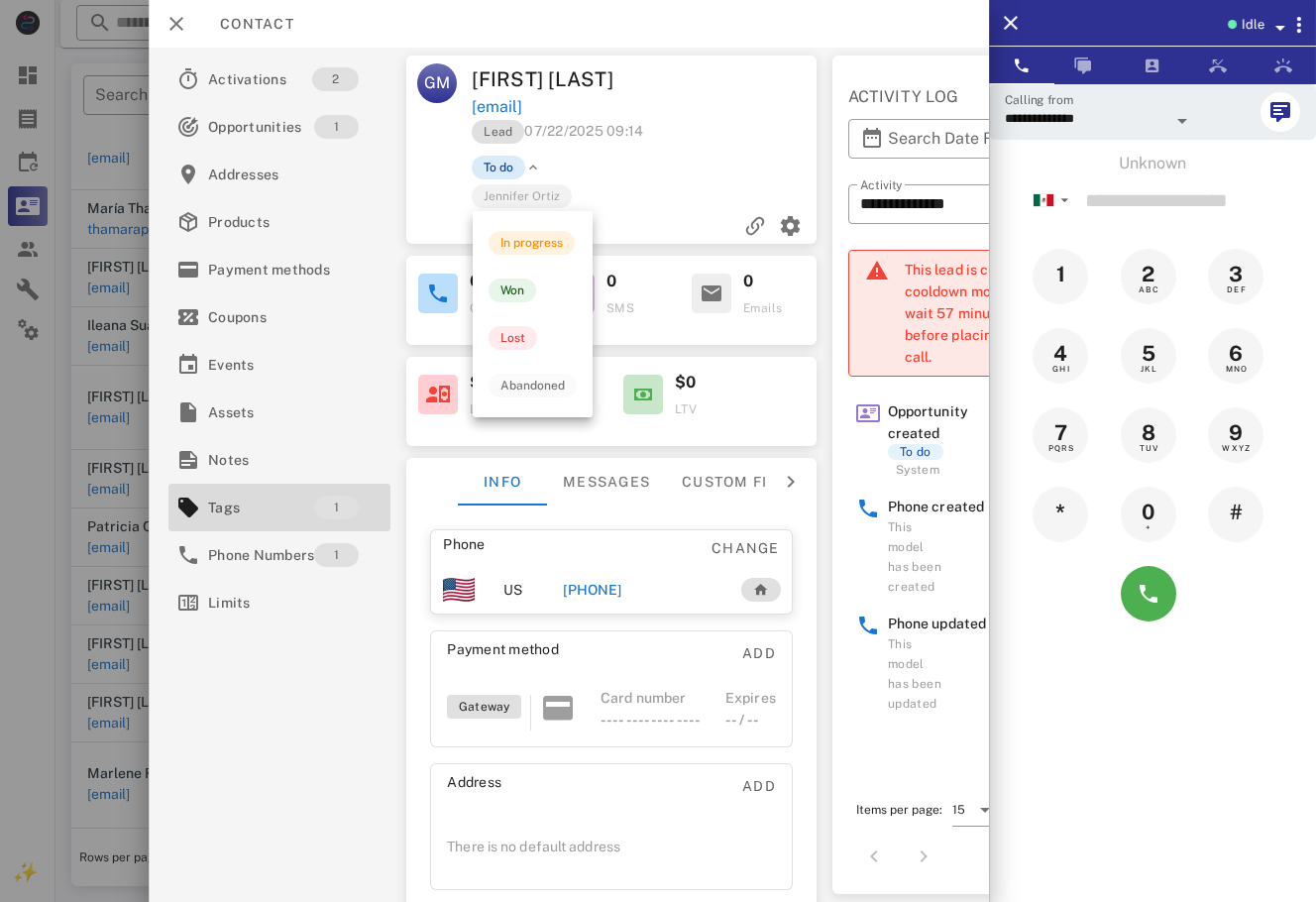 click on "To do" at bounding box center (498, 168) 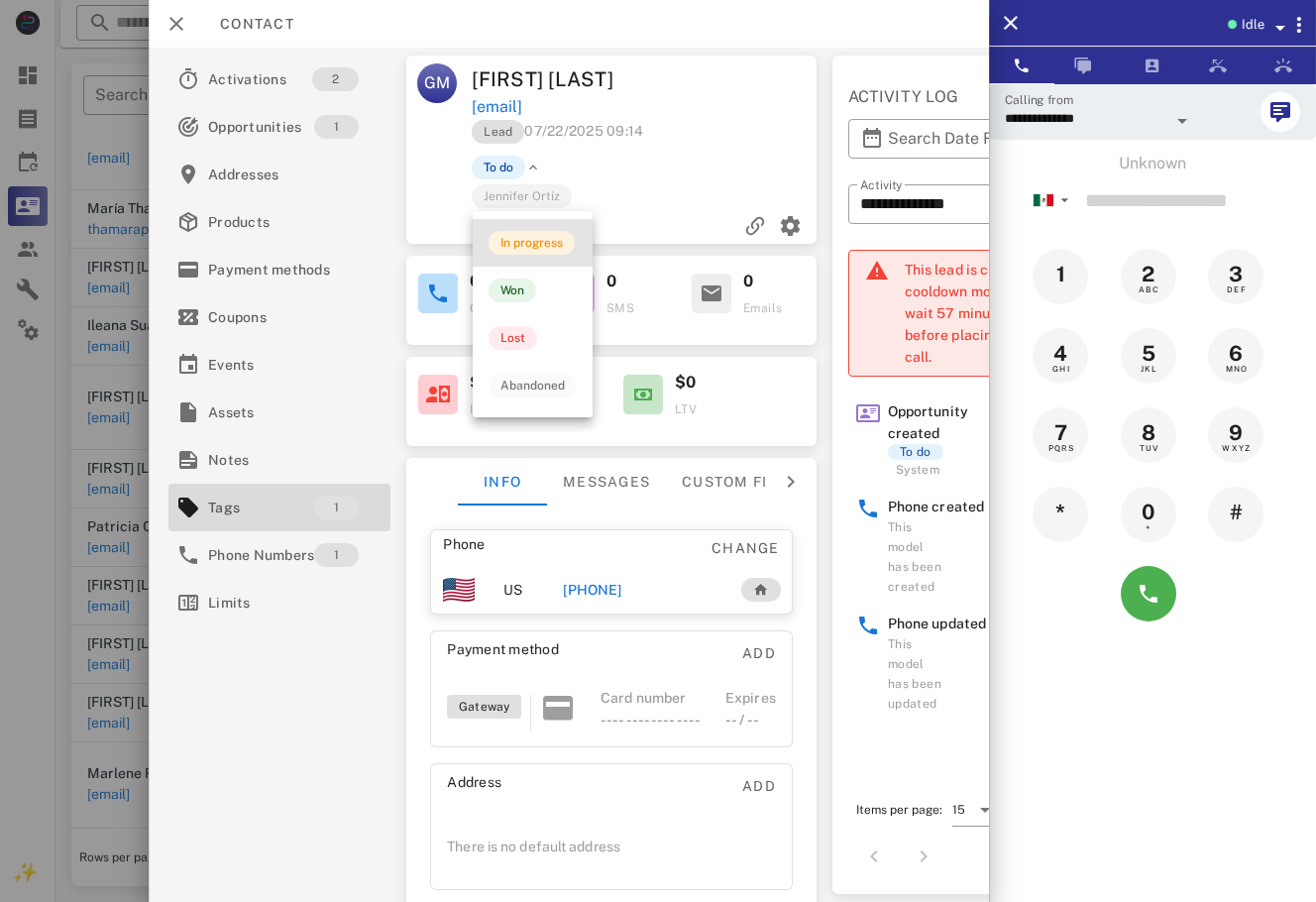 click on "In progress" at bounding box center [531, 243] 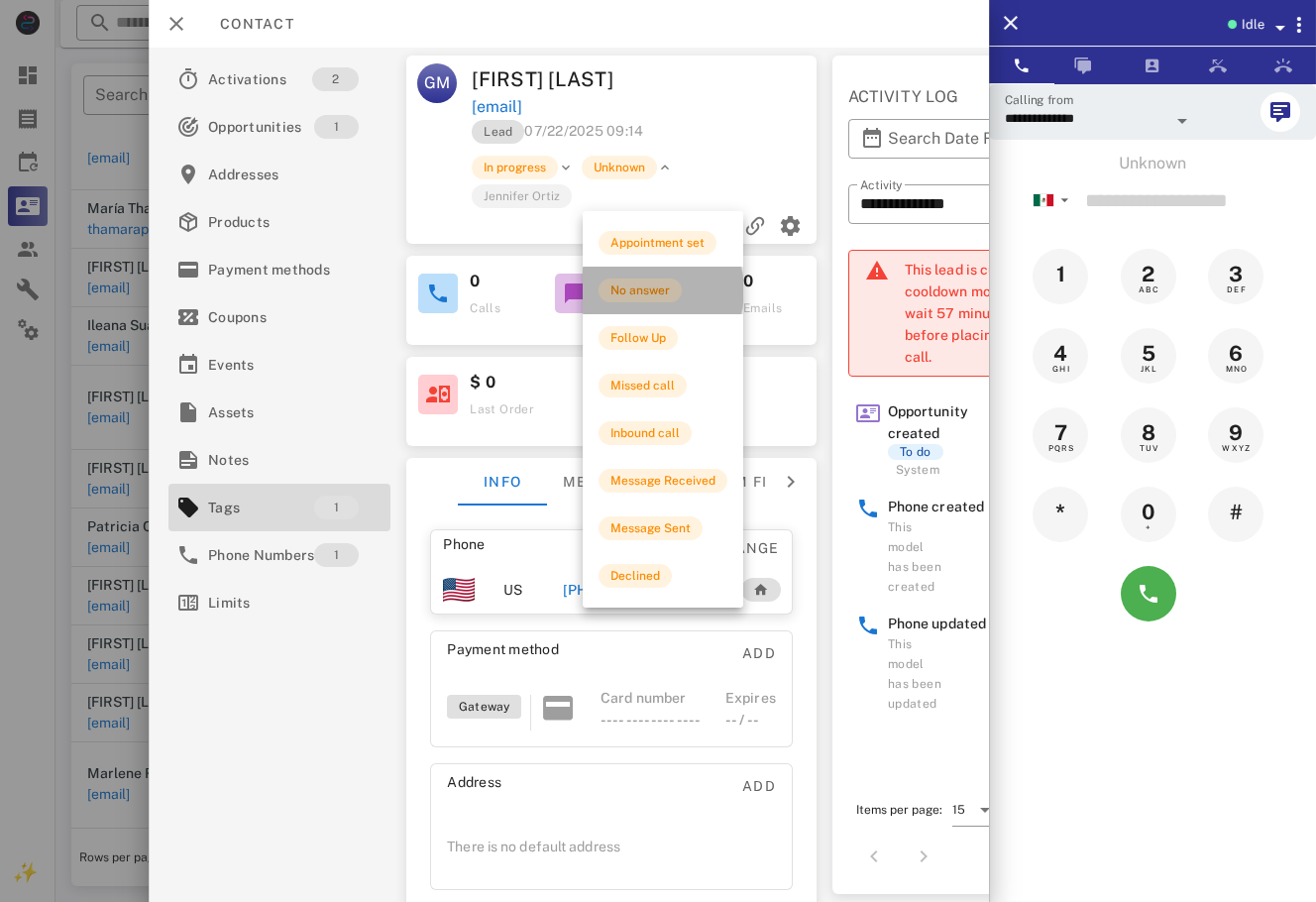 click on "No answer" at bounding box center (640, 290) 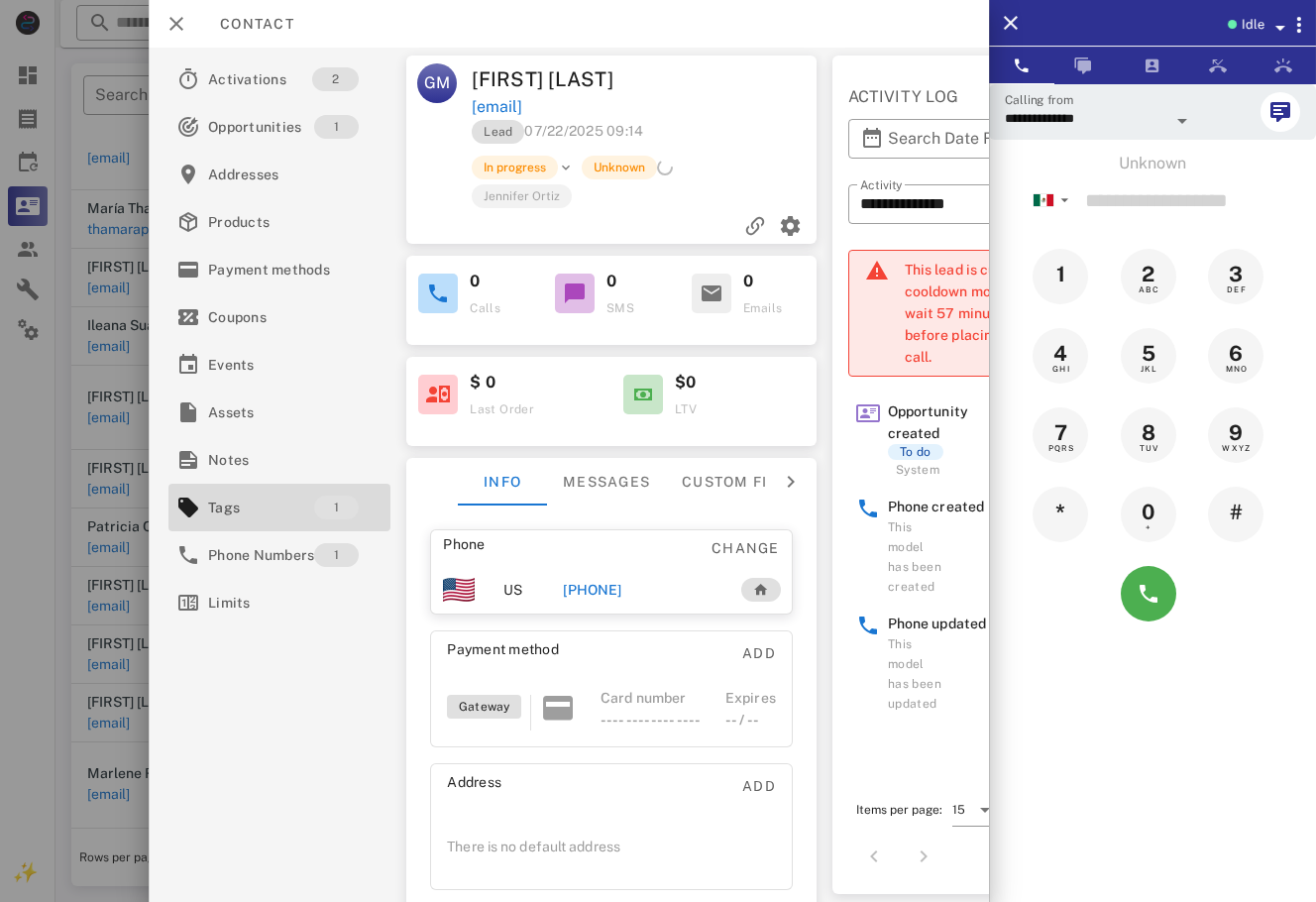 click at bounding box center [658, 451] 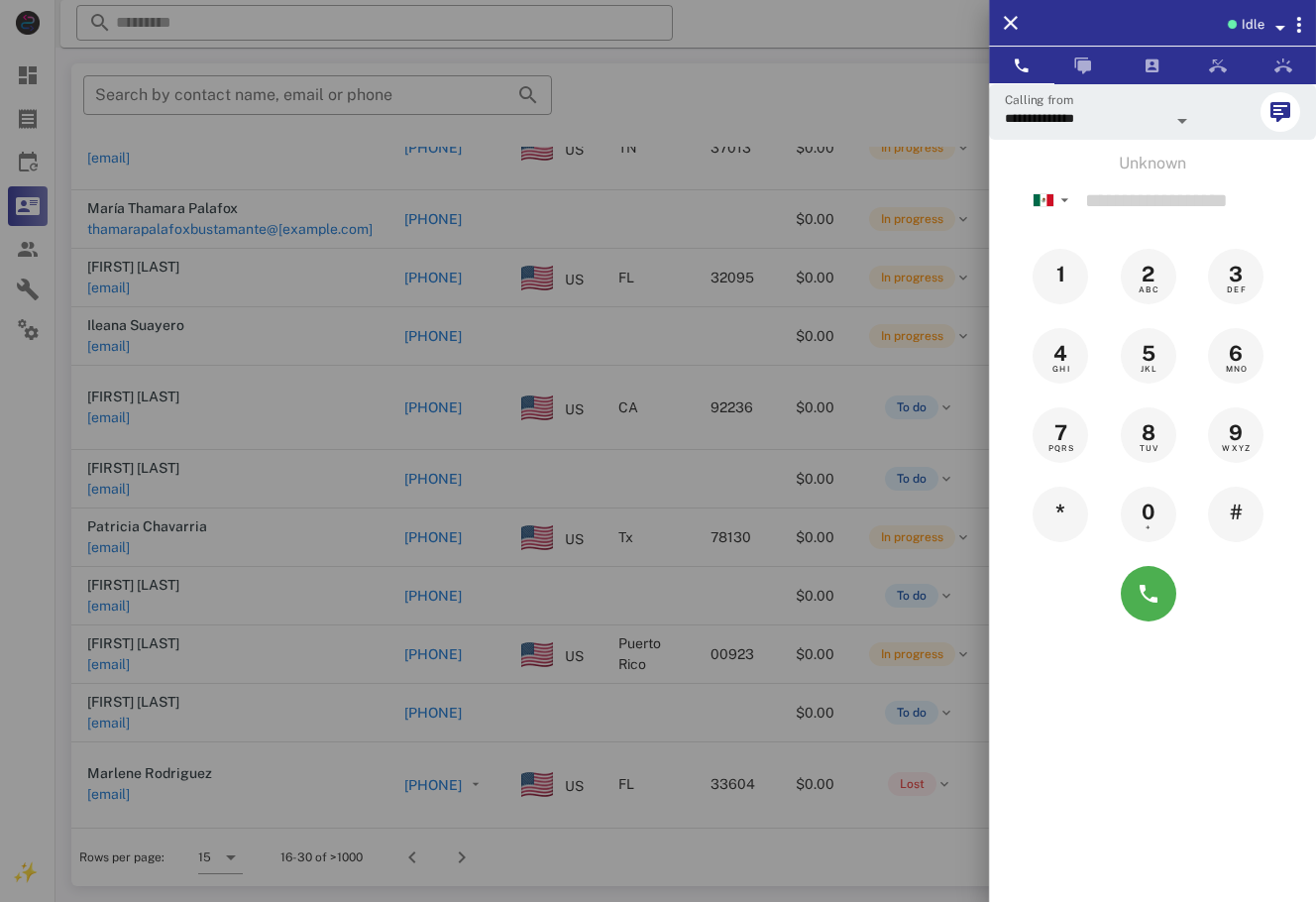 click at bounding box center [658, 451] 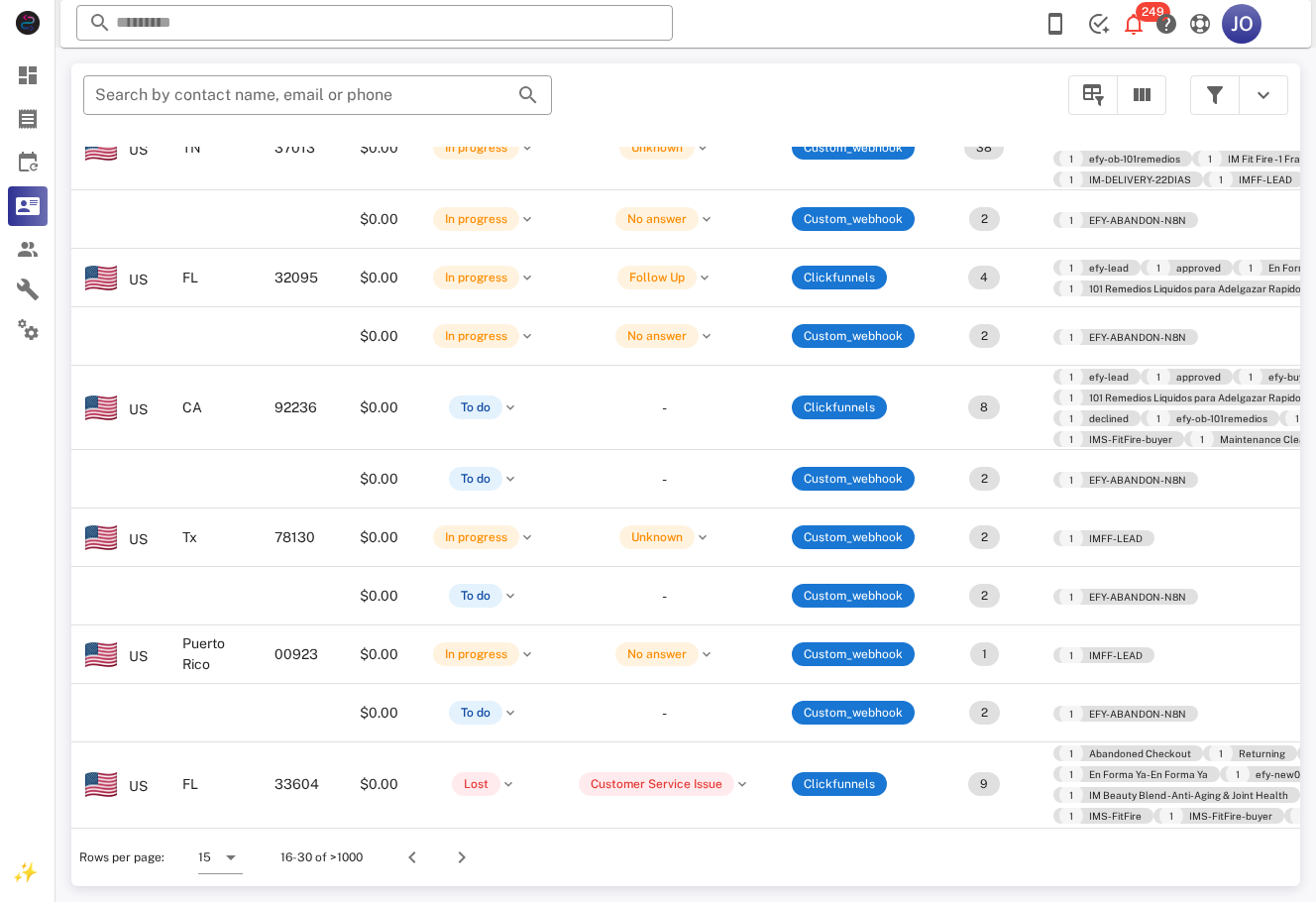 scroll, scrollTop: 279, scrollLeft: 0, axis: vertical 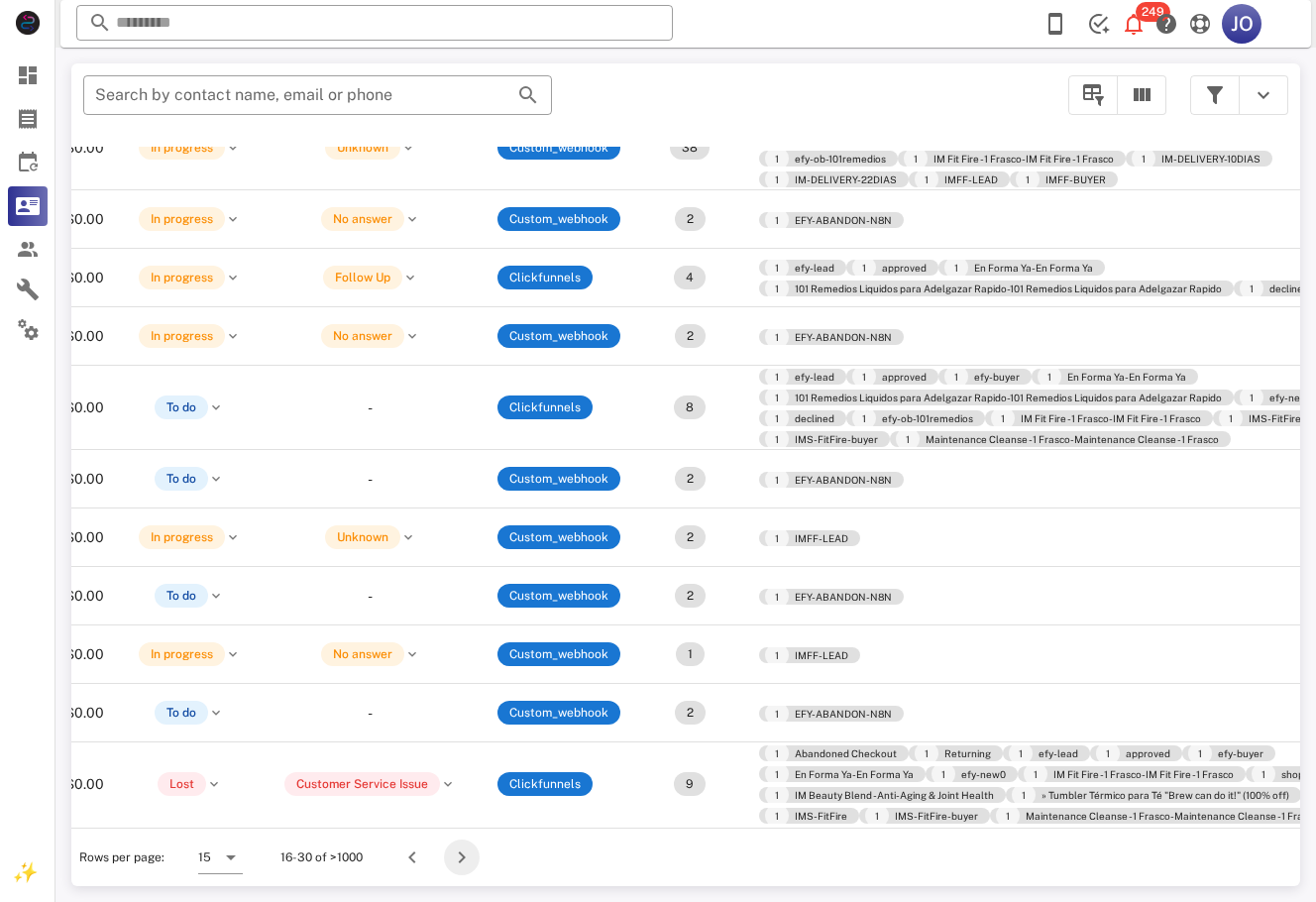 click at bounding box center (462, 857) 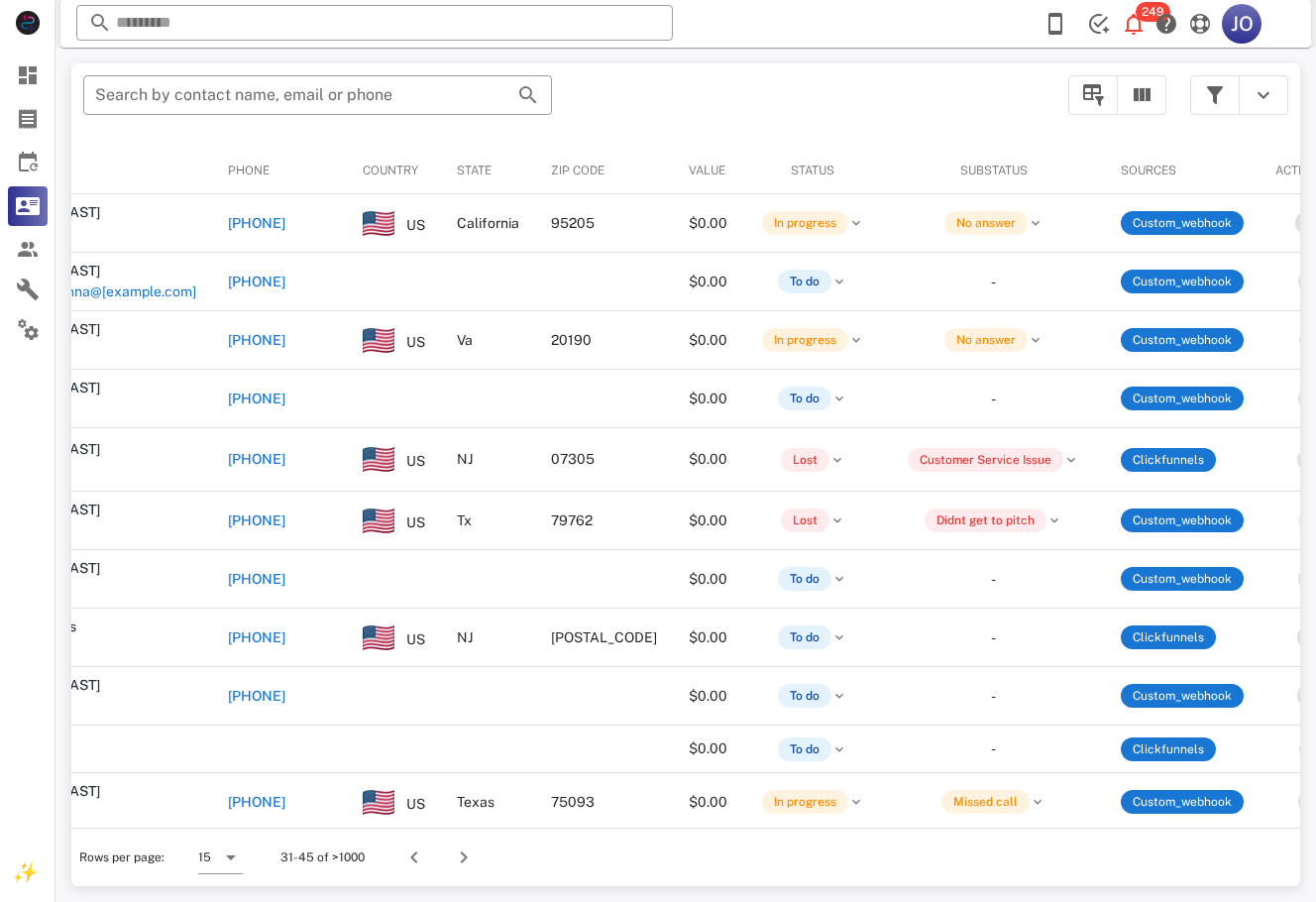 scroll, scrollTop: 0, scrollLeft: 0, axis: both 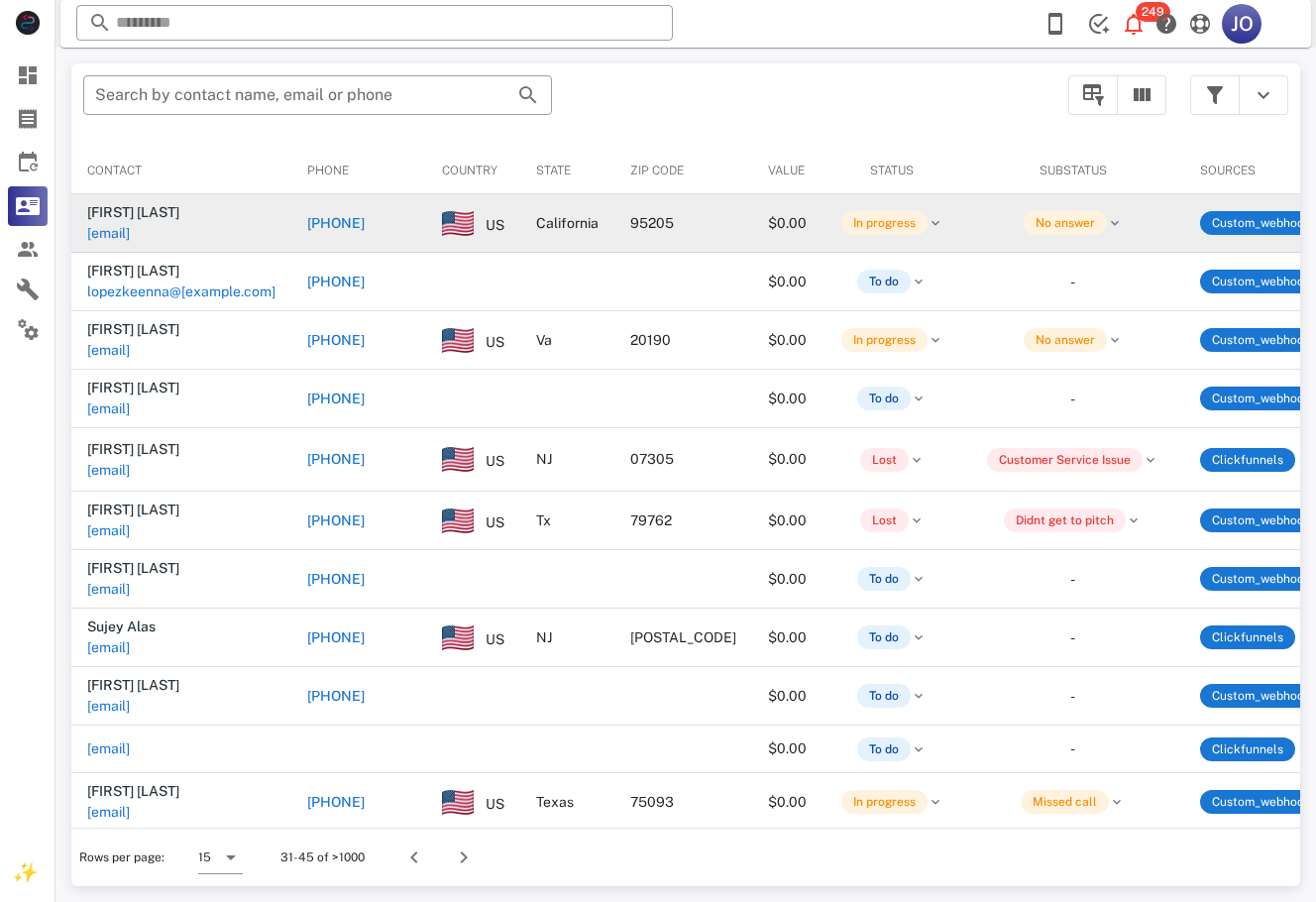 click on "[EMAIL]" at bounding box center (192, 233) 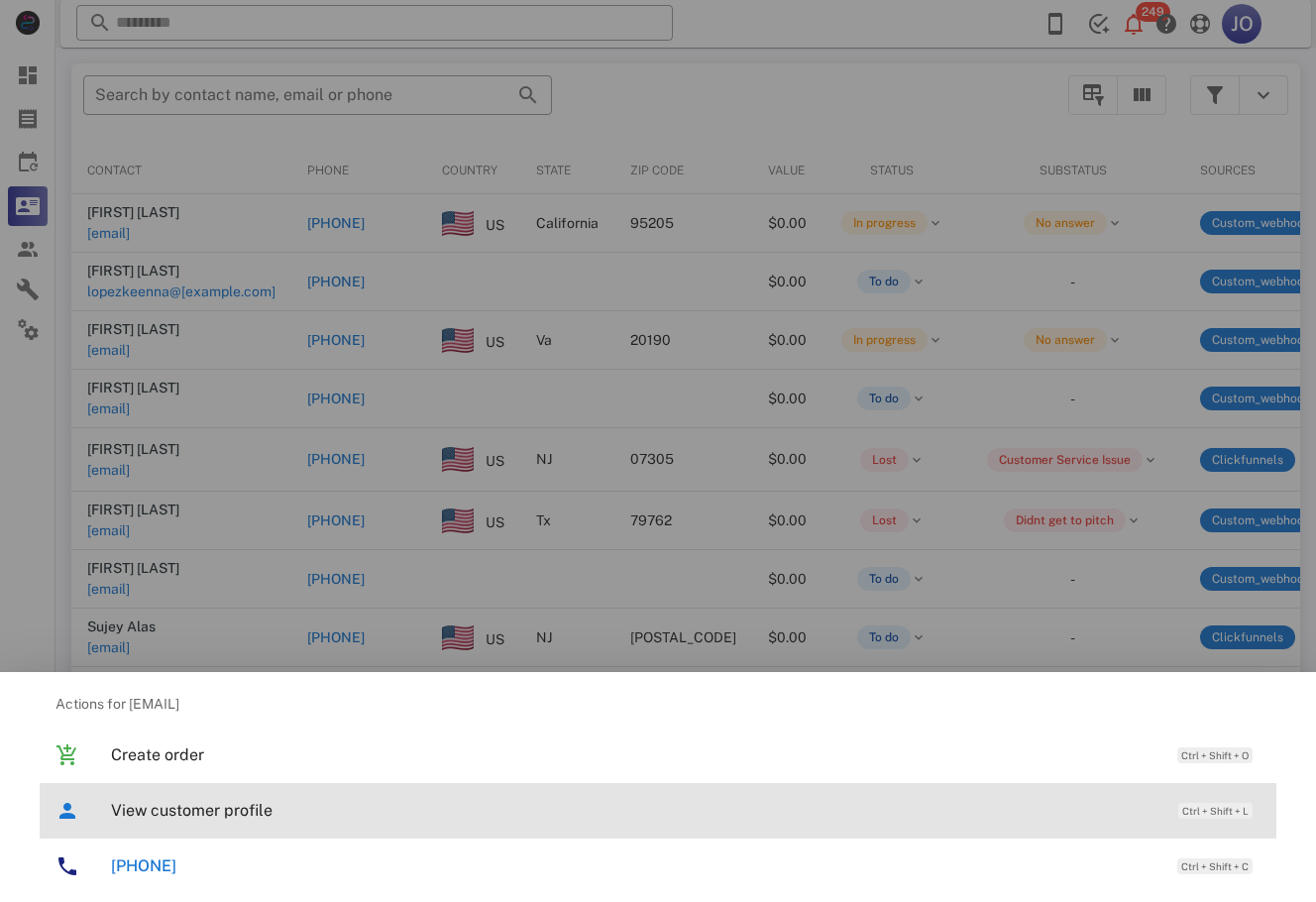 click on "View customer profile Ctrl + Shift + L" at bounding box center (686, 810) 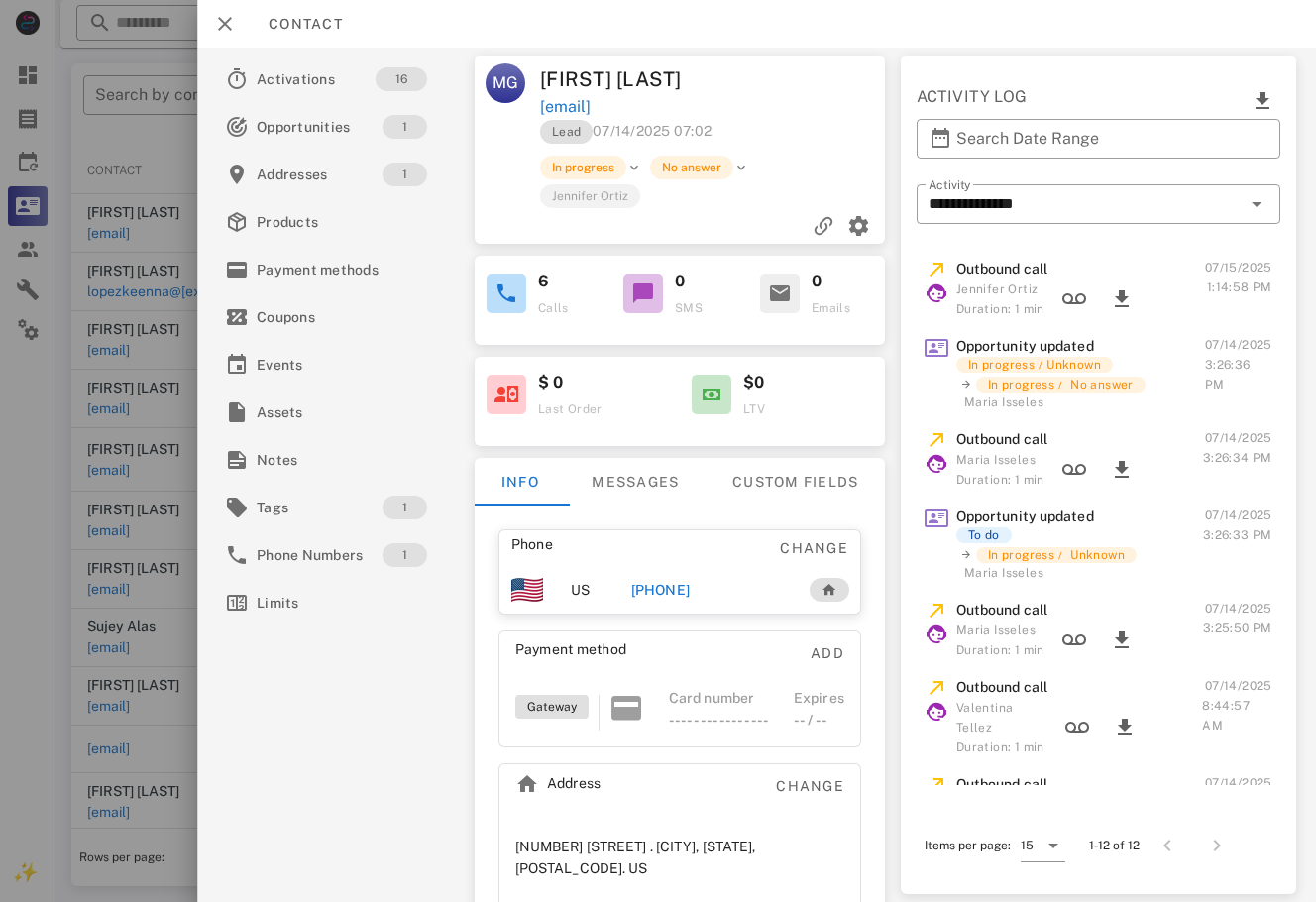 click on "[PHONE]" at bounding box center [710, 590] 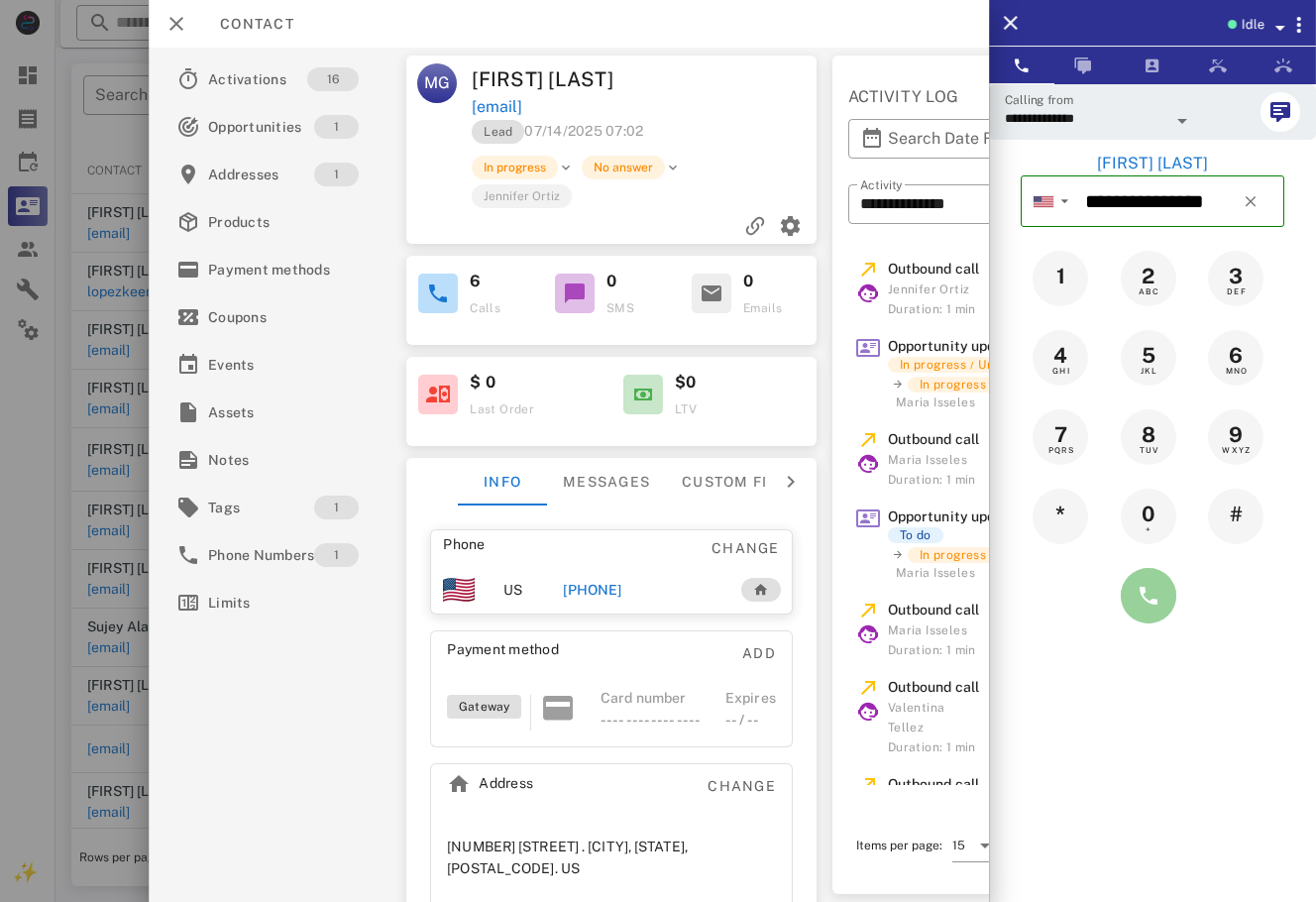 click at bounding box center [1149, 596] 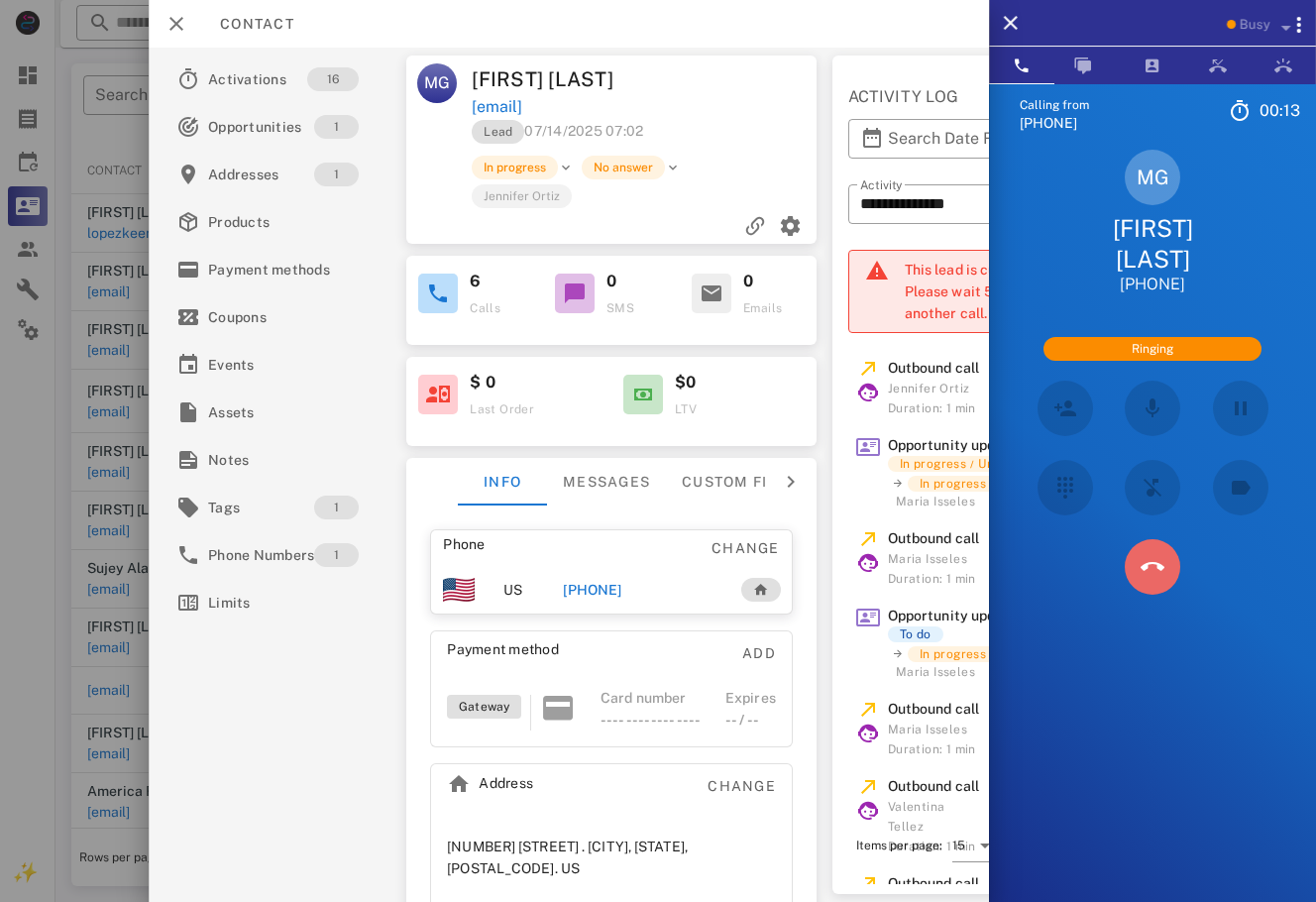 click at bounding box center (1152, 567) 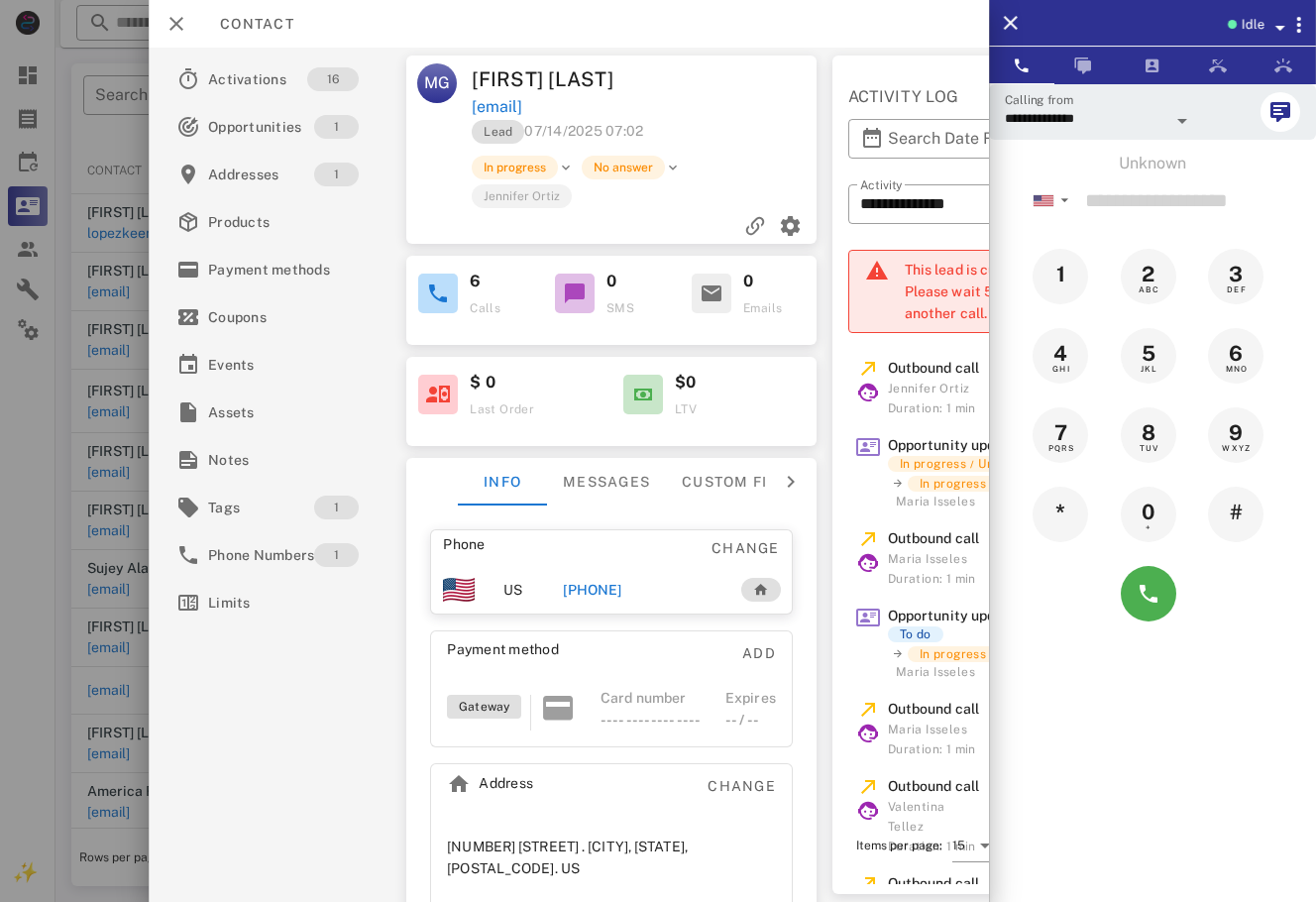 click on "[PHONE]" at bounding box center (592, 590) 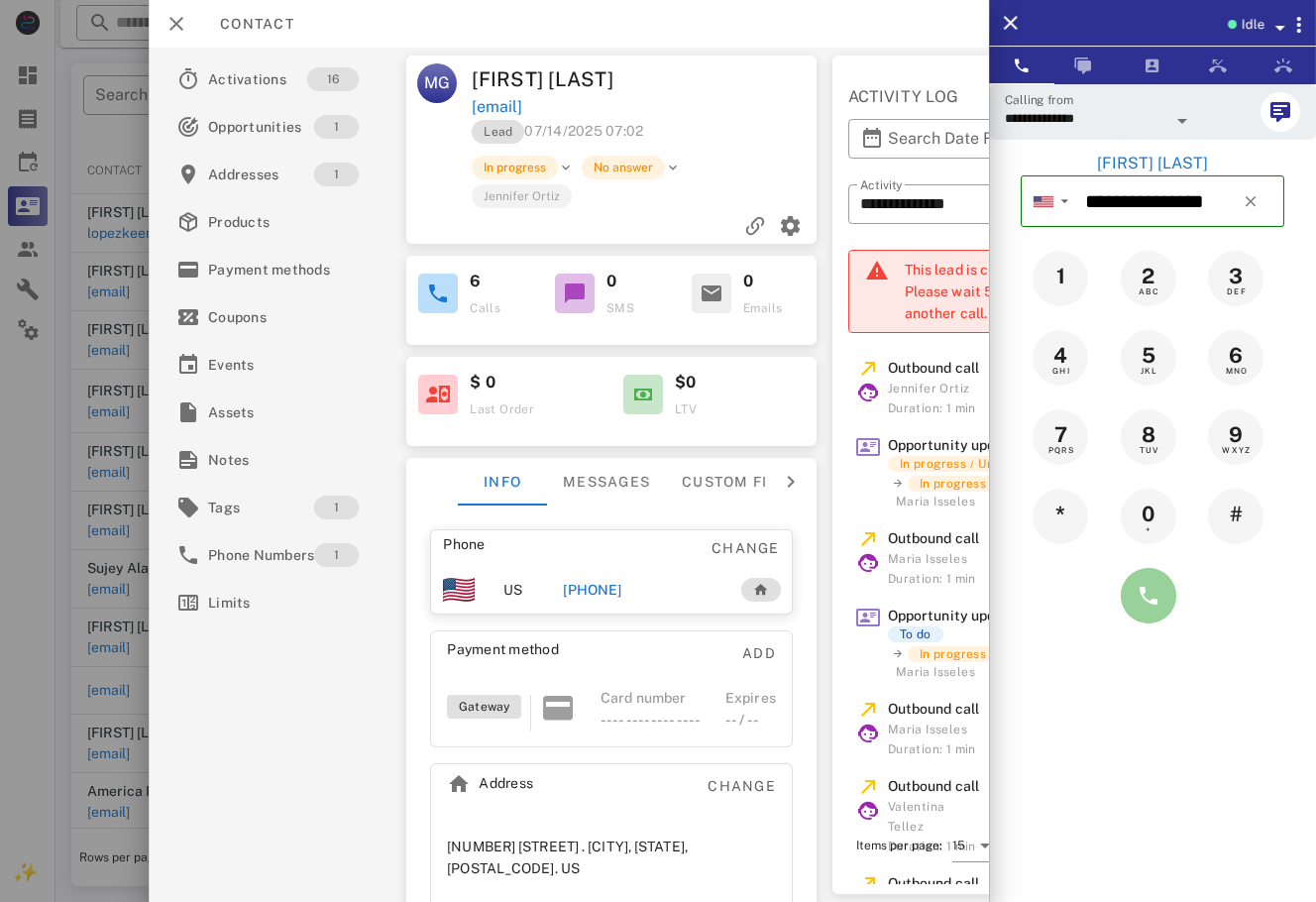 click at bounding box center [1149, 596] 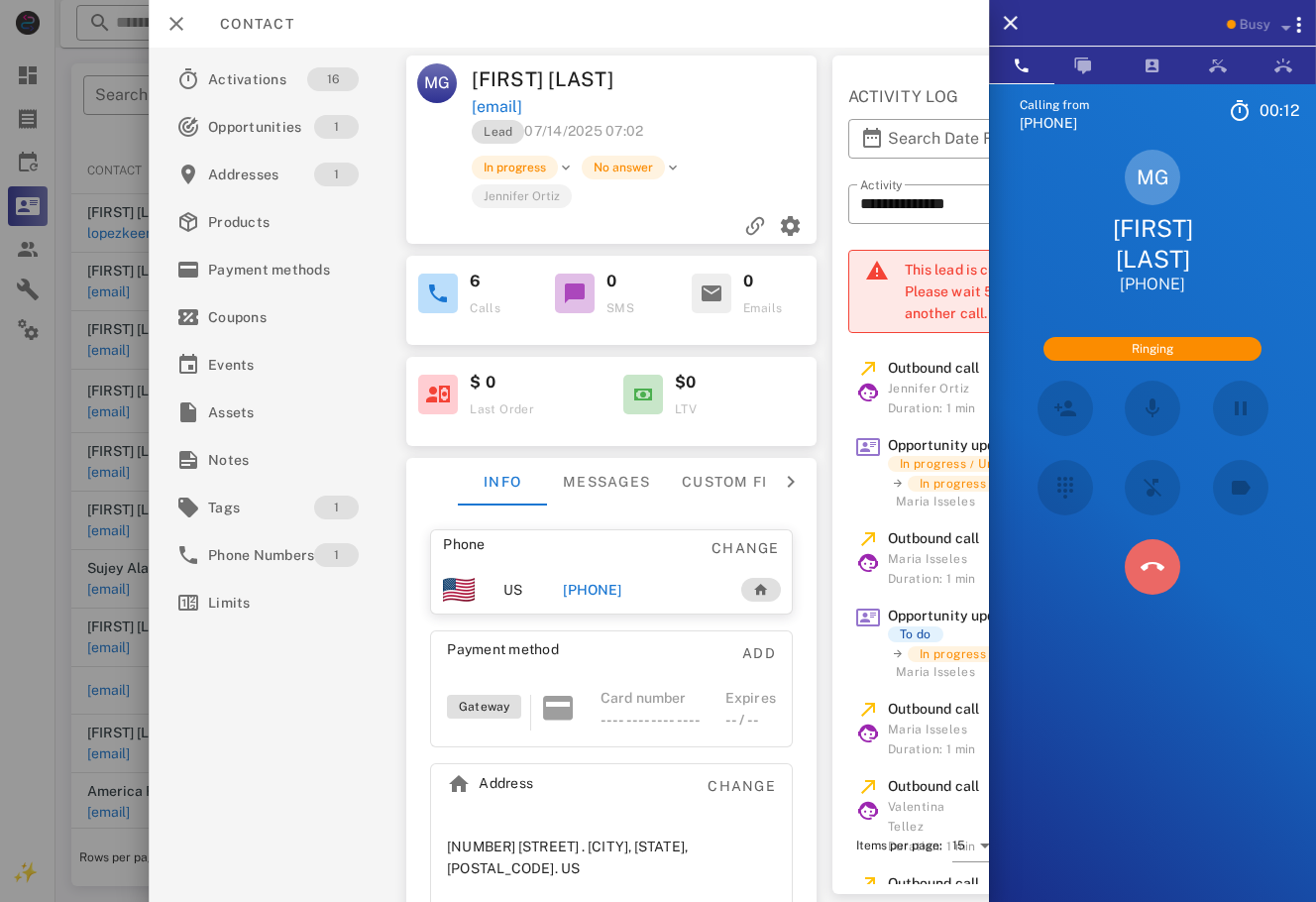 click at bounding box center [1152, 567] 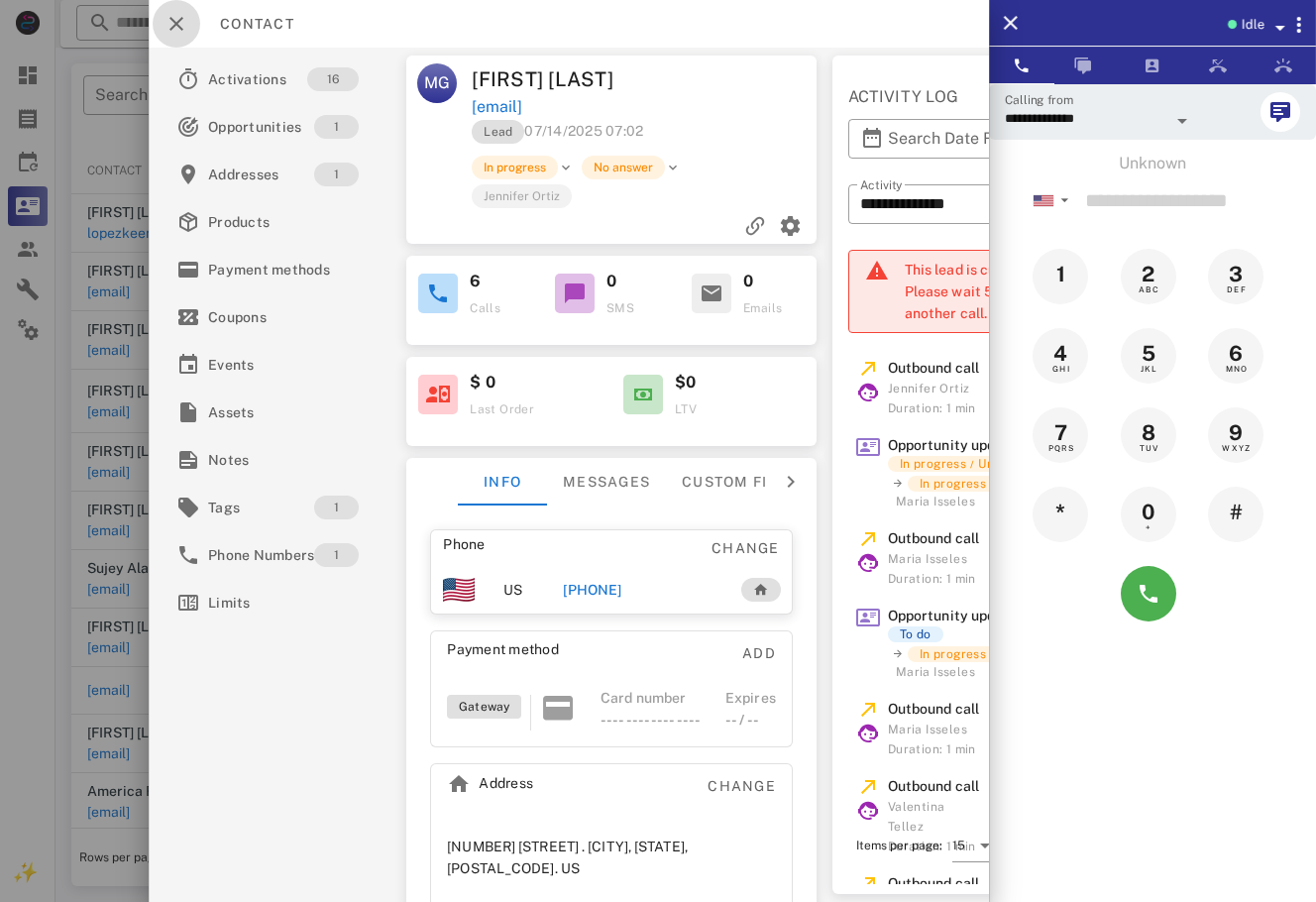 click at bounding box center (176, 24) 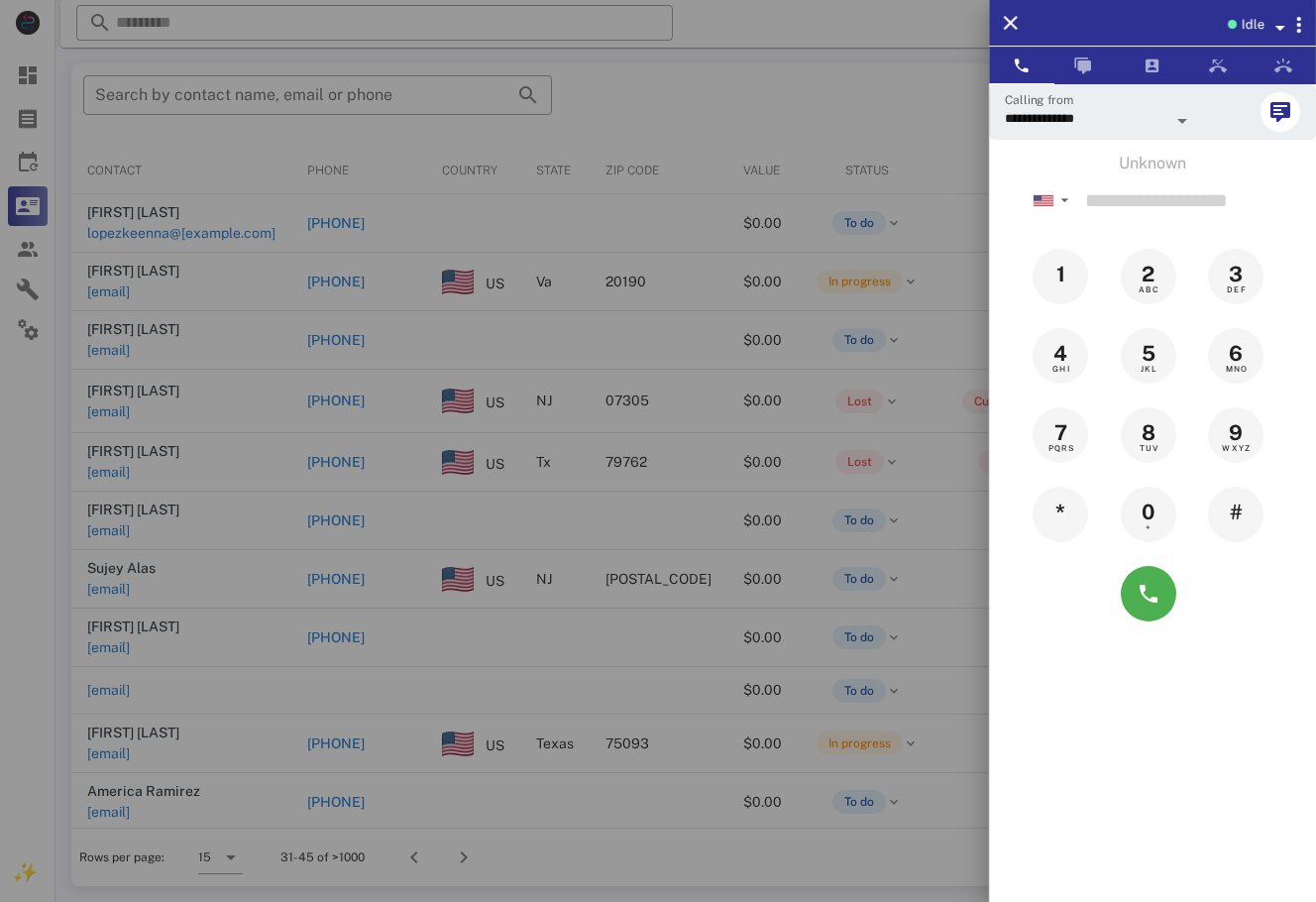 click at bounding box center [658, 451] 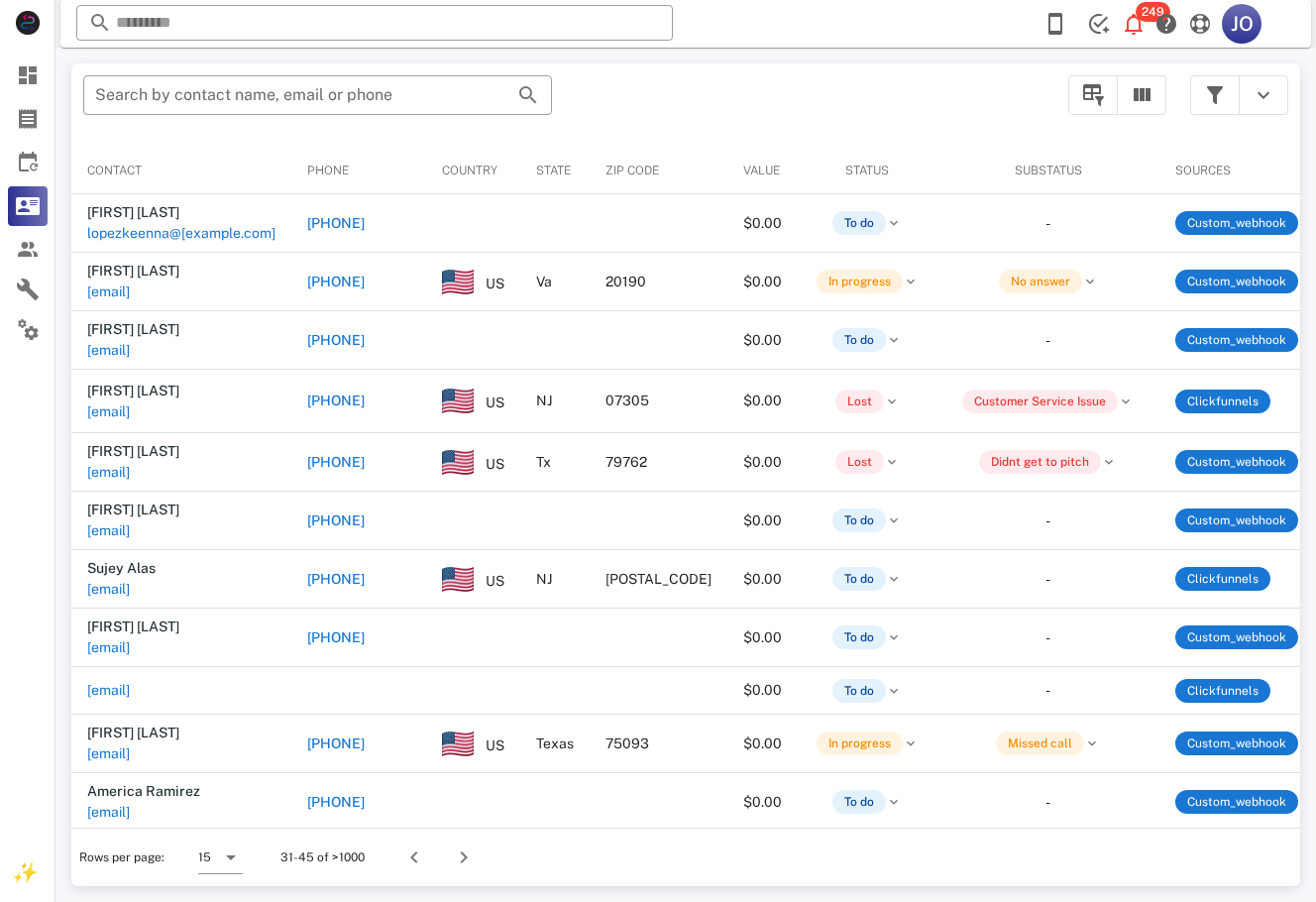 scroll, scrollTop: 0, scrollLeft: 711, axis: horizontal 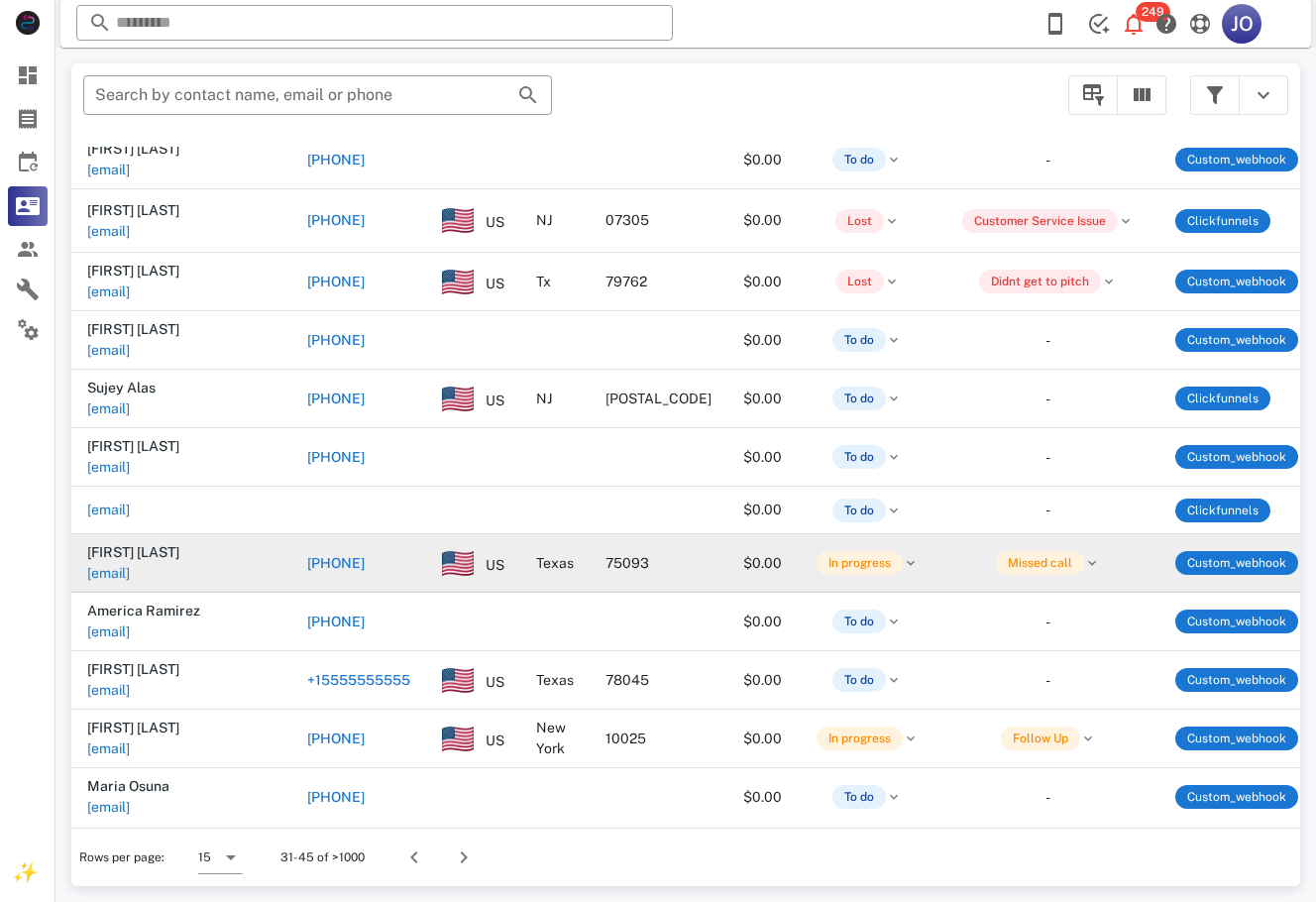 click on "nairmorales520@[EXAMPLE.COM]" at bounding box center [190, 573] 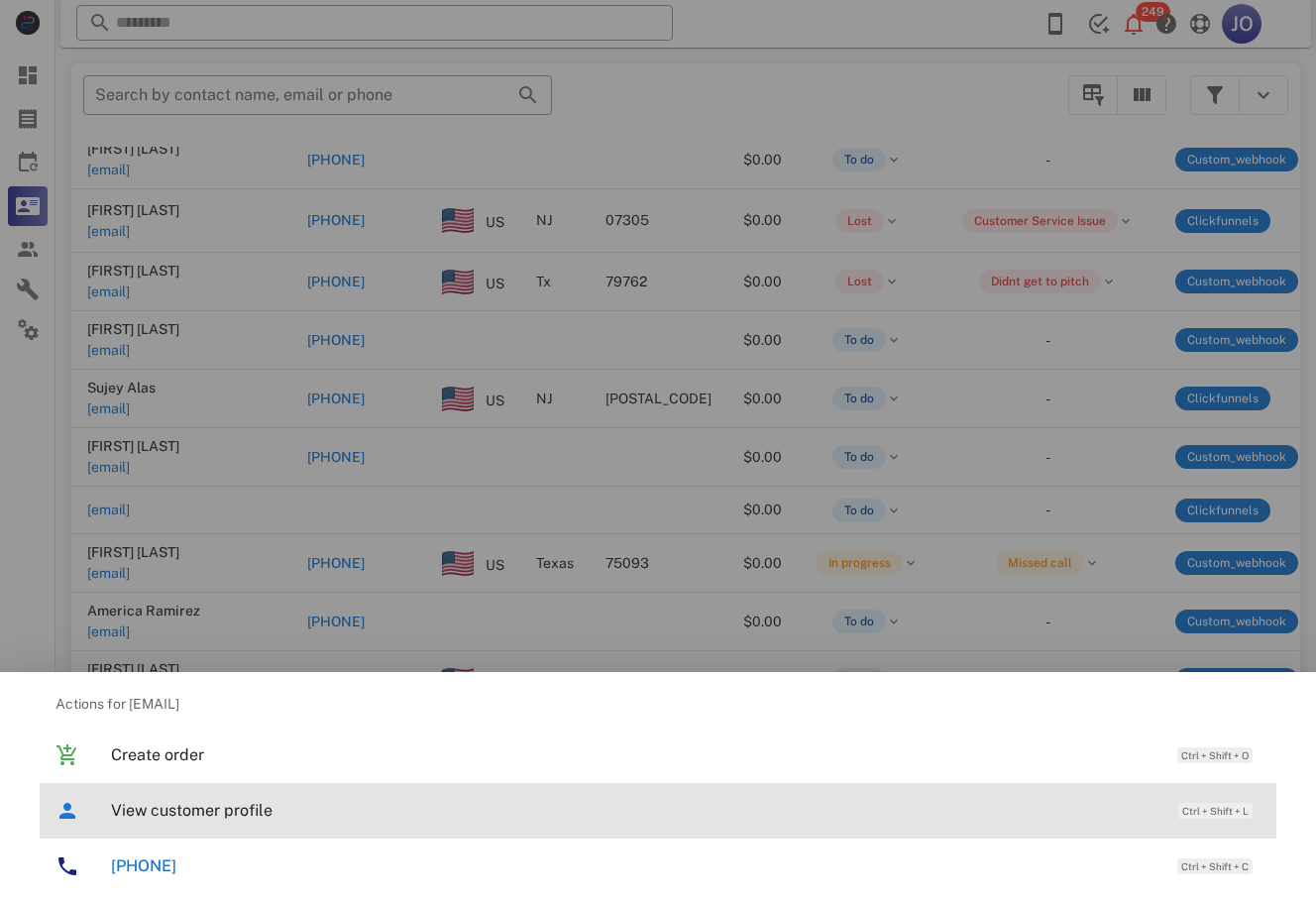 click on "View customer profile" at bounding box center [634, 810] 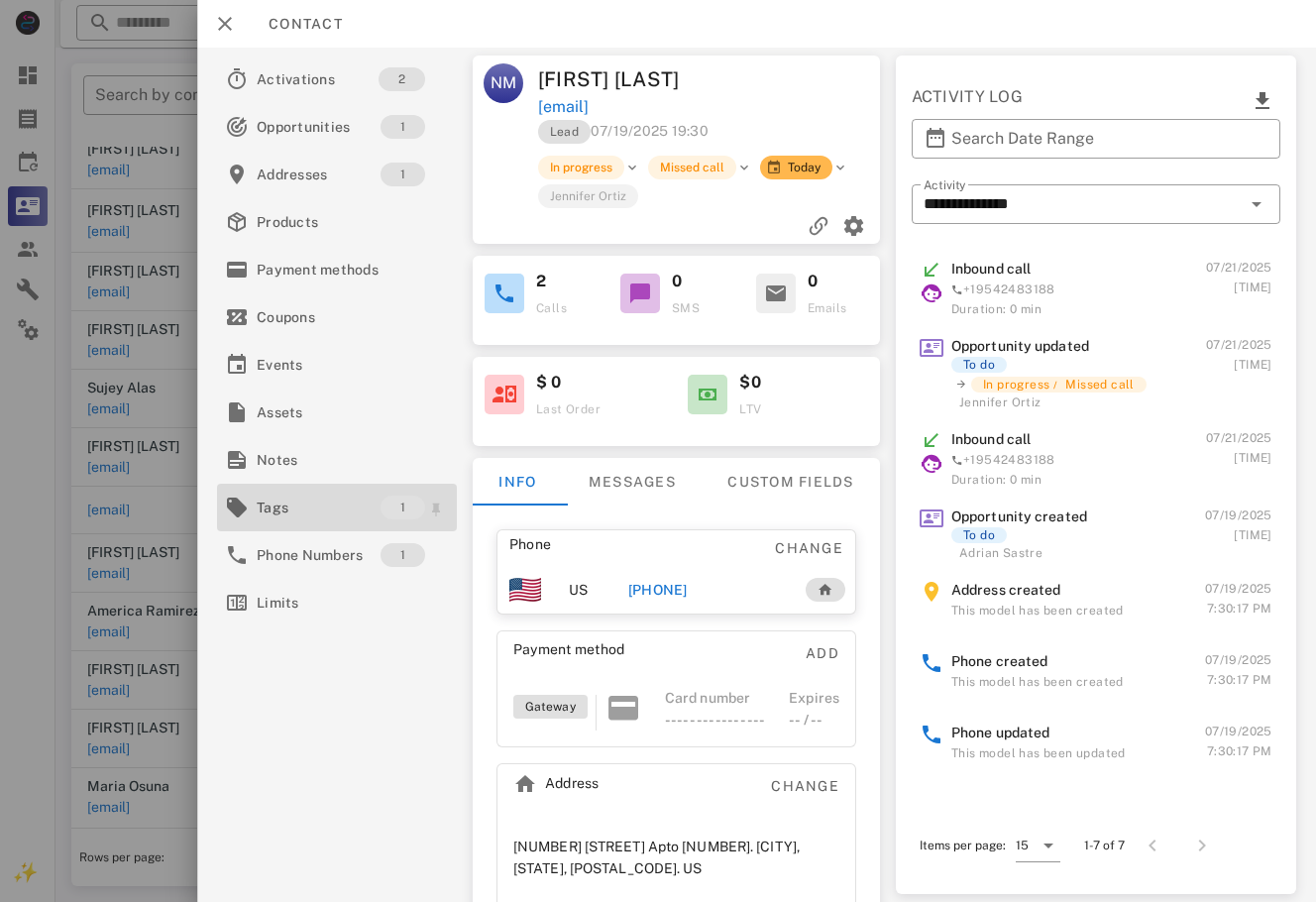 click on "Tags" at bounding box center [318, 507] 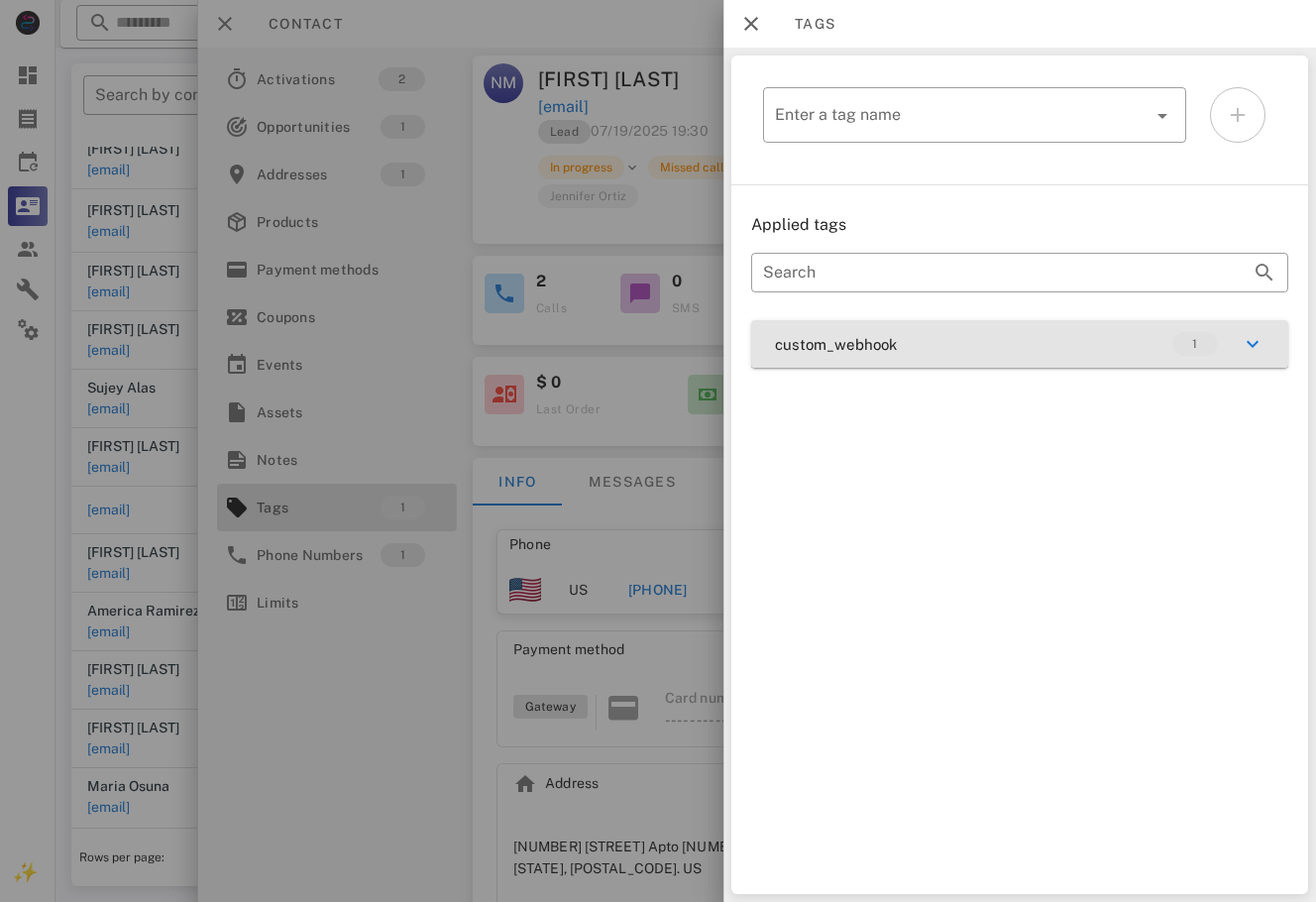 click on "custom_webhook  1" at bounding box center (1020, 344) 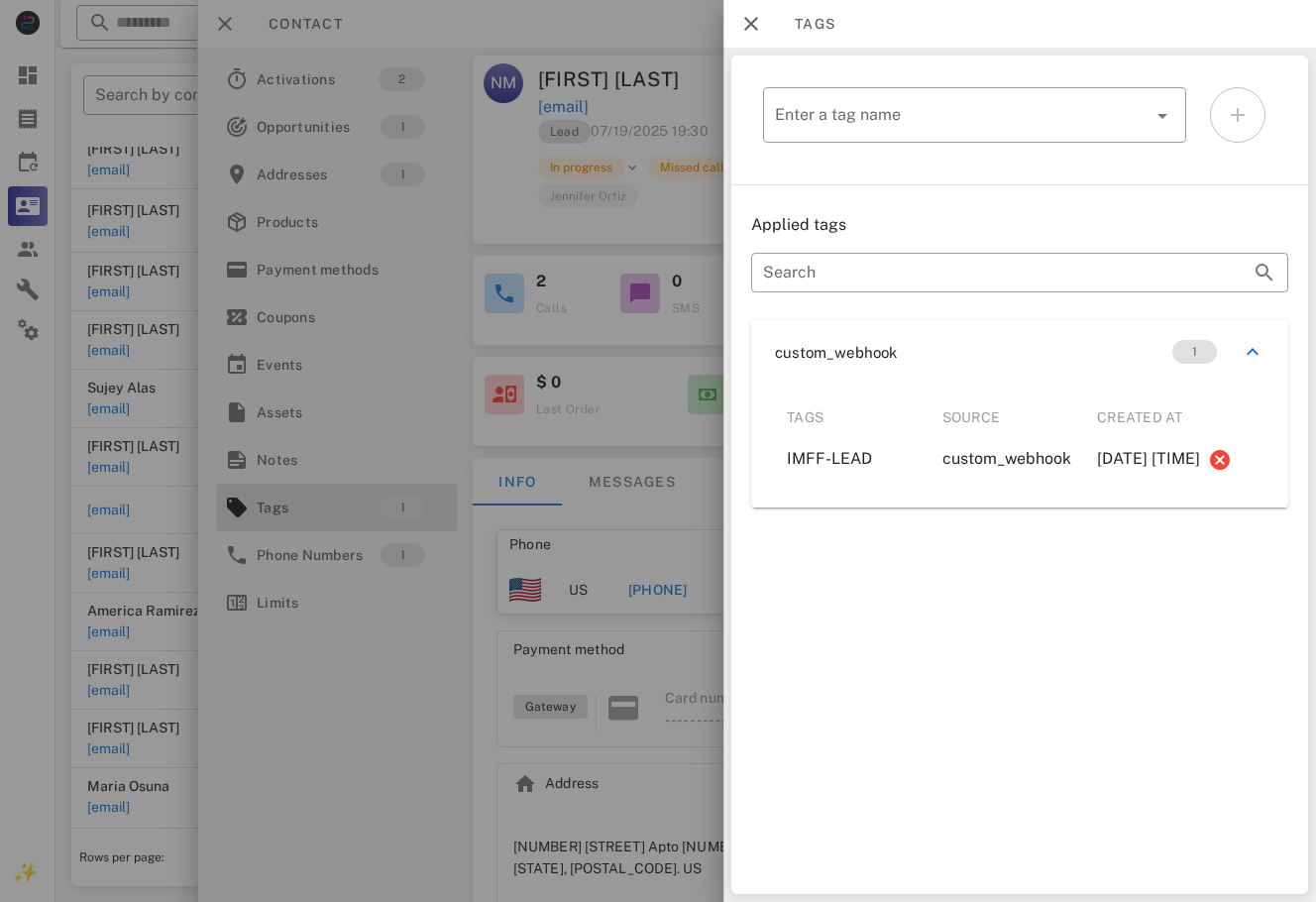 drag, startPoint x: 790, startPoint y: 461, endPoint x: 1157, endPoint y: 490, distance: 368.14399 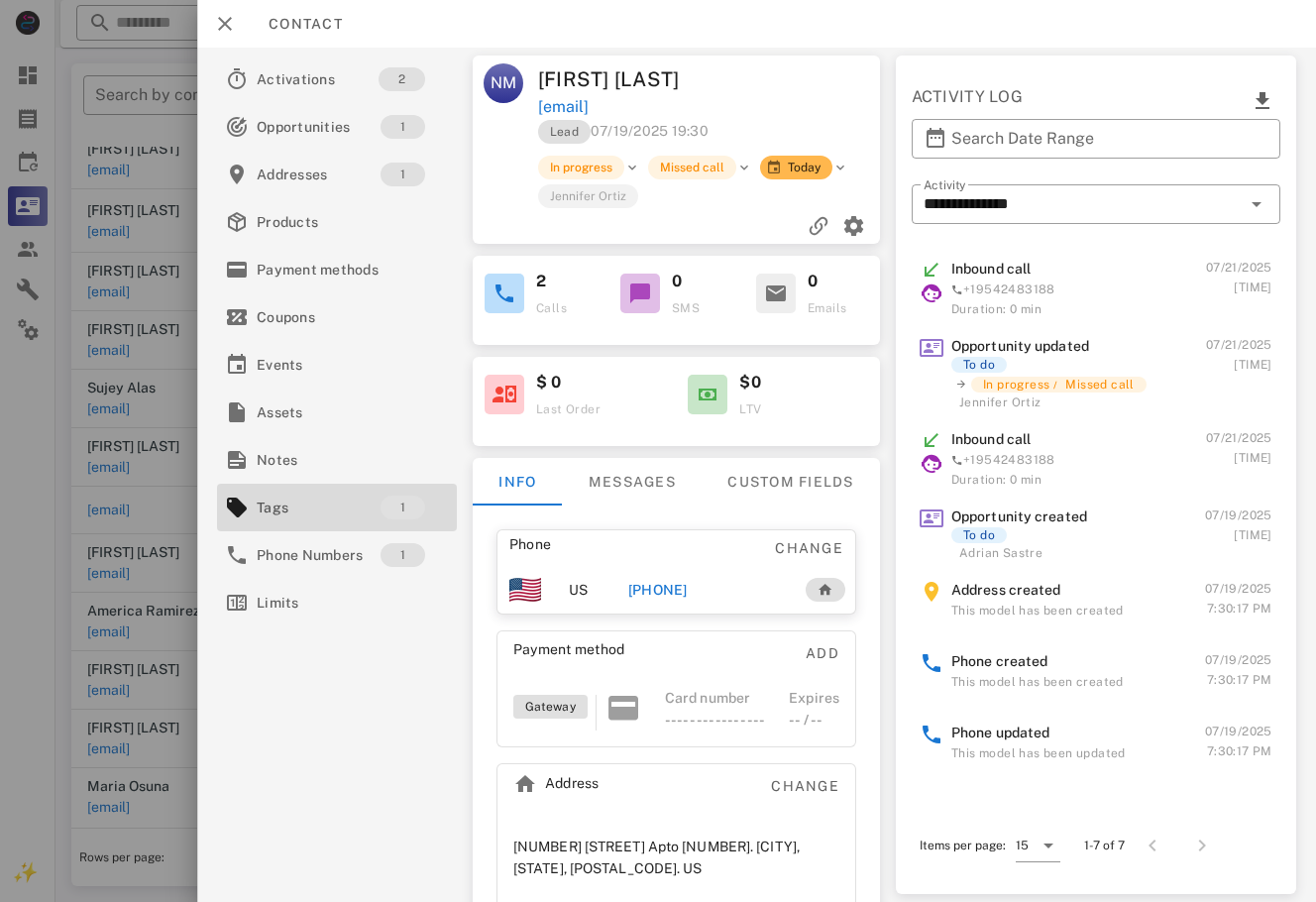click on "+15555555555" at bounding box center [680, 590] 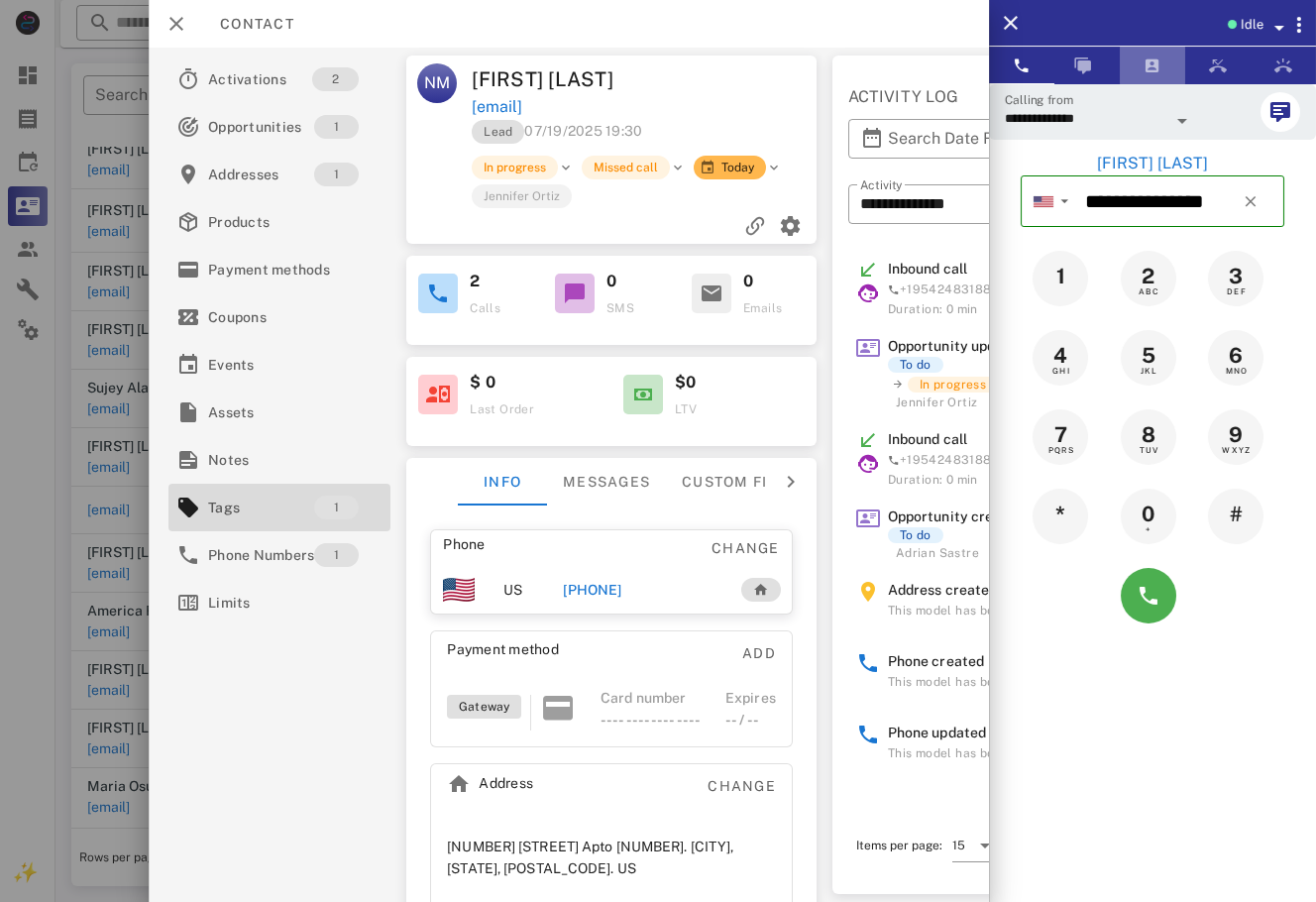 click at bounding box center (1152, 65) 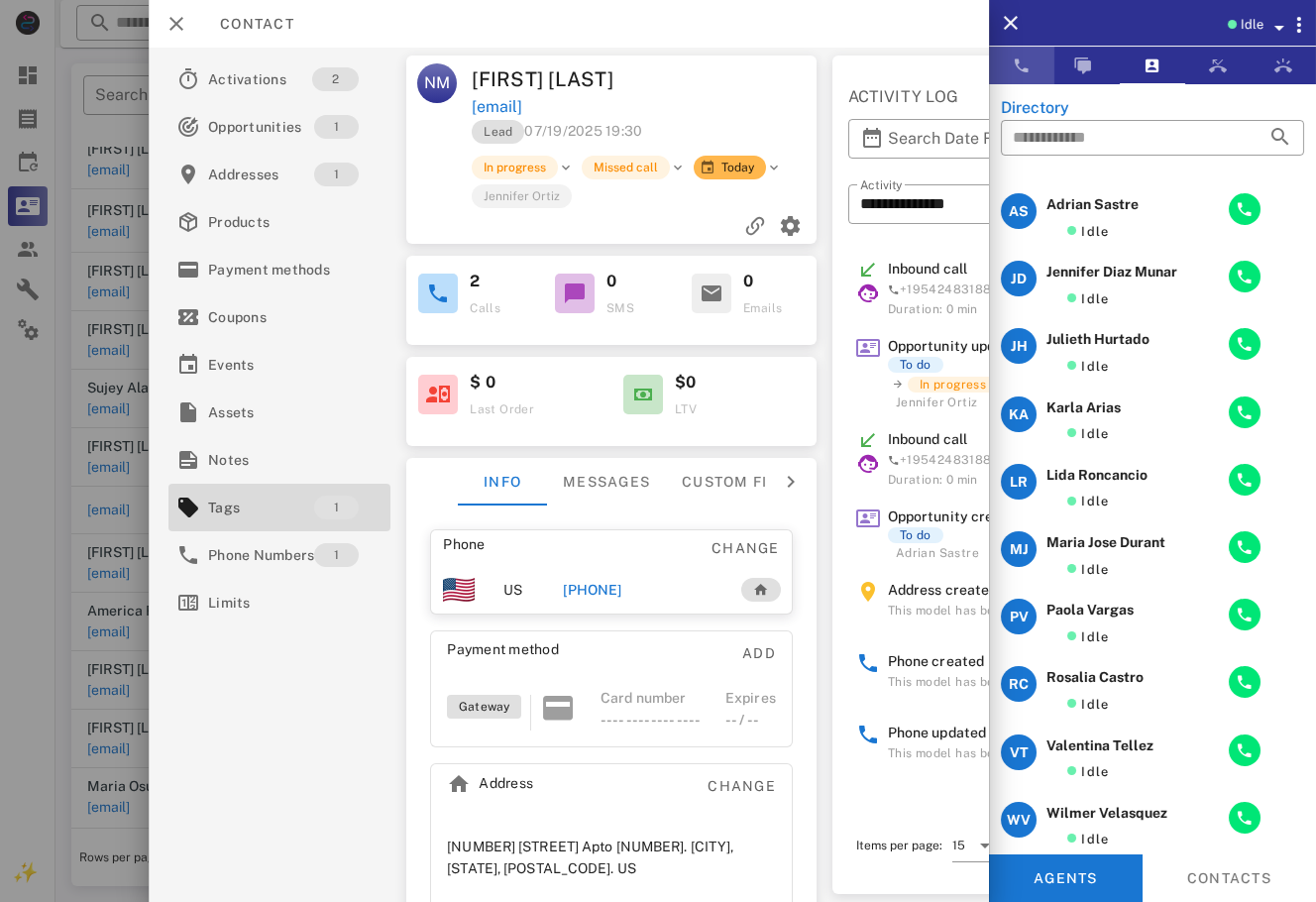 click at bounding box center (1022, 65) 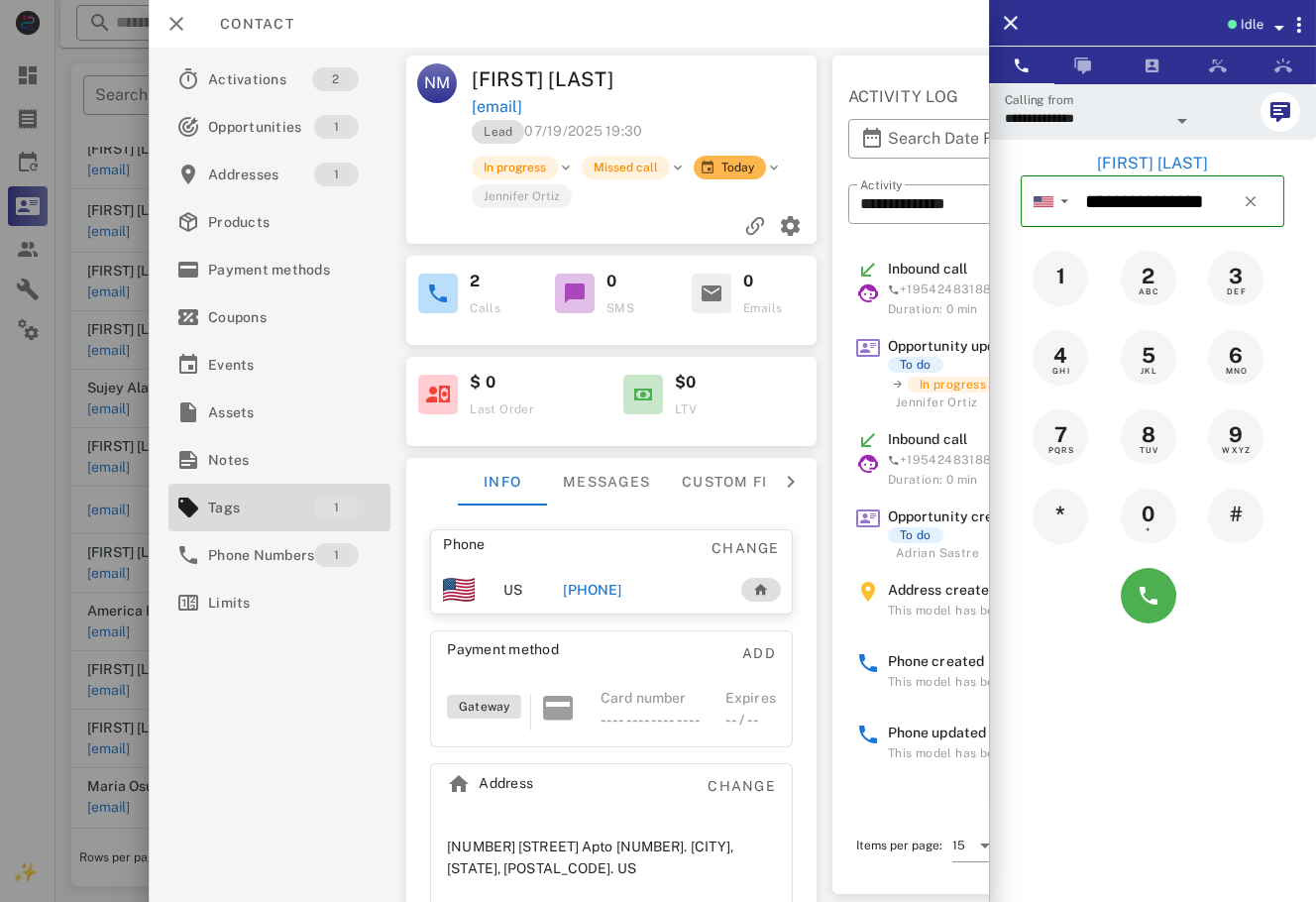 click on "+15555555555" at bounding box center [614, 590] 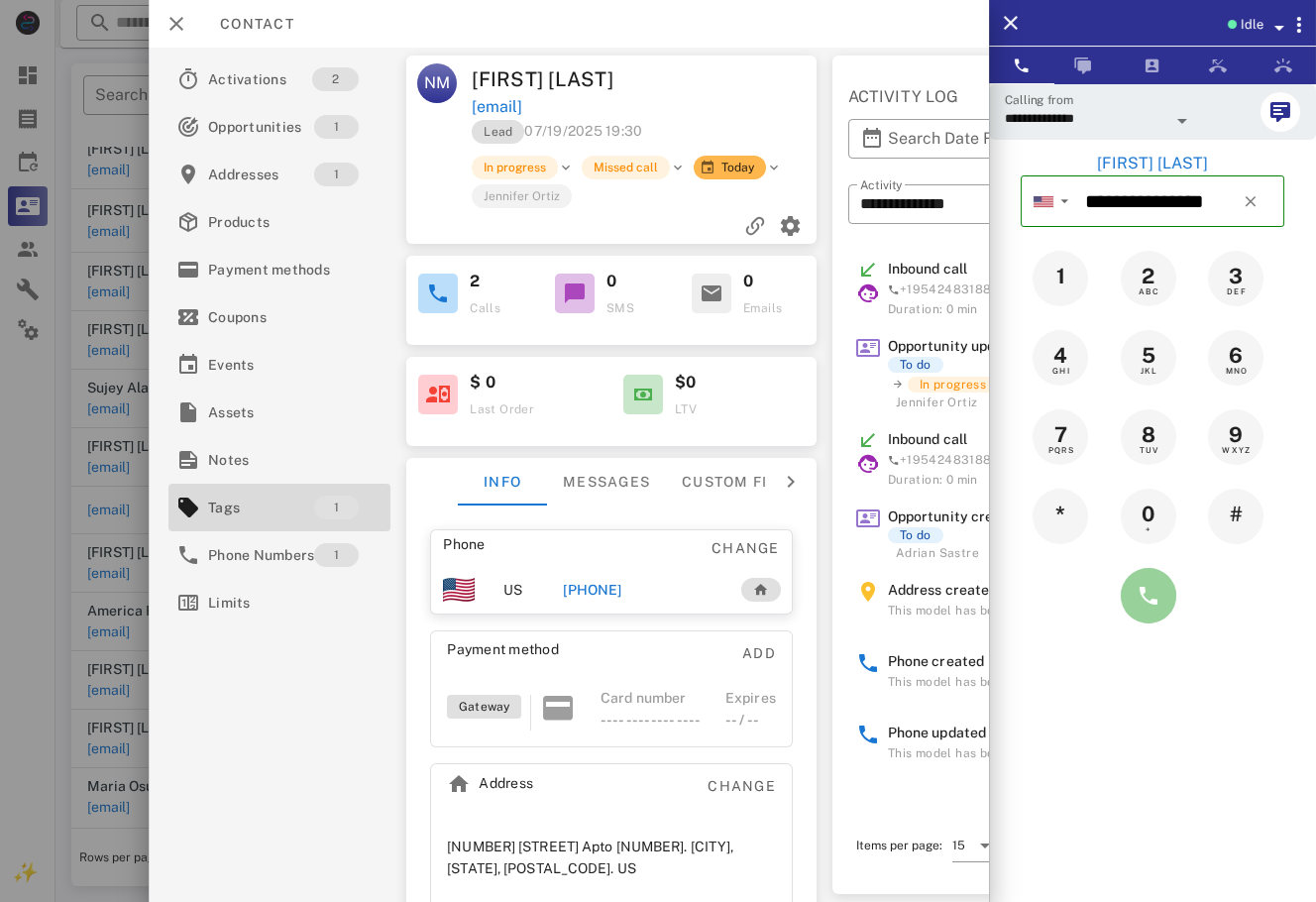 click at bounding box center [1149, 596] 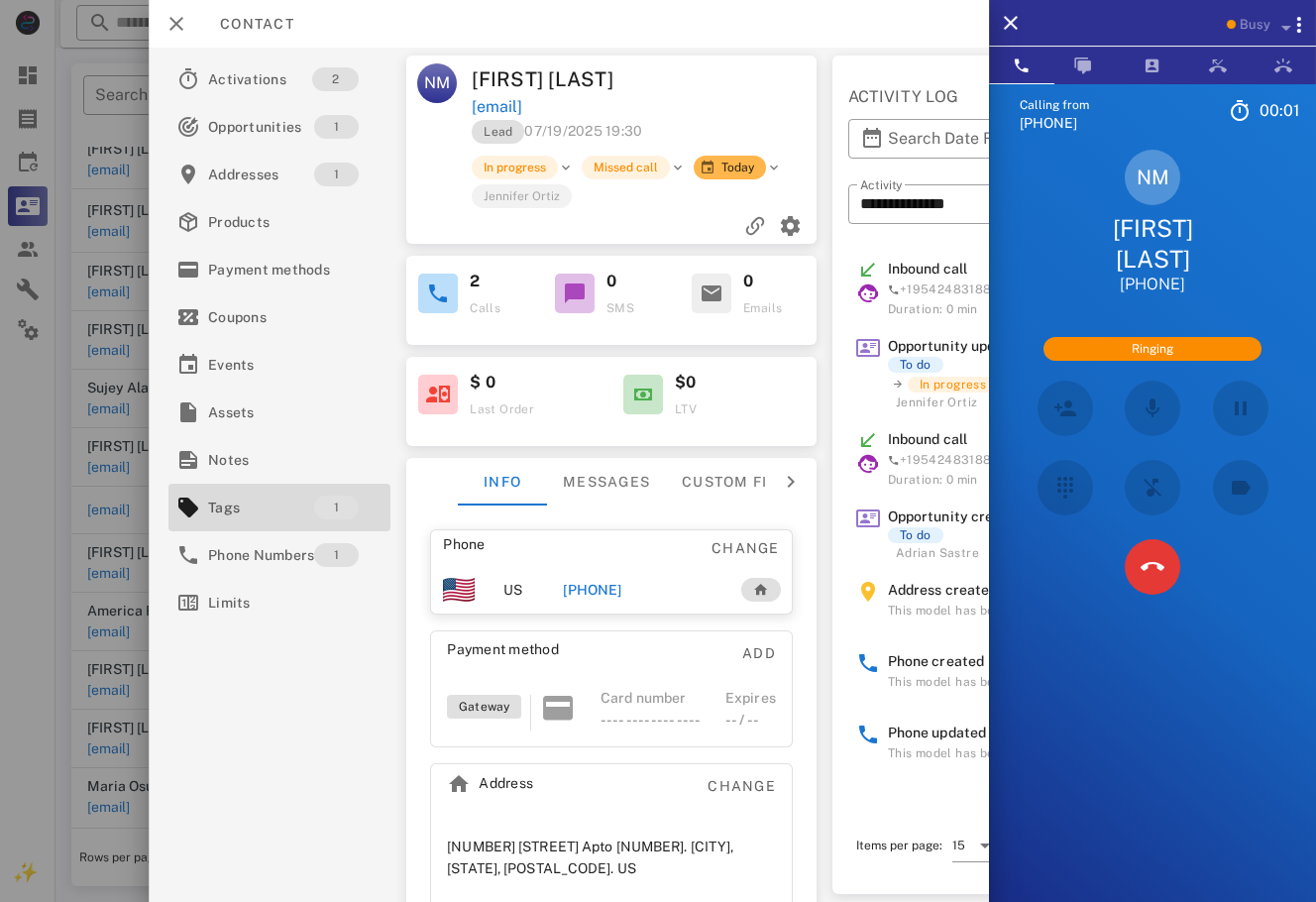 scroll, scrollTop: 0, scrollLeft: 253, axis: horizontal 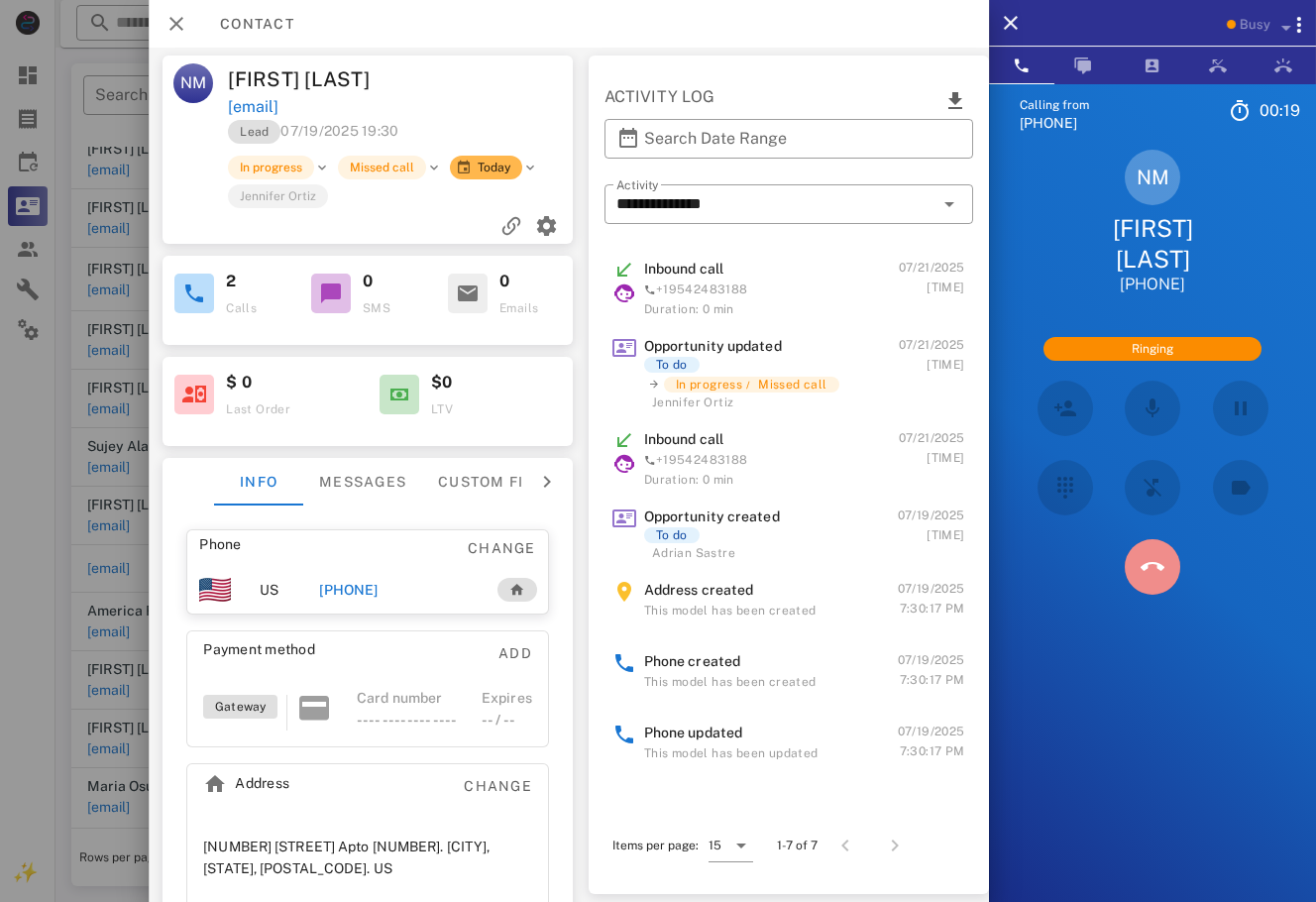 click at bounding box center (1152, 567) 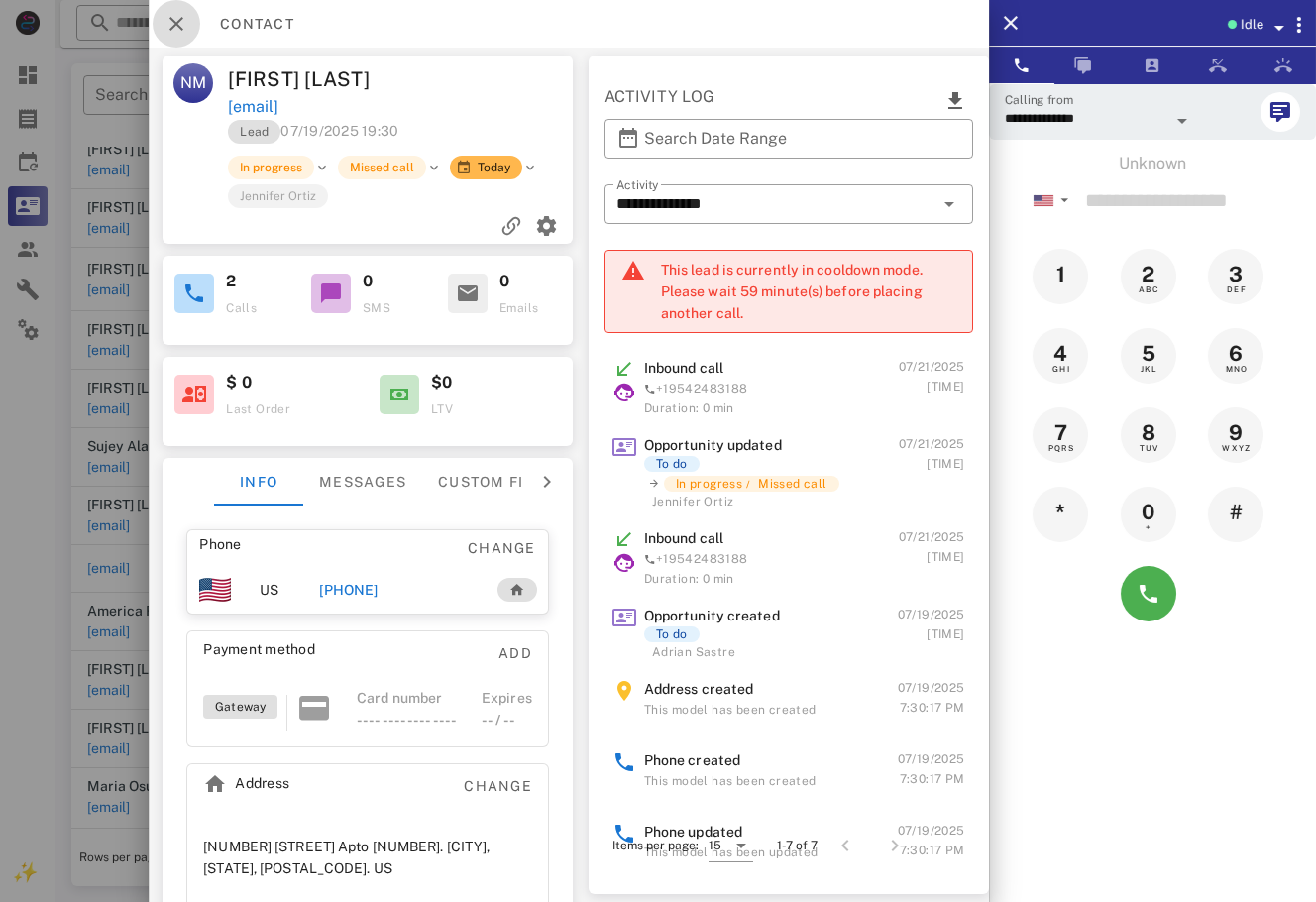 click at bounding box center (176, 24) 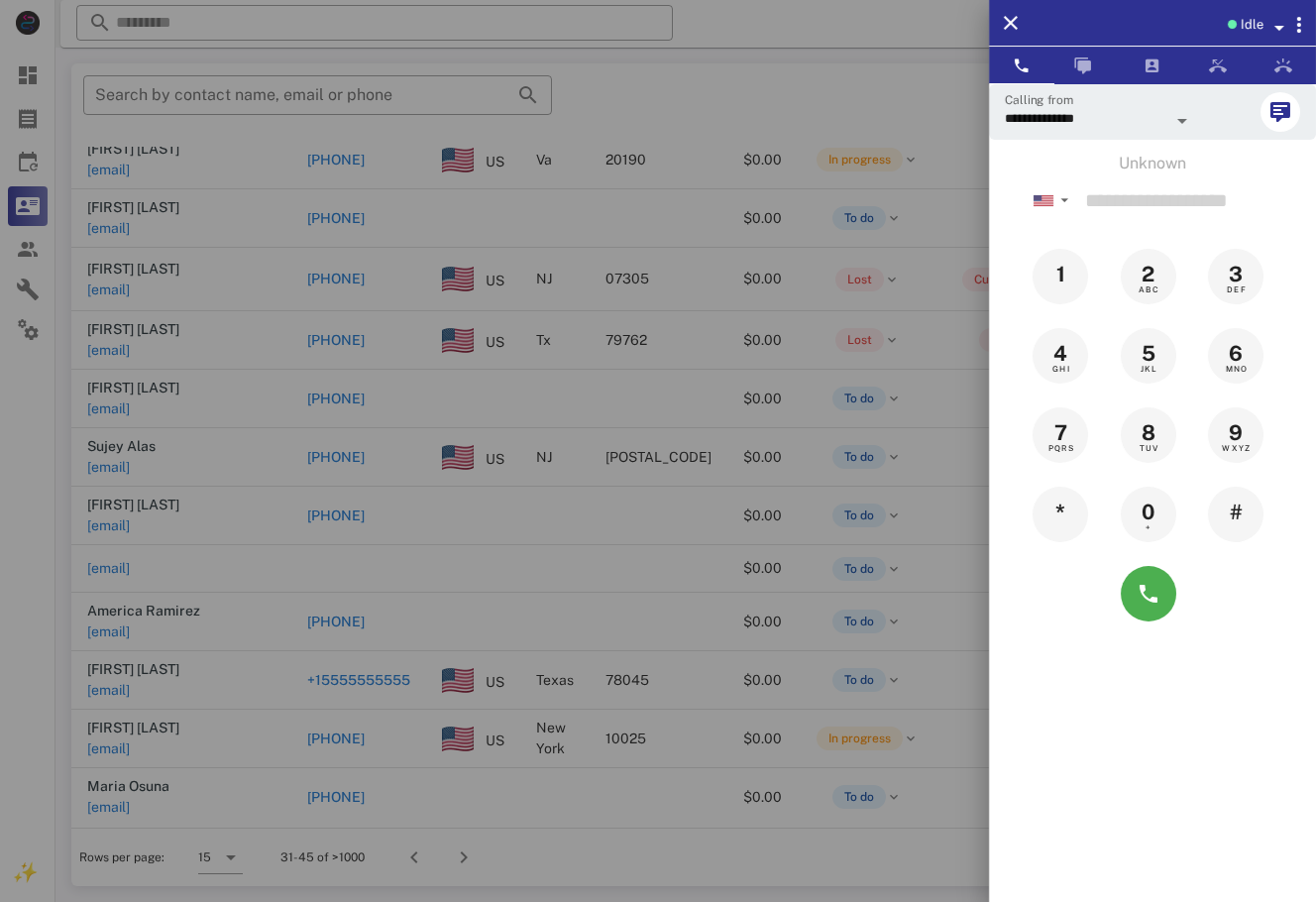 click at bounding box center (658, 451) 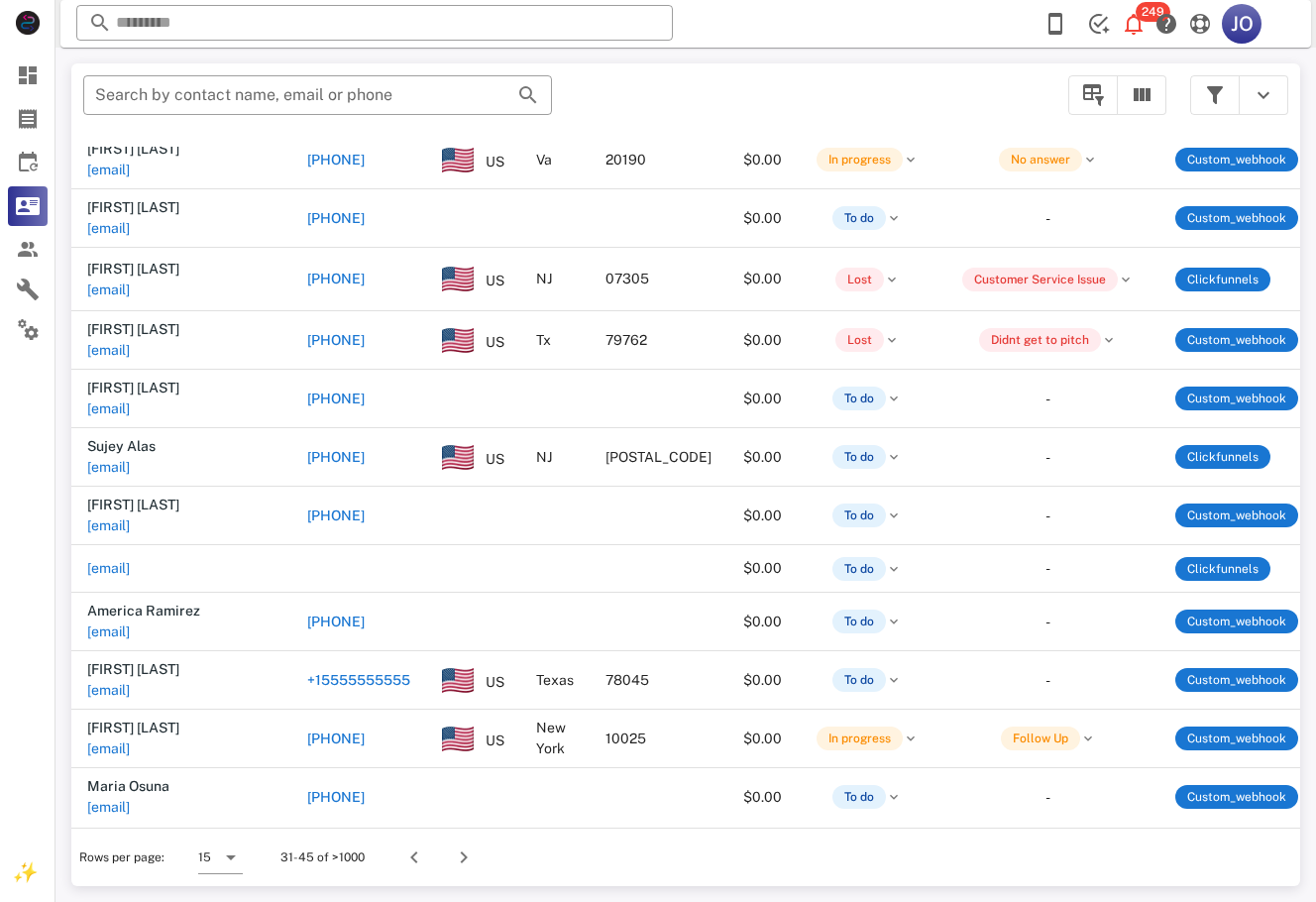 scroll, scrollTop: 132, scrollLeft: 711, axis: both 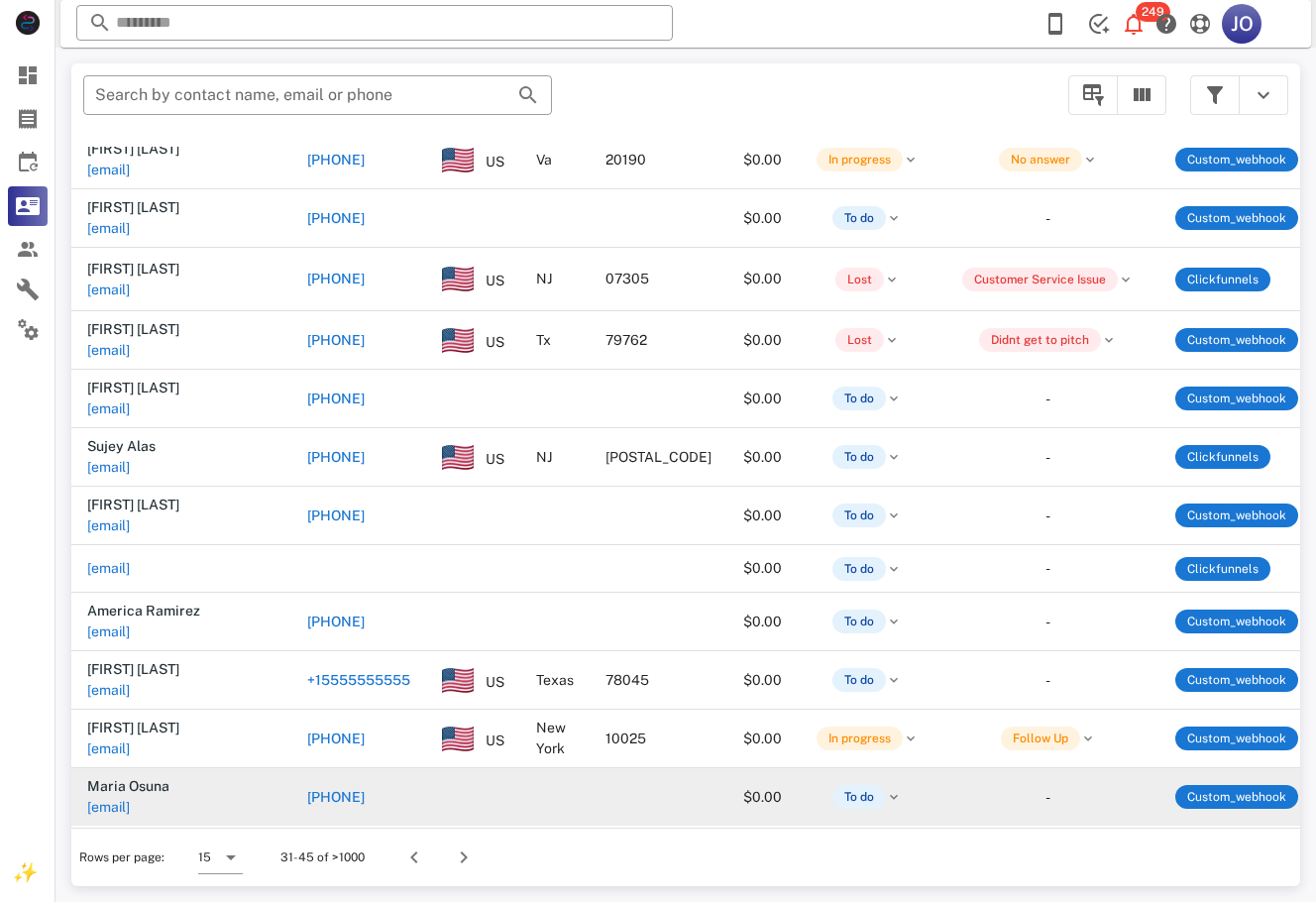 click on "osuna.z.lupita@[EXAMPLE.COM]" at bounding box center (183, 807) 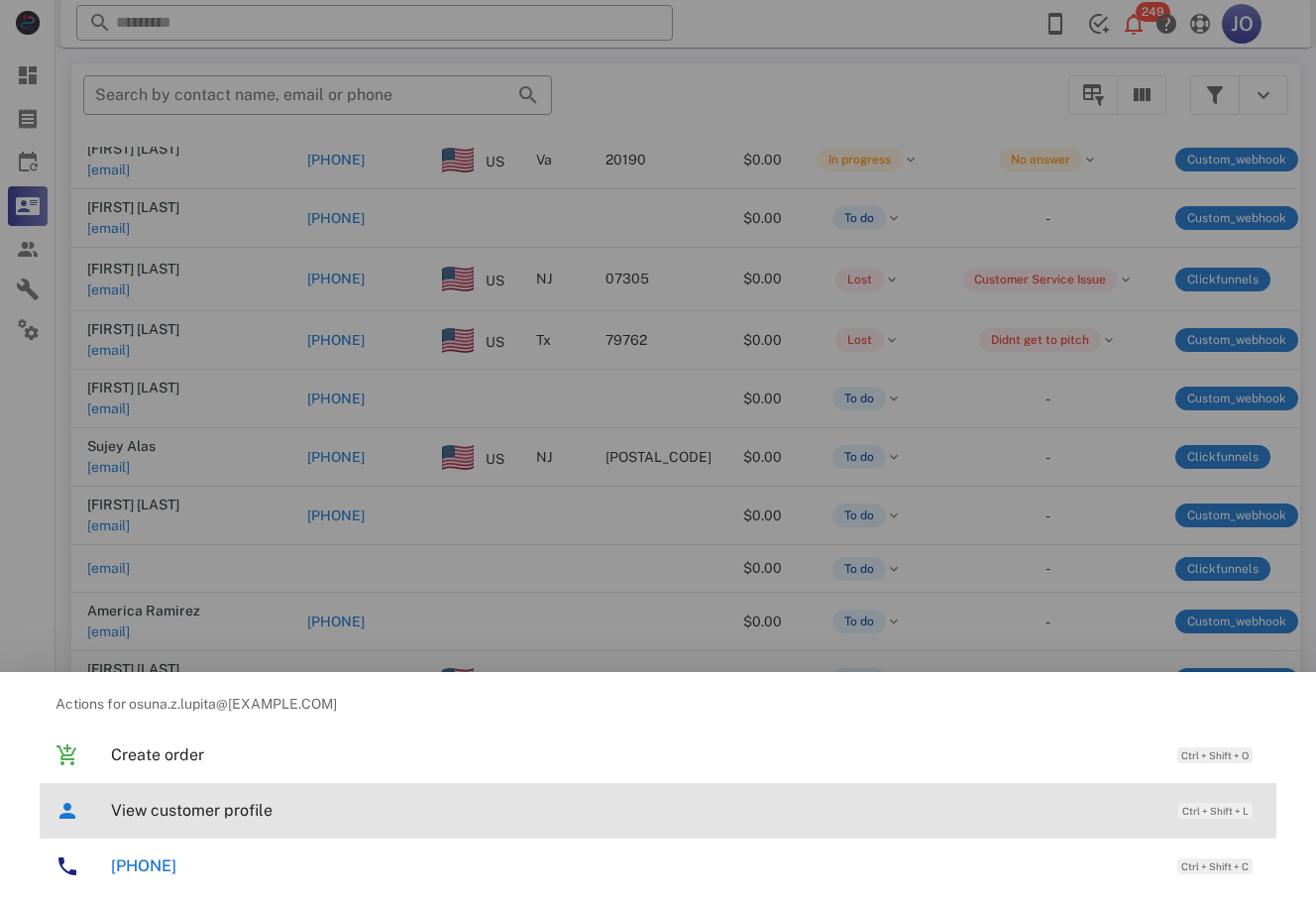 click on "View customer profile" at bounding box center (634, 810) 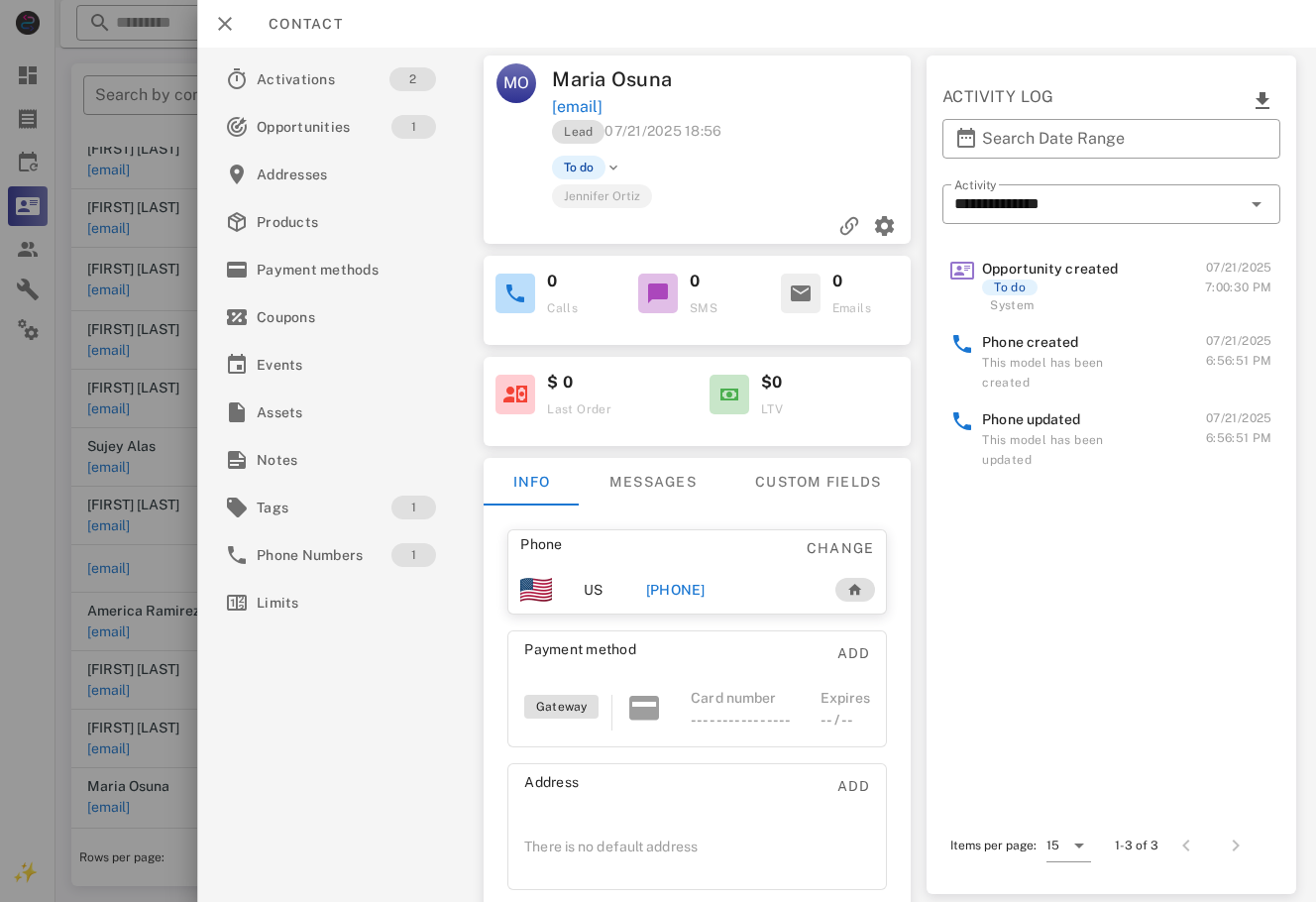 click on "+15555555555" at bounding box center [699, 590] 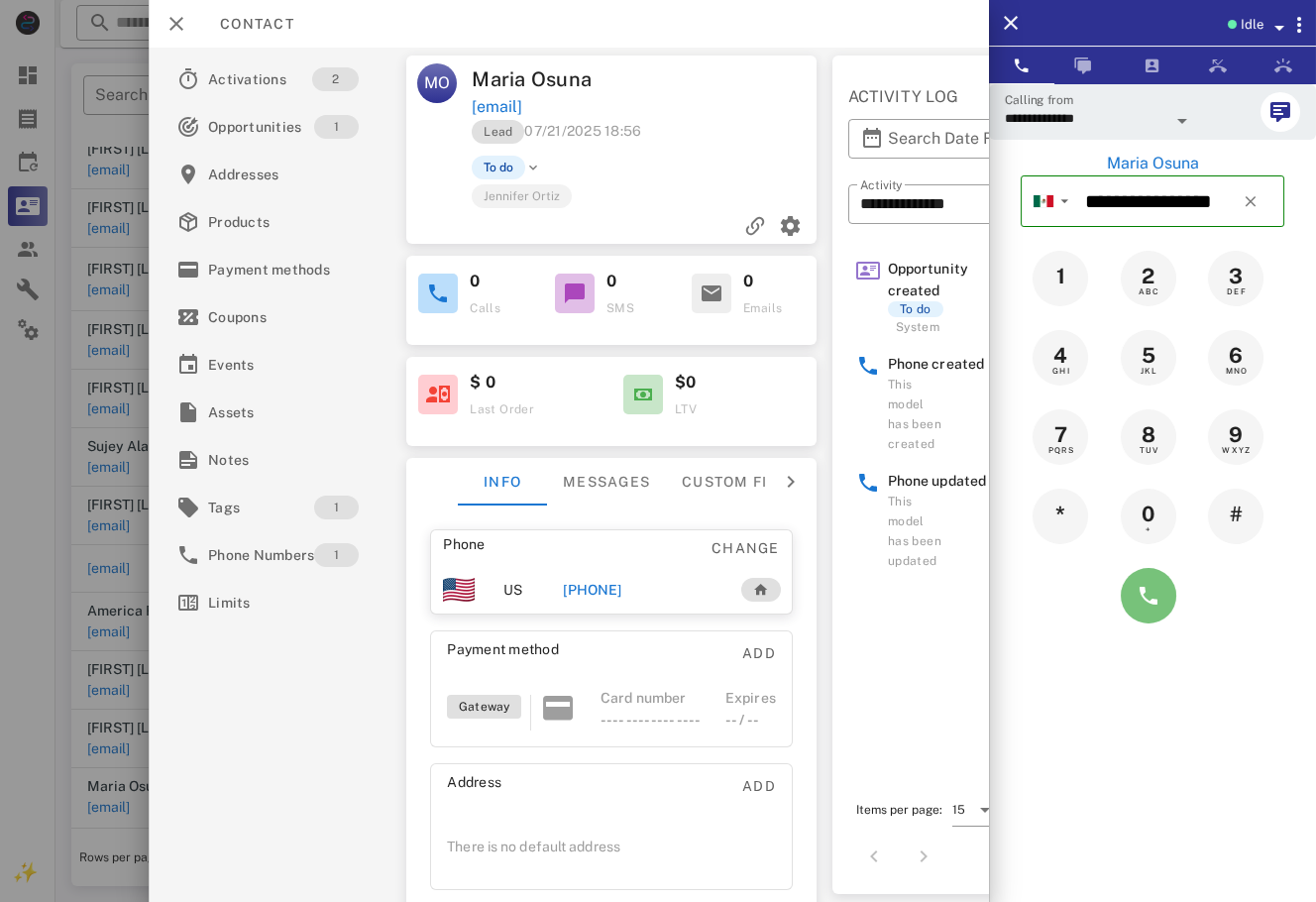 click at bounding box center [1149, 596] 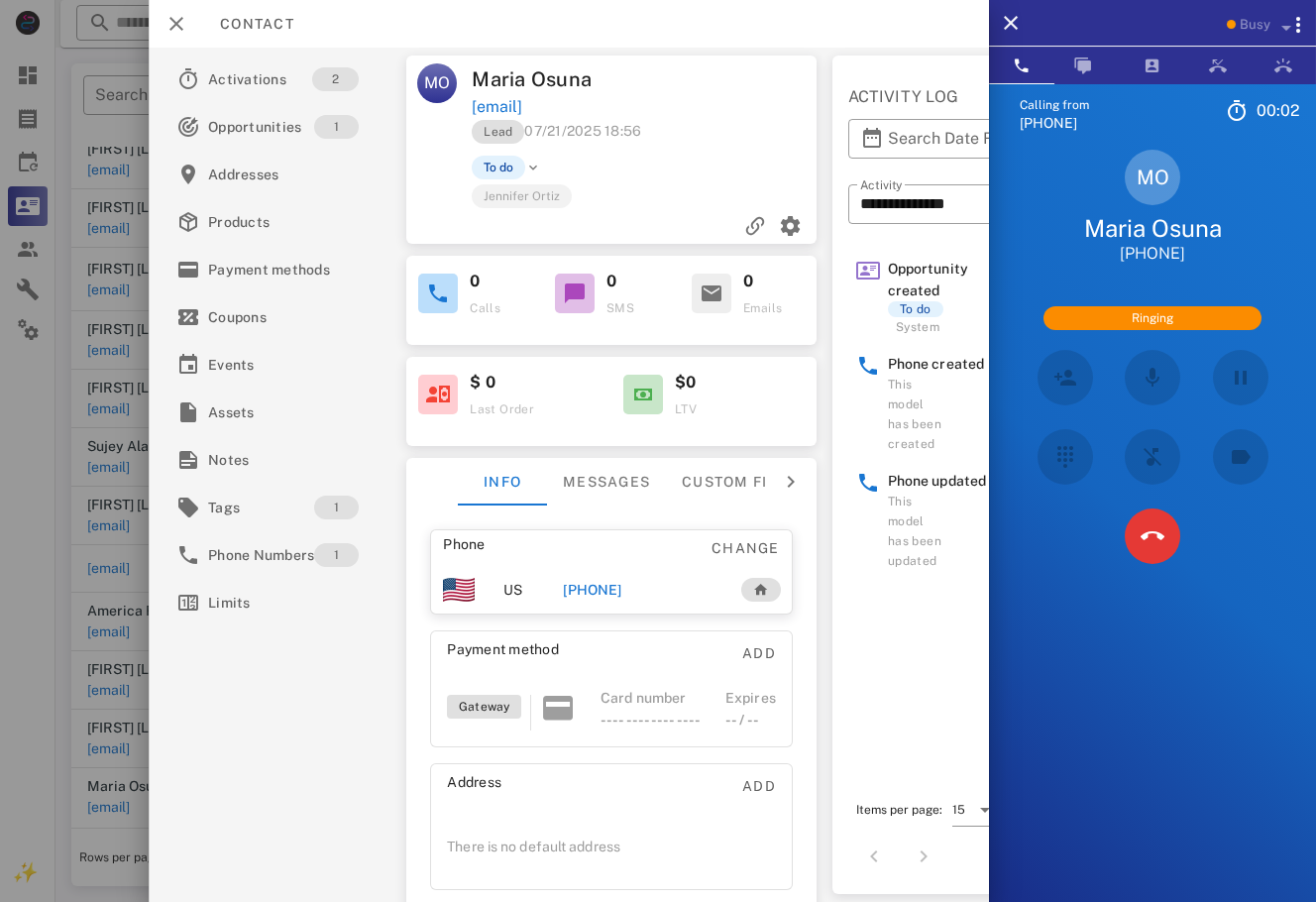 scroll, scrollTop: 73, scrollLeft: 0, axis: vertical 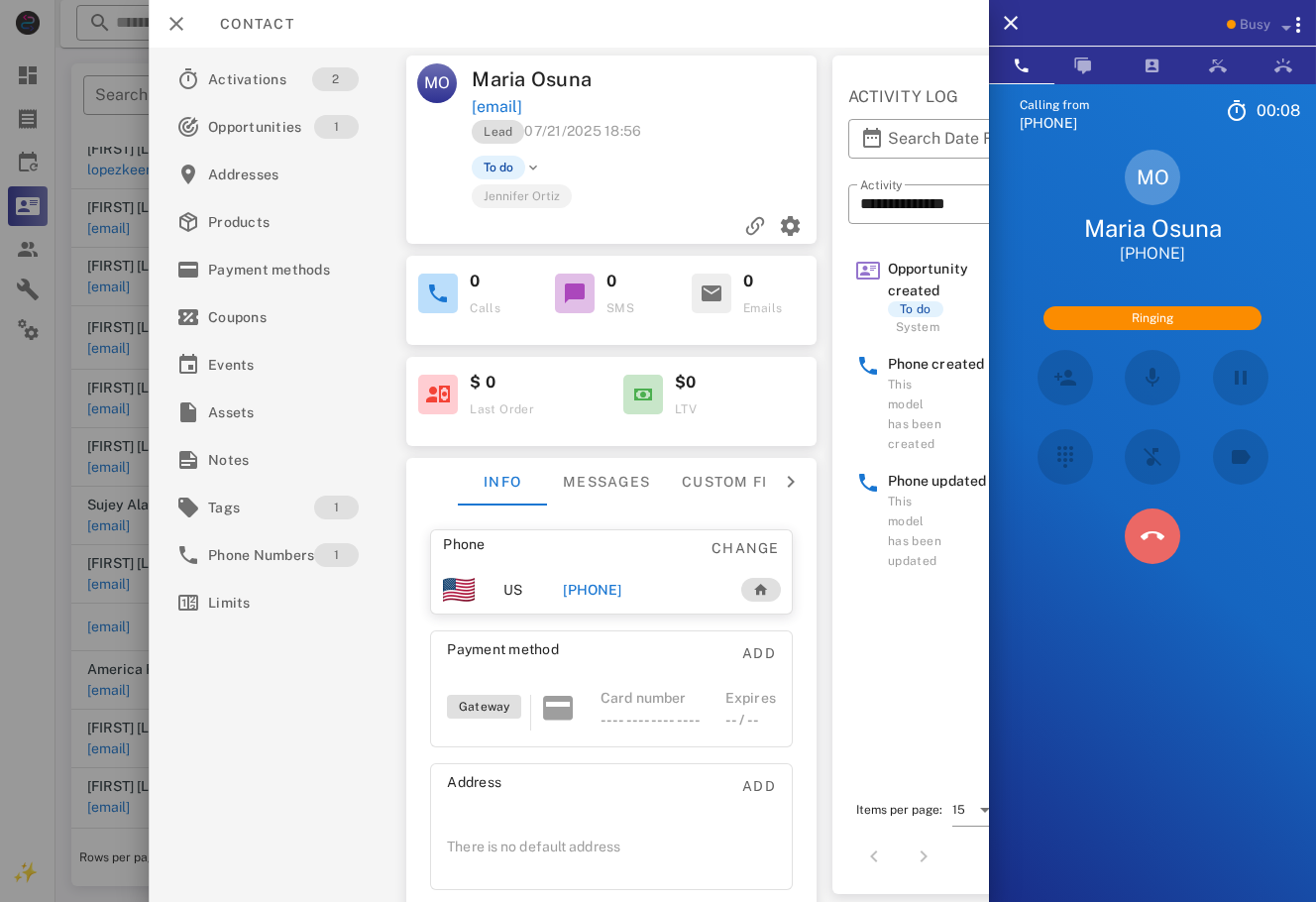 click at bounding box center [1152, 567] 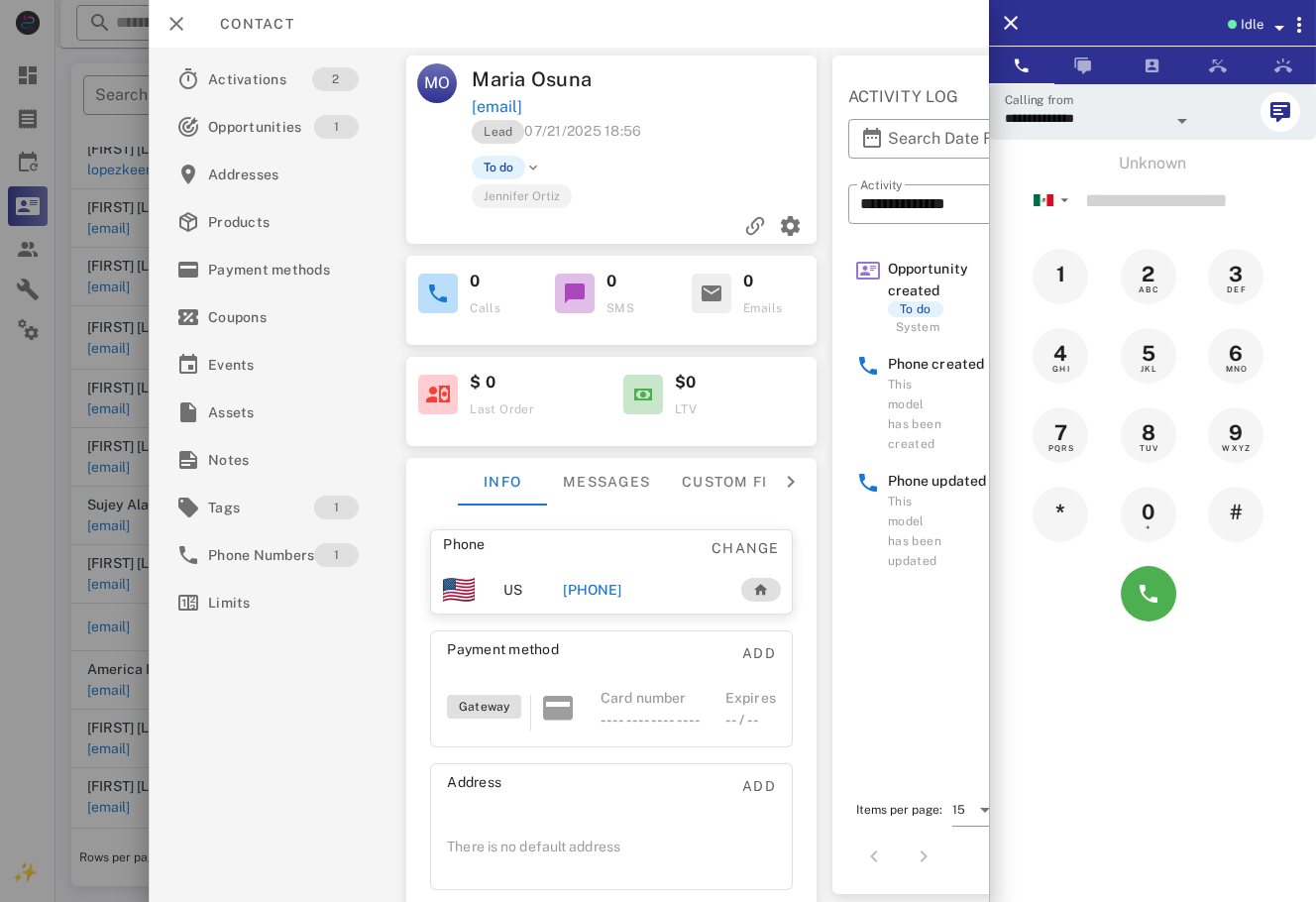 click on "+15555555555" at bounding box center [614, 590] 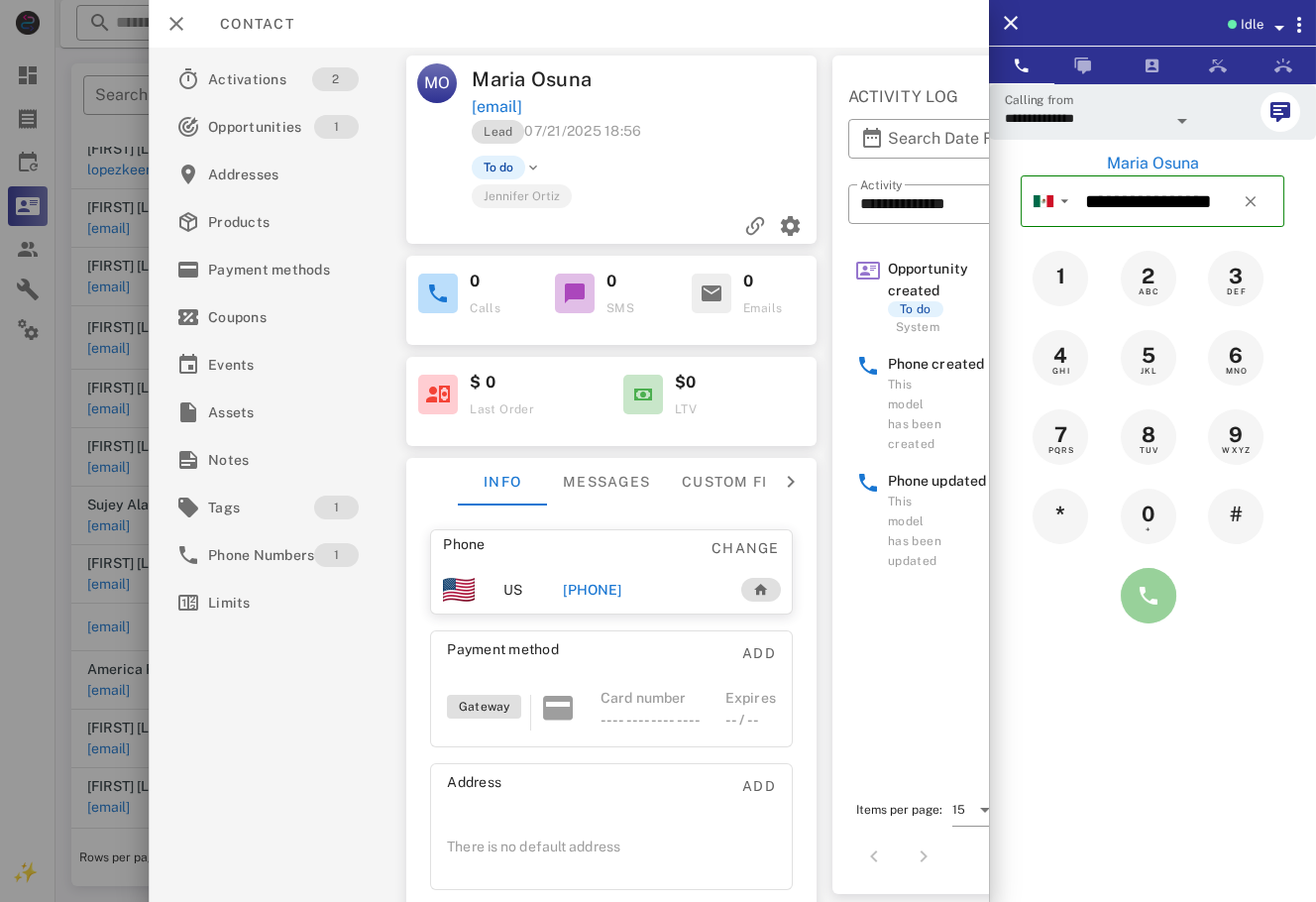 click at bounding box center (1149, 596) 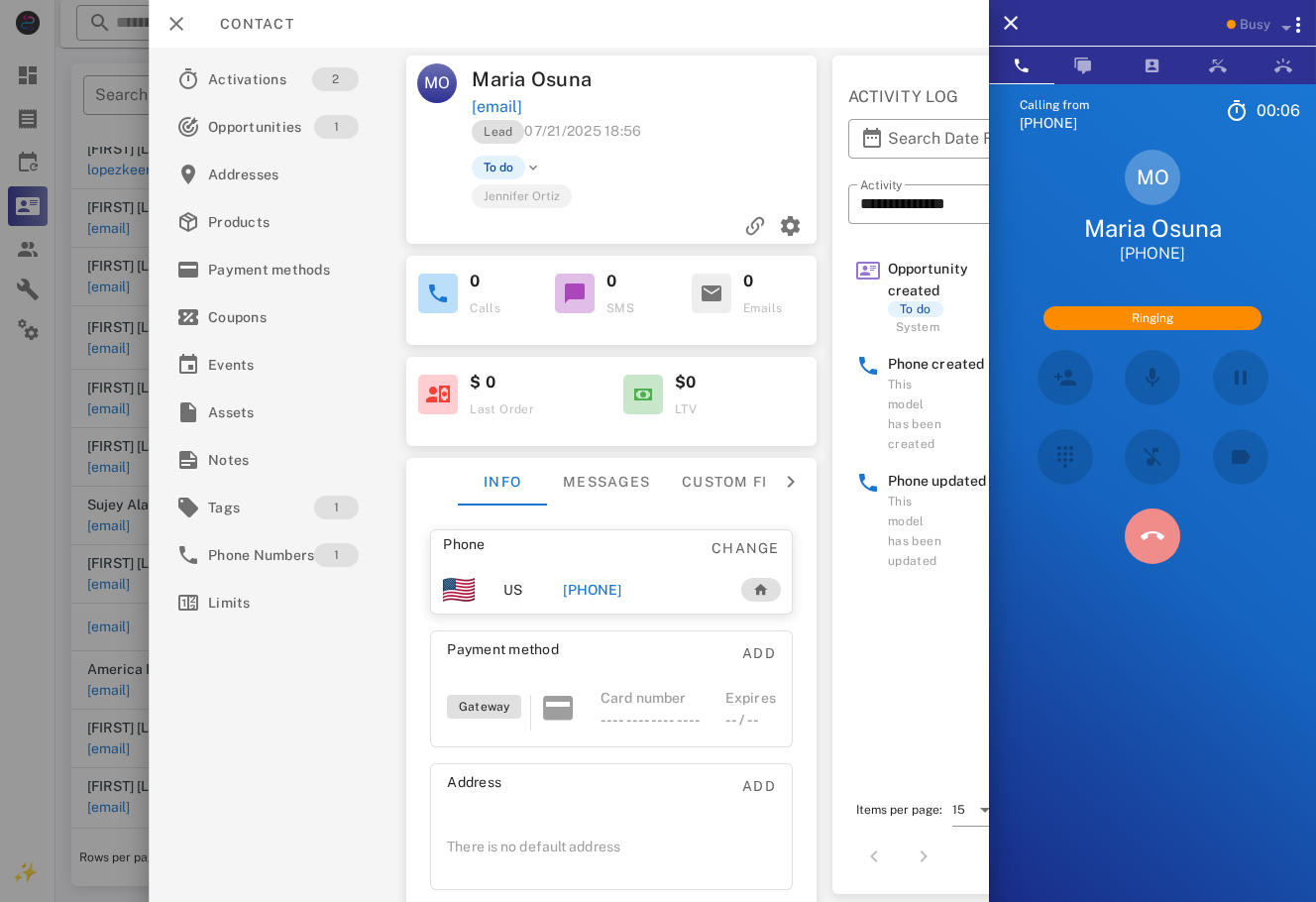 click at bounding box center [1152, 567] 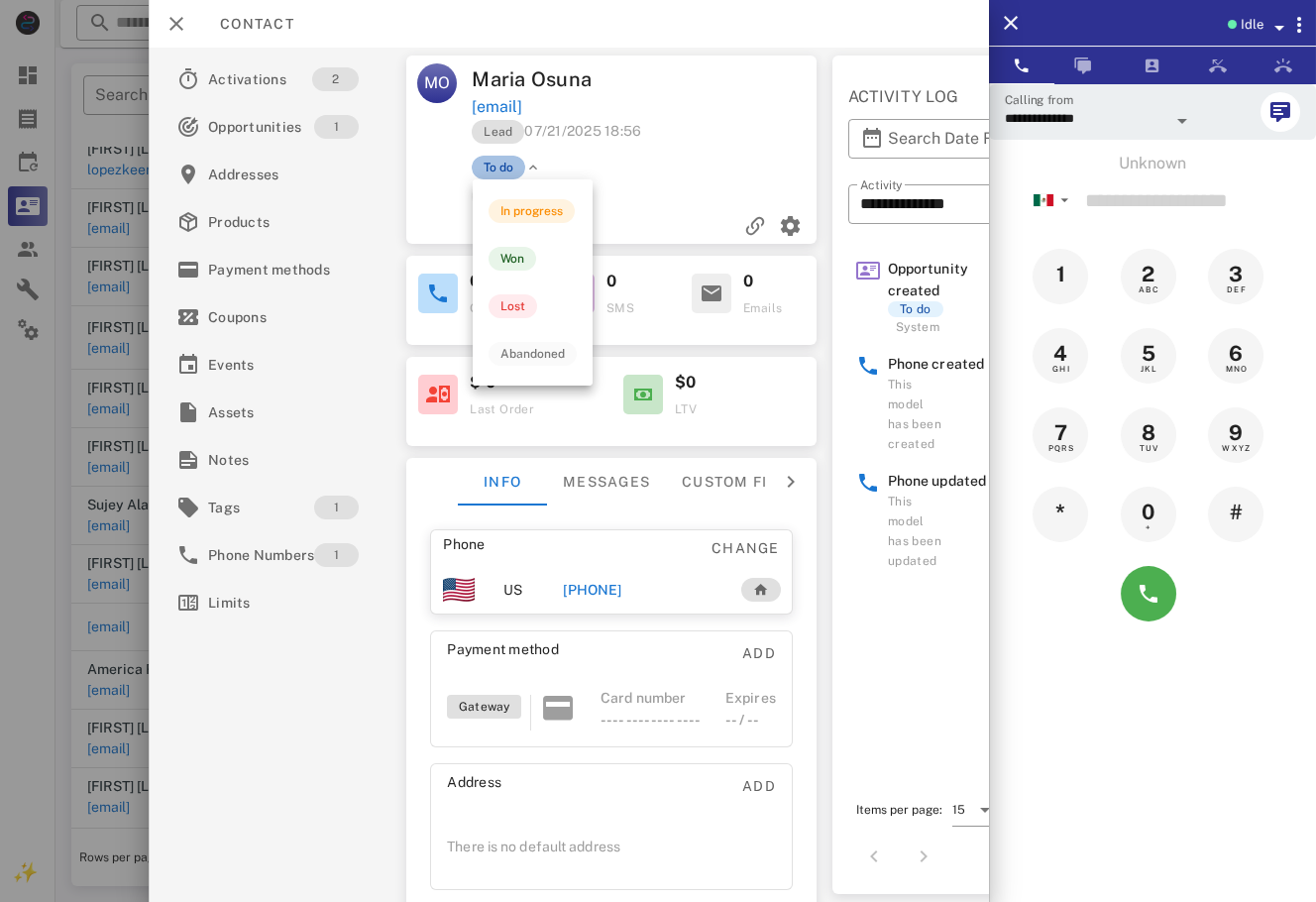 click on "To do" at bounding box center (498, 168) 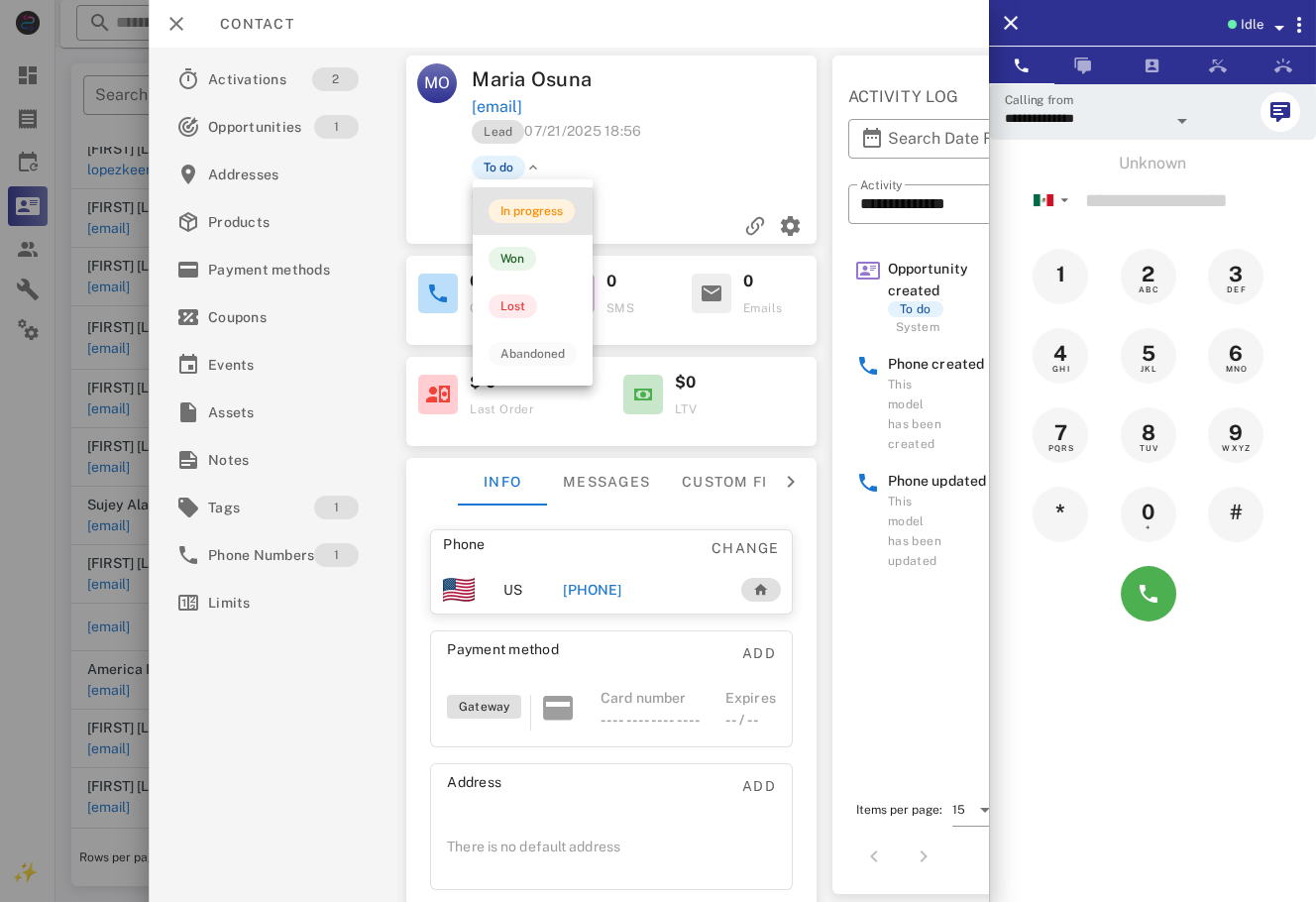click on "In progress" at bounding box center (532, 211) 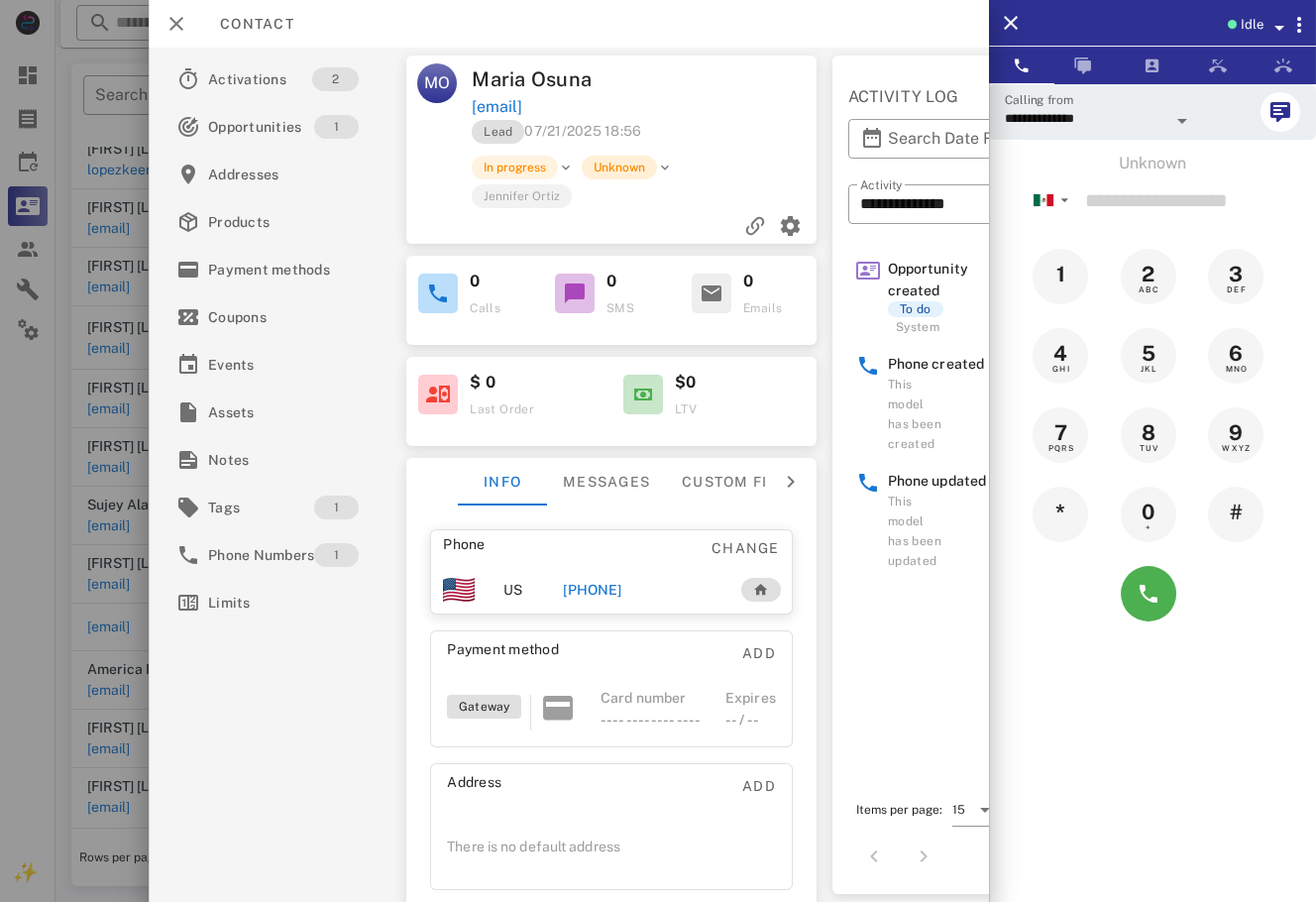 click on "Unknown" at bounding box center [619, 168] 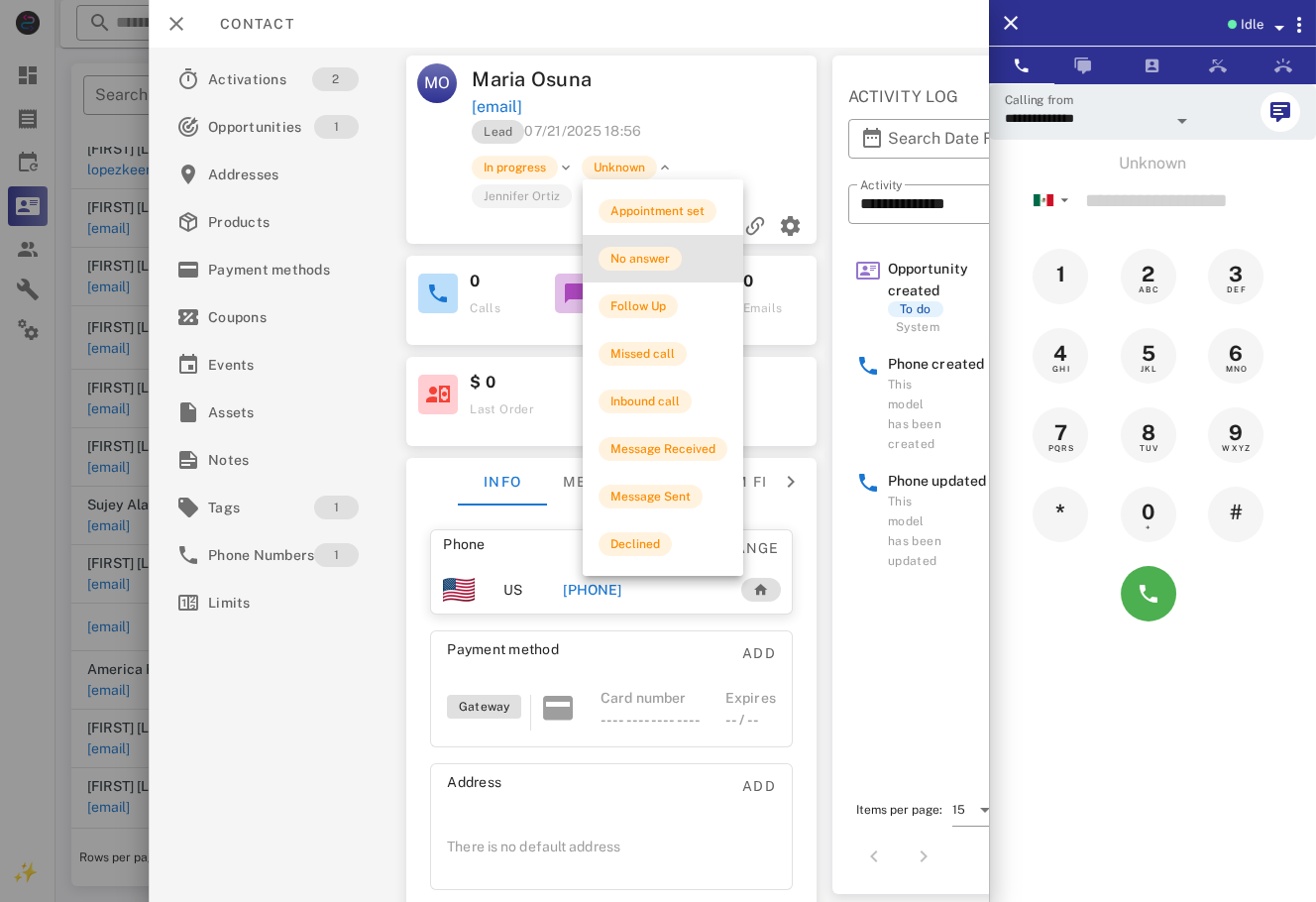 click on "No answer" at bounding box center [663, 259] 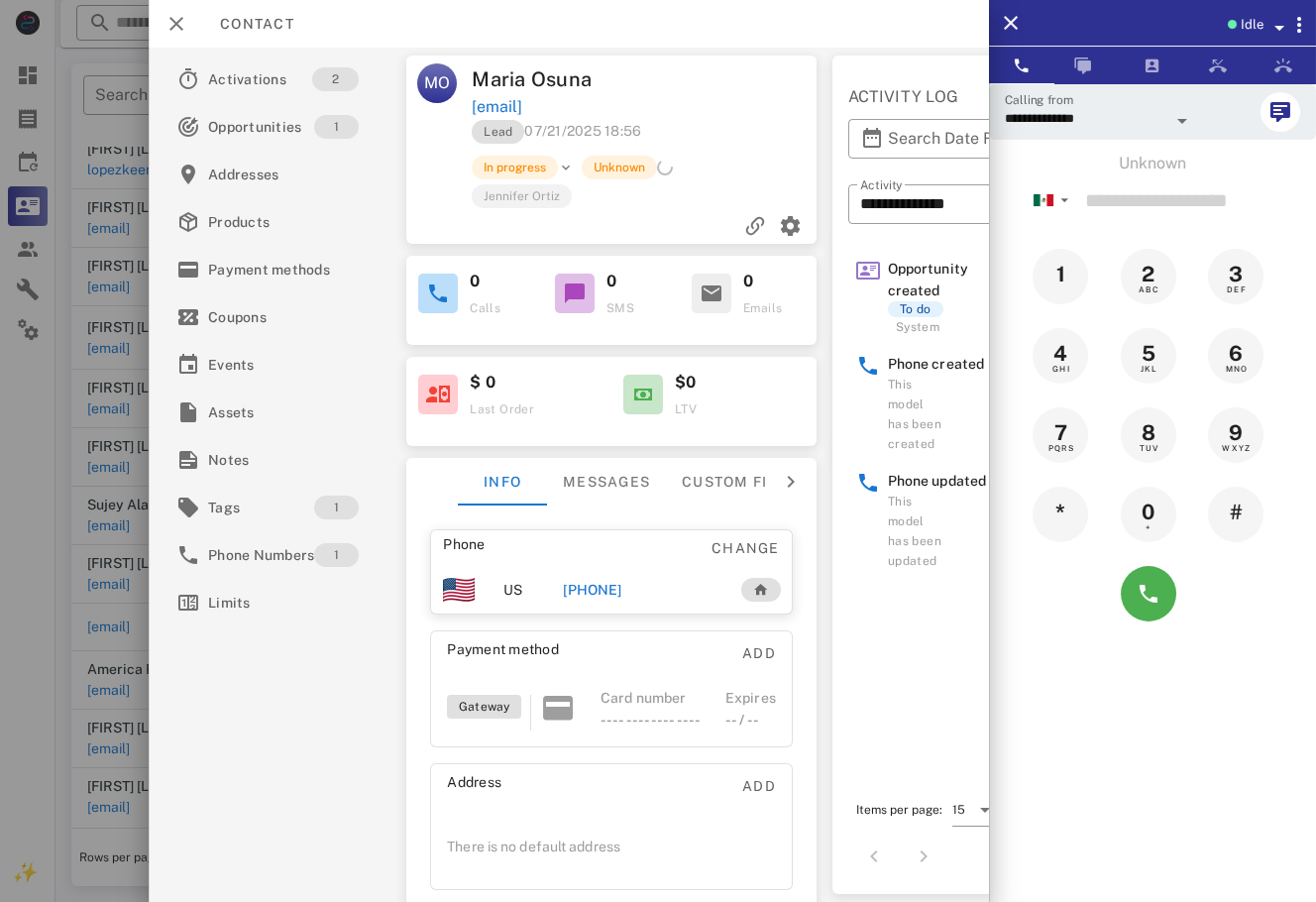 click at bounding box center (658, 451) 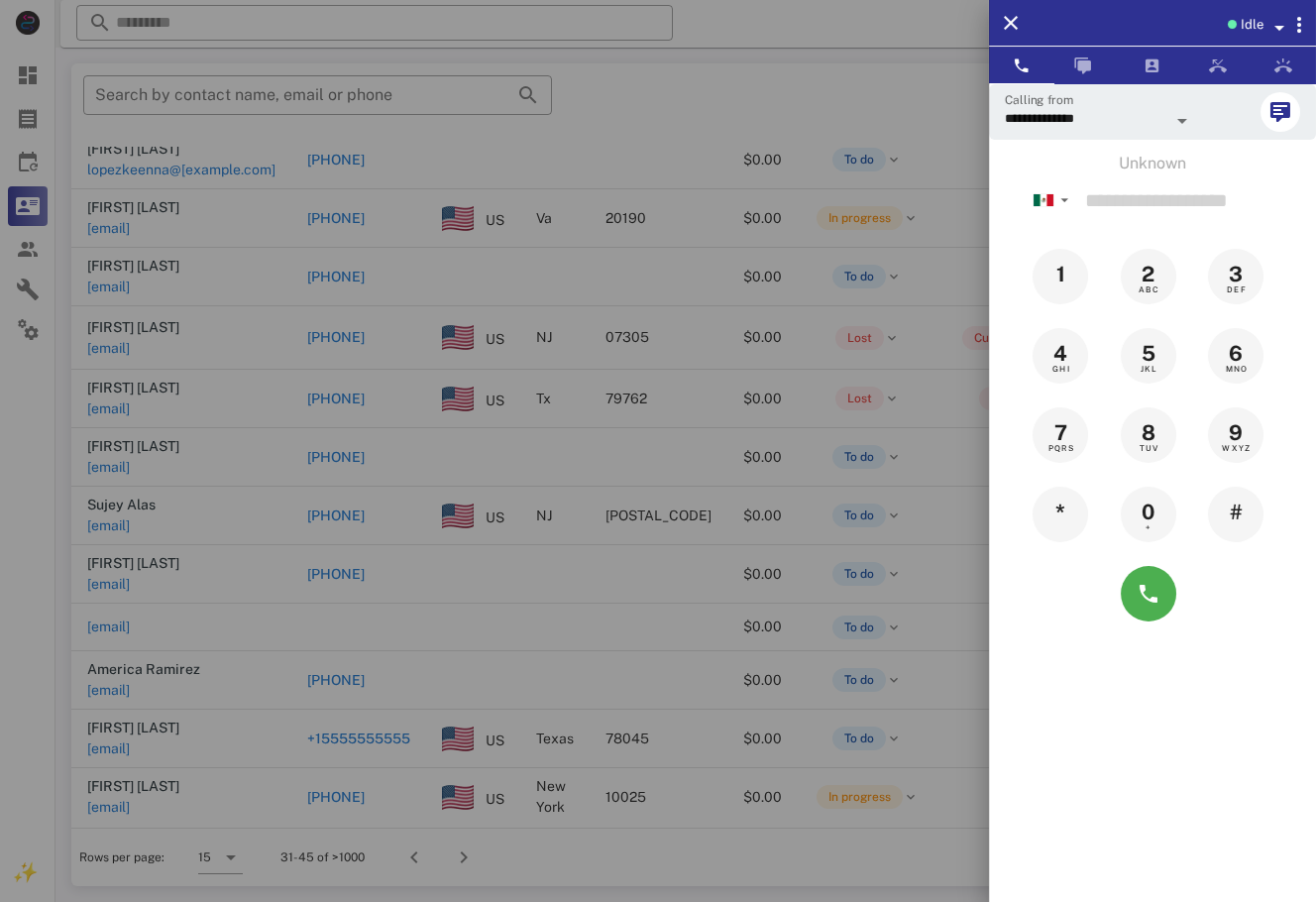 click at bounding box center (658, 451) 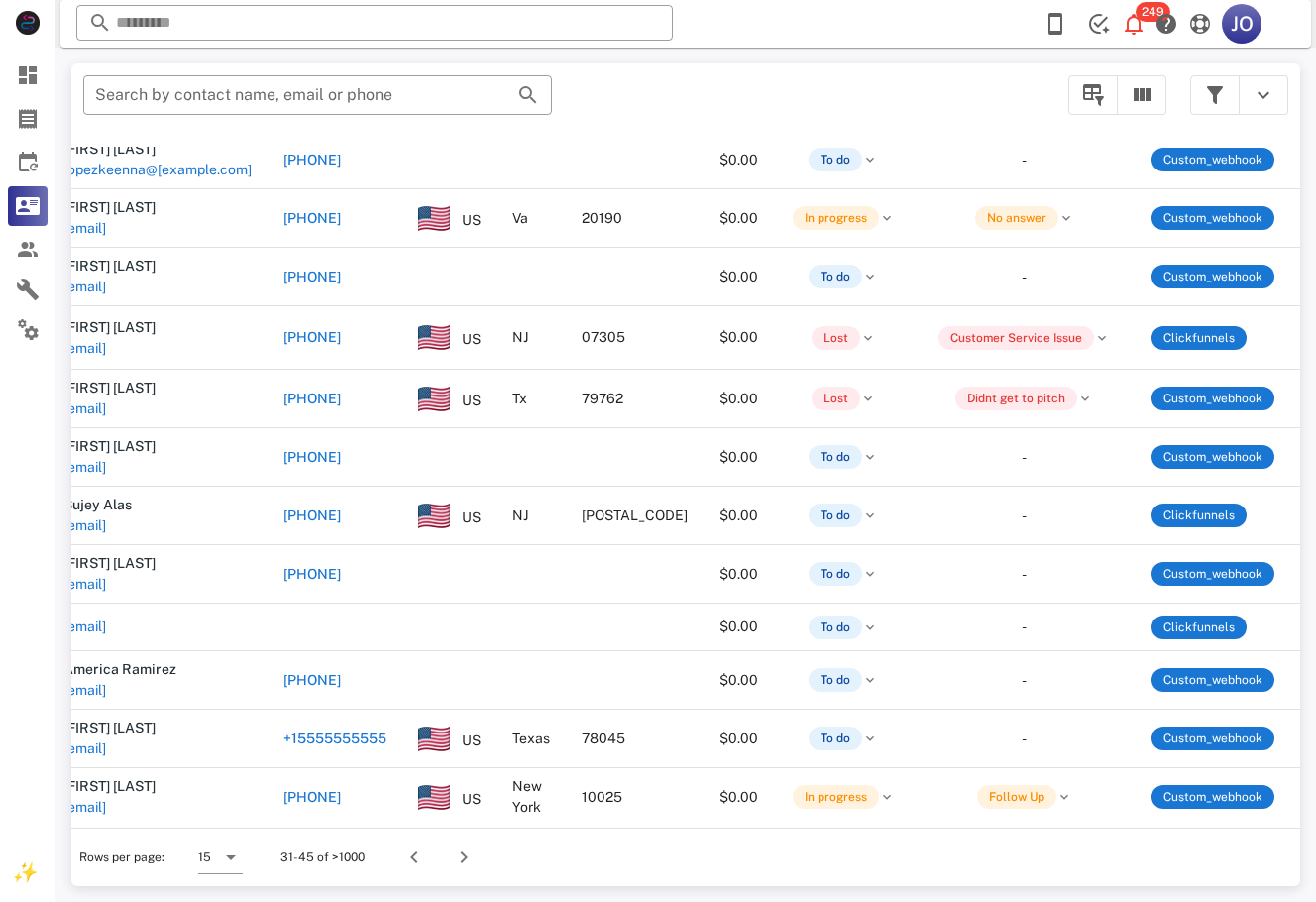 scroll, scrollTop: 73, scrollLeft: 0, axis: vertical 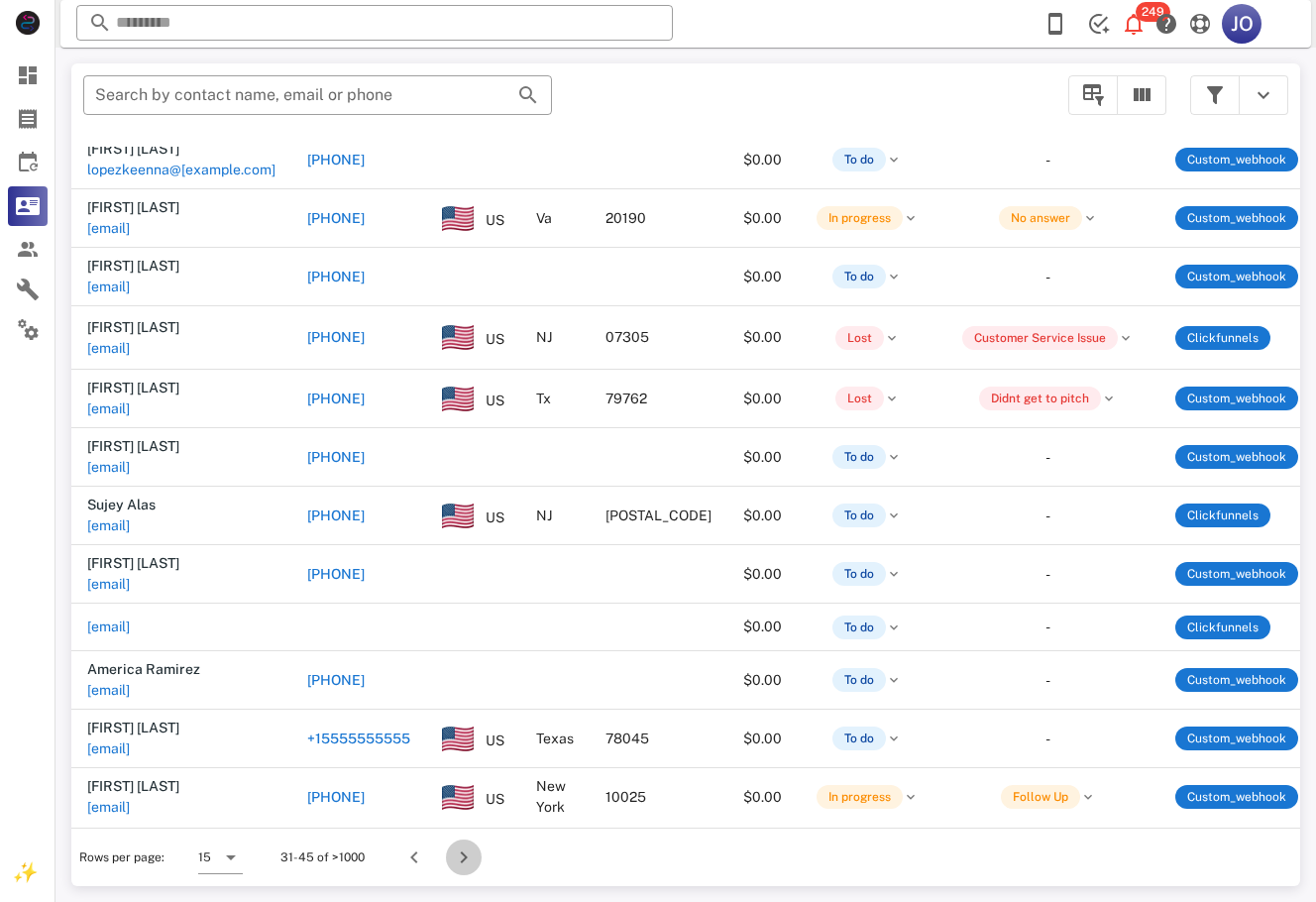 click at bounding box center (464, 857) 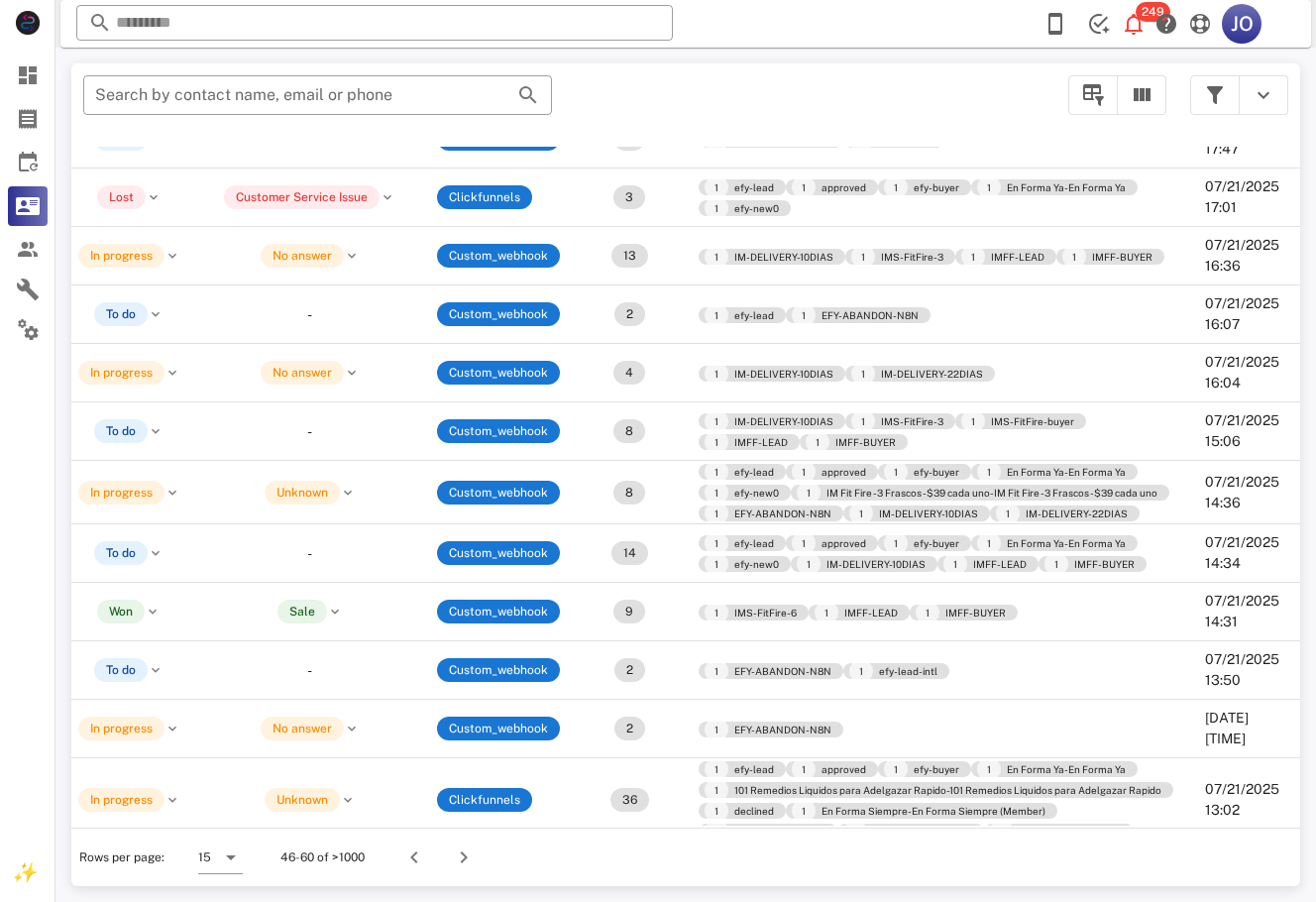 scroll, scrollTop: 306, scrollLeft: 745, axis: both 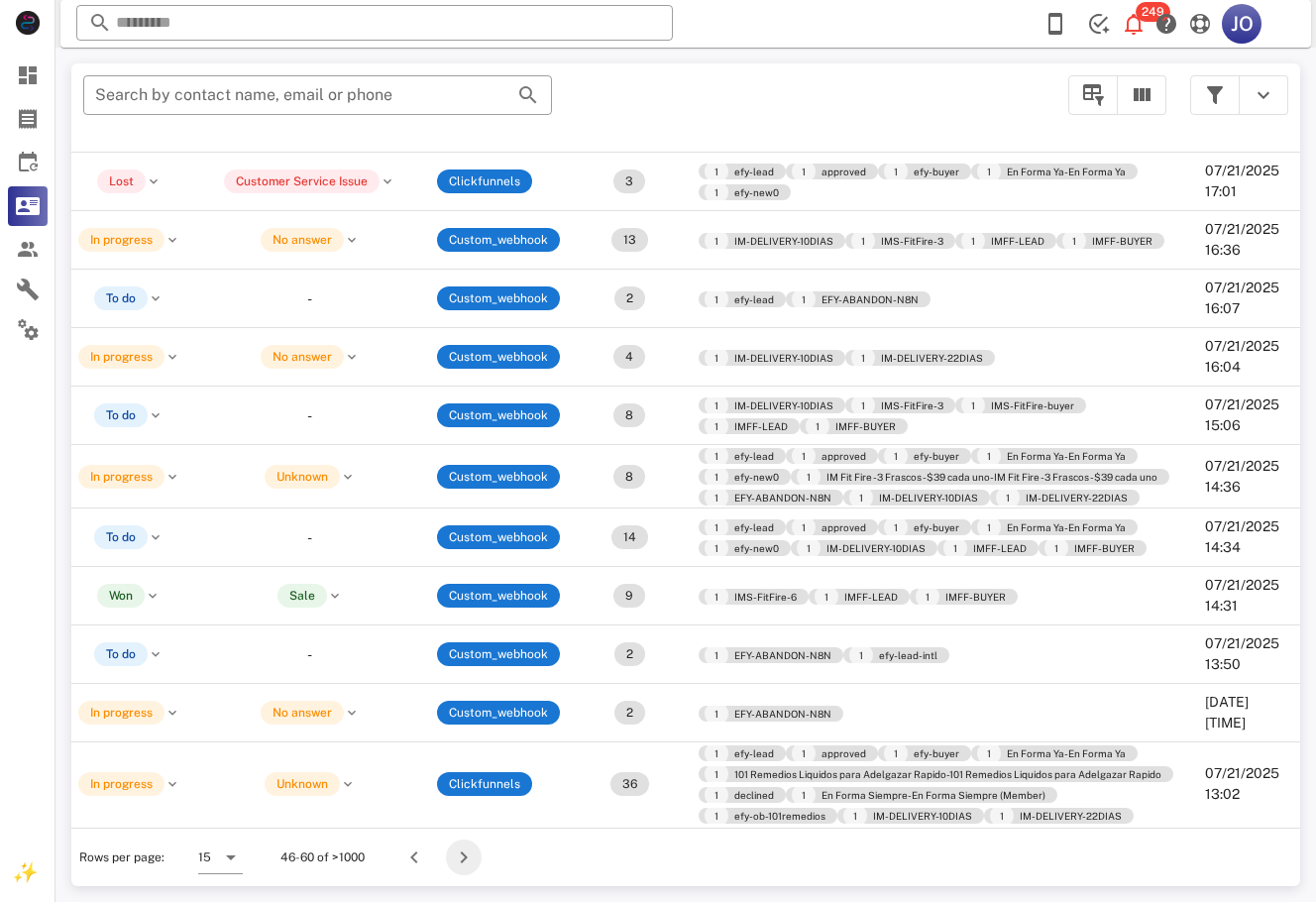 click at bounding box center [464, 857] 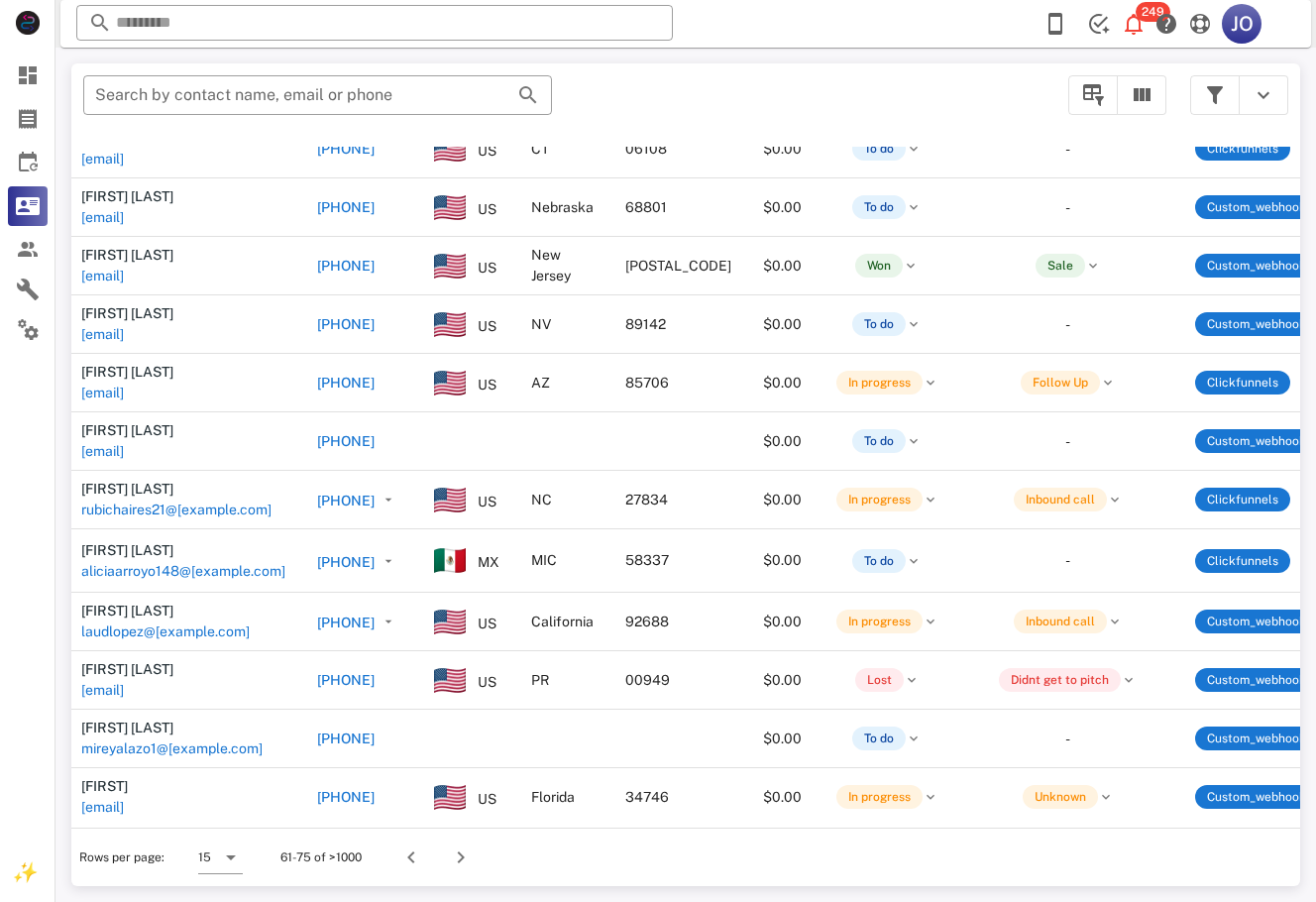 scroll, scrollTop: 260, scrollLeft: 0, axis: vertical 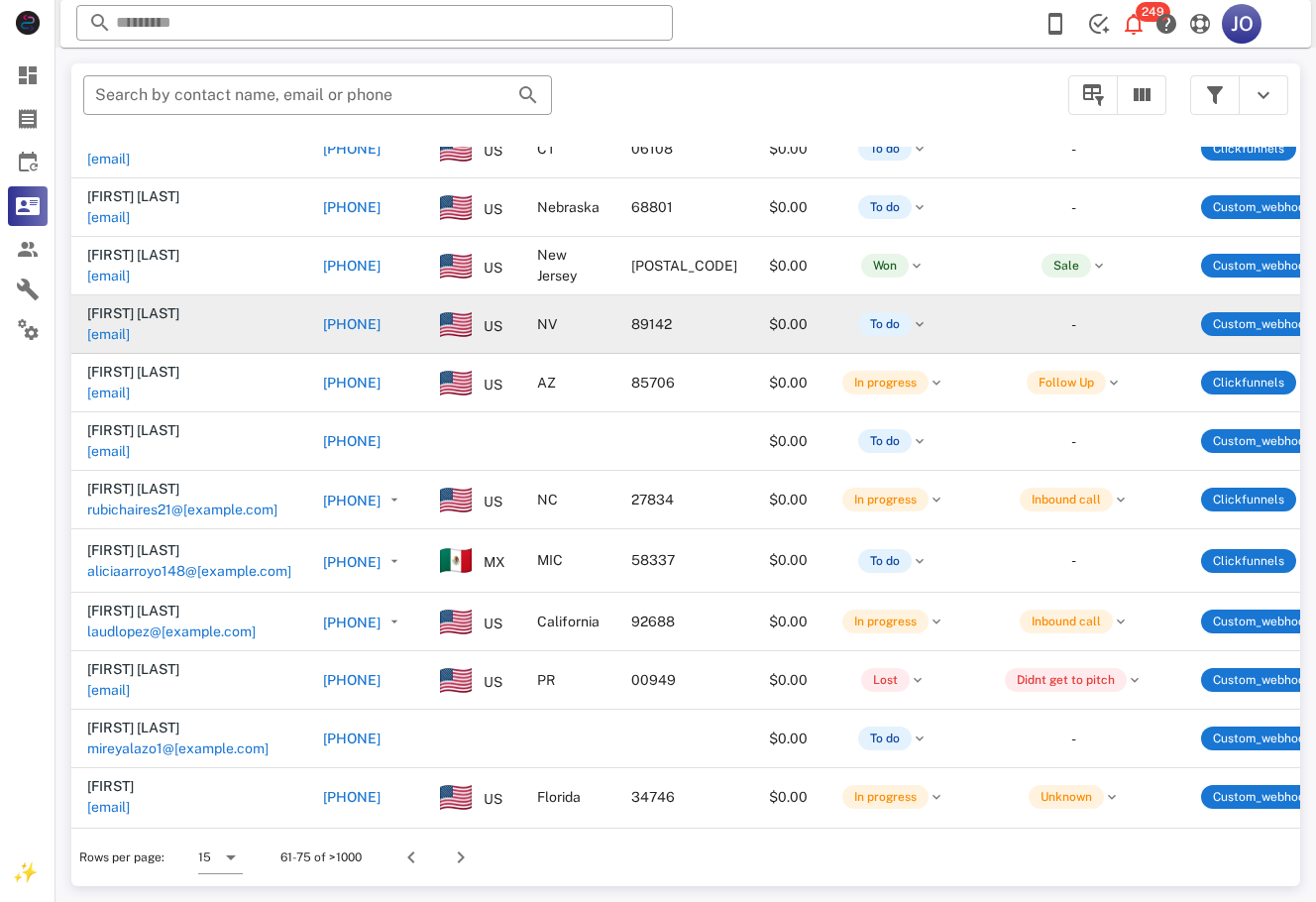 click on "[EMAIL]" at bounding box center [108, 334] 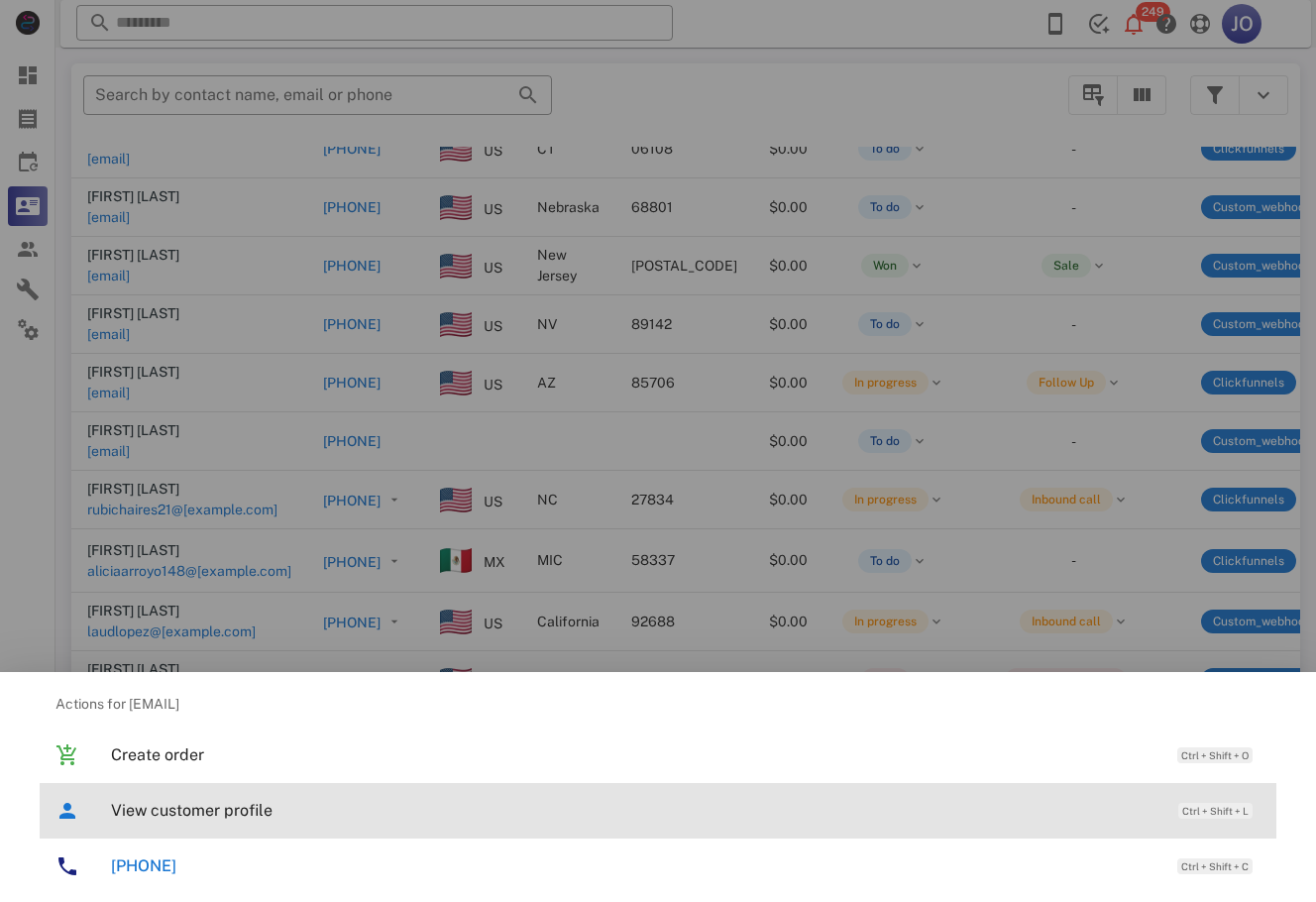 click on "View customer profile Ctrl + Shift + L" at bounding box center (686, 810) 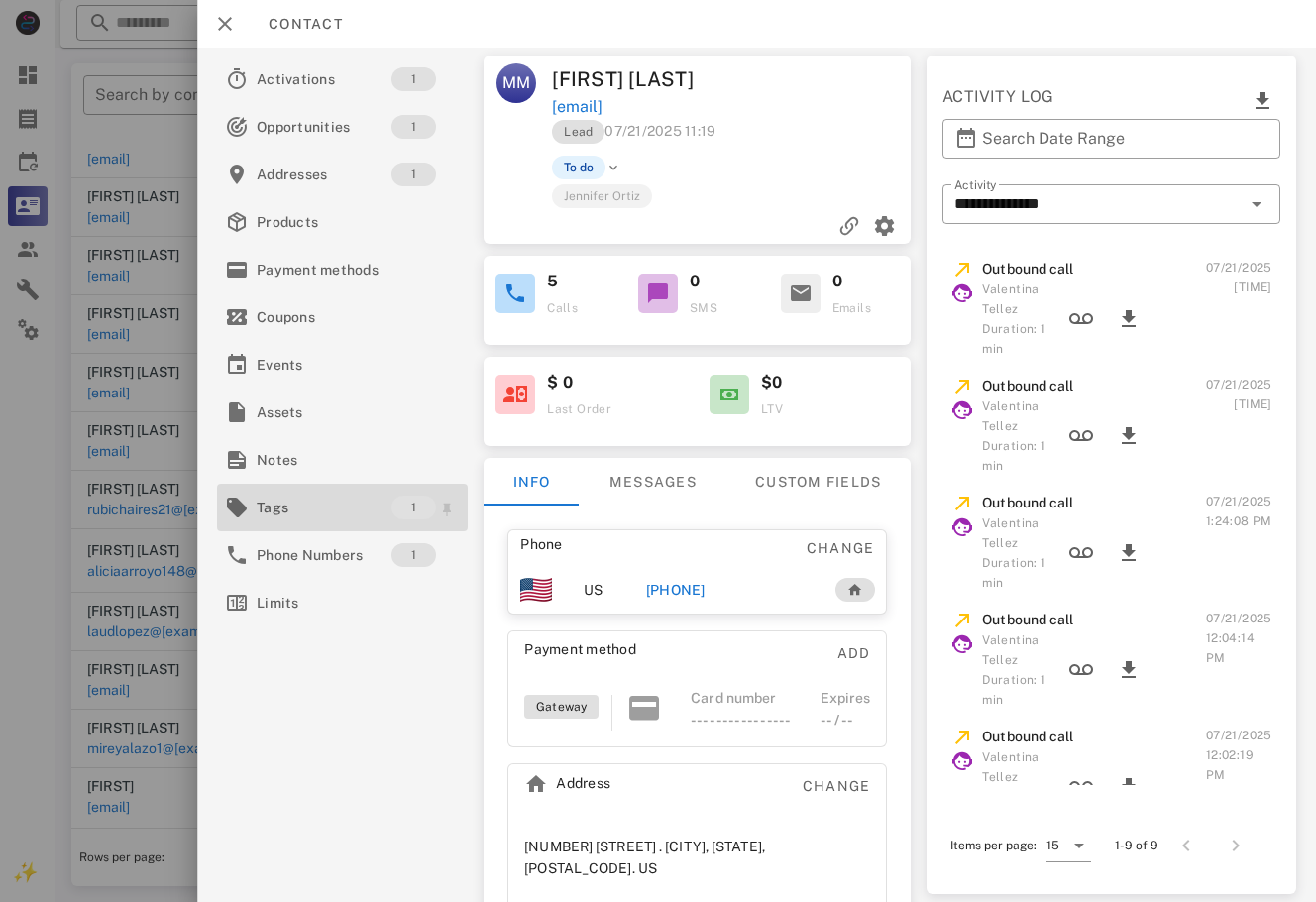 click on "Tags" at bounding box center [324, 507] 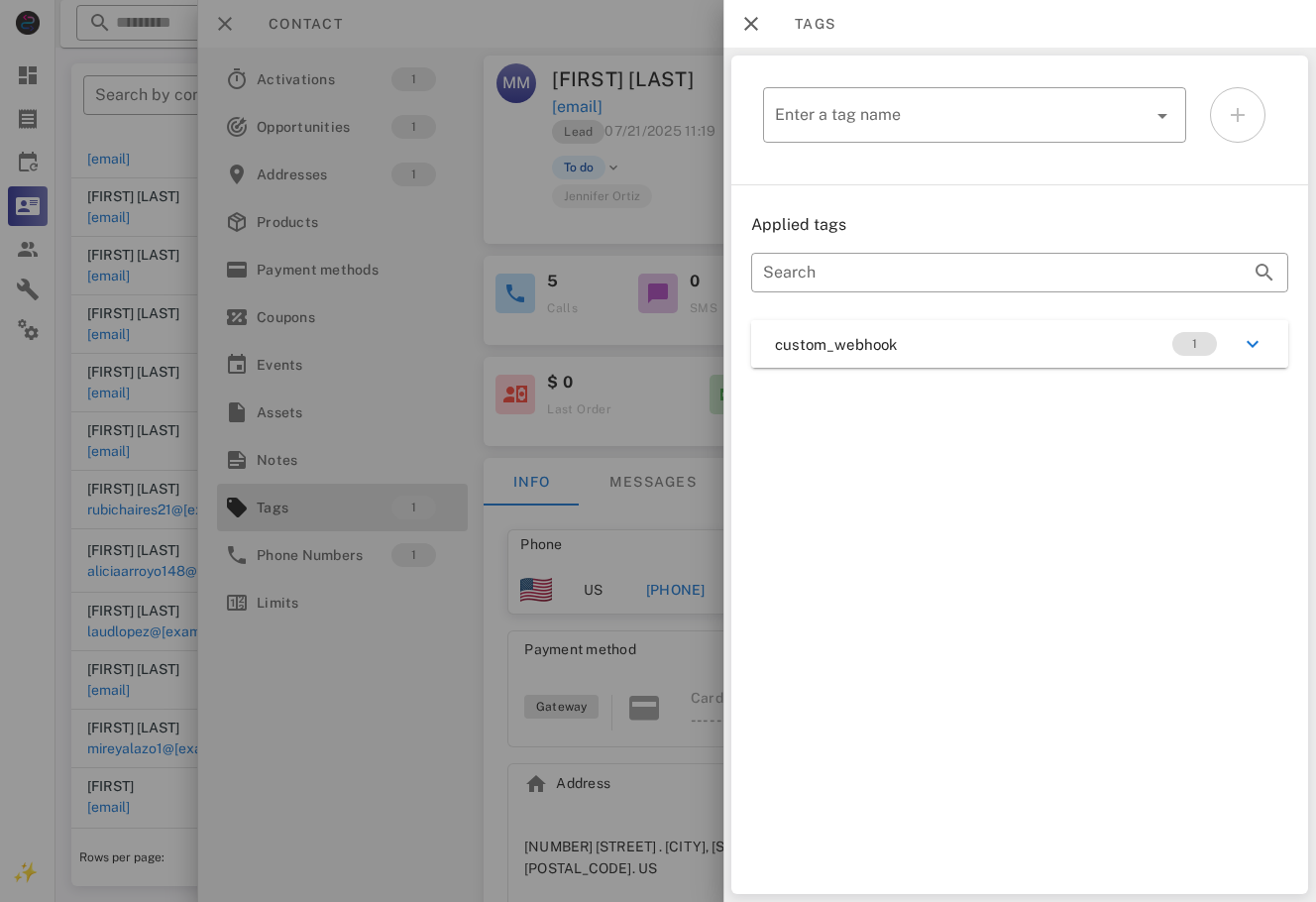 click on "​ Enter a tag name Applied tags ​ Search  custom_webhook  1" at bounding box center (1020, 475) 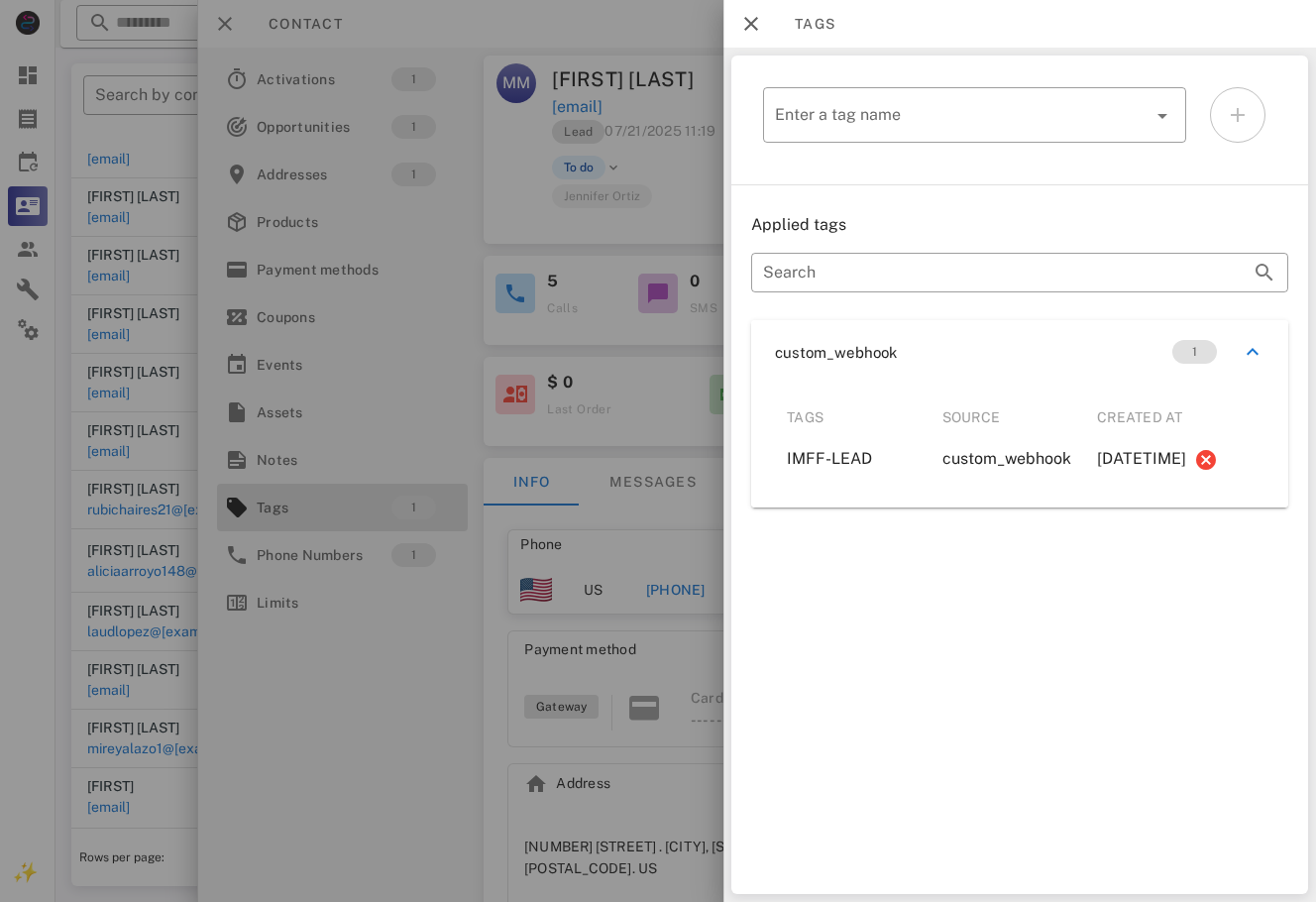 click at bounding box center (658, 451) 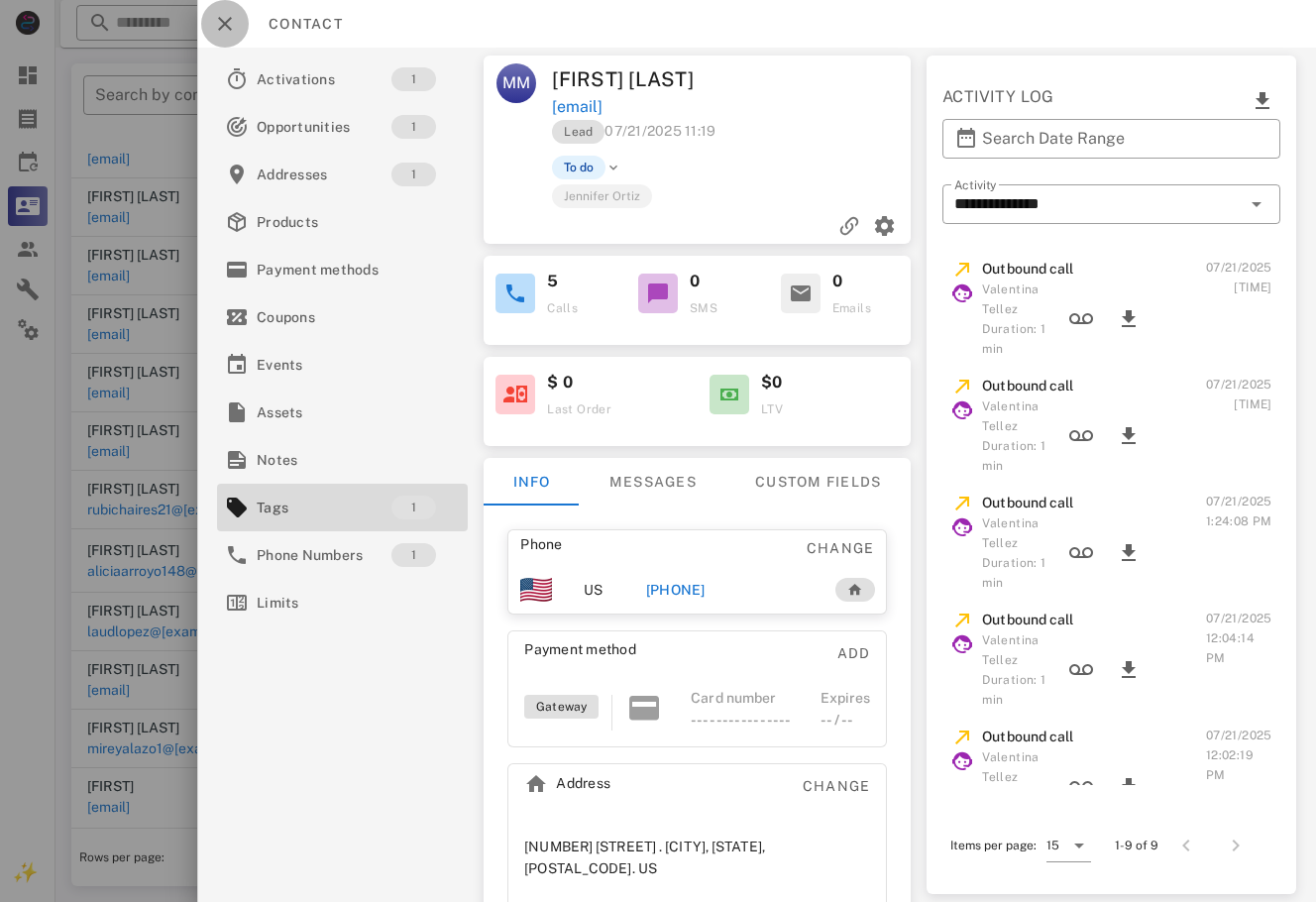 click at bounding box center (225, 24) 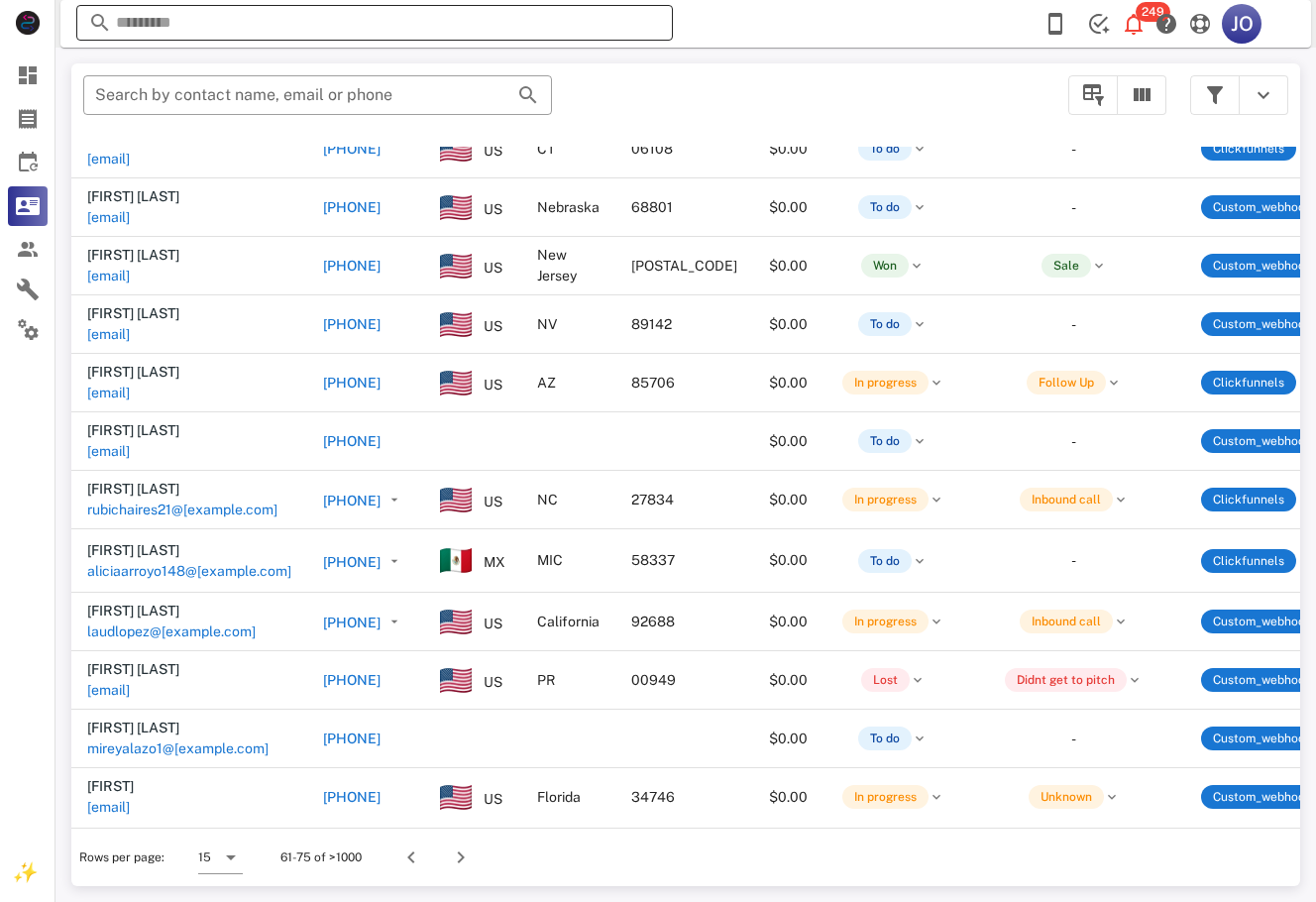click at bounding box center [375, 23] 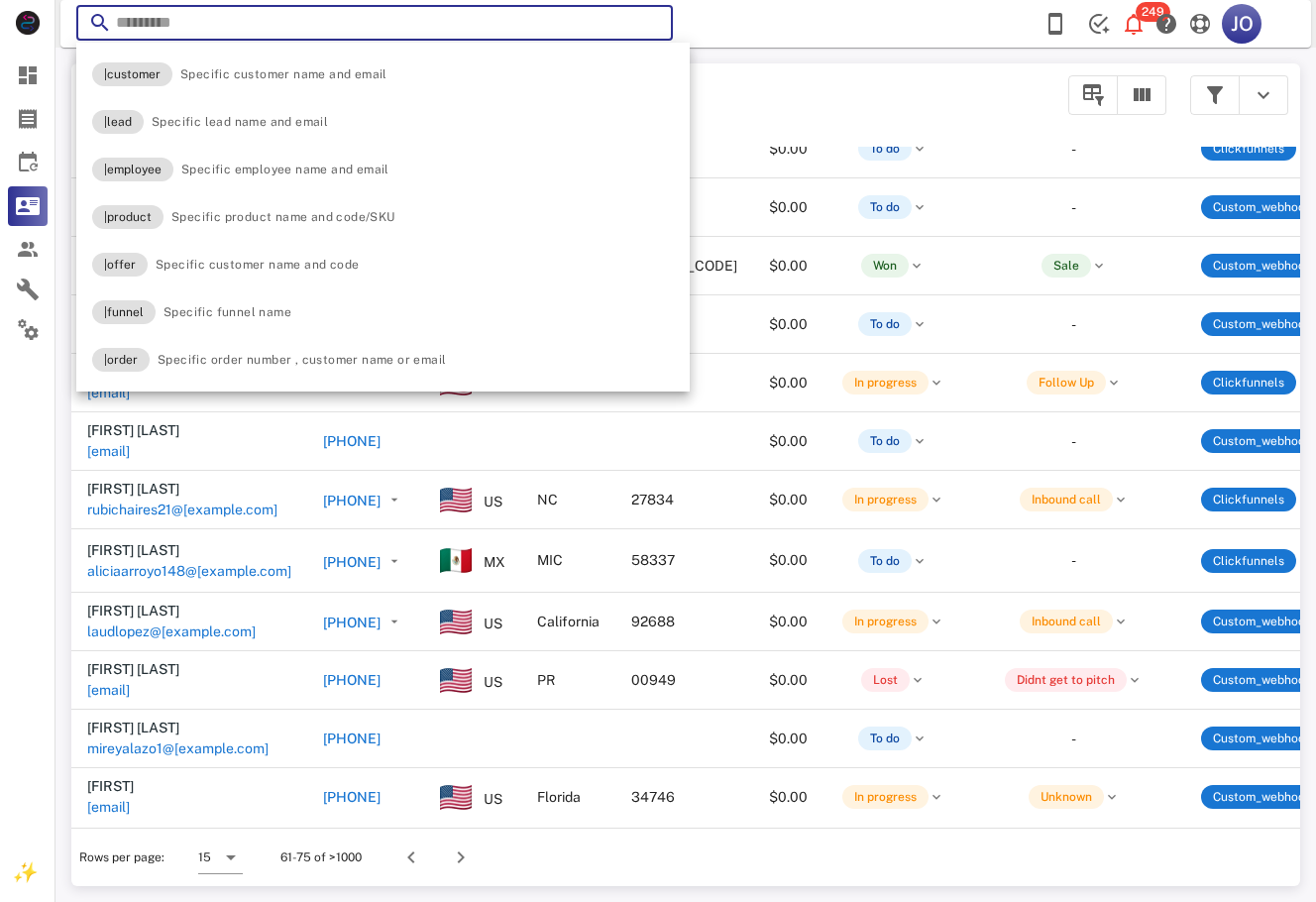 paste on "**********" 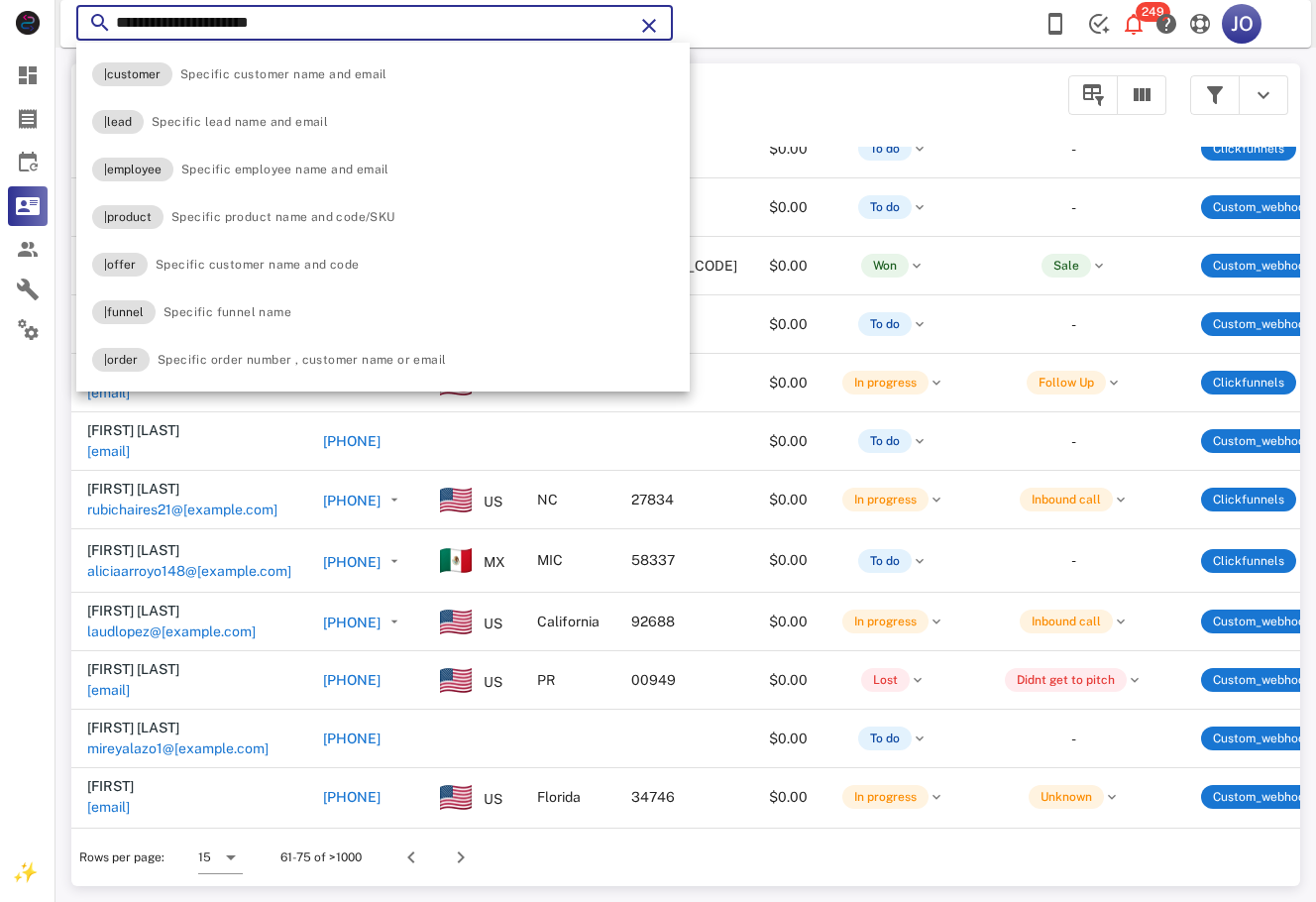 click on "**********" at bounding box center (375, 23) 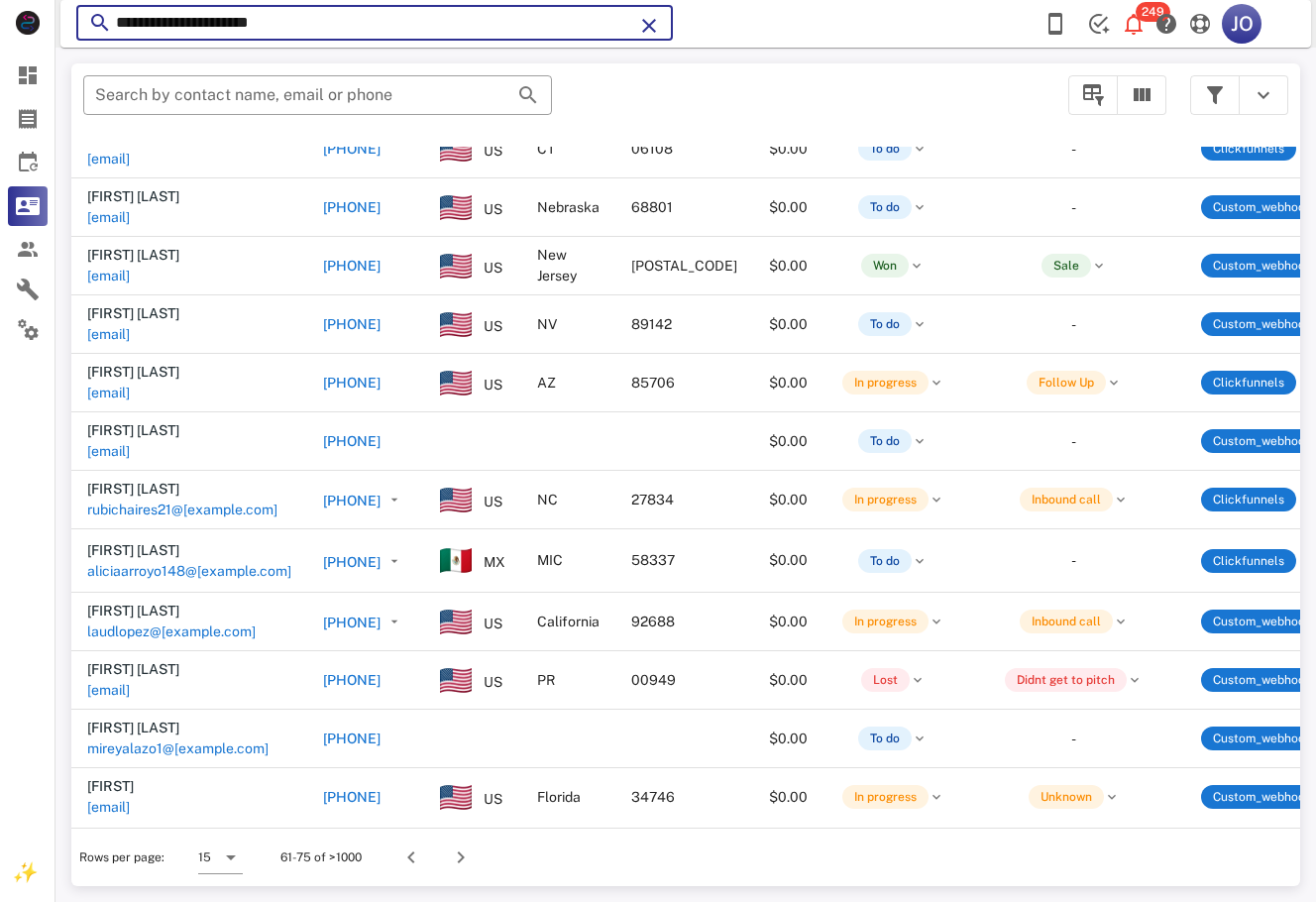 click on "**********" at bounding box center (375, 23) 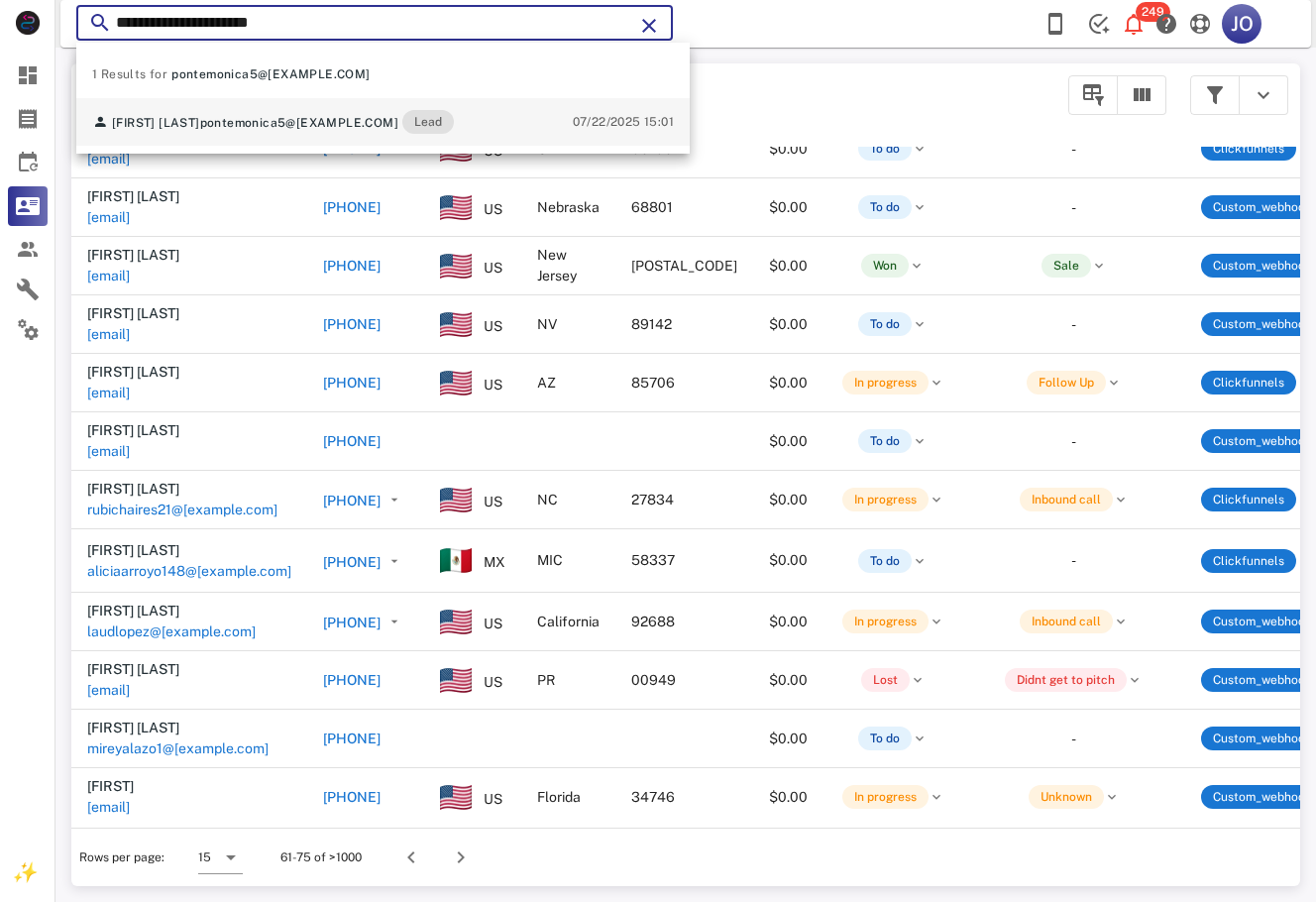 type on "**********" 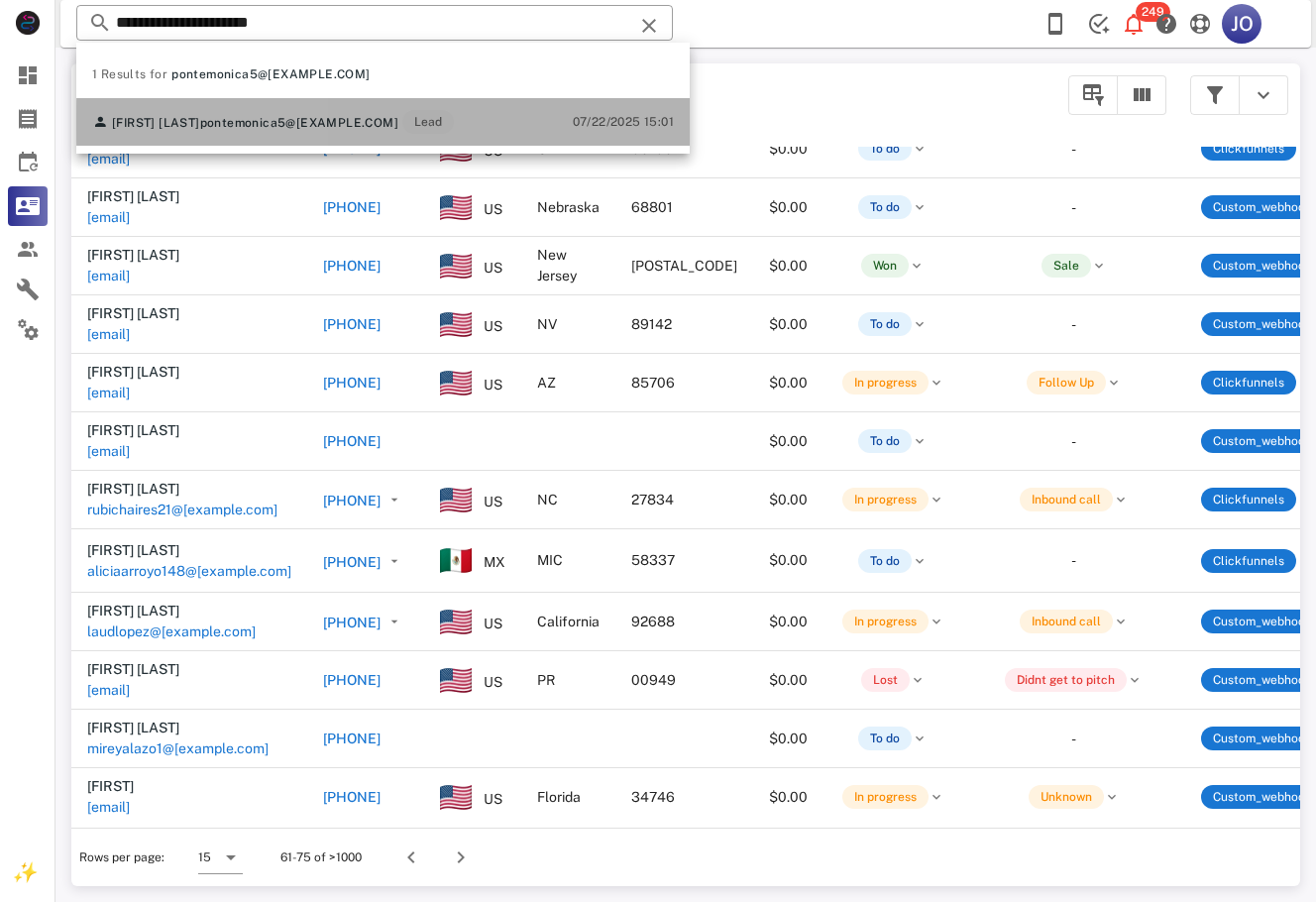 click on "[EMAIL]" at bounding box center (224, 123) 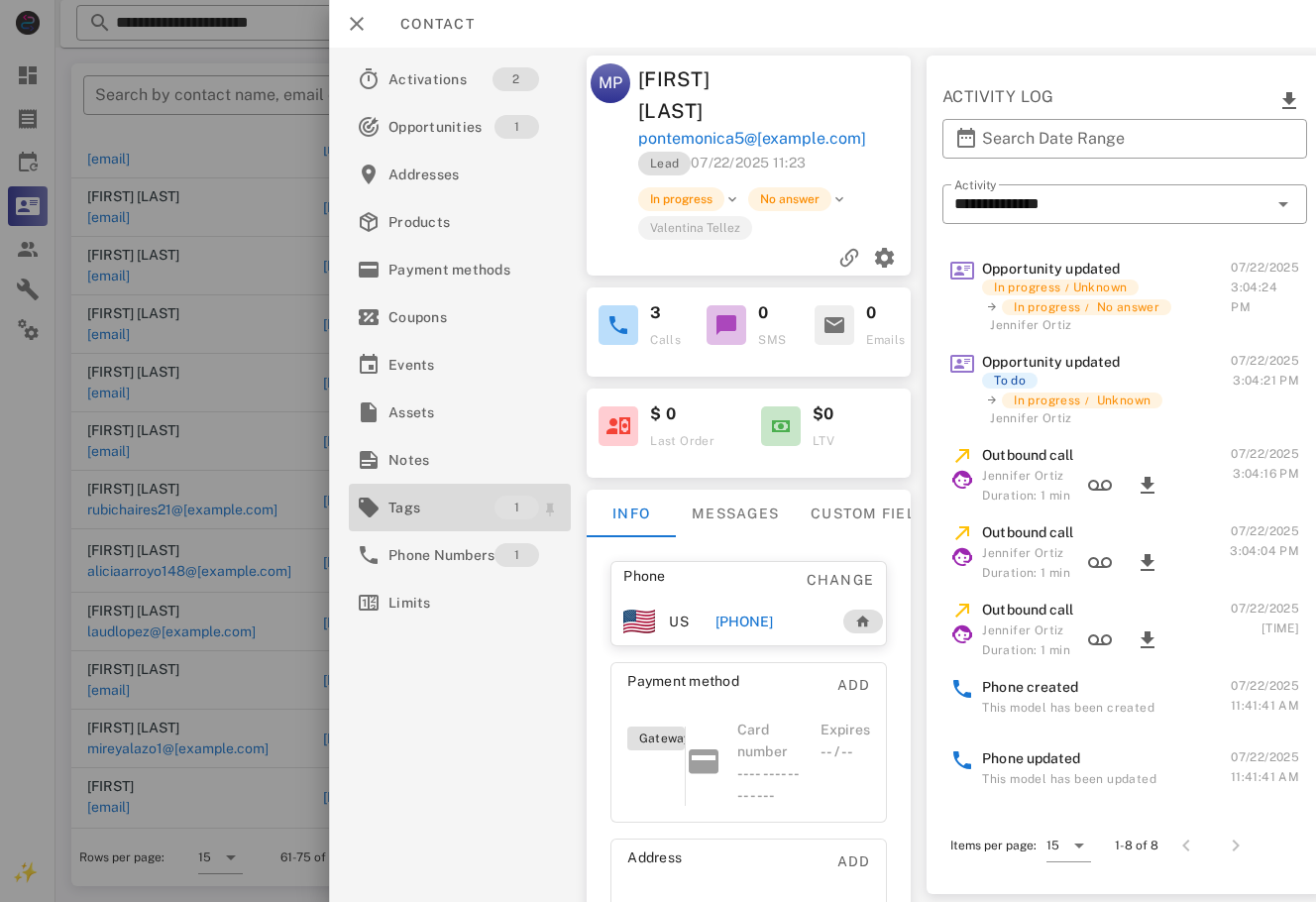 click on "Tags" at bounding box center (441, 507) 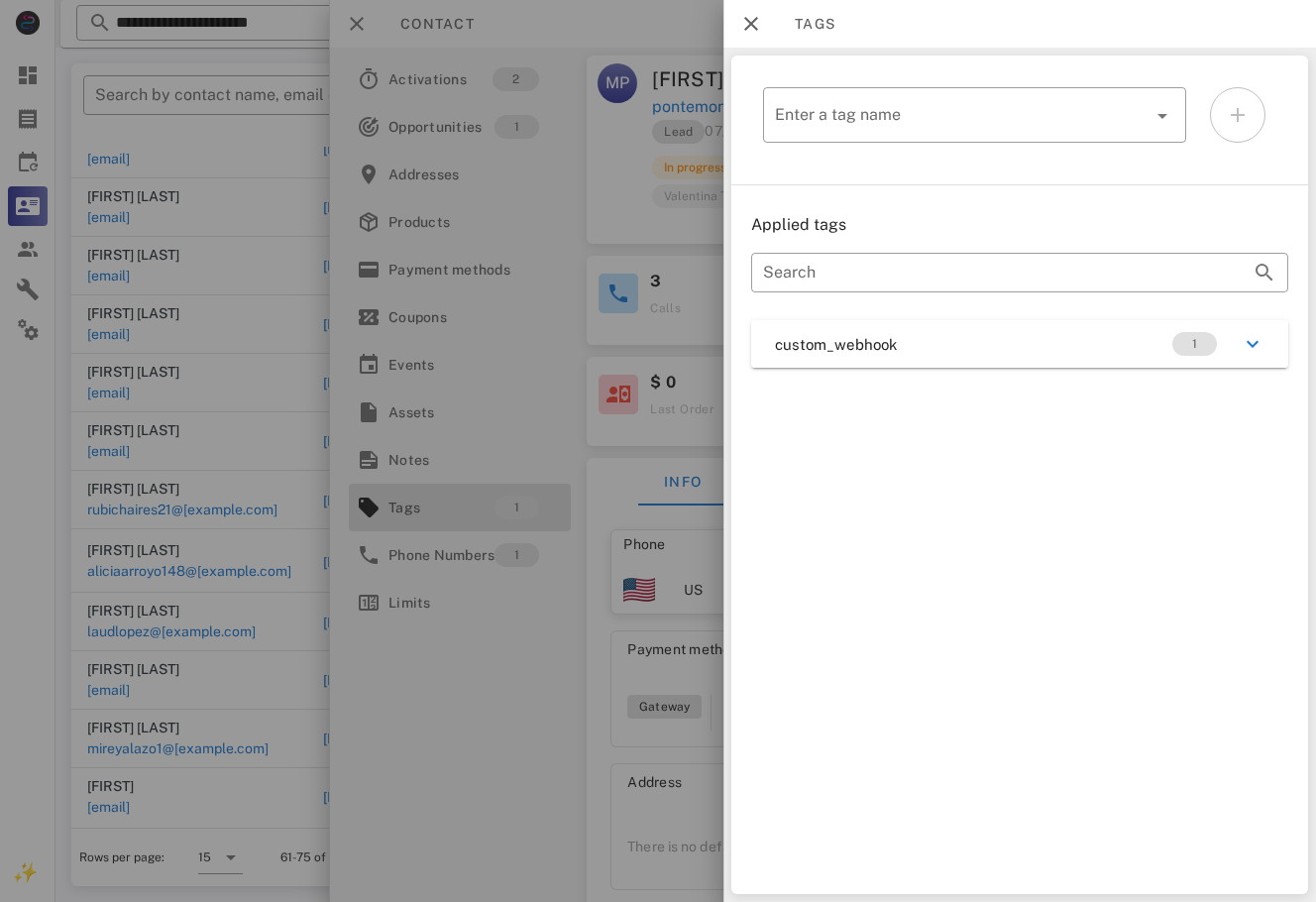click on "custom_webhook  1" at bounding box center [1020, 344] 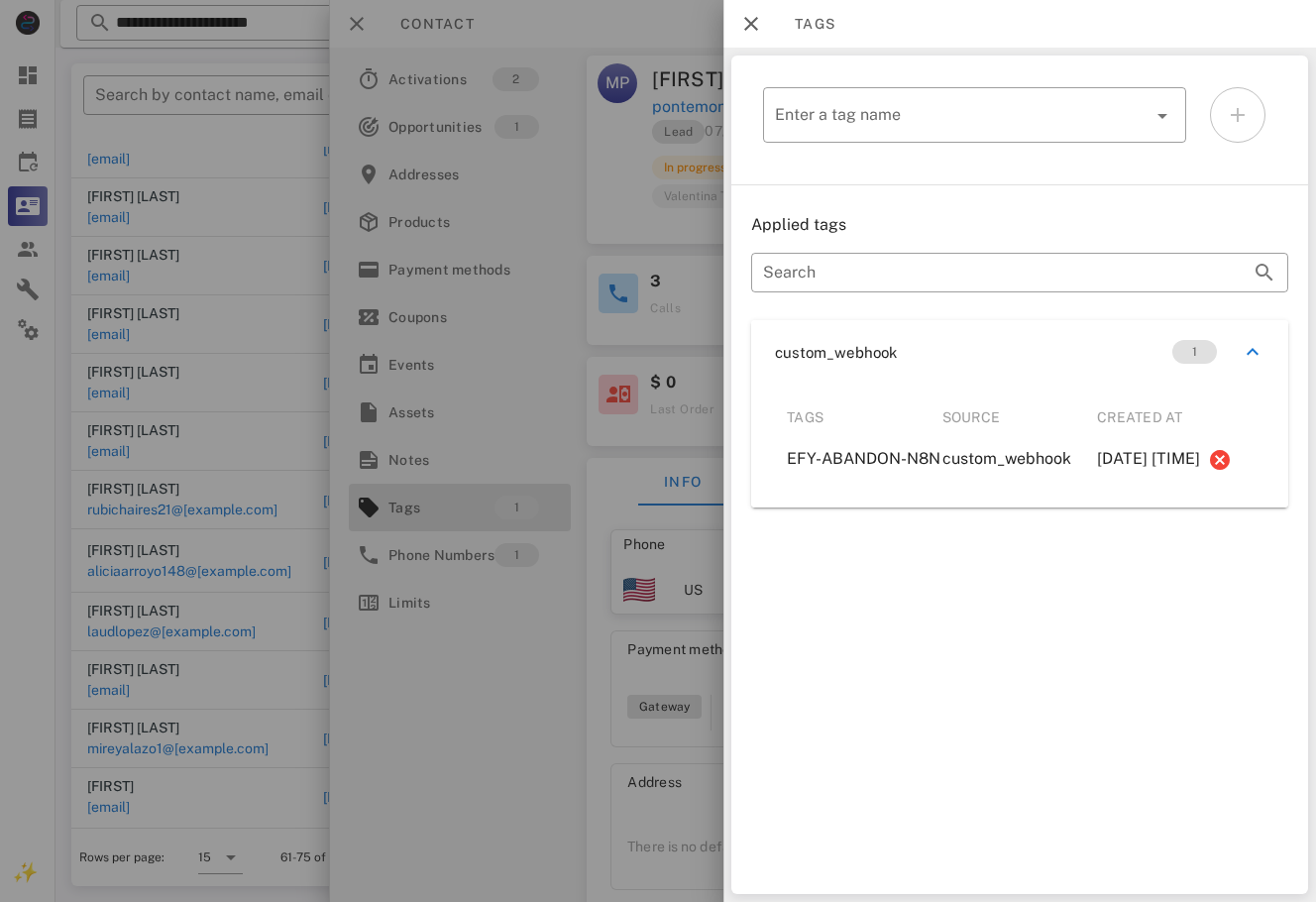 click at bounding box center (658, 451) 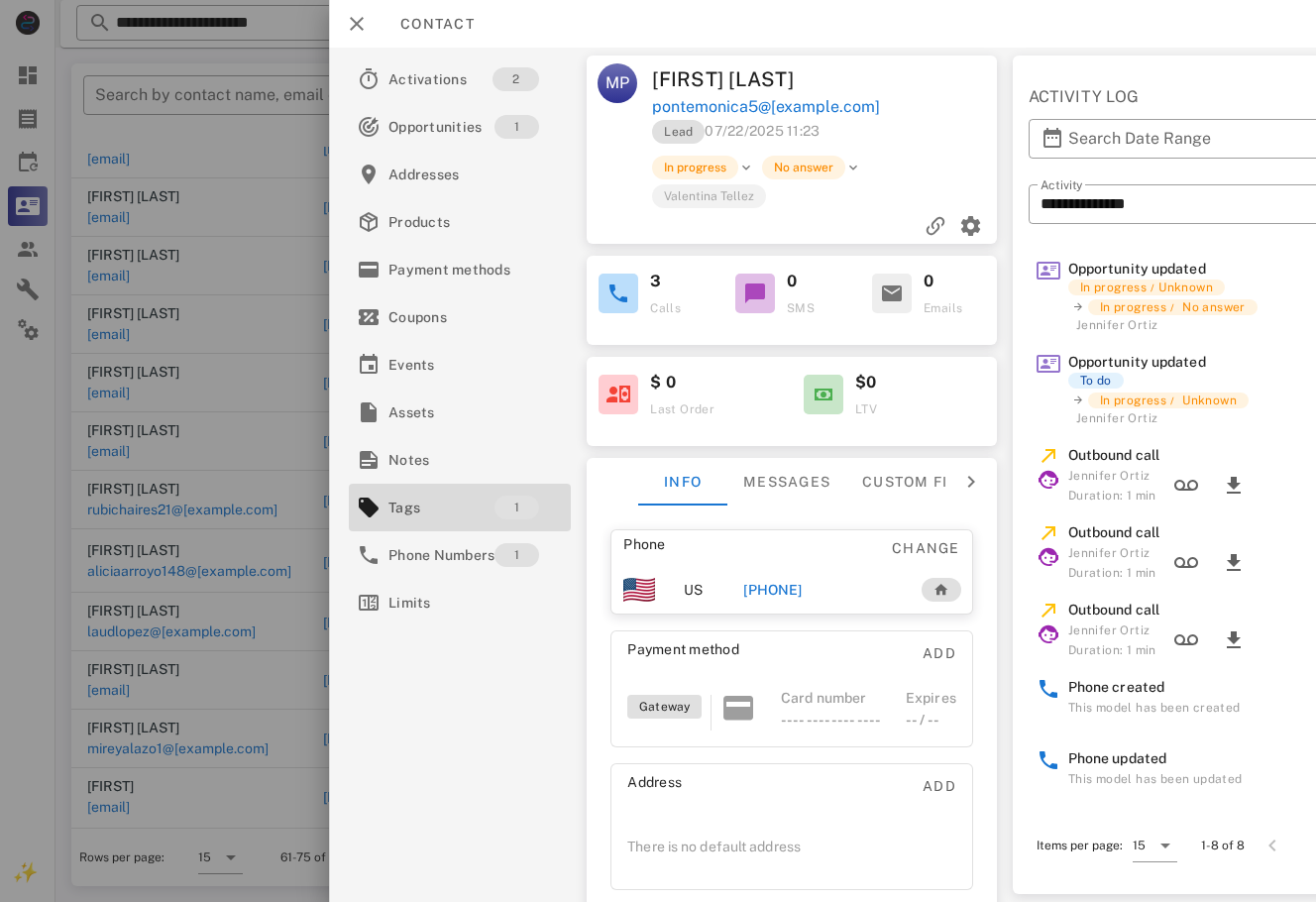 click on "+1[PHONE]" at bounding box center [779, 590] 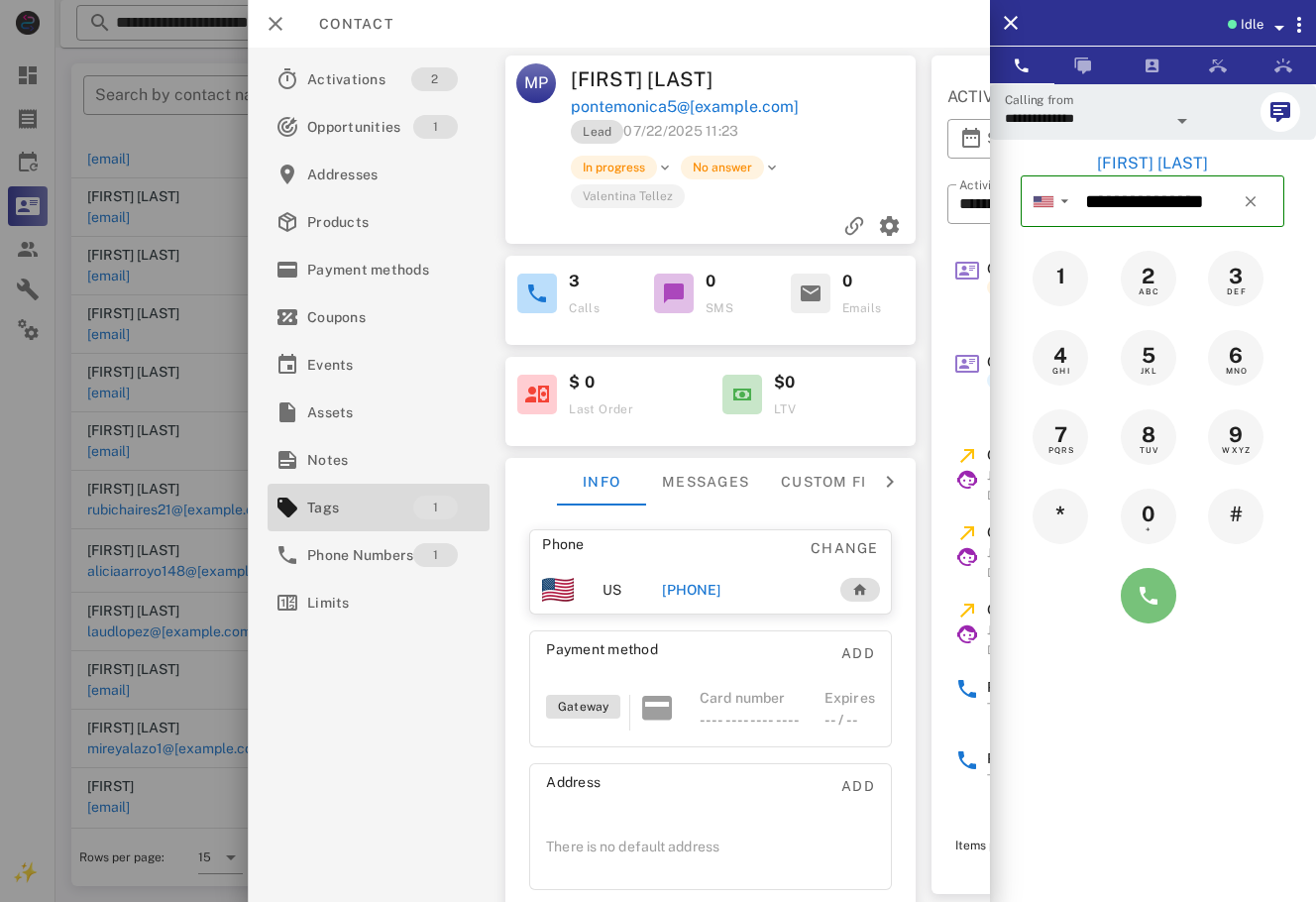 click at bounding box center [1149, 596] 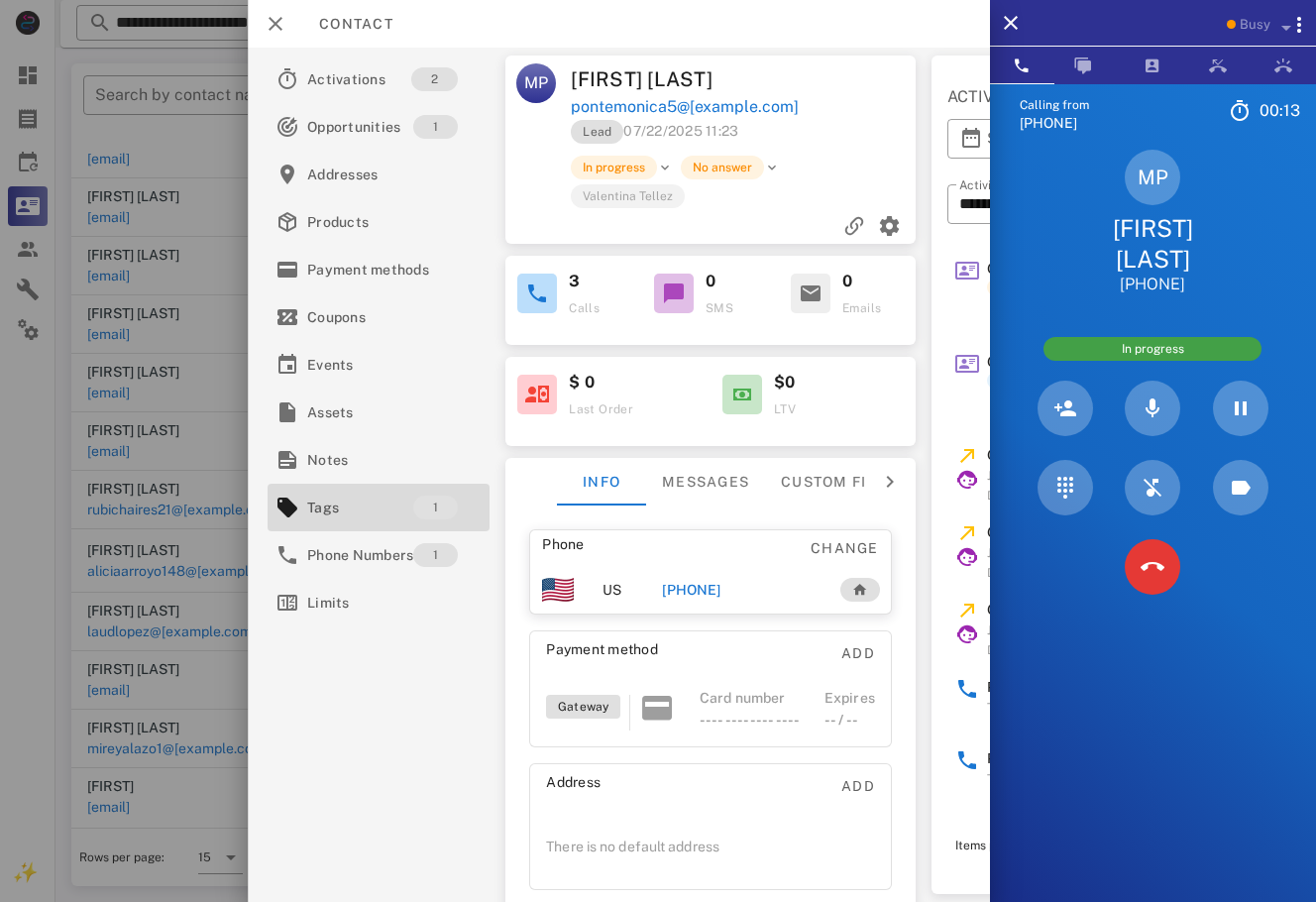 click at bounding box center [1152, 567] 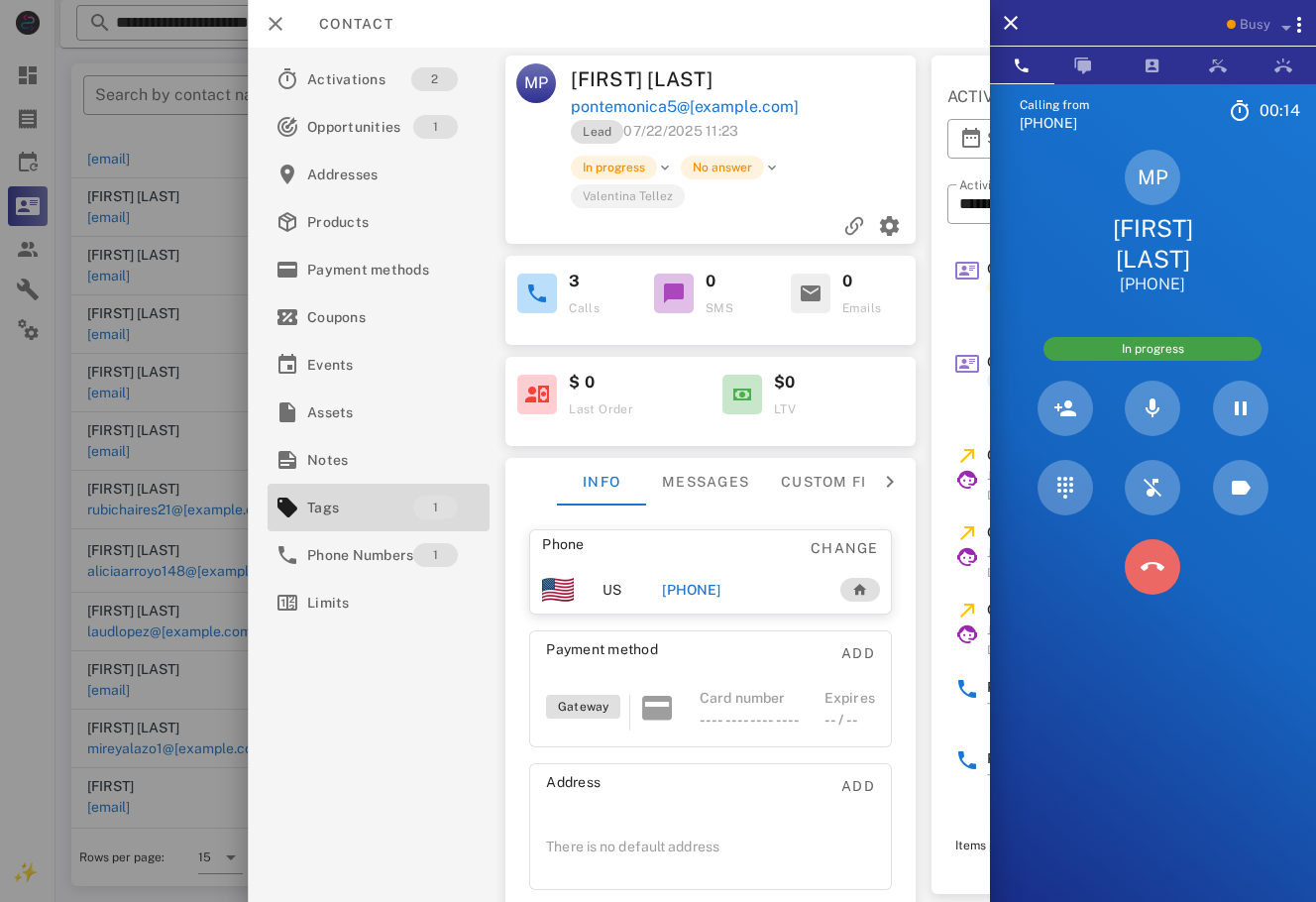 click at bounding box center (1152, 567) 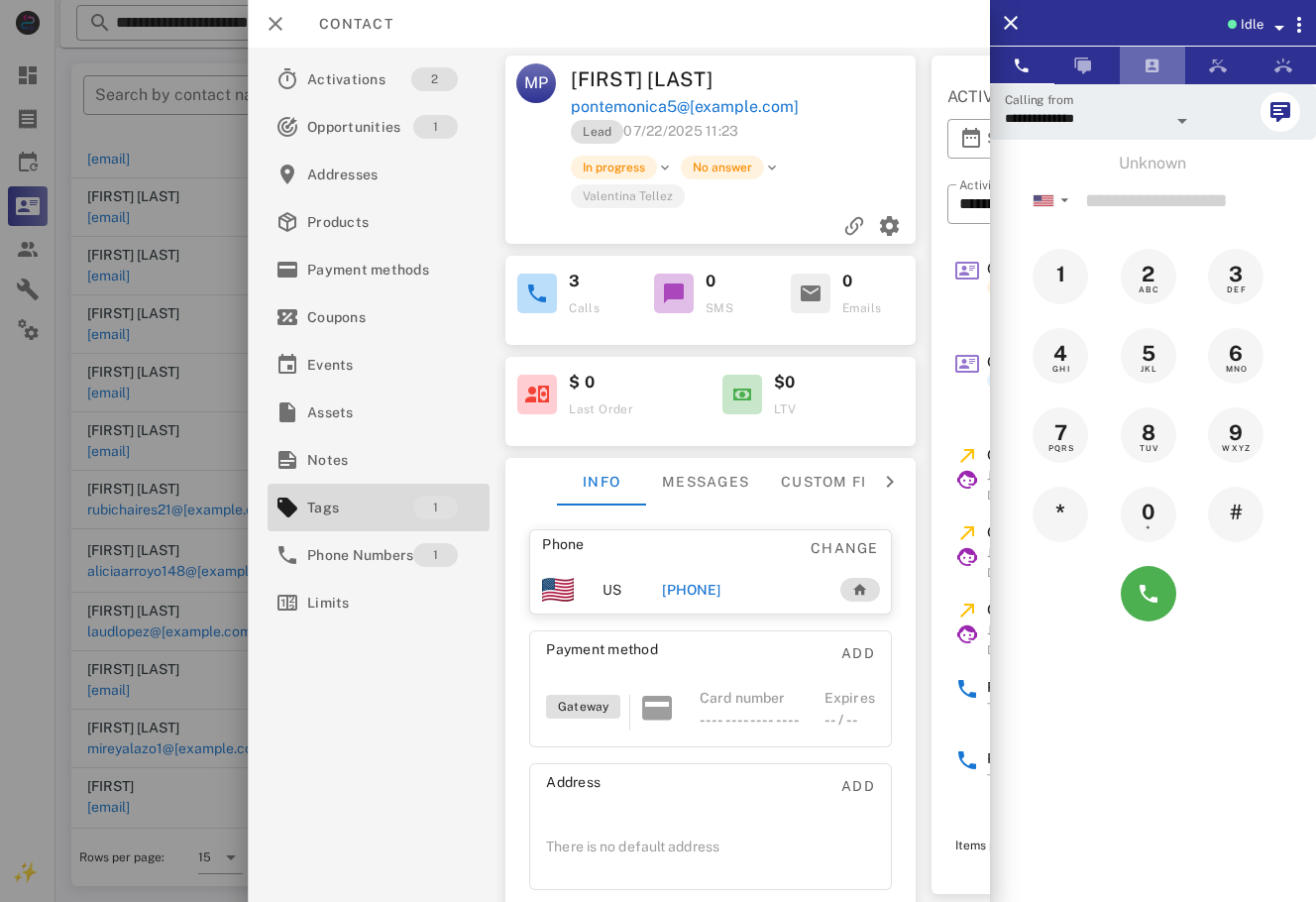 click at bounding box center (1152, 65) 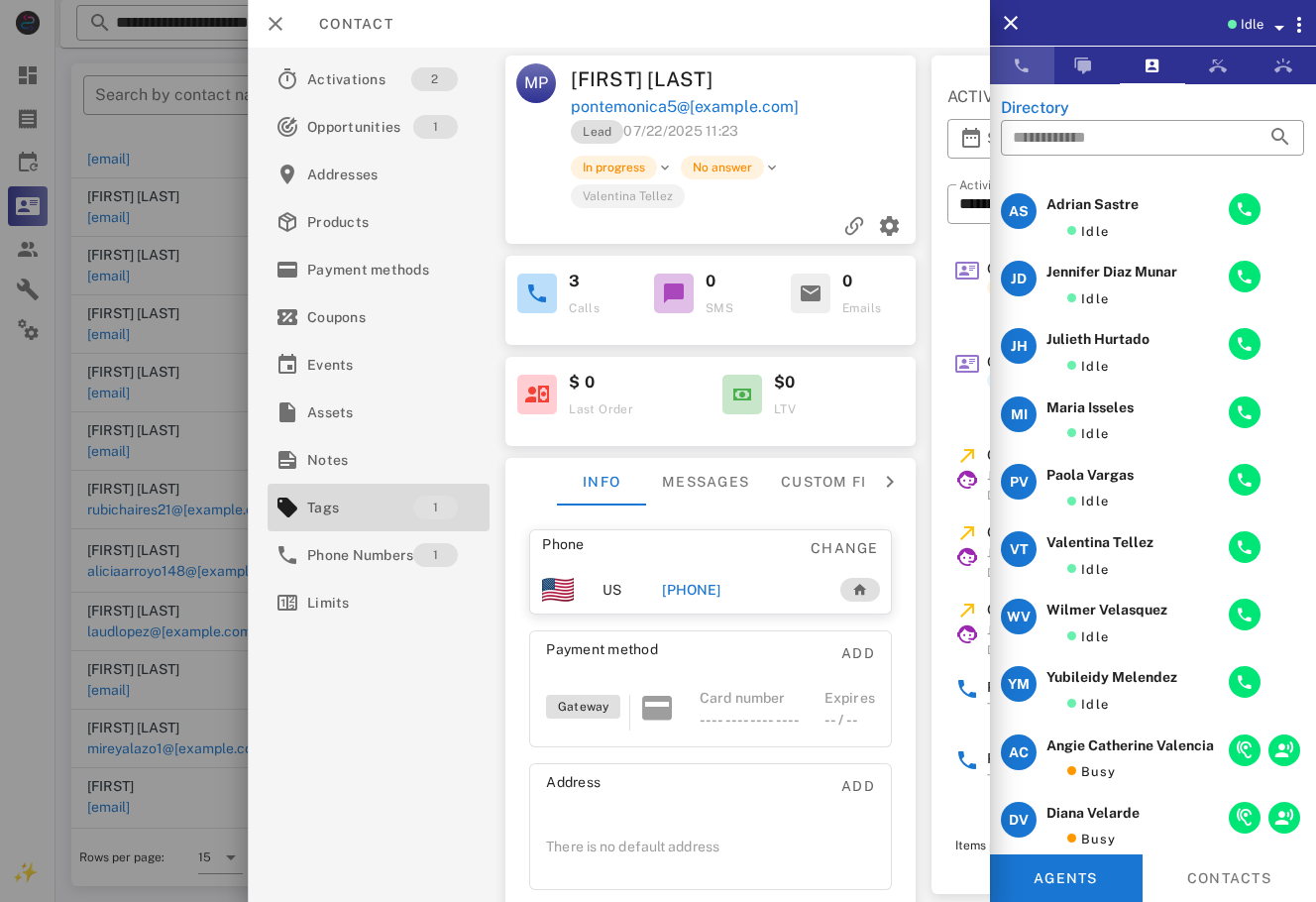 click at bounding box center [1022, 65] 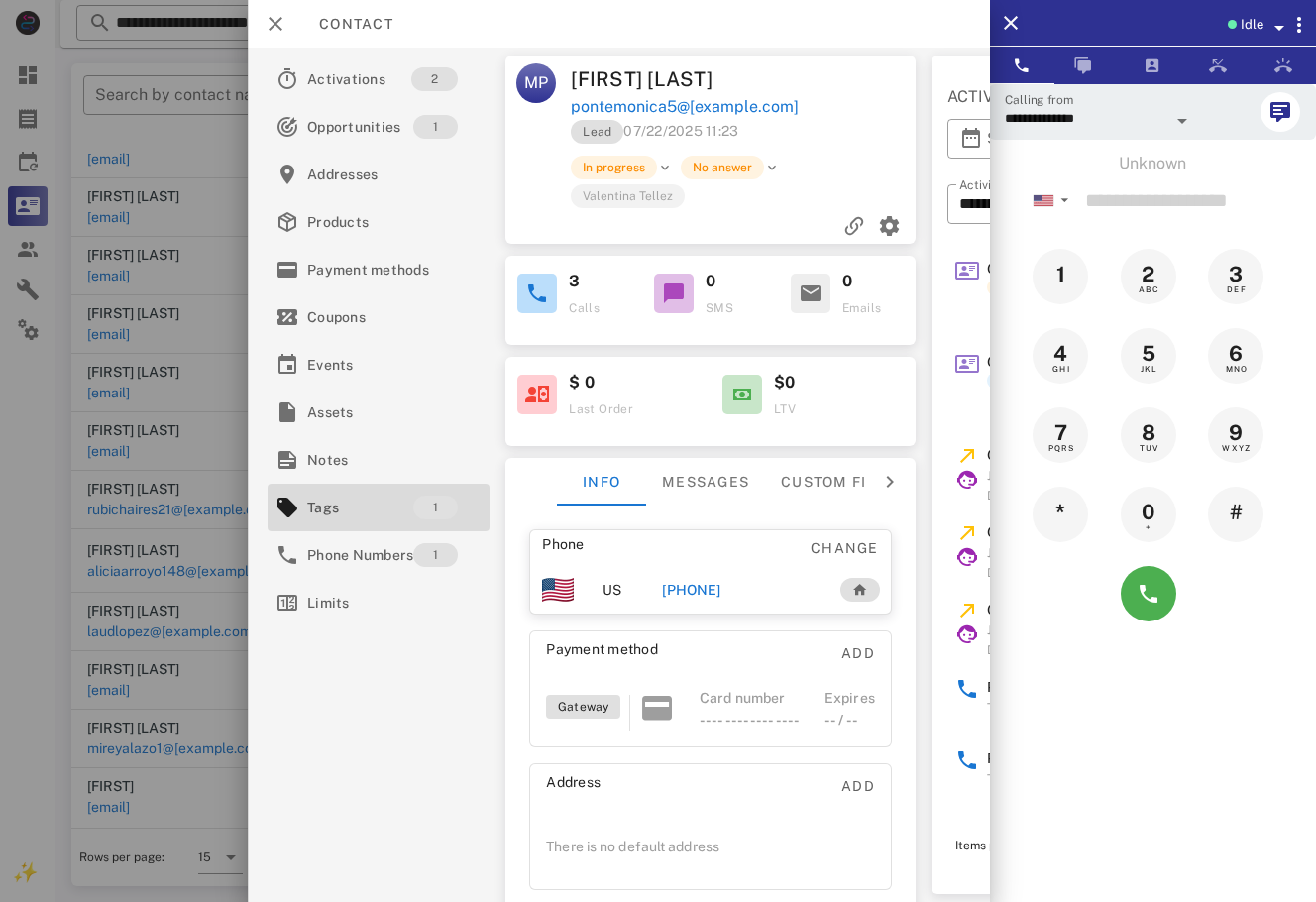 drag, startPoint x: 779, startPoint y: 107, endPoint x: 786, endPoint y: 140, distance: 33.734256 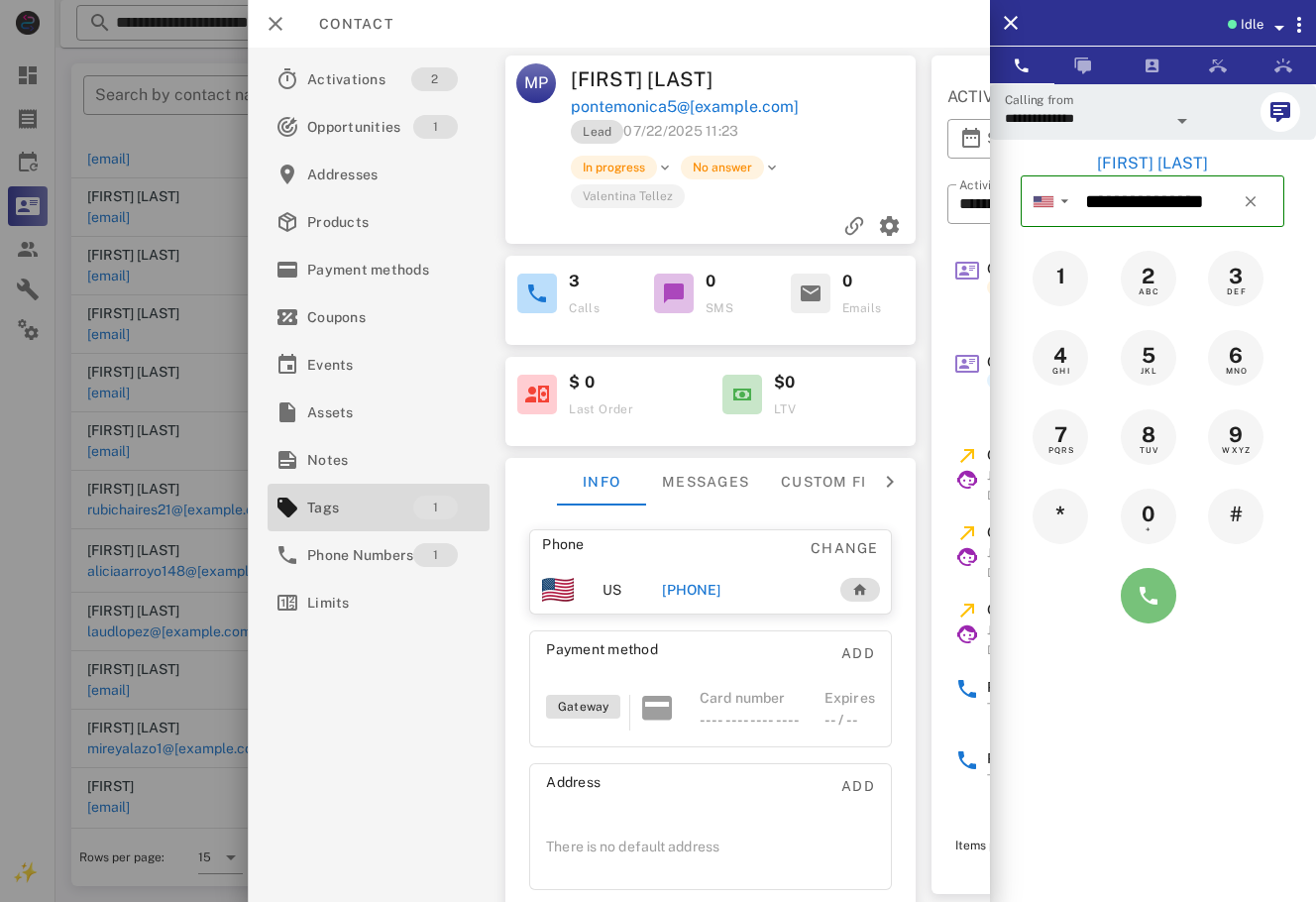 click at bounding box center (1149, 596) 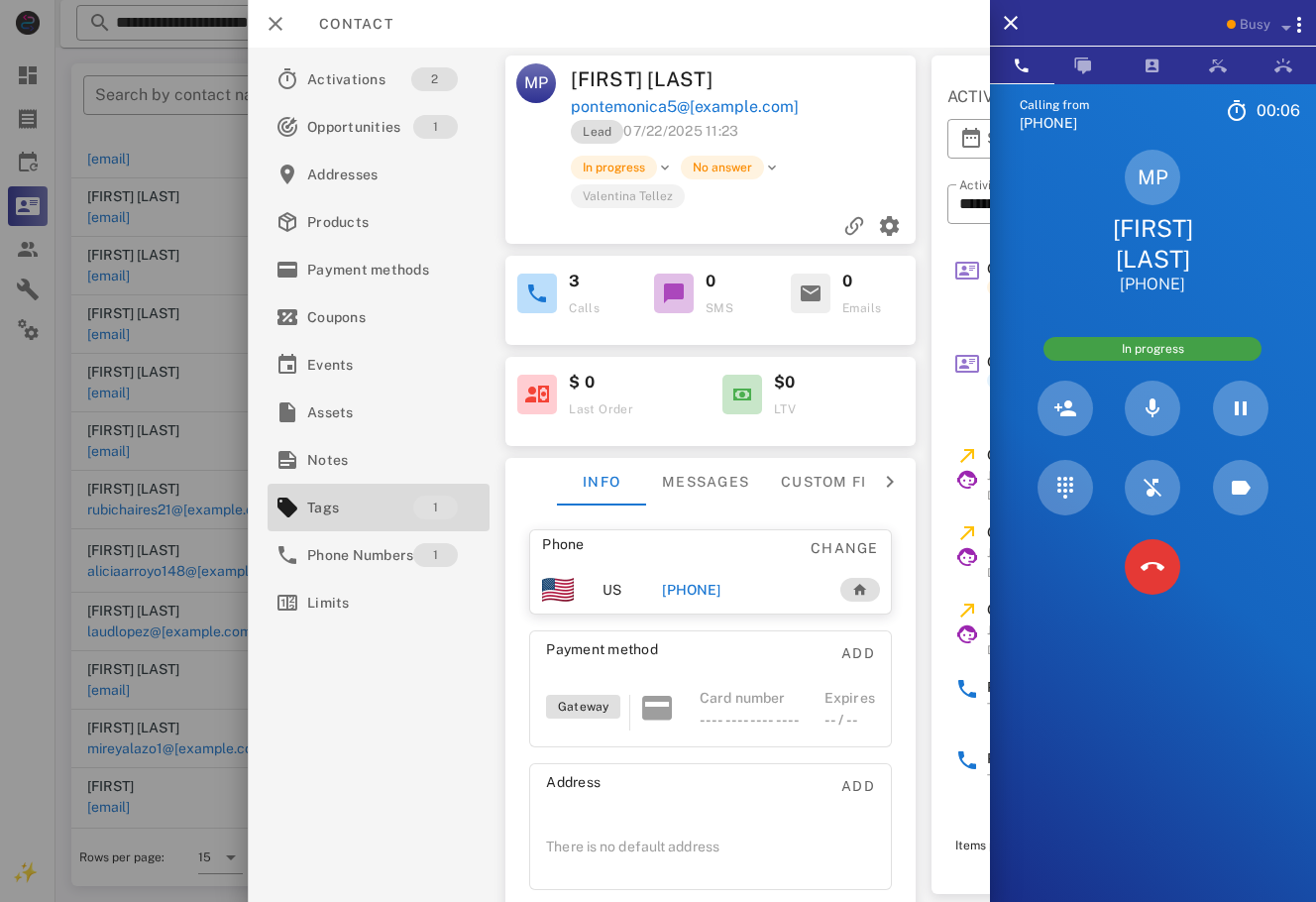 click on "Calling from (954) 248-3188 00: 06  Unknown      ▼     Andorra
+376
Argentina
+54
Aruba
+297
Australia
+61
Belgium (België)
+32
Bolivia
+591
Brazil (Brasil)
+55
Canada
+1
Chile
+56
Colombia
+57
Costa Rica
+506
Dominican Republic (República Dominicana)
+1
Ecuador
+593
El Salvador
+503
France
+33
Germany (Deutschland)
+49
Guadeloupe
+590
Guatemala
+502
Honduras
+504
Iceland (Ísland)
+354
India (भारत)
+91
Israel (‫ישראל‬‎)
+972
Italy (Italia)
+39" at bounding box center [1152, 534] 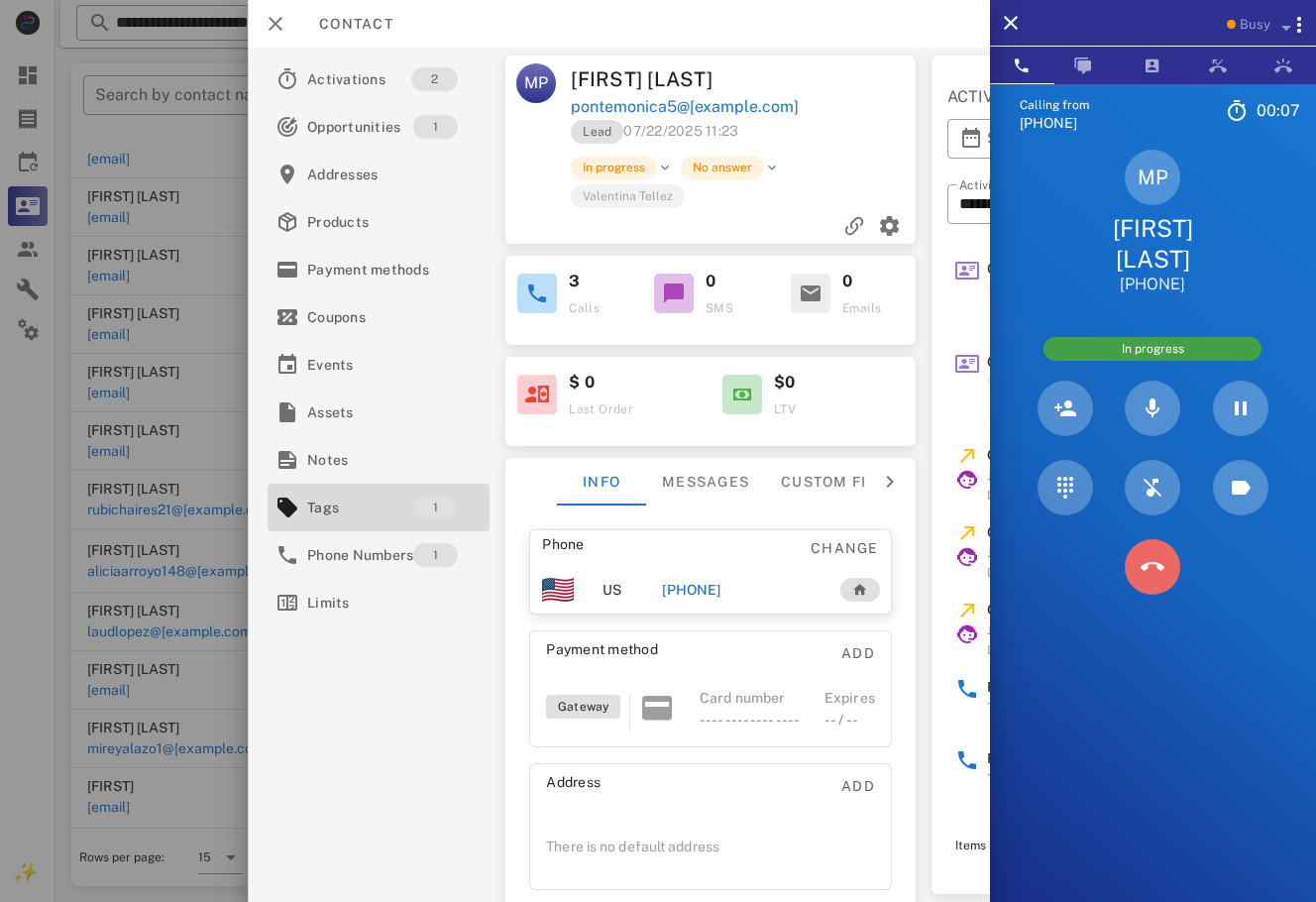 click at bounding box center (1152, 567) 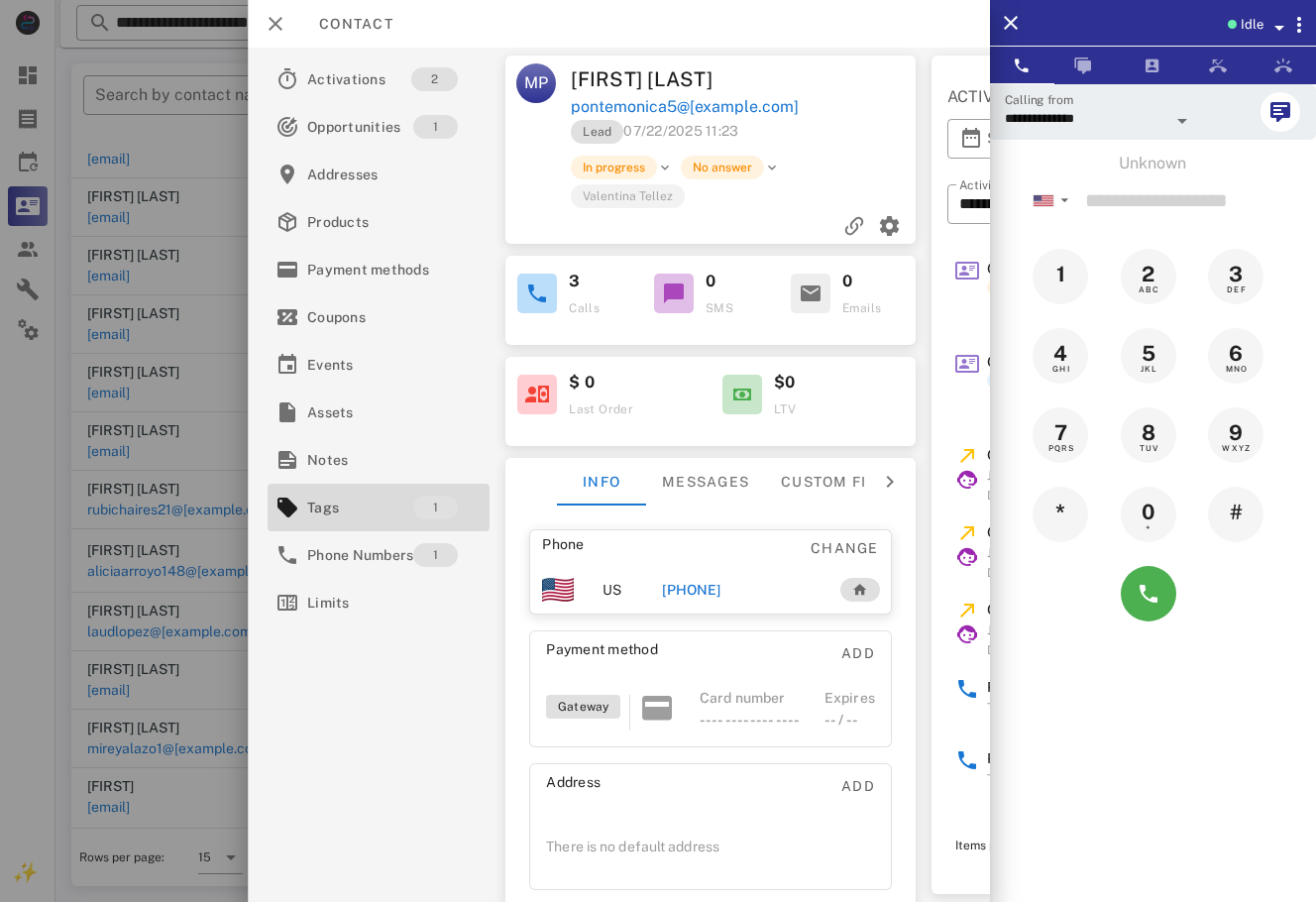 click on "+1[PHONE]" at bounding box center (698, 590) 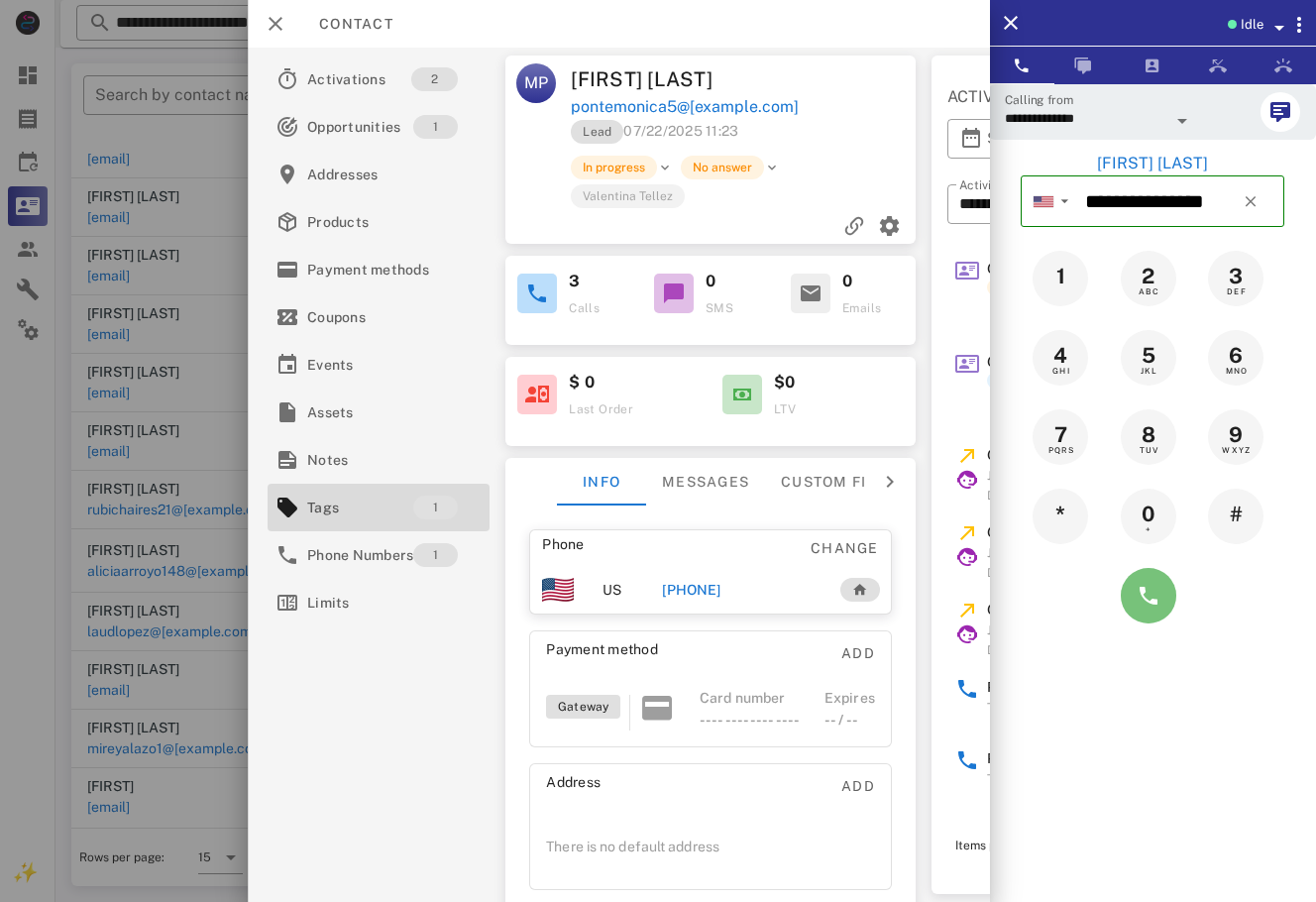 click at bounding box center [1149, 596] 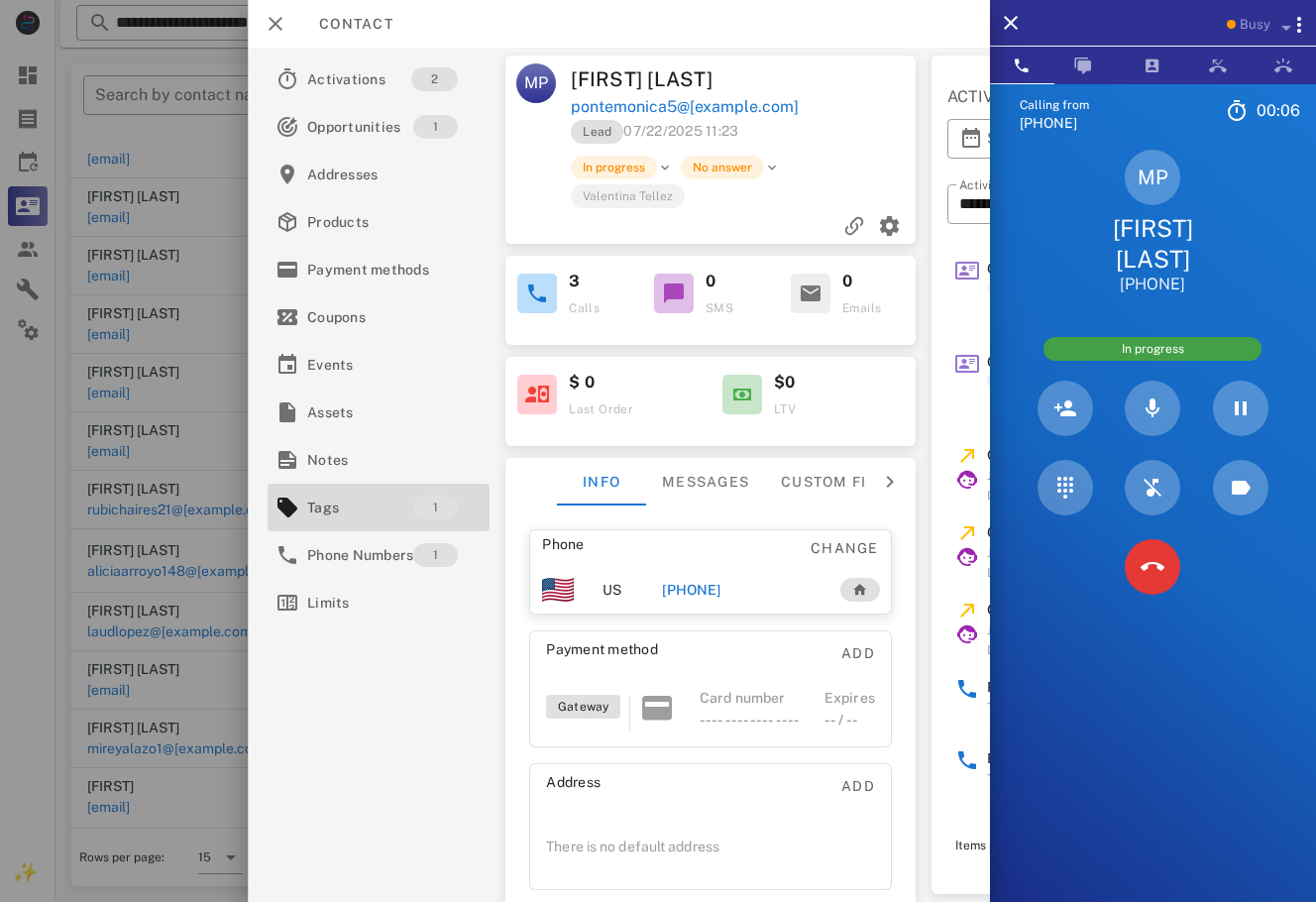 click on "Calling from (954) 248-3188 00: 06  Unknown      ▼     Andorra
+376
Argentina
+54
Aruba
+297
Australia
+61
Belgium (België)
+32
Bolivia
+591
Brazil (Brasil)
+55
Canada
+1
Chile
+56
Colombia
+57
Costa Rica
+506
Dominican Republic (República Dominicana)
+1
Ecuador
+593
El Salvador
+503
France
+33
Germany (Deutschland)
+49
Guadeloupe
+590
Guatemala
+502
Honduras
+504
Iceland (Ísland)
+354
India (भारत)
+91
Israel (‫ישראל‬‎)
+972
Italy (Italia)
+39" at bounding box center [1152, 534] 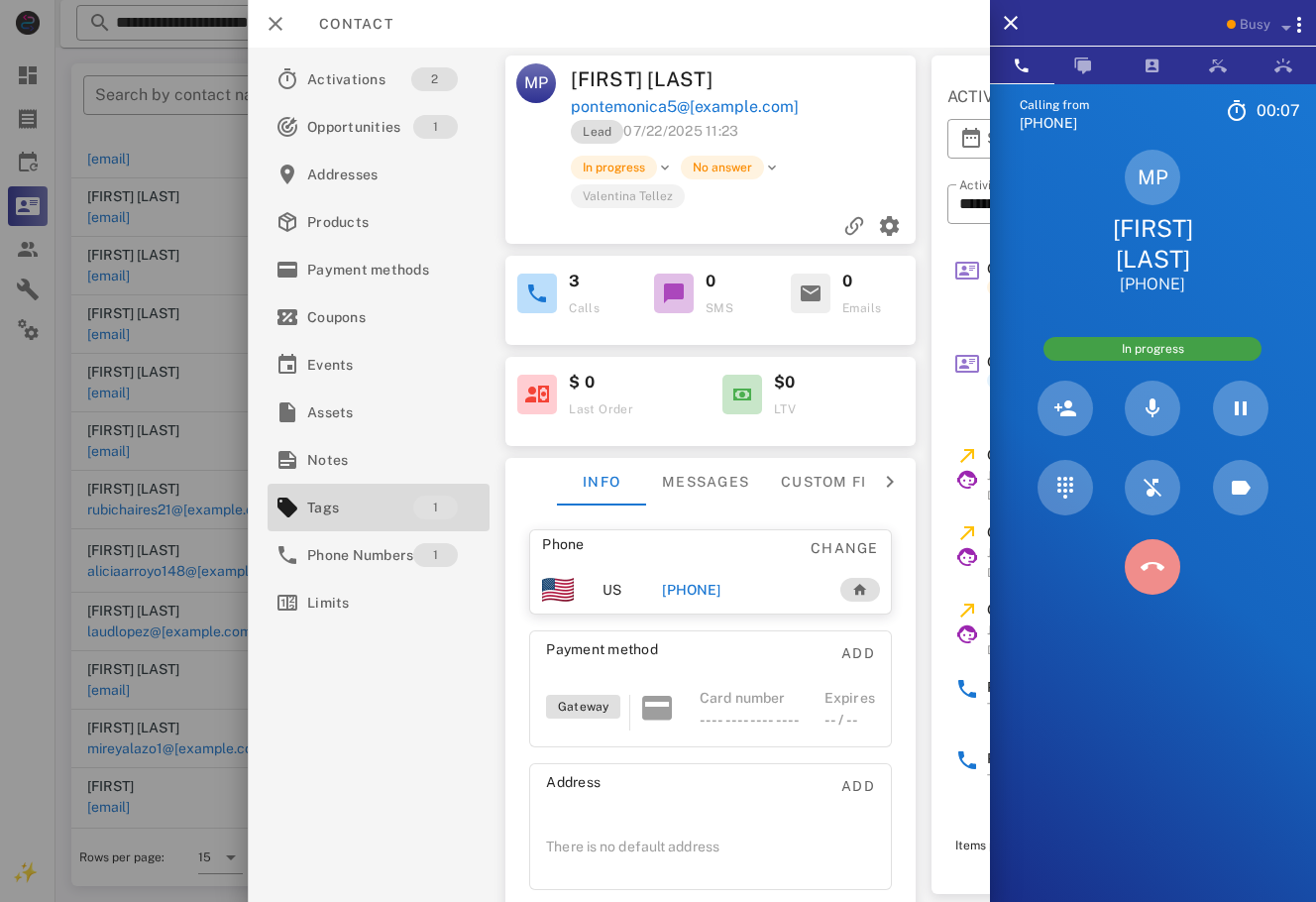 click at bounding box center [1152, 567] 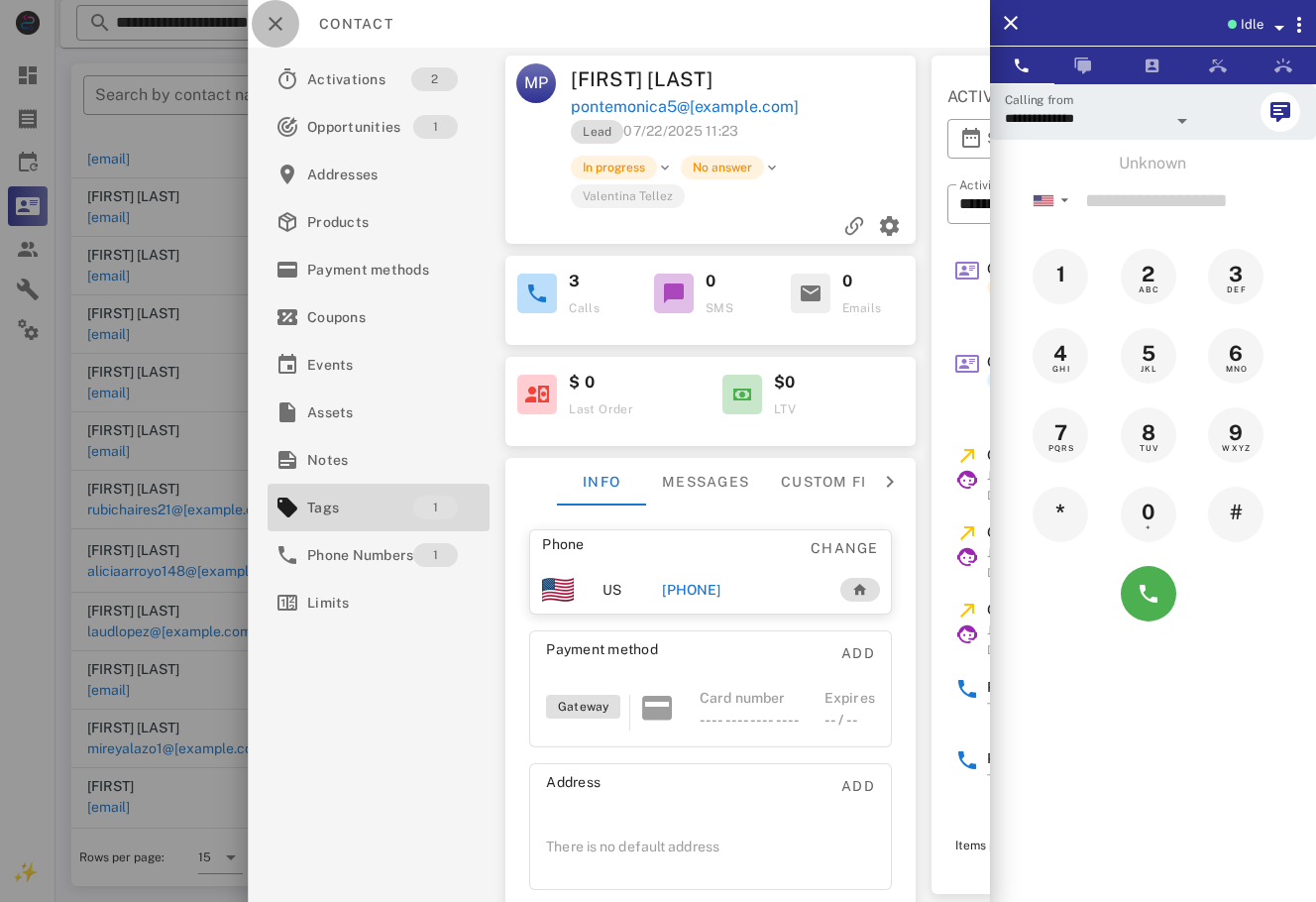 click at bounding box center (275, 24) 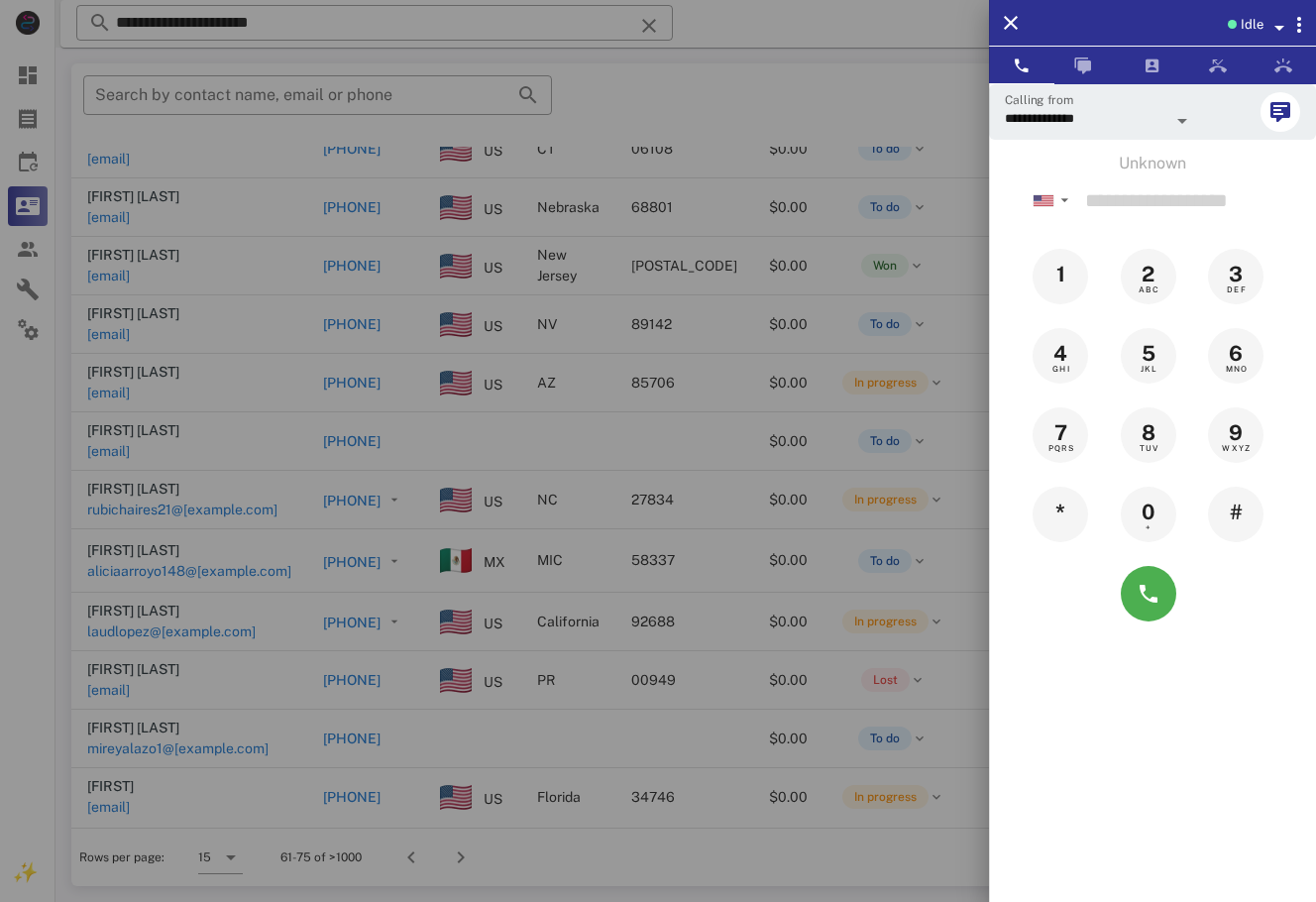 click at bounding box center (658, 451) 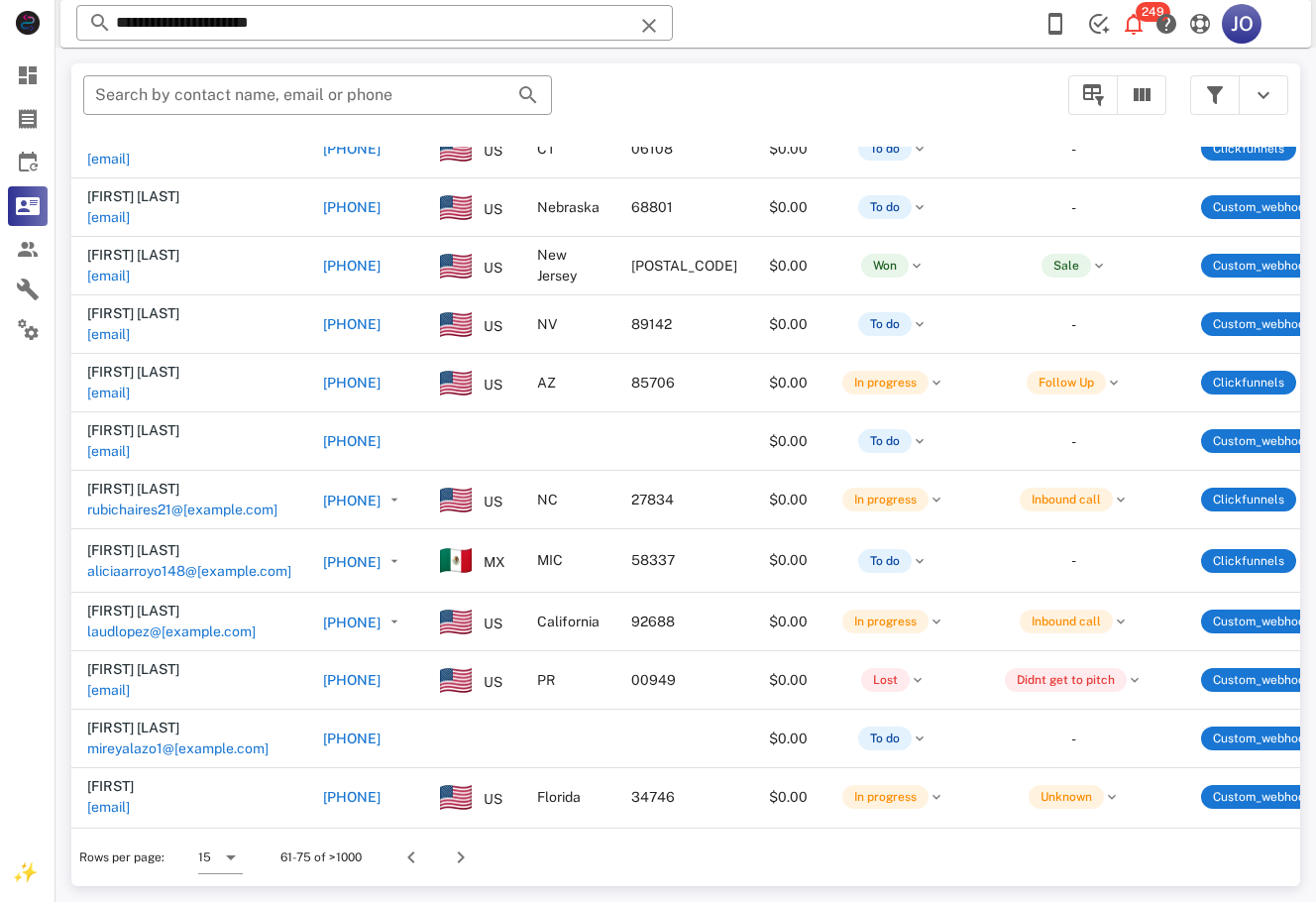 scroll, scrollTop: 260, scrollLeft: 619, axis: both 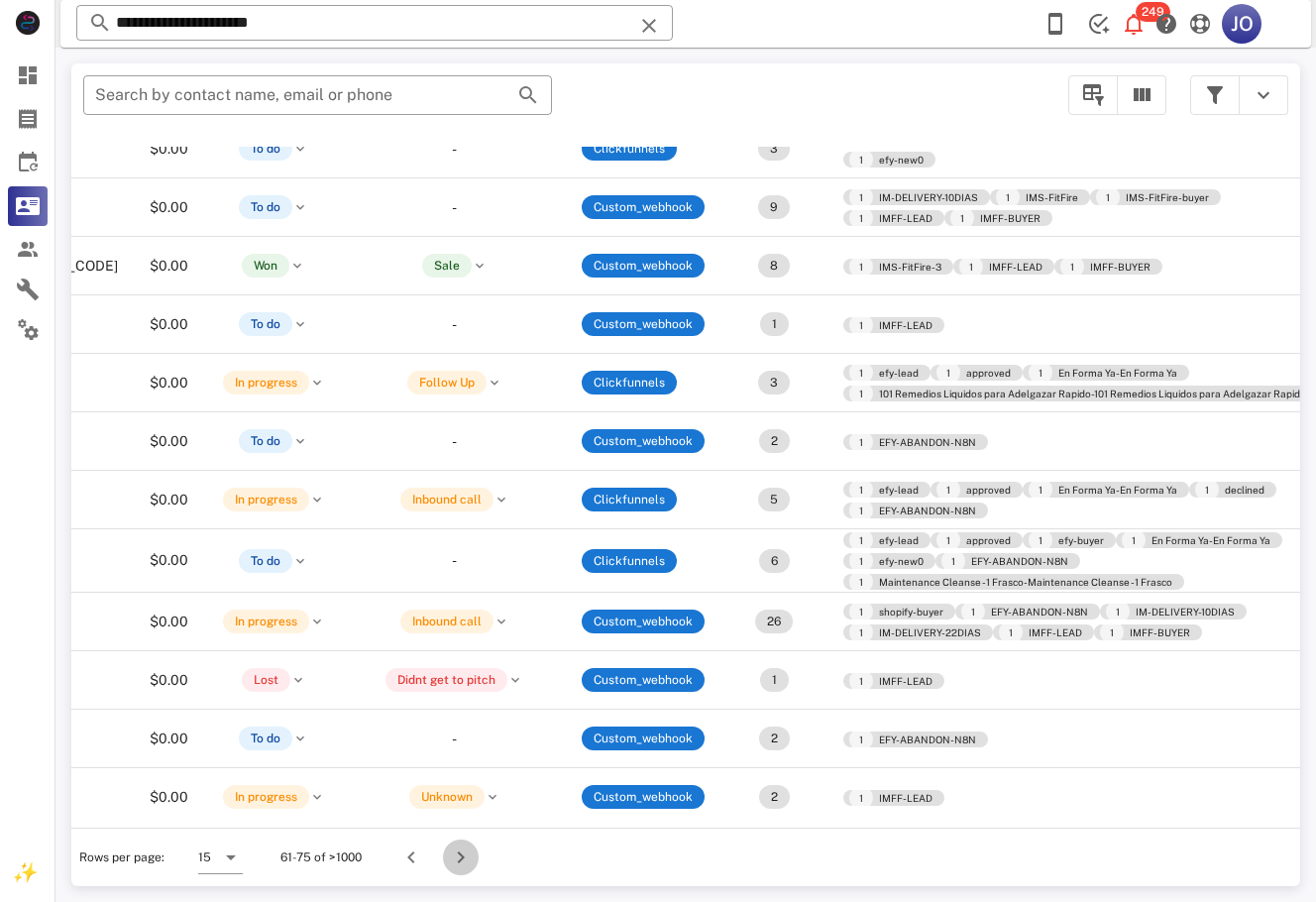 click at bounding box center [461, 857] 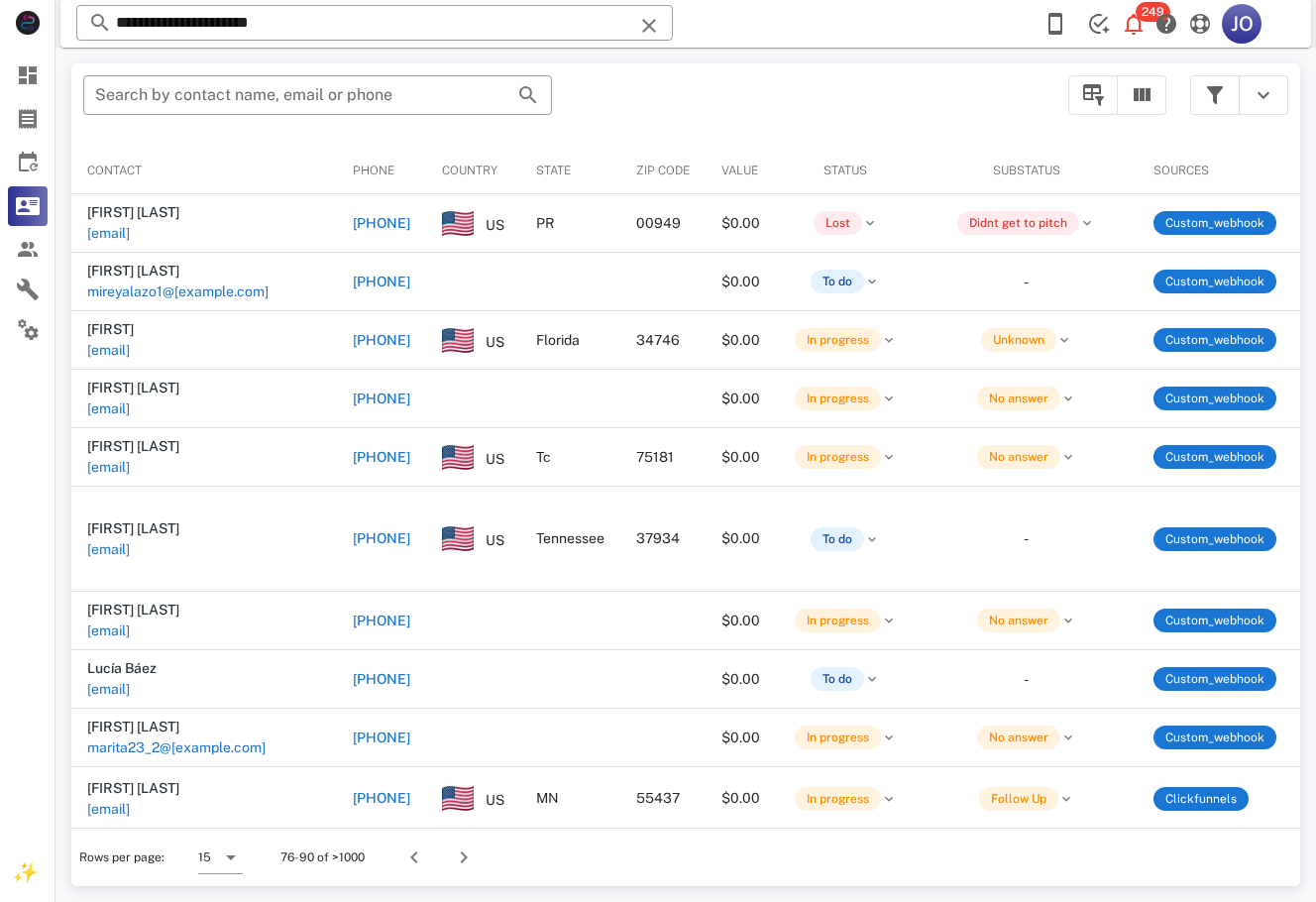 scroll, scrollTop: 0, scrollLeft: 491, axis: horizontal 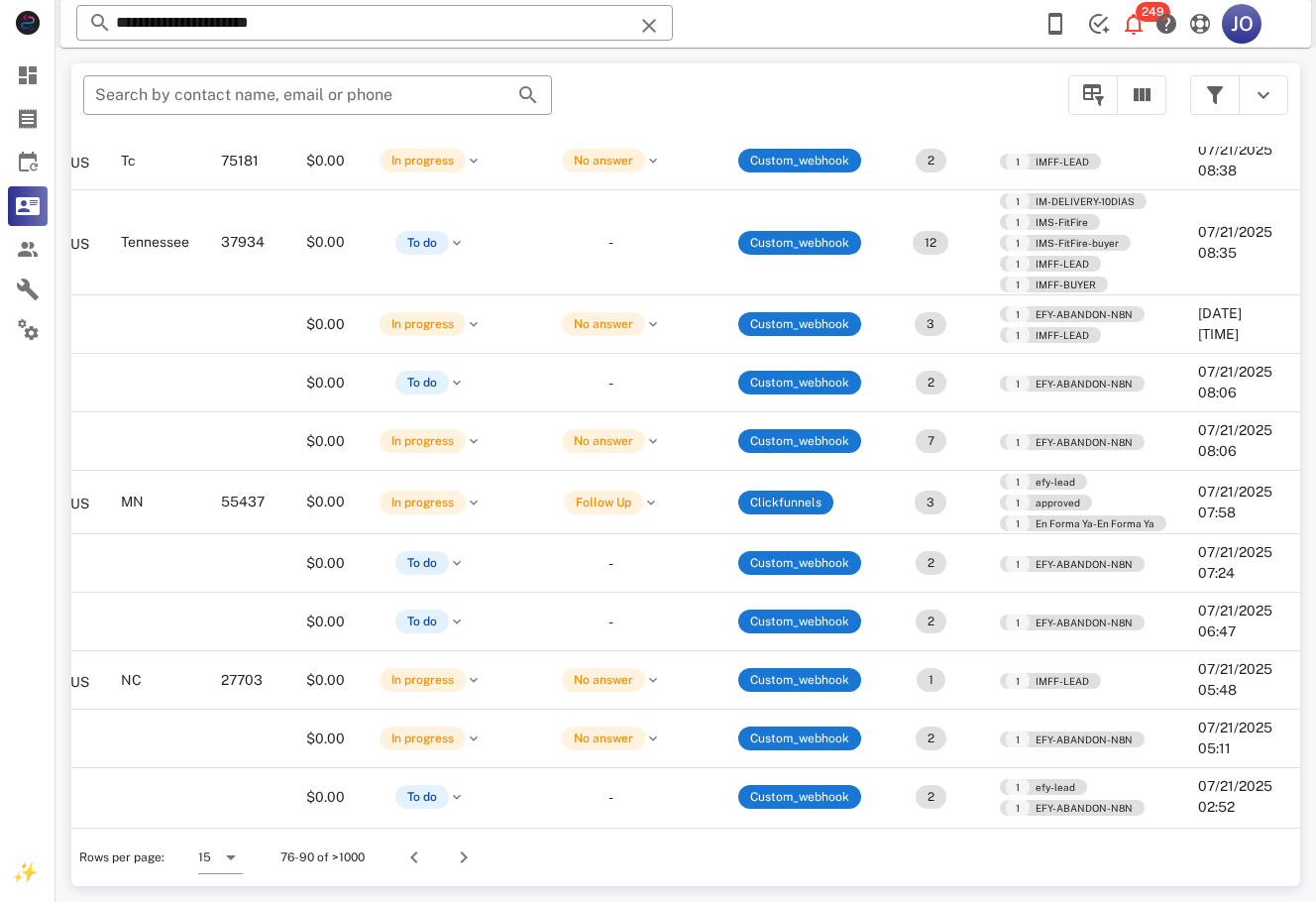 drag, startPoint x: 661, startPoint y: 826, endPoint x: 159, endPoint y: 825, distance: 502.001 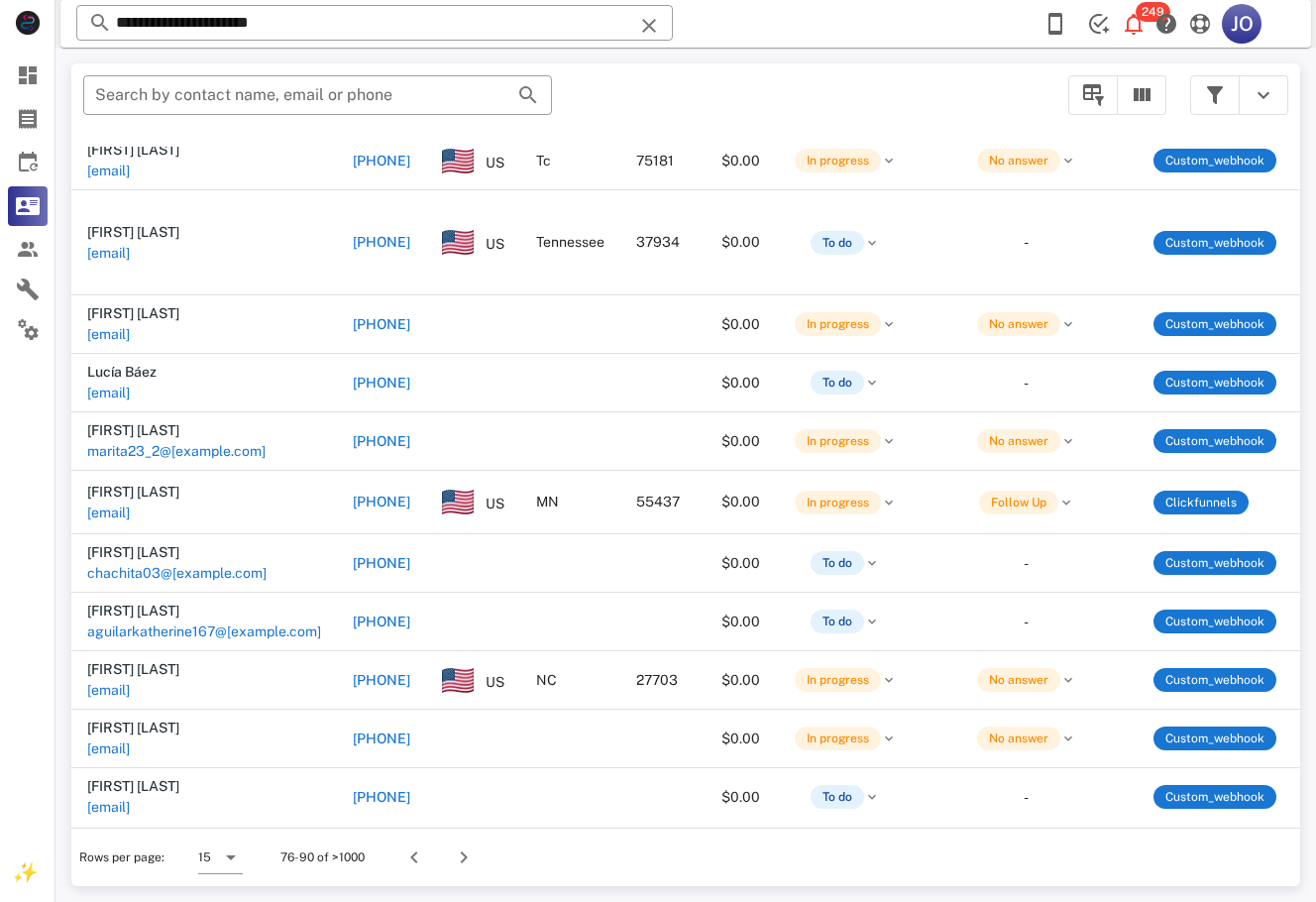 click on "Rows per page: 15  76-90 of >1000" at bounding box center [686, 856] 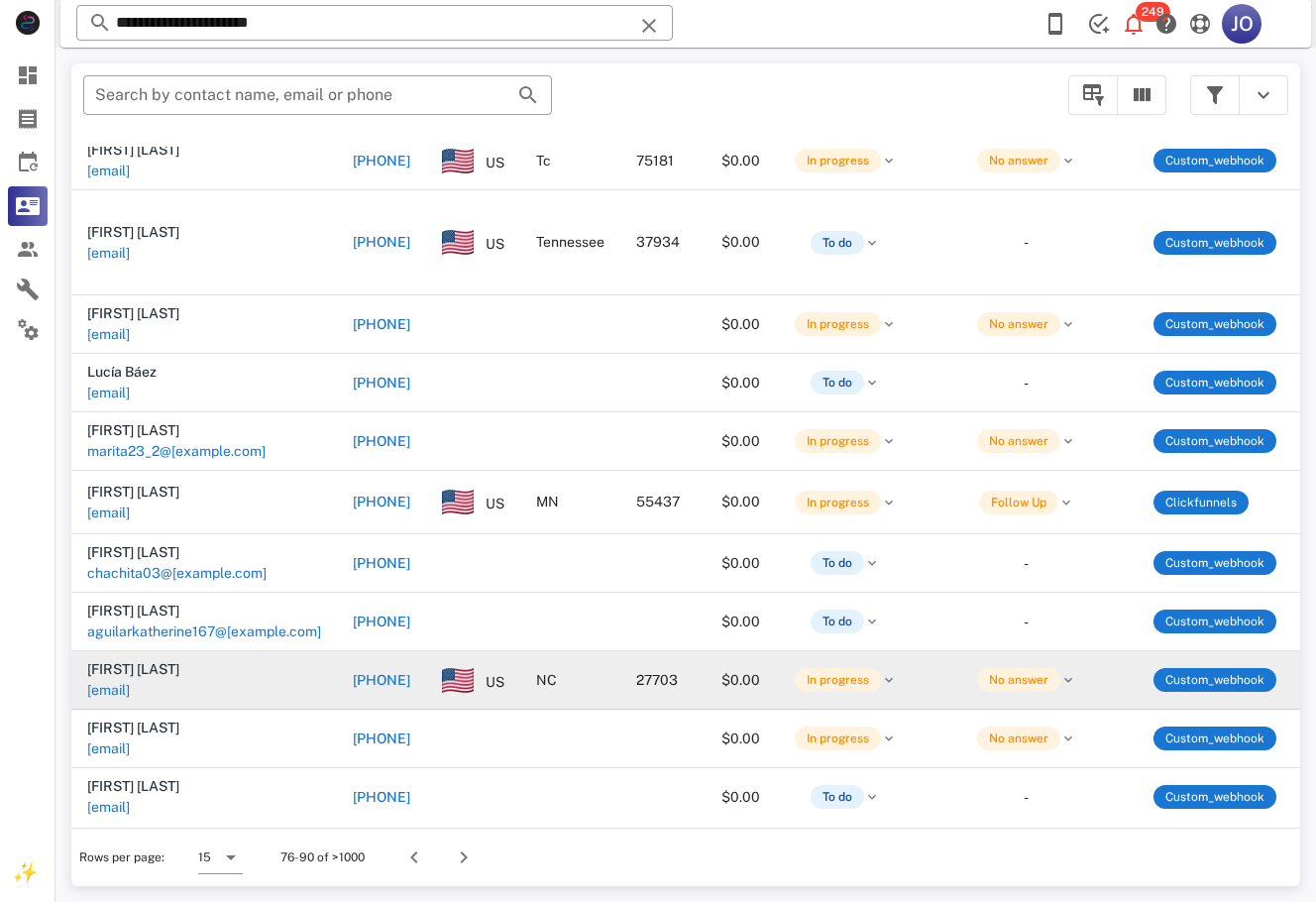 click on "[EMAIL]" at bounding box center (108, 690) 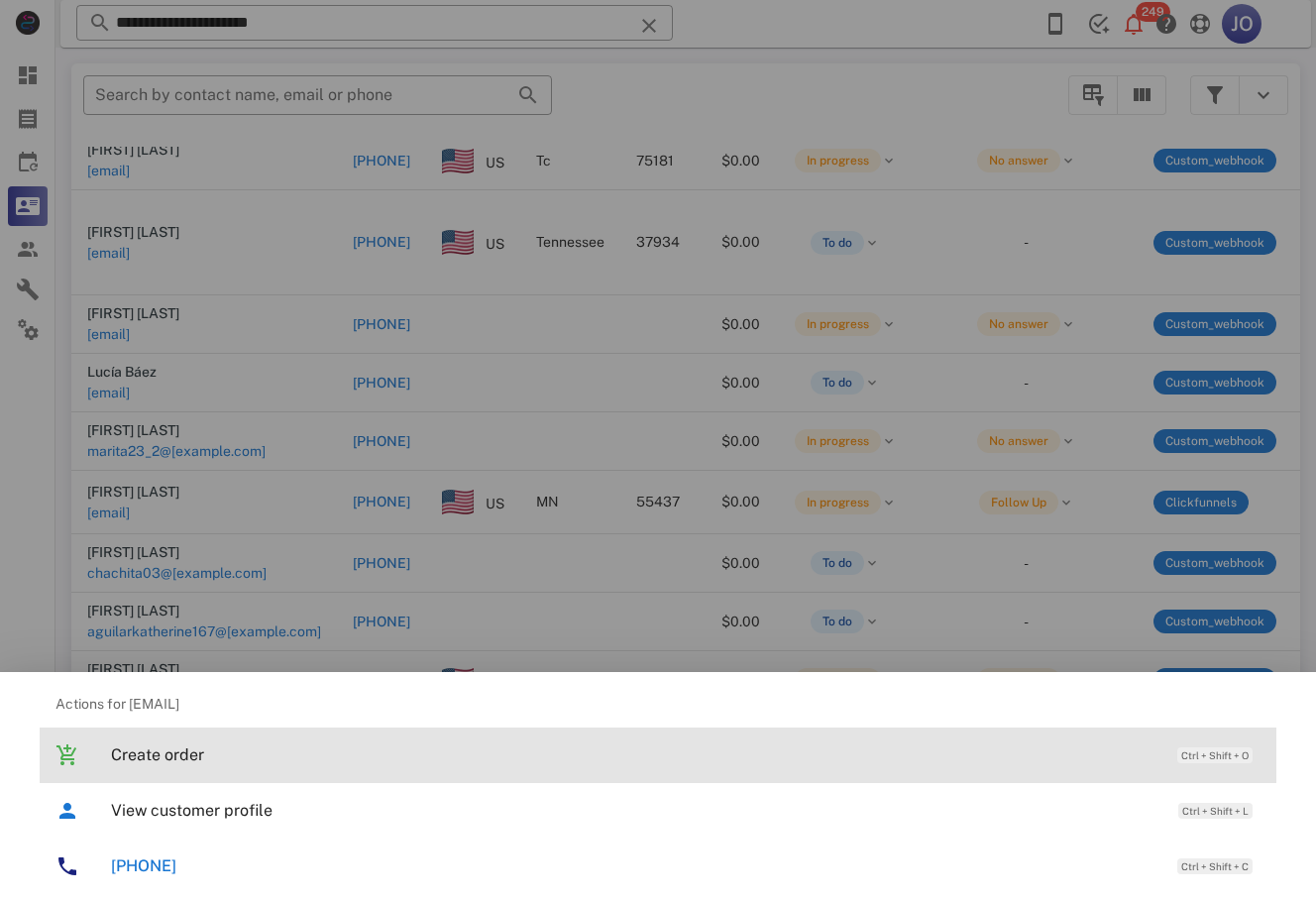 click on "Create order Ctrl + Shift + O" at bounding box center (658, 755) 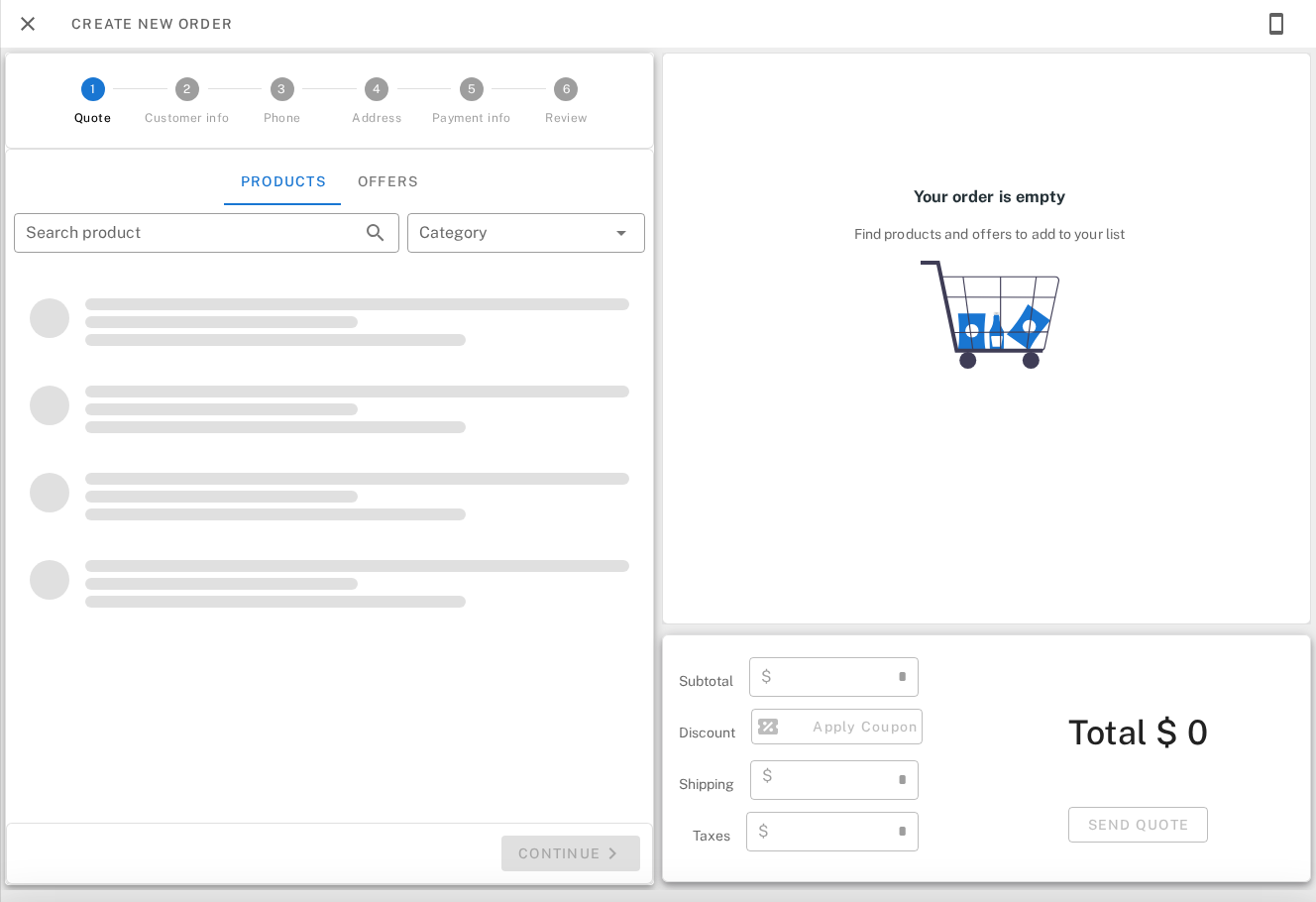 type on "**********" 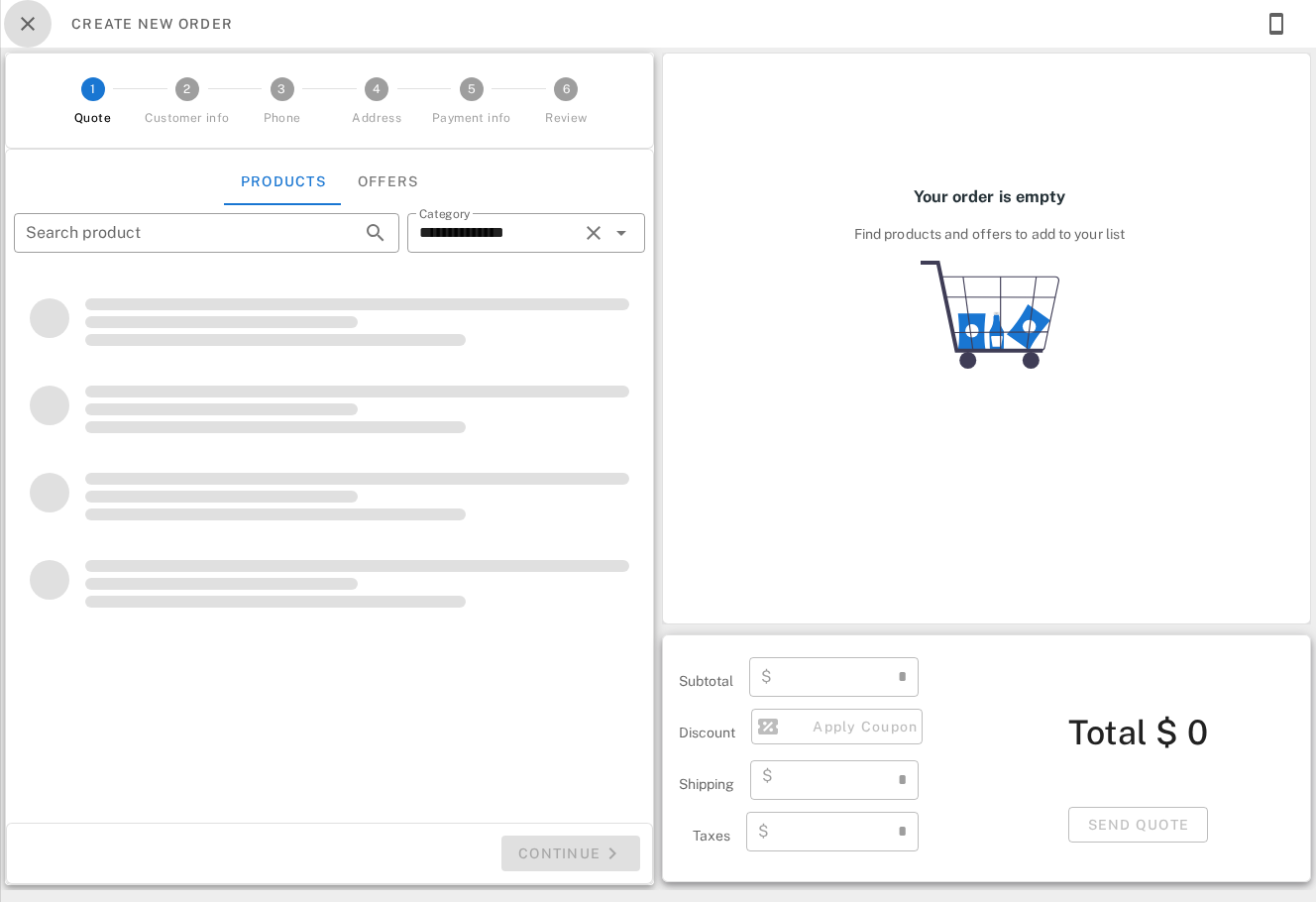 click at bounding box center [28, 24] 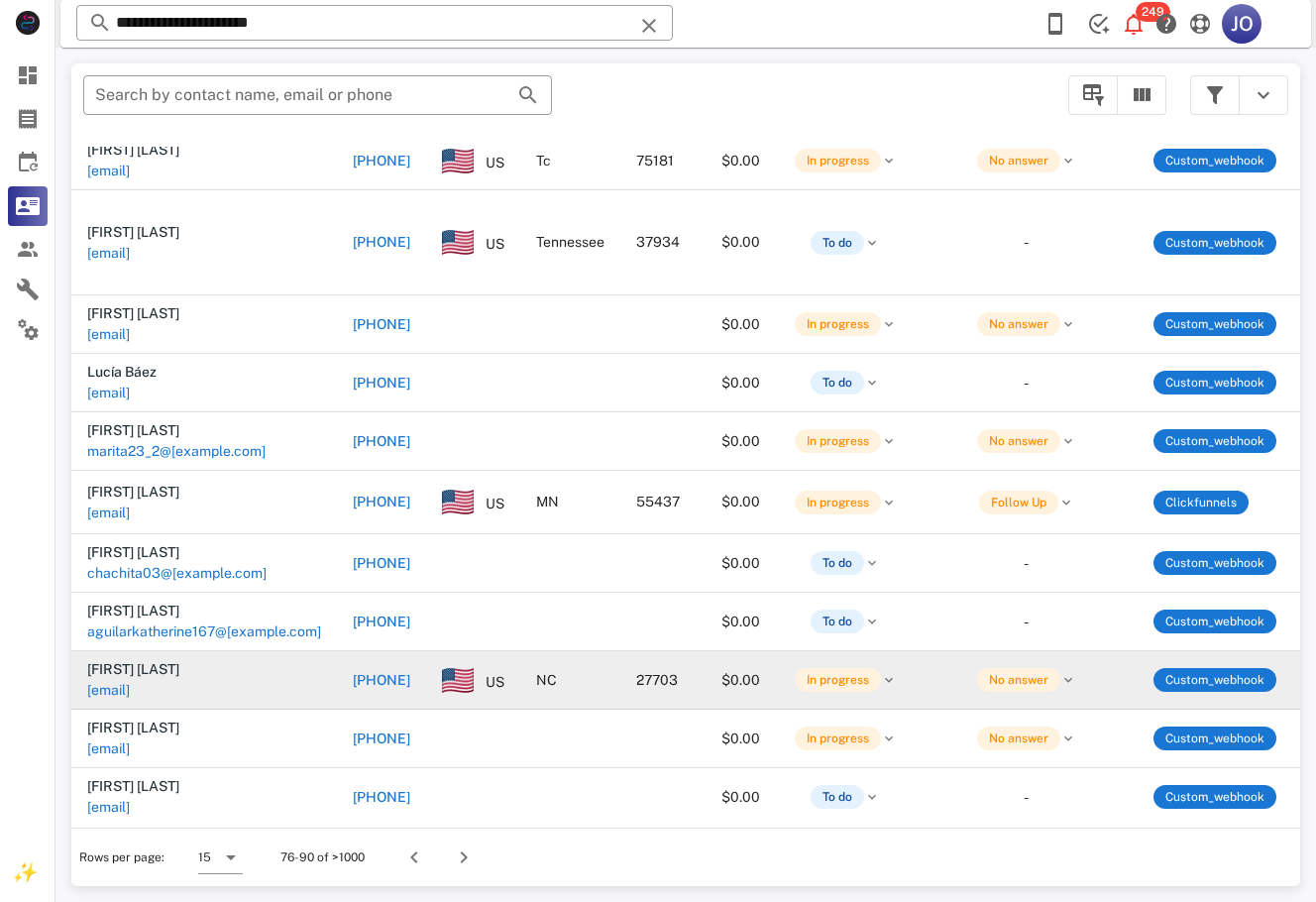 click on "[EMAIL]" at bounding box center [108, 690] 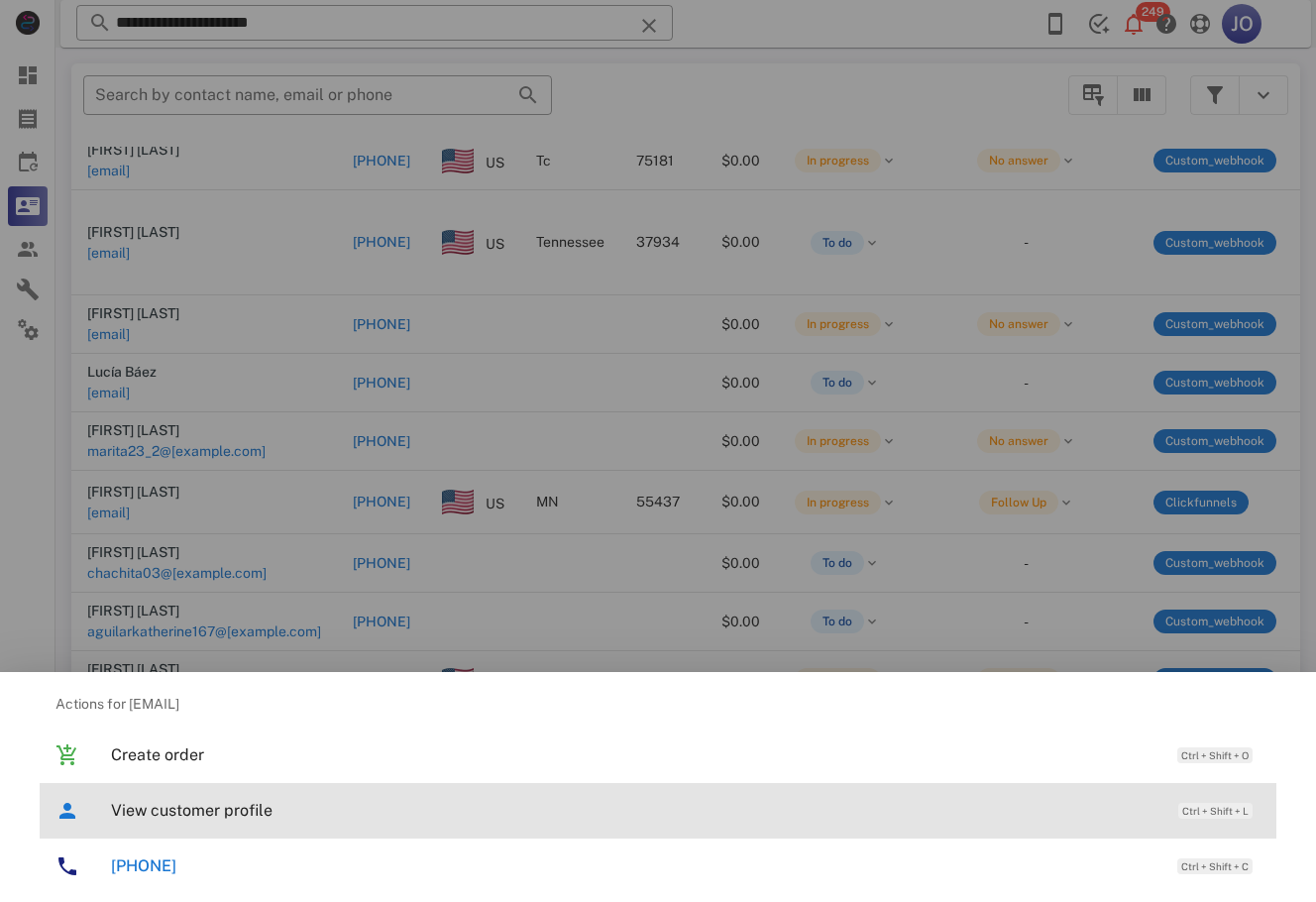 click on "View customer profile" at bounding box center (634, 810) 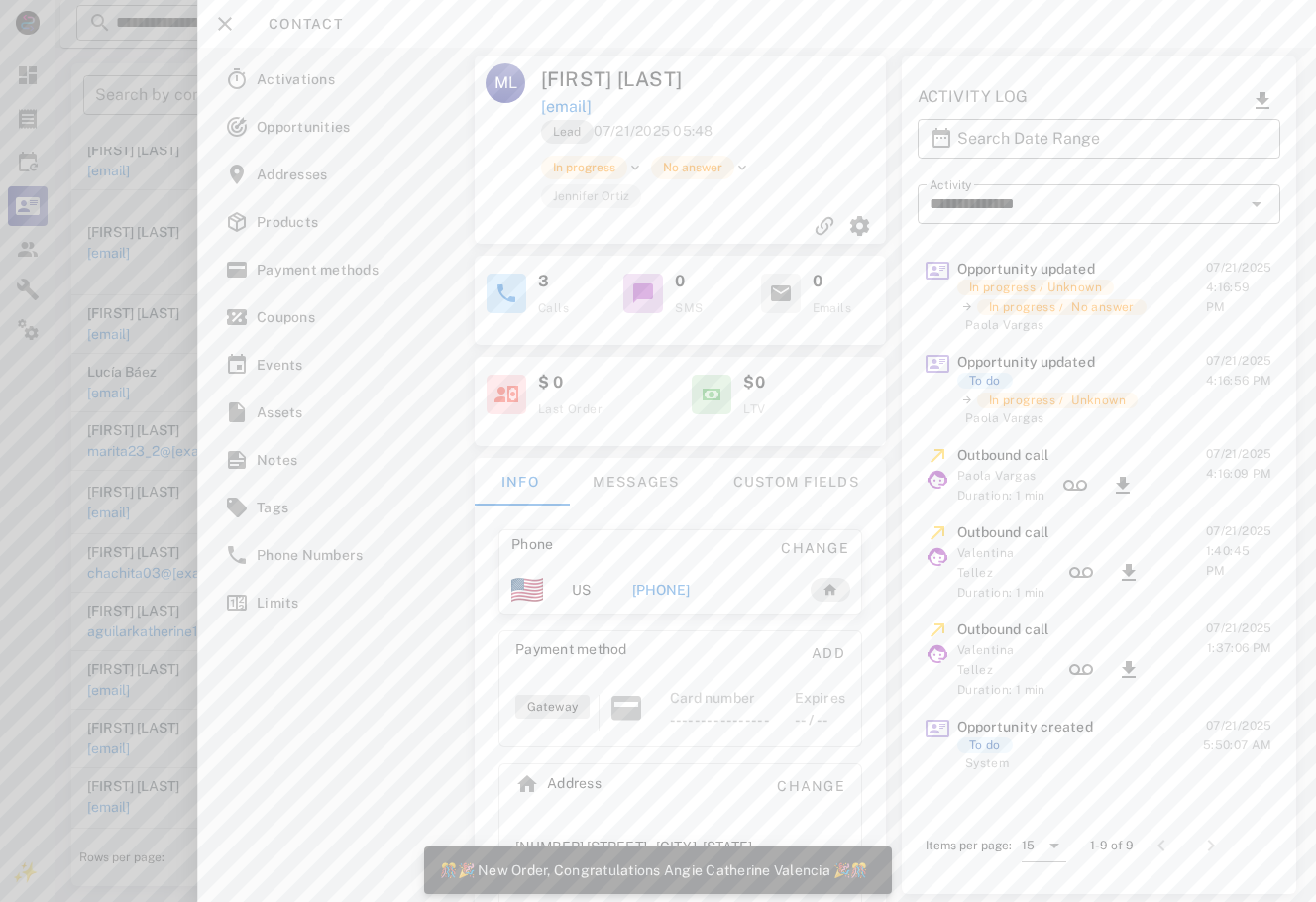 click on "[PHONE]" at bounding box center [661, 590] 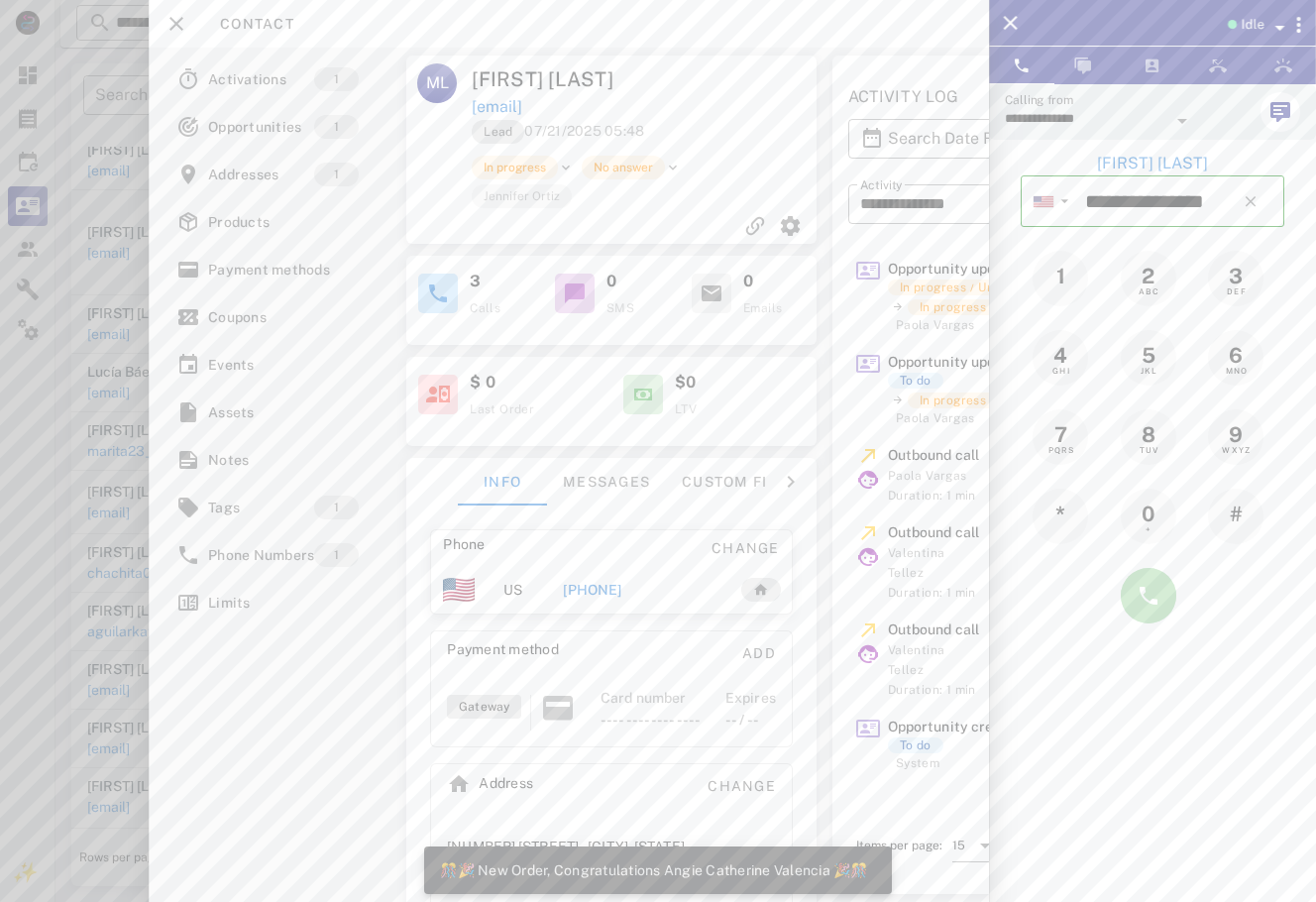 click at bounding box center [1149, 596] 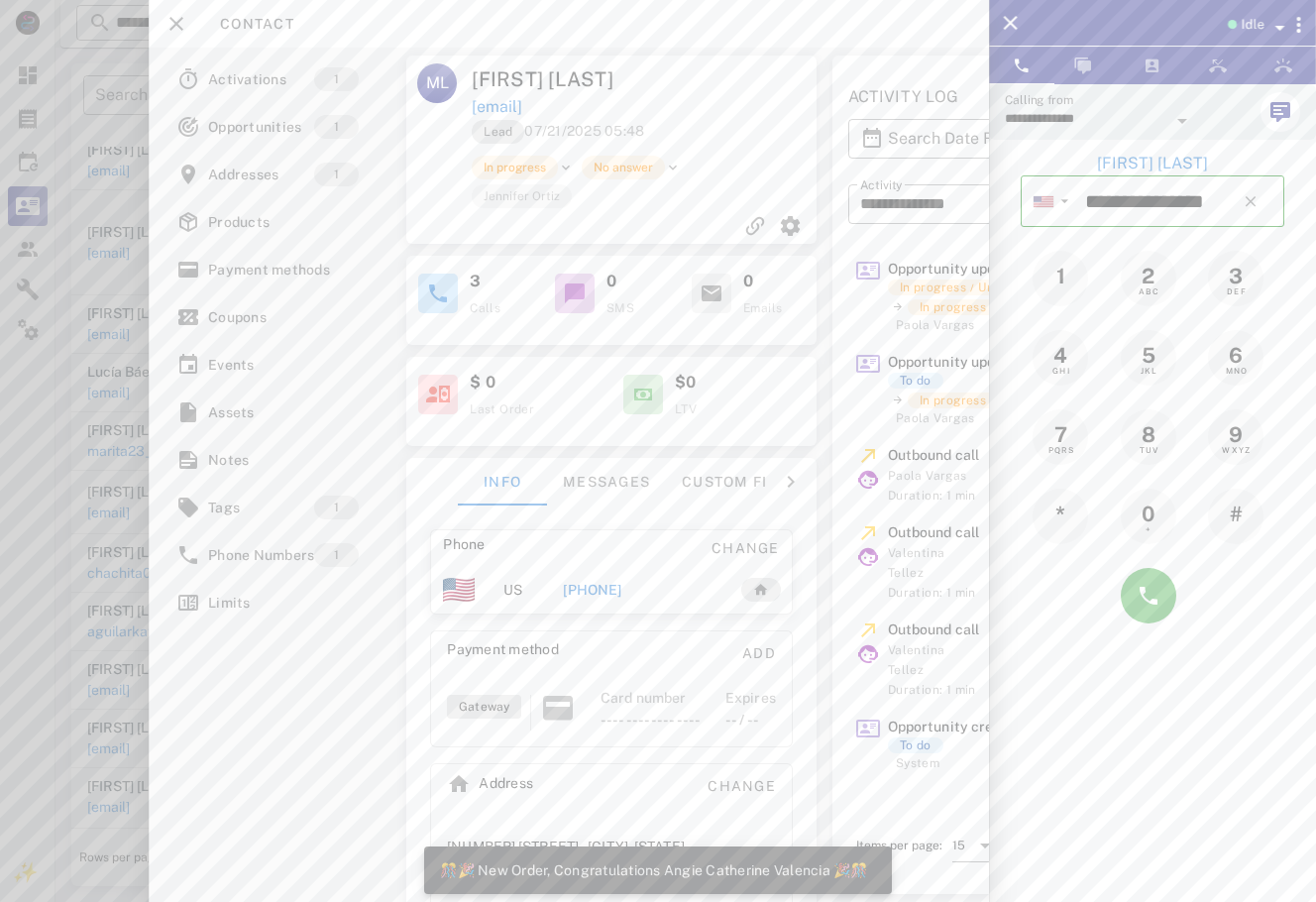 click at bounding box center (658, 451) 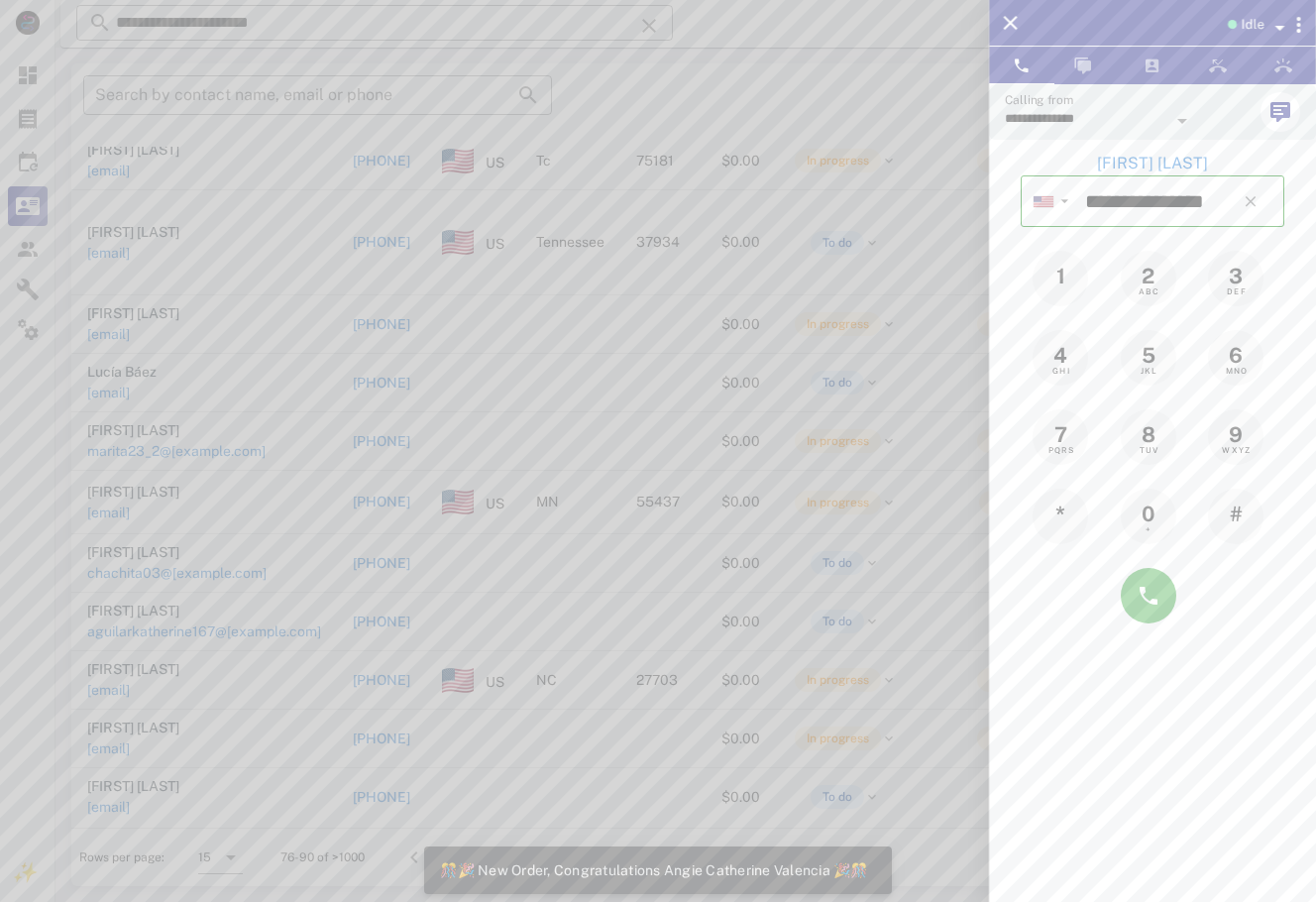 click at bounding box center [658, 451] 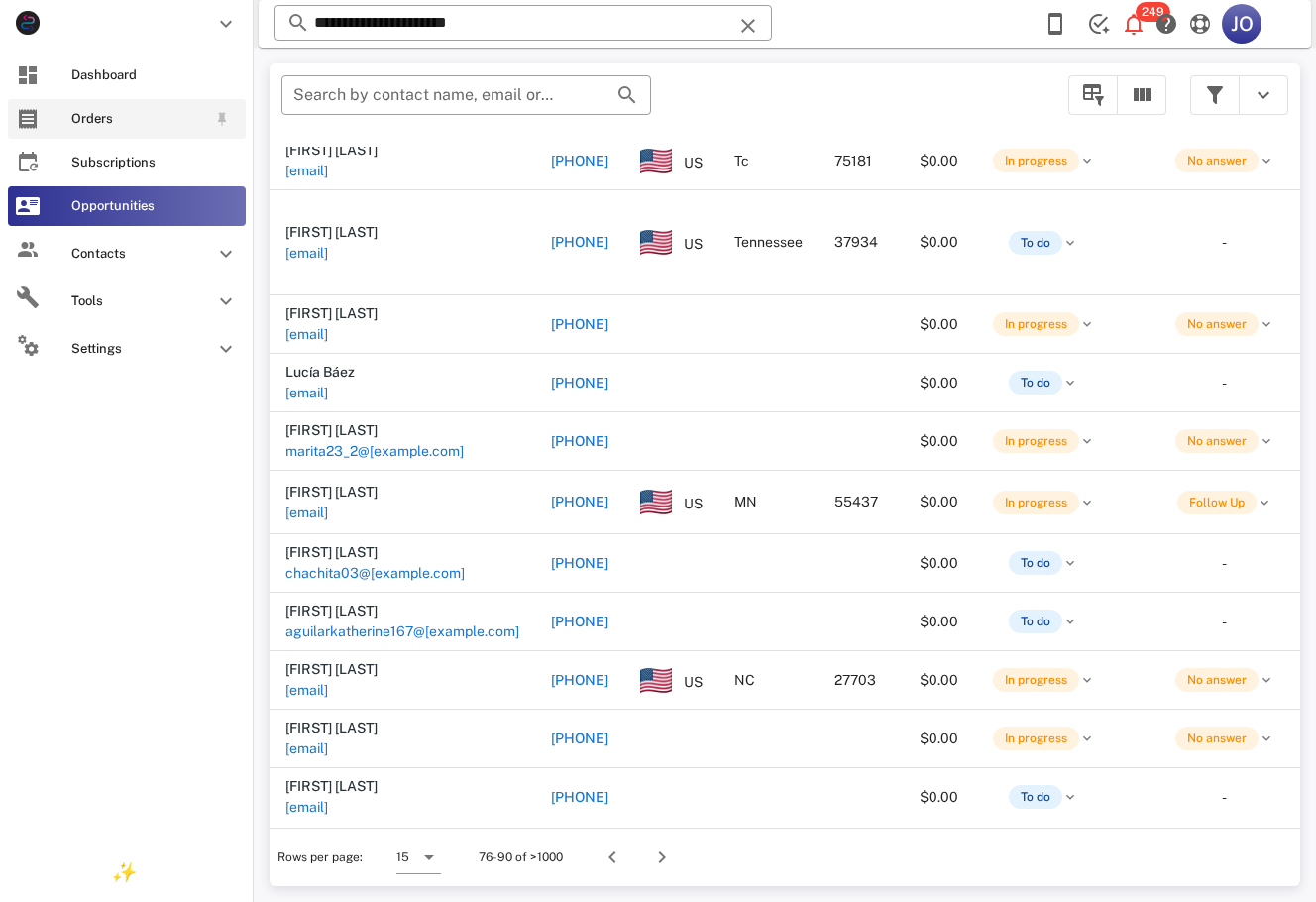 click on "Orders" at bounding box center [127, 119] 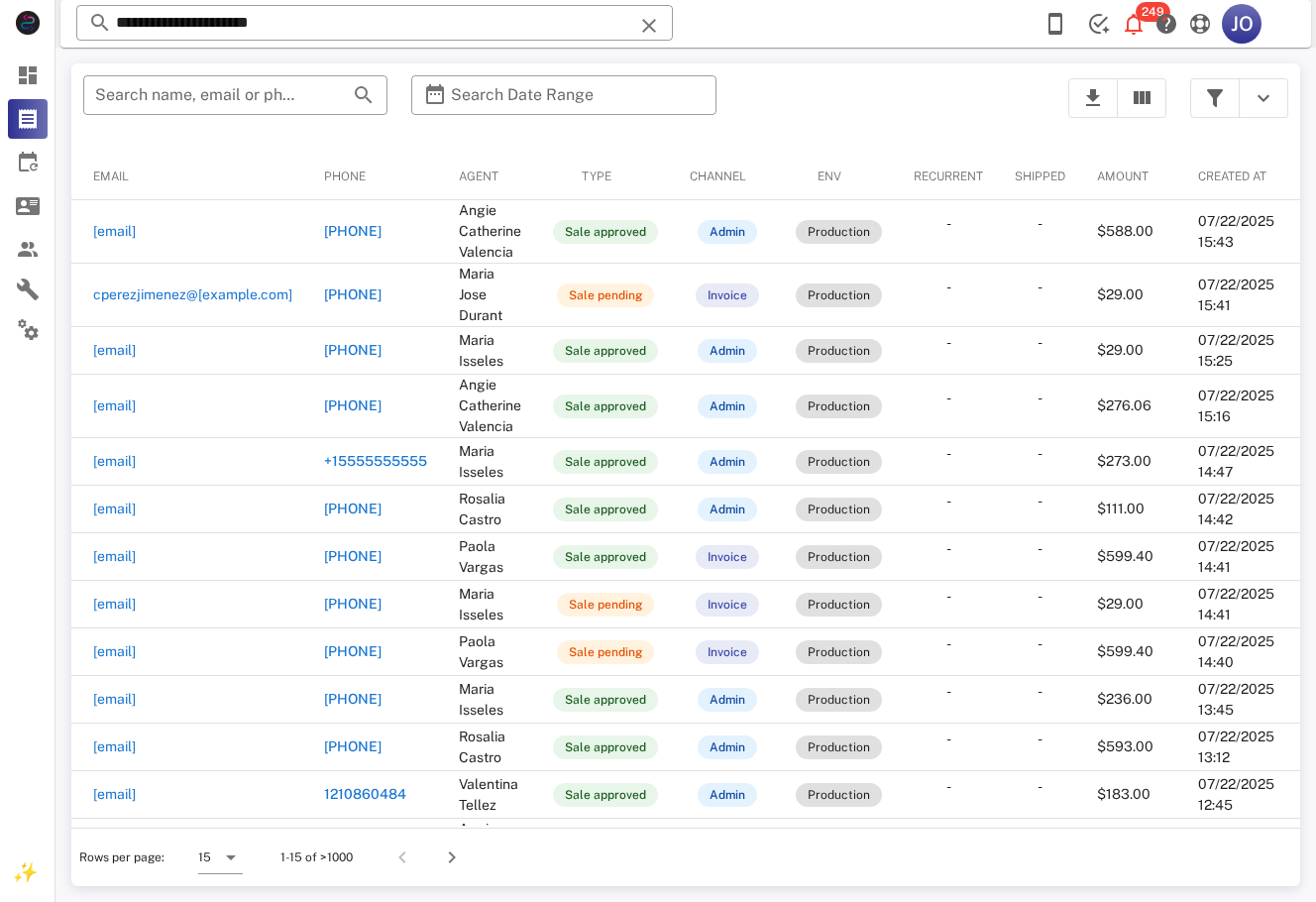 scroll, scrollTop: 0, scrollLeft: 0, axis: both 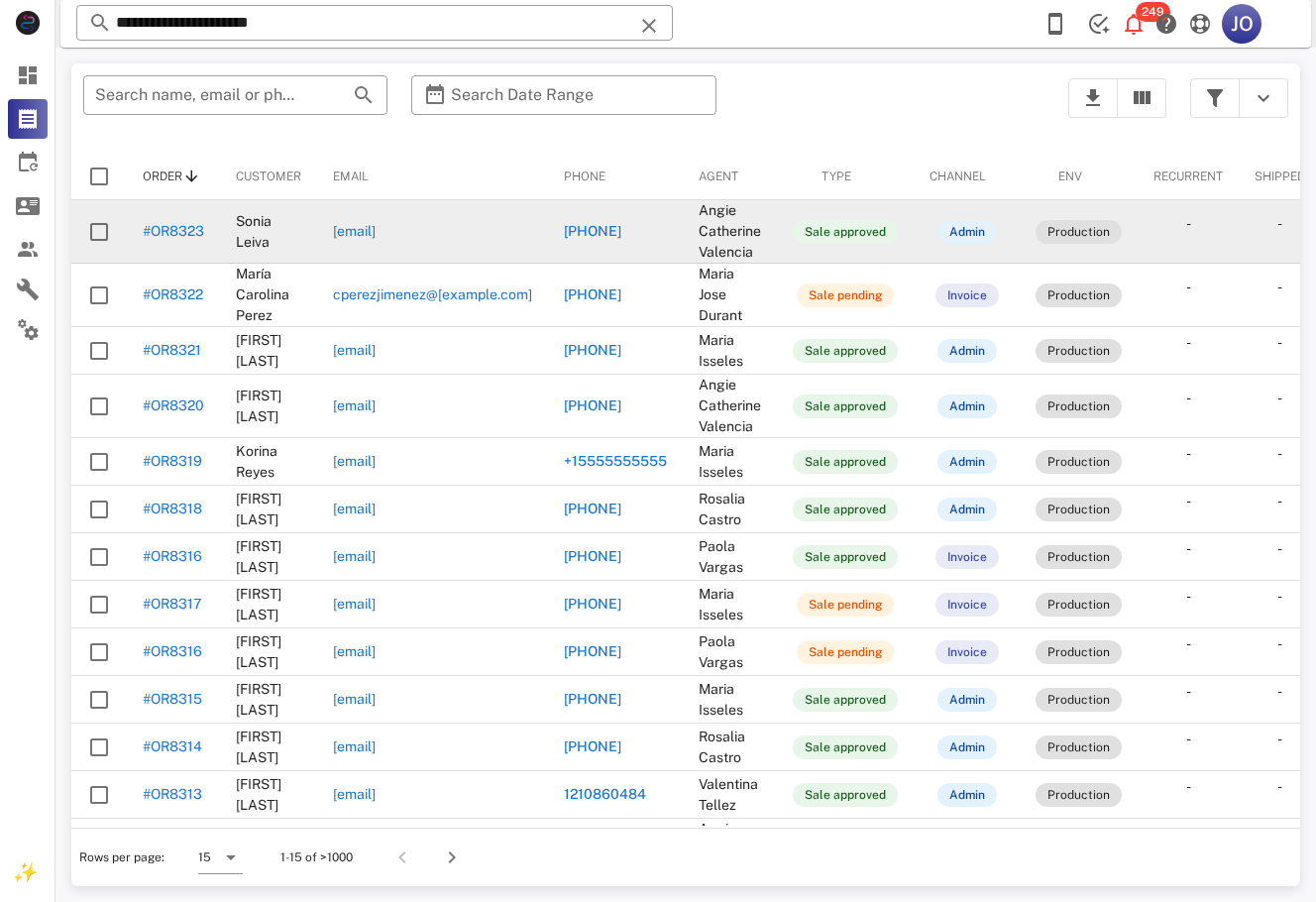click on "[EMAIL]" at bounding box center (452, 232) 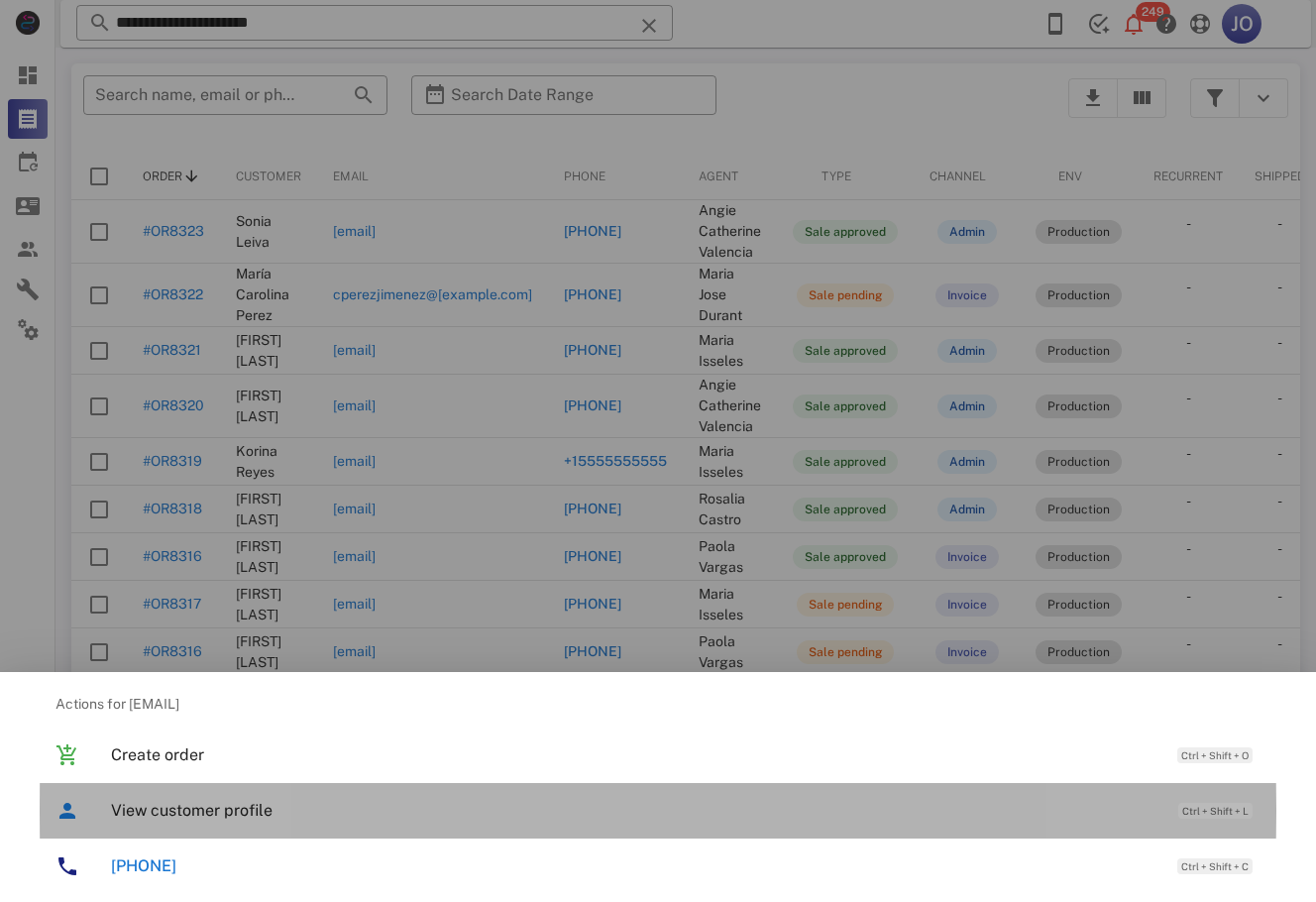 click on "View customer profile" at bounding box center [634, 810] 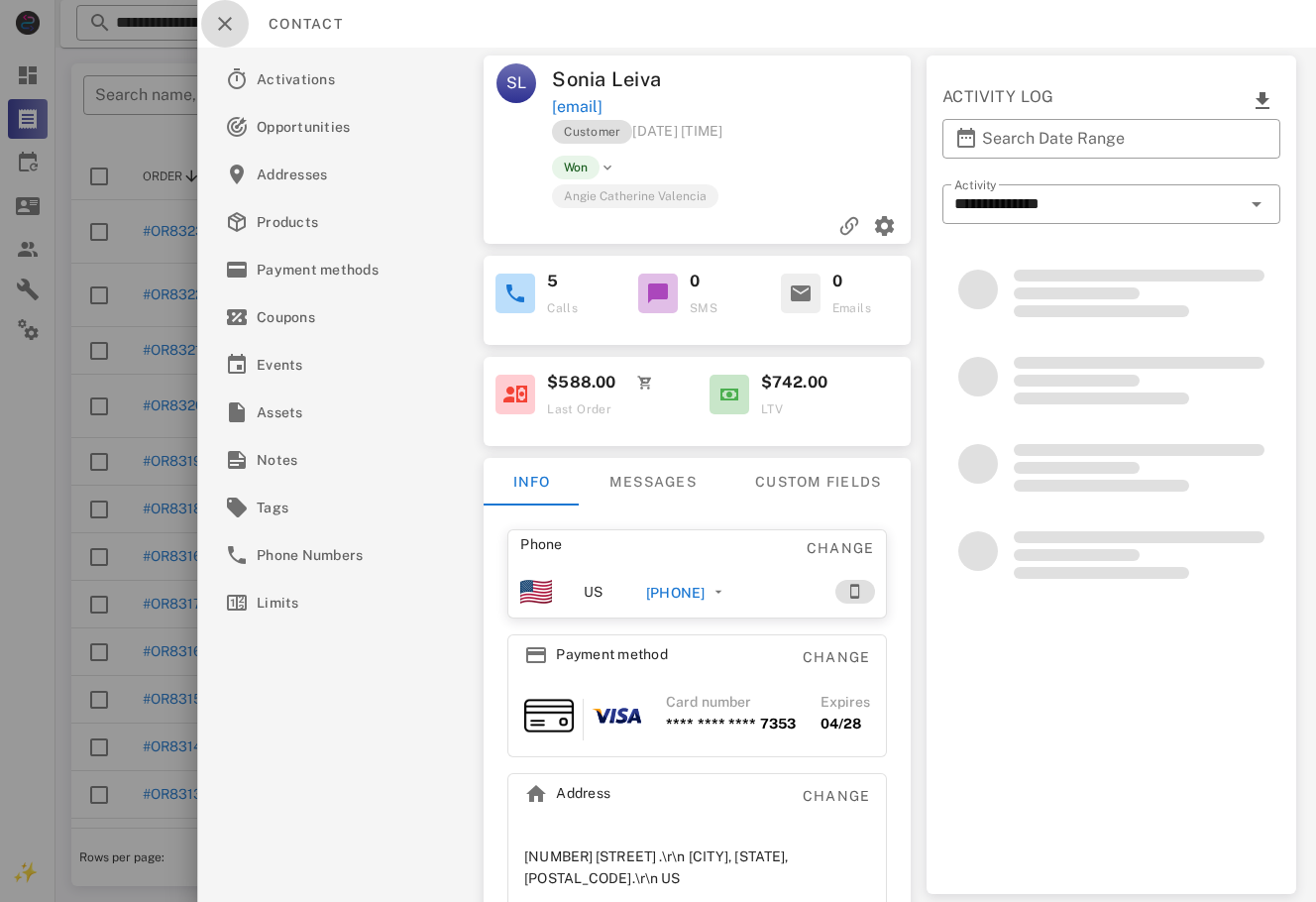 click at bounding box center (225, 24) 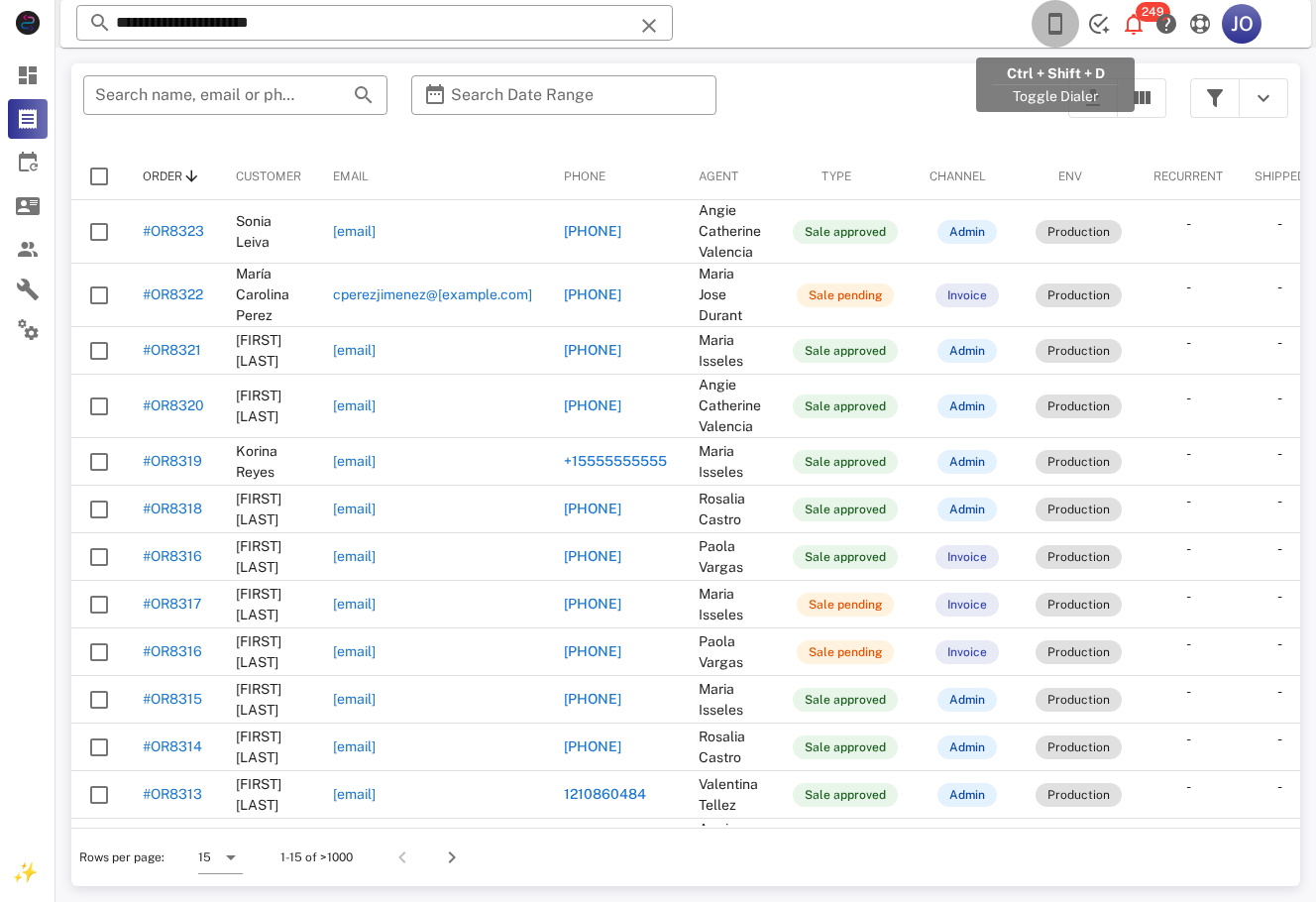 click at bounding box center (1055, 24) 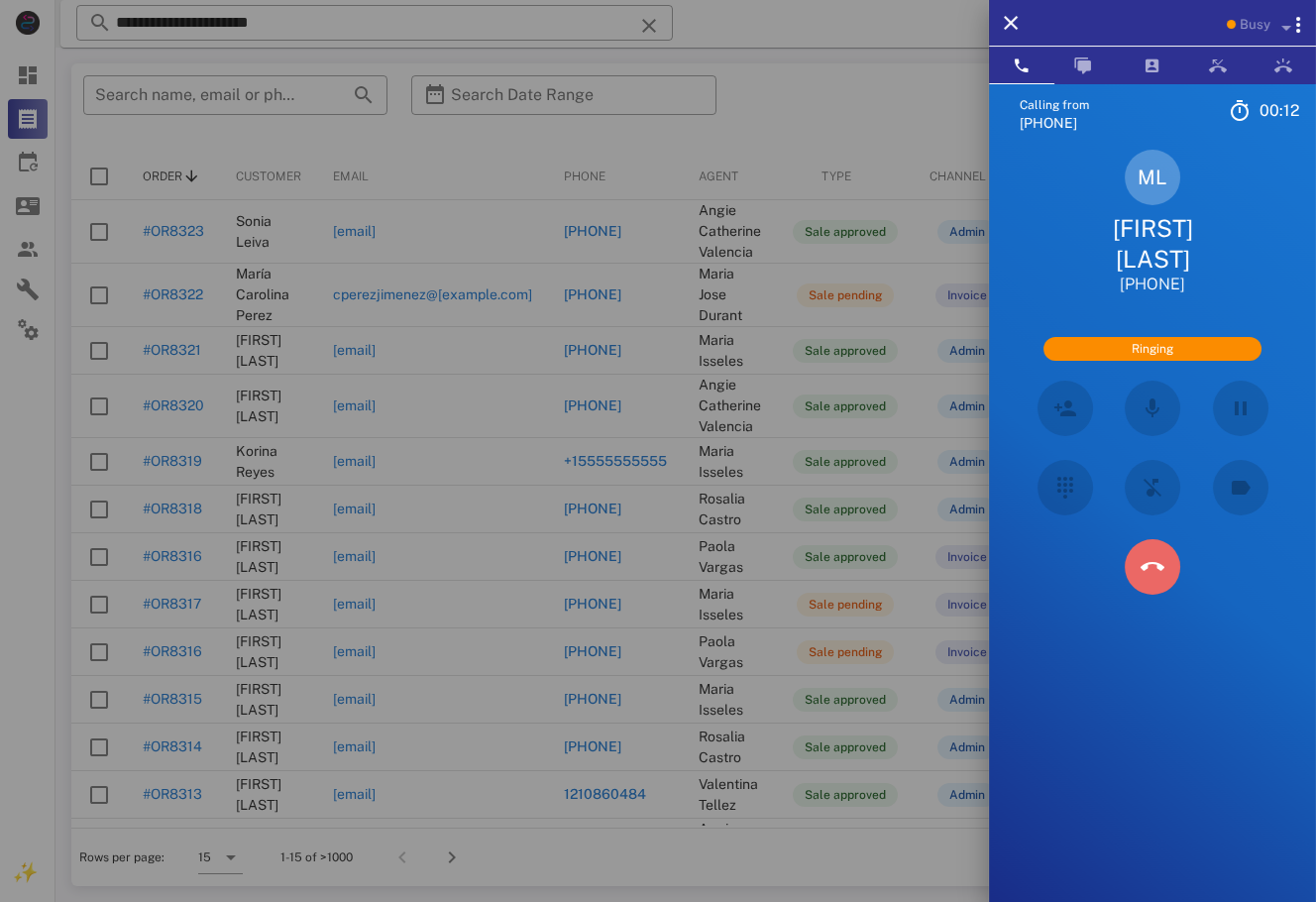 click at bounding box center [1152, 567] 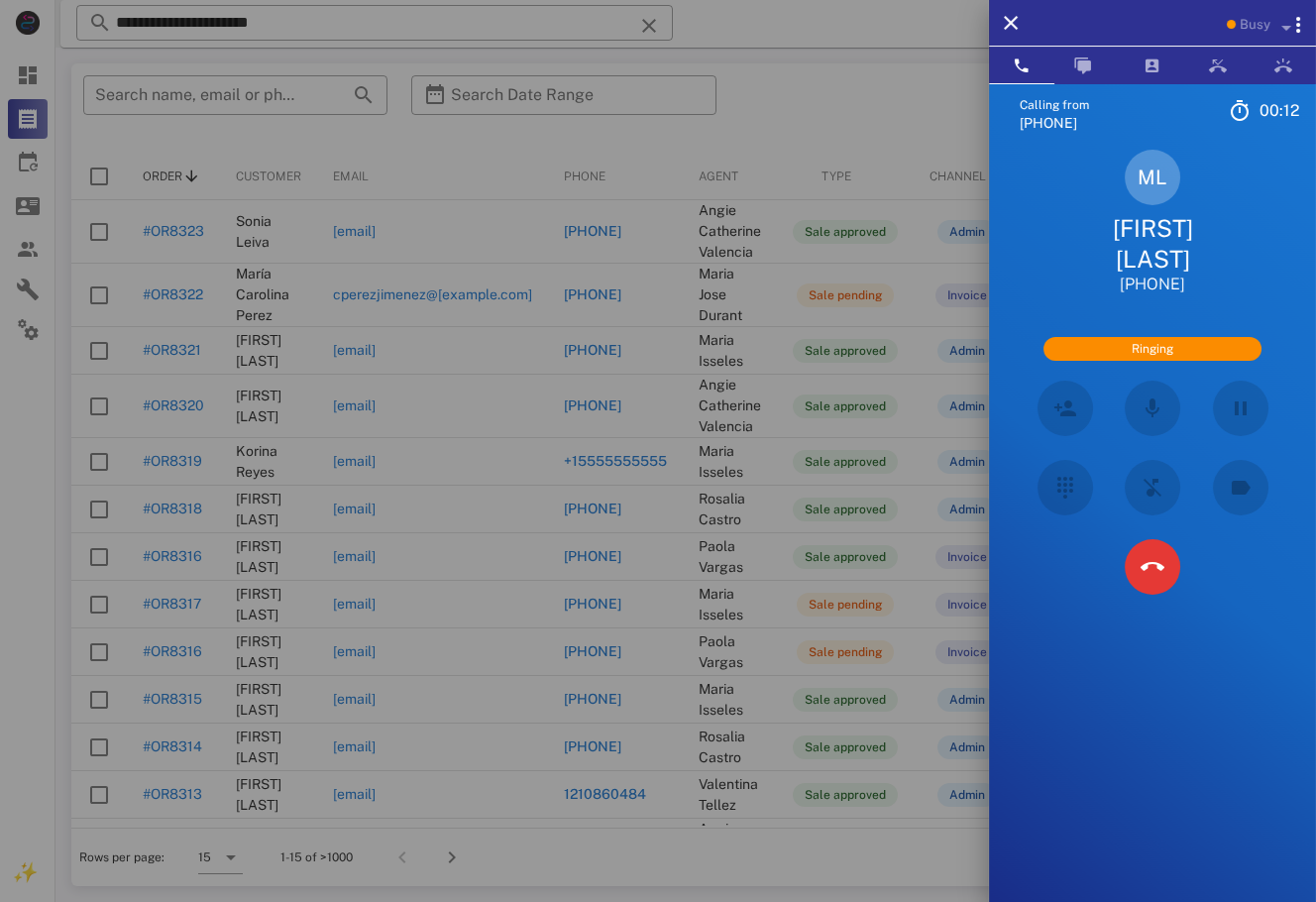 click at bounding box center [658, 451] 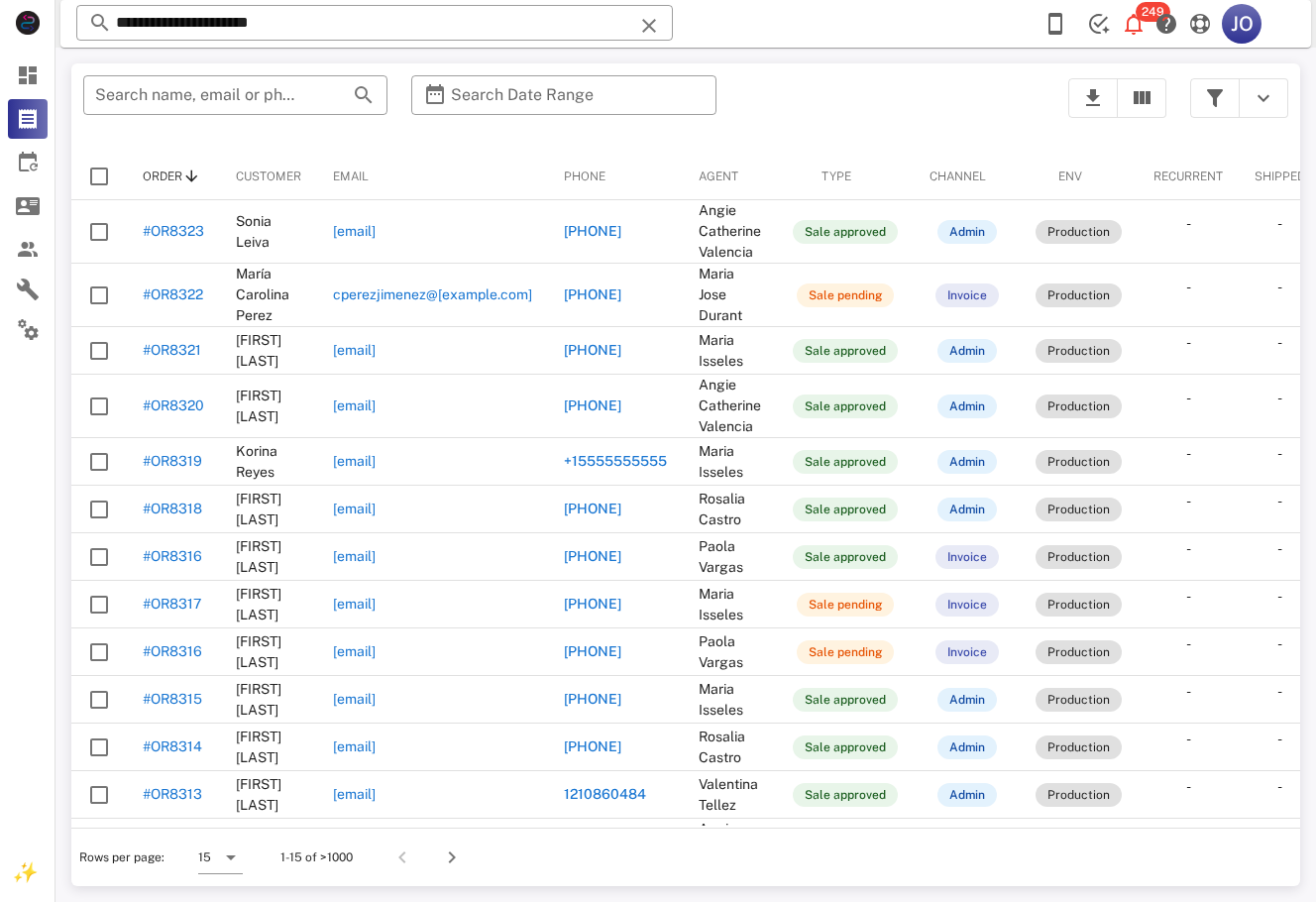 click on "[EMAIL]" at bounding box center [354, 231] 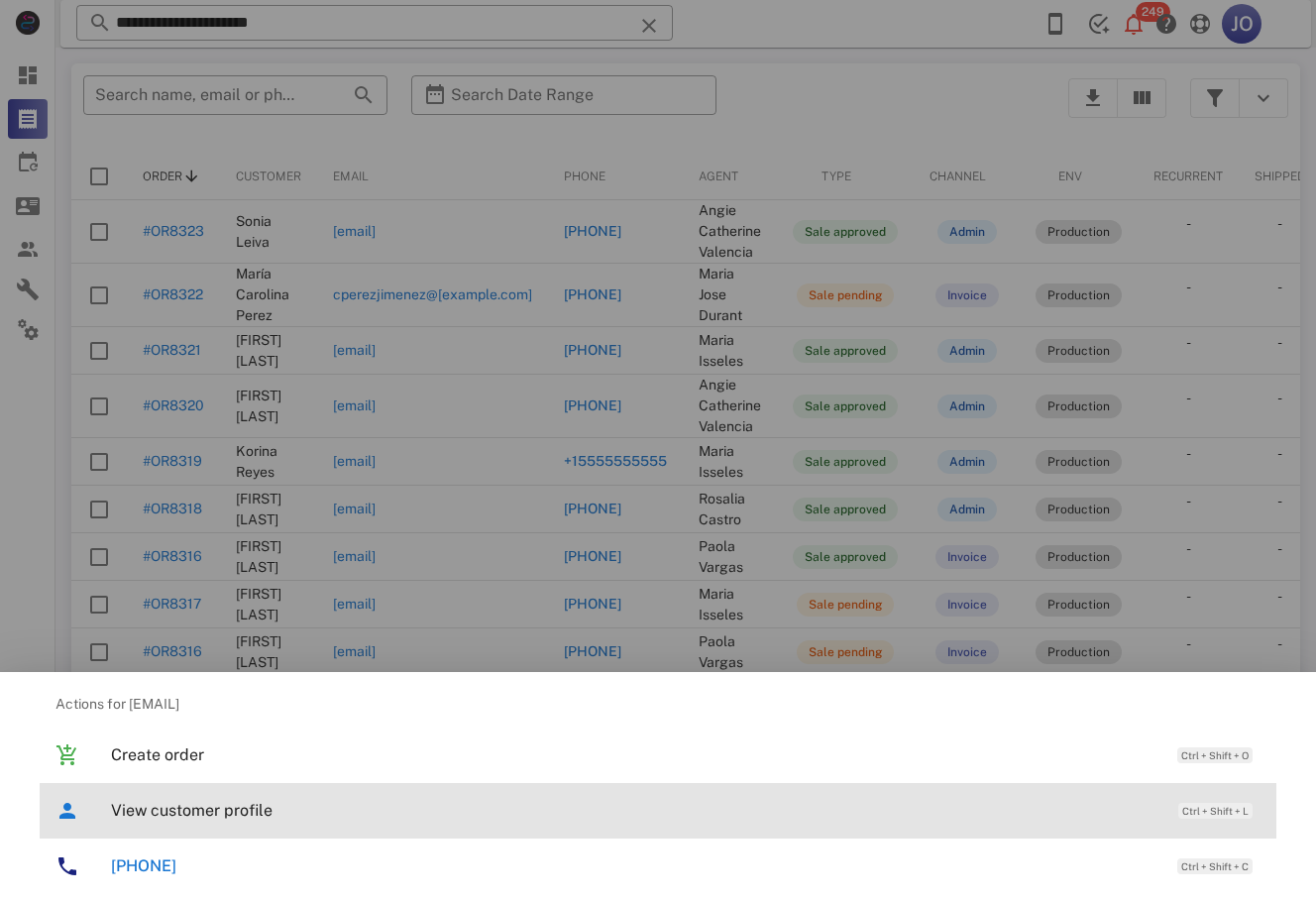 click on "View customer profile Ctrl + Shift + L" at bounding box center (686, 810) 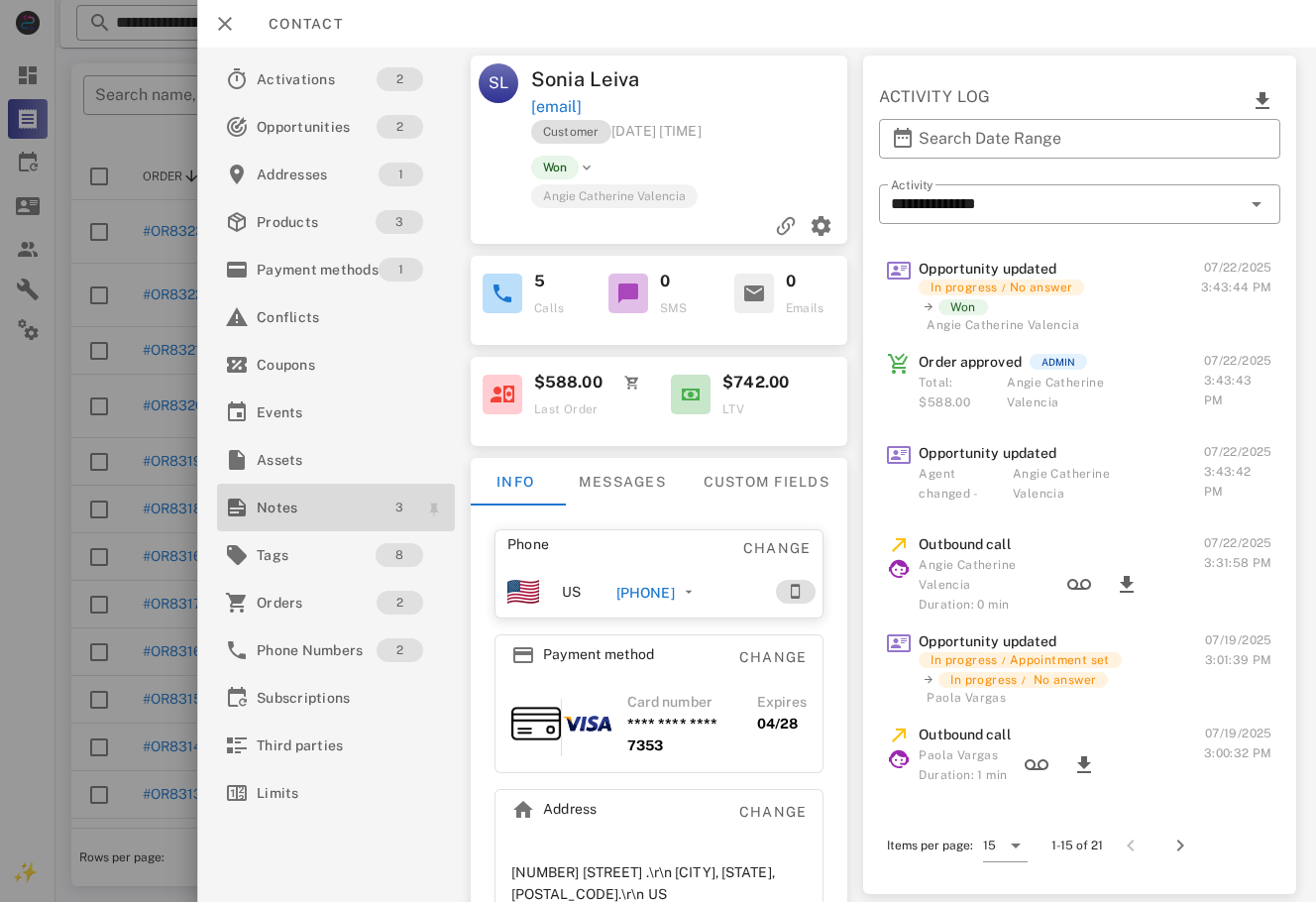 click on "3" at bounding box center [399, 507] 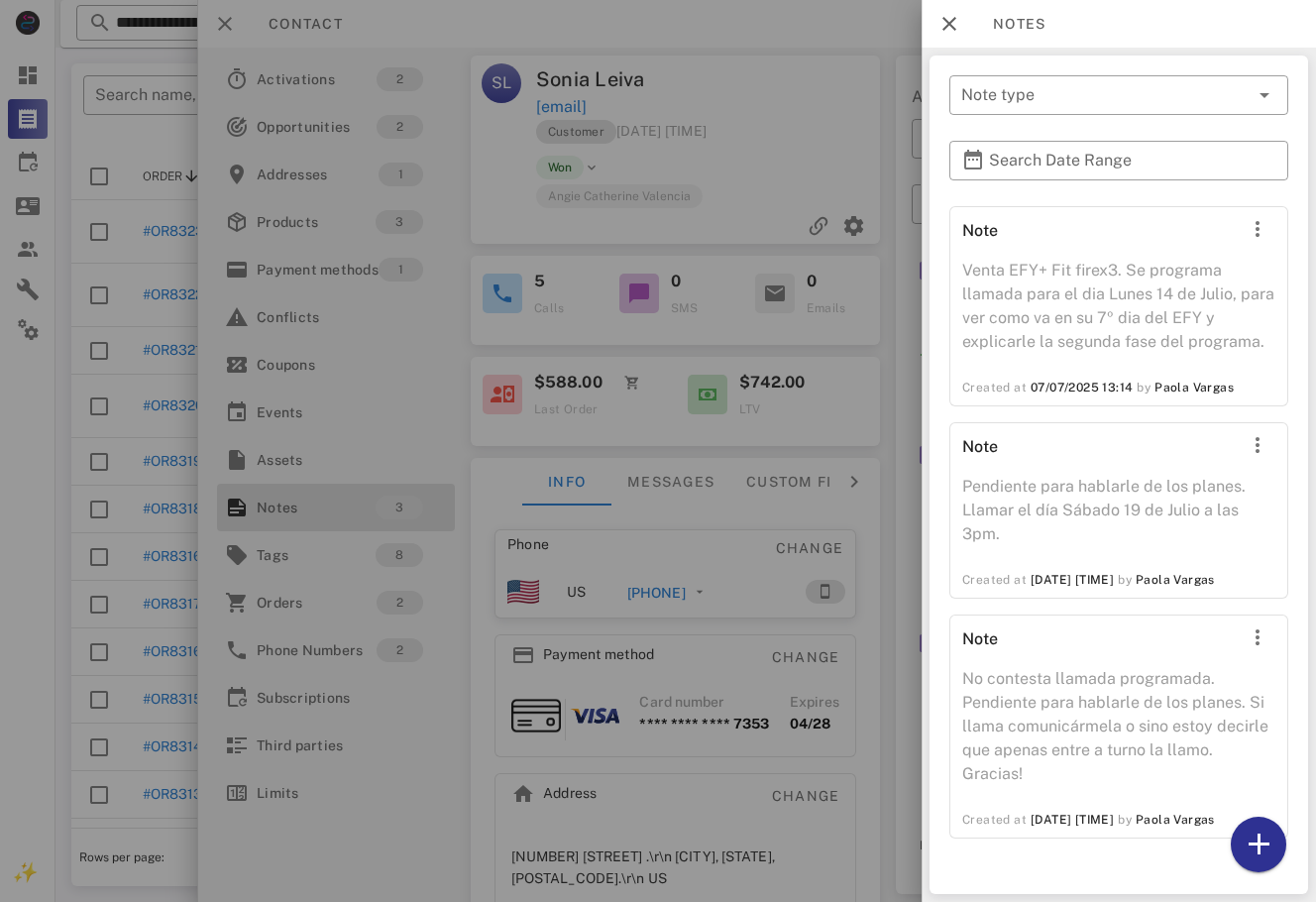 click at bounding box center [658, 451] 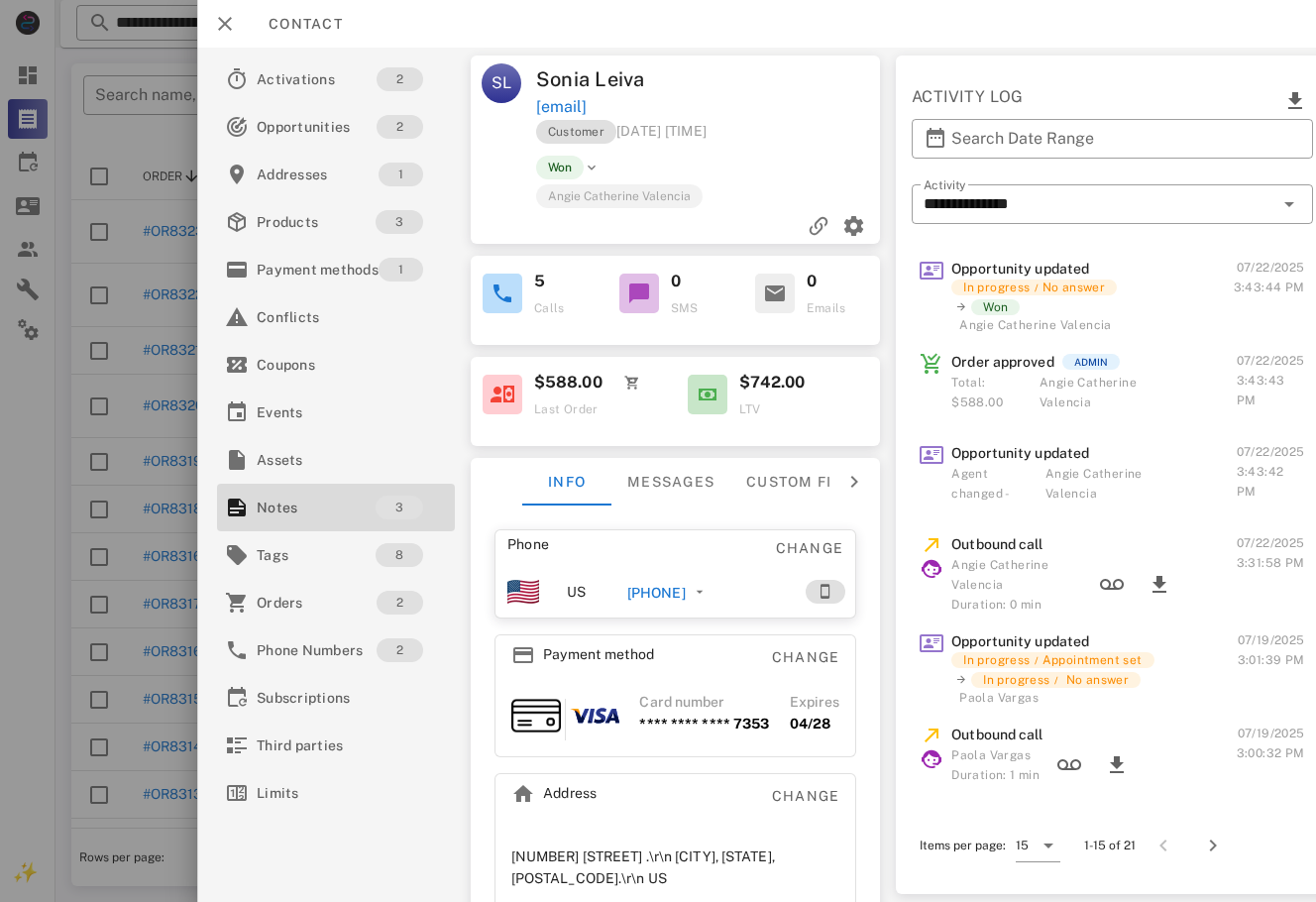 scroll, scrollTop: 0, scrollLeft: 29, axis: horizontal 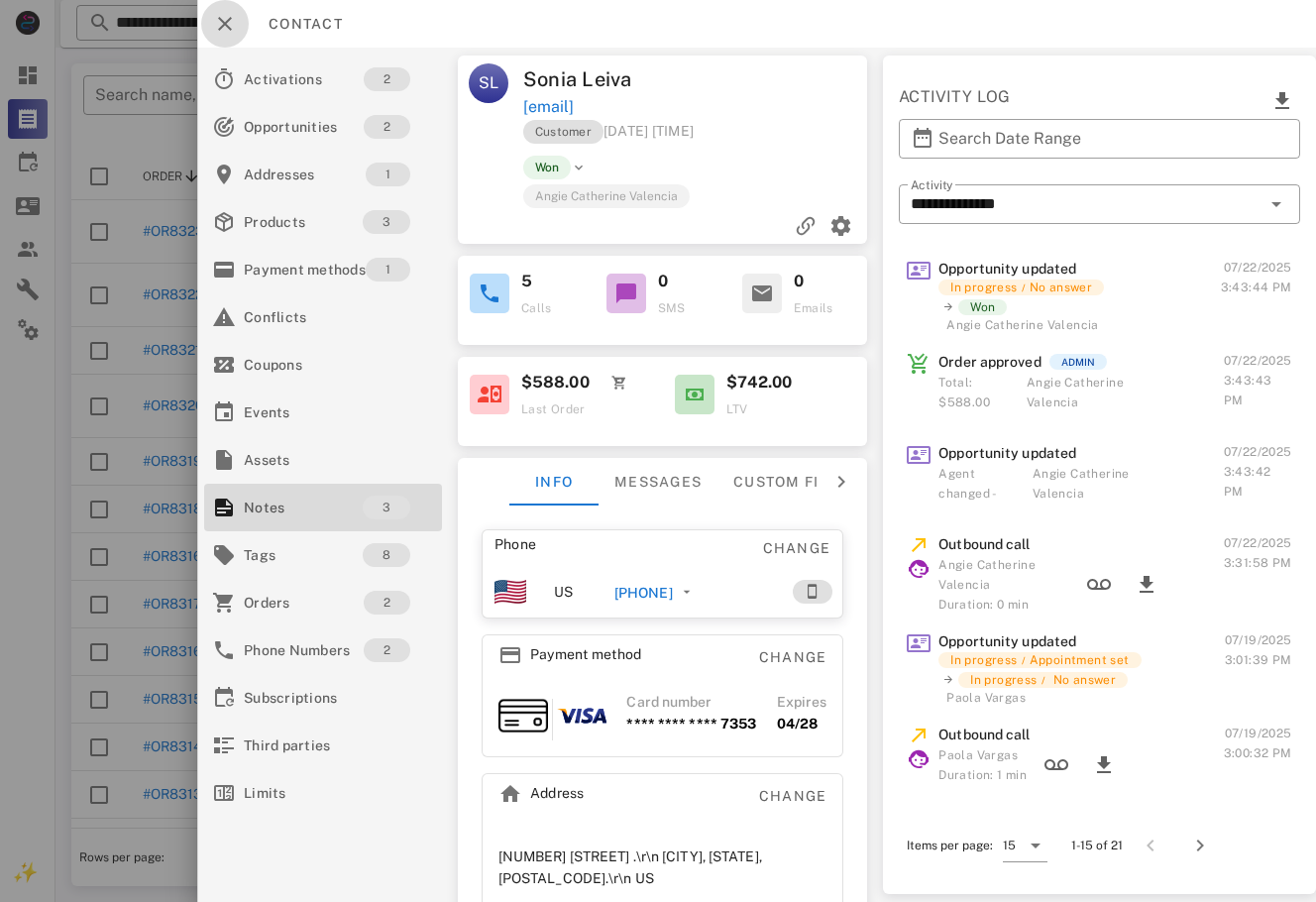 click at bounding box center (225, 24) 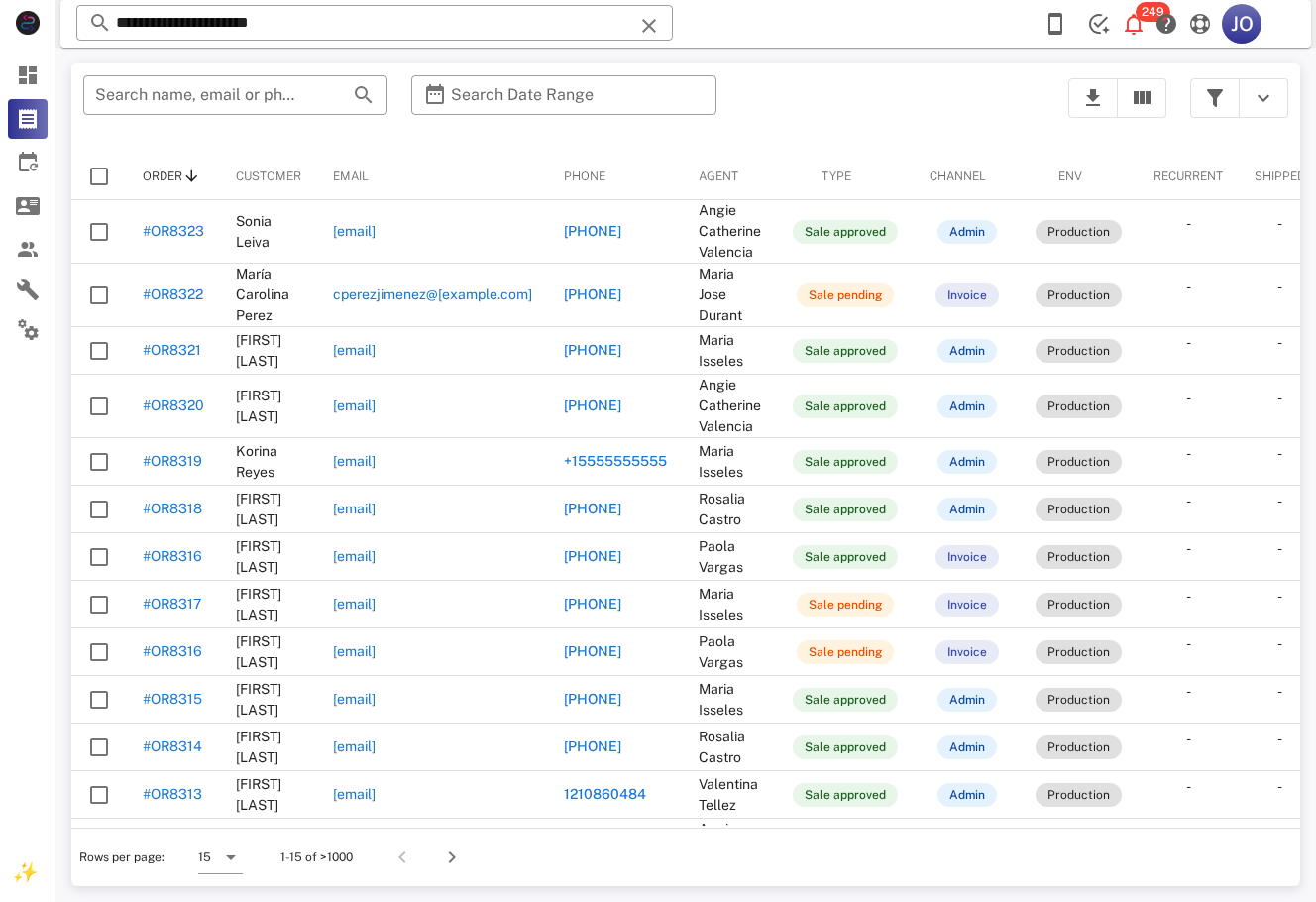 click on "**********" at bounding box center (686, 24) 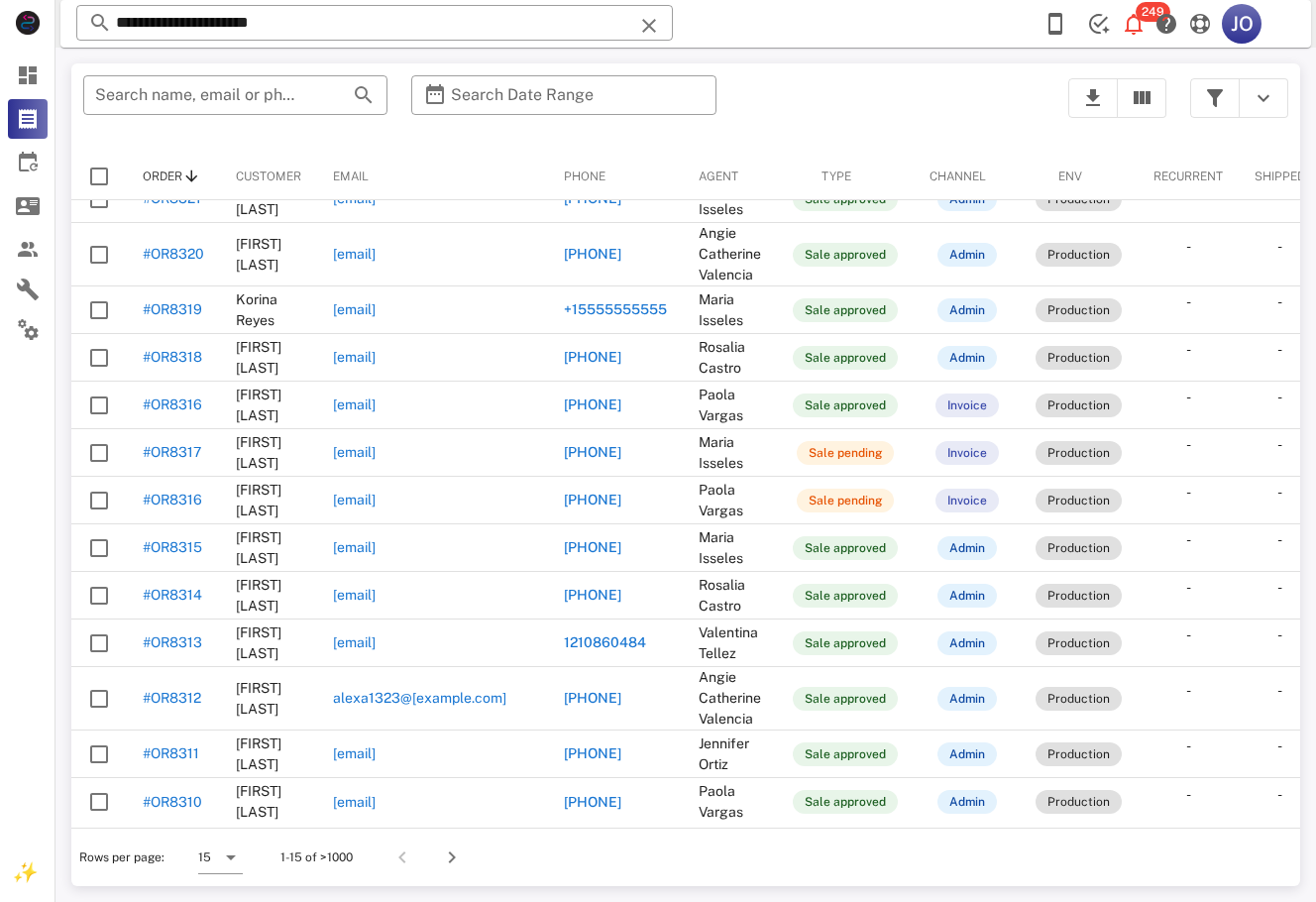 drag, startPoint x: 700, startPoint y: 815, endPoint x: 996, endPoint y: 825, distance: 296.16887 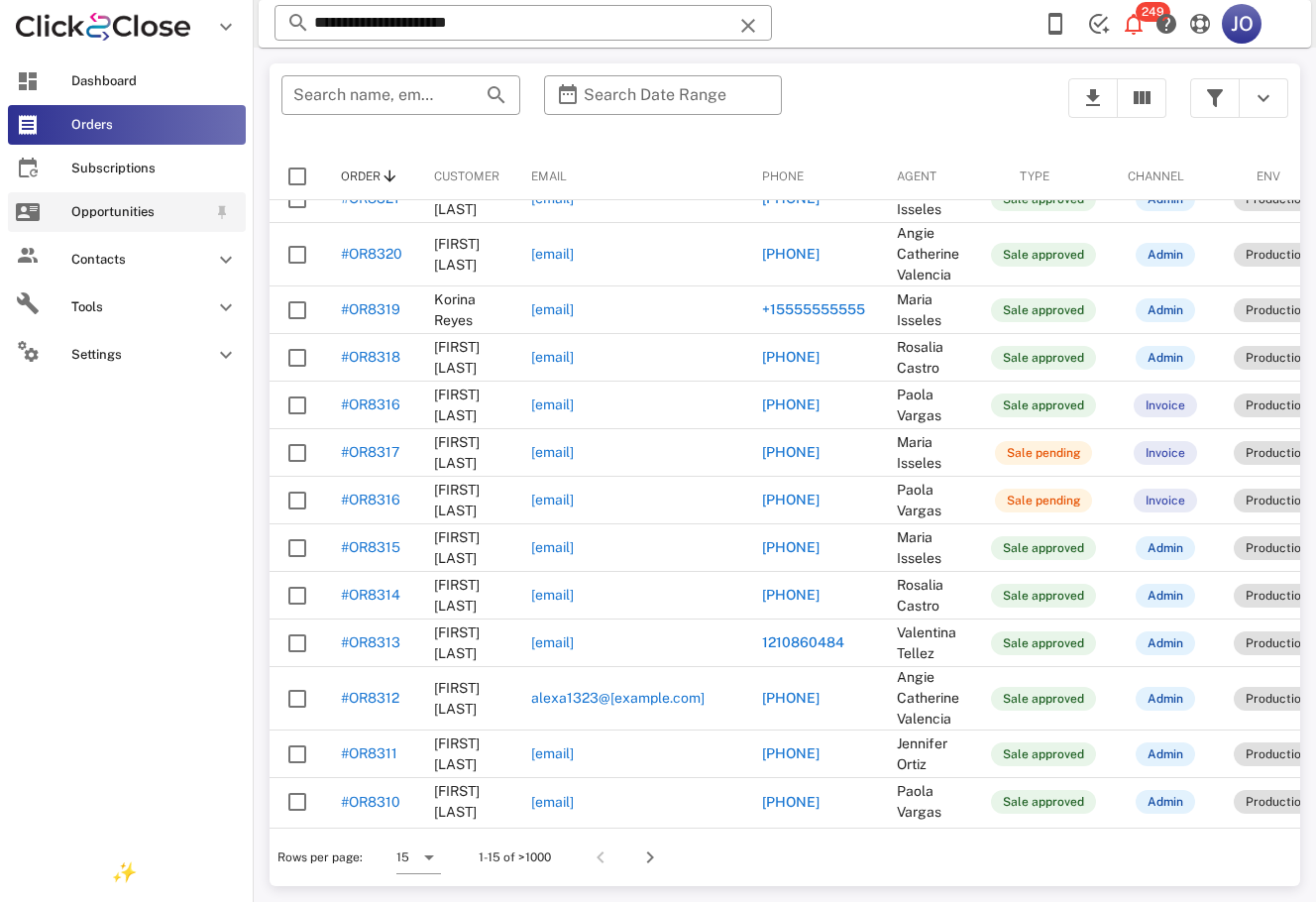 click at bounding box center [28, 212] 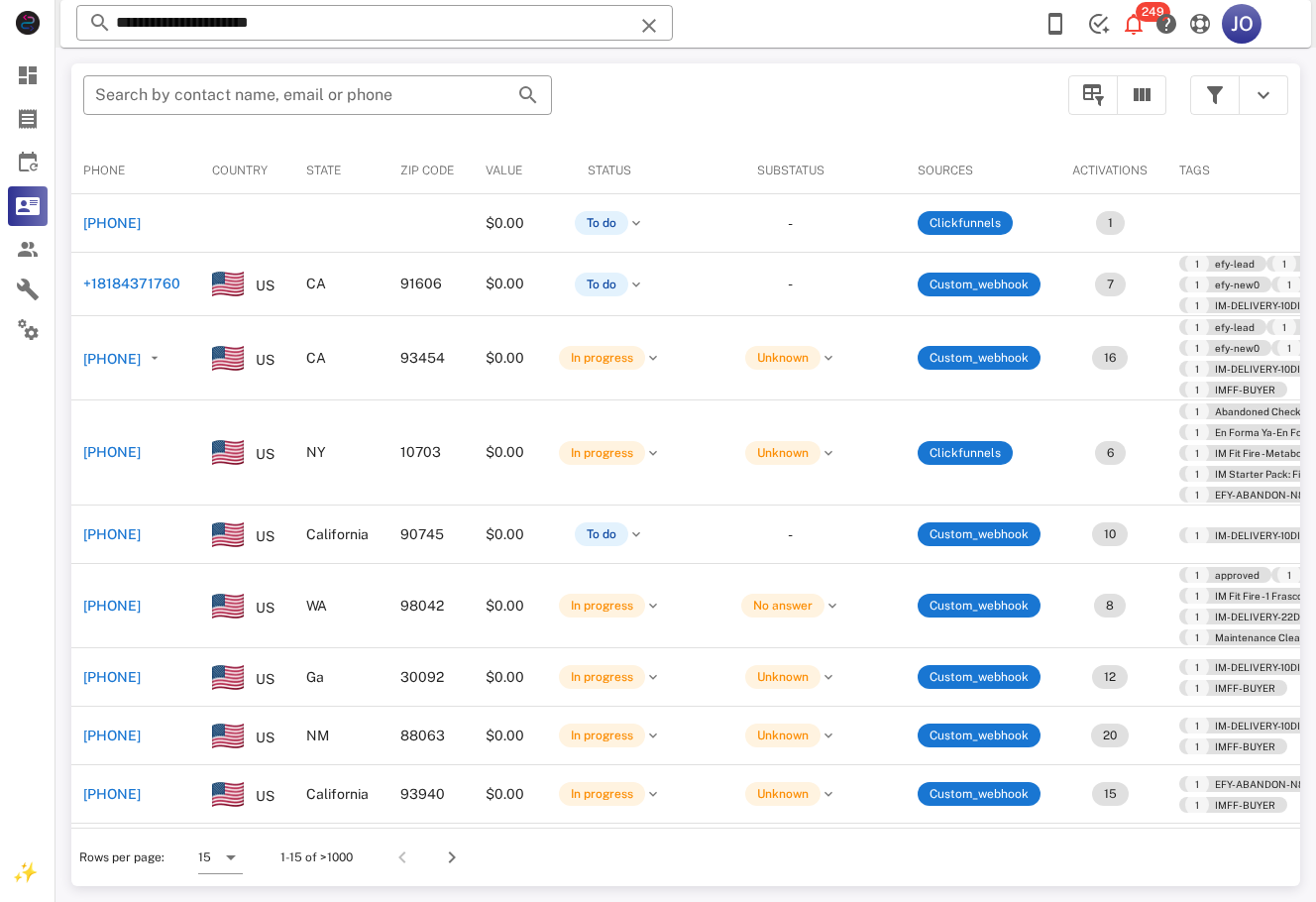 scroll, scrollTop: 0, scrollLeft: 0, axis: both 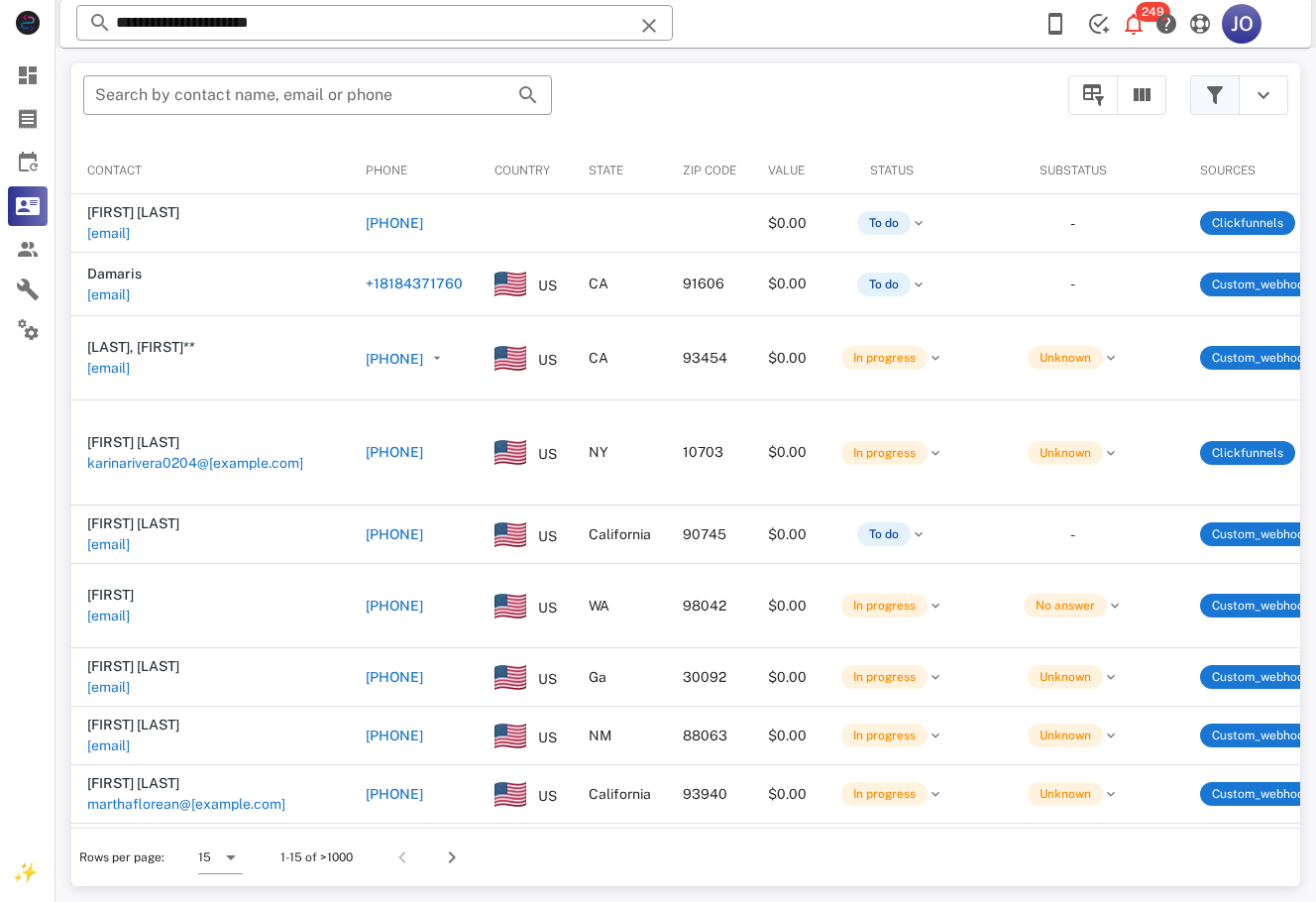 click at bounding box center (1215, 95) 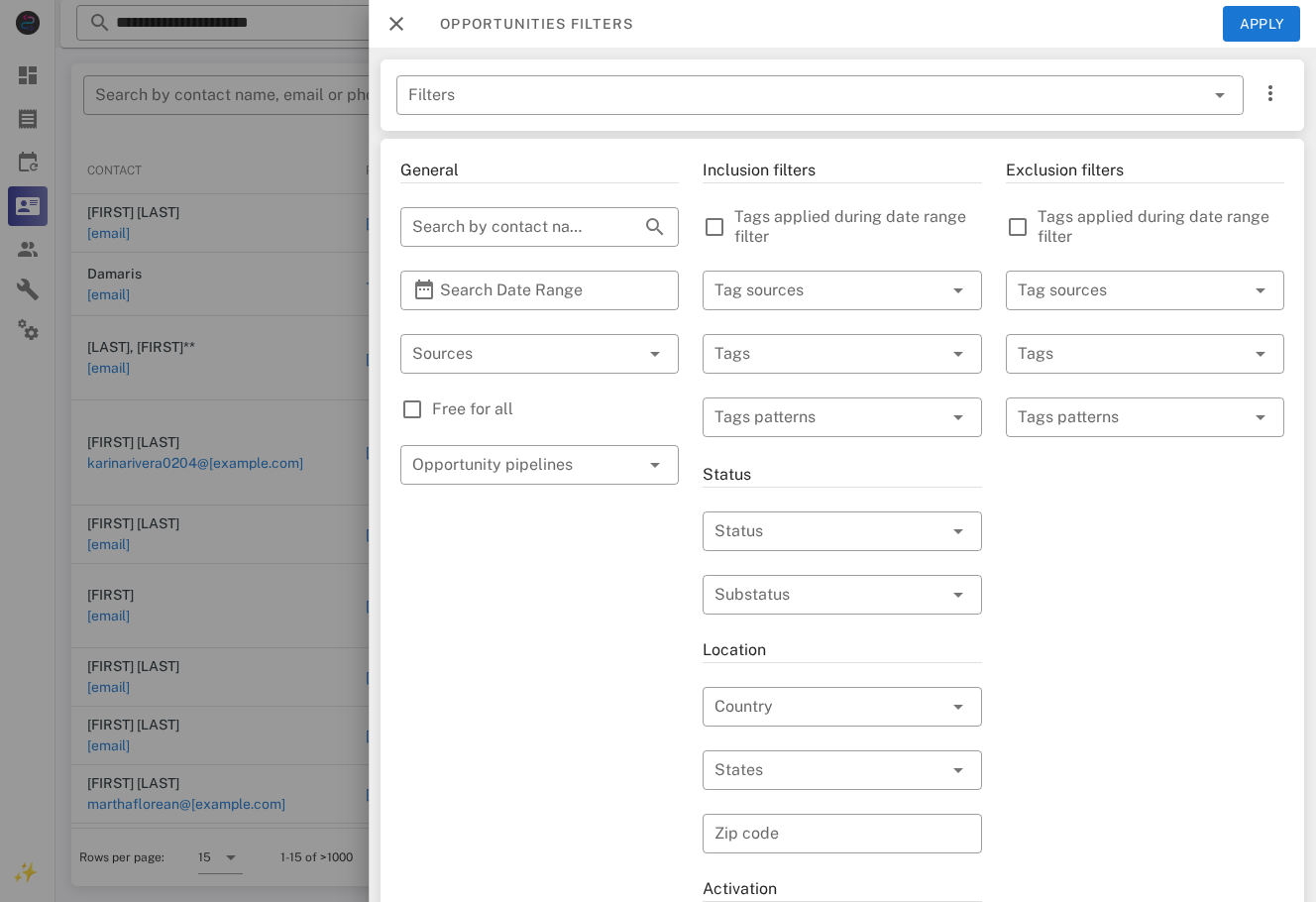 click on "Free for all" at bounding box center [539, 409] 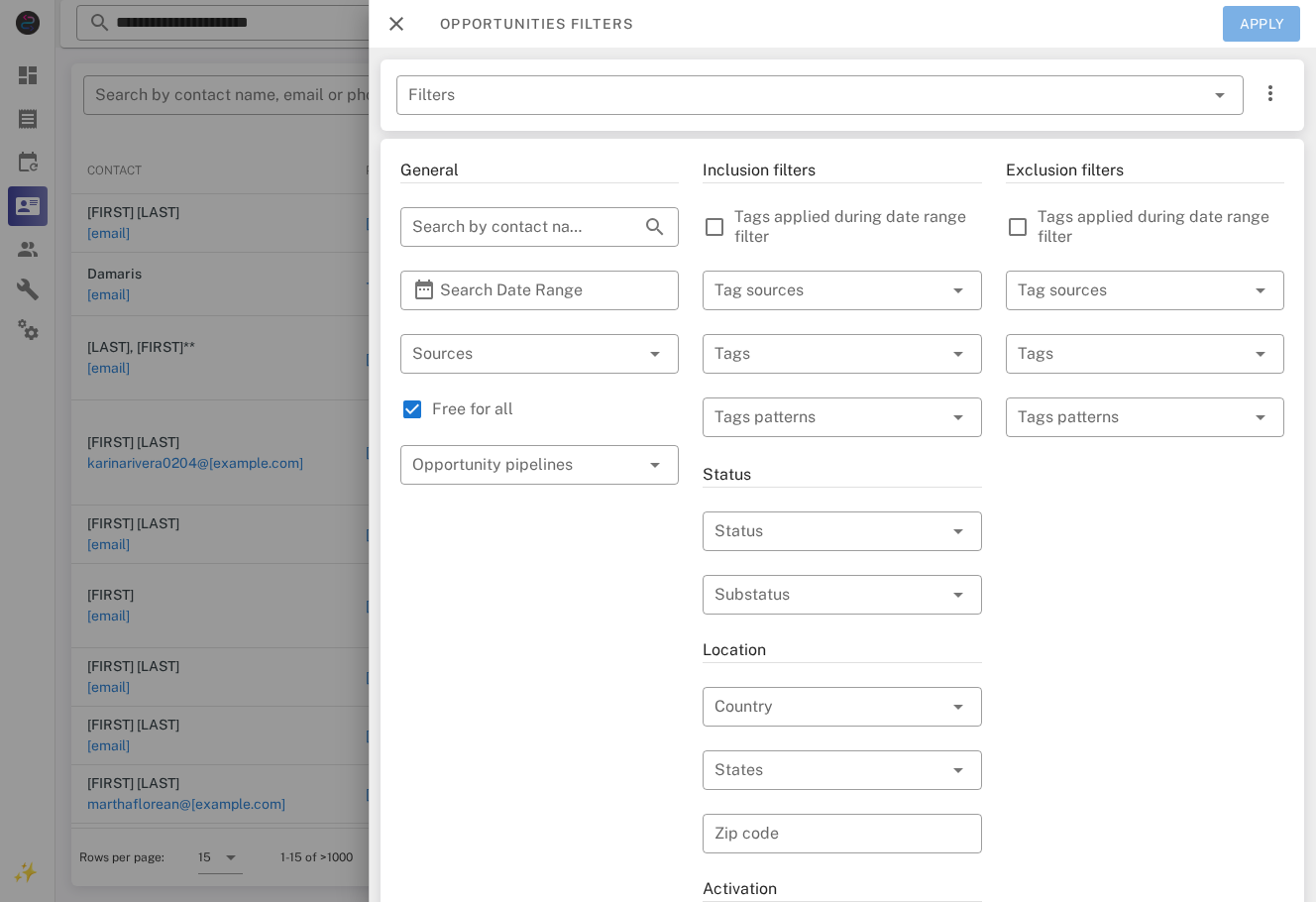 click on "Apply" at bounding box center [1261, 24] 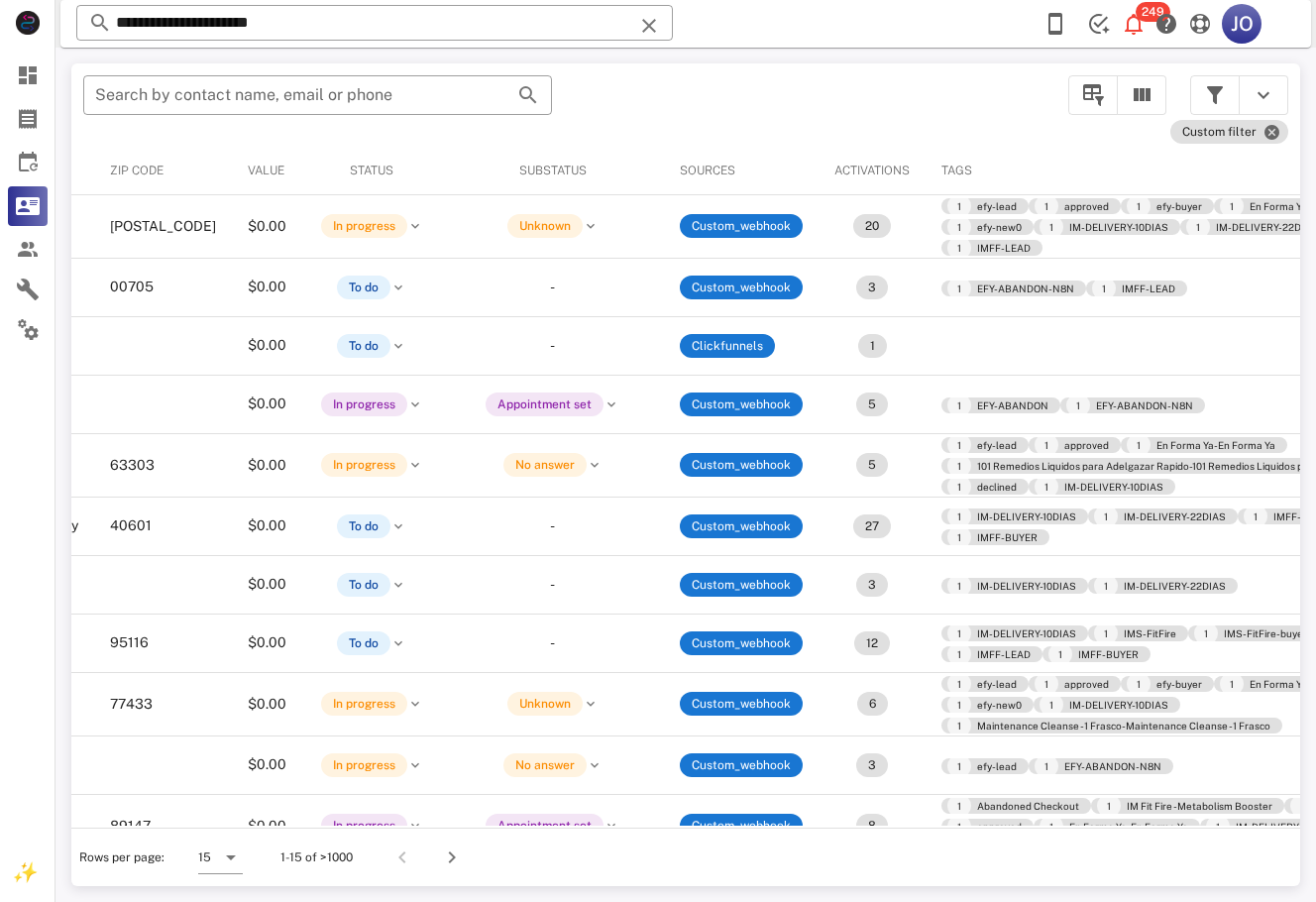 scroll, scrollTop: 0, scrollLeft: 630, axis: horizontal 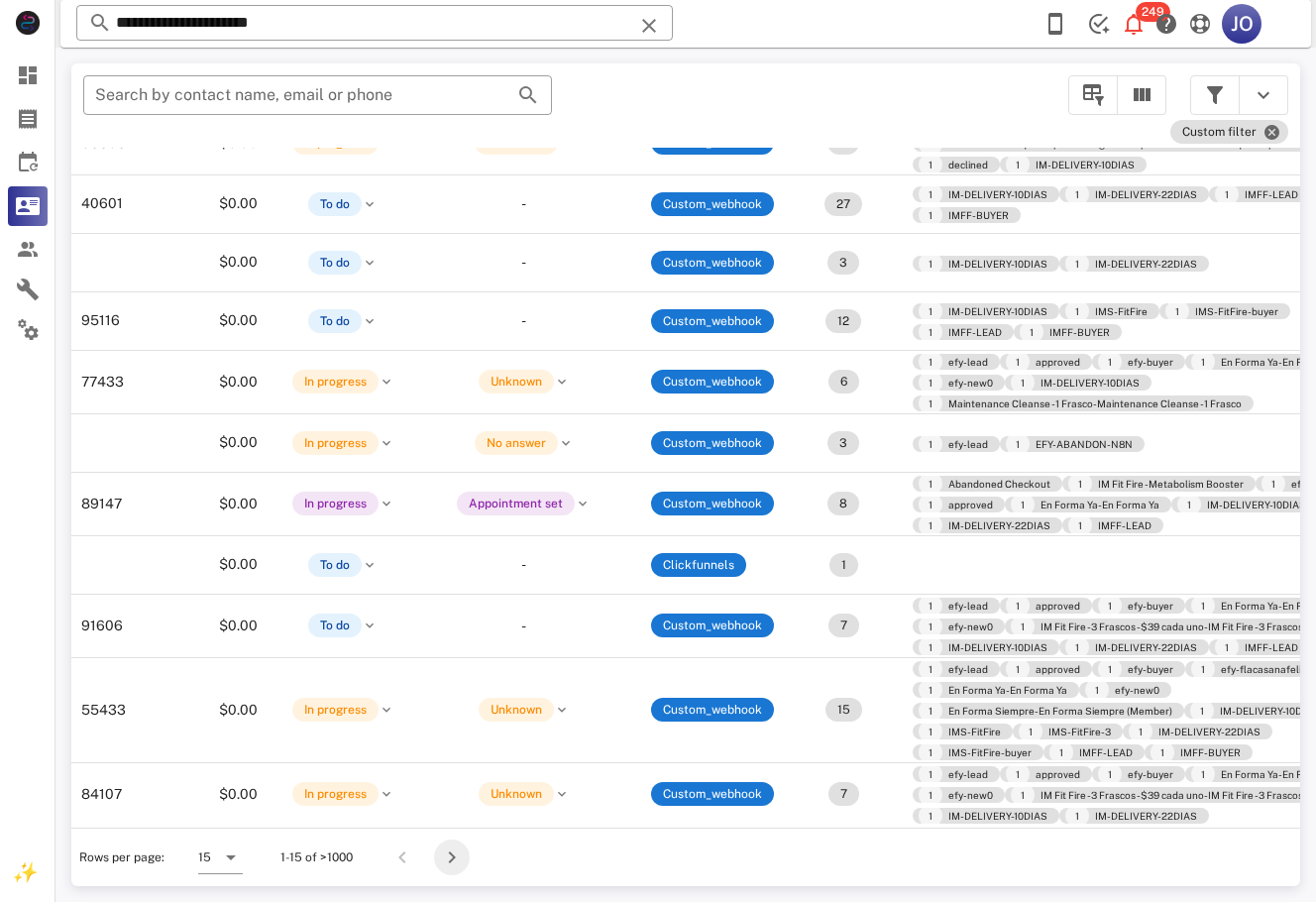 click at bounding box center (452, 857) 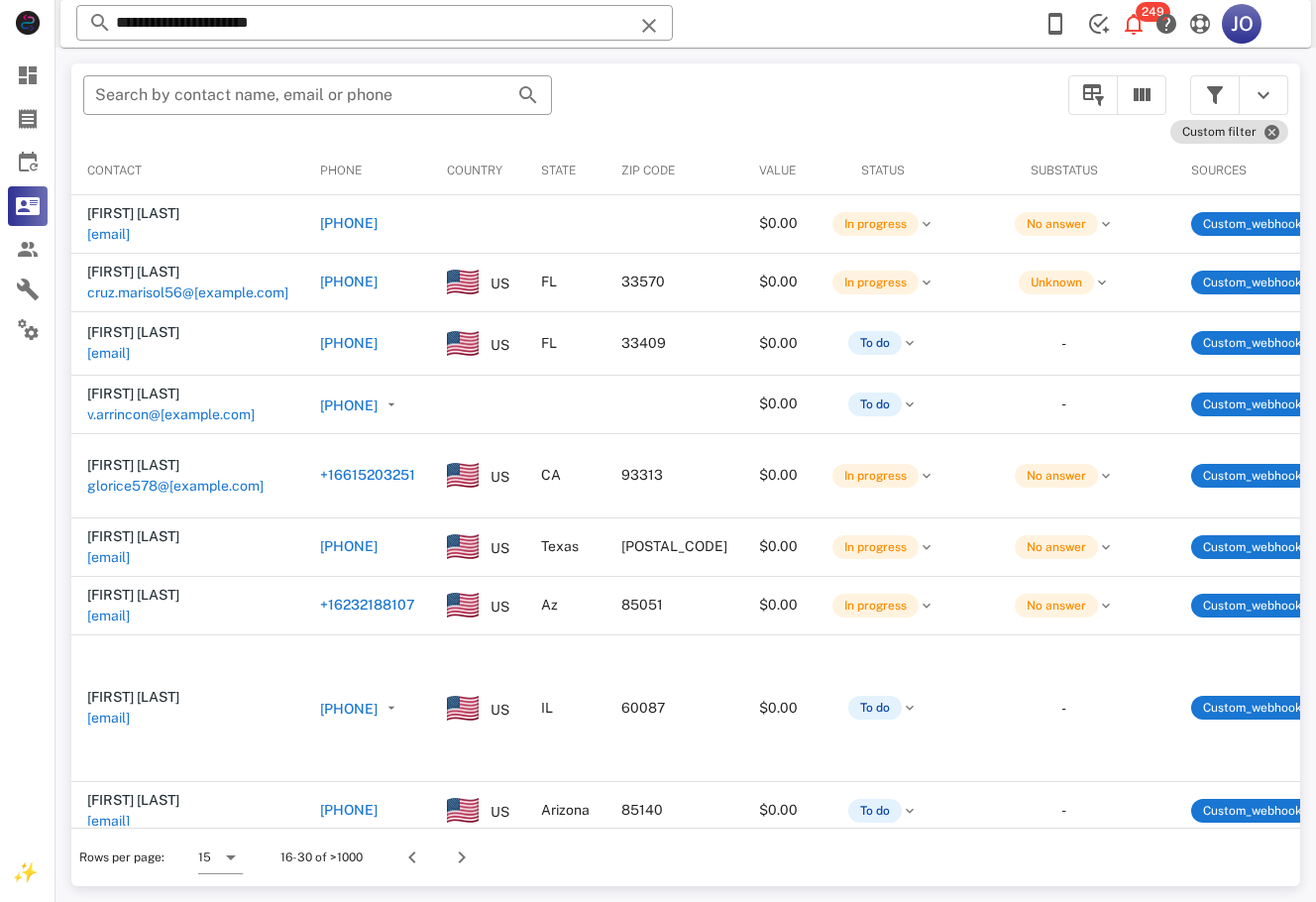 drag, startPoint x: 850, startPoint y: 152, endPoint x: 851, endPoint y: 174, distance: 22.022716 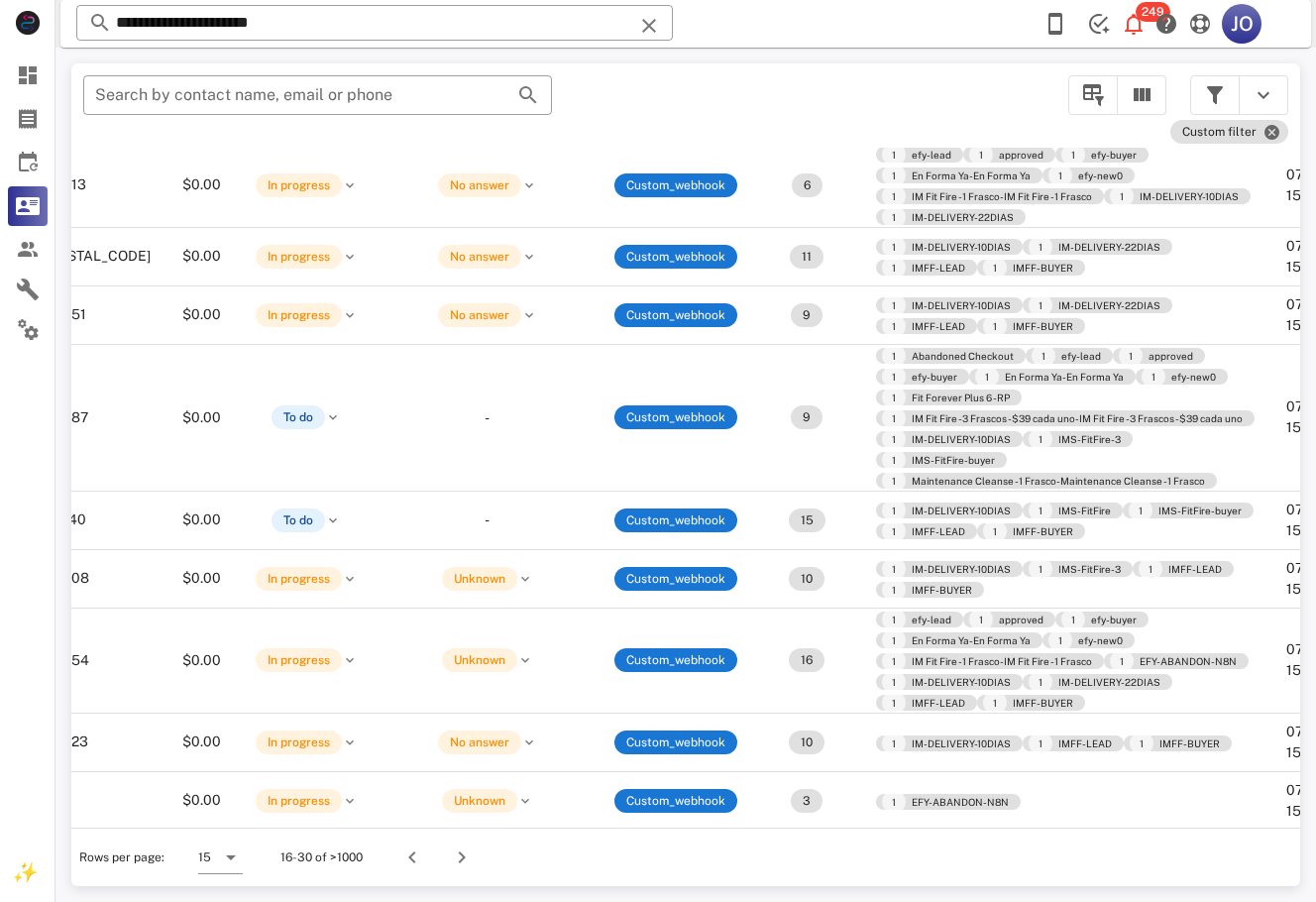 scroll, scrollTop: 421, scrollLeft: 577, axis: both 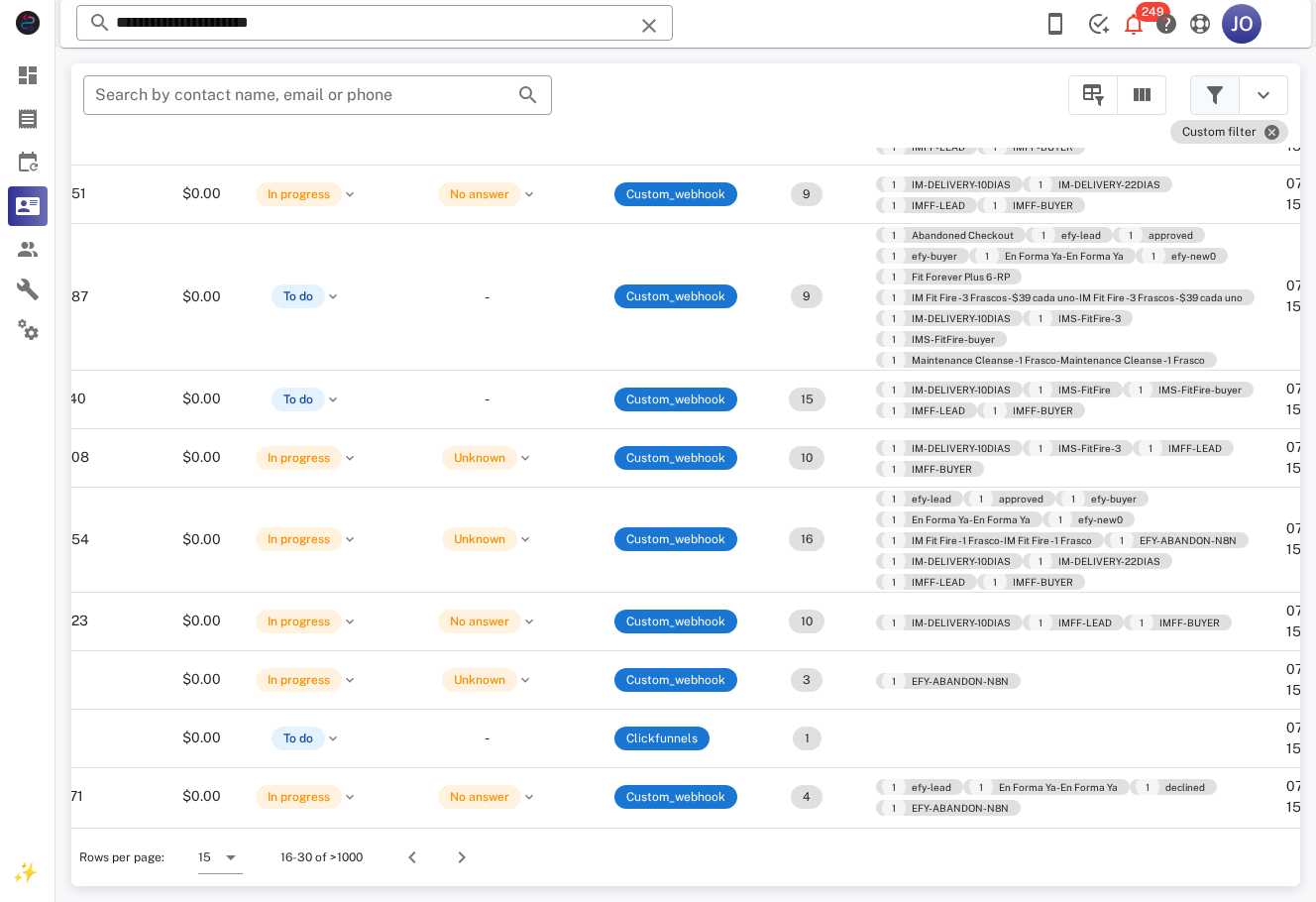 click at bounding box center [1215, 95] 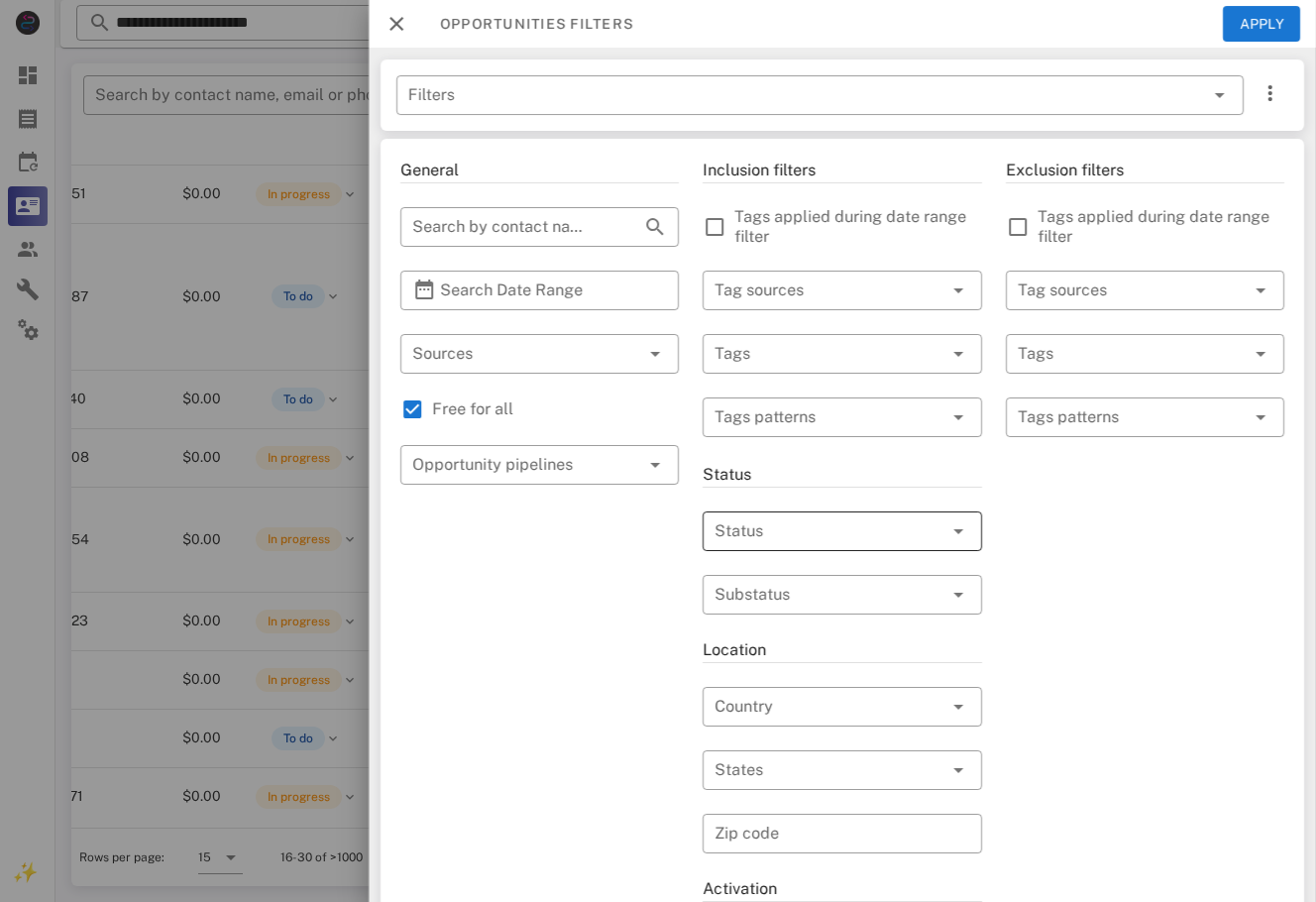 click at bounding box center (814, 531) 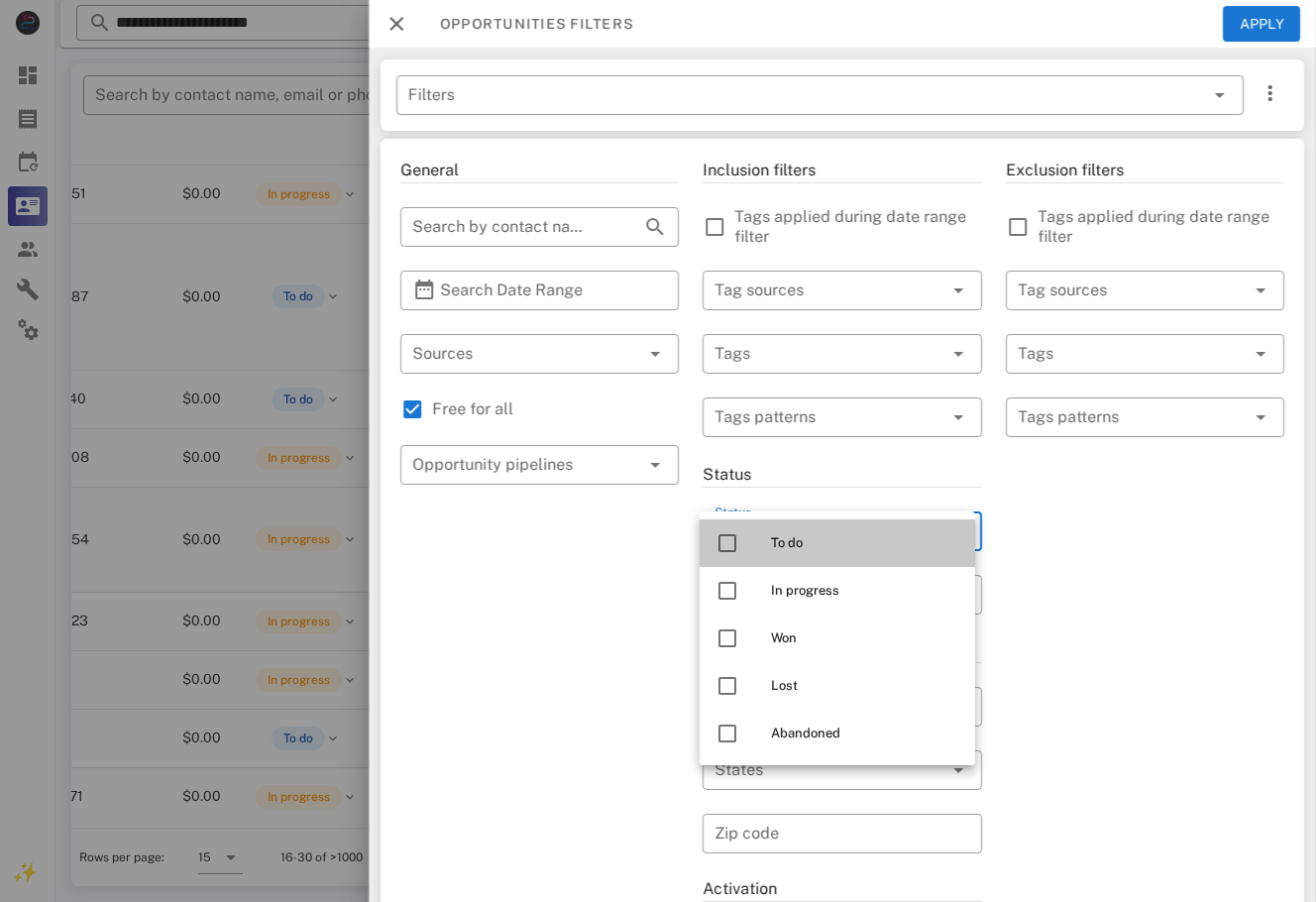 click on "To do" at bounding box center (865, 543) 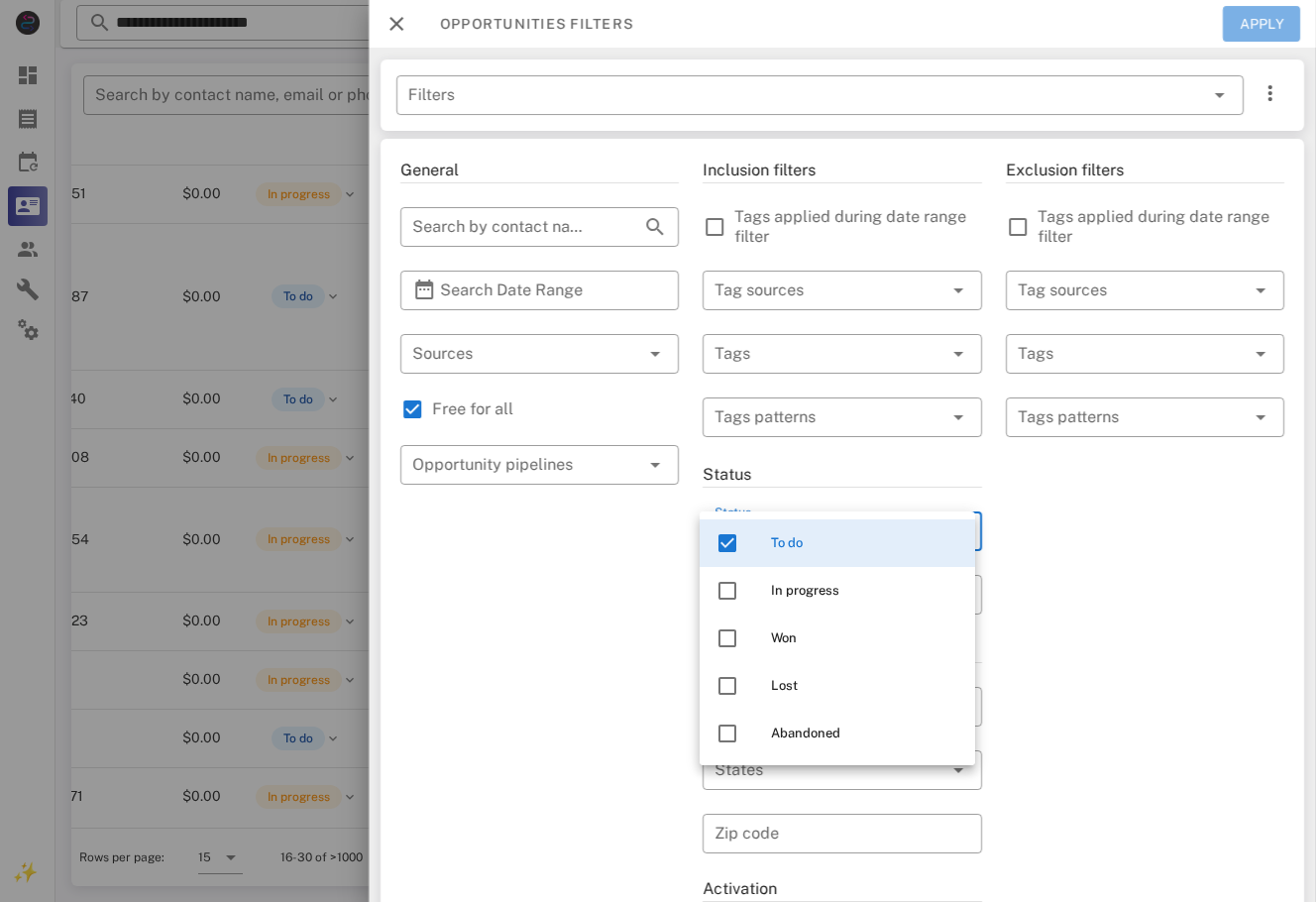 click on "Apply" at bounding box center [1261, 24] 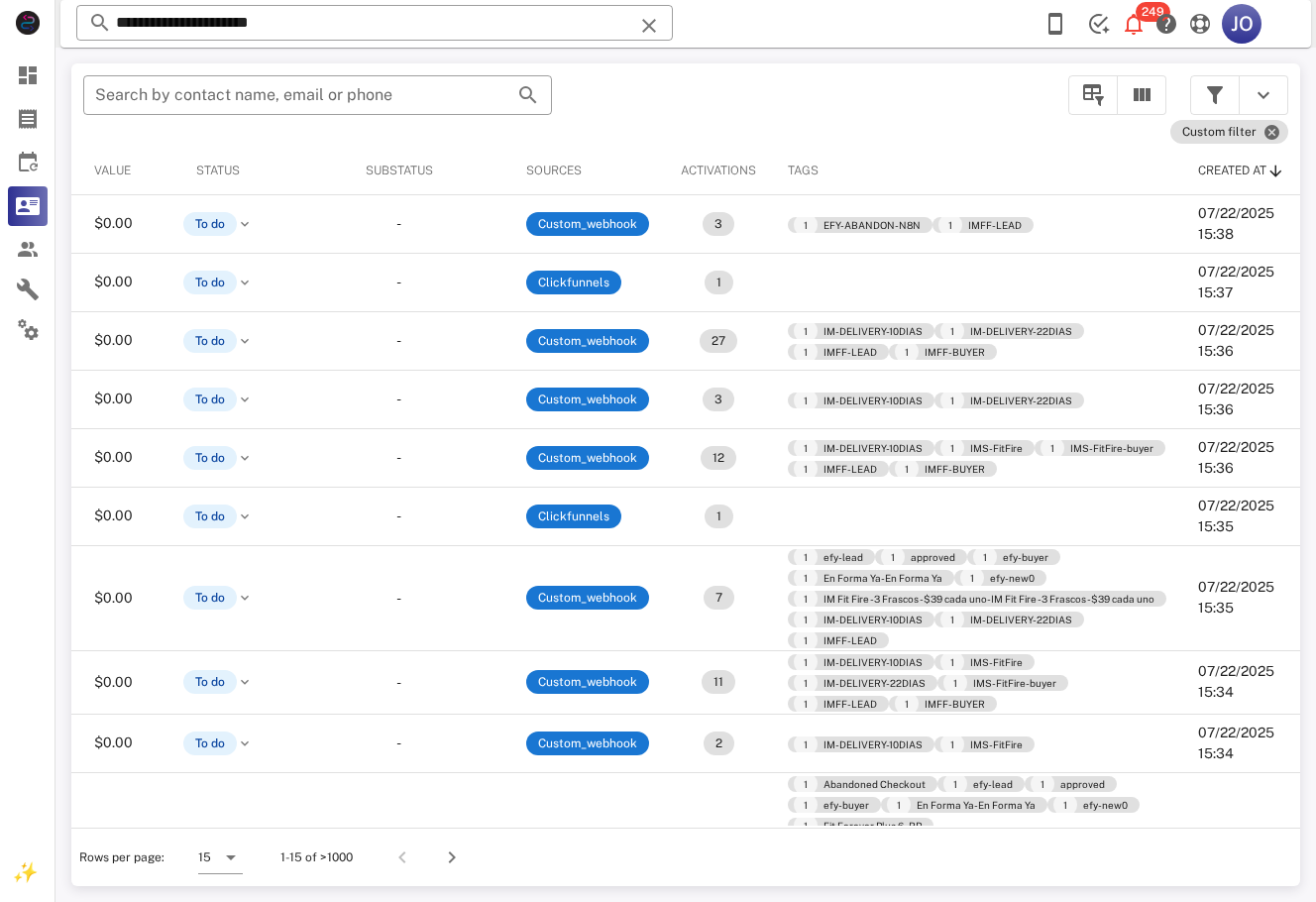 scroll, scrollTop: 0, scrollLeft: 0, axis: both 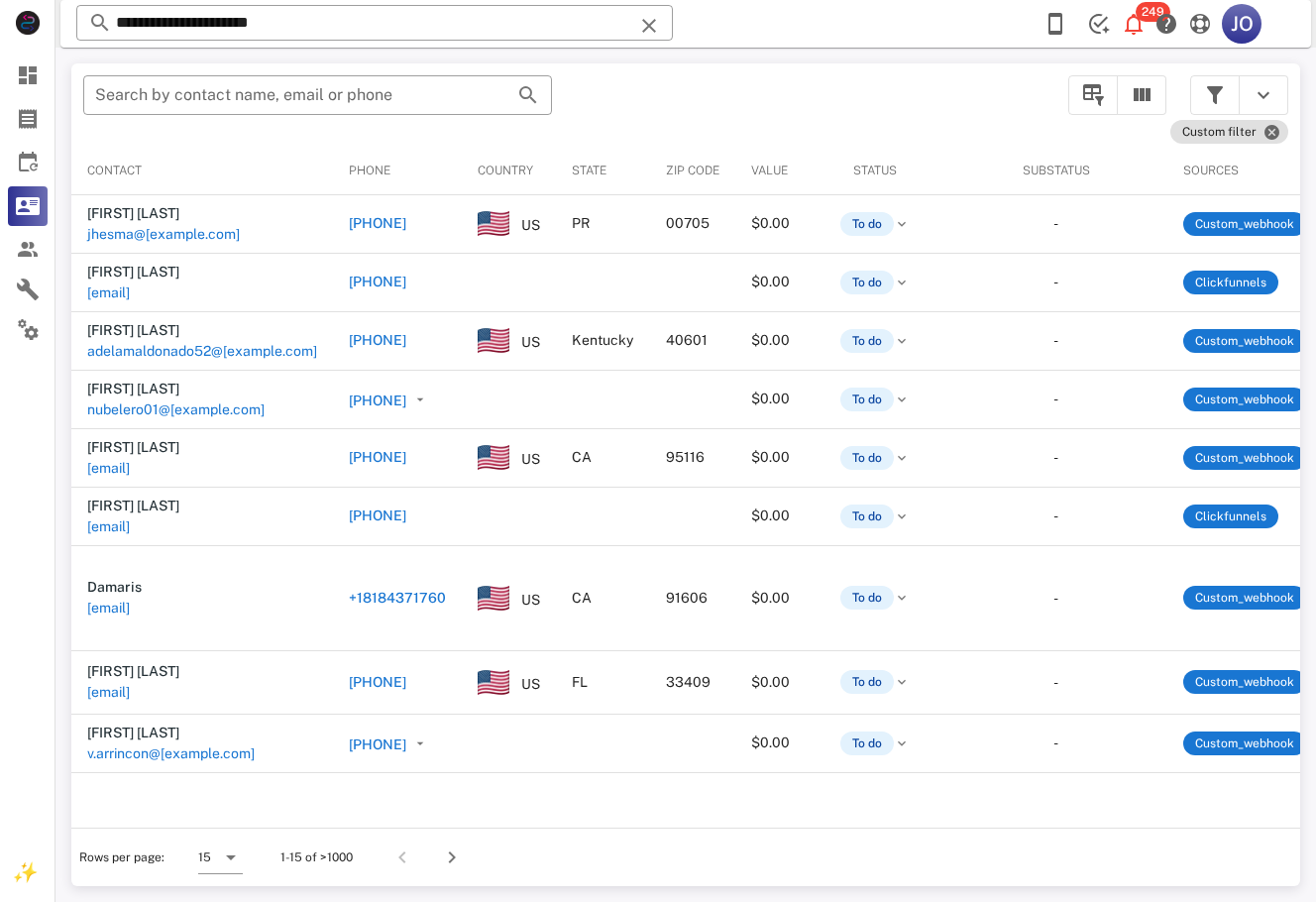 click on "​ Search by contact name, email or phone" at bounding box center [564, 105] 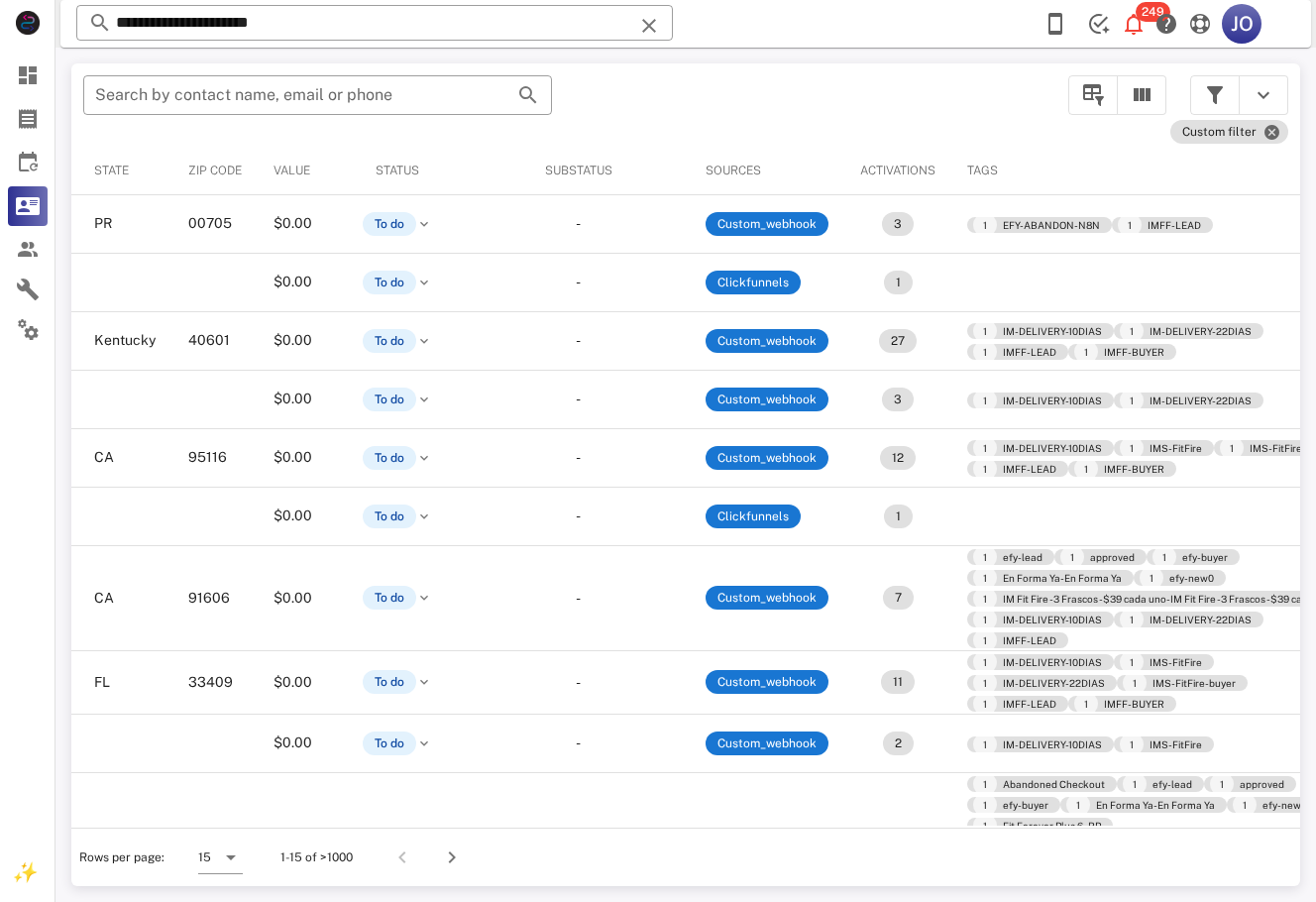 scroll, scrollTop: 0, scrollLeft: 627, axis: horizontal 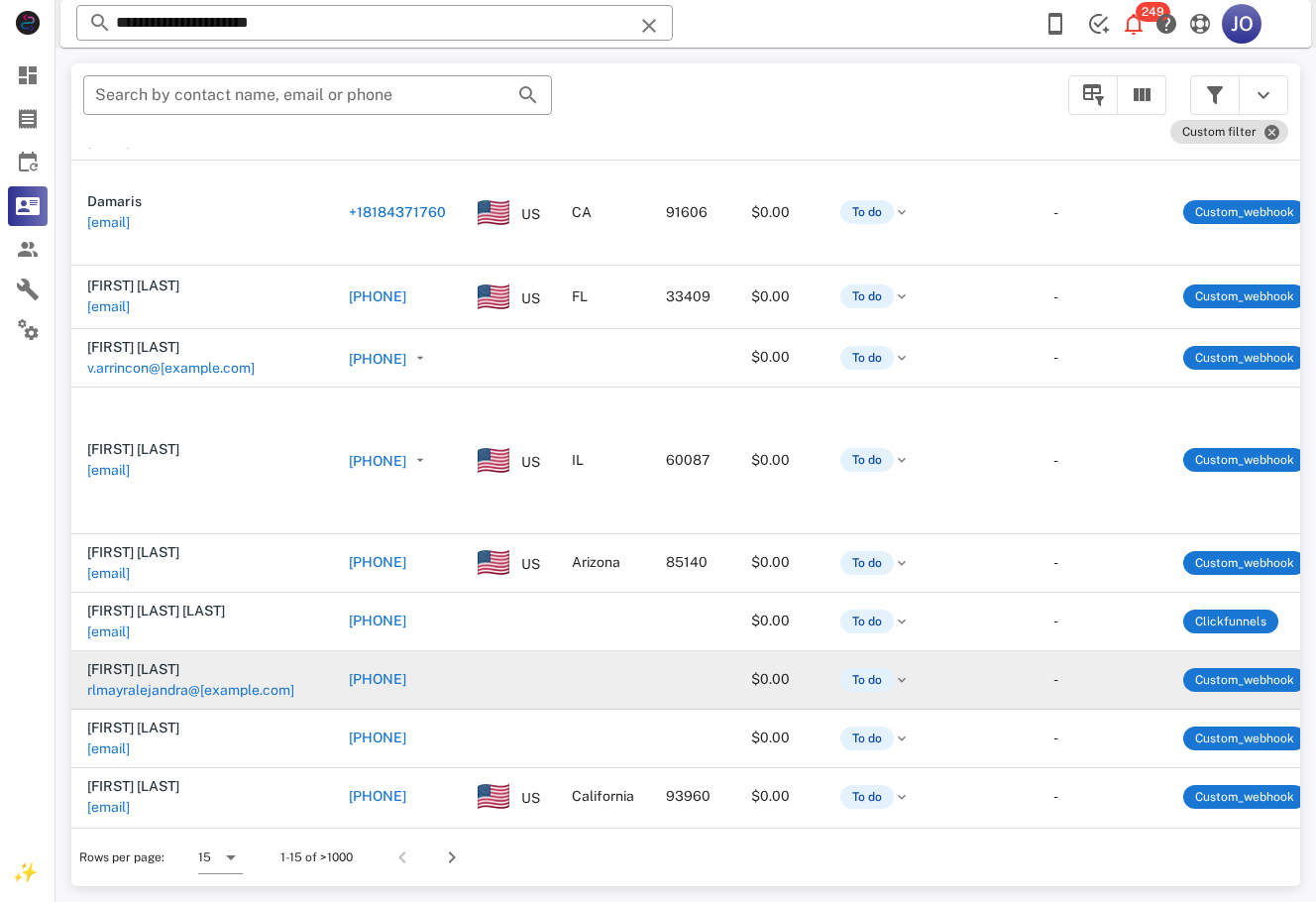 click on "[EMAIL]" at bounding box center [108, 690] 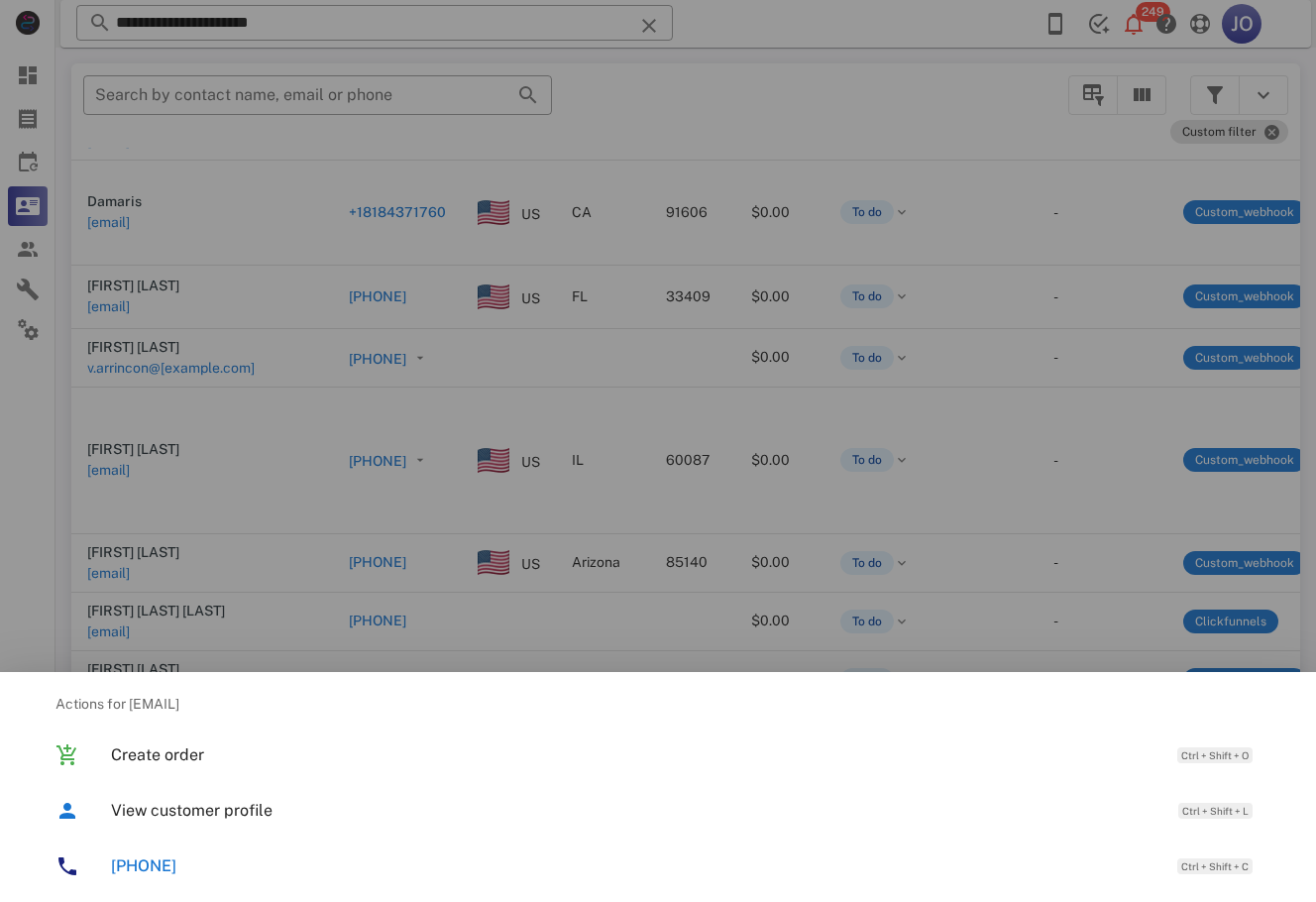 click on "+15555555555  Ctrl + Shift + C" at bounding box center [658, 866] 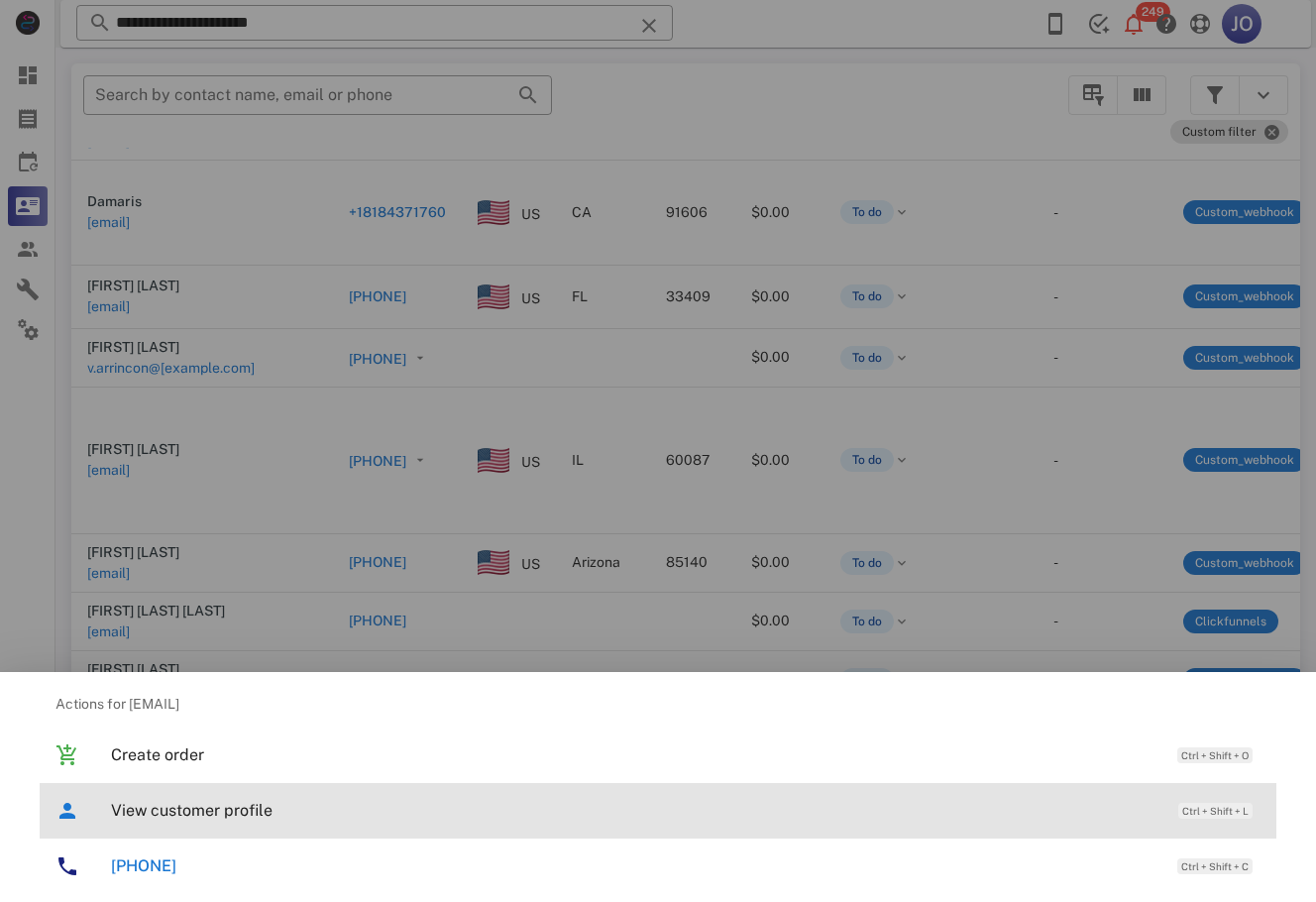 click on "View customer profile" at bounding box center [634, 810] 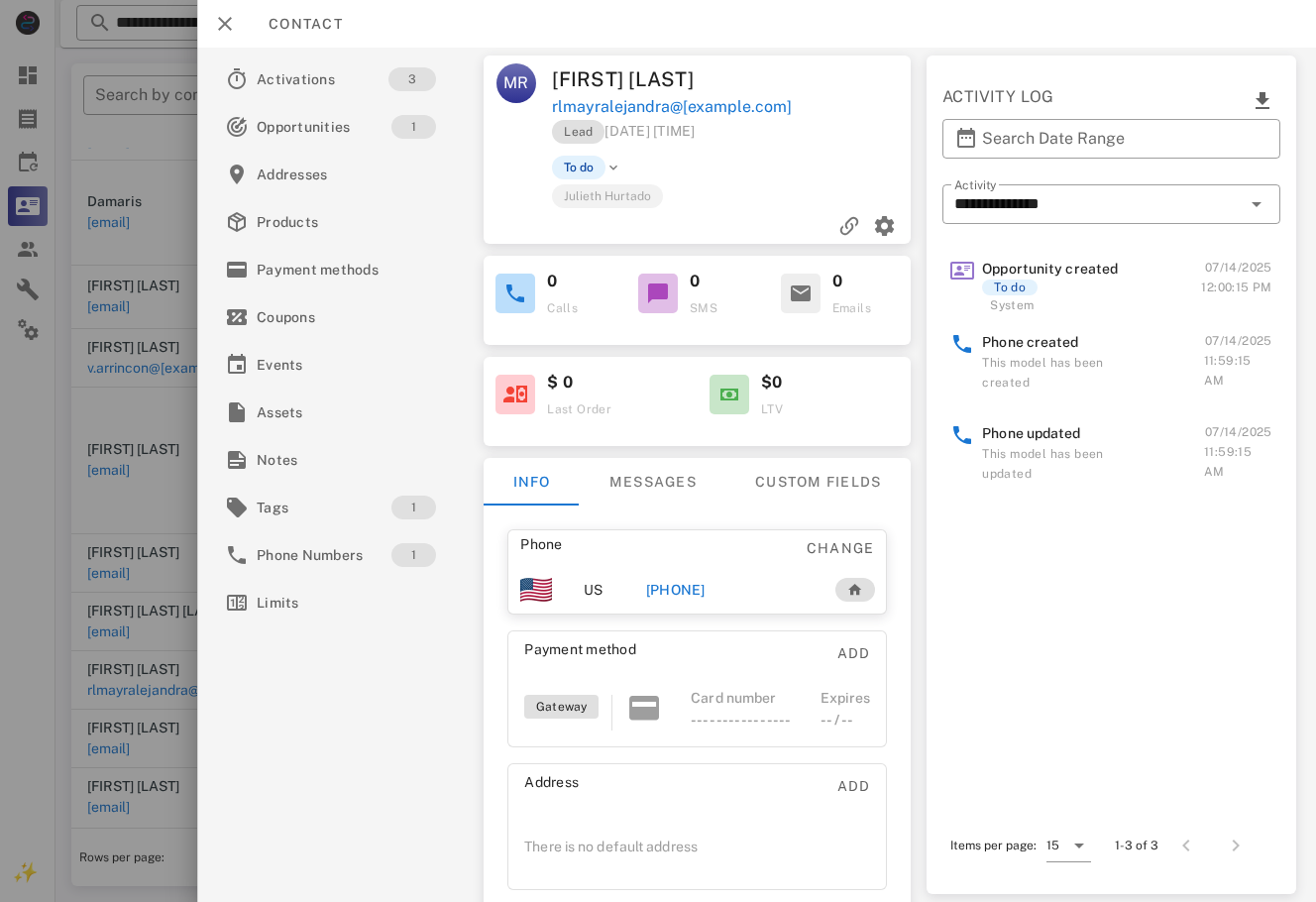 click on "[PHONE]" at bounding box center [676, 590] 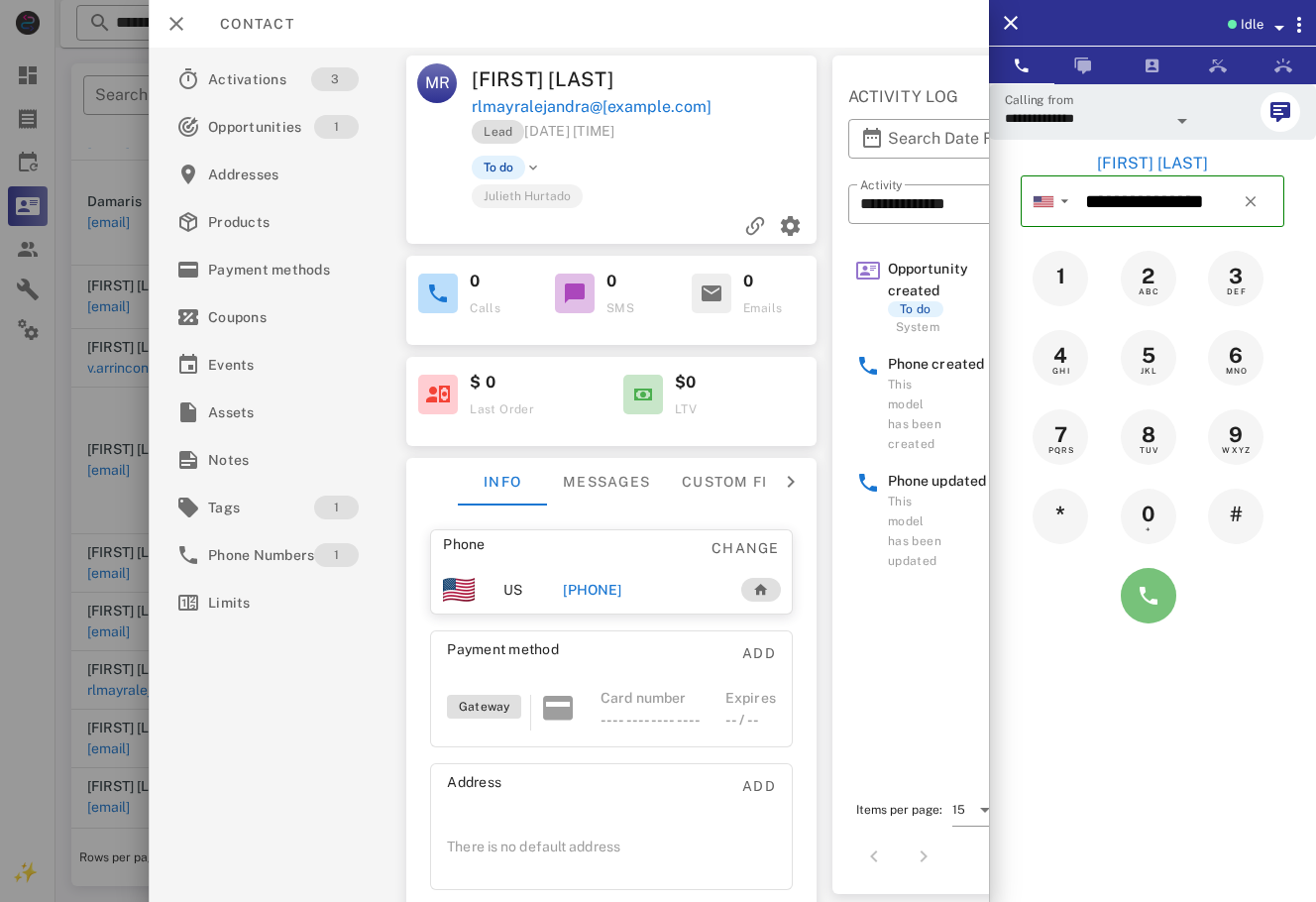 click at bounding box center [1149, 596] 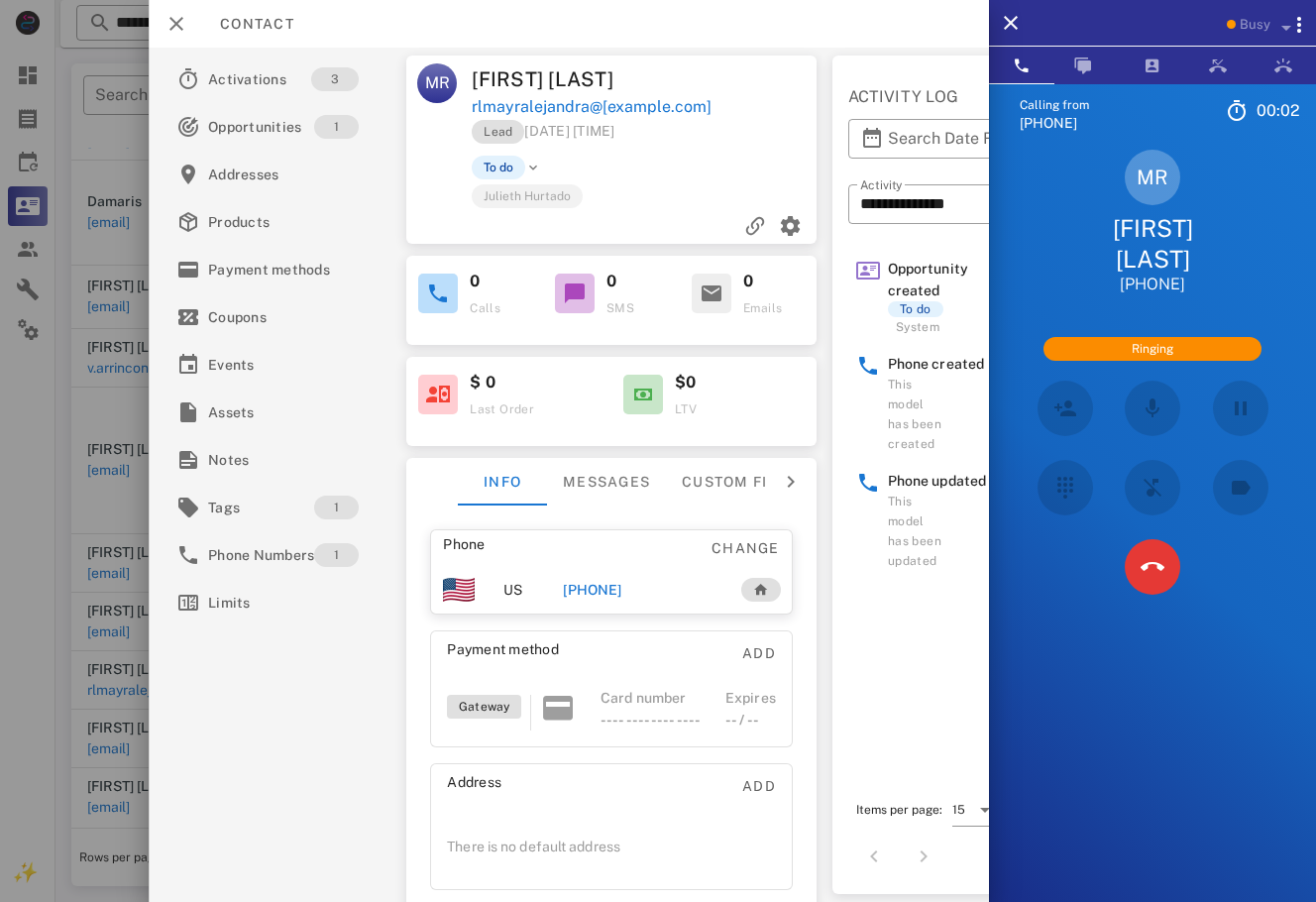 scroll, scrollTop: 337, scrollLeft: 0, axis: vertical 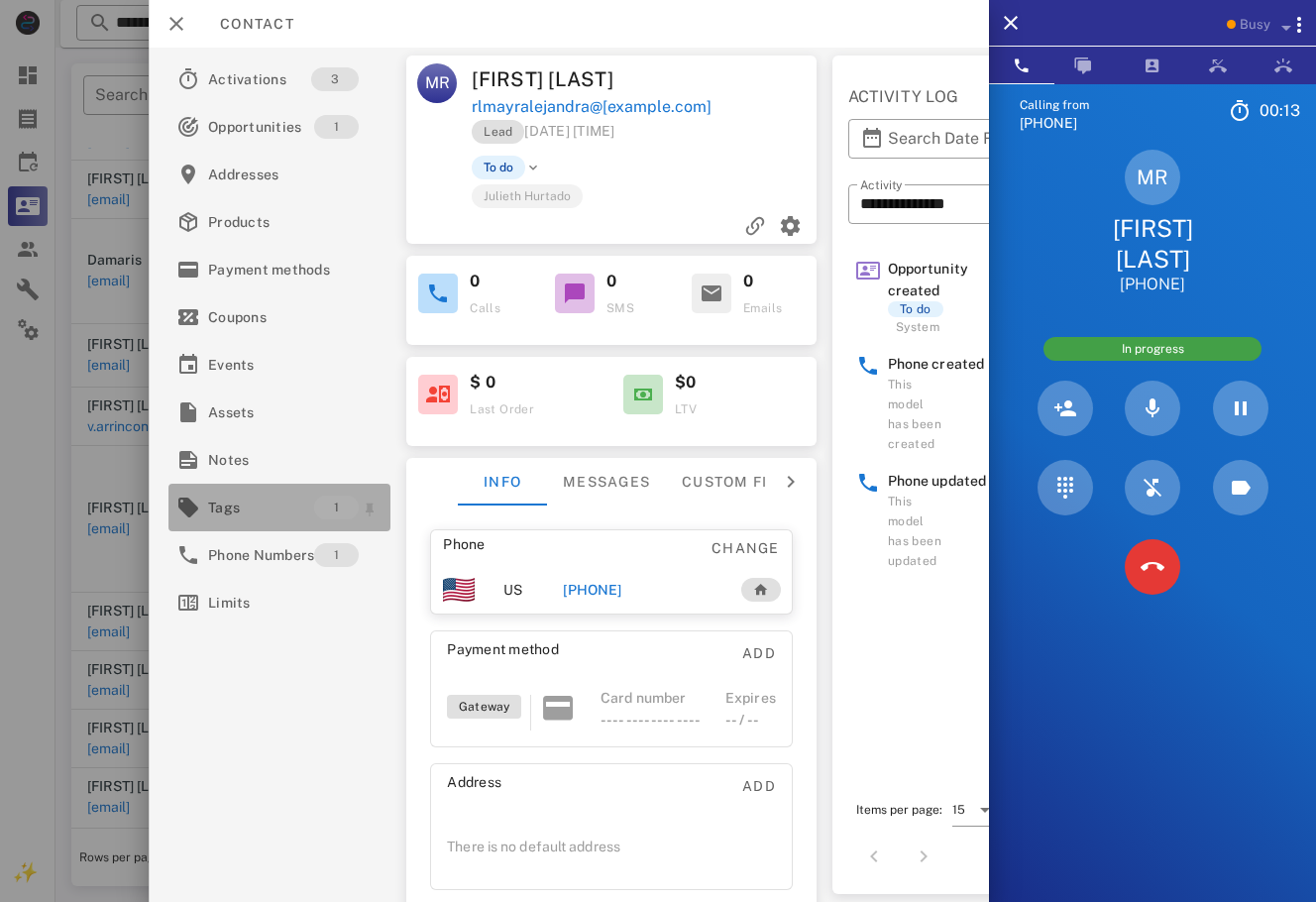 click on "Tags  1" at bounding box center [279, 507] 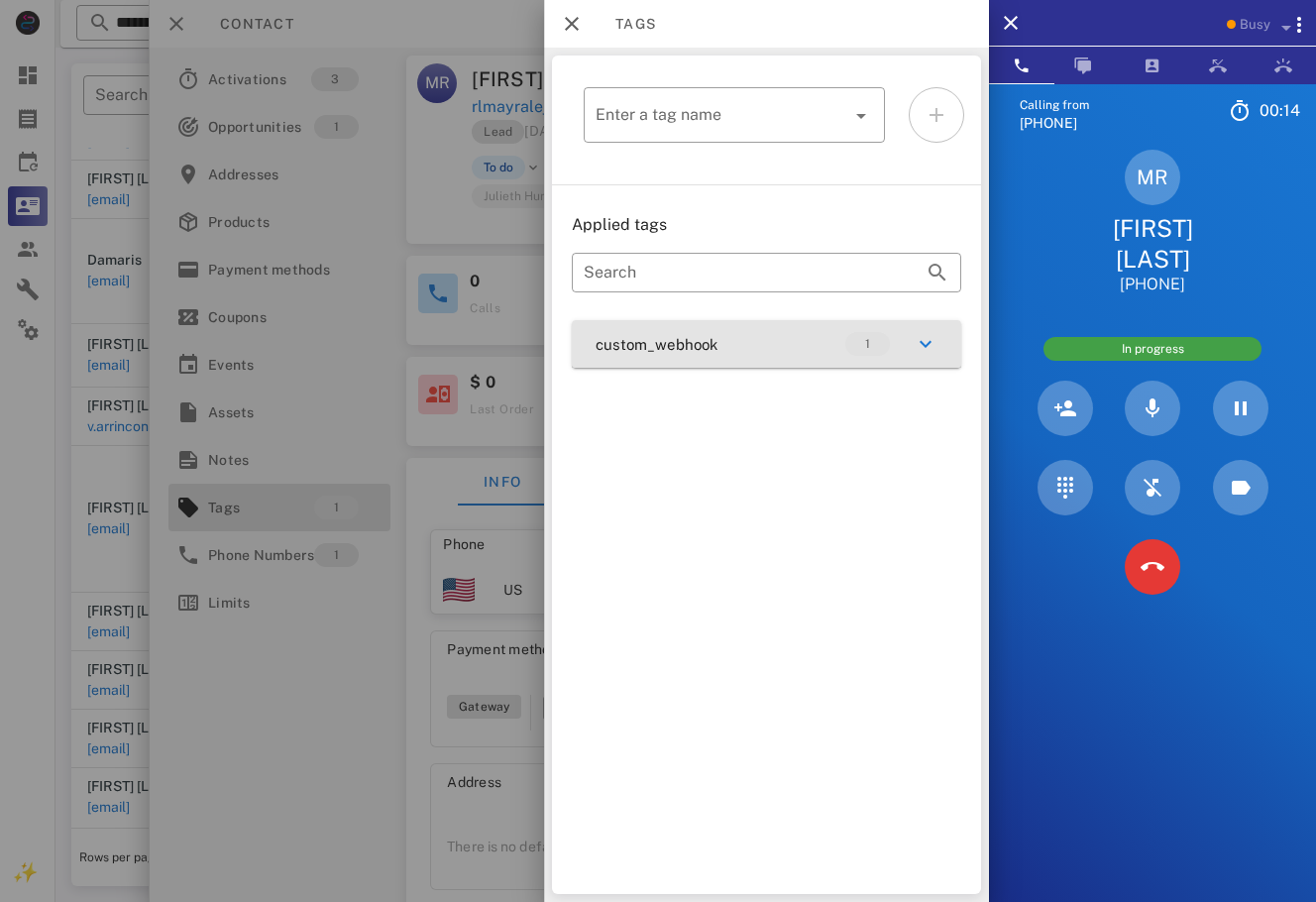 click on "custom_webhook  1" at bounding box center (766, 344) 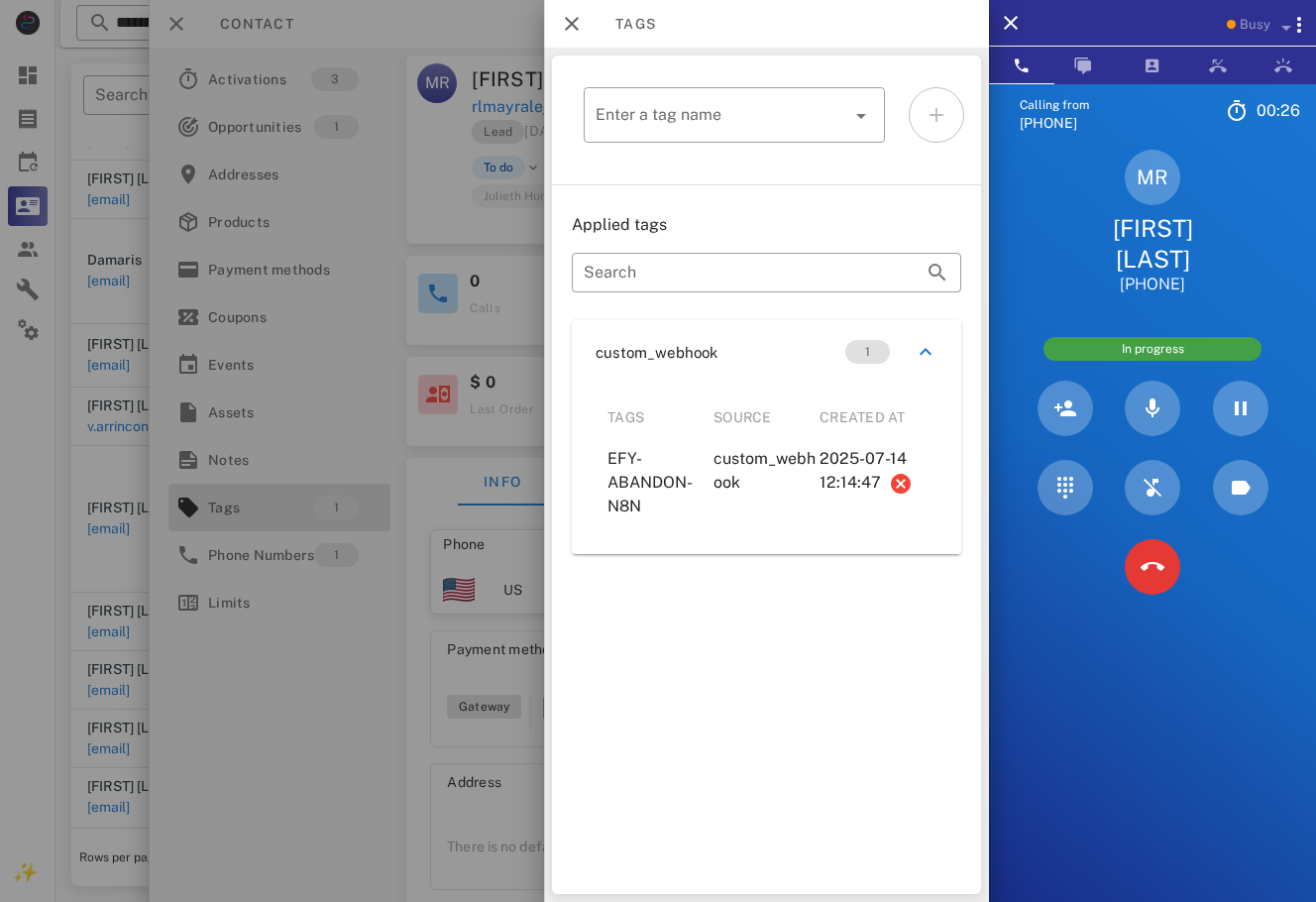 drag, startPoint x: 647, startPoint y: 506, endPoint x: 602, endPoint y: 450, distance: 71.8401 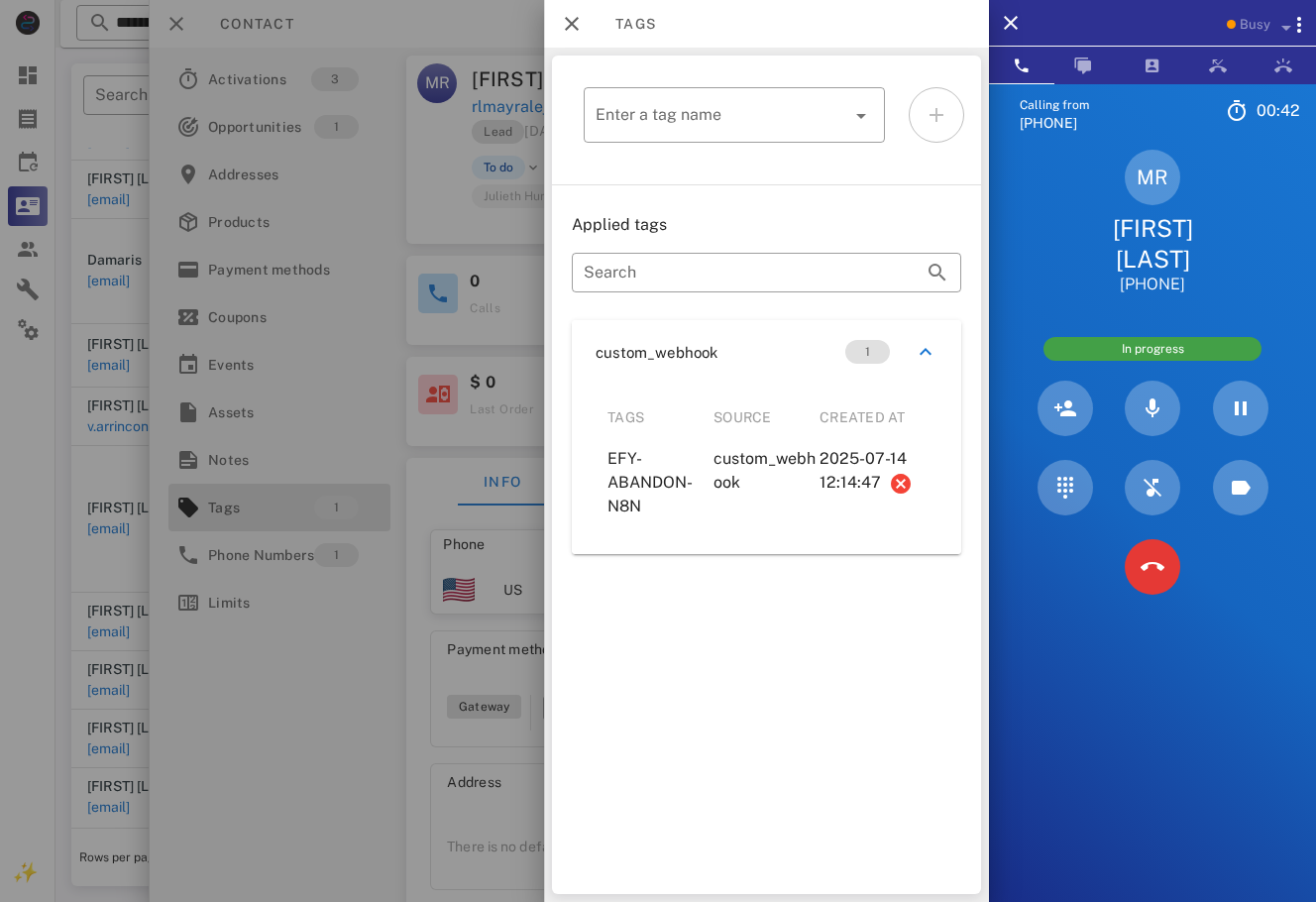 click on "Calling from ([PHONE]) [TIME]  Unknown      ▼     Andorra
+376
Argentina
+54
Aruba
+297
Australia
+61
Belgium (België)
+32
Bolivia
+591
Brazil (Brasil)
+55
Canada
+1
Chile
+56
Colombia
+57
Costa Rica
+506
Dominican Republic (República Dominicana)
+1
Ecuador
+593
El Salvador
+503
France
+33
Germany (Deutschland)
+49
Guadeloupe
+590
Guatemala
+502
Honduras
+504
Iceland (Ísland)
+354
India (भारत)
+91
Israel (‫ישראל‬‎)
+972
Italy (Italia)
+39" at bounding box center (1152, 534) 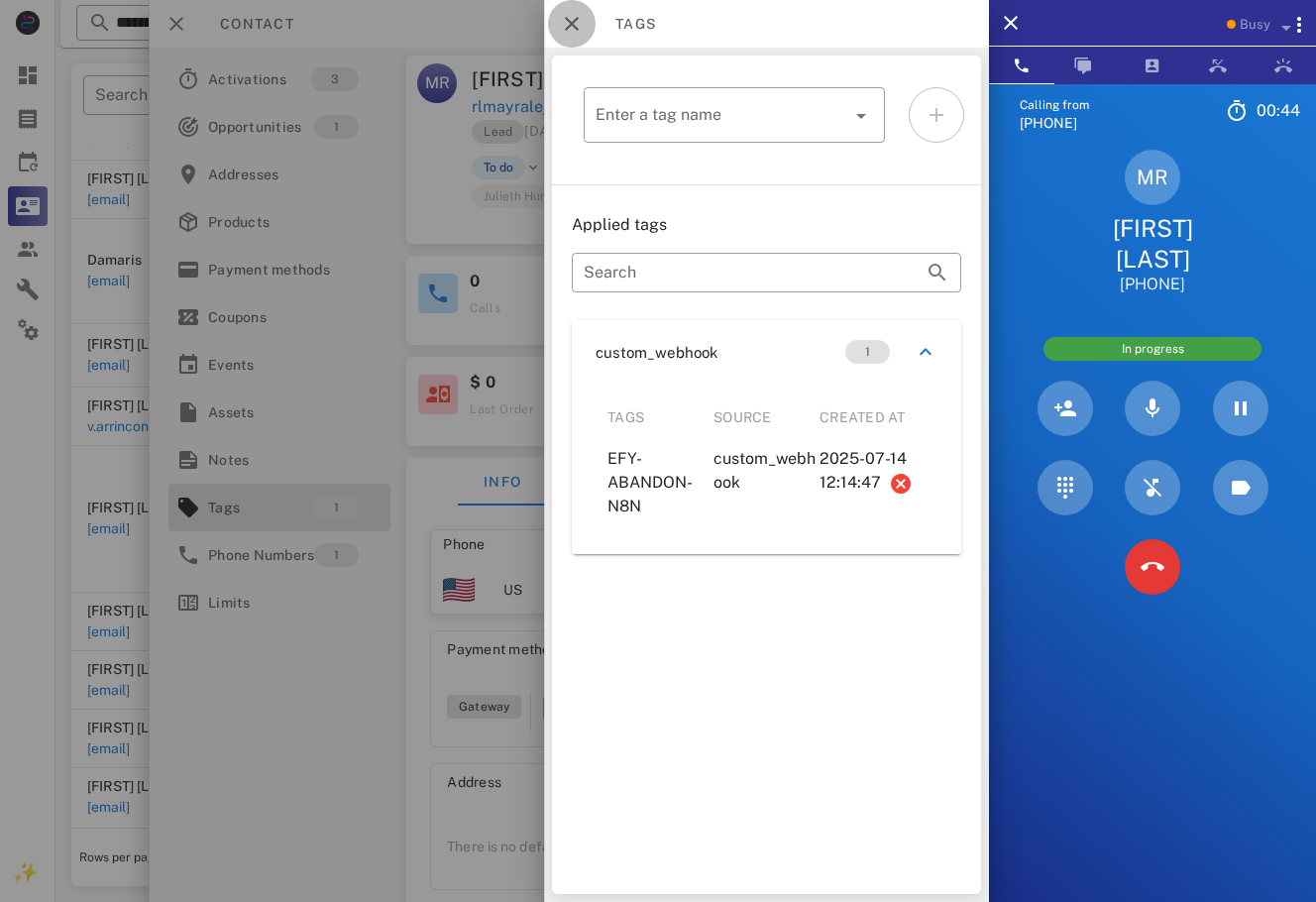 click at bounding box center (572, 24) 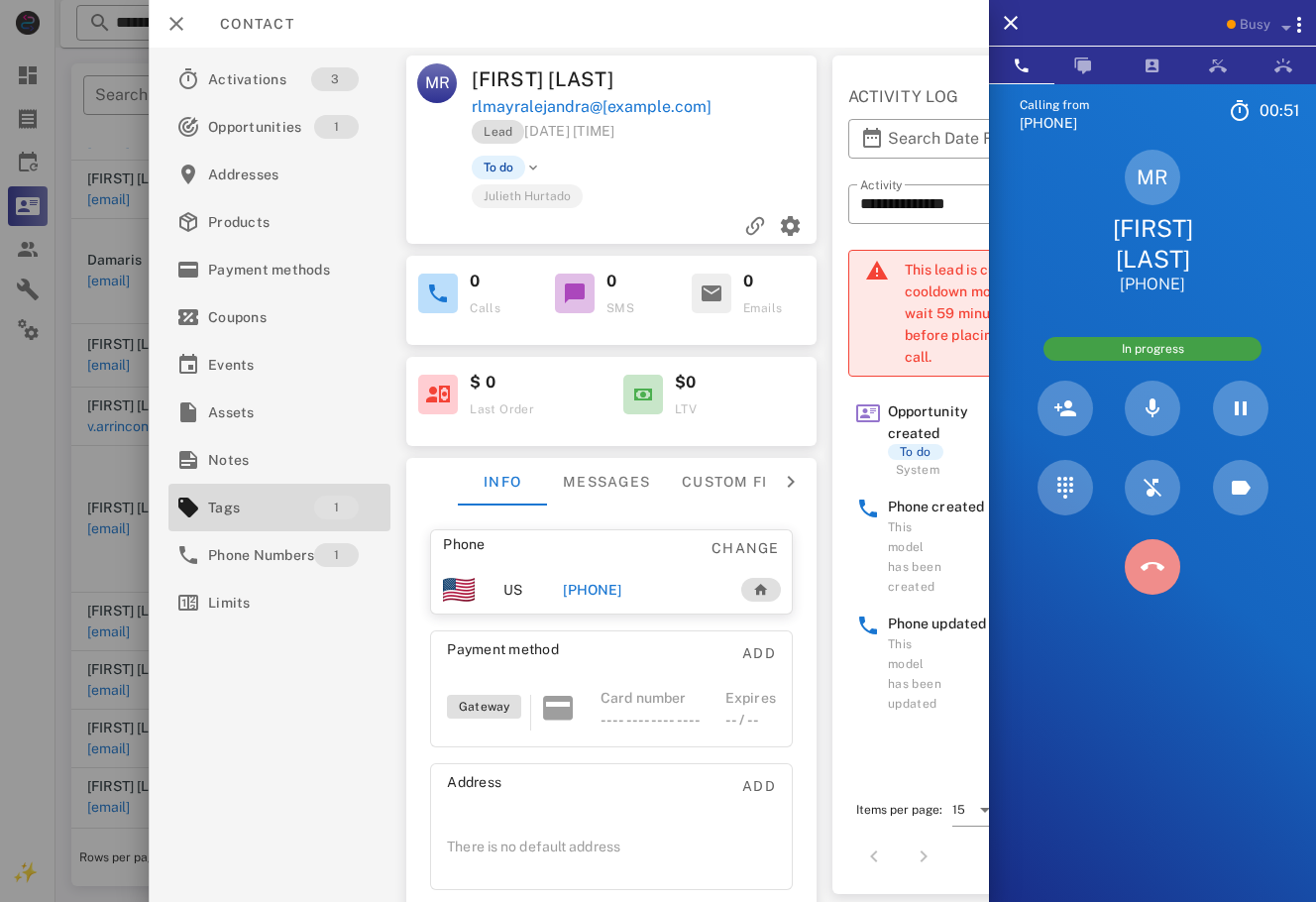 click at bounding box center (1152, 567) 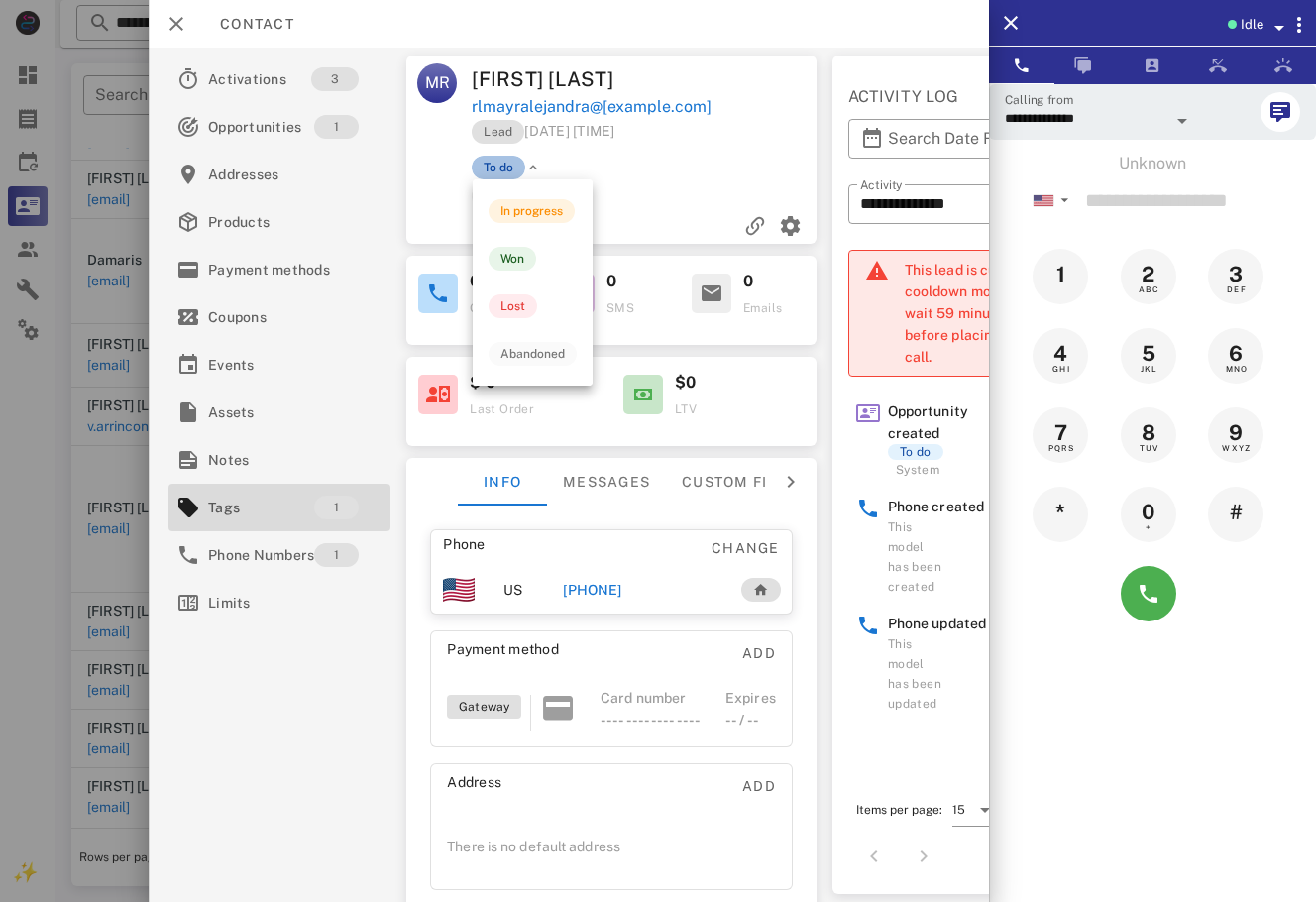 click on "To do" at bounding box center [498, 168] 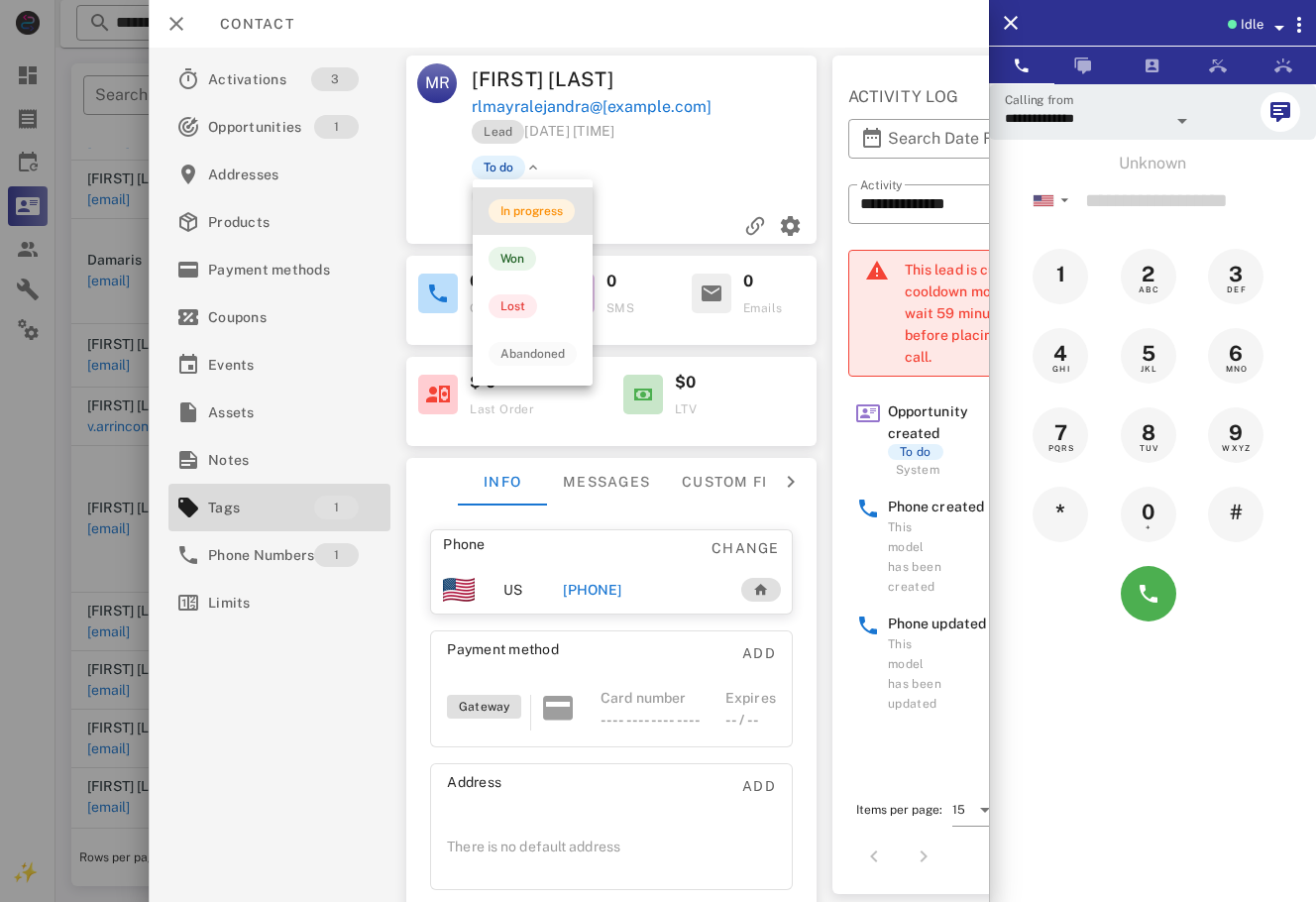 click on "In progress" at bounding box center (532, 211) 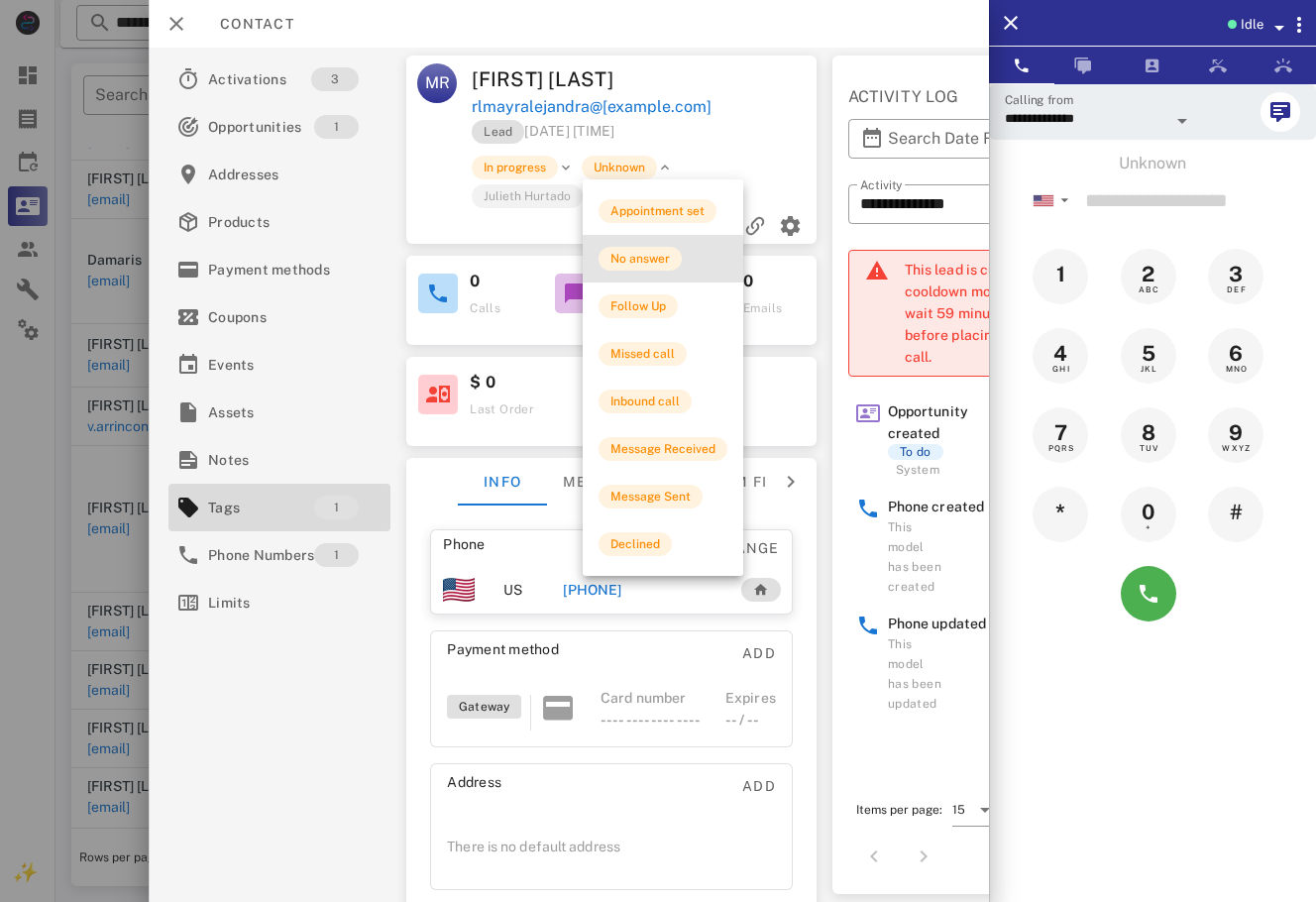 click on "No answer" at bounding box center (663, 259) 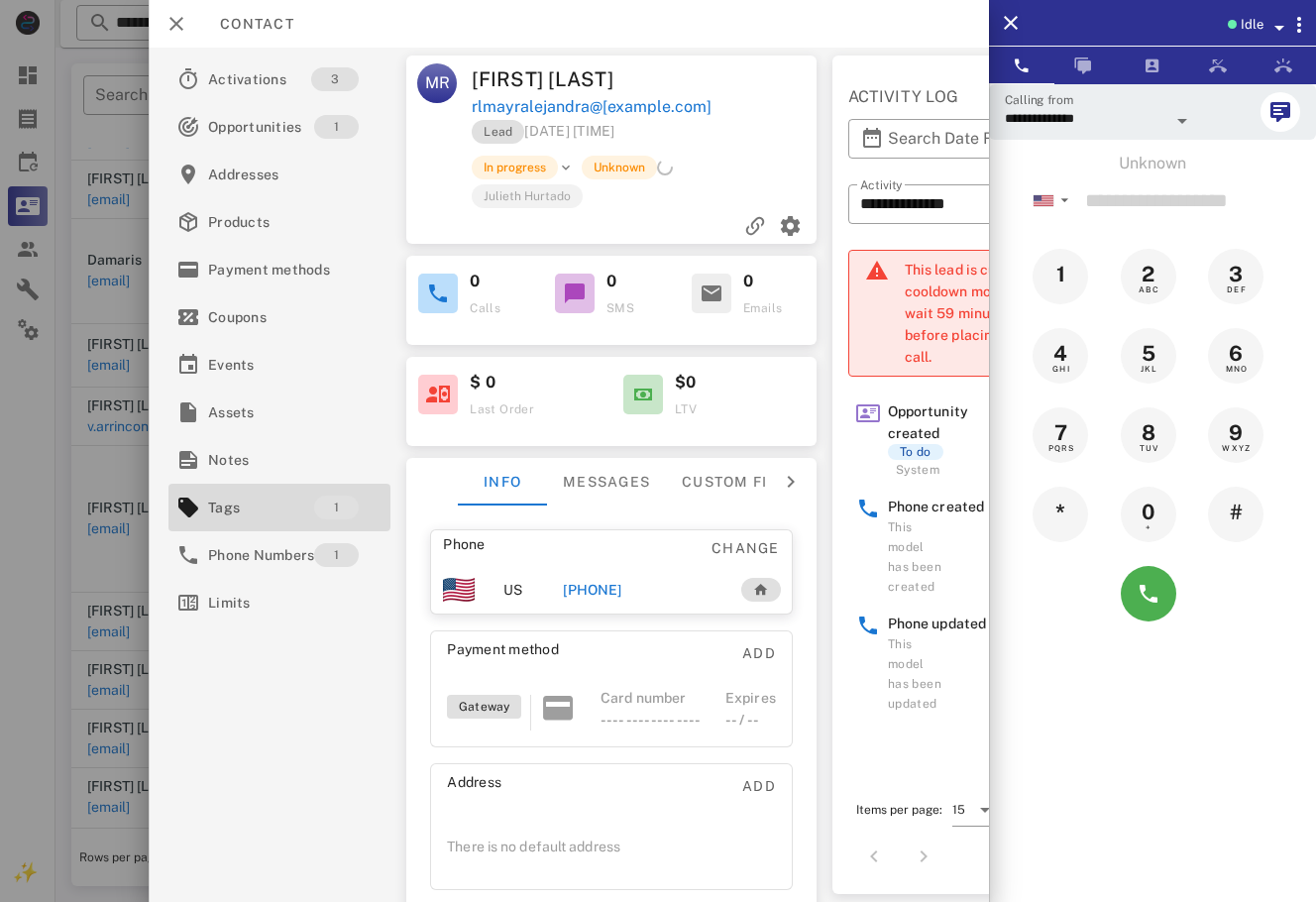 click at bounding box center (658, 451) 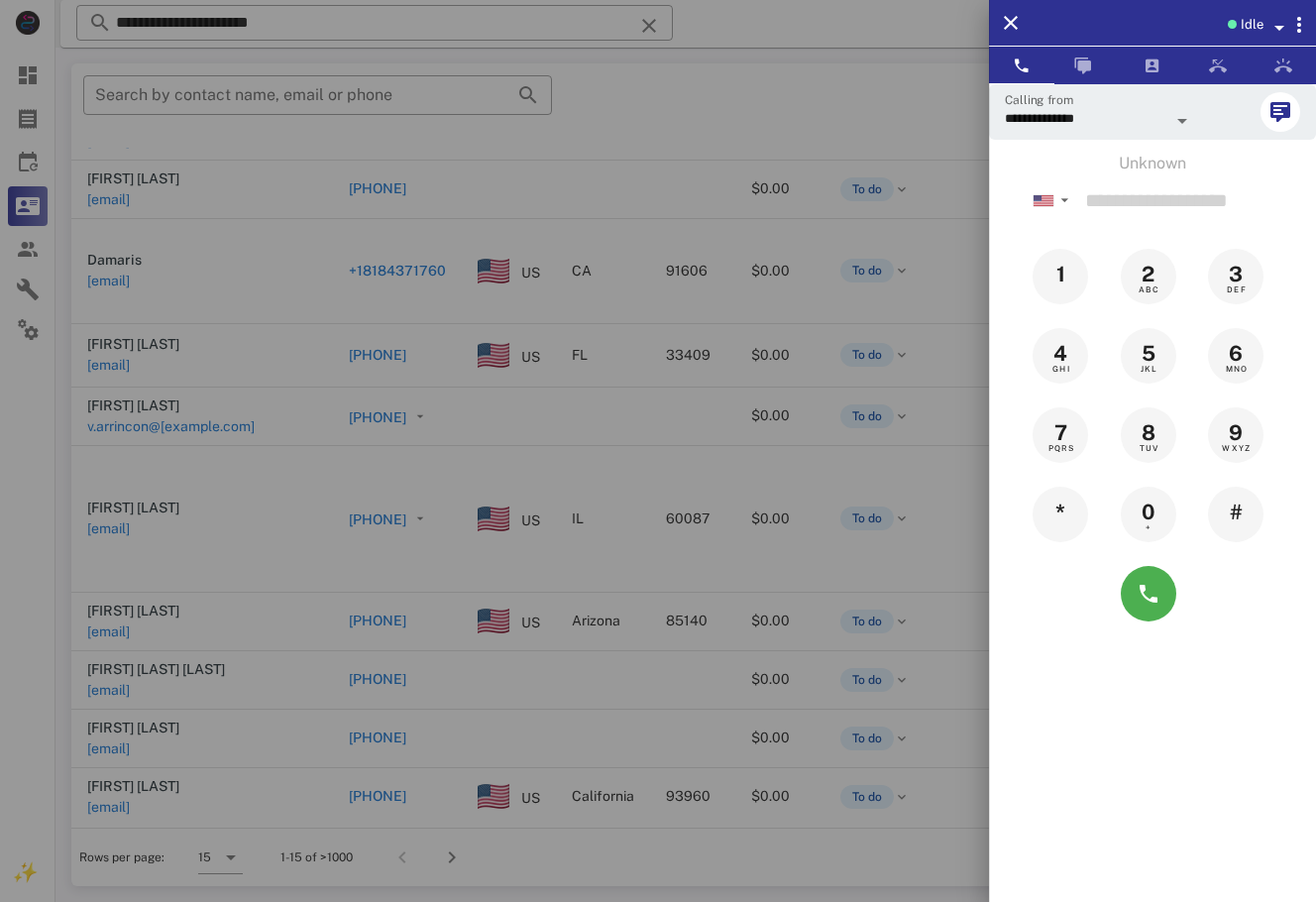 click at bounding box center (658, 451) 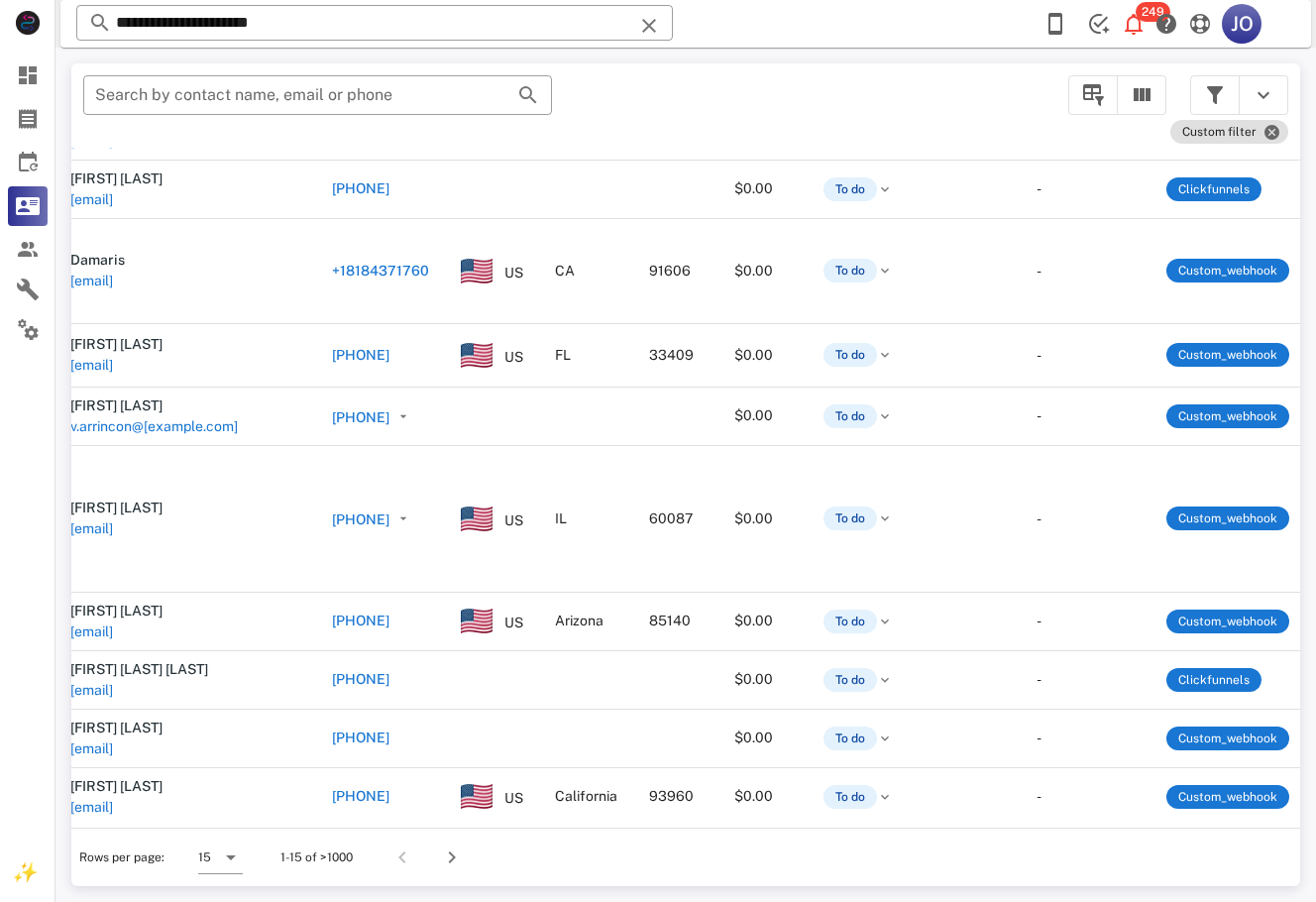 scroll, scrollTop: 337, scrollLeft: 0, axis: vertical 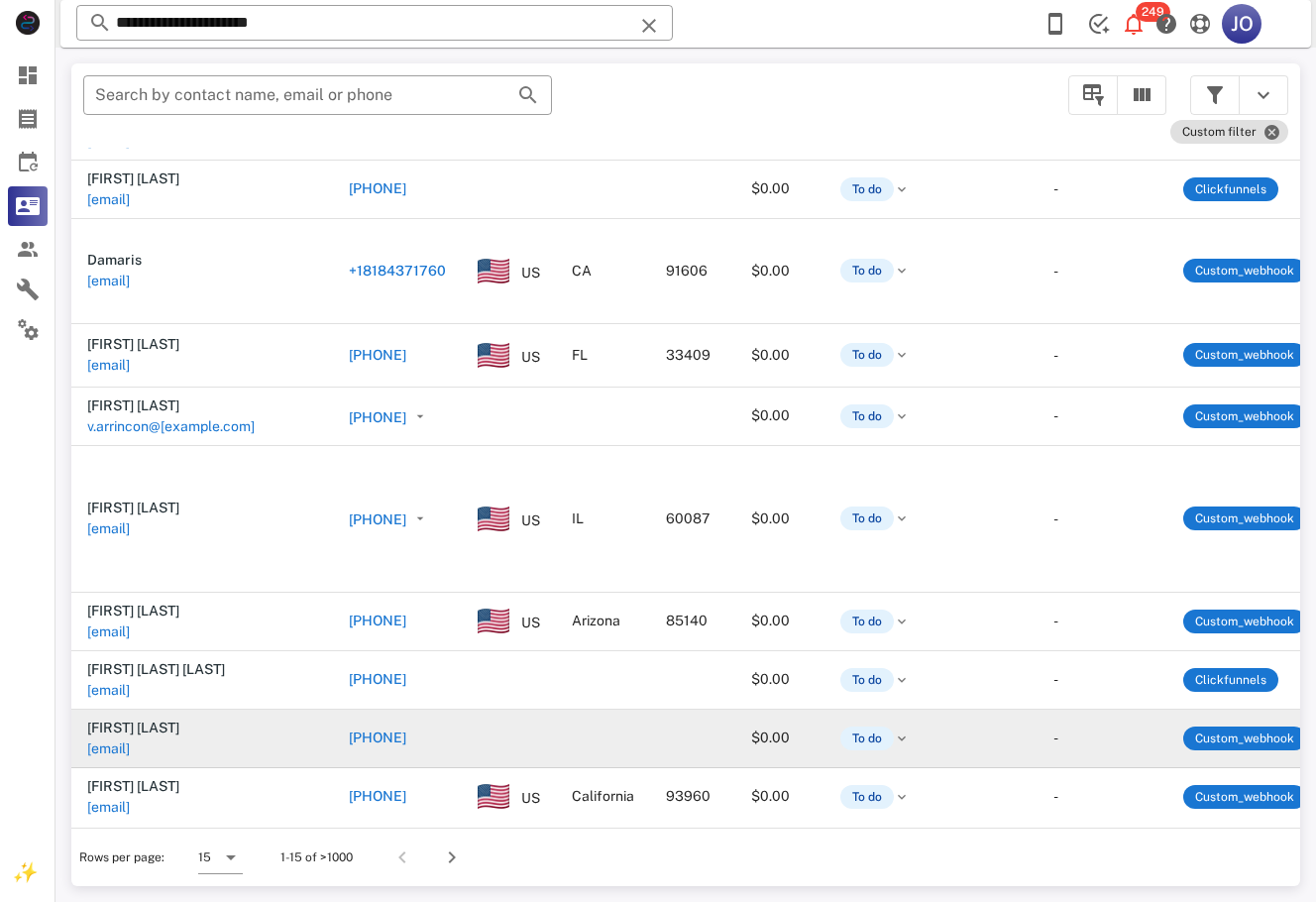 click on "[EMAIL]" at bounding box center [108, 748] 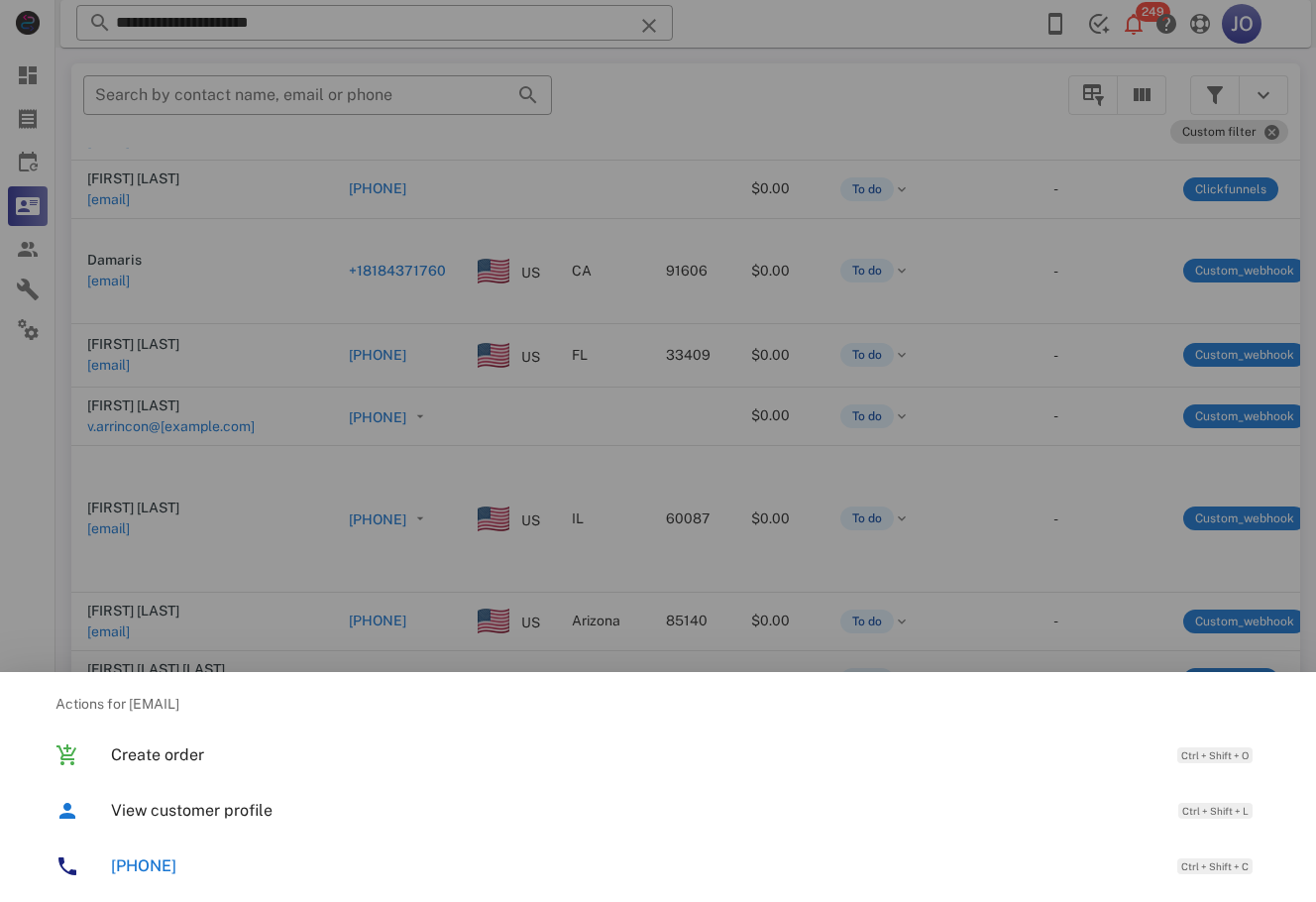 click on "+1[PHONE]  Ctrl + Shift + C" at bounding box center [686, 865] 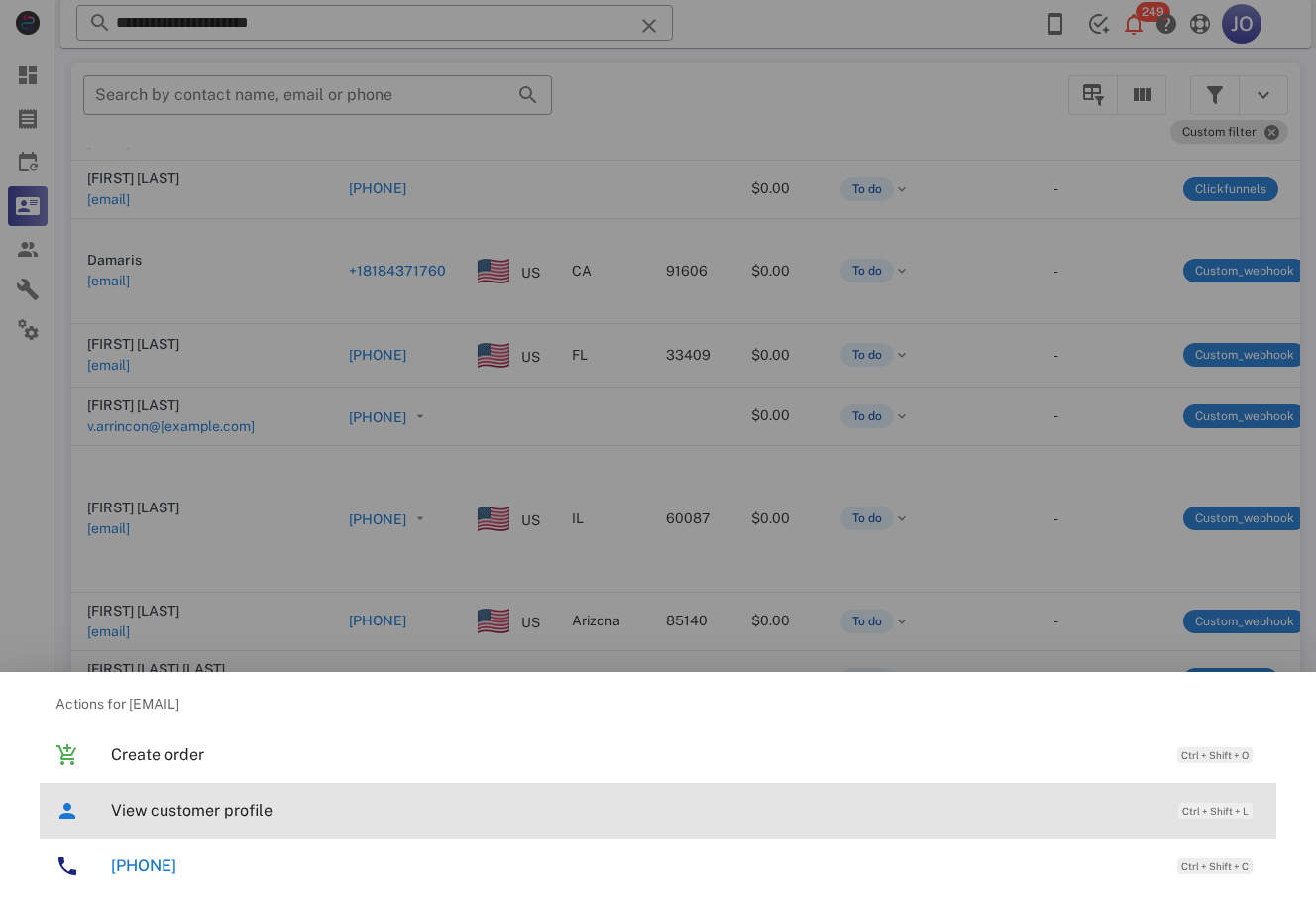 click on "View customer profile Ctrl + Shift + L" at bounding box center [686, 810] 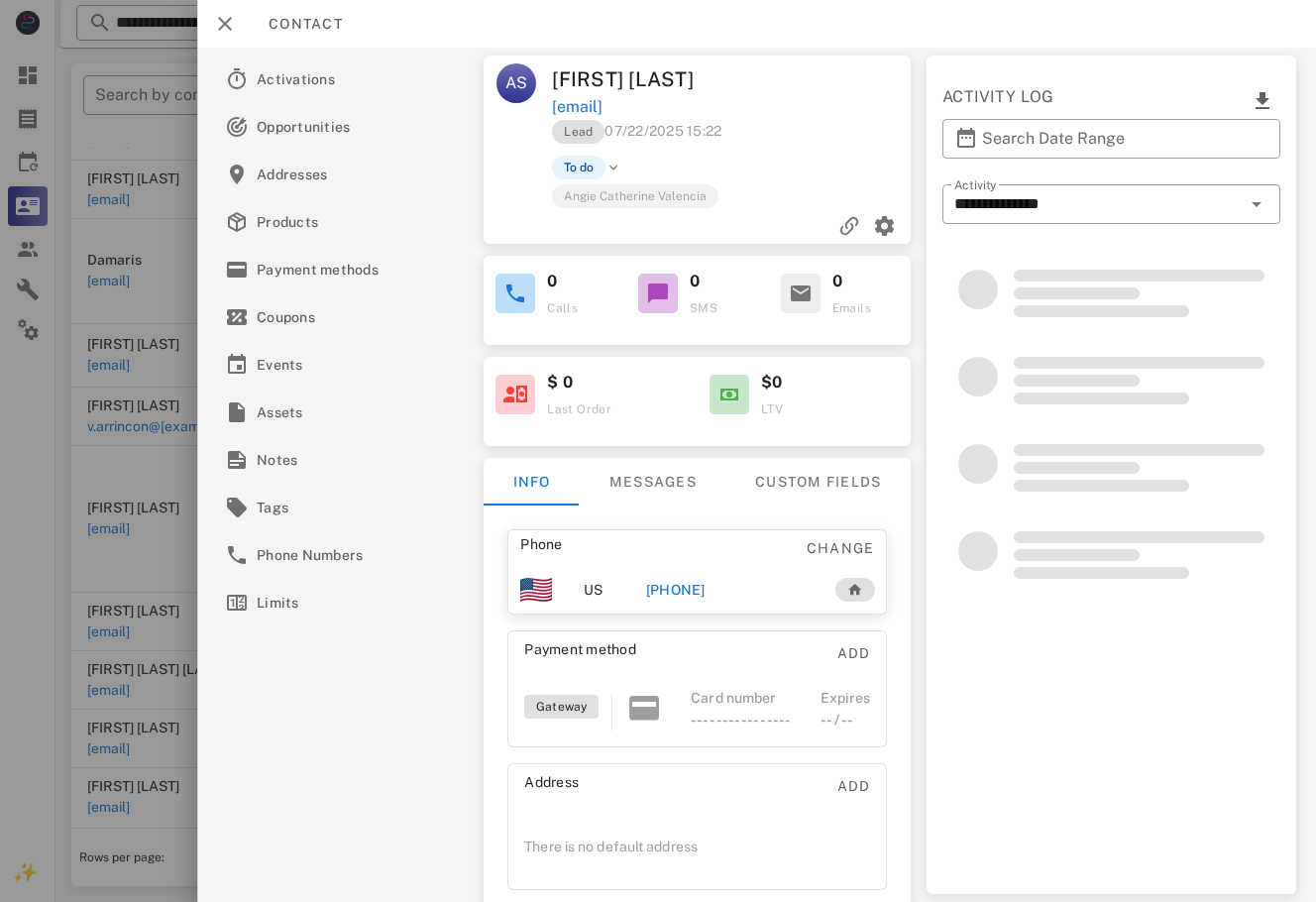 click on "[PHONE]" at bounding box center (676, 590) 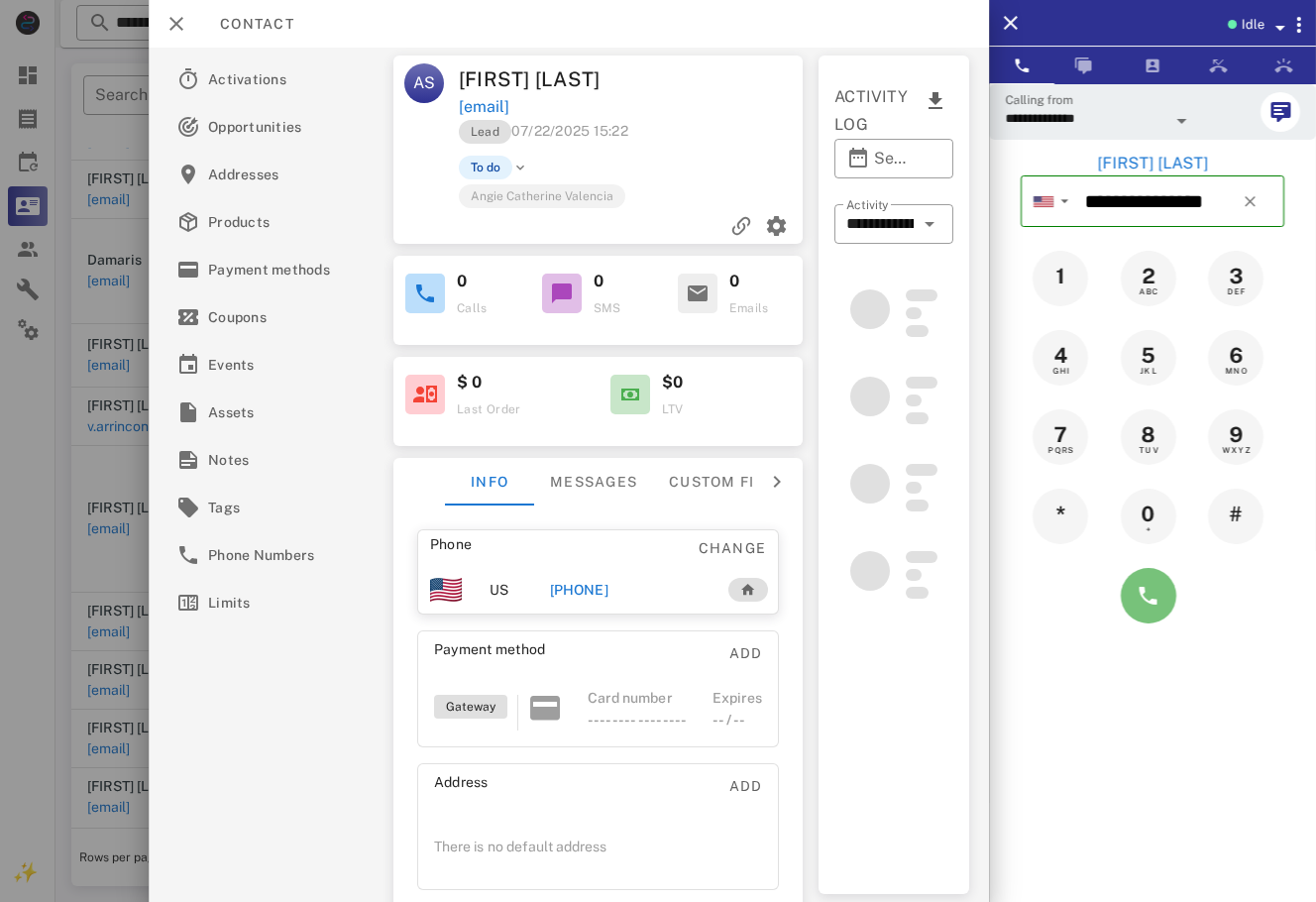 click at bounding box center (1149, 596) 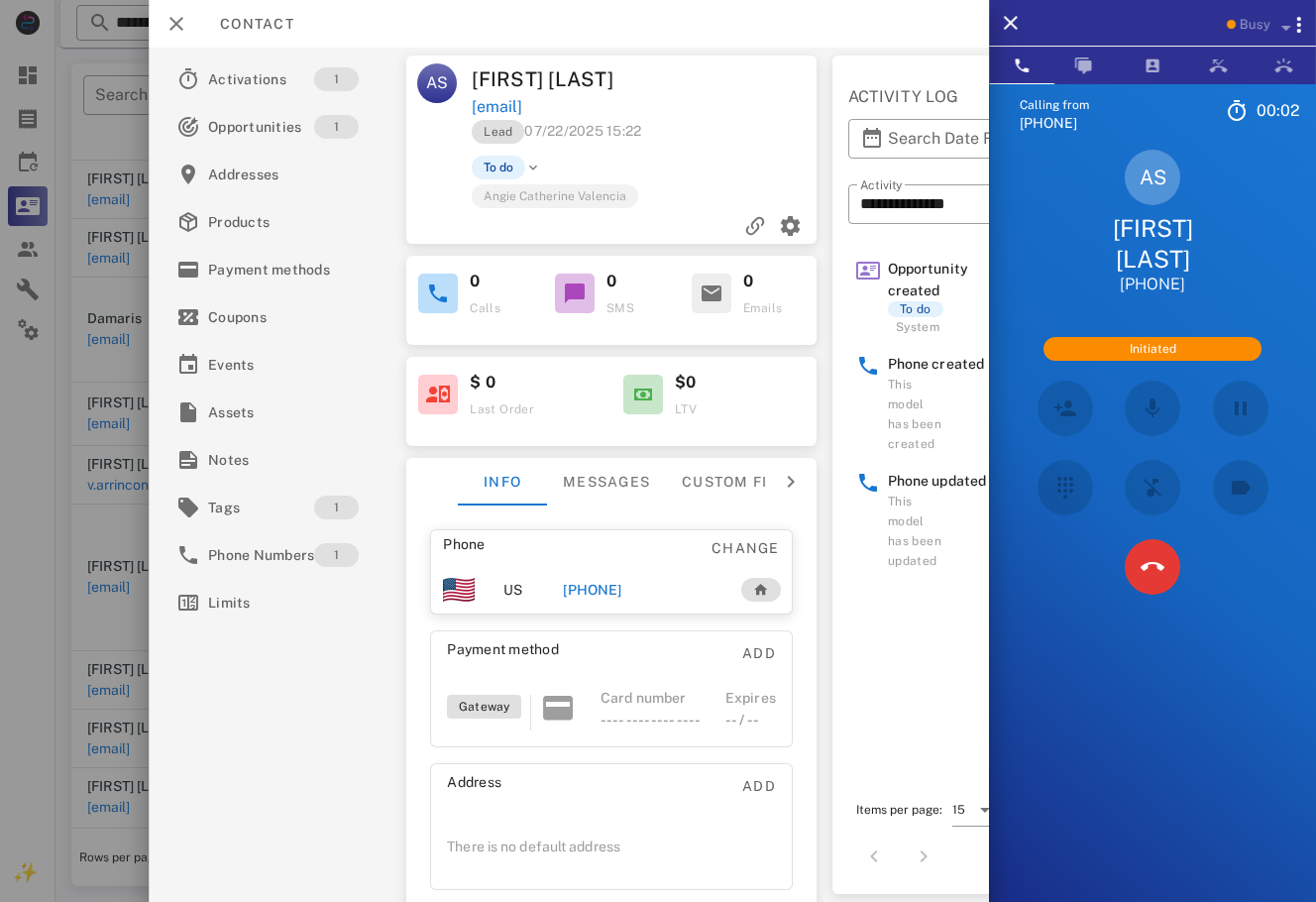 scroll, scrollTop: 279, scrollLeft: 0, axis: vertical 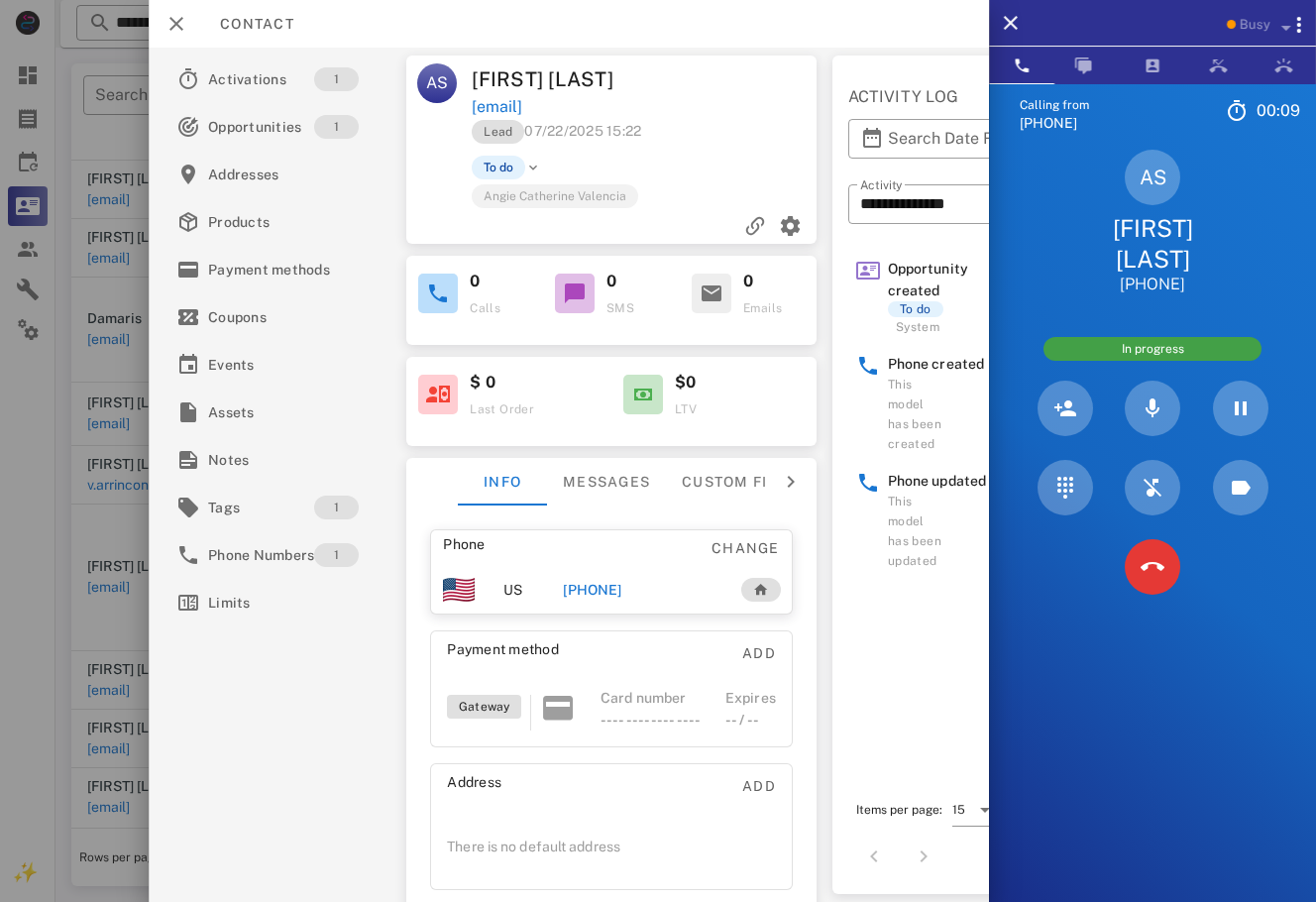 click on "Calling from [PHONE] 00: 09 Unknown ▼ Andorra +376 Argentina +54 Aruba +297 Australia +61 Belgium (België) +32 Bolivia +591 Brazil (Brasil) +55 Canada +1 Chile +56 Colombia +57 Costa Rica +506 Dominican Republic (República Dominicana) +1 Ecuador +593 El Salvador +503 France +33 Germany (Deutschland) +49 Guadeloupe +590 Guatemala +502 Honduras +504 Iceland (Ísland) +354 India (भारत) +91 Israel (‫ישראל‬‎) +972 Italy (Italia) +39" at bounding box center [1152, 534] 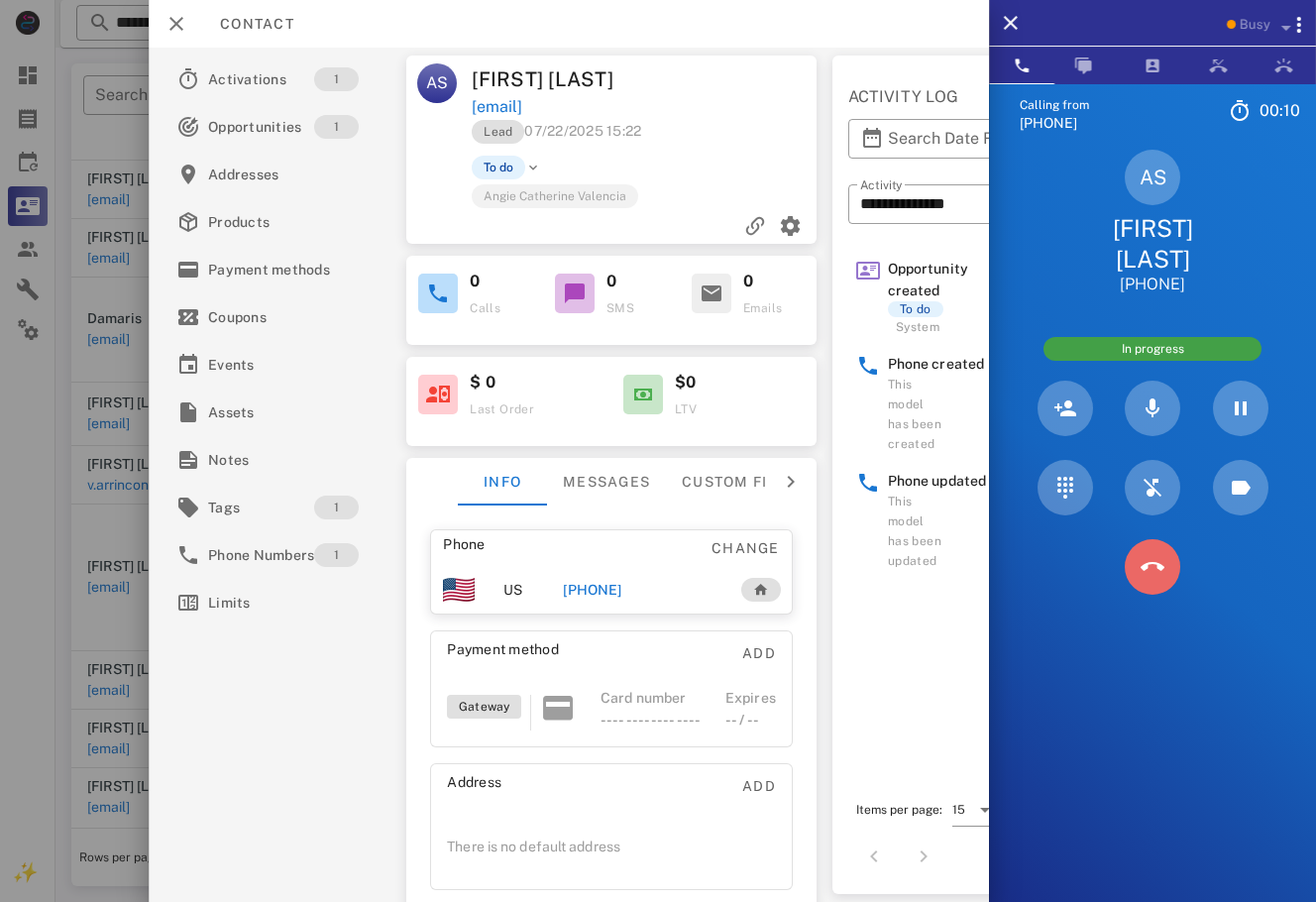 click at bounding box center (1152, 567) 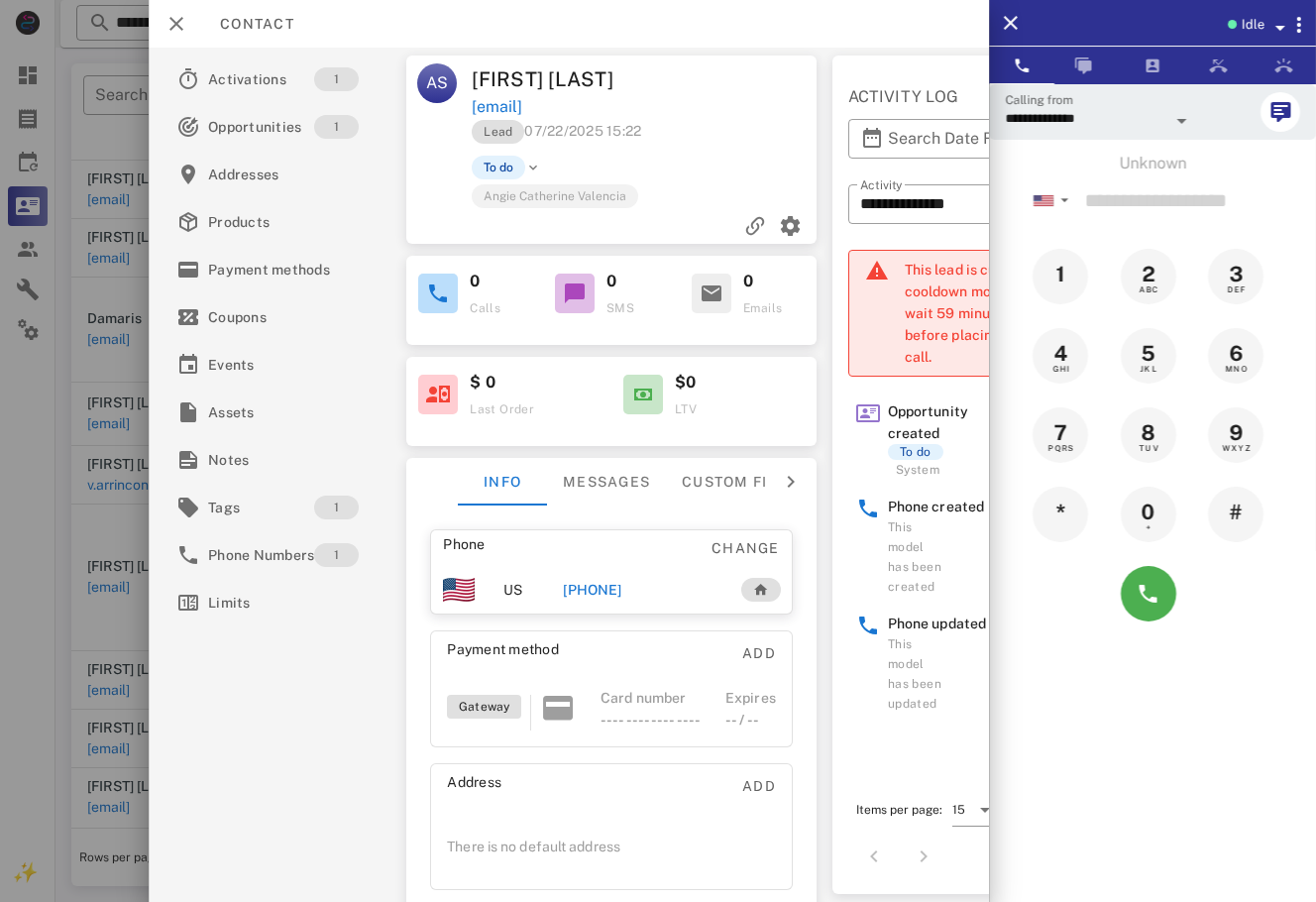 click on "**********" at bounding box center [1152, 534] 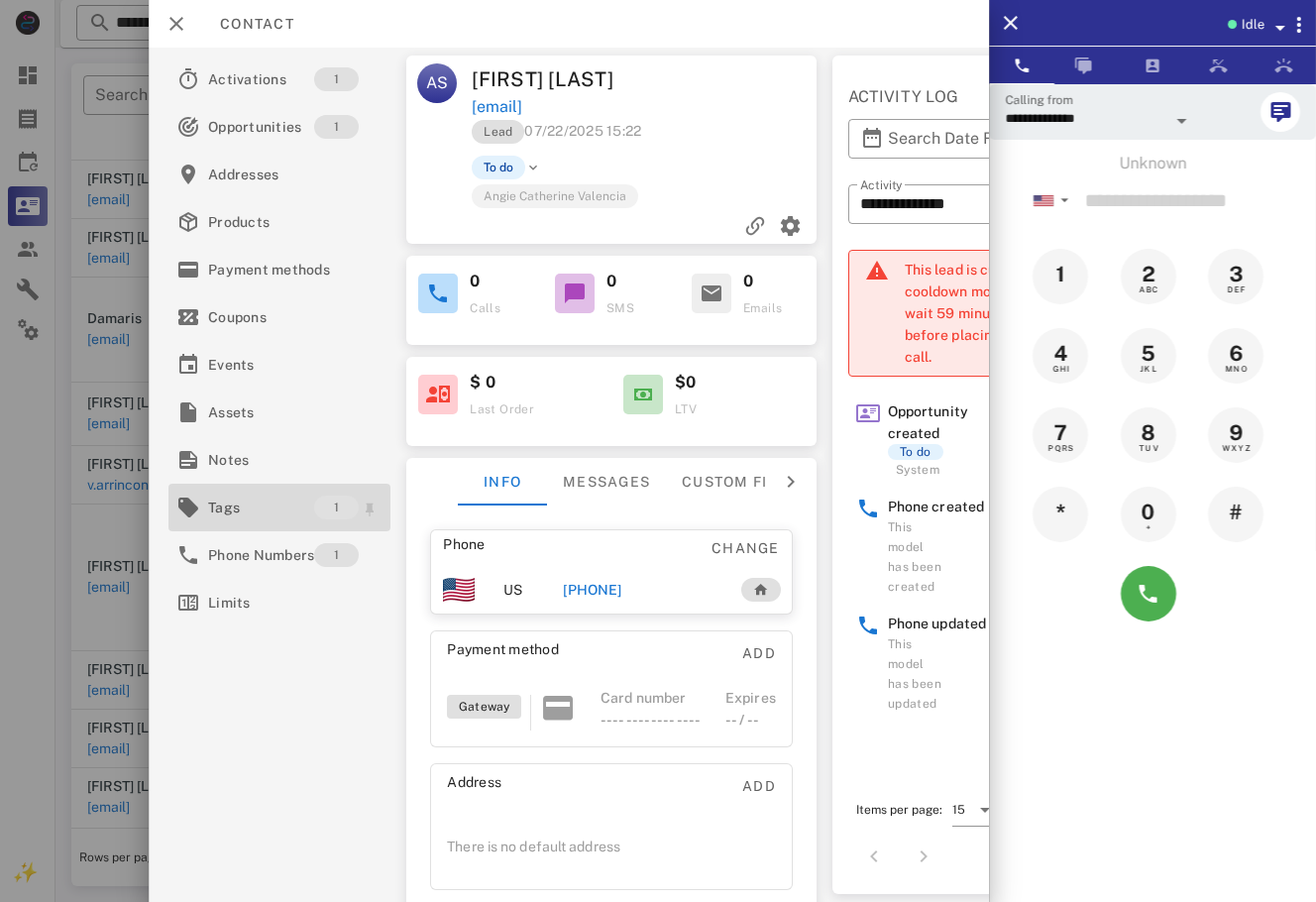 click on "1" at bounding box center [348, 507] 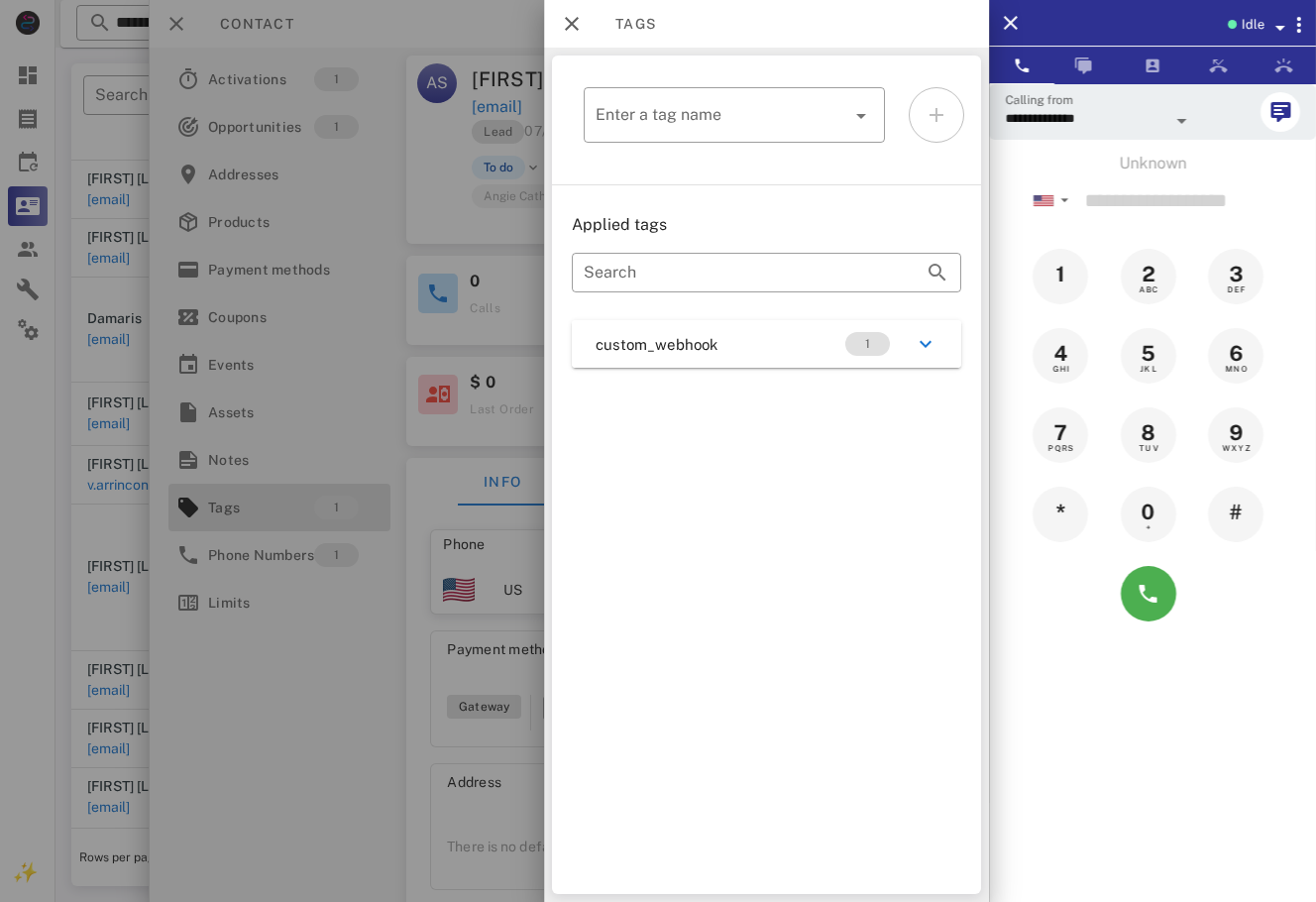 click on "​ Enter a tag name Applied tags ​ Search  custom_webhook  1" at bounding box center [766, 475] 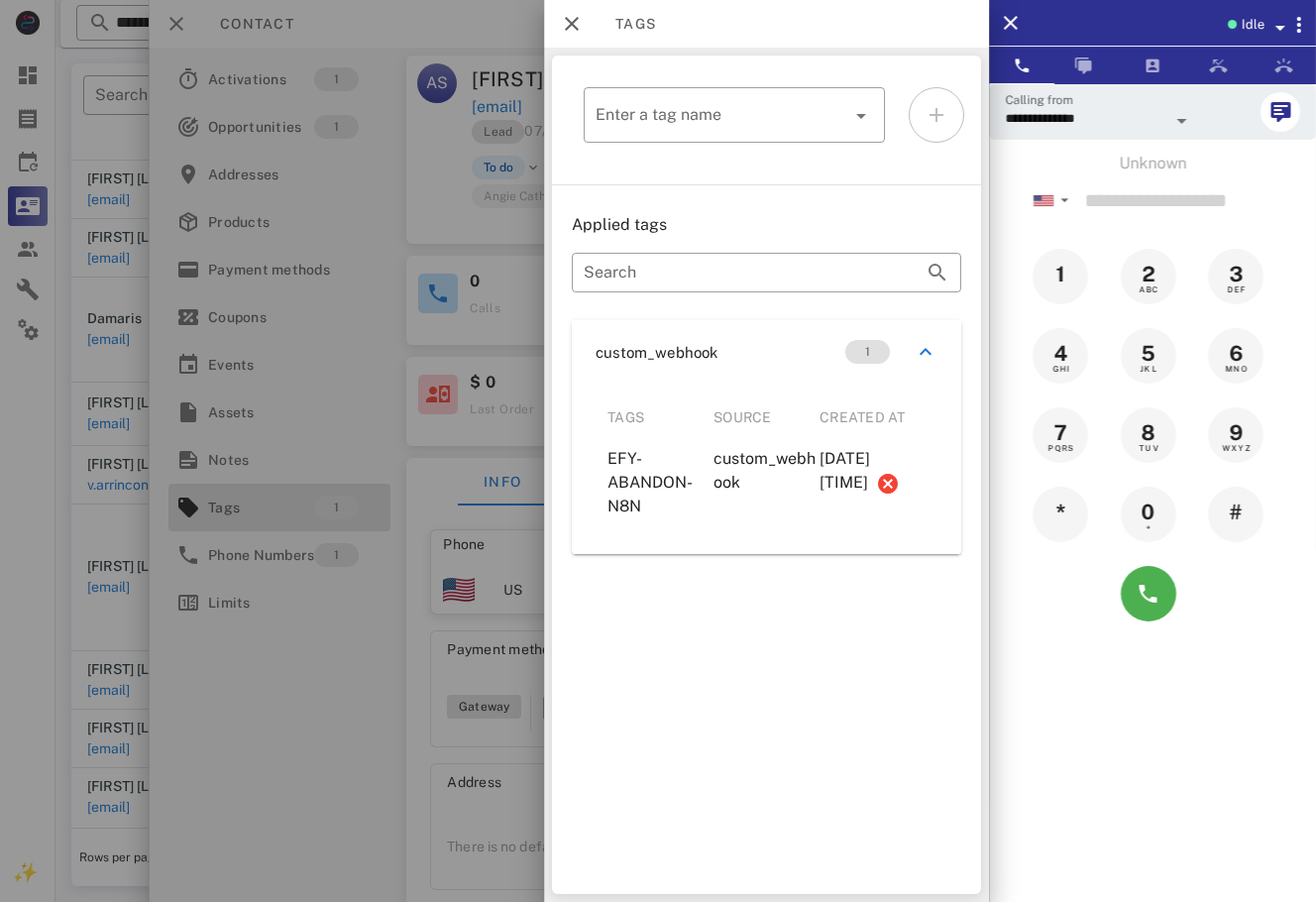 click at bounding box center [658, 451] 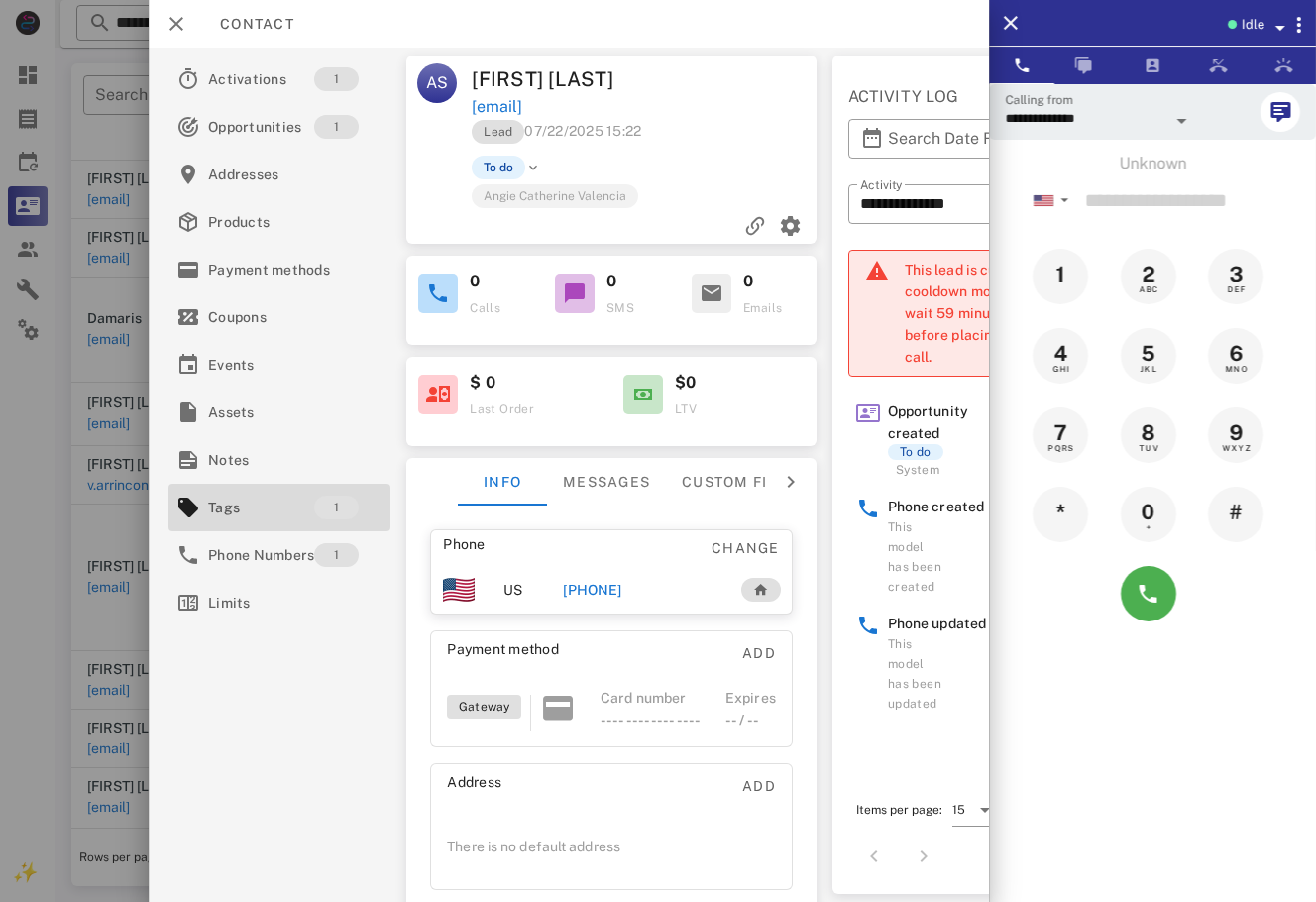 click on "[PHONE]" at bounding box center (641, 590) 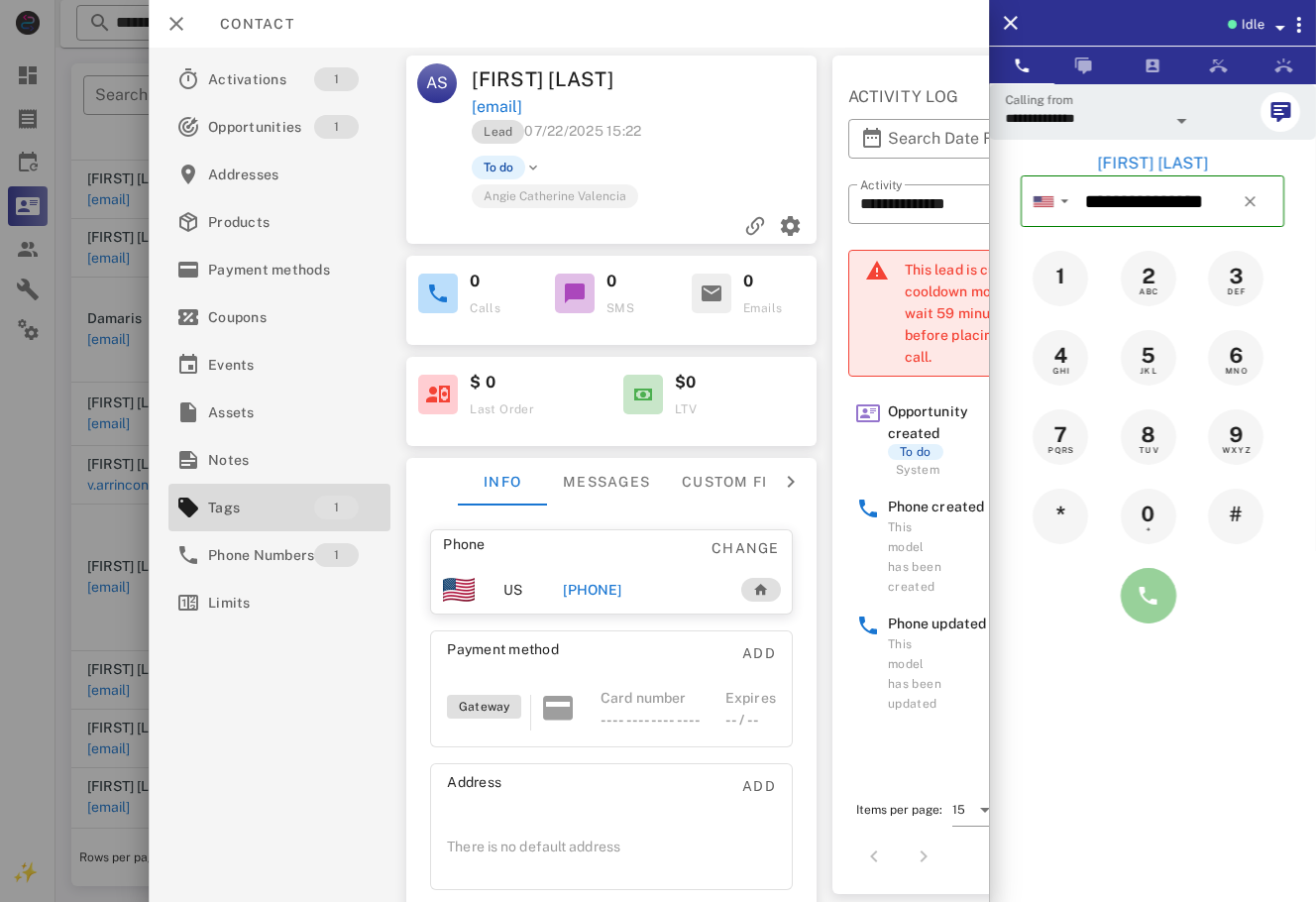 click at bounding box center (1149, 596) 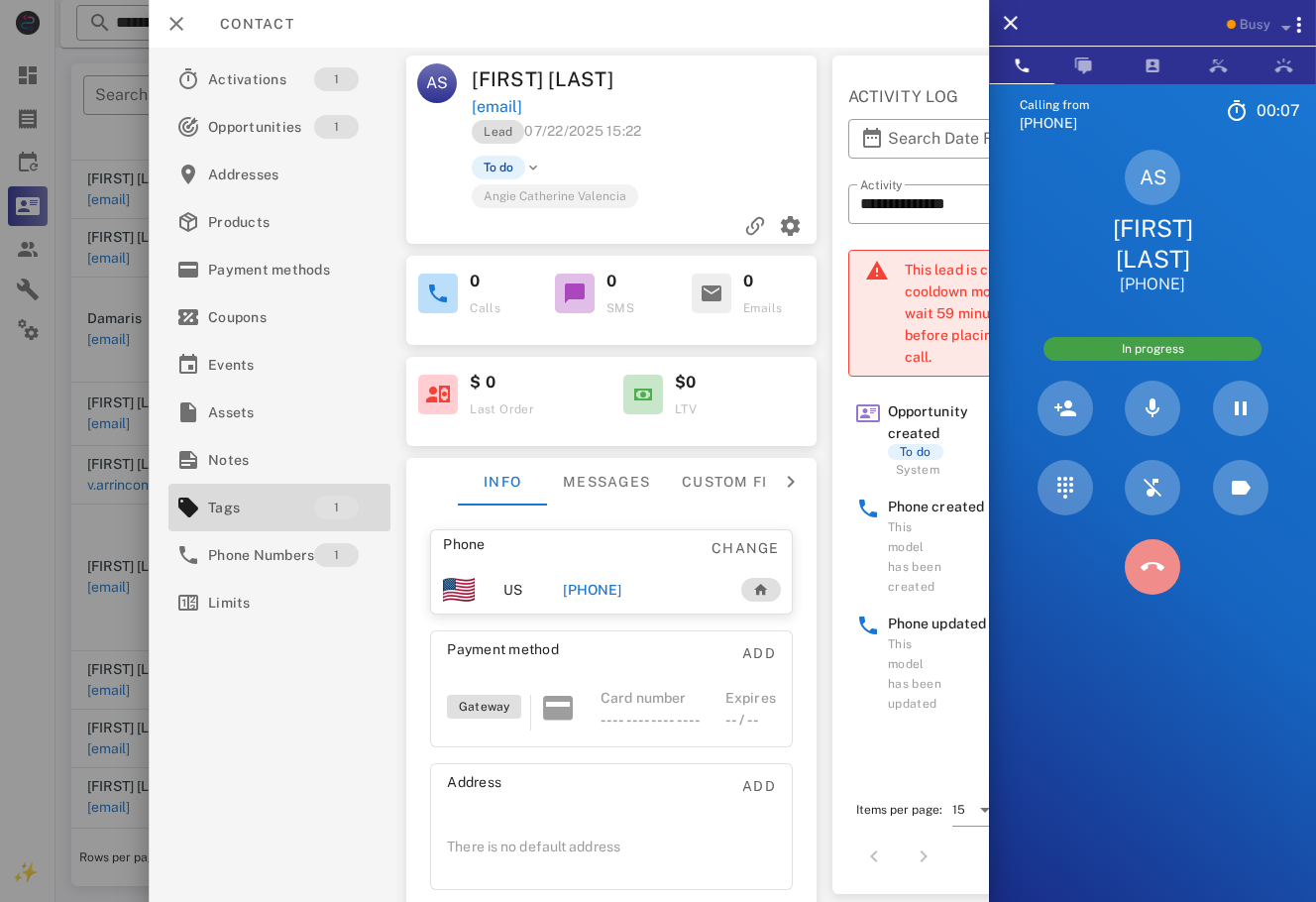 click at bounding box center (1152, 567) 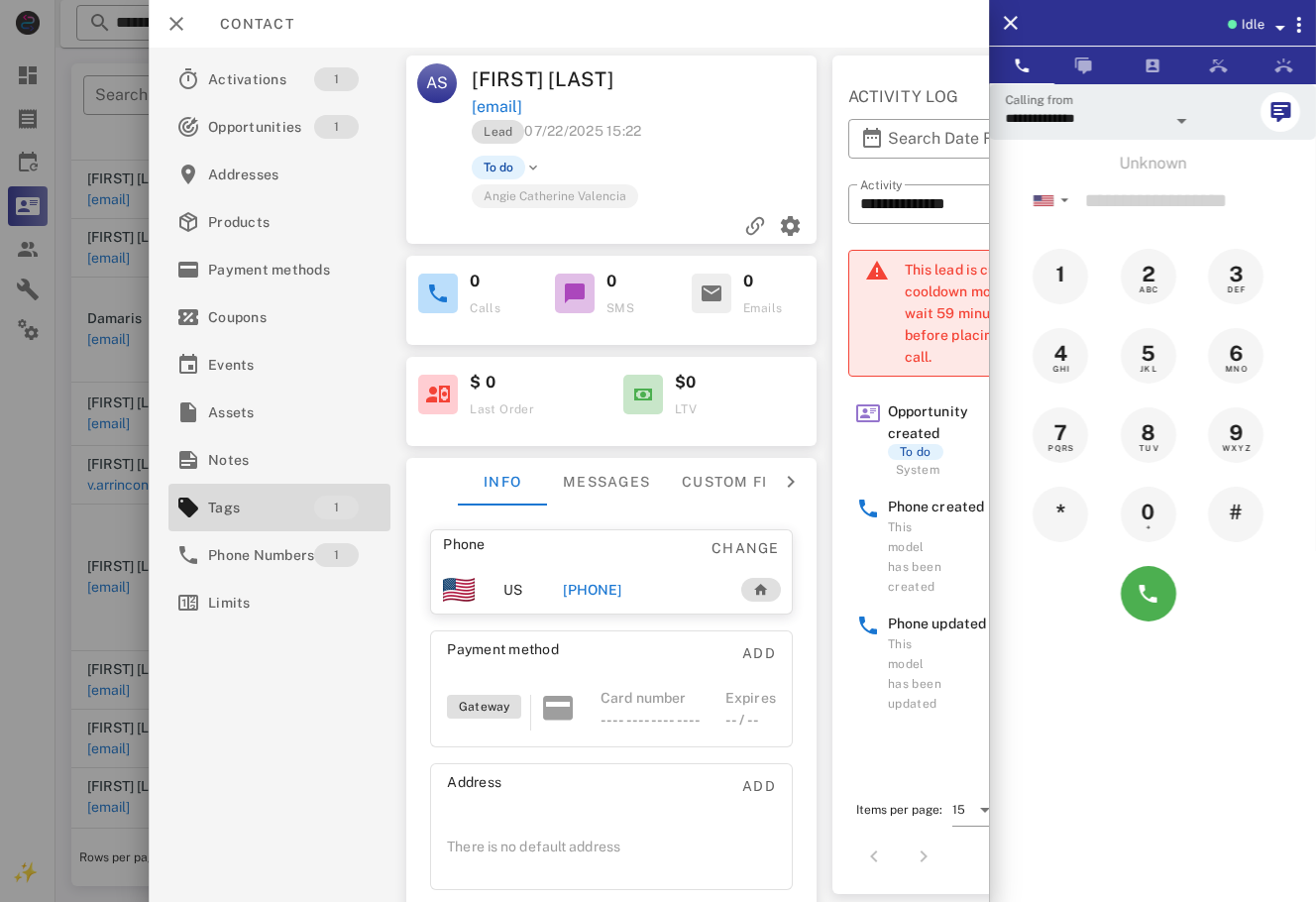 click on "[PHONE]" at bounding box center (592, 590) 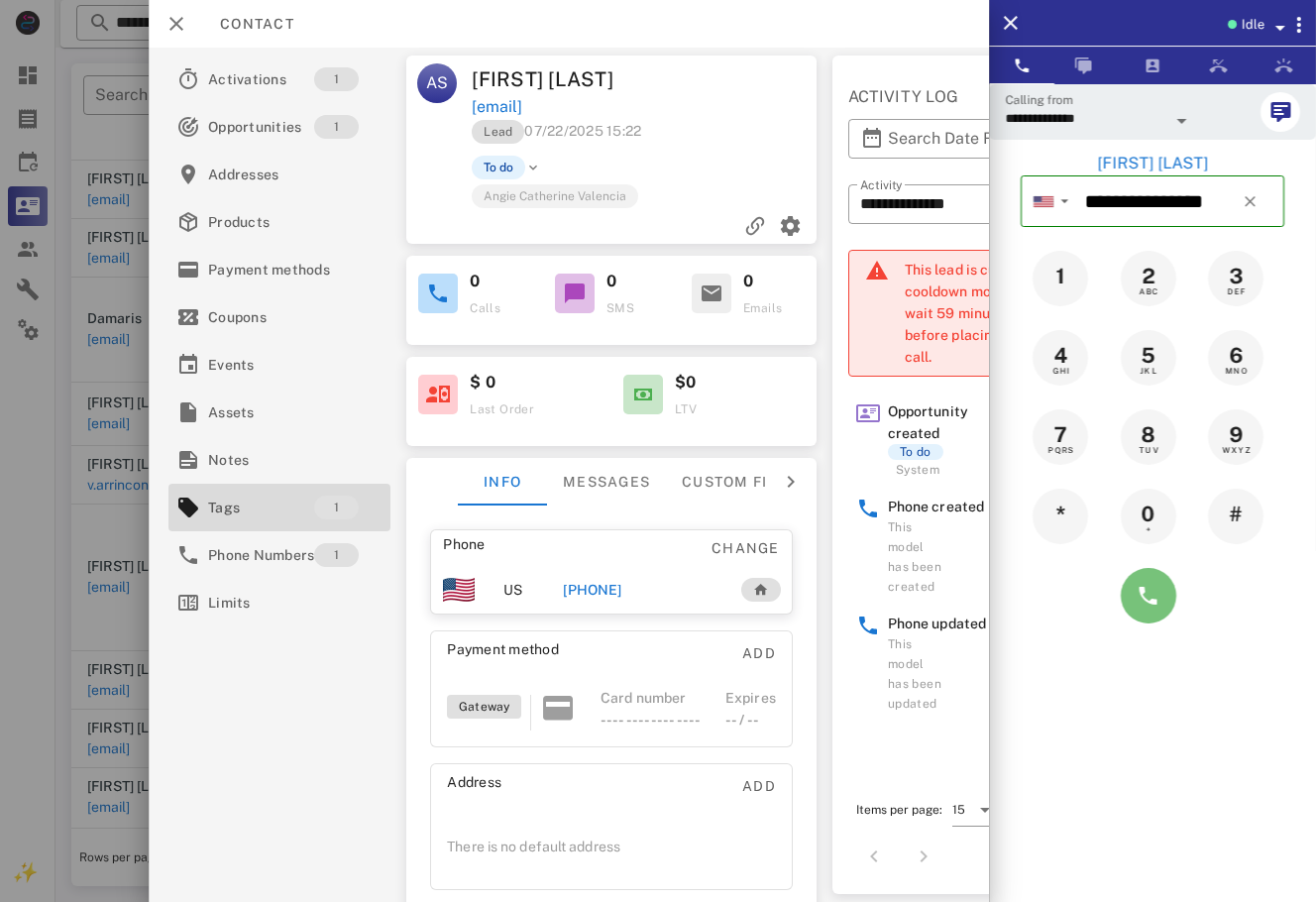 click at bounding box center [1149, 596] 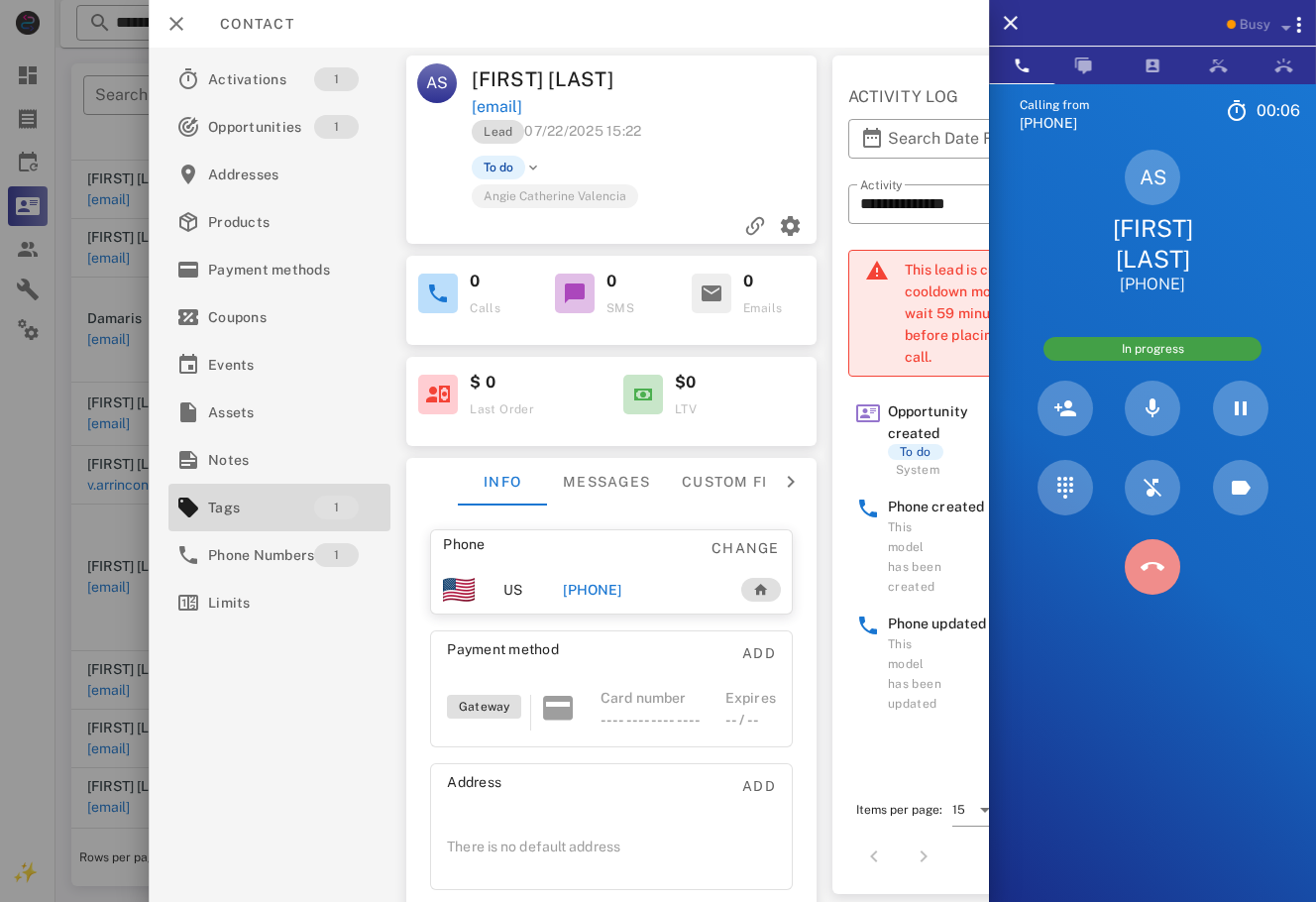 click at bounding box center (1152, 567) 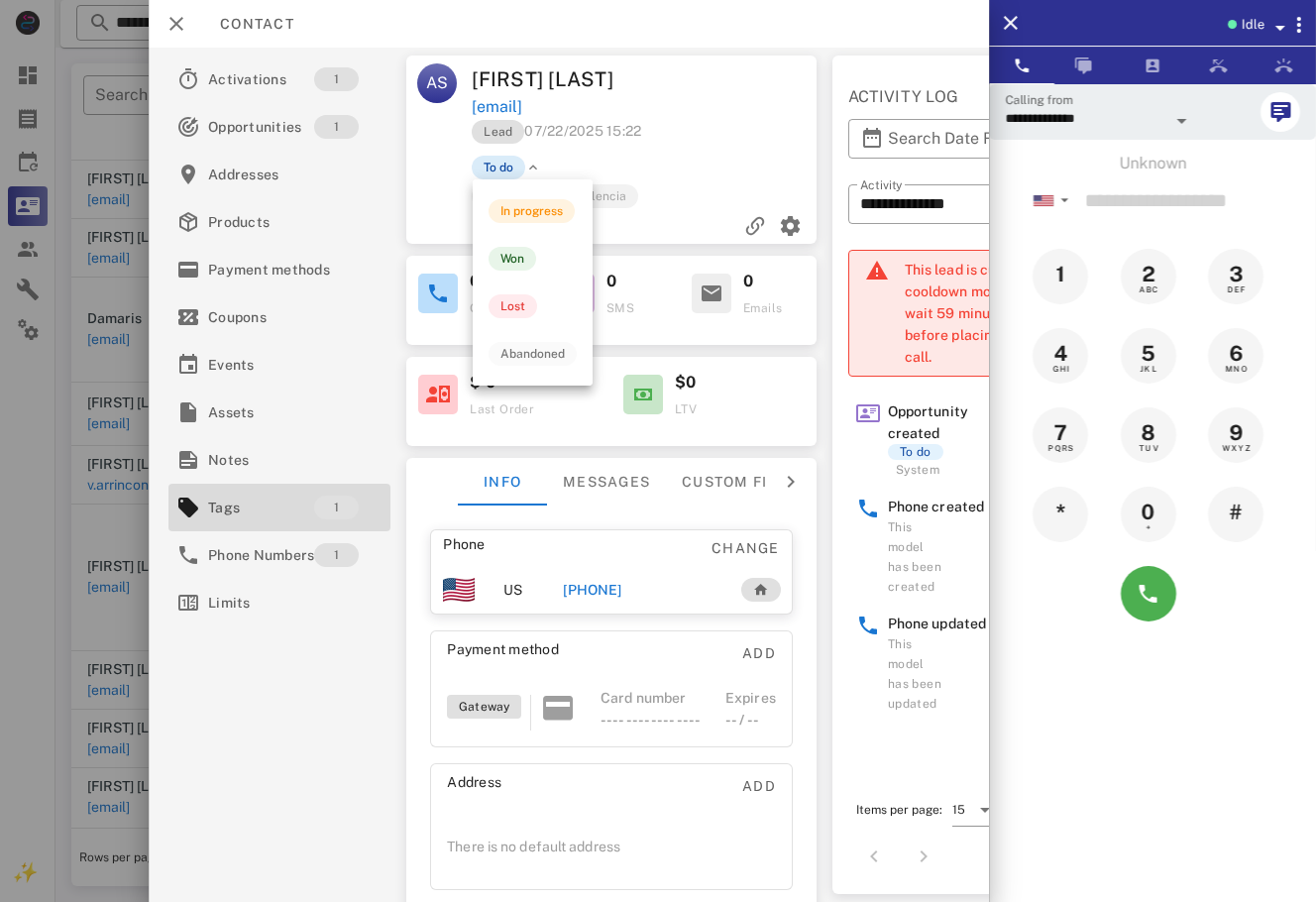 click on "To do" at bounding box center (498, 168) 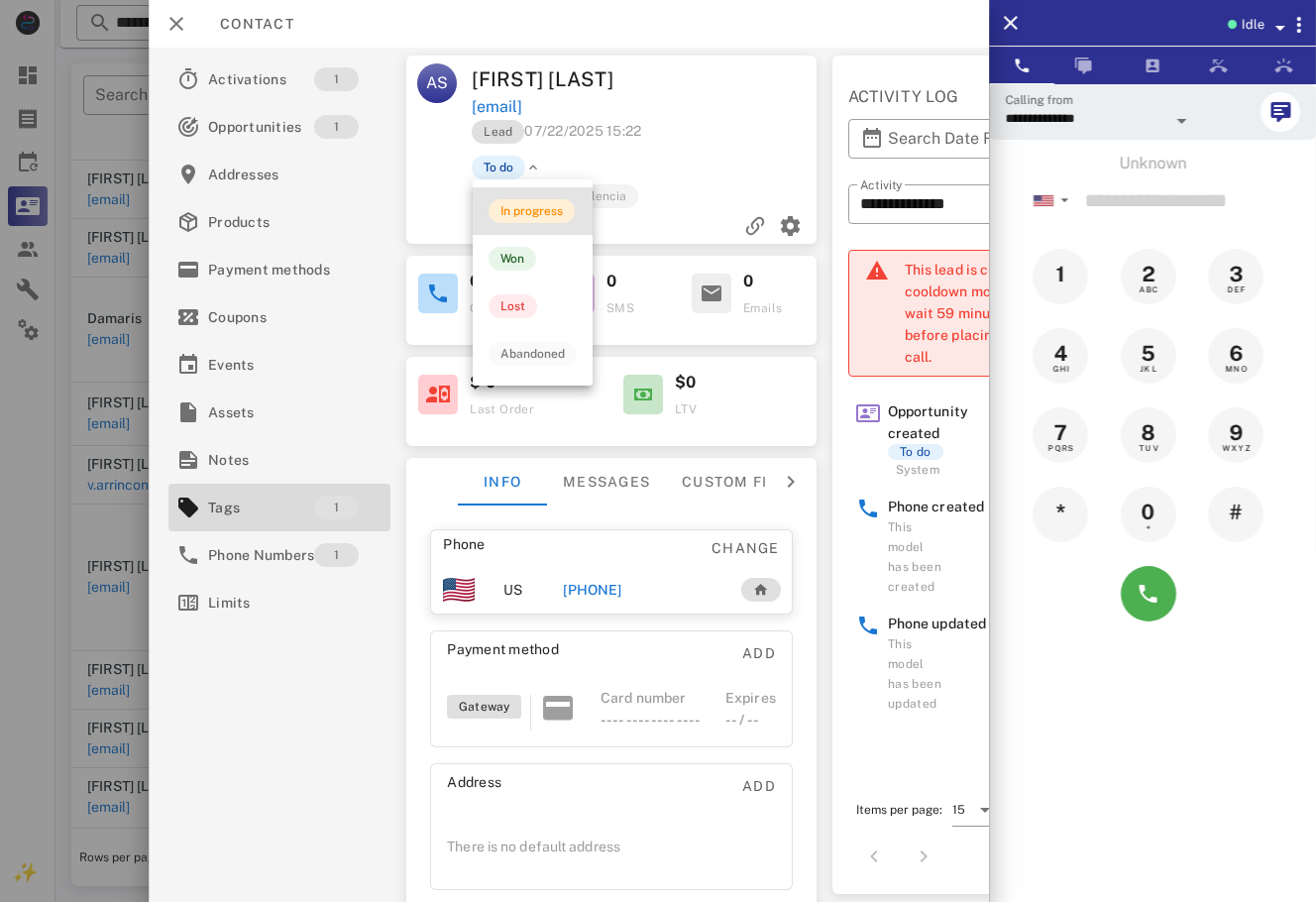 click on "In progress" at bounding box center [531, 211] 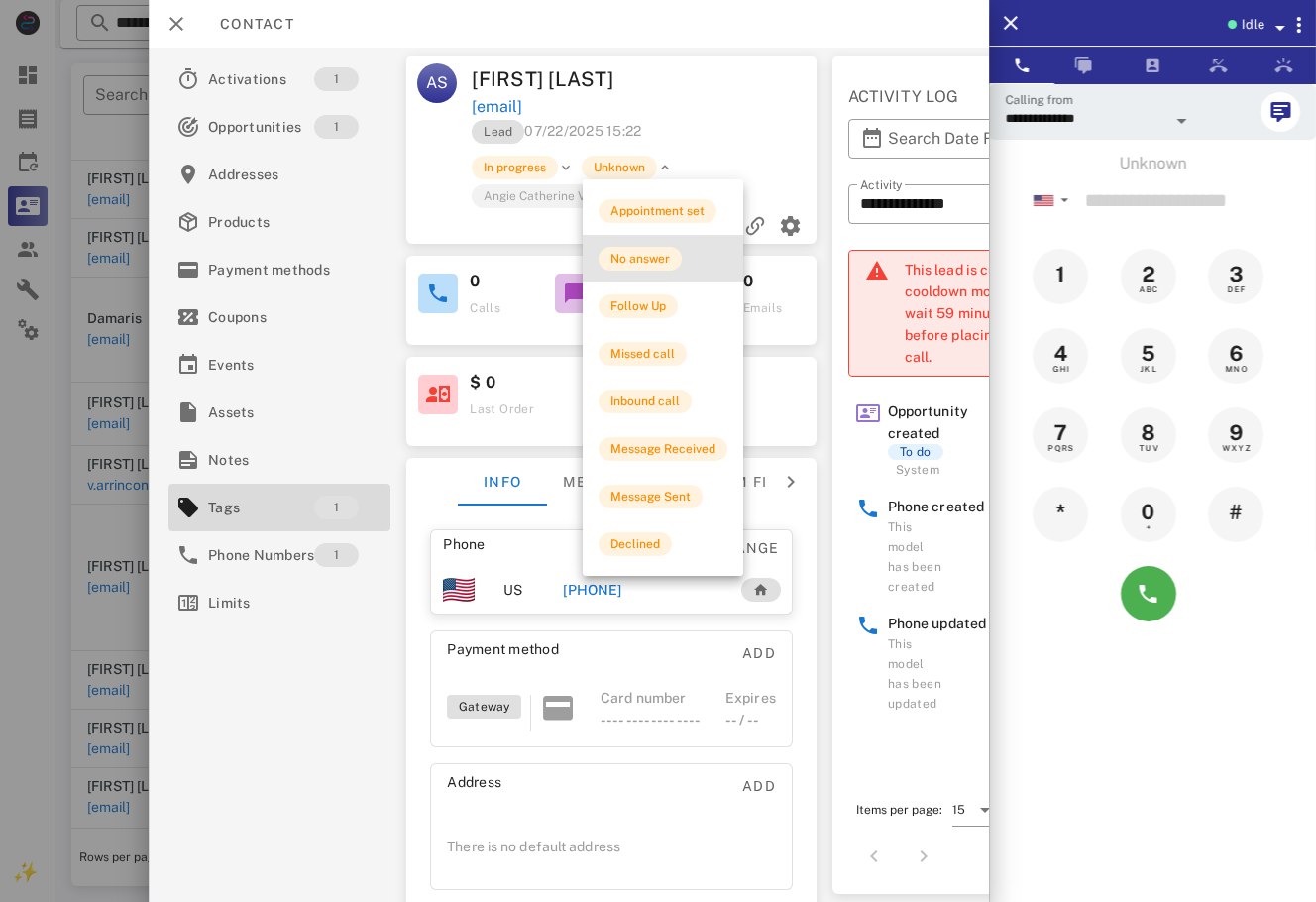 click on "No answer" at bounding box center [663, 259] 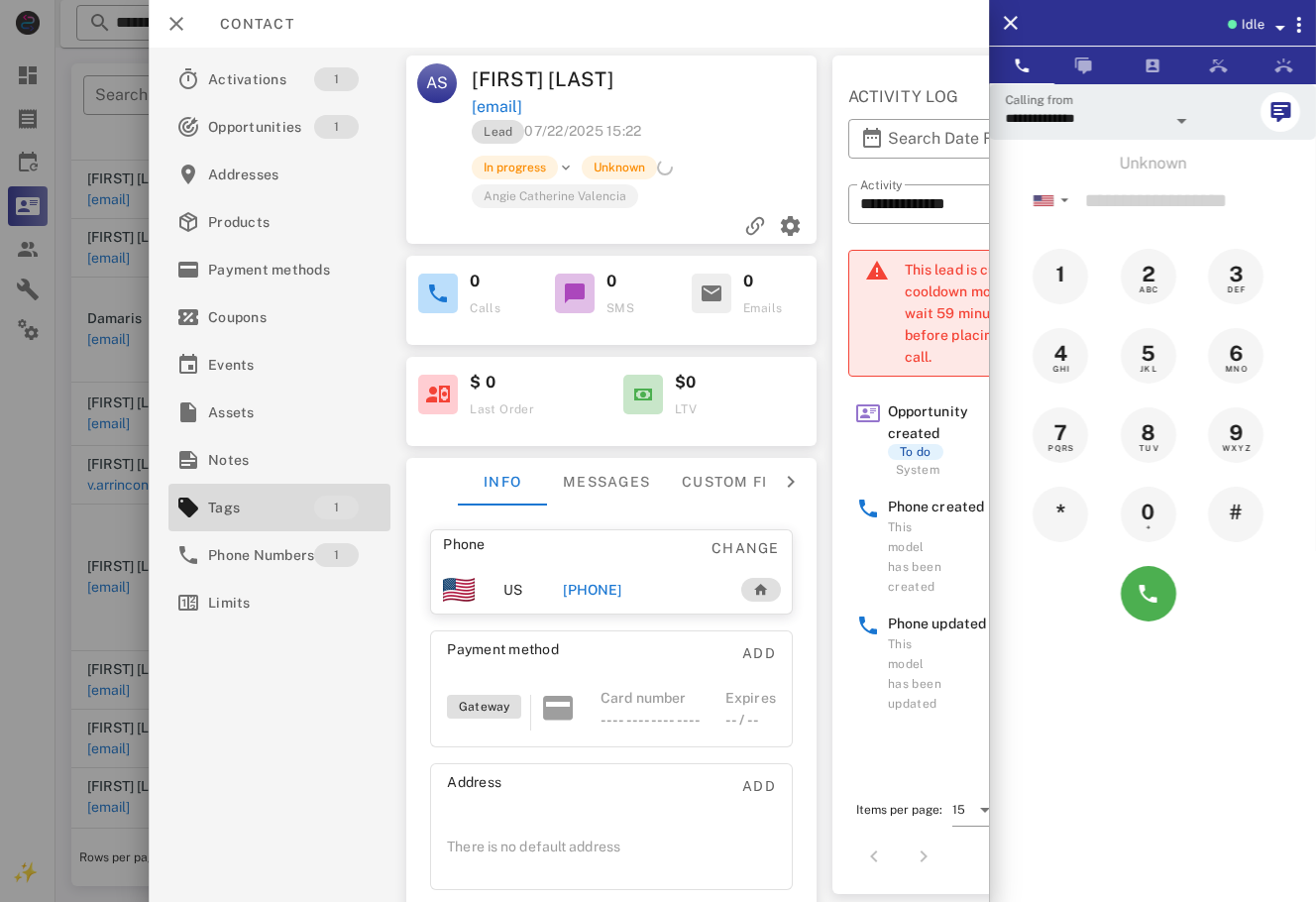 click at bounding box center [658, 451] 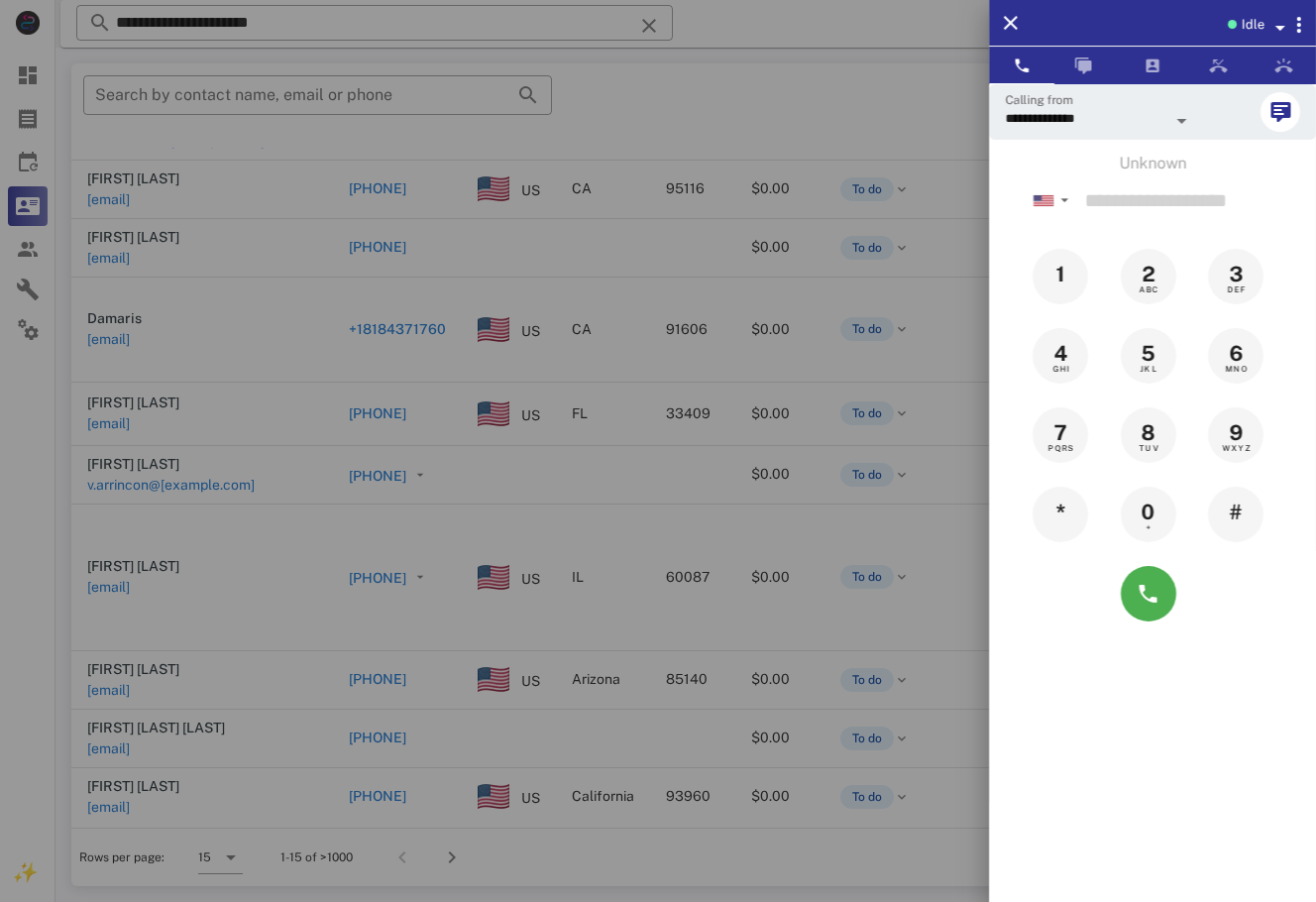 click at bounding box center [658, 451] 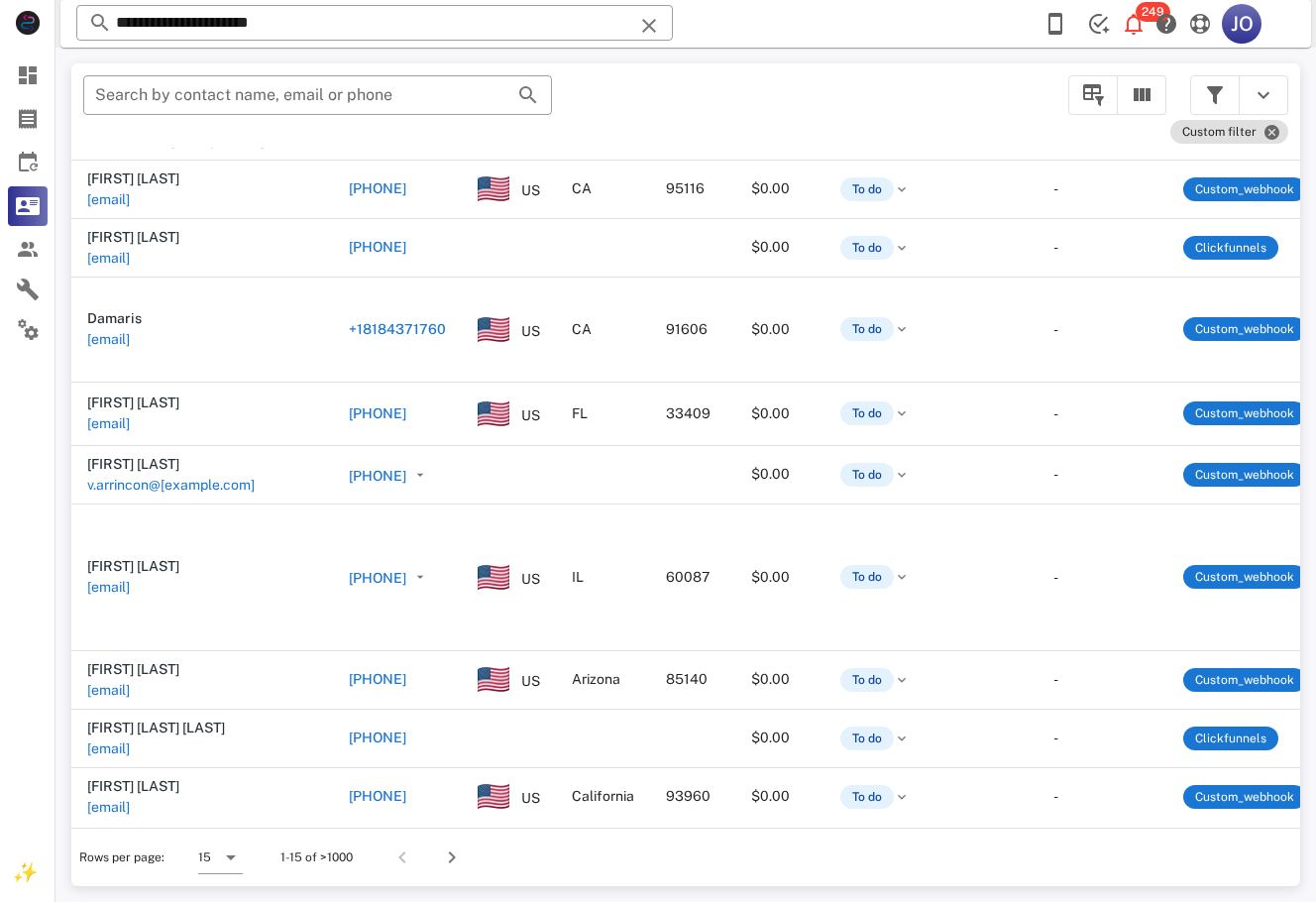 scroll, scrollTop: 279, scrollLeft: 681, axis: both 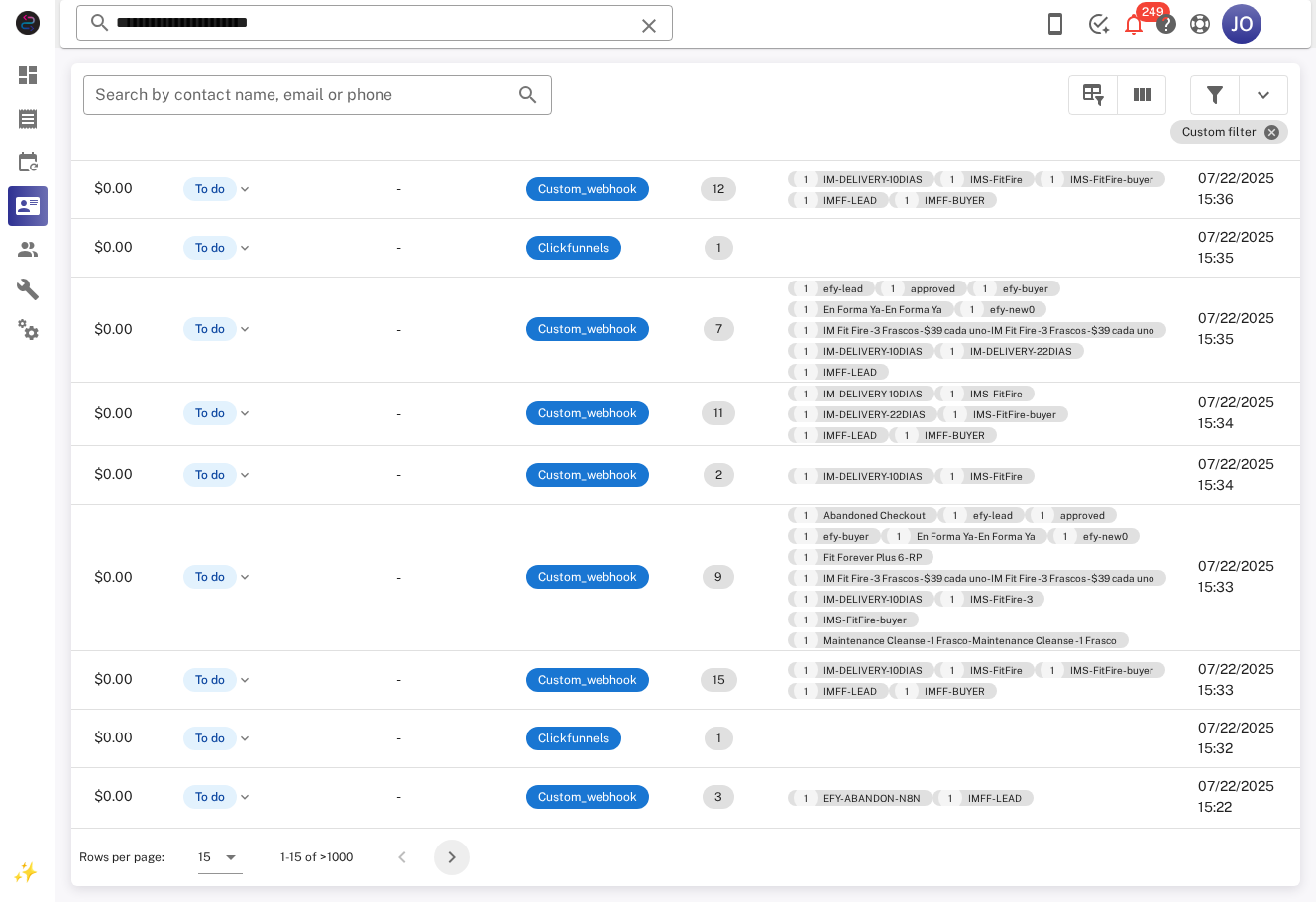 click at bounding box center [452, 857] 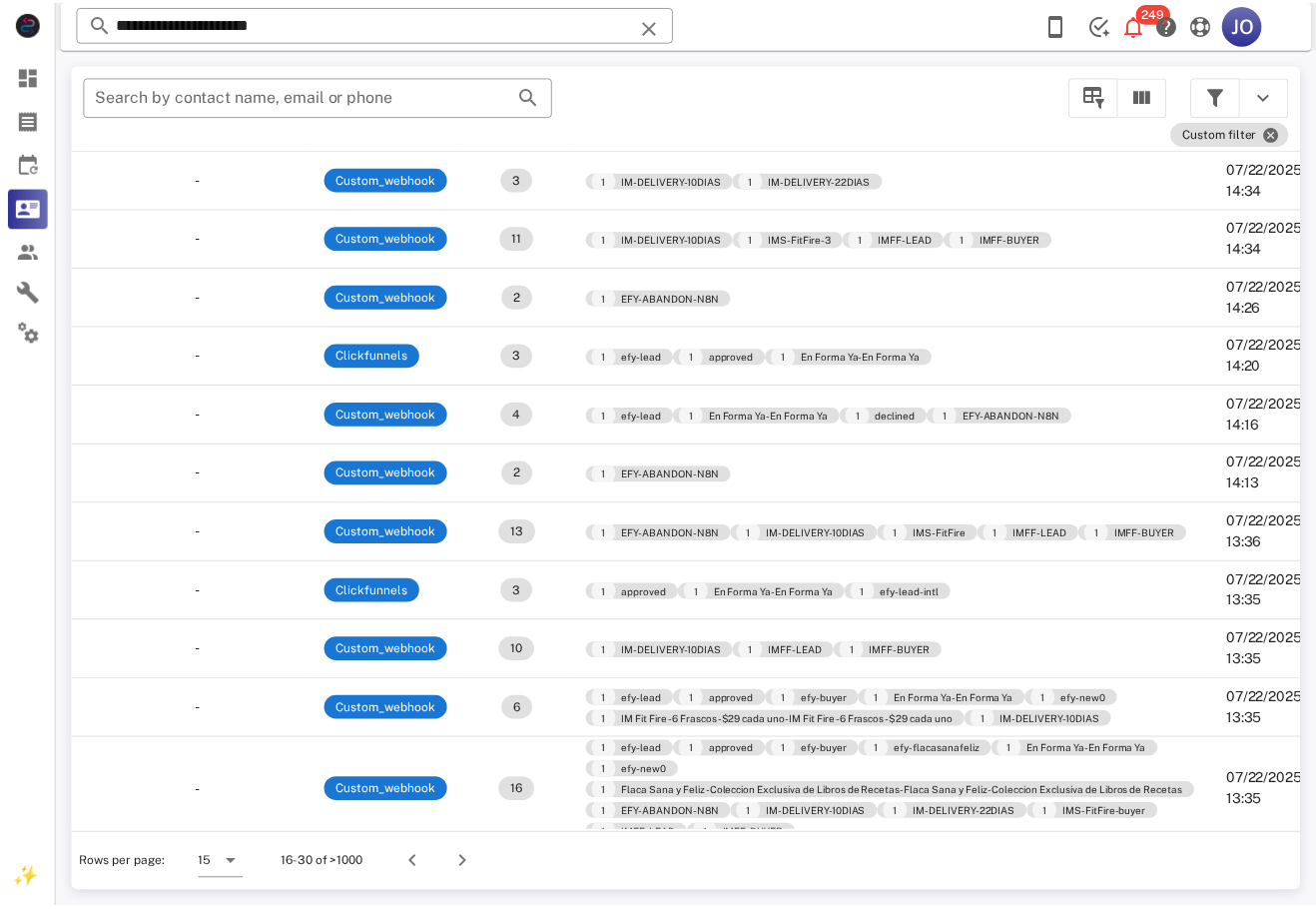scroll, scrollTop: 305, scrollLeft: 913, axis: both 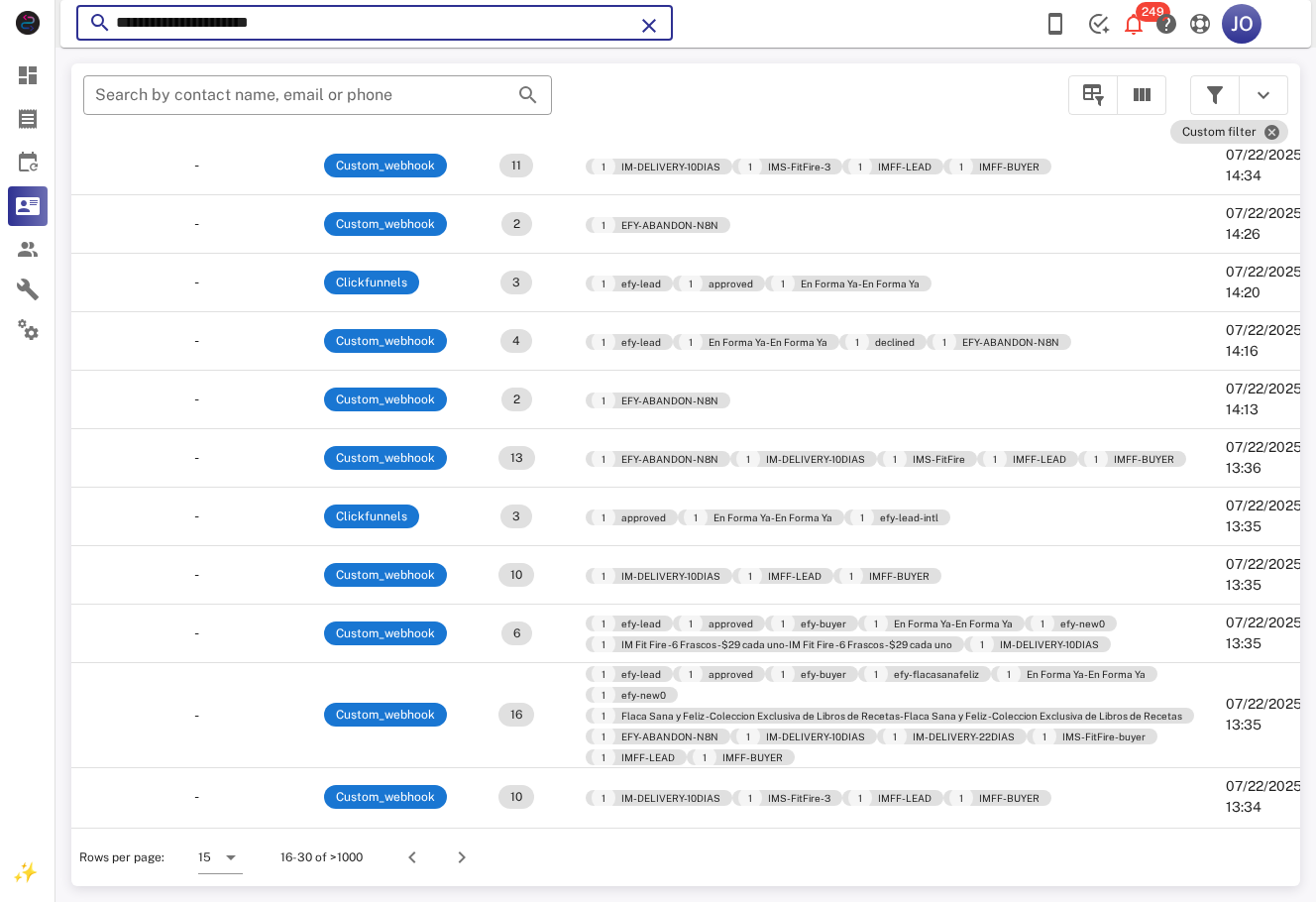 drag, startPoint x: 336, startPoint y: 19, endPoint x: 123, endPoint y: 25, distance: 213.08449 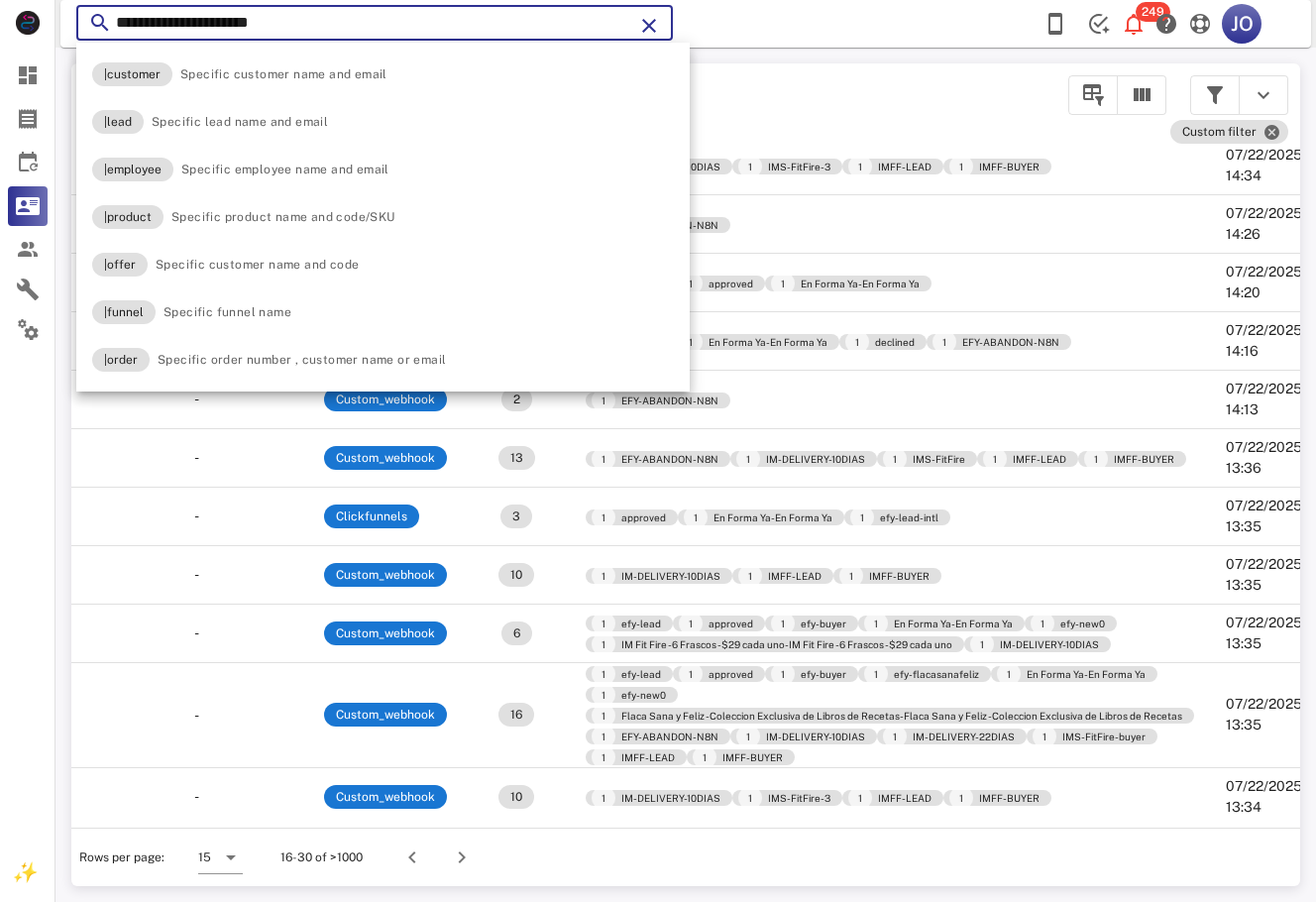 paste 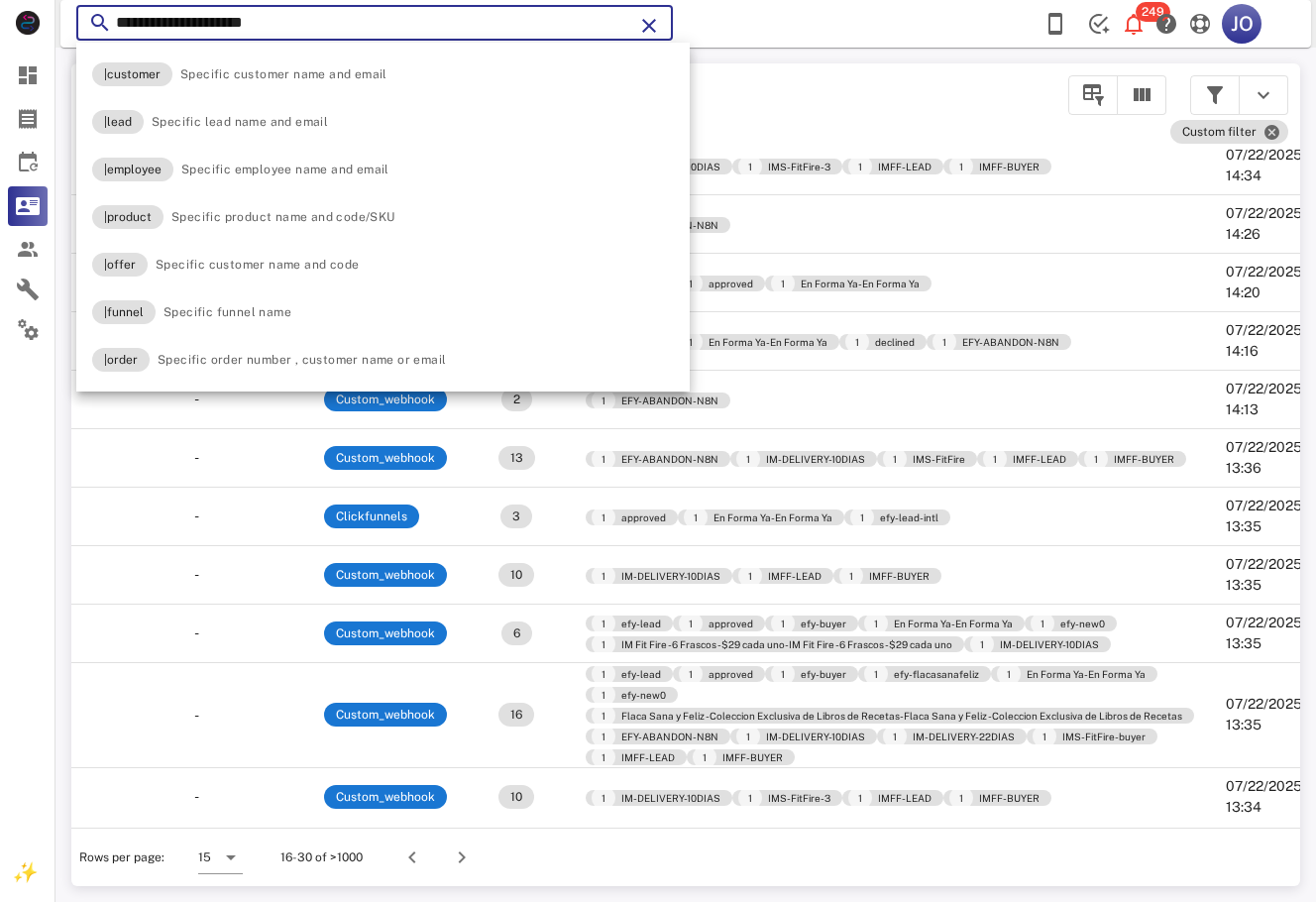 click on "**********" at bounding box center (375, 23) 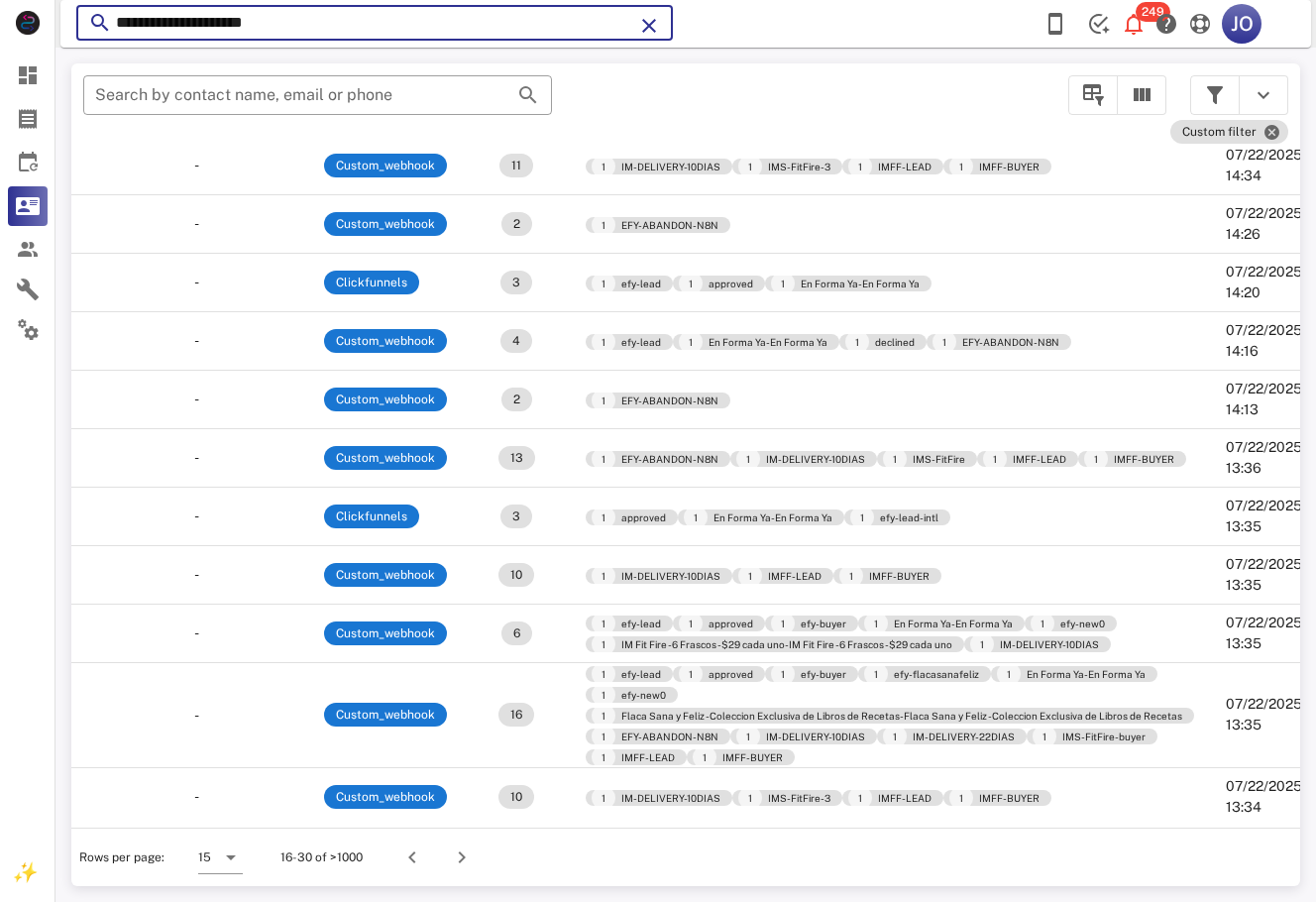 click on "**********" at bounding box center (375, 23) 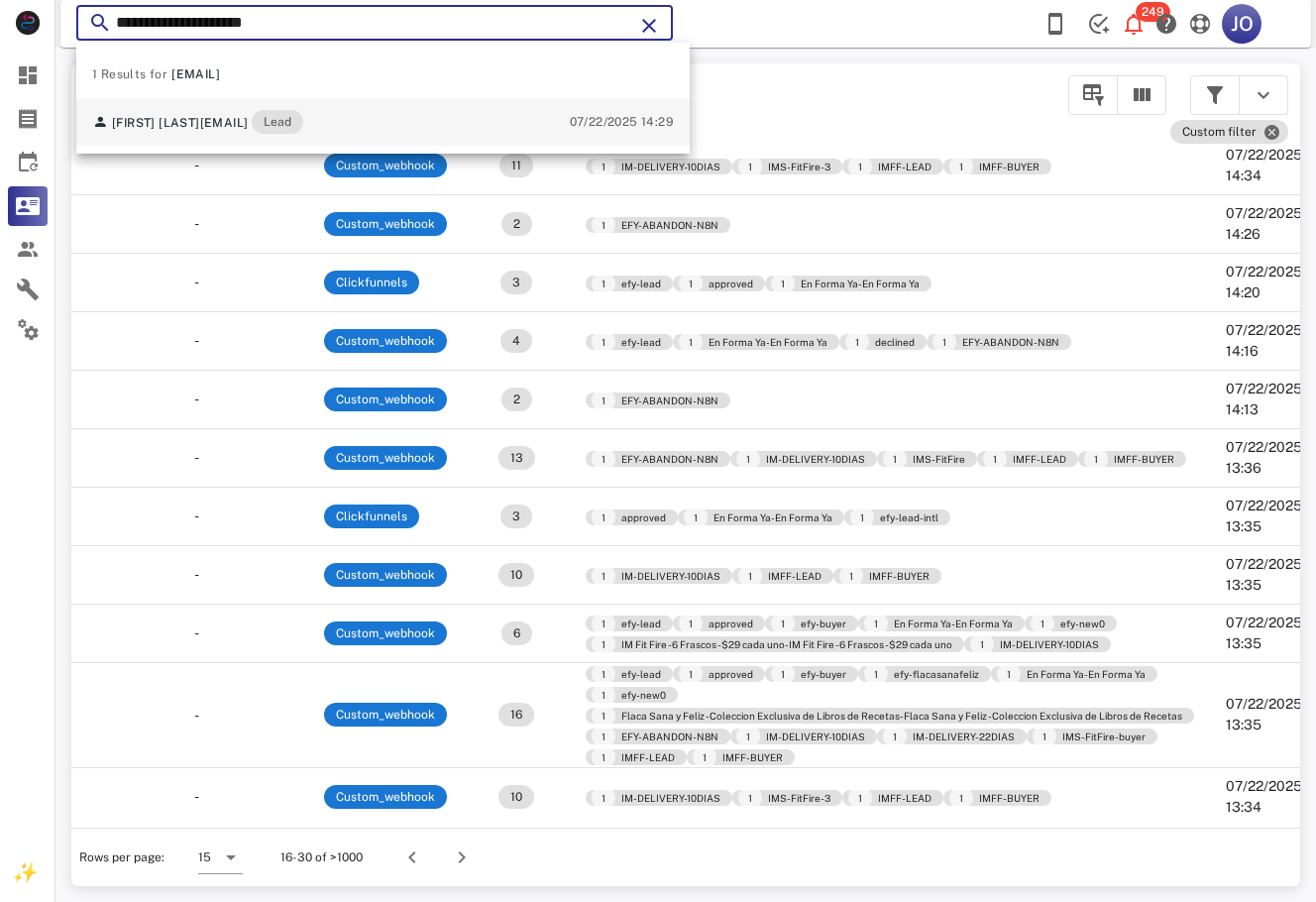 type on "**********" 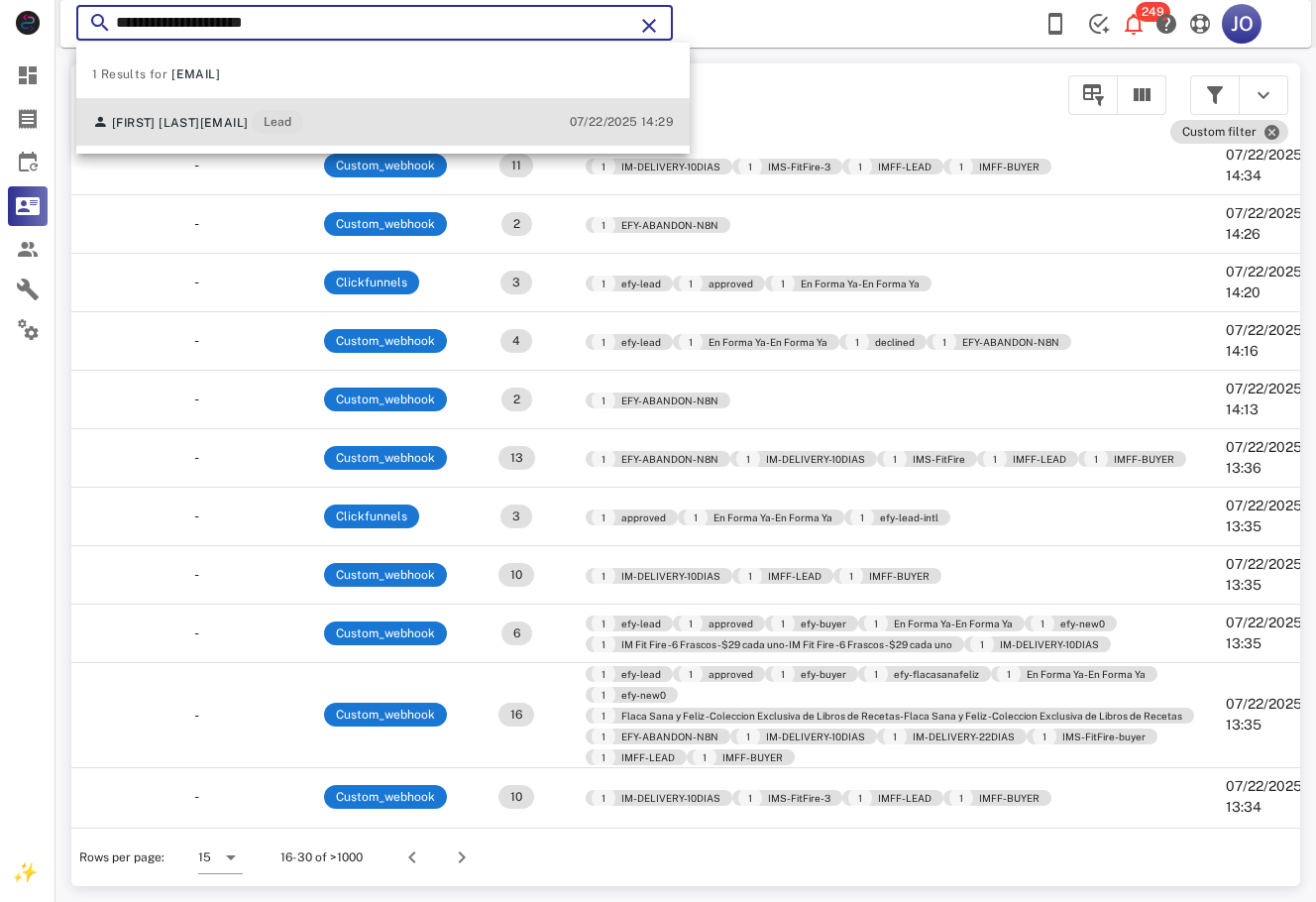 click on "[EMAIL]" at bounding box center [224, 123] 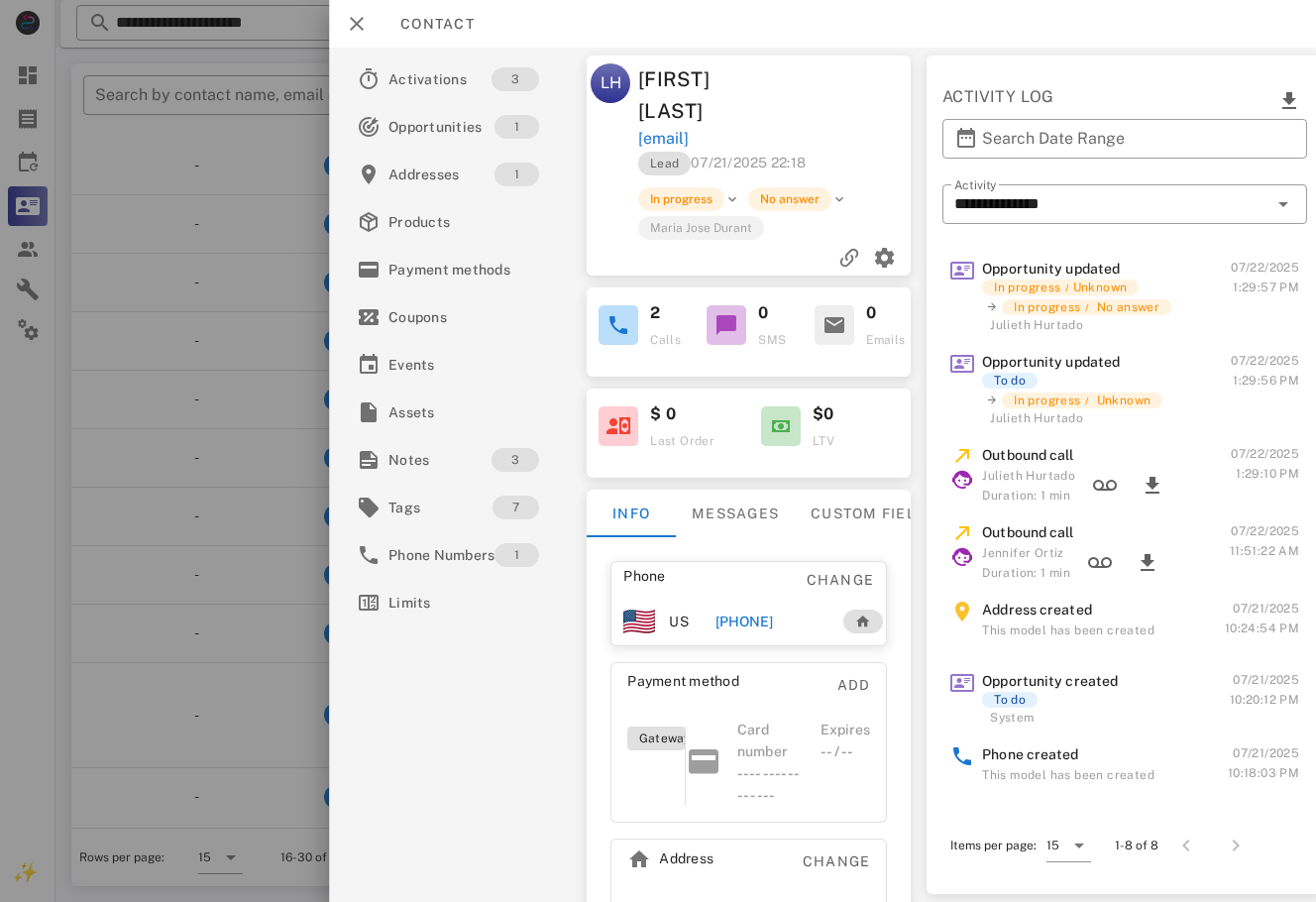drag, startPoint x: 324, startPoint y: 50, endPoint x: 312, endPoint y: 46, distance: 12.649111 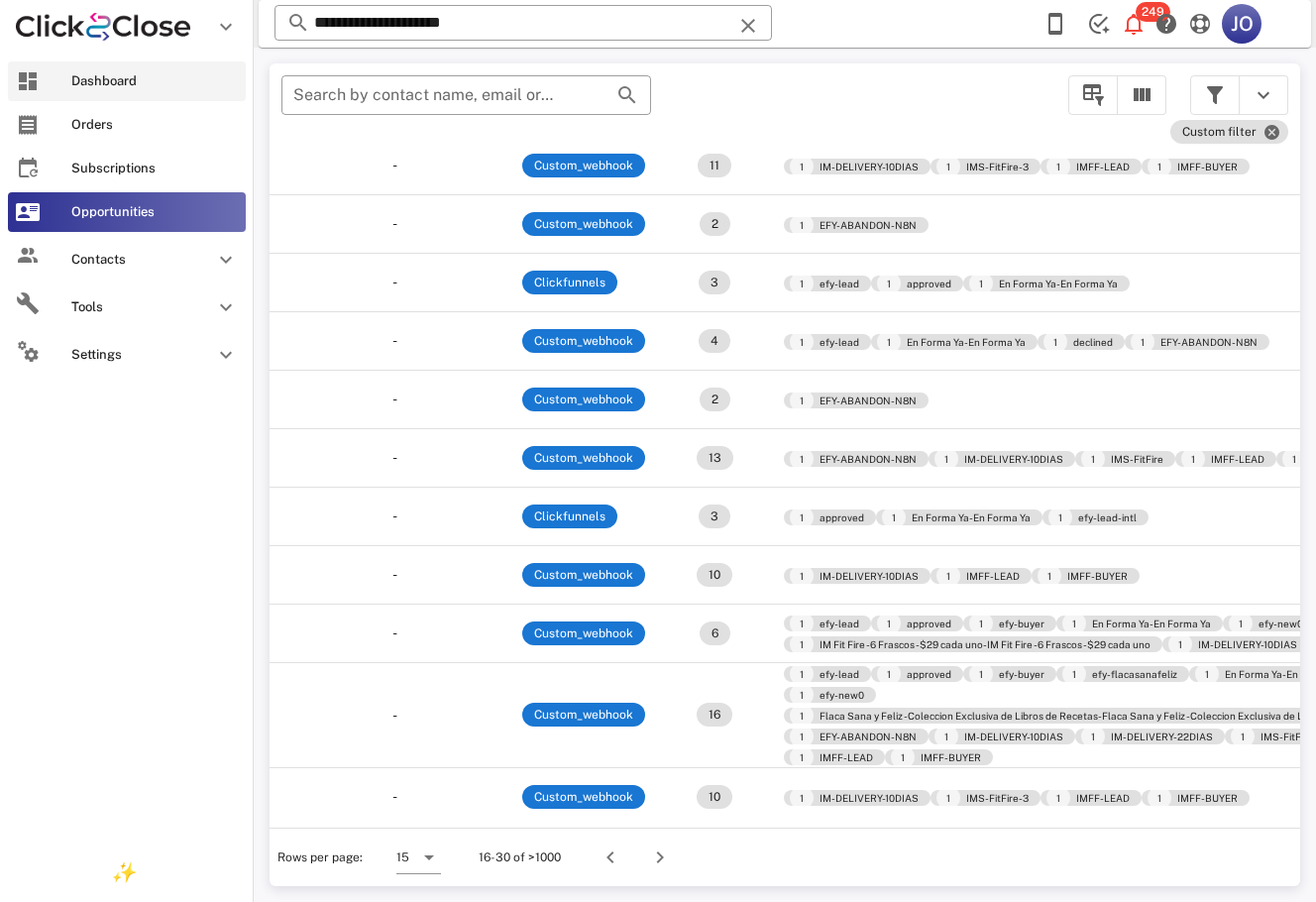 click on "Dashboard" at bounding box center [127, 81] 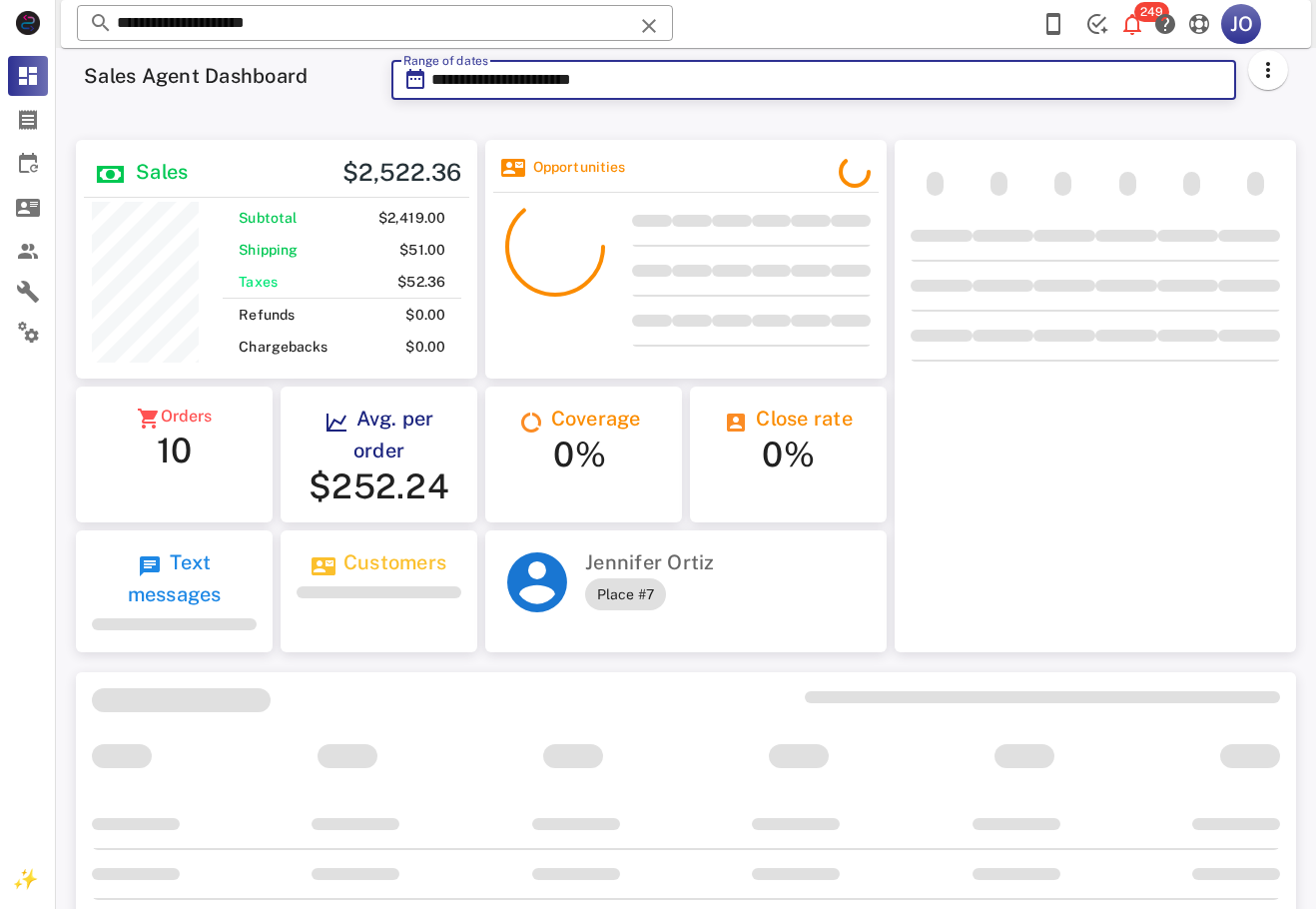 click on "**********" at bounding box center (828, 80) 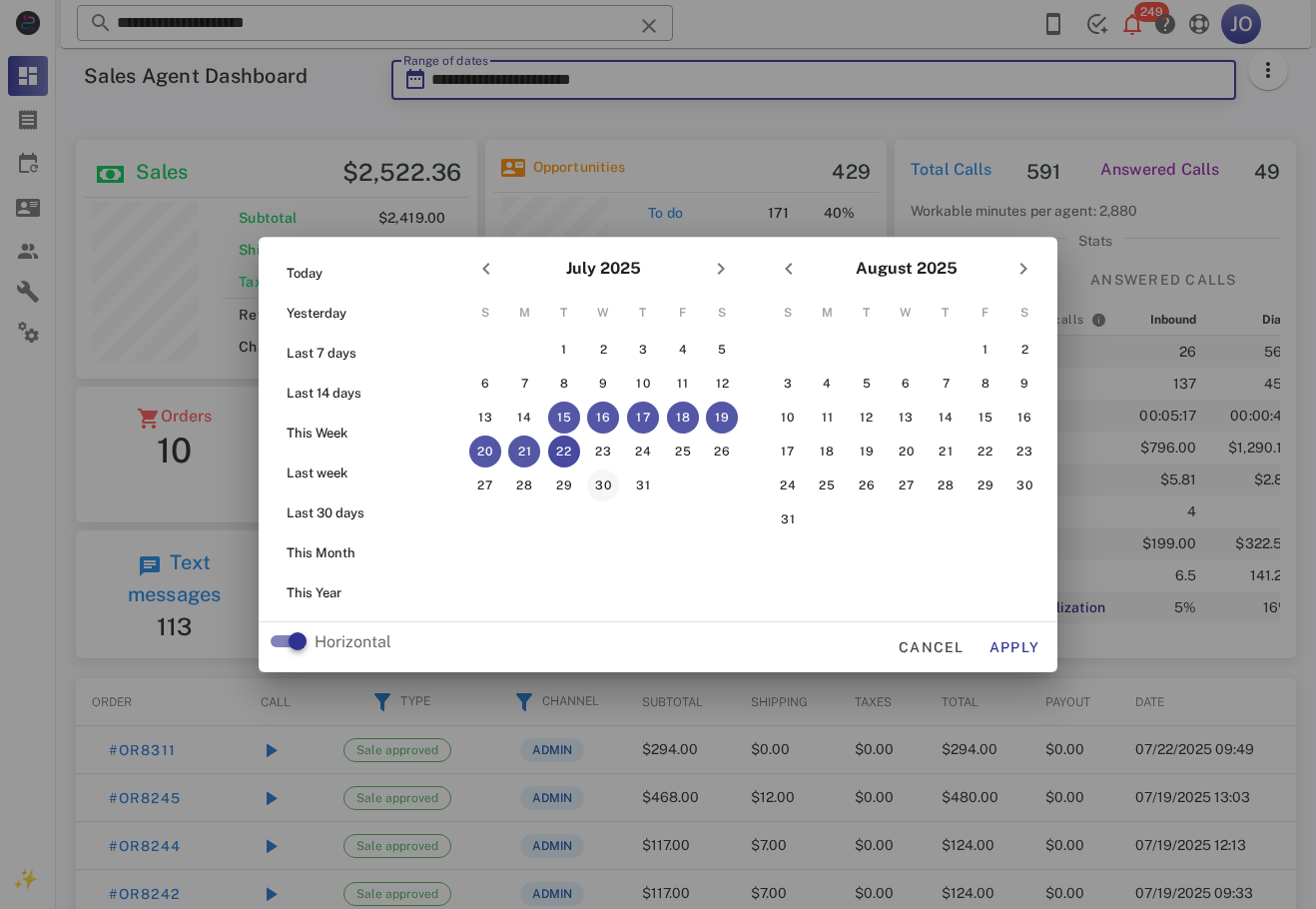 scroll, scrollTop: 998657, scrollLeft: 998081, axis: both 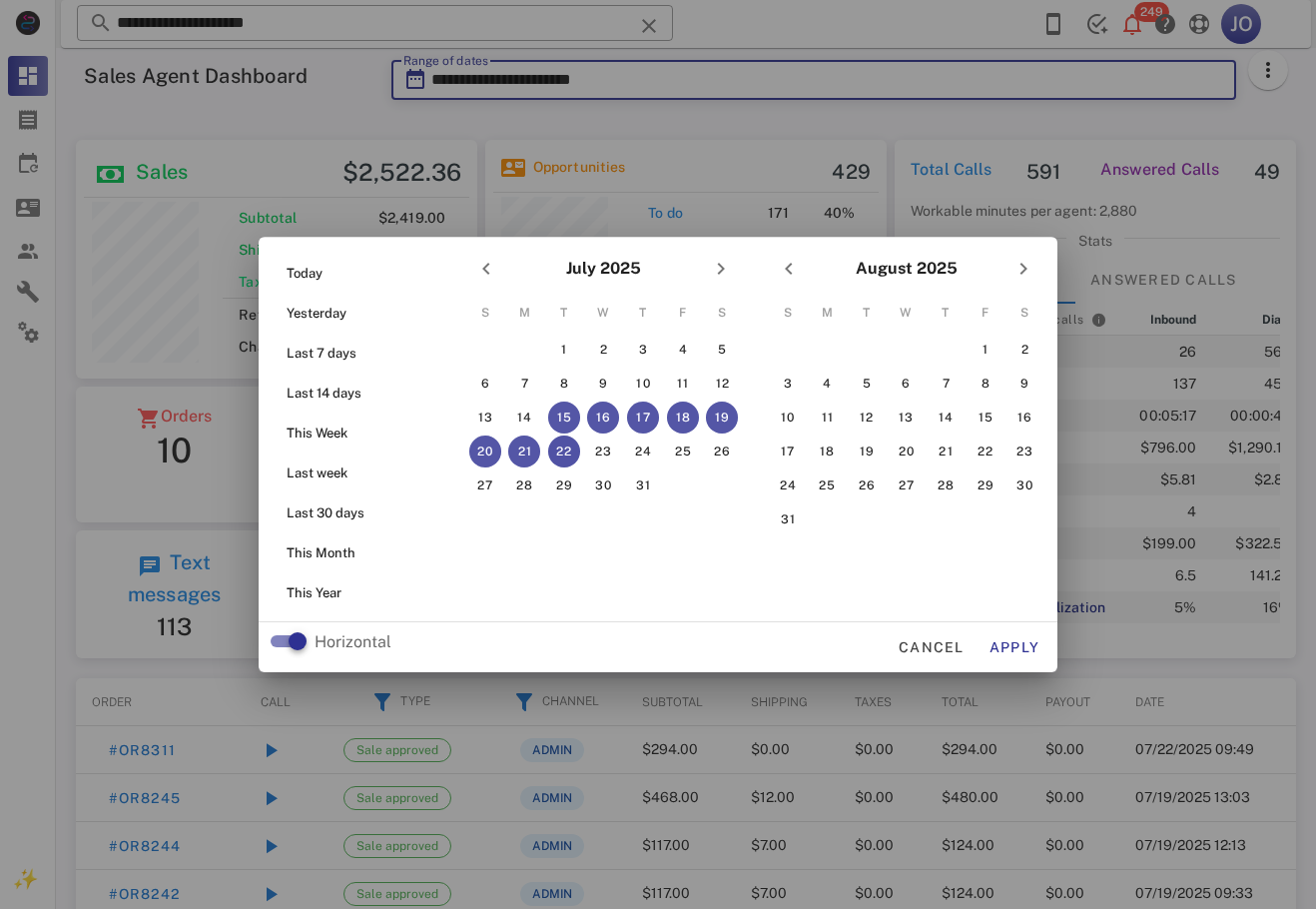 click on "22" at bounding box center [564, 452] 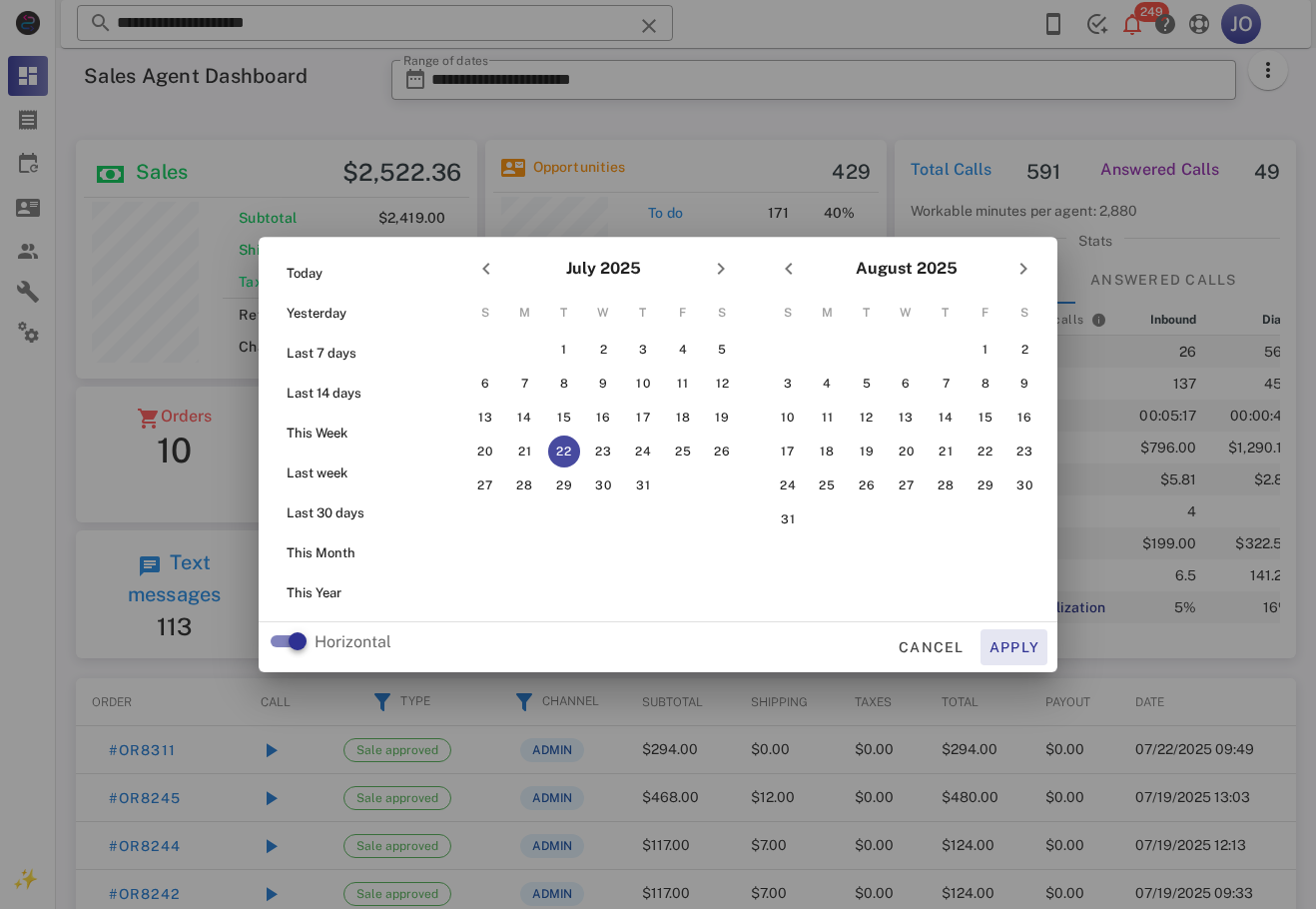 click on "Apply" at bounding box center [1014, 647] 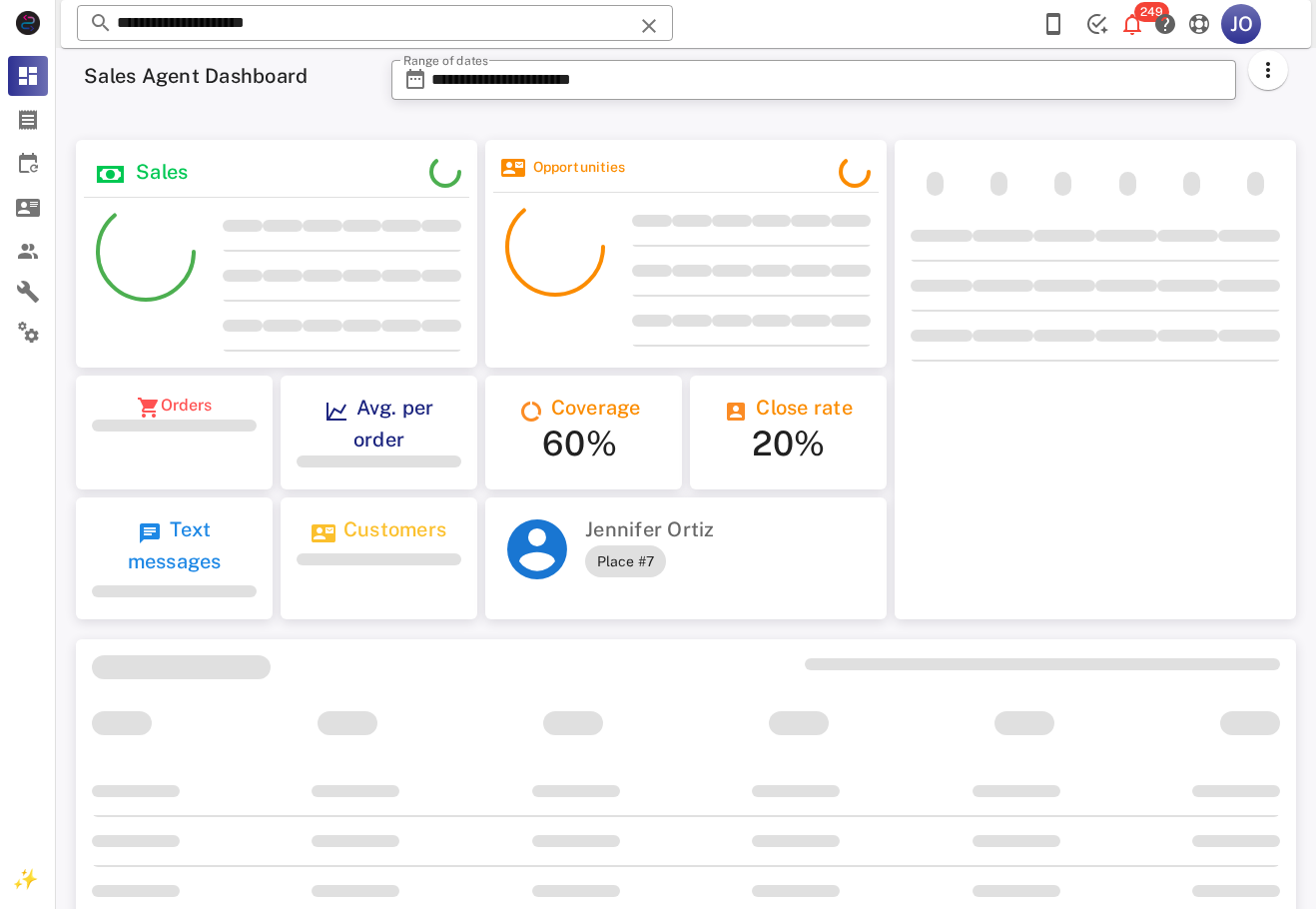 type on "**********" 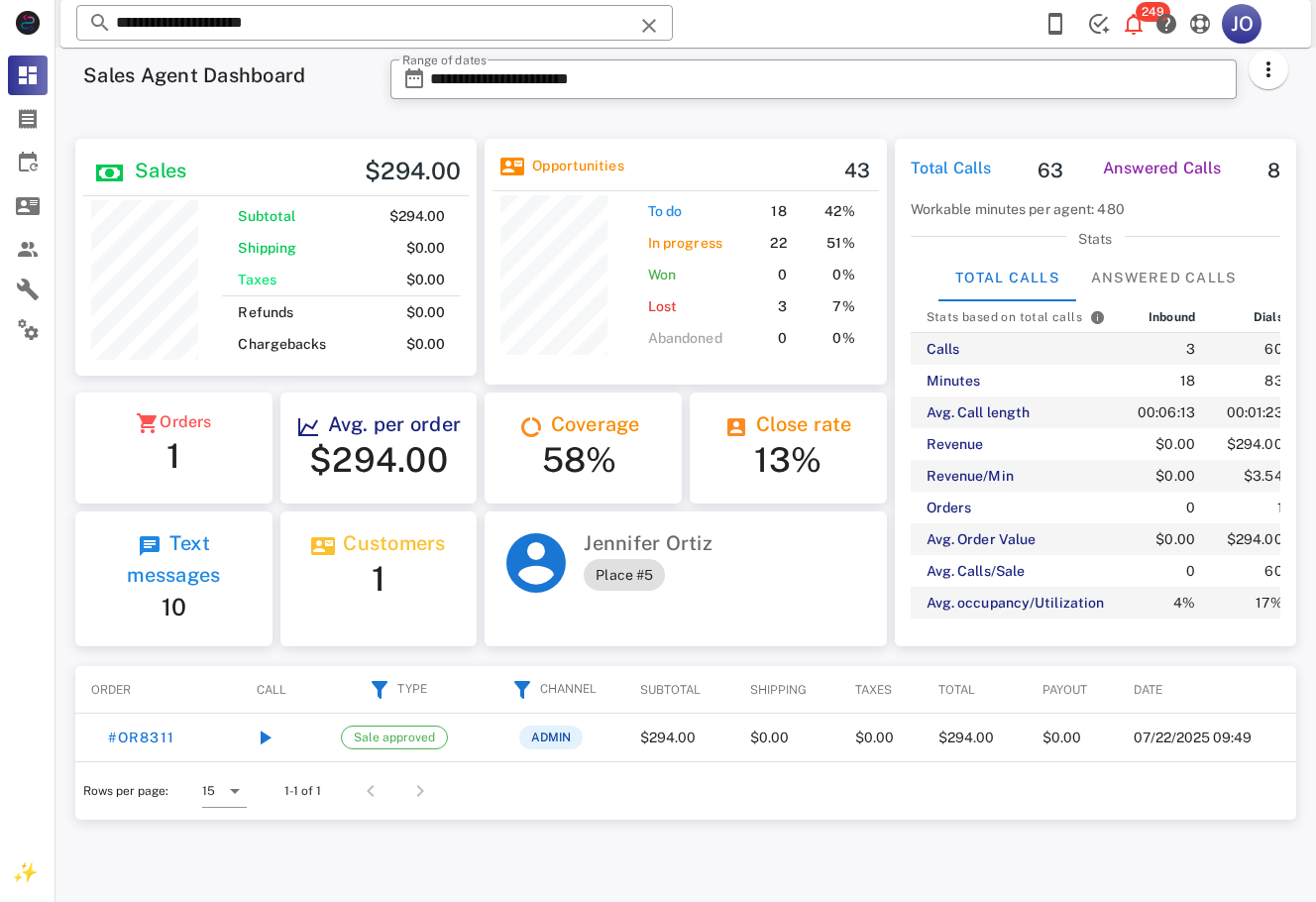 scroll, scrollTop: 990957, scrollLeft: 990563, axis: both 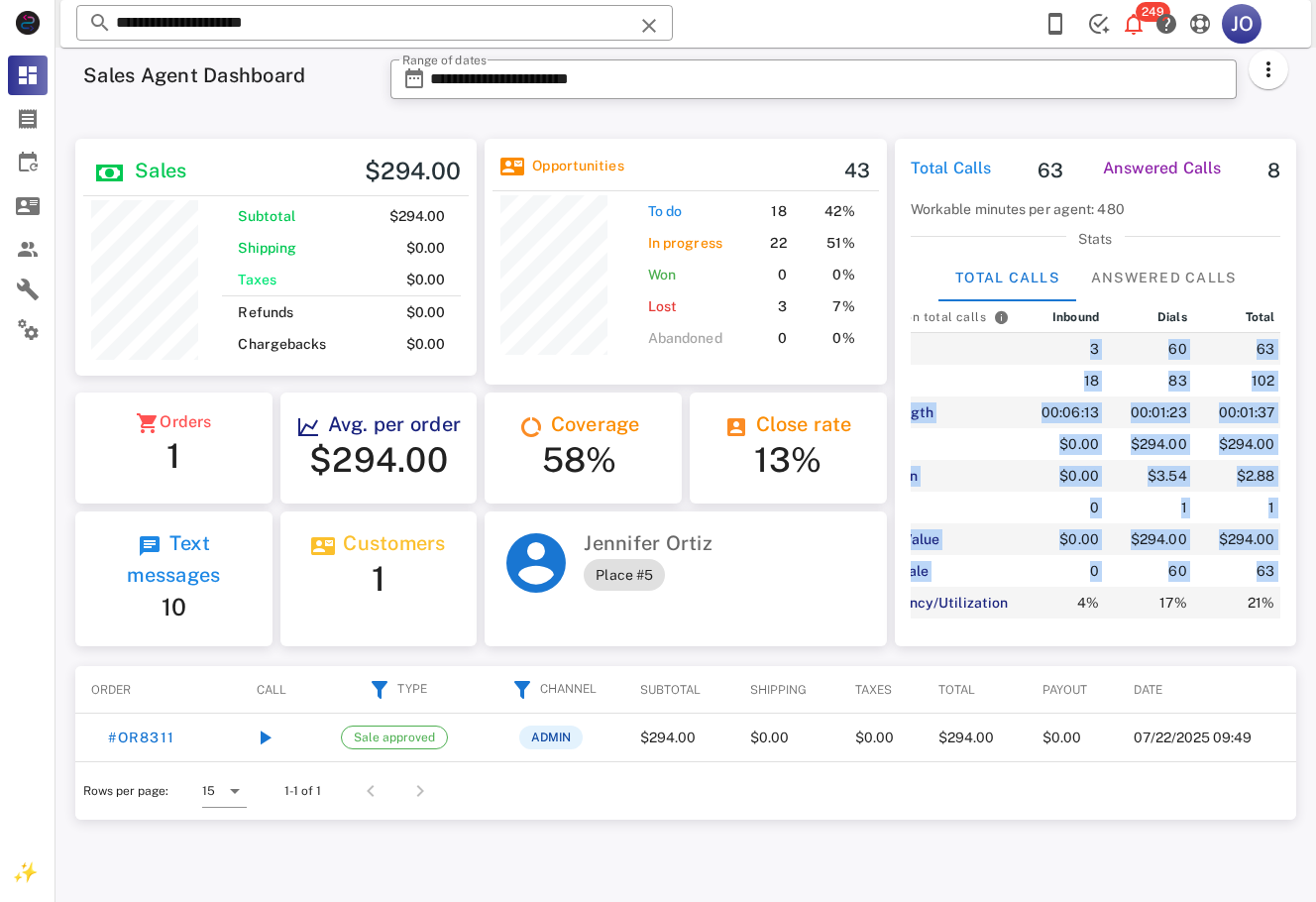 drag, startPoint x: 959, startPoint y: 626, endPoint x: 1295, endPoint y: 633, distance: 336.07291 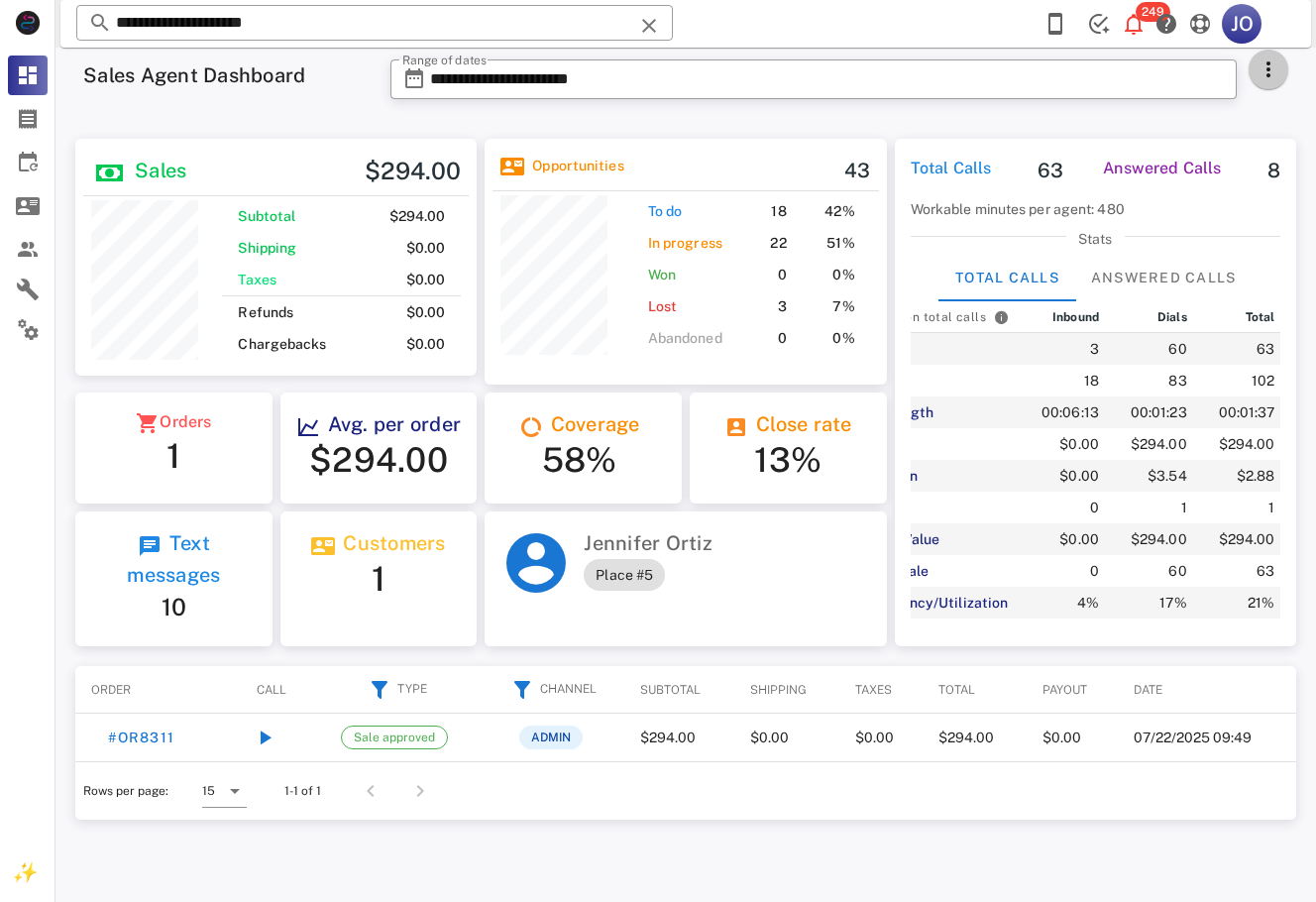 click at bounding box center [1268, 69] 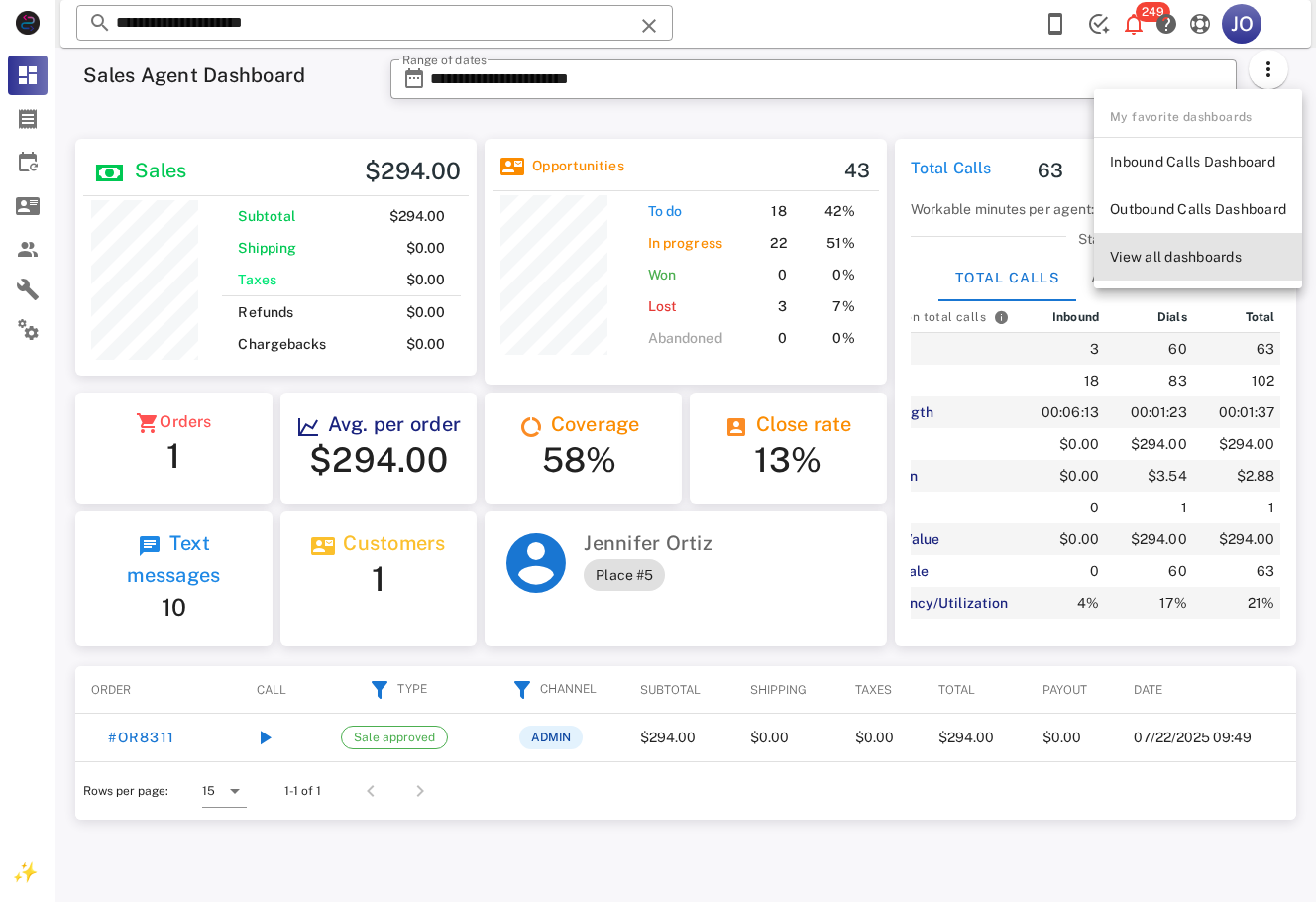 click on "View all dashboards" at bounding box center (1198, 257) 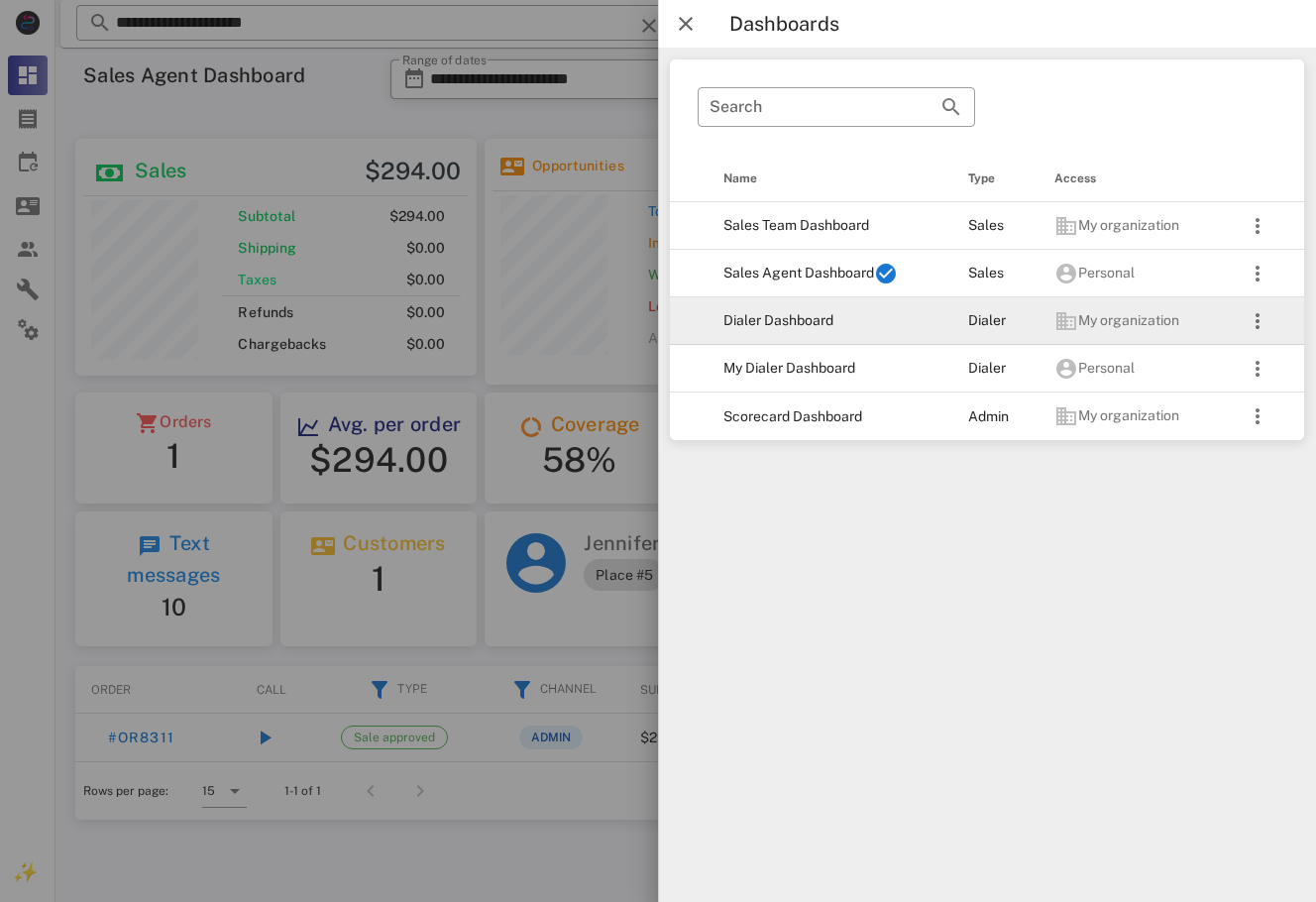 click on "Dialer Dashboard" at bounding box center [829, 321] 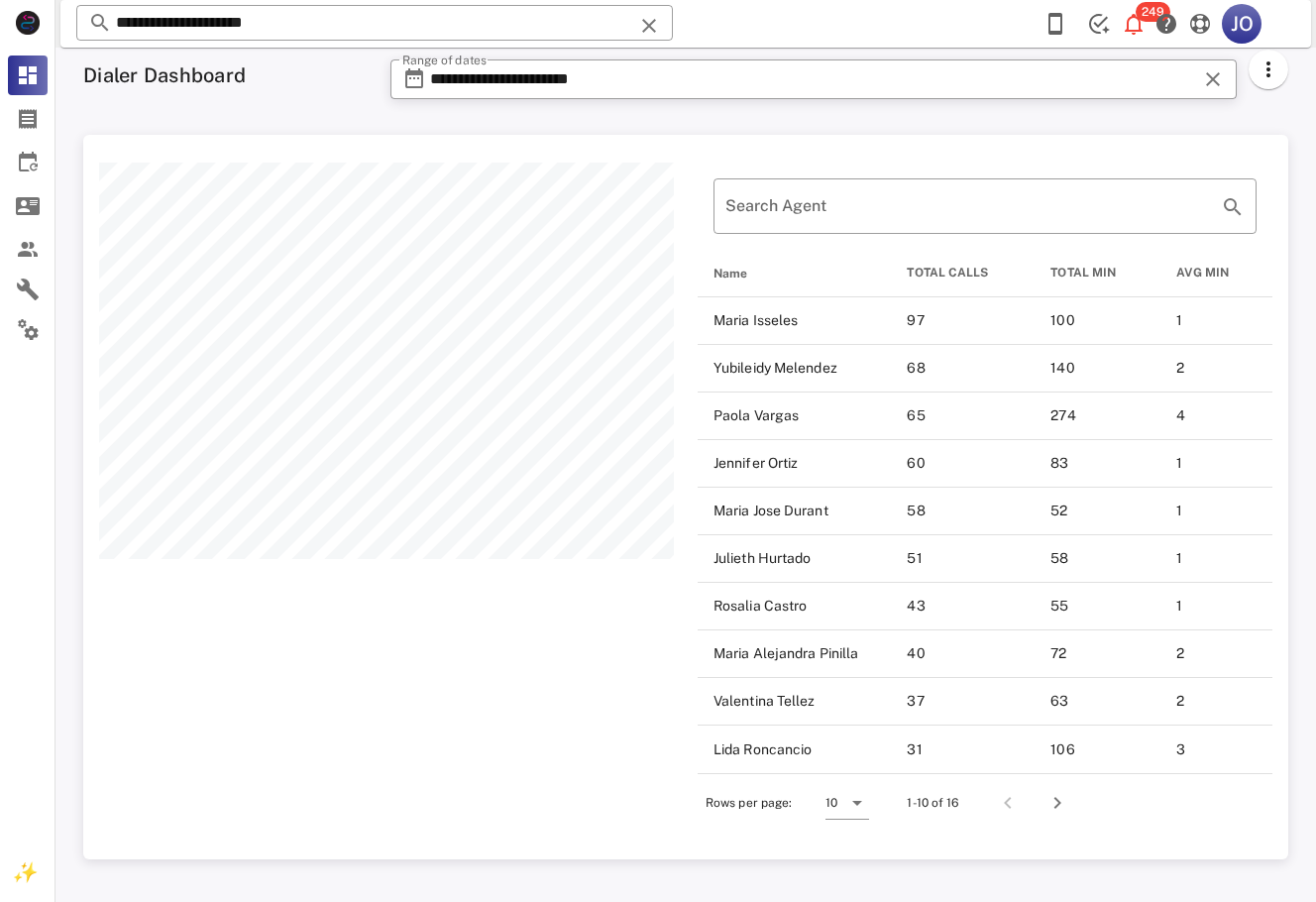 scroll, scrollTop: 990484, scrollLeft: 989759, axis: both 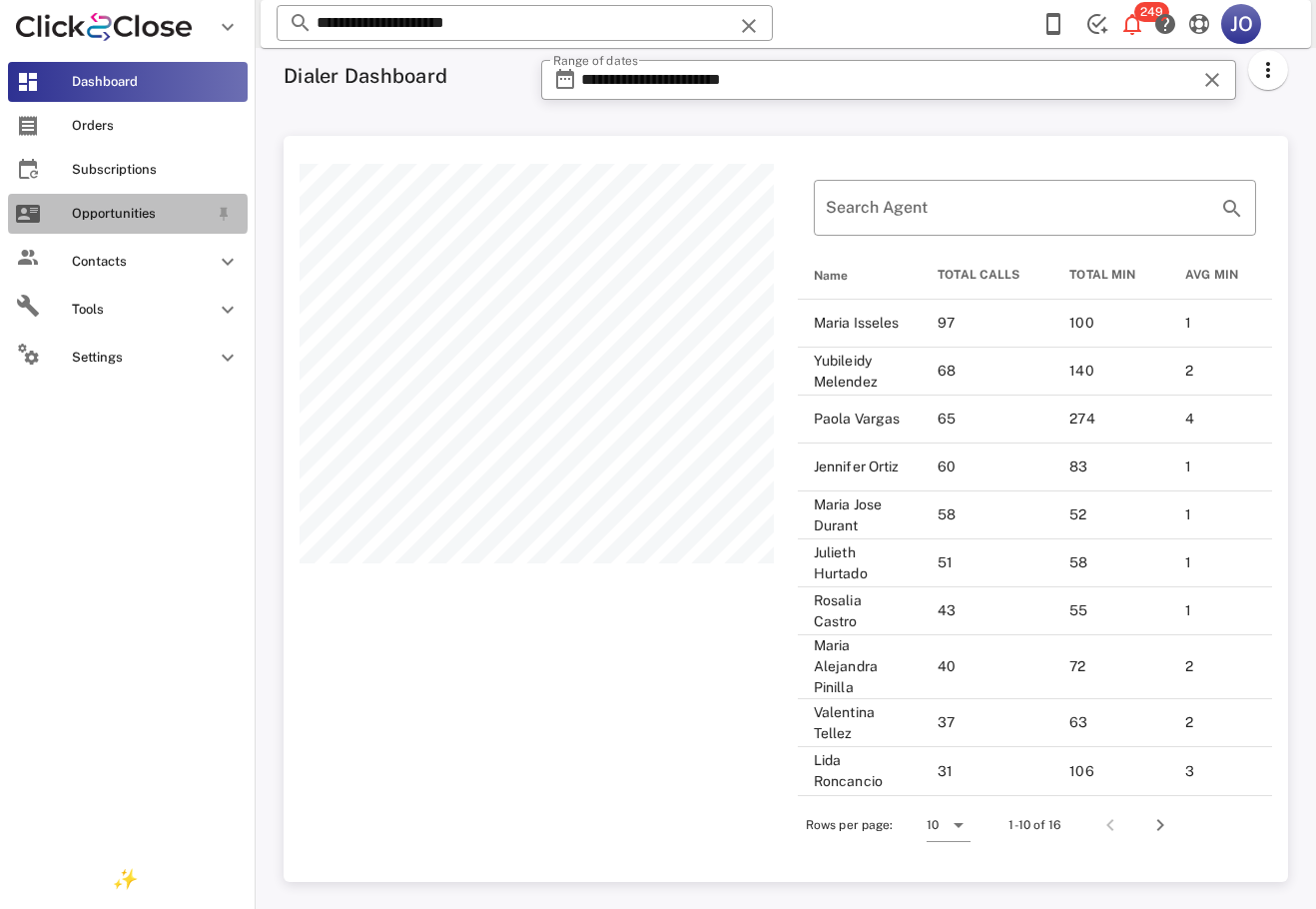 click on "Opportunities" at bounding box center (128, 214) 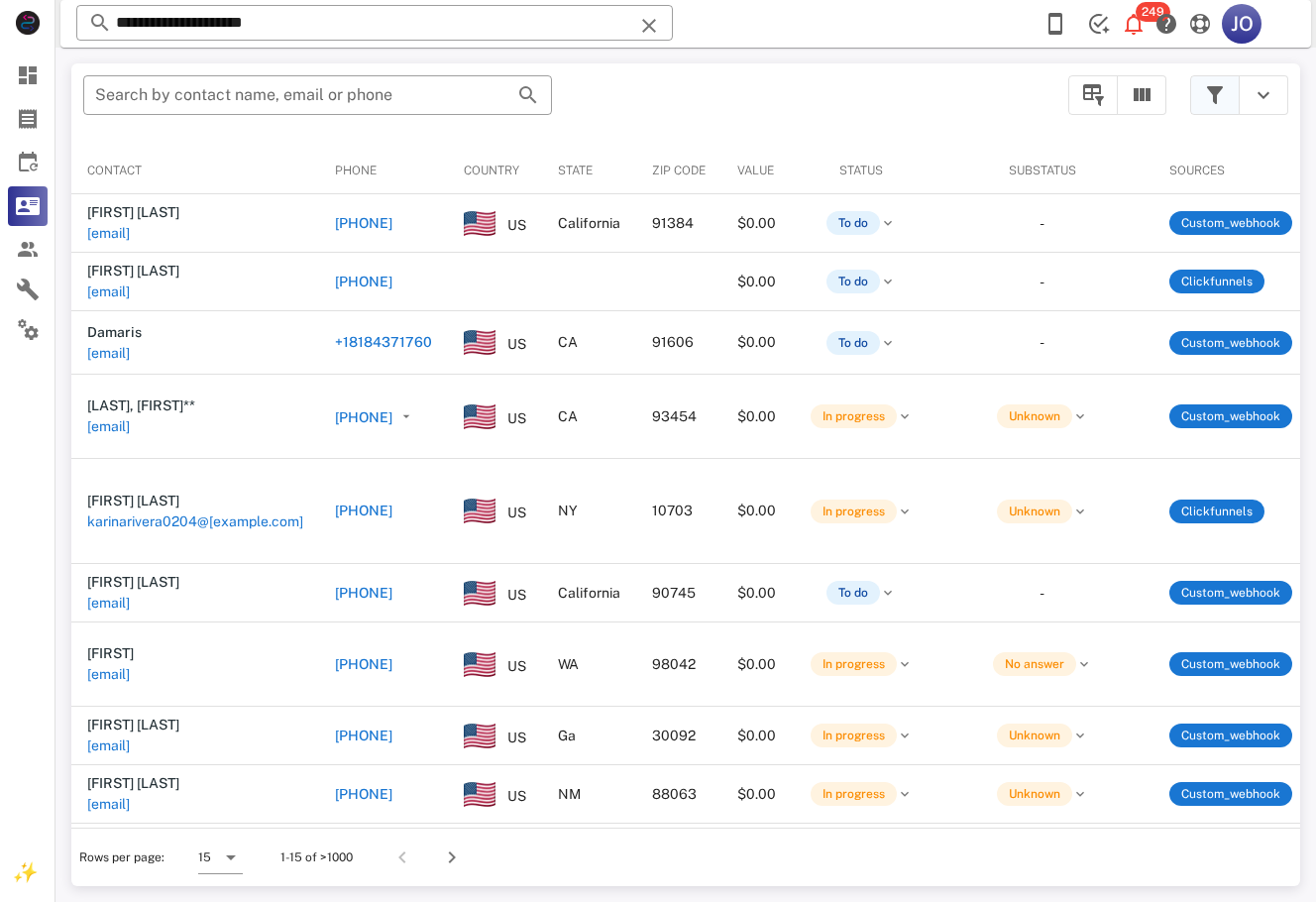 click at bounding box center (1215, 95) 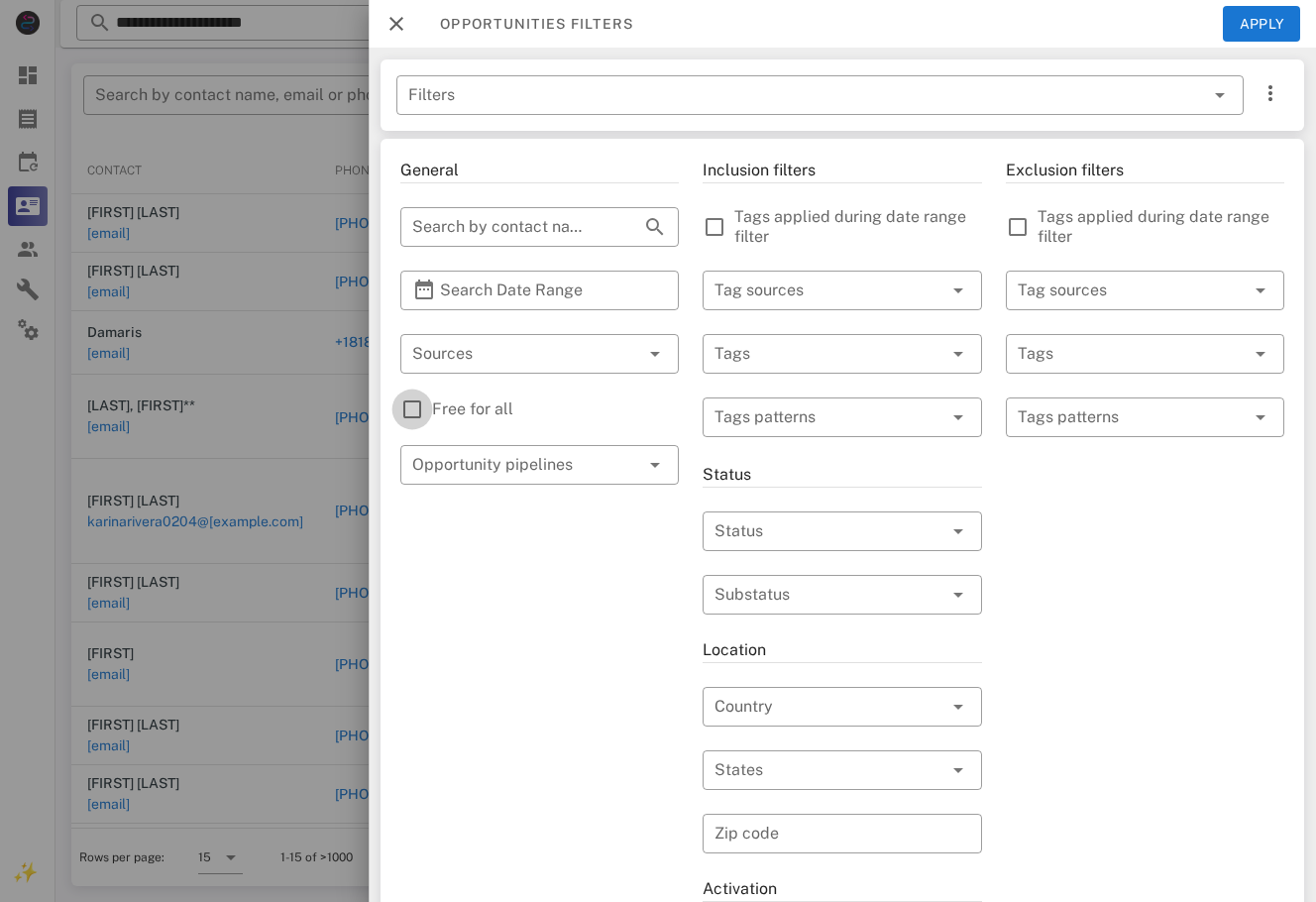 click at bounding box center (412, 409) 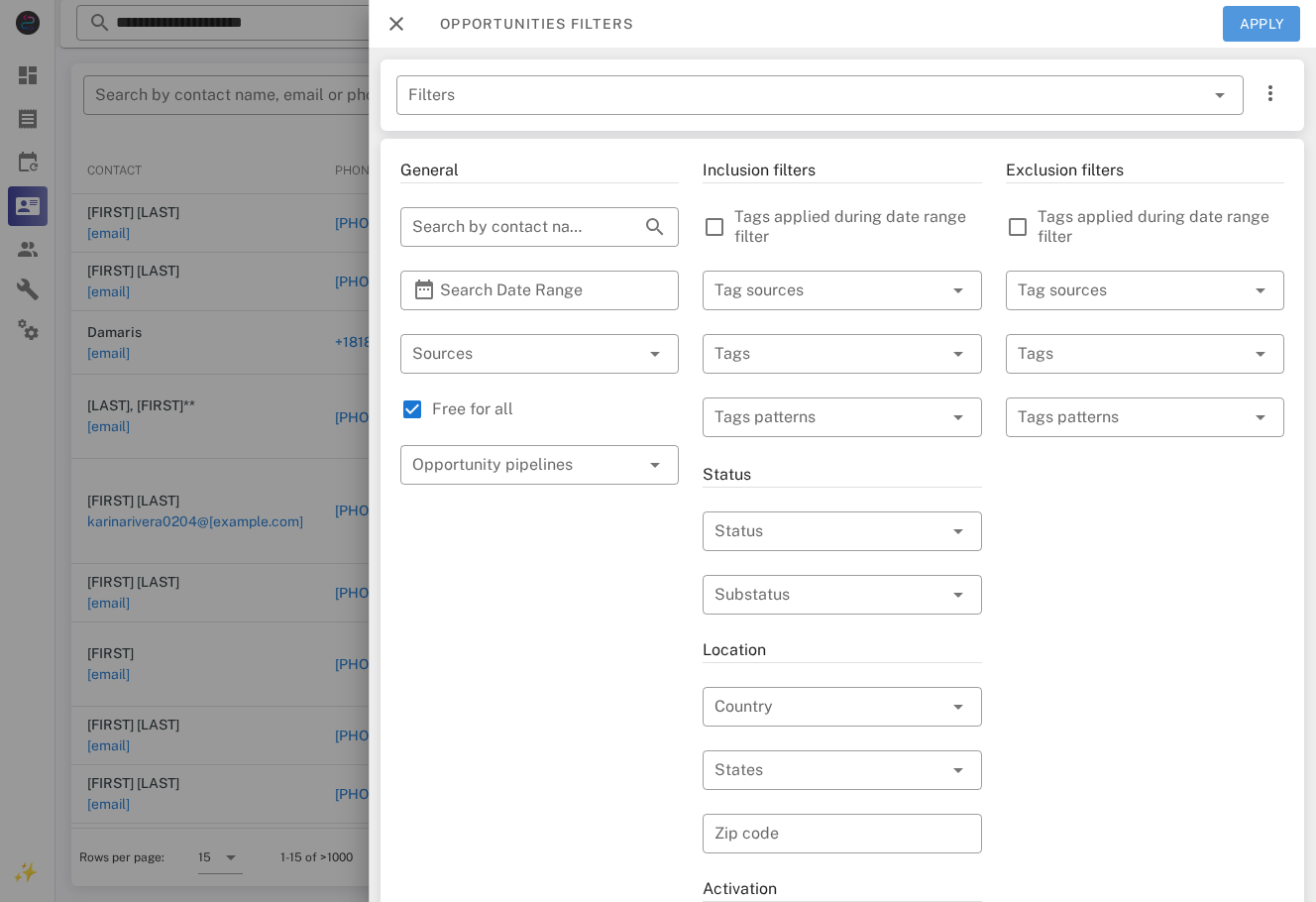 click on "Apply" at bounding box center (1261, 24) 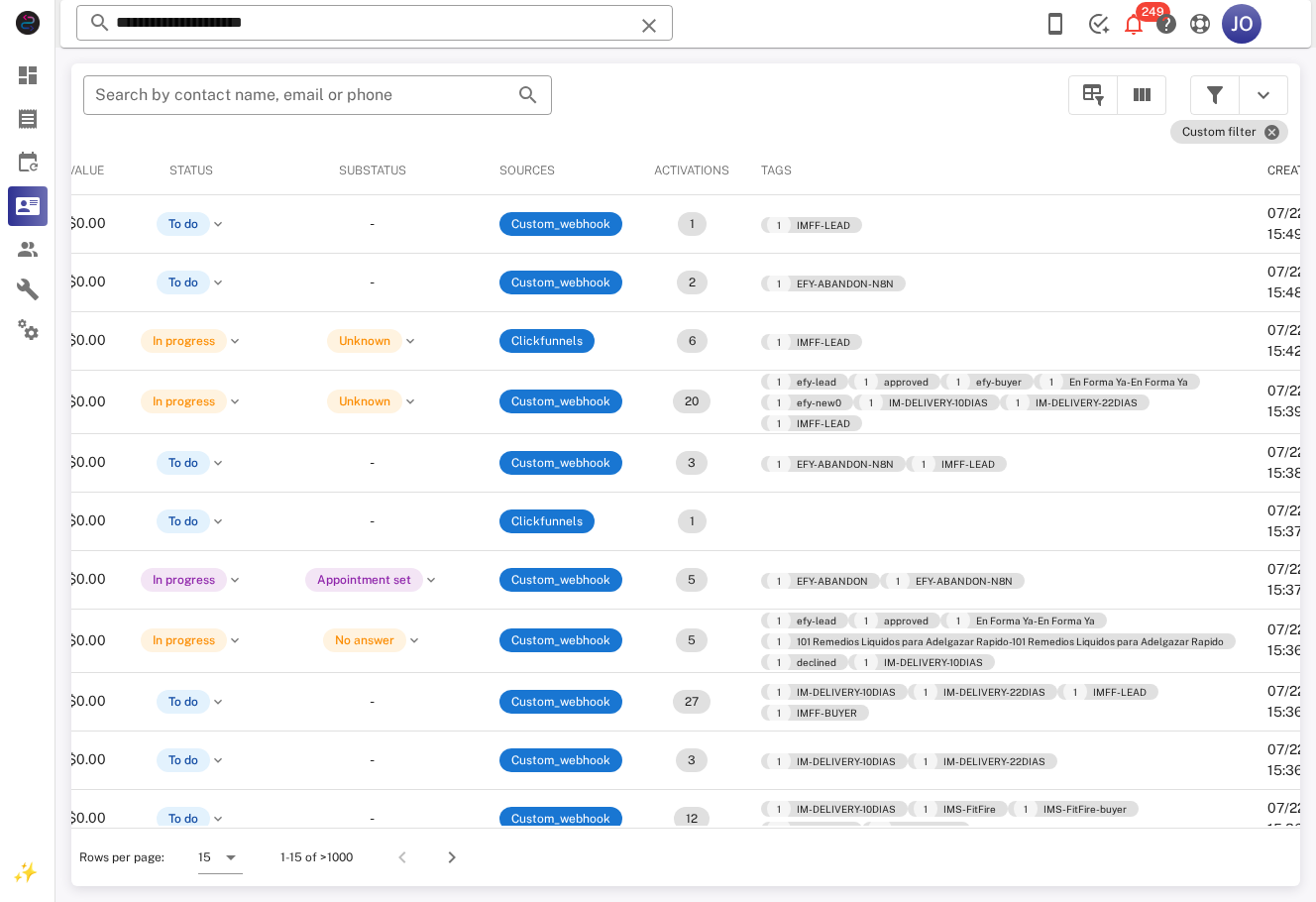 scroll, scrollTop: 0, scrollLeft: 0, axis: both 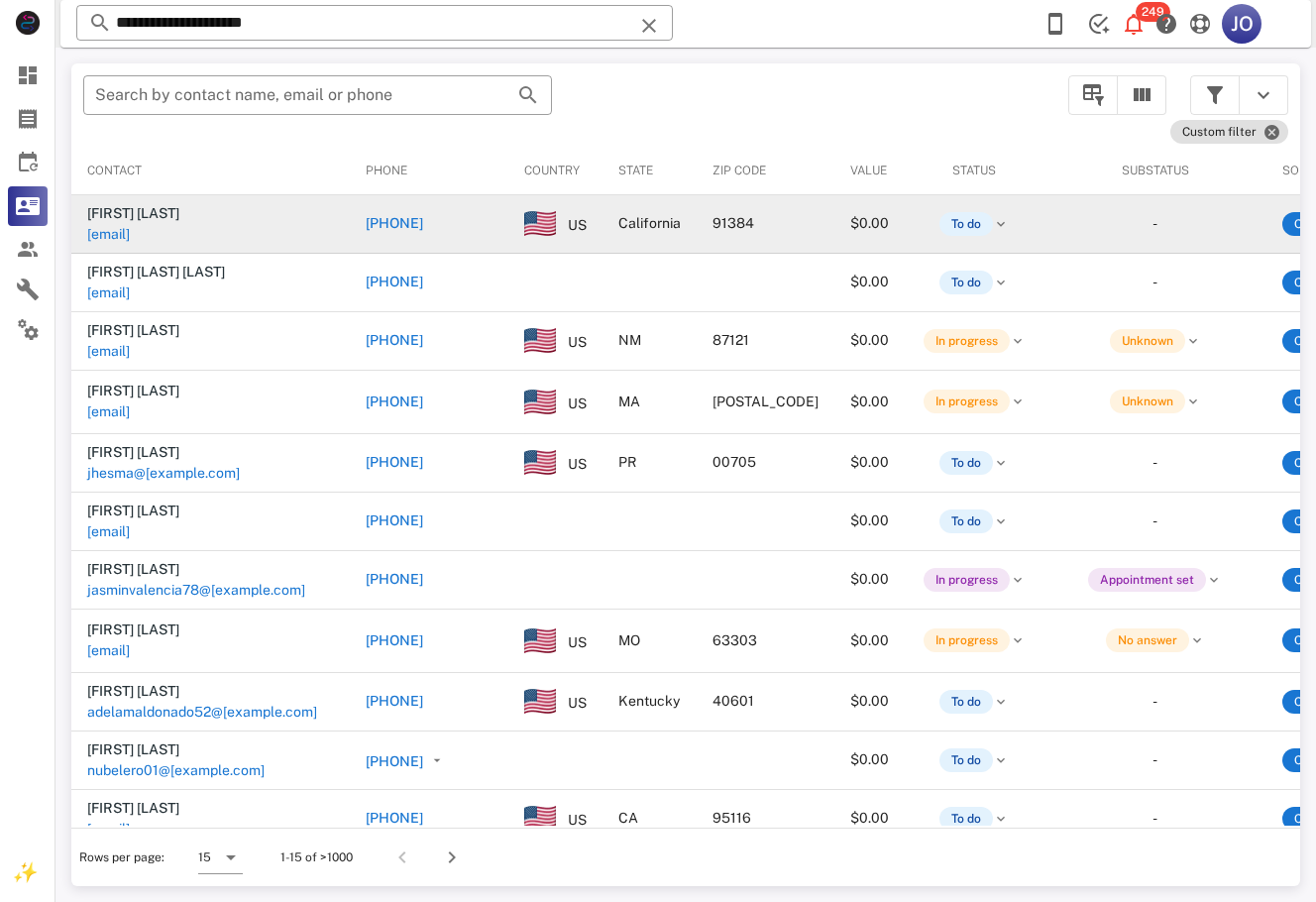 click on "[EMAIL]" at bounding box center (108, 234) 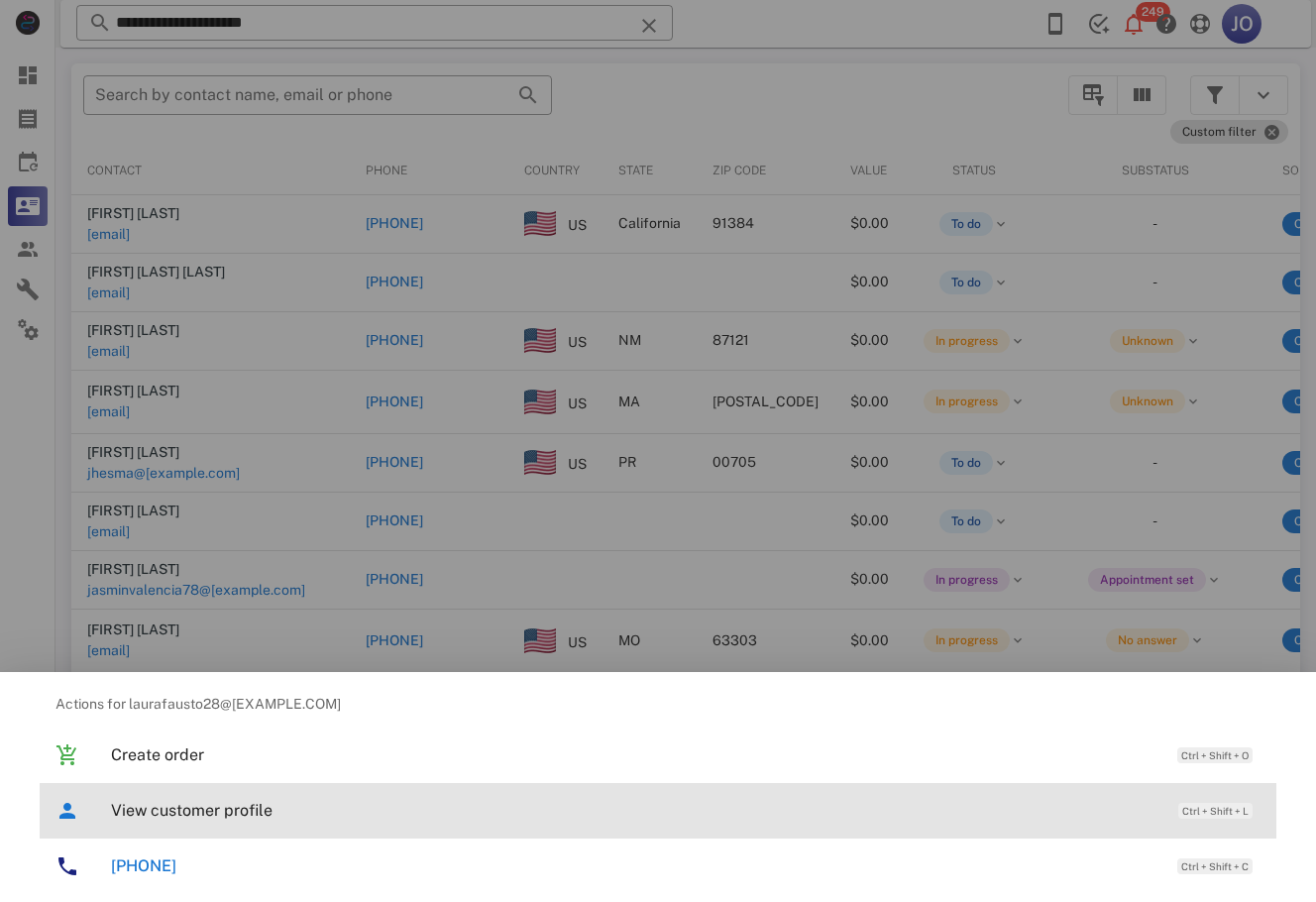click on "View customer profile" at bounding box center [634, 810] 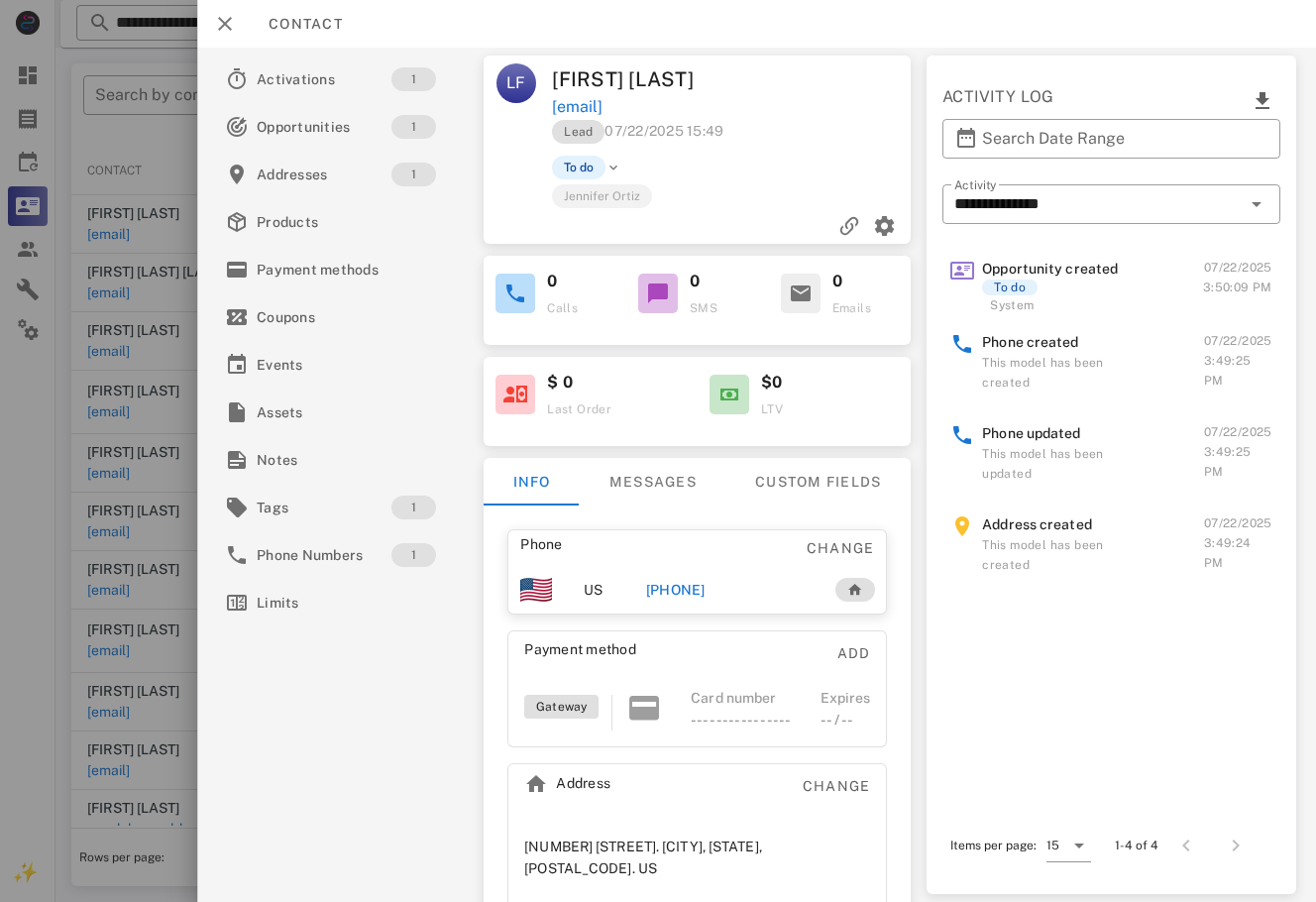 click on "+15555555555" at bounding box center (699, 590) 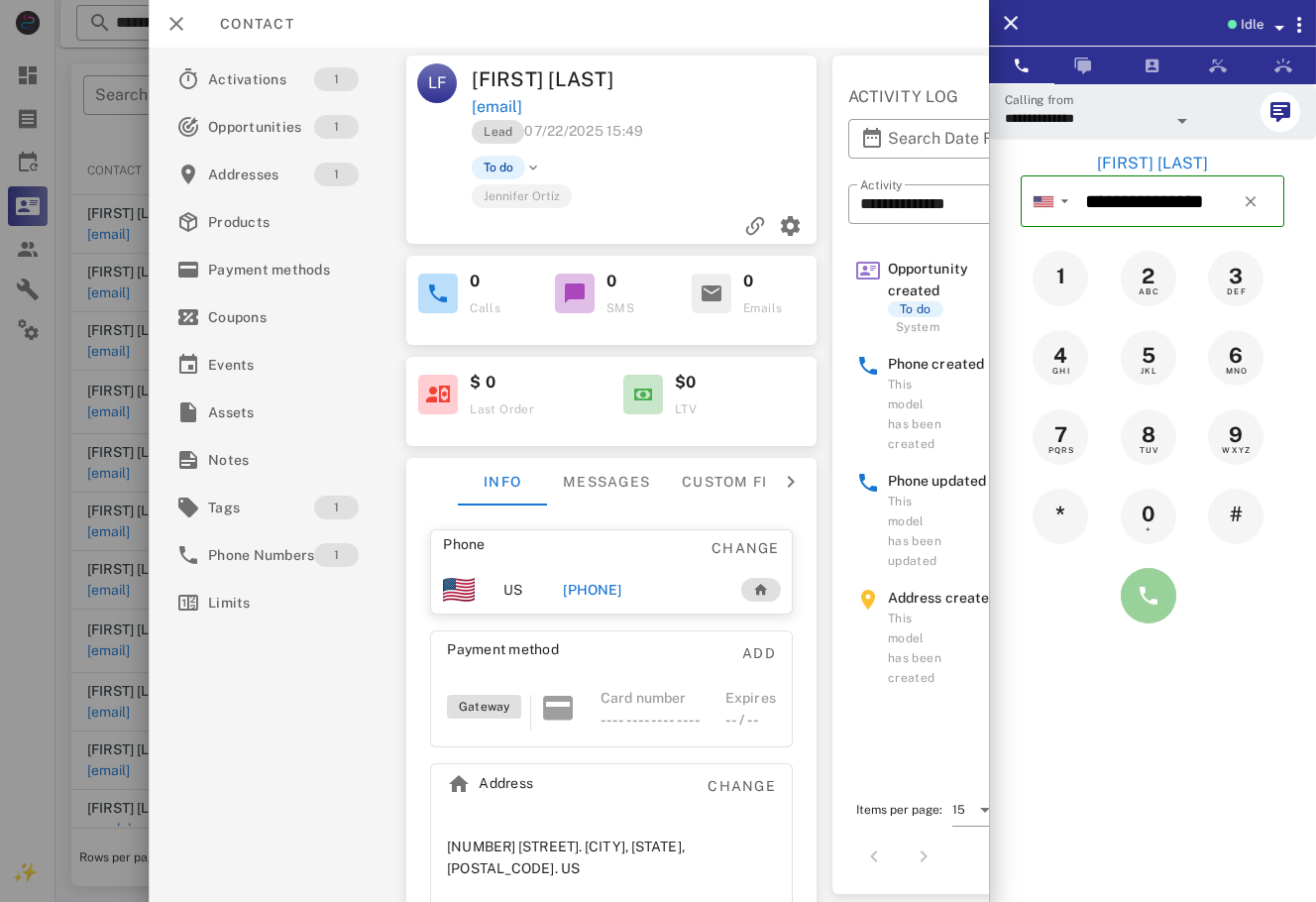 click at bounding box center (1149, 596) 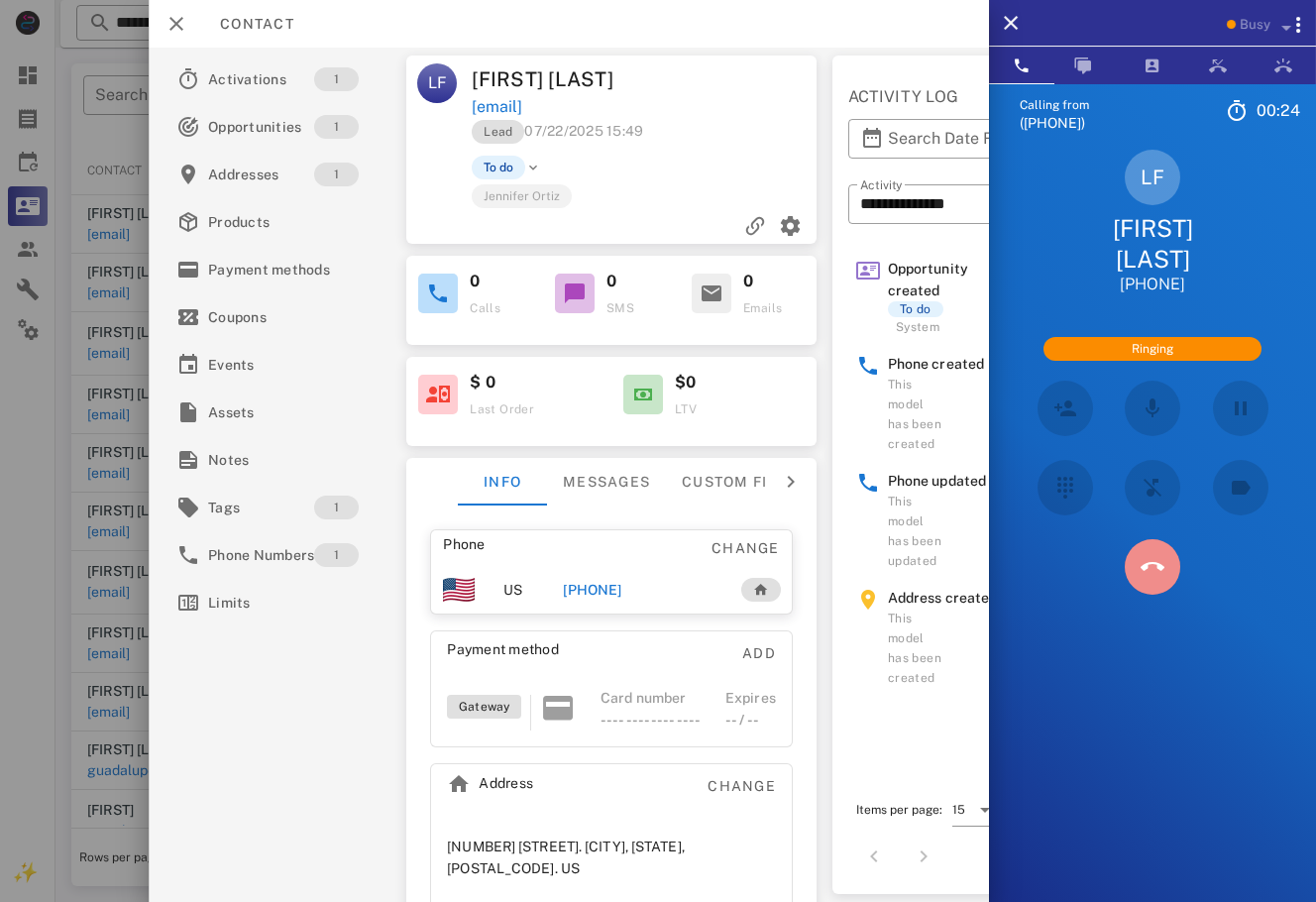 click at bounding box center (1152, 567) 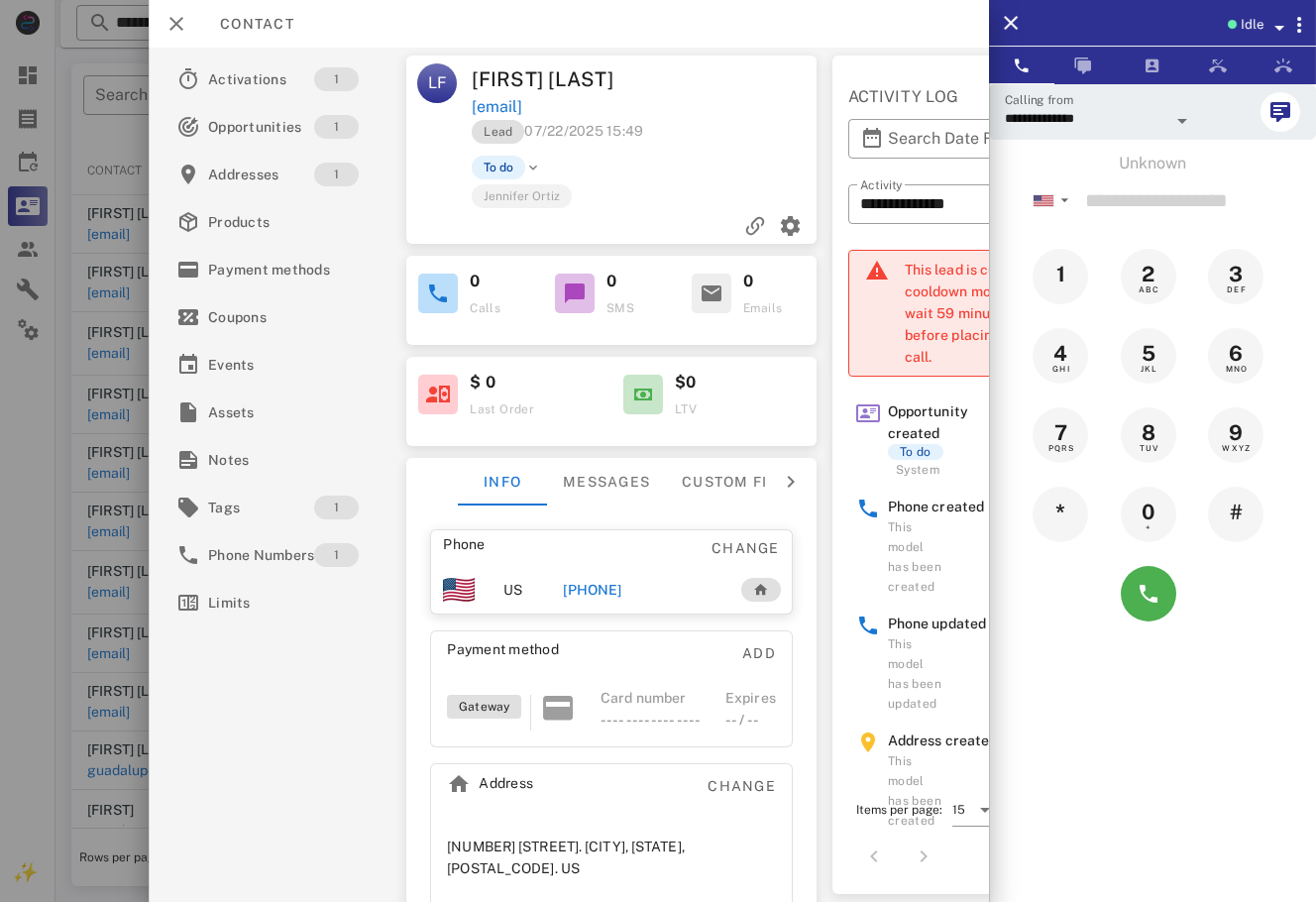 click on "+15555555555" at bounding box center (614, 590) 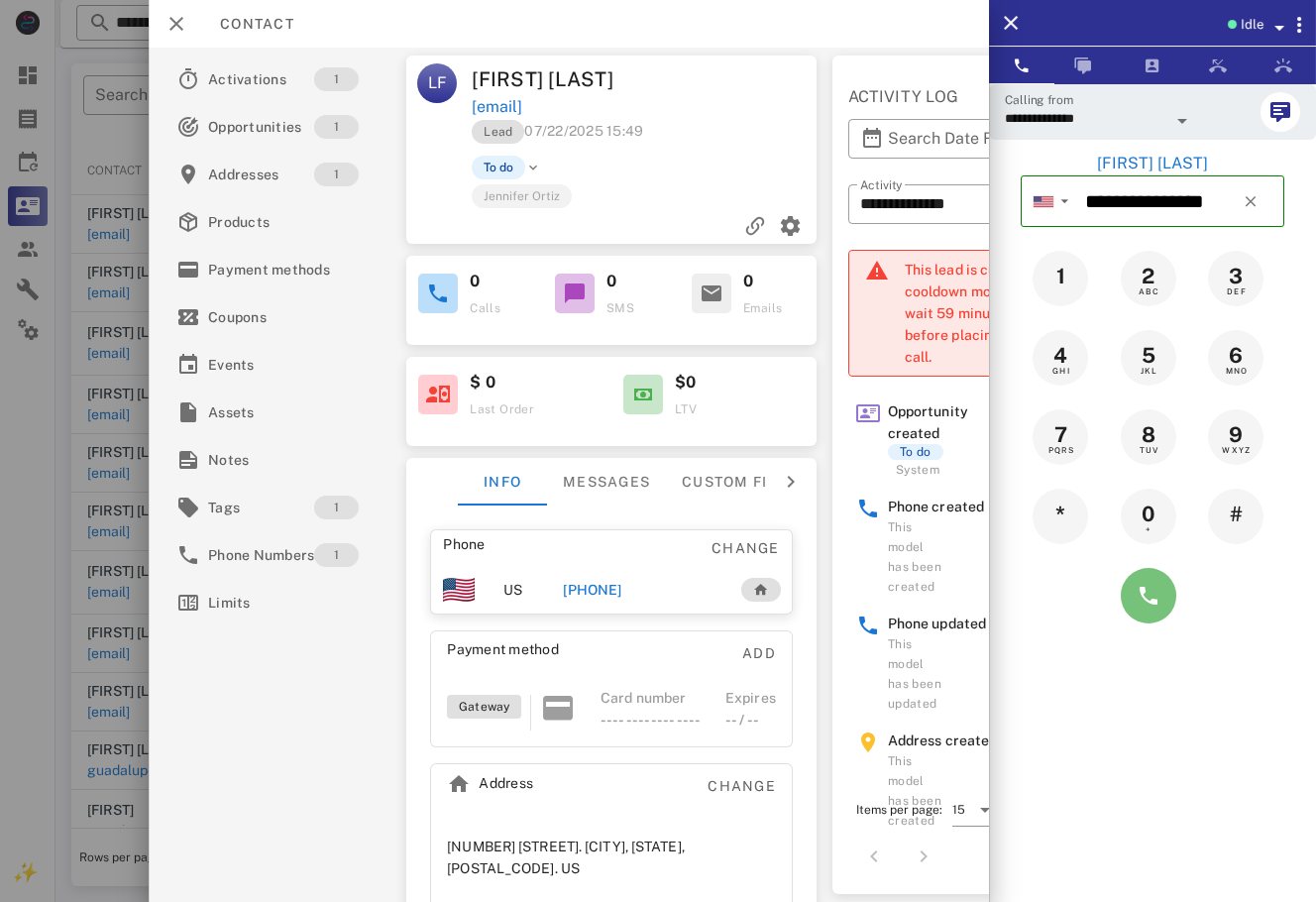 click at bounding box center [1149, 596] 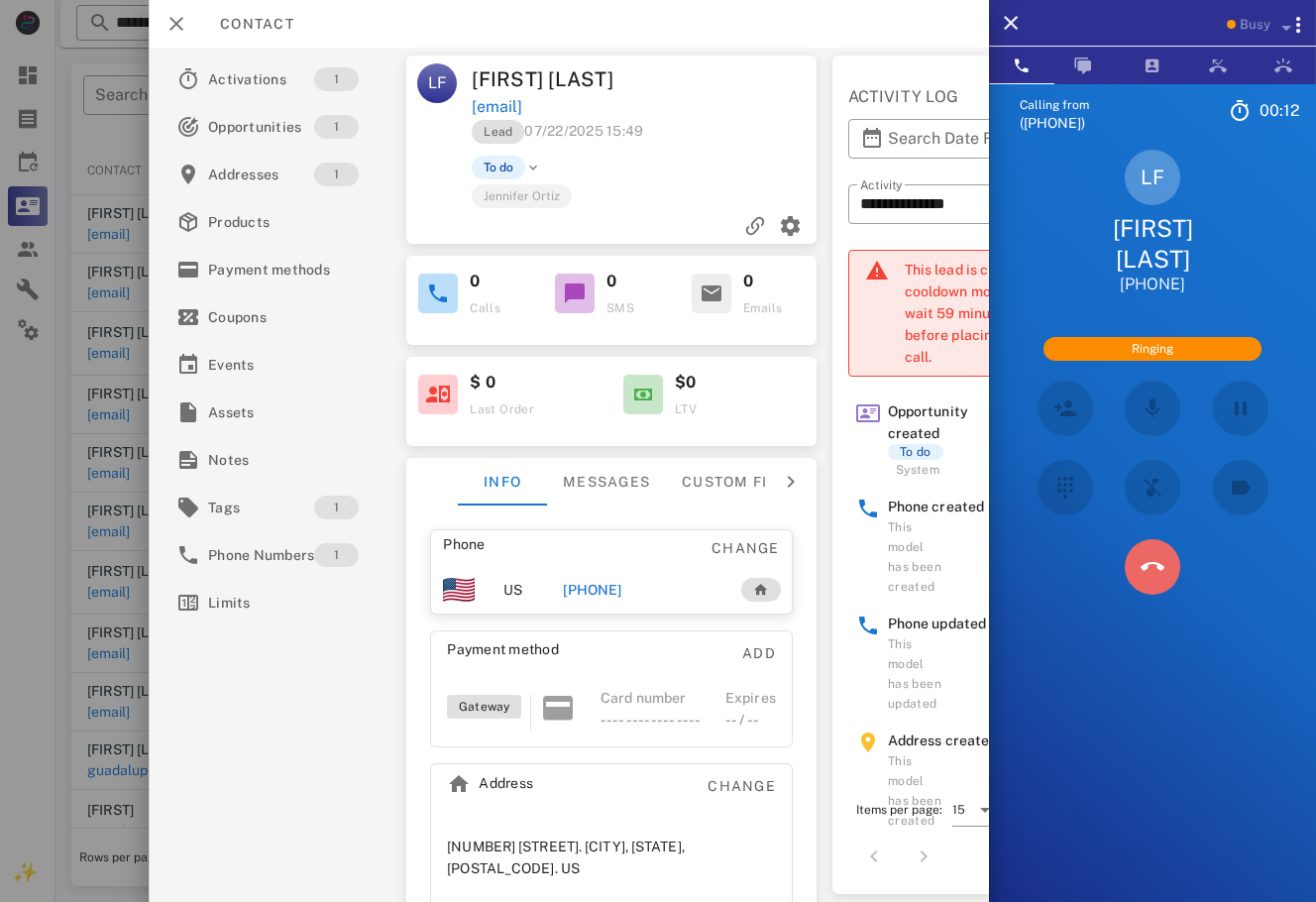 click at bounding box center [1152, 567] 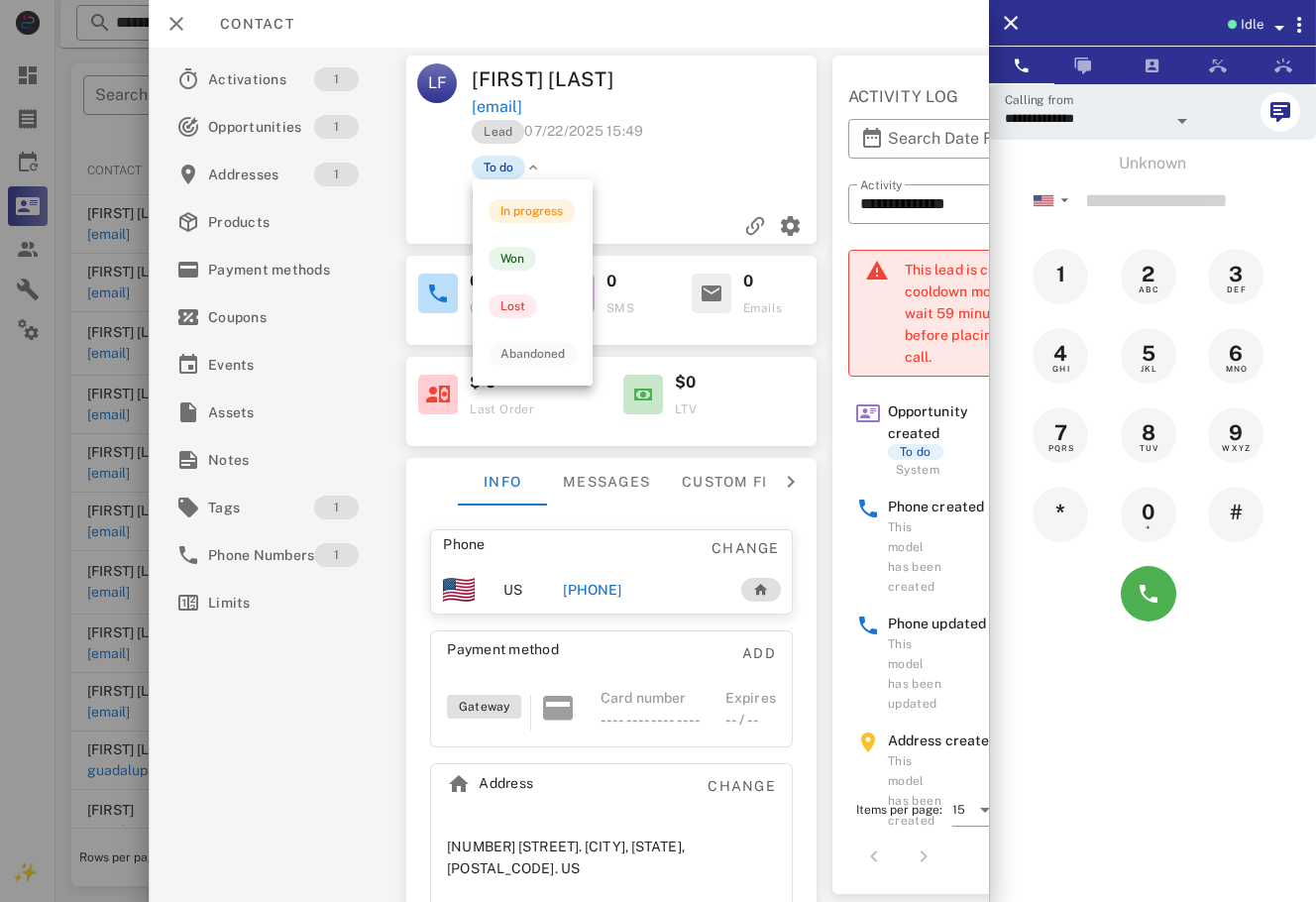click on "To do" at bounding box center (498, 168) 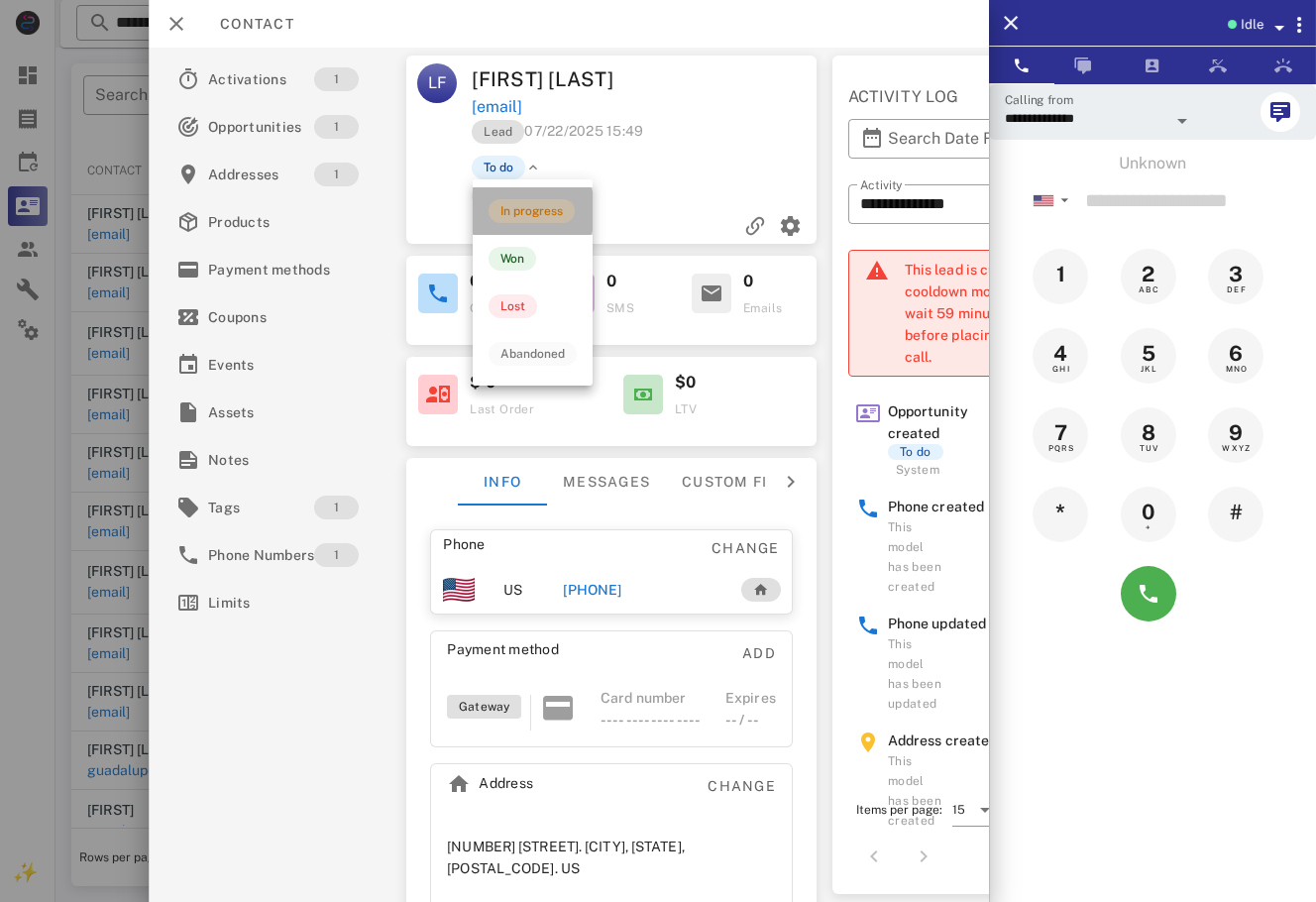 click on "In progress" at bounding box center (531, 211) 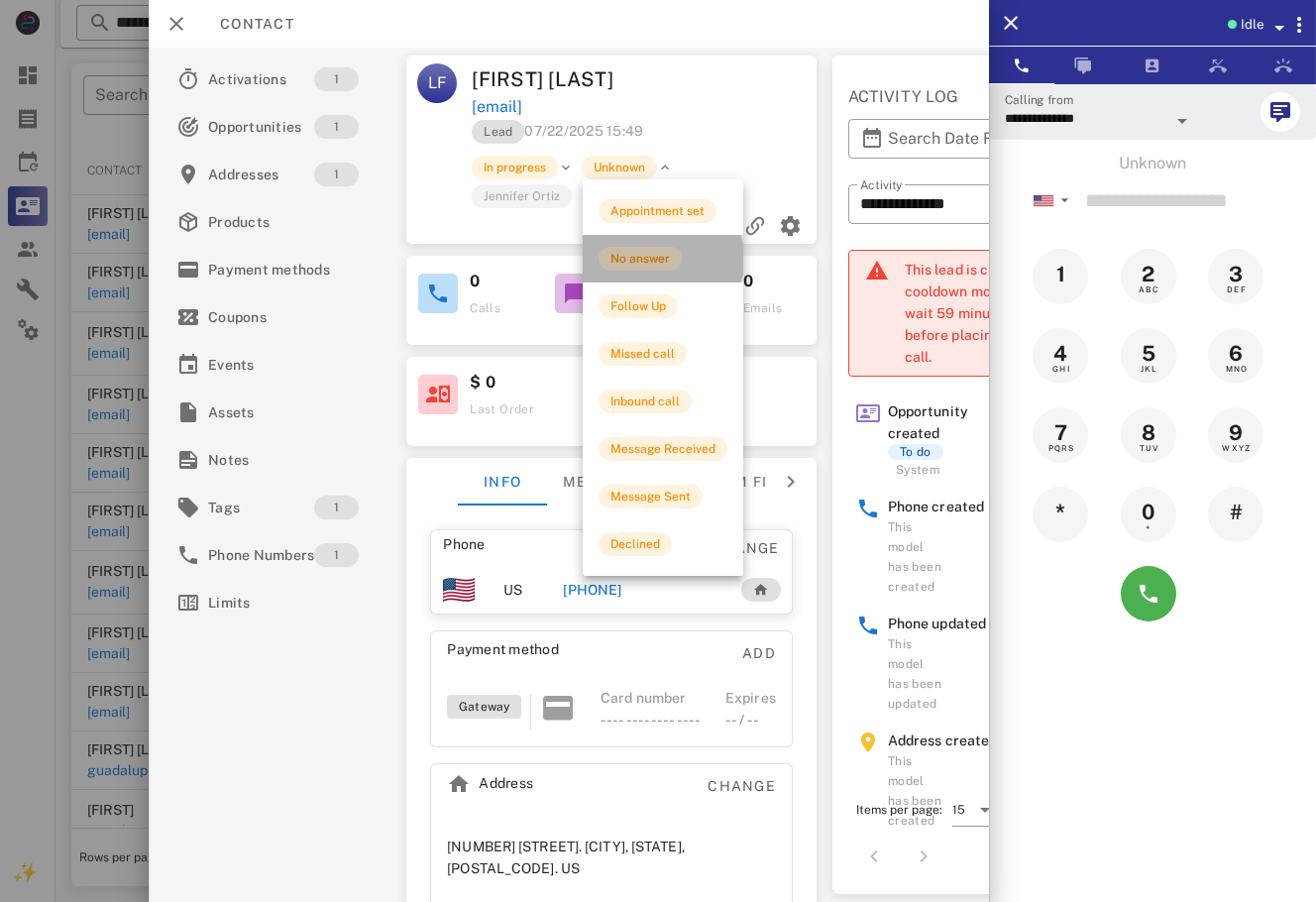 click on "No answer" at bounding box center [640, 259] 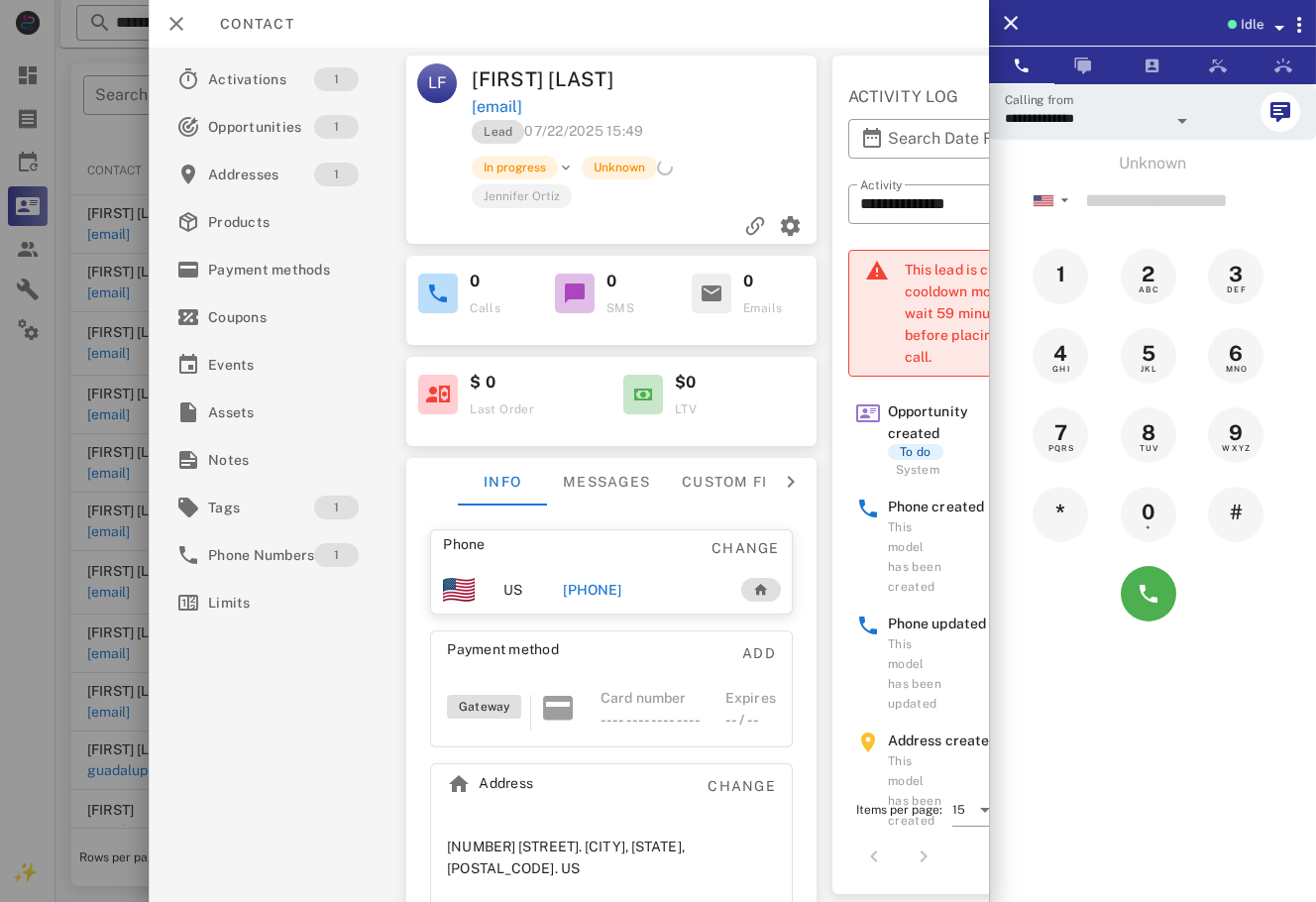 drag, startPoint x: 89, startPoint y: 645, endPoint x: 81, endPoint y: 656, distance: 13.601471 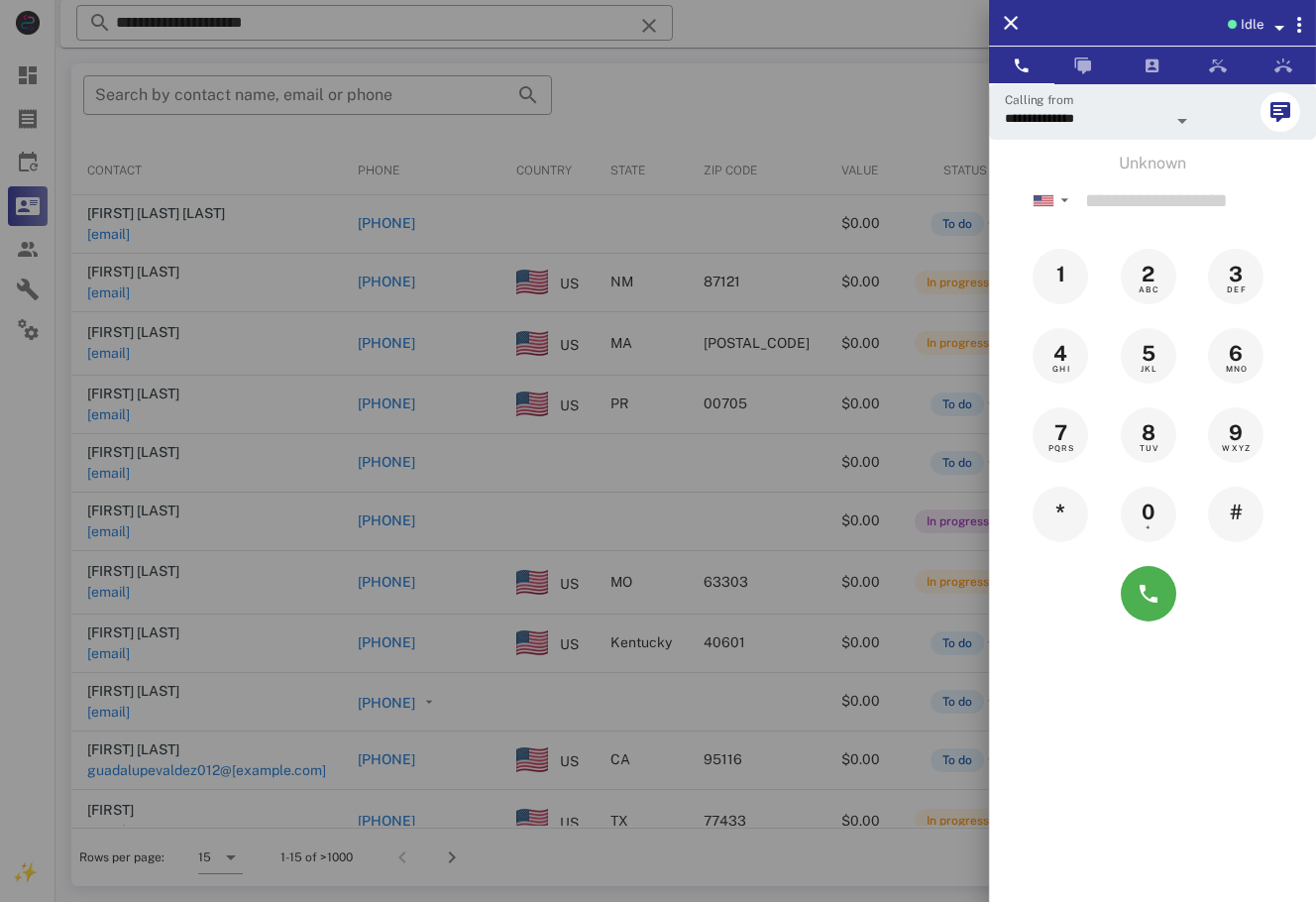 click at bounding box center (658, 451) 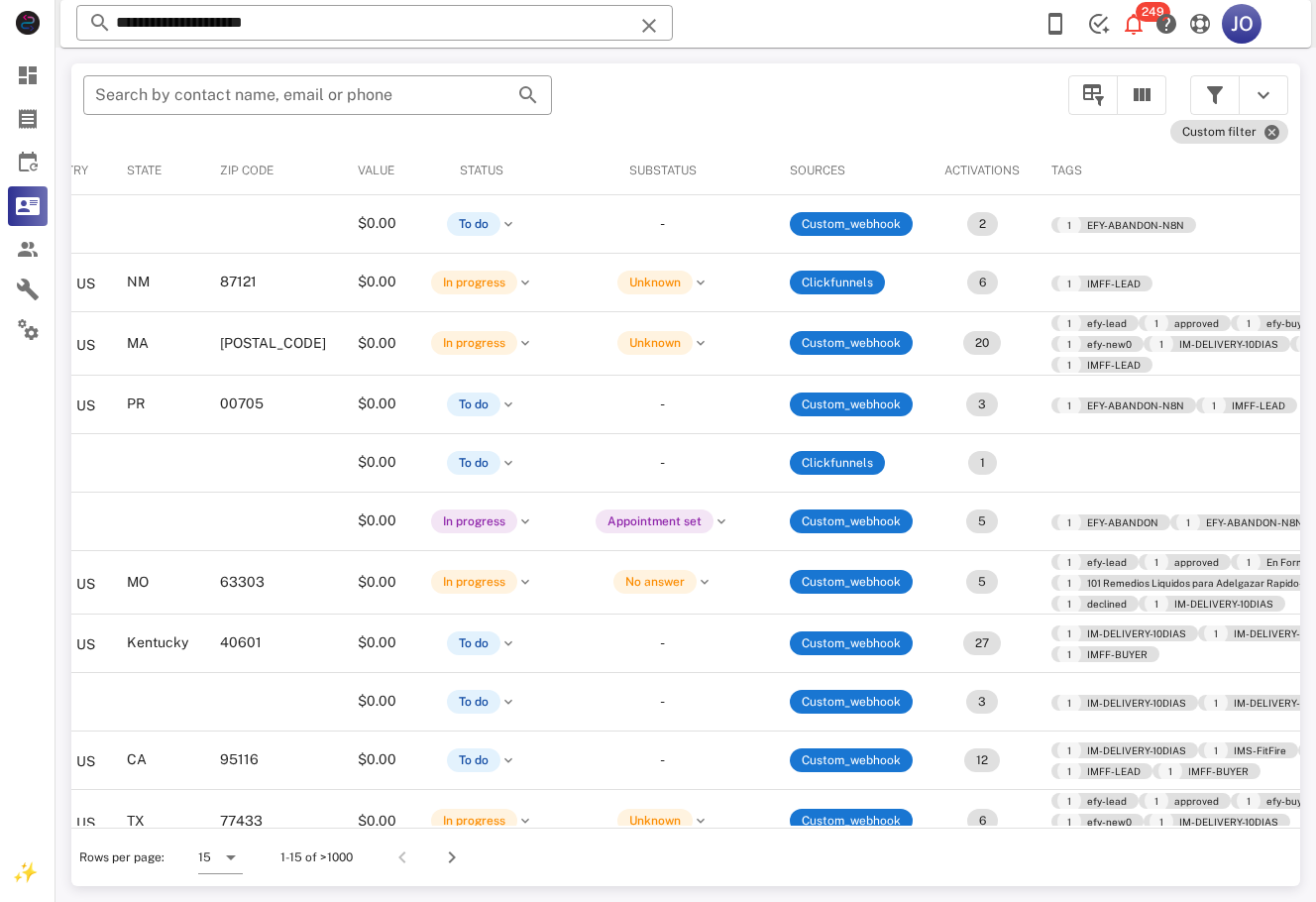 scroll, scrollTop: 0, scrollLeft: 0, axis: both 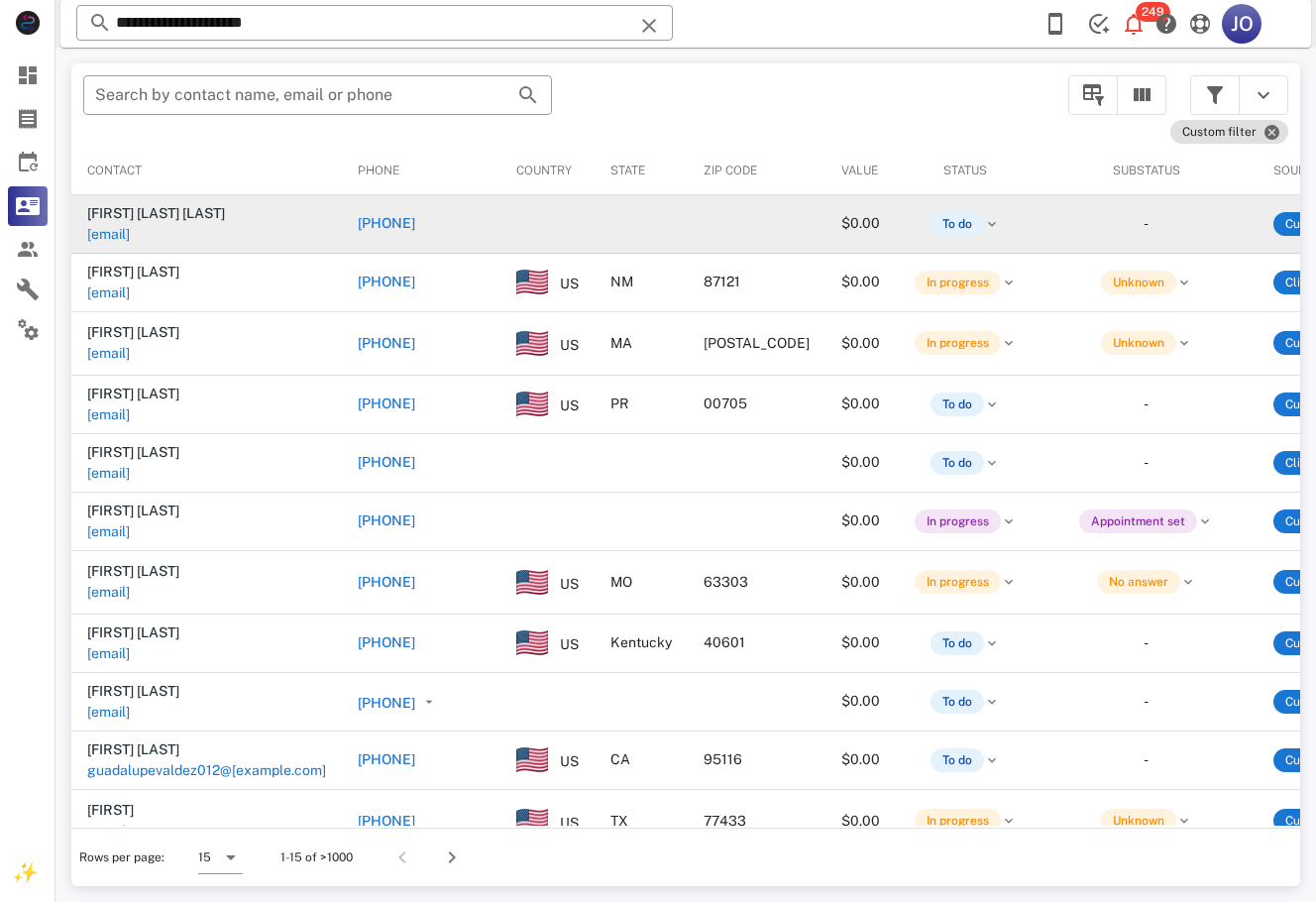 click on "[FIRST] [LAST] [EMAIL]" at bounding box center (210, 224) 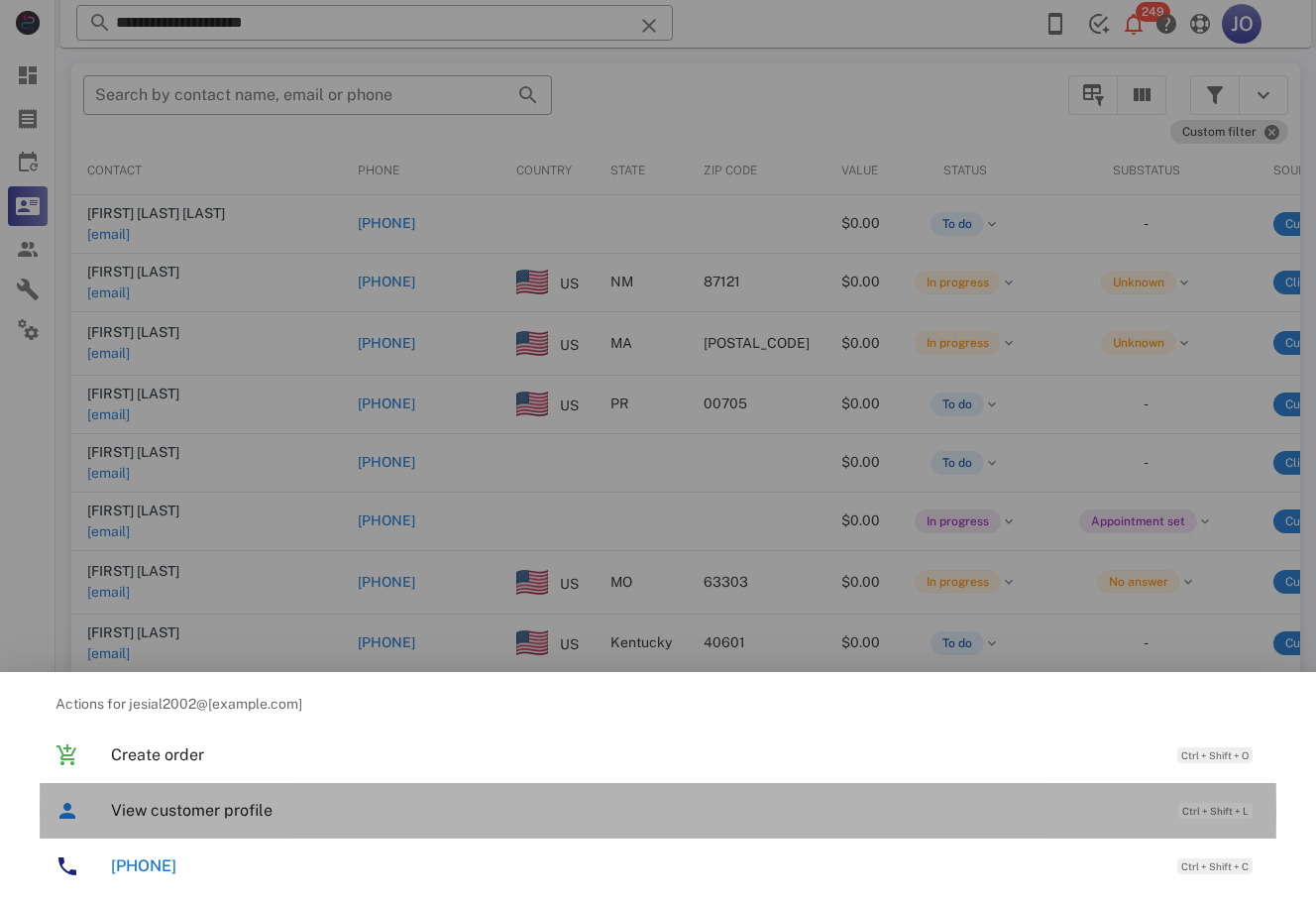 click on "View customer profile" at bounding box center (634, 810) 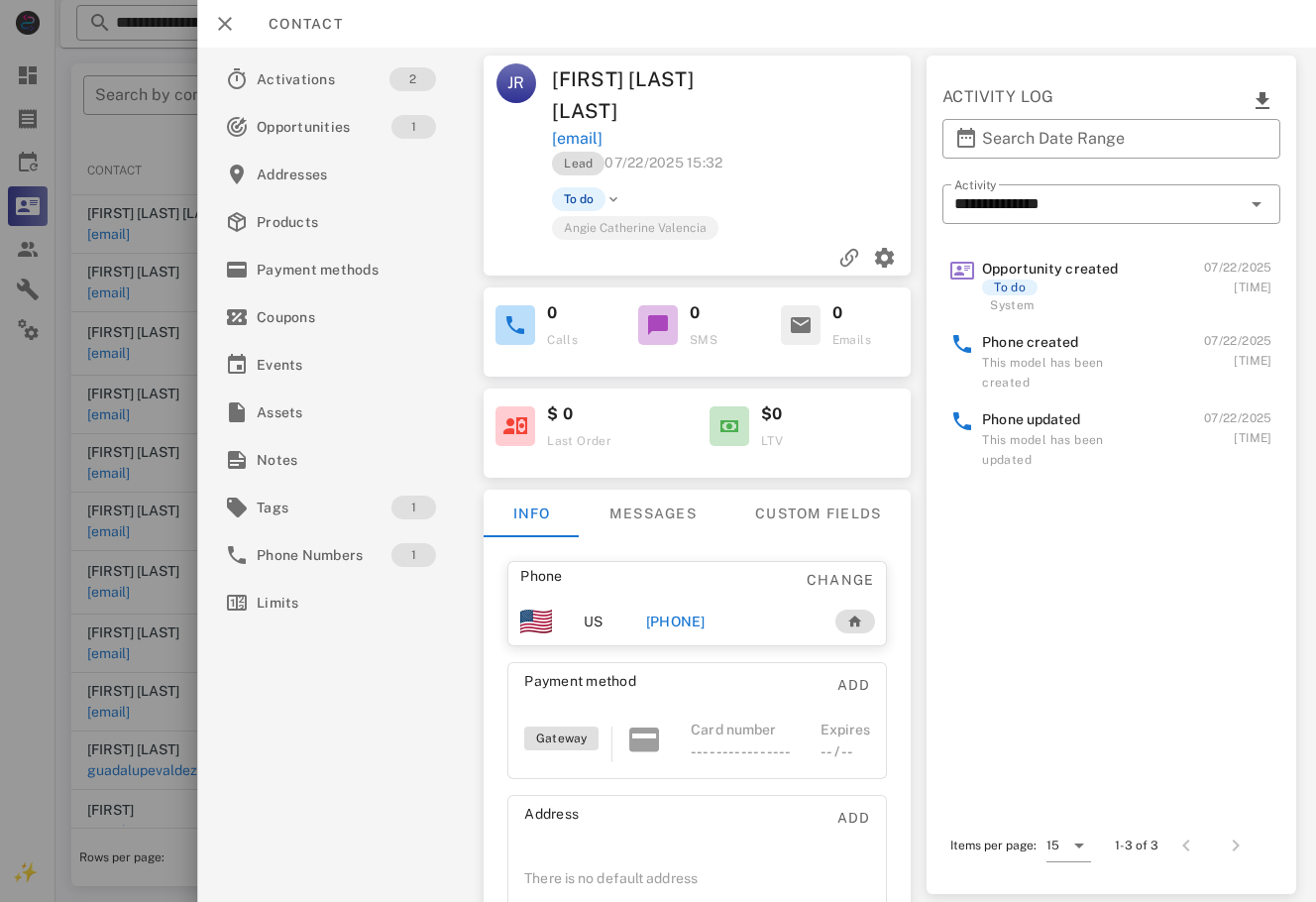click on "Opportunity created To do System  07/22/2025   3:40:25 PM  Phone created  This model has been created   07/22/2025   3:32:26 PM  Phone updated  This model has been updated   07/22/2025   3:32:26 PM" at bounding box center (1112, 517) 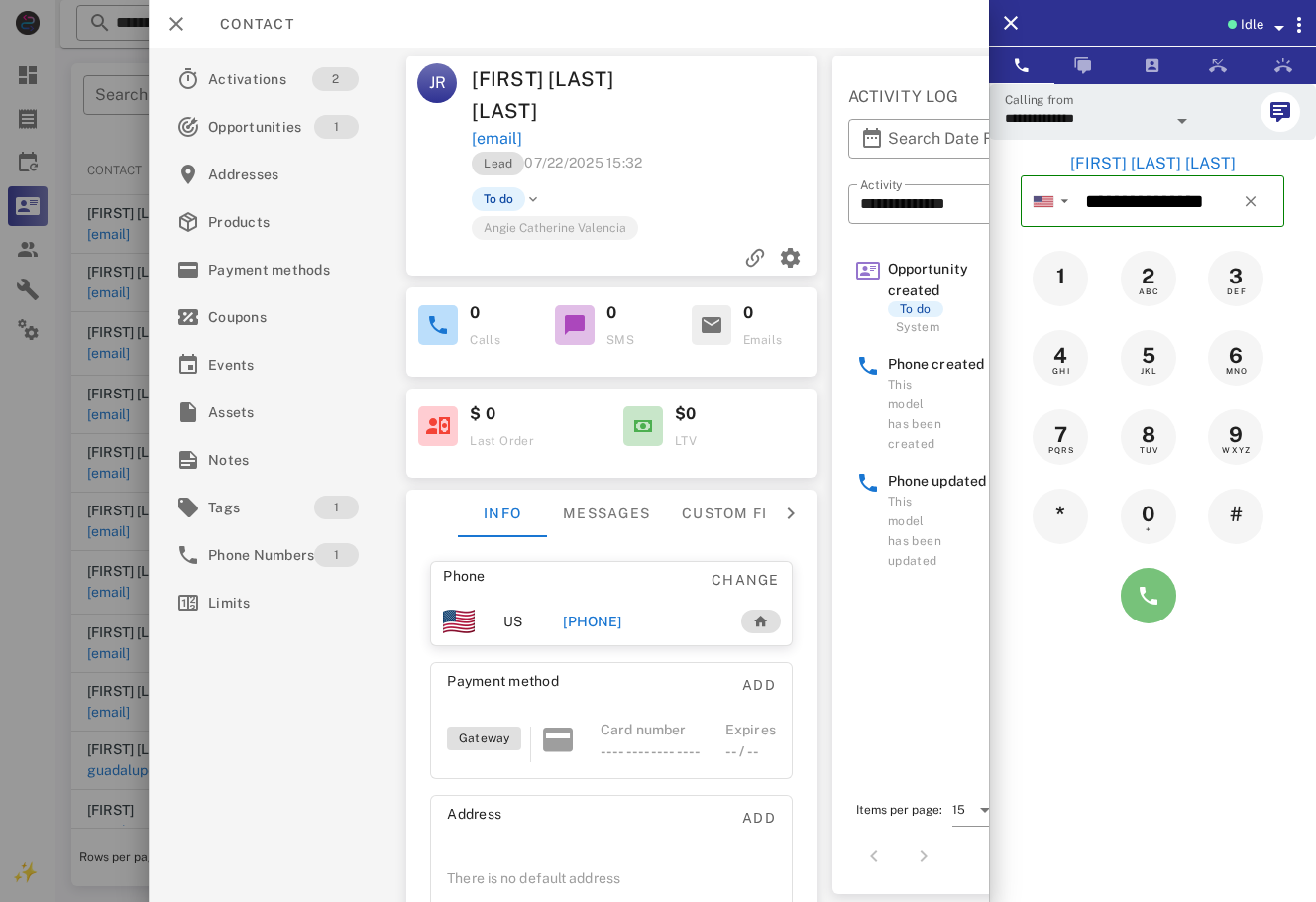 click at bounding box center (1149, 596) 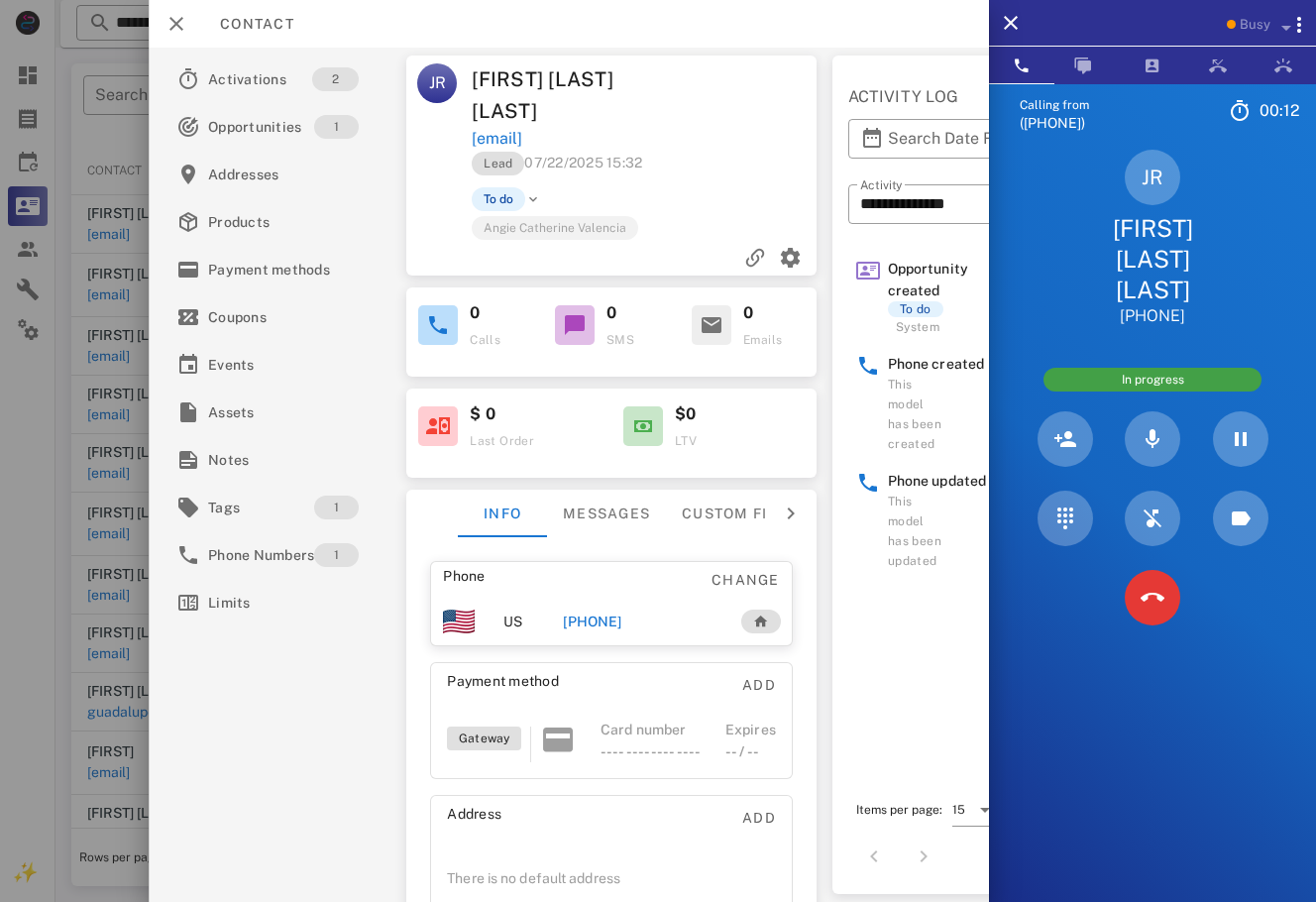 click on "Calling from [PHONE] [TIME]  Unknown      ▼     Andorra
+376
Argentina
+54
Aruba
+297
Australia
+61
Belgium (België)
+32
Bolivia
+591
Brazil (Brasil)
+55
Canada
+1
Chile
+56
Colombia
+57
Costa Rica
+506
Dominican Republic (República Dominicana)
+1
Ecuador
+593
El Salvador
+503
France
+33
Germany (Deutschland)
+49
Guadeloupe
+590
Guatemala
+502
Honduras
+504
Iceland (Ísland)
+354
India (भारत)
+91
Israel (‫ישראל‬‎)
+972
Italy (Italia)
+39" at bounding box center [1152, 534] 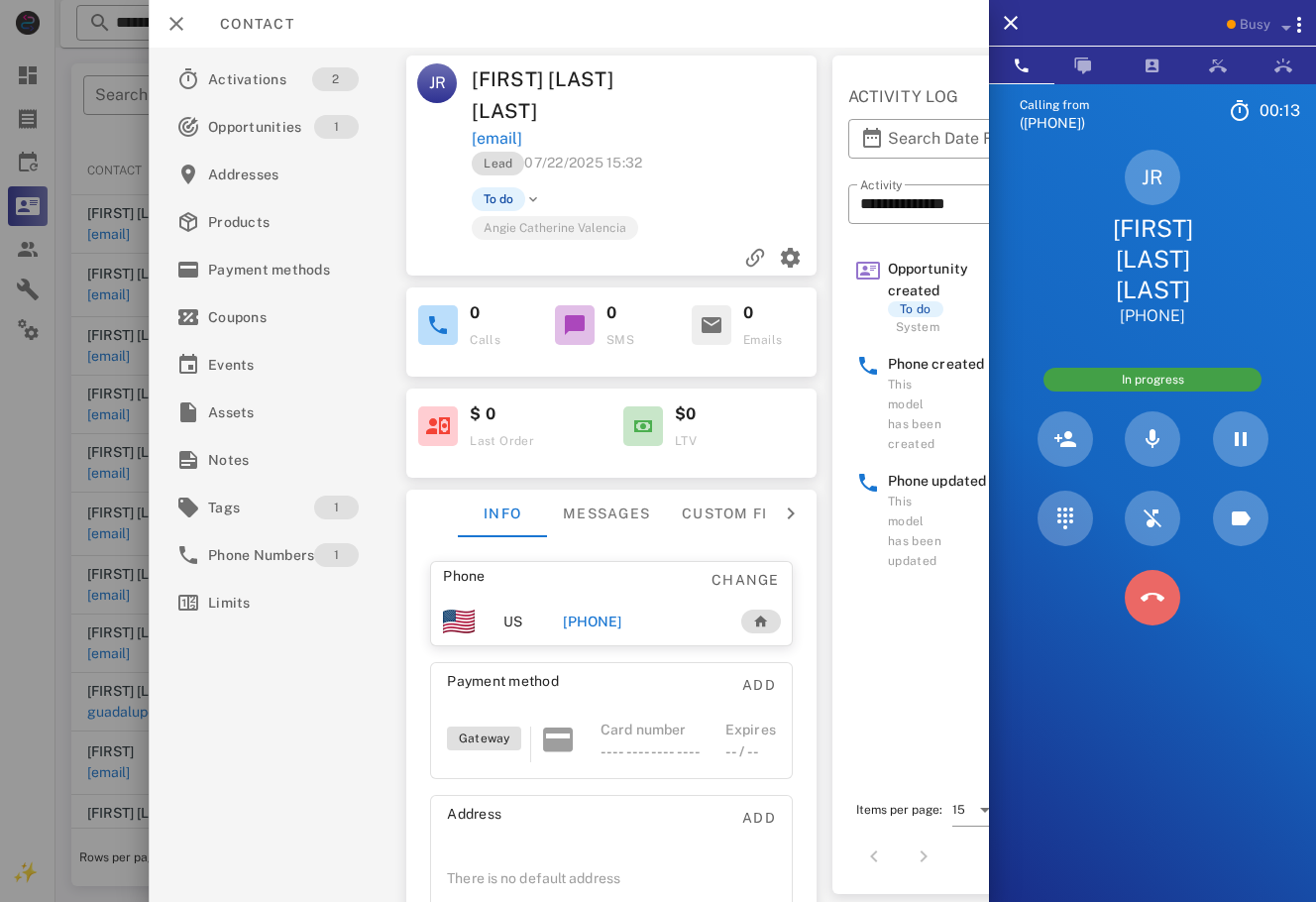 click at bounding box center [1152, 598] 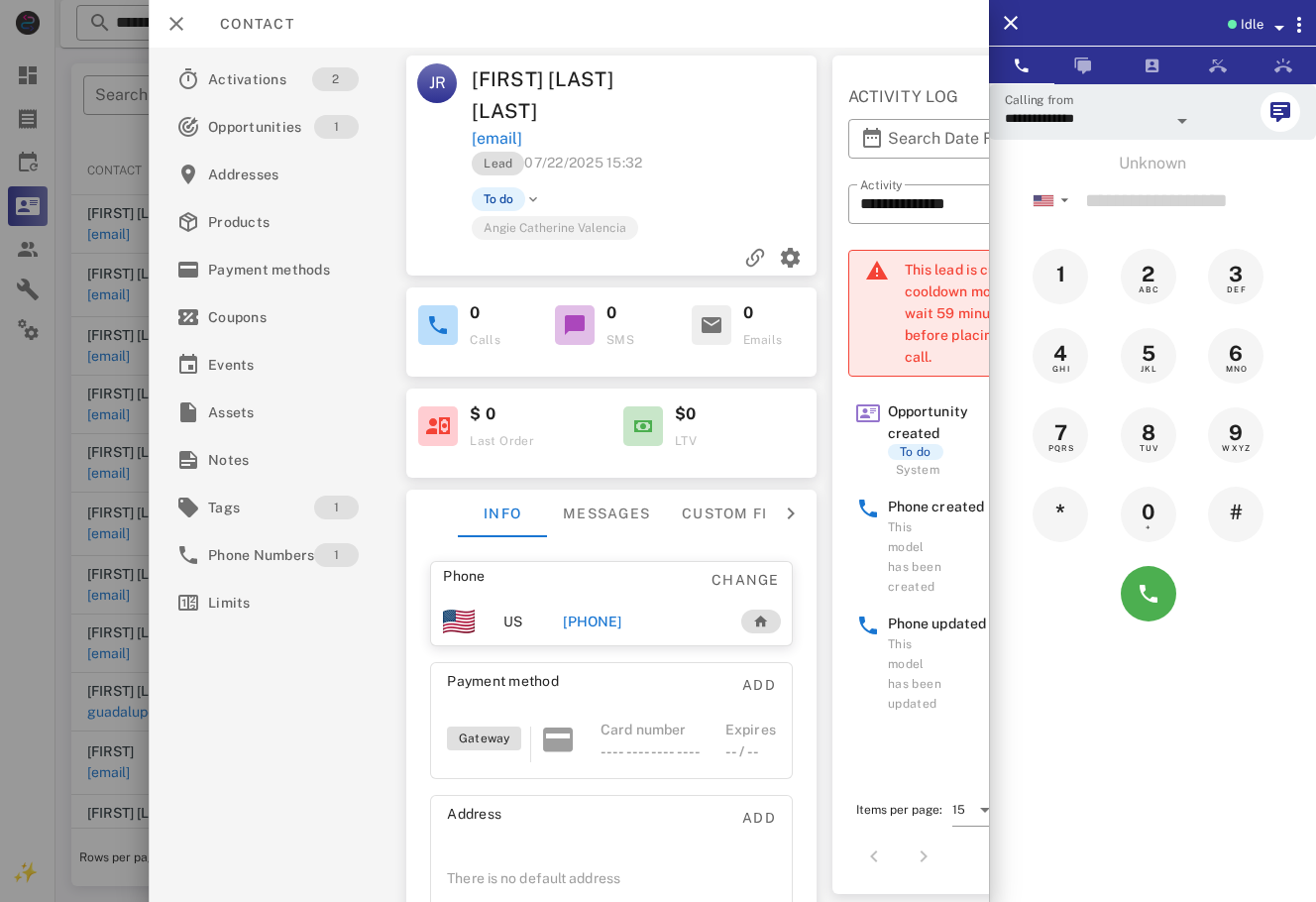 drag, startPoint x: 1028, startPoint y: 729, endPoint x: 841, endPoint y: 605, distance: 224.37692 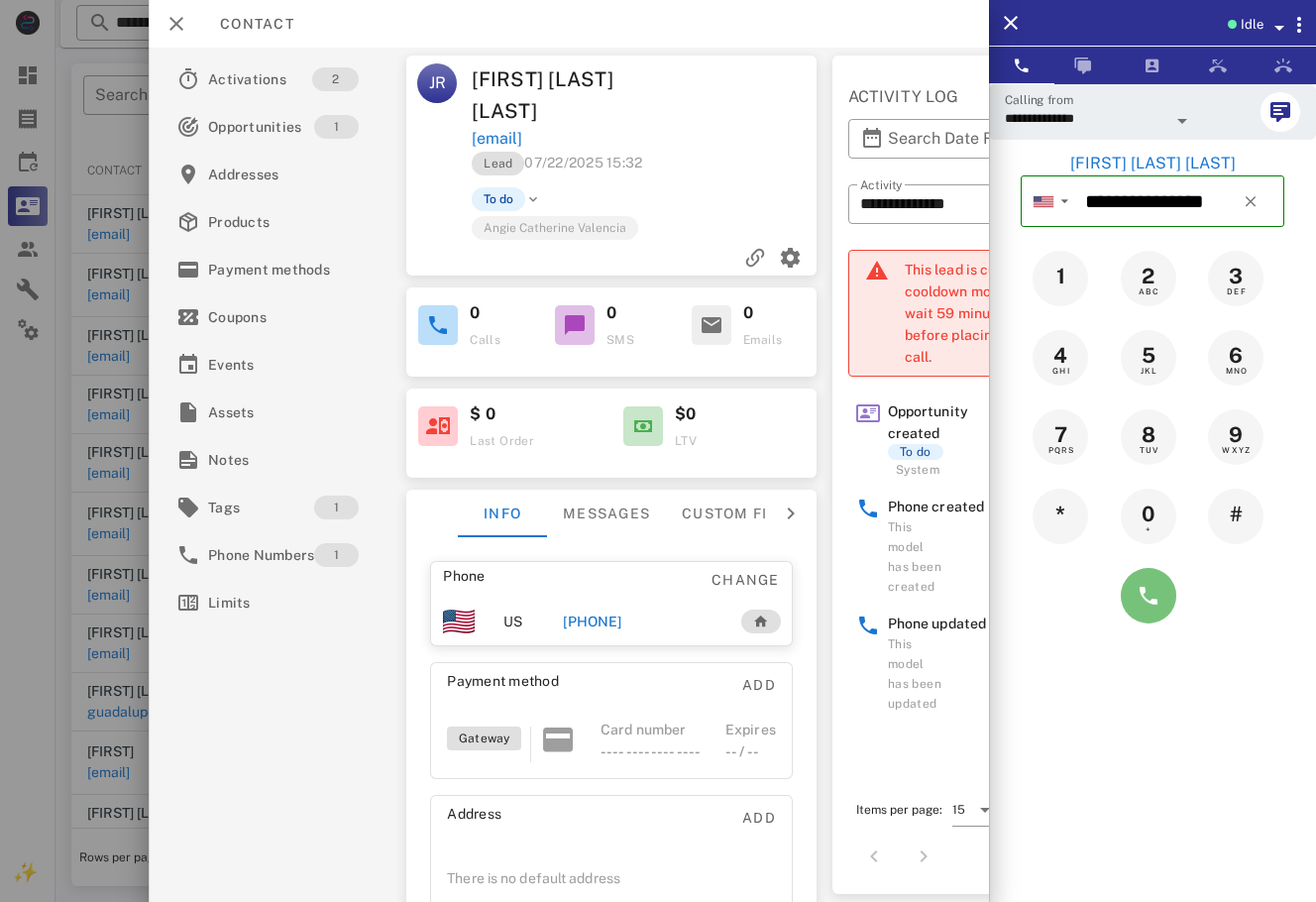 click at bounding box center [1149, 596] 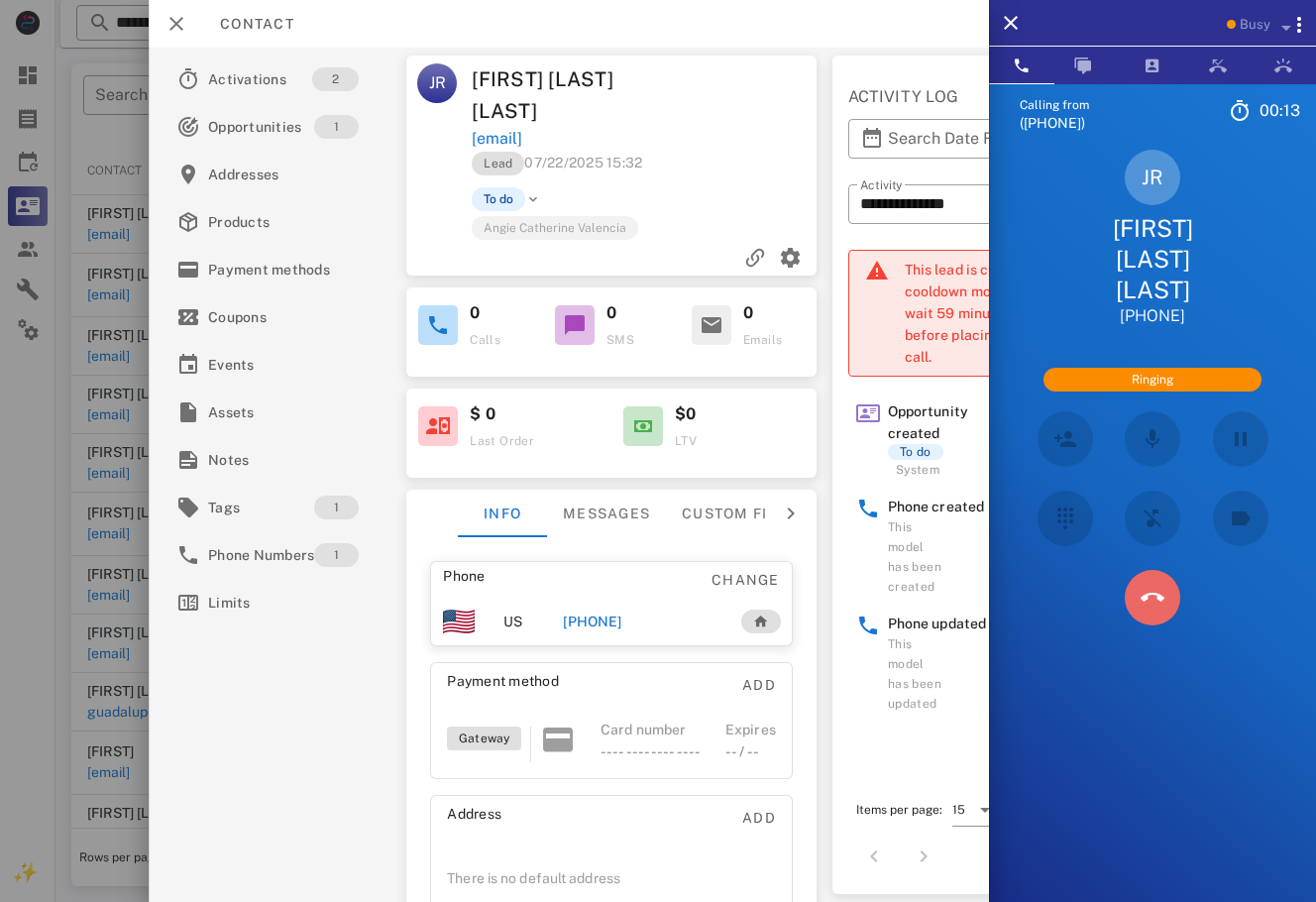 click at bounding box center (1152, 598) 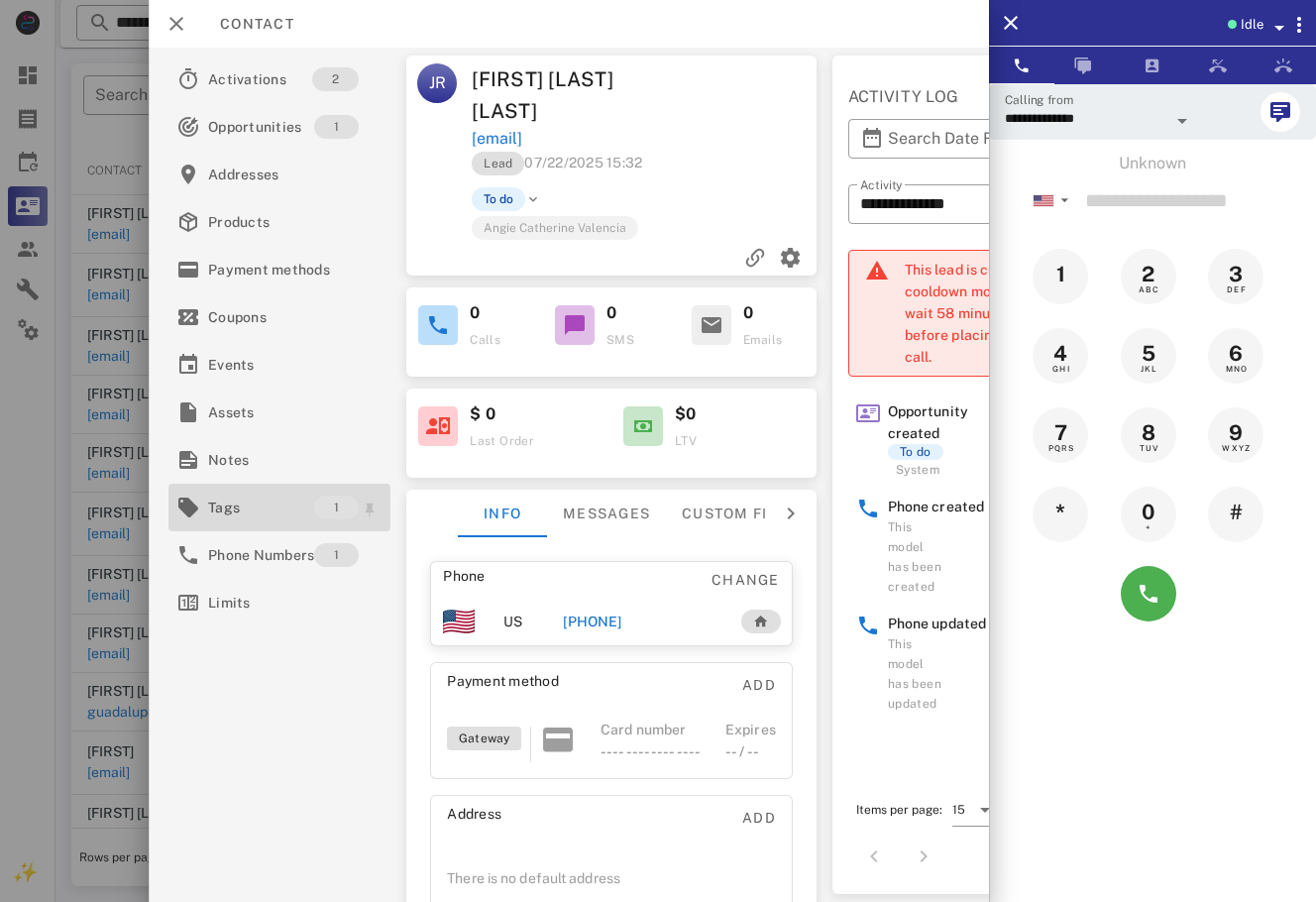click on "Tags" at bounding box center [261, 507] 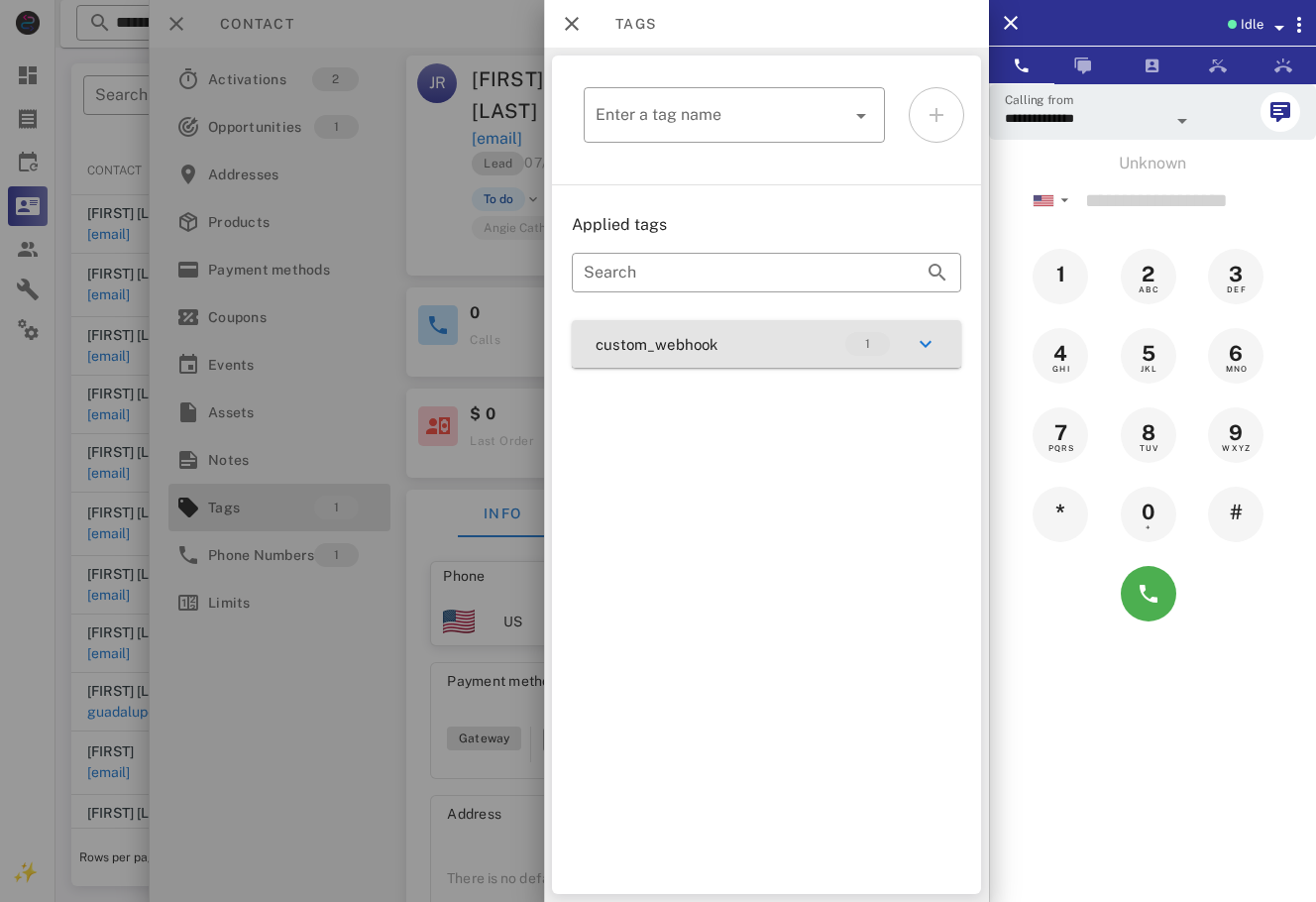 click on "custom_webhook  1" at bounding box center (766, 344) 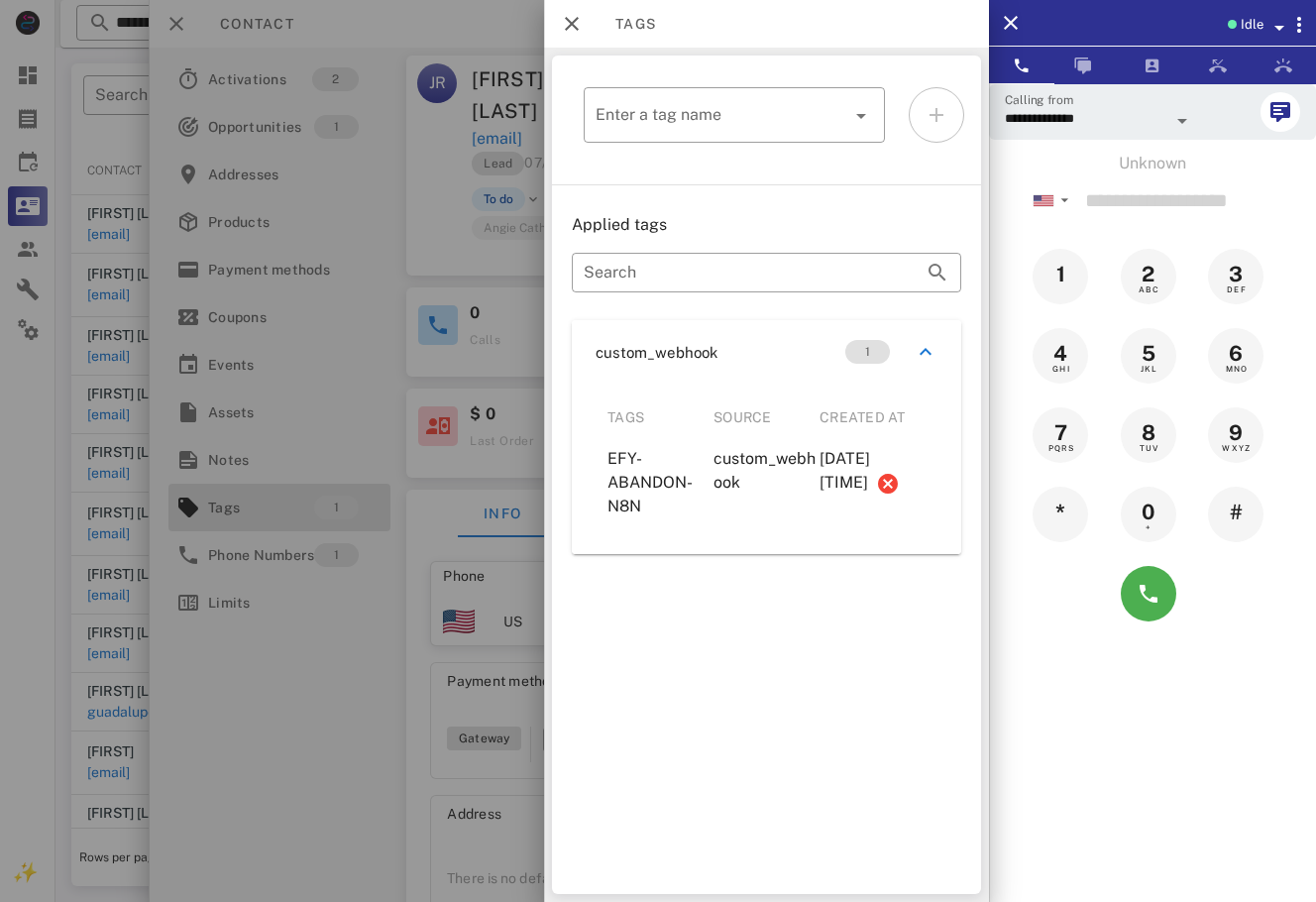 click at bounding box center [658, 451] 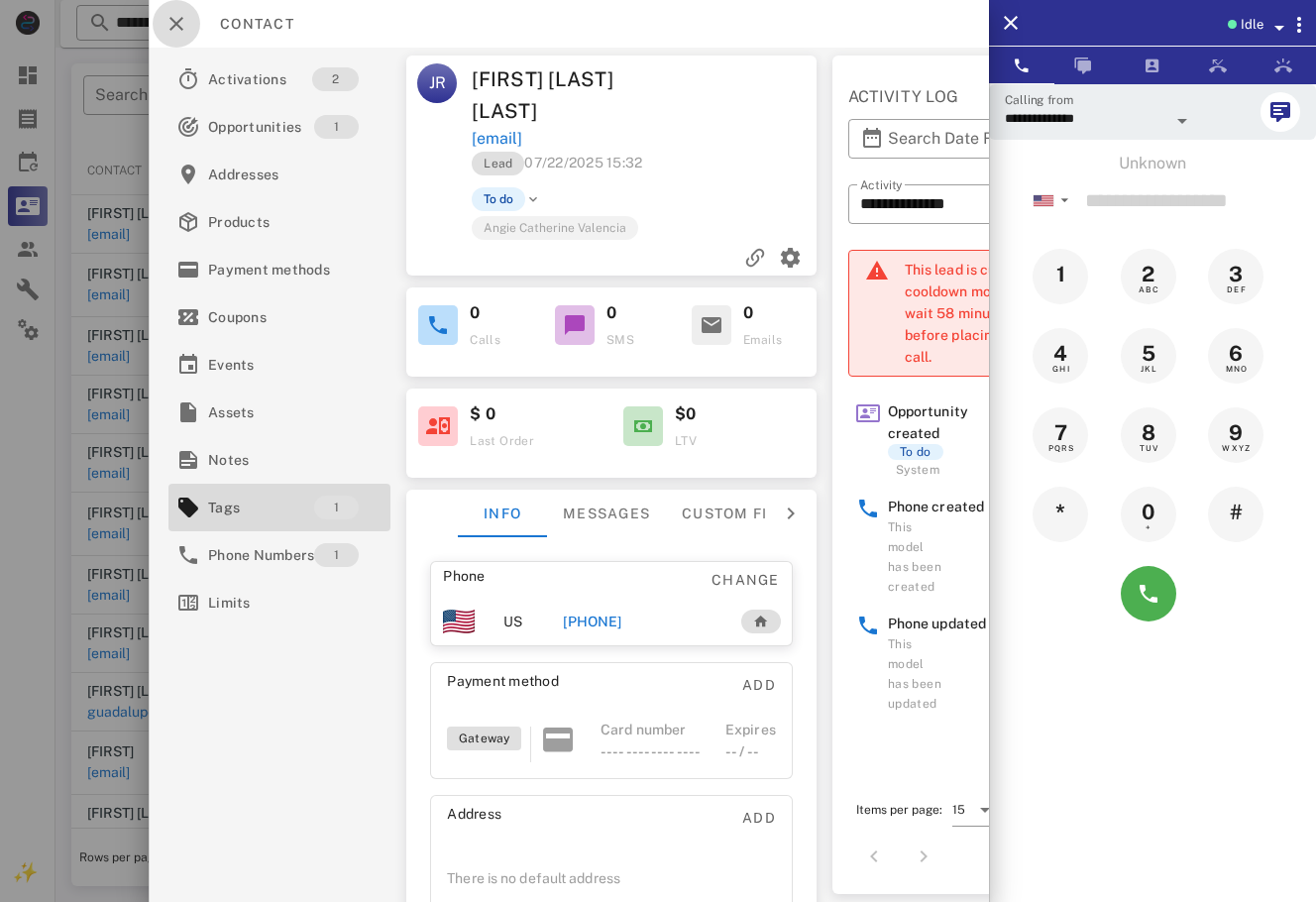 click at bounding box center [176, 24] 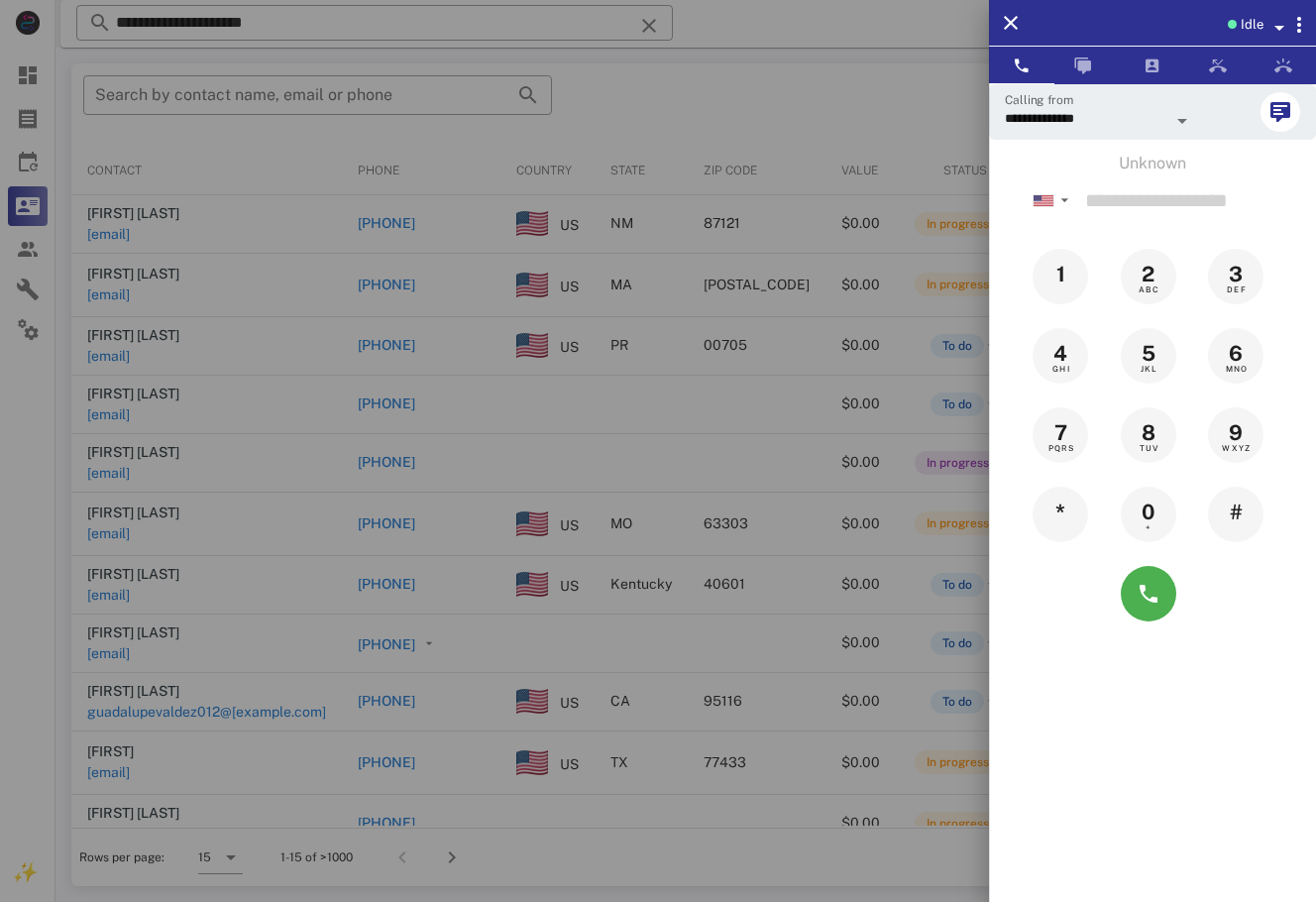 click at bounding box center (658, 451) 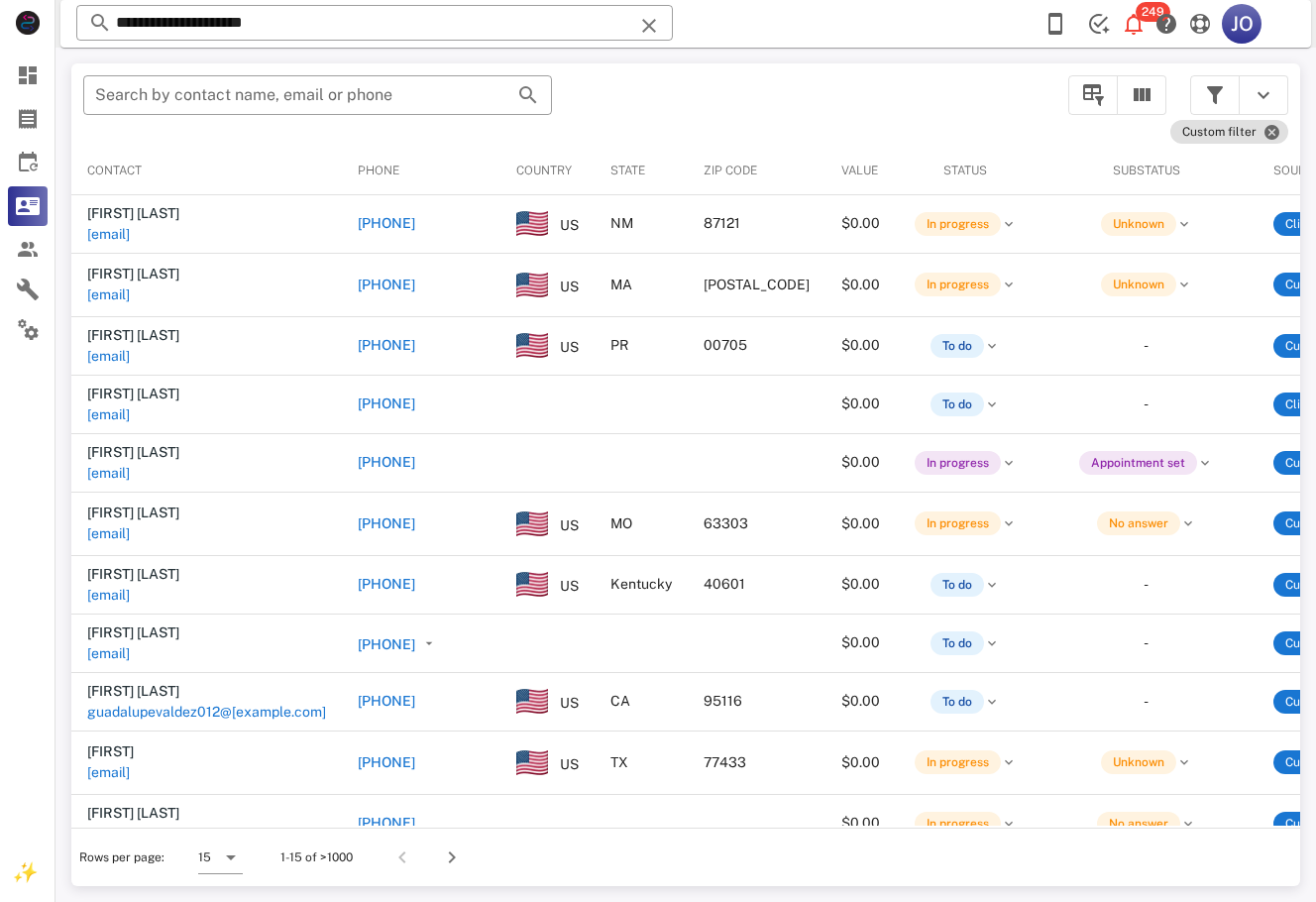 scroll, scrollTop: 0, scrollLeft: 781, axis: horizontal 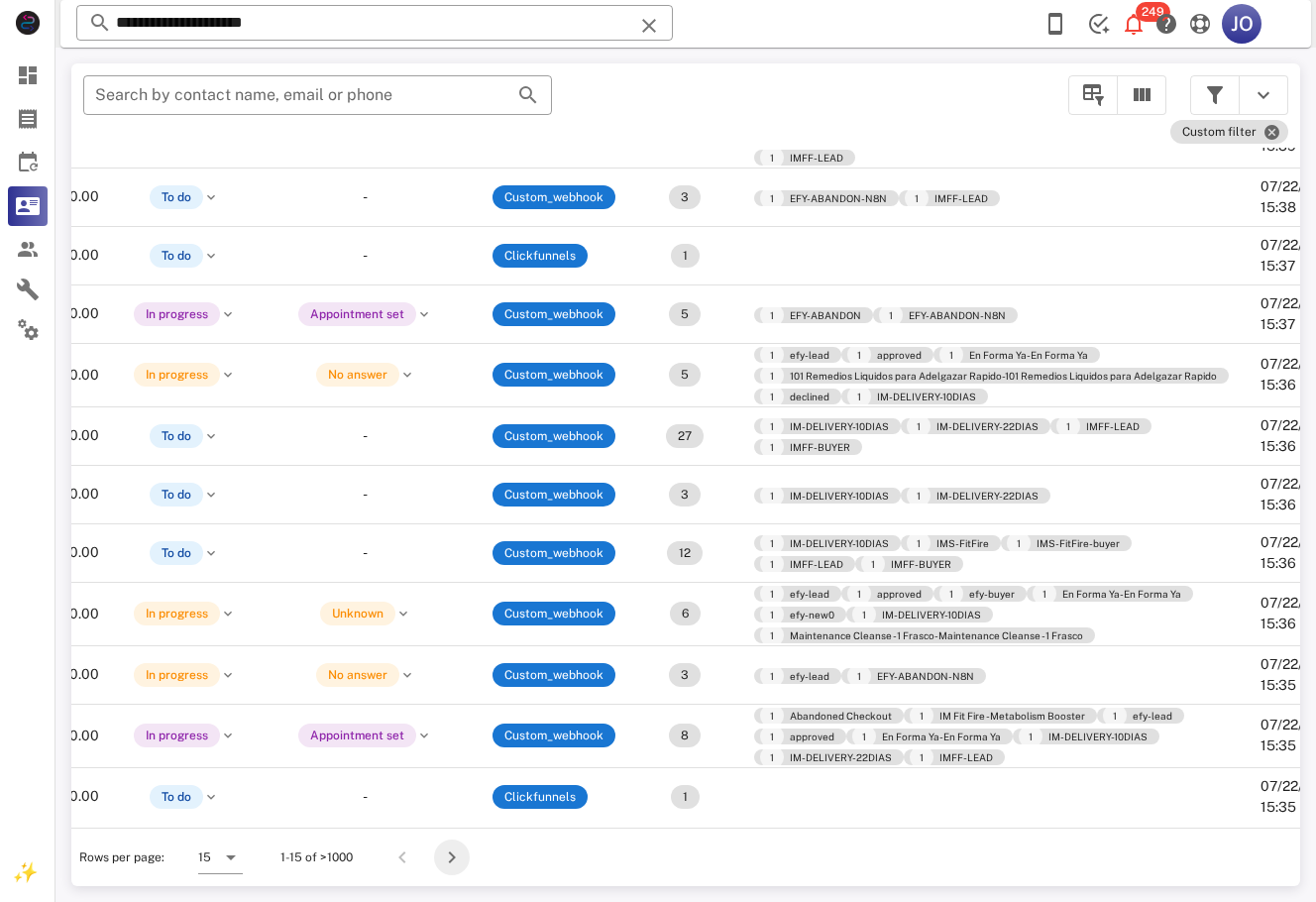 click at bounding box center (452, 857) 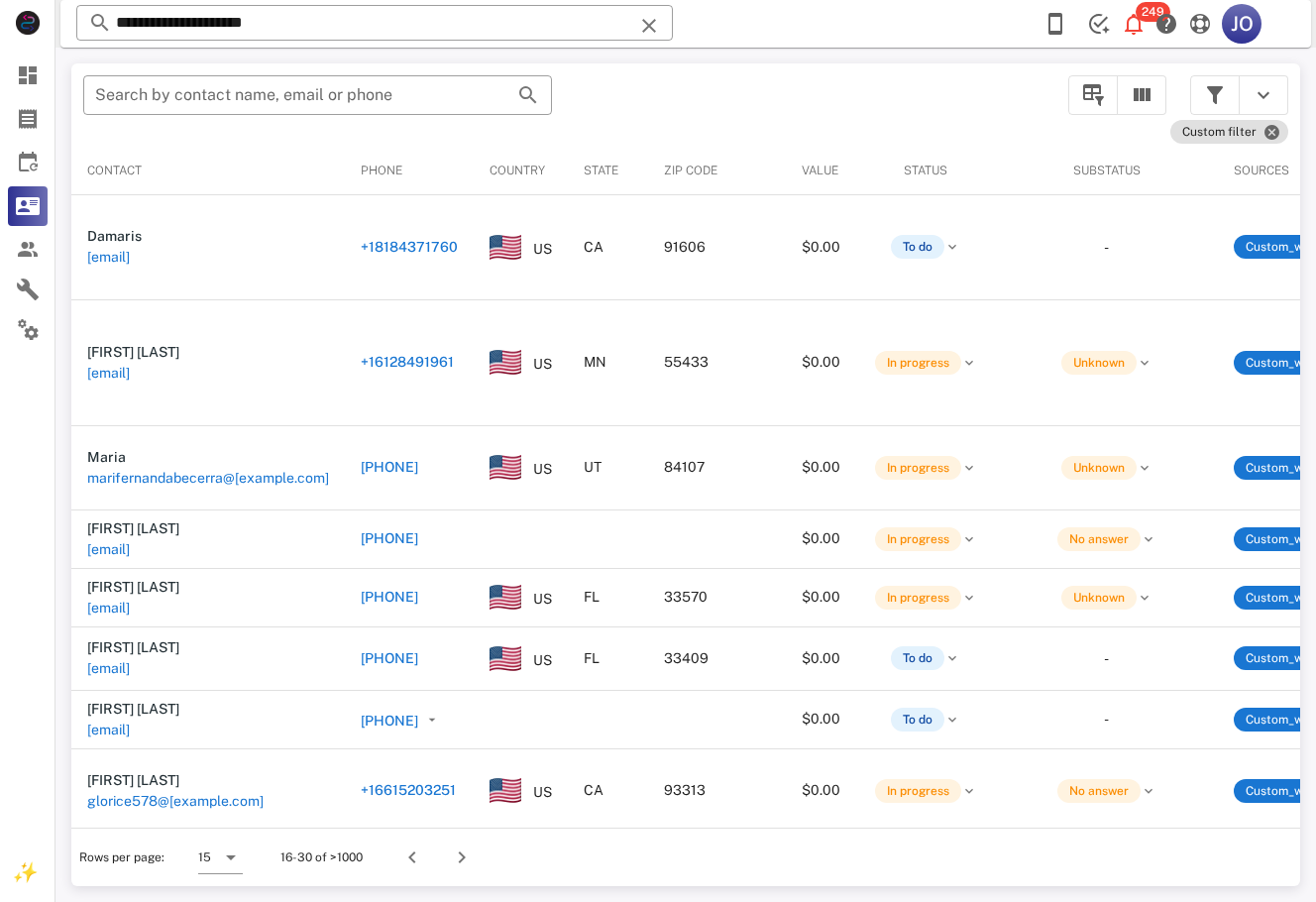 scroll, scrollTop: 0, scrollLeft: 673, axis: horizontal 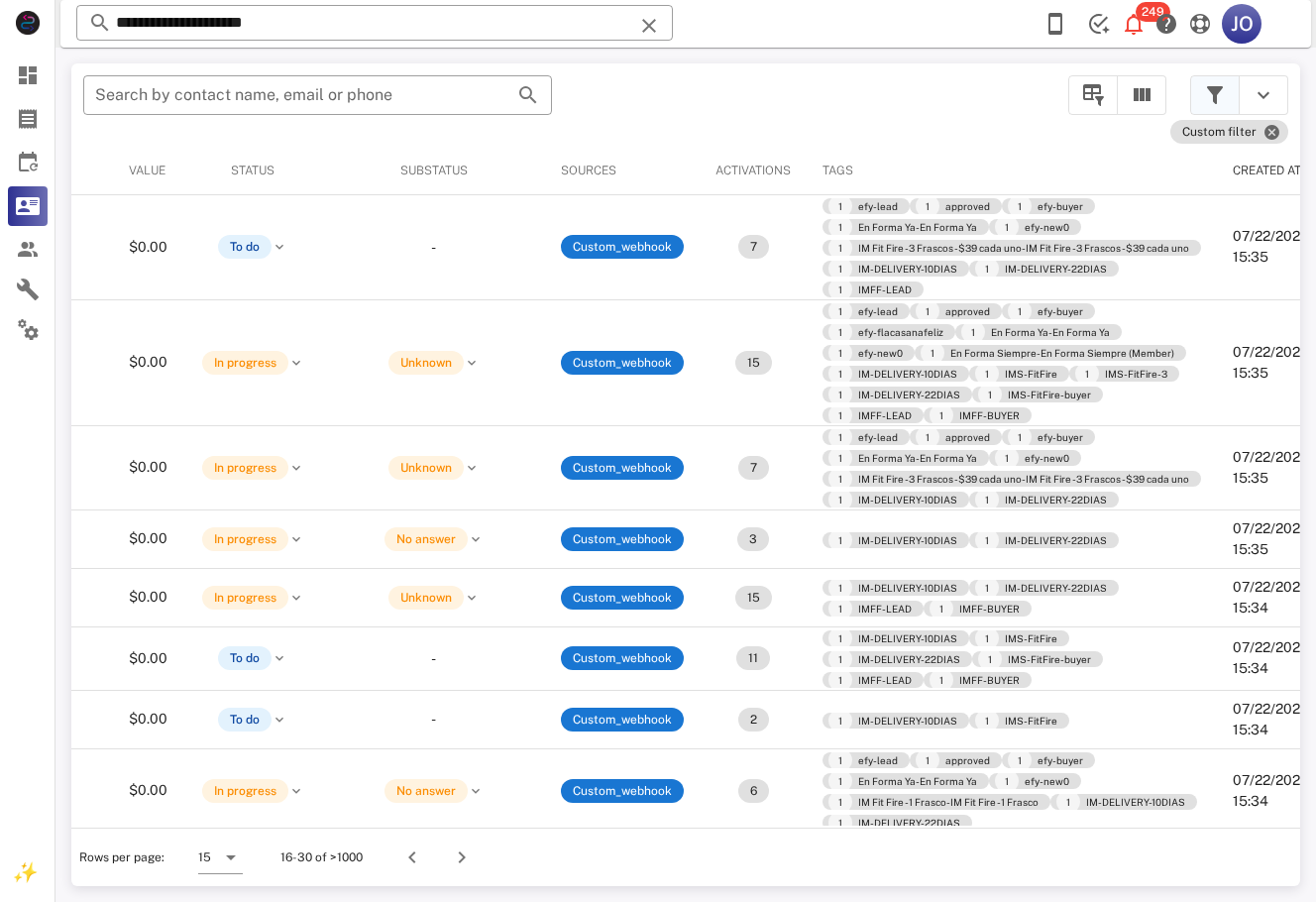 click at bounding box center (1215, 95) 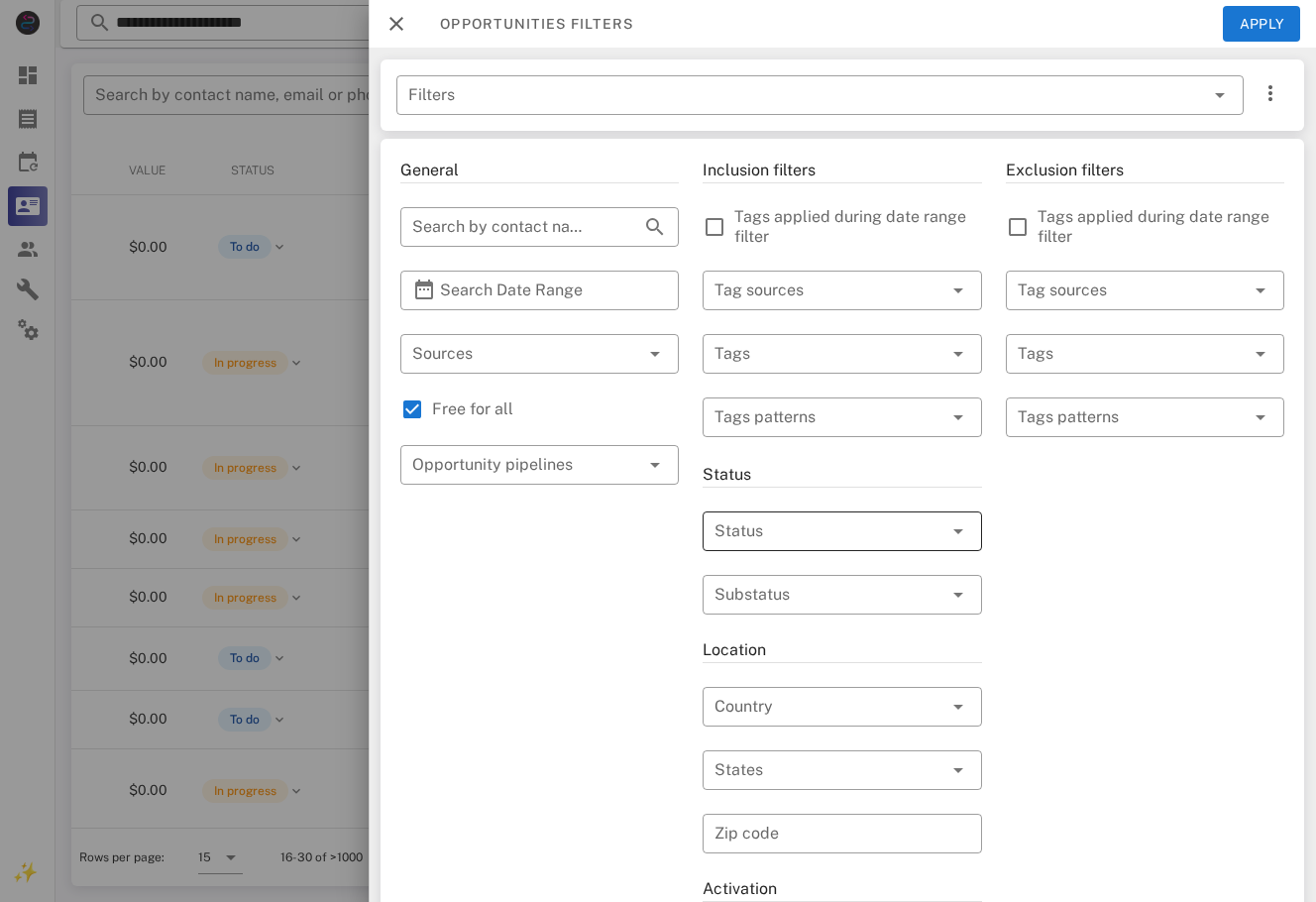 click at bounding box center (814, 531) 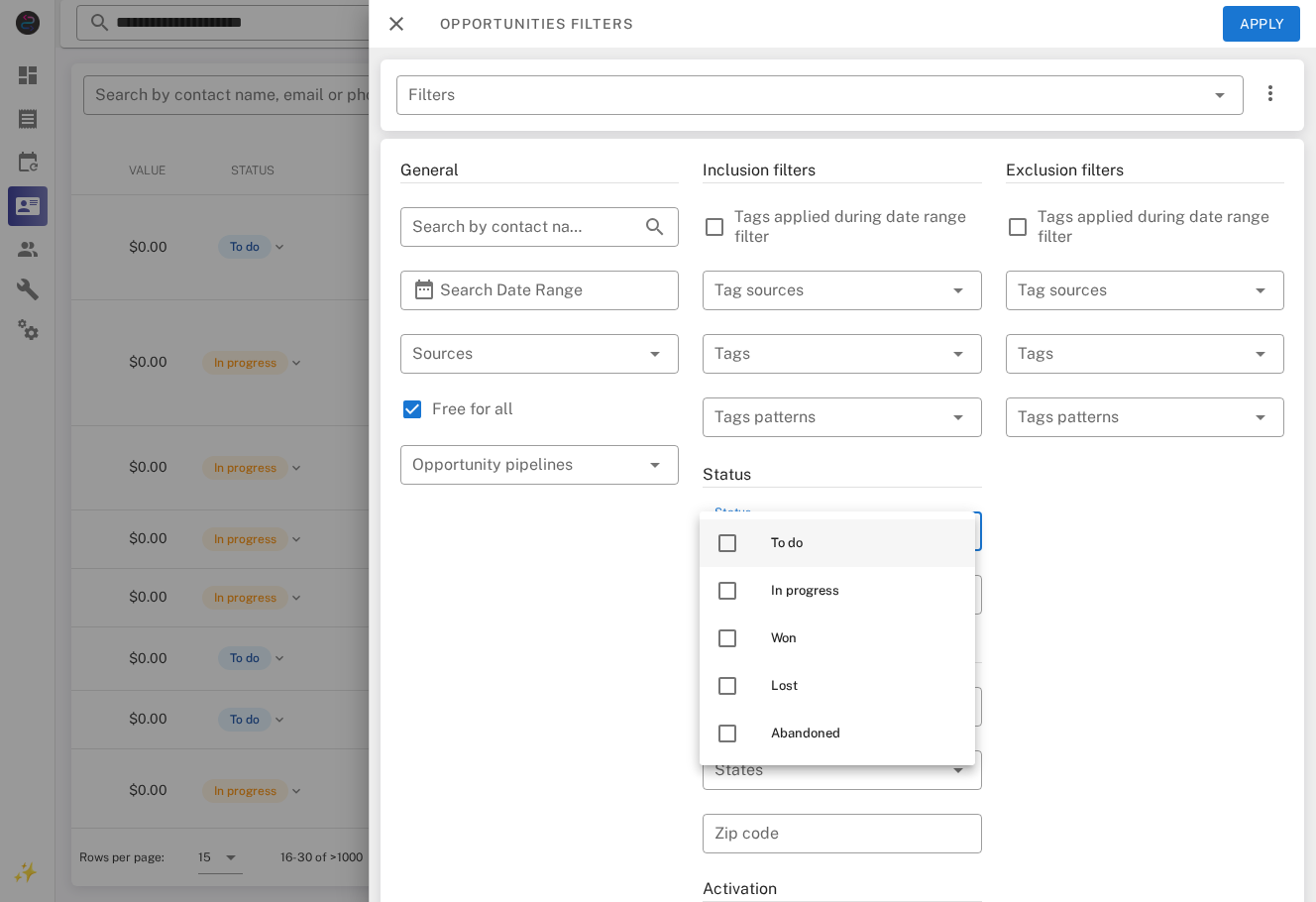 click on "To do" at bounding box center (865, 543) 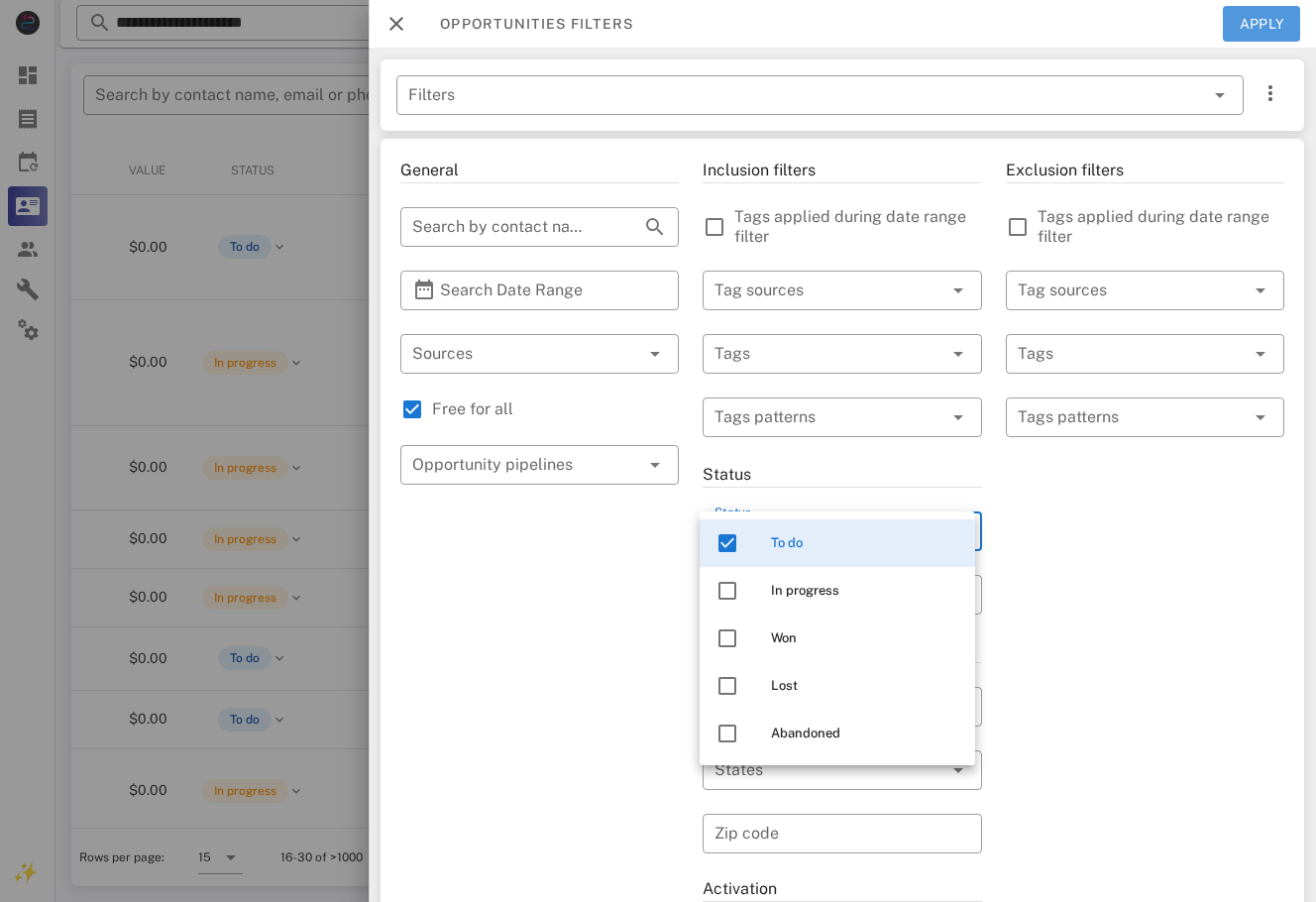 click on "Apply" at bounding box center [1261, 24] 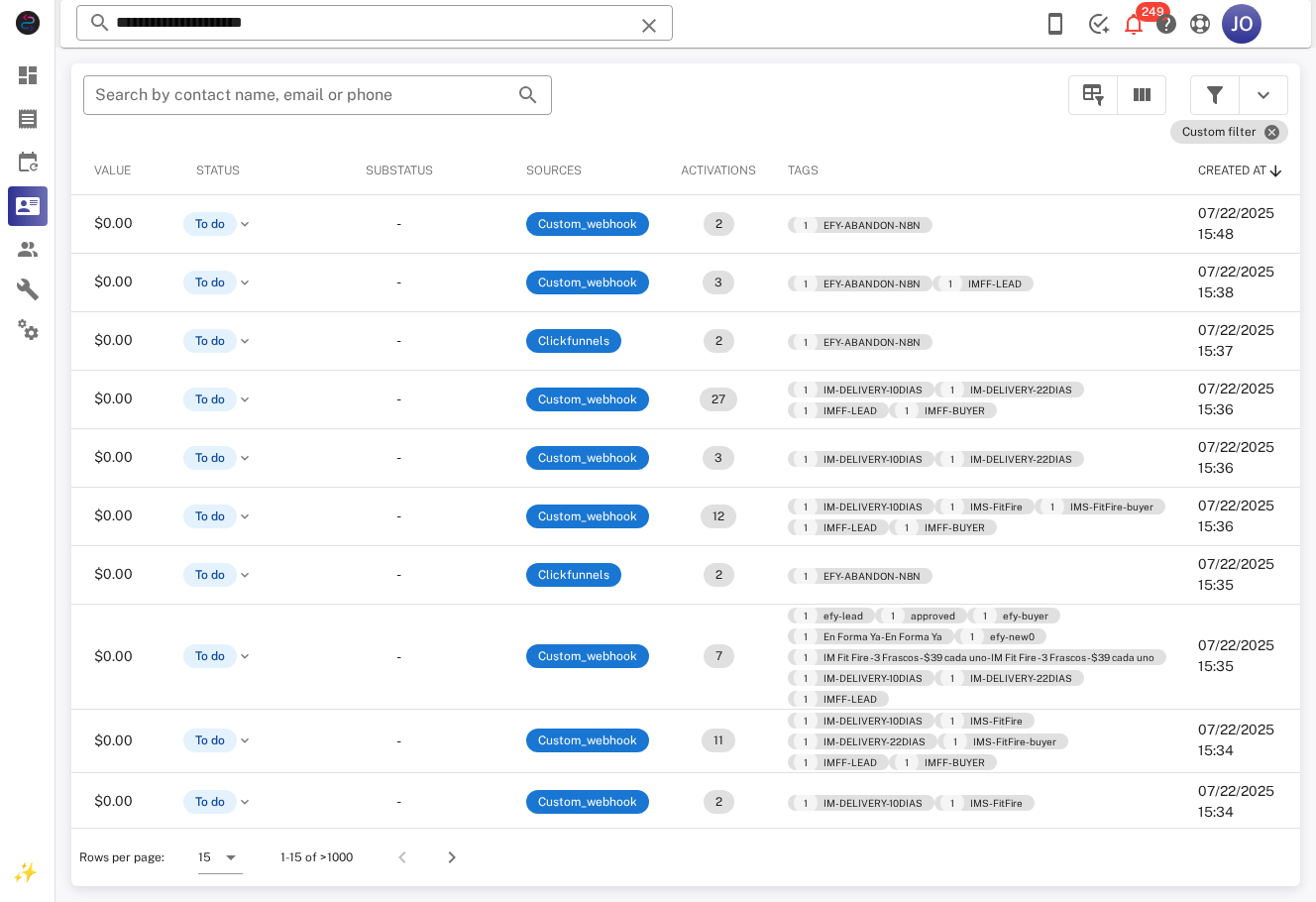 scroll, scrollTop: 0, scrollLeft: 0, axis: both 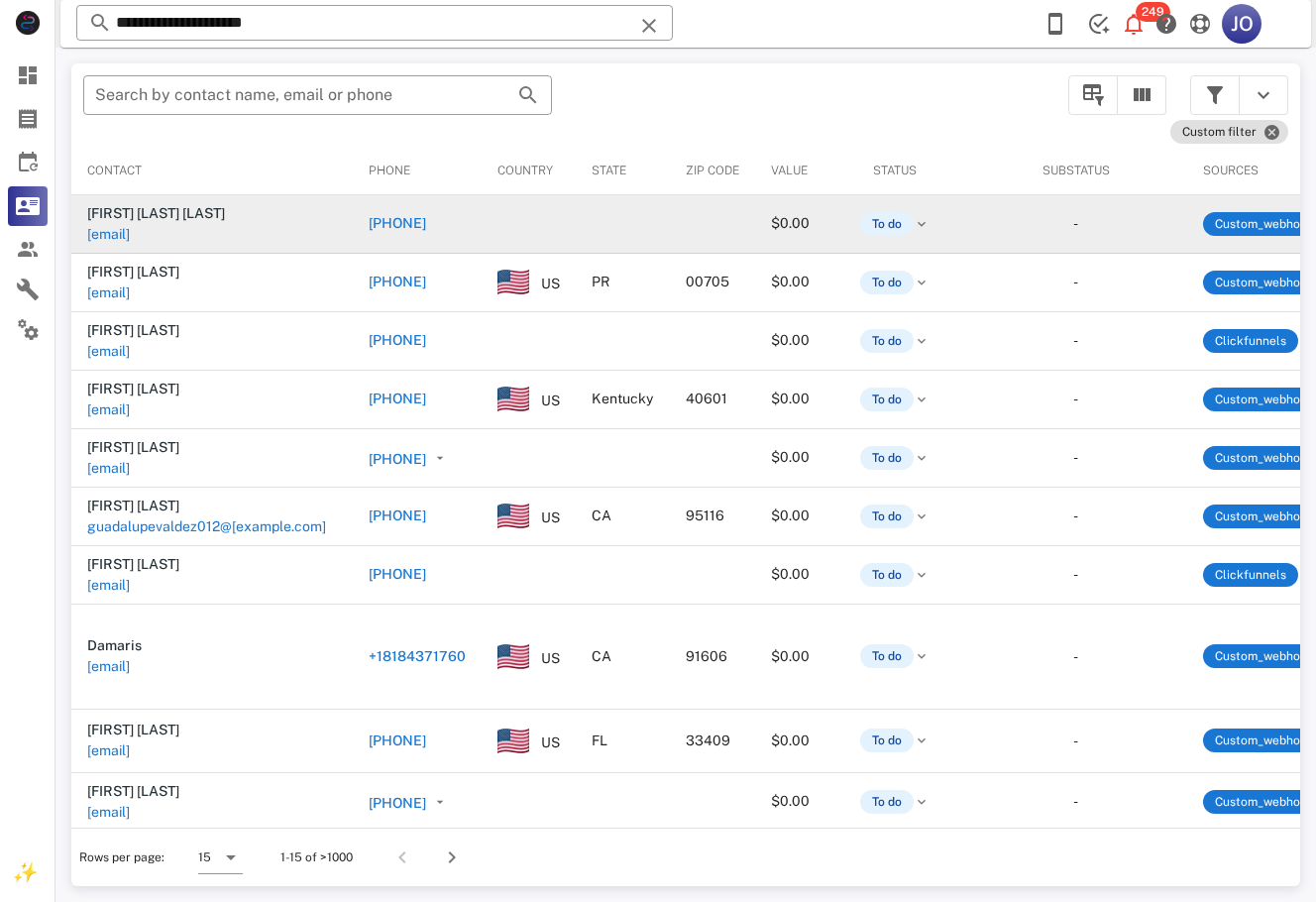 click on "[EMAIL]" at bounding box center [108, 234] 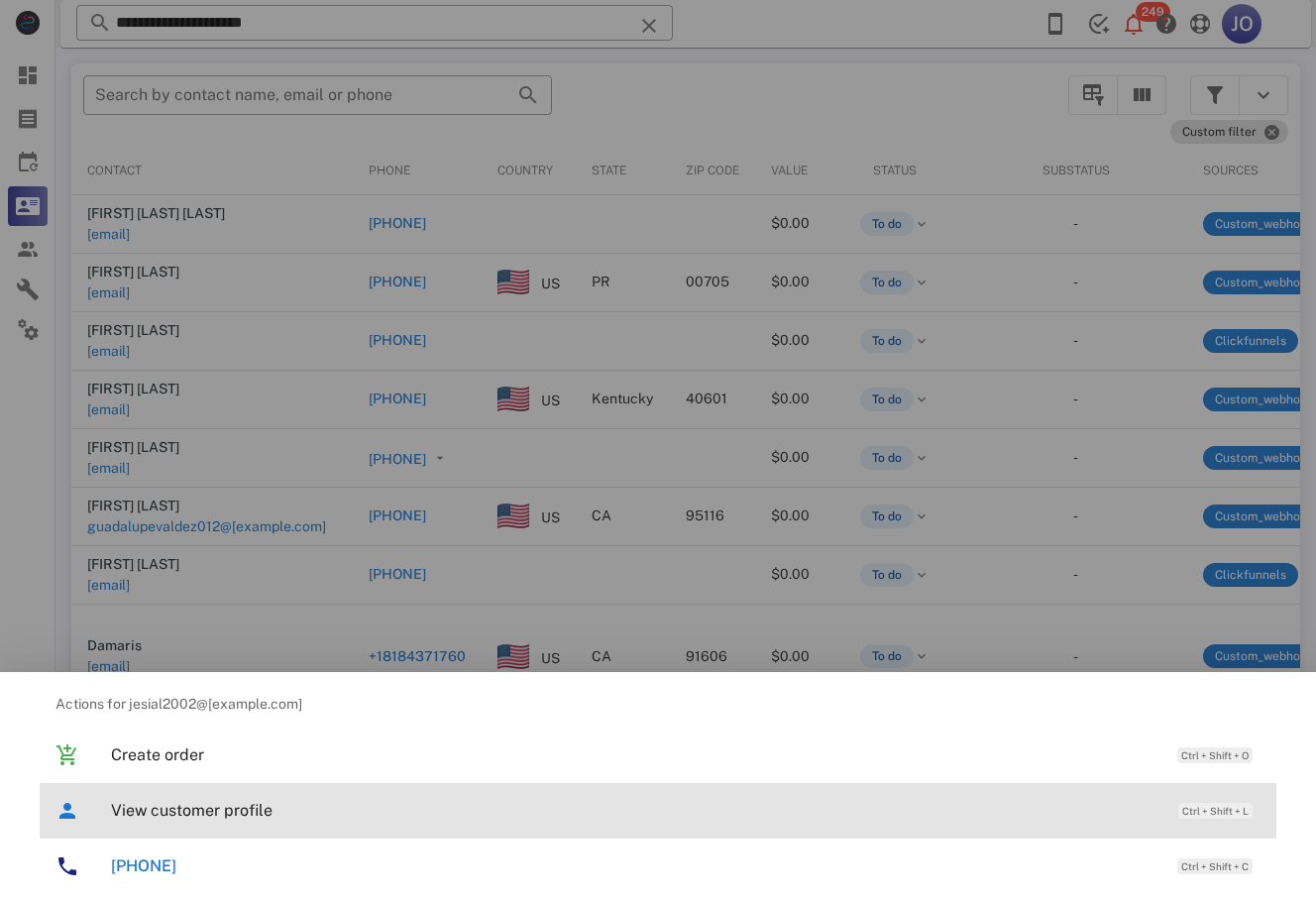 click on "View customer profile Ctrl + Shift + L" at bounding box center [686, 810] 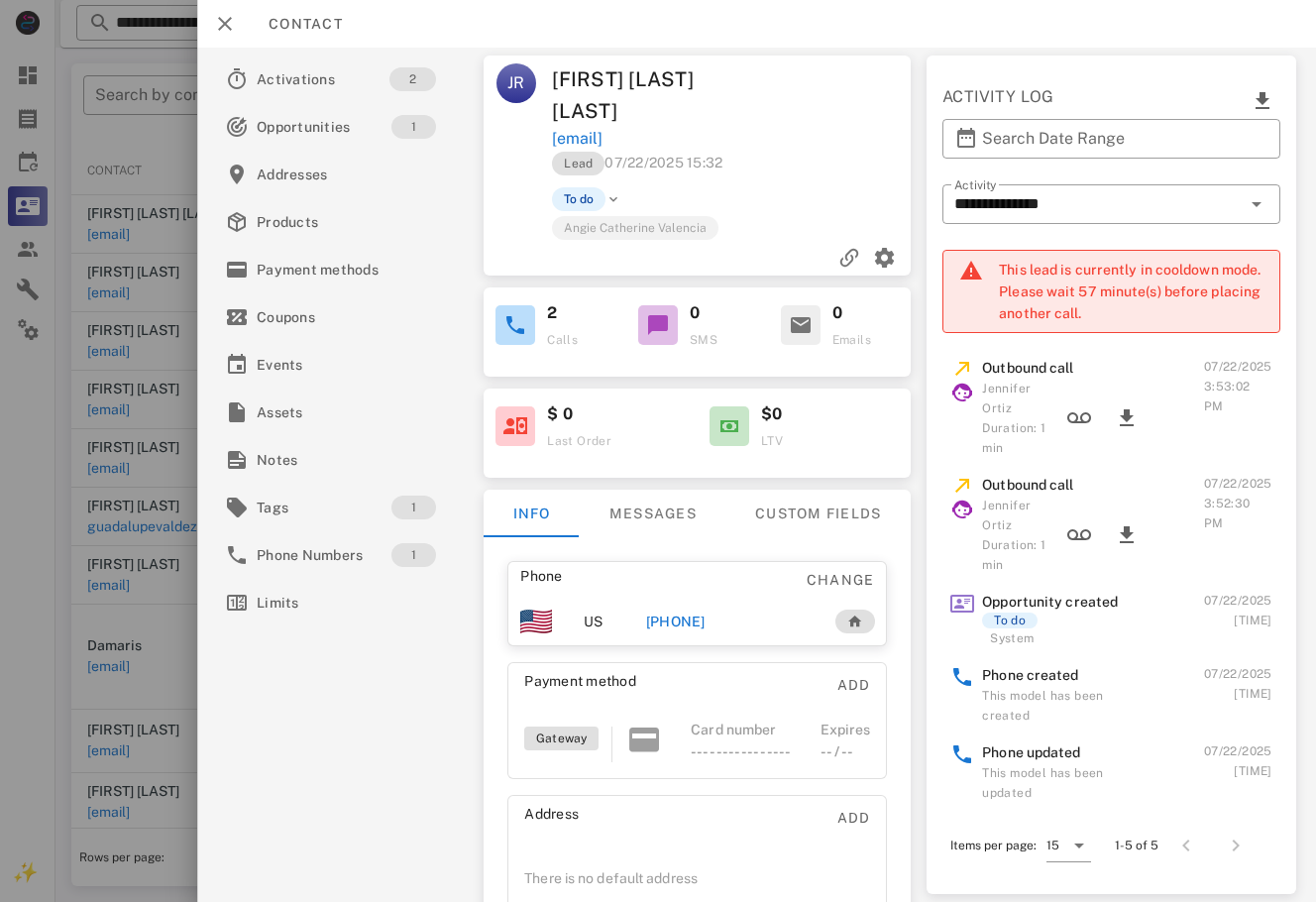 click on "[PHONE]" at bounding box center [676, 621] 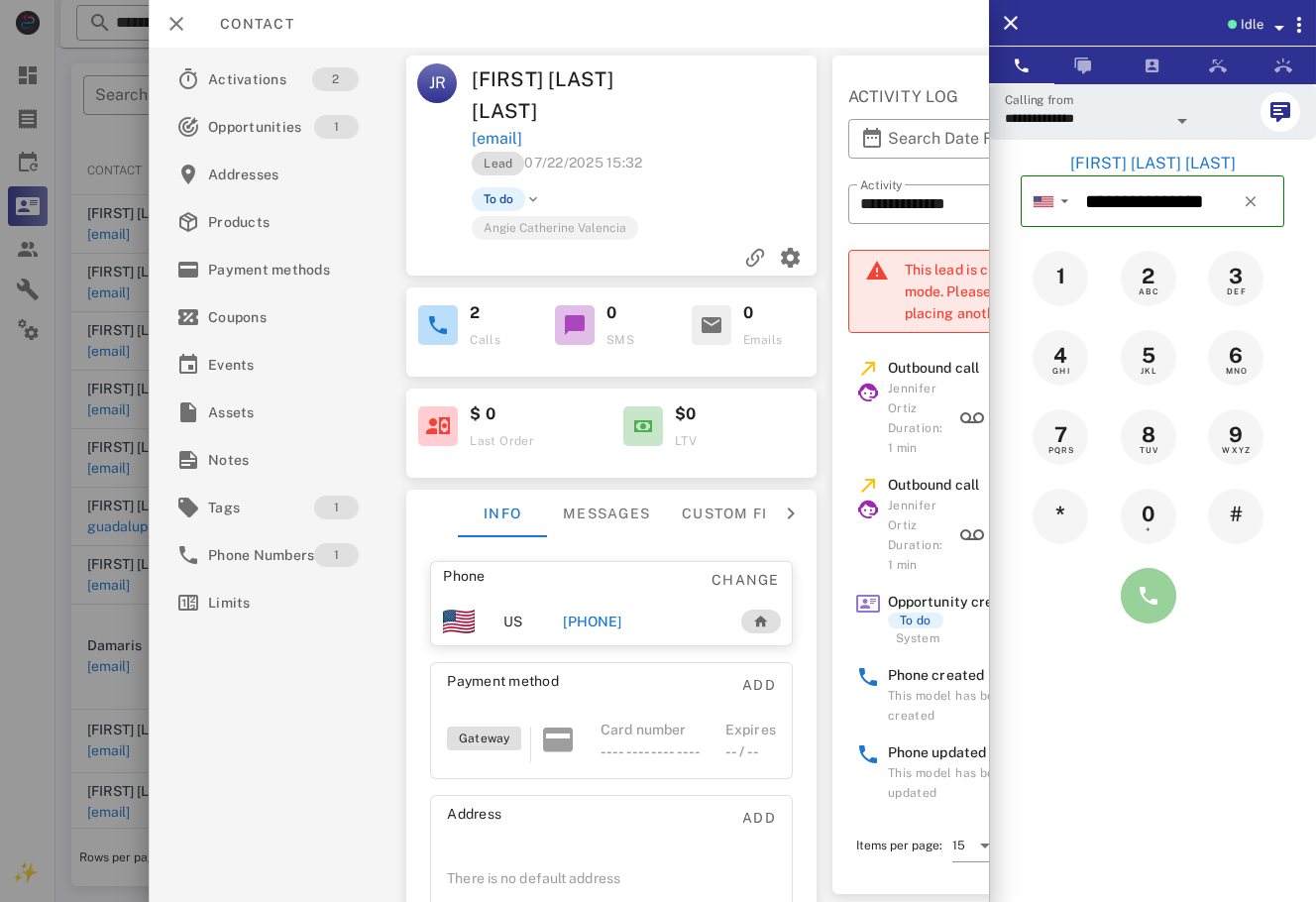 click at bounding box center [1149, 596] 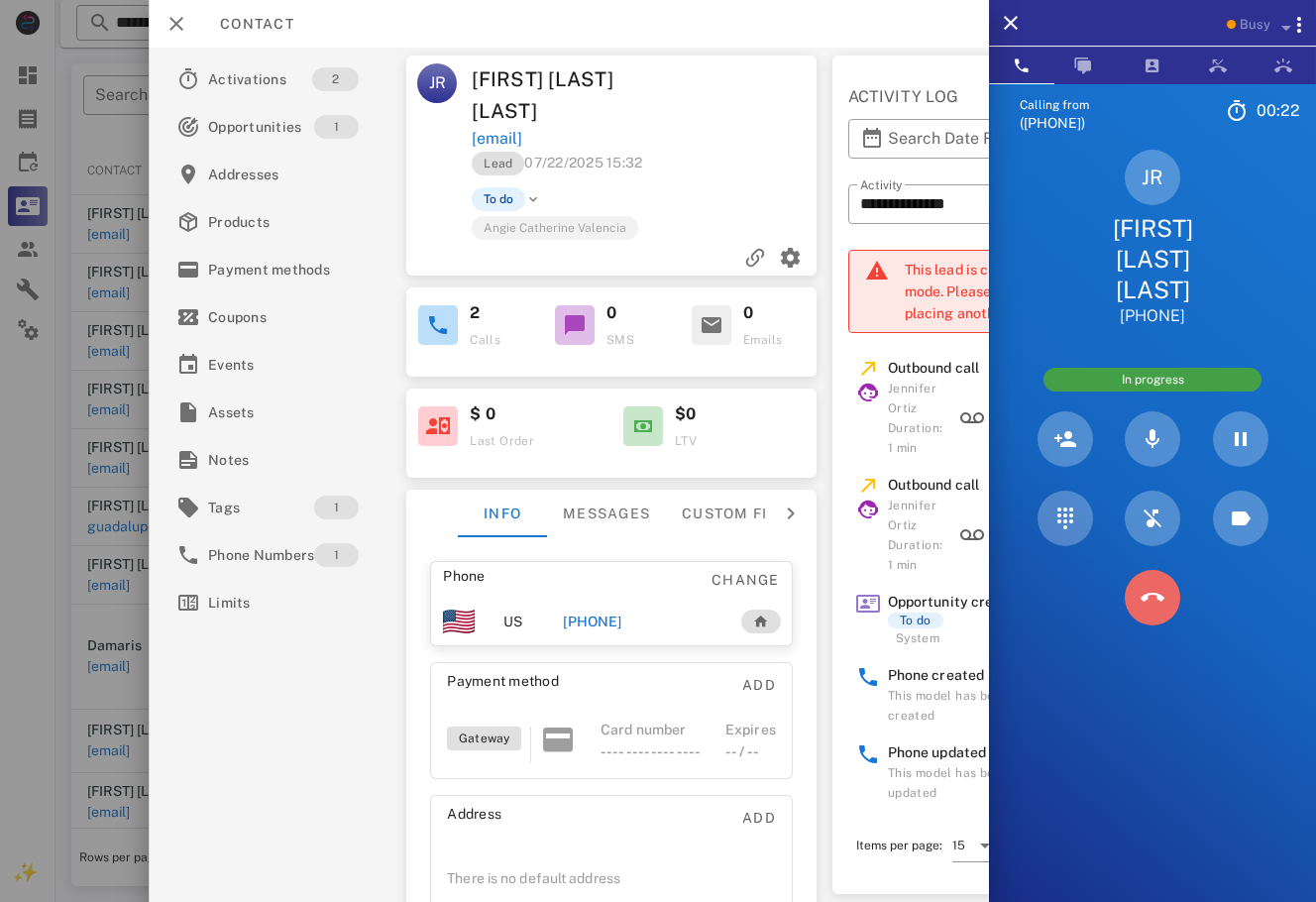click at bounding box center [1152, 598] 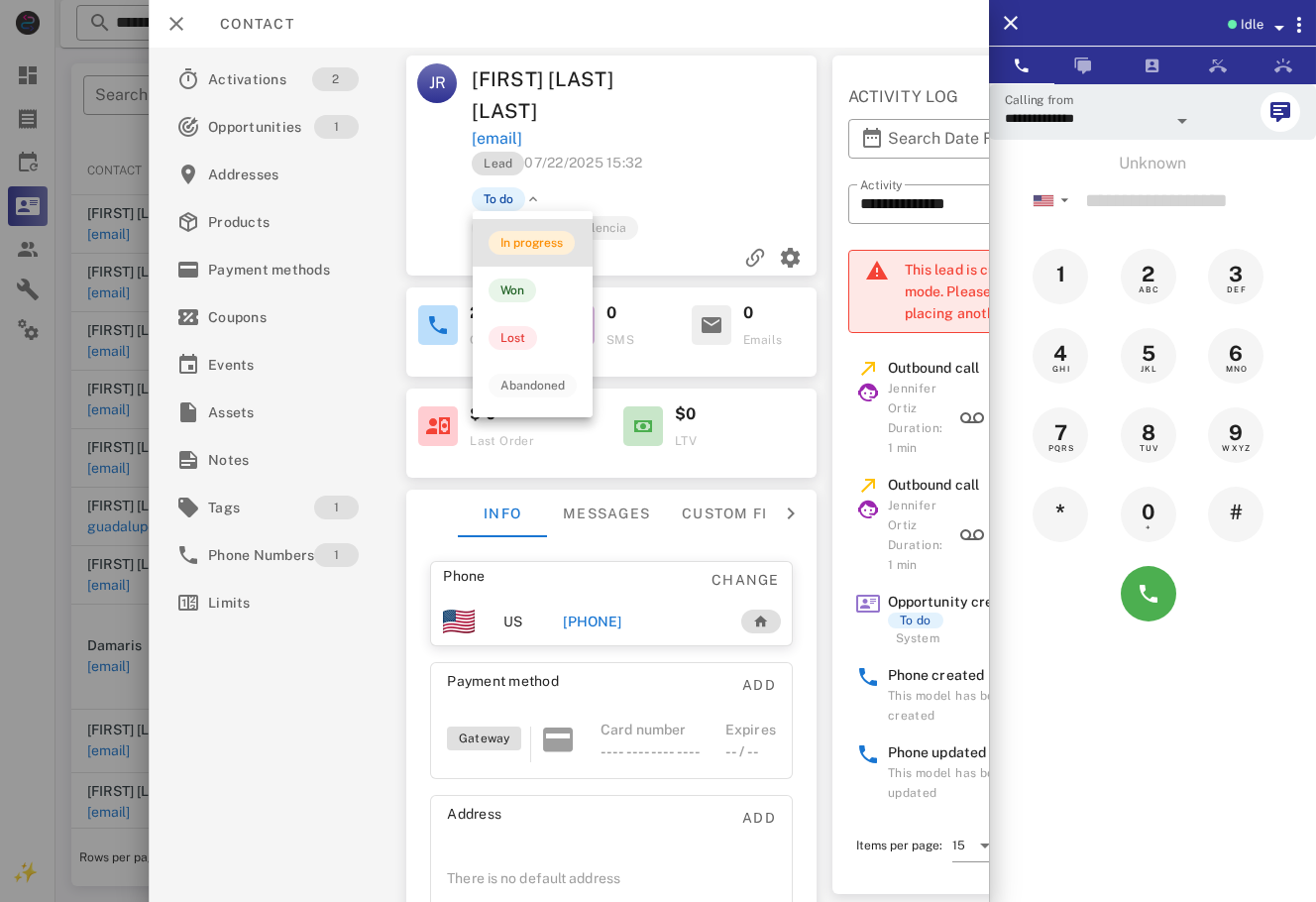 click on "In progress" at bounding box center (531, 243) 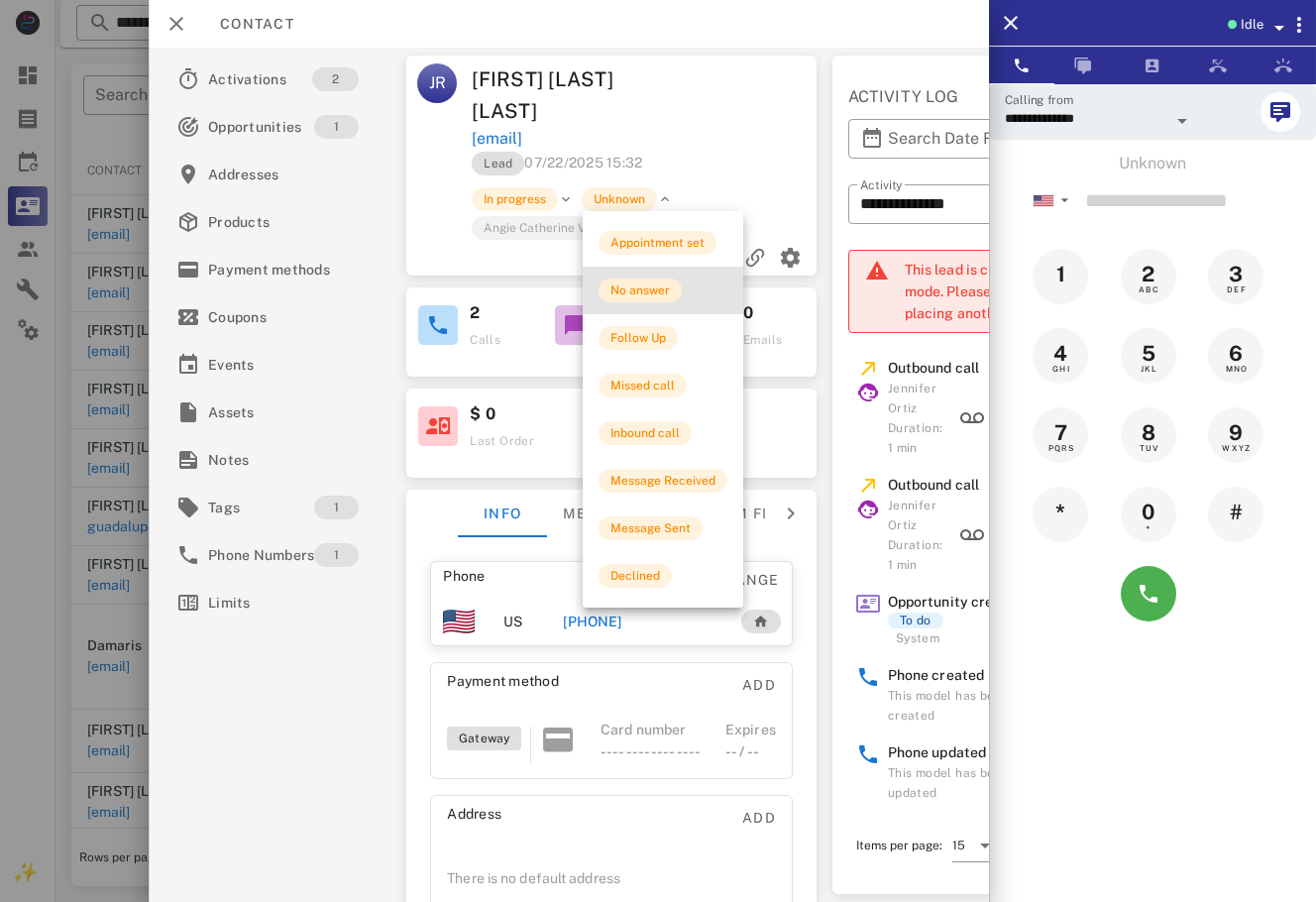 click on "No answer" at bounding box center [640, 290] 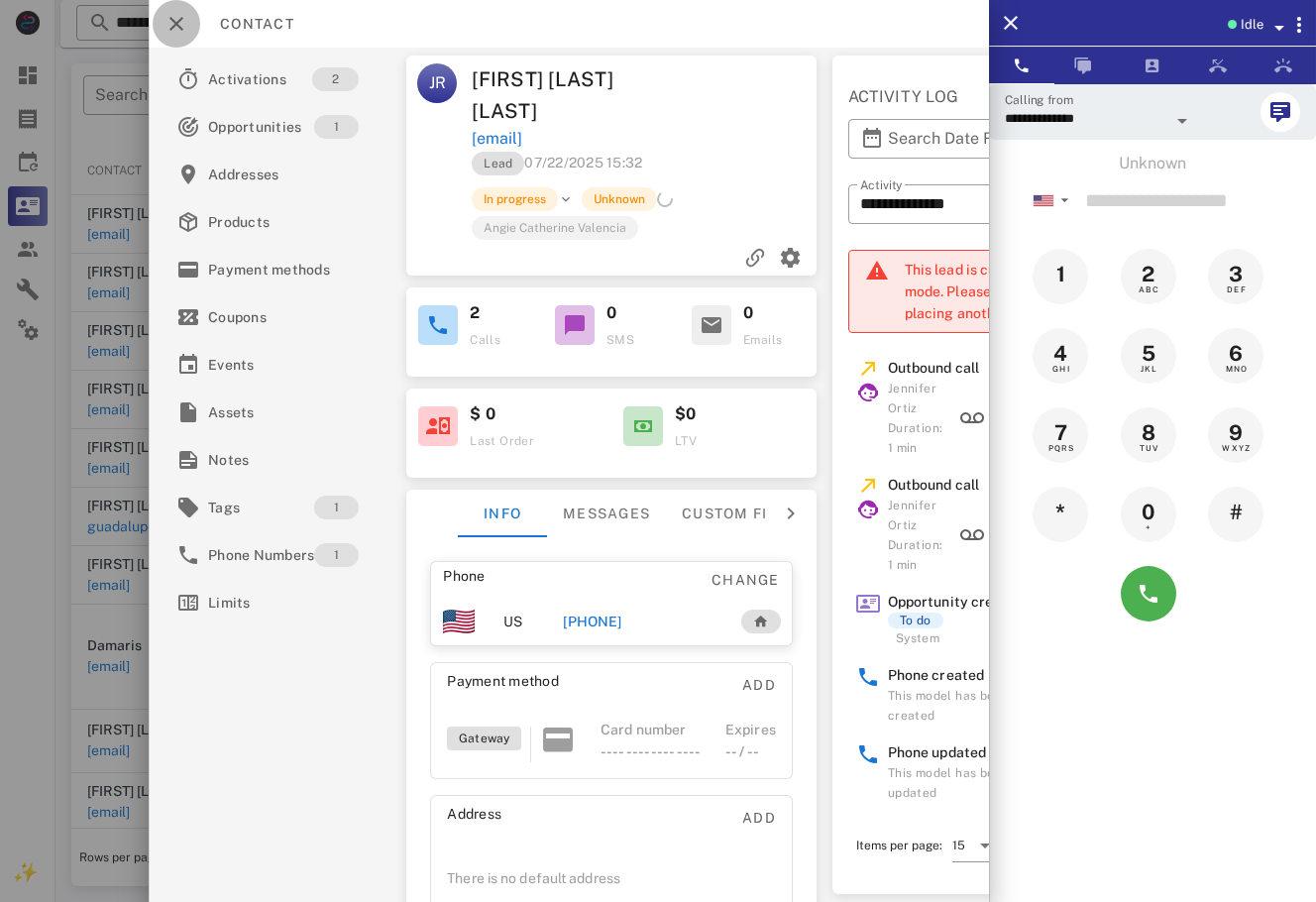 click at bounding box center (176, 24) 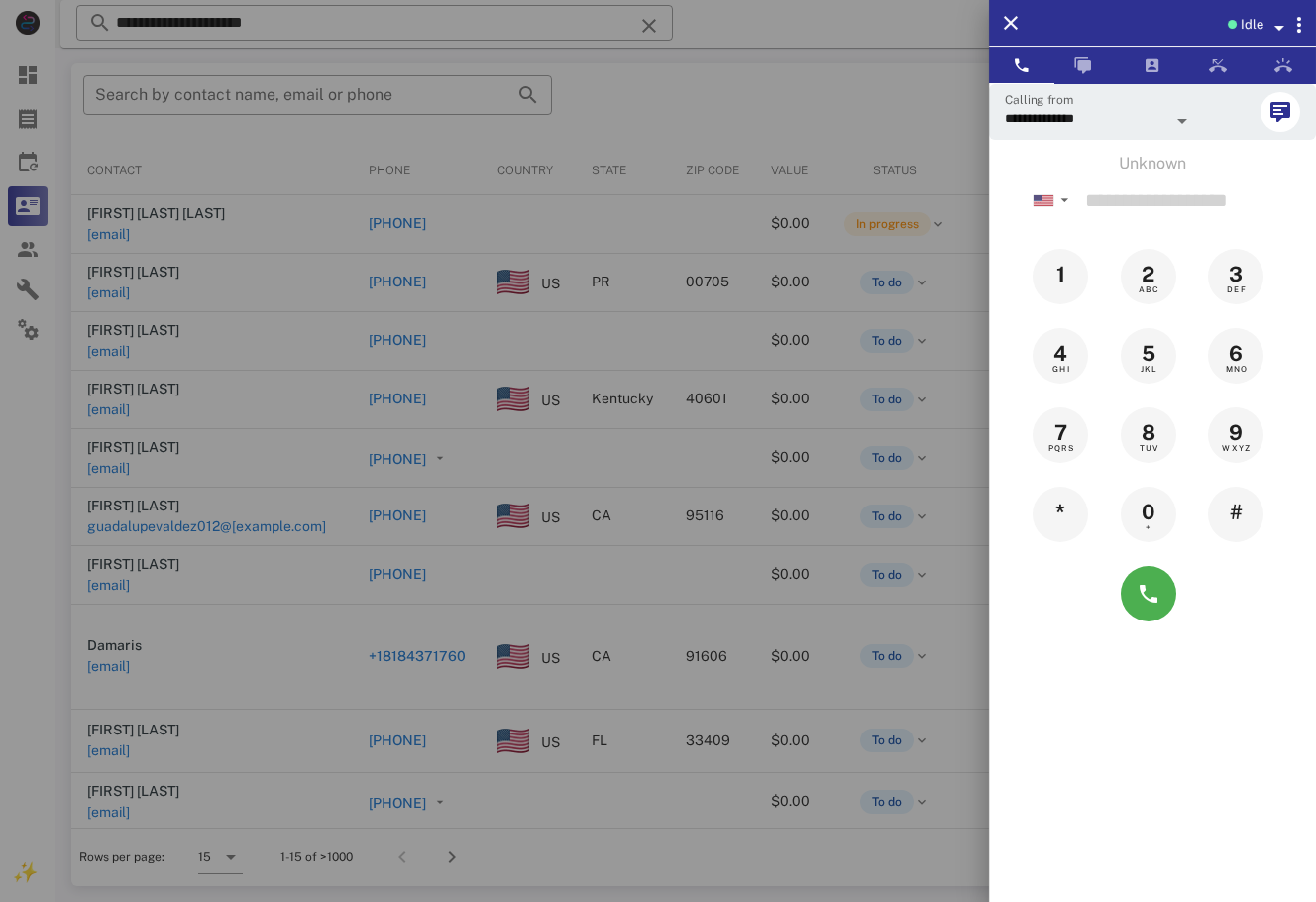 click at bounding box center [658, 451] 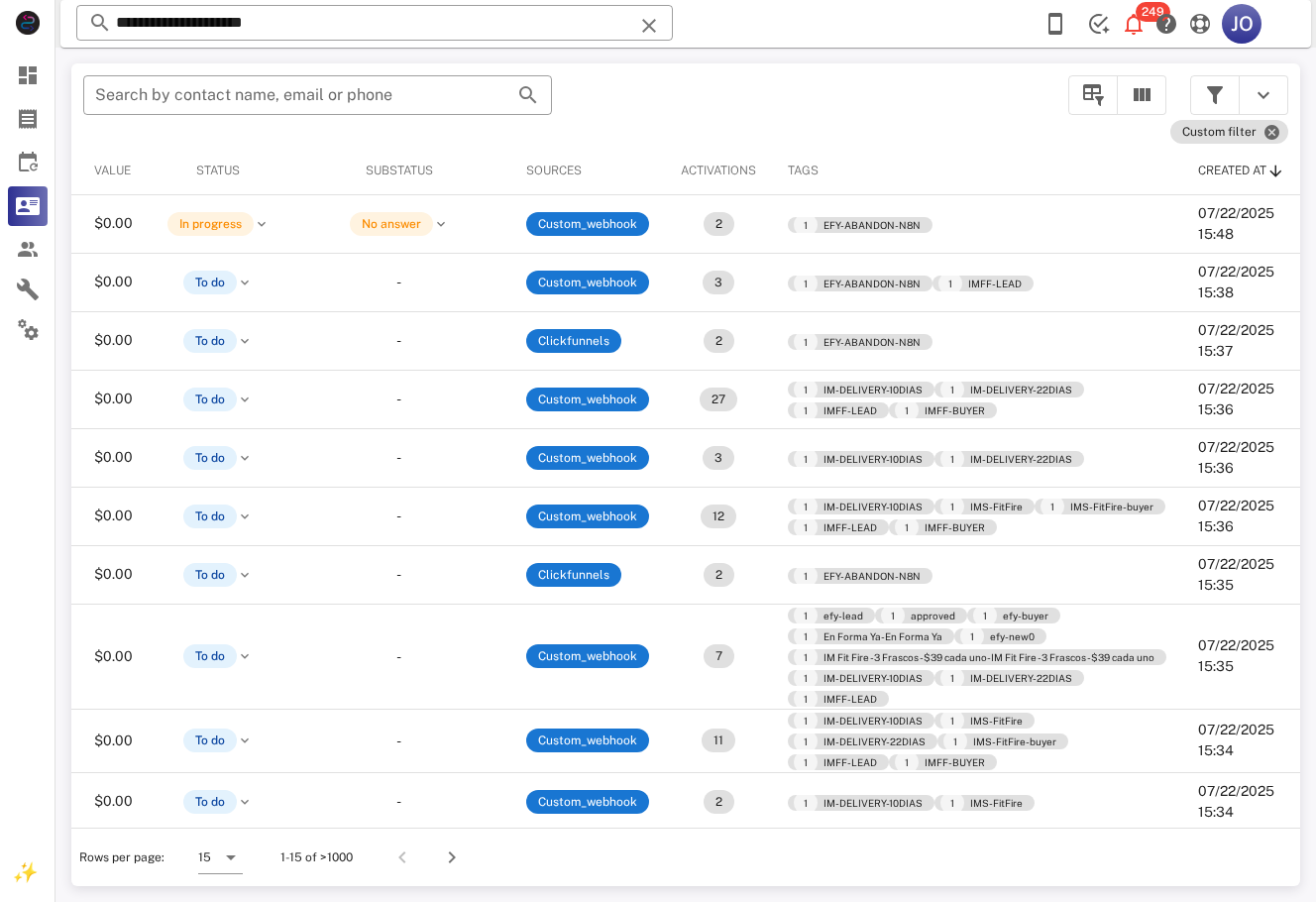 scroll, scrollTop: 0, scrollLeft: 0, axis: both 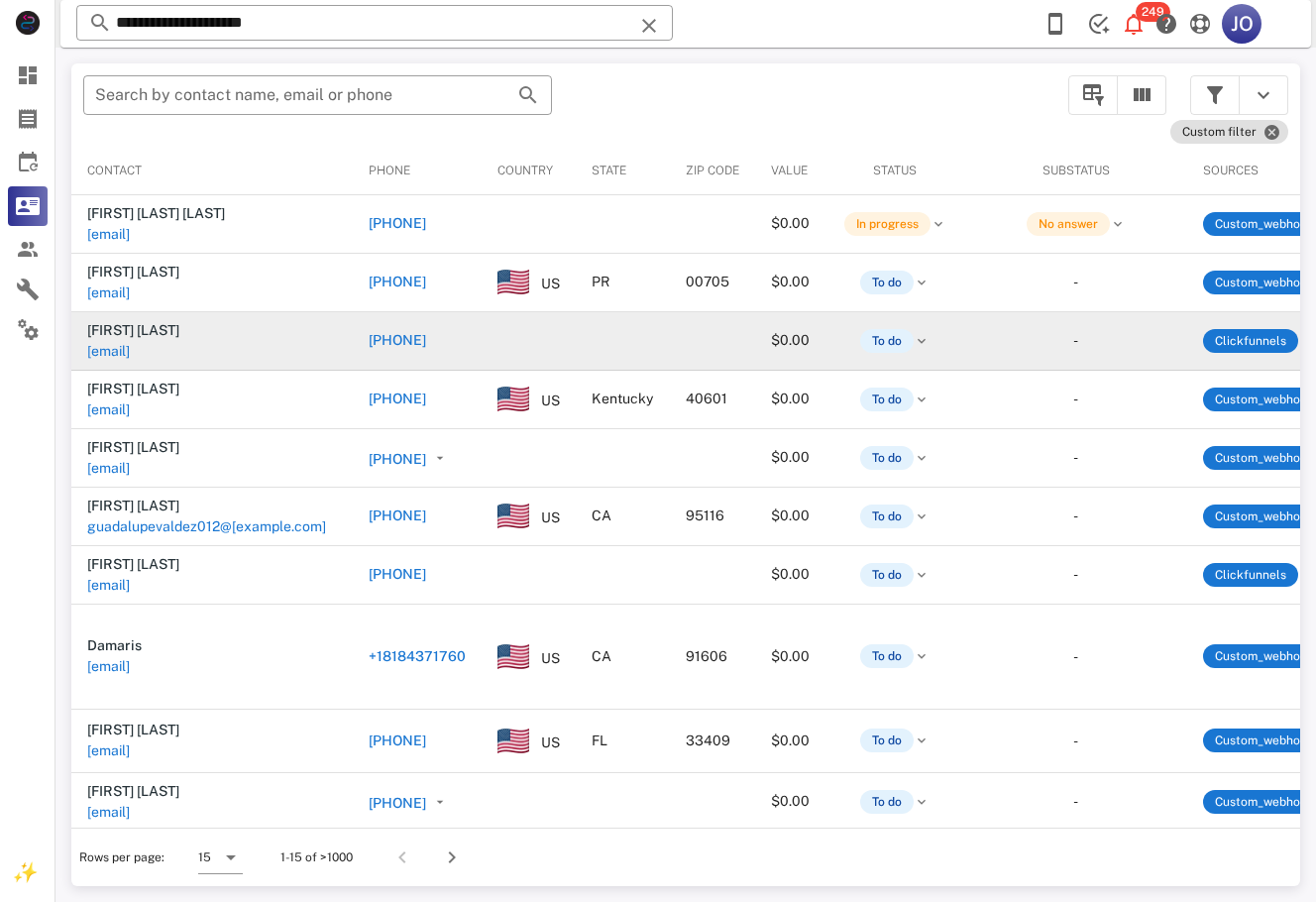 click on "[FIRST] [LAST] [EMAIL]" at bounding box center (175, 341) 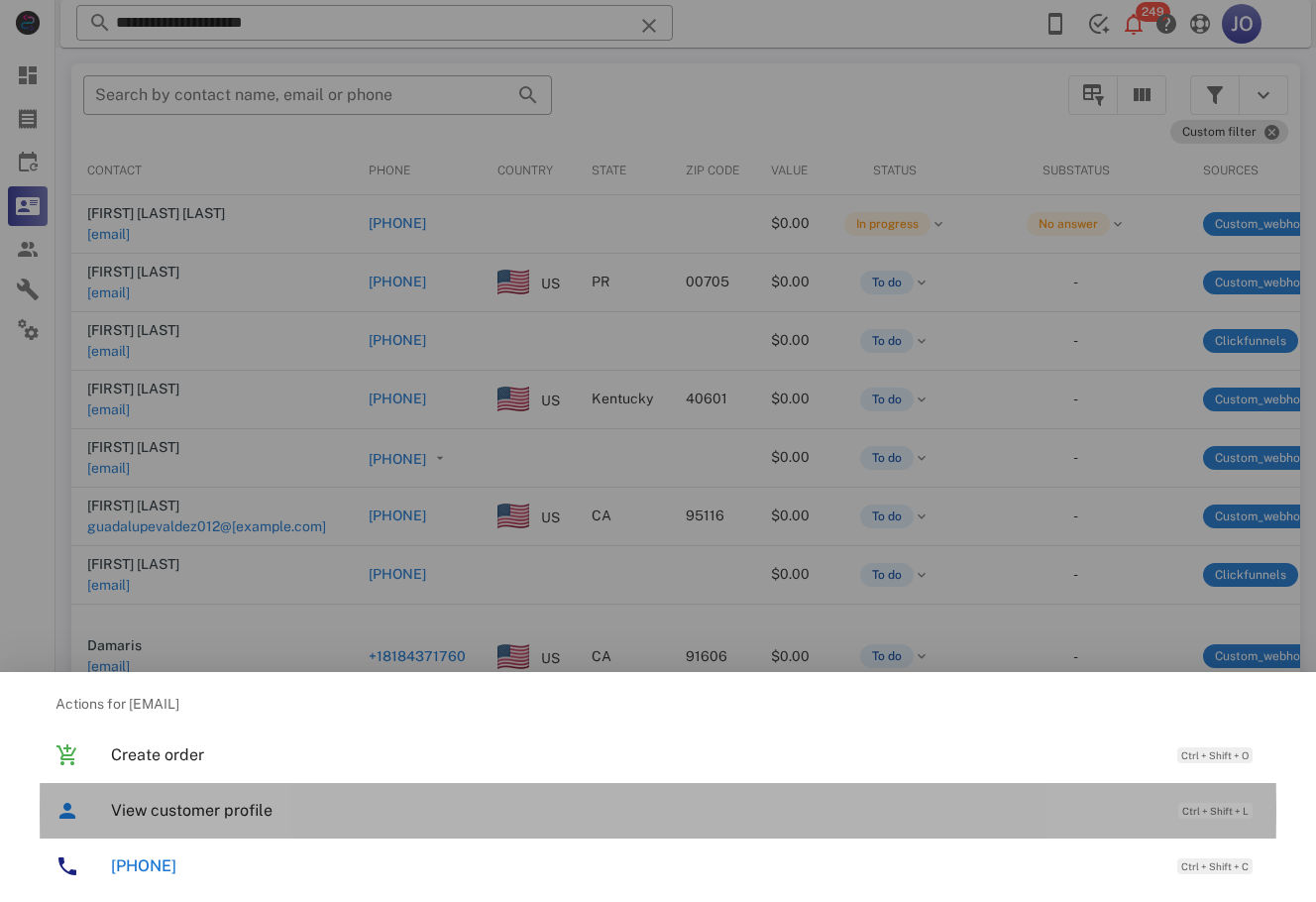 click on "View customer profile" at bounding box center [634, 810] 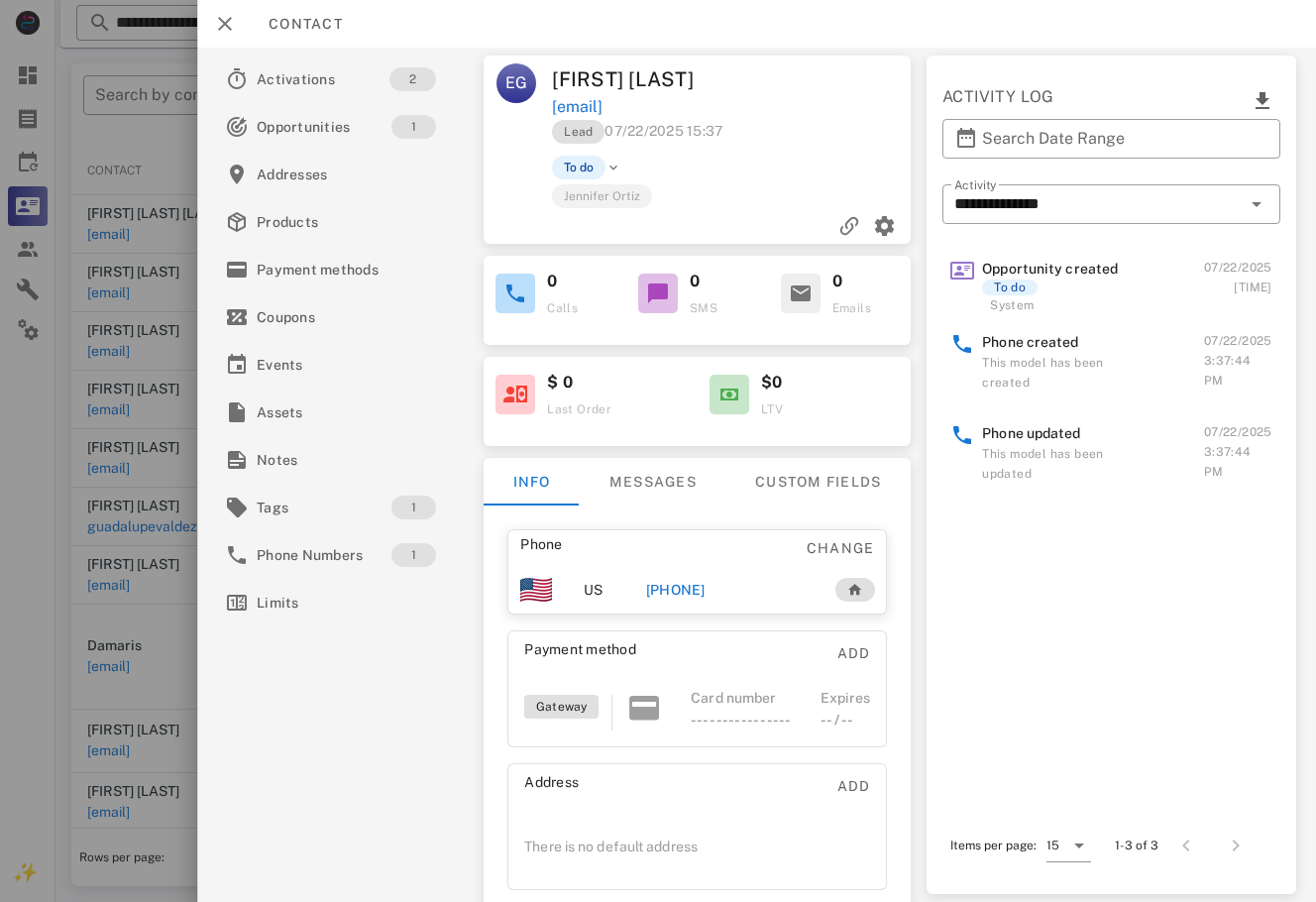 click on "[PHONE]" at bounding box center [729, 590] 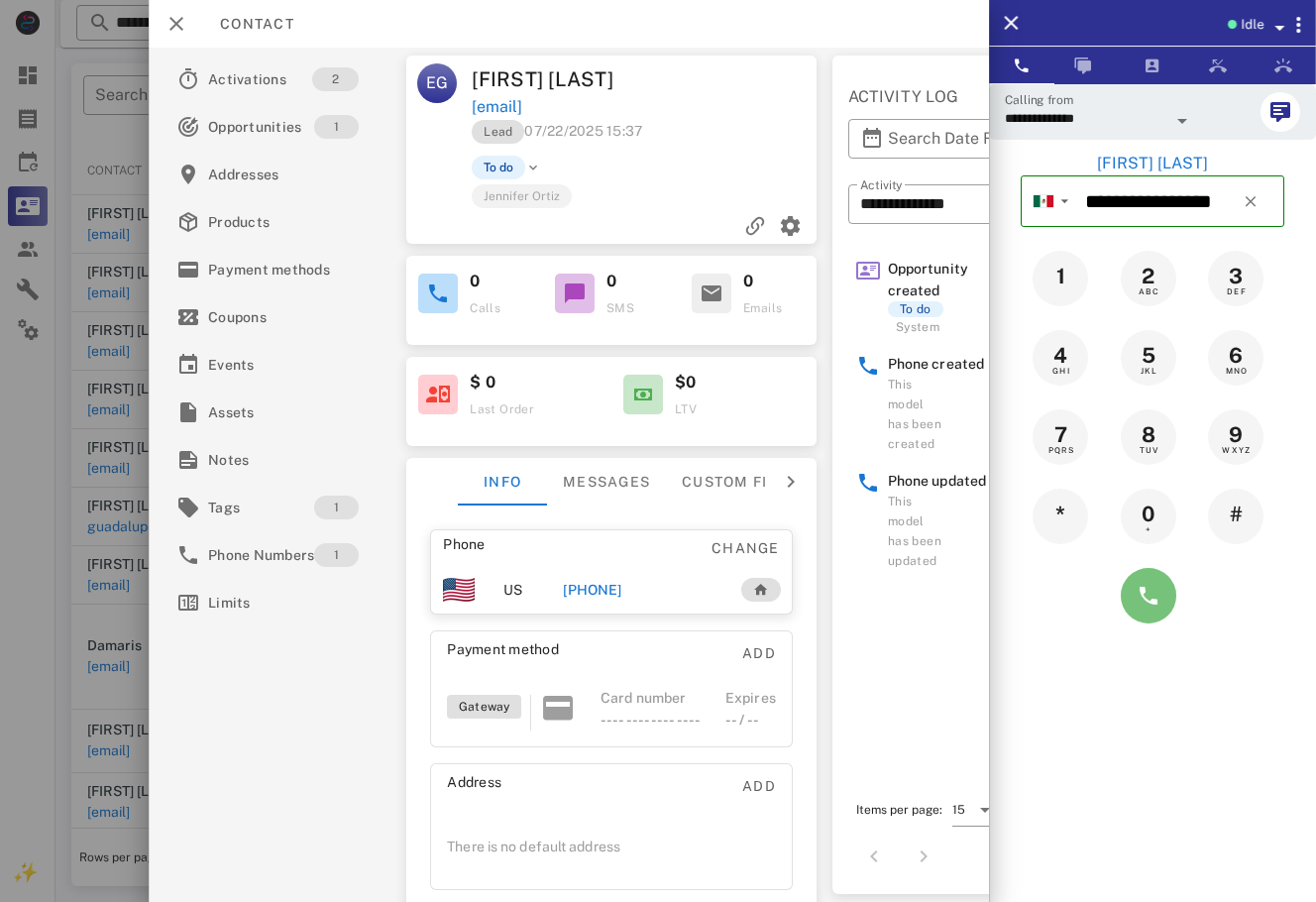 click at bounding box center (1149, 596) 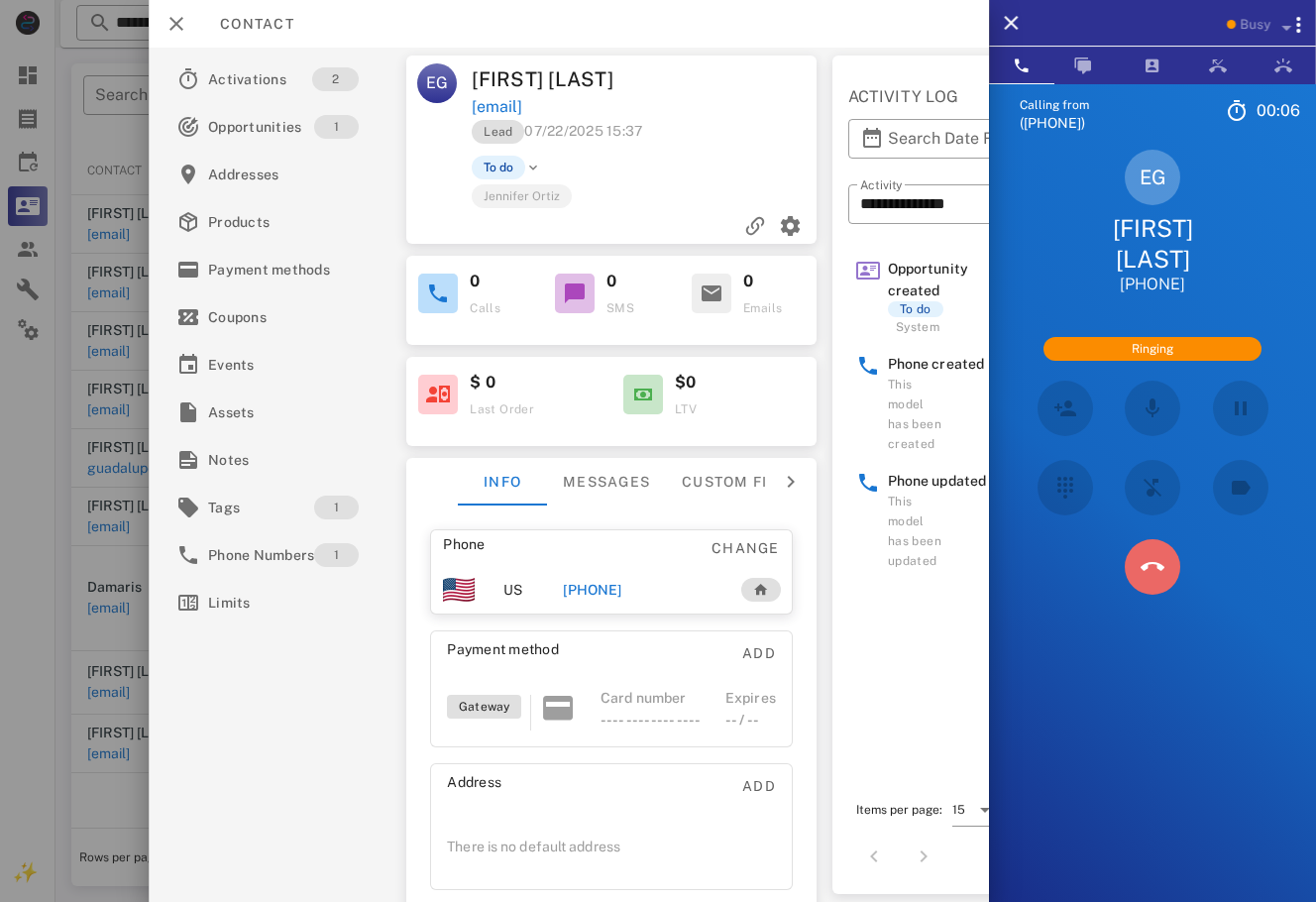 click at bounding box center [1152, 567] 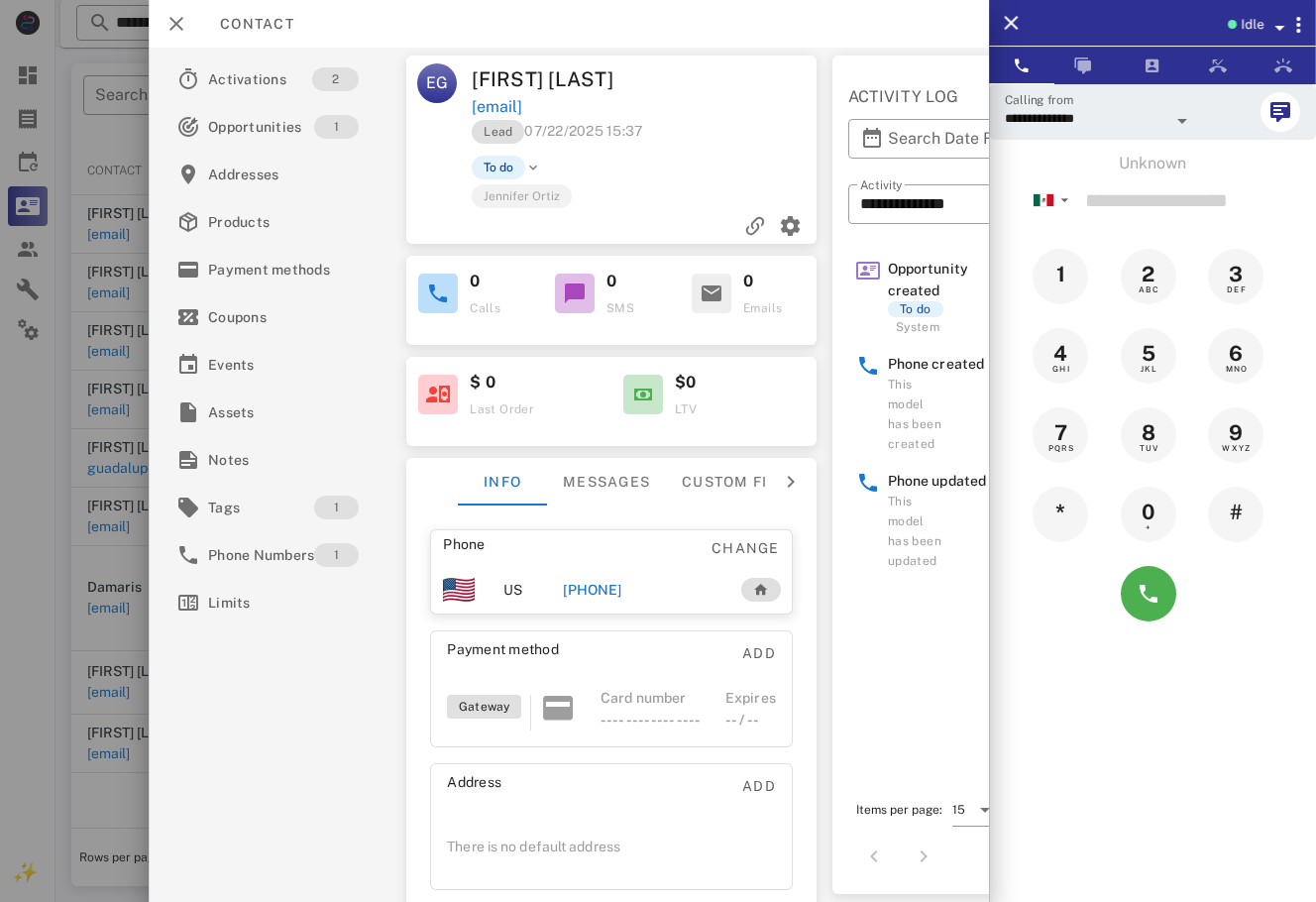 click on "[PHONE]" at bounding box center [592, 590] 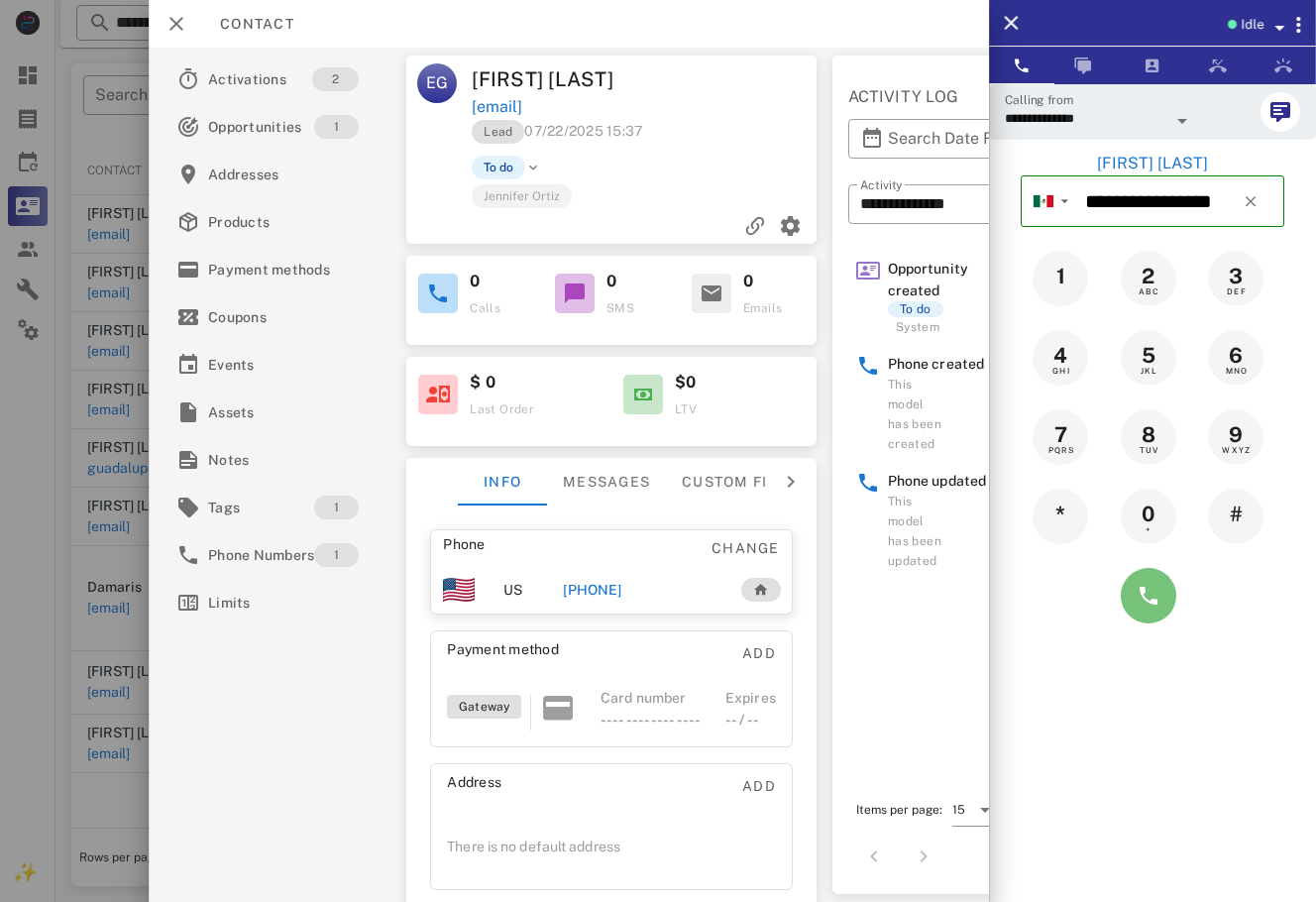 click at bounding box center (1149, 596) 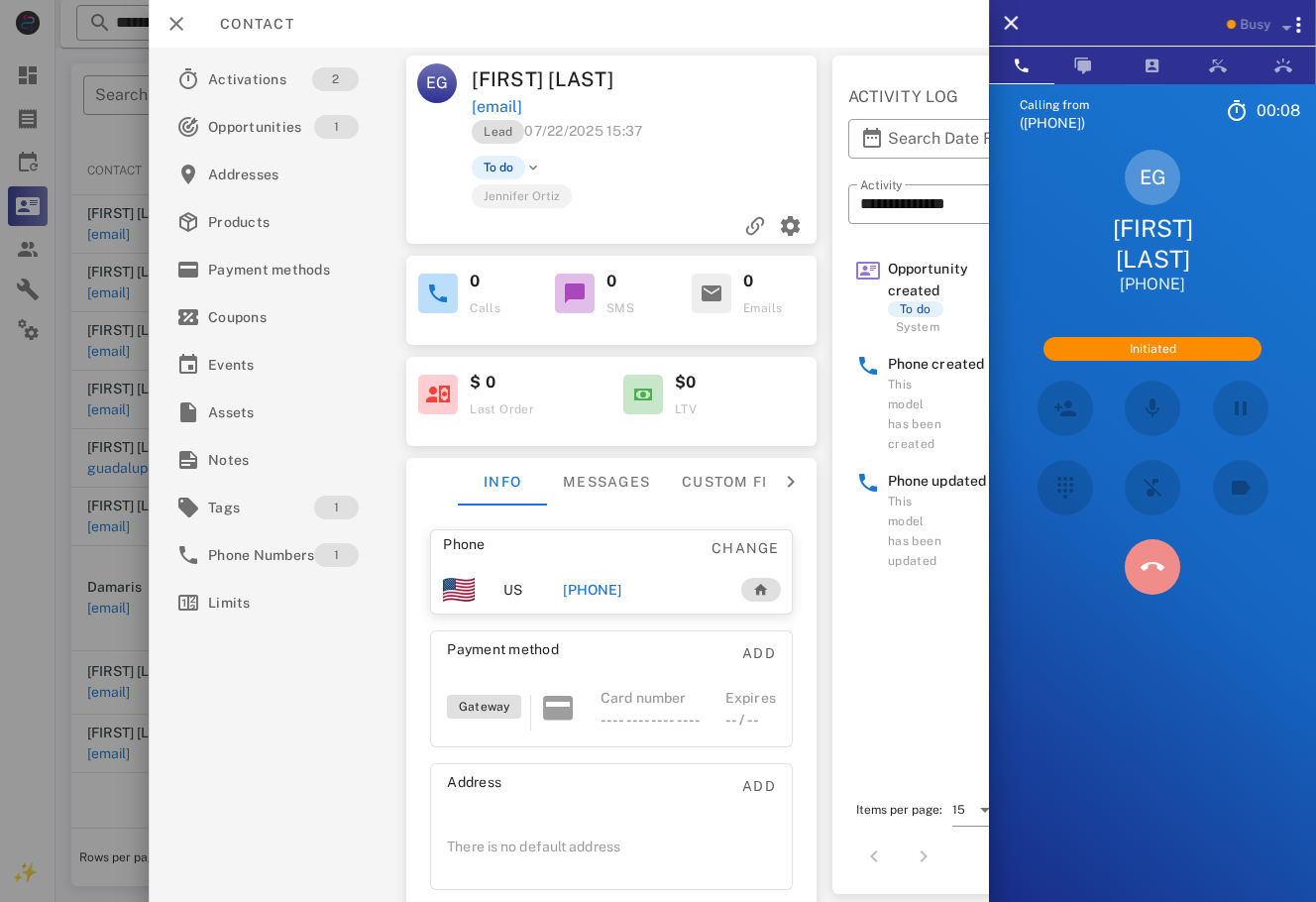 click at bounding box center [1152, 567] 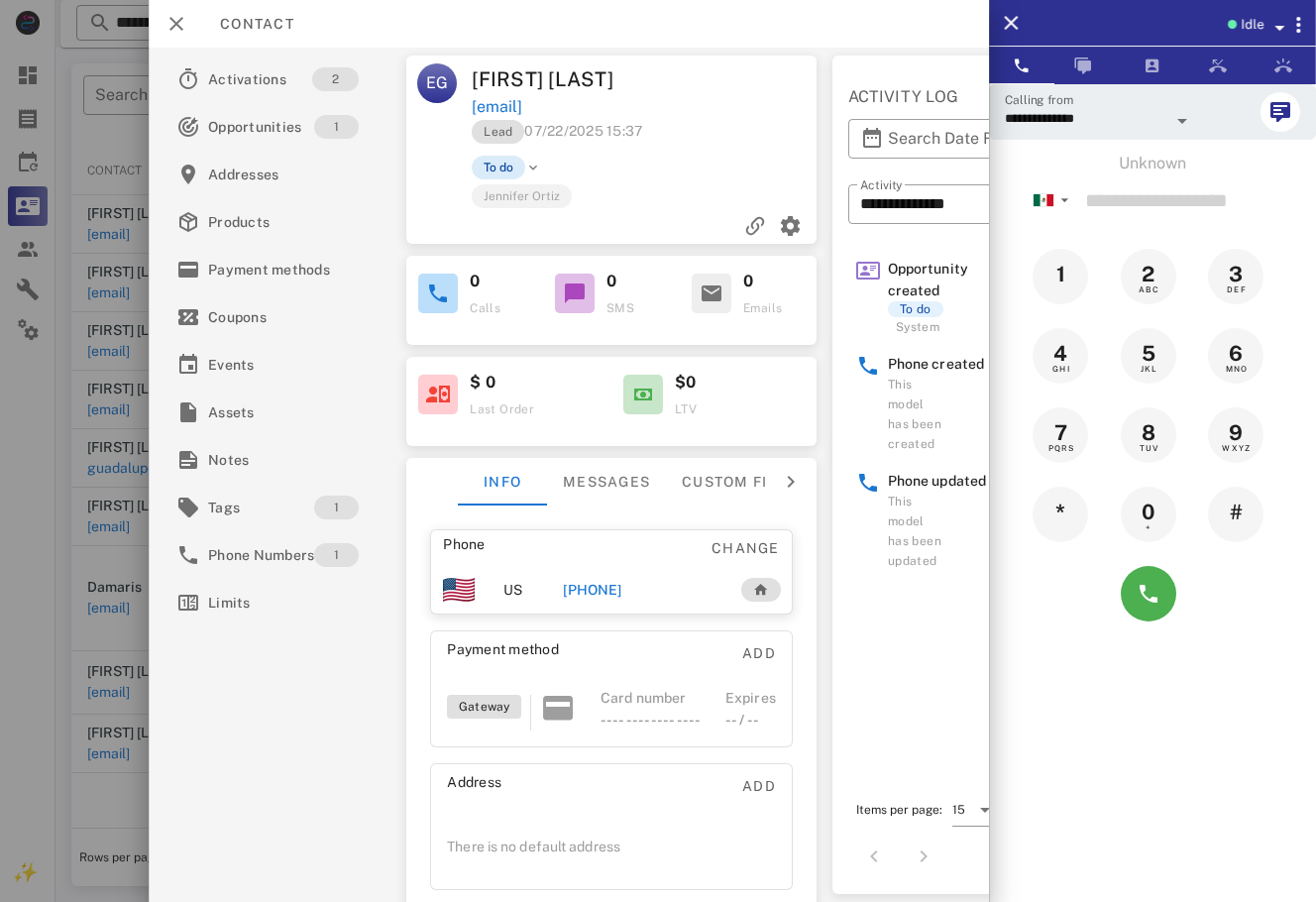 click on "To do" at bounding box center [498, 168] 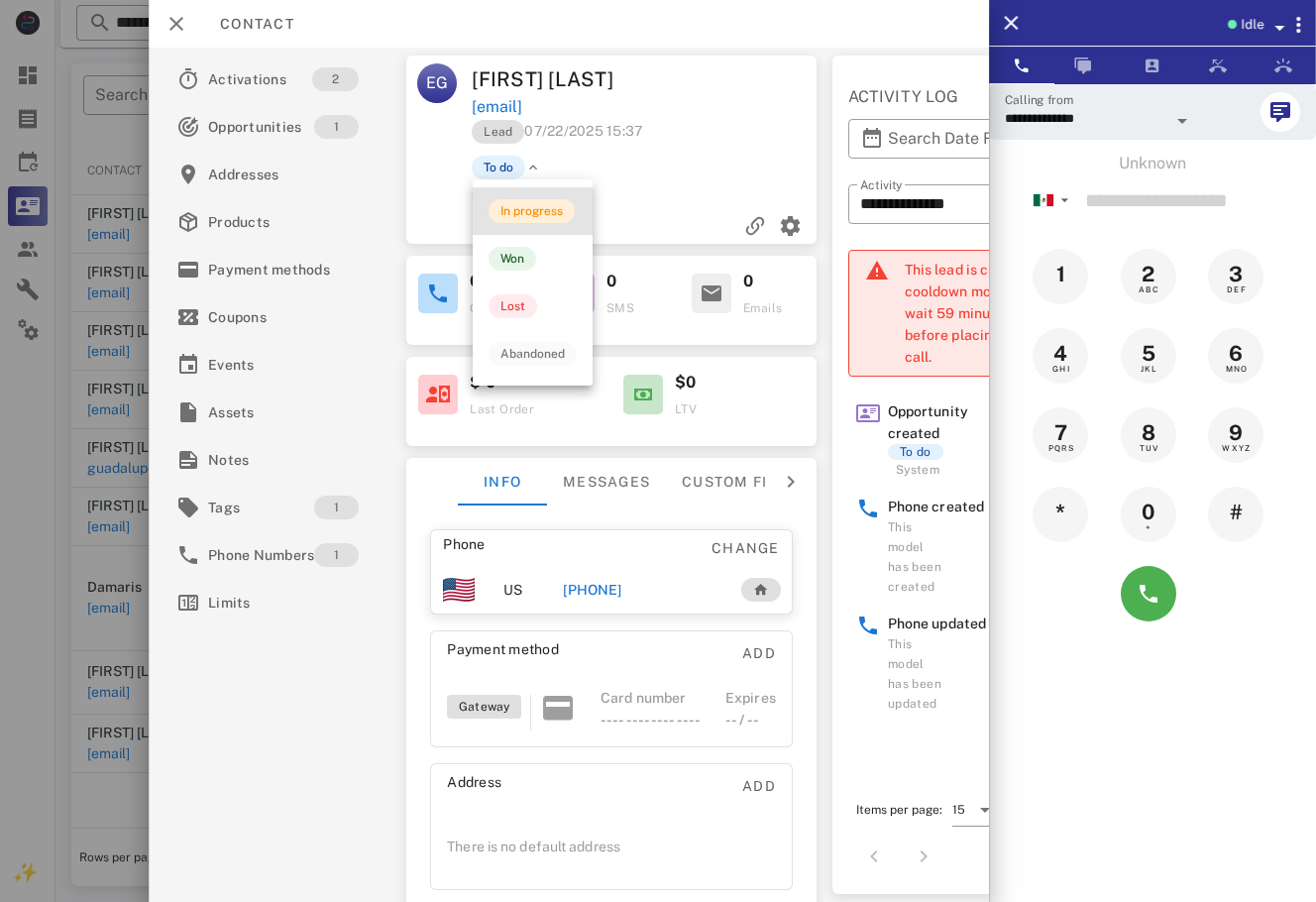 click on "In progress" at bounding box center [531, 211] 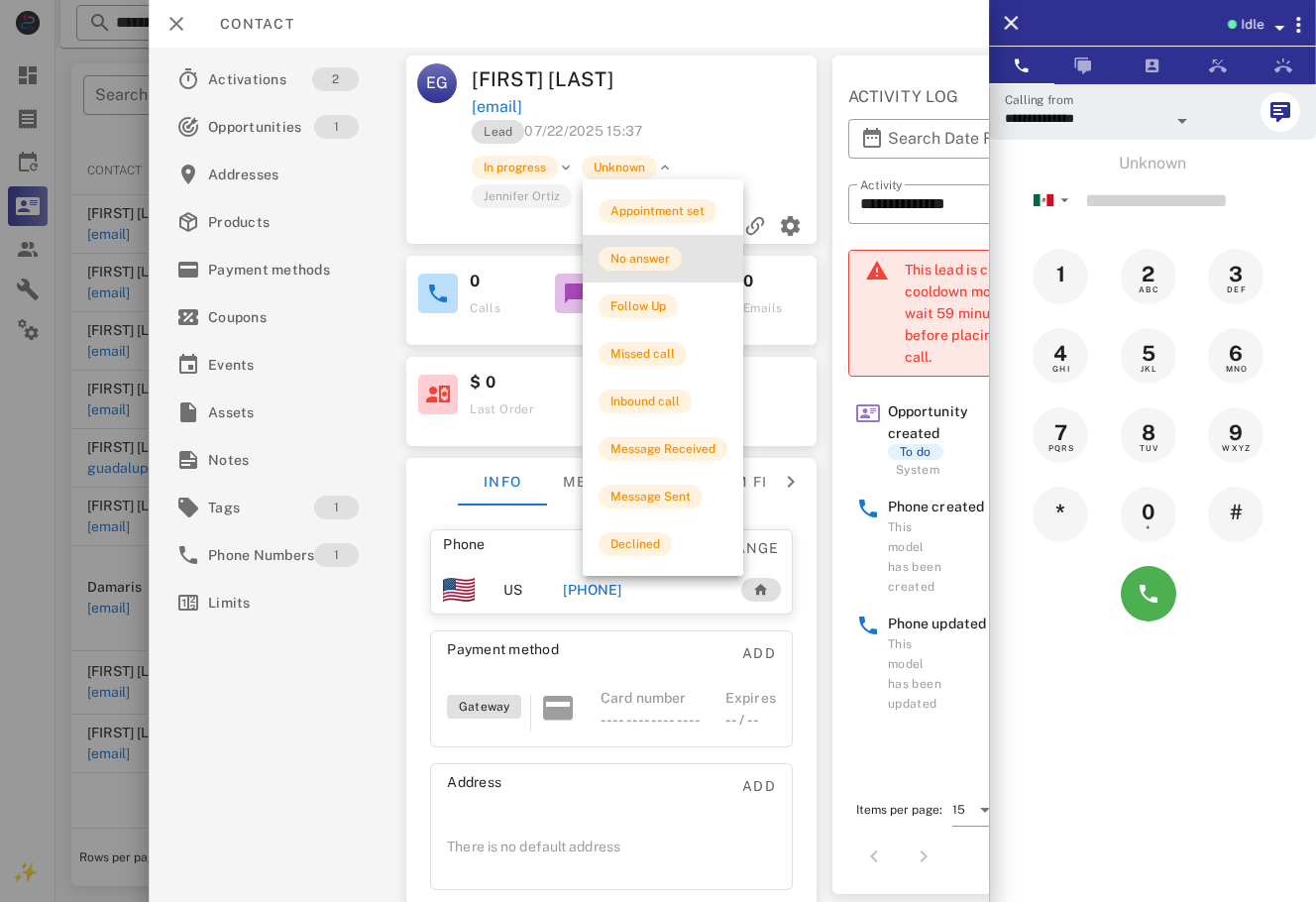 click on "No answer" at bounding box center (663, 259) 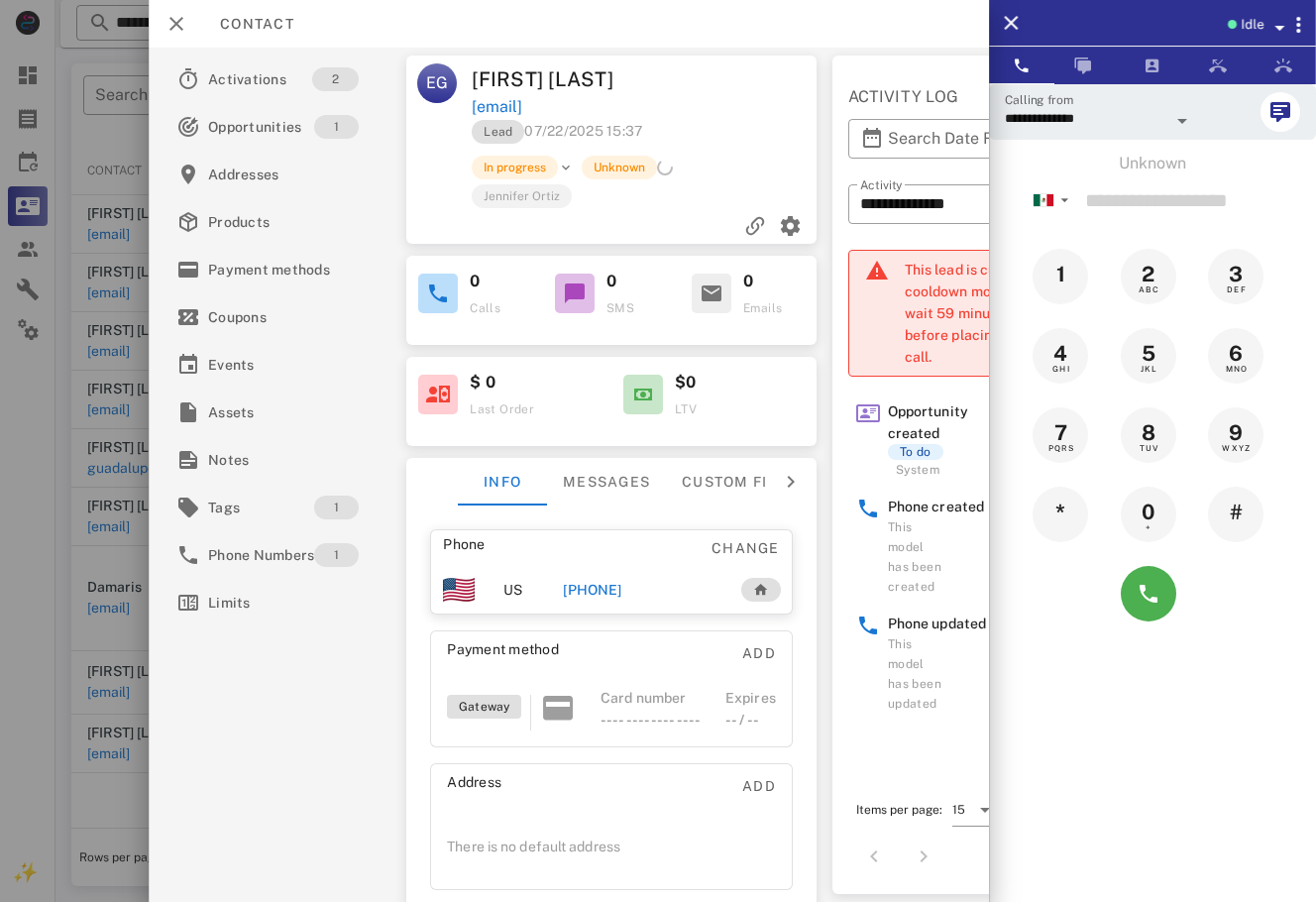 click at bounding box center (658, 451) 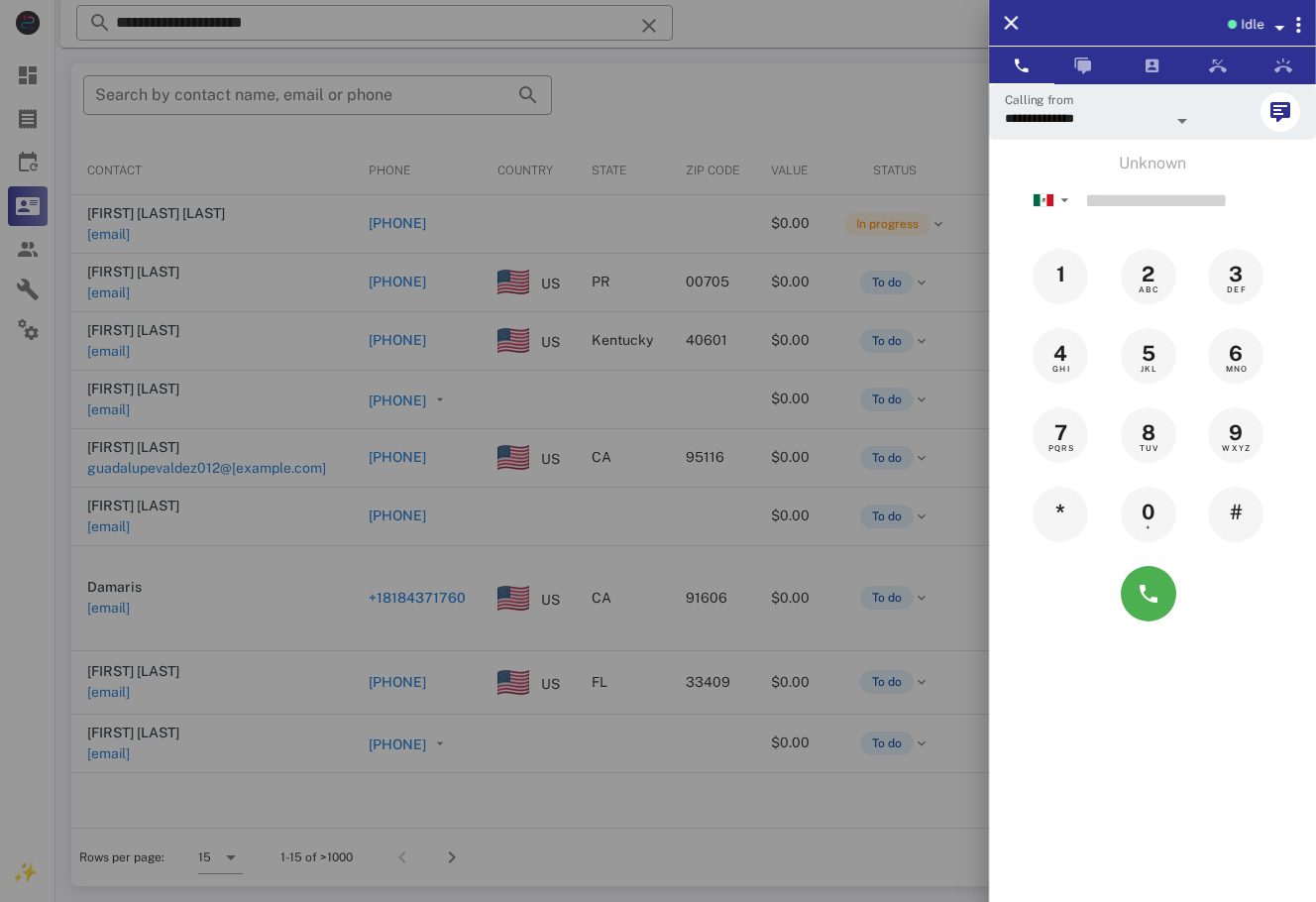 click at bounding box center [658, 451] 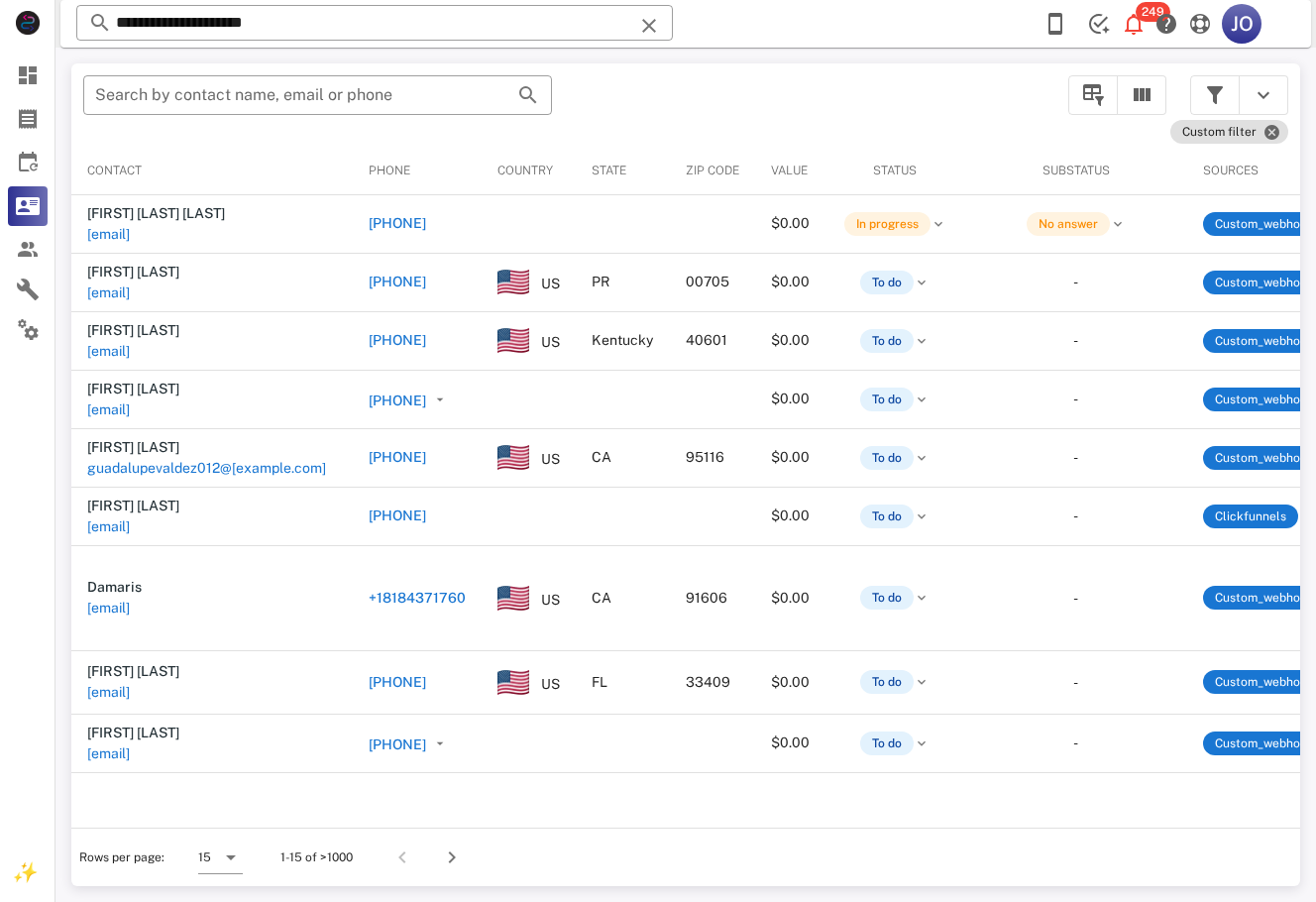 scroll, scrollTop: 0, scrollLeft: 686, axis: horizontal 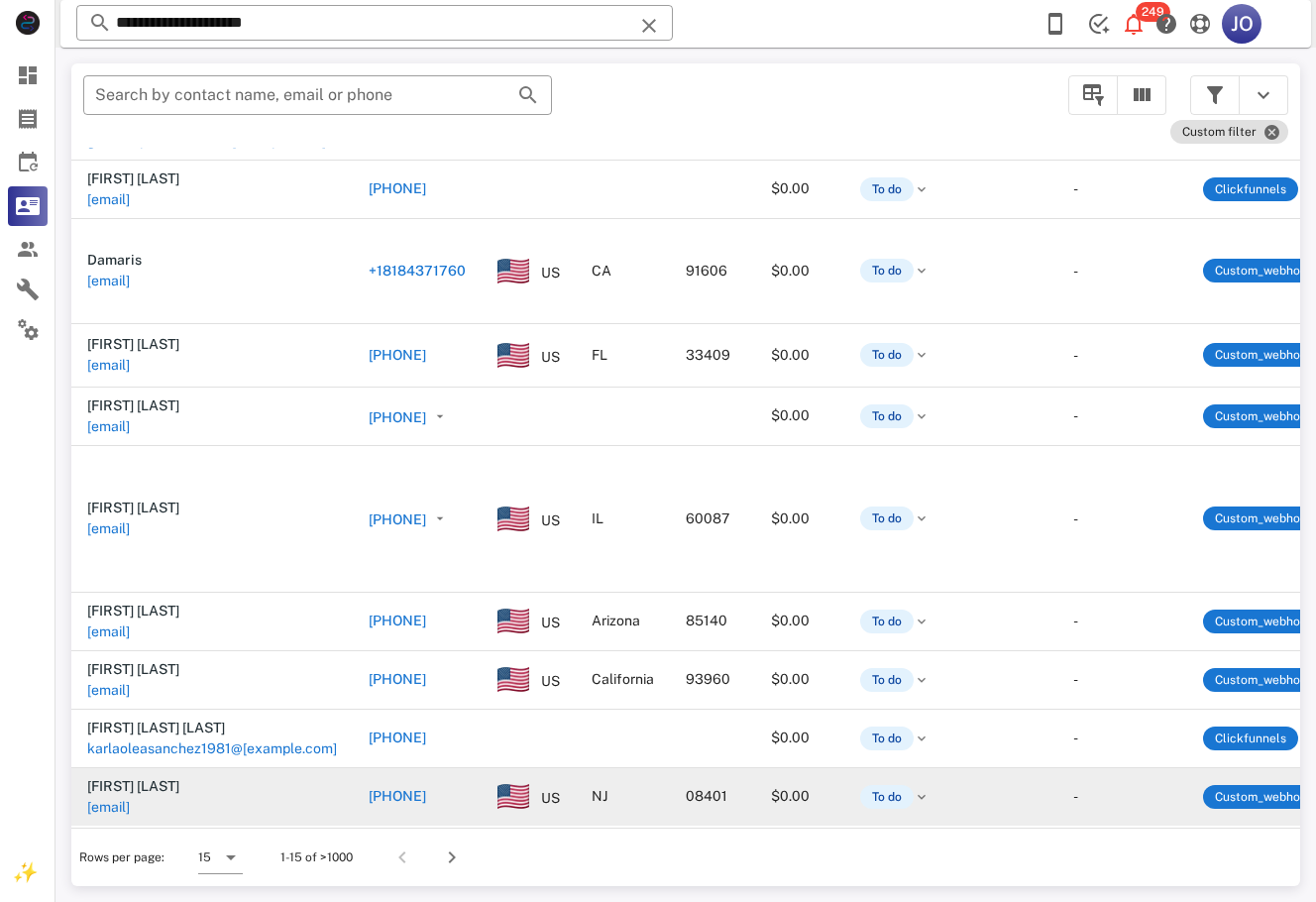 click on "[EMAIL]" at bounding box center (108, 807) 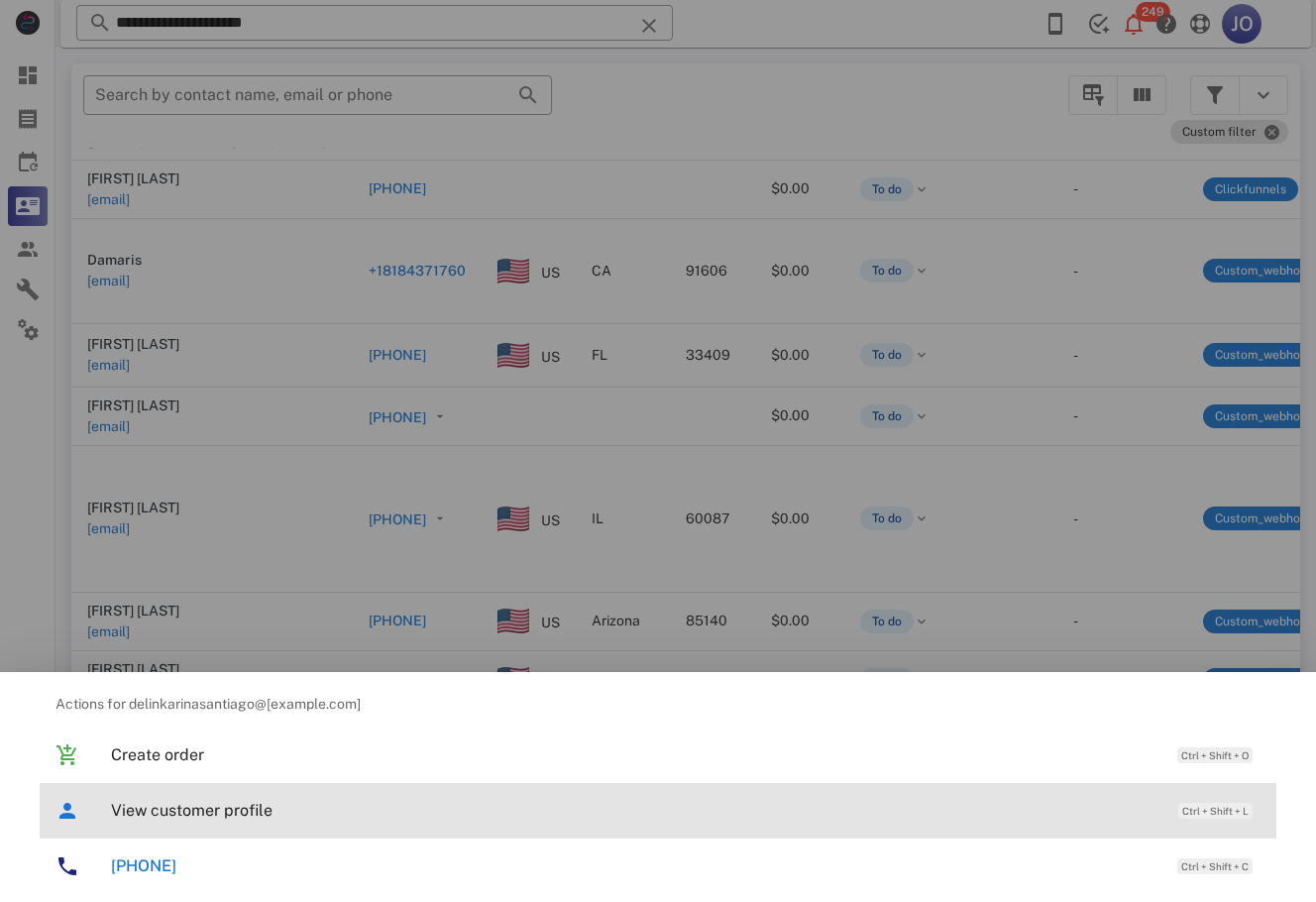 click on "View customer profile" at bounding box center (634, 810) 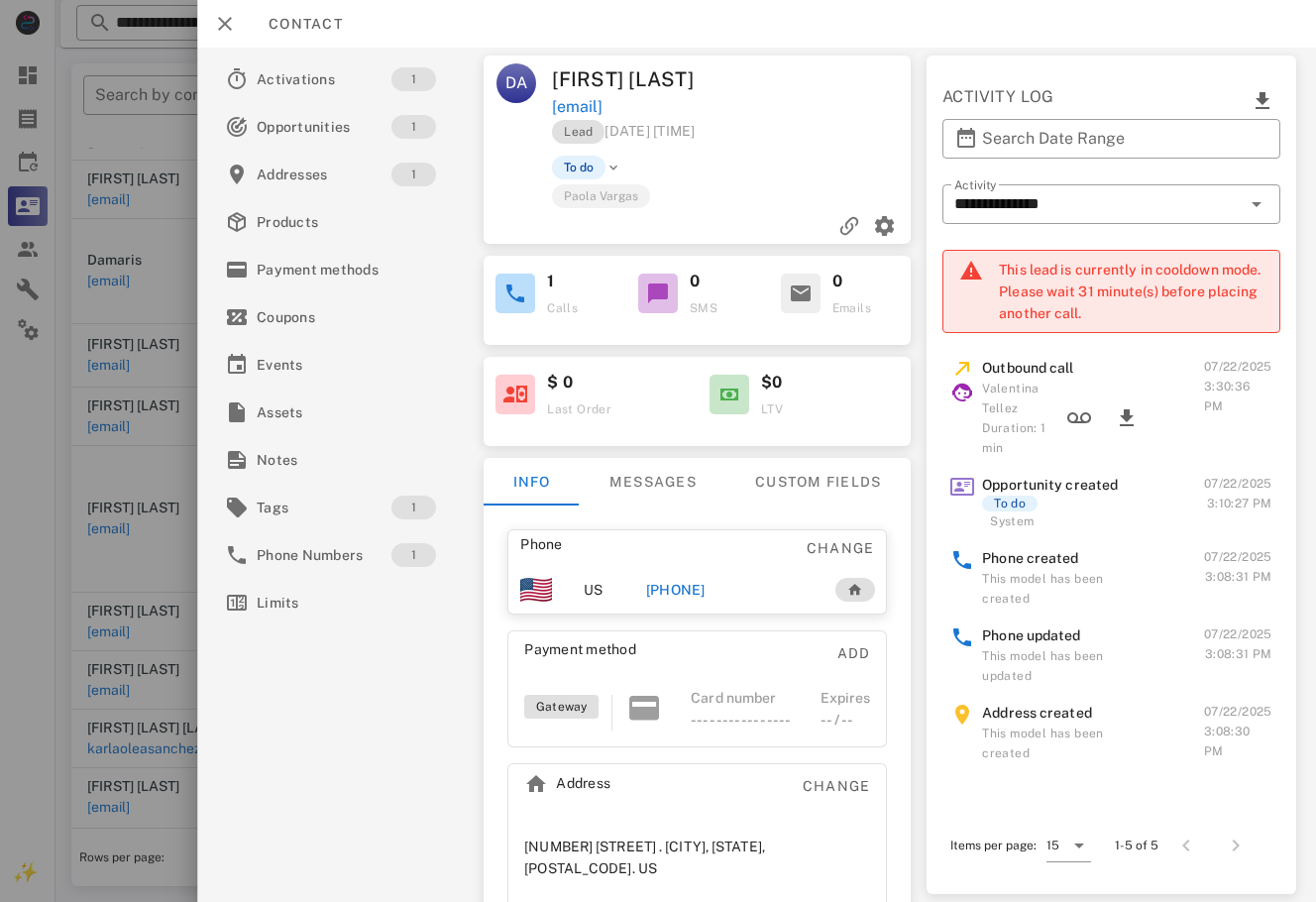 click on "+15555555555" at bounding box center [699, 590] 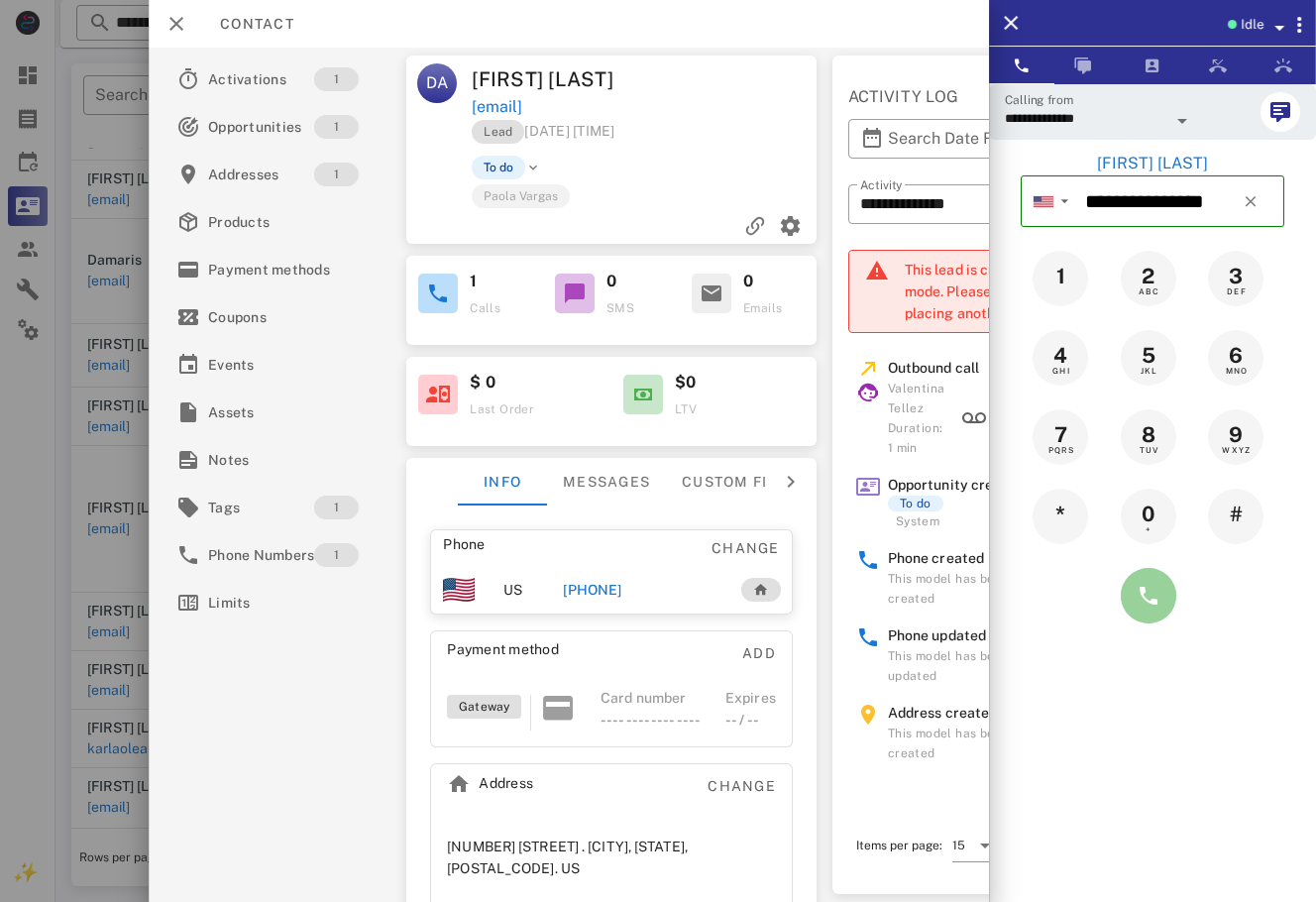 click at bounding box center (1149, 596) 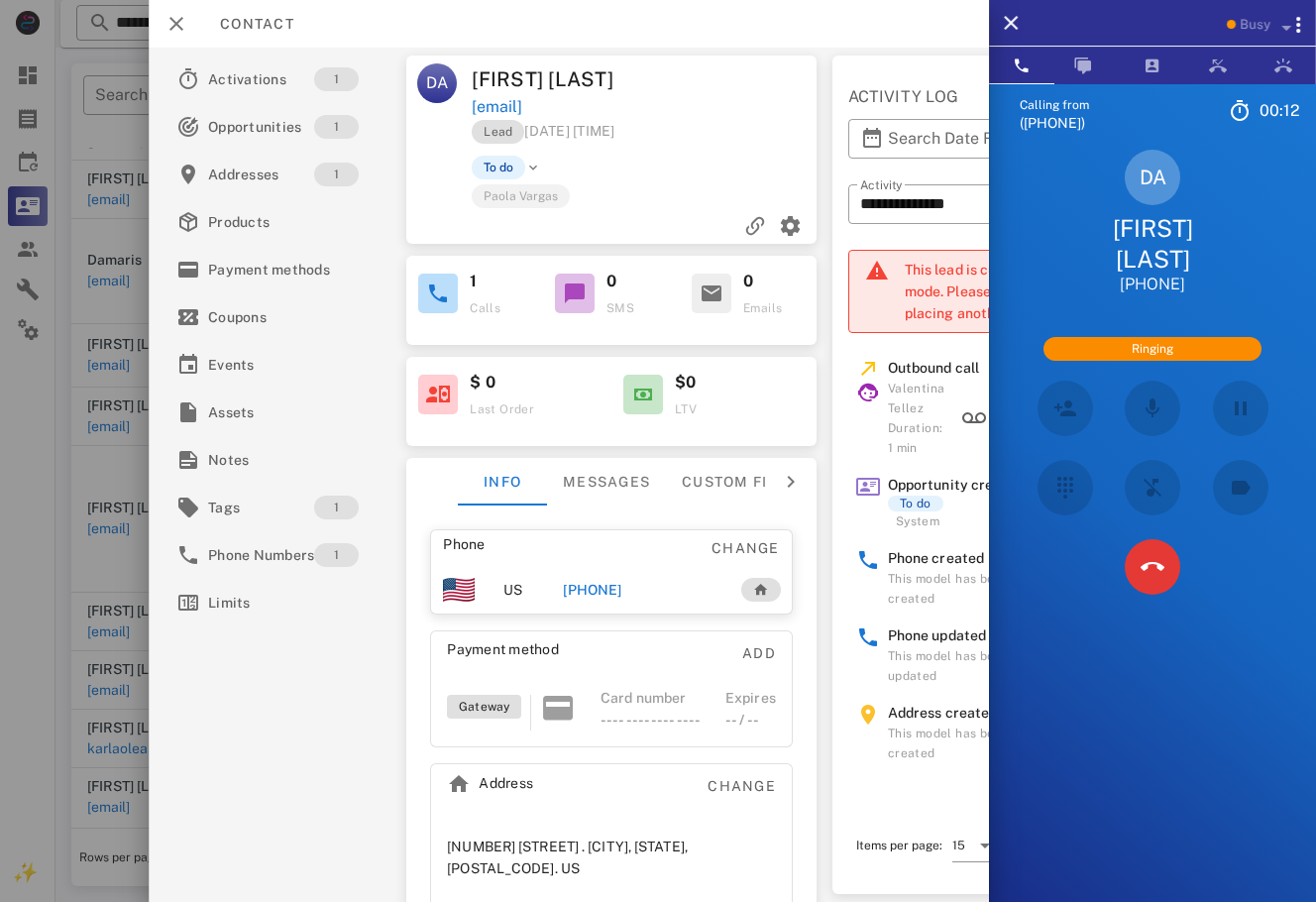 click on "Calling from [PHONE] [TIME]  Unknown      ▼     Andorra
+376
Argentina
+54
Aruba
+297
Australia
+61
Belgium (België)
+32
Bolivia
+591
Brazil (Brasil)
+55
Canada
+1
Chile
+56
Colombia
+57
Costa Rica
+506
Dominican Republic (República Dominicana)
+1
Ecuador
+593
El Salvador
+503
France
+33
Germany (Deutschland)
+49
Guadeloupe
+590
Guatemala
+502
Honduras
+504
Iceland (Ísland)
+354
India (भारत)
+91
Israel (‫ישראל‬‎)
+972
Italy (Italia)
+39" at bounding box center [1152, 534] 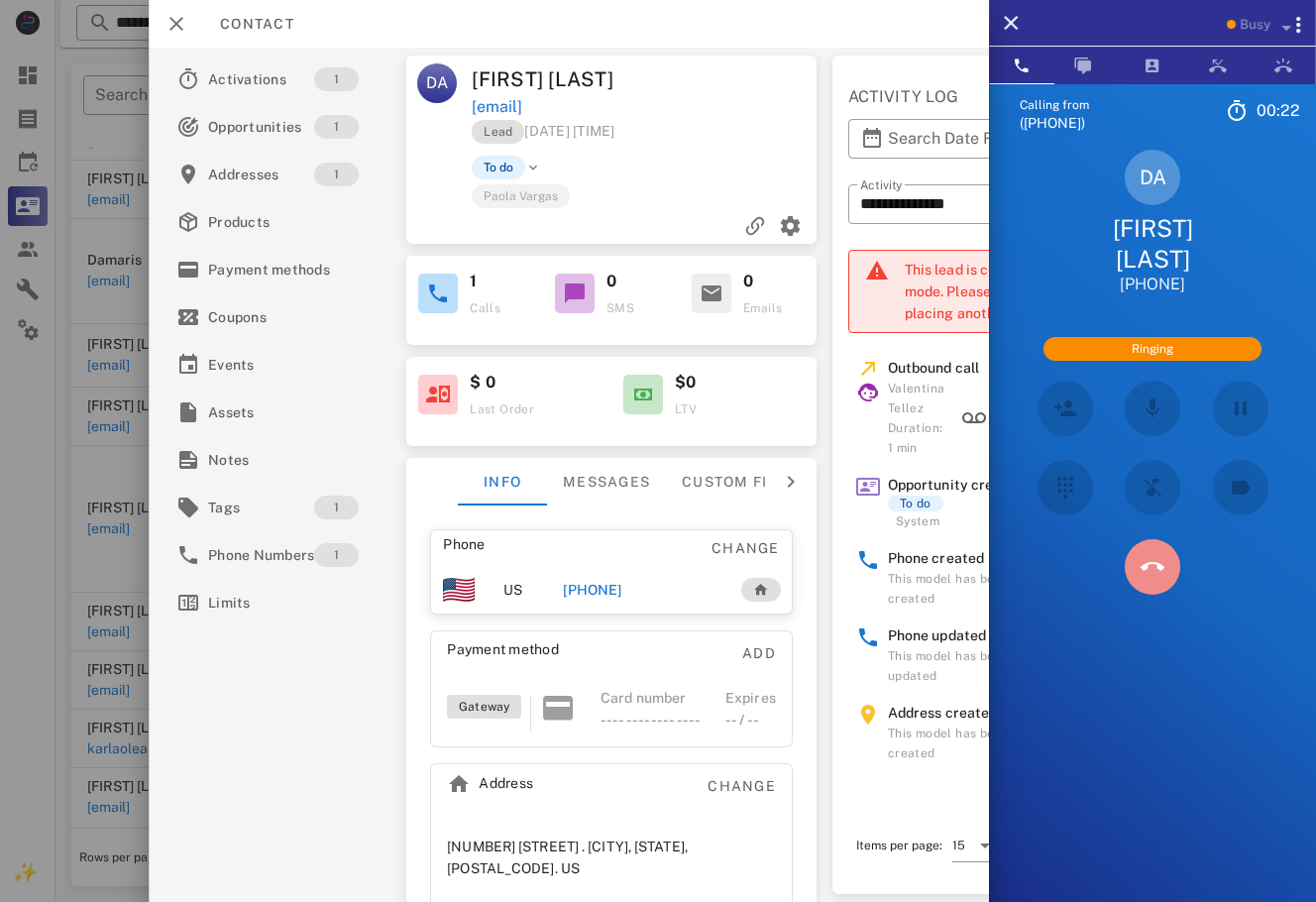 click at bounding box center [1152, 567] 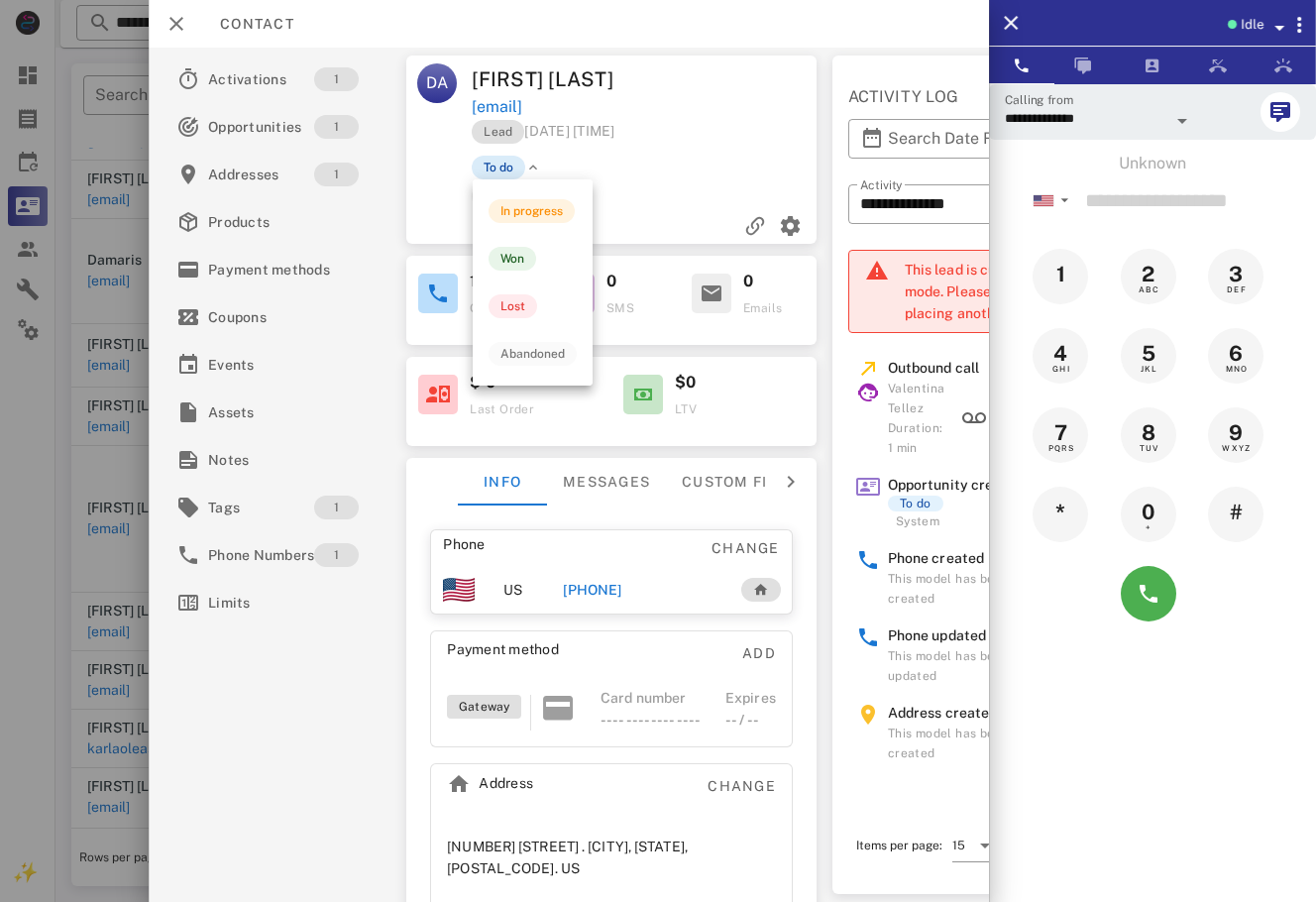 click on "To do" at bounding box center [498, 168] 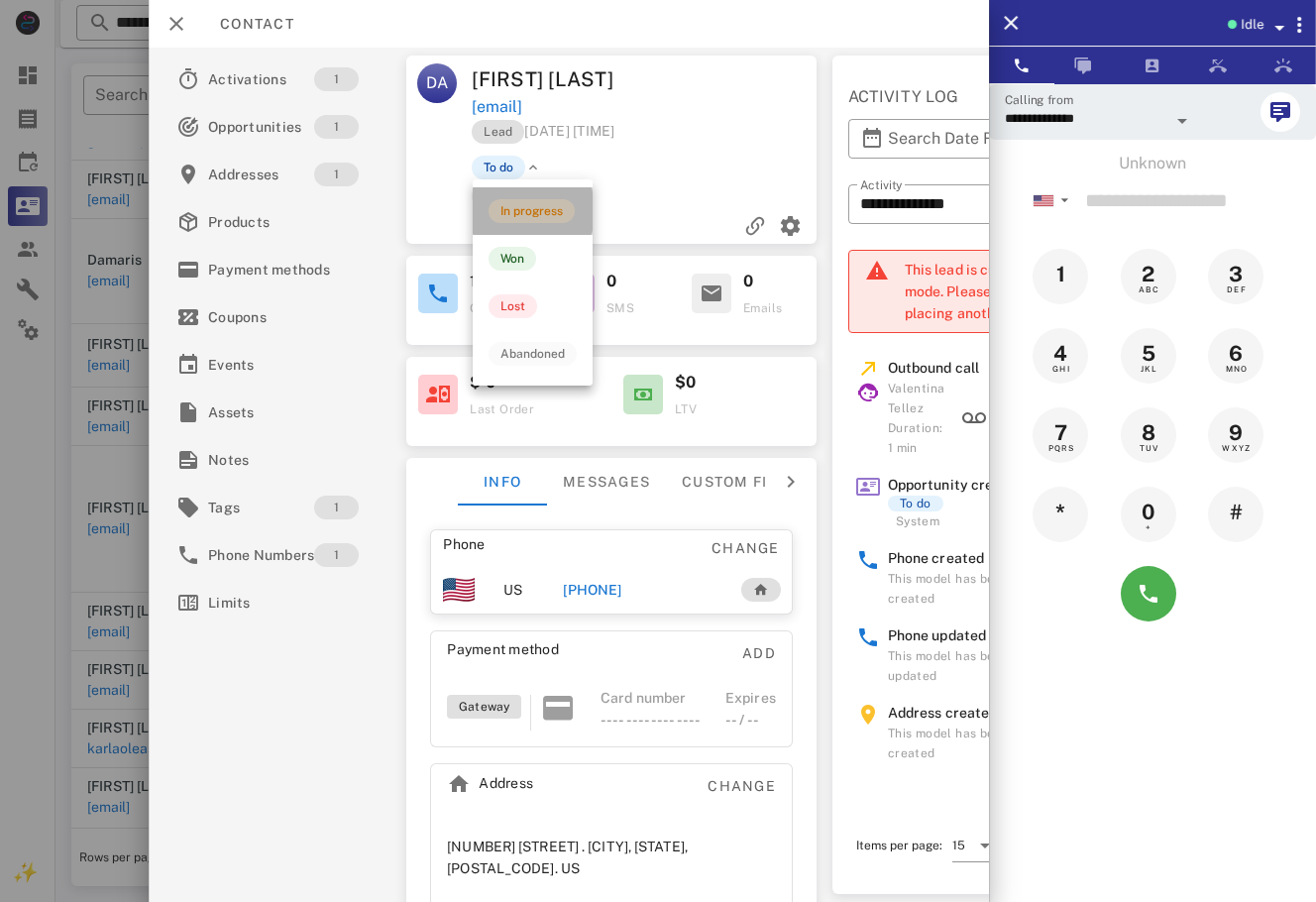 click on "In progress" at bounding box center (532, 211) 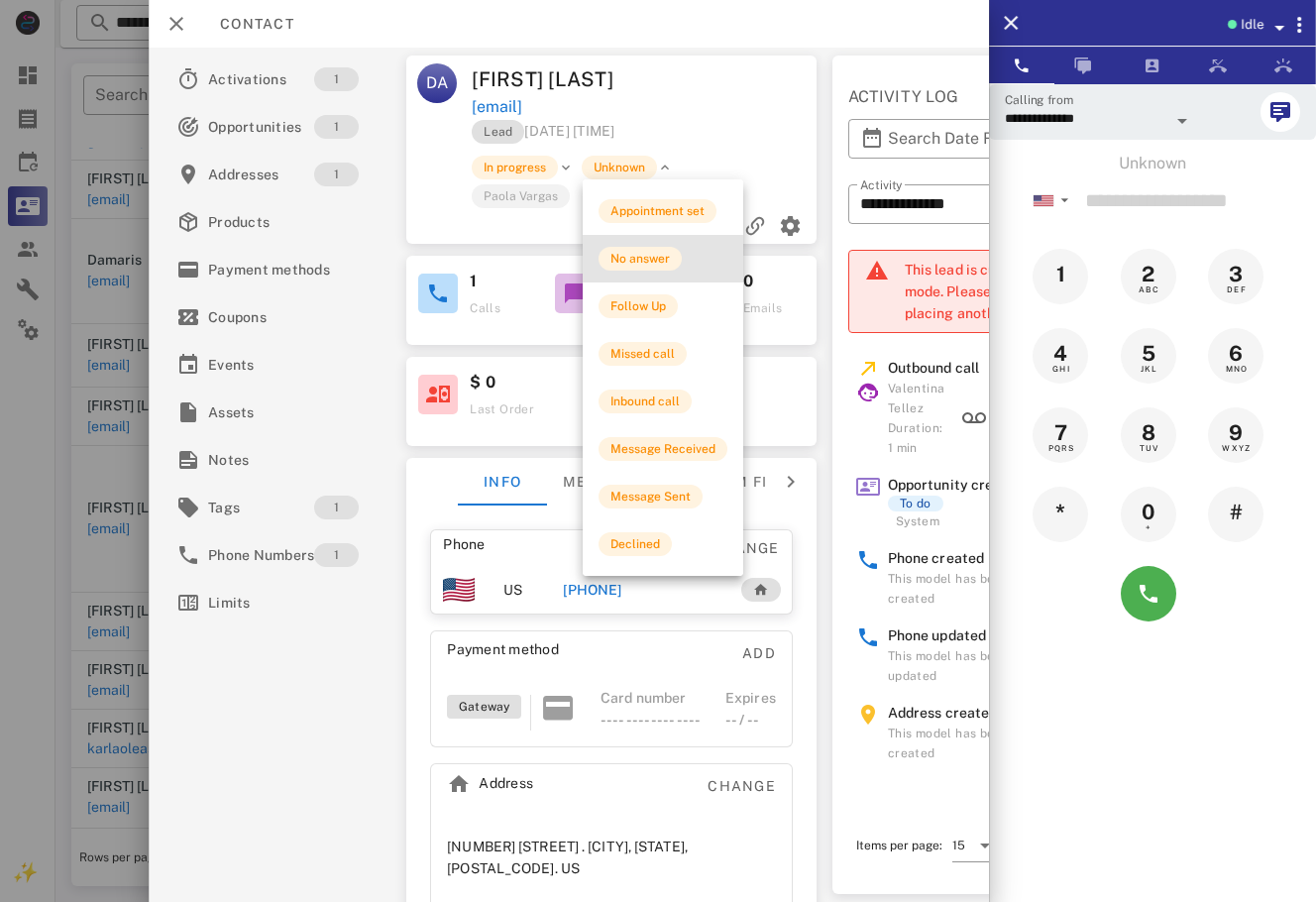 click on "No answer" at bounding box center [663, 259] 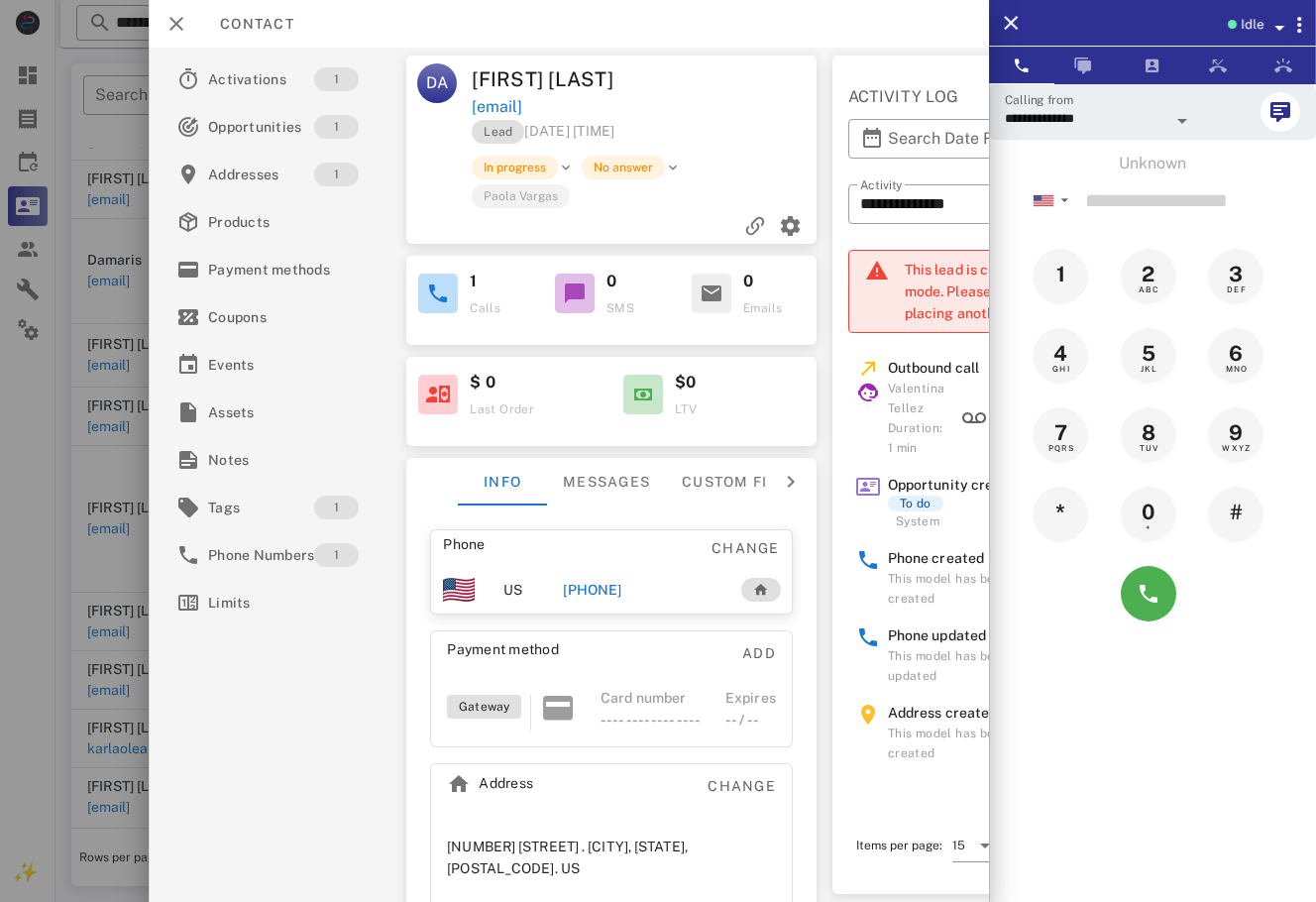 click on "**********" at bounding box center [569, 475] 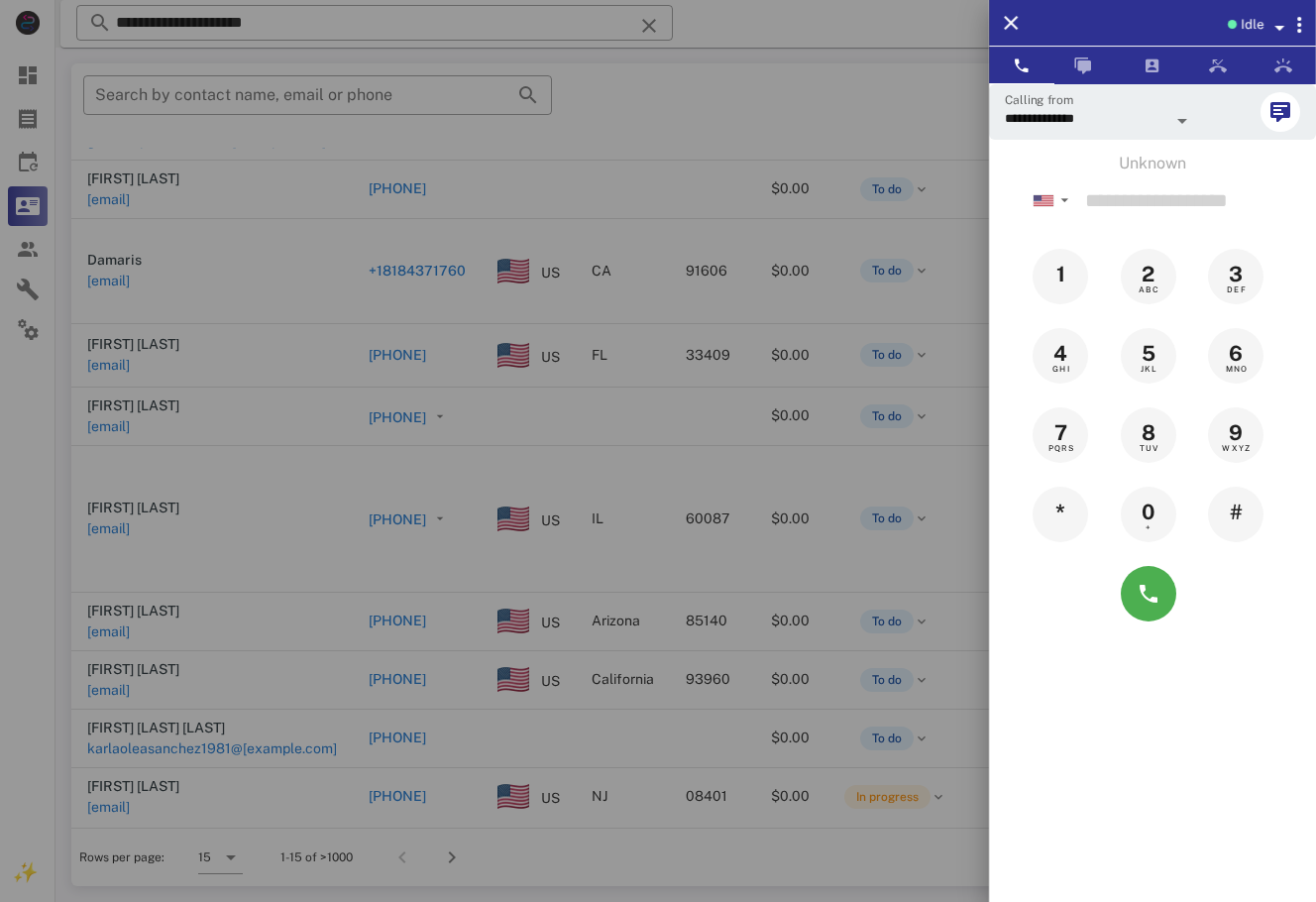 click at bounding box center (658, 451) 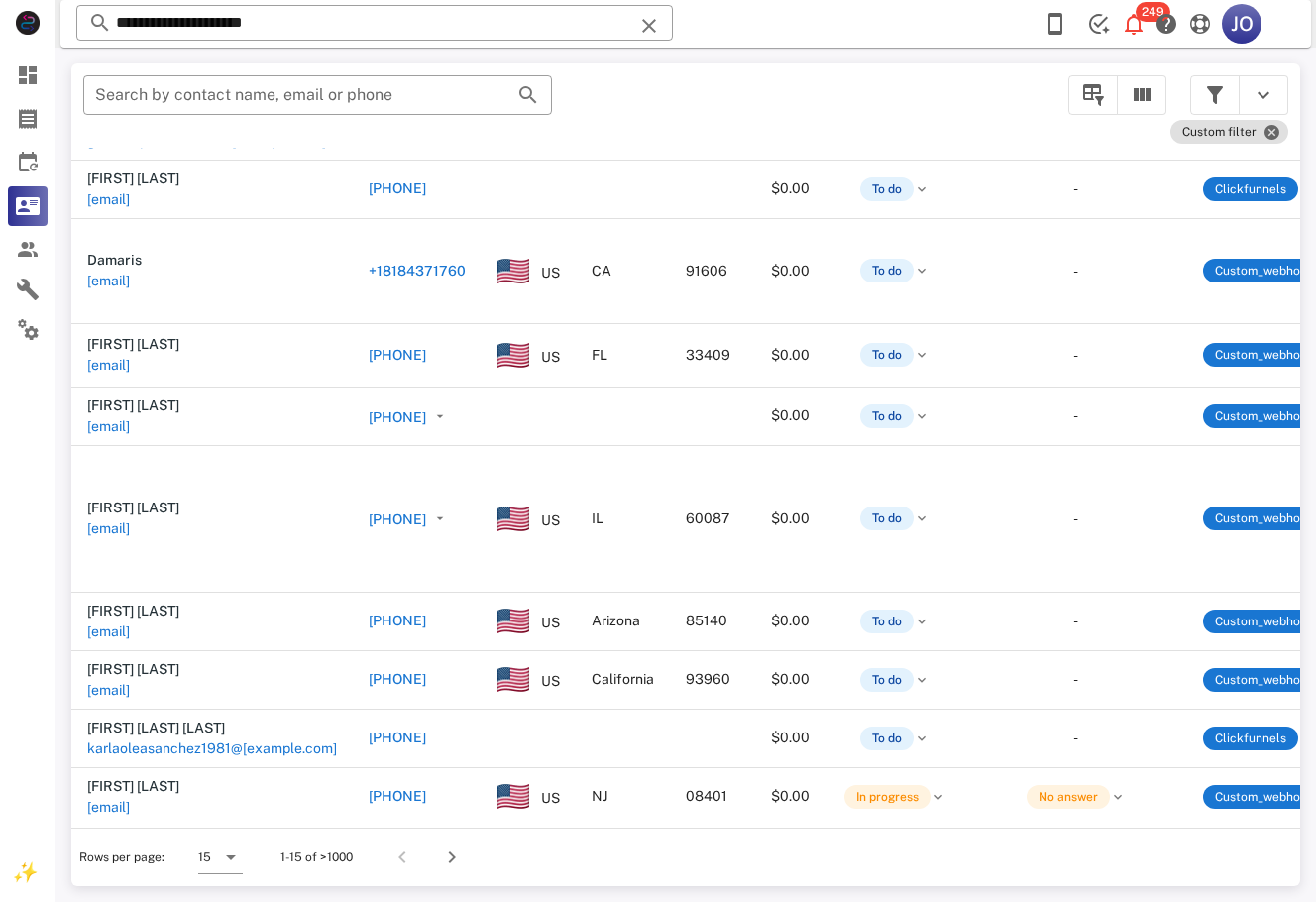 click on "Rows per page: 15  1-15 of >1000" at bounding box center (686, 856) 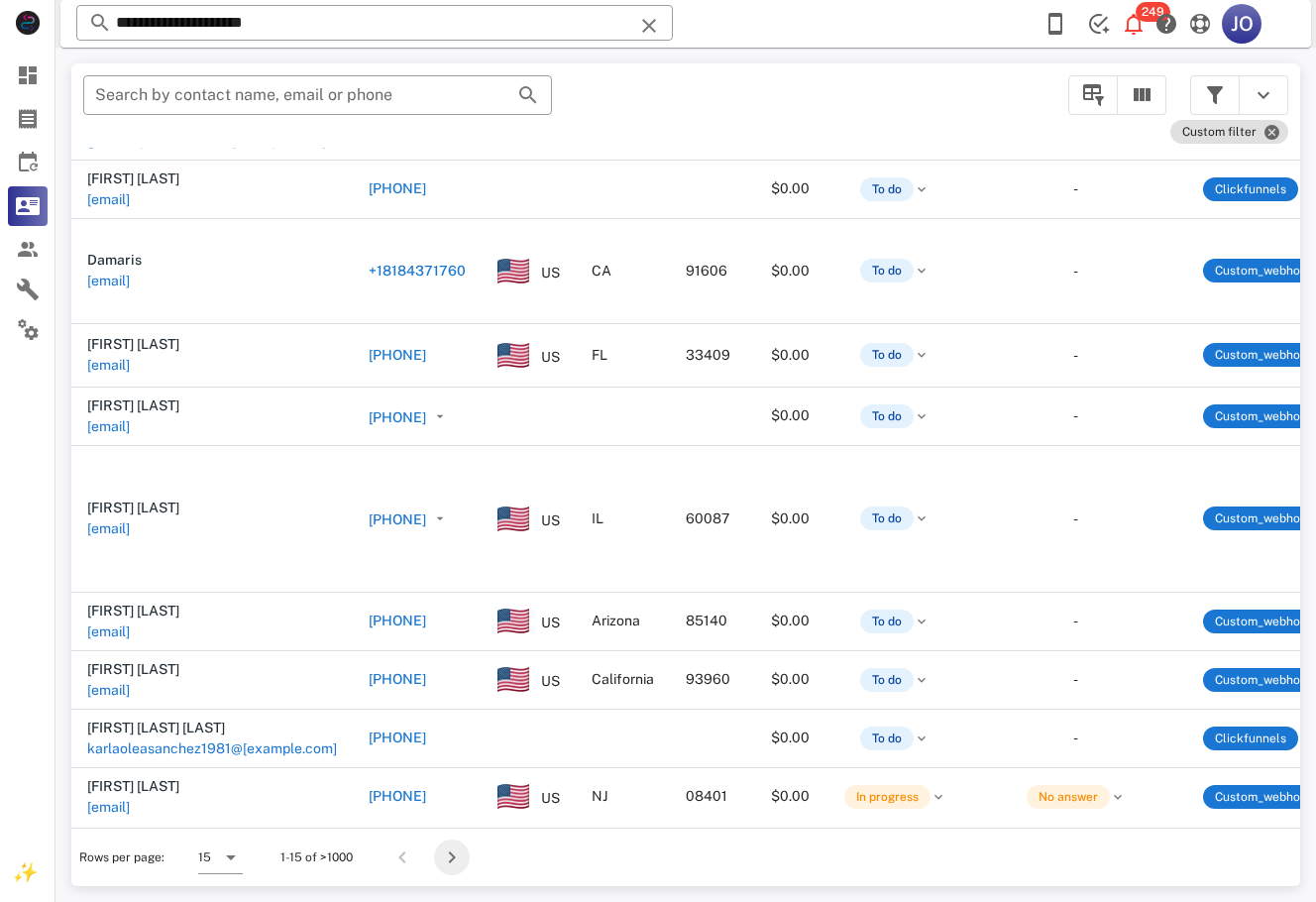 click at bounding box center (452, 857) 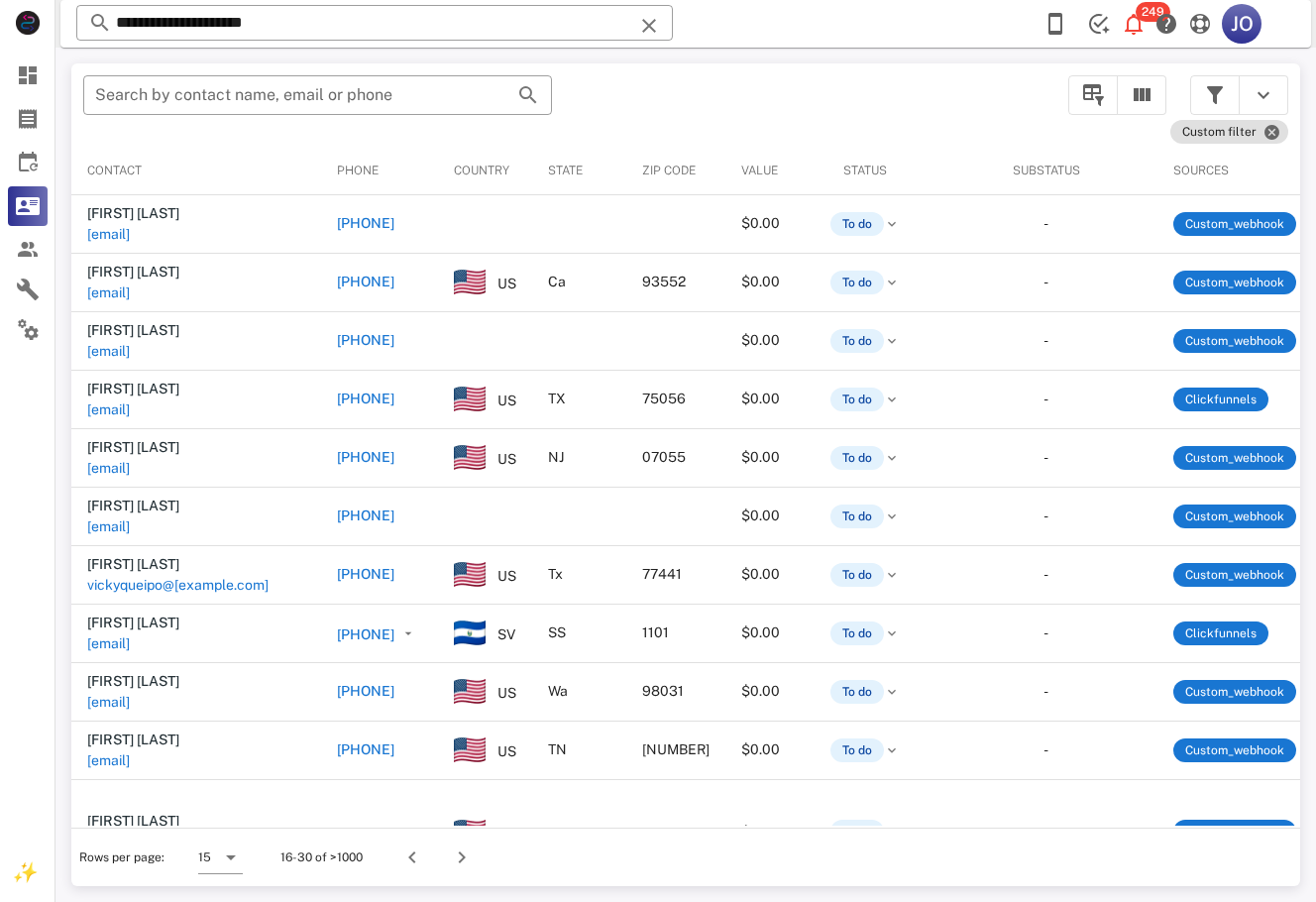 scroll, scrollTop: 0, scrollLeft: 729, axis: horizontal 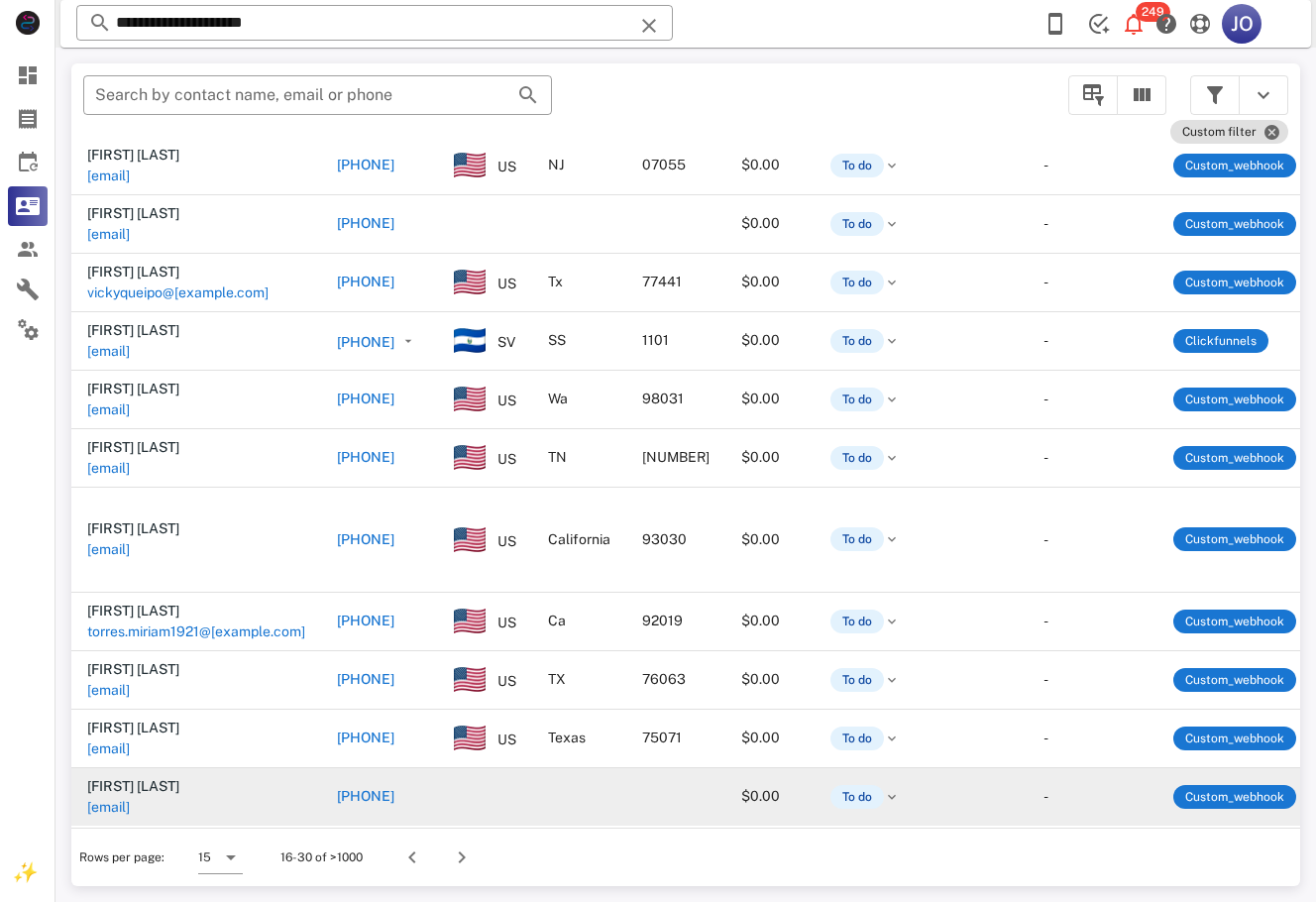 click on "[FIRST] [LAST]  [EMAIL]" at bounding box center (196, 797) 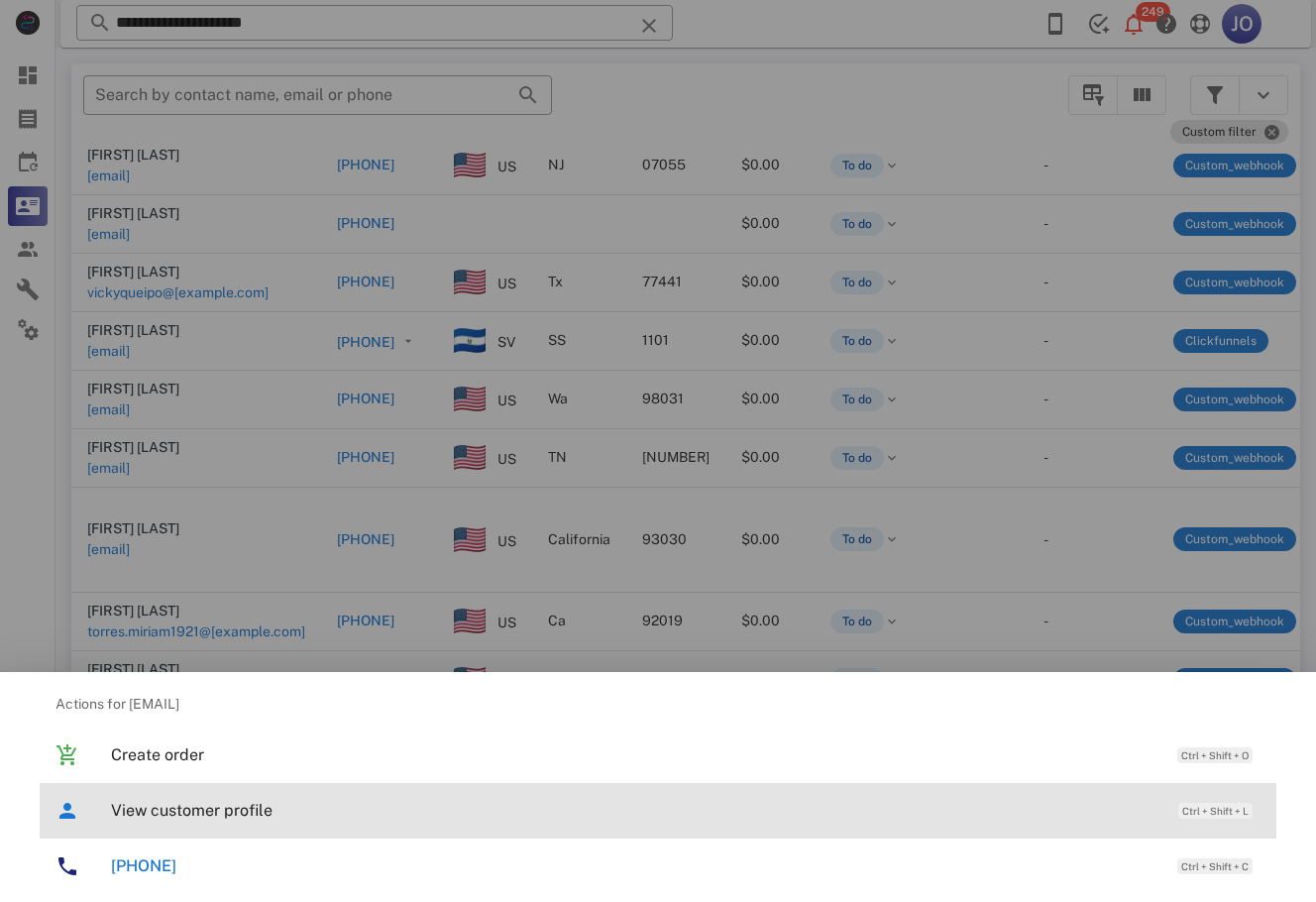 click on "View customer profile Ctrl + Shift + L" at bounding box center (686, 810) 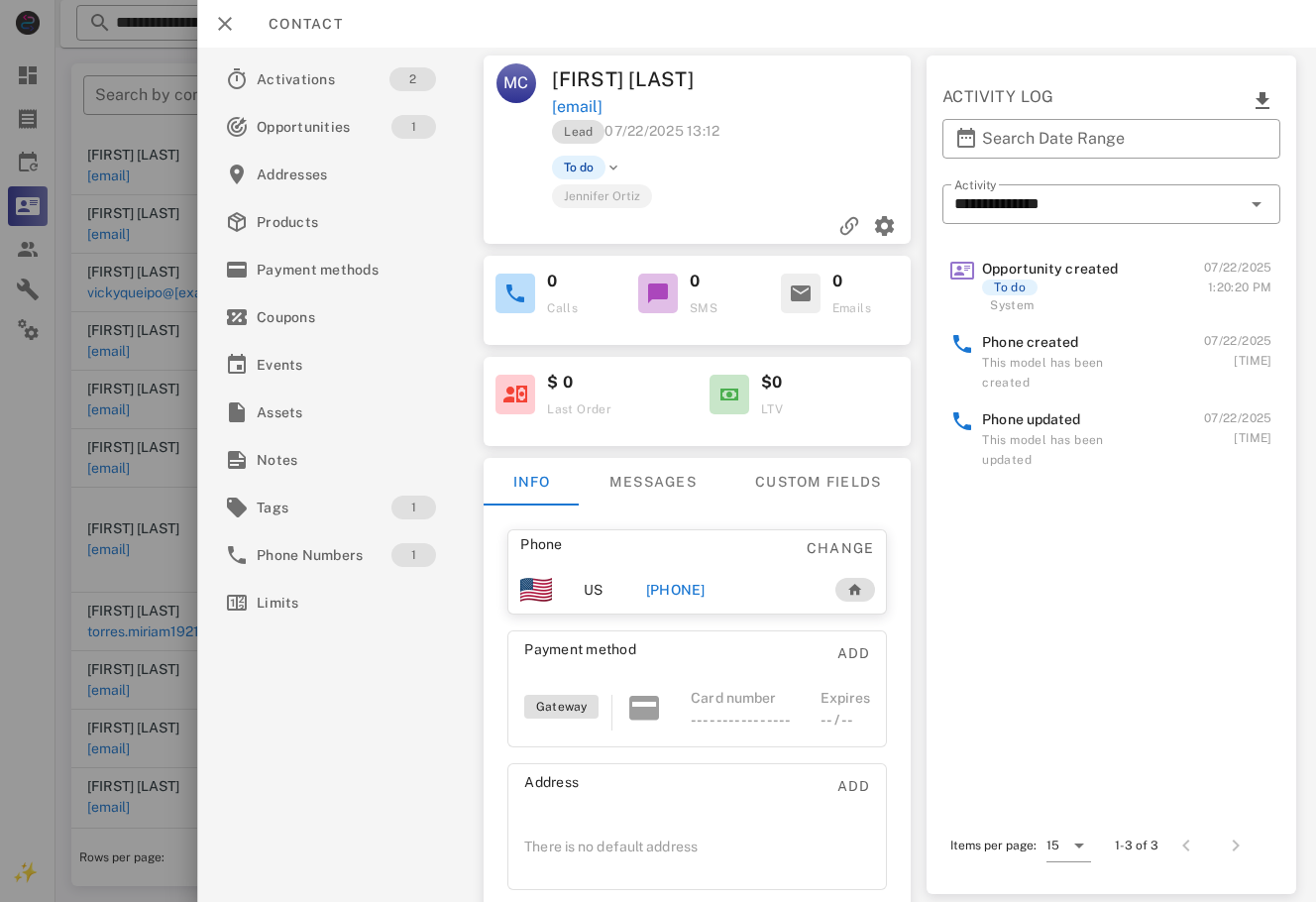 click on "[PHONE]" at bounding box center (676, 590) 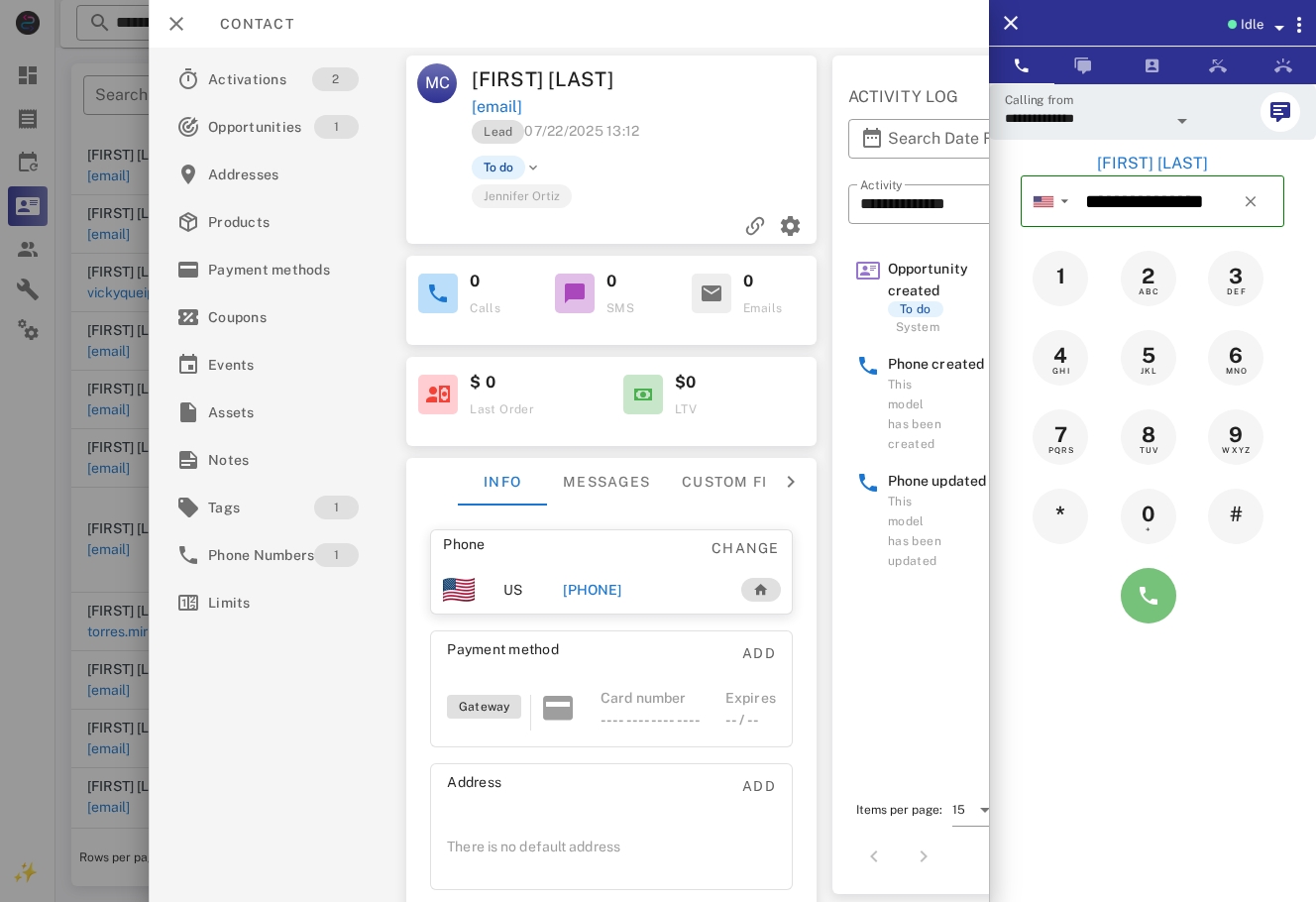 click at bounding box center (1149, 596) 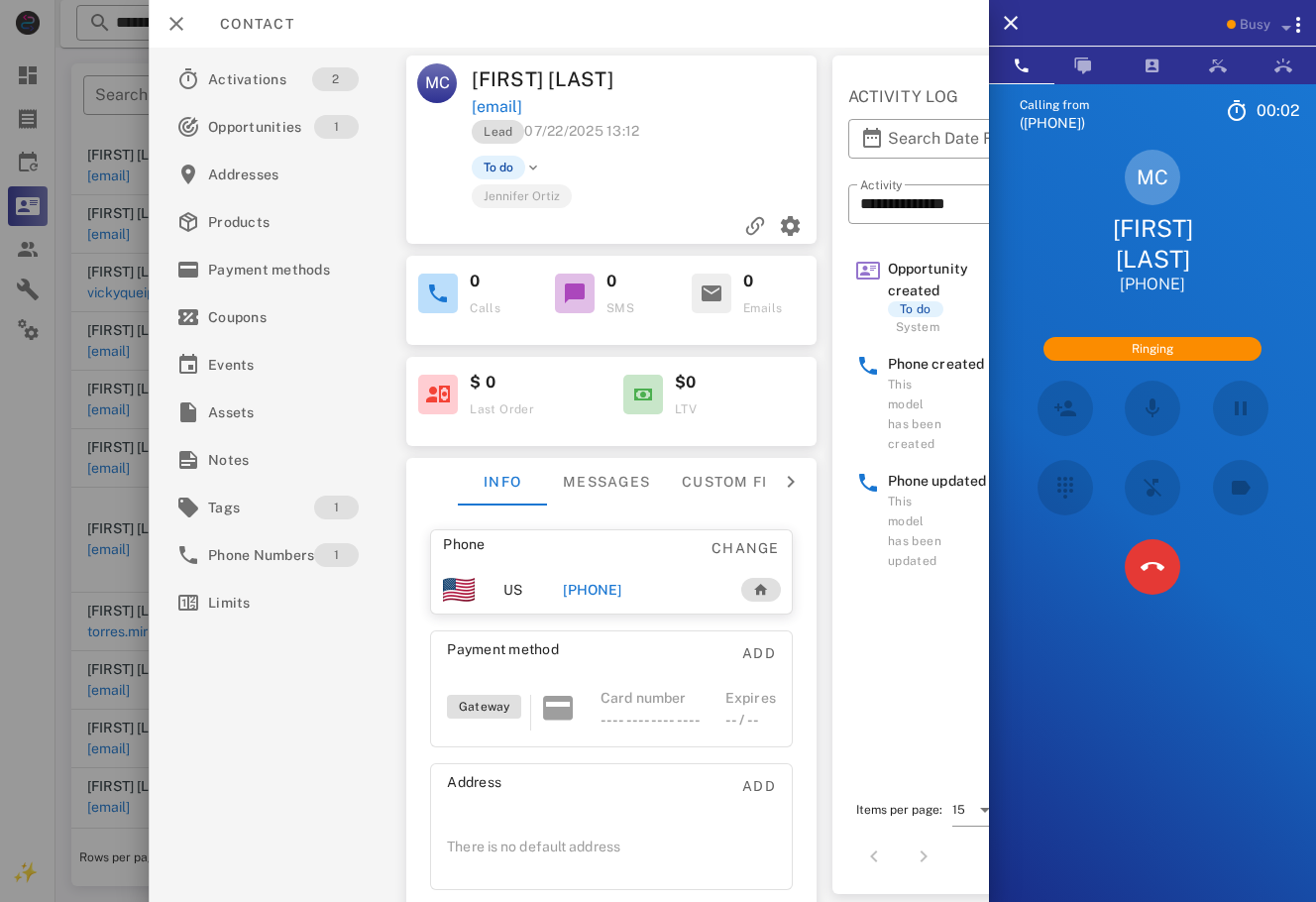 scroll, scrollTop: 244, scrollLeft: 0, axis: vertical 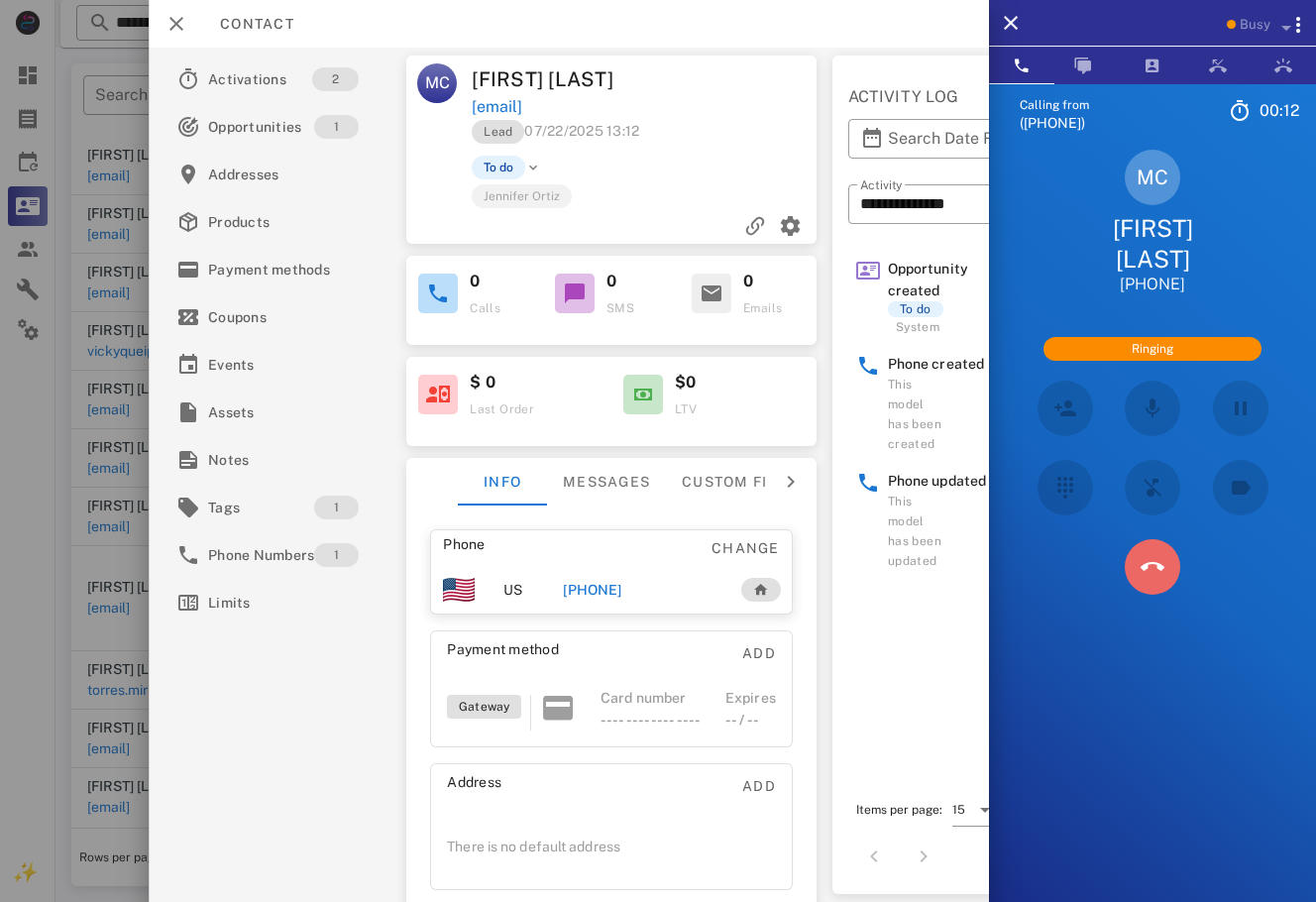 click at bounding box center [1152, 567] 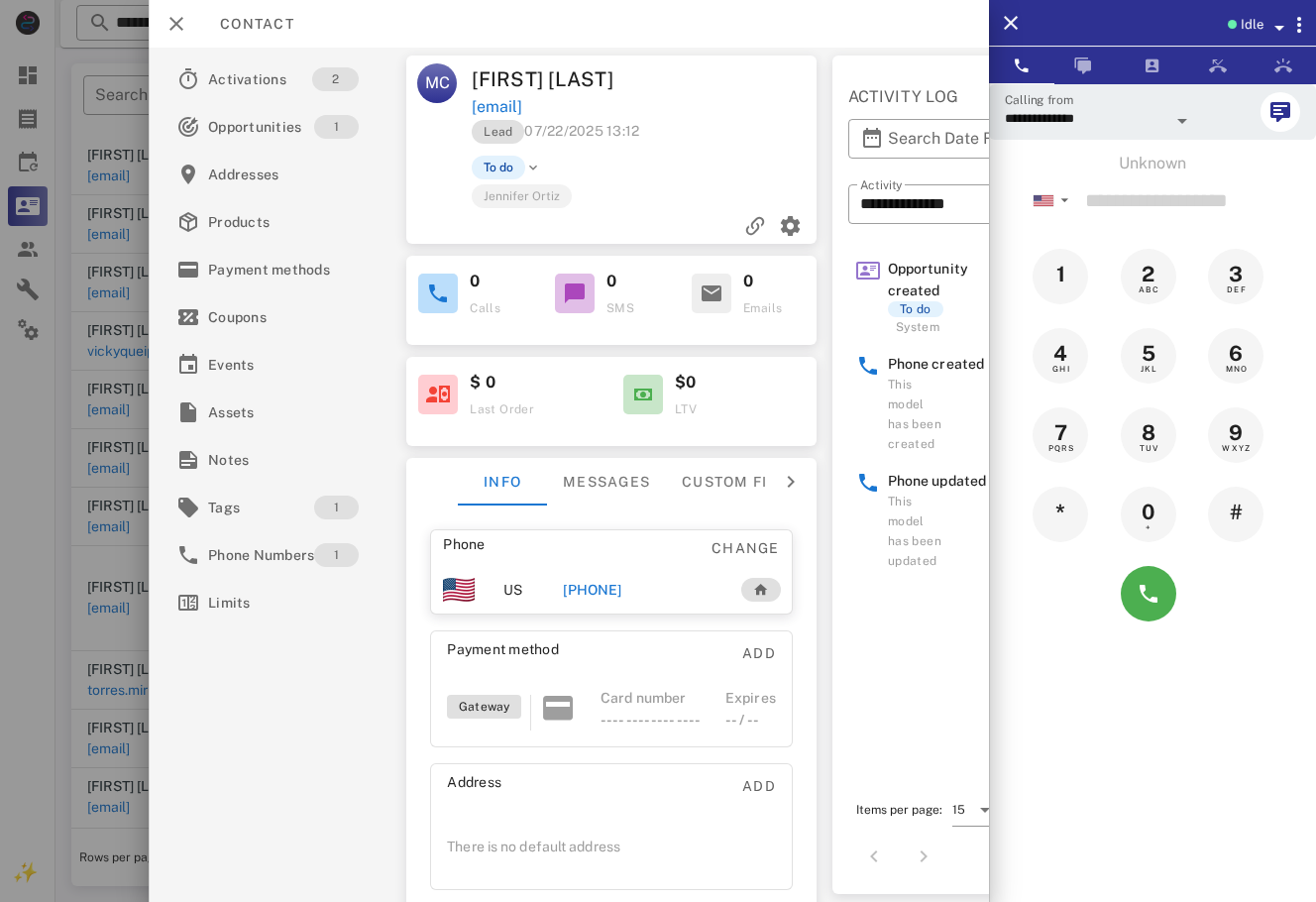 click on "[PHONE]" at bounding box center (592, 590) 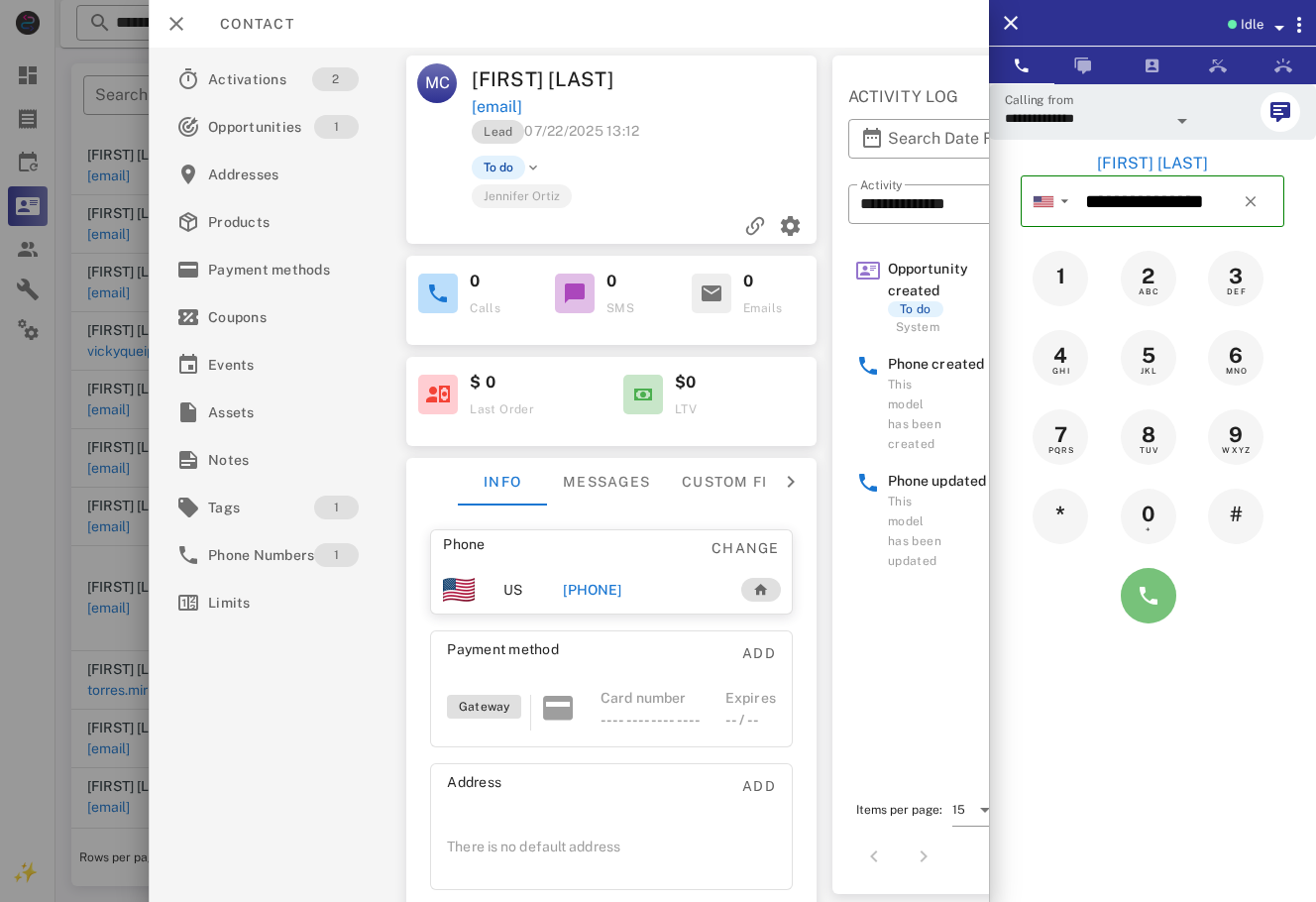 click at bounding box center (1149, 596) 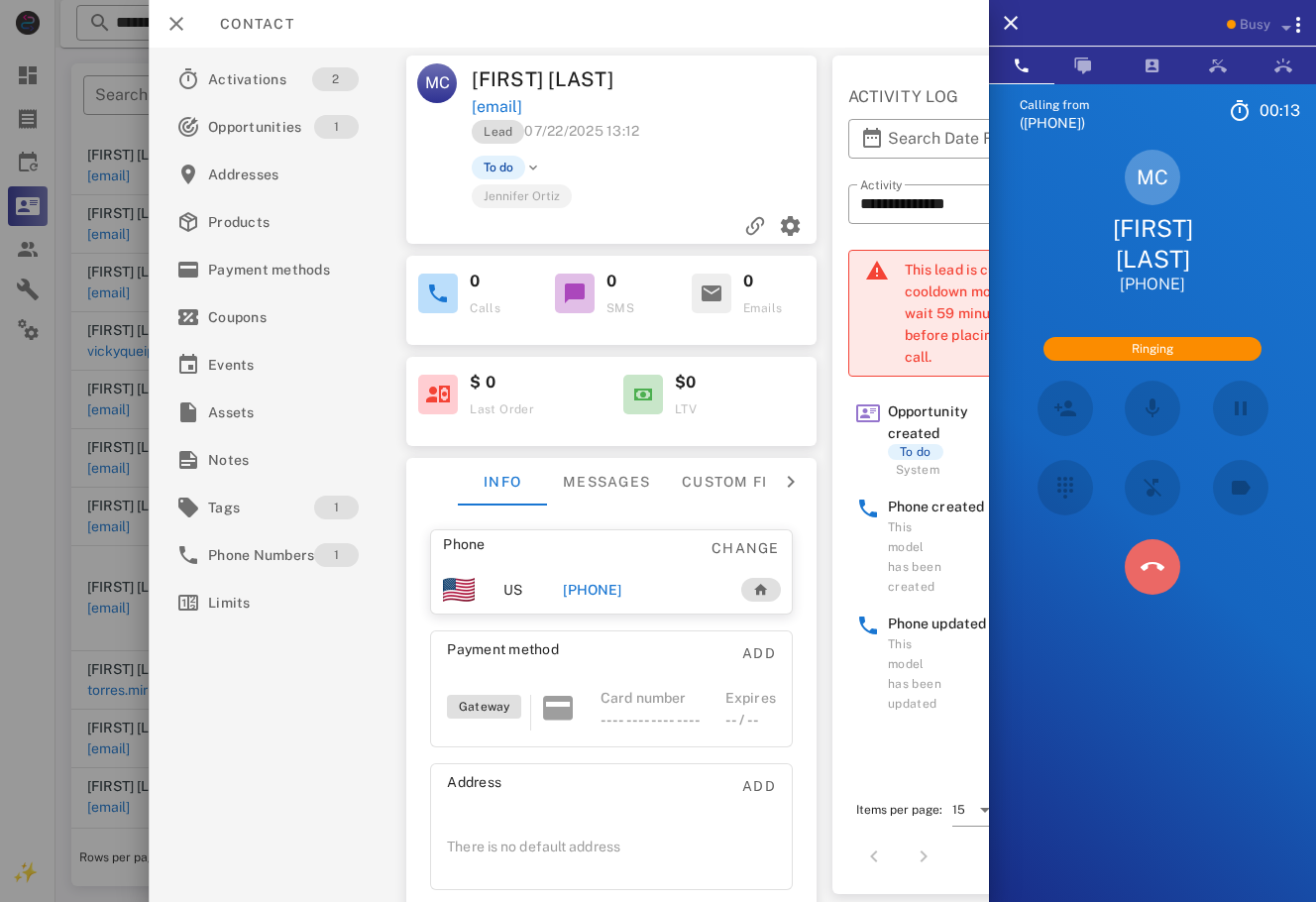 click at bounding box center [1152, 567] 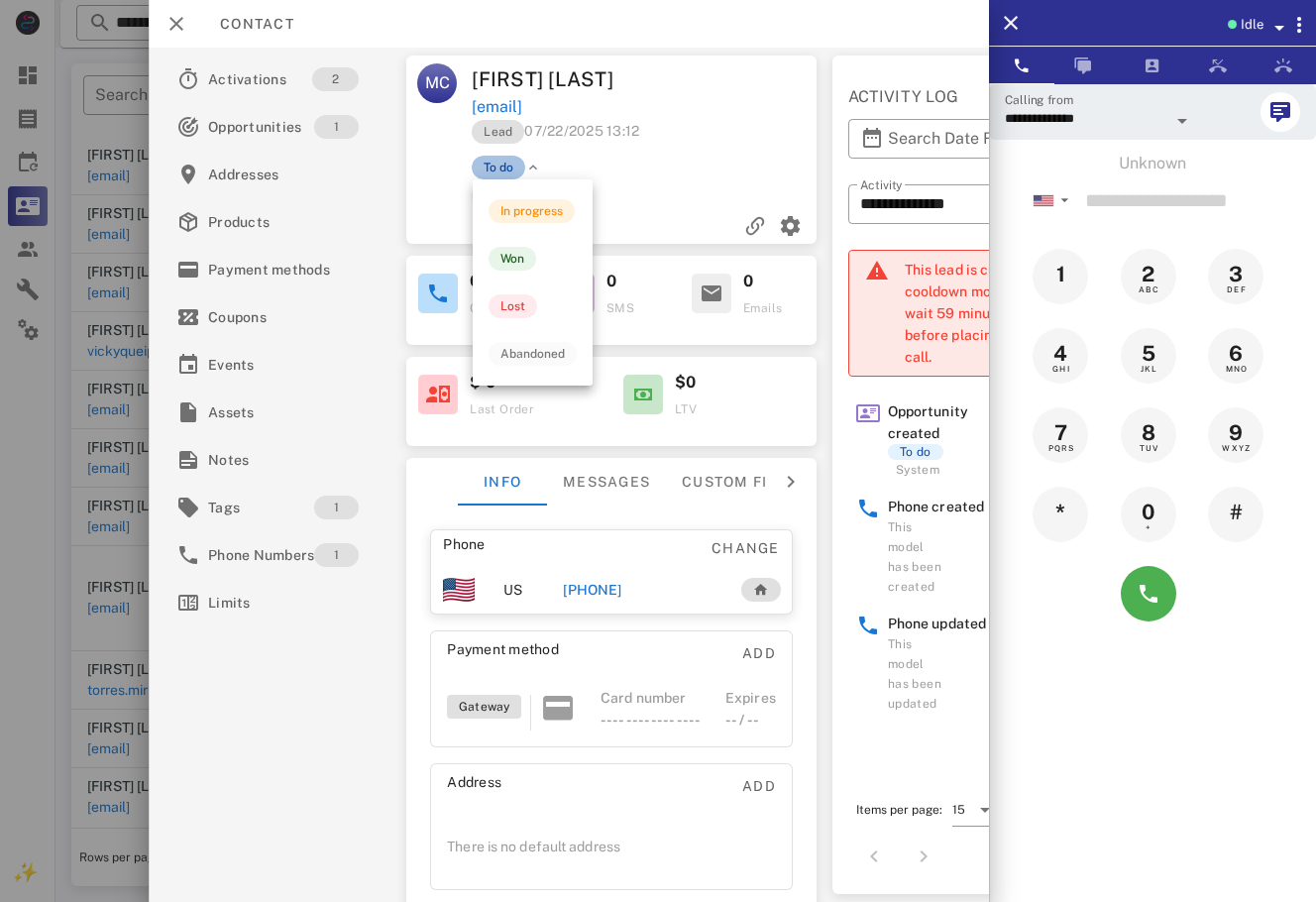 click on "To do" at bounding box center [498, 168] 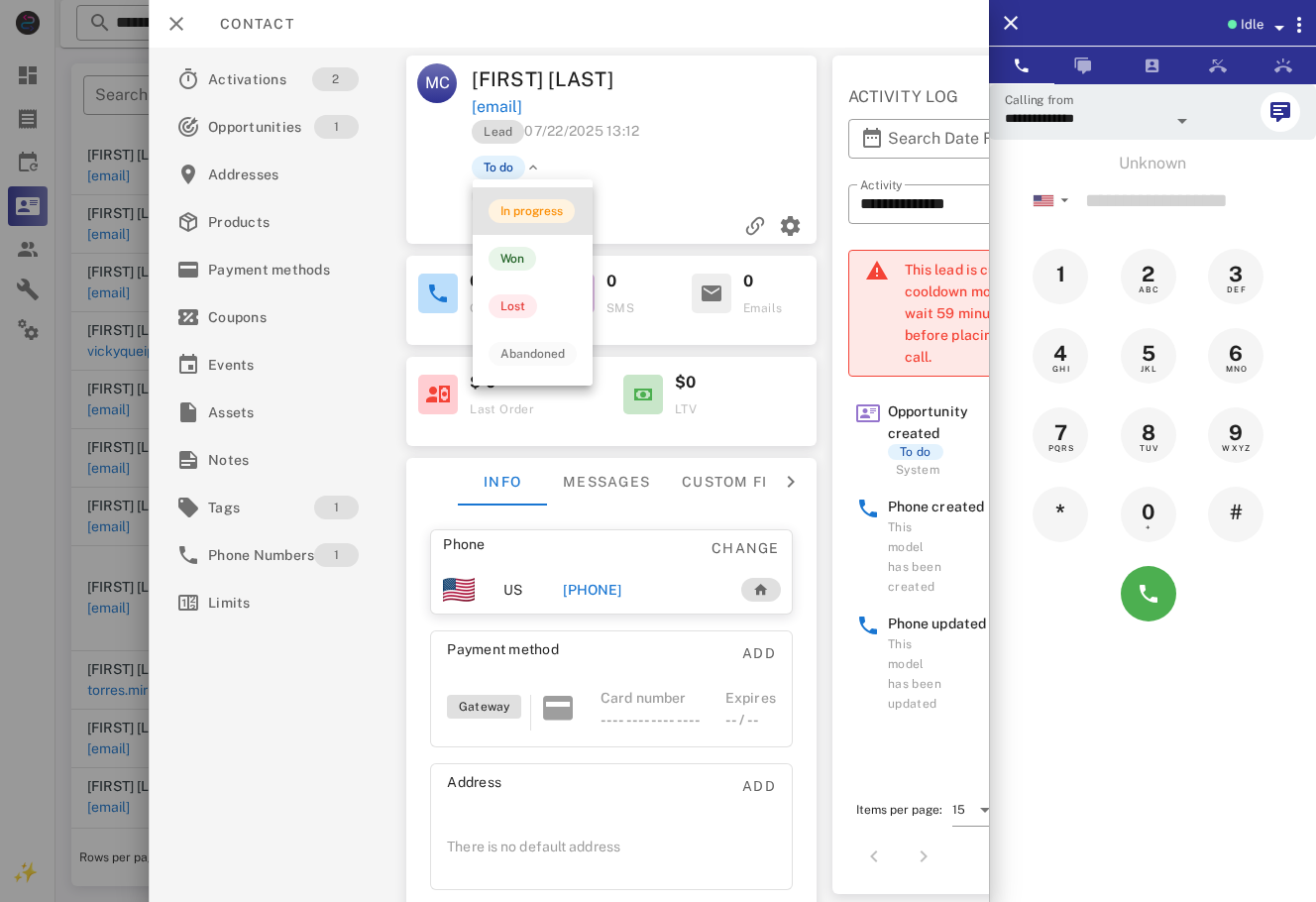 click on "In progress" at bounding box center [532, 211] 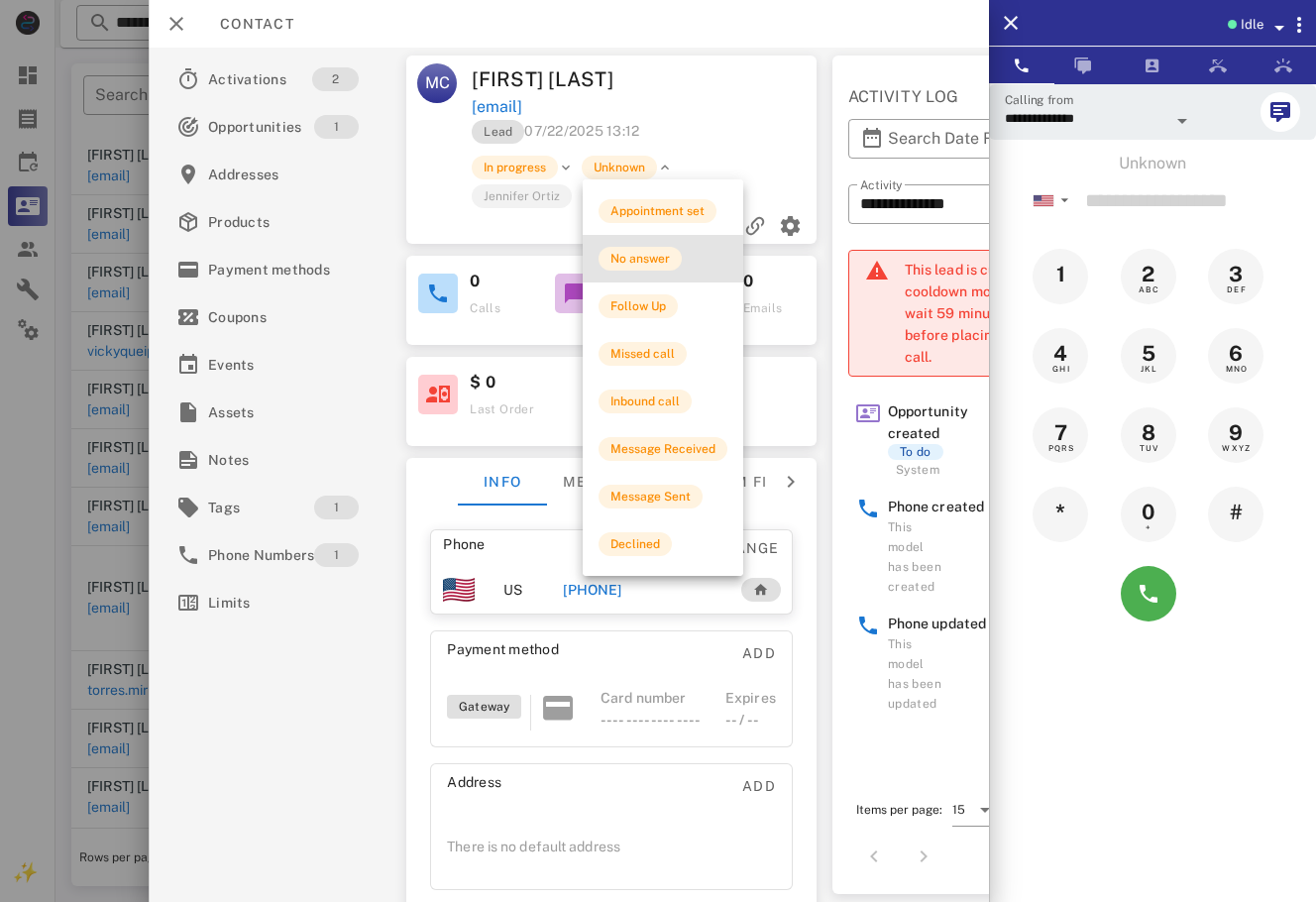 click on "No answer" at bounding box center [663, 259] 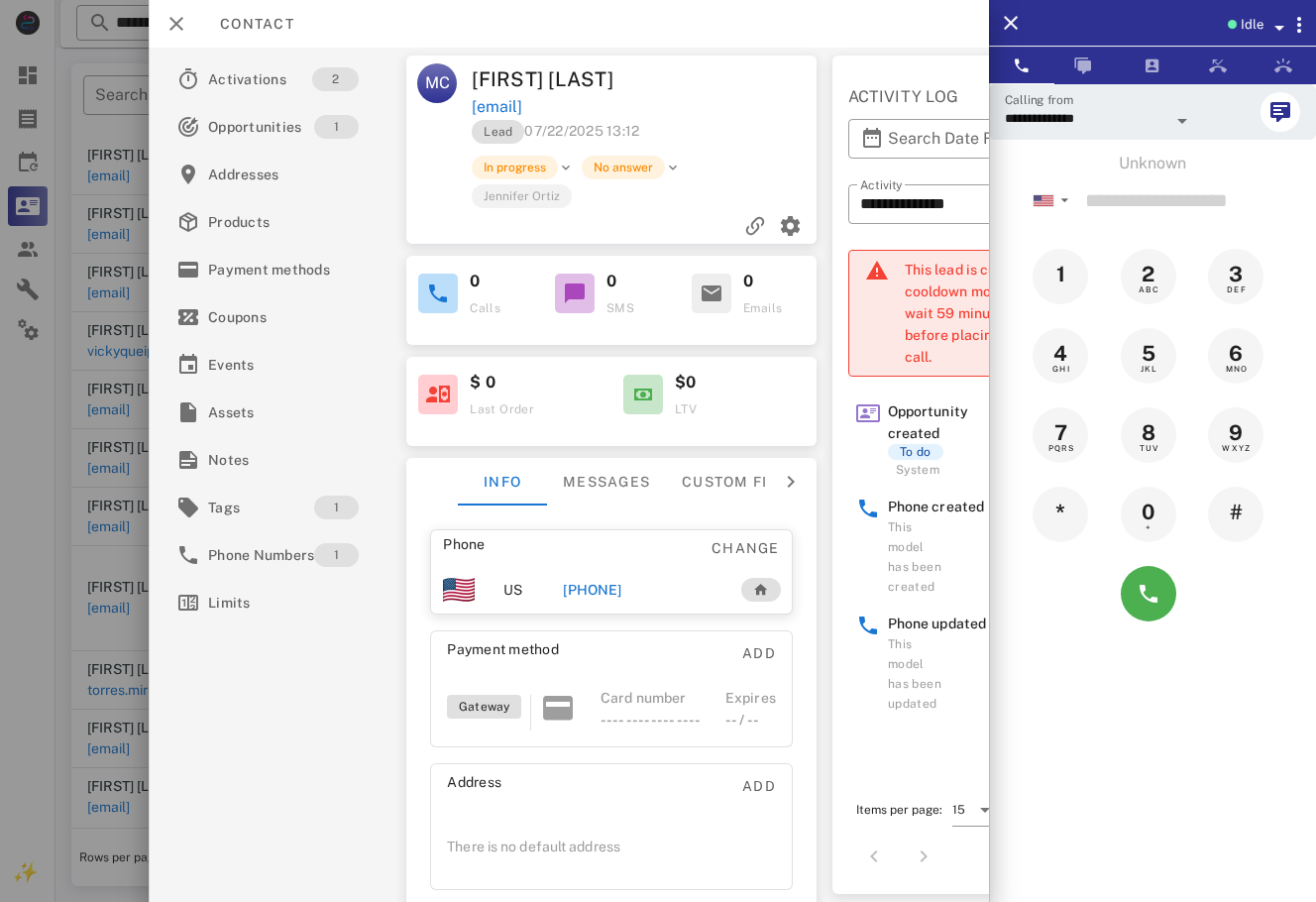 click at bounding box center (658, 451) 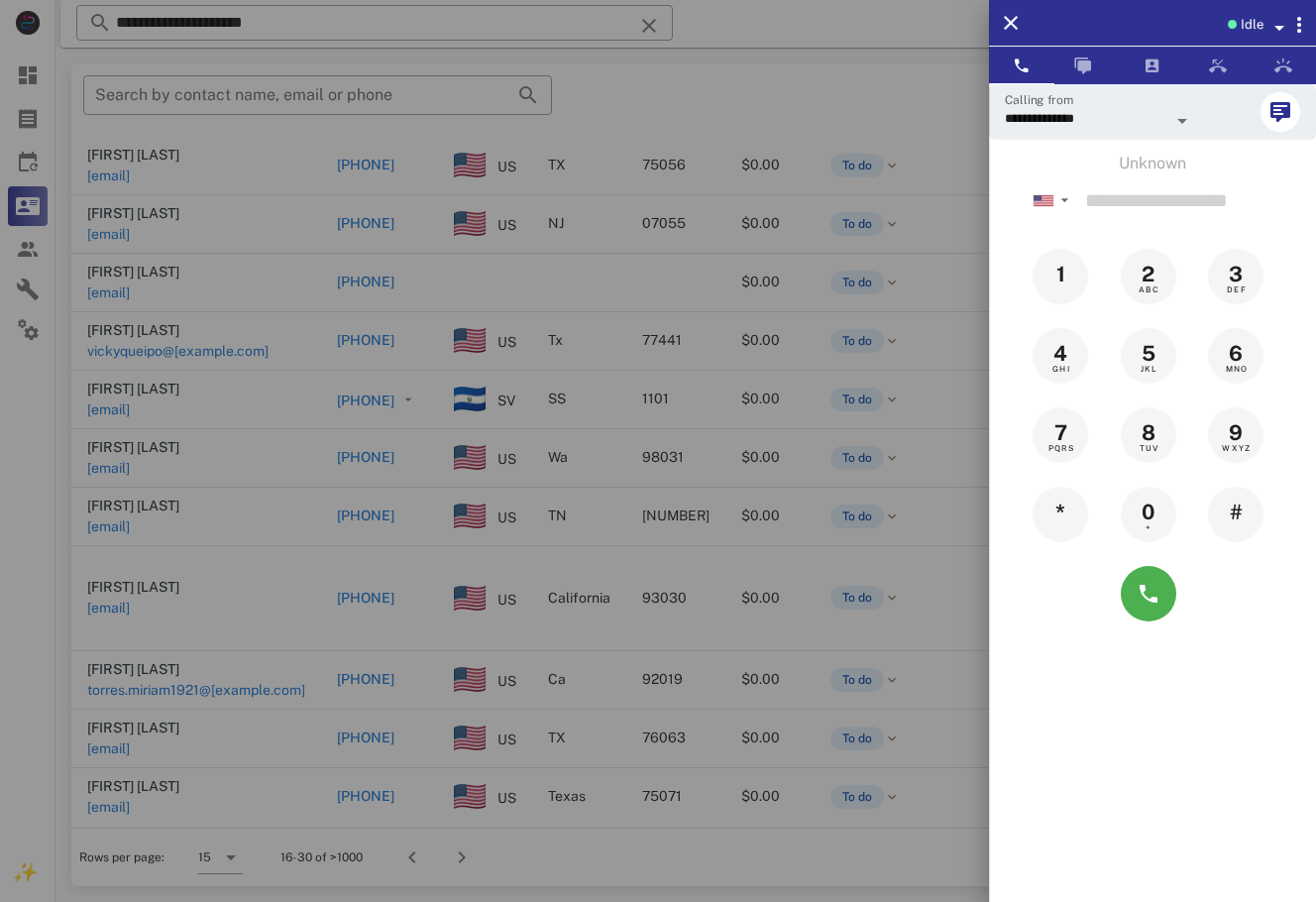 click at bounding box center [658, 451] 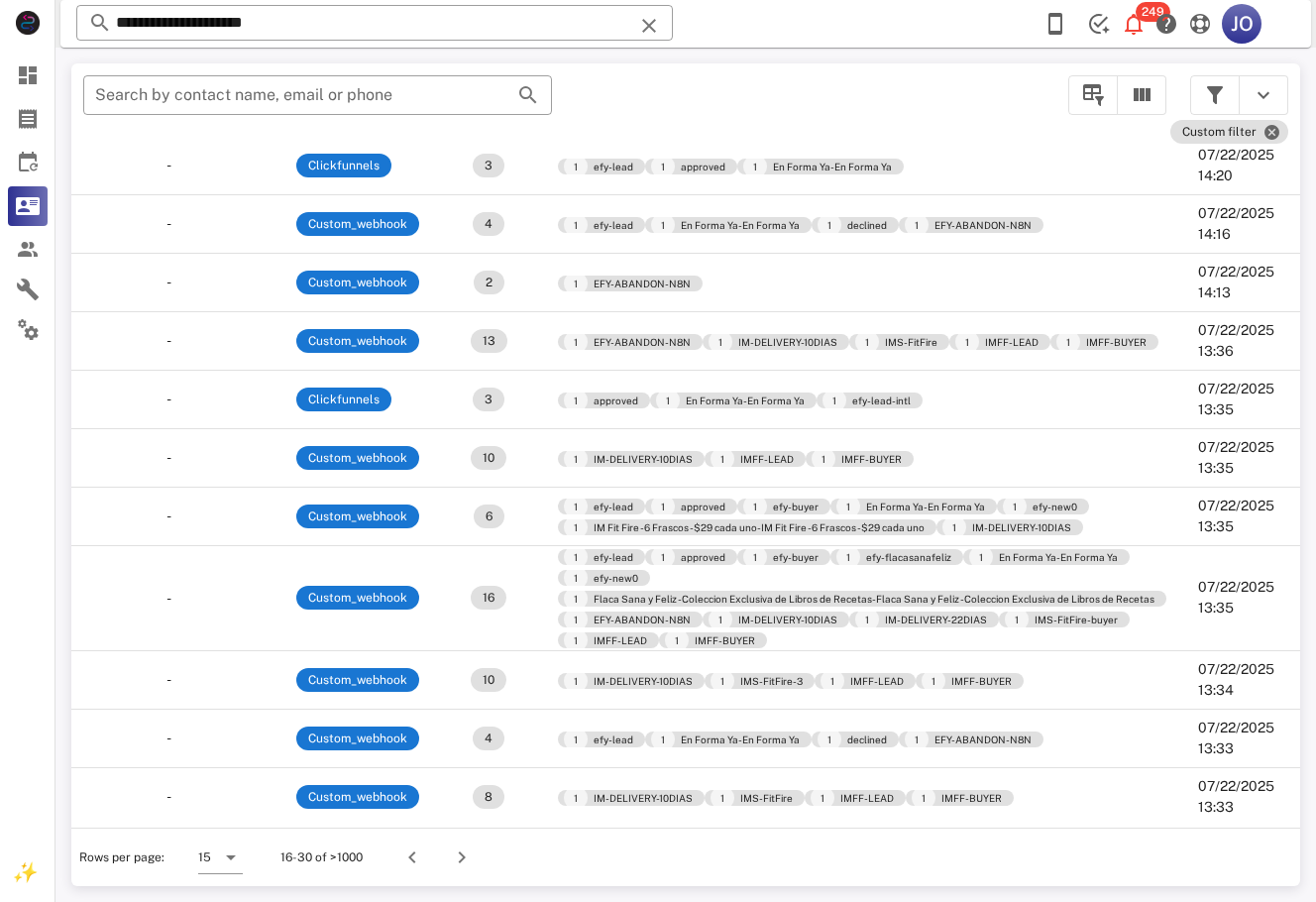scroll, scrollTop: 244, scrollLeft: 0, axis: vertical 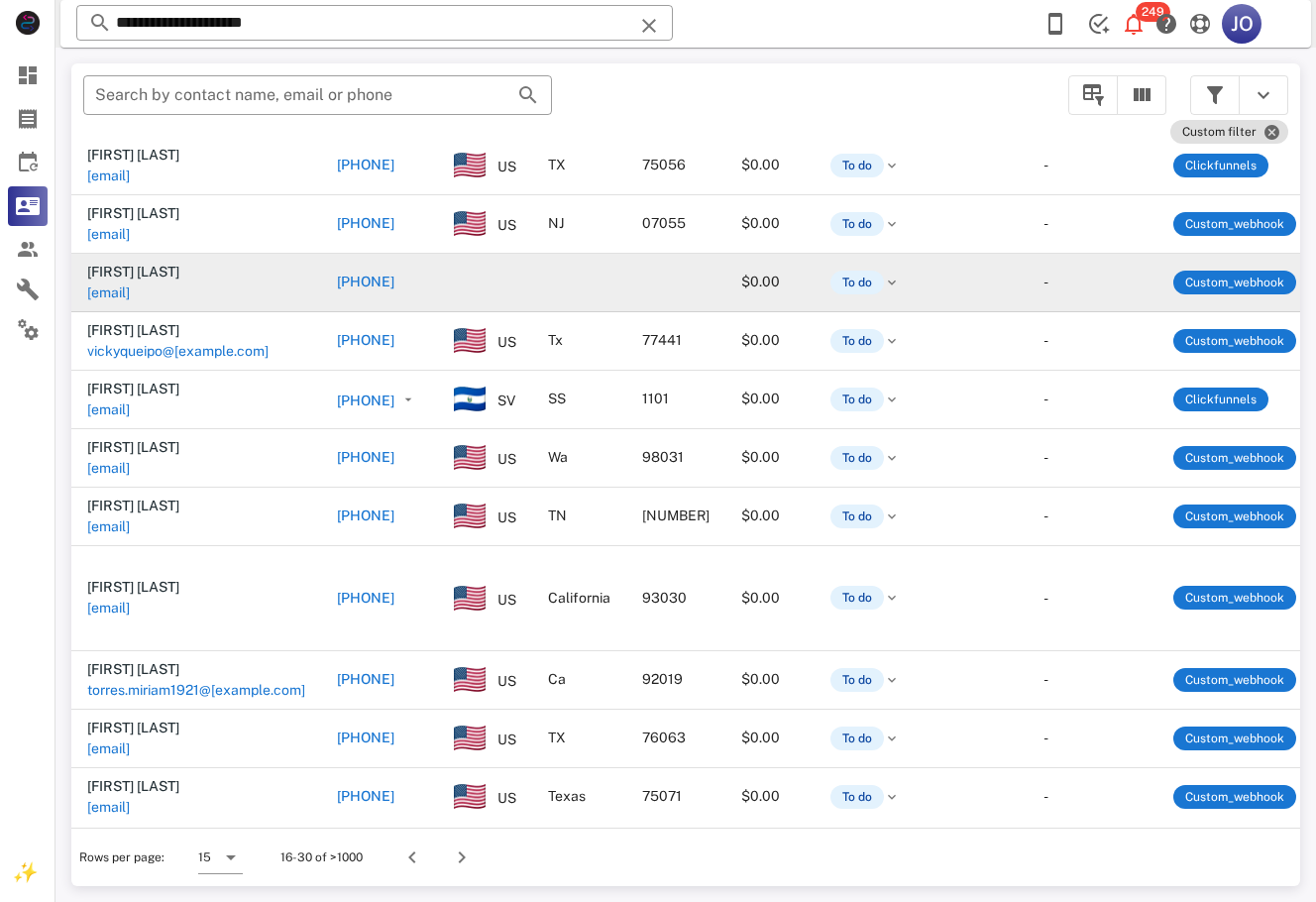 click on "[EMAIL]" at bounding box center [108, 292] 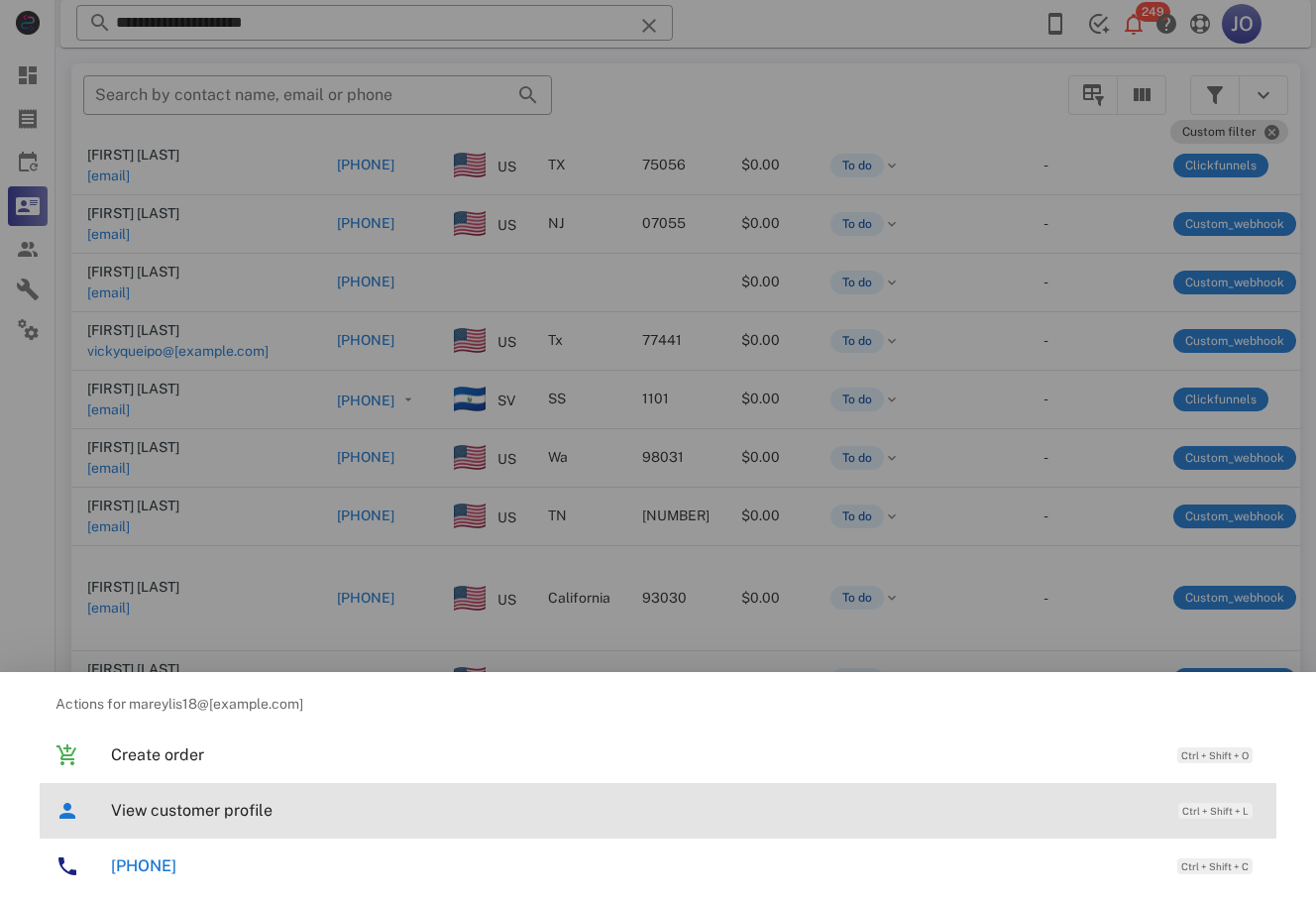 click on "View customer profile" at bounding box center [634, 810] 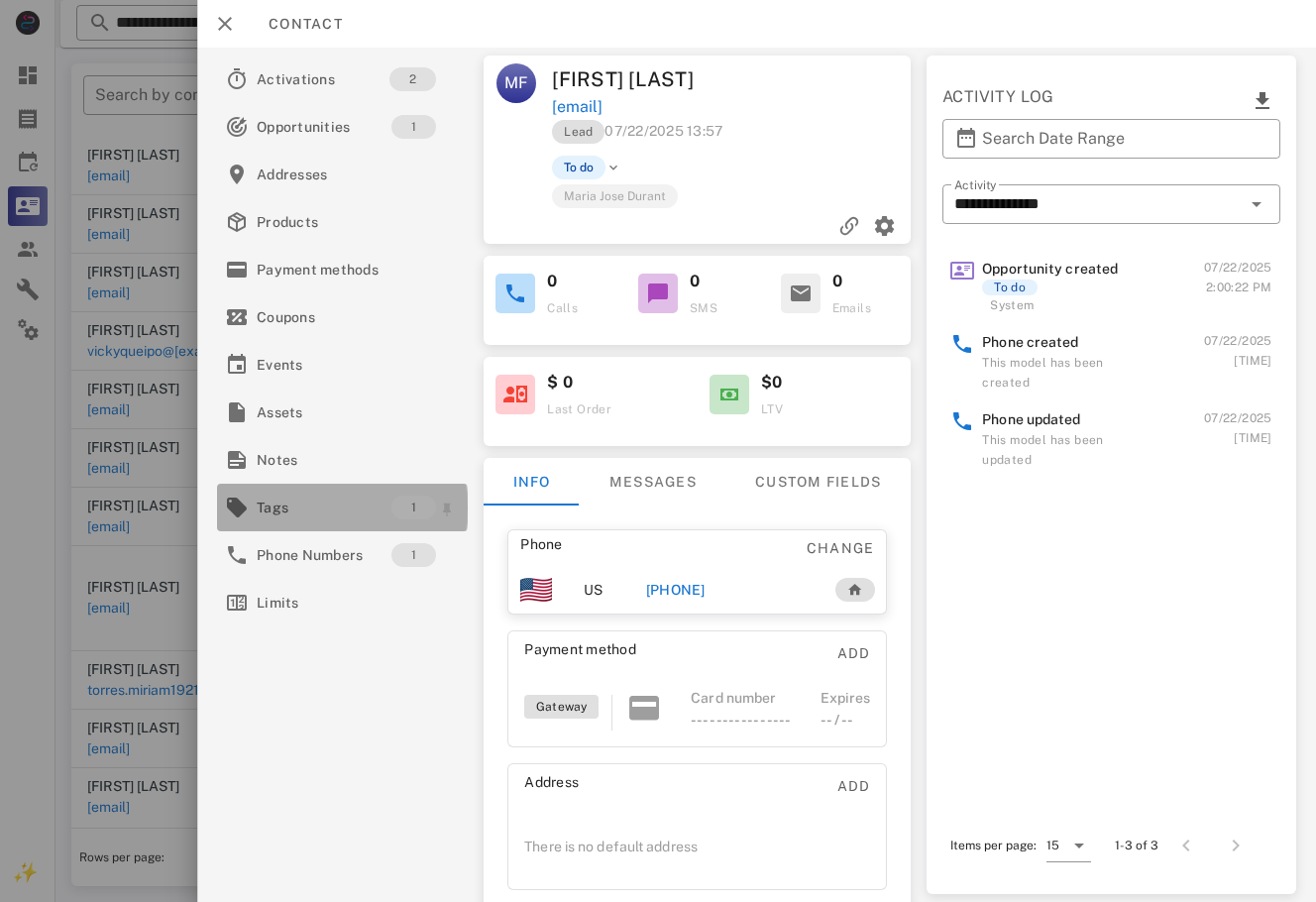 click on "Tags" at bounding box center (324, 507) 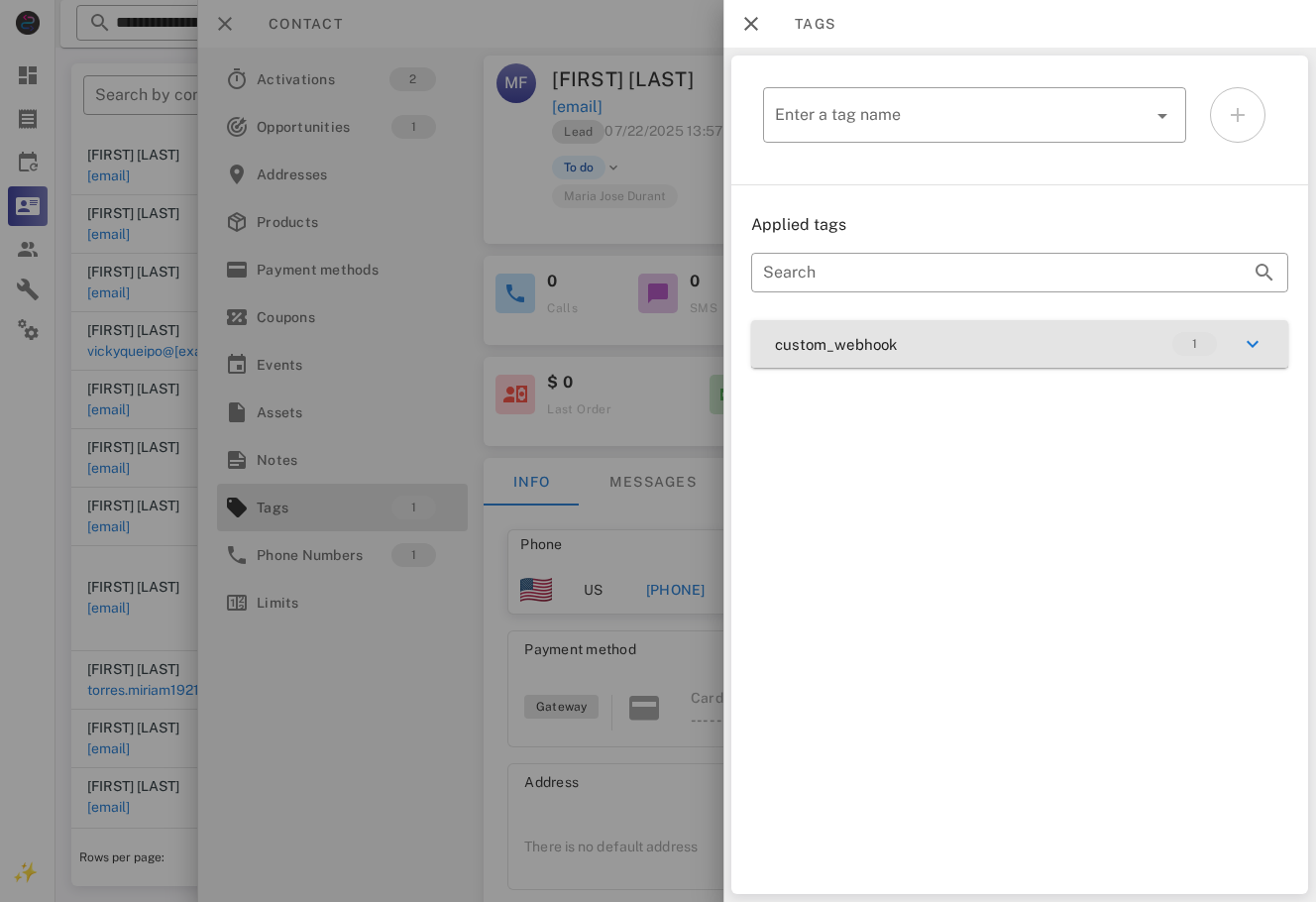 click on "custom_webhook  1" at bounding box center (1020, 344) 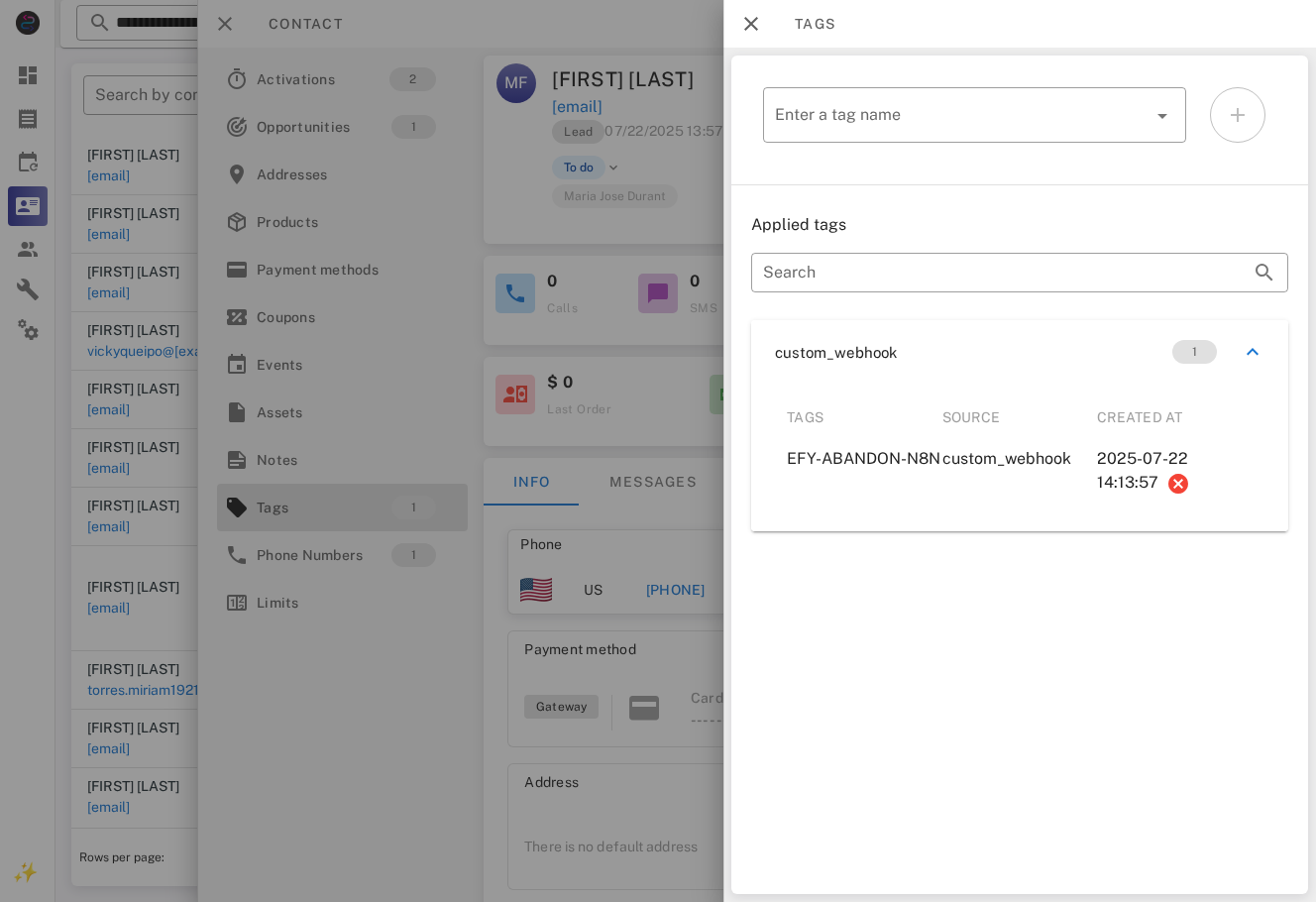 click at bounding box center [658, 451] 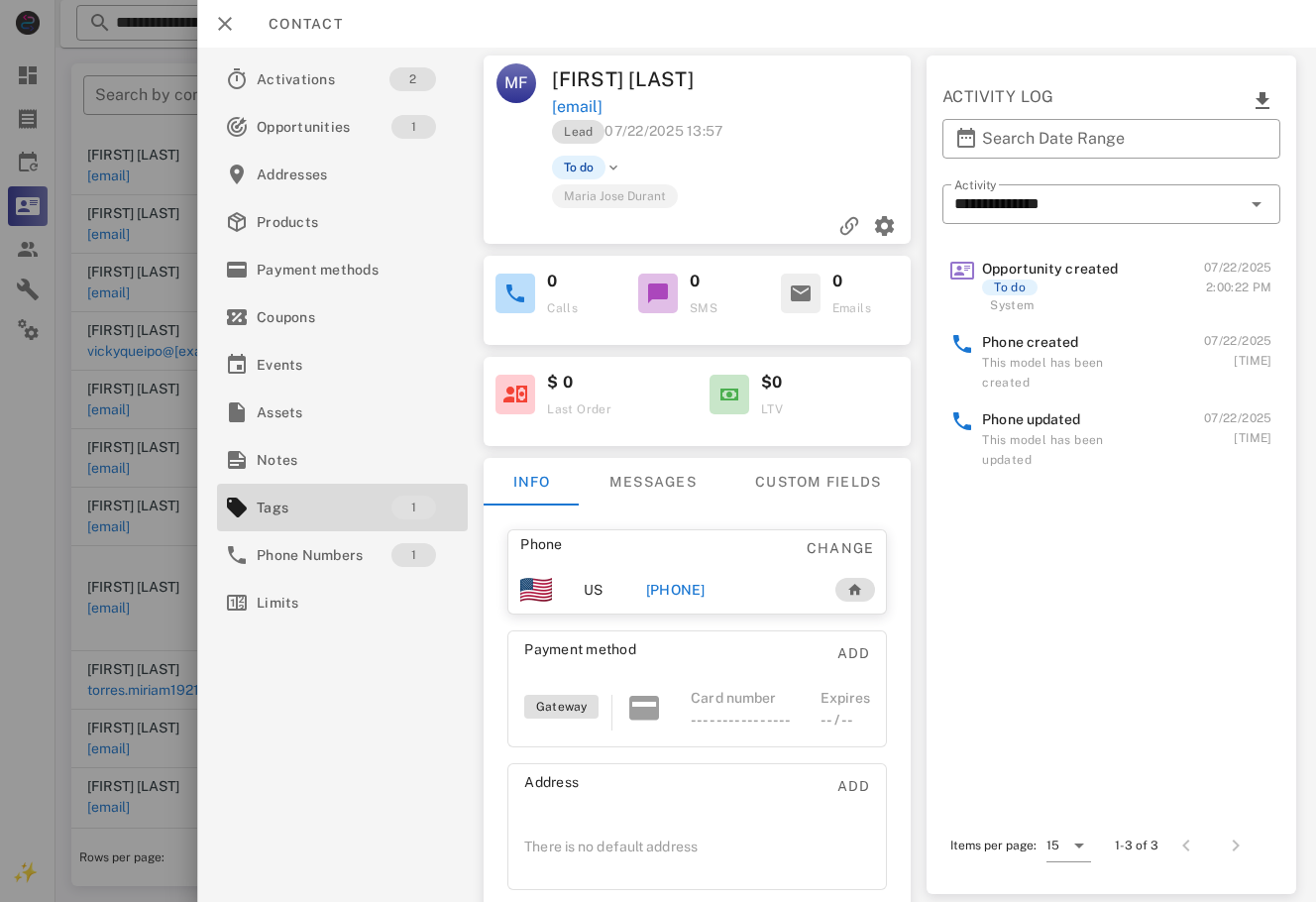 click on "[PHONE]" at bounding box center [676, 590] 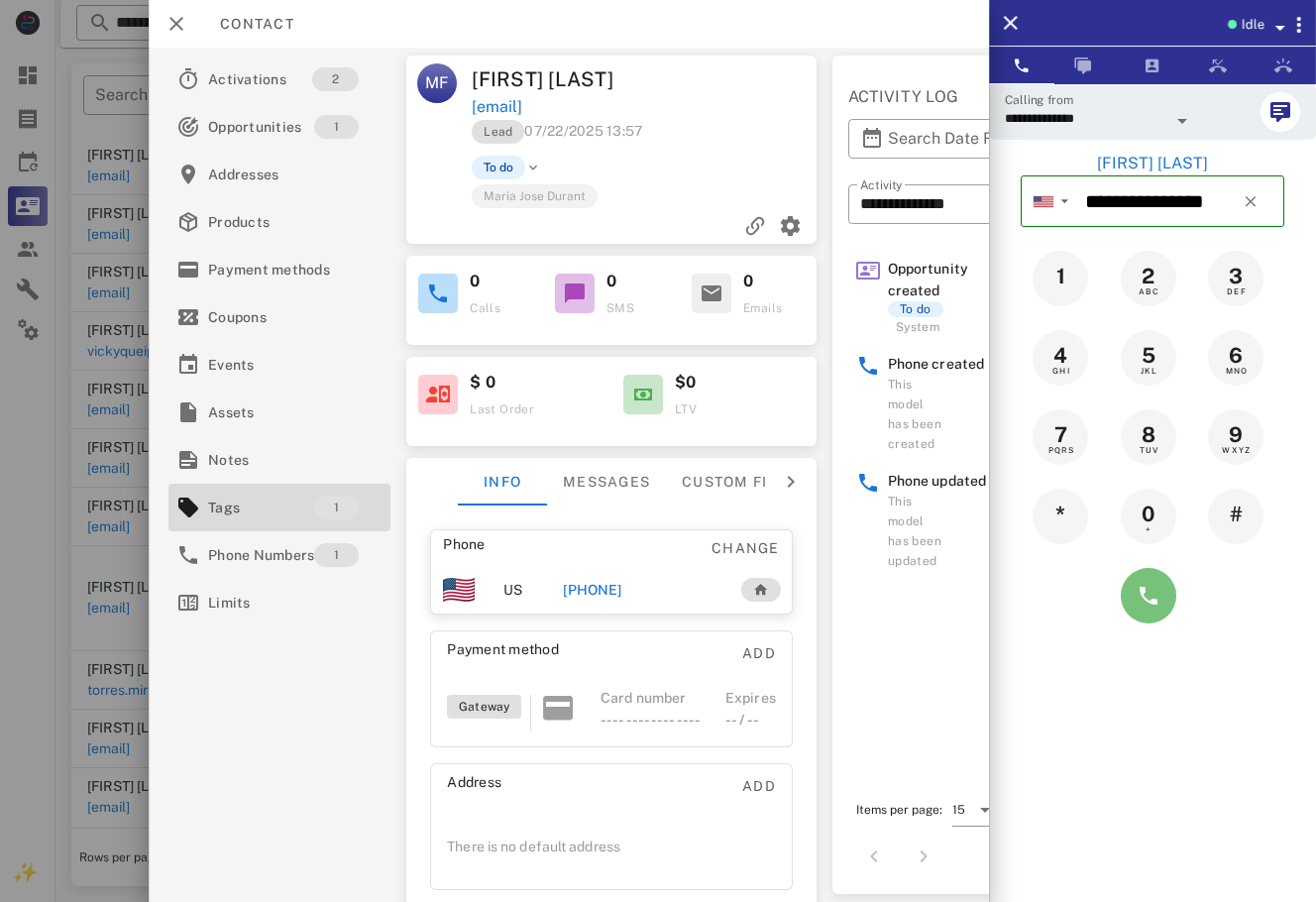 click at bounding box center (1149, 596) 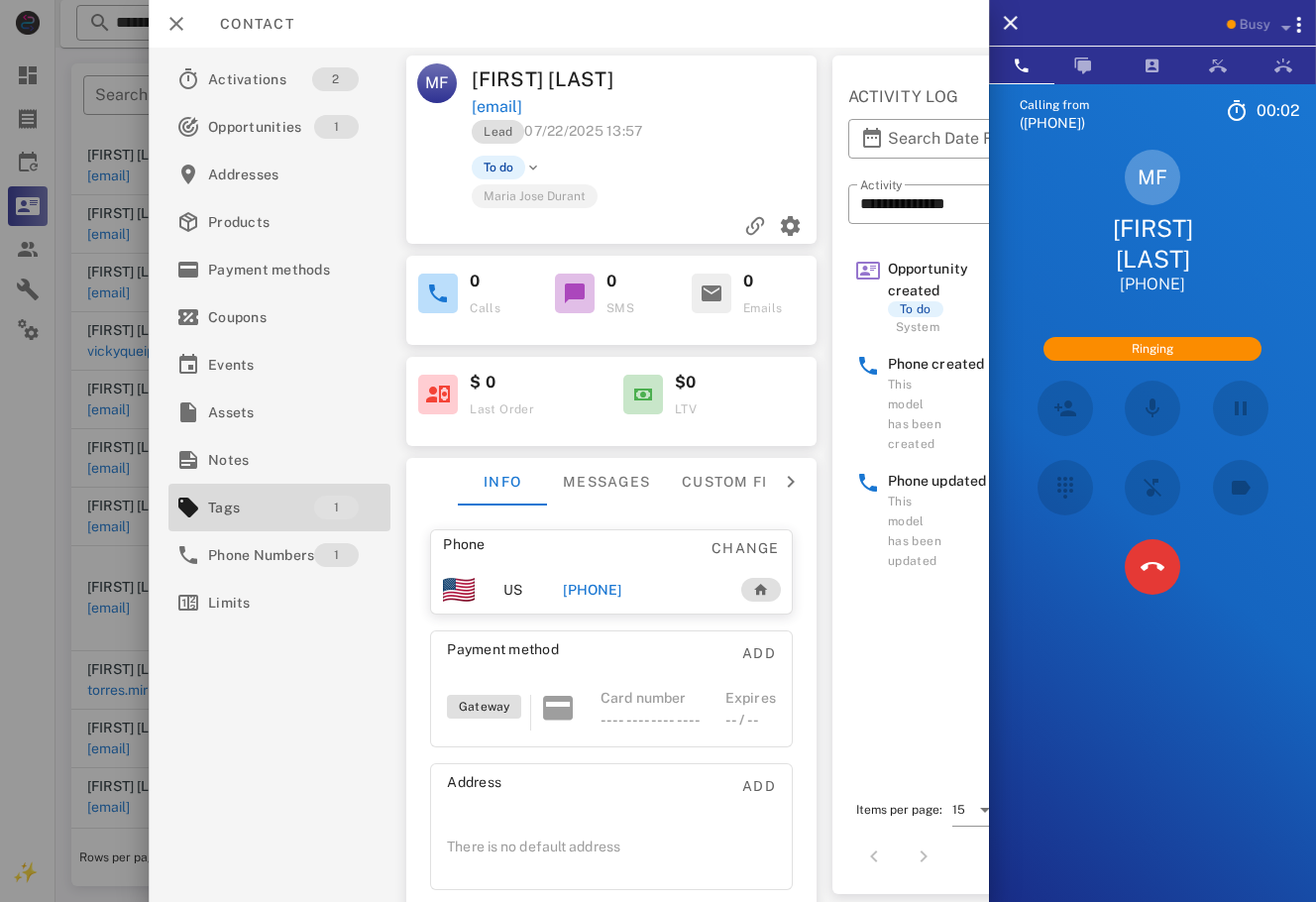 scroll, scrollTop: 185, scrollLeft: 0, axis: vertical 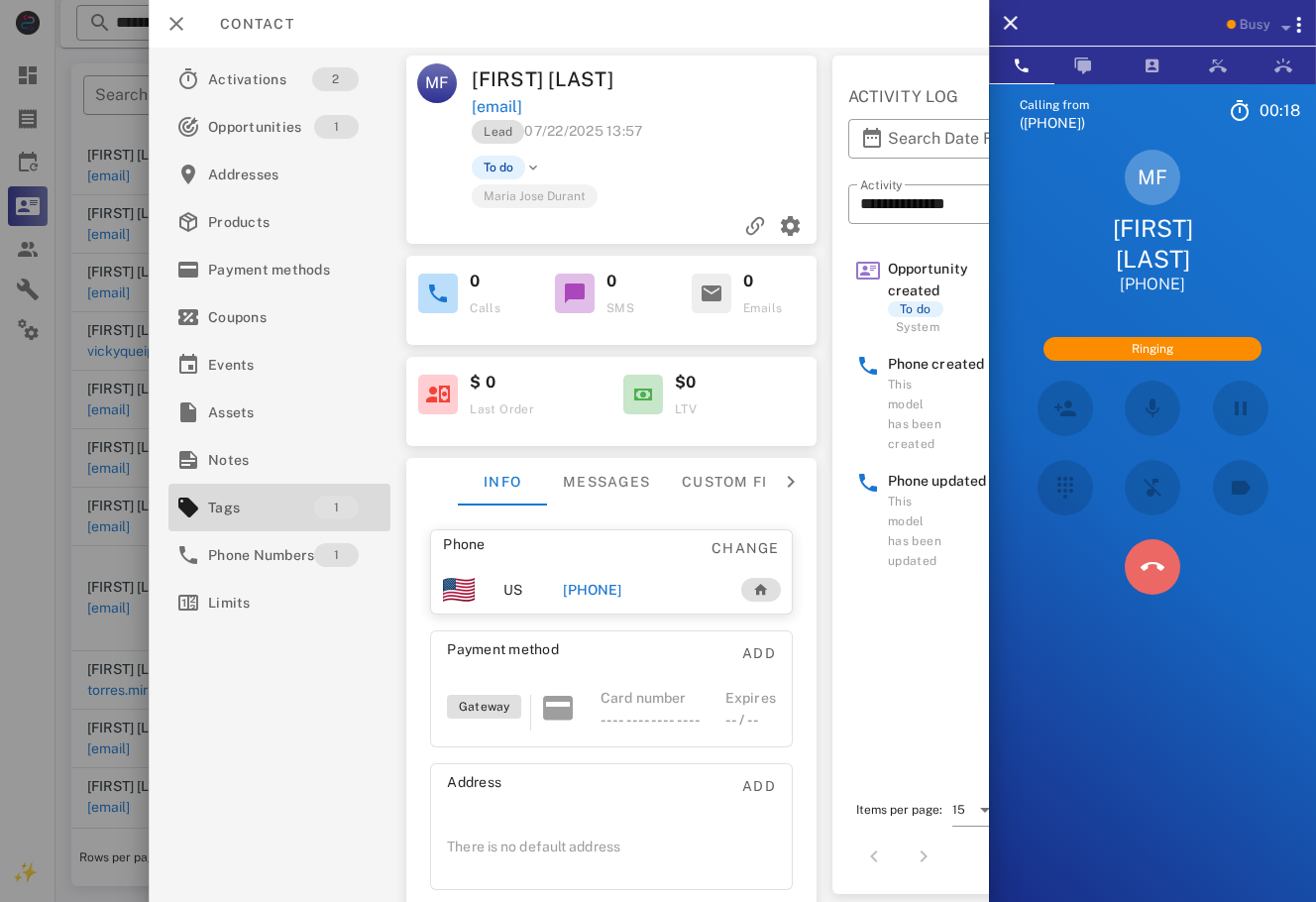 click at bounding box center (1152, 567) 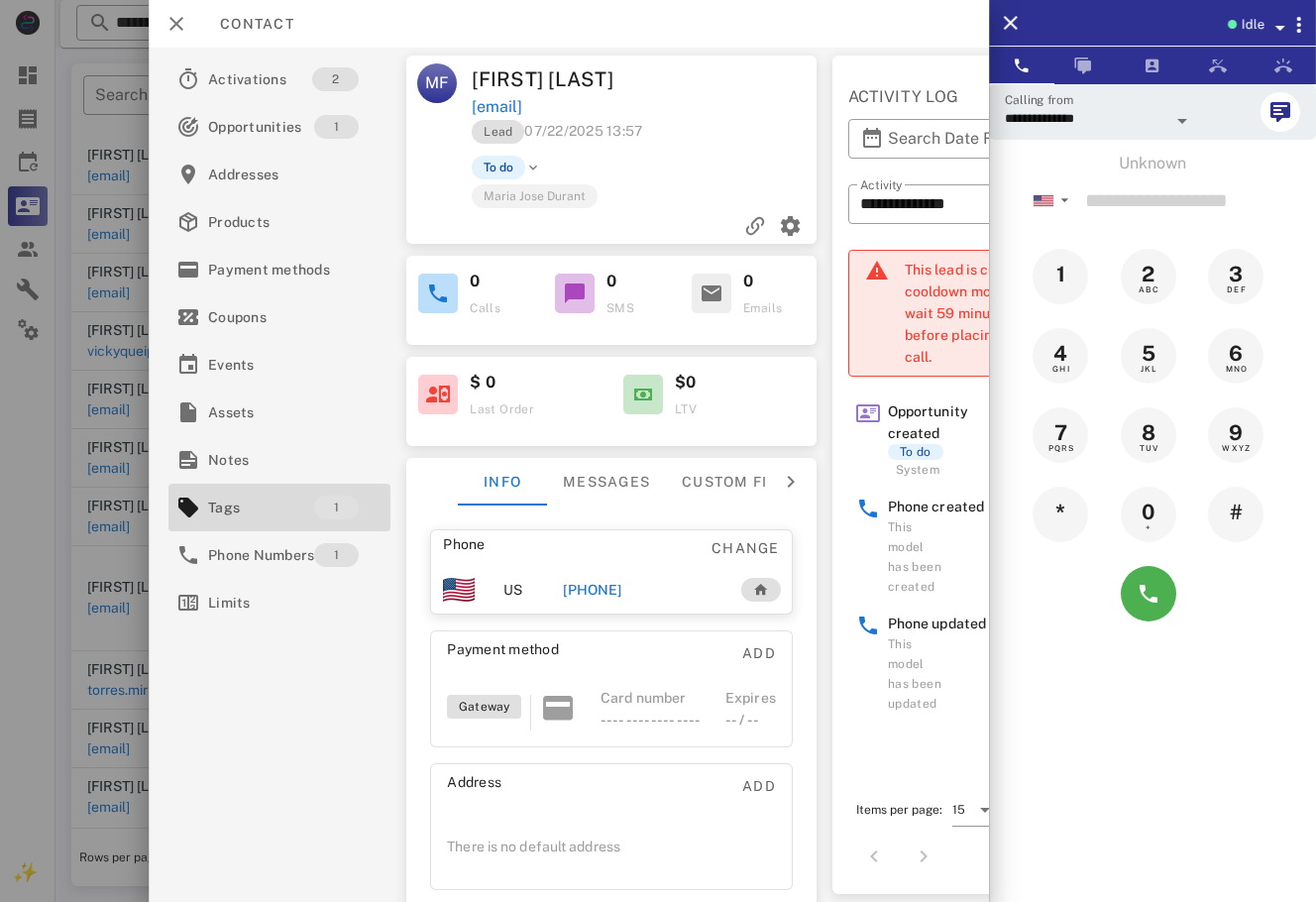 click on "[PHONE]" at bounding box center (592, 590) 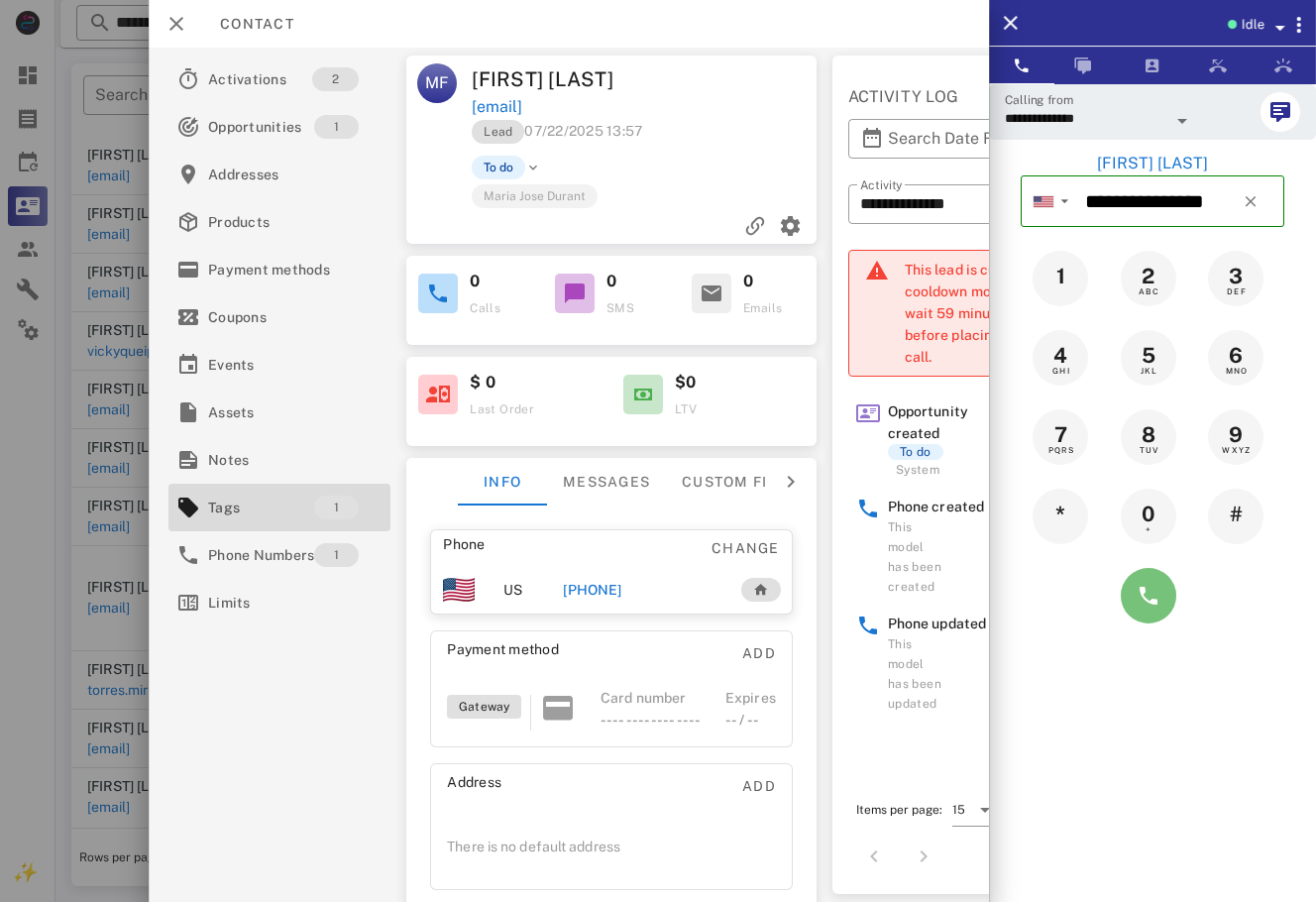 click at bounding box center (1149, 596) 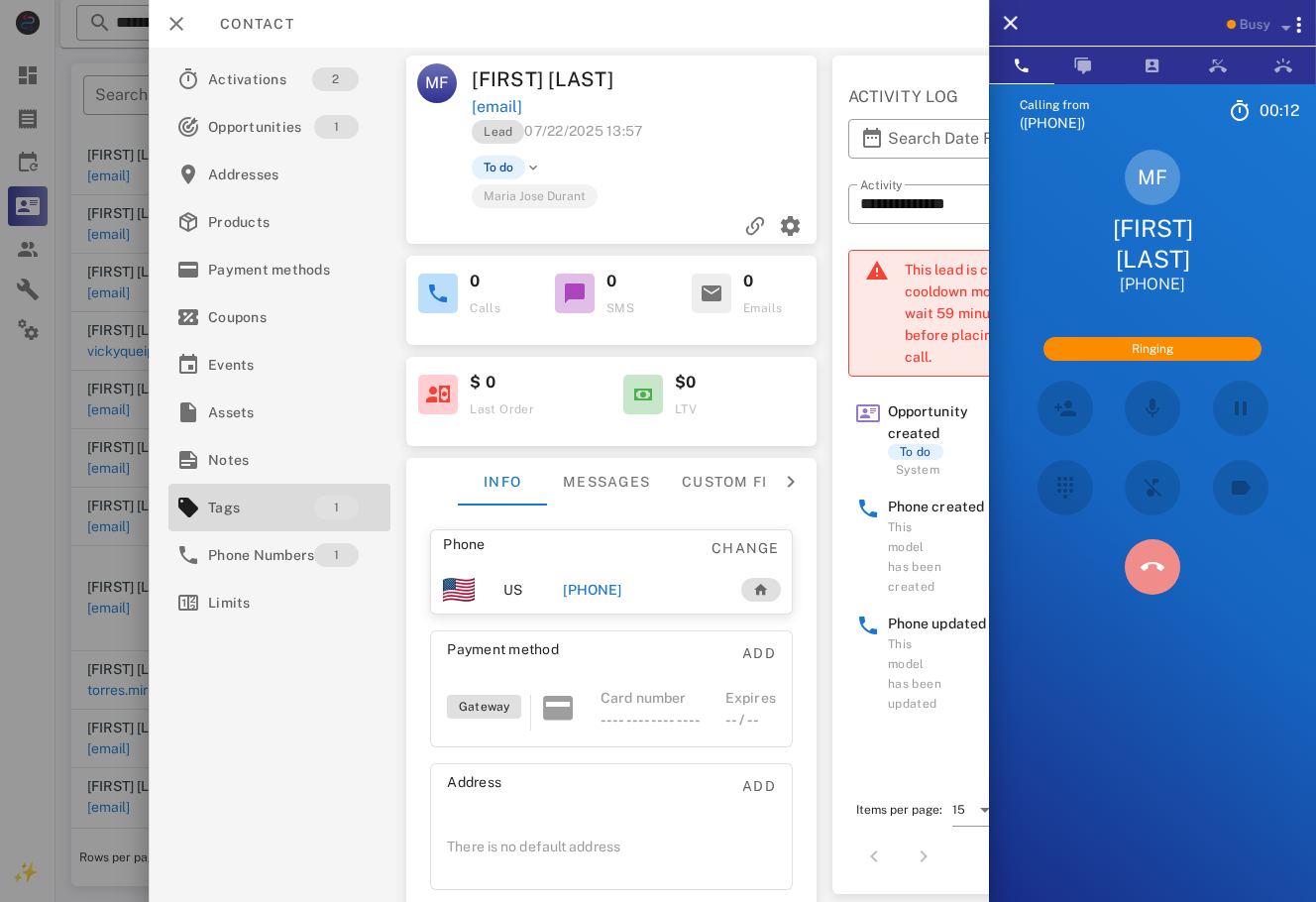click at bounding box center [1152, 567] 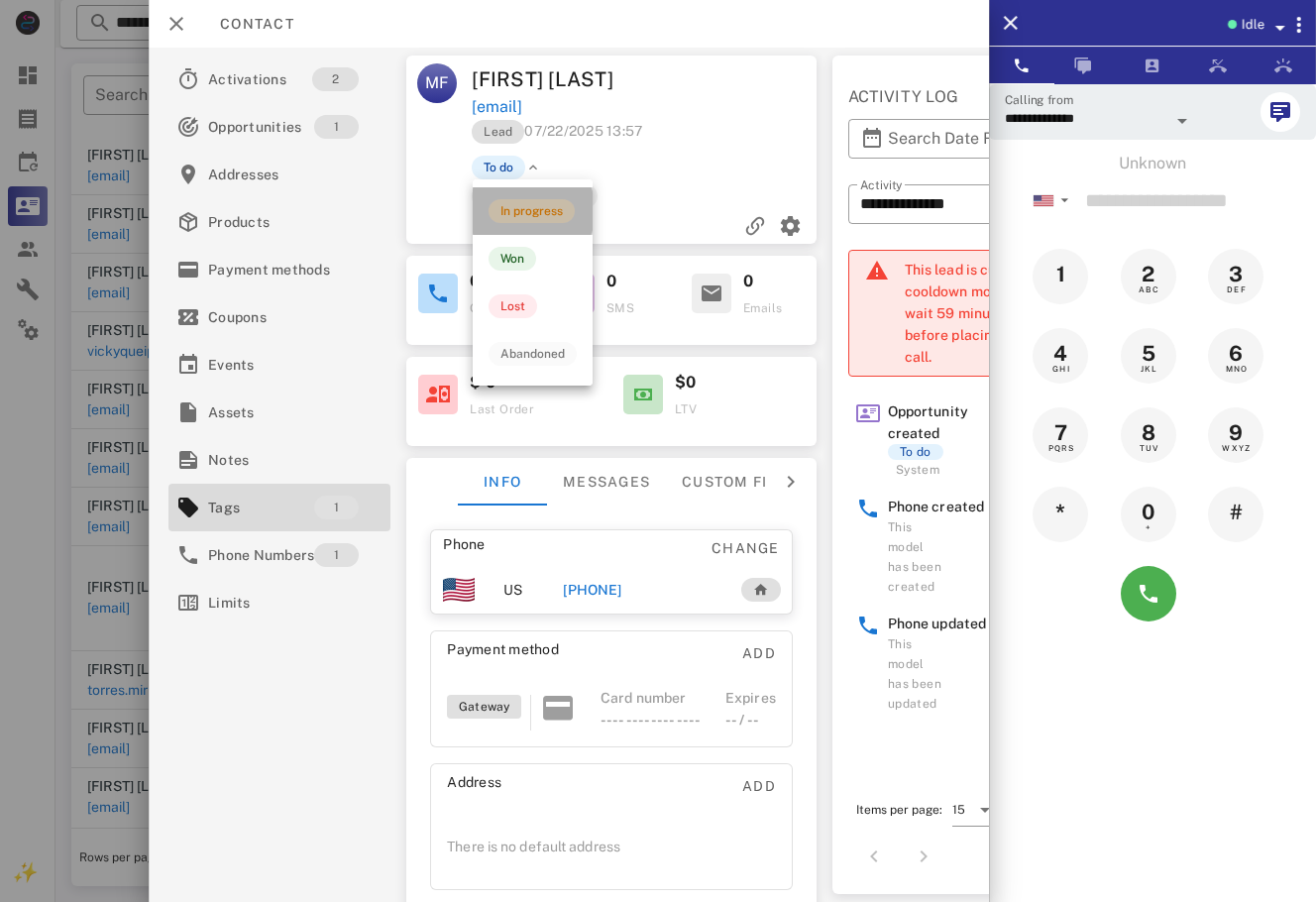 click on "In progress" at bounding box center (531, 211) 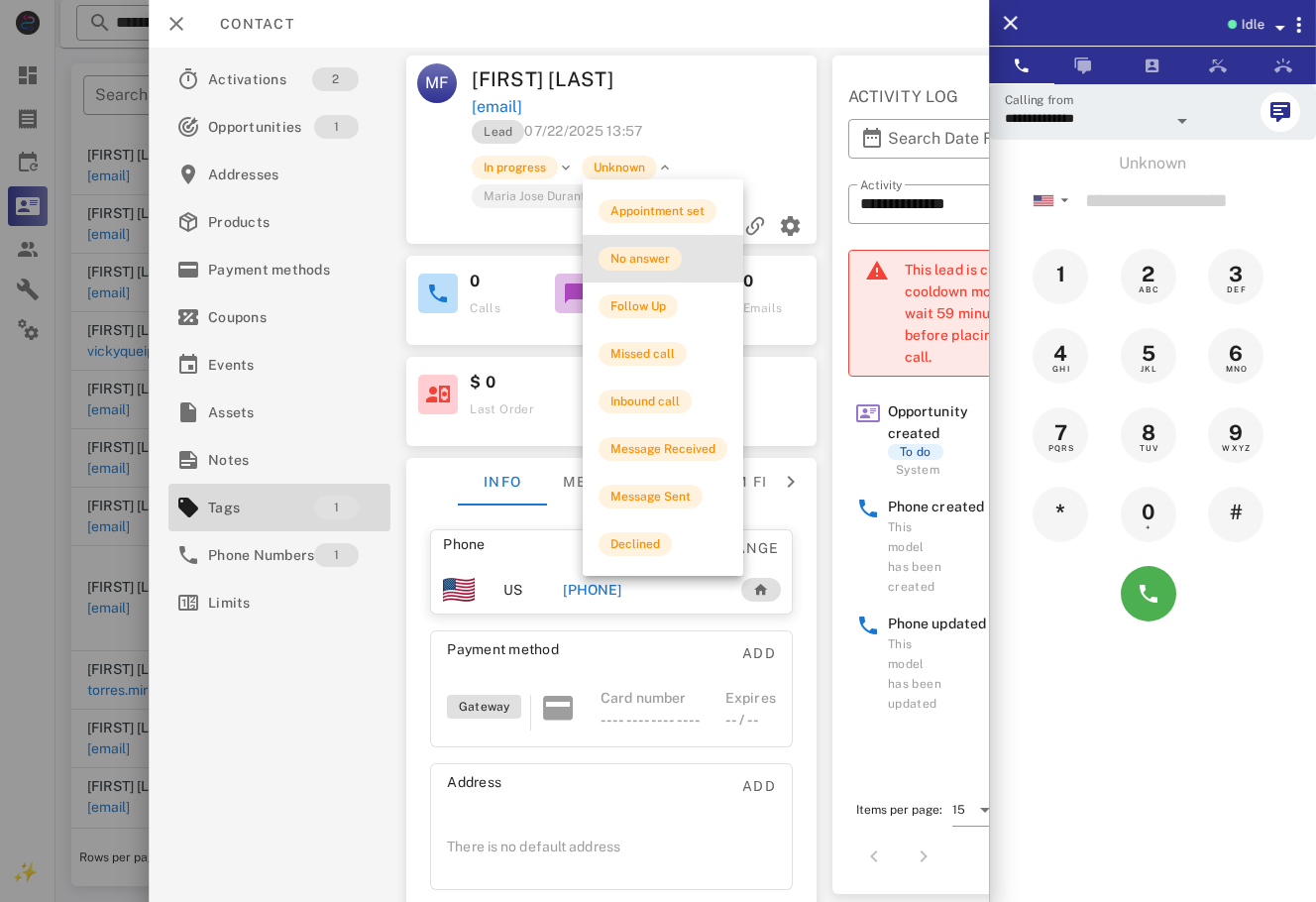 click on "No answer" at bounding box center [640, 259] 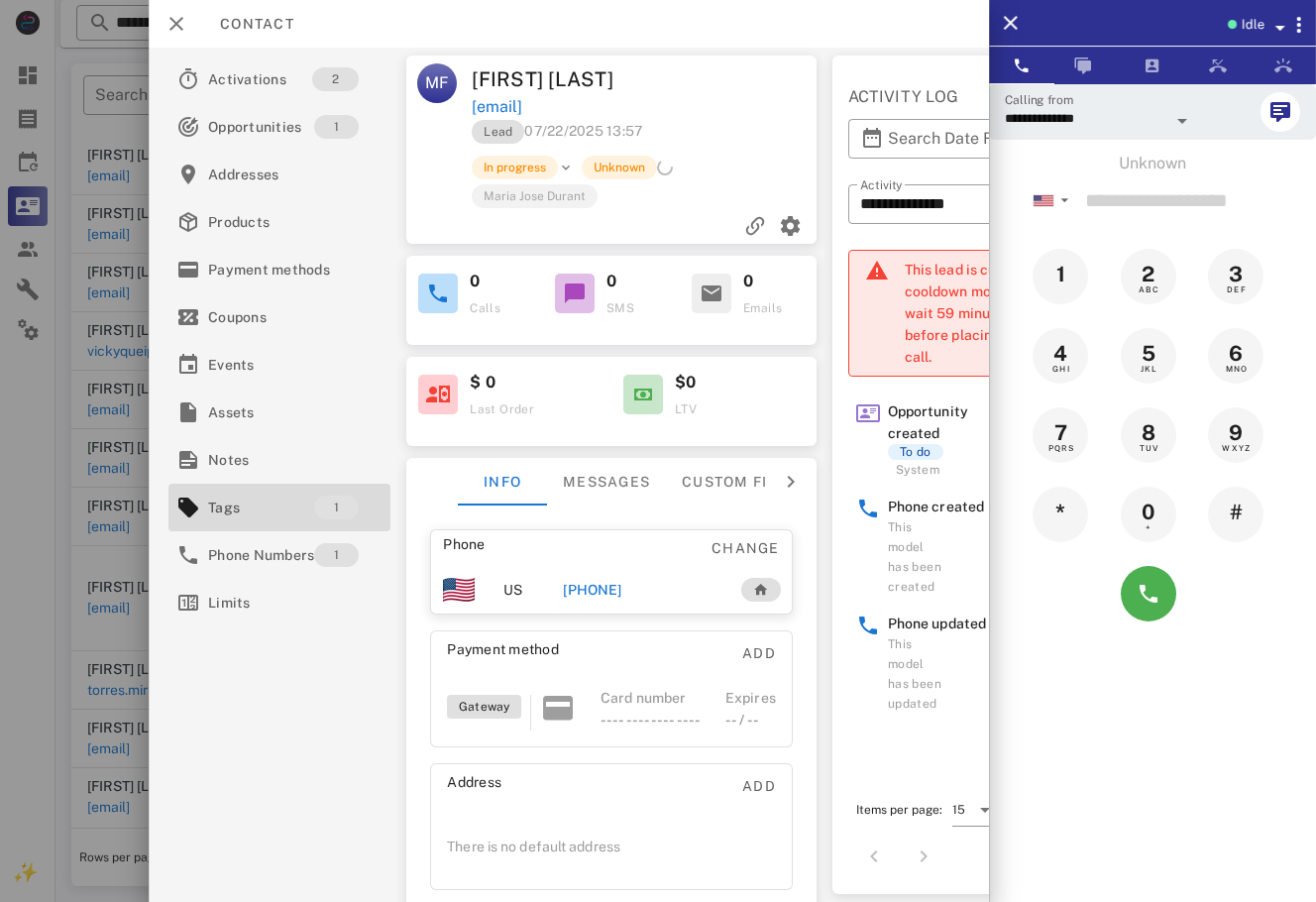 click at bounding box center [658, 451] 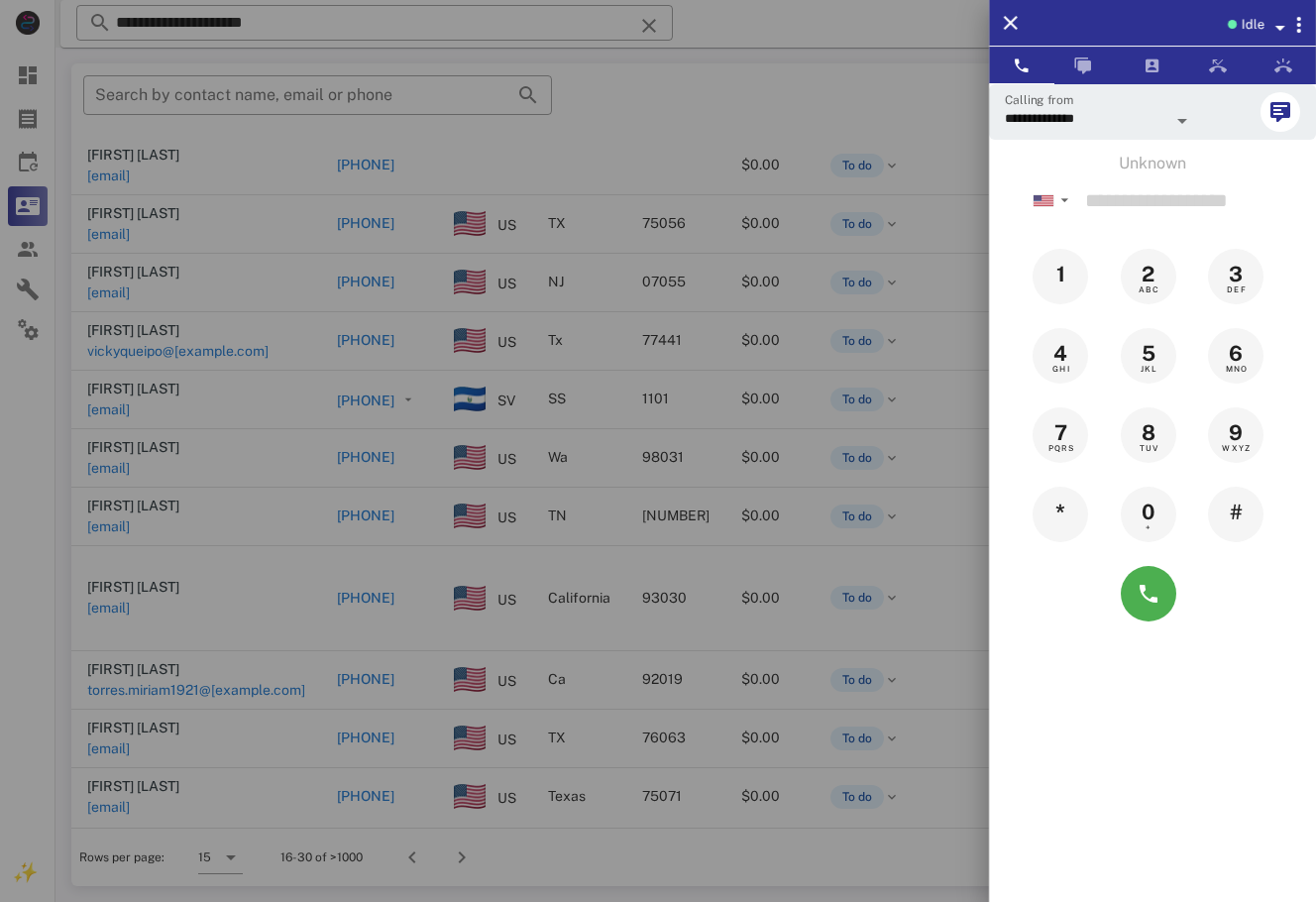click at bounding box center (658, 451) 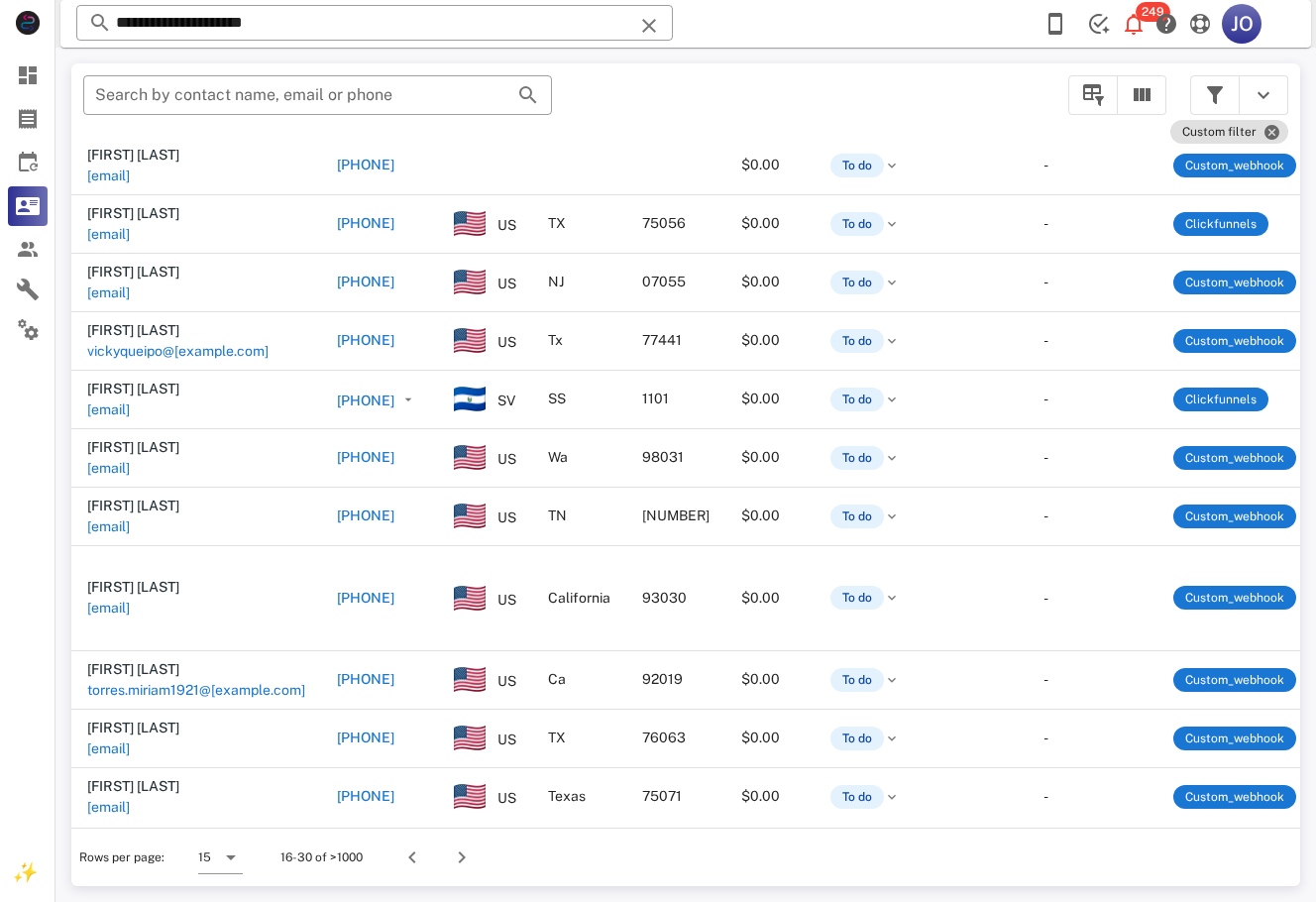 scroll, scrollTop: 185, scrollLeft: 904, axis: both 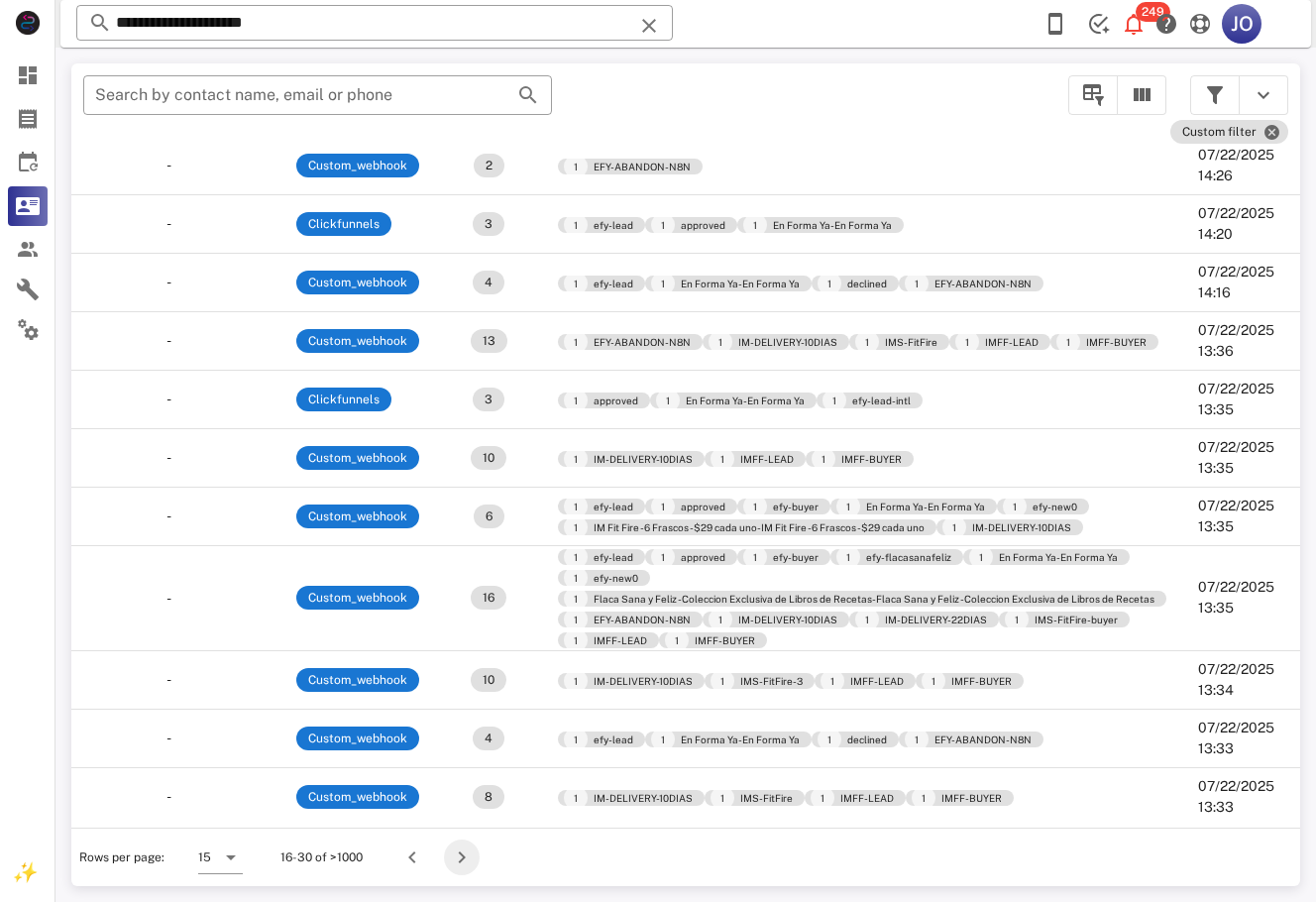 click at bounding box center (462, 857) 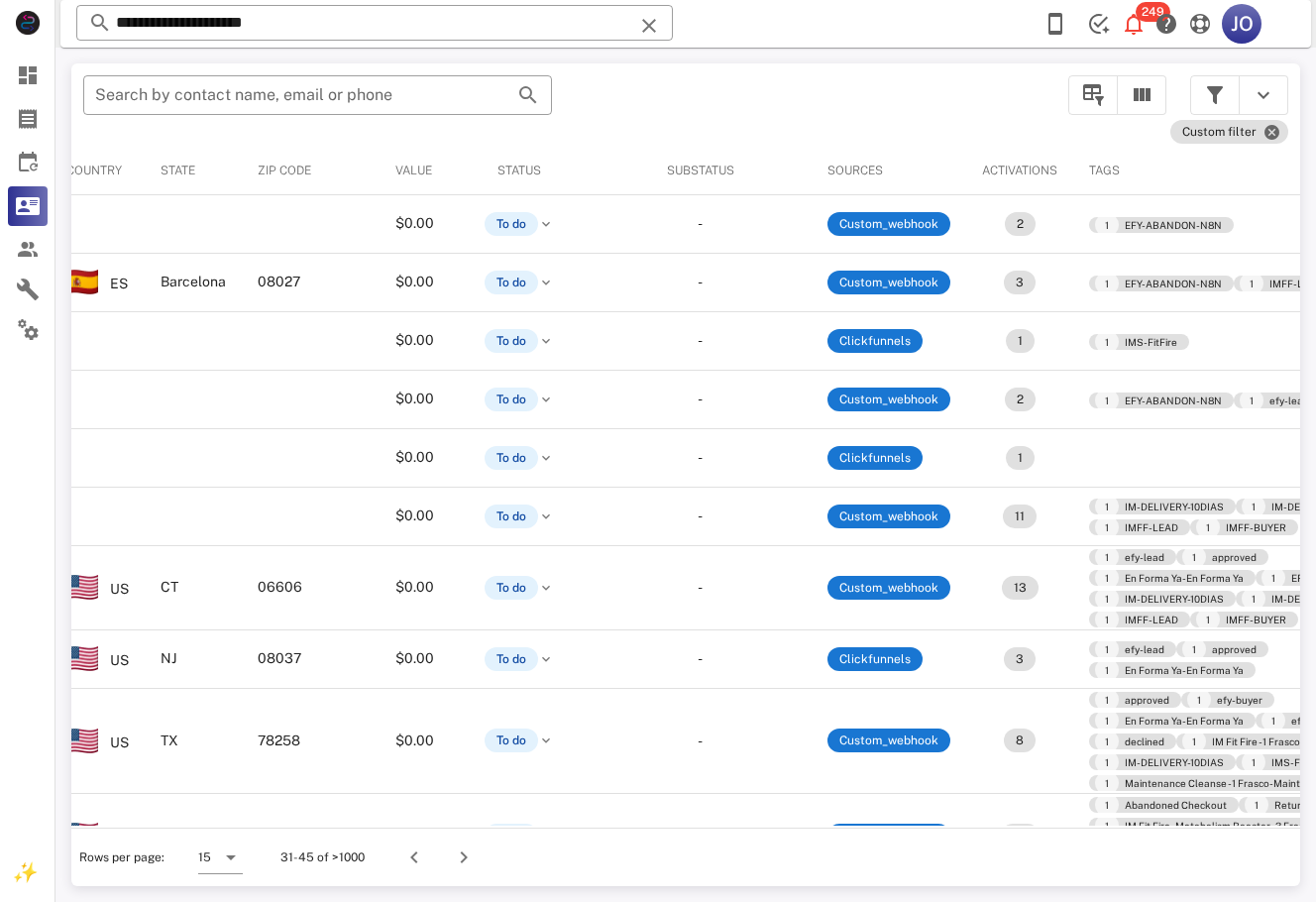 scroll, scrollTop: 0, scrollLeft: 623, axis: horizontal 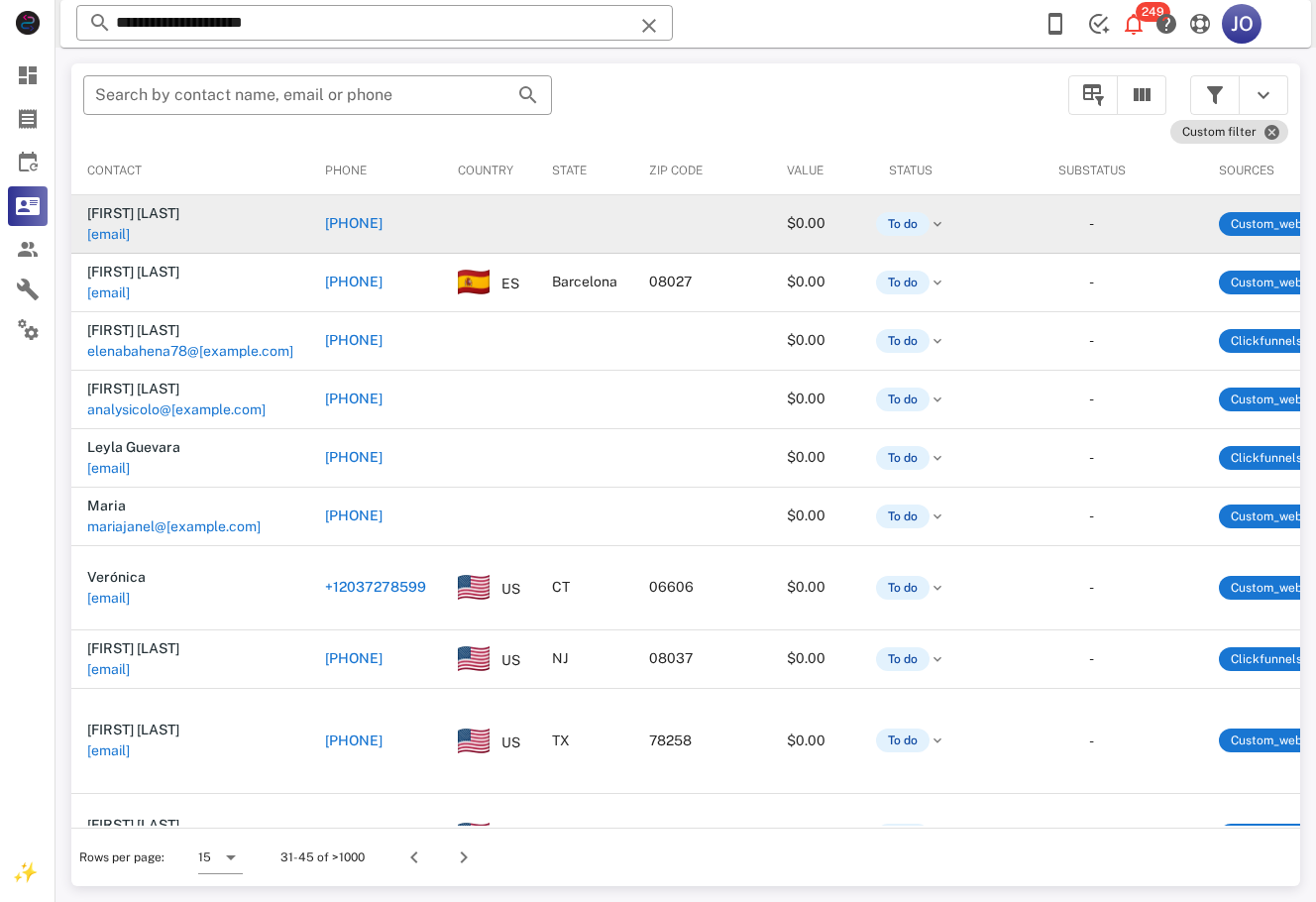 click on "[EMAIL]" at bounding box center [108, 234] 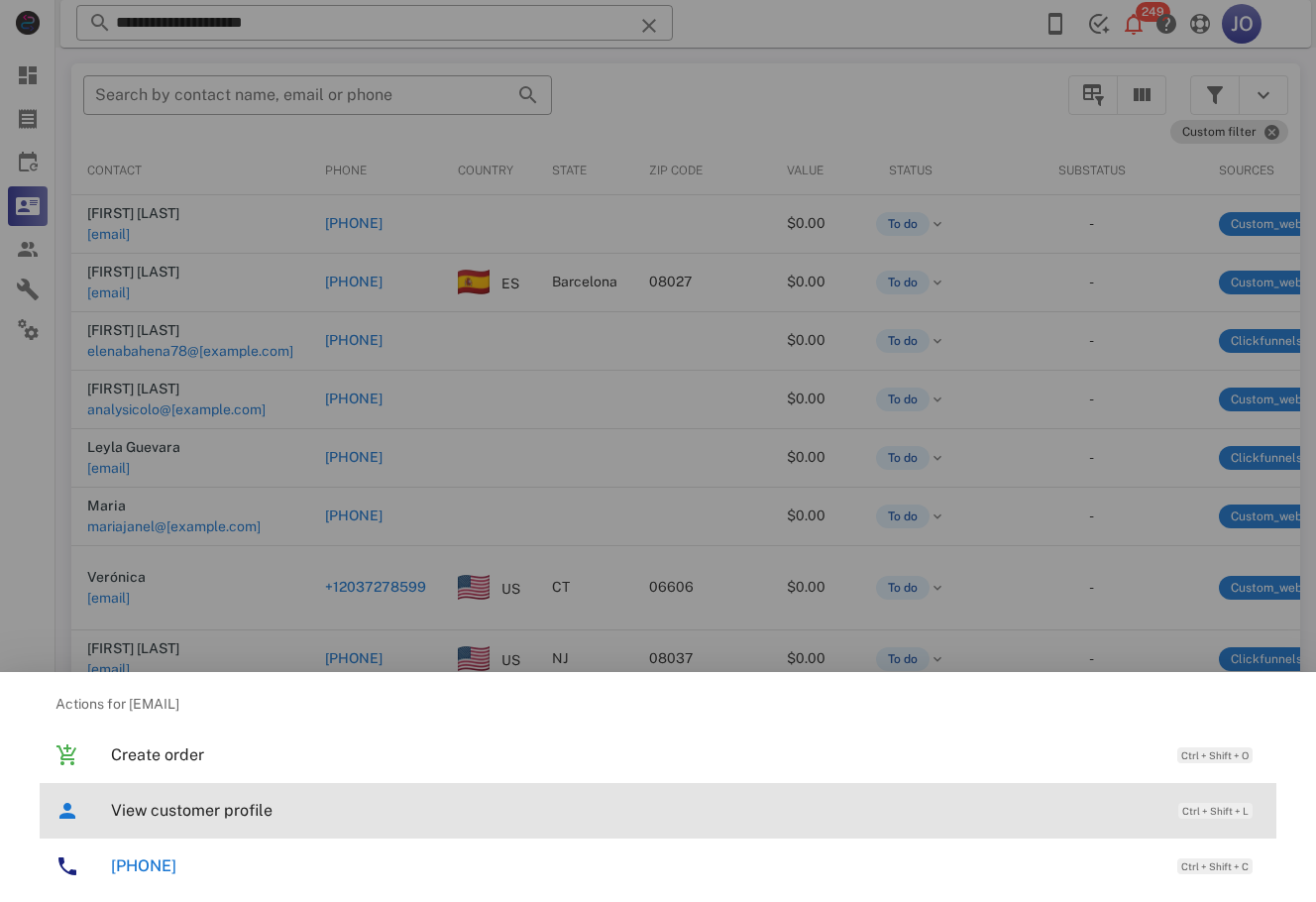 click on "View customer profile Ctrl + Shift + L" at bounding box center [686, 810] 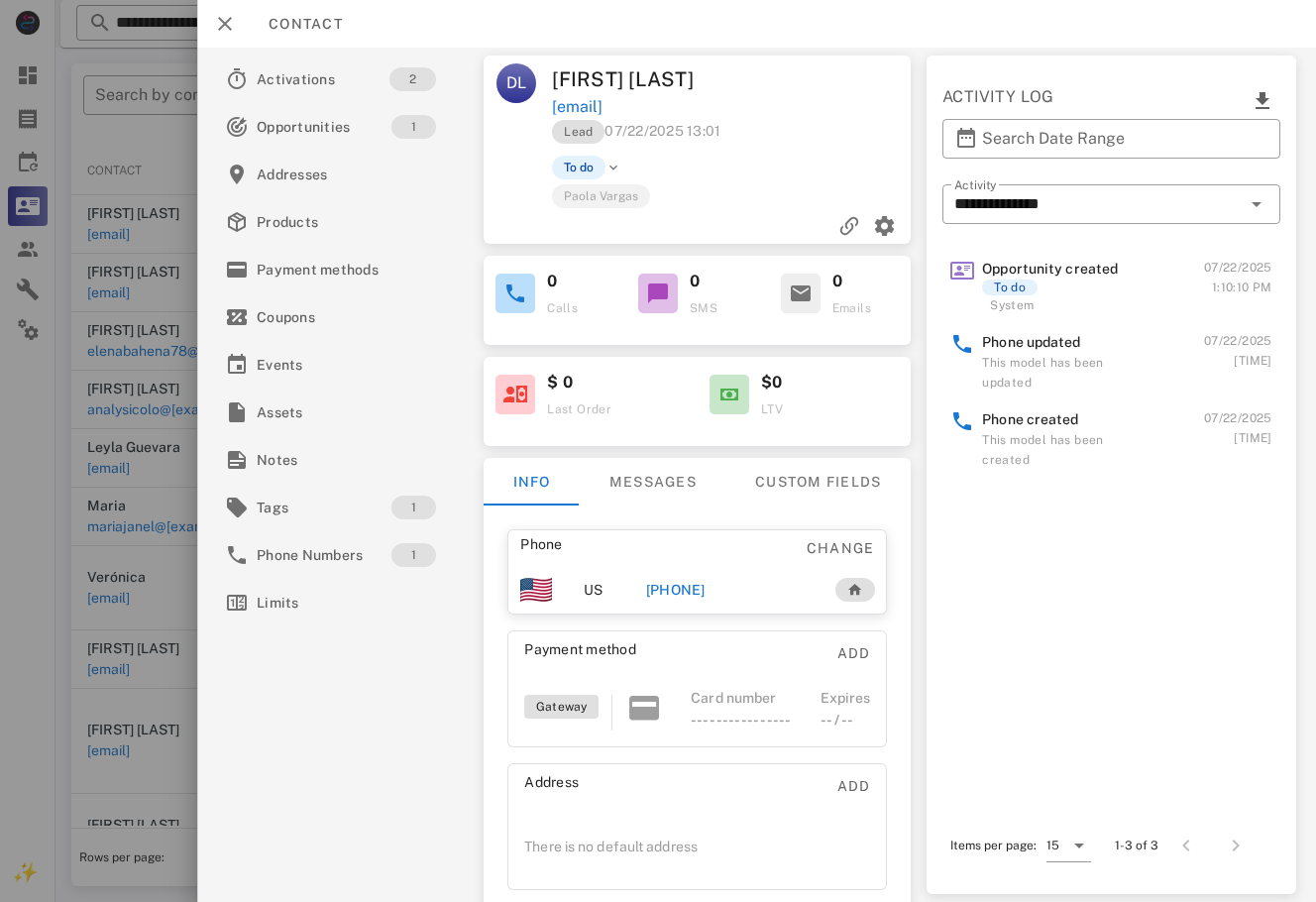 click on "+15555555555" at bounding box center [699, 590] 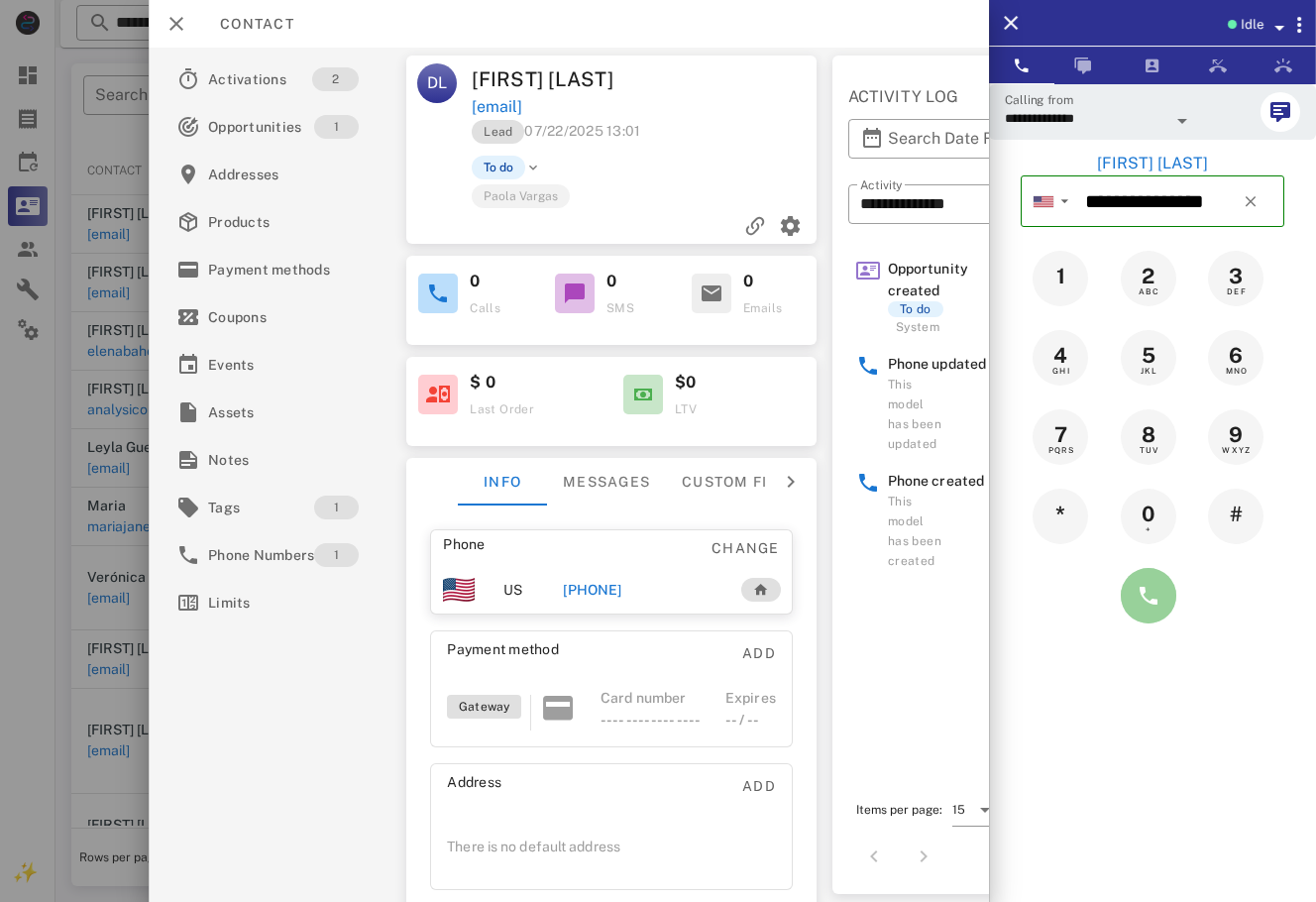 click at bounding box center (1149, 596) 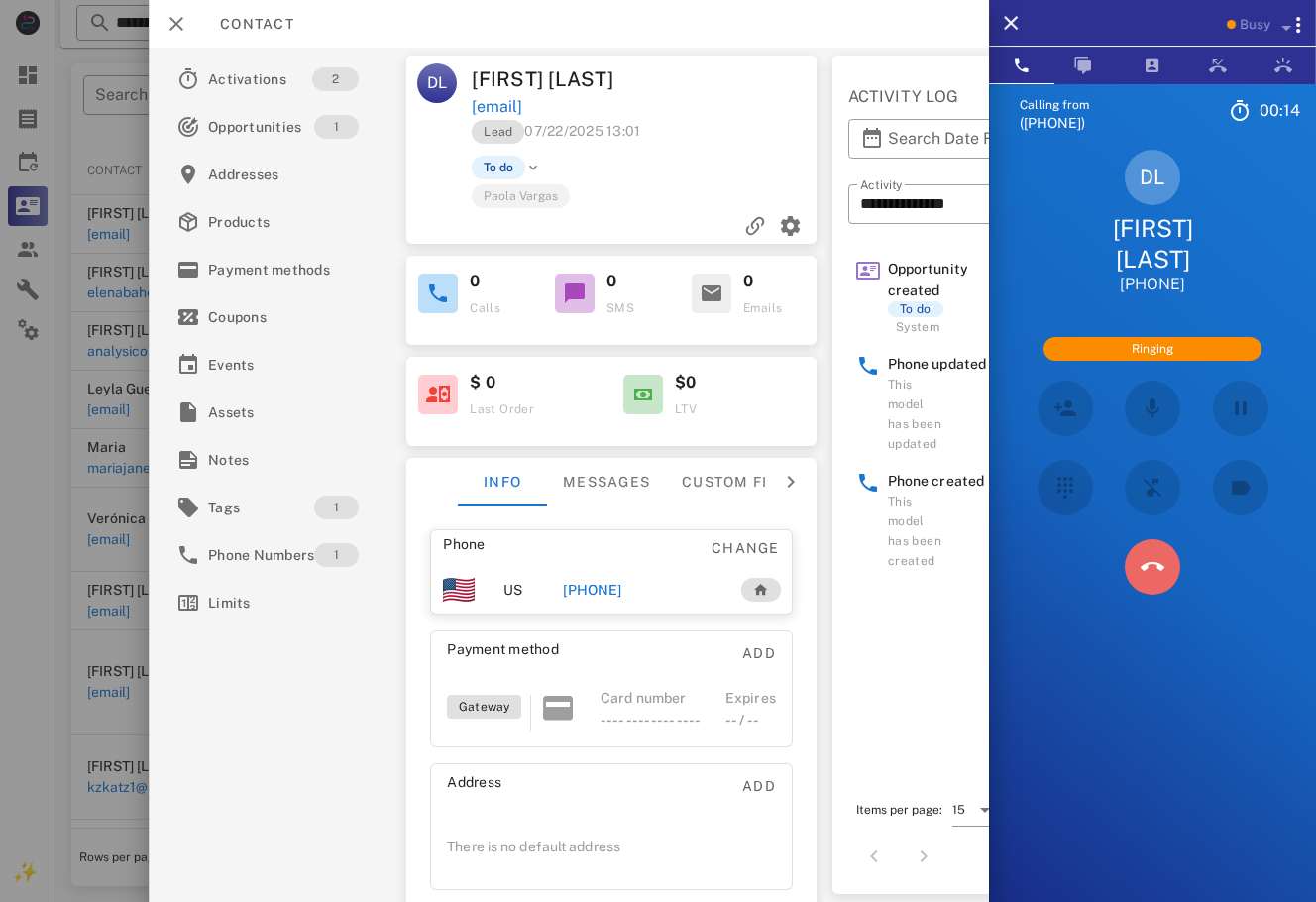 click at bounding box center [1152, 567] 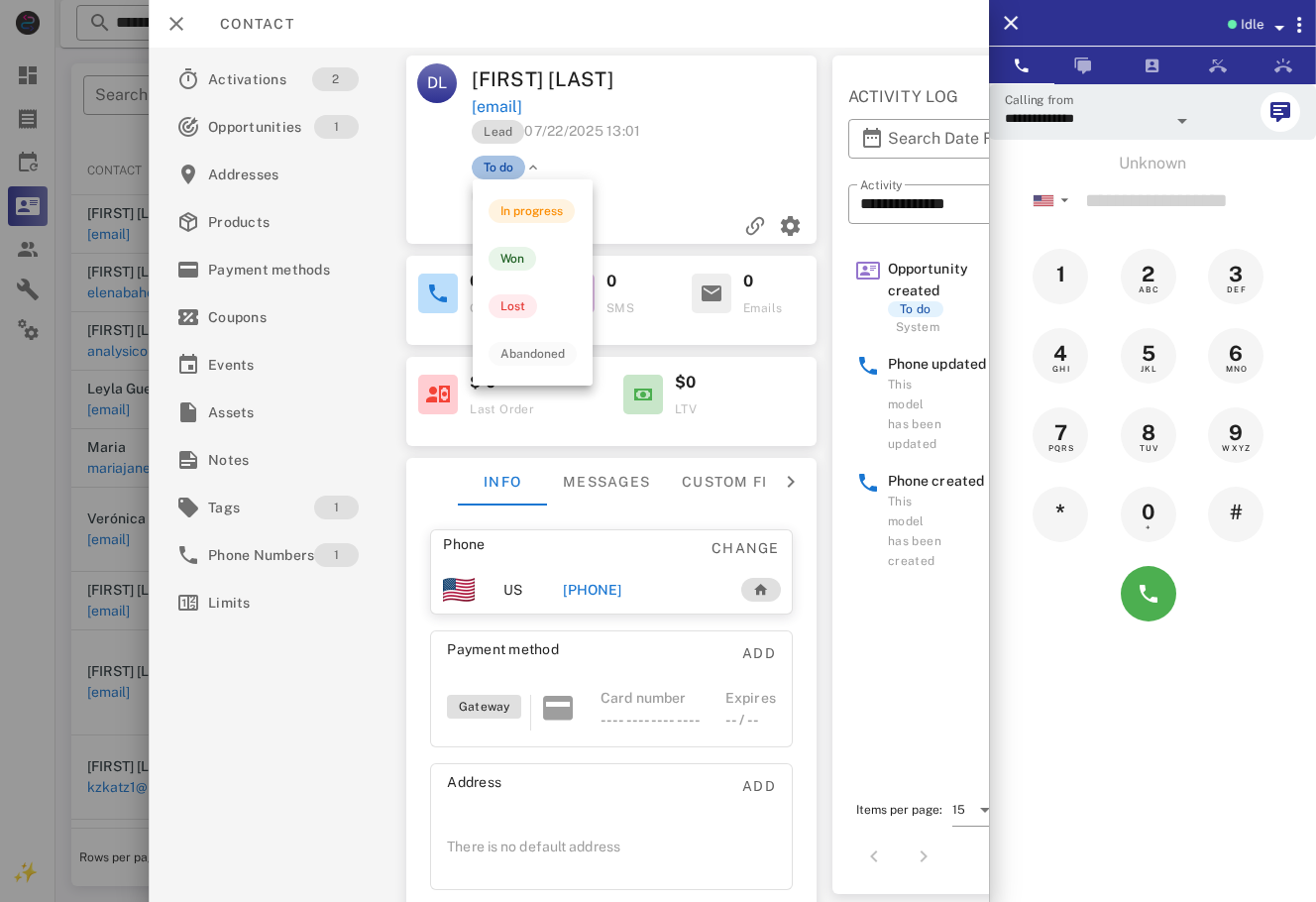 click on "To do" at bounding box center [498, 168] 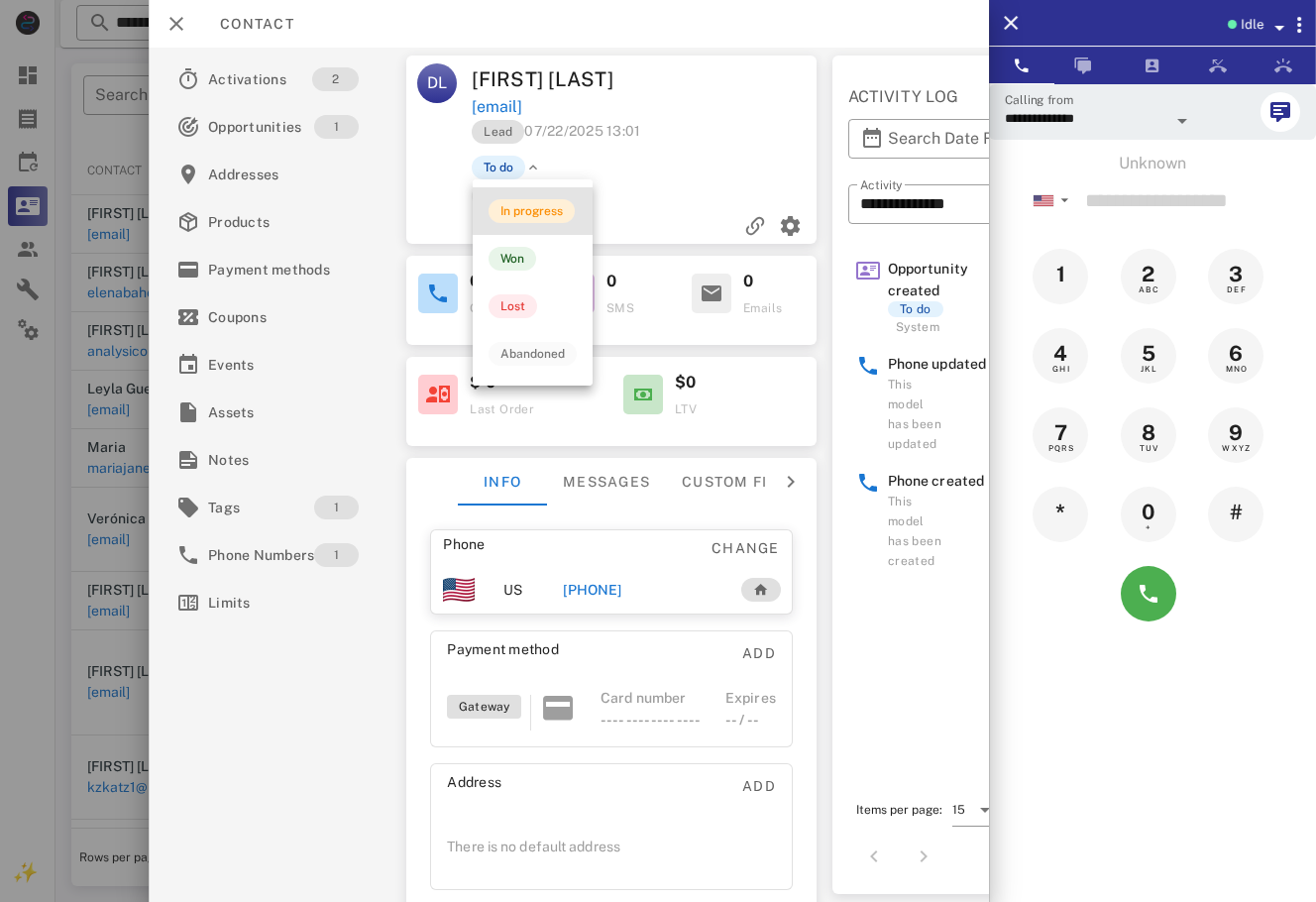 click on "In progress" at bounding box center (531, 211) 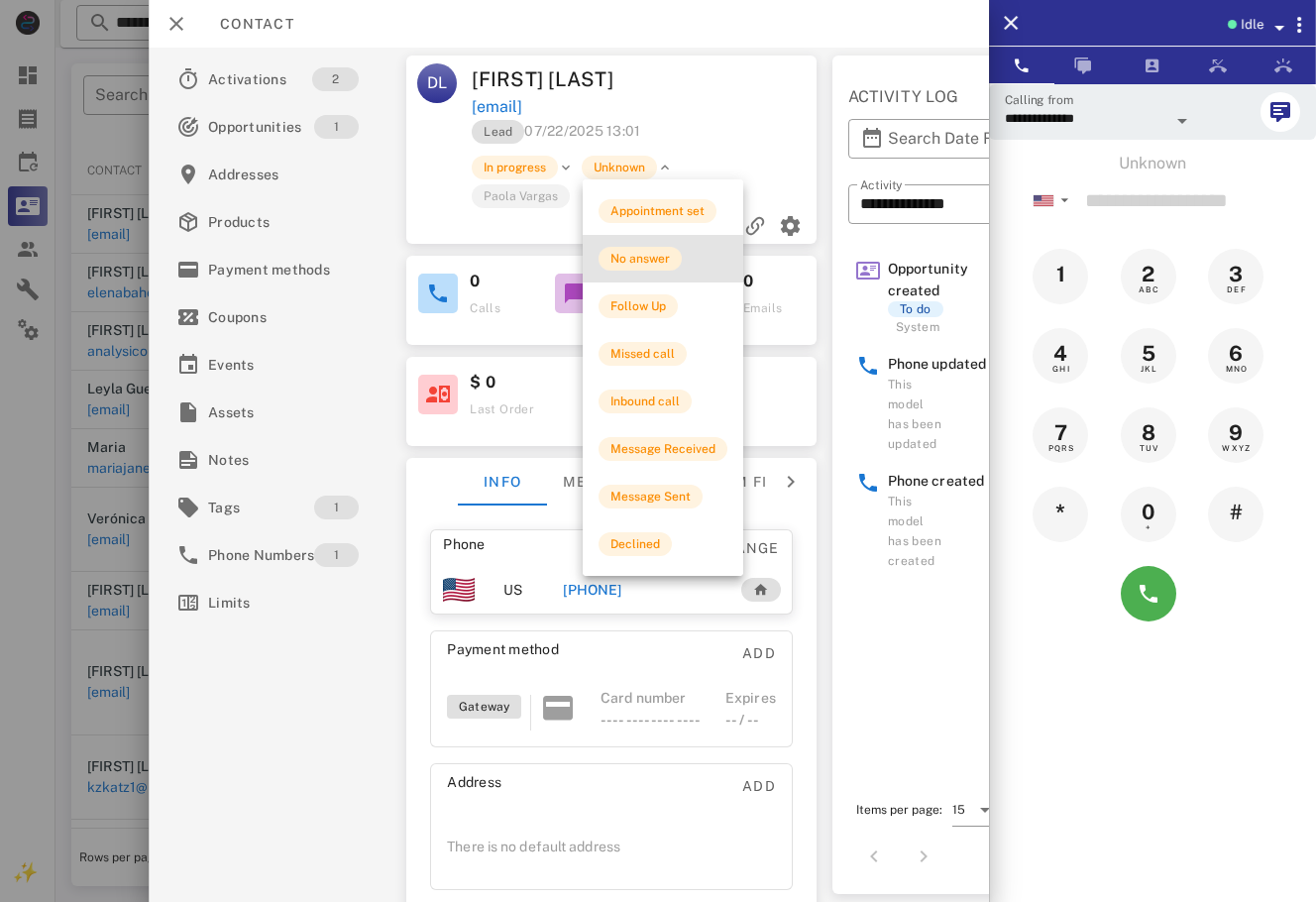 click on "No answer" at bounding box center [640, 259] 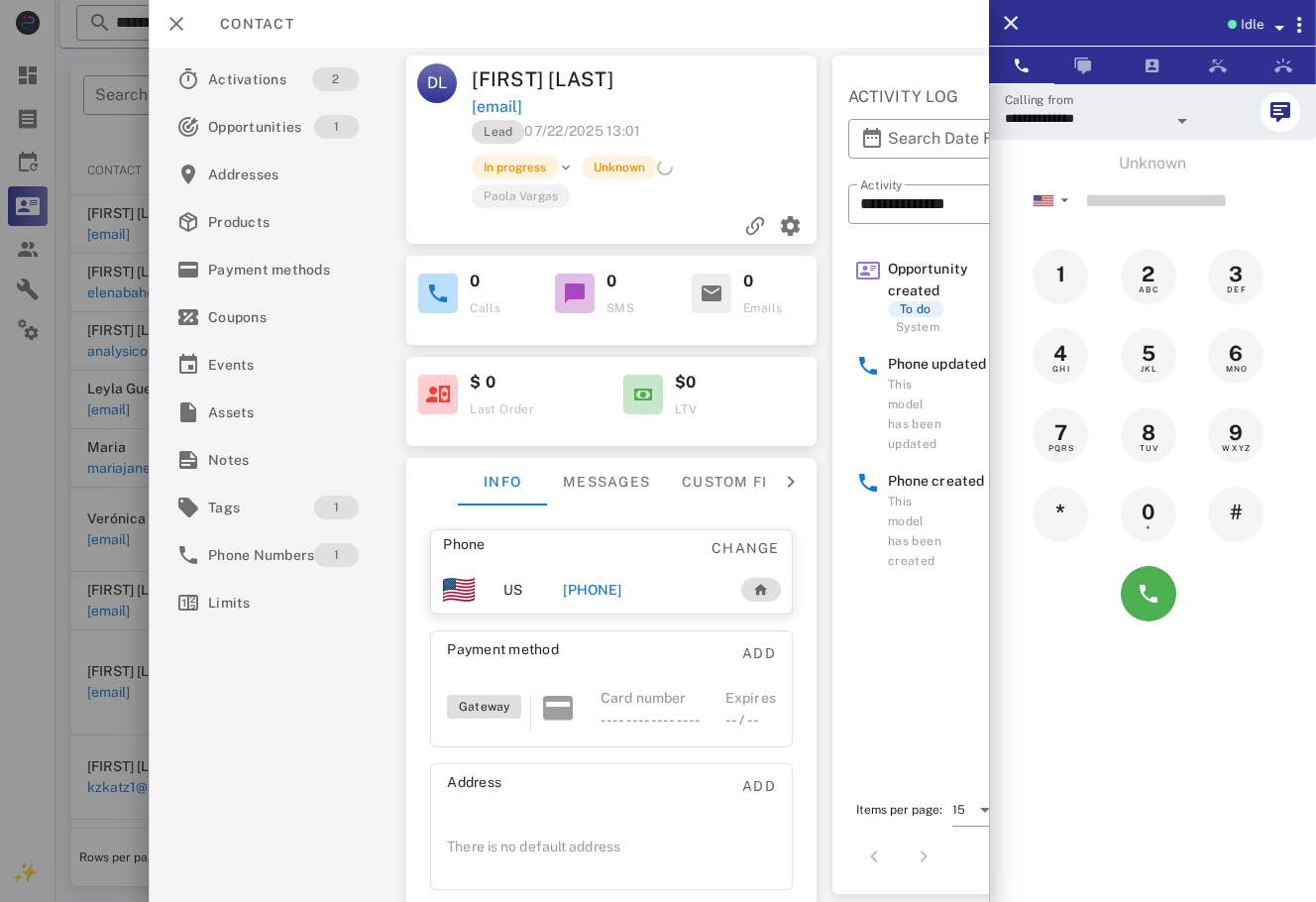 click at bounding box center [658, 451] 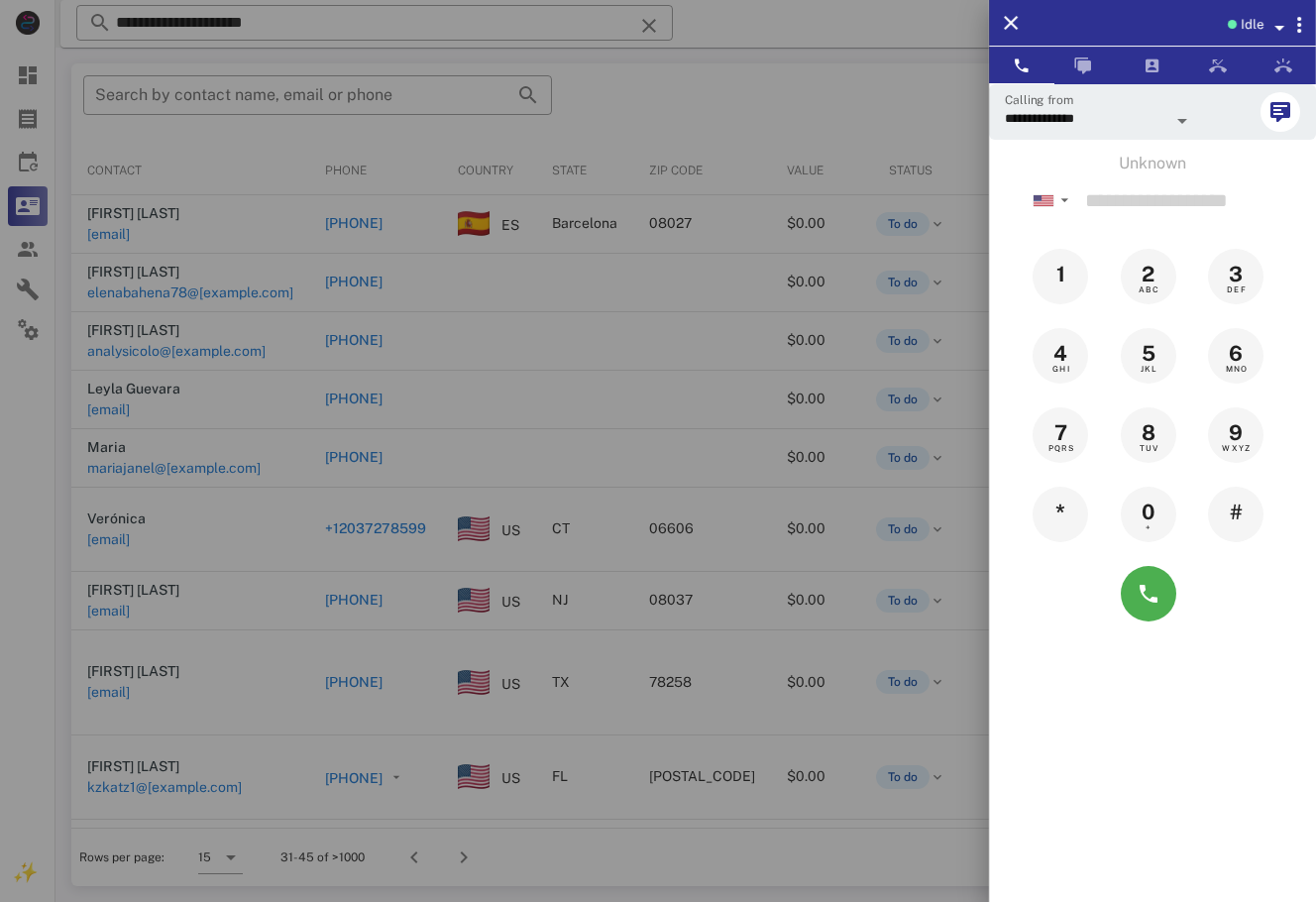 click at bounding box center [658, 451] 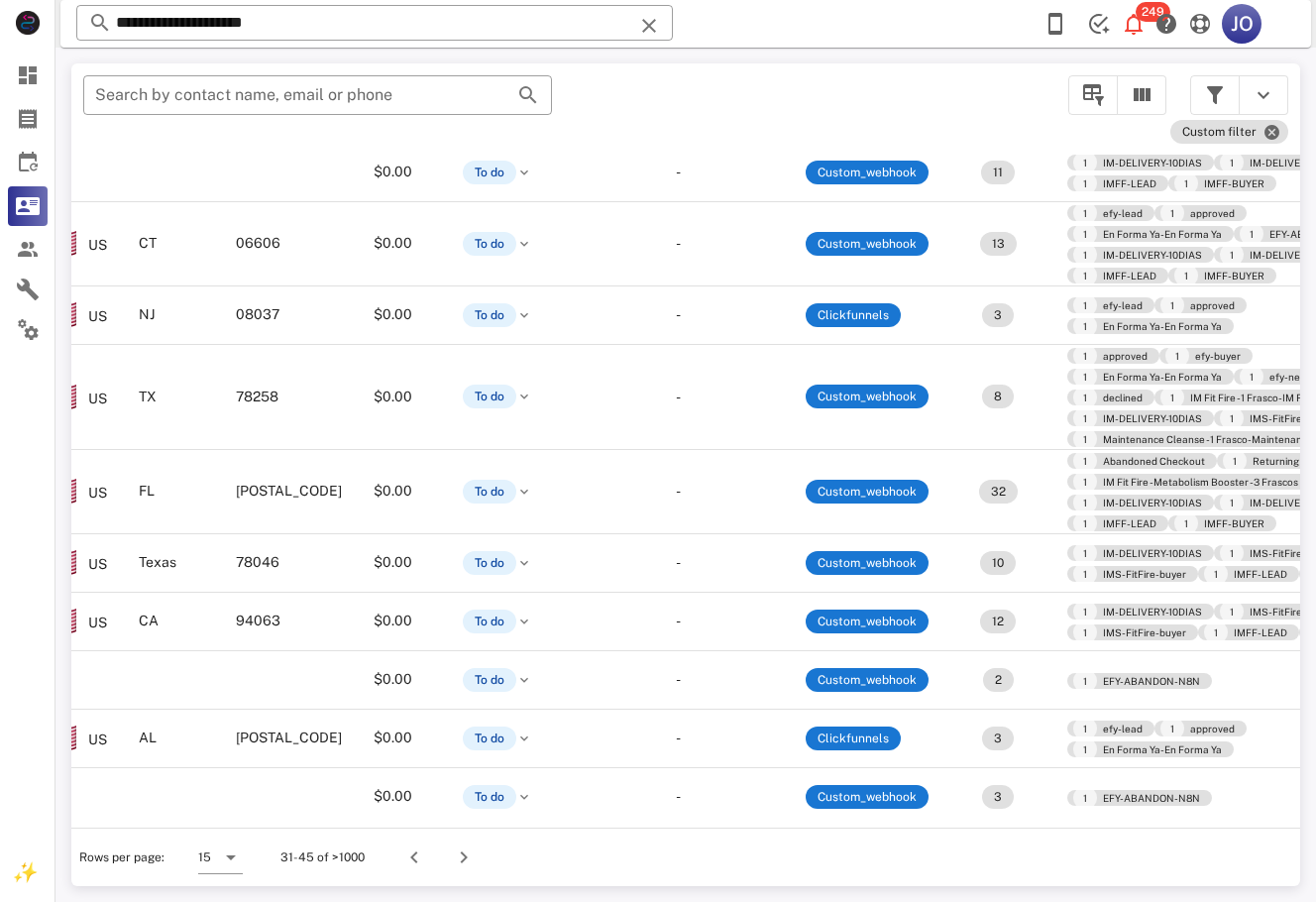 scroll, scrollTop: 305, scrollLeft: 0, axis: vertical 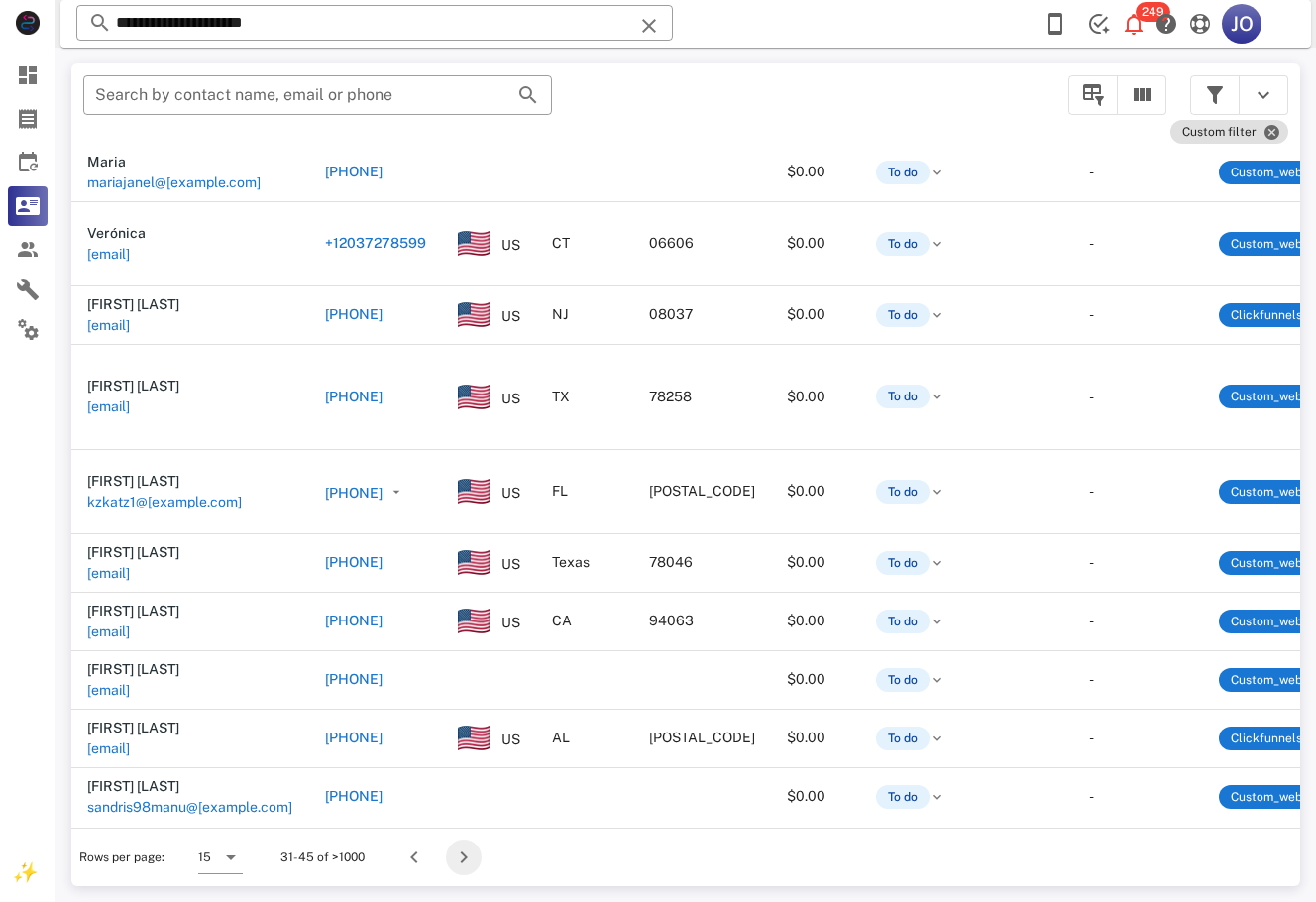 click at bounding box center [464, 857] 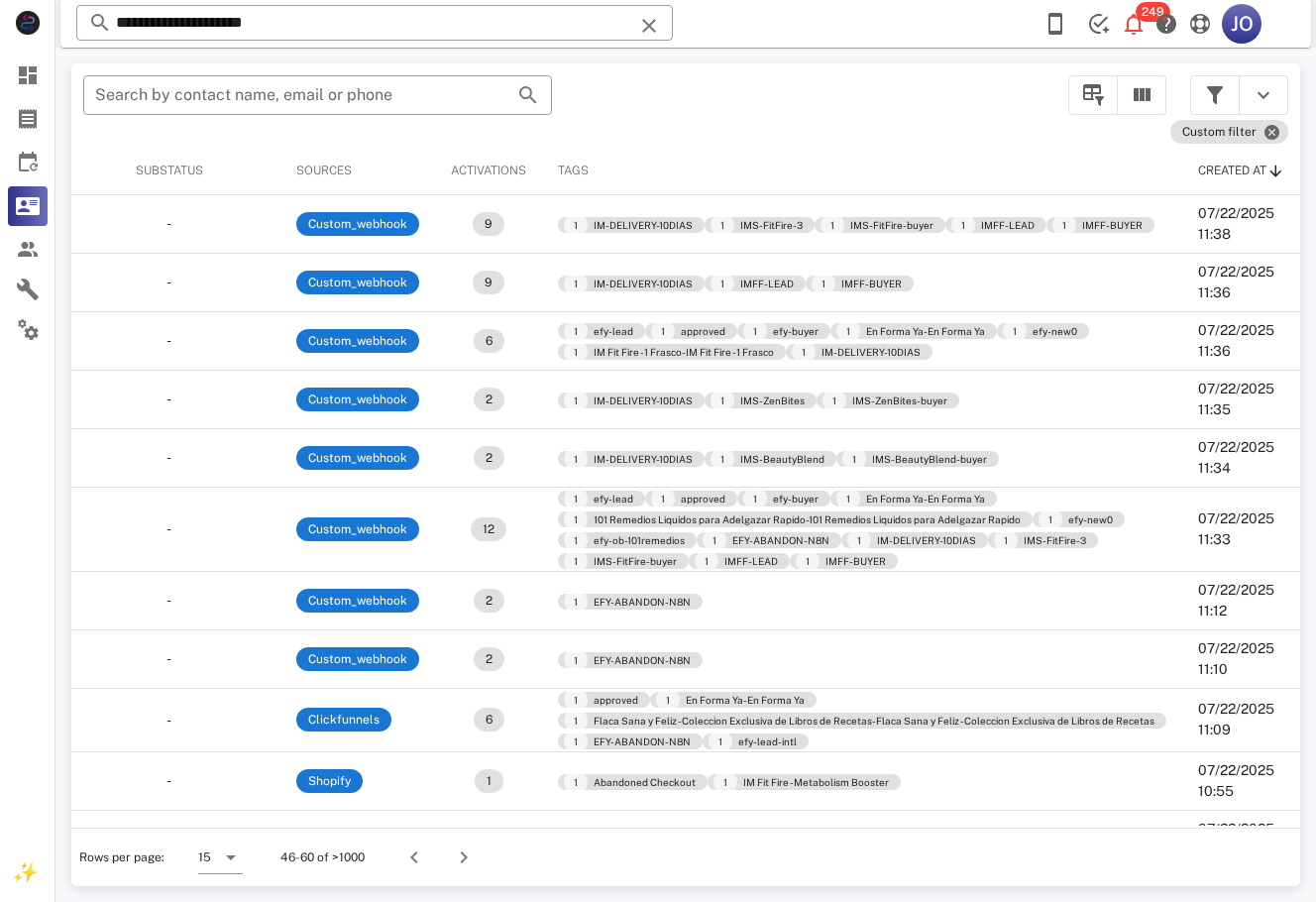 scroll, scrollTop: 0, scrollLeft: 0, axis: both 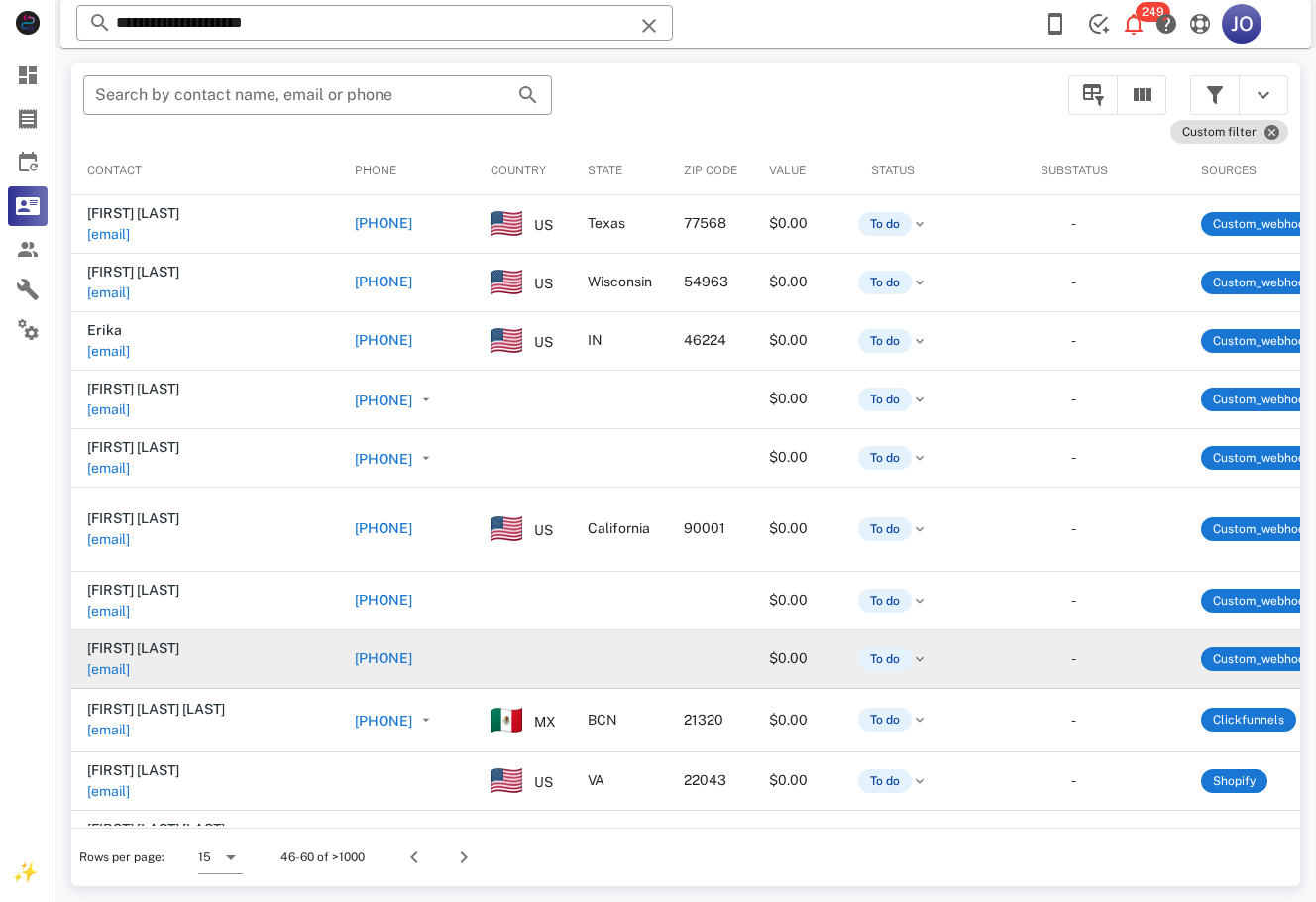 click on "[EMAIL]" at bounding box center (108, 794) 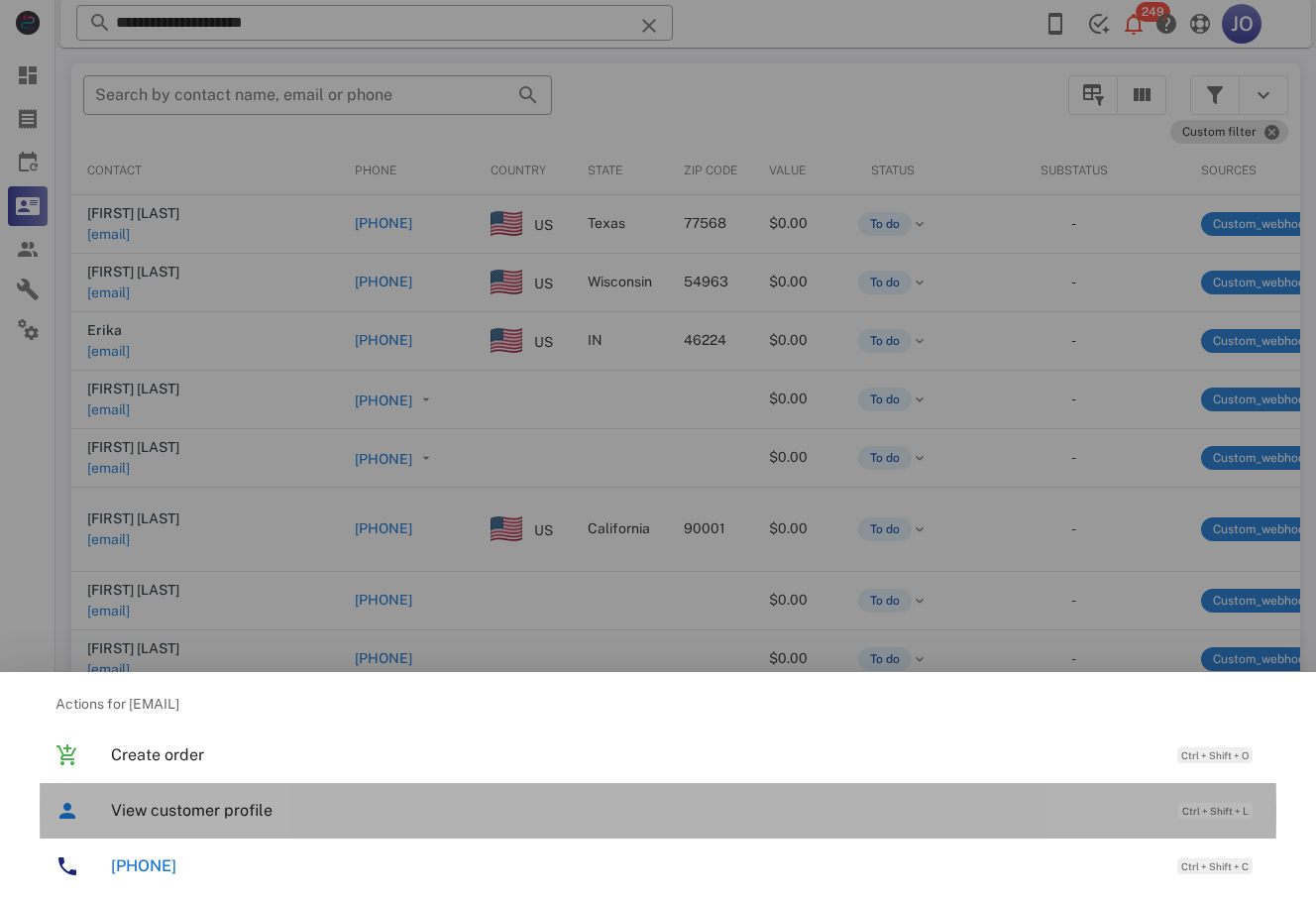 click on "View customer profile" at bounding box center (634, 810) 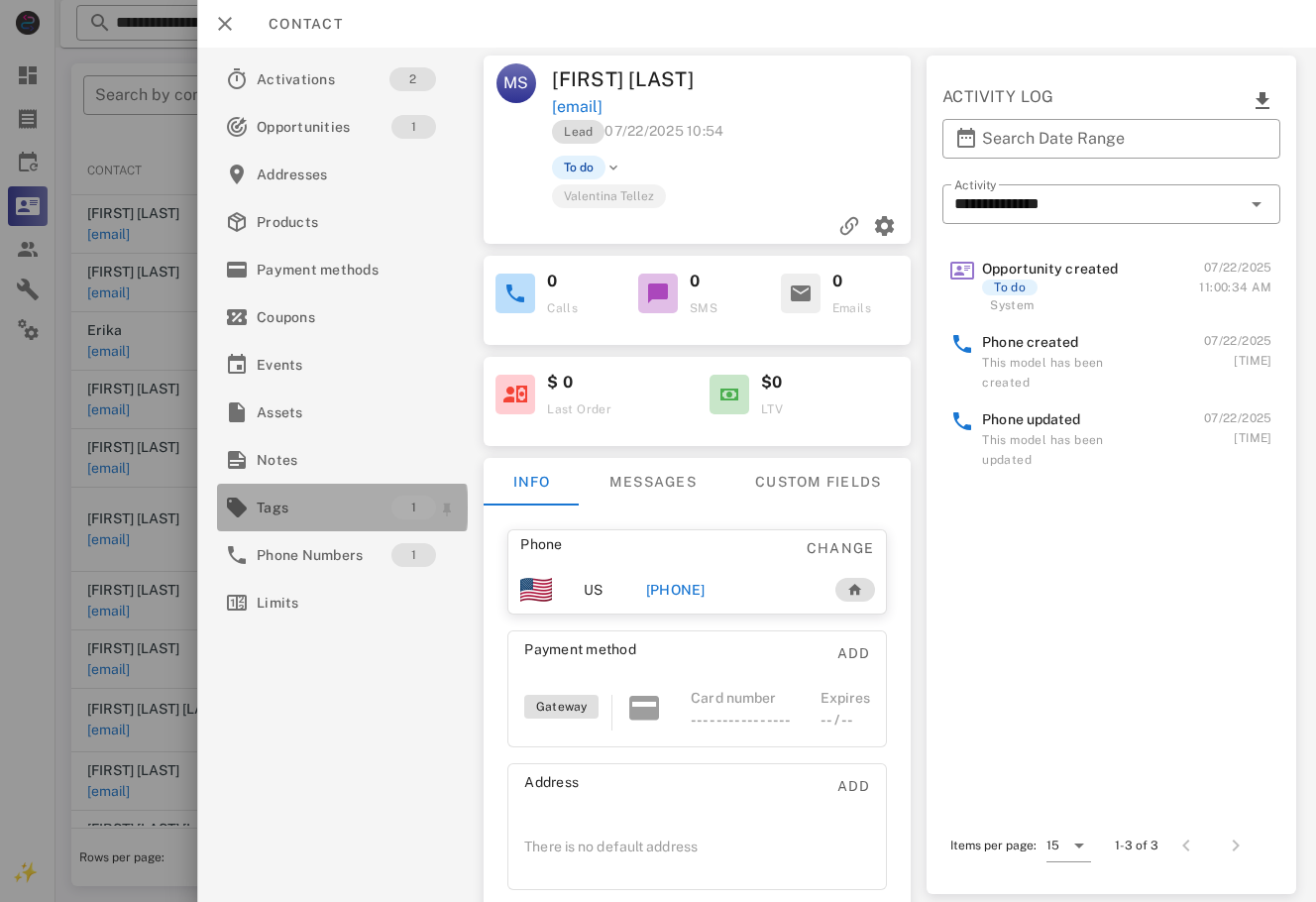 click on "Tags" at bounding box center (324, 507) 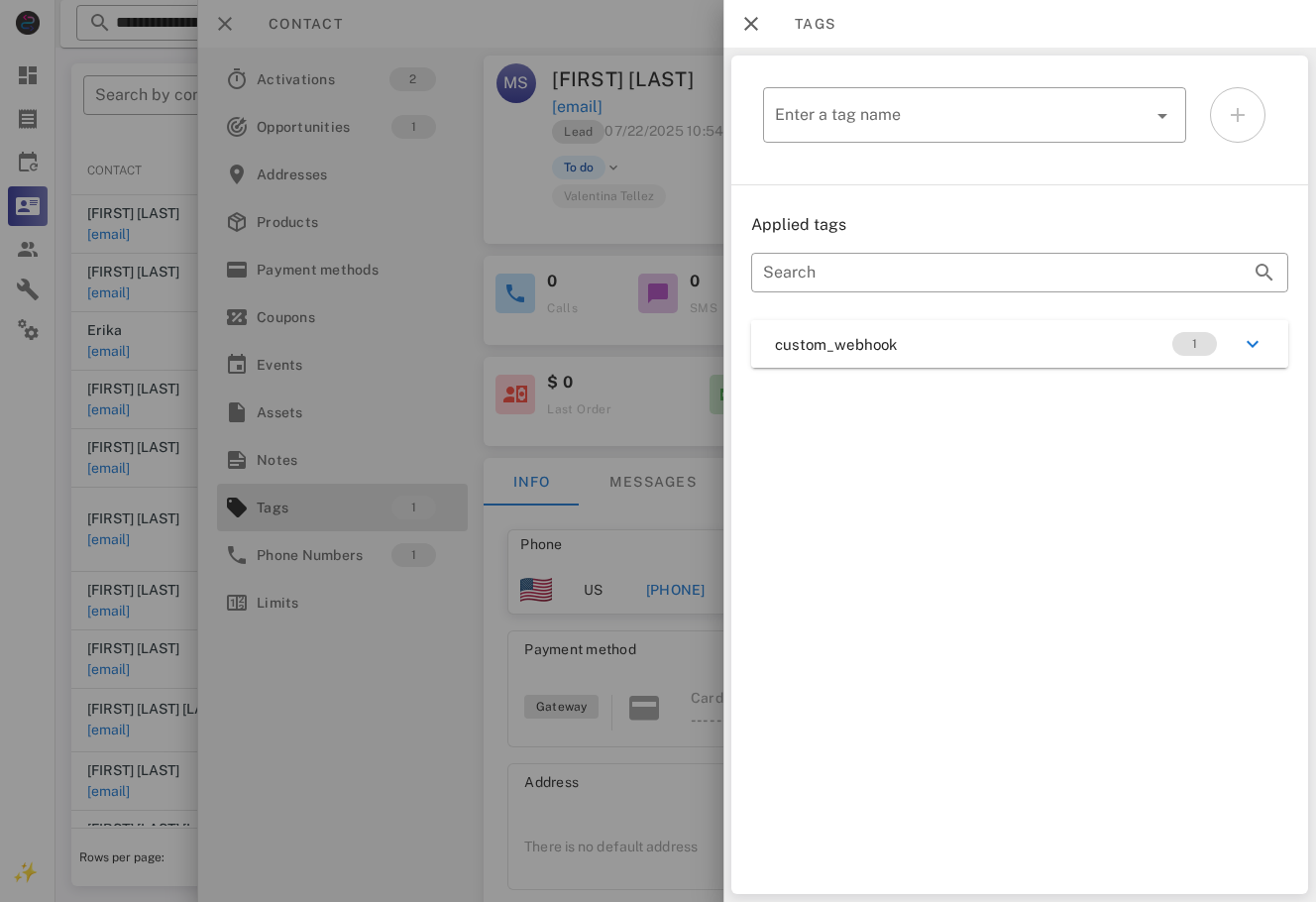 click on "custom_webhook  1" at bounding box center [1020, 344] 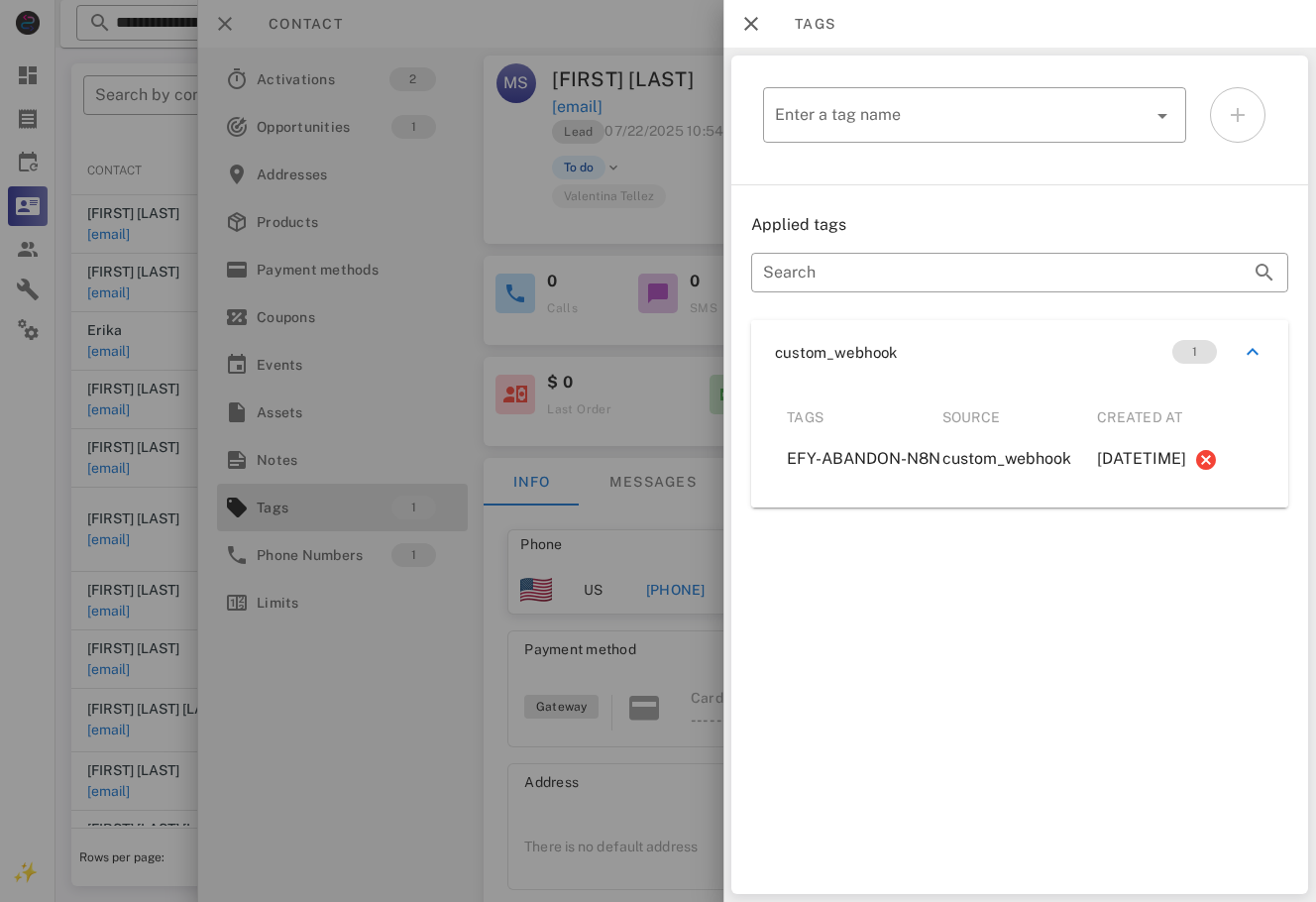 click on "​ Enter a tag name Applied tags ​ Search  custom_webhook  1  Tags   Source   Created at   EFY-ABANDON-N8N  custom_webhook   2025-07-22 11:10:45" at bounding box center (1020, 475) 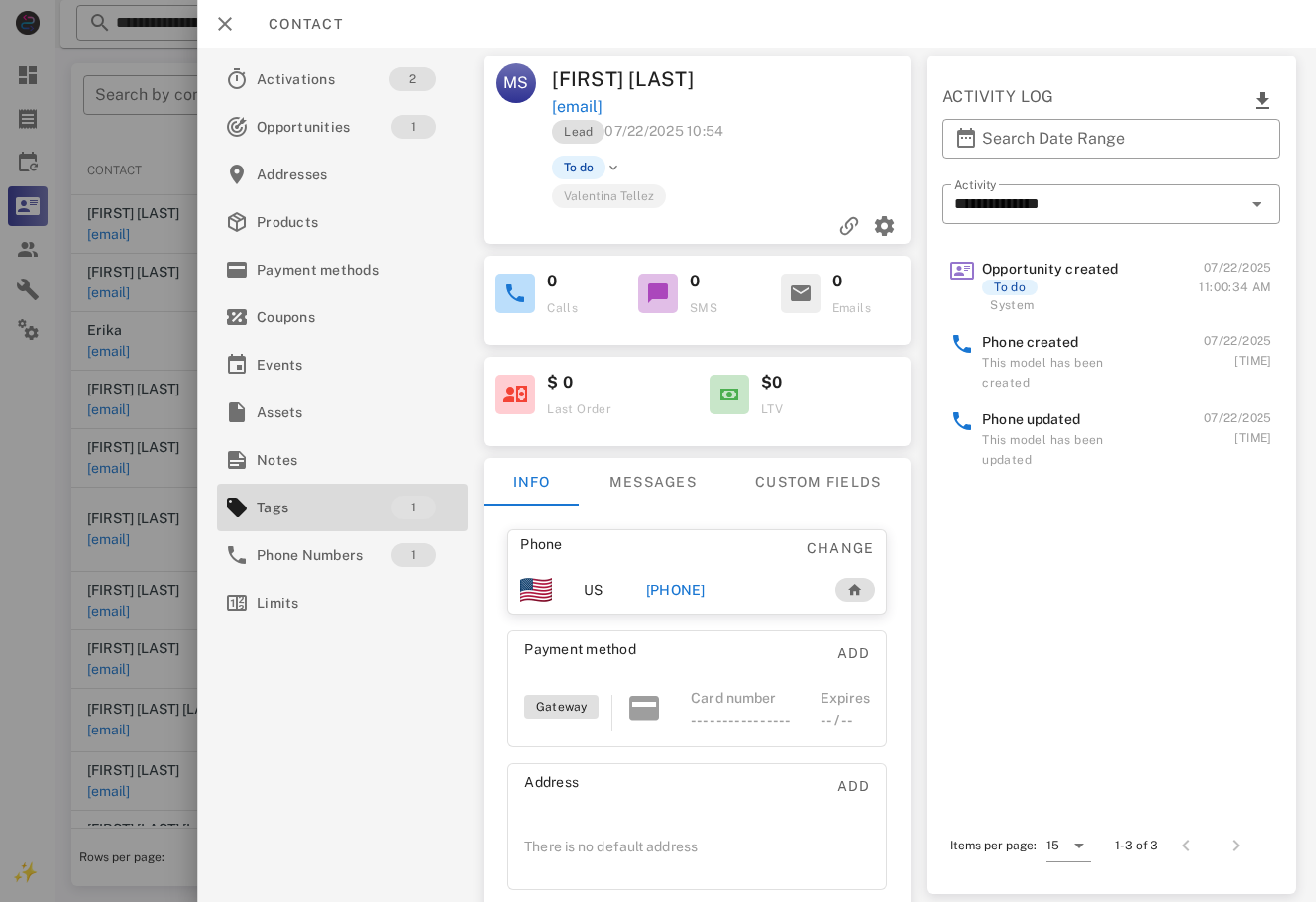 click on "+1[PHONE]" at bounding box center (683, 590) 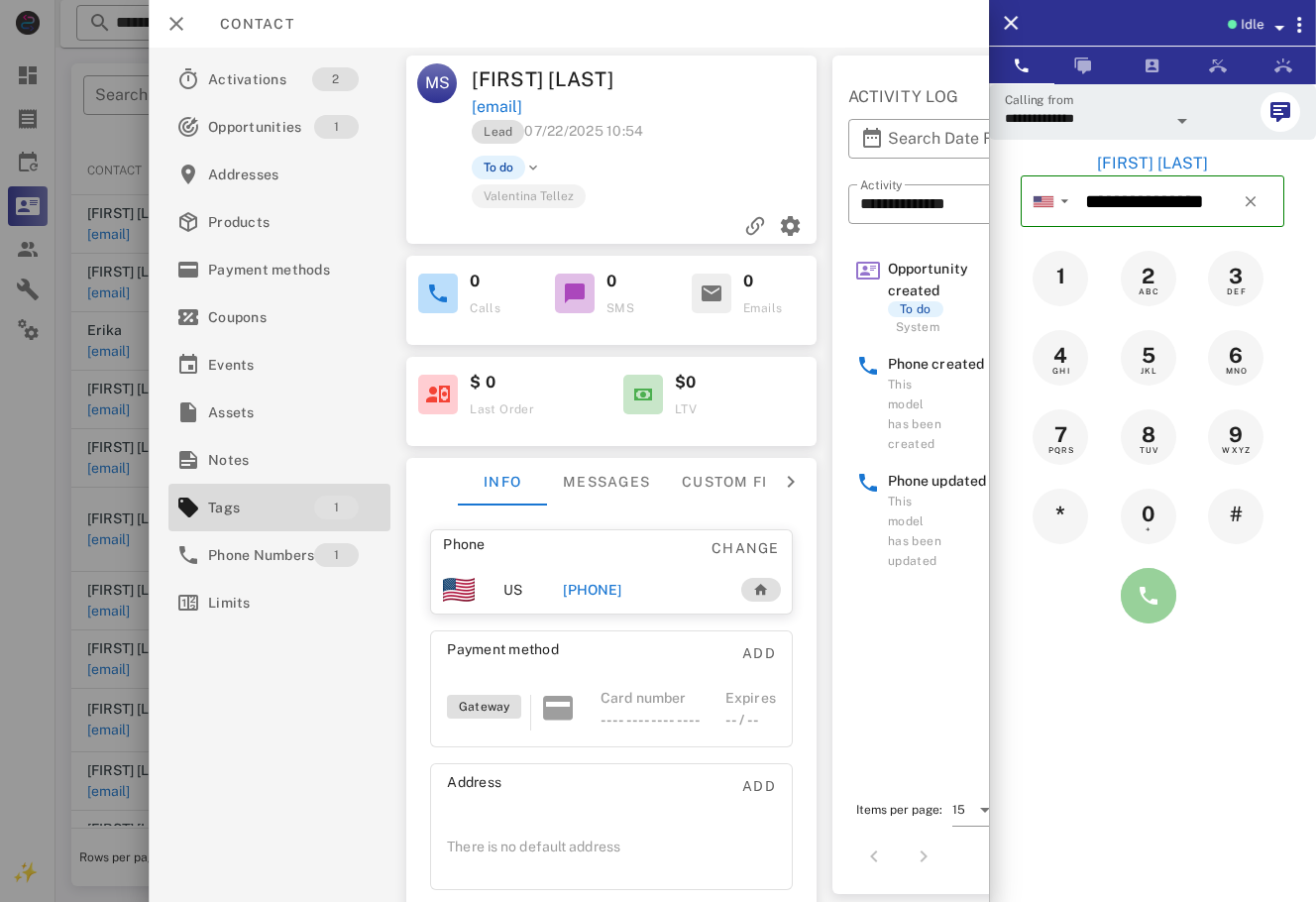 click at bounding box center [1149, 596] 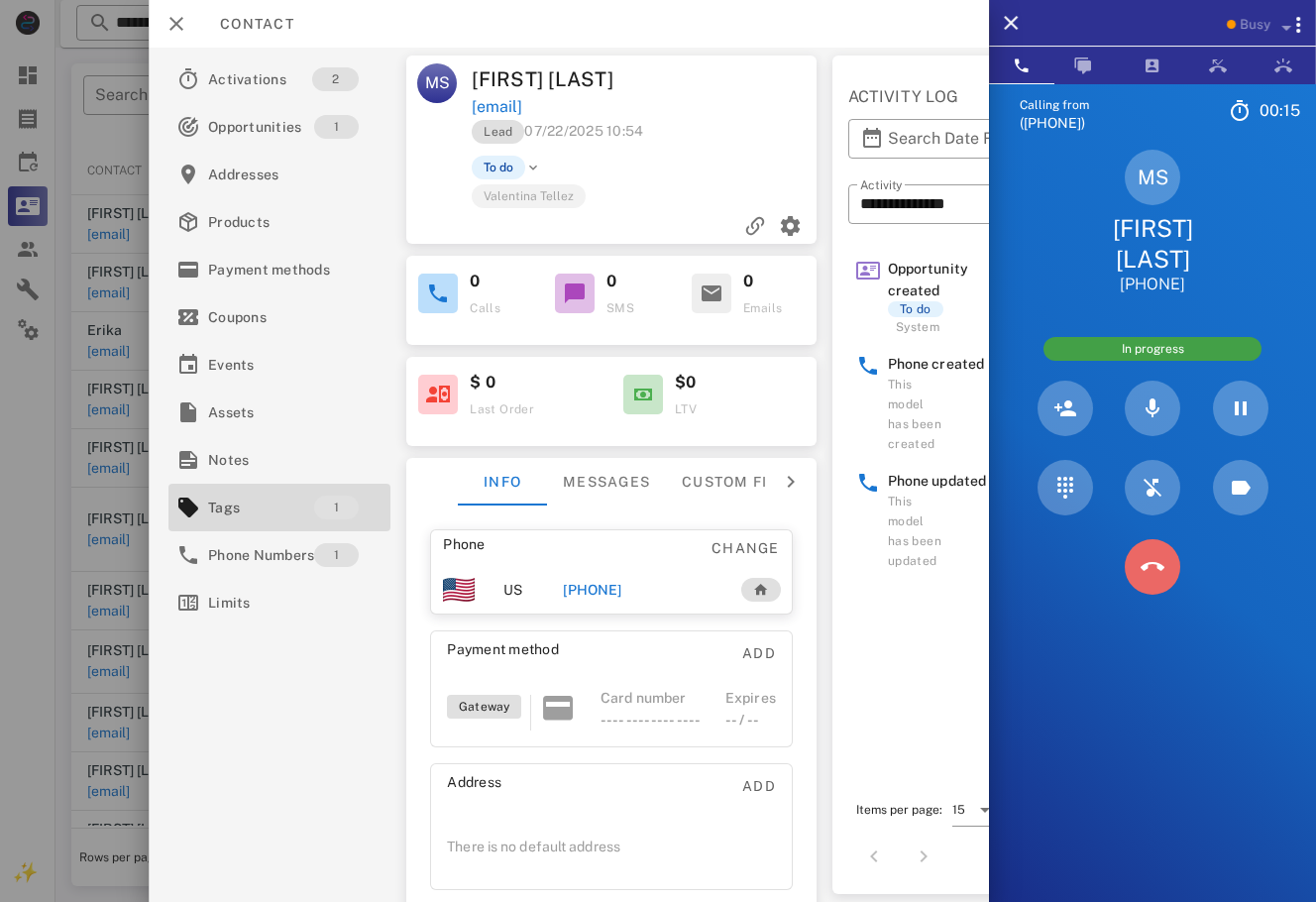 click at bounding box center (1152, 567) 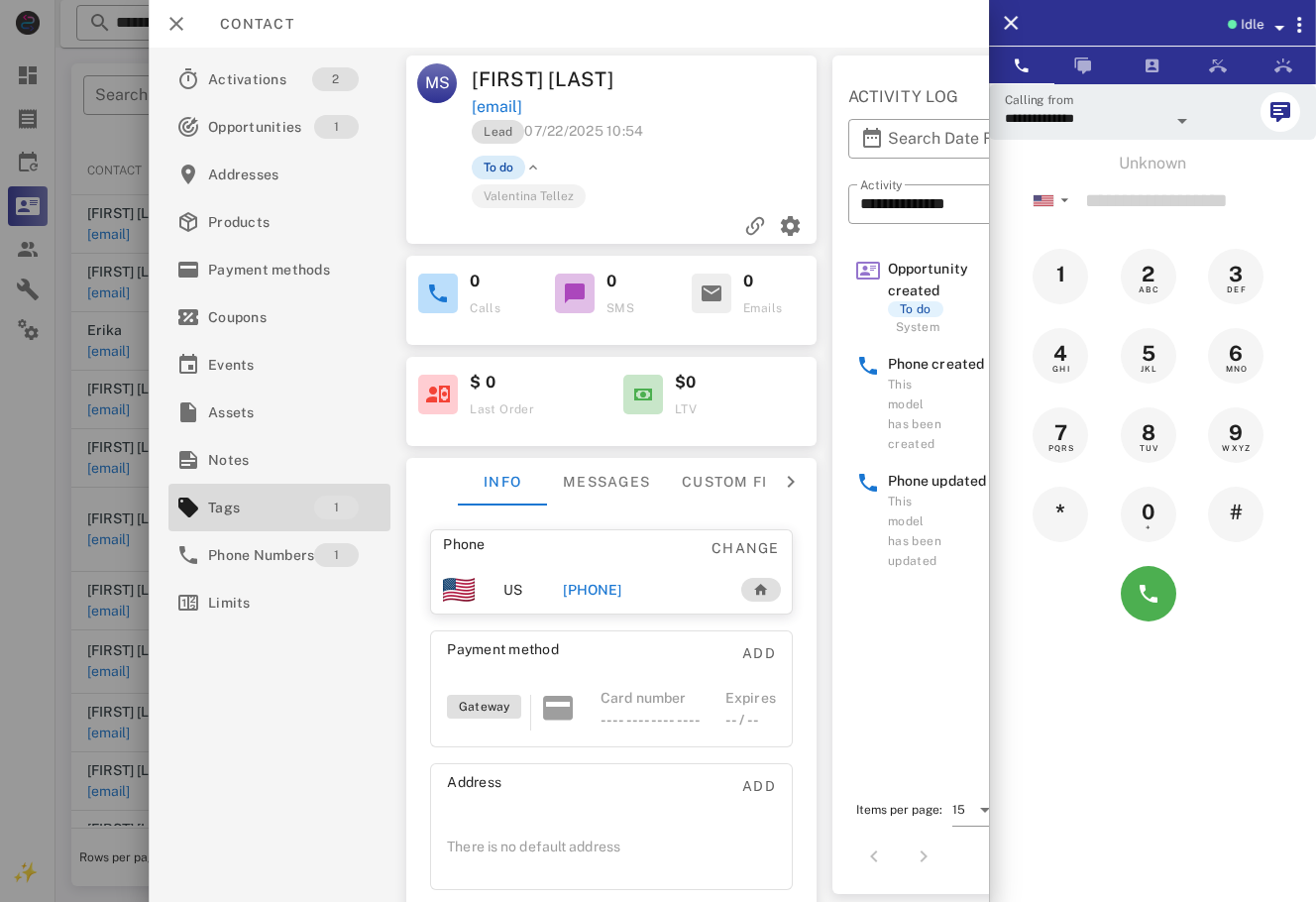 click on "To do" at bounding box center [498, 168] 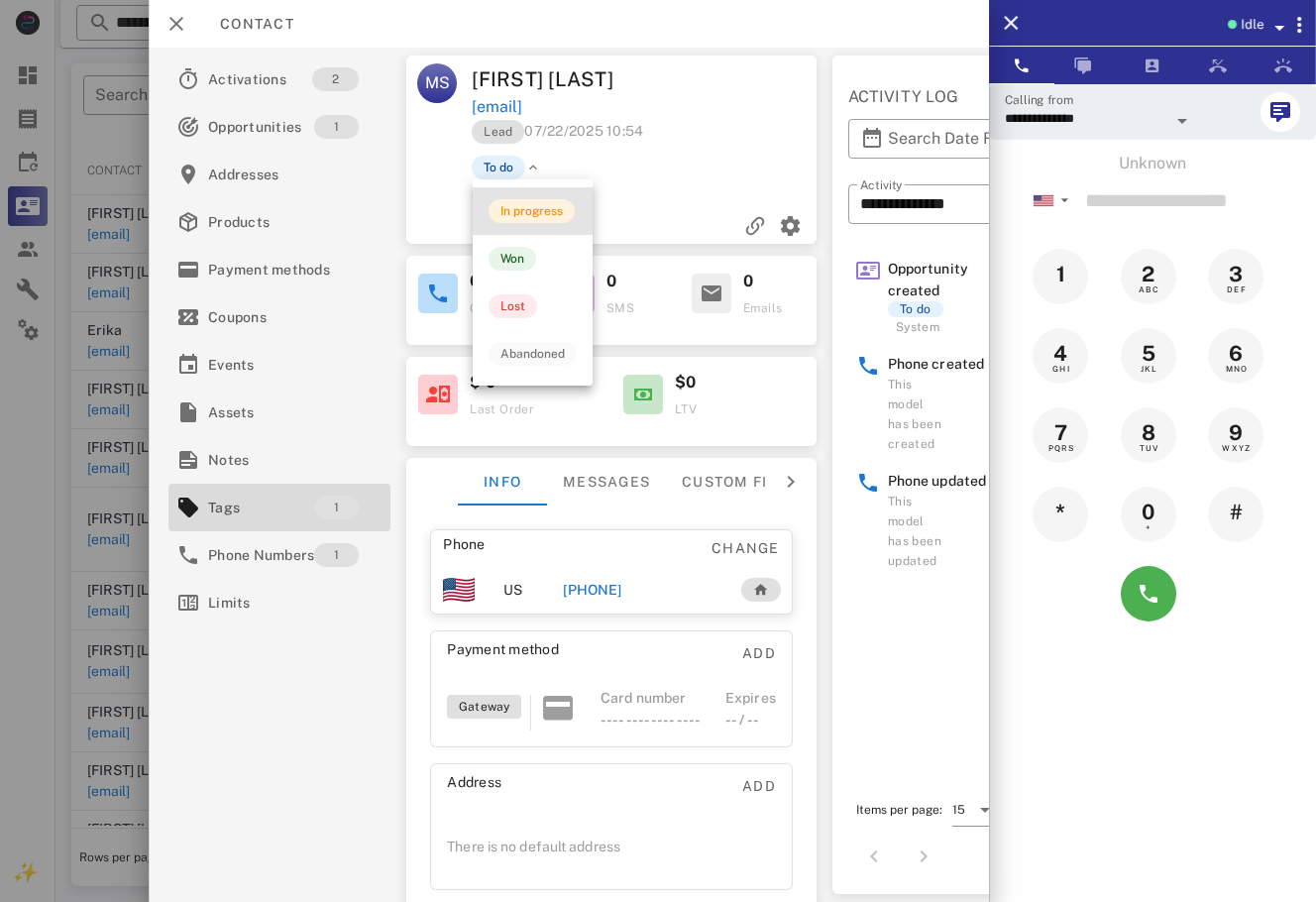 drag, startPoint x: 512, startPoint y: 206, endPoint x: 521, endPoint y: 227, distance: 22.847319 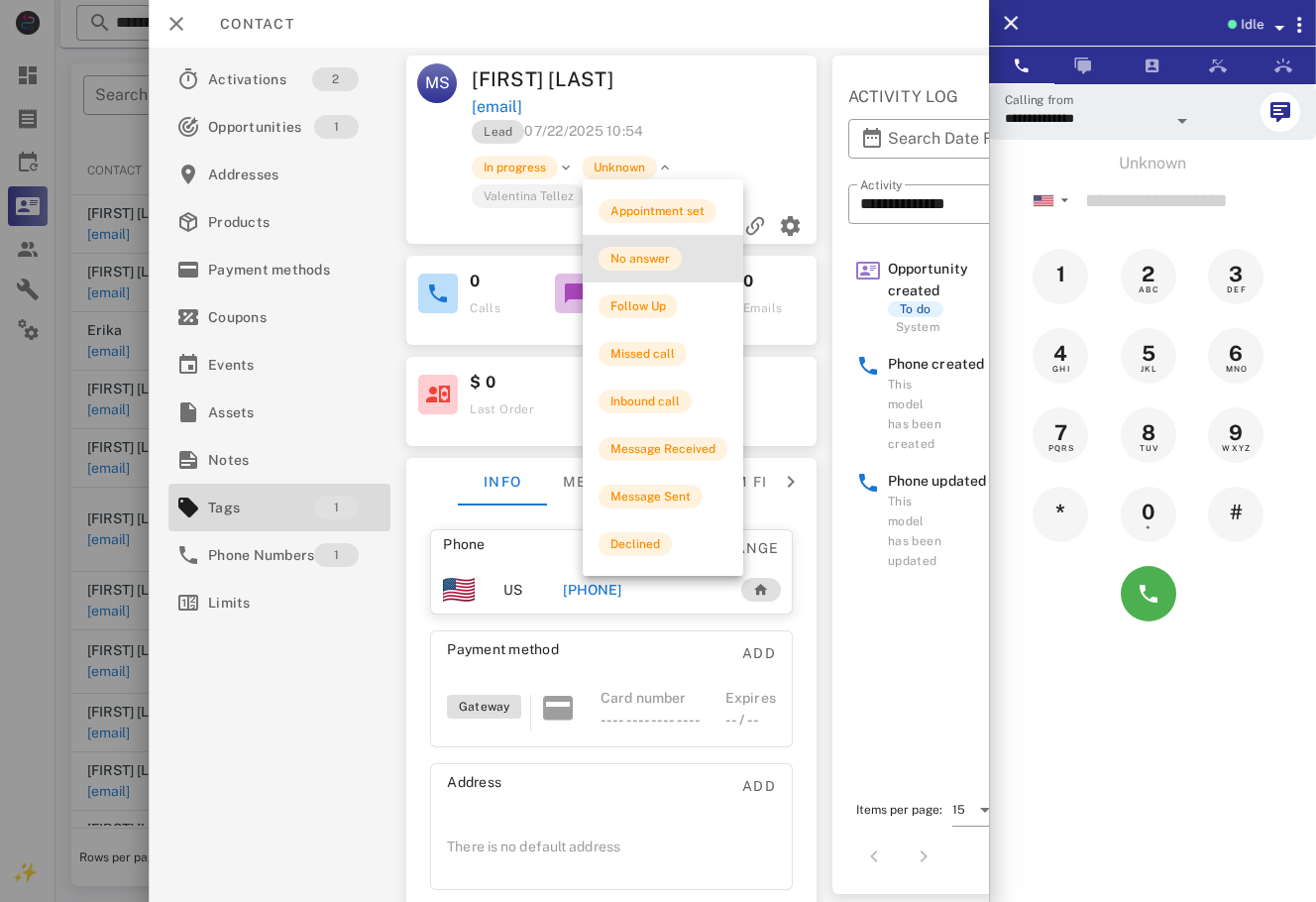click on "No answer" at bounding box center (663, 259) 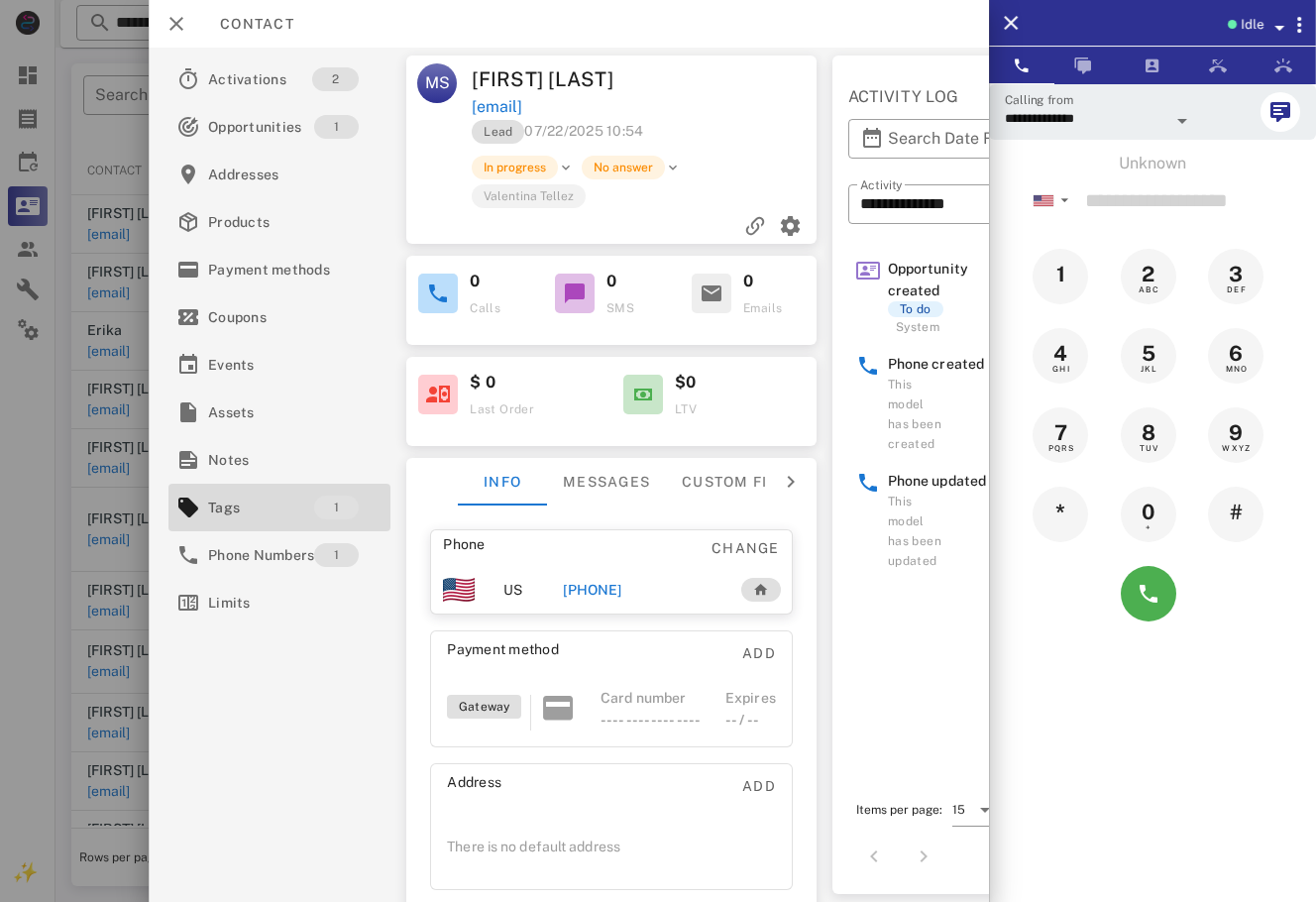 click at bounding box center (658, 451) 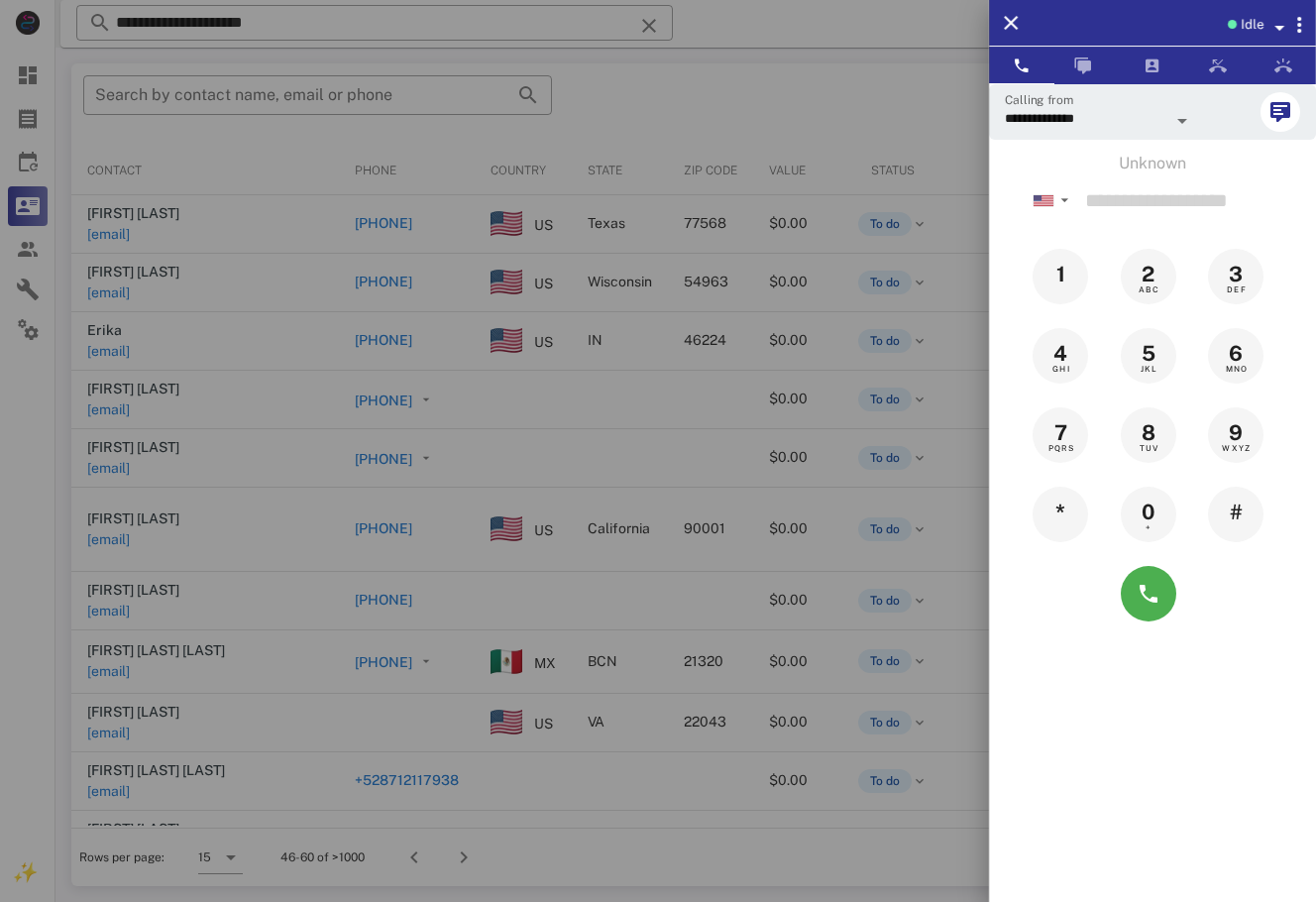 click at bounding box center [658, 451] 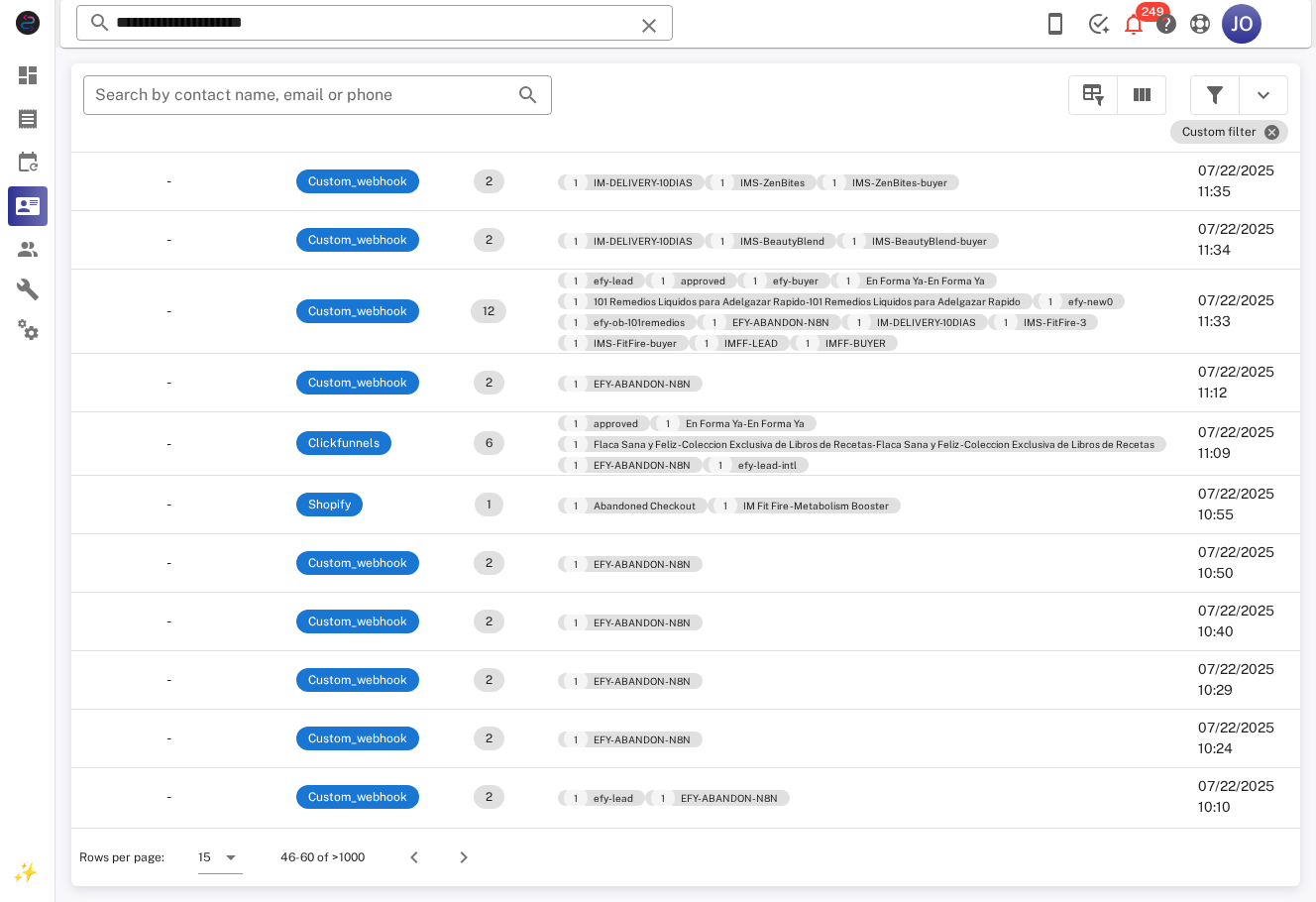scroll, scrollTop: 228, scrollLeft: 0, axis: vertical 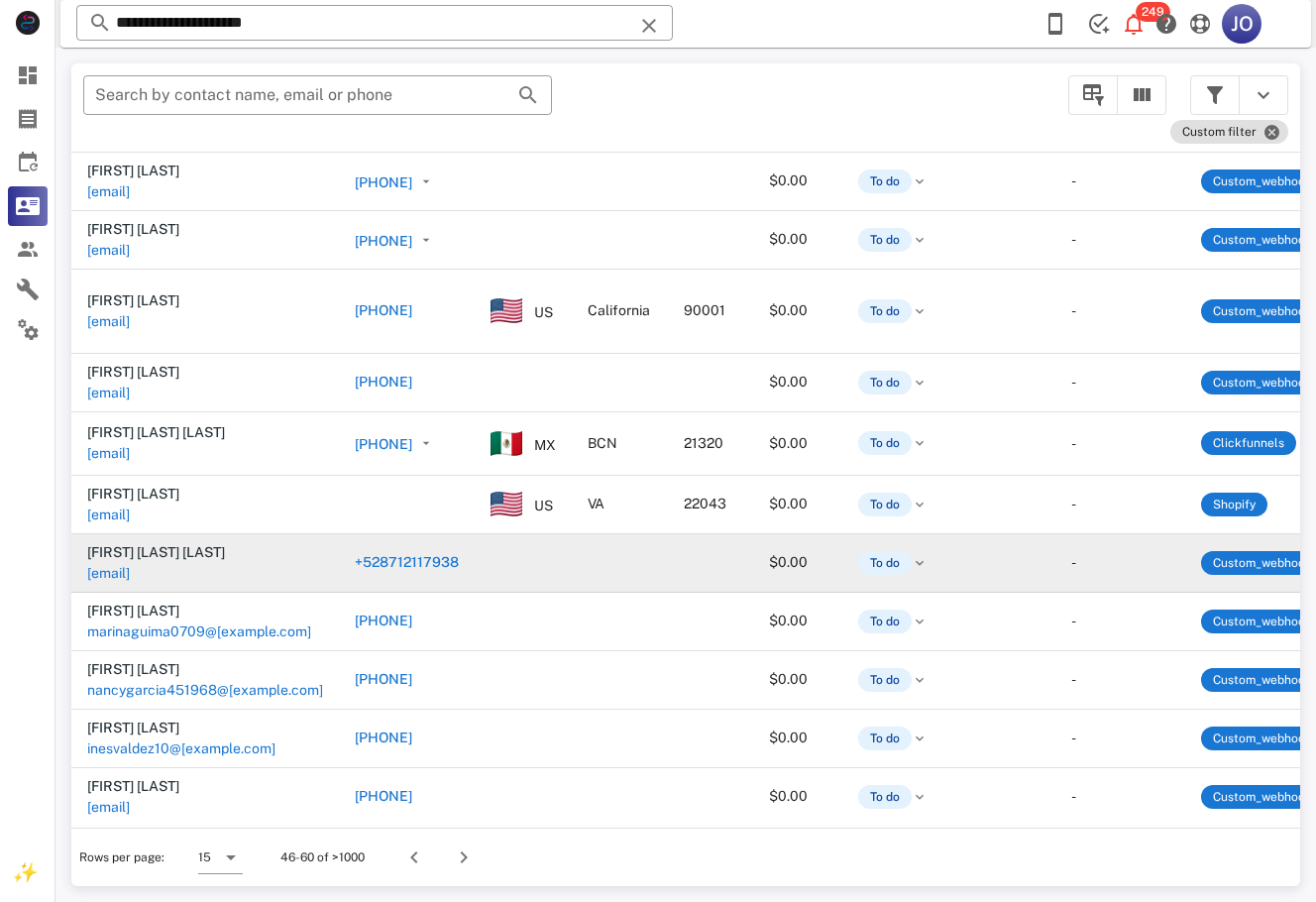 click on "[EMAIL]" at bounding box center (108, 745) 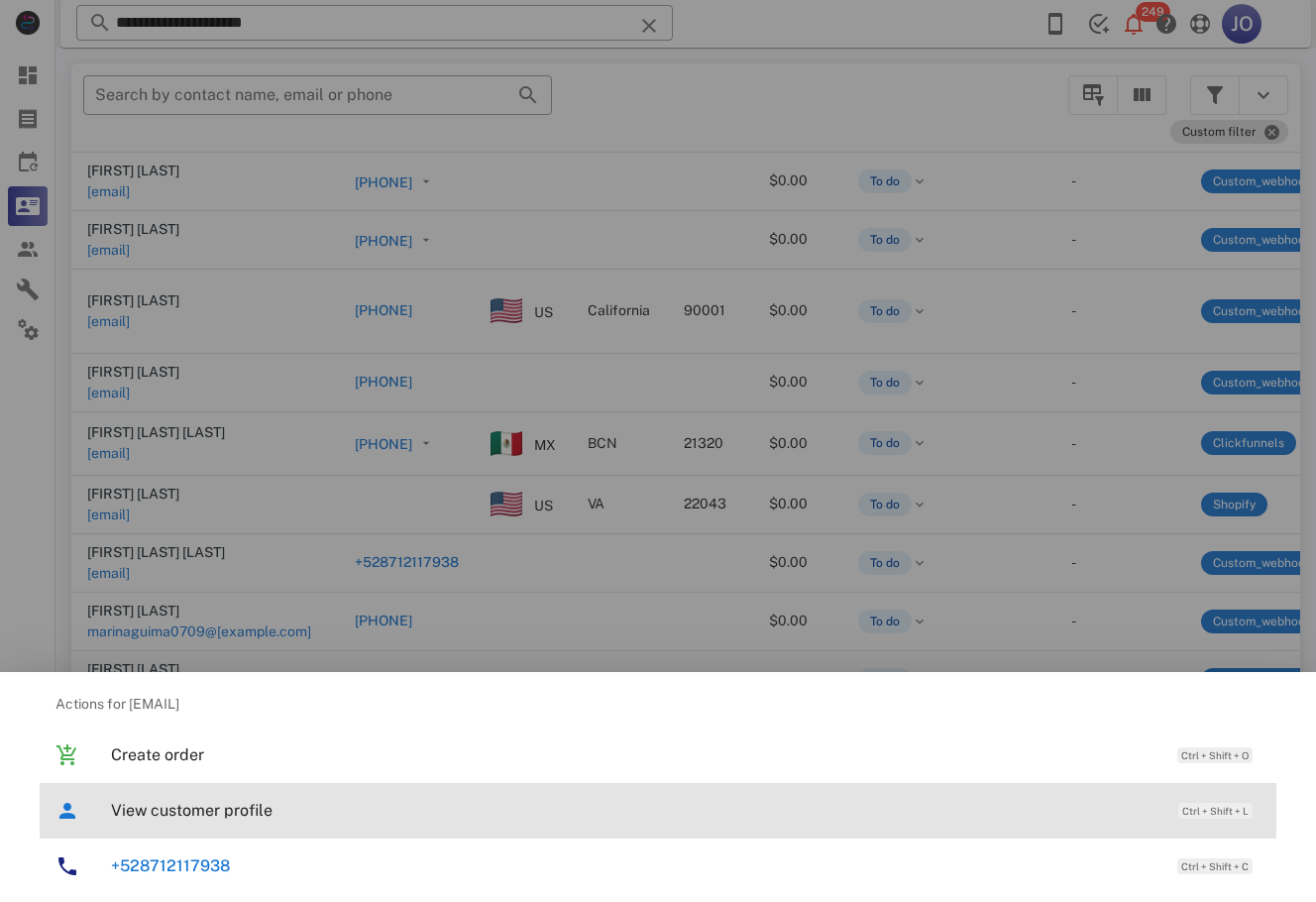click on "View customer profile Ctrl + Shift + L" at bounding box center [686, 810] 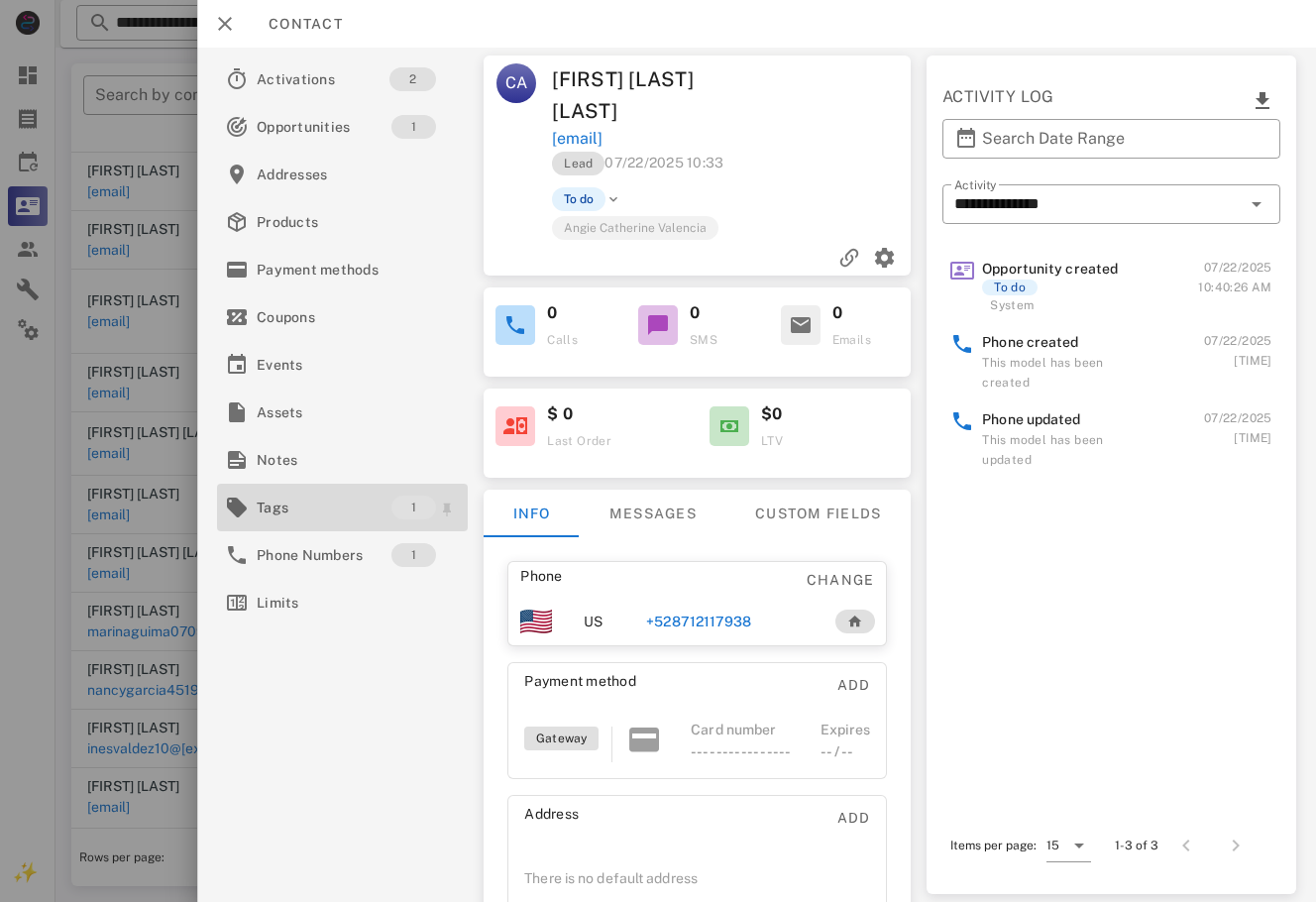 click on "Tags" at bounding box center (324, 507) 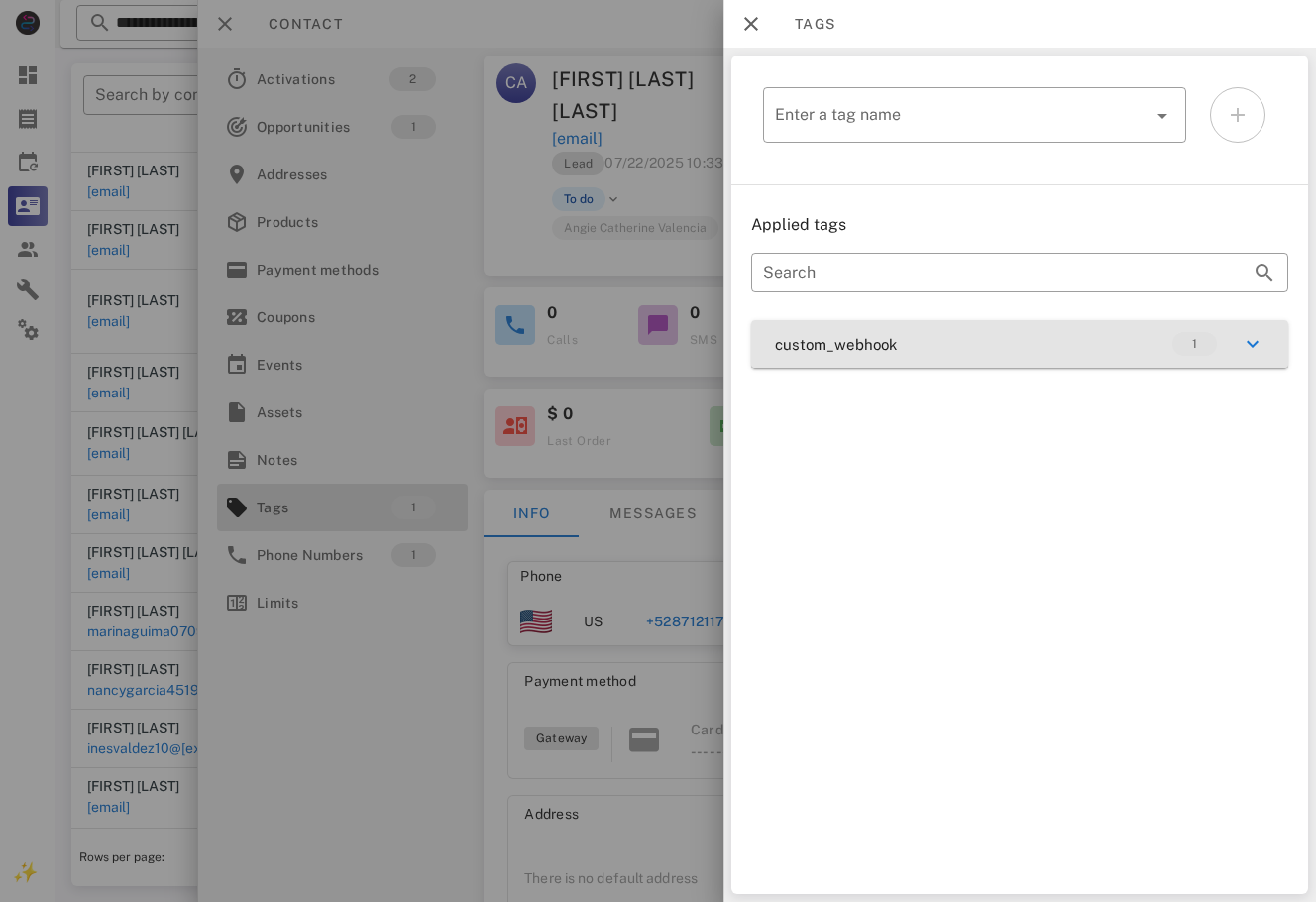 click on "custom_webhook  1" at bounding box center (1020, 344) 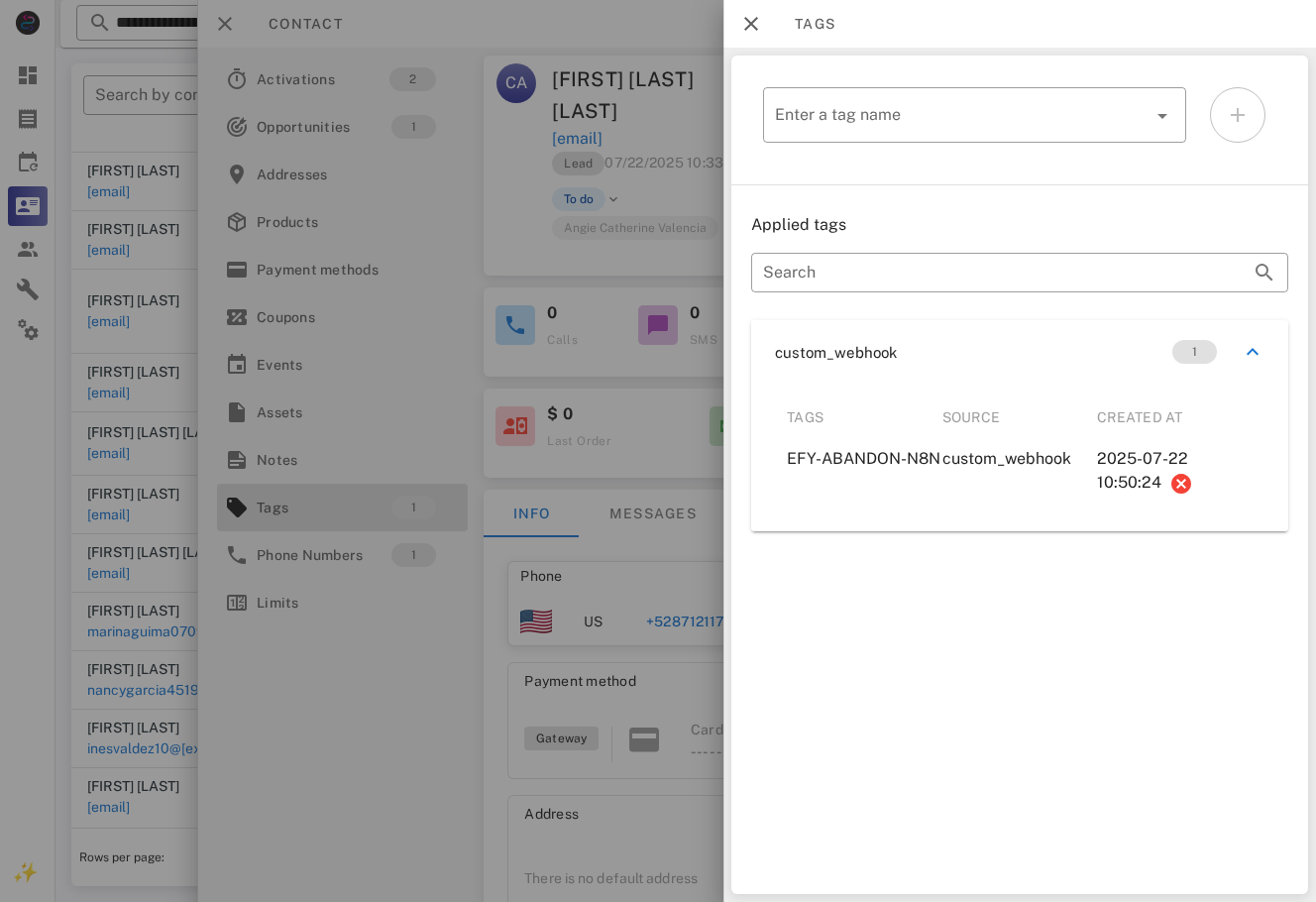 click at bounding box center (658, 451) 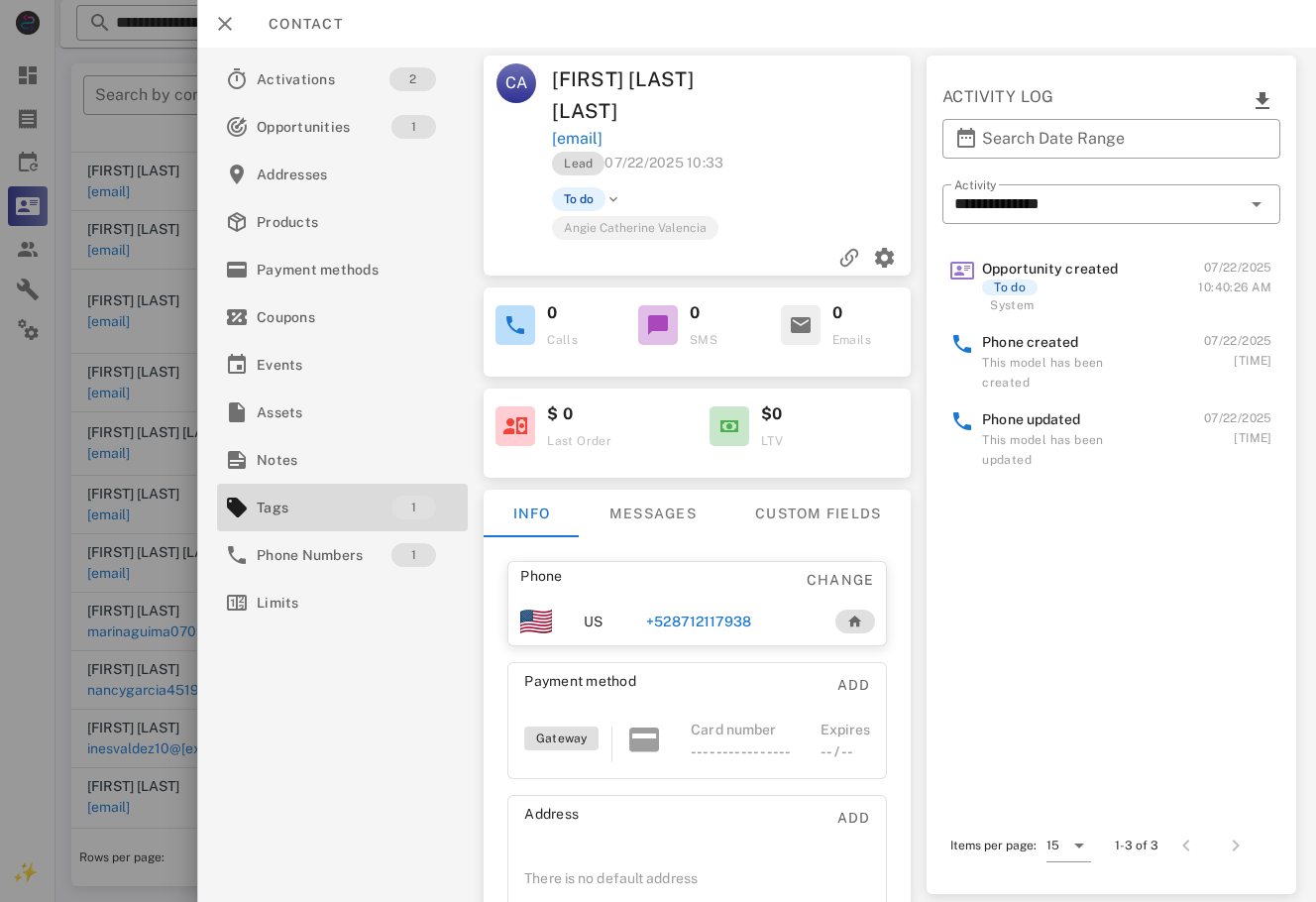 click on "+15555555555" at bounding box center [699, 590] 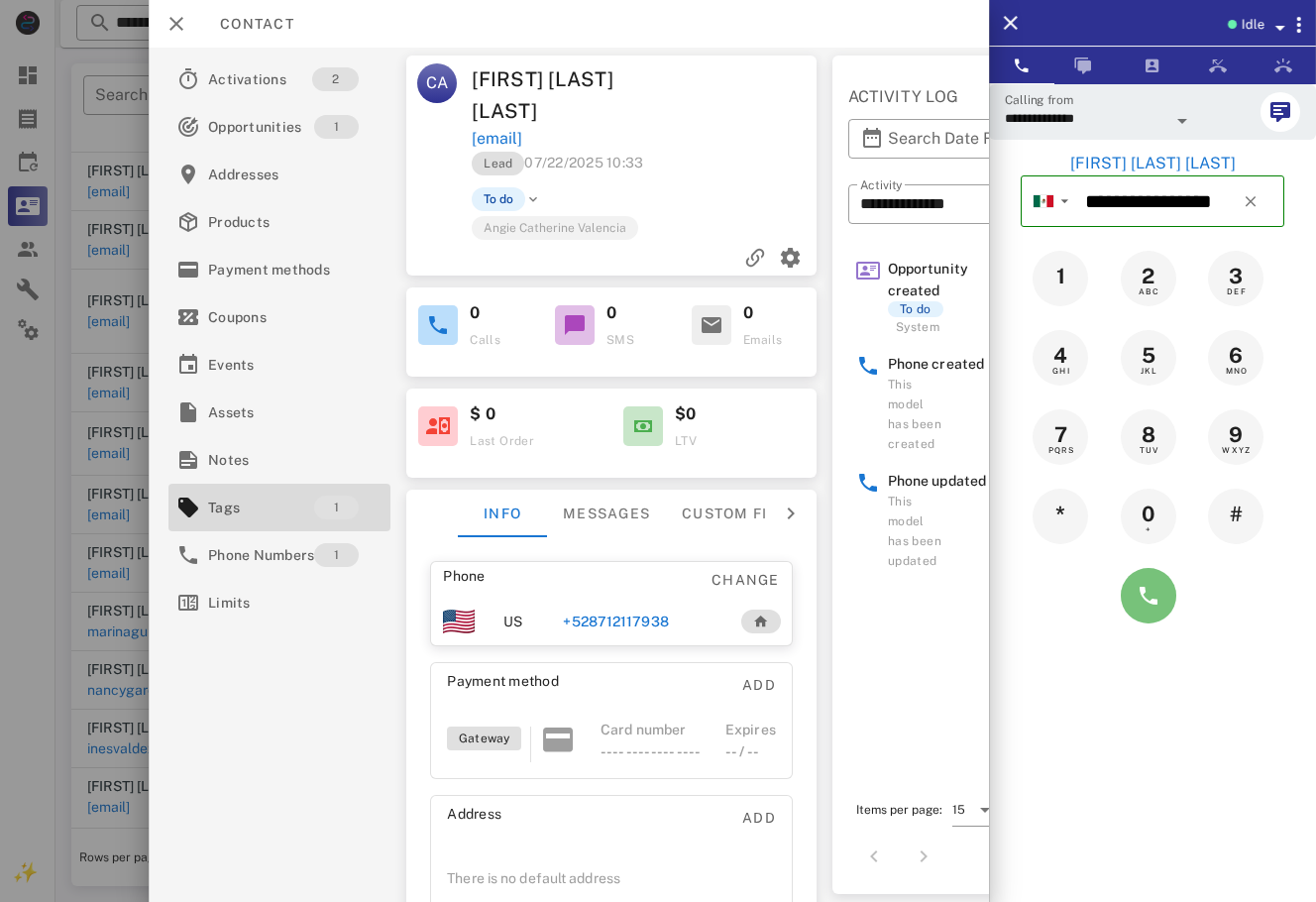 click at bounding box center [1149, 596] 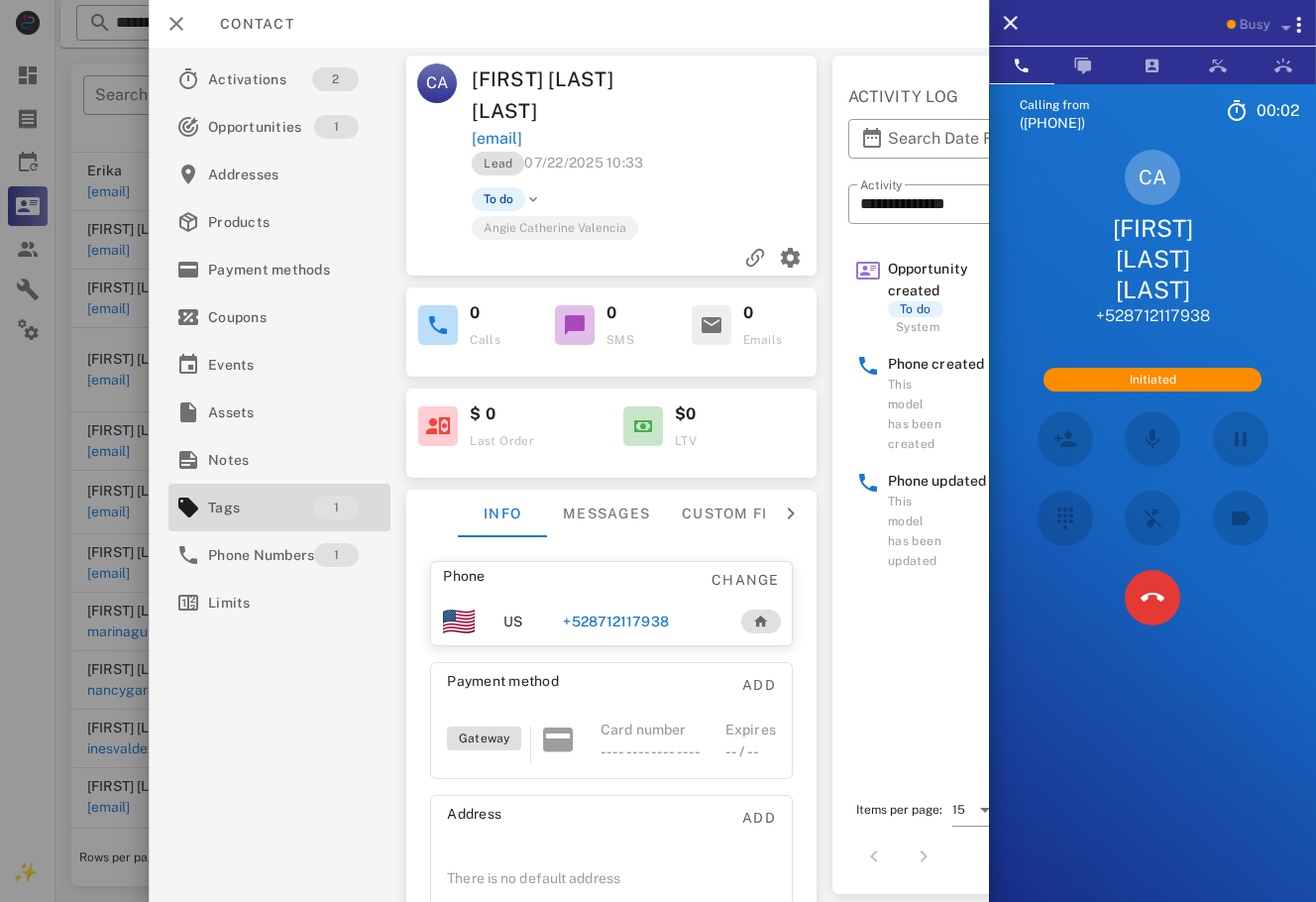 scroll, scrollTop: 169, scrollLeft: 0, axis: vertical 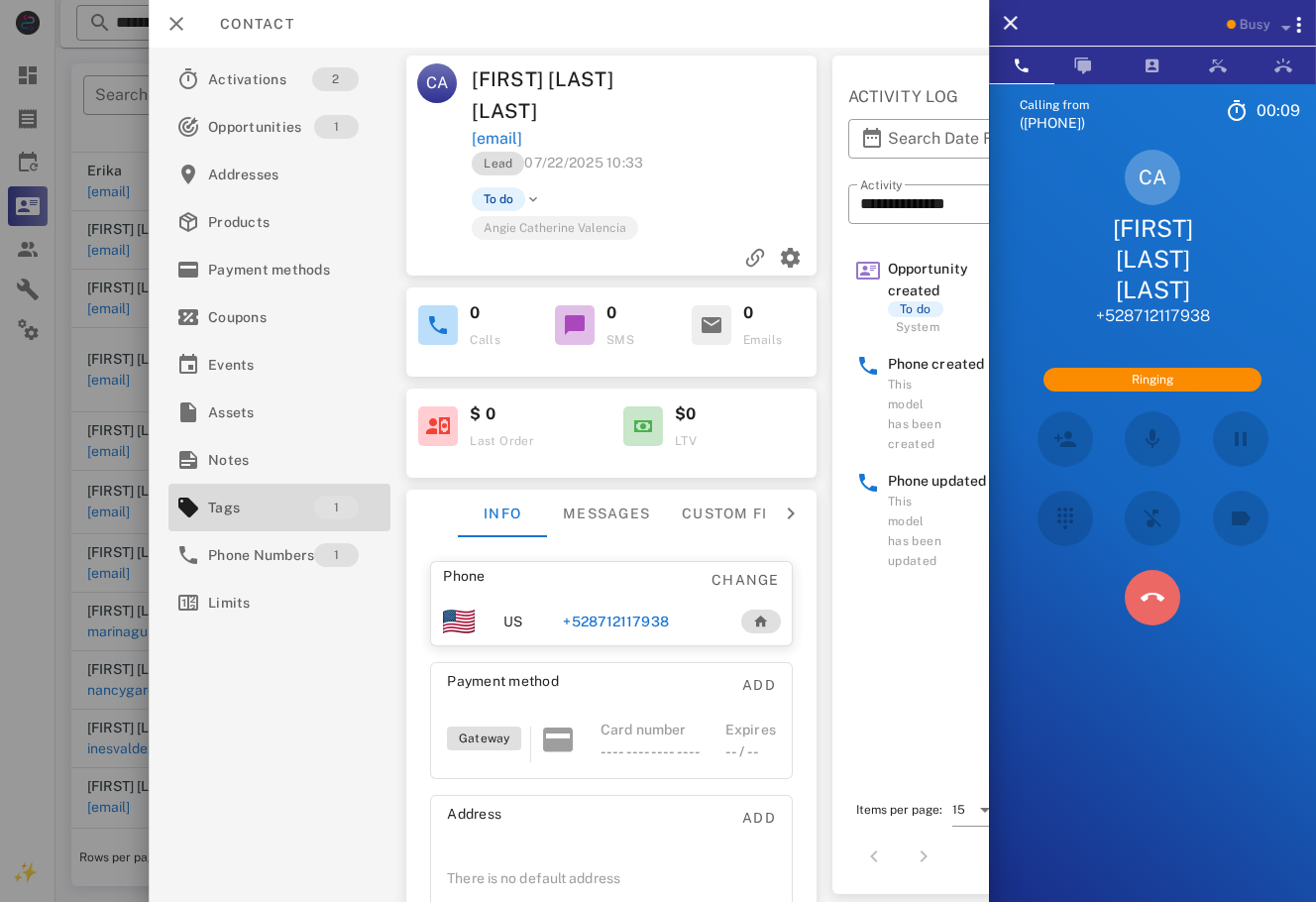 click at bounding box center (1152, 567) 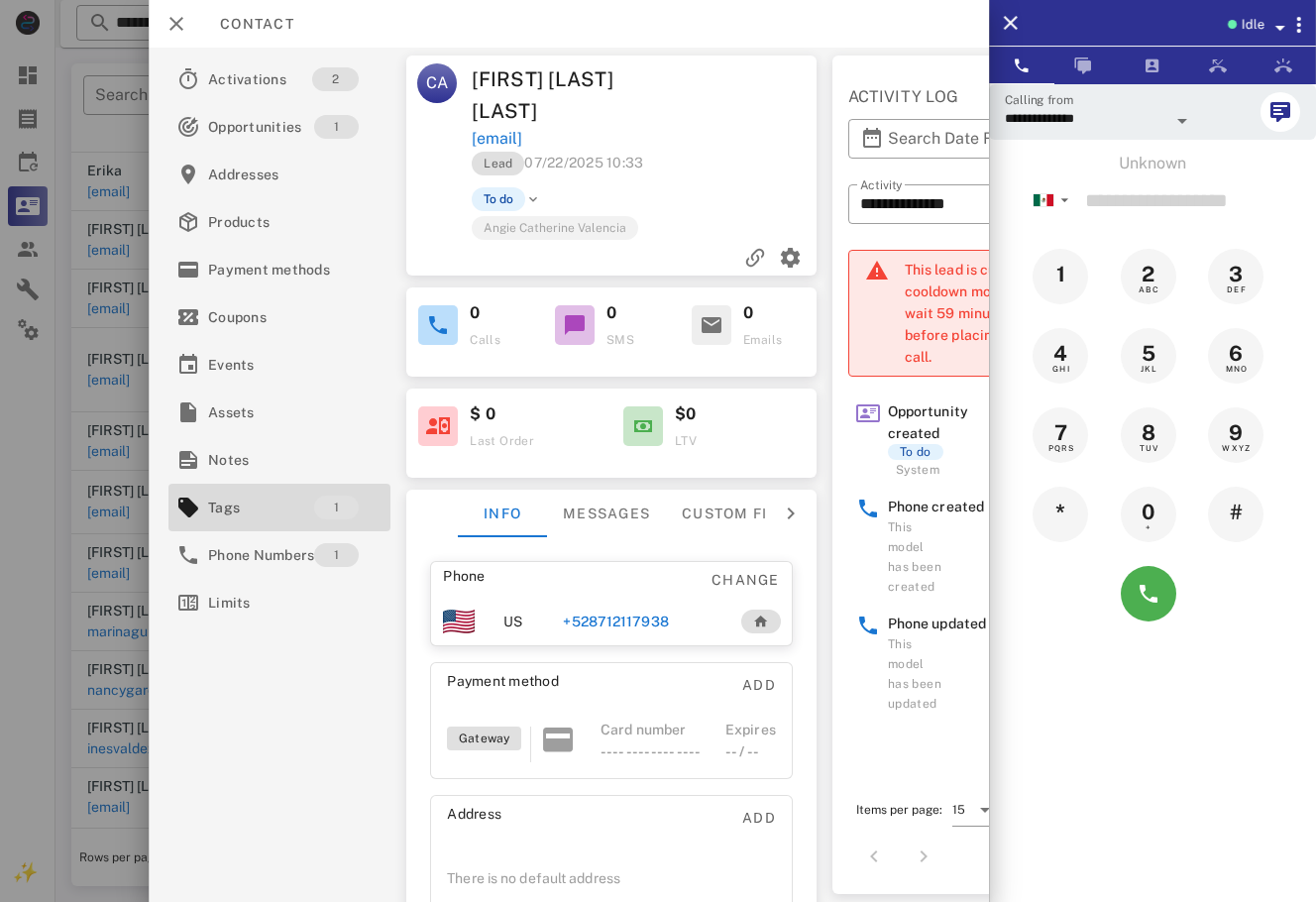 click at bounding box center (658, 451) 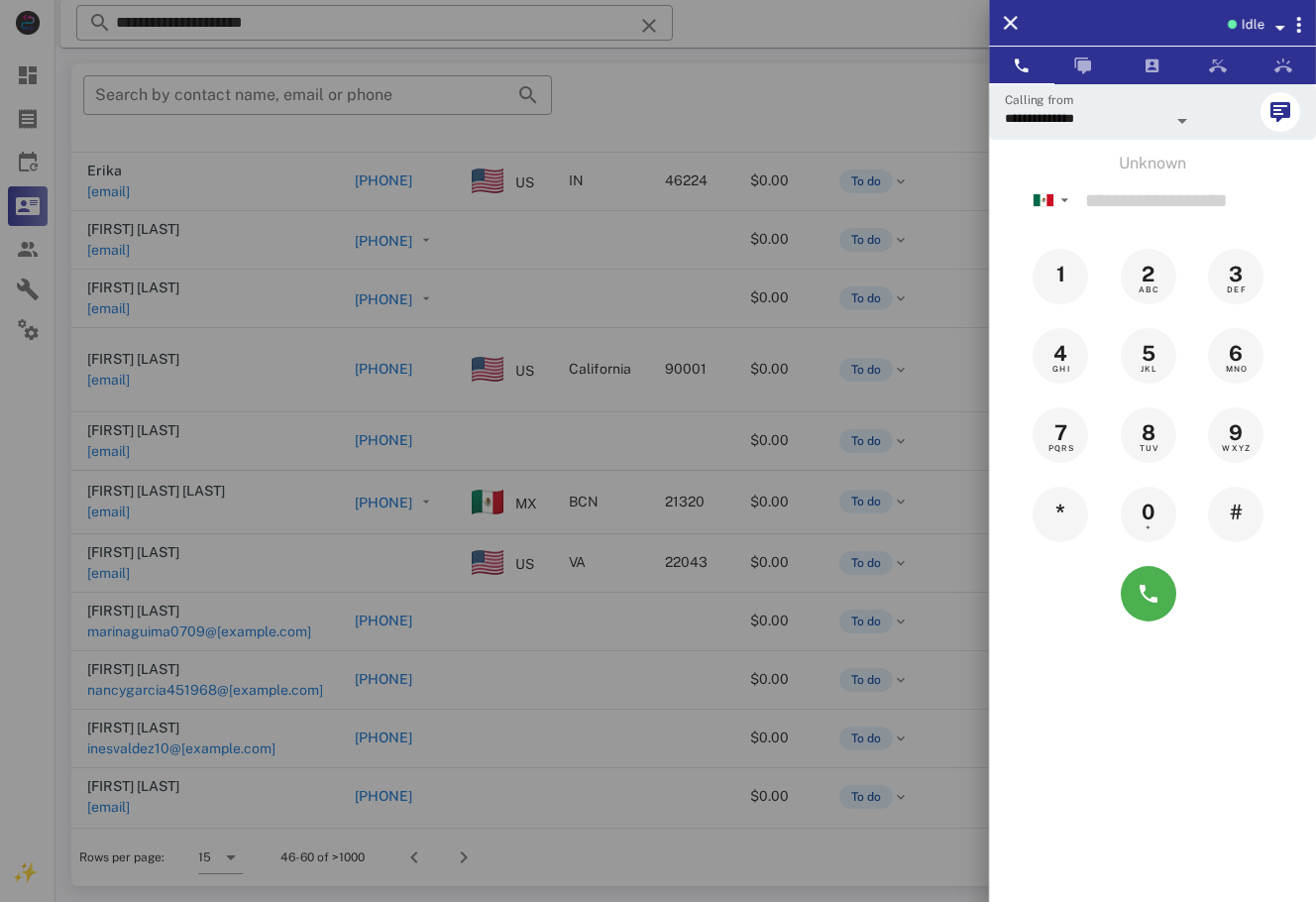 click at bounding box center (658, 451) 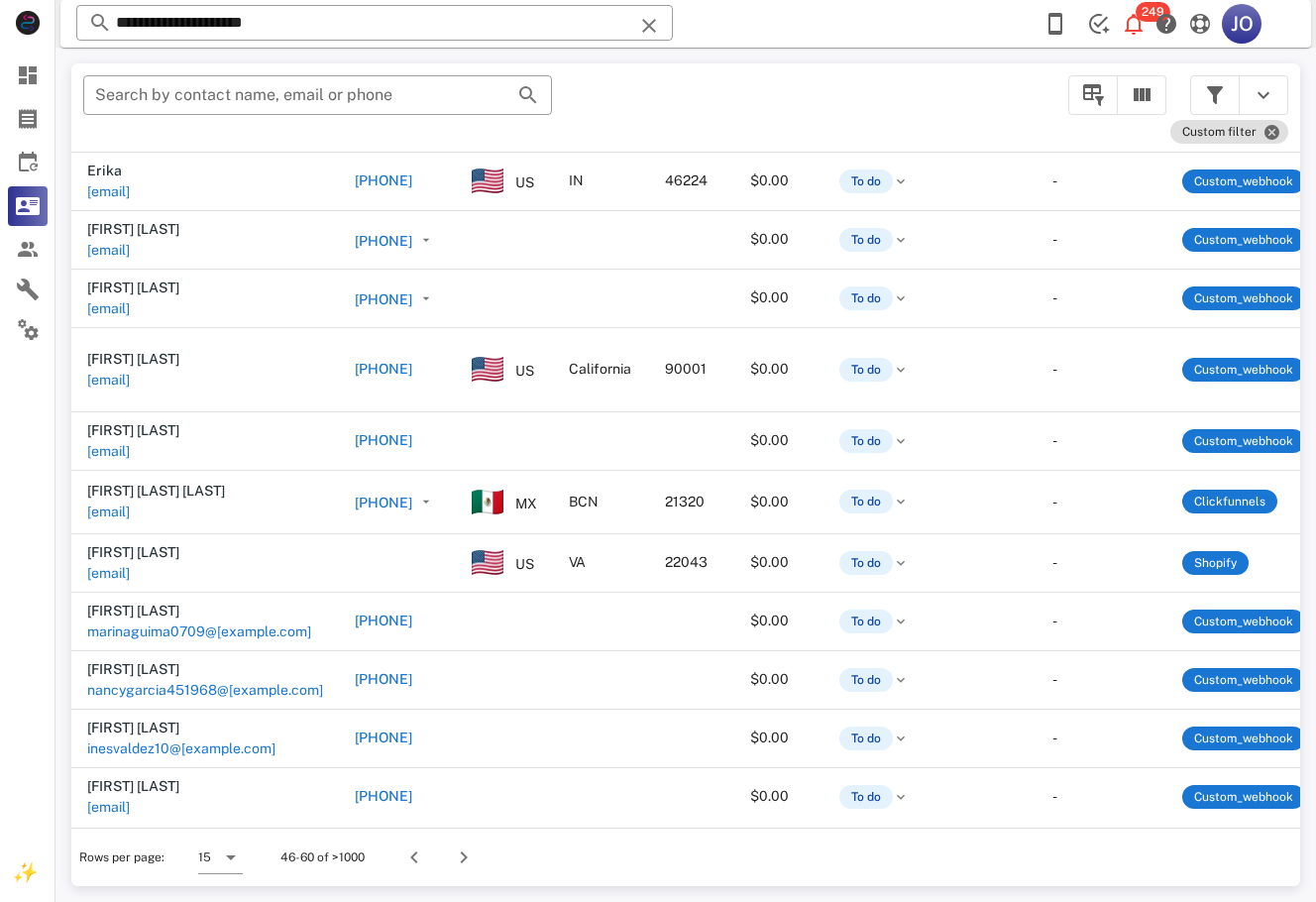 click on "​ Search by contact name, email or phone" at bounding box center (564, 105) 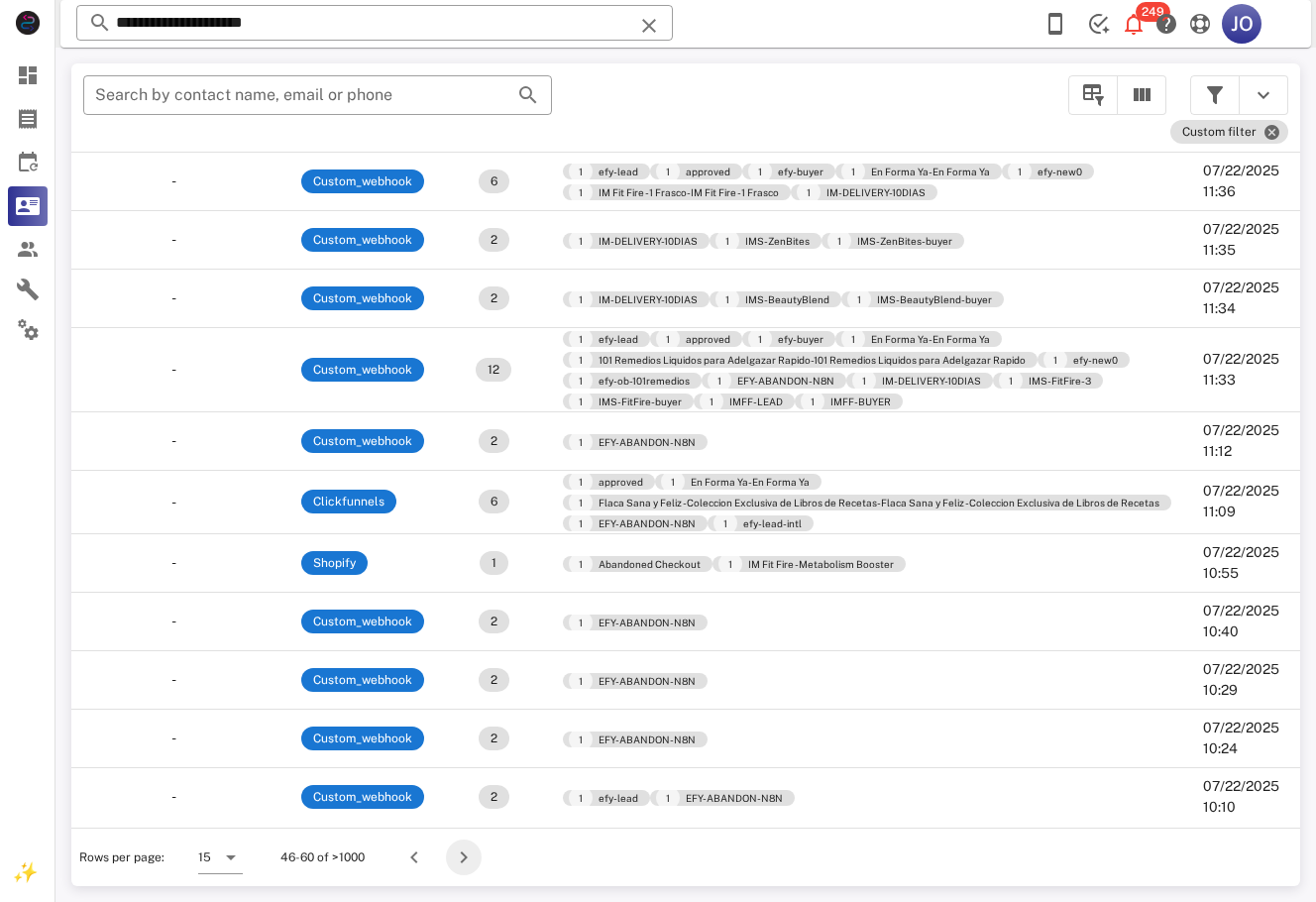 click at bounding box center (464, 857) 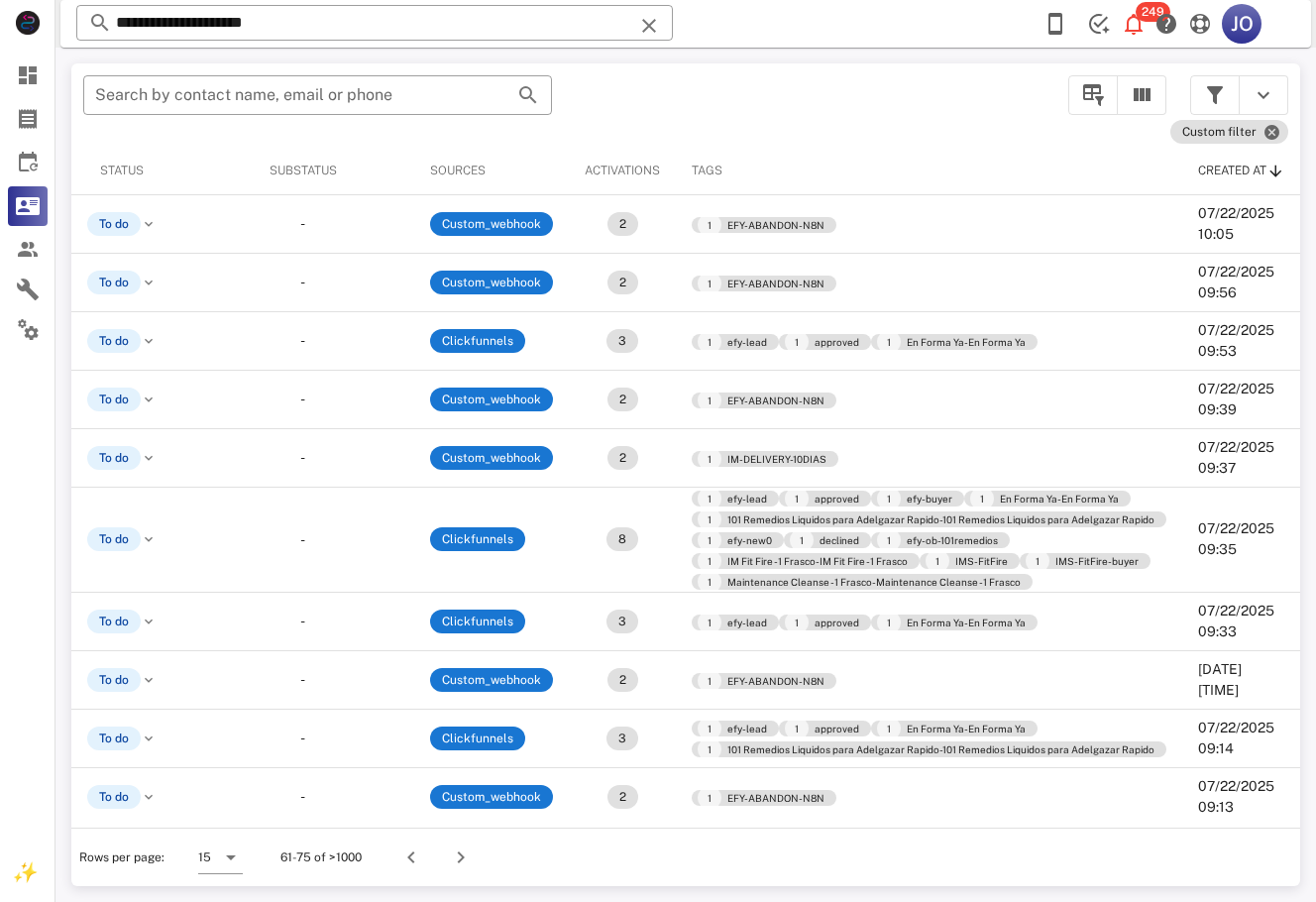 scroll, scrollTop: 0, scrollLeft: 0, axis: both 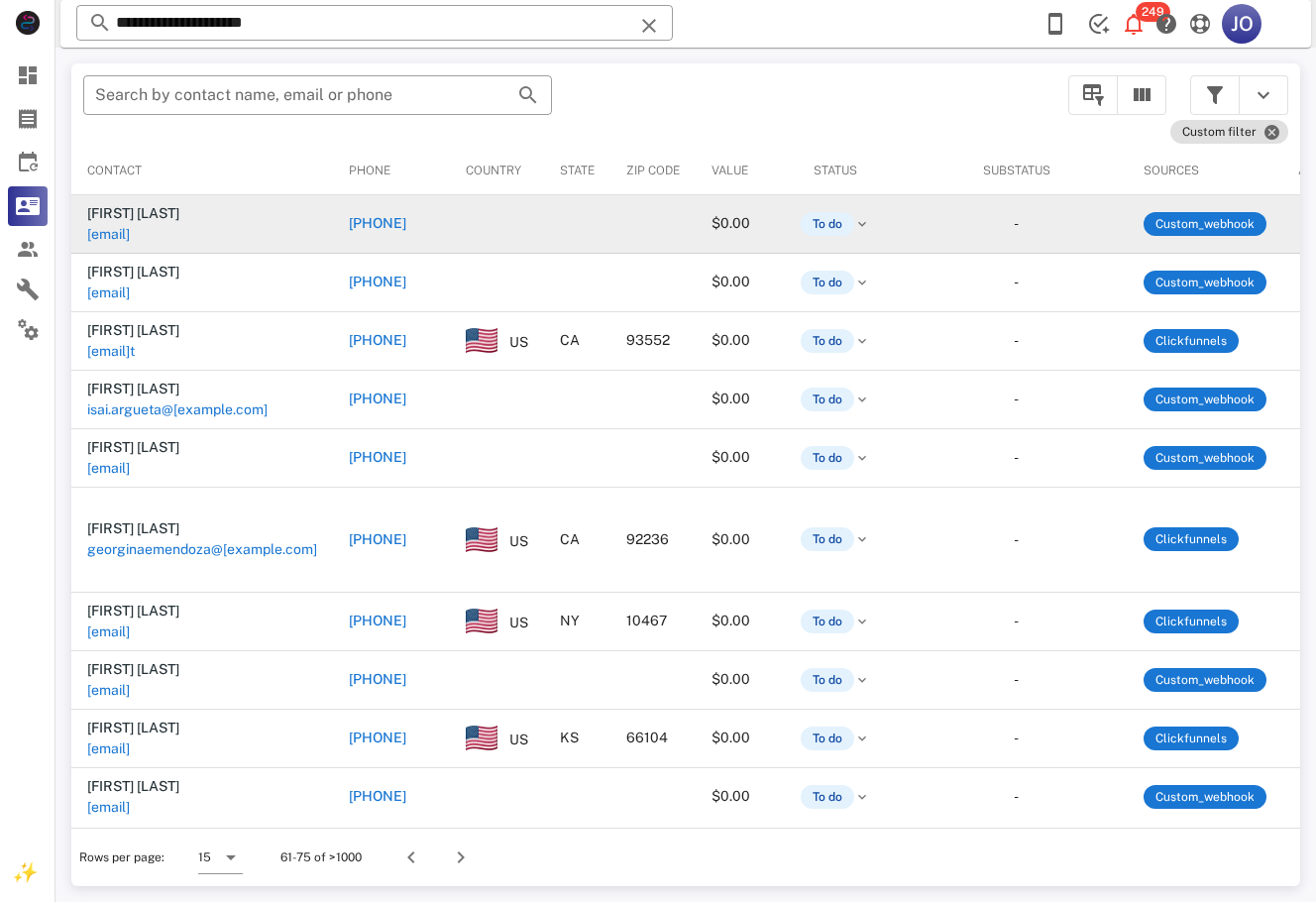 click on "mazonangelica@[EXAMPLE.COM]" at bounding box center [189, 234] 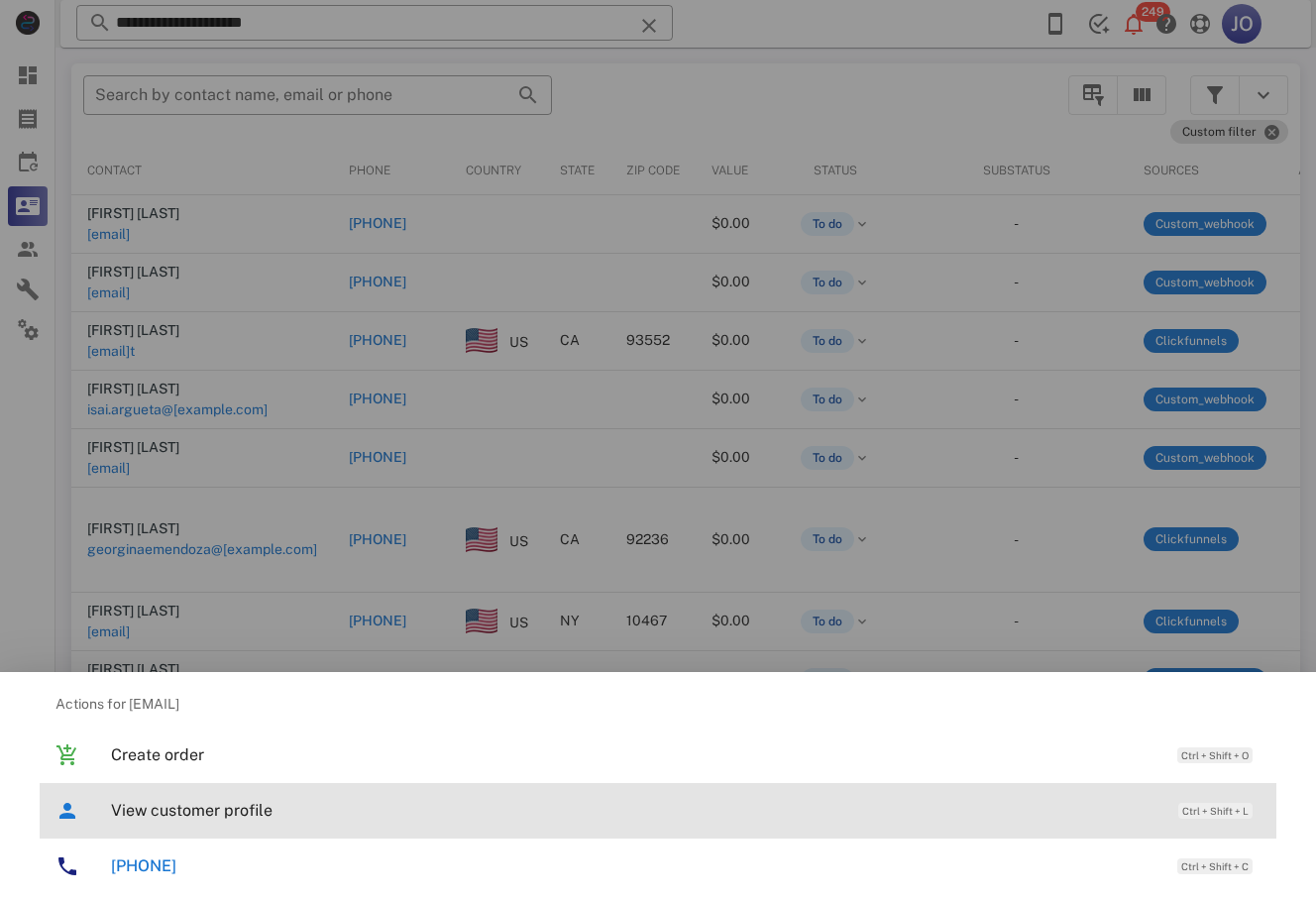 click on "View customer profile Ctrl + Shift + L" at bounding box center (686, 810) 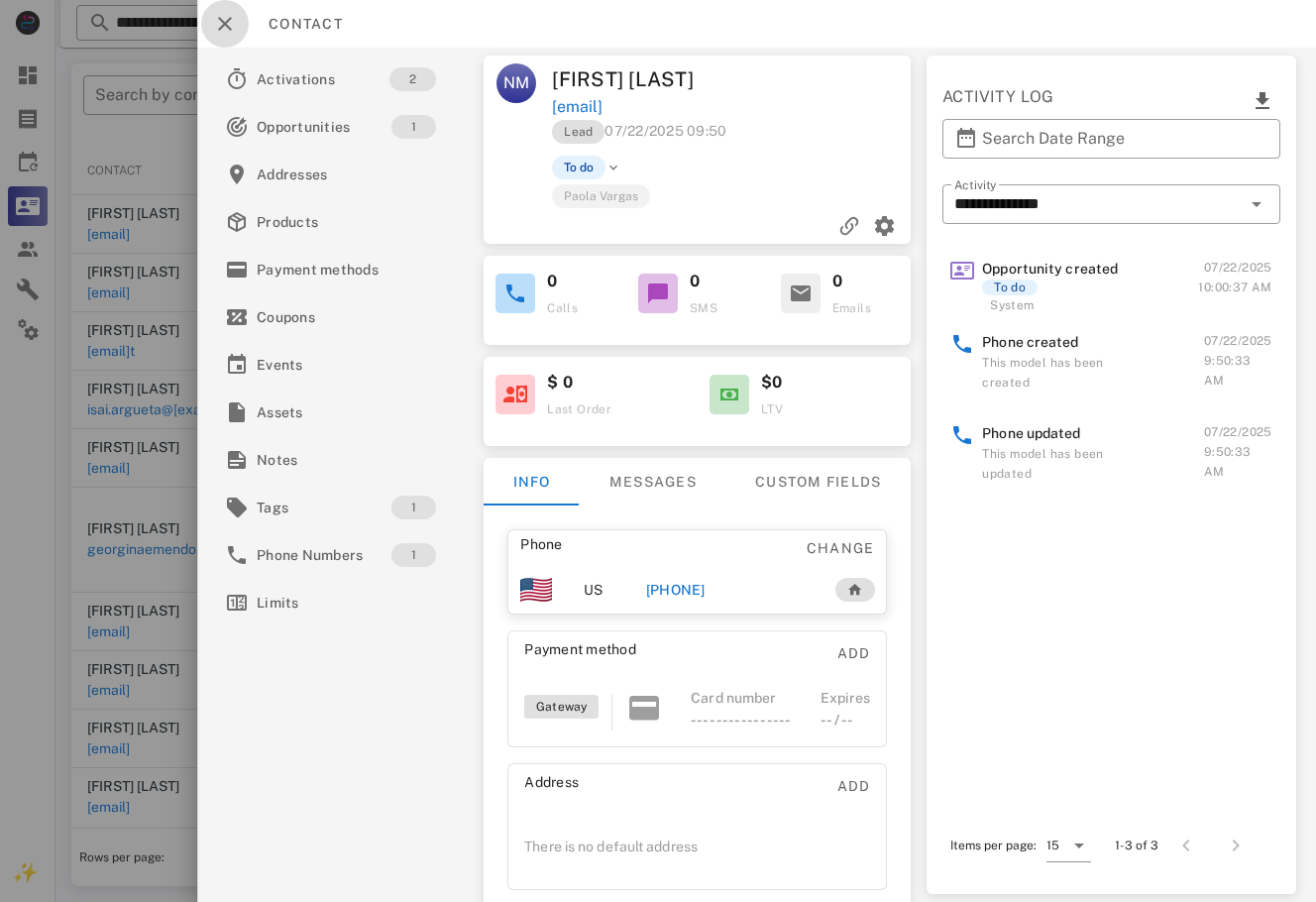 click at bounding box center (225, 24) 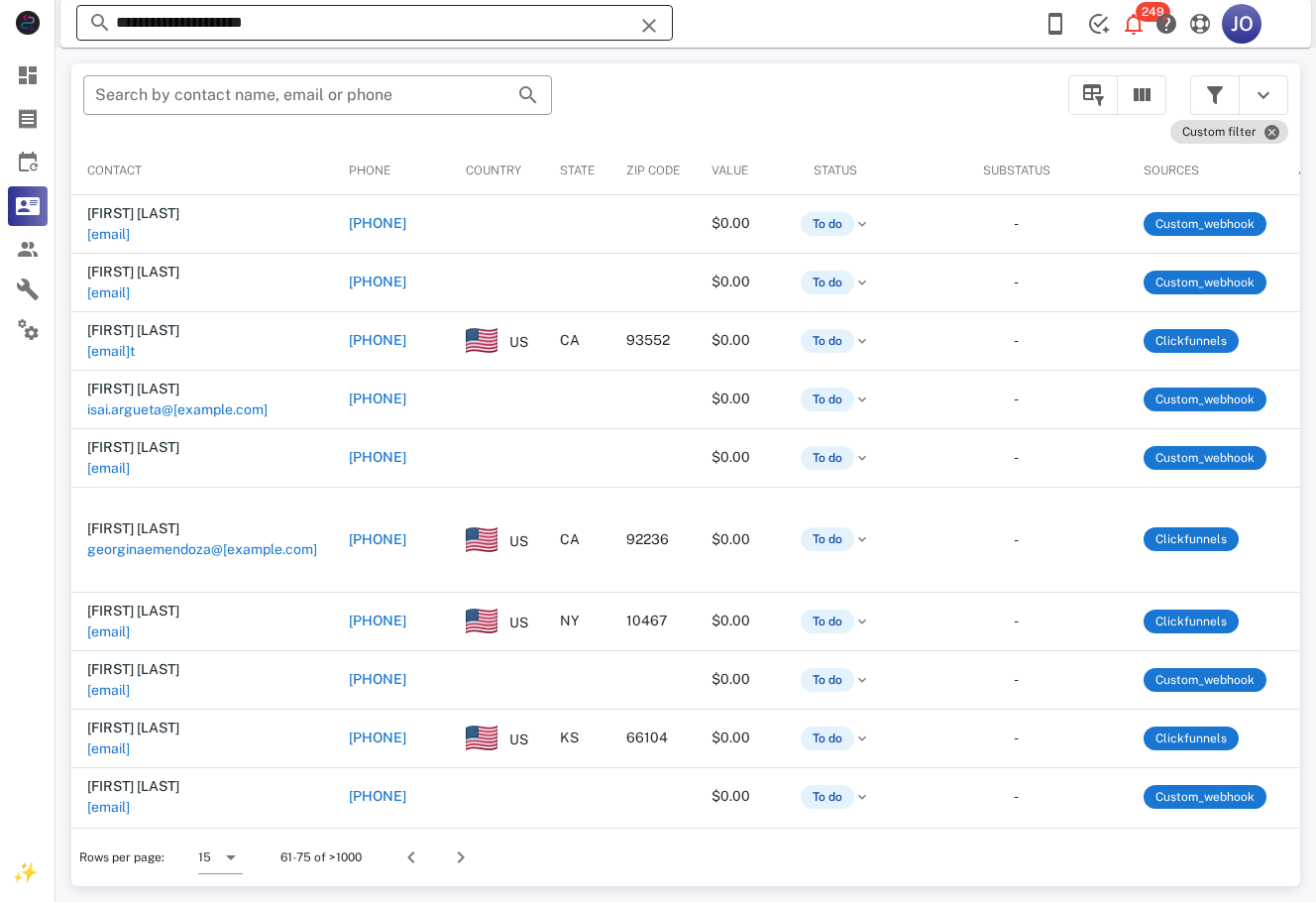 click on "**********" at bounding box center (375, 23) 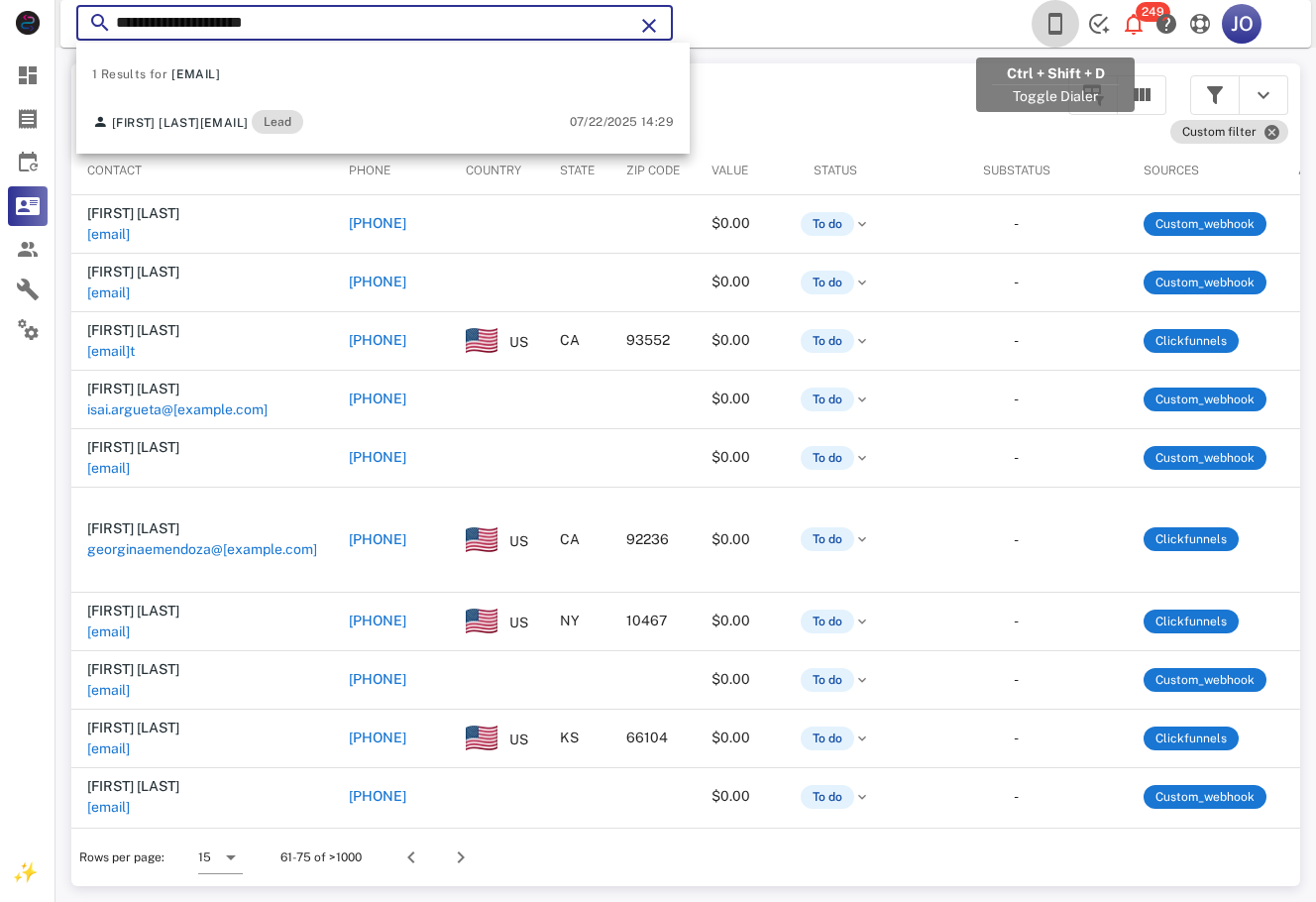 click at bounding box center [1055, 24] 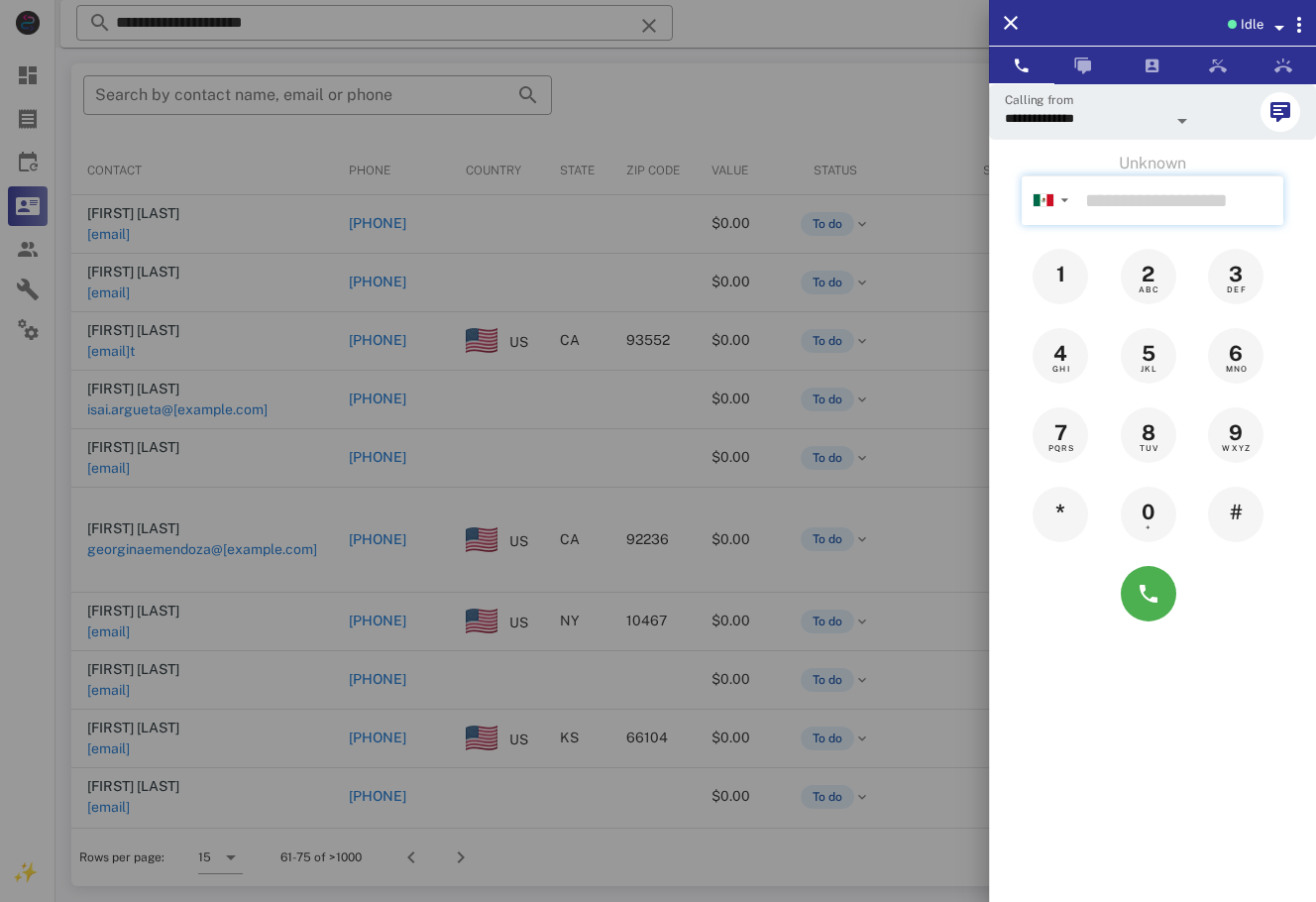 click at bounding box center [1180, 200] 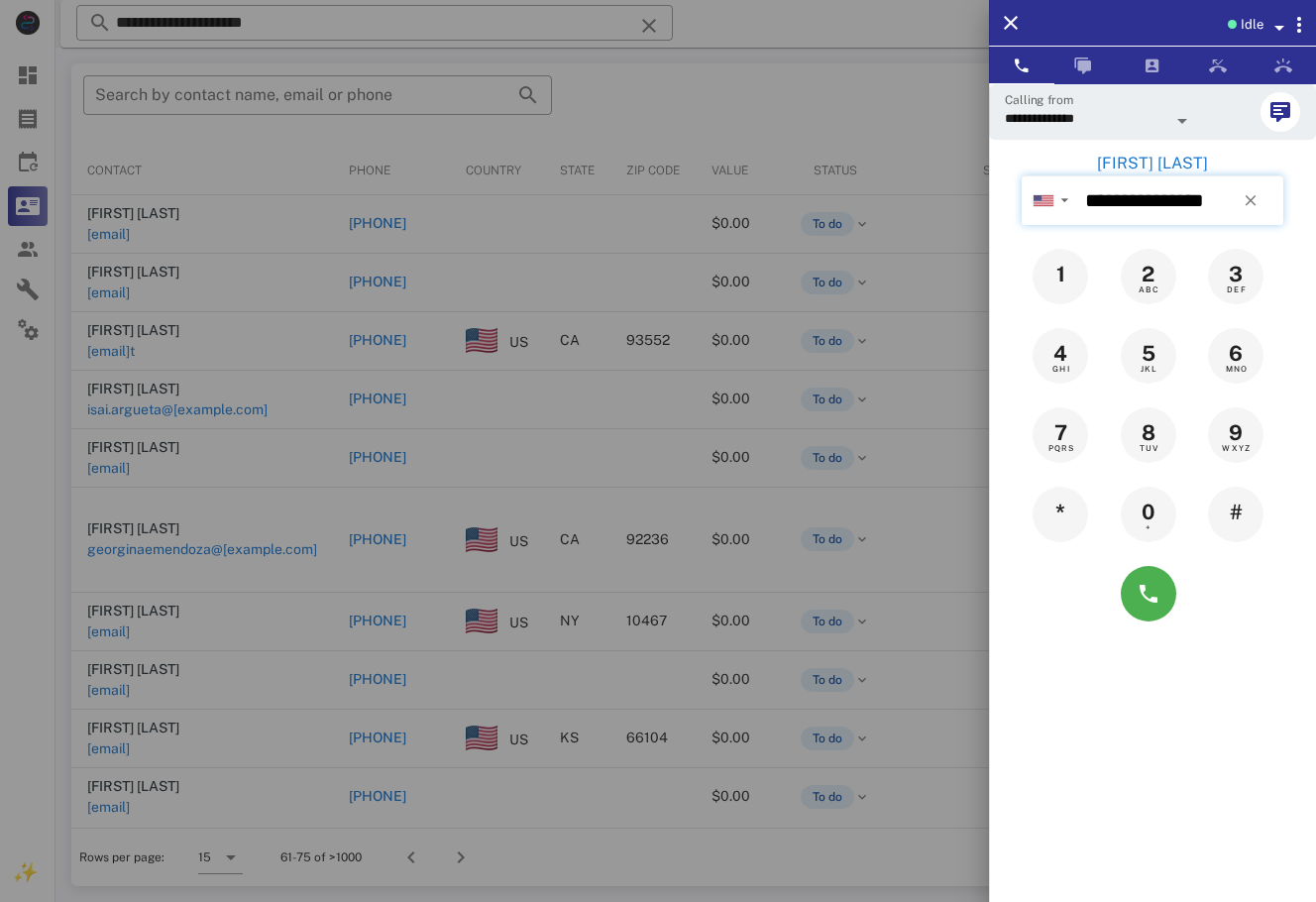 type on "**********" 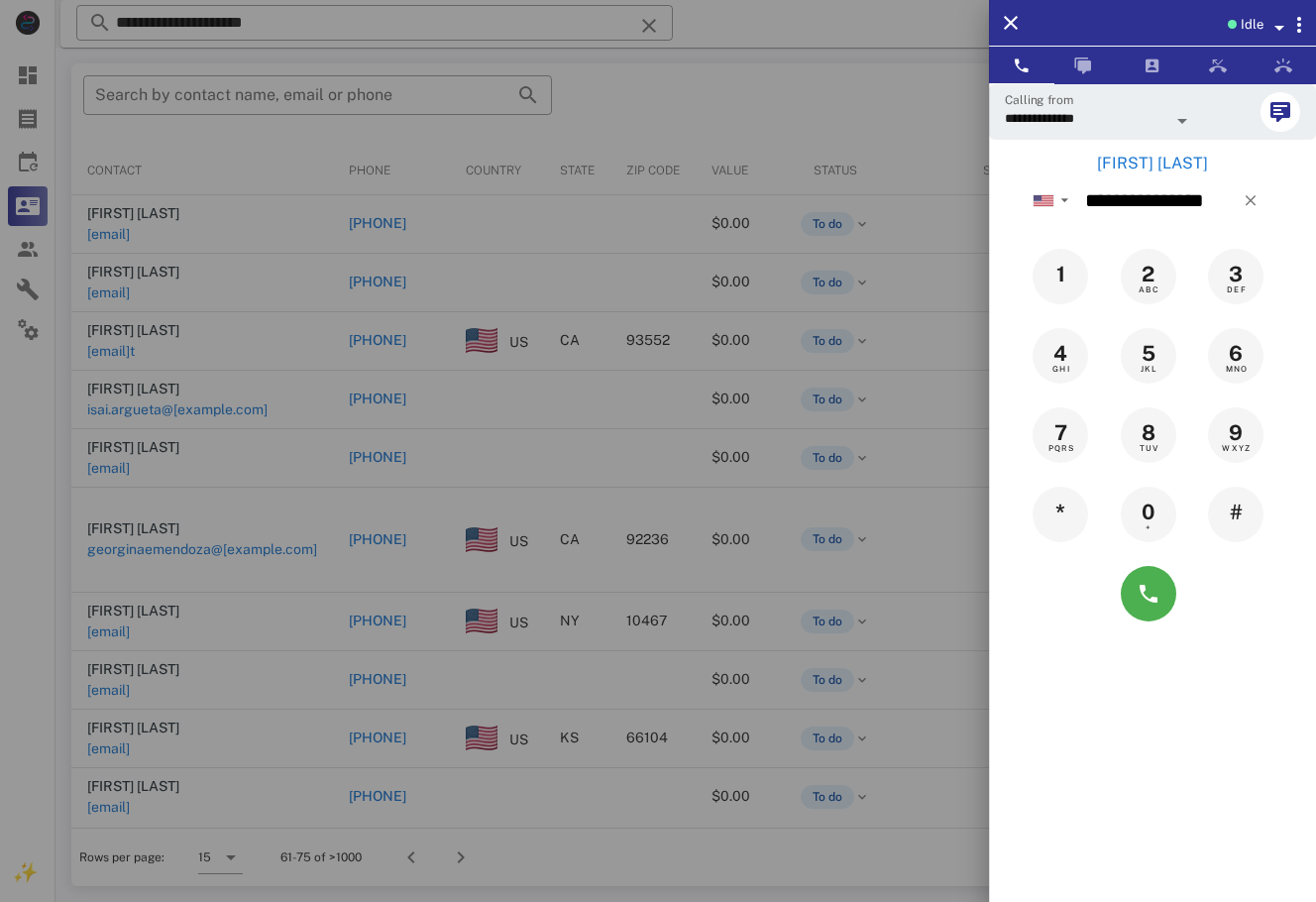 click on "[FIRST] [LAST]" at bounding box center [1152, 164] 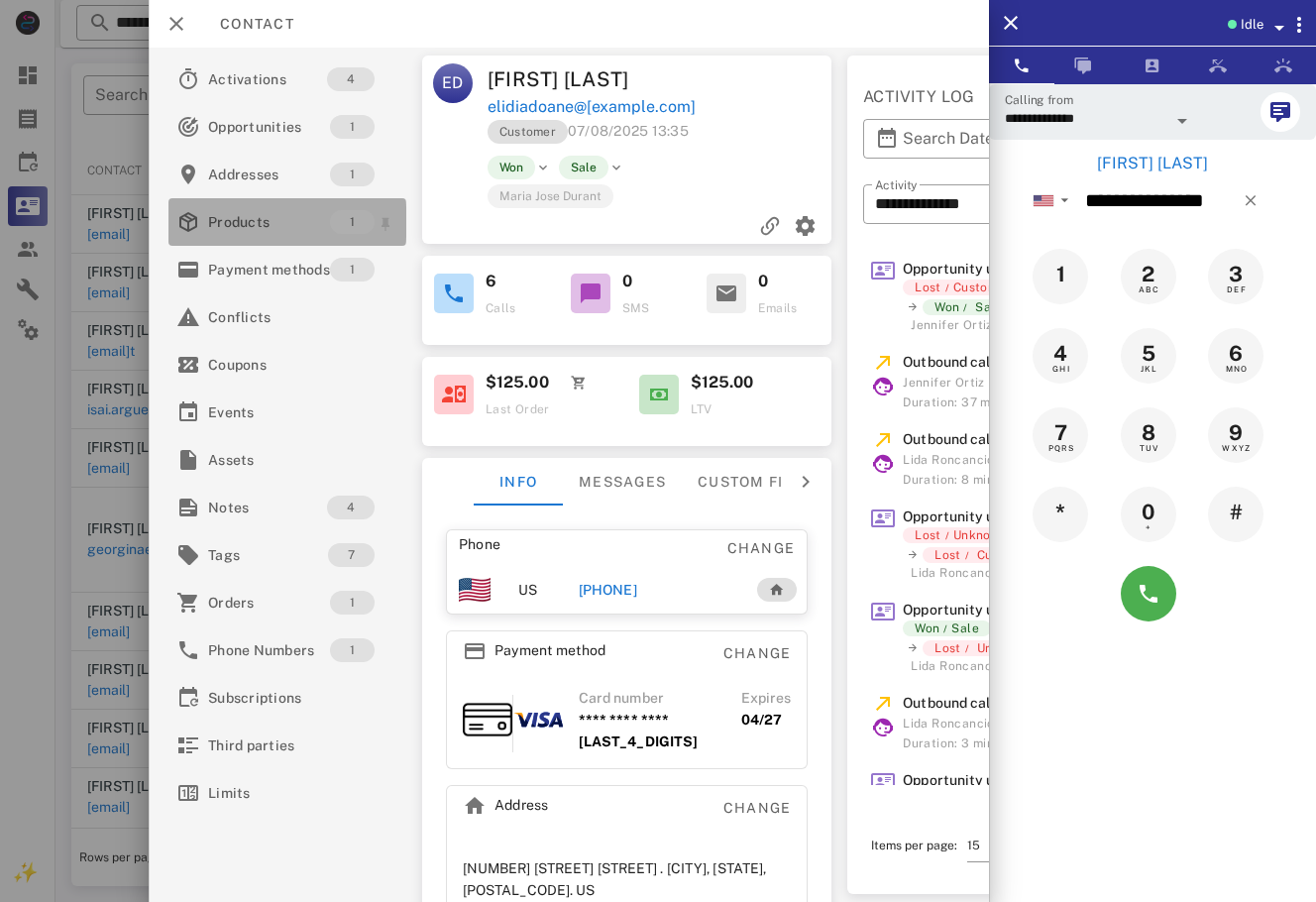 click on "Products" at bounding box center [269, 222] 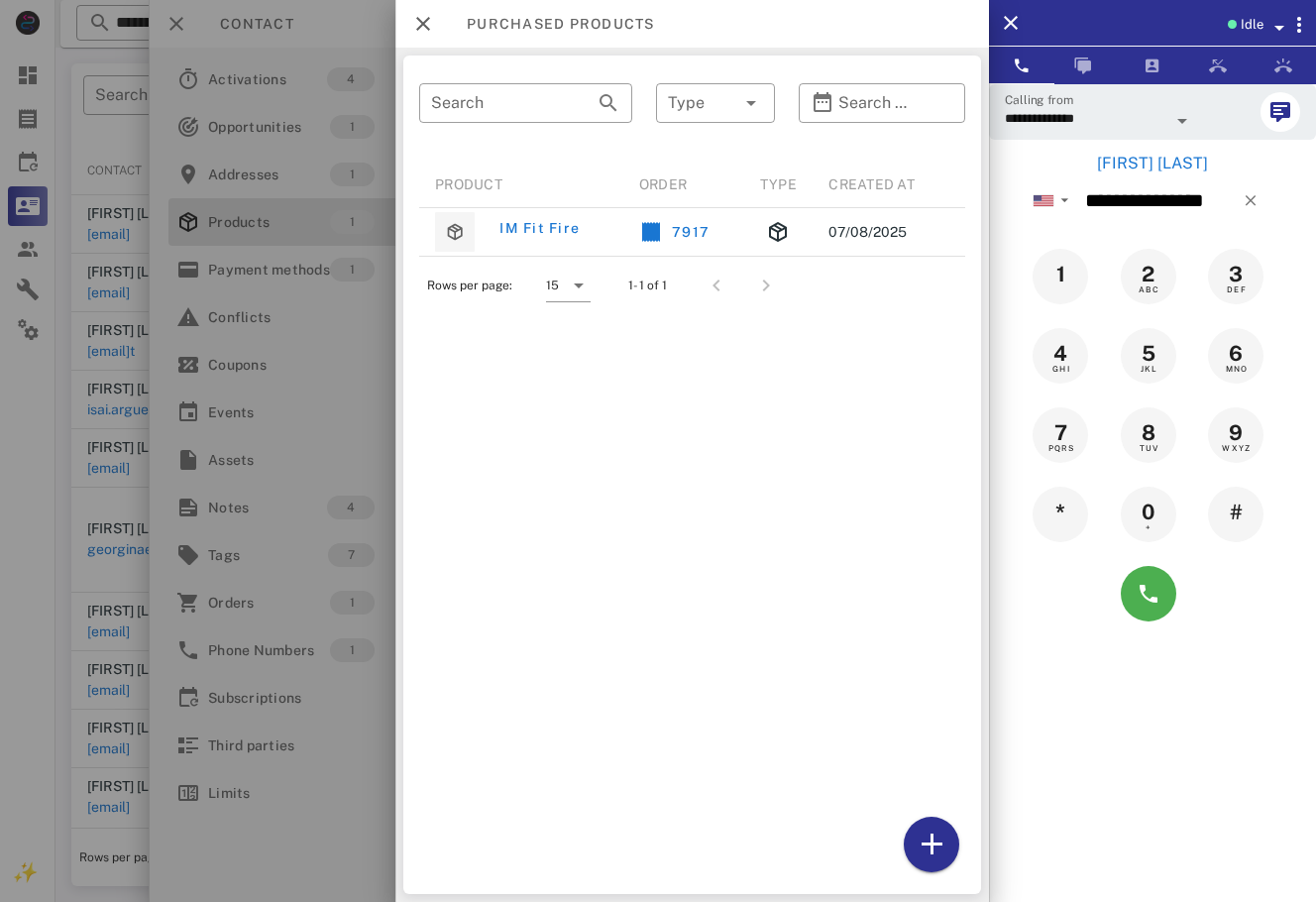 click at bounding box center (658, 451) 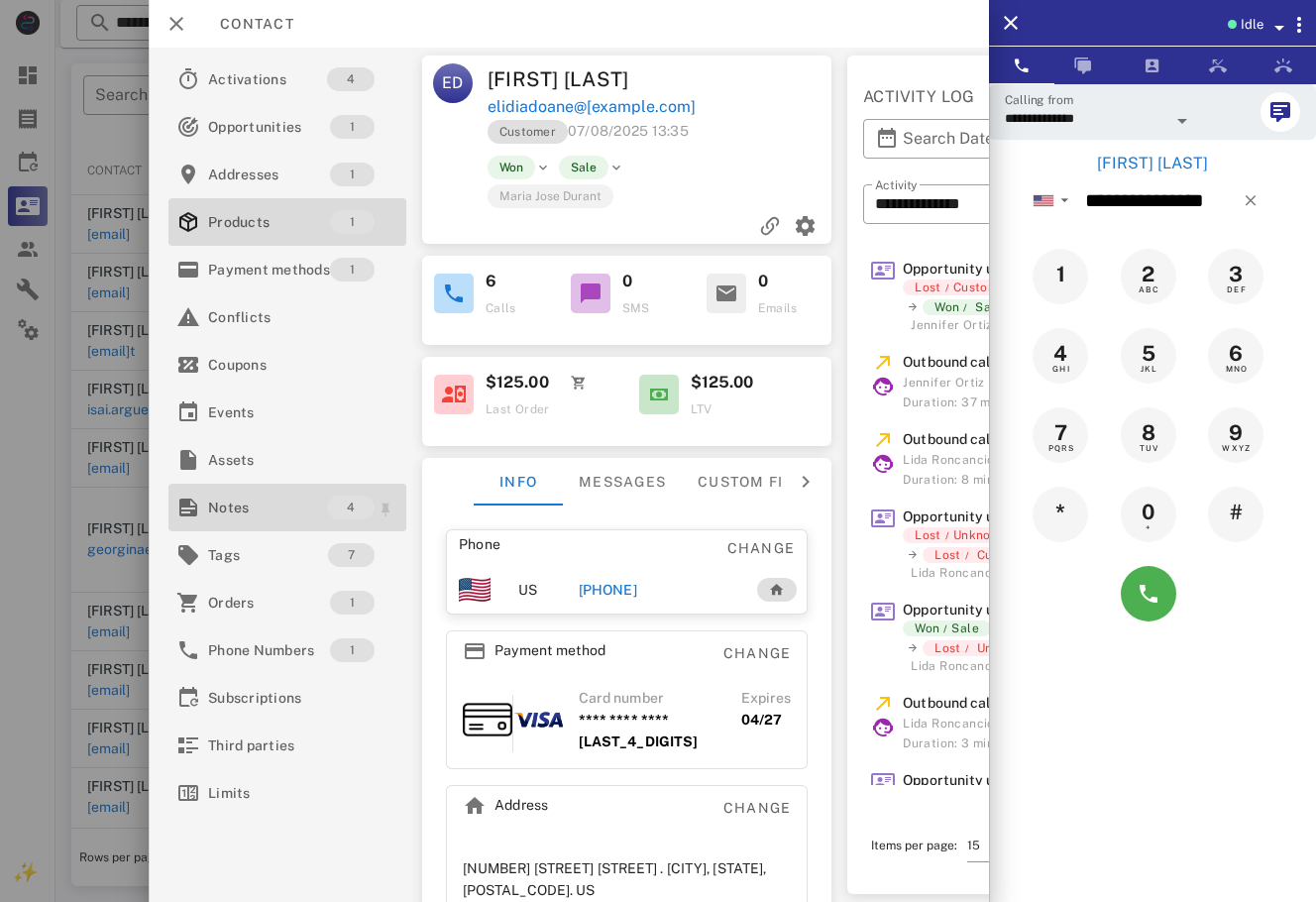 click on "Notes" at bounding box center [268, 507] 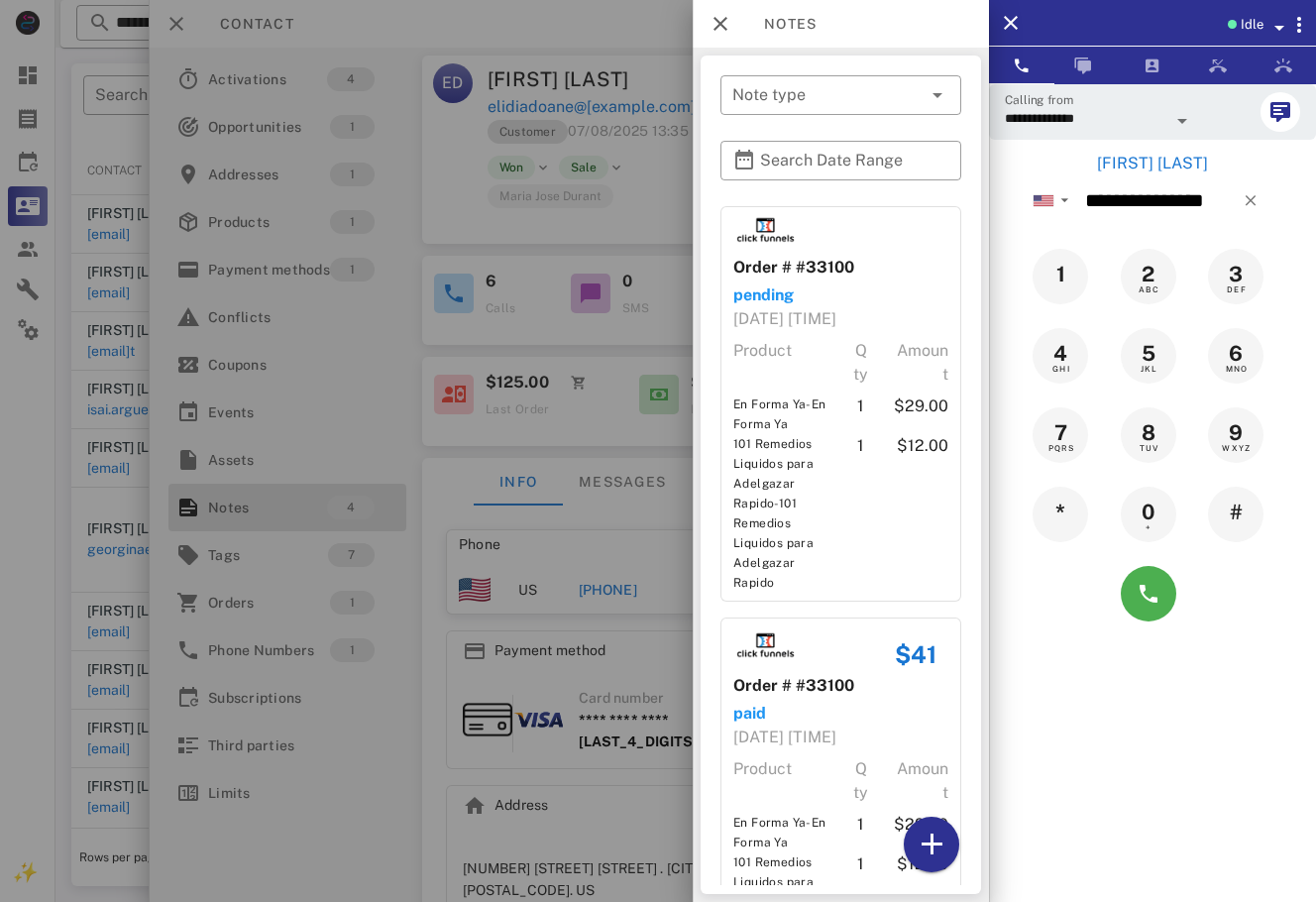click on "Order # #33100   pending   07/08/2025 11:12   Product Qty Amount  En Forma Ya-En Forma Ya  1 $29.00  101 Remedios Liquidos para Adelgazar Rapido-101 Remedios Liquidos para Adelgazar Rapido  1 $12.00  $41   Order # #33100   paid   07/08/2025 11:12   Product Qty Amount  En Forma Ya-En Forma Ya  1 $29.00  101 Remedios Liquidos para Adelgazar Rapido-101 Remedios Liquidos para Adelgazar Rapido  1 $12.00  Note  Se envían accesos y libro, se resuelven las preguntas  Created at   07/08/2025 14:09   by   [FIRST] [LAST]   Note  Indica que va a hacer efy el 14 de Julio. Se resuelven las preguntas  Created at   07/10/2025 14:55   by   [FIRST] [LAST]" at bounding box center (840, 827) 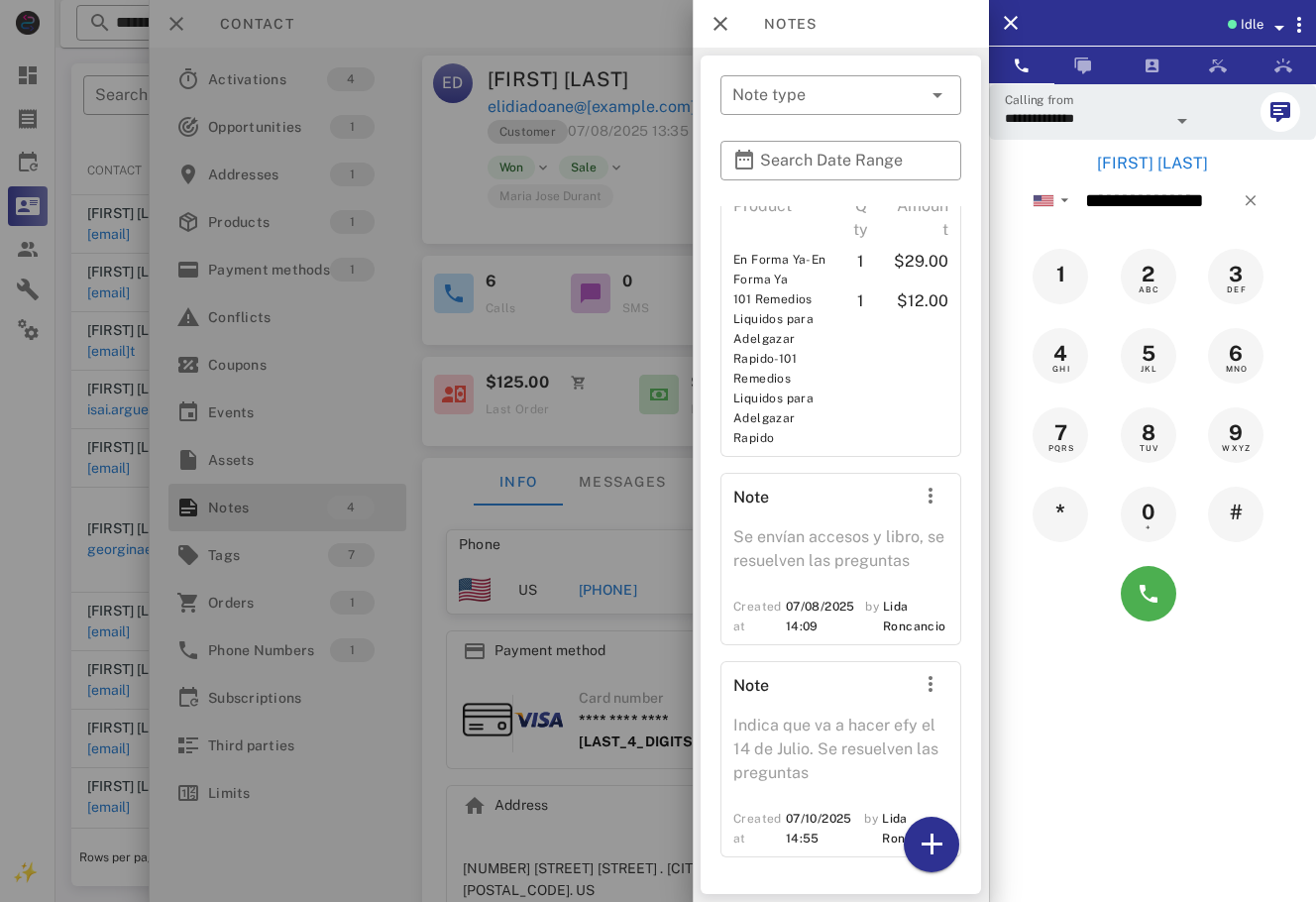 click at bounding box center (658, 451) 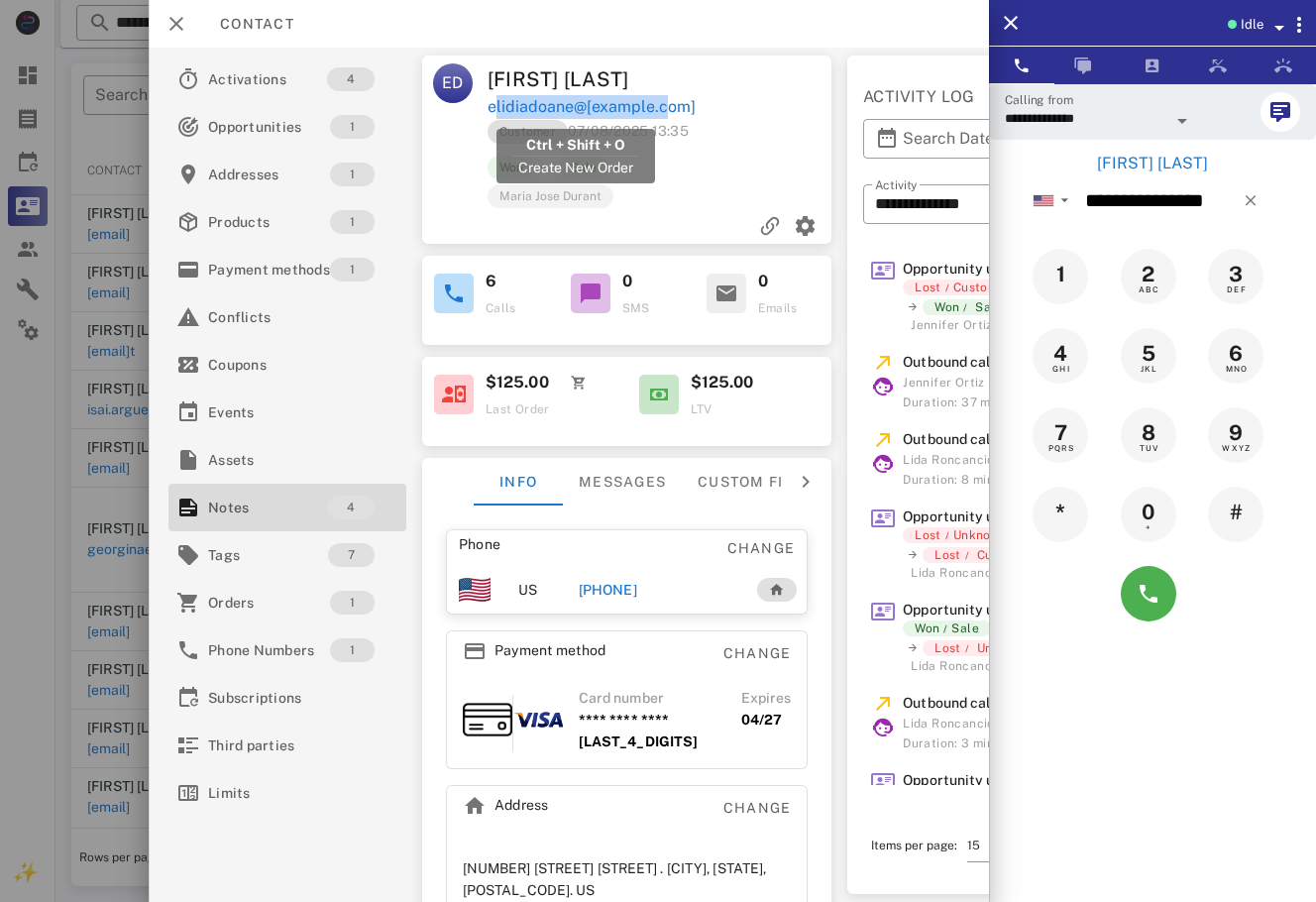 drag, startPoint x: 663, startPoint y: 113, endPoint x: 471, endPoint y: 79, distance: 194.98718 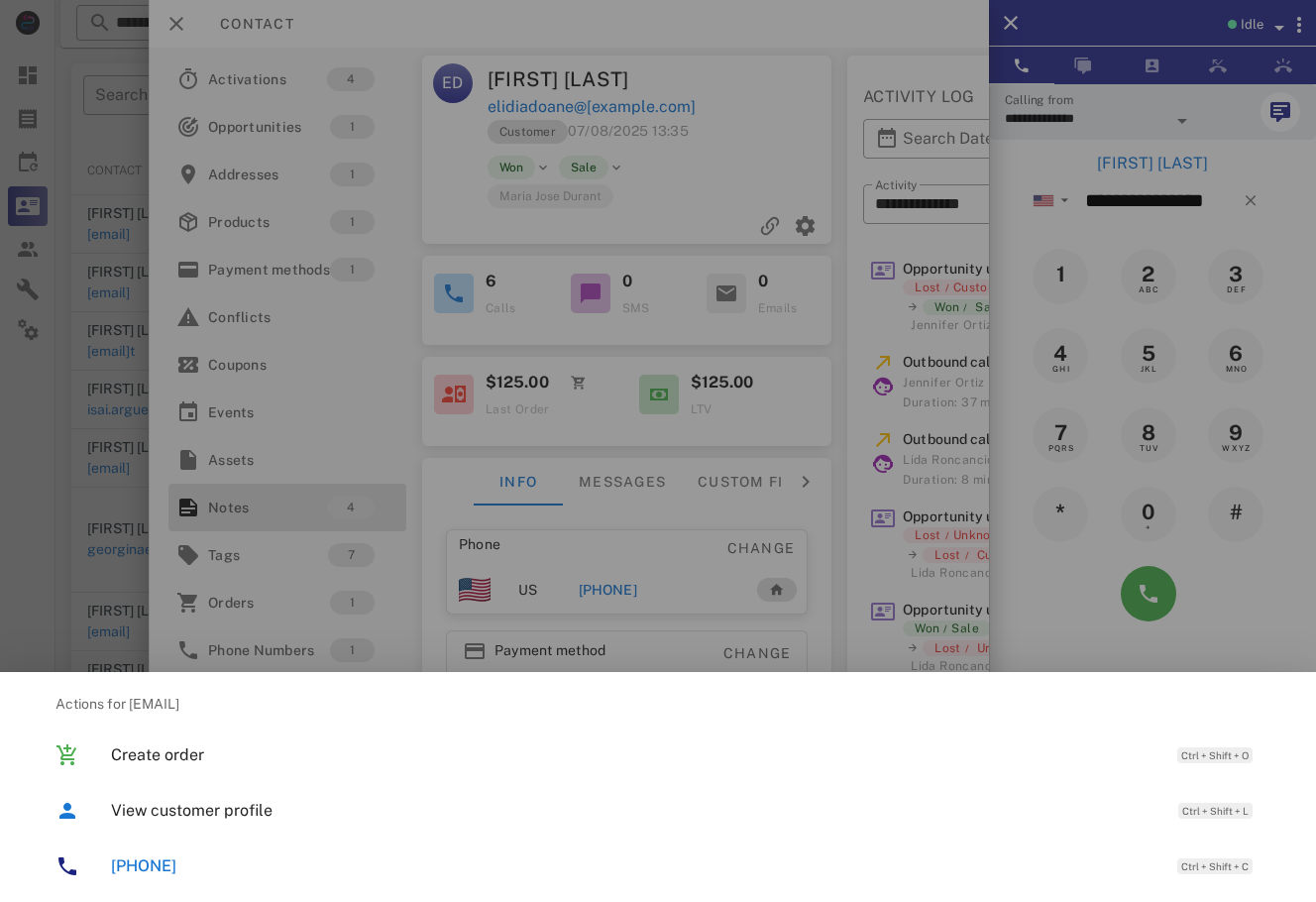 copy on "[EMAIL]" 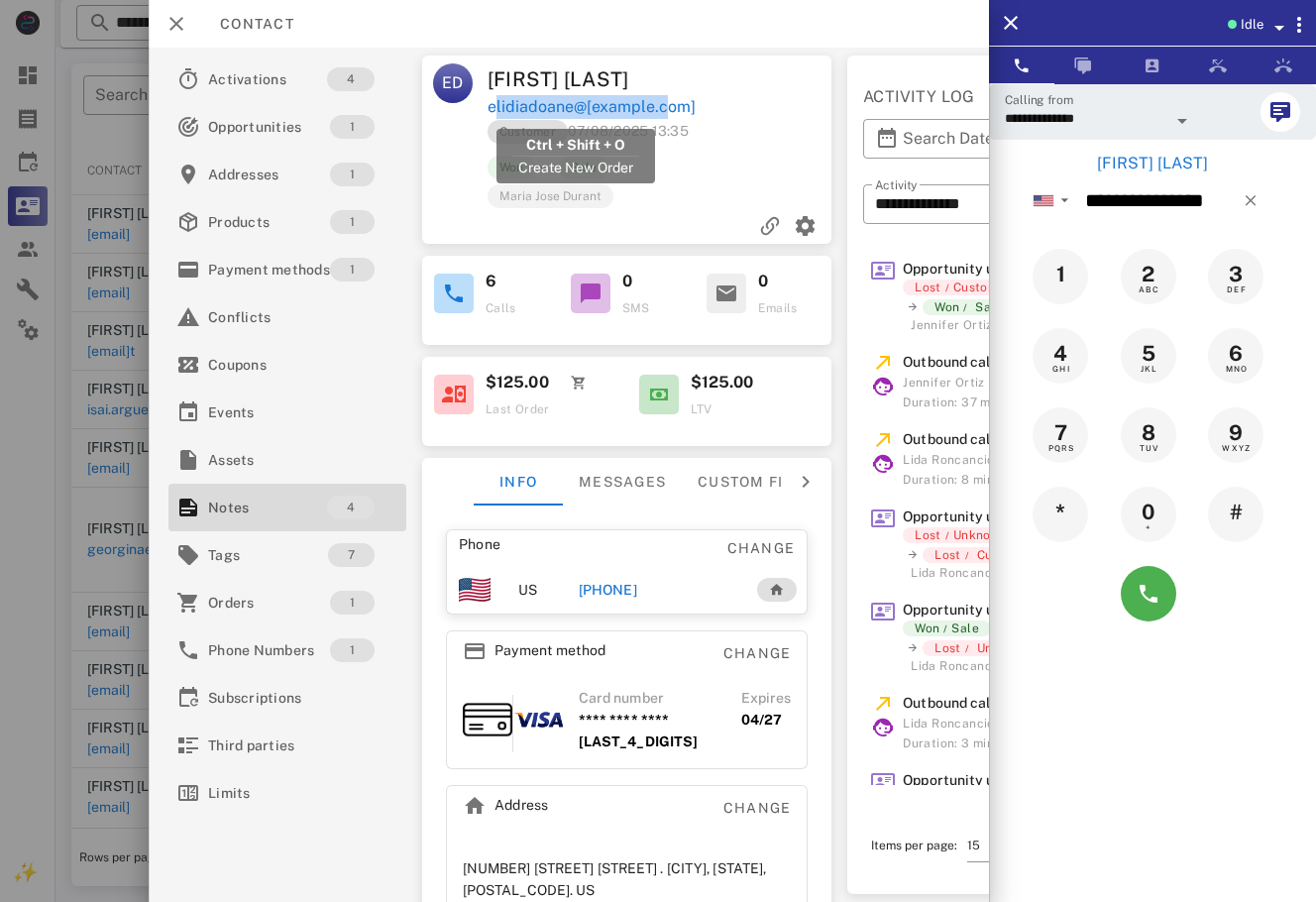 drag, startPoint x: 632, startPoint y: 113, endPoint x: 487, endPoint y: 106, distance: 145.16887 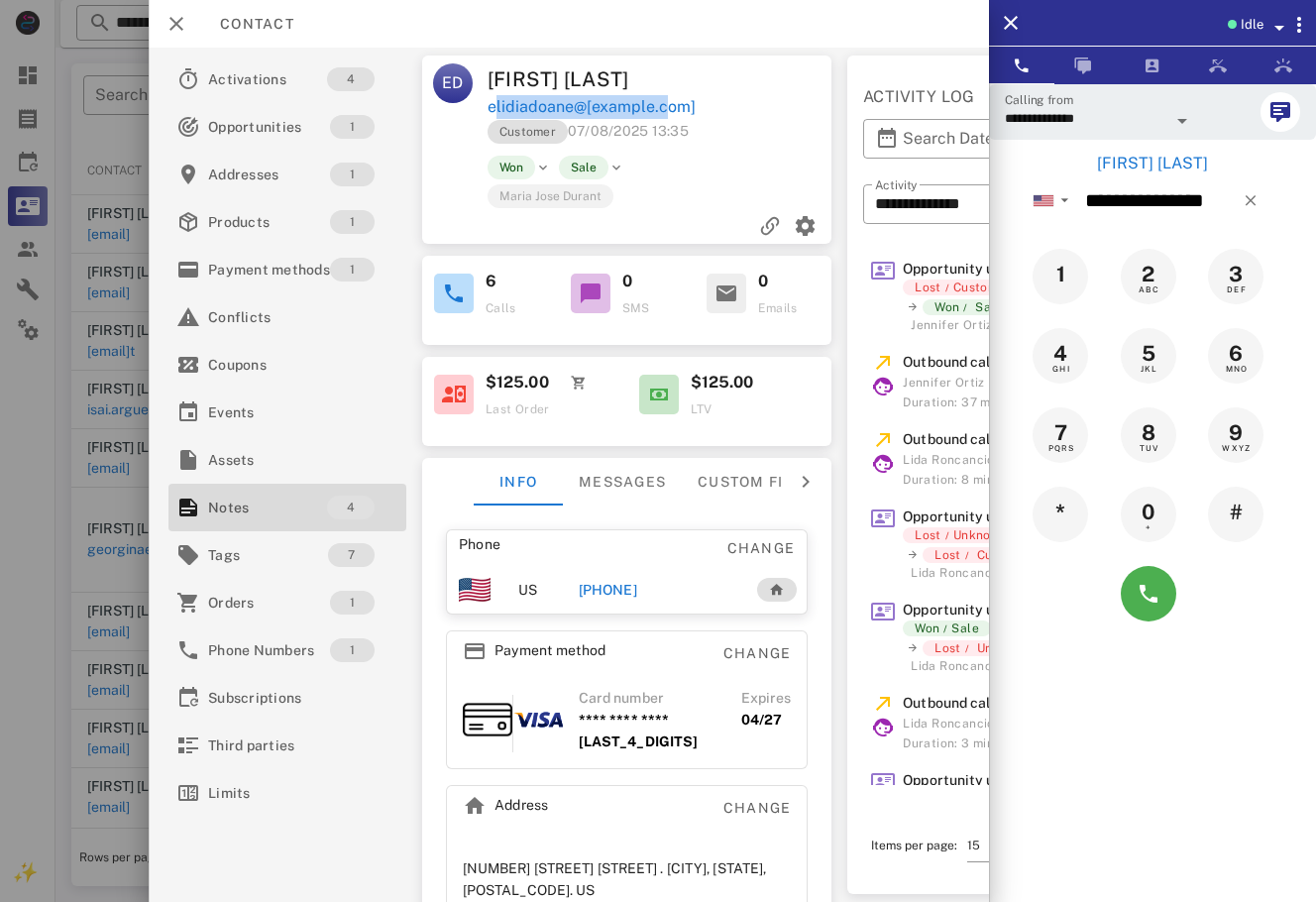 copy on "[EMAIL]" 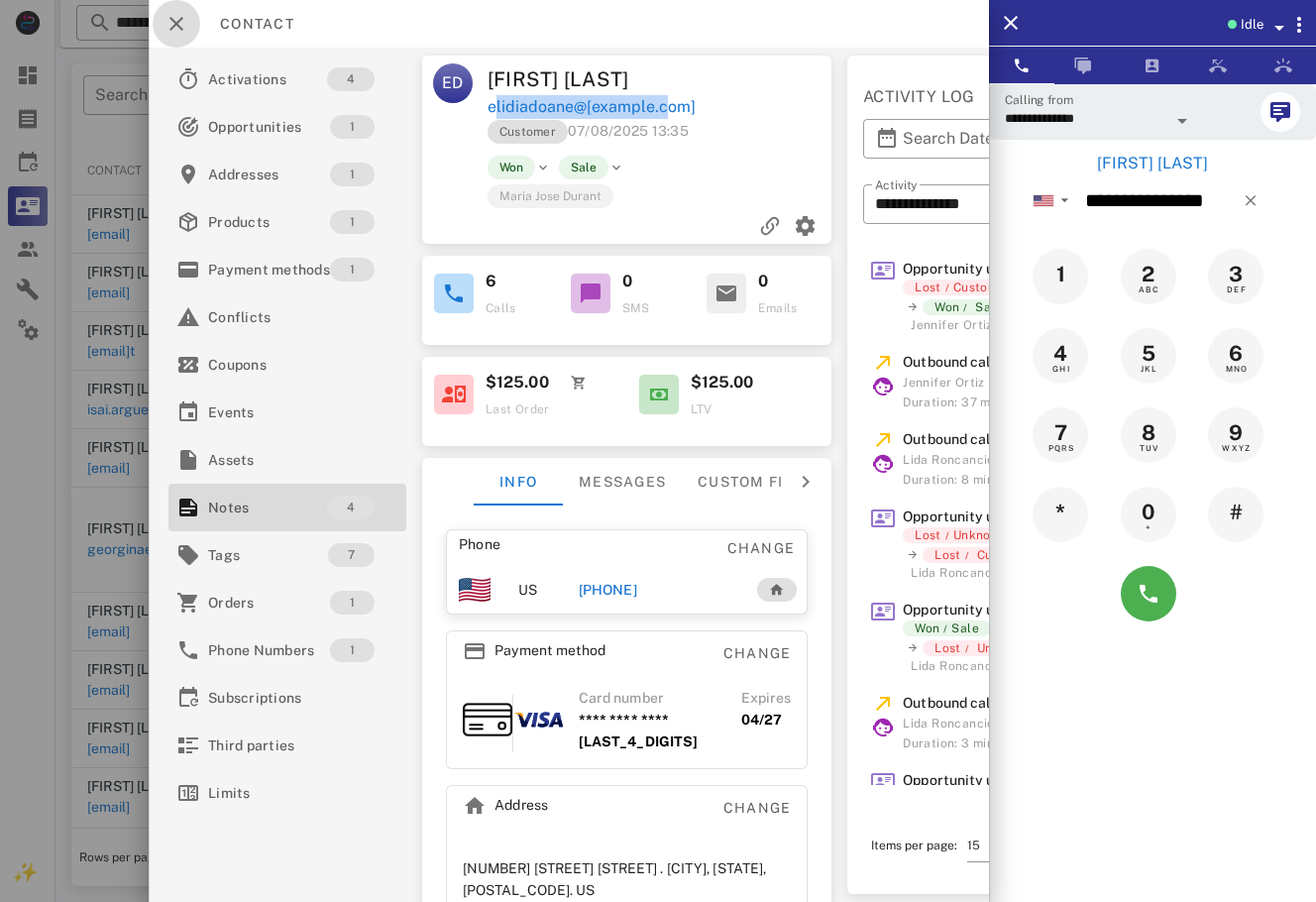 click at bounding box center [176, 24] 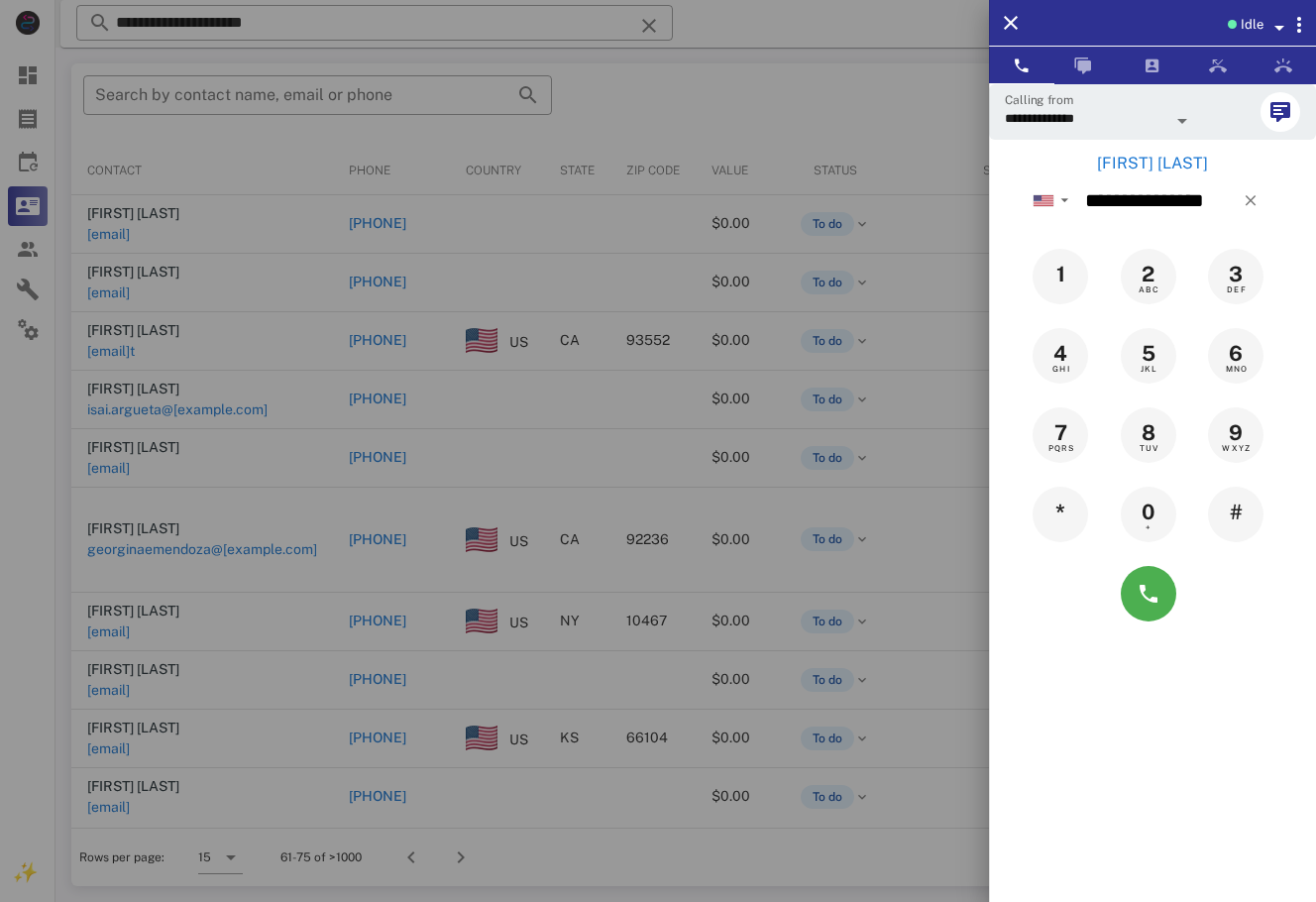 click at bounding box center [658, 451] 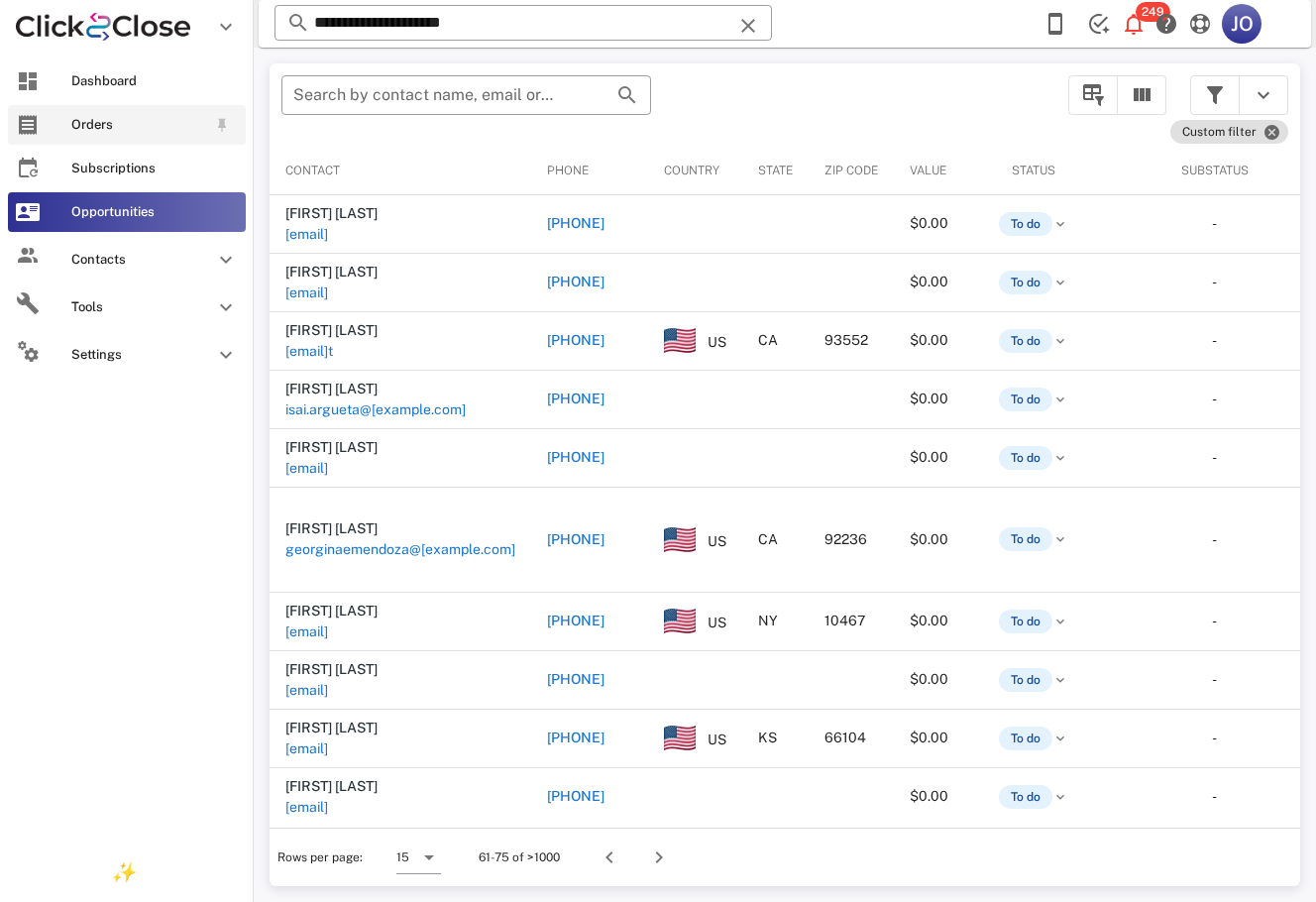 click on "Orders" at bounding box center (127, 125) 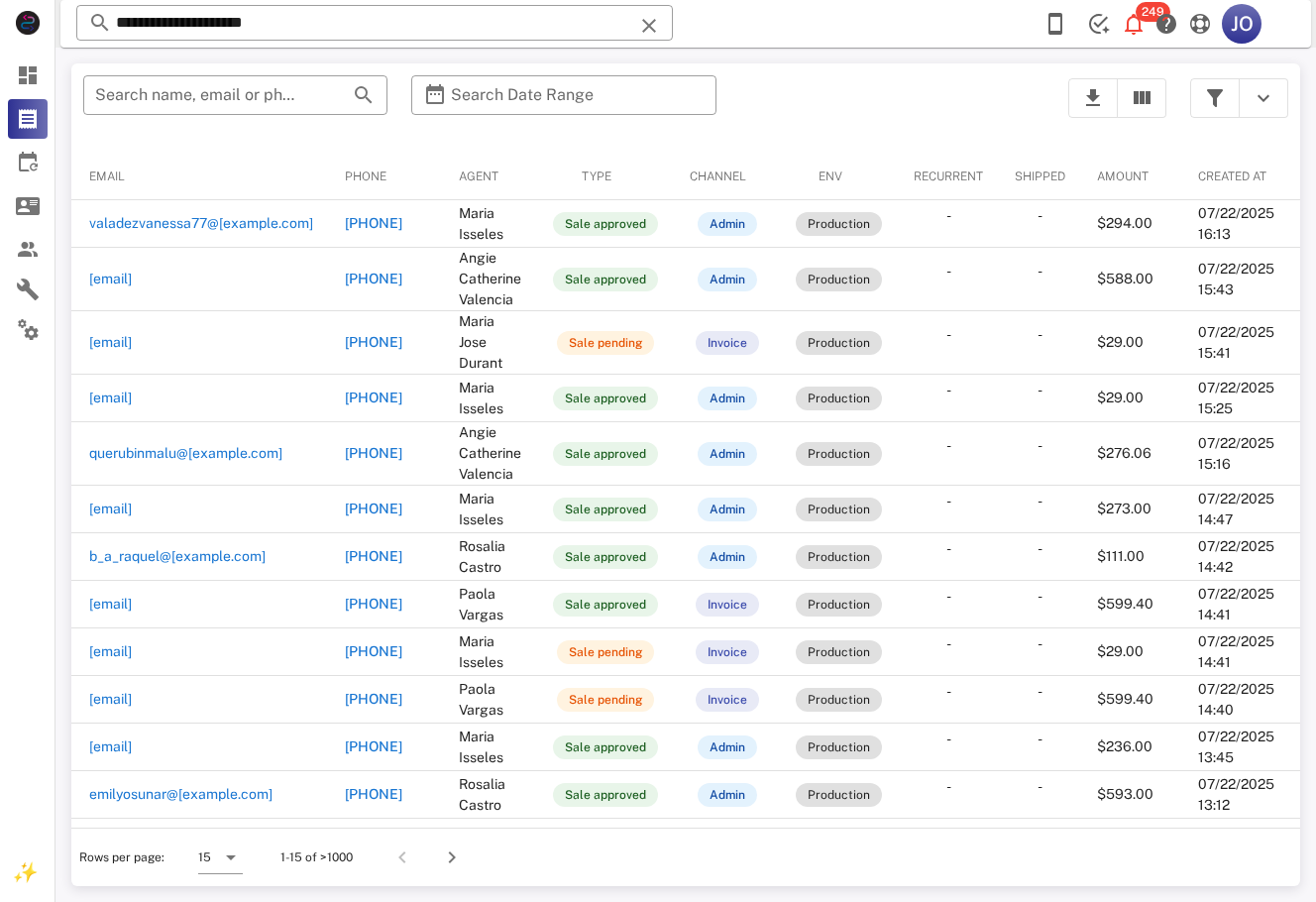 scroll, scrollTop: 0, scrollLeft: 0, axis: both 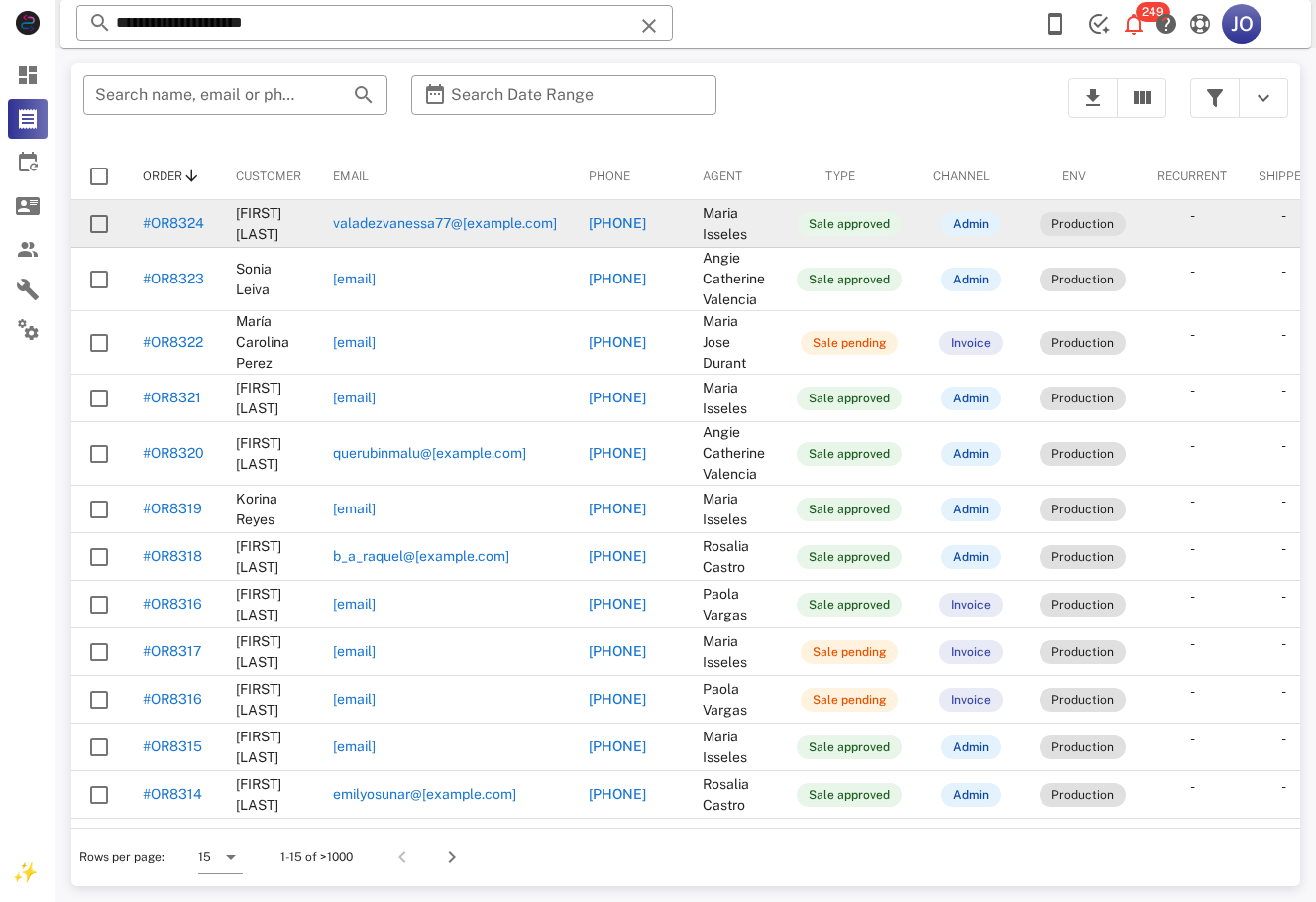 click on "valadezvanessa77@[EXAMPLE.COM]" at bounding box center [445, 223] 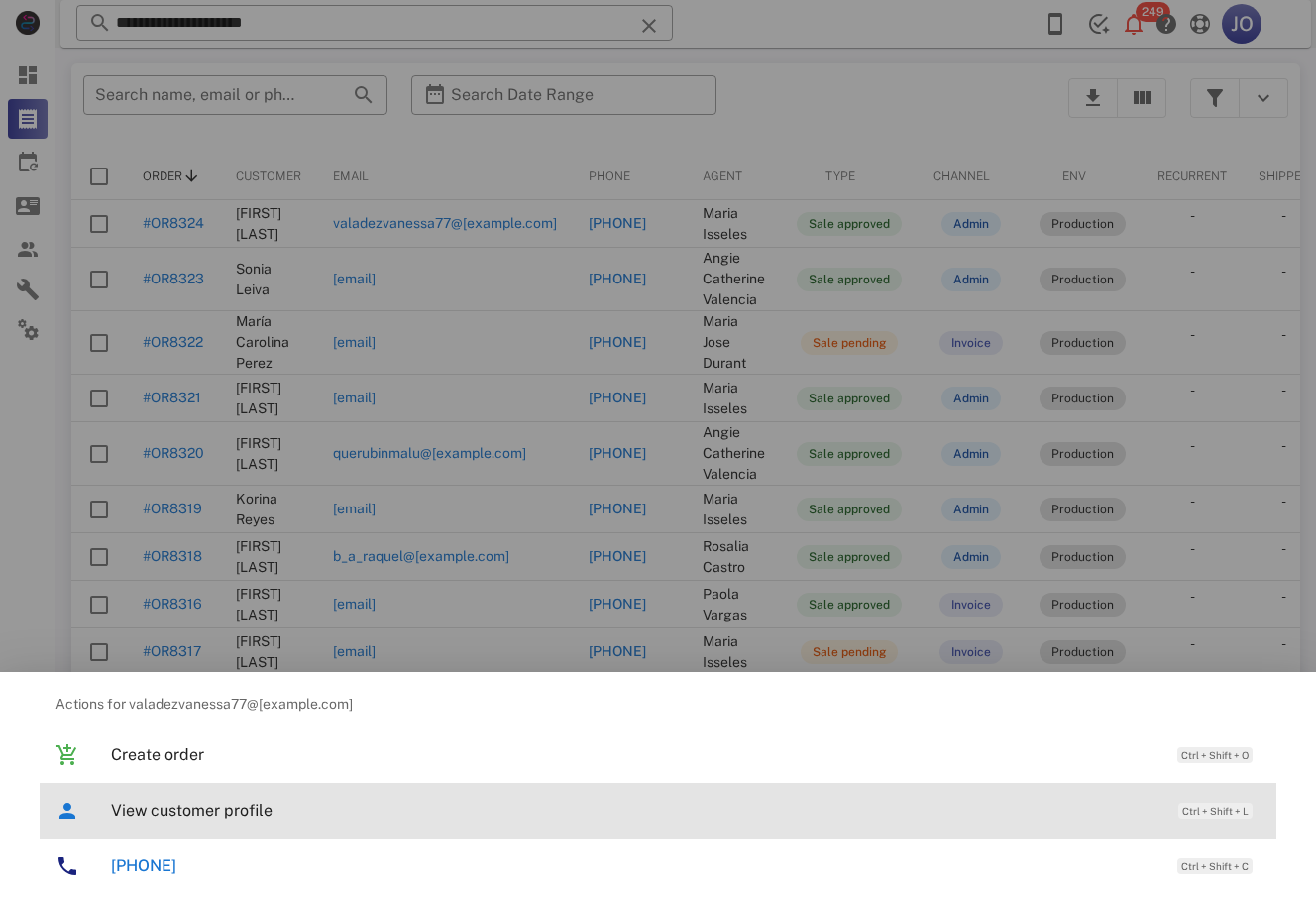 click on "View customer profile Ctrl + Shift + L" at bounding box center [686, 810] 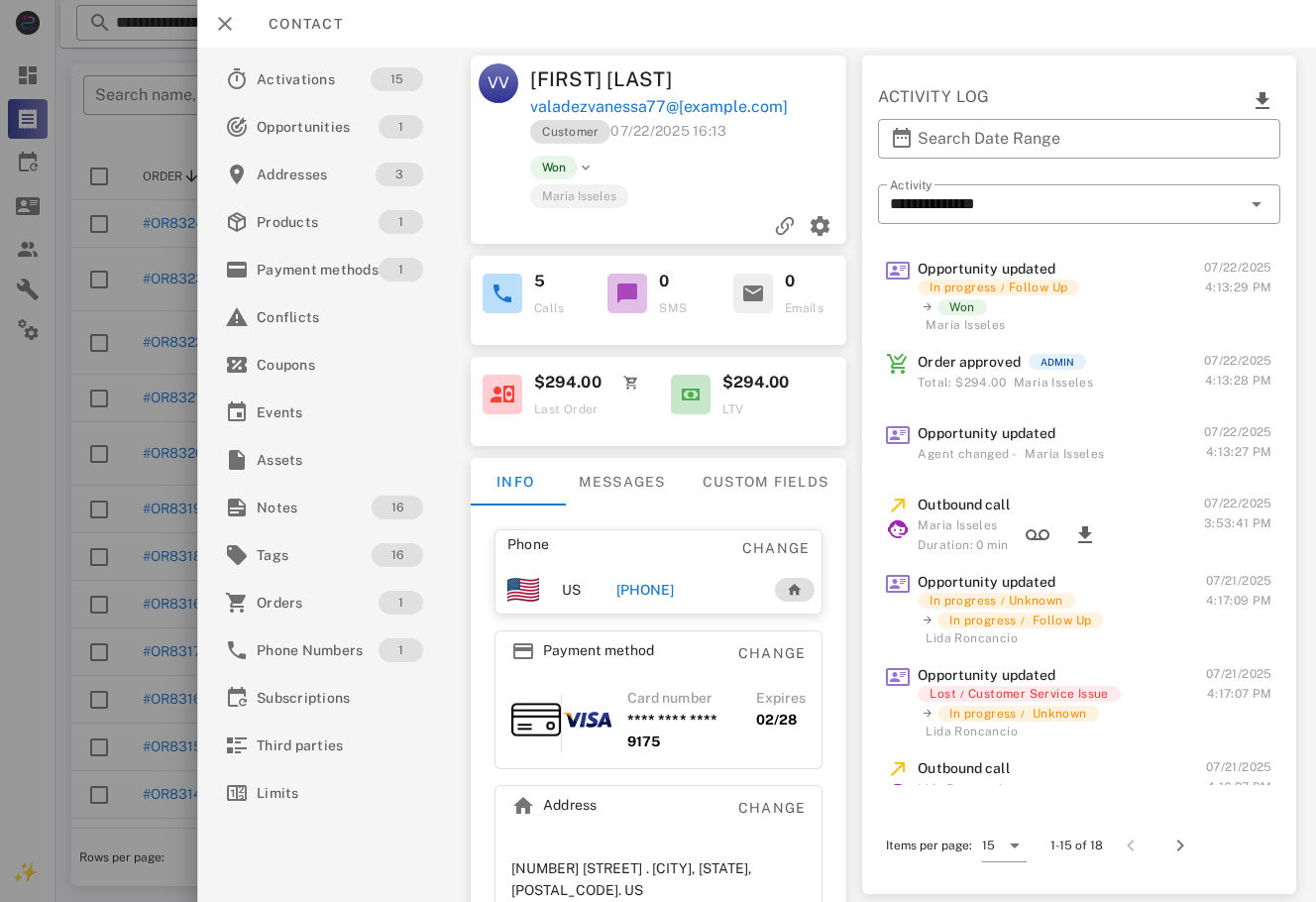 click on "Order approved ADMIN Total: $294.00 [FIRST] [LAST] [DATE] [TIME]" at bounding box center [1079, 379] 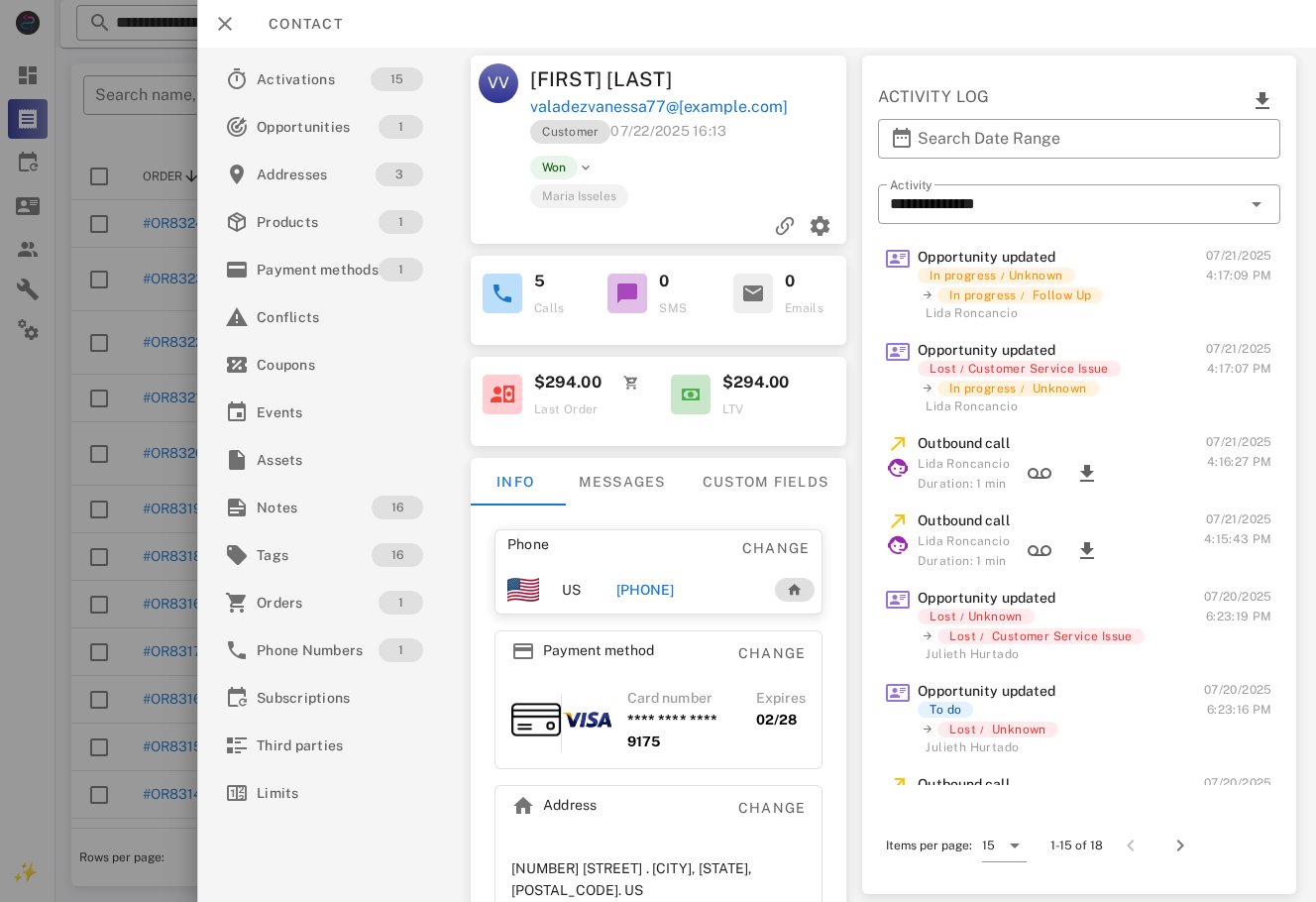 scroll, scrollTop: 686, scrollLeft: 0, axis: vertical 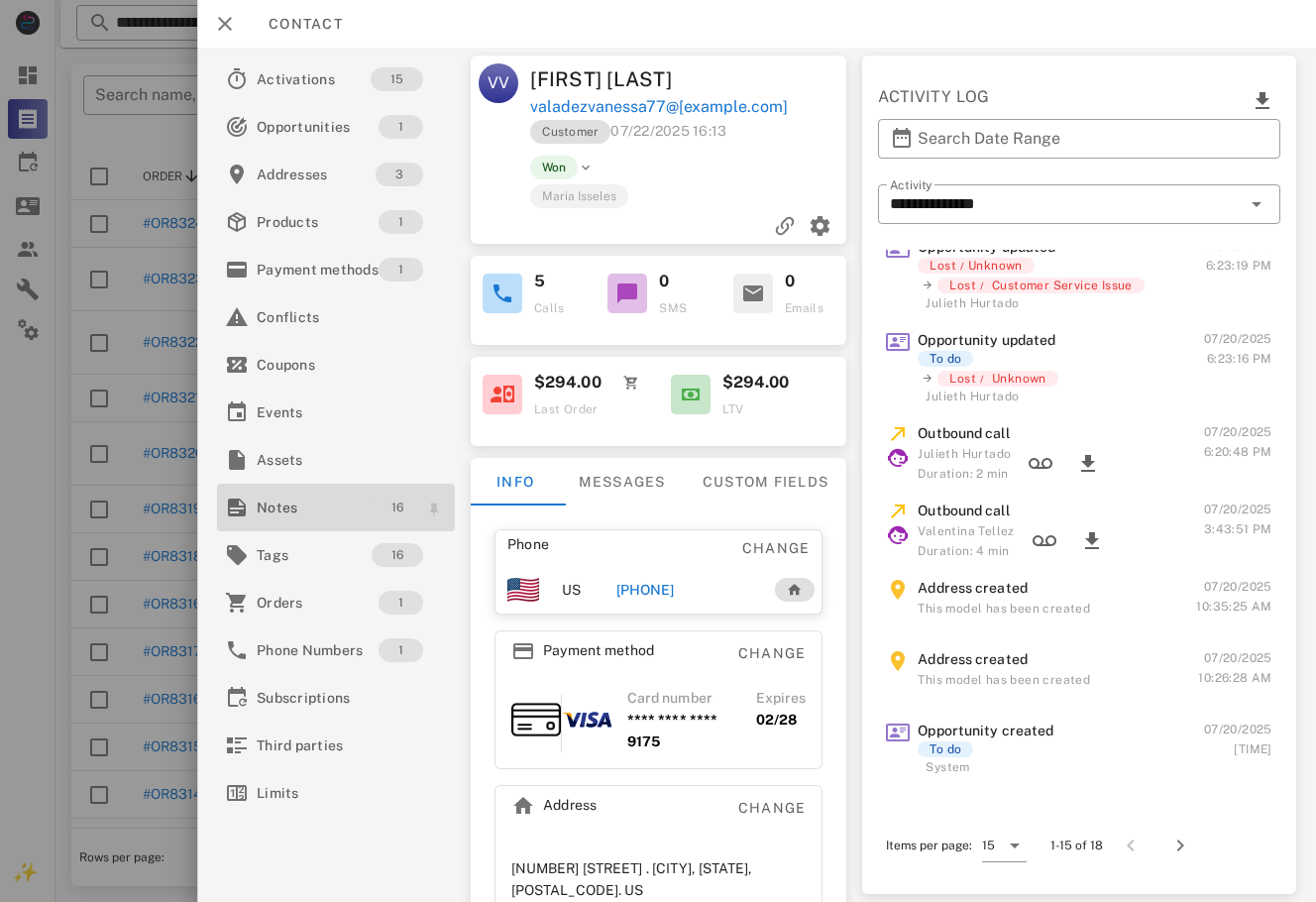 click on "16" at bounding box center [397, 507] 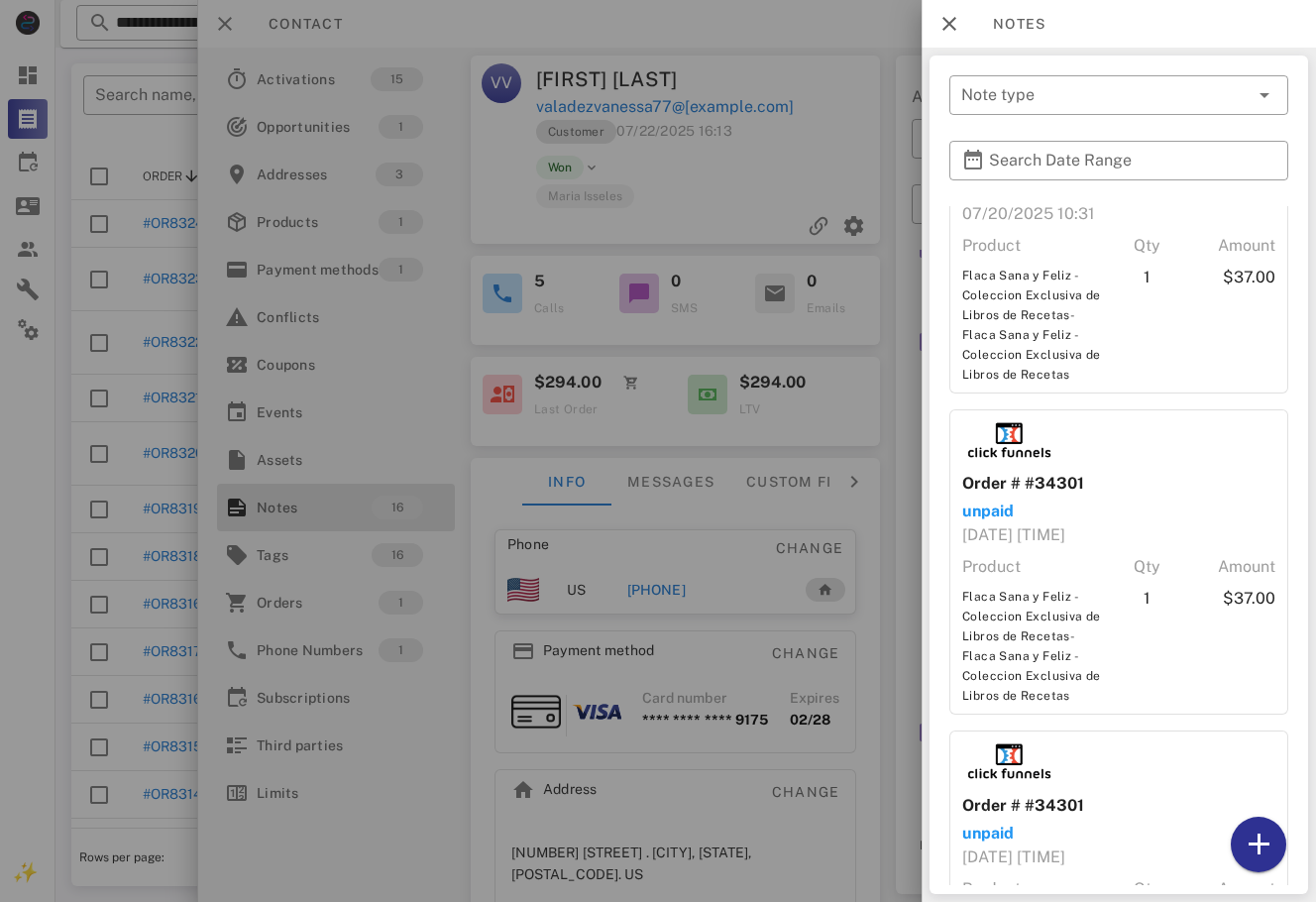 scroll, scrollTop: 3753, scrollLeft: 0, axis: vertical 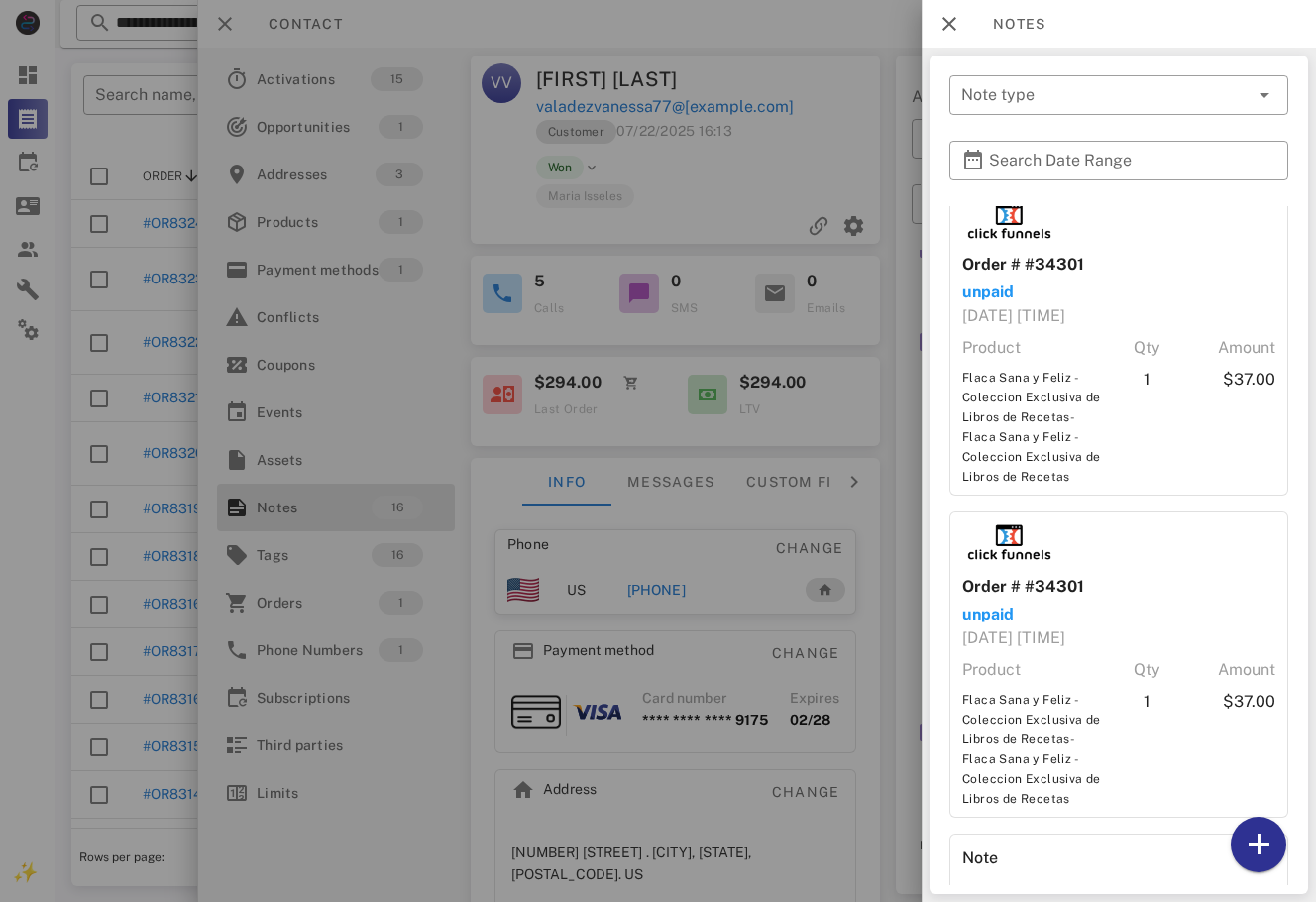 click at bounding box center [658, 451] 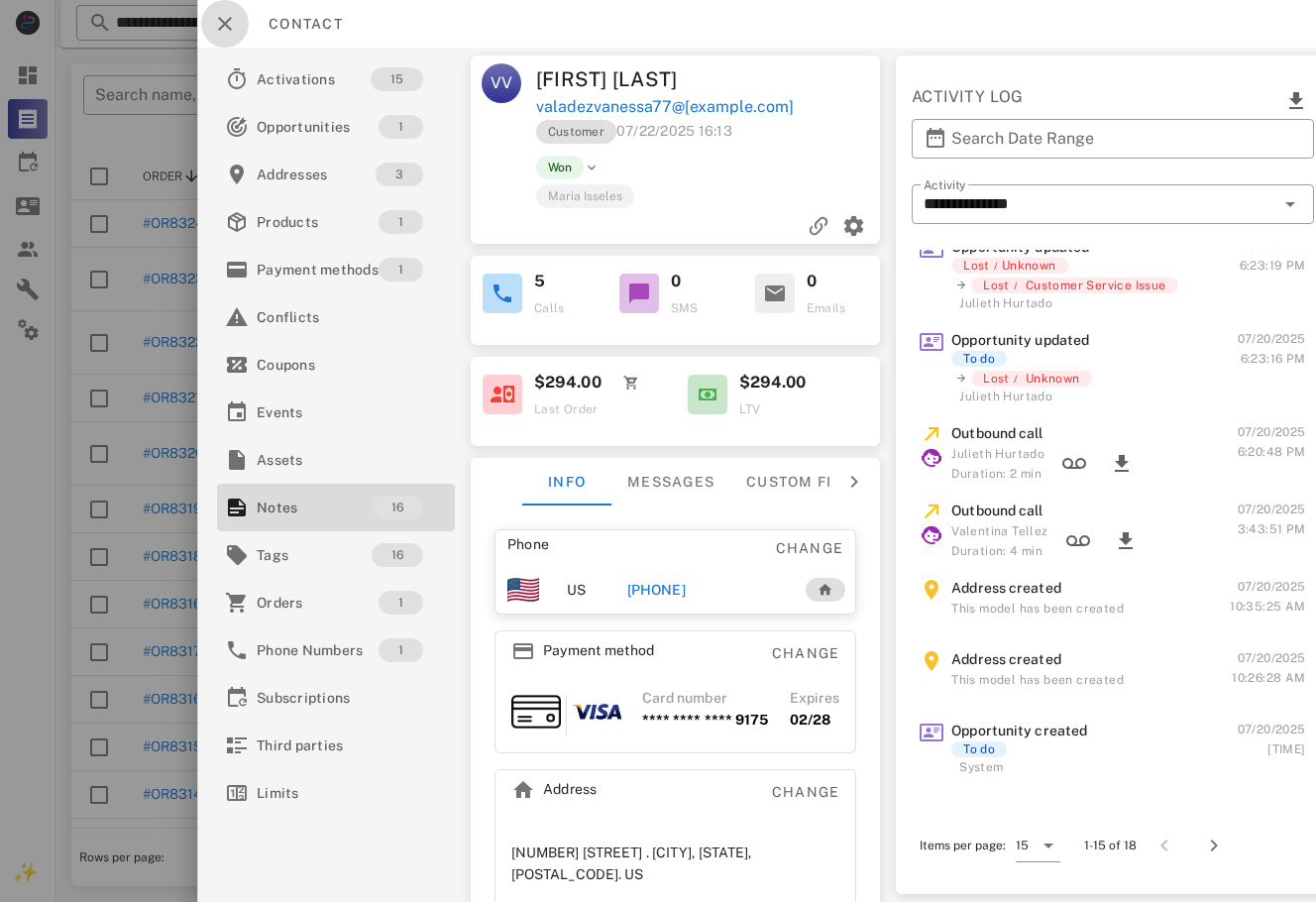 click at bounding box center (225, 24) 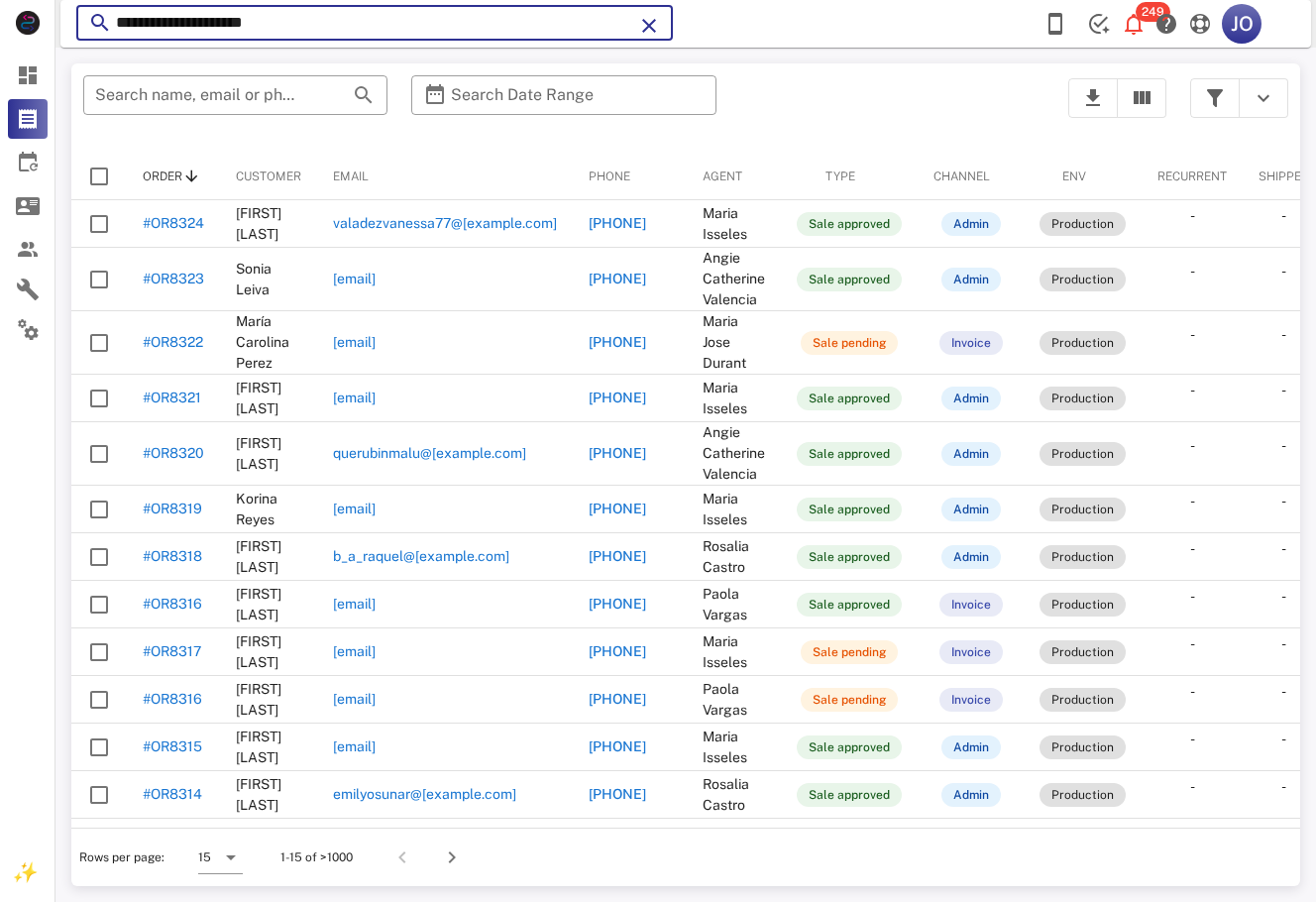 click on "**********" at bounding box center [375, 23] 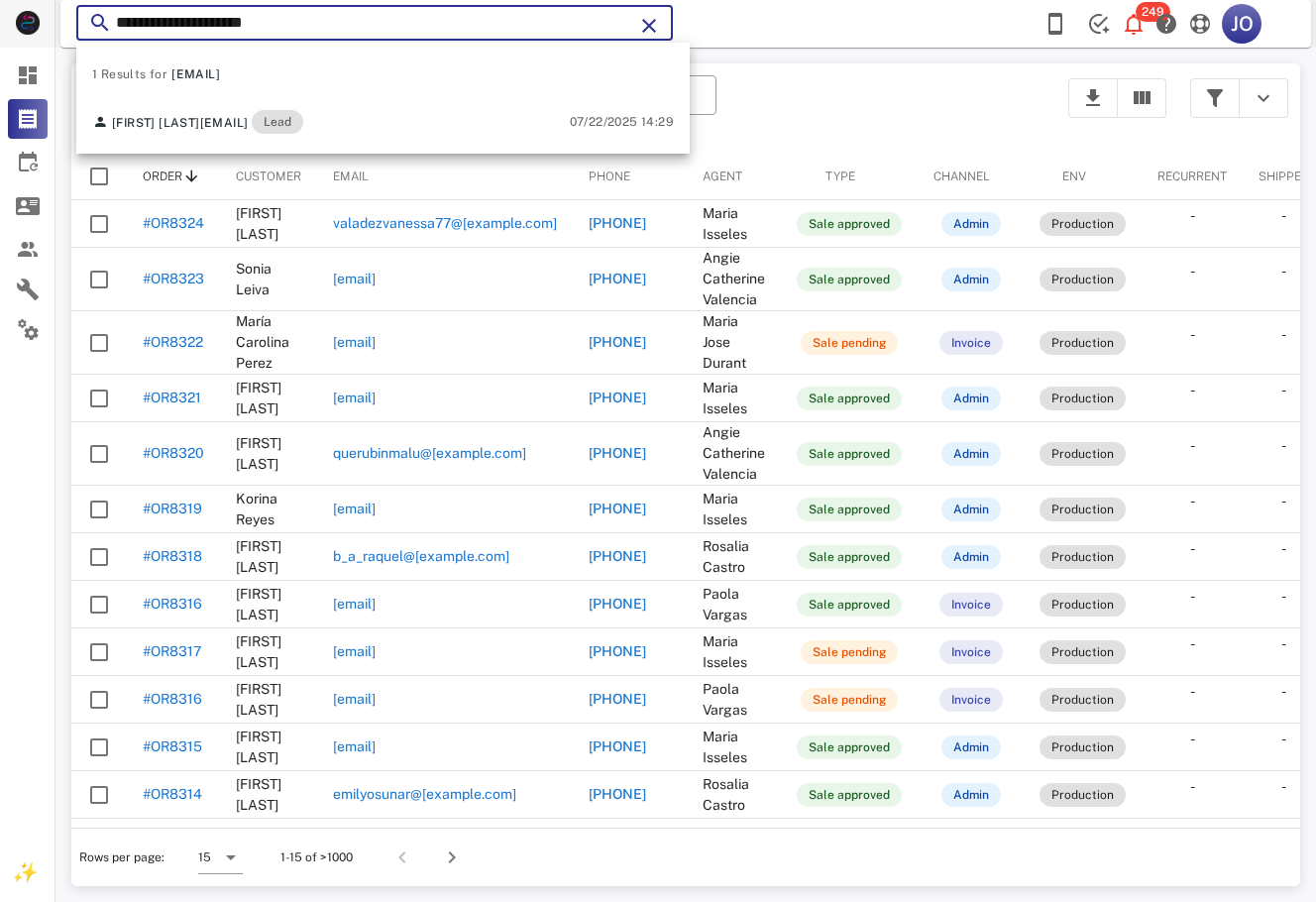 drag, startPoint x: 287, startPoint y: 28, endPoint x: 54, endPoint y: 28, distance: 233 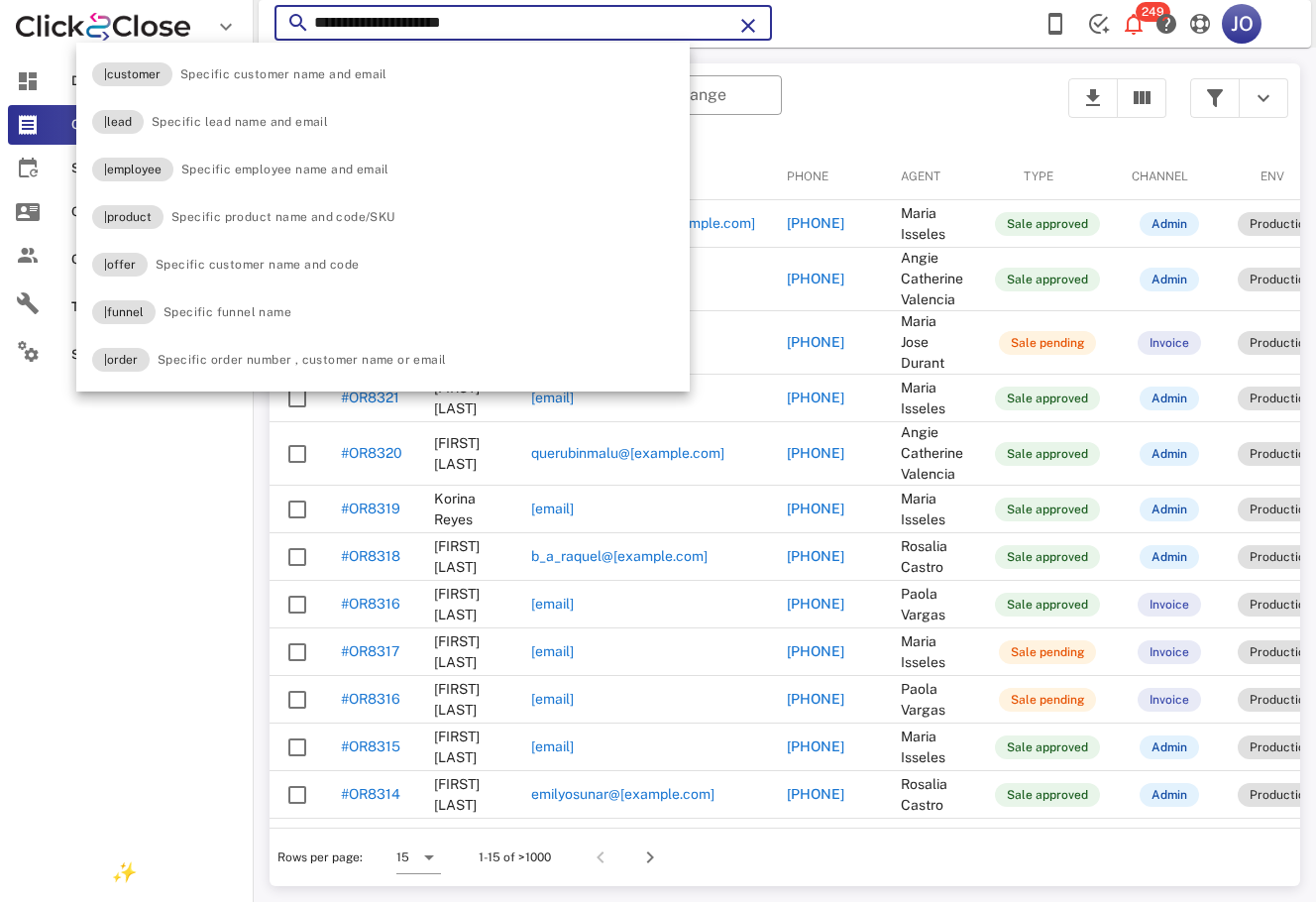 paste 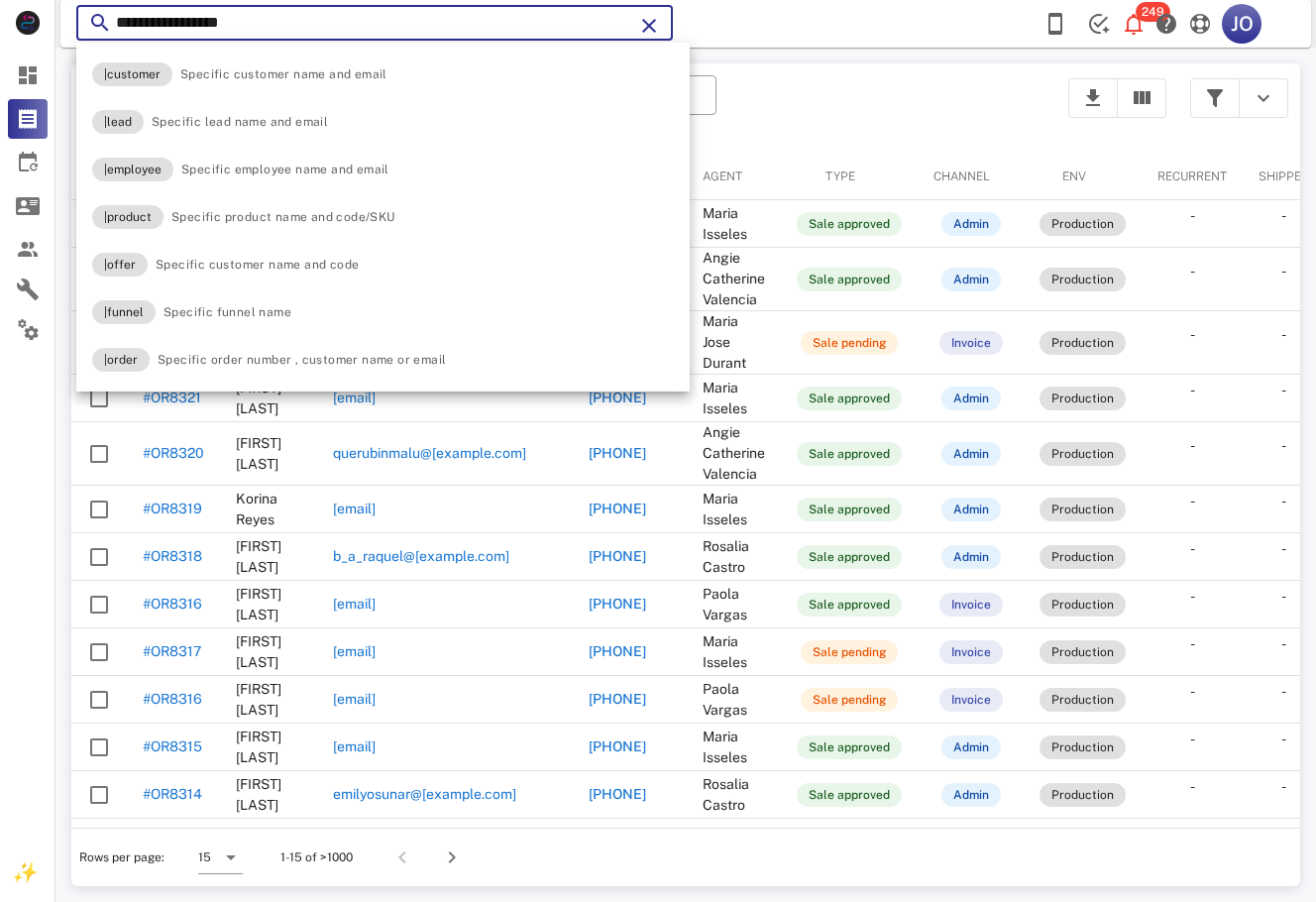 click on "**********" at bounding box center [375, 23] 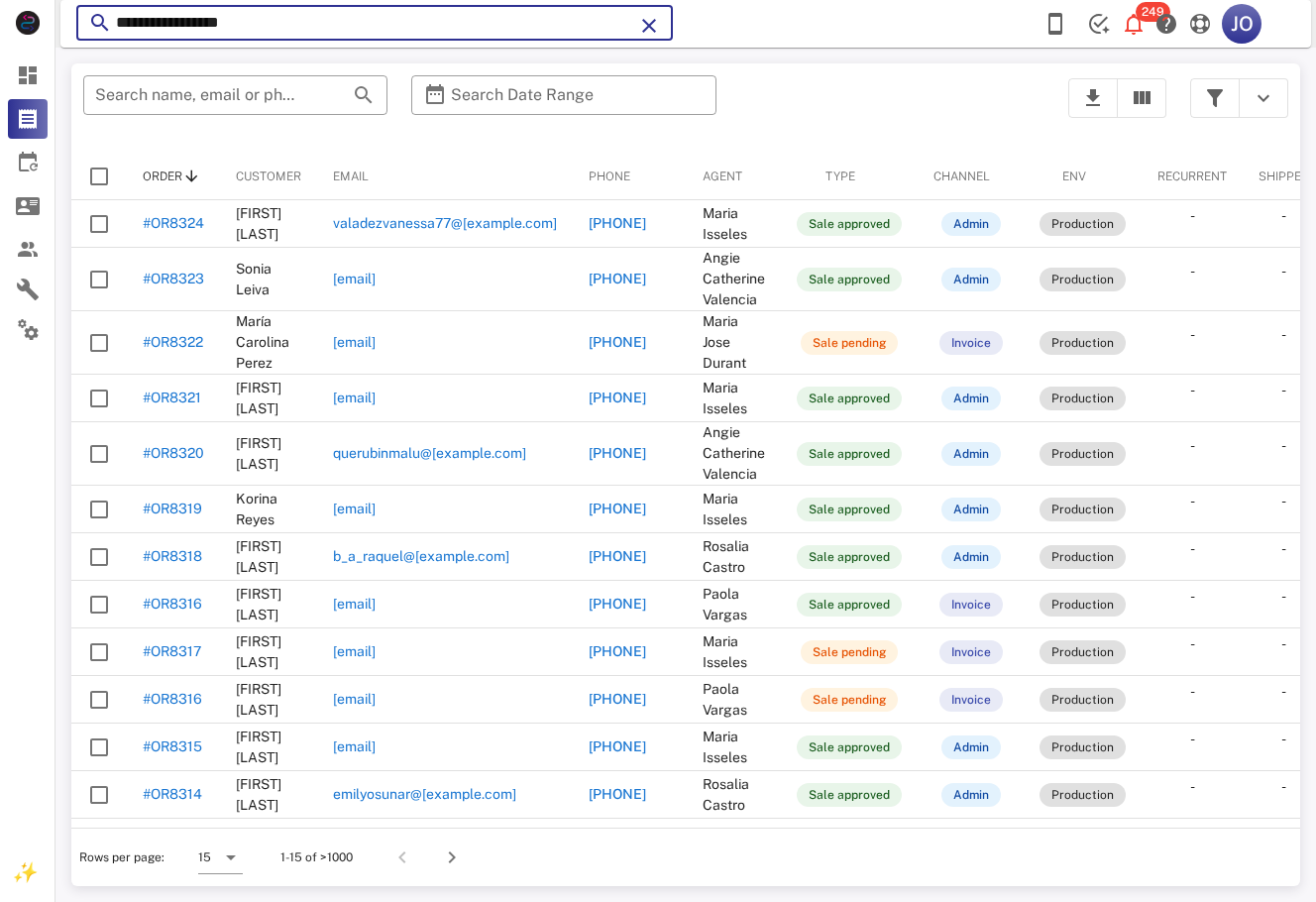 drag, startPoint x: 341, startPoint y: 19, endPoint x: 70, endPoint y: 19, distance: 271 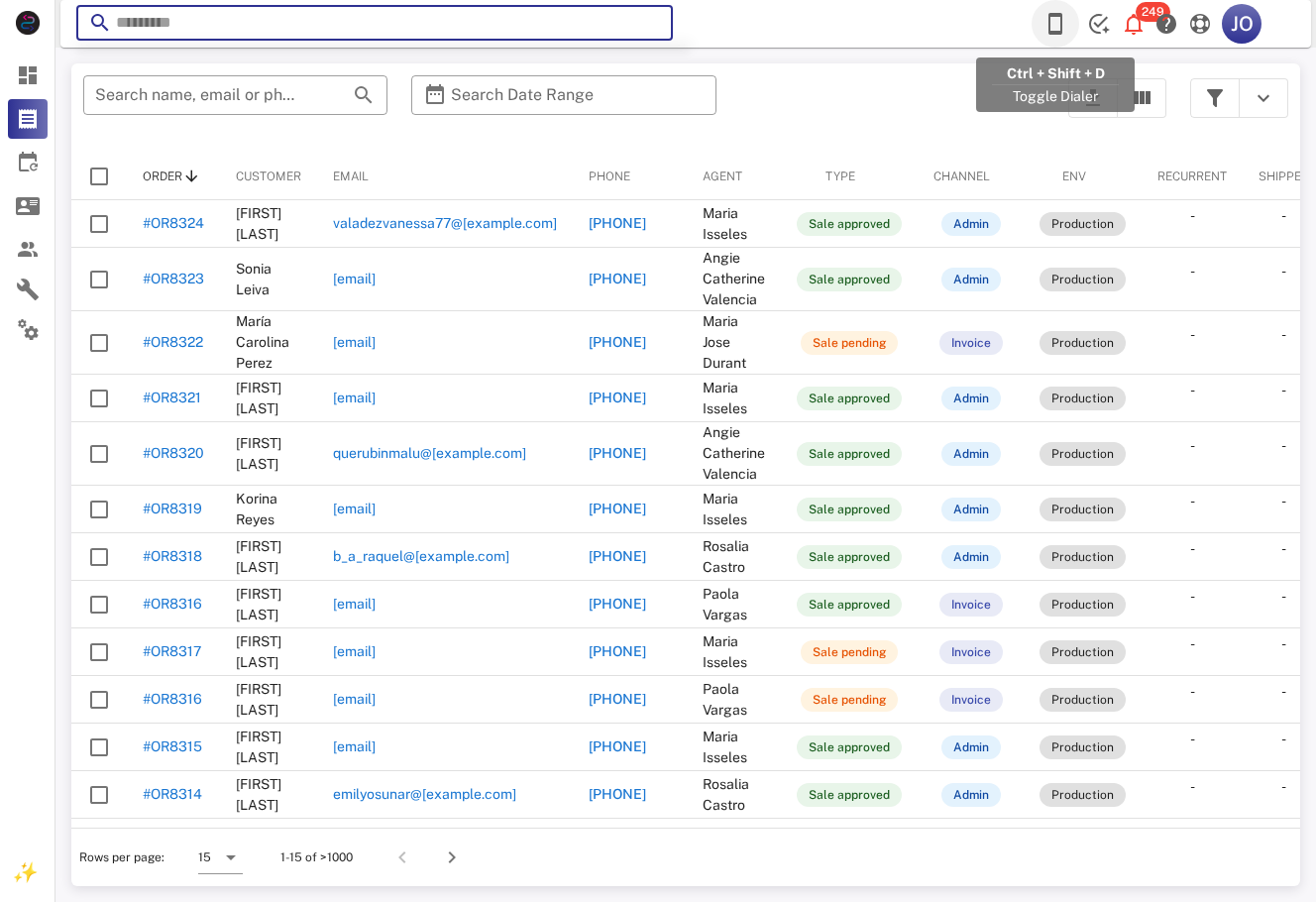 type 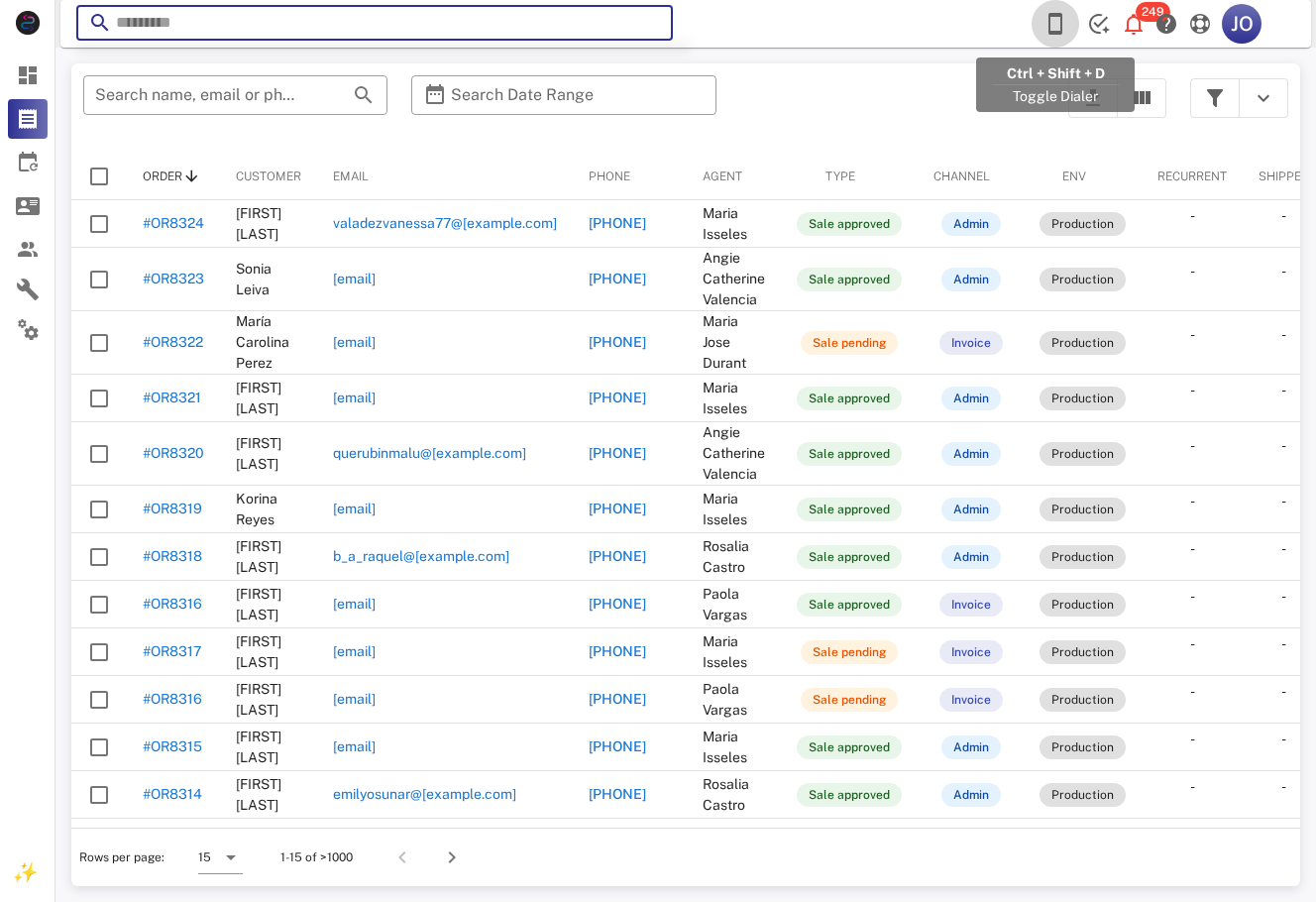 click at bounding box center (1055, 24) 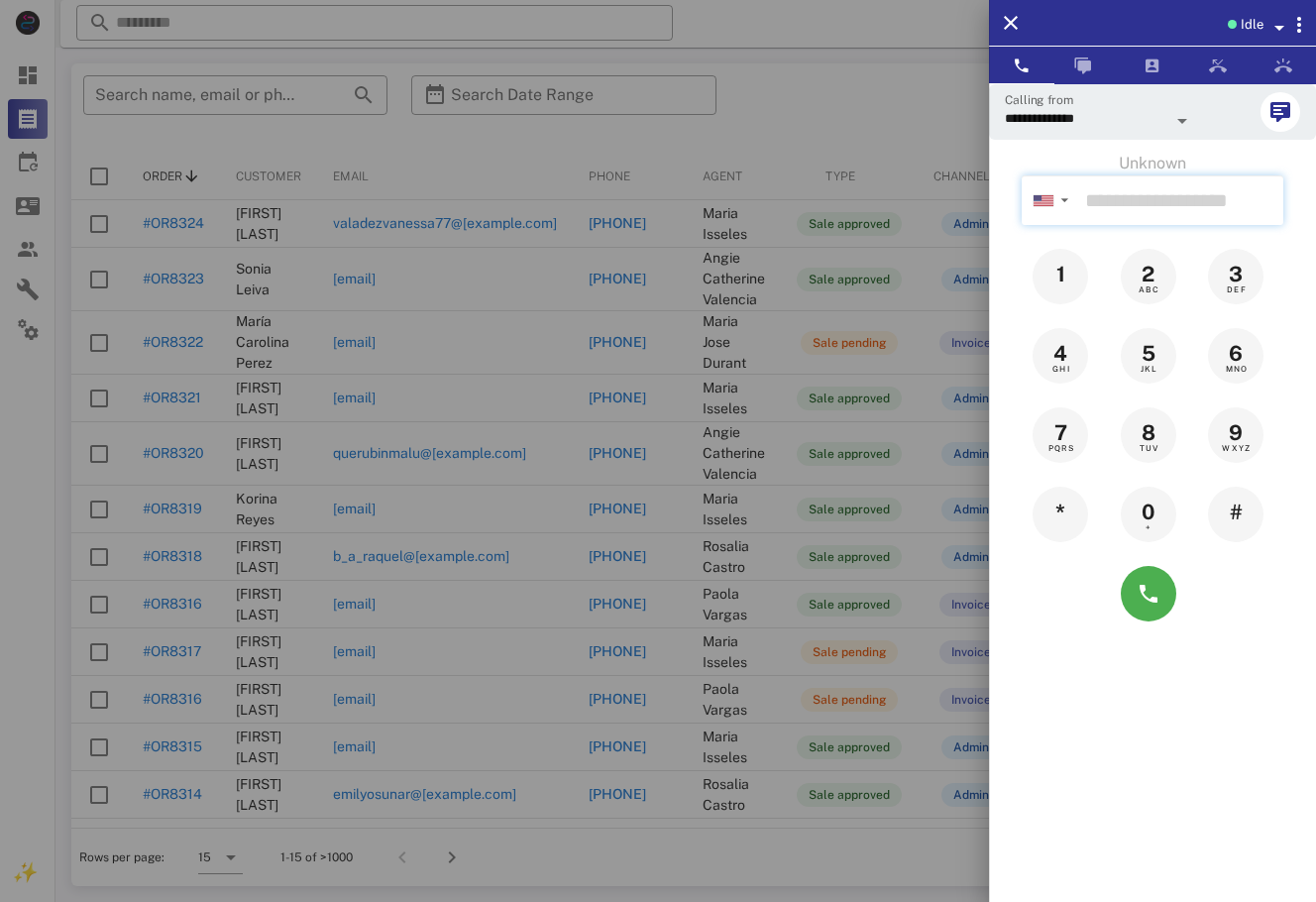 click at bounding box center [1180, 200] 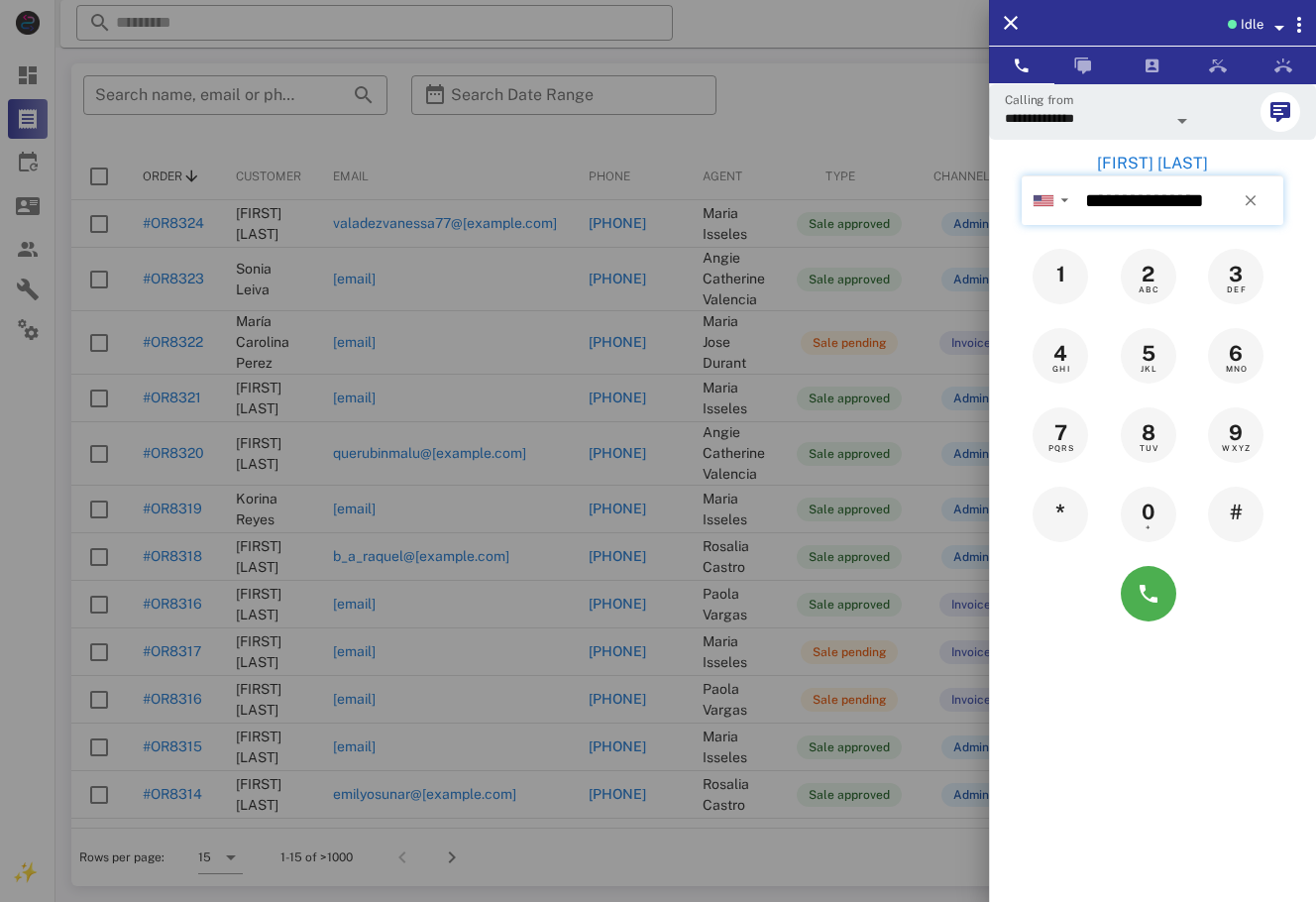 type on "**********" 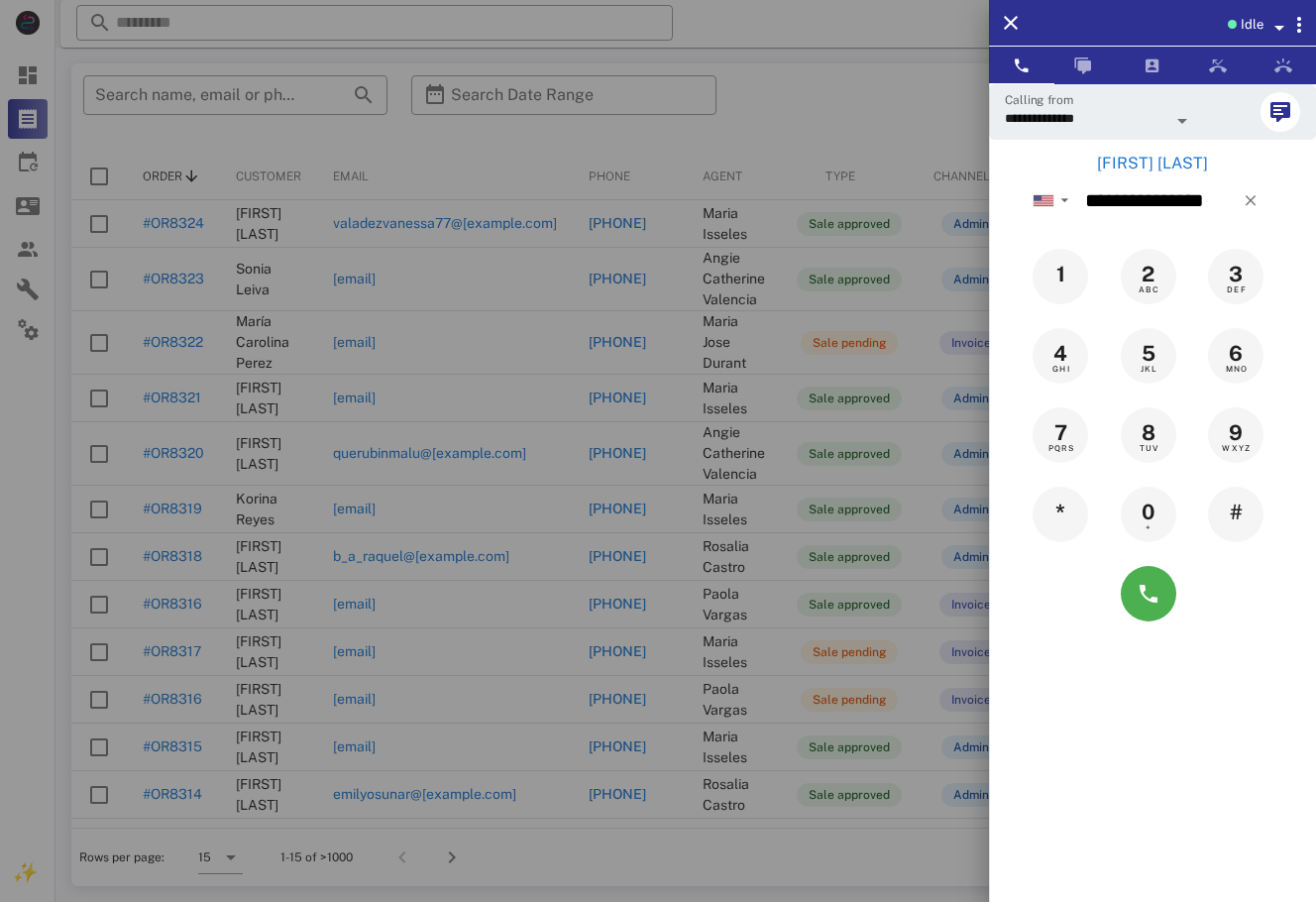 click on "[FIRST] [LAST]" at bounding box center [1152, 164] 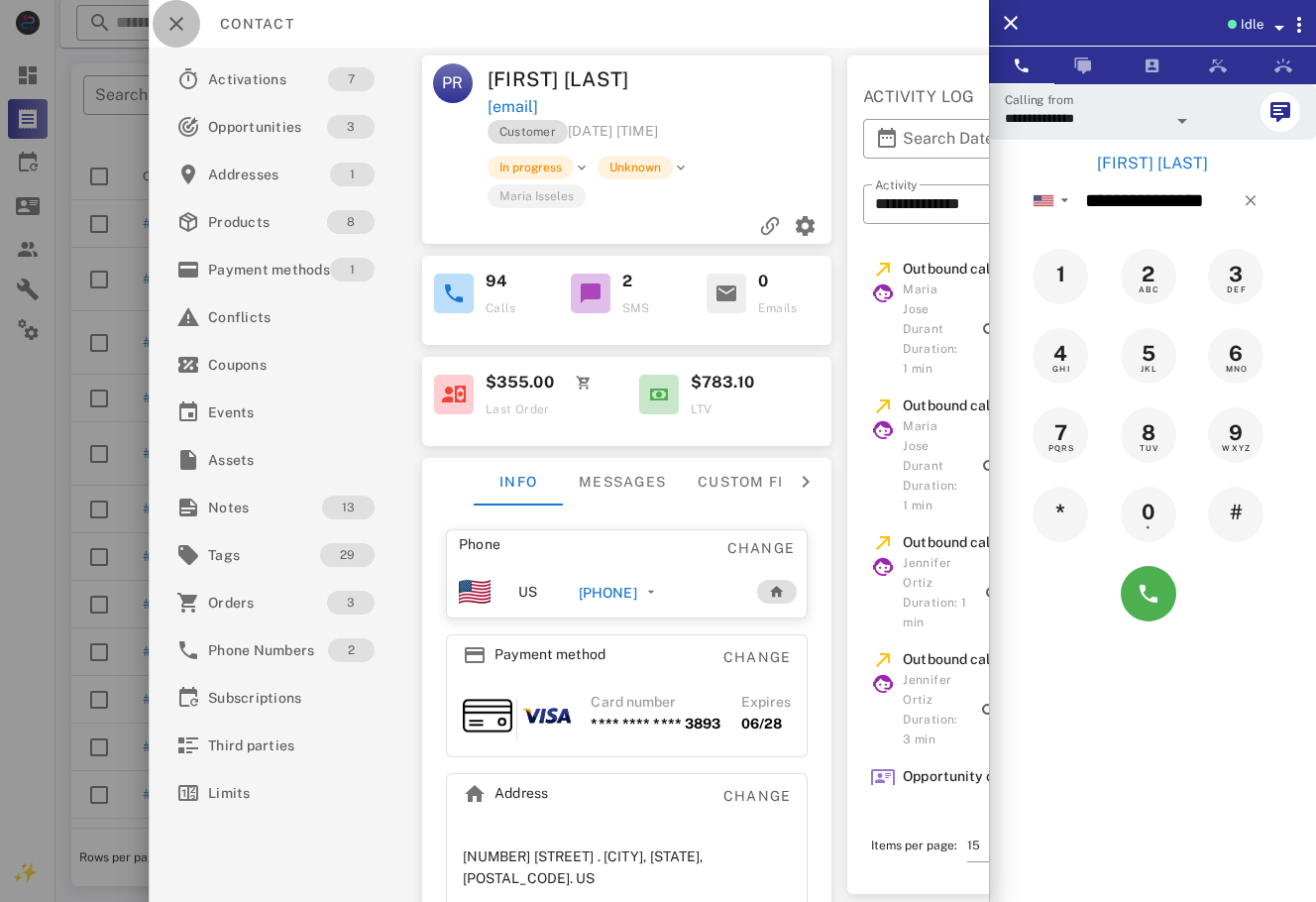 click at bounding box center (176, 24) 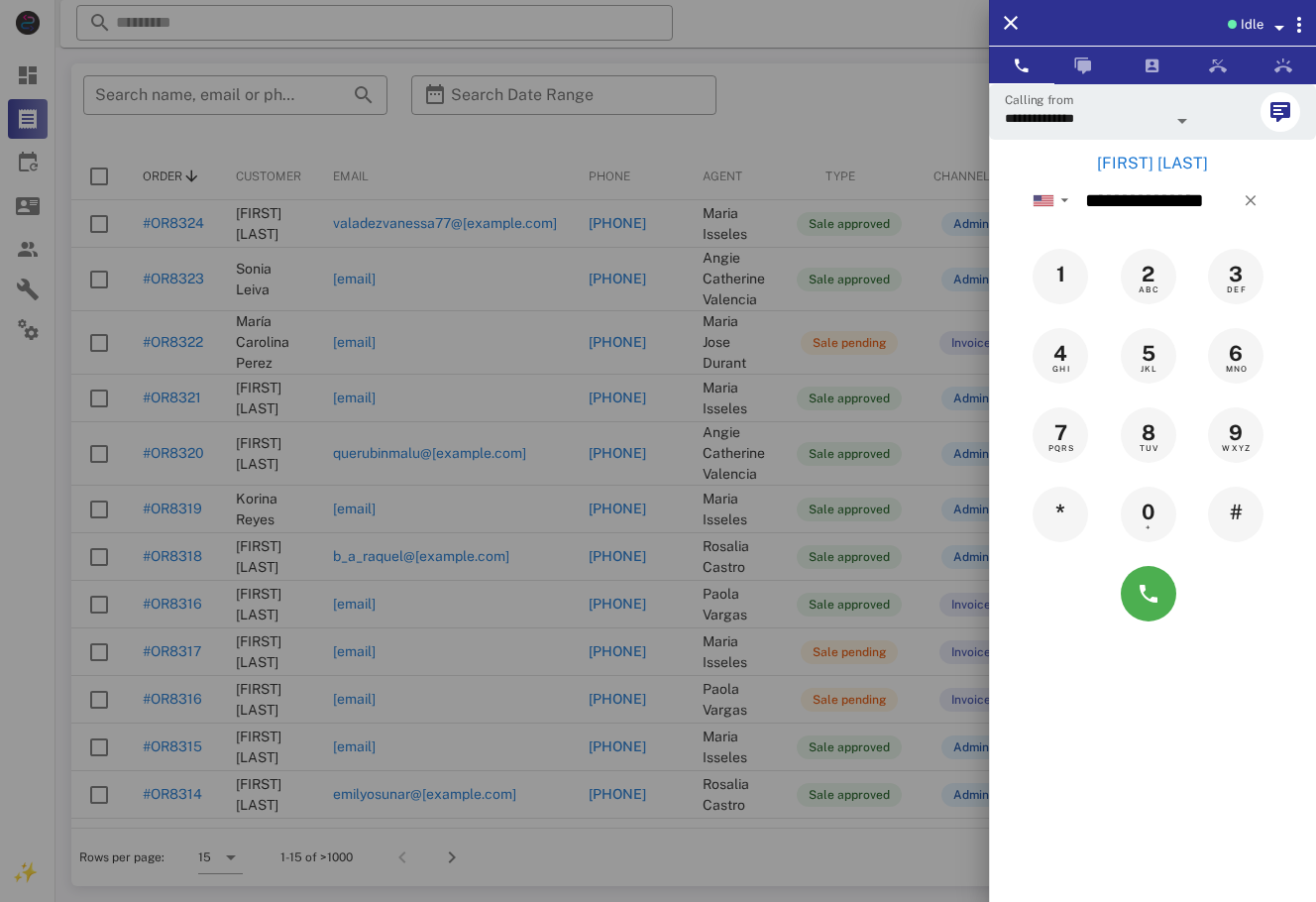 click at bounding box center [658, 451] 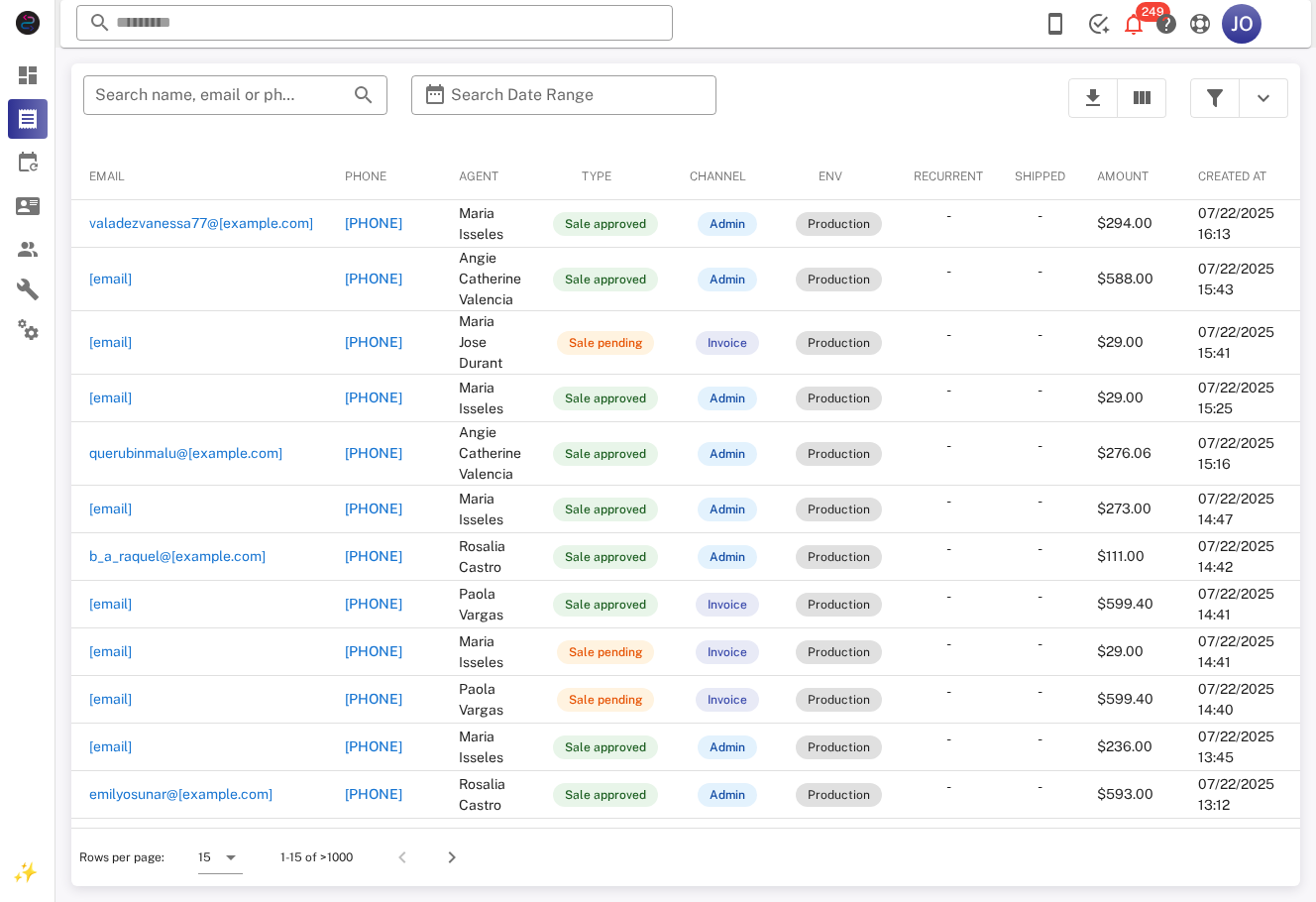 scroll, scrollTop: 0, scrollLeft: 0, axis: both 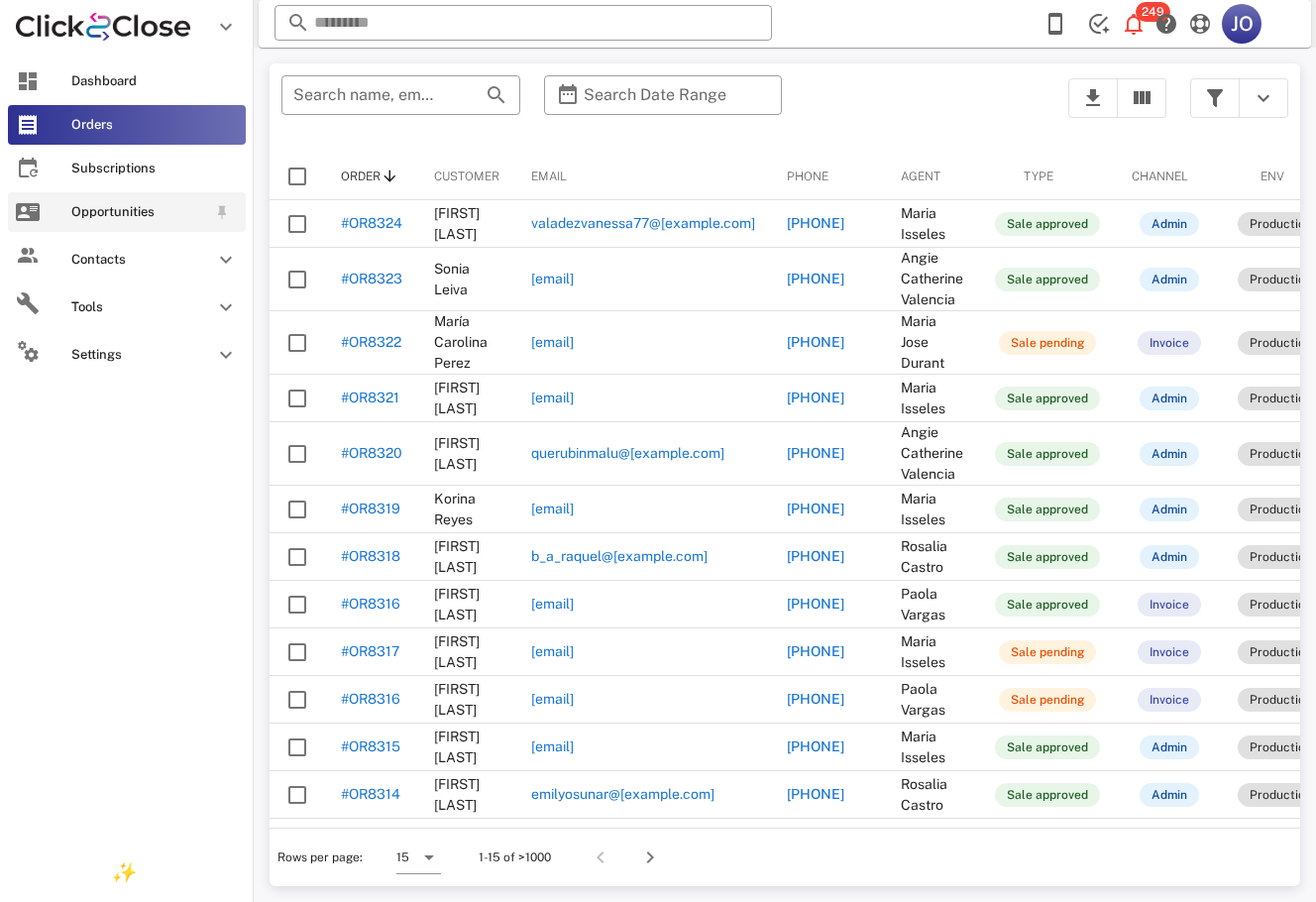 click on "Opportunities" at bounding box center (127, 212) 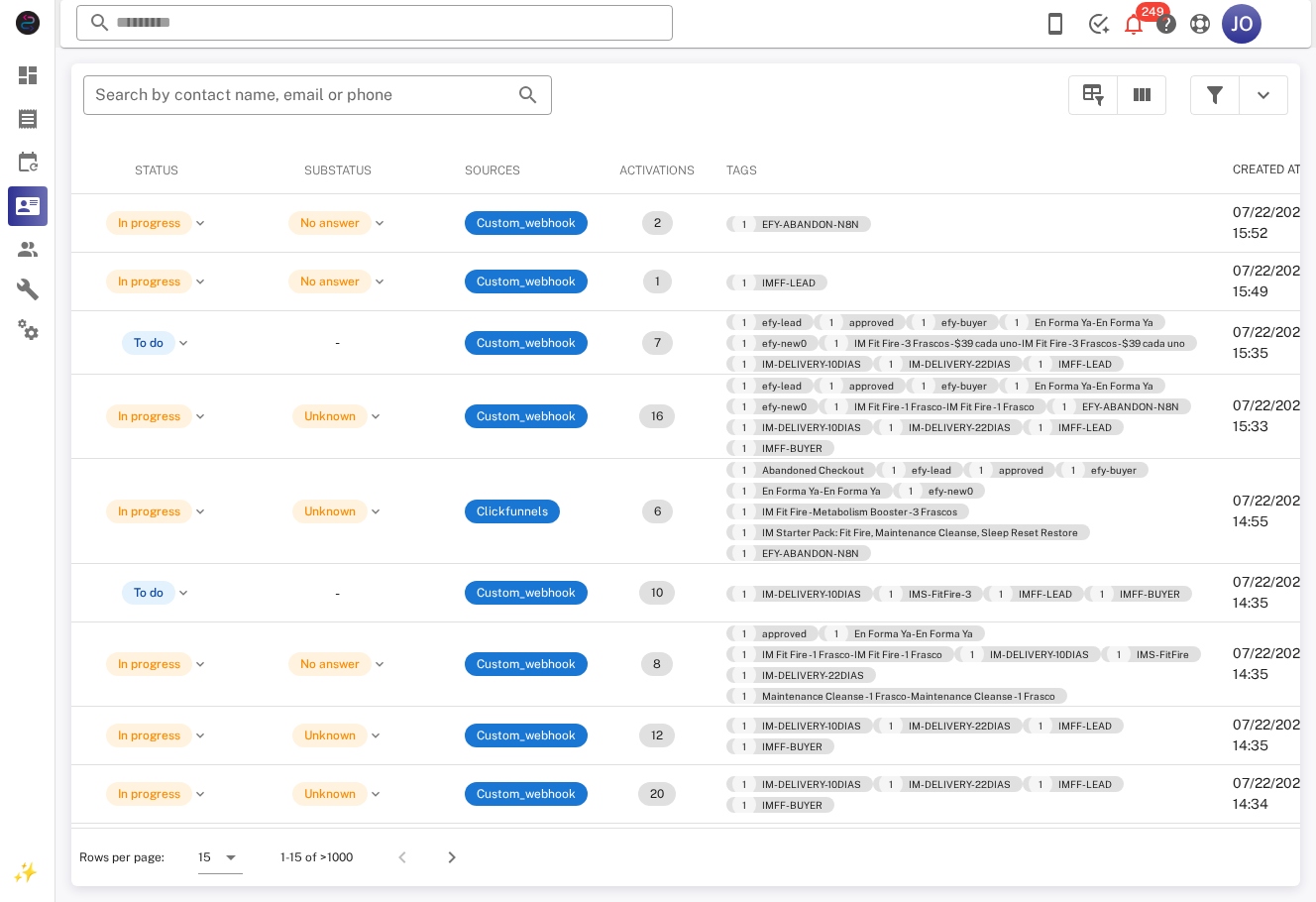 scroll, scrollTop: 0, scrollLeft: 705, axis: horizontal 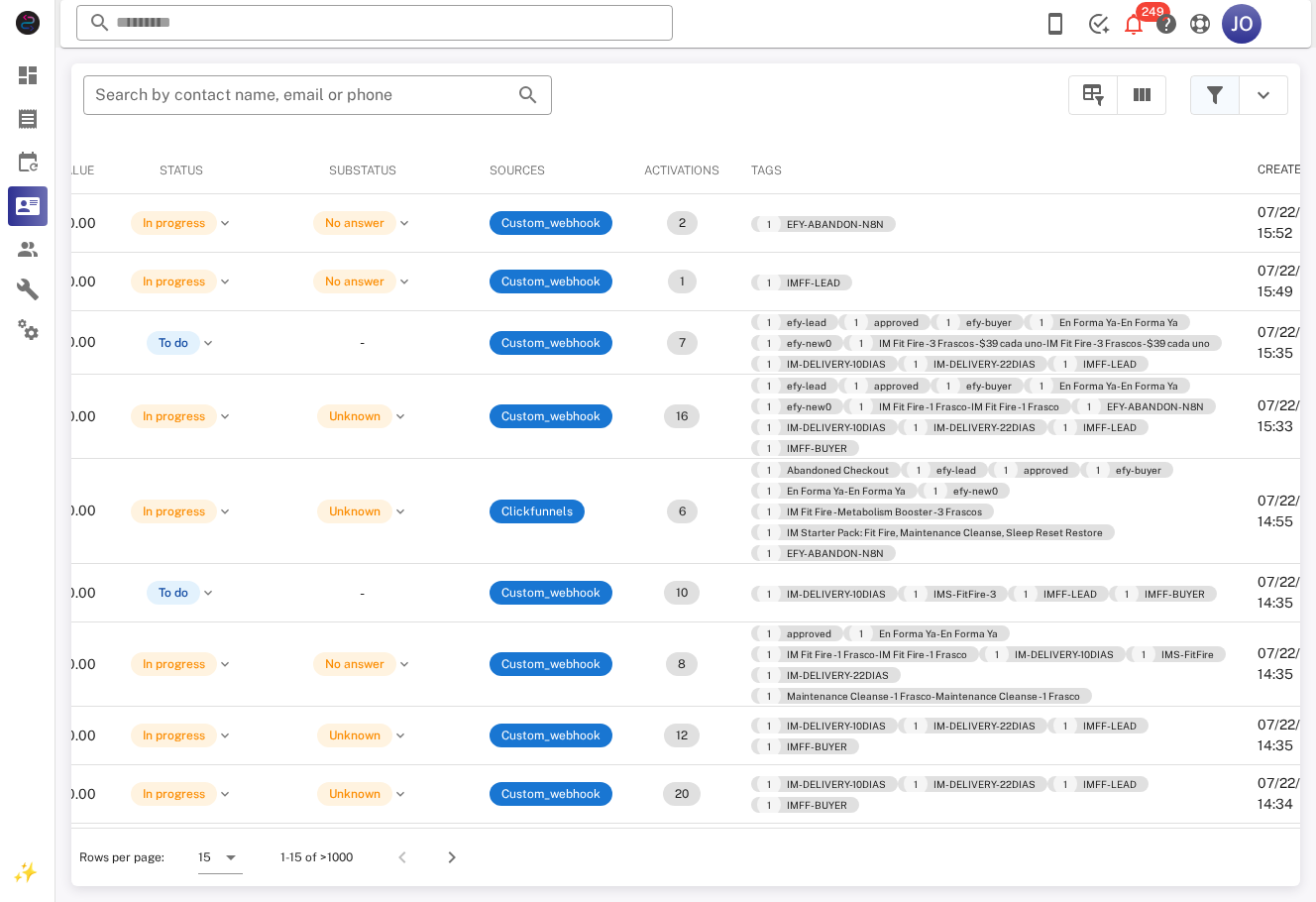 click at bounding box center (1215, 95) 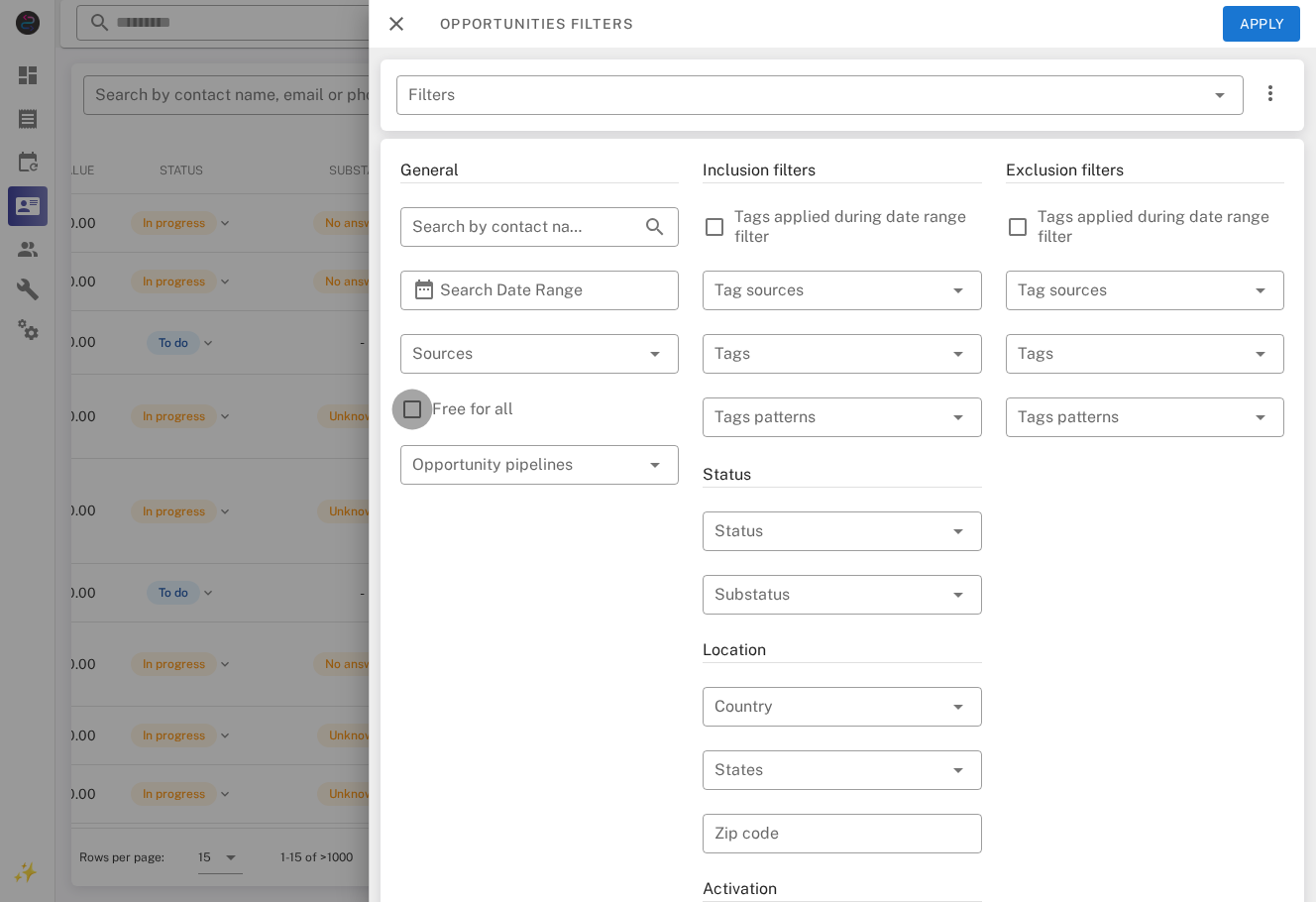 click at bounding box center (412, 409) 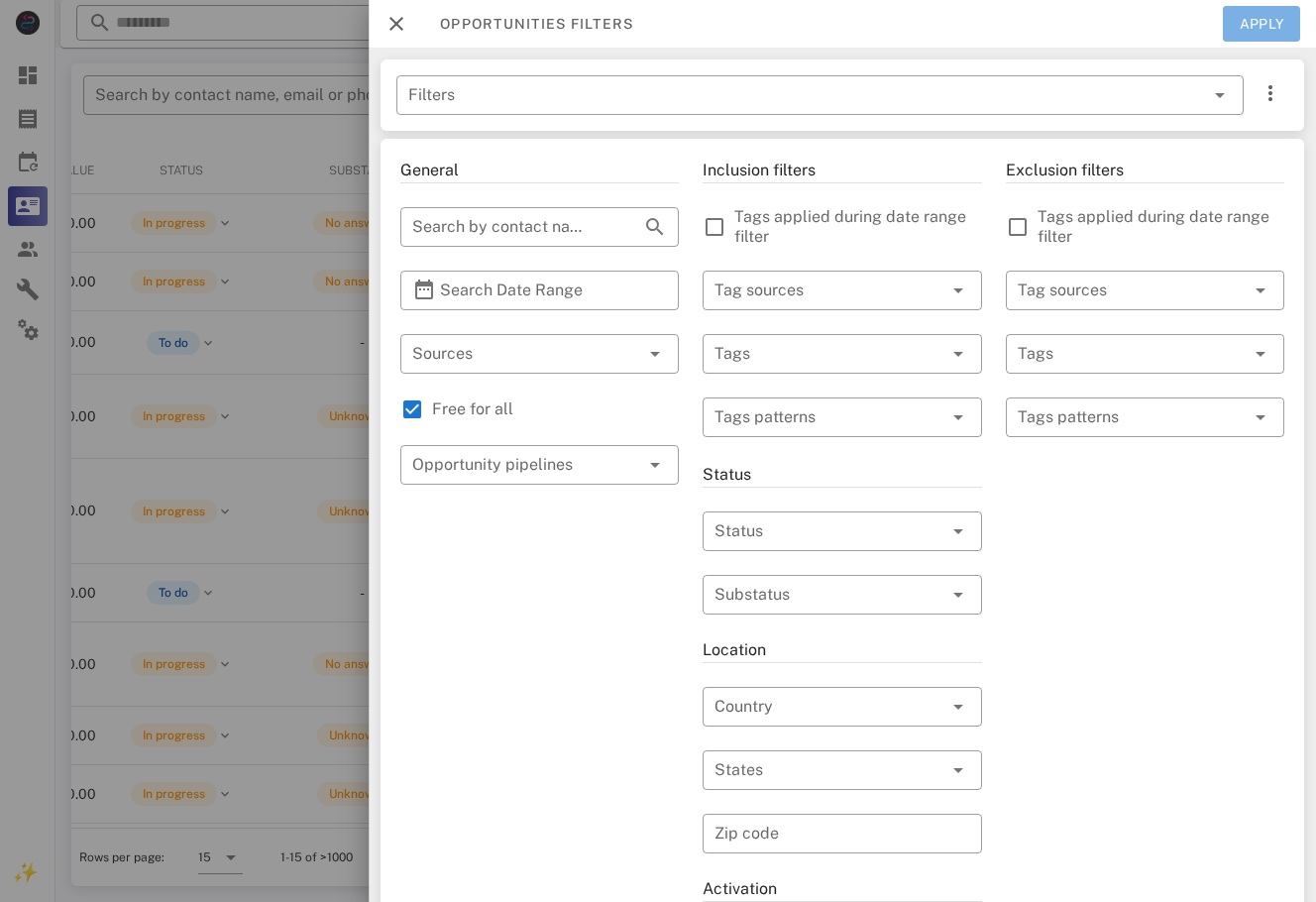 click on "Apply" at bounding box center (1261, 24) 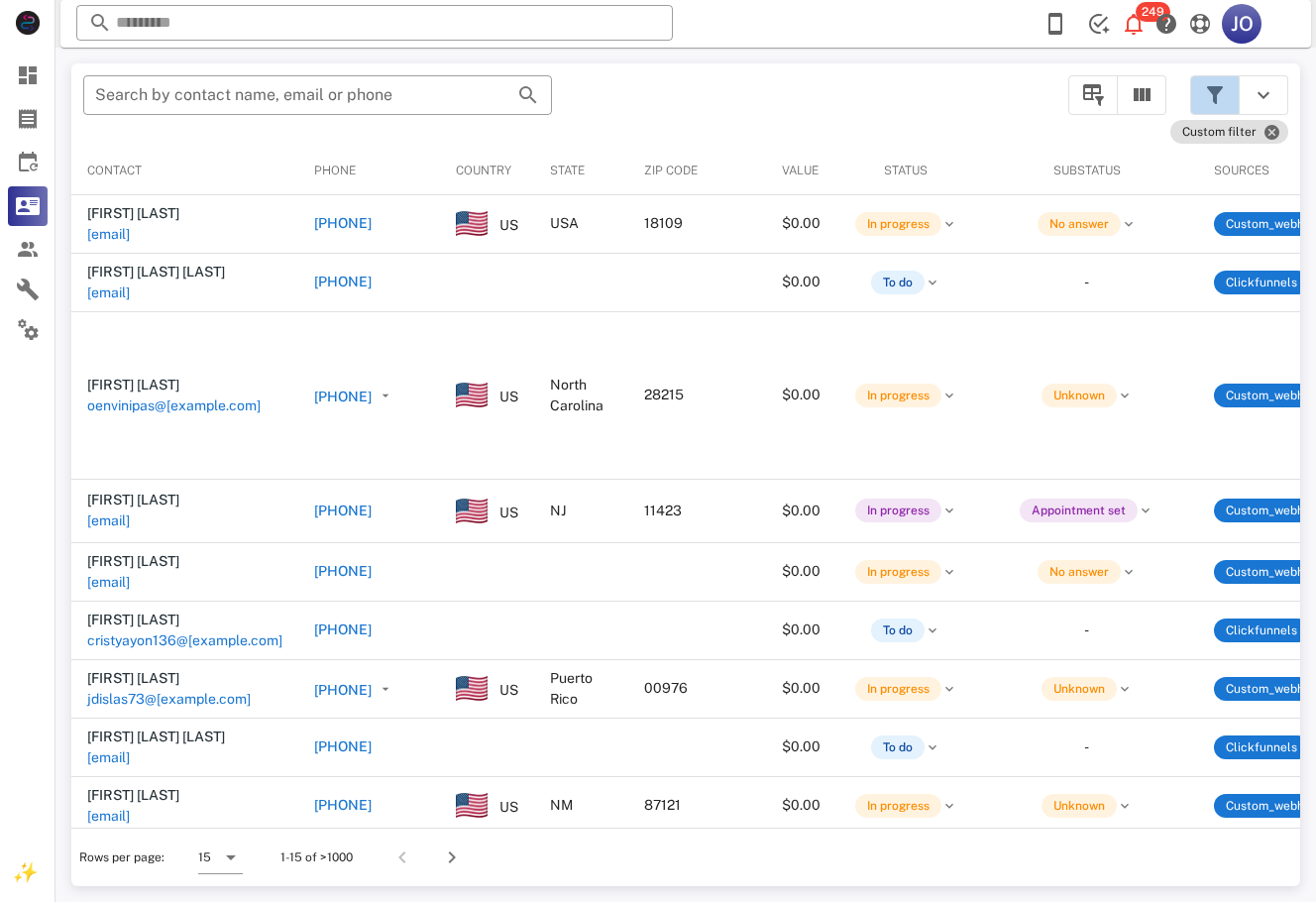 click at bounding box center [1215, 95] 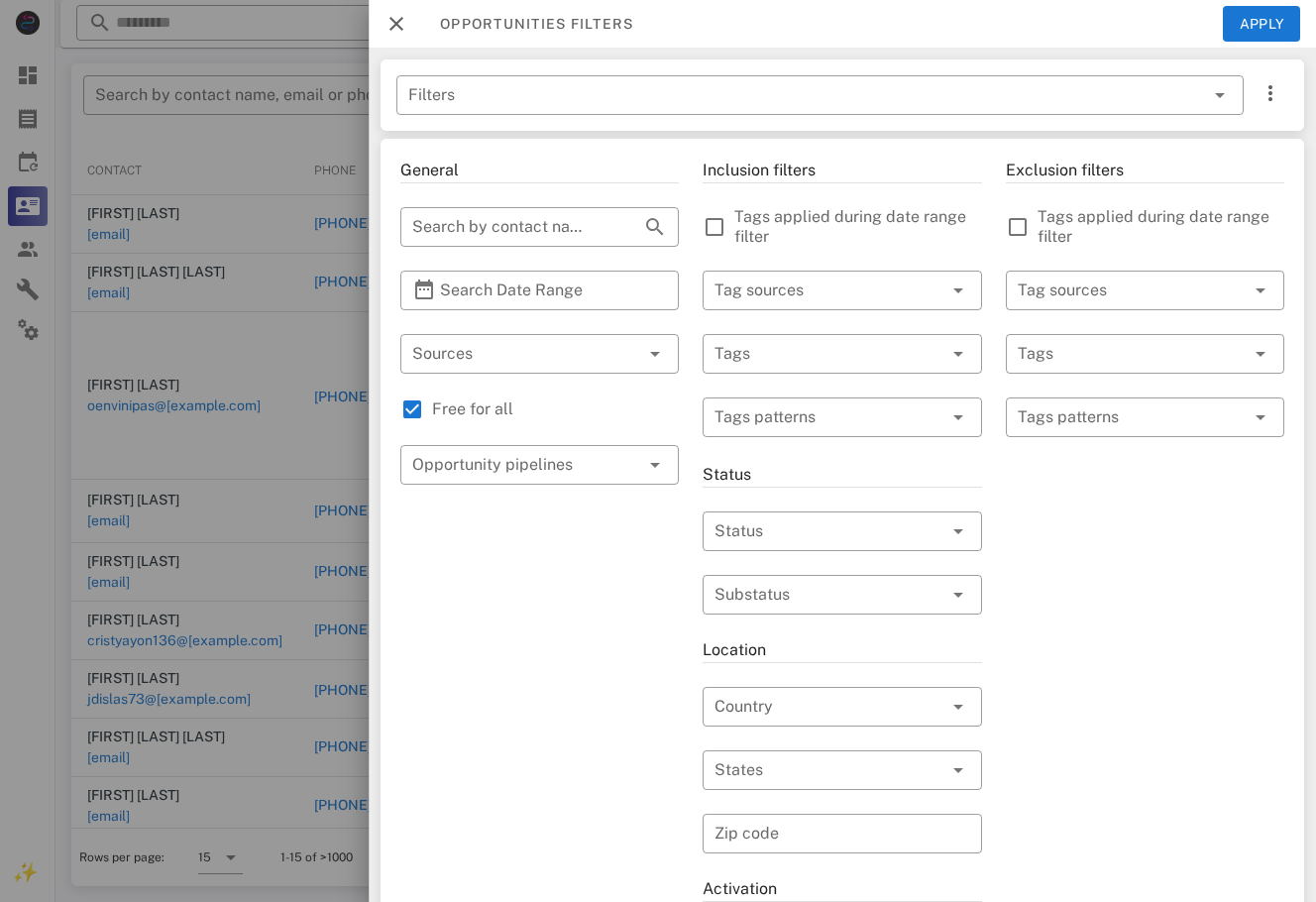 click on "Inclusion filters Tags applied during date range filter ​ Tag sources ​ Tags ​ Tags patterns Status ​ Status ​ Substatus Location ​ Country ​ States ​ Zip code Activation ​ Min Activations ​ Max Activations Order value ​ Min Value ​ Max Value Include leads Include customers Include cooldown" at bounding box center (841, 711) 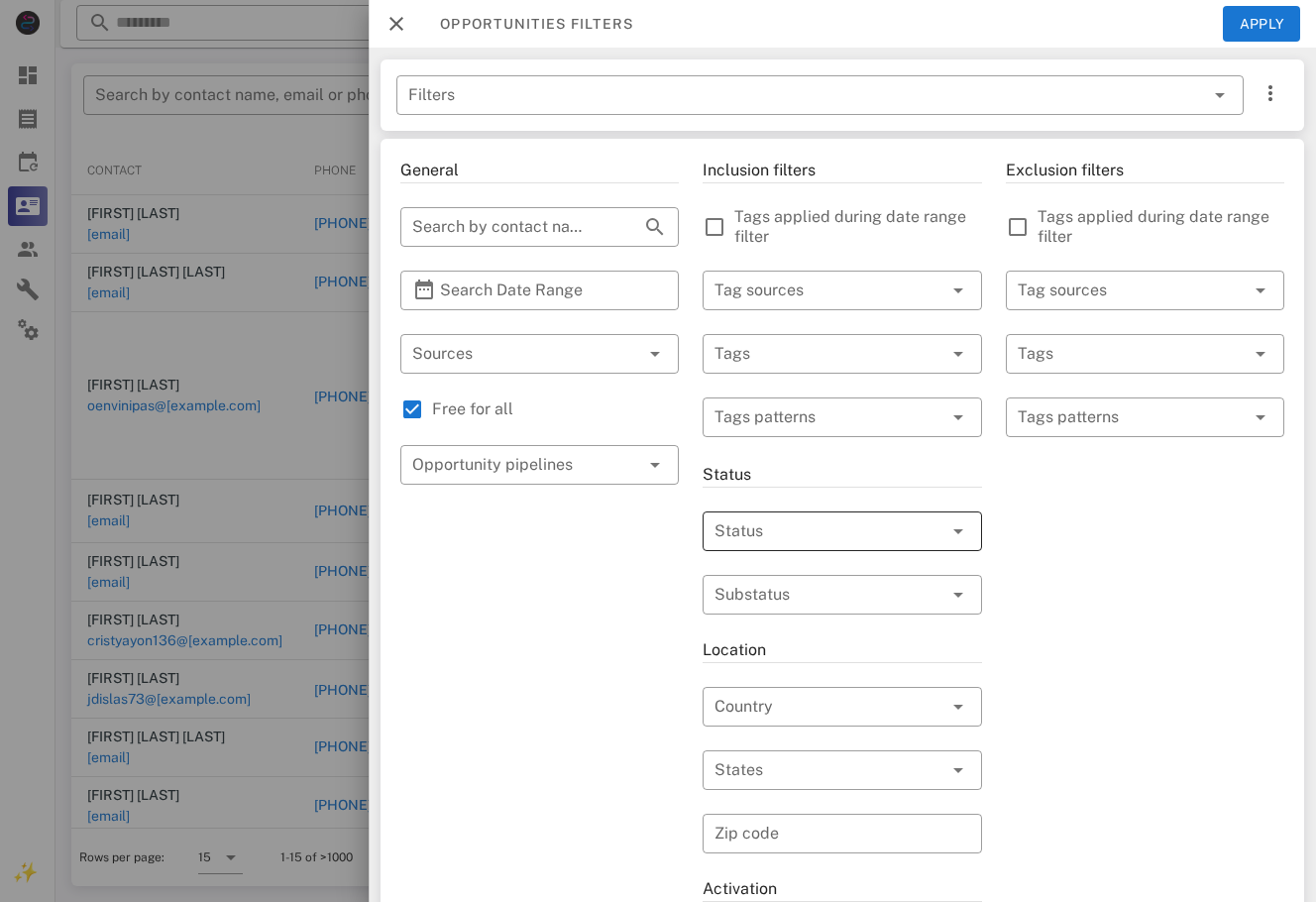 click at bounding box center (814, 531) 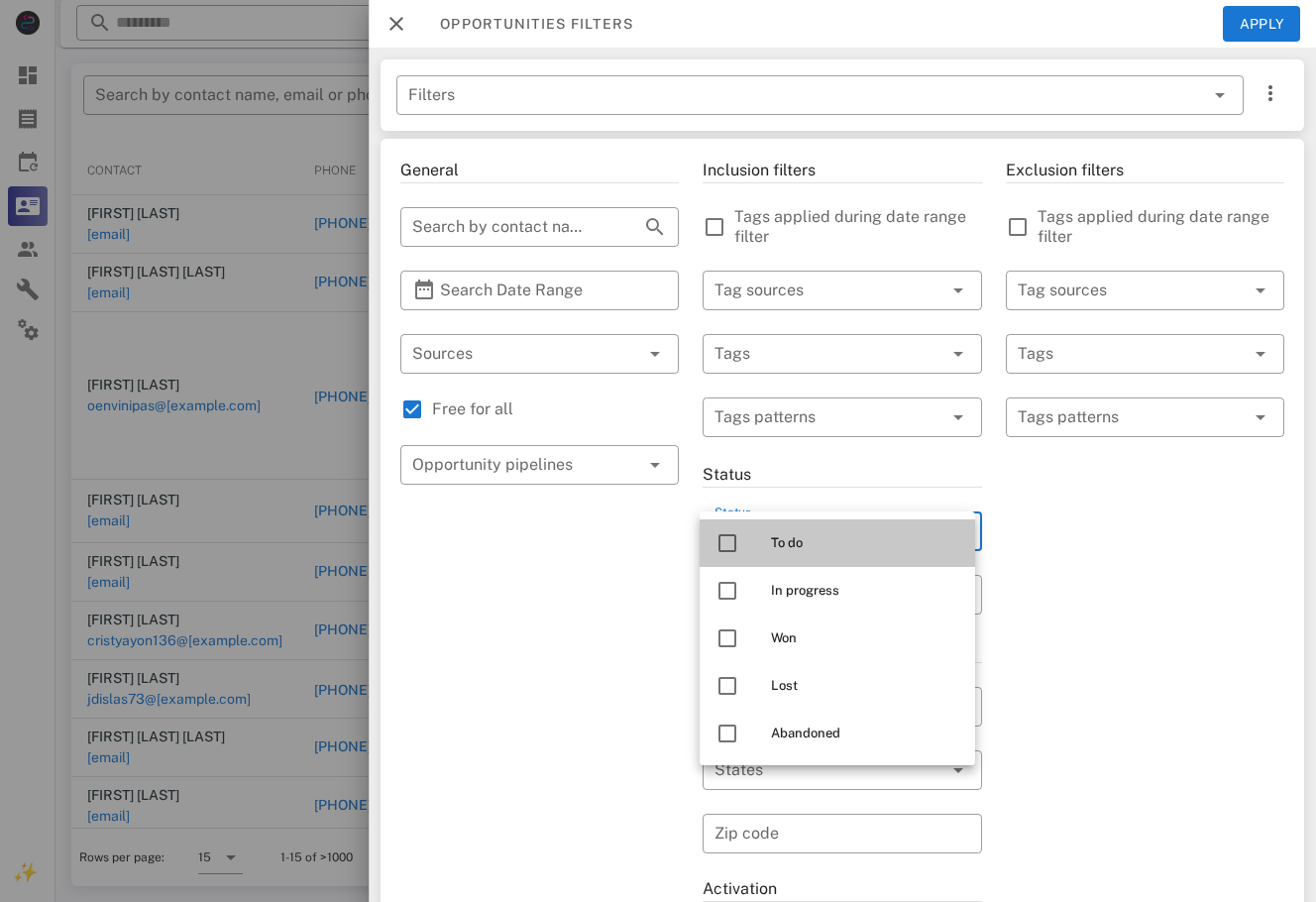 click on "To do" at bounding box center (865, 543) 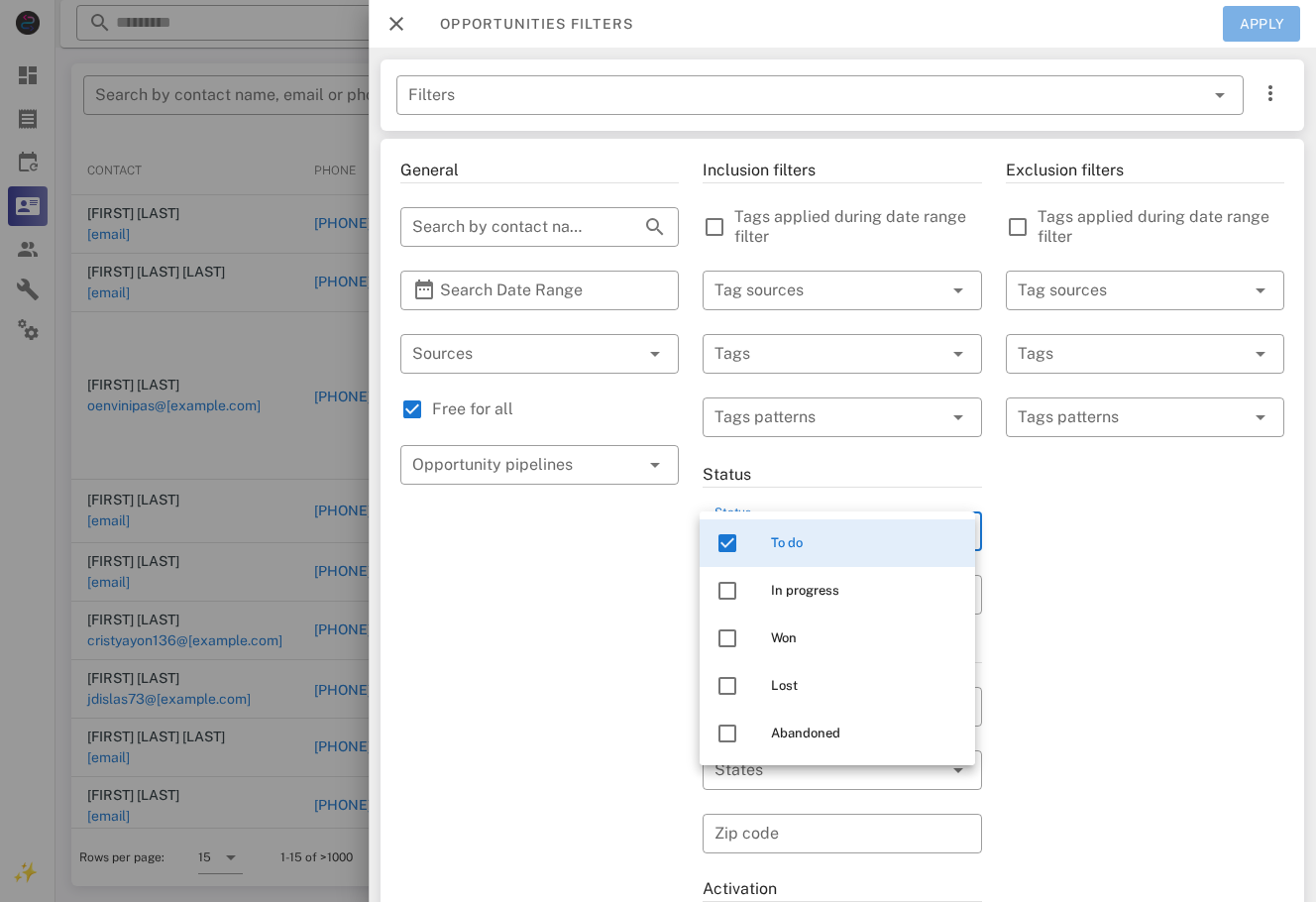 click on "Apply" at bounding box center (1261, 24) 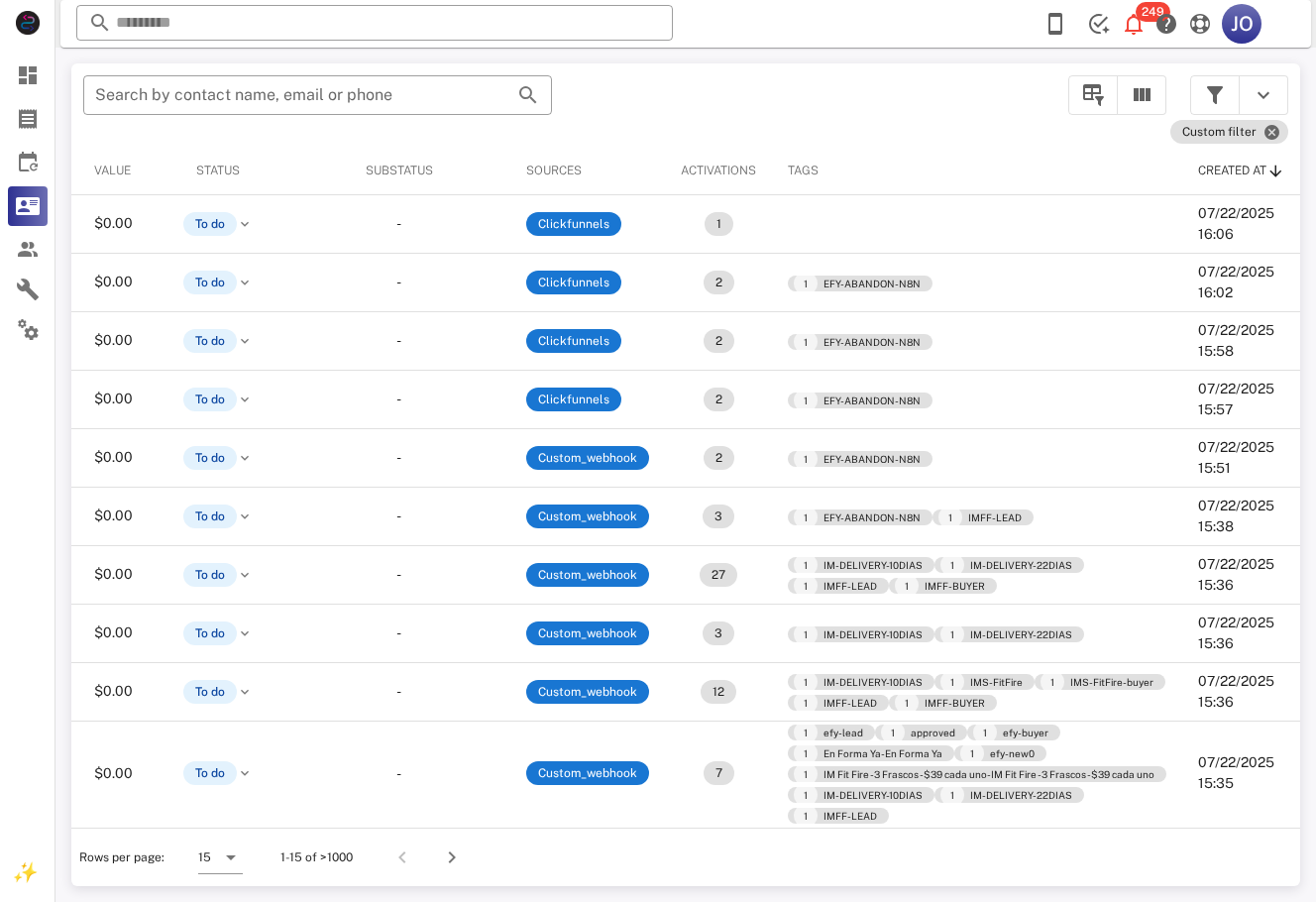 scroll, scrollTop: 0, scrollLeft: 0, axis: both 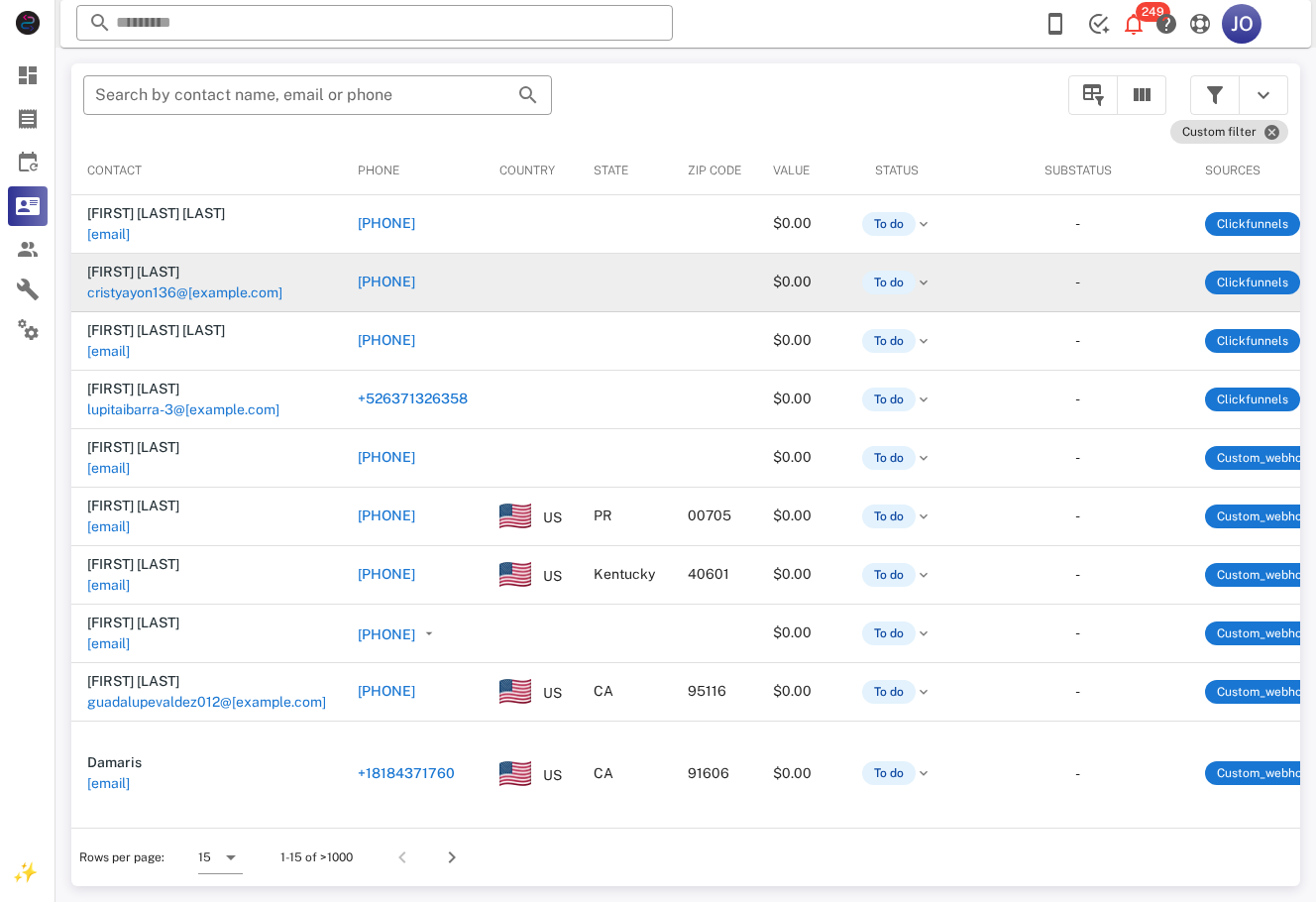 click on "cristyayon136@[EXAMPLE.COM]" at bounding box center [184, 292] 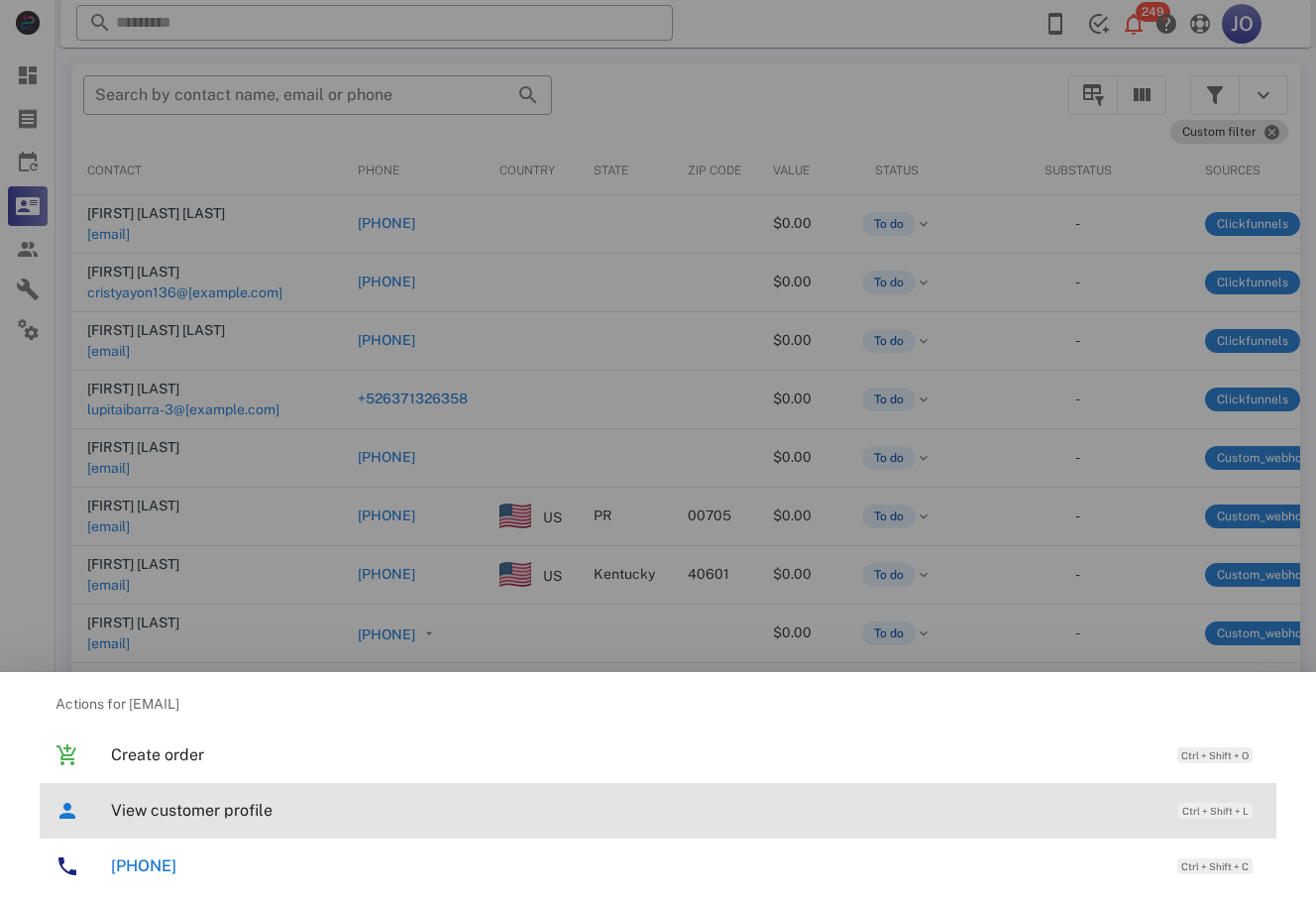 click on "View customer profile Ctrl + Shift + L" at bounding box center (658, 811) 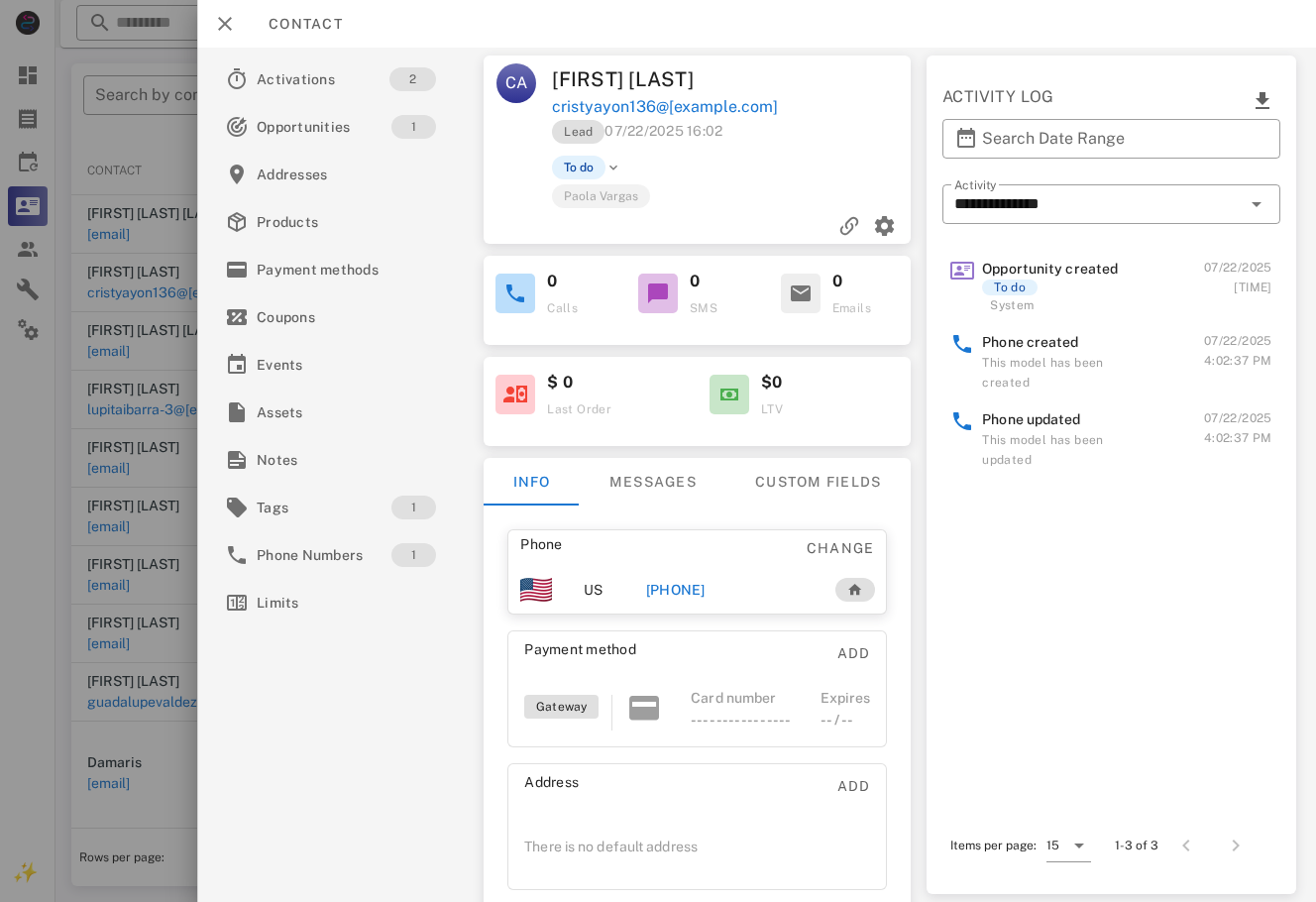 click on "+15555555555" at bounding box center [699, 590] 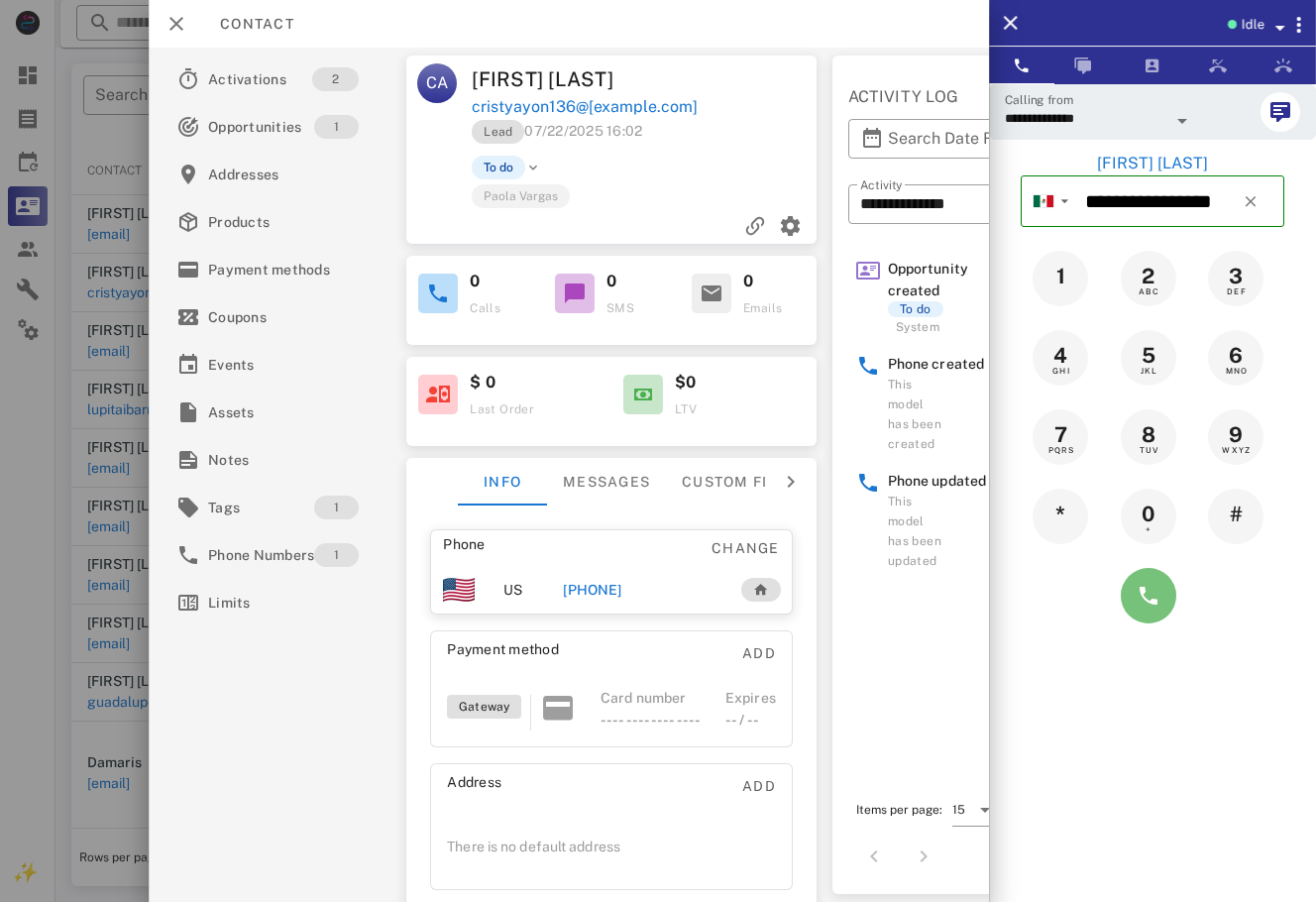 click at bounding box center (1149, 596) 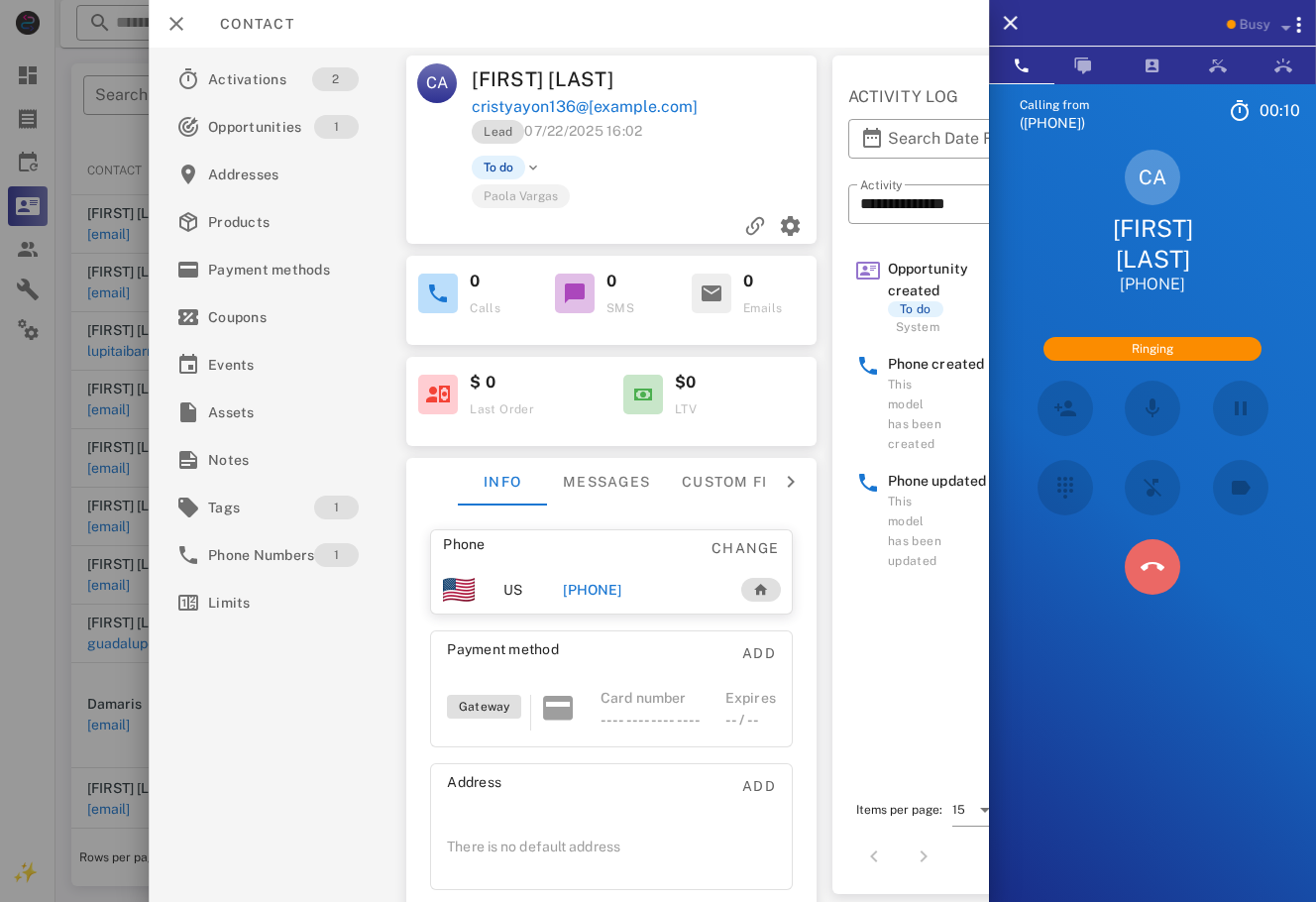 click at bounding box center (1152, 567) 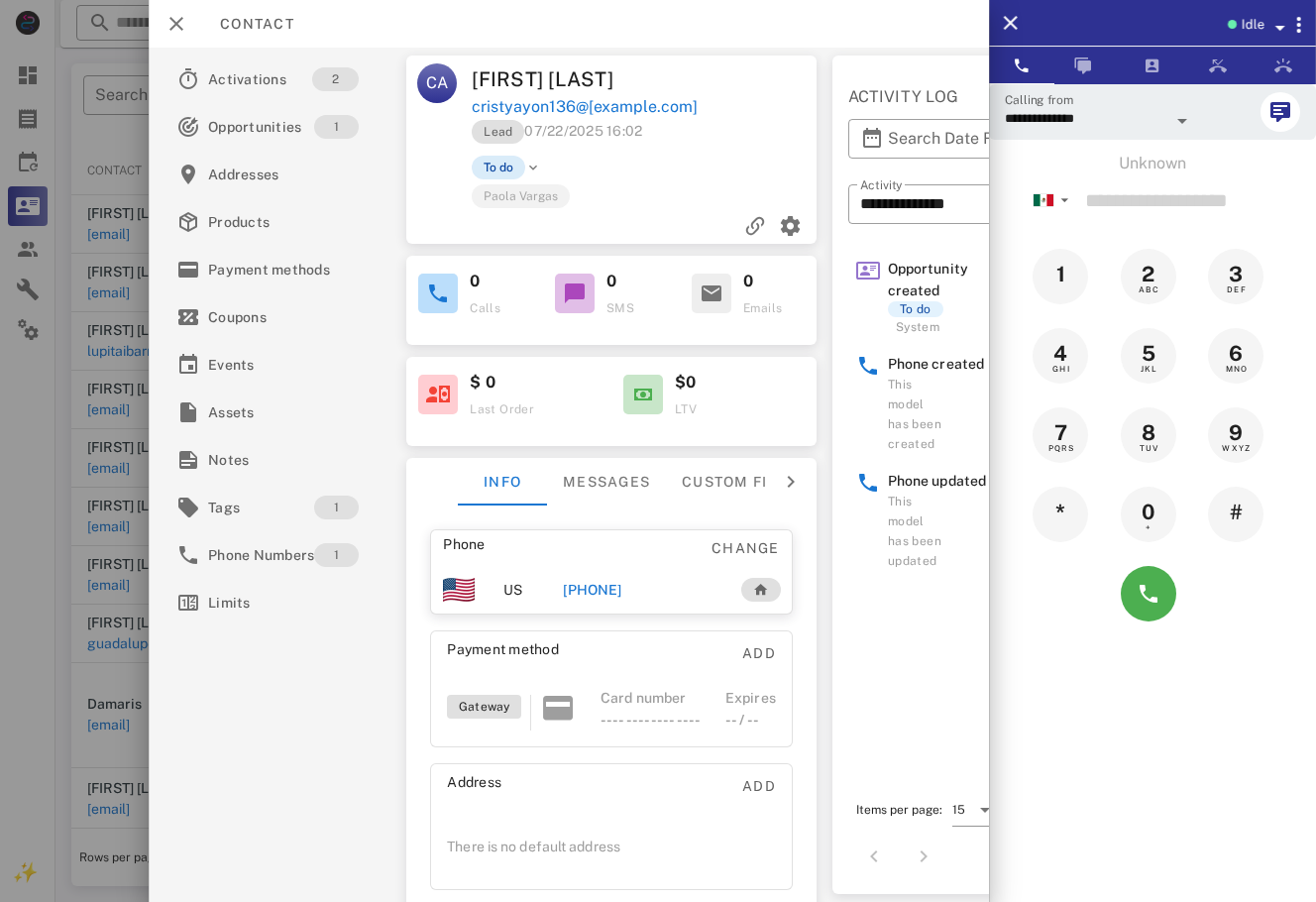 click on "To do" at bounding box center [498, 168] 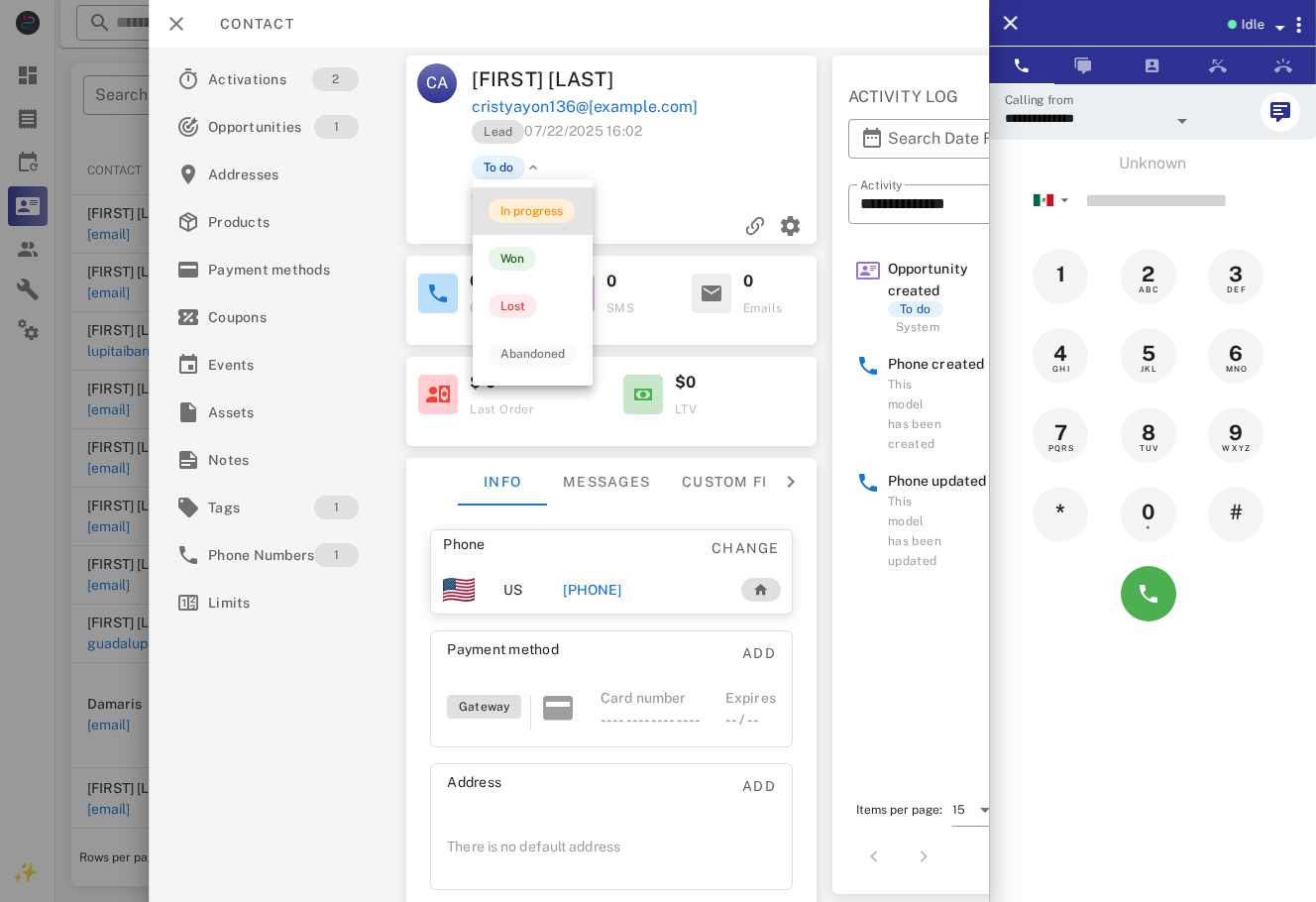 click on "In progress" at bounding box center [531, 211] 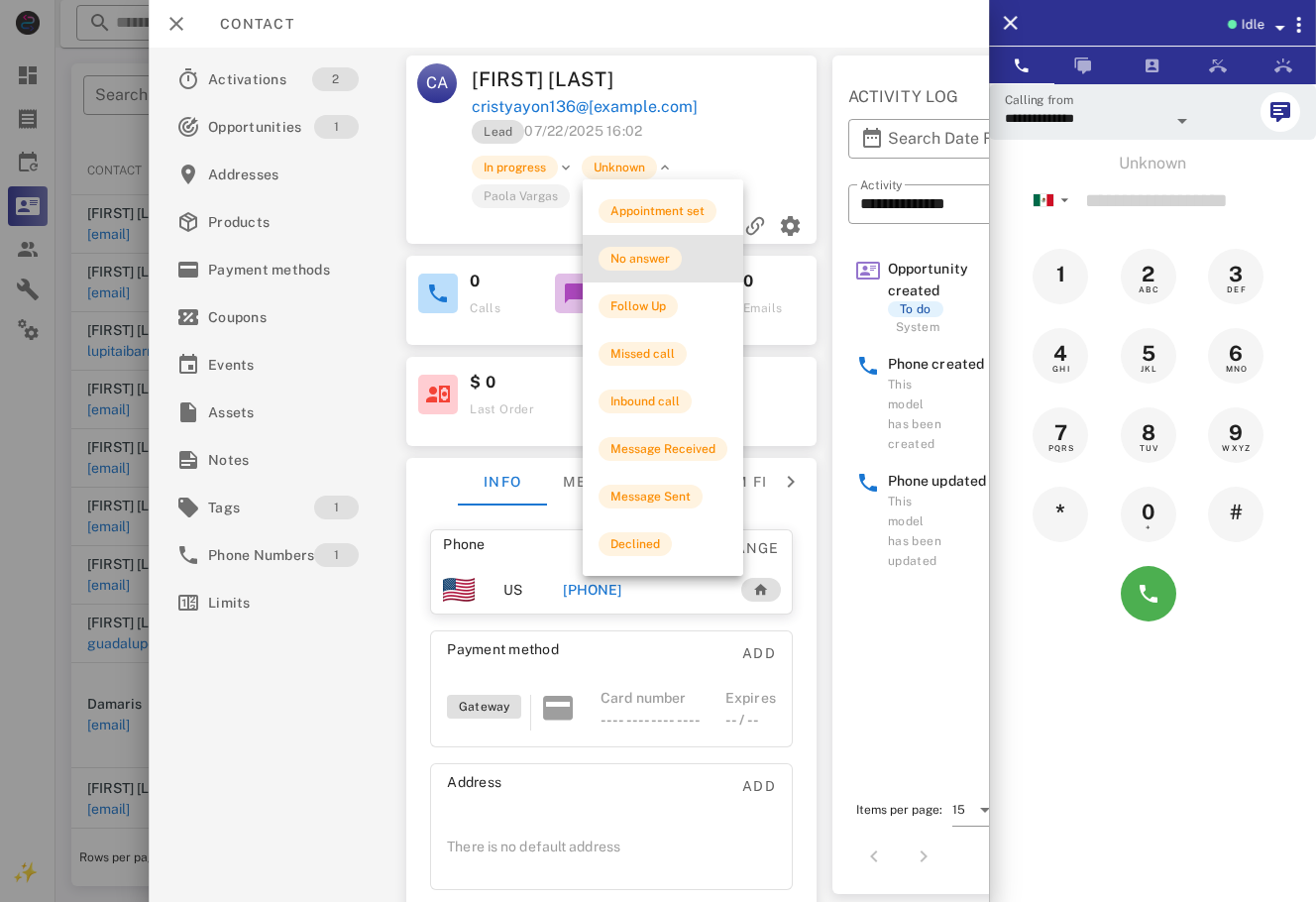 click on "No answer" at bounding box center [663, 259] 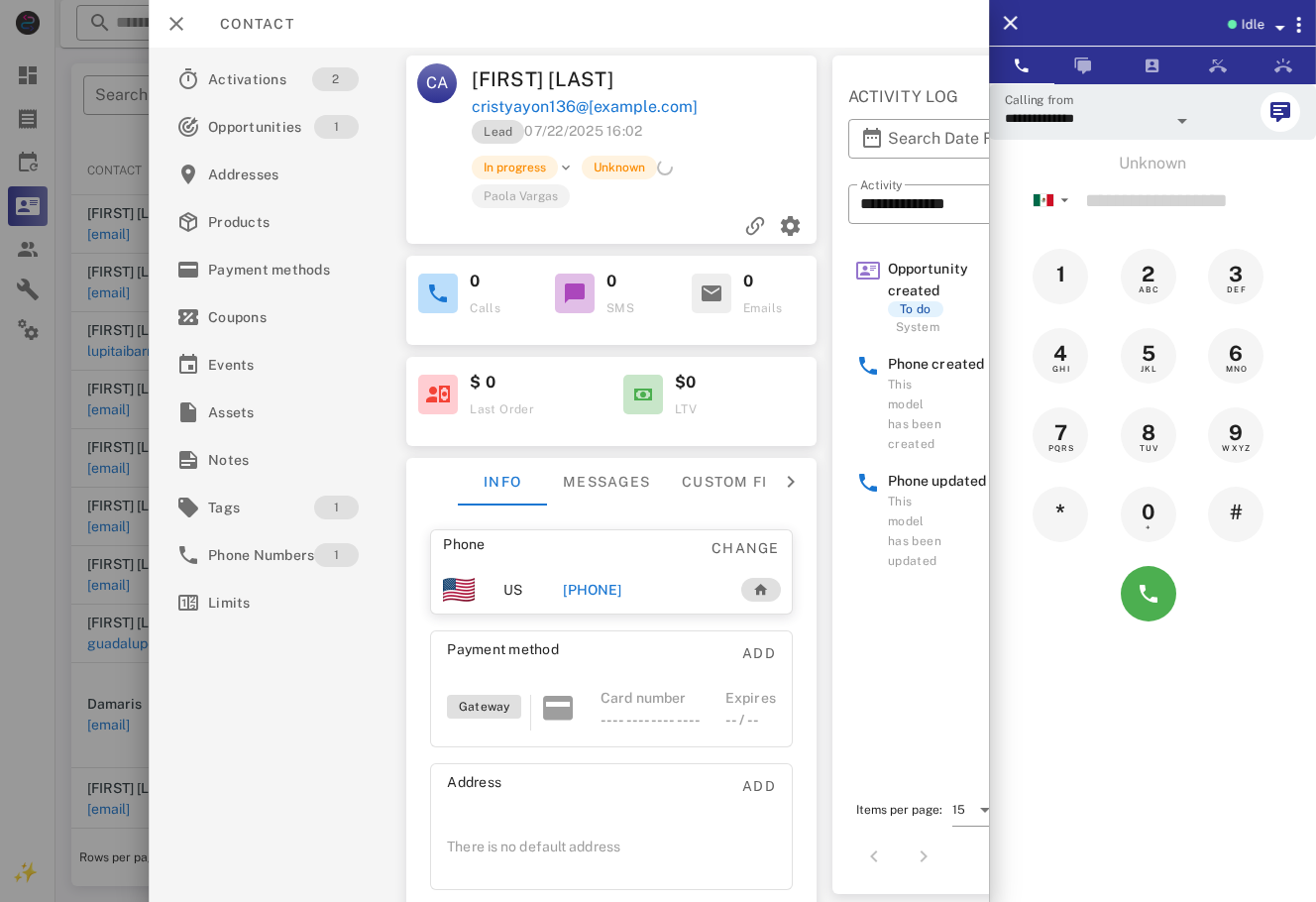 click at bounding box center (658, 451) 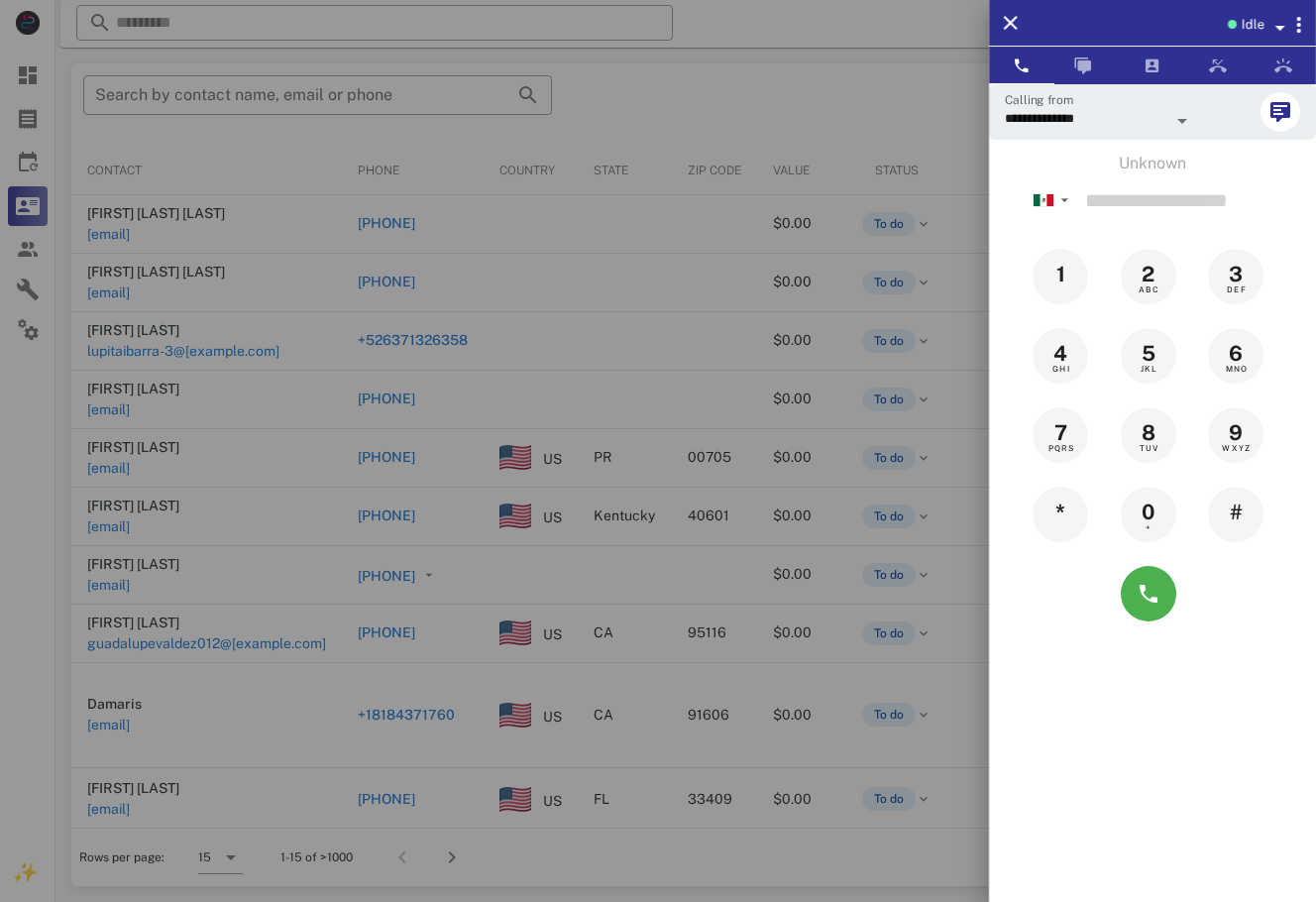 click at bounding box center [658, 451] 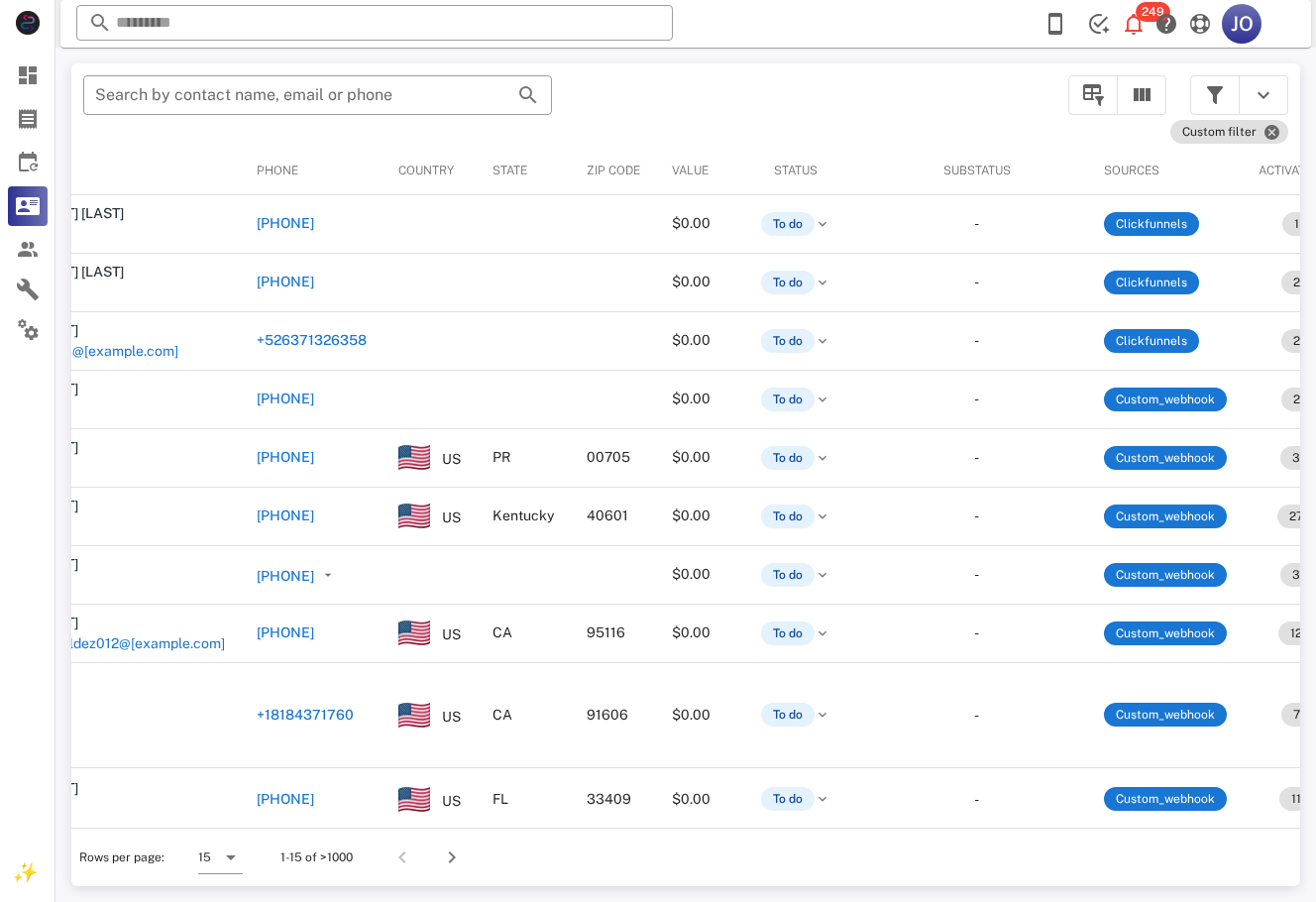 scroll, scrollTop: 0, scrollLeft: 0, axis: both 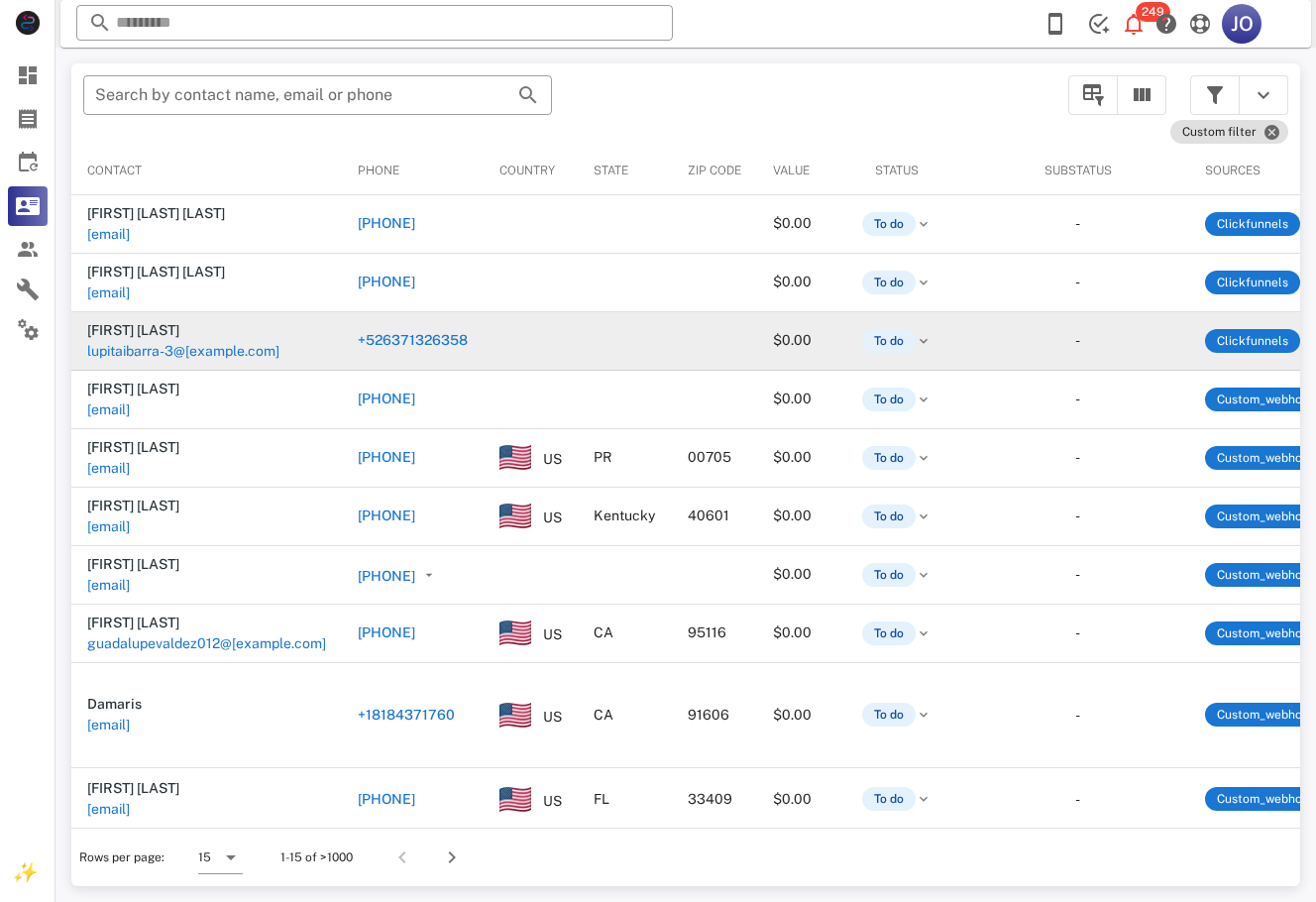 click on "lupitaibarra-3@[EXAMPLE.COM]" at bounding box center (182, 362) 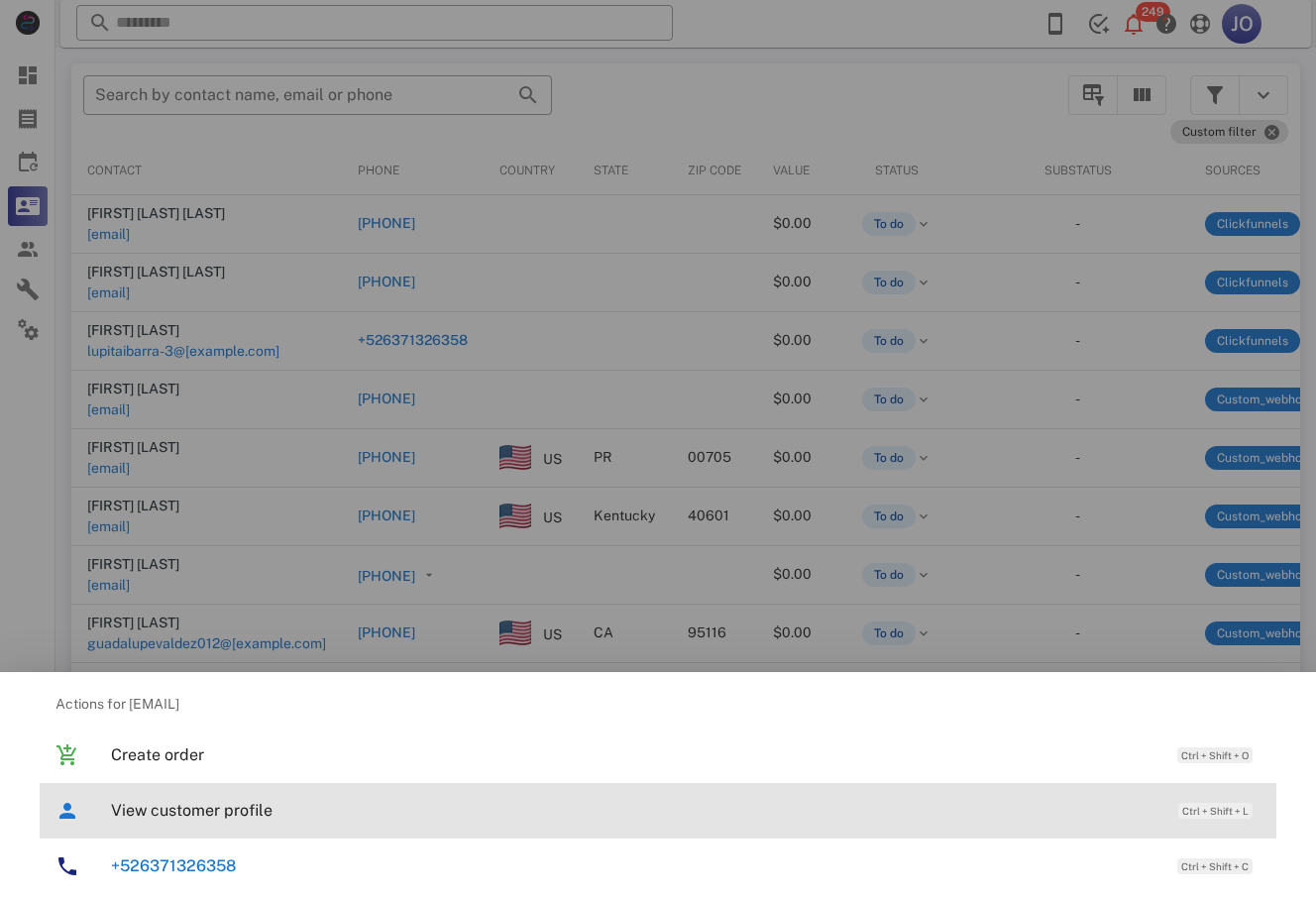 click on "View customer profile Ctrl + Shift + L" at bounding box center (686, 810) 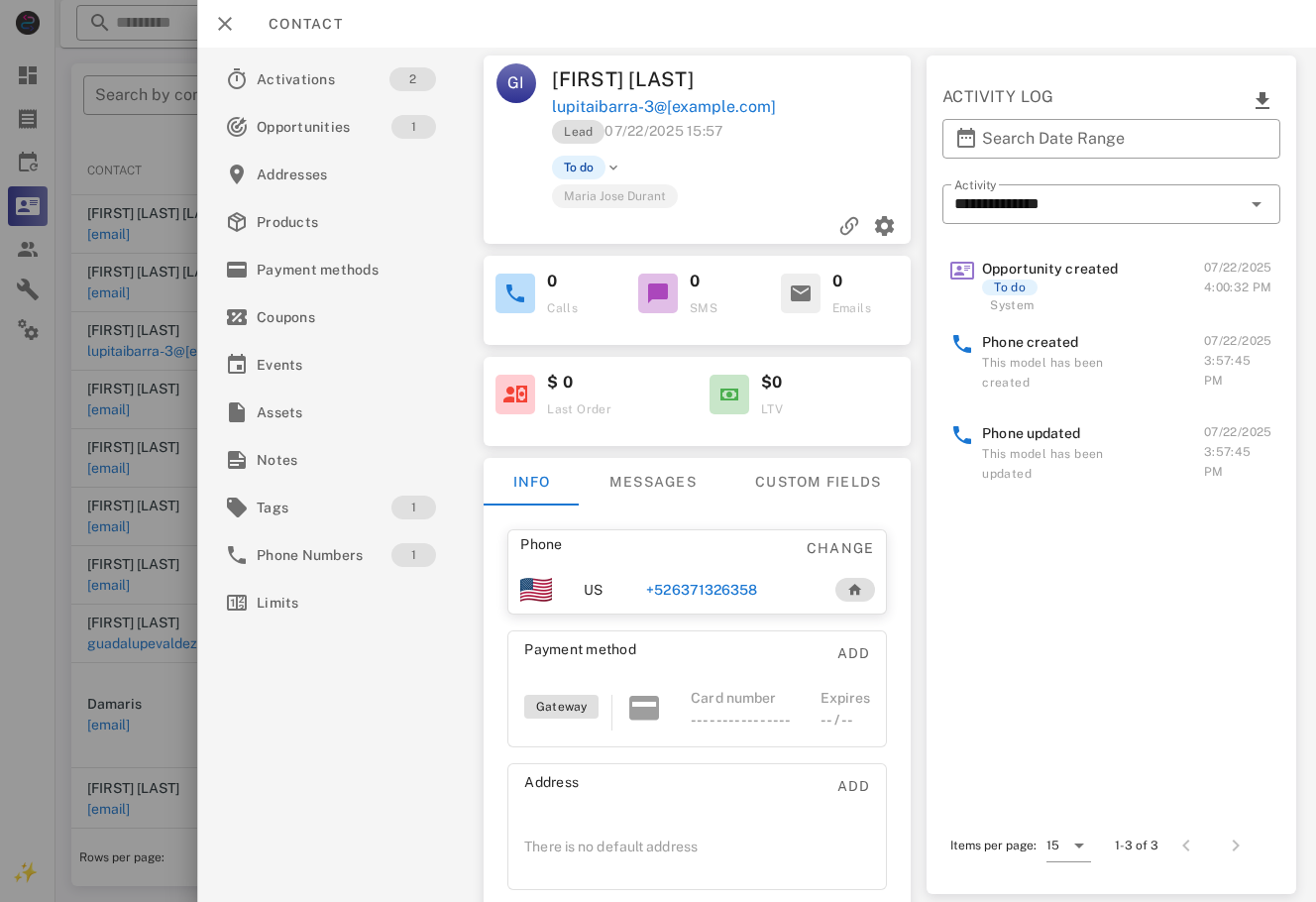 click on "[PHONE]" at bounding box center (676, 590) 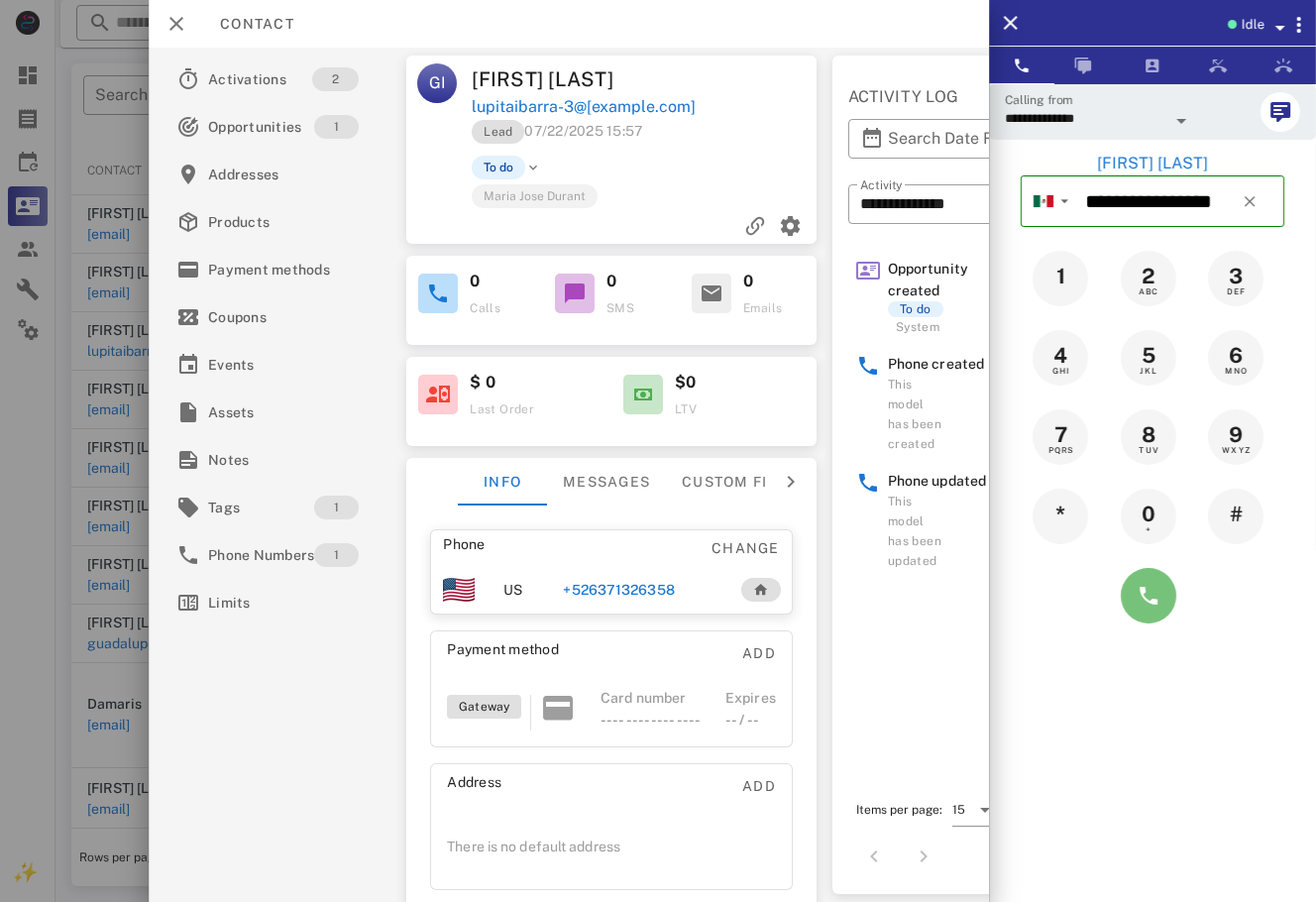 click at bounding box center (1149, 596) 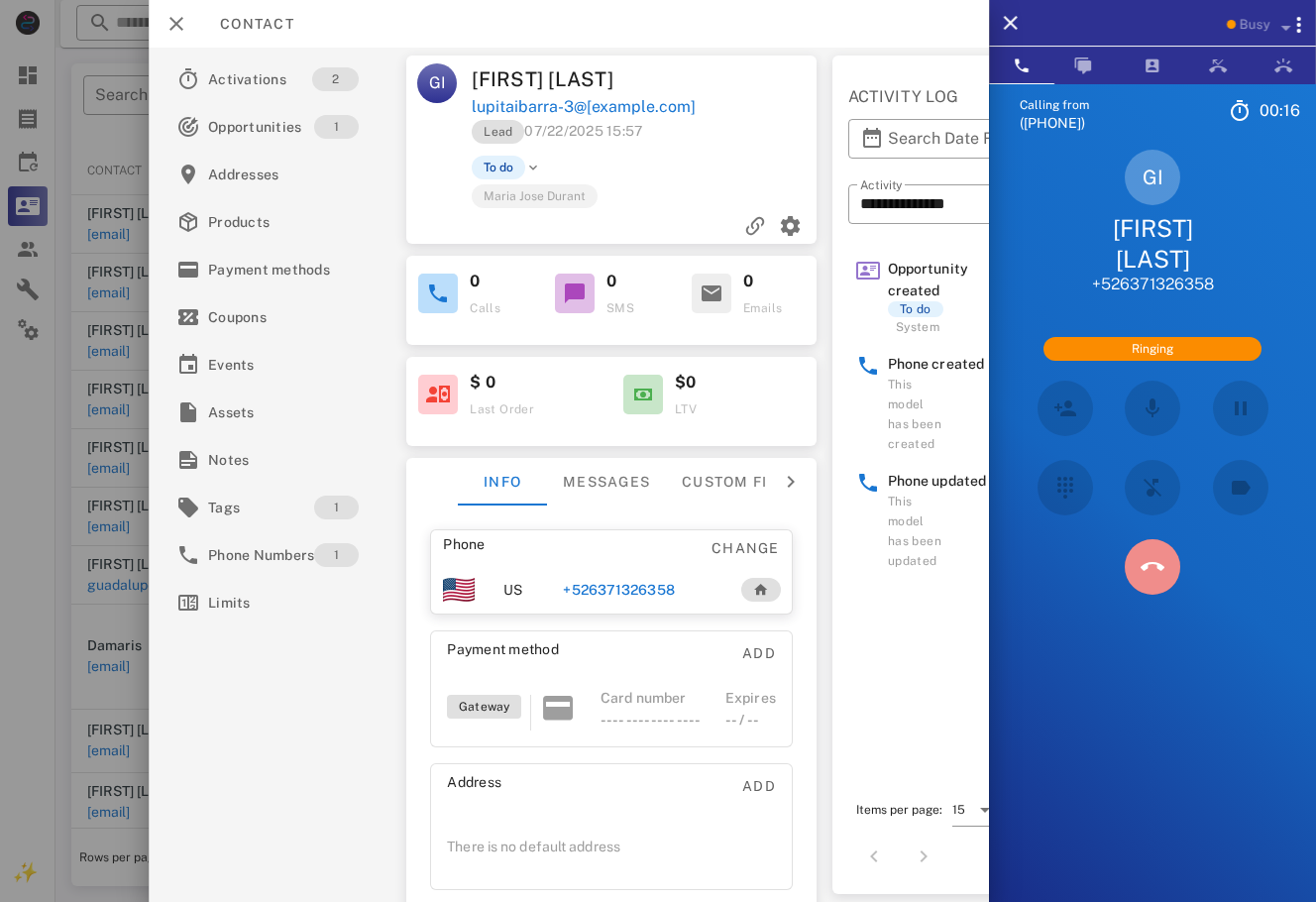 click at bounding box center (1152, 567) 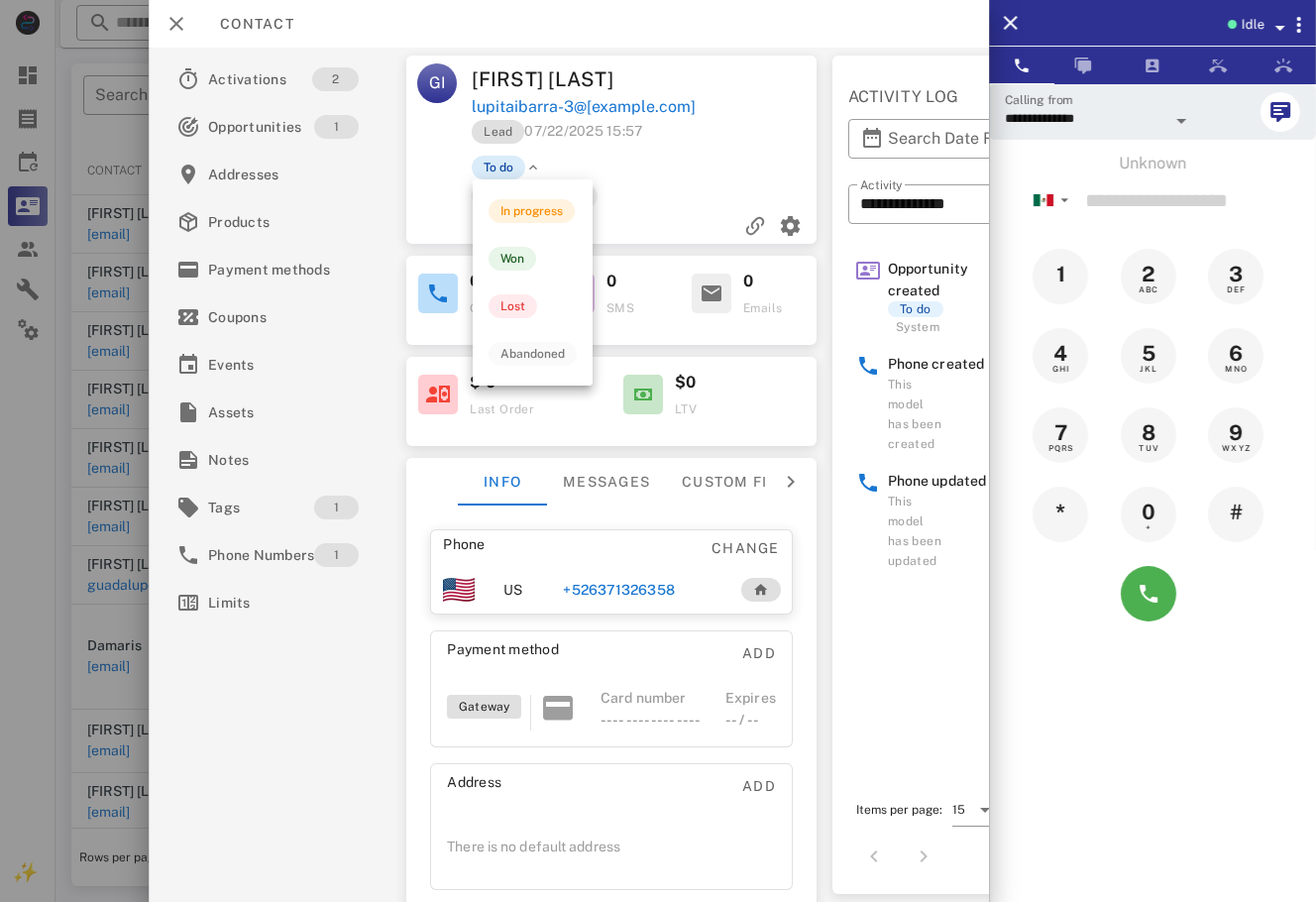 click on "To do" at bounding box center (498, 168) 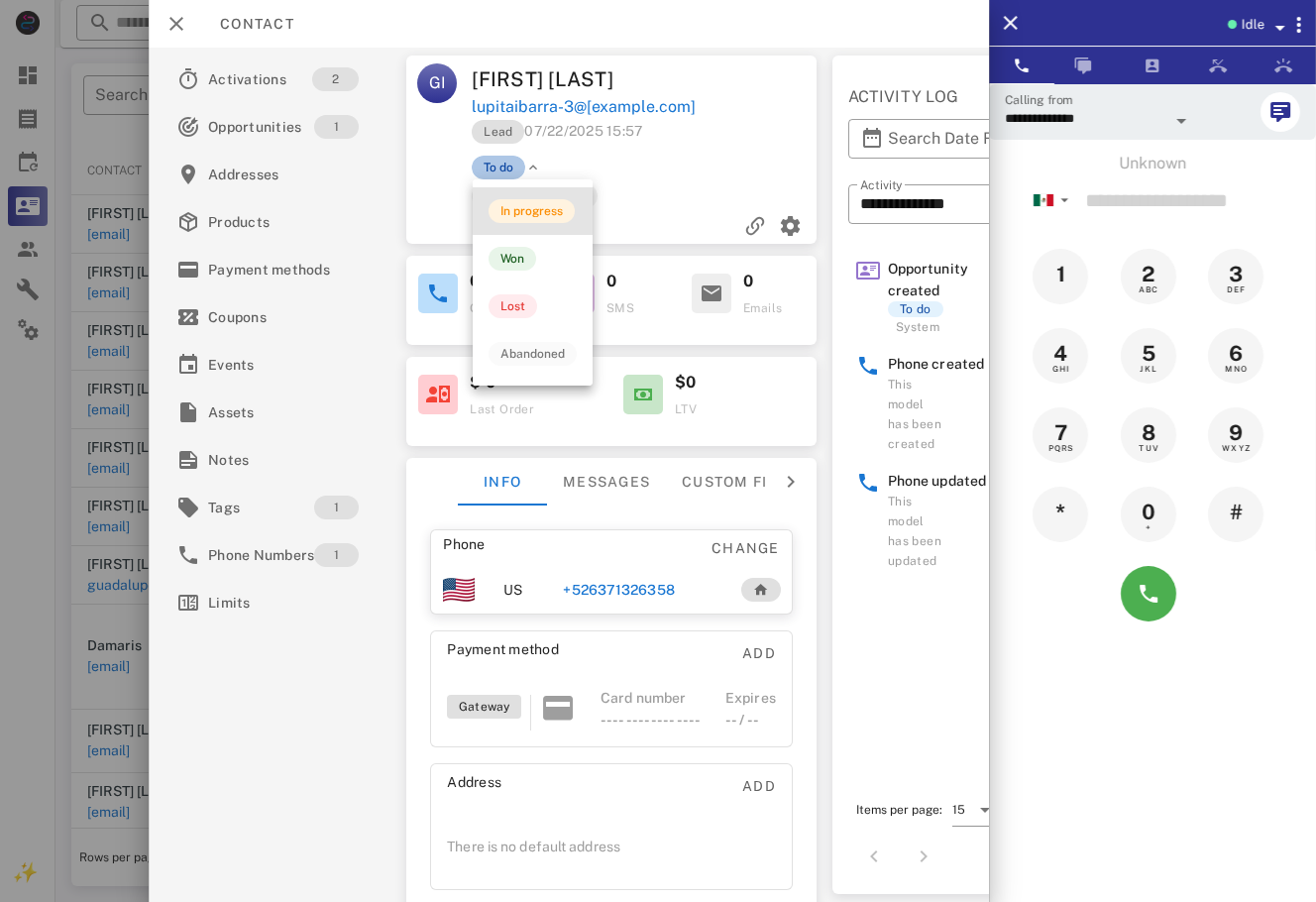 click on "In progress" at bounding box center [532, 211] 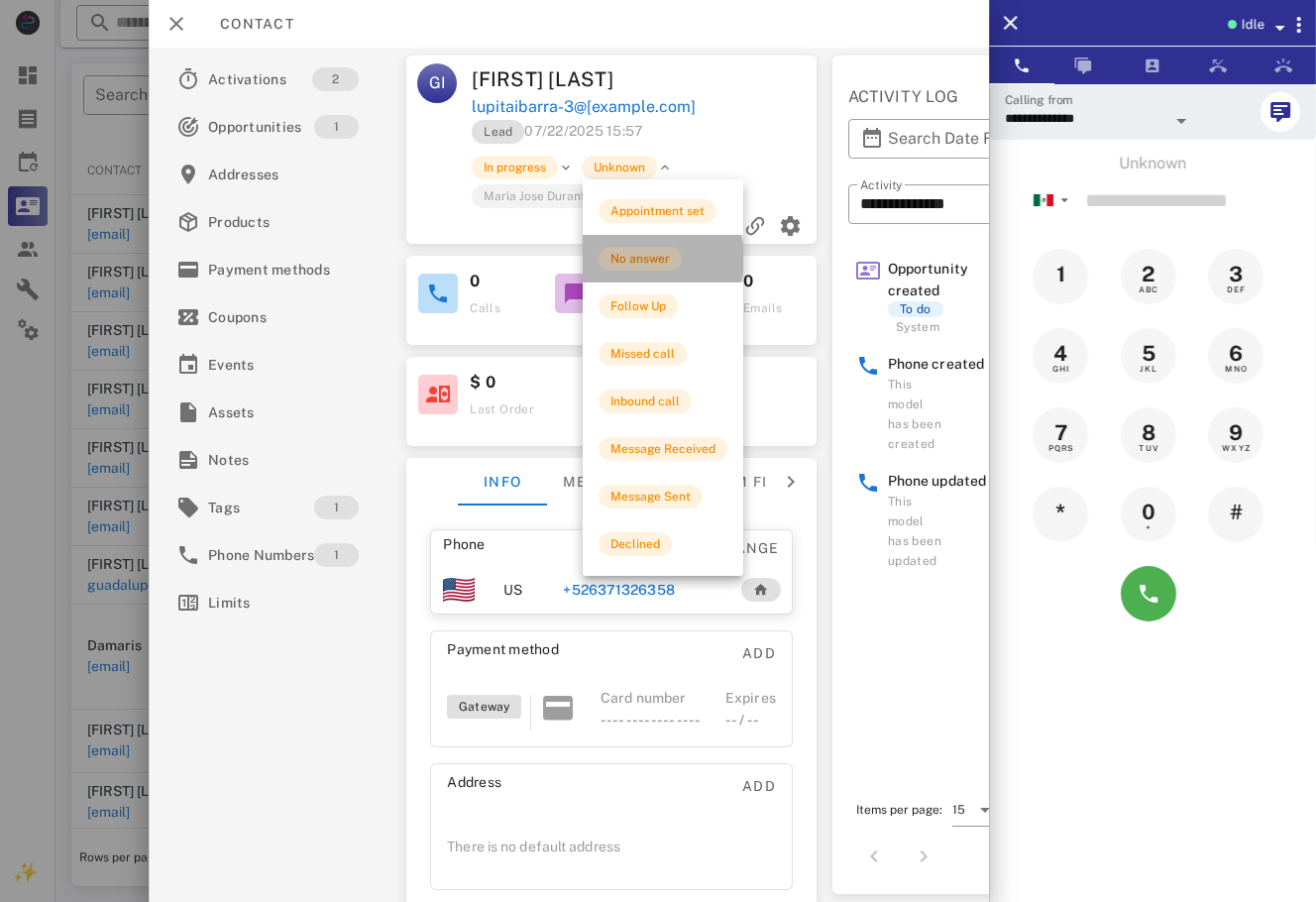 click on "No answer" at bounding box center (640, 259) 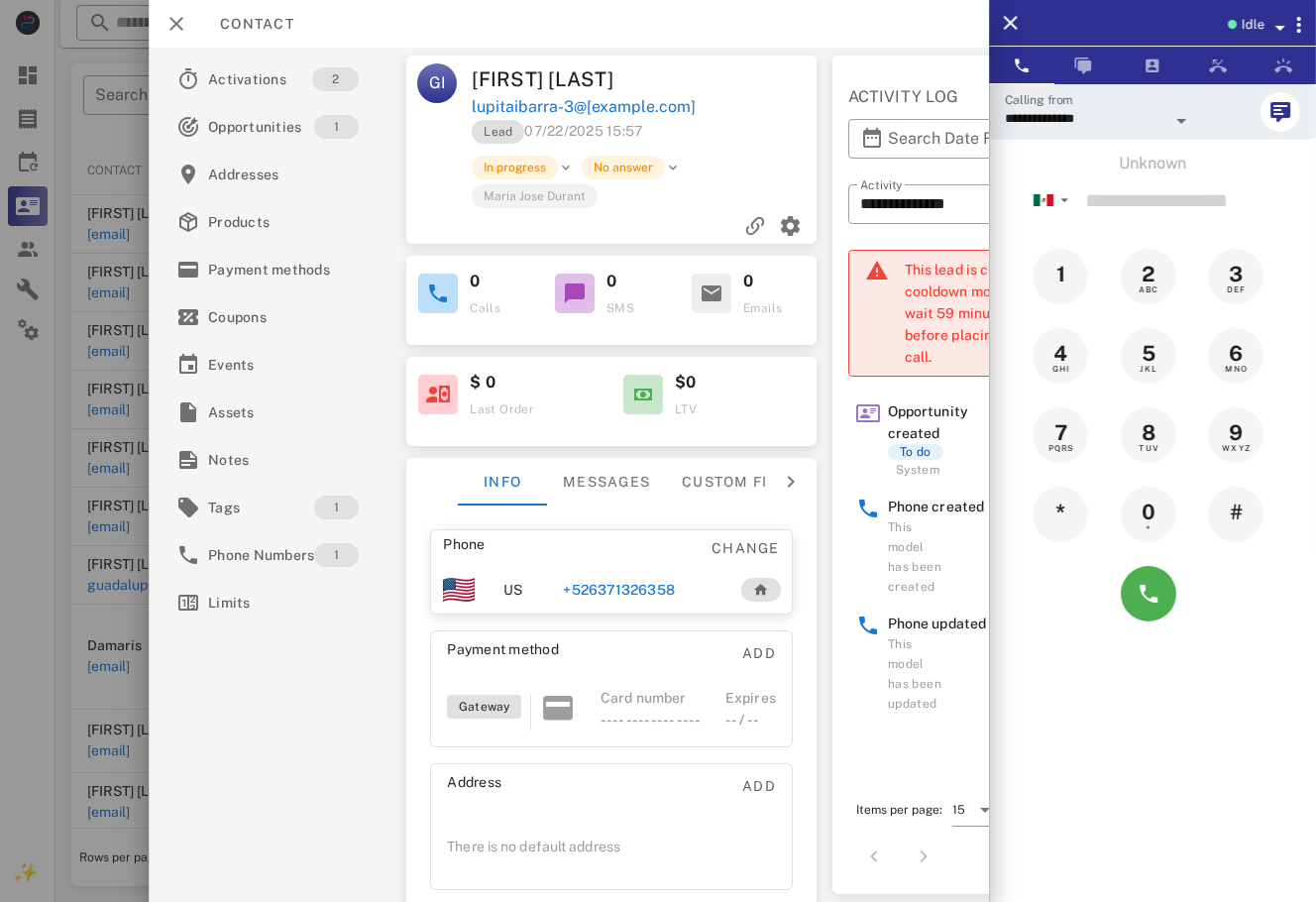 click on "Activations  2  Opportunities  1  Addresses Products Payment methods Coupons Events Assets Notes Tags  1  Phone Numbers  1  Limits" at bounding box center (279, 475) 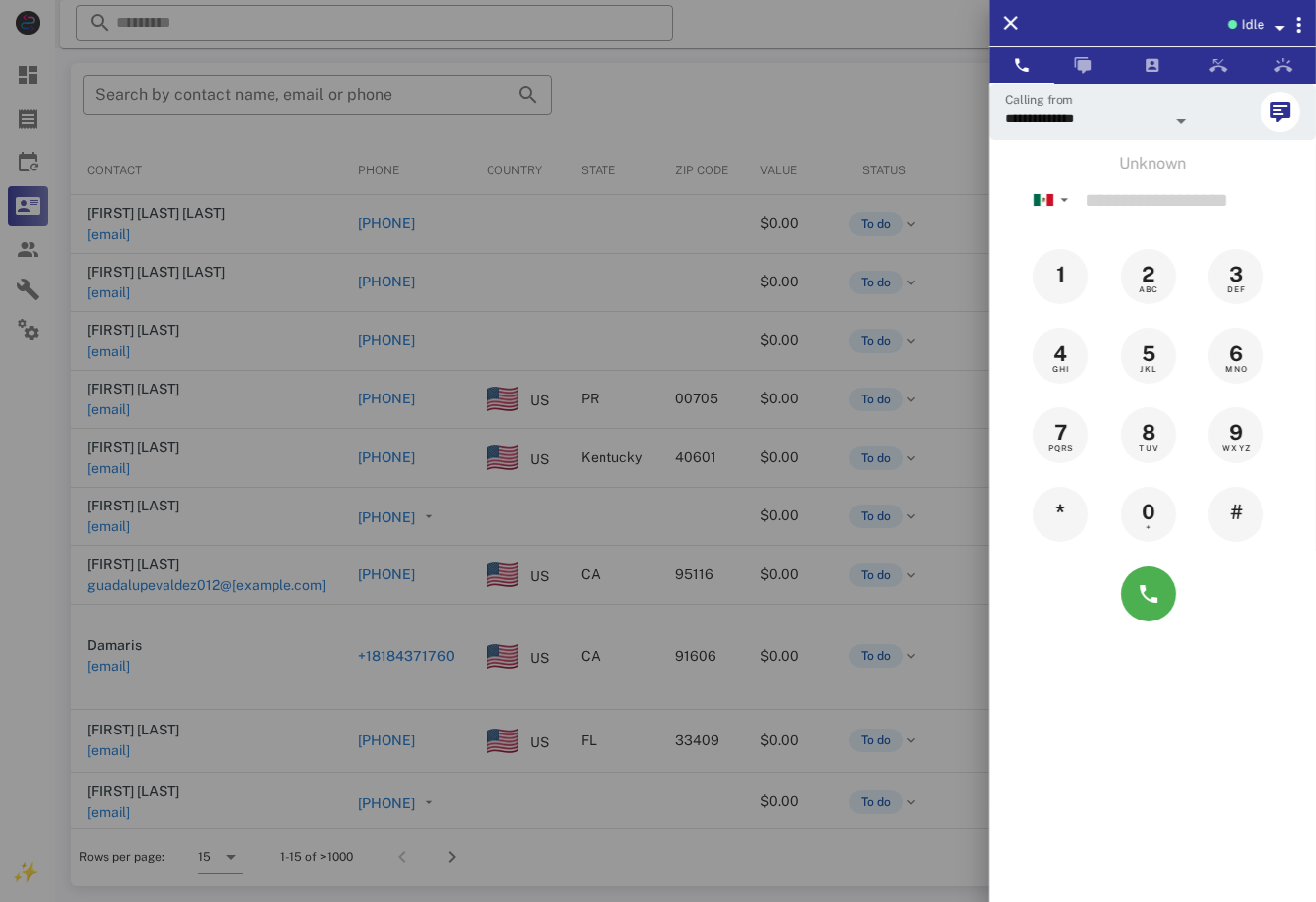click at bounding box center (658, 451) 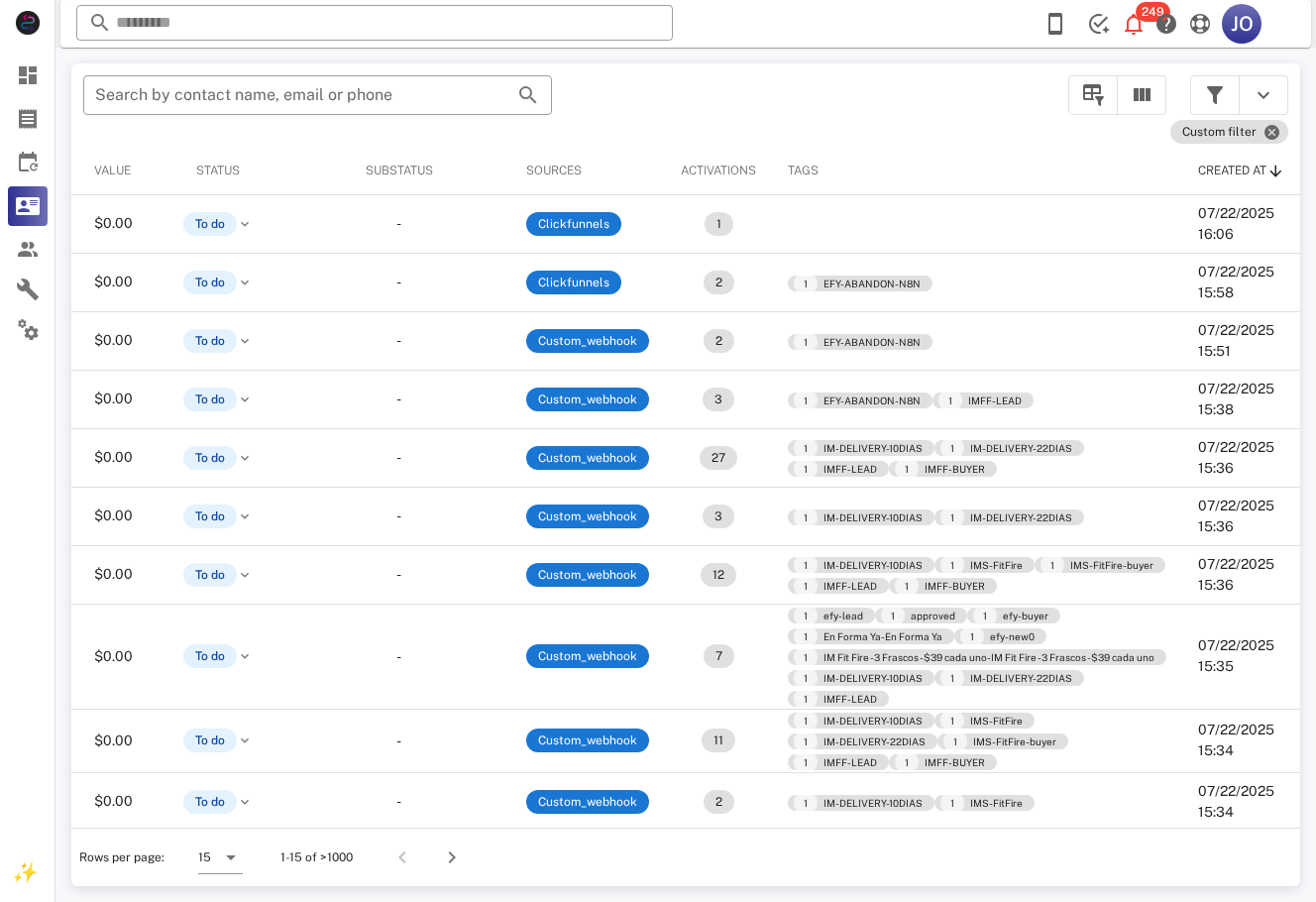 scroll, scrollTop: 0, scrollLeft: 0, axis: both 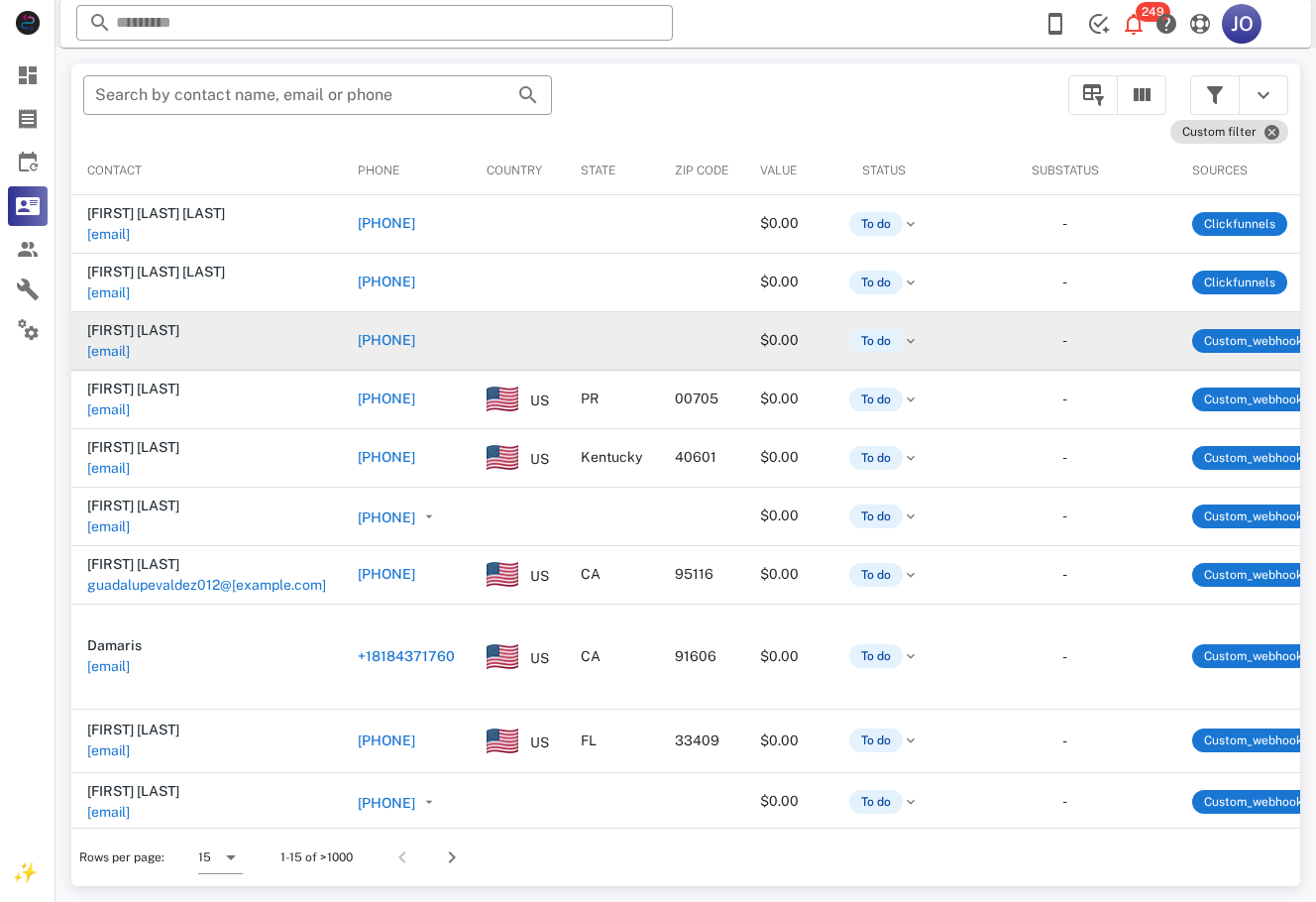 click on "[FIRST] [LAST]  urithebest@[EXAMPLE.COM]" at bounding box center (182, 341) 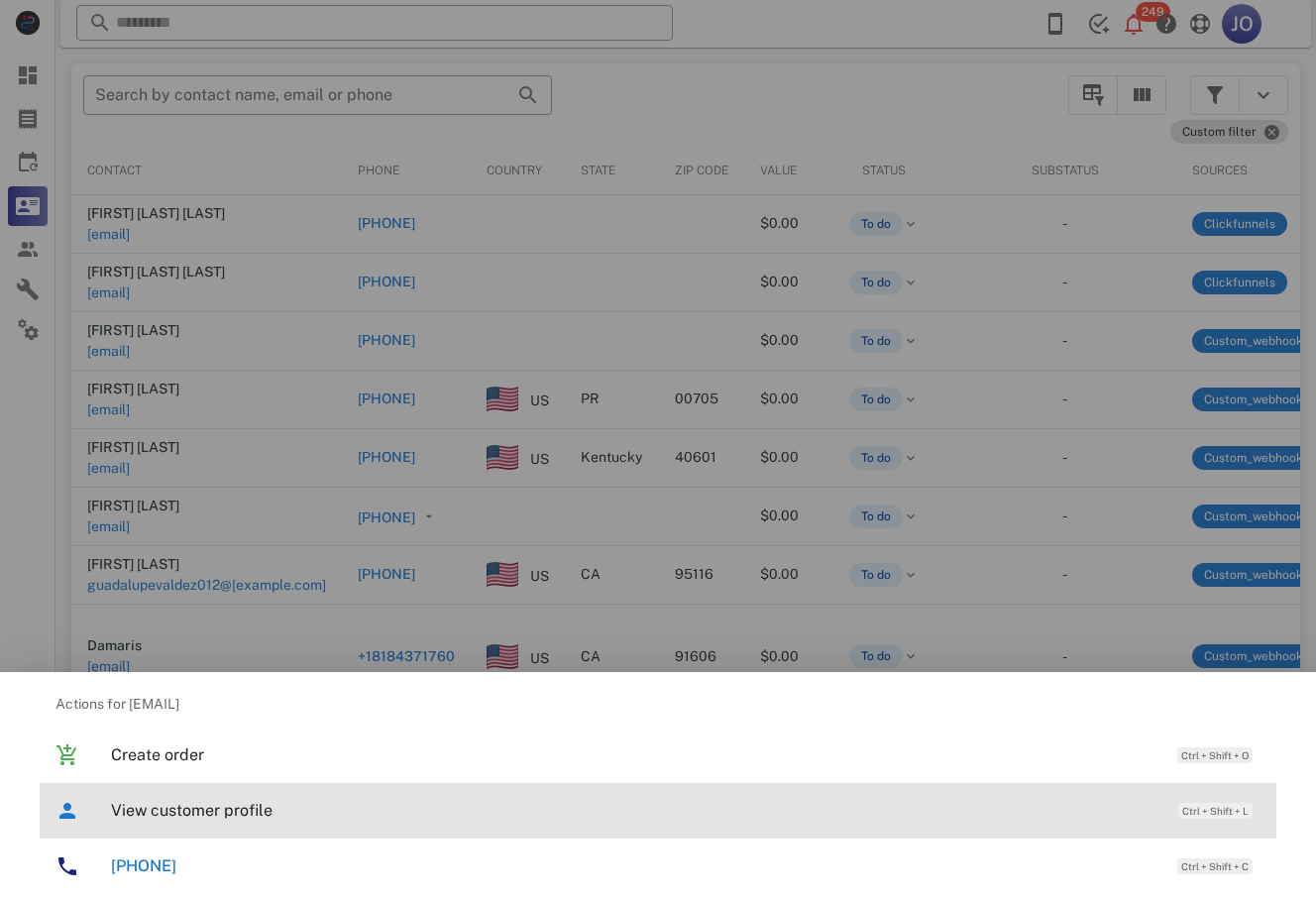 click on "View customer profile" at bounding box center (634, 810) 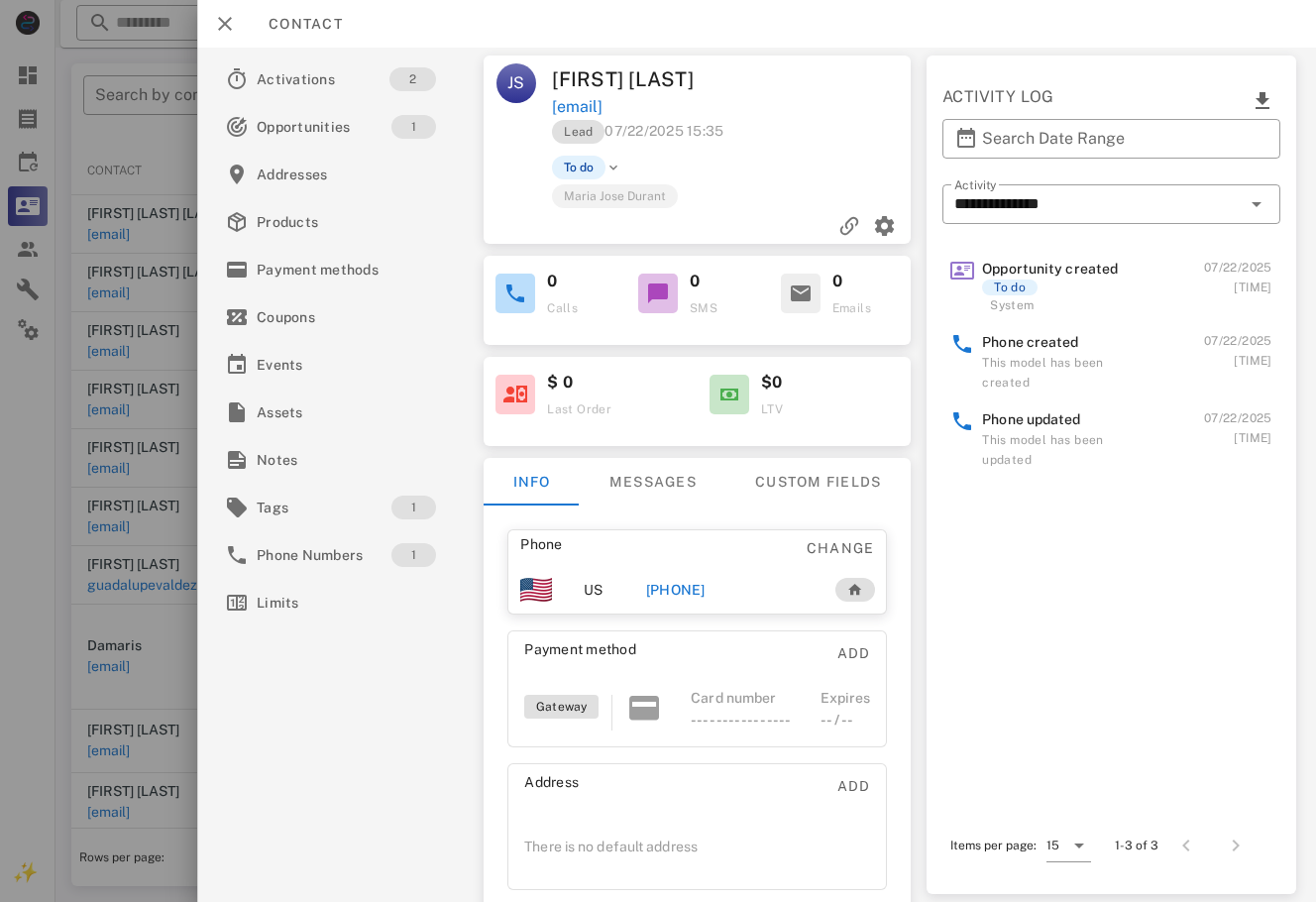 click on "+1[PHONE]" at bounding box center [683, 590] 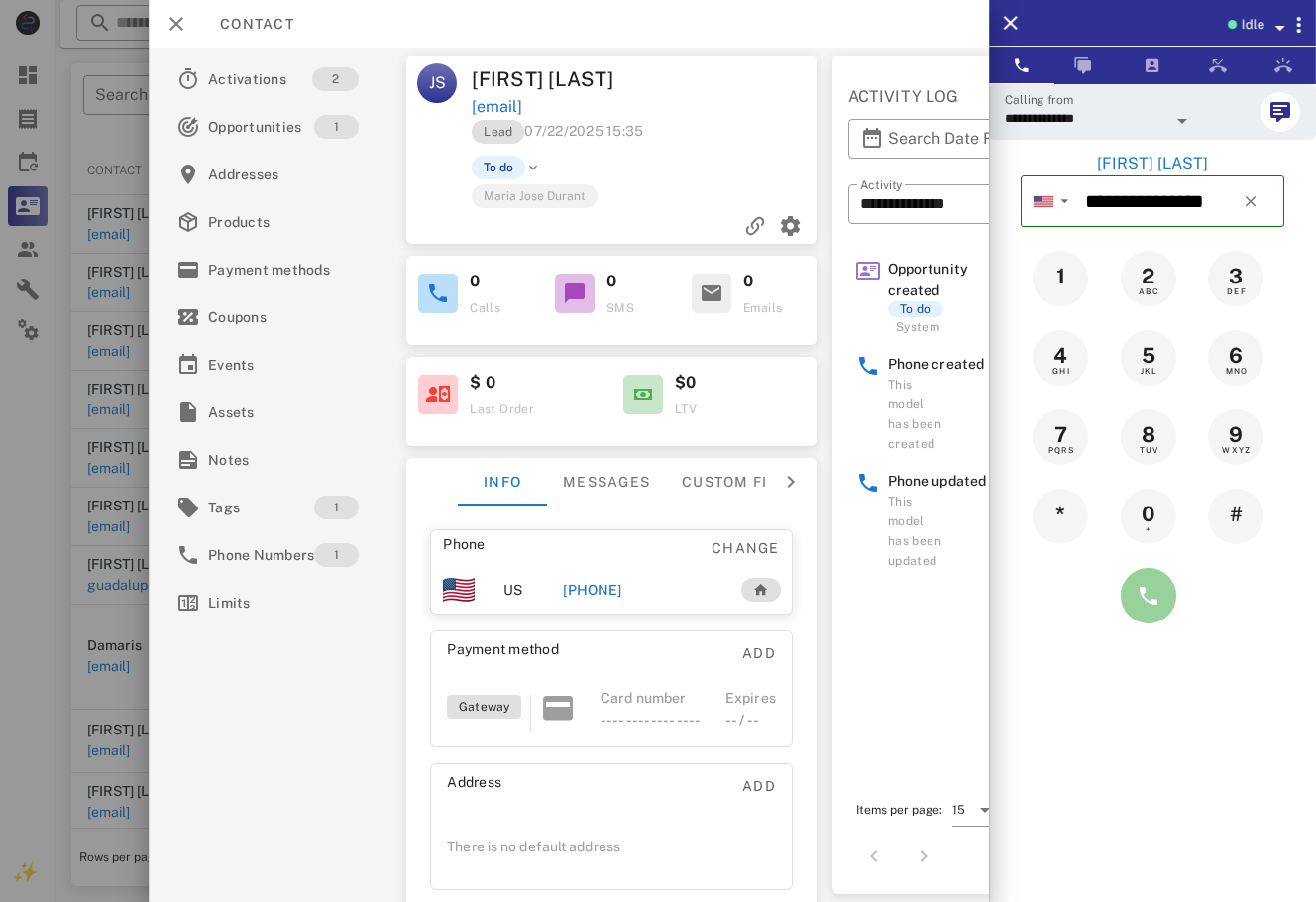 click at bounding box center (1149, 596) 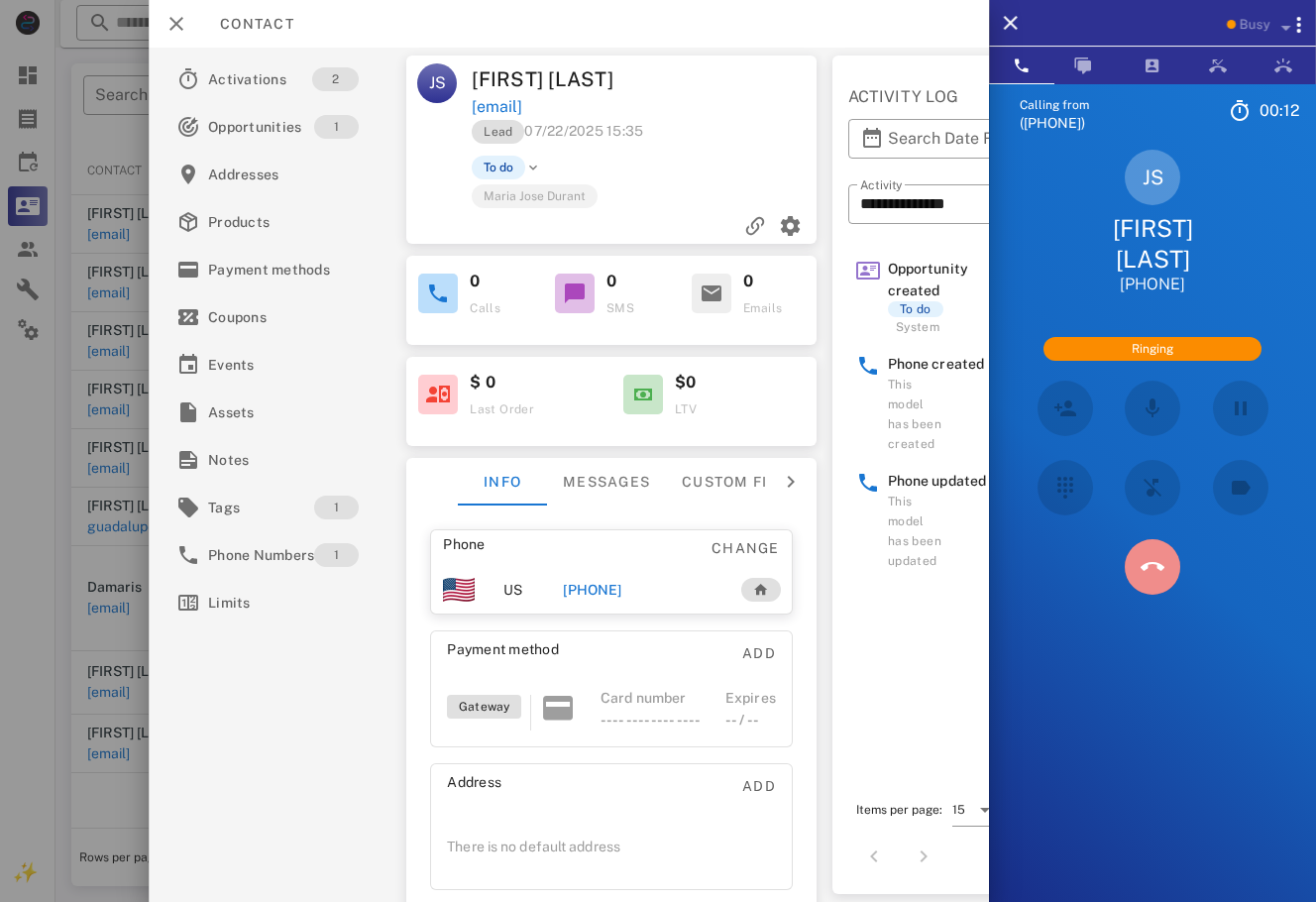 click at bounding box center [1152, 567] 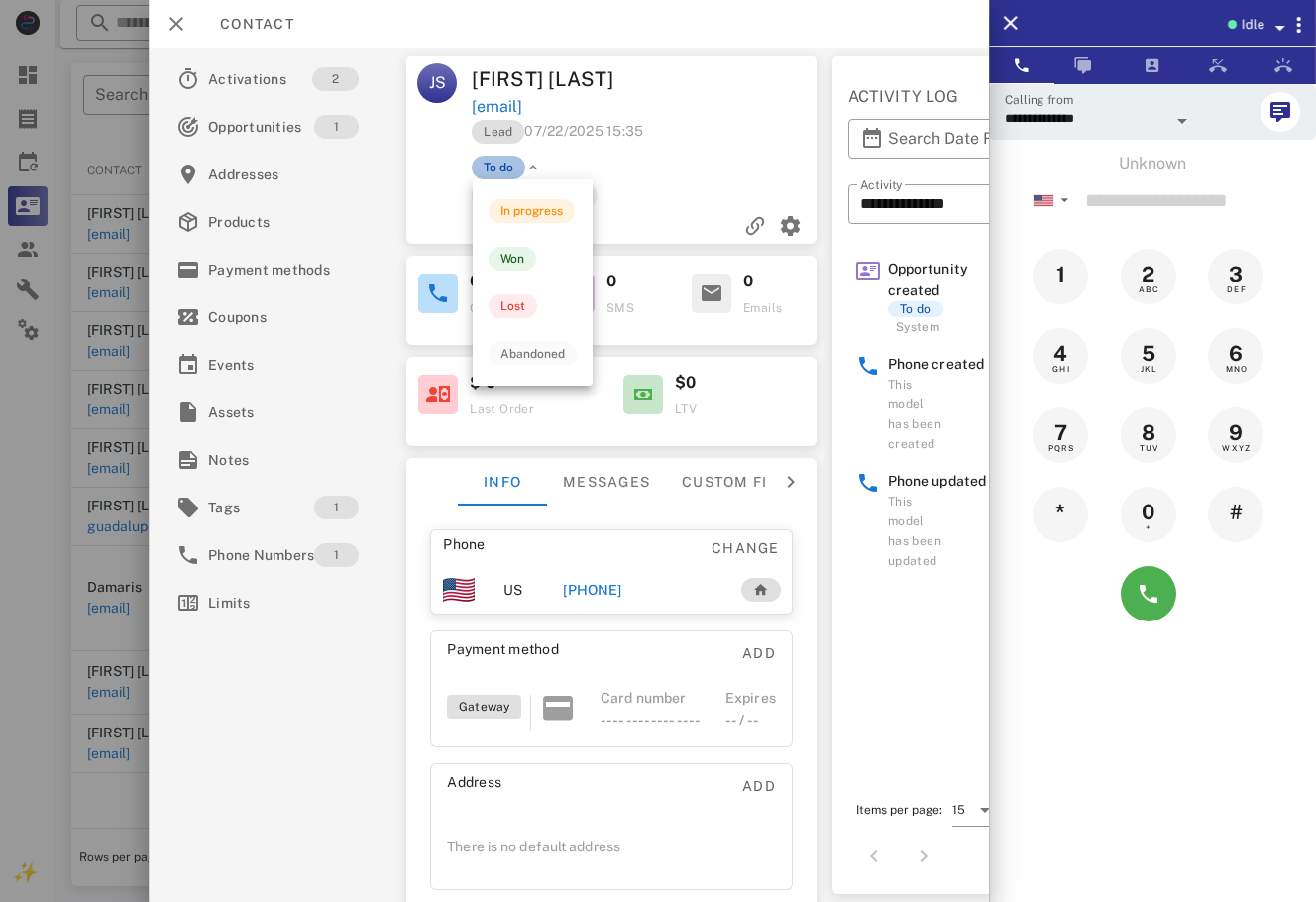 click on "To do" at bounding box center [498, 168] 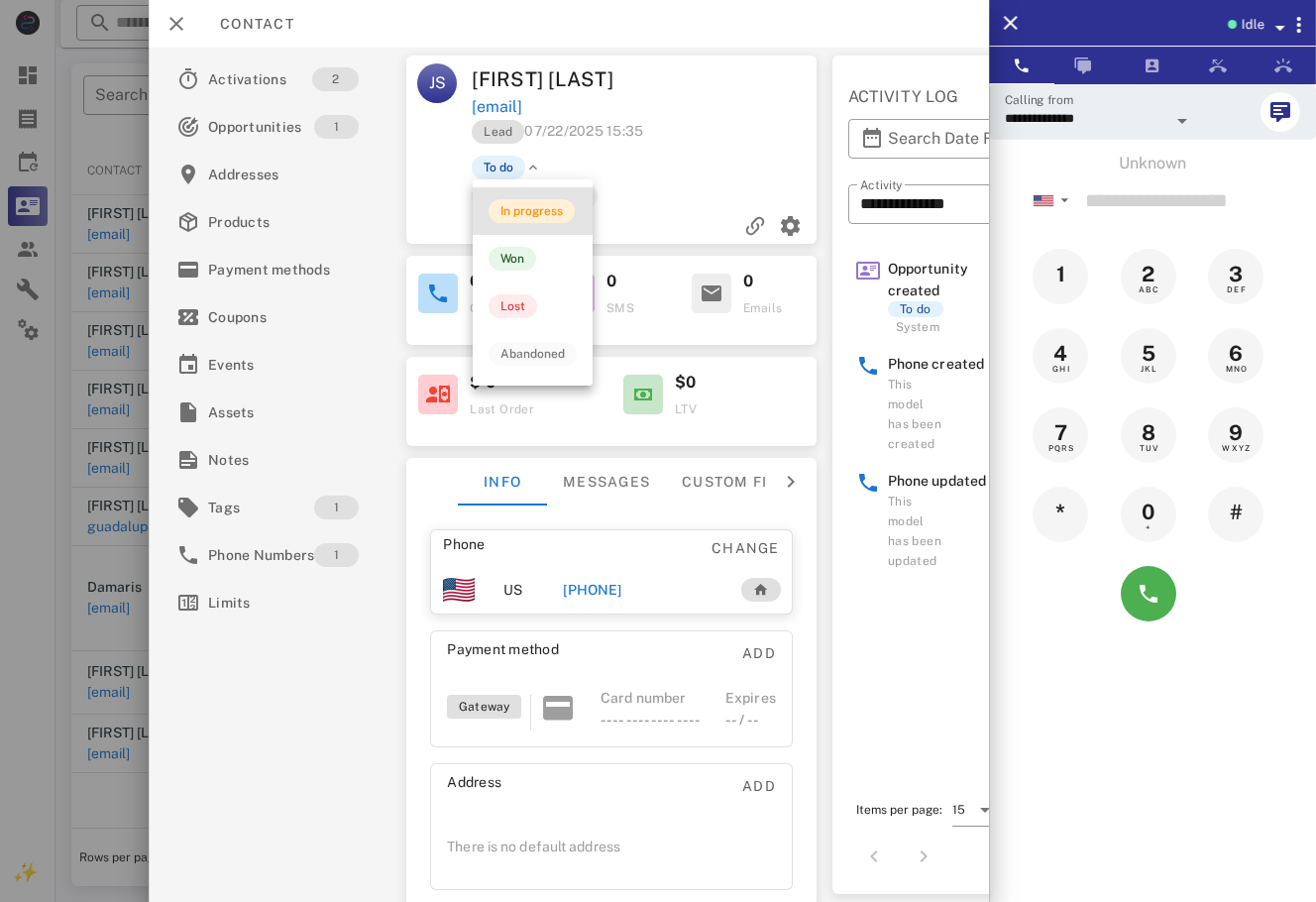 click on "In progress" at bounding box center [531, 211] 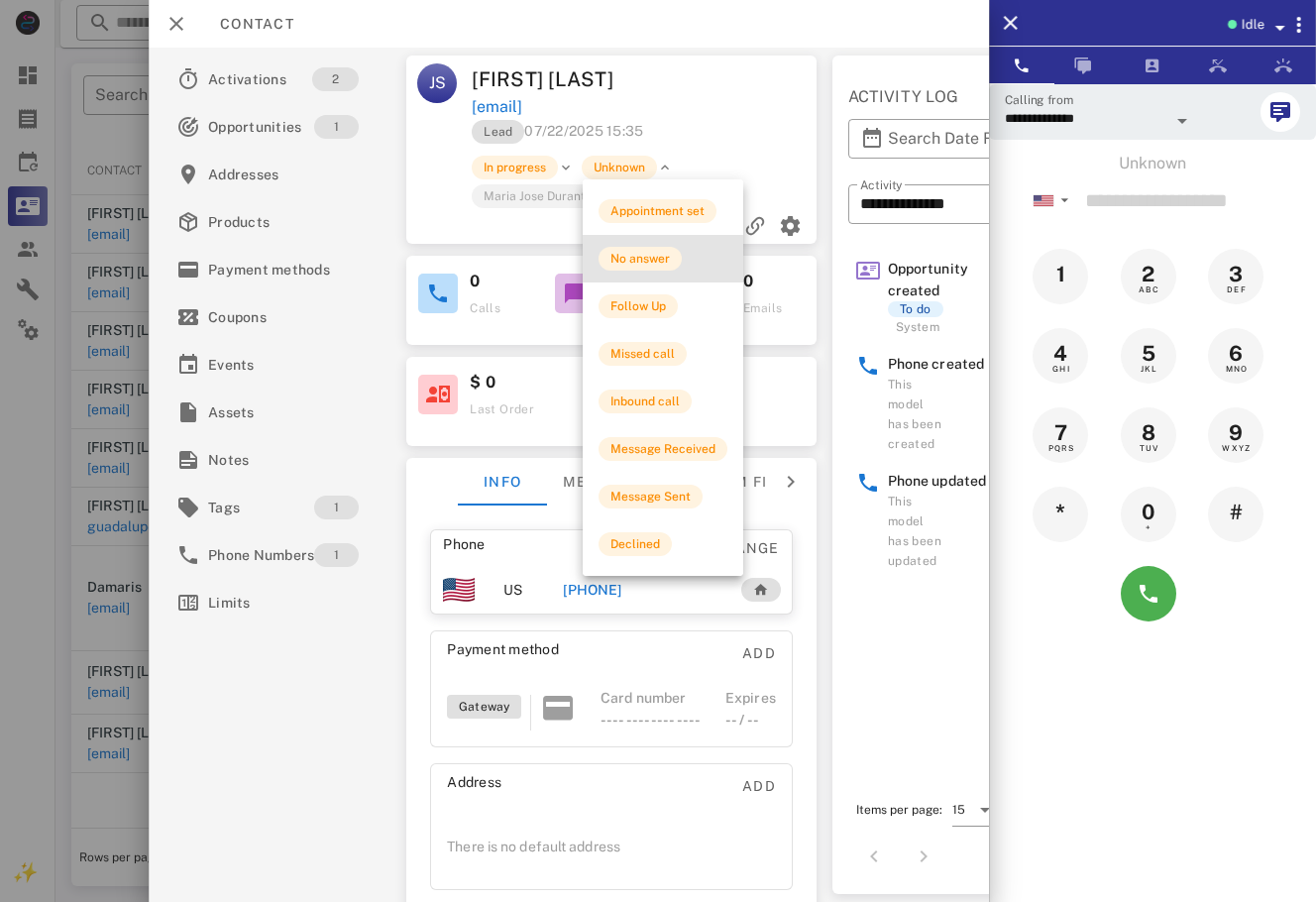 click on "No answer" at bounding box center (663, 259) 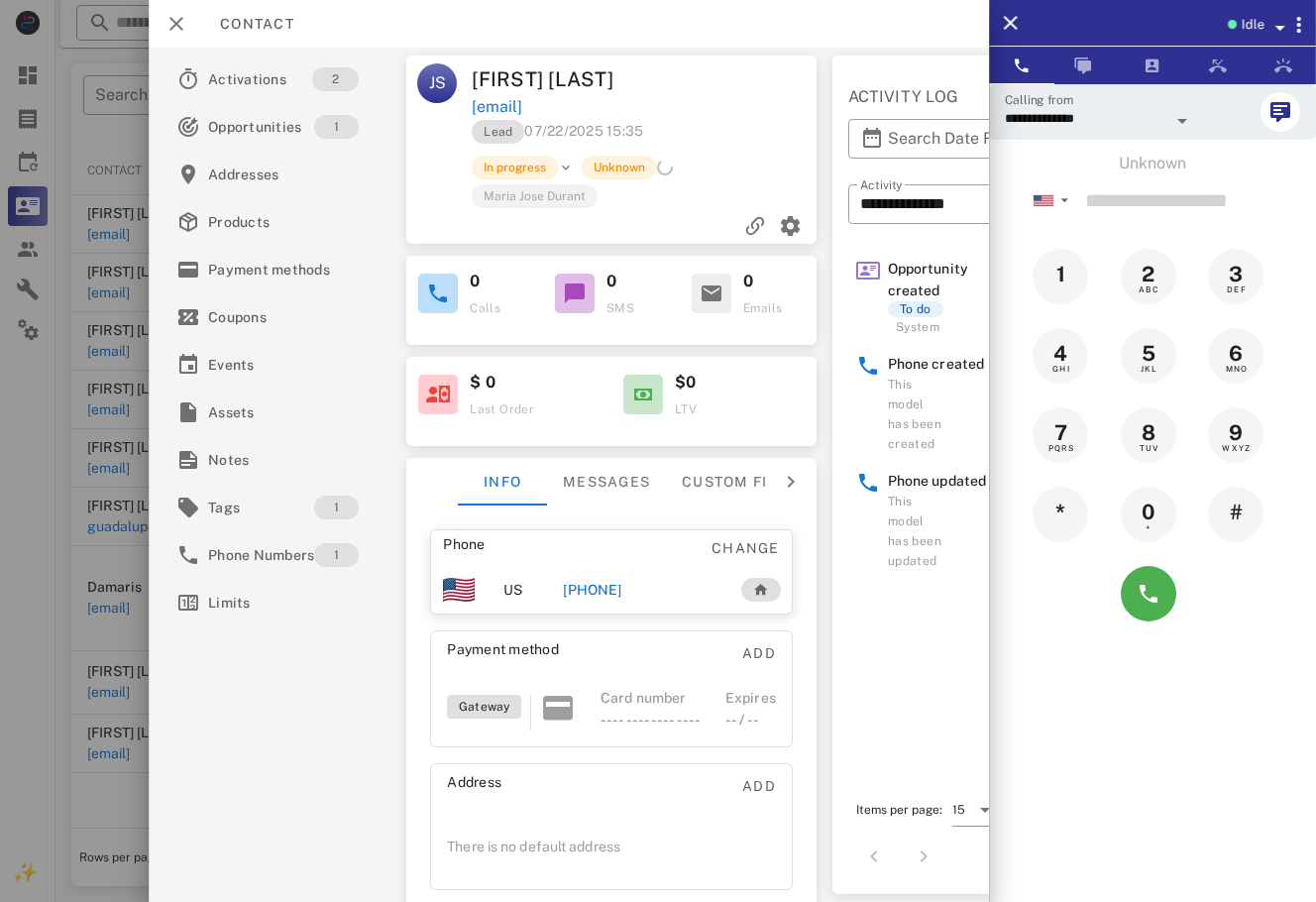 click at bounding box center [658, 451] 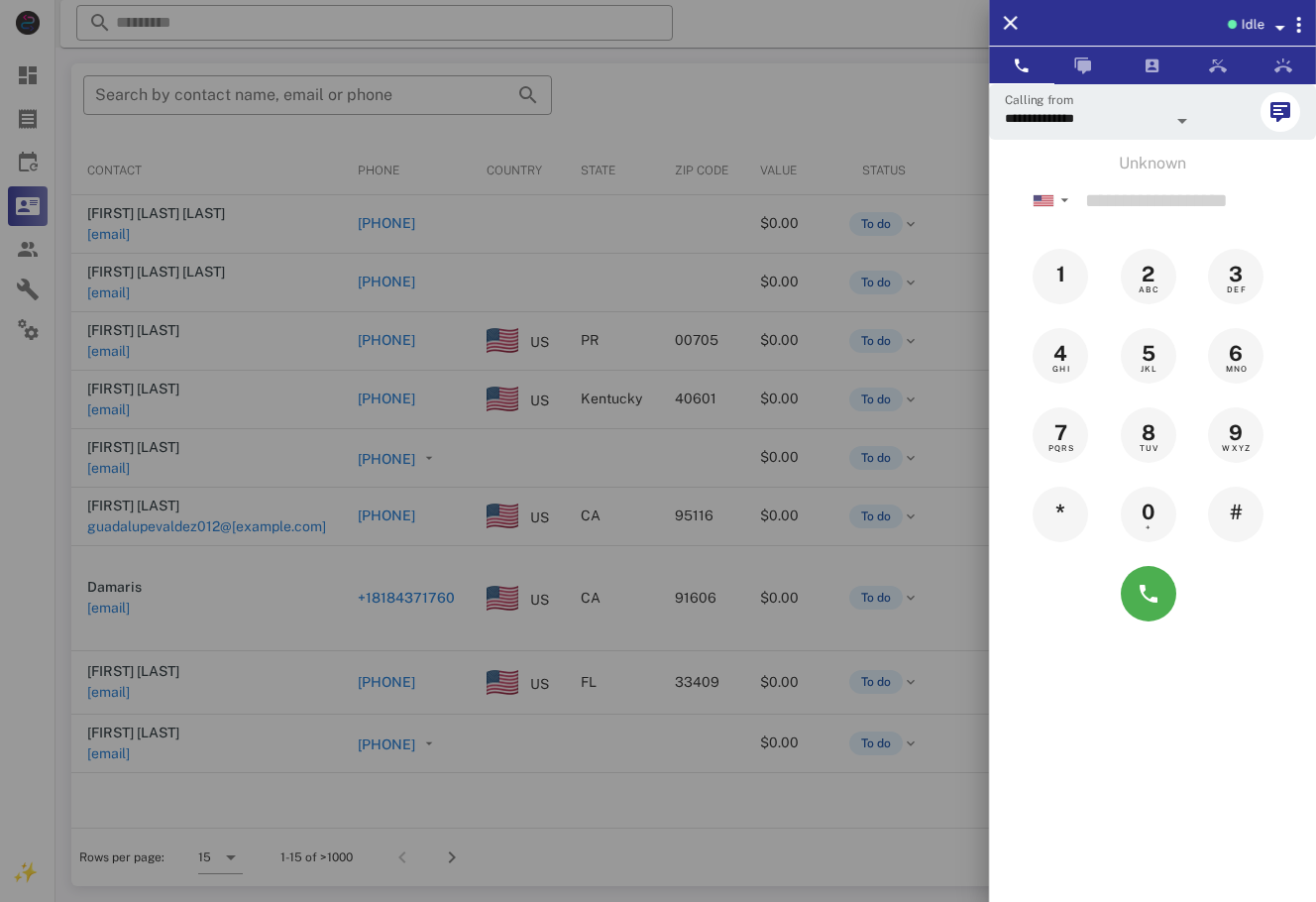 click at bounding box center (658, 451) 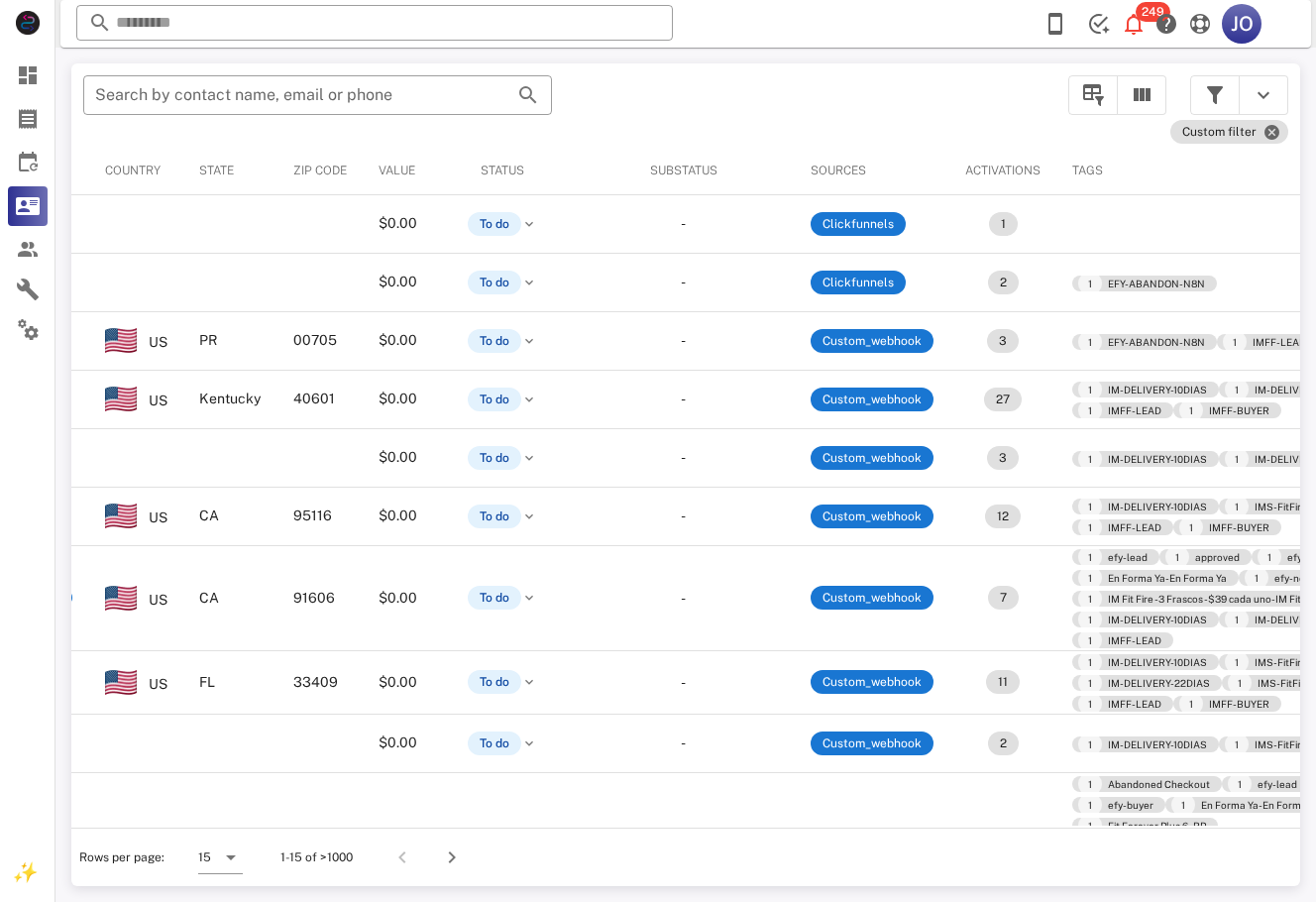 scroll, scrollTop: 0, scrollLeft: 681, axis: horizontal 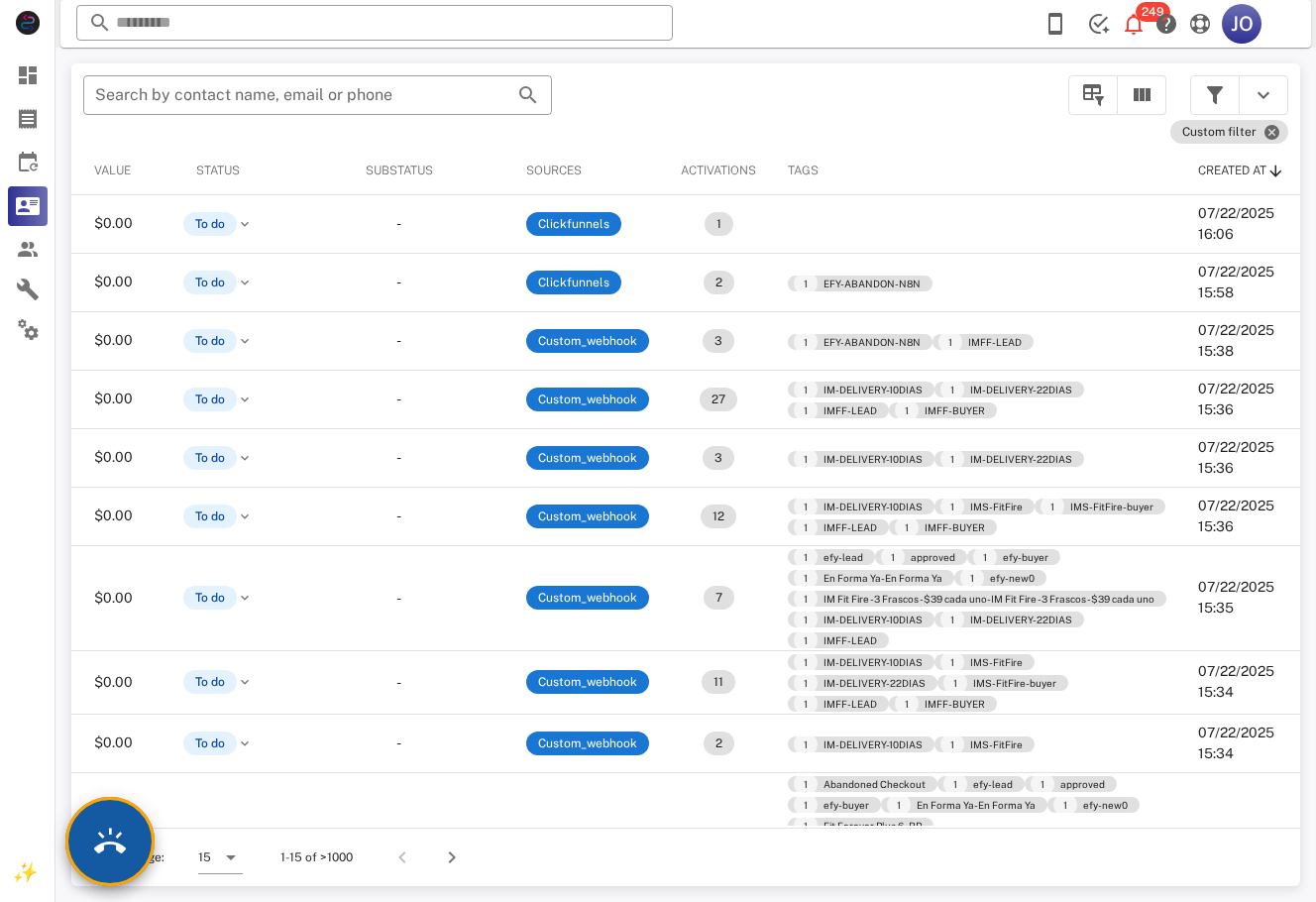 click at bounding box center (110, 842) 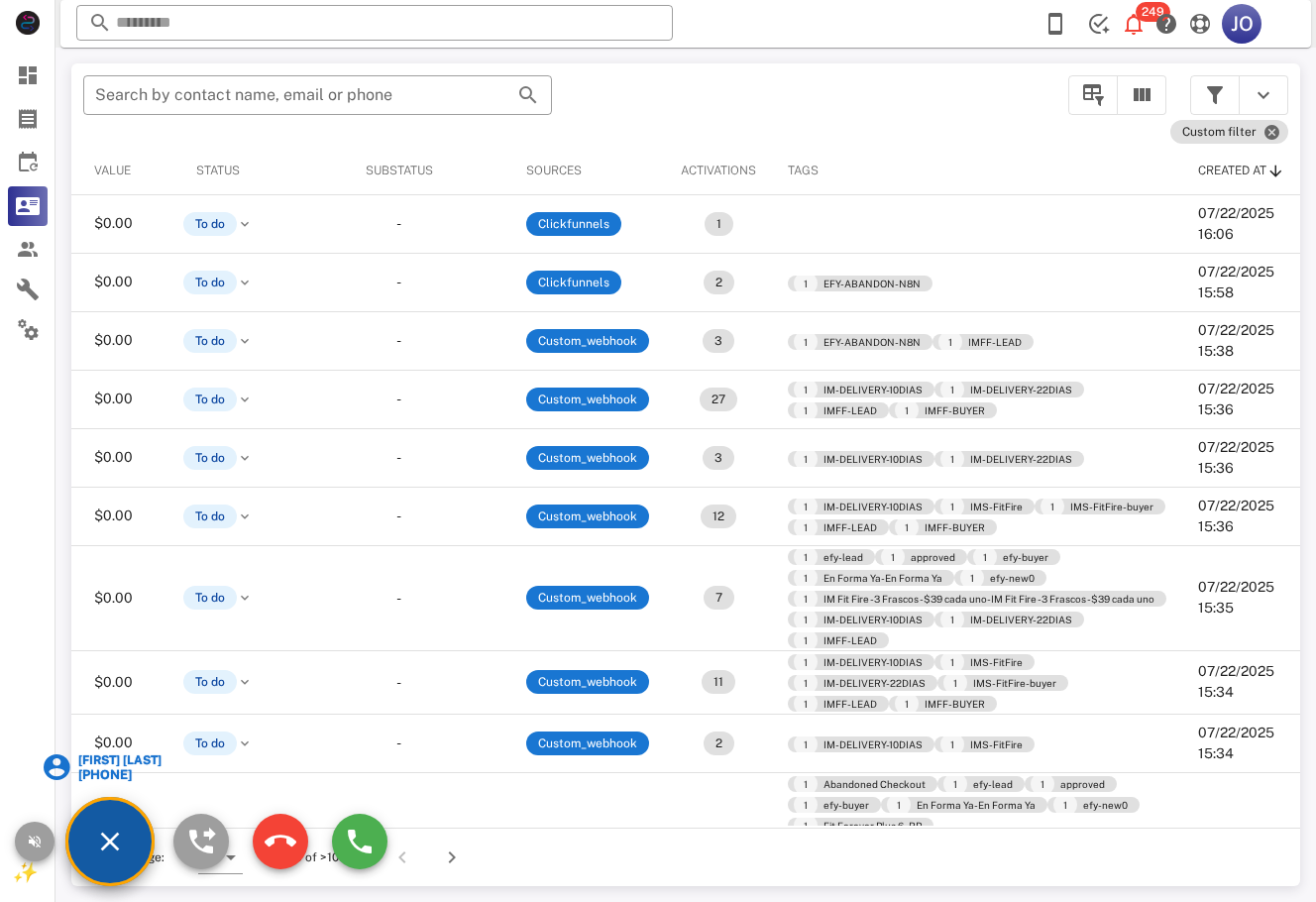 click on "[FIRST] [LAST]" at bounding box center [128, 760] 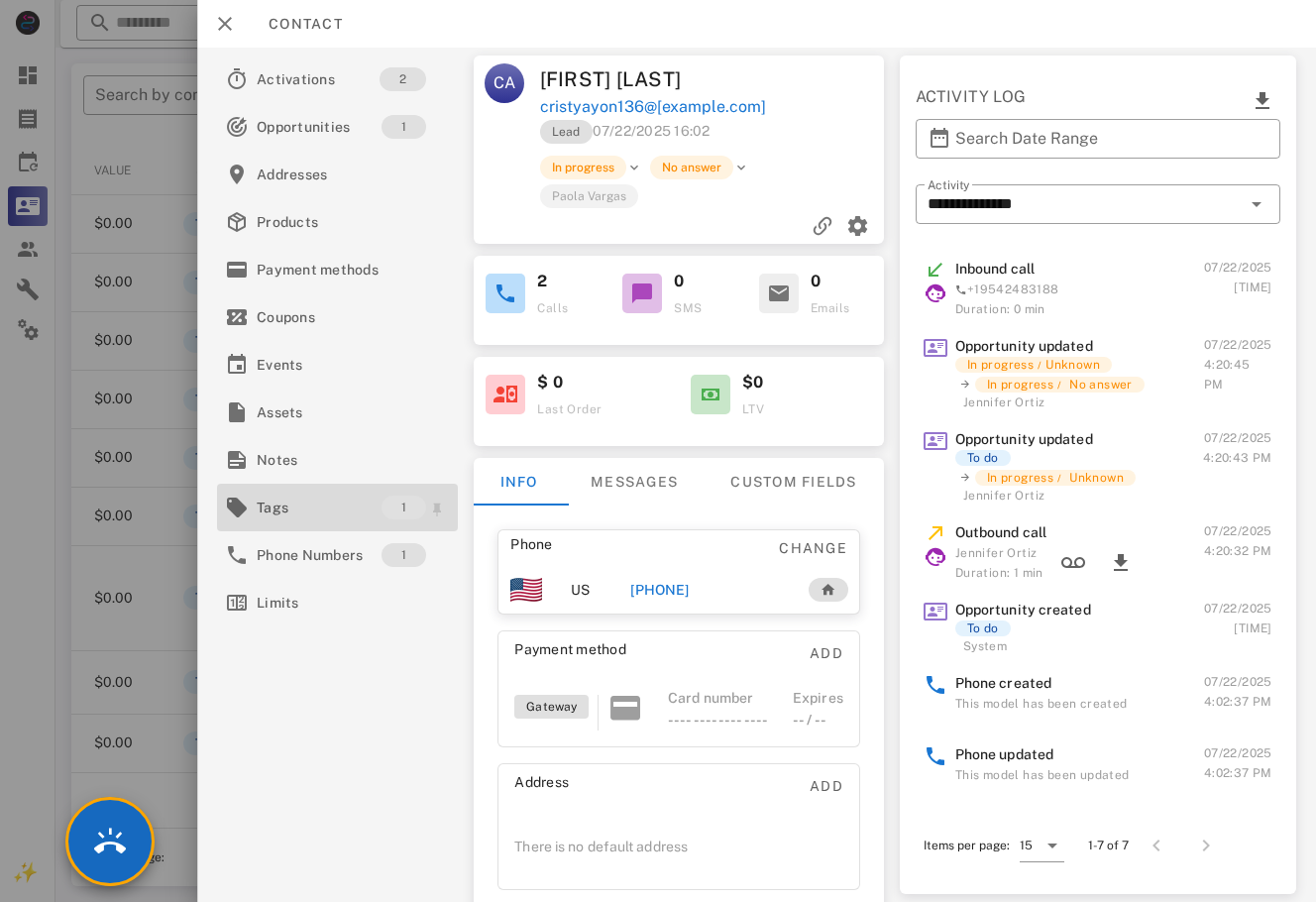 click on "Tags" at bounding box center (319, 507) 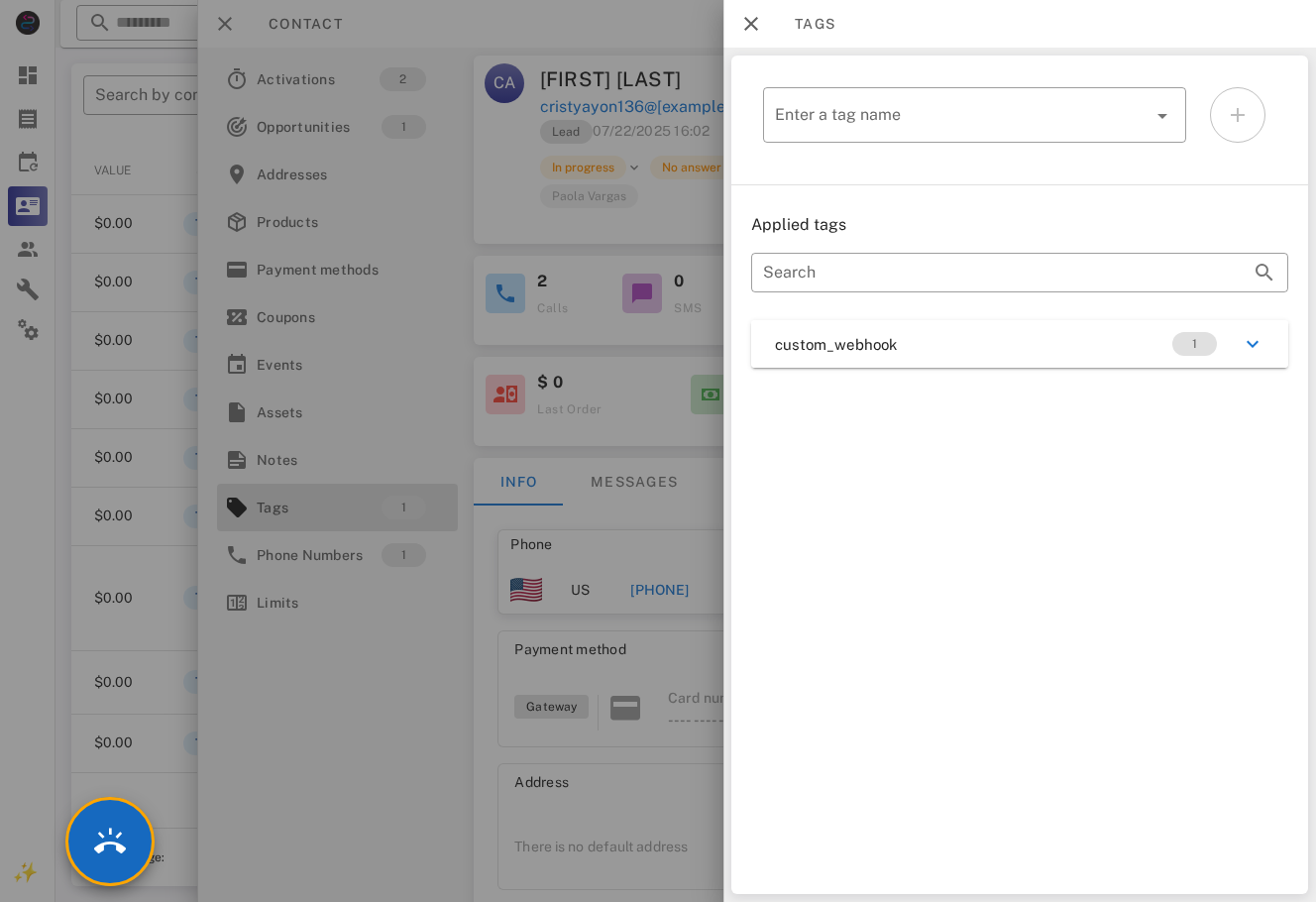 click on "custom_webhook  1" at bounding box center (1020, 344) 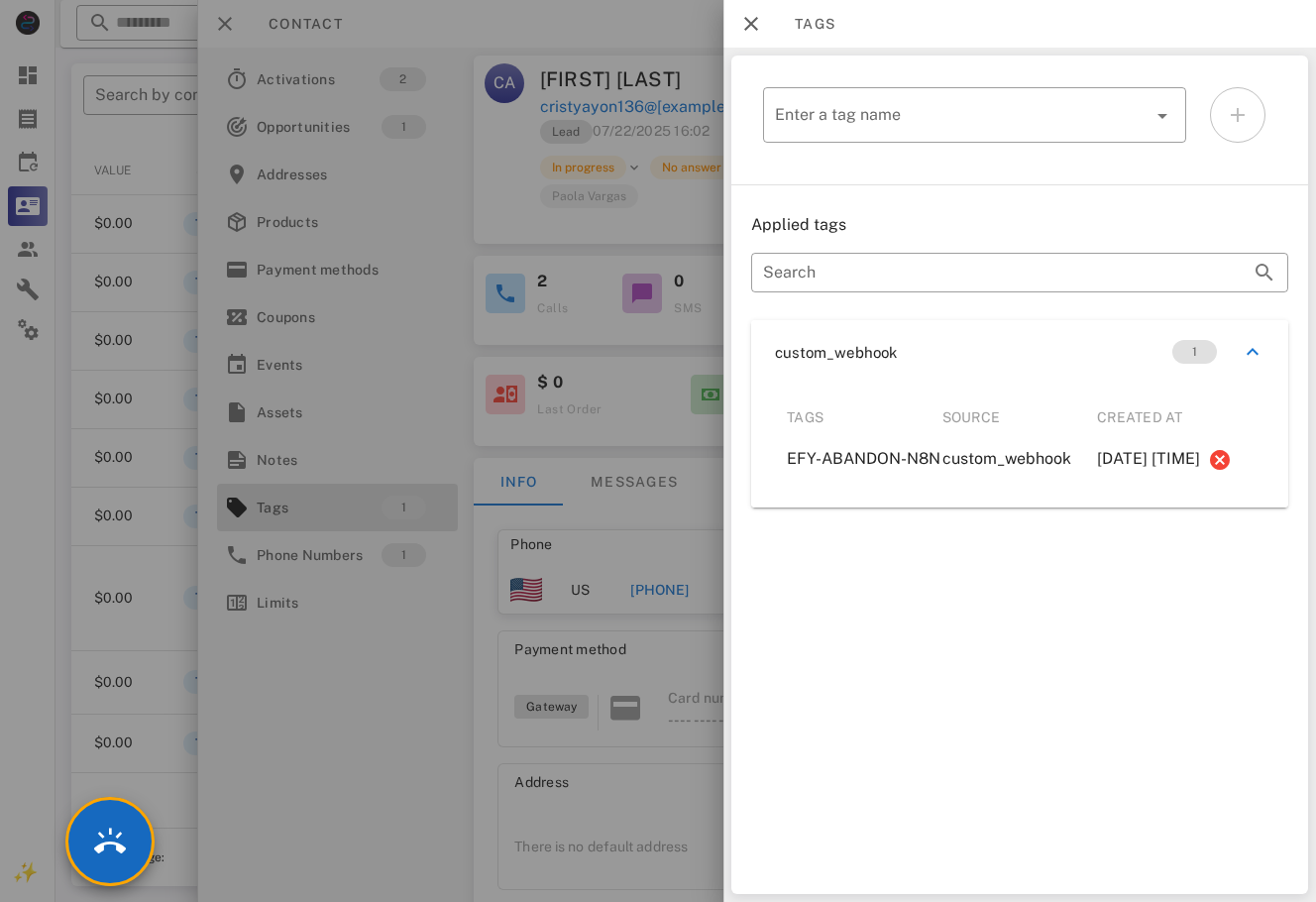 click at bounding box center [658, 451] 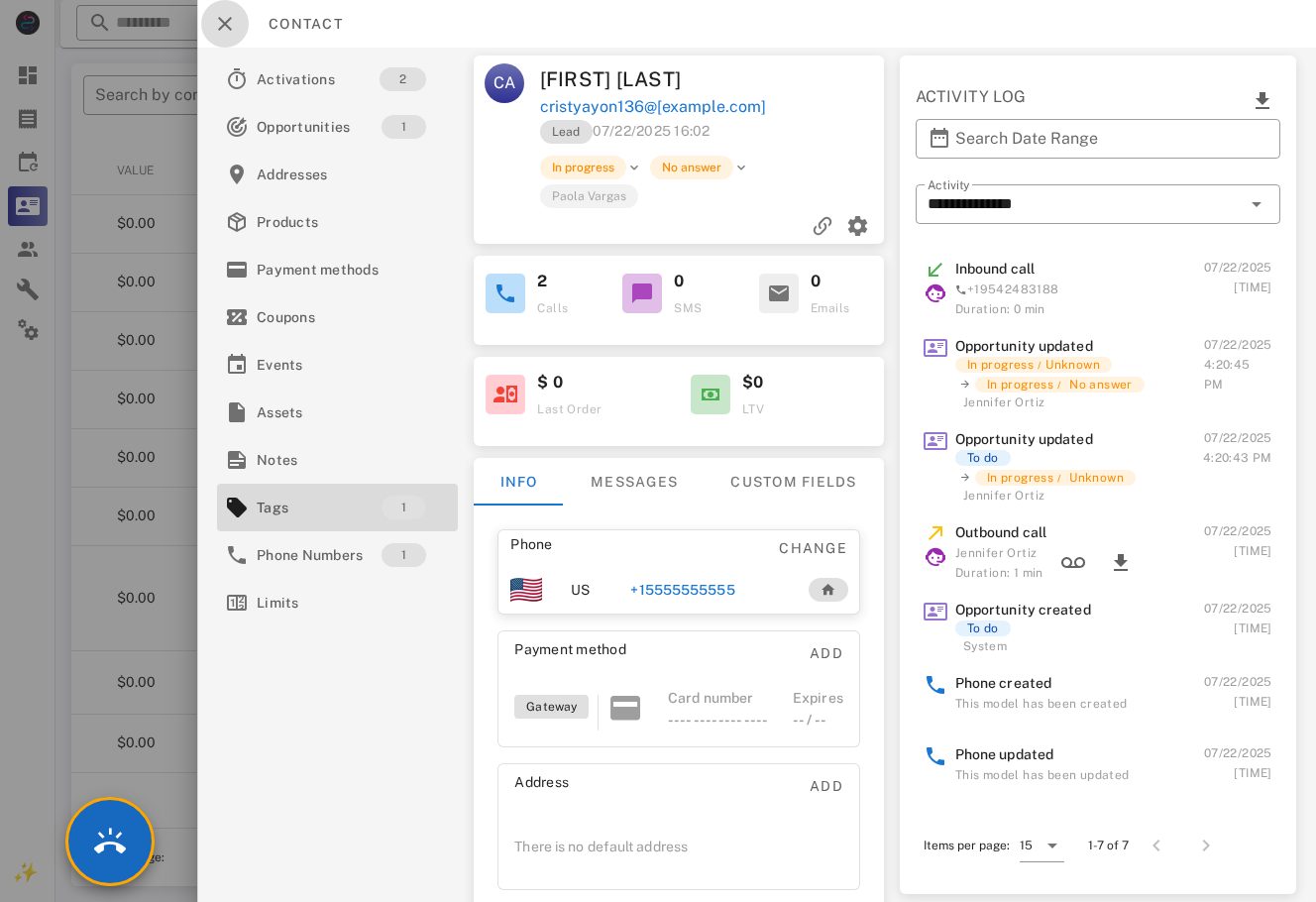 click at bounding box center [225, 24] 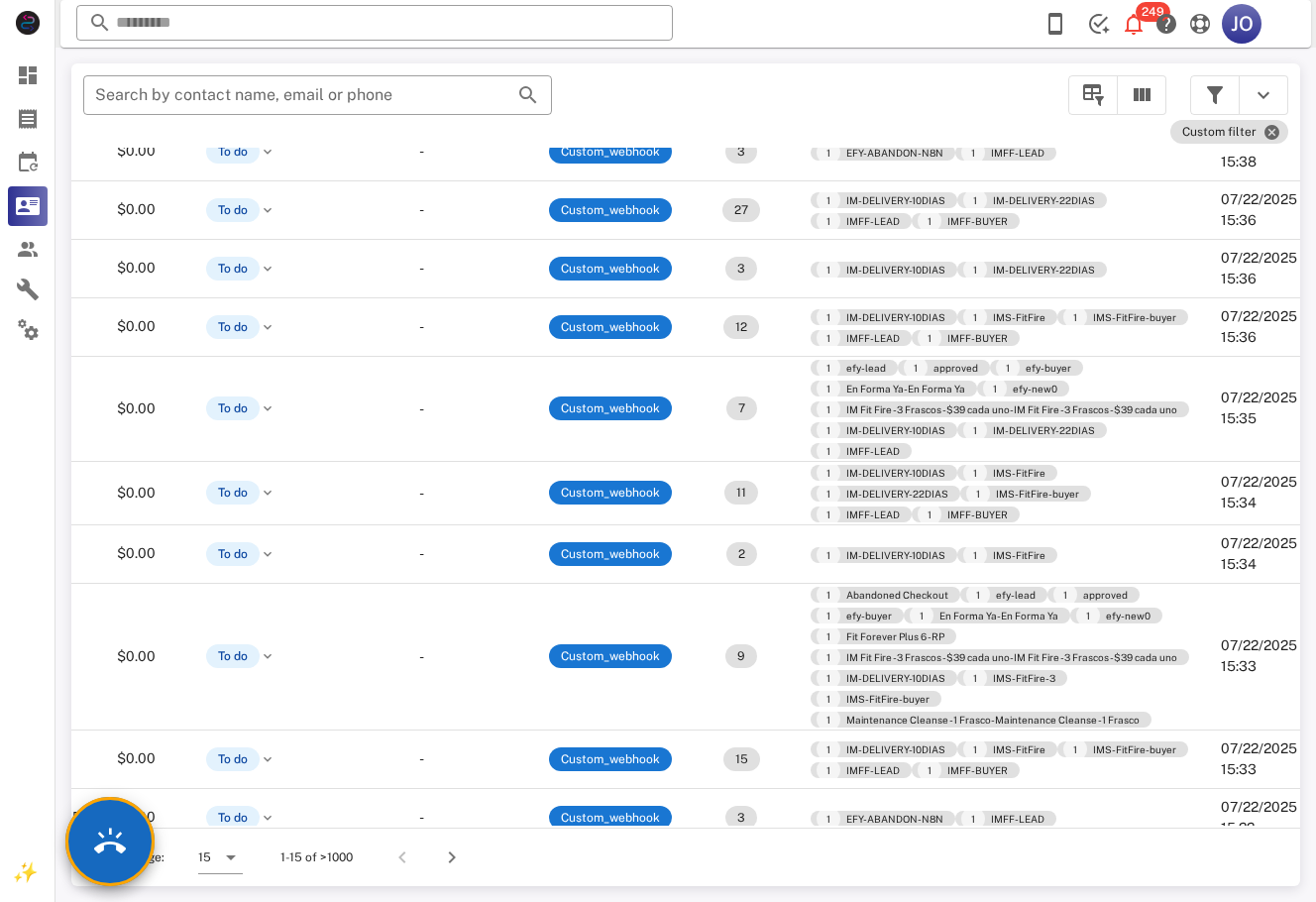 scroll, scrollTop: 220, scrollLeft: 681, axis: both 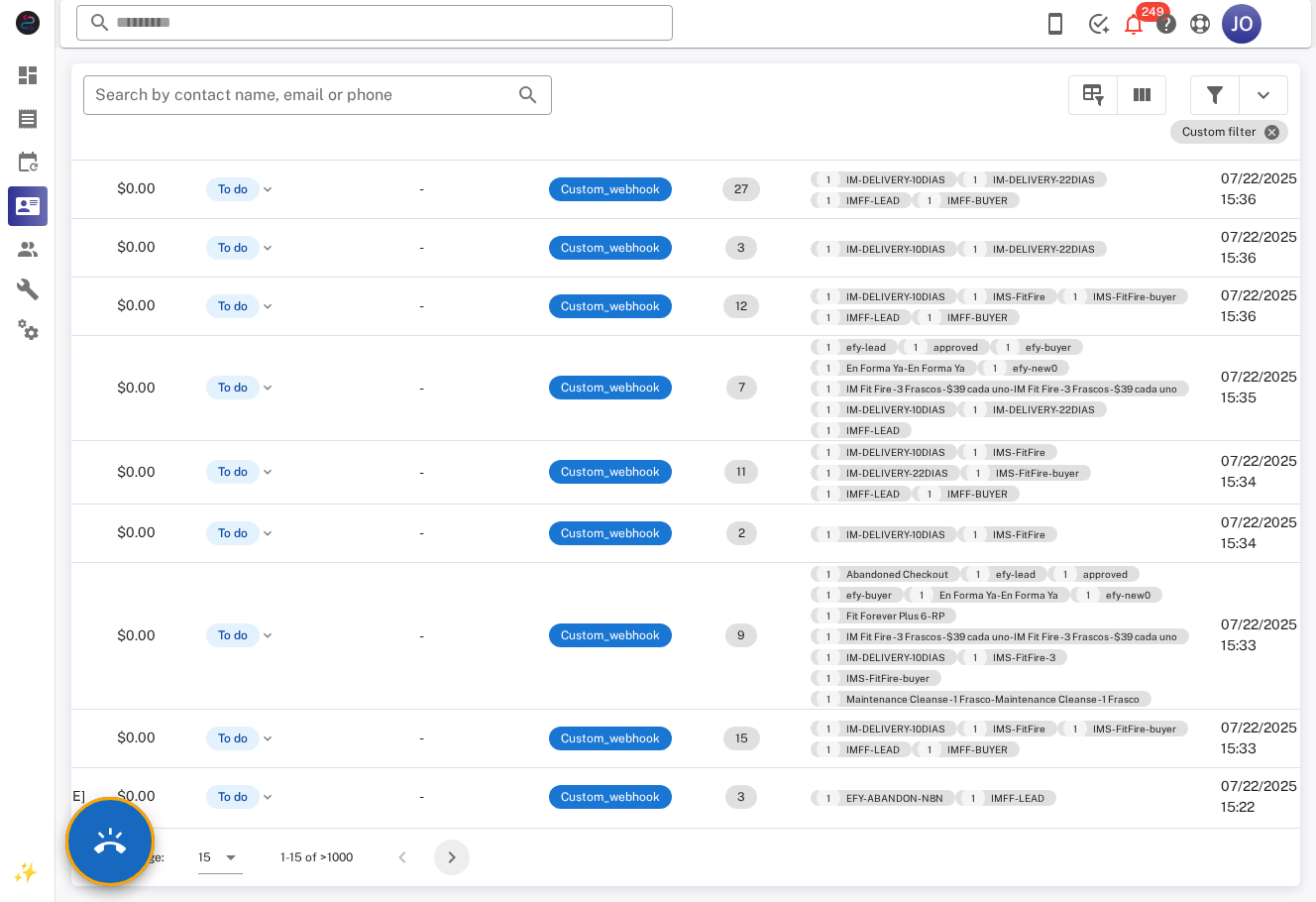 click at bounding box center (452, 857) 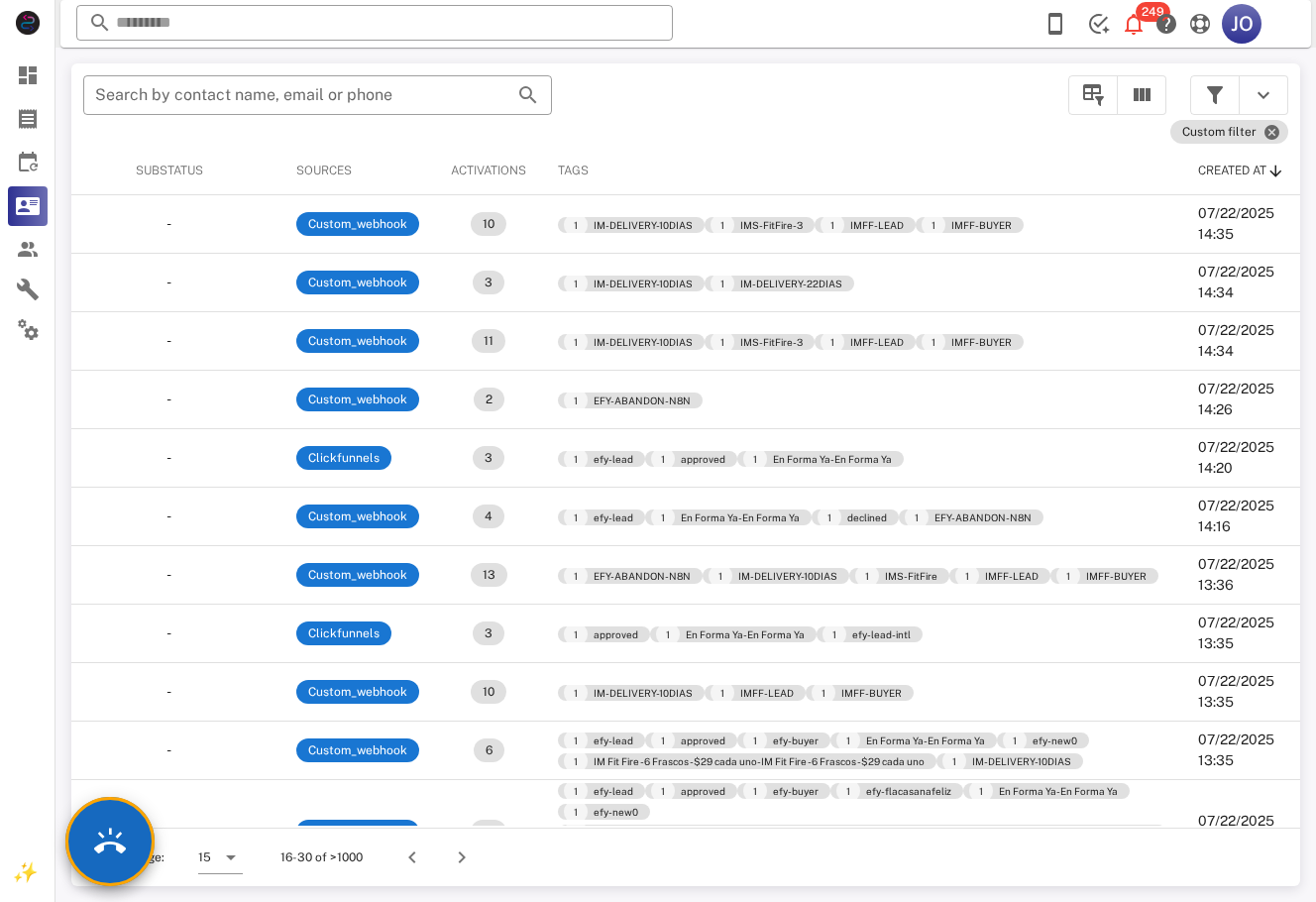 scroll, scrollTop: 0, scrollLeft: 0, axis: both 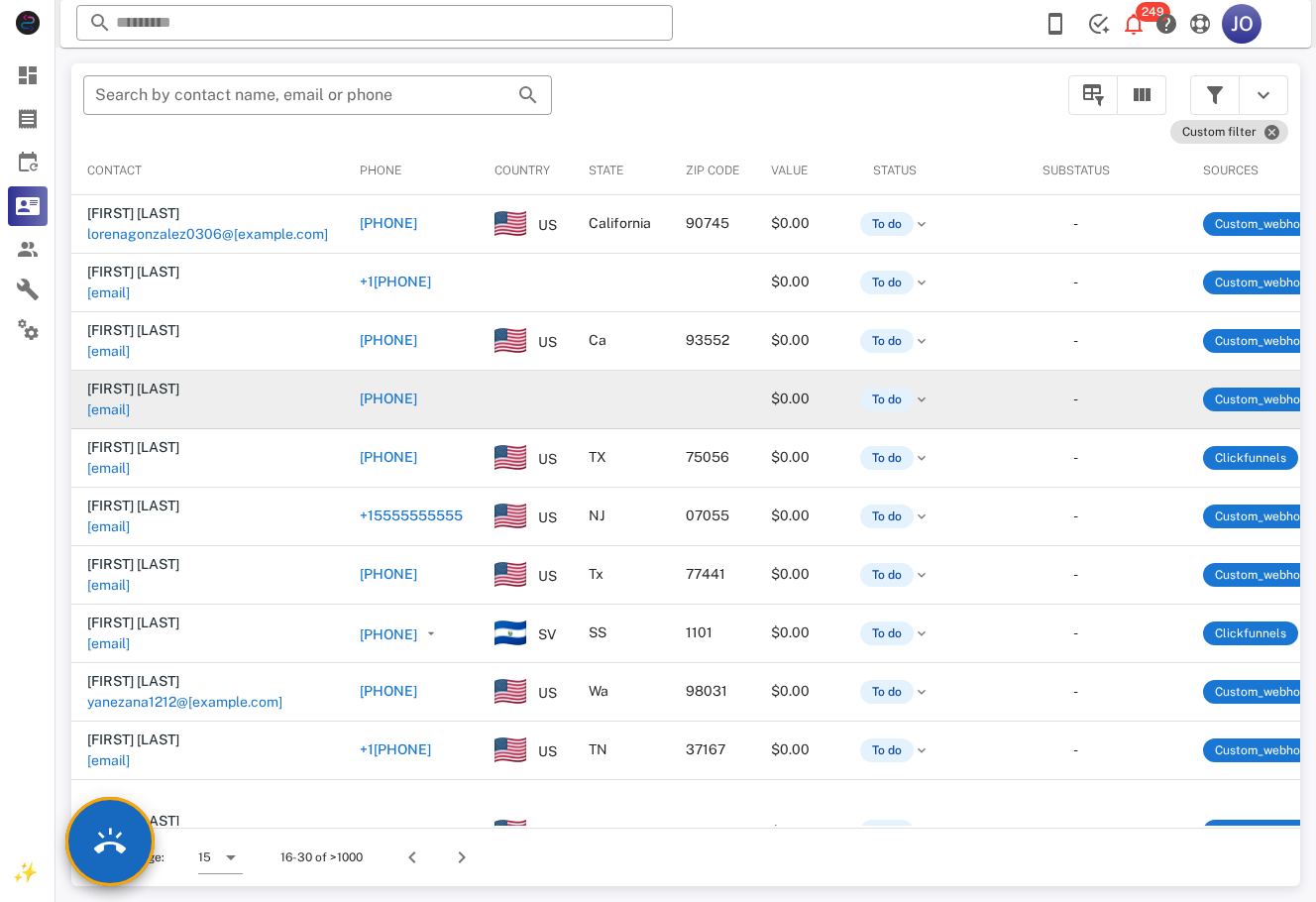 click on "[EMAIL]" at bounding box center (108, 409) 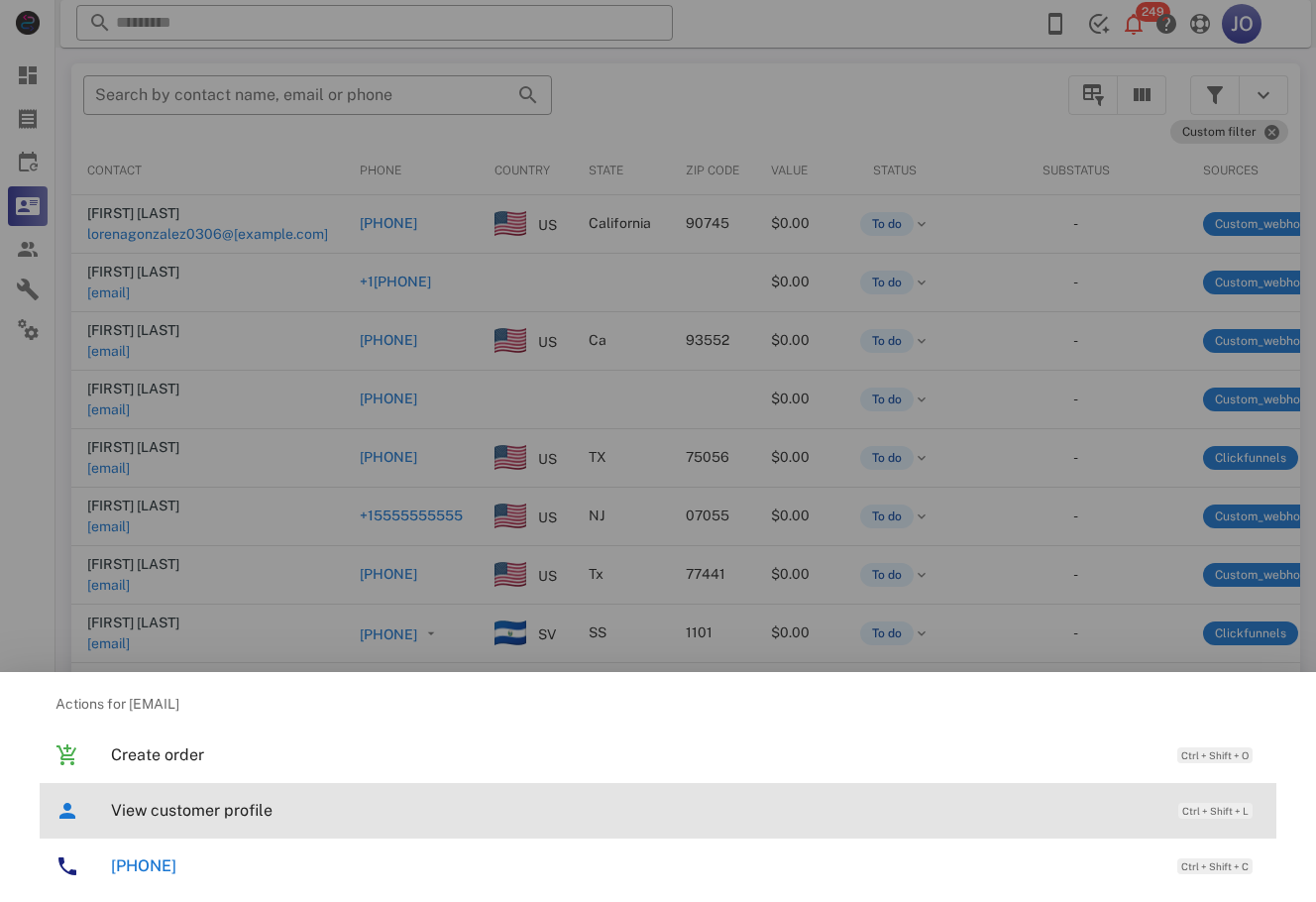 click on "View customer profile" at bounding box center [634, 810] 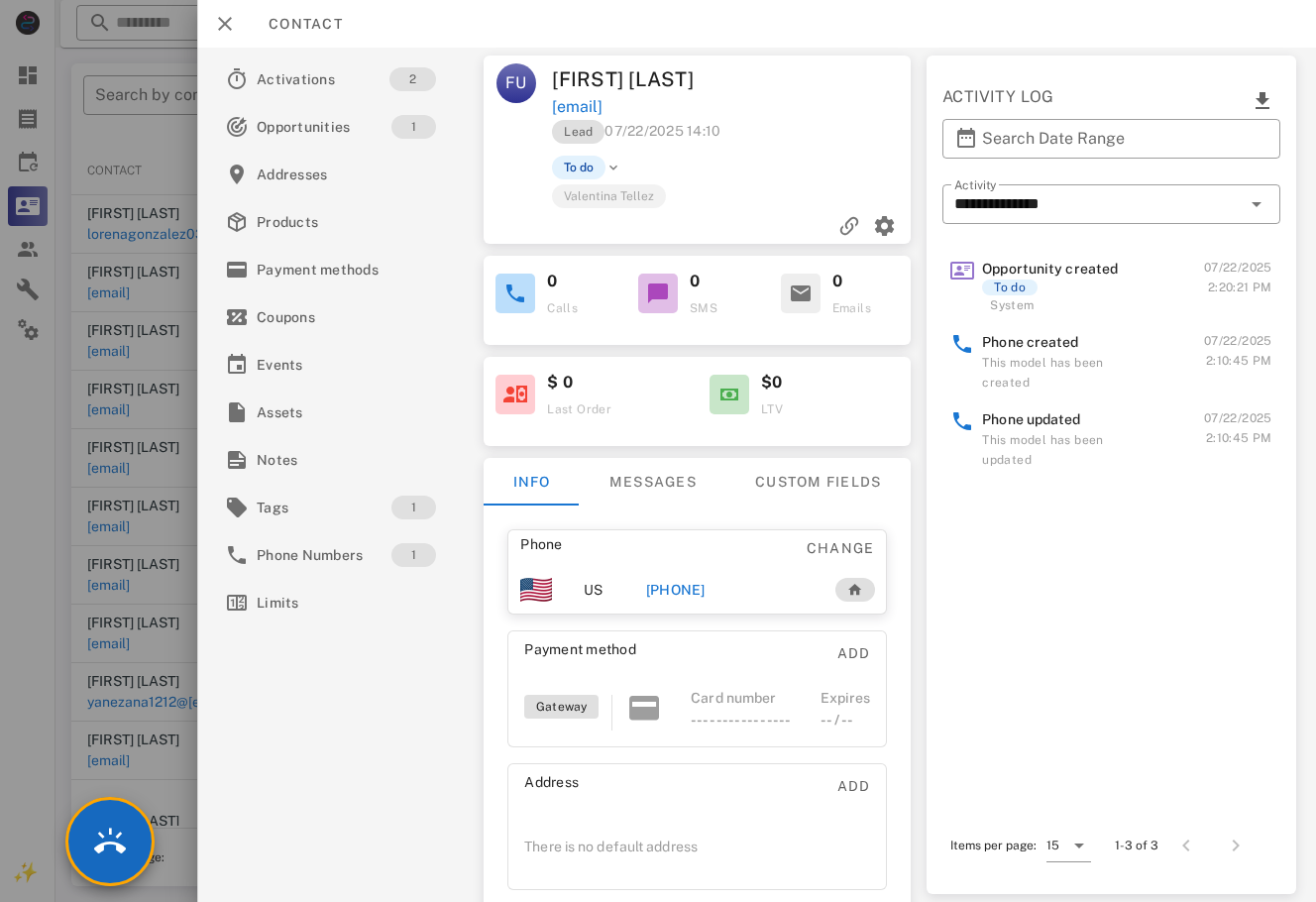 click on "[PHONE]" at bounding box center [676, 590] 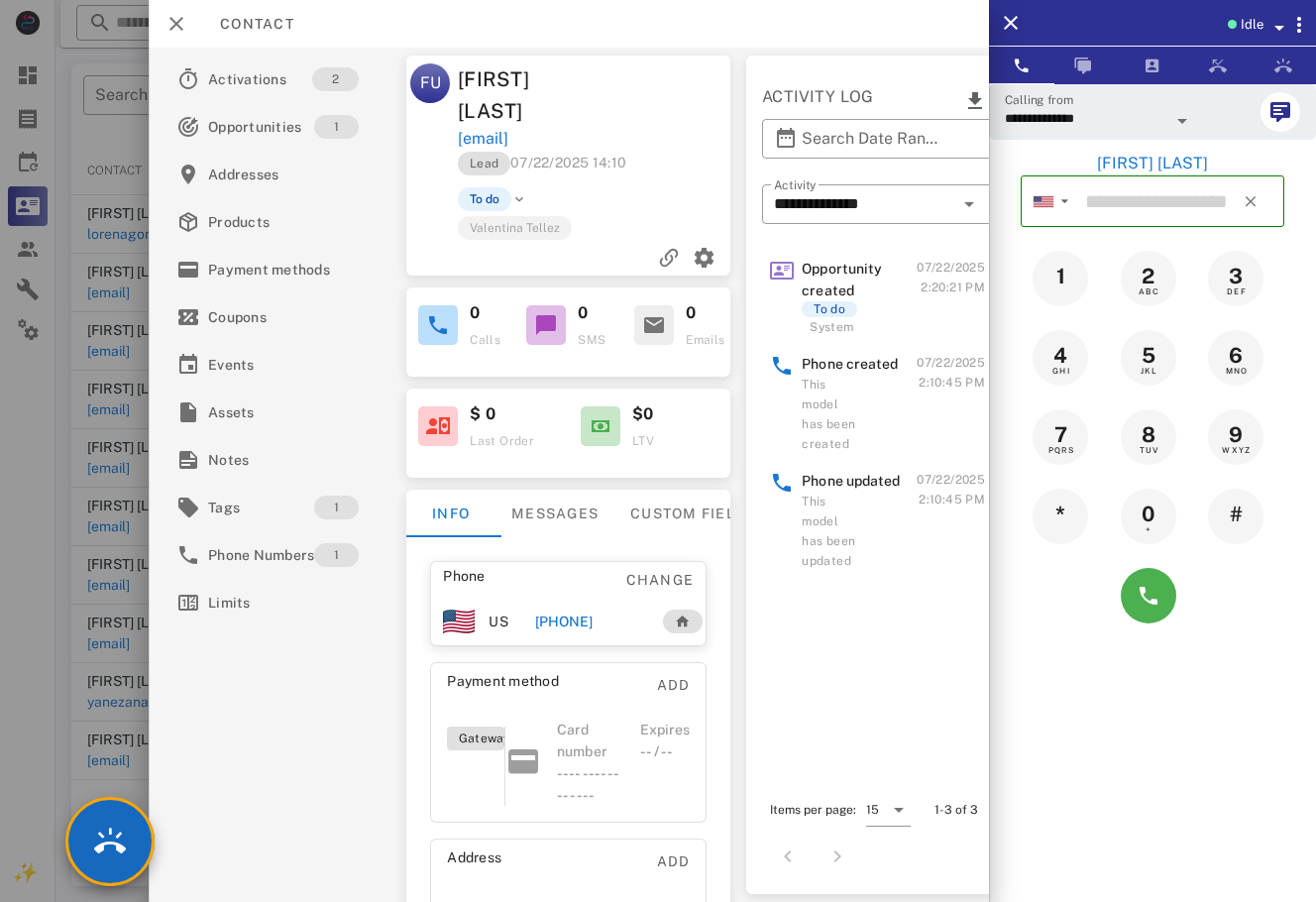 type on "**********" 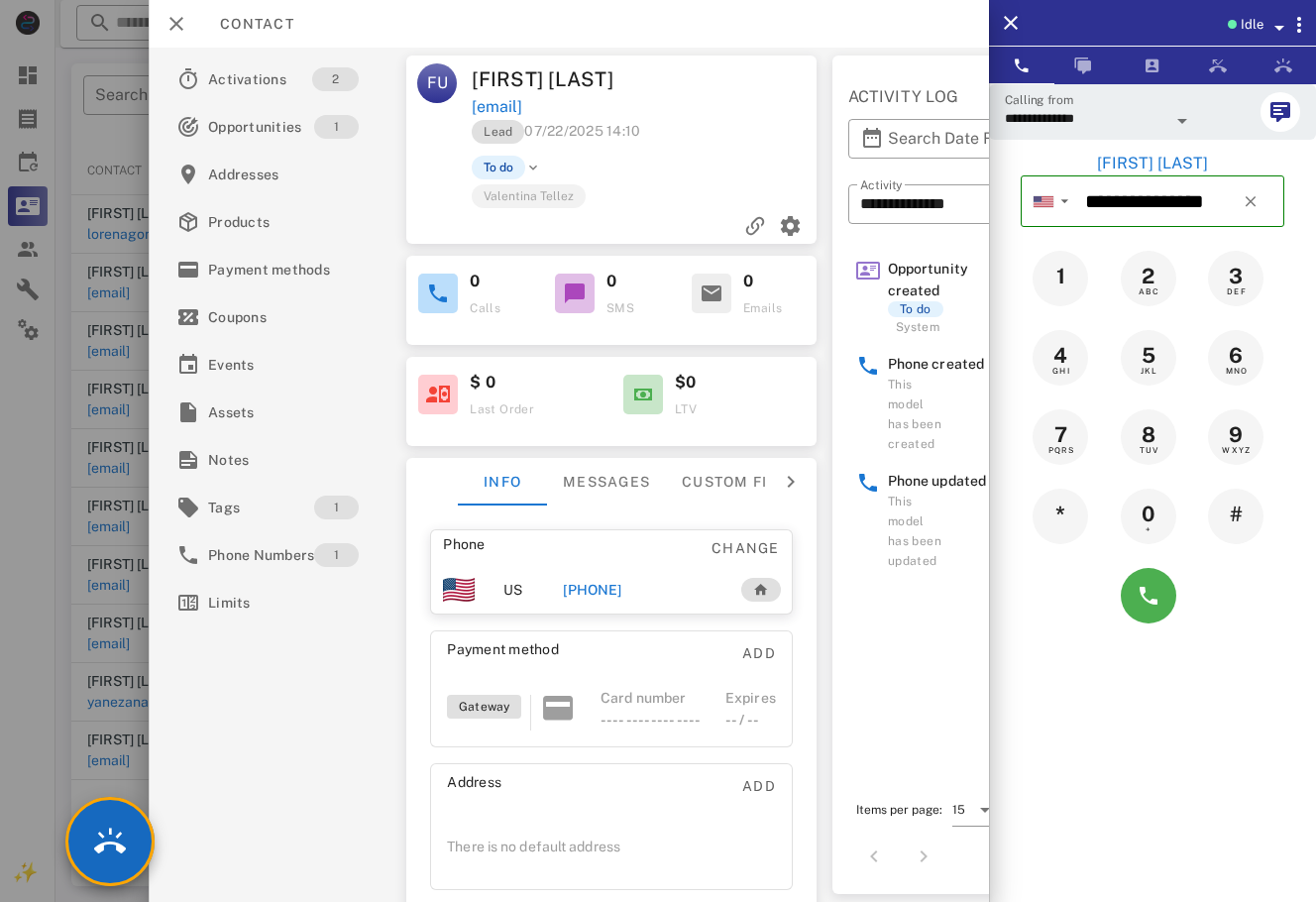 click at bounding box center [1277, 24] 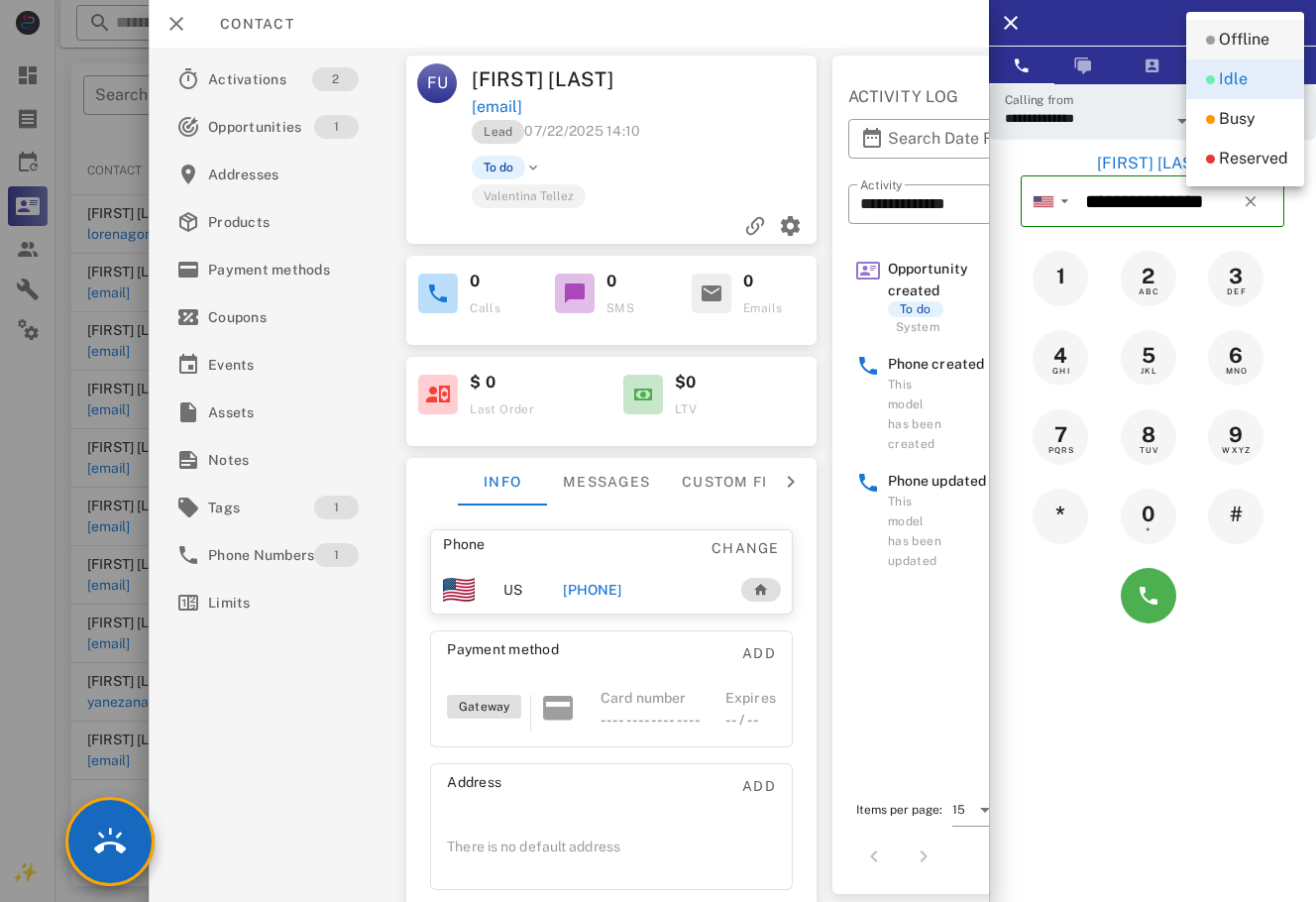 click on "Offline" at bounding box center (1245, 40) 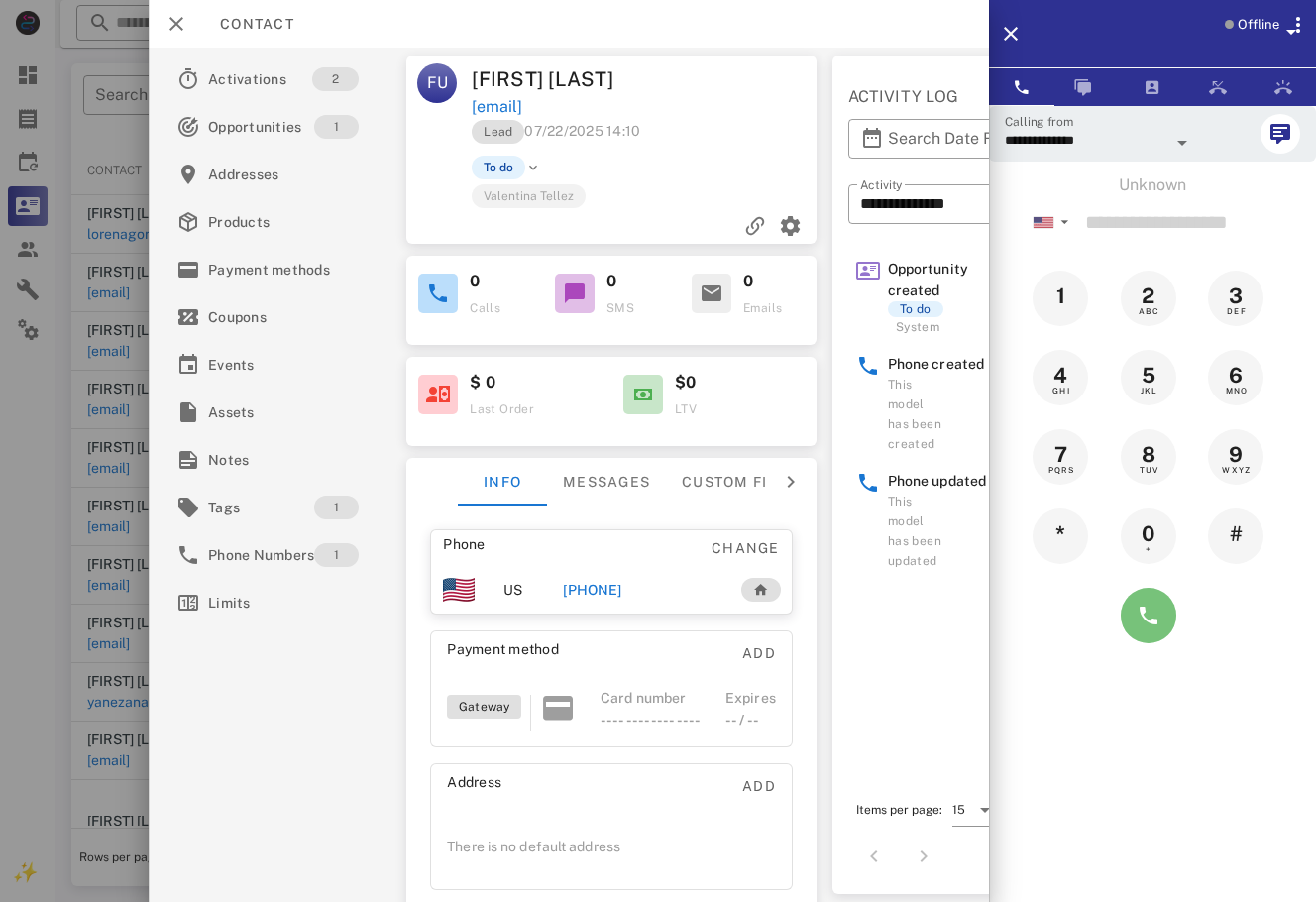 click at bounding box center [1149, 616] 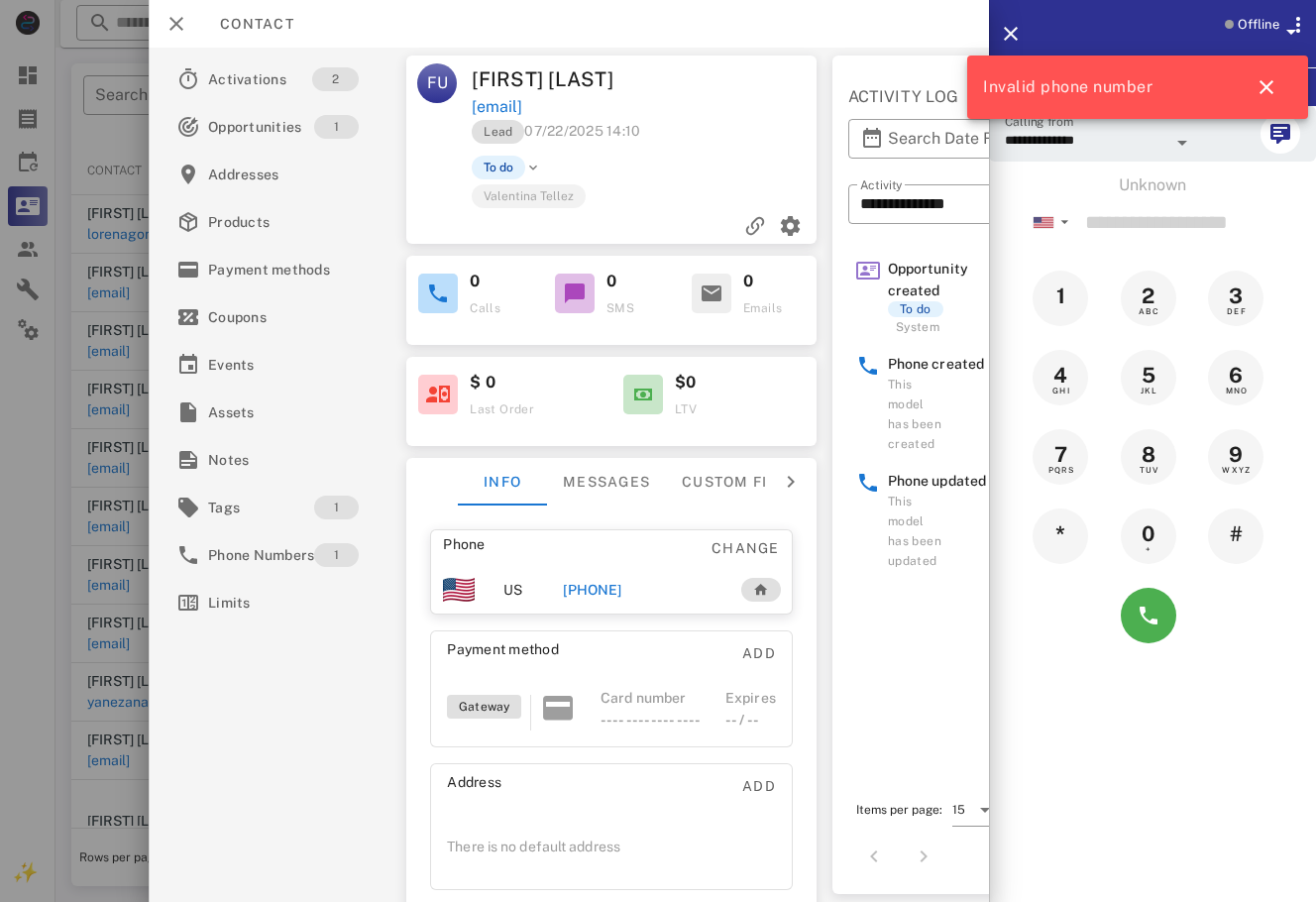 click on "[PHONE]" at bounding box center (592, 590) 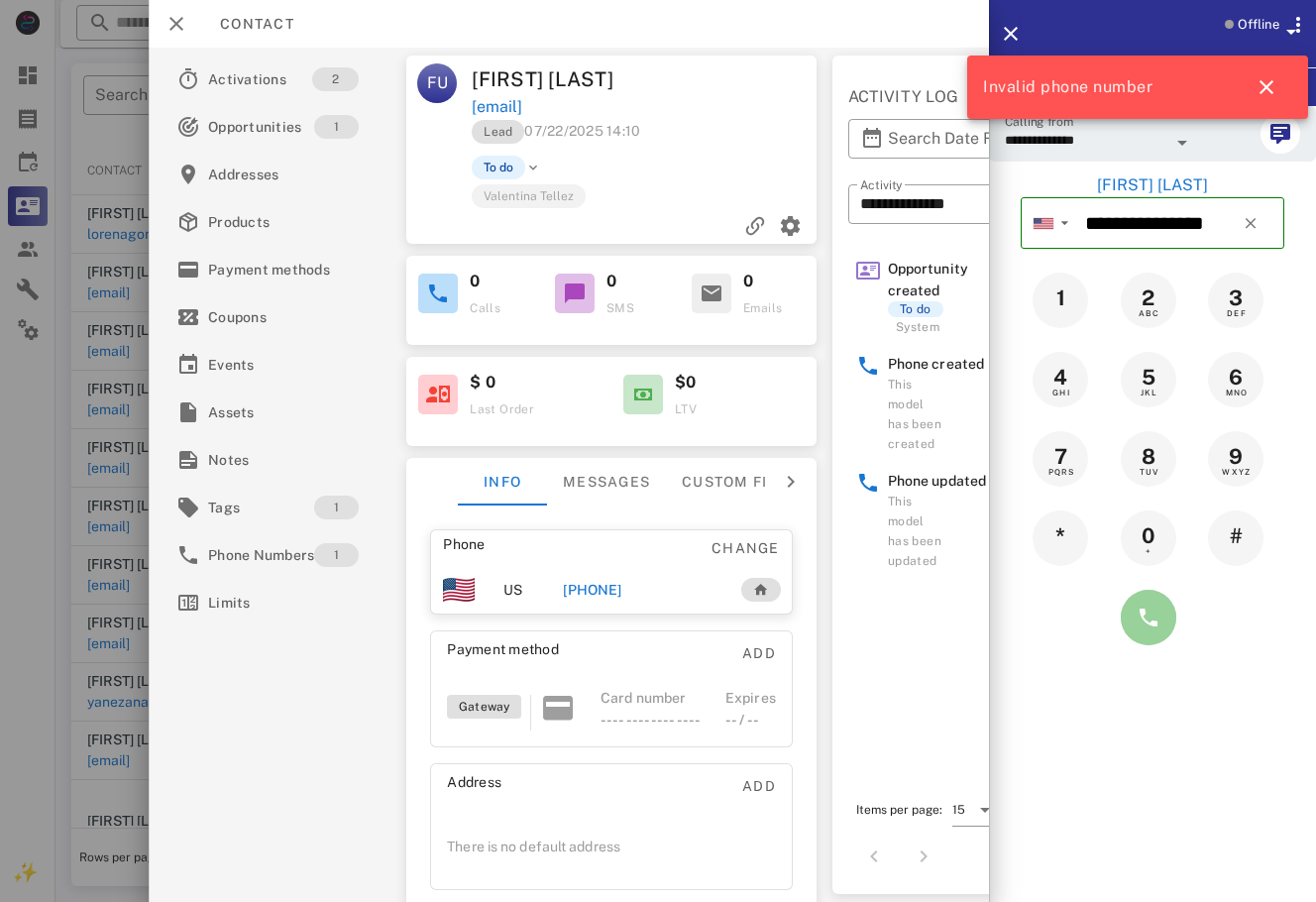 click at bounding box center [1149, 618] 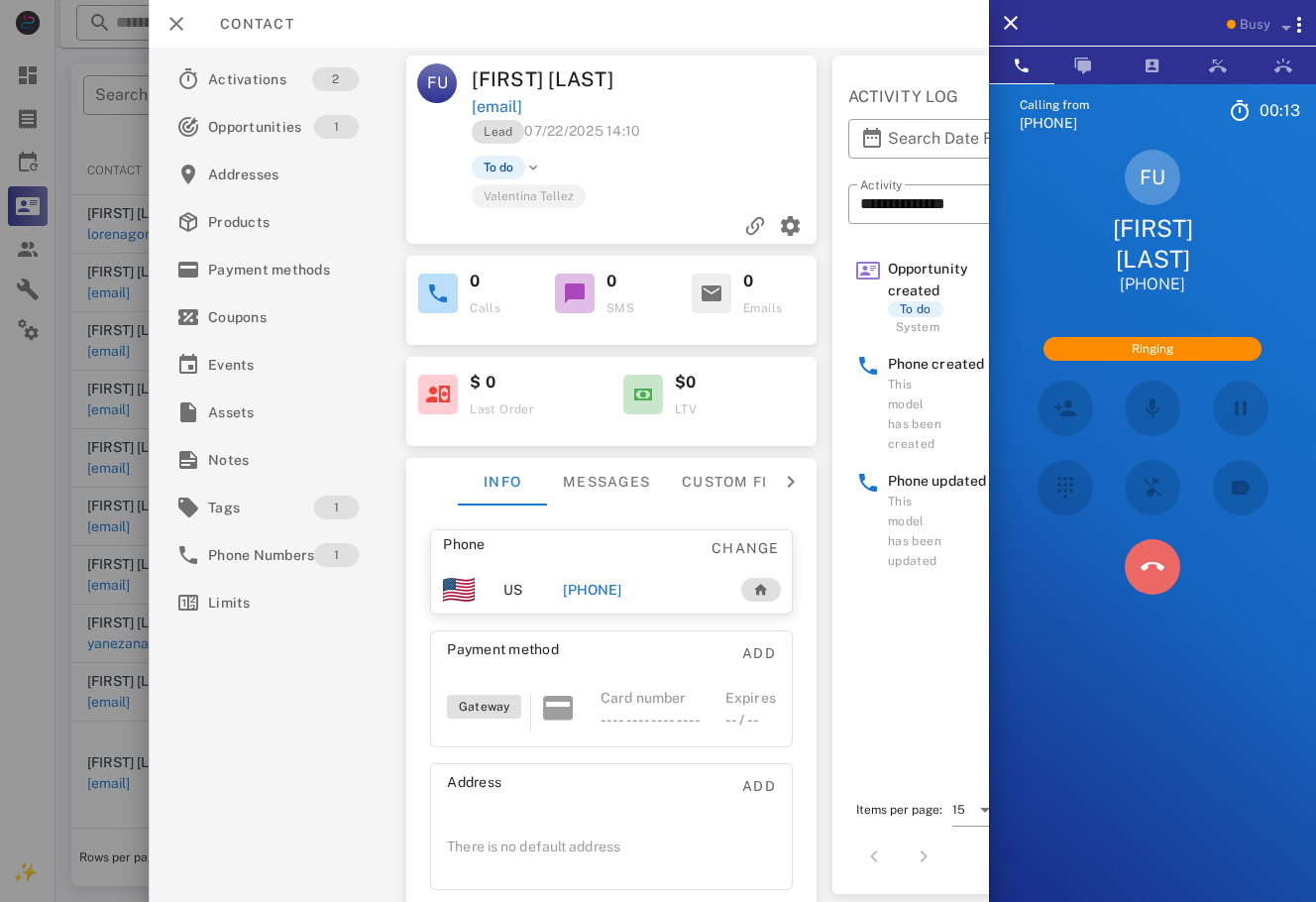 click at bounding box center (1152, 567) 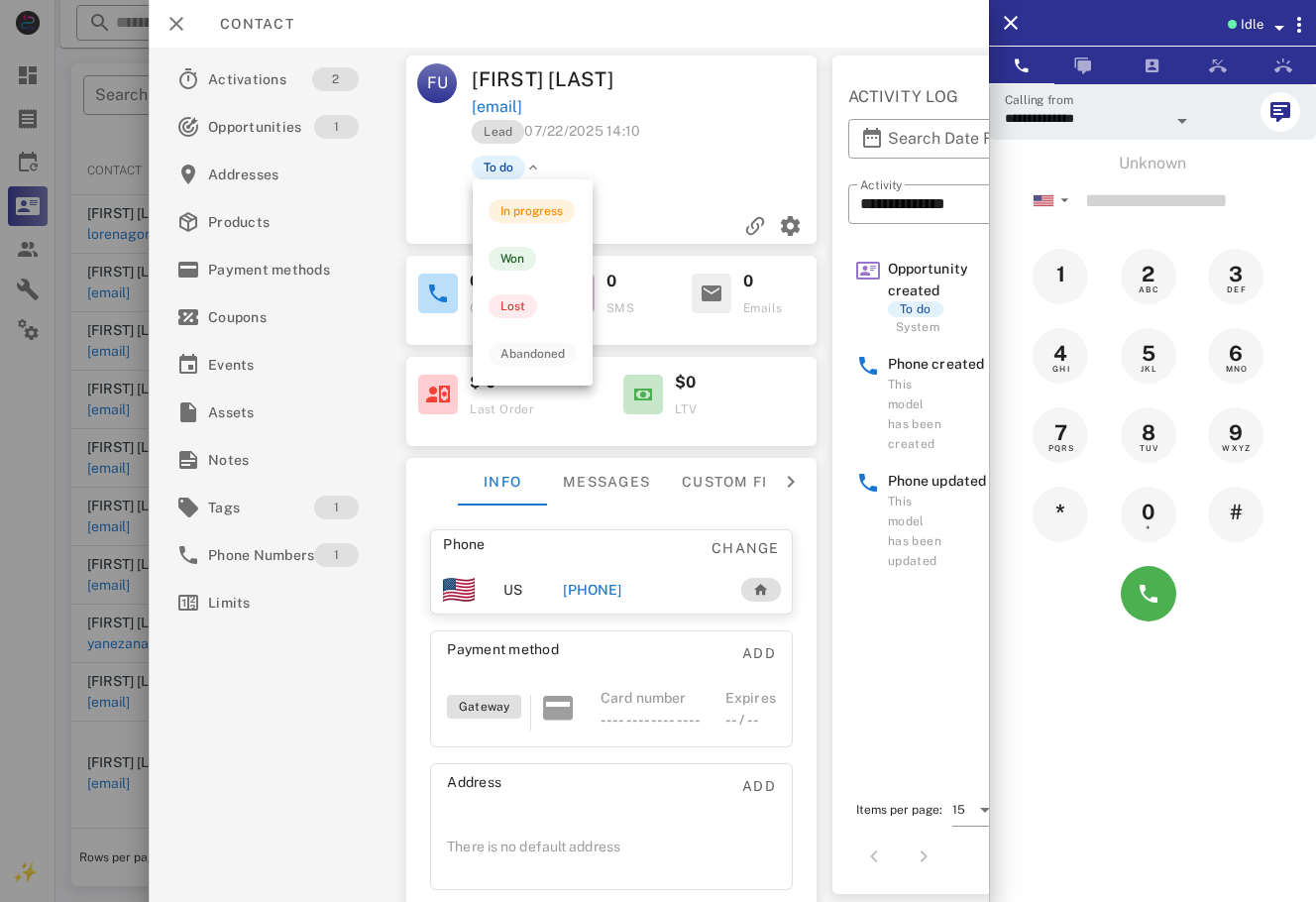 click at bounding box center [533, 168] 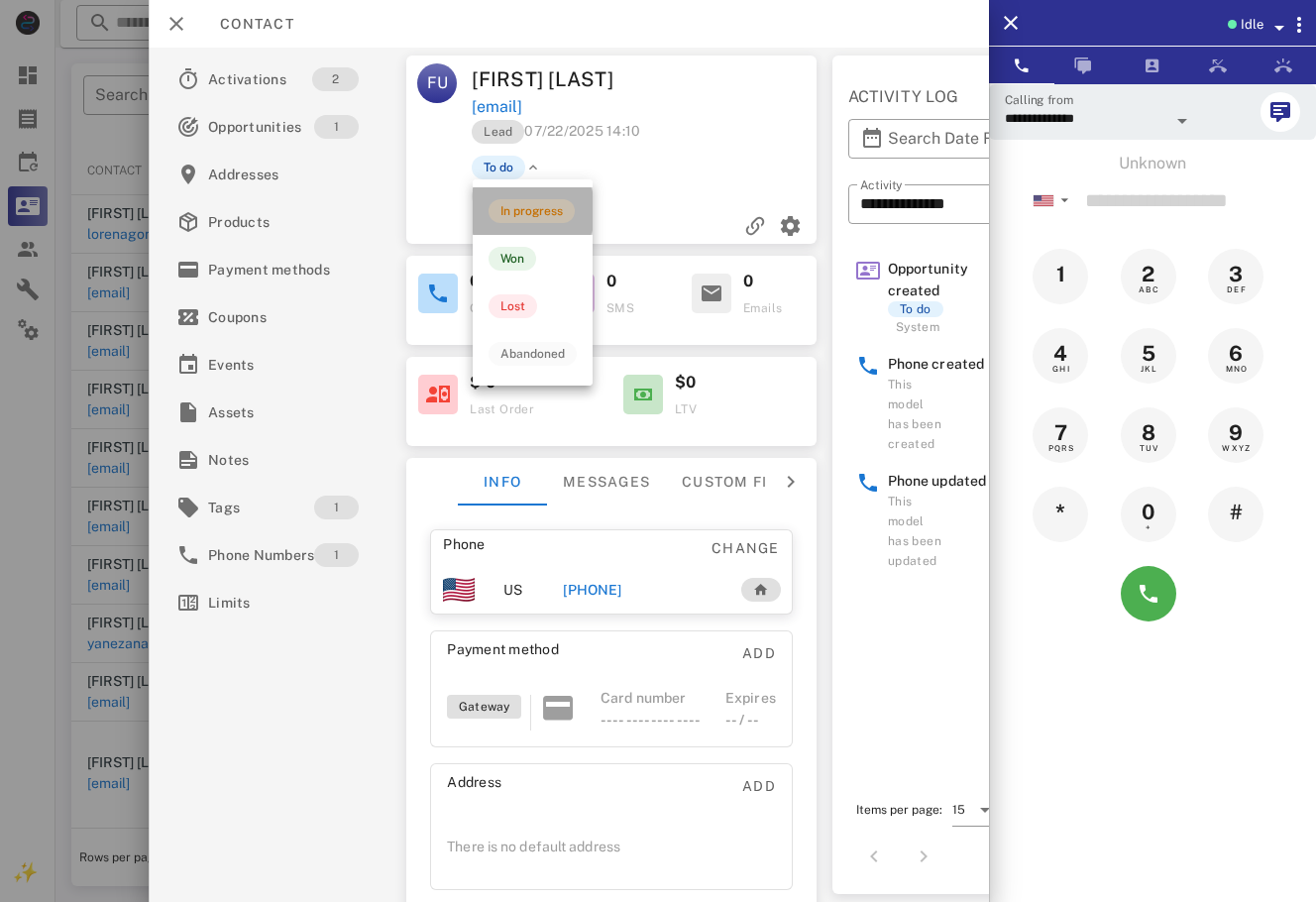 click on "In progress" at bounding box center (532, 211) 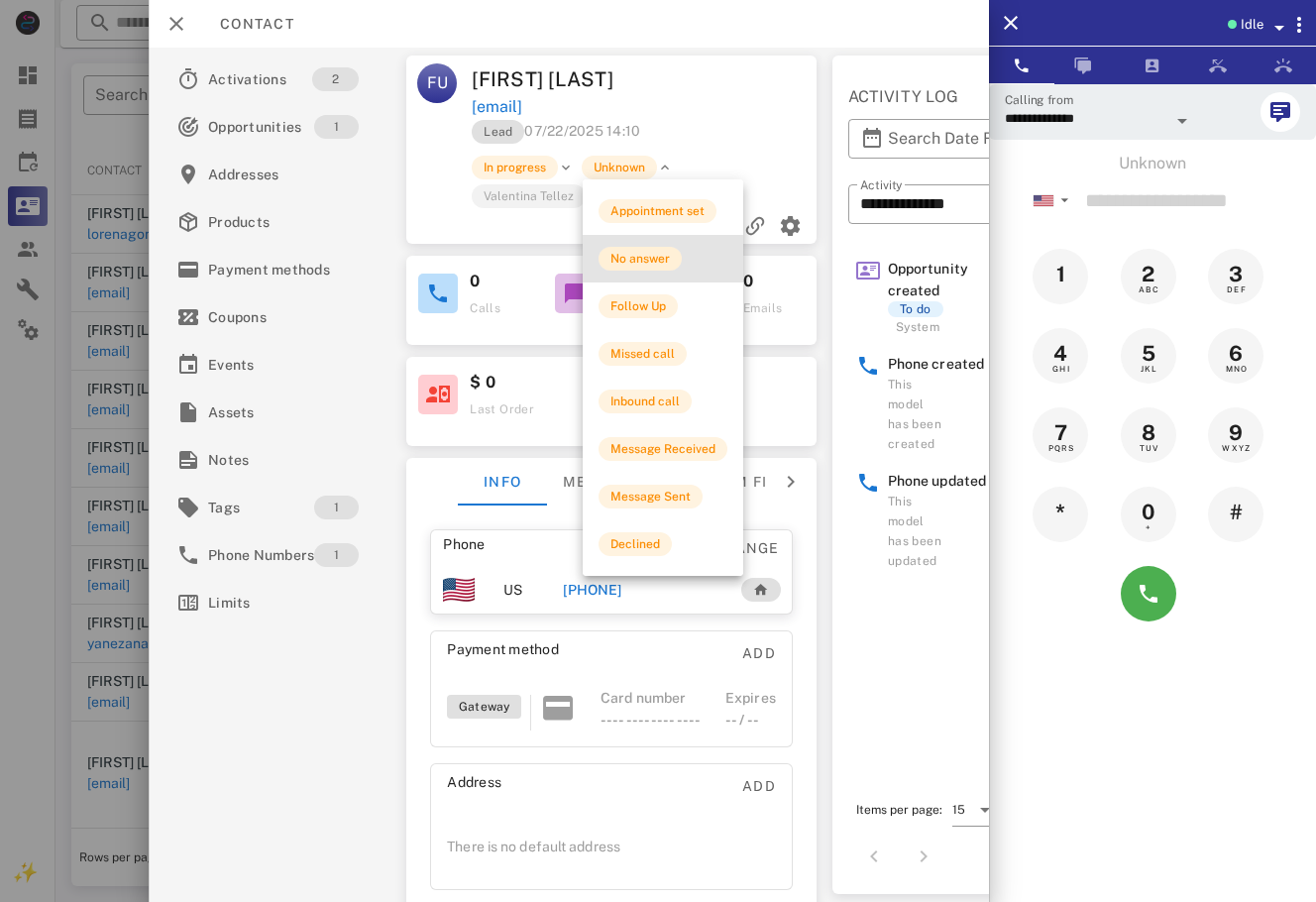 click on "No answer" at bounding box center [640, 259] 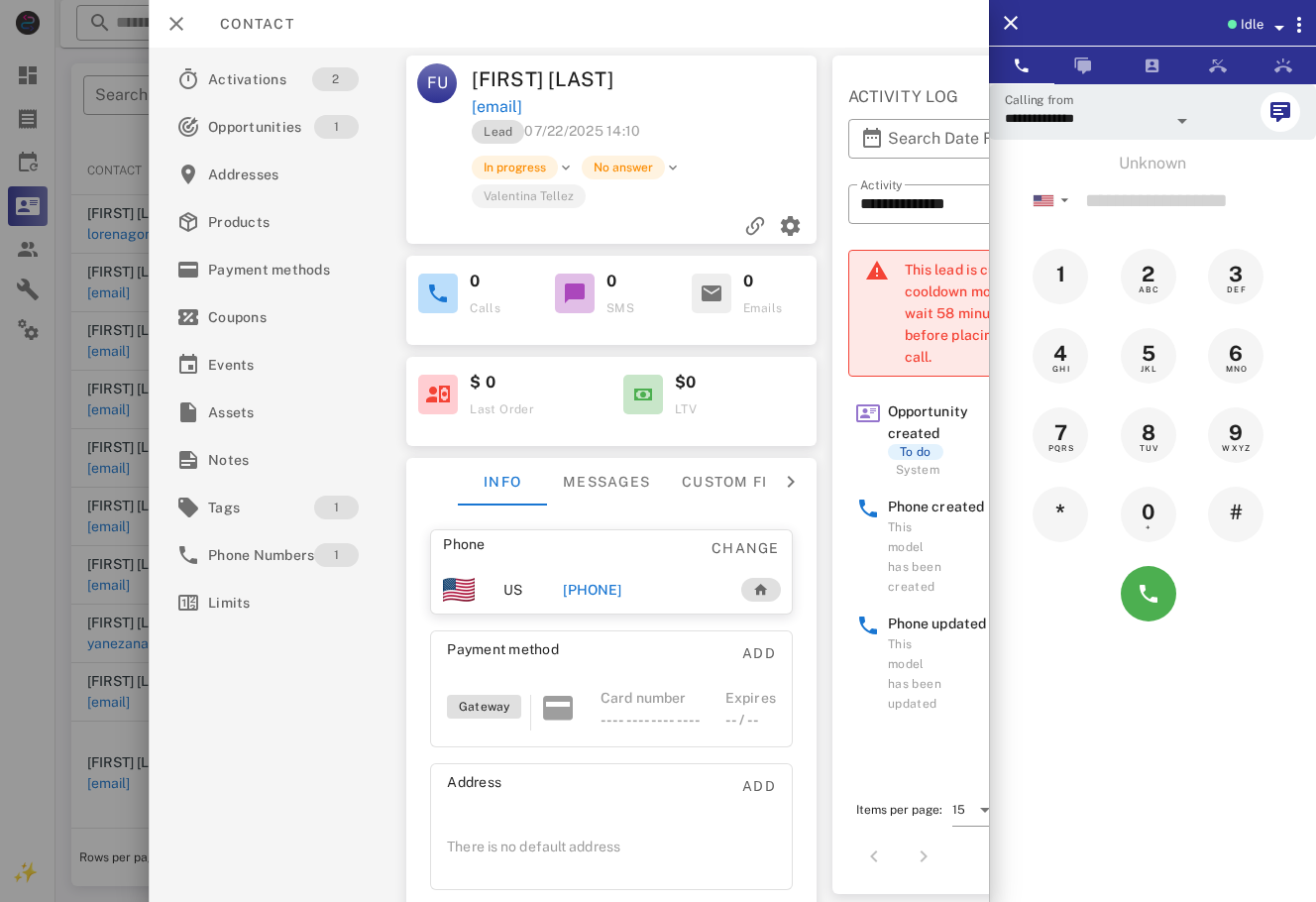 click on "[PHONE]" at bounding box center (592, 590) 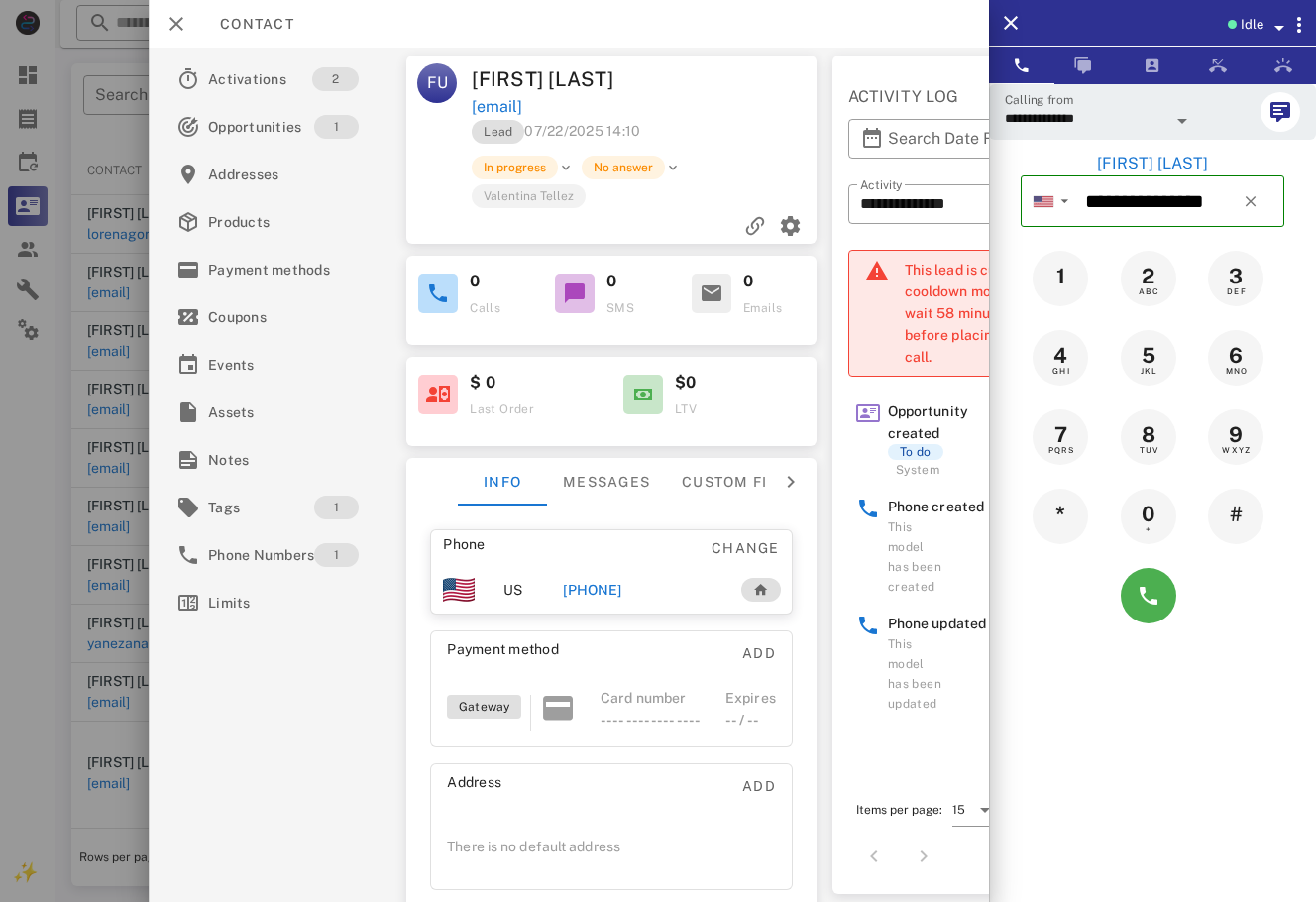 click on "Calling from [PHONE] [FIRST] [LAST]      ▼     Andorra
+376
Argentina
+54
Aruba
+297
Australia
+61
Belgium (België)
+32
Bolivia
+591
Brazil (Brasil)
+55
Canada
+1
Chile
+56
Colombia
+57
Costa Rica
+506
Dominican Republic (República Dominicana)
+1
Ecuador
+593
El Salvador
+503
France
+33
Germany (Deutschland)
+49
Guadeloupe
+590
Guatemala
+502
Honduras
+504
Iceland (Ísland)
+354
India (भारत)
+91
Israel (‫ישראל‬‎)
+972
Italy (Italia)
+39" at bounding box center [1152, 534] 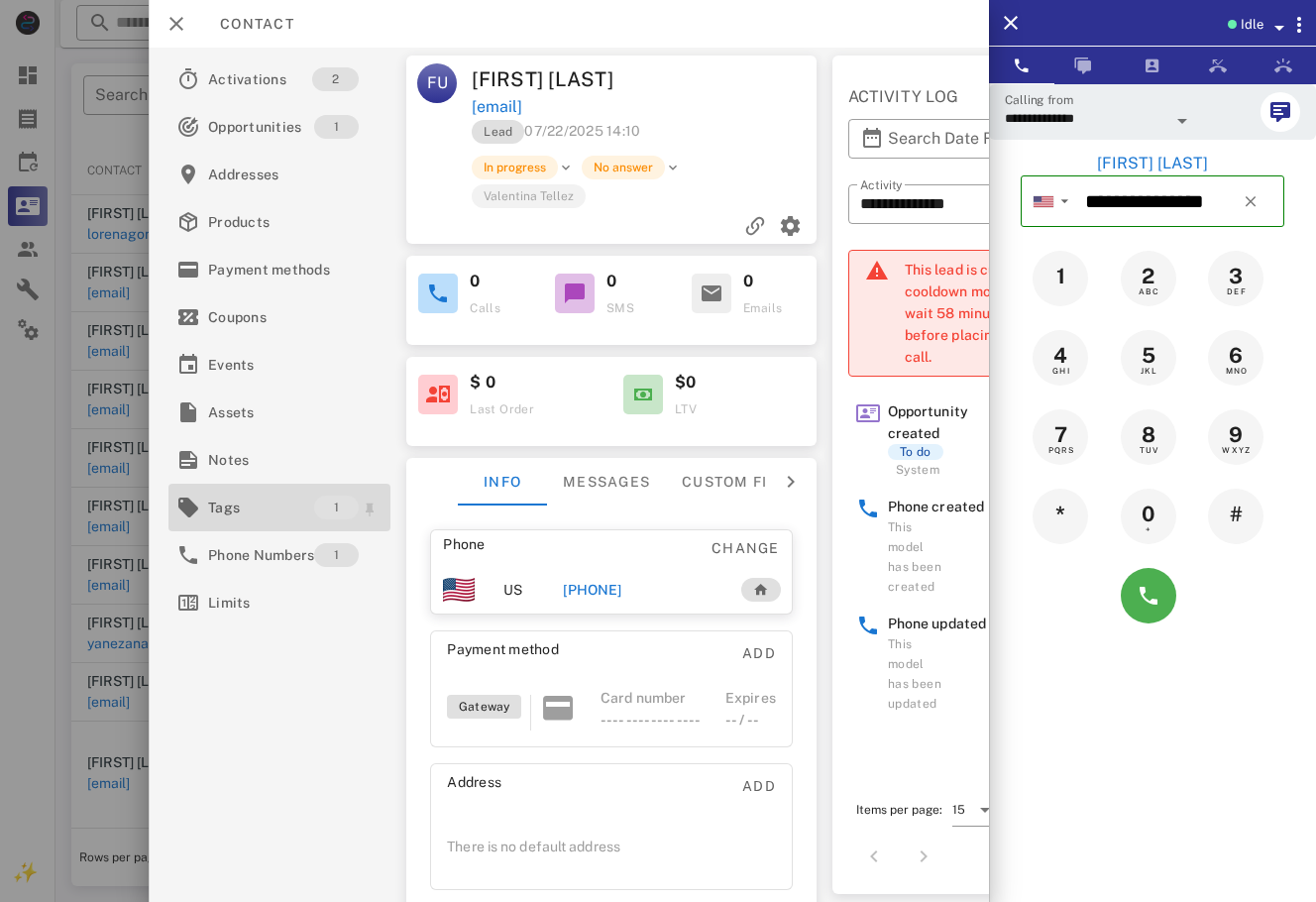 click on "Tags" at bounding box center (261, 507) 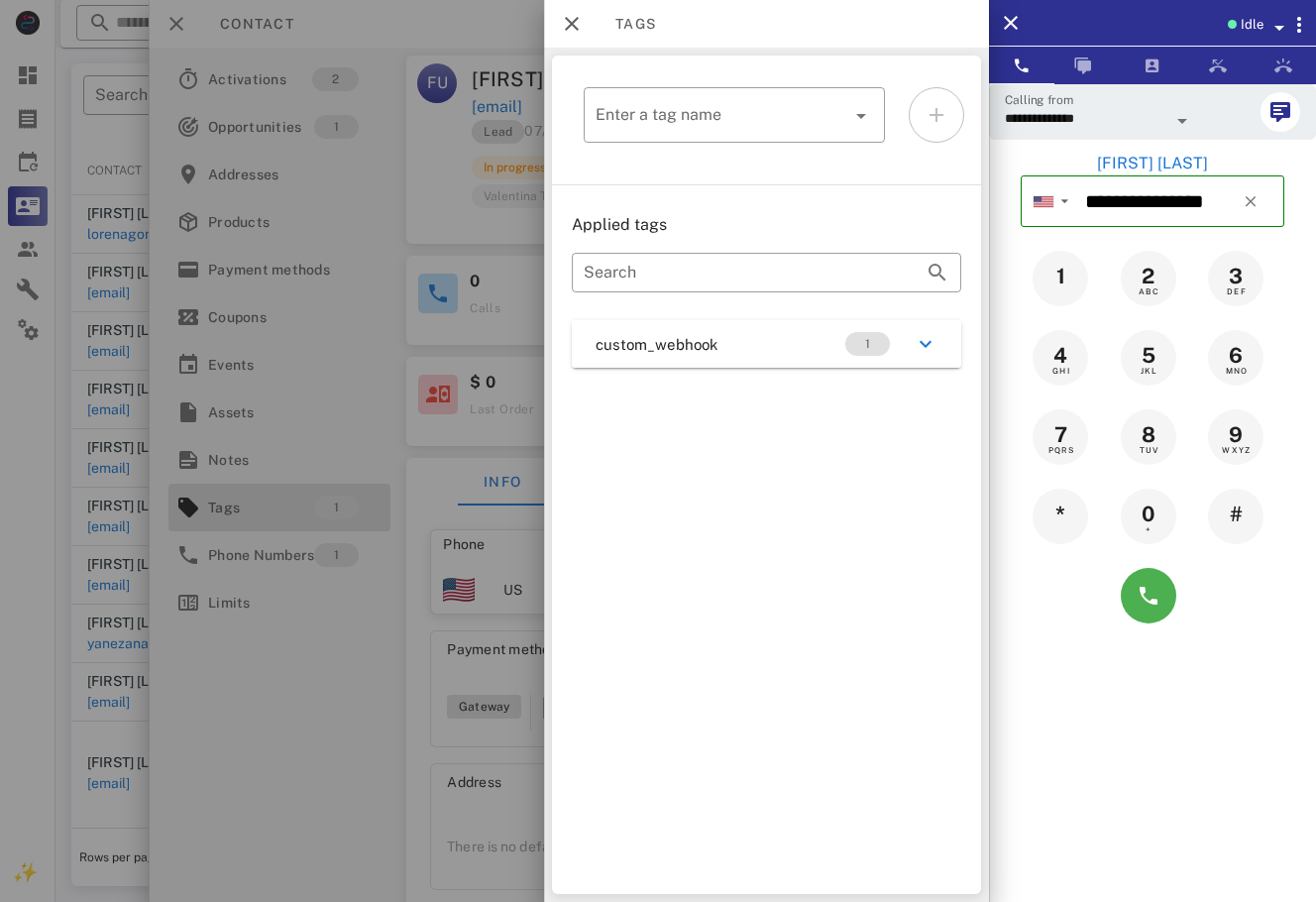 click on "custom_webhook  1" at bounding box center [766, 344] 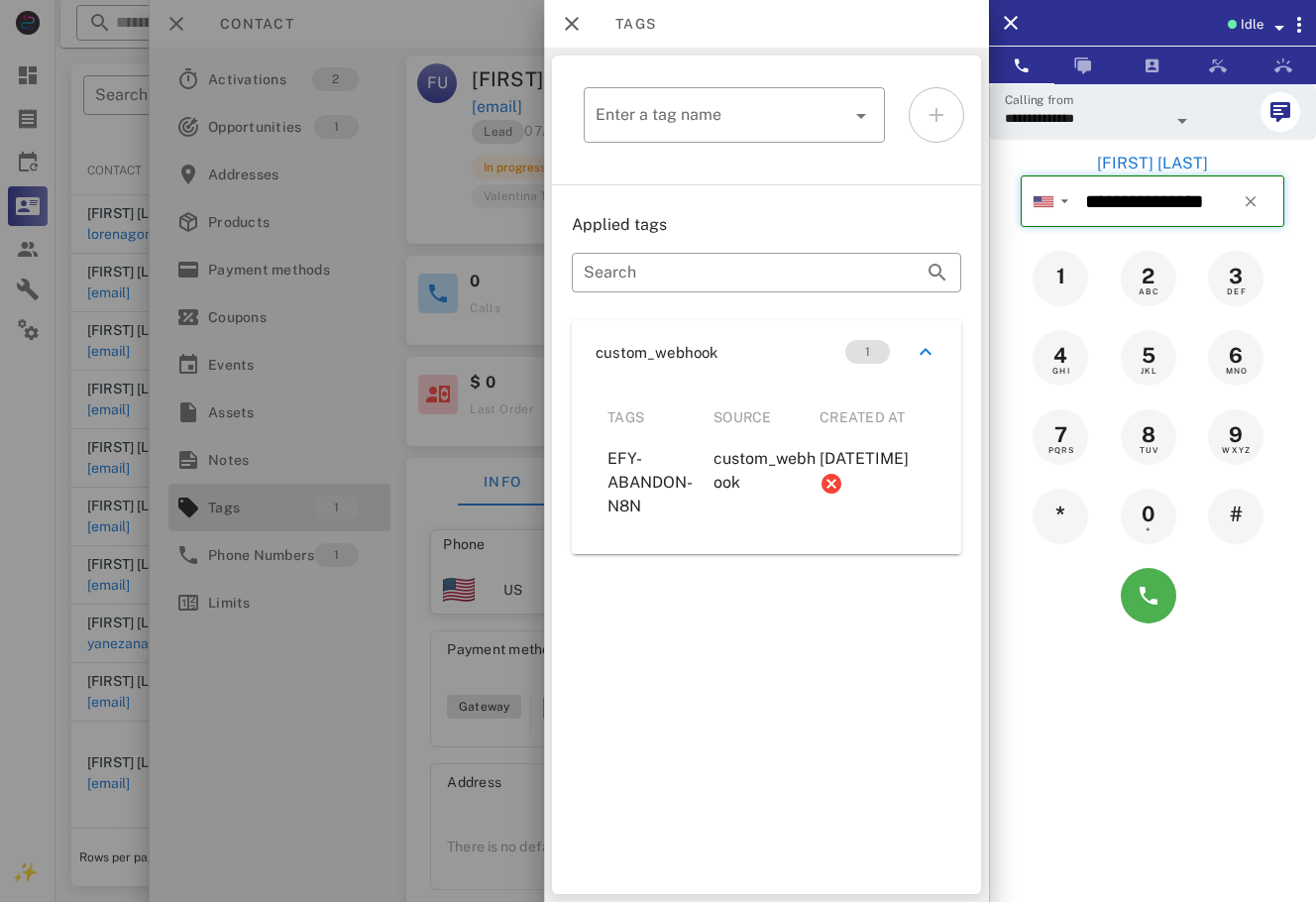 drag, startPoint x: 1224, startPoint y: 196, endPoint x: 957, endPoint y: 194, distance: 267.00749 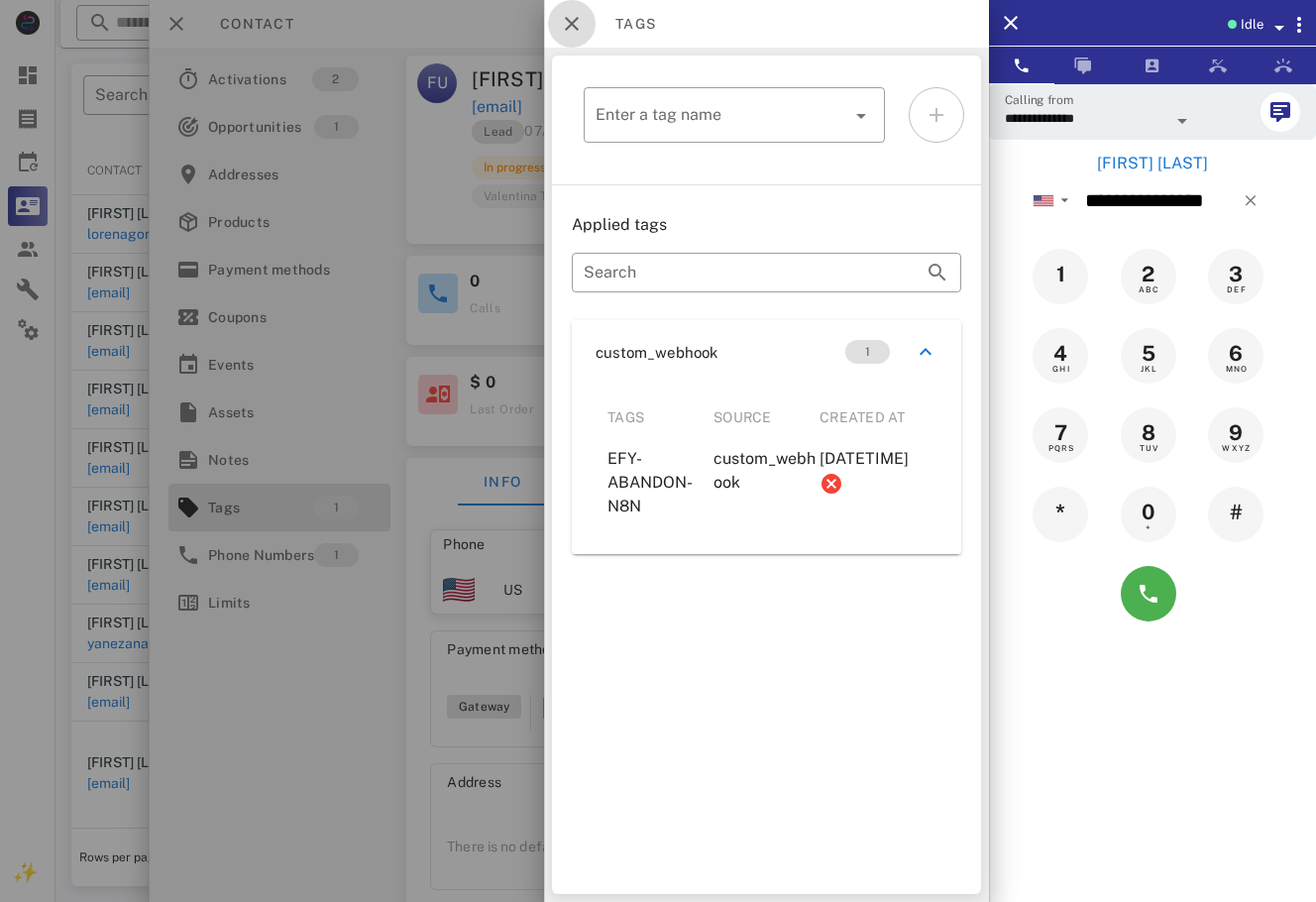 click at bounding box center (572, 24) 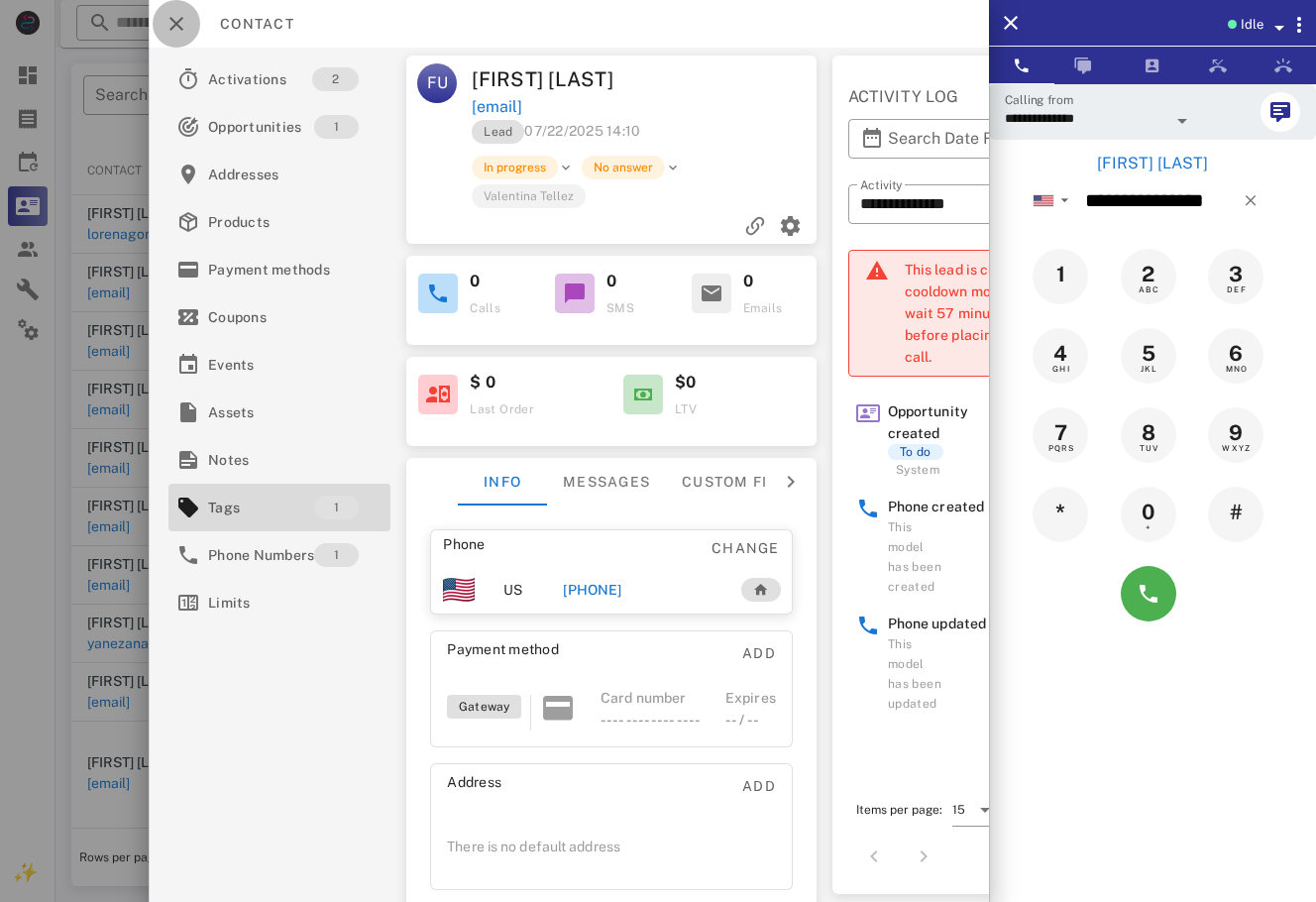 click at bounding box center [176, 24] 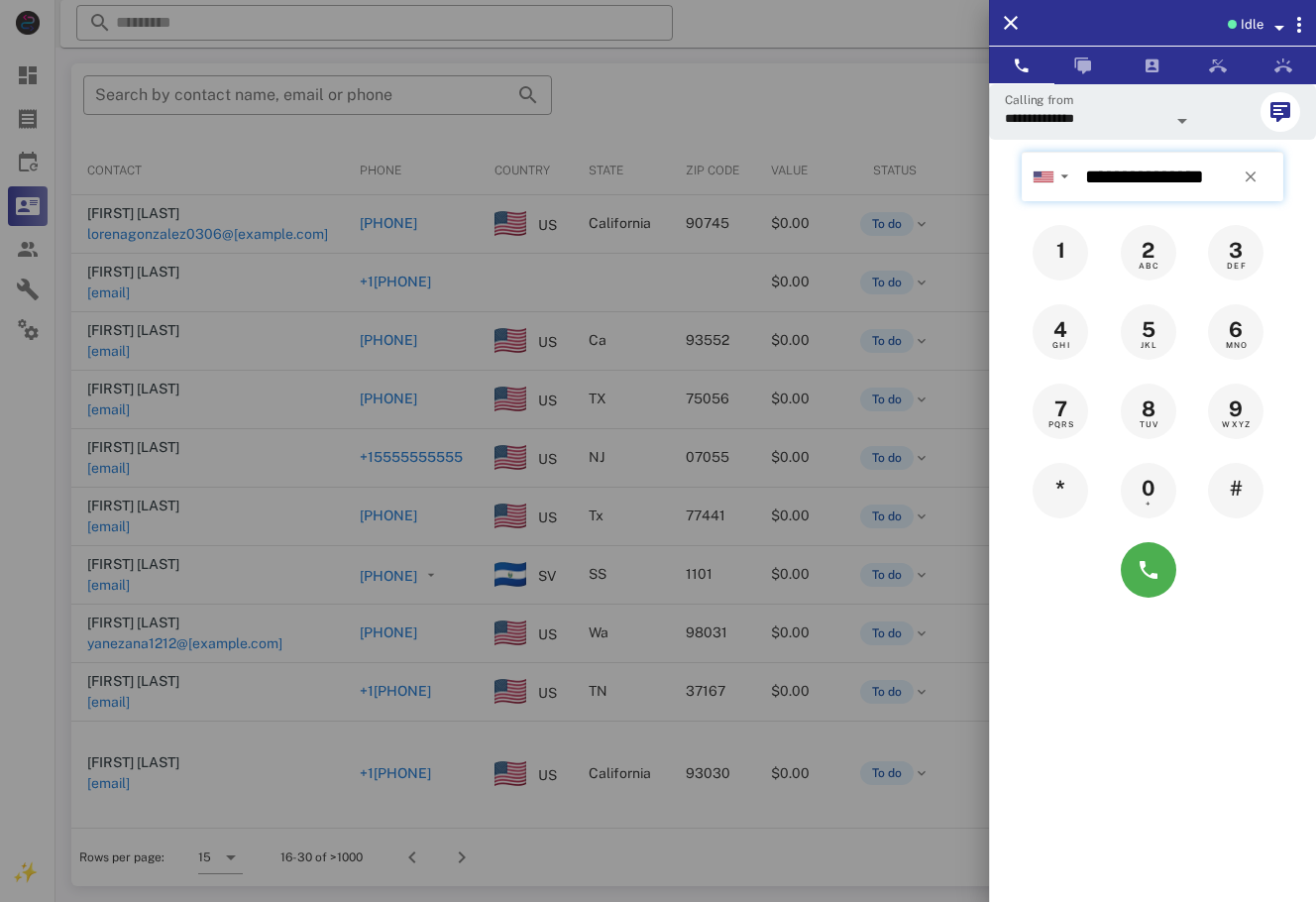 click on "**********" at bounding box center (1180, 176) 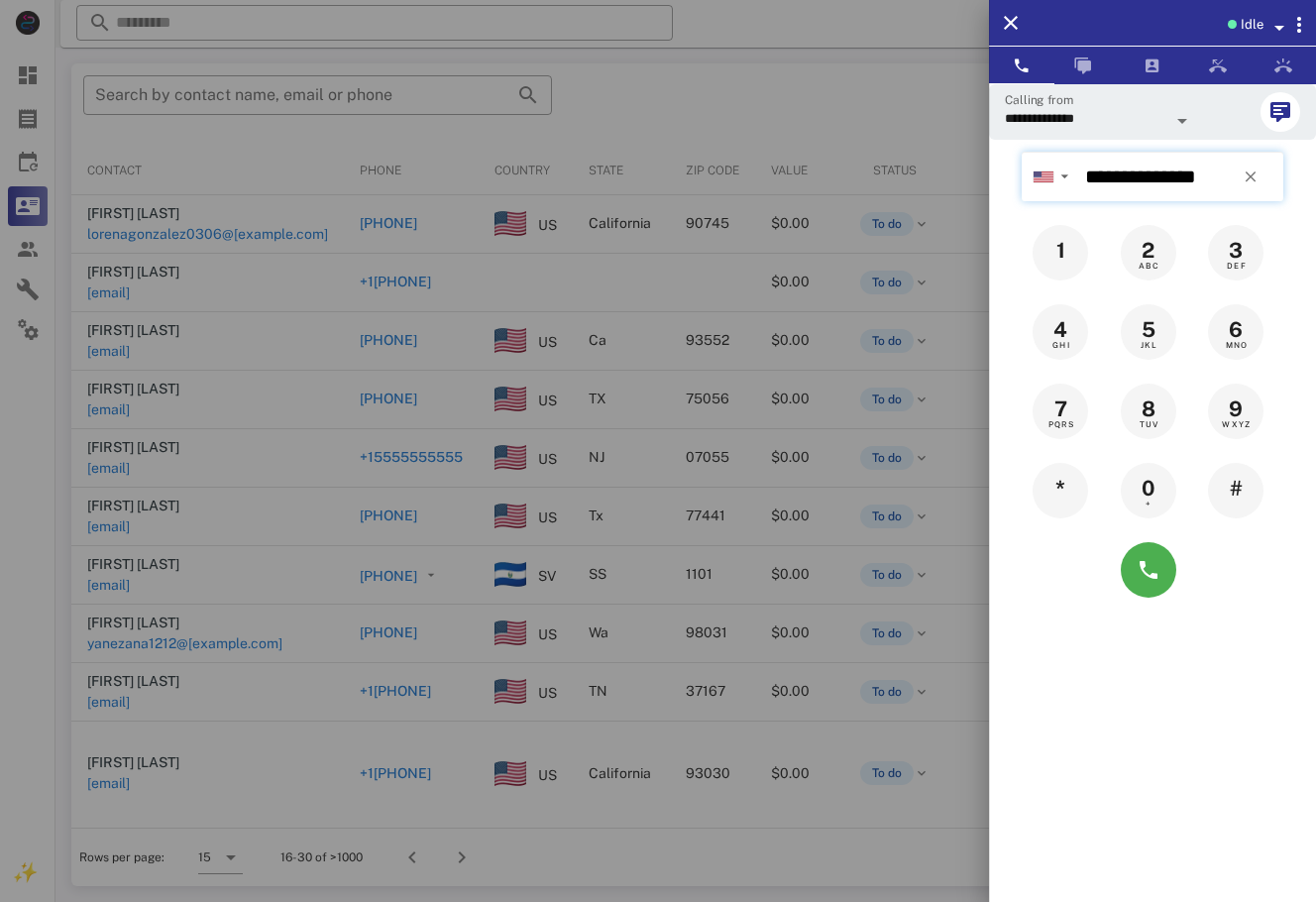 click on "**********" at bounding box center [1180, 176] 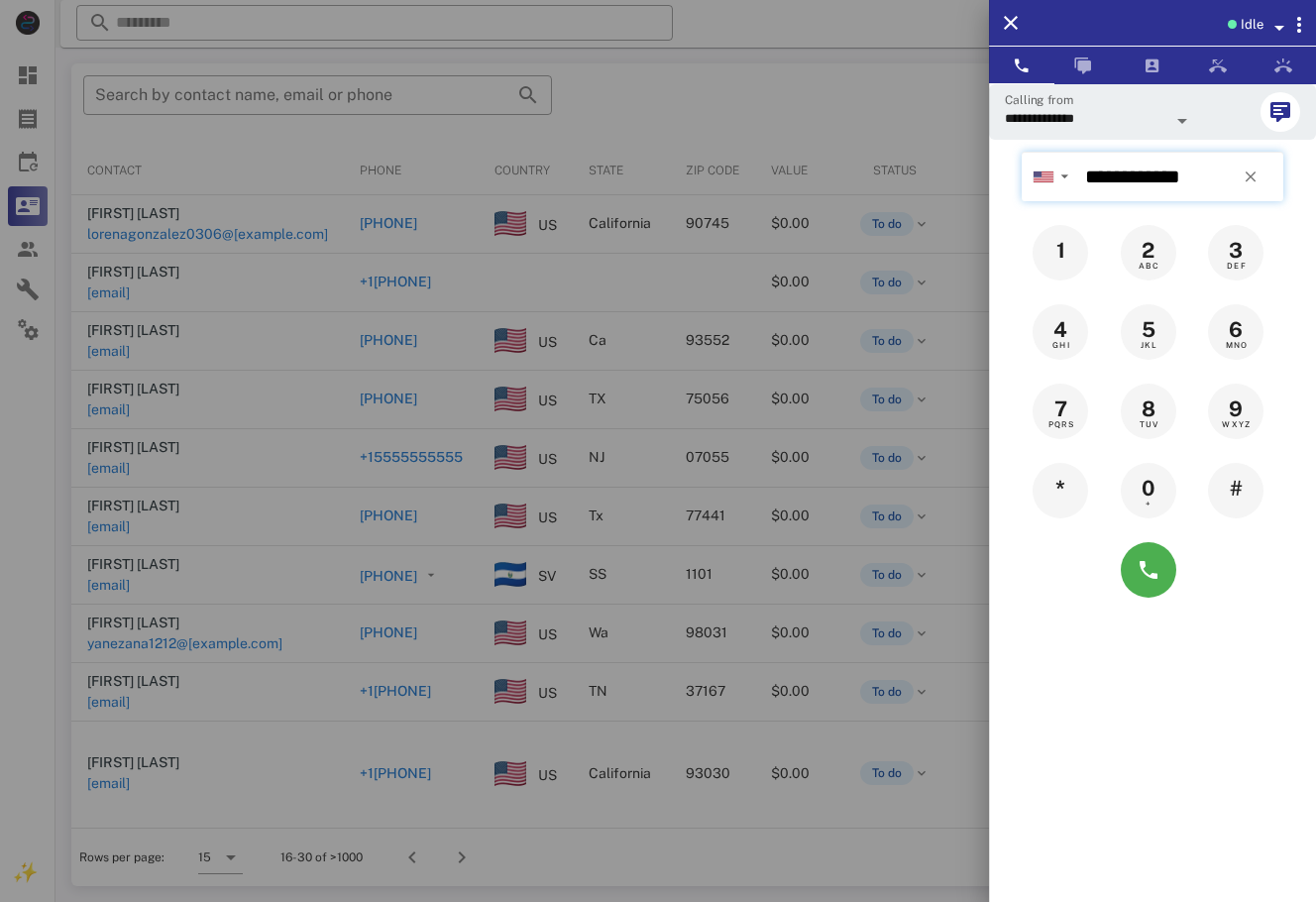 click on "**********" at bounding box center [1180, 176] 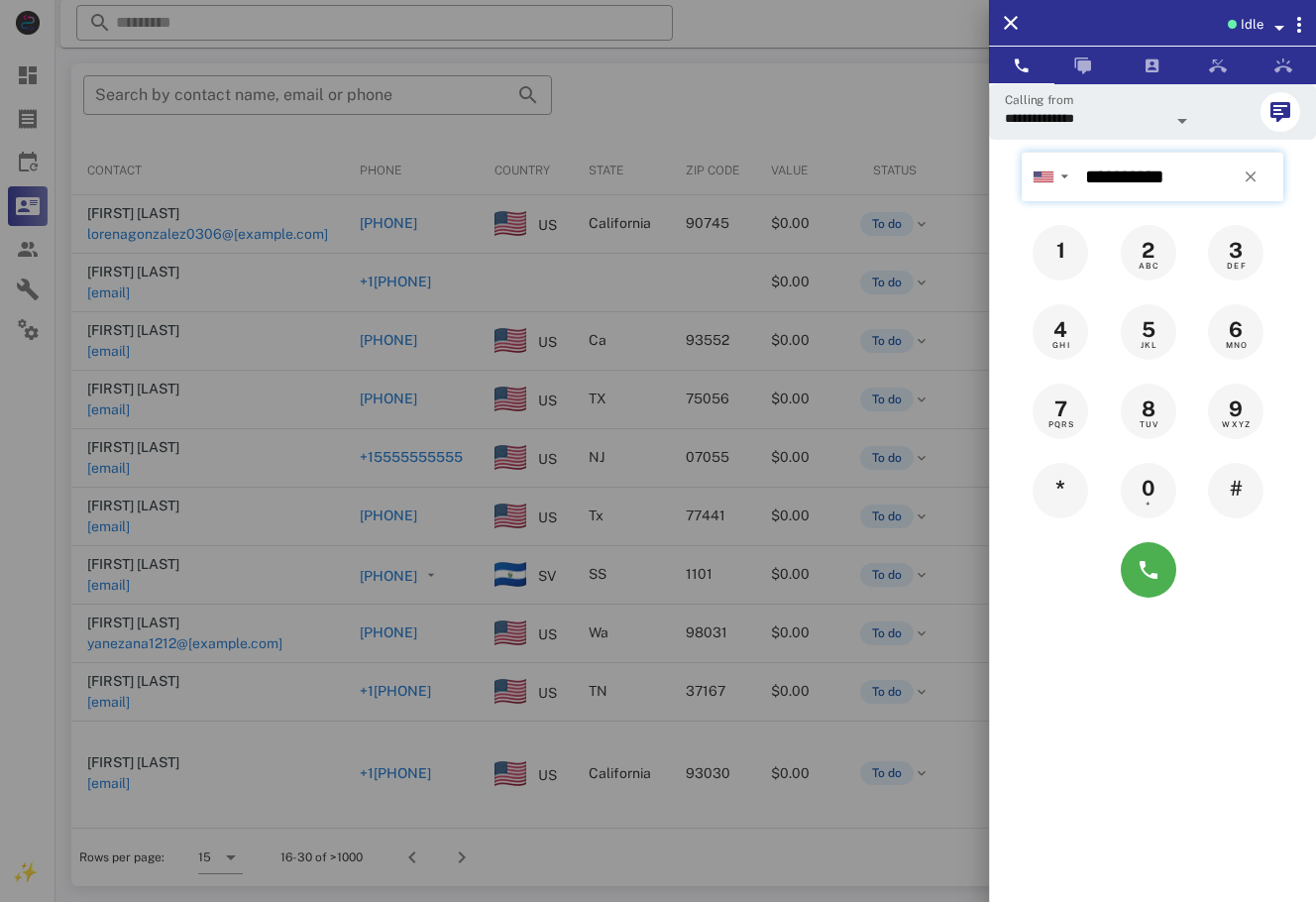 click on "**********" at bounding box center (1180, 176) 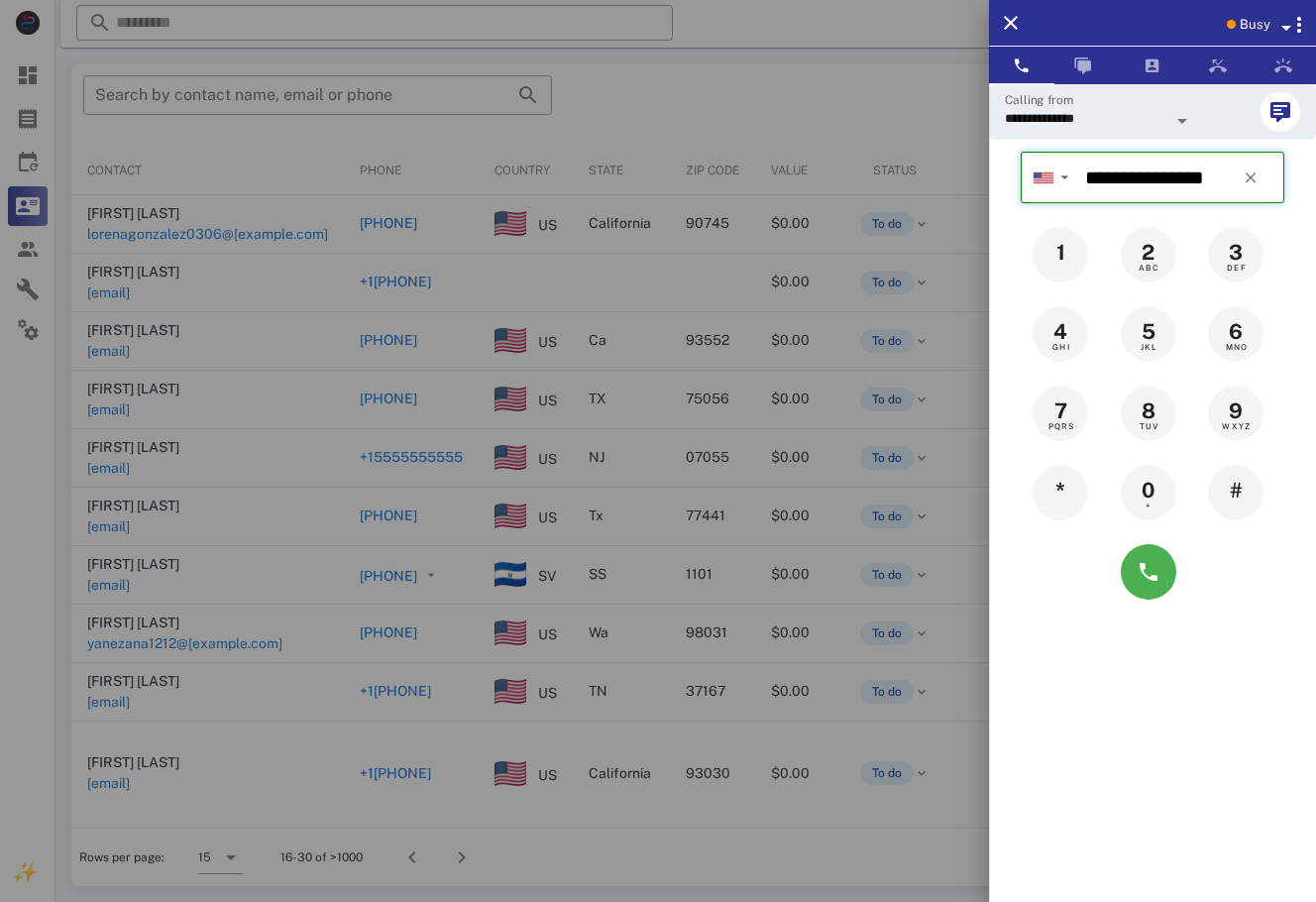 type on "**********" 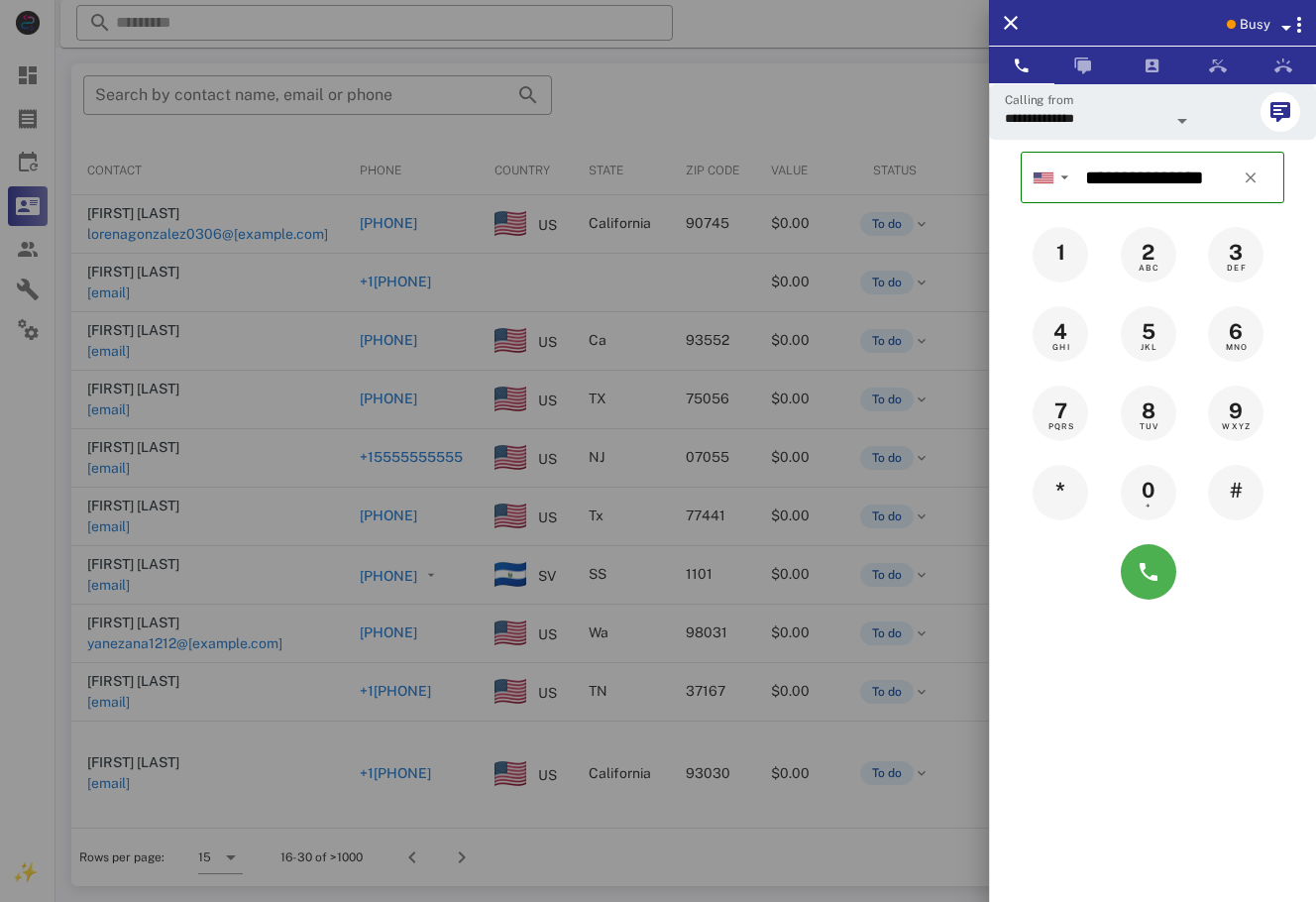 click at bounding box center (658, 451) 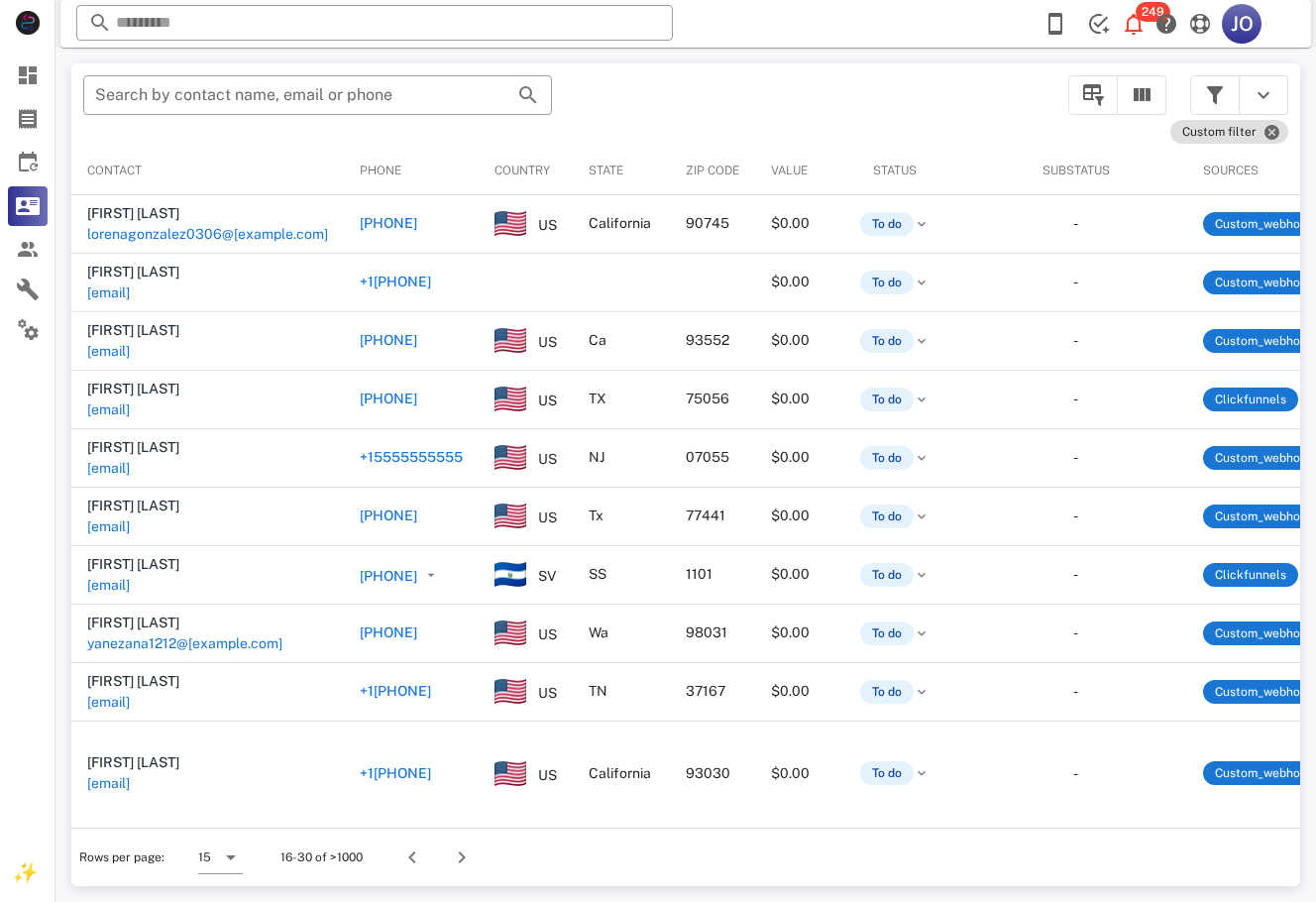drag, startPoint x: 987, startPoint y: 109, endPoint x: 999, endPoint y: 103, distance: 13.416408 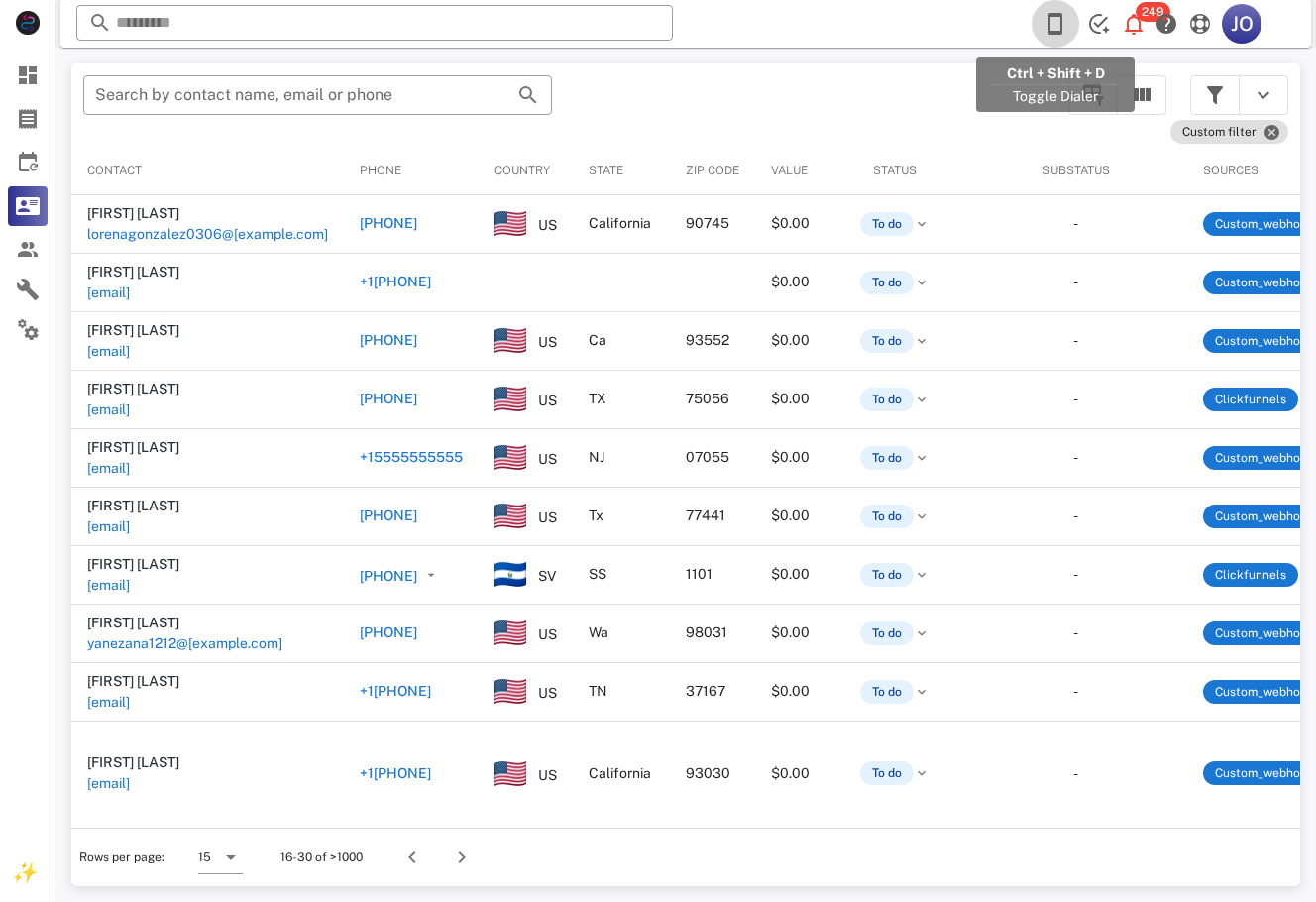 click at bounding box center [1055, 24] 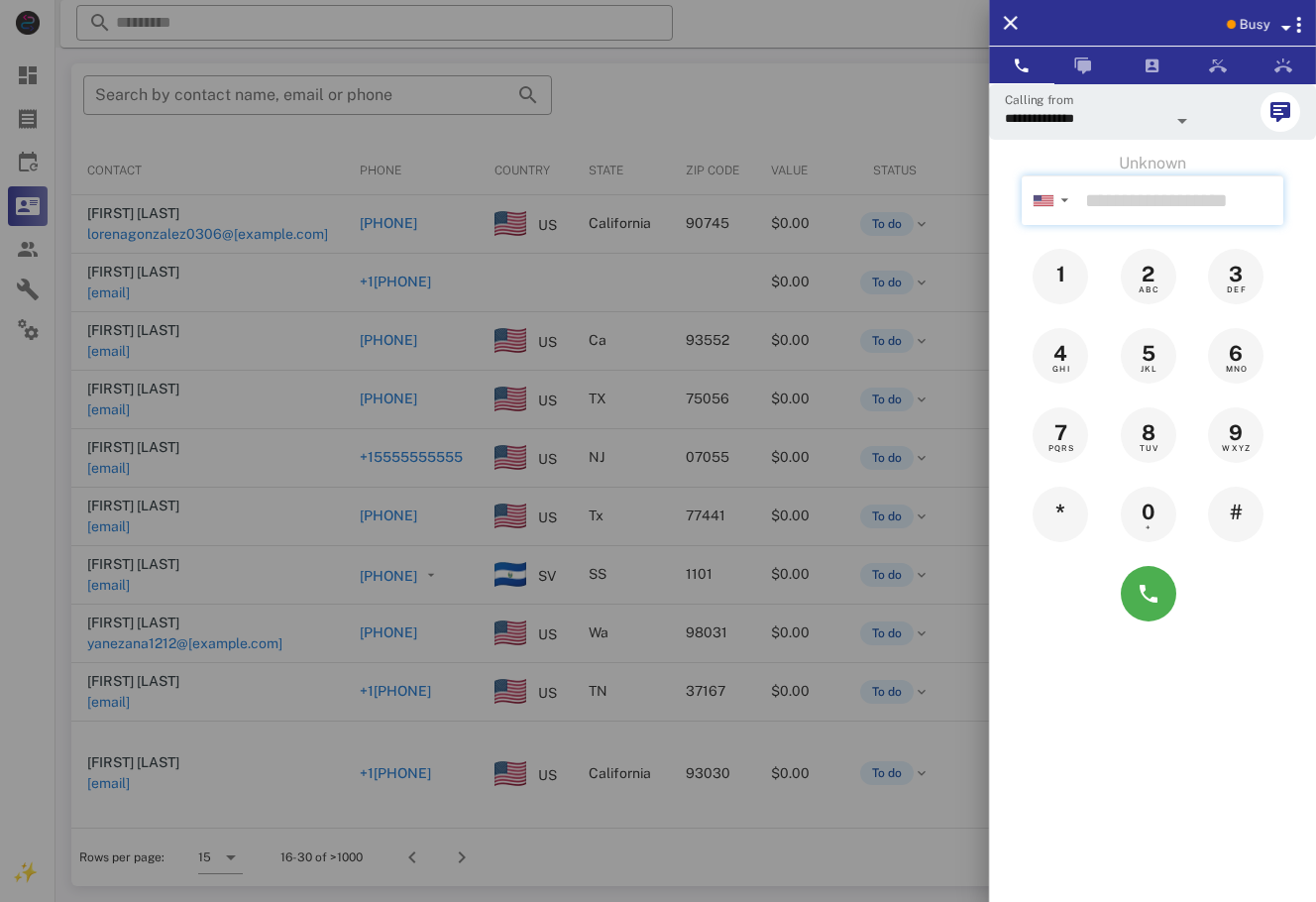 click at bounding box center (1180, 200) 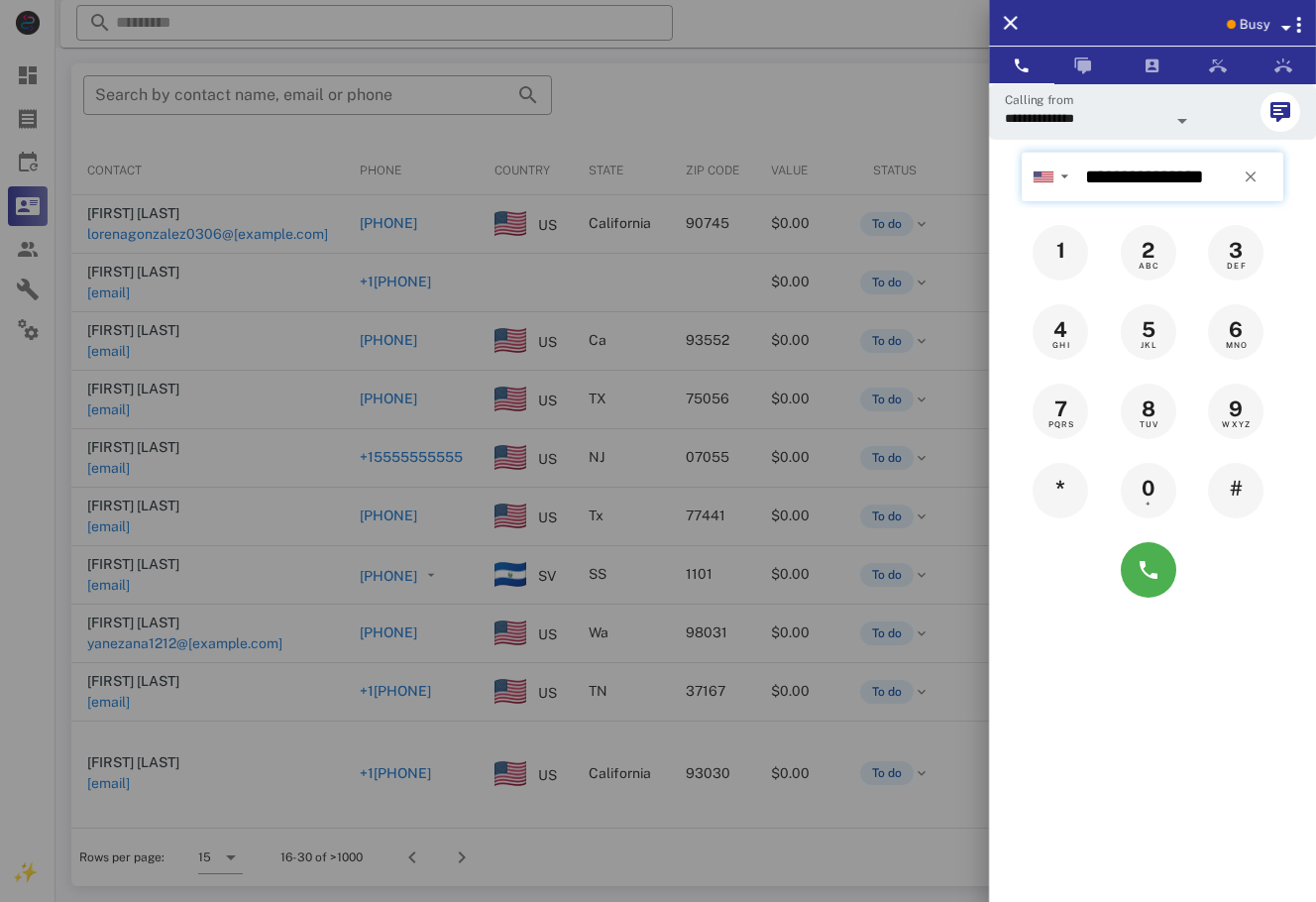 type on "**********" 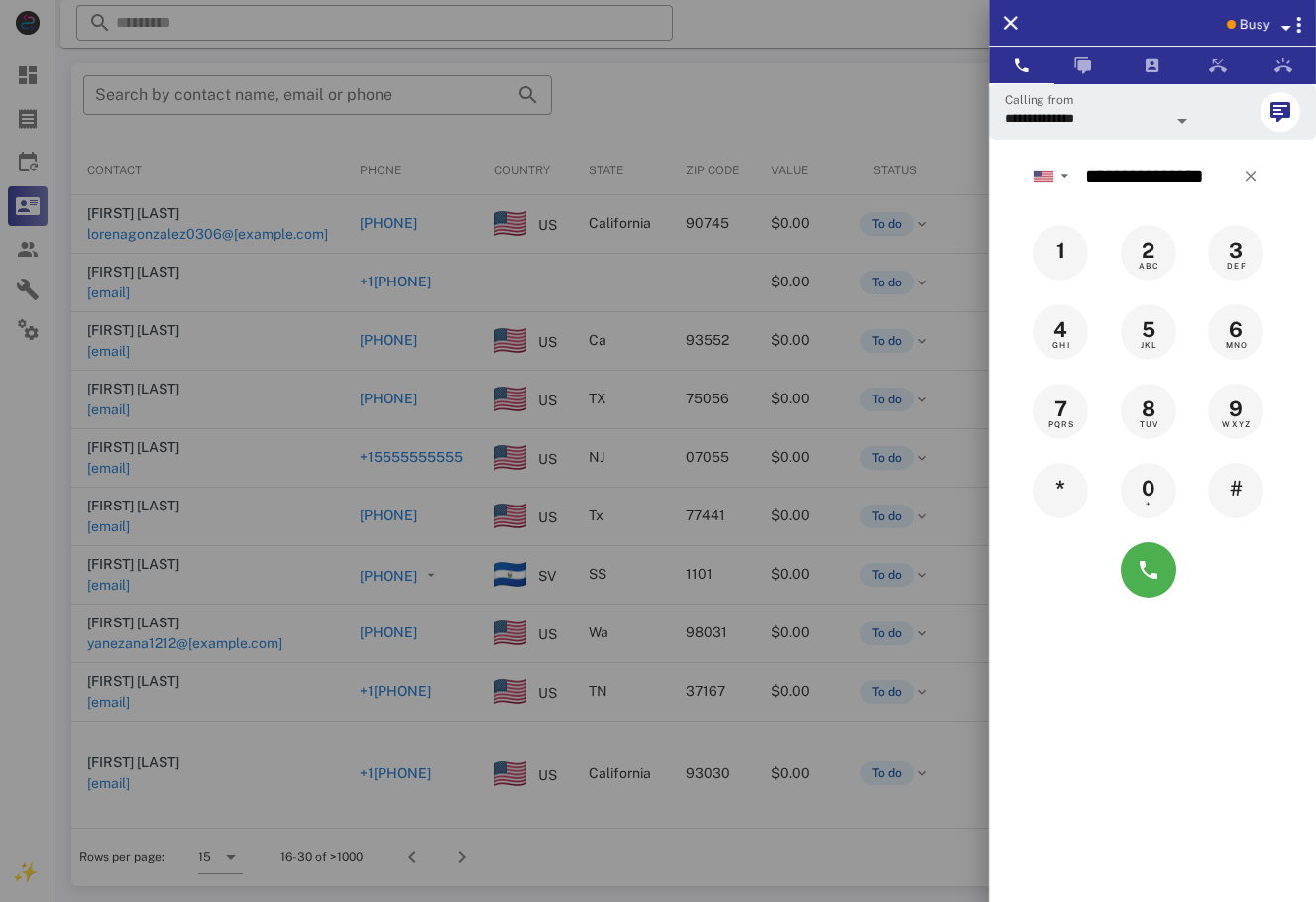 click at bounding box center [658, 451] 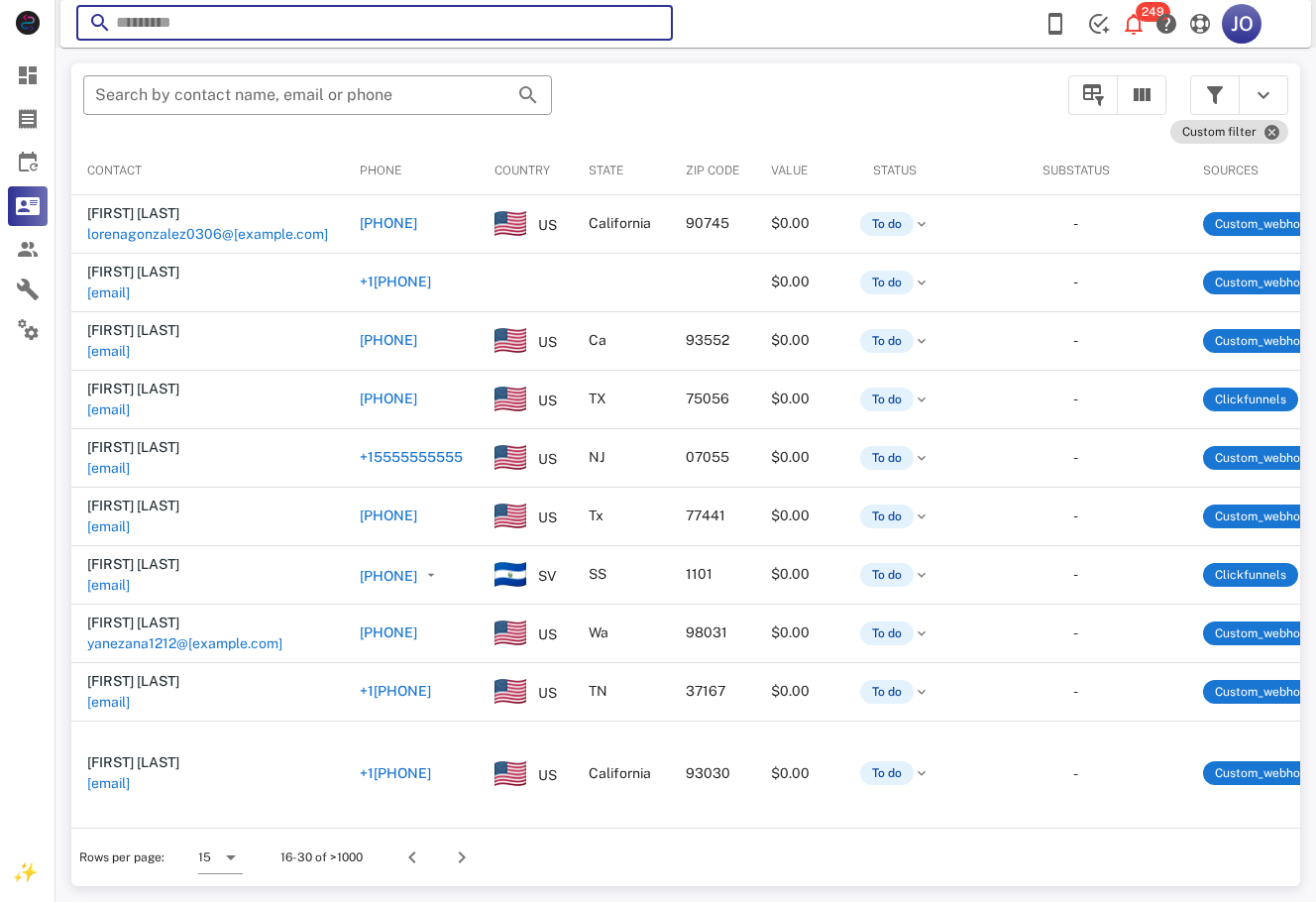 click at bounding box center [375, 23] 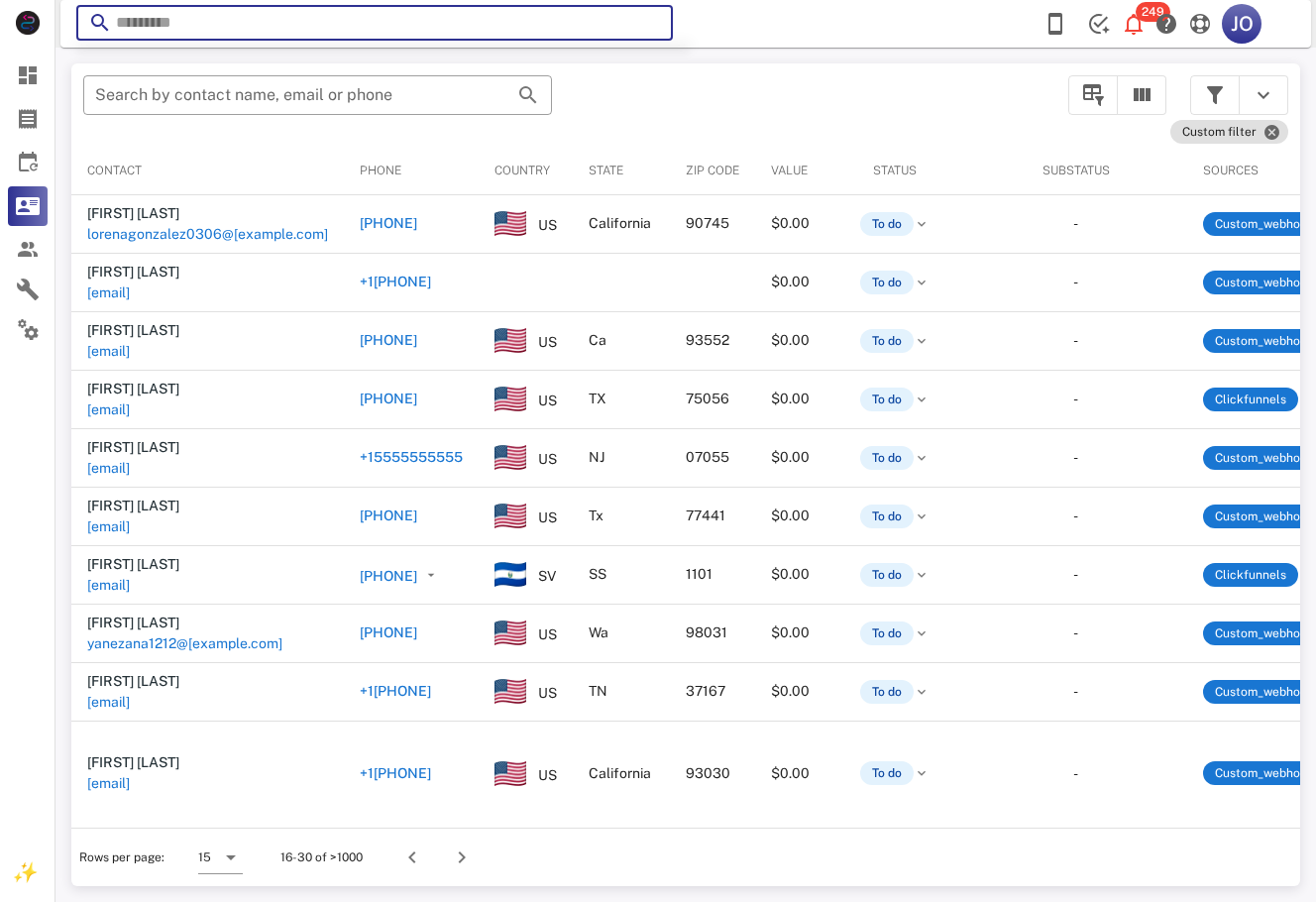 paste on "**********" 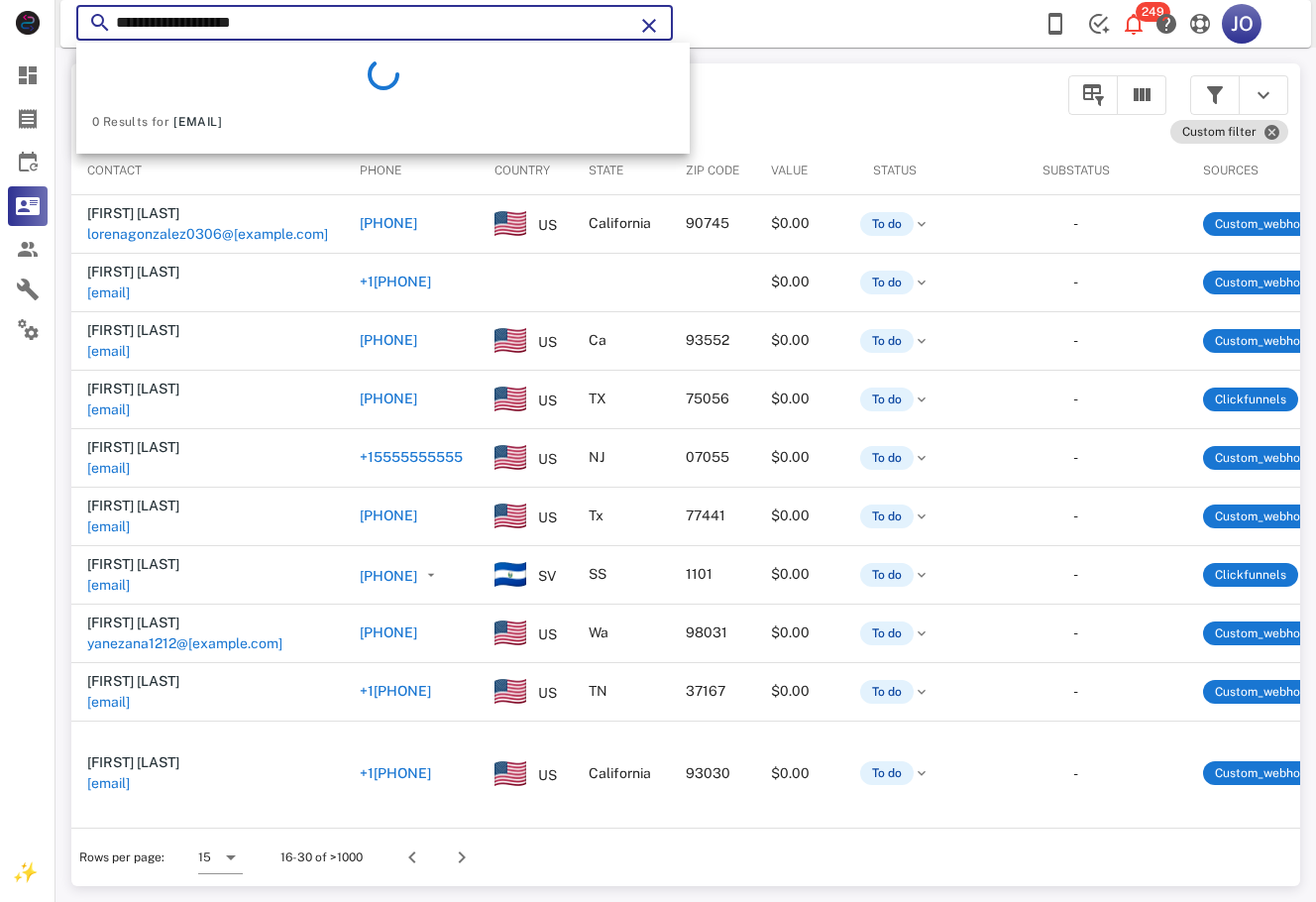 click on "**********" at bounding box center (375, 23) 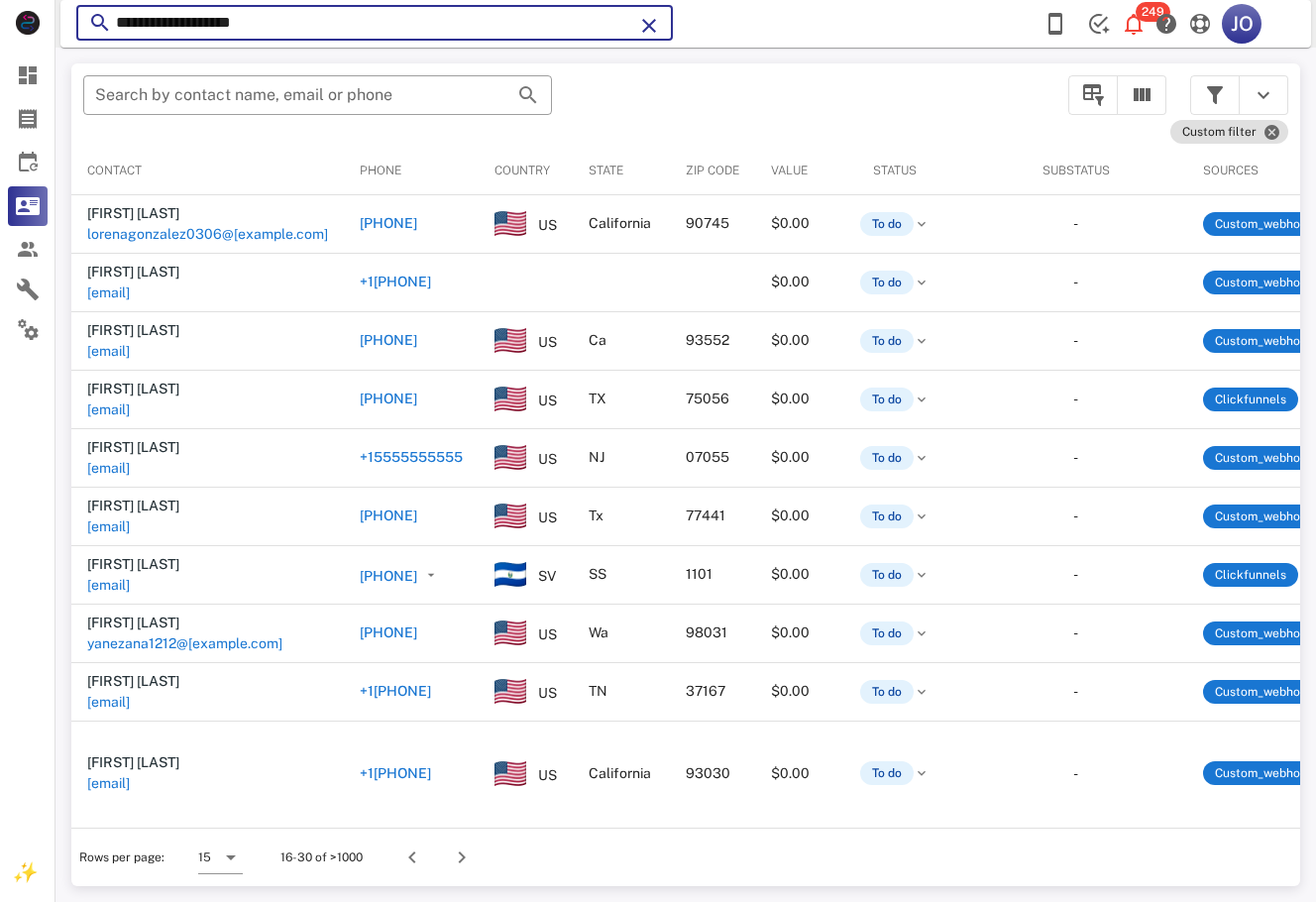 click on "**********" at bounding box center (375, 23) 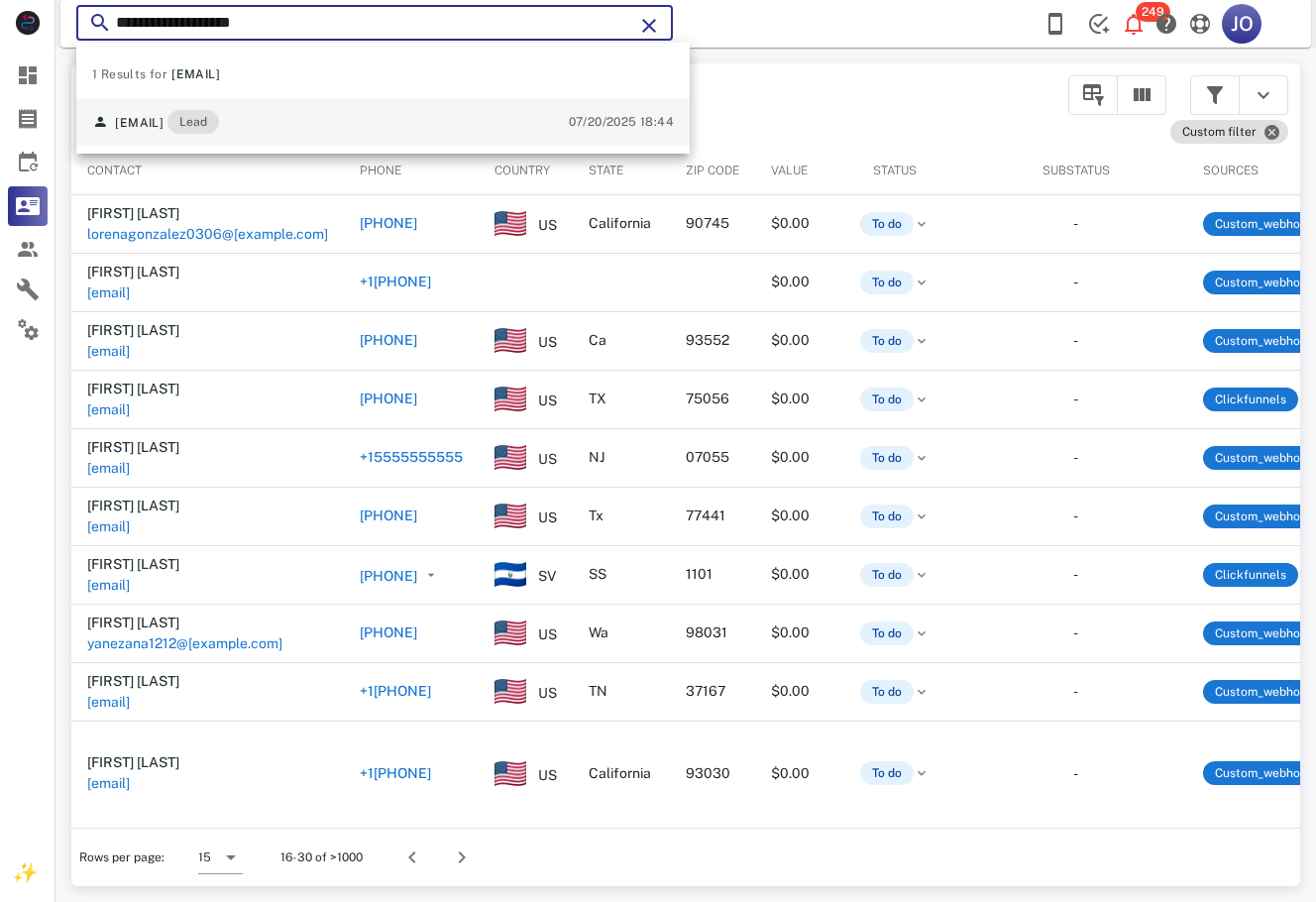 type on "**********" 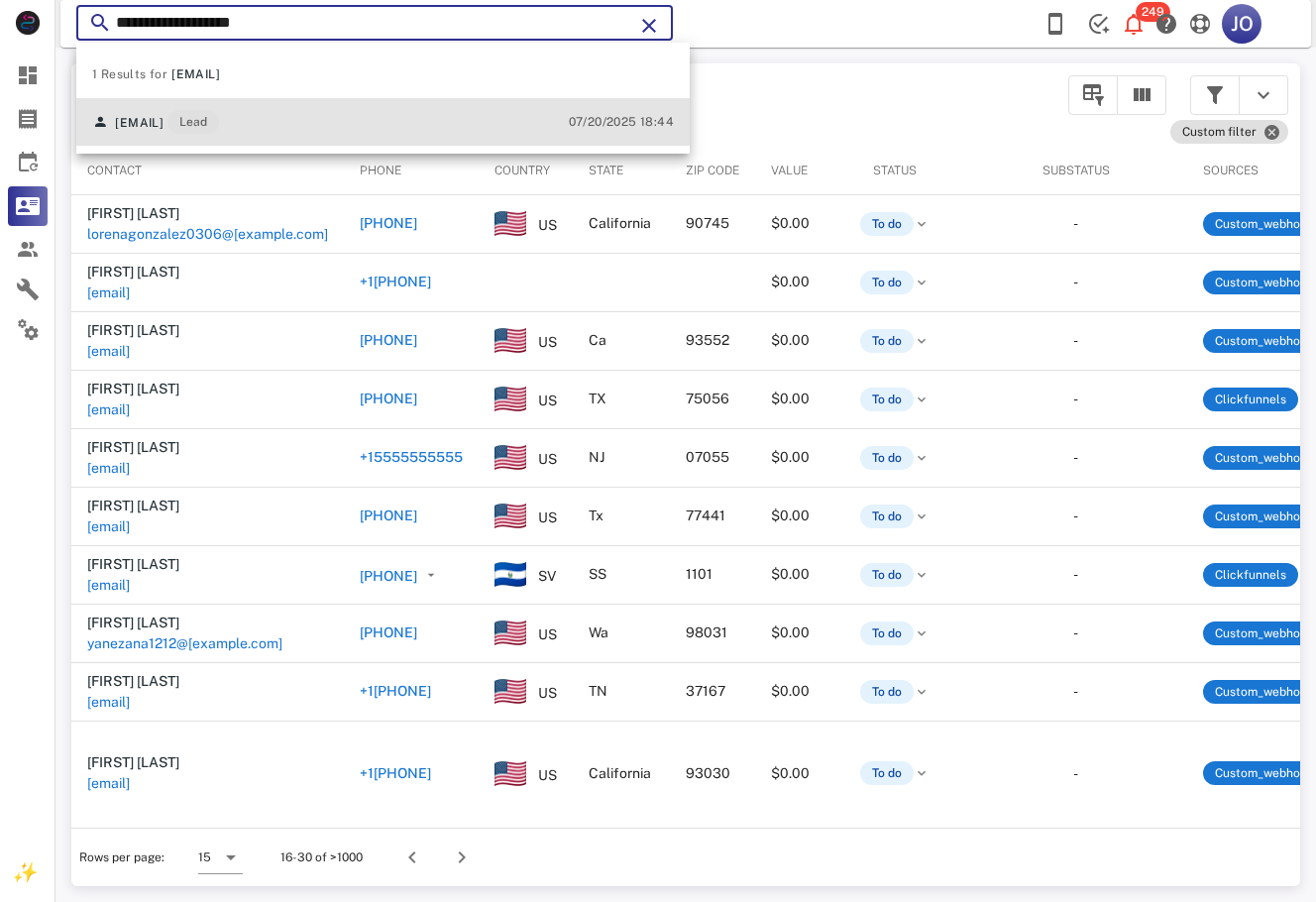 click on "[EMAIL] Lead" at bounding box center [156, 122] 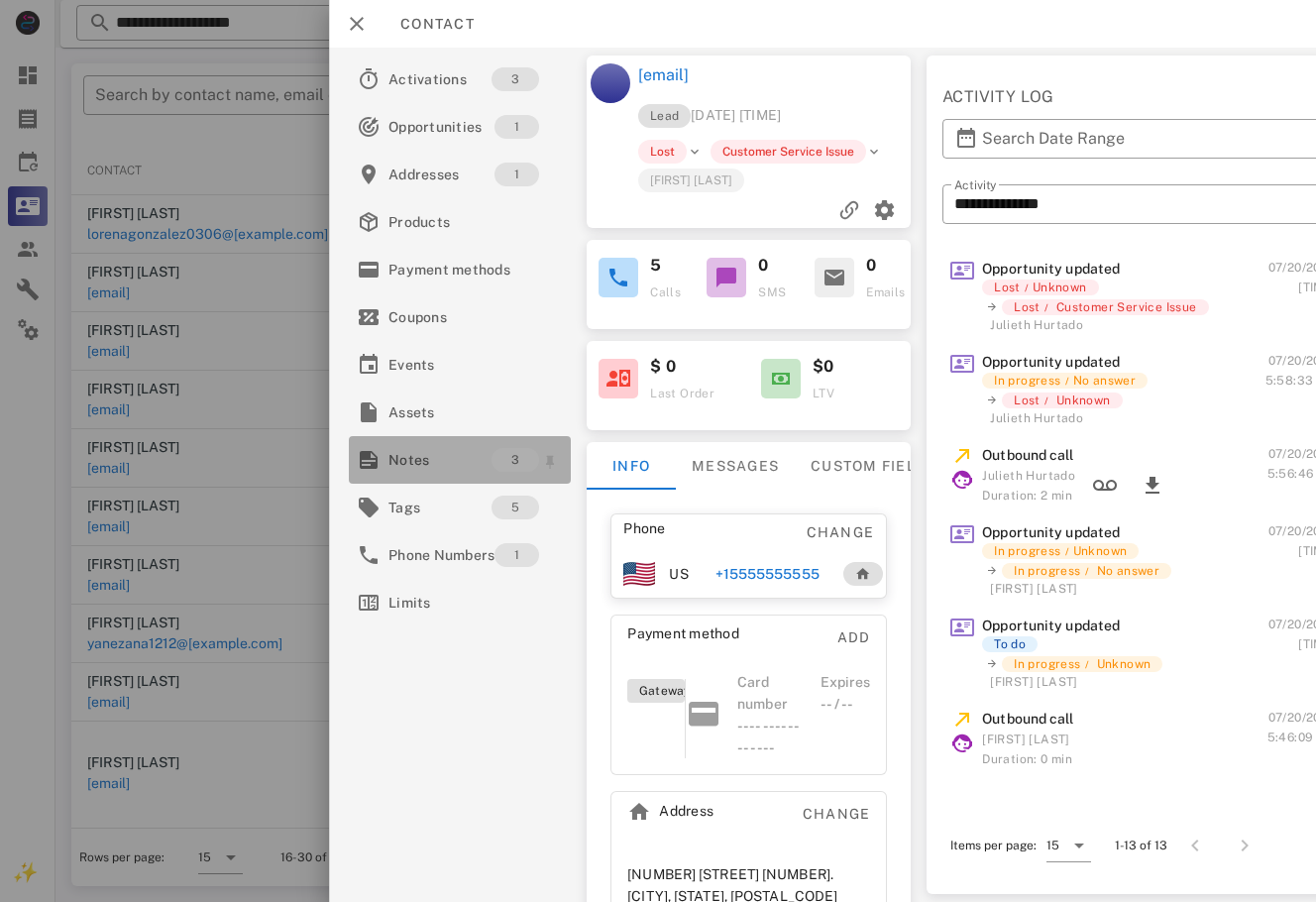 click on "Notes" at bounding box center (440, 460) 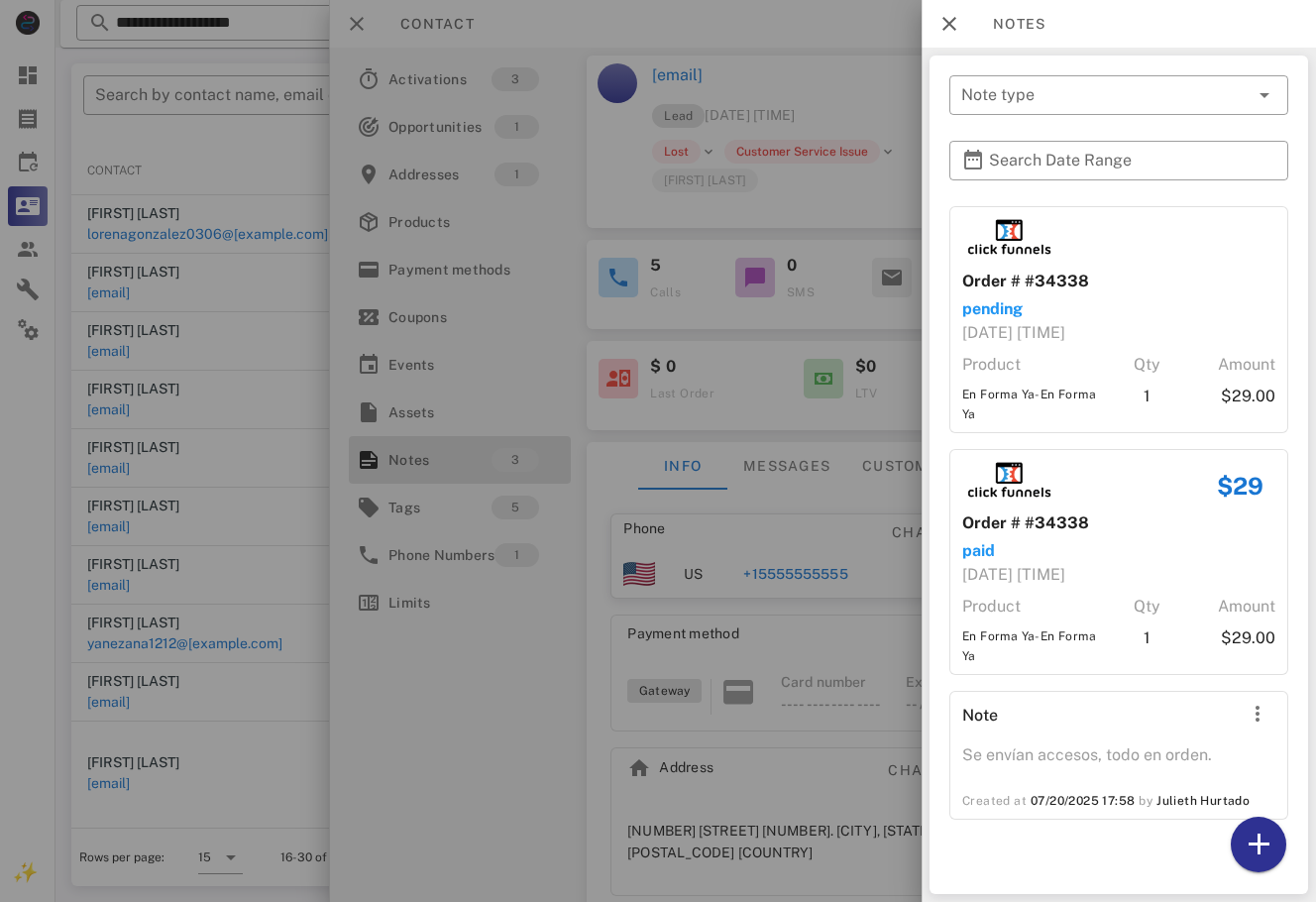 click at bounding box center (658, 451) 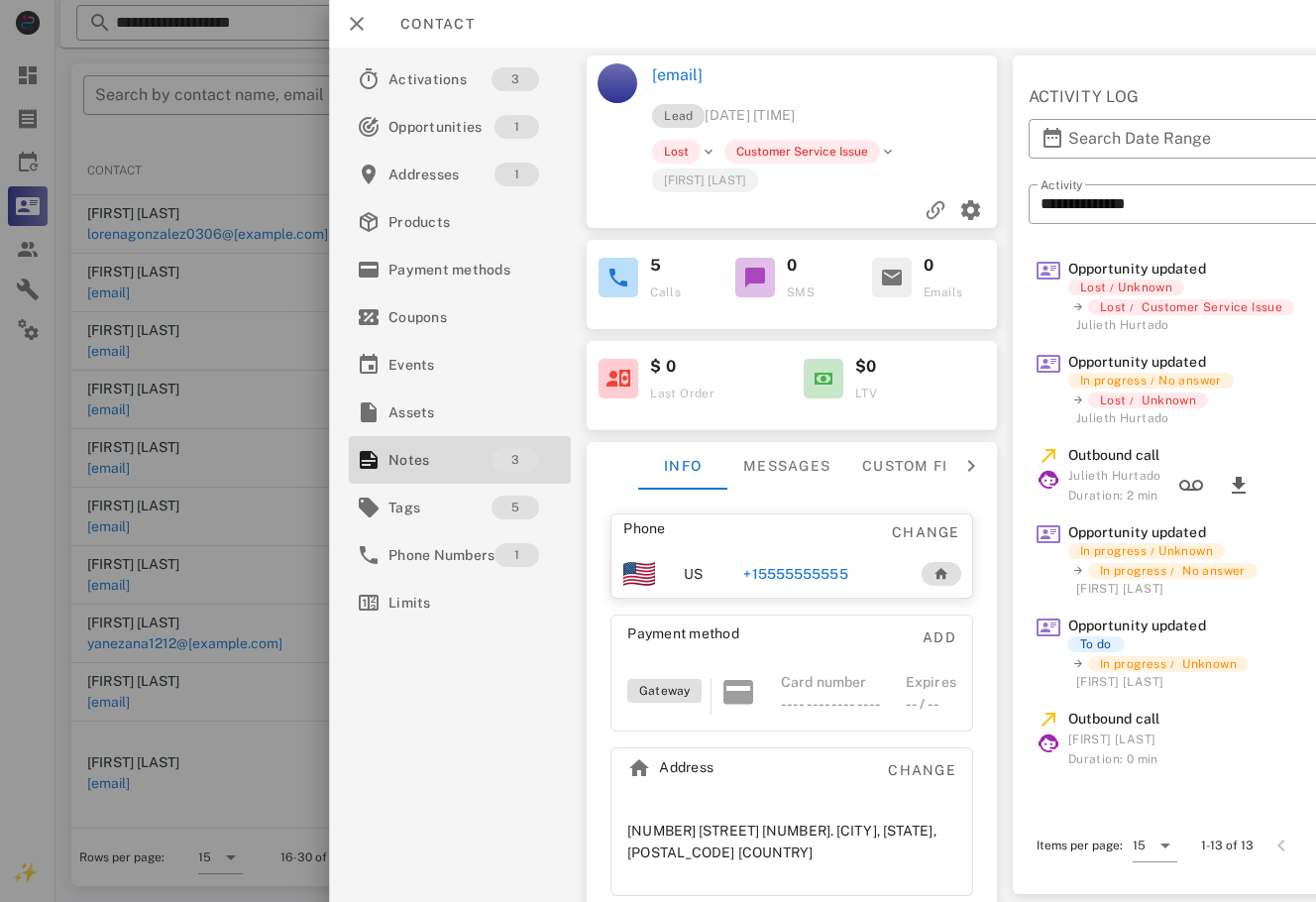 click on "+15555555555" at bounding box center [795, 574] 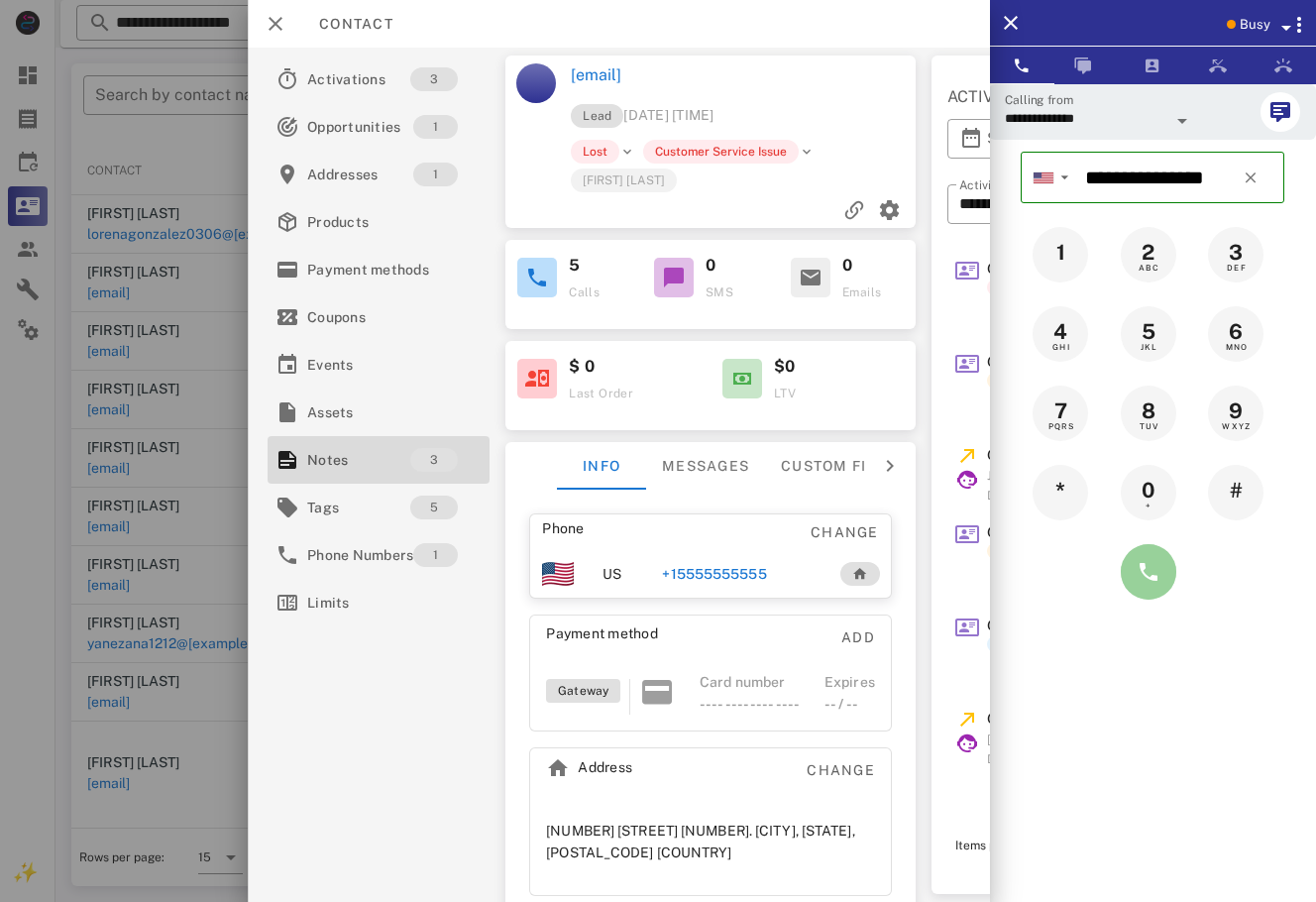 click at bounding box center (1149, 572) 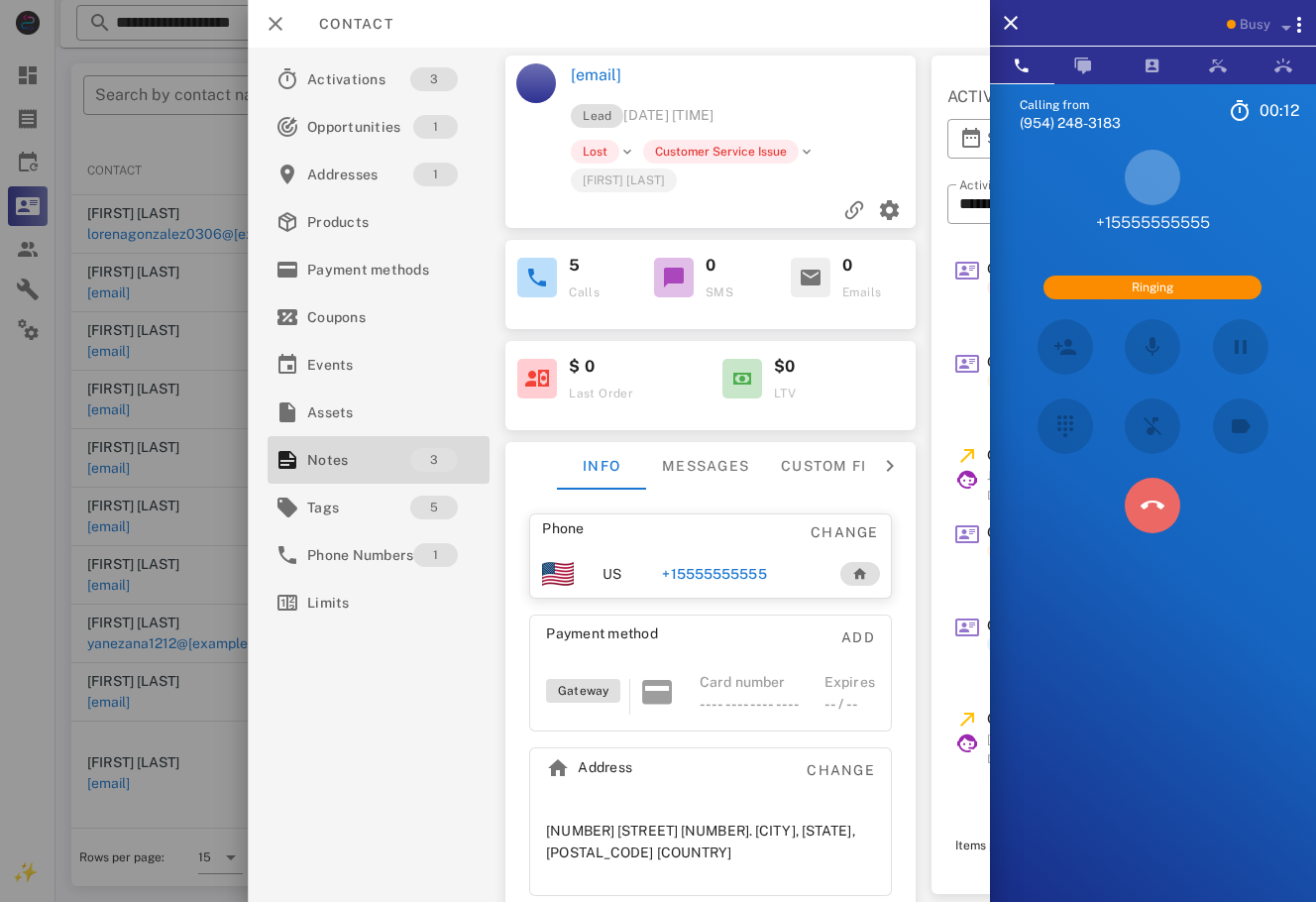 click at bounding box center (1152, 506) 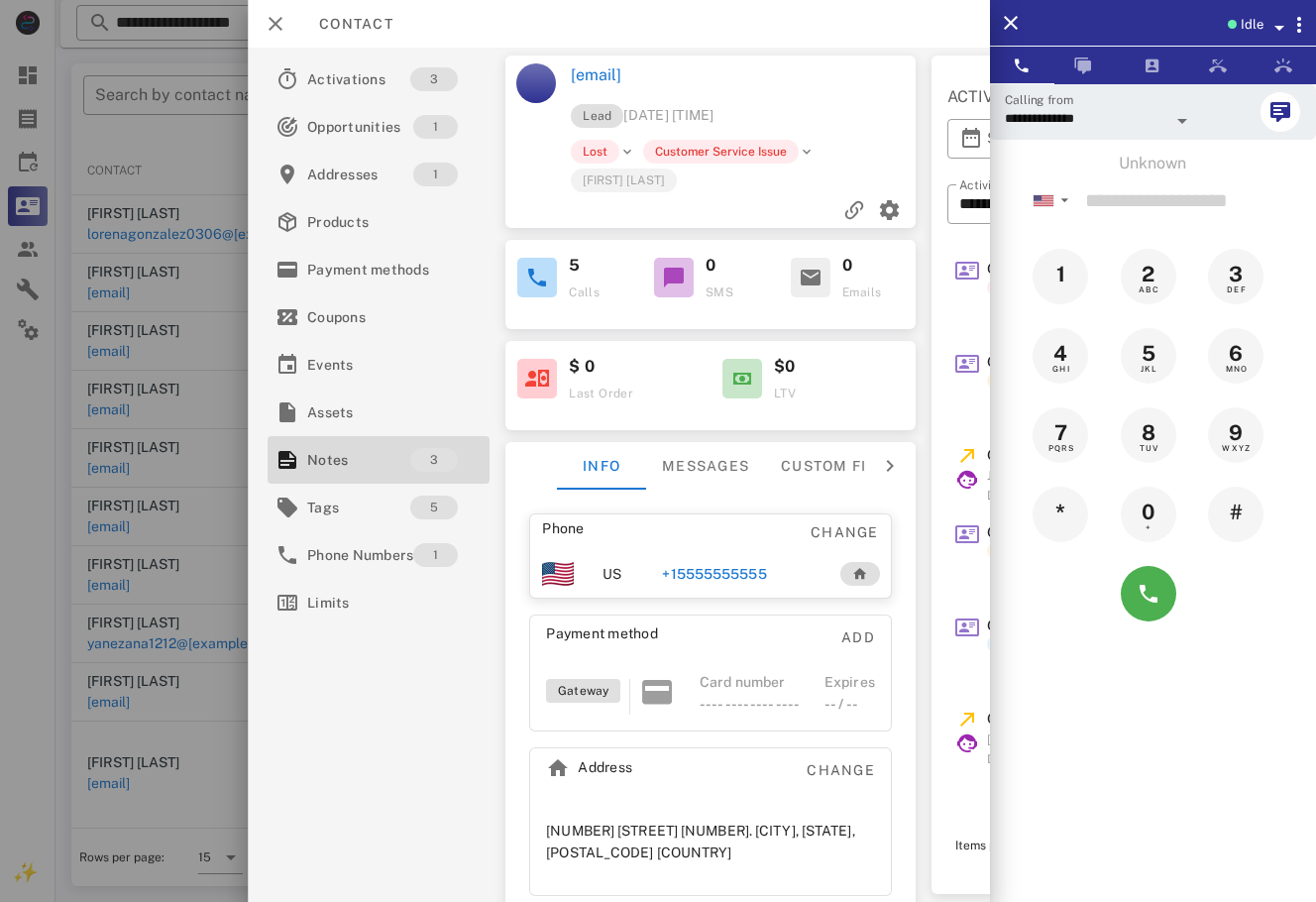 click on "+15555555555" at bounding box center [713, 574] 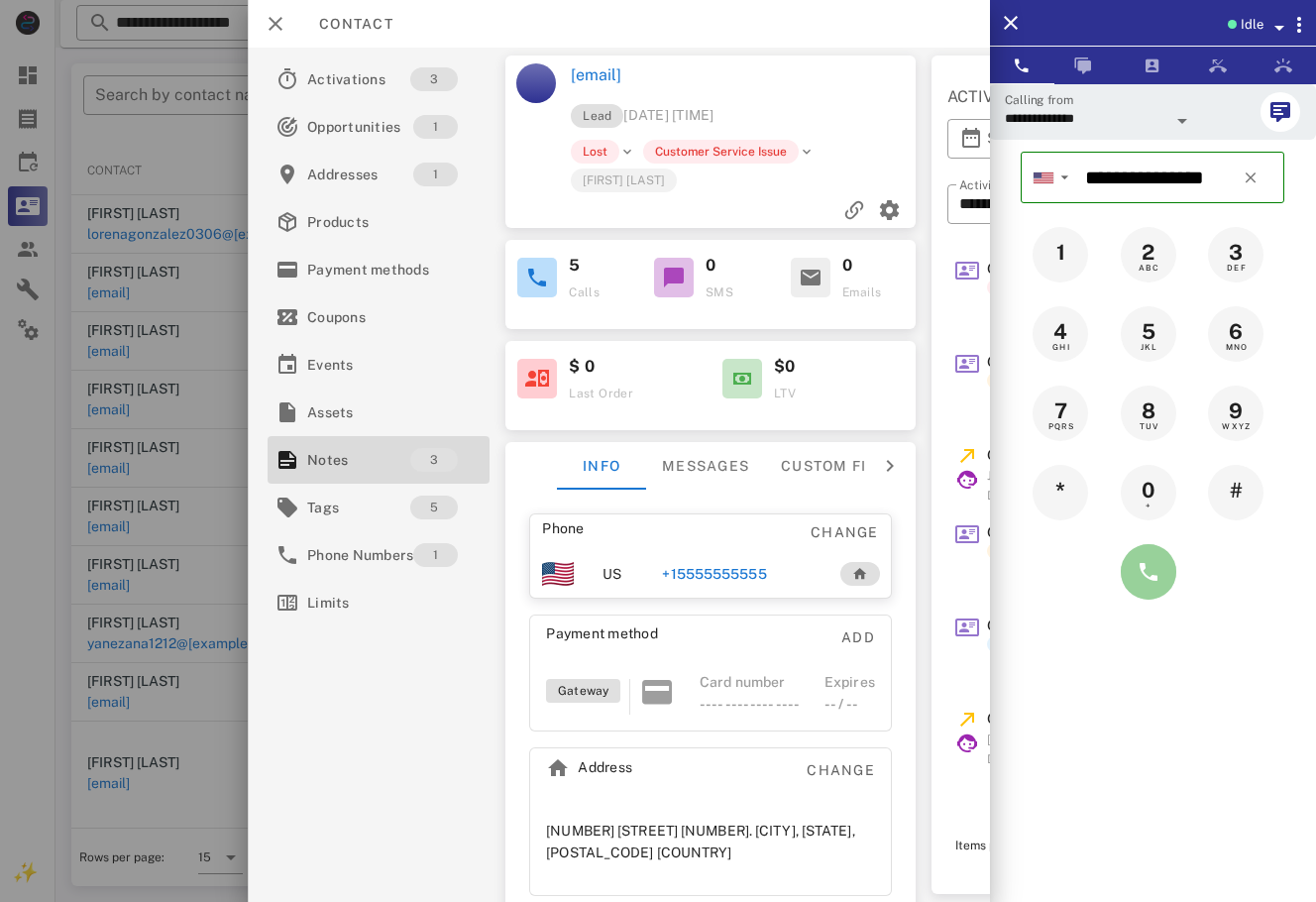 click at bounding box center (1149, 572) 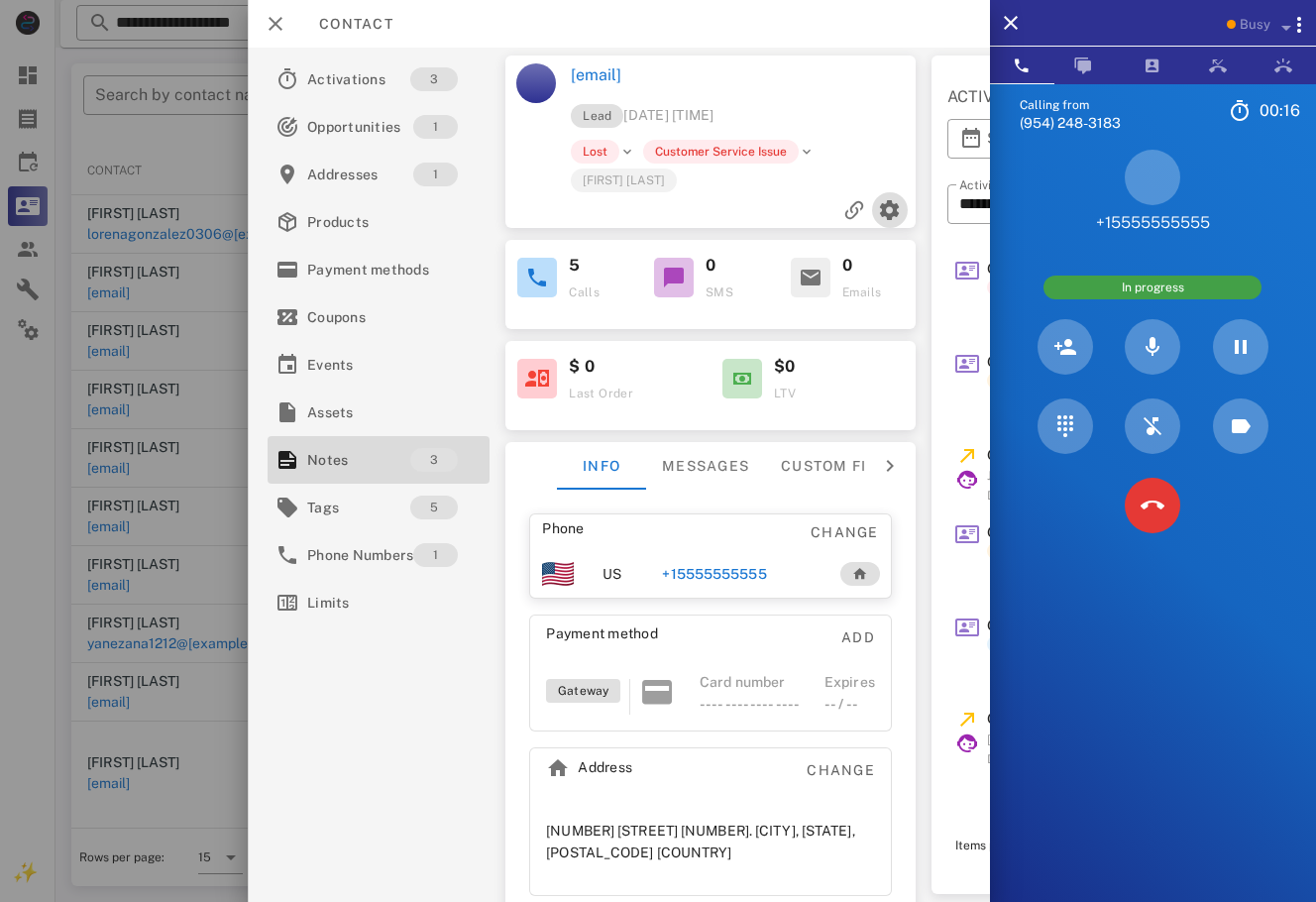 click at bounding box center (889, 210) 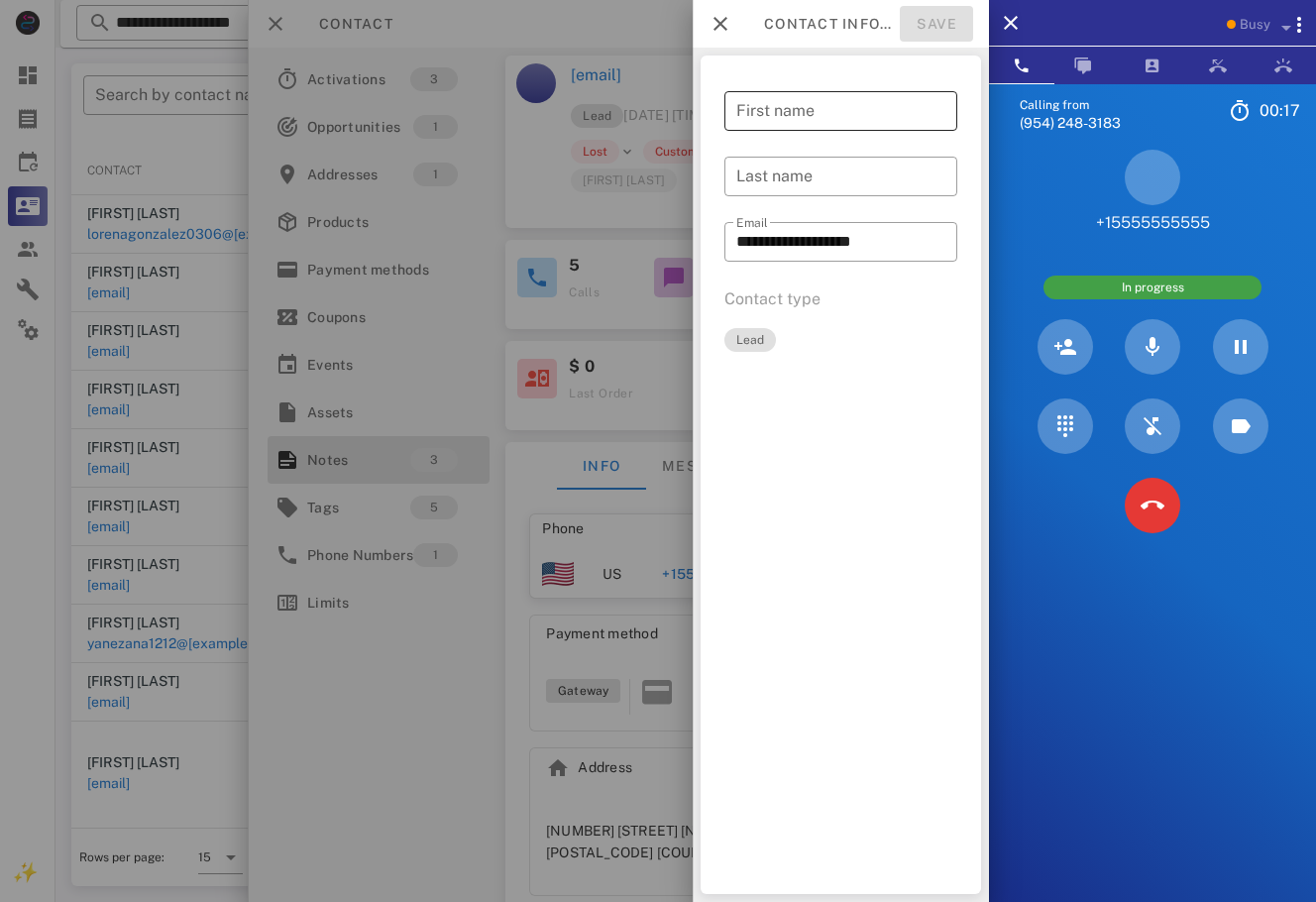 click on "First name" at bounding box center [840, 111] 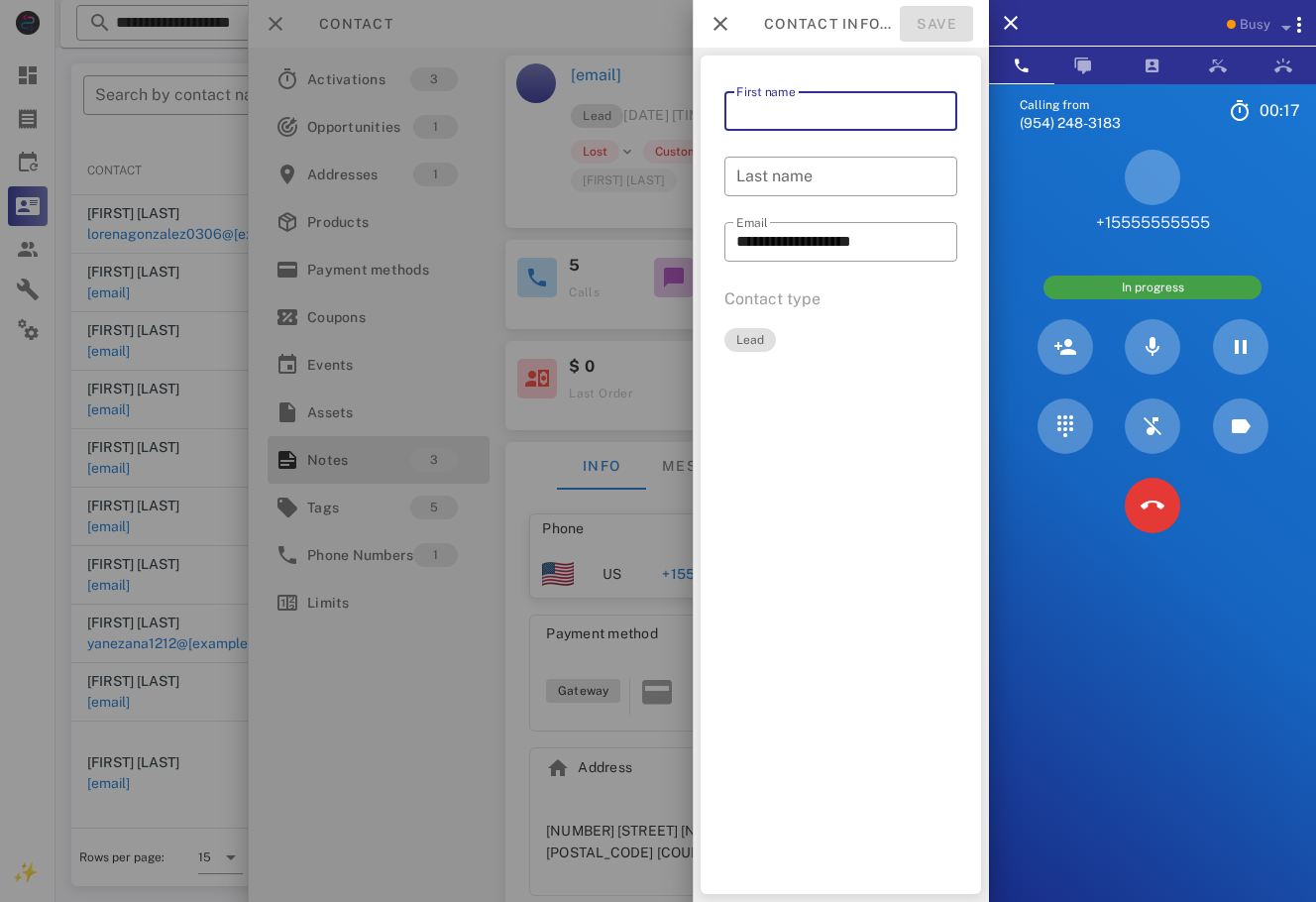 paste on "**********" 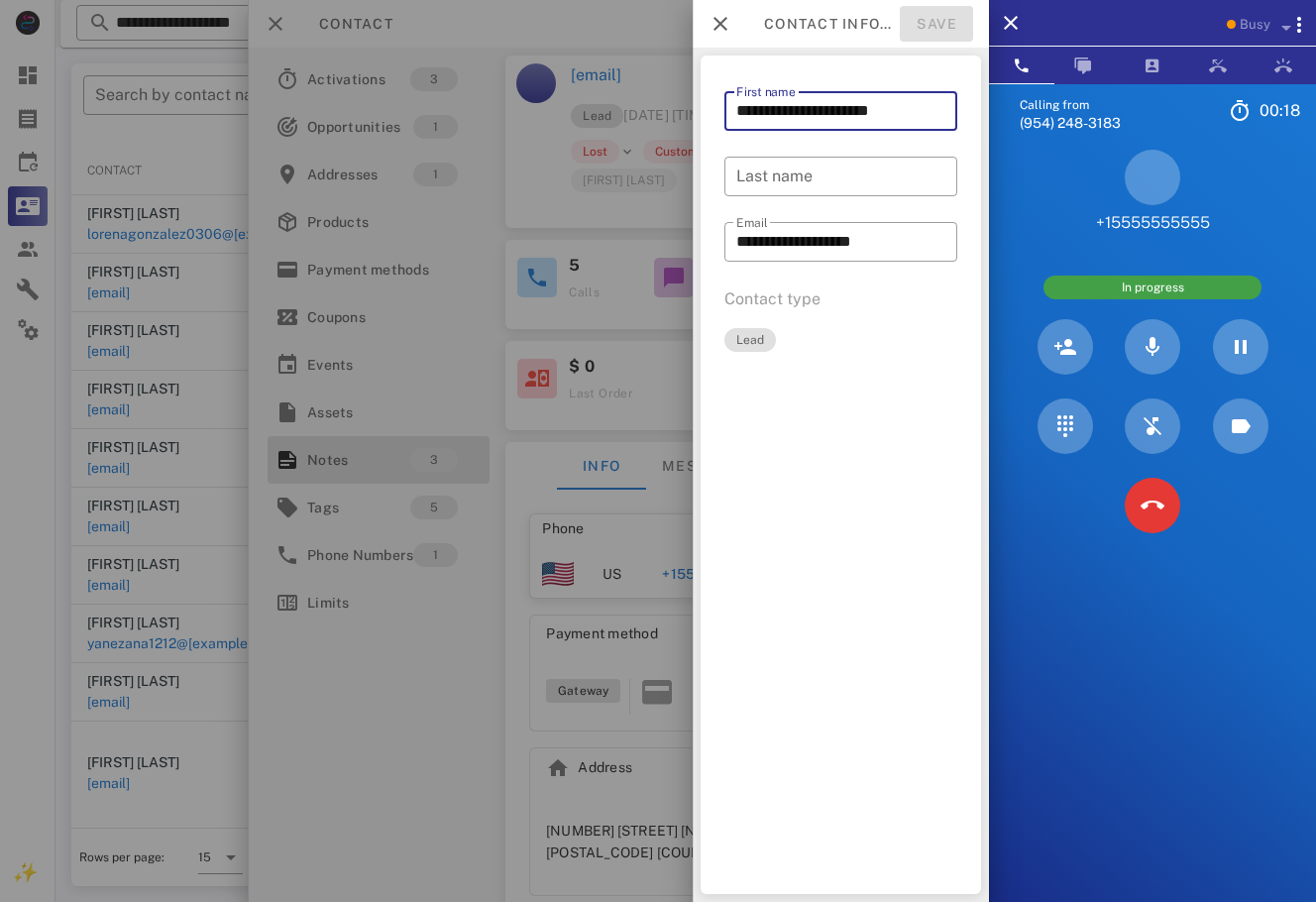 drag, startPoint x: 896, startPoint y: 114, endPoint x: 859, endPoint y: 113, distance: 37.01351 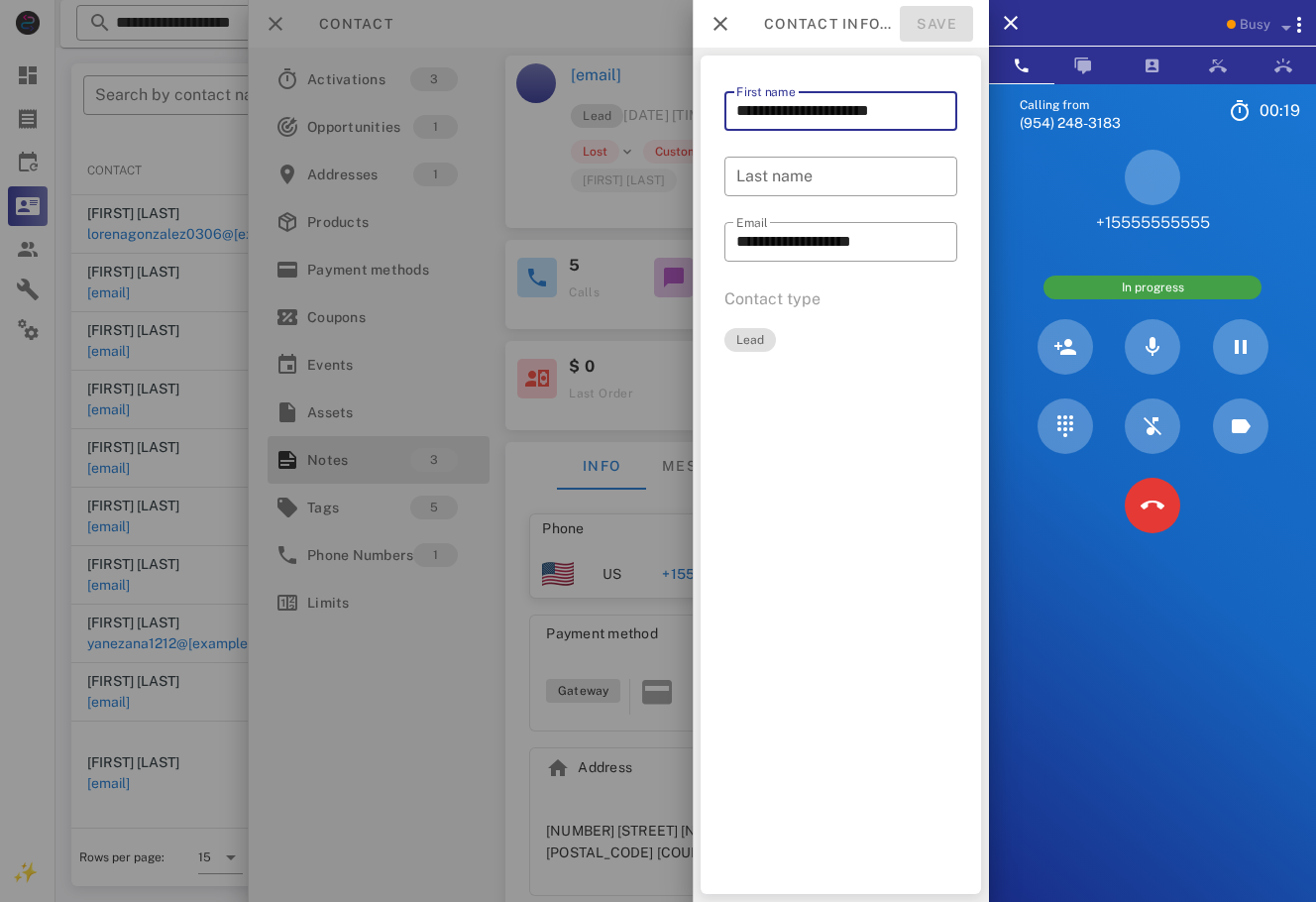 drag, startPoint x: 905, startPoint y: 109, endPoint x: 848, endPoint y: 109, distance: 57 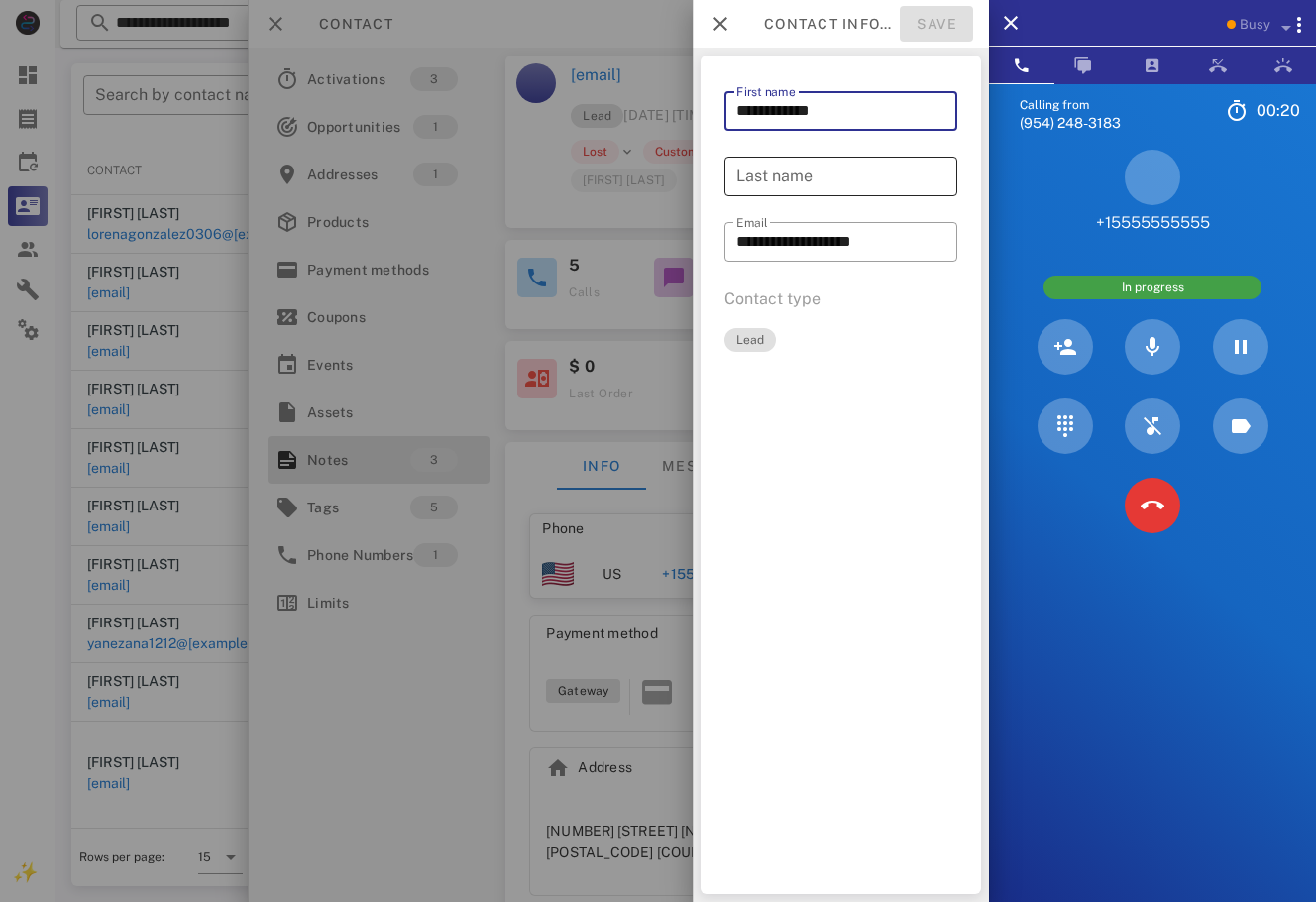 type on "**********" 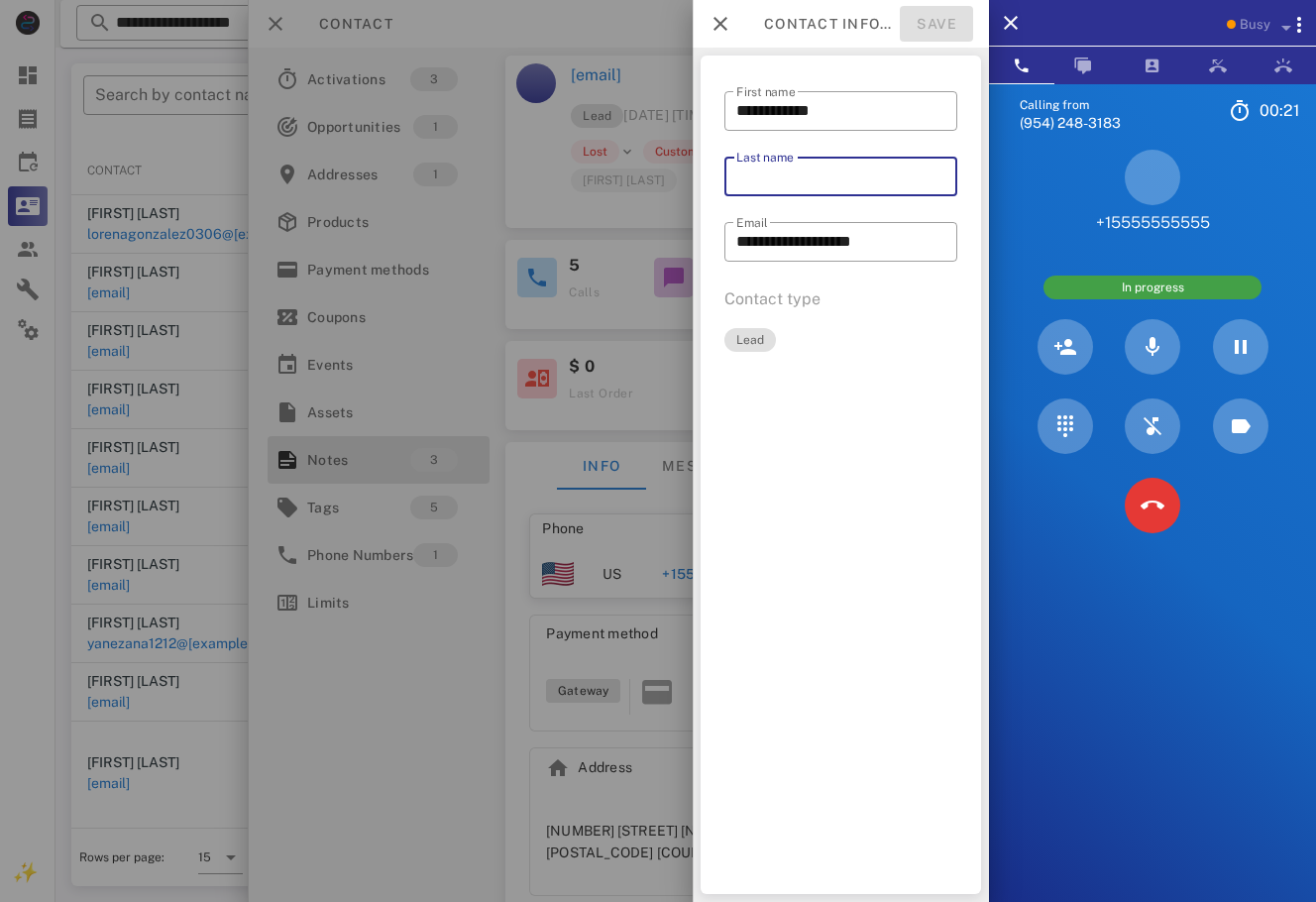 paste on "*********" 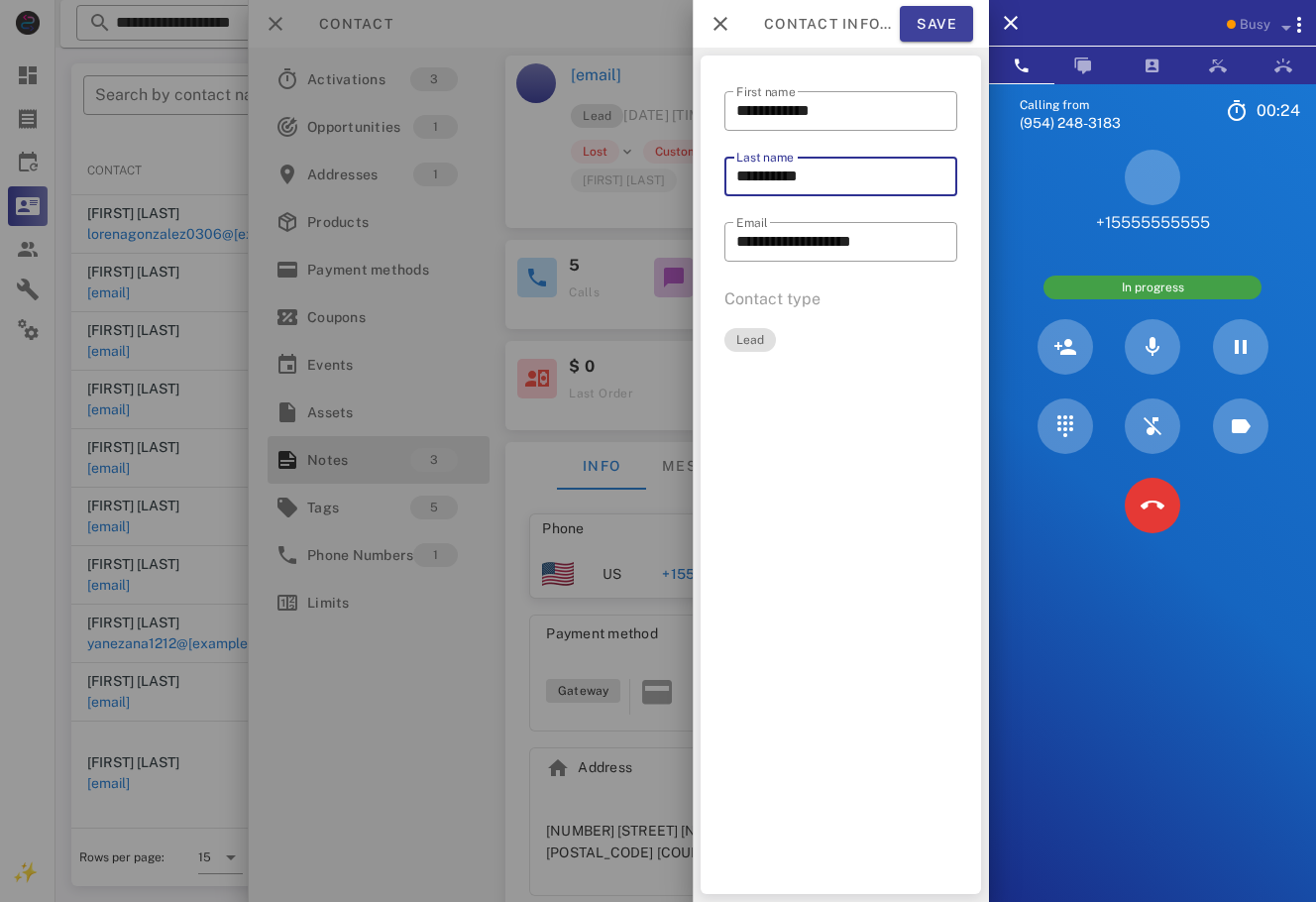 type on "*********" 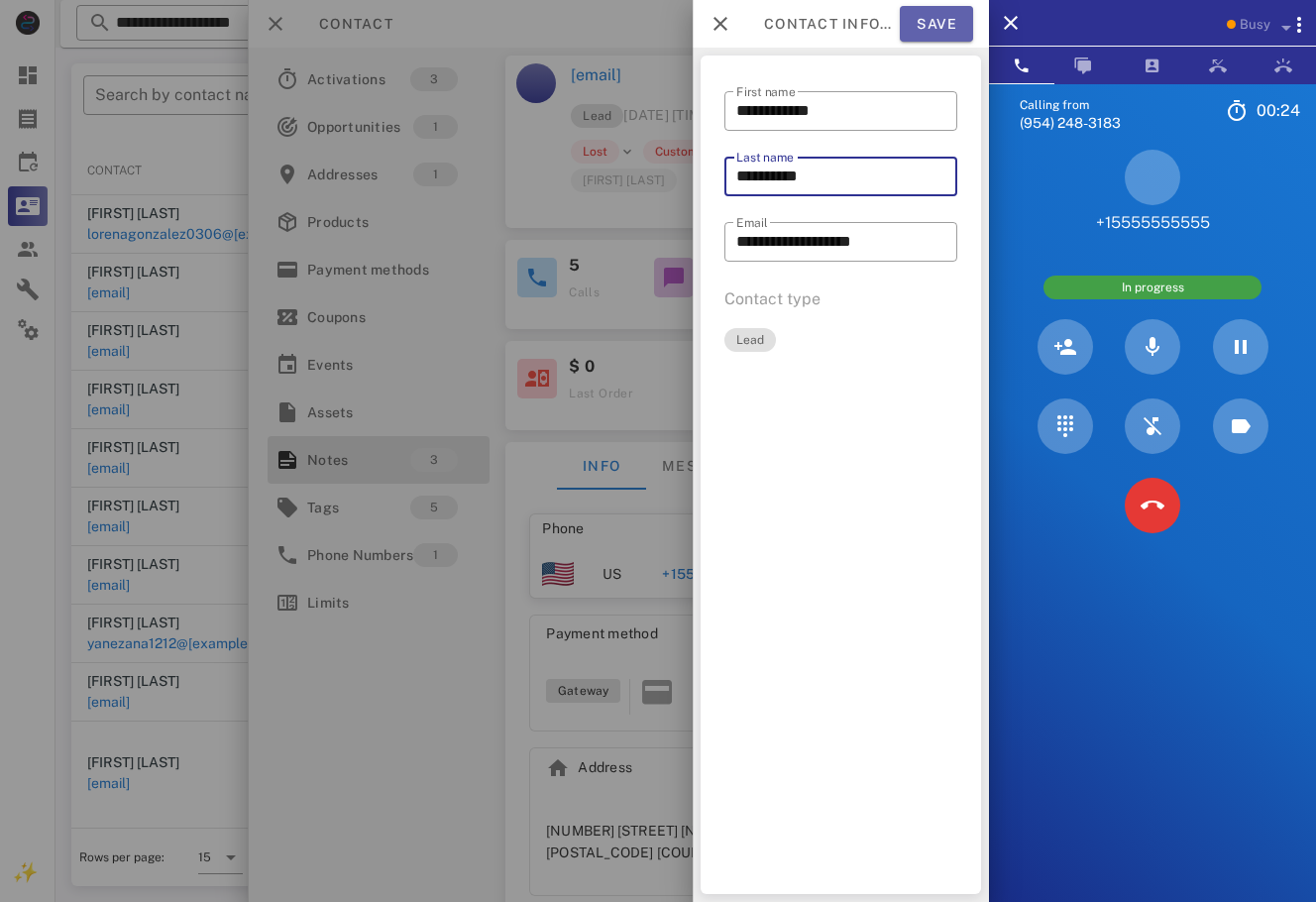 click on "Save" at bounding box center [936, 24] 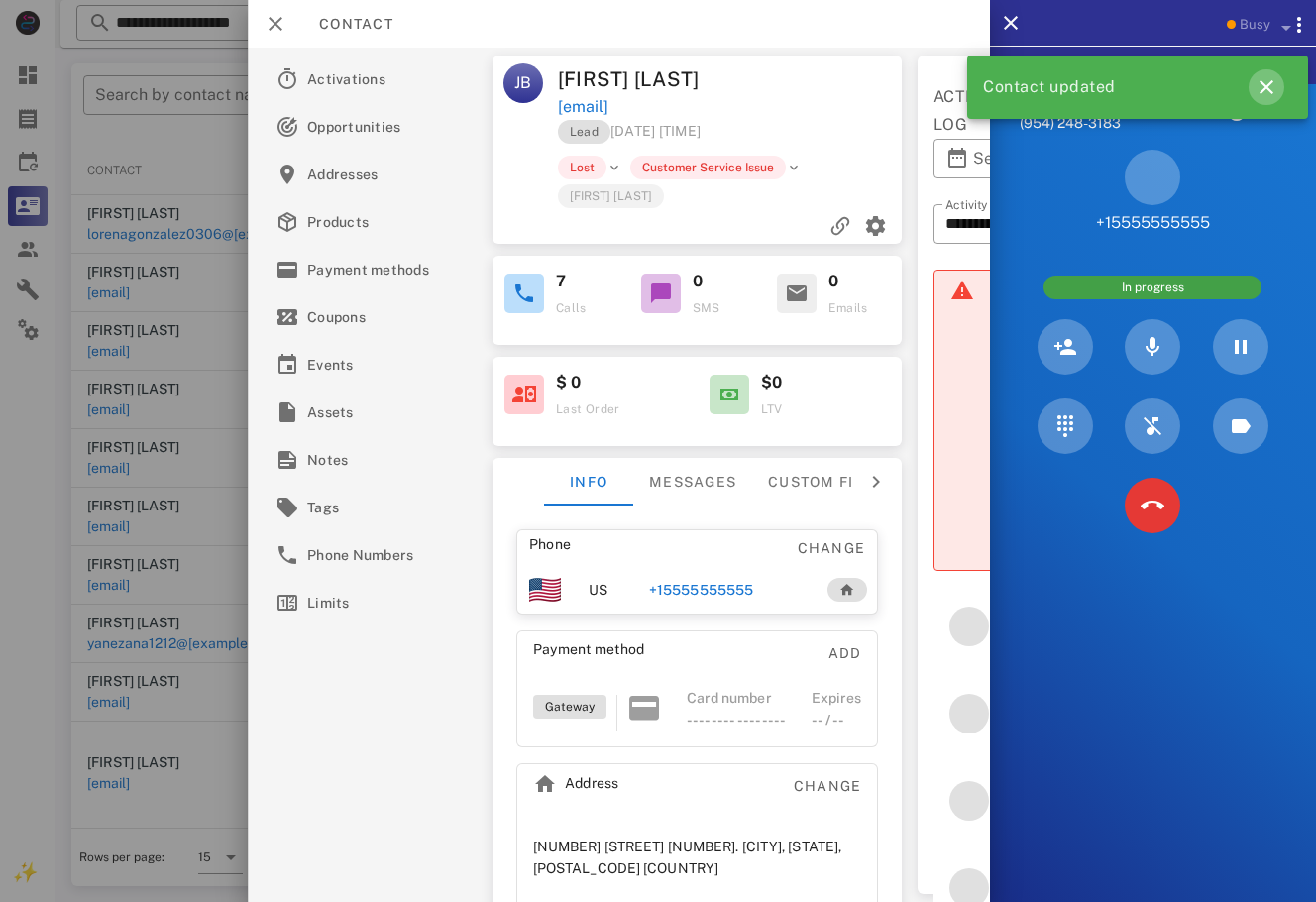 click at bounding box center (1266, 87) 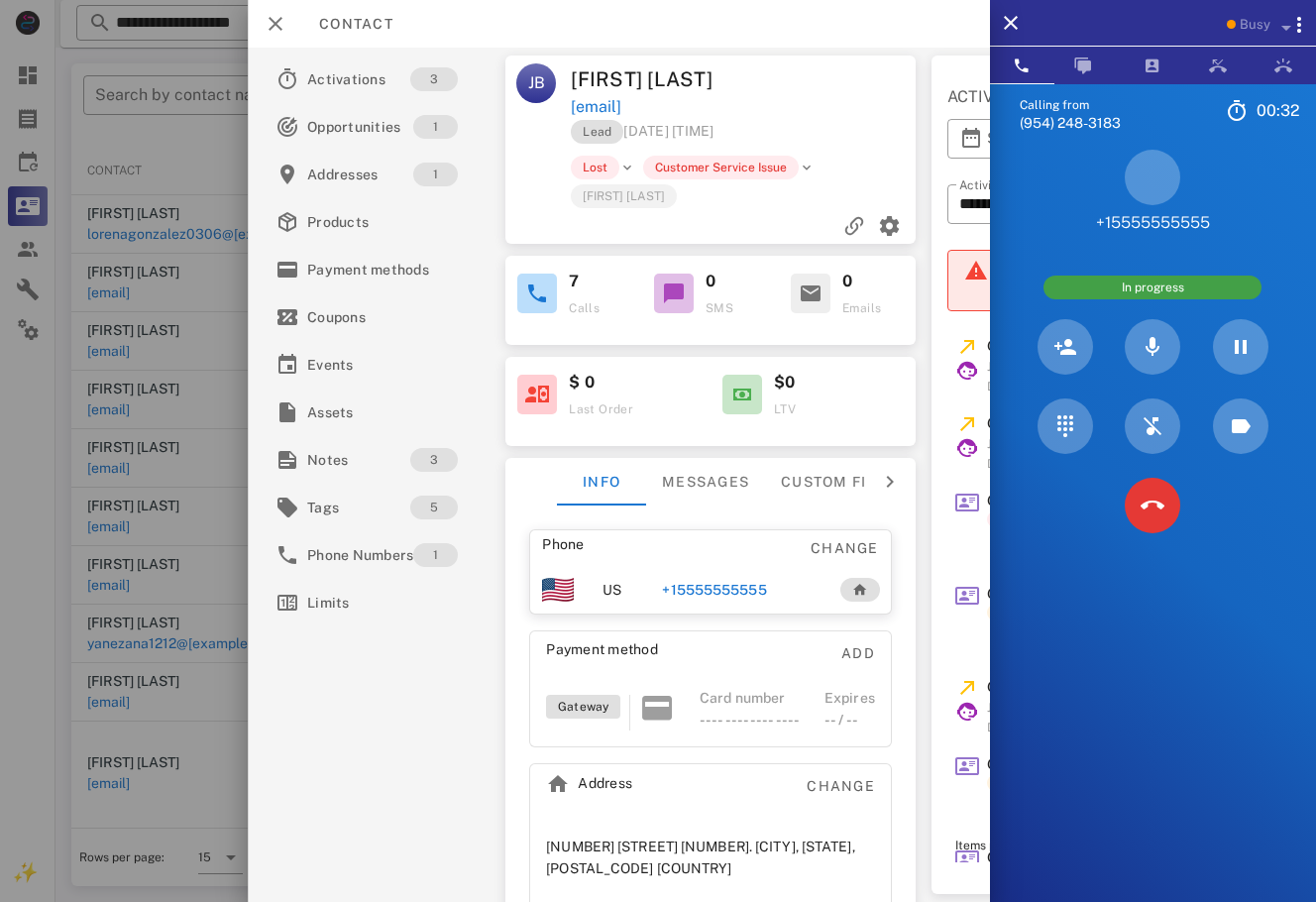 click at bounding box center [832, 79] 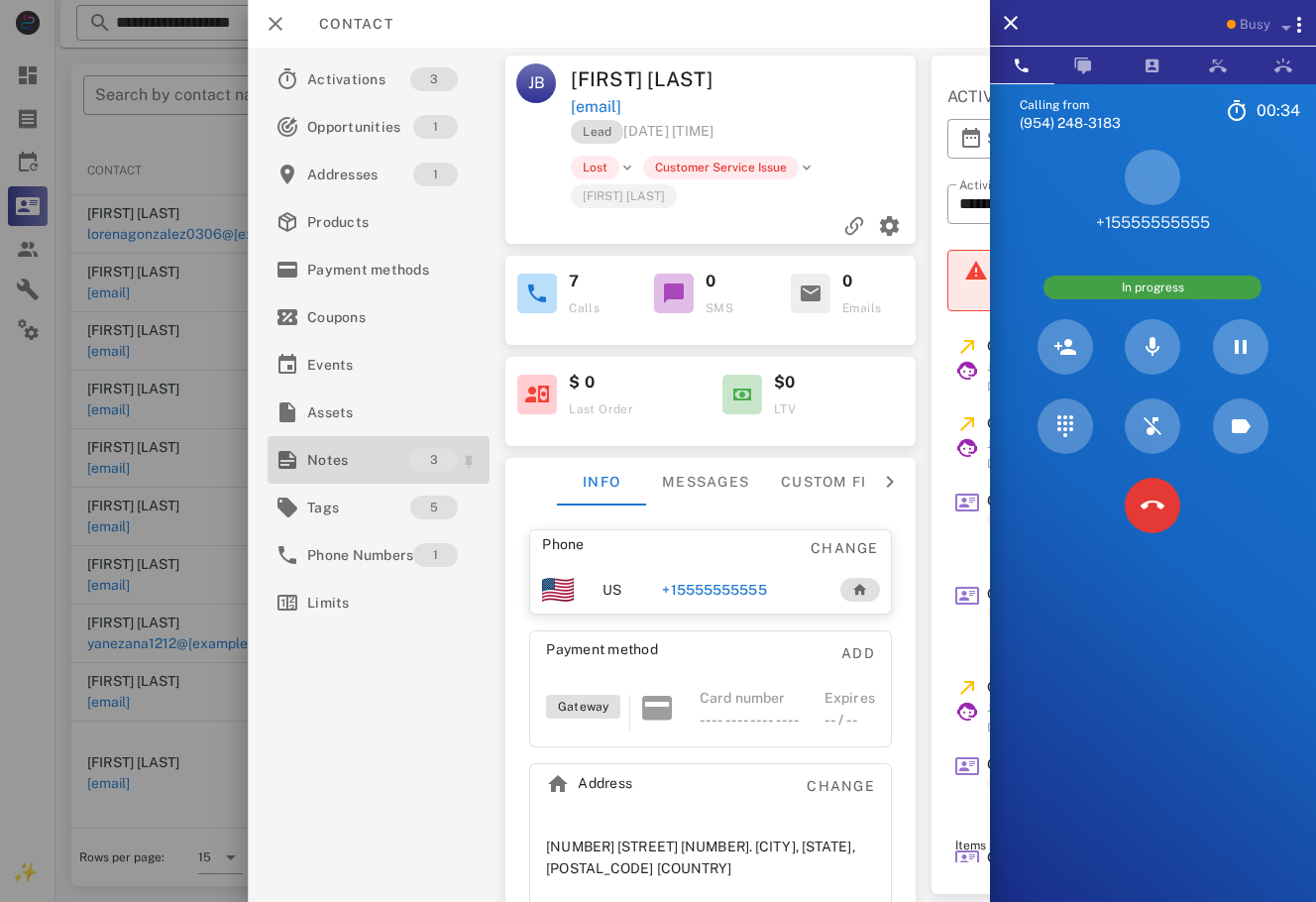 click on "Notes" at bounding box center [359, 460] 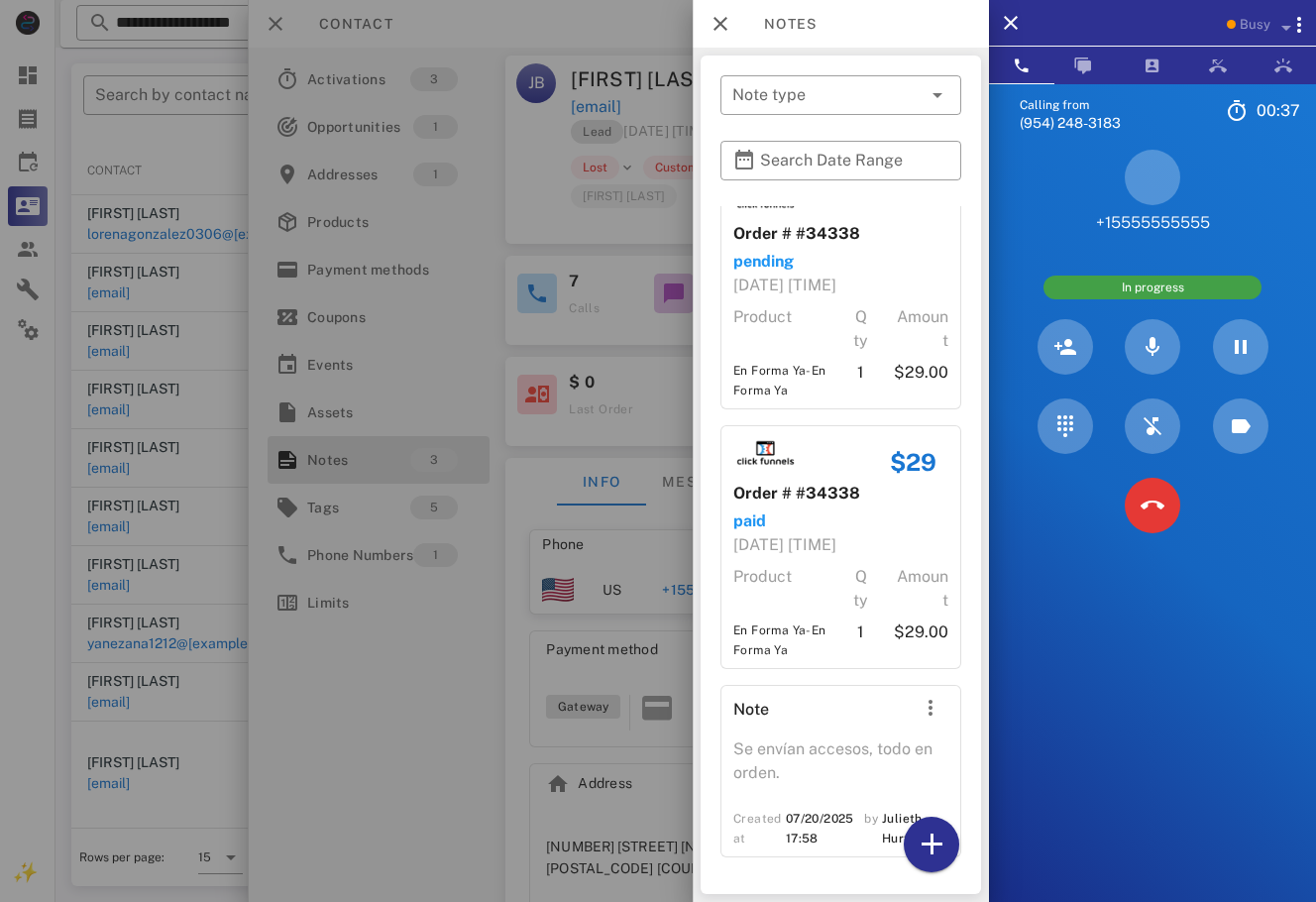 scroll, scrollTop: 0, scrollLeft: 0, axis: both 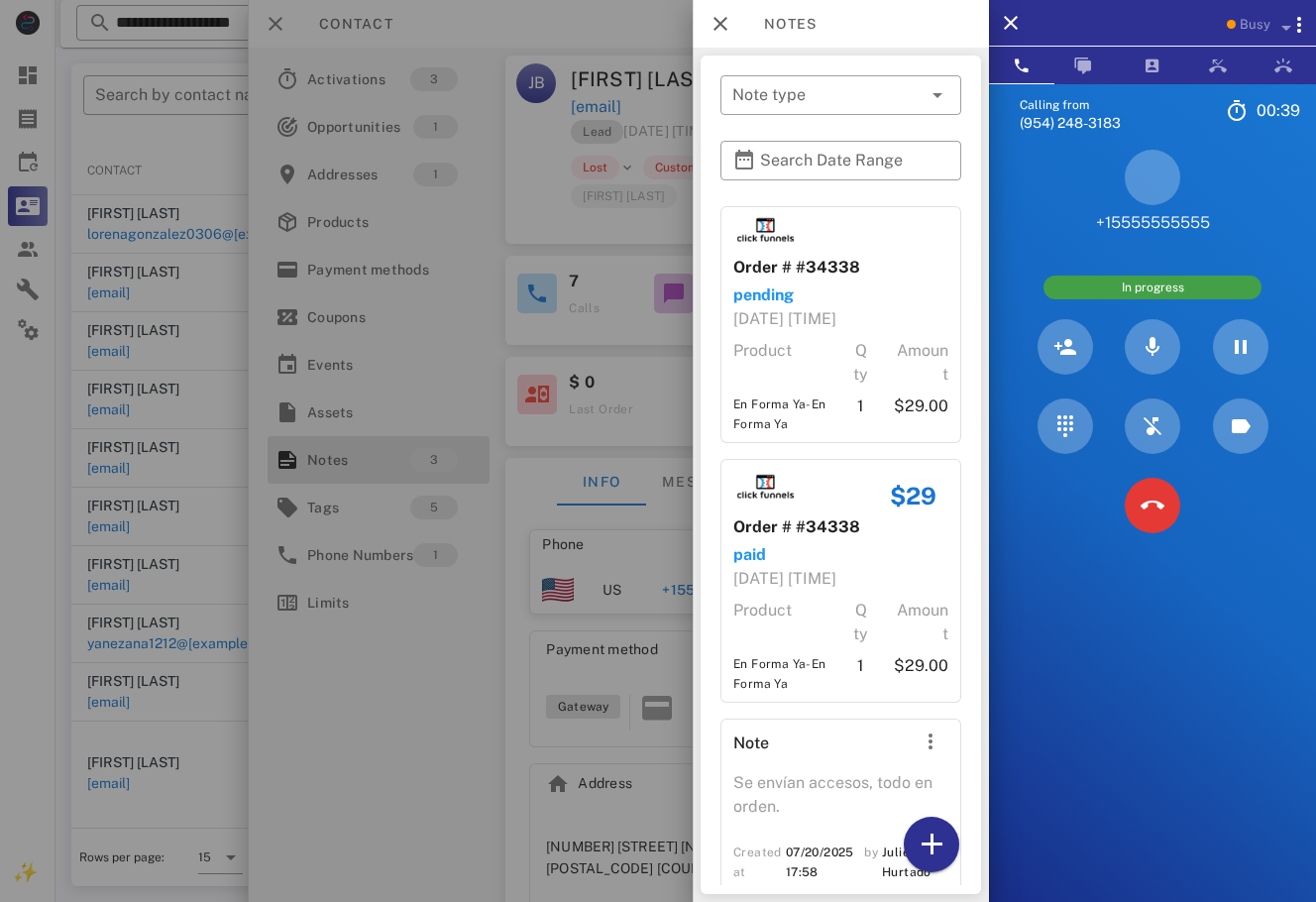 click at bounding box center (658, 451) 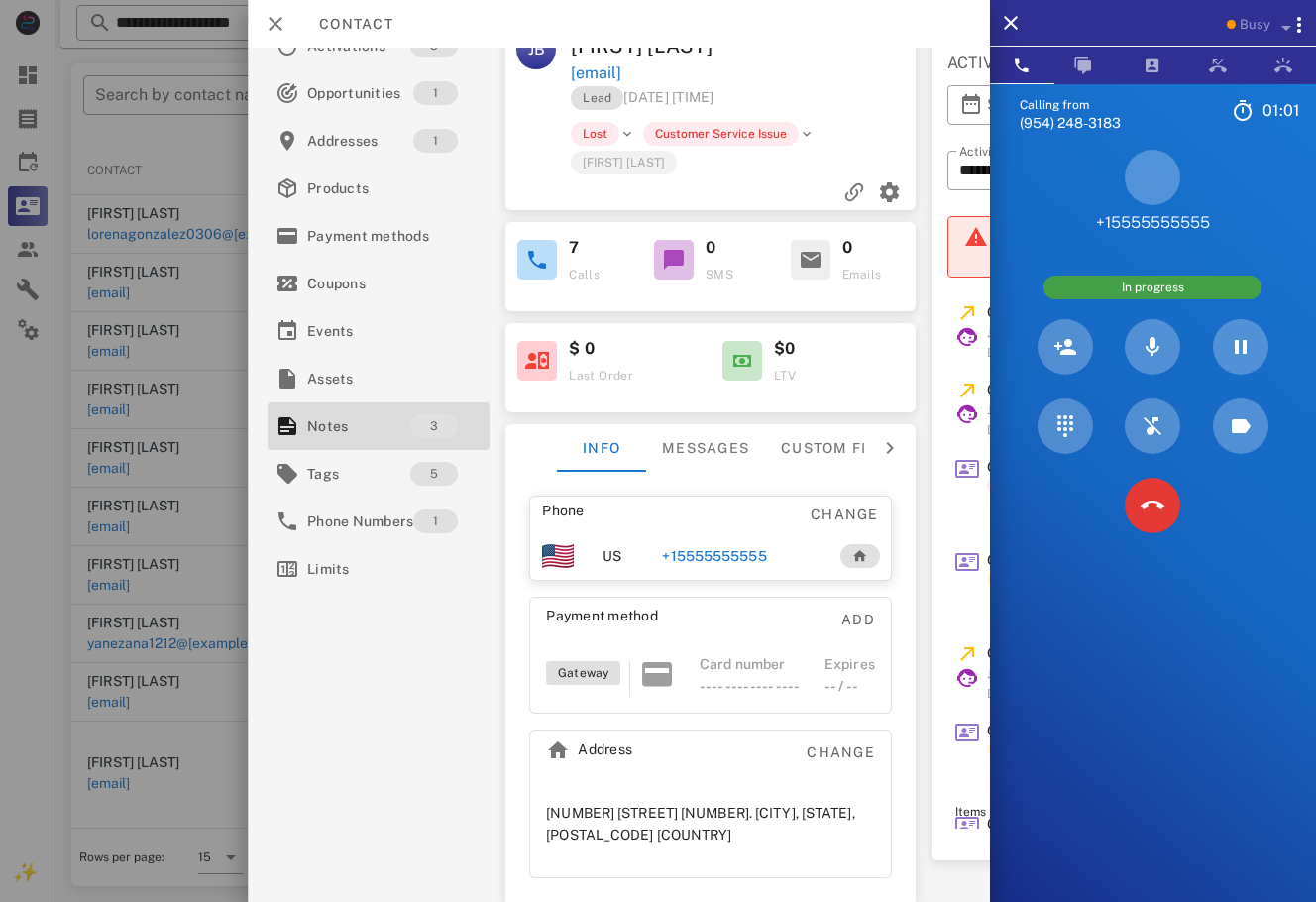 scroll, scrollTop: 0, scrollLeft: 0, axis: both 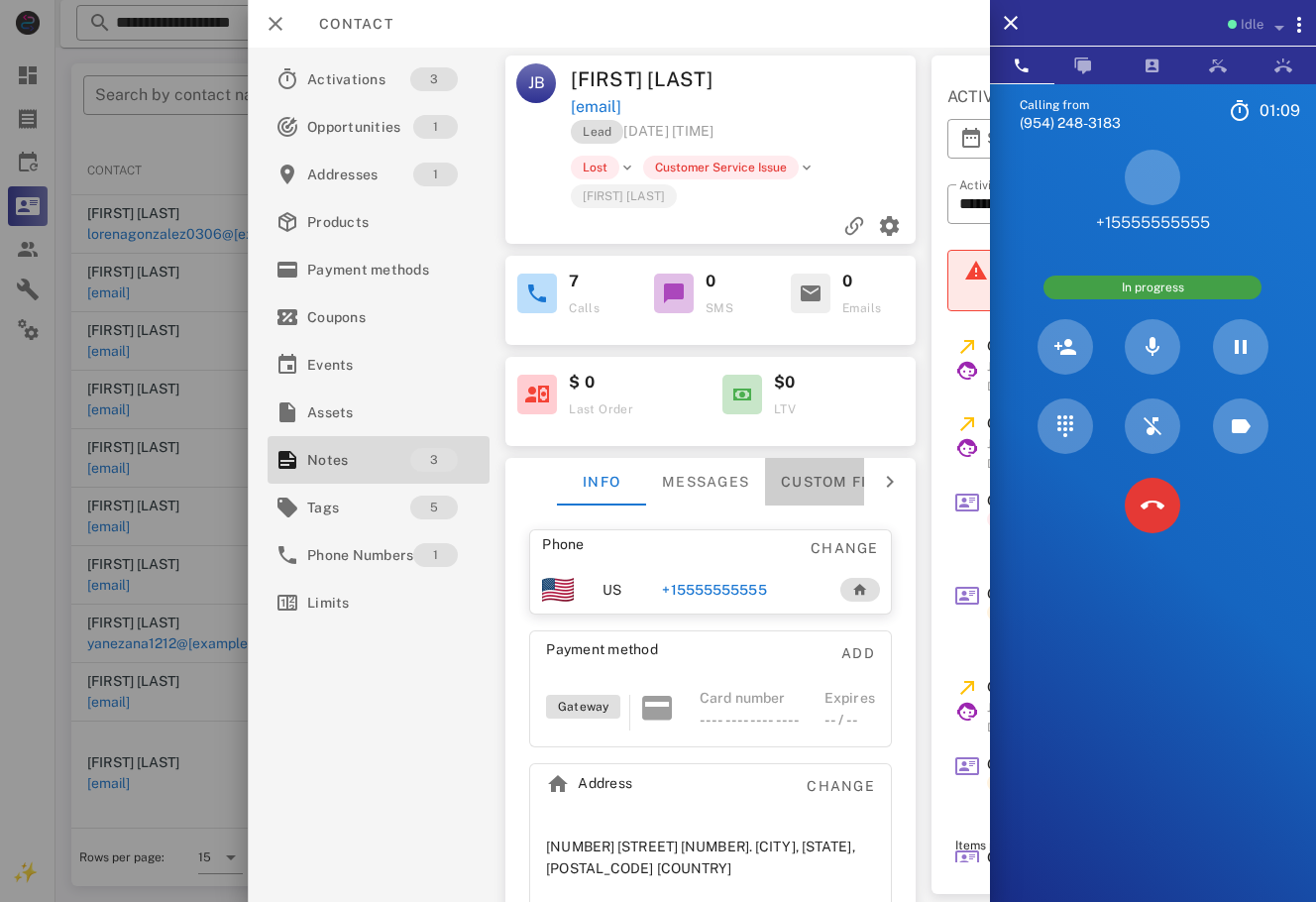 click on "Custom fields" at bounding box center [843, 482] 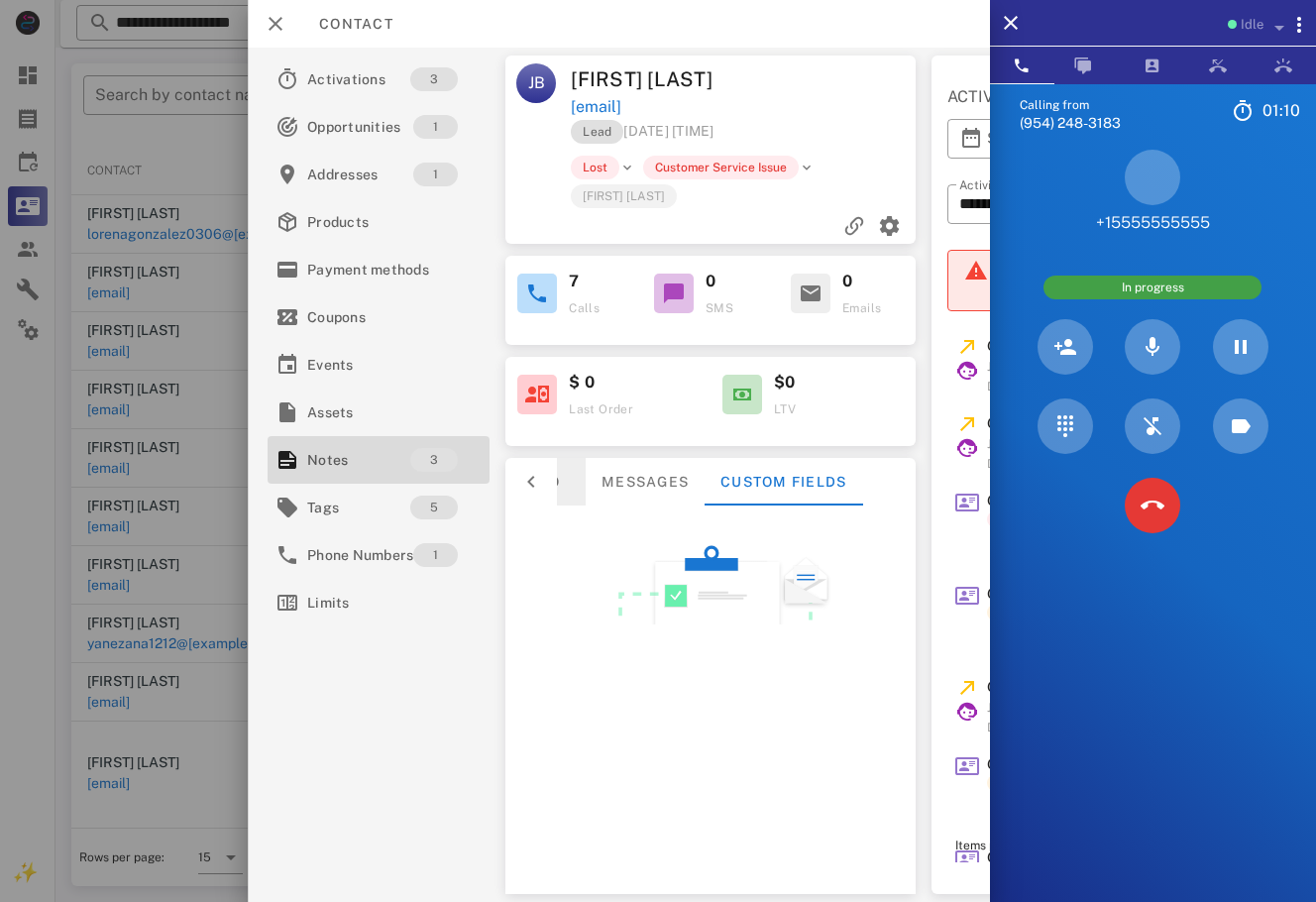 click on "Info" at bounding box center [541, 482] 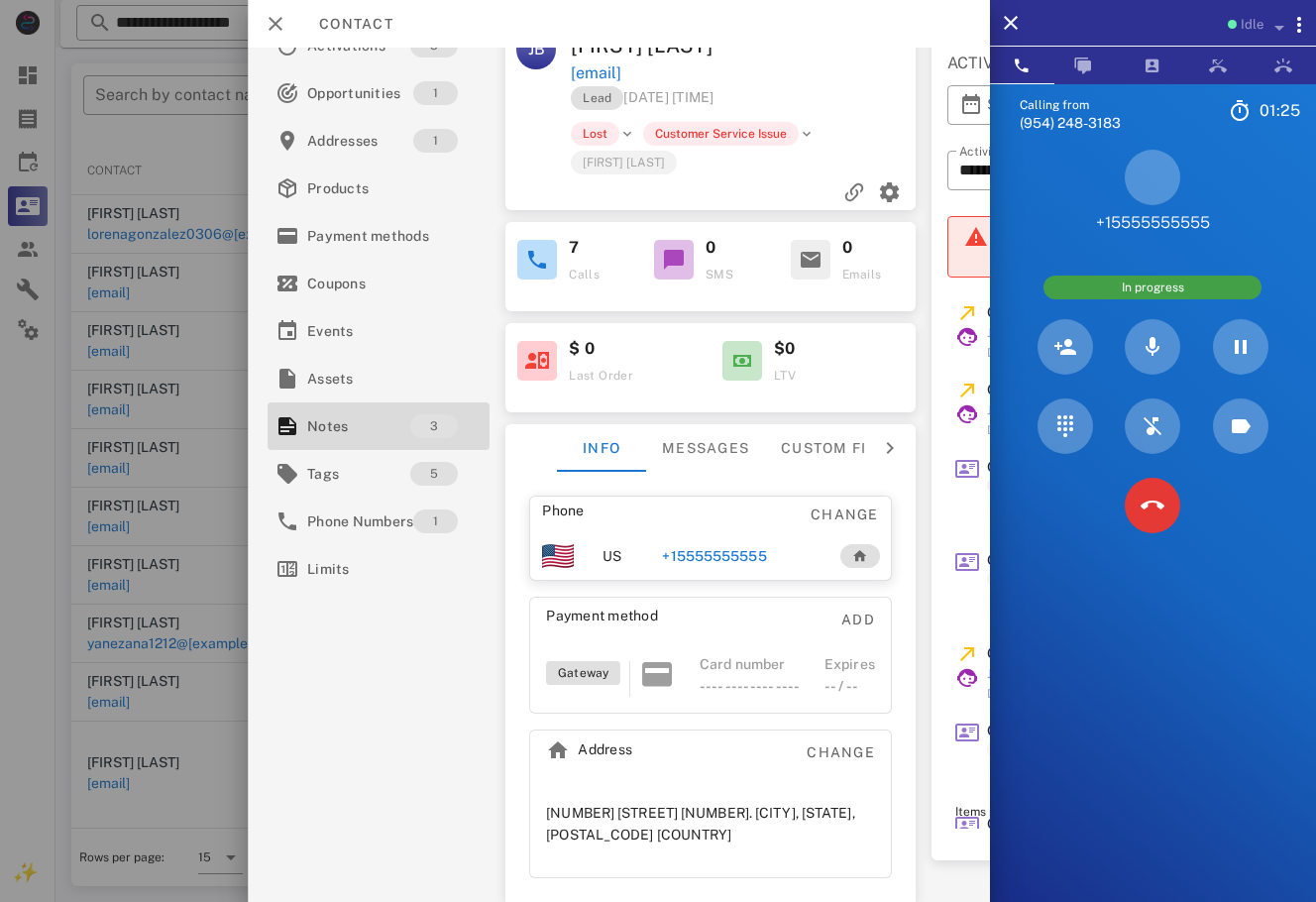 scroll, scrollTop: 0, scrollLeft: 0, axis: both 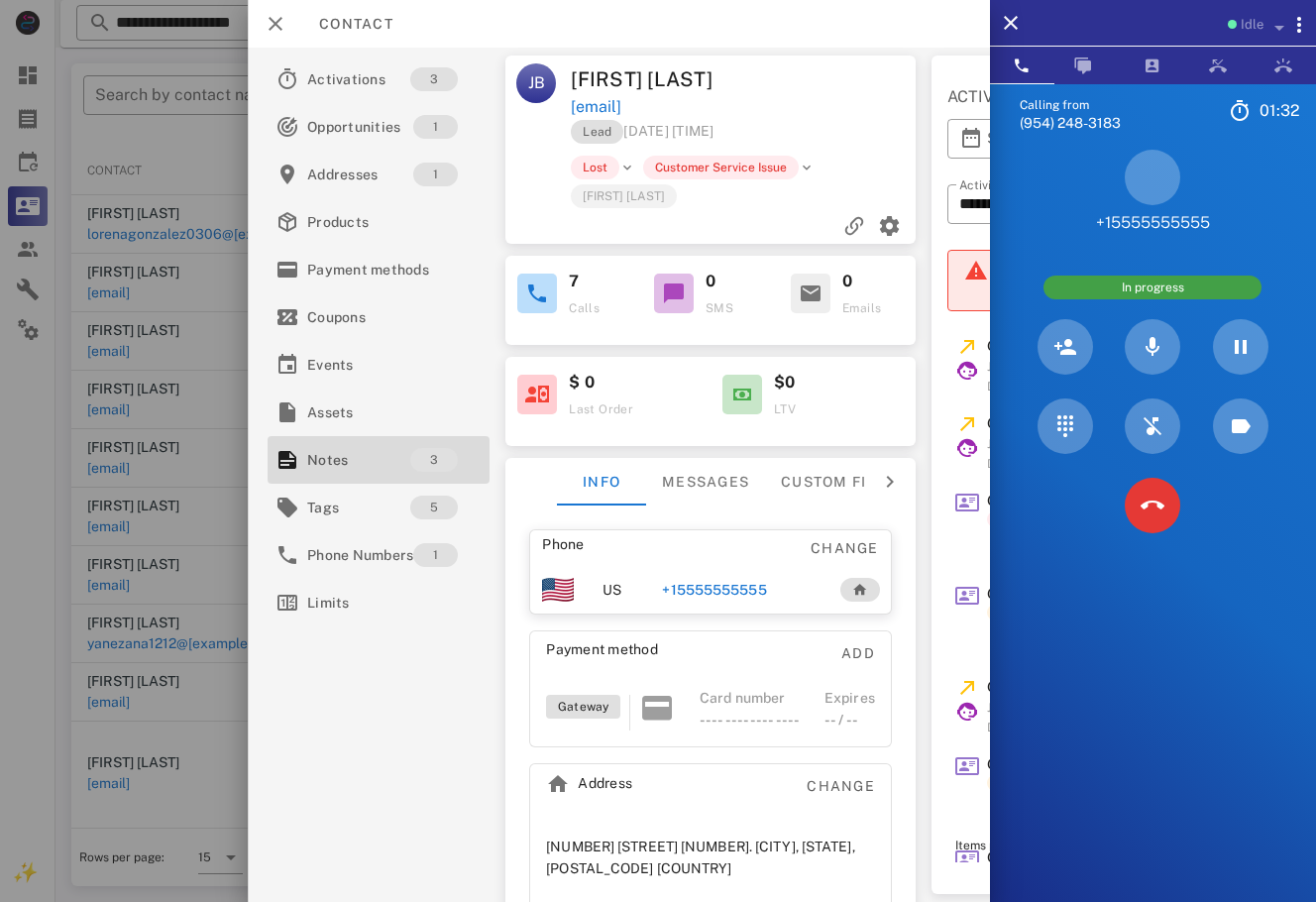 click on "+15555555555" at bounding box center [1152, 191] 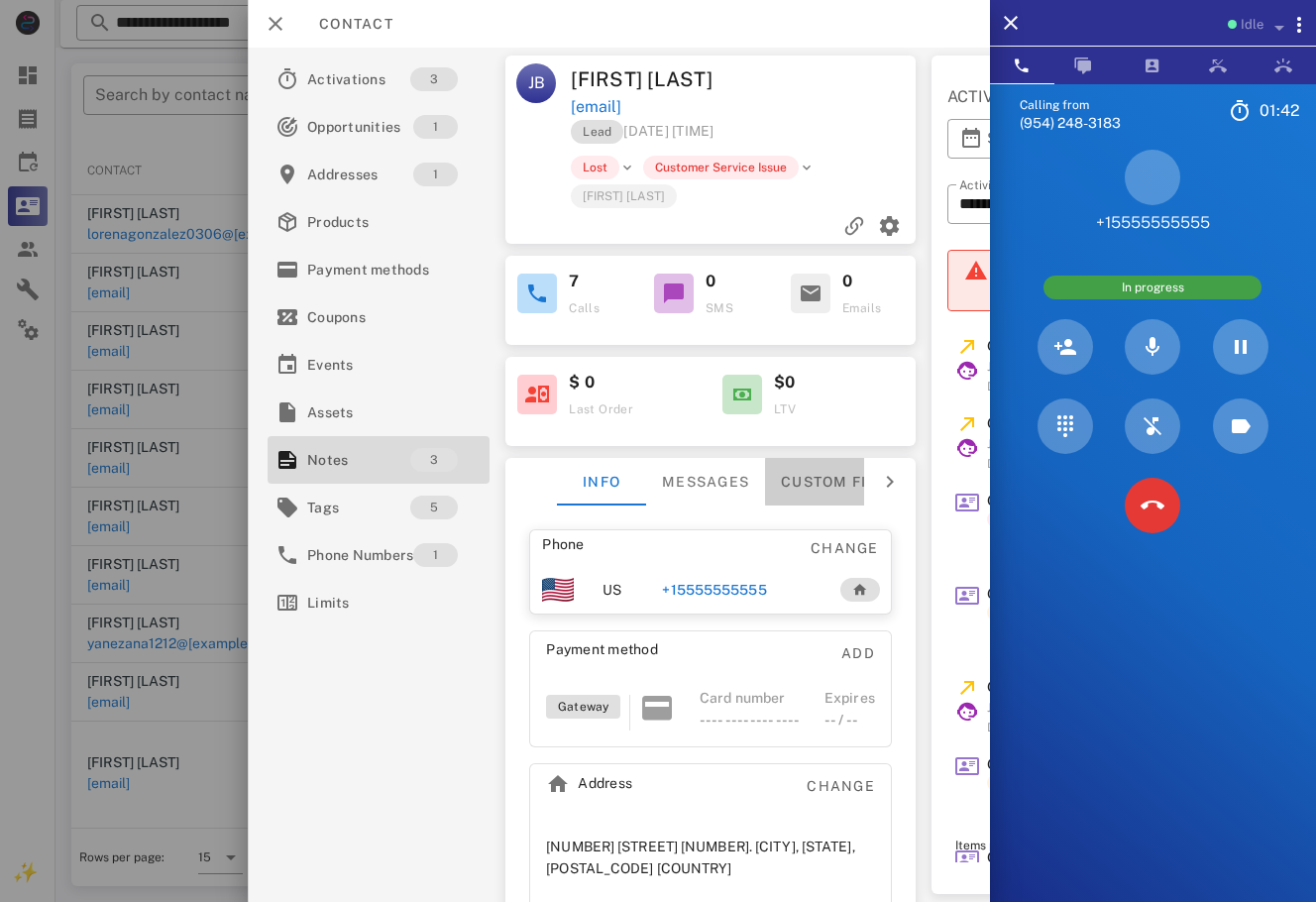 click on "Custom fields" at bounding box center [843, 482] 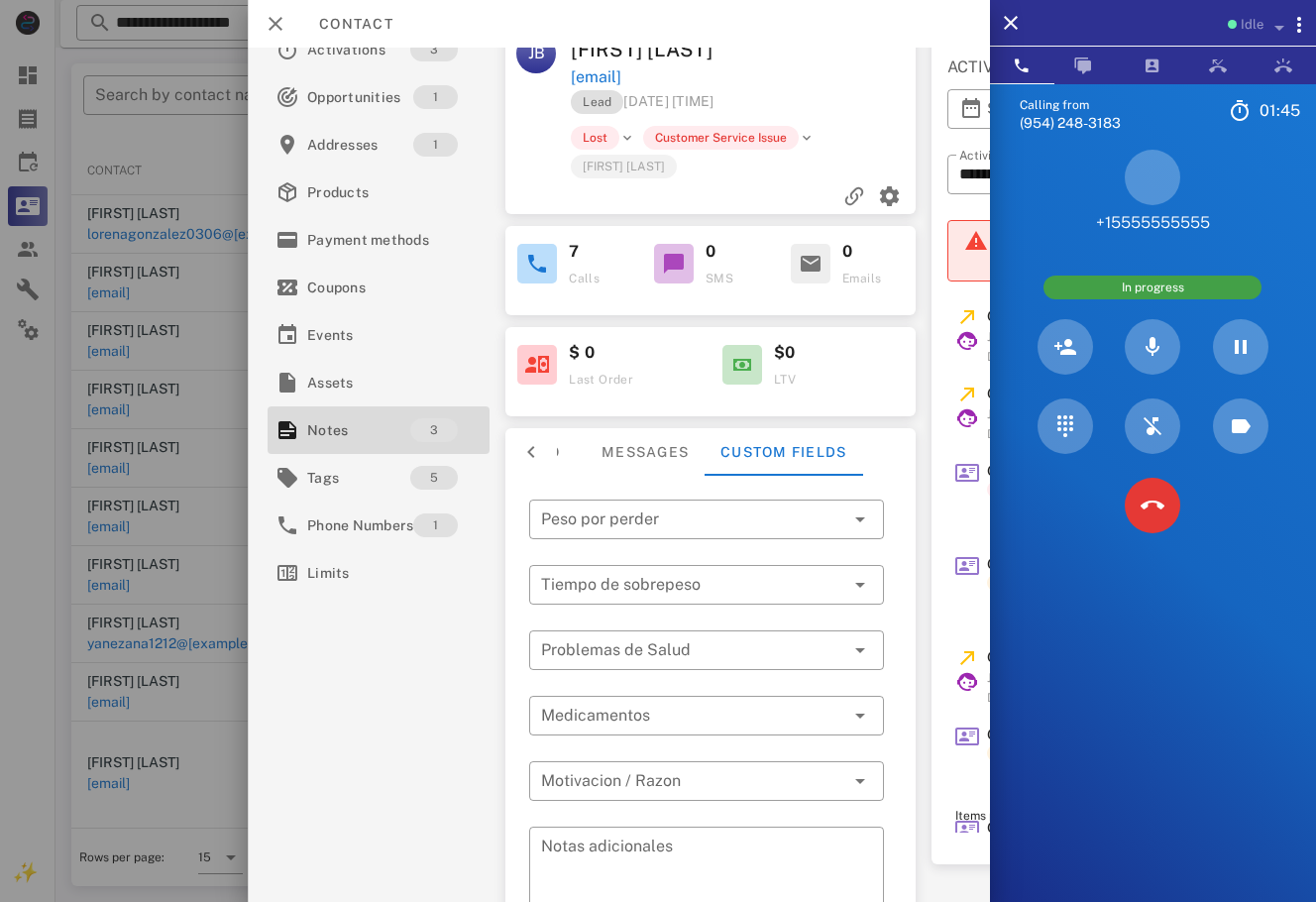 scroll, scrollTop: 0, scrollLeft: 0, axis: both 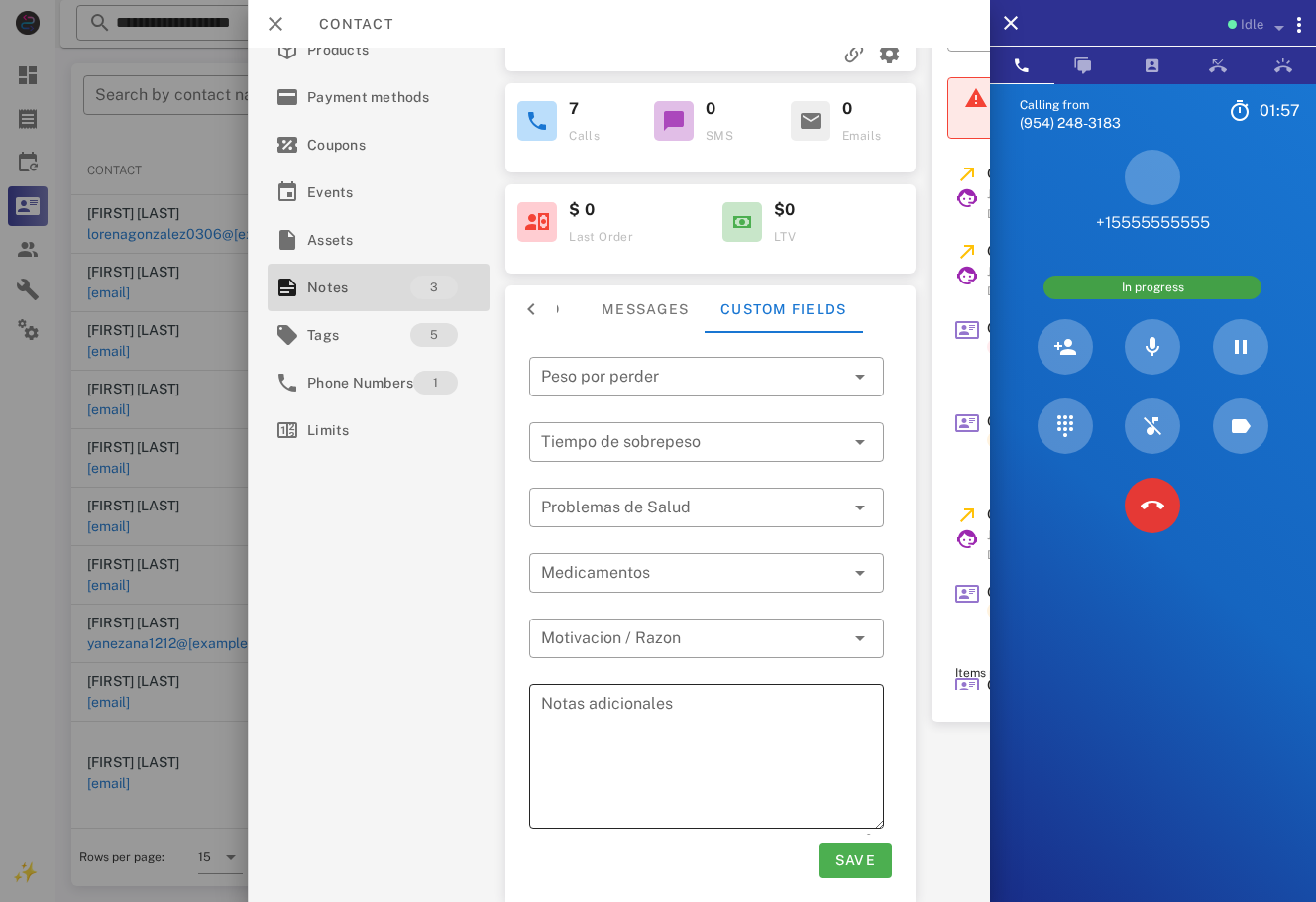 click on "Notas adicionales" at bounding box center (713, 759) 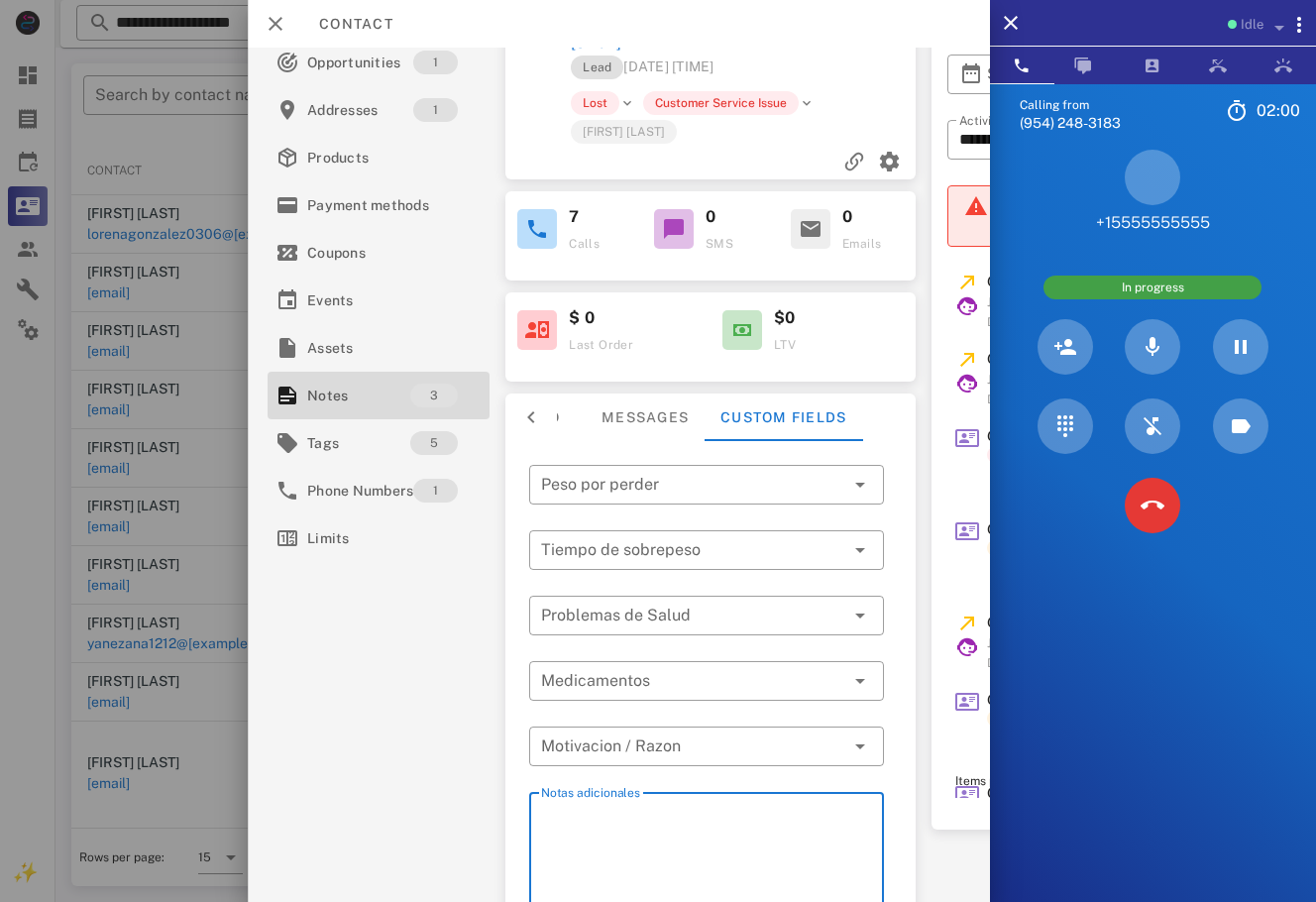 scroll, scrollTop: 16, scrollLeft: 0, axis: vertical 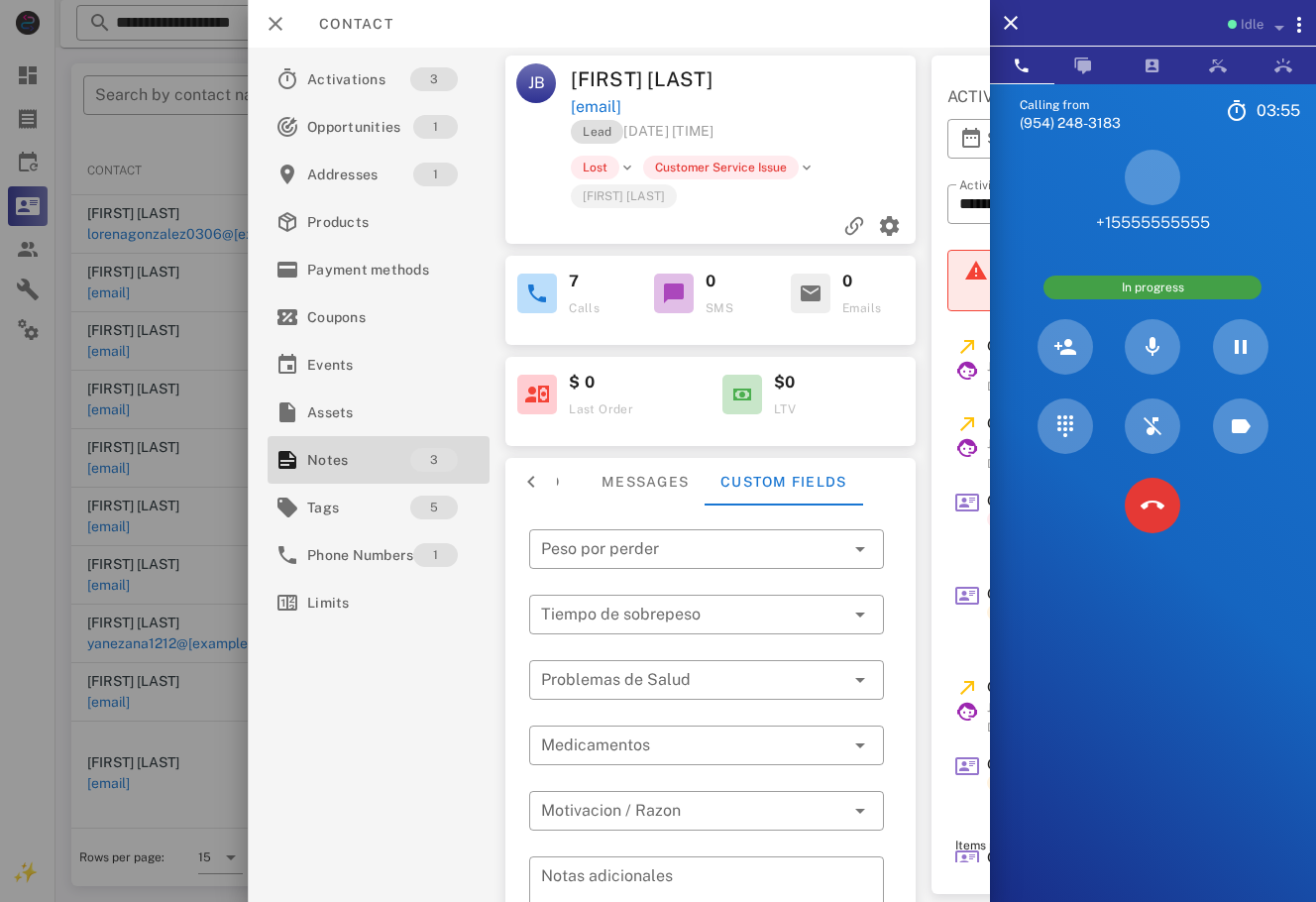 click on "+15555555555" at bounding box center (1152, 191) 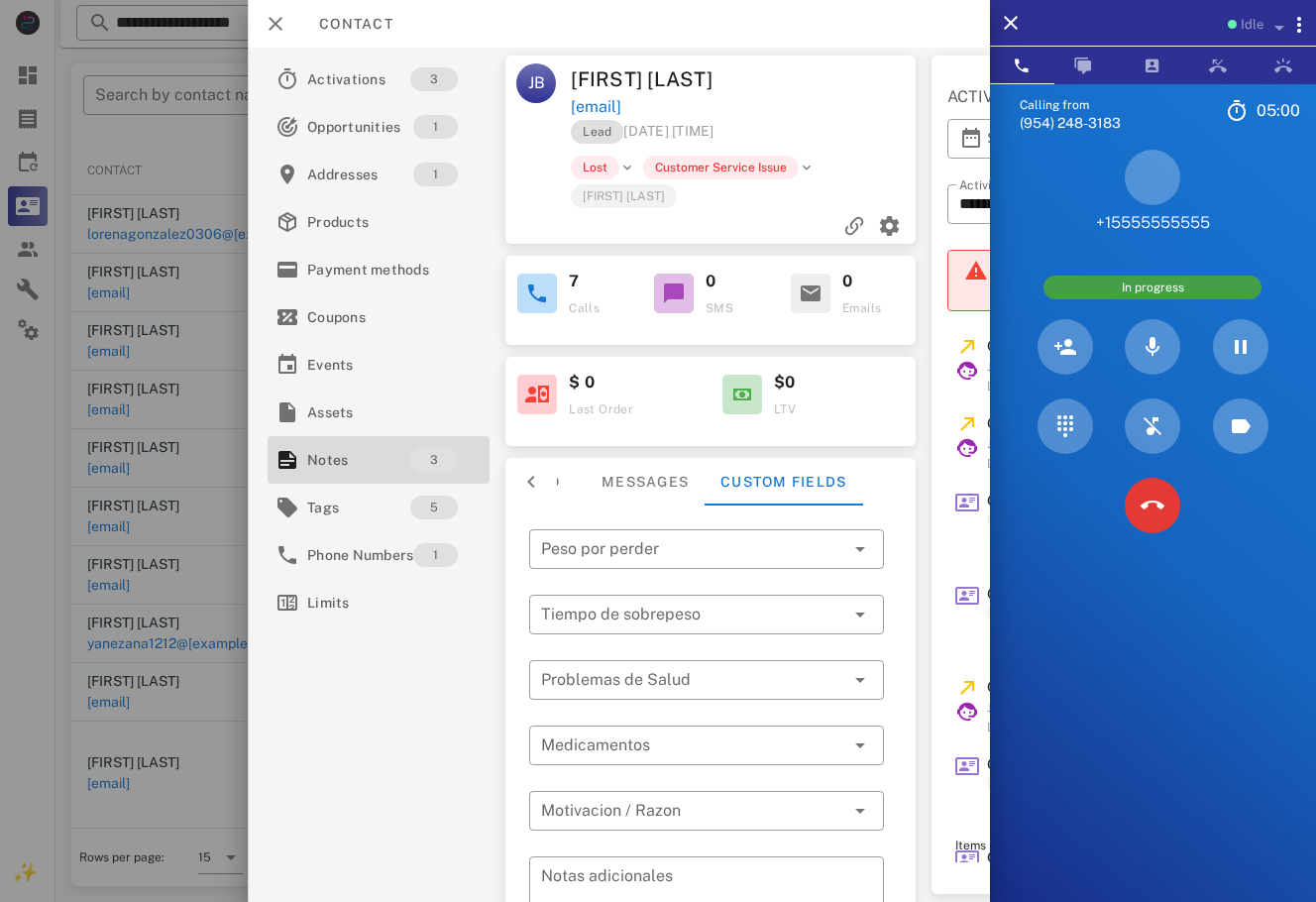 click at bounding box center (832, 79) 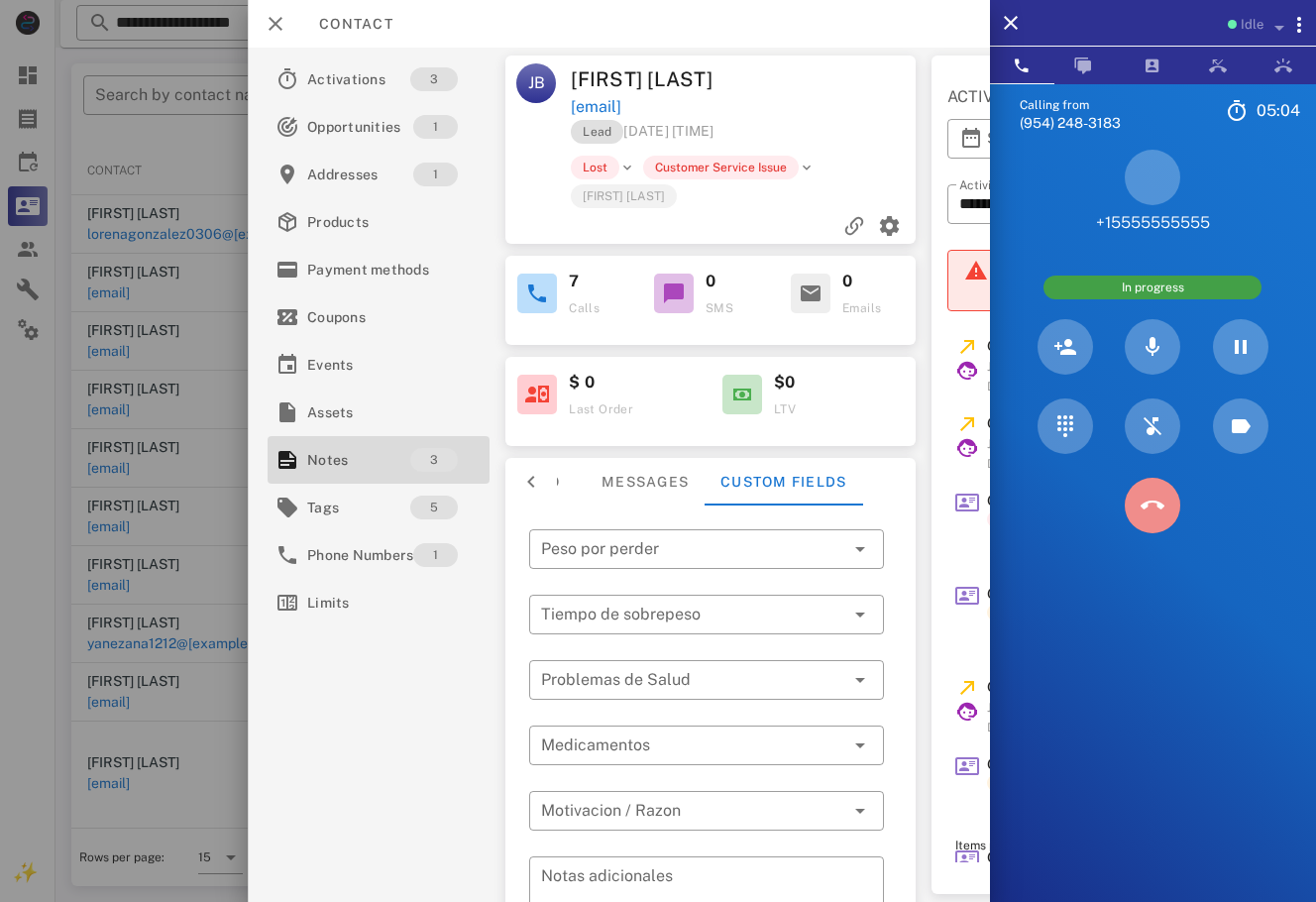 click at bounding box center [1152, 506] 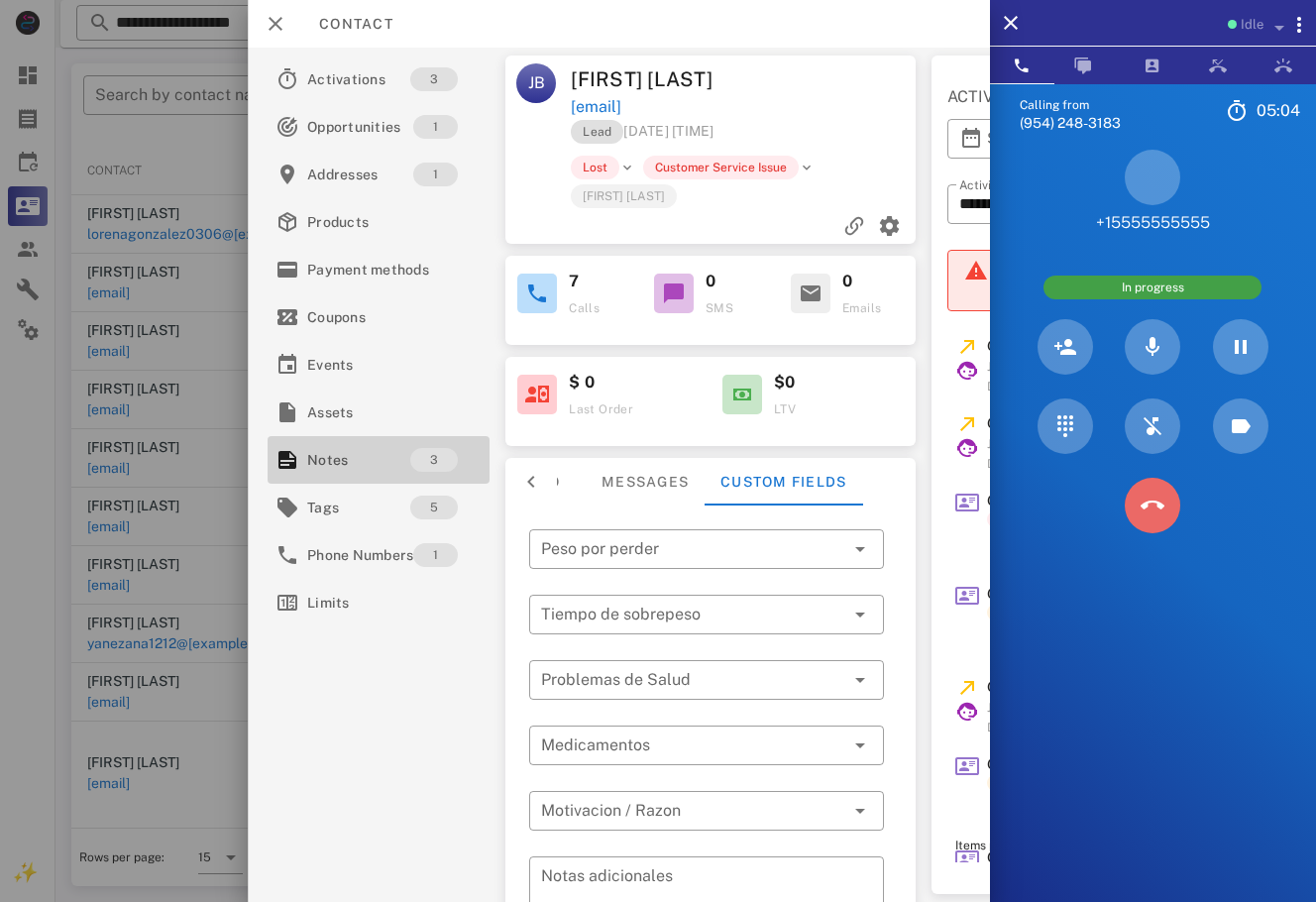 click on "Notes" at bounding box center [359, 460] 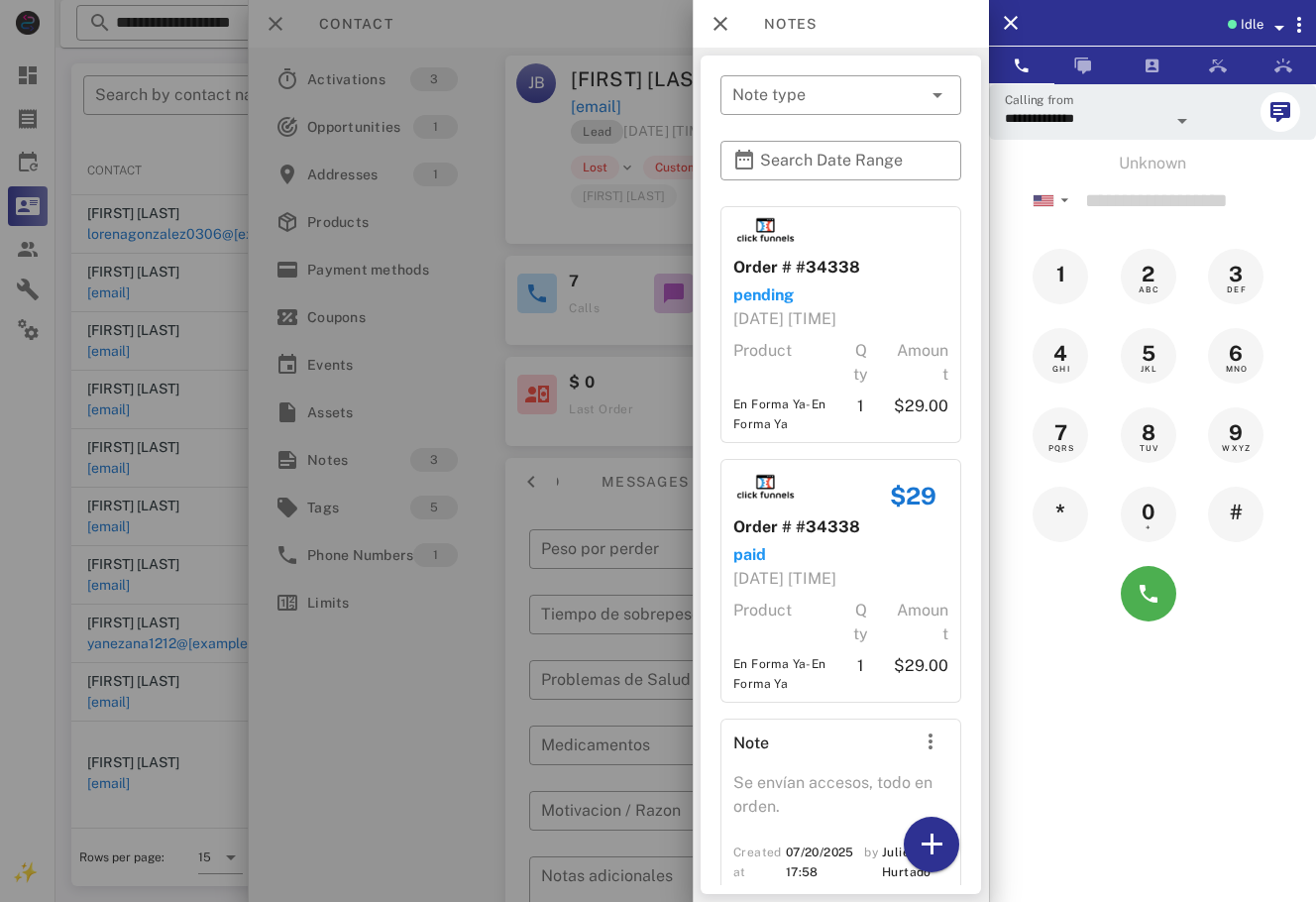 scroll, scrollTop: 96, scrollLeft: 0, axis: vertical 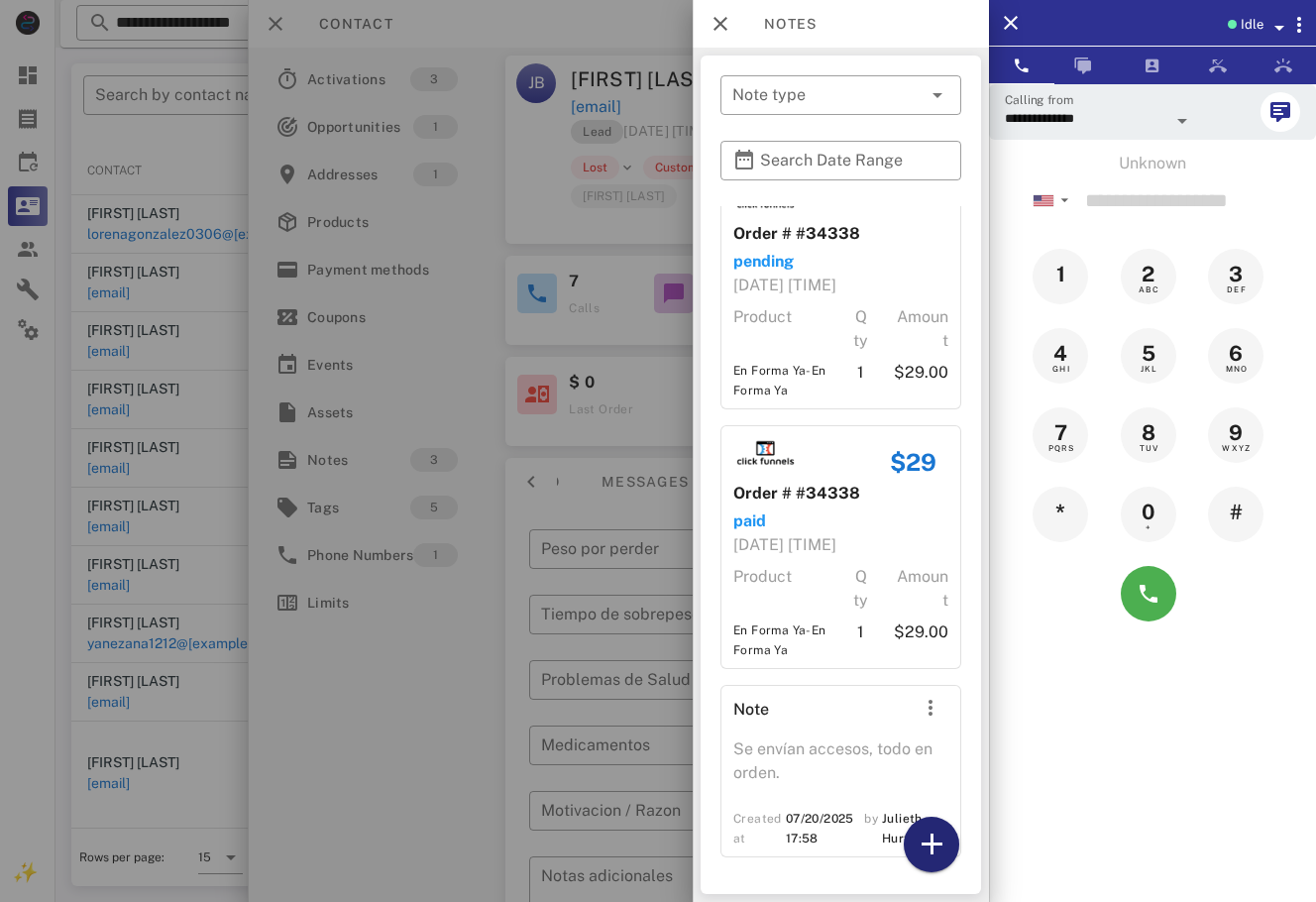 click at bounding box center [932, 845] 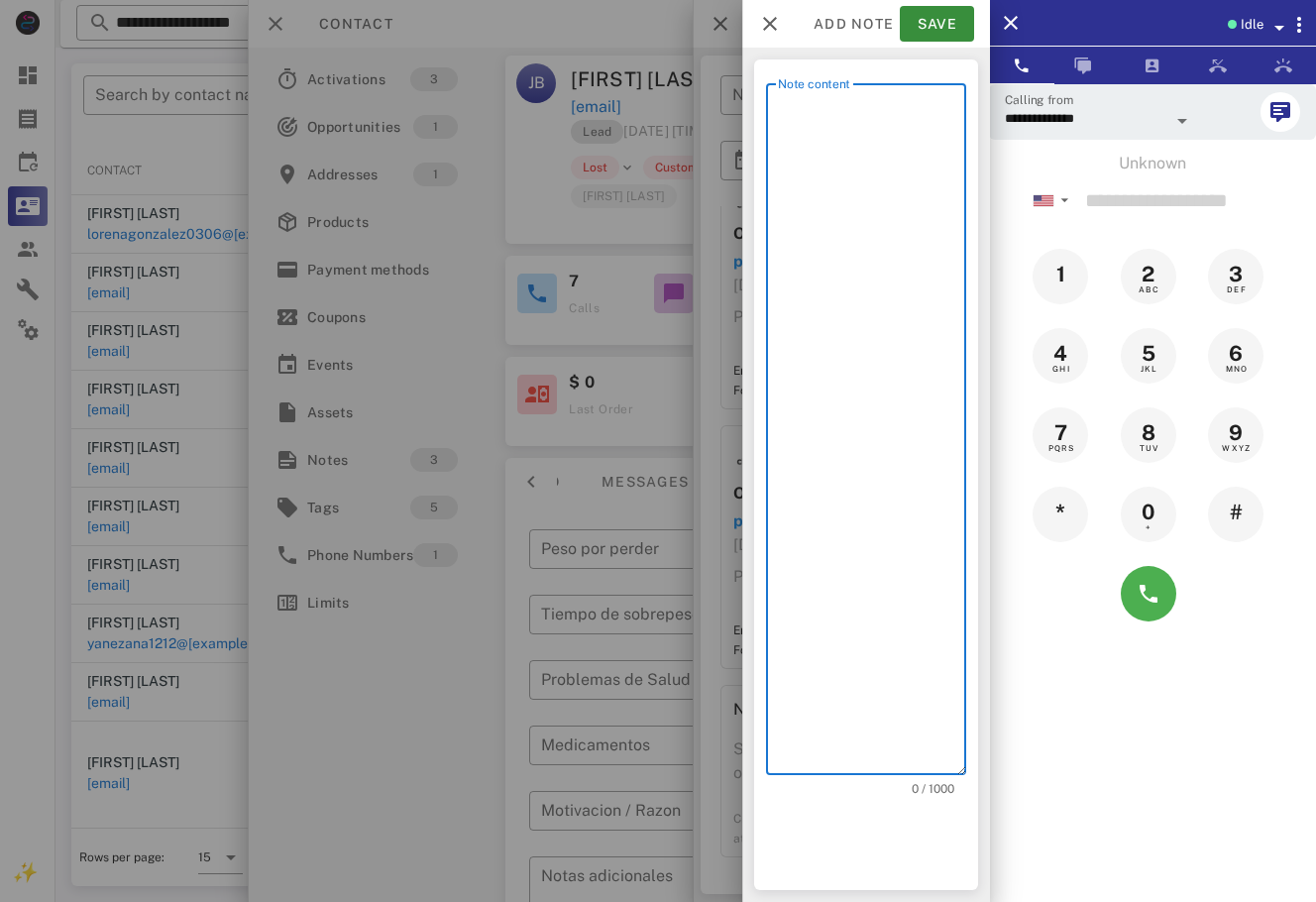 click on "Note content" at bounding box center (872, 434) 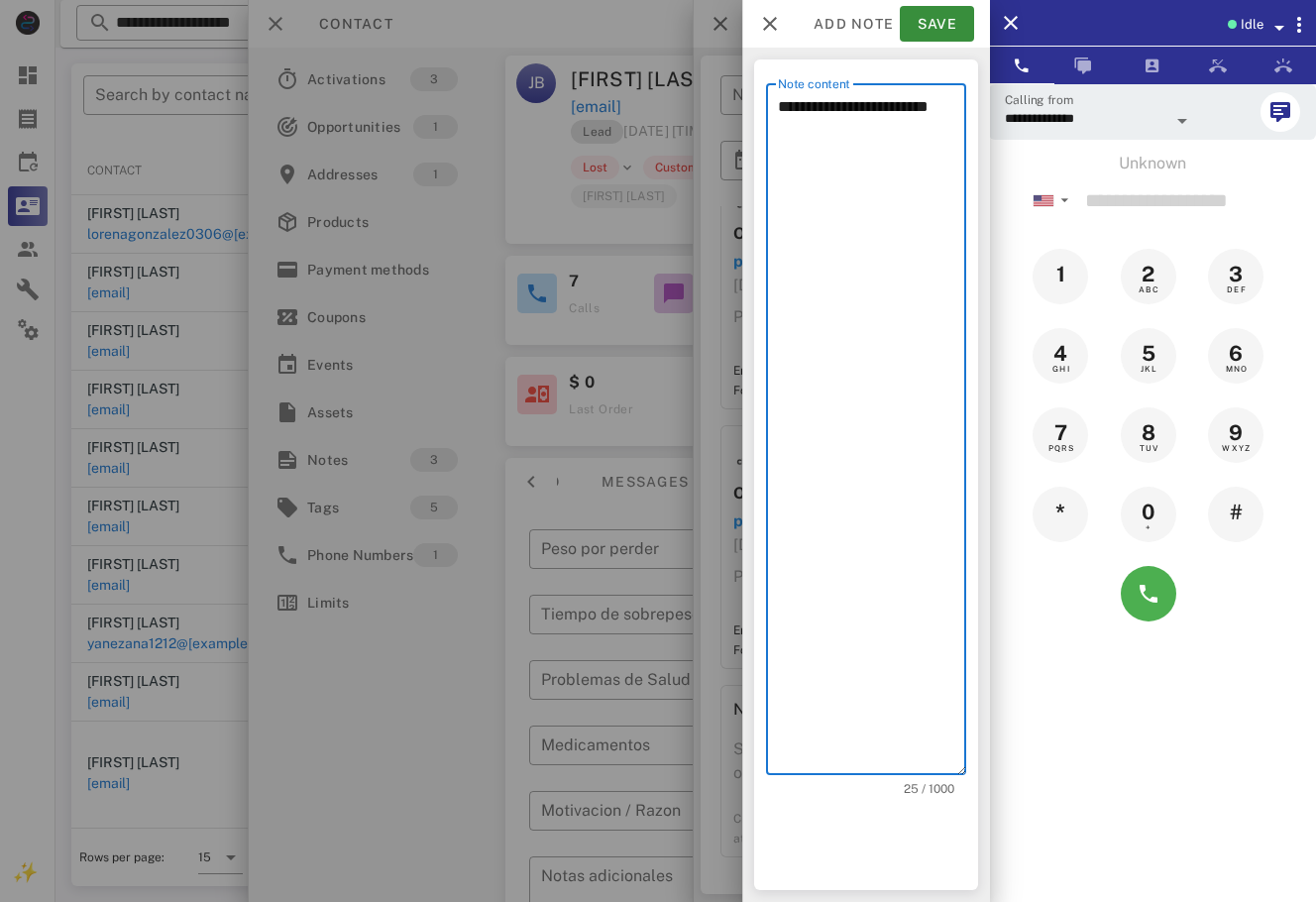 click on "**********" at bounding box center (872, 434) 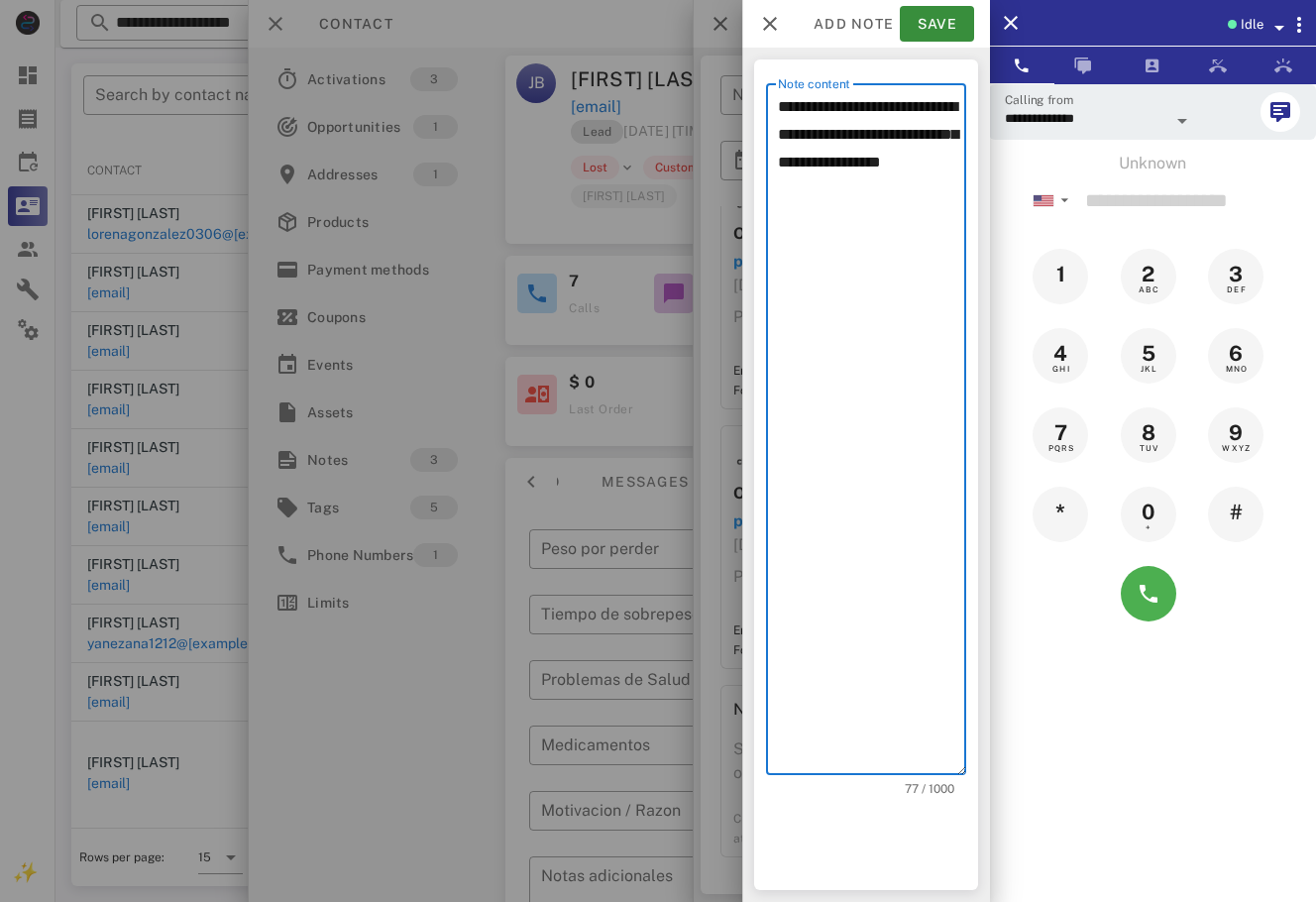 click on "**********" at bounding box center [872, 434] 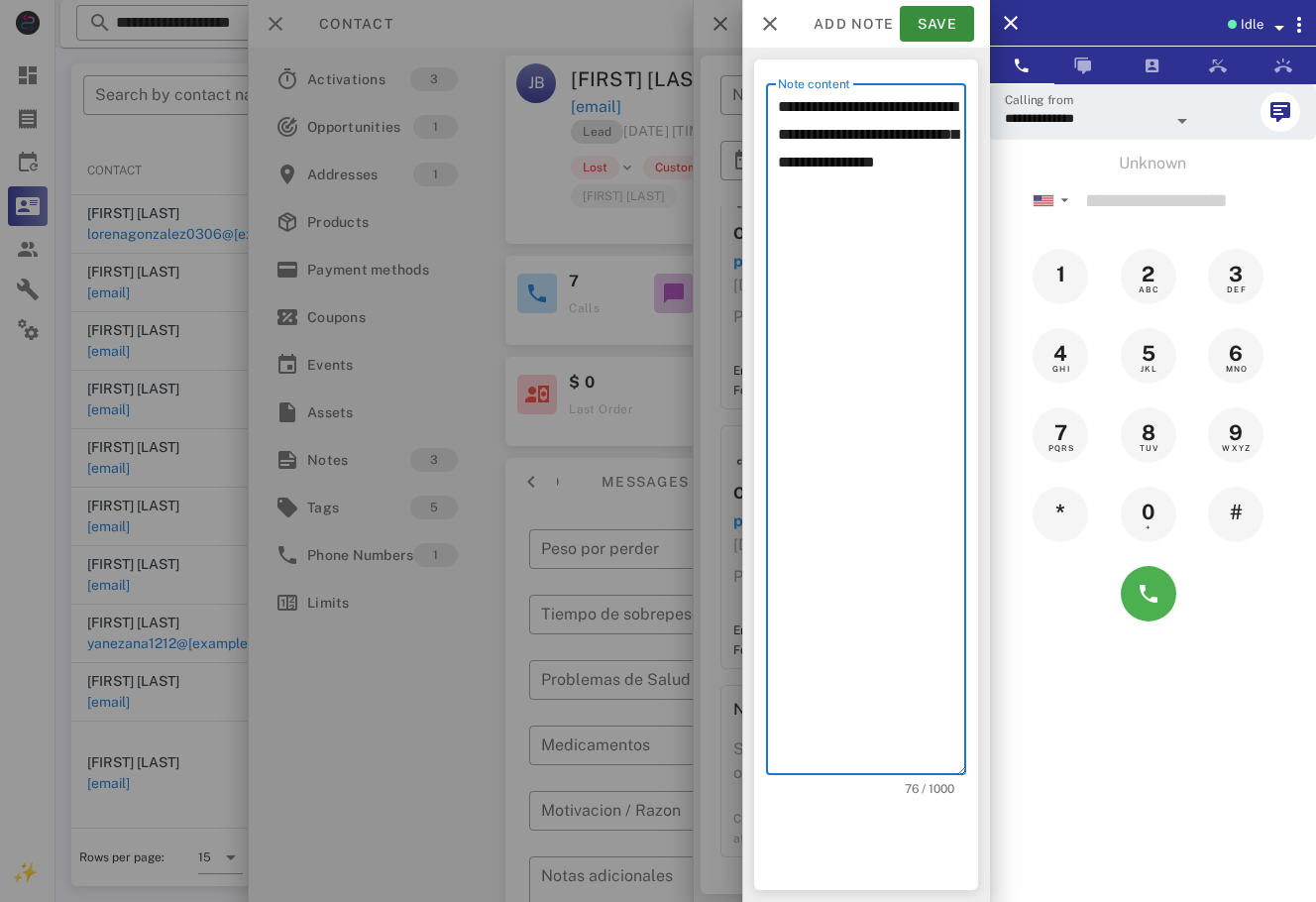 click on "**********" at bounding box center (872, 434) 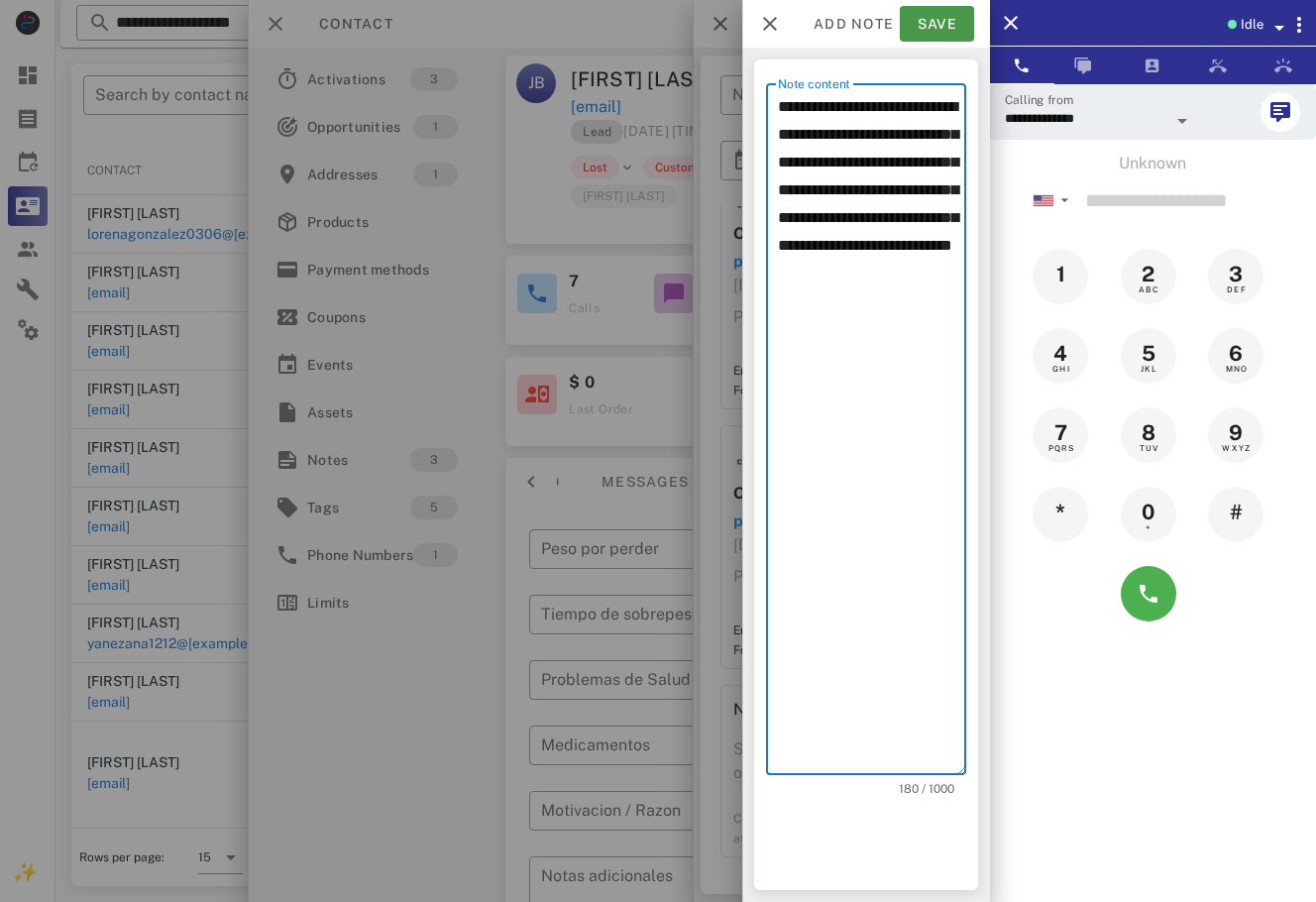 type on "**********" 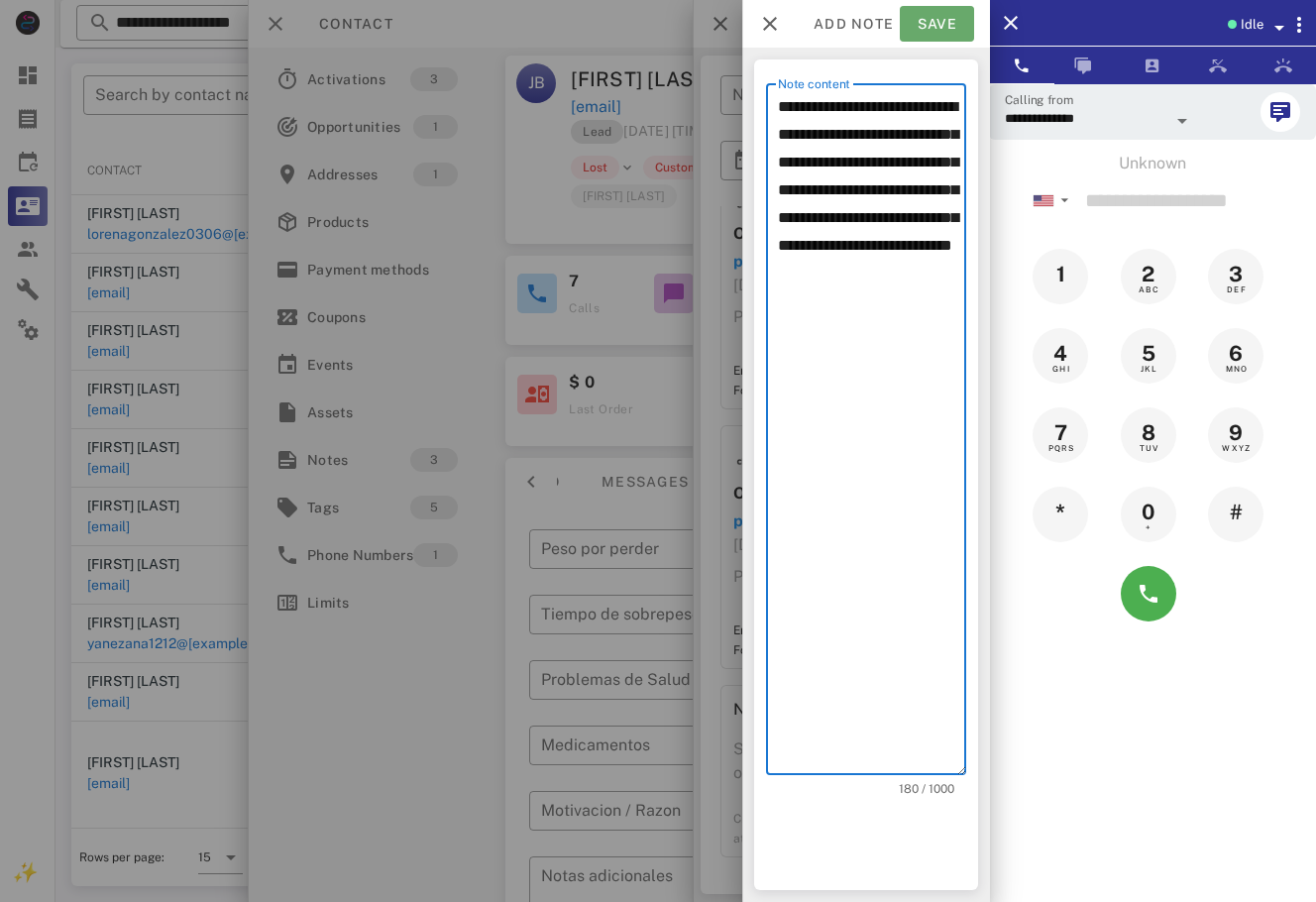 click on "Save" at bounding box center (936, 24) 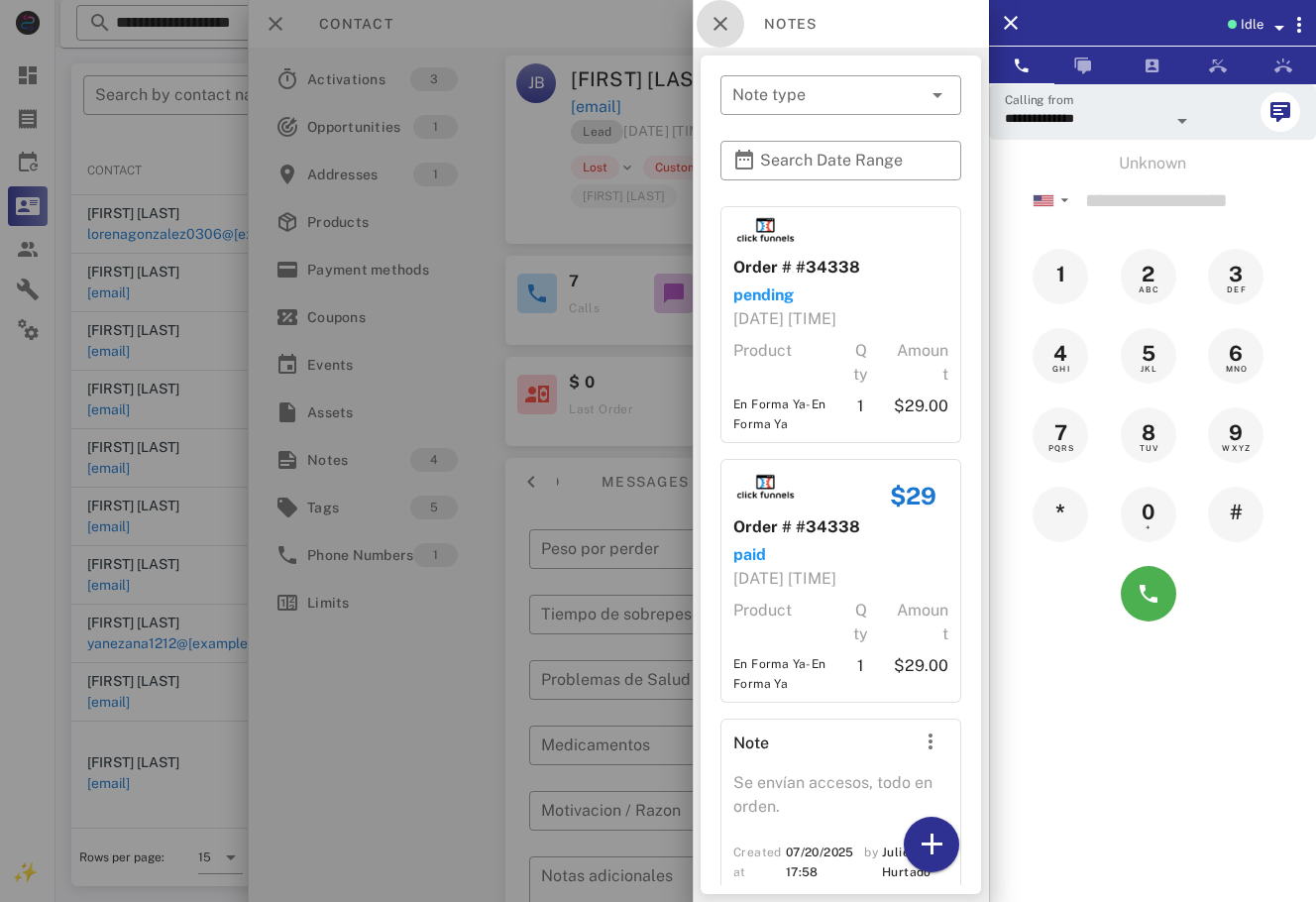 click at bounding box center [720, 24] 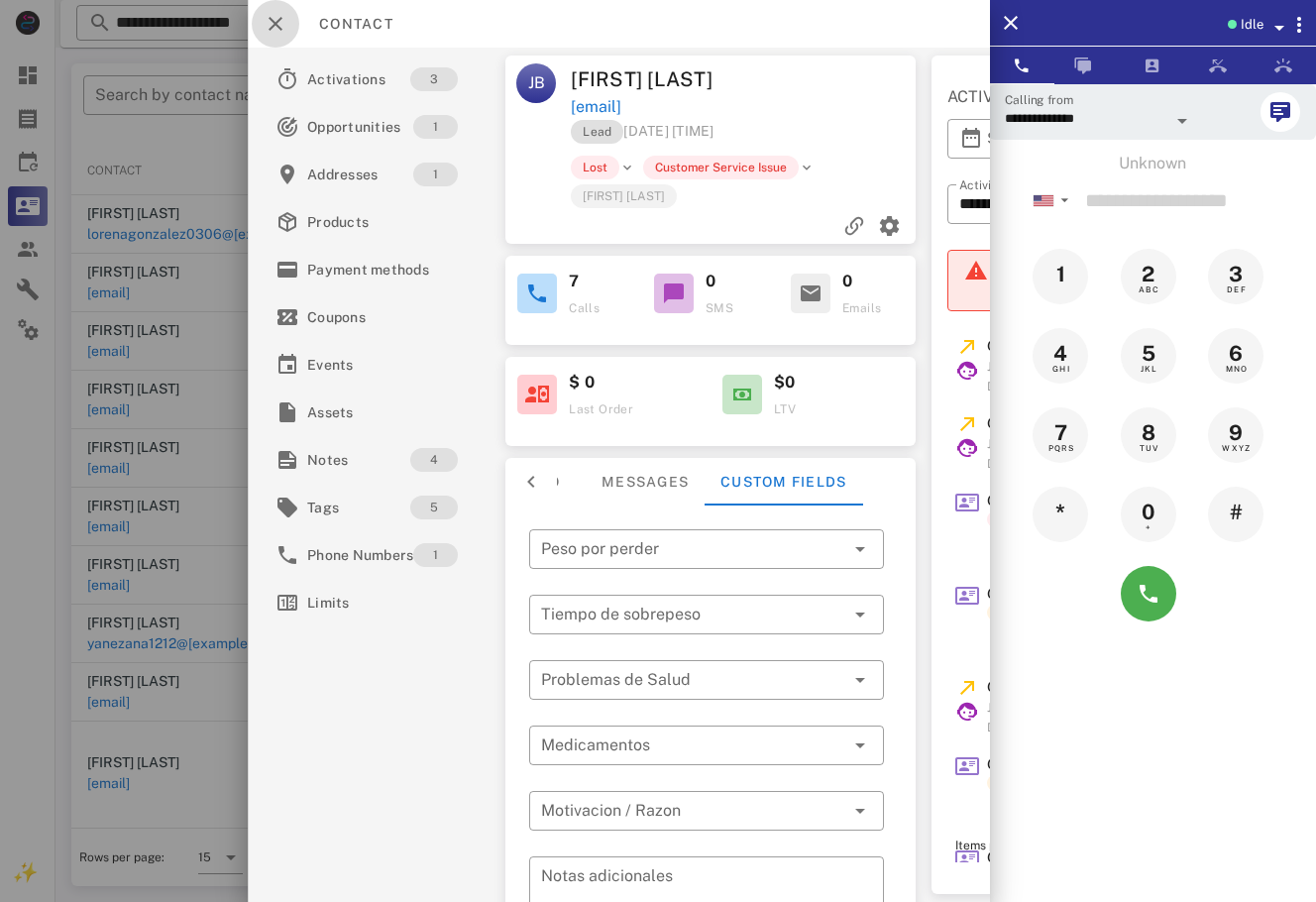 click at bounding box center (275, 24) 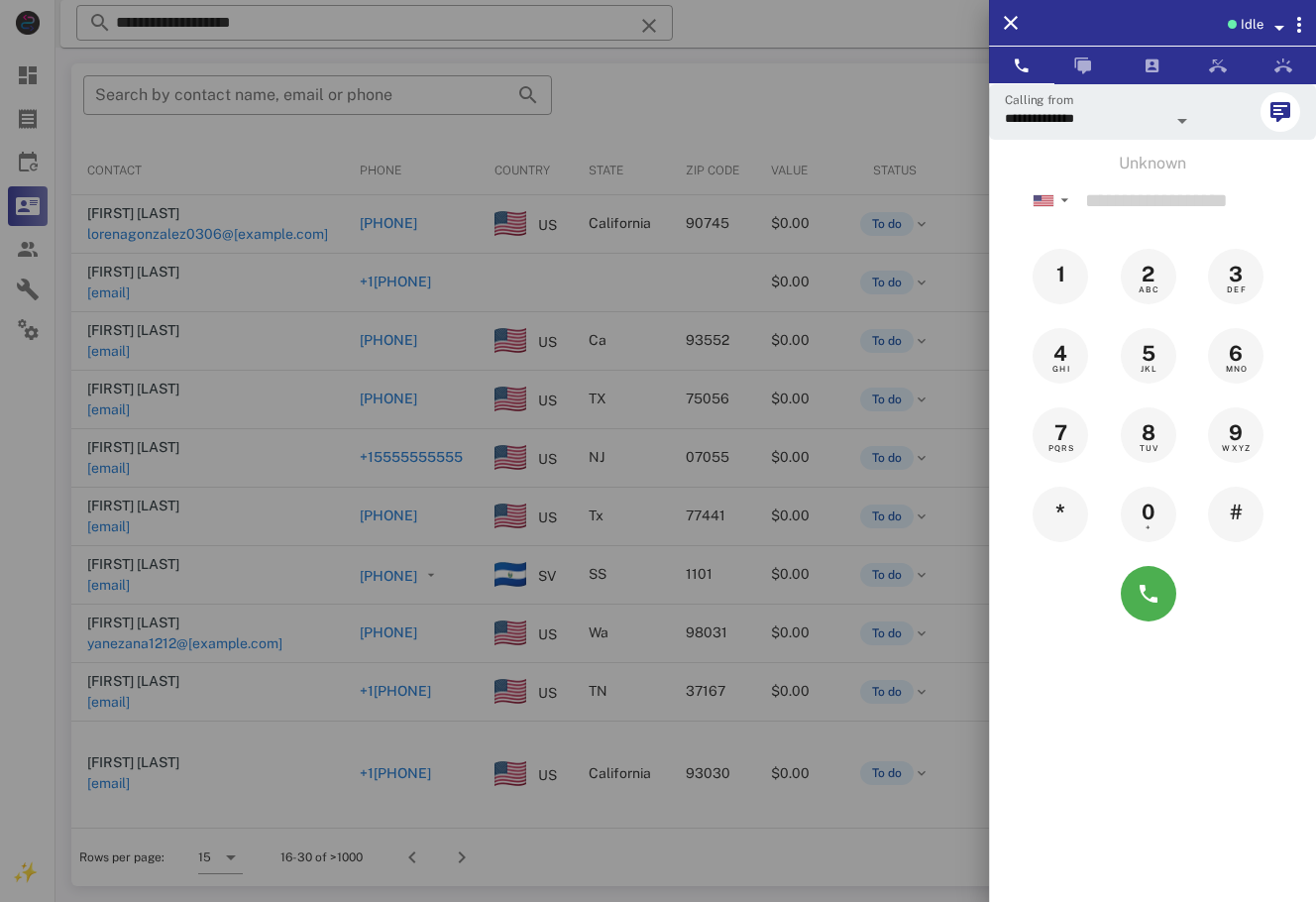 click at bounding box center (658, 451) 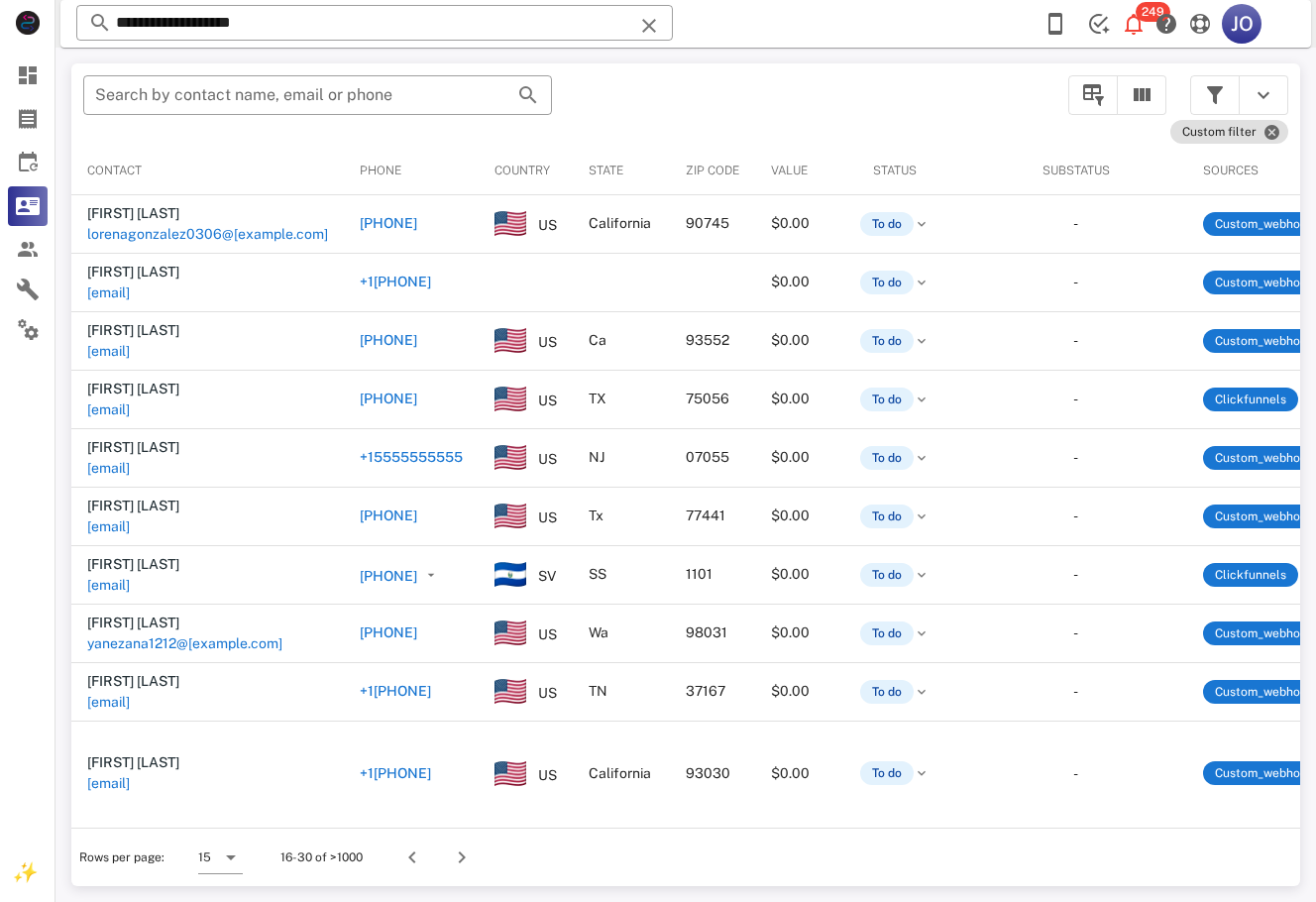 scroll, scrollTop: 0, scrollLeft: 859, axis: horizontal 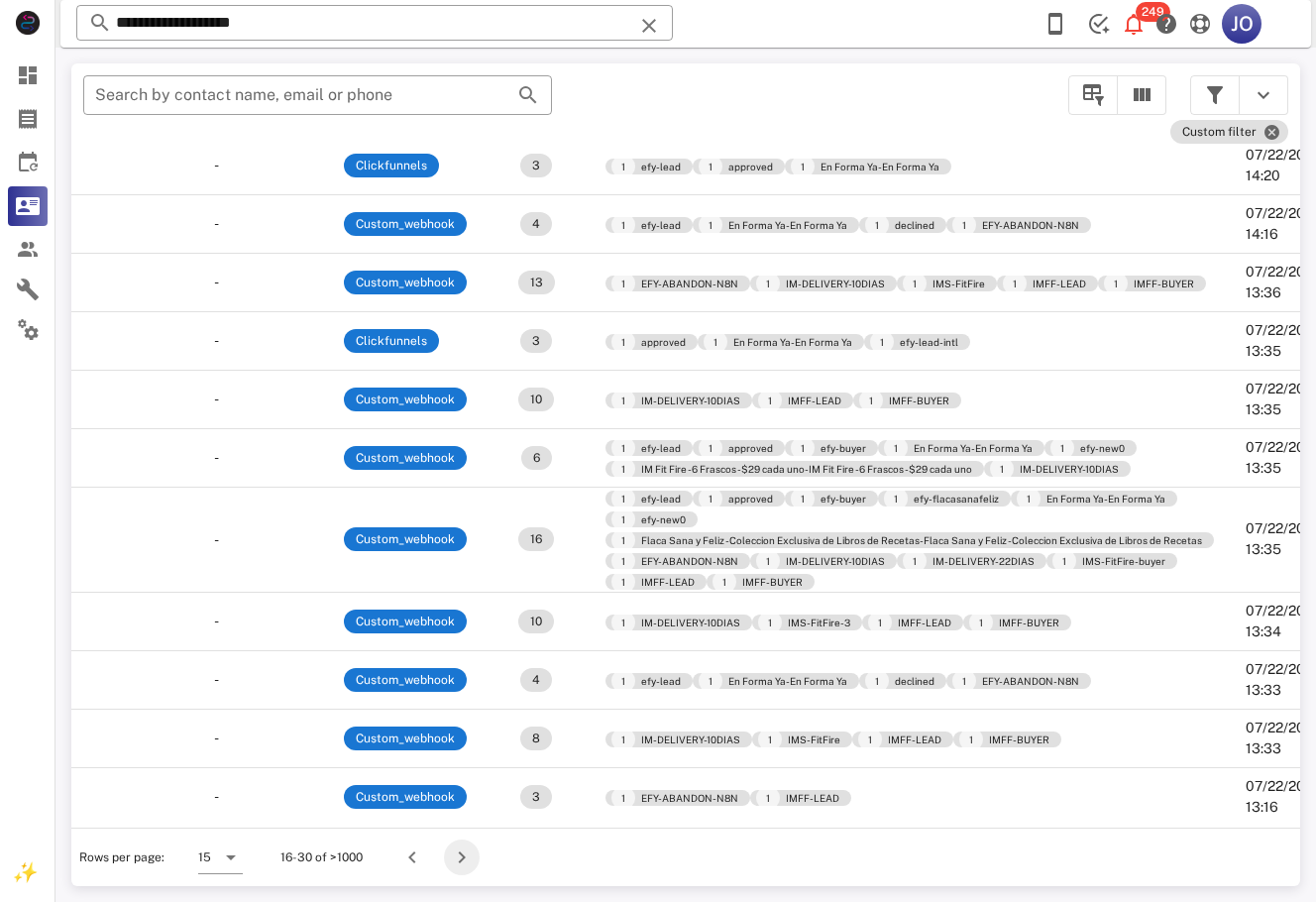 click at bounding box center [462, 857] 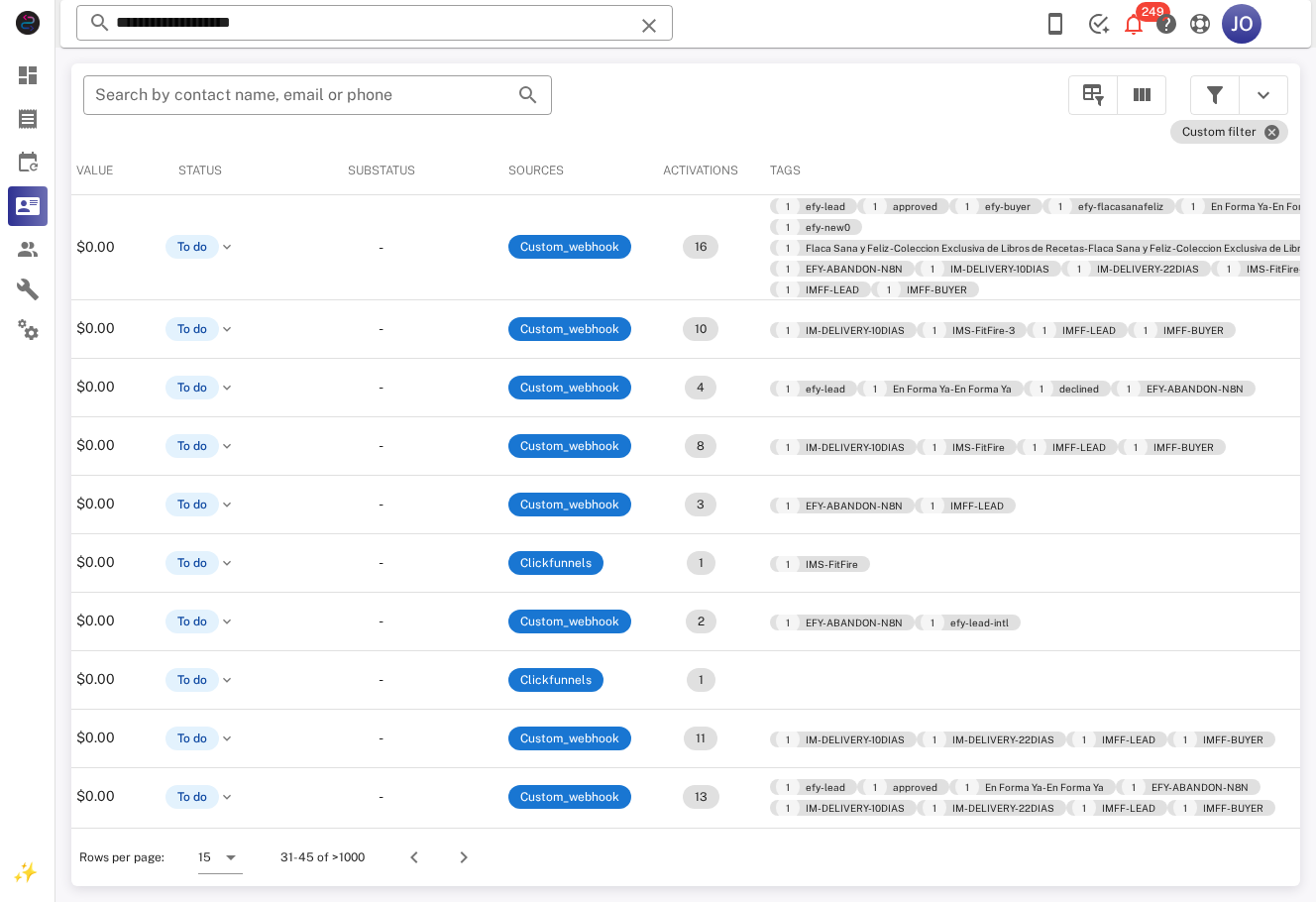 scroll, scrollTop: 0, scrollLeft: 919, axis: horizontal 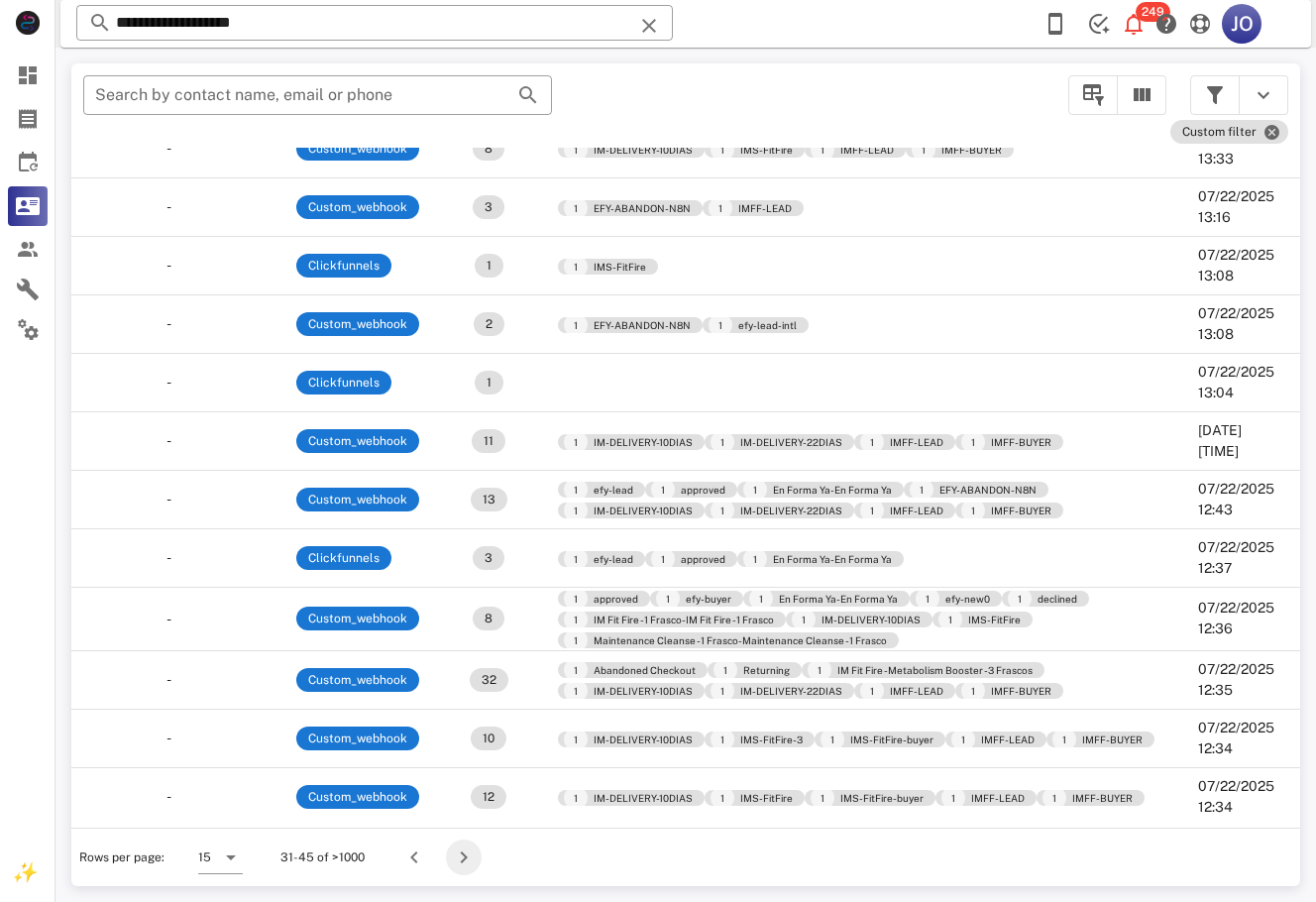 click at bounding box center (464, 857) 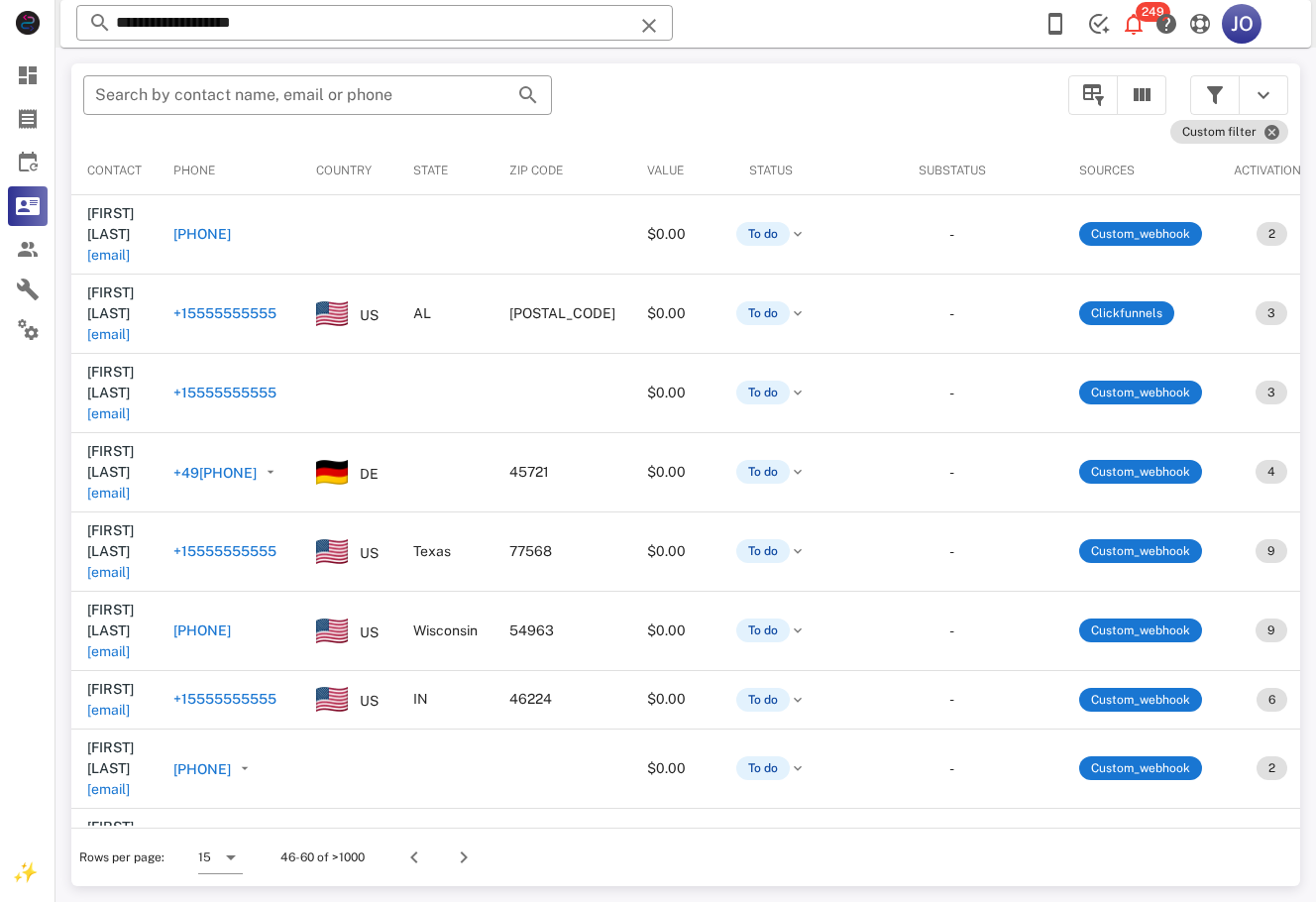 scroll, scrollTop: 0, scrollLeft: 925, axis: horizontal 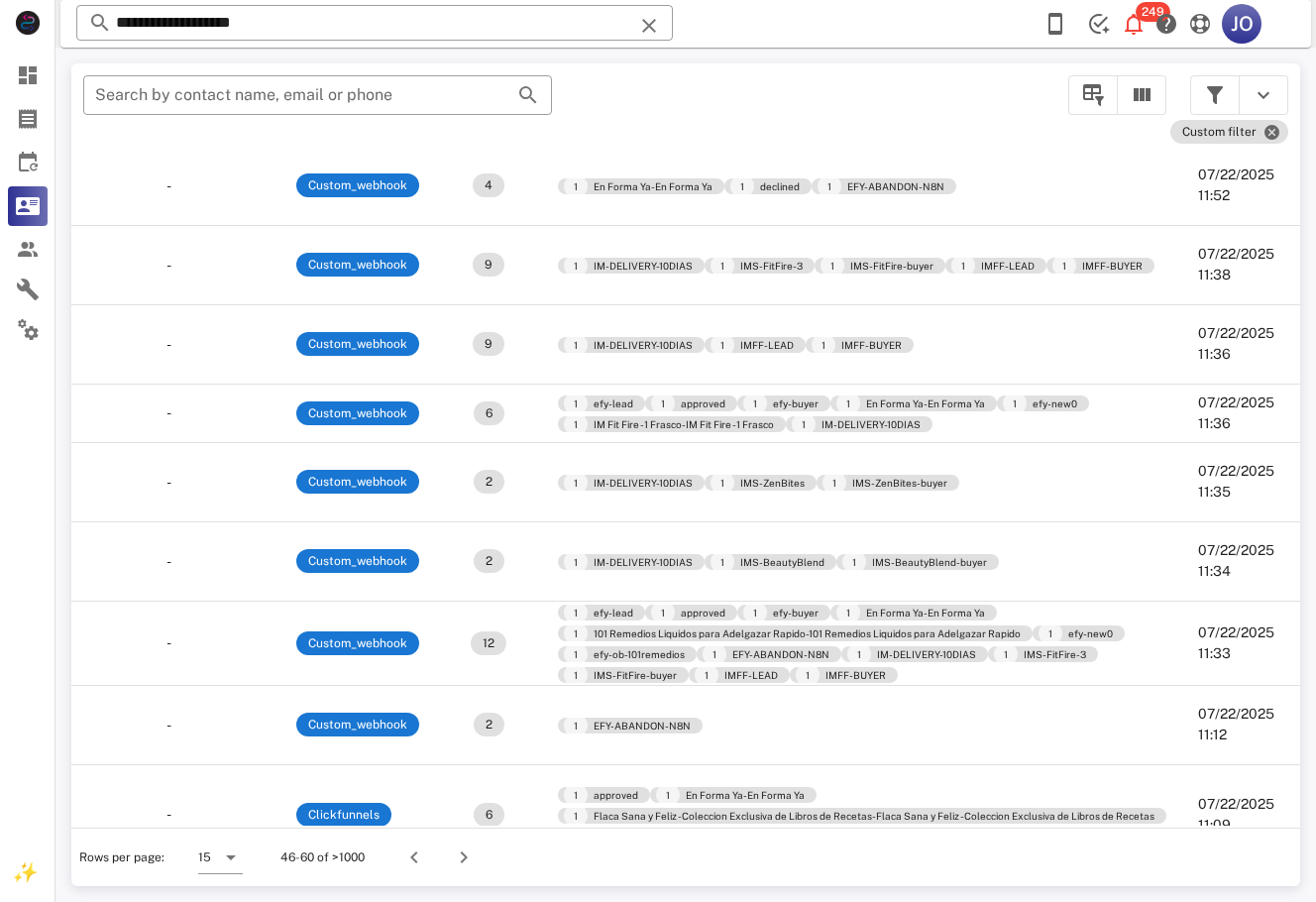 click on "Rows per page: 15  46-60 of >1000" at bounding box center [686, 856] 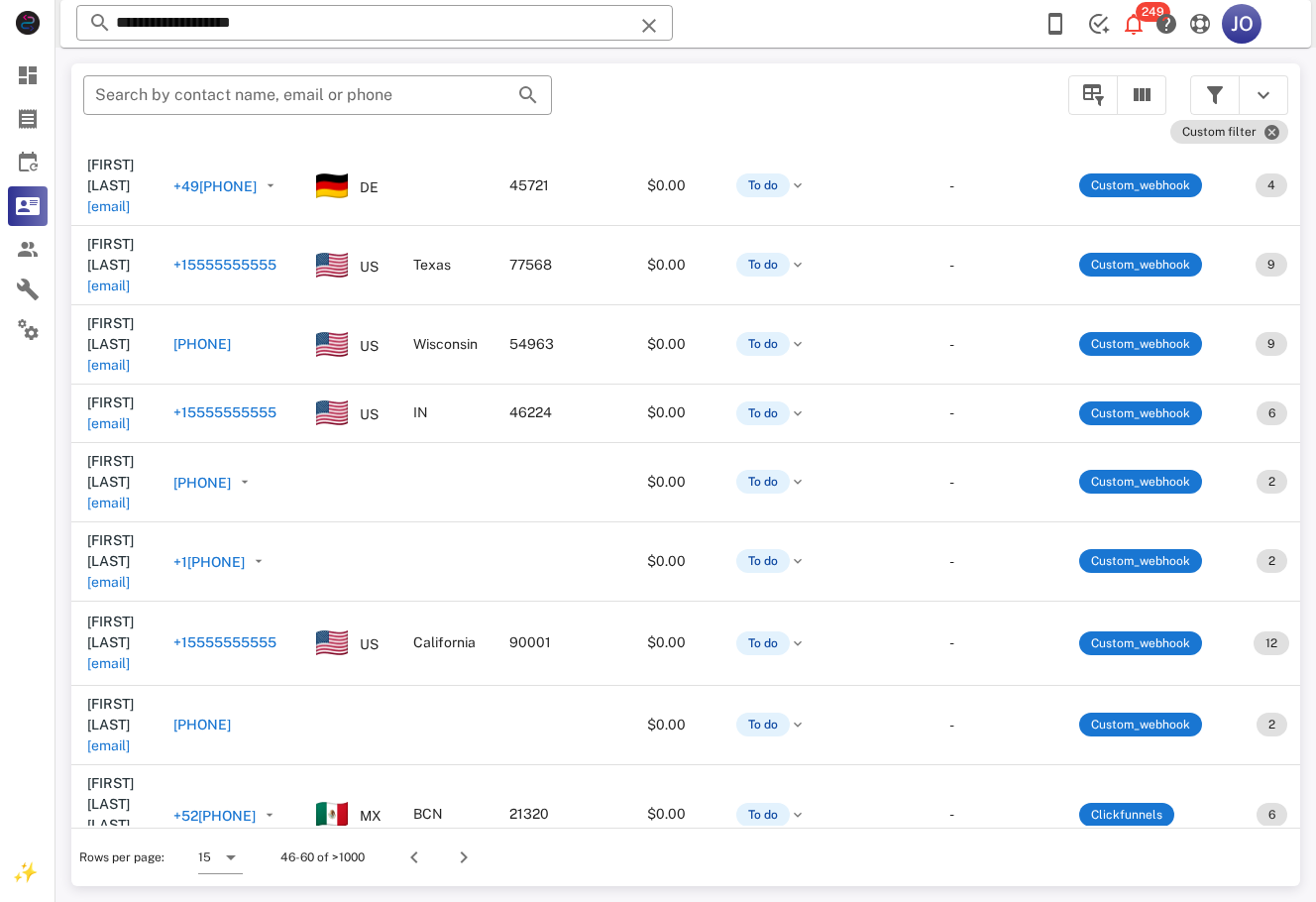 click on "[EMAIL]" at bounding box center (108, 1004) 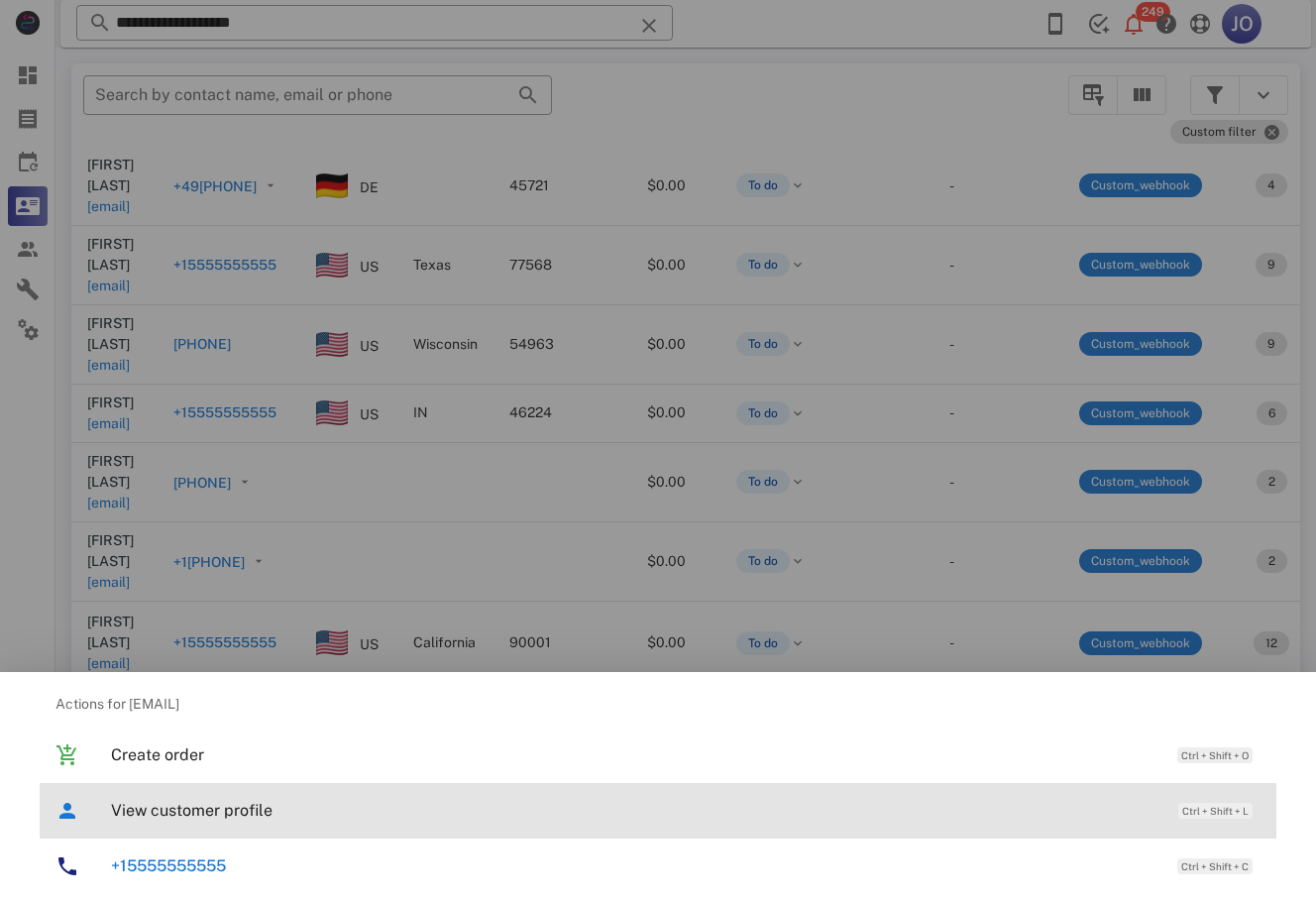 click on "View customer profile" at bounding box center [634, 810] 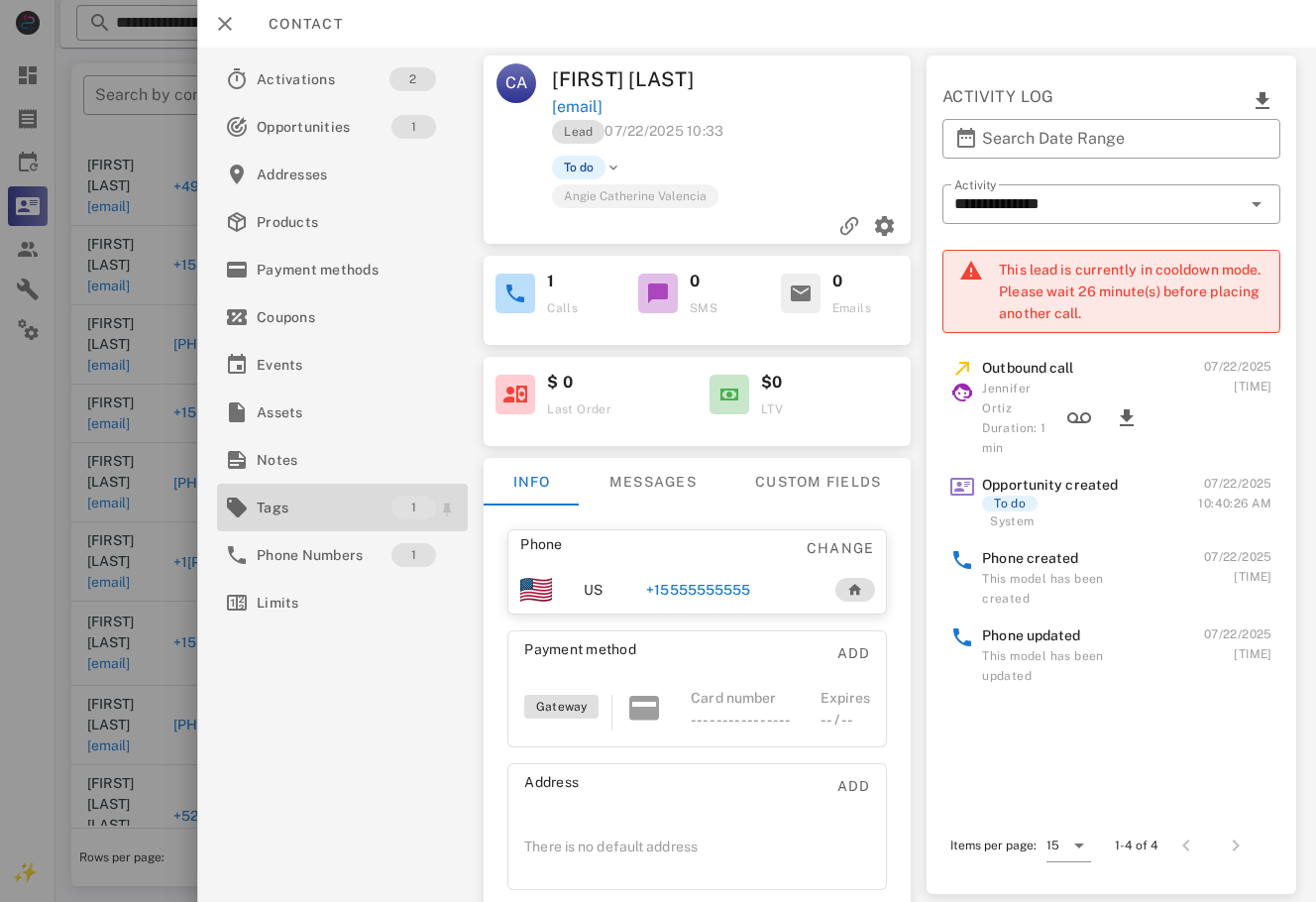 click on "Tags" at bounding box center (324, 507) 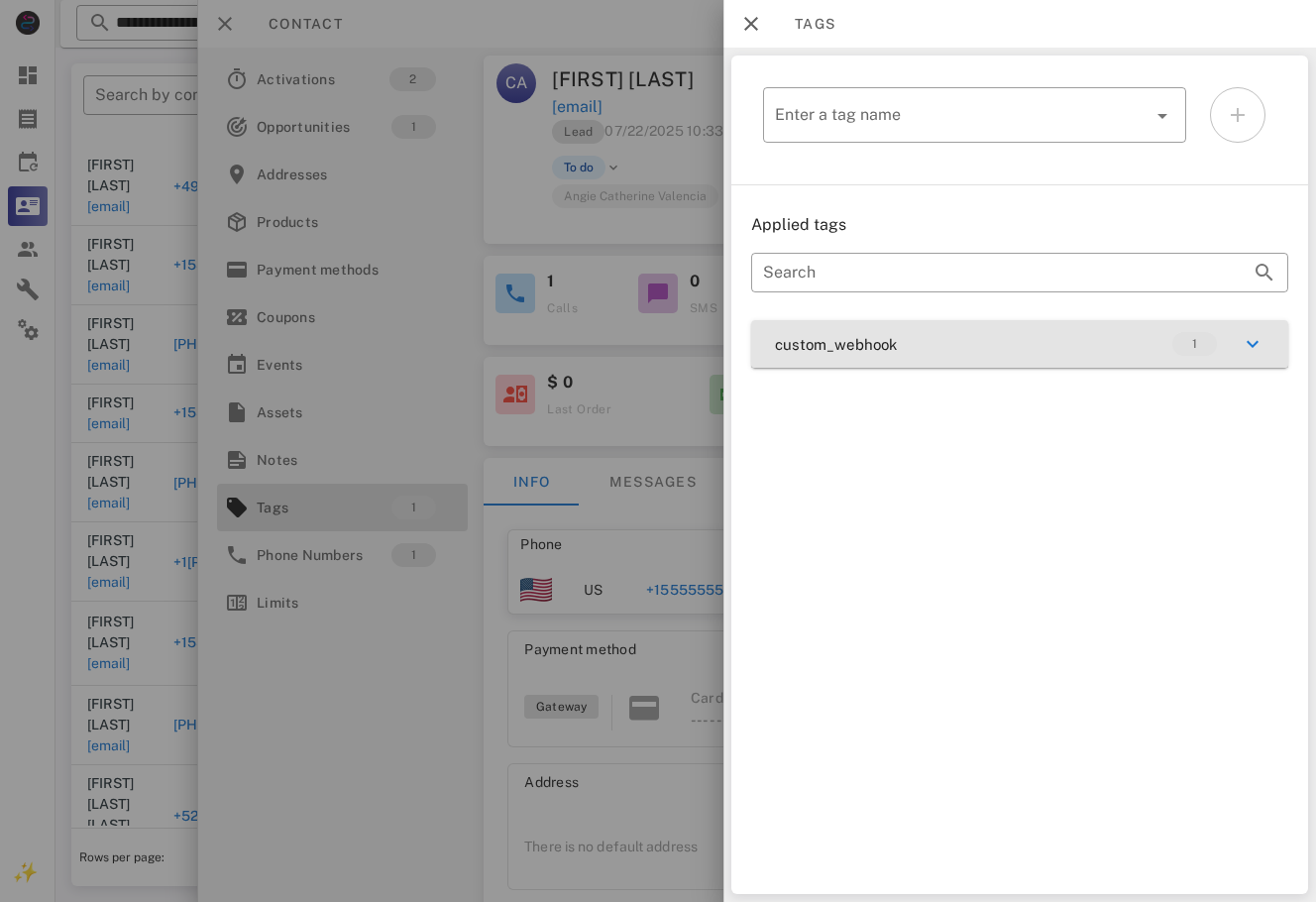 click on "custom_webhook  1" at bounding box center [1020, 344] 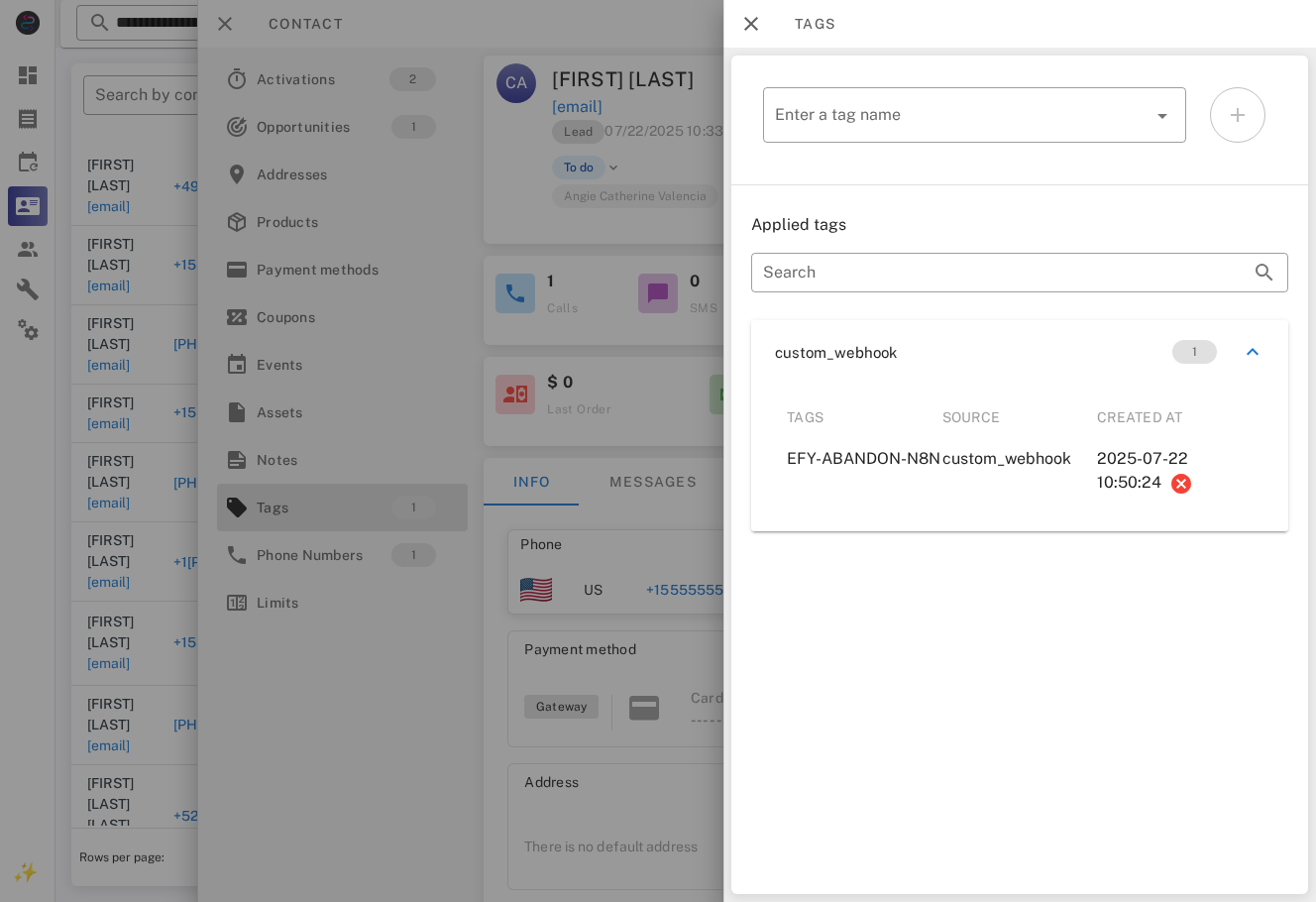 click at bounding box center (658, 451) 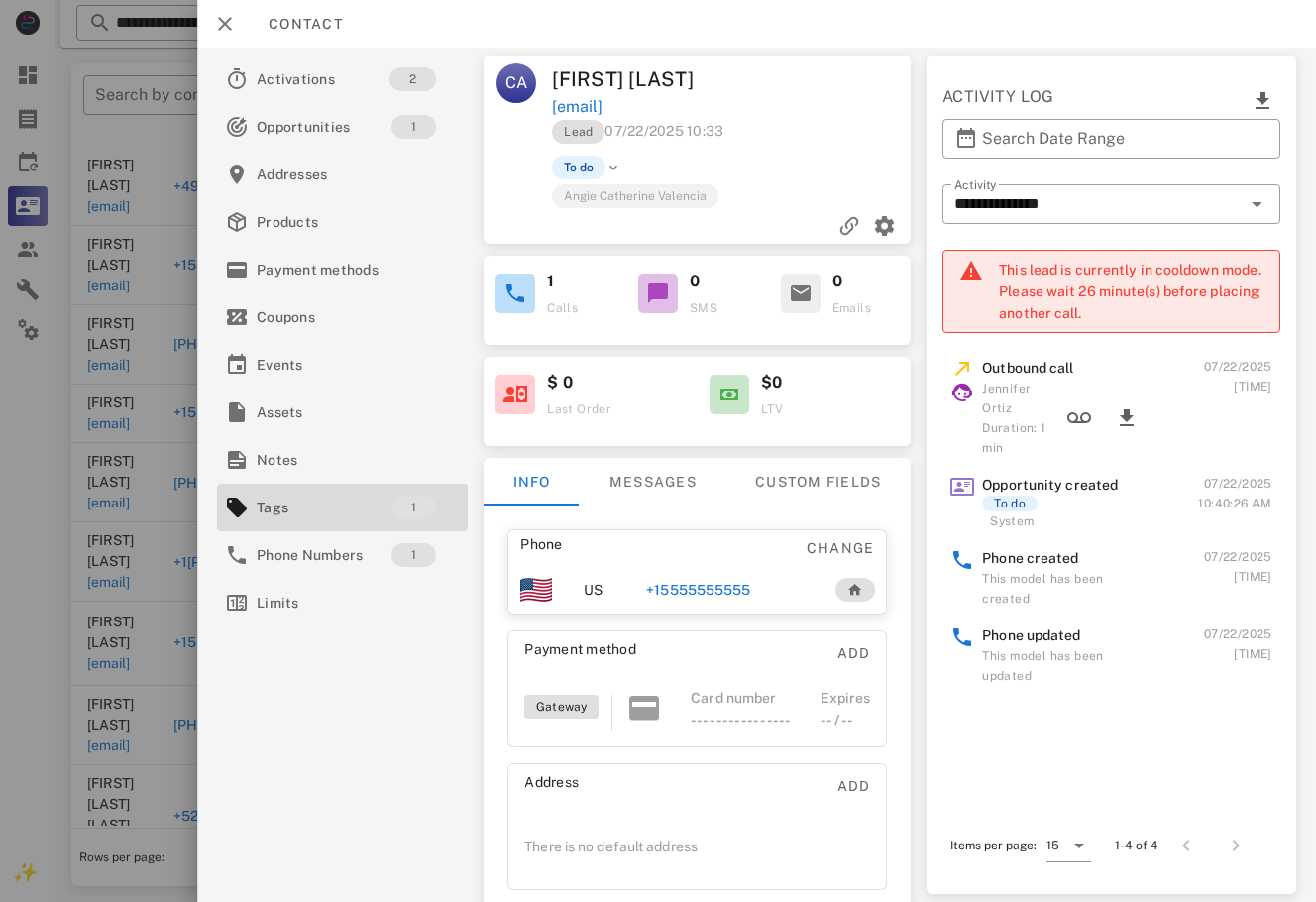 click on "+15555555555" at bounding box center [699, 590] 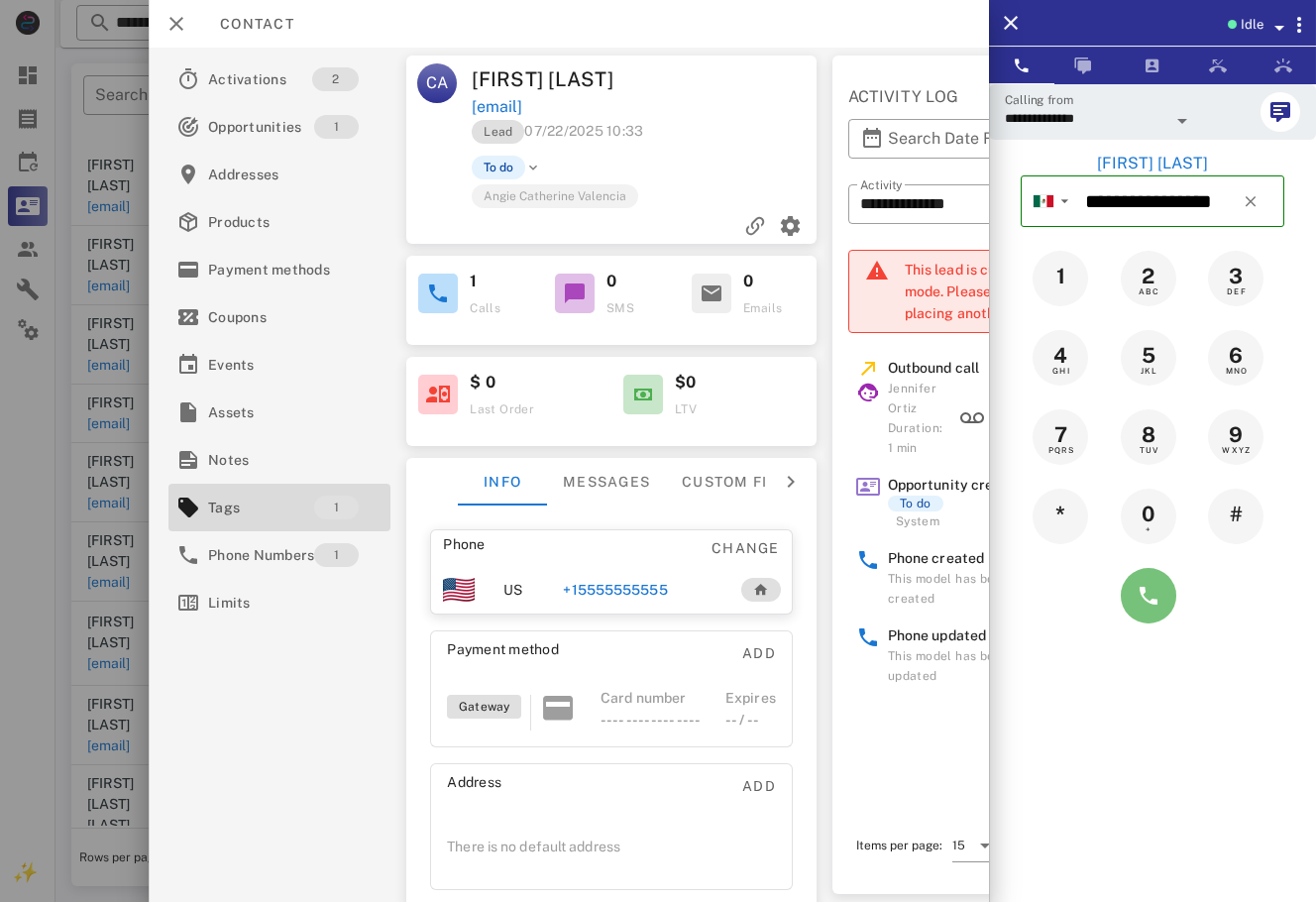 click at bounding box center [1149, 596] 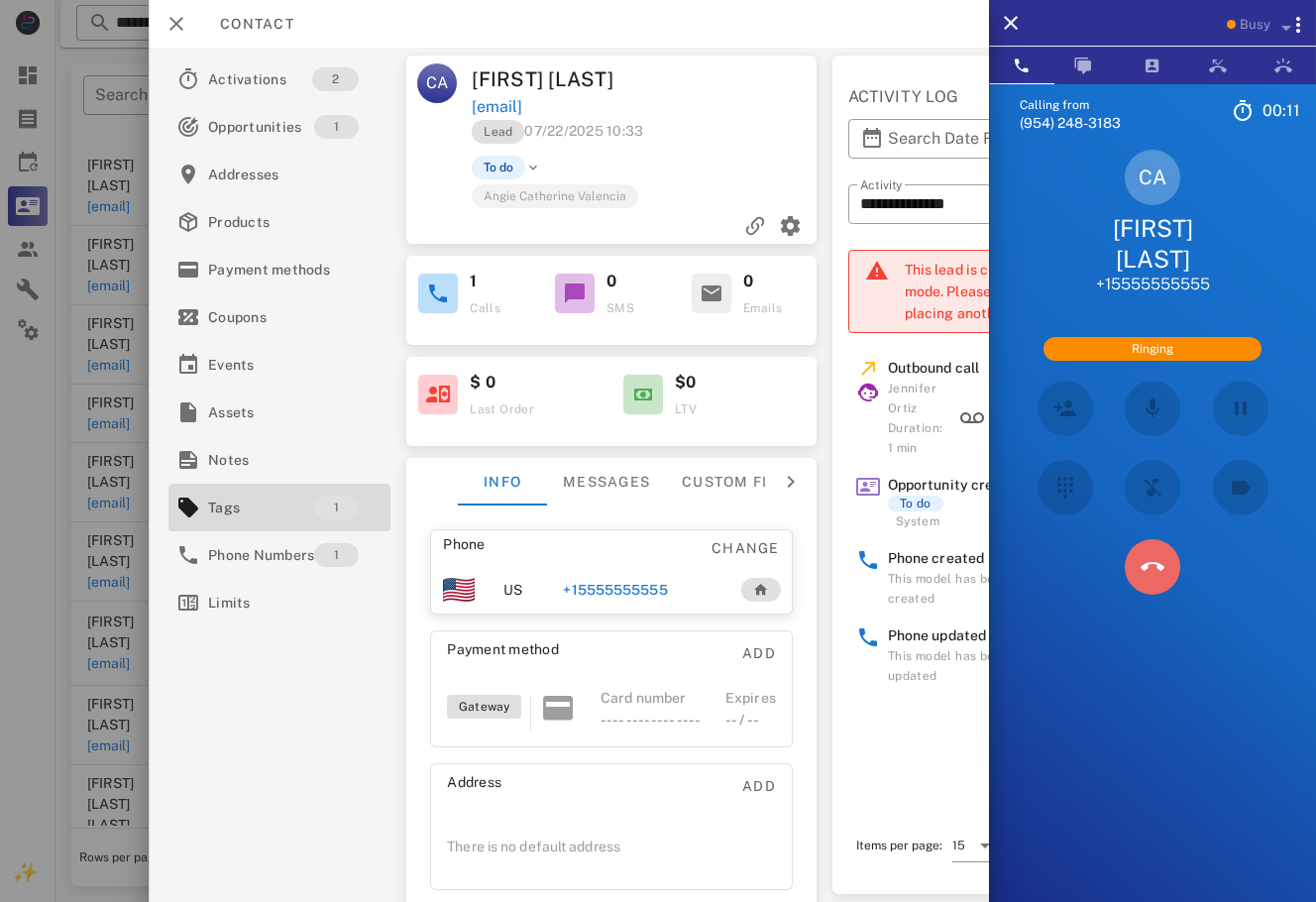 click at bounding box center [1152, 567] 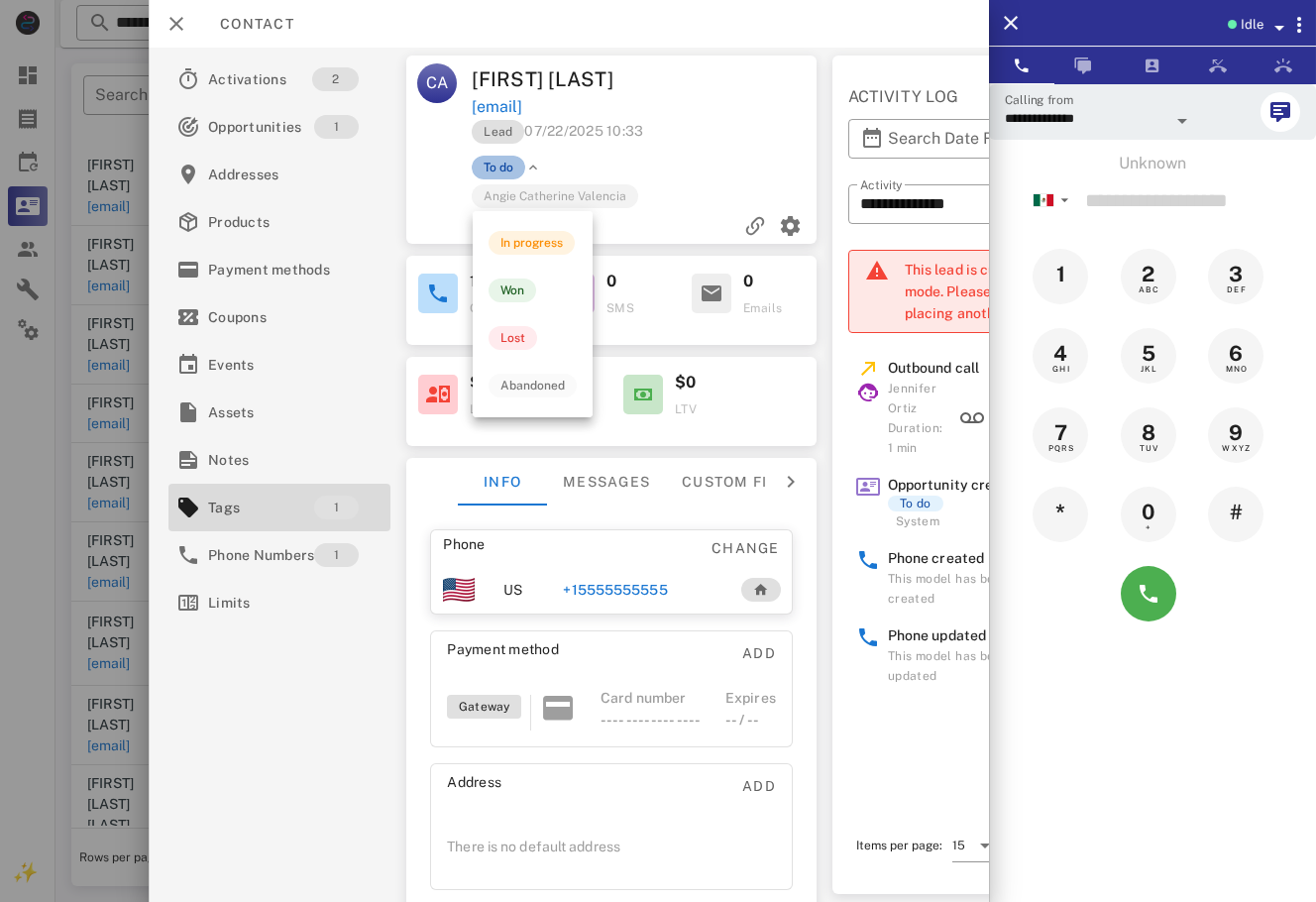click on "To do" at bounding box center (498, 168) 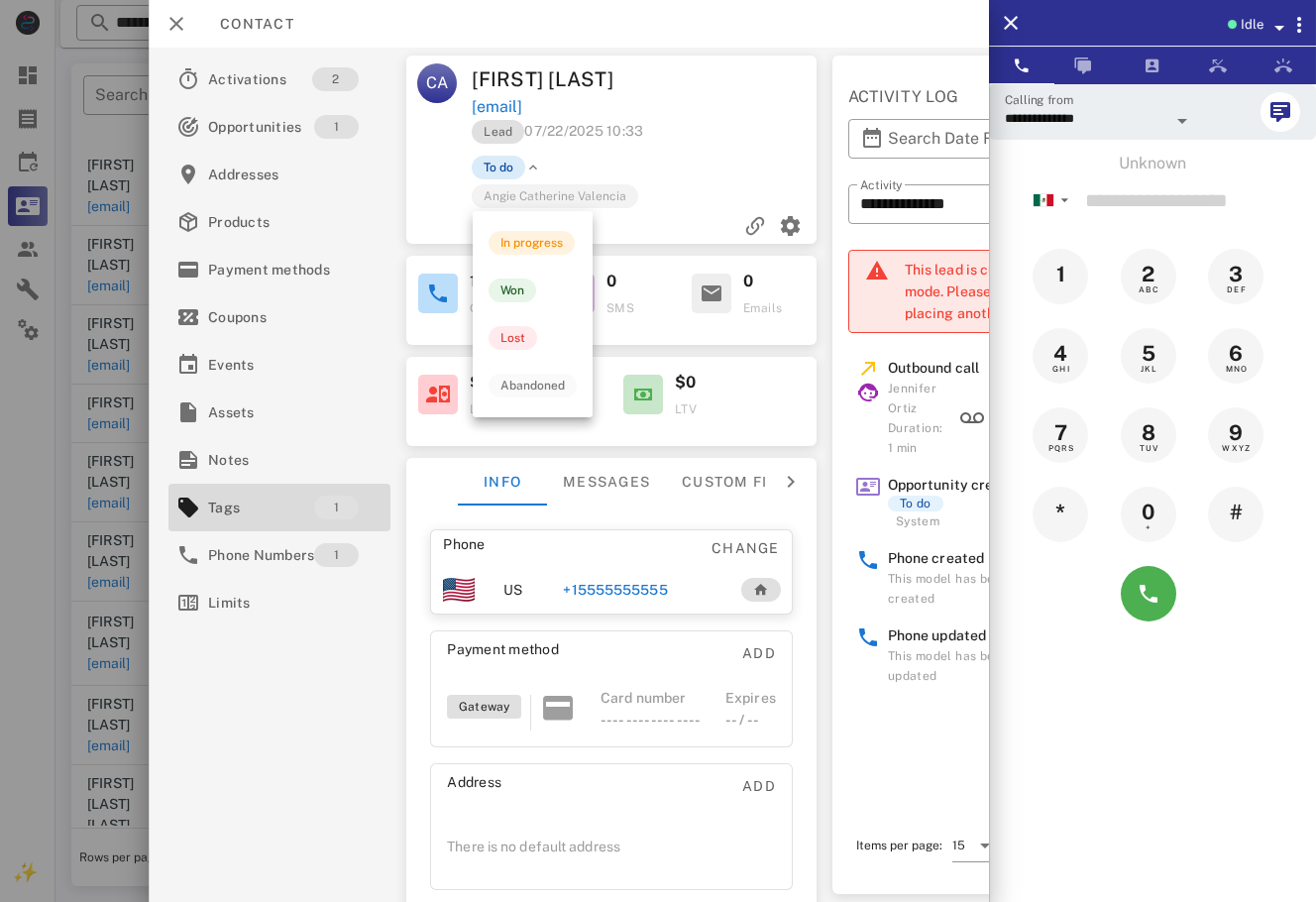 click on "To do" at bounding box center (498, 168) 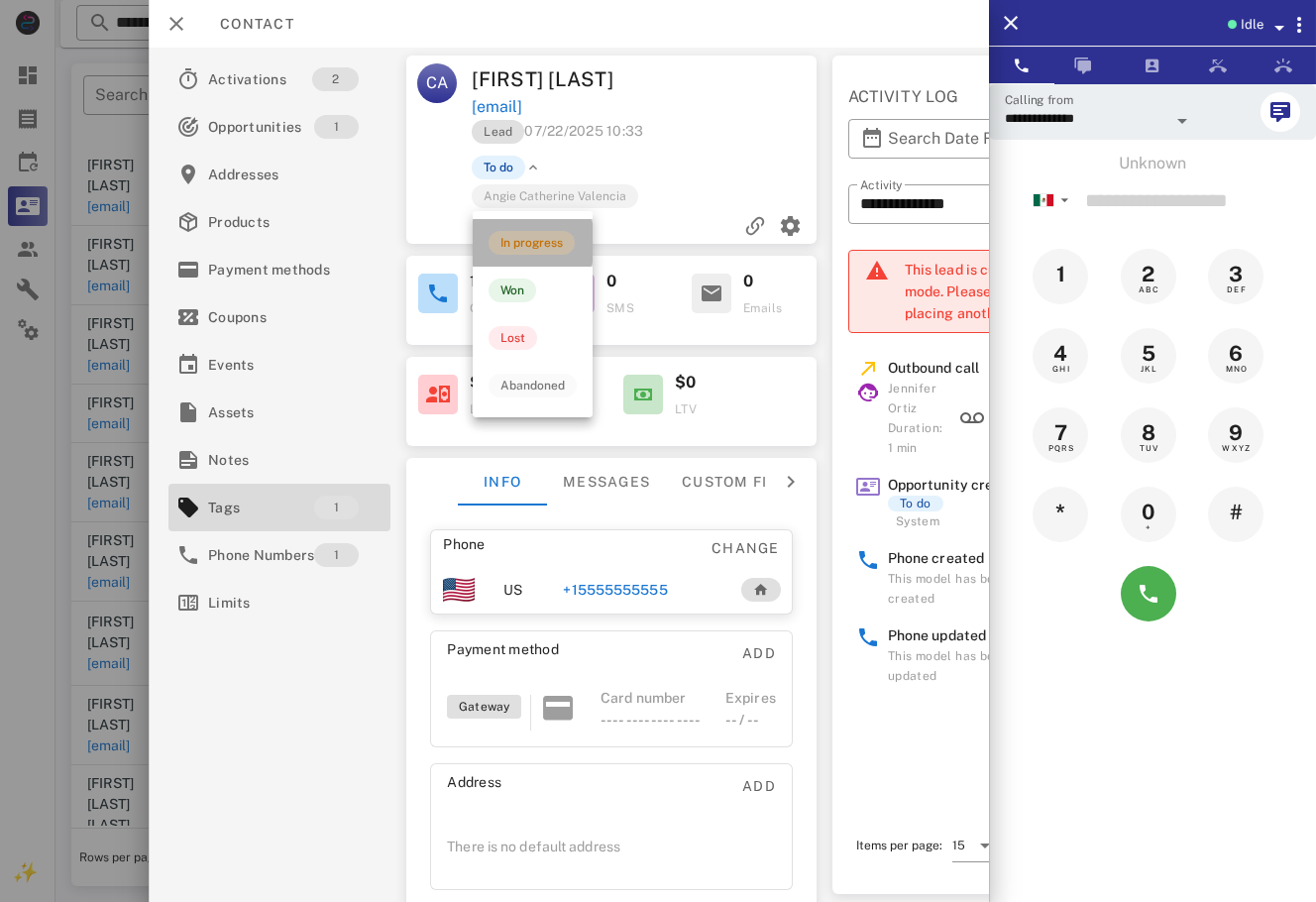 click on "In progress" at bounding box center [531, 243] 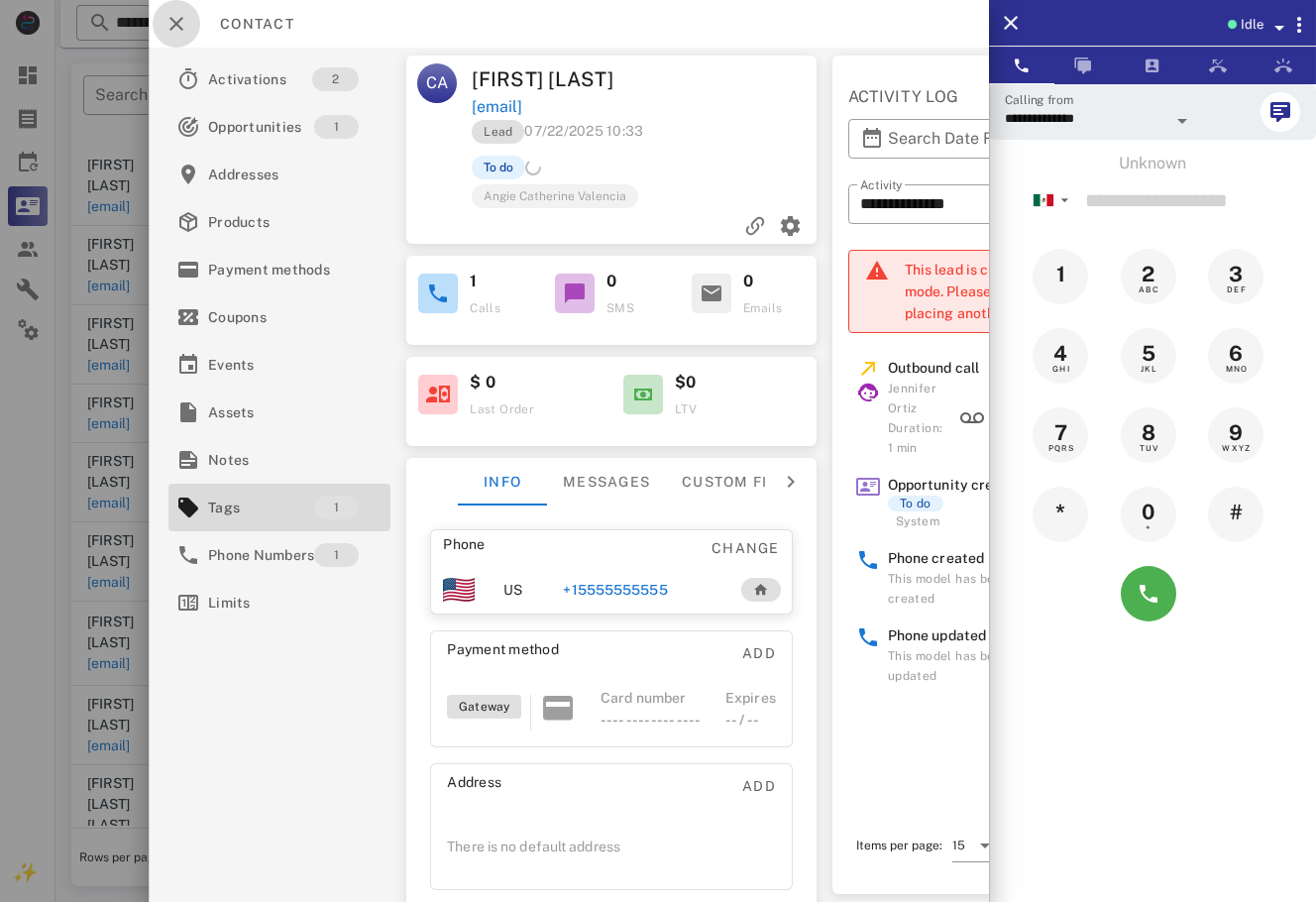click at bounding box center (176, 24) 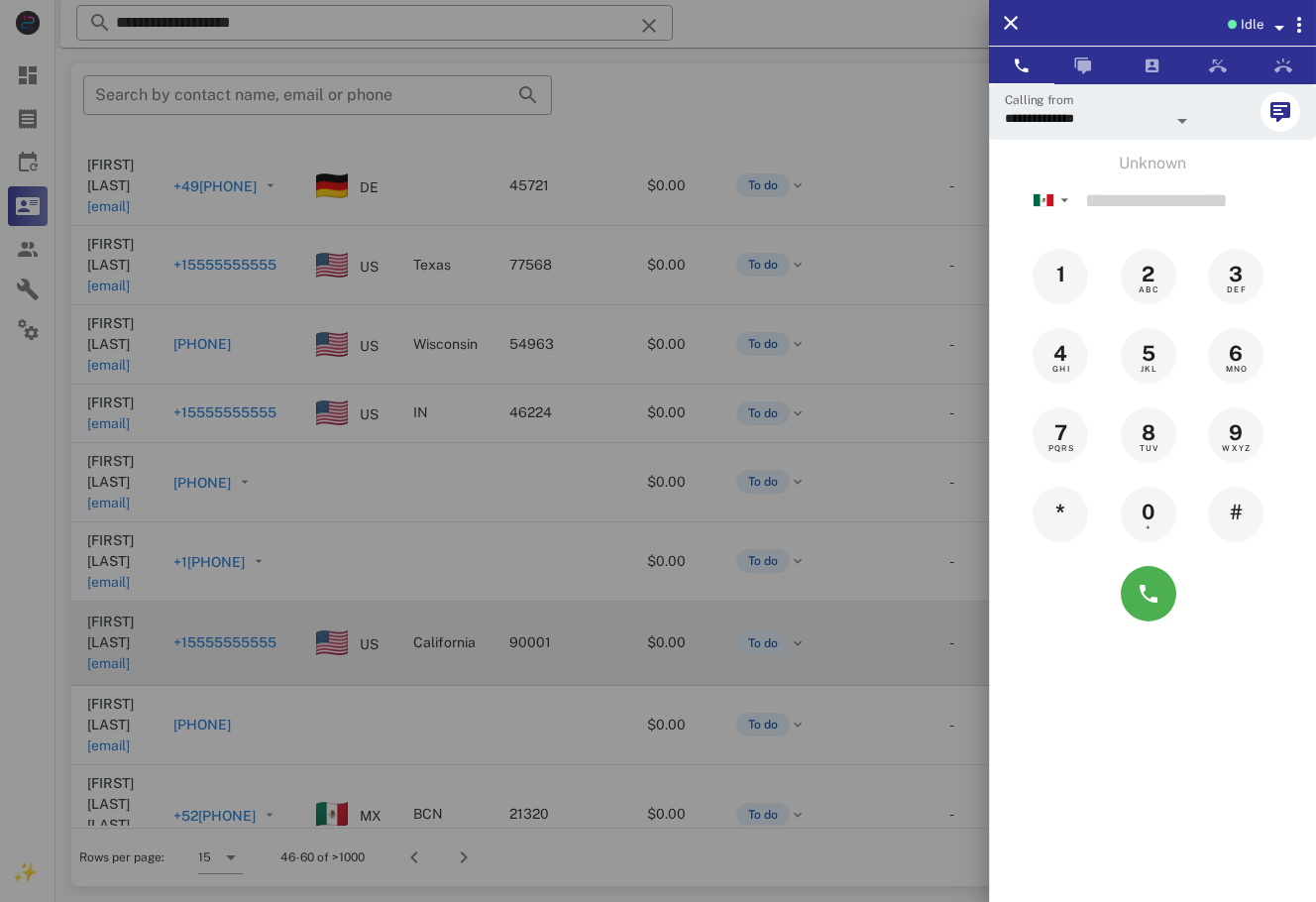 drag, startPoint x: 528, startPoint y: 193, endPoint x: 675, endPoint y: 456, distance: 301.2939 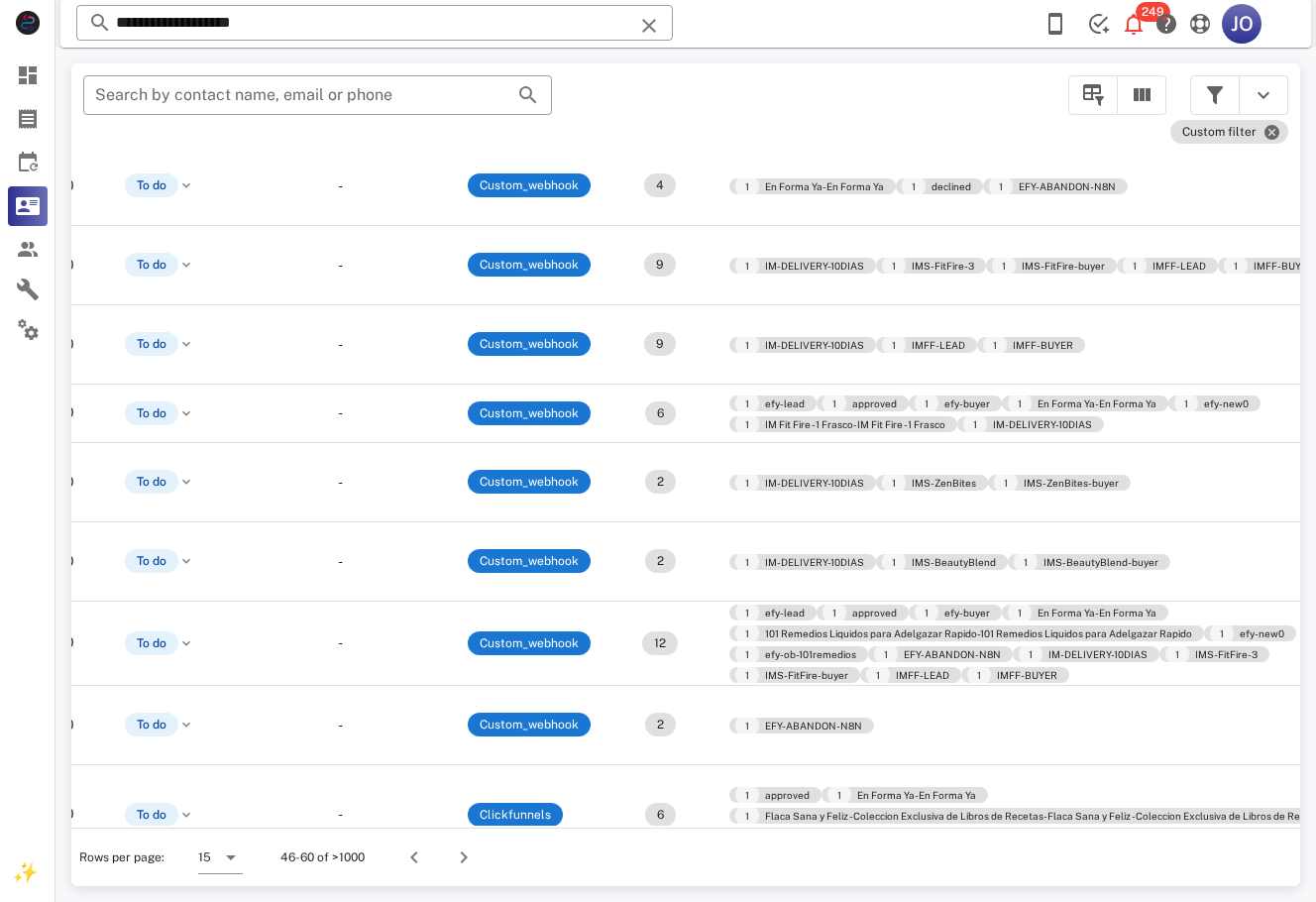 scroll, scrollTop: 286, scrollLeft: 0, axis: vertical 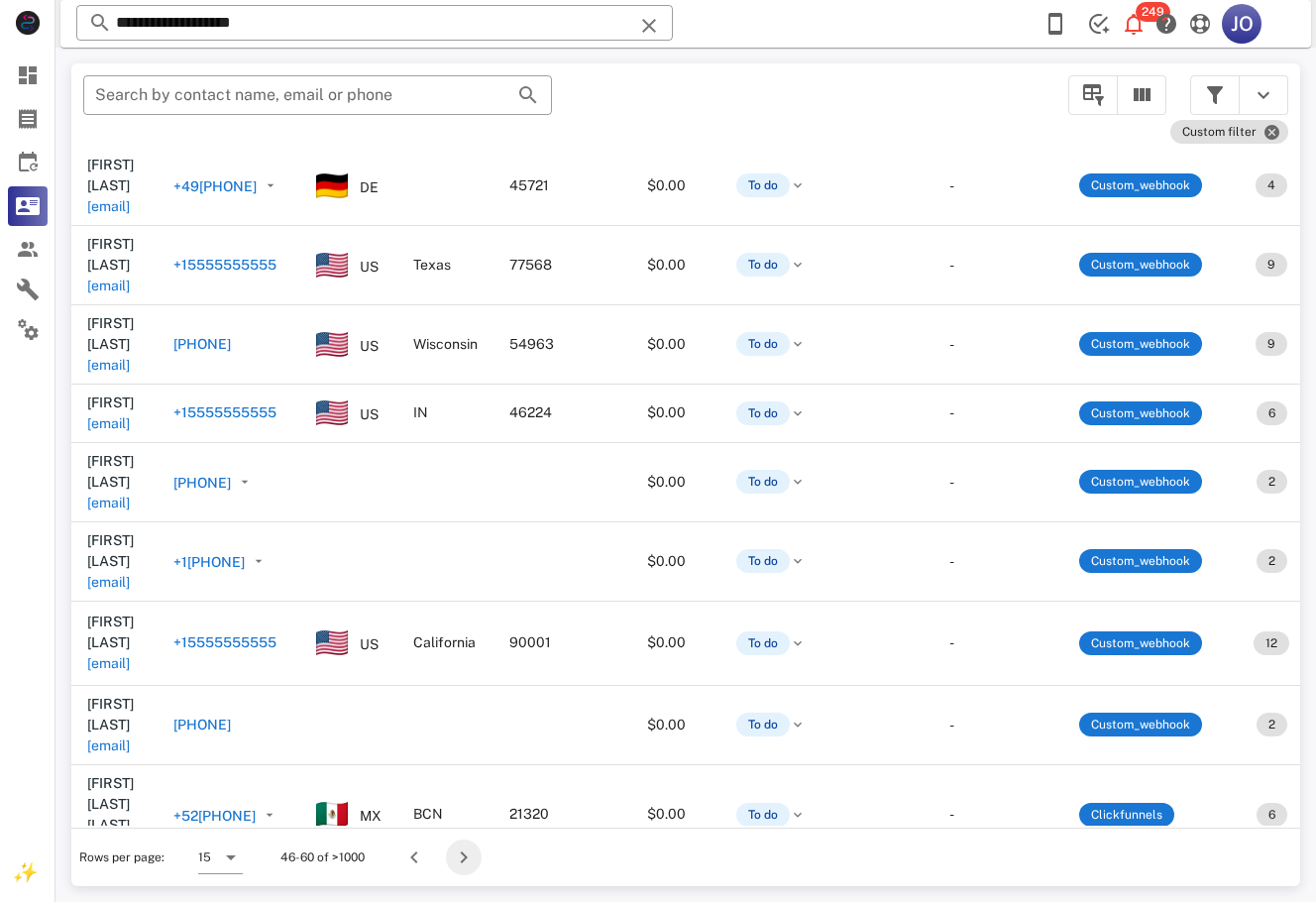 click at bounding box center (464, 857) 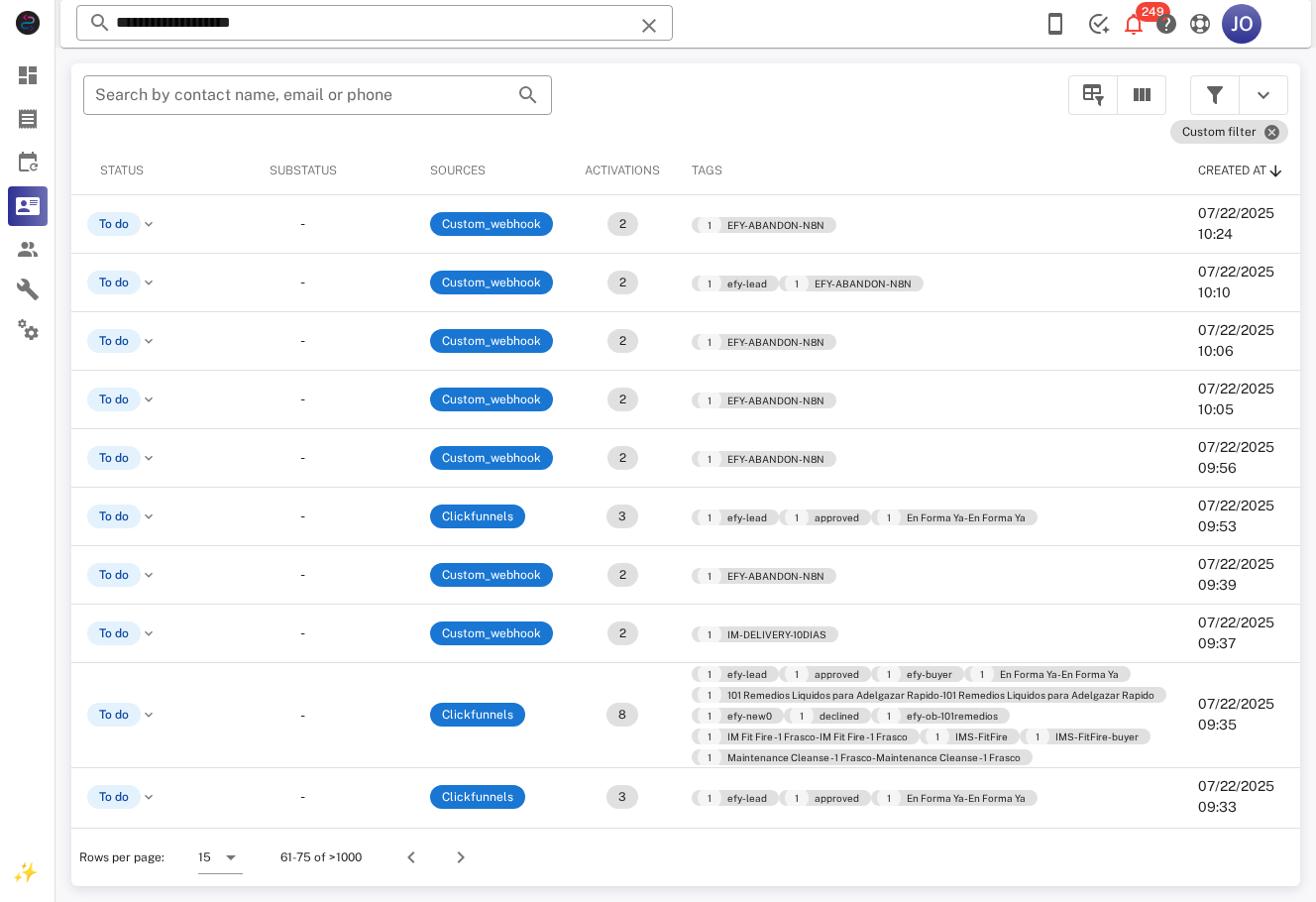 scroll, scrollTop: 0, scrollLeft: 0, axis: both 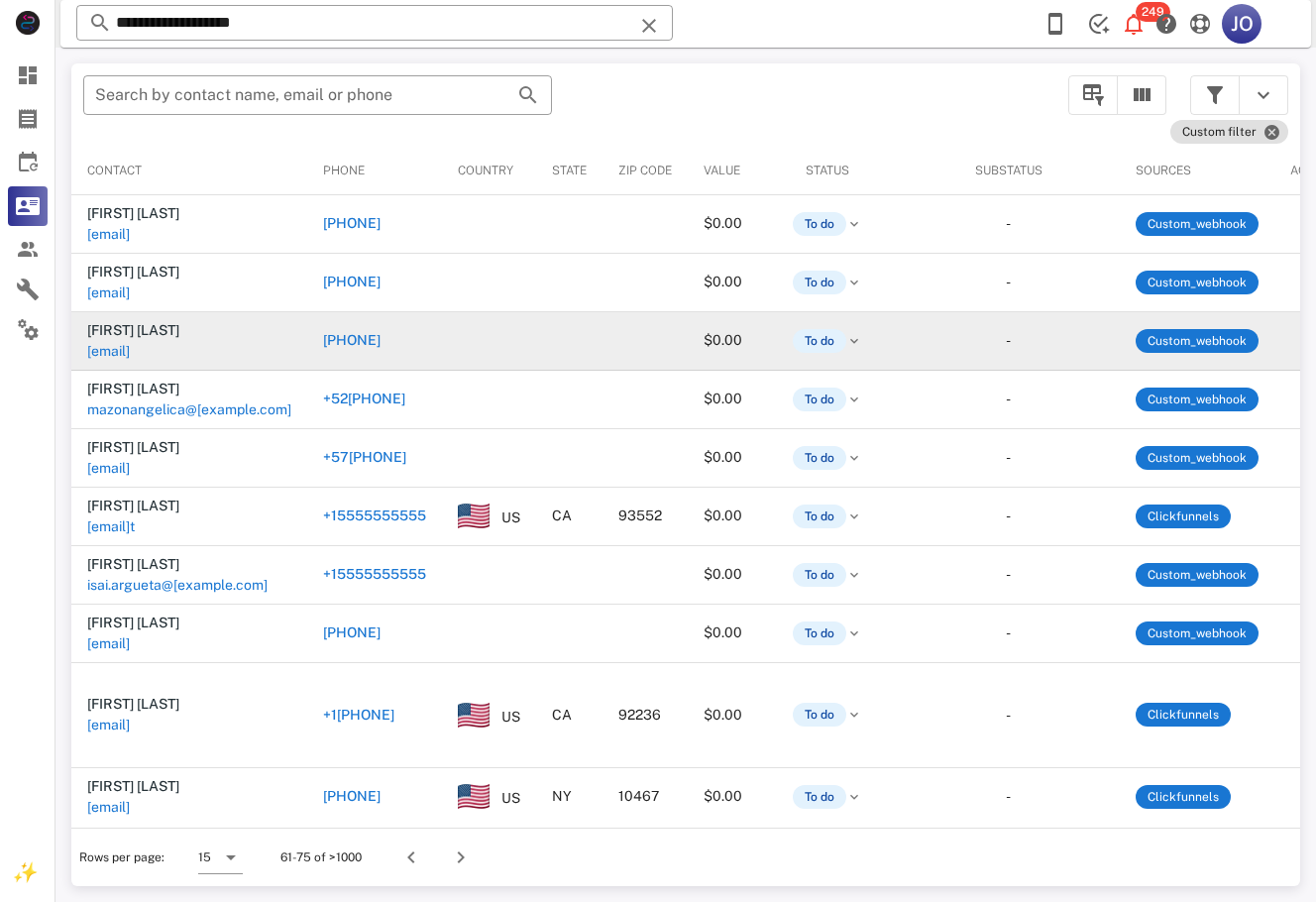 click on "[EMAIL]" at bounding box center [108, 351] 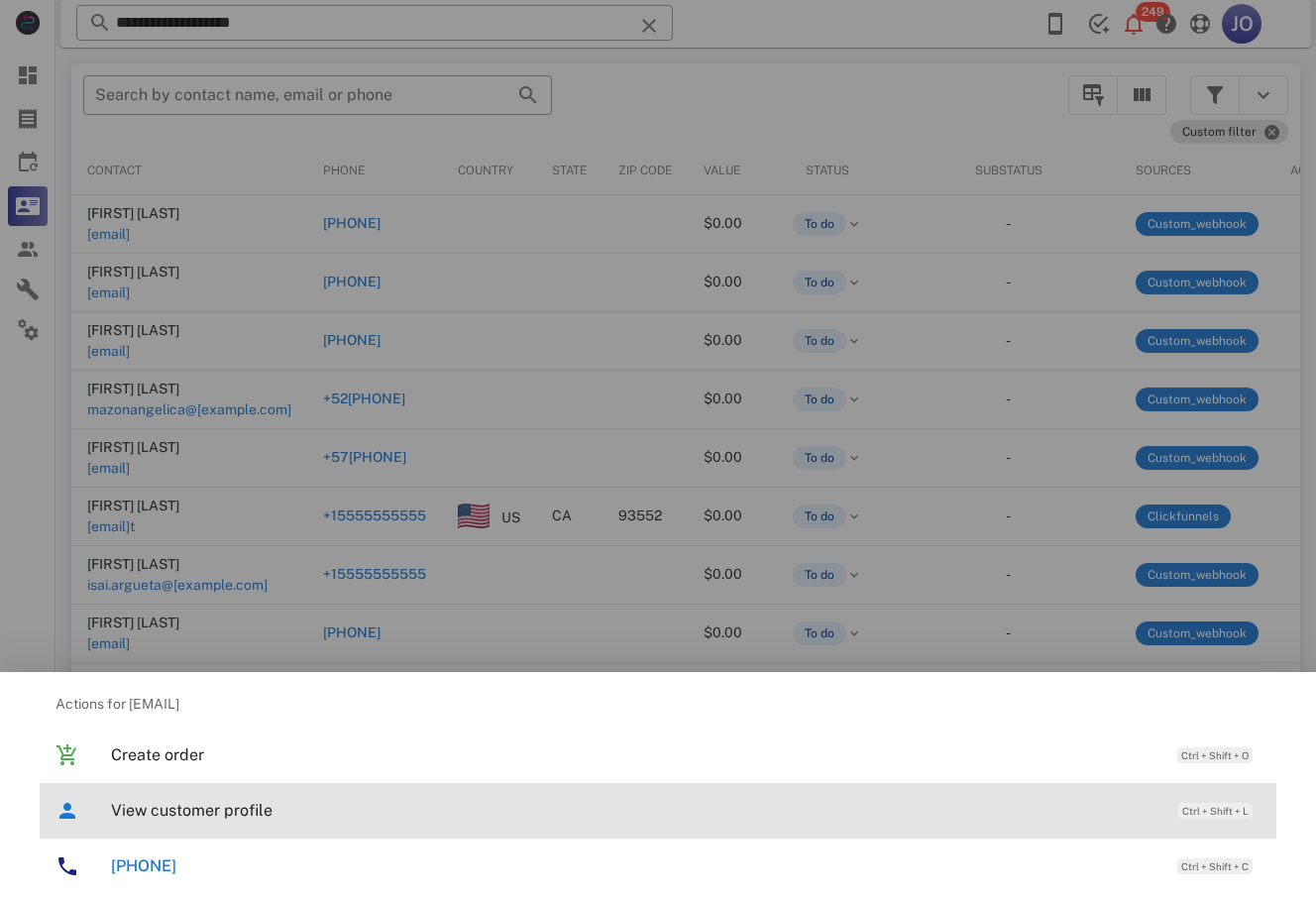click on "View customer profile" at bounding box center (634, 810) 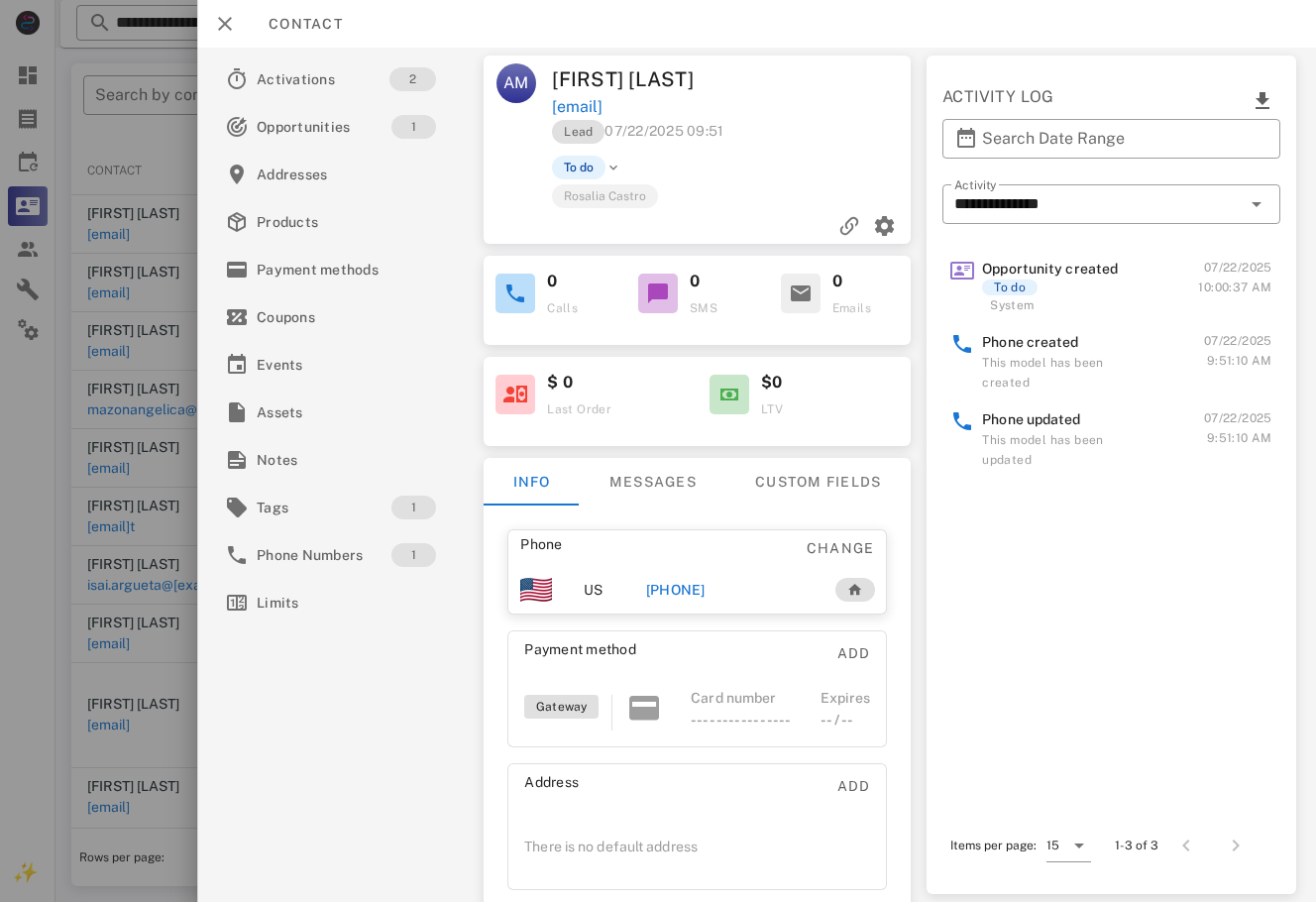click on "[PHONE]" at bounding box center (729, 590) 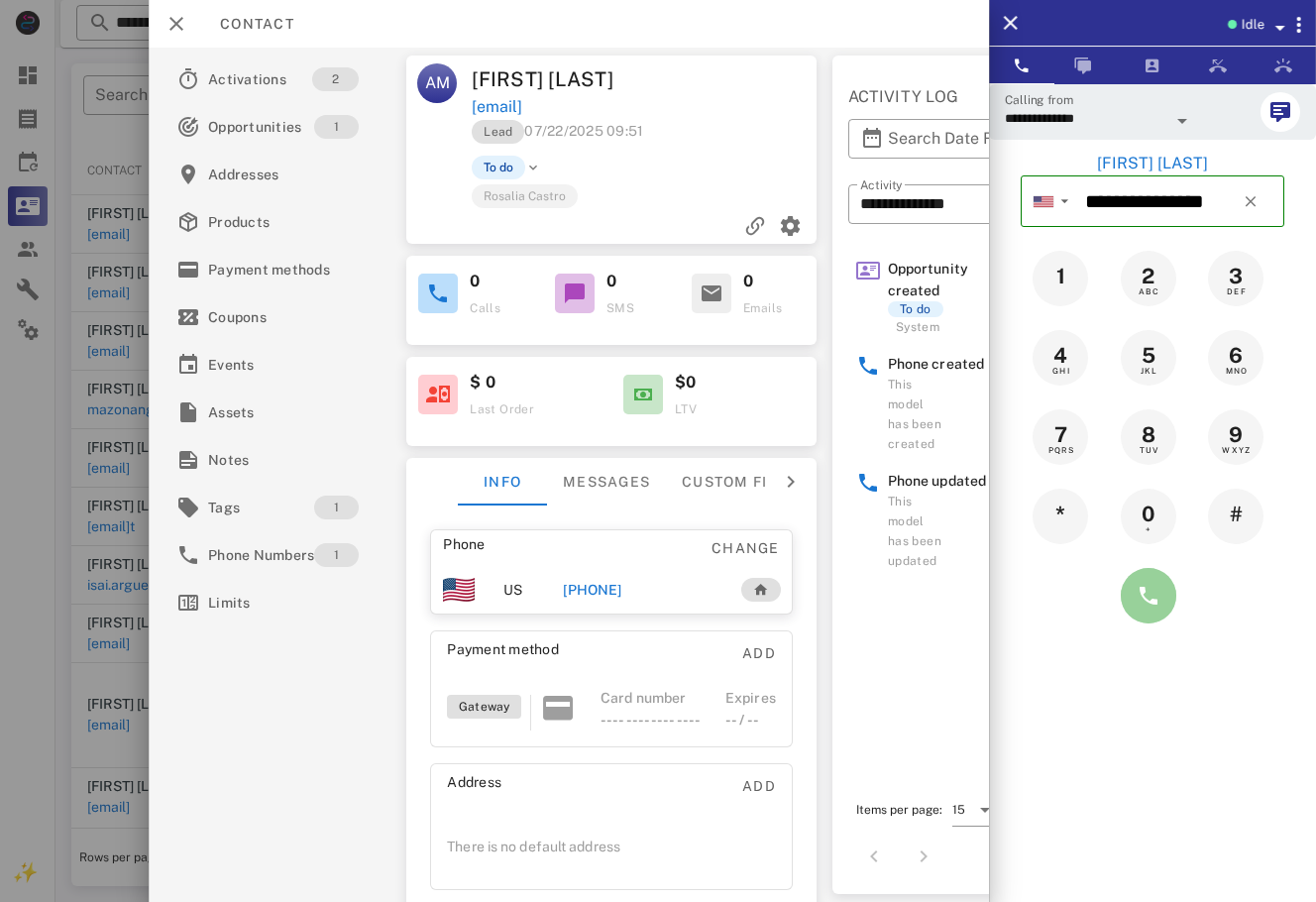 click at bounding box center [1149, 596] 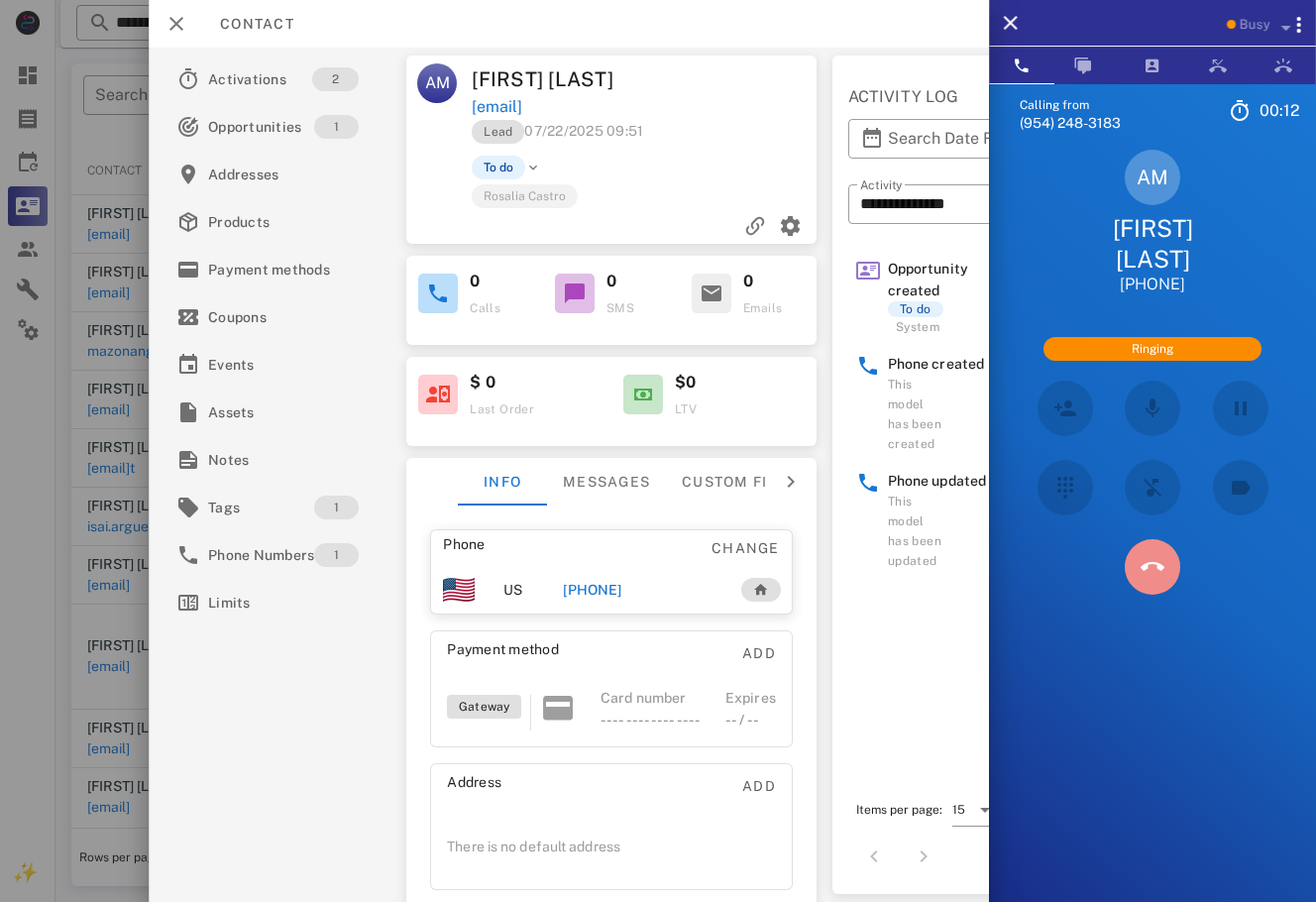 click at bounding box center (1152, 567) 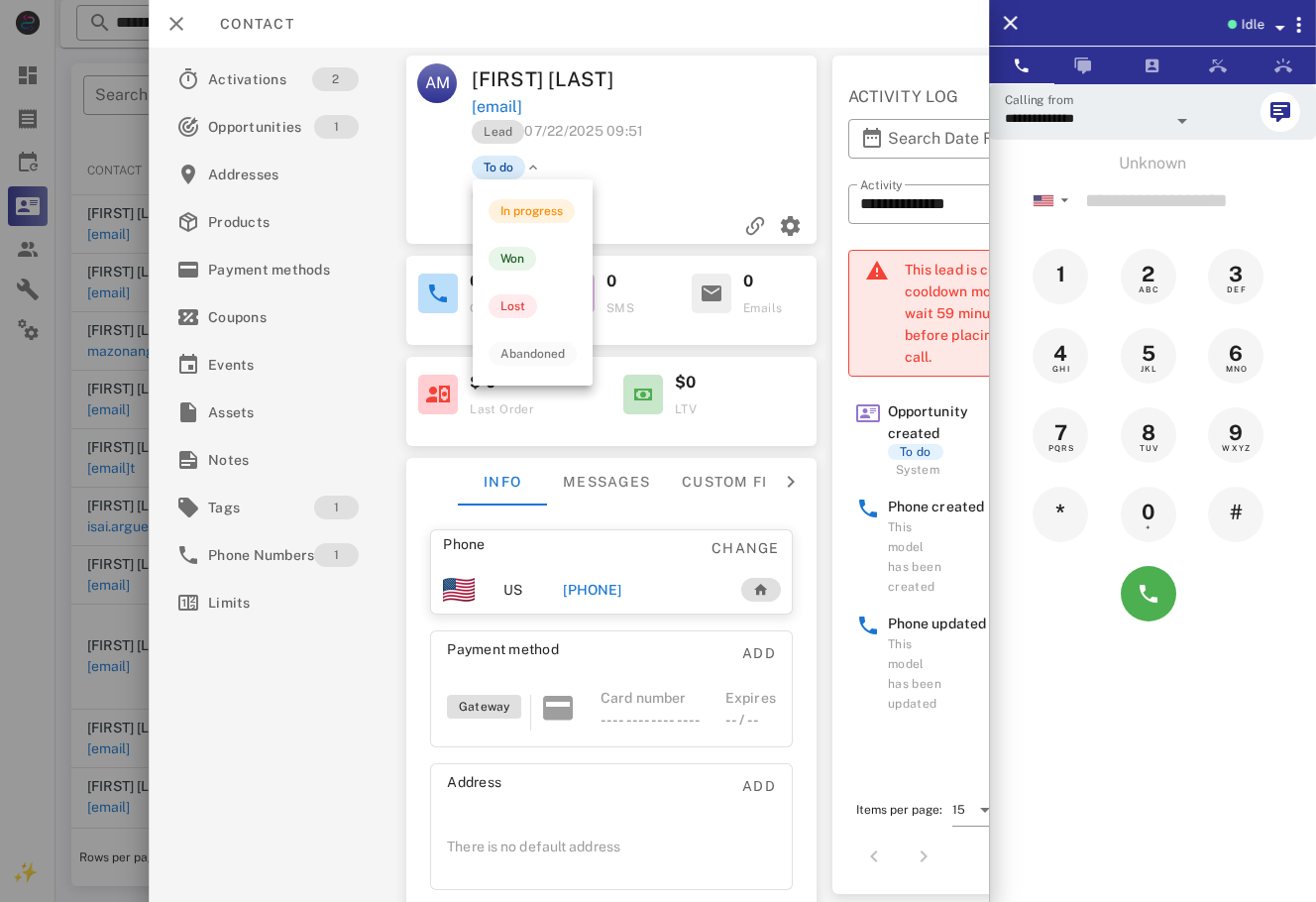 click on "To do" at bounding box center (498, 168) 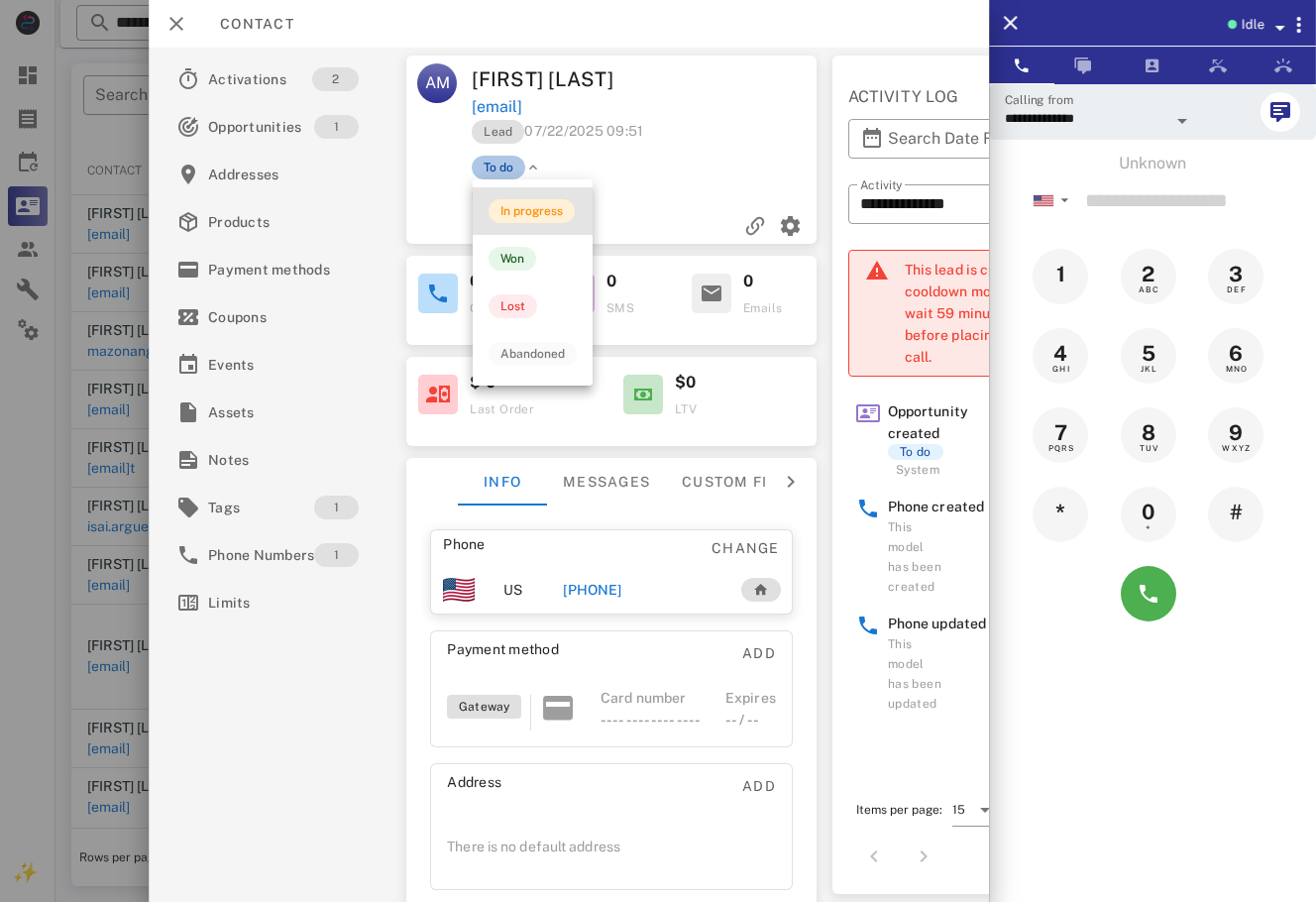 click on "In progress" at bounding box center (531, 211) 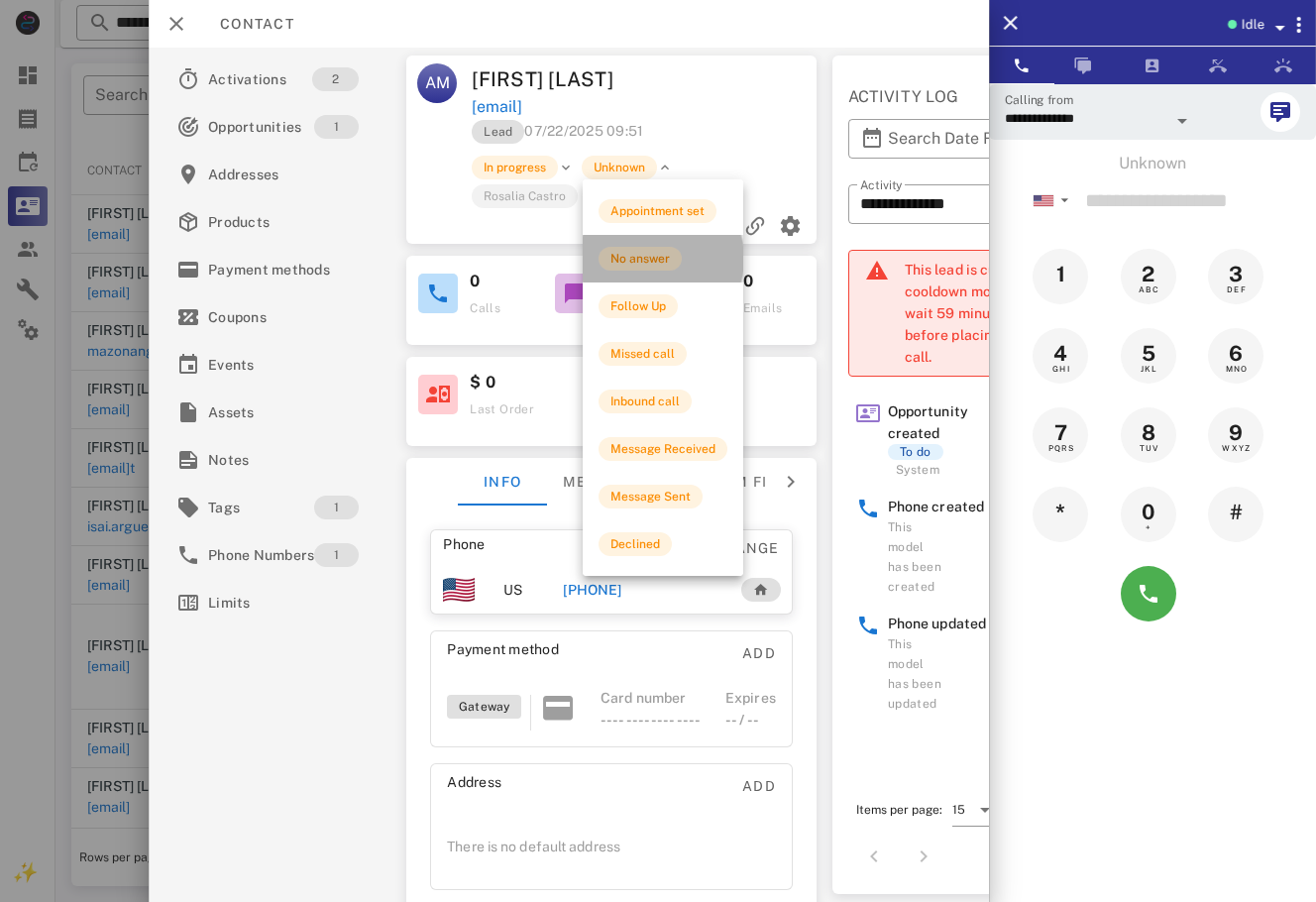 click on "No answer" at bounding box center (640, 259) 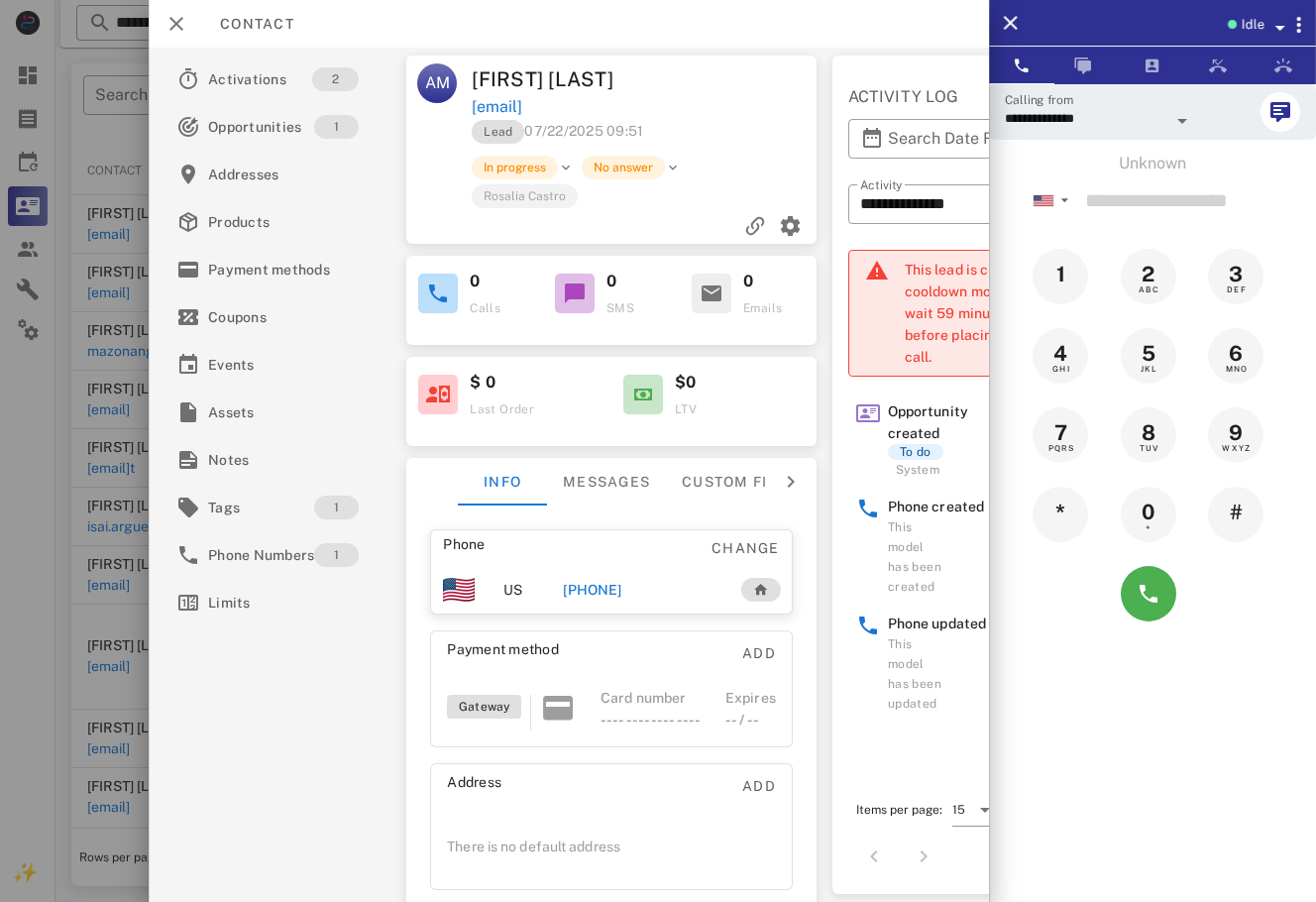 click at bounding box center (658, 451) 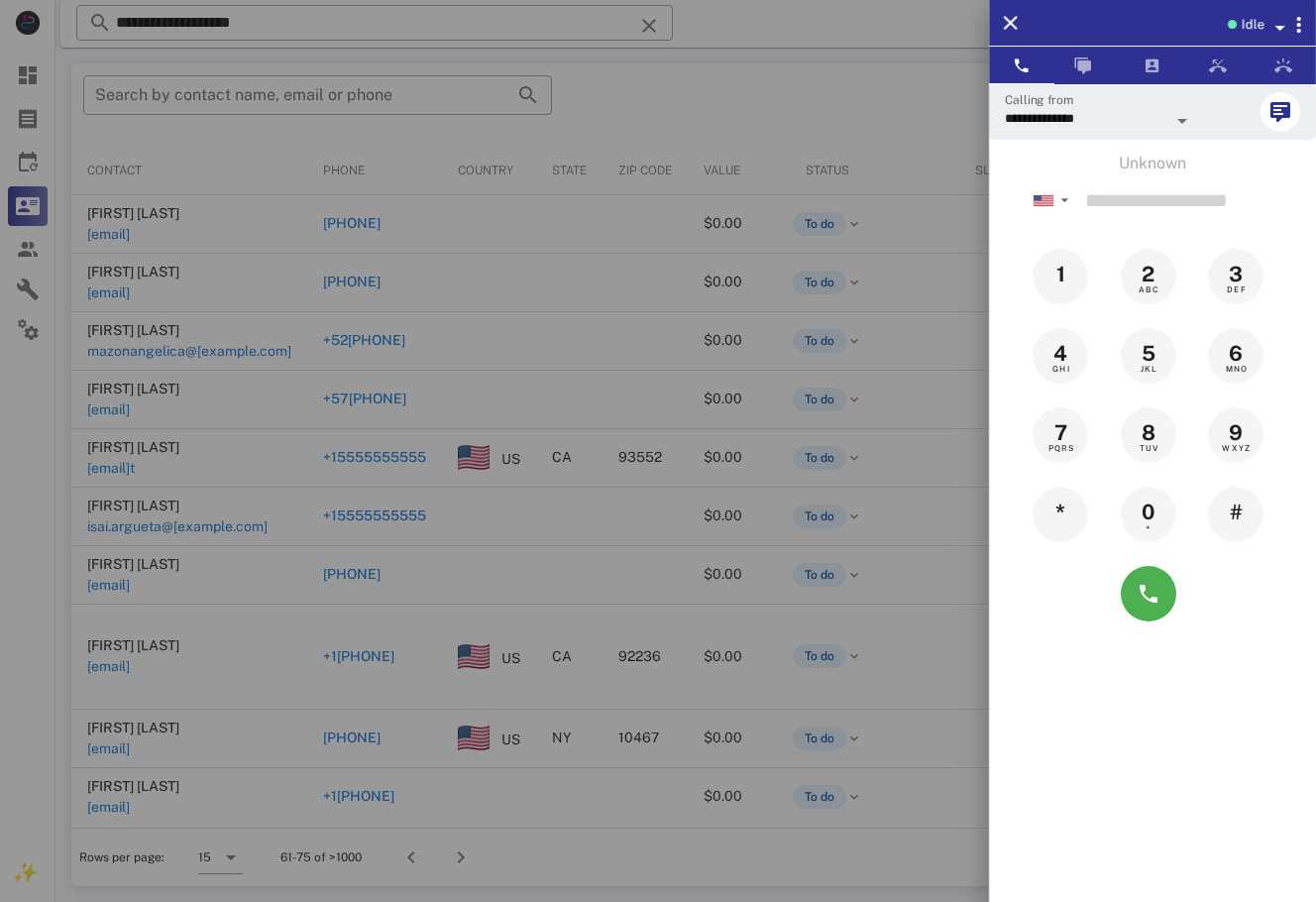 click at bounding box center (658, 451) 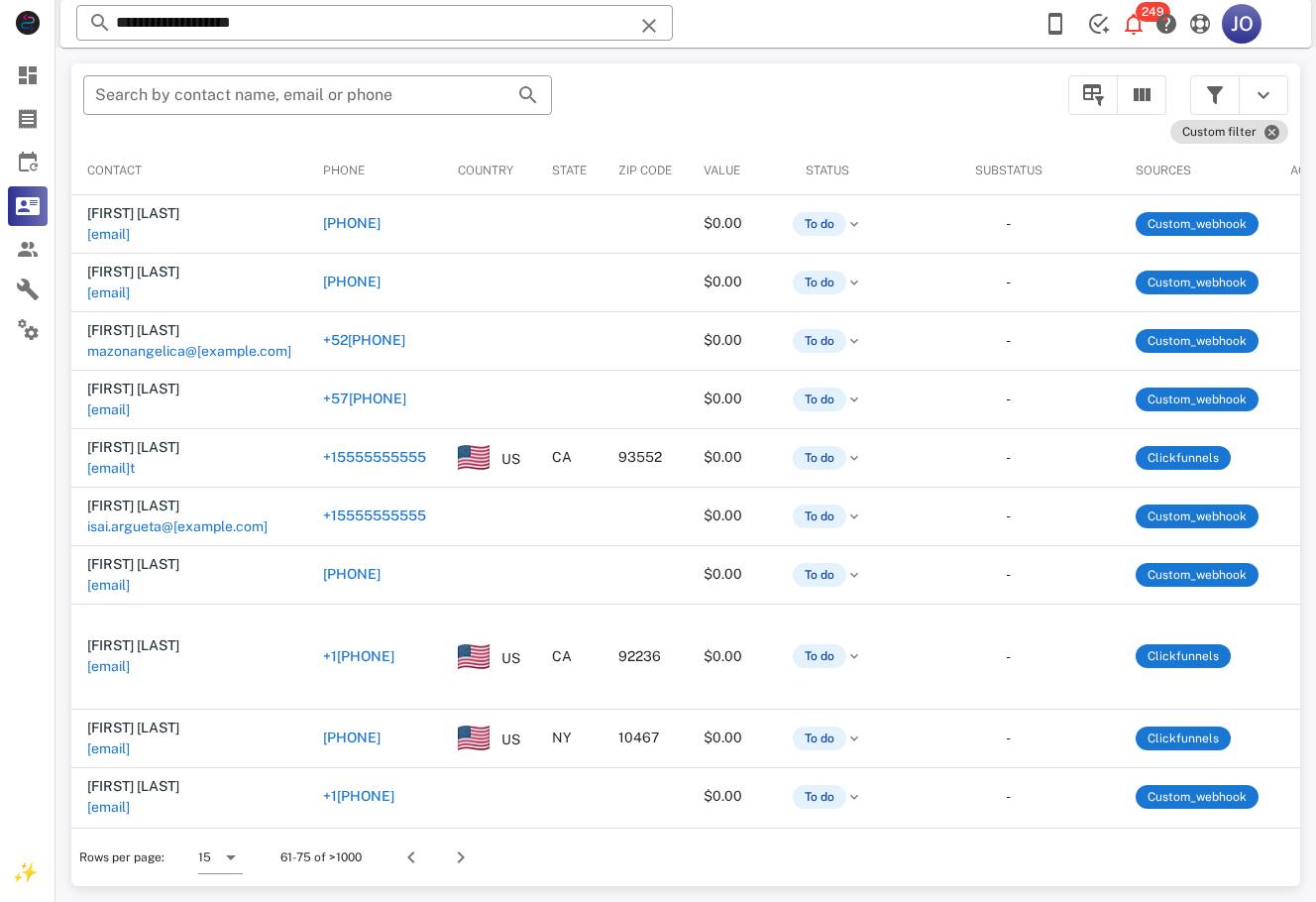 scroll, scrollTop: 0, scrollLeft: 732, axis: horizontal 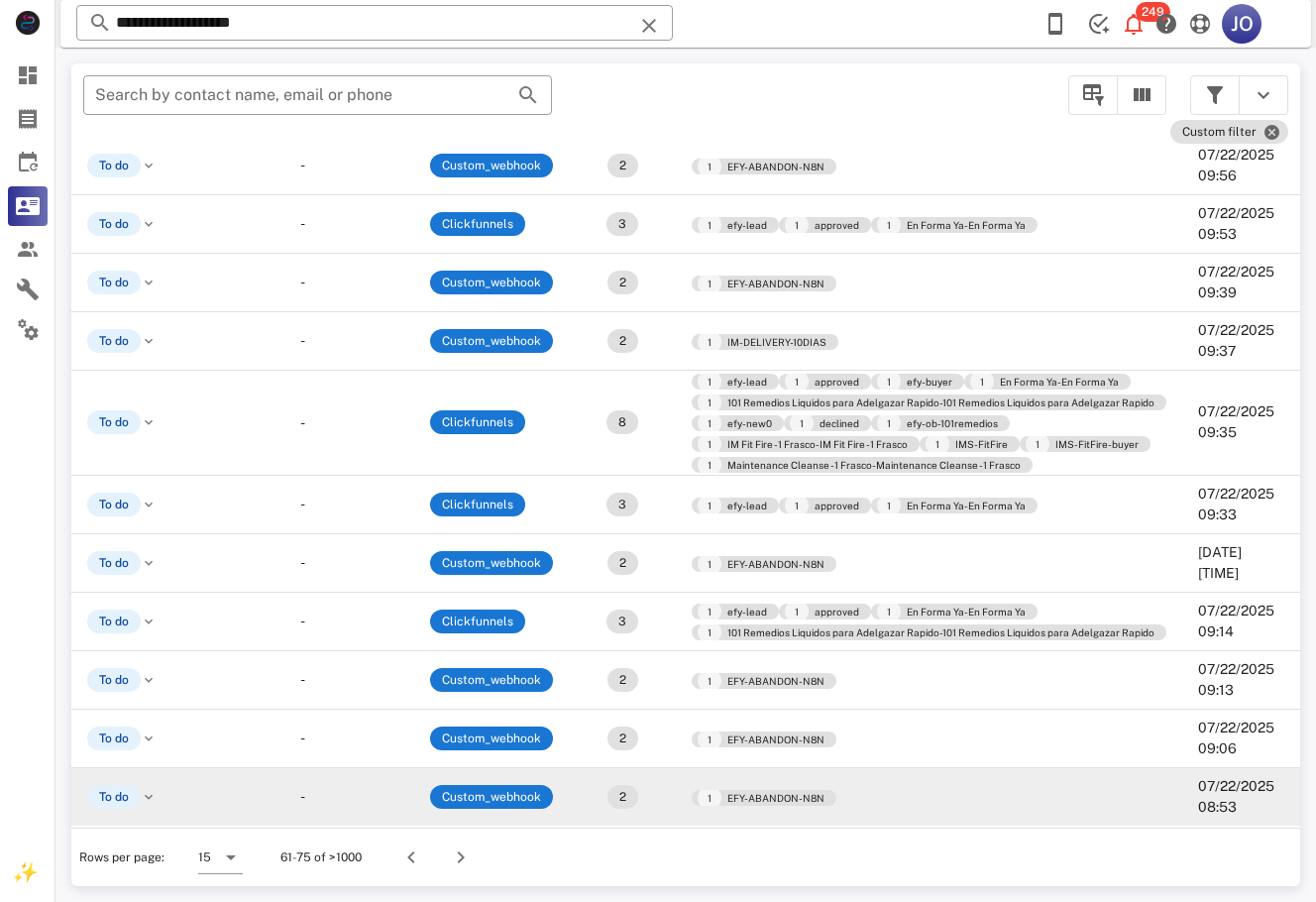 click on "1  EFY-ABANDON-N8N" at bounding box center (929, 797) 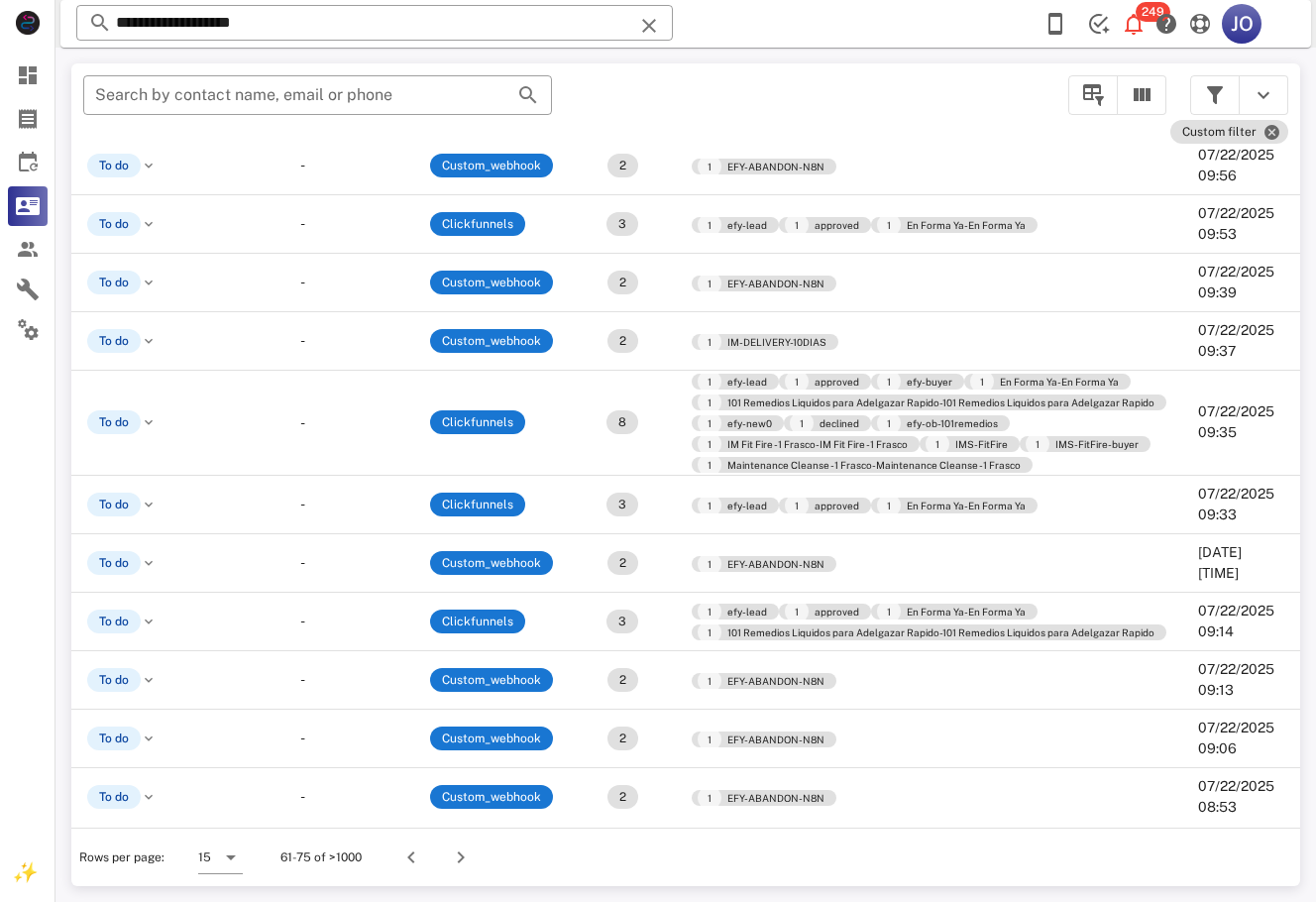 scroll, scrollTop: 244, scrollLeft: 0, axis: vertical 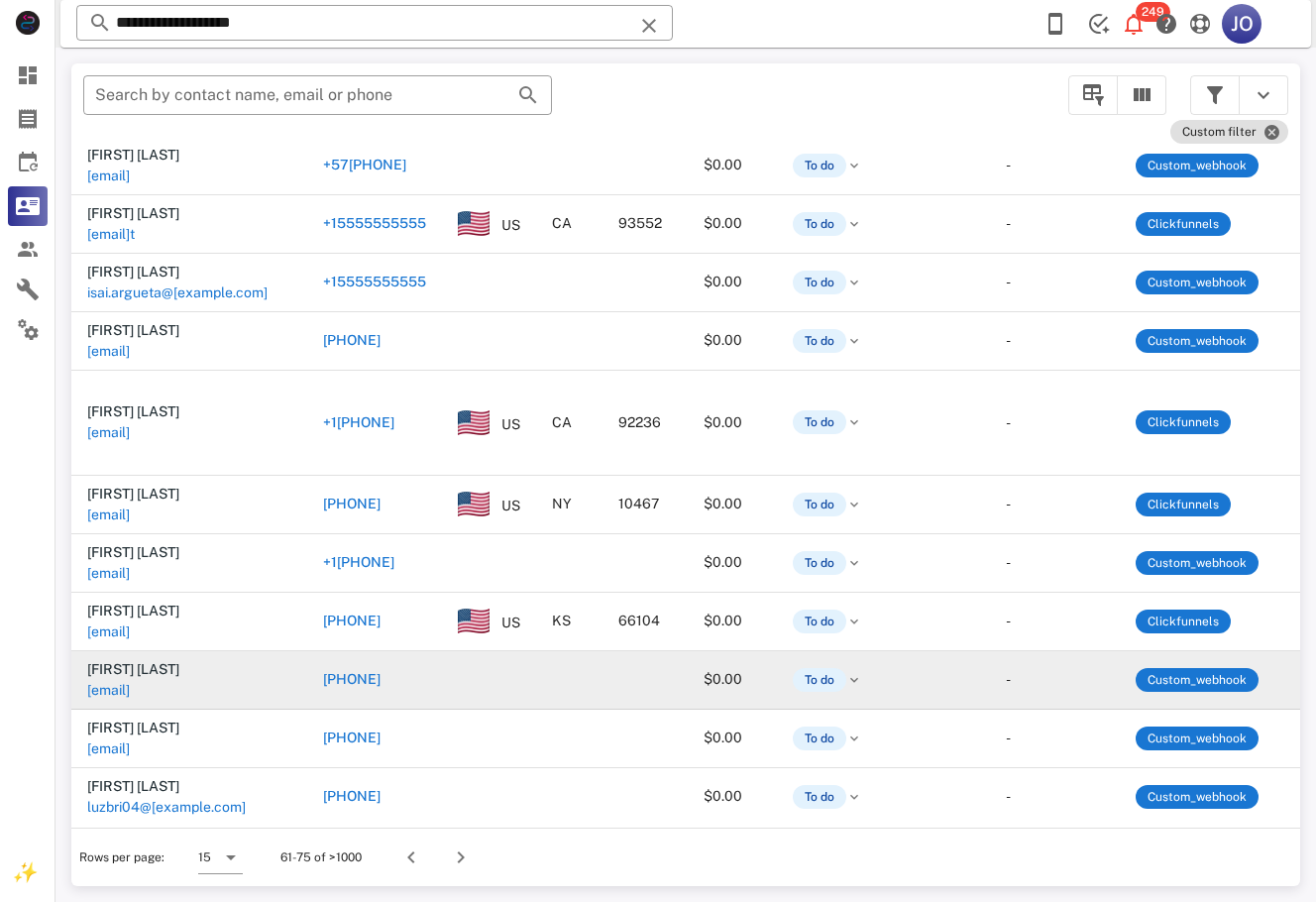 click on "[FIRST] [LAST]  oceguedatere@[EXAMPLE.COM]" at bounding box center (189, 680) 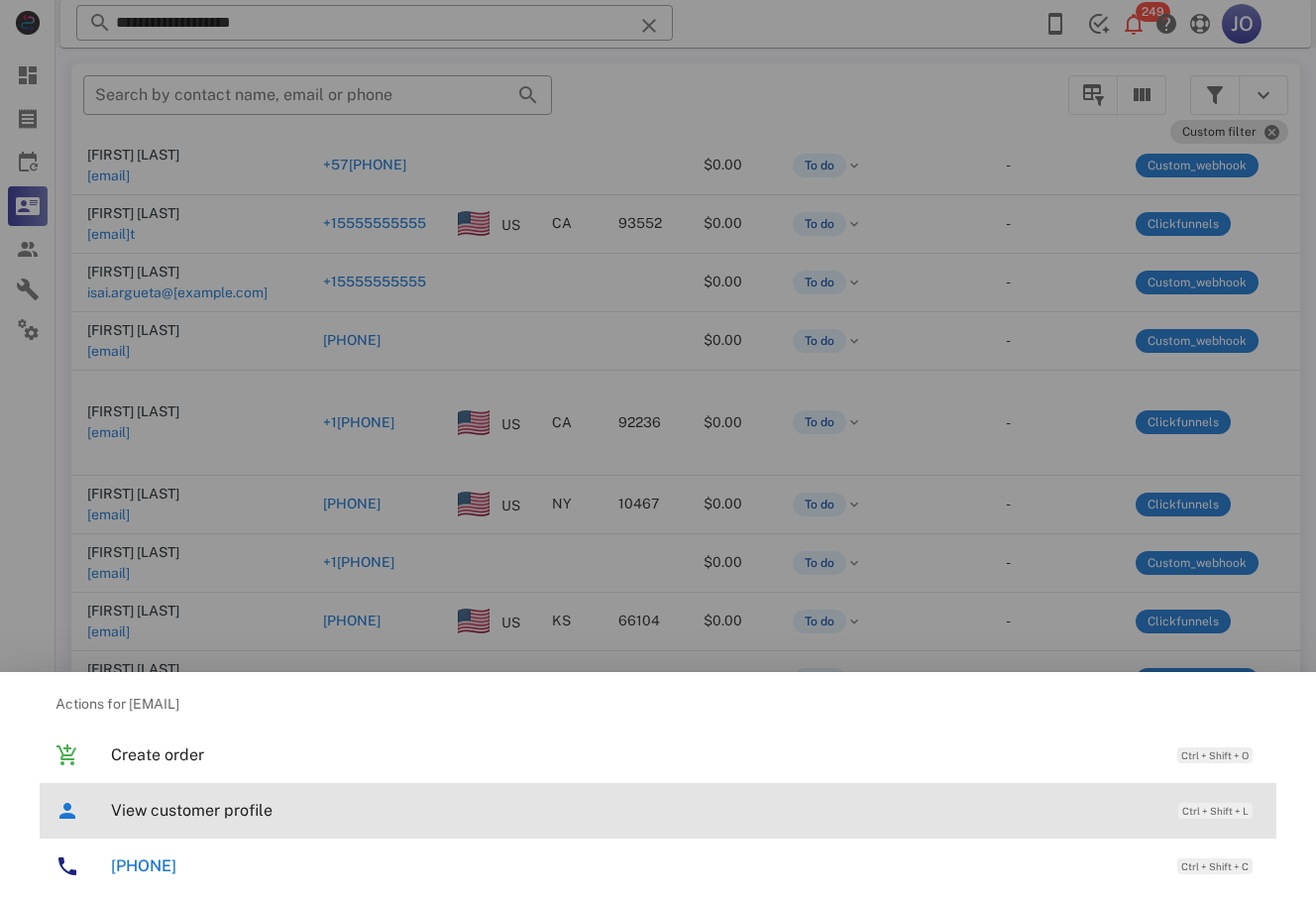 click on "View customer profile" at bounding box center [634, 810] 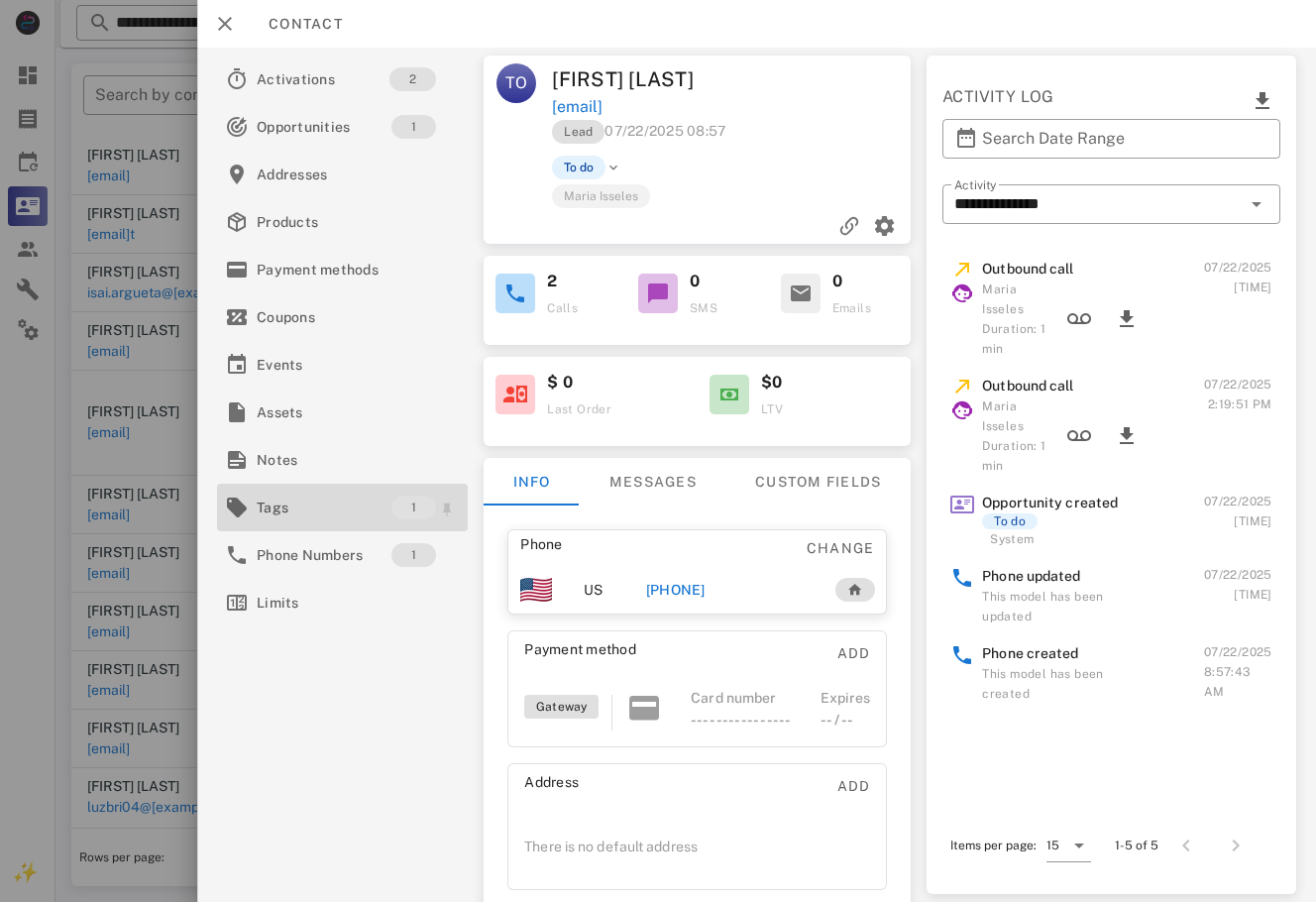 click on "Tags" at bounding box center [324, 507] 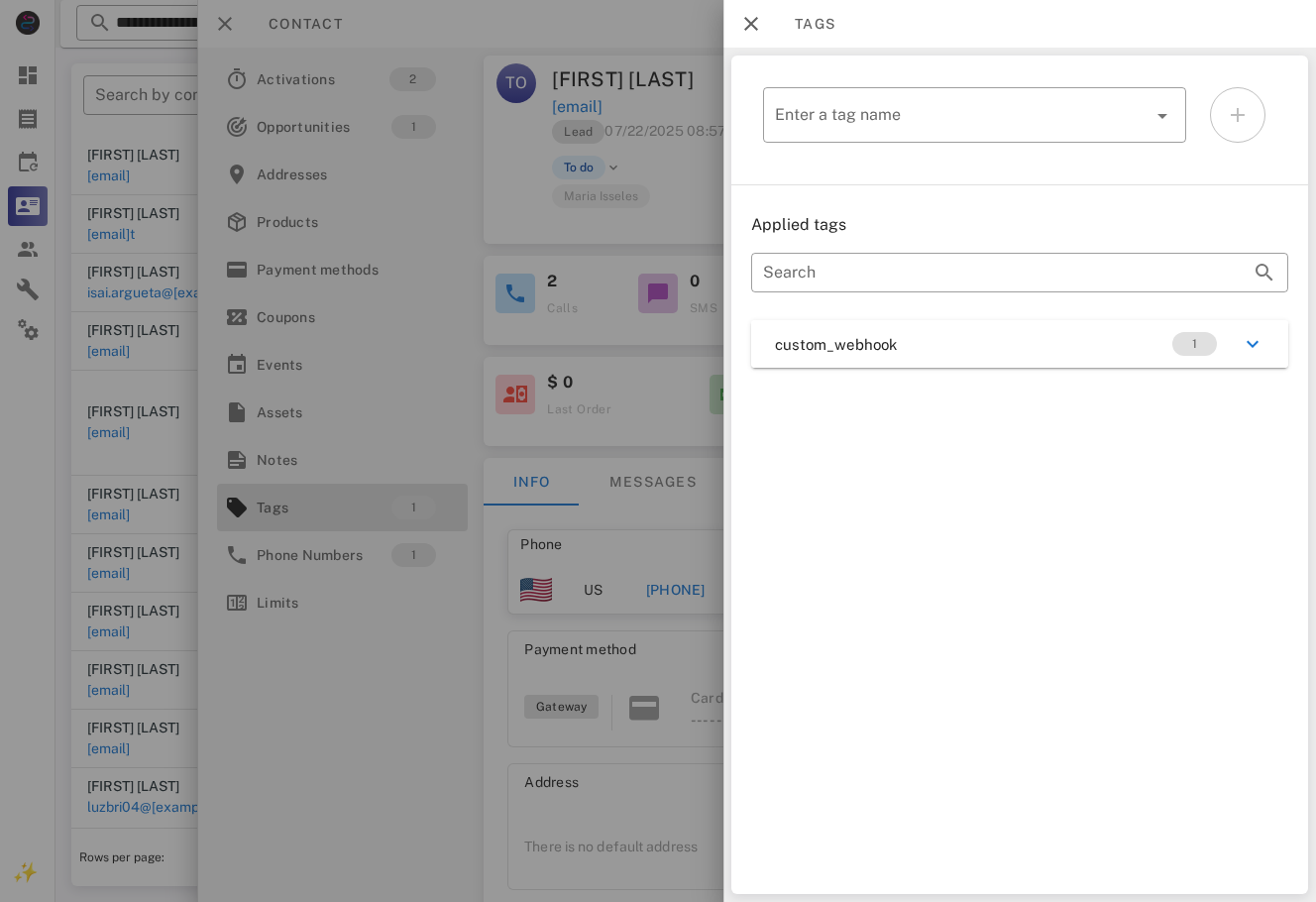click on "custom_webhook  1" at bounding box center [1020, 344] 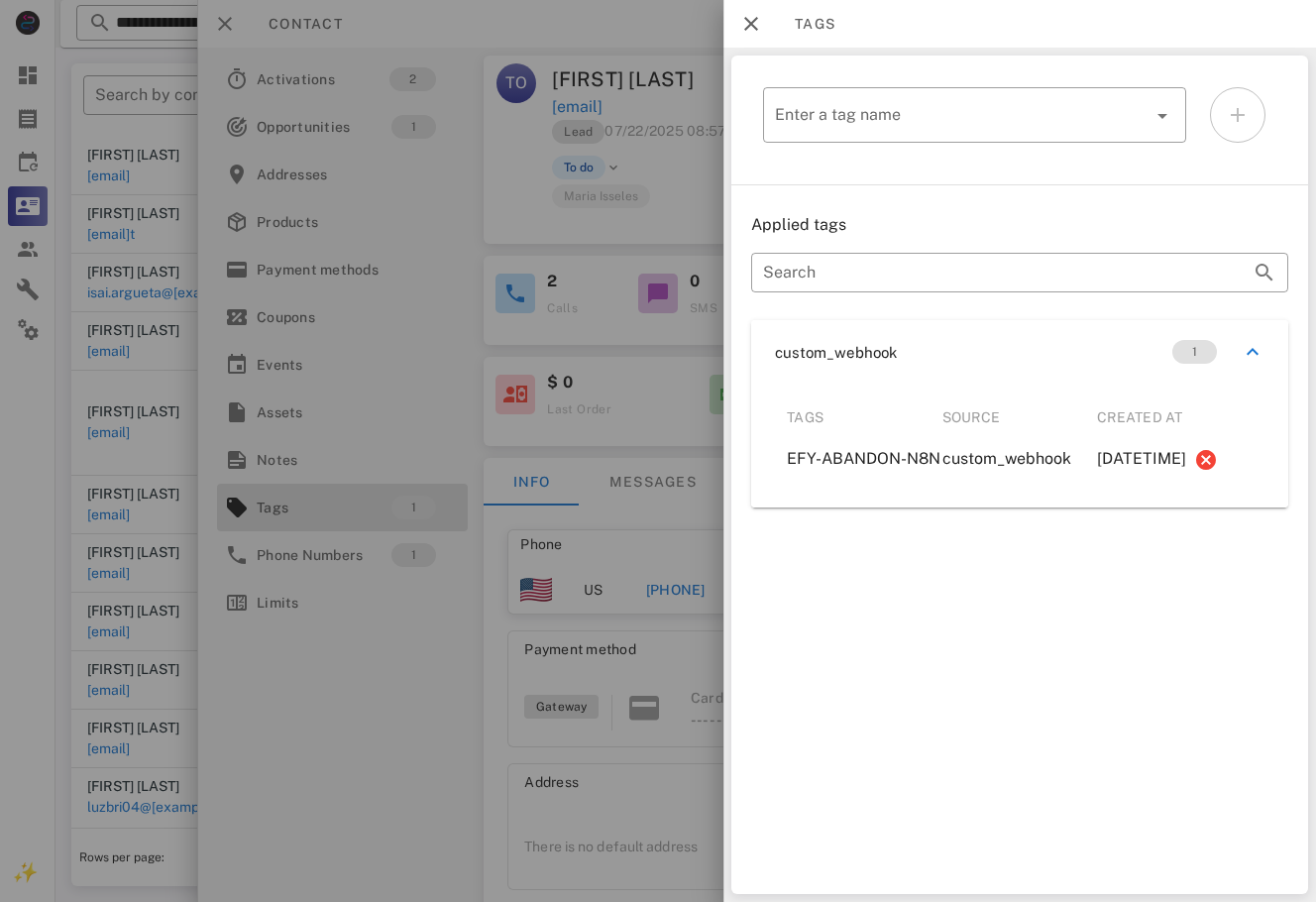 click at bounding box center [658, 451] 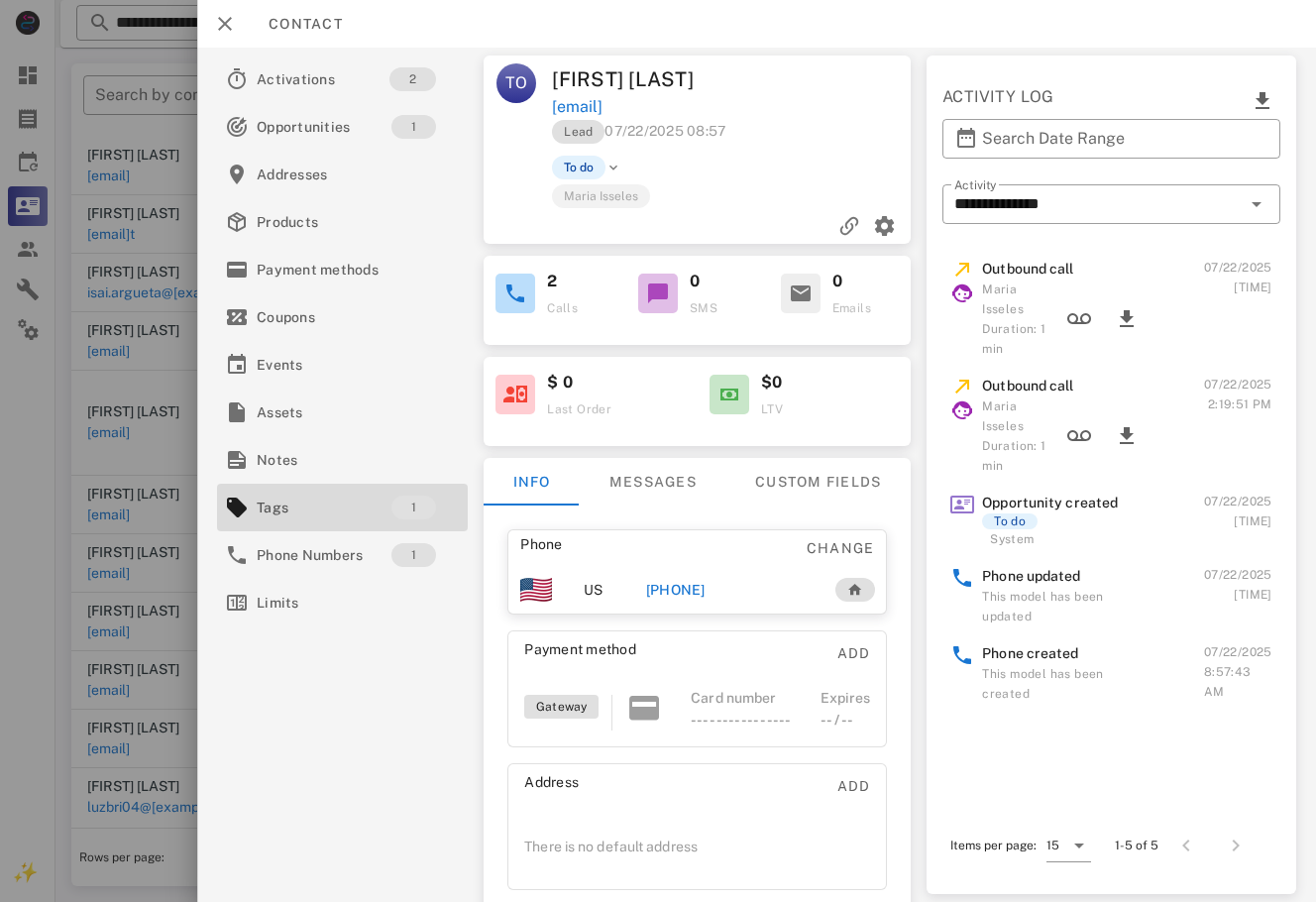 click at bounding box center [658, 451] 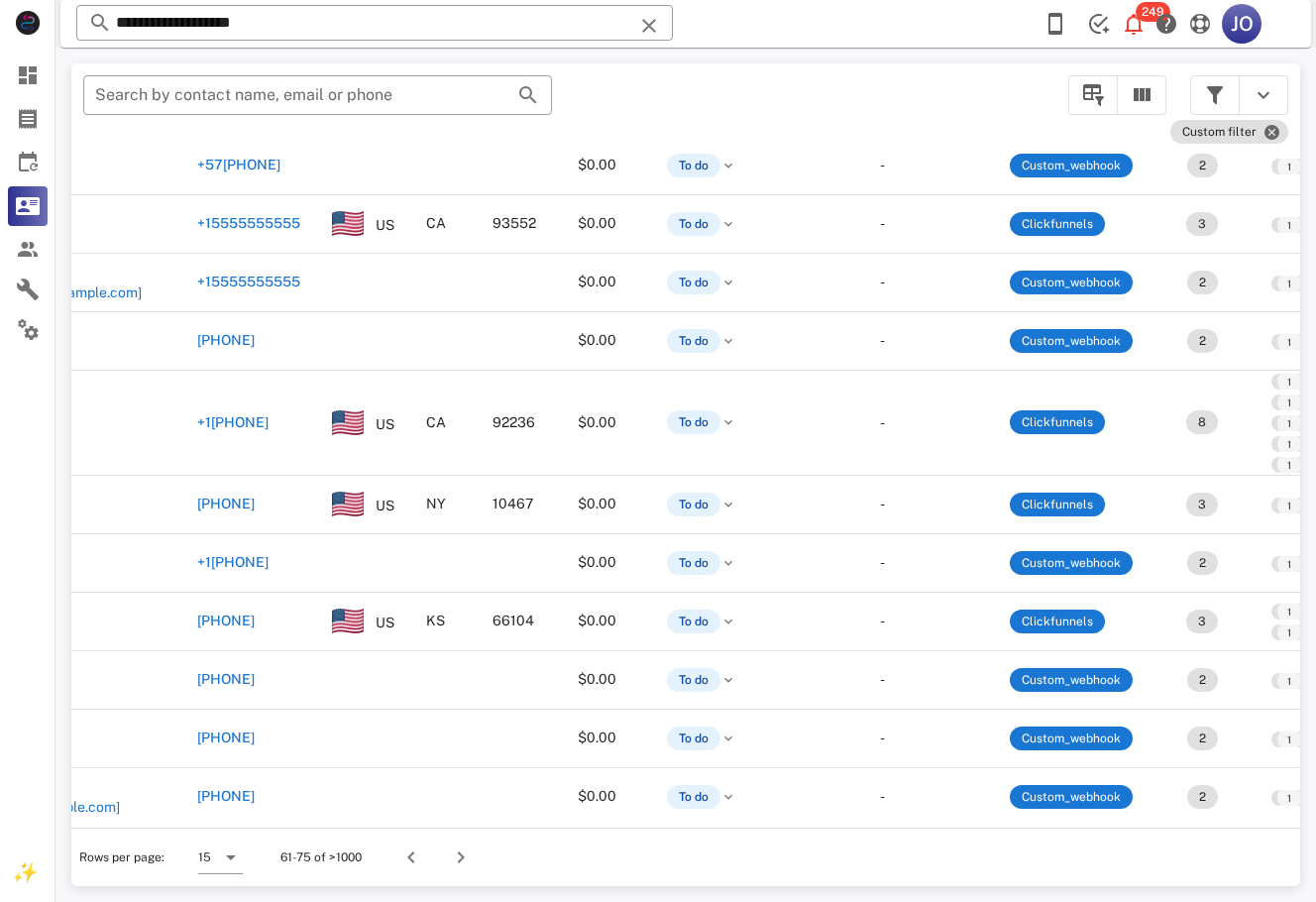 scroll, scrollTop: 244, scrollLeft: 0, axis: vertical 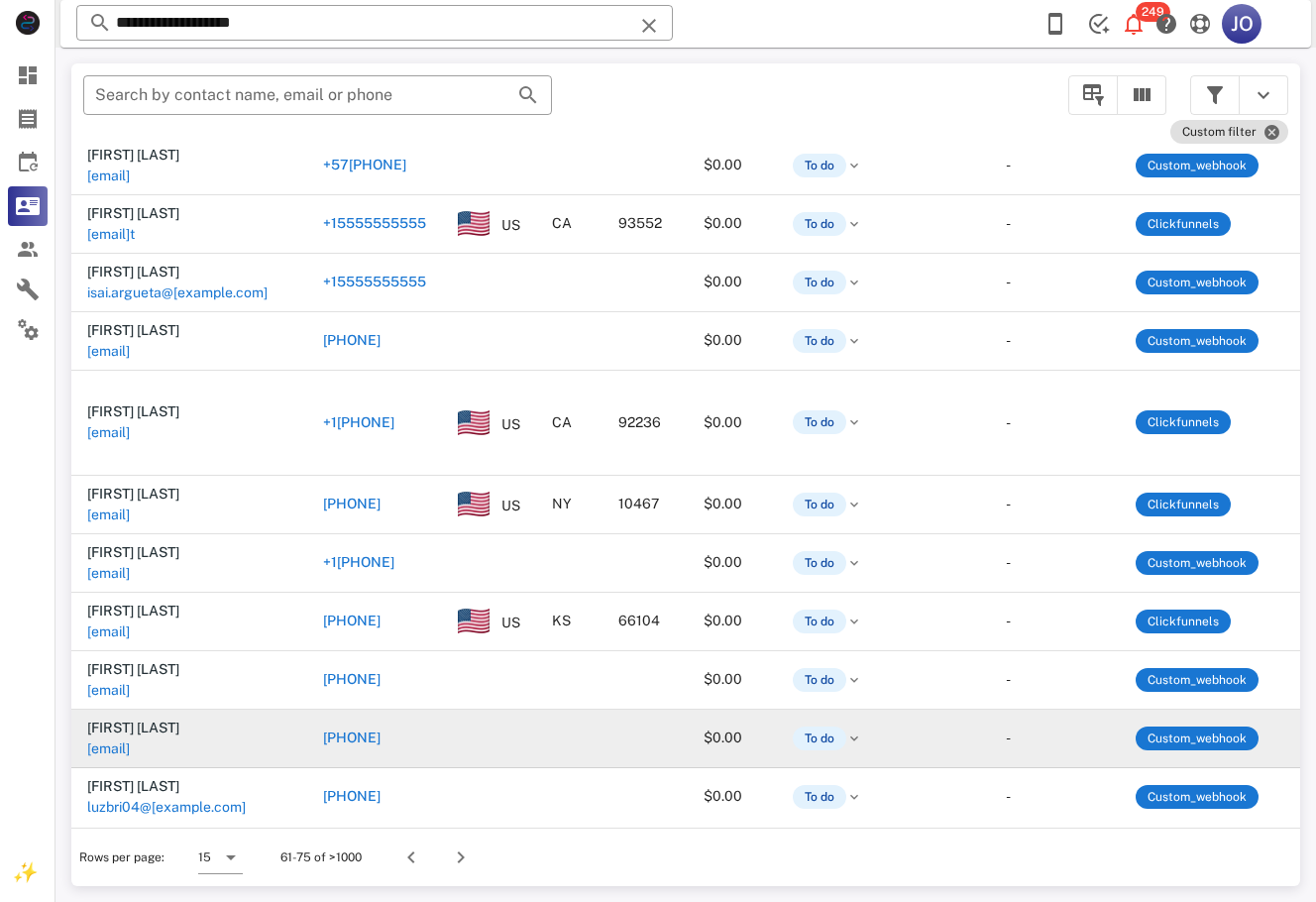 click on "[EMAIL]" at bounding box center [108, 748] 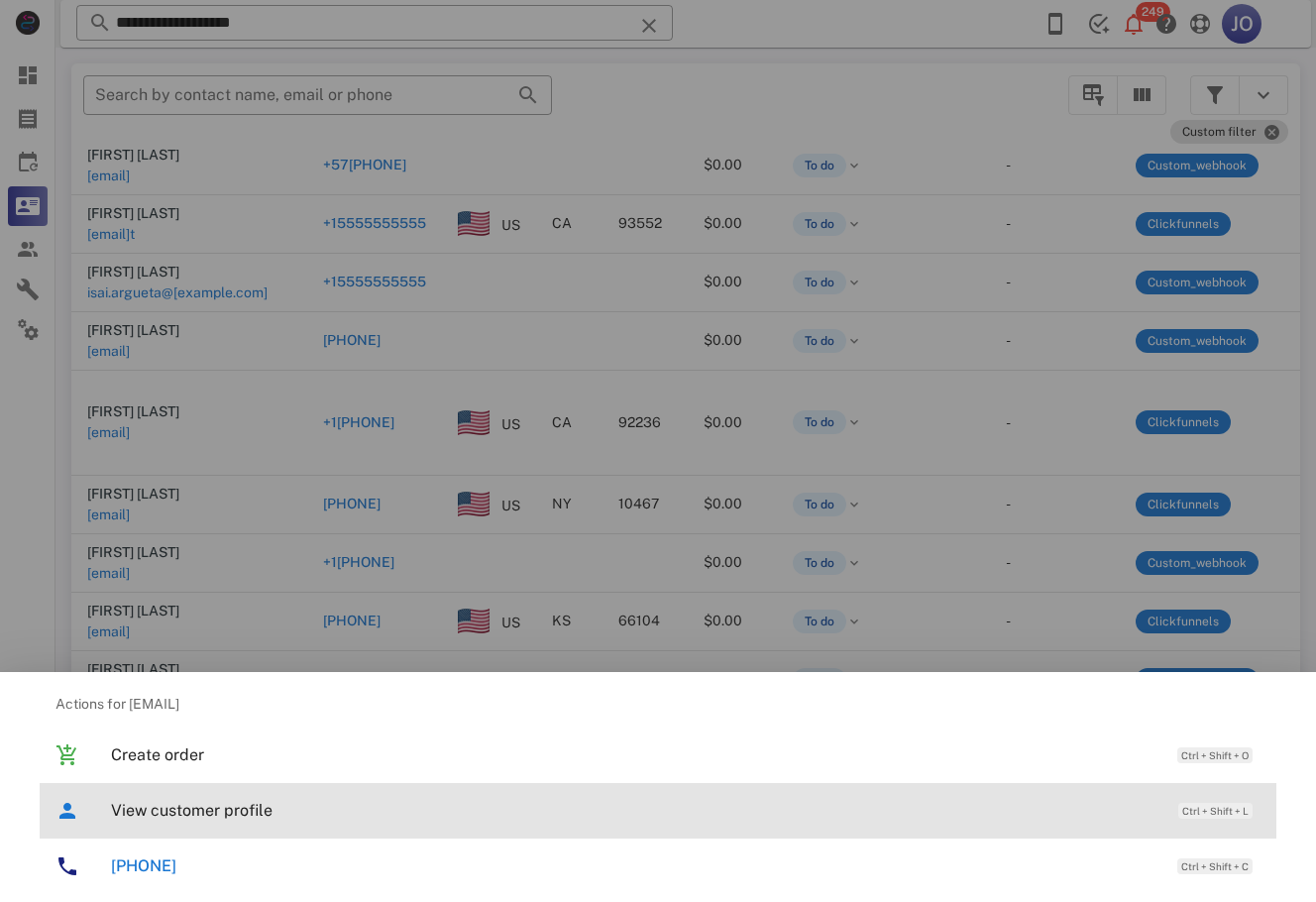 click on "View customer profile Ctrl + Shift + L" at bounding box center (686, 810) 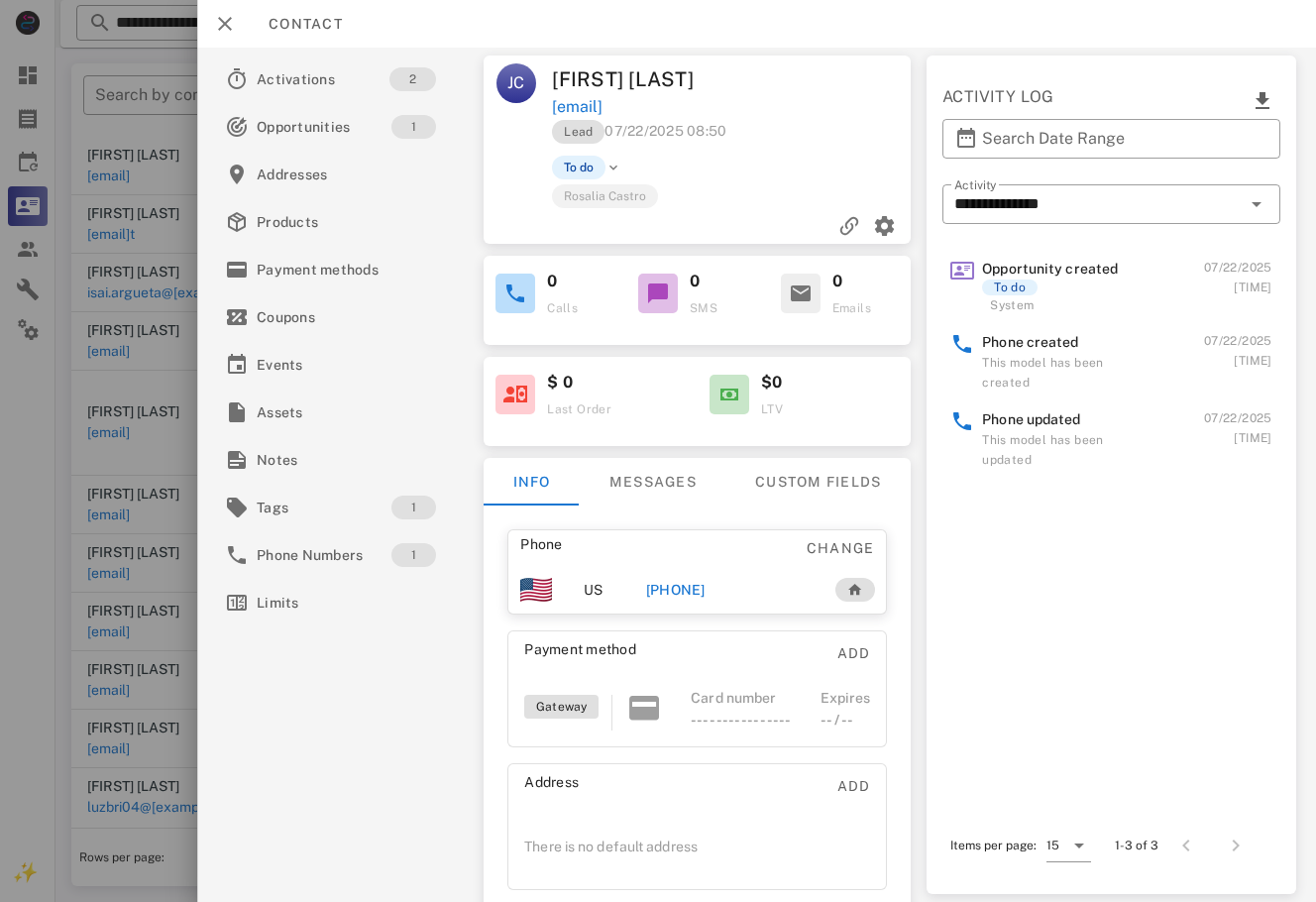 click on "[PHONE]" at bounding box center (729, 590) 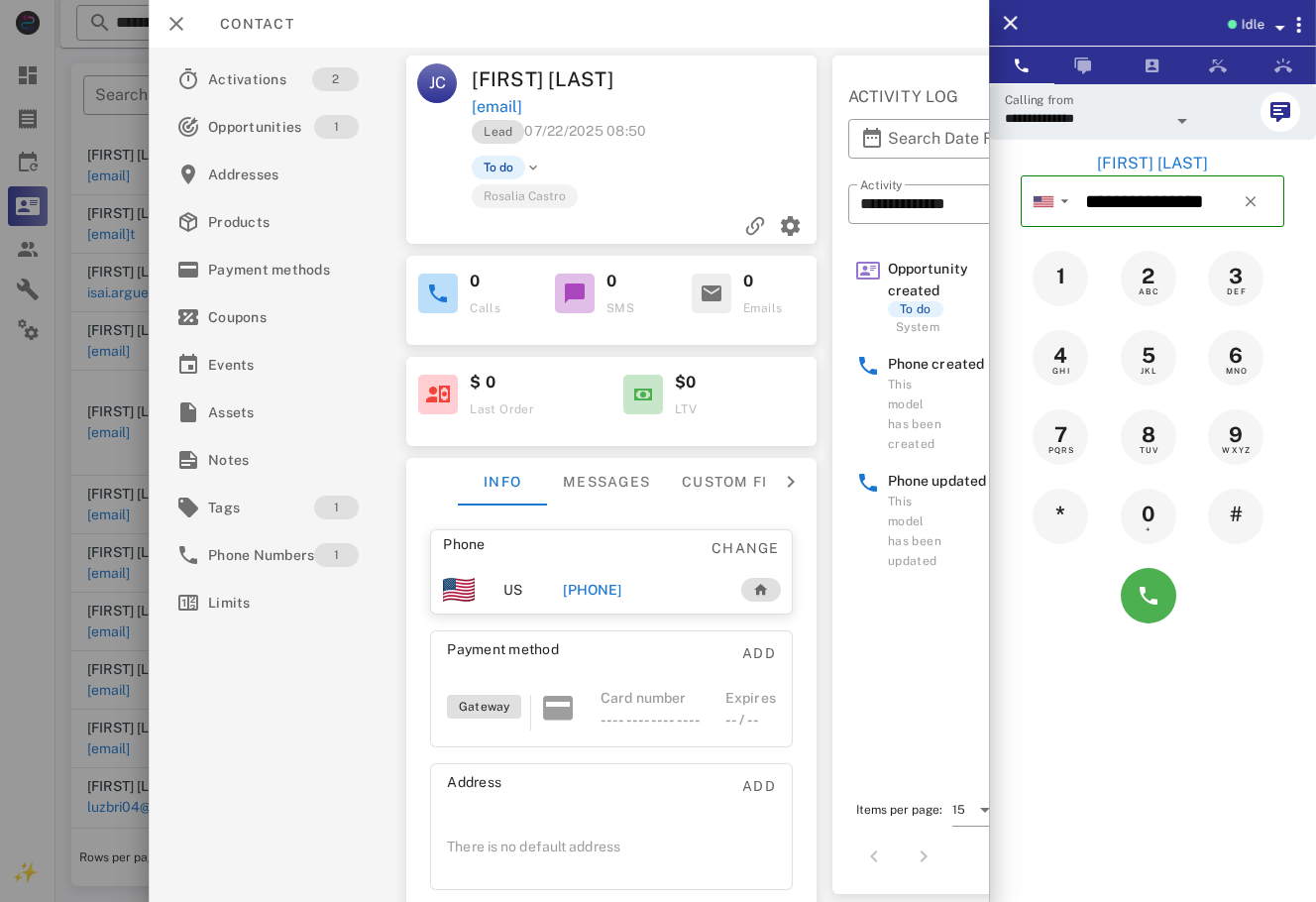 click at bounding box center [1152, 596] 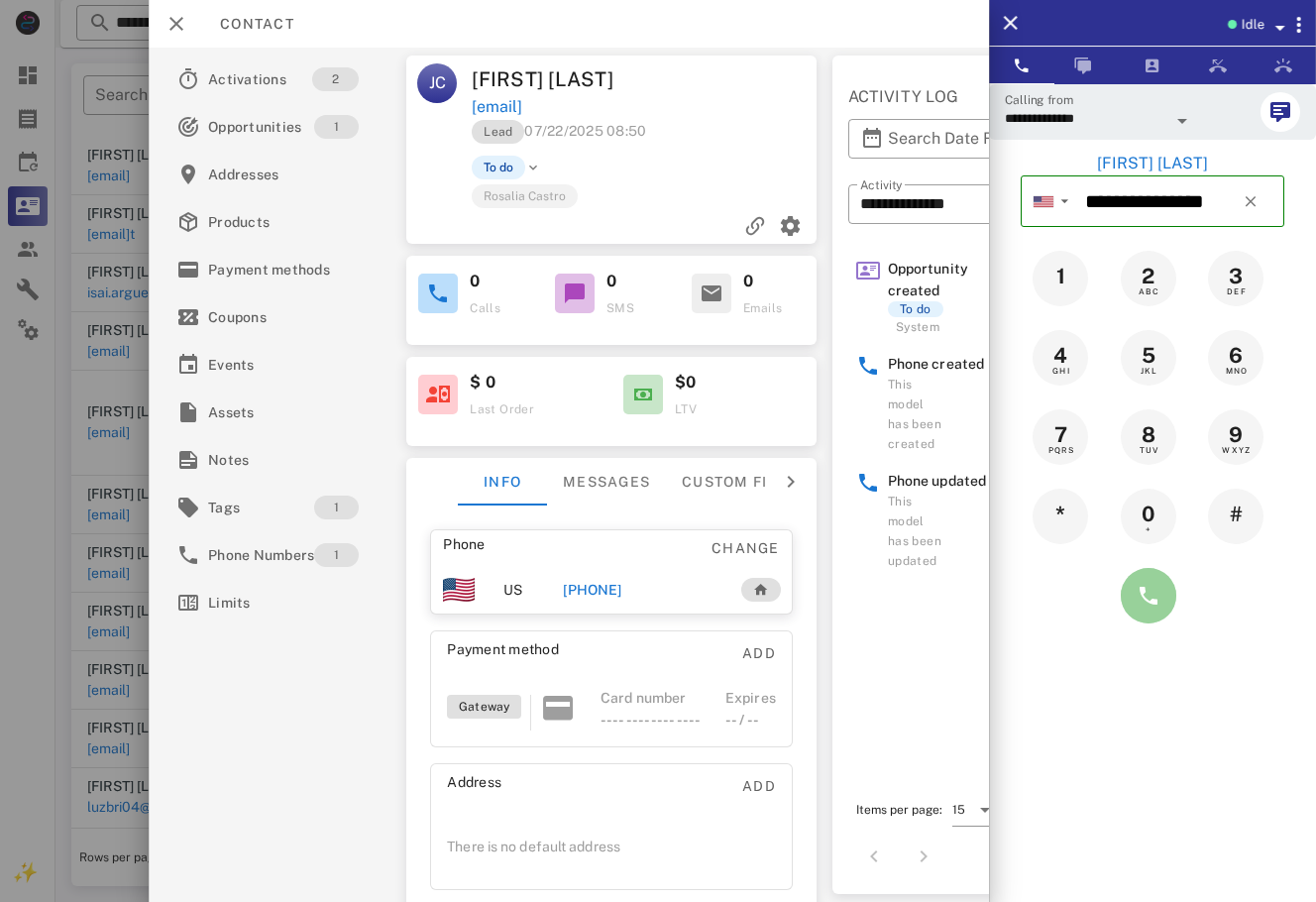 click at bounding box center (1149, 596) 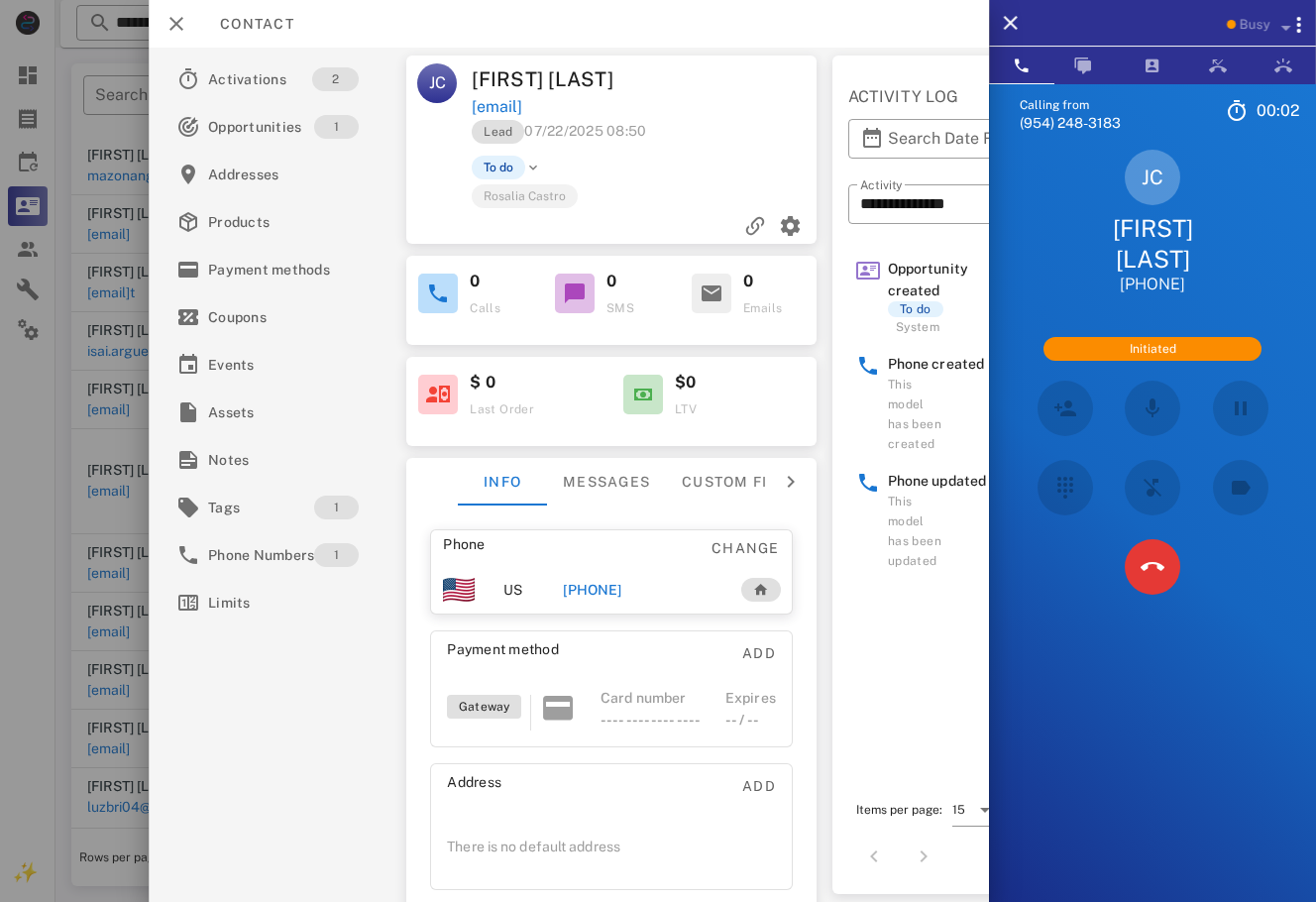 scroll, scrollTop: 185, scrollLeft: 0, axis: vertical 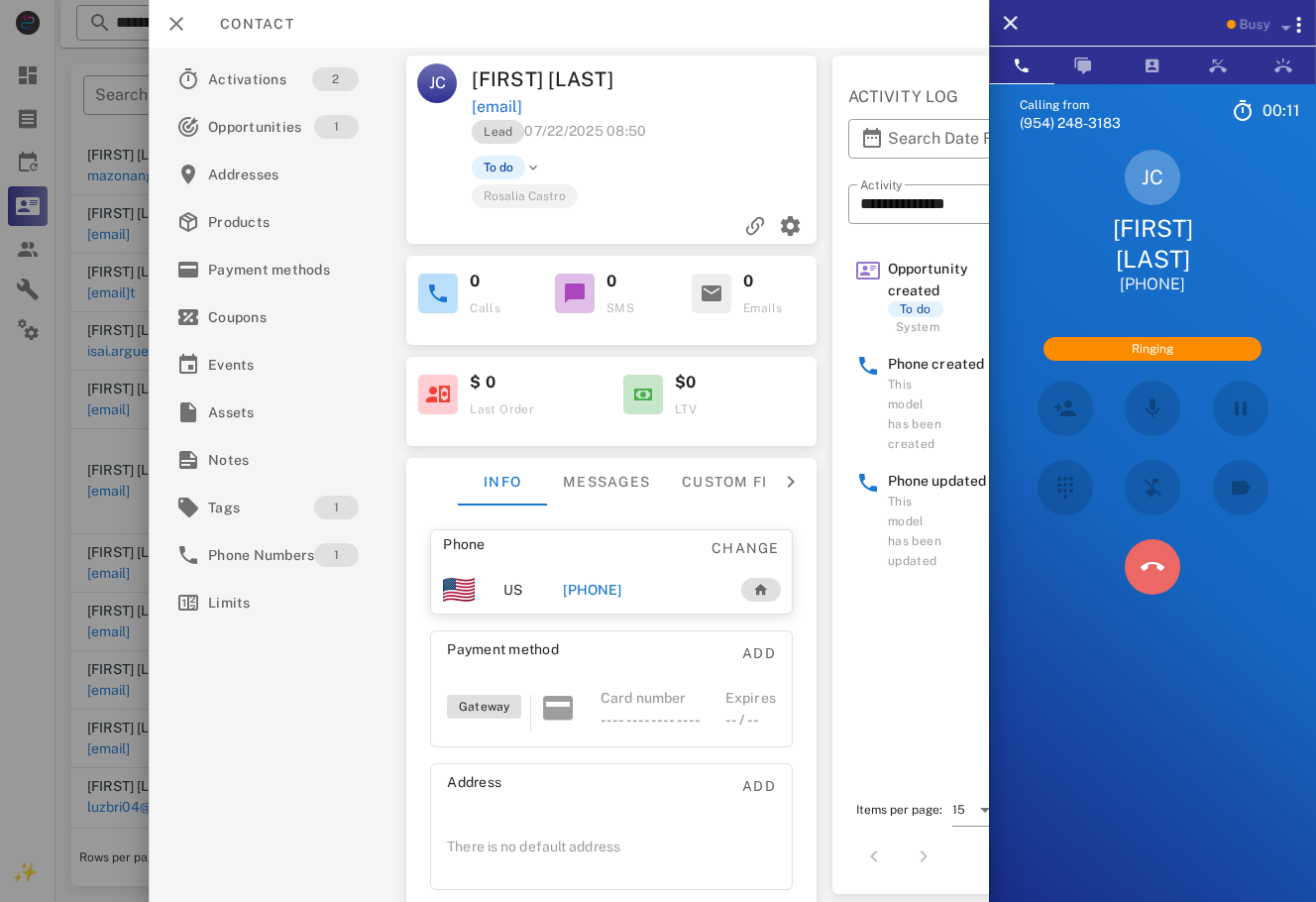 click at bounding box center (1152, 567) 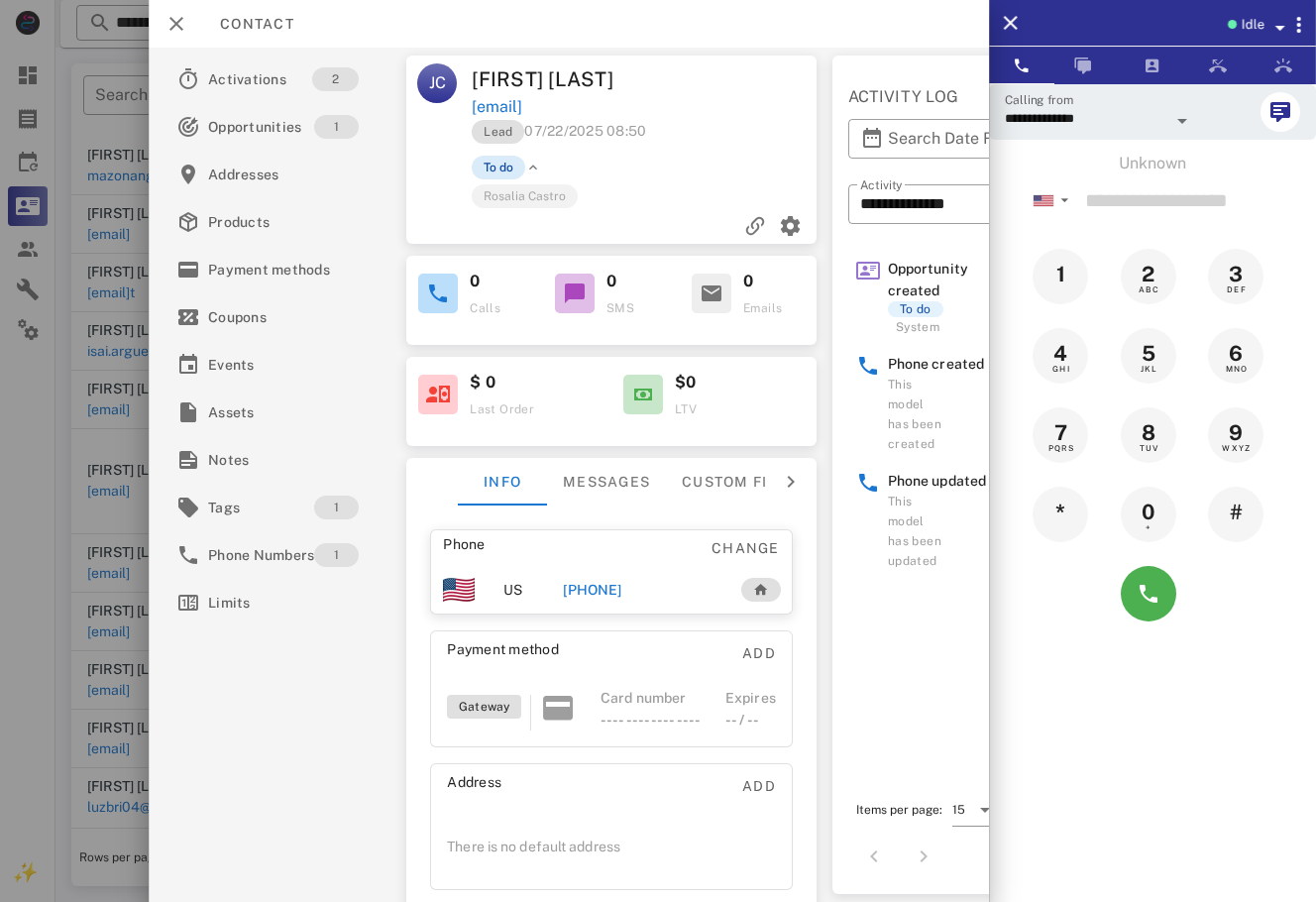 click on "To do" at bounding box center (498, 168) 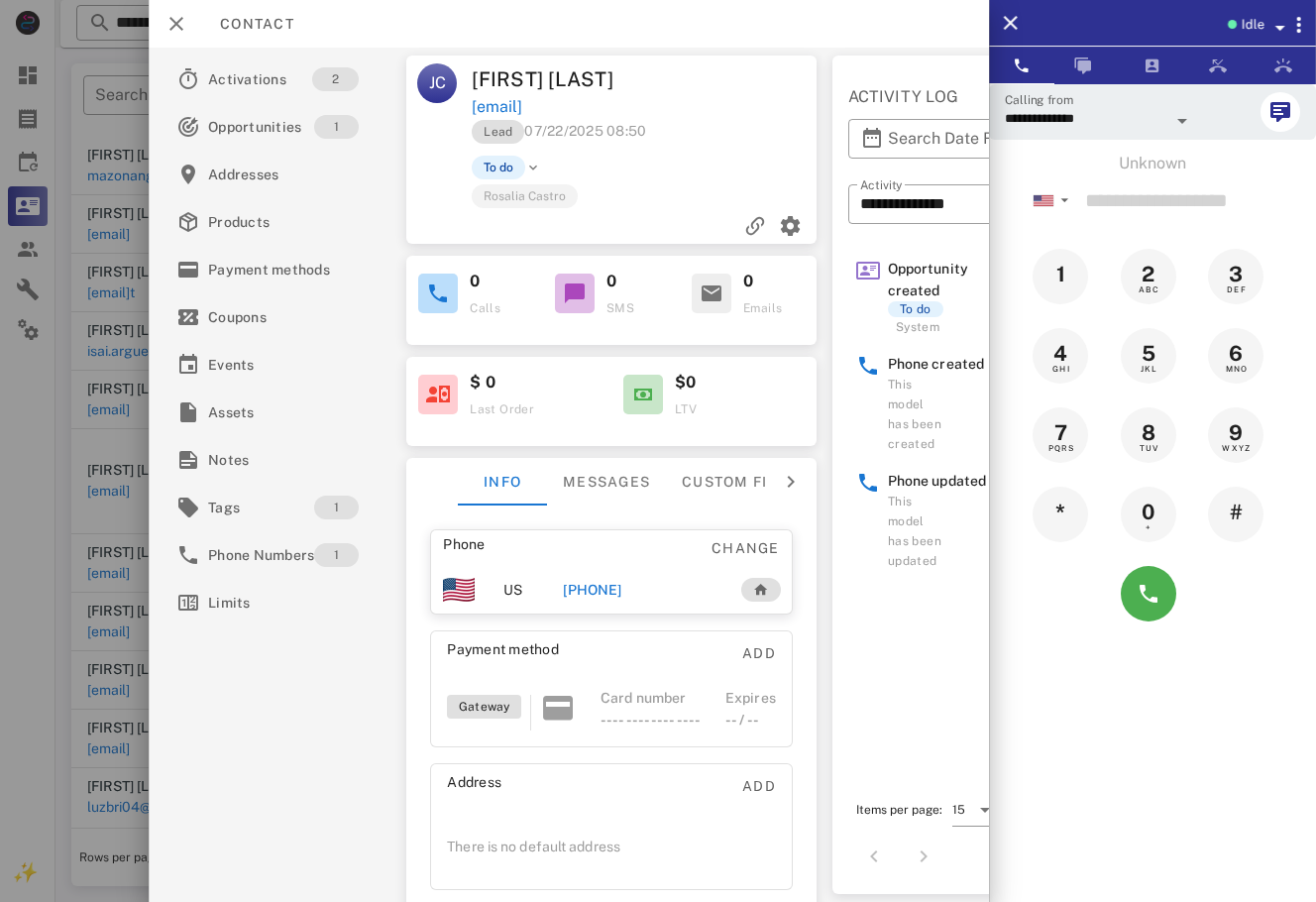 click on "Rosalia Castro" at bounding box center (524, 195) 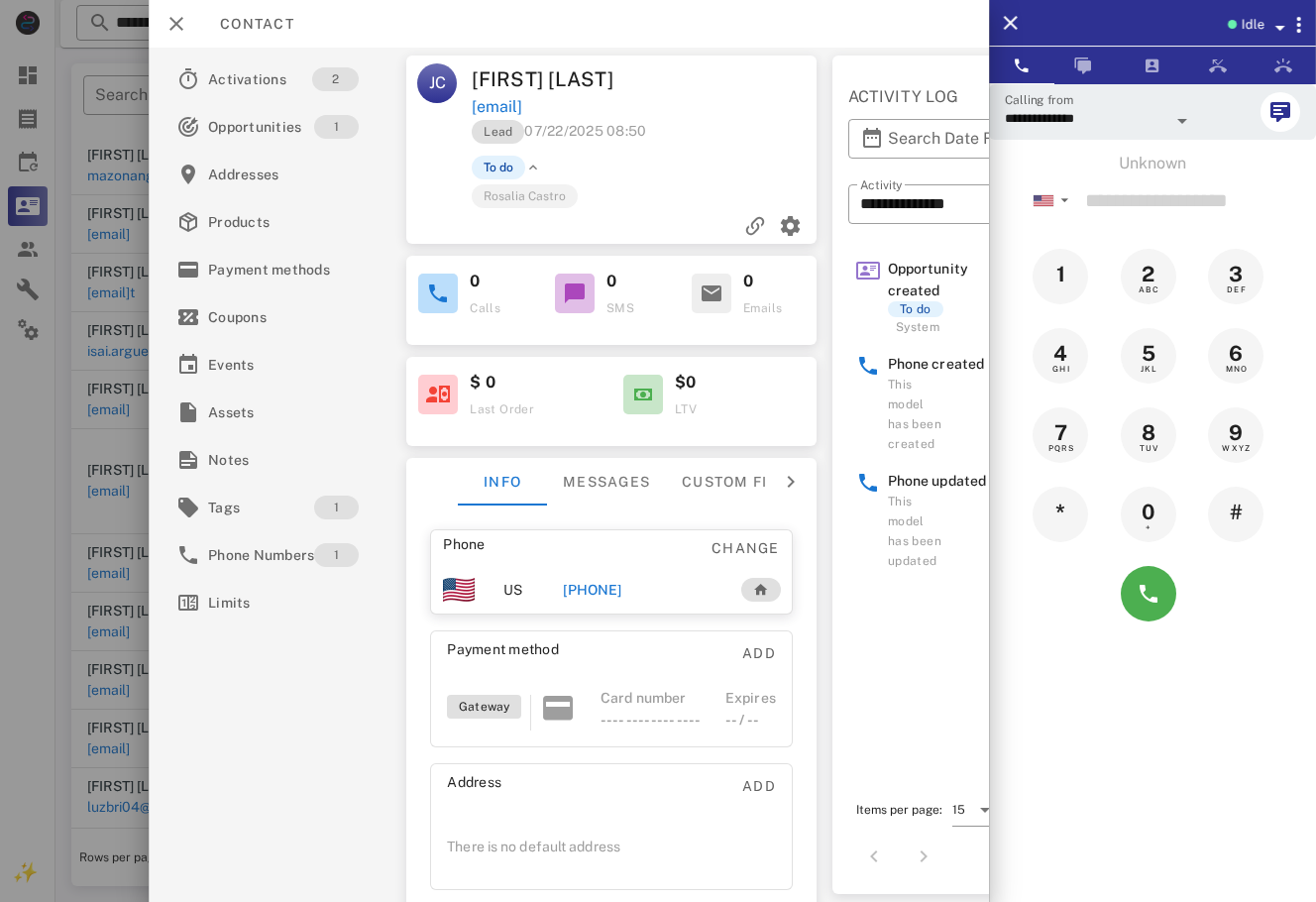 click at bounding box center (533, 168) 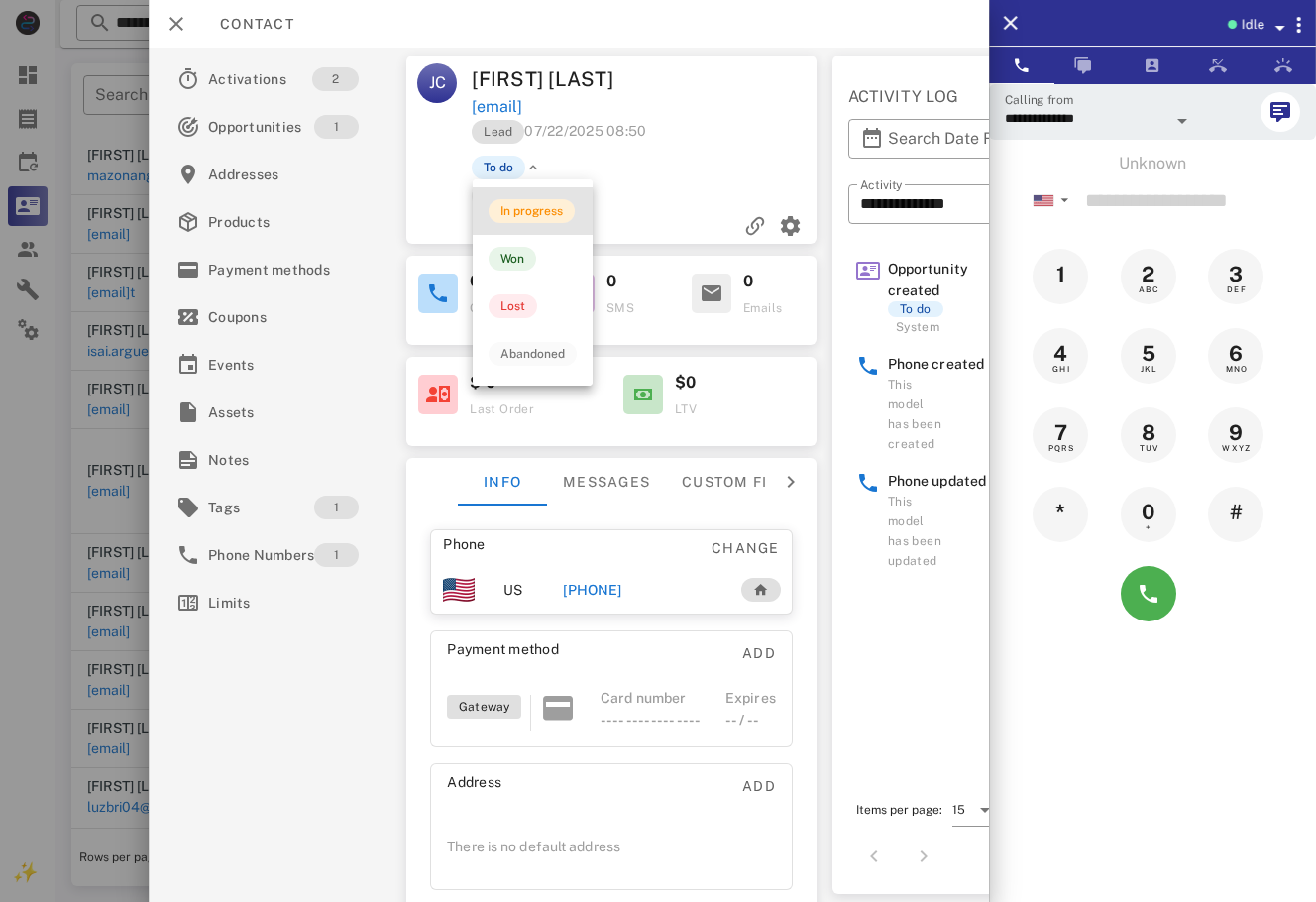 click on "In progress" at bounding box center (531, 211) 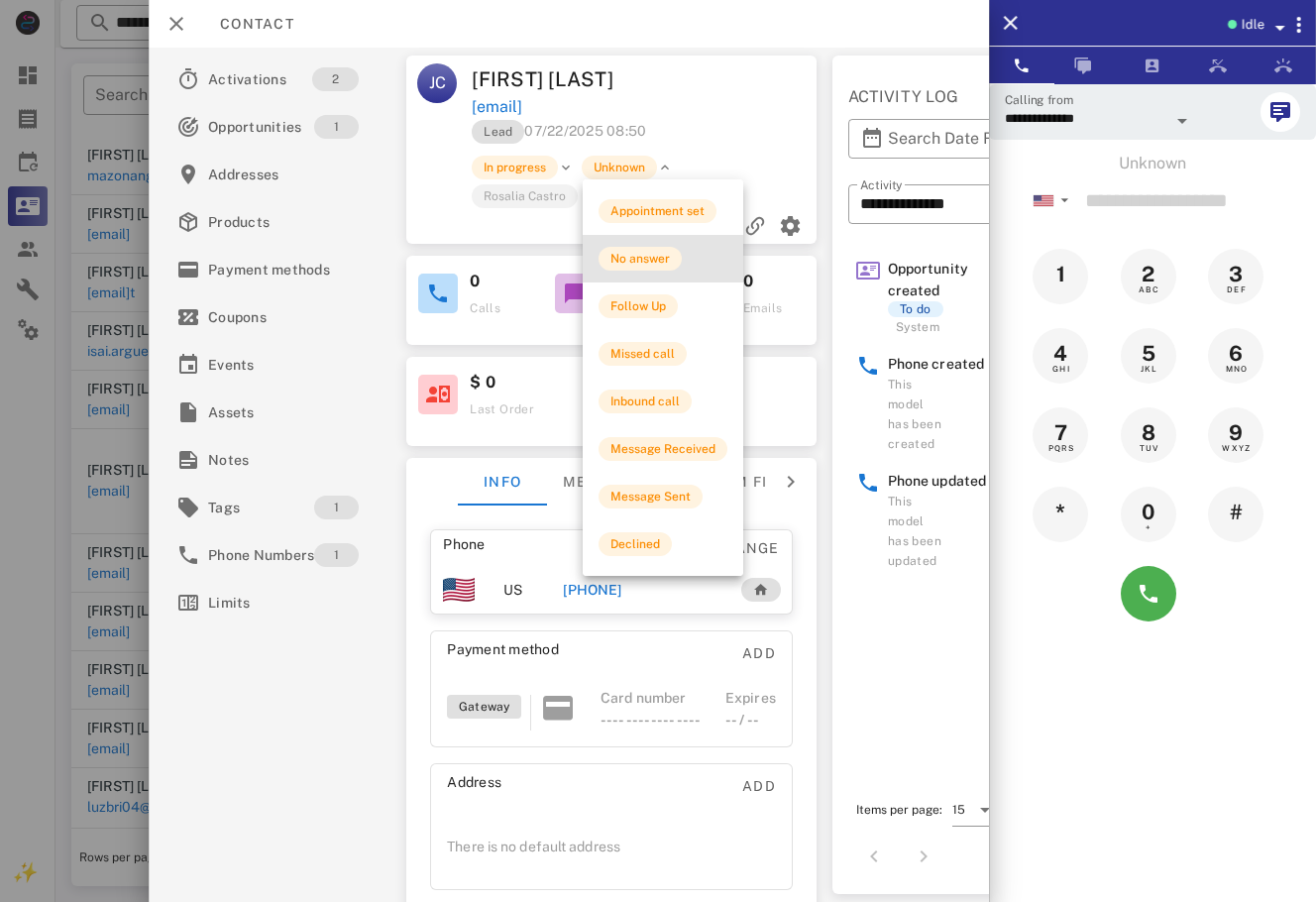 click on "No answer" at bounding box center (663, 259) 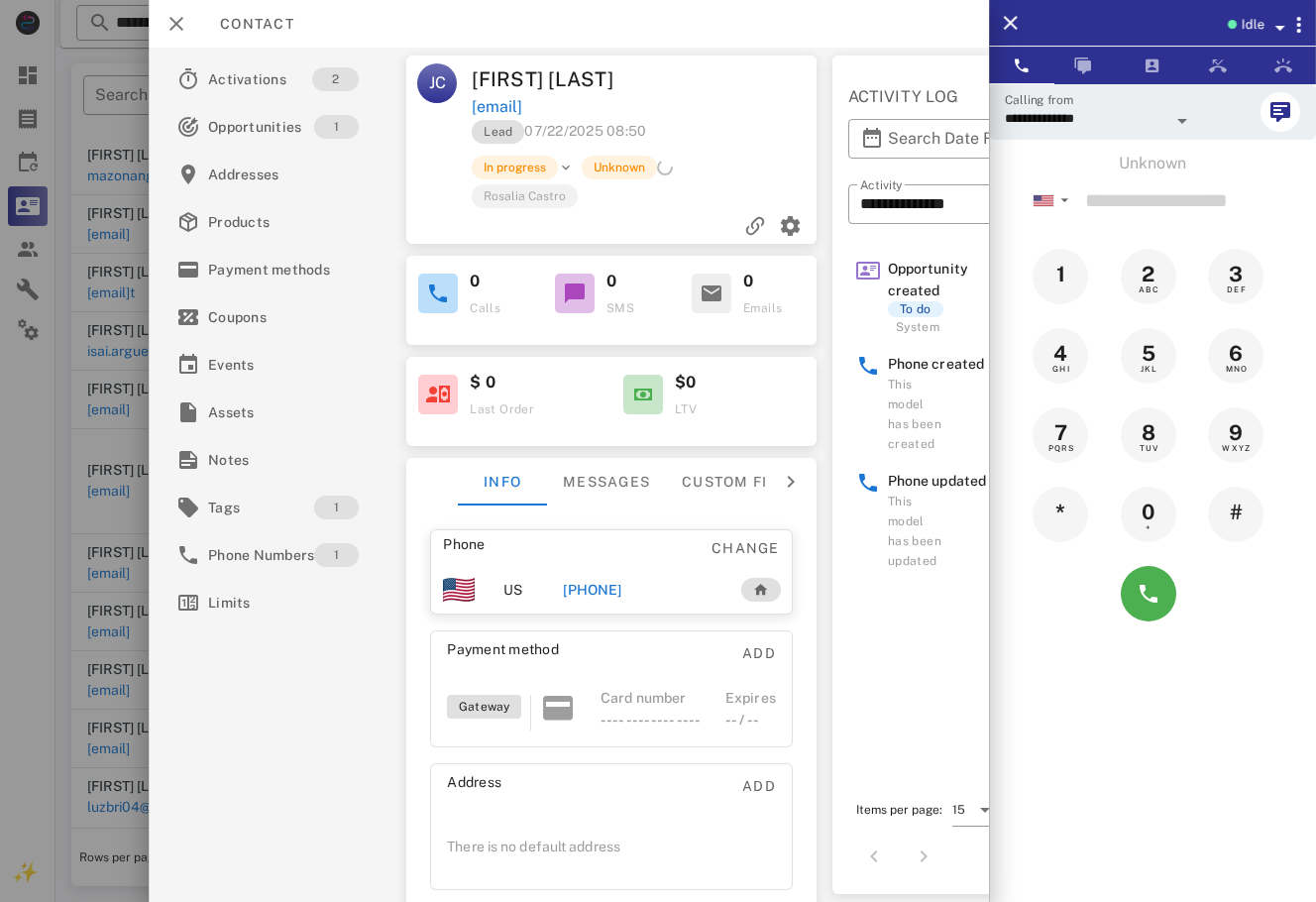 drag, startPoint x: 82, startPoint y: 783, endPoint x: 80, endPoint y: 819, distance: 36.05551 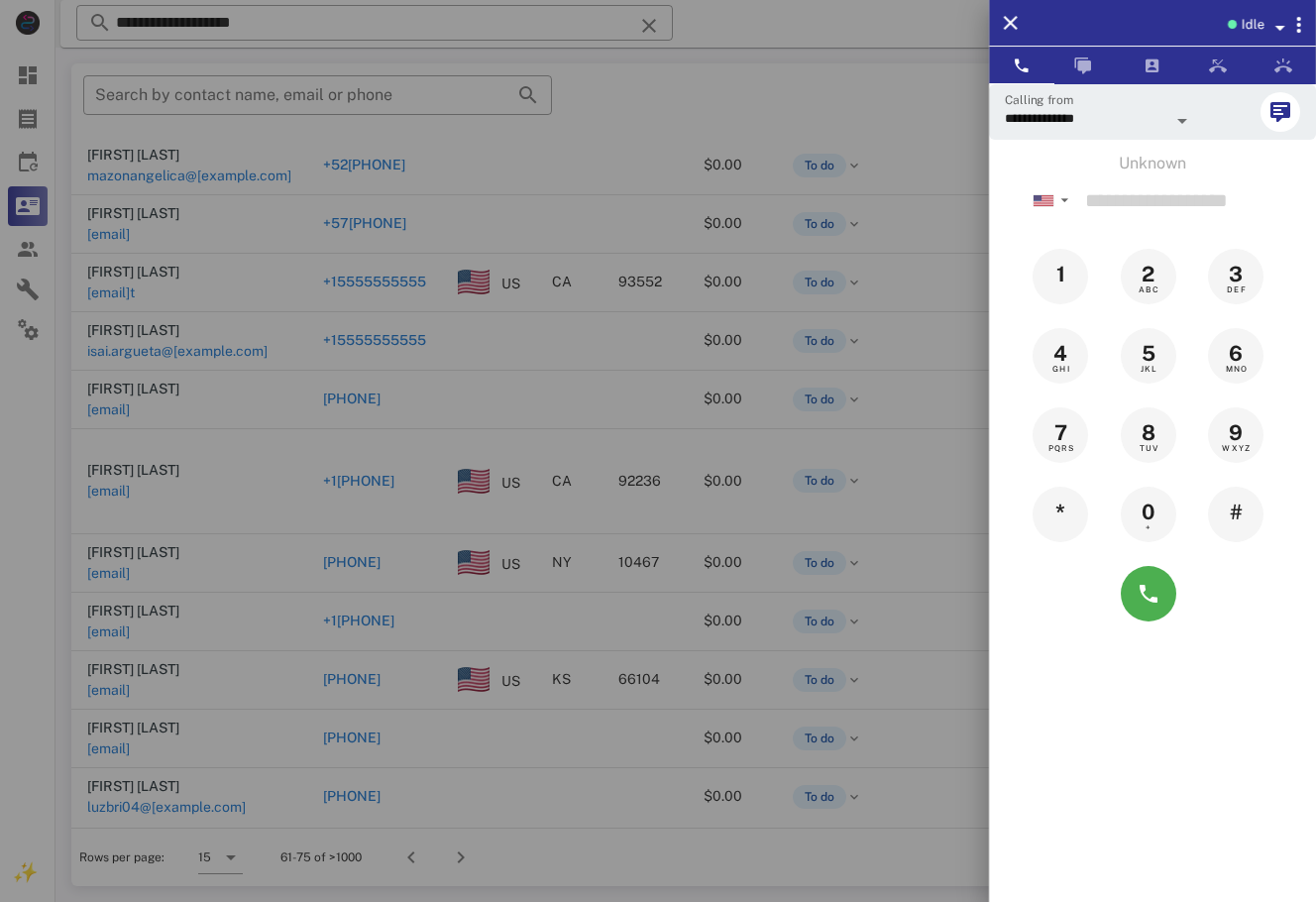 click at bounding box center (658, 451) 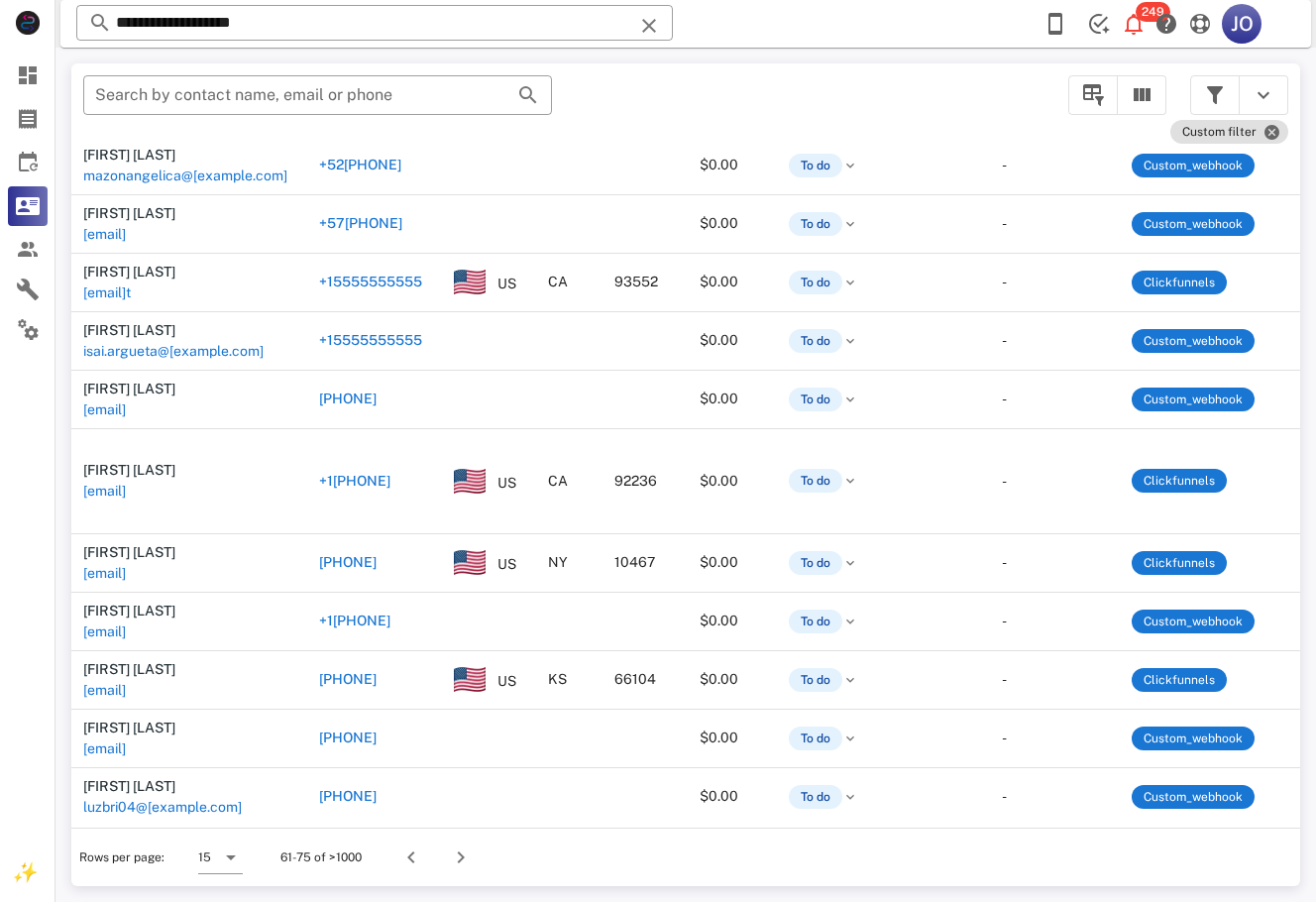 scroll, scrollTop: 185, scrollLeft: 0, axis: vertical 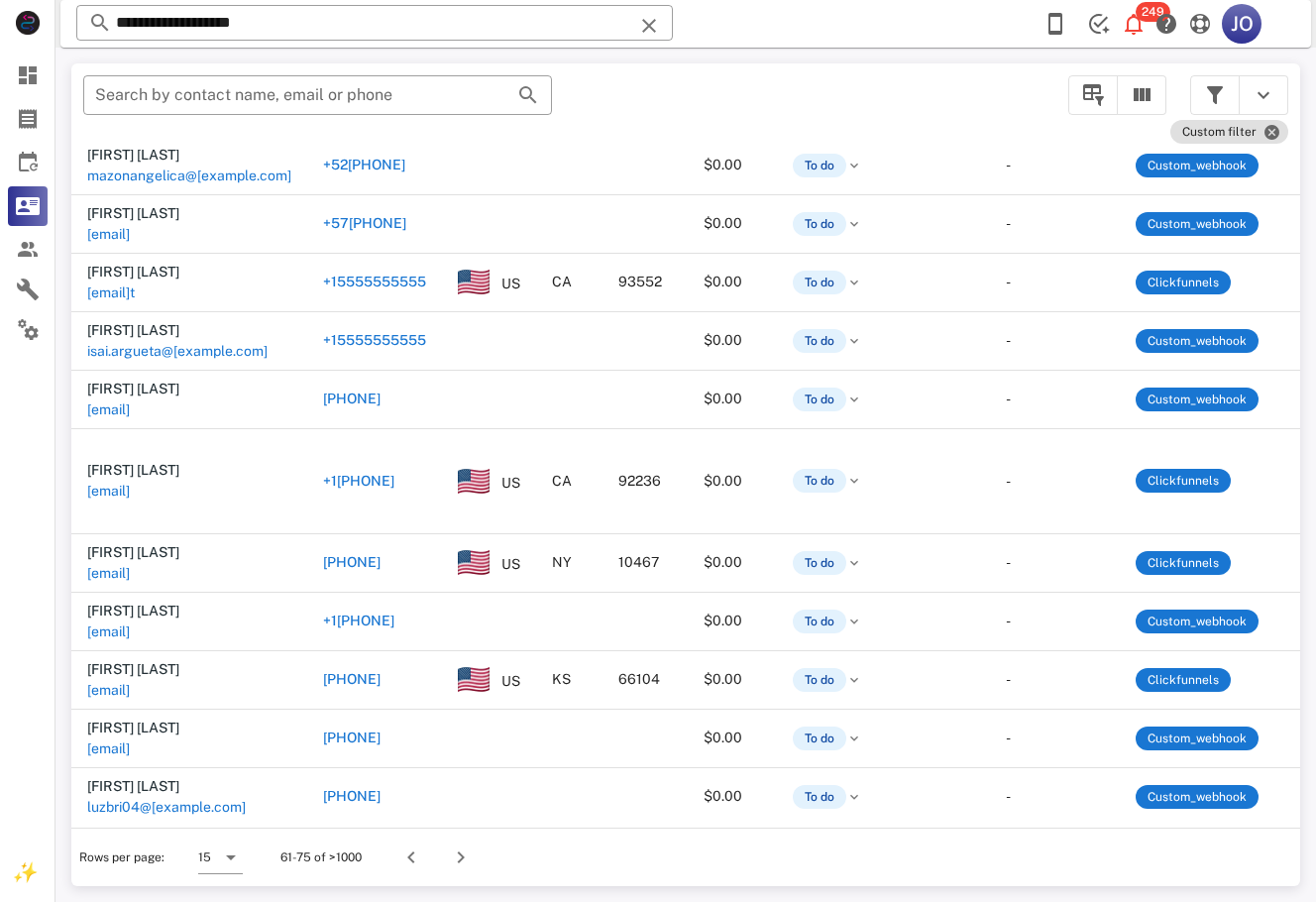 drag, startPoint x: 131, startPoint y: 795, endPoint x: 138, endPoint y: 811, distance: 17.464249 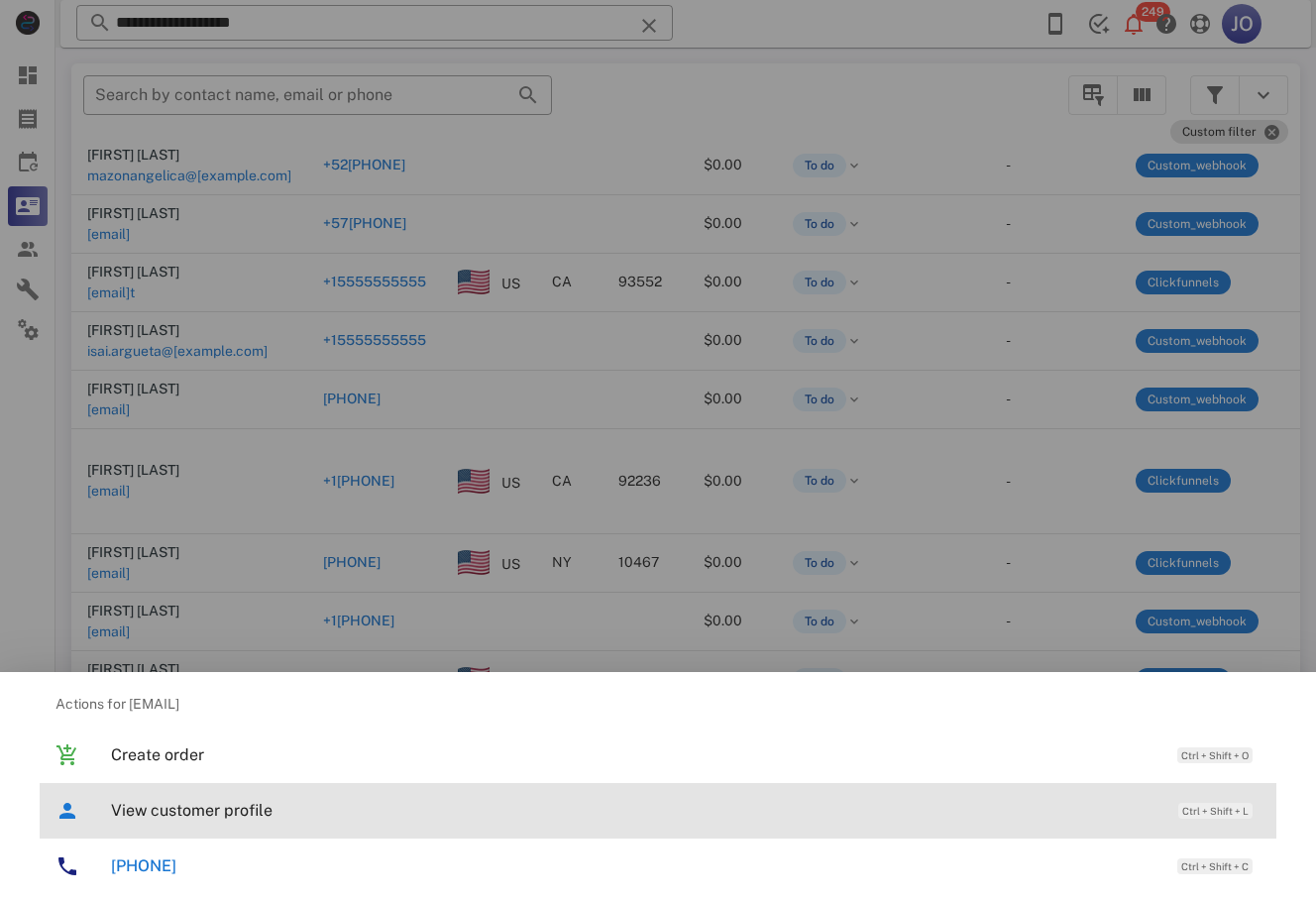 click on "View customer profile" at bounding box center (634, 810) 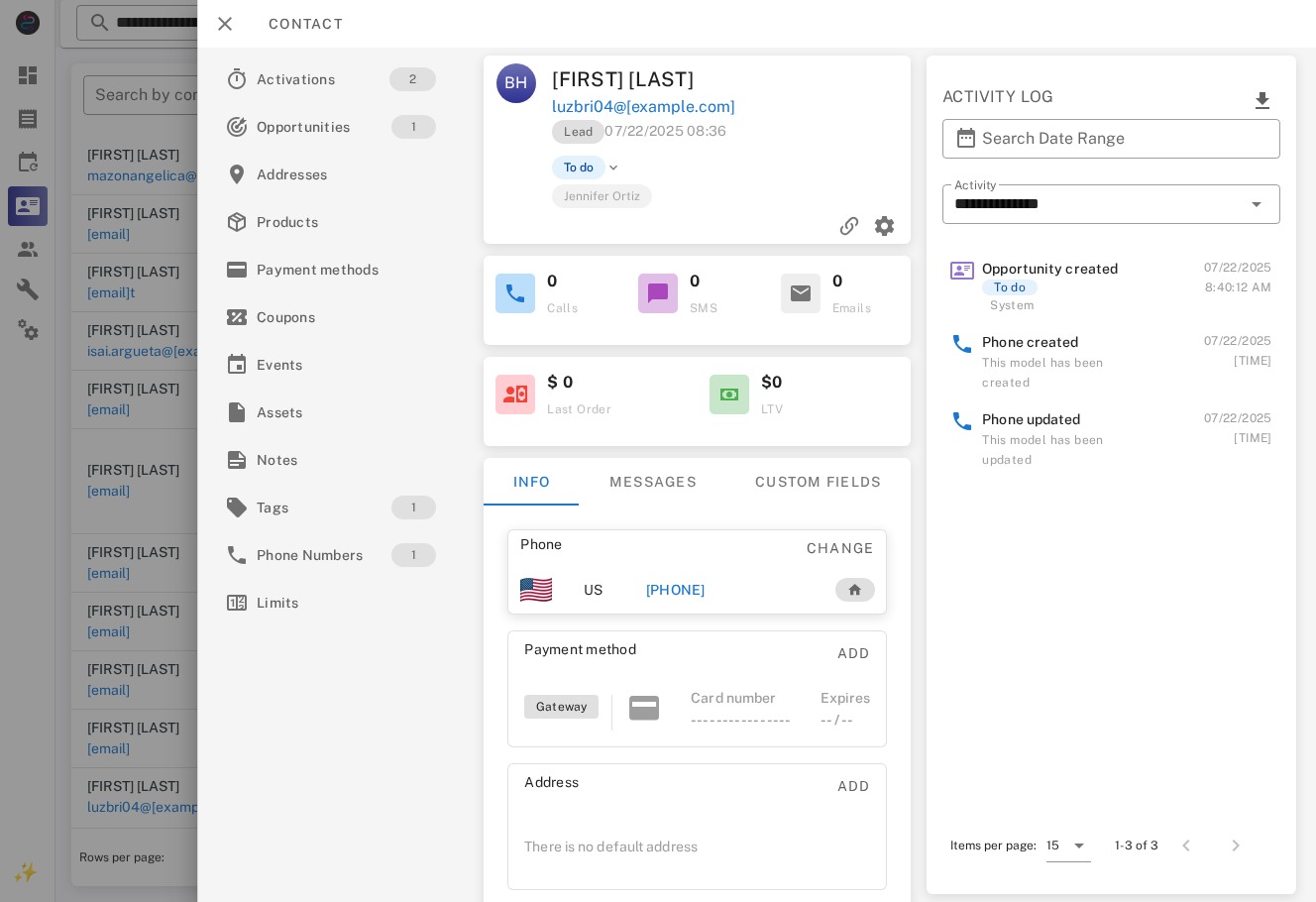 click at bounding box center (824, 79) 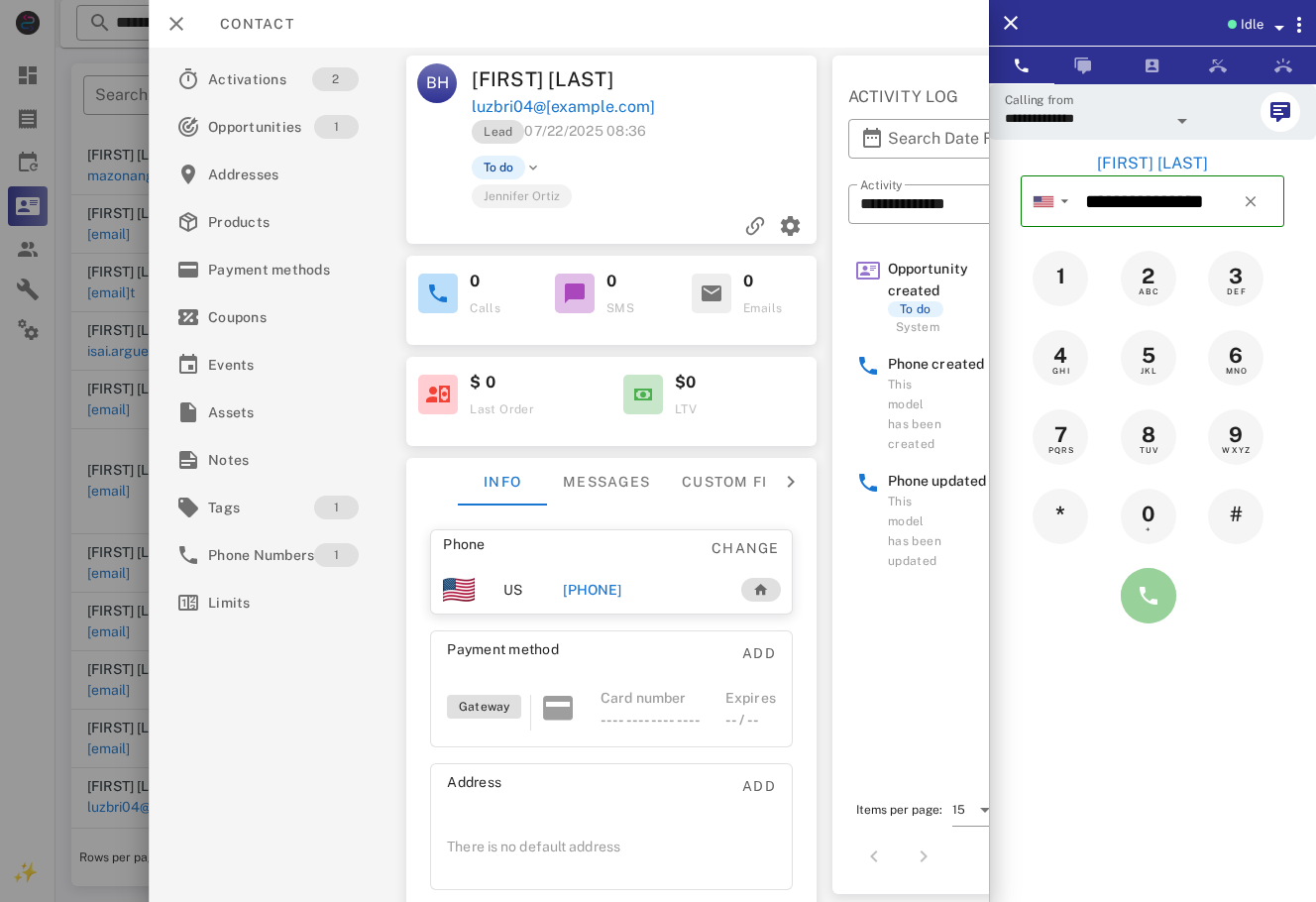 click at bounding box center [1149, 596] 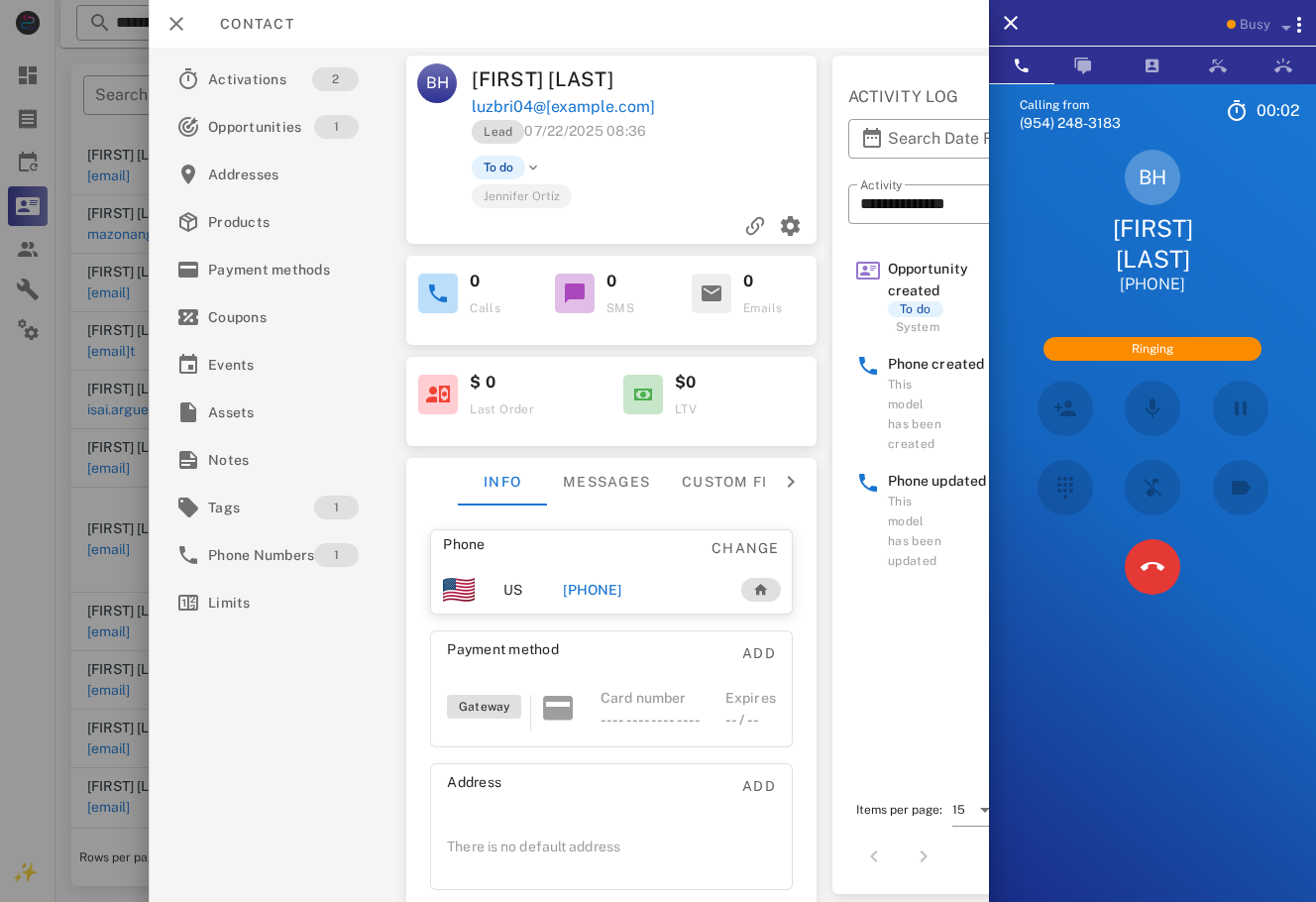 scroll, scrollTop: 127, scrollLeft: 0, axis: vertical 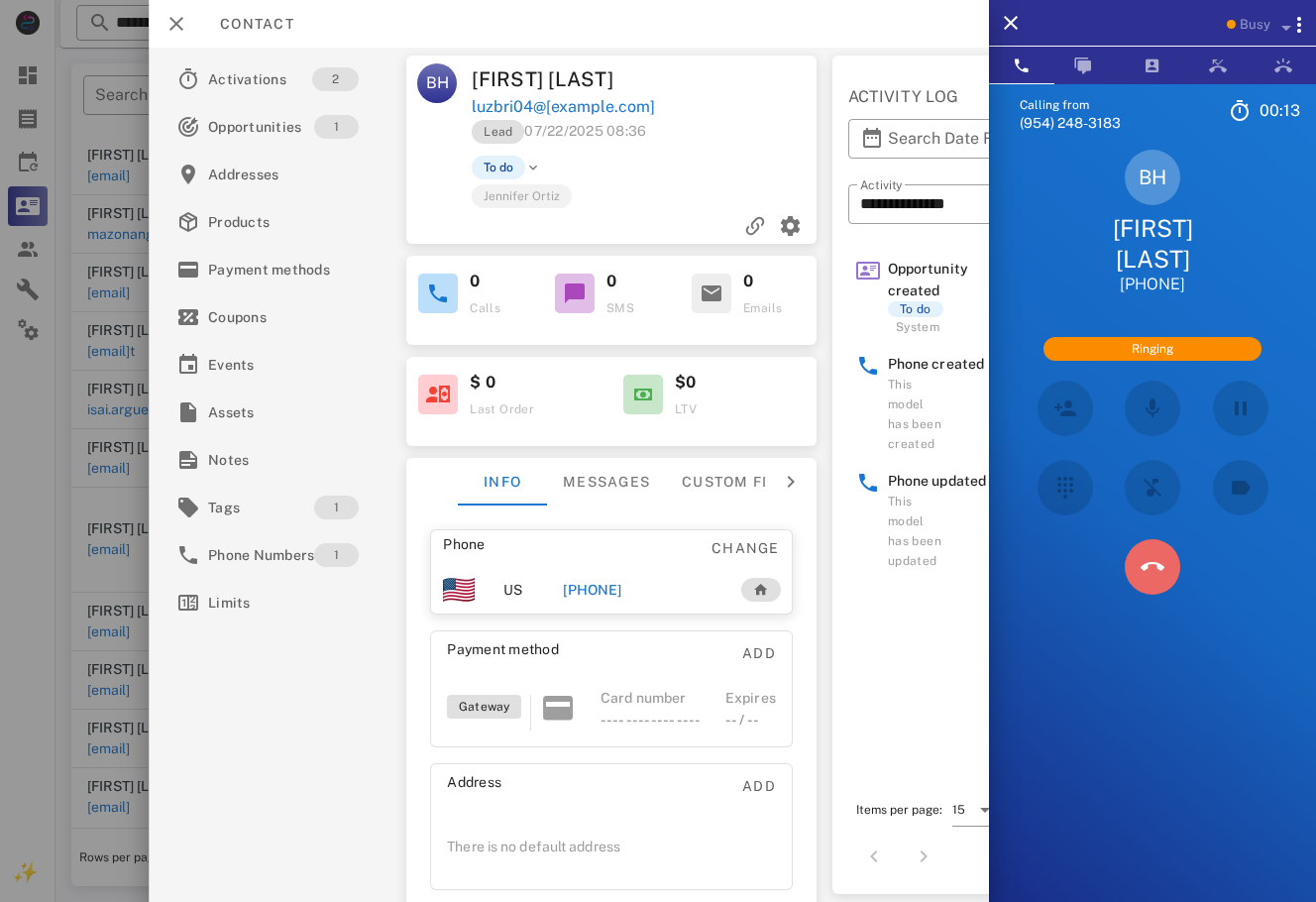 click at bounding box center (1152, 567) 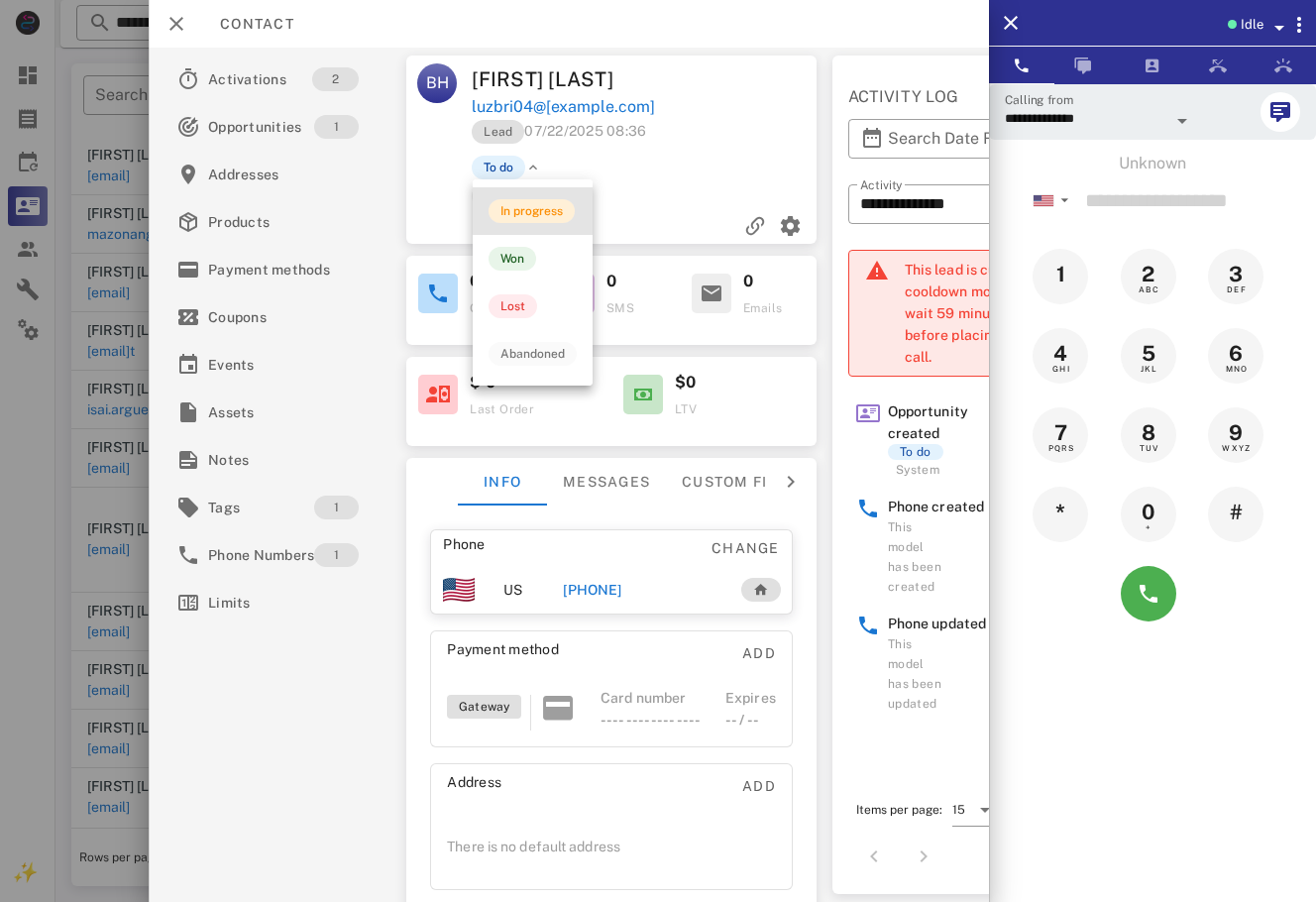 click on "In progress" at bounding box center [531, 211] 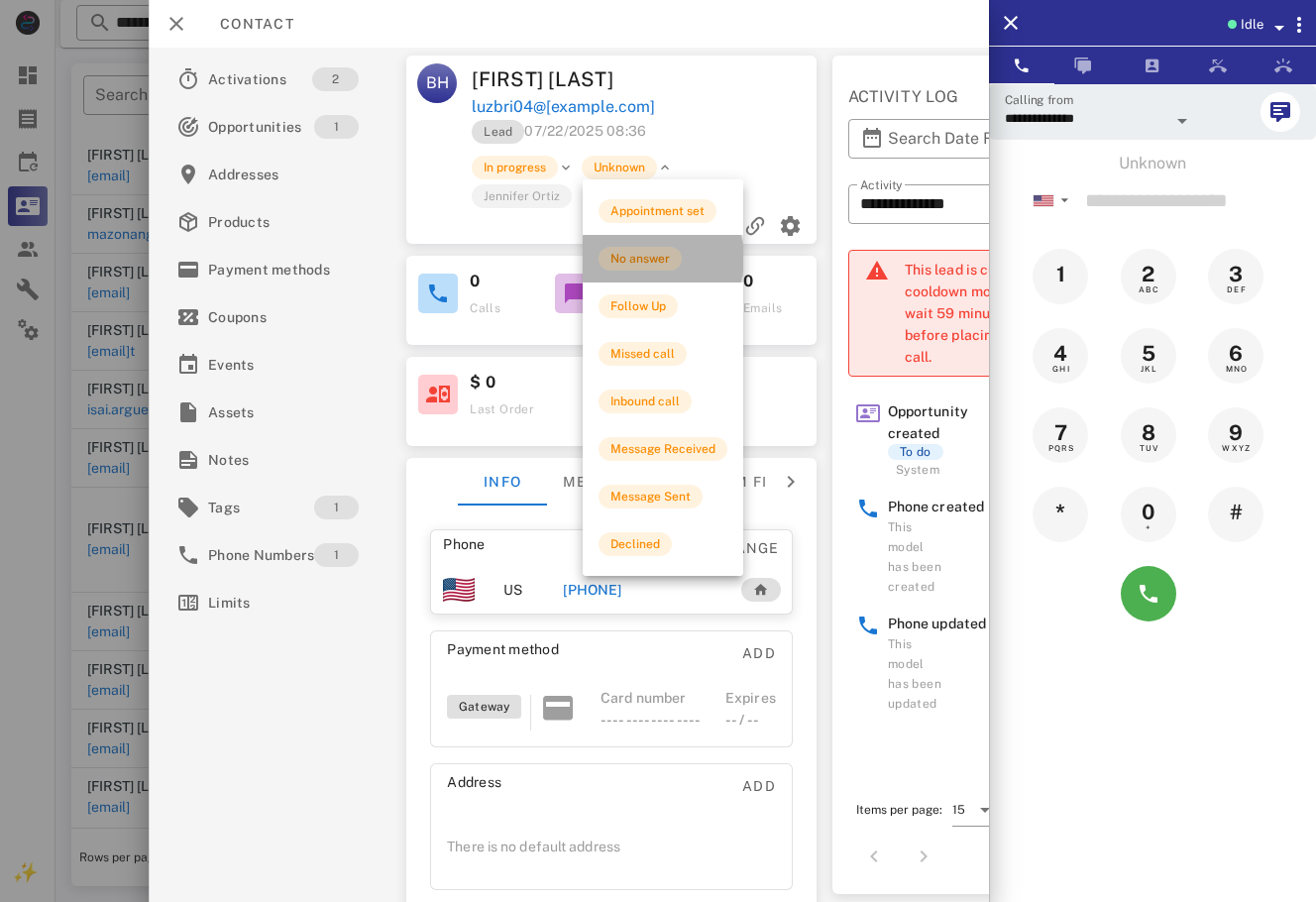 click on "No answer" at bounding box center (640, 259) 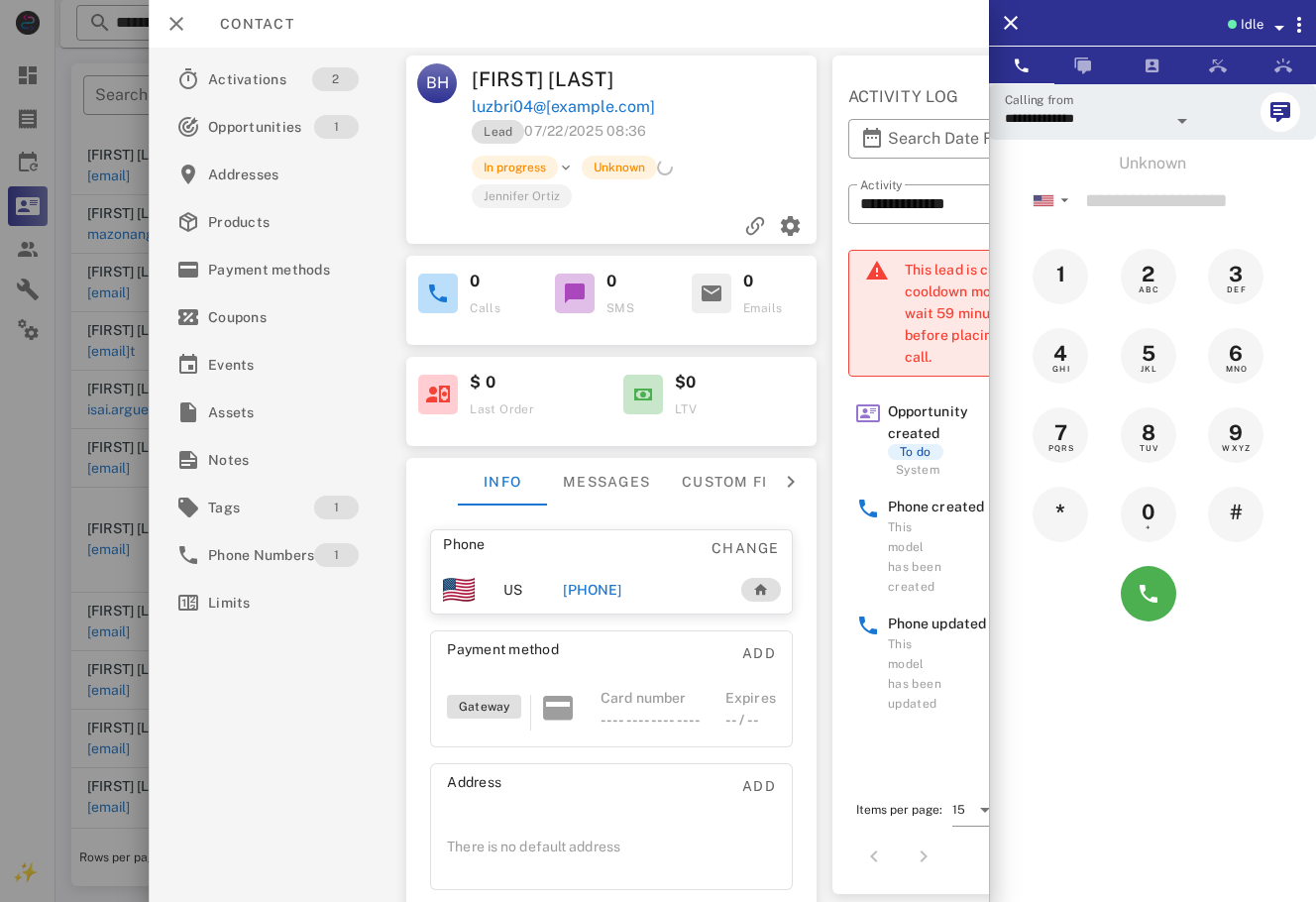 click at bounding box center (658, 451) 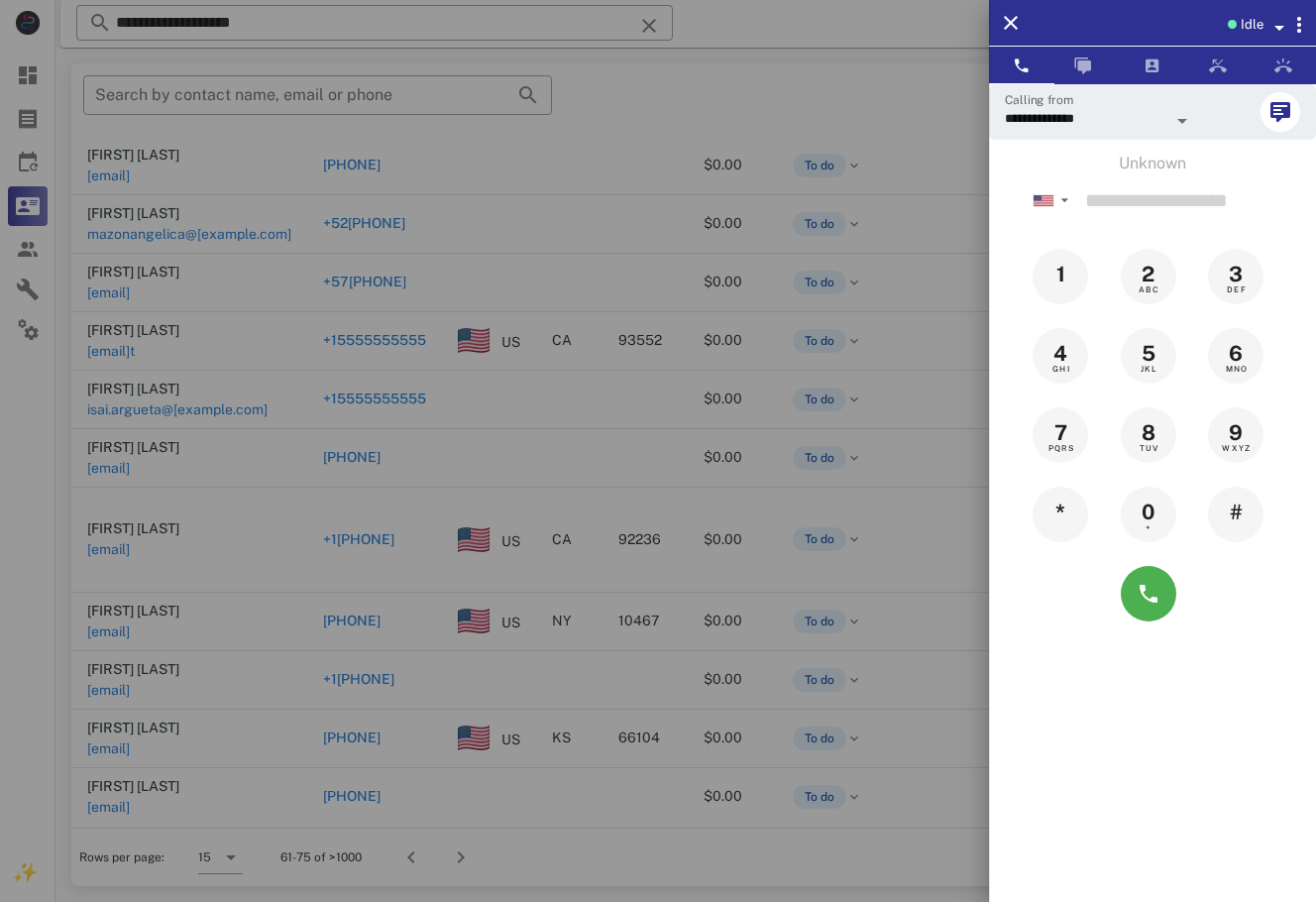 click at bounding box center (658, 451) 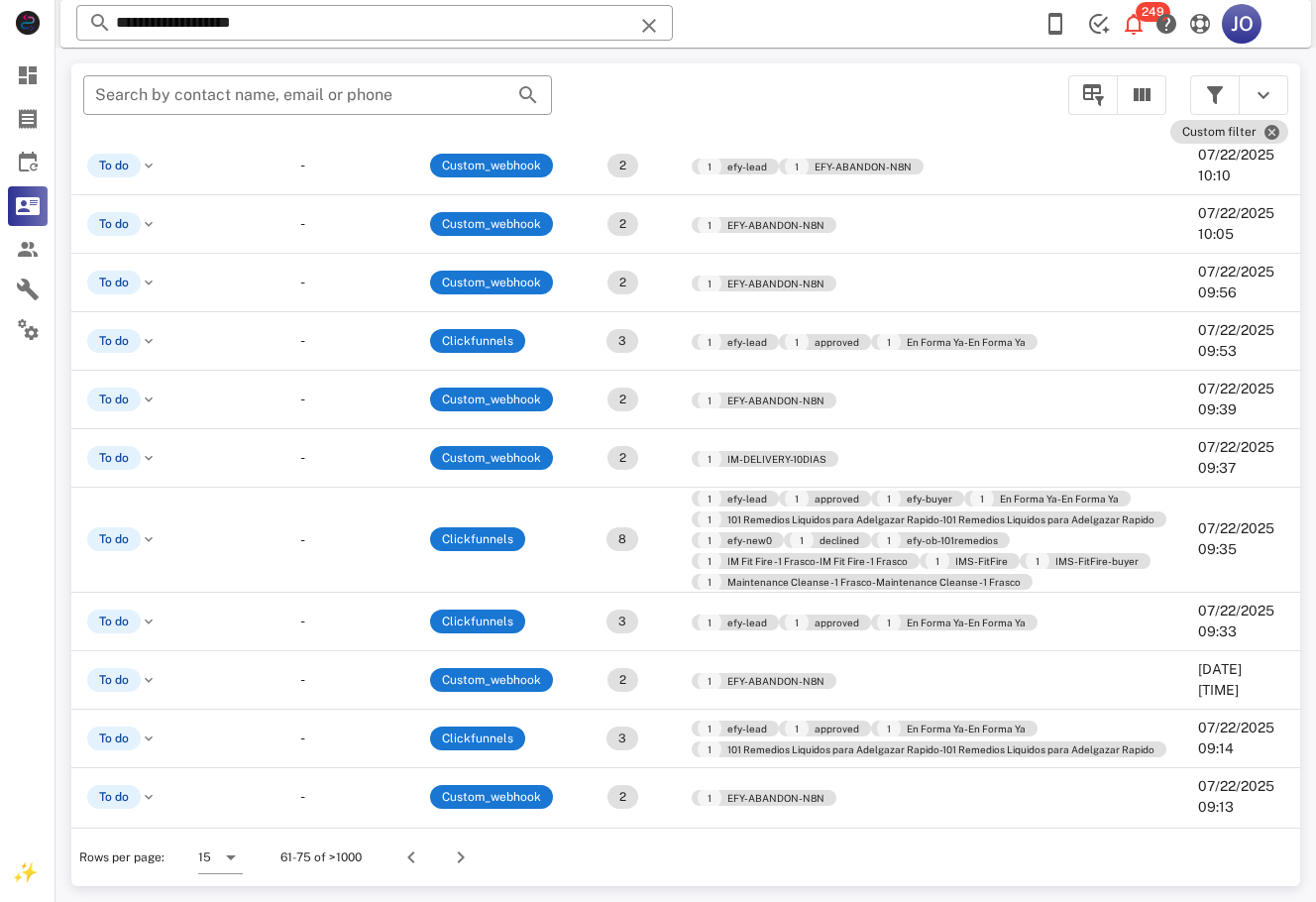 scroll, scrollTop: 127, scrollLeft: 0, axis: vertical 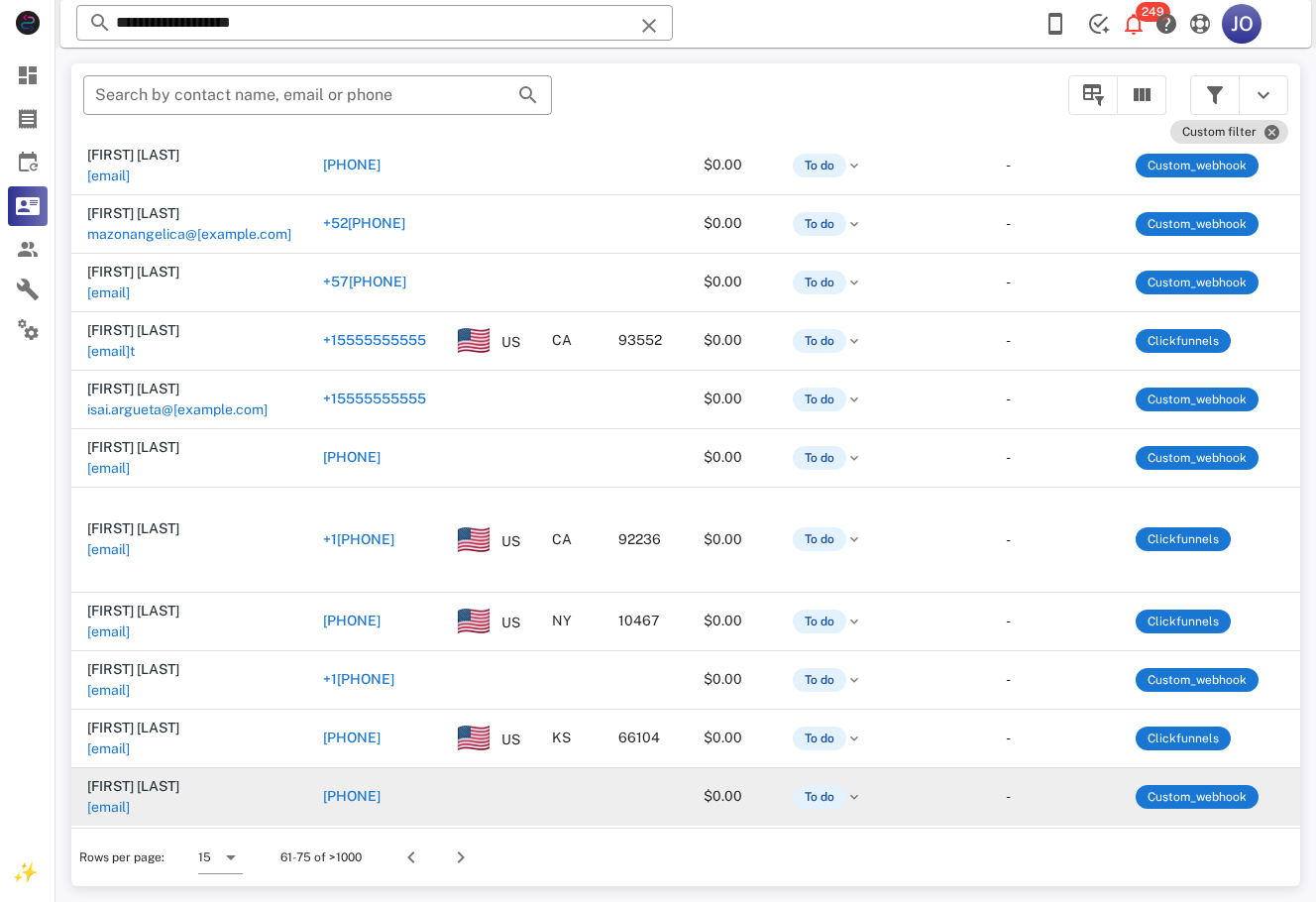 click on "[EMAIL]" at bounding box center (108, 807) 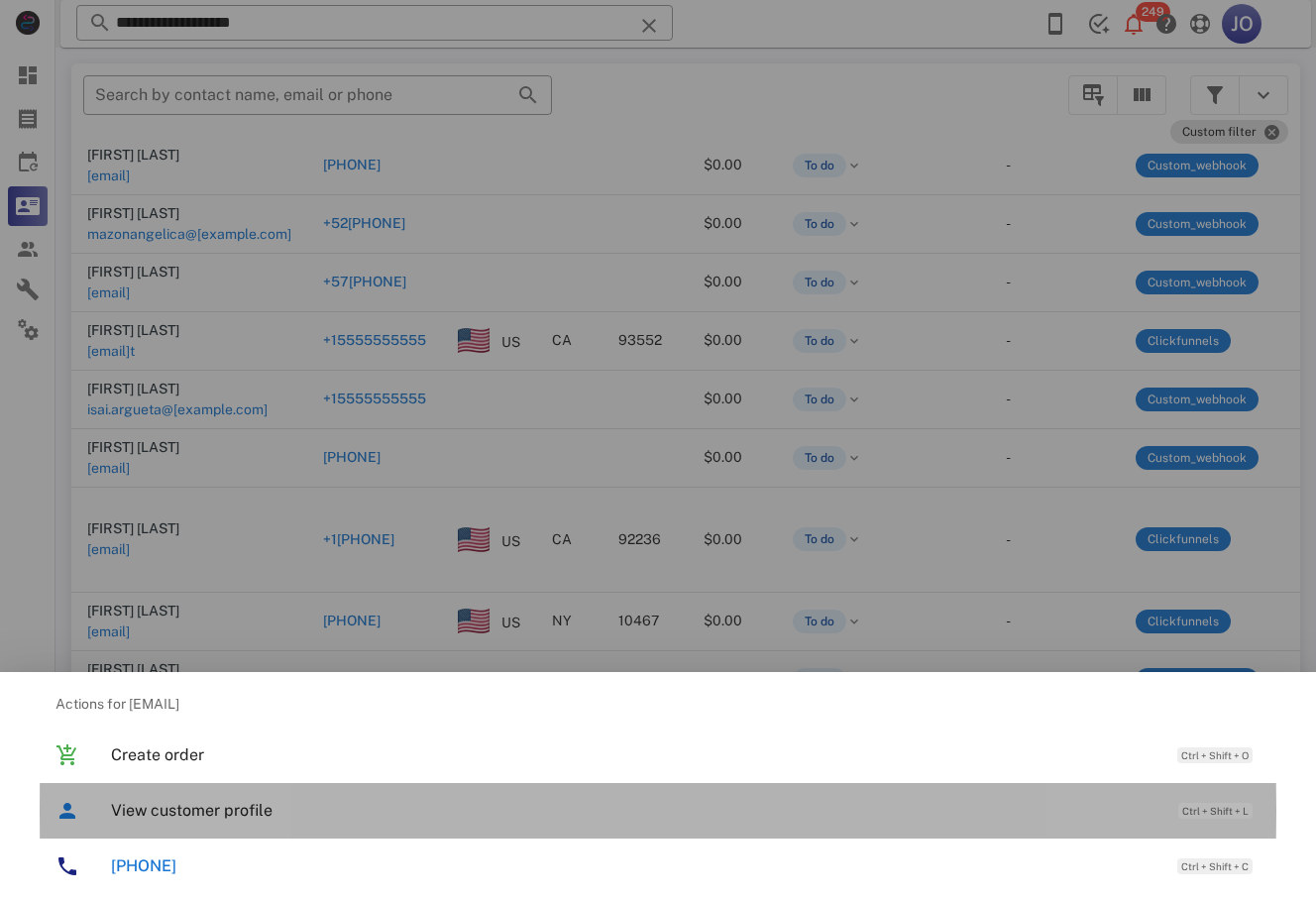click on "View customer profile Ctrl + Shift + L" at bounding box center [686, 810] 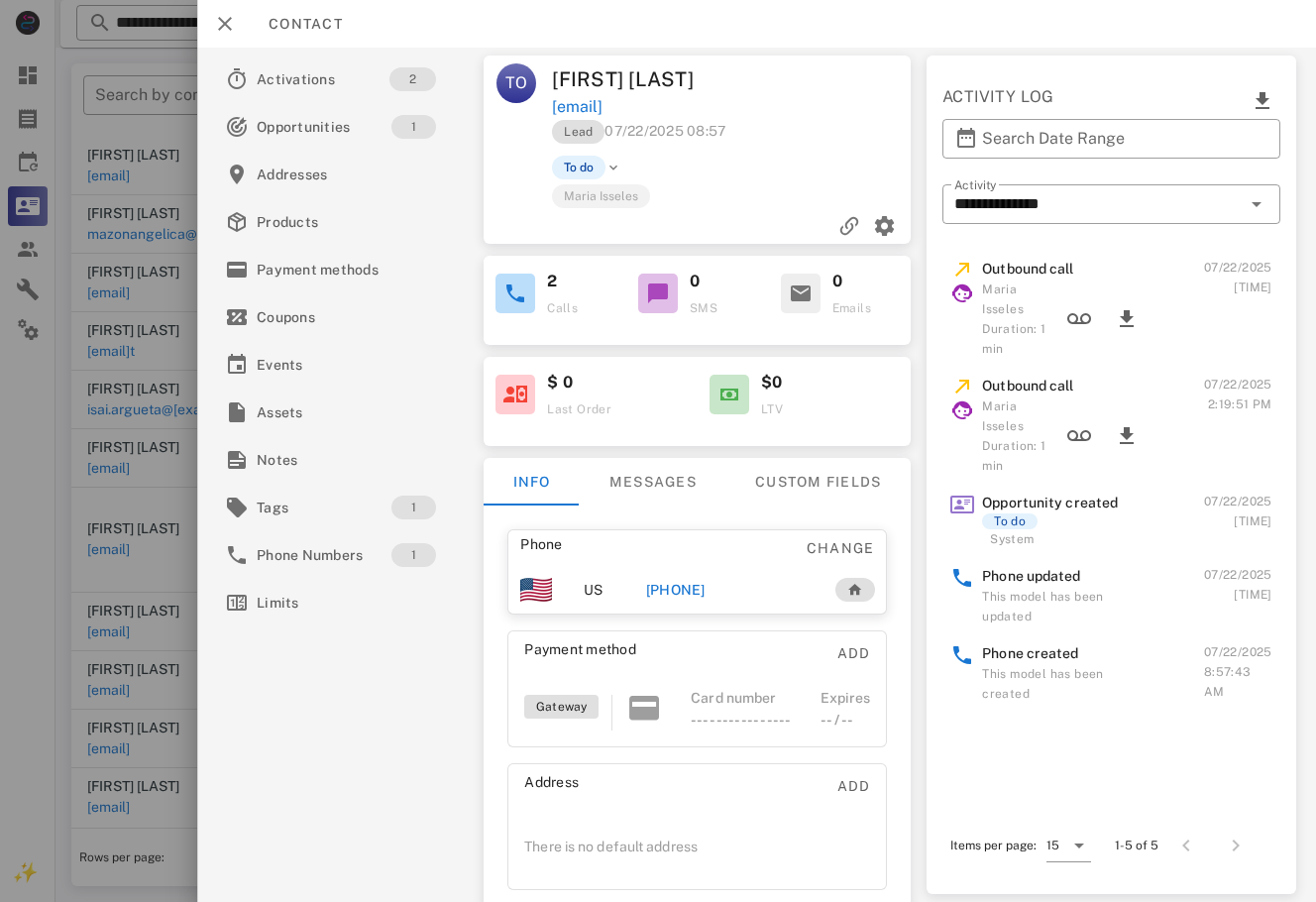 click on "Lead   [DATE] [TIME]" at bounding box center [734, 137] 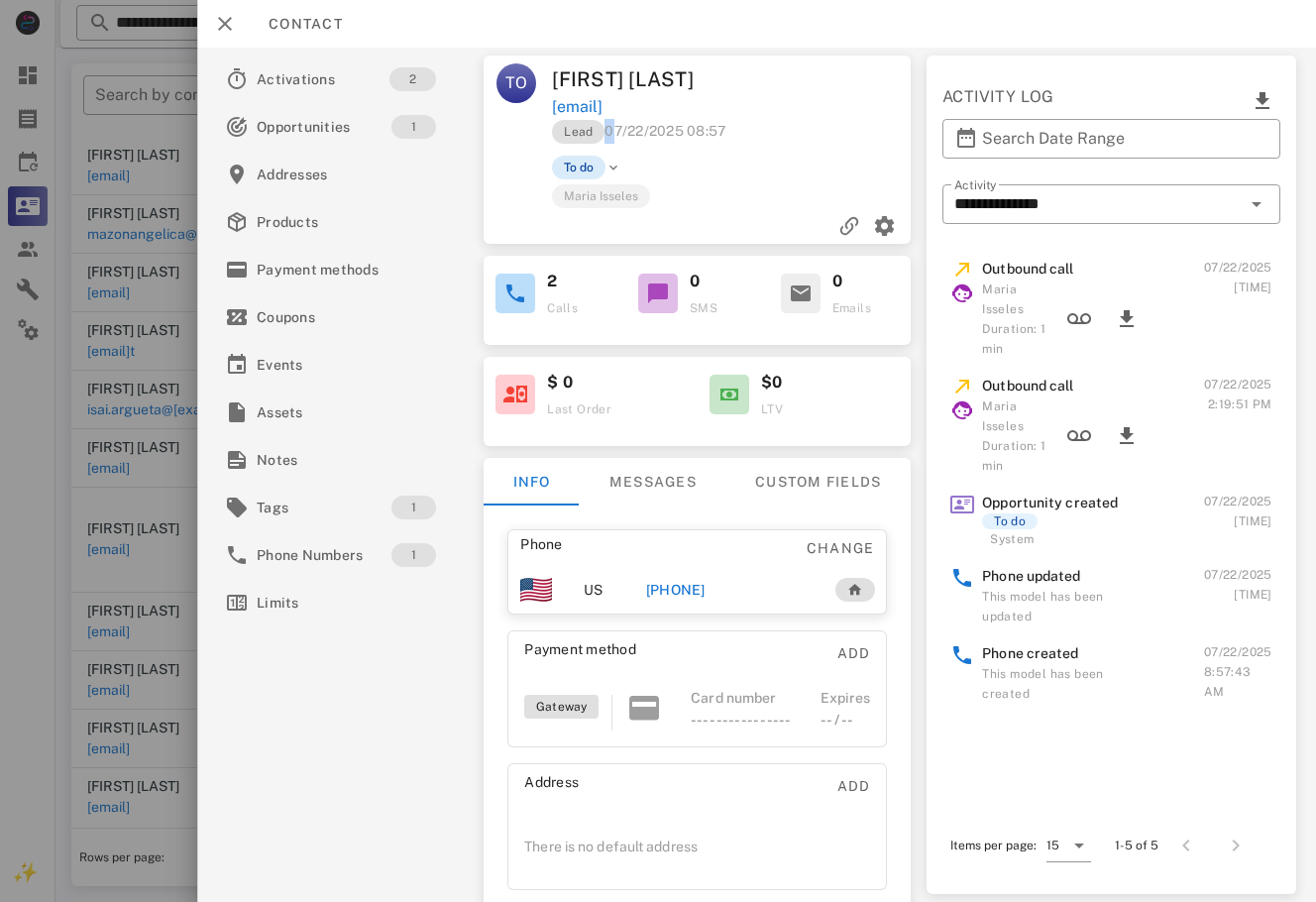 click on "Lead   [DATE] [TIME]" at bounding box center (734, 137) 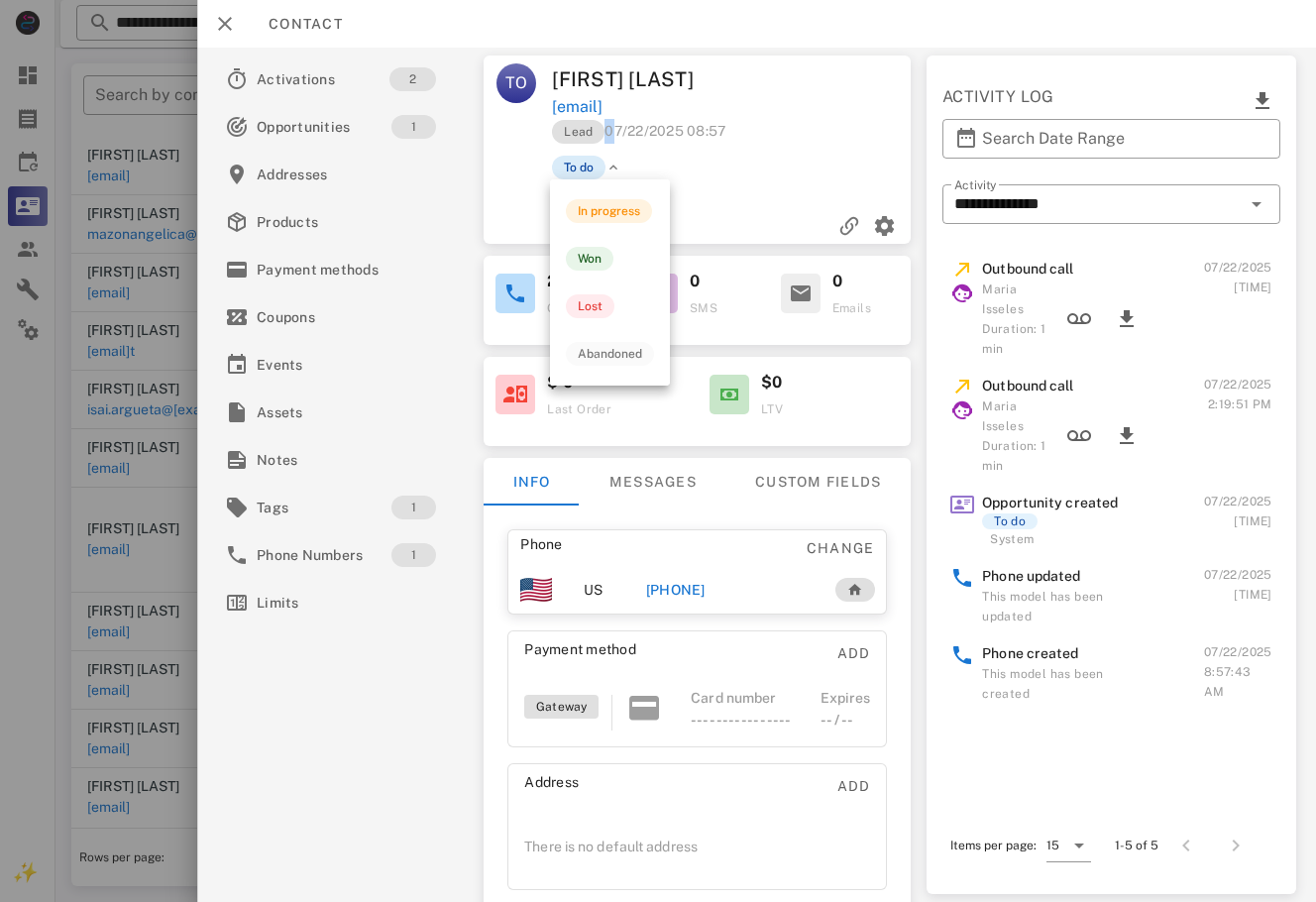 click on "To do" at bounding box center [580, 168] 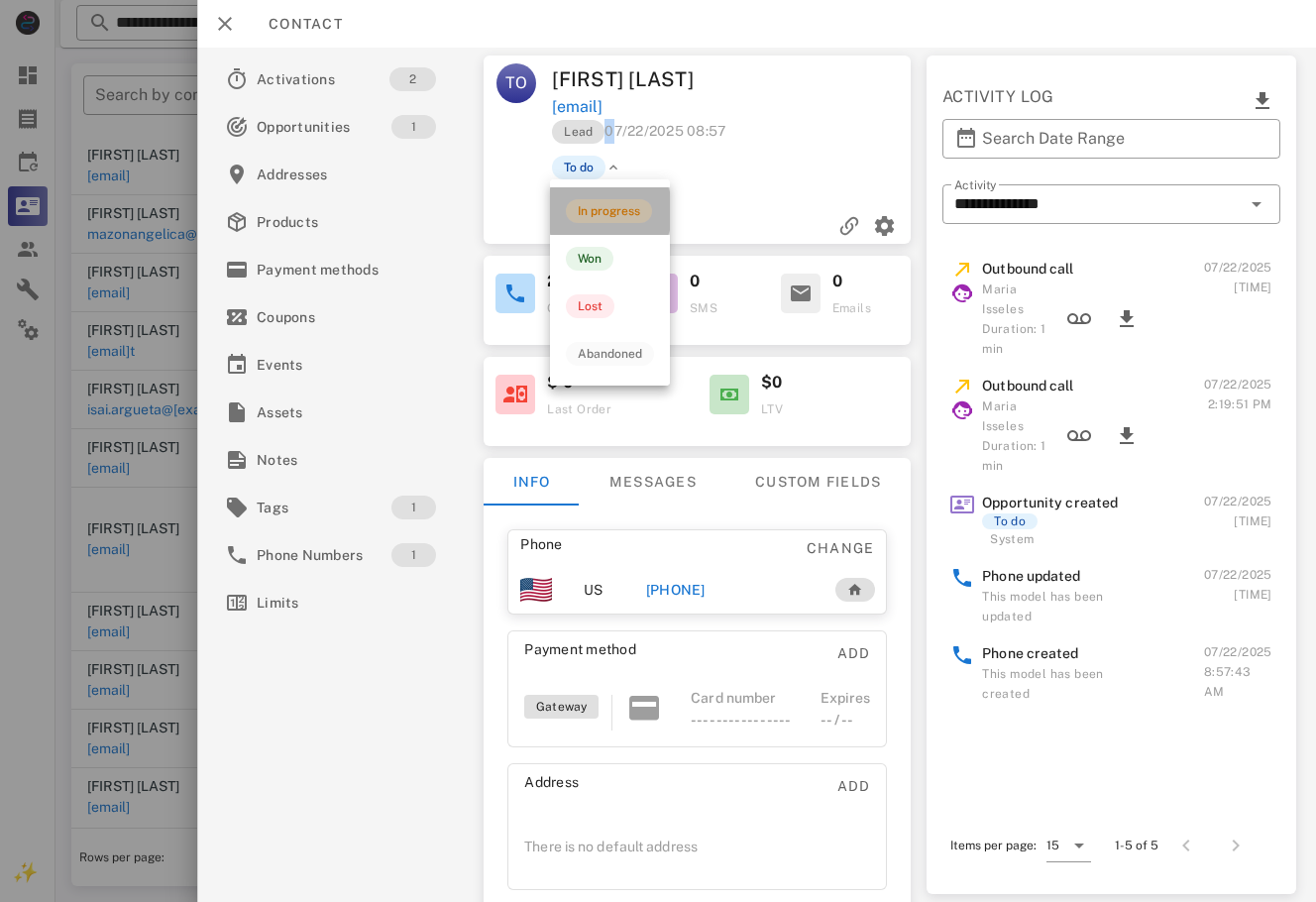 click on "In progress" at bounding box center (608, 211) 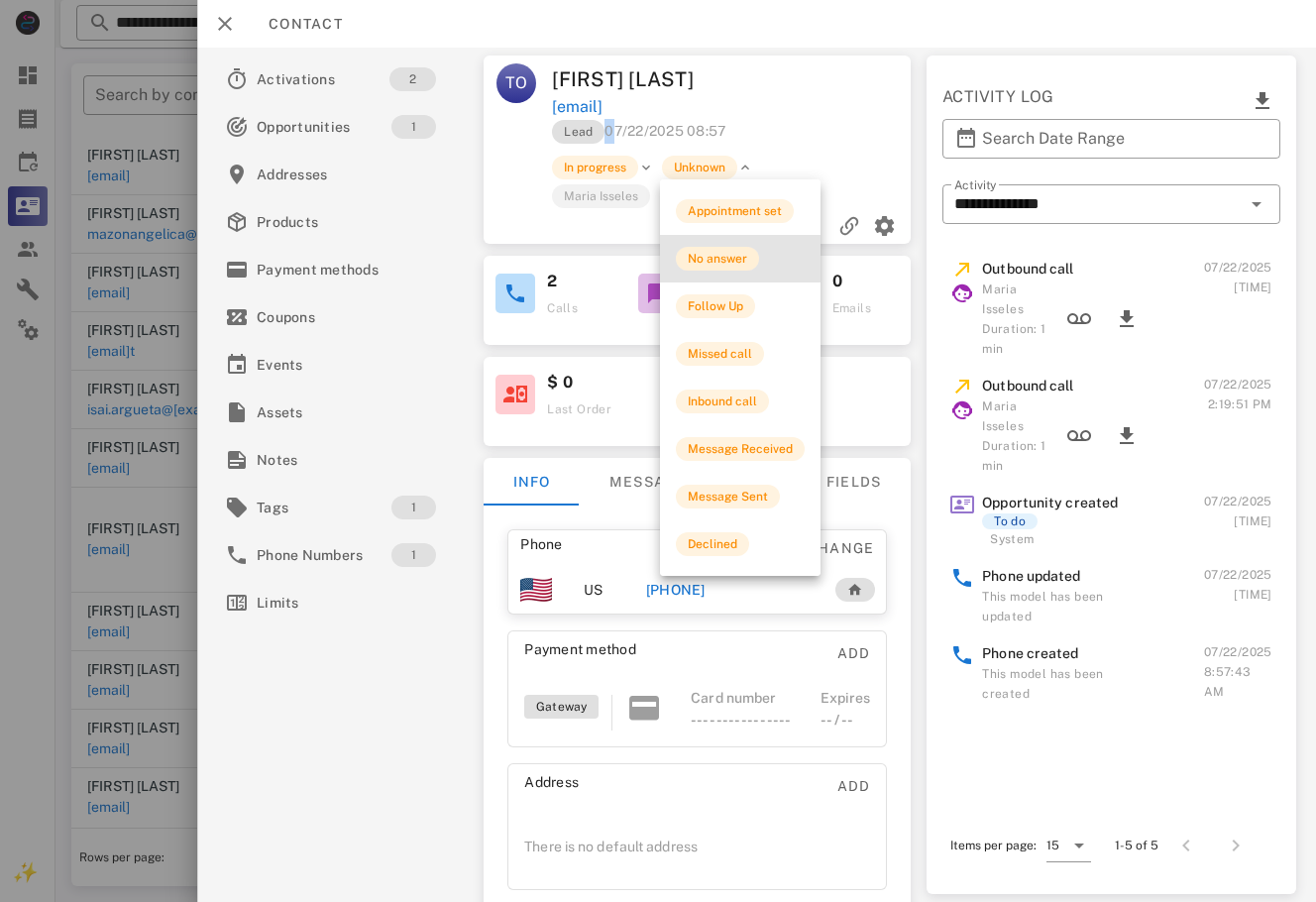 click on "No answer" at bounding box center (717, 259) 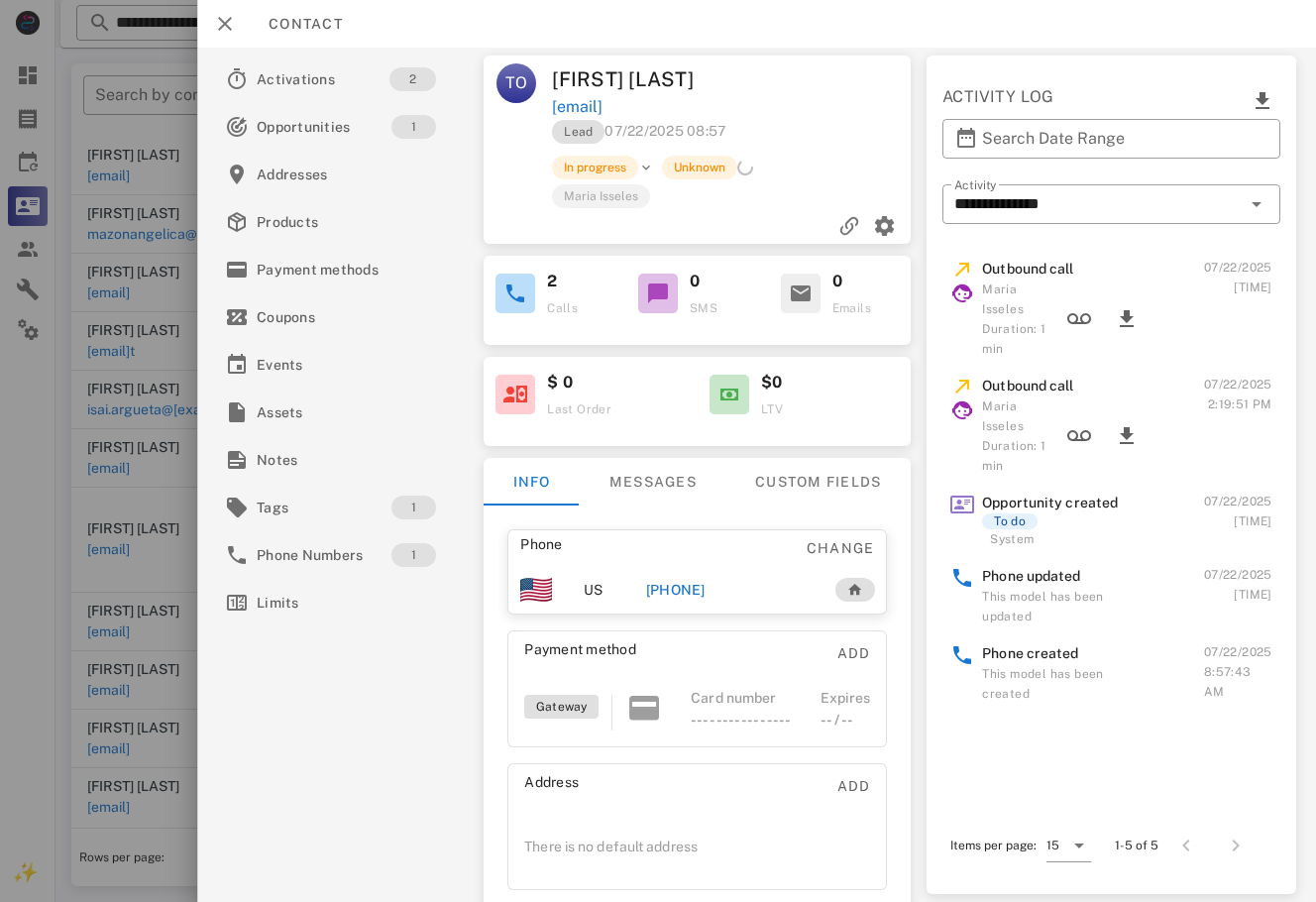 click at bounding box center [658, 451] 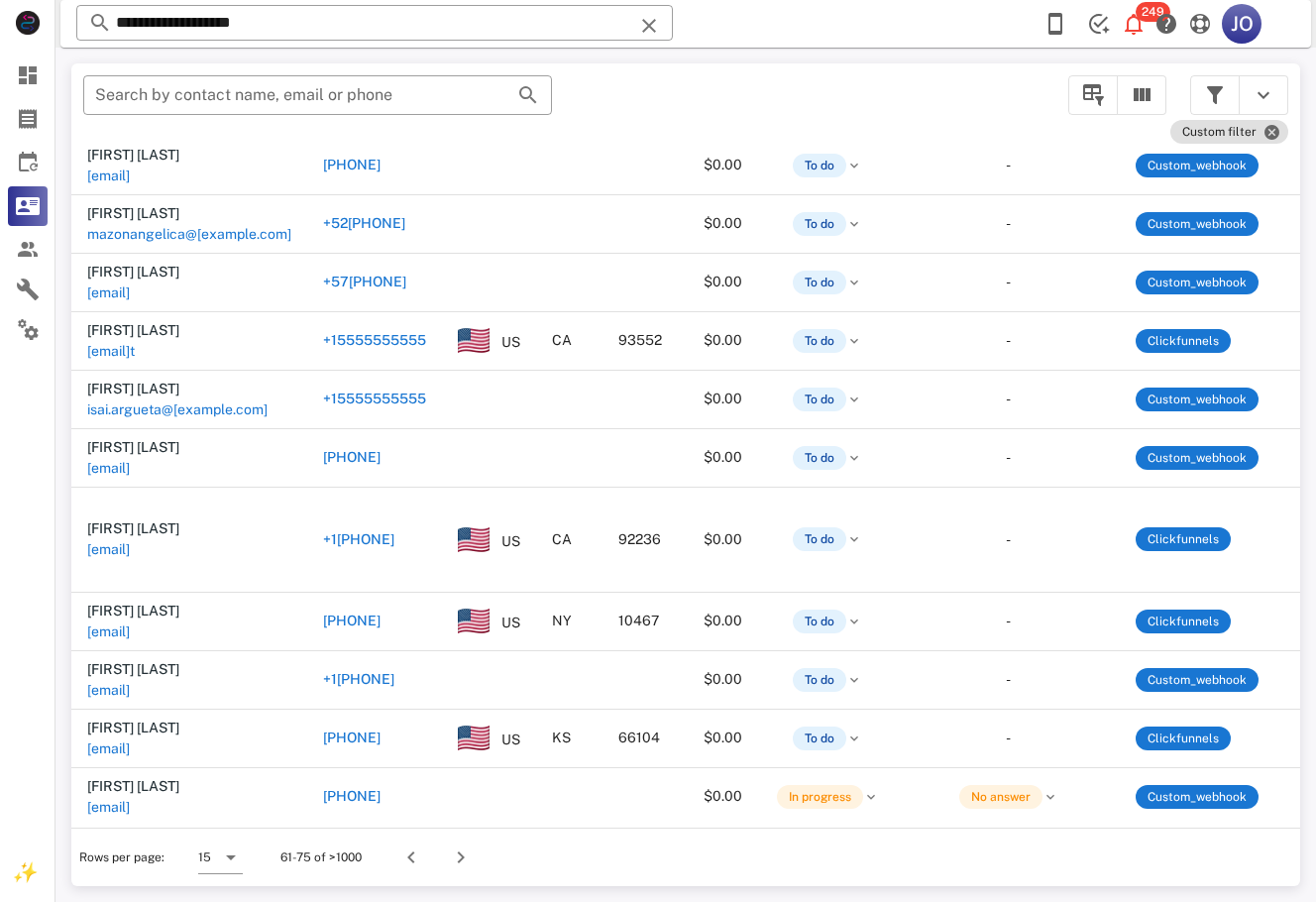 scroll, scrollTop: 127, scrollLeft: 709, axis: both 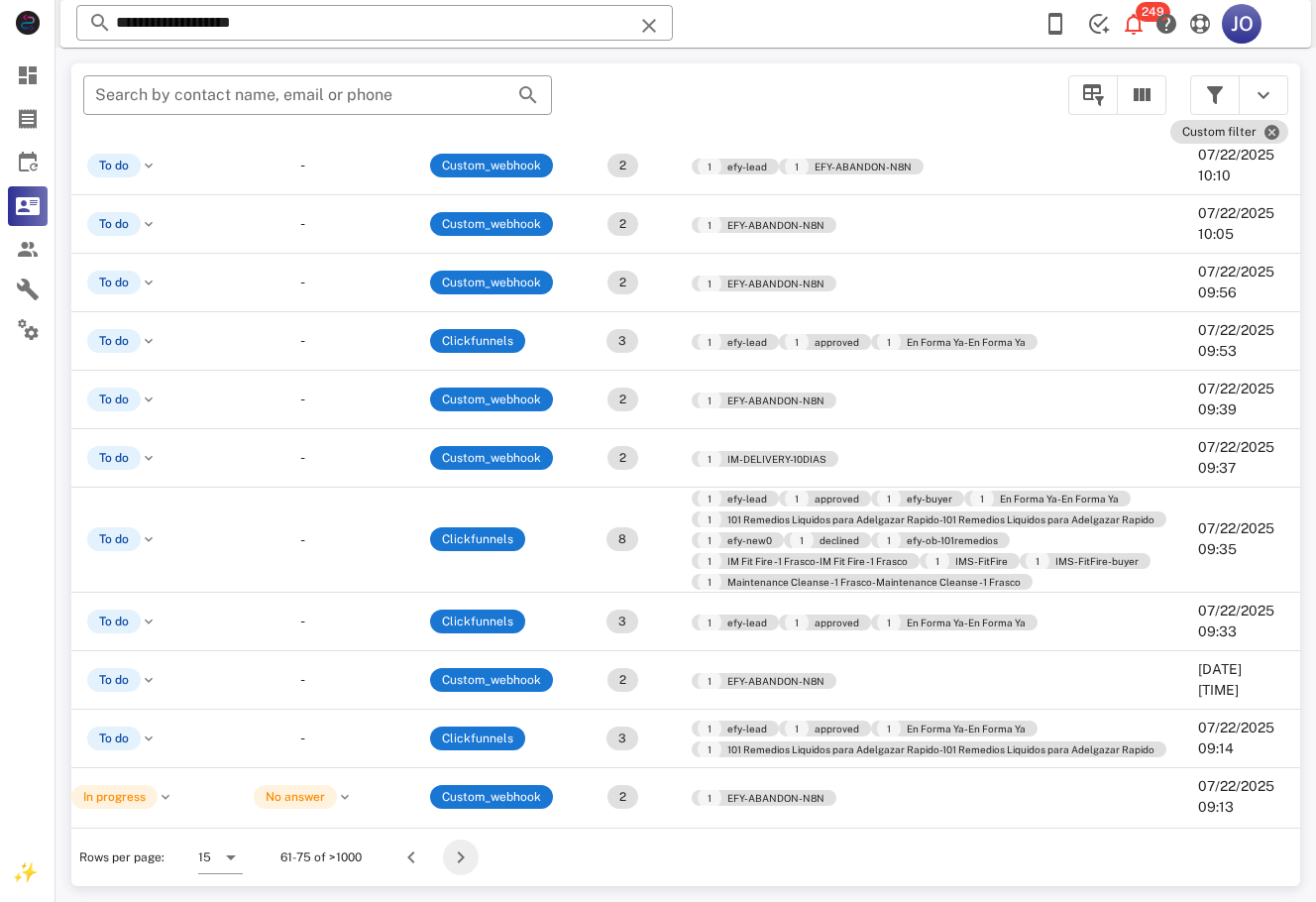 click at bounding box center [461, 857] 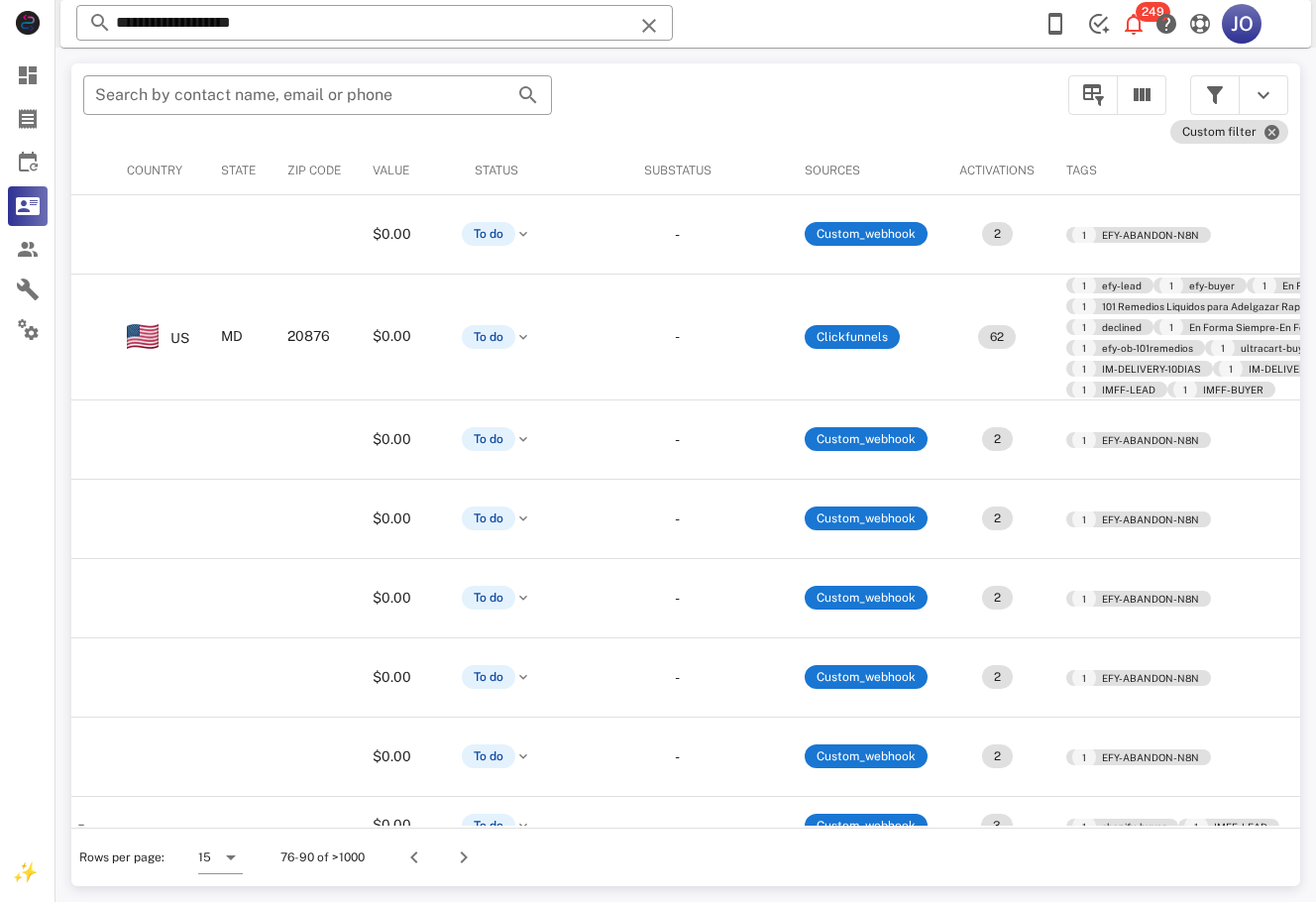 scroll, scrollTop: 0, scrollLeft: 0, axis: both 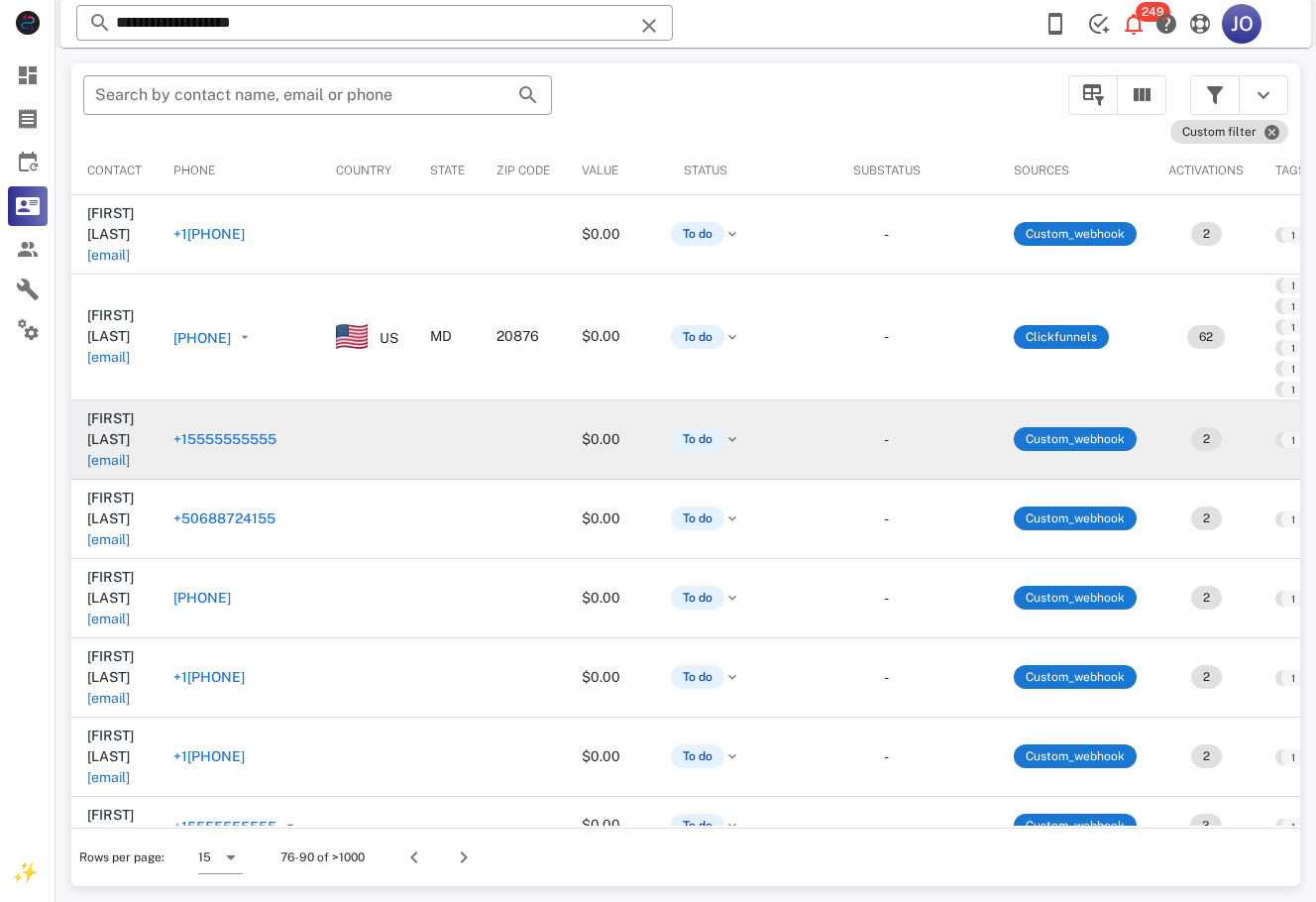 click on "[EMAIL]" at bounding box center [108, 460] 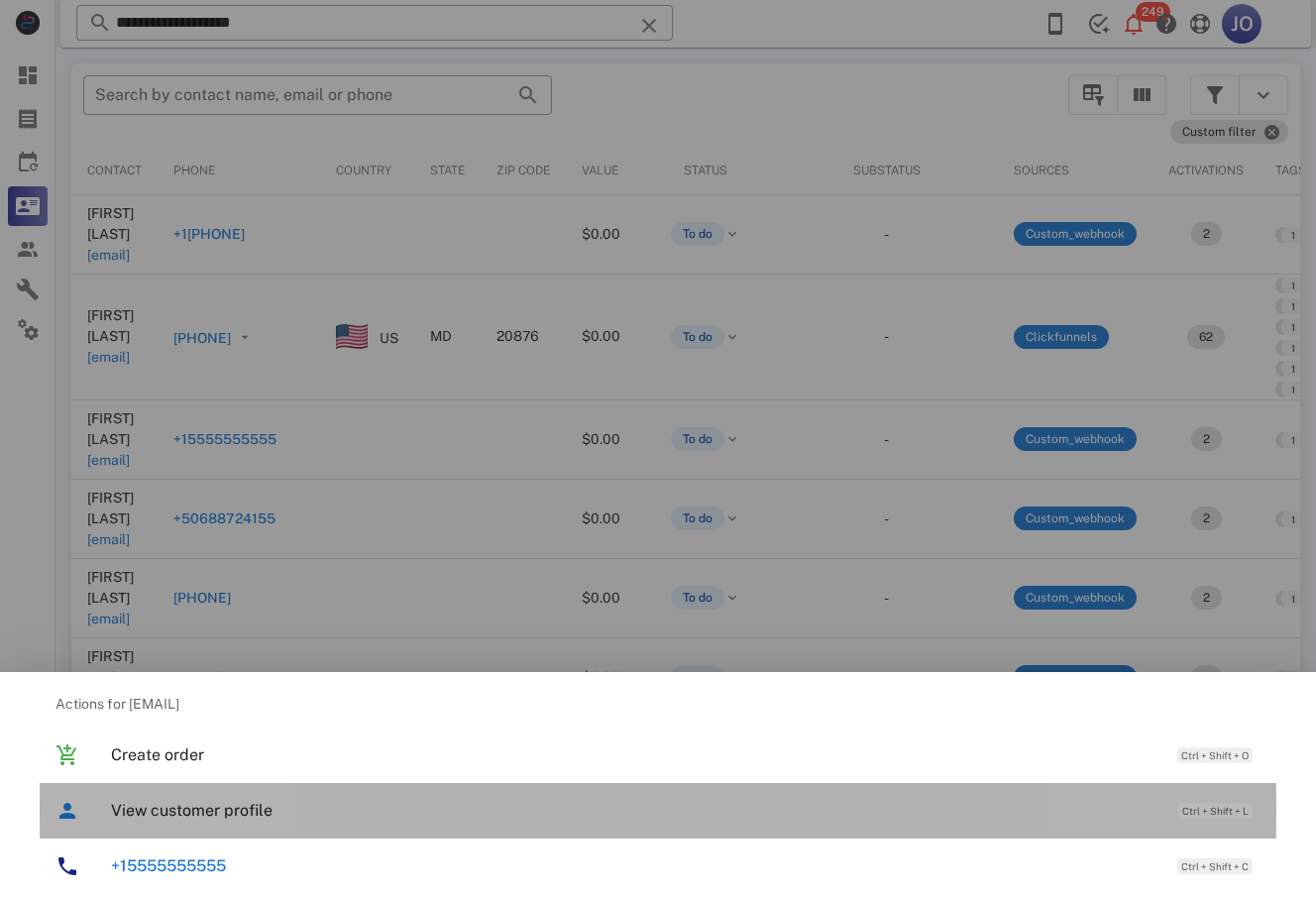 click on "View customer profile" at bounding box center [634, 810] 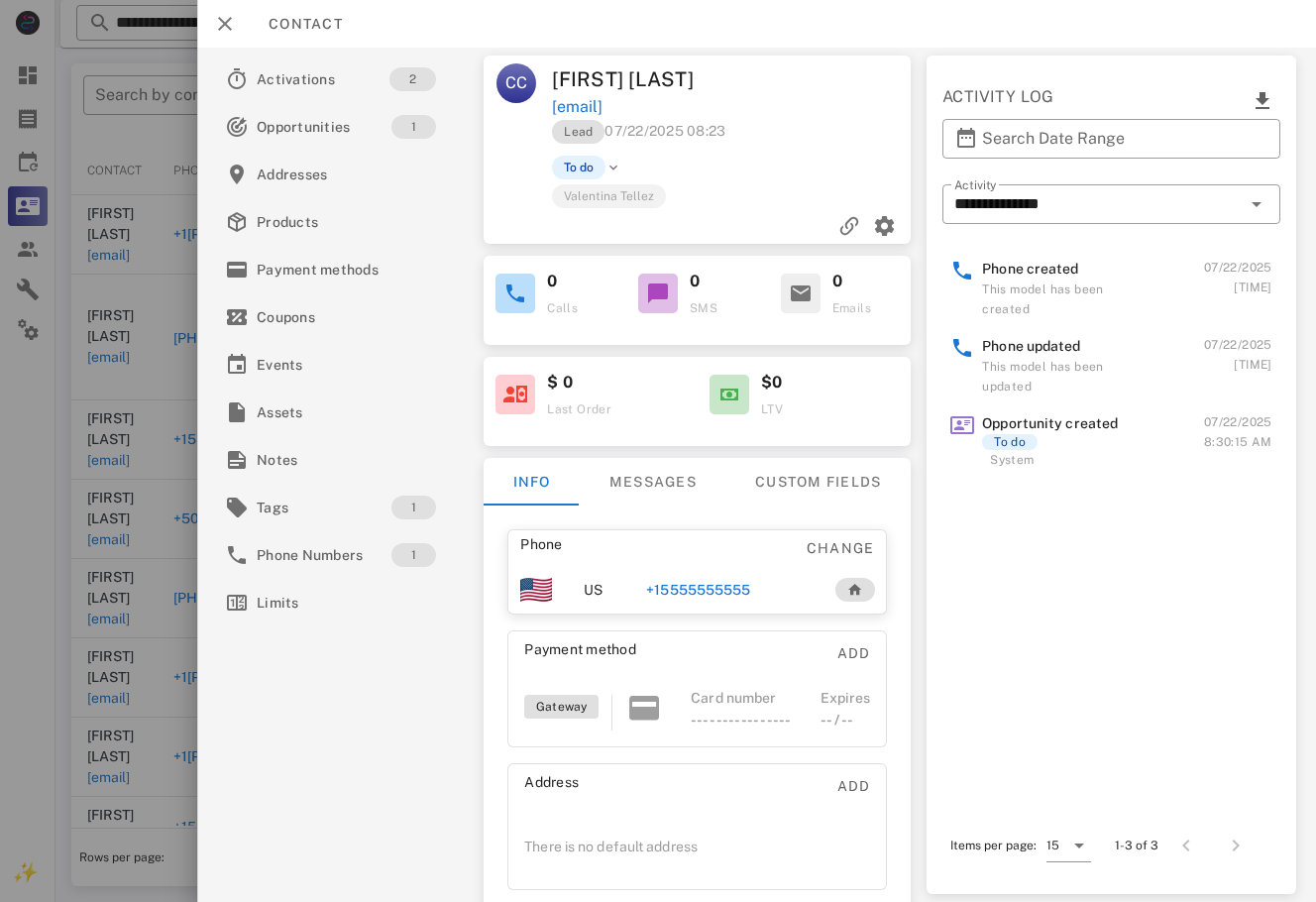 click on "+15555555555" at bounding box center (699, 590) 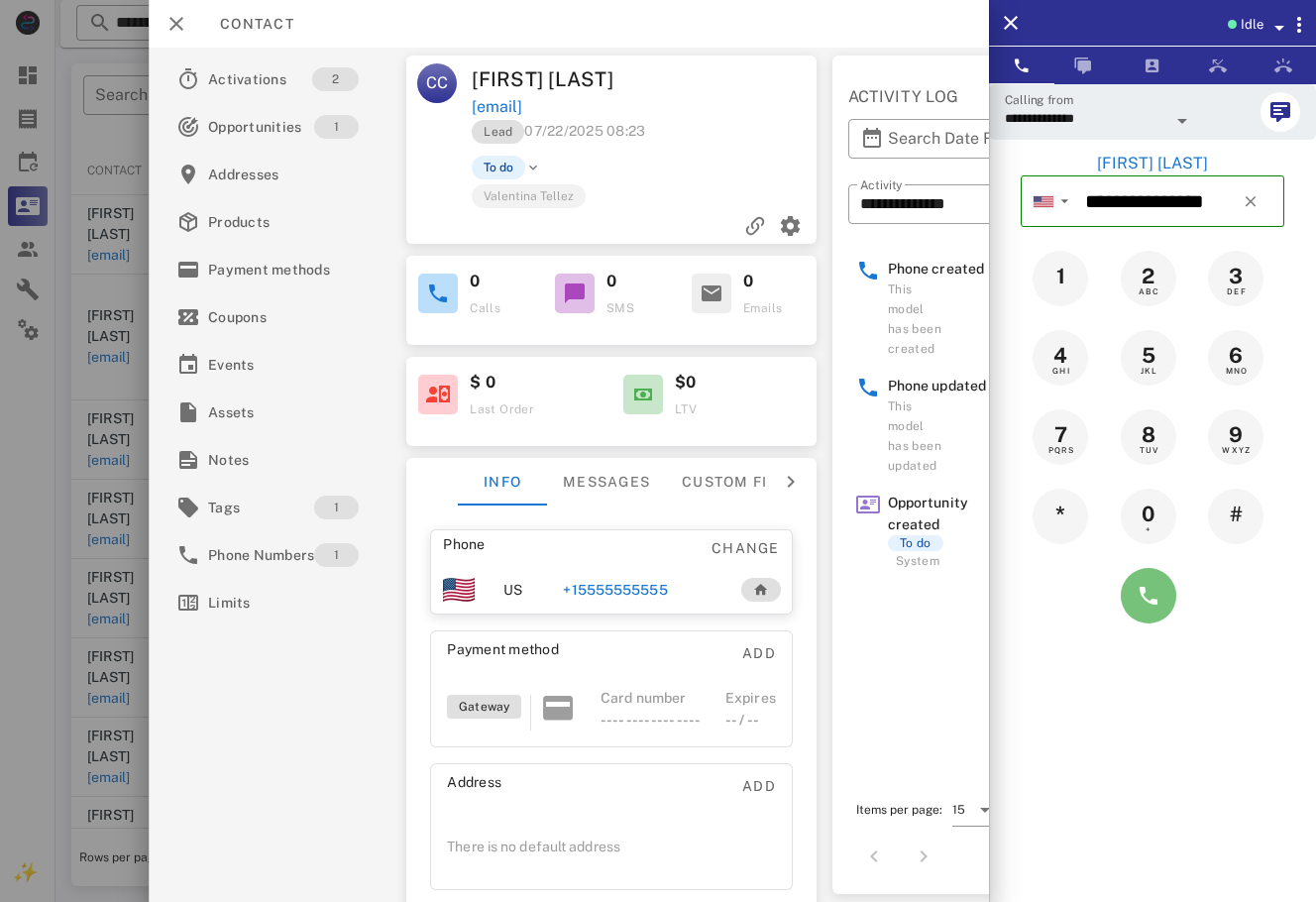 click at bounding box center (1149, 596) 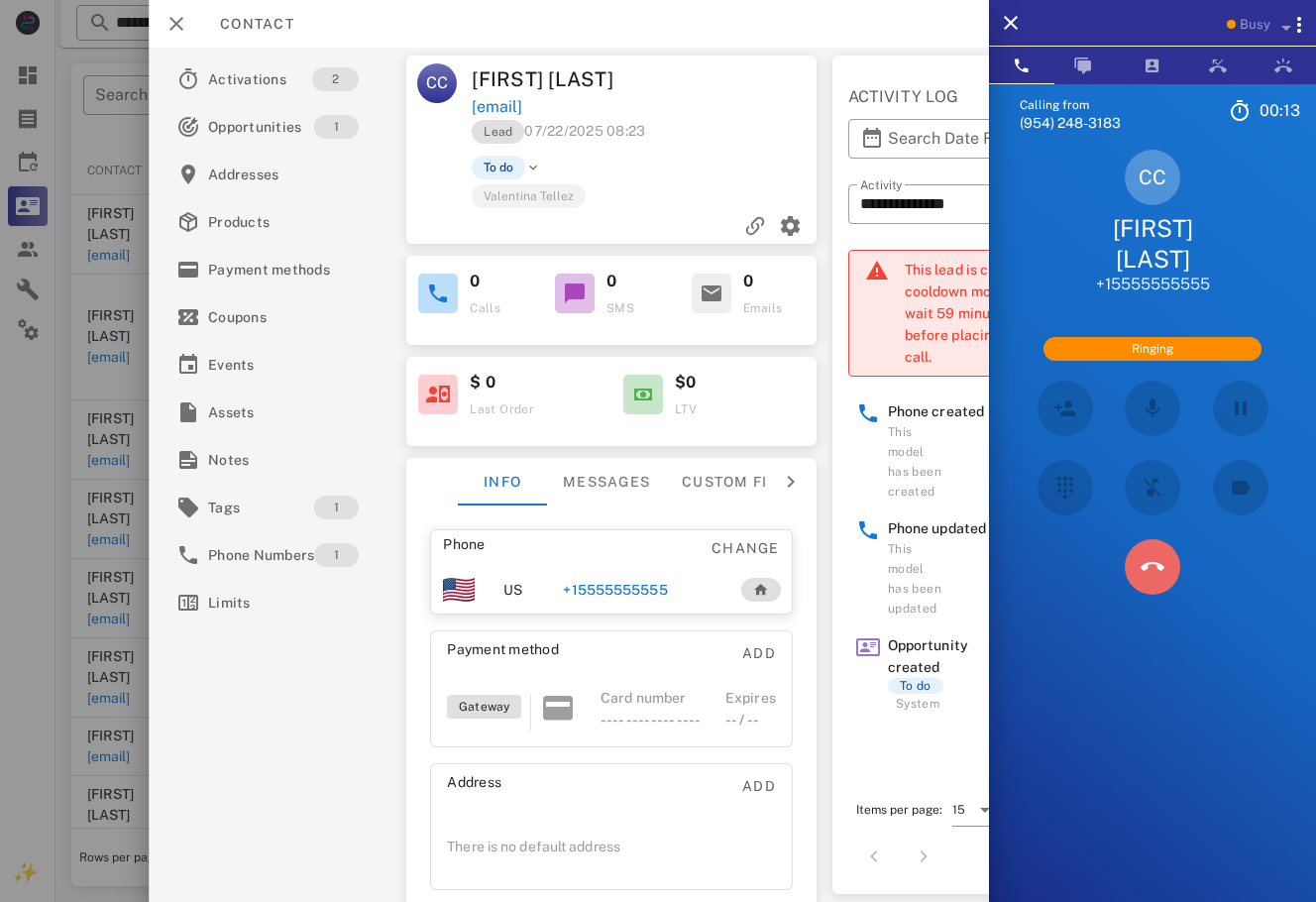 click at bounding box center (1152, 567) 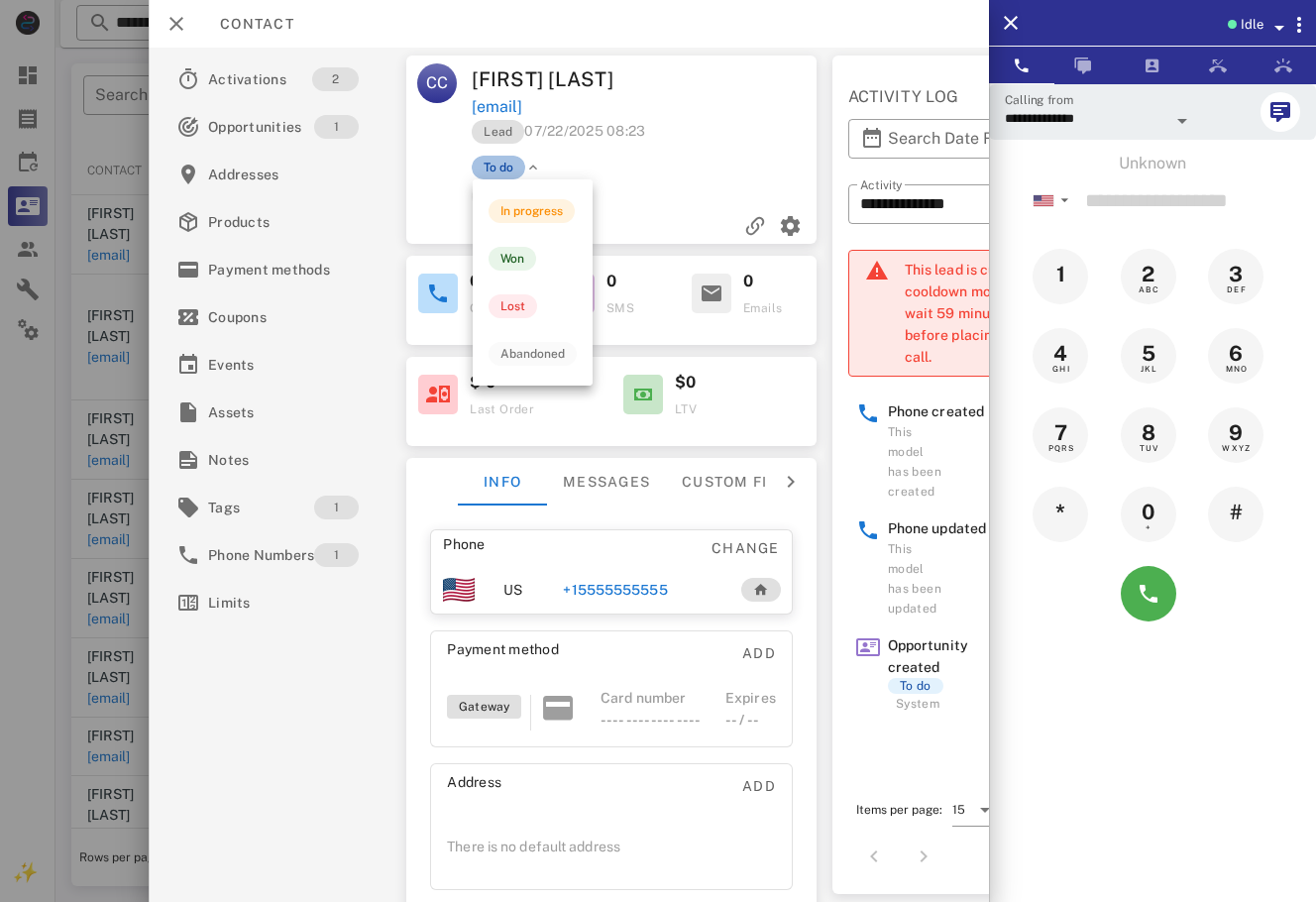 click on "To do" at bounding box center [498, 168] 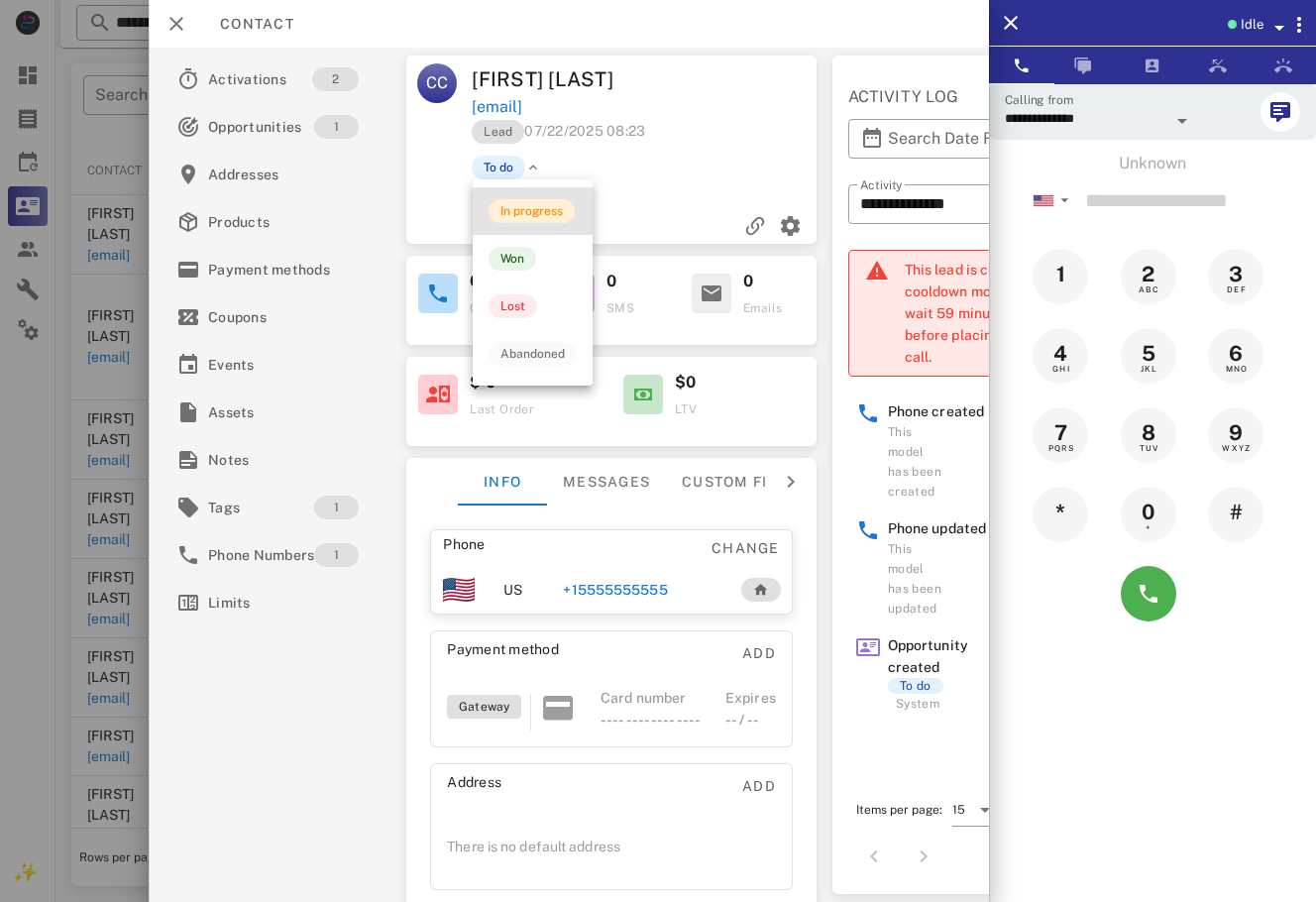 click on "In progress" at bounding box center [531, 211] 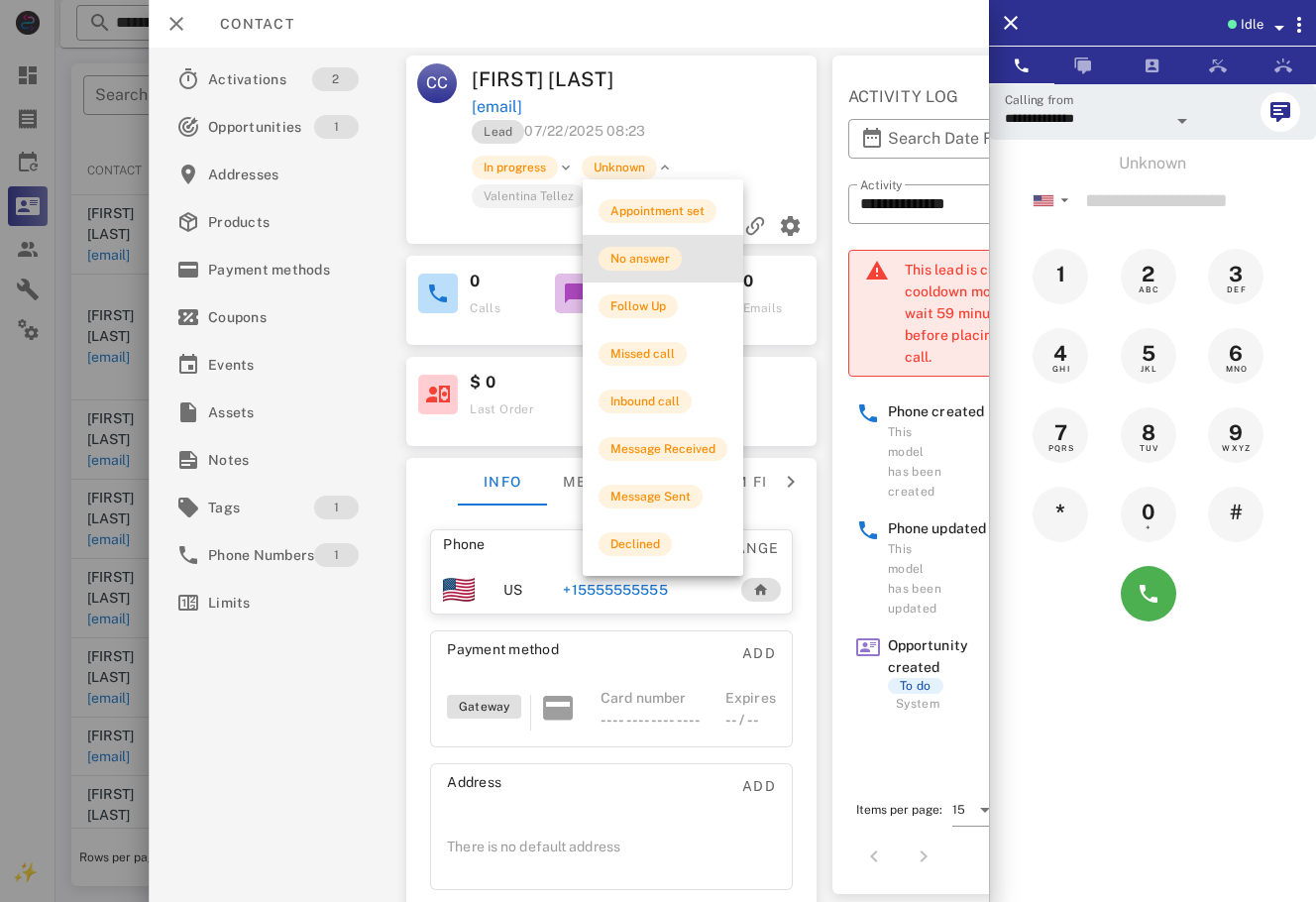 click on "No answer" at bounding box center [640, 259] 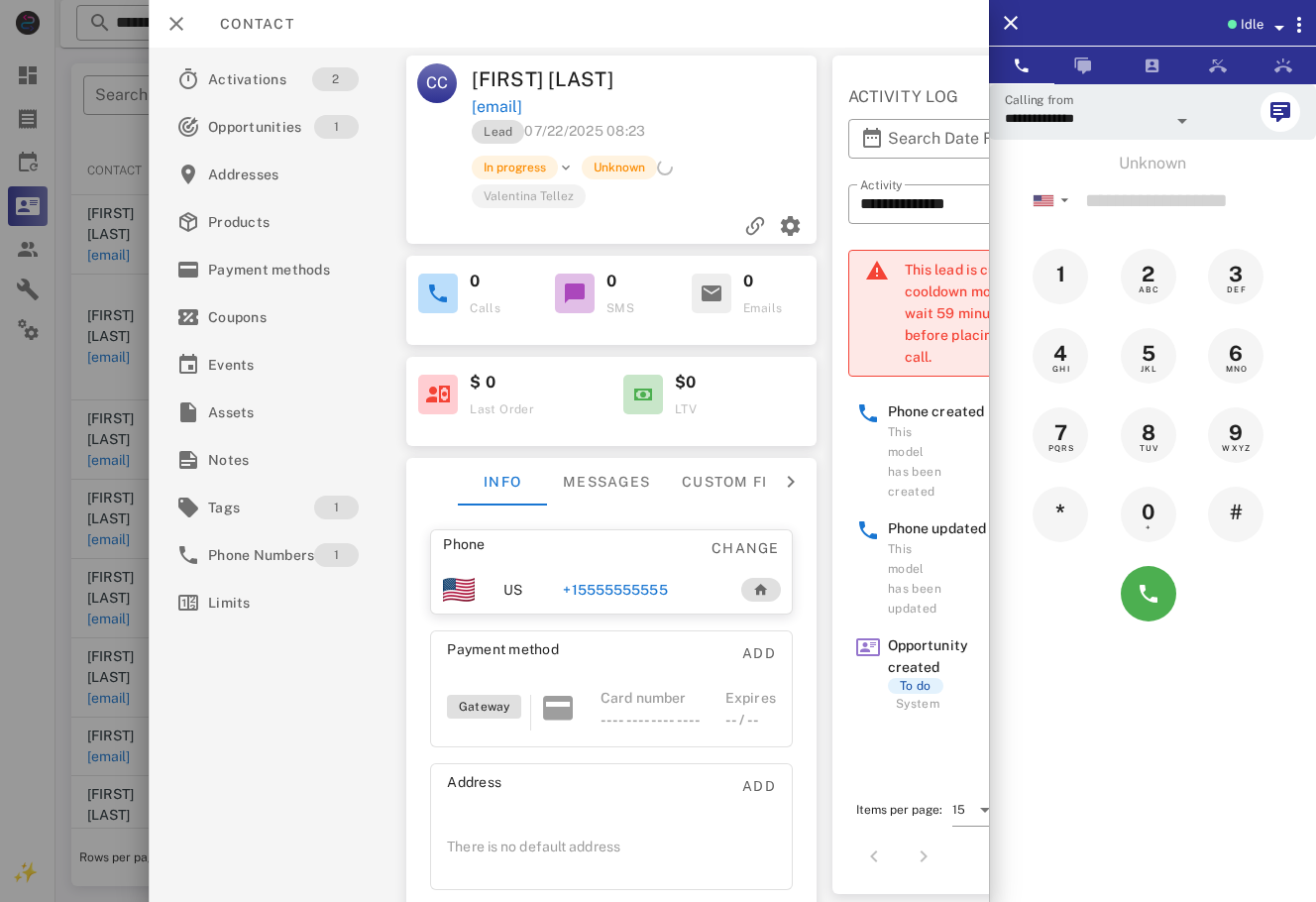 click at bounding box center (658, 451) 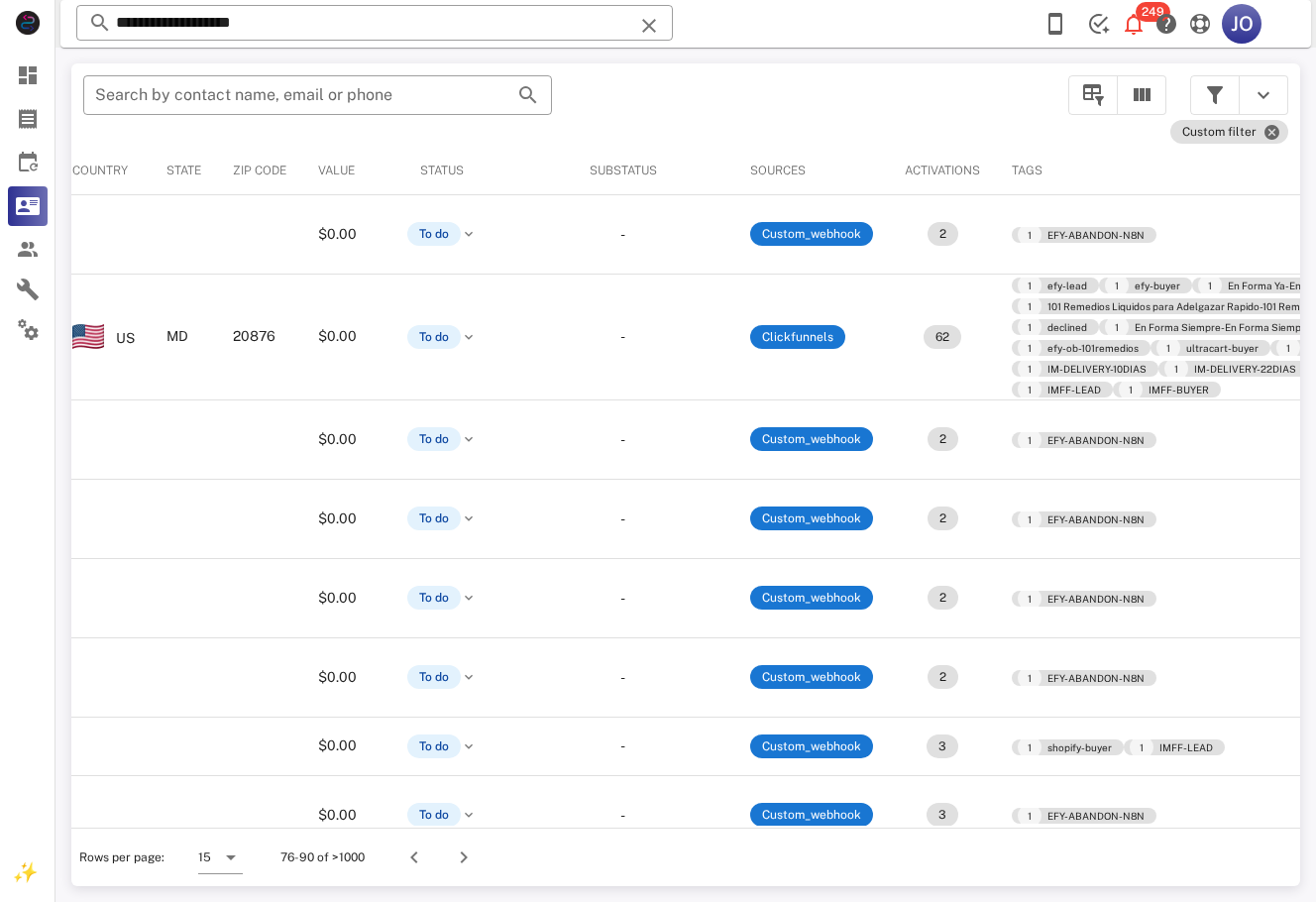 scroll, scrollTop: 0, scrollLeft: 0, axis: both 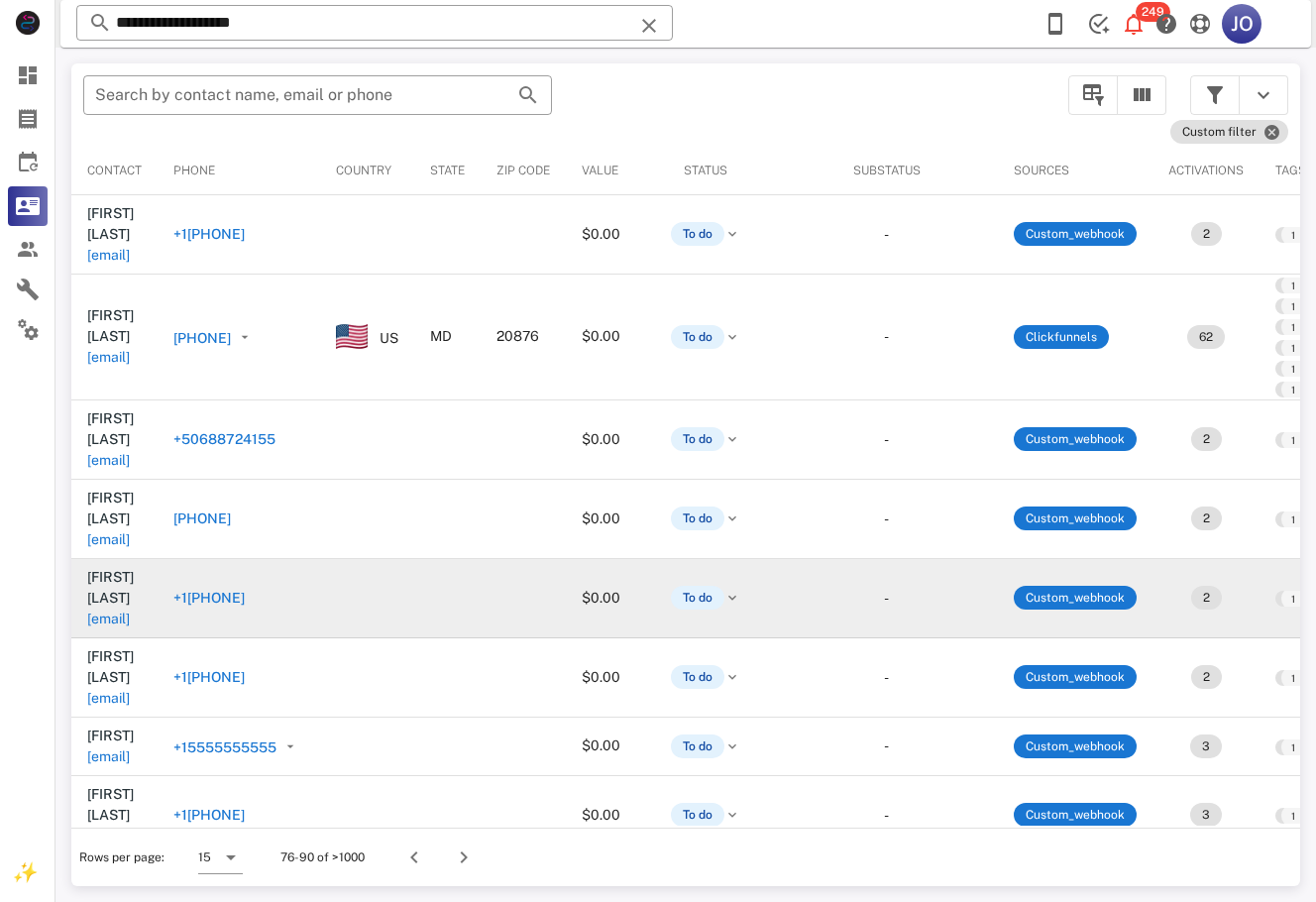 click on "[EMAIL]" at bounding box center [108, 619] 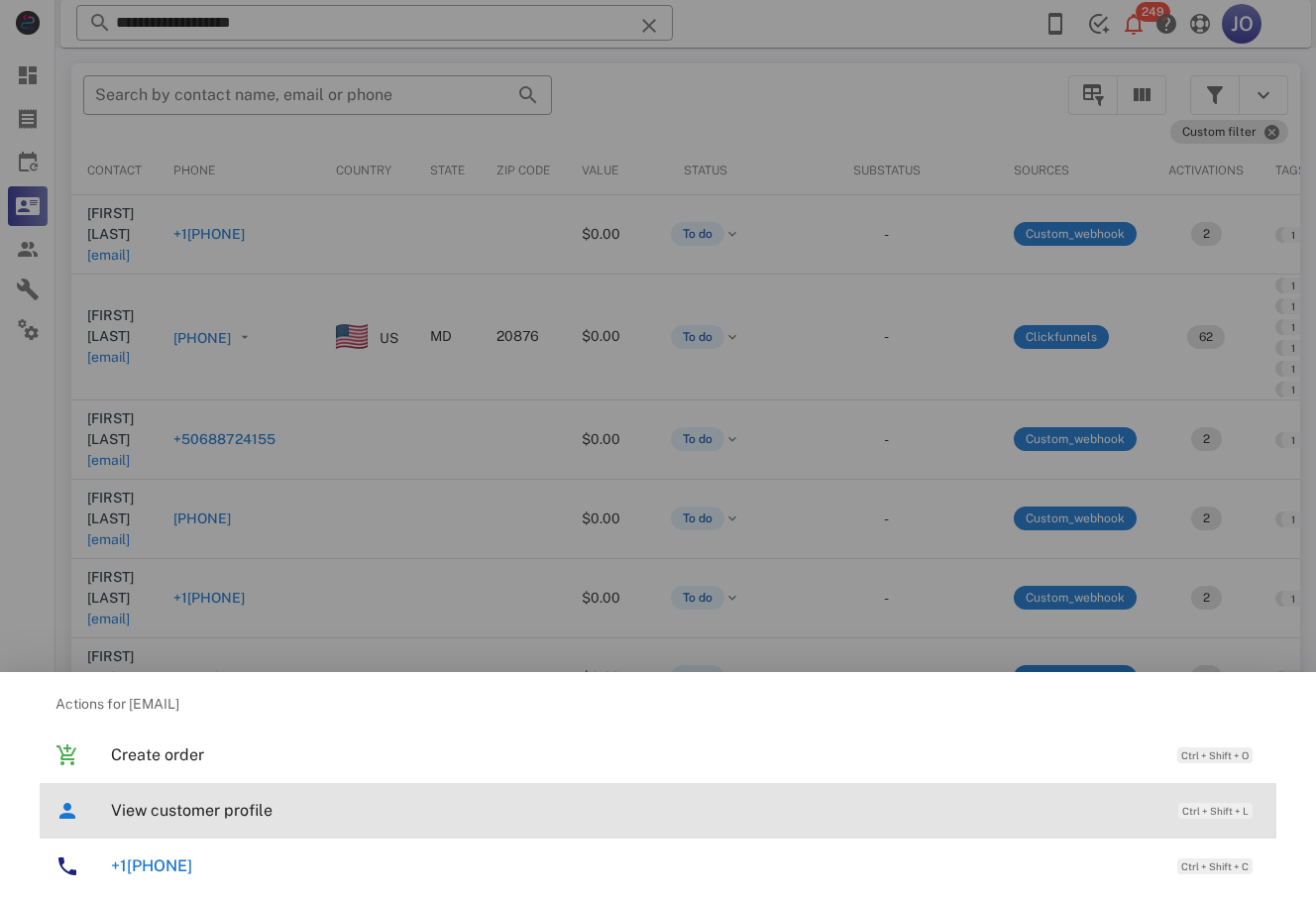 click on "View customer profile Ctrl + Shift + L" at bounding box center (686, 810) 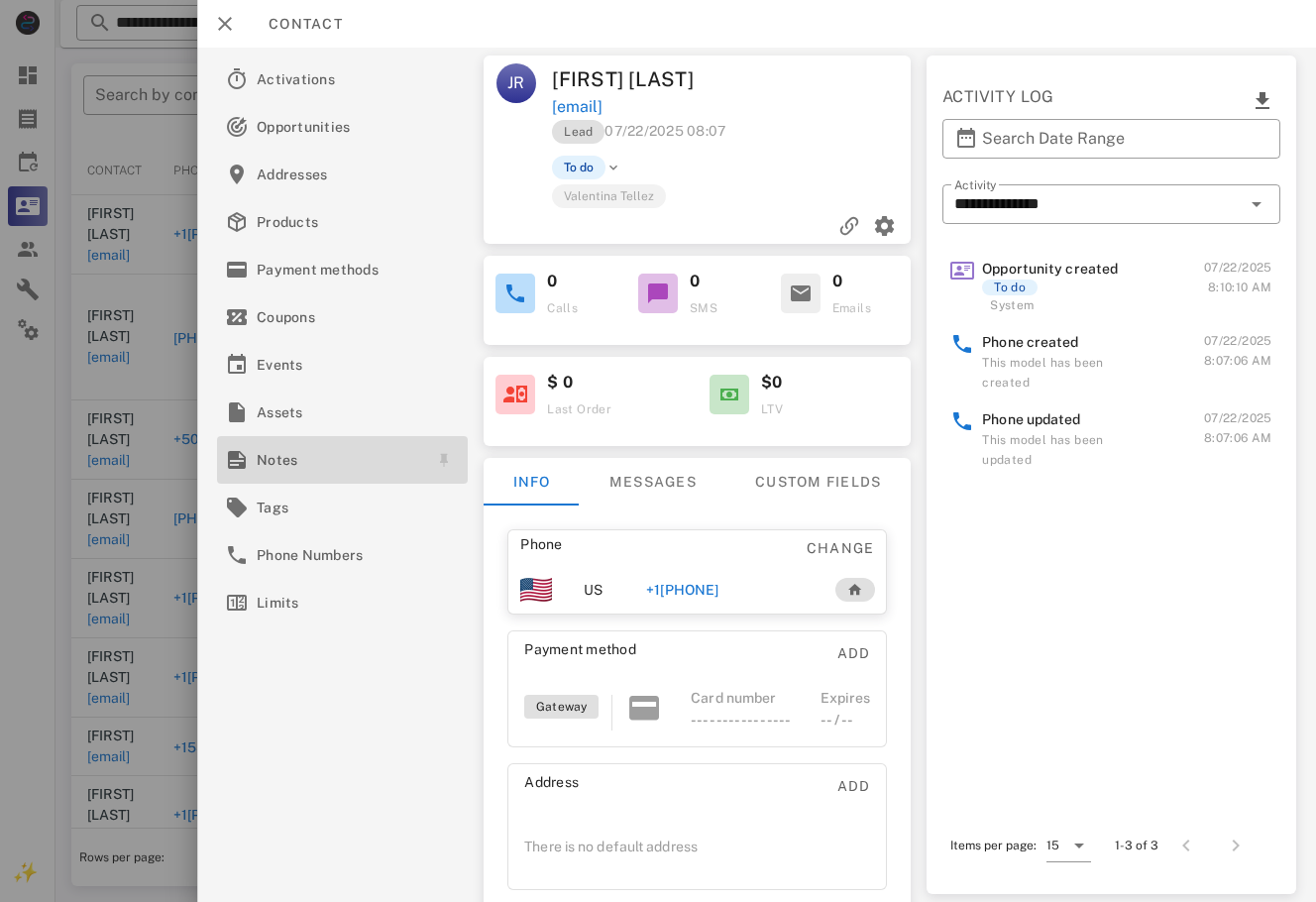 click on "Notes" at bounding box center [338, 460] 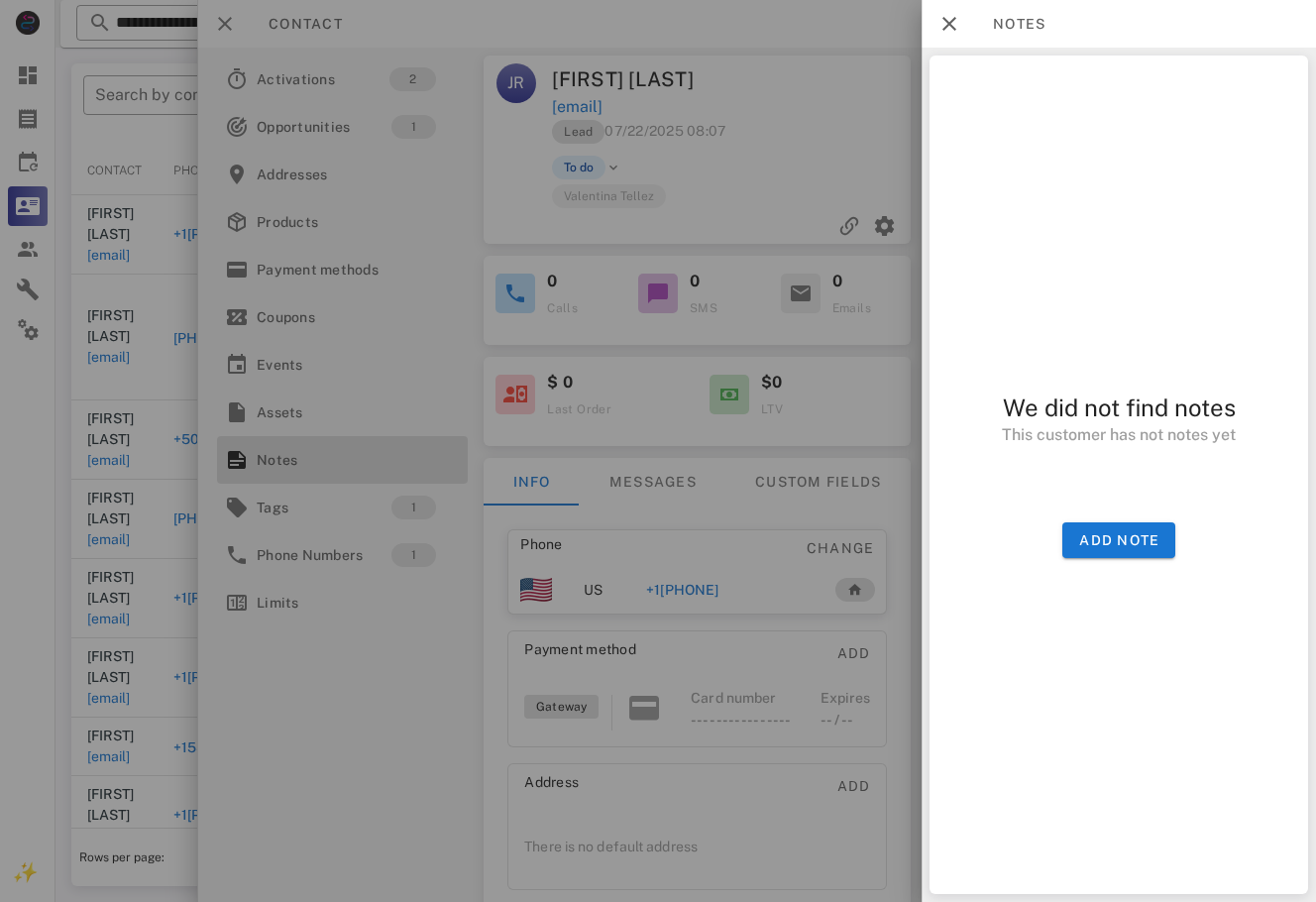 click at bounding box center (658, 451) 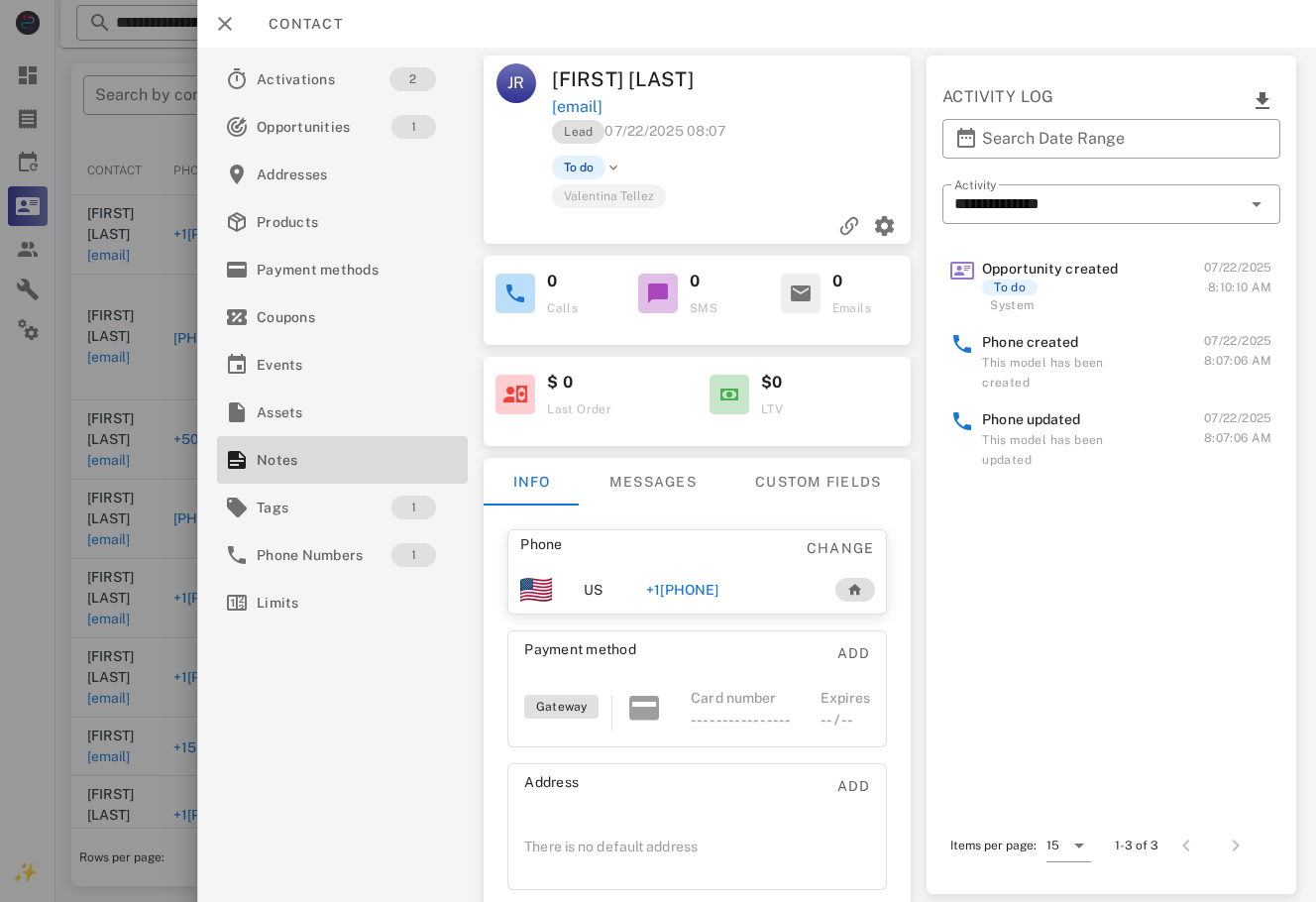 click on "+1[PHONE]" at bounding box center [683, 590] 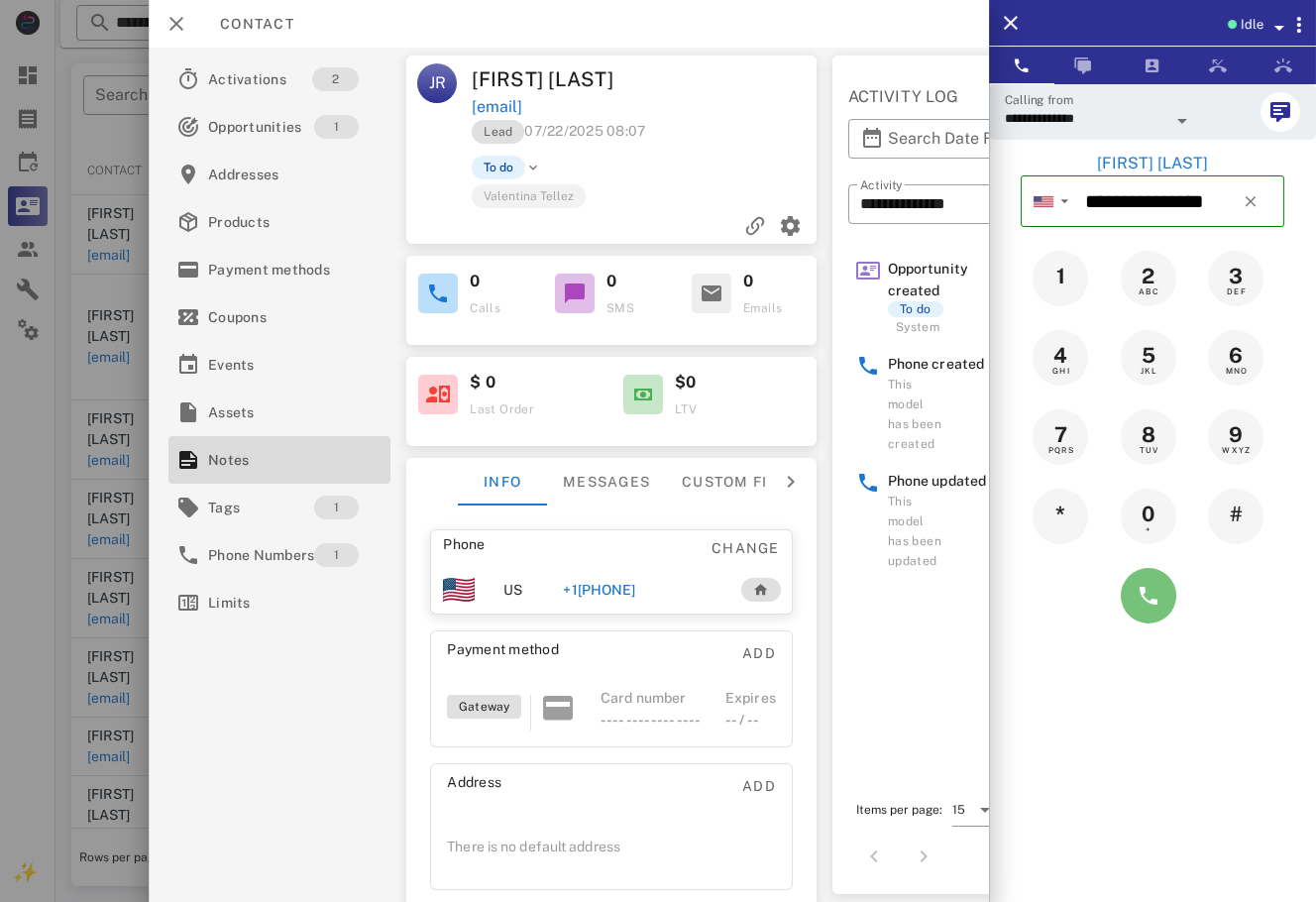 click at bounding box center (1149, 596) 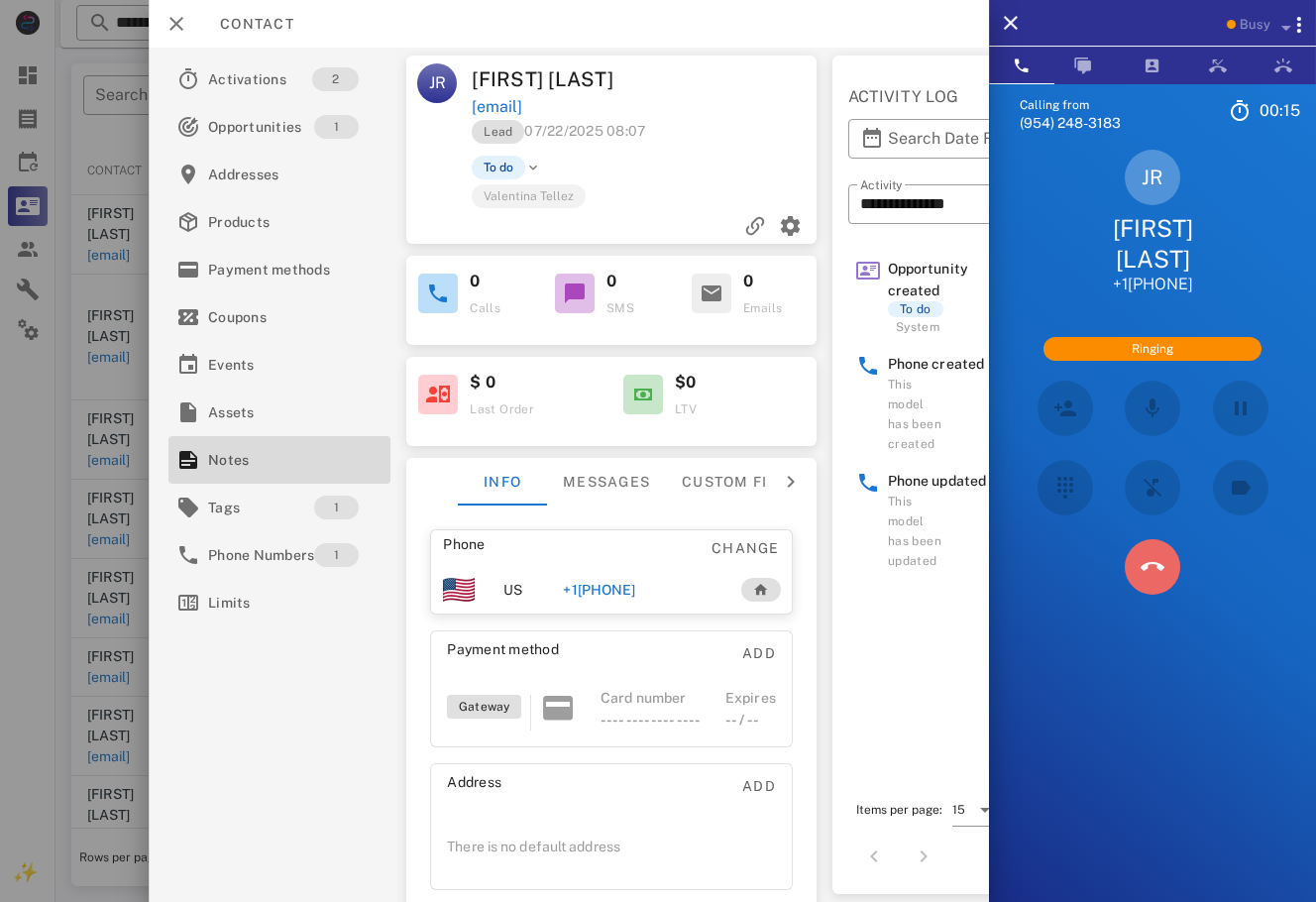click at bounding box center [1152, 567] 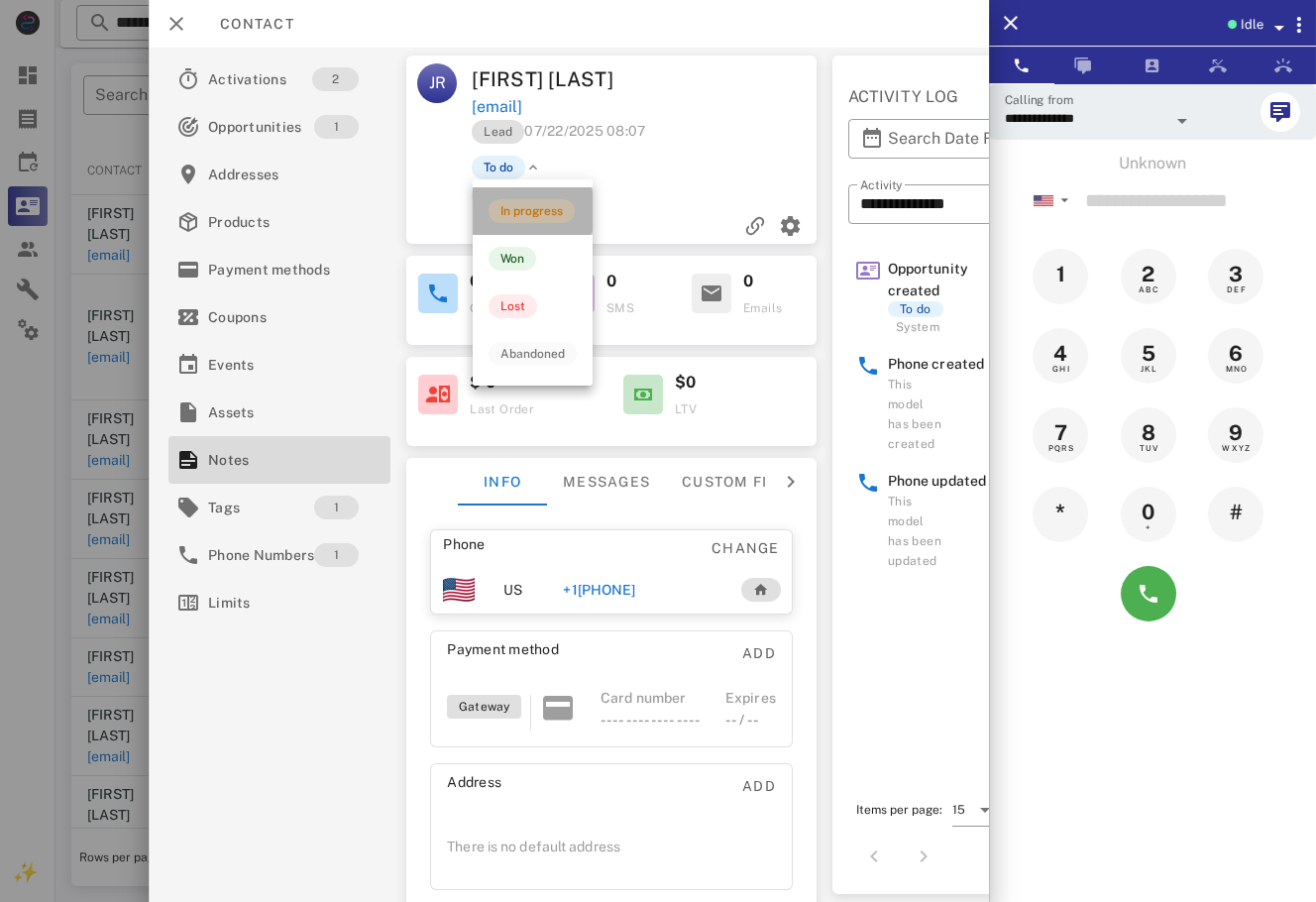 click on "In progress" at bounding box center (531, 211) 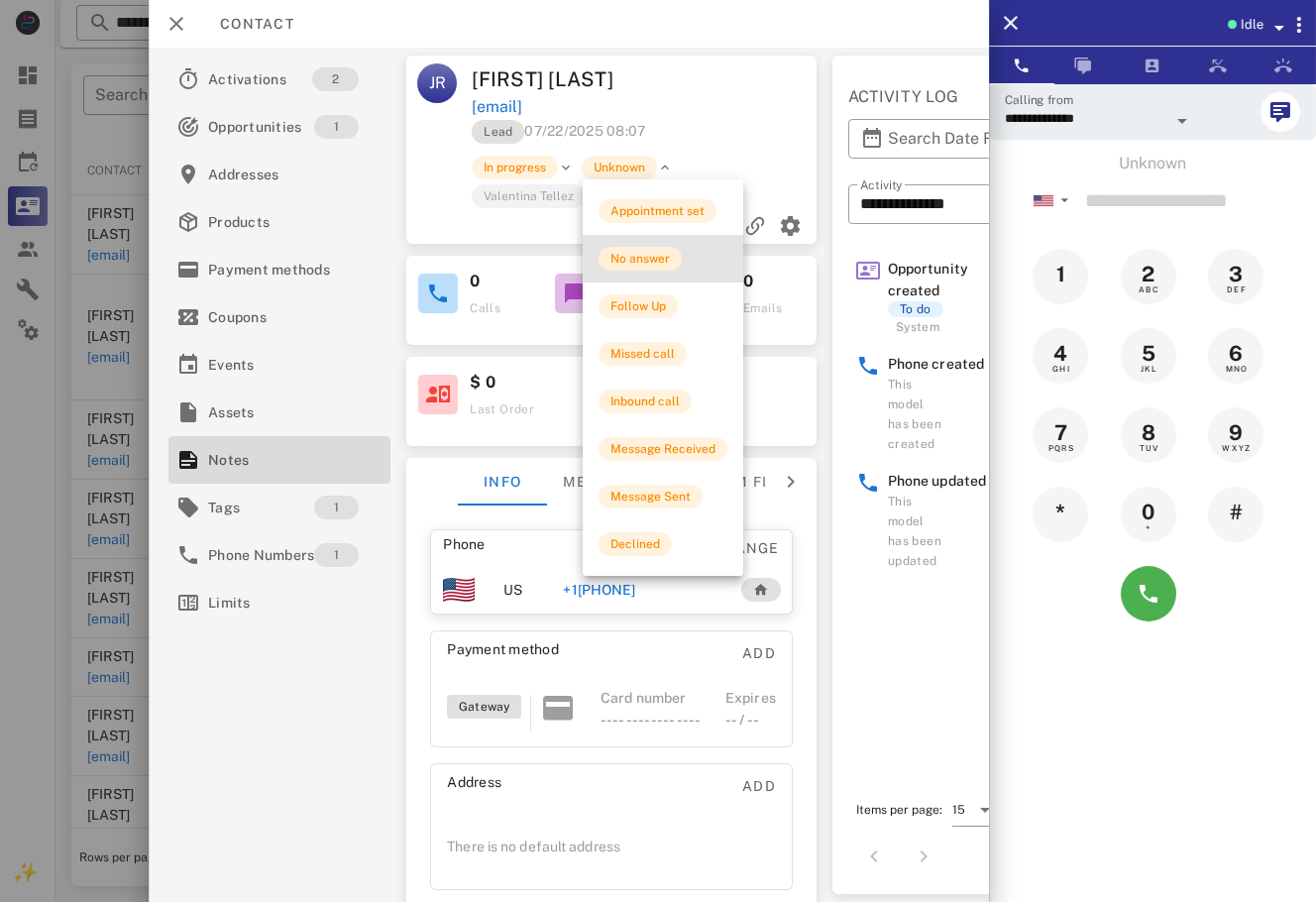 click on "No answer" at bounding box center [640, 259] 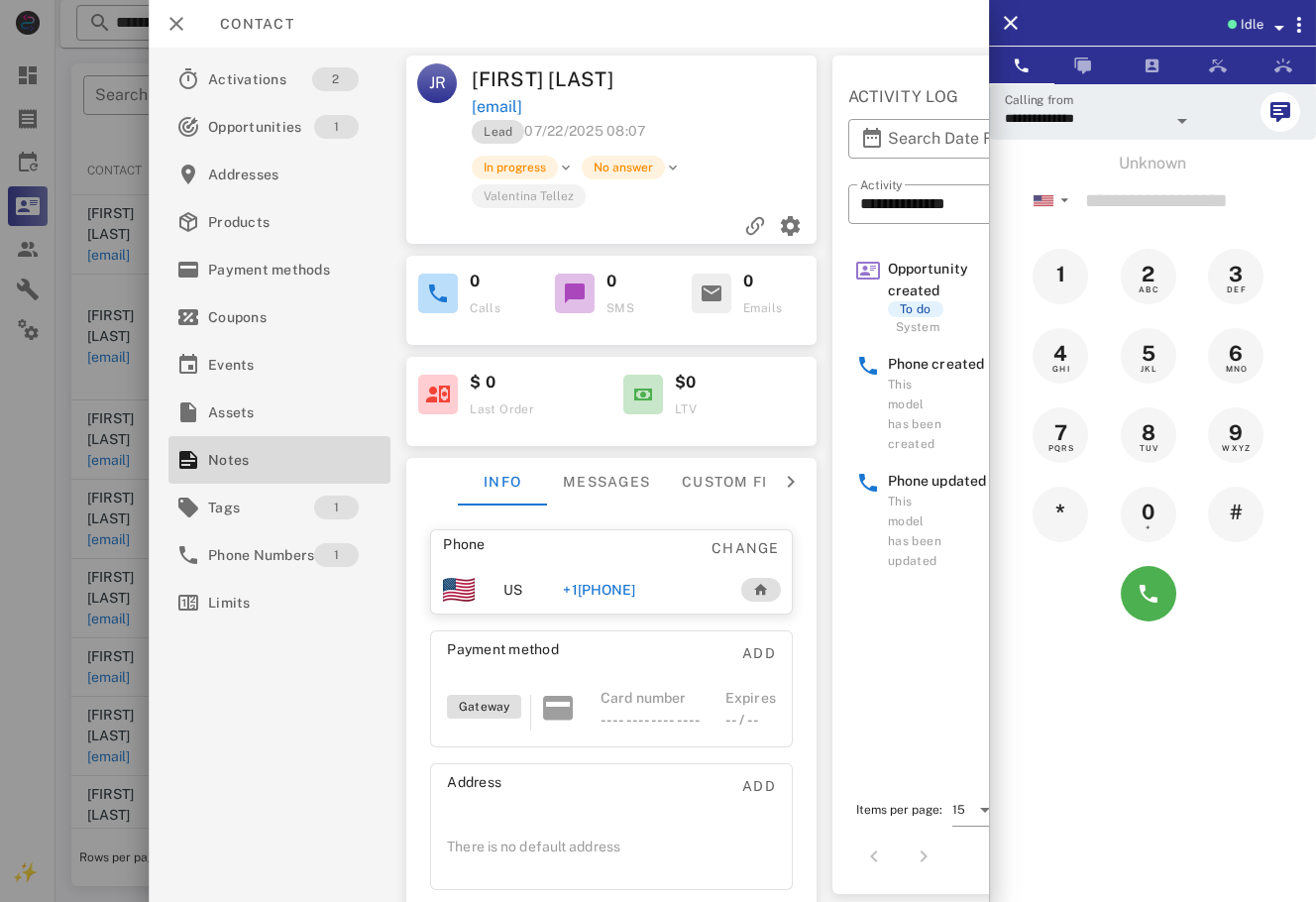 click at bounding box center [658, 451] 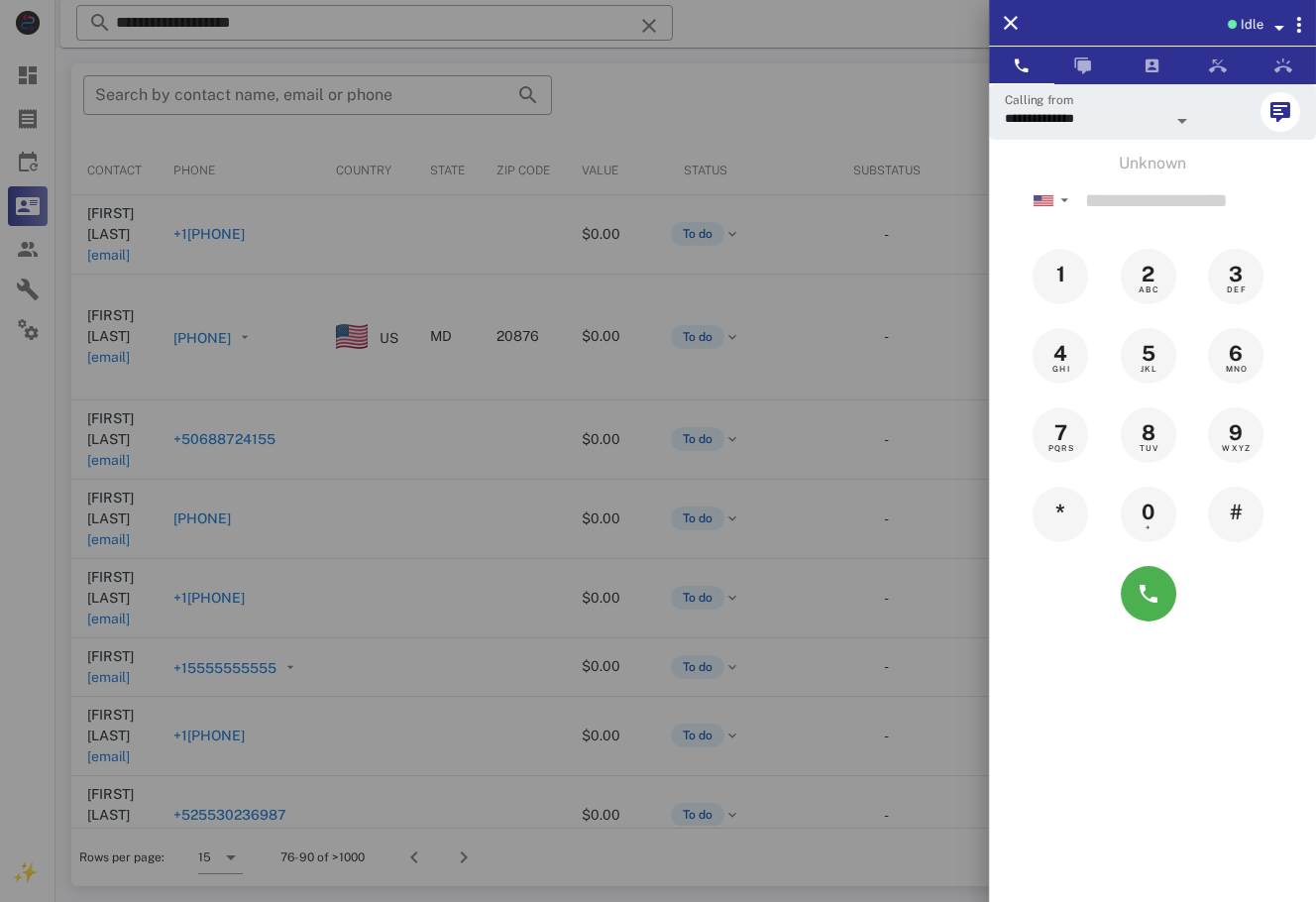 drag, startPoint x: 117, startPoint y: 822, endPoint x: 620, endPoint y: 831, distance: 503.0805 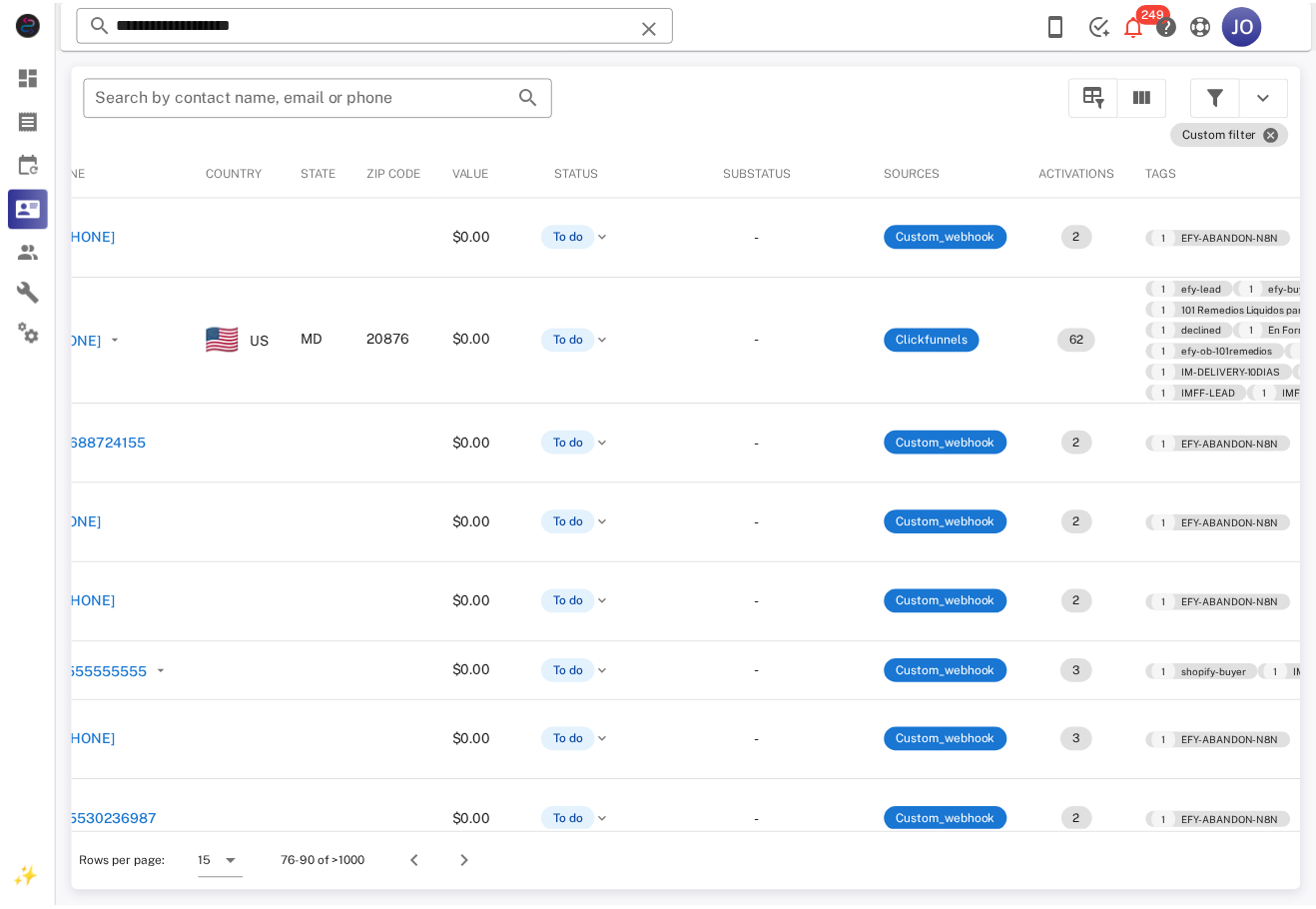 scroll, scrollTop: 0, scrollLeft: 0, axis: both 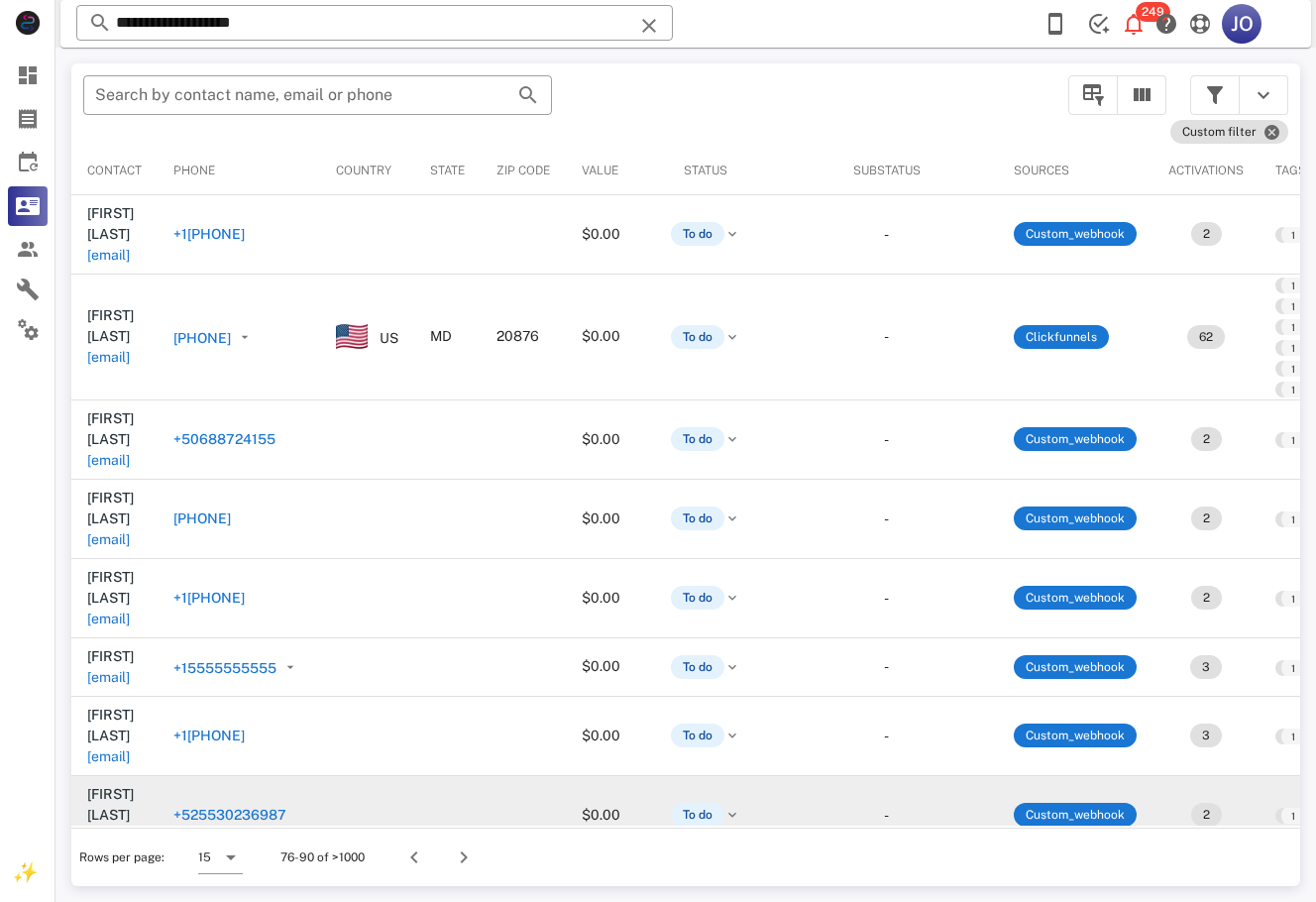 click on "[EMAIL]" at bounding box center (108, 836) 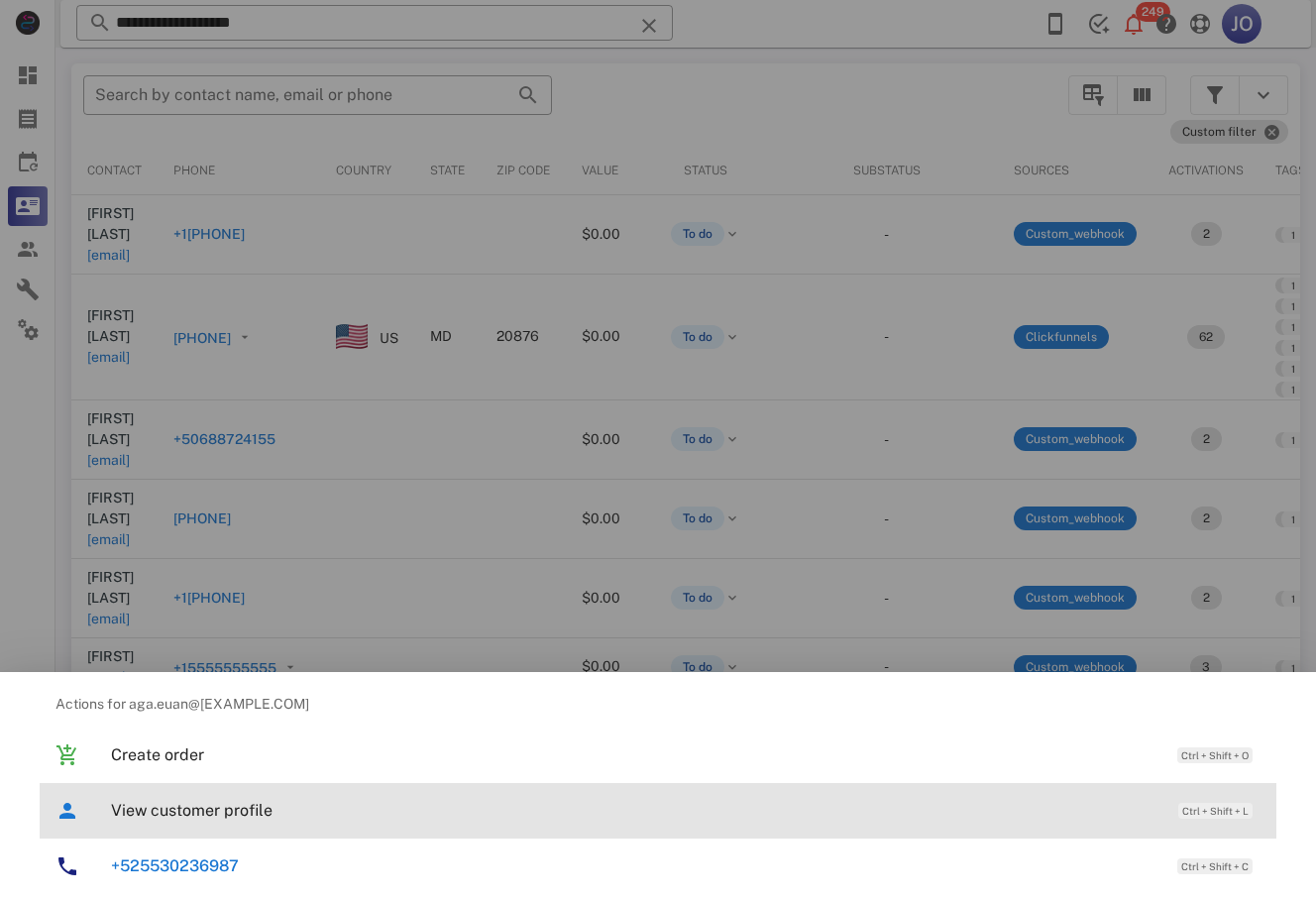 click on "View customer profile Ctrl + Shift + L" at bounding box center [686, 810] 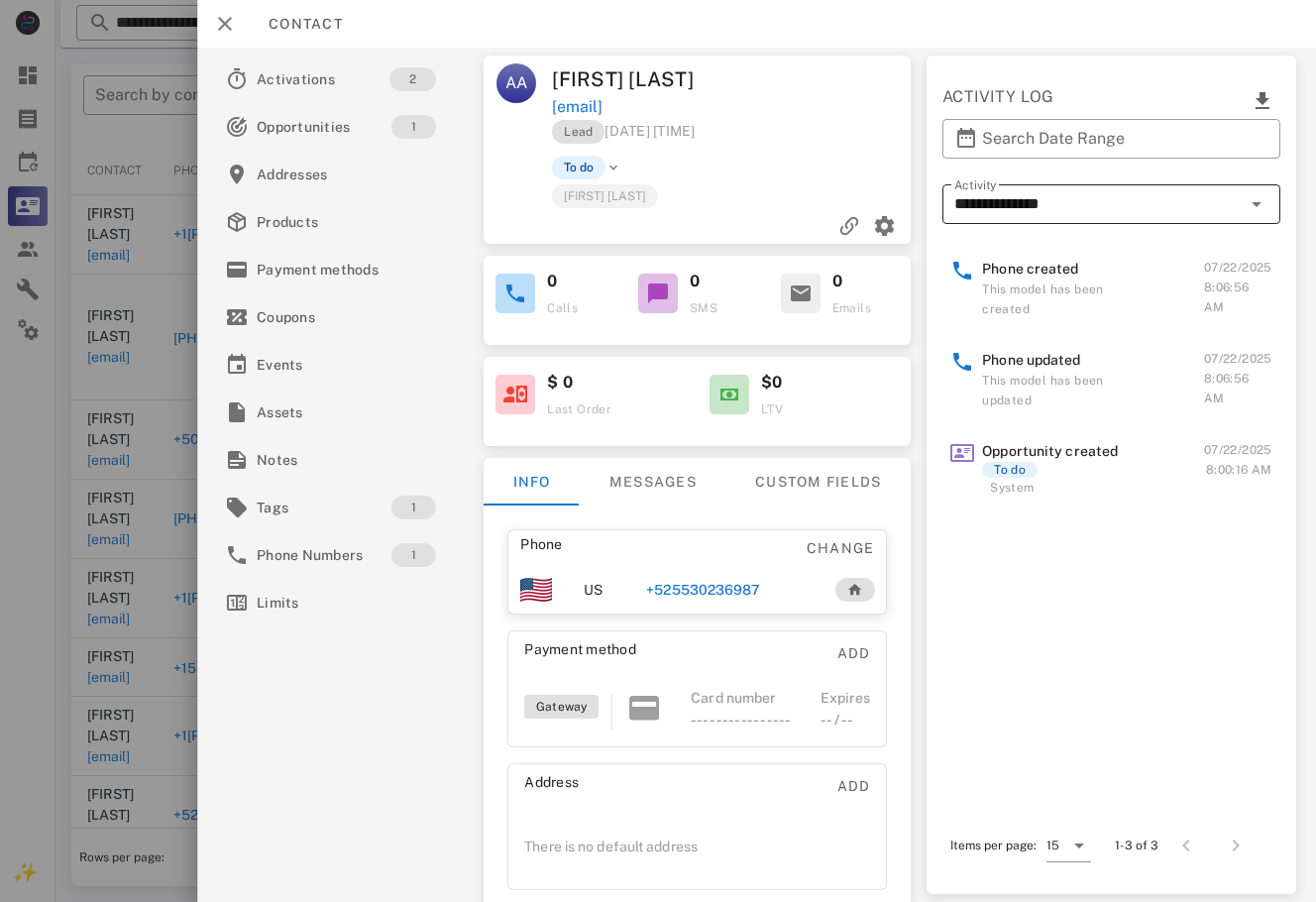 click on "**********" at bounding box center (1098, 204) 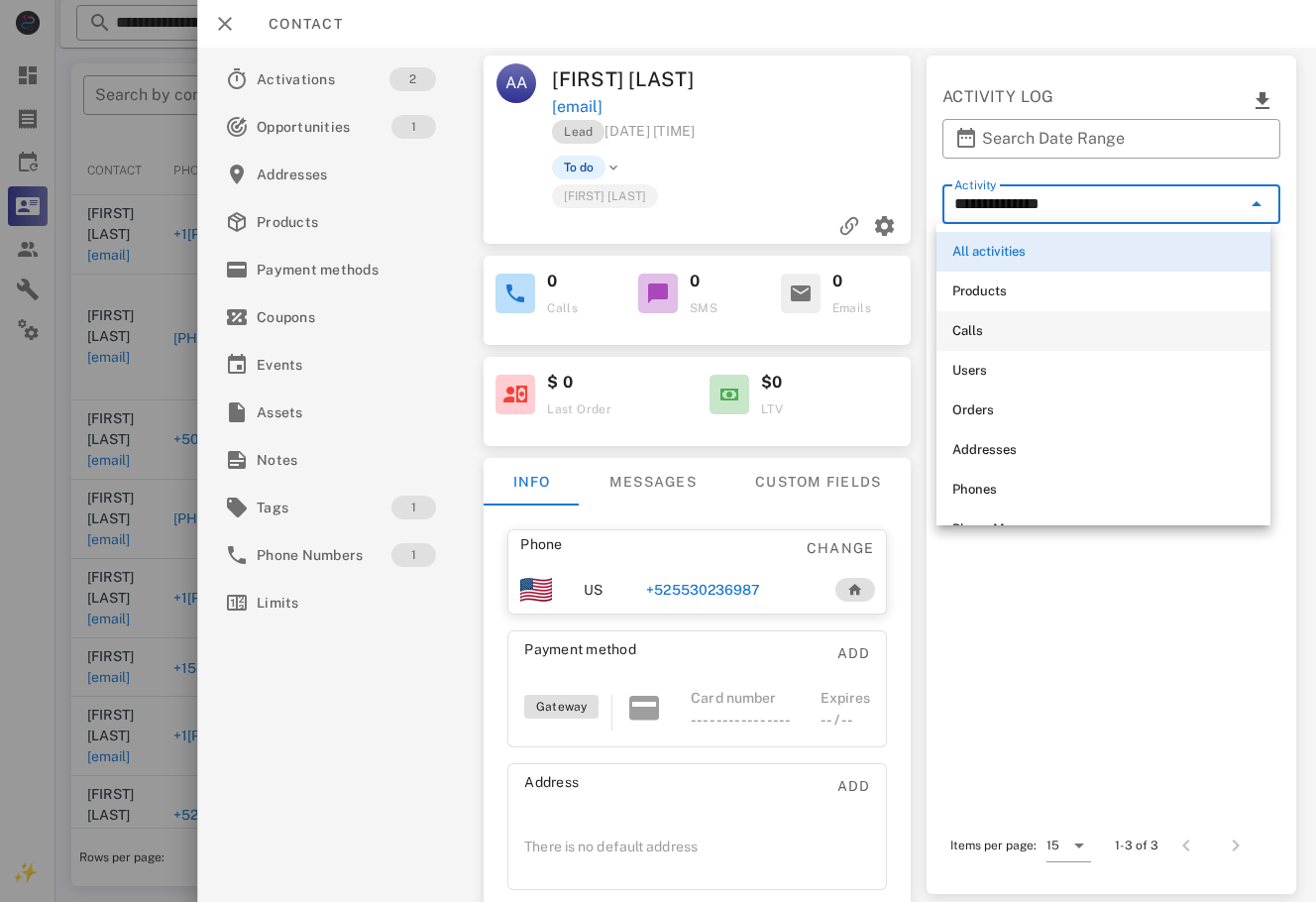 click on "Calls" at bounding box center [1103, 331] 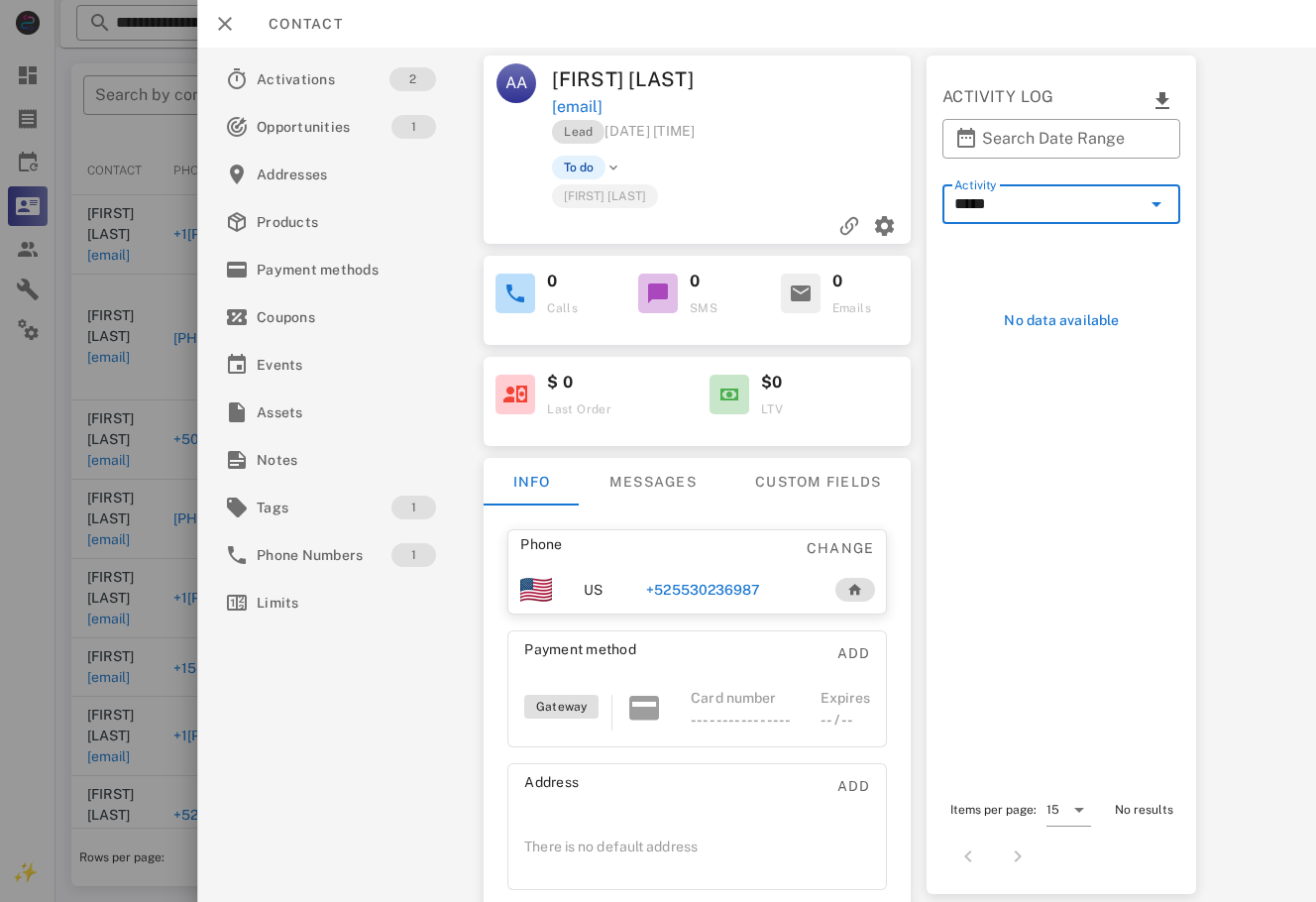 click on "+525530236987" at bounding box center [704, 590] 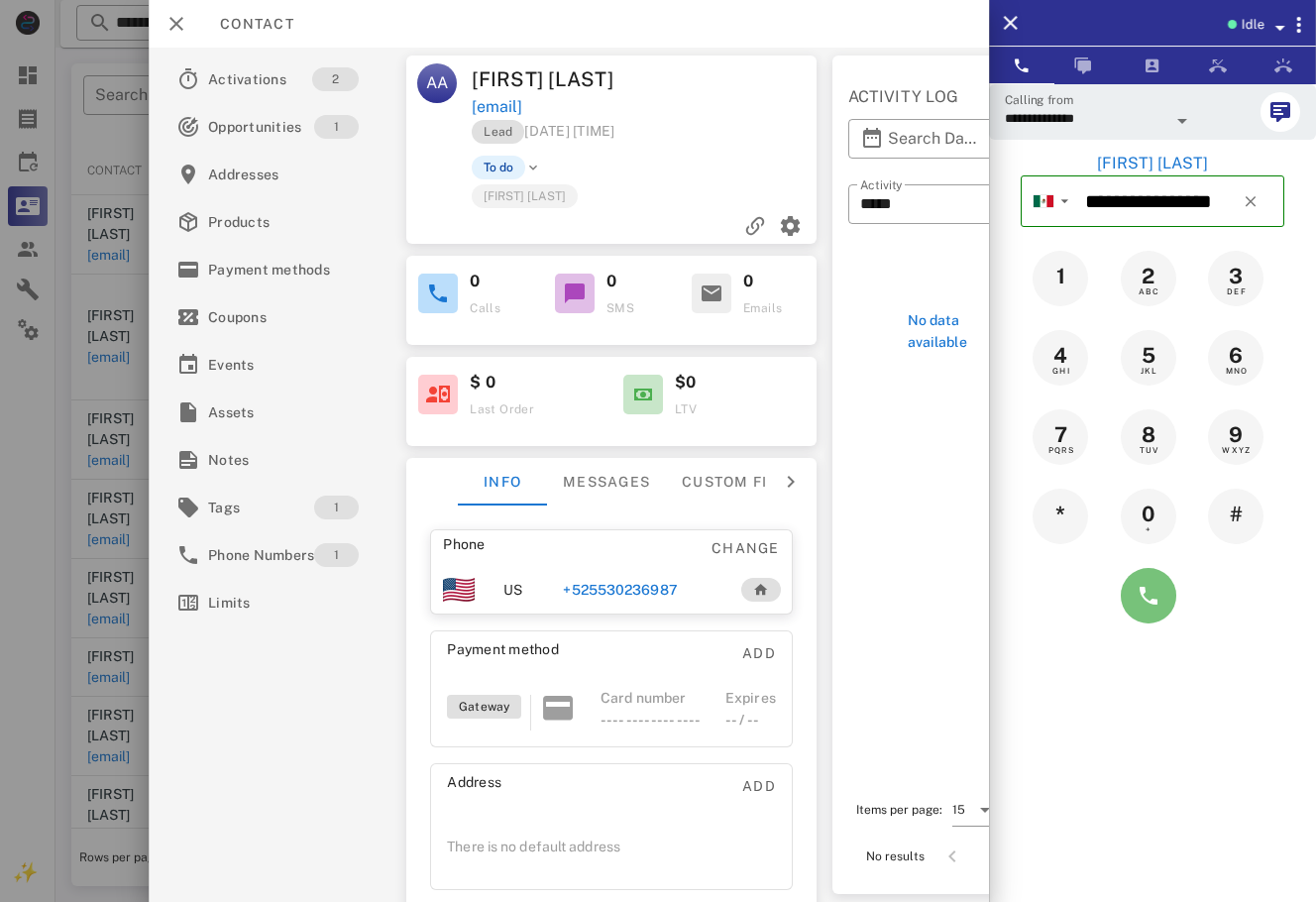 click at bounding box center (1149, 596) 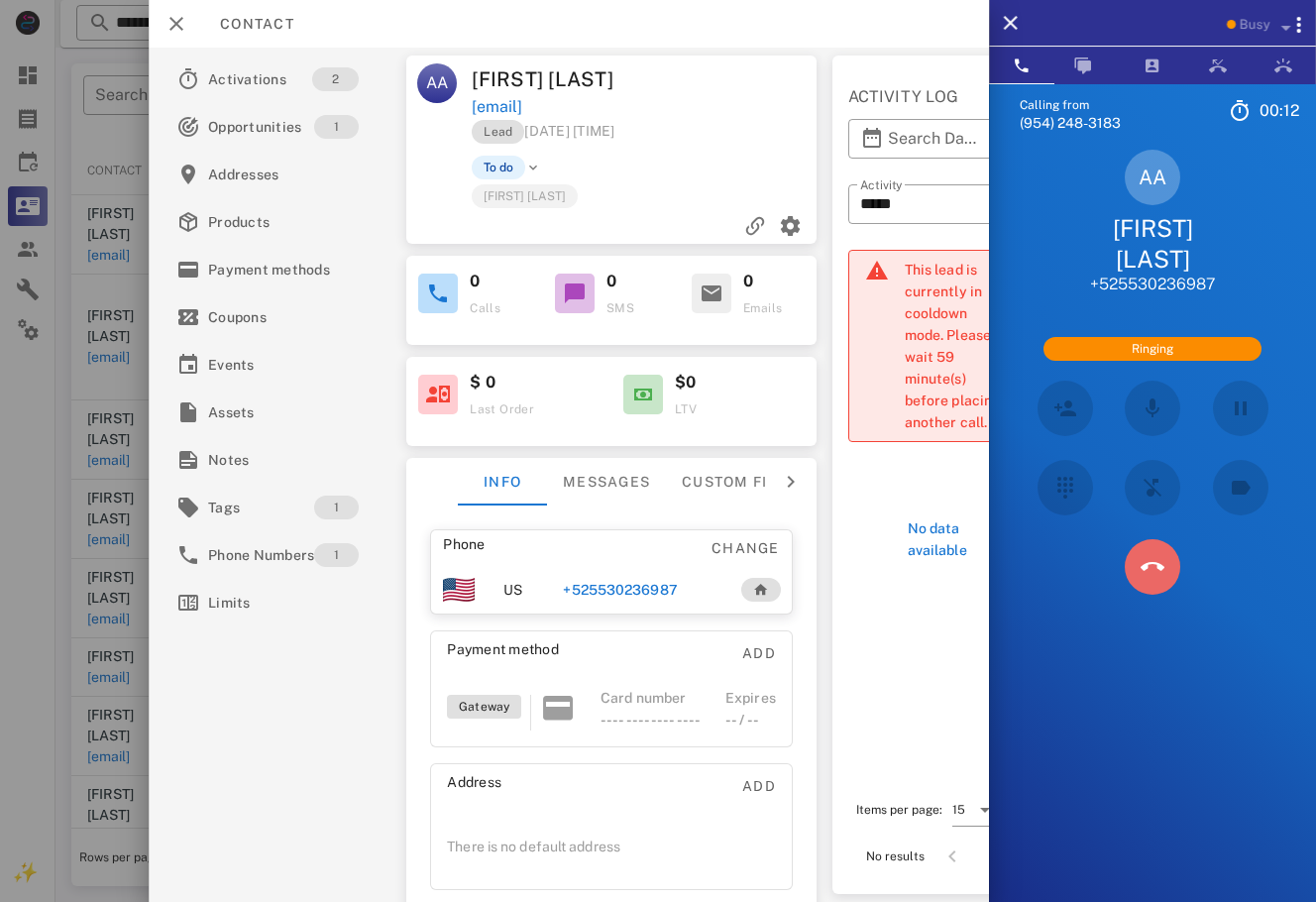 click at bounding box center [1152, 567] 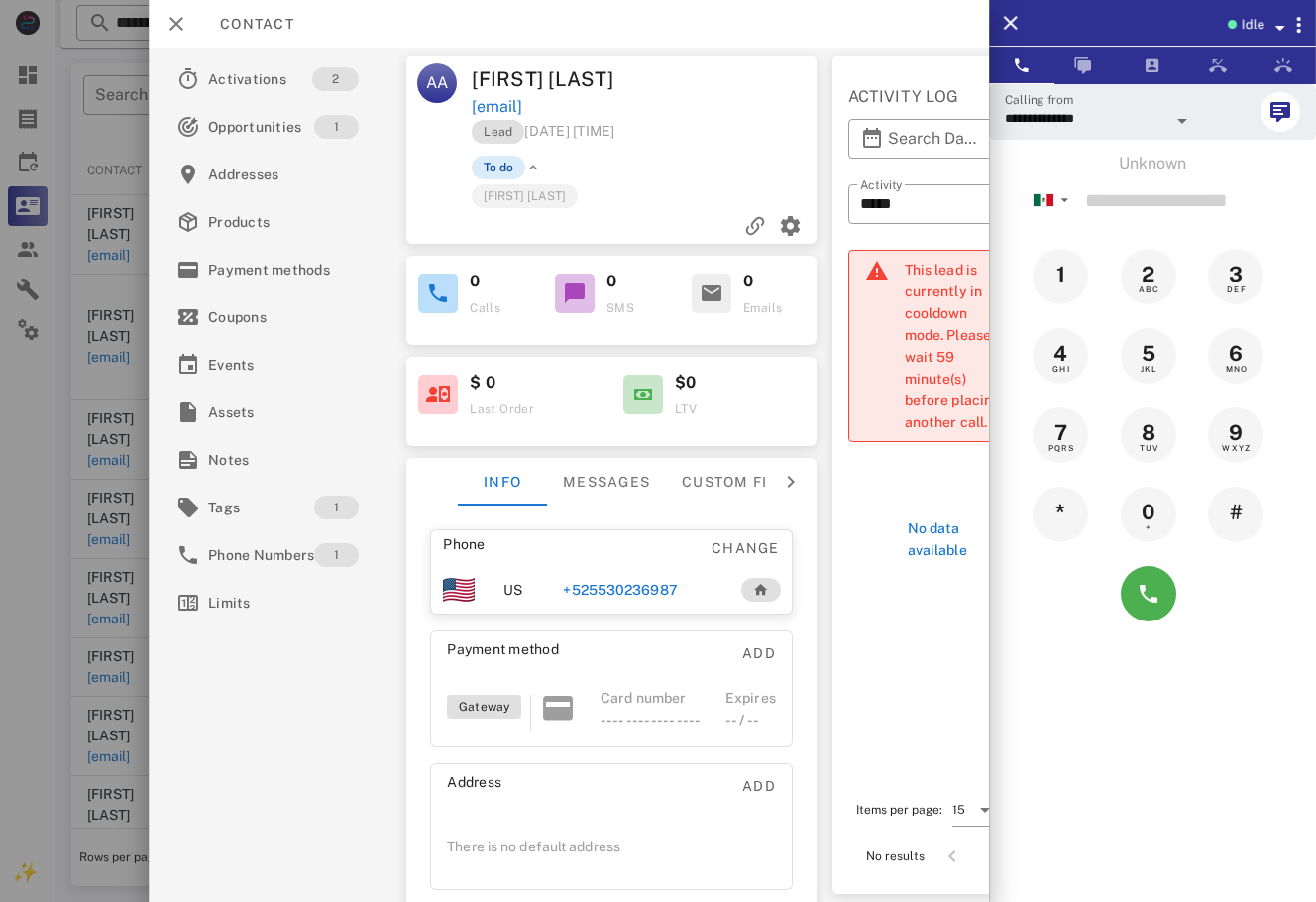 click on "To do" at bounding box center [498, 168] 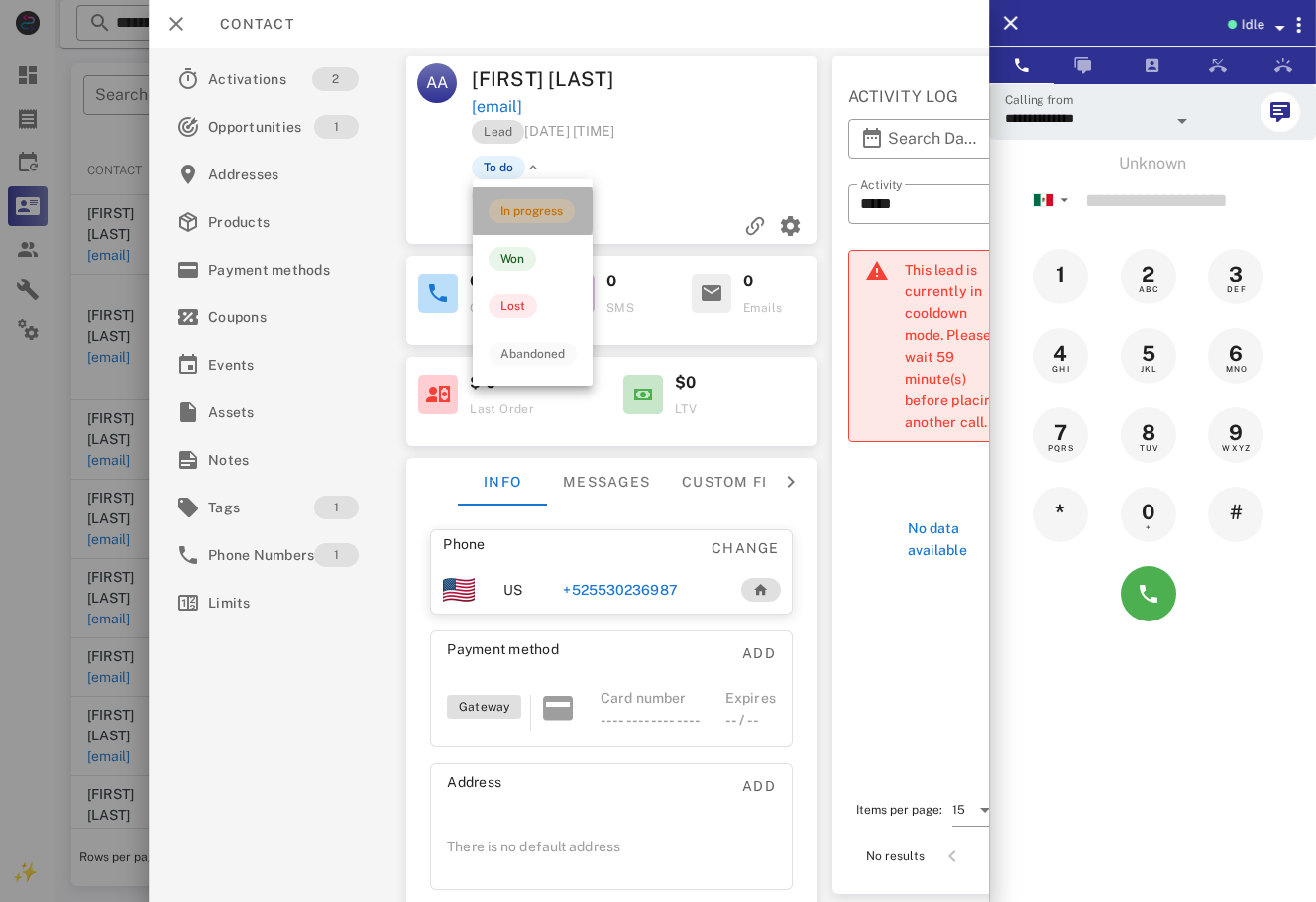 click on "In progress" at bounding box center (531, 211) 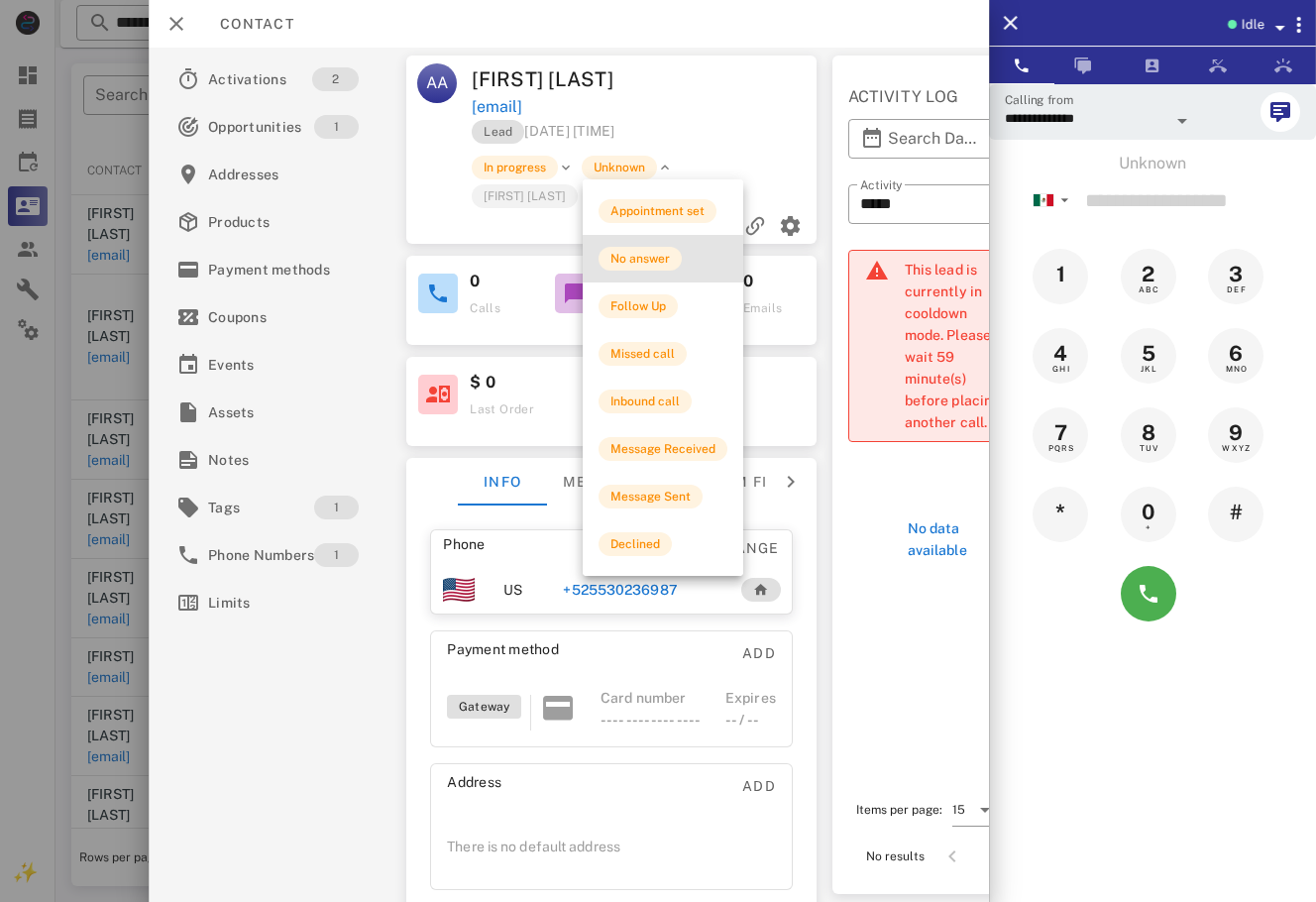 click on "No answer" at bounding box center [663, 259] 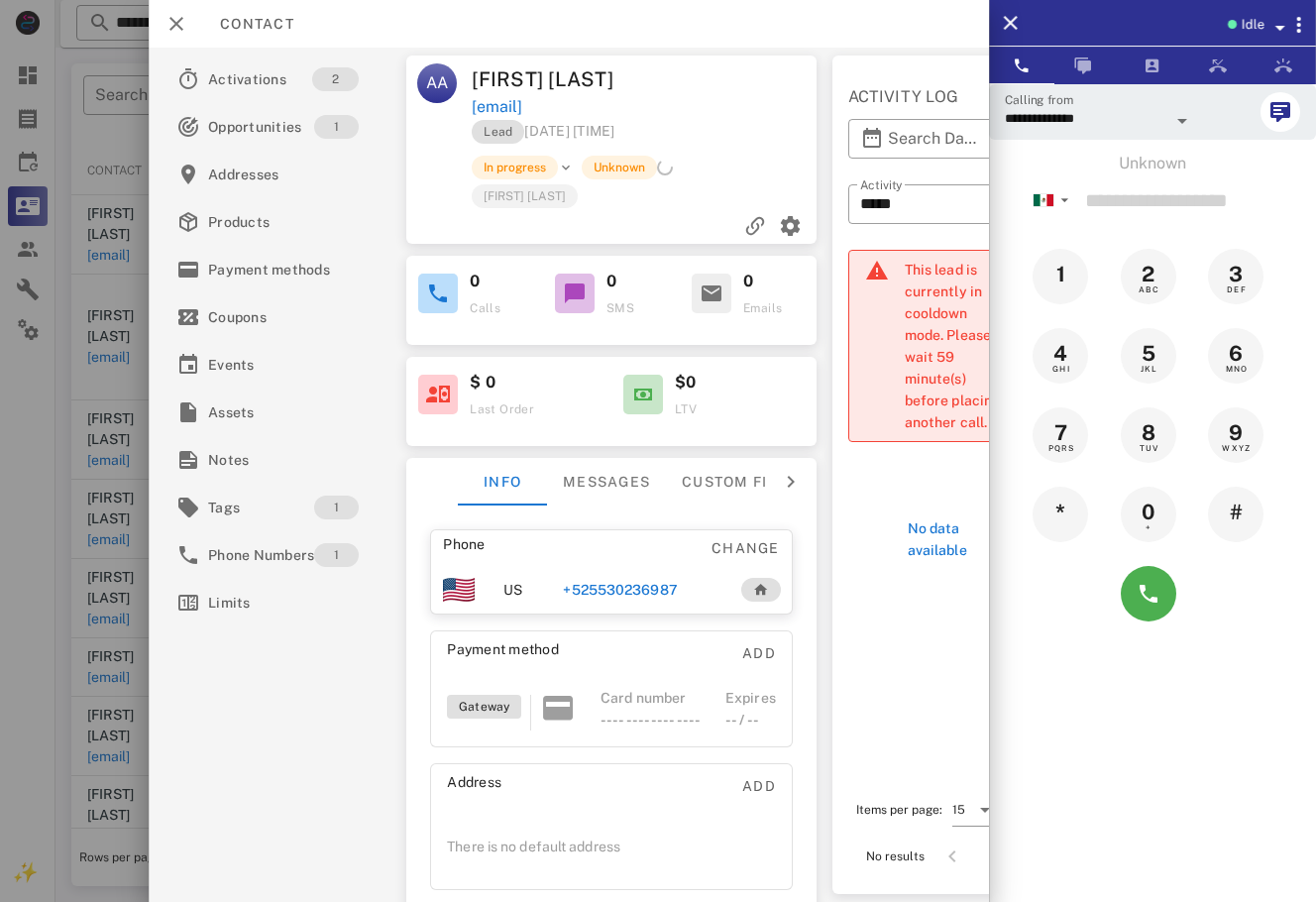 click at bounding box center (658, 451) 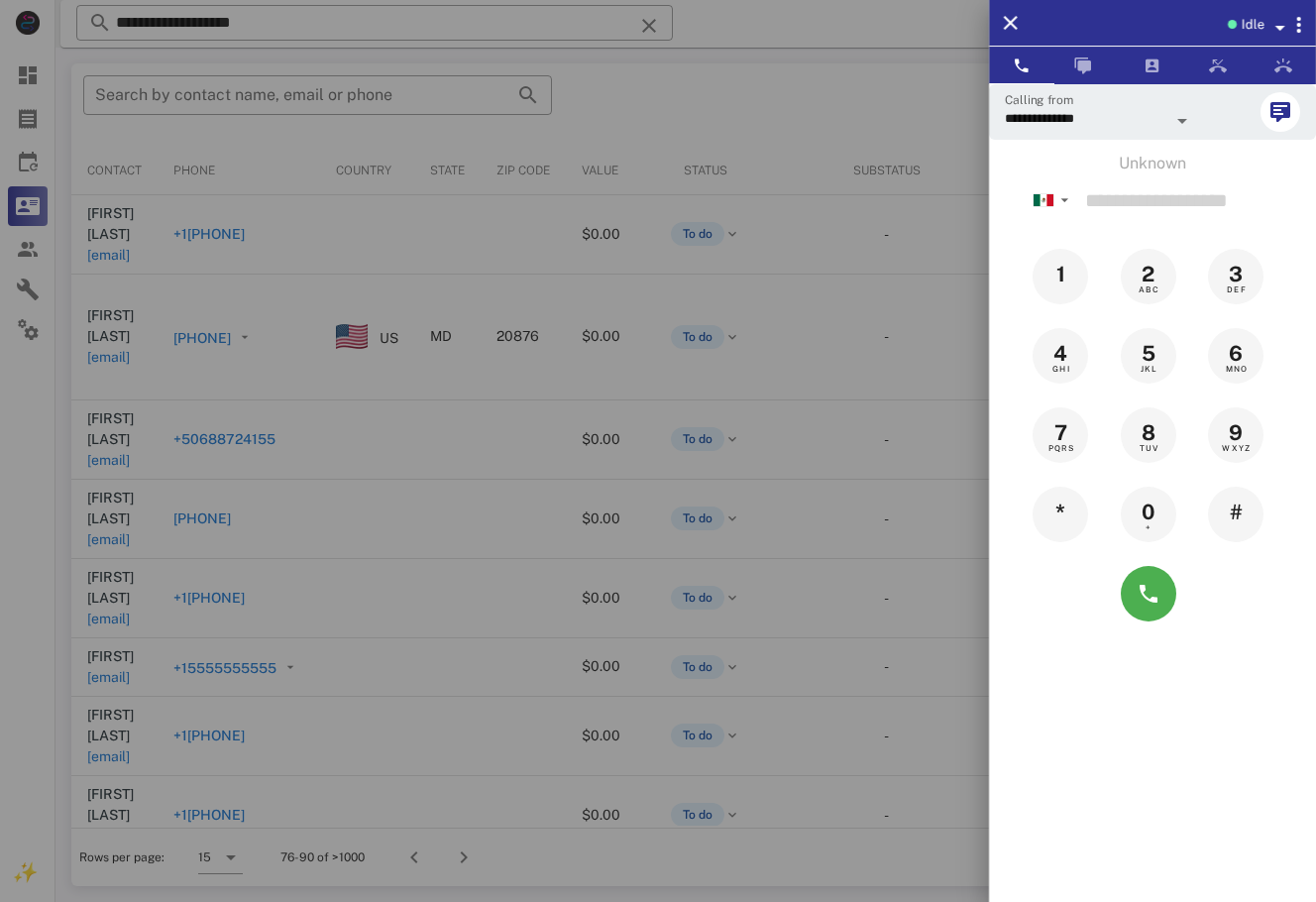 click at bounding box center (658, 451) 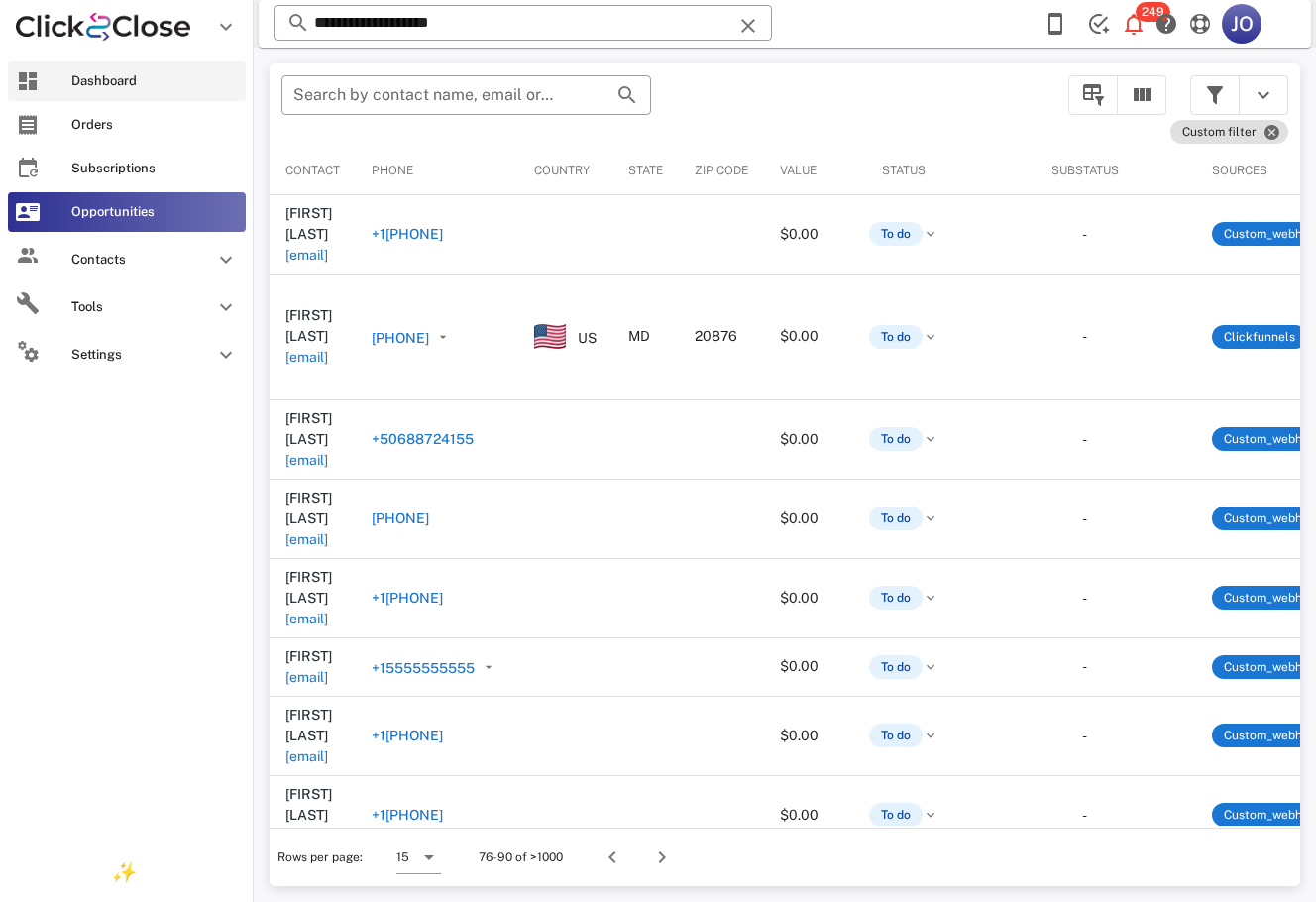 click at bounding box center (28, 81) 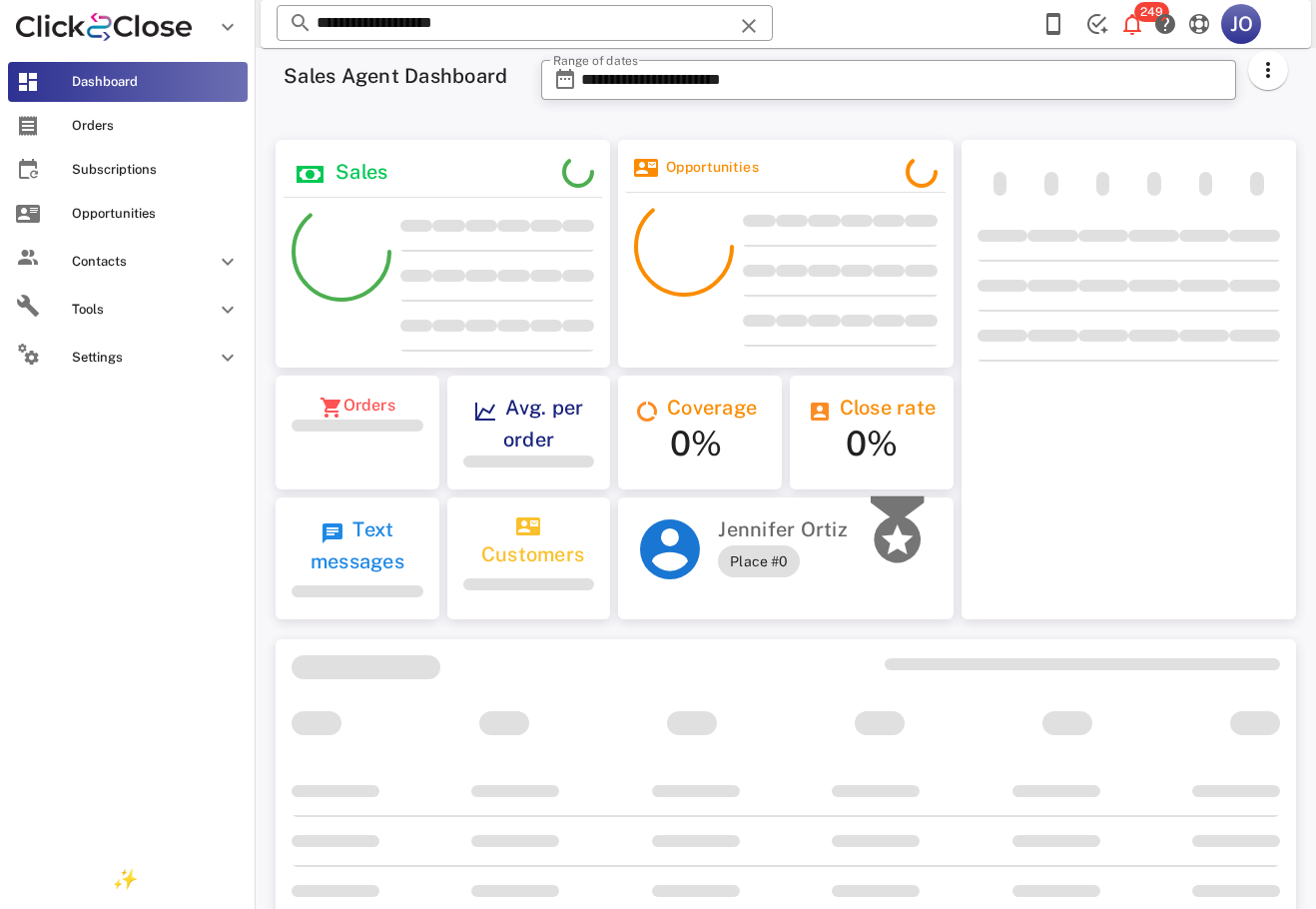click on "Dashboard" at bounding box center [128, 82] 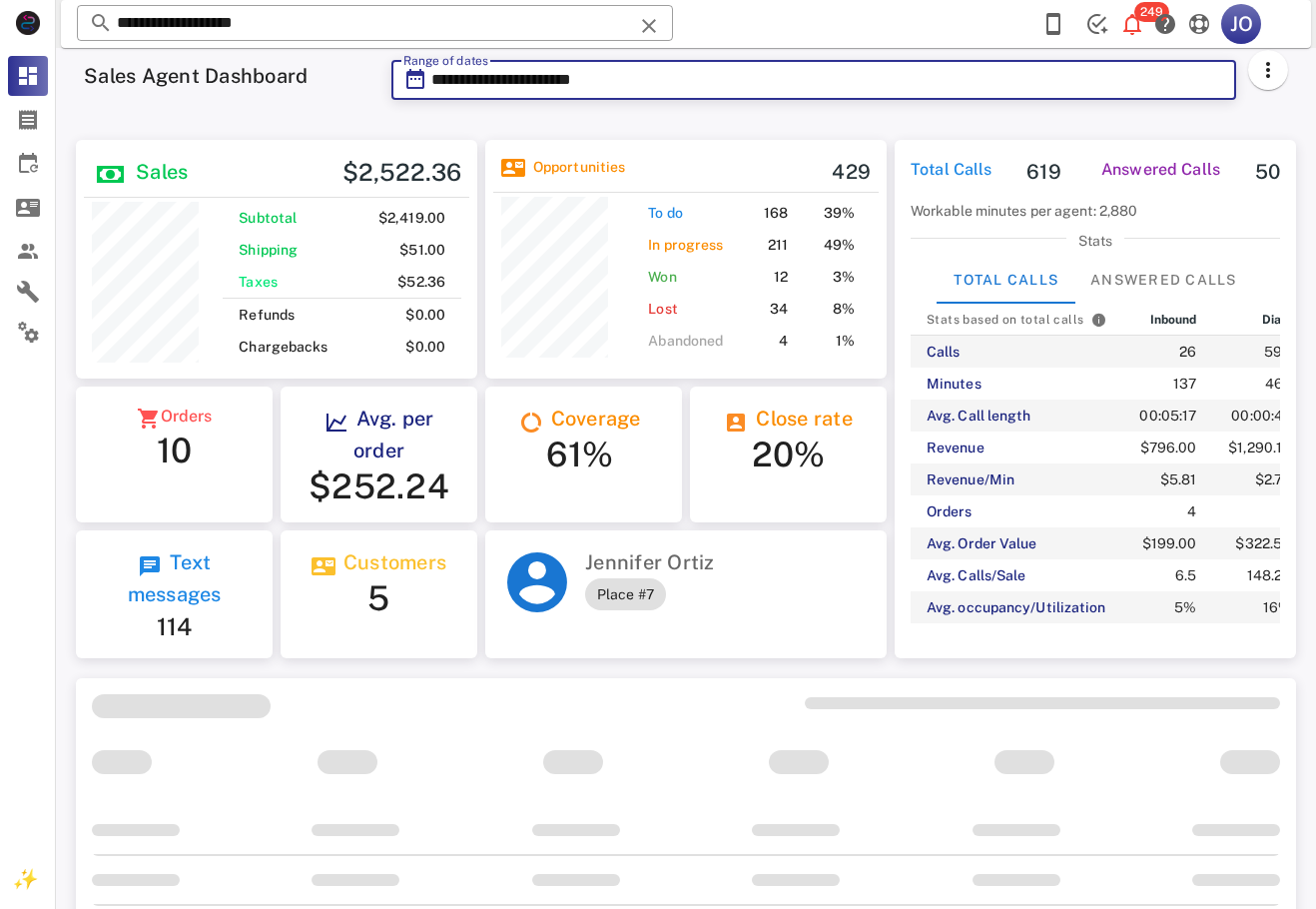 click on "**********" at bounding box center (828, 80) 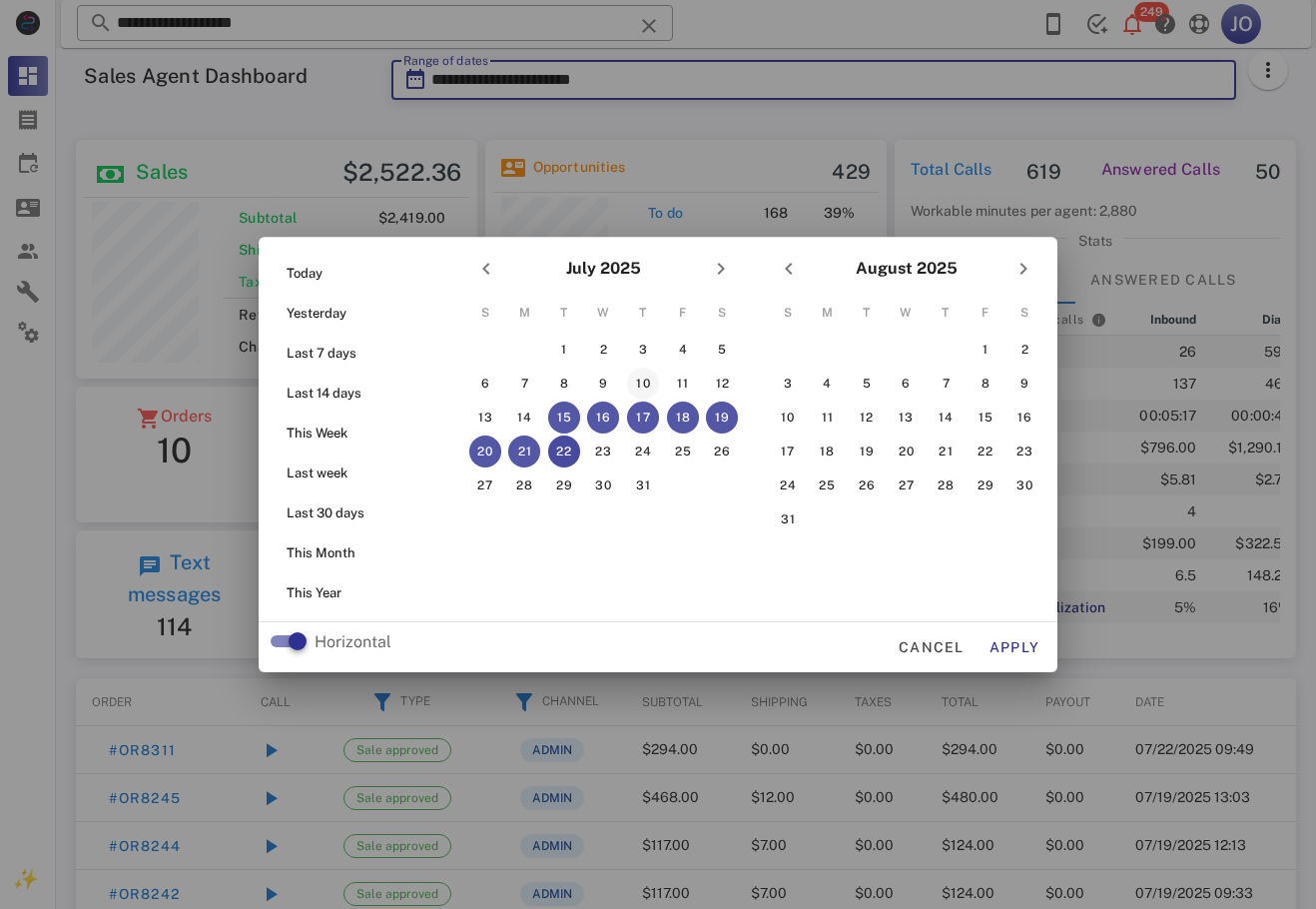 scroll, scrollTop: 998662, scrollLeft: 998081, axis: both 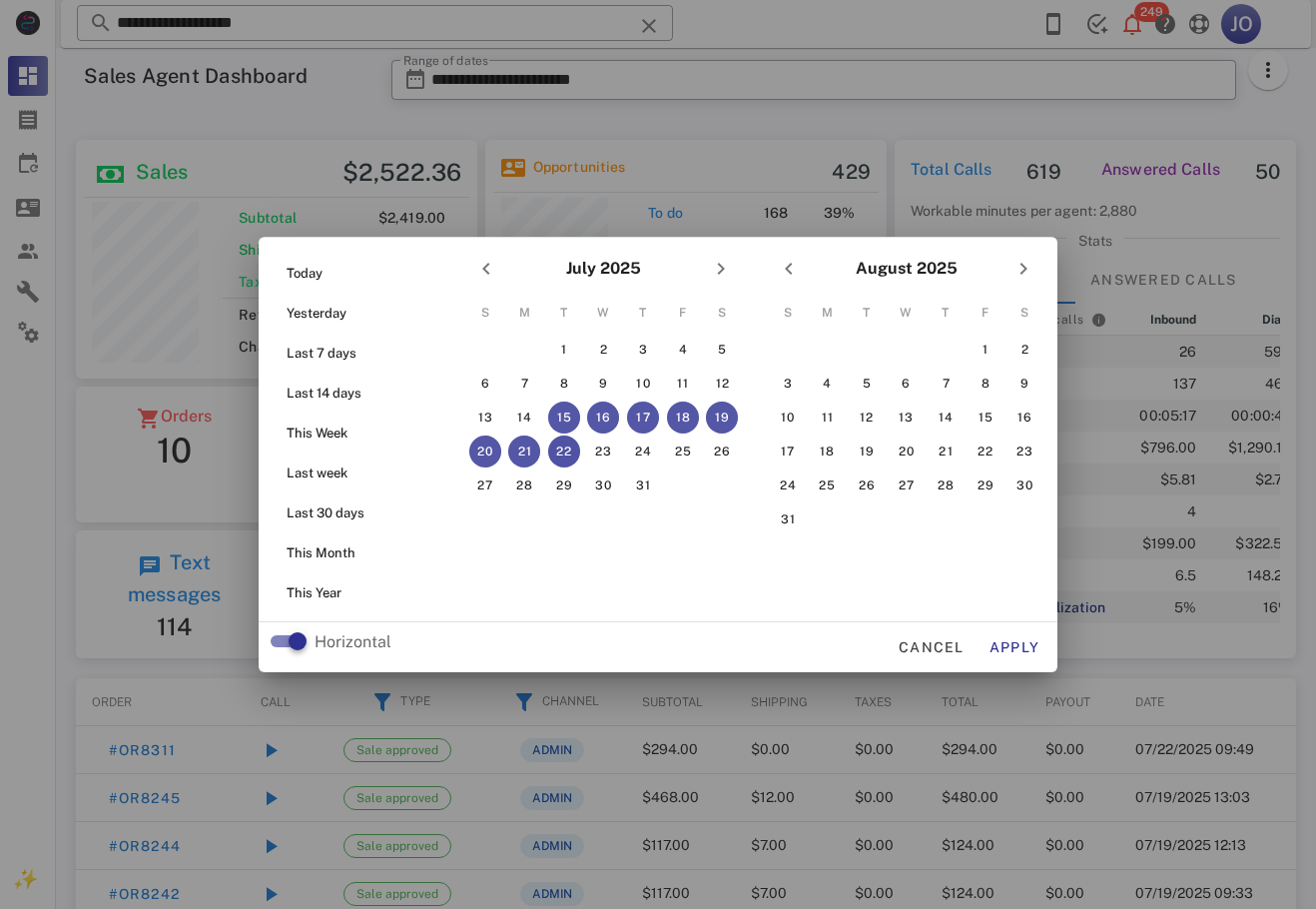 click on "22" at bounding box center [564, 452] 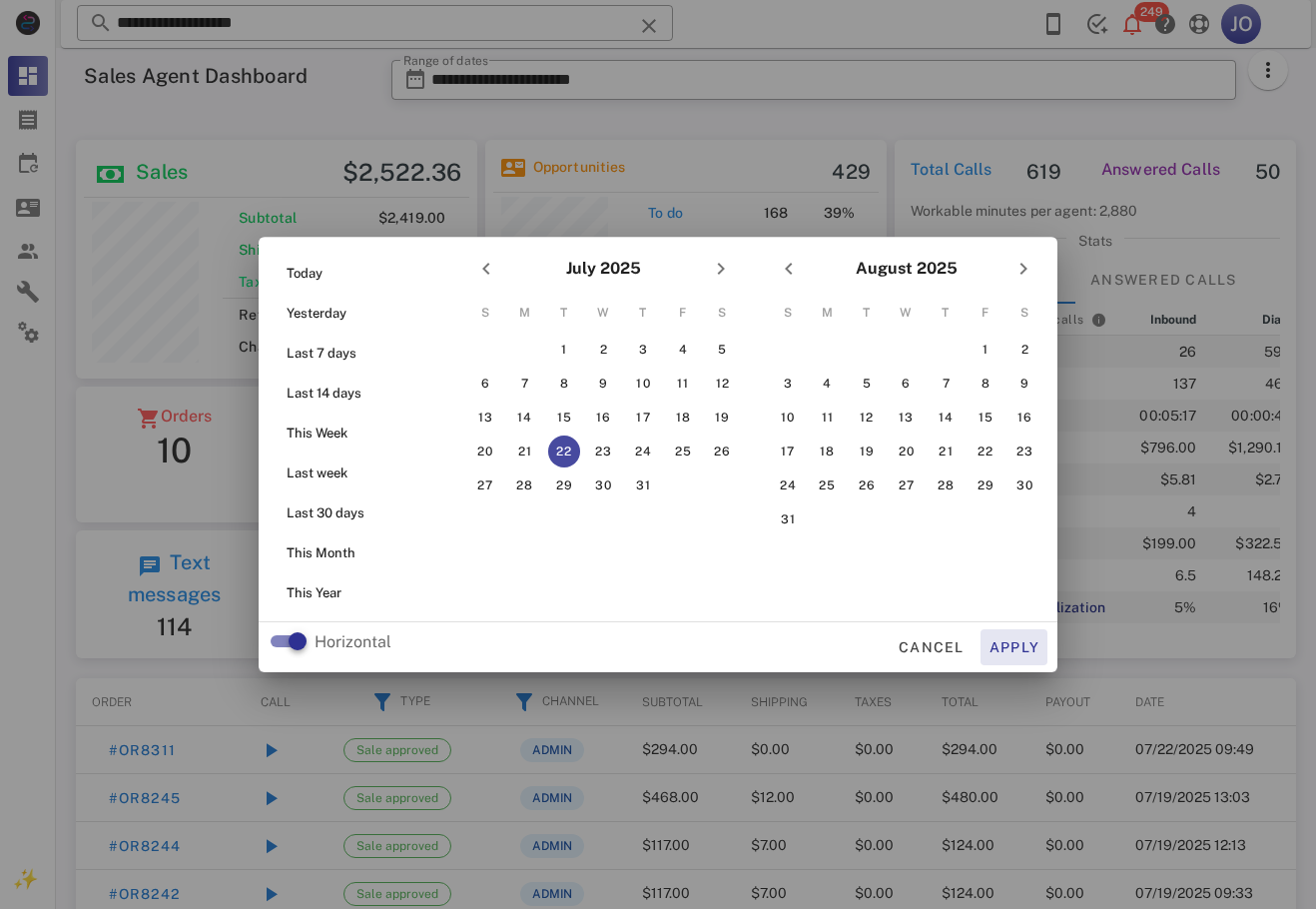 click on "Apply" at bounding box center [1014, 647] 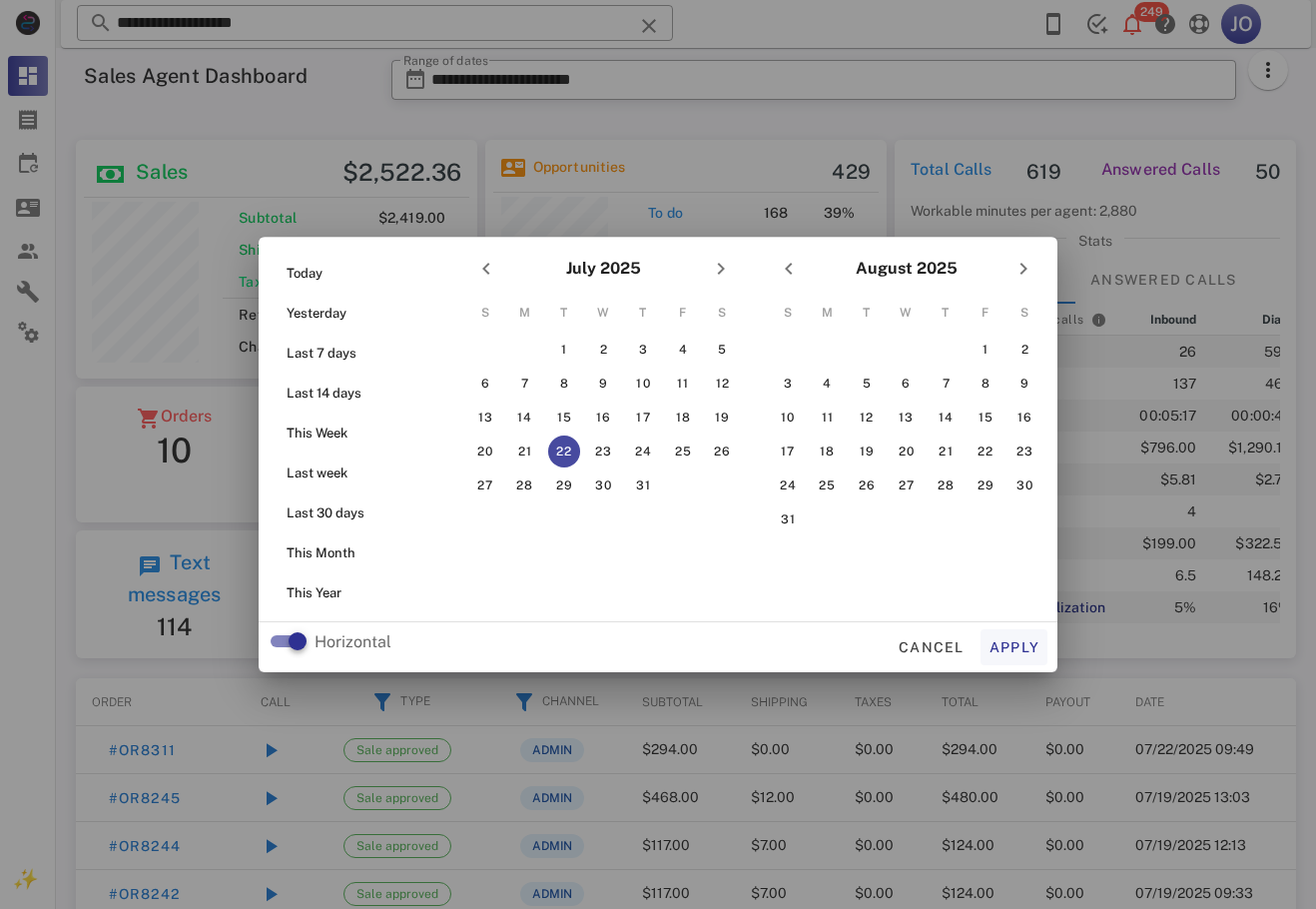 type on "**********" 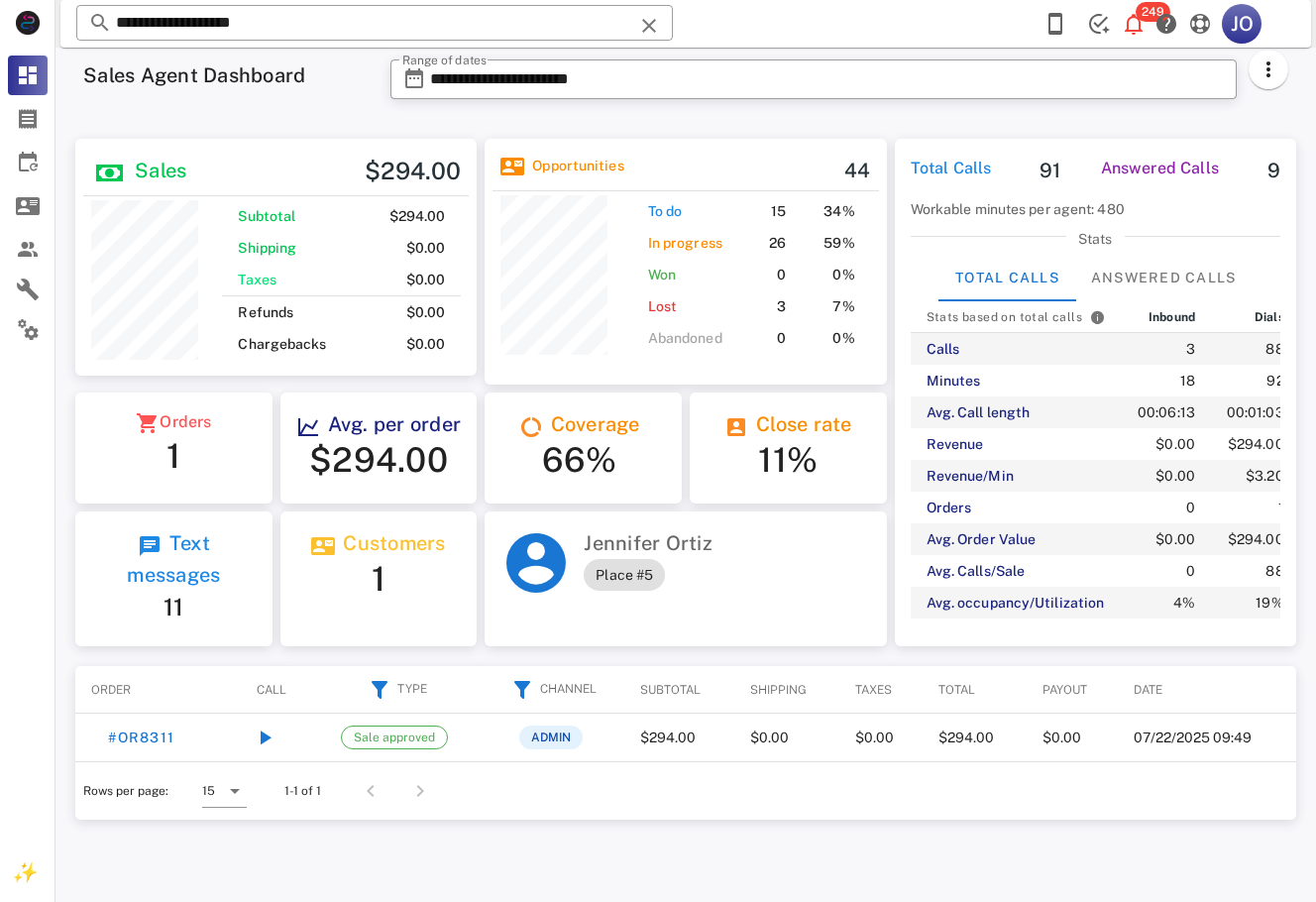 scroll, scrollTop: 990972, scrollLeft: 990563, axis: both 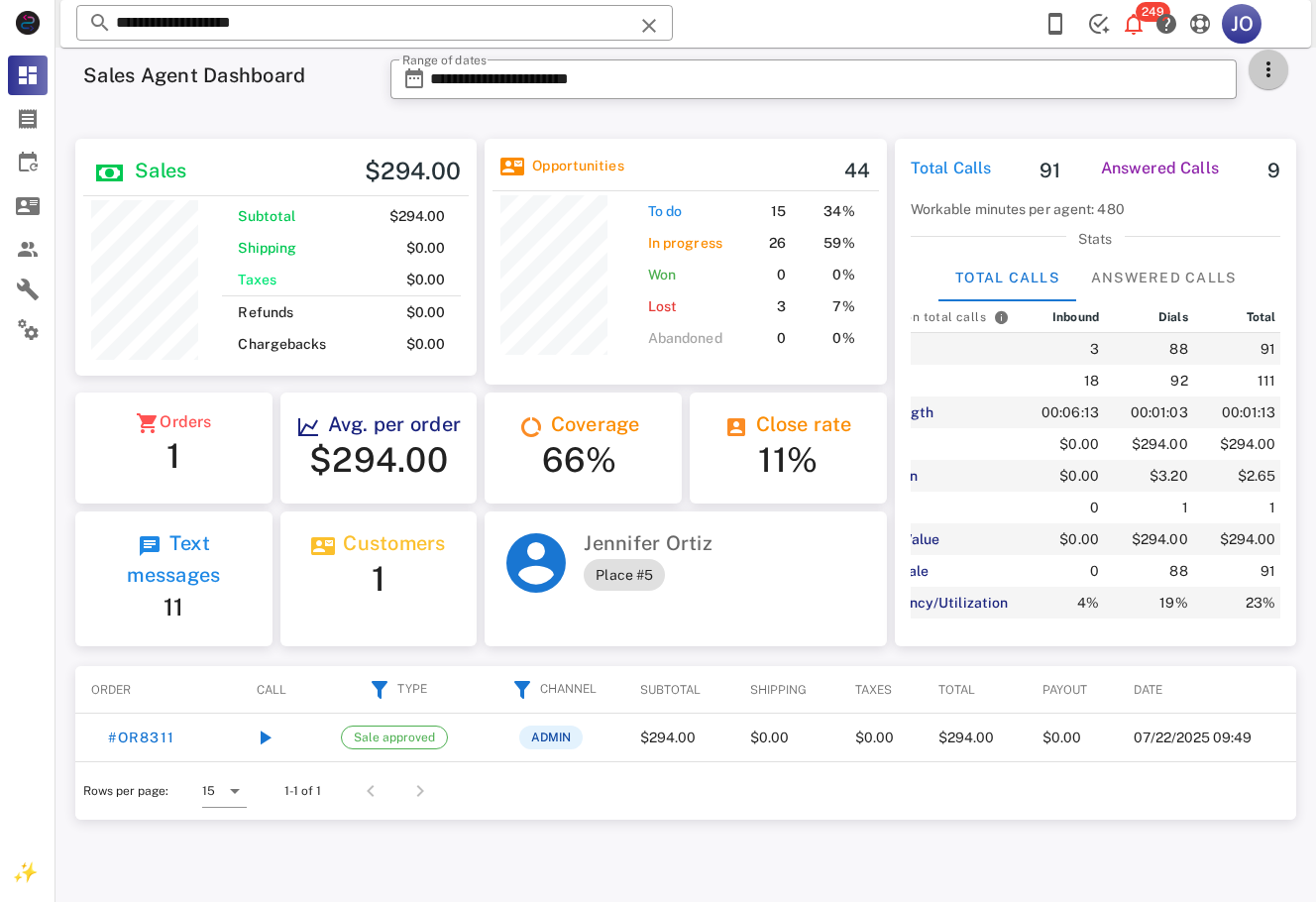 click at bounding box center (1268, 69) 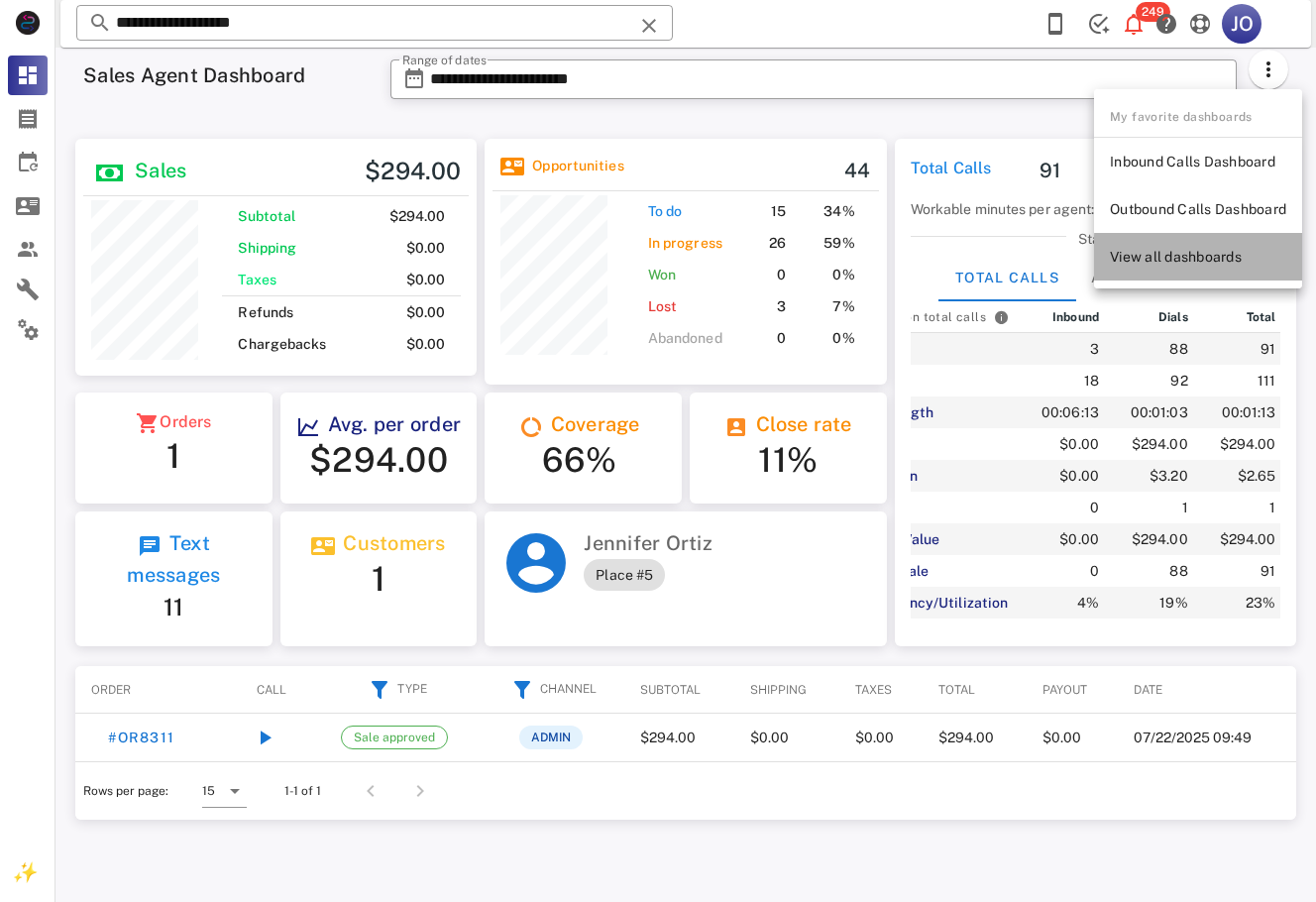 click on "View all dashboards" at bounding box center (1198, 257) 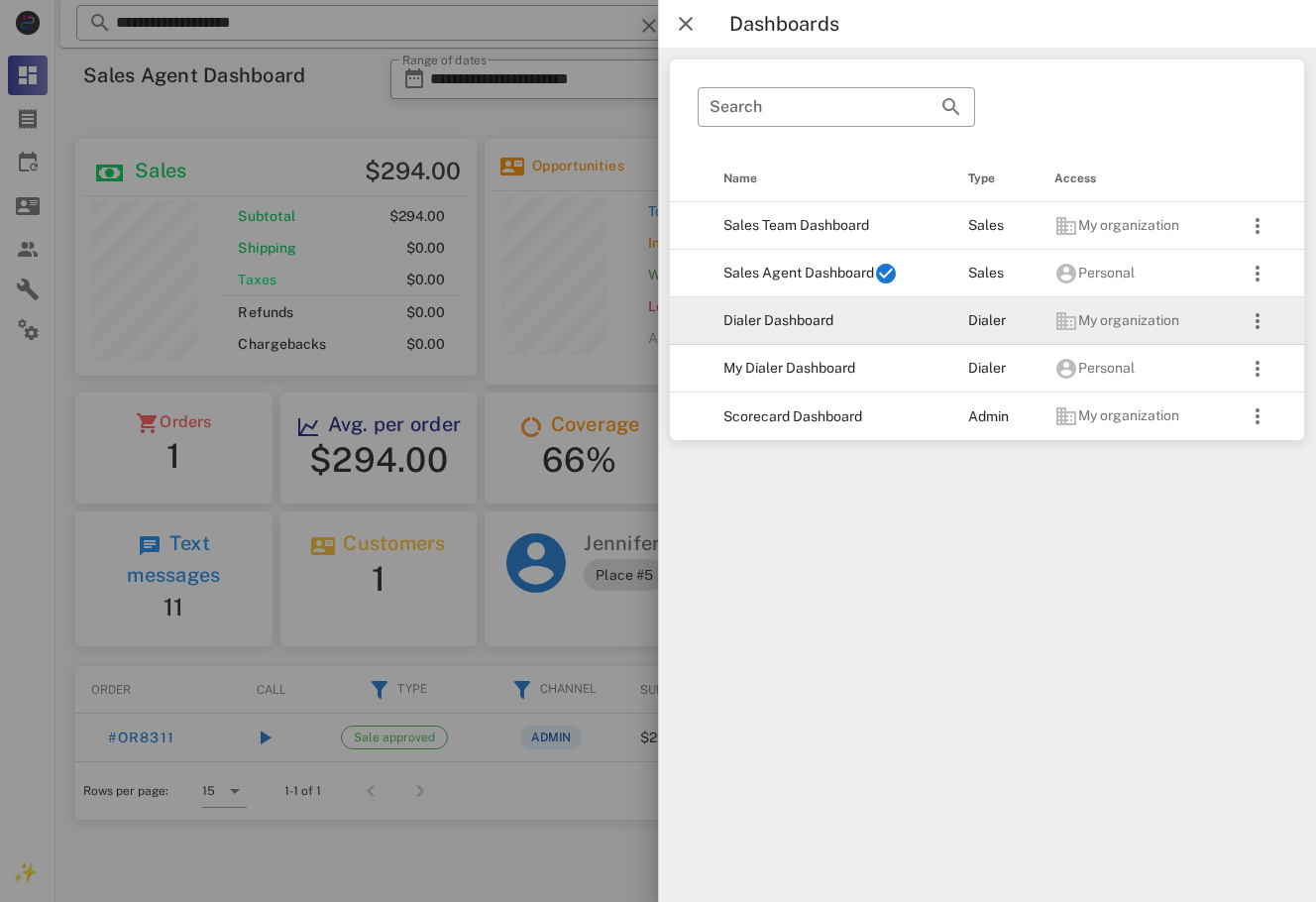 click on "Dialer Dashboard" at bounding box center (829, 321) 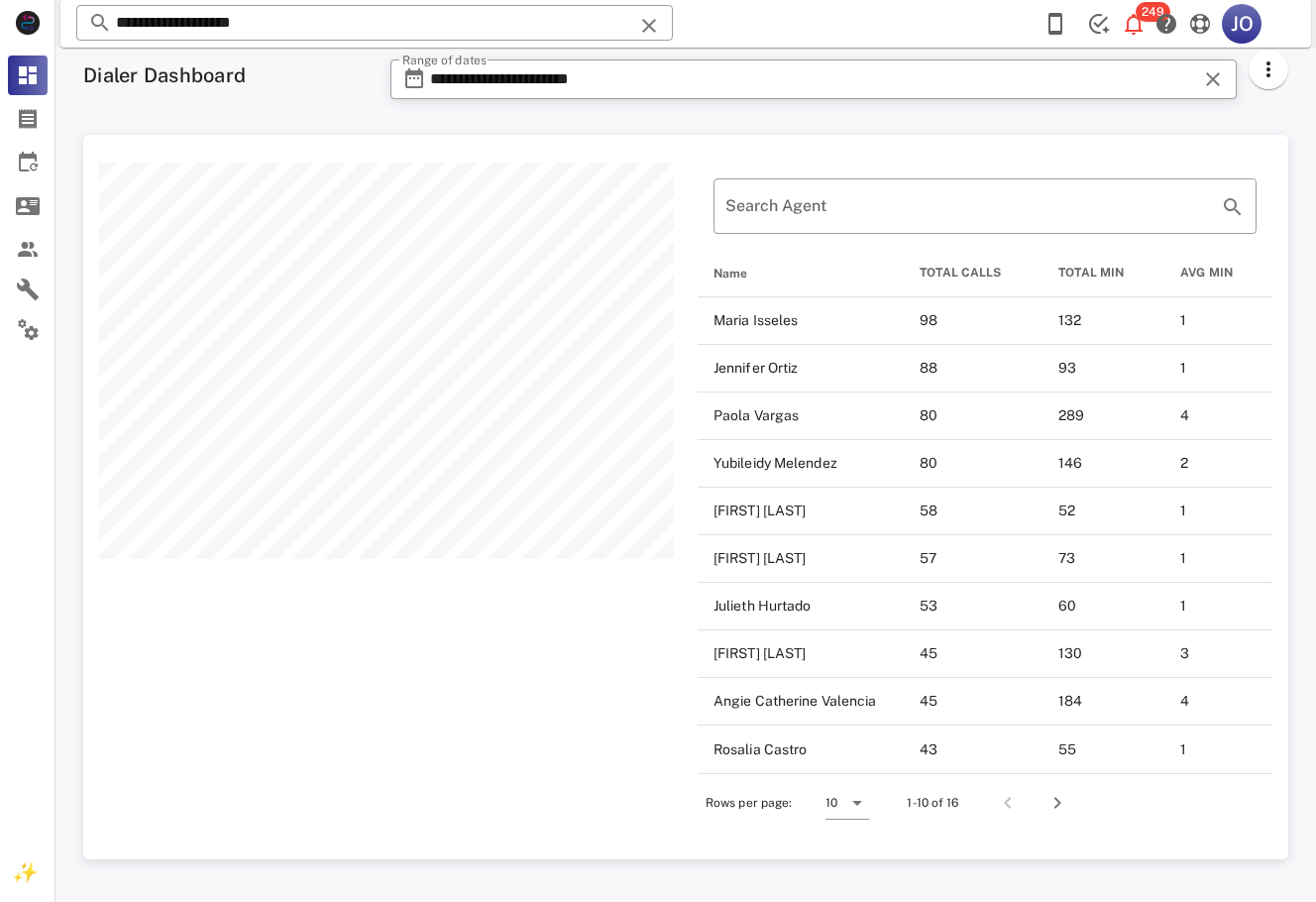 scroll, scrollTop: 990484, scrollLeft: 989759, axis: both 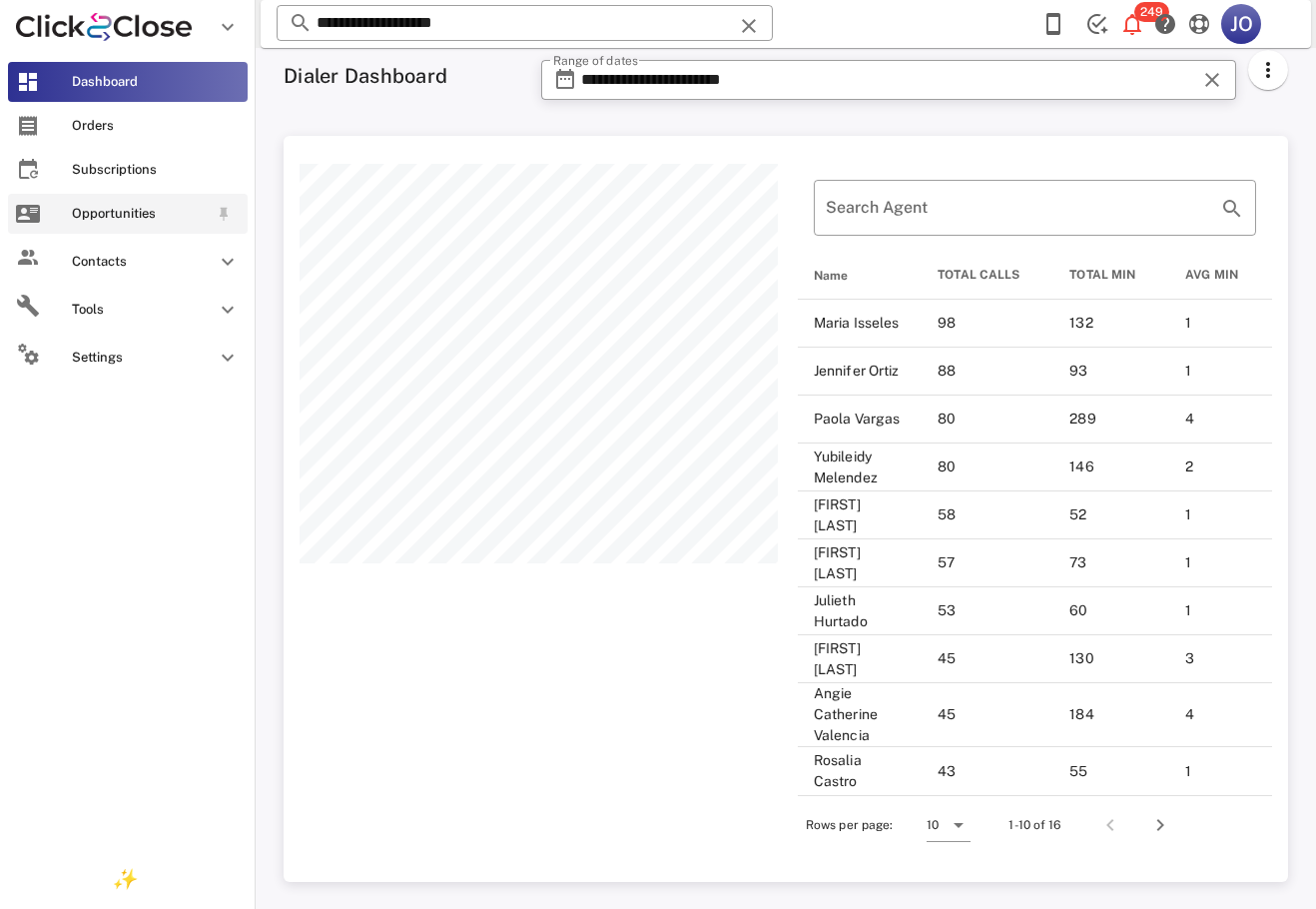 click on "Opportunities" at bounding box center (128, 214) 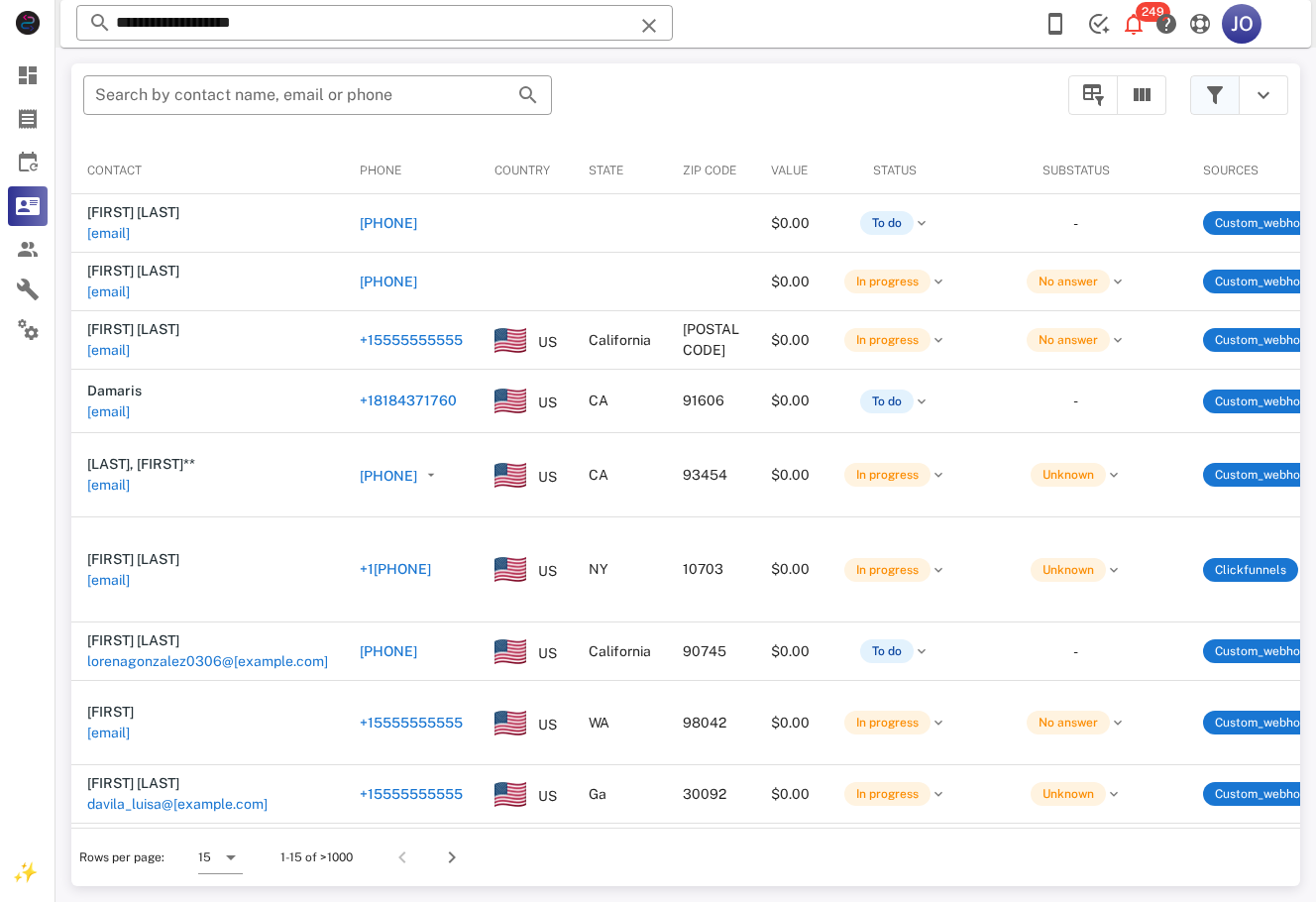click at bounding box center [1215, 95] 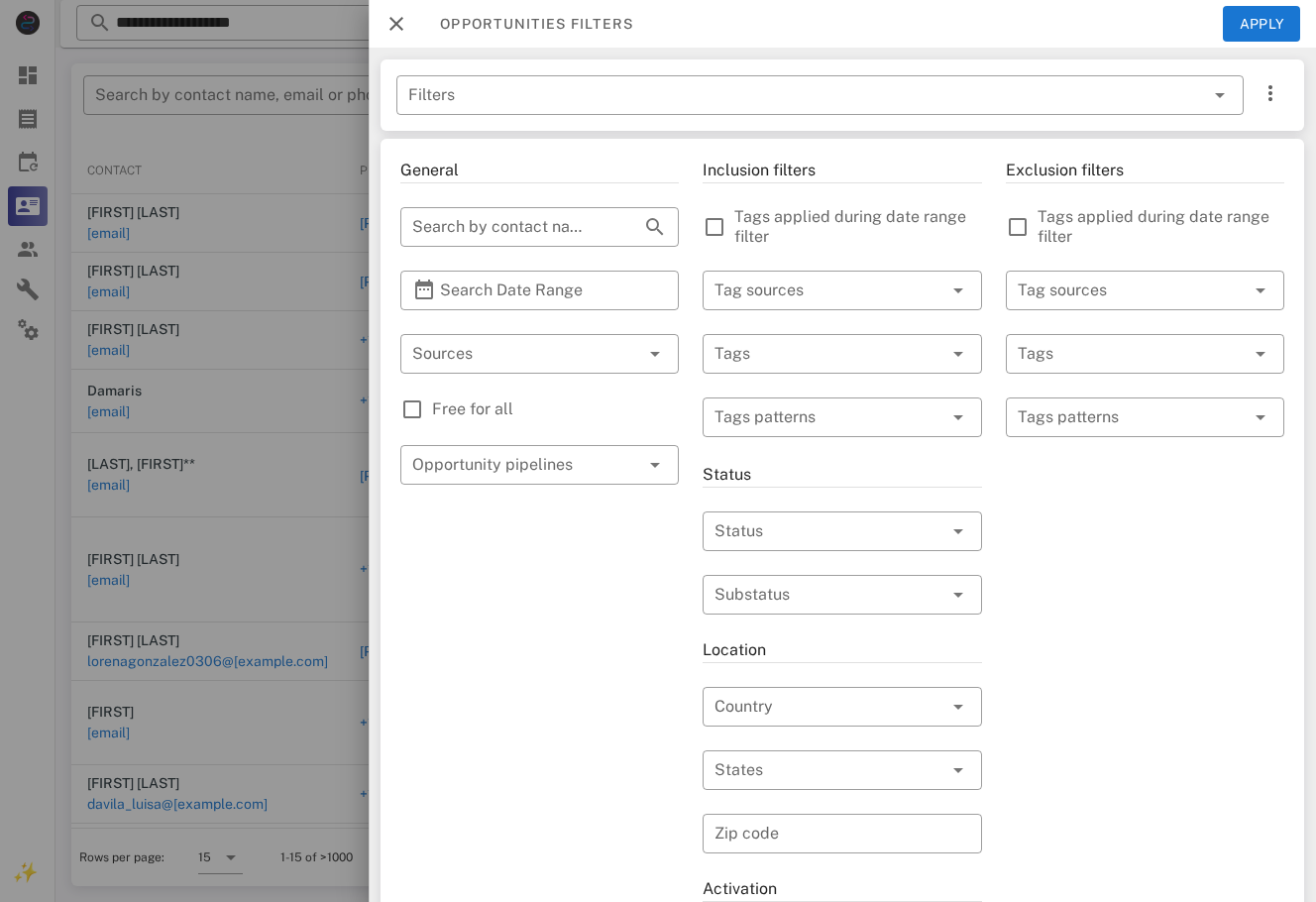 click on "General ​ Search by contact name, email or phone ​ Search Date Range ​ Sources Free for all ​ Opportunity pipelines" at bounding box center [539, 711] 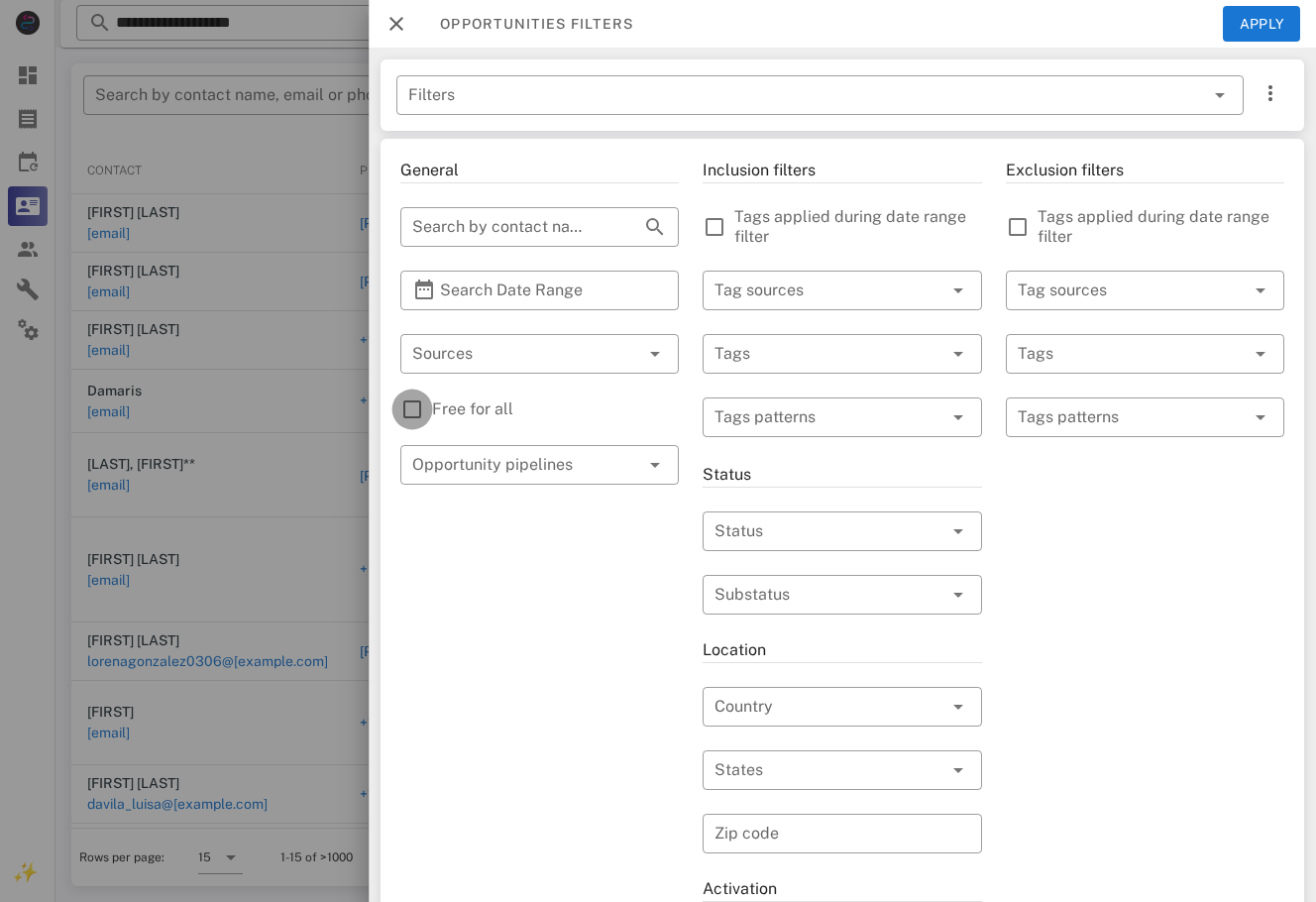 click at bounding box center [412, 409] 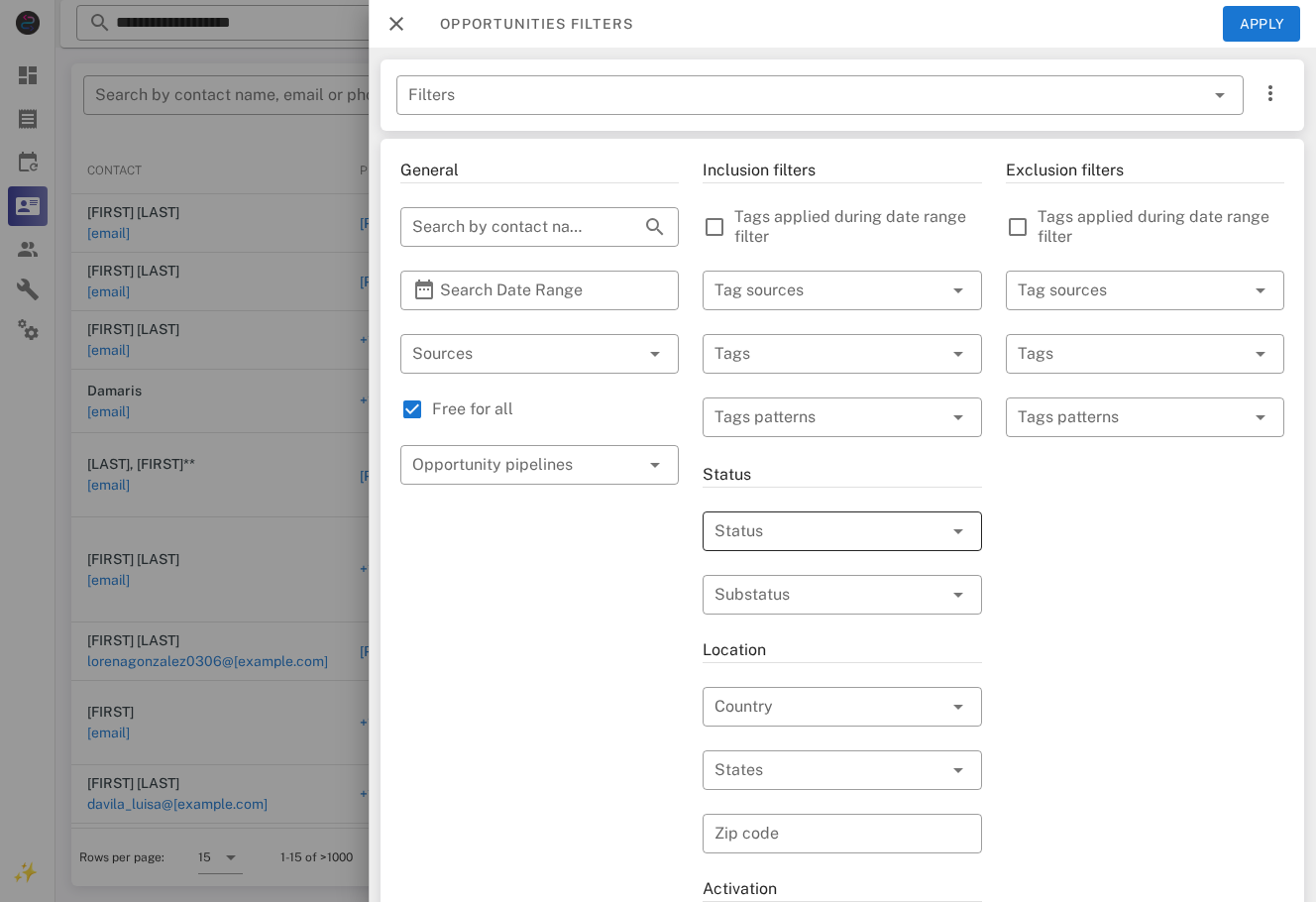 click at bounding box center (814, 531) 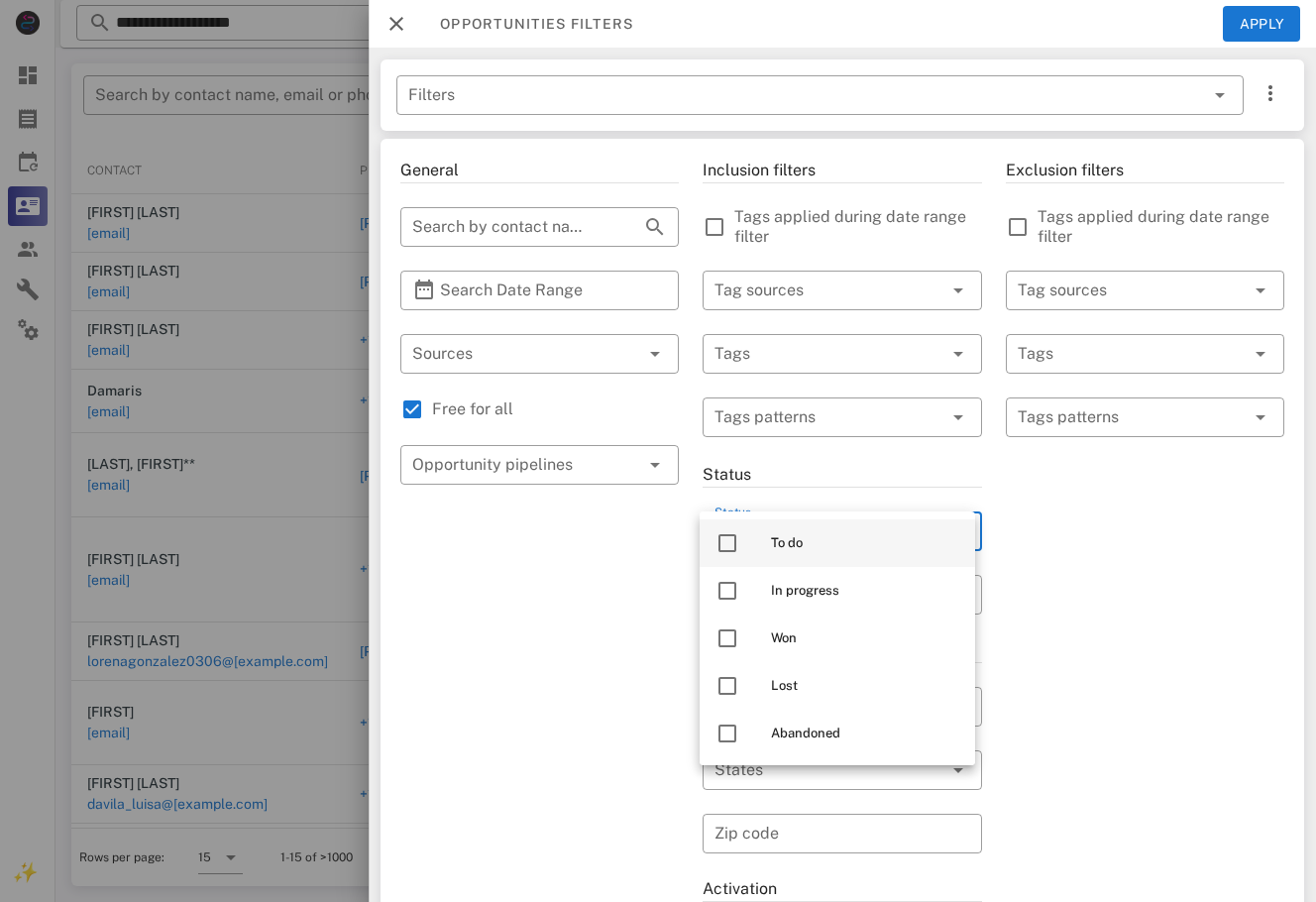 click on "To do In progress Won Lost Abandoned" at bounding box center (837, 638) 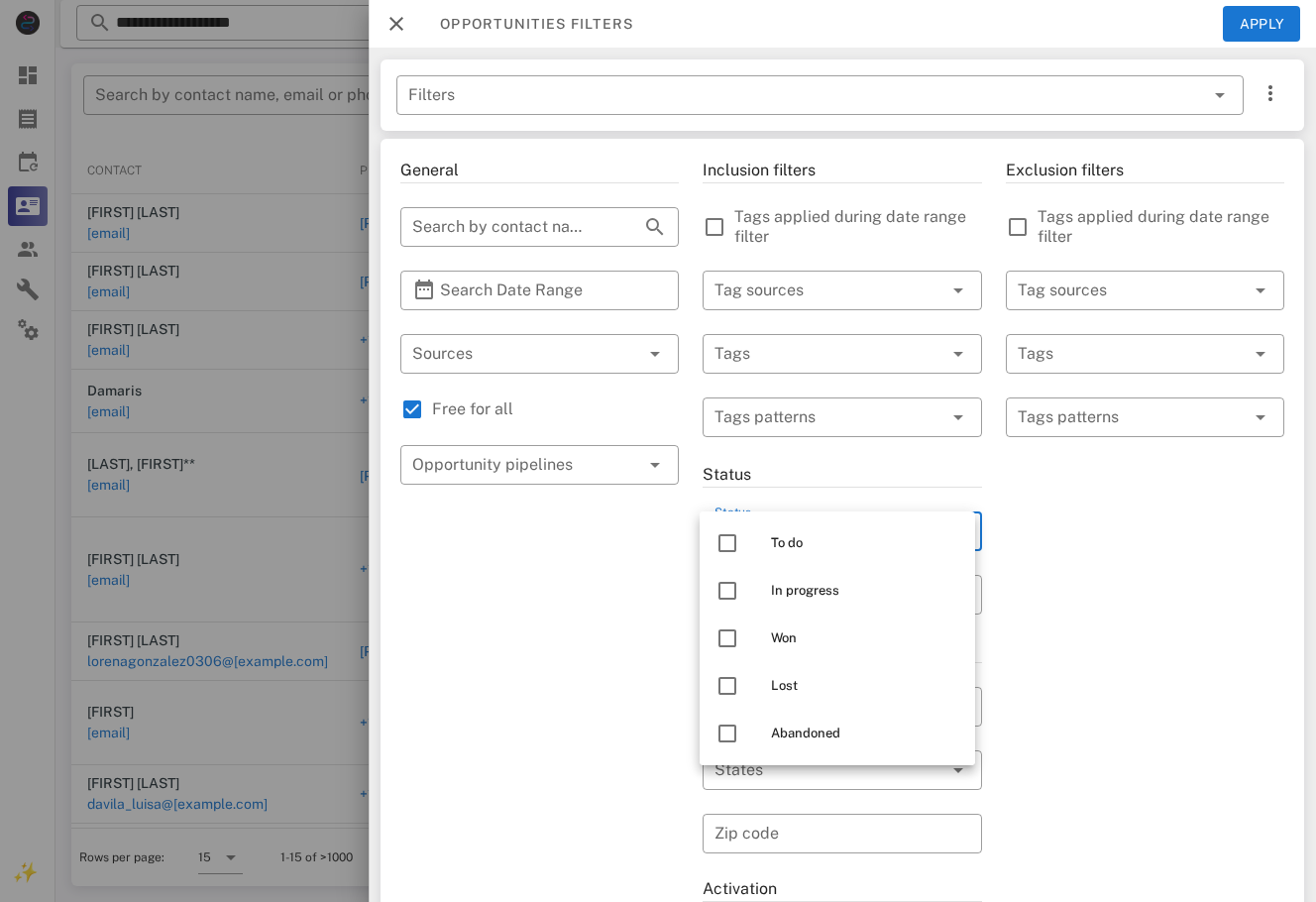 click on "To do" at bounding box center [837, 543] 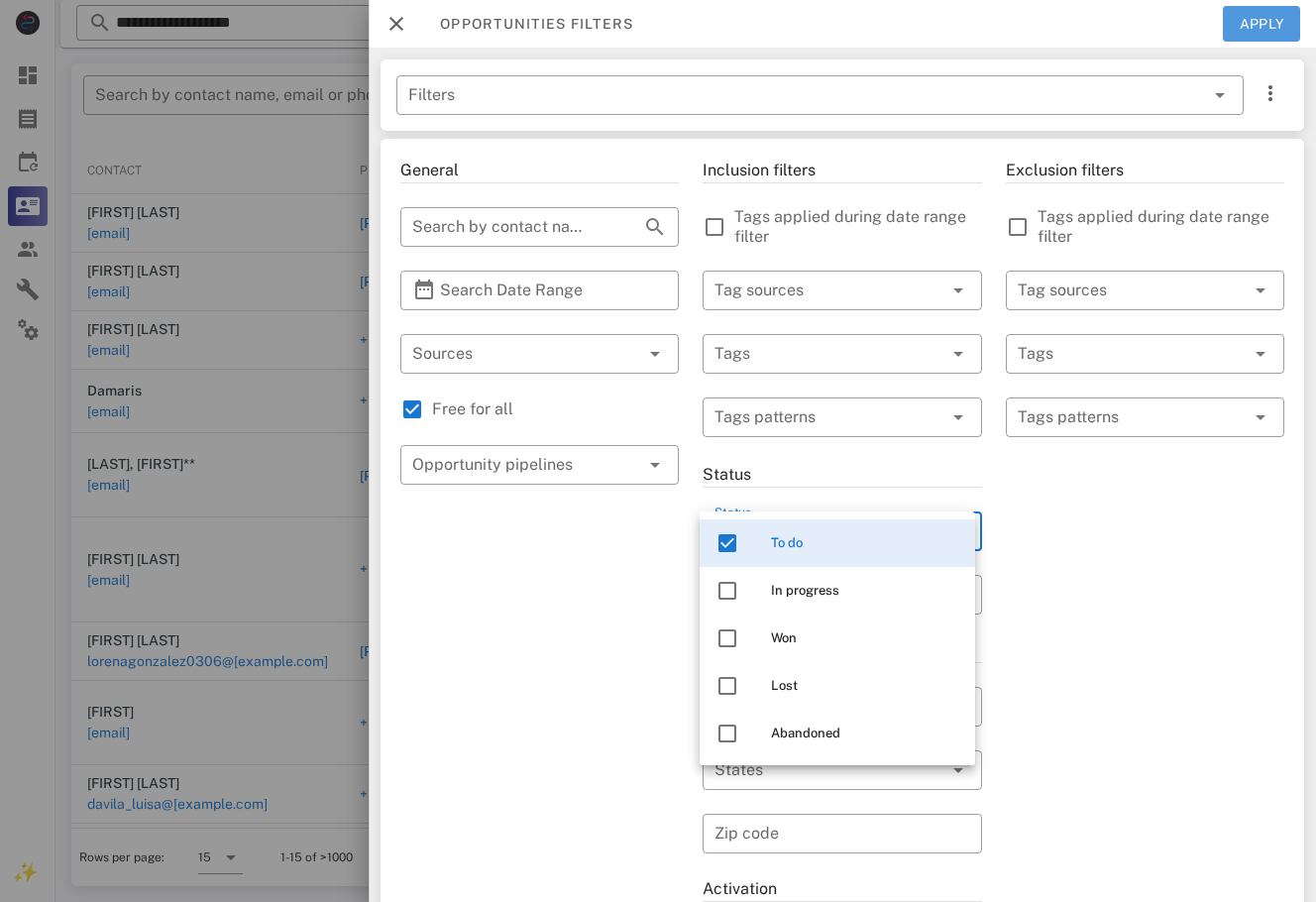 click on "Apply" at bounding box center (1261, 24) 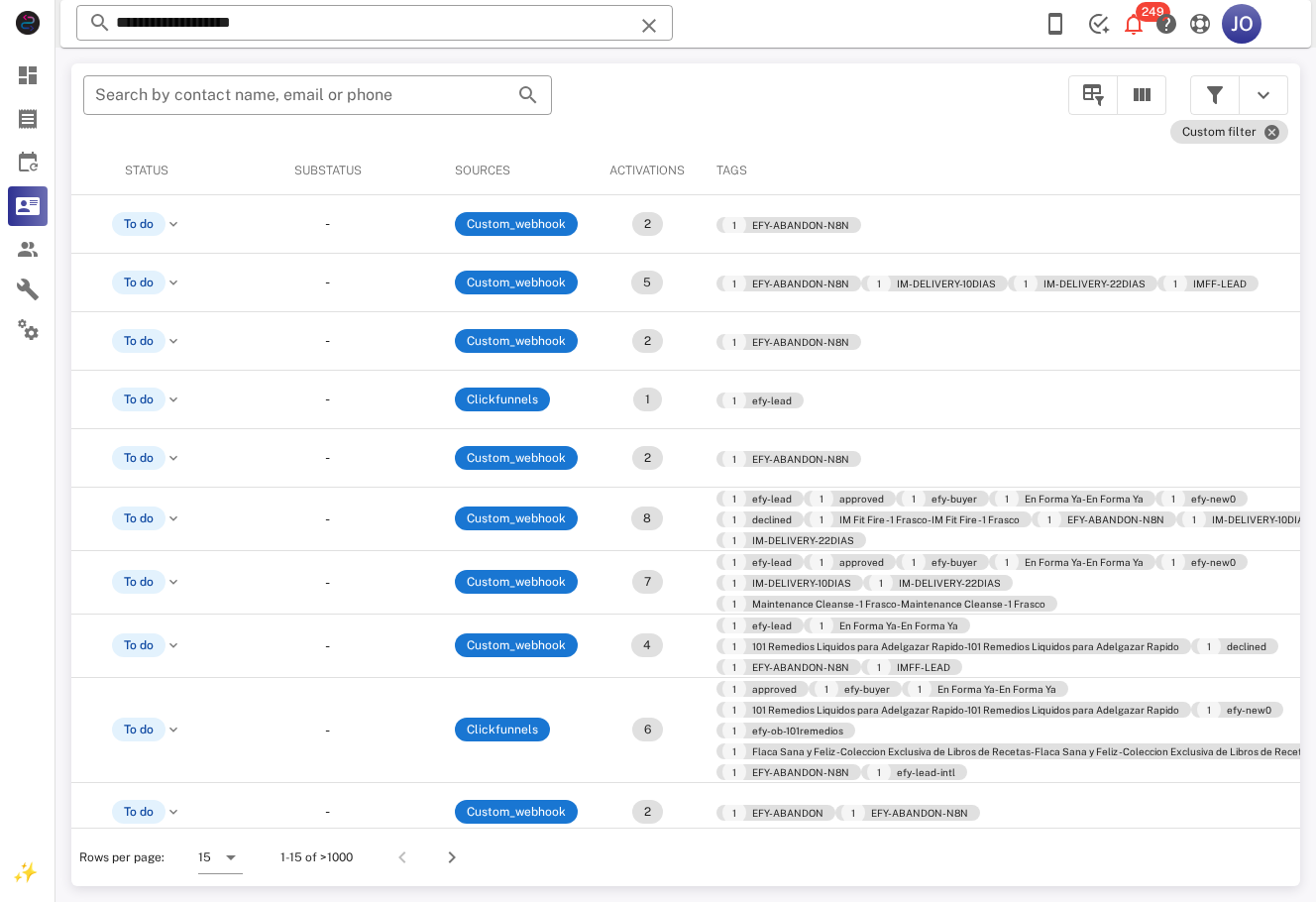 scroll, scrollTop: 0, scrollLeft: 0, axis: both 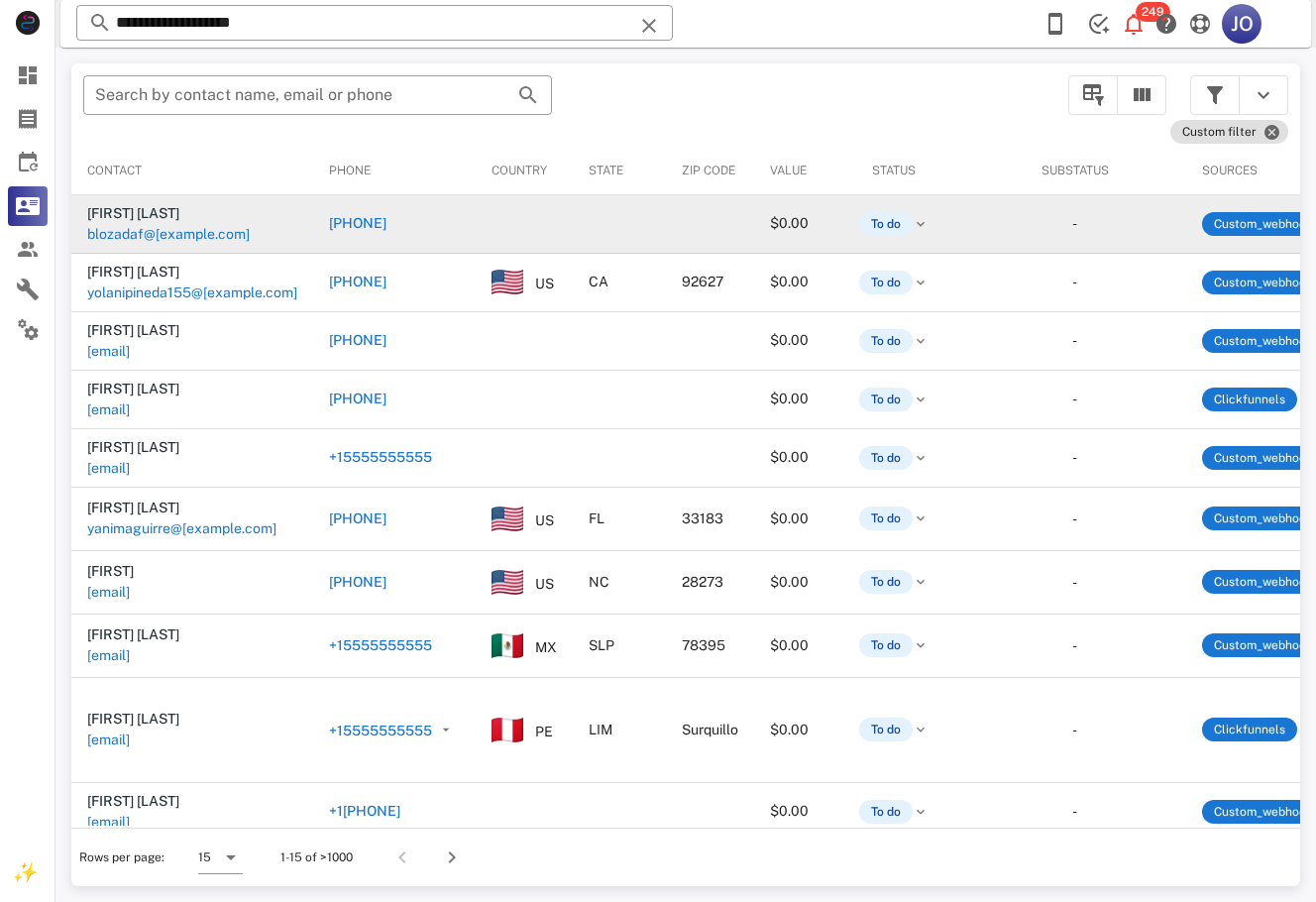 click on "blozadaf@[EXAMPLE.COM]" at bounding box center (168, 234) 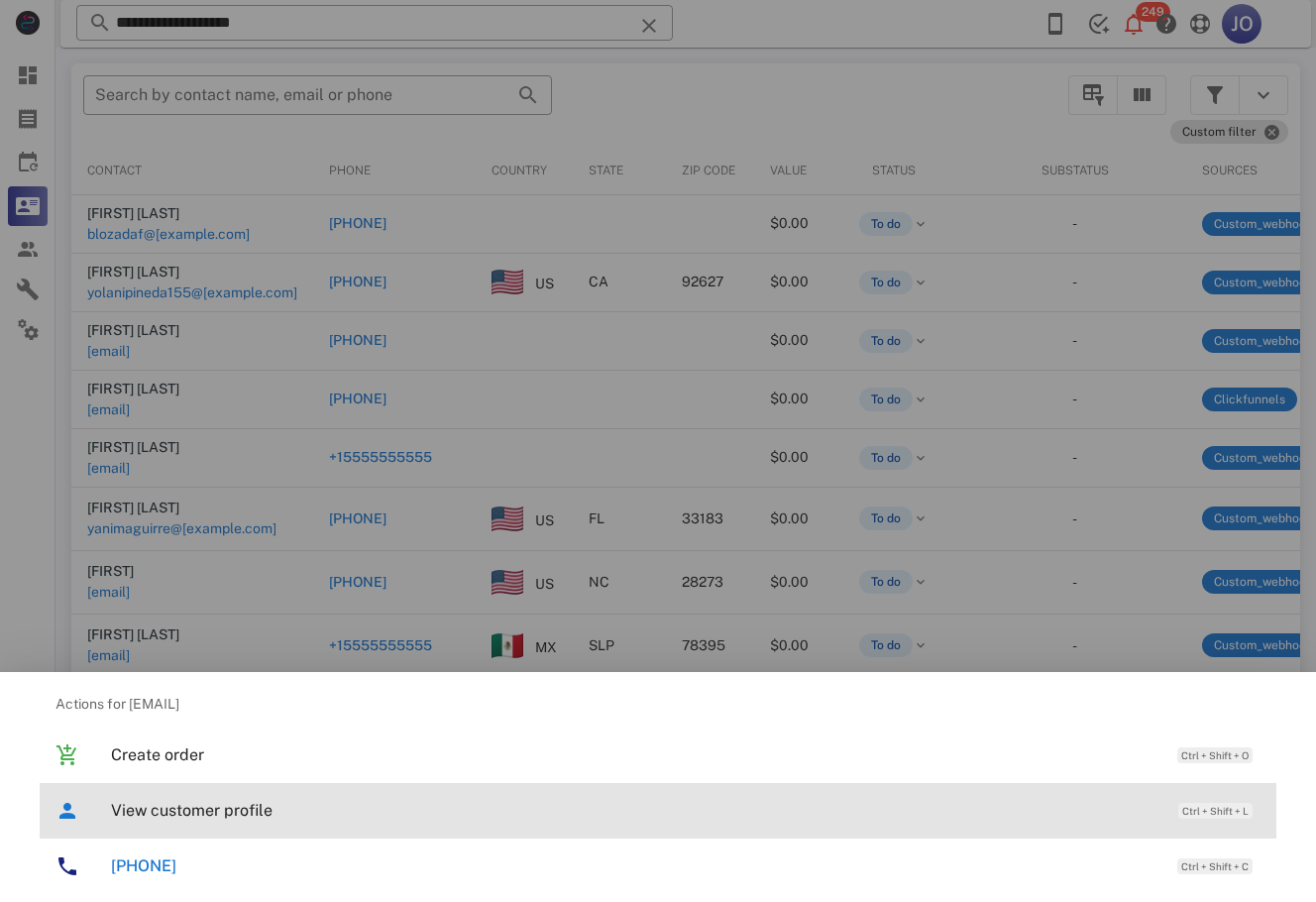 click on "View customer profile" at bounding box center (634, 810) 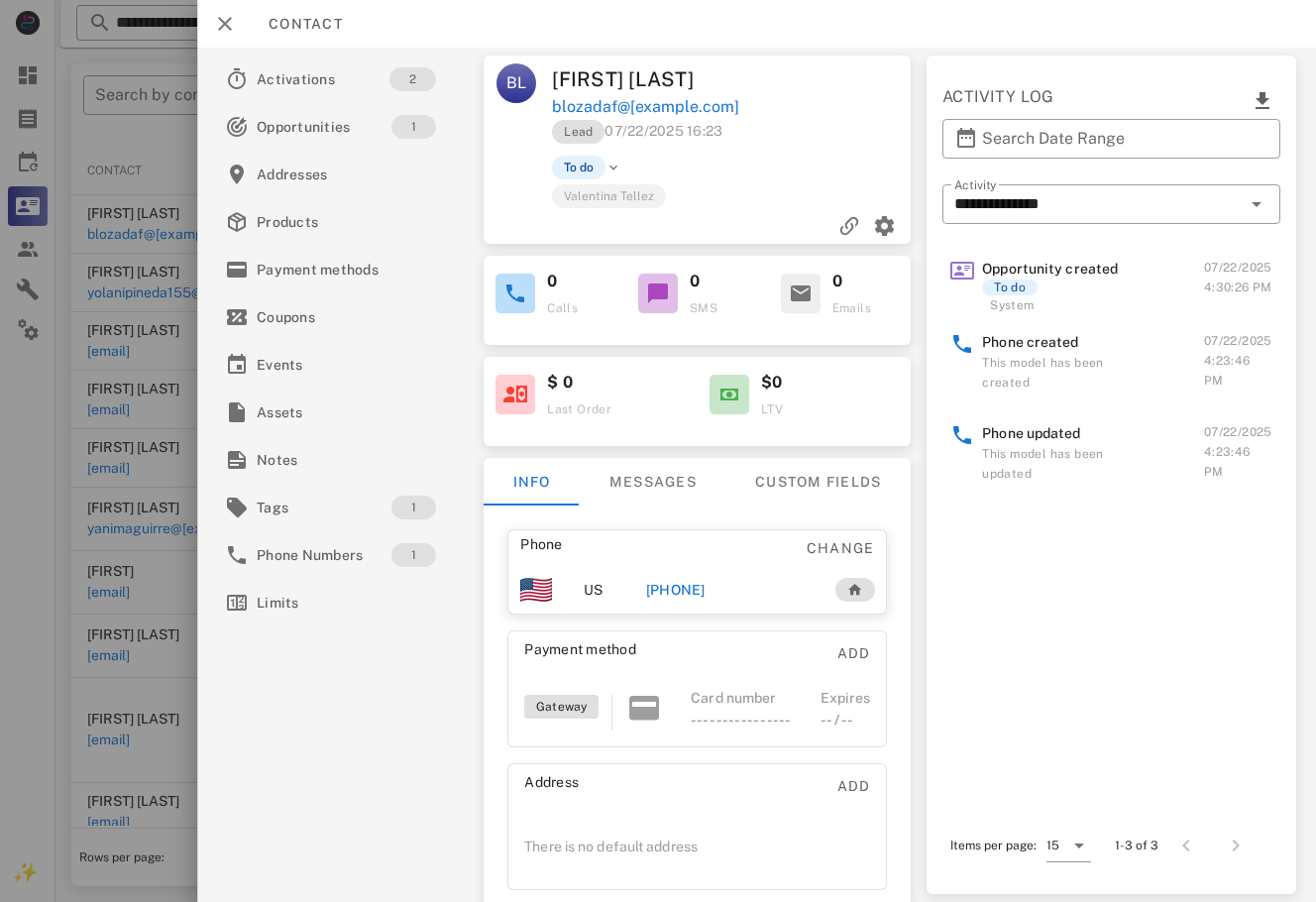 click on "[PHONE]" at bounding box center (676, 590) 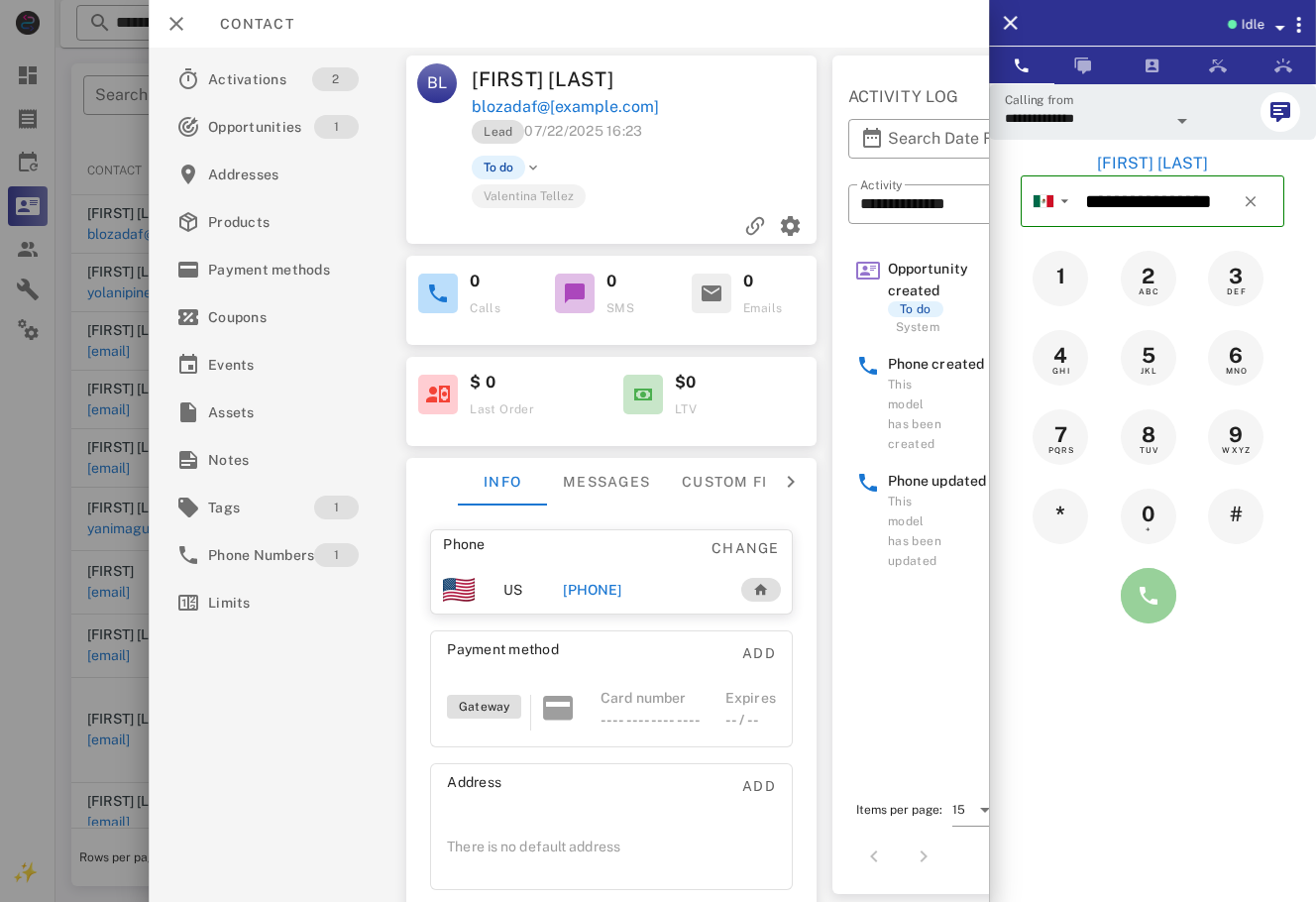 click at bounding box center (1149, 596) 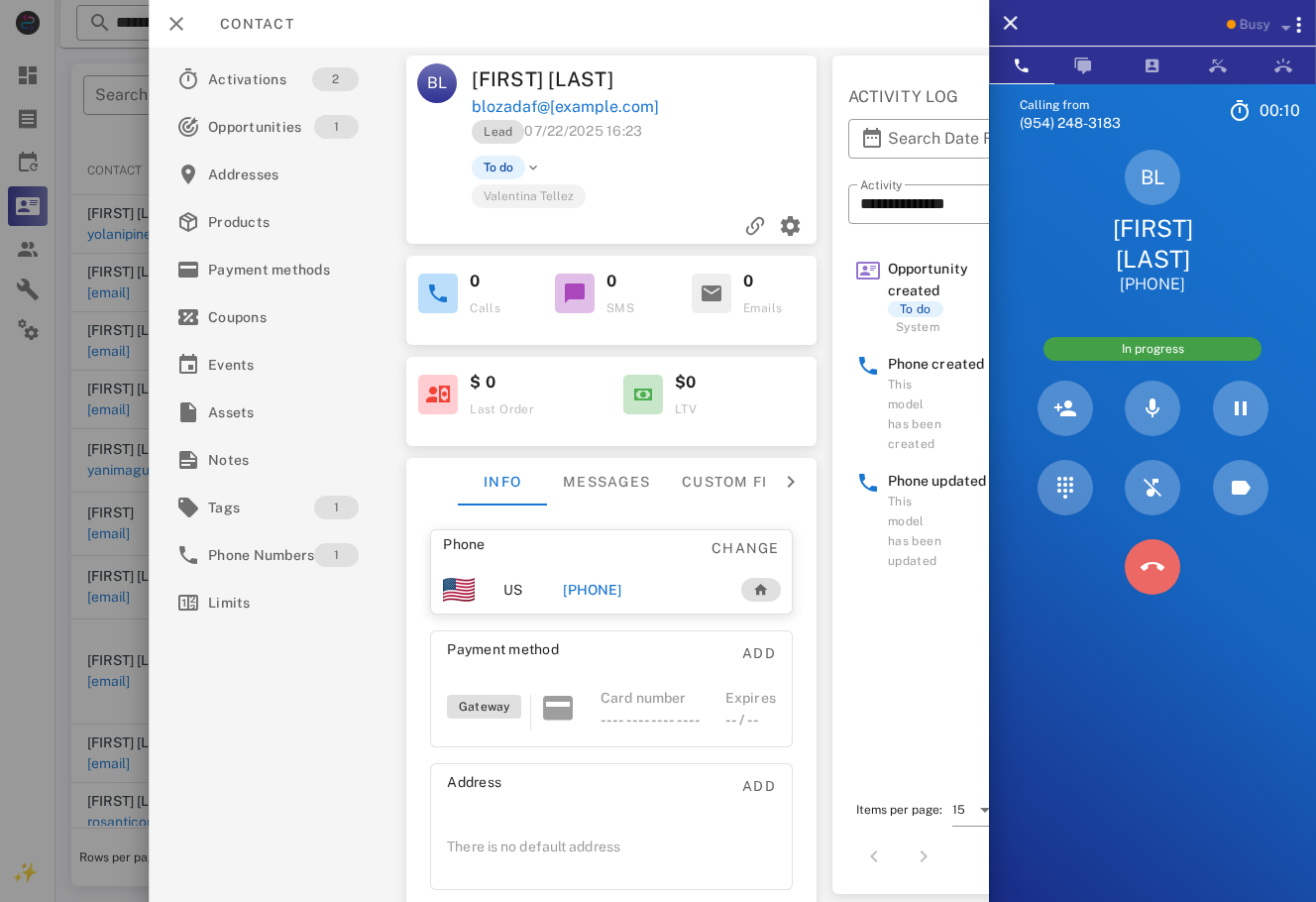 click at bounding box center (1152, 567) 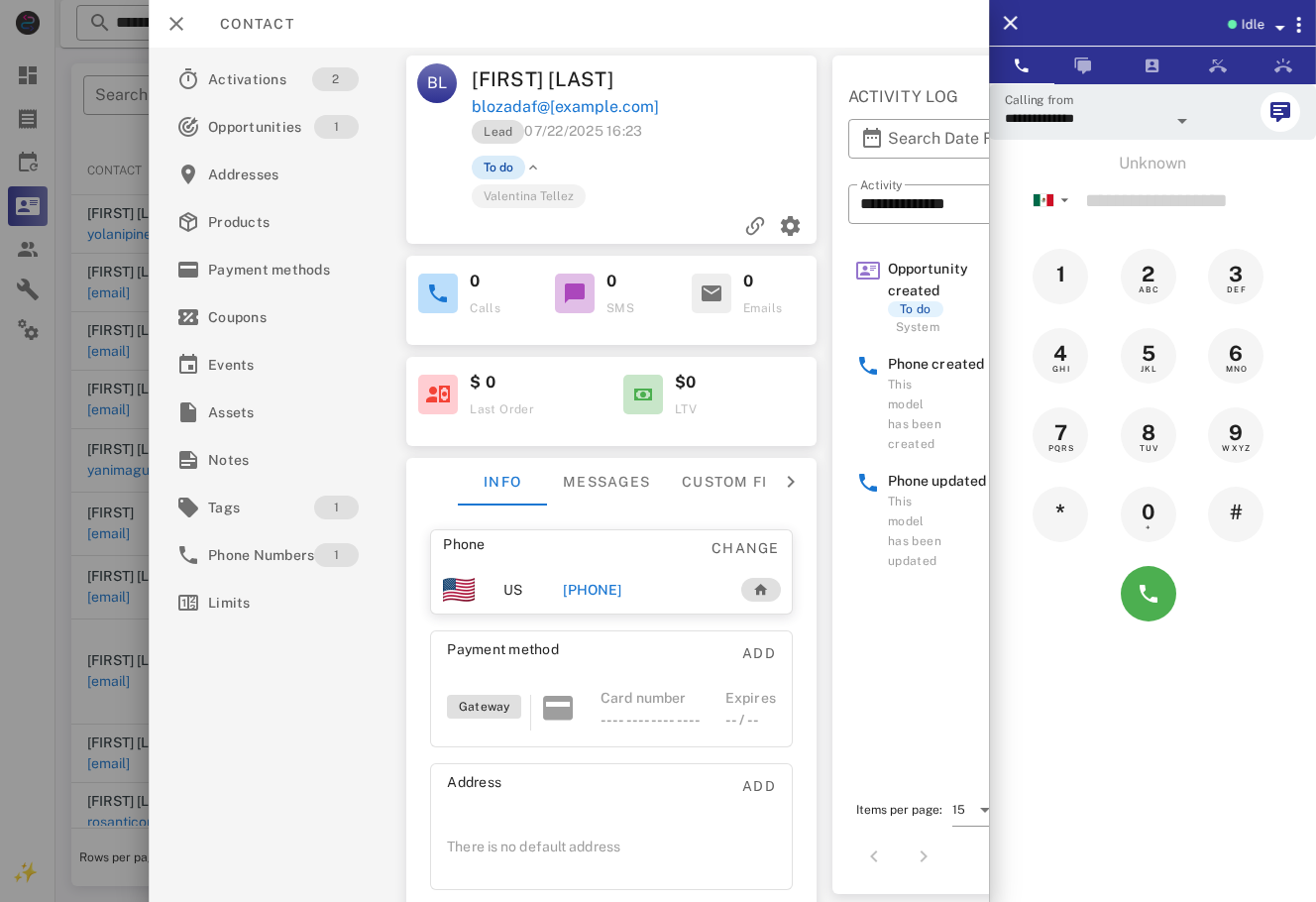 click on "To do" at bounding box center [498, 168] 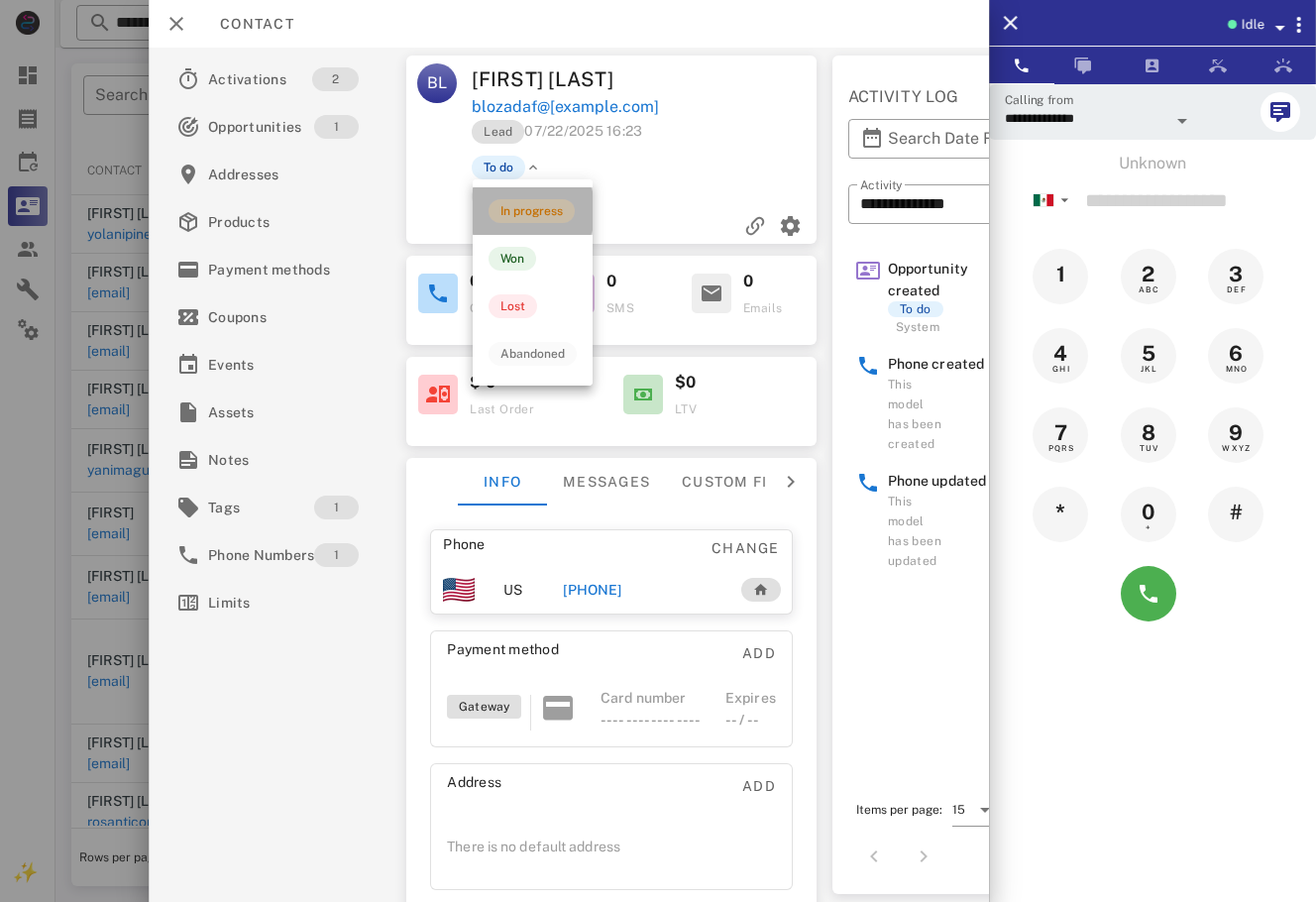 click on "In progress" at bounding box center [531, 211] 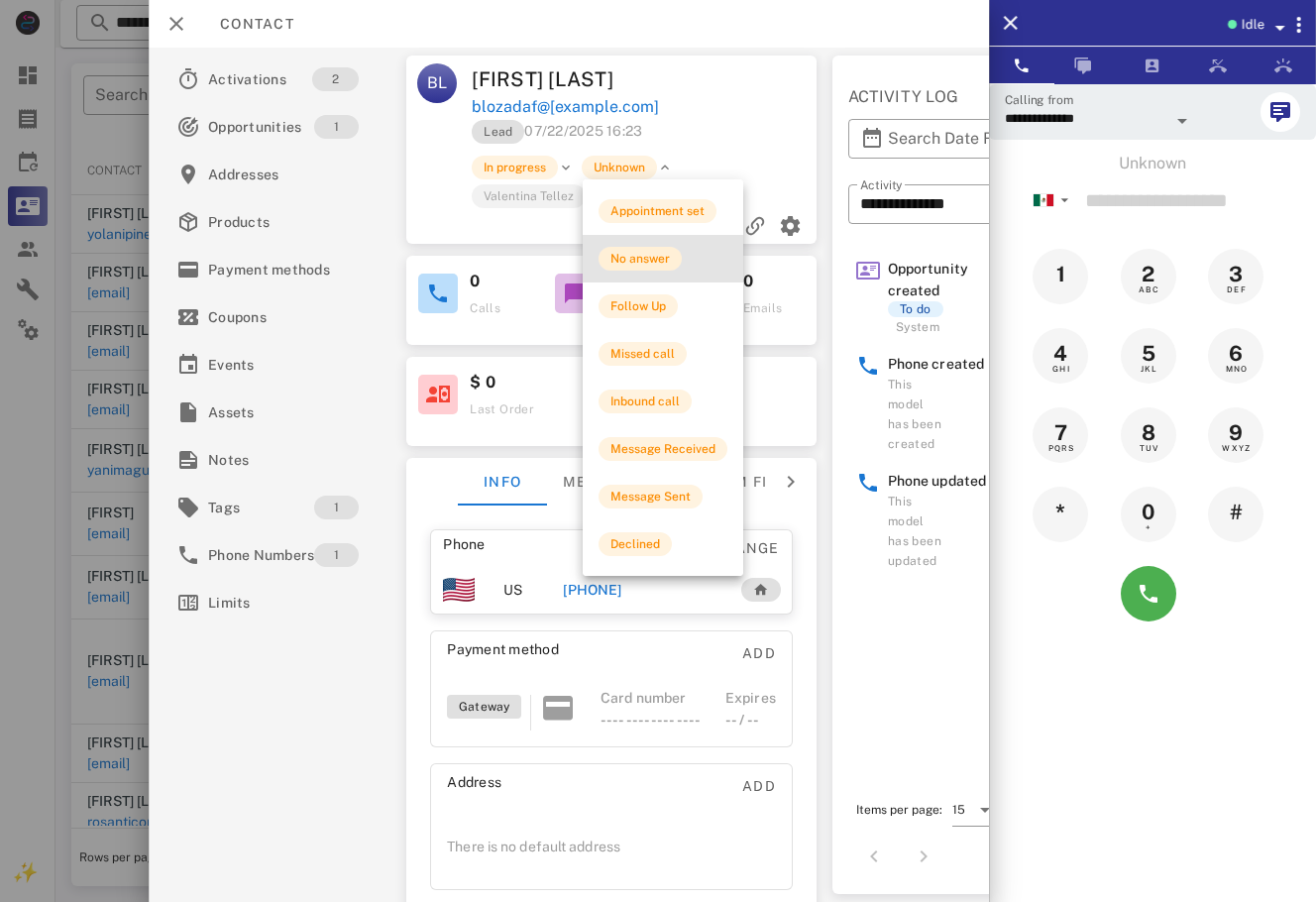 click on "No answer" at bounding box center (640, 259) 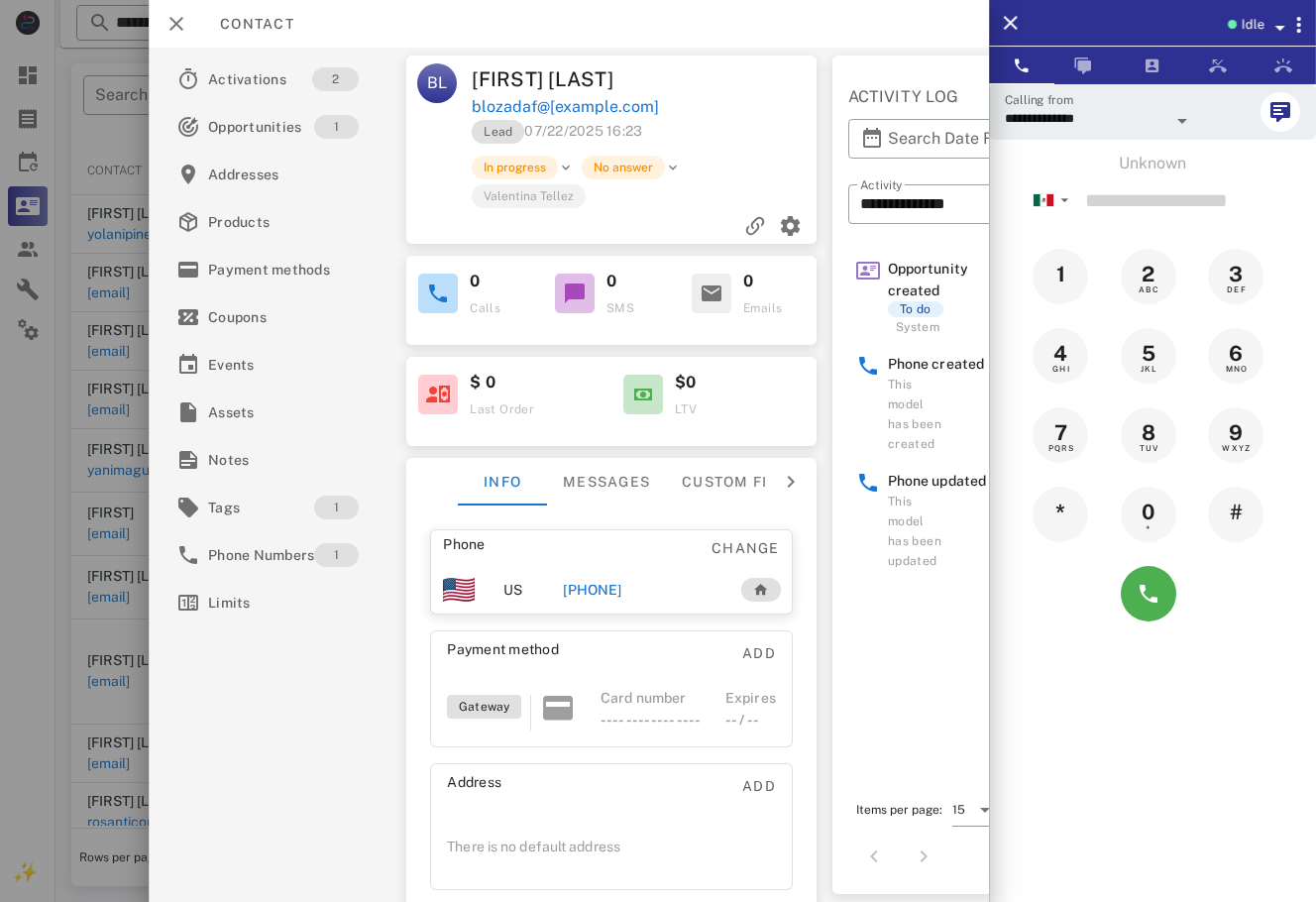 click at bounding box center [658, 451] 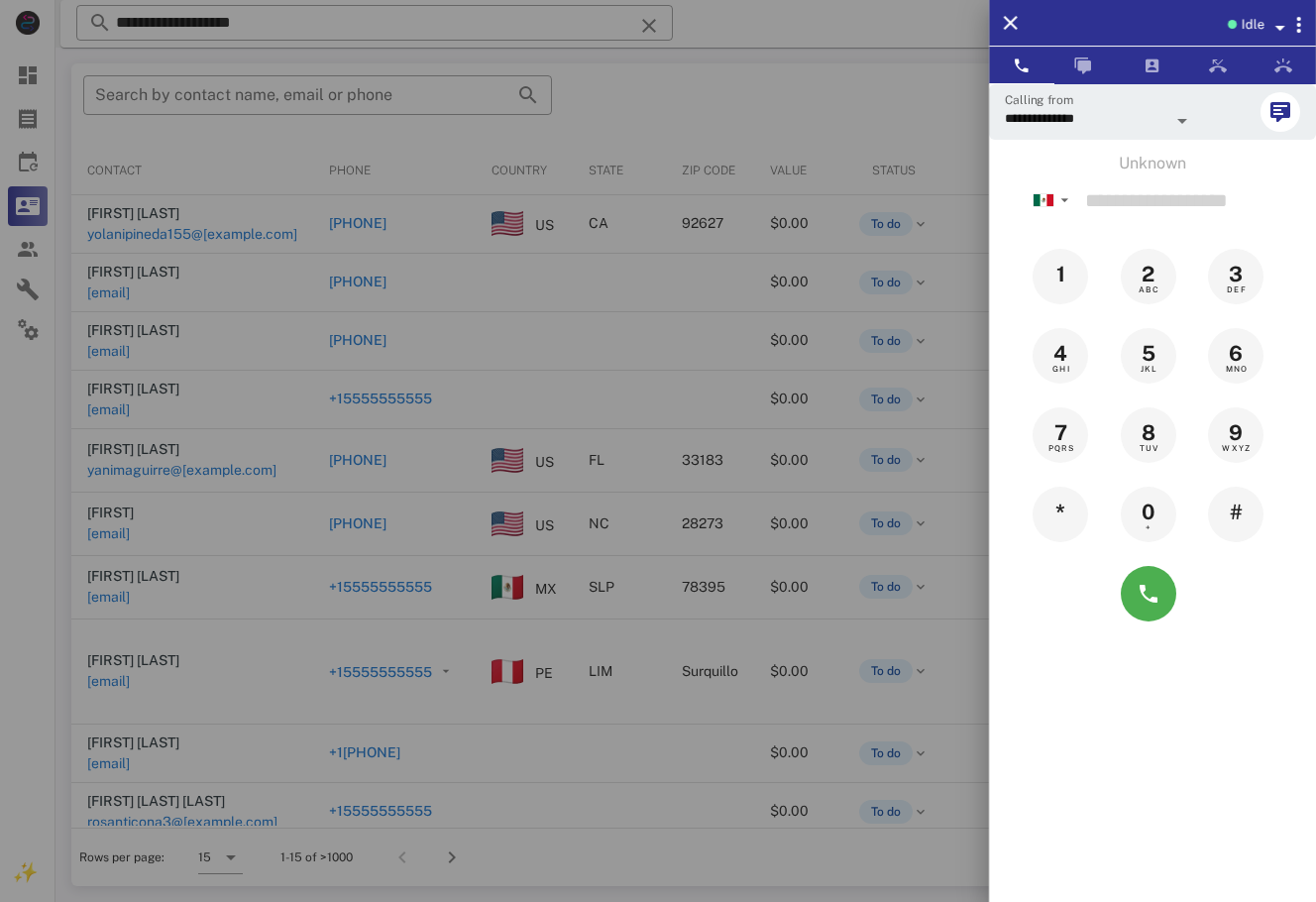 click at bounding box center [658, 451] 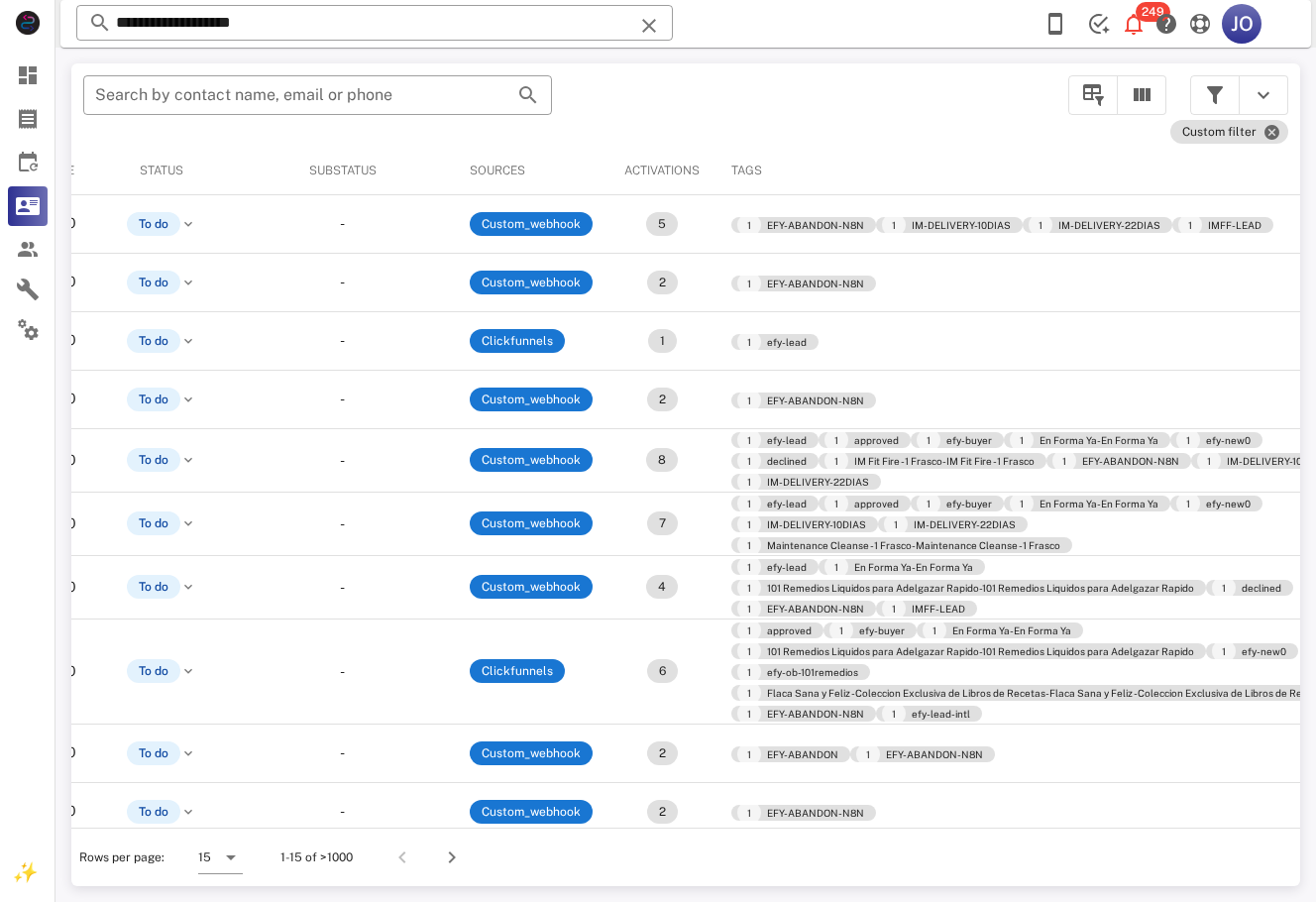 scroll, scrollTop: 0, scrollLeft: 0, axis: both 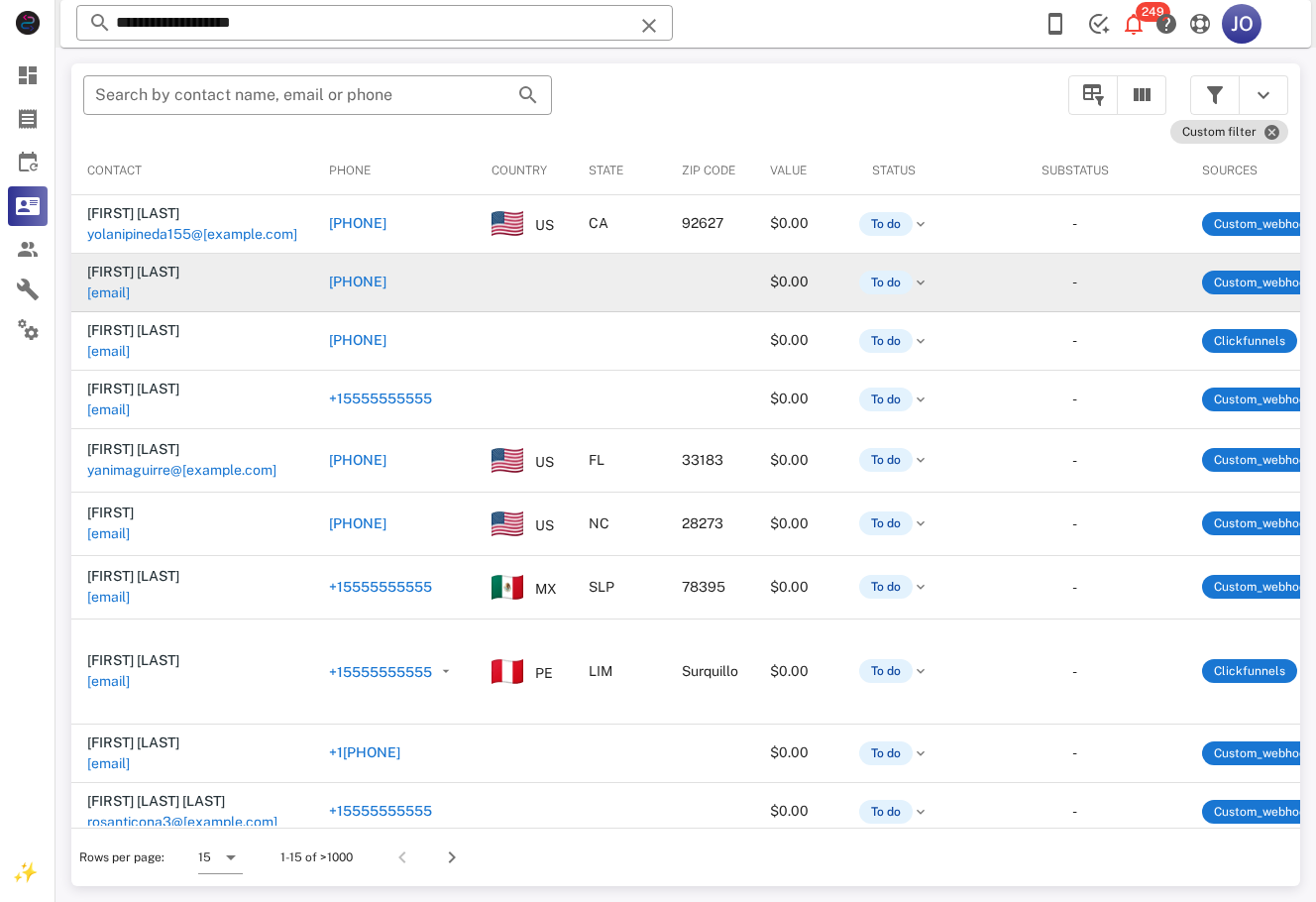 click on "[EMAIL]" at bounding box center (108, 292) 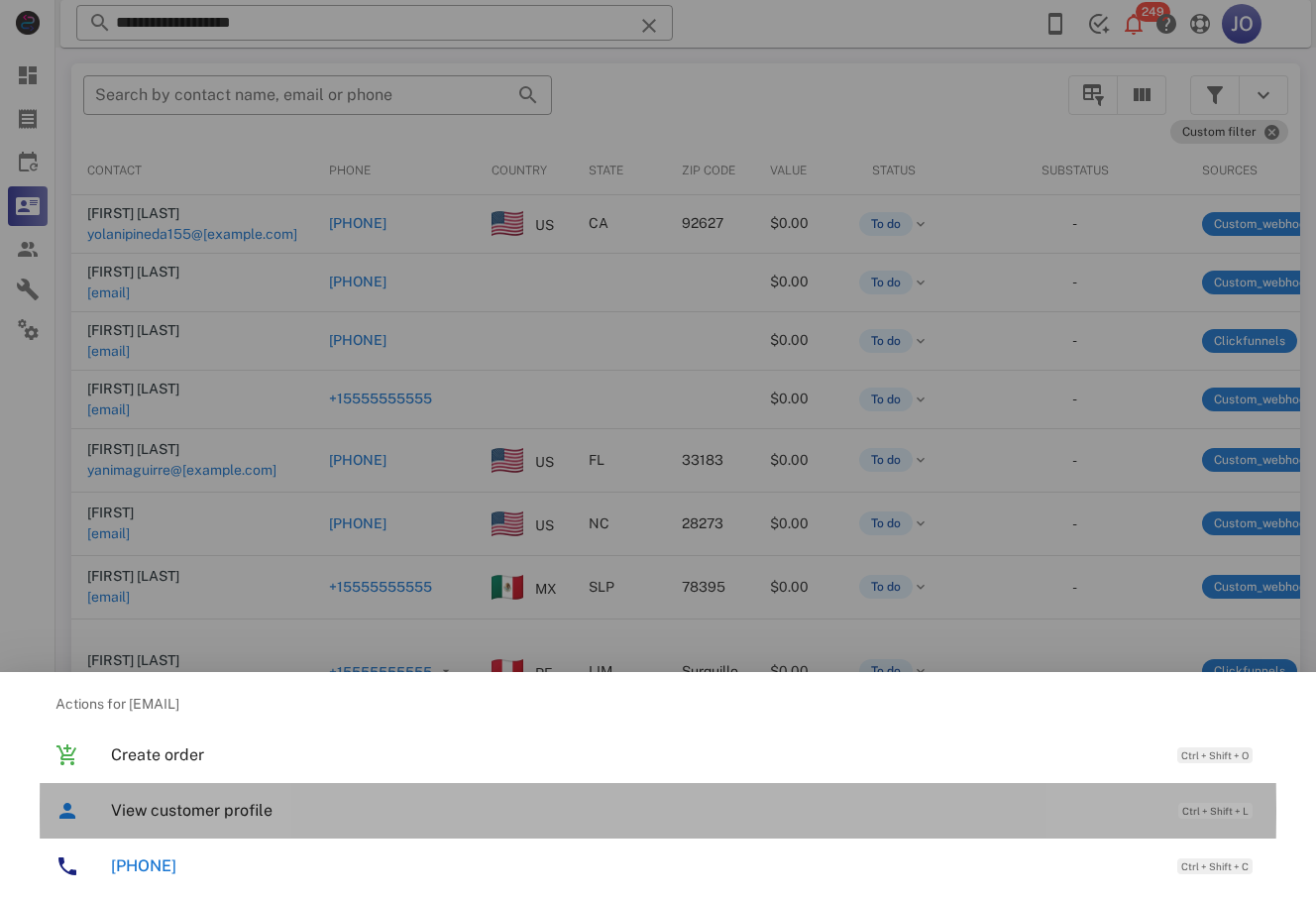 click on "View customer profile" at bounding box center [634, 810] 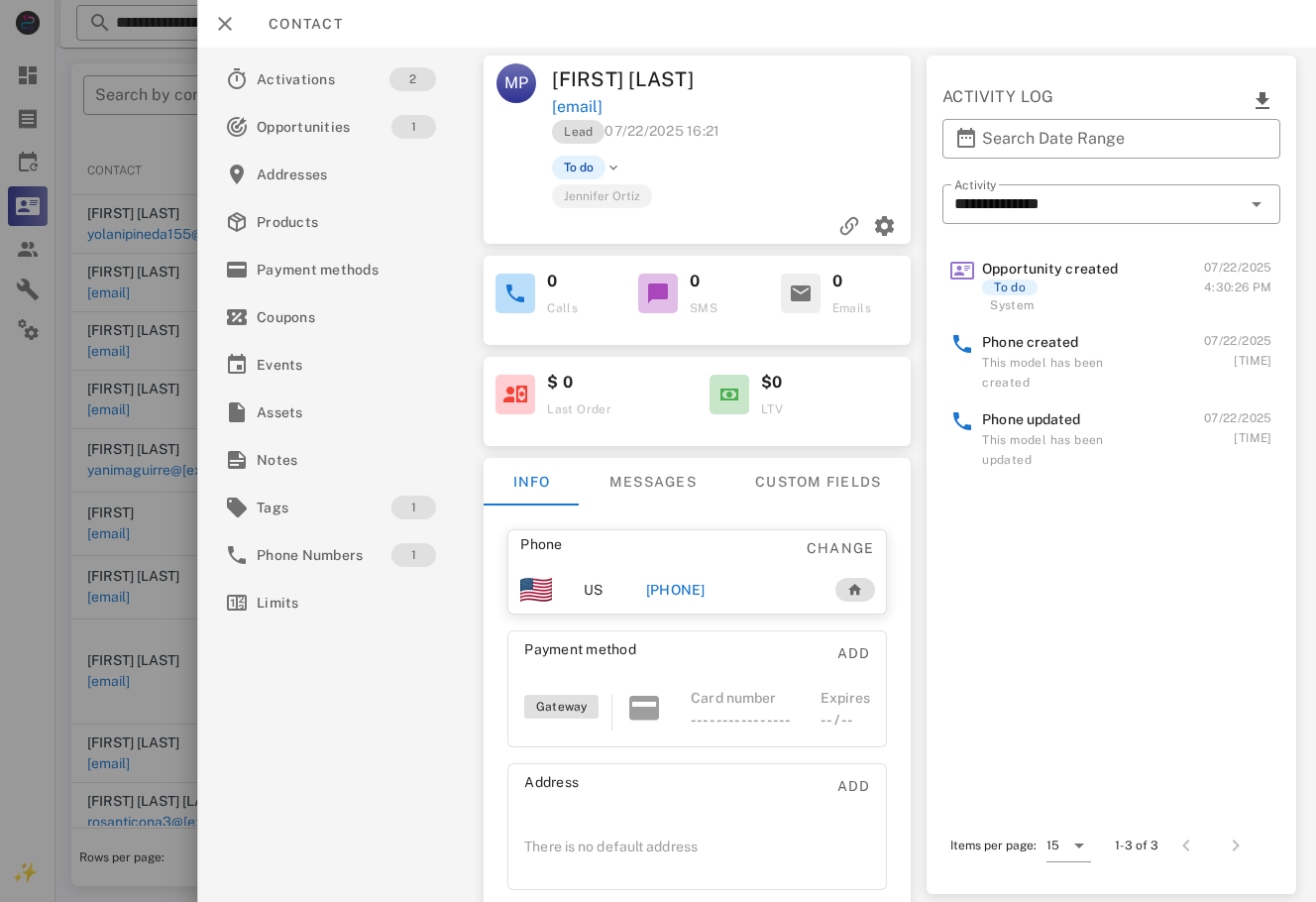 click on "[PHONE]" at bounding box center (676, 590) 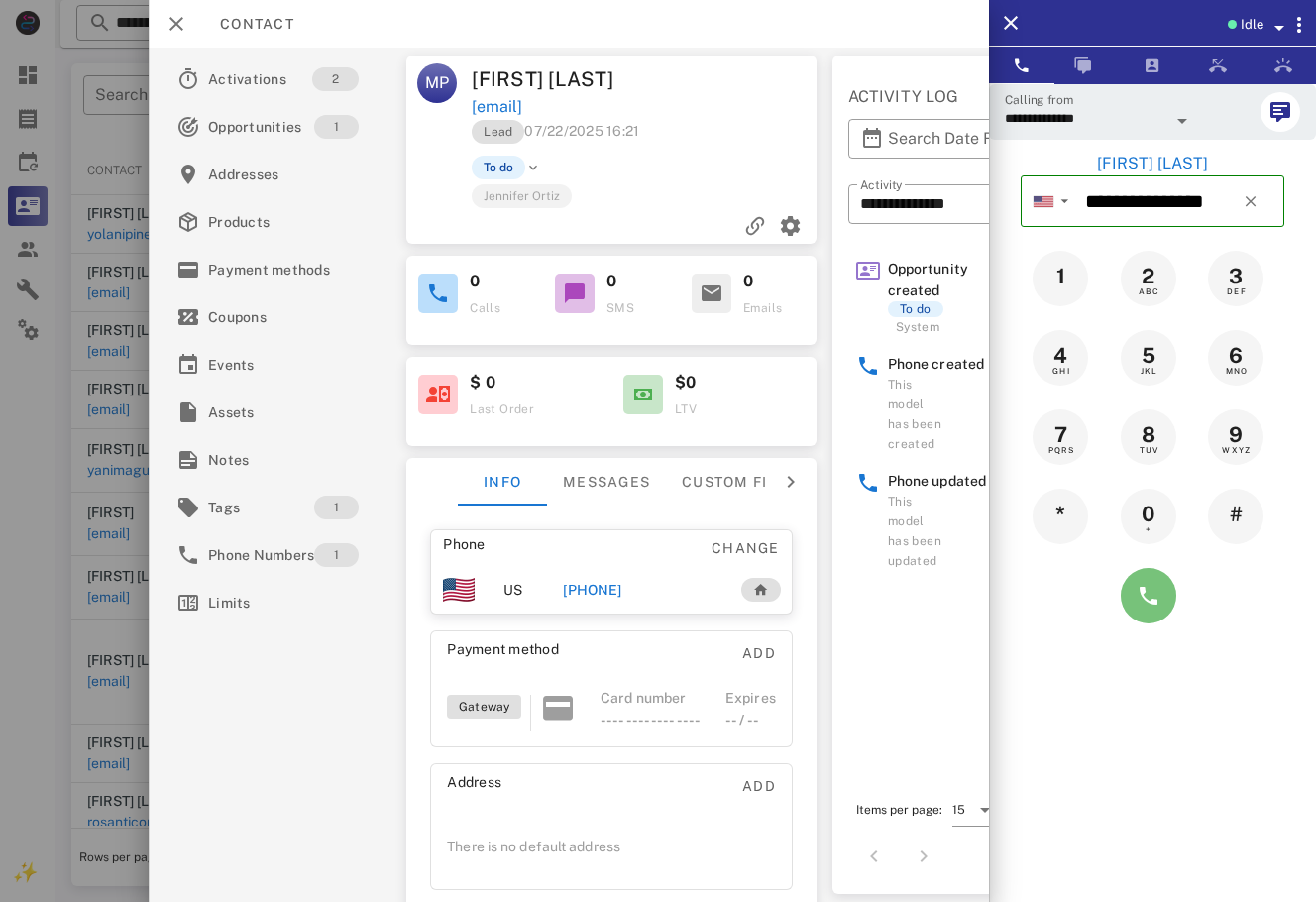 click at bounding box center [1149, 596] 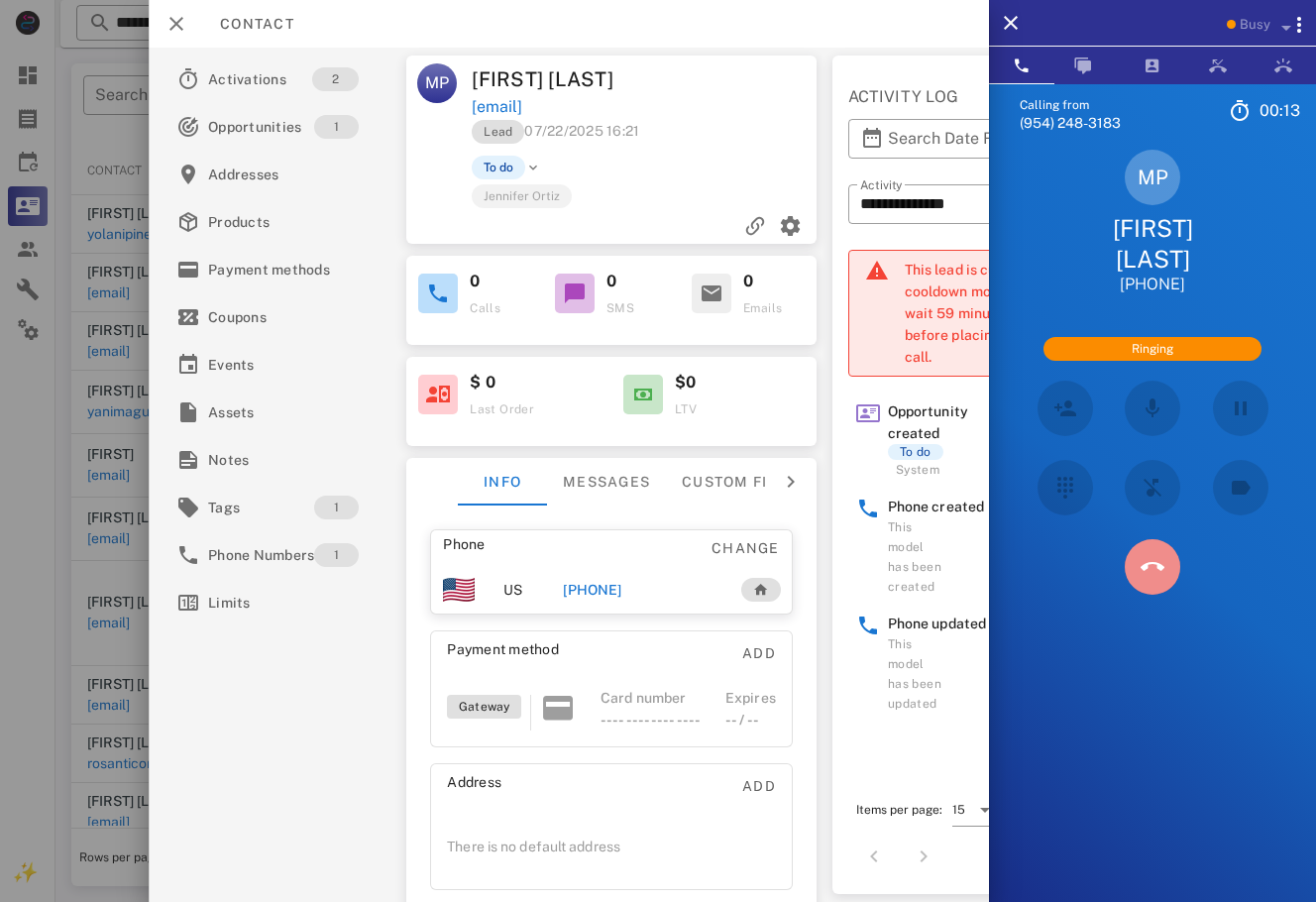 click at bounding box center [1152, 567] 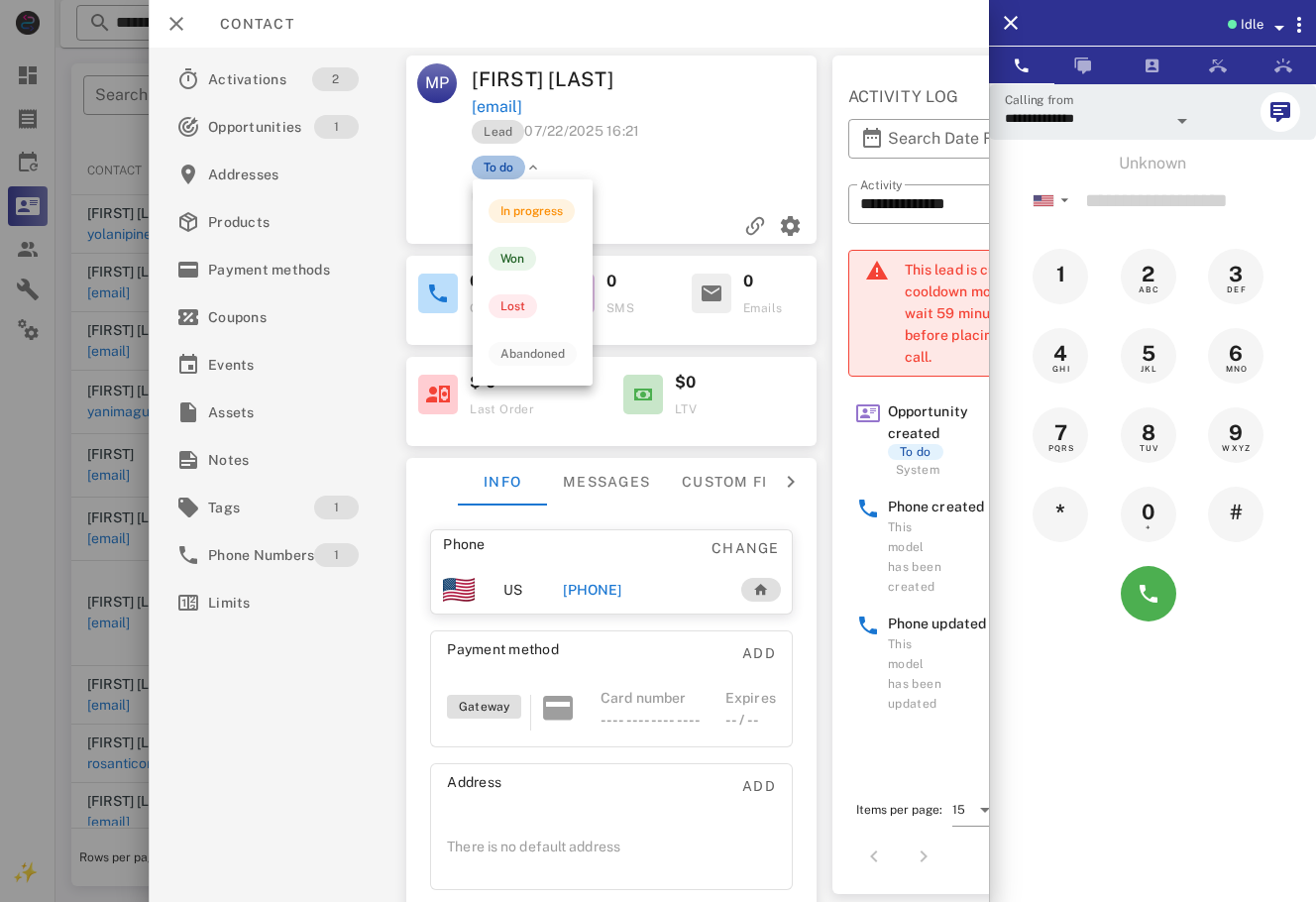 click on "To do" at bounding box center (498, 168) 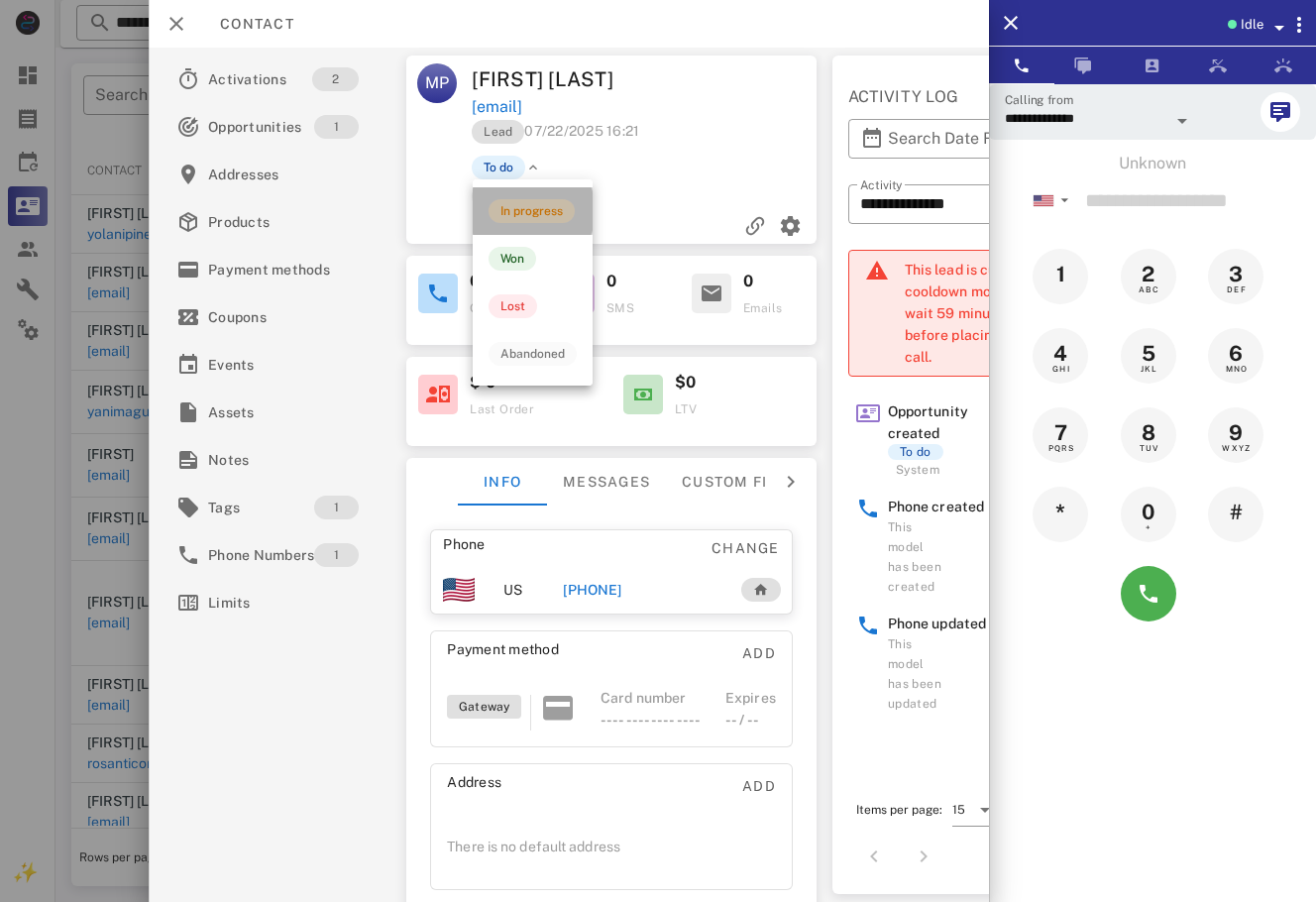 click on "In progress" at bounding box center (531, 211) 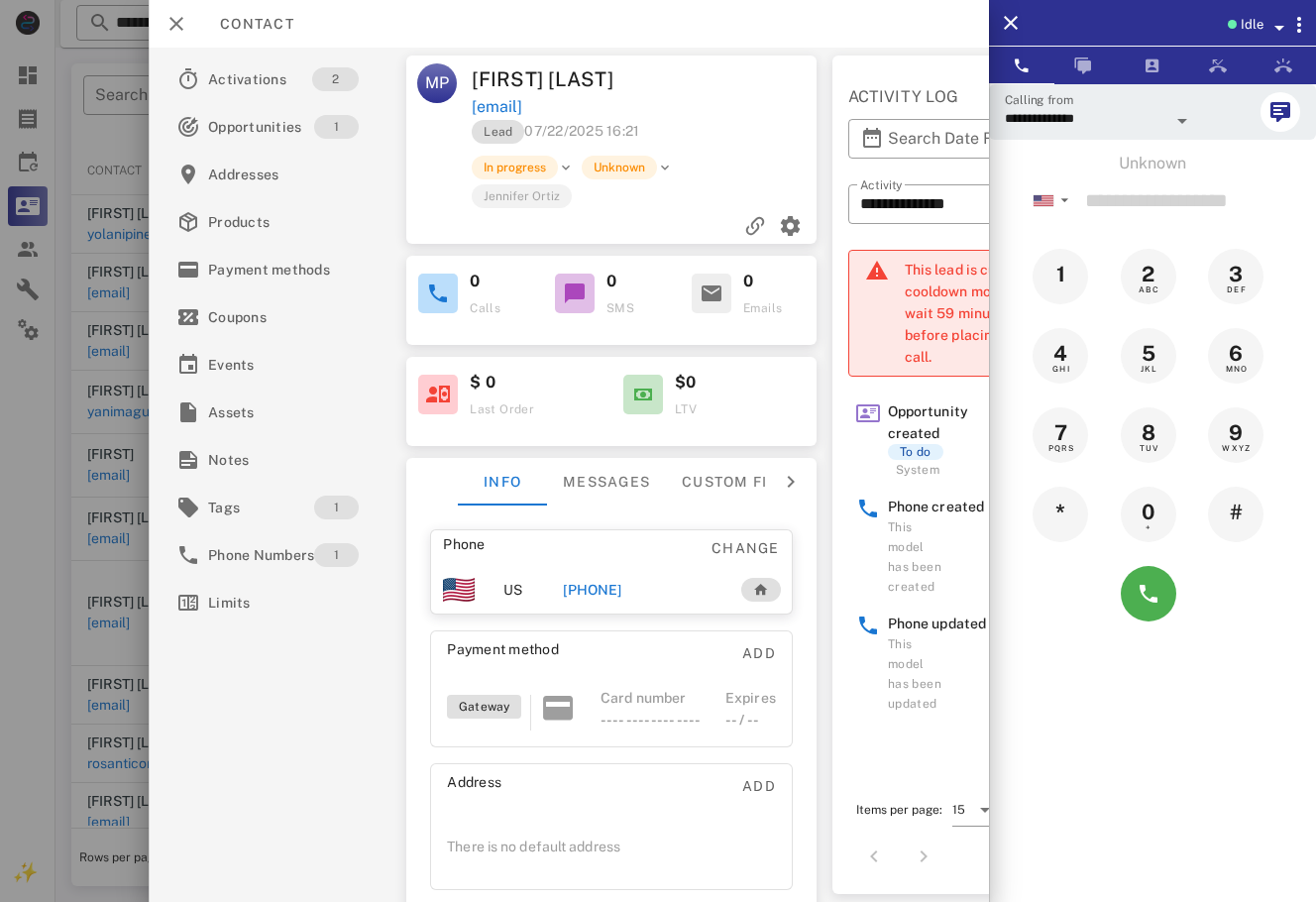 click on "[PHONE]" at bounding box center (592, 590) 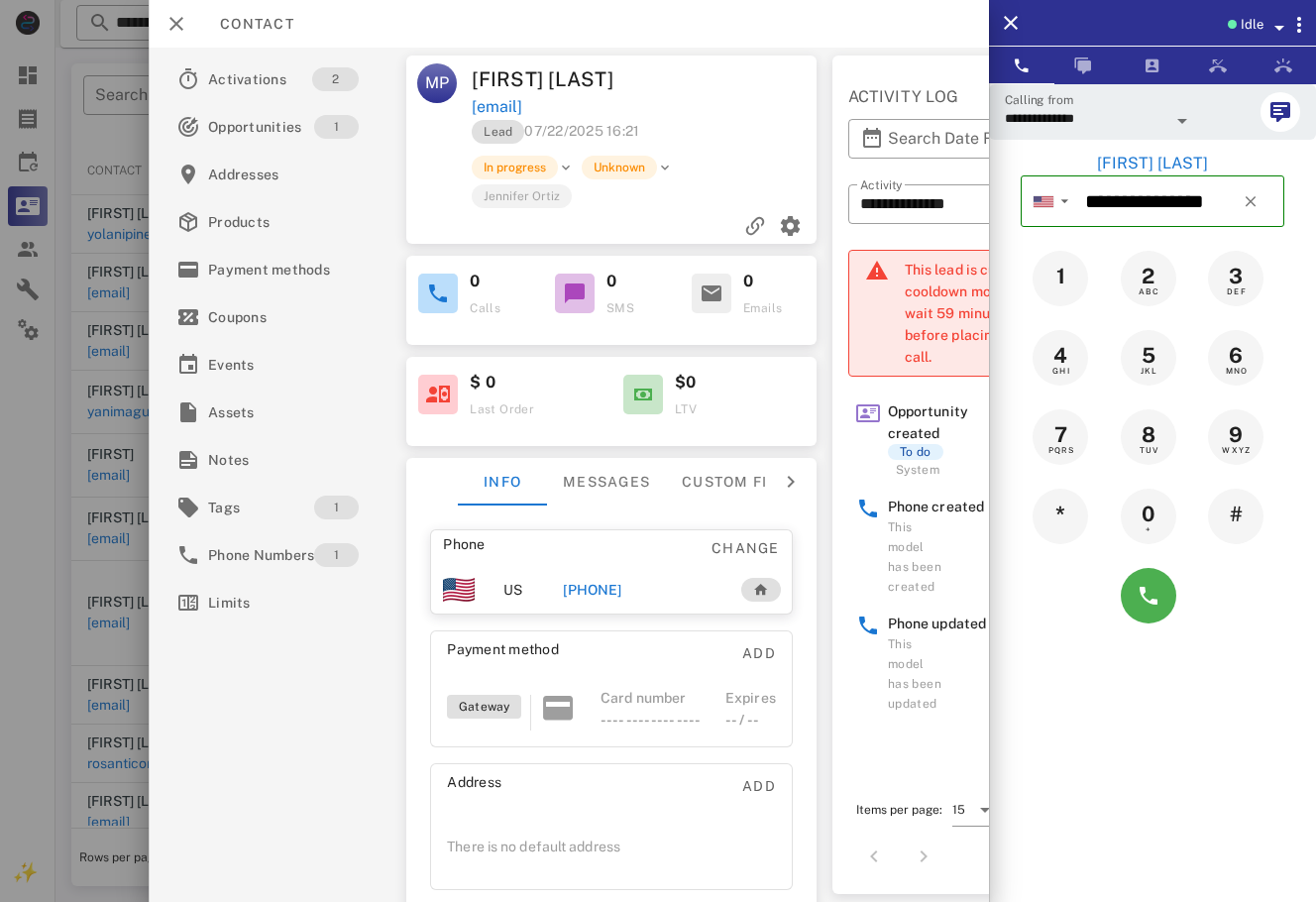 click on "**********" at bounding box center (1152, 534) 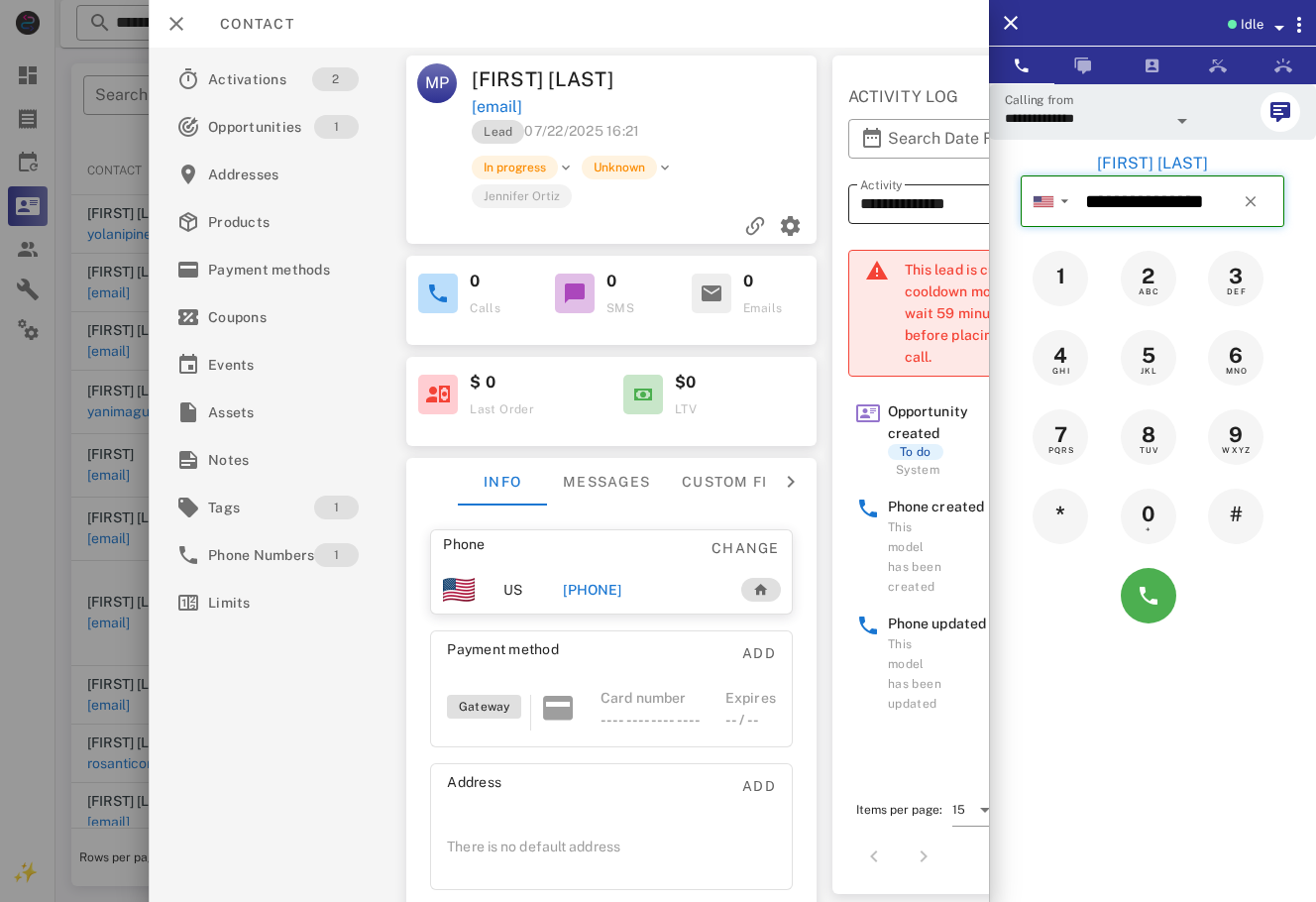 drag, startPoint x: 1222, startPoint y: 203, endPoint x: 917, endPoint y: 186, distance: 305.4734 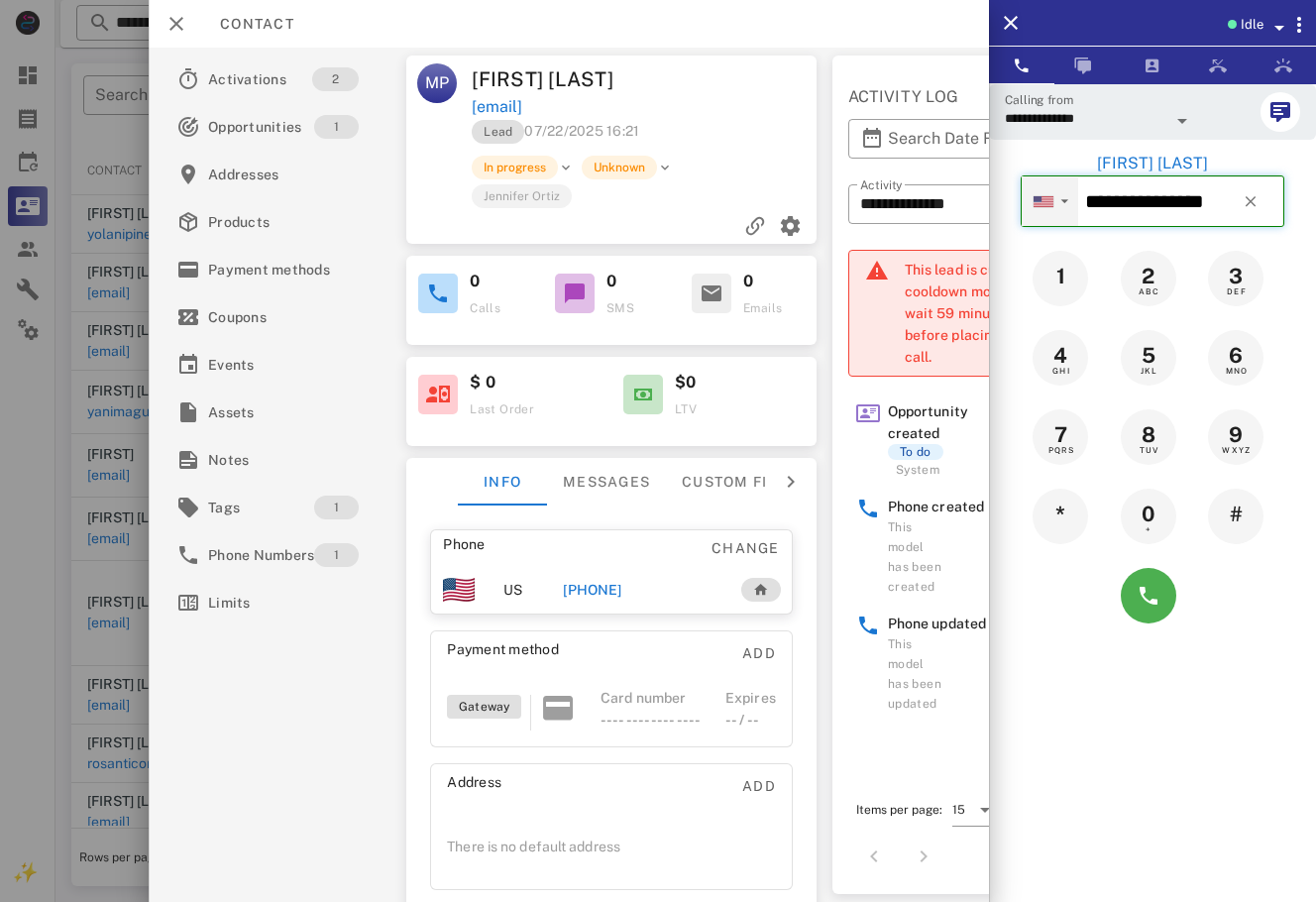 paste 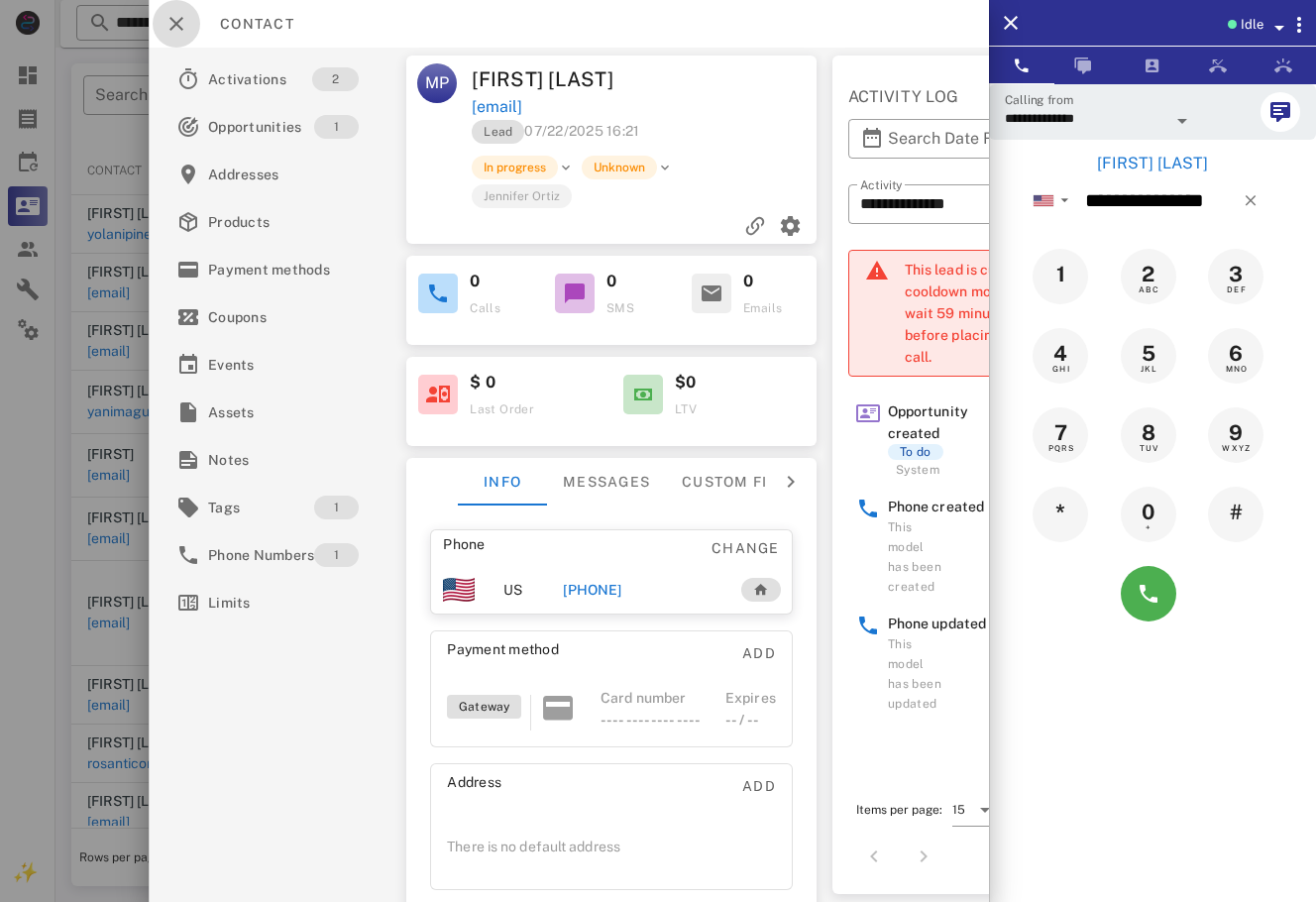 click at bounding box center (176, 24) 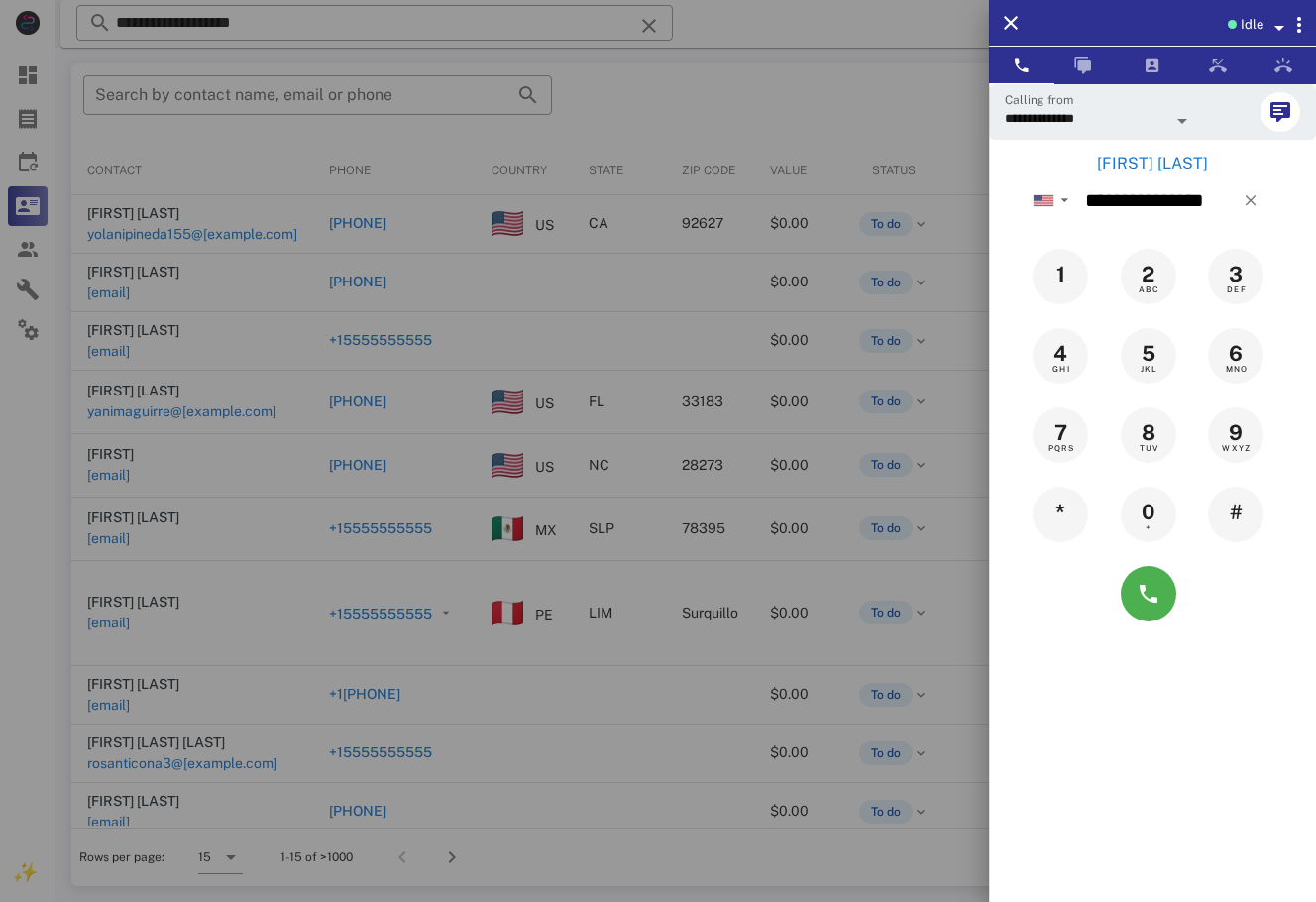 click on "[FIRST] [LAST]" at bounding box center [1152, 164] 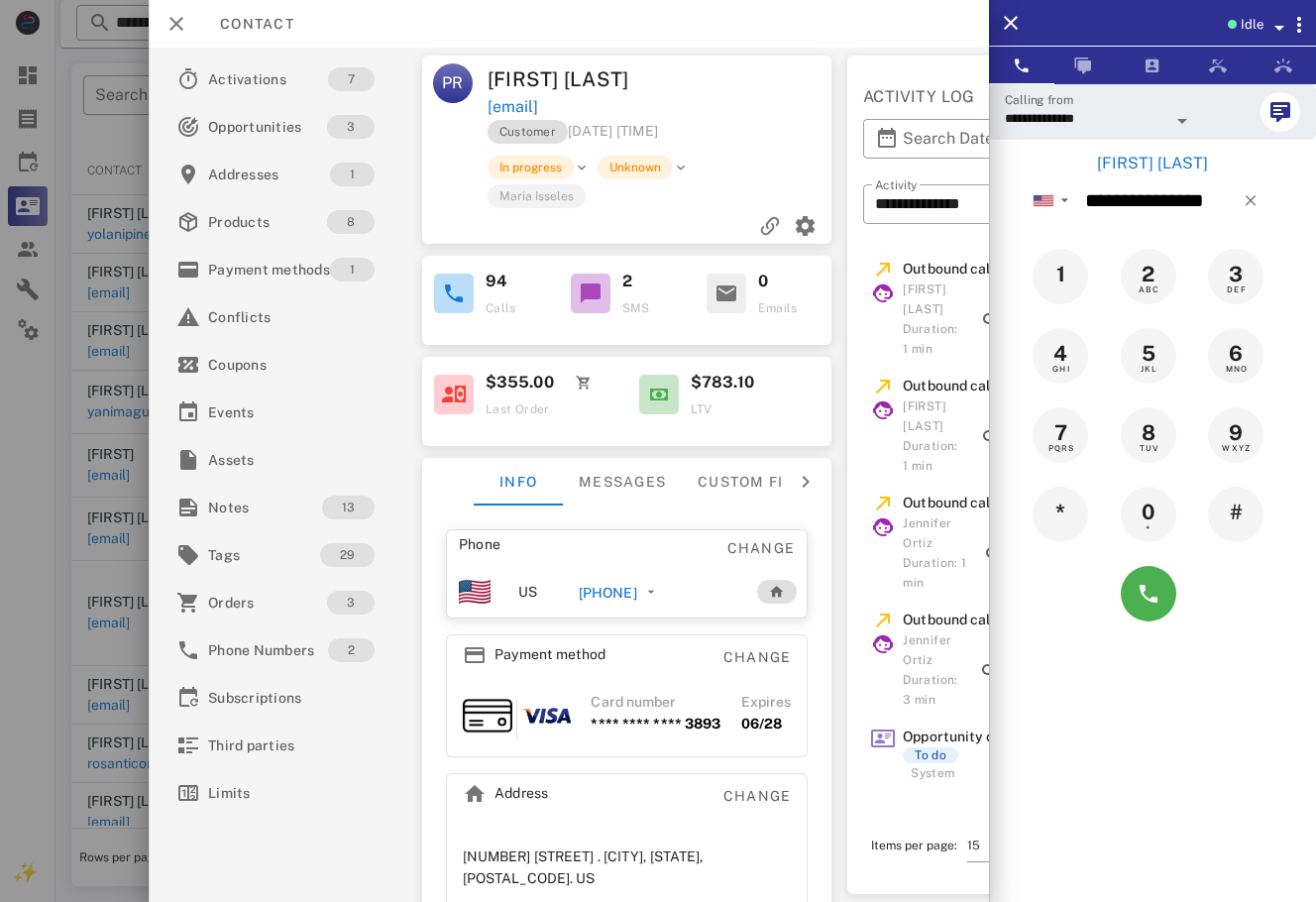 click on "[PHONE]" at bounding box center [607, 593] 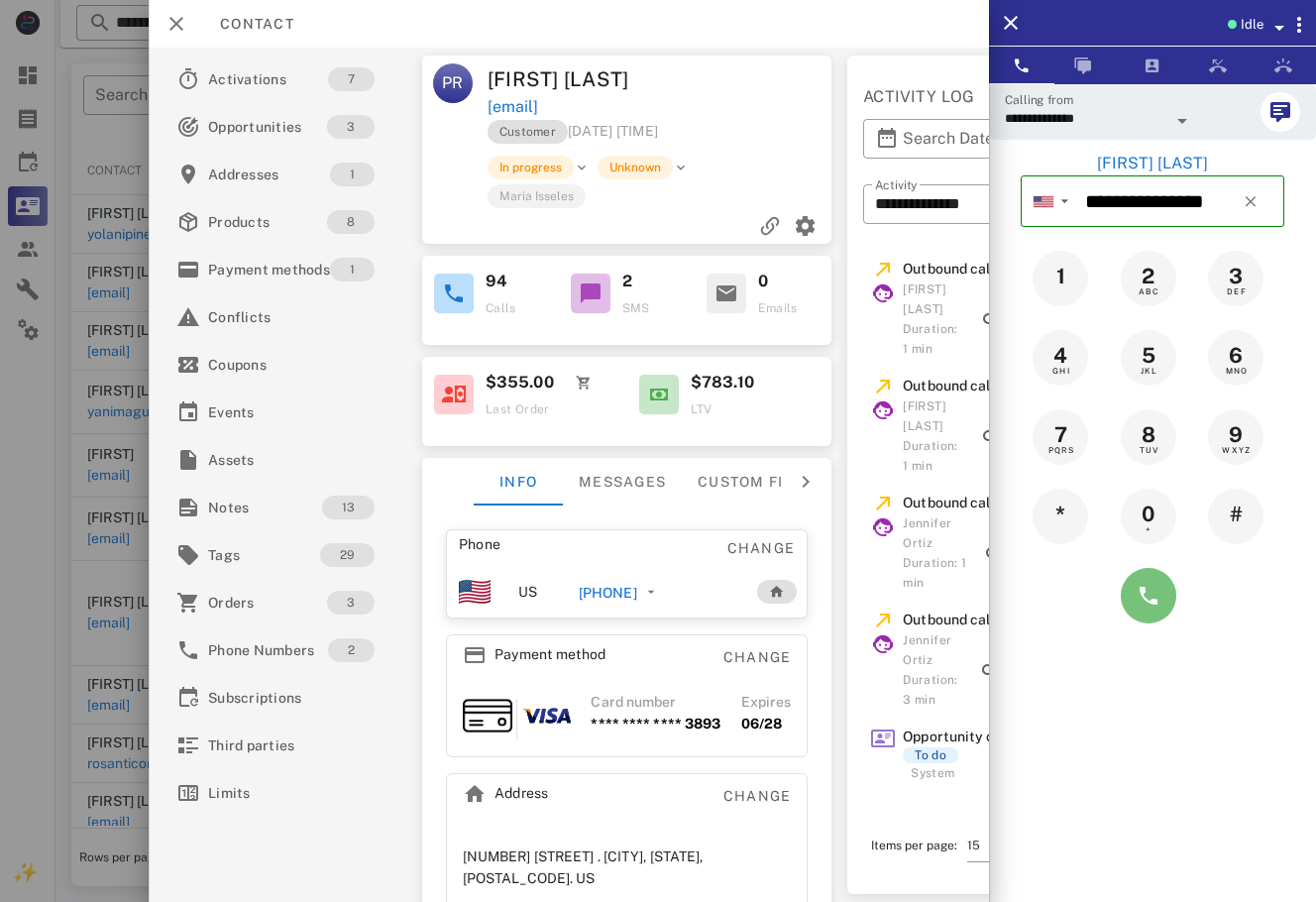 click at bounding box center [1149, 596] 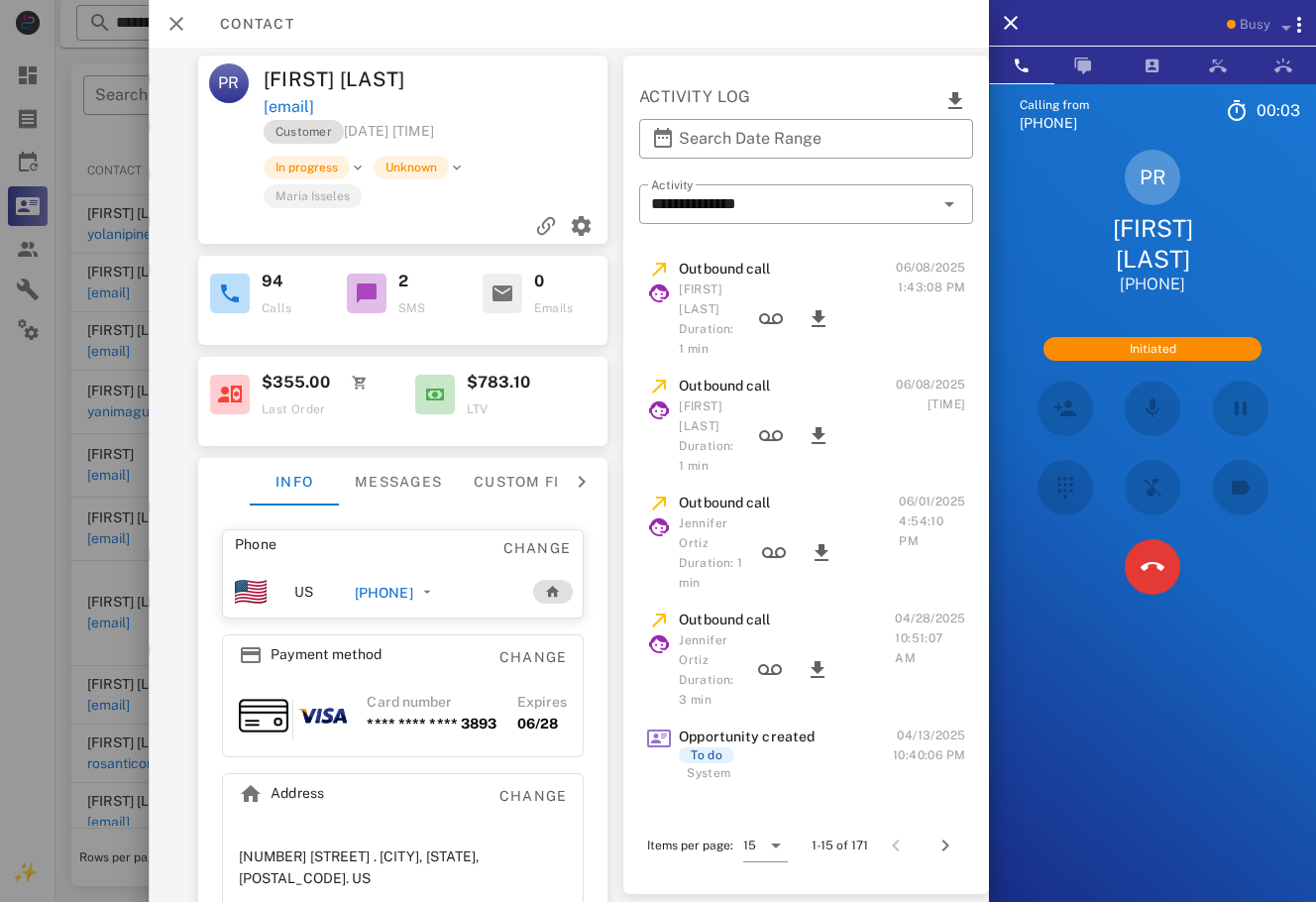 scroll, scrollTop: 0, scrollLeft: 0, axis: both 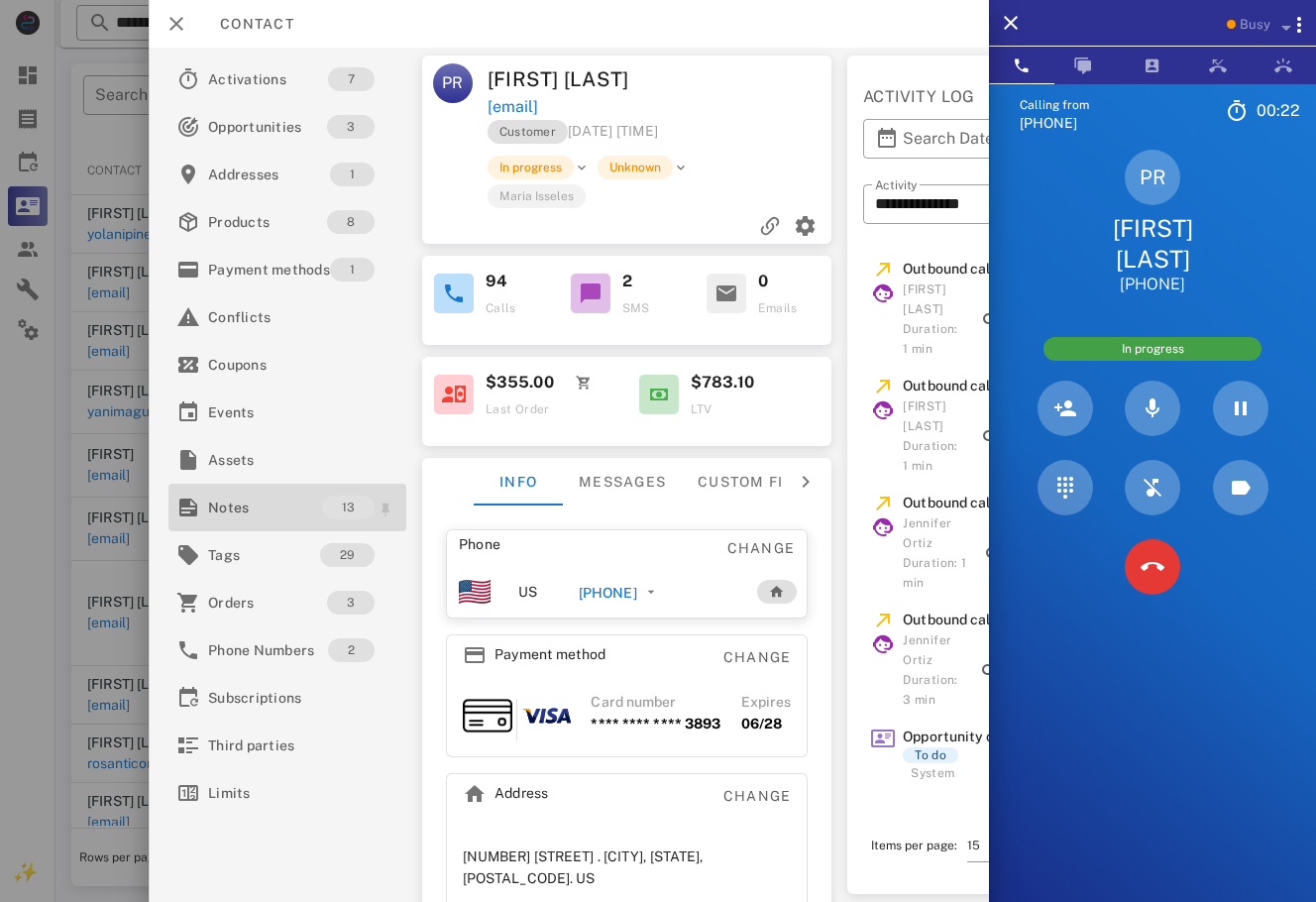 click on "Notes" at bounding box center [265, 507] 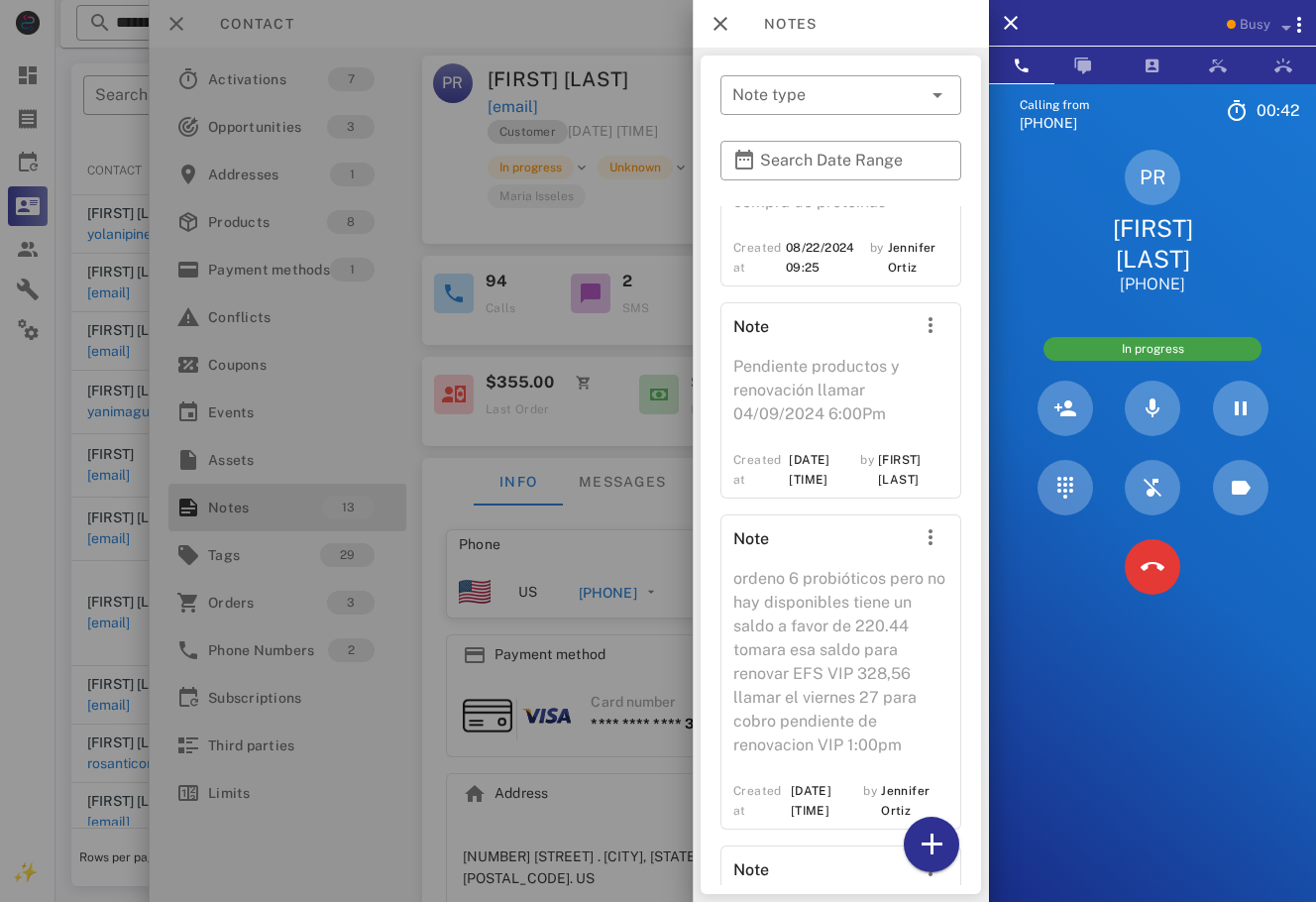 scroll, scrollTop: 0, scrollLeft: 0, axis: both 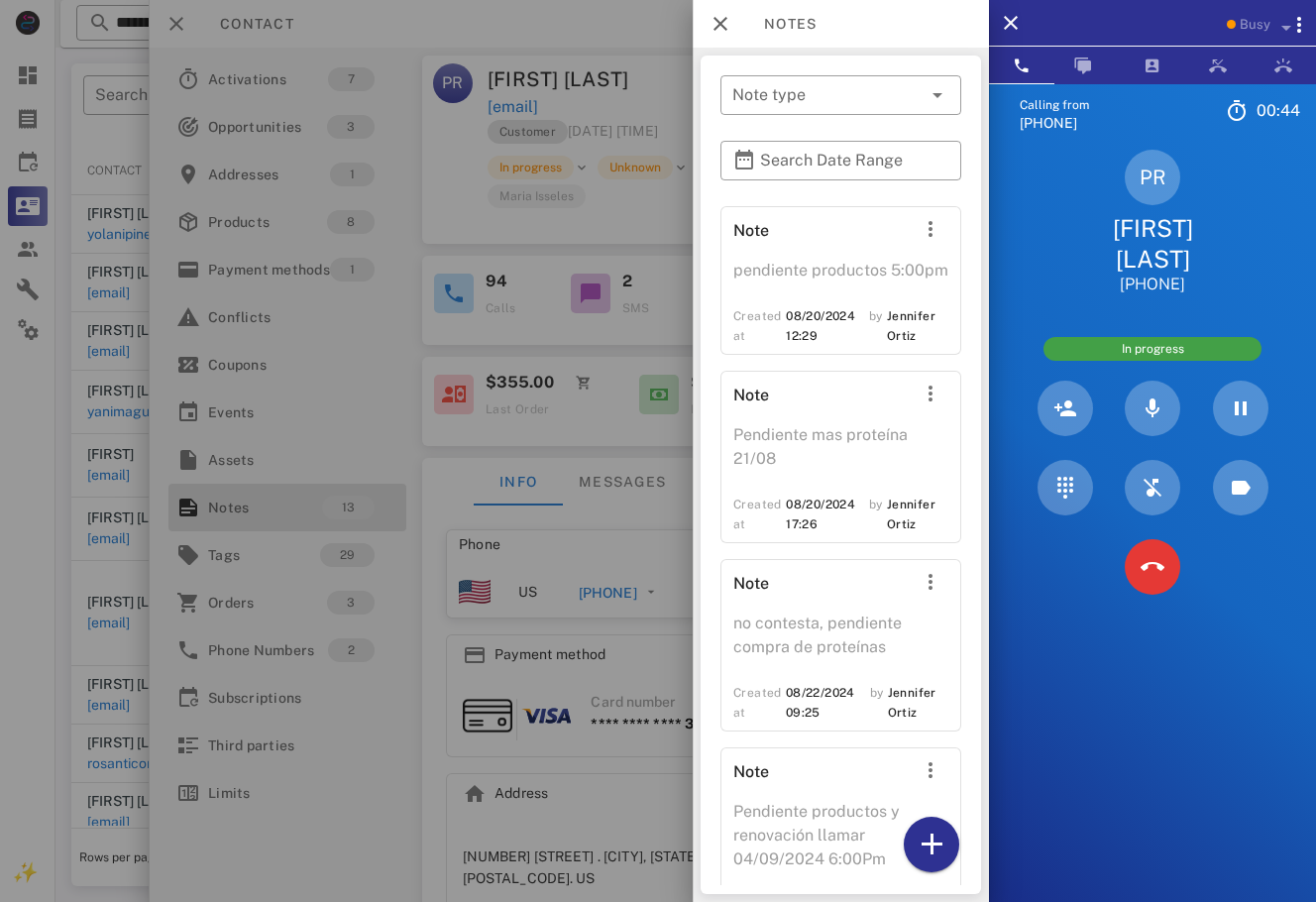click at bounding box center [658, 451] 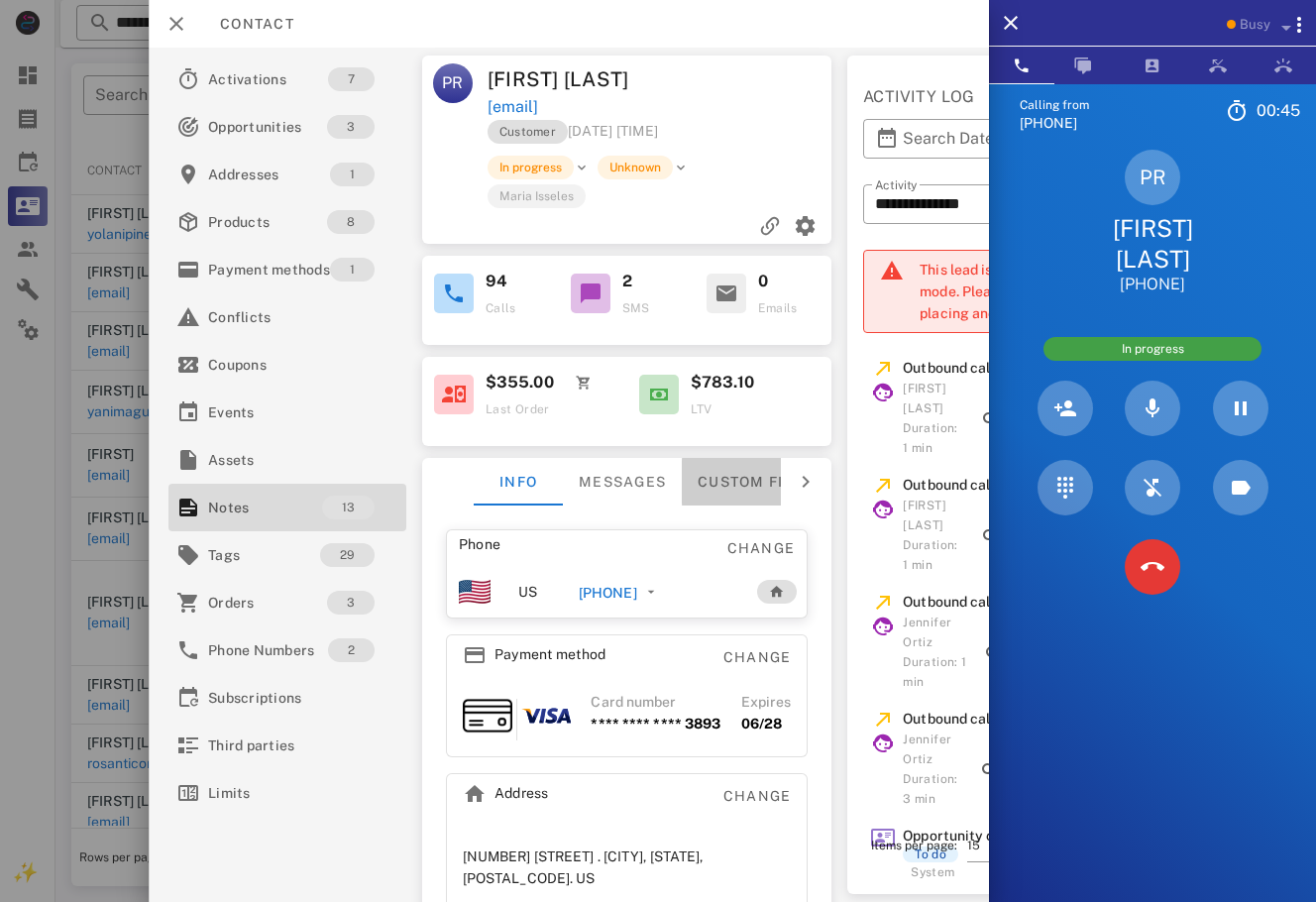 click on "Custom fields" at bounding box center (759, 482) 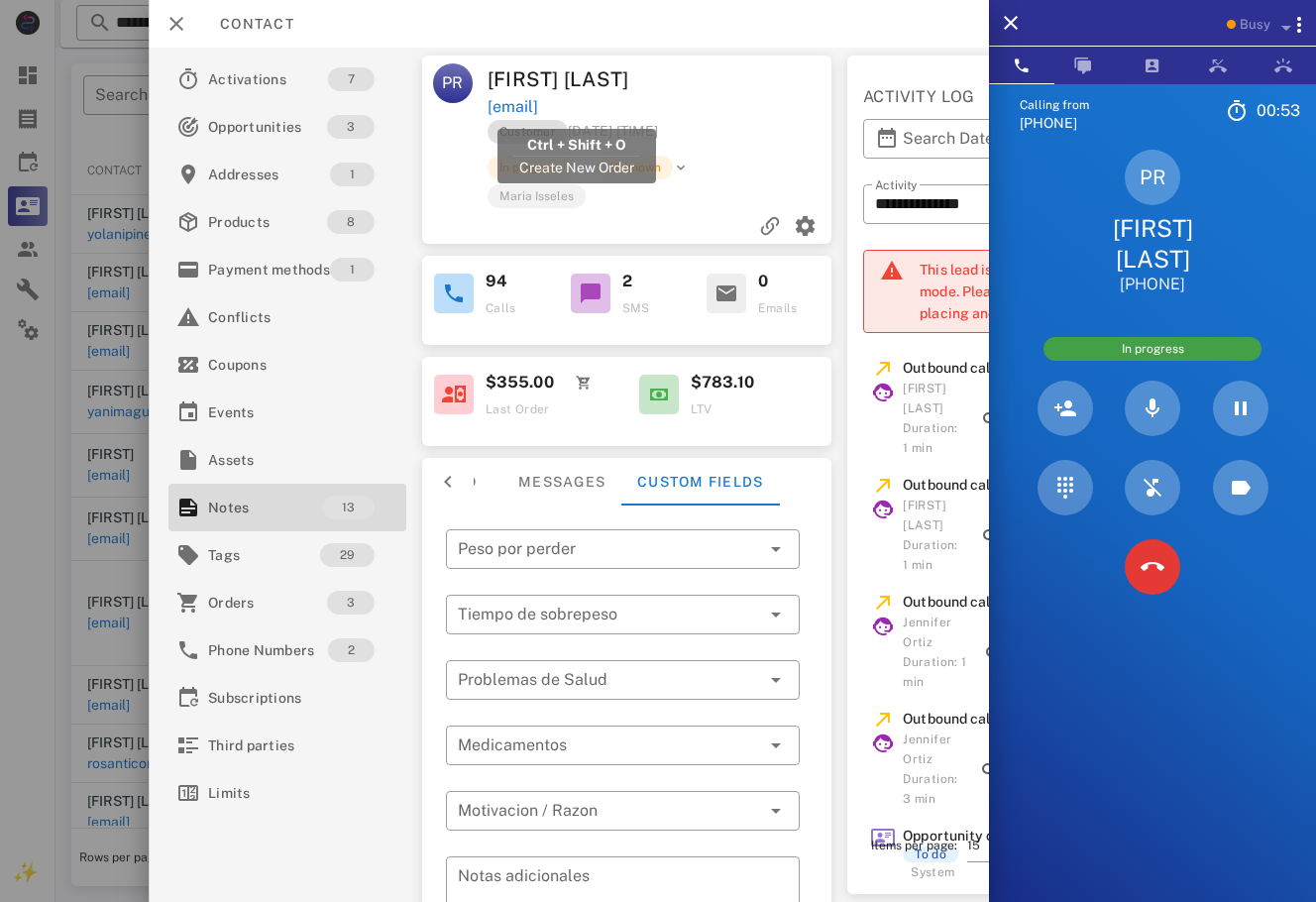 click on "[EMAIL]" at bounding box center [512, 107] 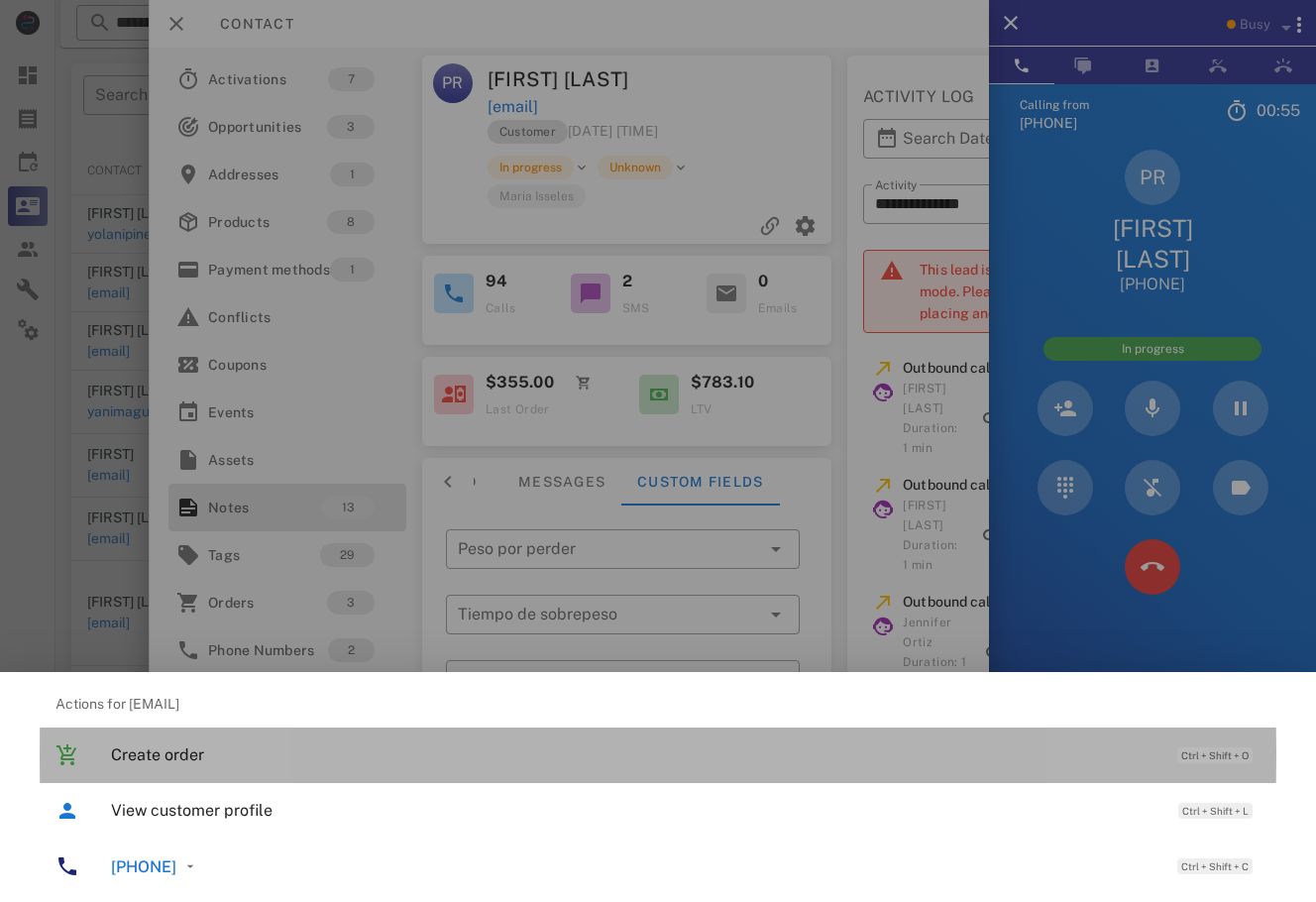click on "Create order" at bounding box center [634, 754] 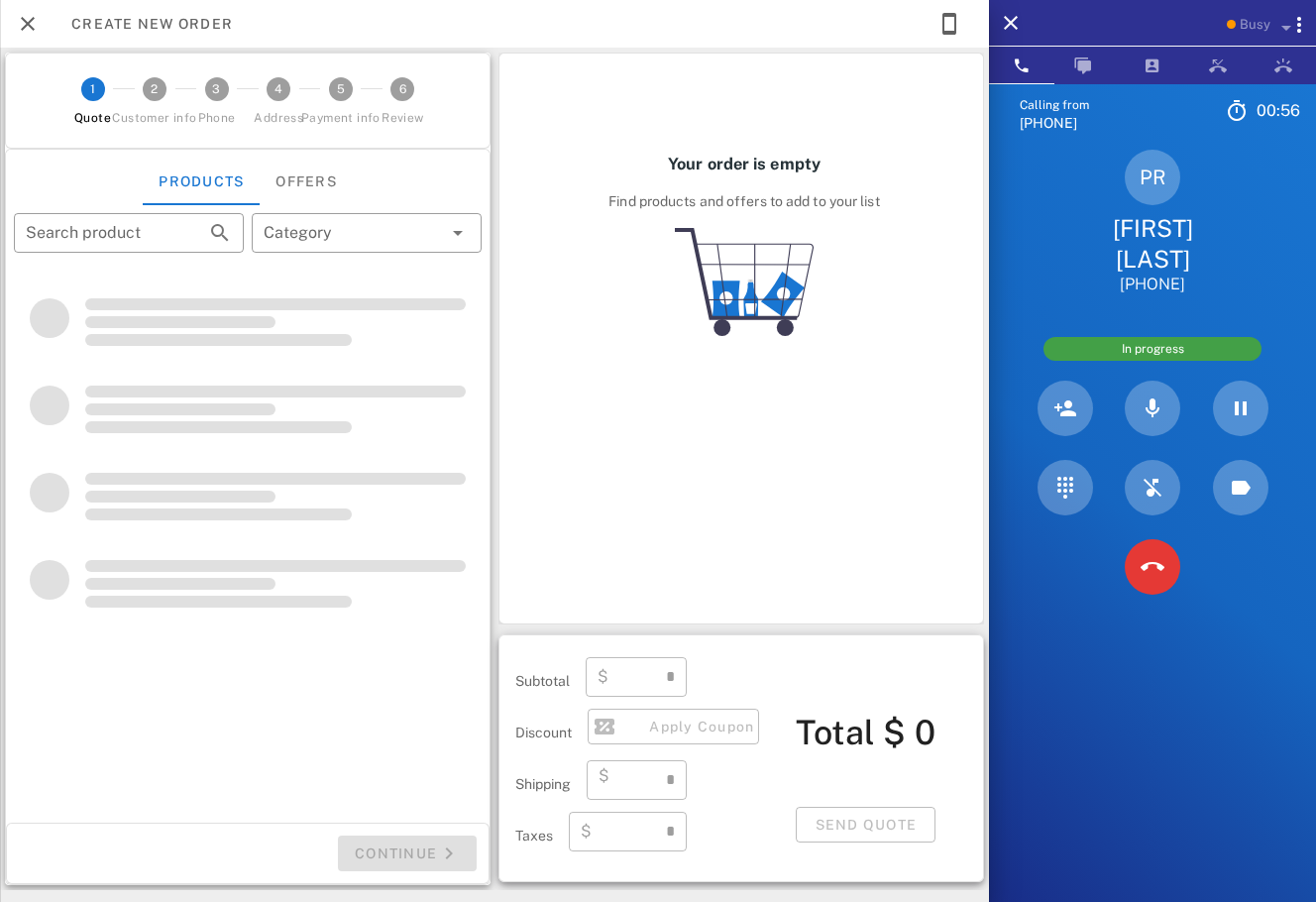 type on "**********" 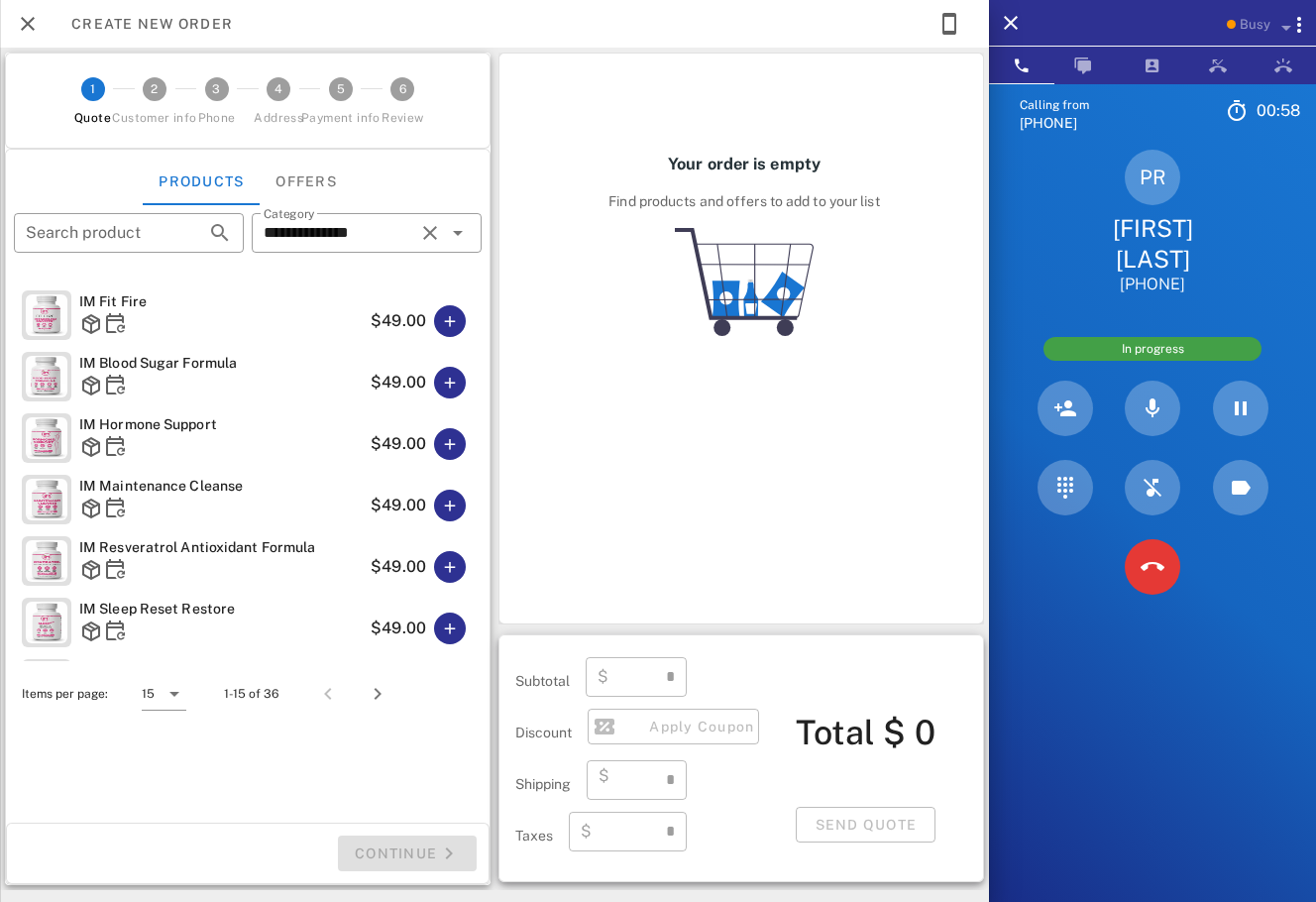 type on "****" 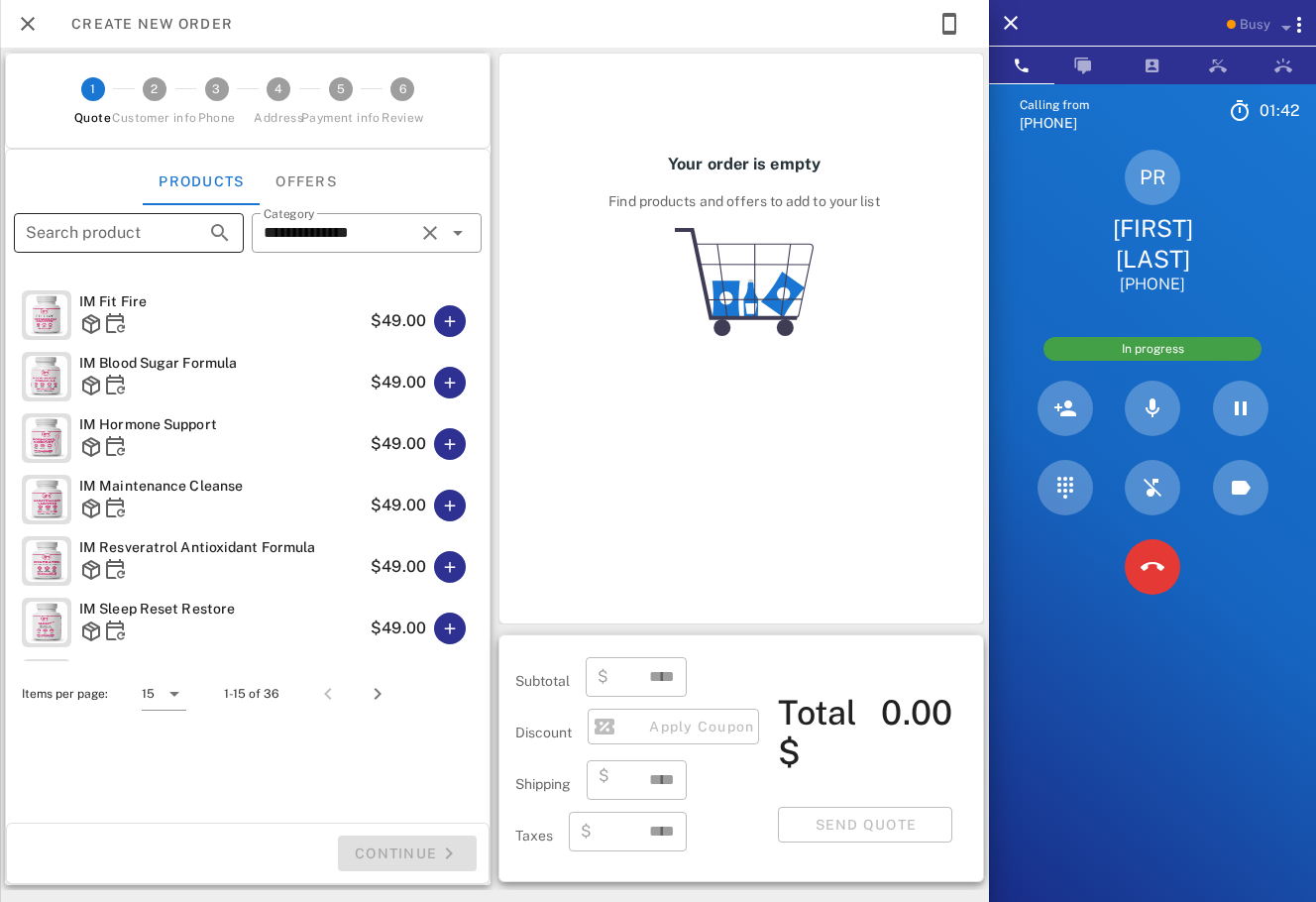 click on "Search product" at bounding box center (101, 233) 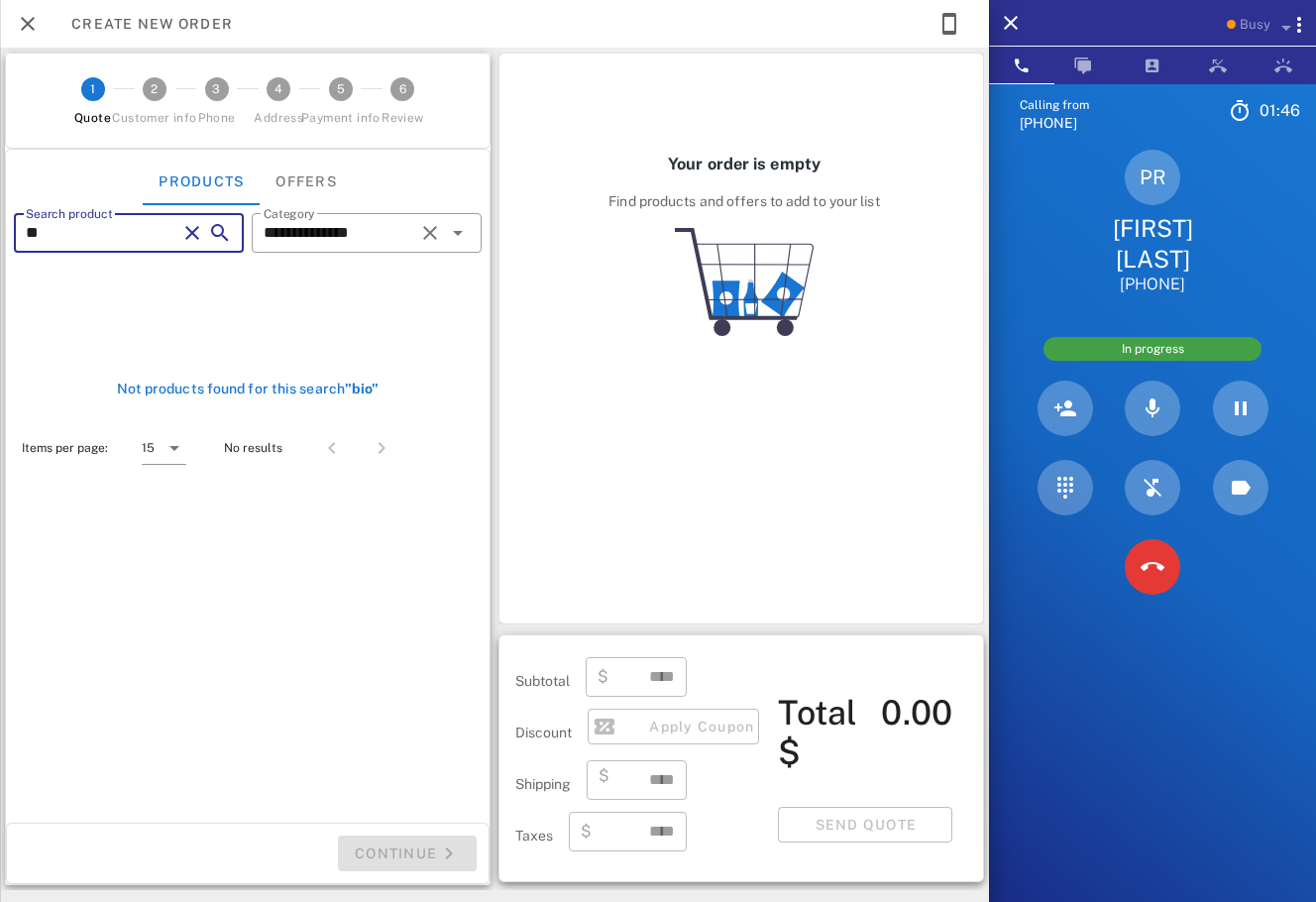 type on "*" 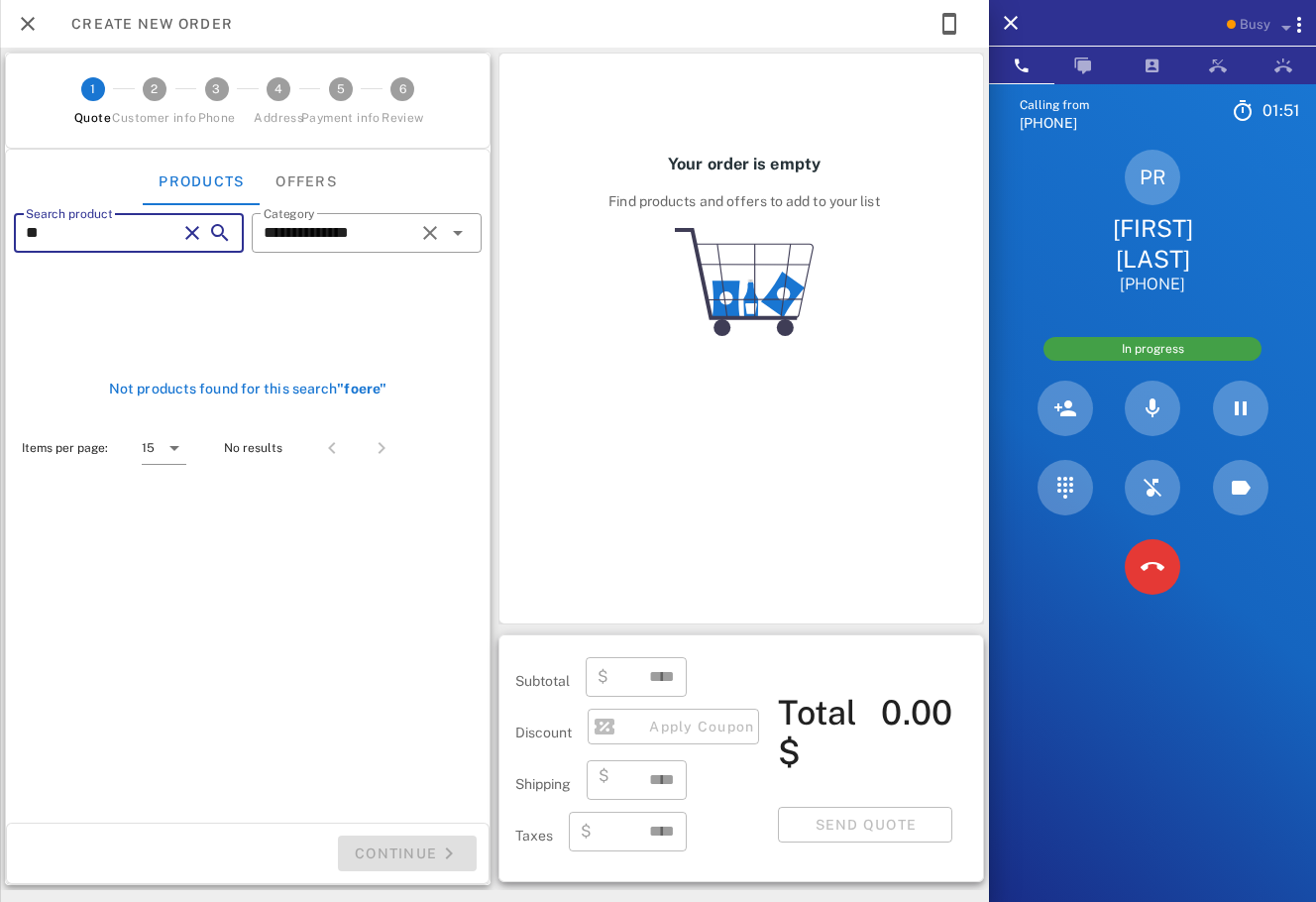 type on "*" 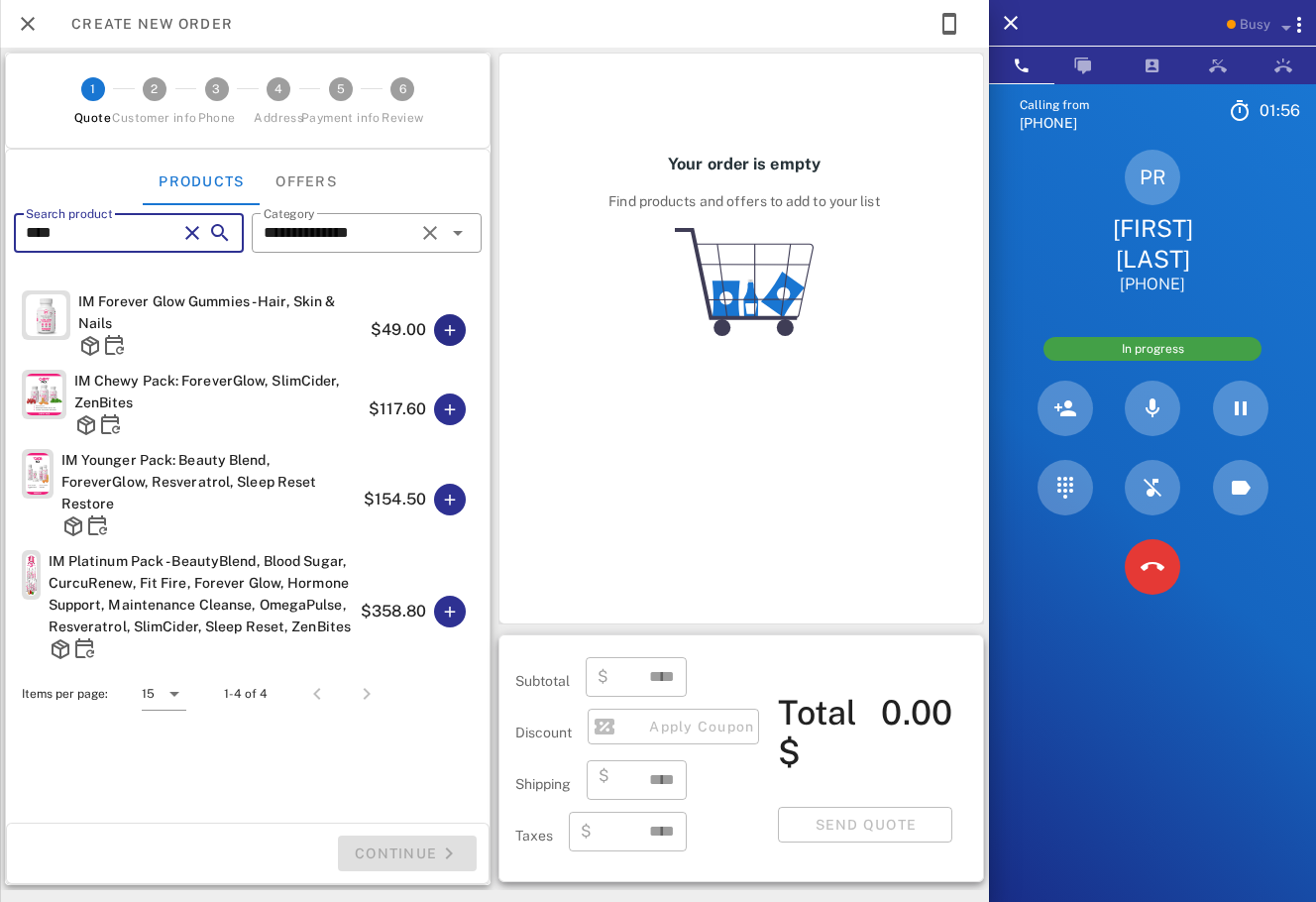 type on "****" 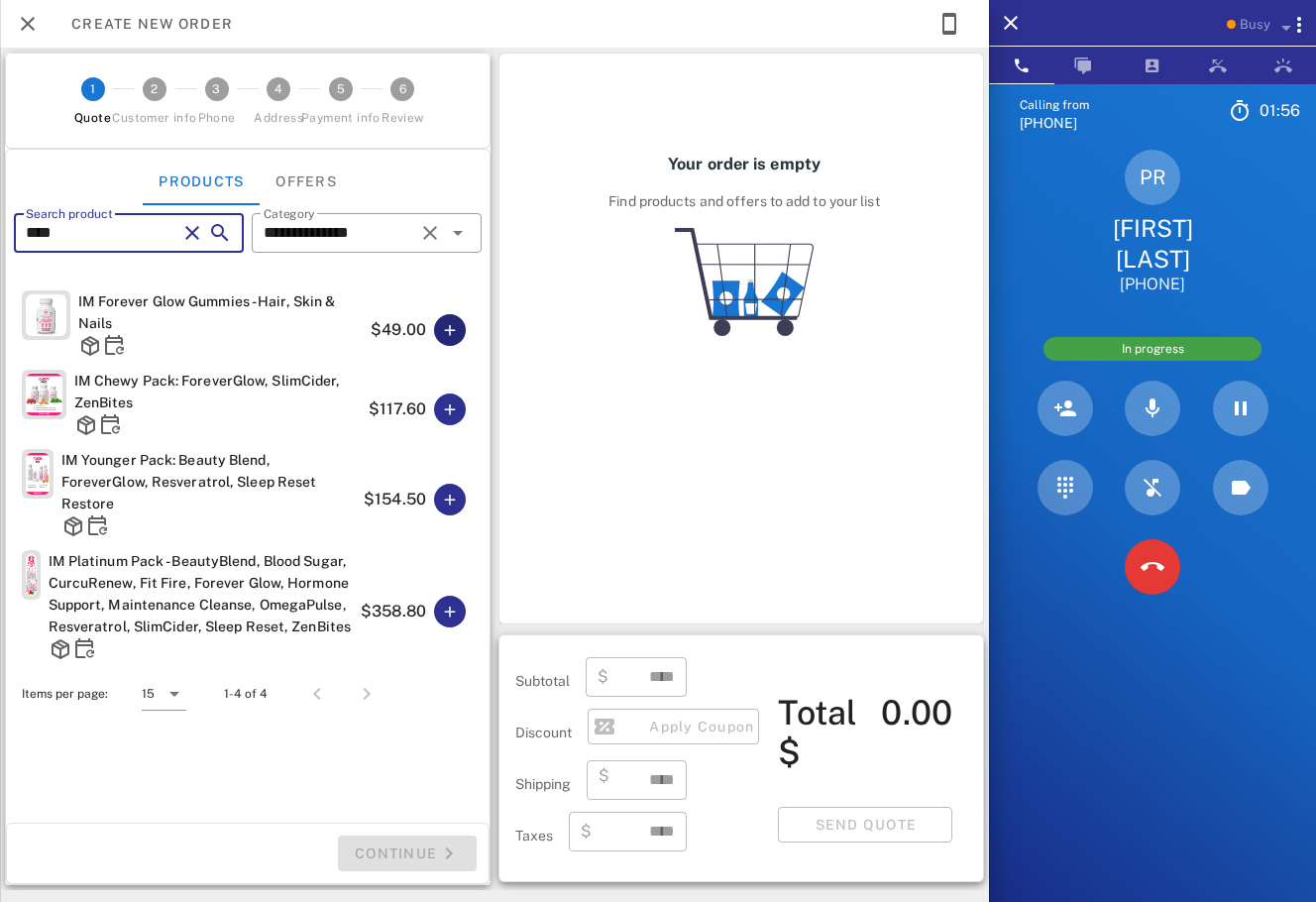click at bounding box center (450, 330) 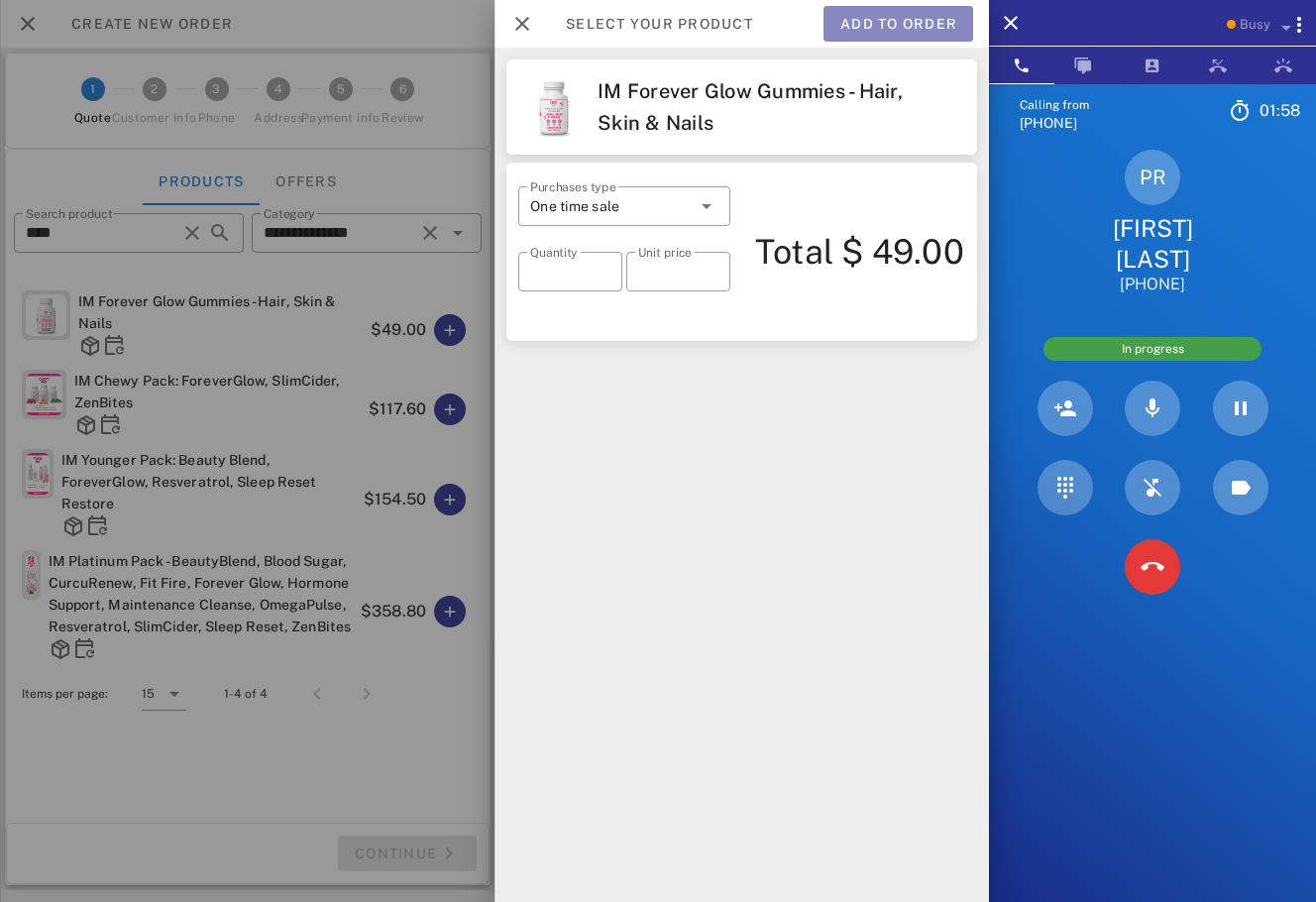 click on "Add to order" at bounding box center (898, 24) 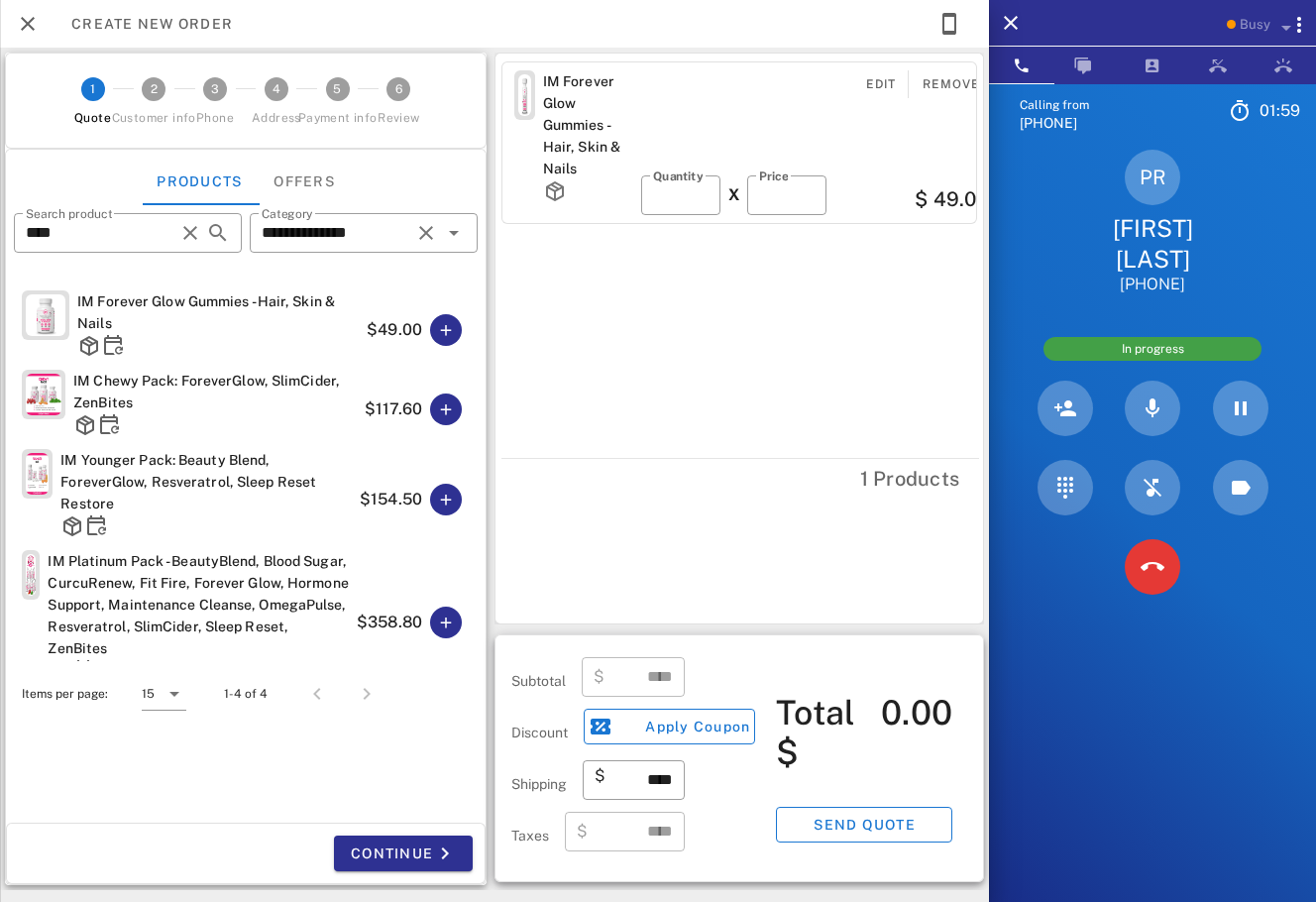 type on "*****" 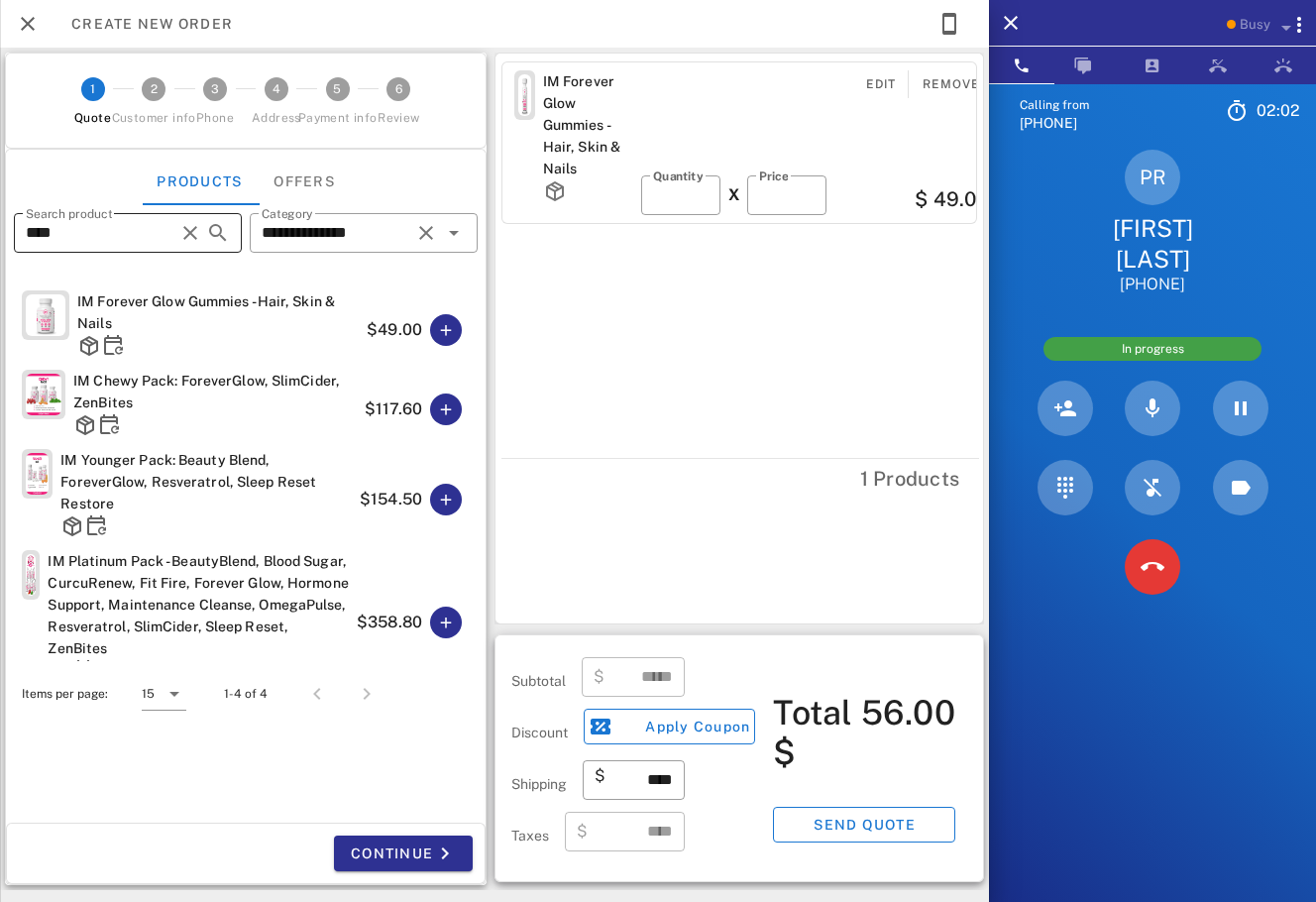 click at bounding box center [190, 233] 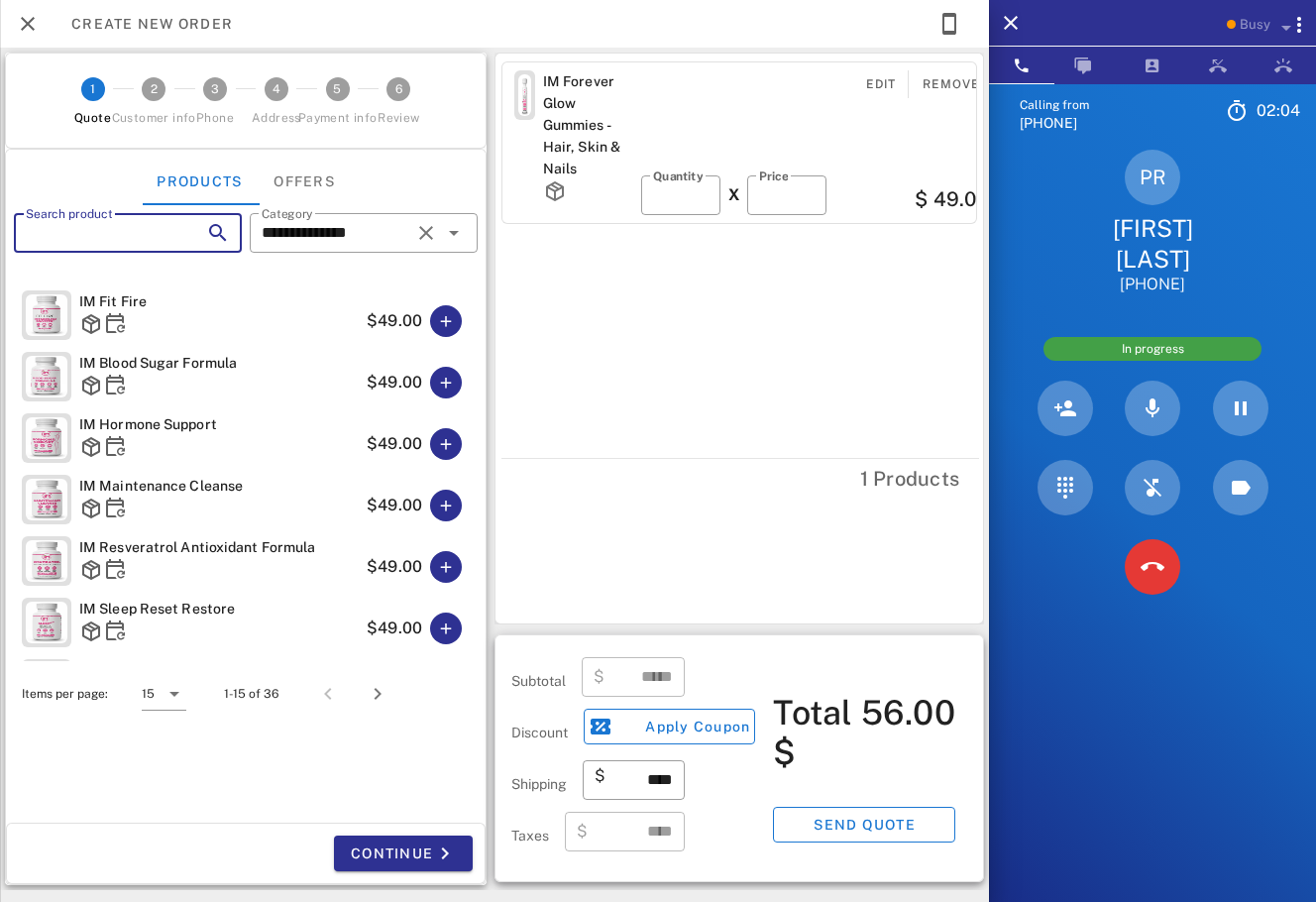 click on "Search product" at bounding box center [100, 233] 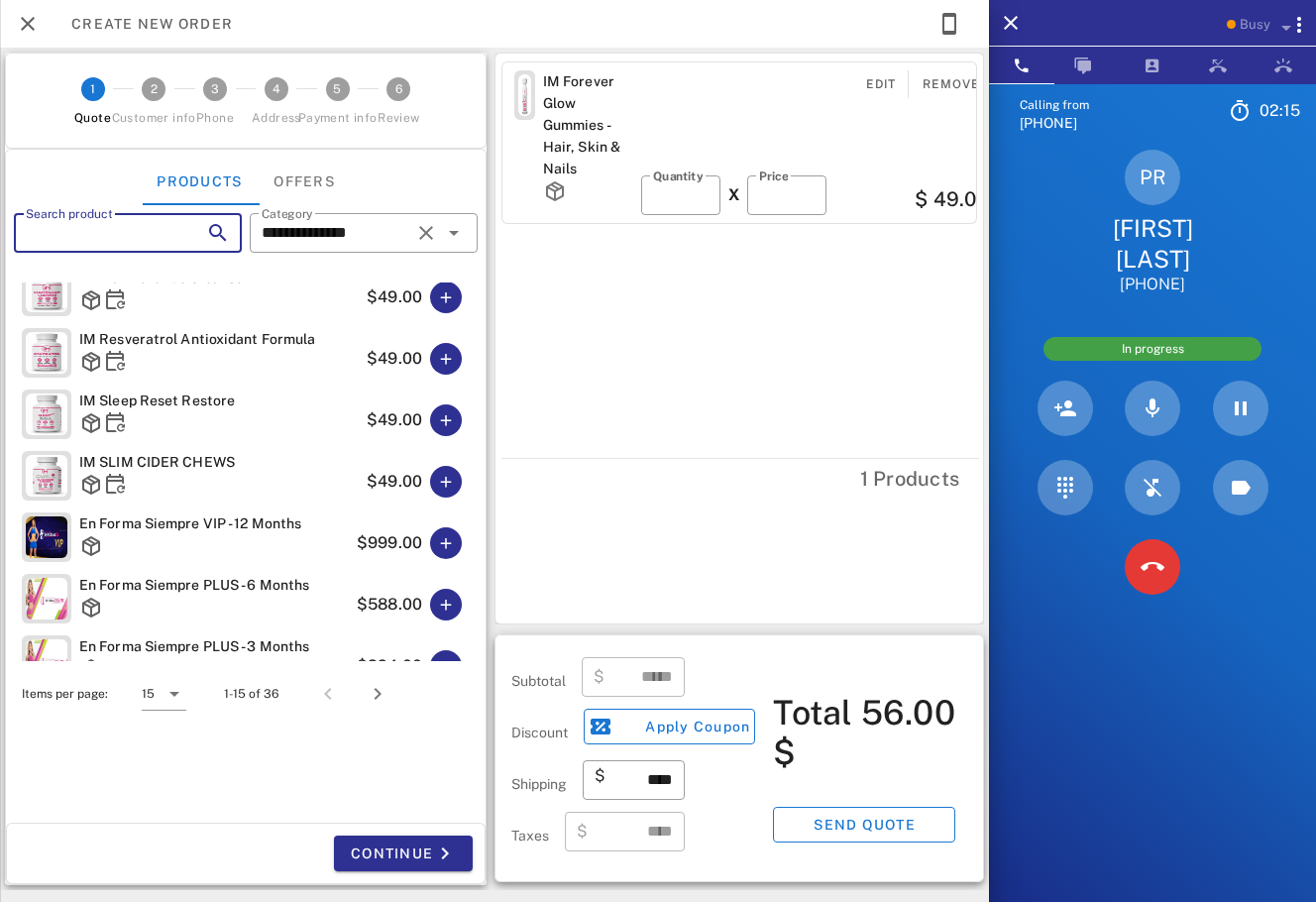 scroll, scrollTop: 0, scrollLeft: 0, axis: both 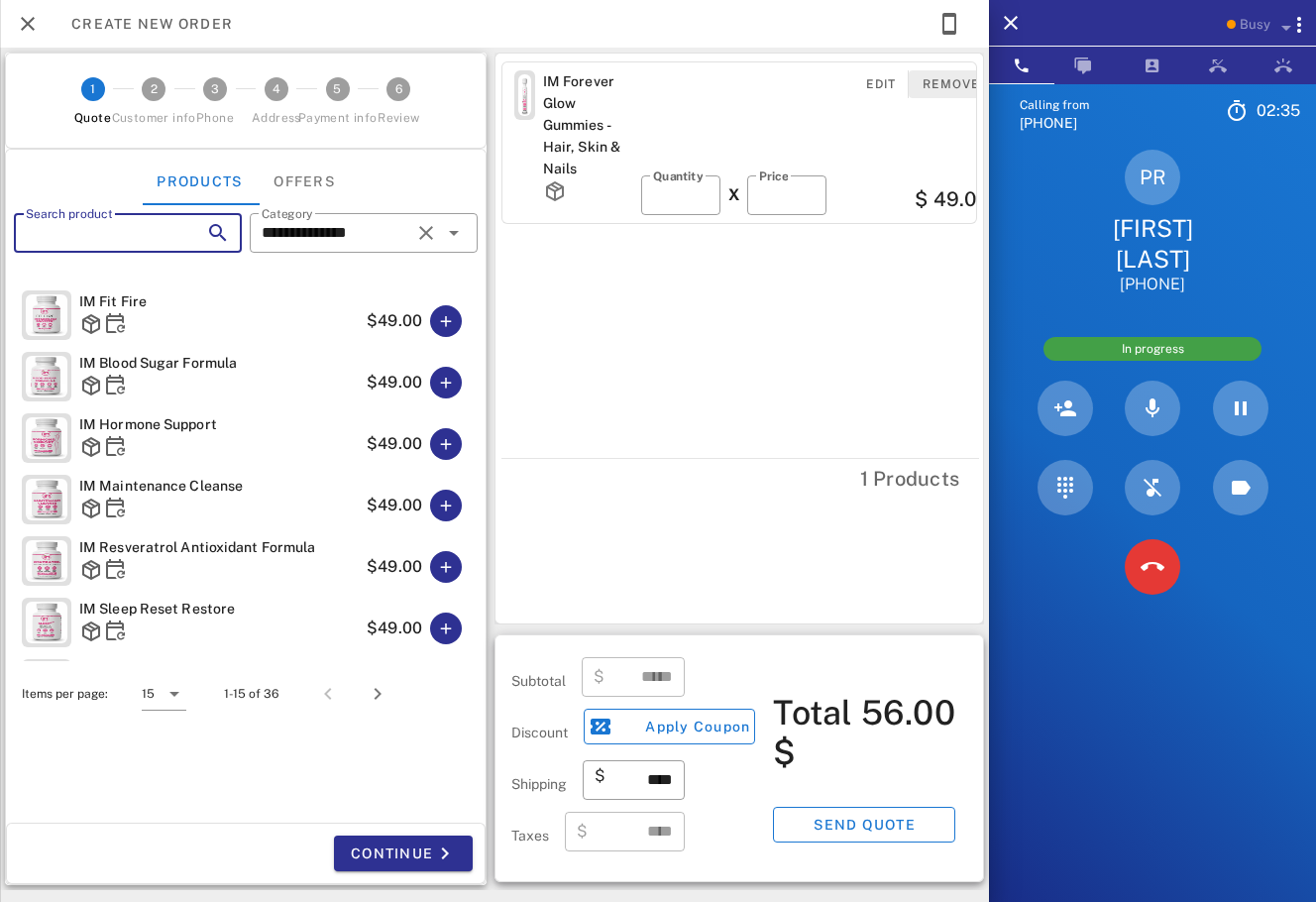click on "Remove" at bounding box center [950, 84] 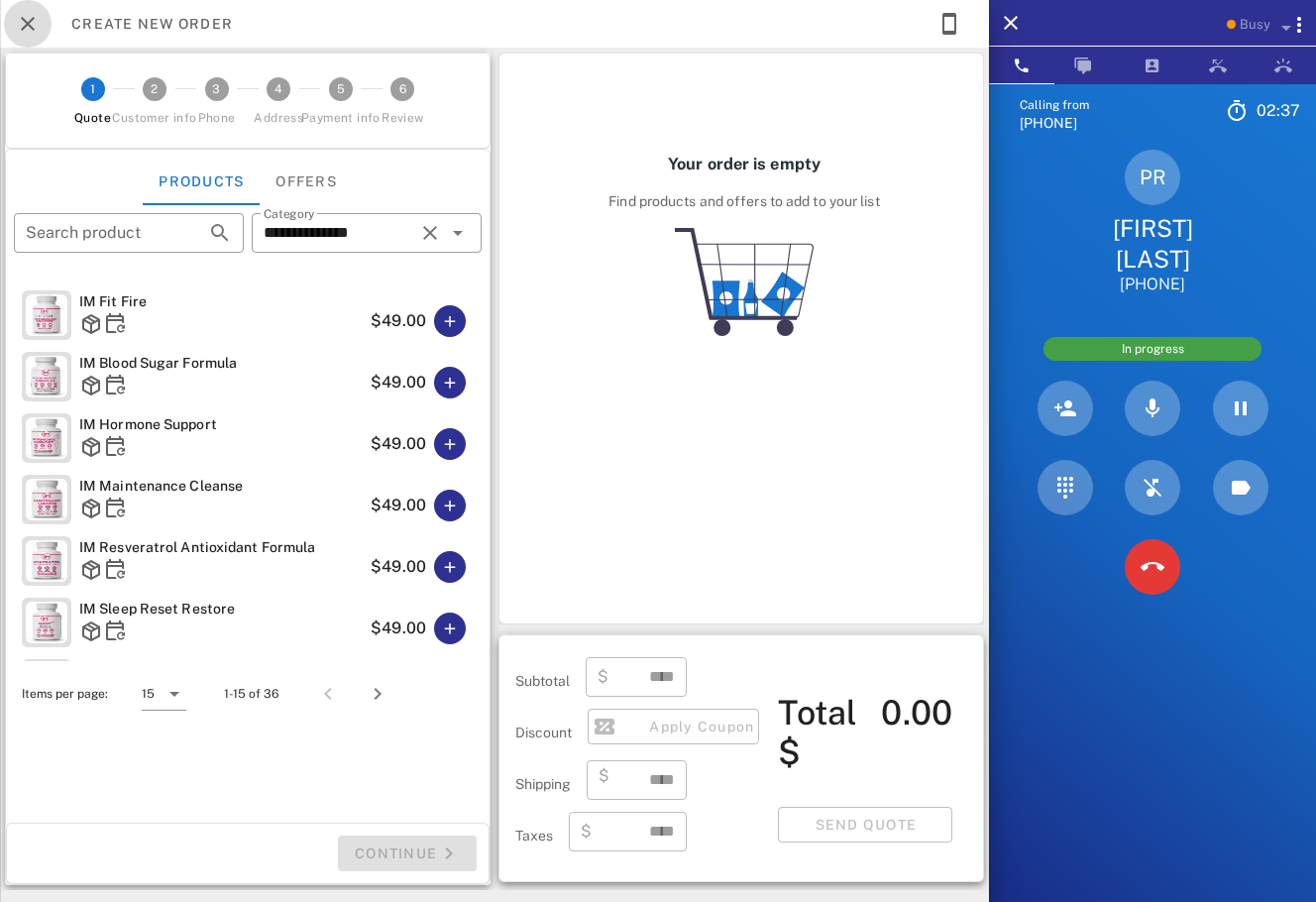 click at bounding box center [28, 24] 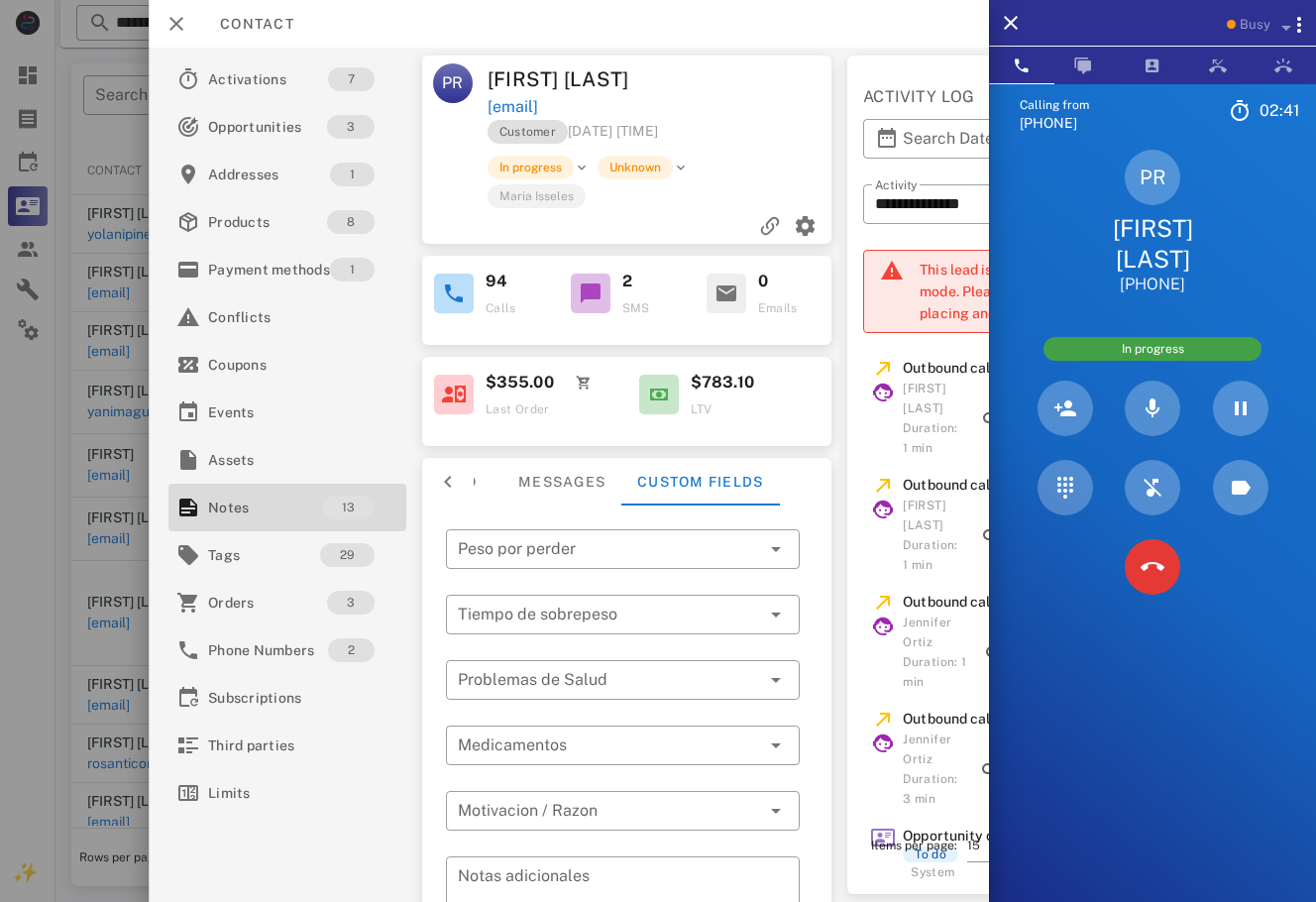 click on "Calling from ([PHONE]) [TIME] Unknown      ▼     Andorra
+376
Argentina
+54
Aruba
+297
Australia
+61
Belgium (België)
+32
Bolivia
+591
Brazil (Brasil)
+55
Canada
+1
Chile
+56
Colombia
+57
Costa Rica
+506
Dominican Republic (República Dominicana)
+1
Ecuador
+593
El Salvador
+503
France
+33
Germany (Deutschland)
+49
Guadeloupe
+590
Guatemala
+502
Honduras
+504
Iceland (Ísland)
+354
India (भारत)
+91
Israel (‫ישראל‬‎)
+972
Italy (Italia)
+39" at bounding box center (1152, 534) 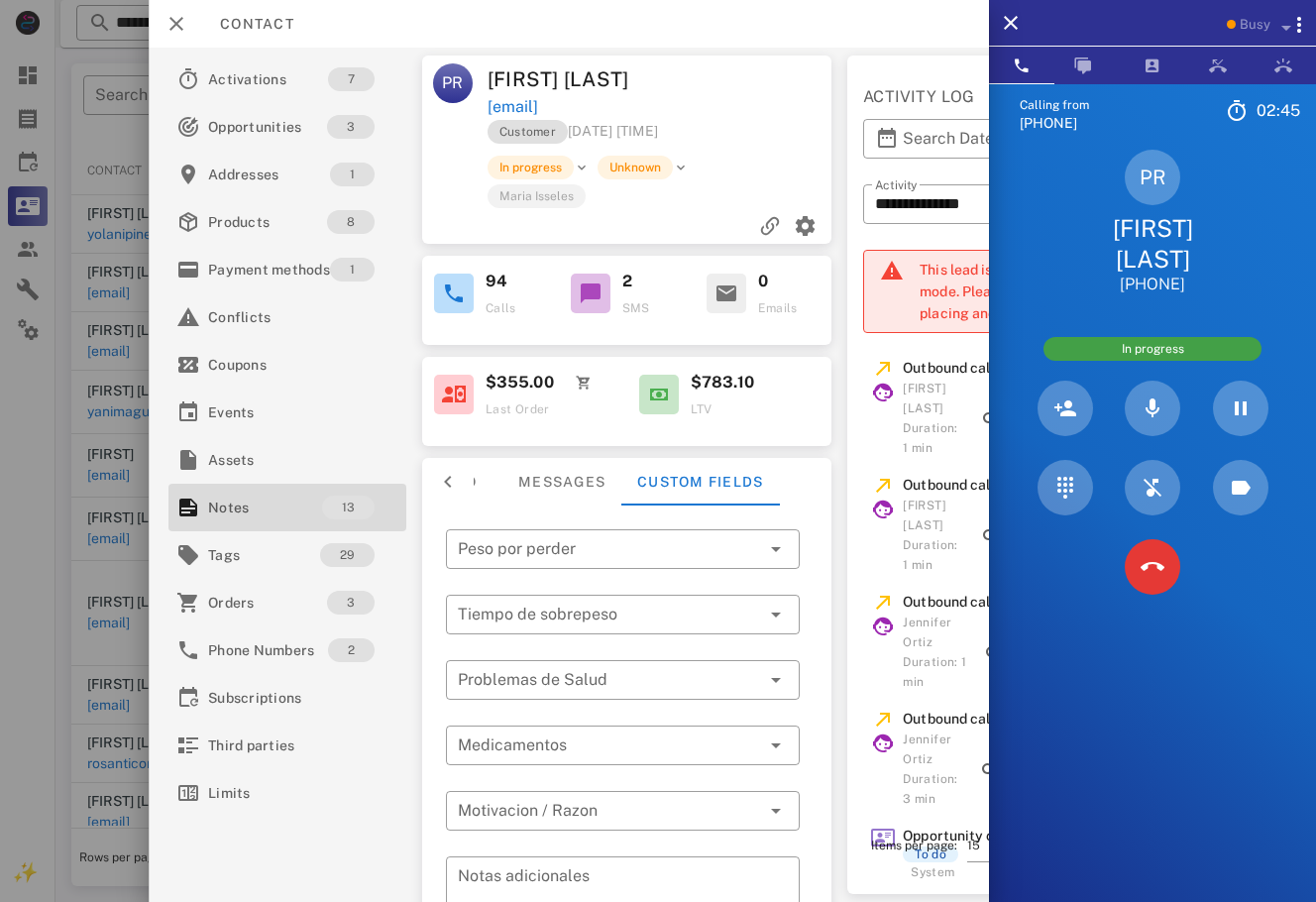 click on "PR [FIRST] [LAST] +15555555555" at bounding box center (1152, 222) 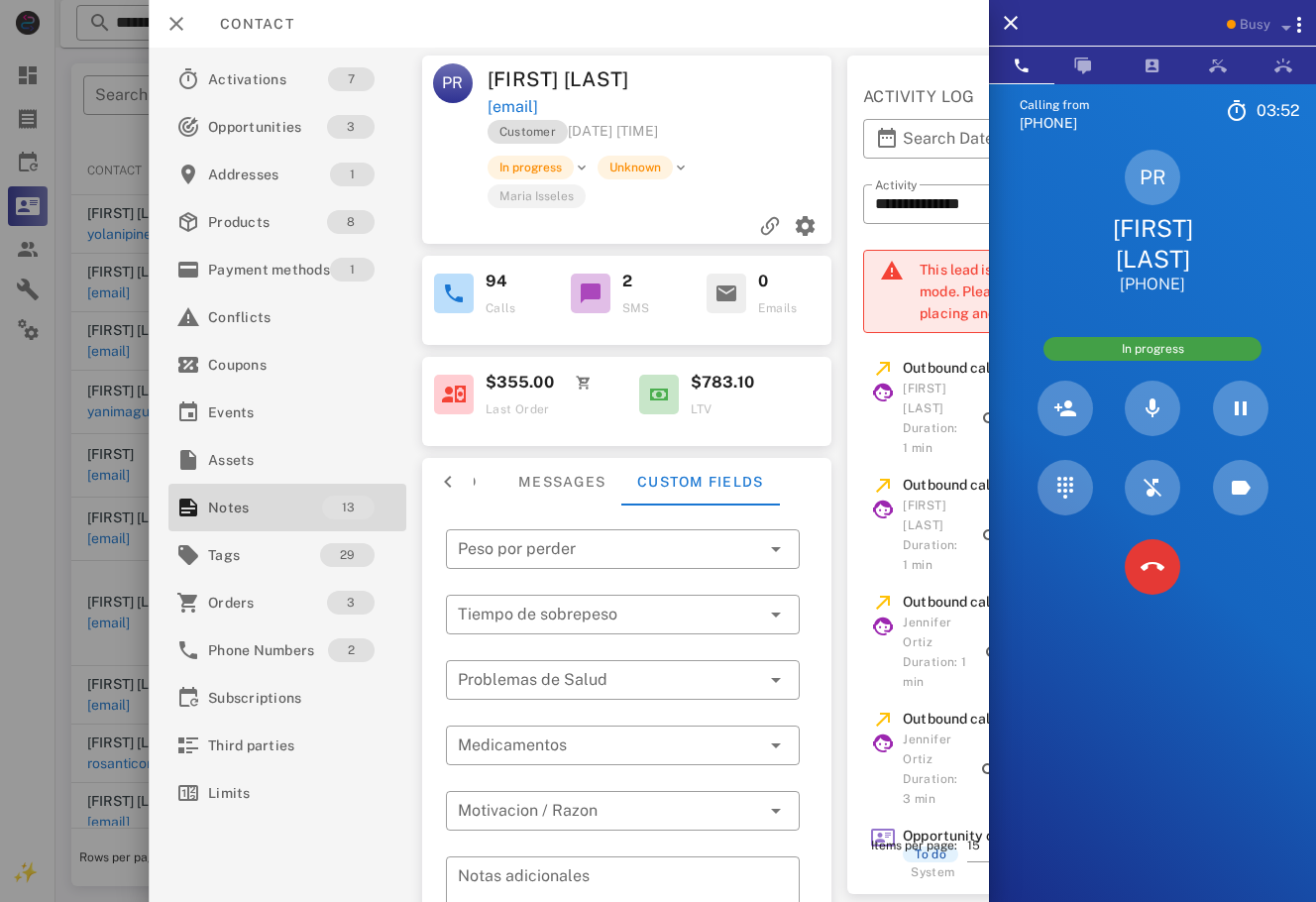 click on "[EMAIL]" at bounding box center (512, 107) 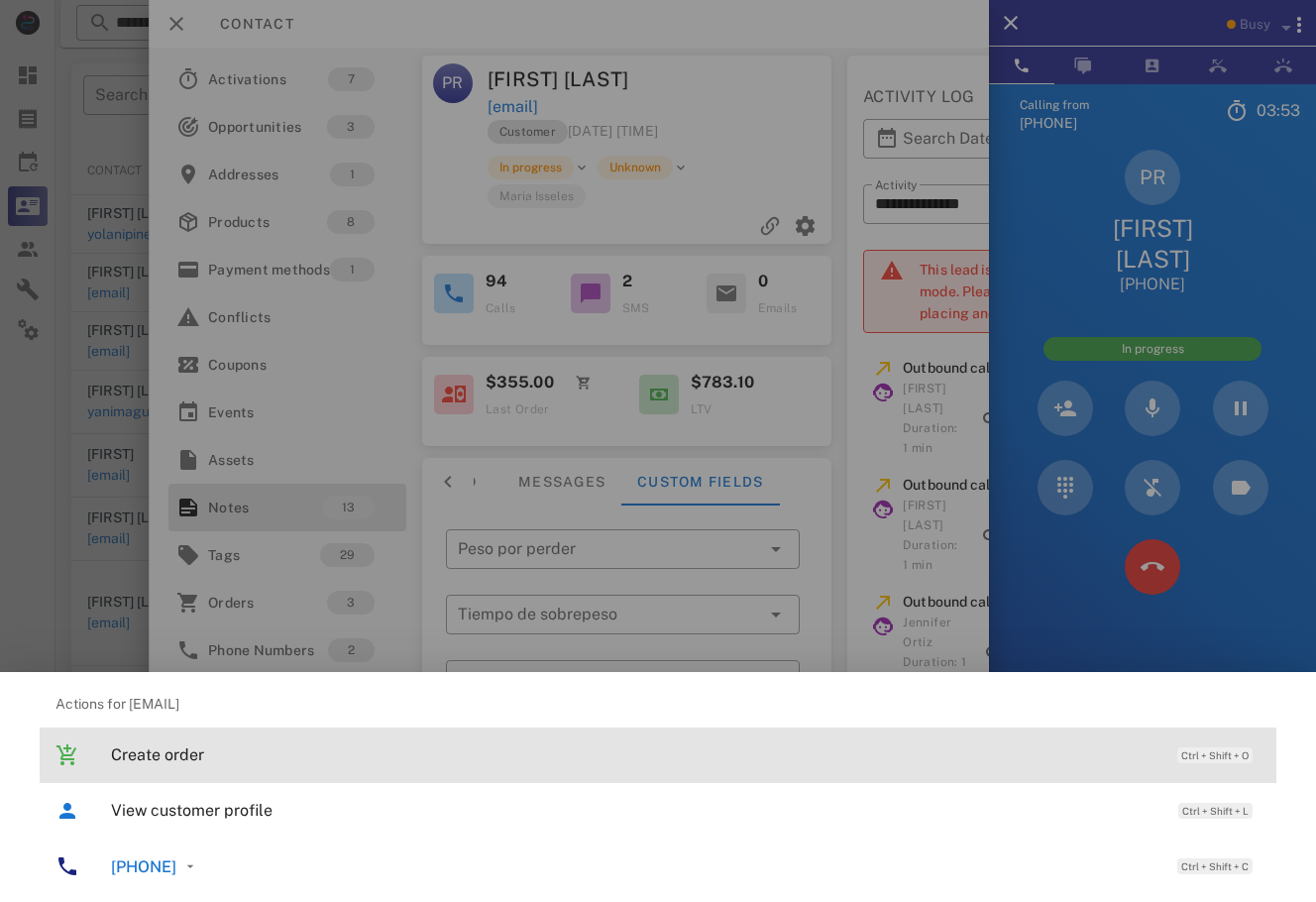 click on "Create order Ctrl + Shift + O" at bounding box center [658, 755] 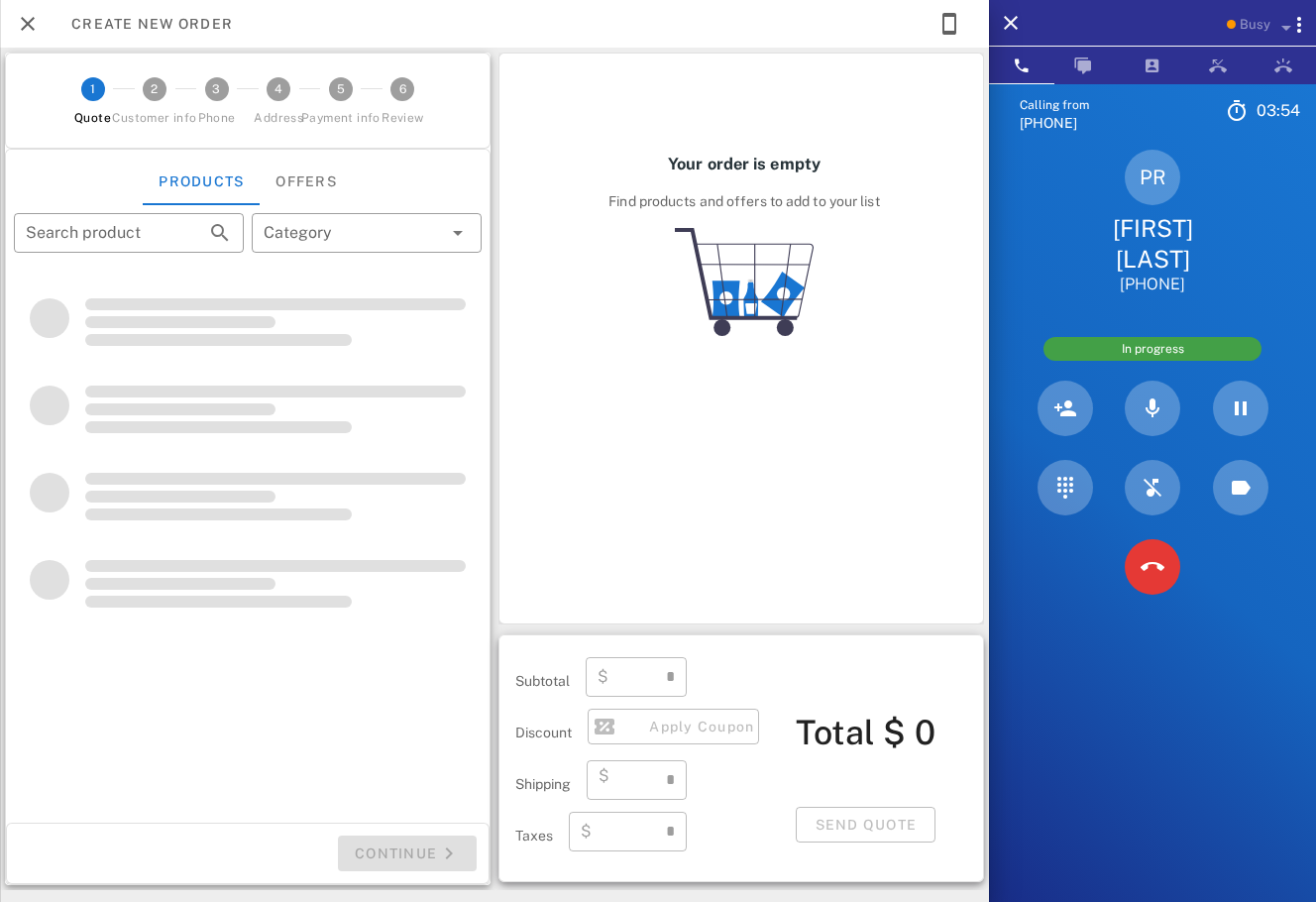 type on "**********" 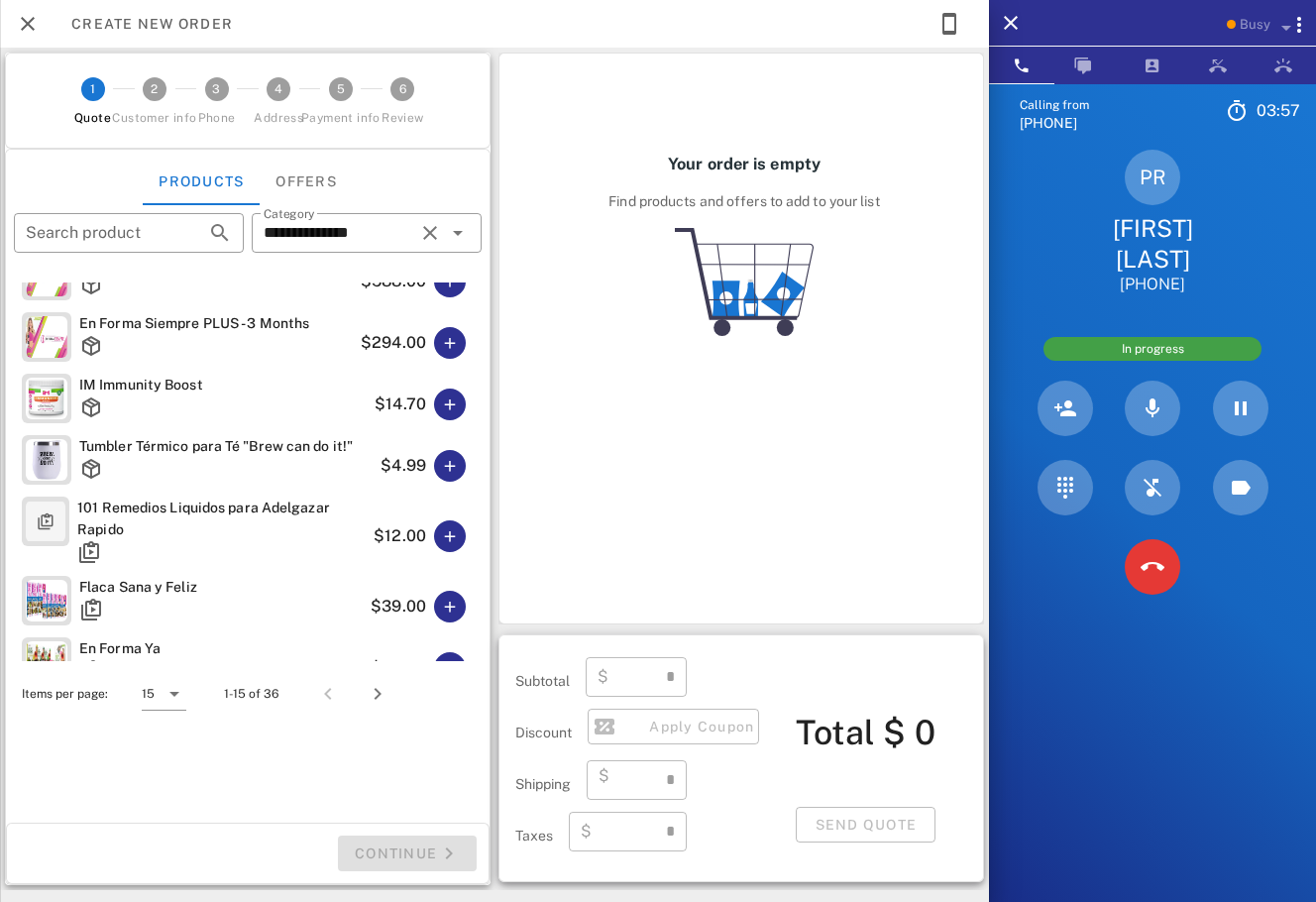 type on "****" 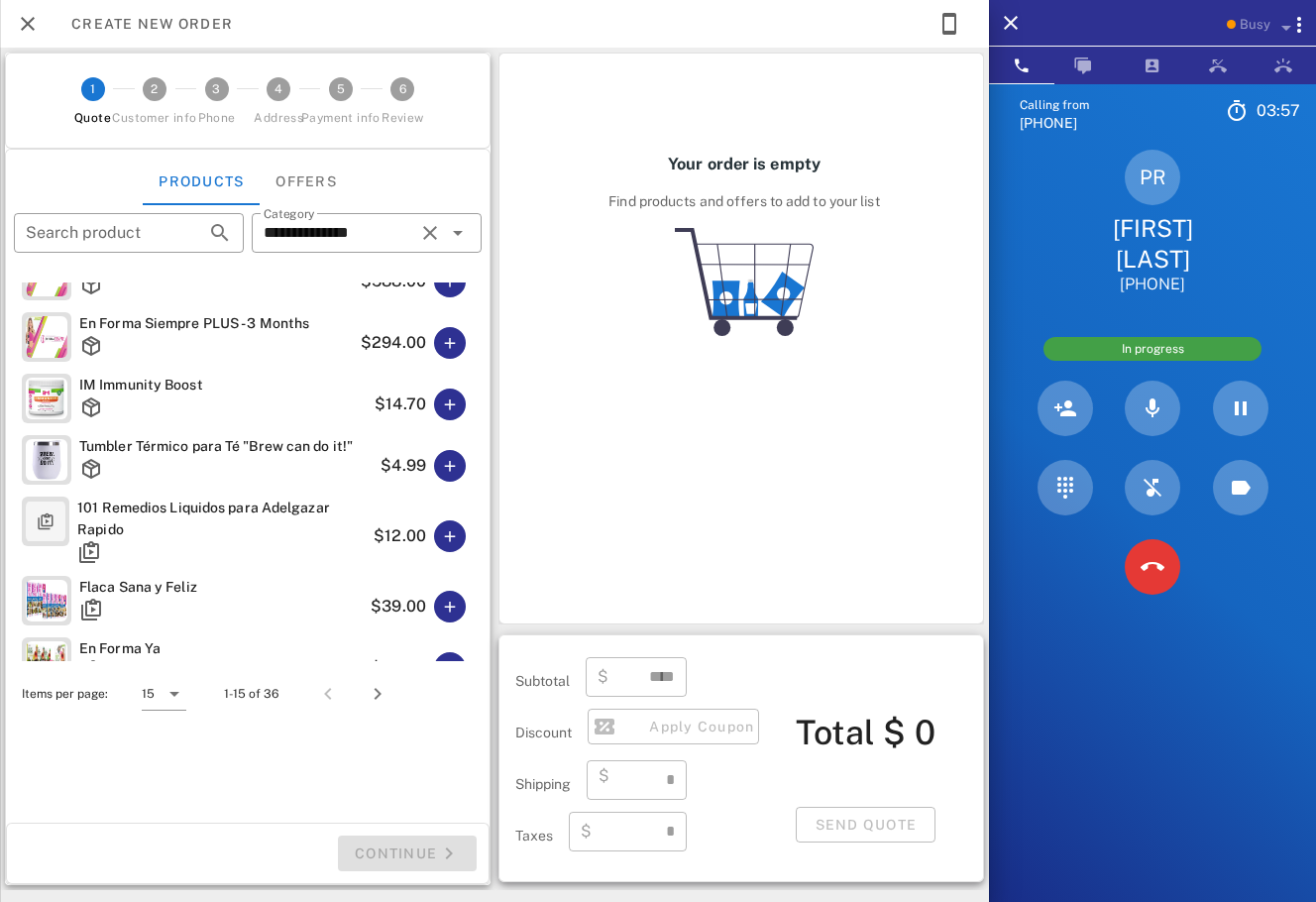 type on "****" 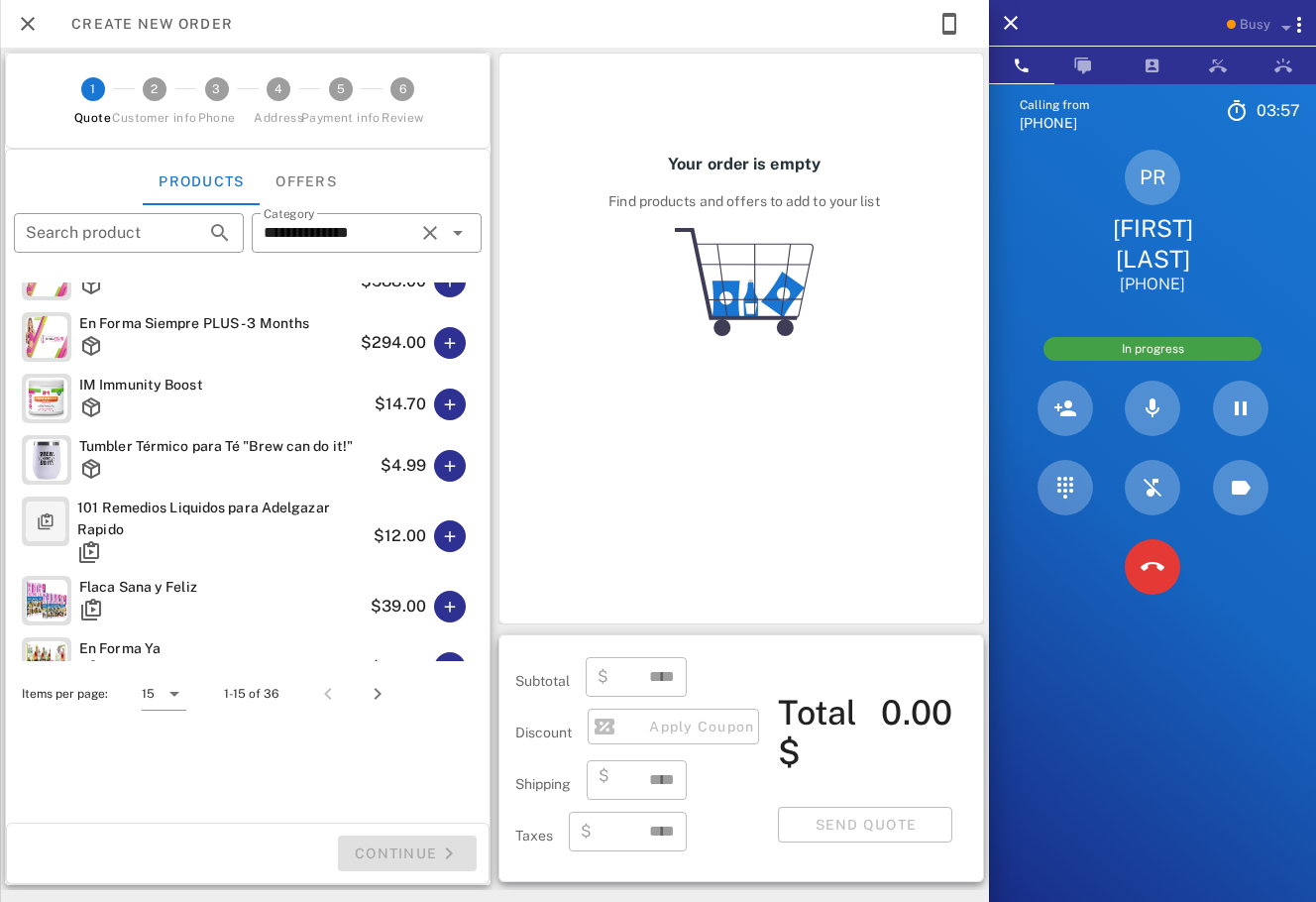 scroll, scrollTop: 577, scrollLeft: 0, axis: vertical 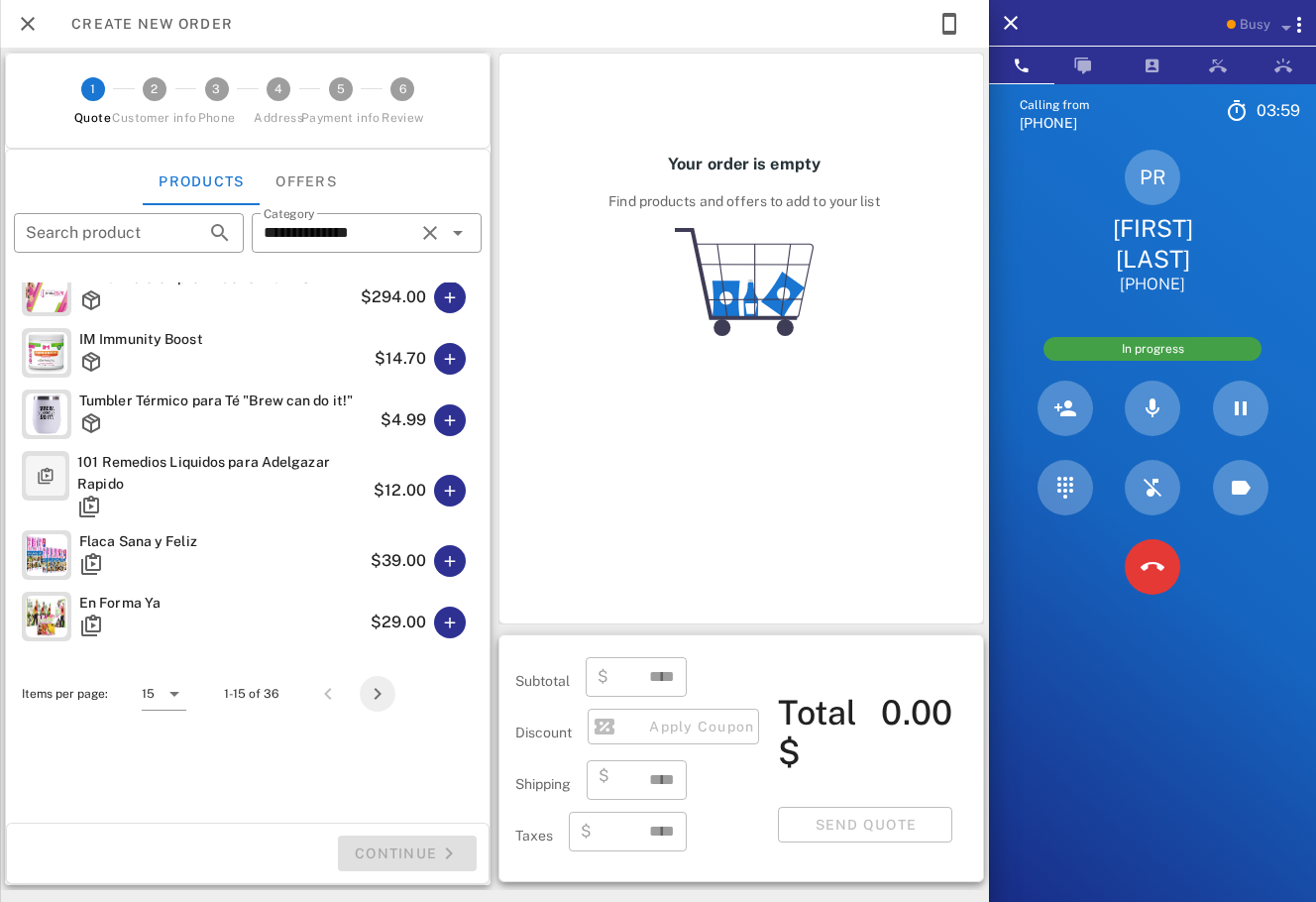 click at bounding box center (378, 694) 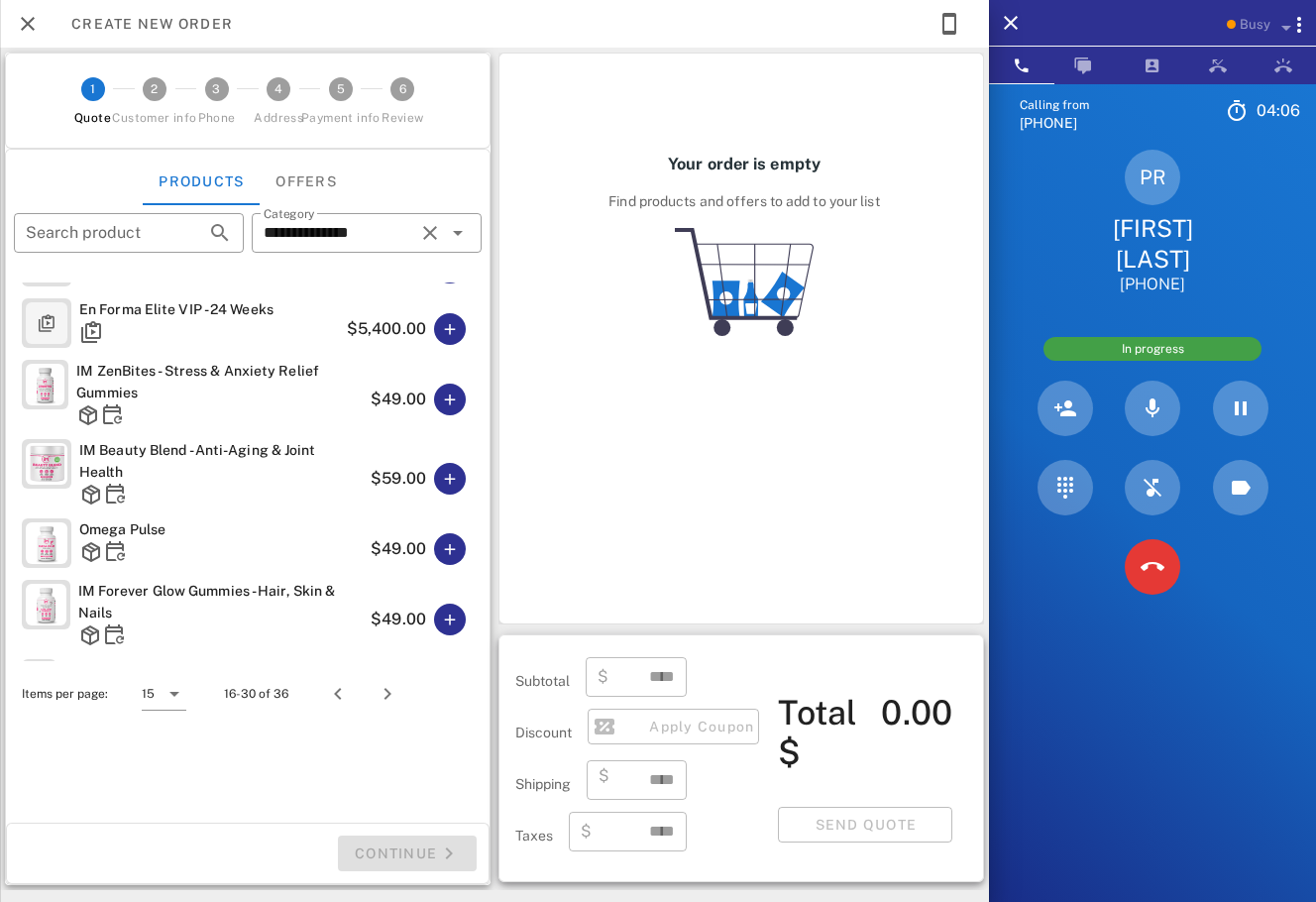 scroll, scrollTop: 0, scrollLeft: 0, axis: both 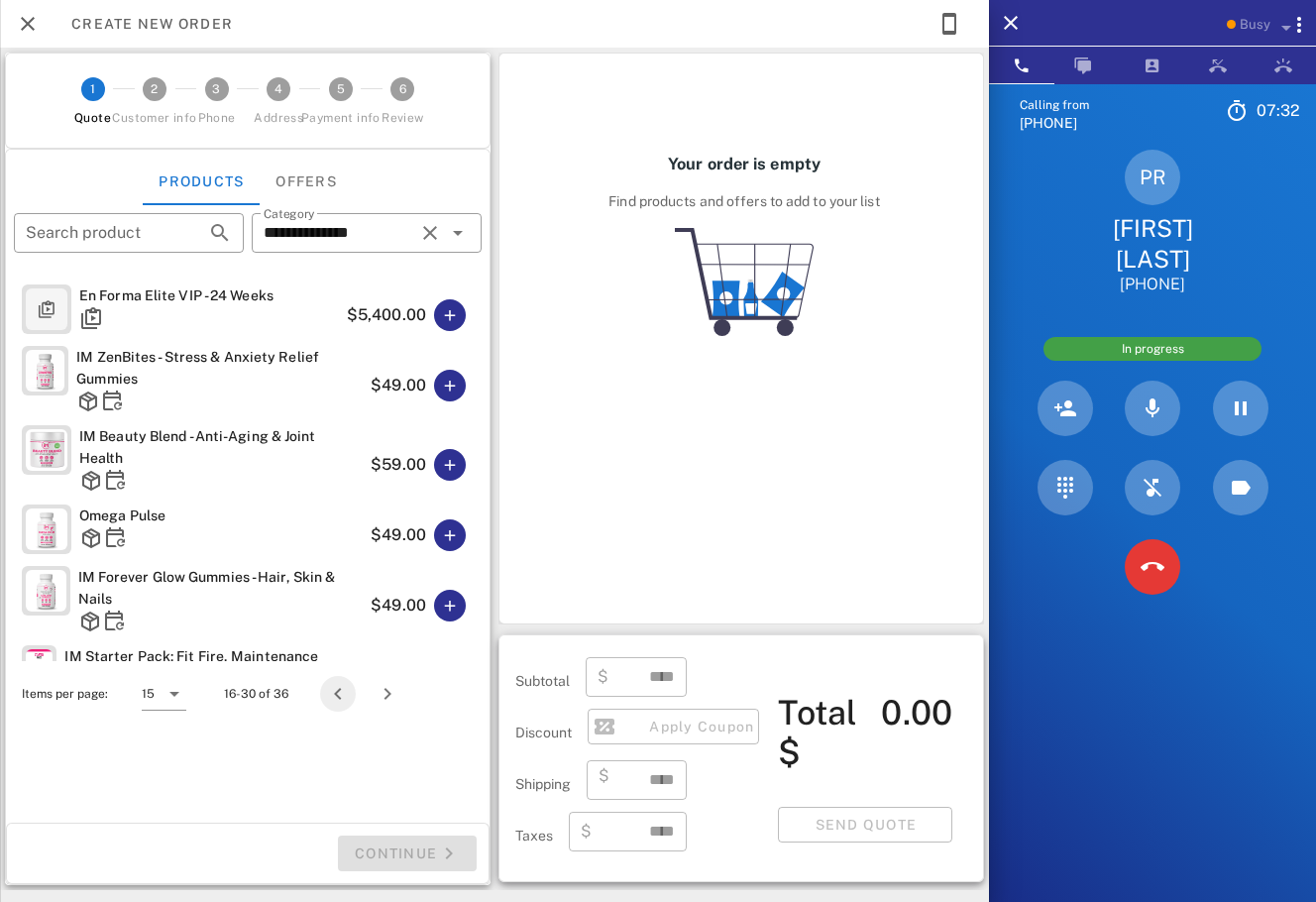 click at bounding box center (338, 694) 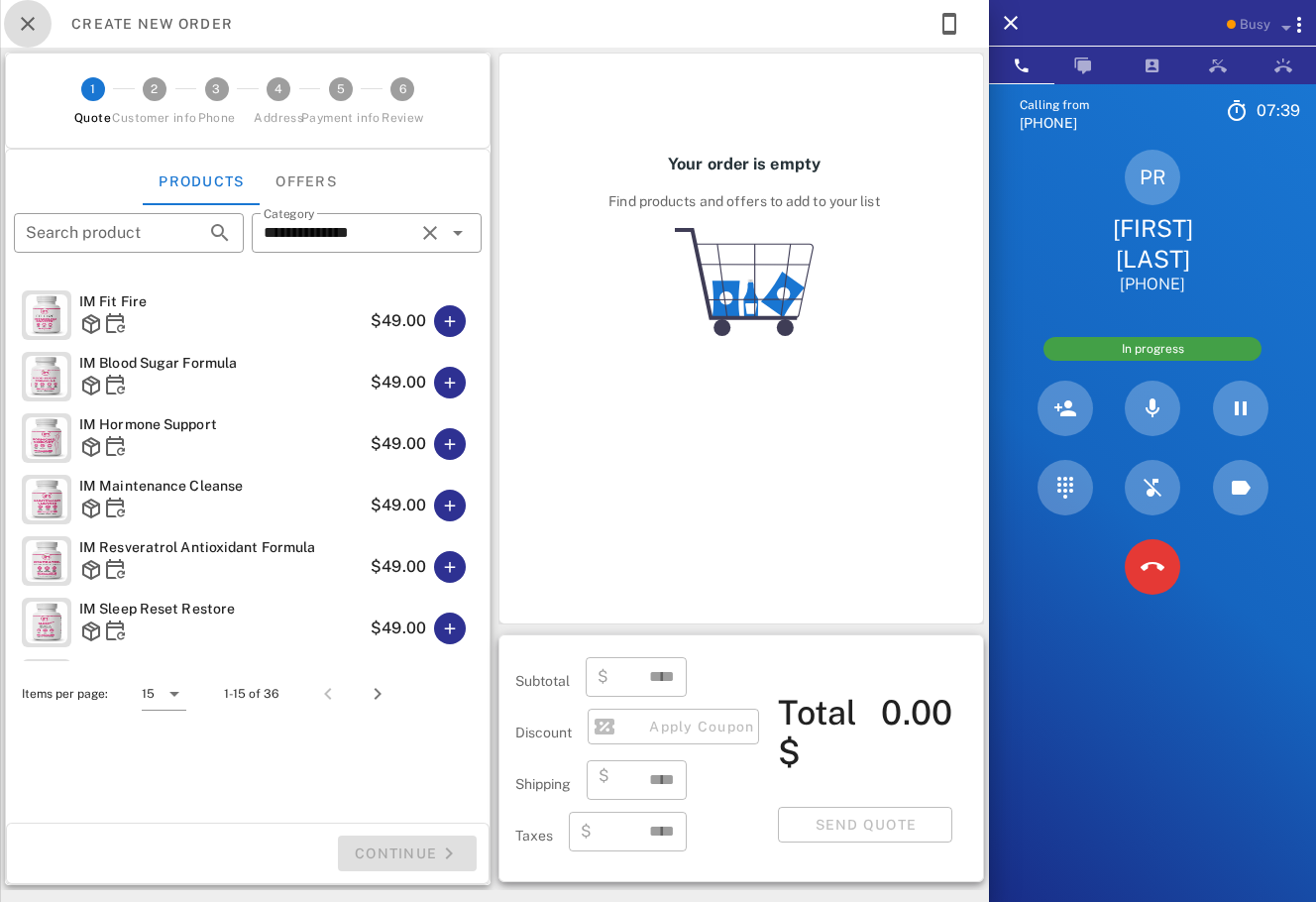 click at bounding box center [28, 24] 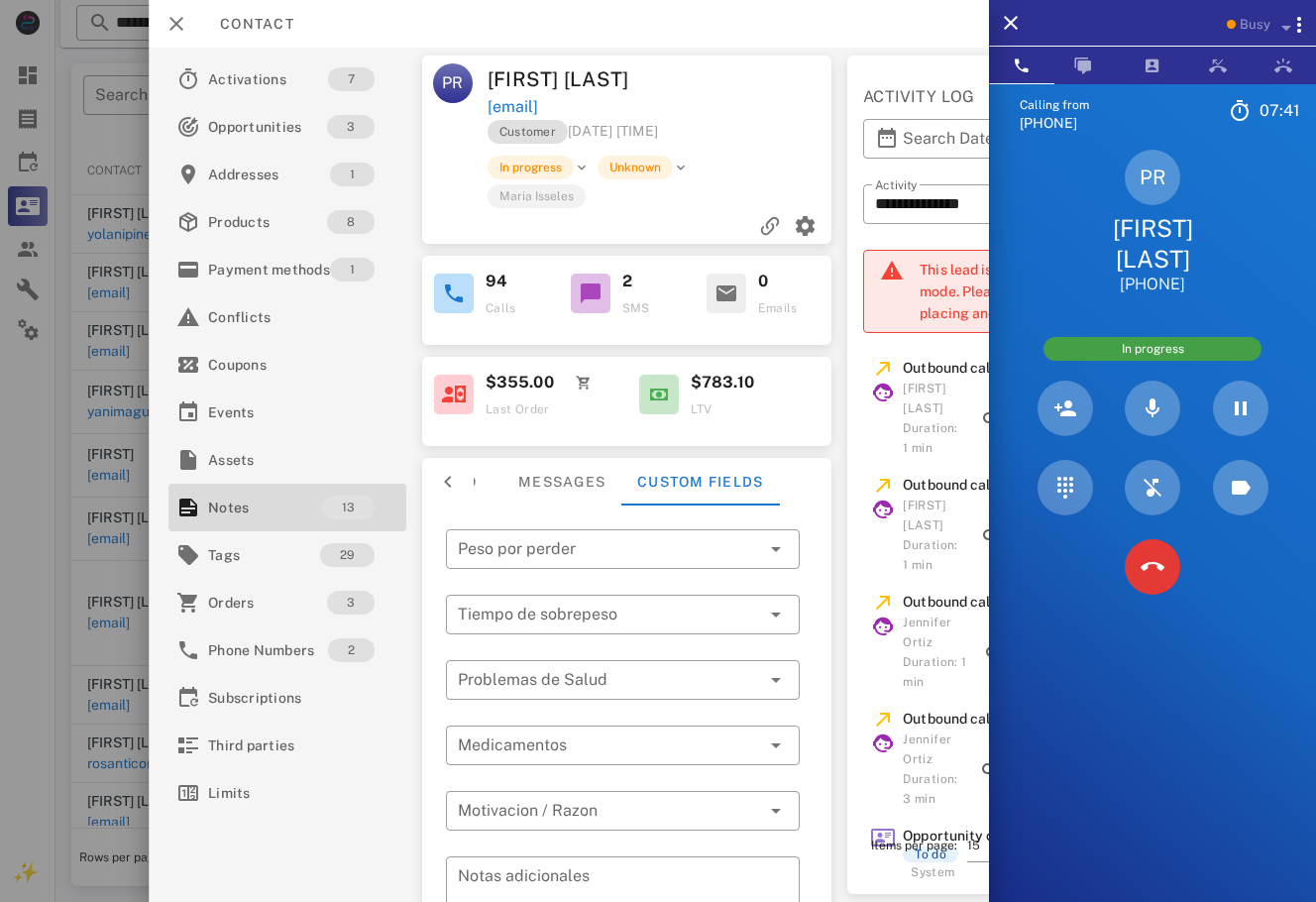 click at bounding box center [748, 79] 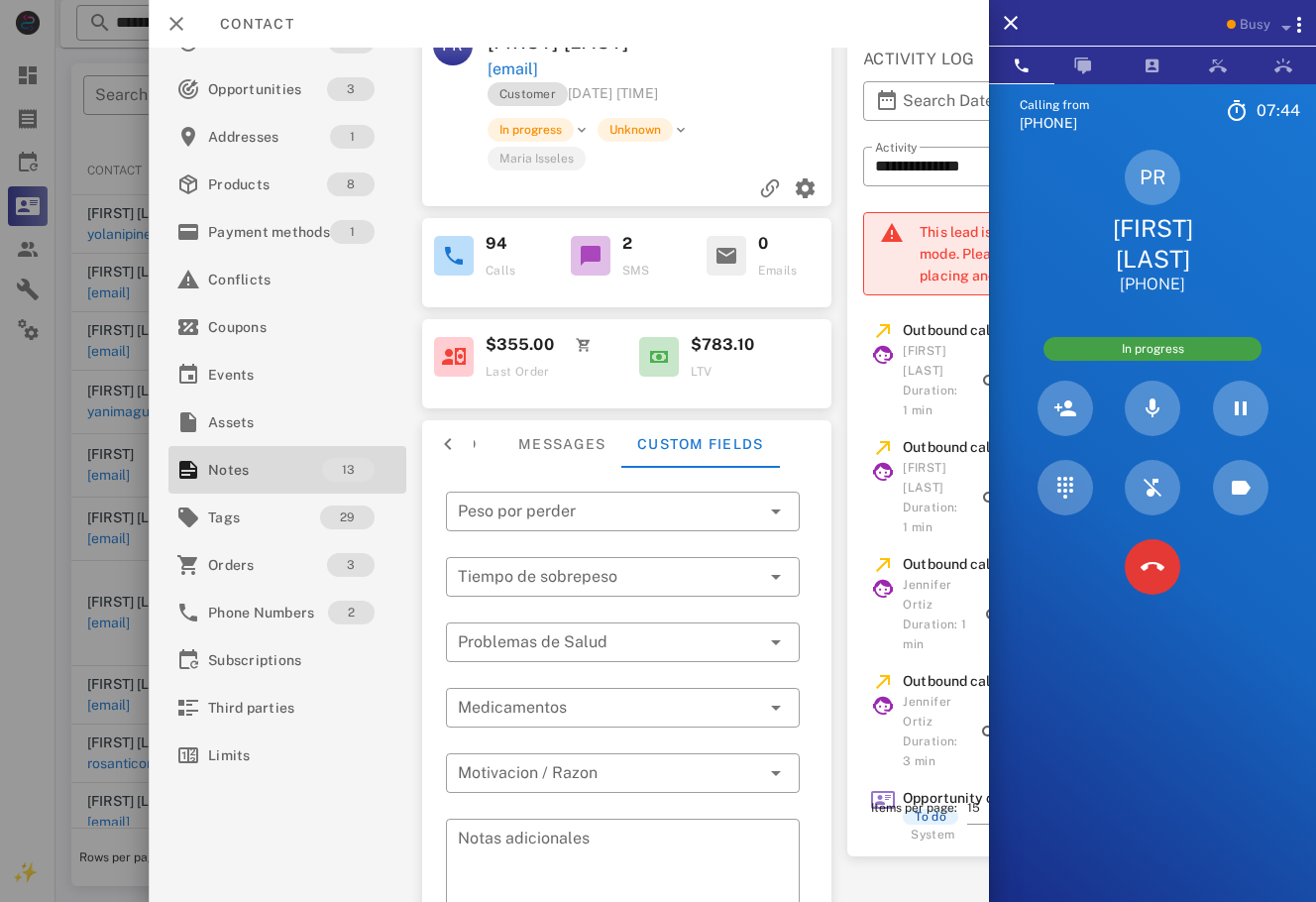 scroll, scrollTop: 0, scrollLeft: 0, axis: both 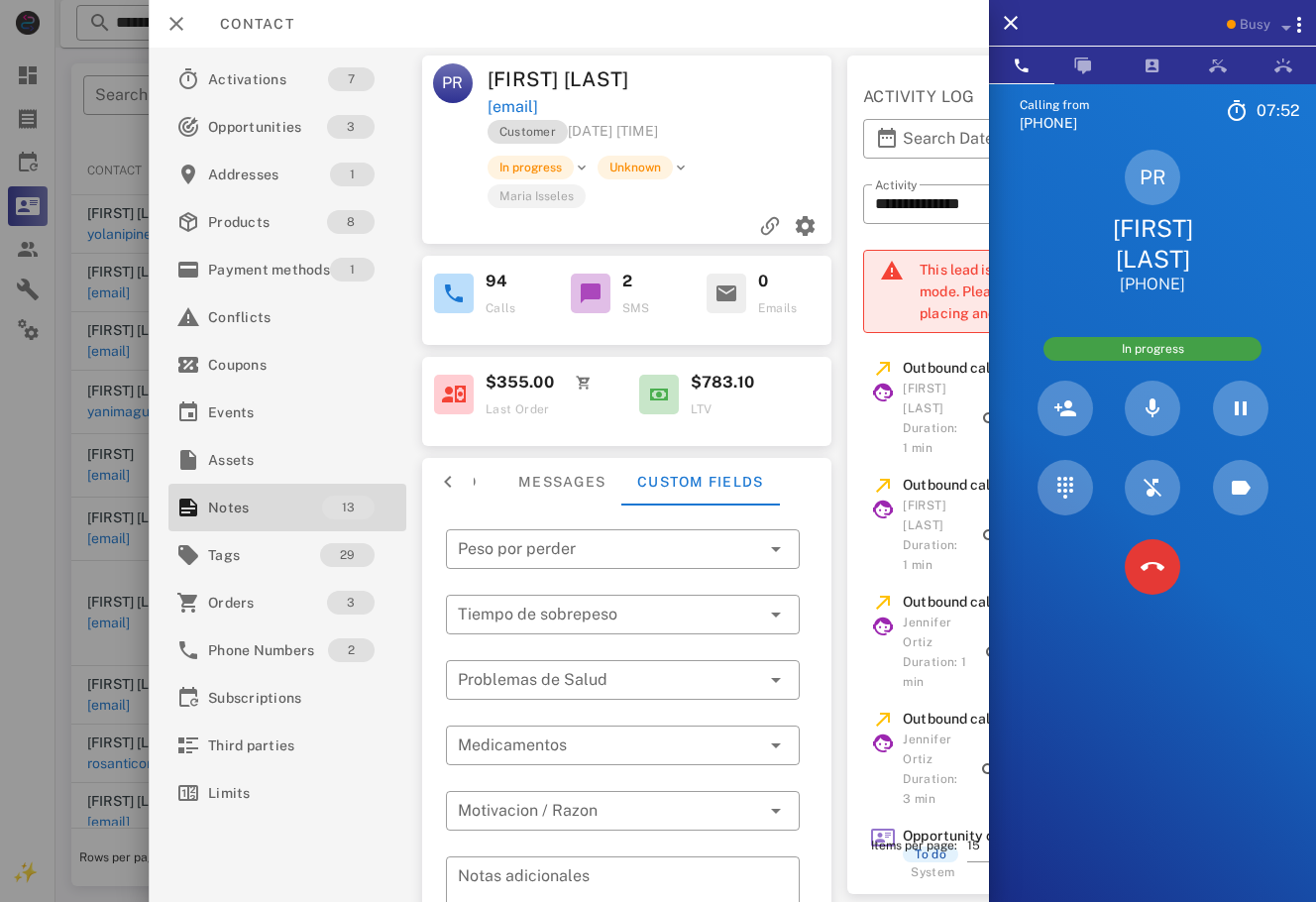 drag, startPoint x: 1217, startPoint y: 273, endPoint x: 1089, endPoint y: 203, distance: 145.89037 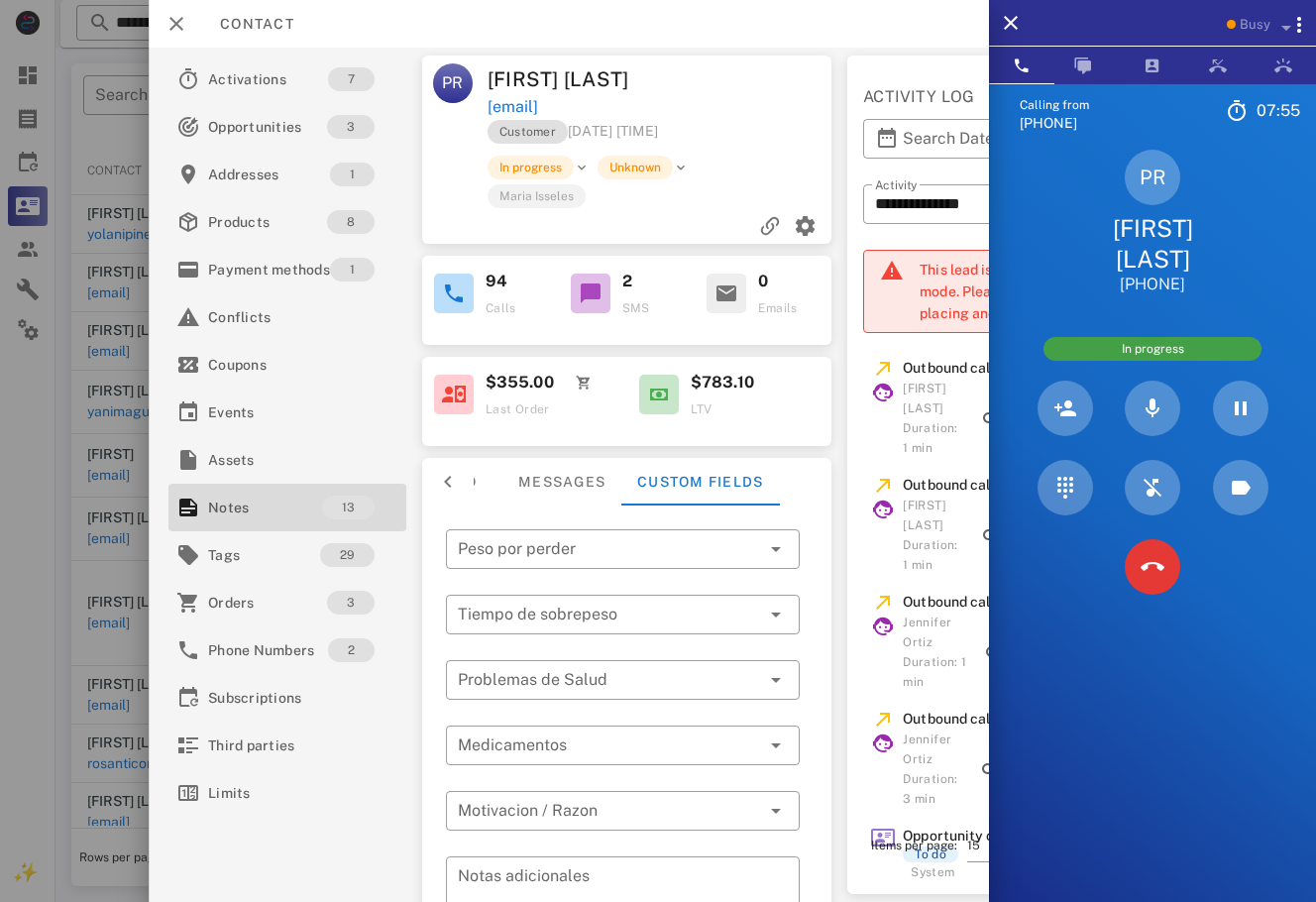 click on "[FIRST] [LAST]  [PHONE]  In progress" at bounding box center [1152, 378] 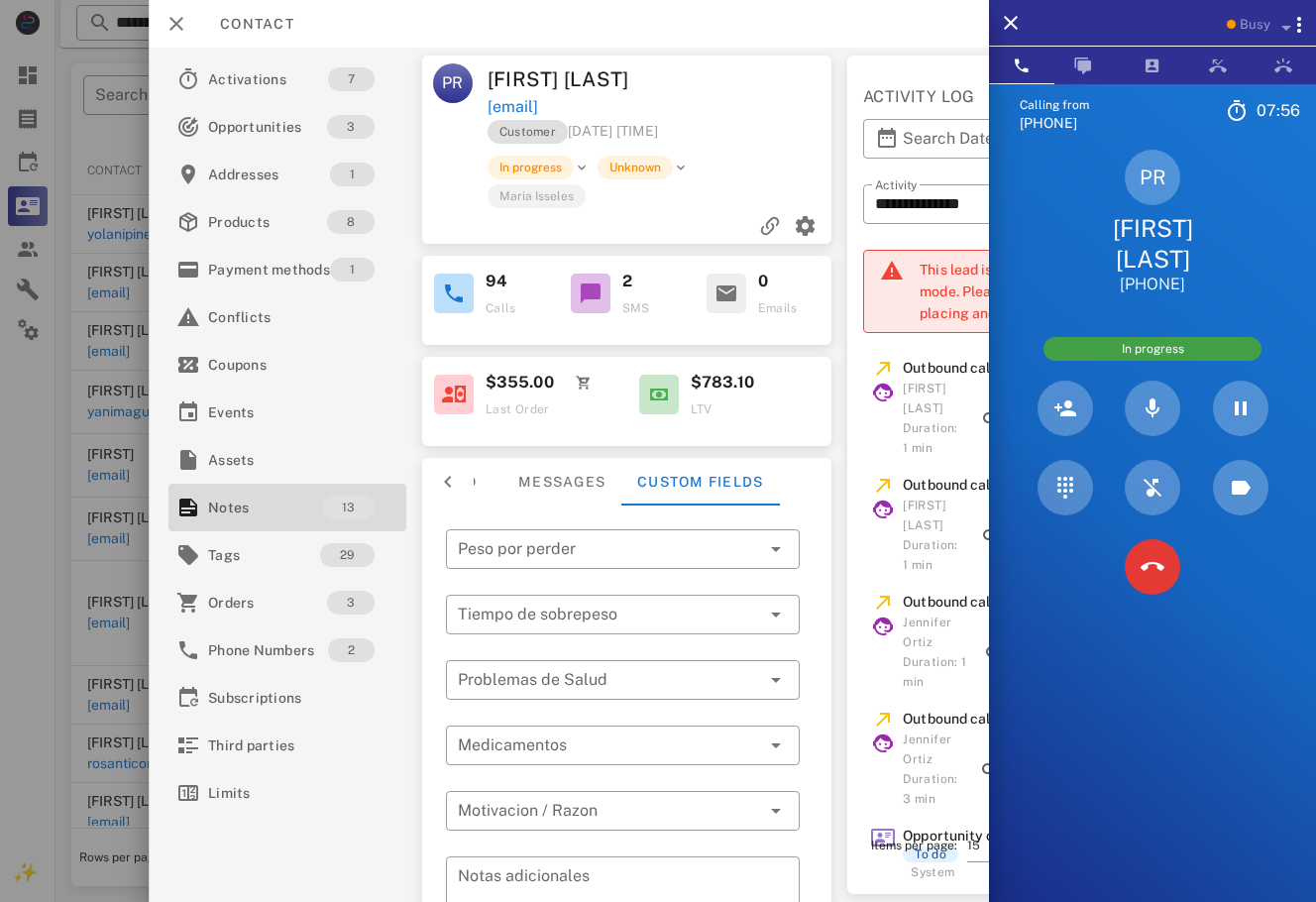 drag, startPoint x: 1235, startPoint y: 284, endPoint x: 1099, endPoint y: 233, distance: 145.24806 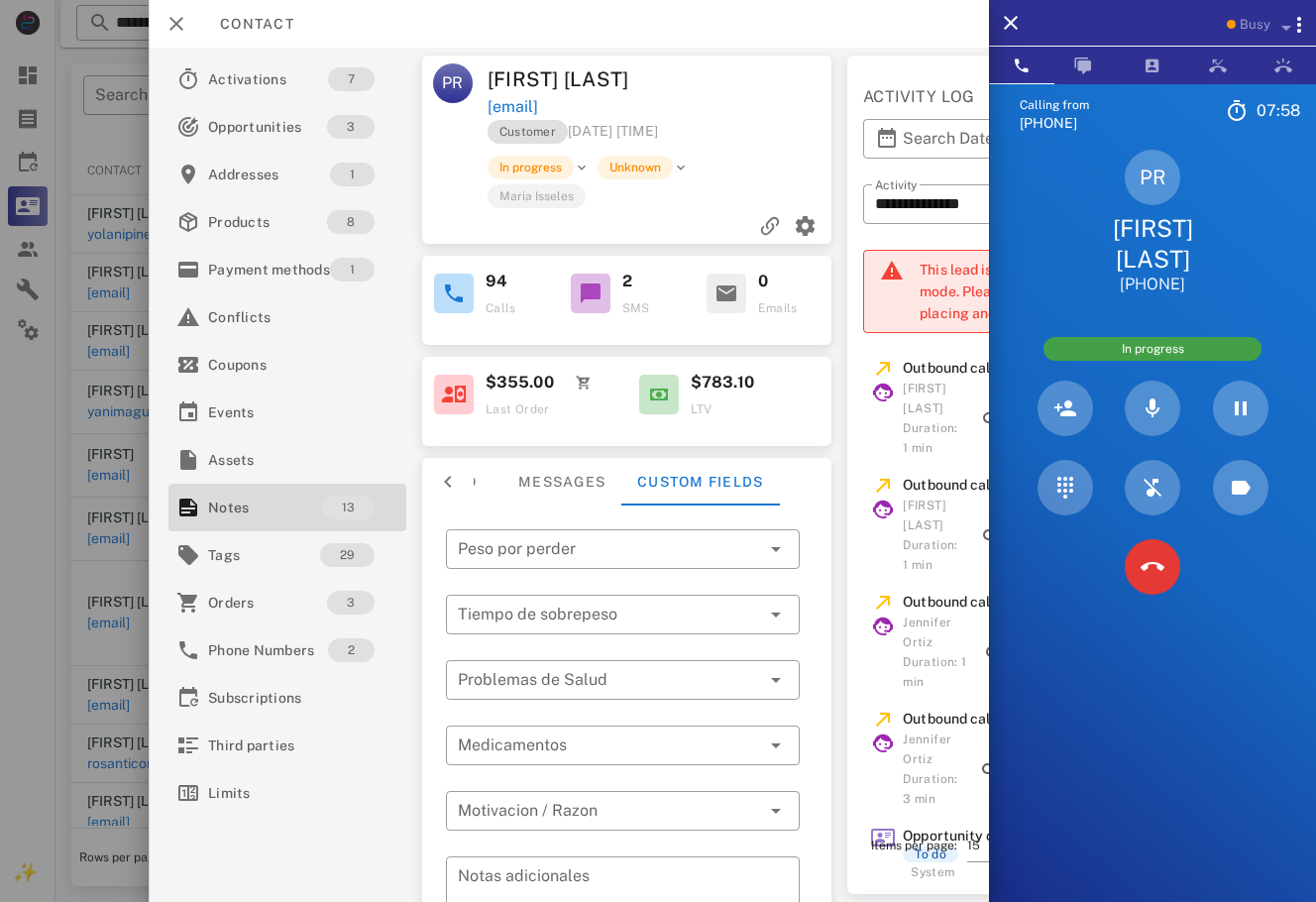 click on "[FIRST] [LAST]" at bounding box center (1152, 244) 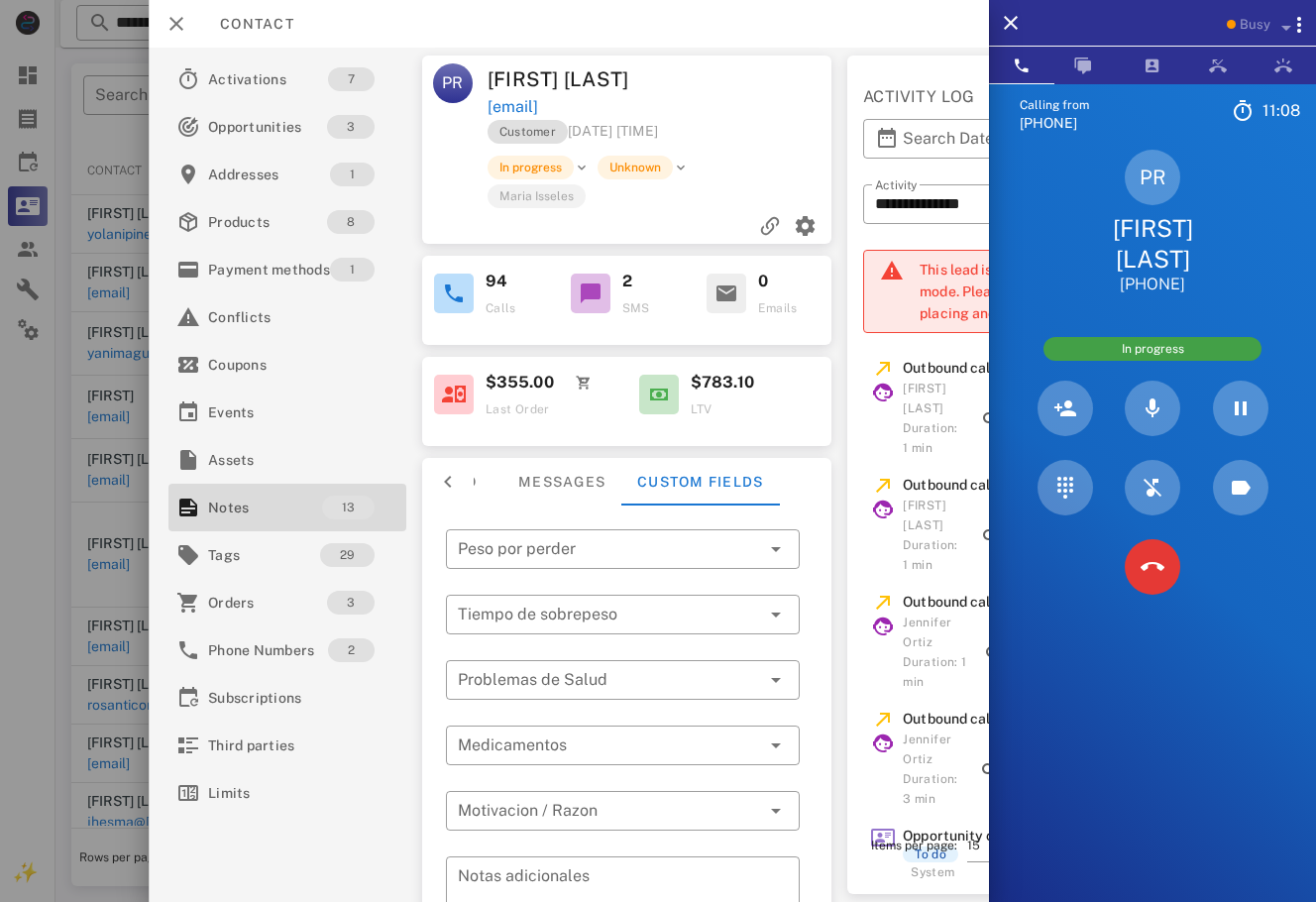 click on "Calling from [PHONE] [TIME]  Unknown      ▼     Andorra
[COUNTRY_CODE]
Argentina
[COUNTRY_CODE]
Aruba
[COUNTRY_CODE]
Australia
[COUNTRY_CODE]
Belgium (België)
[COUNTRY_CODE]
Bolivia
[COUNTRY_CODE]
Brazil (Brasil)
[COUNTRY_CODE]
Canada
[COUNTRY_CODE]
Chile
[COUNTRY_CODE]
Colombia
[COUNTRY_CODE]
Costa Rica
[COUNTRY_CODE]
Dominican Republic (República Dominicana)
[COUNTRY_CODE]
Ecuador
[COUNTRY_CODE]
El Salvador
[COUNTRY_CODE]
France
[COUNTRY_CODE]
Germany (Deutschland)
[COUNTRY_CODE]
Guadeloupe
[COUNTRY_CODE]
Guatemala
[COUNTRY_CODE]
Honduras
[COUNTRY_CODE]
Iceland (Ísland)
[COUNTRY_CODE]
India (भारत)
[COUNTRY_CODE]
Israel (‫ישראל‬‎)
[COUNTRY_CODE]
Italy (Italia)
[COUNTRY_CODE]" at bounding box center [1152, 534] 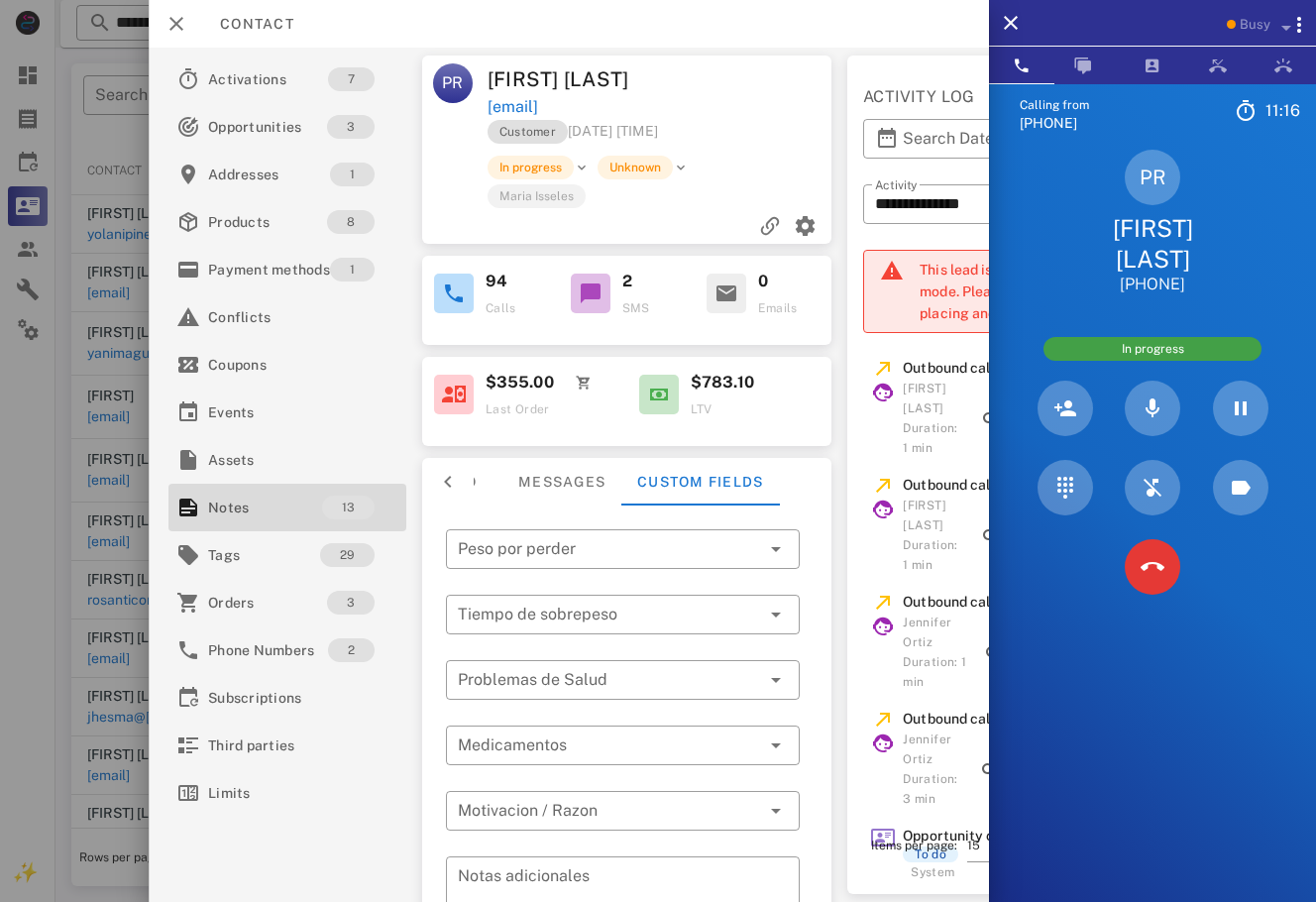 click on "Calling from ([PHONE]) [TIME]  Unknown      ▼     Andorra
+376
Argentina
+54
Aruba
+297
Australia
+61
Belgium (België)
+32
Bolivia
+591
Brazil (Brasil)
+55
Canada
+1
Chile
+56
Colombia
+57
Costa Rica
+506
Dominican Republic (República Dominicana)
+1
Ecuador
+593
El Salvador
+503
France
+33
Germany (Deutschland)
+49
Guadeloupe
+590
Guatemala
+502
Honduras
+504
Iceland (Ísland)
+354
India (भारत)
+91
Israel (‫ישראל‬‎)
+972
Italy (Italia)
+39" at bounding box center [1152, 534] 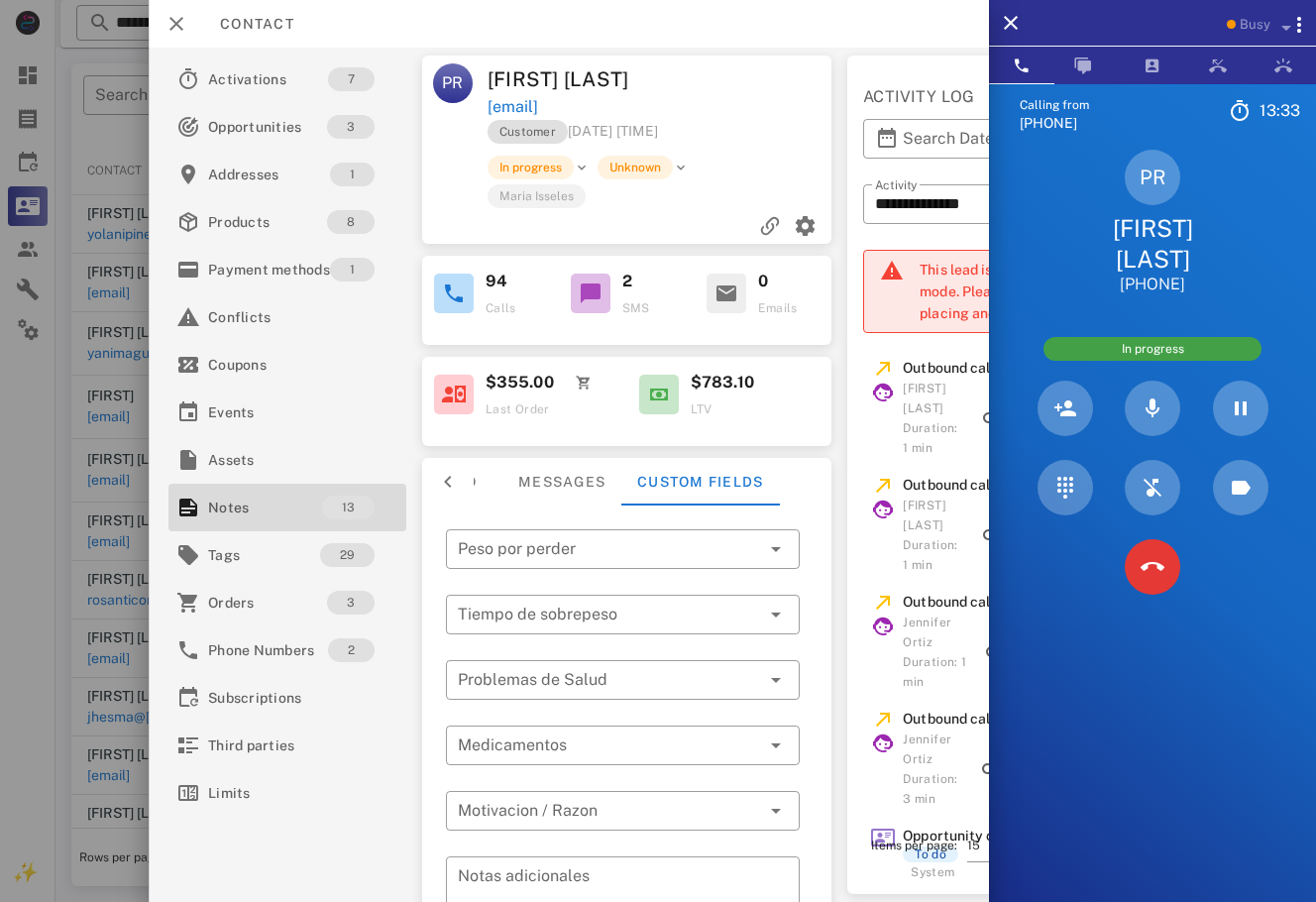 drag, startPoint x: 684, startPoint y: 126, endPoint x: 570, endPoint y: 110, distance: 115.11733 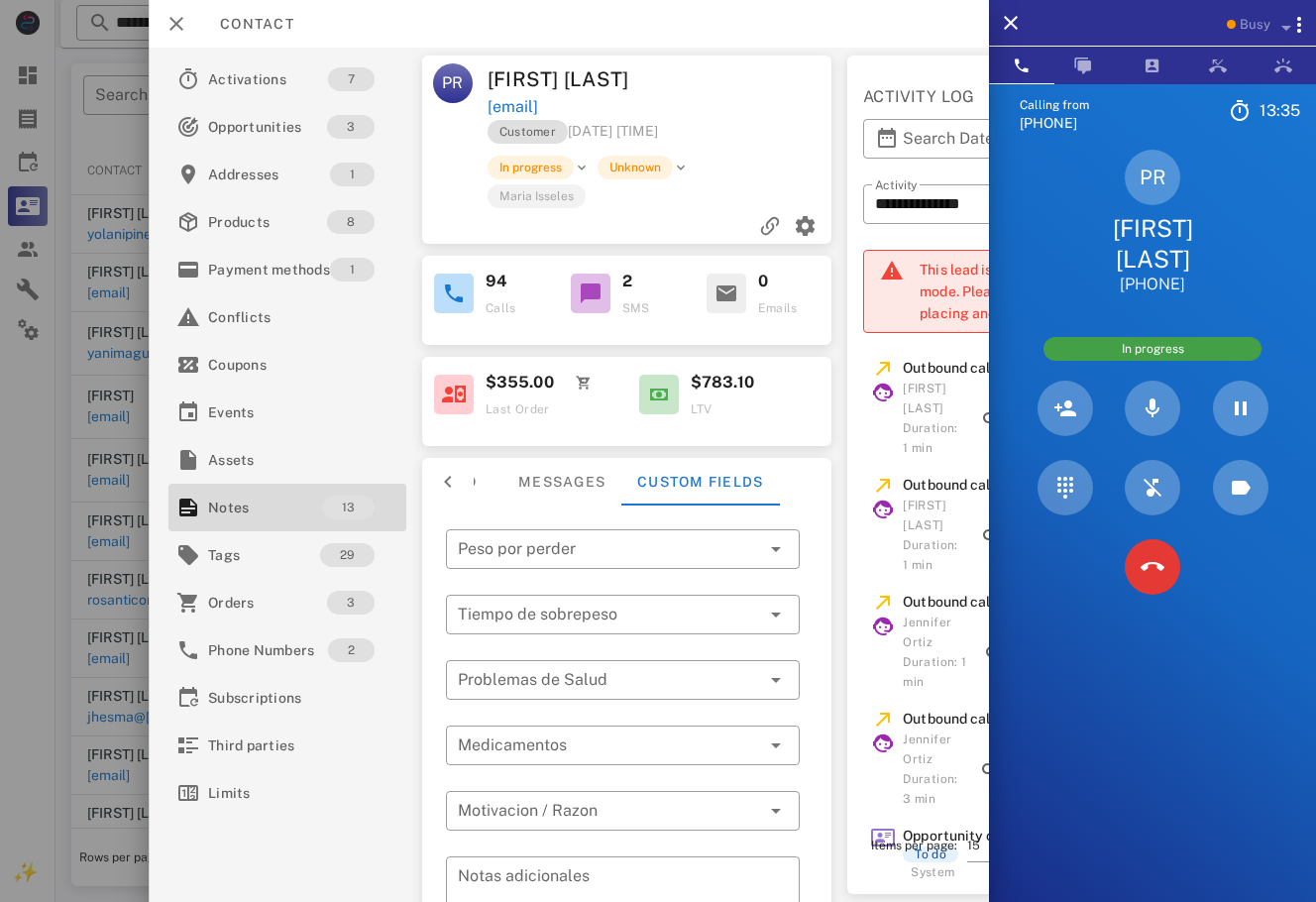 drag, startPoint x: 622, startPoint y: 106, endPoint x: 488, endPoint y: 107, distance: 134.00373 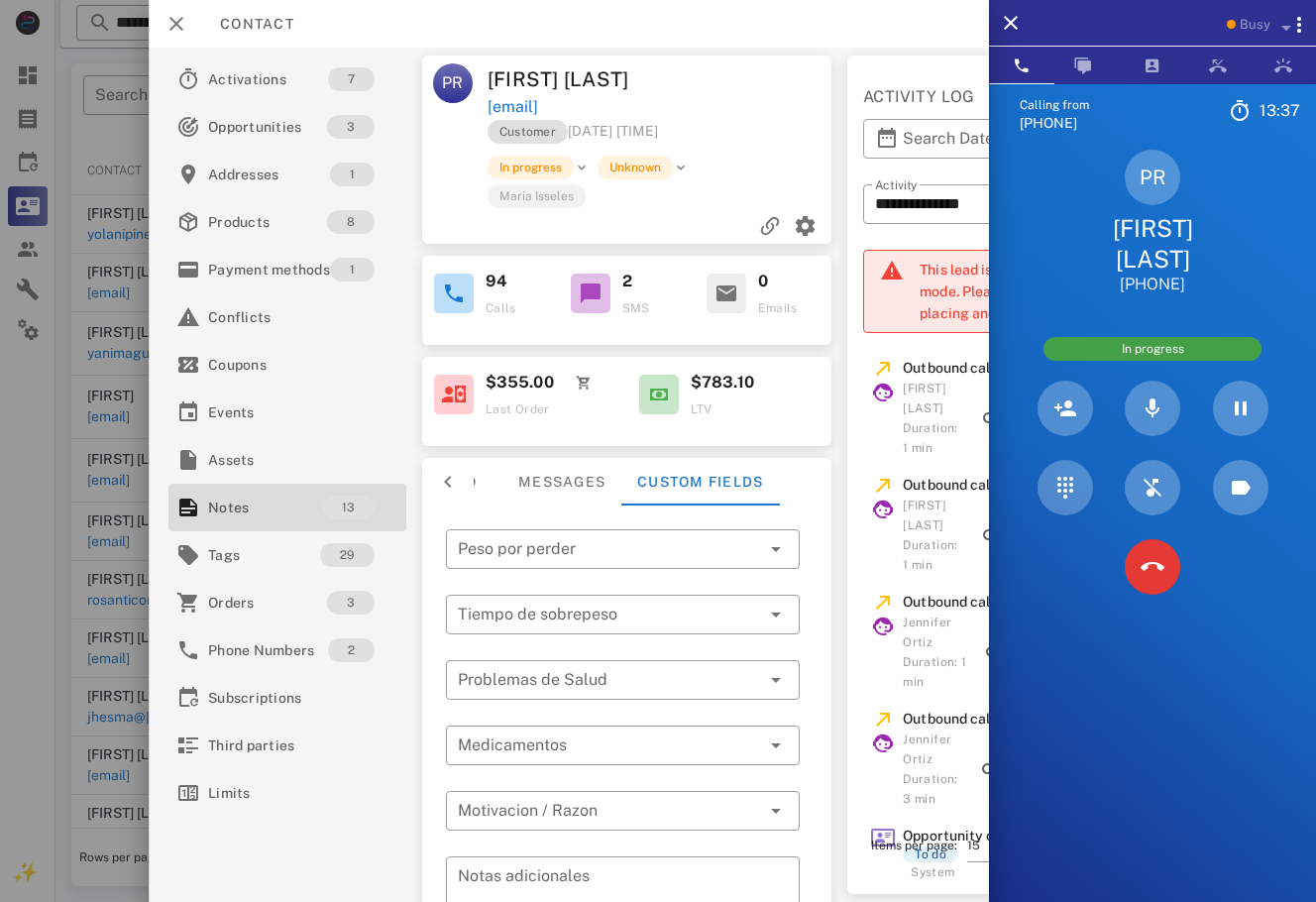 click at bounding box center (447, 482) 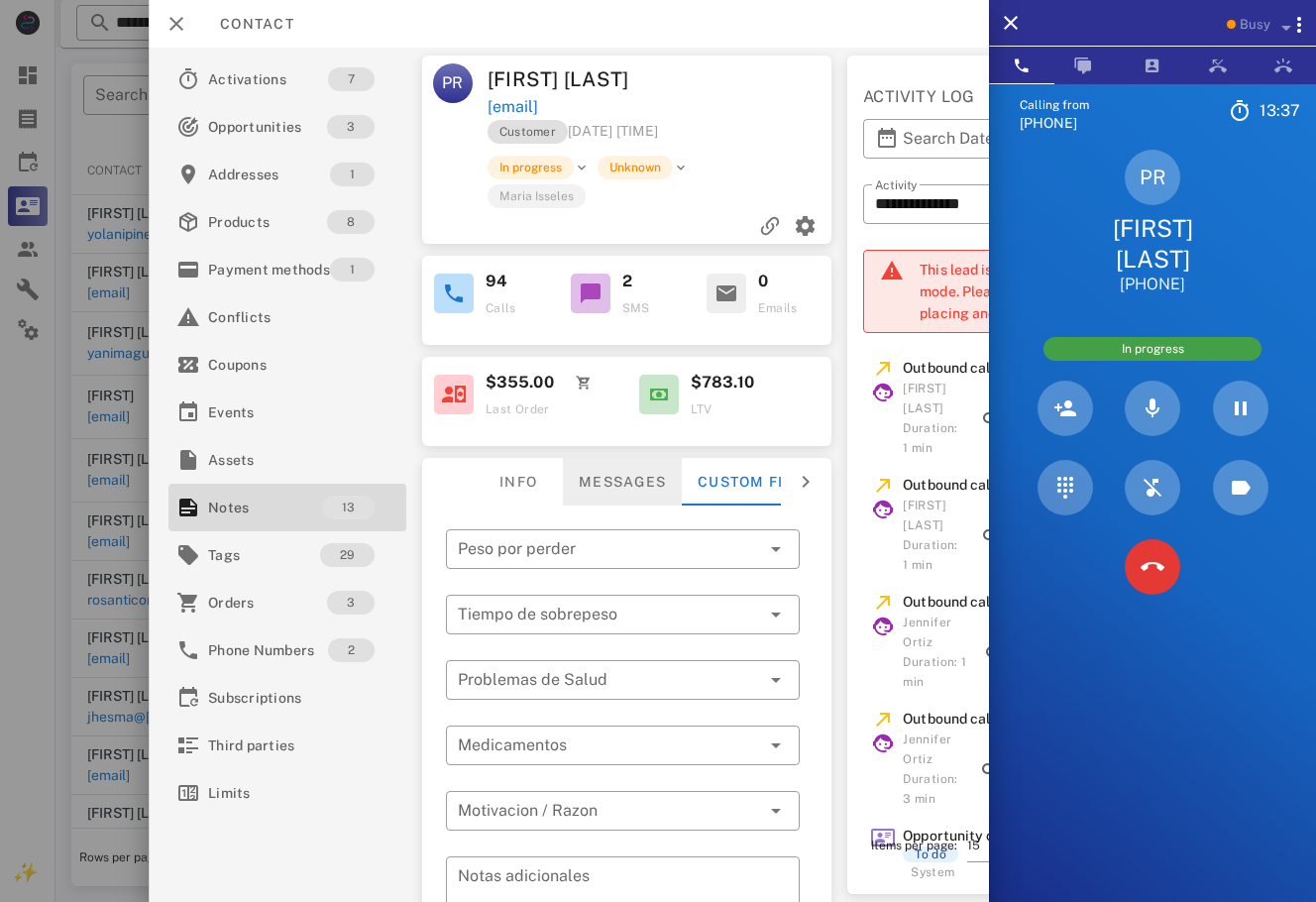 click on "Messages" at bounding box center (621, 482) 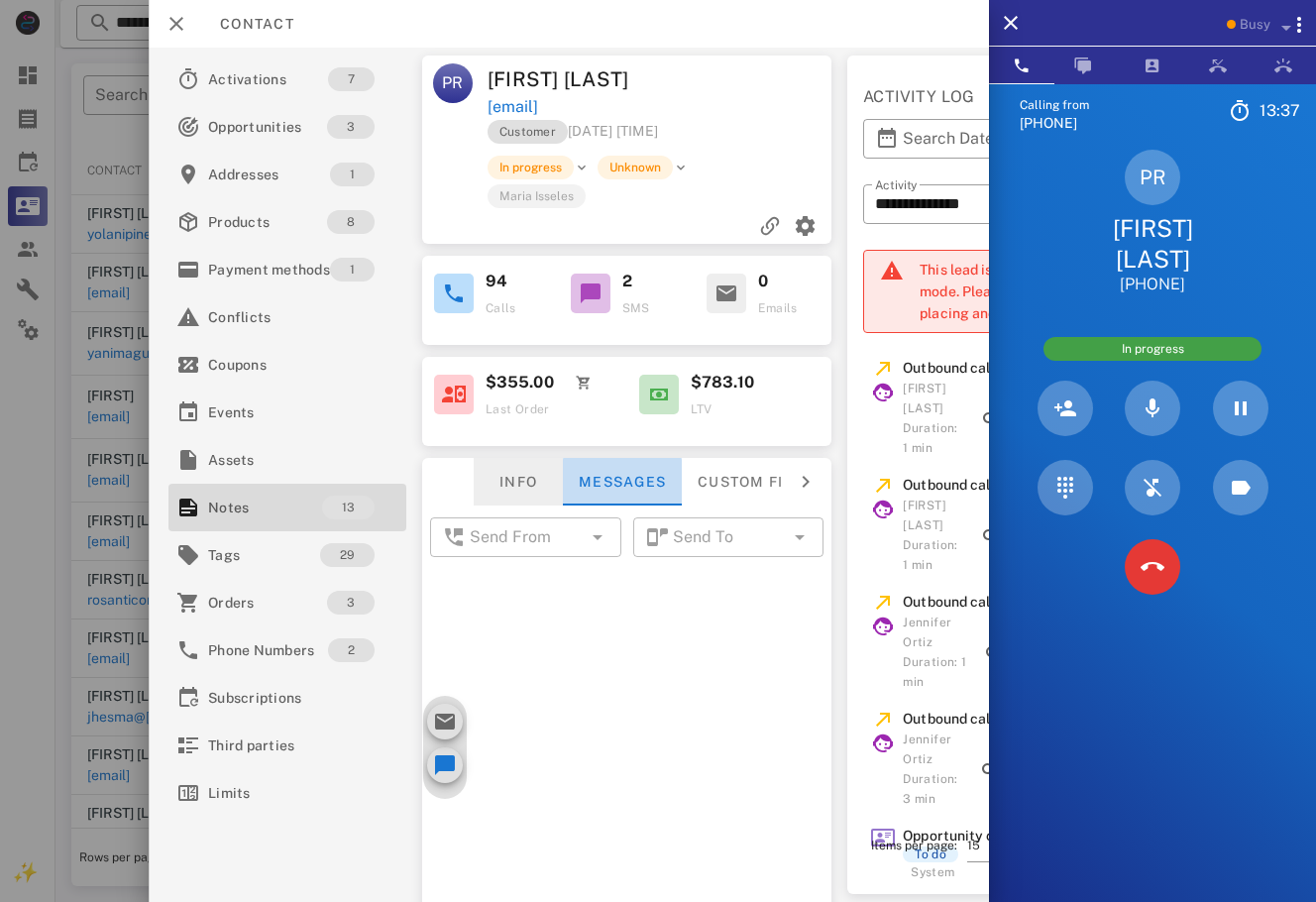 click on "Info" at bounding box center [517, 482] 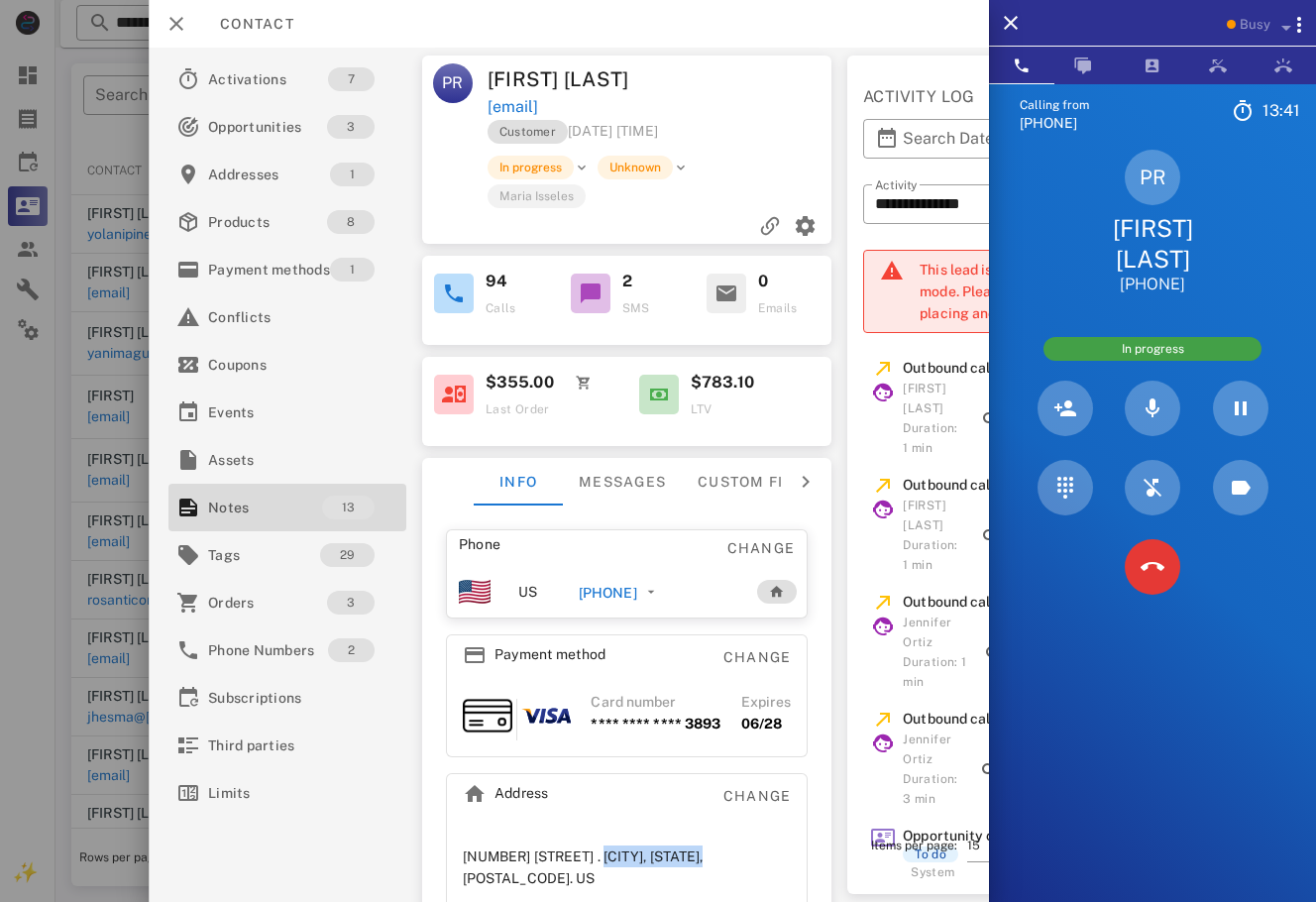 drag, startPoint x: 697, startPoint y: 848, endPoint x: 607, endPoint y: 844, distance: 90.08885 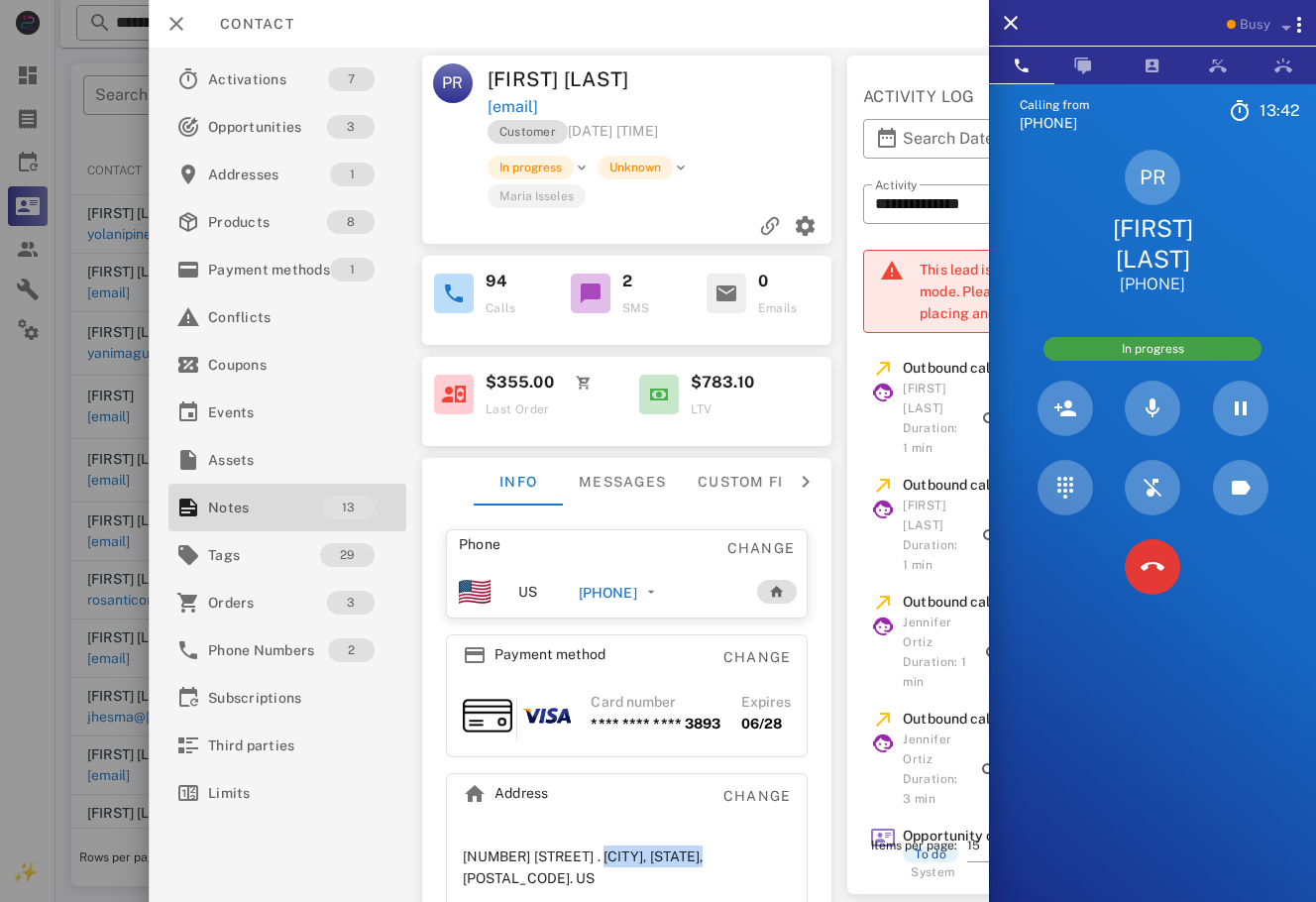 copy on "[CITY], [STATE]" 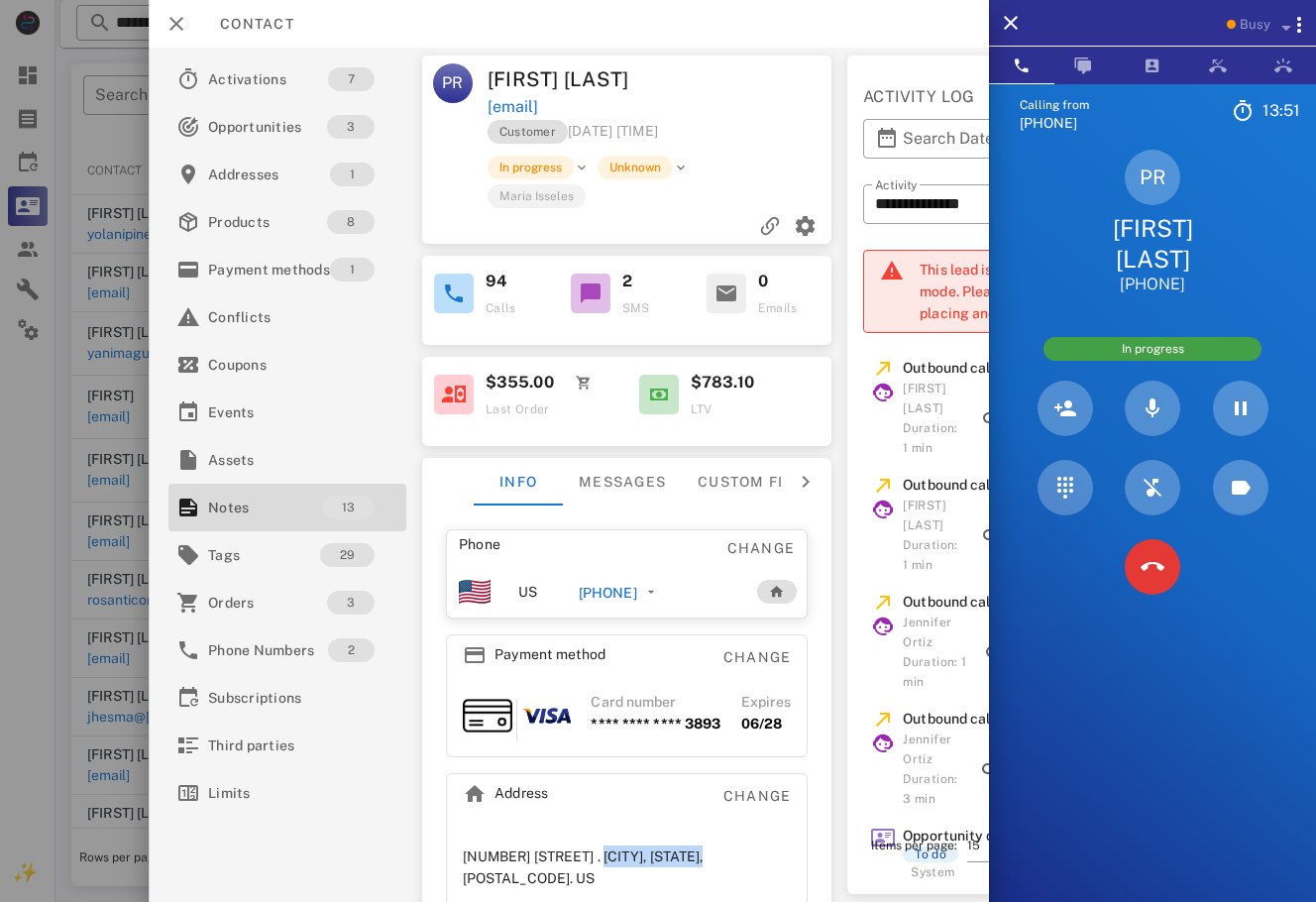 drag, startPoint x: 674, startPoint y: 98, endPoint x: 488, endPoint y: 106, distance: 186.17196 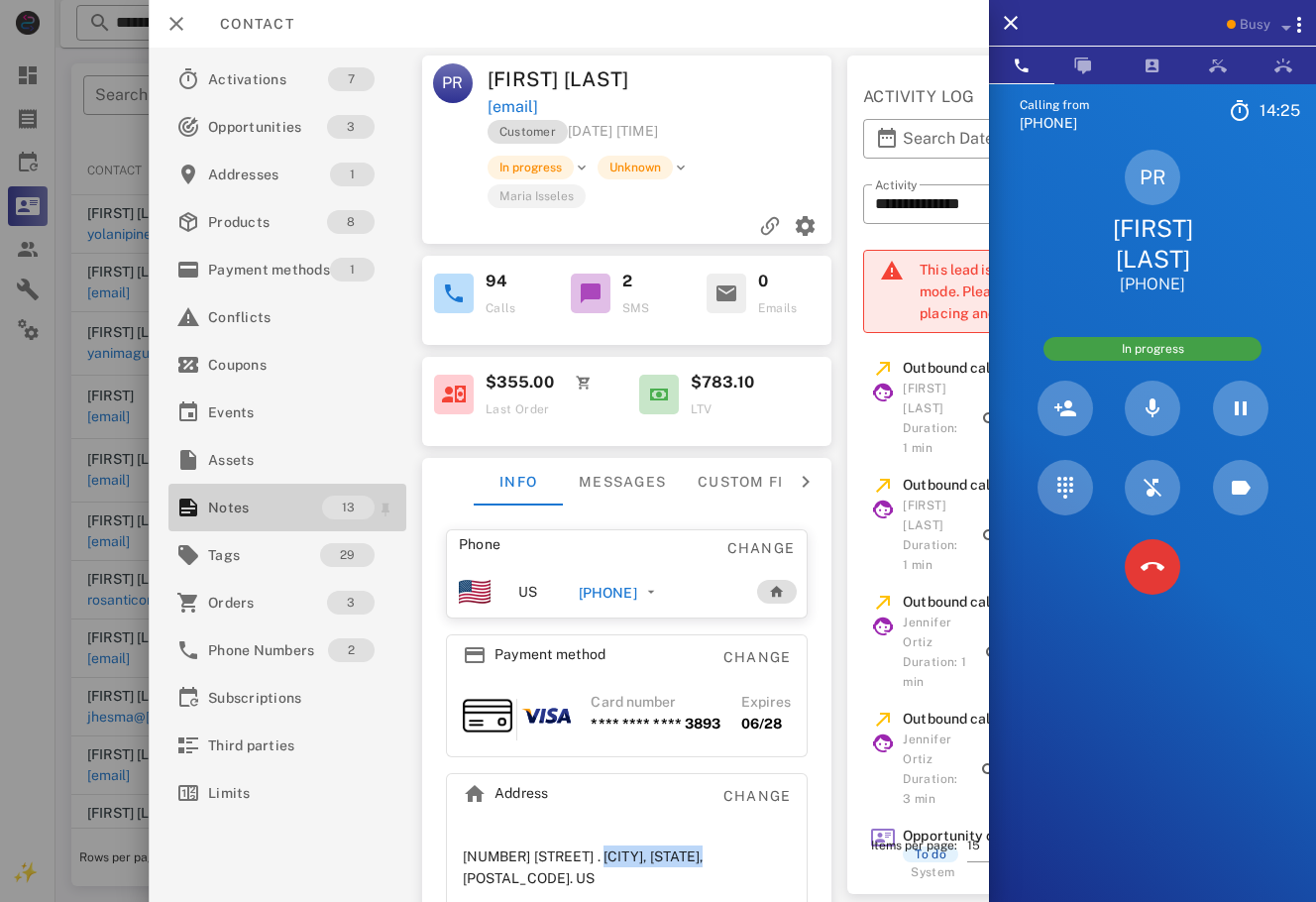 click on "Notes" at bounding box center (265, 507) 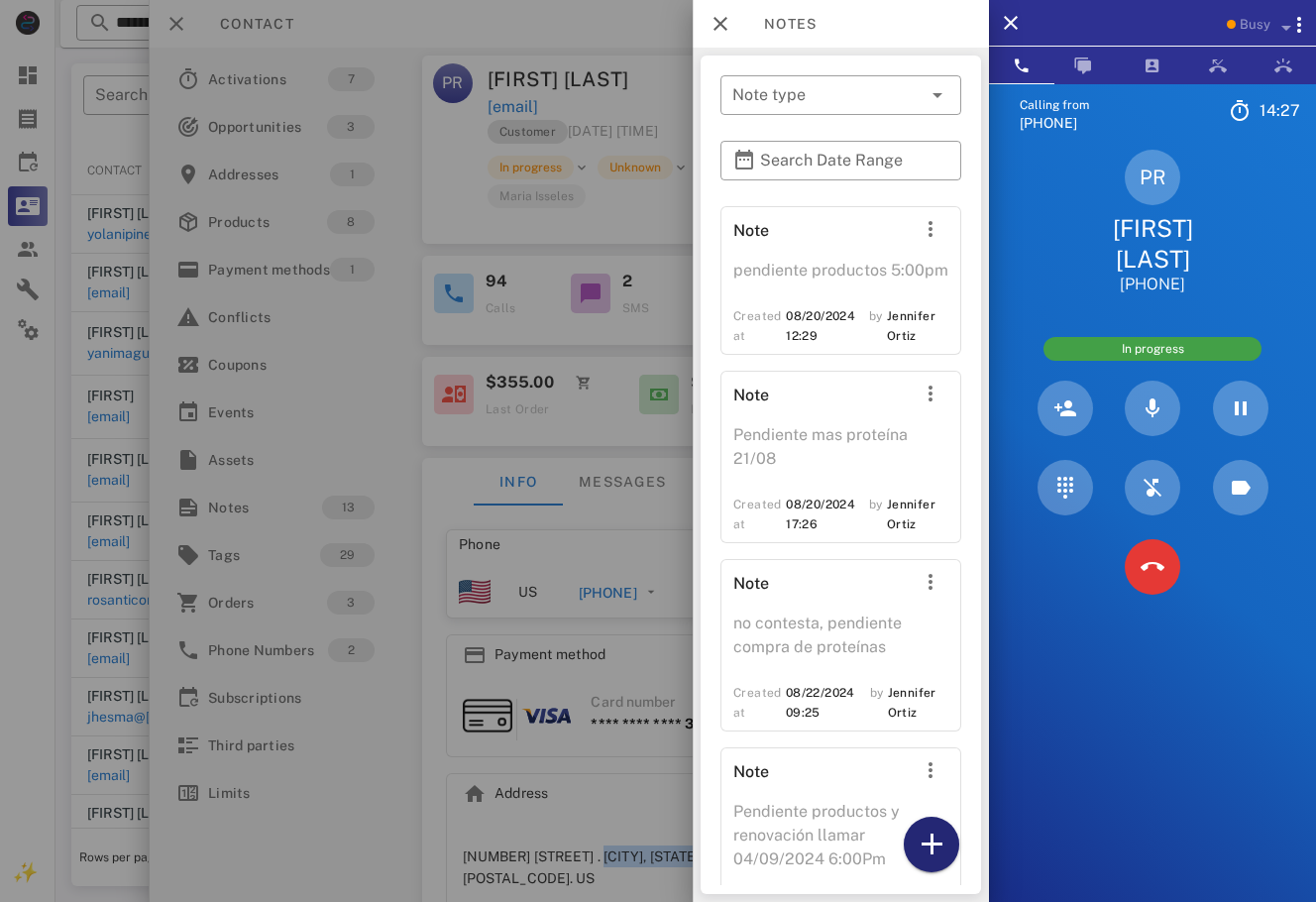click at bounding box center (932, 845) 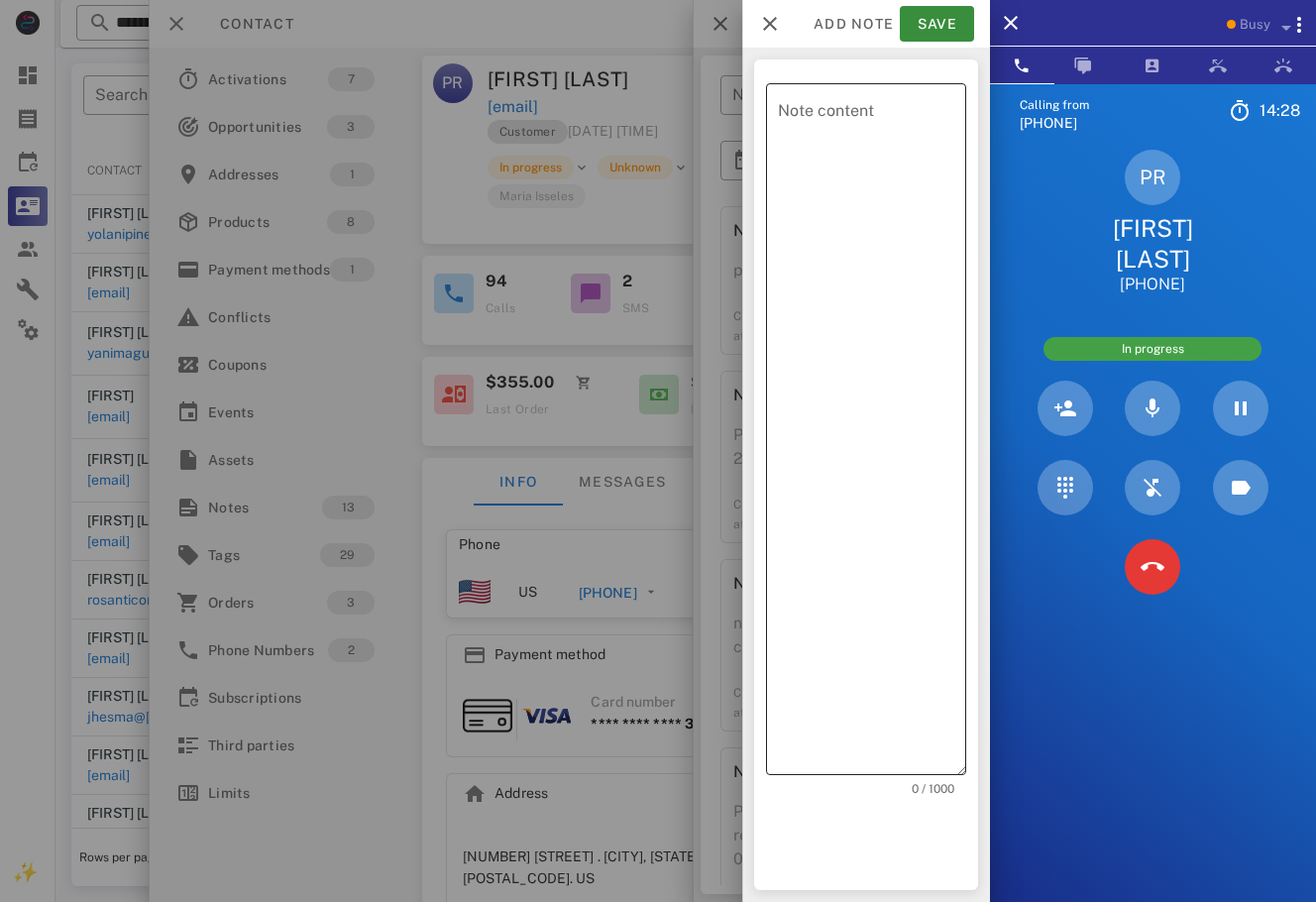 click on "Note content" at bounding box center (872, 434) 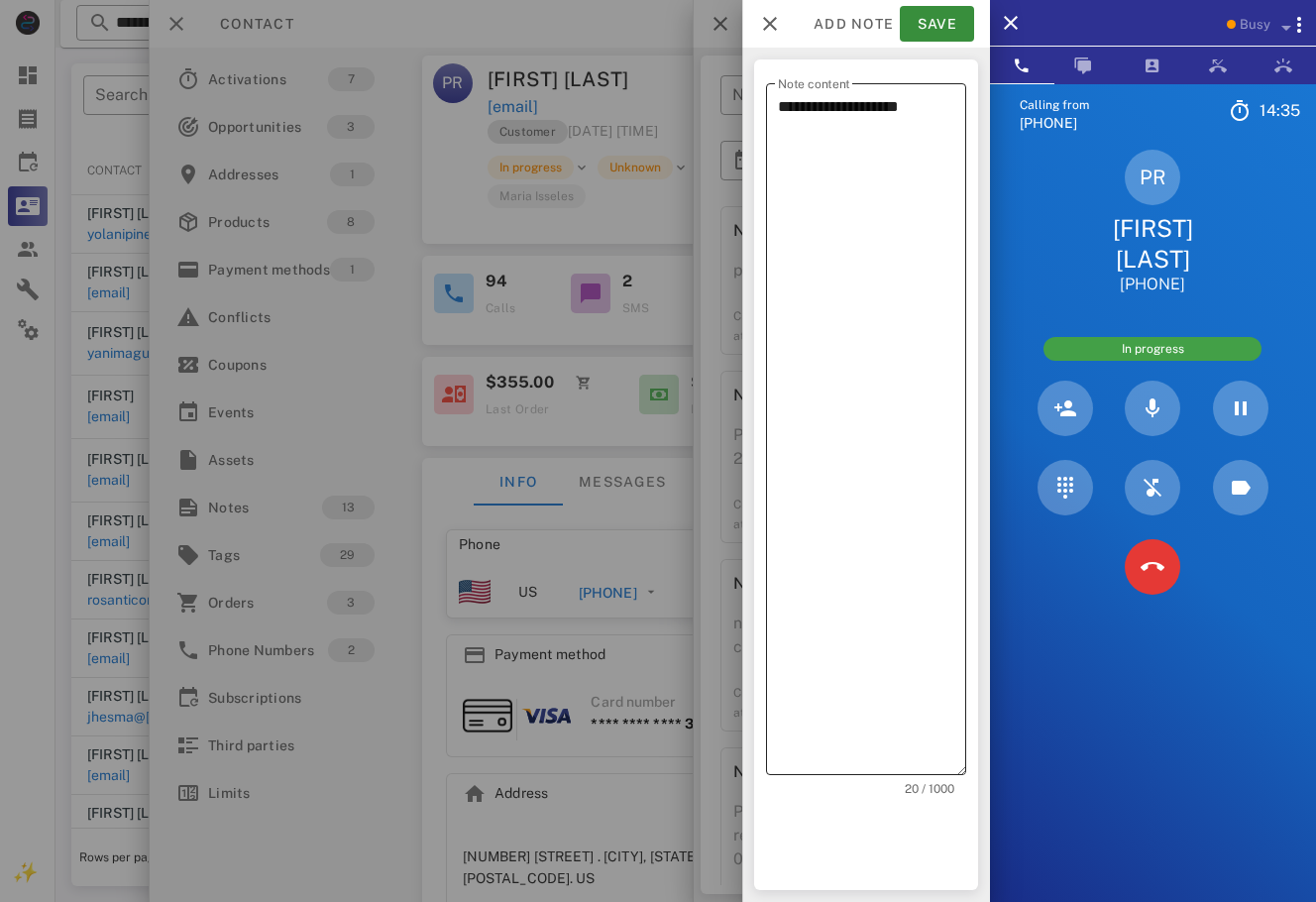 click on "**********" at bounding box center [872, 434] 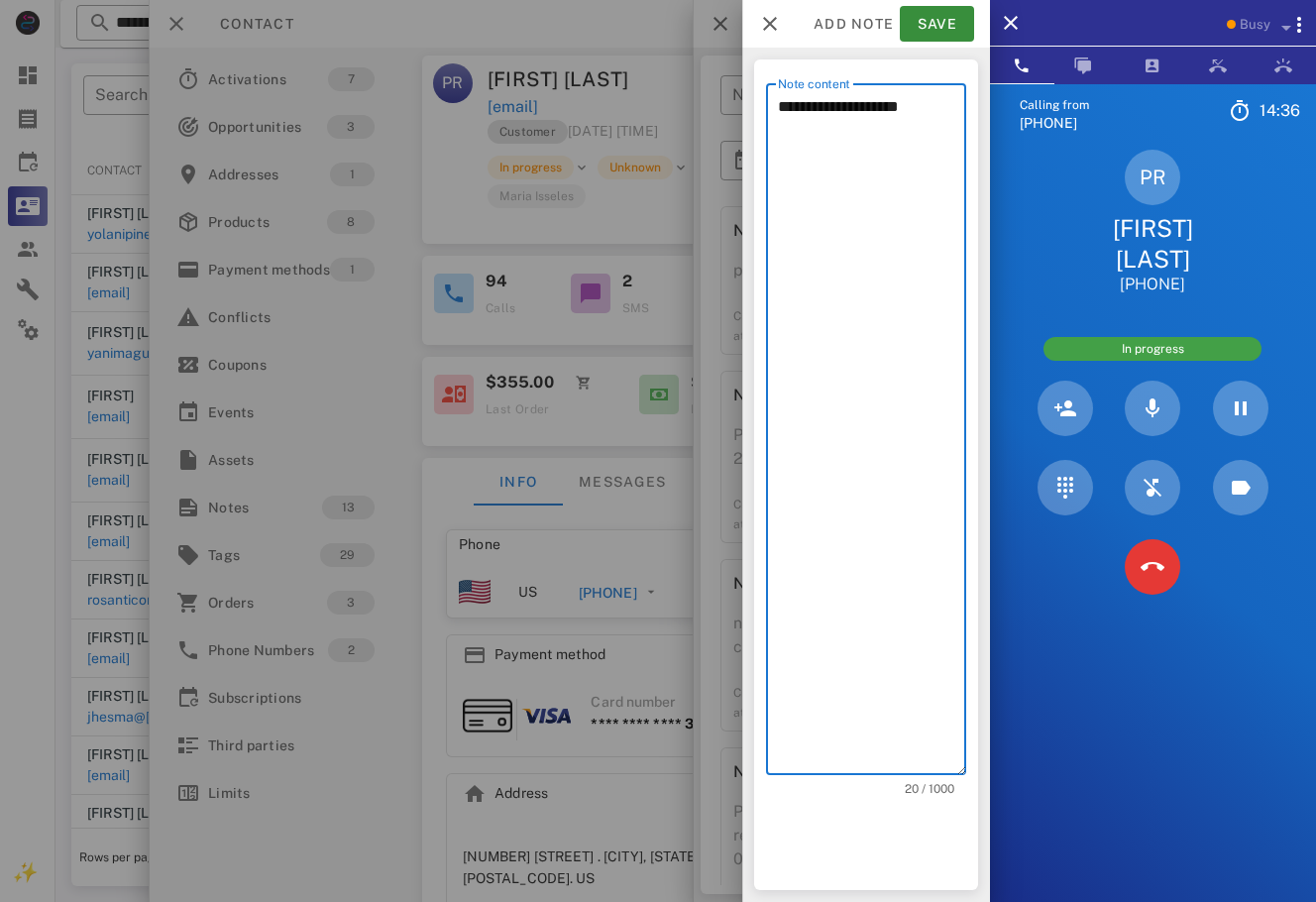 click on "**********" at bounding box center (872, 434) 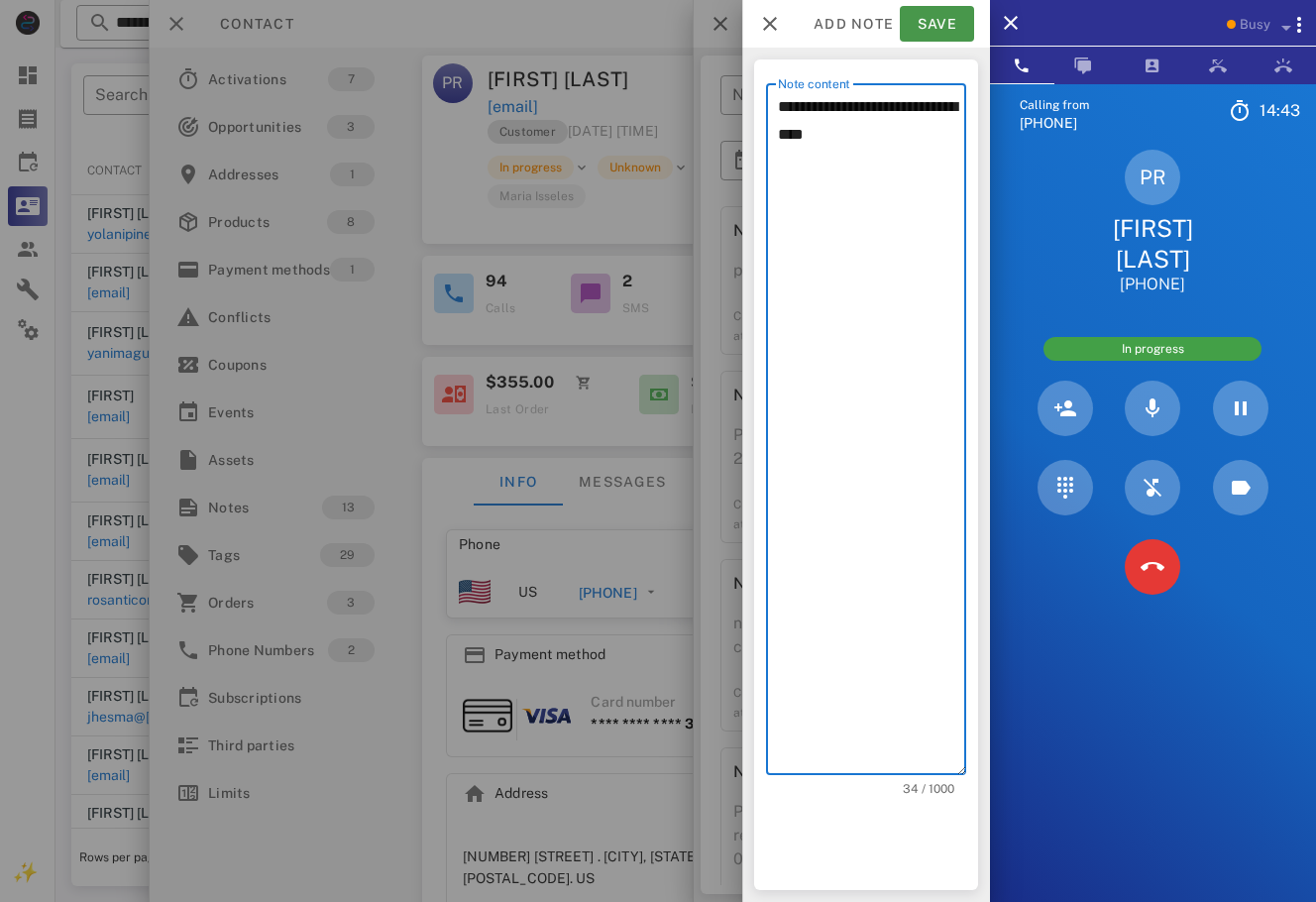 type on "**********" 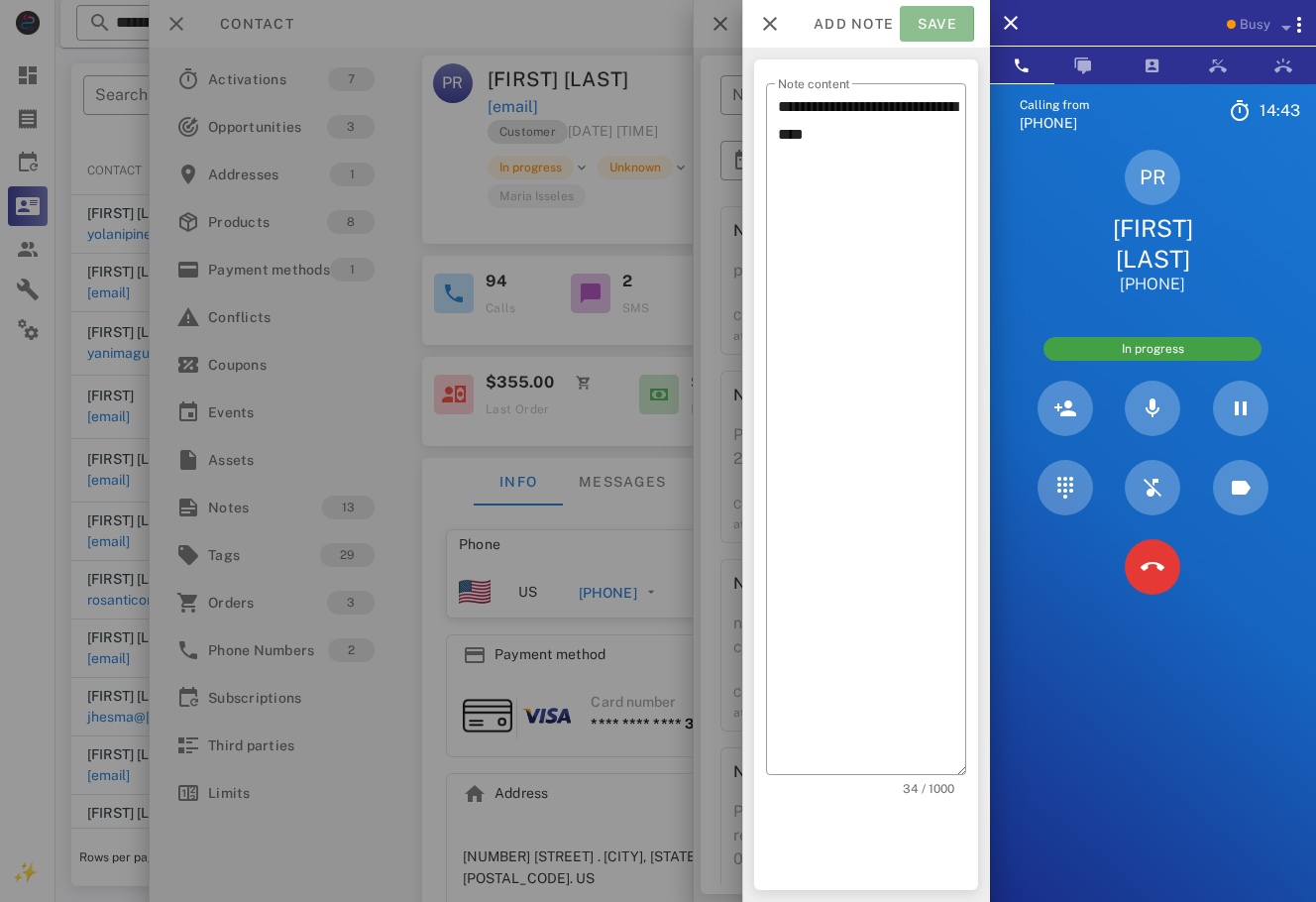click on "Save" at bounding box center [936, 24] 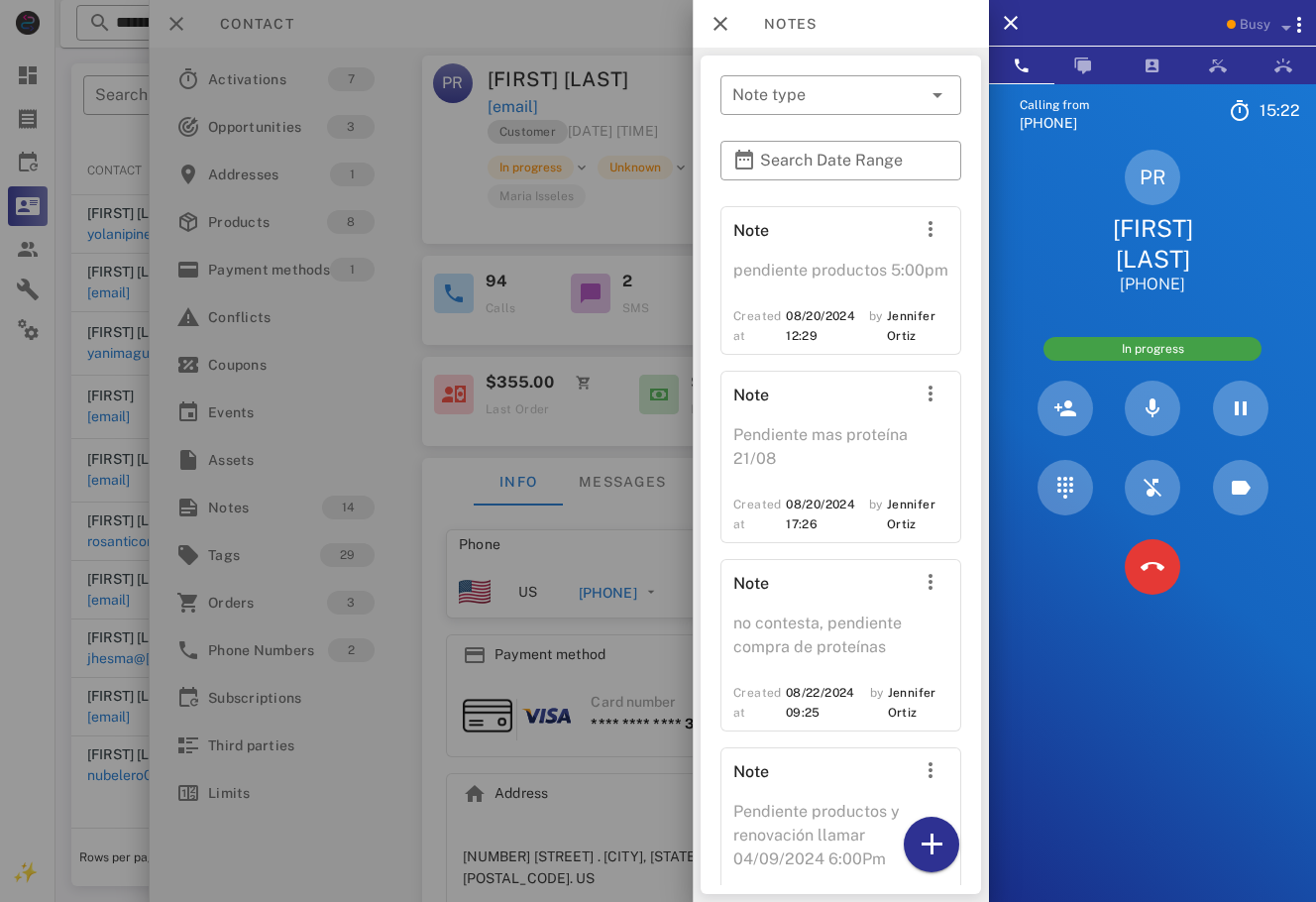 click at bounding box center [658, 451] 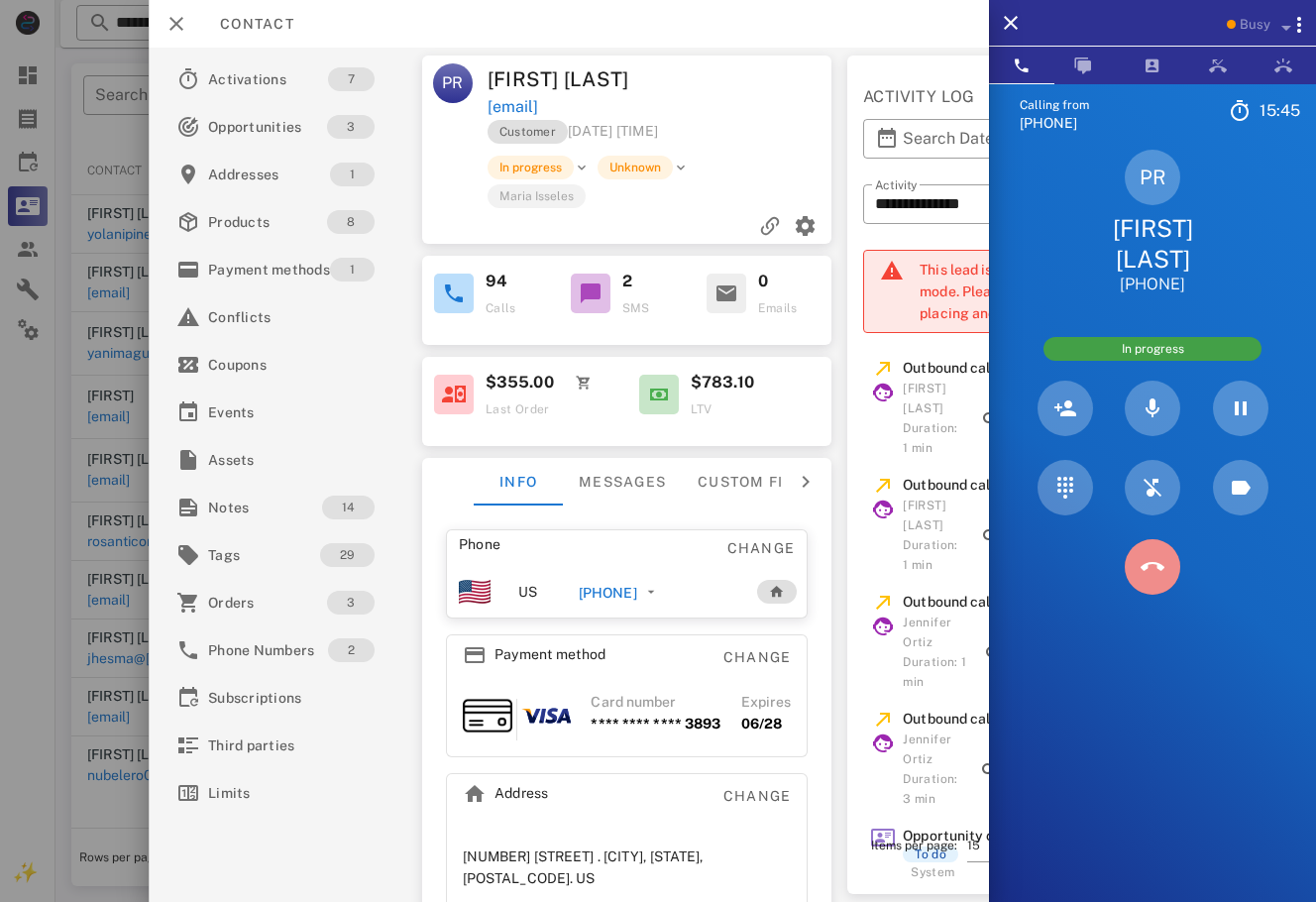 click at bounding box center (1152, 567) 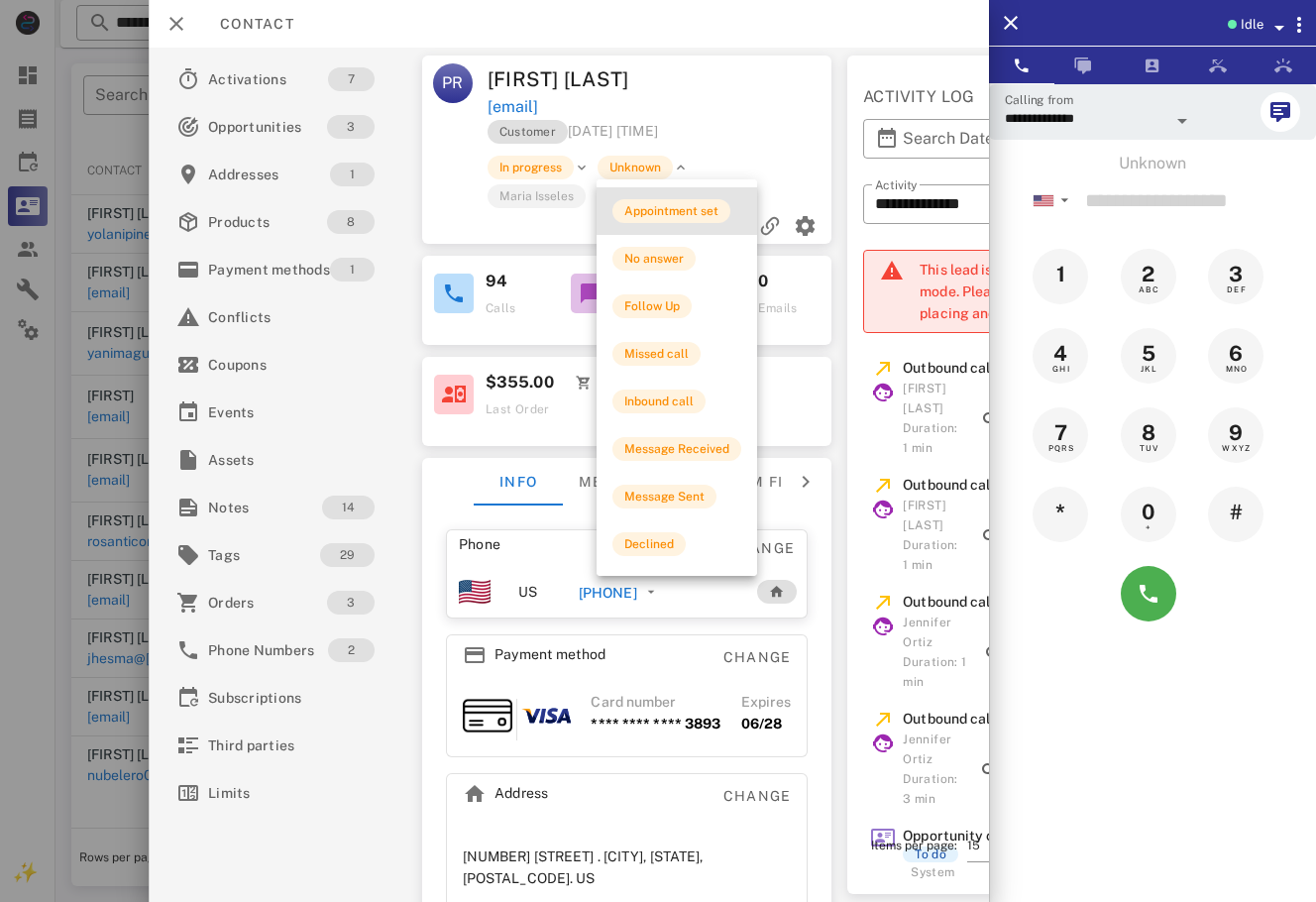 click on "Appointment set" at bounding box center (677, 211) 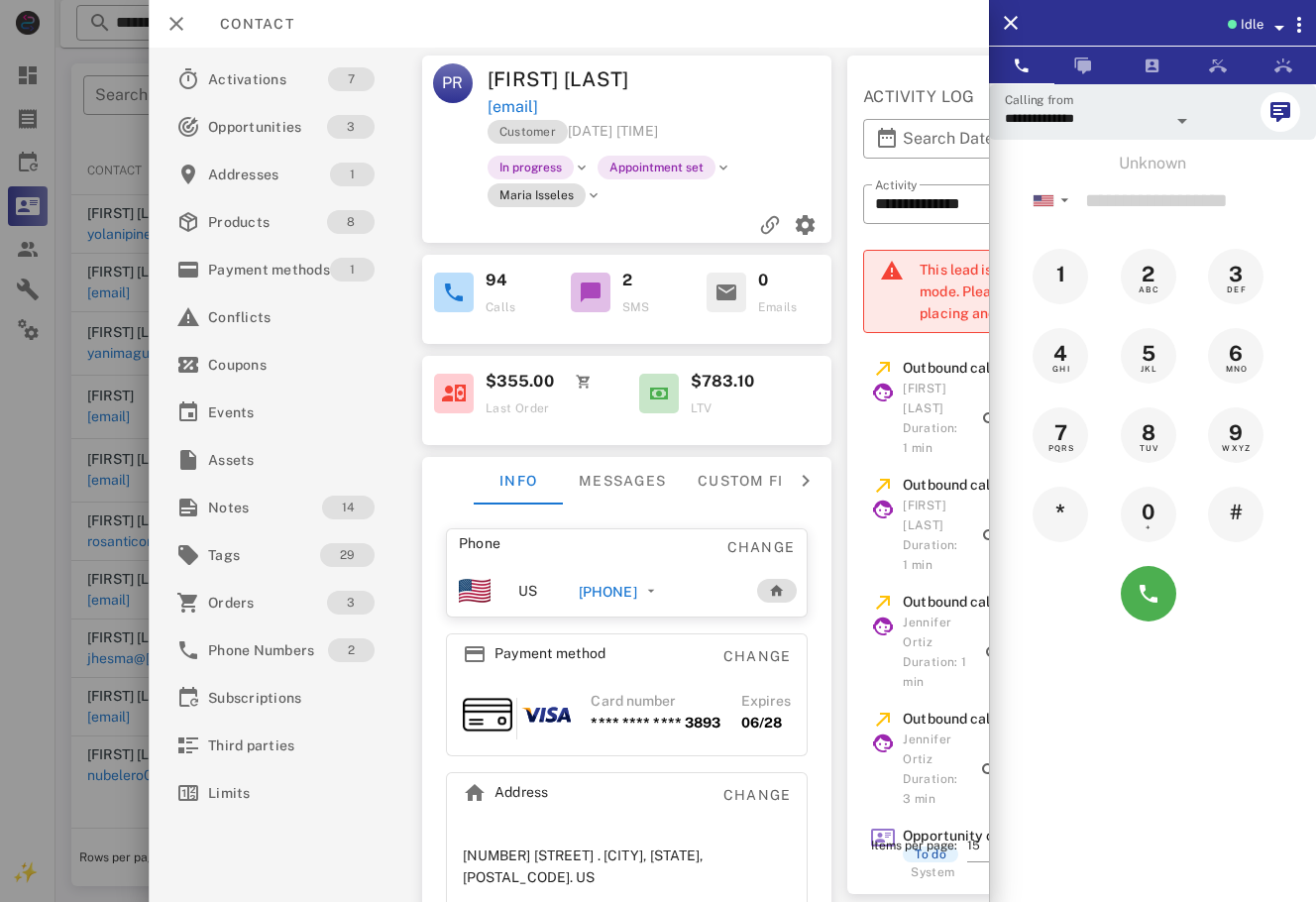 click on "**********" at bounding box center [1152, 534] 